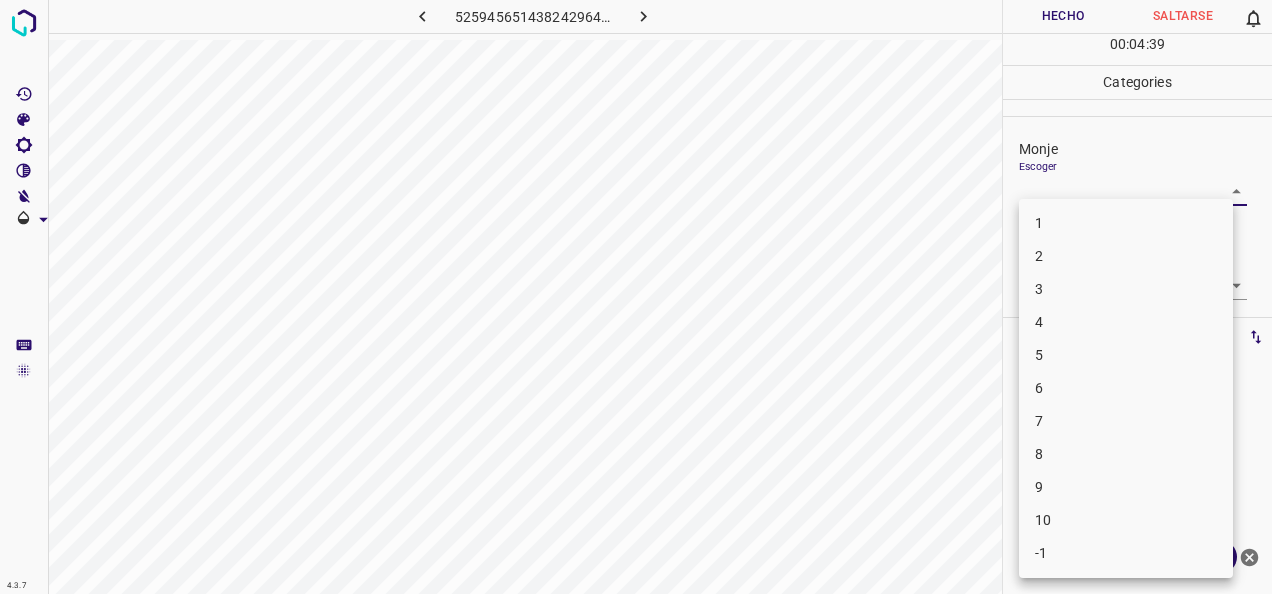 scroll, scrollTop: 0, scrollLeft: 0, axis: both 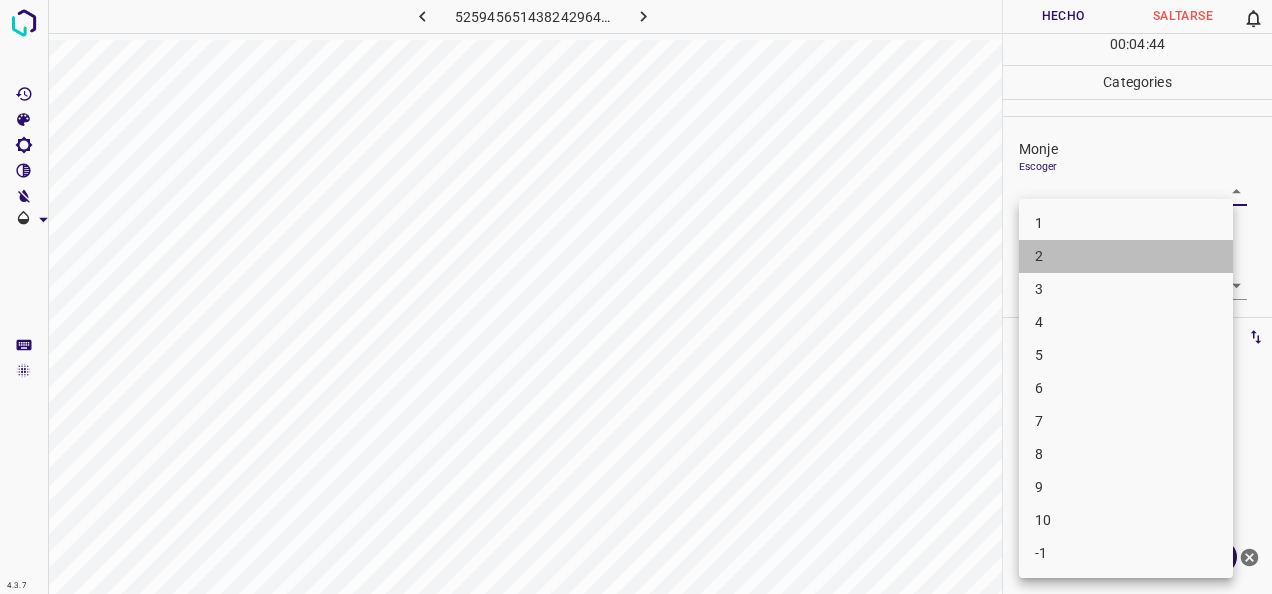 click on "2" at bounding box center (1126, 256) 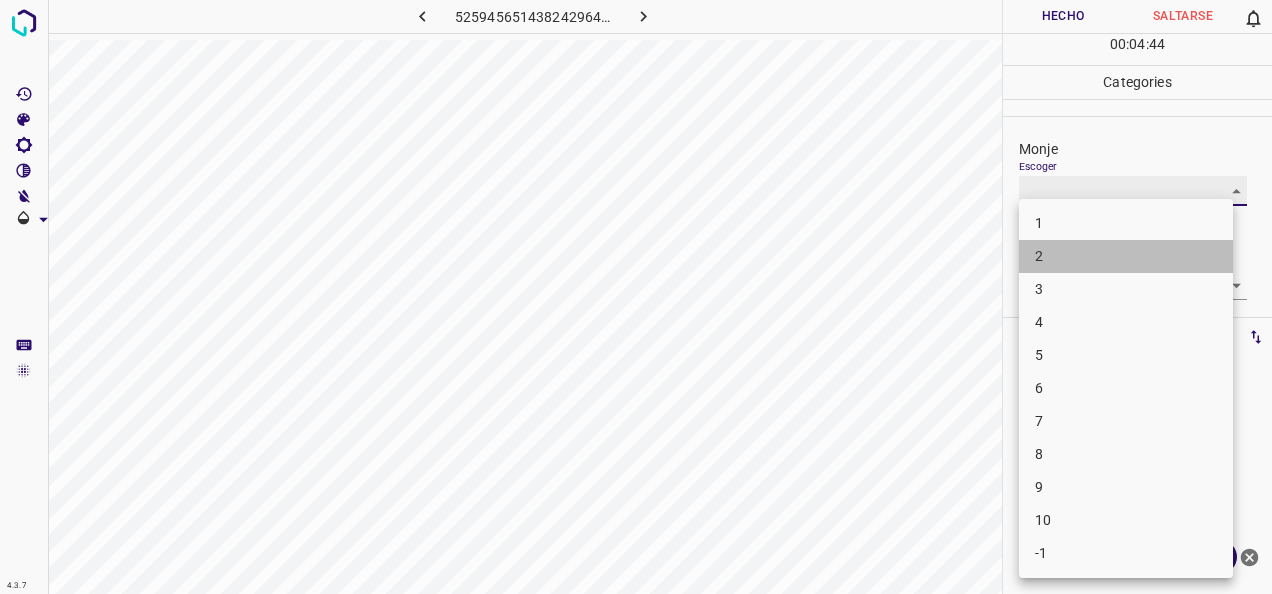 type on "2" 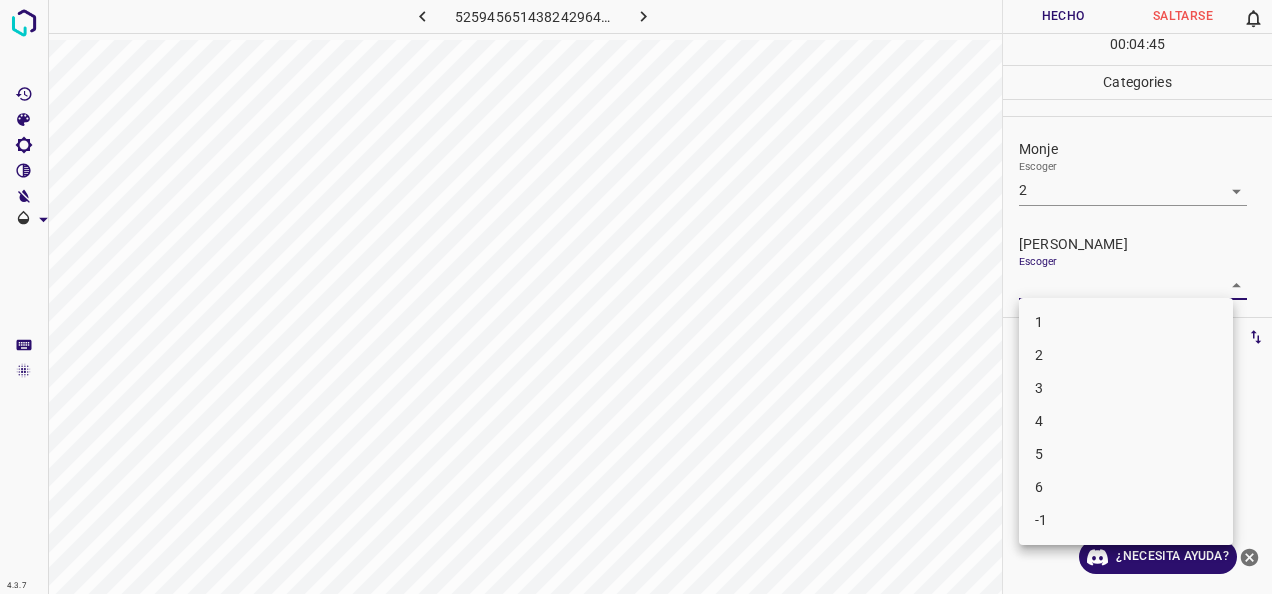 click on "4.3.7 5259456514382429640.png Hecho Saltarse 0 00   : 04   : 45   Categories Monje  Escoger 2 2  [PERSON_NAME]   Escoger ​ Etiquetas 0 Categories 1 Monje 2  [PERSON_NAME] Herramientas Espacio Cambiar entre modos (Dibujar y Editar) Yo Etiquetado automático R Restaurar zoom M Acercar N Alejar Borrar Eliminar etiqueta de selección Filtros Z Restaurar filtros X Filtro de saturación C Filtro de brillo V Filtro de contraste B Filtro de escala de grises General O Descargar ¿Necesita ayuda? -Mensaje de texto -Esconder -Borrar 1 2 3 4 5 6 -1" at bounding box center [636, 297] 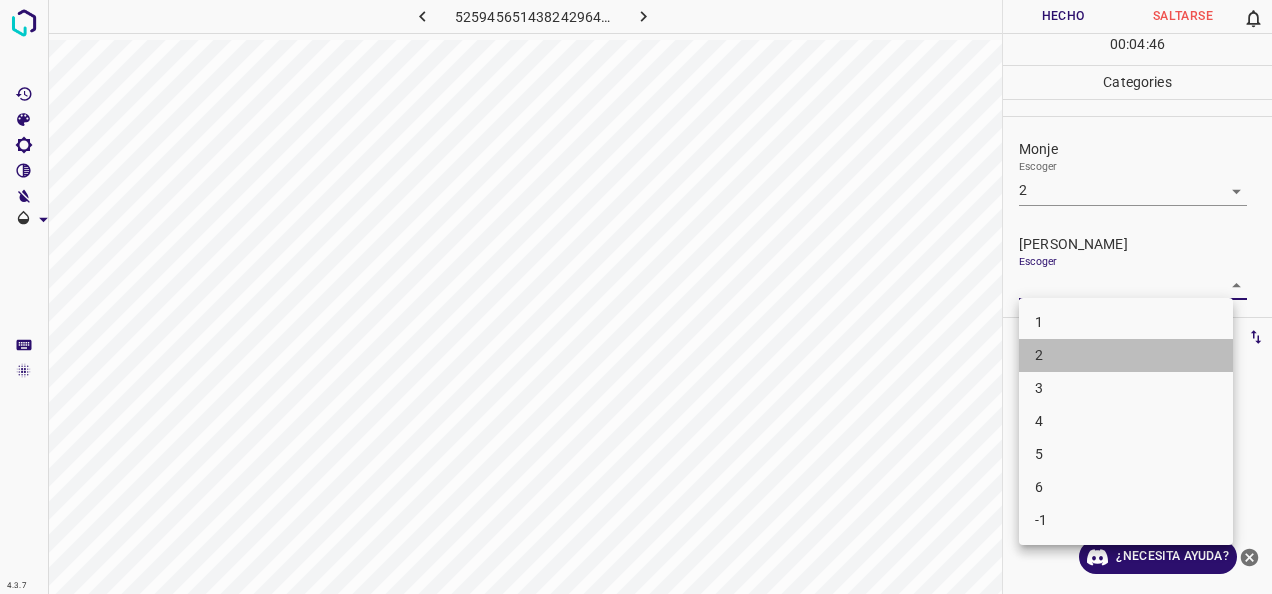 click on "2" at bounding box center [1126, 355] 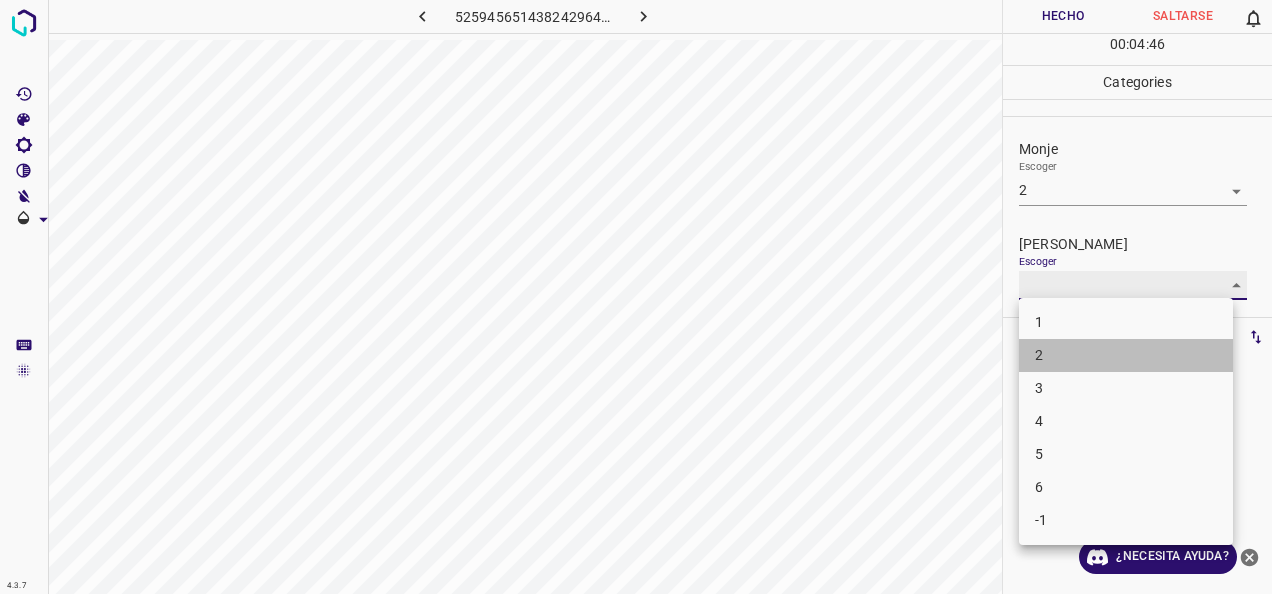 type on "2" 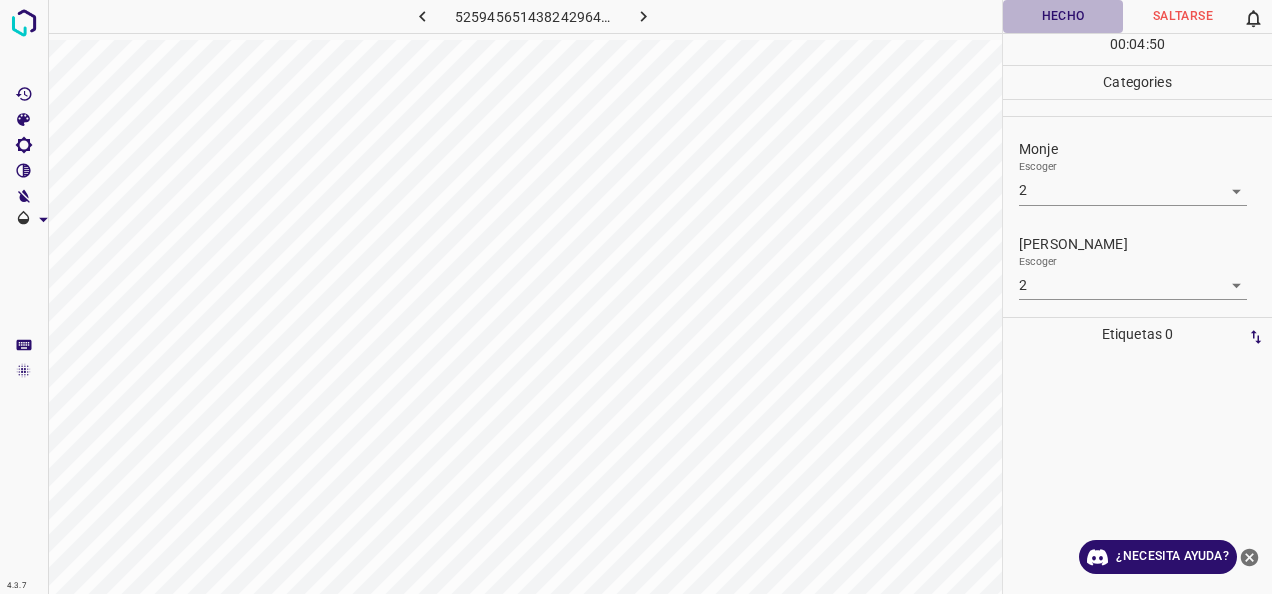 click on "Hecho" at bounding box center (1063, 16) 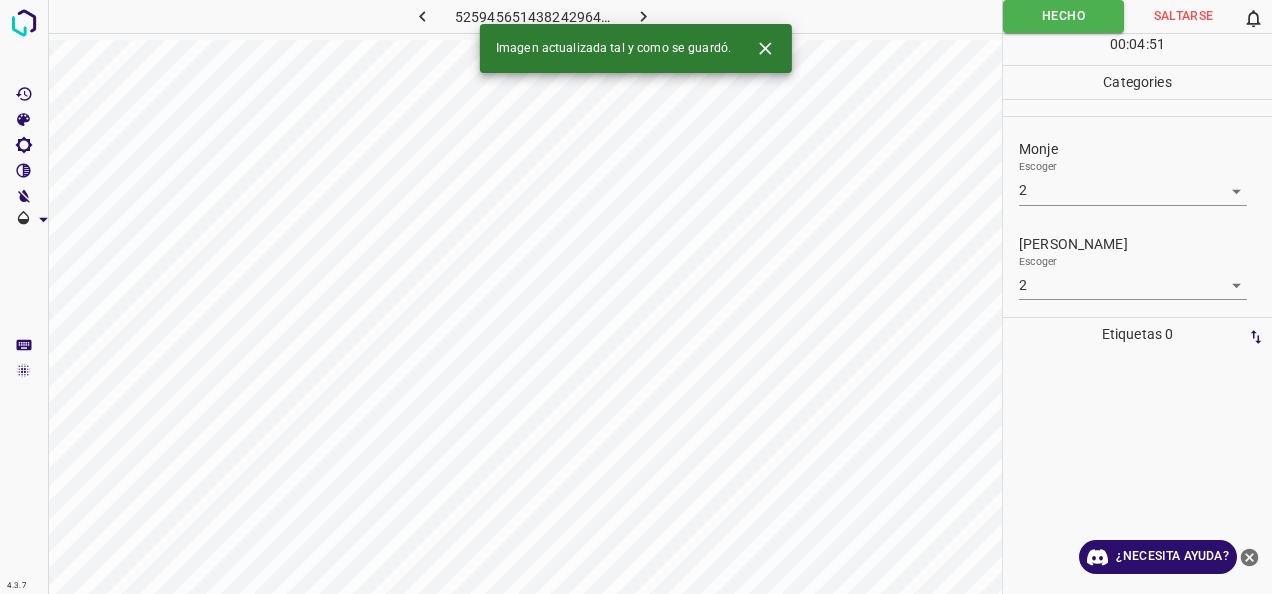 click 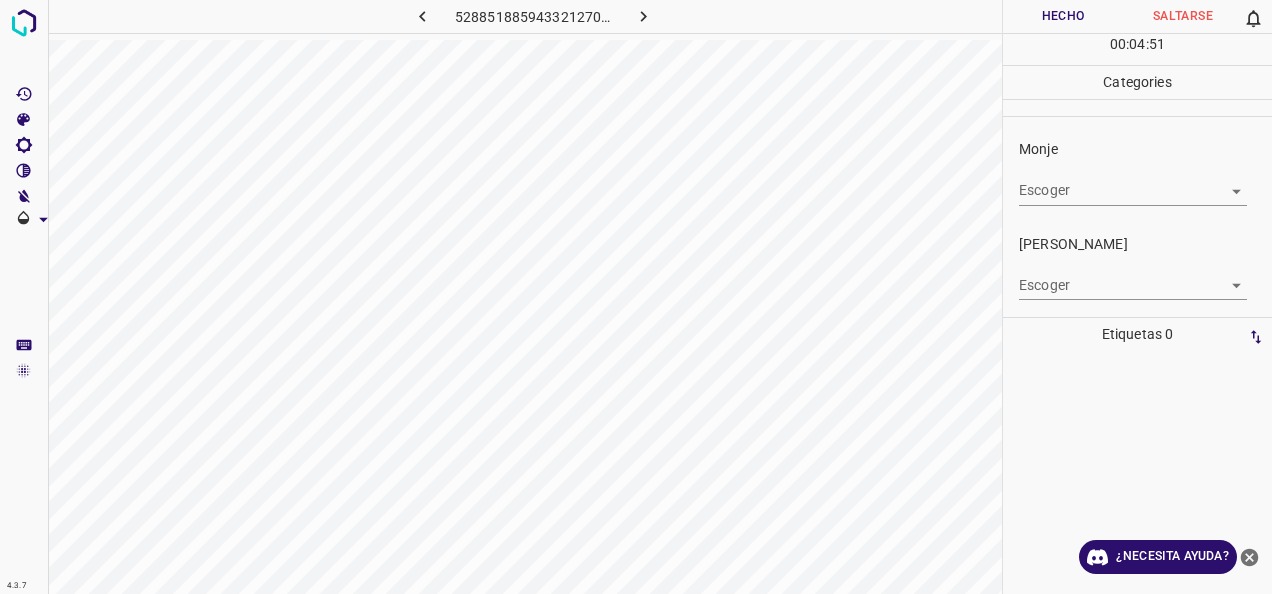 click on "4.3.7 5288518859433212703.png Hecho Saltarse 0 00   : 04   : 51   Categories Monje  Escoger ​  [PERSON_NAME]   Escoger ​ Etiquetas 0 Categories 1 Monje 2  [PERSON_NAME] Herramientas Espacio Cambiar entre modos (Dibujar y Editar) Yo Etiquetado automático R Restaurar zoom M Acercar N Alejar Borrar Eliminar etiqueta de selección Filtros Z Restaurar filtros X Filtro de saturación C Filtro de brillo V Filtro de contraste B Filtro de escala de grises General O Descargar ¿Necesita ayuda? -Mensaje de texto -Esconder -Borrar" at bounding box center [636, 297] 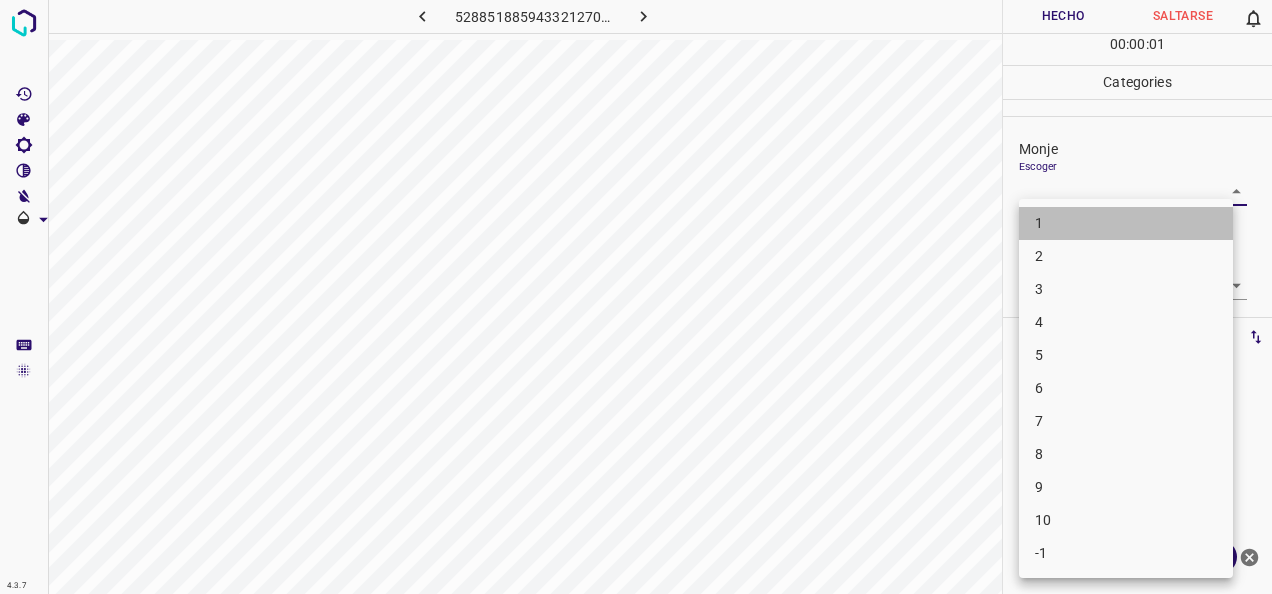 click on "1" at bounding box center [1126, 223] 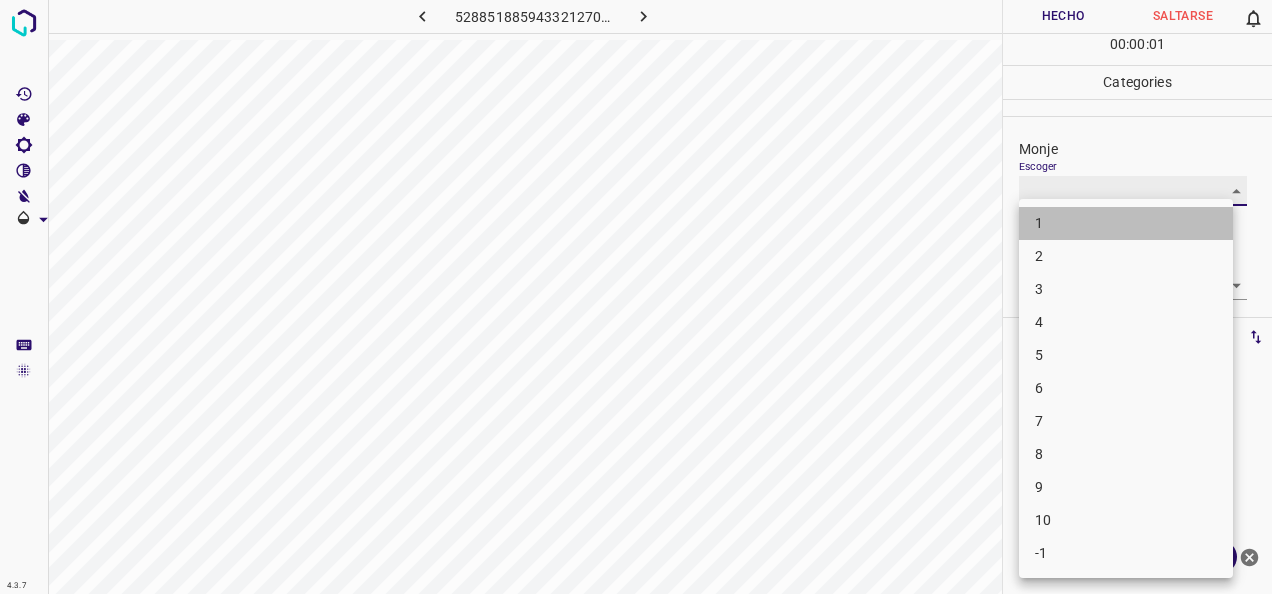 type on "1" 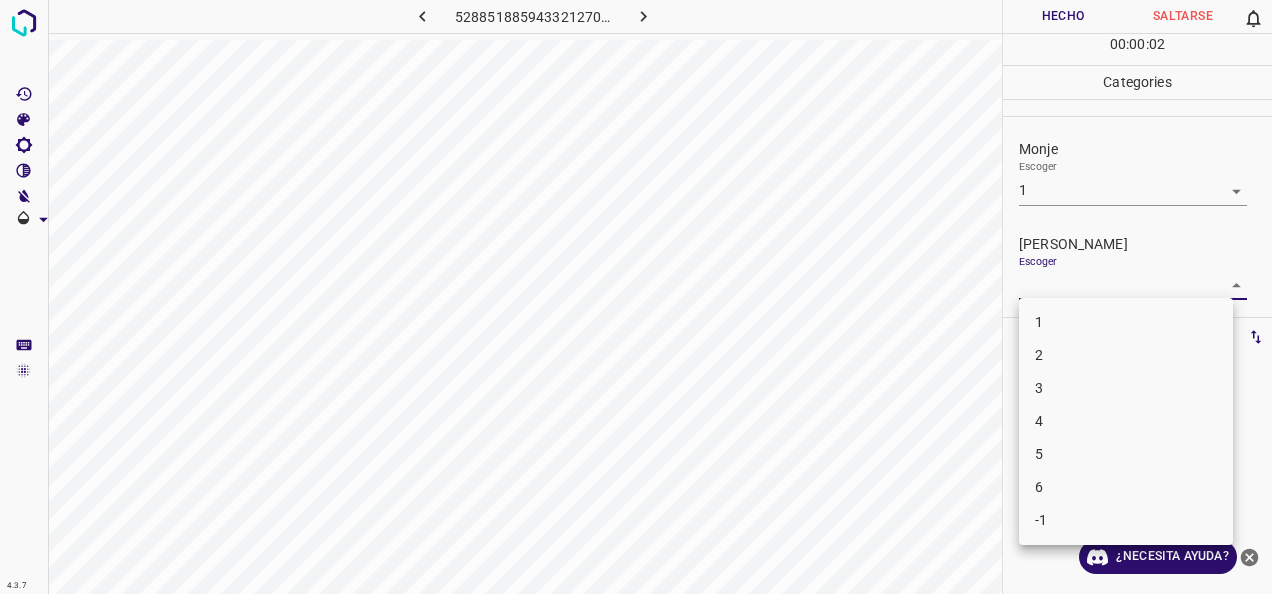 click on "4.3.7 5288518859433212703.png Hecho Saltarse 0 00   : 00   : 02   Categories Monje  Escoger 1 1  [PERSON_NAME]   Escoger ​ Etiquetas 0 Categories 1 Monje 2  [PERSON_NAME] Herramientas Espacio Cambiar entre modos (Dibujar y Editar) Yo Etiquetado automático R Restaurar zoom M Acercar N Alejar Borrar Eliminar etiqueta de selección Filtros Z Restaurar filtros X Filtro de saturación C Filtro de brillo V Filtro de contraste B Filtro de escala de grises General O Descargar ¿Necesita ayuda? -Mensaje de texto -Esconder -Borrar 1 2 3 4 5 6 -1" at bounding box center [636, 297] 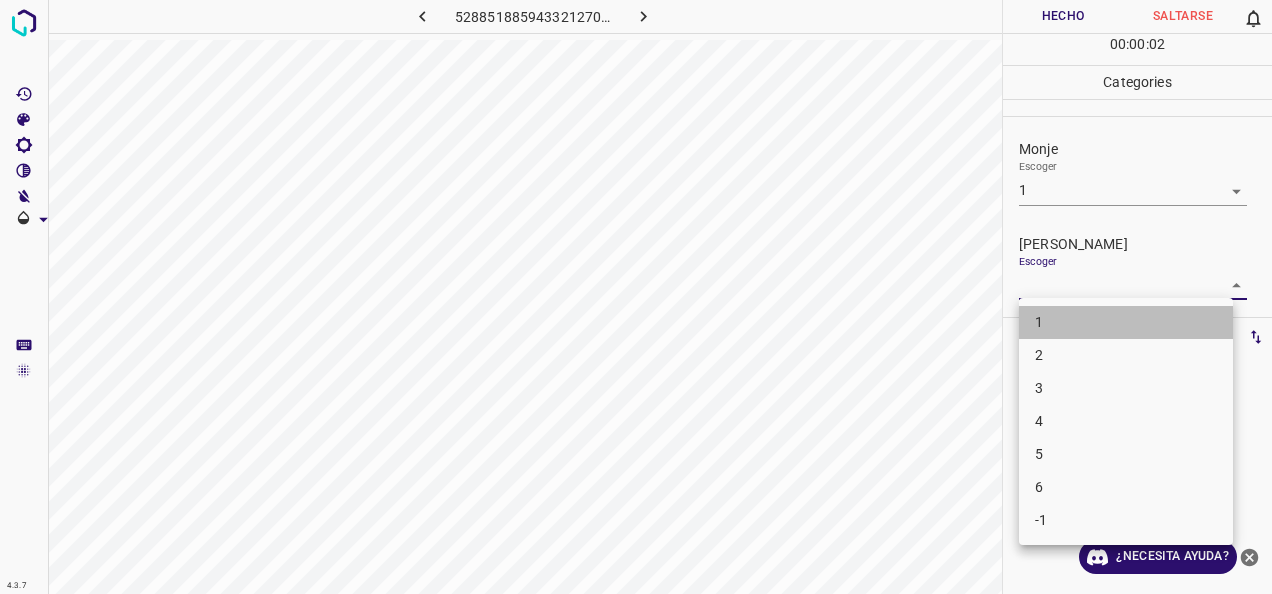 click on "1" at bounding box center [1126, 322] 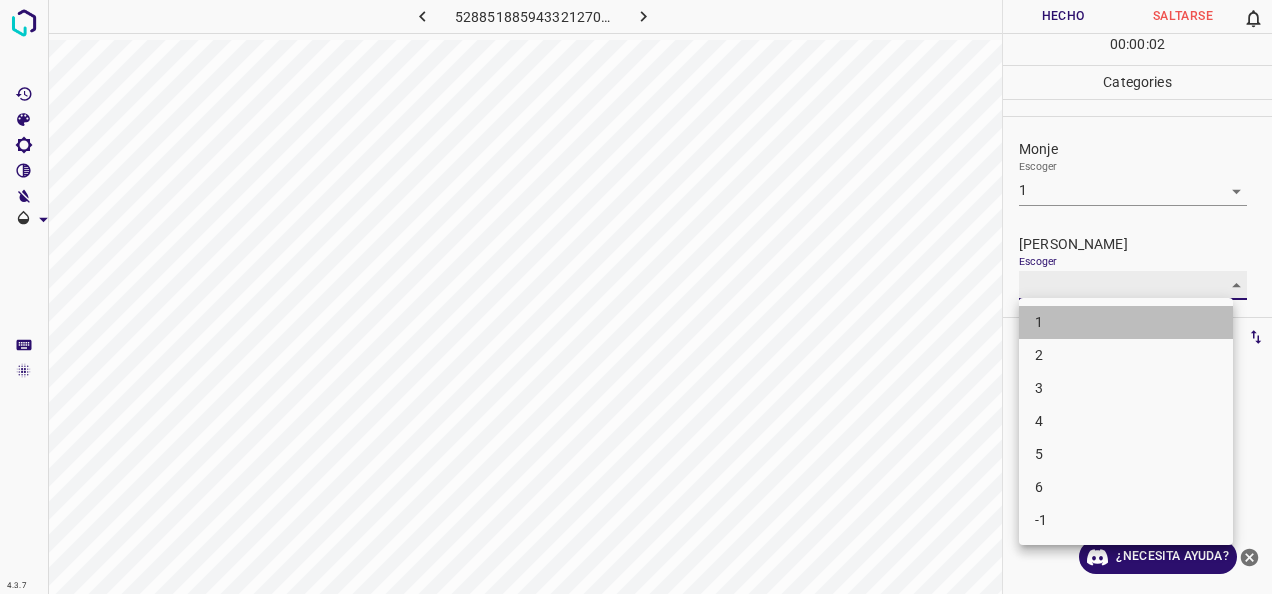 type on "1" 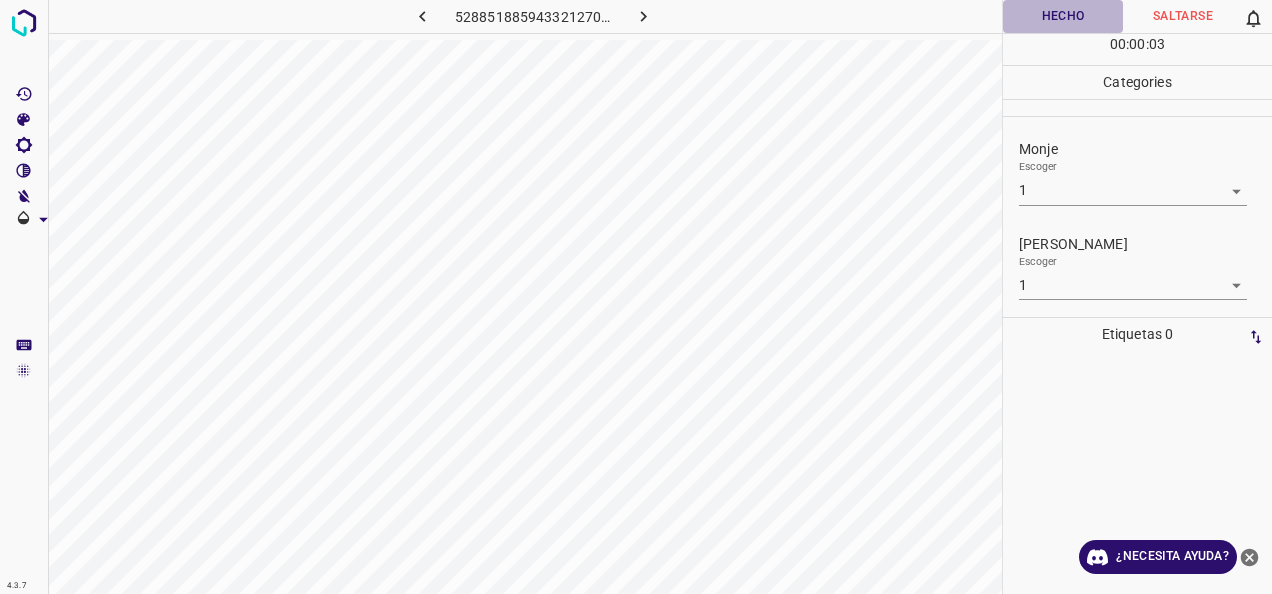 click on "Hecho" at bounding box center [1063, 16] 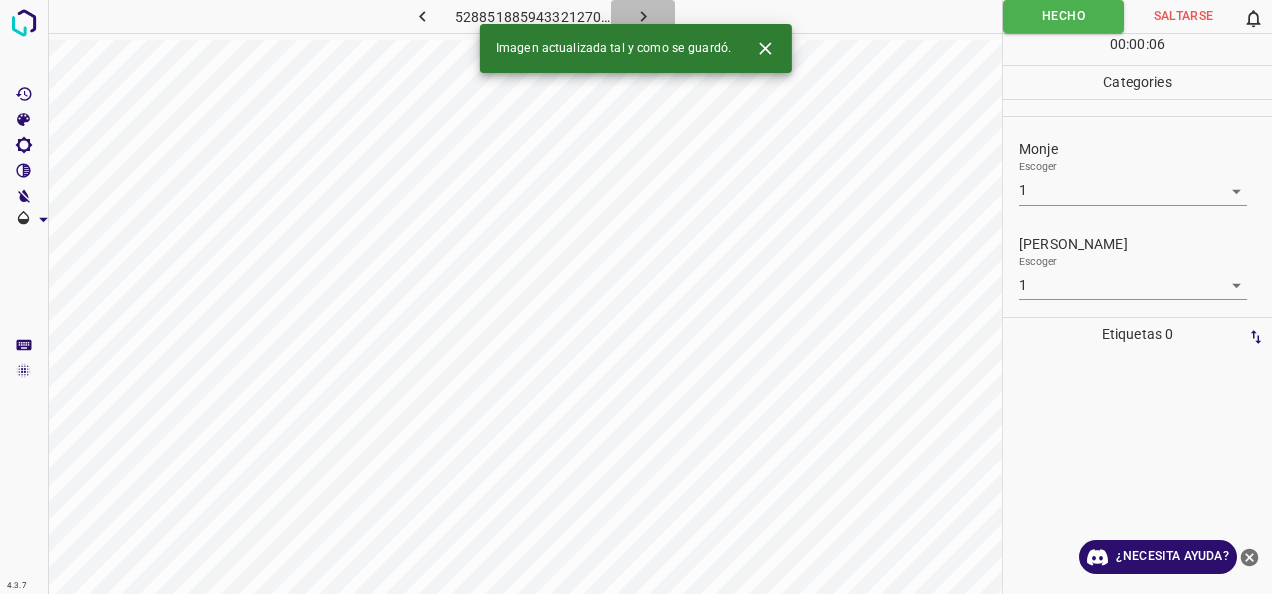 click at bounding box center [643, 16] 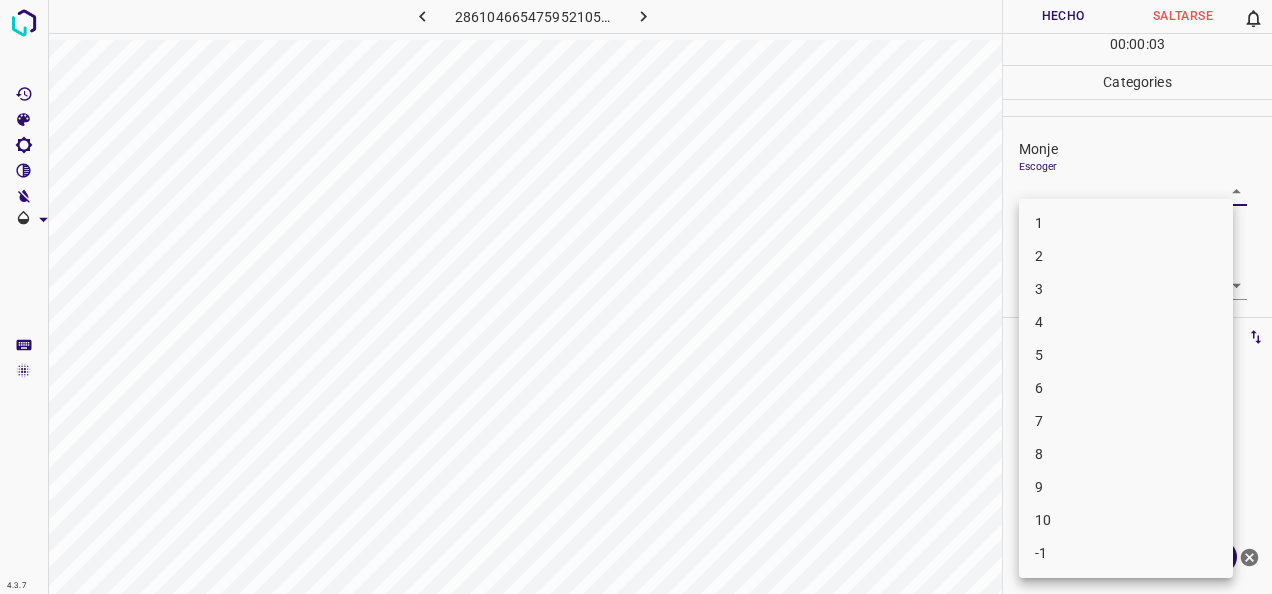 click on "4.3.7 286104665475952105.png Hecho Saltarse 0 00   : 00   : 03   Categories Monje  Escoger ​  [PERSON_NAME]   Escoger ​ Etiquetas 0 Categories 1 Monje 2  [PERSON_NAME] Herramientas Espacio Cambiar entre modos (Dibujar y Editar) Yo Etiquetado automático R Restaurar zoom M Acercar N Alejar Borrar Eliminar etiqueta de selección Filtros Z Restaurar filtros X Filtro de saturación C Filtro de brillo V Filtro de contraste B Filtro de escala de grises General O Descargar ¿Necesita ayuda? -Mensaje de texto -Esconder -Borrar 1 2 3 4 5 6 7 8 9 10 -1" at bounding box center [636, 297] 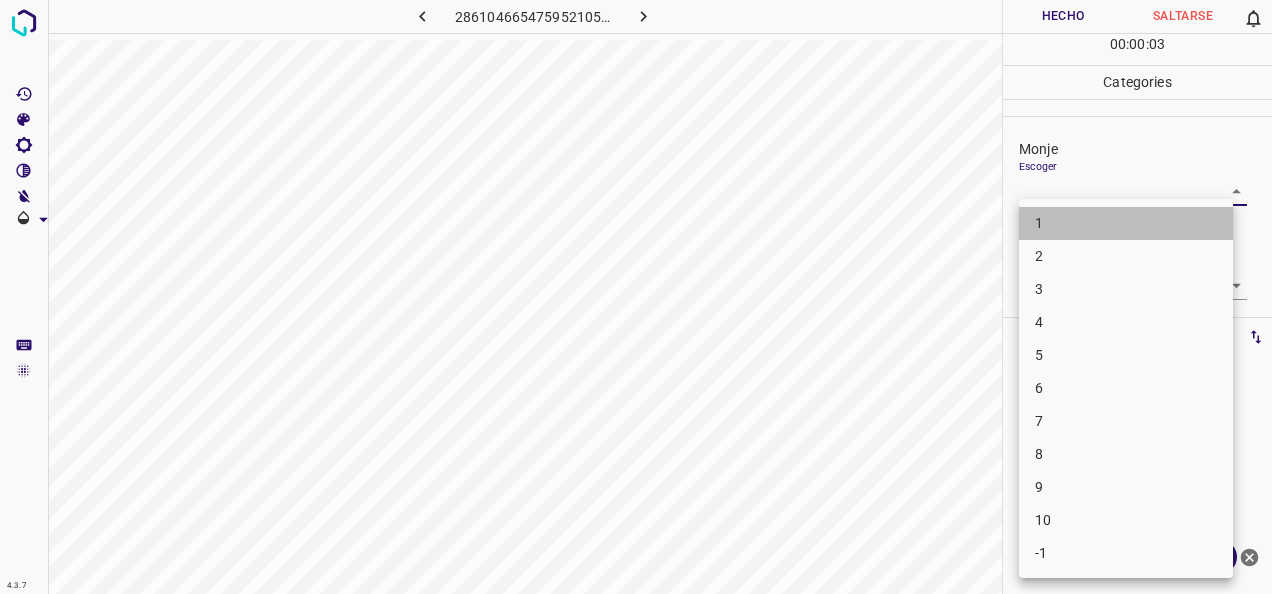 click on "1" at bounding box center (1126, 223) 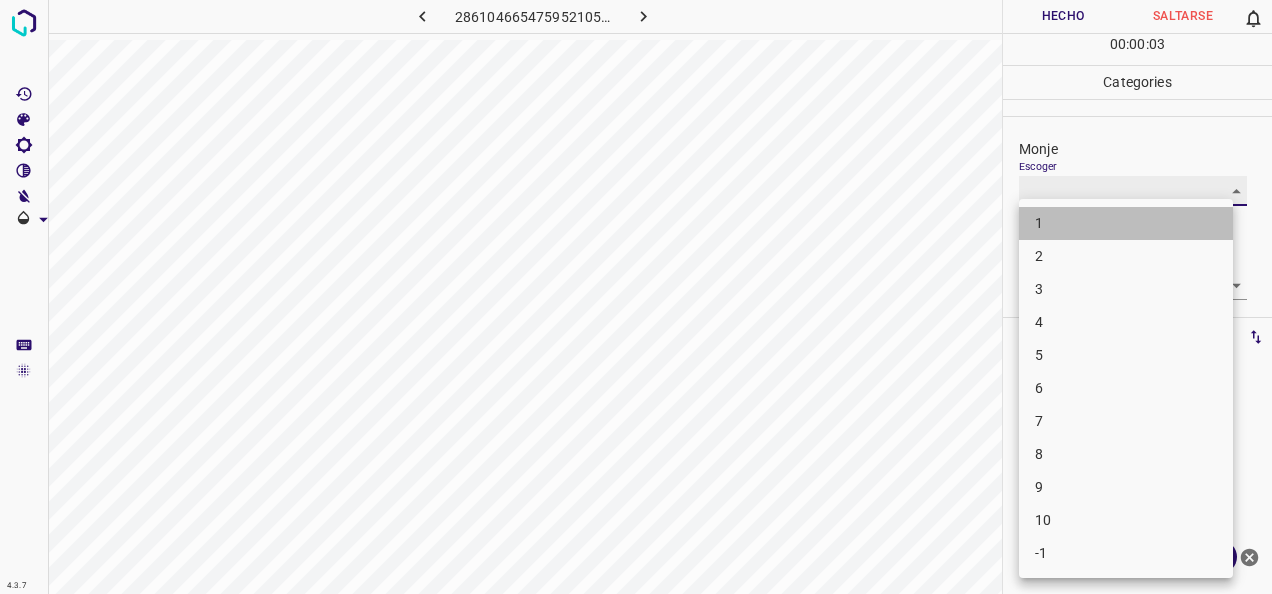 type on "1" 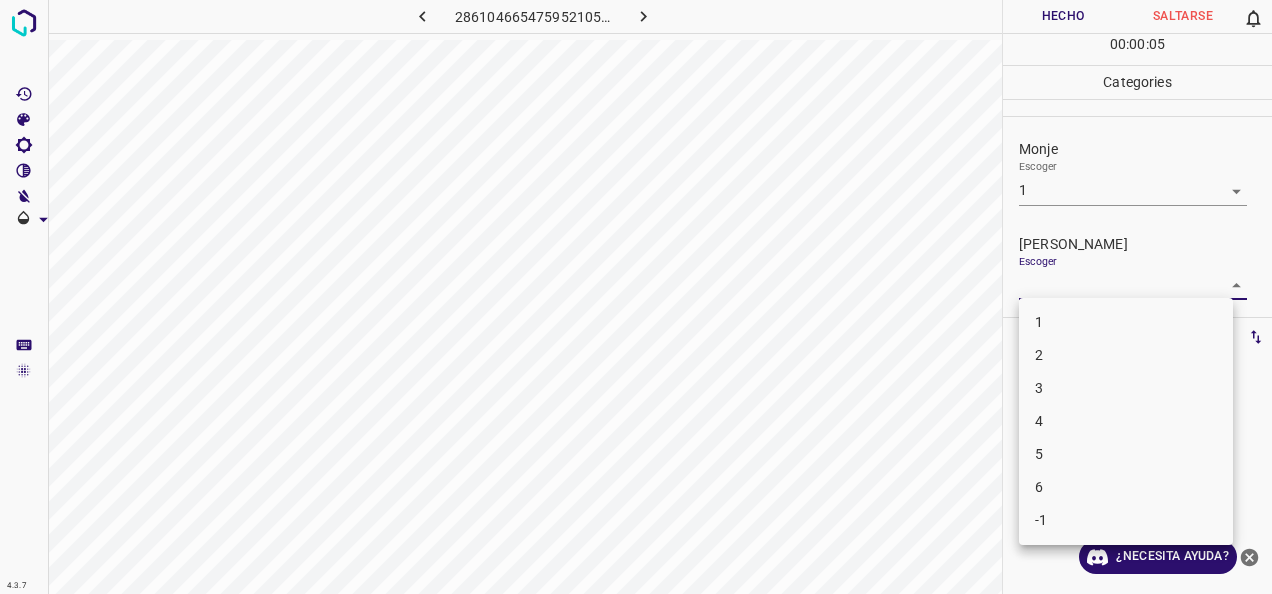 drag, startPoint x: 1218, startPoint y: 290, endPoint x: 1093, endPoint y: 334, distance: 132.51793 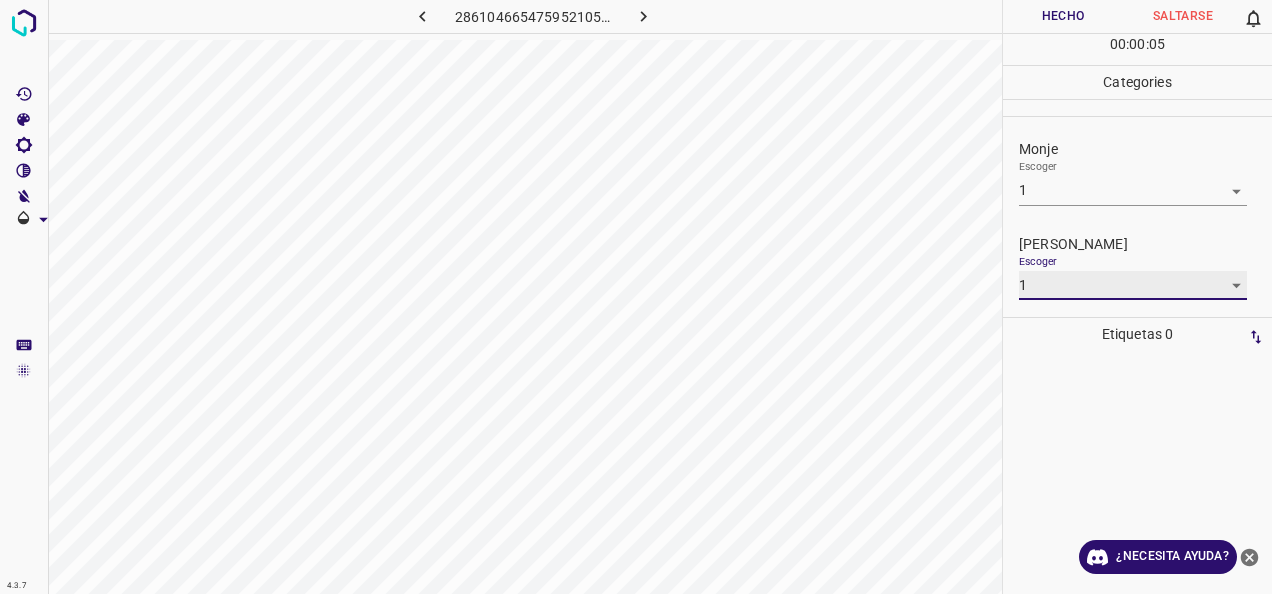 type on "1" 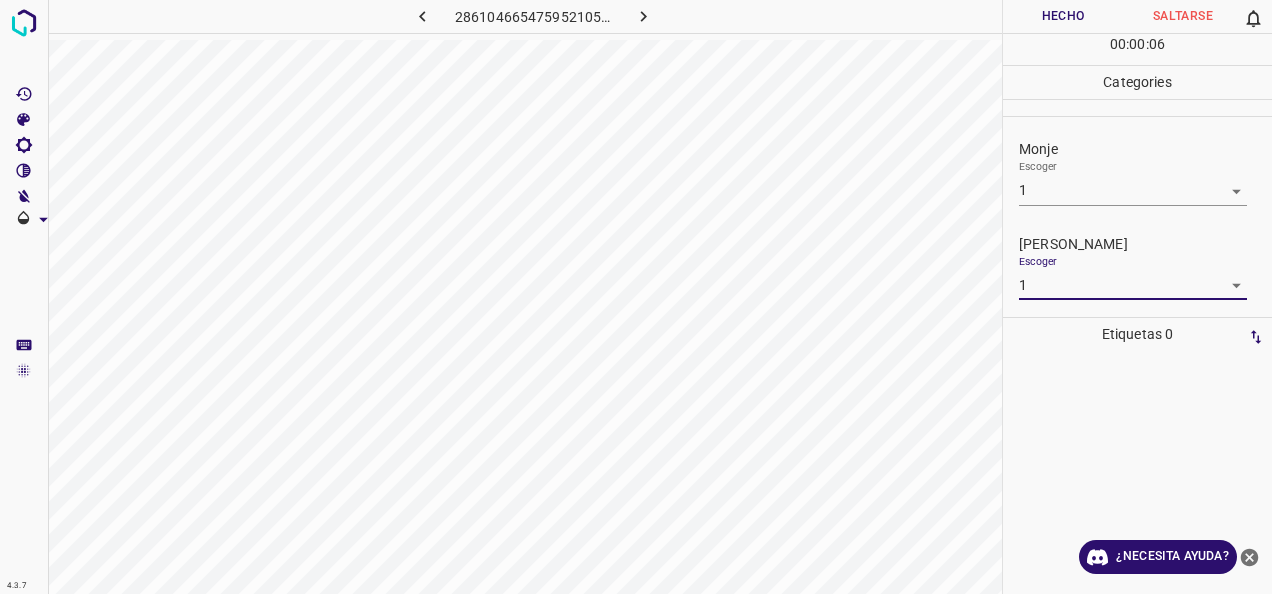 click on "Hecho" at bounding box center (1063, 16) 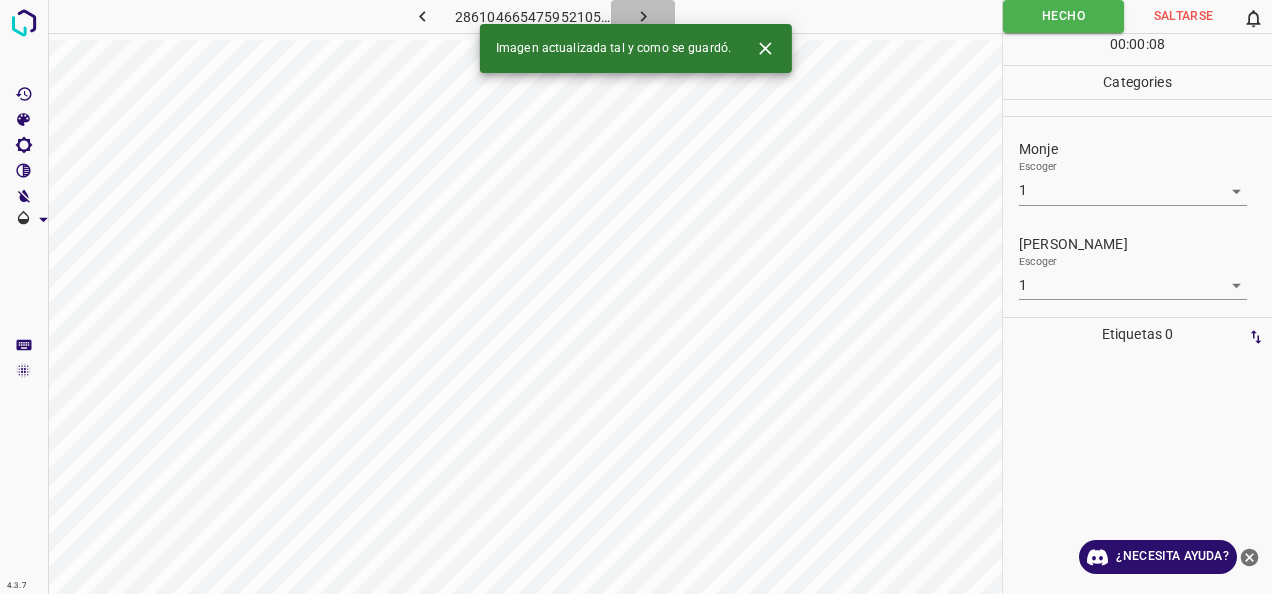 click 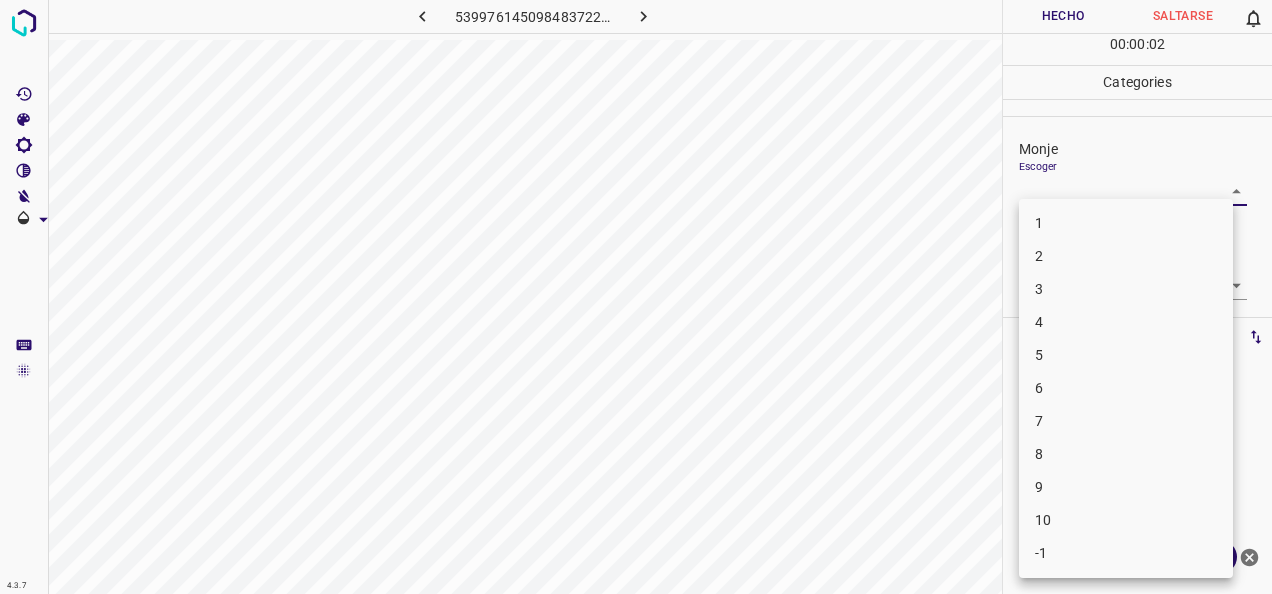 click on "4.3.7 5399761450984837222.png Hecho Saltarse 0 00   : 00   : 02   Categories Monje  Escoger ​  [PERSON_NAME]   Escoger ​ Etiquetas 0 Categories 1 Monje 2  [PERSON_NAME] Herramientas Espacio Cambiar entre modos (Dibujar y Editar) Yo Etiquetado automático R Restaurar zoom M Acercar N Alejar Borrar Eliminar etiqueta de selección Filtros Z Restaurar filtros X Filtro de saturación C Filtro de brillo V Filtro de contraste B Filtro de escala de grises General O Descargar ¿Necesita ayuda? -Mensaje de texto -Esconder -Borrar 1 2 3 4 5 6 7 8 9 10 -1" at bounding box center [636, 297] 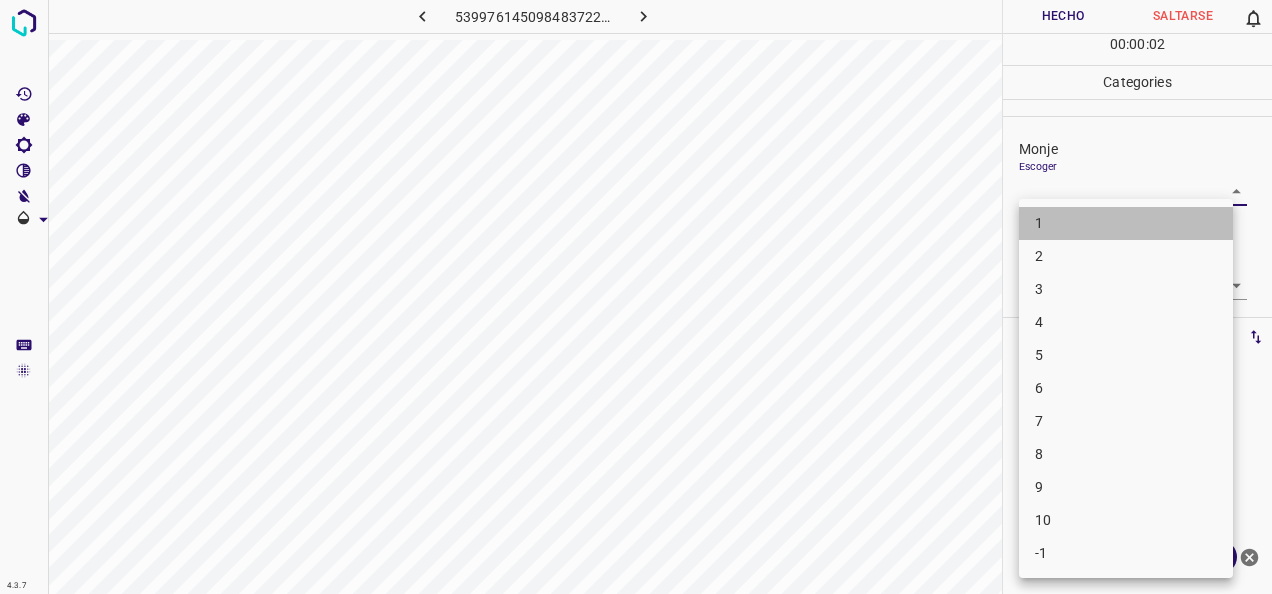 click on "1" at bounding box center [1126, 223] 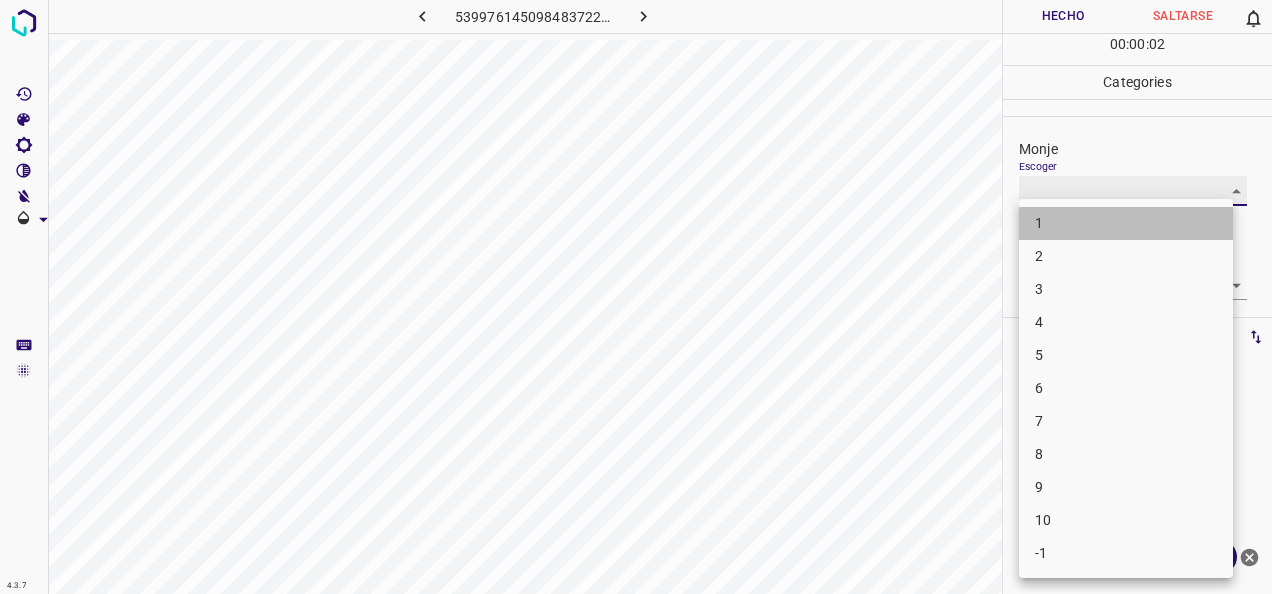 type on "1" 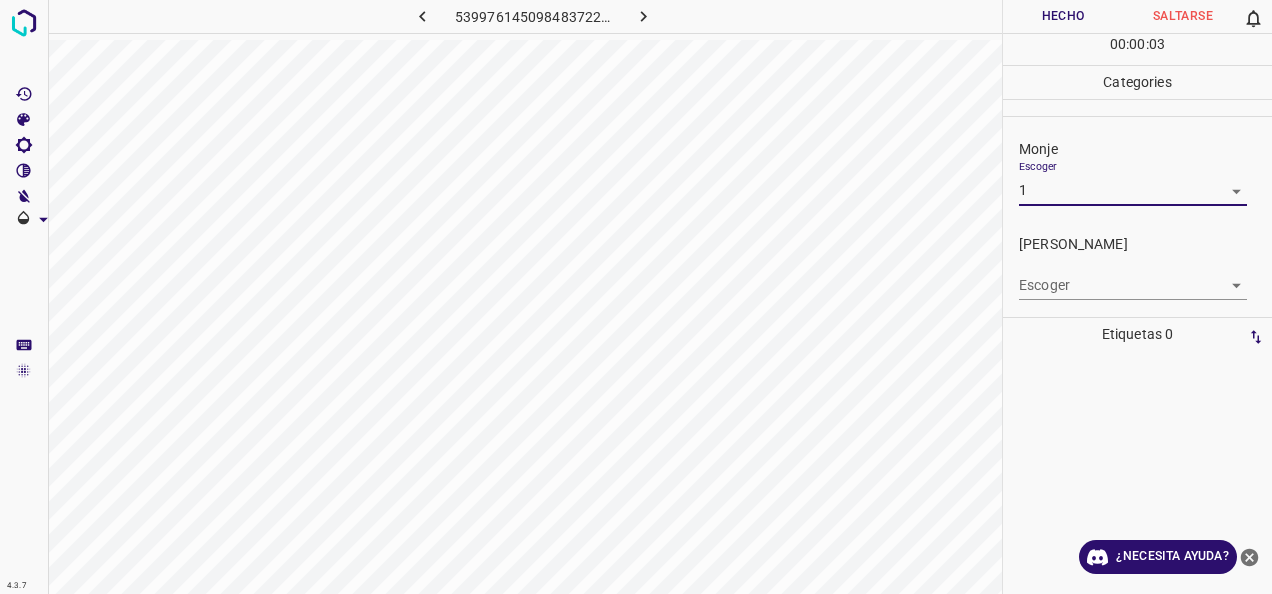 click on "4.3.7 5399761450984837222.png Hecho Saltarse 0 00   : 00   : 03   Categories Monje  Escoger 1 1  [PERSON_NAME]   Escoger ​ Etiquetas 0 Categories 1 Monje 2  [PERSON_NAME] Herramientas Espacio Cambiar entre modos (Dibujar y Editar) Yo Etiquetado automático R Restaurar zoom M Acercar N Alejar Borrar Eliminar etiqueta de selección Filtros Z Restaurar filtros X Filtro de saturación C Filtro de brillo V Filtro de contraste B Filtro de escala de grises General O Descargar ¿Necesita ayuda? -Mensaje de texto -Esconder -Borrar" at bounding box center [636, 297] 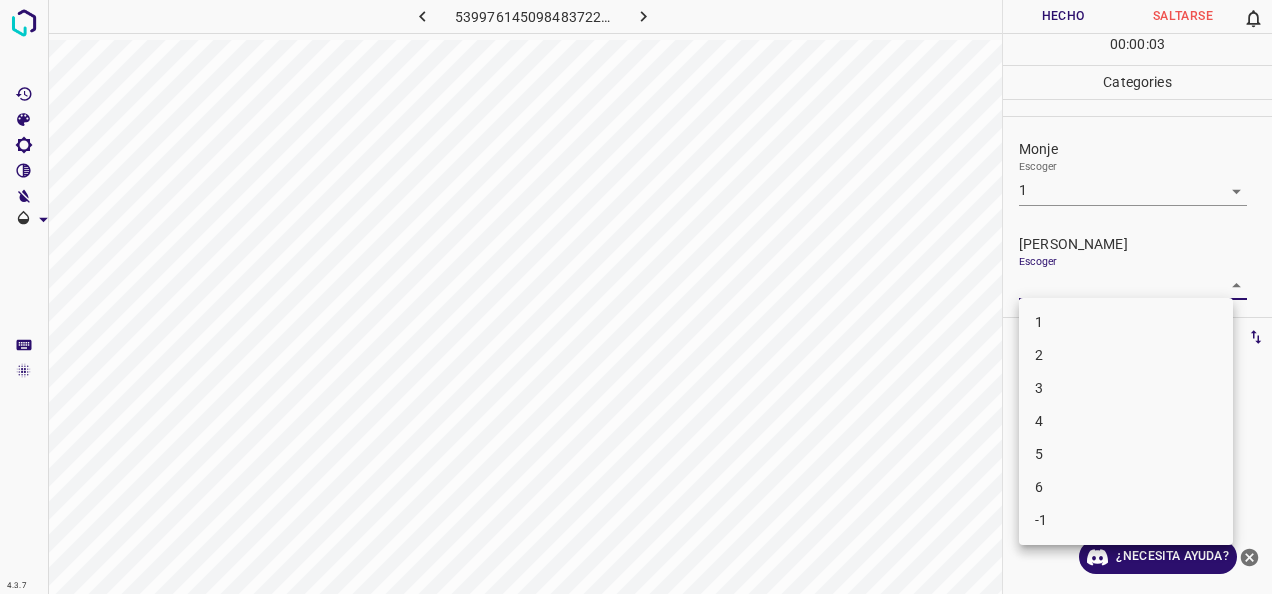 click on "1" at bounding box center [1126, 322] 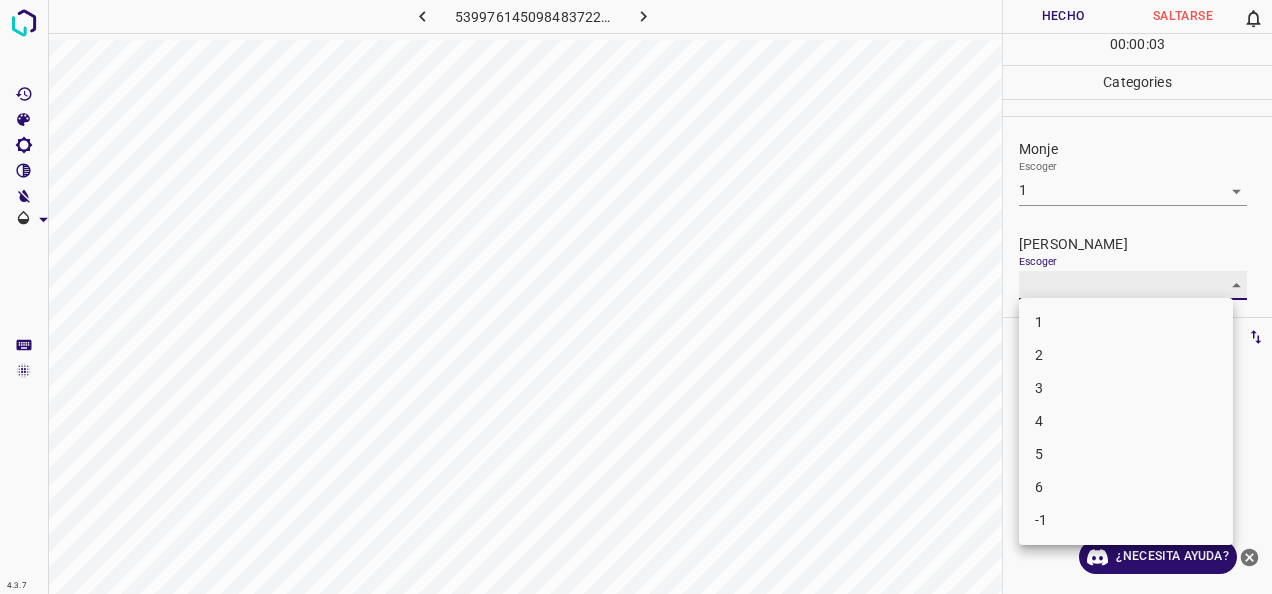 type on "1" 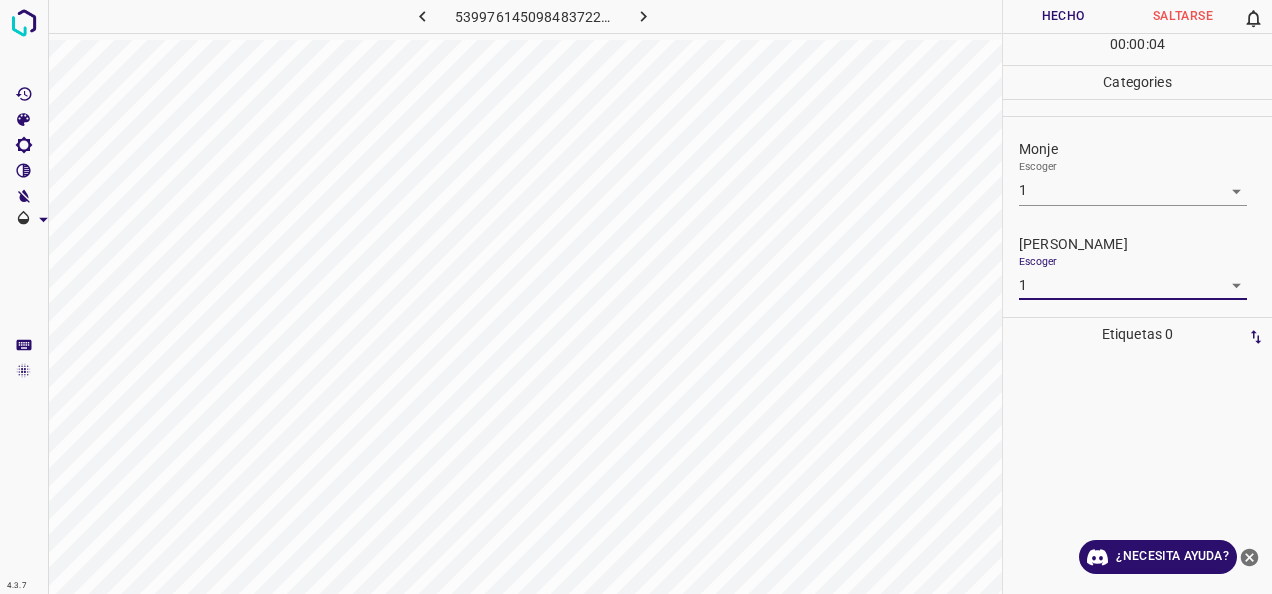 click on "Hecho" at bounding box center (1063, 16) 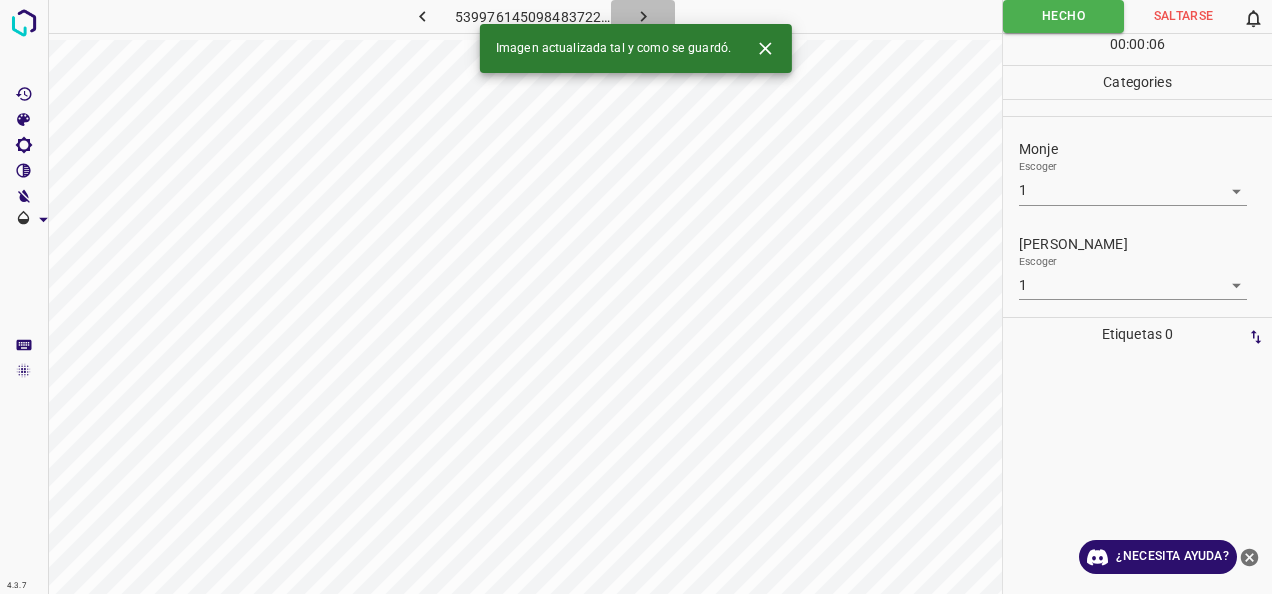 click 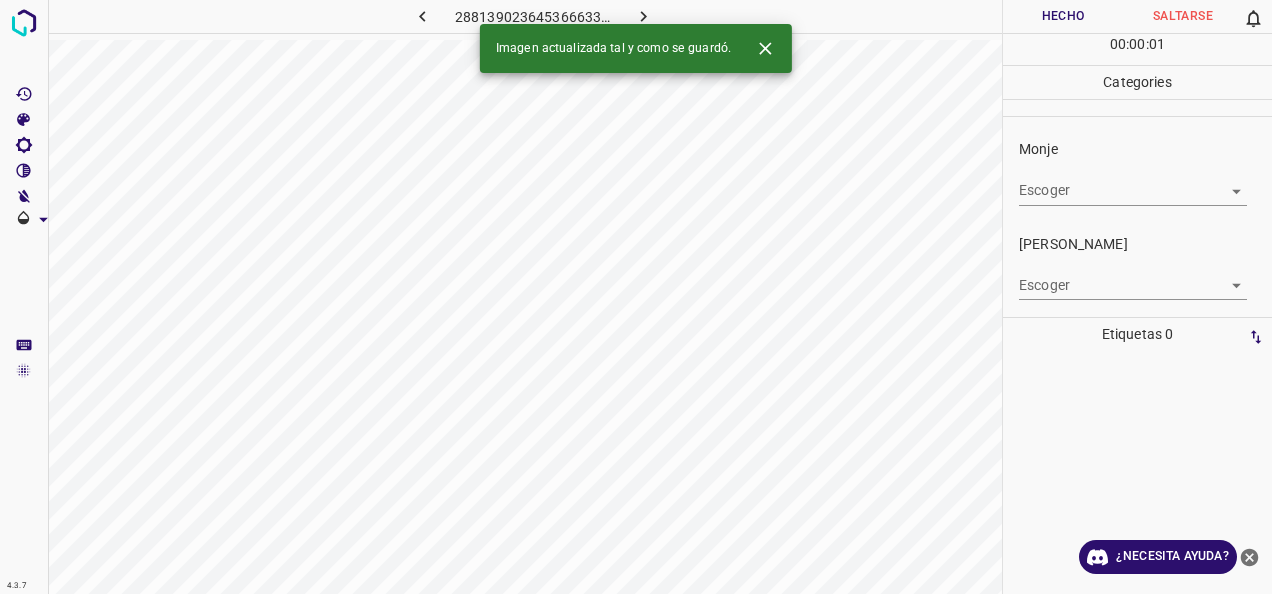click on "4.3.7 2881390236453666333.png Hecho Saltarse 0 00   : 00   : 01   Categories Monje  Escoger ​  [PERSON_NAME]   Escoger ​ Etiquetas 0 Categories 1 Monje 2  [PERSON_NAME] Herramientas Espacio Cambiar entre modos (Dibujar y Editar) Yo Etiquetado automático R Restaurar zoom M Acercar N Alejar Borrar Eliminar etiqueta de selección Filtros Z Restaurar filtros X Filtro de saturación C Filtro de brillo V Filtro de contraste B Filtro de escala de grises General O Descargar Imagen actualizada tal y como se guardó. ¿Necesita ayuda? -Mensaje de texto -Esconder -Borrar" at bounding box center (636, 297) 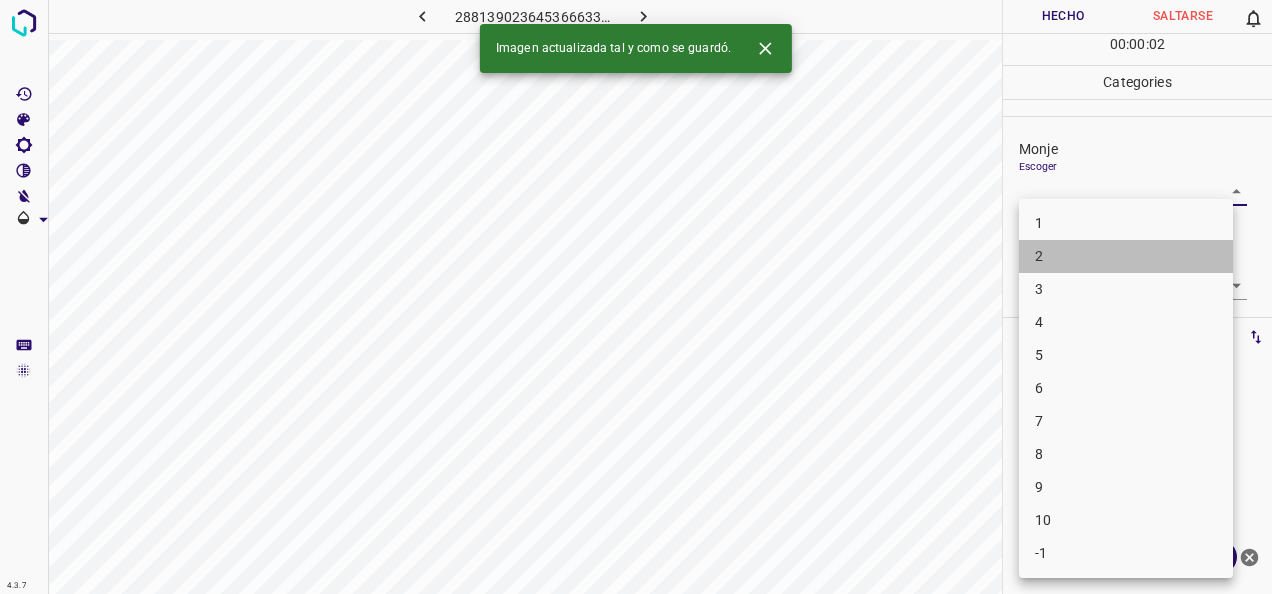 click on "2" at bounding box center (1126, 256) 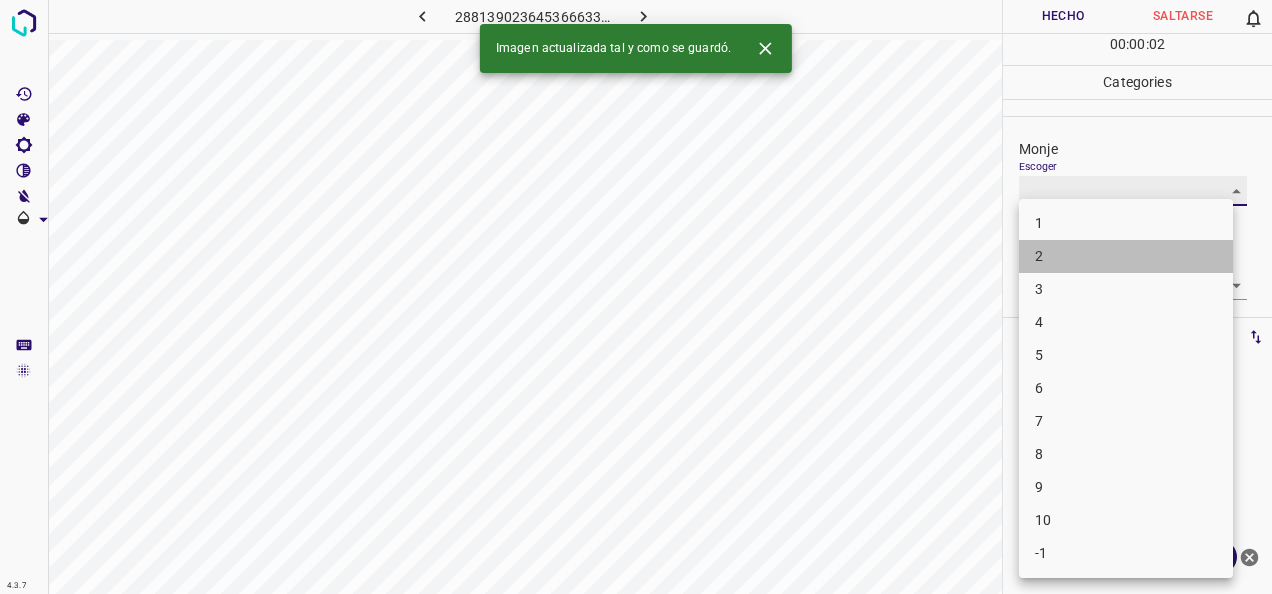 type on "2" 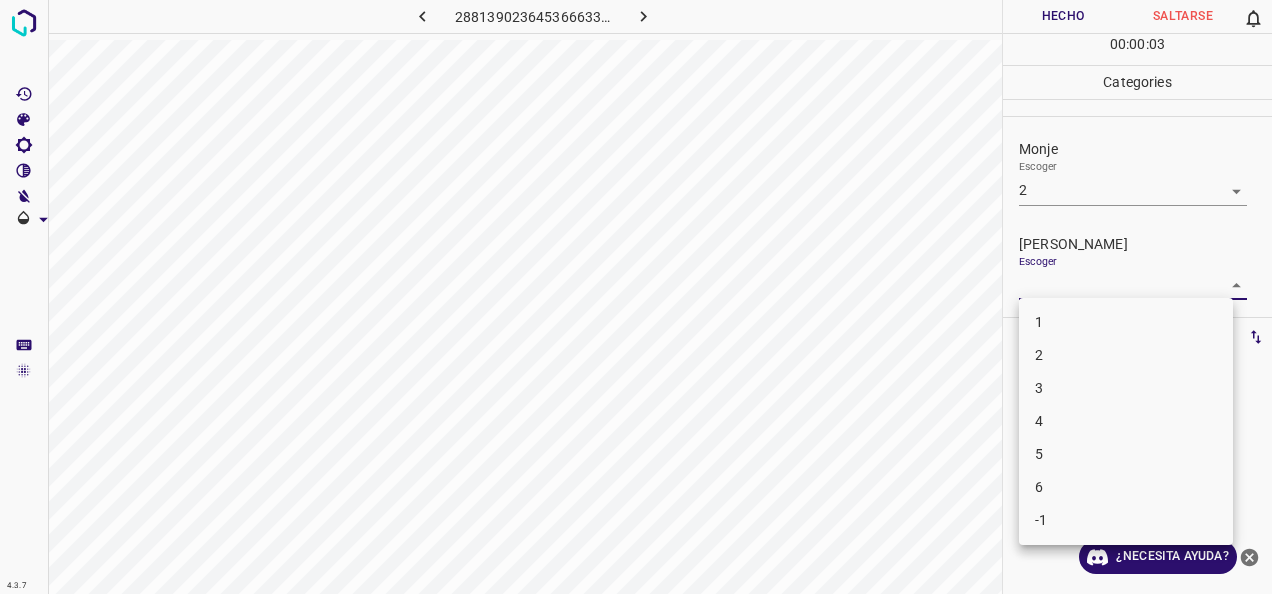 click on "4.3.7 2881390236453666333.png Hecho Saltarse 0 00   : 00   : 03   Categories Monje  Escoger 2 2  [PERSON_NAME]   Escoger ​ Etiquetas 0 Categories 1 Monje 2  [PERSON_NAME] Herramientas Espacio Cambiar entre modos (Dibujar y Editar) Yo Etiquetado automático R Restaurar zoom M Acercar N Alejar Borrar Eliminar etiqueta de selección Filtros Z Restaurar filtros X Filtro de saturación C Filtro de brillo V Filtro de contraste B Filtro de escala de grises General O Descargar ¿Necesita ayuda? -Mensaje de texto -Esconder -Borrar 1 2 3 4 5 6 -1" at bounding box center (636, 297) 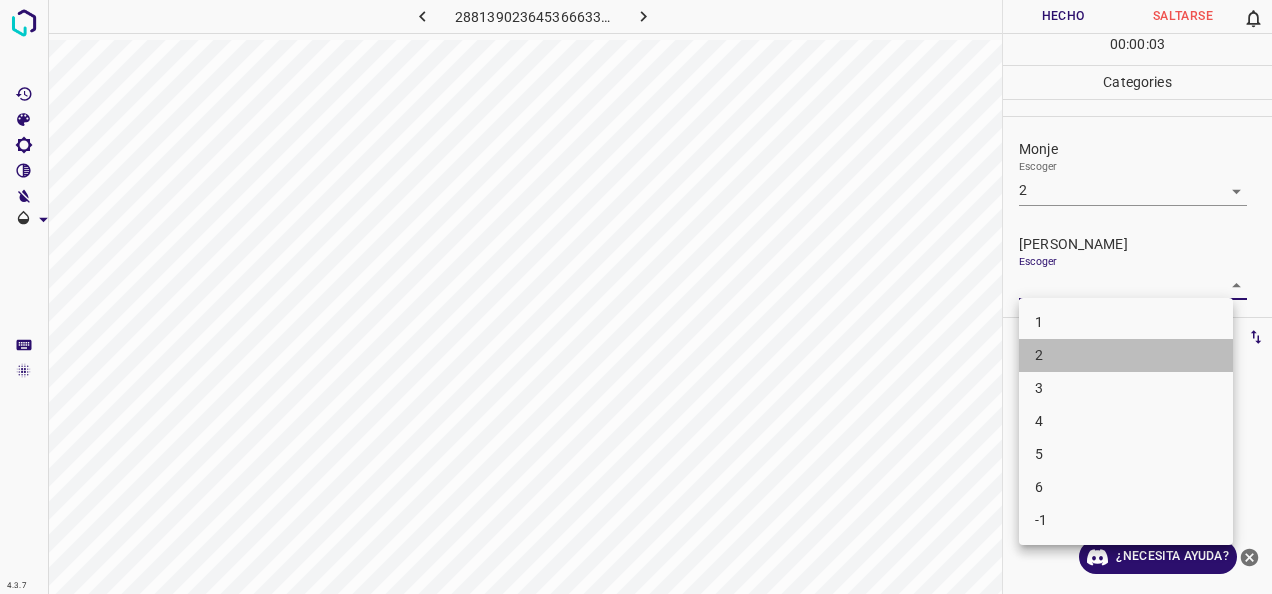 click on "2" at bounding box center (1126, 355) 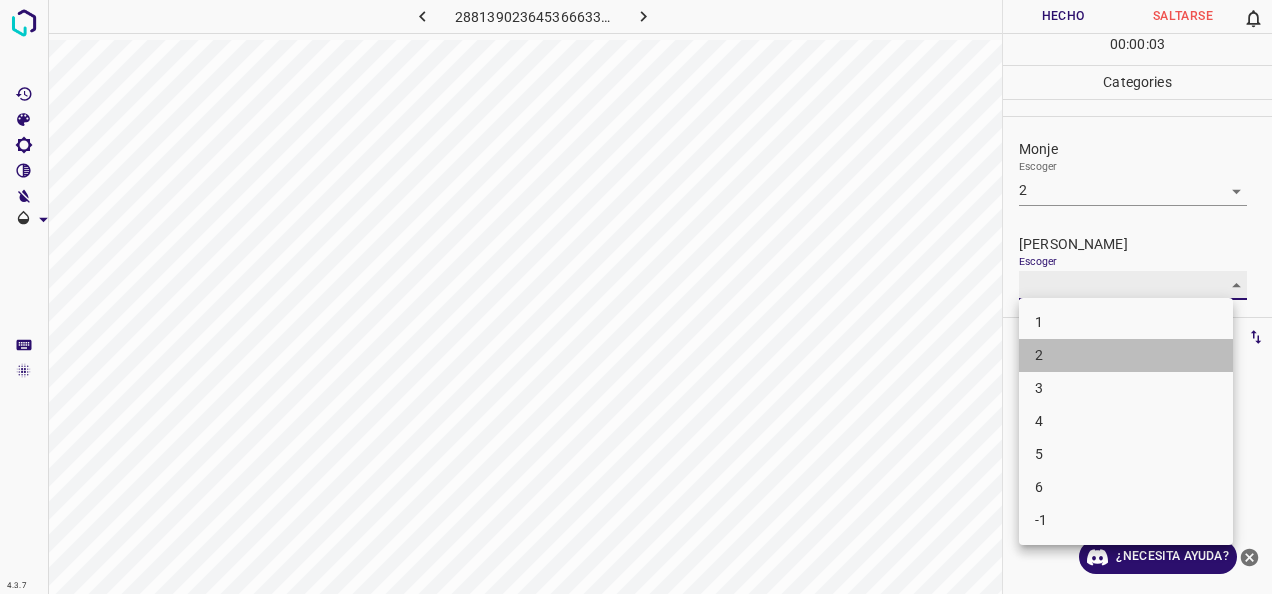 type on "2" 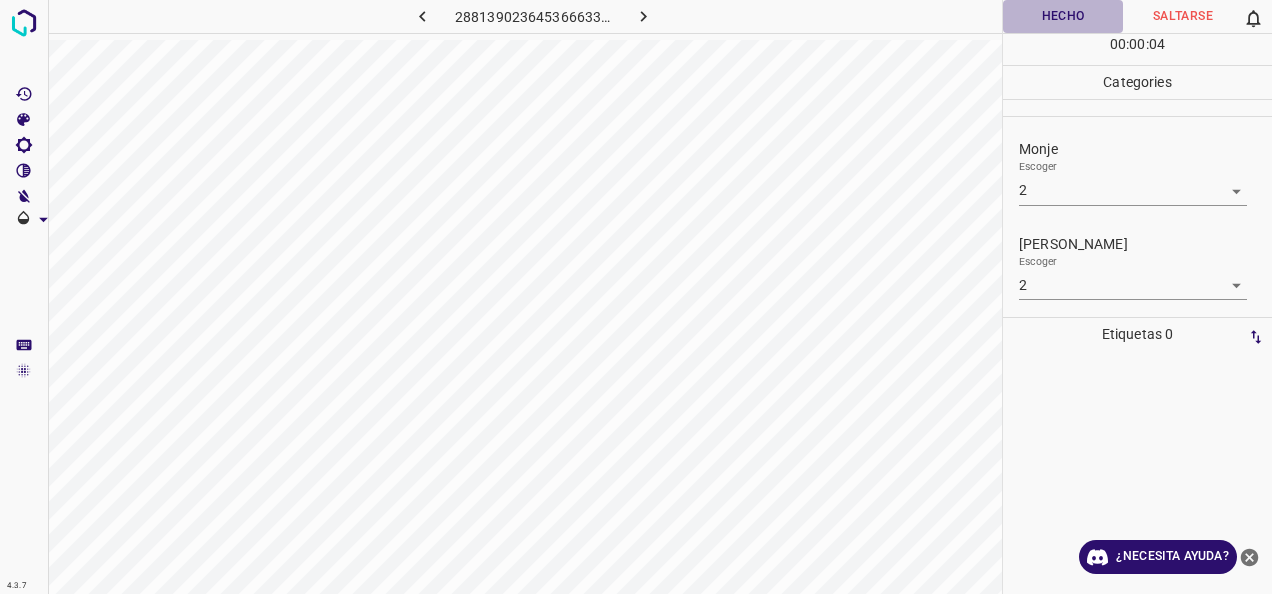click on "Hecho" at bounding box center [1063, 16] 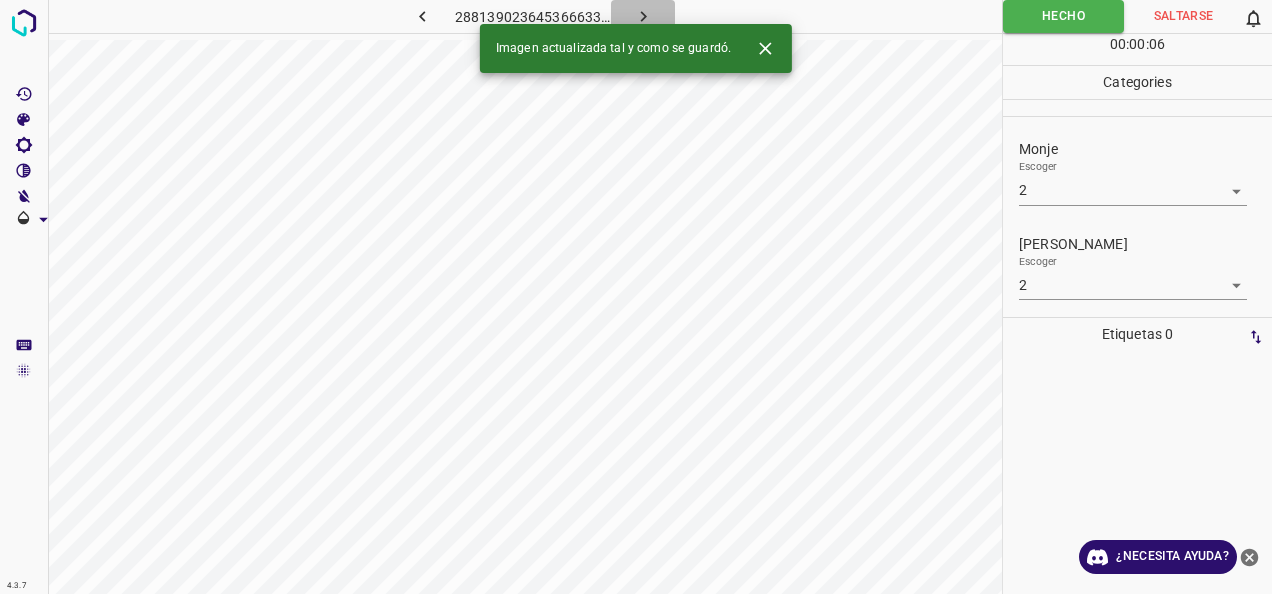 click at bounding box center (643, 16) 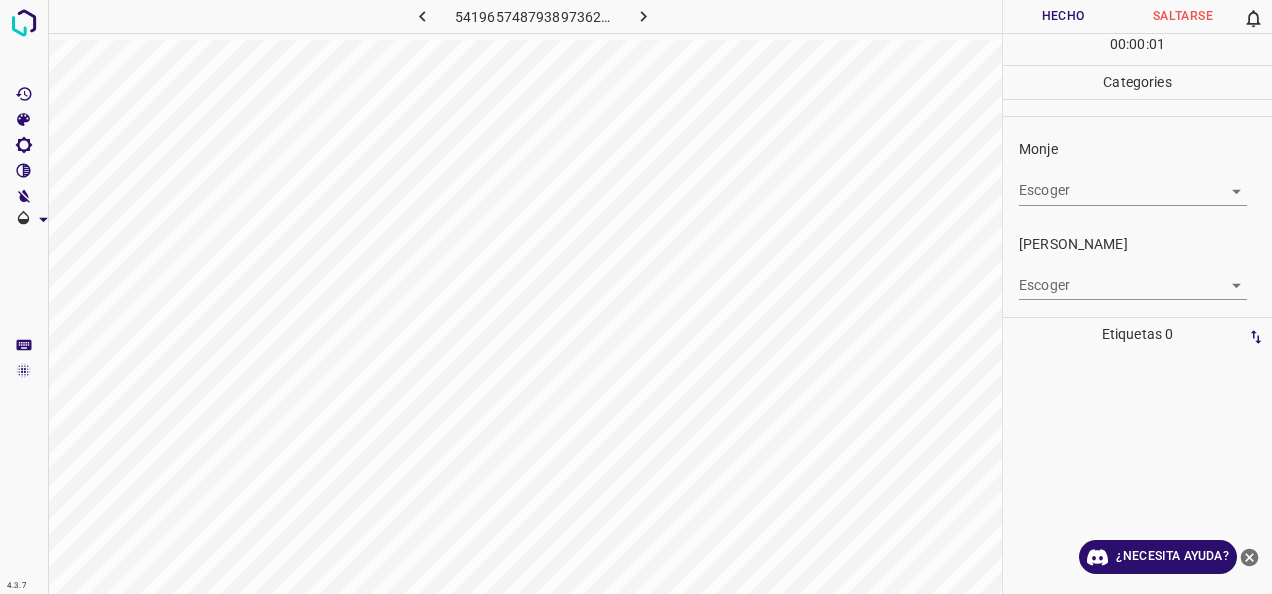 click on "4.3.7 5419657487938973629.png Hecho Saltarse 0 00   : 00   : 01   Categories [PERSON_NAME] ​  [PERSON_NAME]   Escoger ​ Etiquetas 0 Categories 1 Monje 2  [PERSON_NAME] Herramientas Espacio Cambiar entre modos (Dibujar y Editar) Yo Etiquetado automático R Restaurar zoom M Acercar N Alejar Borrar Eliminar etiqueta de selección Filtros Z Restaurar filtros X Filtro de saturación C Filtro de brillo V Filtro de contraste B Filtro de escala de grises General O Descargar ¿Necesita ayuda? -Mensaje de texto -Esconder -Borrar" at bounding box center [636, 297] 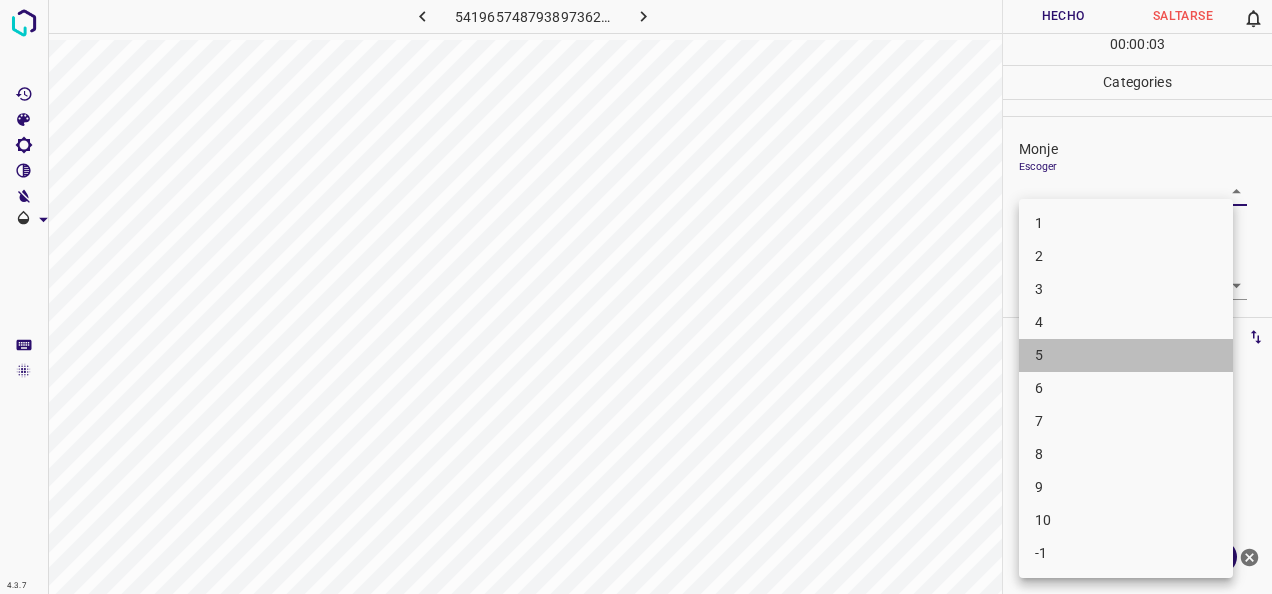 click on "5" at bounding box center (1126, 355) 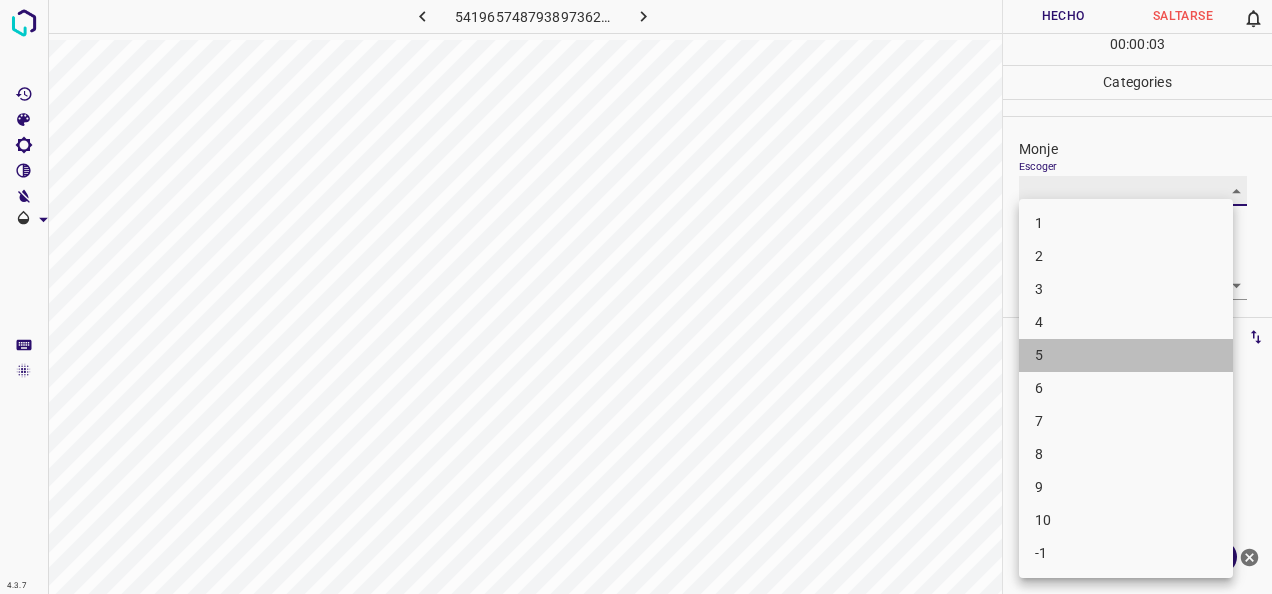 type on "5" 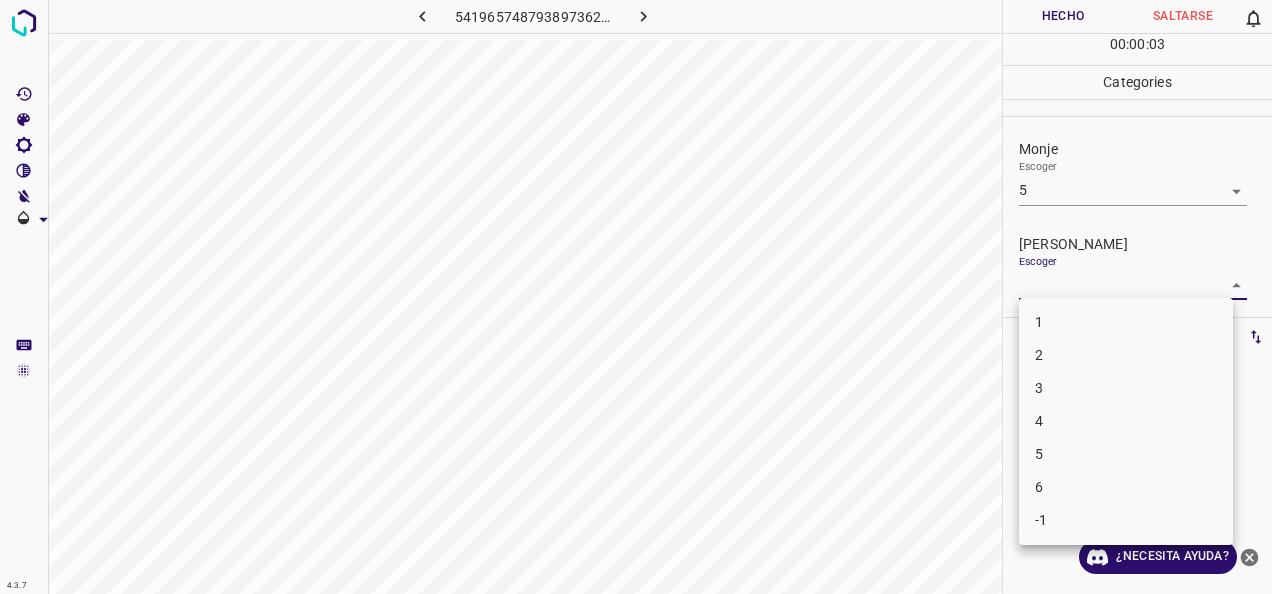 click on "4.3.7 5419657487938973629.png Hecho Saltarse 0 00   : 00   : 03   Categories Monje  Escoger 5 5  [PERSON_NAME]   Escoger ​ Etiquetas 0 Categories 1 Monje 2  [PERSON_NAME] Herramientas Espacio Cambiar entre modos (Dibujar y Editar) Yo Etiquetado automático R Restaurar zoom M Acercar N Alejar Borrar Eliminar etiqueta de selección Filtros Z Restaurar filtros X Filtro de saturación C Filtro de brillo V Filtro de contraste B Filtro de escala de grises General O Descargar ¿Necesita ayuda? -Mensaje de texto -Esconder -Borrar 1 2 3 4 5 6 -1" at bounding box center (636, 297) 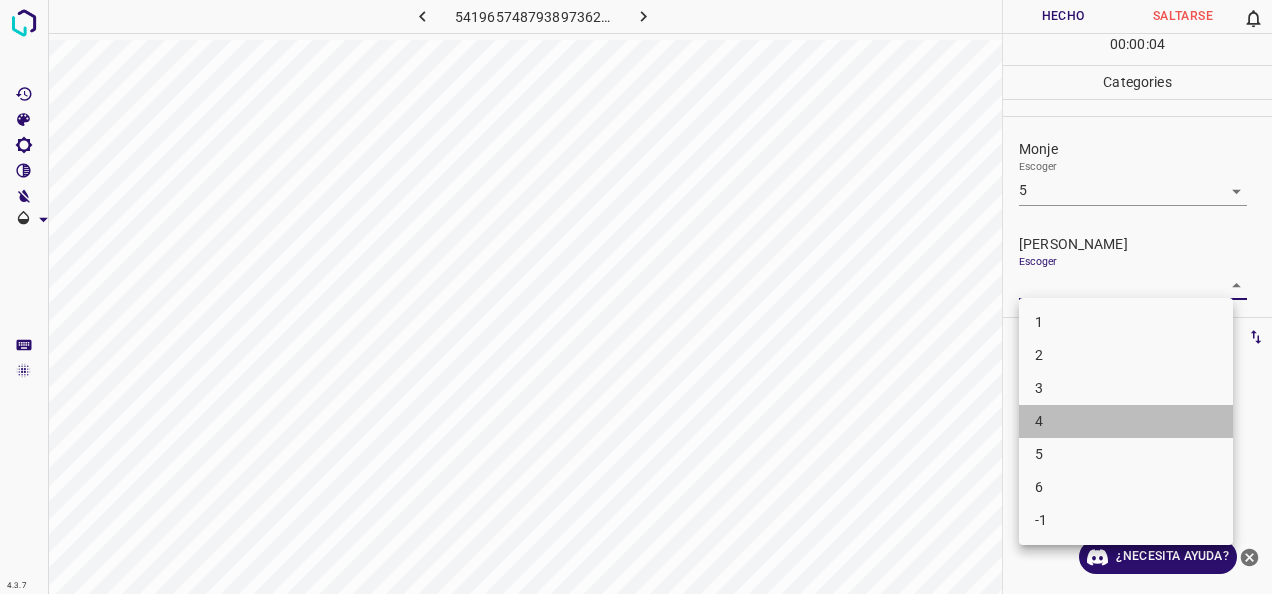 click on "4" at bounding box center [1126, 421] 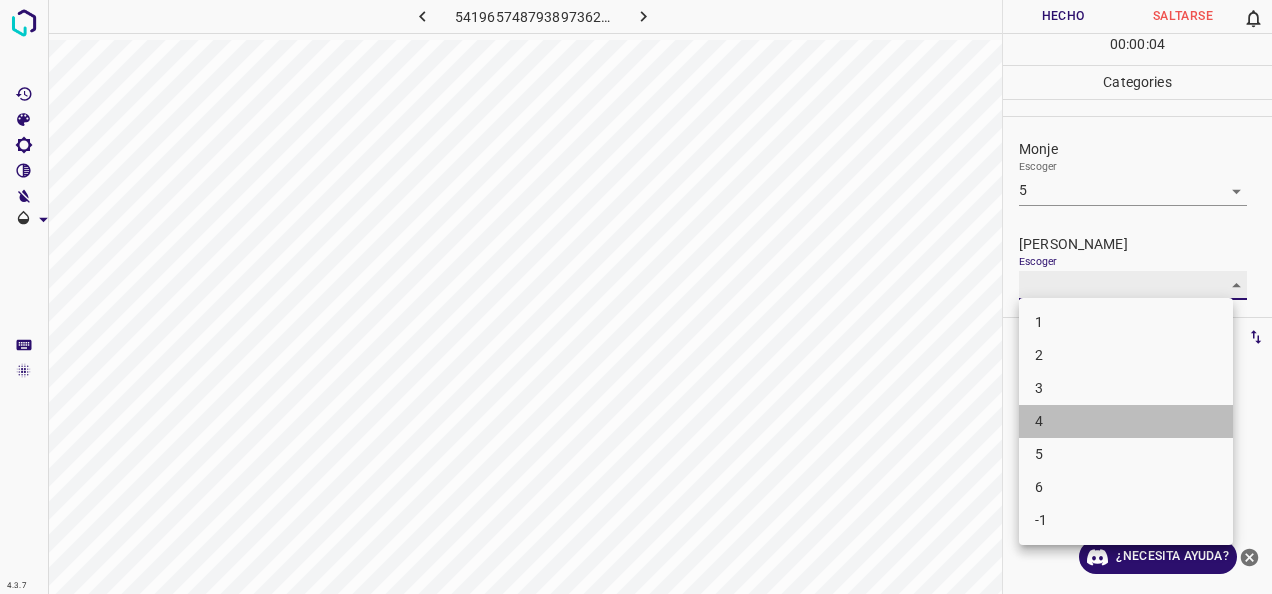 type on "4" 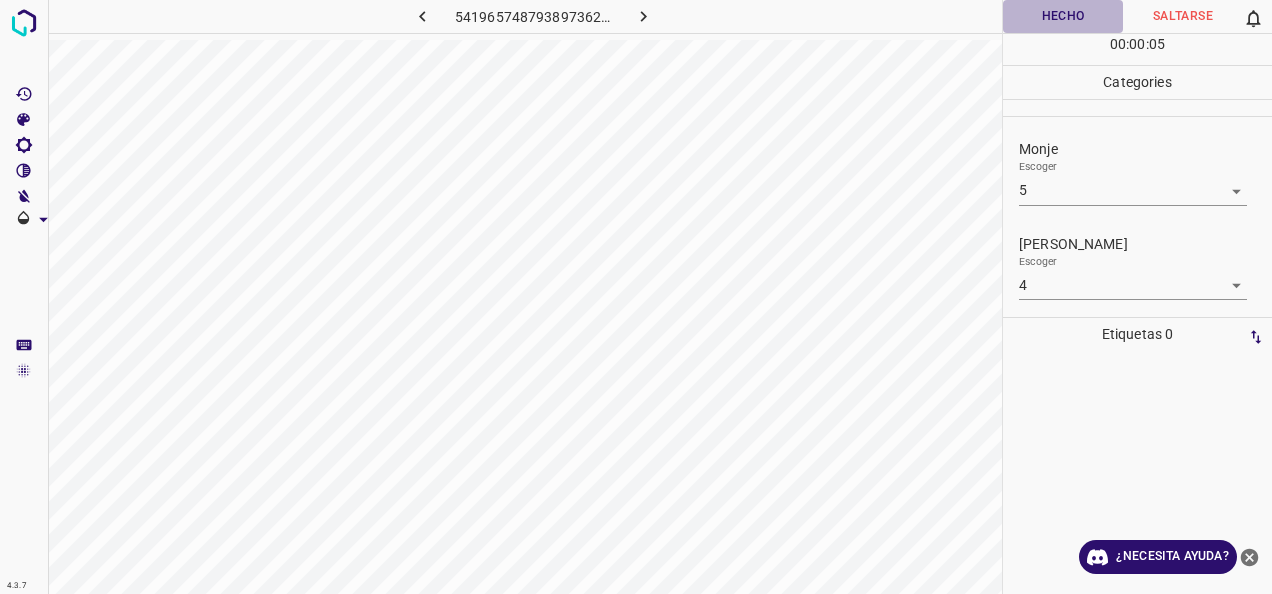 click on "Hecho" at bounding box center (1063, 16) 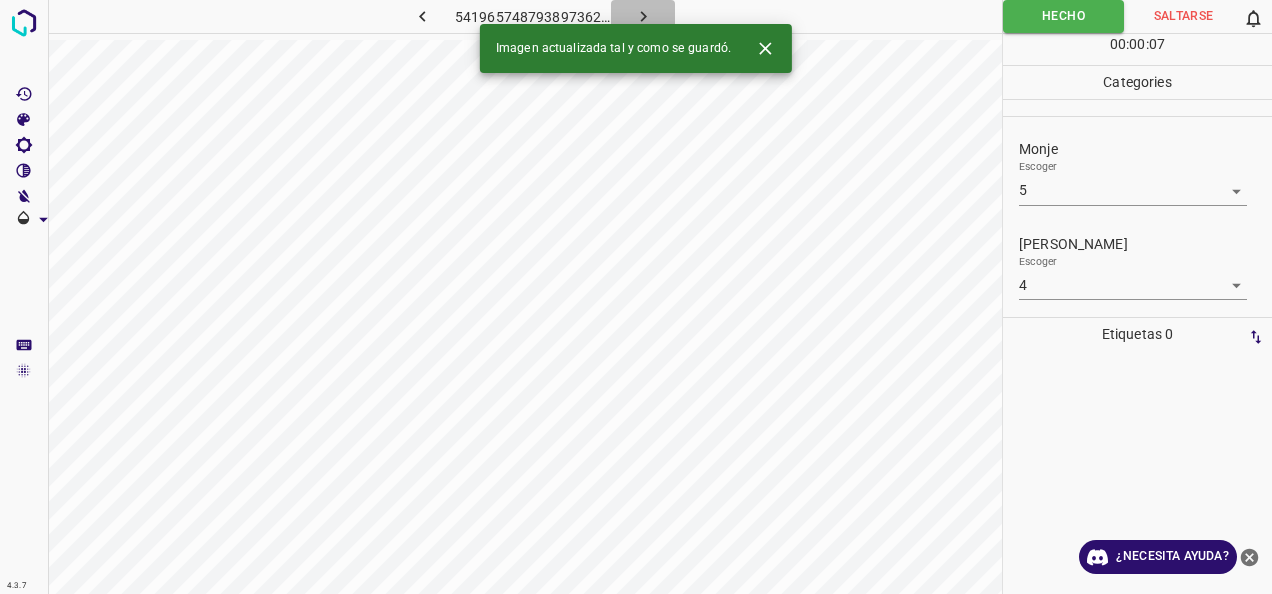 click at bounding box center (643, 16) 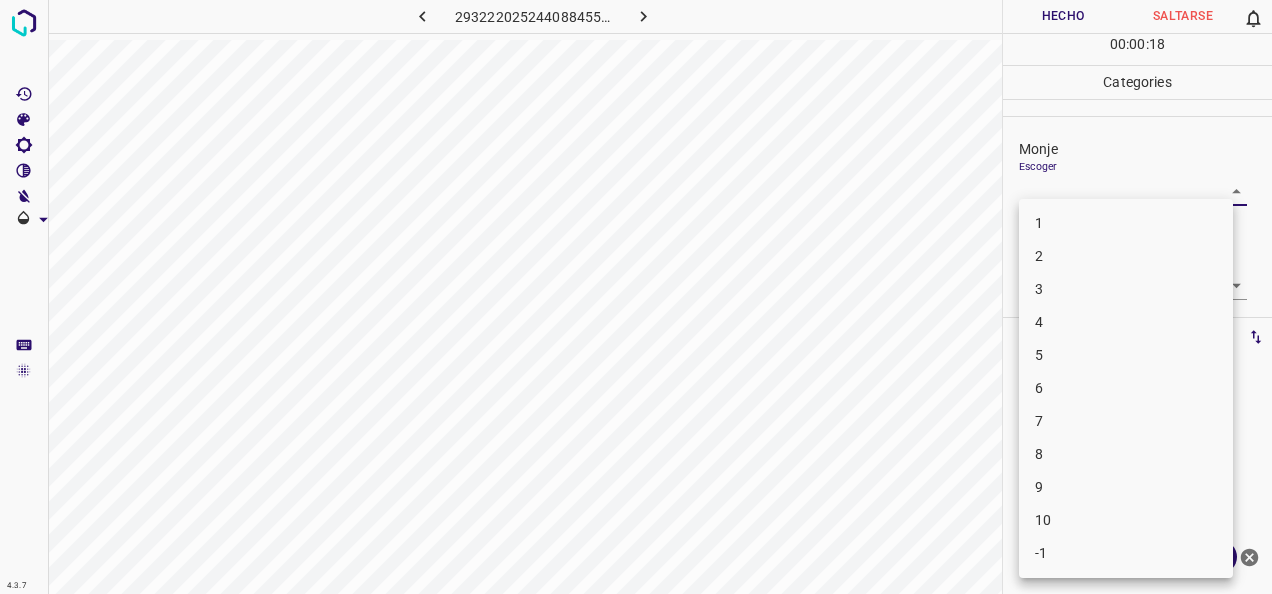 click on "4.3.7 2932220252440884552.png Hecho Saltarse 0 00   : 00   : 18   Categories Monje  Escoger ​  [PERSON_NAME]   Escoger ​ Etiquetas 0 Categories 1 Monje 2  [PERSON_NAME] Herramientas Espacio Cambiar entre modos (Dibujar y Editar) Yo Etiquetado automático R Restaurar zoom M Acercar N Alejar Borrar Eliminar etiqueta de selección Filtros Z Restaurar filtros X Filtro de saturación C Filtro de brillo V Filtro de contraste B Filtro de escala de grises General O Descargar ¿Necesita ayuda? -Mensaje de texto -Esconder -Borrar 1 2 3 4 5 6 7 8 9 10 -1" at bounding box center (636, 297) 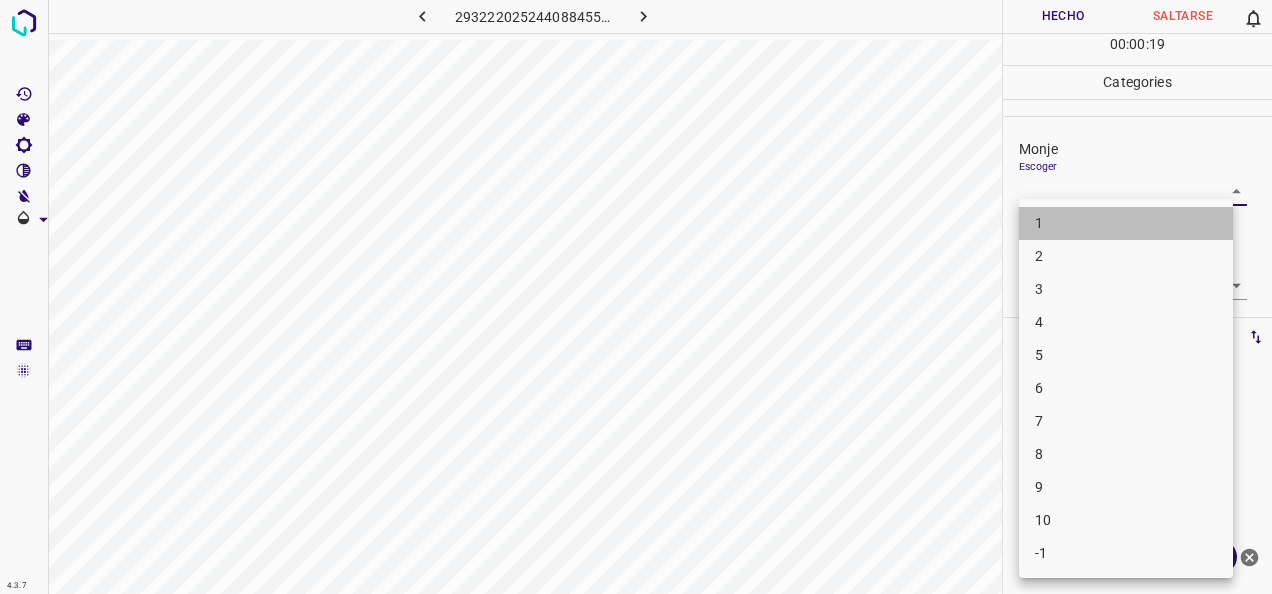 click on "1" at bounding box center (1126, 223) 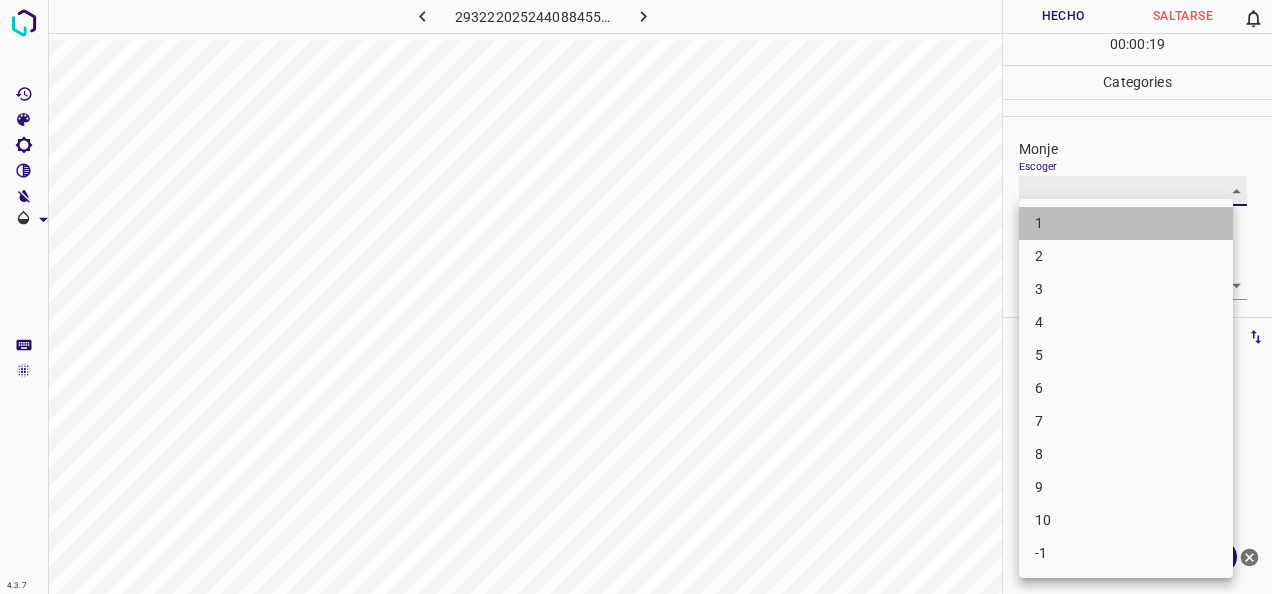 type on "1" 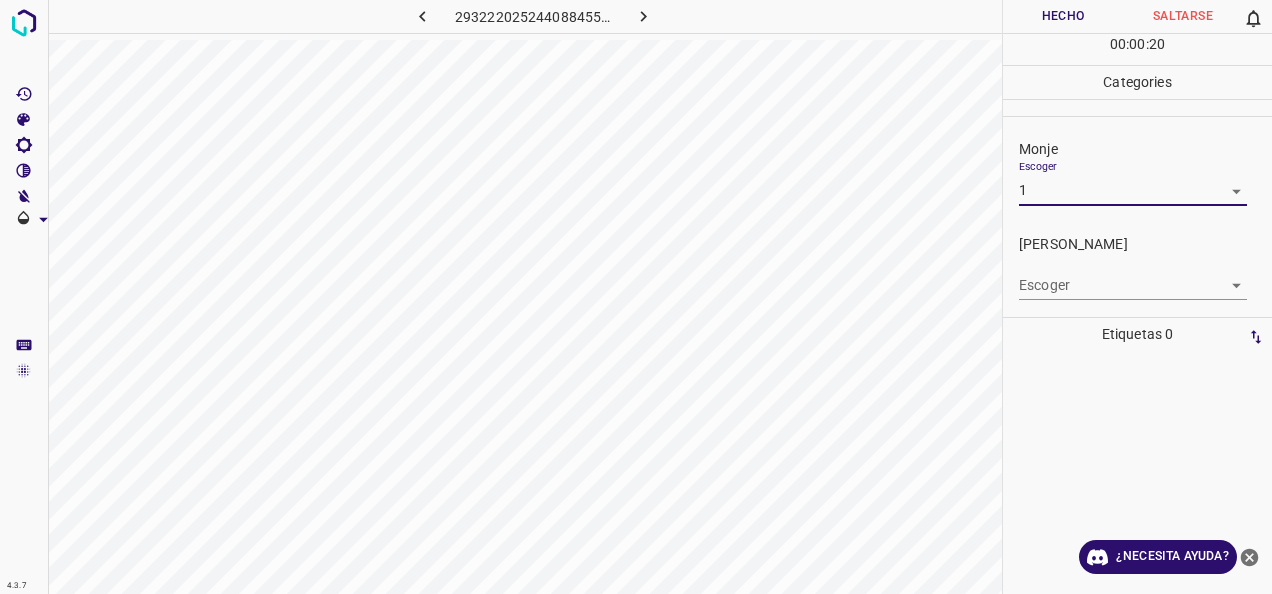 click on "4.3.7 2932220252440884552.png Hecho Saltarse 0 00   : 00   : 20   Categories Monje  Escoger 1 1  [PERSON_NAME]   Escoger ​ Etiquetas 0 Categories 1 Monje 2  [PERSON_NAME] Herramientas Espacio Cambiar entre modos (Dibujar y Editar) Yo Etiquetado automático R Restaurar zoom M Acercar N Alejar Borrar Eliminar etiqueta de selección Filtros Z Restaurar filtros X Filtro de saturación C Filtro de brillo V Filtro de contraste B Filtro de escala de grises General O Descargar ¿Necesita ayuda? -Mensaje de texto -Esconder -Borrar" at bounding box center [636, 297] 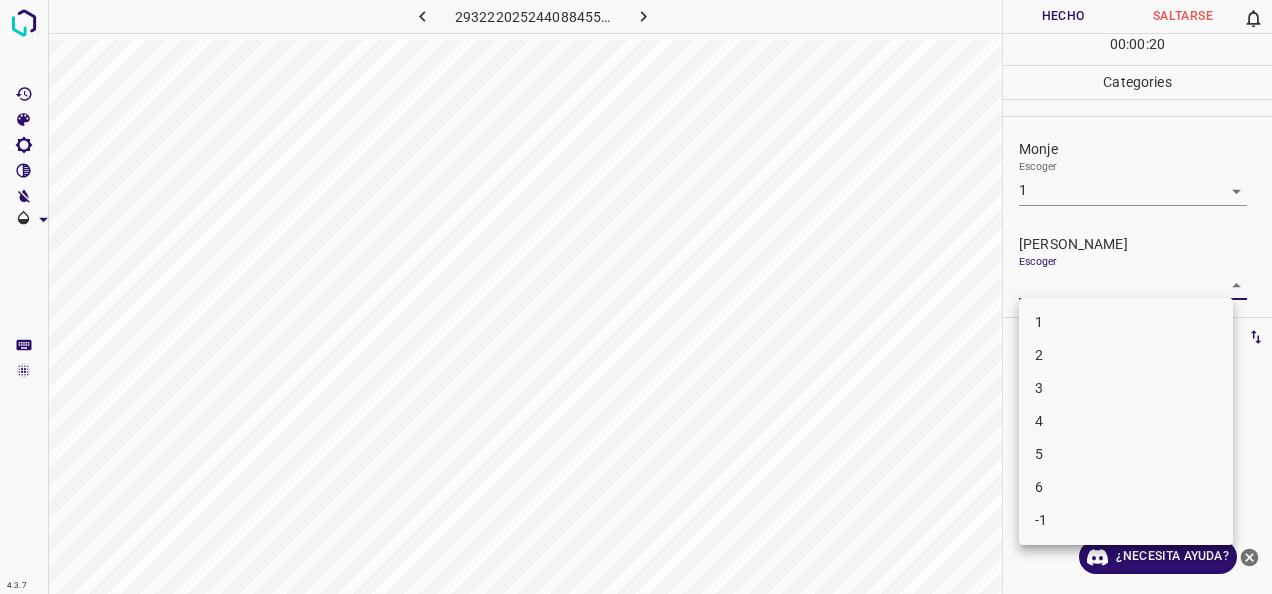 click on "1" at bounding box center (1126, 322) 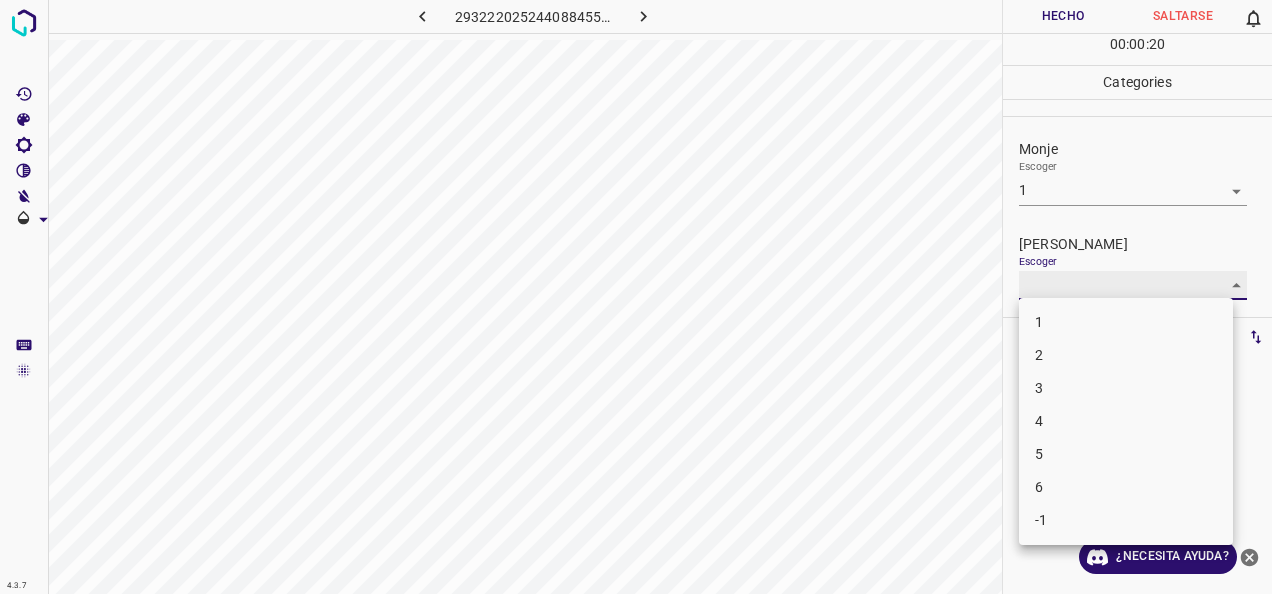 type on "1" 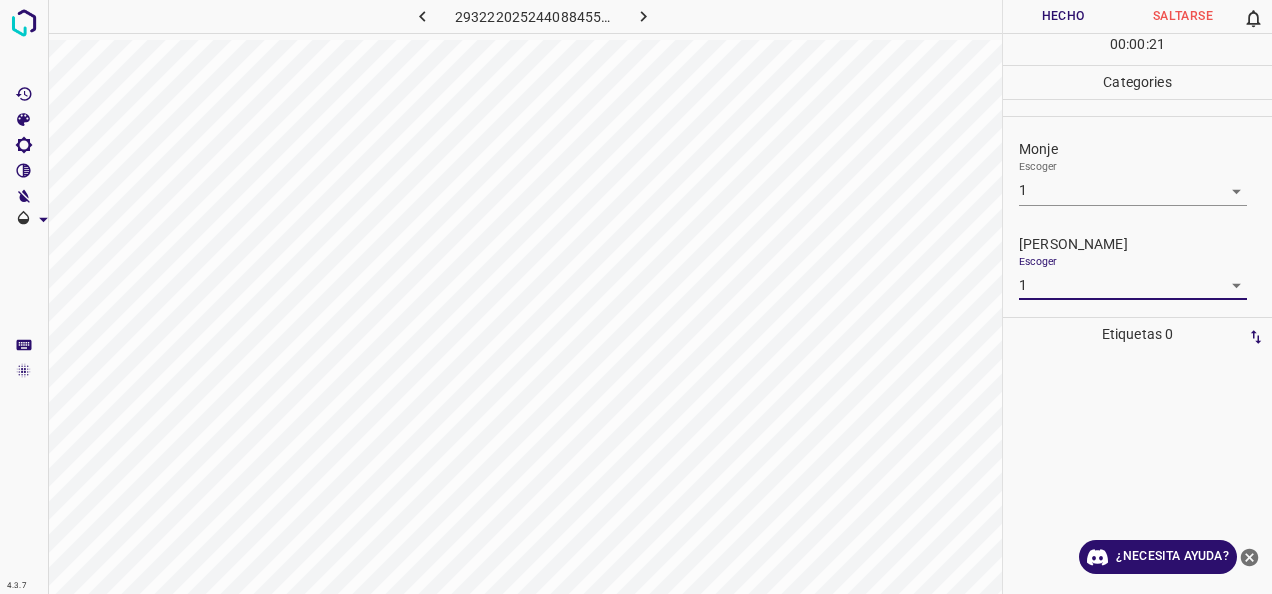 click on "Hecho" at bounding box center [1063, 16] 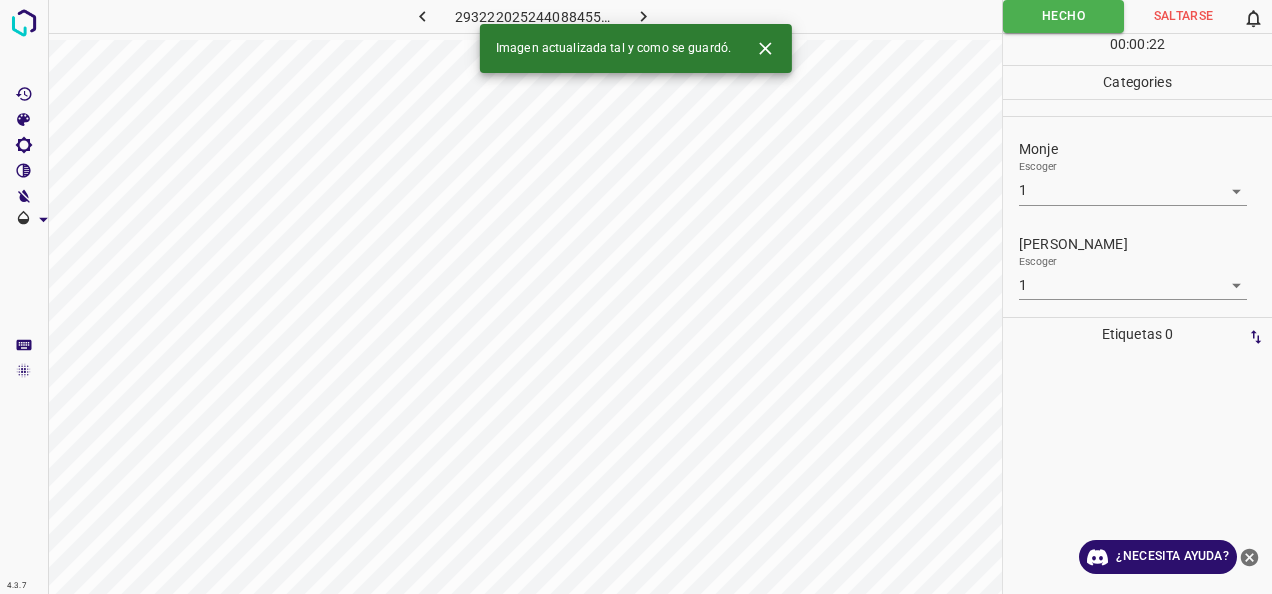 click 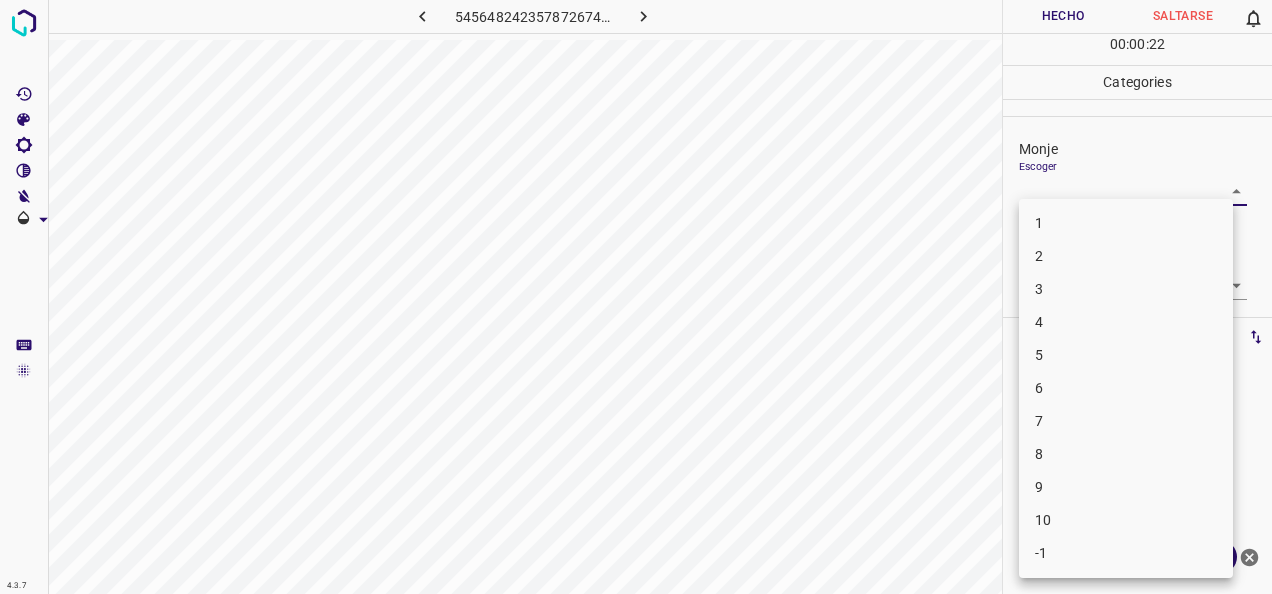 click on "4.3.7 5456482423578726745.png Hecho Saltarse 0 00   : 00   : 22   Categories Monje  Escoger ​  [PERSON_NAME]   Escoger ​ Etiquetas 0 Categories 1 Monje 2  [PERSON_NAME] Herramientas Espacio Cambiar entre modos (Dibujar y Editar) Yo Etiquetado automático R Restaurar zoom M Acercar N Alejar Borrar Eliminar etiqueta de selección Filtros Z Restaurar filtros X Filtro de saturación C Filtro de brillo V Filtro de contraste B Filtro de escala de grises General O Descargar ¿Necesita ayuda? -Mensaje de texto -Esconder -Borrar 1 2 3 4 5 6 7 8 9 10 -1" at bounding box center (636, 297) 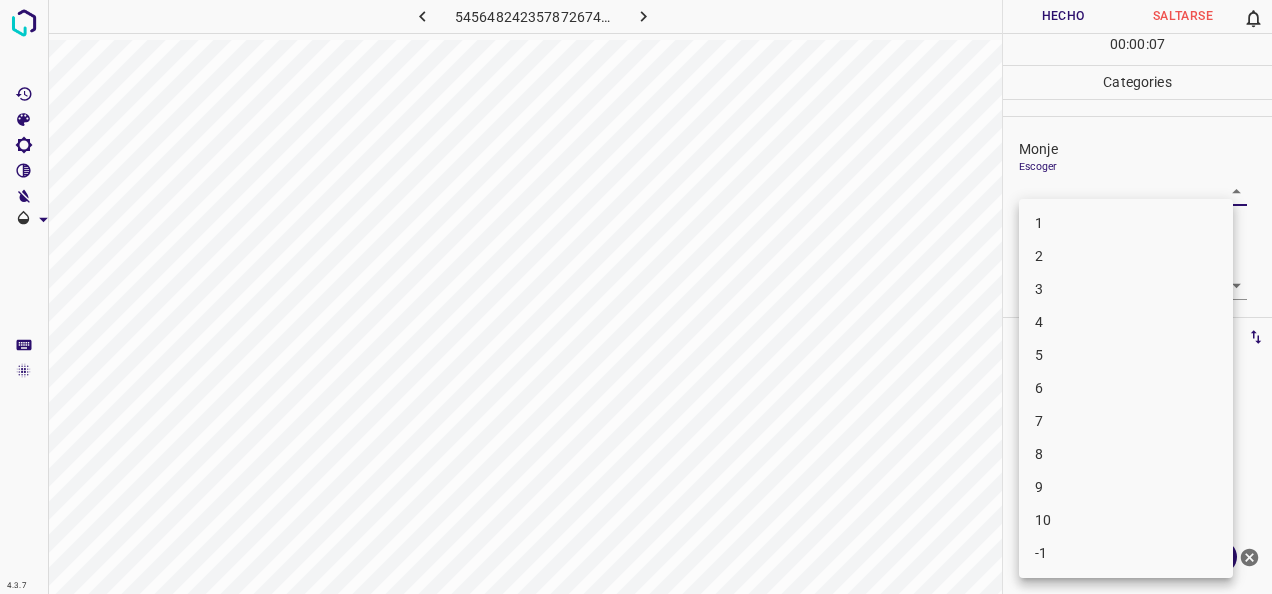 click on "2" at bounding box center (1126, 256) 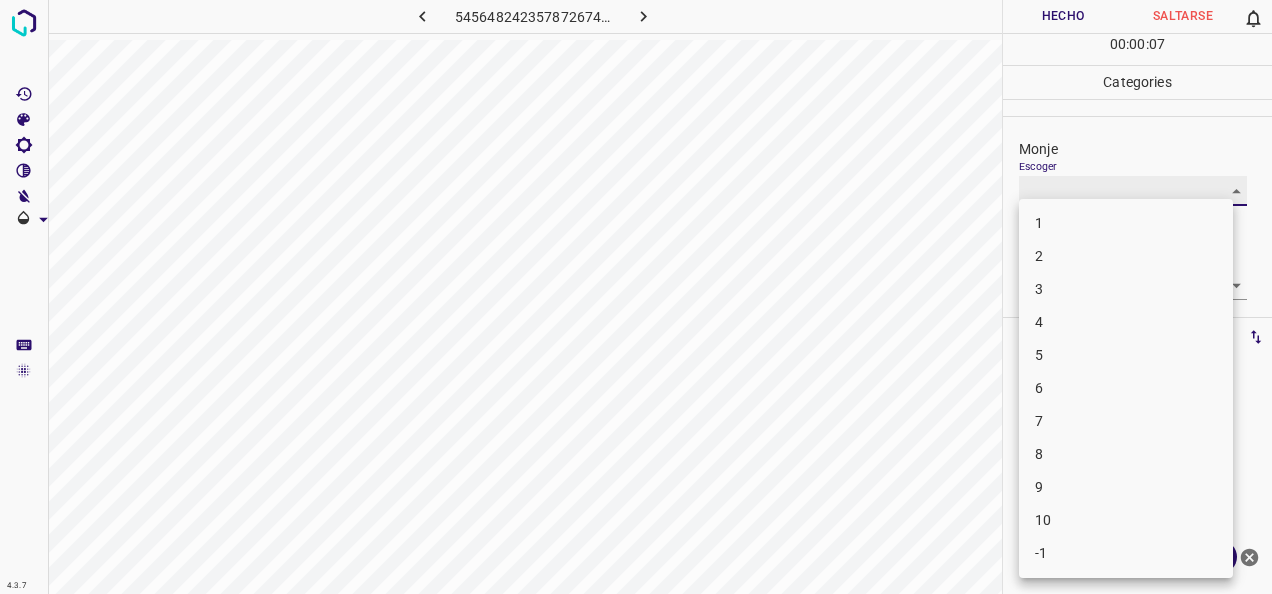 type on "2" 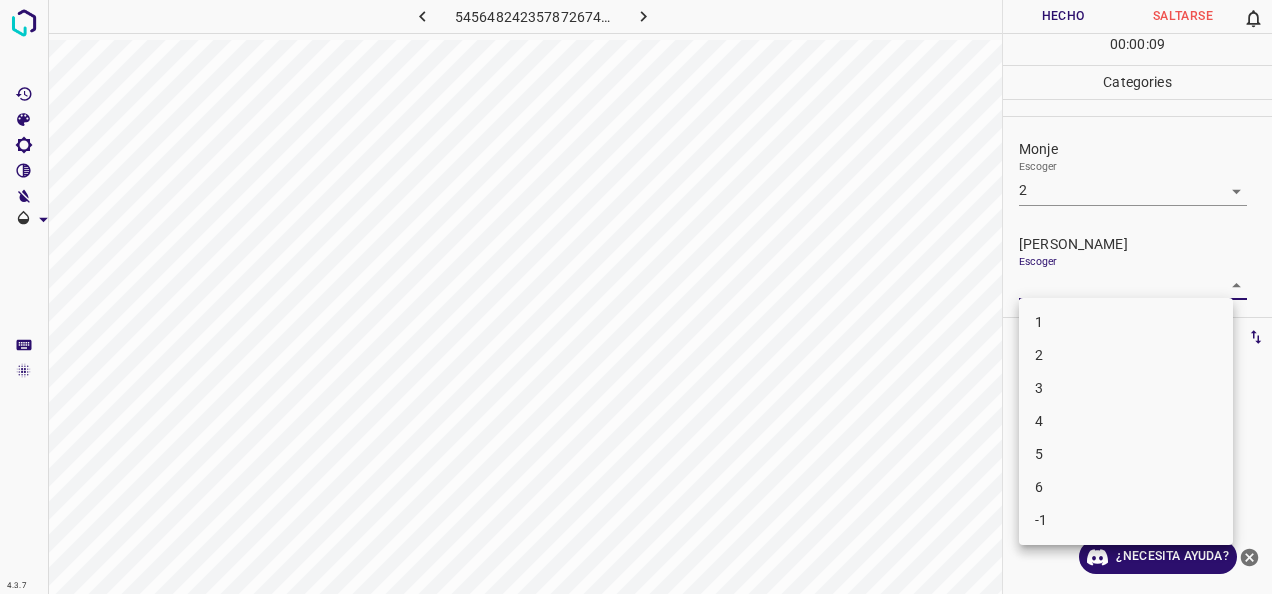drag, startPoint x: 1213, startPoint y: 289, endPoint x: 1094, endPoint y: 364, distance: 140.66272 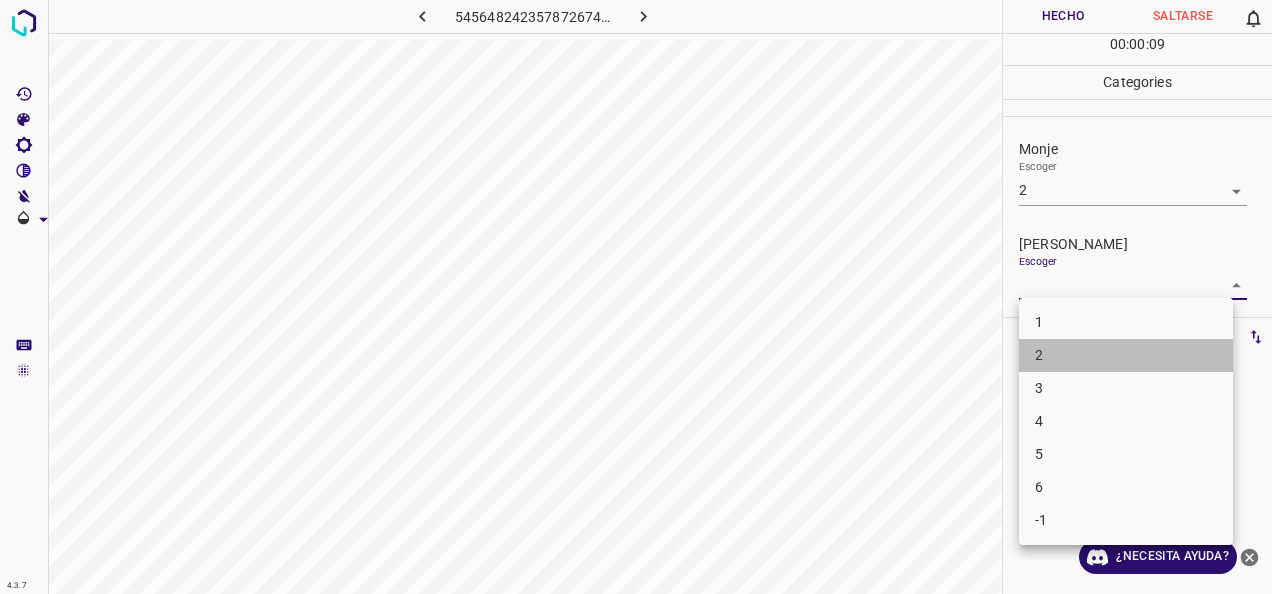 click on "2" at bounding box center [1126, 355] 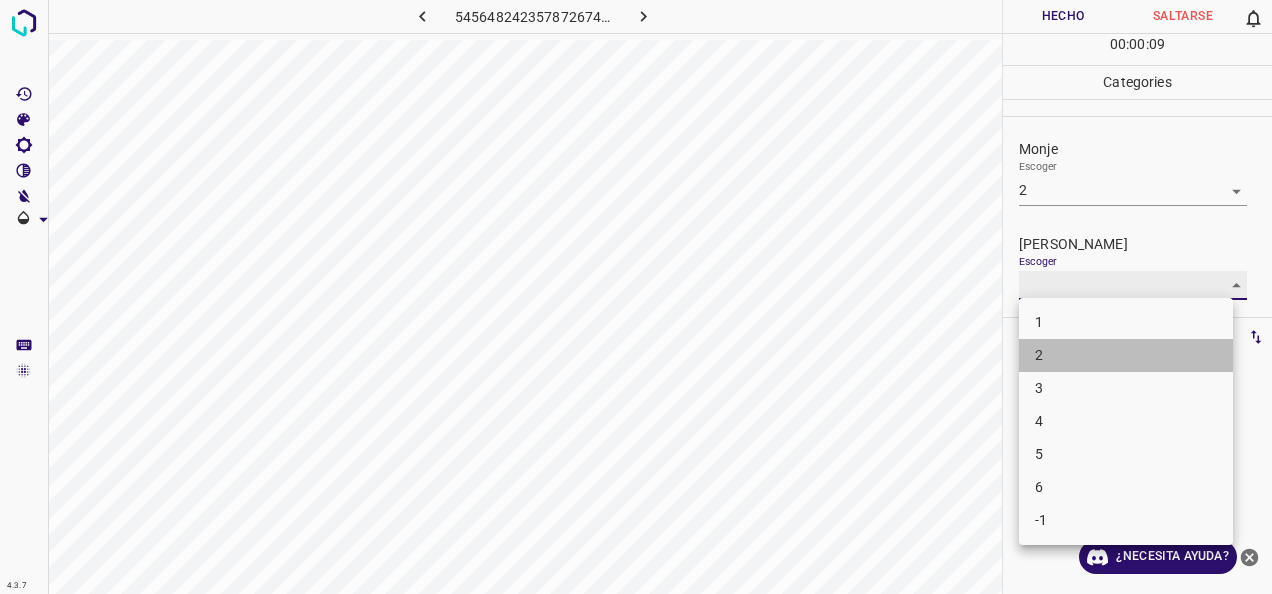 type on "2" 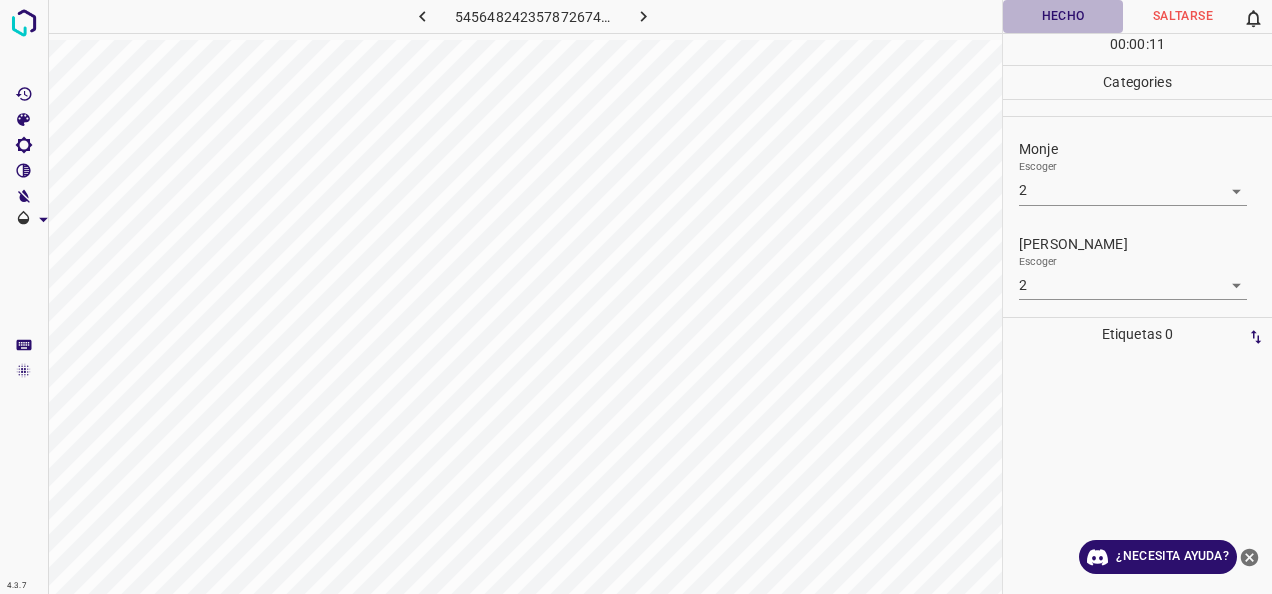 click on "Hecho" at bounding box center (1063, 16) 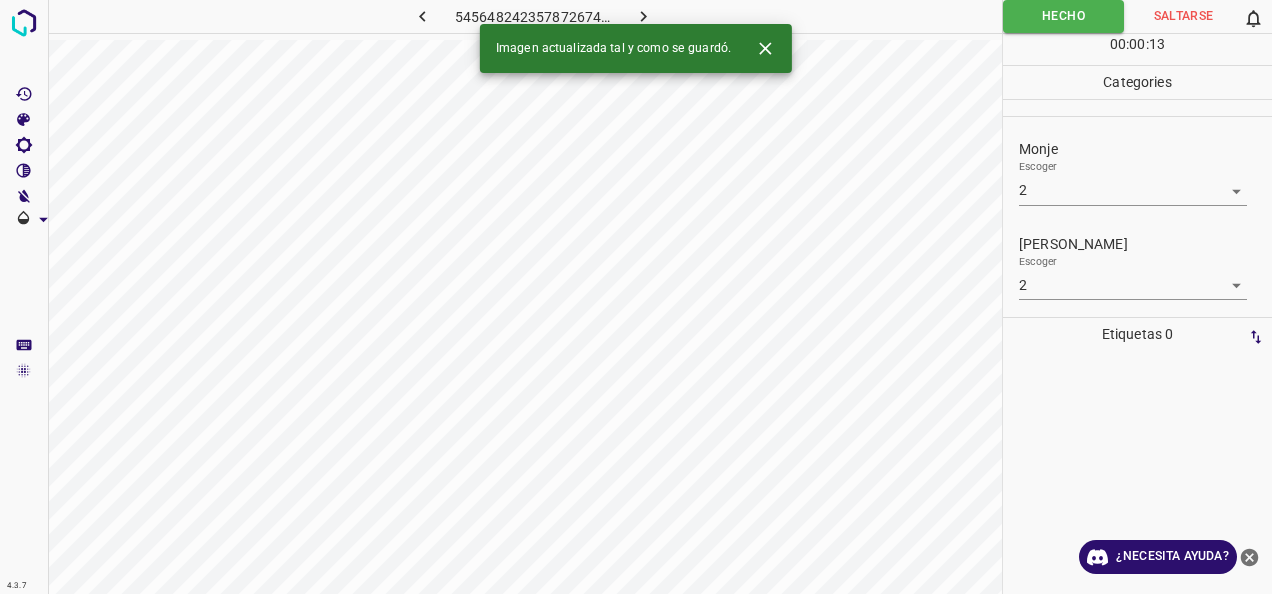 click on "4.3.7 5456482423578726745.png Hecho Saltarse 0 00   : 00   : 13   Categories Monje  Escoger 2 2  [PERSON_NAME]   Escoger 2 2 Etiquetas 0 Categories 1 Monje 2  [PERSON_NAME] Herramientas Espacio Cambiar entre modos (Dibujar y Editar) Yo Etiquetado automático R Restaurar zoom M Acercar N Alejar Borrar Eliminar etiqueta de selección Filtros Z Restaurar filtros X Filtro de saturación C Filtro de brillo V Filtro de contraste B Filtro de escala de grises General O Descargar Imagen actualizada tal y como se guardó. ¿Necesita ayuda? -Mensaje de texto -Esconder -Borrar" at bounding box center [636, 297] 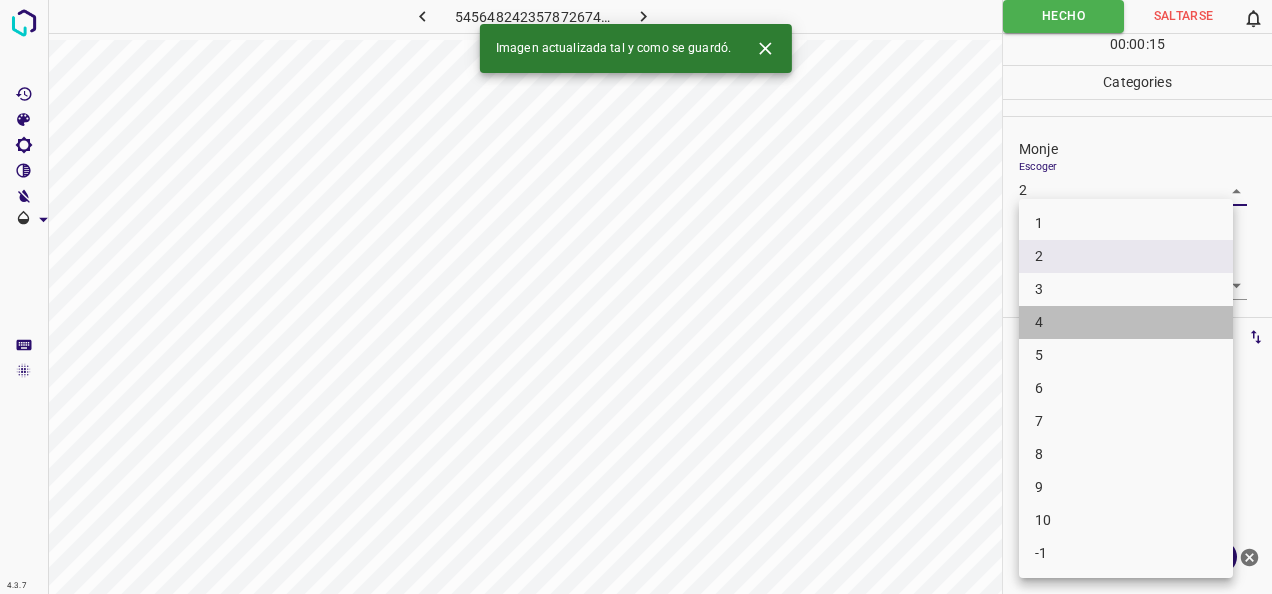 click on "4" at bounding box center (1126, 322) 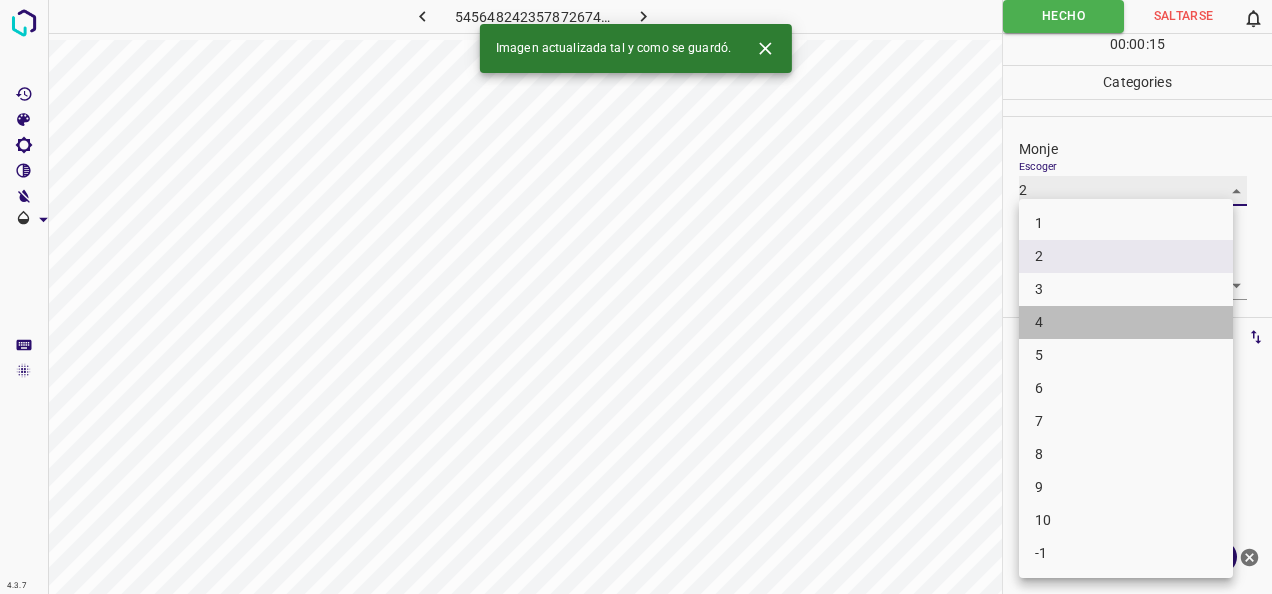 type on "4" 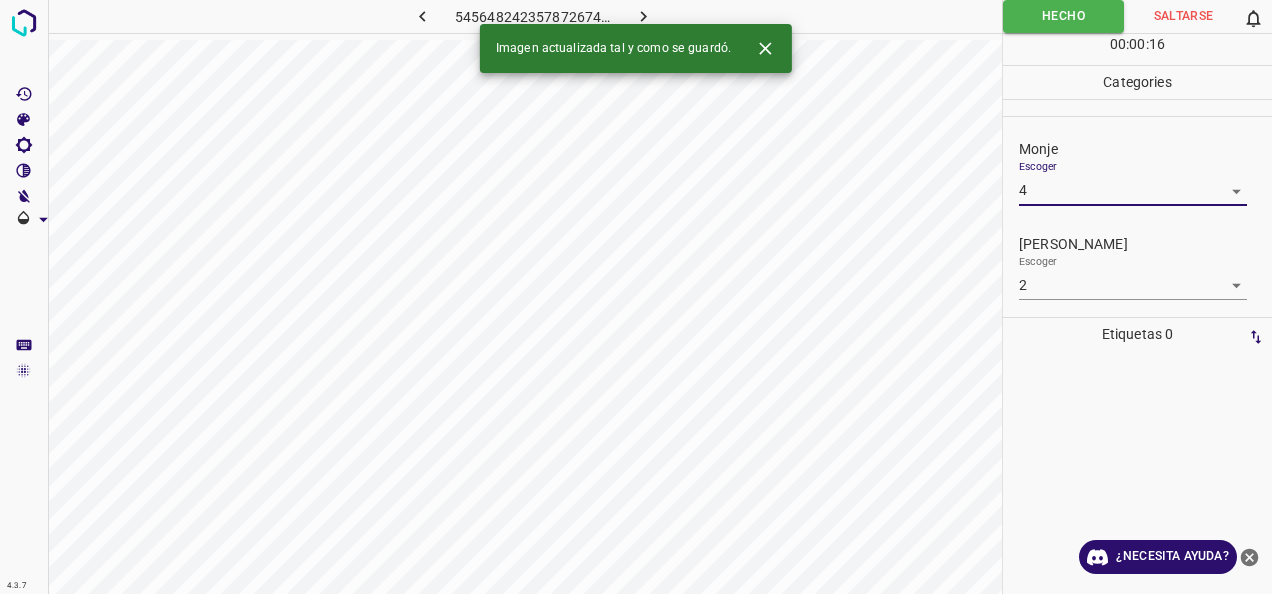 click on "4.3.7 5456482423578726745.png Hecho Saltarse 0 00   : 00   : 16   Categories Monje  Escoger 4 4  [PERSON_NAME]   Escoger 2 2 Etiquetas 0 Categories 1 Monje 2  [PERSON_NAME] Herramientas Espacio Cambiar entre modos (Dibujar y Editar) Yo Etiquetado automático R Restaurar zoom M Acercar N Alejar Borrar Eliminar etiqueta de selección Filtros Z Restaurar filtros X Filtro de saturación C Filtro de brillo V Filtro de contraste B Filtro de escala de grises General O Descargar Imagen actualizada tal y como se guardó. ¿Necesita ayuda? -Mensaje de texto -Esconder -Borrar" at bounding box center [636, 297] 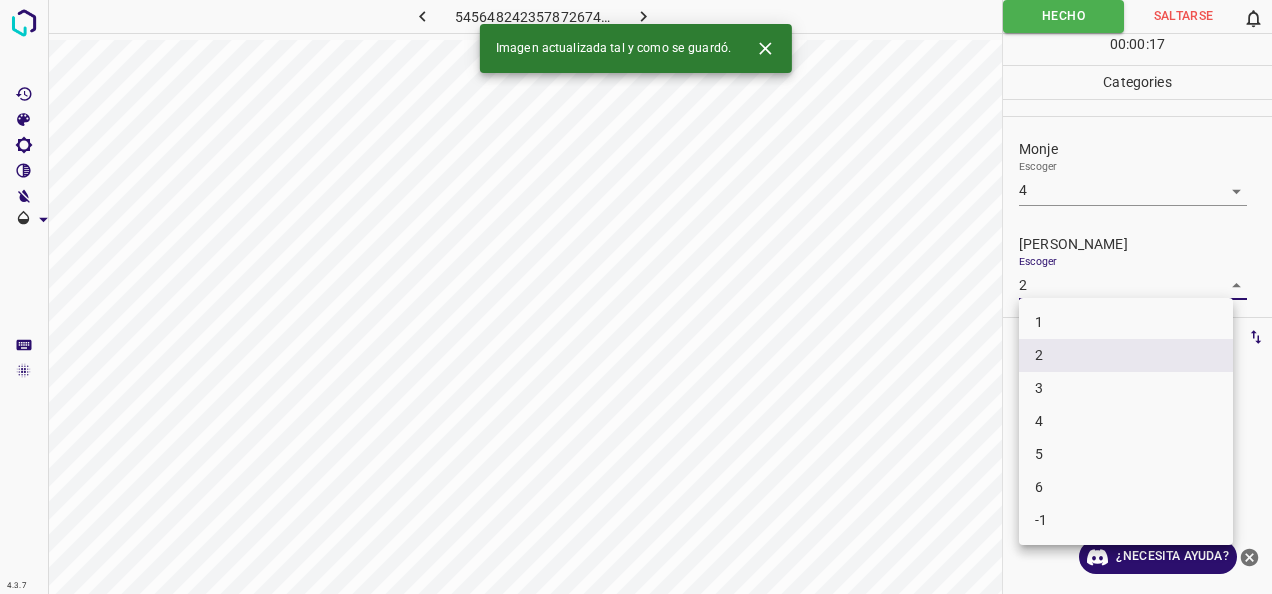 click on "3" at bounding box center [1126, 388] 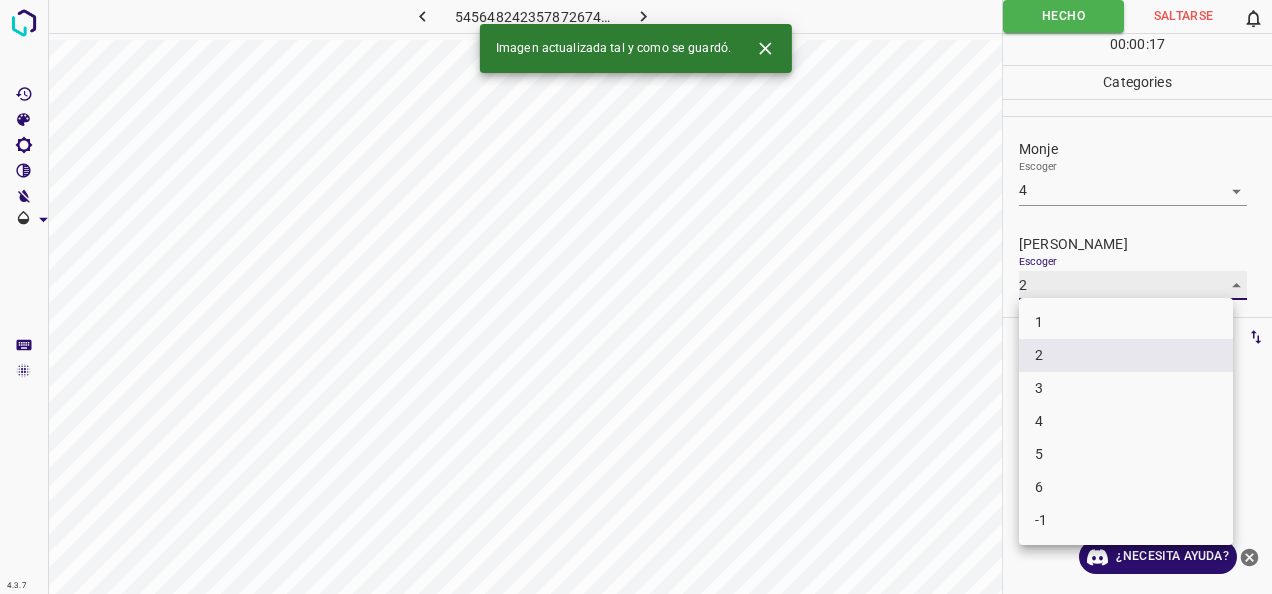 type on "3" 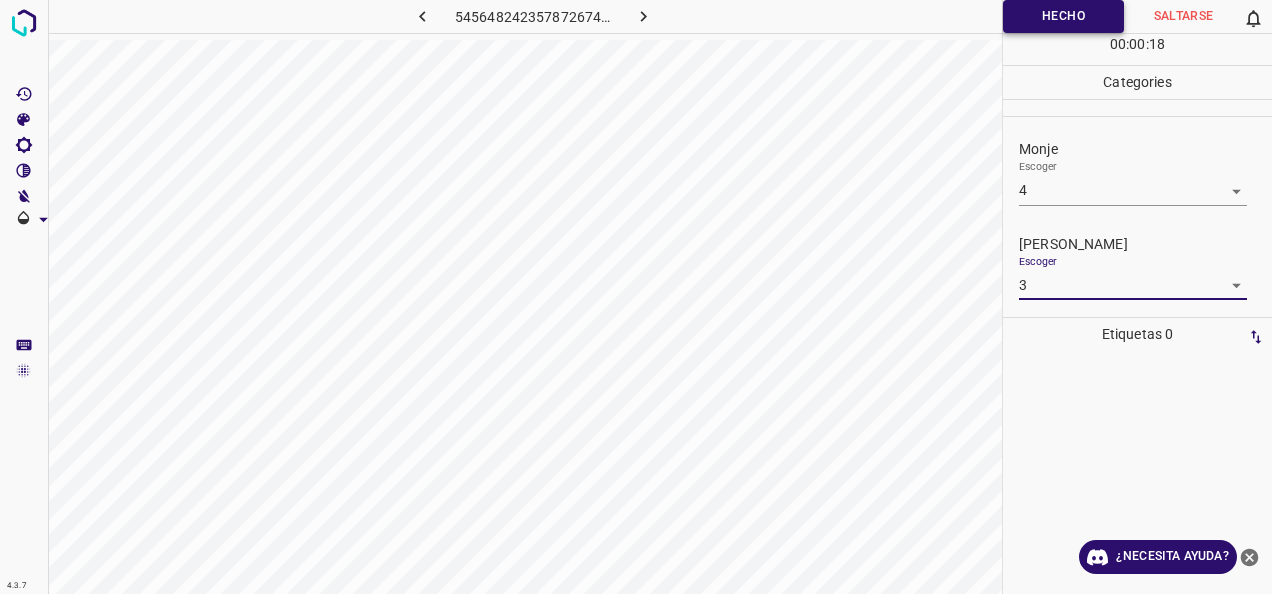 click on "Hecho" at bounding box center (1063, 16) 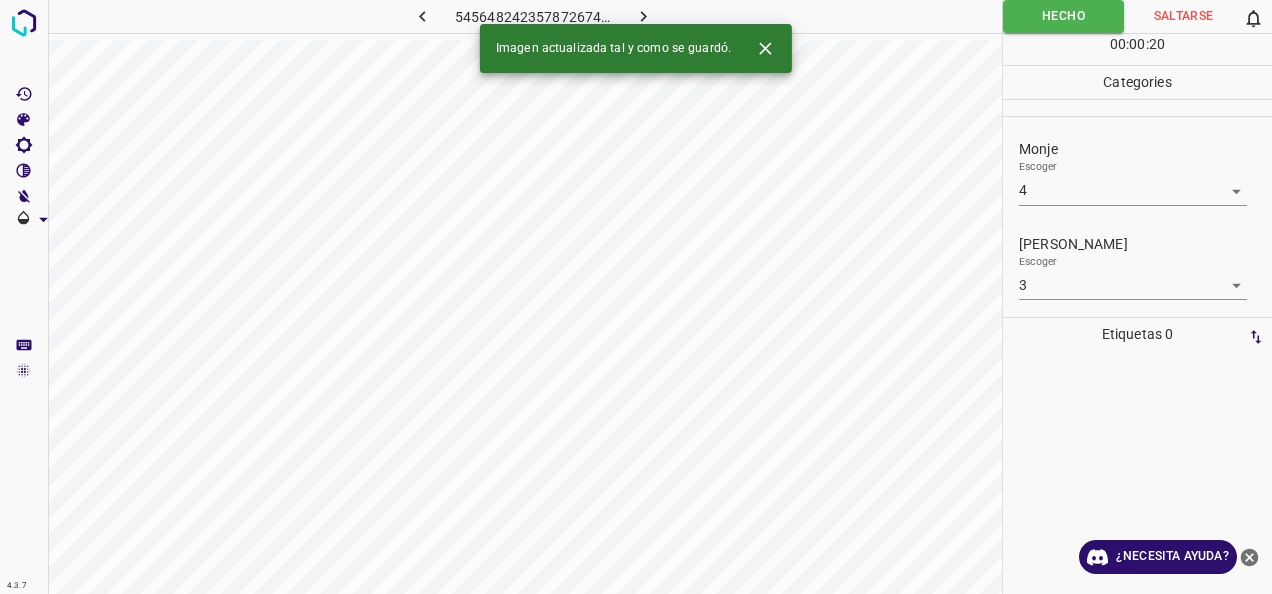 click at bounding box center [643, 16] 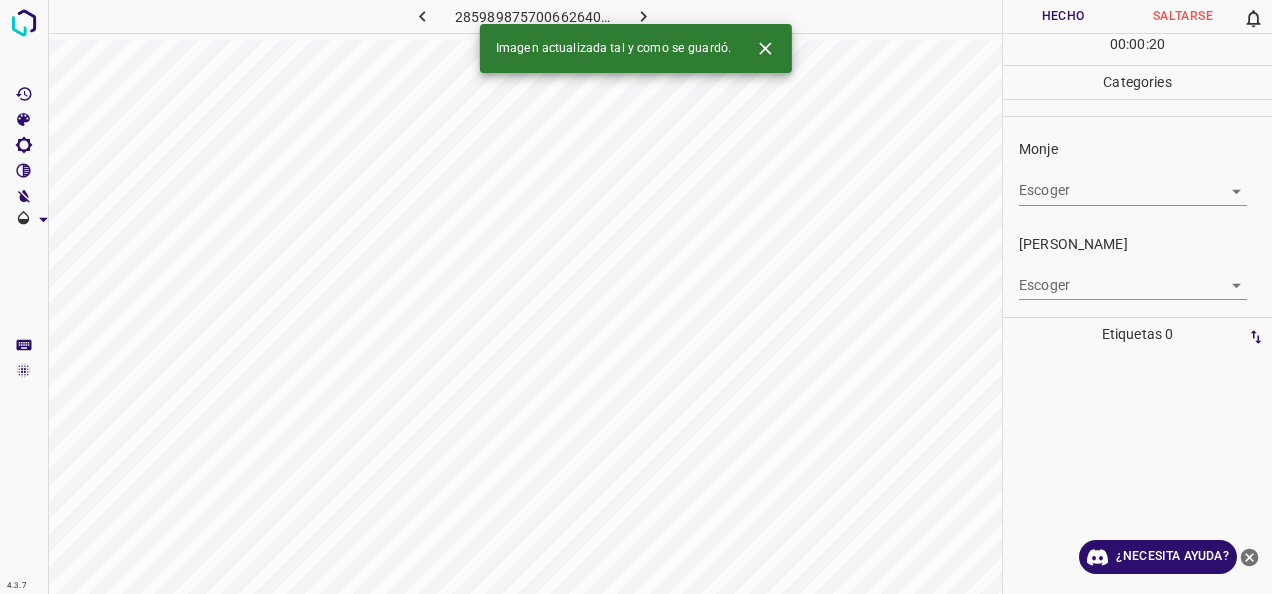 click on "4.3.7 2859898757006626400.png Hecho Saltarse 0 00   : 00   : 20   Categories Monje  Escoger ​  [PERSON_NAME]   Escoger ​ Etiquetas 0 Categories 1 Monje 2  [PERSON_NAME] Herramientas Espacio Cambiar entre modos (Dibujar y Editar) Yo Etiquetado automático R Restaurar zoom M Acercar N Alejar Borrar Eliminar etiqueta de selección Filtros Z Restaurar filtros X Filtro de saturación C Filtro de brillo V Filtro de contraste B Filtro de escala de grises General O Descargar Imagen actualizada tal y como se guardó. ¿Necesita ayuda? -Mensaje de texto -Esconder -Borrar" at bounding box center [636, 297] 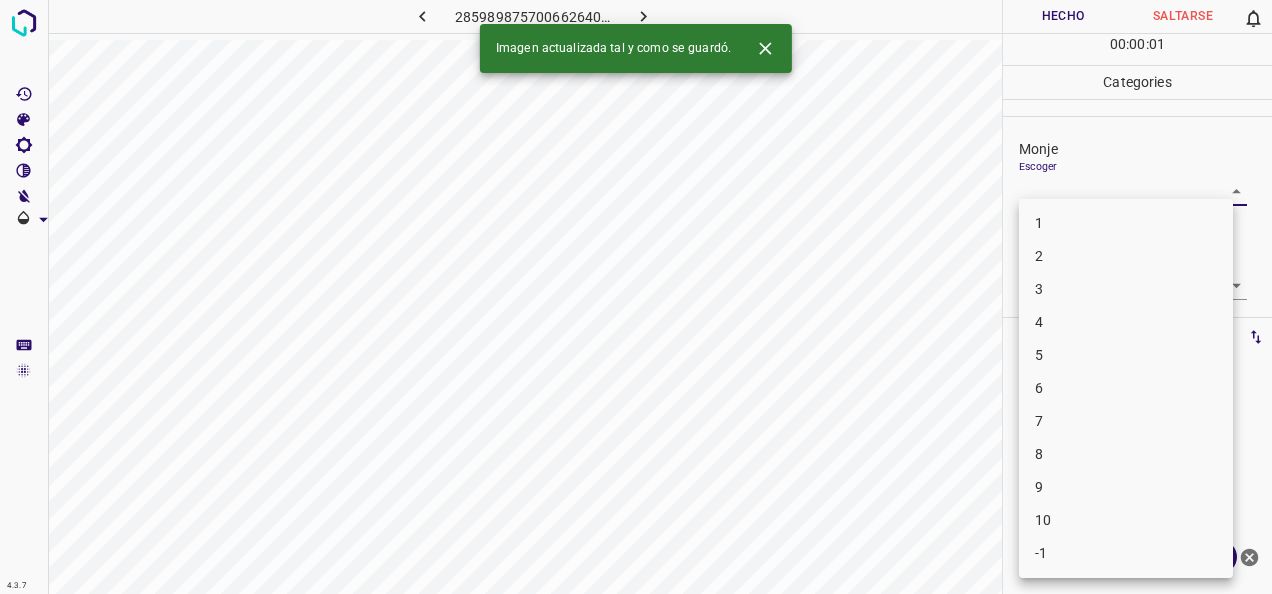 click on "1" at bounding box center [1126, 223] 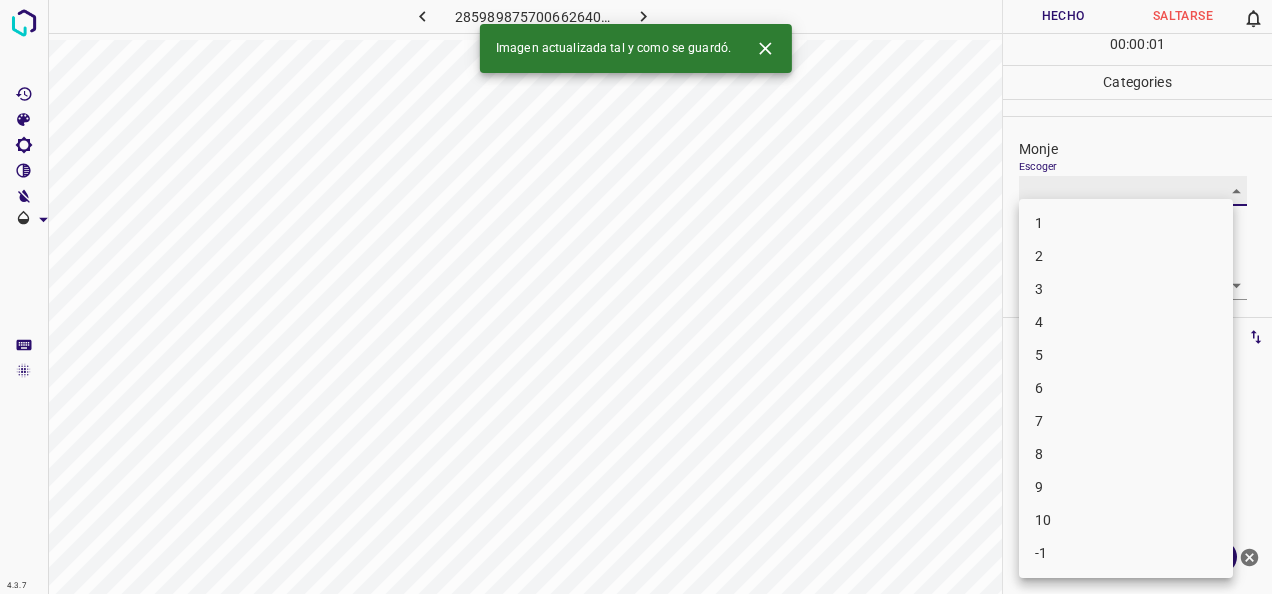 type on "1" 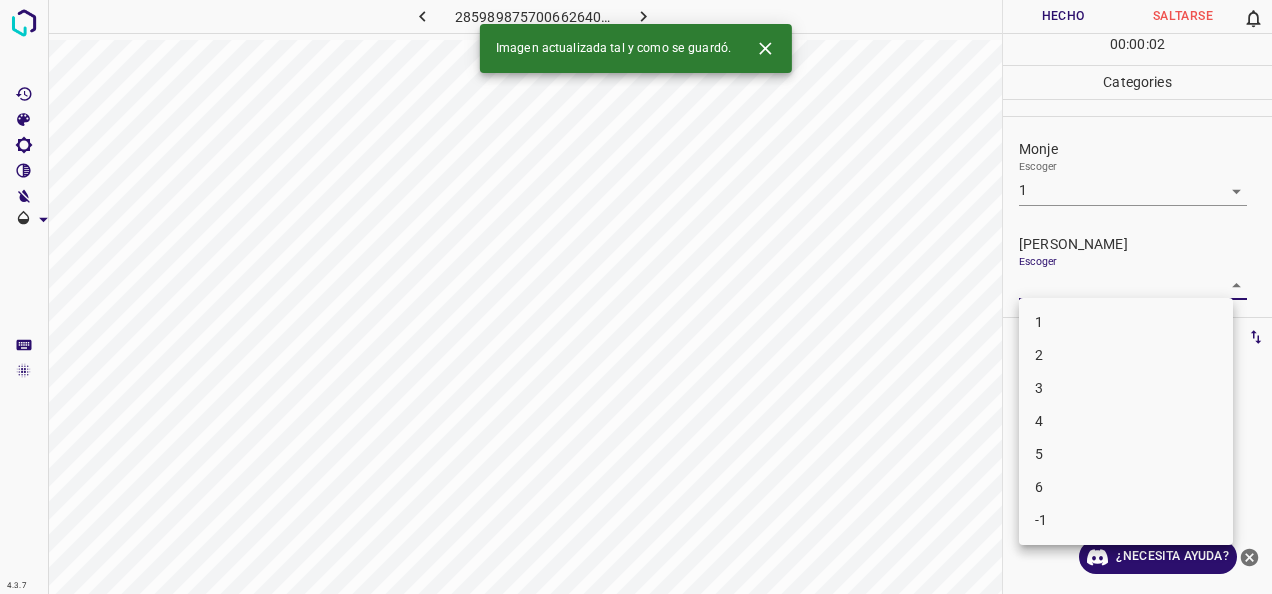 click on "4.3.7 2859898757006626400.png Hecho Saltarse 0 00   : 00   : 02   Categories Monje  Escoger 1 1  [PERSON_NAME]   Escoger ​ Etiquetas 0 Categories 1 Monje 2  [PERSON_NAME] Herramientas Espacio Cambiar entre modos (Dibujar y Editar) Yo Etiquetado automático R Restaurar zoom M Acercar N Alejar Borrar Eliminar etiqueta de selección Filtros Z Restaurar filtros X Filtro de saturación C Filtro de brillo V Filtro de contraste B Filtro de escala de grises General O Descargar Imagen actualizada tal y como se guardó. ¿Necesita ayuda? -Mensaje de texto -Esconder -Borrar 1 2 3 4 5 6 -1" at bounding box center [636, 297] 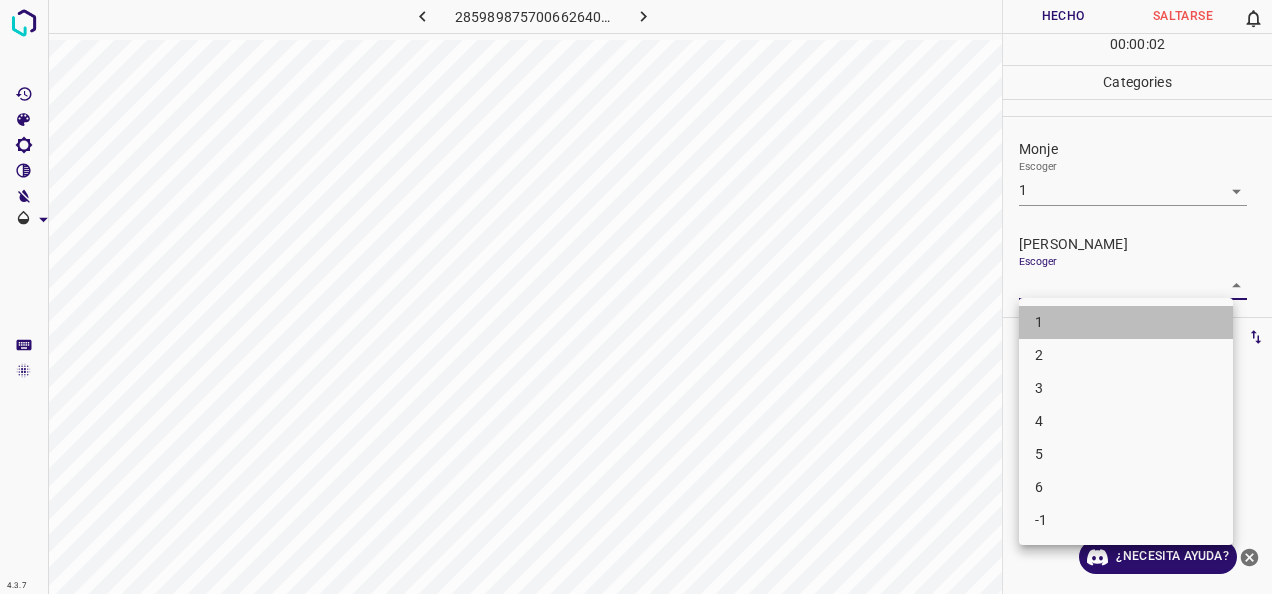 click on "1" at bounding box center (1126, 322) 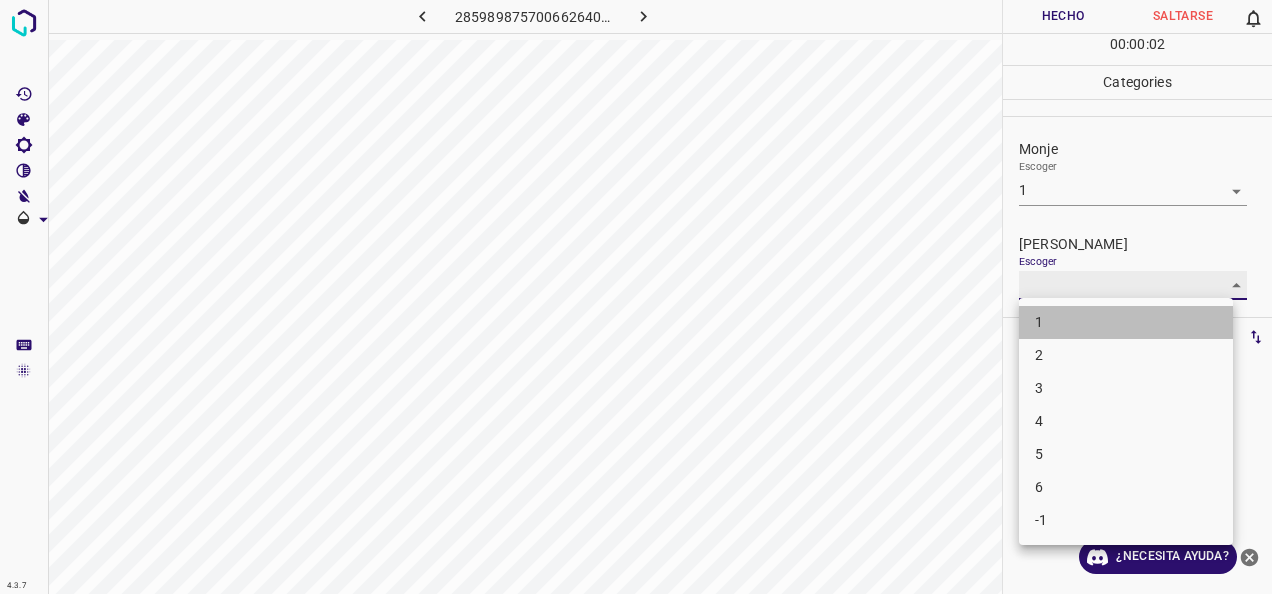 type on "1" 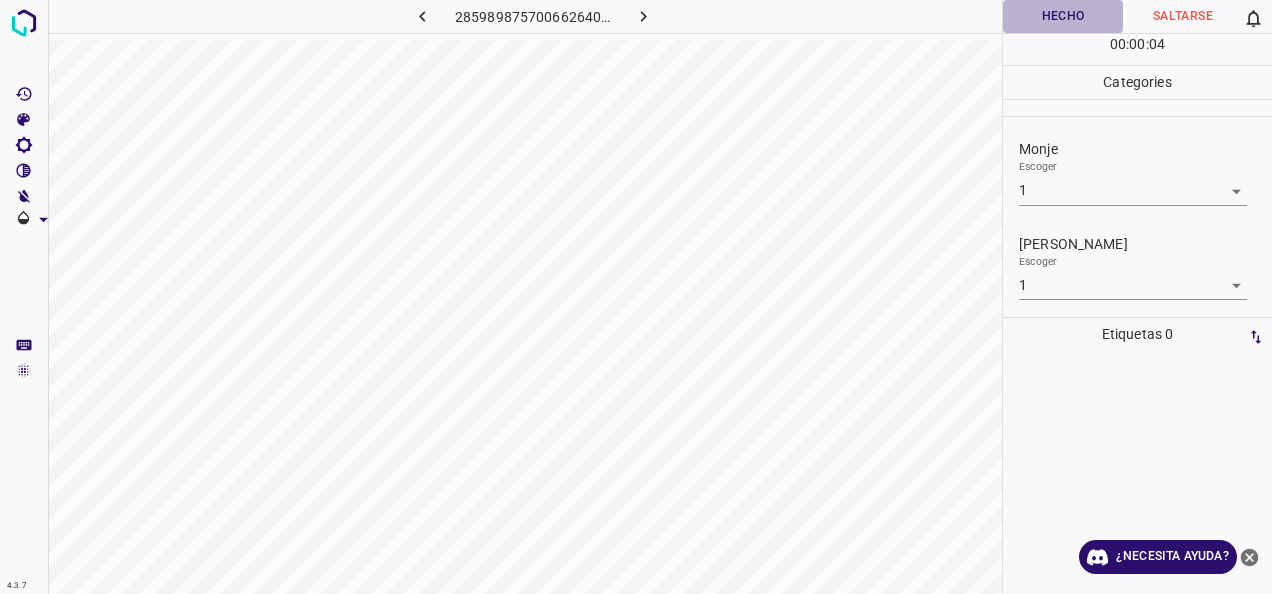 click on "Hecho" at bounding box center (1063, 16) 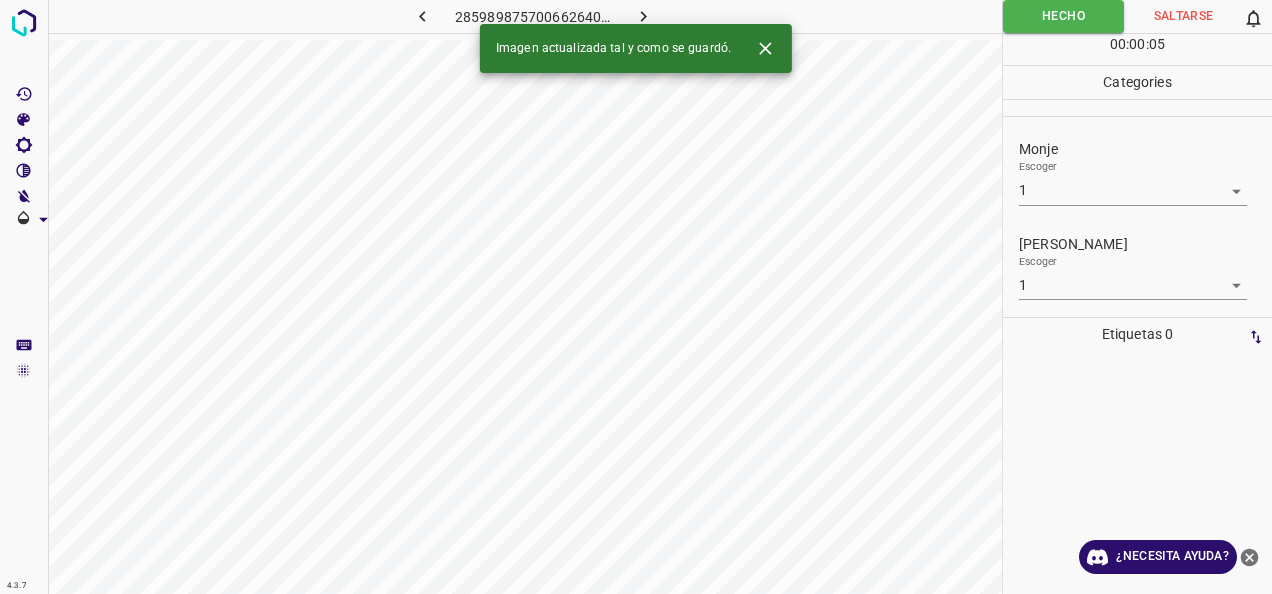 click at bounding box center [643, 16] 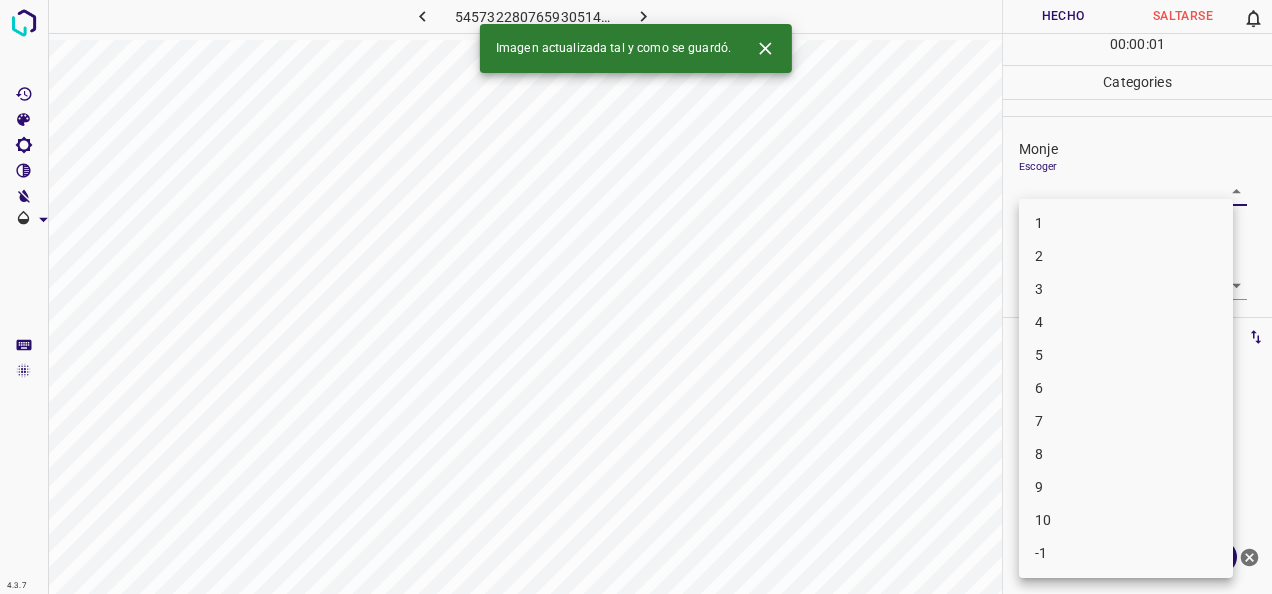 drag, startPoint x: 1217, startPoint y: 196, endPoint x: 1185, endPoint y: 201, distance: 32.38827 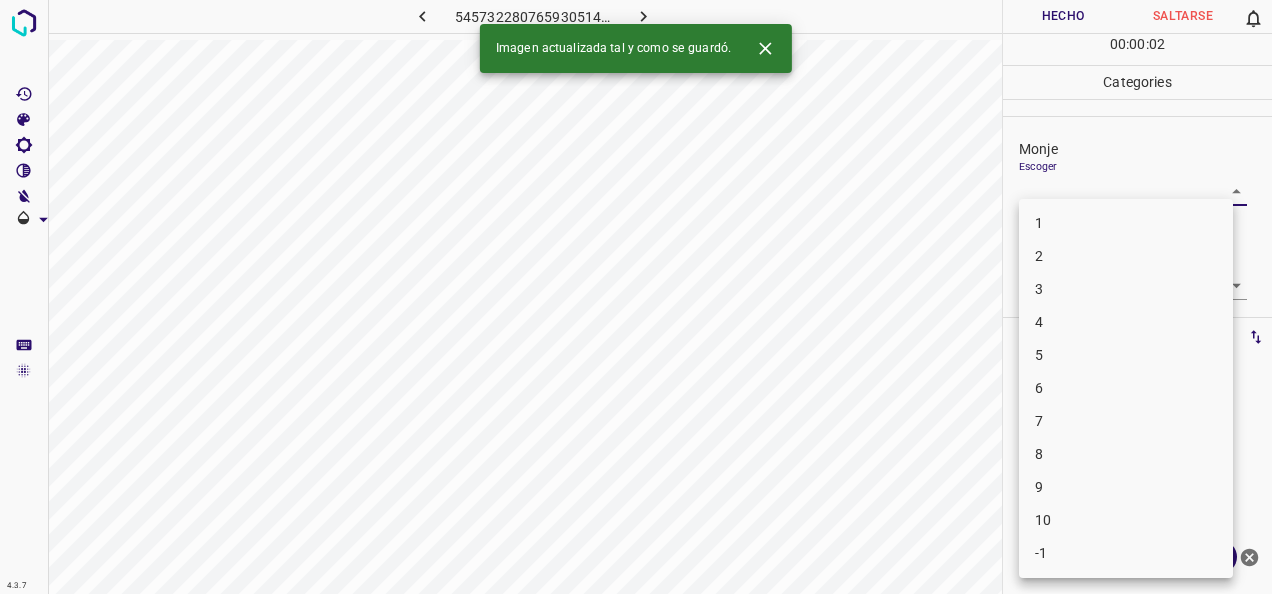 click on "1" at bounding box center (1126, 223) 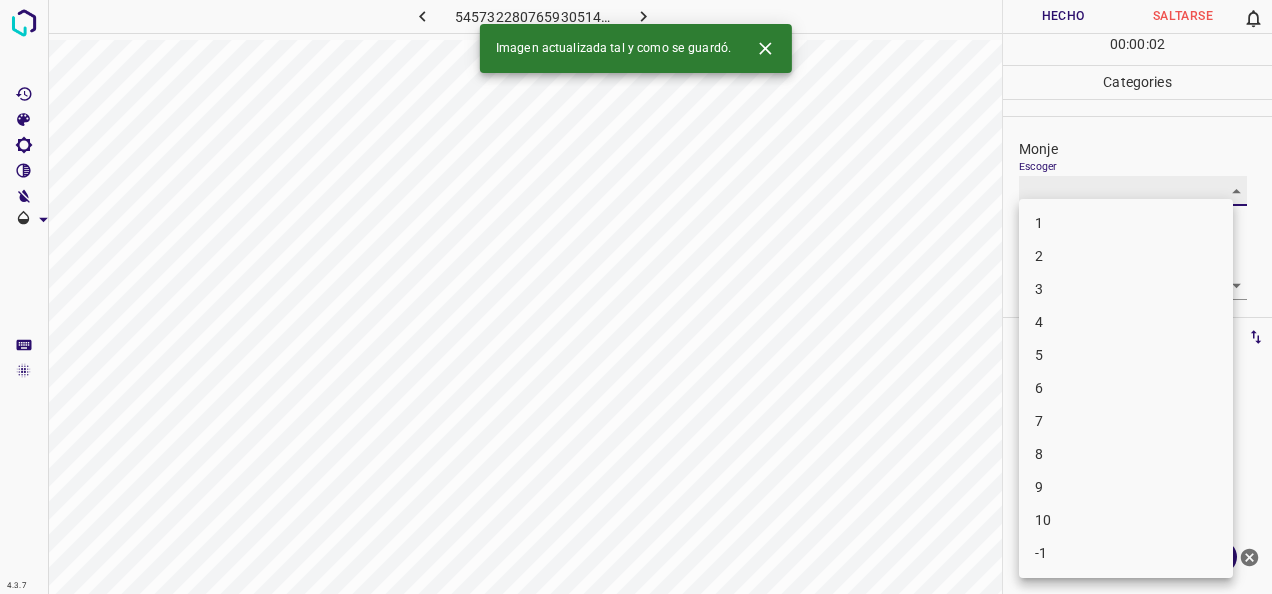 type on "1" 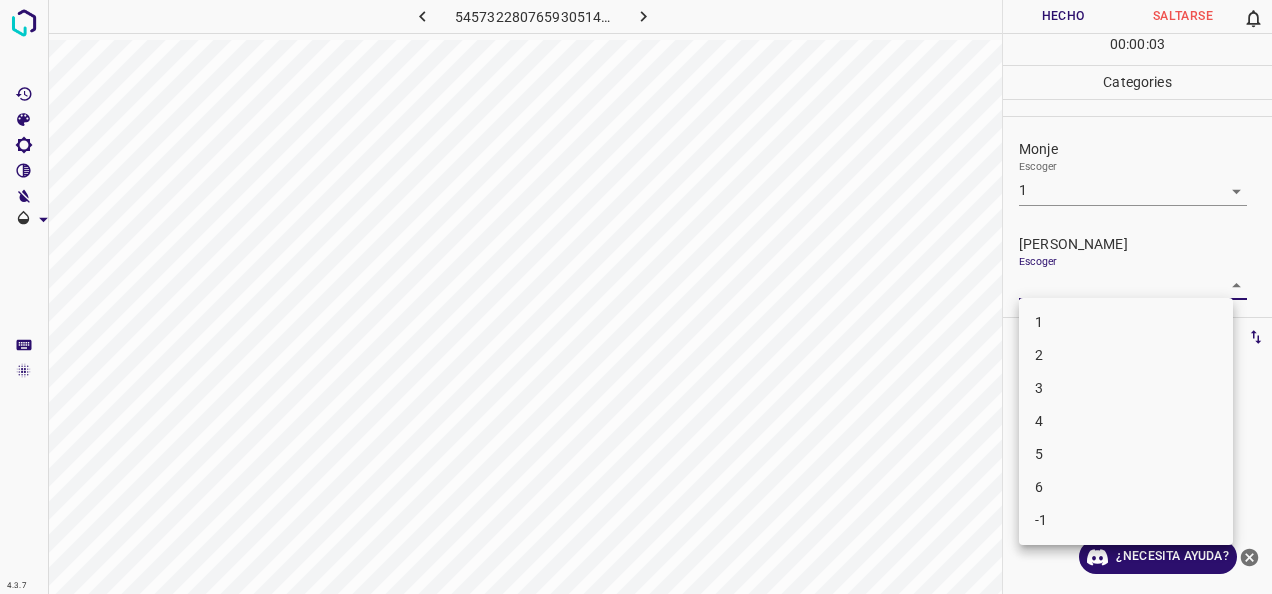 drag, startPoint x: 1228, startPoint y: 273, endPoint x: 1107, endPoint y: 317, distance: 128.7517 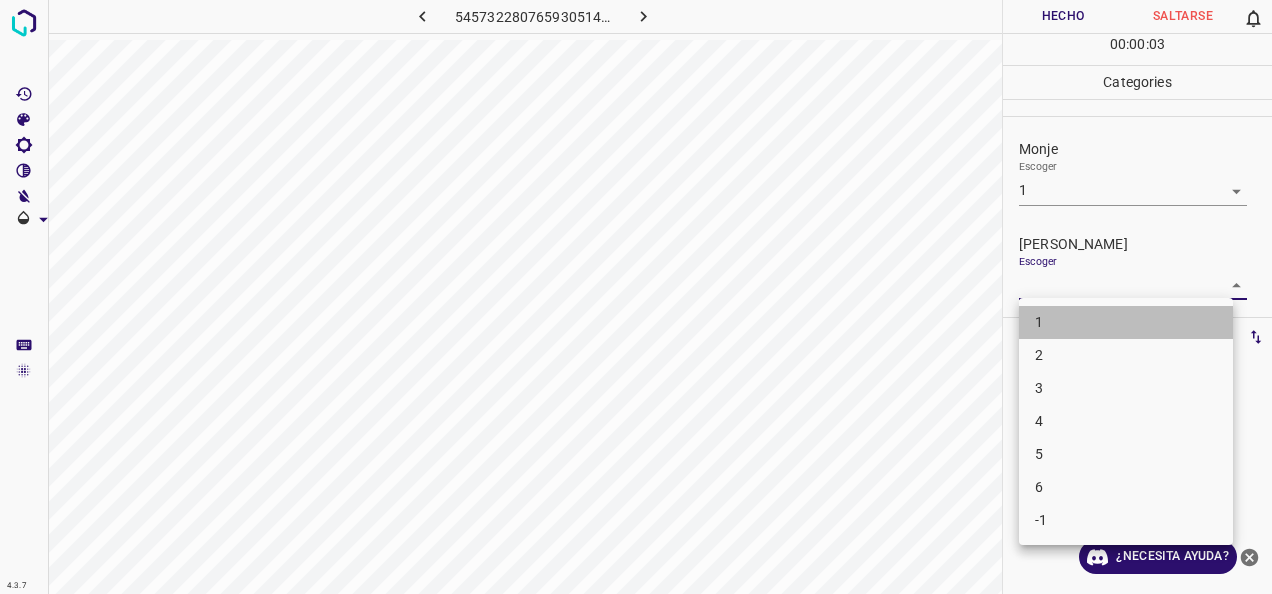 click on "1" at bounding box center (1126, 322) 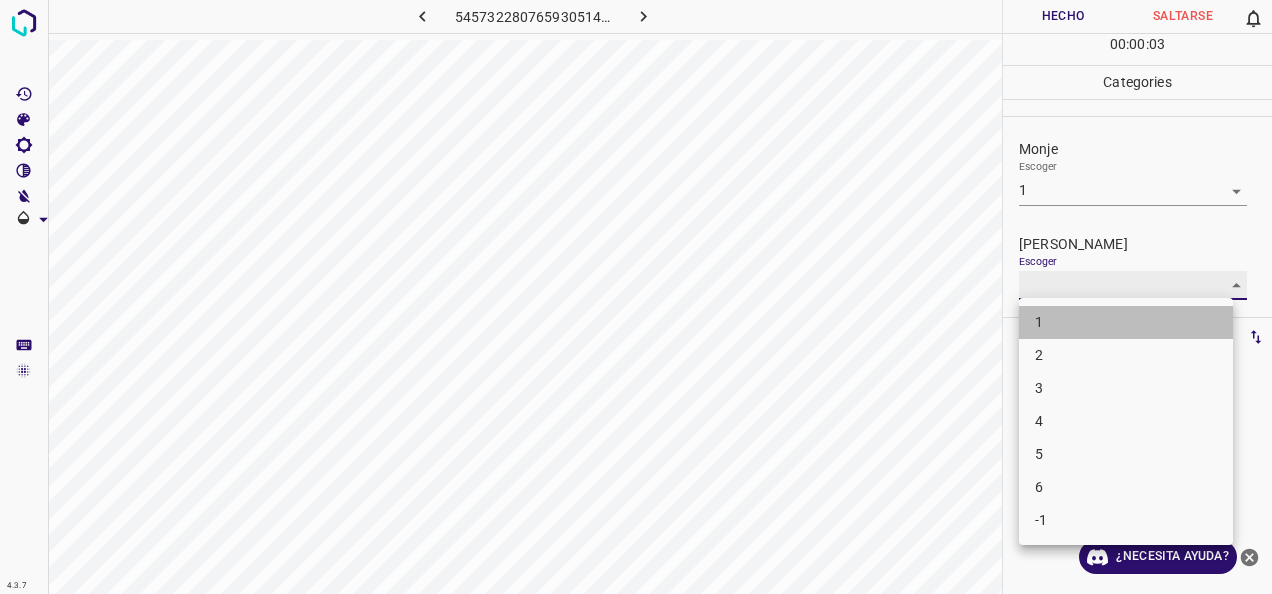 type on "1" 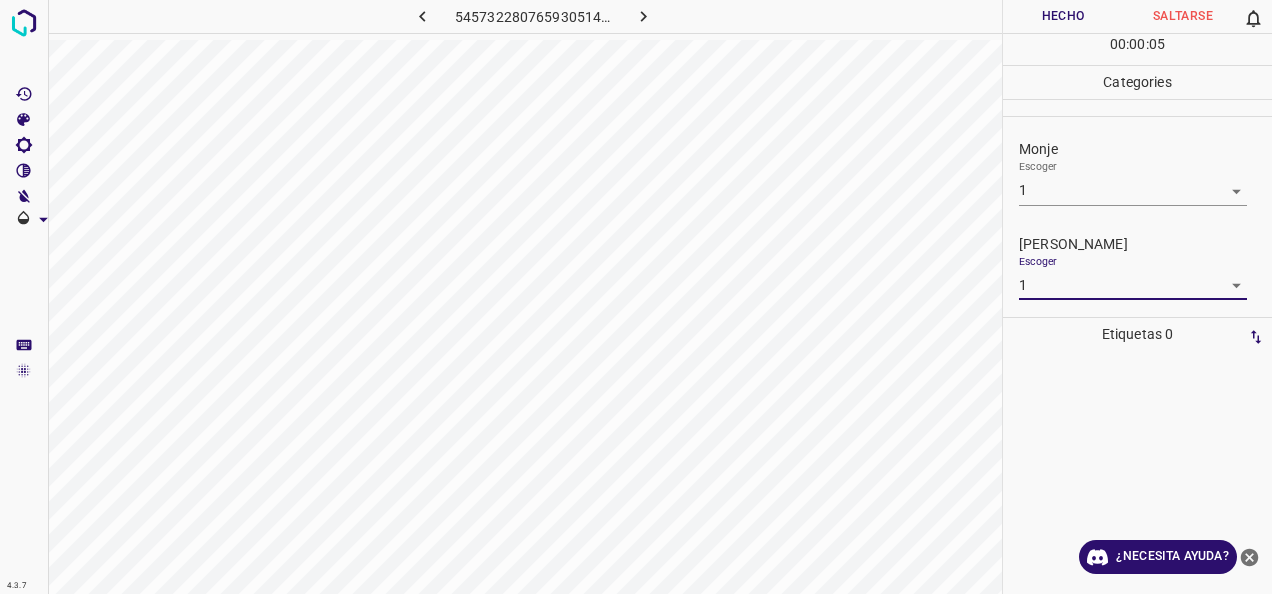 click on "Hecho" at bounding box center (1063, 16) 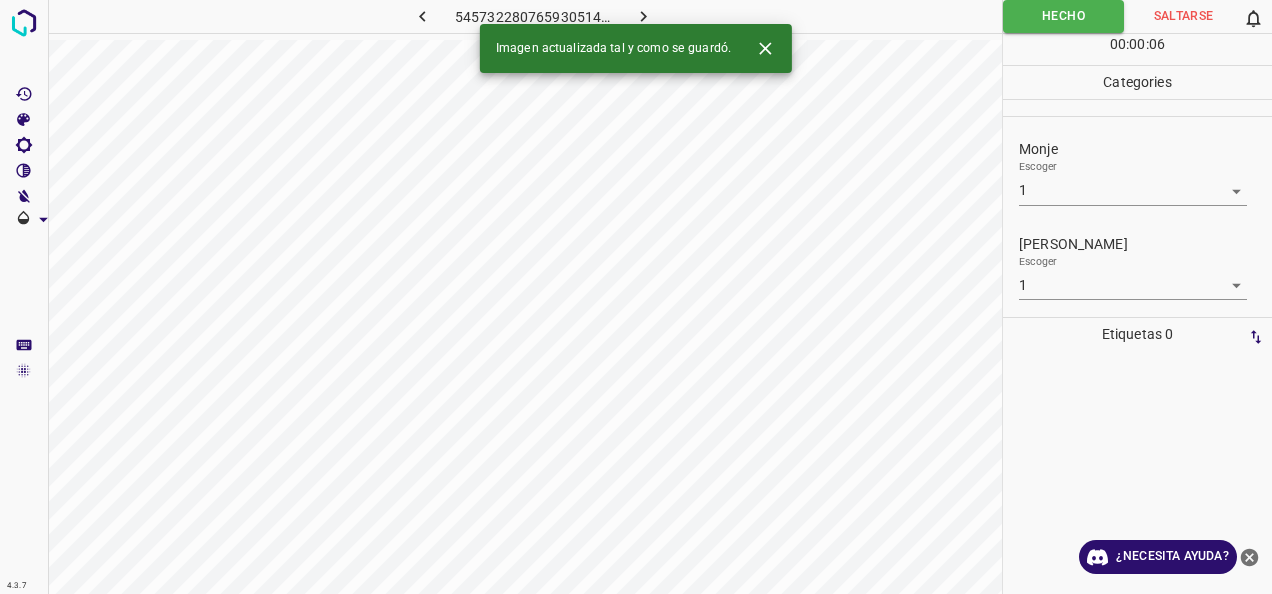 click 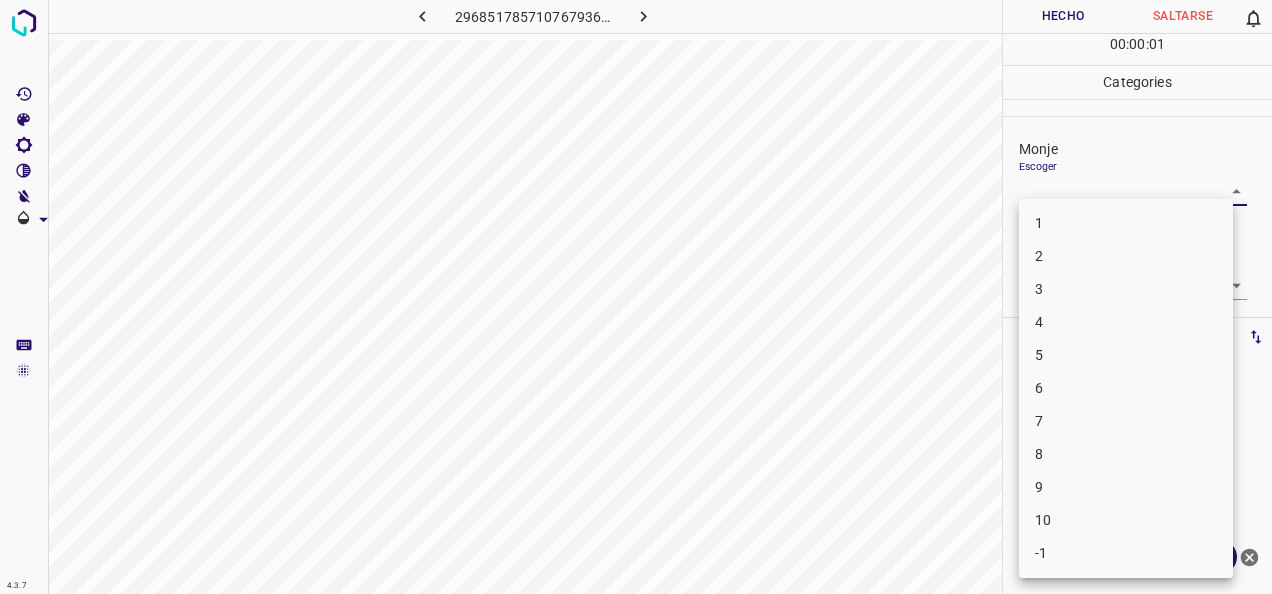 click on "4.3.7 2968517857107679367.png Hecho Saltarse 0 00   : 00   : 01   Categories [PERSON_NAME] ​  [PERSON_NAME]   Escoger ​ Etiquetas 0 Categories 1 Monje 2  [PERSON_NAME] Herramientas Espacio Cambiar entre modos (Dibujar y Editar) Yo Etiquetado automático R Restaurar zoom M Acercar N Alejar Borrar Eliminar etiqueta de selección Filtros Z Restaurar filtros X Filtro de saturación C Filtro de brillo V Filtro de contraste B Filtro de escala de grises General O Descargar ¿Necesita ayuda? -Mensaje de texto -Esconder -Borrar 1 2 3 4 5 6 7 8 9 10 -1" at bounding box center [636, 297] 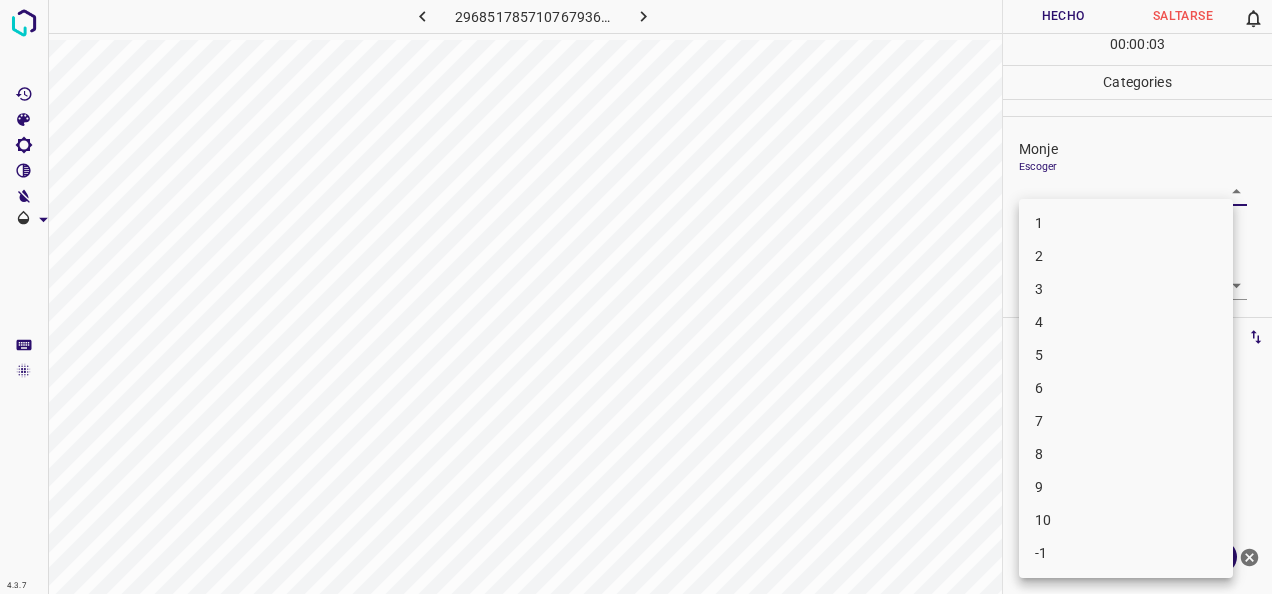 click on "5" at bounding box center (1126, 355) 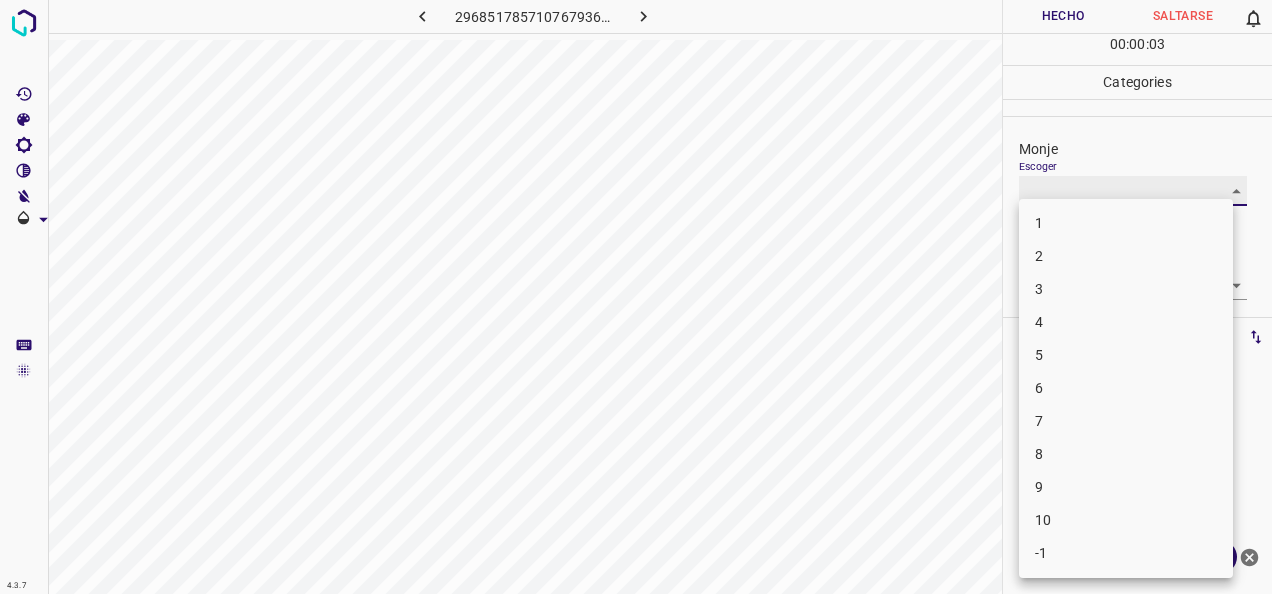 type on "5" 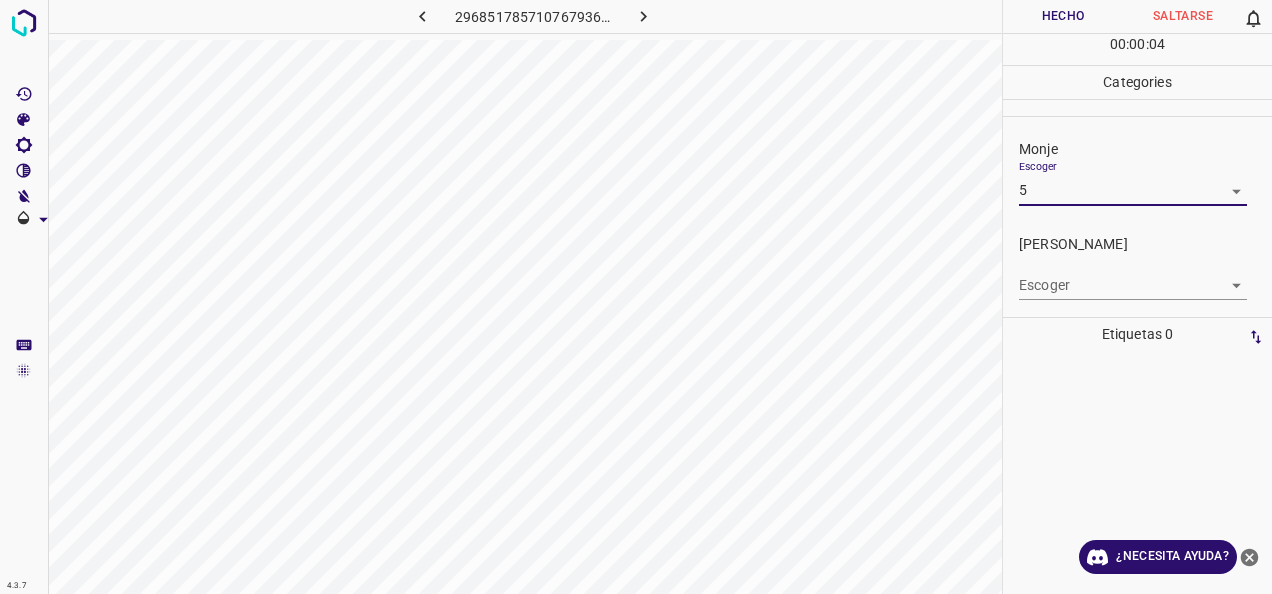 click on "4.3.7 2968517857107679367.png Hecho Saltarse 0 00   : 00   : 04   Categories Monje  Escoger 5 5  [PERSON_NAME]   Escoger ​ Etiquetas 0 Categories 1 Monje 2  [PERSON_NAME] Herramientas Espacio Cambiar entre modos (Dibujar y Editar) Yo Etiquetado automático R Restaurar zoom M Acercar N Alejar Borrar Eliminar etiqueta de selección Filtros Z Restaurar filtros X Filtro de saturación C Filtro de brillo V Filtro de contraste B Filtro de escala de grises General O Descargar ¿Necesita ayuda? -Mensaje de texto -Esconder -Borrar" at bounding box center [636, 297] 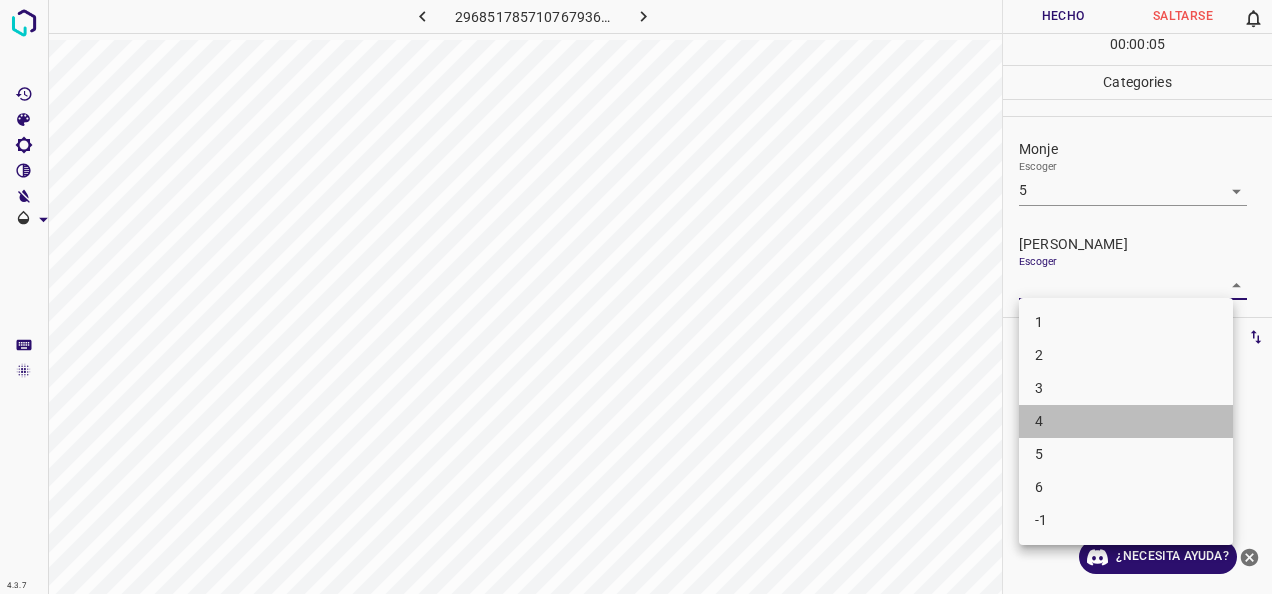 click on "4" at bounding box center (1126, 421) 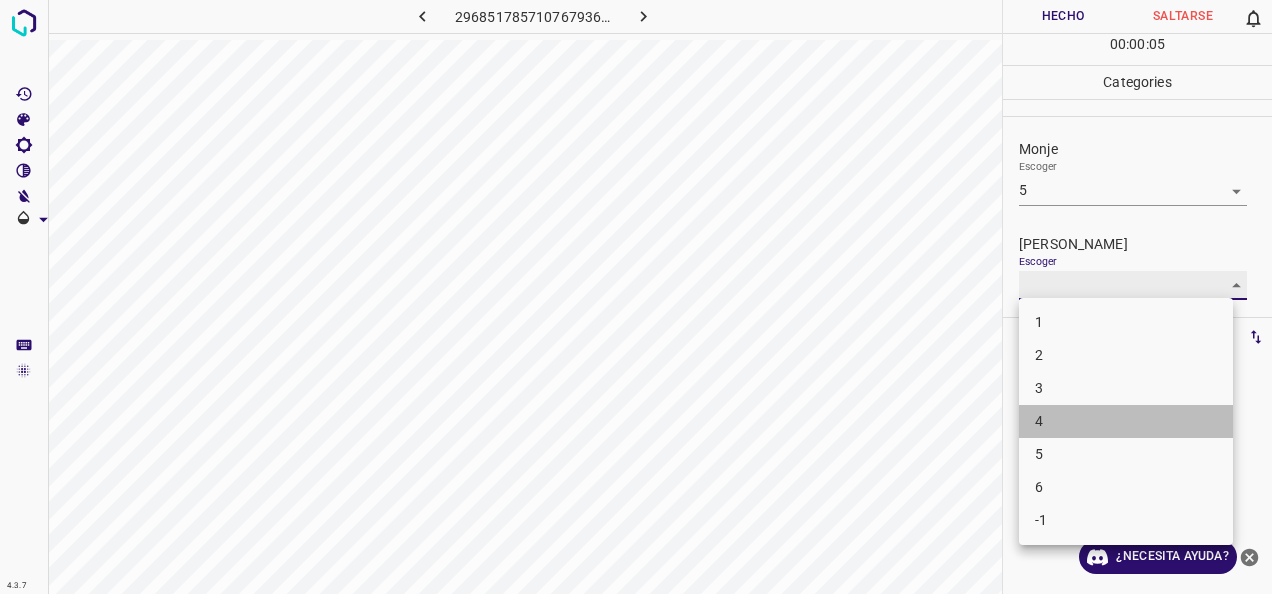 type on "4" 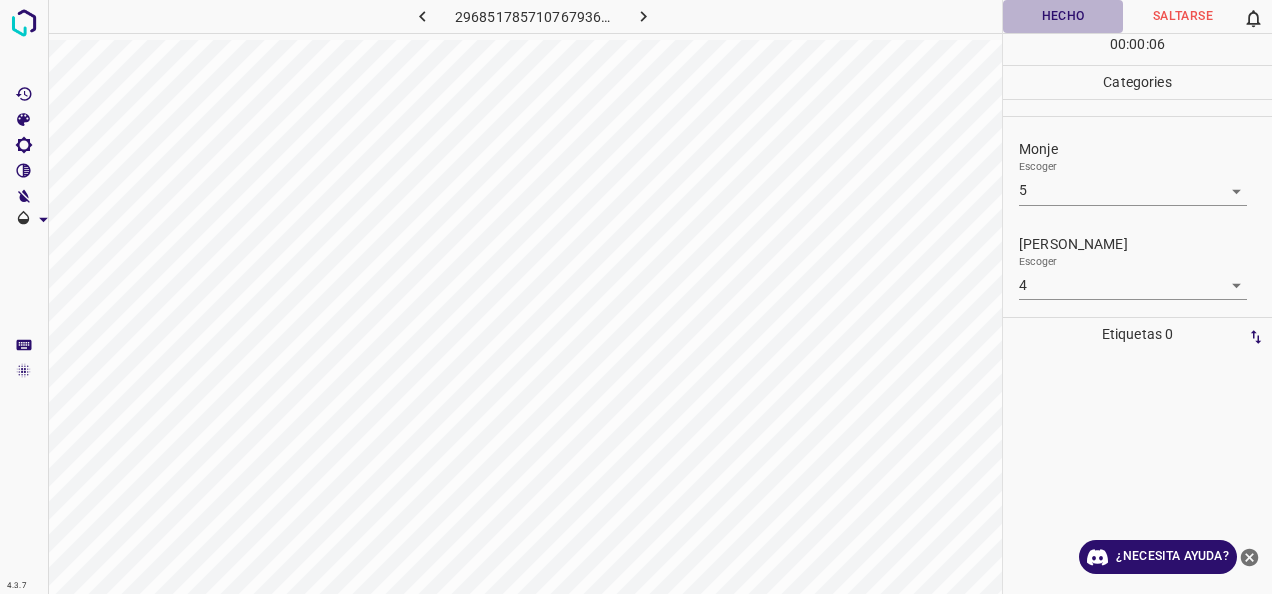 click on "Hecho" at bounding box center [1063, 16] 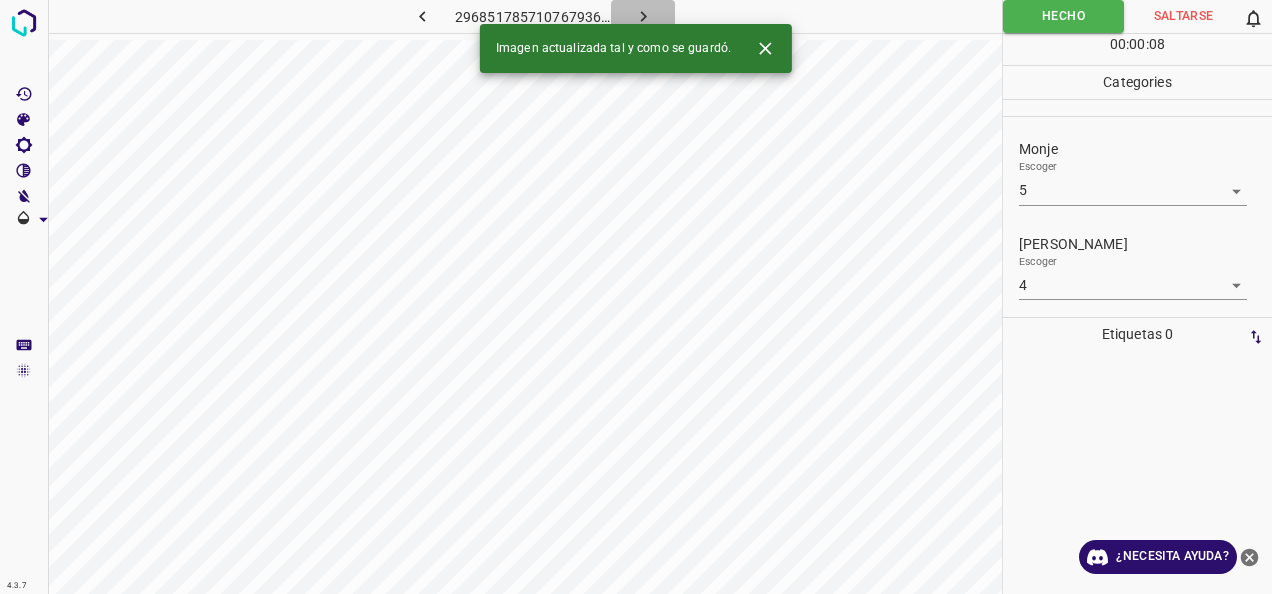 click 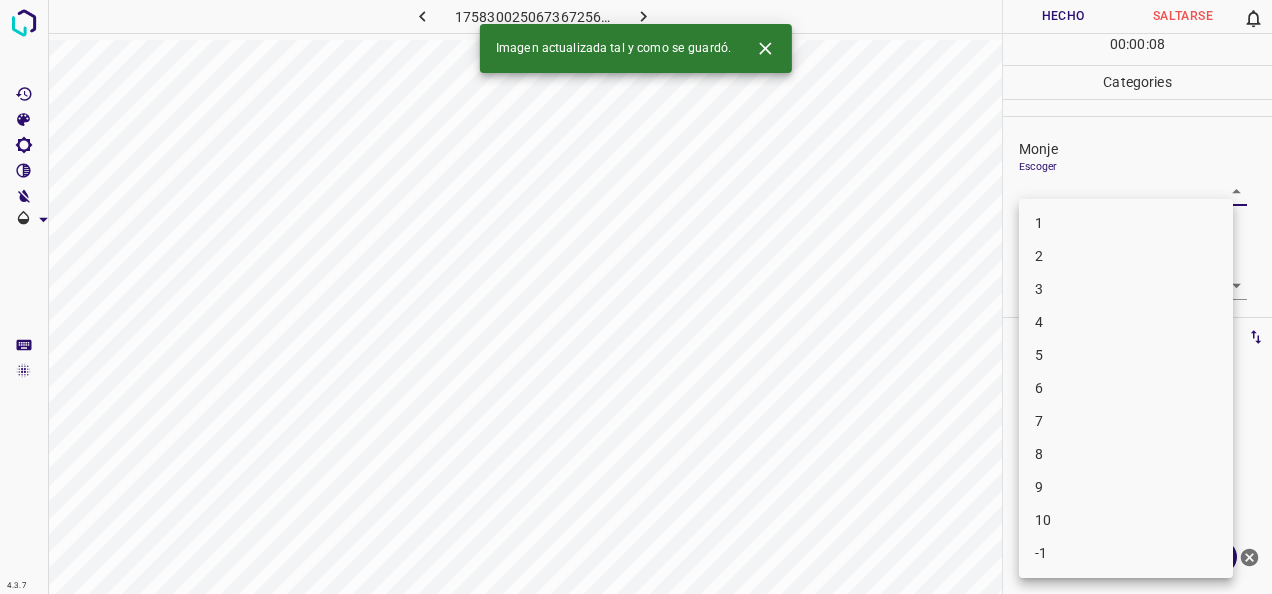click on "4.3.7 1758300250673672560.png Hecho Saltarse 0 00   : 00   : 08   Categories Monje  Escoger ​  [PERSON_NAME]   Escoger ​ Etiquetas 0 Categories 1 Monje 2  [PERSON_NAME] Herramientas Espacio Cambiar entre modos (Dibujar y Editar) Yo Etiquetado automático R Restaurar zoom M Acercar N Alejar Borrar Eliminar etiqueta de selección Filtros Z Restaurar filtros X Filtro de saturación C Filtro de brillo V Filtro de contraste B Filtro de escala de grises General O Descargar Imagen actualizada tal y como se guardó. ¿Necesita ayuda? -Mensaje de texto -Esconder -Borrar 1 2 3 4 5 6 7 8 9 10 -1" at bounding box center [636, 297] 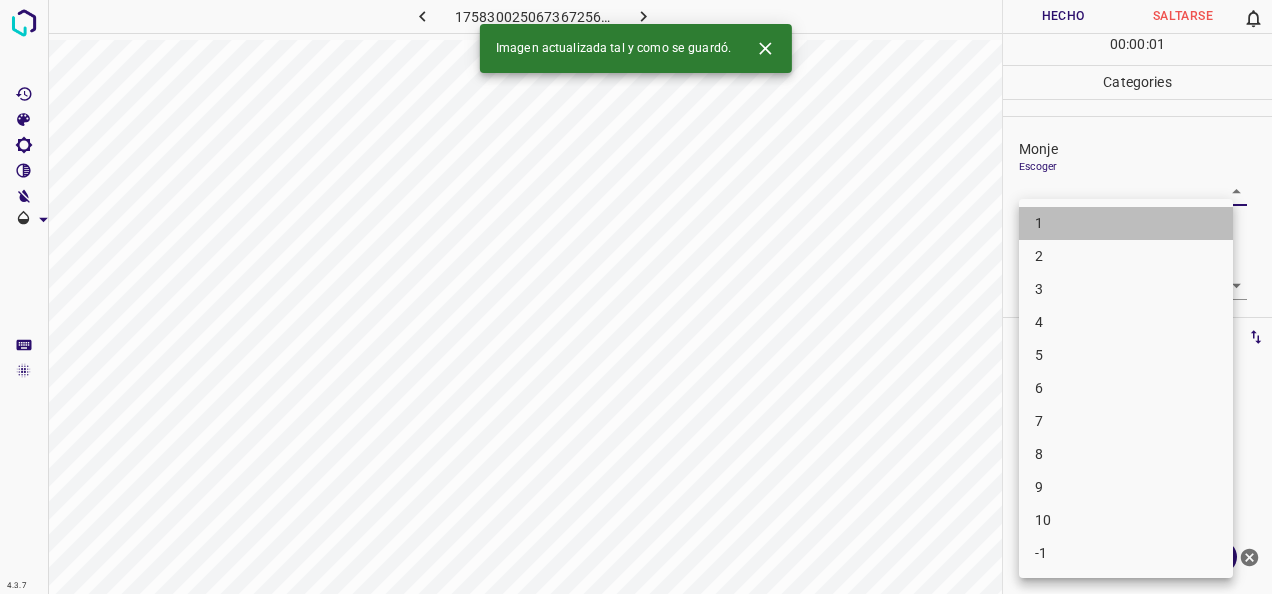 click on "1" at bounding box center (1126, 223) 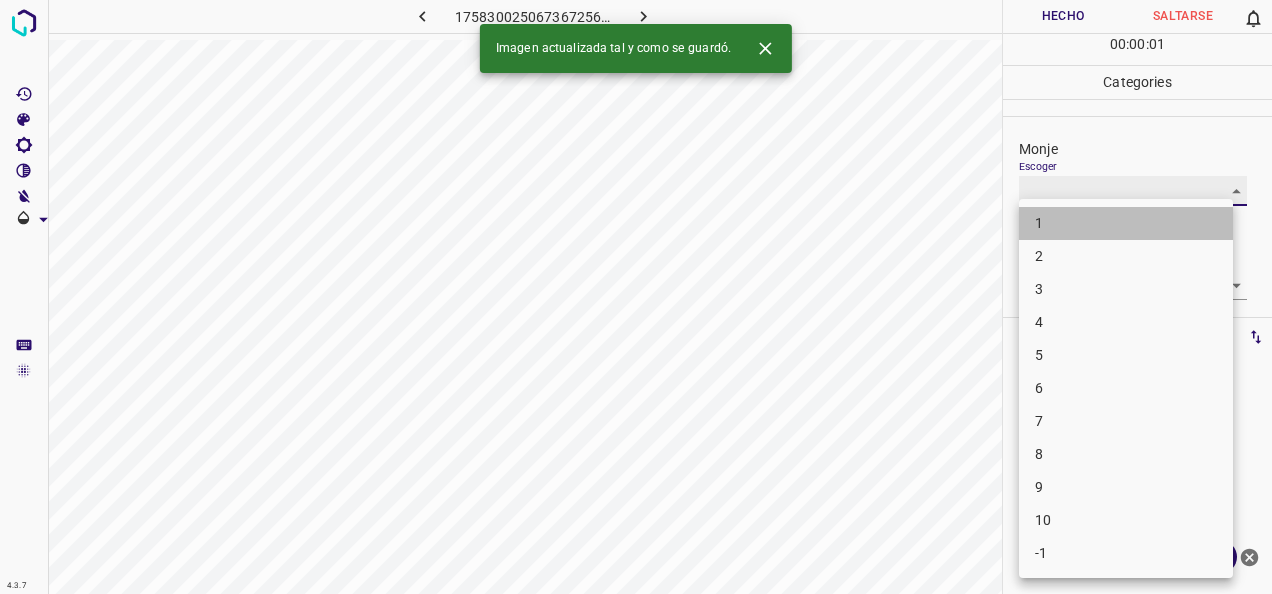 type on "1" 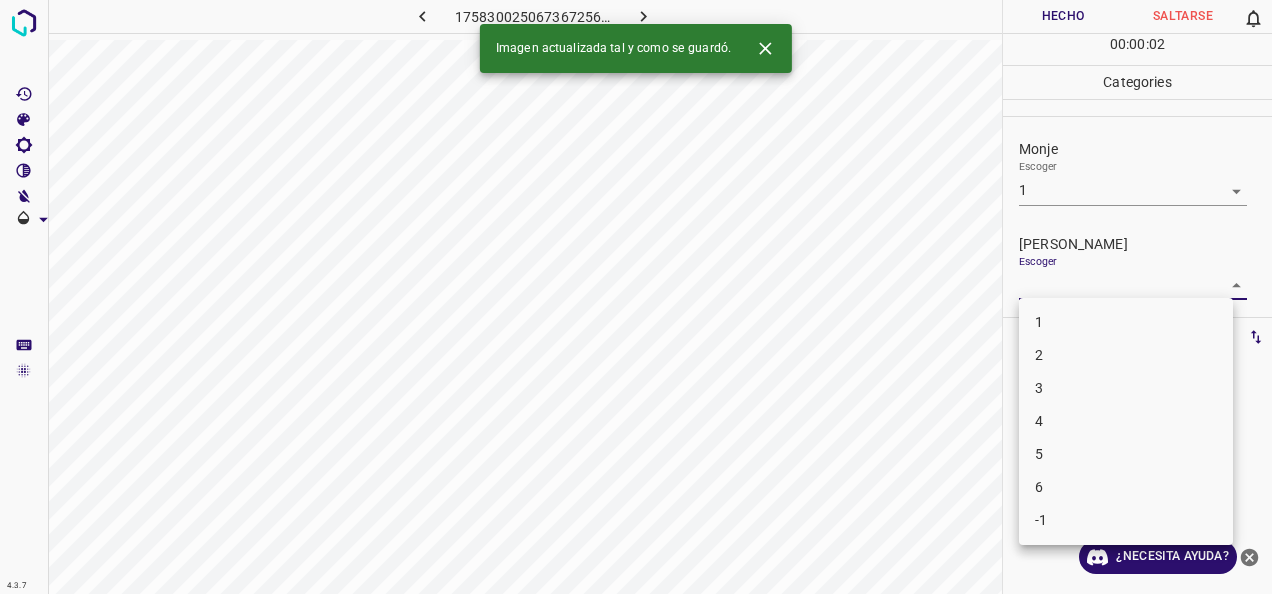 click on "4.3.7 1758300250673672560.png Hecho Saltarse 0 00   : 00   : 02   Categories Monje  Escoger 1 1  [PERSON_NAME]   Escoger ​ Etiquetas 0 Categories 1 Monje 2  [PERSON_NAME] Herramientas Espacio Cambiar entre modos (Dibujar y Editar) Yo Etiquetado automático R Restaurar zoom M Acercar N Alejar Borrar Eliminar etiqueta de selección Filtros Z Restaurar filtros X Filtro de saturación C Filtro de brillo V Filtro de contraste B Filtro de escala de grises General O Descargar Imagen actualizada tal y como se guardó. ¿Necesita ayuda? -Mensaje de texto -Esconder -Borrar 1 2 3 4 5 6 -1" at bounding box center (636, 297) 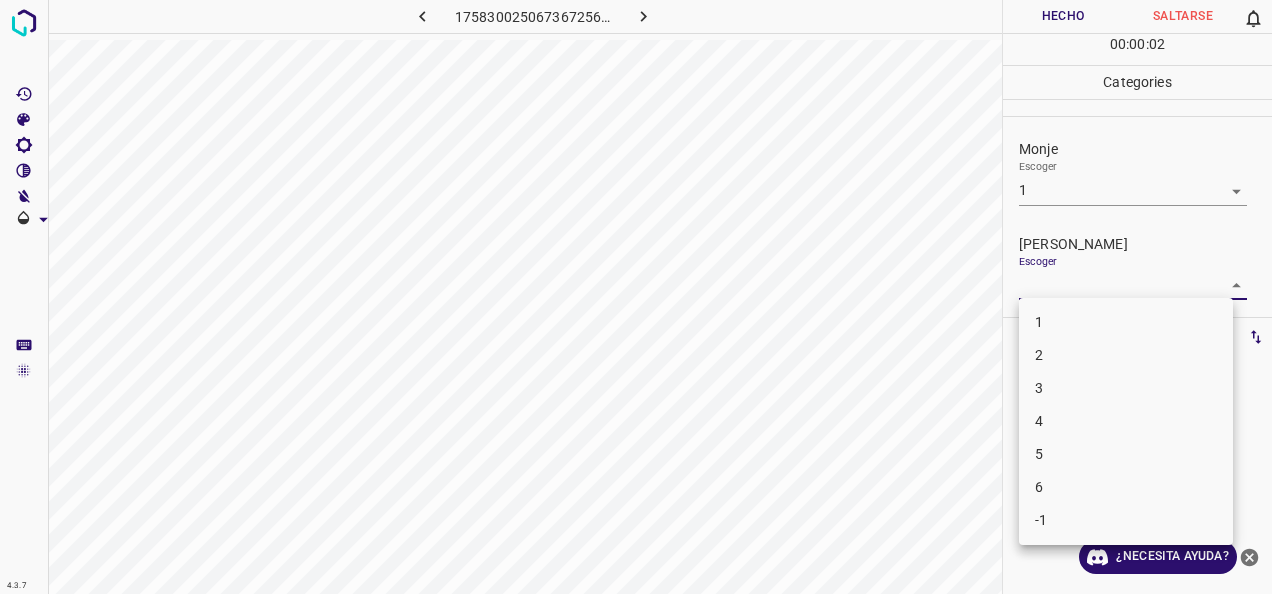 click on "1 2 3 4 5 6 -1" at bounding box center [1126, 421] 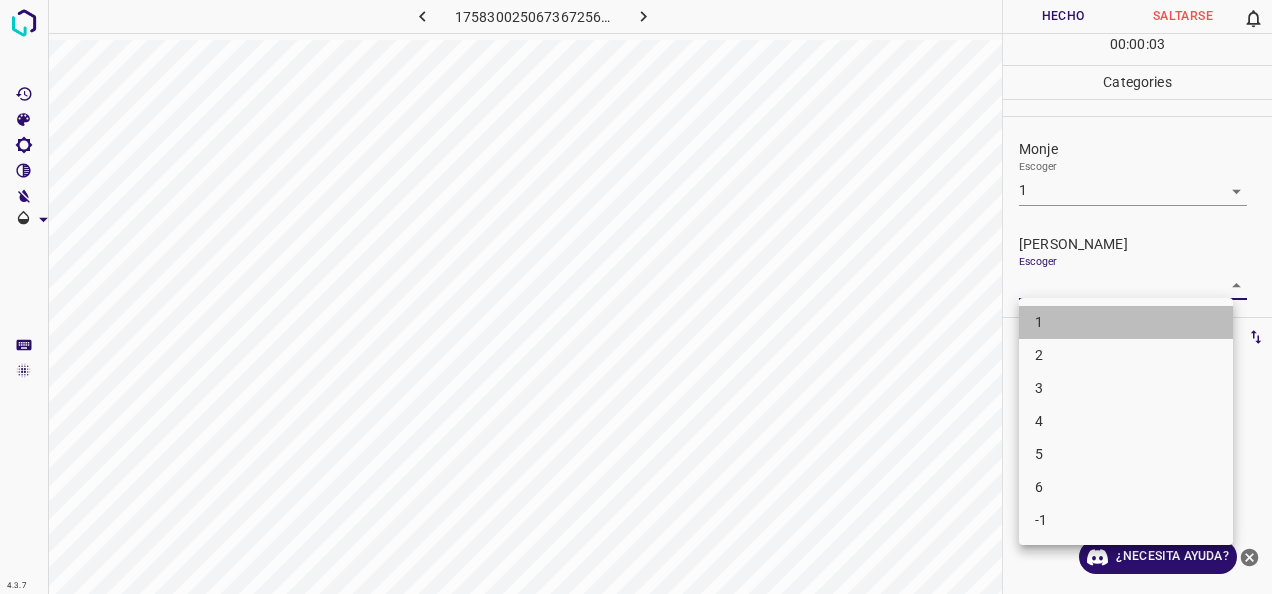 click on "1" at bounding box center (1126, 322) 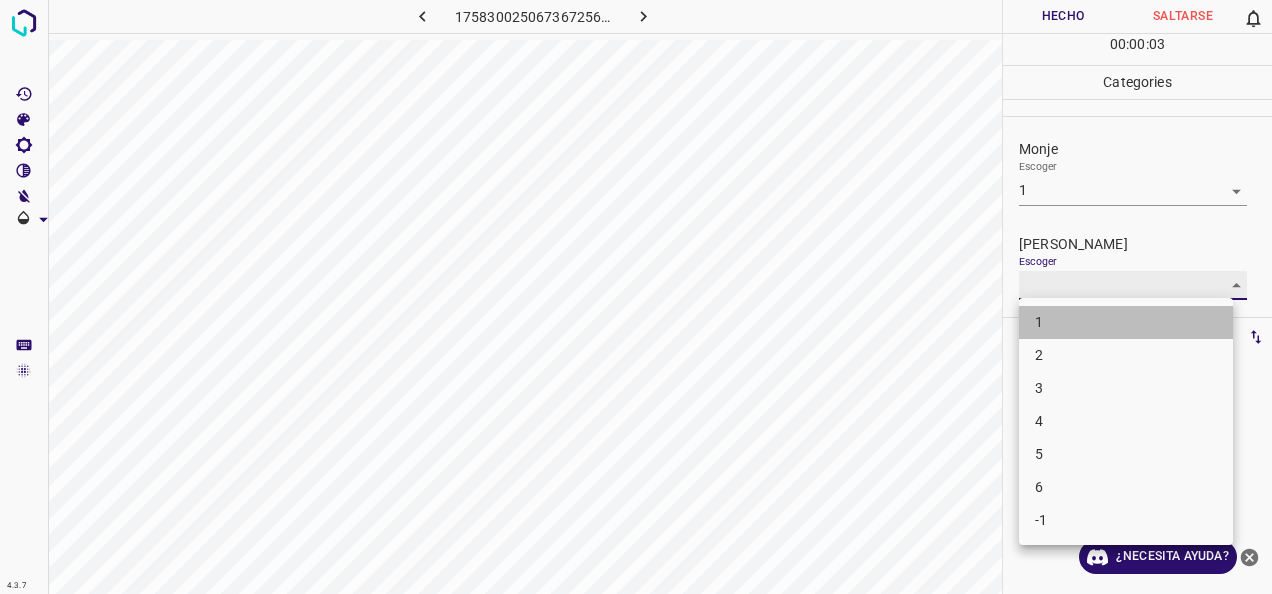 type on "1" 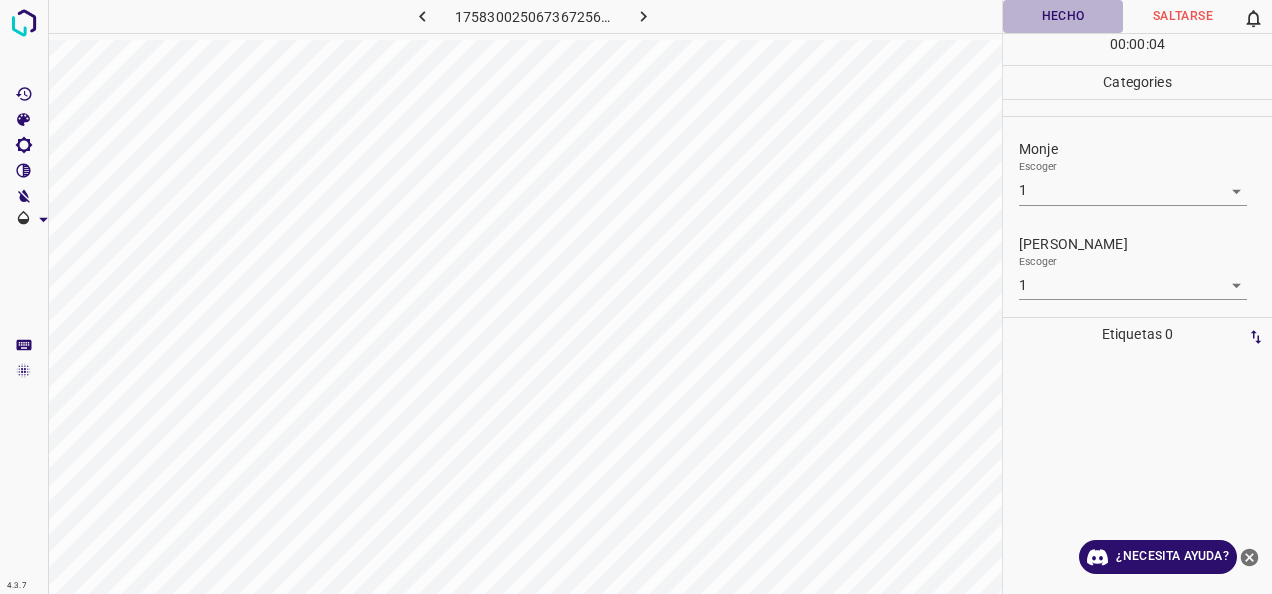 click on "Hecho" at bounding box center (1063, 16) 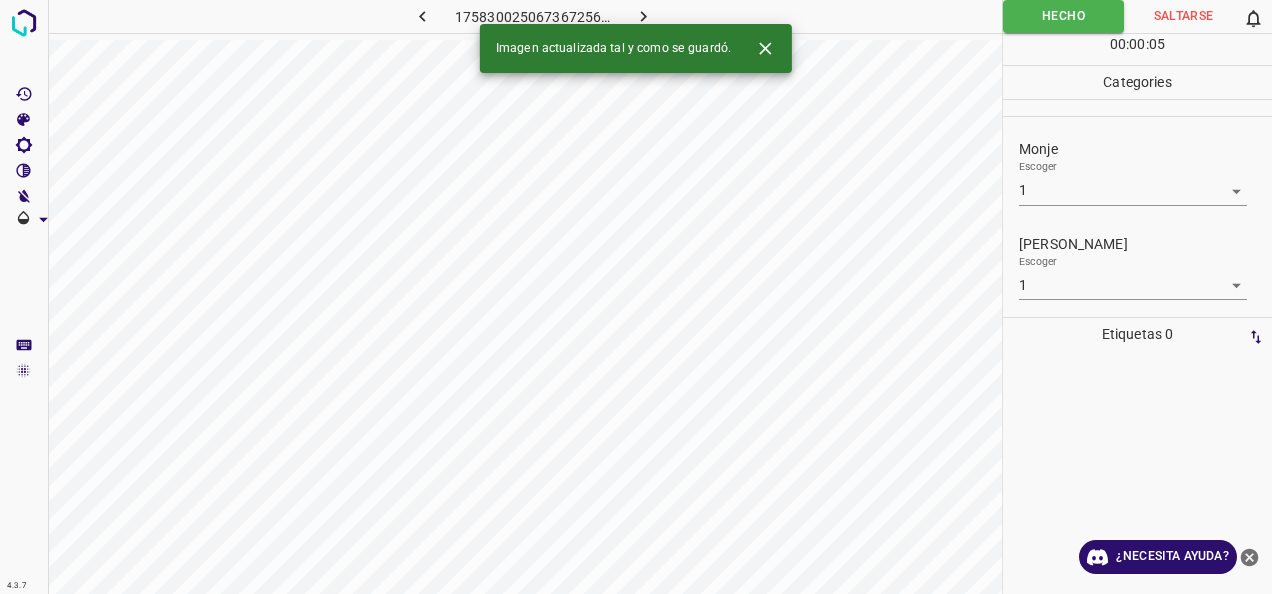 click 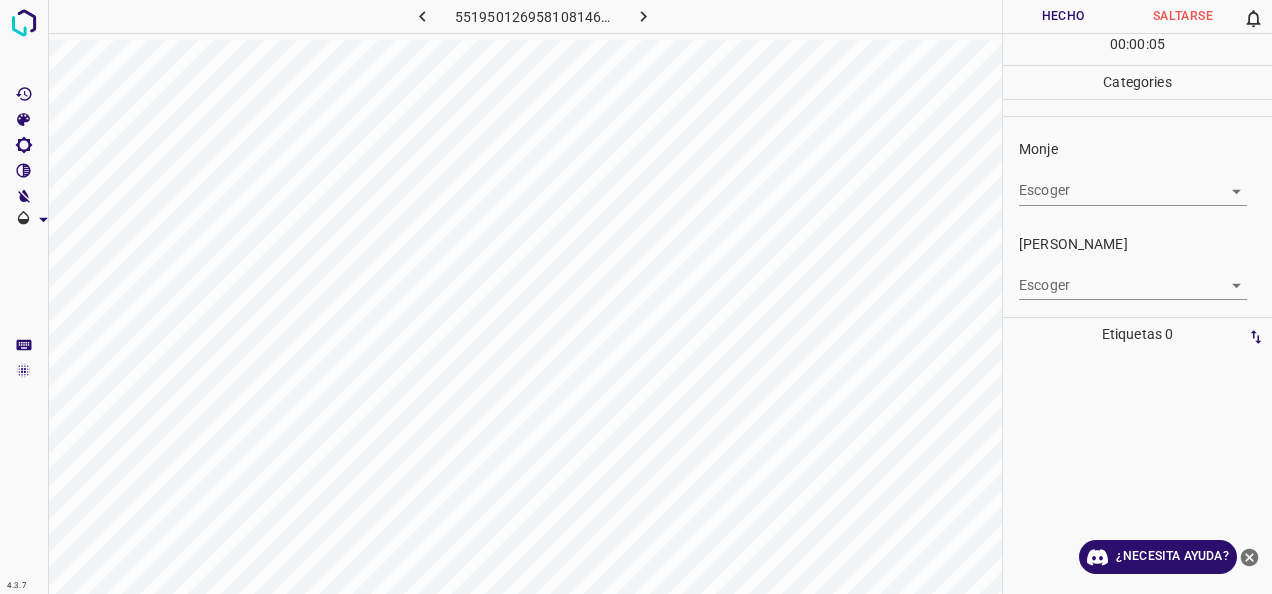 click on "4.3.7 5519501269581081464.png Hecho Saltarse 0 00   : 00   : 05   Categories Monje  Escoger ​  [PERSON_NAME]   Escoger ​ Etiquetas 0 Categories 1 Monje 2  [PERSON_NAME] Herramientas Espacio Cambiar entre modos (Dibujar y Editar) Yo Etiquetado automático R Restaurar zoom M Acercar N Alejar Borrar Eliminar etiqueta de selección Filtros Z Restaurar filtros X Filtro de saturación C Filtro de brillo V Filtro de contraste B Filtro de escala de grises General O Descargar ¿Necesita ayuda? -Mensaje de texto -Esconder -Borrar" at bounding box center (636, 297) 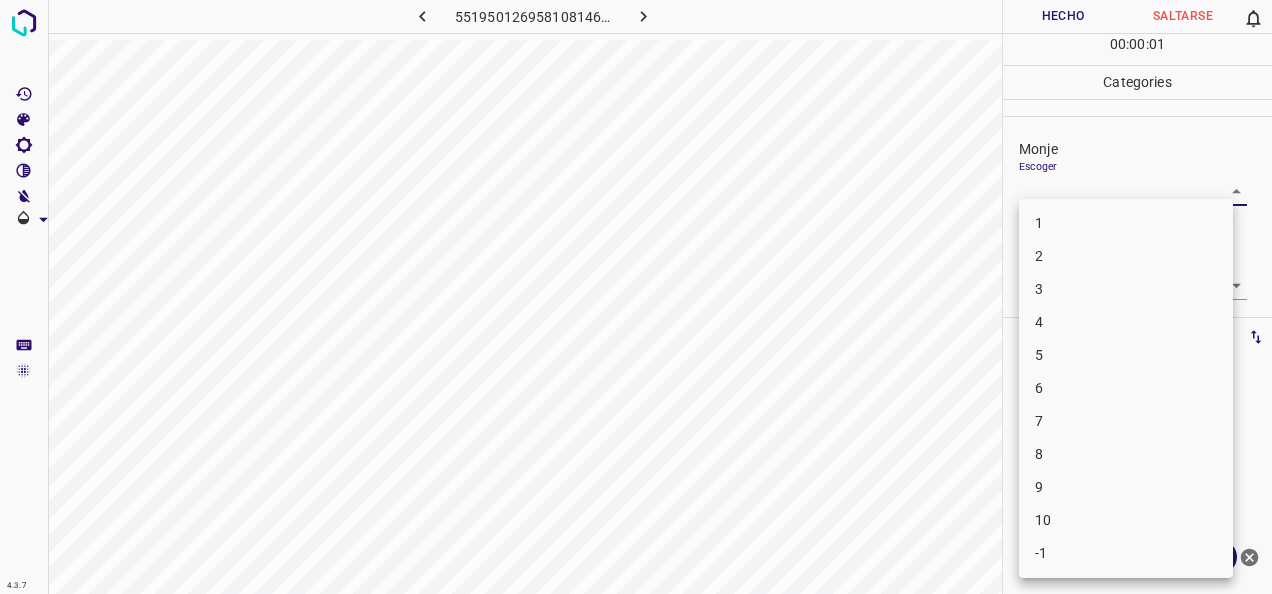 click on "1" at bounding box center [1126, 223] 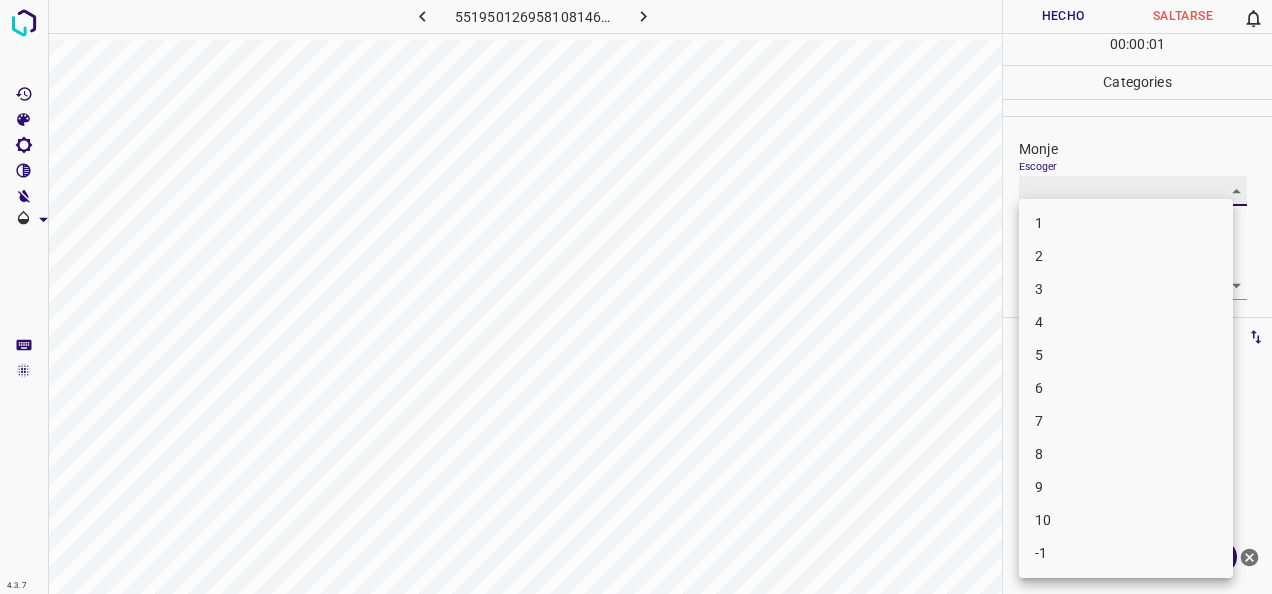 type on "1" 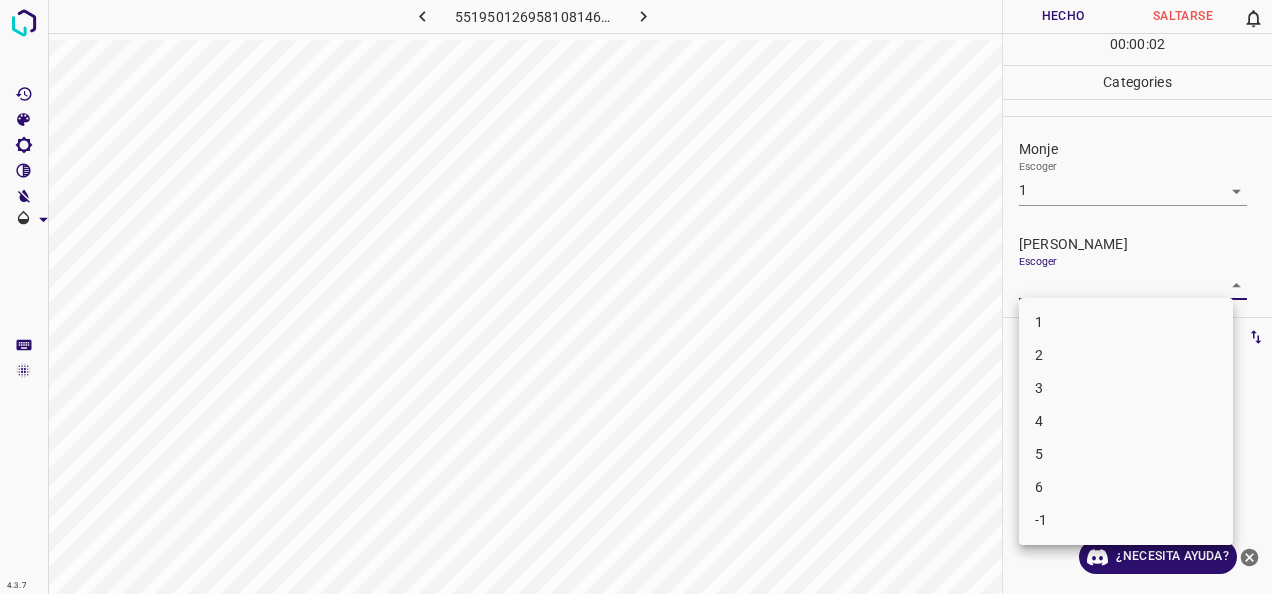 click on "4.3.7 5519501269581081464.png Hecho Saltarse 0 00   : 00   : 02   Categories Monje  Escoger 1 1  [PERSON_NAME]   Escoger ​ Etiquetas 0 Categories 1 Monje 2  [PERSON_NAME] Herramientas Espacio Cambiar entre modos (Dibujar y Editar) Yo Etiquetado automático R Restaurar zoom M Acercar N Alejar Borrar Eliminar etiqueta de selección Filtros Z Restaurar filtros X Filtro de saturación C Filtro de brillo V Filtro de contraste B Filtro de escala de grises General O Descargar ¿Necesita ayuda? -Mensaje de texto -Esconder -Borrar 1 2 3 4 5 6 -1" at bounding box center [636, 297] 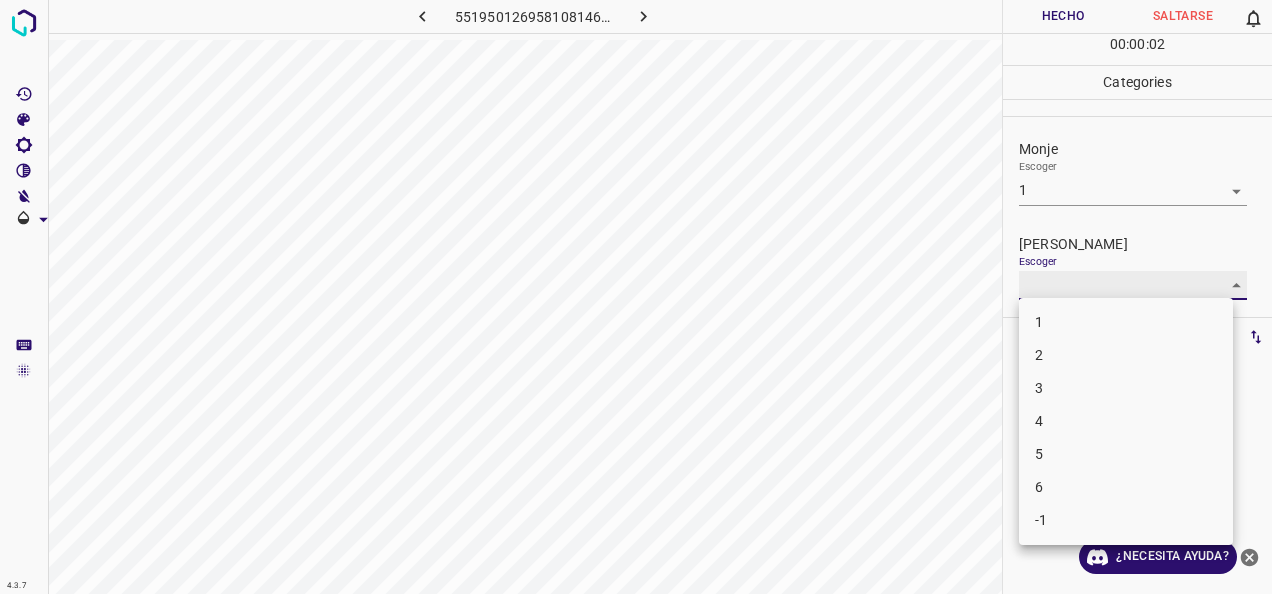 type on "1" 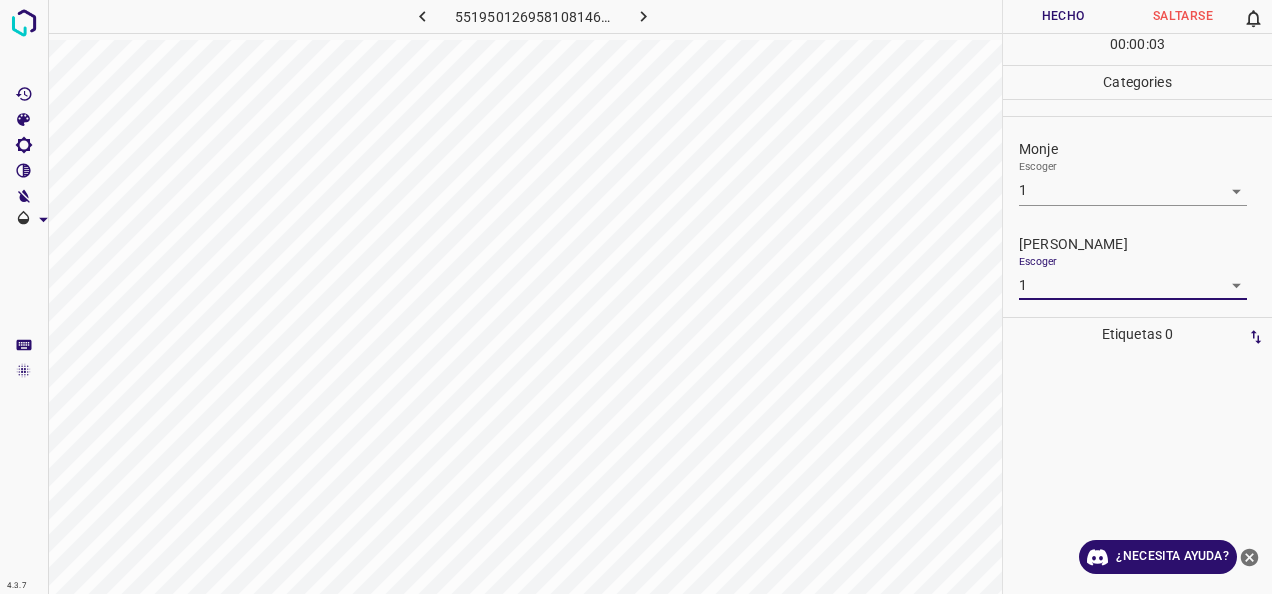 click on "Hecho" at bounding box center [1063, 16] 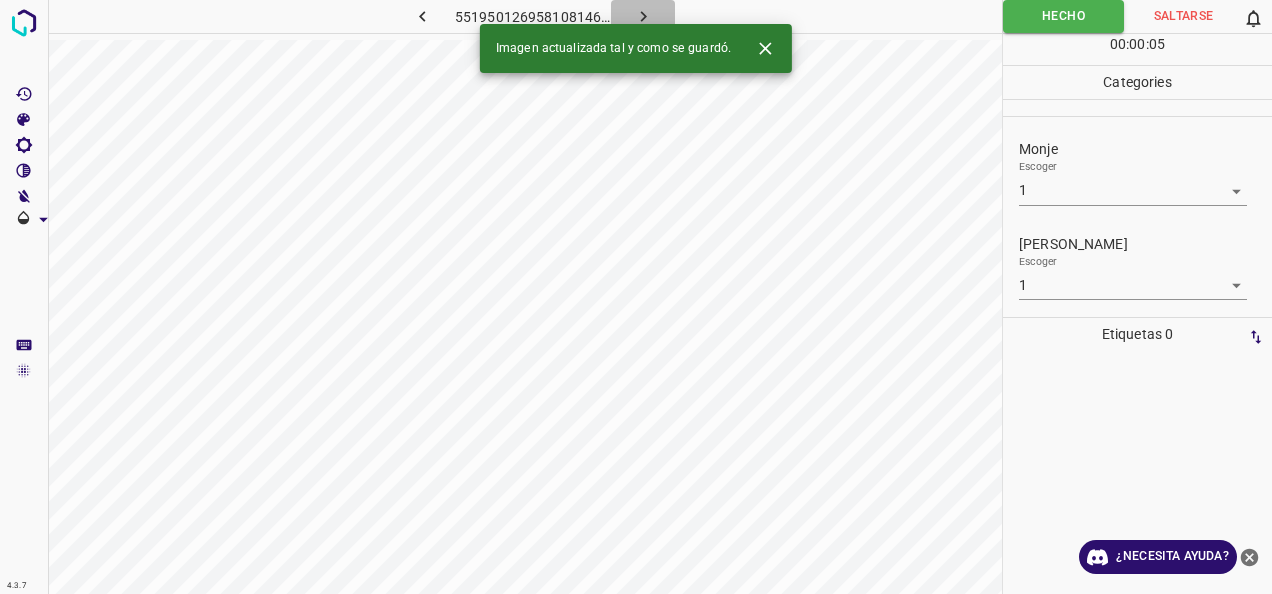 click at bounding box center [643, 16] 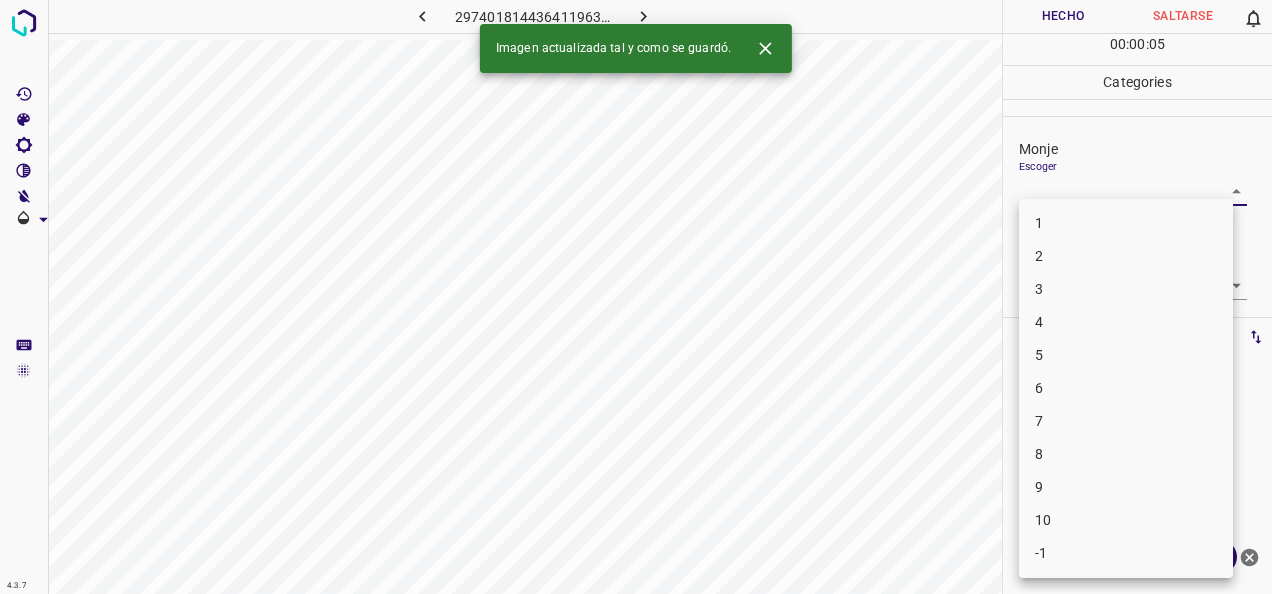 click on "4.3.7 2974018144364119637.png Hecho Saltarse 0 00   : 00   : 05   Categories Monje  Escoger ​  [PERSON_NAME]   Escoger ​ Etiquetas 0 Categories 1 Monje 2  [PERSON_NAME] Herramientas Espacio Cambiar entre modos (Dibujar y Editar) Yo Etiquetado automático R Restaurar zoom M Acercar N Alejar Borrar Eliminar etiqueta de selección Filtros Z Restaurar filtros X Filtro de saturación C Filtro de brillo V Filtro de contraste B Filtro de escala de grises General O Descargar Imagen actualizada tal y como se guardó. ¿Necesita ayuda? -Mensaje de texto -Esconder -Borrar 1 2 3 4 5 6 7 8 9 10 -1" at bounding box center (636, 297) 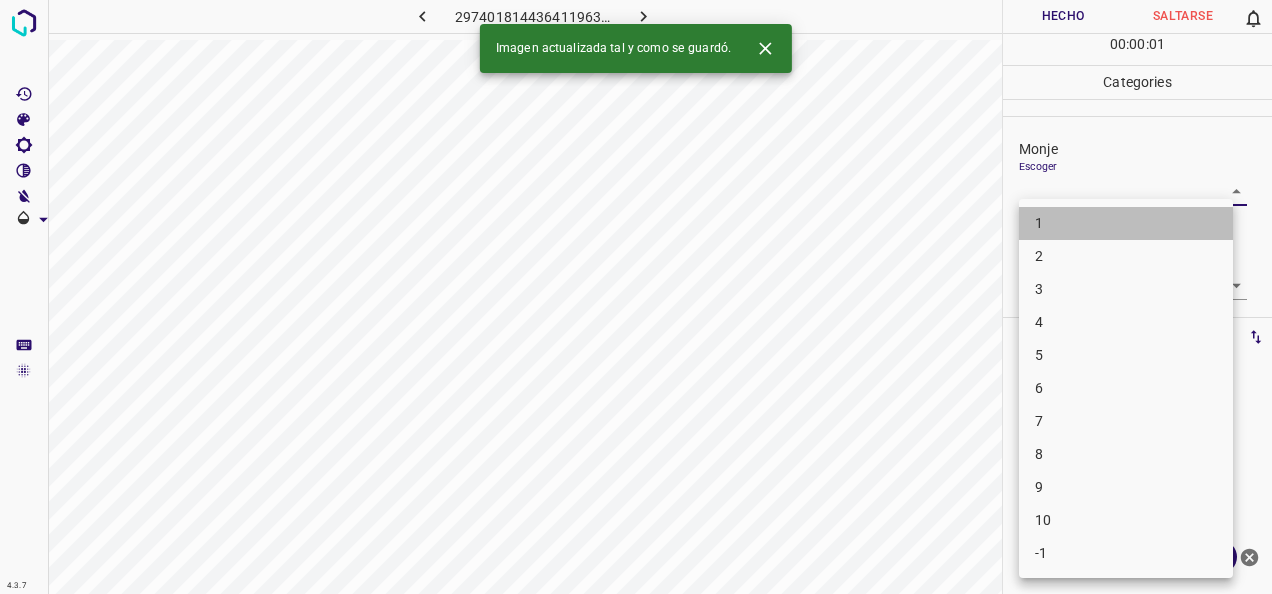 click on "1" at bounding box center (1126, 223) 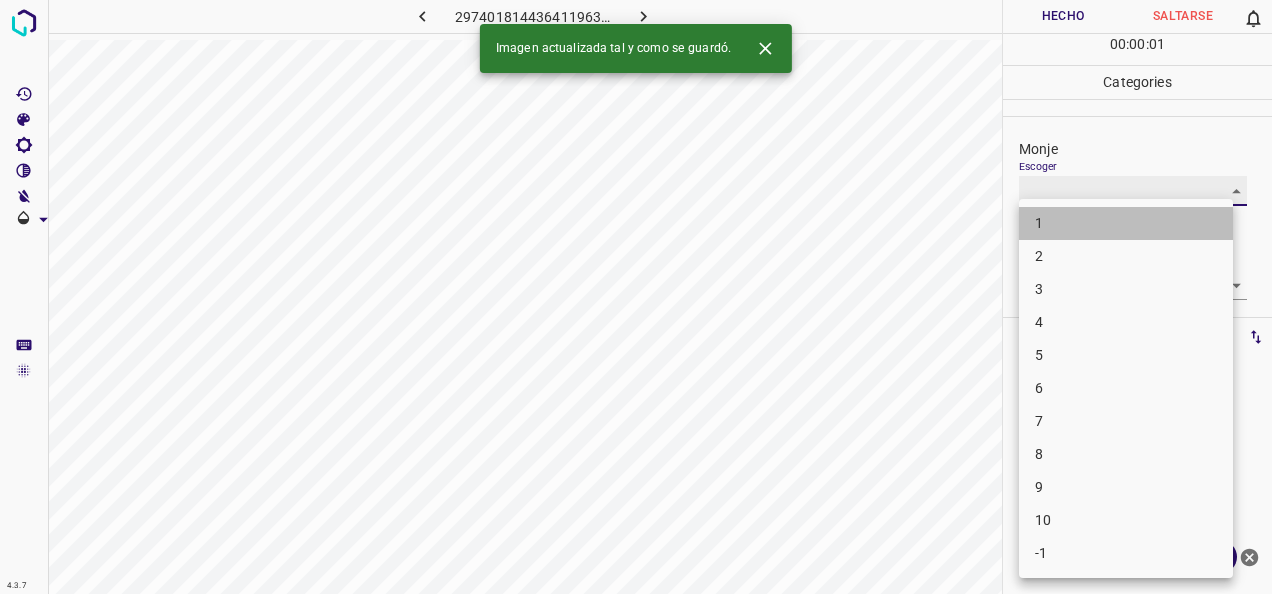 type on "1" 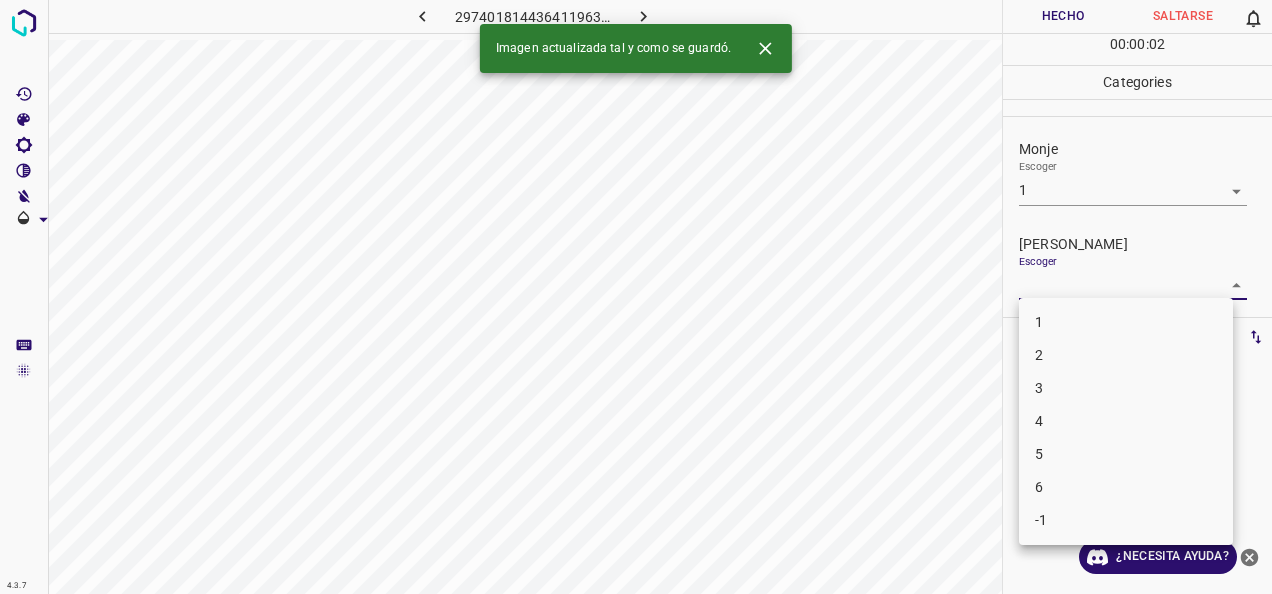 drag, startPoint x: 1213, startPoint y: 282, endPoint x: 1132, endPoint y: 322, distance: 90.33826 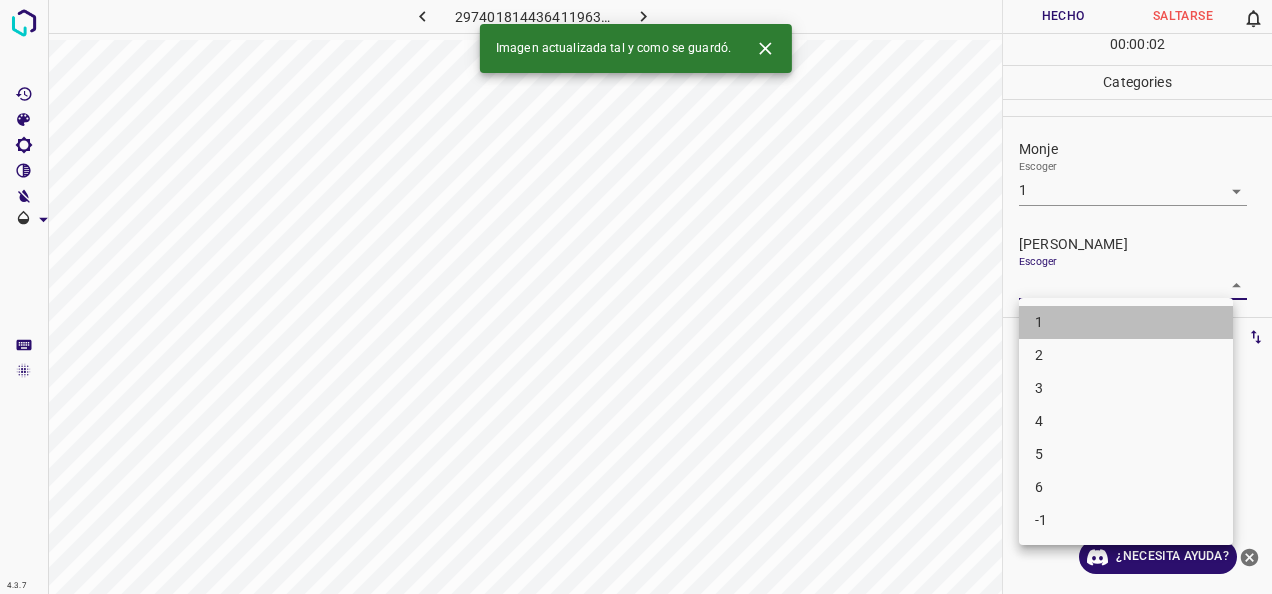 click on "1" at bounding box center (1126, 322) 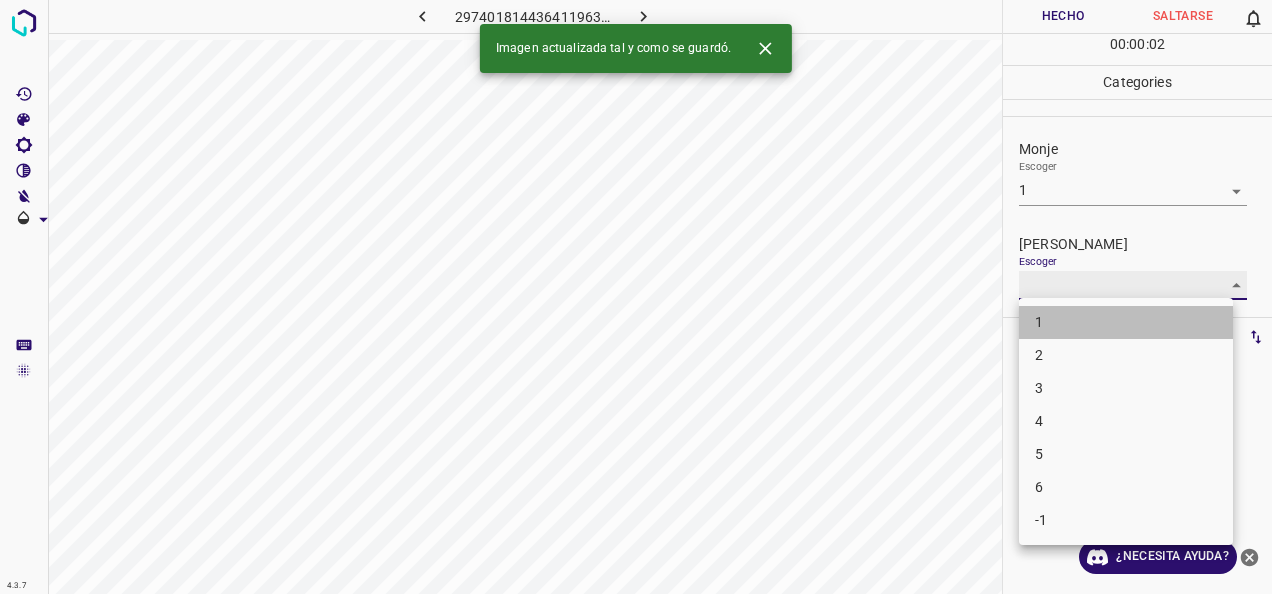 type on "1" 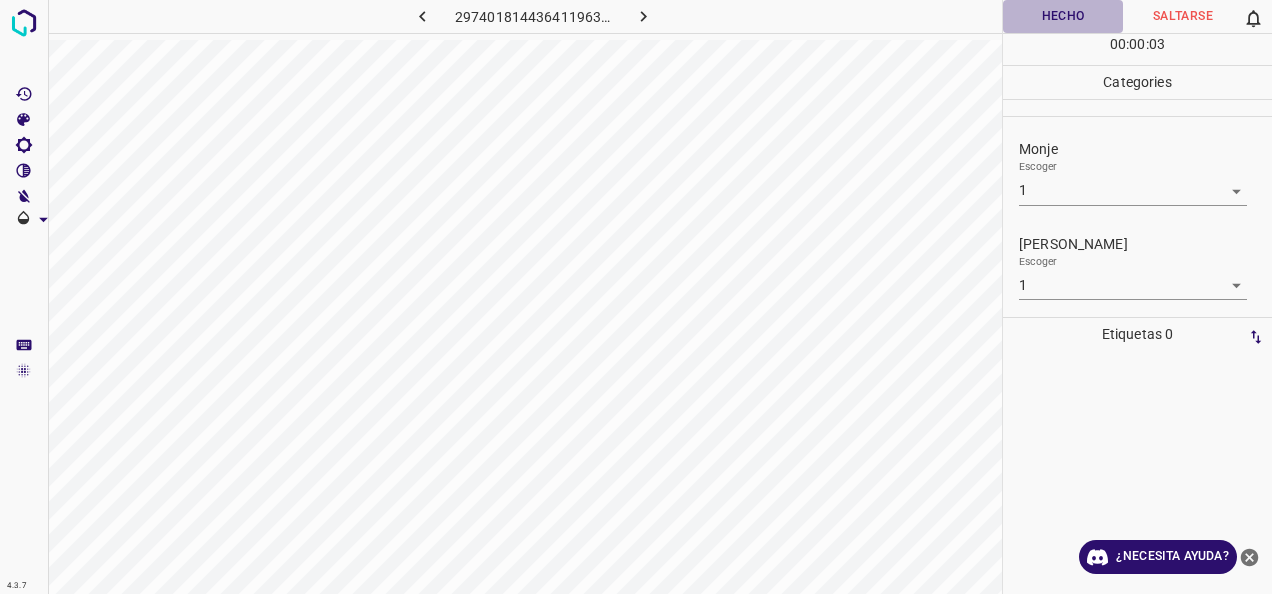 click on "Hecho" at bounding box center [1063, 16] 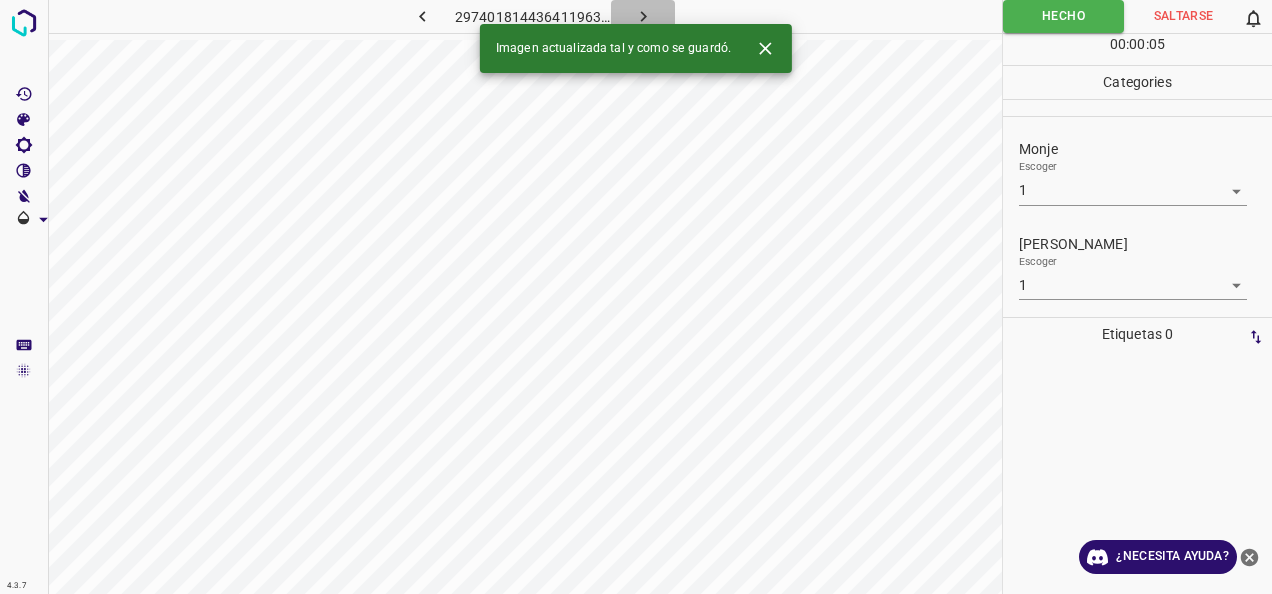 click at bounding box center [643, 16] 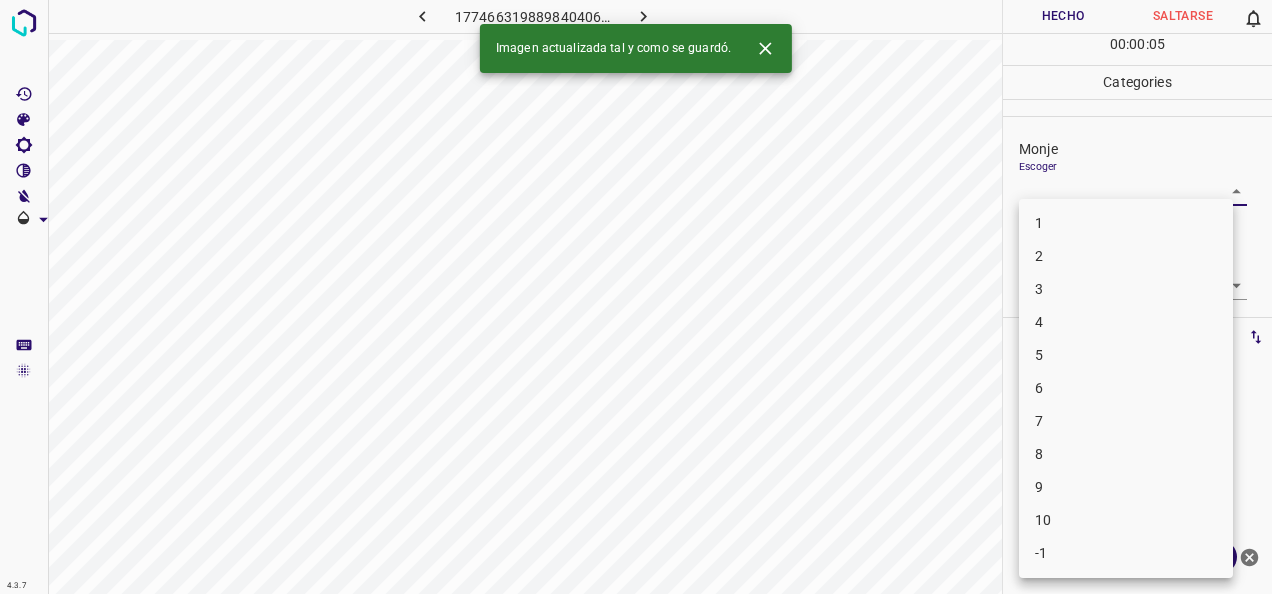drag, startPoint x: 1219, startPoint y: 187, endPoint x: 1150, endPoint y: 223, distance: 77.82673 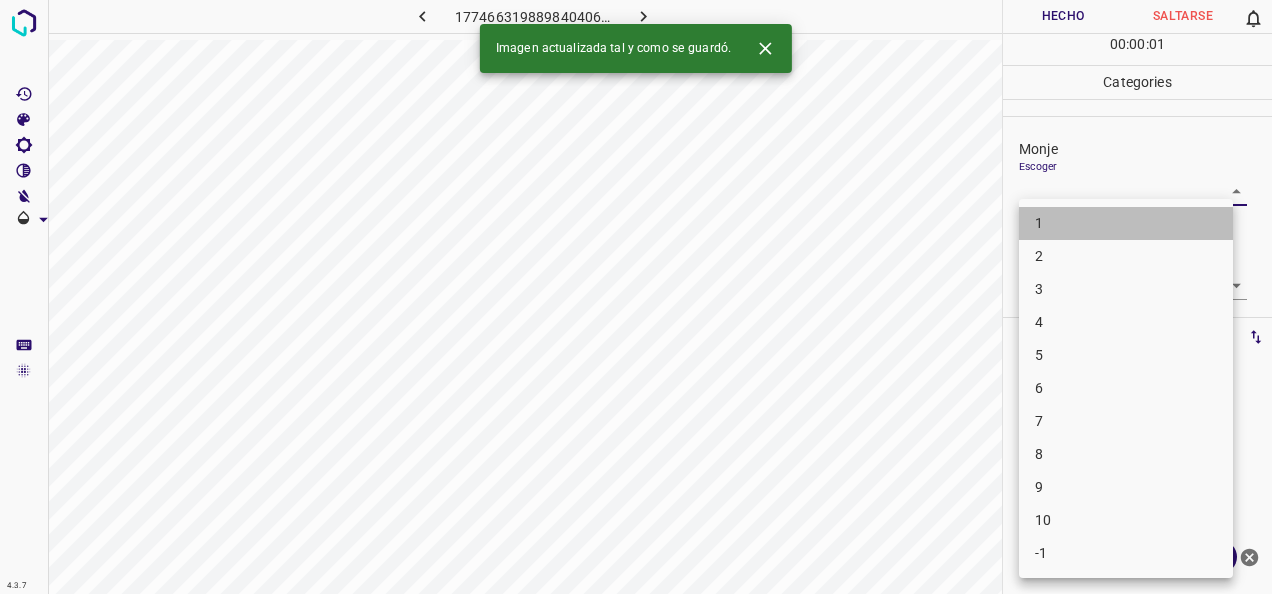 click on "1" at bounding box center [1126, 223] 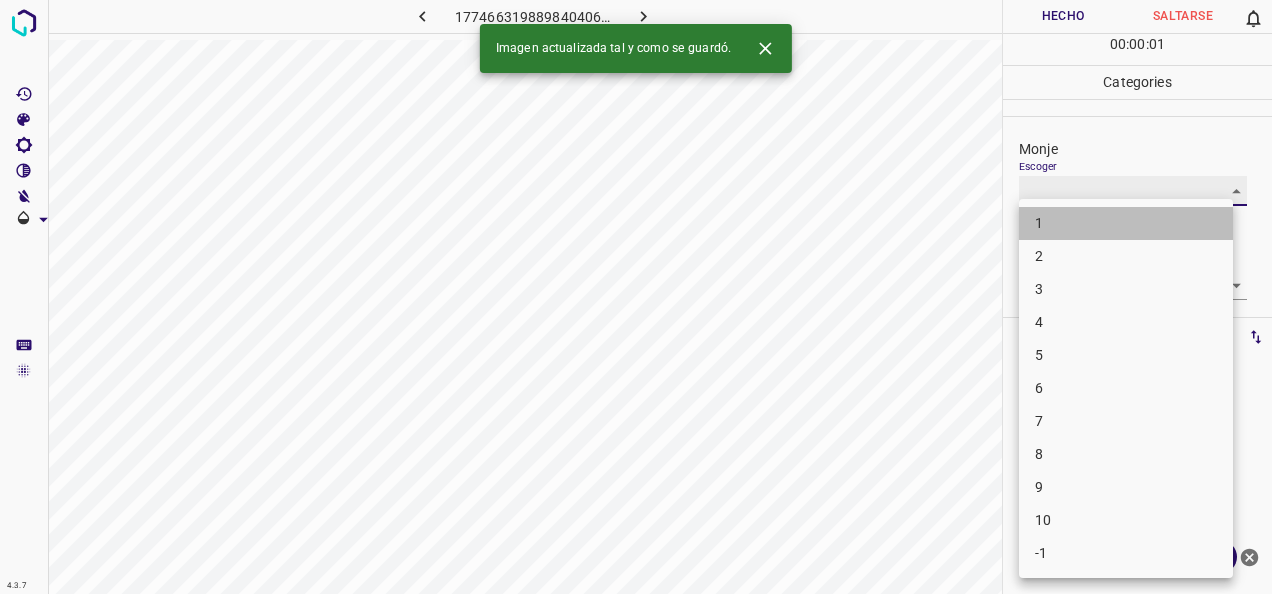 type on "1" 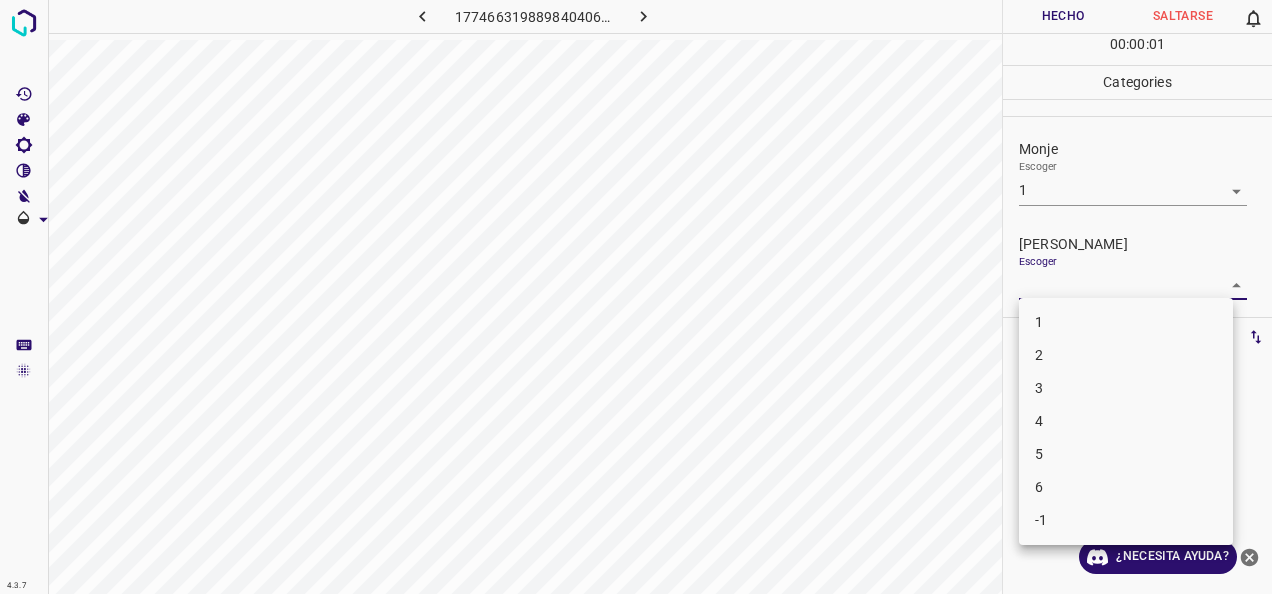 drag, startPoint x: 1223, startPoint y: 286, endPoint x: 1185, endPoint y: 294, distance: 38.832977 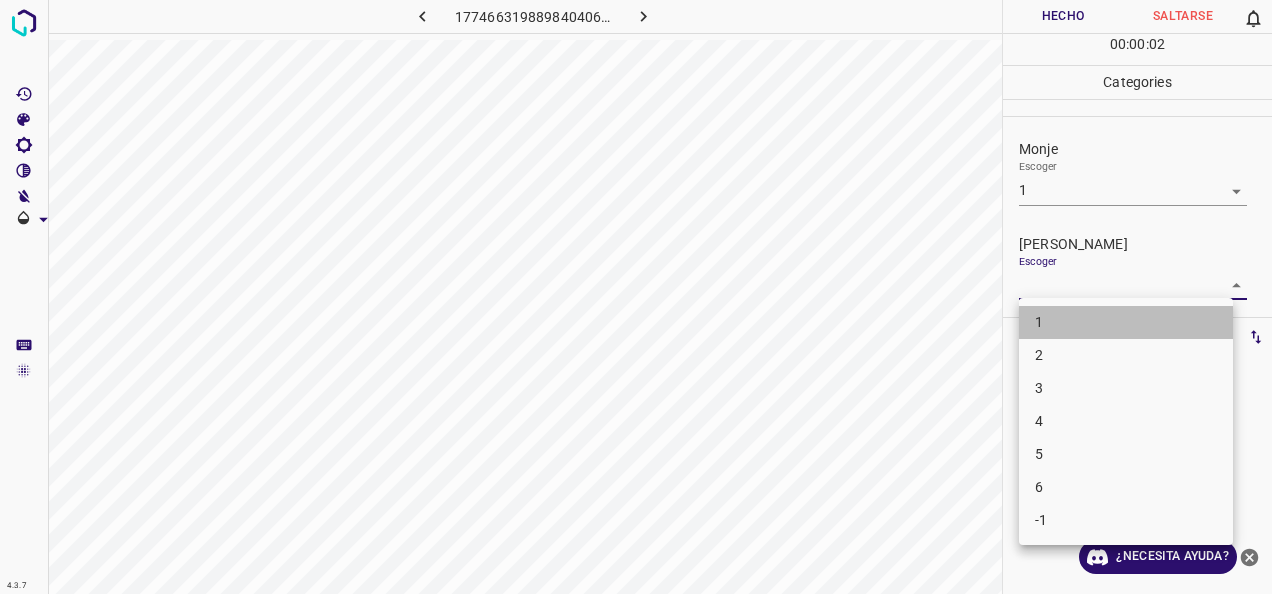 click on "1" at bounding box center [1126, 322] 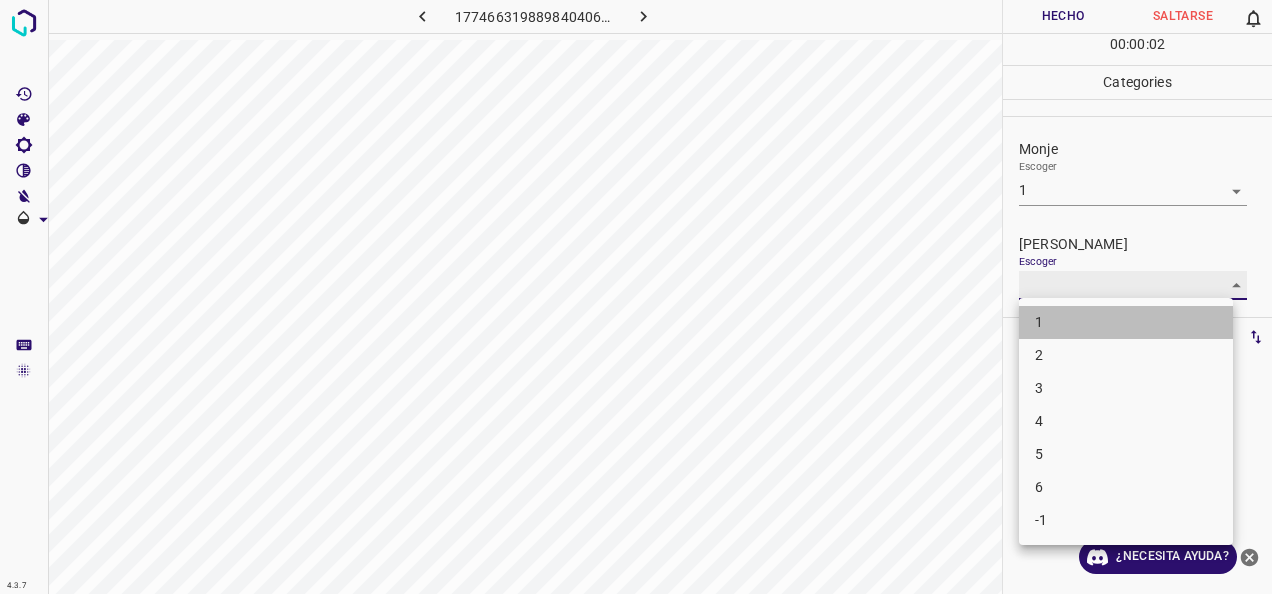 type on "1" 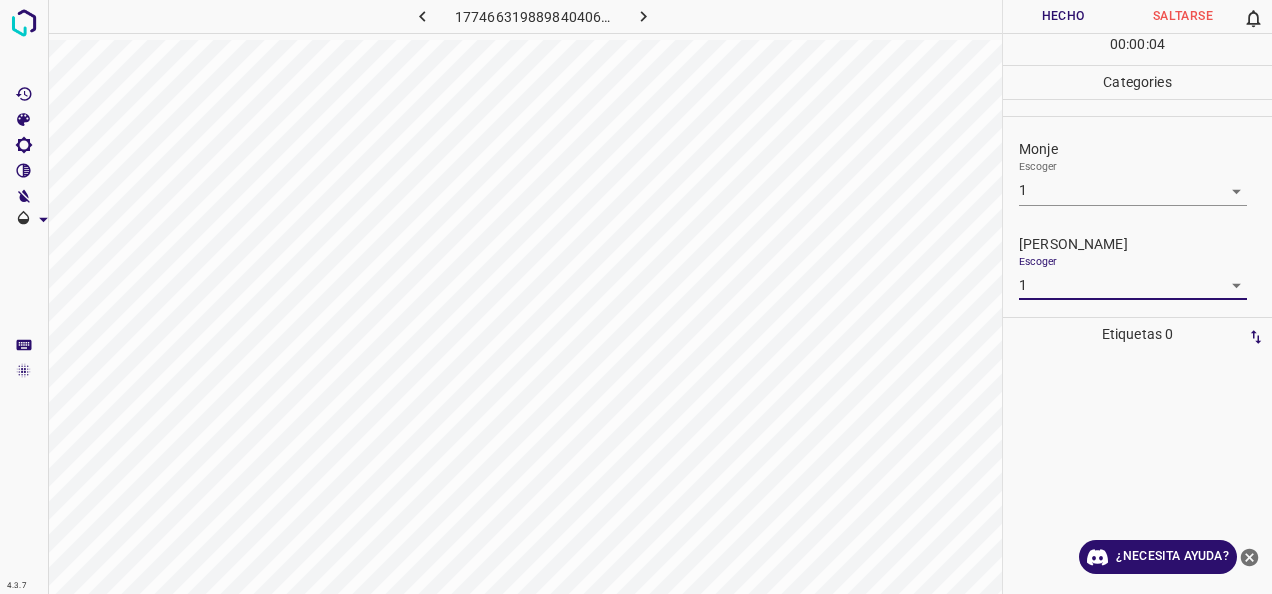 click on "Hecho" at bounding box center (1063, 16) 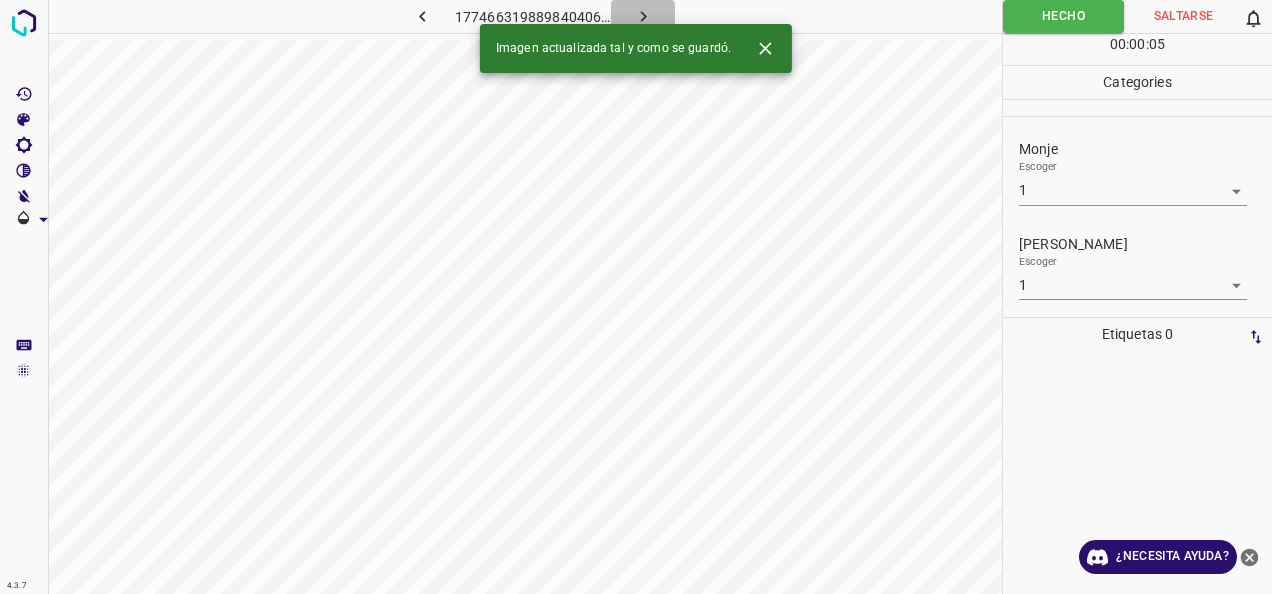 click 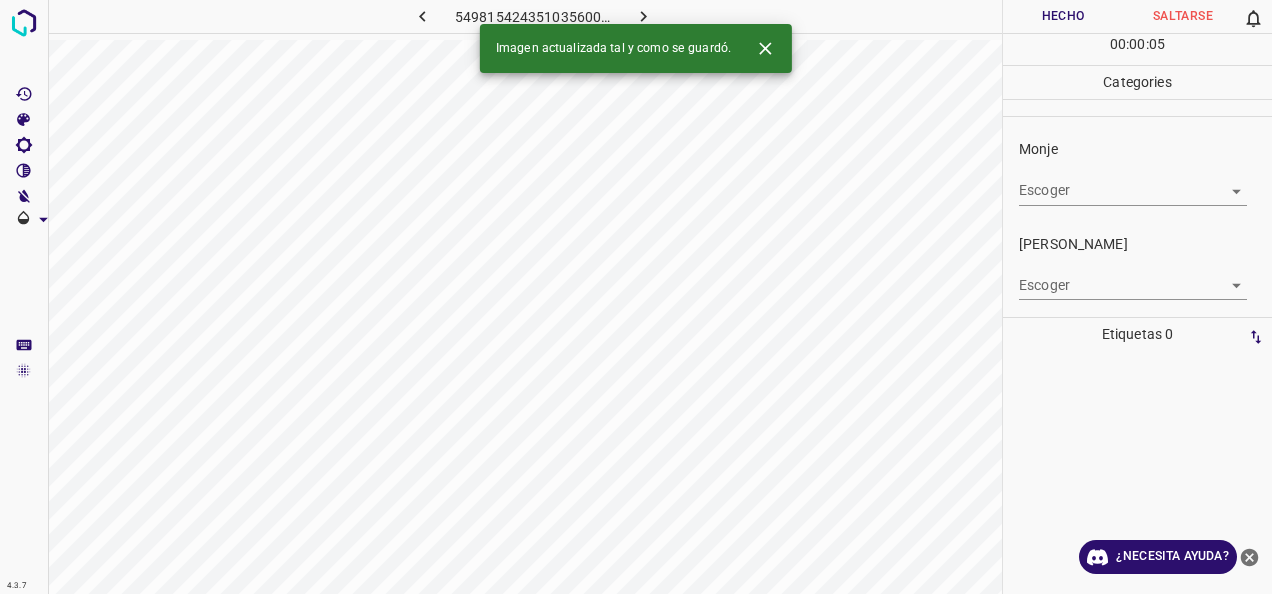click on "4.3.7 5498154243510356006.png Hecho Saltarse 0 00   : 00   : 05   Categories Monje  Escoger ​  [PERSON_NAME]   Escoger ​ Etiquetas 0 Categories 1 Monje 2  [PERSON_NAME] Herramientas Espacio Cambiar entre modos (Dibujar y Editar) Yo Etiquetado automático R Restaurar zoom M Acercar N Alejar Borrar Eliminar etiqueta de selección Filtros Z Restaurar filtros X Filtro de saturación C Filtro de brillo V Filtro de contraste B Filtro de escala de grises General O Descargar Imagen actualizada tal y como se guardó. ¿Necesita ayuda? -Mensaje de texto -Esconder -Borrar" at bounding box center [636, 297] 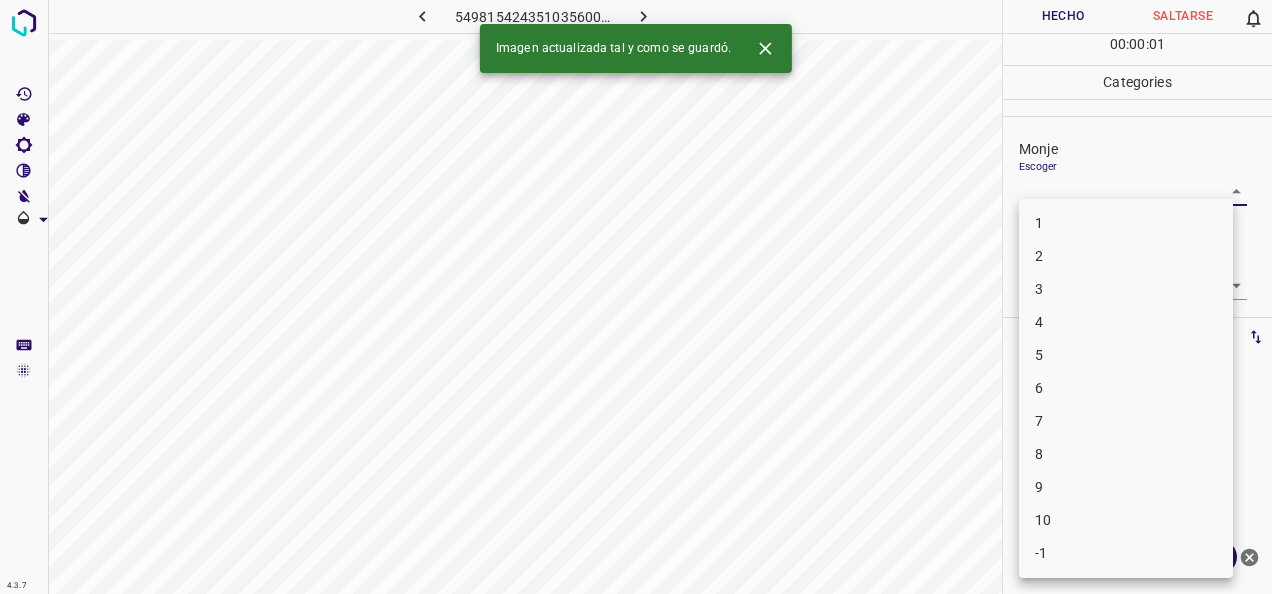 click on "1" at bounding box center (1126, 223) 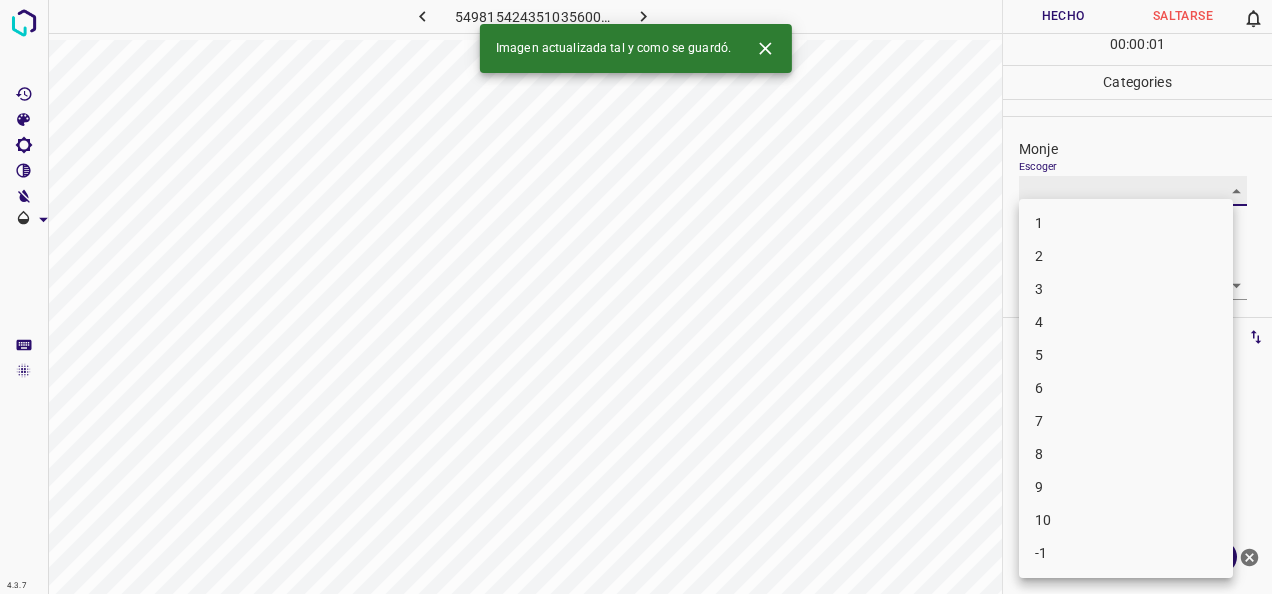 type on "1" 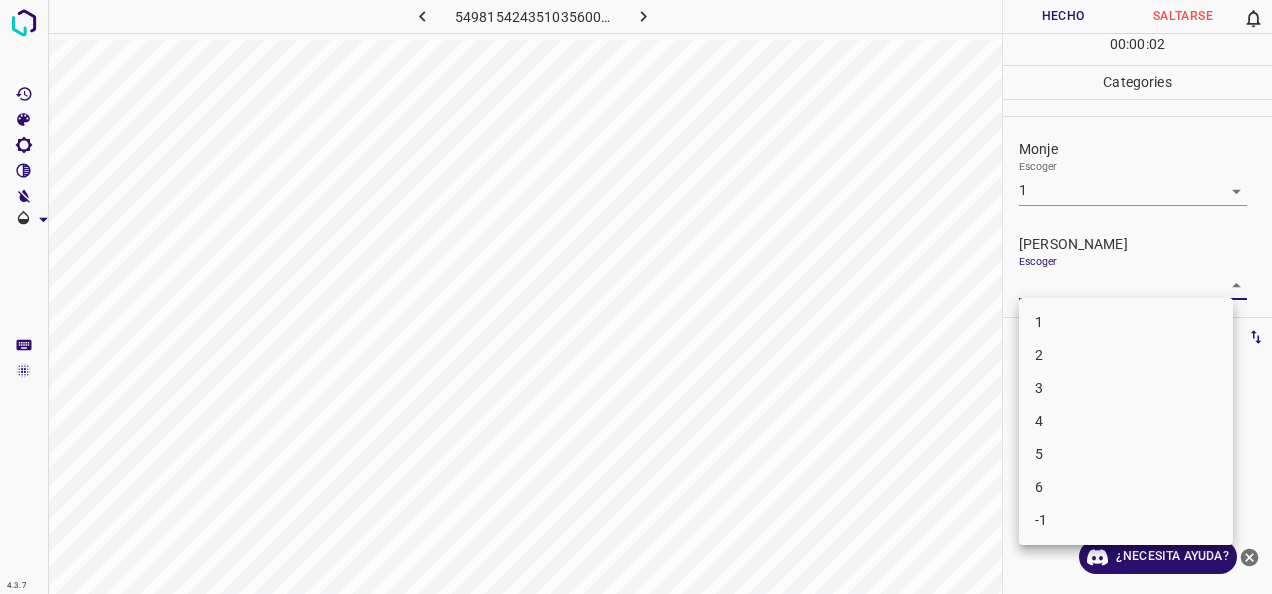 click on "4.3.7 5498154243510356006.png Hecho Saltarse 0 00   : 00   : 02   Categories Monje  Escoger 1 1  [PERSON_NAME]   Escoger ​ Etiquetas 0 Categories 1 Monje 2  [PERSON_NAME] Herramientas Espacio Cambiar entre modos (Dibujar y Editar) Yo Etiquetado automático R Restaurar zoom M Acercar N Alejar Borrar Eliminar etiqueta de selección Filtros Z Restaurar filtros X Filtro de saturación C Filtro de brillo V Filtro de contraste B Filtro de escala de grises General O Descargar ¿Necesita ayuda? -Mensaje de texto -Esconder -Borrar 1 2 3 4 5 6 -1" at bounding box center [636, 297] 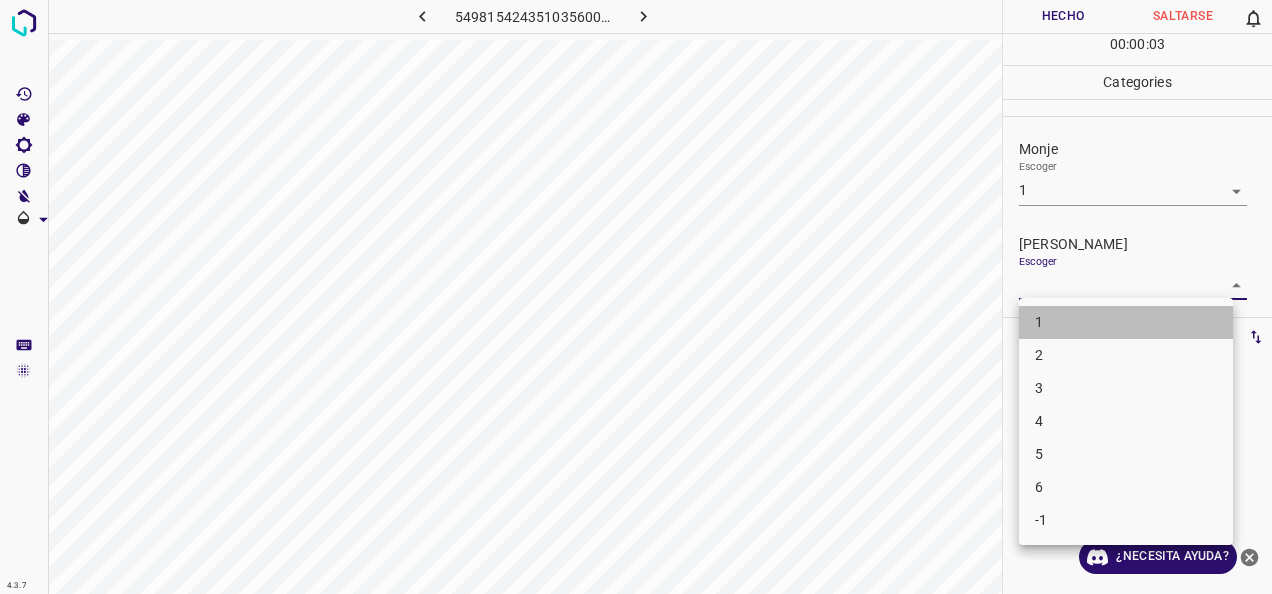 click on "1" at bounding box center [1126, 322] 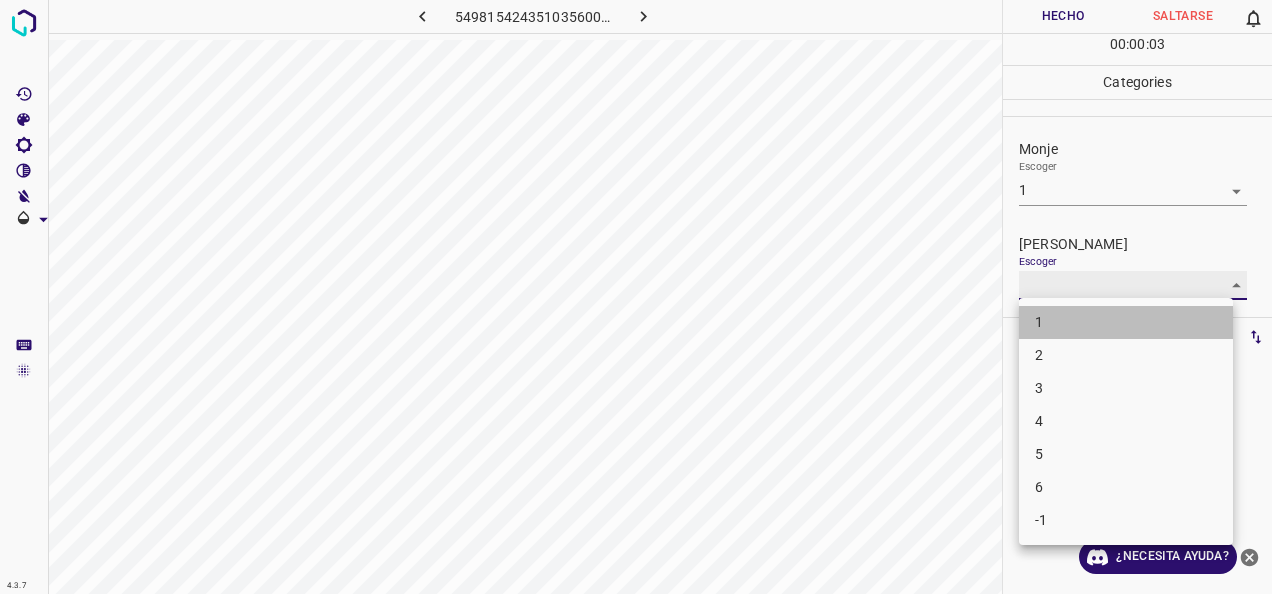 type on "1" 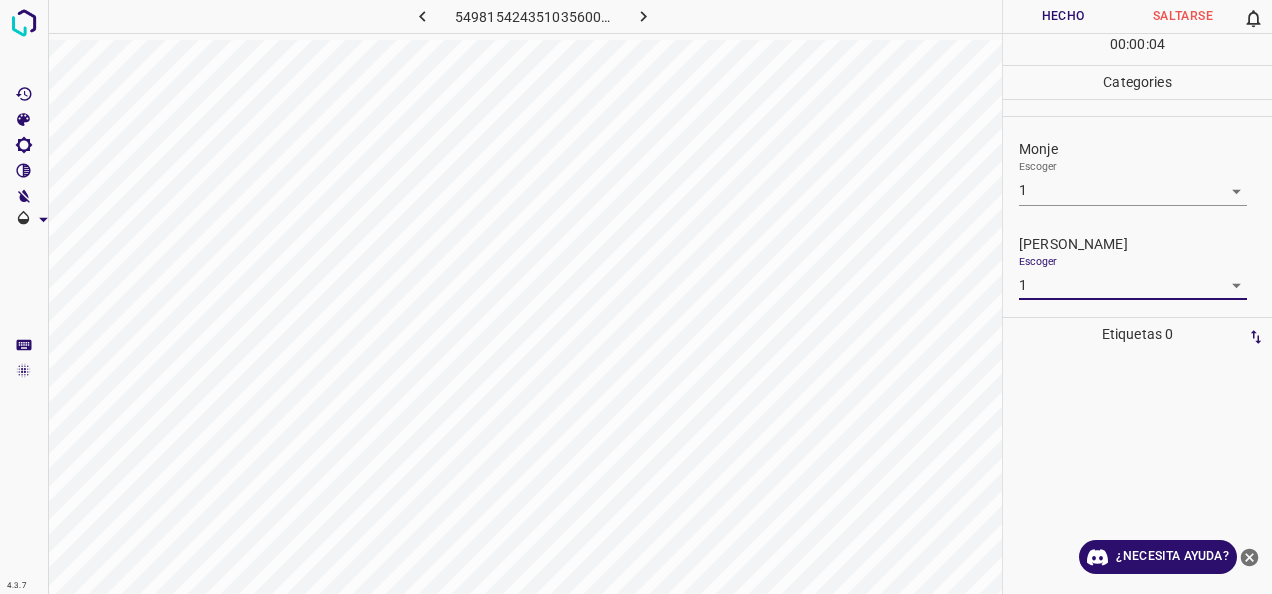 click on "Hecho" at bounding box center [1063, 16] 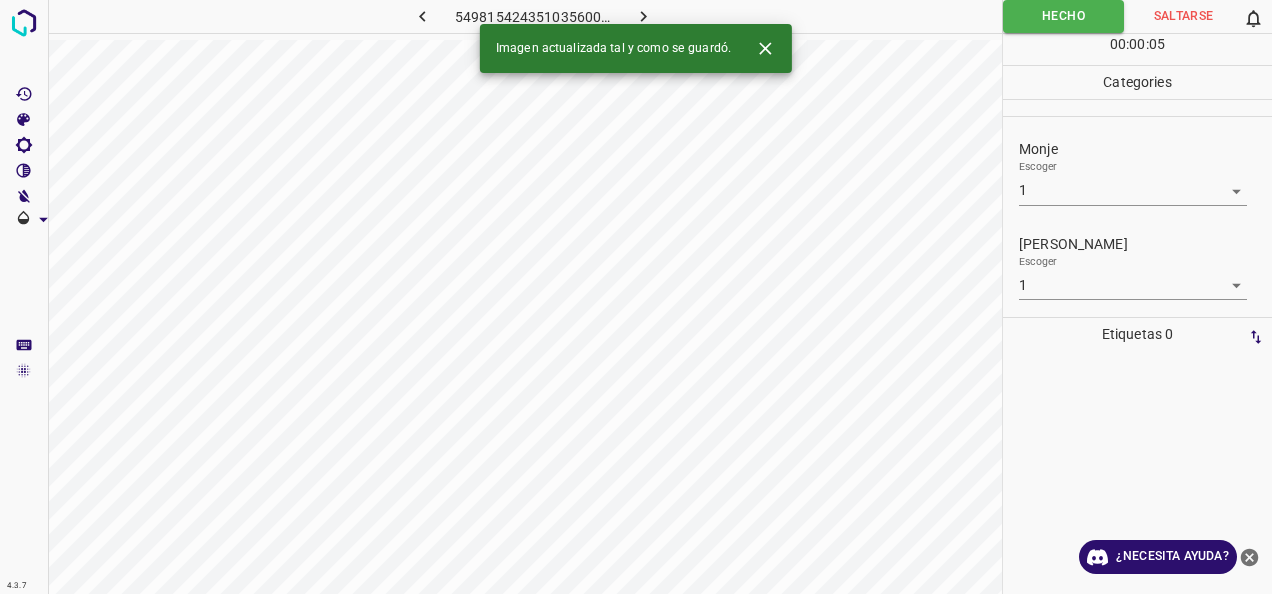 click at bounding box center [643, 16] 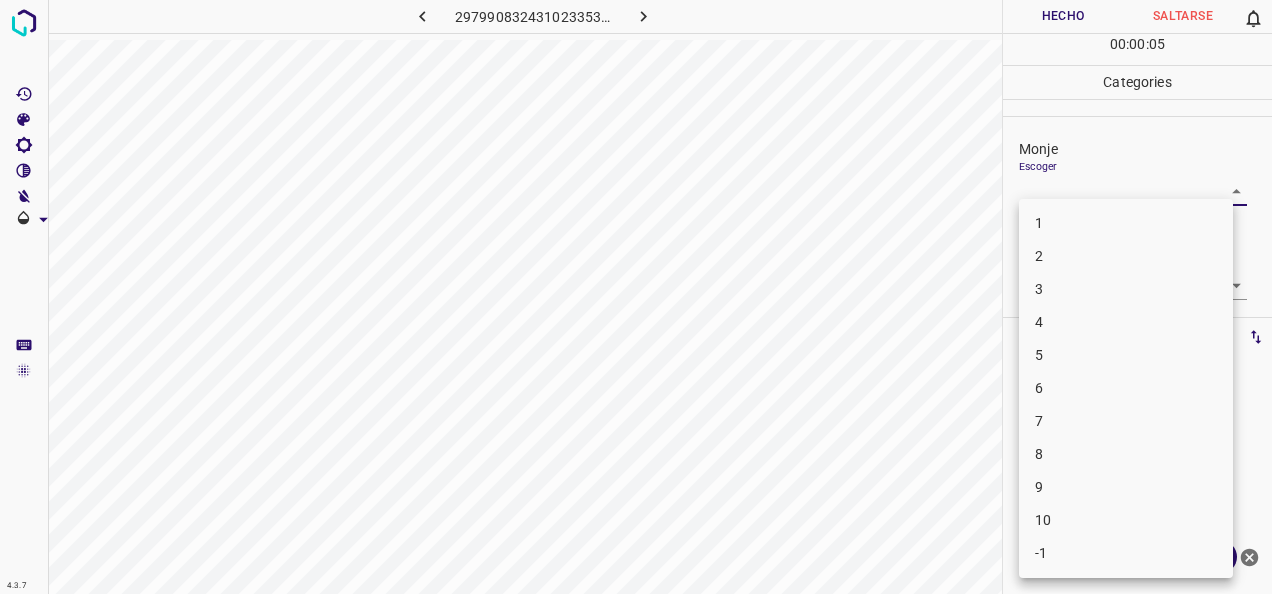 click on "4.3.7 2979908324310233539.png Hecho Saltarse 0 00   : 00   : 05   Categories Monje  Escoger ​  [PERSON_NAME]   Escoger ​ Etiquetas 0 Categories 1 Monje 2  [PERSON_NAME] Herramientas Espacio Cambiar entre modos (Dibujar y Editar) Yo Etiquetado automático R Restaurar zoom M Acercar N Alejar Borrar Eliminar etiqueta de selección Filtros Z Restaurar filtros X Filtro de saturación C Filtro de brillo V Filtro de contraste B Filtro de escala de grises General O Descargar ¿Necesita ayuda? -Mensaje de texto -Esconder -Borrar 1 2 3 4 5 6 7 8 9 10 -1" at bounding box center [636, 297] 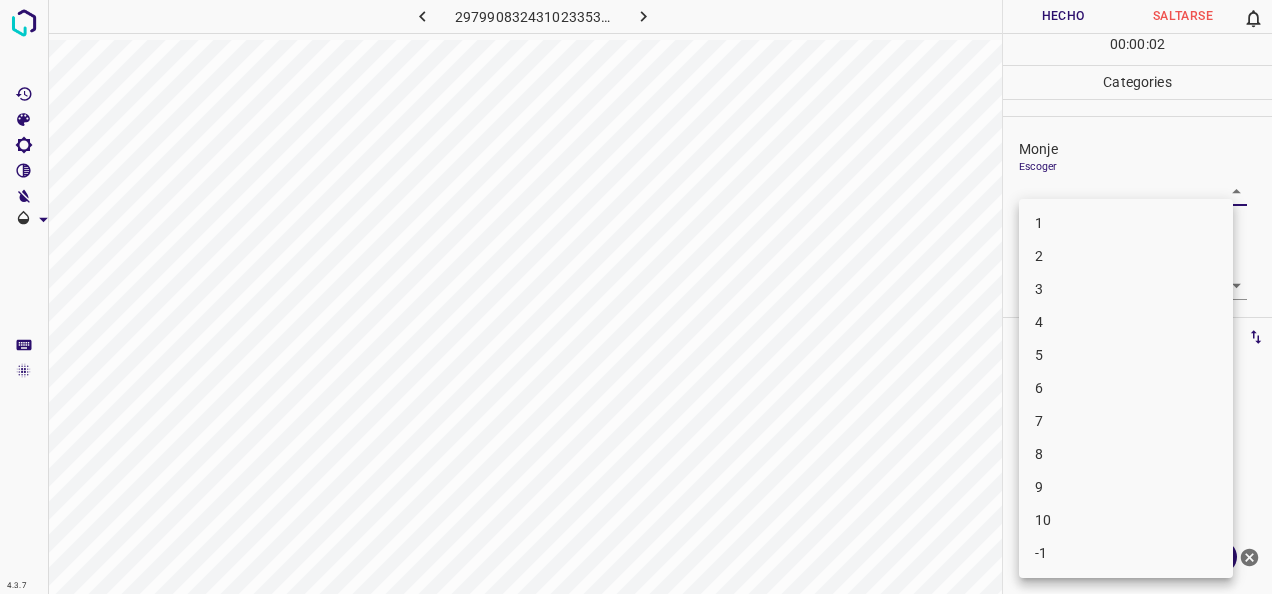 drag, startPoint x: 1164, startPoint y: 384, endPoint x: 1172, endPoint y: 329, distance: 55.578773 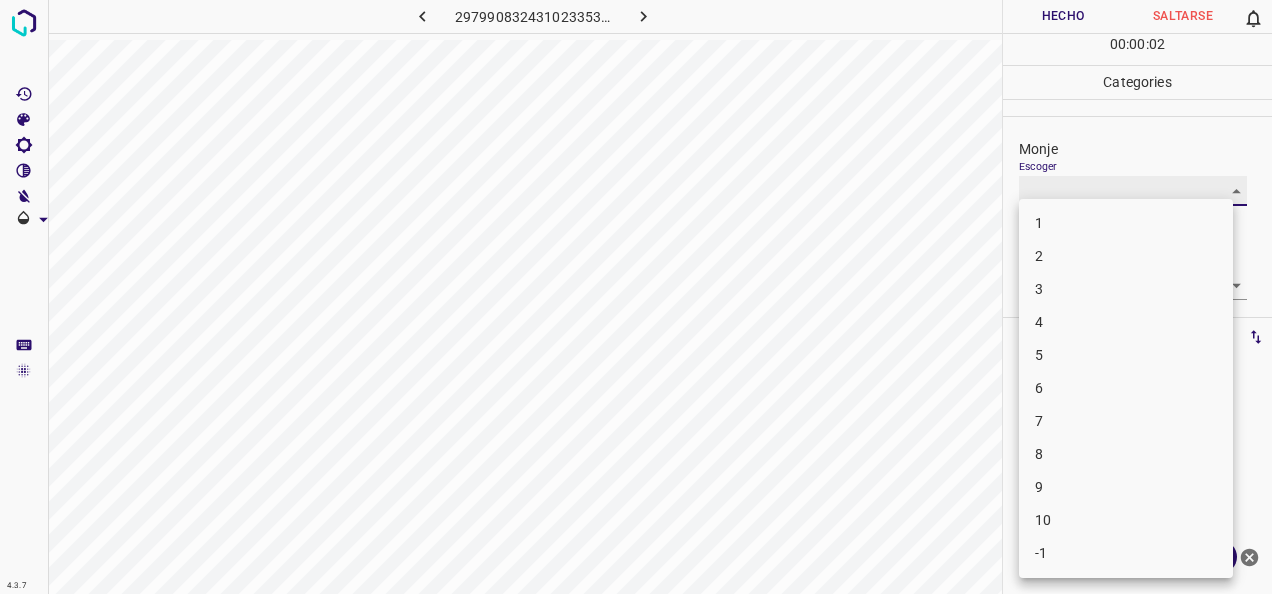 type on "6" 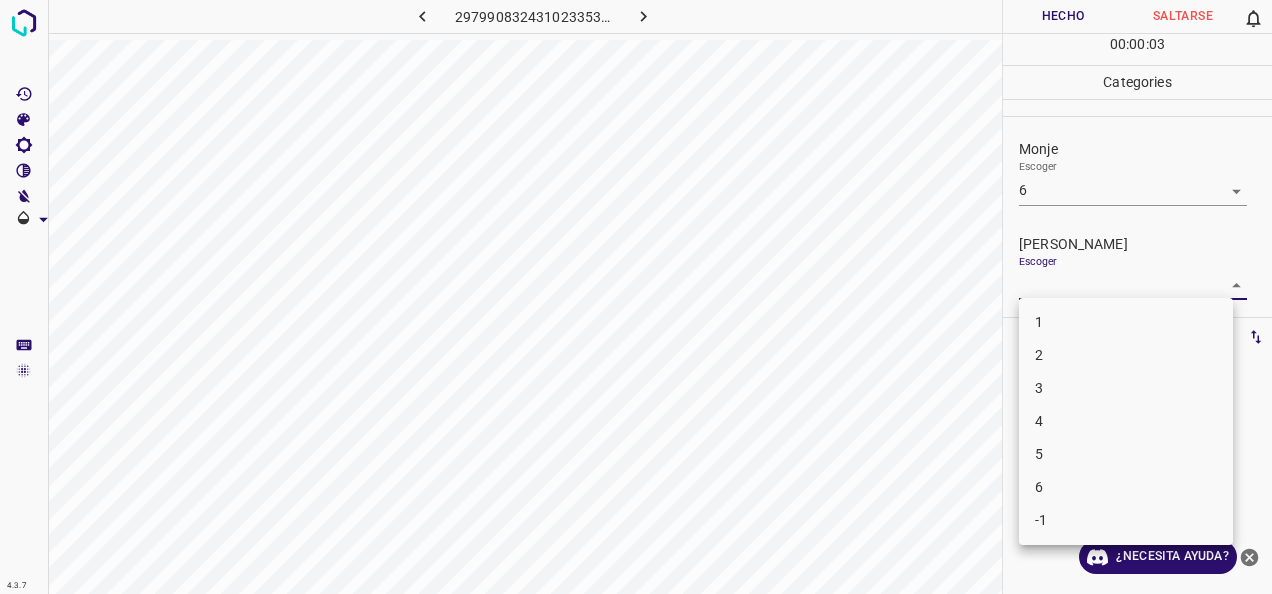 click on "4.3.7 2979908324310233539.png Hecho Saltarse 0 00   : 00   : 03   Categories Monje  Escoger 6 6  [PERSON_NAME]   Escoger ​ Etiquetas 0 Categories 1 Monje 2  [PERSON_NAME] Herramientas Espacio Cambiar entre modos (Dibujar y Editar) Yo Etiquetado automático R Restaurar zoom M Acercar N Alejar Borrar Eliminar etiqueta de selección Filtros Z Restaurar filtros X Filtro de saturación C Filtro de brillo V Filtro de contraste B Filtro de escala de grises General O Descargar ¿Necesita ayuda? -Mensaje de texto -Esconder -Borrar 1 2 3 4 5 6 -1" at bounding box center [636, 297] 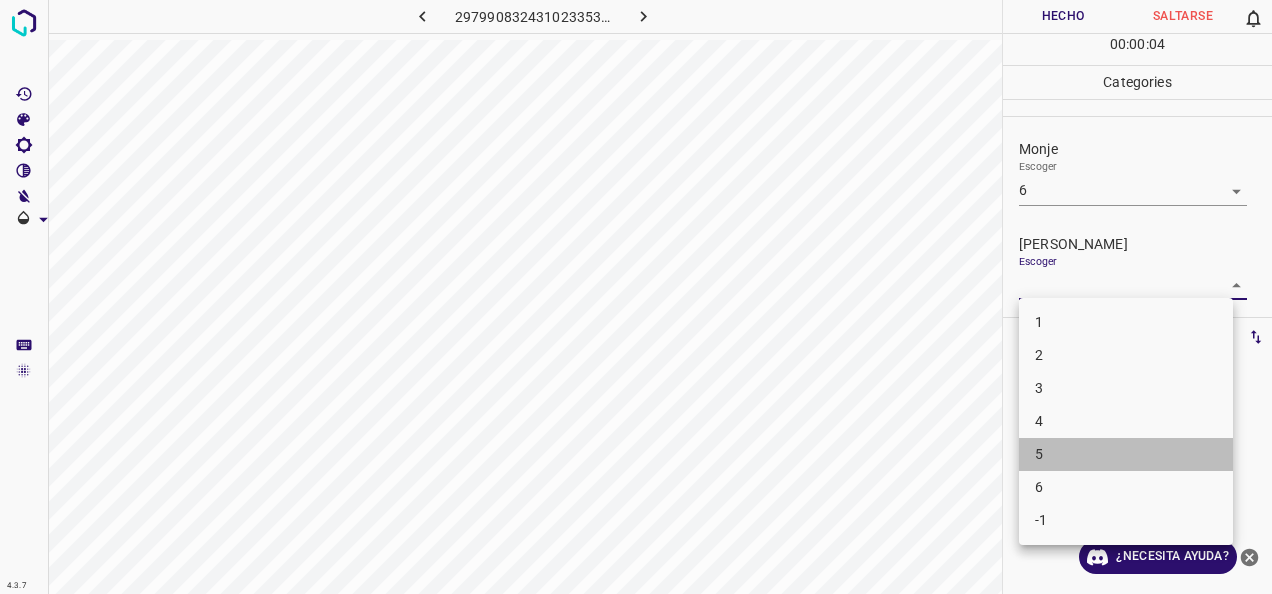 click on "5" at bounding box center [1126, 454] 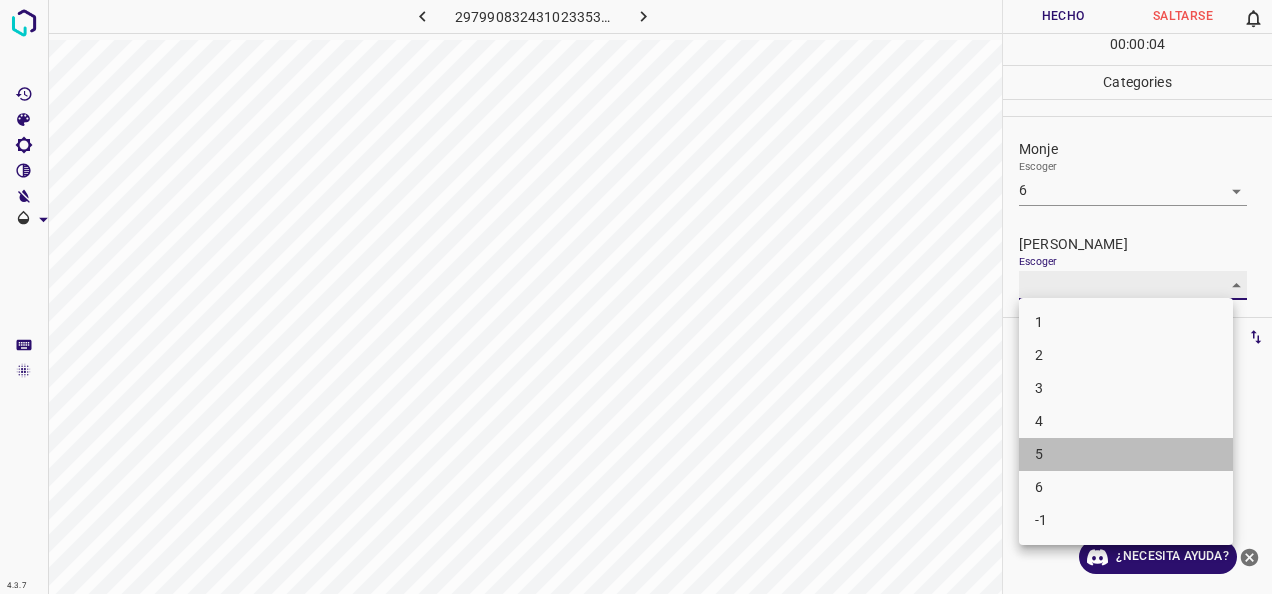 type on "5" 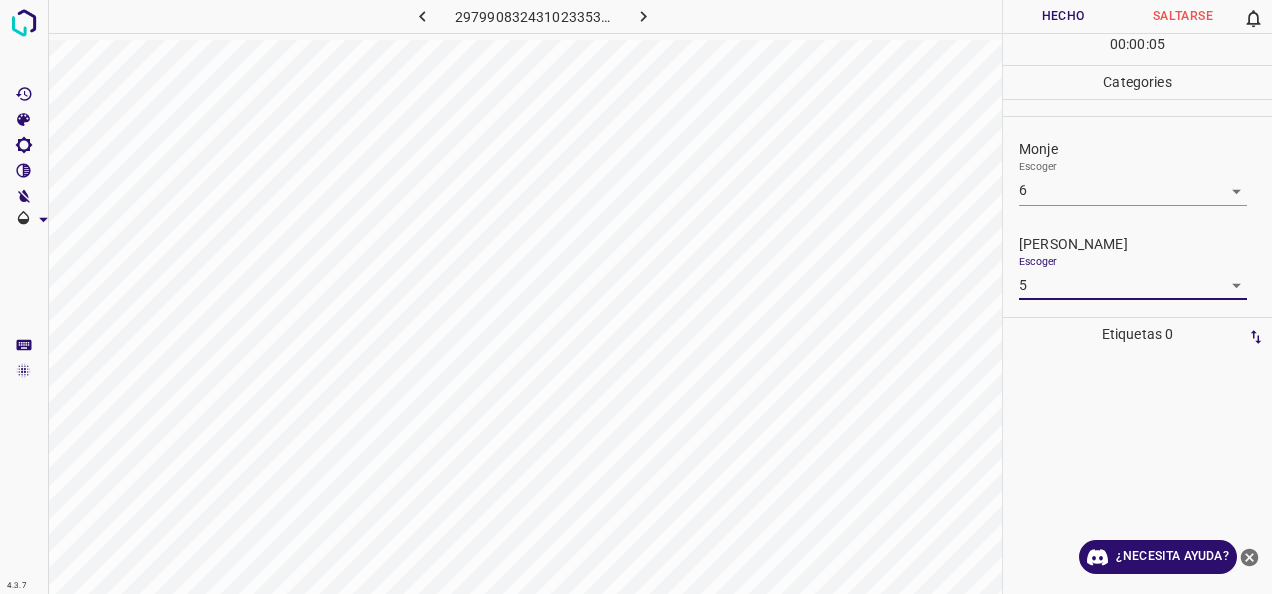 click on "Hecho" at bounding box center (1063, 16) 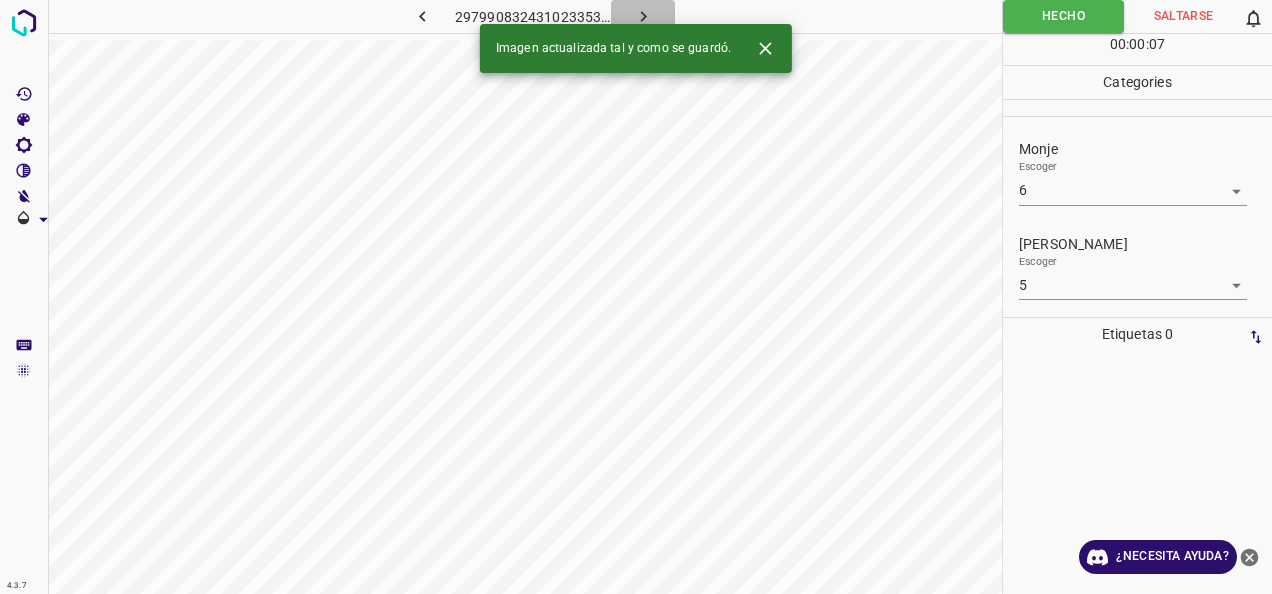 click 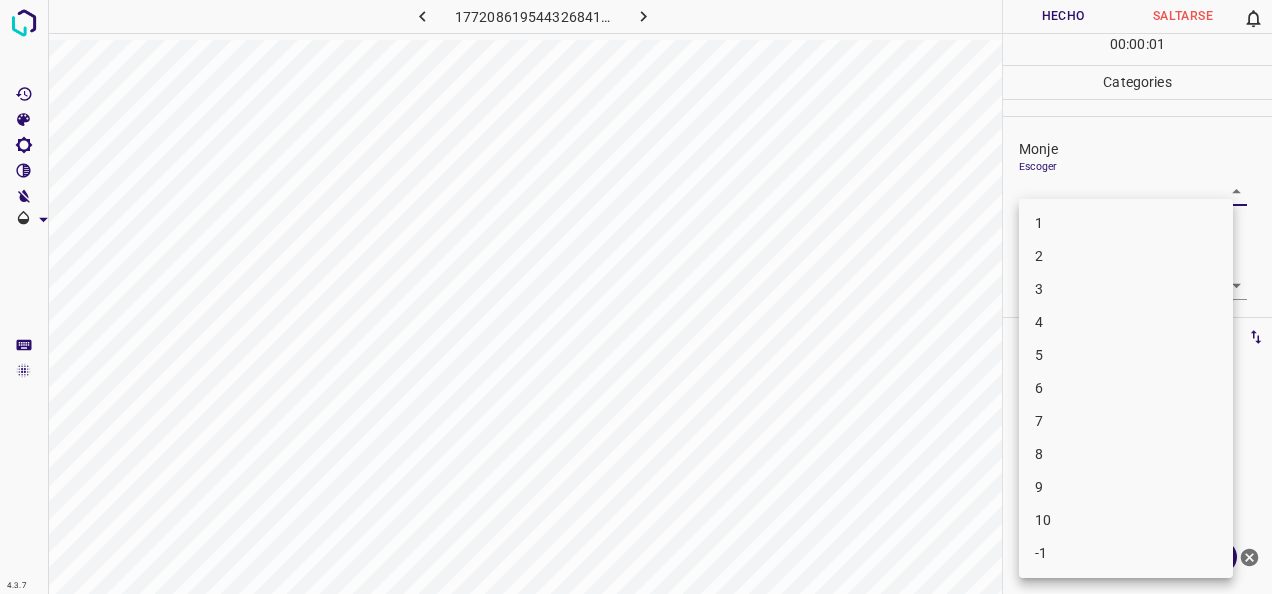 click on "4.3.7 1772086195443268418.png Hecho Saltarse 0 00   : 00   : 01   Categories [PERSON_NAME] ​  [PERSON_NAME]   Escoger ​ Etiquetas 0 Categories 1 Monje 2  [PERSON_NAME] Herramientas Espacio Cambiar entre modos (Dibujar y Editar) Yo Etiquetado automático R Restaurar zoom M Acercar N Alejar Borrar Eliminar etiqueta de selección Filtros Z Restaurar filtros X Filtro de saturación C Filtro de brillo V Filtro de contraste B Filtro de escala de grises General O Descargar ¿Necesita ayuda? -Mensaje de texto -Esconder -Borrar 1 2 3 4 5 6 7 8 9 10 -1" at bounding box center (636, 297) 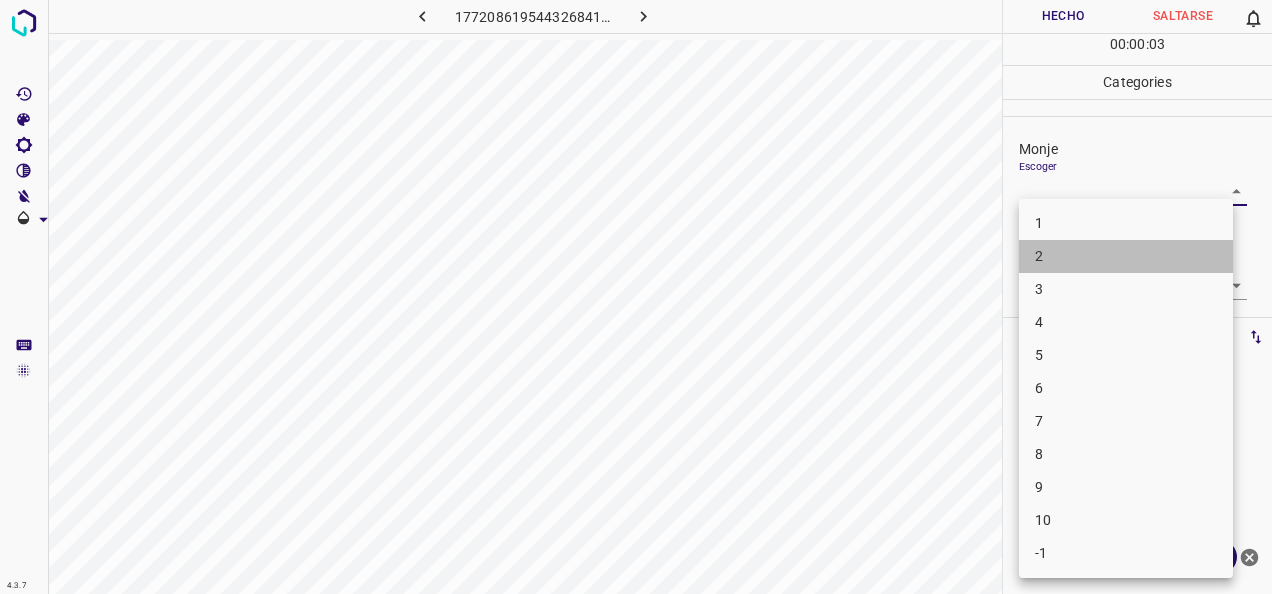 click on "2" at bounding box center [1126, 256] 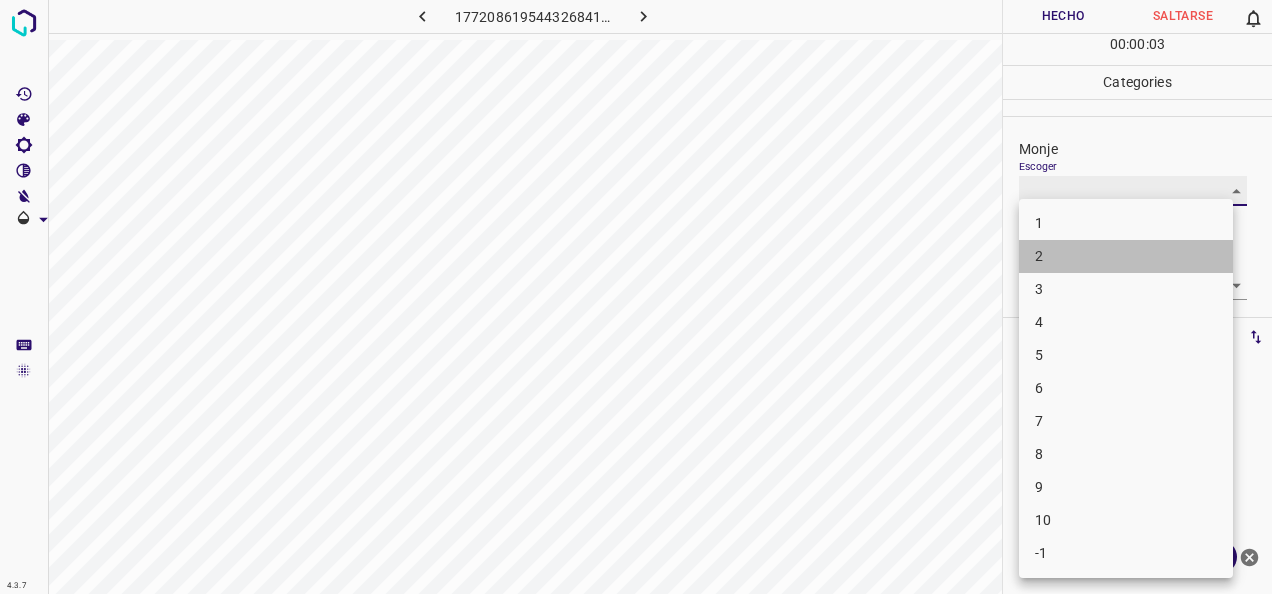 type on "2" 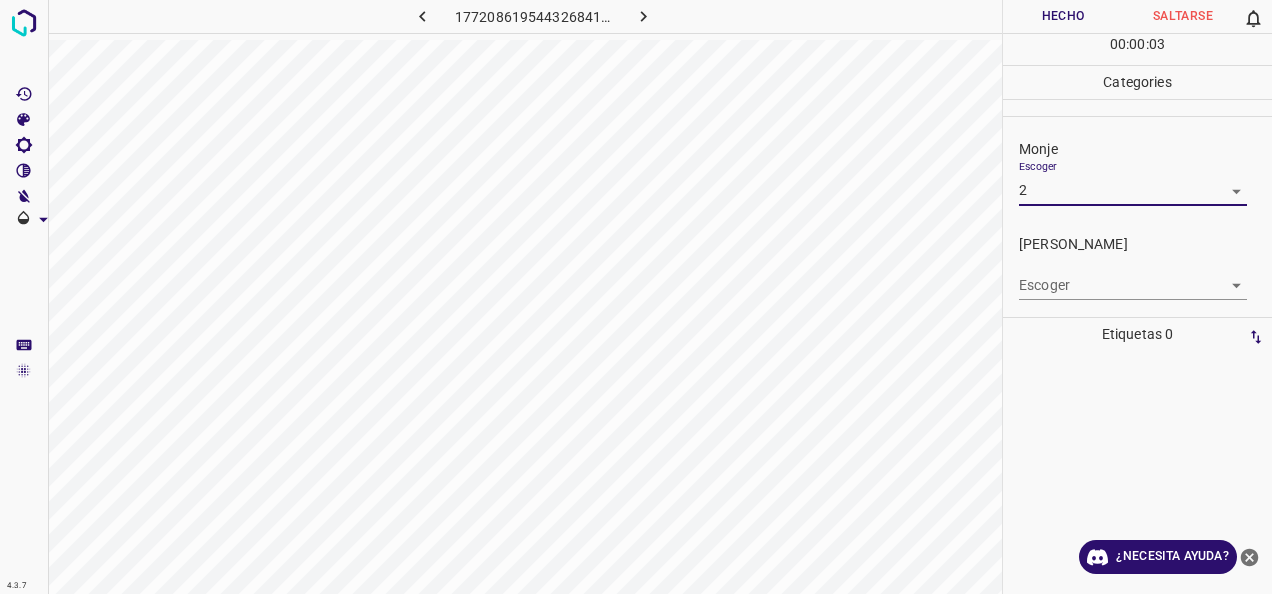 click on "4.3.7 1772086195443268418.png Hecho Saltarse 0 00   : 00   : 03   Categories Monje  Escoger 2 2  [PERSON_NAME]   Escoger ​ Etiquetas 0 Categories 1 Monje 2  [PERSON_NAME] Herramientas Espacio Cambiar entre modos (Dibujar y Editar) Yo Etiquetado automático R Restaurar zoom M Acercar N Alejar Borrar Eliminar etiqueta de selección Filtros Z Restaurar filtros X Filtro de saturación C Filtro de brillo V Filtro de contraste B Filtro de escala de grises General O Descargar ¿Necesita ayuda? -Mensaje de texto -Esconder -Borrar" at bounding box center (636, 297) 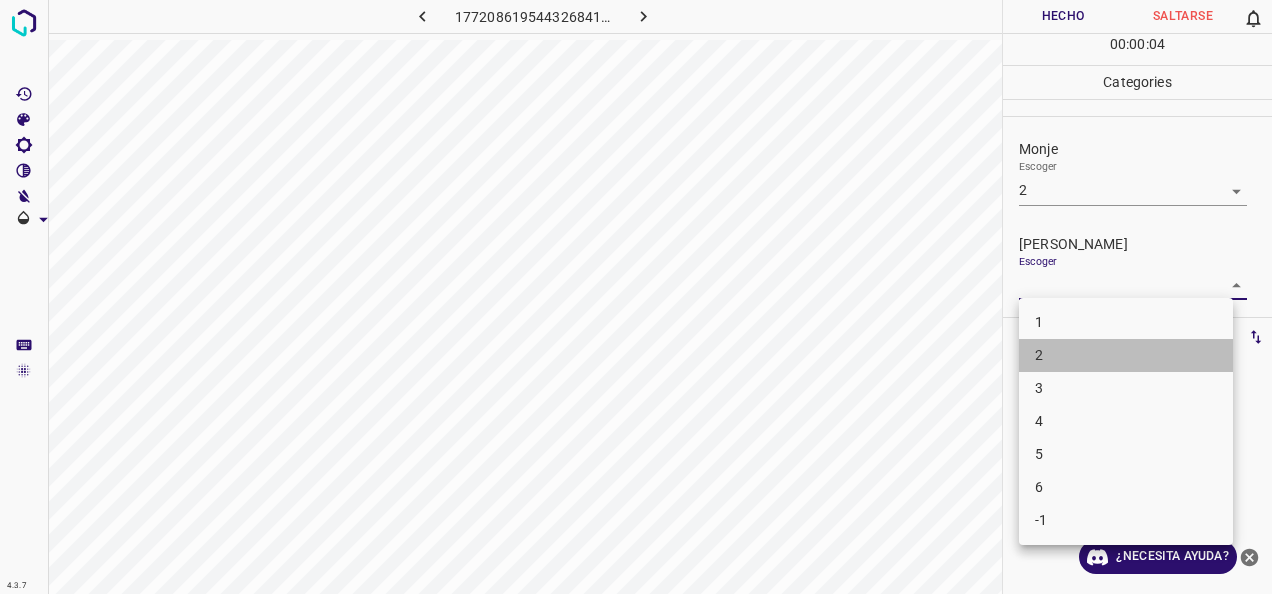 click on "2" at bounding box center (1126, 355) 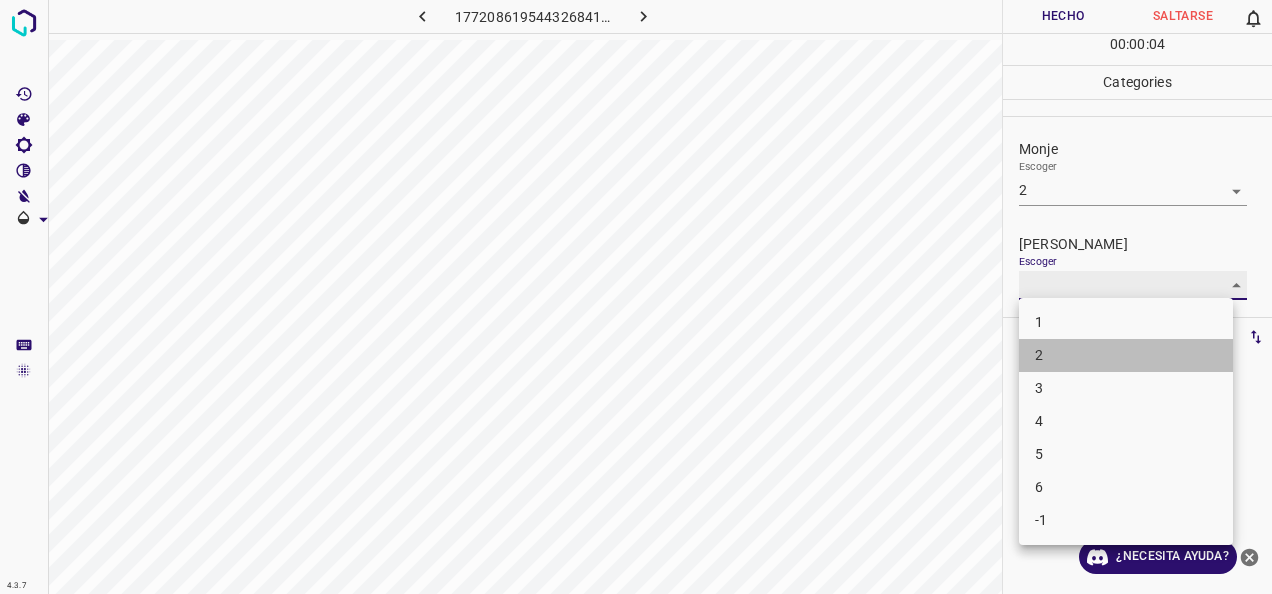 type on "2" 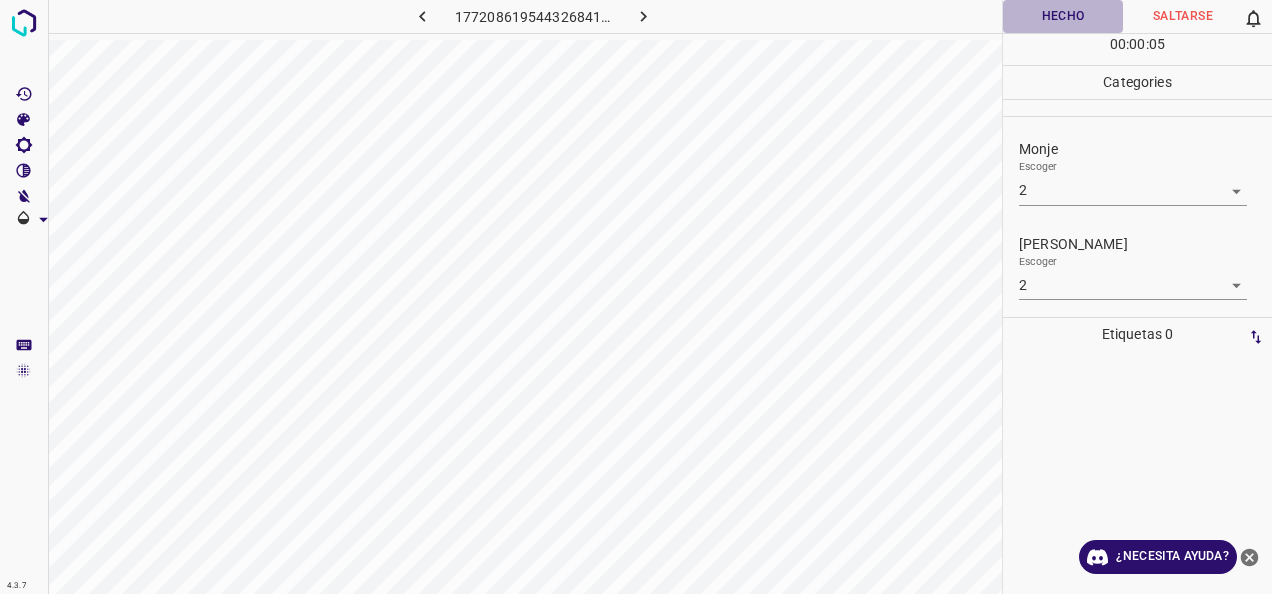click on "Hecho" at bounding box center [1063, 16] 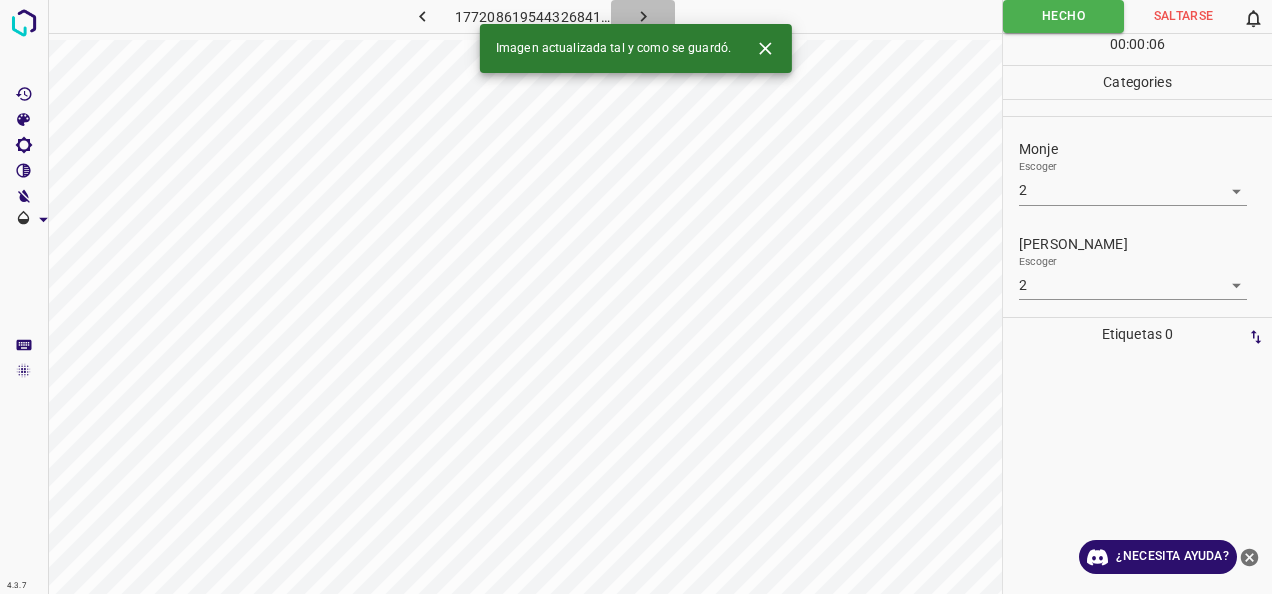 click 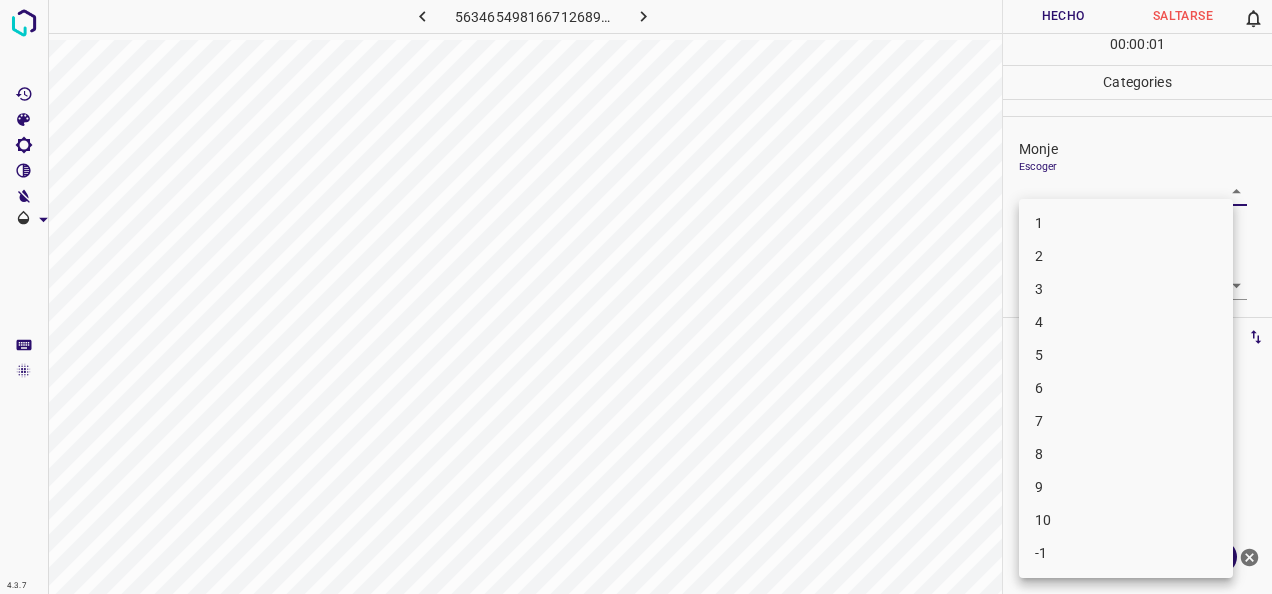 click on "4.3.7 5634654981667126893.png Hecho Saltarse 0 00   : 00   : 01   Categories [PERSON_NAME] ​  [PERSON_NAME]   Escoger ​ Etiquetas 0 Categories 1 Monje 2  [PERSON_NAME] Herramientas Espacio Cambiar entre modos (Dibujar y Editar) Yo Etiquetado automático R Restaurar zoom M Acercar N Alejar Borrar Eliminar etiqueta de selección Filtros Z Restaurar filtros X Filtro de saturación C Filtro de brillo V Filtro de contraste B Filtro de escala de grises General O Descargar ¿Necesita ayuda? -Mensaje de texto -Esconder -Borrar 1 2 3 4 5 6 7 8 9 10 -1" at bounding box center (636, 297) 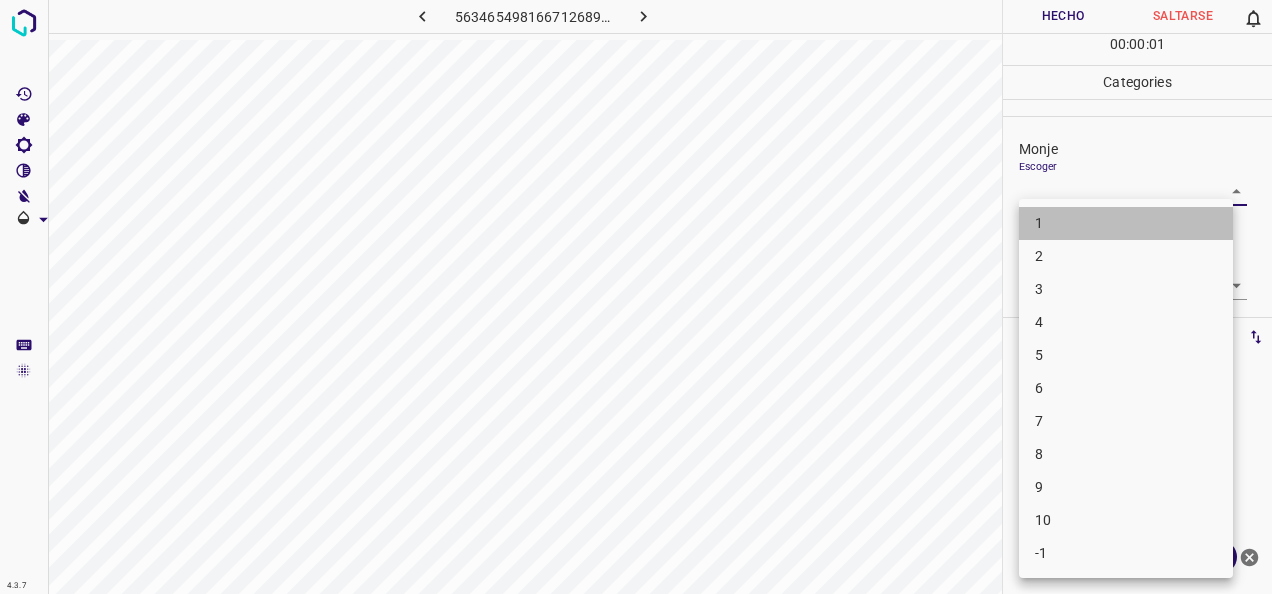 click on "1" at bounding box center [1126, 223] 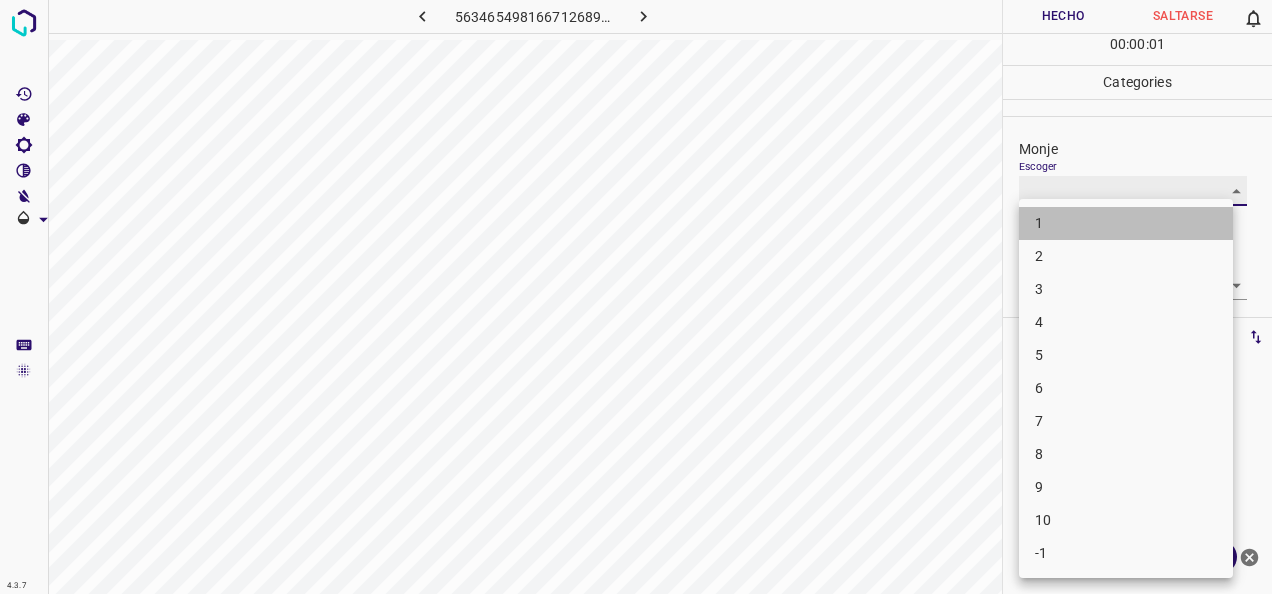 type on "1" 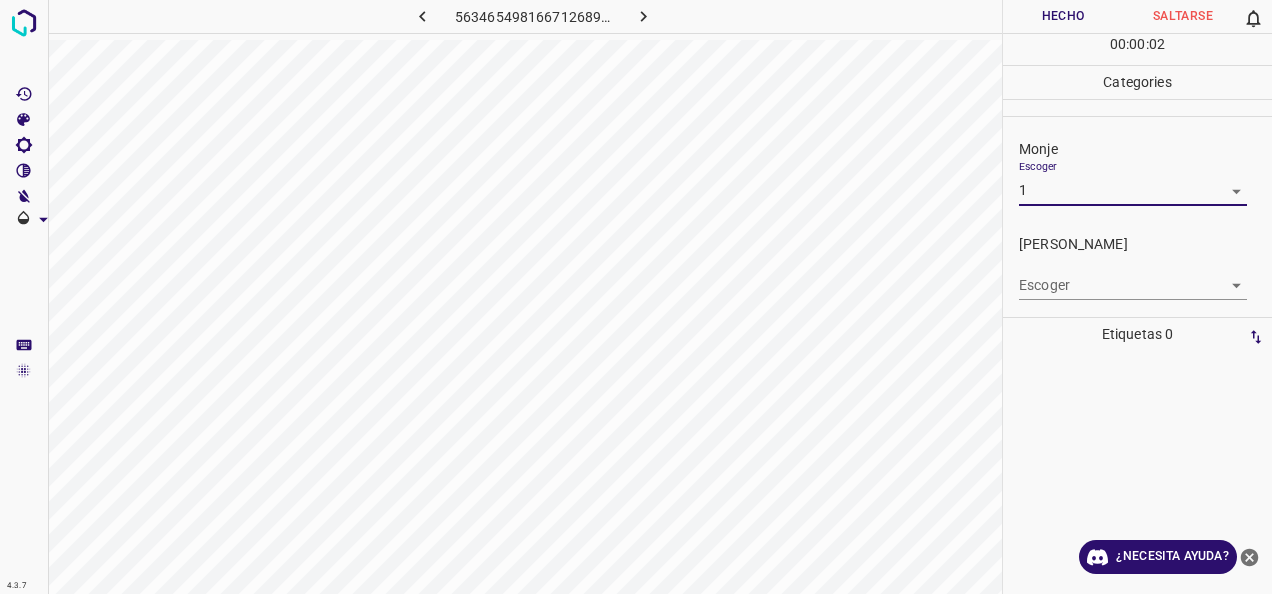 click on "4.3.7 5634654981667126893.png Hecho Saltarse 0 00   : 00   : 02   Categories Monje  Escoger 1 1  [PERSON_NAME]   Escoger ​ Etiquetas 0 Categories 1 Monje 2  [PERSON_NAME] Herramientas Espacio Cambiar entre modos (Dibujar y Editar) Yo Etiquetado automático R Restaurar zoom M Acercar N Alejar Borrar Eliminar etiqueta de selección Filtros Z Restaurar filtros X Filtro de saturación C Filtro de brillo V Filtro de contraste B Filtro de escala de grises General O Descargar ¿Necesita ayuda? -Mensaje de texto -Esconder -Borrar" at bounding box center [636, 297] 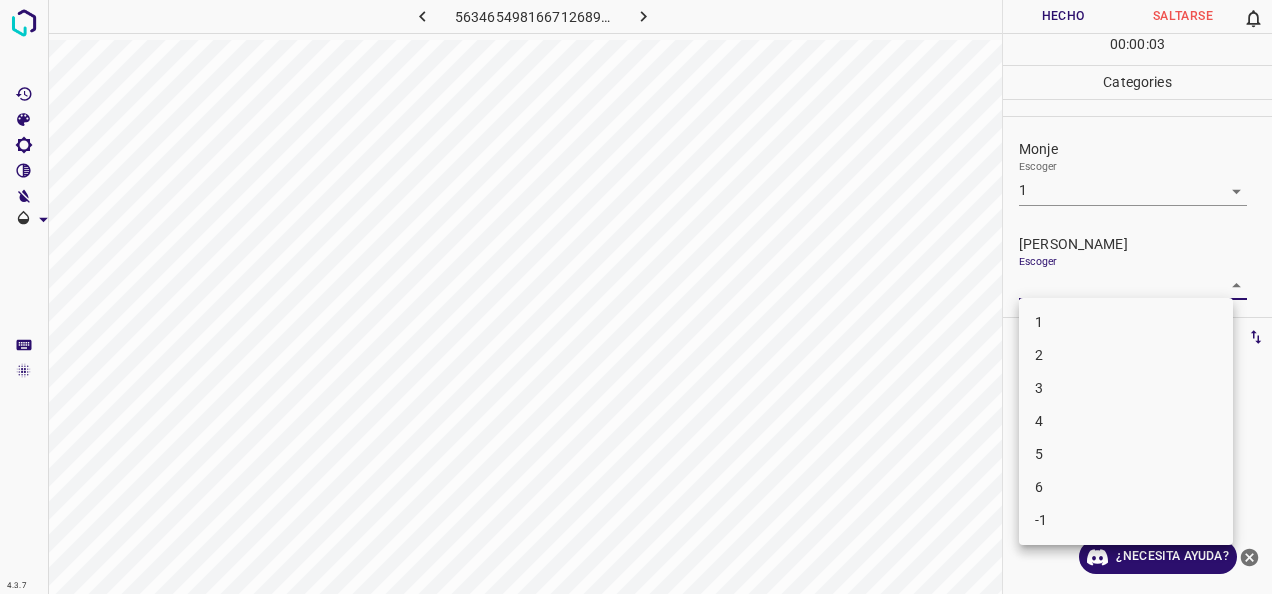 click on "1" at bounding box center (1126, 322) 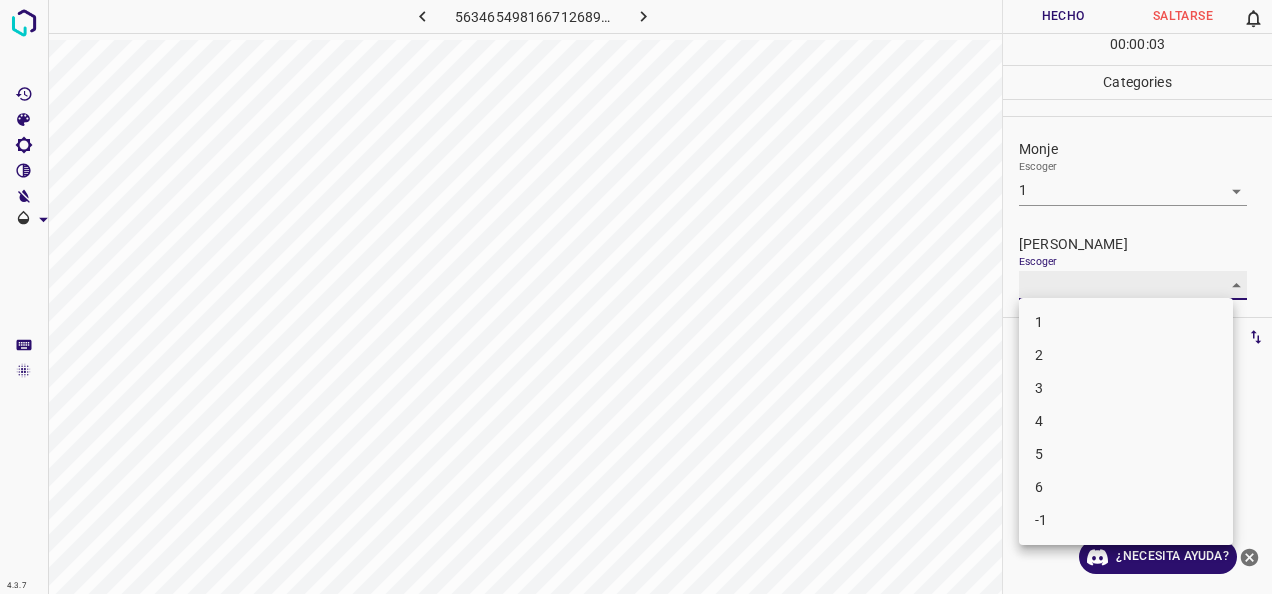 type on "1" 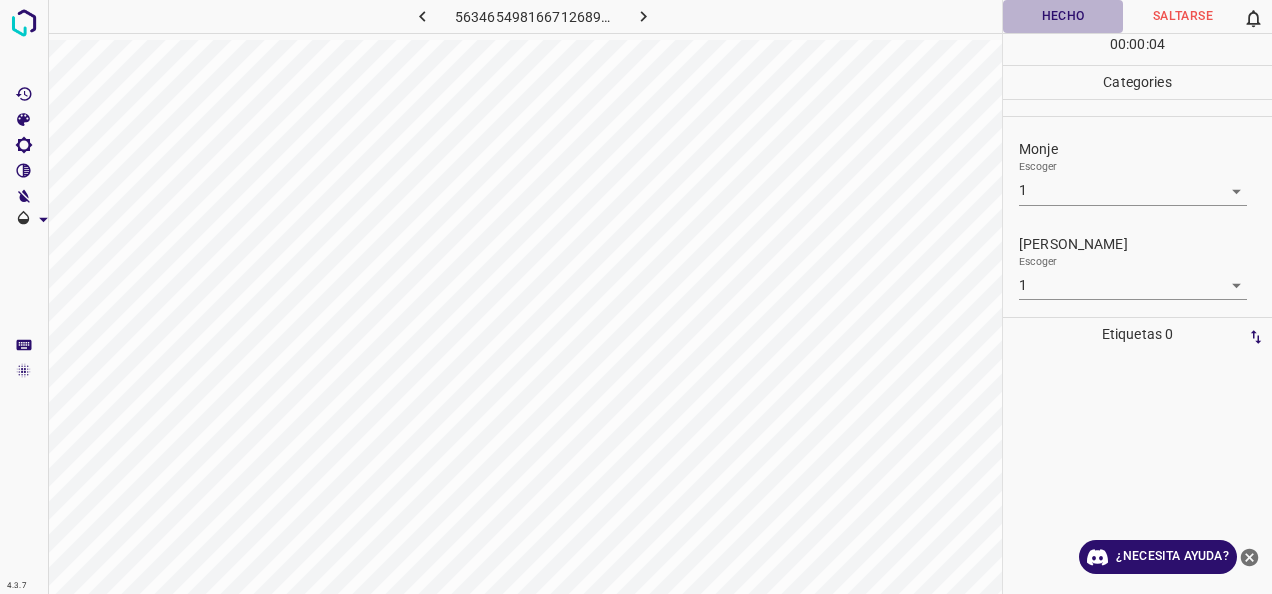 click on "Hecho" at bounding box center [1063, 16] 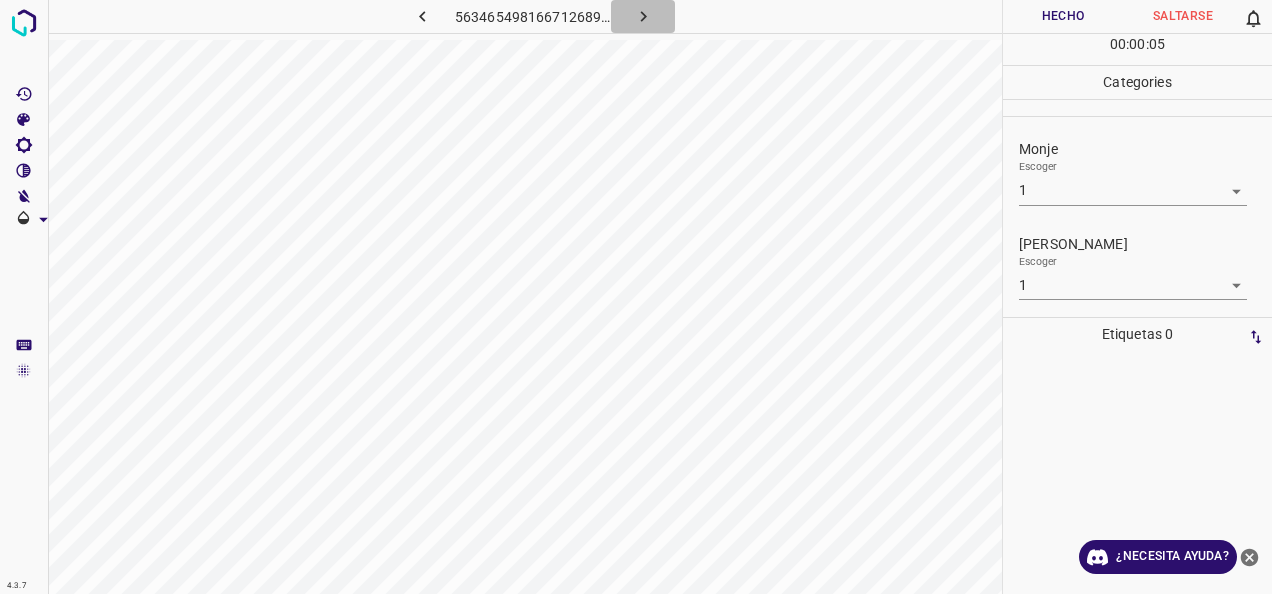 click 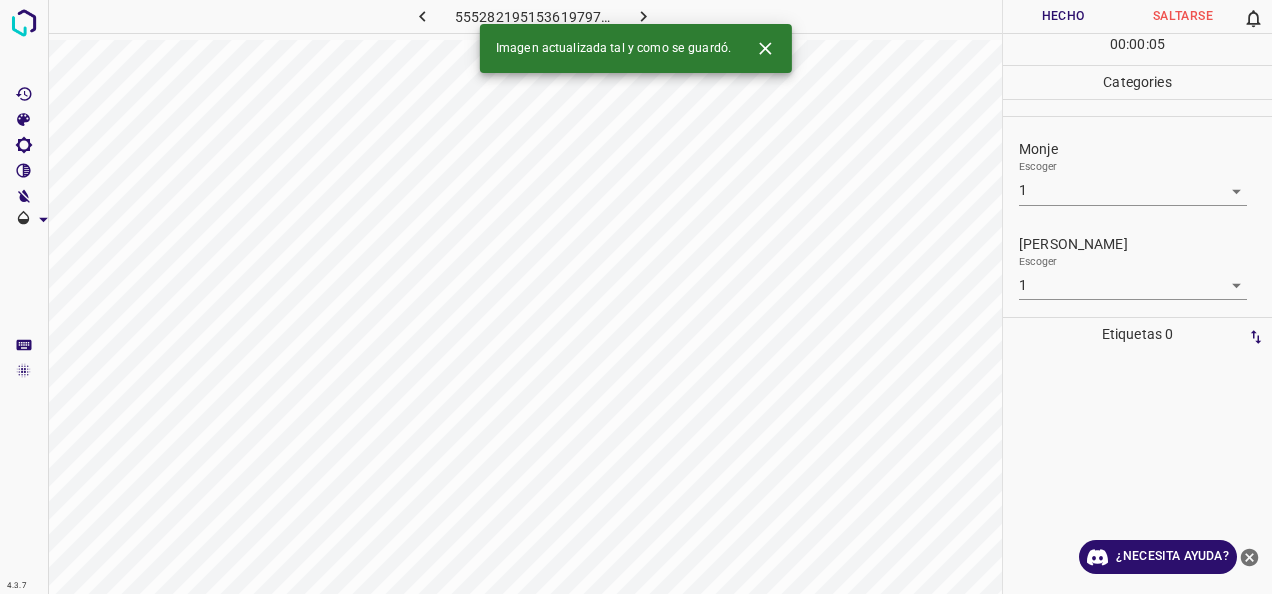 type 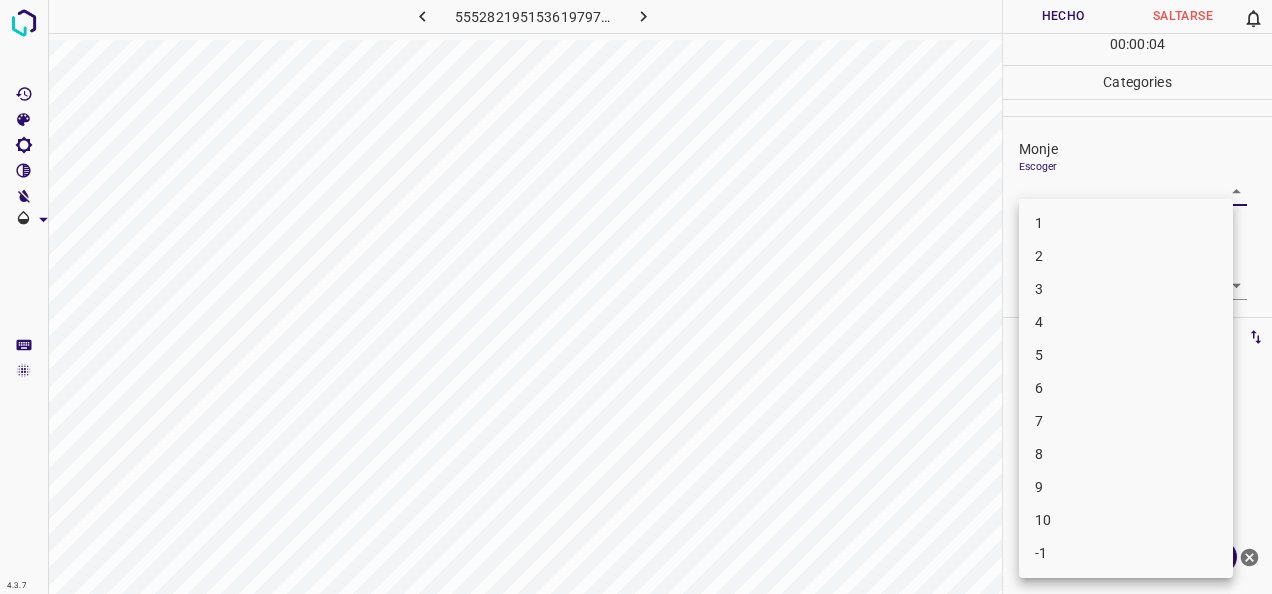 click on "4.3.7 5552821951536197978.png Hecho Saltarse 0 00   : 00   : 04   Categories Monje  Escoger ​  [PERSON_NAME]   Escoger ​ Etiquetas 0 Categories 1 Monje 2  [PERSON_NAME] Herramientas Espacio Cambiar entre modos (Dibujar y Editar) Yo Etiquetado automático R Restaurar zoom M Acercar N Alejar Borrar Eliminar etiqueta de selección Filtros Z Restaurar filtros X Filtro de saturación C Filtro de brillo V Filtro de contraste B Filtro de escala de grises General O Descargar ¿Necesita ayuda? -Mensaje de texto -Esconder -Borrar 1 2 3 4 5 6 7 8 9 10 -1" at bounding box center [636, 297] 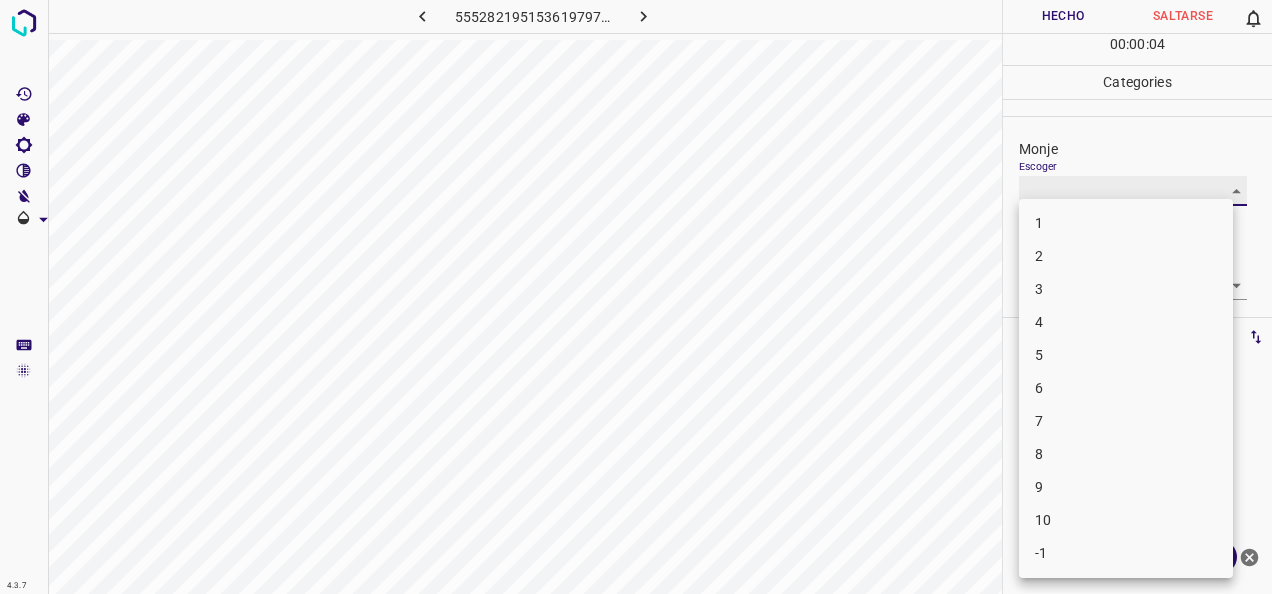 type on "1" 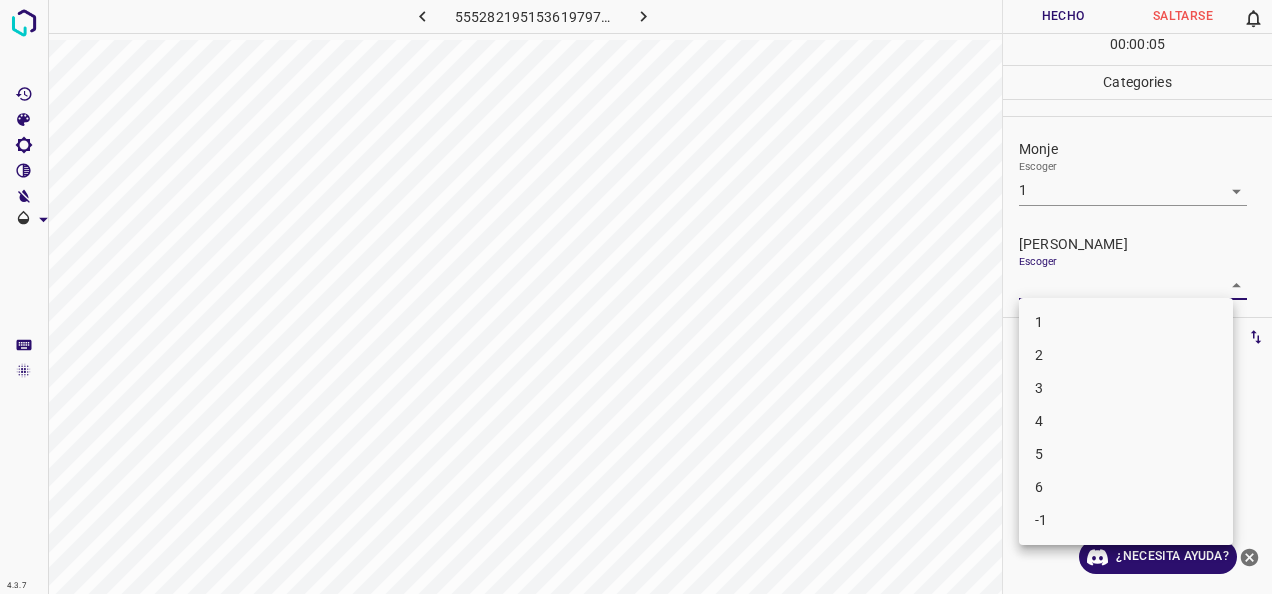 drag, startPoint x: 1207, startPoint y: 286, endPoint x: 1164, endPoint y: 298, distance: 44.64303 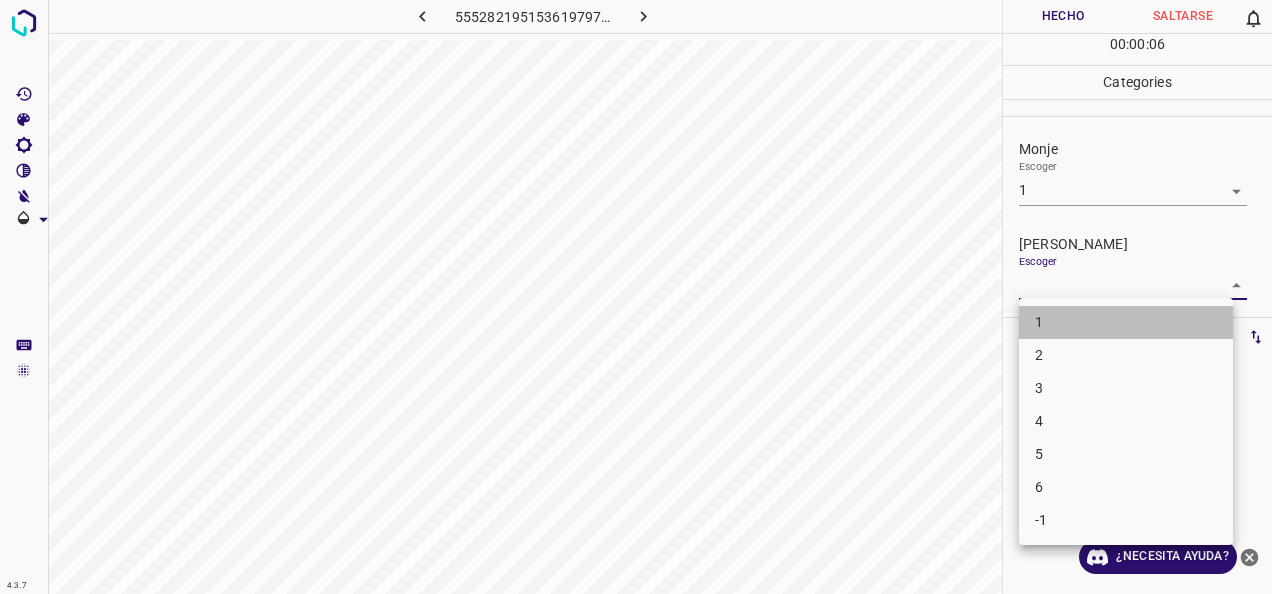 click on "1" at bounding box center [1126, 322] 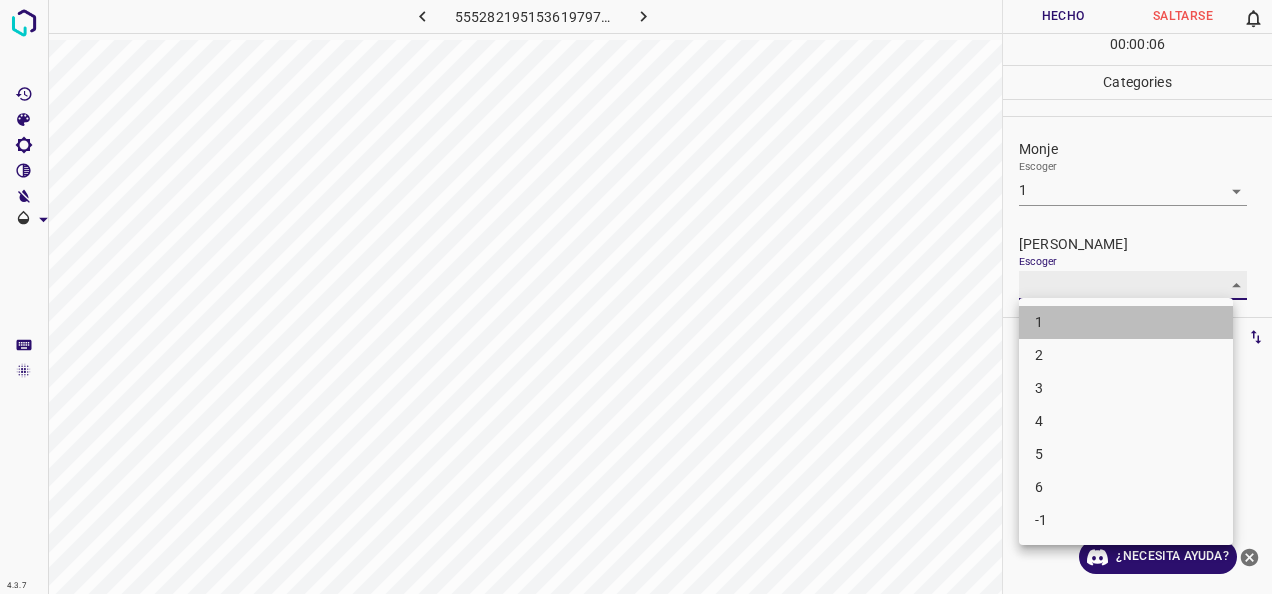 type on "1" 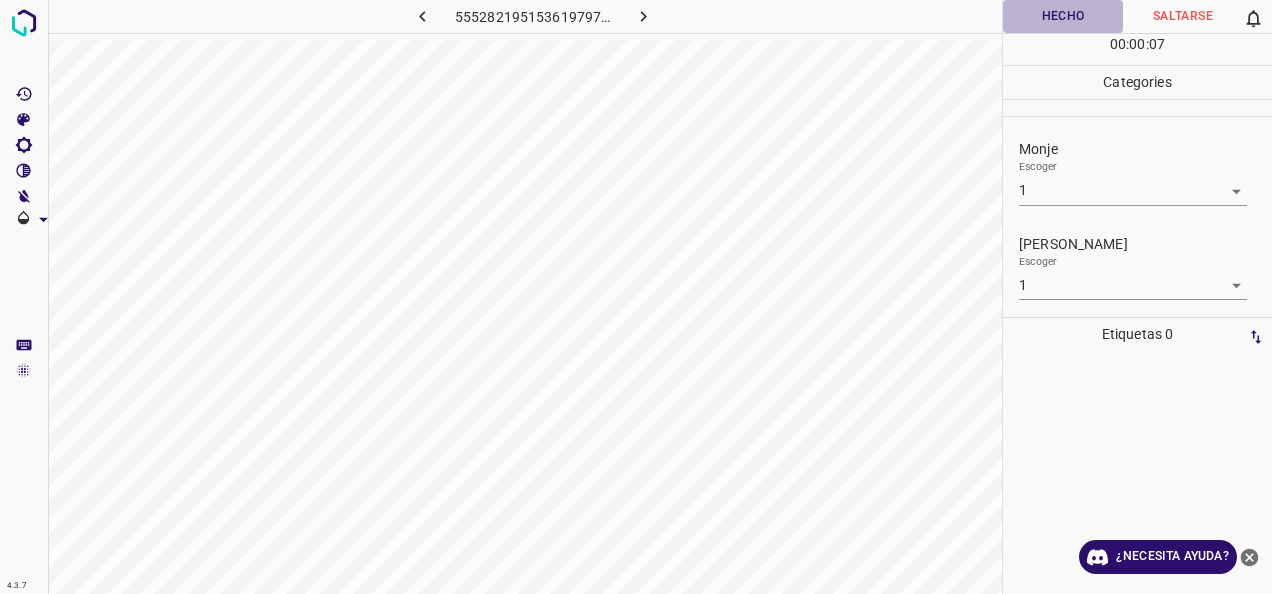 click on "Hecho" at bounding box center [1063, 16] 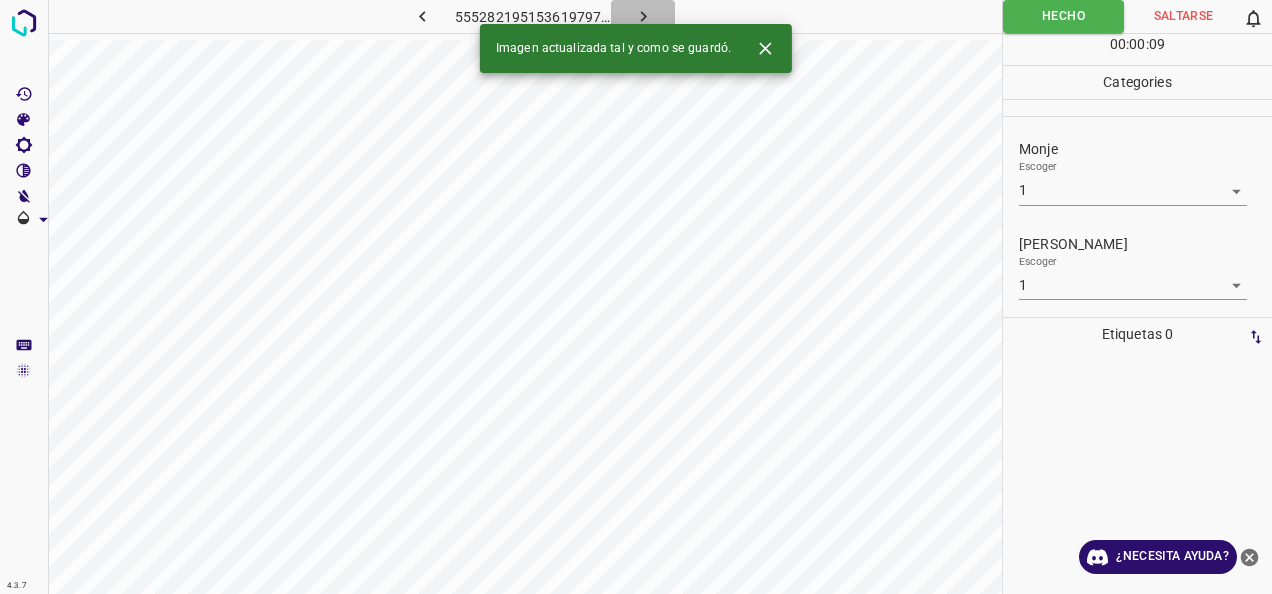 click 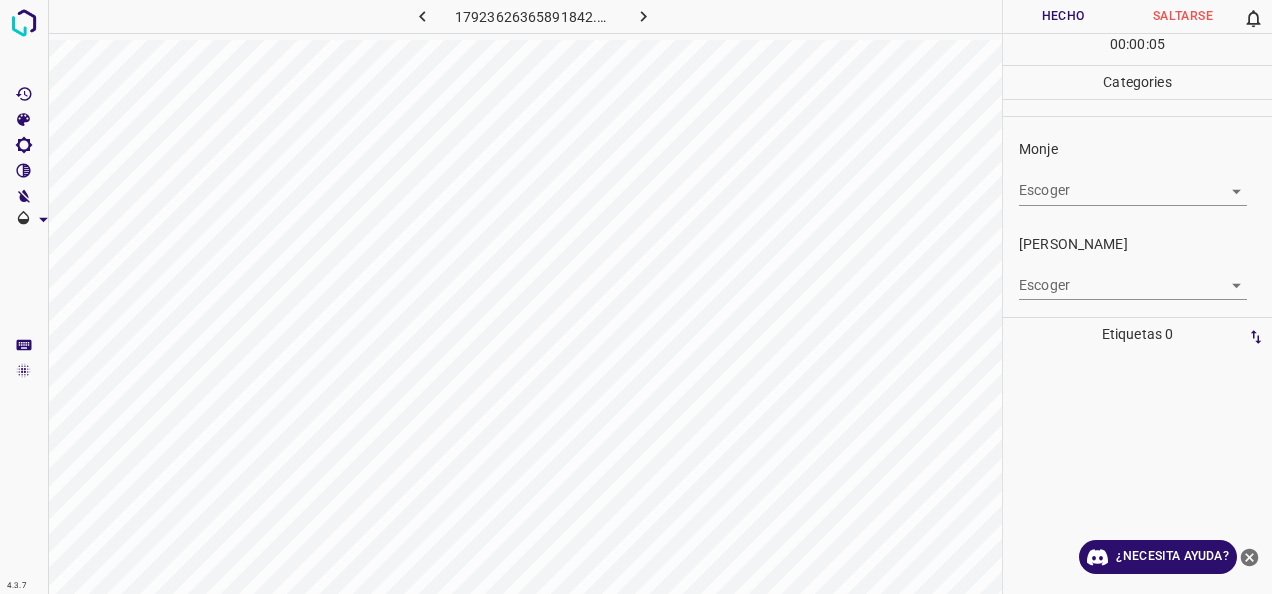click on "4.3.7 17923626365891842.png Hecho Saltarse 0 00   : 00   : 05   Categories Monje  Escoger ​  [PERSON_NAME]   Escoger ​ Etiquetas 0 Categories 1 Monje 2  [PERSON_NAME] Herramientas Espacio Cambiar entre modos (Dibujar y Editar) Yo Etiquetado automático R Restaurar zoom M Acercar N Alejar Borrar Eliminar etiqueta de selección Filtros Z Restaurar filtros X Filtro de saturación C Filtro de brillo V Filtro de contraste B Filtro de escala de grises General O Descargar ¿Necesita ayuda? -Mensaje de texto -Esconder -Borrar" at bounding box center [636, 297] 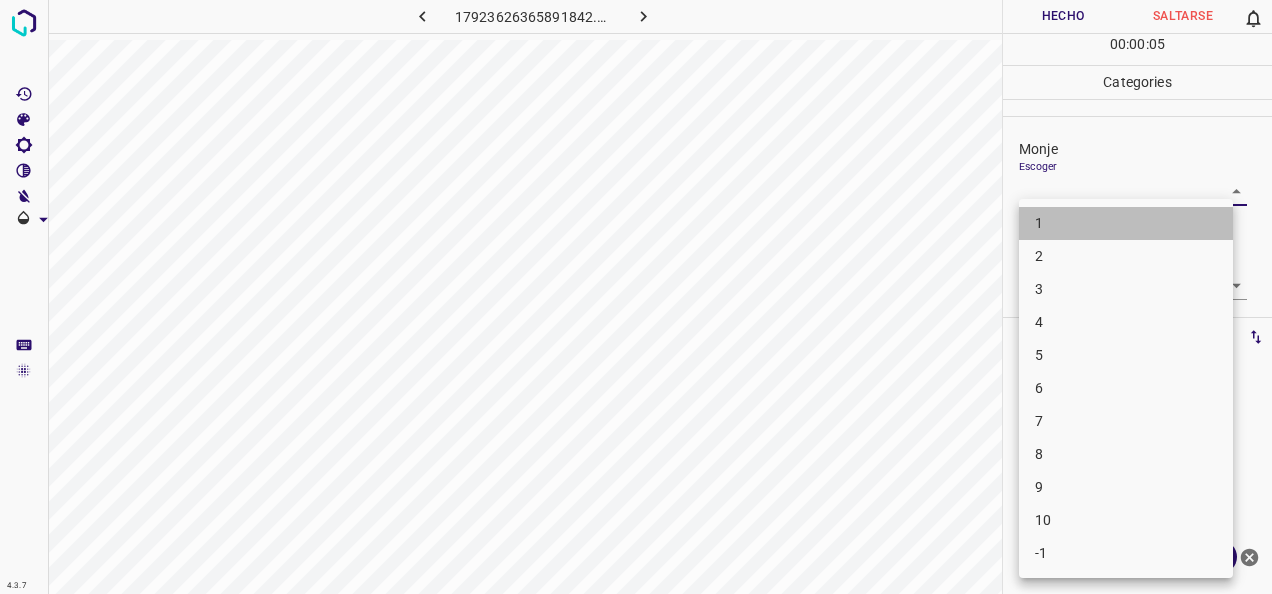 click on "1" at bounding box center (1126, 223) 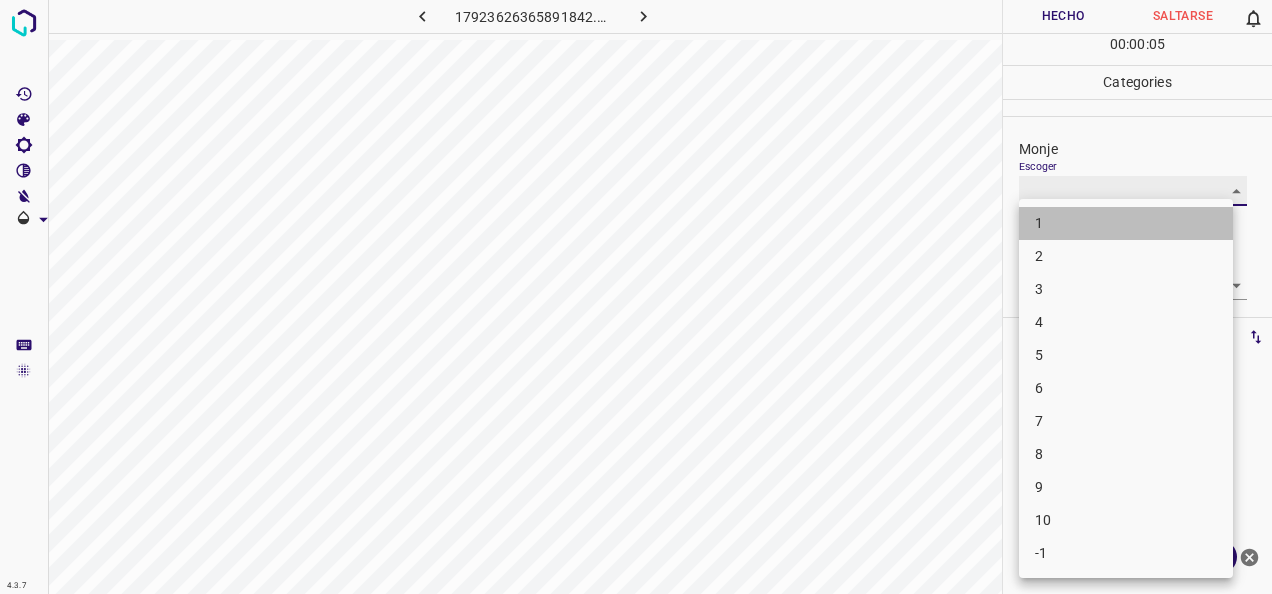 type on "1" 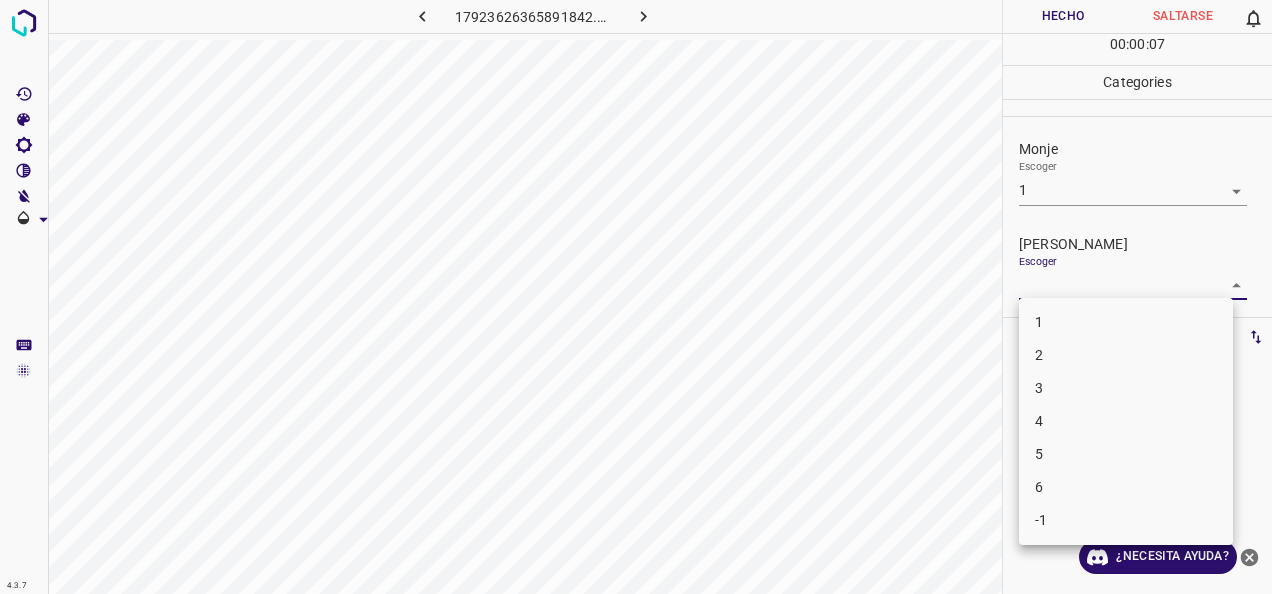 click on "4.3.7 17923626365891842.png Hecho Saltarse 0 00   : 00   : 07   Categories Monje  Escoger 1 1  [PERSON_NAME]   Escoger ​ Etiquetas 0 Categories 1 Monje 2  [PERSON_NAME] Herramientas Espacio Cambiar entre modos (Dibujar y Editar) Yo Etiquetado automático R Restaurar zoom M Acercar N Alejar Borrar Eliminar etiqueta de selección Filtros Z Restaurar filtros X Filtro de saturación C Filtro de brillo V Filtro de contraste B Filtro de escala de grises General O Descargar ¿Necesita ayuda? -Mensaje de texto -Esconder -Borrar 1 2 3 4 5 6 -1" at bounding box center (636, 297) 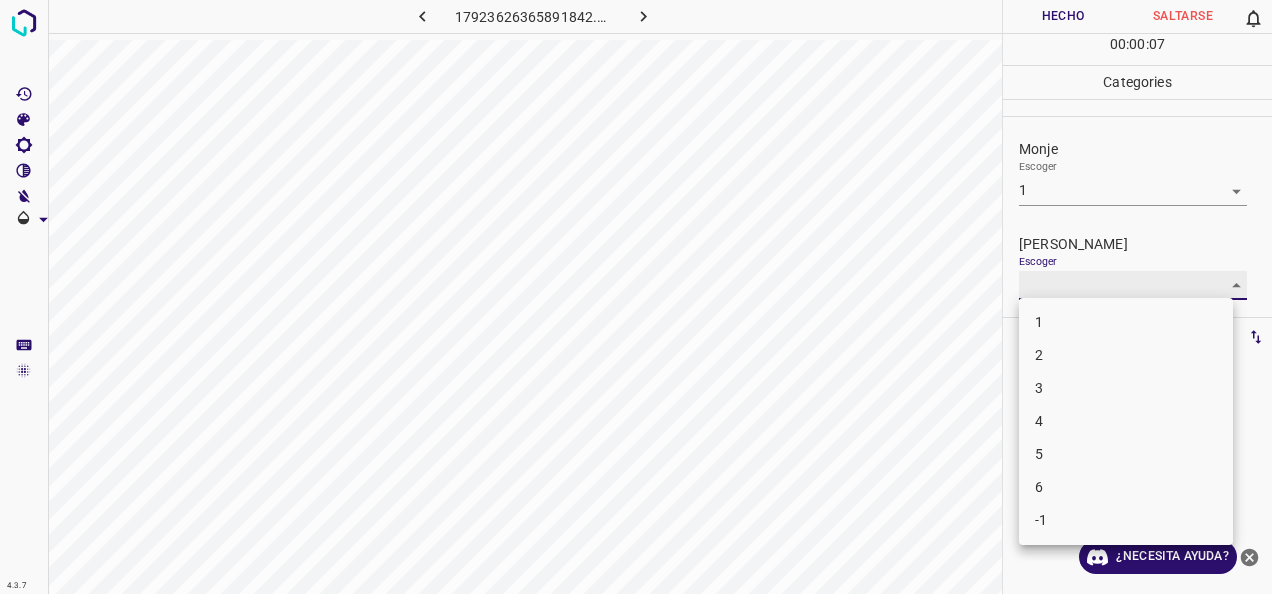 type on "1" 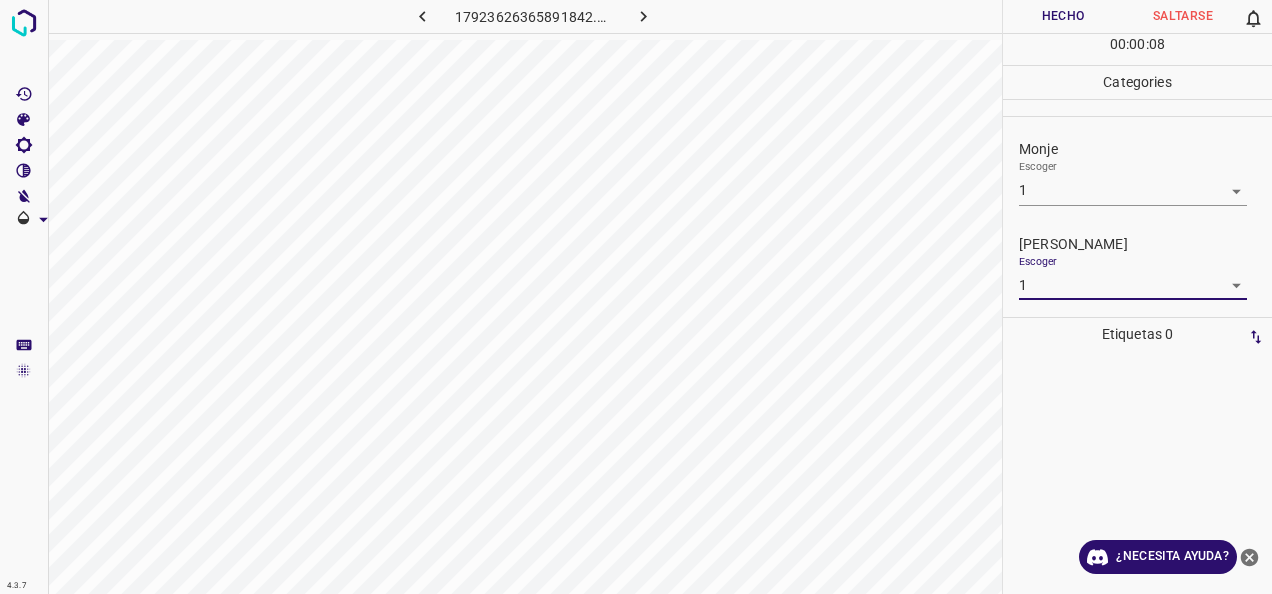 click on "Hecho" at bounding box center [1063, 16] 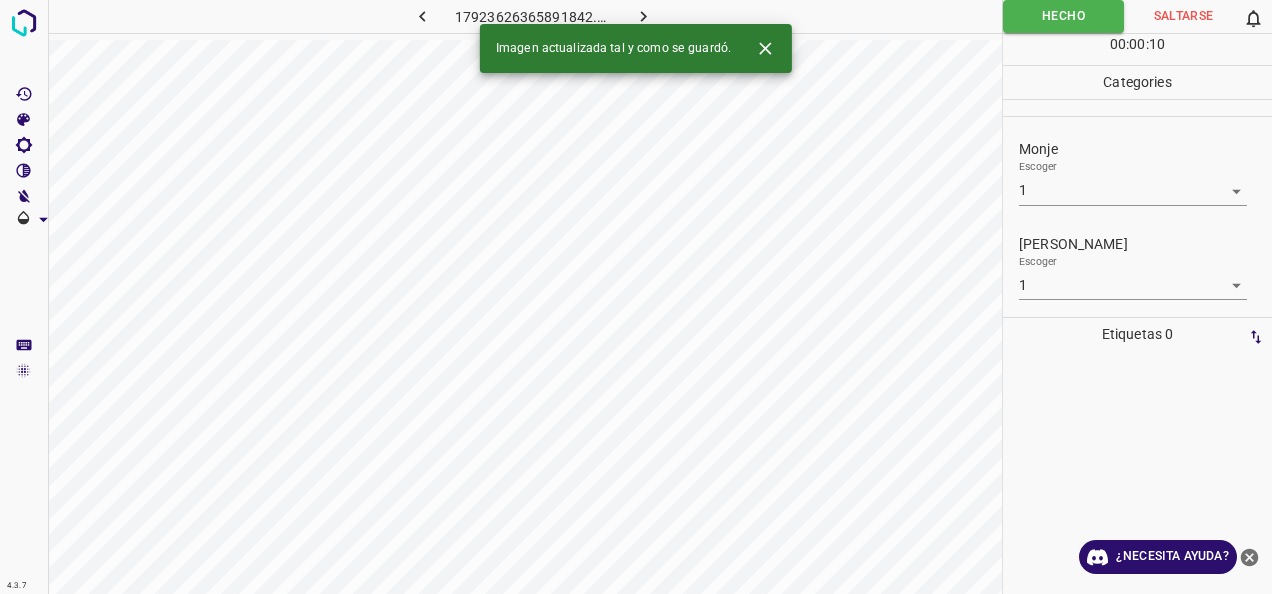 click 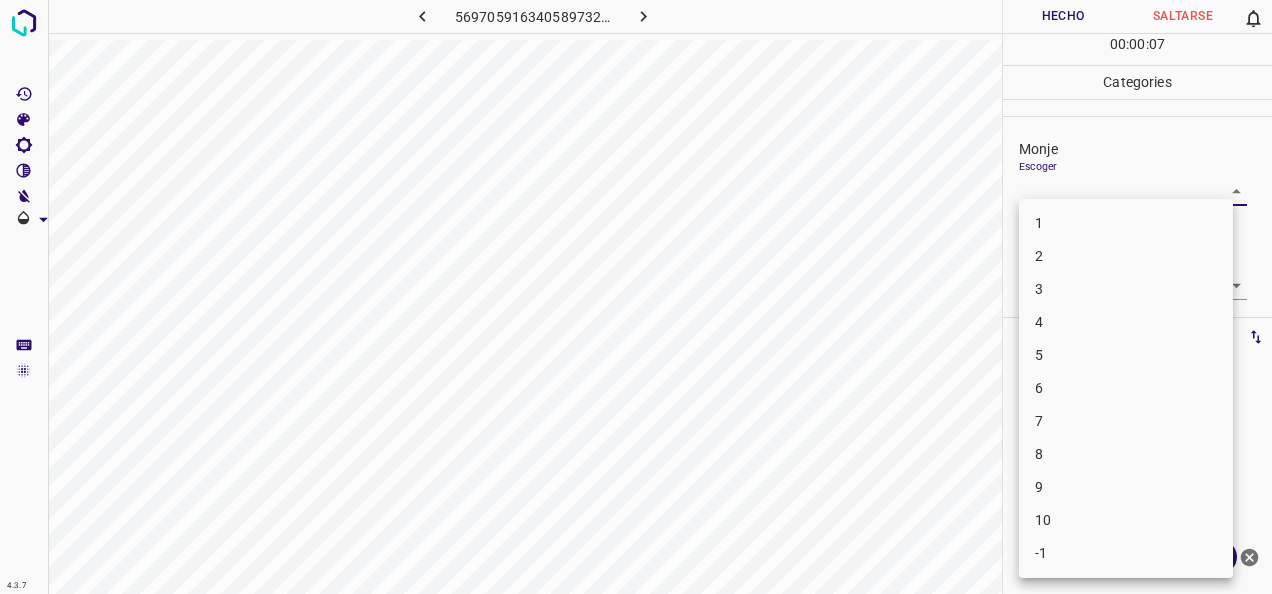 click on "4.3.7 5697059163405897324.png Hecho Saltarse 0 00   : 00   : 07   Categories Monje  Escoger ​  [PERSON_NAME]   Escoger ​ Etiquetas 0 Categories 1 Monje 2  [PERSON_NAME] Herramientas Espacio Cambiar entre modos (Dibujar y Editar) Yo Etiquetado automático R Restaurar zoom M Acercar N Alejar Borrar Eliminar etiqueta de selección Filtros Z Restaurar filtros X Filtro de saturación C Filtro de brillo V Filtro de contraste B Filtro de escala de grises General O Descargar ¿Necesita ayuda? -Mensaje de texto -Esconder -Borrar 1 2 3 4 5 6 7 8 9 10 -1" at bounding box center [636, 297] 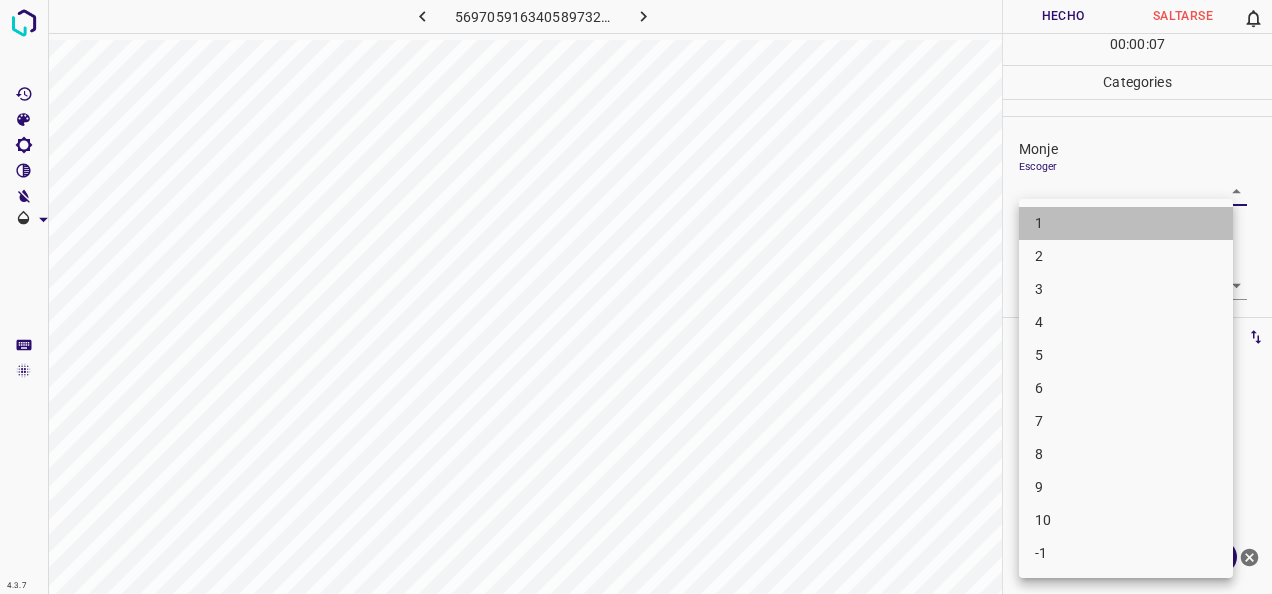 click on "1" at bounding box center [1126, 223] 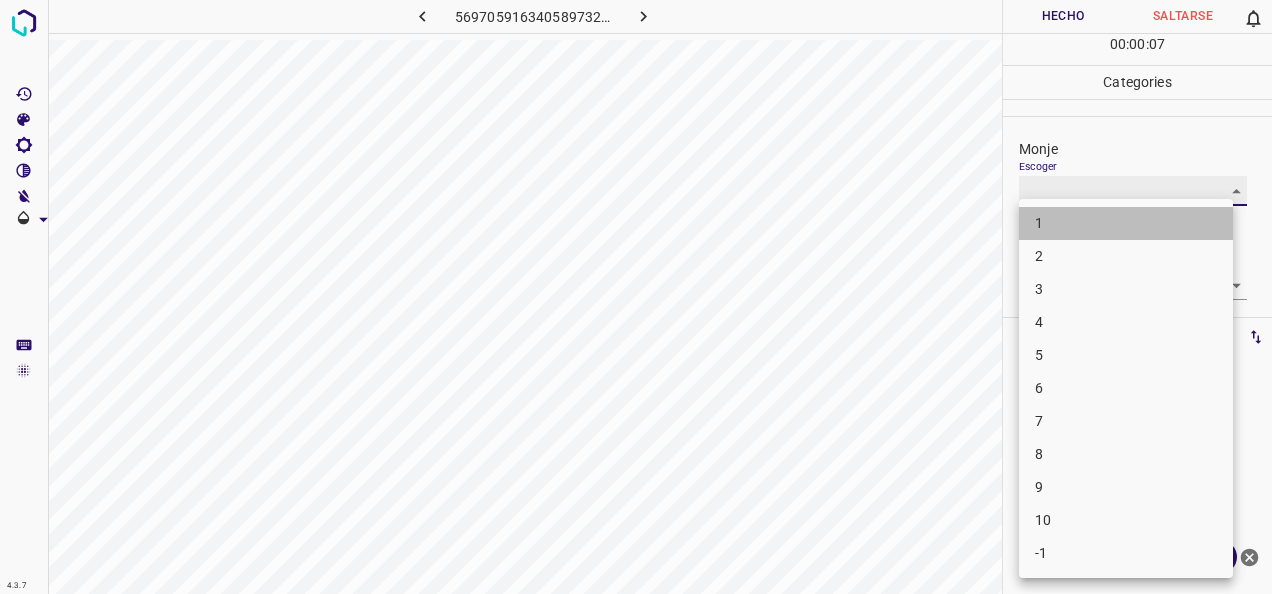 type on "1" 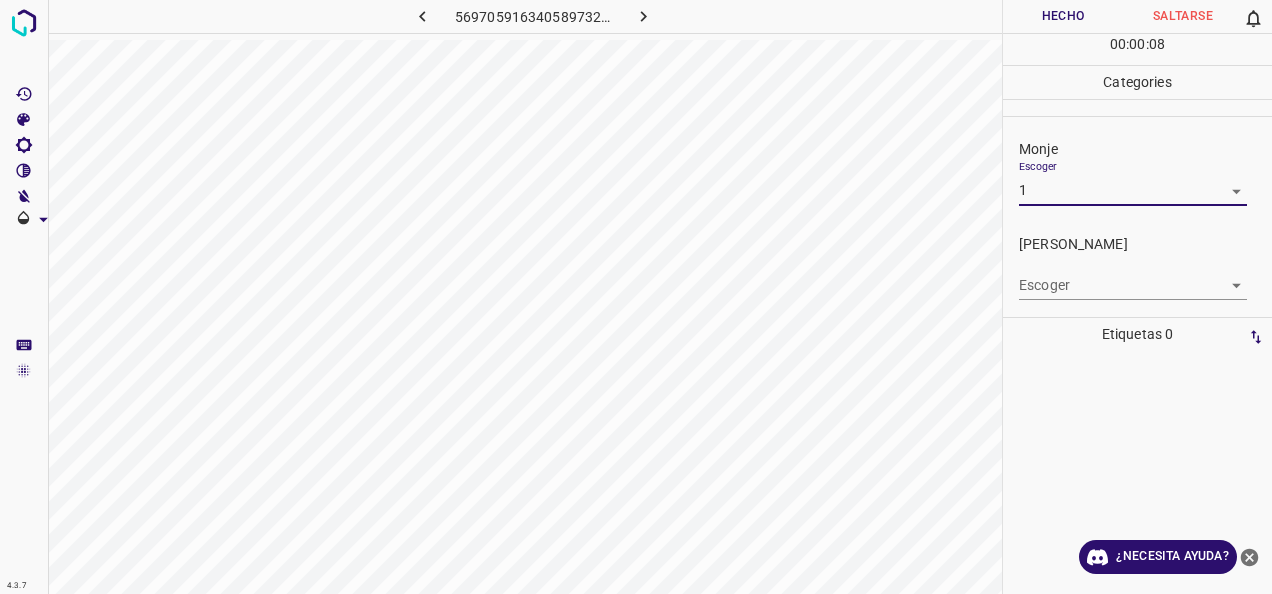 click on "4.3.7 5697059163405897324.png Hecho Saltarse 0 00   : 00   : 08   Categories Monje  Escoger 1 1  [PERSON_NAME]   Escoger ​ Etiquetas 0 Categories 1 Monje 2  [PERSON_NAME] Herramientas Espacio Cambiar entre modos (Dibujar y Editar) Yo Etiquetado automático R Restaurar zoom M Acercar N Alejar Borrar Eliminar etiqueta de selección Filtros Z Restaurar filtros X Filtro de saturación C Filtro de brillo V Filtro de contraste B Filtro de escala de grises General O Descargar ¿Necesita ayuda? -Mensaje de texto -Esconder -Borrar" at bounding box center (636, 297) 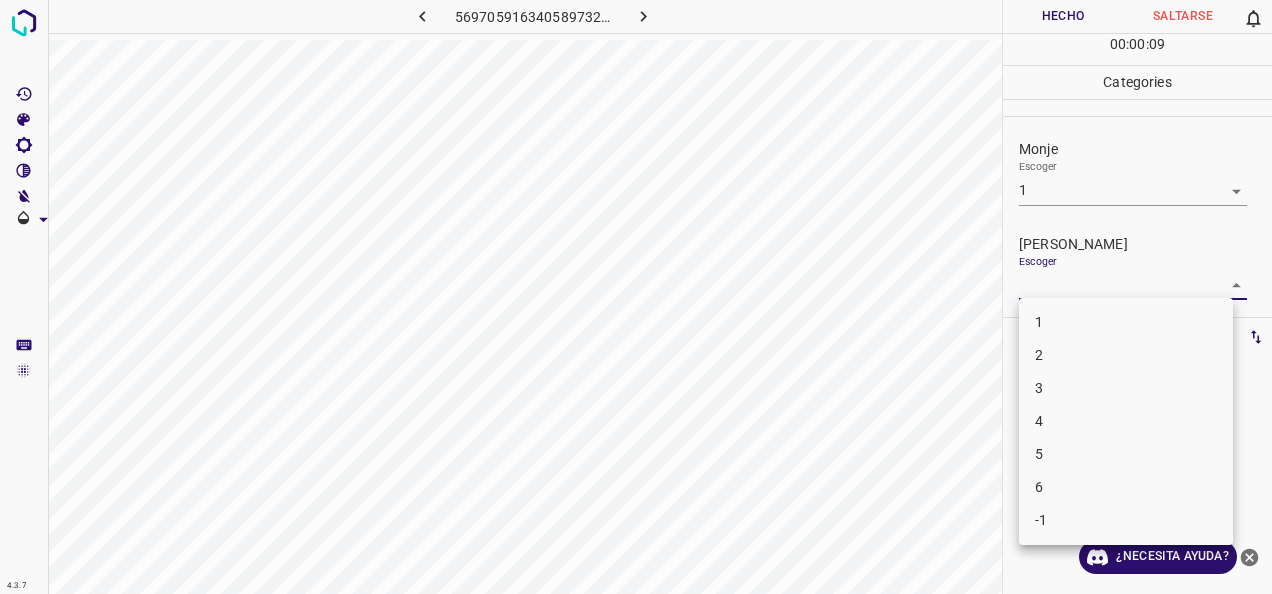 click on "2" at bounding box center (1126, 355) 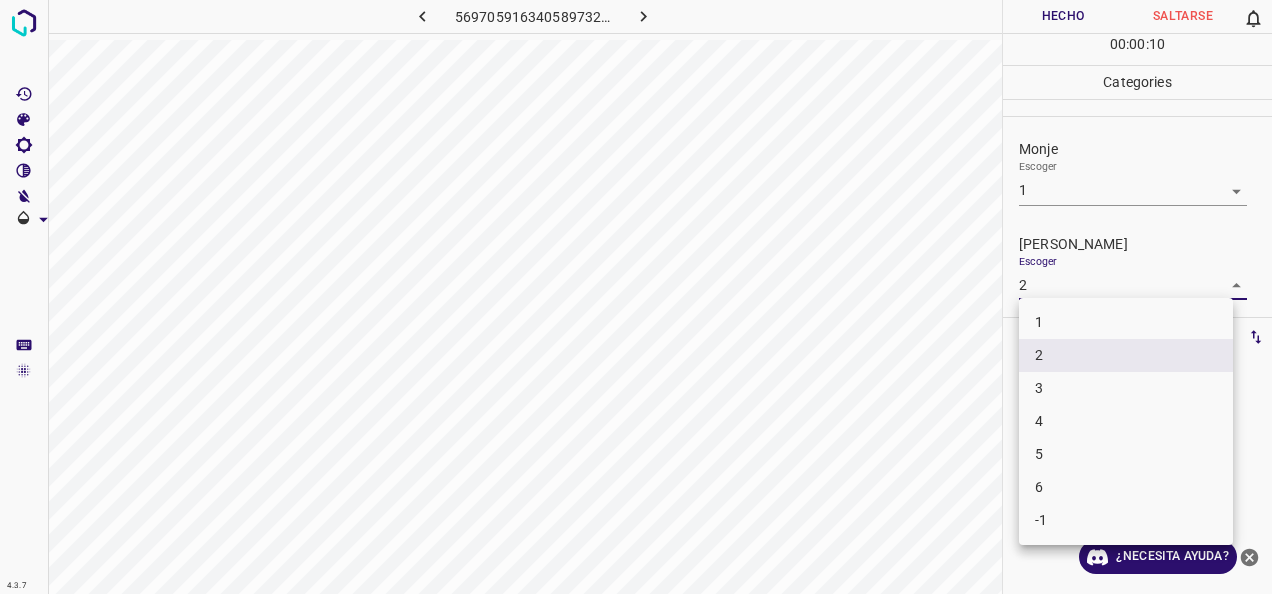 click on "4.3.7 5697059163405897324.png Hecho Saltarse 0 00   : 00   : 10   Categories Monje  Escoger 1 1  [PERSON_NAME]   Escoger 2 2 Etiquetas 0 Categories 1 Monje 2  [PERSON_NAME] Herramientas Espacio Cambiar entre modos (Dibujar y Editar) Yo Etiquetado automático R Restaurar zoom M Acercar N Alejar Borrar Eliminar etiqueta de selección Filtros Z Restaurar filtros X Filtro de saturación C Filtro de brillo V Filtro de contraste B Filtro de escala de grises General O Descargar ¿Necesita ayuda? -Mensaje de texto -Esconder -Borrar 1 2 3 4 5 6 -1" at bounding box center (636, 297) 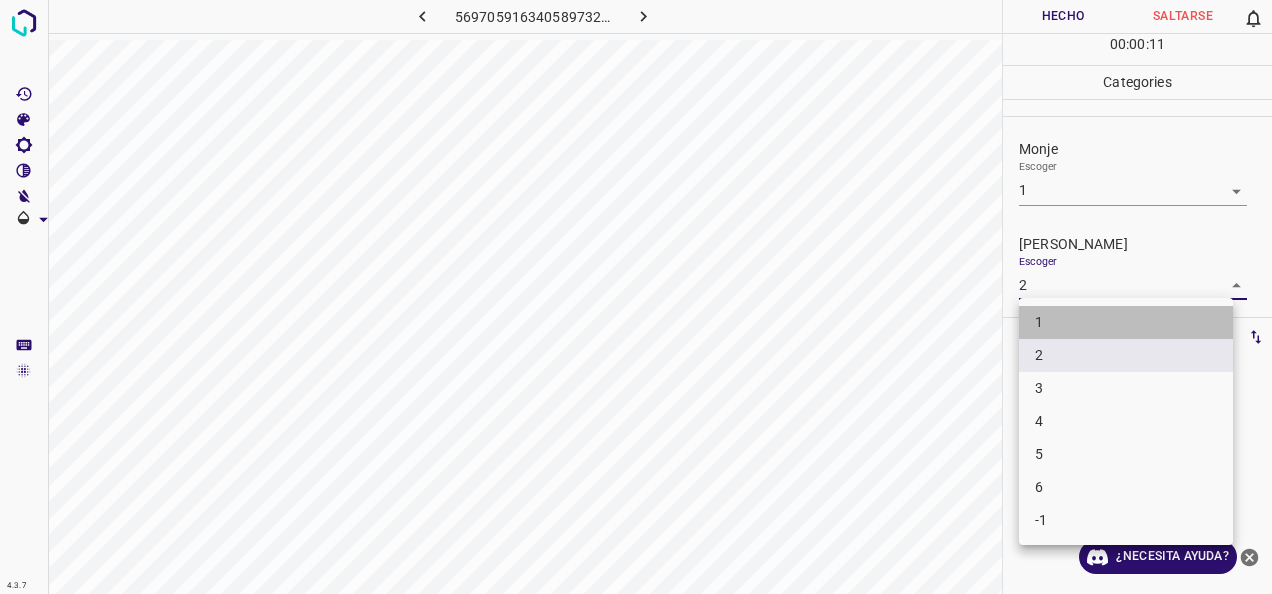 click on "1" at bounding box center (1126, 322) 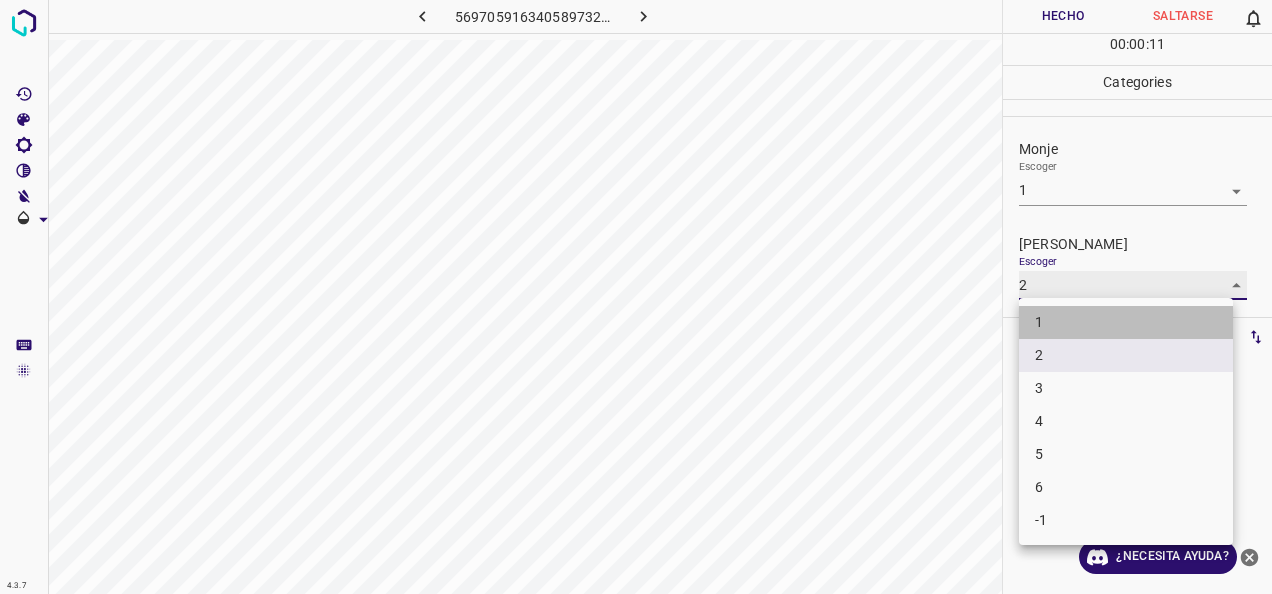type on "1" 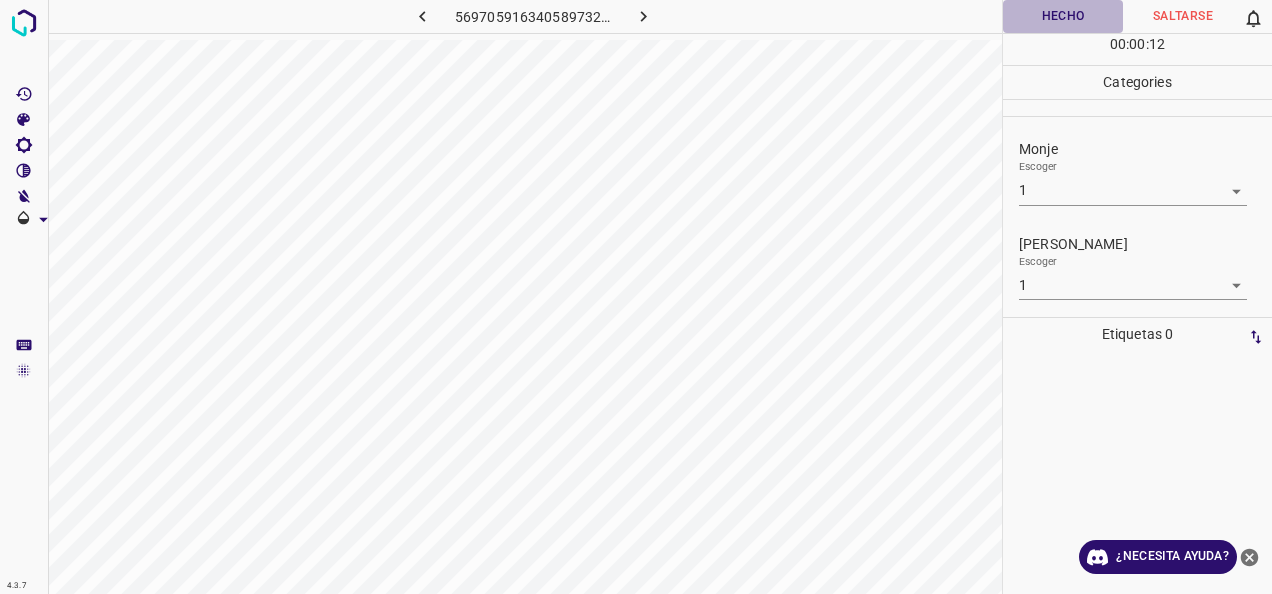 click on "Hecho" at bounding box center (1063, 16) 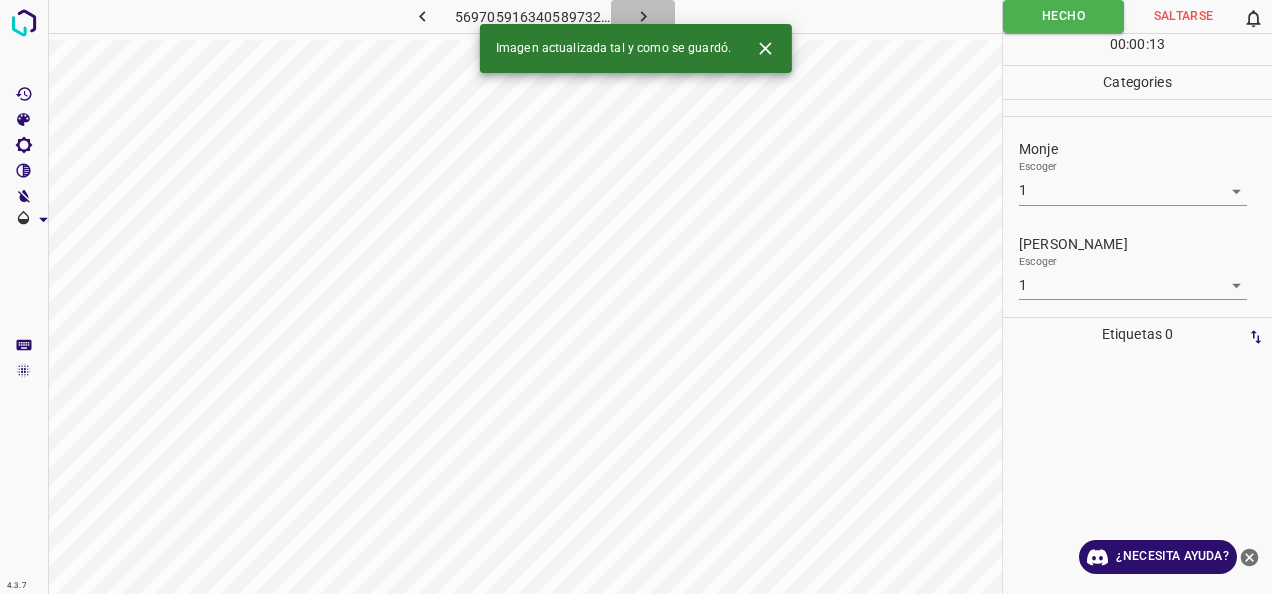 click 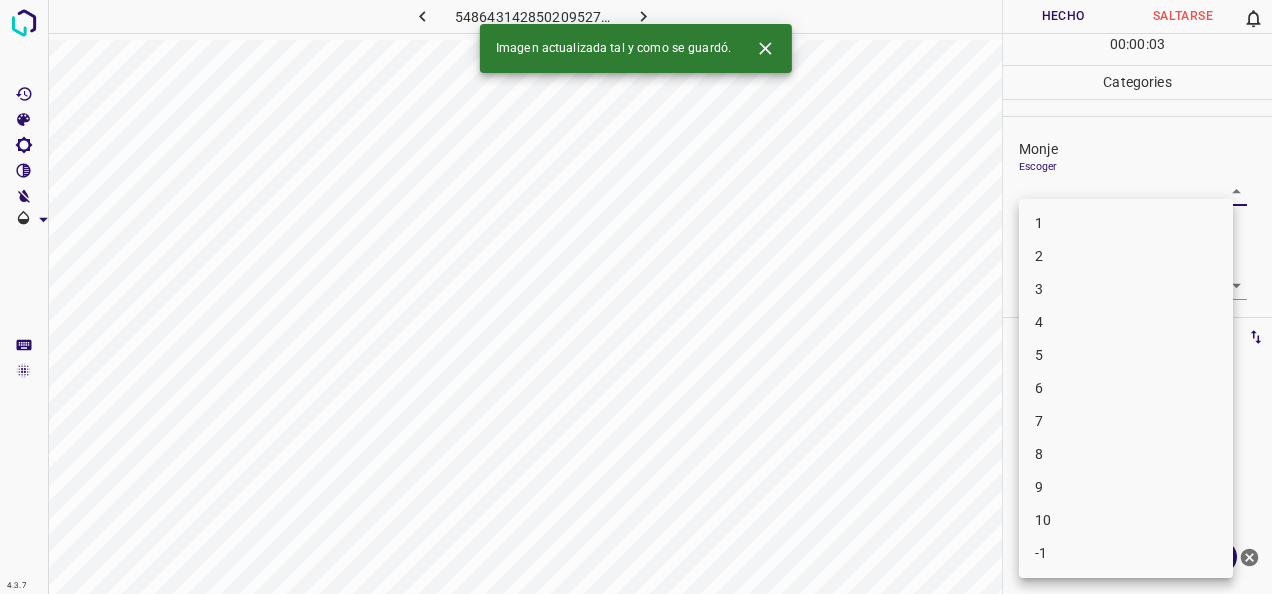 click on "4.3.7 5486431428502095273.png Hecho Saltarse 0 00   : 00   : 03   Categories Monje  Escoger ​  [PERSON_NAME]   Escoger ​ Etiquetas 0 Categories 1 Monje 2  [PERSON_NAME] Herramientas Espacio Cambiar entre modos (Dibujar y Editar) Yo Etiquetado automático R Restaurar zoom M Acercar N Alejar Borrar Eliminar etiqueta de selección Filtros Z Restaurar filtros X Filtro de saturación C Filtro de brillo V Filtro de contraste B Filtro de escala de grises General O Descargar Imagen actualizada tal y como se guardó. ¿Necesita ayuda? -Mensaje de texto -Esconder -Borrar 1 2 3 4 5 6 7 8 9 10 -1" at bounding box center [636, 297] 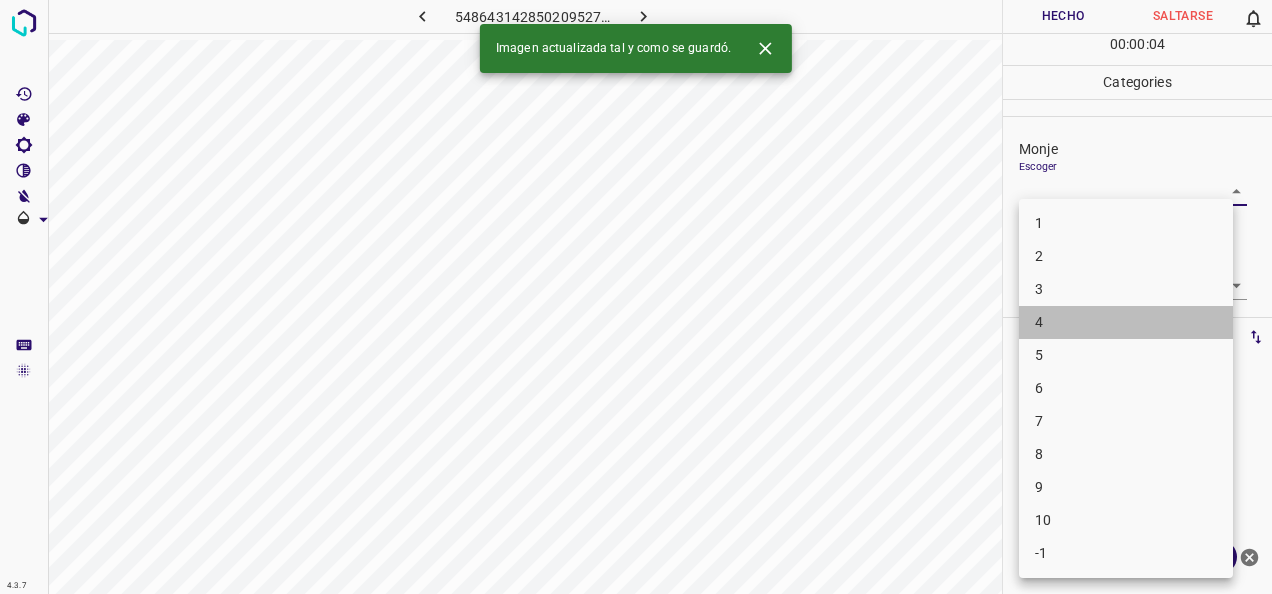 click on "4" at bounding box center [1126, 322] 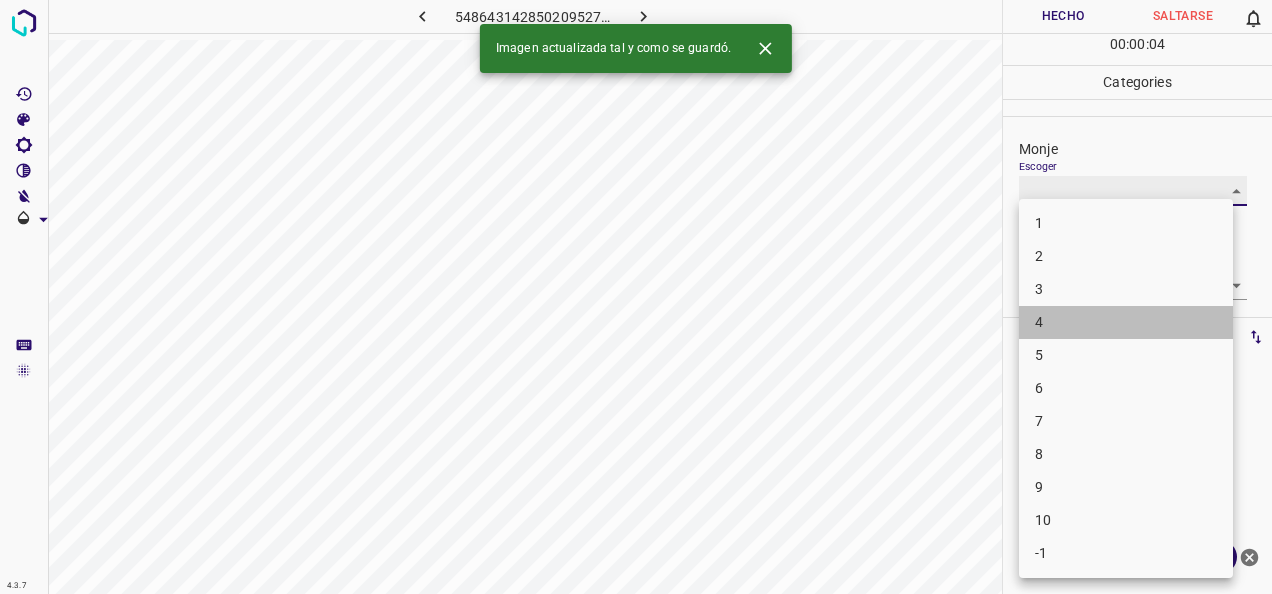 type on "4" 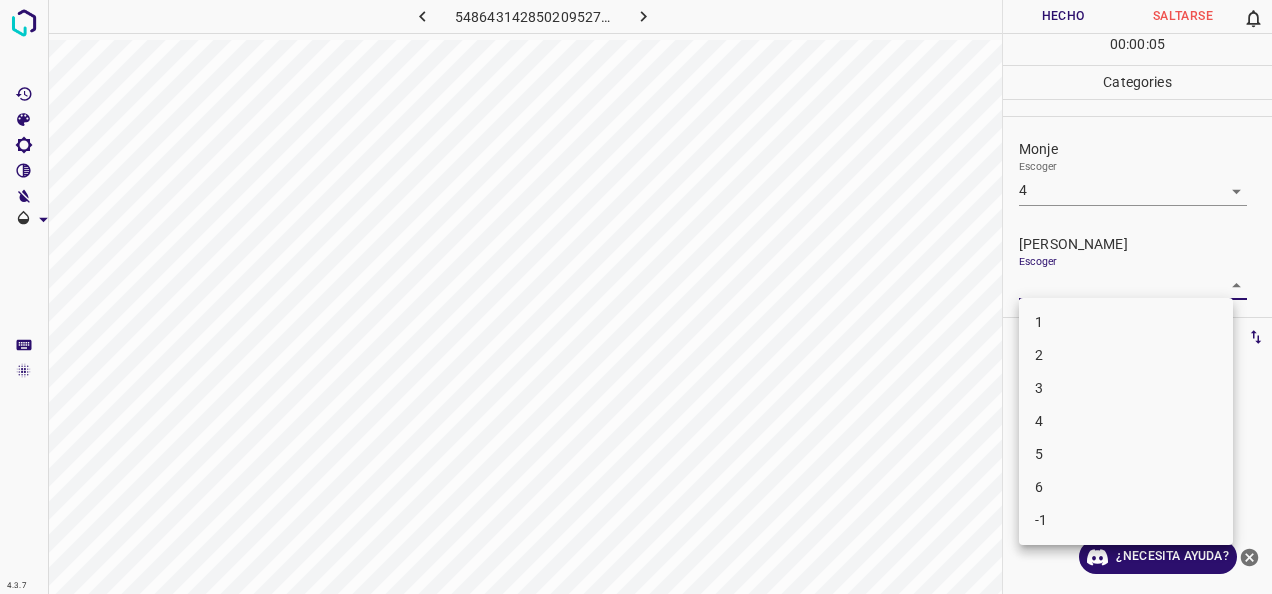 click on "4.3.7 5486431428502095273.png Hecho Saltarse 0 00   : 00   : 05   Categories Monje  Escoger 4 4  [PERSON_NAME]   Escoger ​ Etiquetas 0 Categories 1 Monje 2  [PERSON_NAME] Herramientas Espacio Cambiar entre modos (Dibujar y Editar) Yo Etiquetado automático R Restaurar zoom M Acercar N Alejar Borrar Eliminar etiqueta de selección Filtros Z Restaurar filtros X Filtro de saturación C Filtro de brillo V Filtro de contraste B Filtro de escala de grises General O Descargar ¿Necesita ayuda? -Mensaje de texto -Esconder -Borrar 1 2 3 4 5 6 -1" at bounding box center [636, 297] 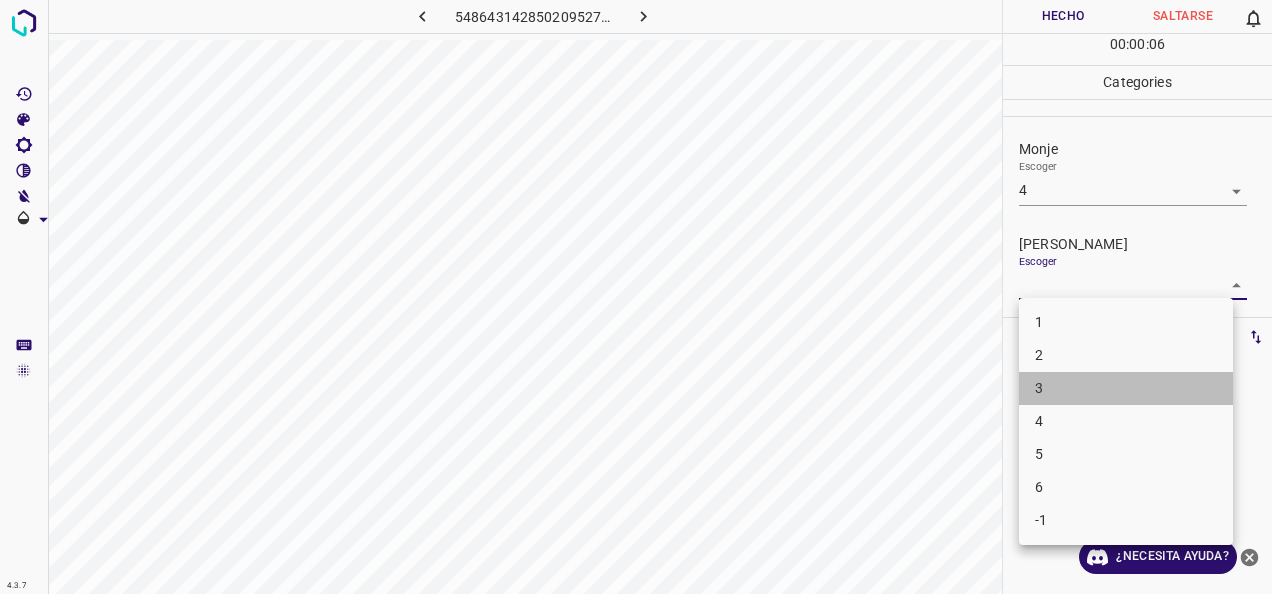 drag, startPoint x: 1134, startPoint y: 384, endPoint x: 1079, endPoint y: 184, distance: 207.42468 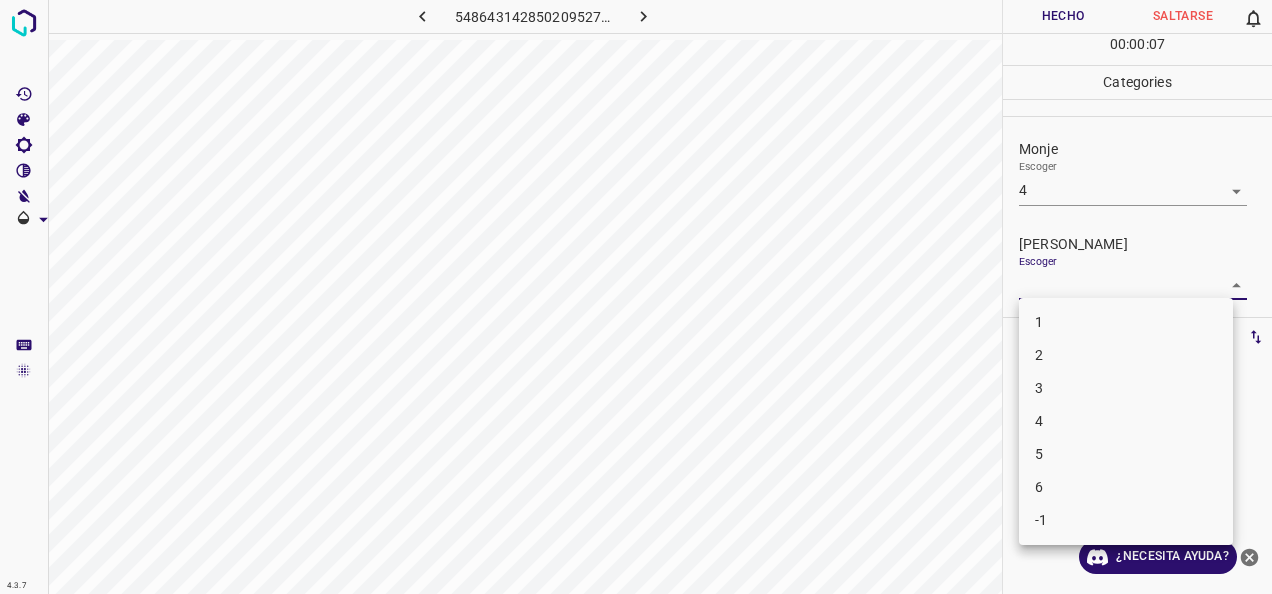 click at bounding box center [636, 297] 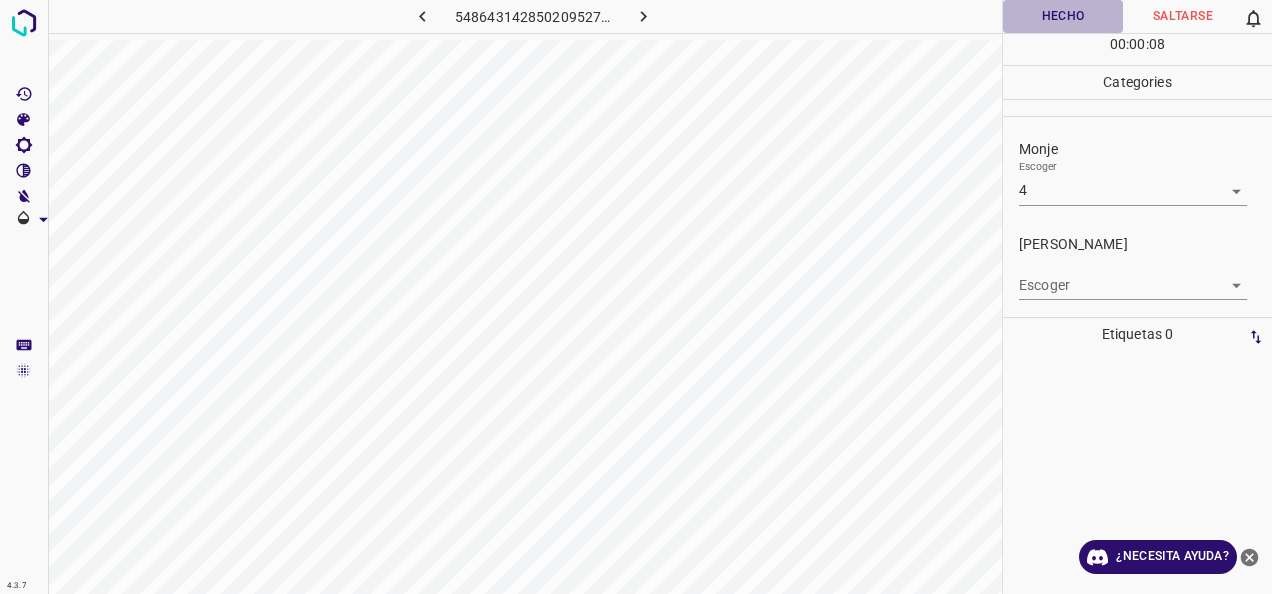 click on "Hecho" at bounding box center [1063, 16] 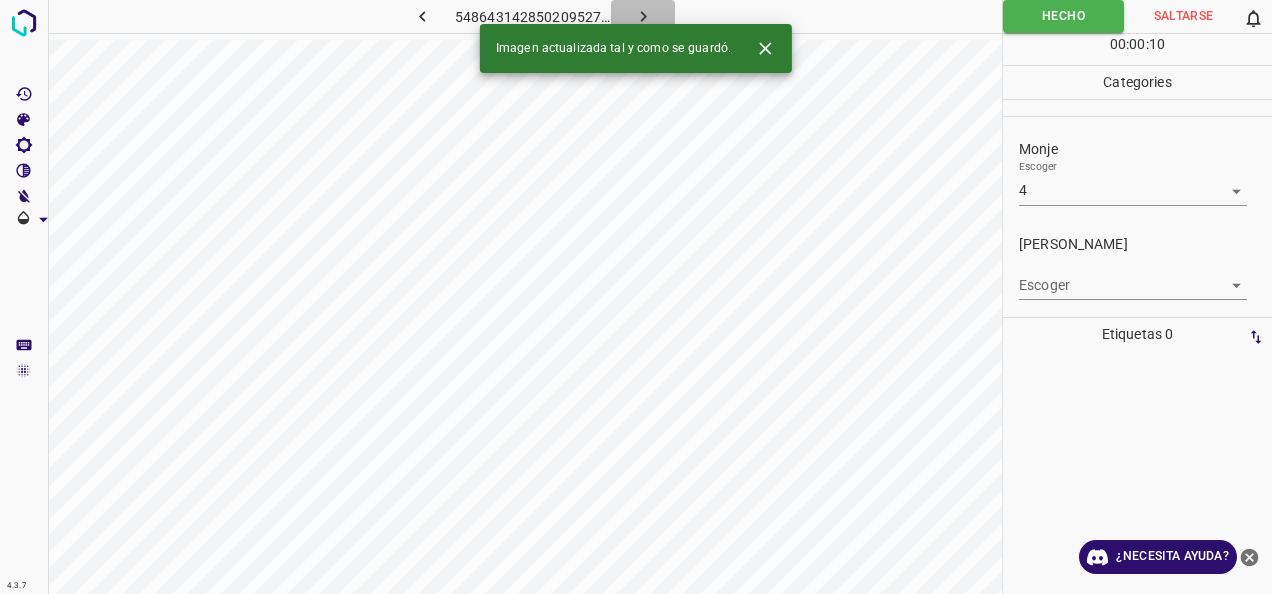 click 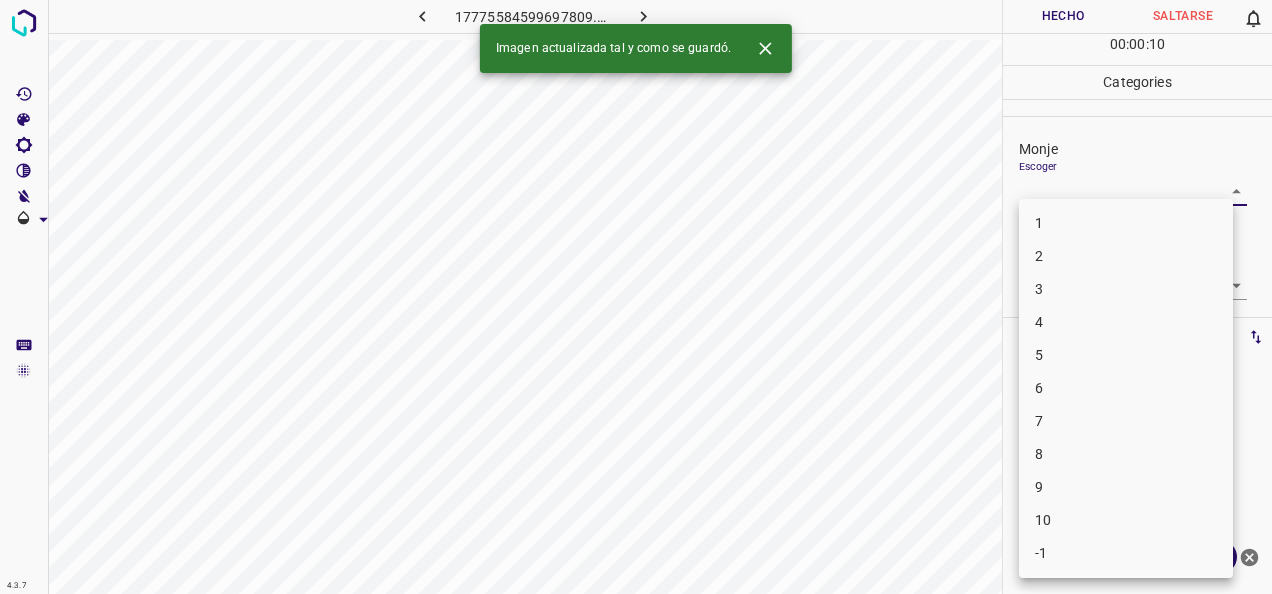click on "4.3.7 17775584599697809.png Hecho Saltarse 0 00   : 00   : 10   Categories Monje  Escoger ​  [PERSON_NAME]   Escoger ​ Etiquetas 0 Categories 1 Monje 2  [PERSON_NAME] Herramientas Espacio Cambiar entre modos (Dibujar y Editar) Yo Etiquetado automático R Restaurar zoom M Acercar N Alejar Borrar Eliminar etiqueta de selección Filtros Z Restaurar filtros X Filtro de saturación C Filtro de brillo V Filtro de contraste B Filtro de escala de grises General O Descargar Imagen actualizada tal y como se guardó. ¿Necesita ayuda? -Mensaje de texto -Esconder -Borrar 1 2 3 4 5 6 7 8 9 10 -1" at bounding box center [636, 297] 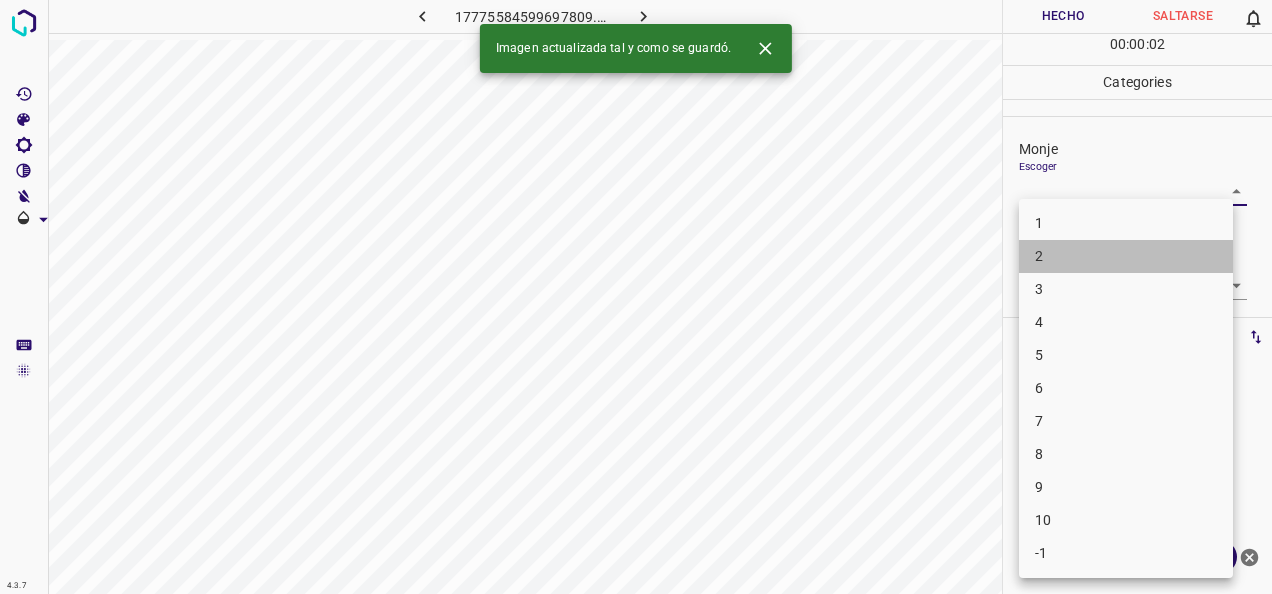 click on "2" at bounding box center (1126, 256) 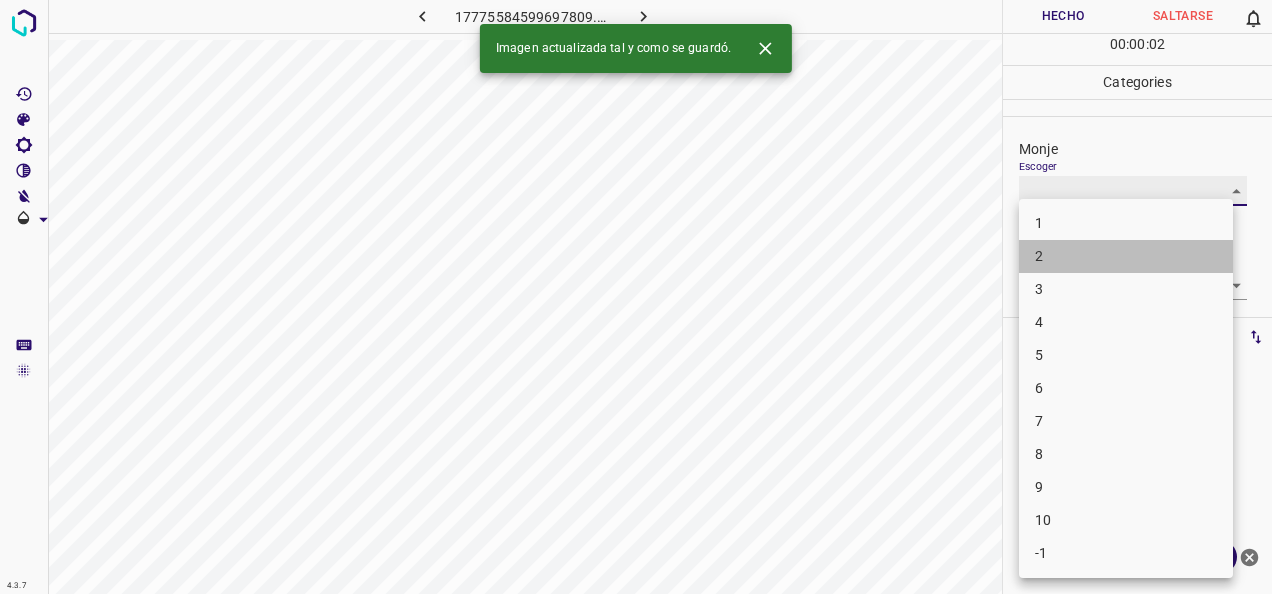type on "2" 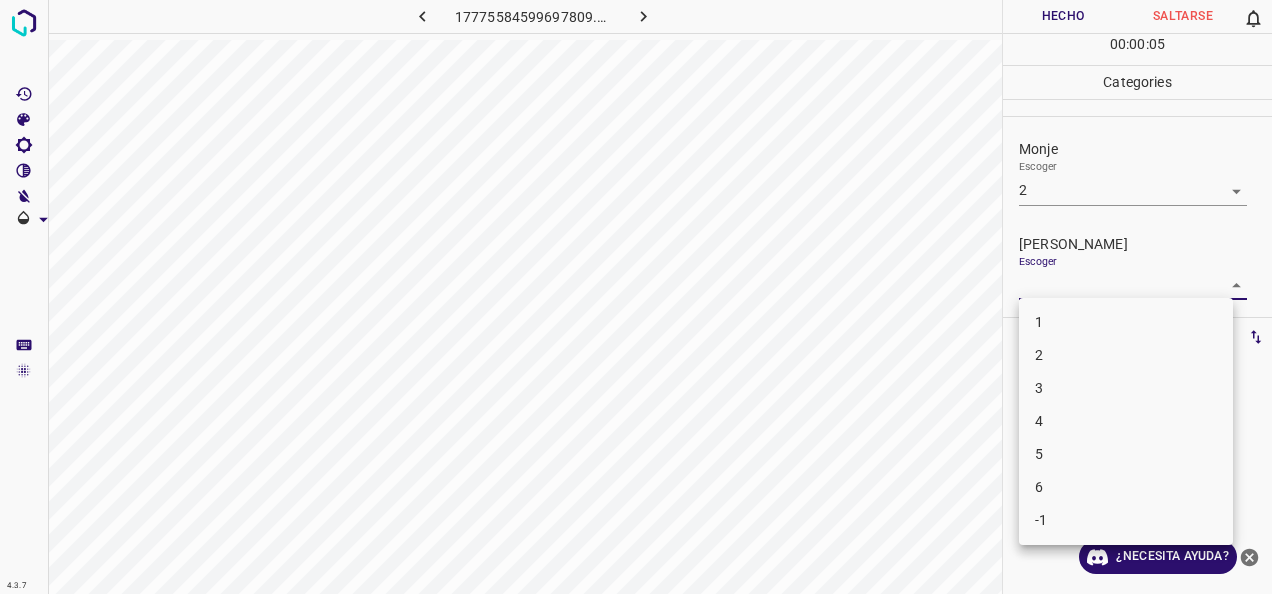 drag, startPoint x: 1220, startPoint y: 282, endPoint x: 1204, endPoint y: 318, distance: 39.39543 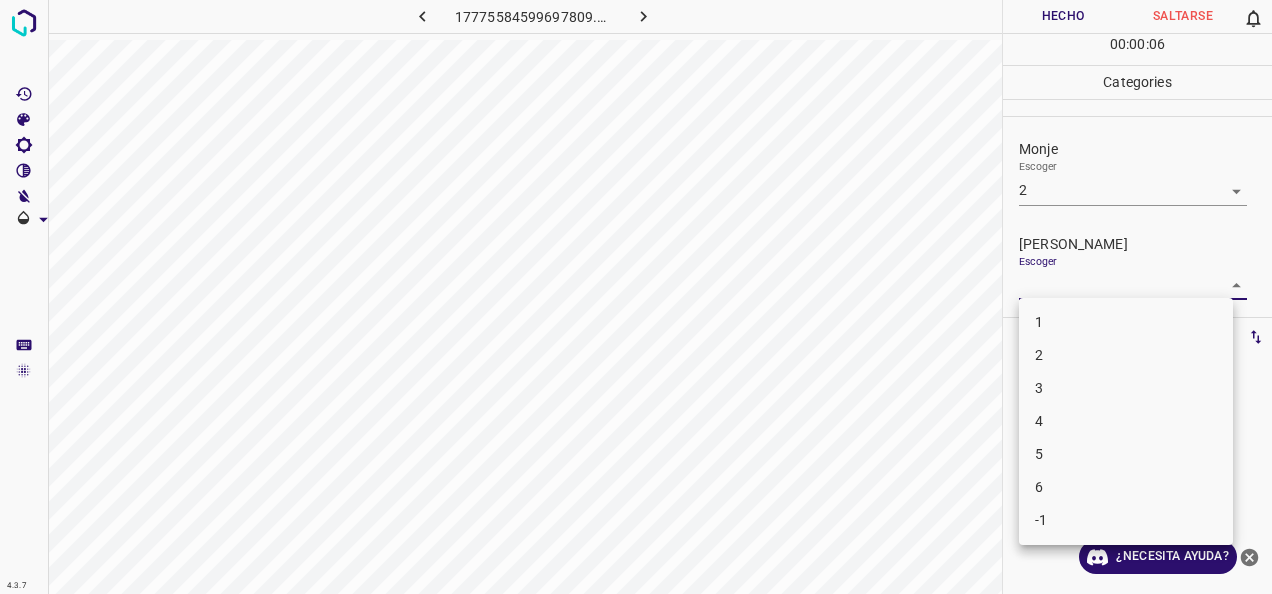click on "2" at bounding box center [1126, 355] 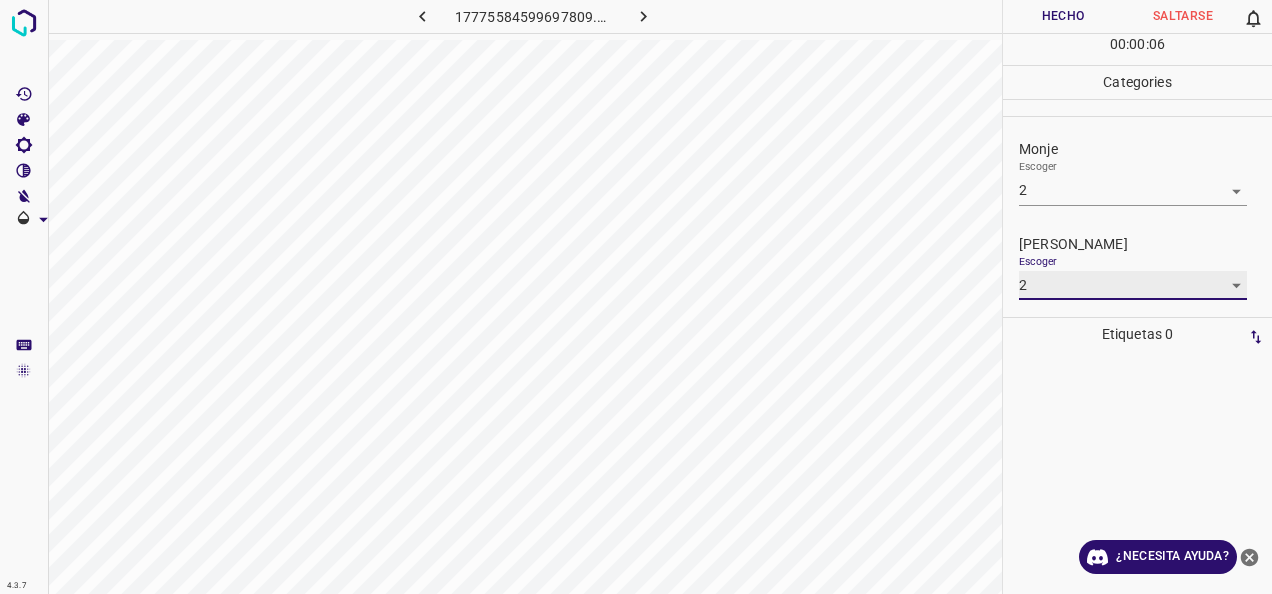 type on "2" 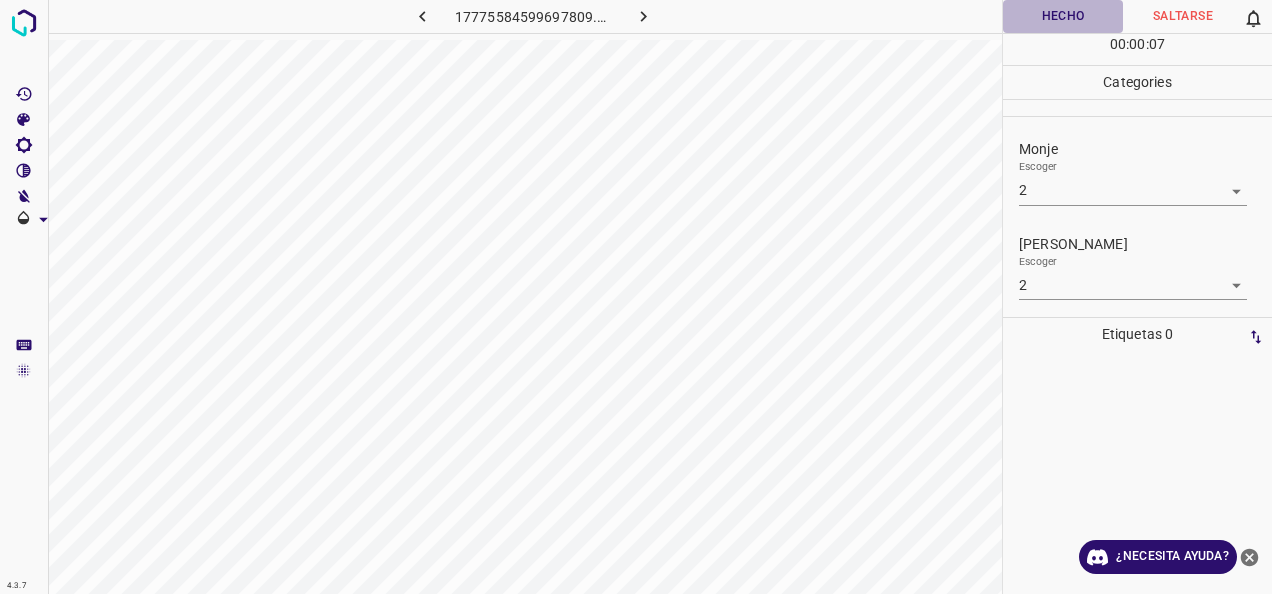 click on "Hecho" at bounding box center (1063, 16) 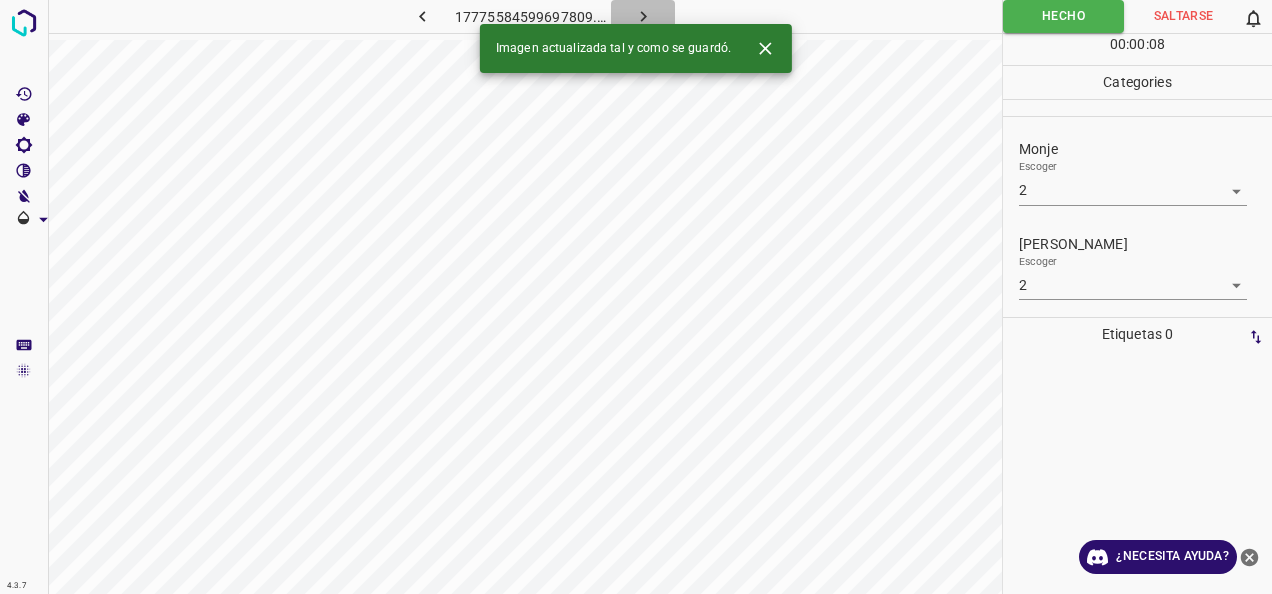 click at bounding box center (643, 16) 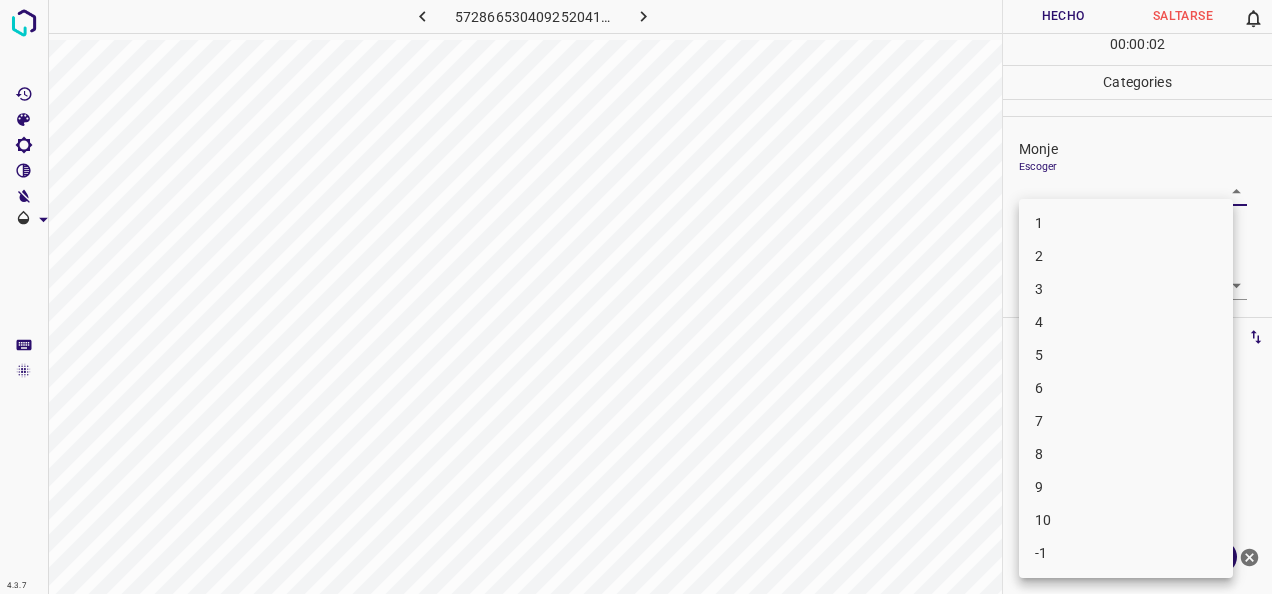 click on "4.3.7 5728665304092520414.png Hecho Saltarse 0 00   : 00   : 02   Categories Monje  Escoger ​  [PERSON_NAME]   Escoger ​ Etiquetas 0 Categories 1 Monje 2  [PERSON_NAME] Herramientas Espacio Cambiar entre modos (Dibujar y Editar) Yo Etiquetado automático R Restaurar zoom M Acercar N Alejar Borrar Eliminar etiqueta de selección Filtros Z Restaurar filtros X Filtro de saturación C Filtro de brillo V Filtro de contraste B Filtro de escala de grises General O Descargar ¿Necesita ayuda? -Mensaje de texto -Esconder -Borrar 1 2 3 4 5 6 7 8 9 10 -1" at bounding box center [636, 297] 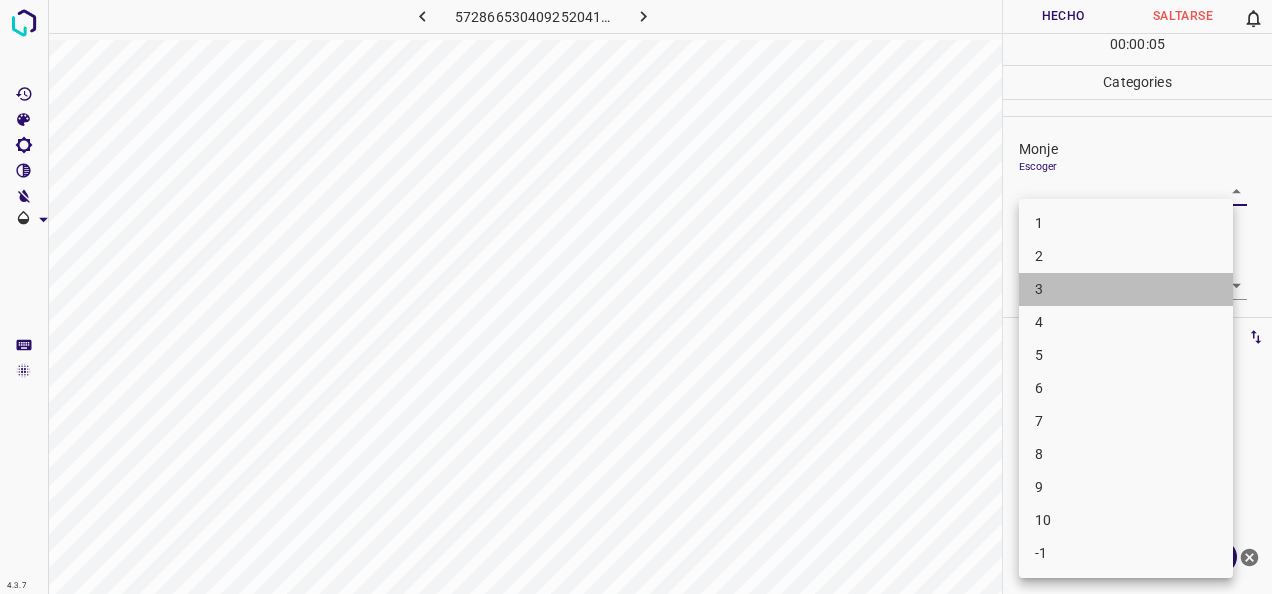 click on "3" at bounding box center [1126, 289] 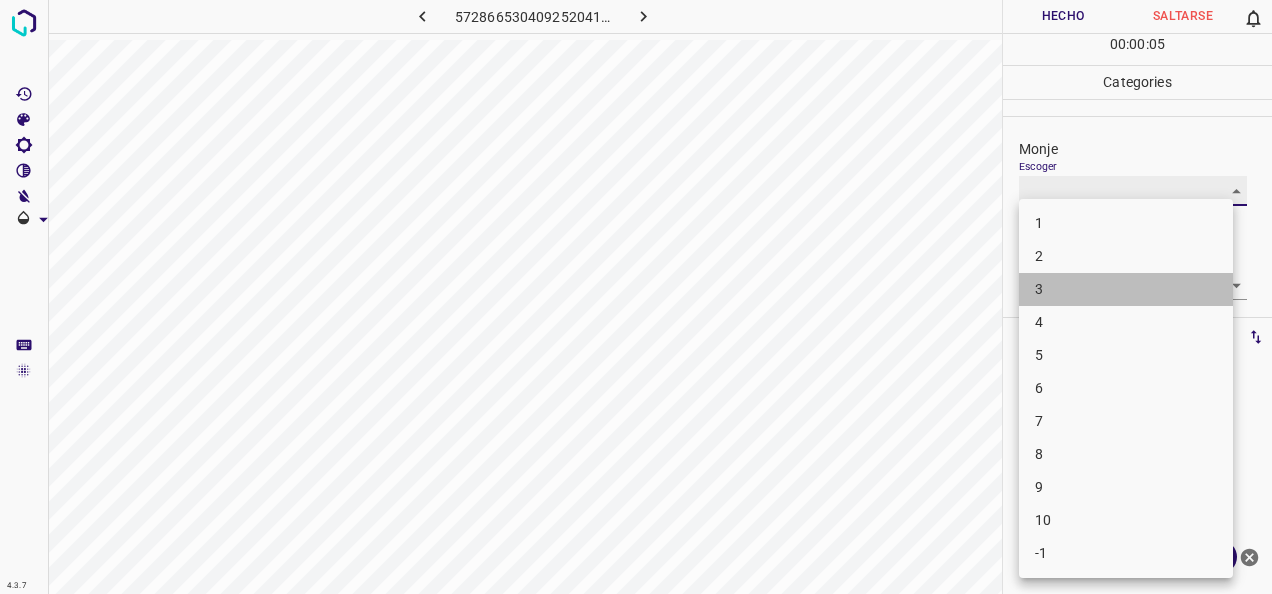 type on "3" 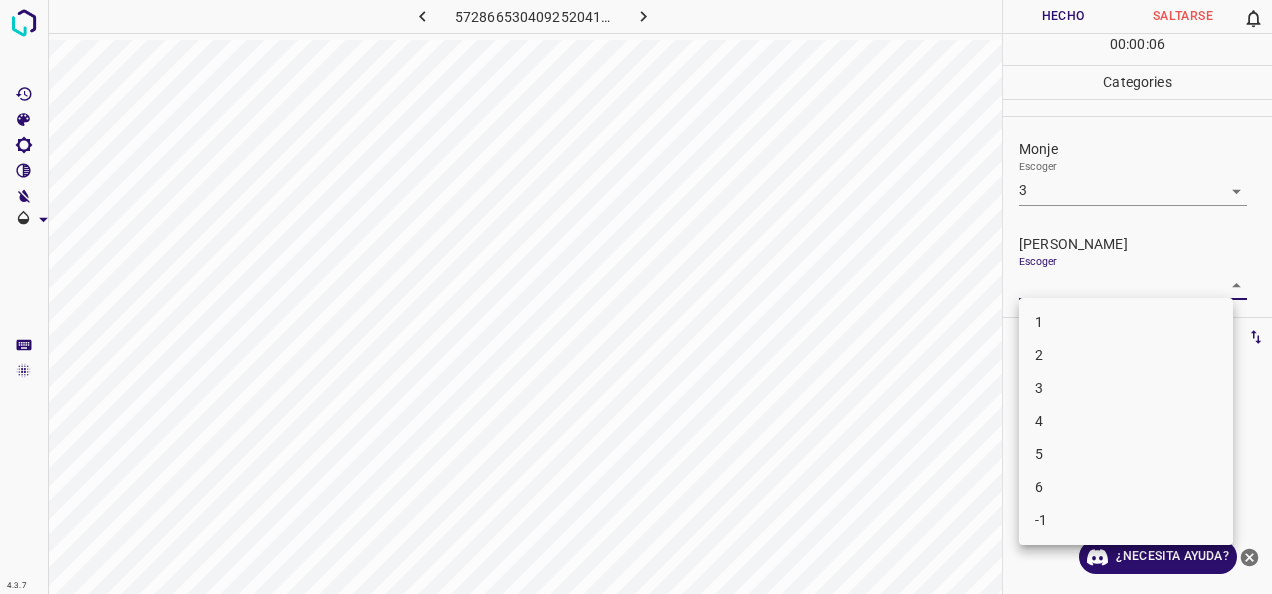 drag, startPoint x: 1228, startPoint y: 282, endPoint x: 1132, endPoint y: 356, distance: 121.21056 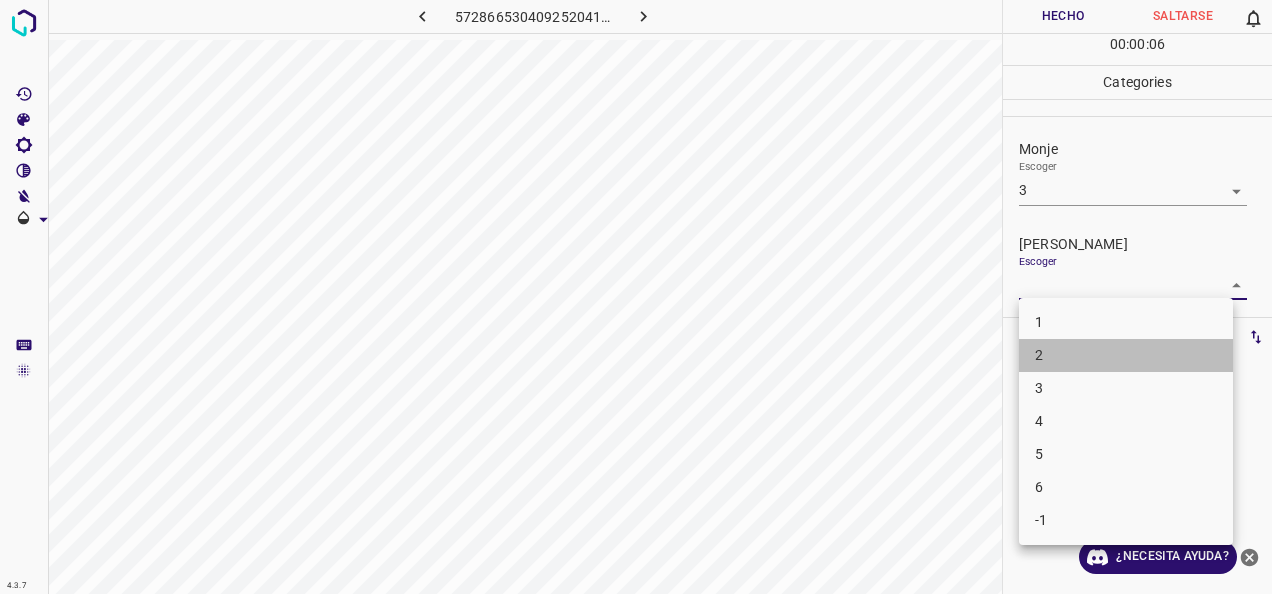 click on "2" at bounding box center [1126, 355] 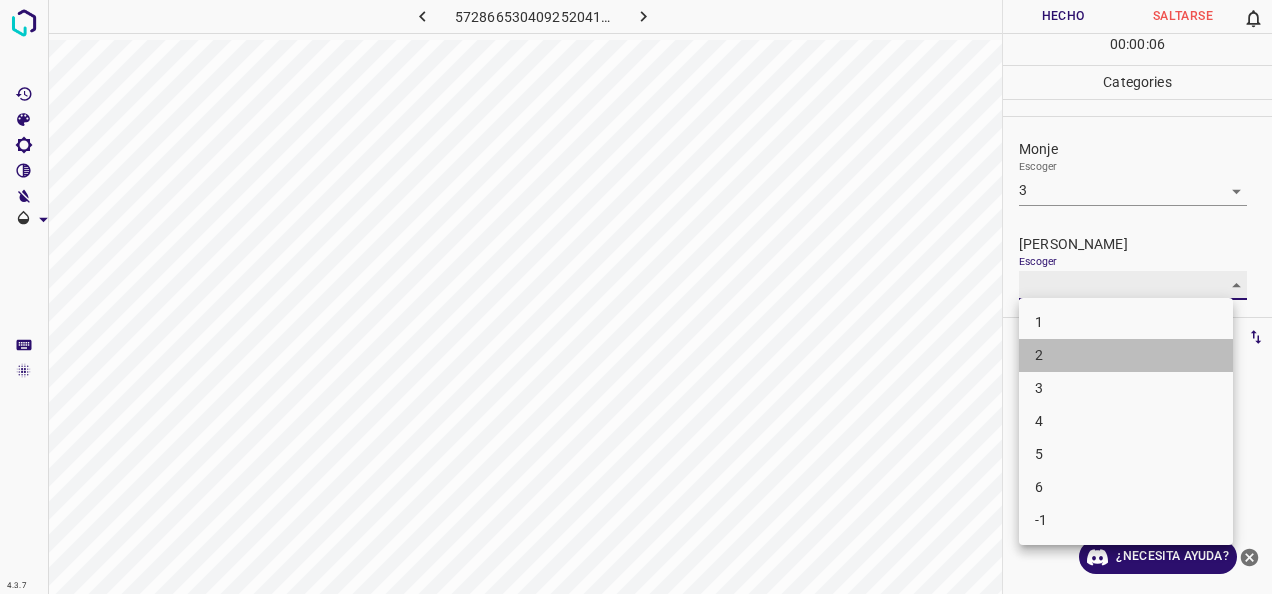 type on "2" 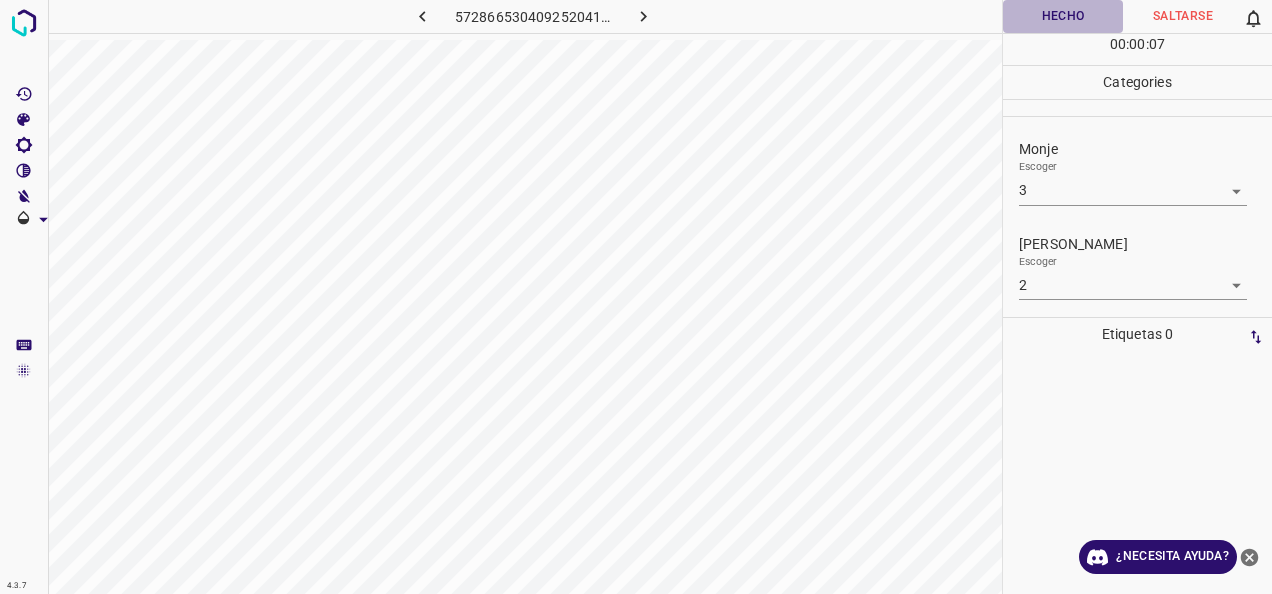 click on "Hecho" at bounding box center [1063, 16] 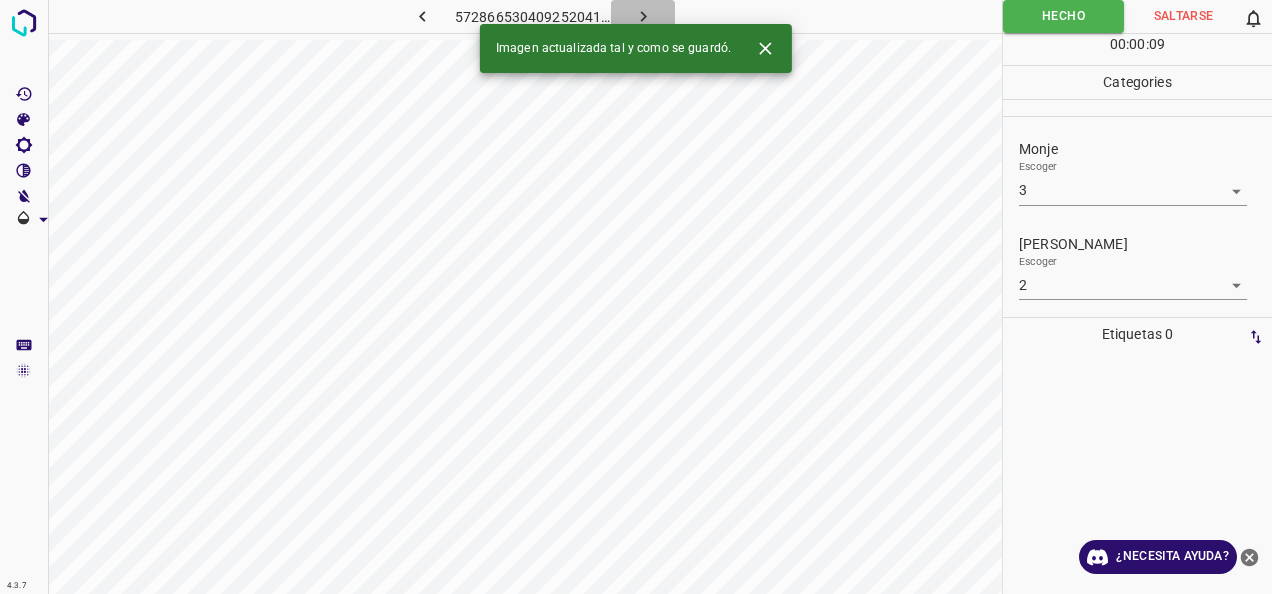 click 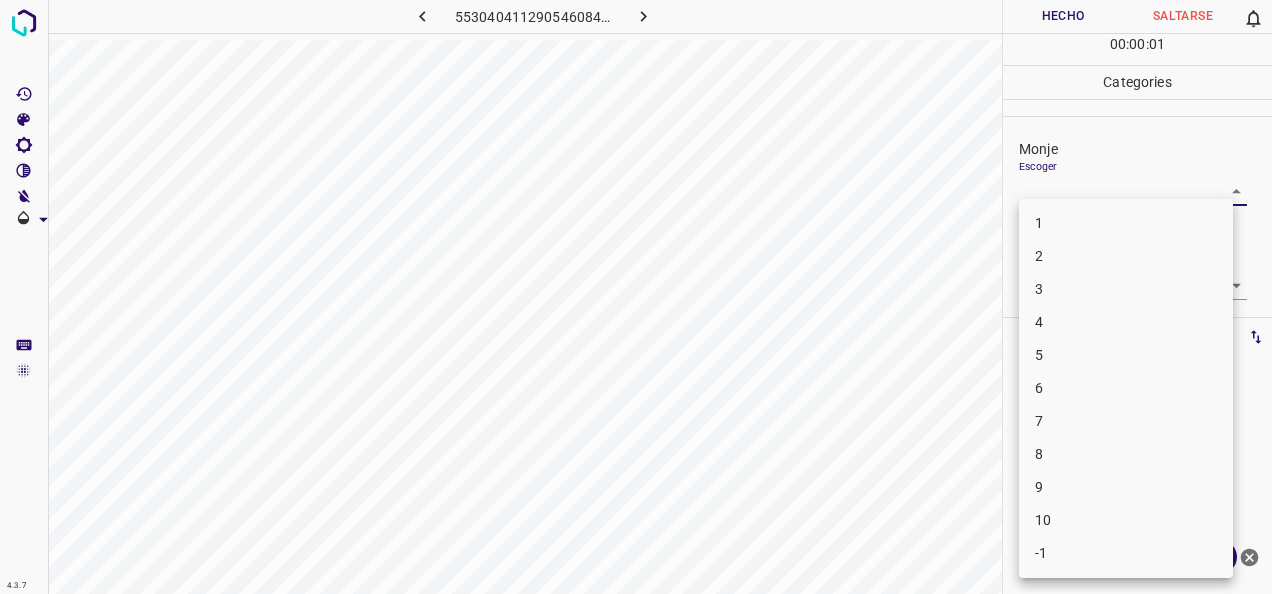 click on "4.3.7 553040411290546084.png Hecho Saltarse 0 00   : 00   : 01   Categories [PERSON_NAME] ​  [PERSON_NAME]   Escoger ​ Etiquetas 0 Categories 1 Monje 2  [PERSON_NAME] Herramientas Espacio Cambiar entre modos (Dibujar y Editar) Yo Etiquetado automático R Restaurar zoom M Acercar N Alejar Borrar Eliminar etiqueta de selección Filtros Z Restaurar filtros X Filtro de saturación C Filtro de brillo V Filtro de contraste B Filtro de escala de grises General O Descargar ¿Necesita ayuda? -Mensaje de texto -Esconder -Borrar 1 2 3 4 5 6 7 8 9 10 -1" at bounding box center (636, 297) 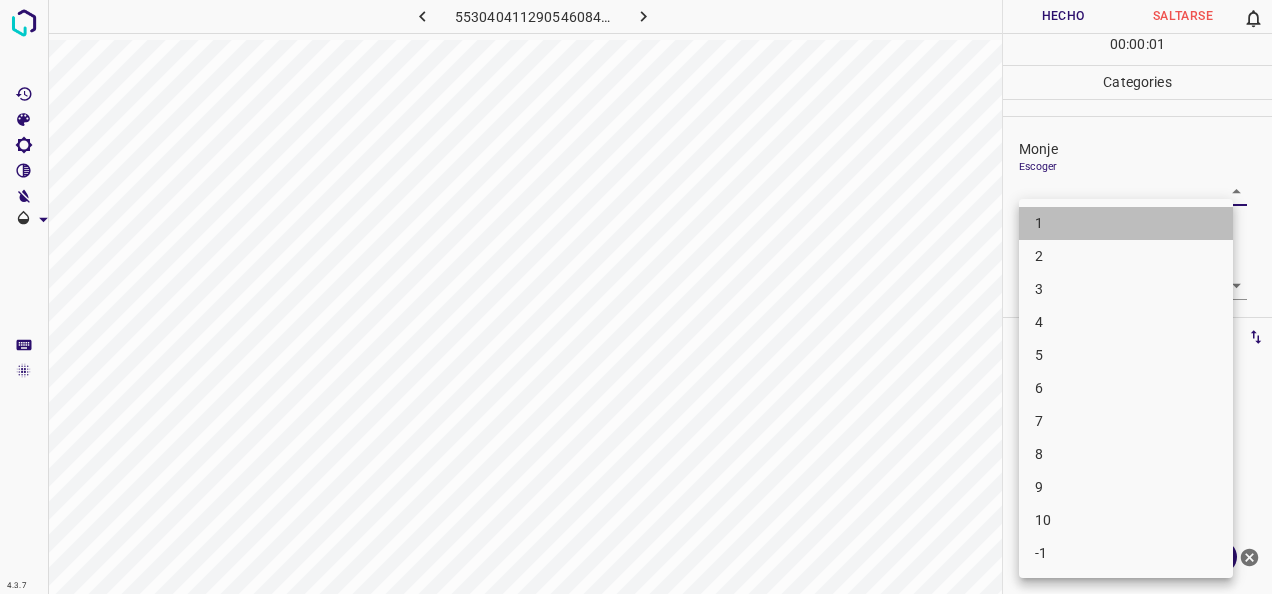 click on "1" at bounding box center [1126, 223] 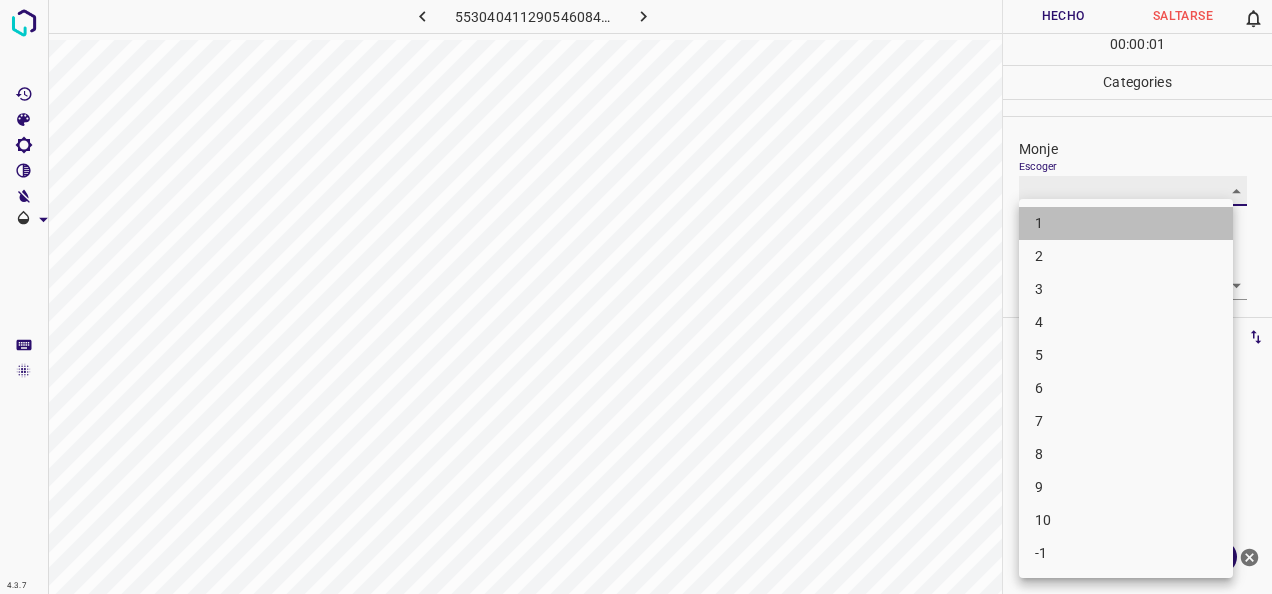type on "1" 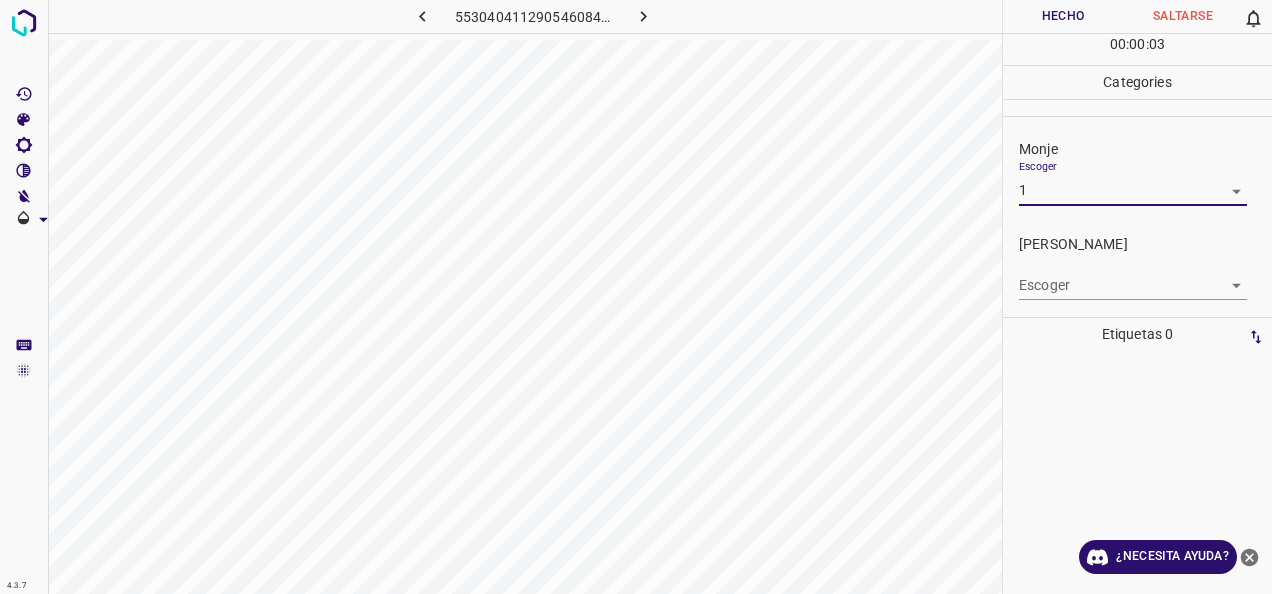 click on "4.3.7 553040411290546084.png Hecho Saltarse 0 00   : 00   : 03   Categories Monje  Escoger 1 1  [PERSON_NAME]   Escoger ​ Etiquetas 0 Categories 1 Monje 2  [PERSON_NAME] Herramientas Espacio Cambiar entre modos (Dibujar y Editar) Yo Etiquetado automático R Restaurar zoom M Acercar N Alejar Borrar Eliminar etiqueta de selección Filtros Z Restaurar filtros X Filtro de saturación C Filtro de brillo V Filtro de contraste B Filtro de escala de grises General O Descargar ¿Necesita ayuda? -Mensaje de texto -Esconder -Borrar" at bounding box center (636, 297) 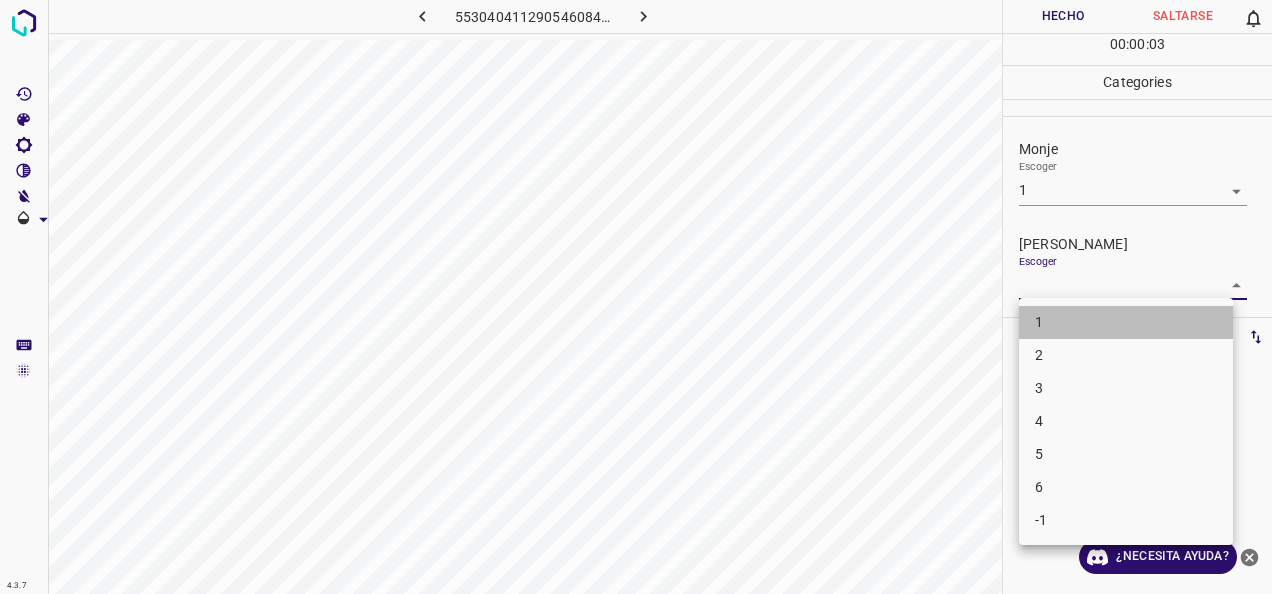 click on "1" at bounding box center (1126, 322) 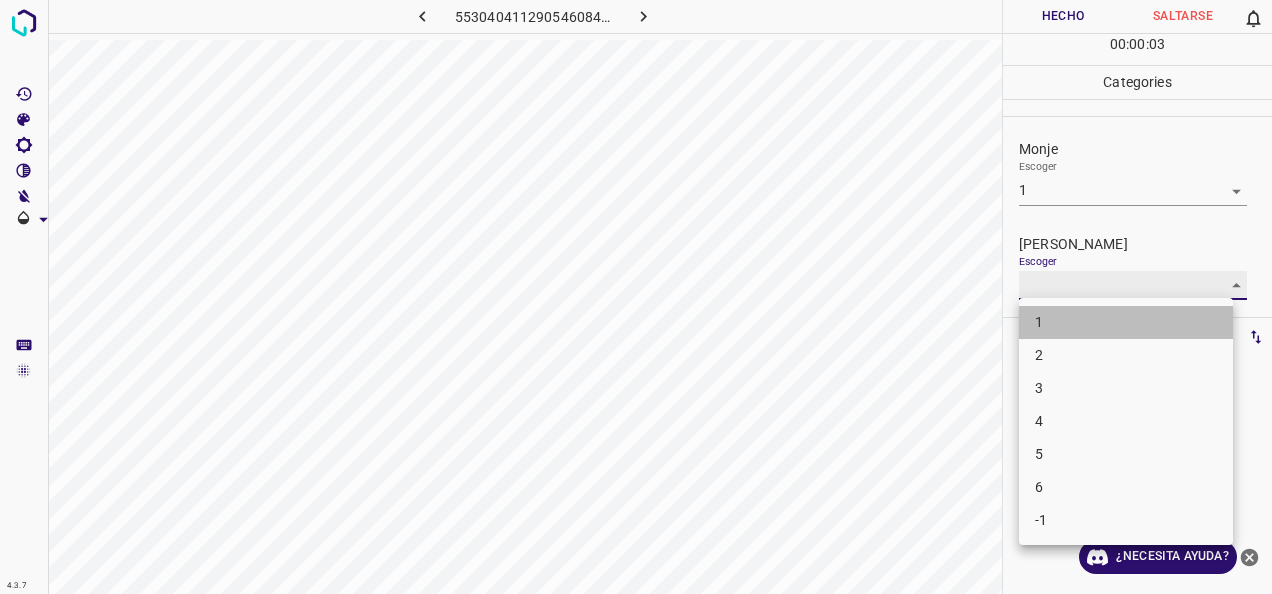 type on "1" 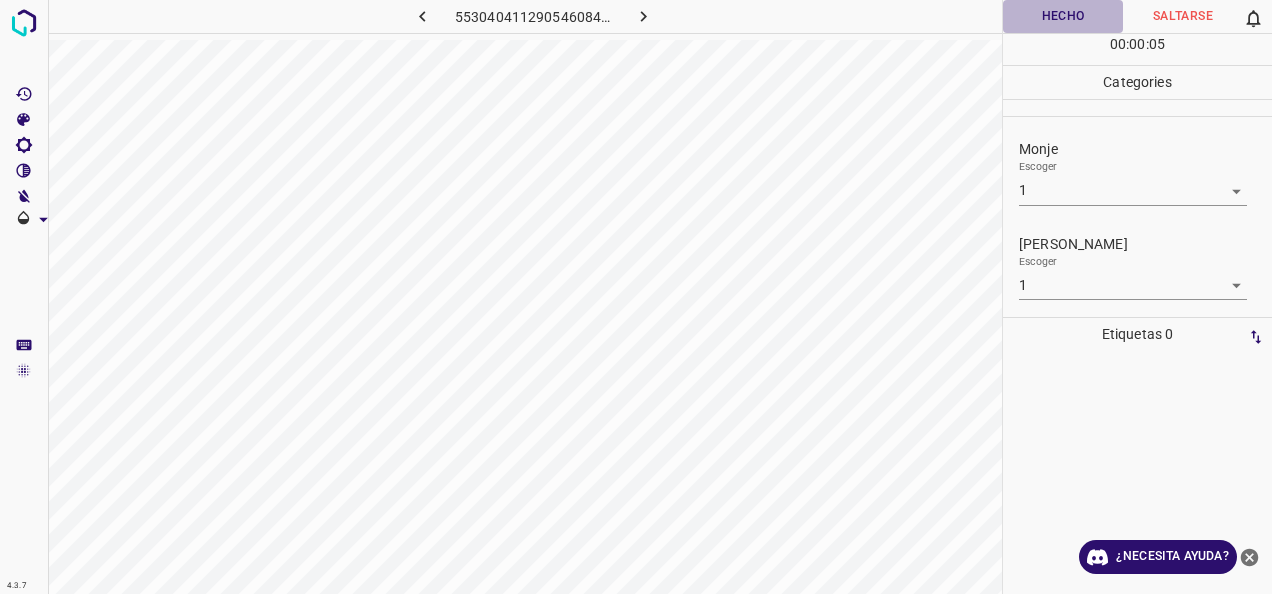 click on "Hecho" at bounding box center [1063, 16] 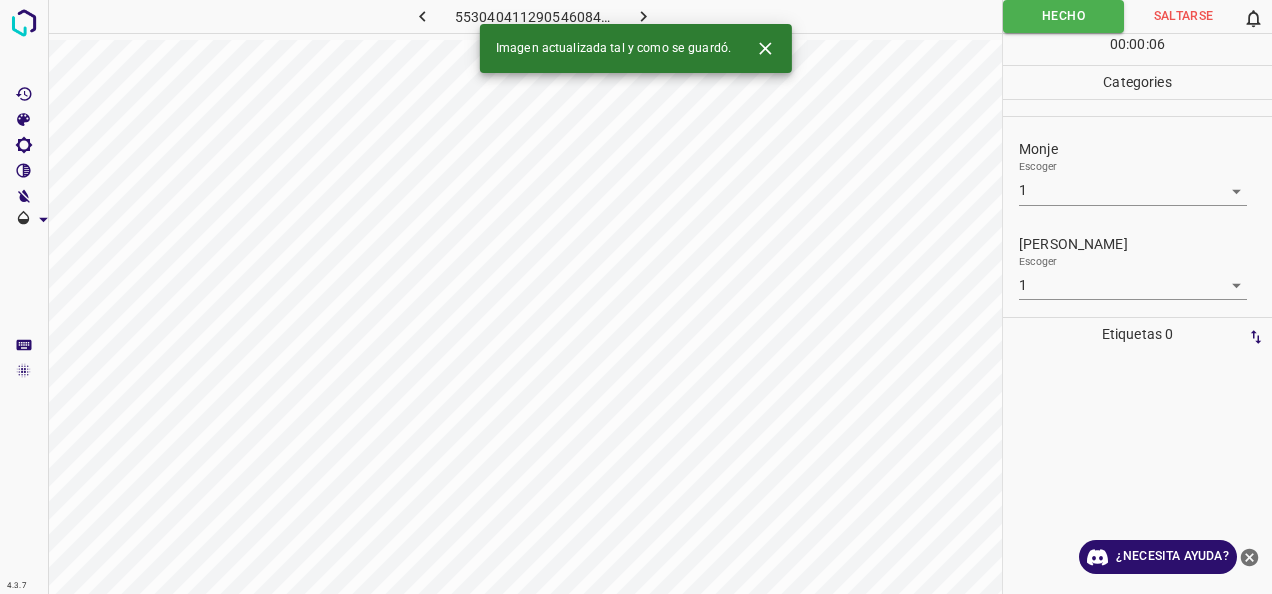 click at bounding box center [643, 16] 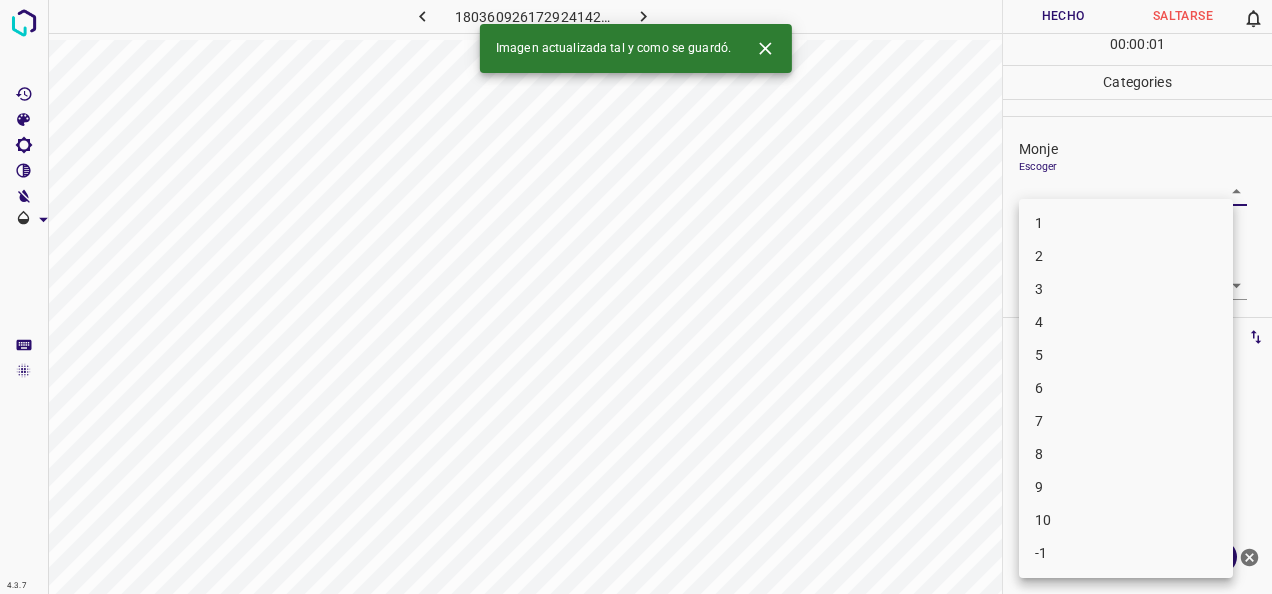 click on "4.3.7 1803609261729241427.png Hecho Saltarse 0 00   : 00   : 01   Categories Monje  Escoger ​  [PERSON_NAME]   Escoger ​ Etiquetas 0 Categories 1 Monje 2  [PERSON_NAME] Herramientas Espacio Cambiar entre modos (Dibujar y Editar) Yo Etiquetado automático R Restaurar zoom M Acercar N Alejar Borrar Eliminar etiqueta de selección Filtros Z Restaurar filtros X Filtro de saturación C Filtro de brillo V Filtro de contraste B Filtro de escala de grises General O Descargar Imagen actualizada tal y como se guardó. ¿Necesita ayuda? -Mensaje de texto -Esconder -Borrar 1 2 3 4 5 6 7 8 9 10 -1" at bounding box center (636, 297) 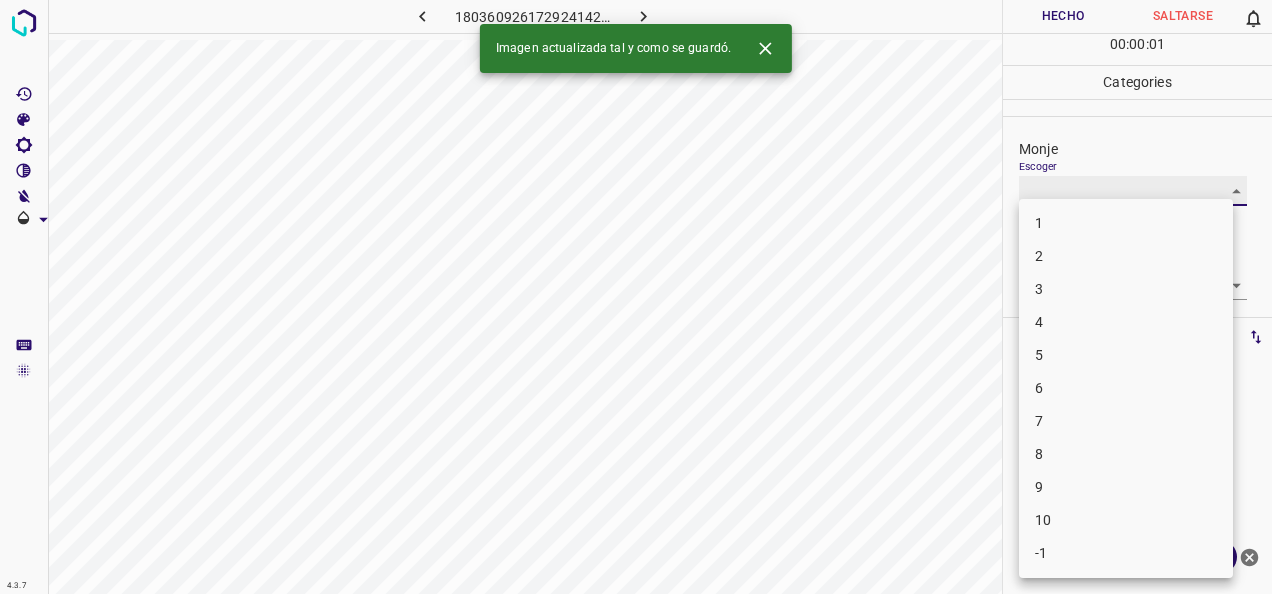 type on "1" 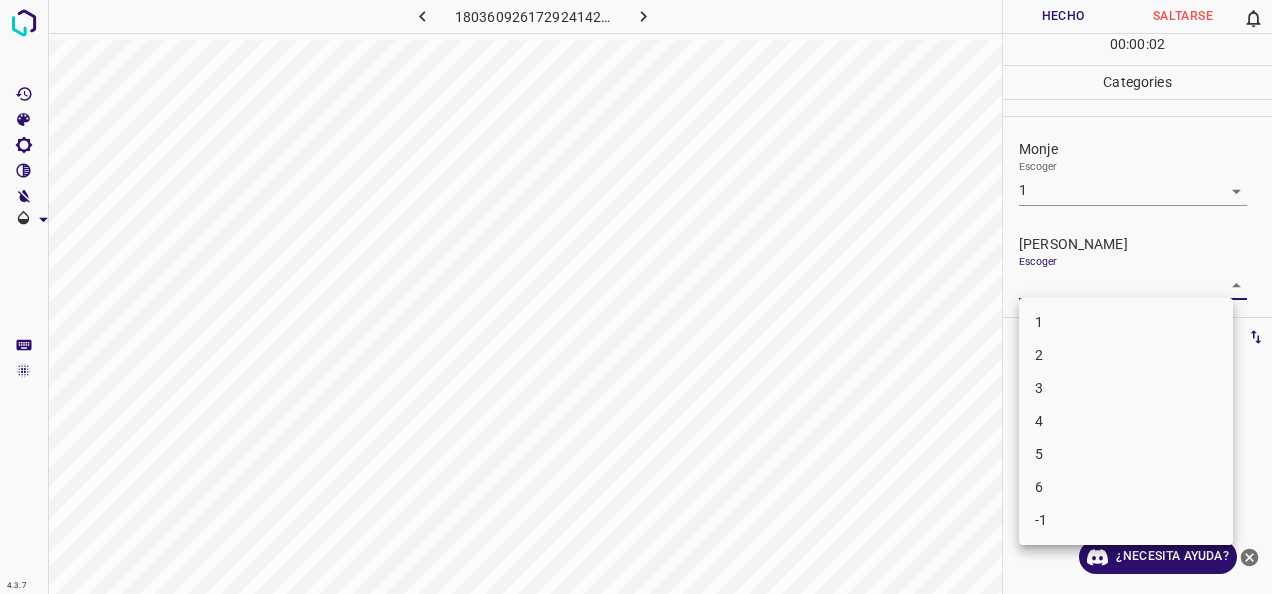 click on "4.3.7 1803609261729241427.png Hecho Saltarse 0 00   : 00   : 02   Categories Monje  Escoger 1 1  [PERSON_NAME]   Escoger ​ Etiquetas 0 Categories 1 Monje 2  [PERSON_NAME] Herramientas Espacio Cambiar entre modos (Dibujar y Editar) Yo Etiquetado automático R Restaurar zoom M Acercar N Alejar Borrar Eliminar etiqueta de selección Filtros Z Restaurar filtros X Filtro de saturación C Filtro de brillo V Filtro de contraste B Filtro de escala de grises General O Descargar ¿Necesita ayuda? -Mensaje de texto -Esconder -Borrar 1 2 3 4 5 6 -1" at bounding box center [636, 297] 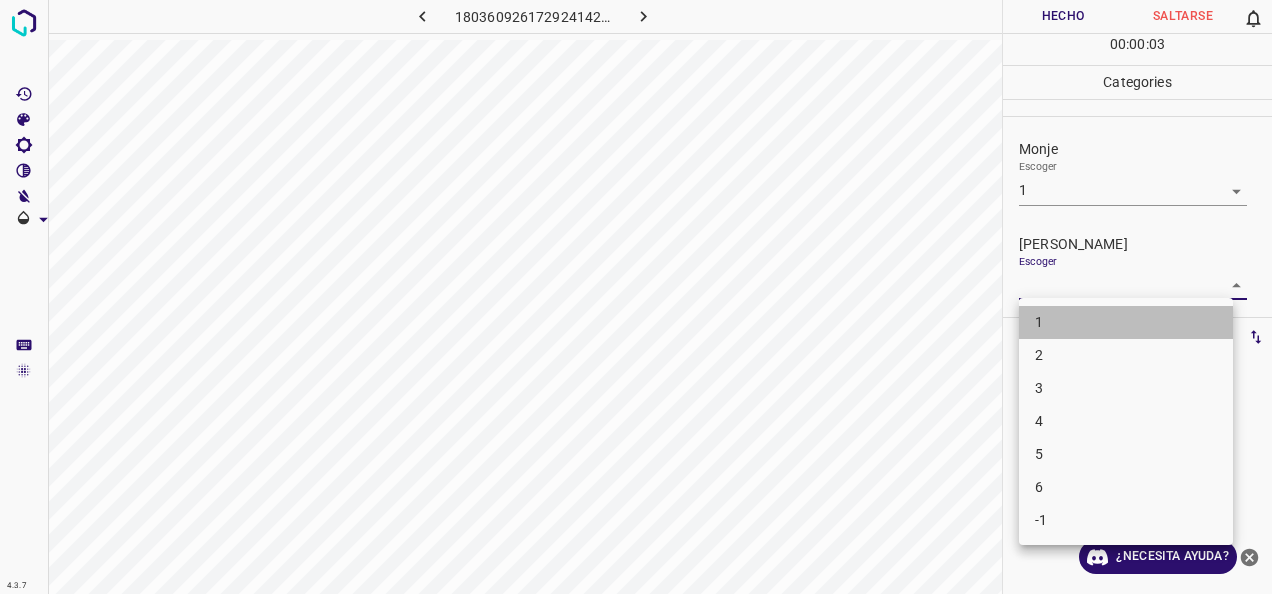 click on "1" at bounding box center (1126, 322) 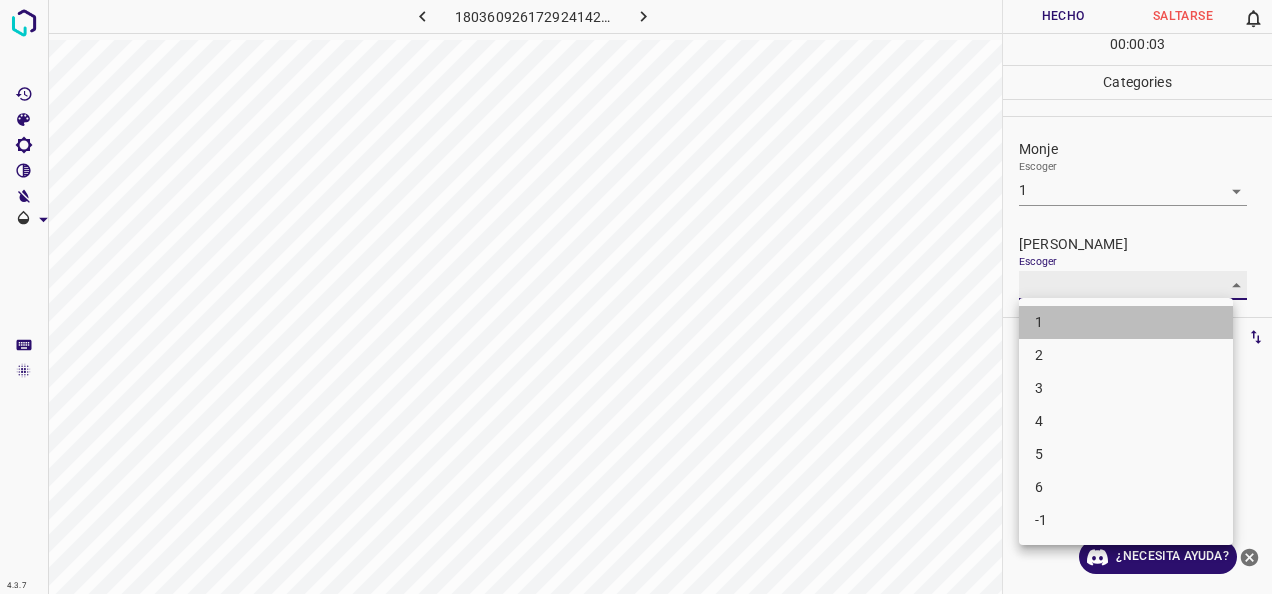 type on "1" 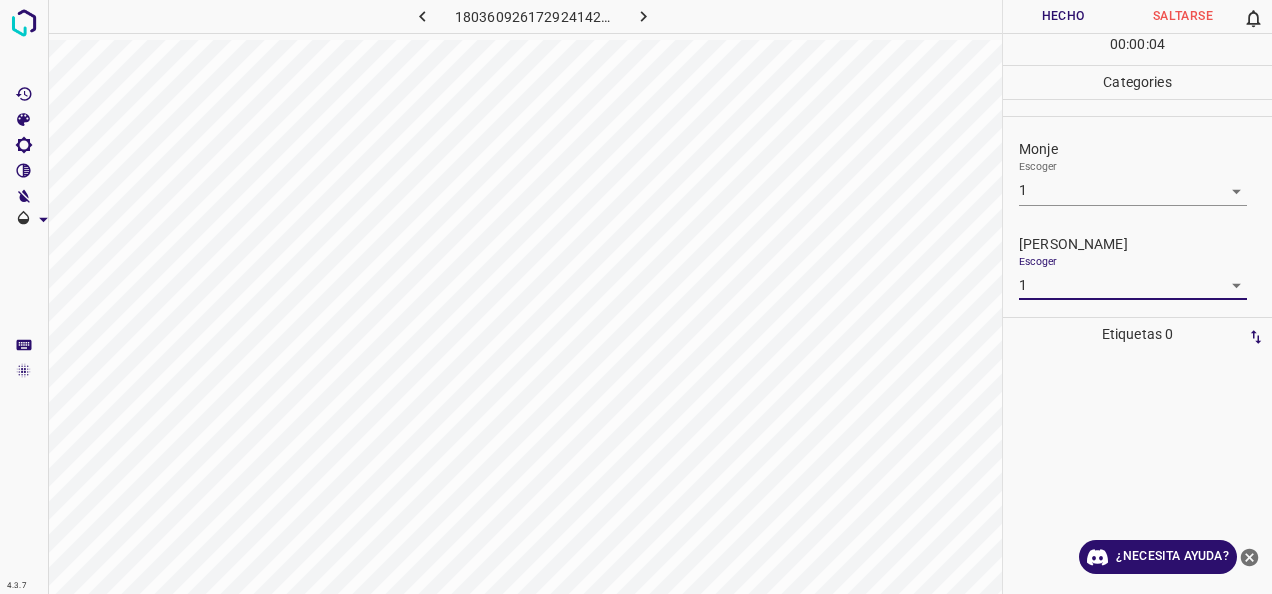 click on "Hecho" at bounding box center [1063, 16] 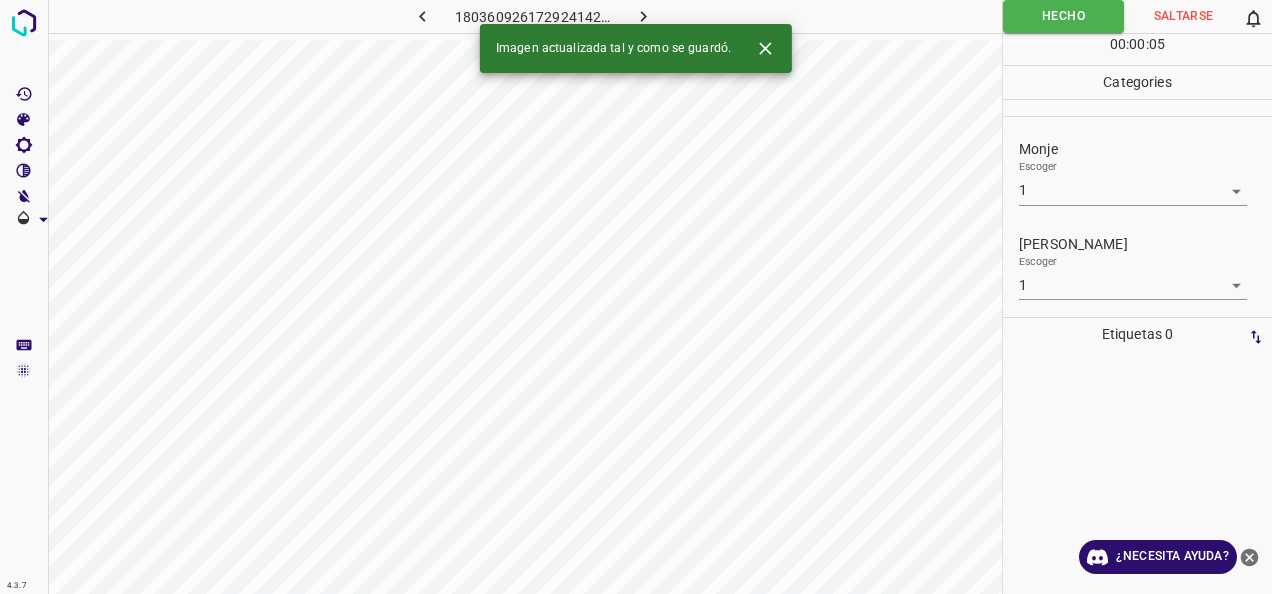 click 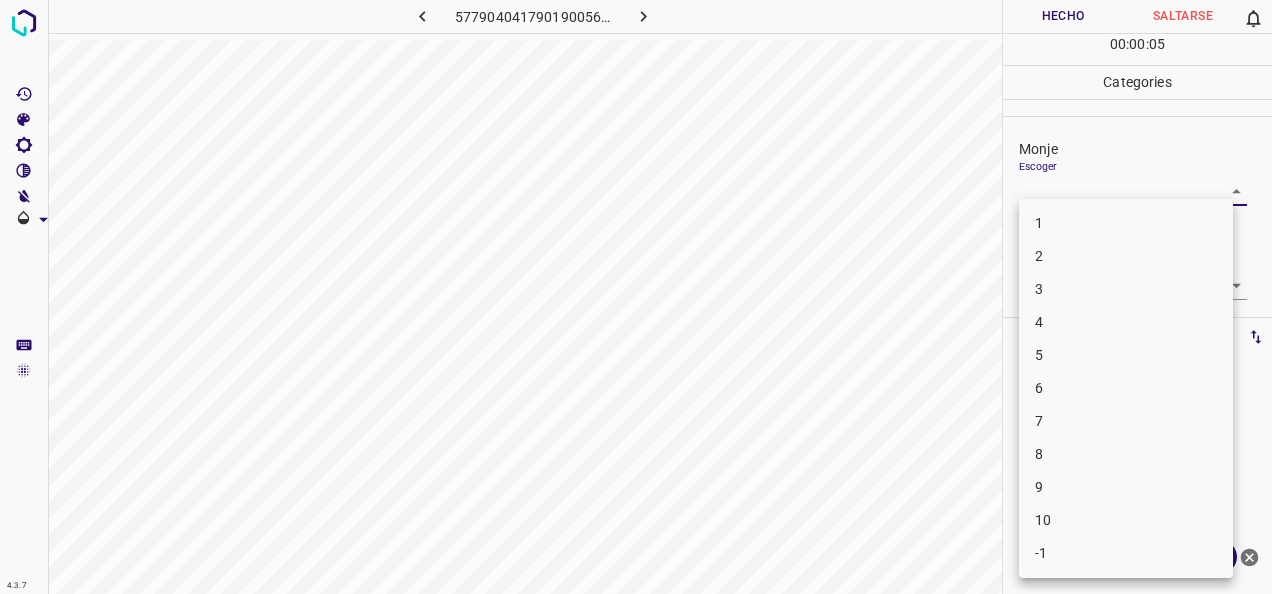 click on "4.3.7 5779040417901900569.png Hecho Saltarse 0 00   : 00   : 05   Categories Monje  Escoger ​  [PERSON_NAME]   Escoger ​ Etiquetas 0 Categories 1 Monje 2  [PERSON_NAME] Herramientas Espacio Cambiar entre modos (Dibujar y Editar) Yo Etiquetado automático R Restaurar zoom M Acercar N Alejar Borrar Eliminar etiqueta de selección Filtros Z Restaurar filtros X Filtro de saturación C Filtro de brillo V Filtro de contraste B Filtro de escala de grises General O Descargar ¿Necesita ayuda? -Mensaje de texto -Esconder -Borrar 1 2 3 4 5 6 7 8 9 10 -1" at bounding box center [636, 297] 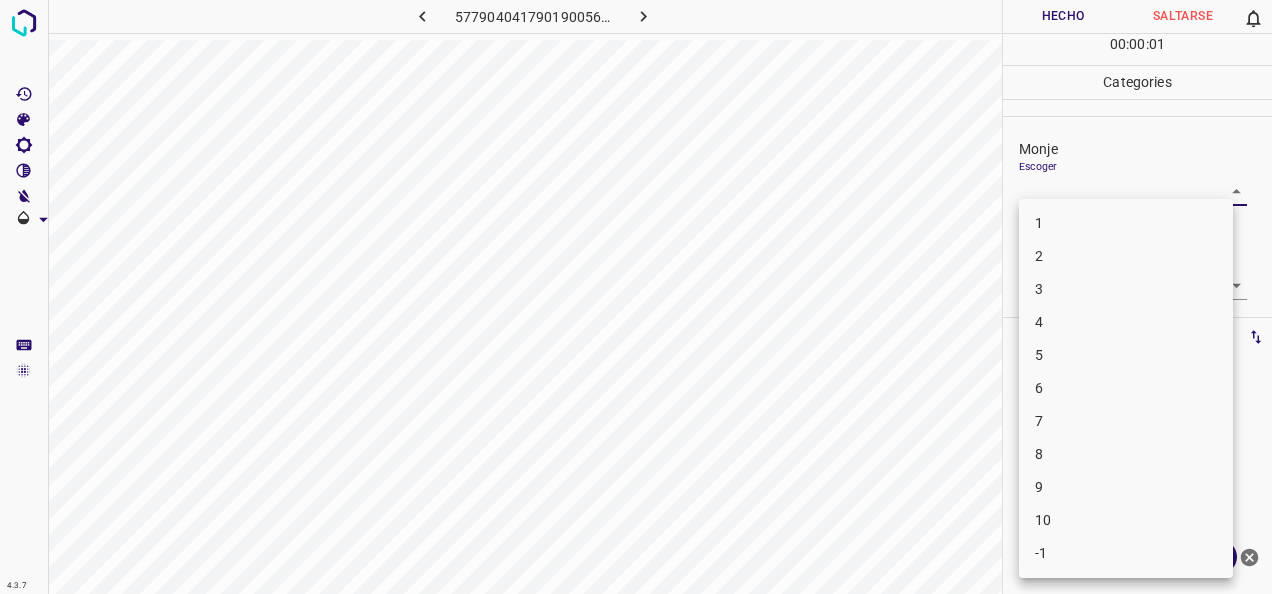 click on "1" at bounding box center (1126, 223) 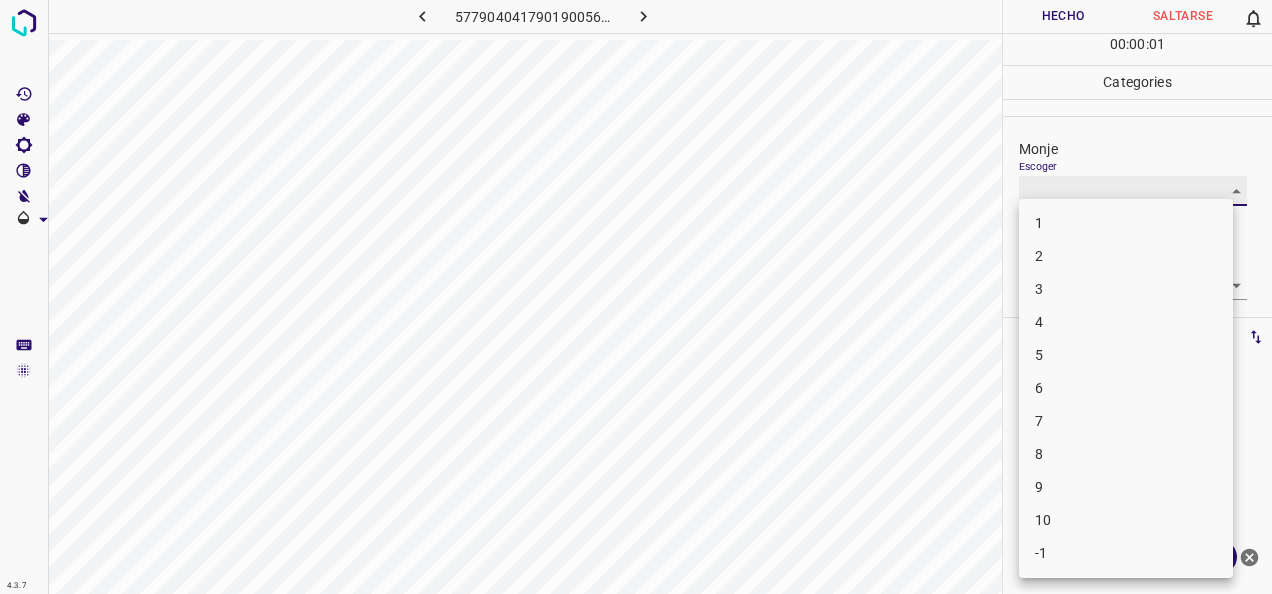 type on "1" 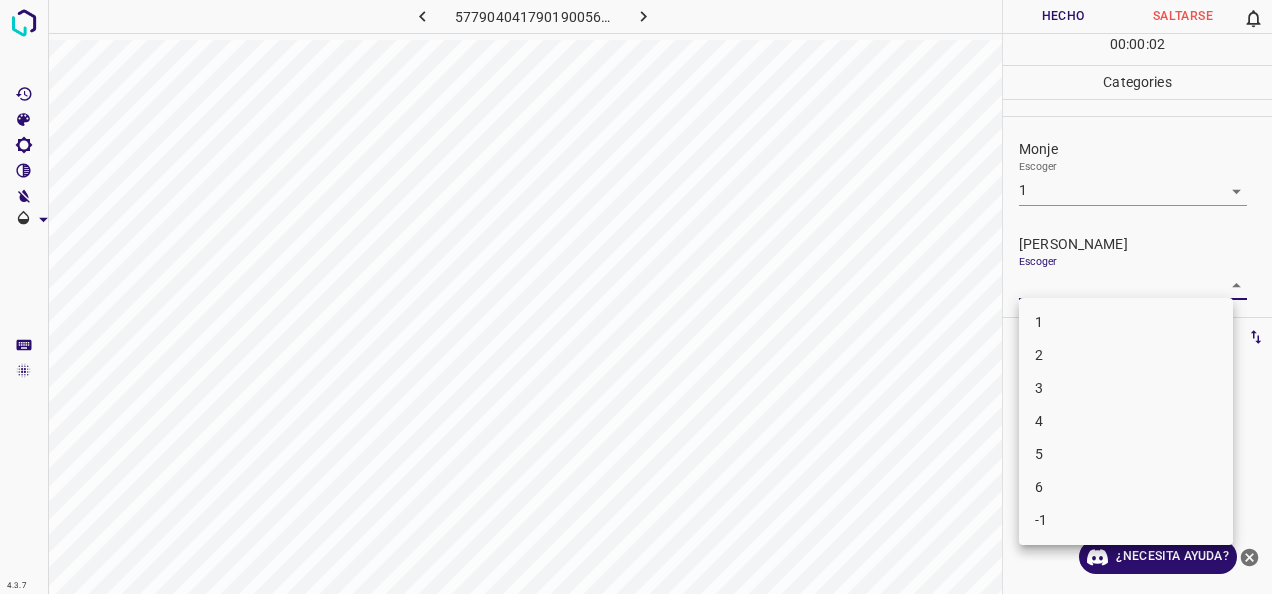 click on "4.3.7 5779040417901900569.png Hecho Saltarse 0 00   : 00   : 02   Categories Monje  Escoger 1 1  [PERSON_NAME]   Escoger ​ Etiquetas 0 Categories 1 Monje 2  [PERSON_NAME] Herramientas Espacio Cambiar entre modos (Dibujar y Editar) Yo Etiquetado automático R Restaurar zoom M Acercar N Alejar Borrar Eliminar etiqueta de selección Filtros Z Restaurar filtros X Filtro de saturación C Filtro de brillo V Filtro de contraste B Filtro de escala de grises General O Descargar ¿Necesita ayuda? -Mensaje de texto -Esconder -Borrar 1 2 3 4 5 6 -1" at bounding box center (636, 297) 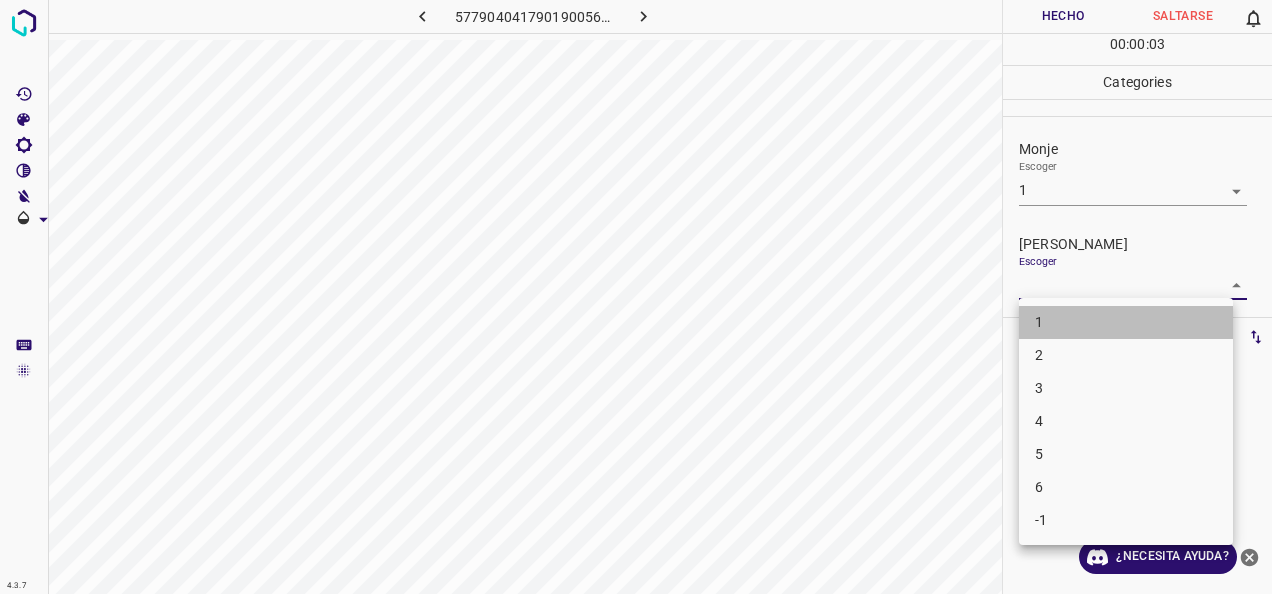click on "1" at bounding box center (1126, 322) 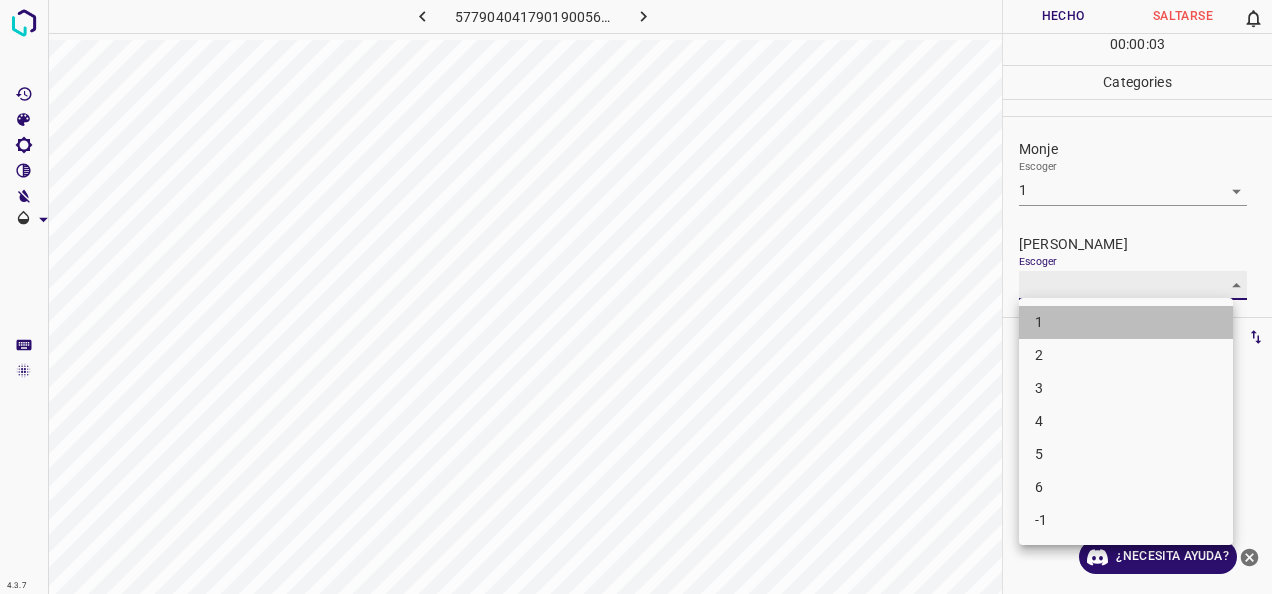 type on "1" 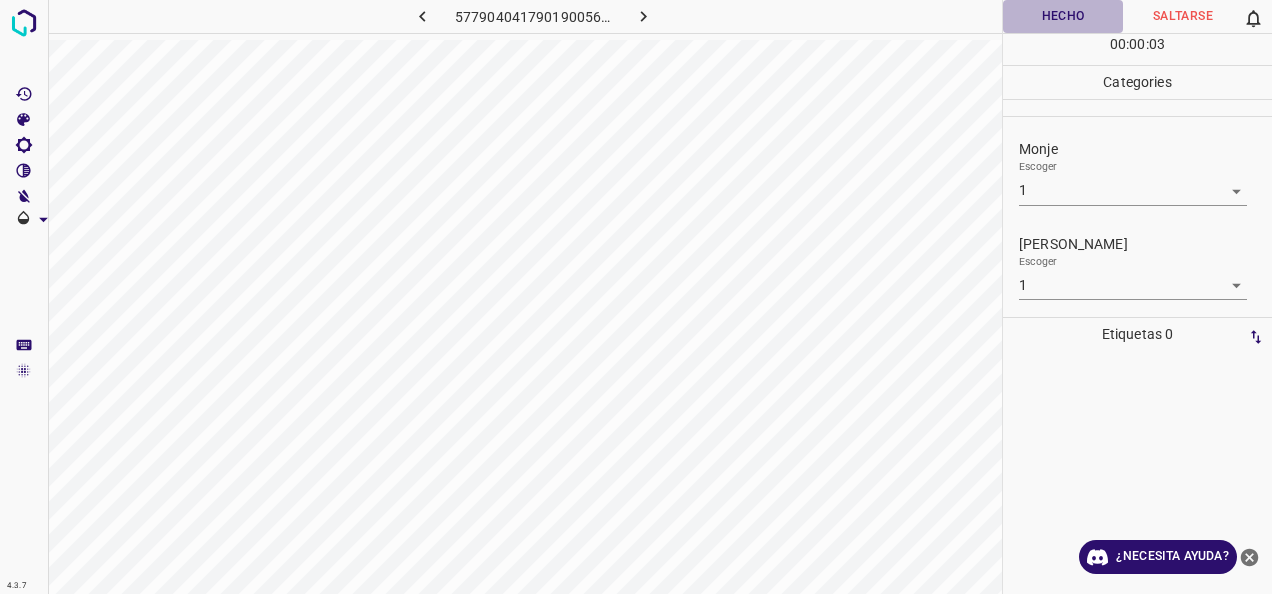 click on "Hecho" at bounding box center [1063, 16] 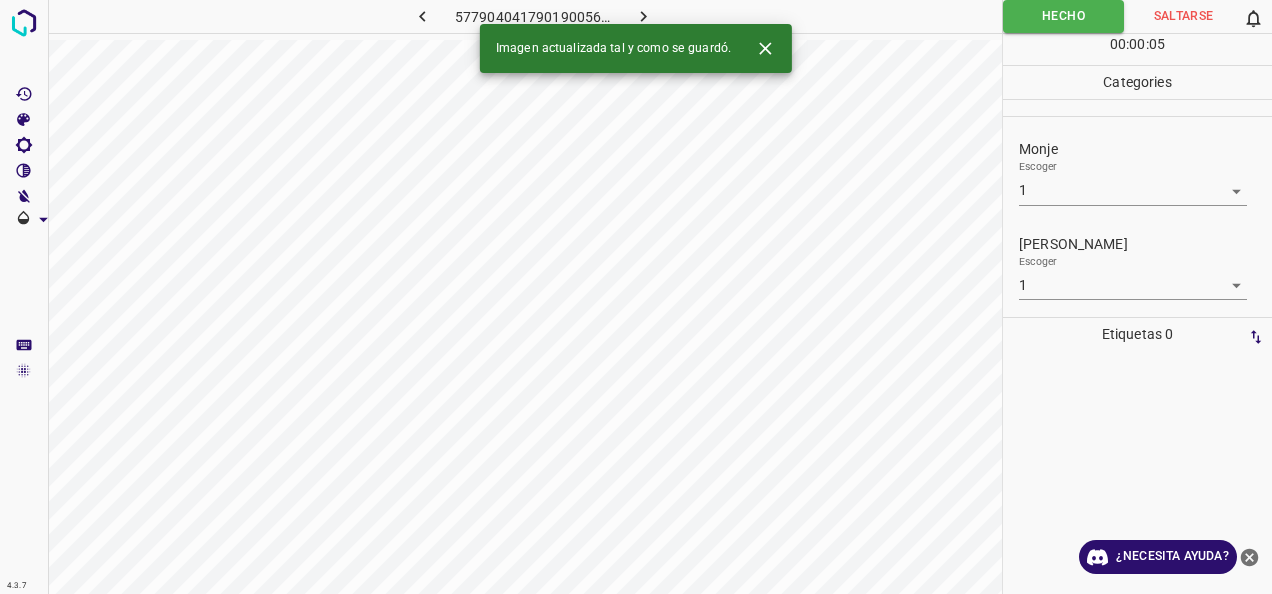 click 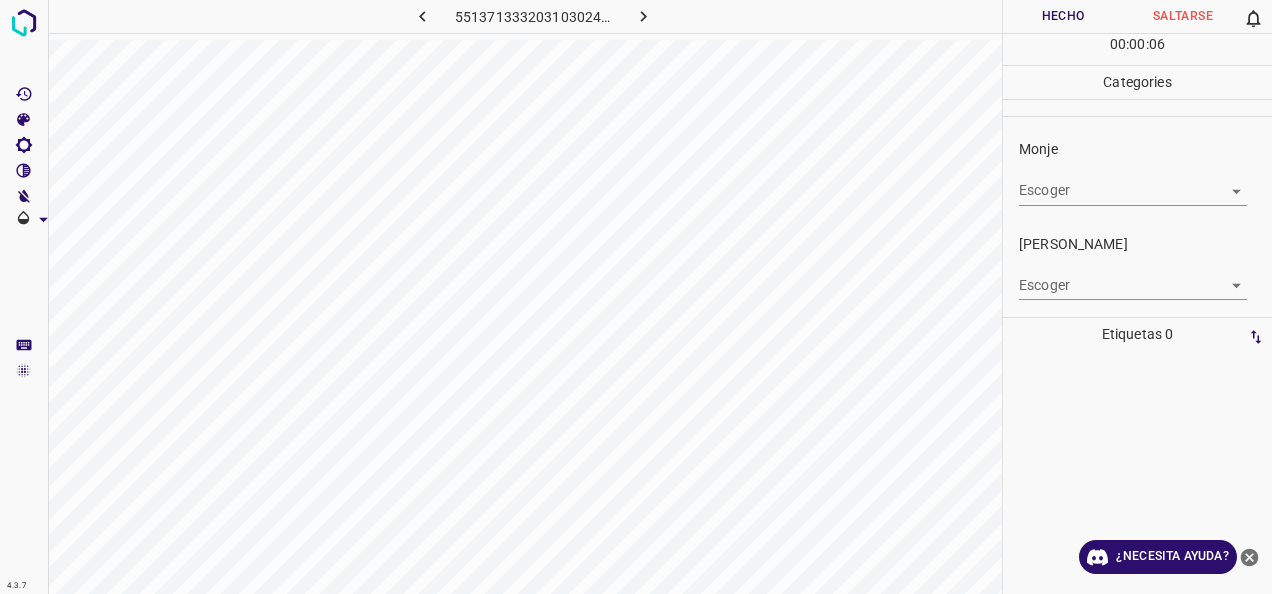 click on "4.3.7 5513713332031030245.png Hecho Saltarse 0 00   : 00   : 06   Categories Monje  Escoger ​  [PERSON_NAME]   Escoger ​ Etiquetas 0 Categories 1 Monje 2  [PERSON_NAME] Herramientas Espacio Cambiar entre modos (Dibujar y Editar) Yo Etiquetado automático R Restaurar zoom M Acercar N Alejar Borrar Eliminar etiqueta de selección Filtros Z Restaurar filtros X Filtro de saturación C Filtro de brillo V Filtro de contraste B Filtro de escala de grises General O Descargar ¿Necesita ayuda? -Mensaje de texto -Esconder -Borrar" at bounding box center [636, 297] 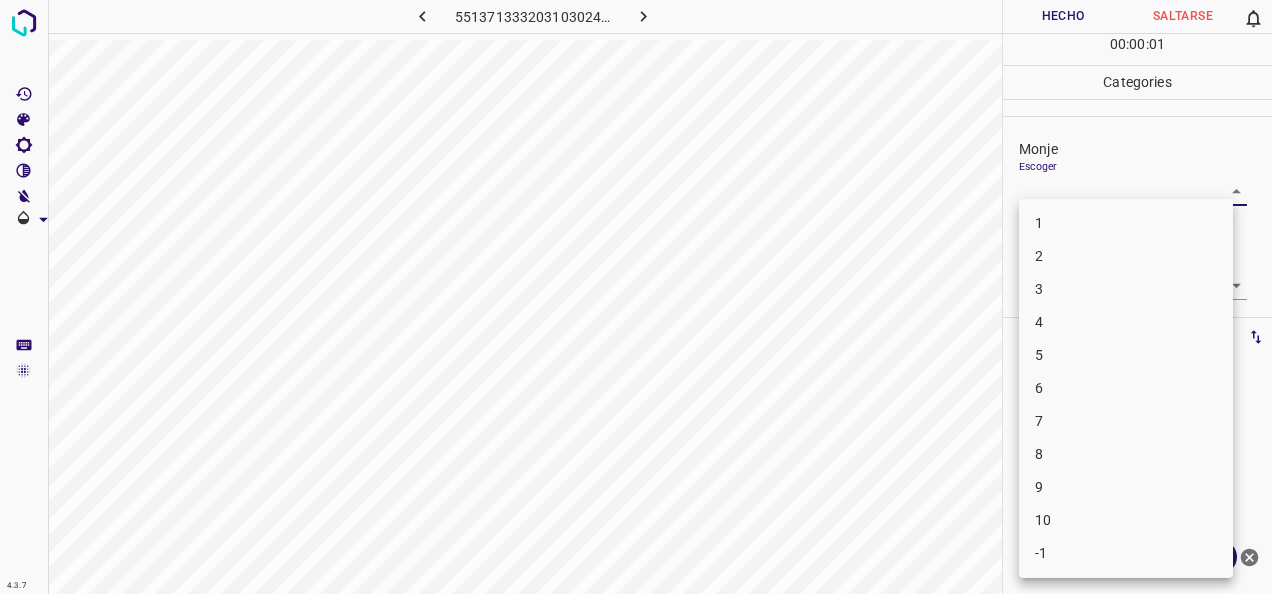 click on "1" at bounding box center (1126, 223) 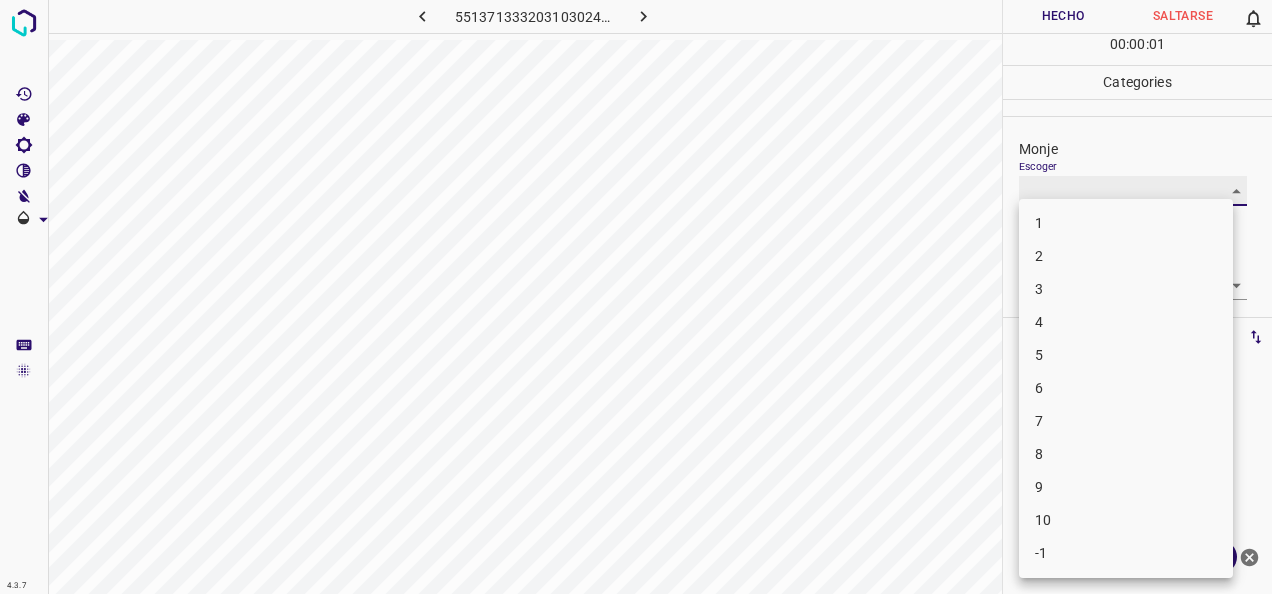 type on "1" 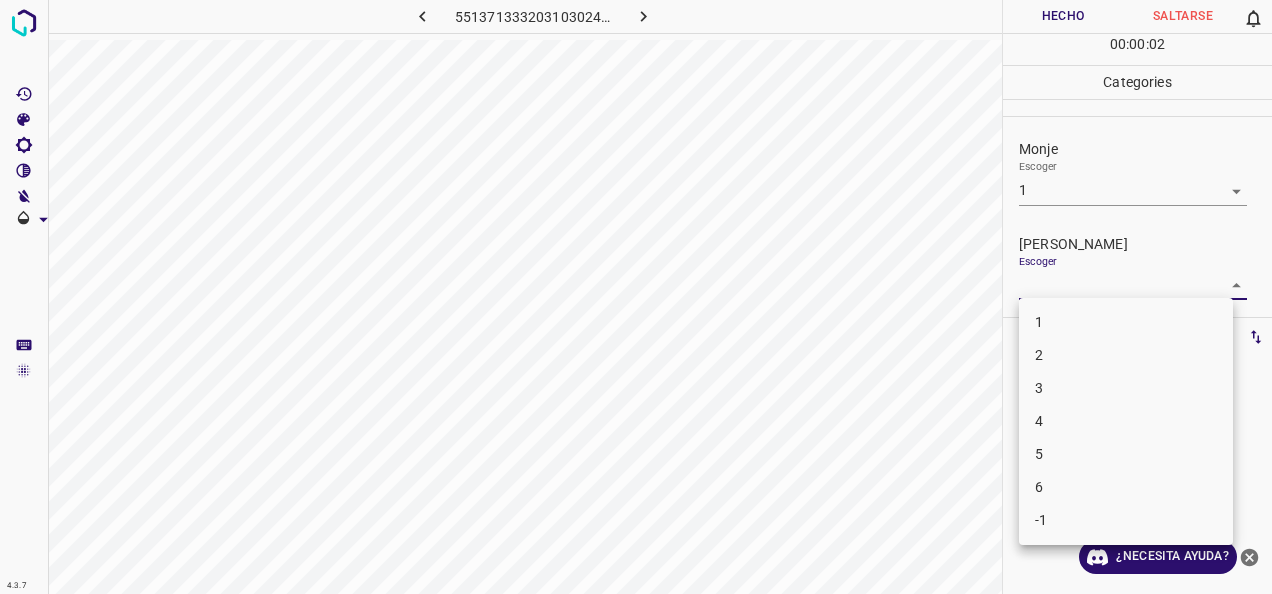 click on "4.3.7 5513713332031030245.png Hecho Saltarse 0 00   : 00   : 02   Categories Monje  Escoger 1 1  [PERSON_NAME]   Escoger ​ Etiquetas 0 Categories 1 Monje 2  [PERSON_NAME] Herramientas Espacio Cambiar entre modos (Dibujar y Editar) Yo Etiquetado automático R Restaurar zoom M Acercar N Alejar Borrar Eliminar etiqueta de selección Filtros Z Restaurar filtros X Filtro de saturación C Filtro de brillo V Filtro de contraste B Filtro de escala de grises General O Descargar ¿Necesita ayuda? -Mensaje de texto -Esconder -Borrar 1 2 3 4 5 6 -1" at bounding box center (636, 297) 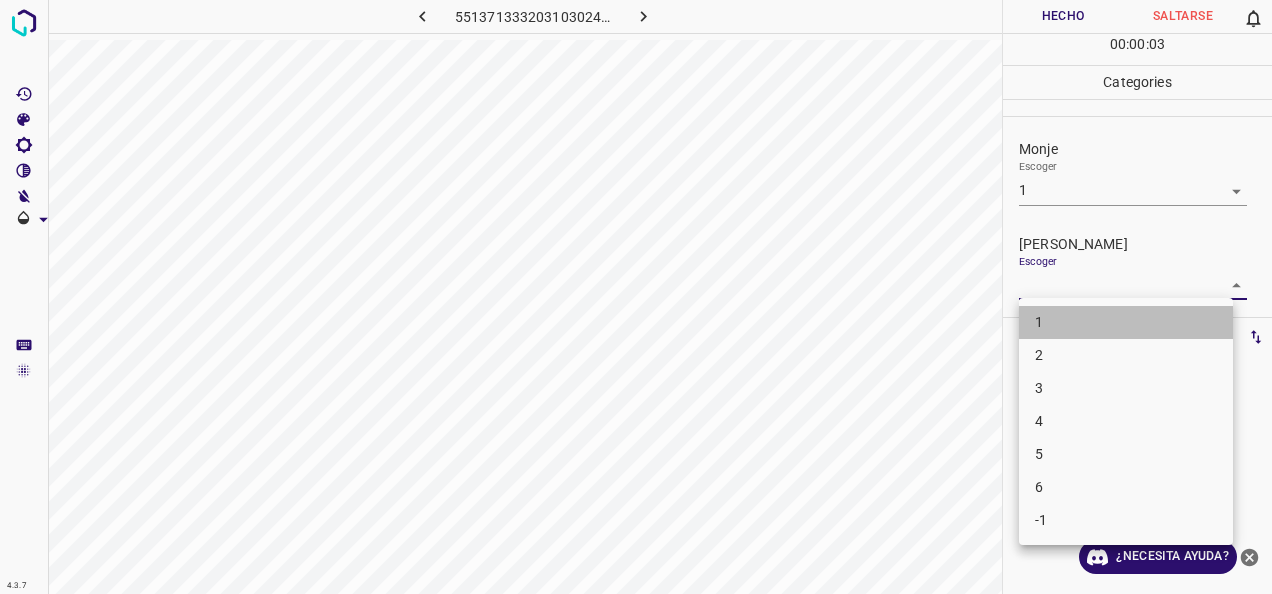 click on "1" at bounding box center [1126, 322] 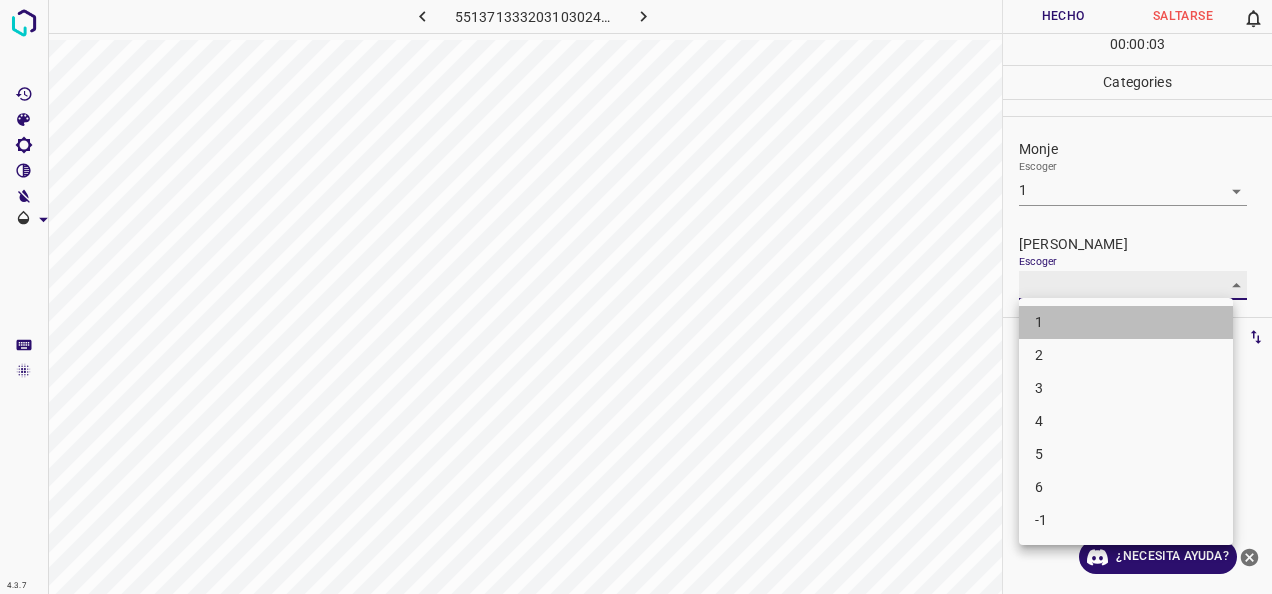 type on "1" 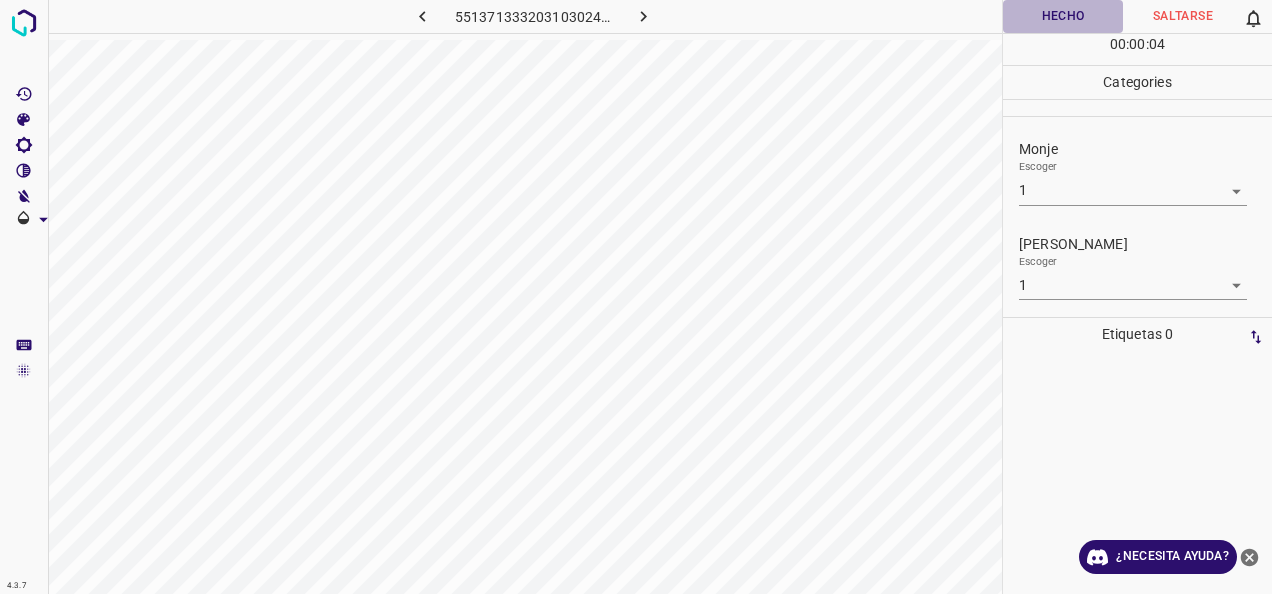 click on "Hecho" at bounding box center [1063, 16] 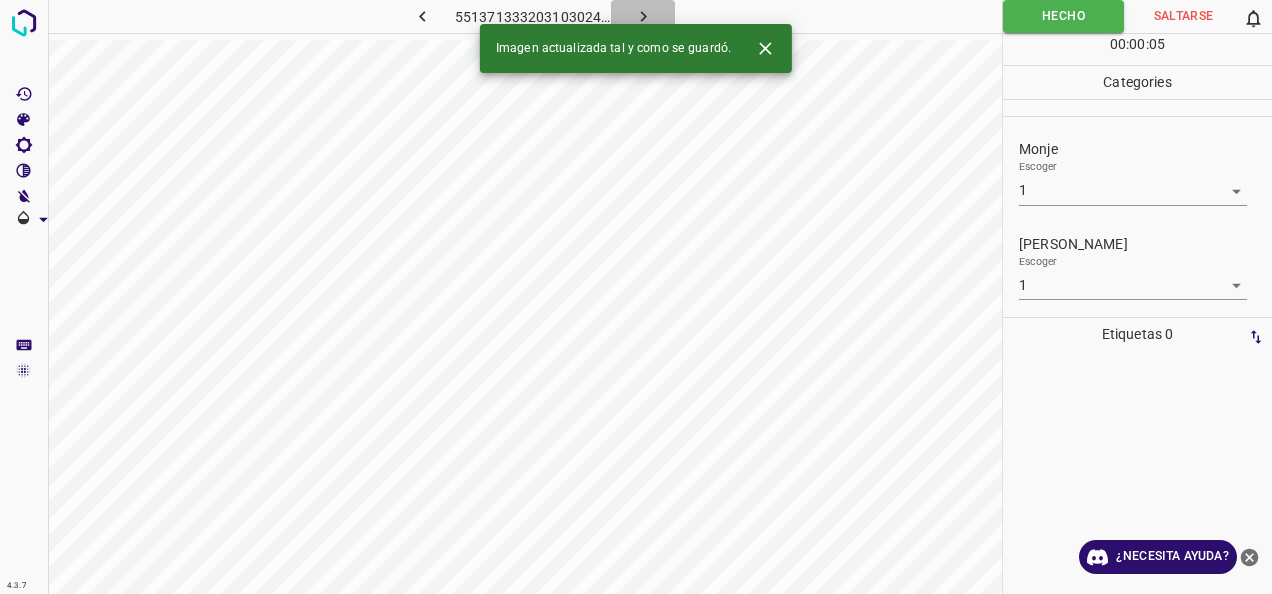 click at bounding box center (643, 16) 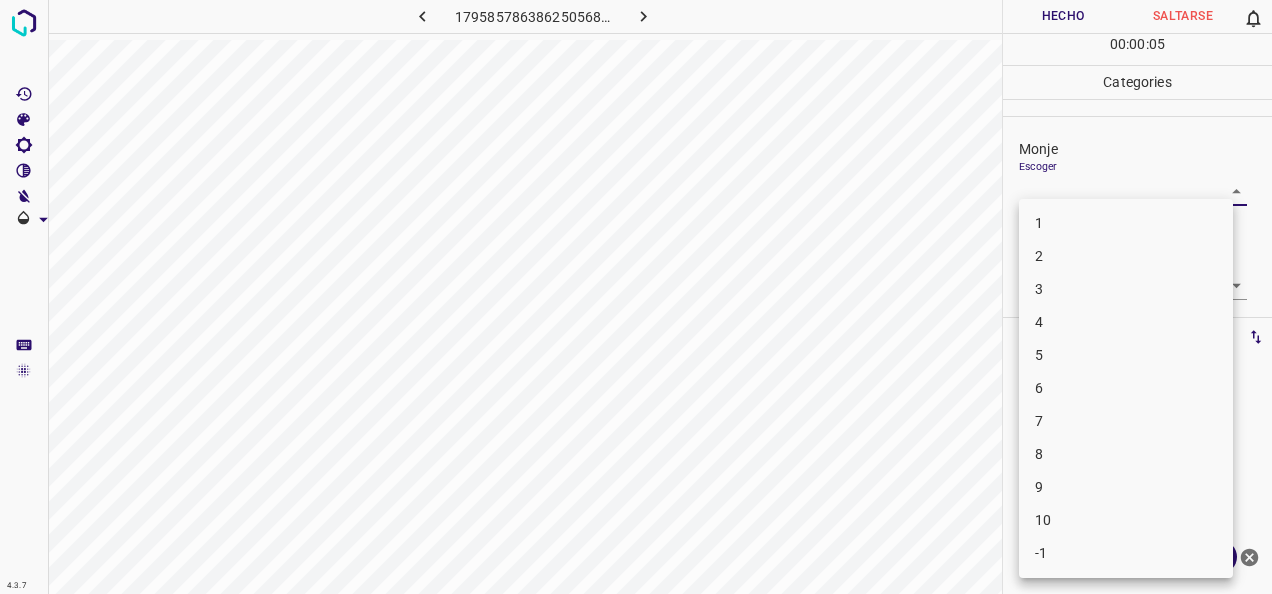 click on "4.3.7 1795857863862505680.png Hecho Saltarse 0 00   : 00   : 05   Categories Monje  Escoger ​  [PERSON_NAME]   Escoger ​ Etiquetas 0 Categories 1 Monje 2  [PERSON_NAME] Herramientas Espacio Cambiar entre modos (Dibujar y Editar) Yo Etiquetado automático R Restaurar zoom M Acercar N Alejar Borrar Eliminar etiqueta de selección Filtros Z Restaurar filtros X Filtro de saturación C Filtro de brillo V Filtro de contraste B Filtro de escala de grises General O Descargar ¿Necesita ayuda? -Mensaje de texto -Esconder -Borrar 1 2 3 4 5 6 7 8 9 10 -1" at bounding box center (636, 297) 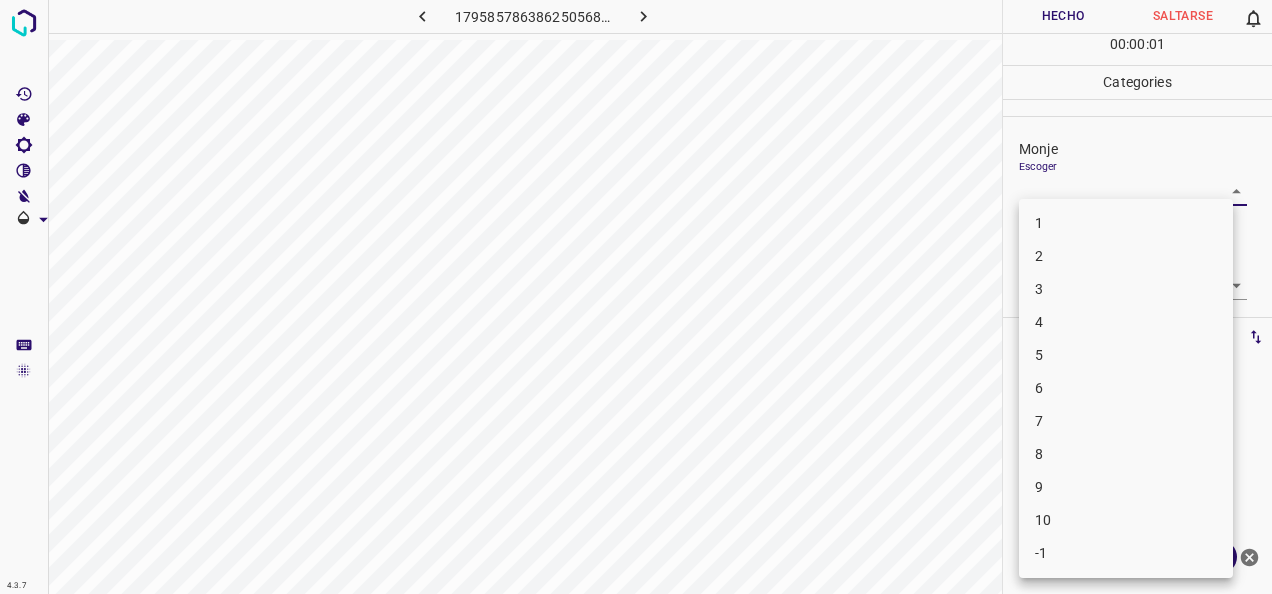 click on "5" at bounding box center [1126, 355] 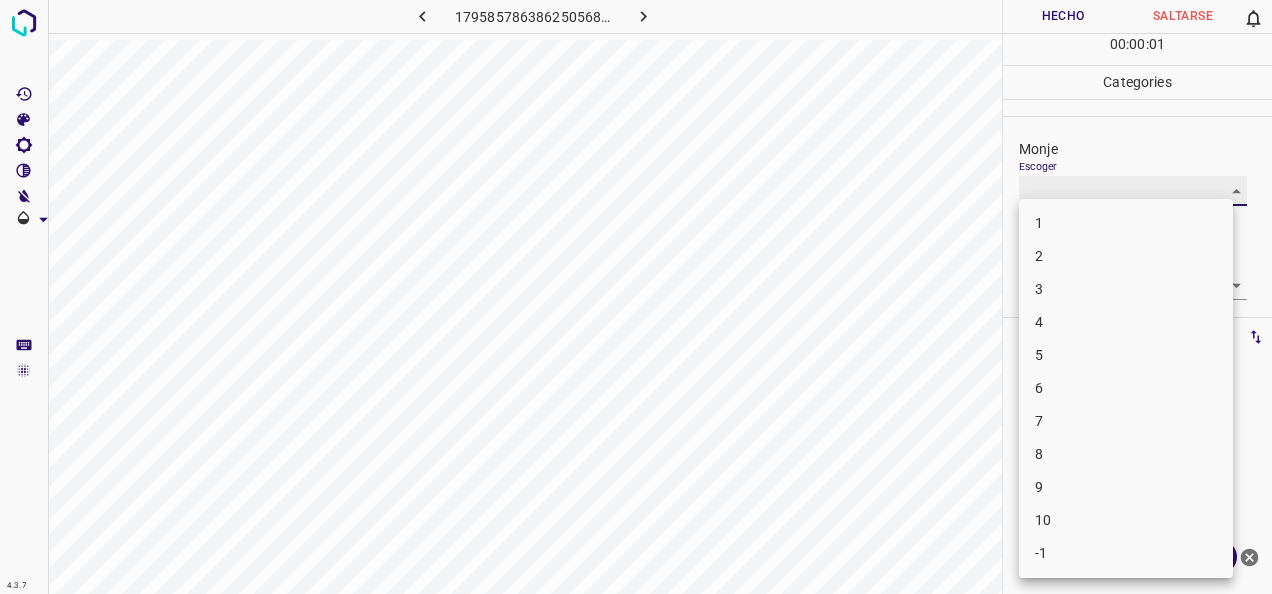 type on "5" 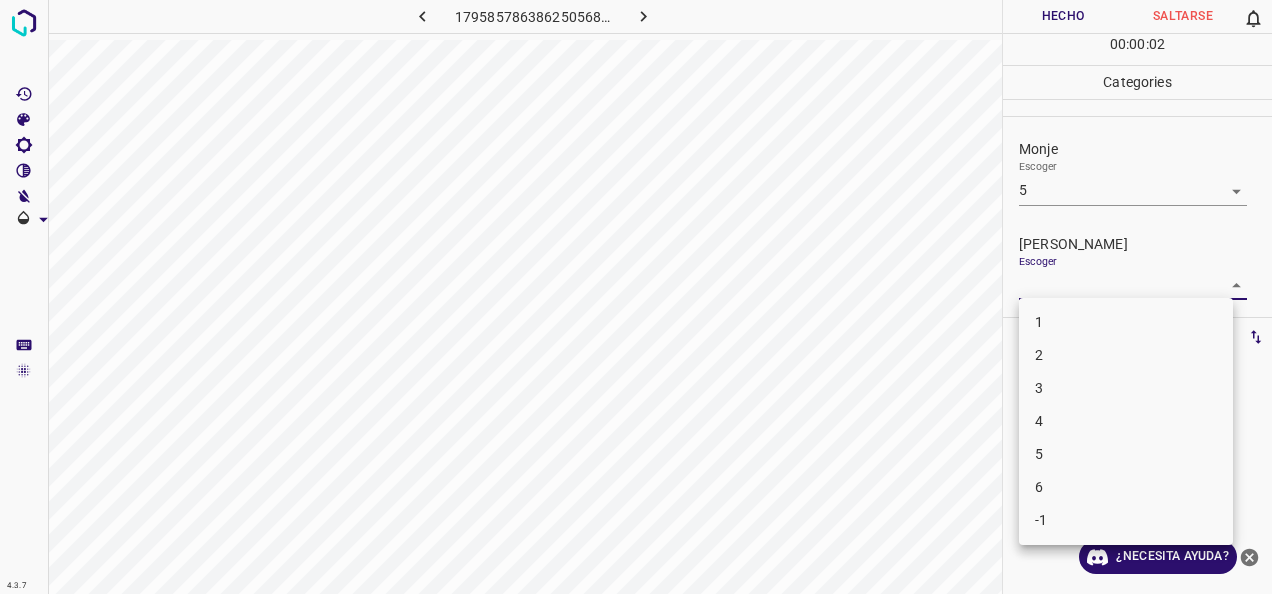 click on "4.3.7 1795857863862505680.png Hecho Saltarse 0 00   : 00   : 02   Categories Monje  Escoger 5 5  [PERSON_NAME]   Escoger ​ Etiquetas 0 Categories 1 Monje 2  [PERSON_NAME] Herramientas Espacio Cambiar entre modos (Dibujar y Editar) Yo Etiquetado automático R Restaurar zoom M Acercar N Alejar Borrar Eliminar etiqueta de selección Filtros Z Restaurar filtros X Filtro de saturación C Filtro de brillo V Filtro de contraste B Filtro de escala de grises General O Descargar ¿Necesita ayuda? -Mensaje de texto -Esconder -Borrar 1 2 3 4 5 6 -1" at bounding box center [636, 297] 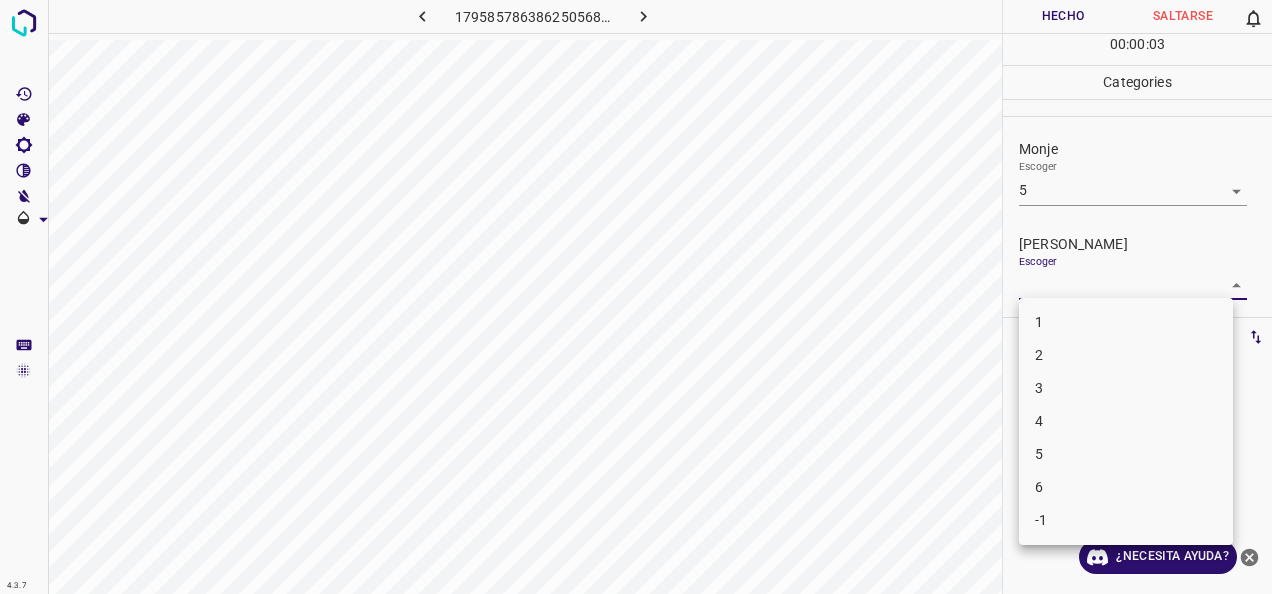 click on "4" at bounding box center (1126, 421) 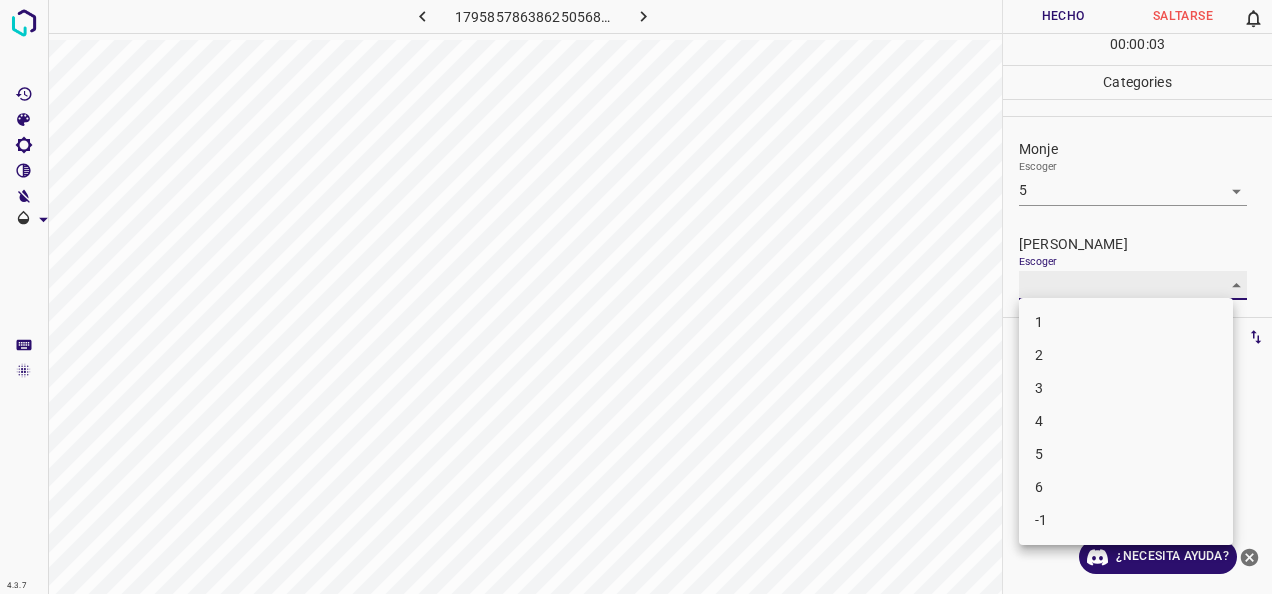 type on "4" 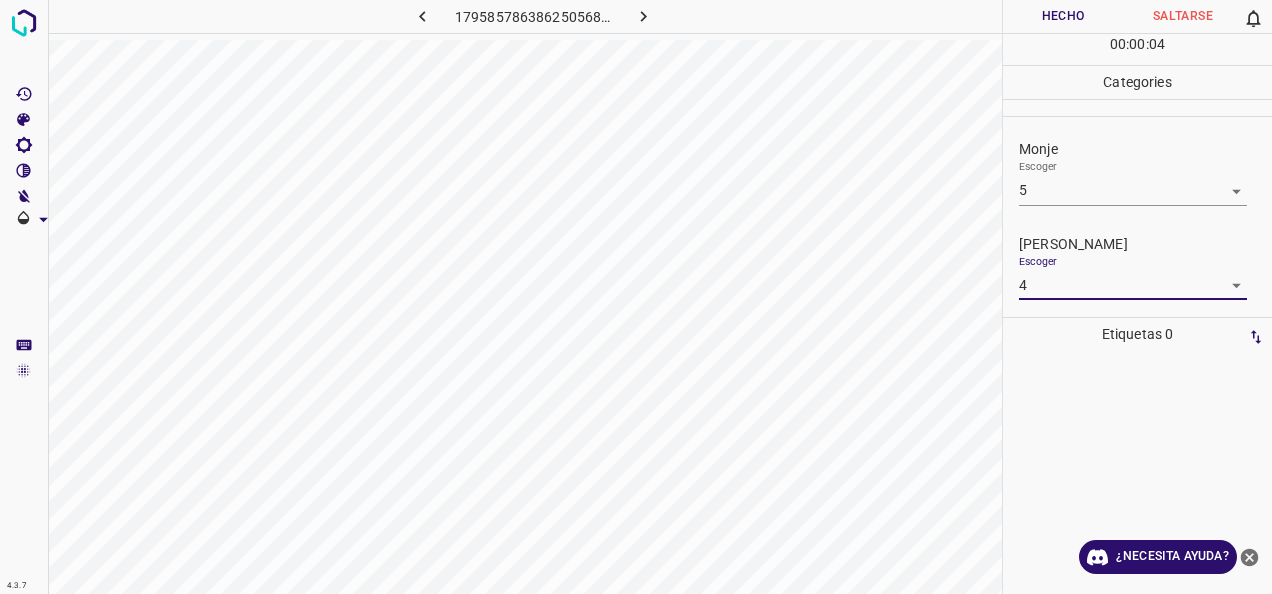 click on "Hecho" at bounding box center (1063, 16) 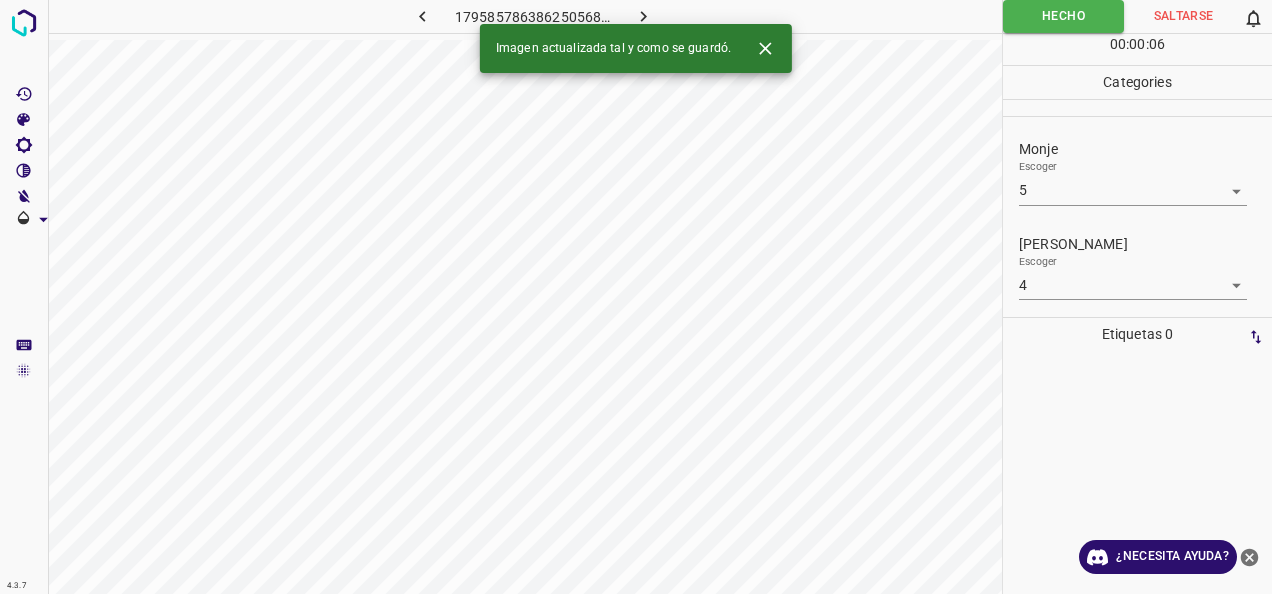 click 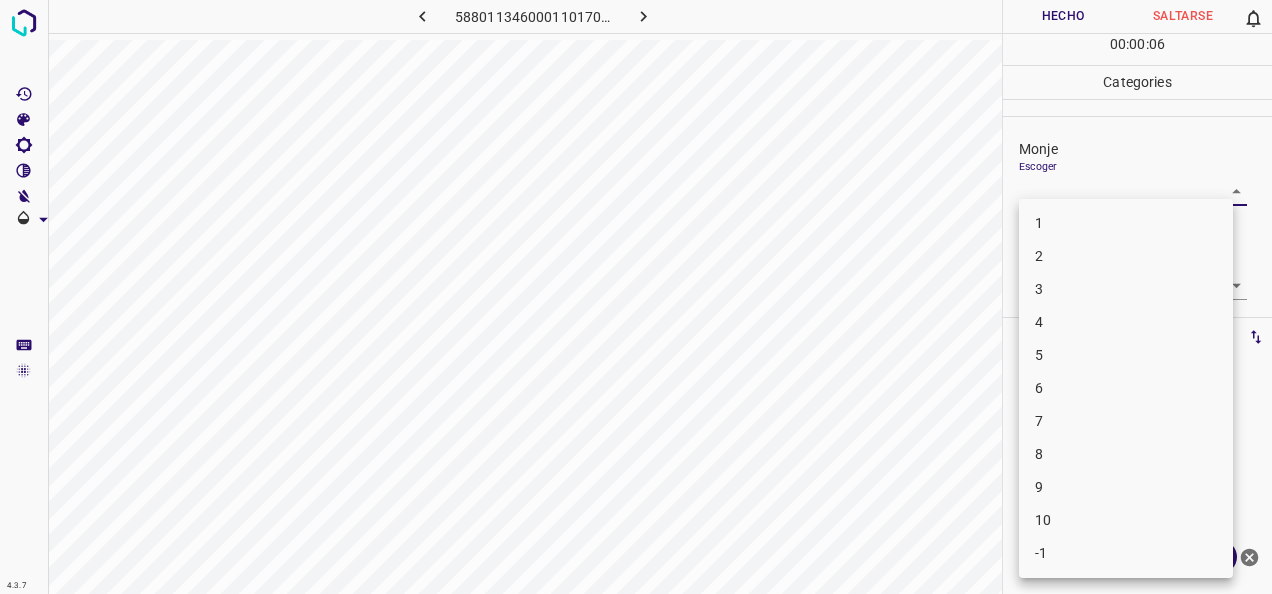 click on "4.3.7 5880113460001101706.png Hecho Saltarse 0 00   : 00   : 06   Categories Monje  Escoger ​  [PERSON_NAME]   Escoger ​ Etiquetas 0 Categories 1 Monje 2  [PERSON_NAME] Herramientas Espacio Cambiar entre modos (Dibujar y Editar) Yo Etiquetado automático R Restaurar zoom M Acercar N Alejar Borrar Eliminar etiqueta de selección Filtros Z Restaurar filtros X Filtro de saturación C Filtro de brillo V Filtro de contraste B Filtro de escala de grises General O Descargar ¿Necesita ayuda? -Mensaje de texto -Esconder -Borrar 1 2 3 4 5 6 7 8 9 10 -1" at bounding box center [636, 297] 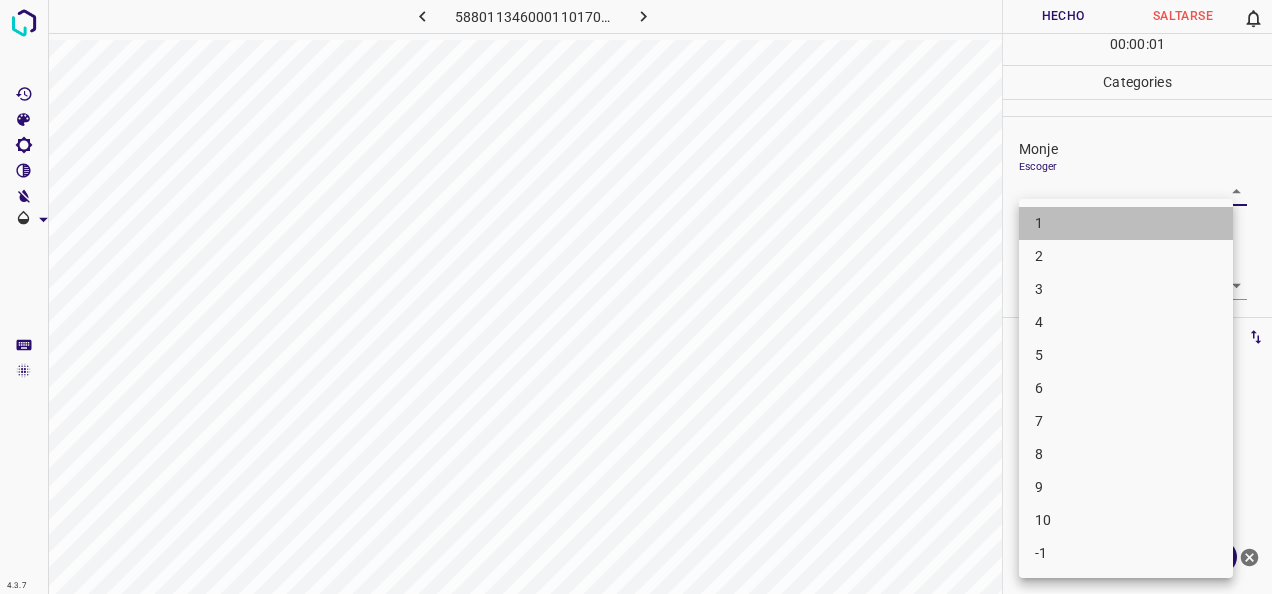 click on "1" at bounding box center (1126, 223) 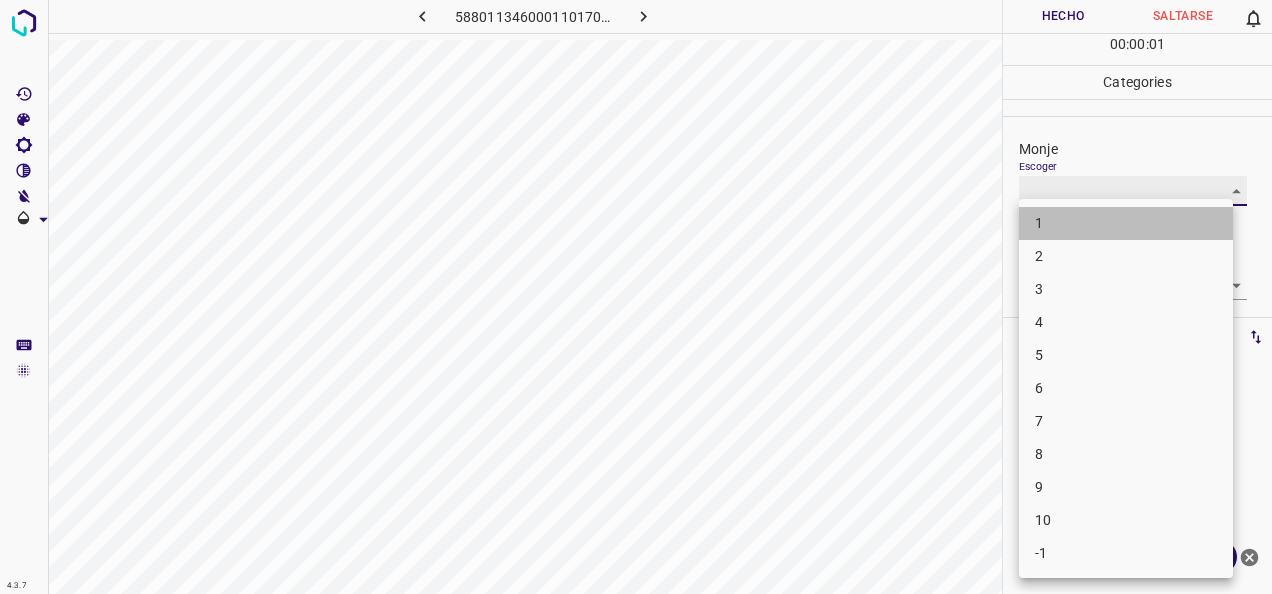 type on "1" 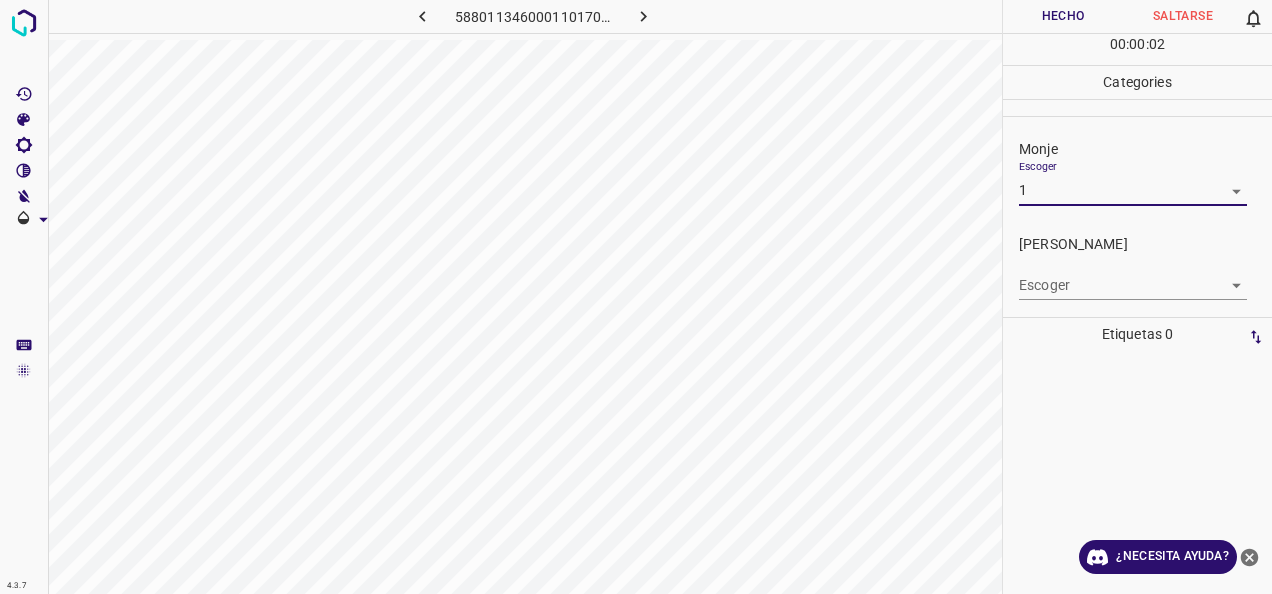 click on "4.3.7 5880113460001101706.png Hecho Saltarse 0 00   : 00   : 02   Categories Monje  Escoger 1 1  [PERSON_NAME]   Escoger ​ Etiquetas 0 Categories 1 Monje 2  [PERSON_NAME] Herramientas Espacio Cambiar entre modos (Dibujar y Editar) Yo Etiquetado automático R Restaurar zoom M Acercar N Alejar Borrar Eliminar etiqueta de selección Filtros Z Restaurar filtros X Filtro de saturación C Filtro de brillo V Filtro de contraste B Filtro de escala de grises General O Descargar ¿Necesita ayuda? -Mensaje de texto -Esconder -Borrar" at bounding box center [636, 297] 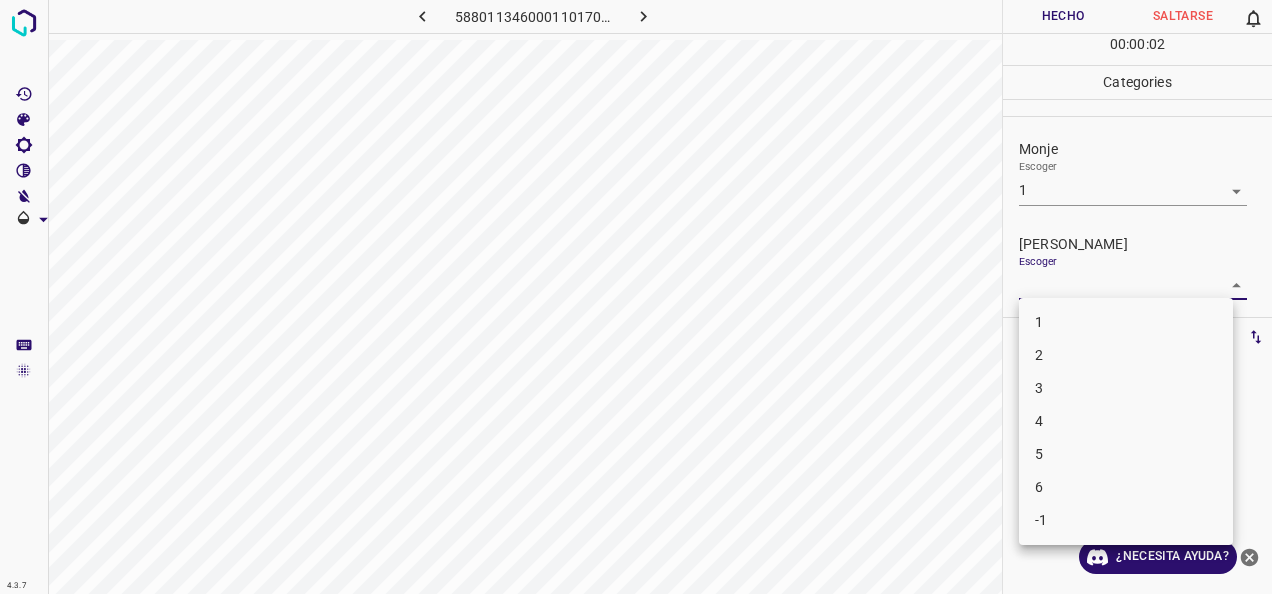 click on "1" at bounding box center [1126, 322] 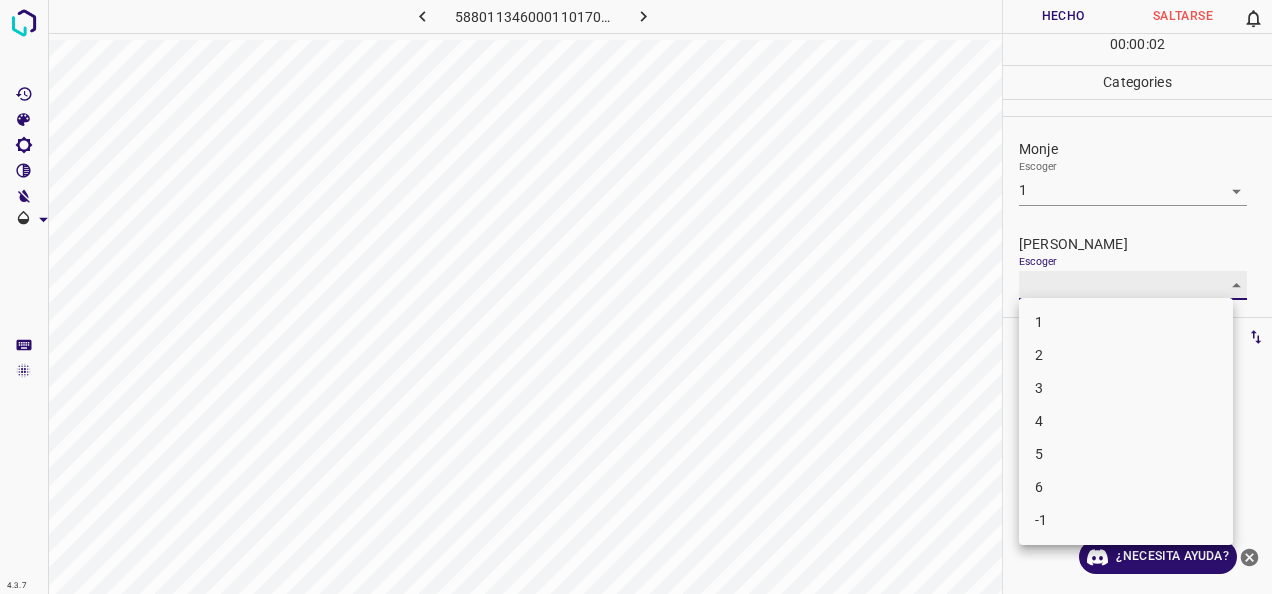 type on "1" 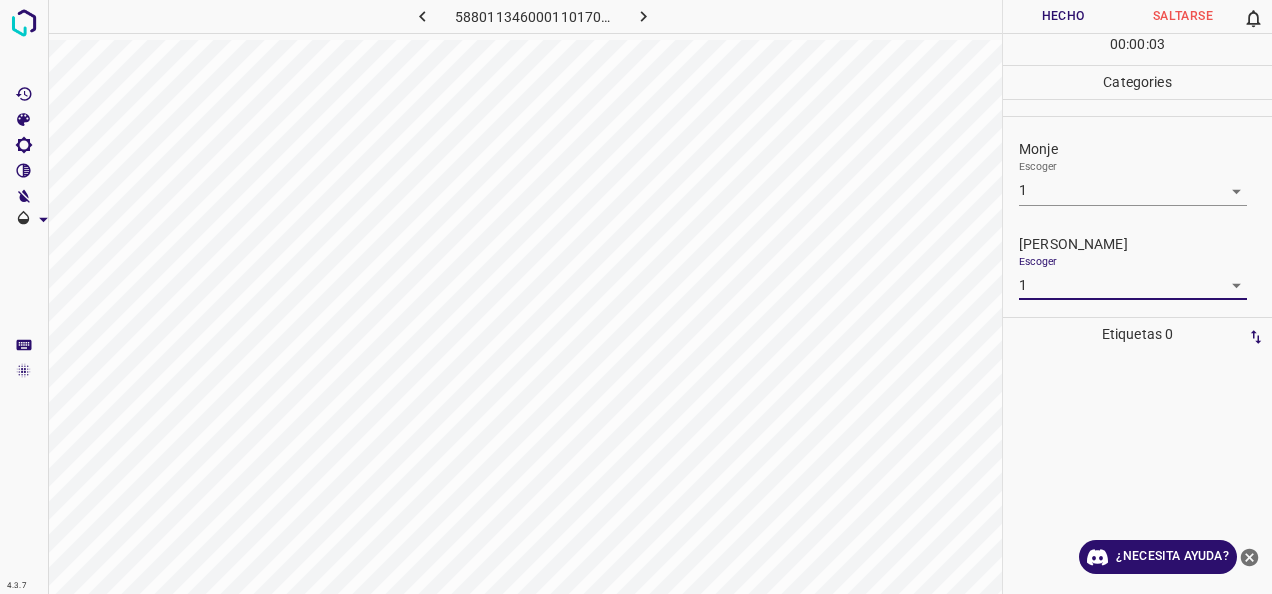 click on "Hecho" at bounding box center (1063, 16) 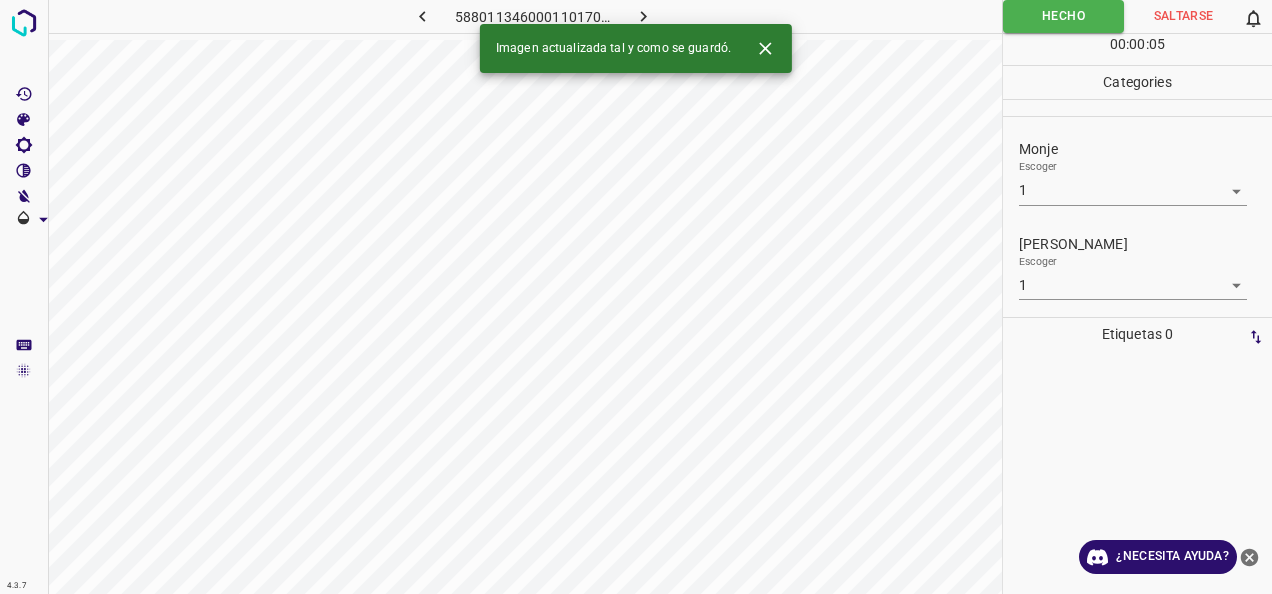 click 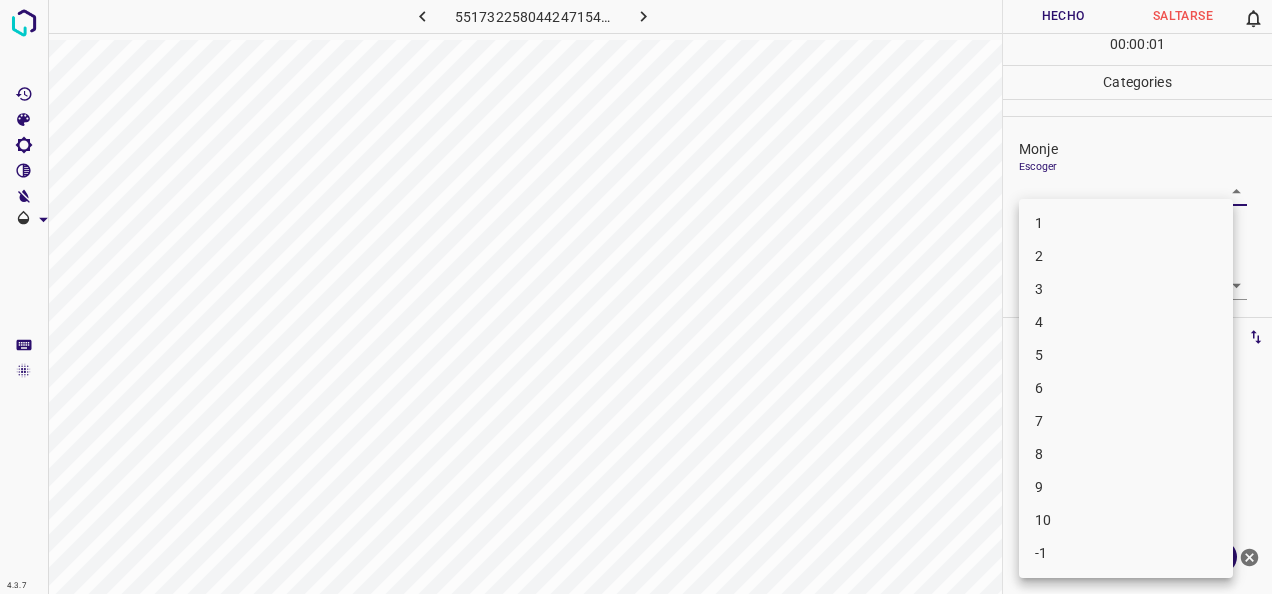 click on "4.3.7 5517322580442471549.png Hecho Saltarse 0 00   : 00   : 01   Categories [PERSON_NAME] ​  [PERSON_NAME]   Escoger ​ Etiquetas 0 Categories 1 Monje 2  [PERSON_NAME] Herramientas Espacio Cambiar entre modos (Dibujar y Editar) Yo Etiquetado automático R Restaurar zoom M Acercar N Alejar Borrar Eliminar etiqueta de selección Filtros Z Restaurar filtros X Filtro de saturación C Filtro de brillo V Filtro de contraste B Filtro de escala de grises General O Descargar ¿Necesita ayuda? -Mensaje de texto -Esconder -Borrar 1 2 3 4 5 6 7 8 9 10 -1" at bounding box center (636, 297) 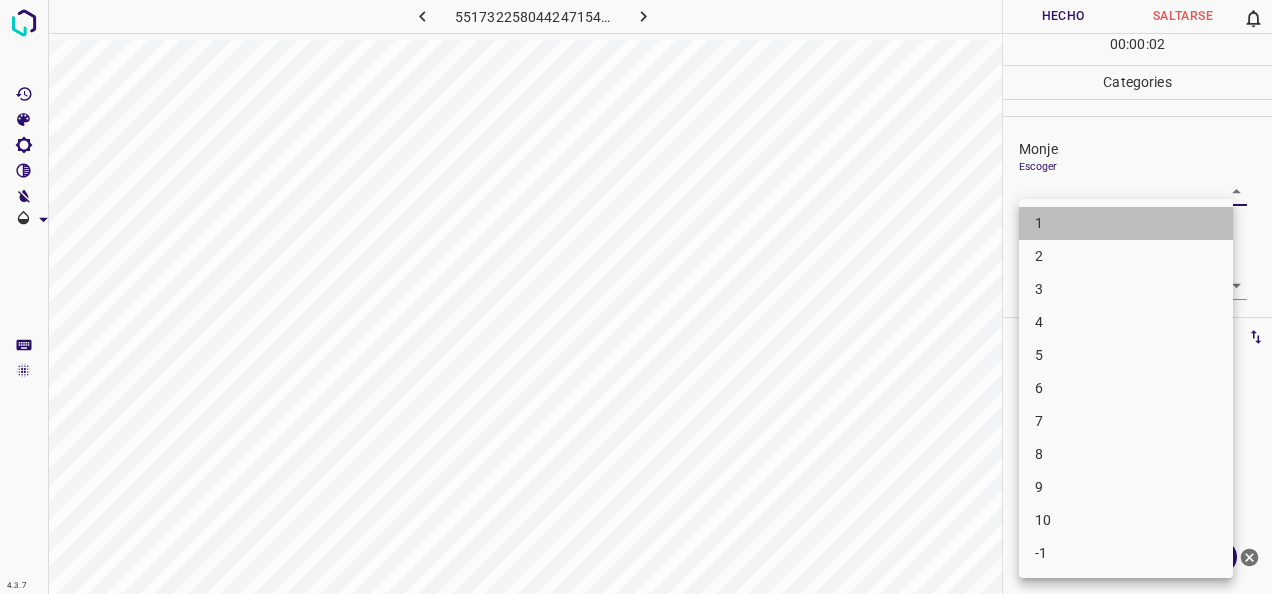 click on "1" at bounding box center (1126, 223) 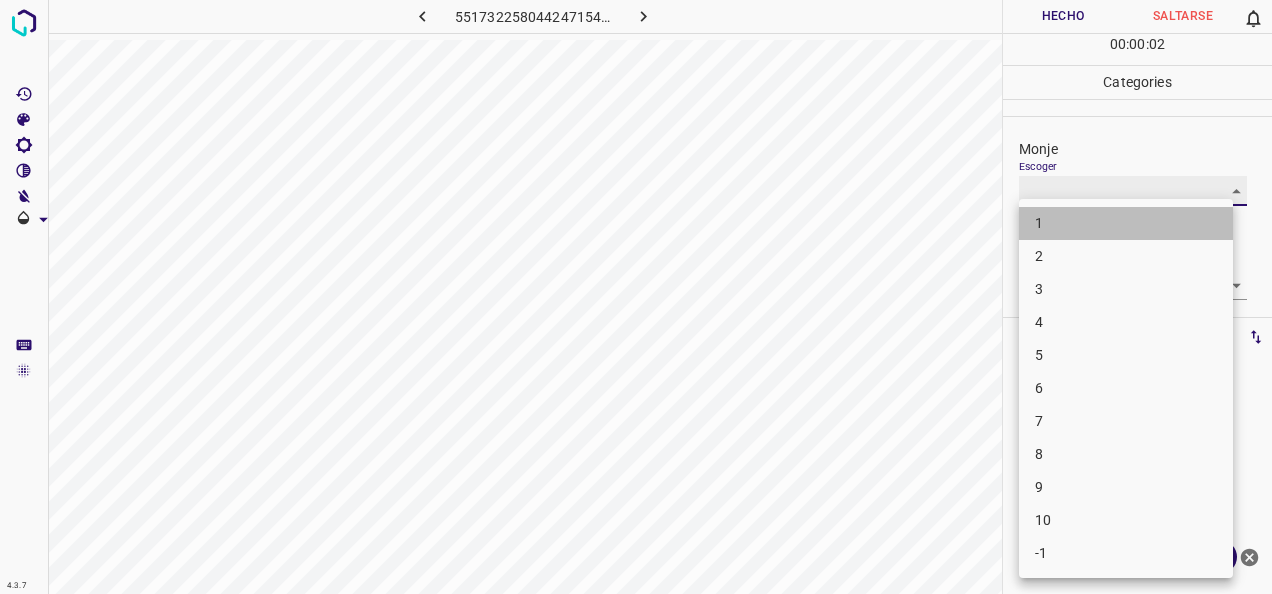 type on "1" 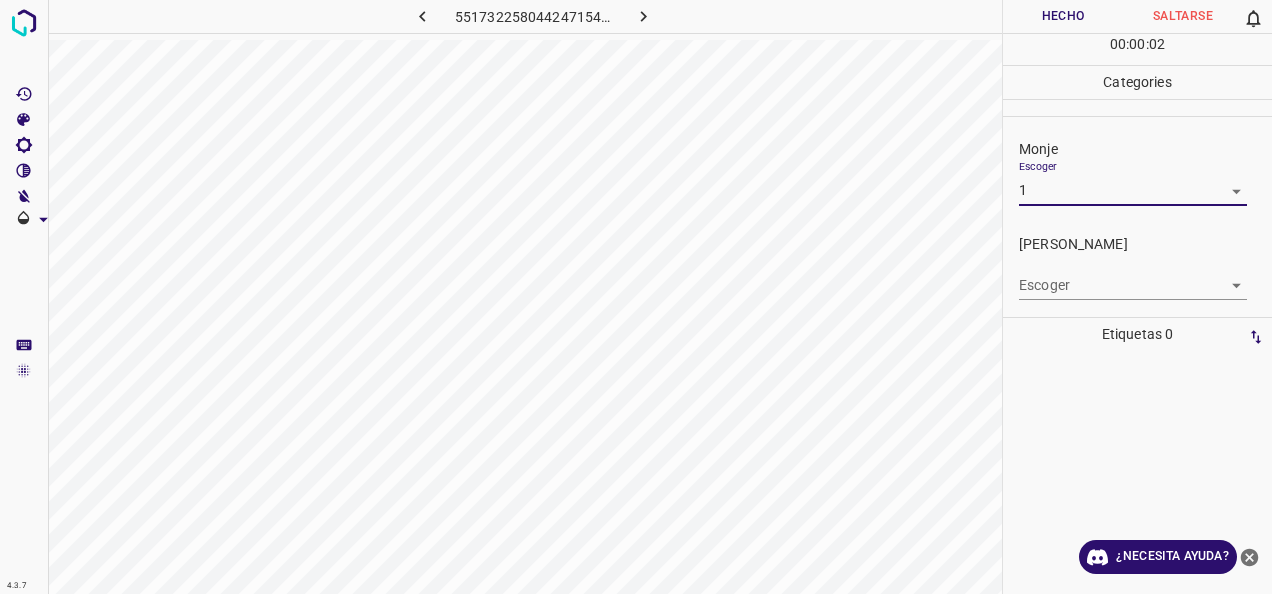click on "4.3.7 5517322580442471549.png Hecho Saltarse 0 00   : 00   : 02   Categories Monje  Escoger 1 1  [PERSON_NAME]   Escoger ​ Etiquetas 0 Categories 1 Monje 2  [PERSON_NAME] Herramientas Espacio Cambiar entre modos (Dibujar y Editar) Yo Etiquetado automático R Restaurar zoom M Acercar N Alejar Borrar Eliminar etiqueta de selección Filtros Z Restaurar filtros X Filtro de saturación C Filtro de brillo V Filtro de contraste B Filtro de escala de grises General O Descargar ¿Necesita ayuda? -Mensaje de texto -Esconder -Borrar" at bounding box center (636, 297) 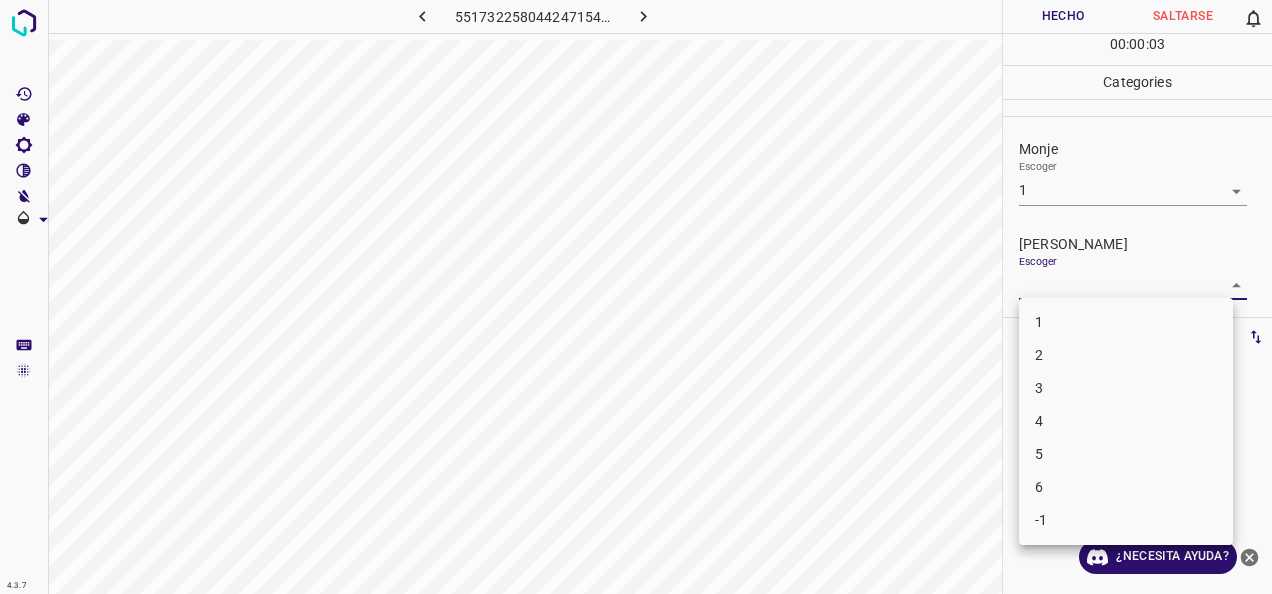 click on "1" at bounding box center [1126, 322] 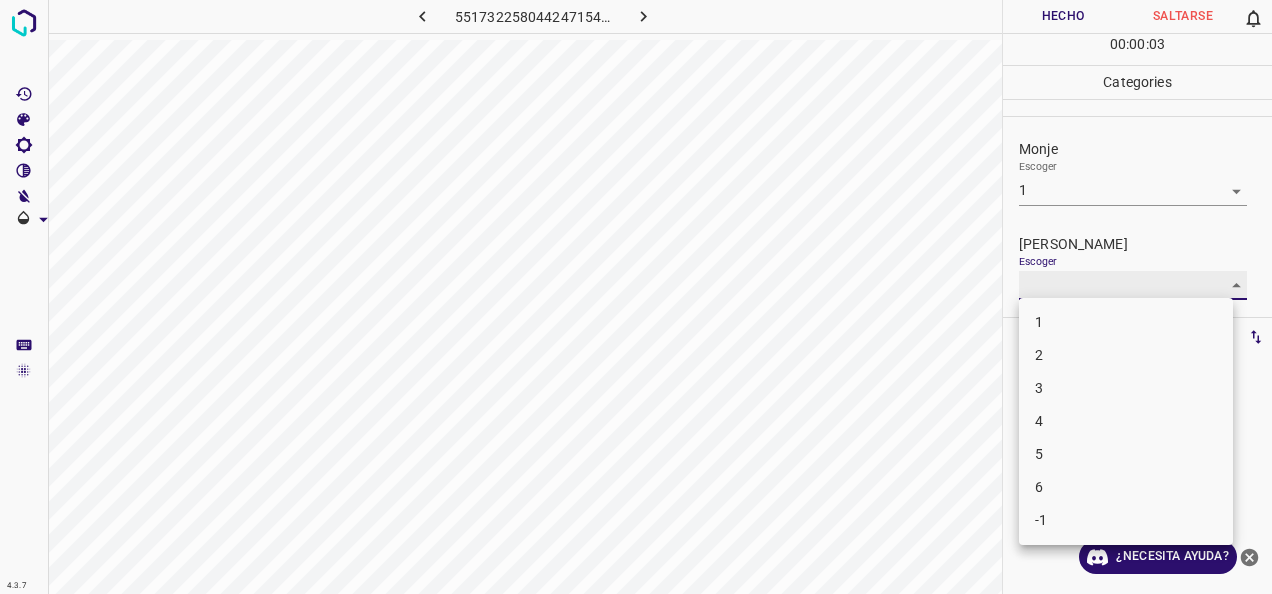 type on "1" 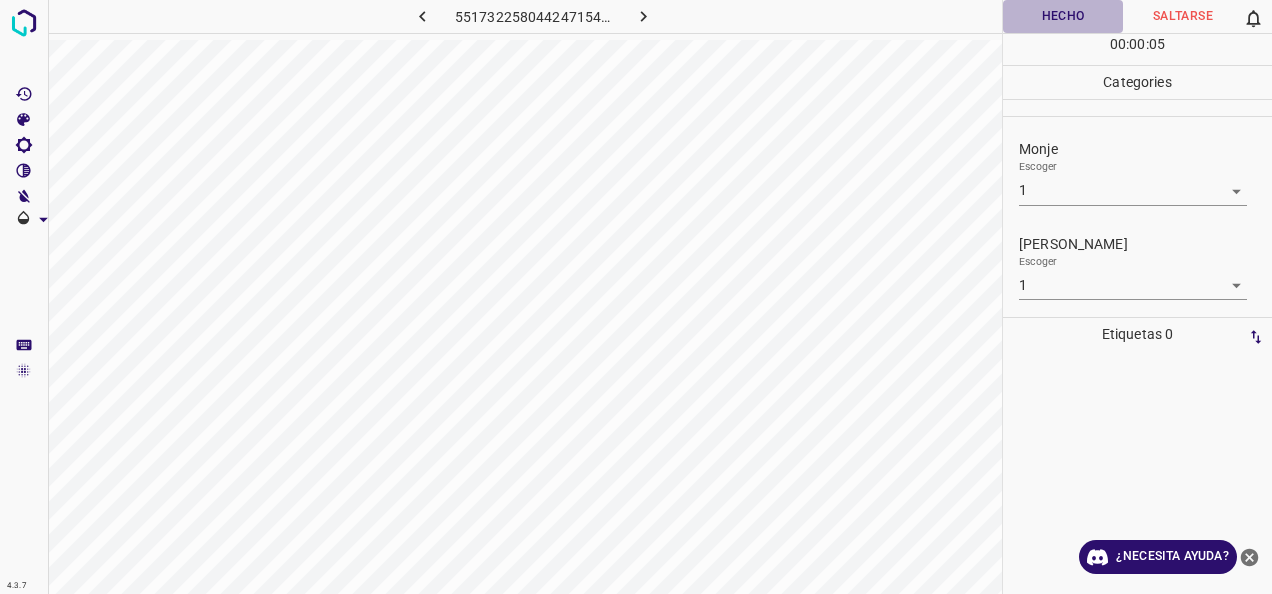 click on "Hecho" at bounding box center (1063, 16) 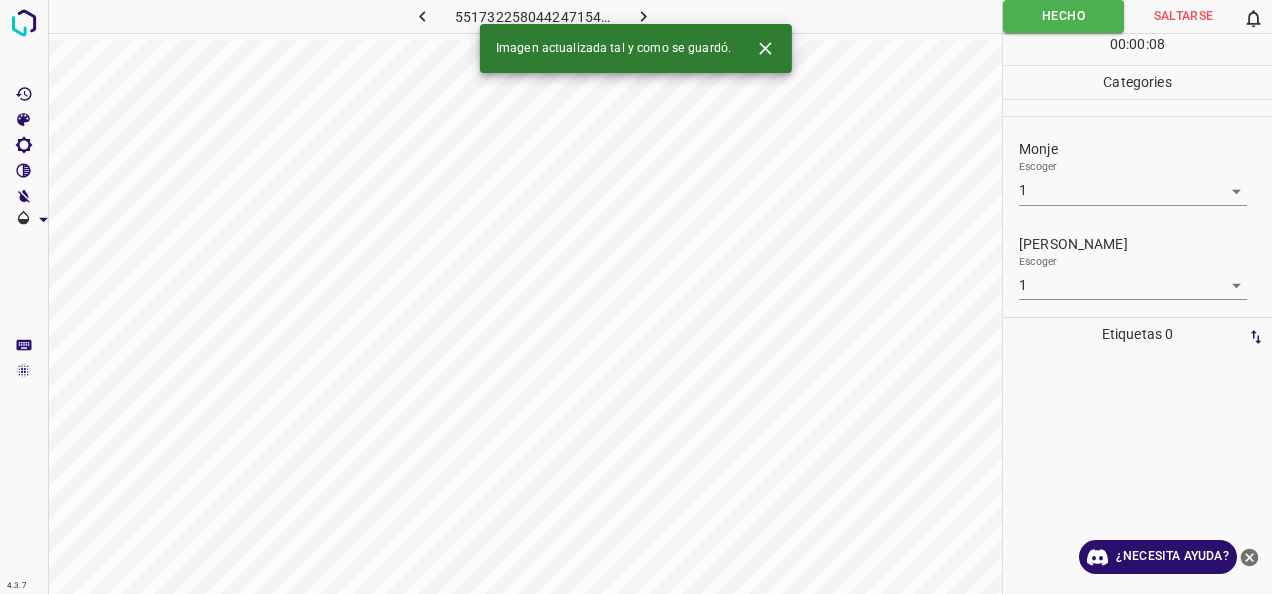 click at bounding box center [643, 16] 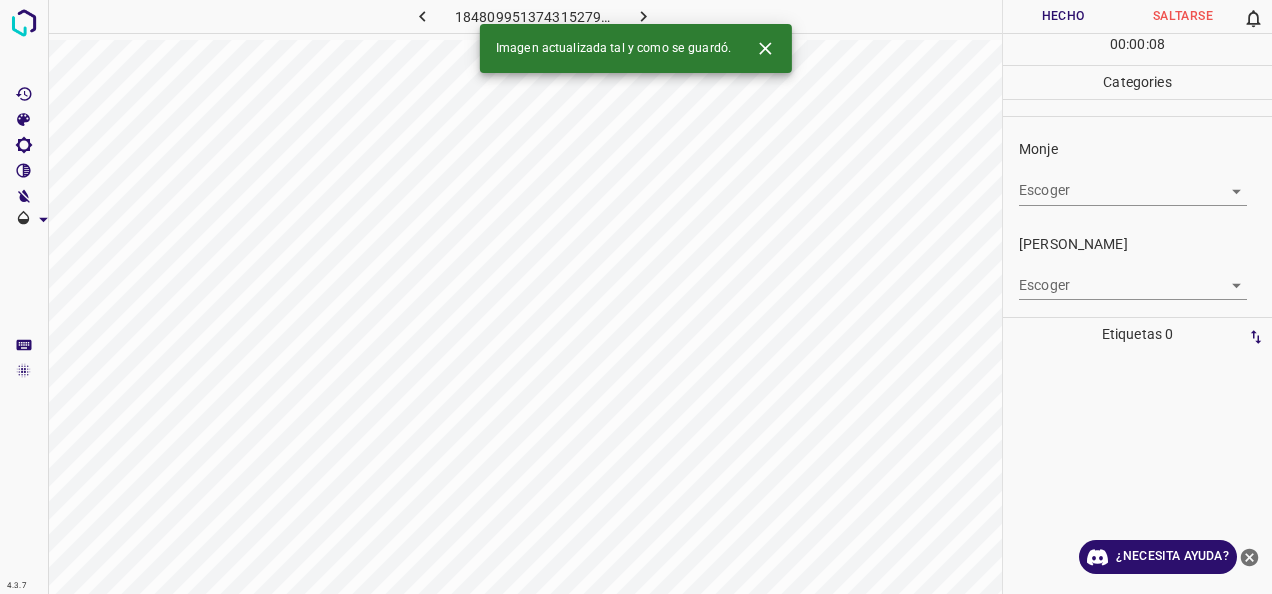 click on "4.3.7 1848099513743152794.png Hecho Saltarse 0 00   : 00   : 08   Categories Monje  Escoger ​  [PERSON_NAME]   Escoger ​ Etiquetas 0 Categories 1 Monje 2  [PERSON_NAME] Herramientas Espacio Cambiar entre modos (Dibujar y Editar) Yo Etiquetado automático R Restaurar zoom M Acercar N Alejar Borrar Eliminar etiqueta de selección Filtros Z Restaurar filtros X Filtro de saturación C Filtro de brillo V Filtro de contraste B Filtro de escala de grises General O Descargar Imagen actualizada tal y como se guardó. ¿Necesita ayuda? -Mensaje de texto -Esconder -Borrar" at bounding box center (636, 297) 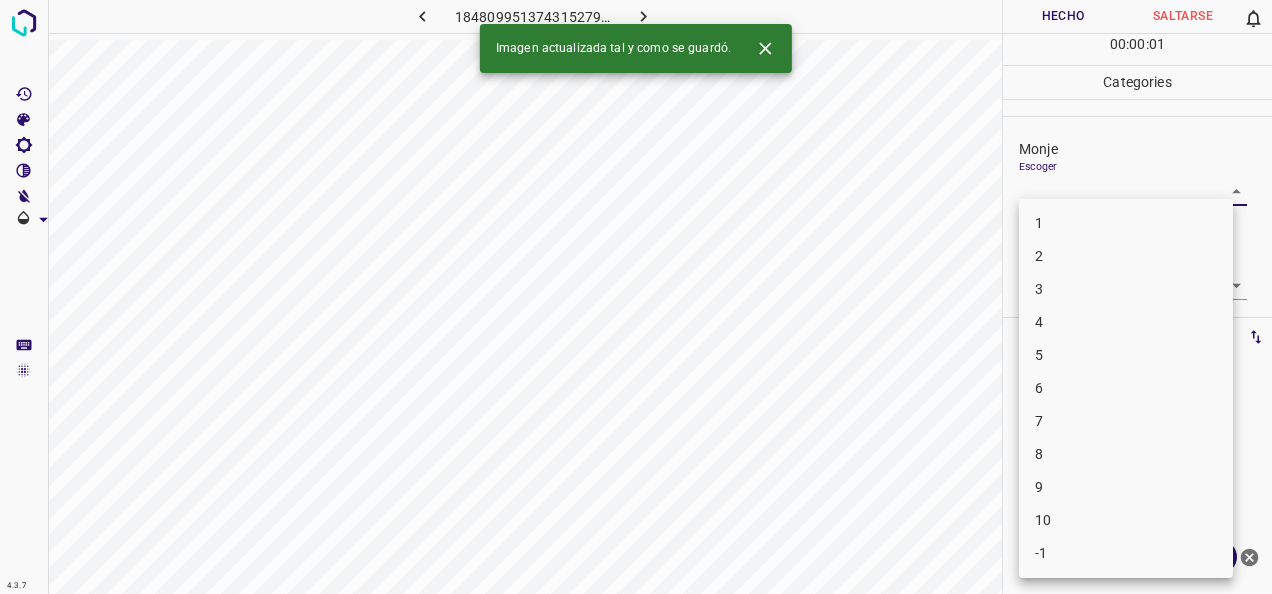 click on "1" at bounding box center [1126, 223] 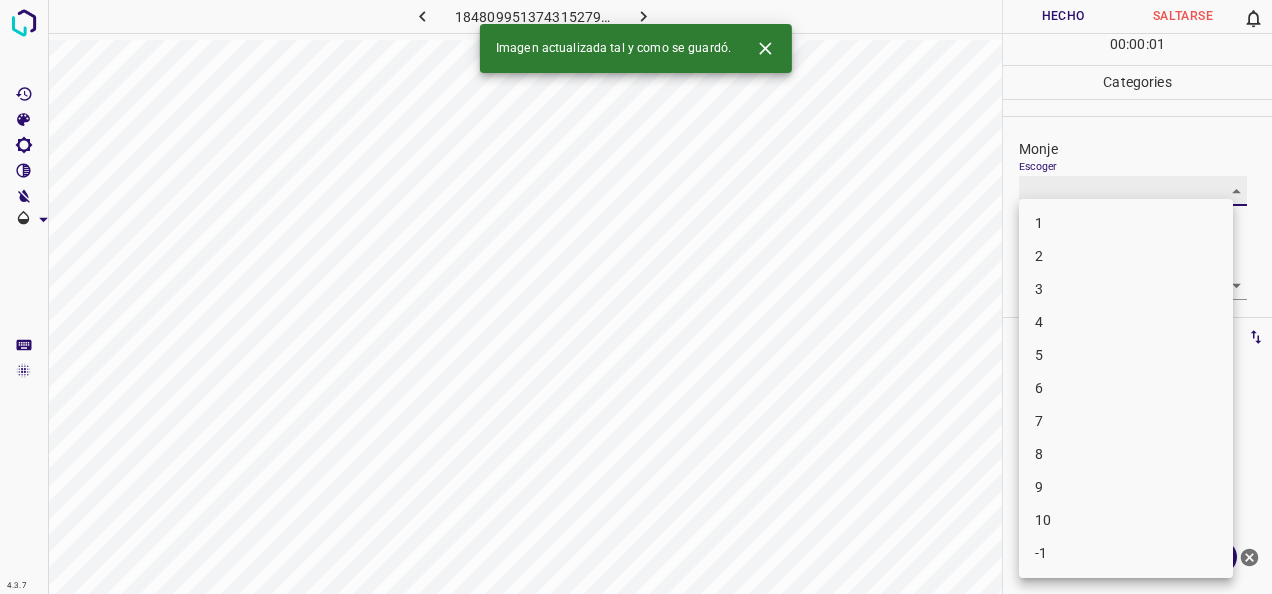 type on "1" 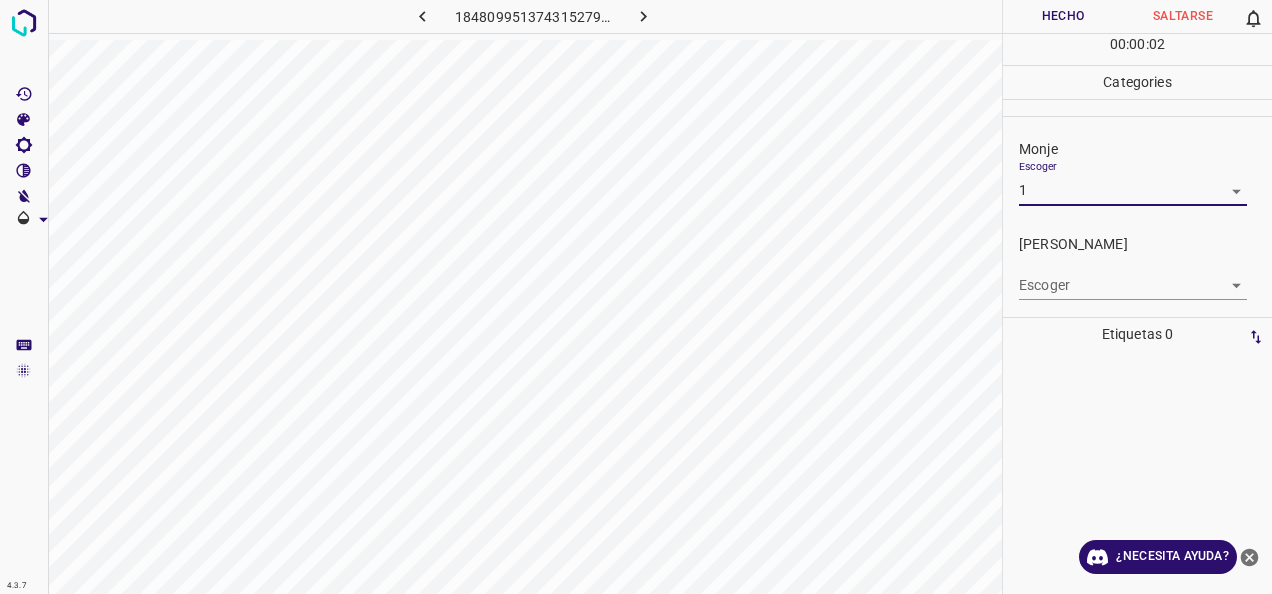 click on "4.3.7 1848099513743152794.png Hecho Saltarse 0 00   : 00   : 02   Categories Monje  Escoger 1 1  [PERSON_NAME]   Escoger ​ Etiquetas 0 Categories 1 Monje 2  [PERSON_NAME] Herramientas Espacio Cambiar entre modos (Dibujar y Editar) Yo Etiquetado automático R Restaurar zoom M Acercar N Alejar Borrar Eliminar etiqueta de selección Filtros Z Restaurar filtros X Filtro de saturación C Filtro de brillo V Filtro de contraste B Filtro de escala de grises General O Descargar ¿Necesita ayuda? -Mensaje de texto -Esconder -Borrar" at bounding box center [636, 297] 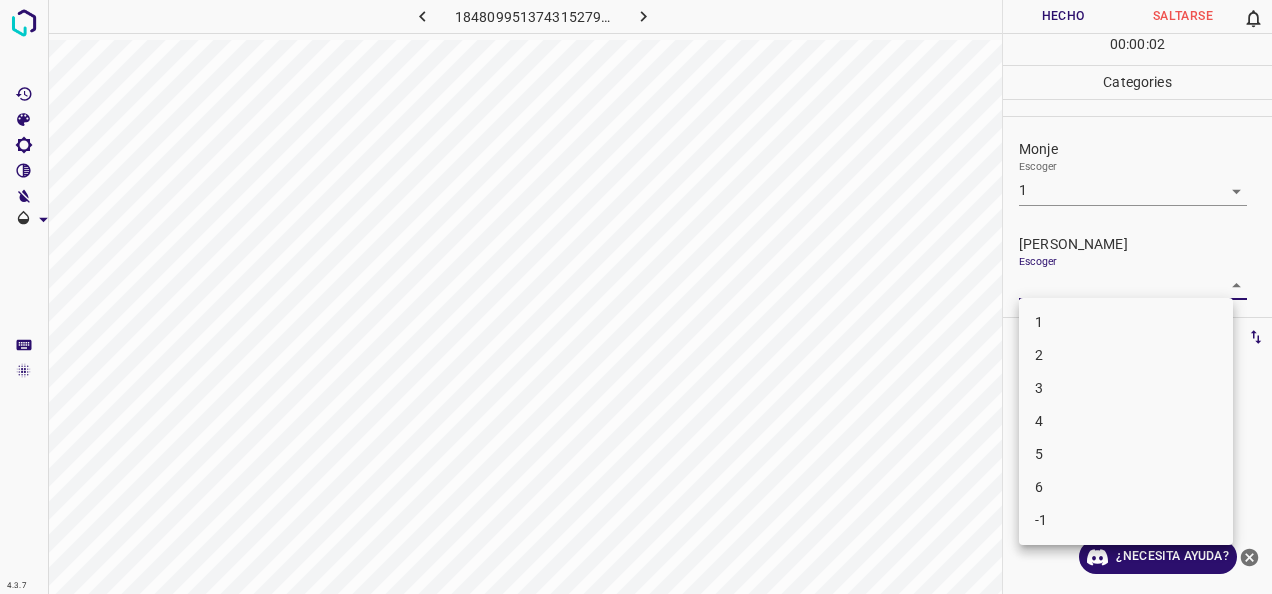 click on "1" at bounding box center (1126, 322) 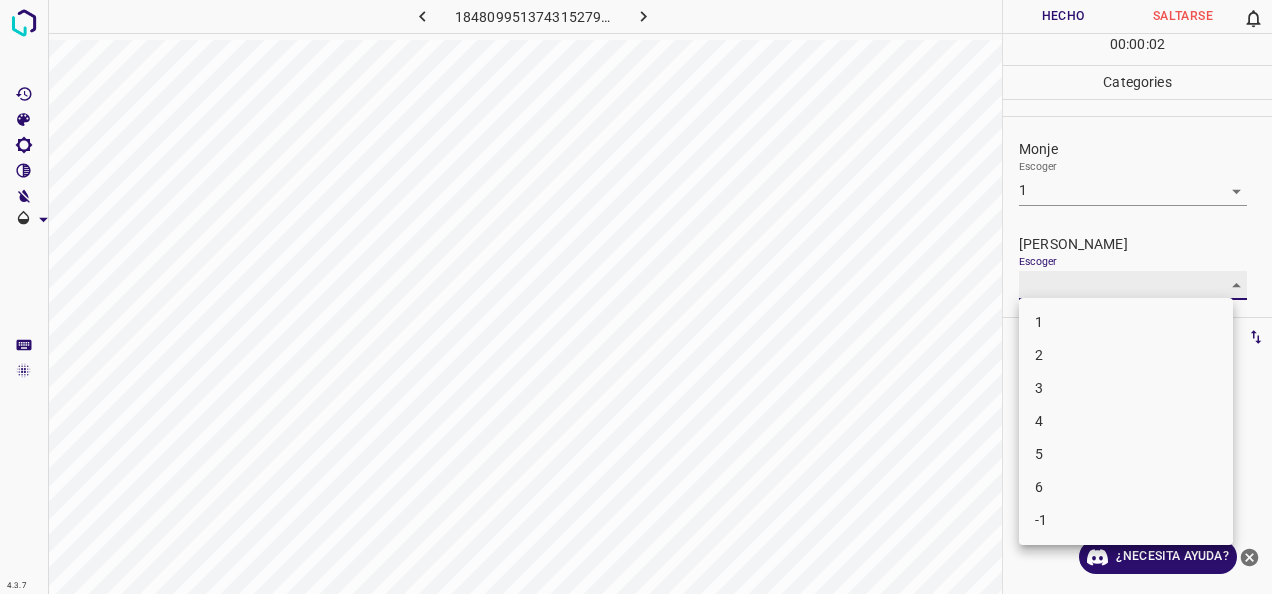 type on "1" 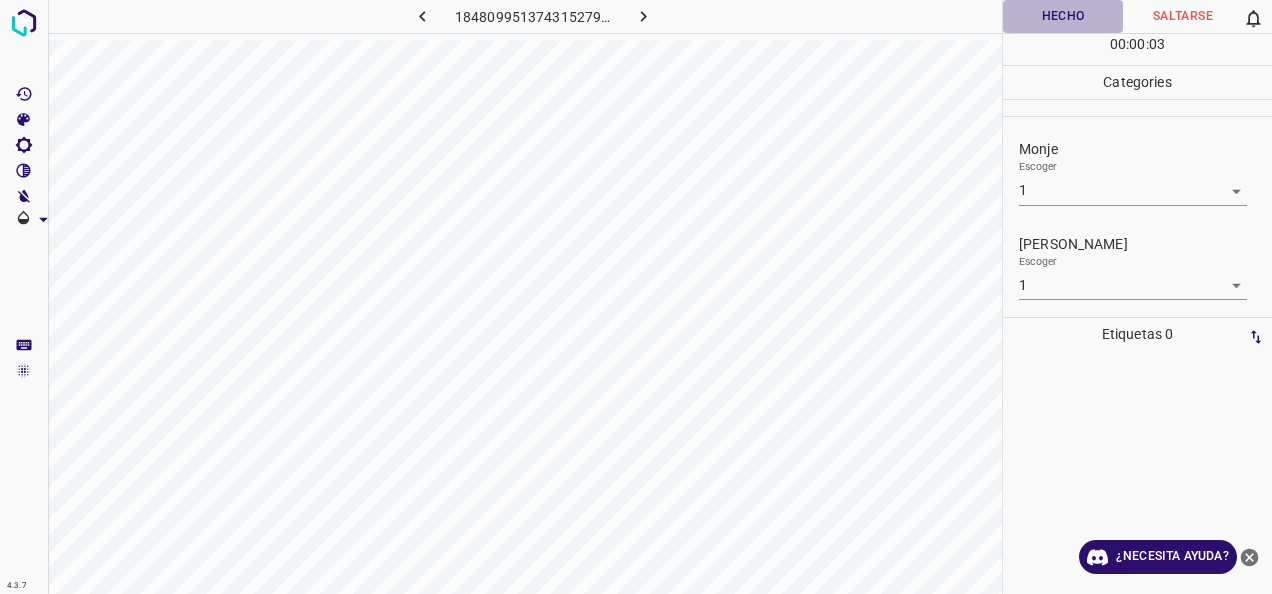 click on "Hecho" at bounding box center [1063, 16] 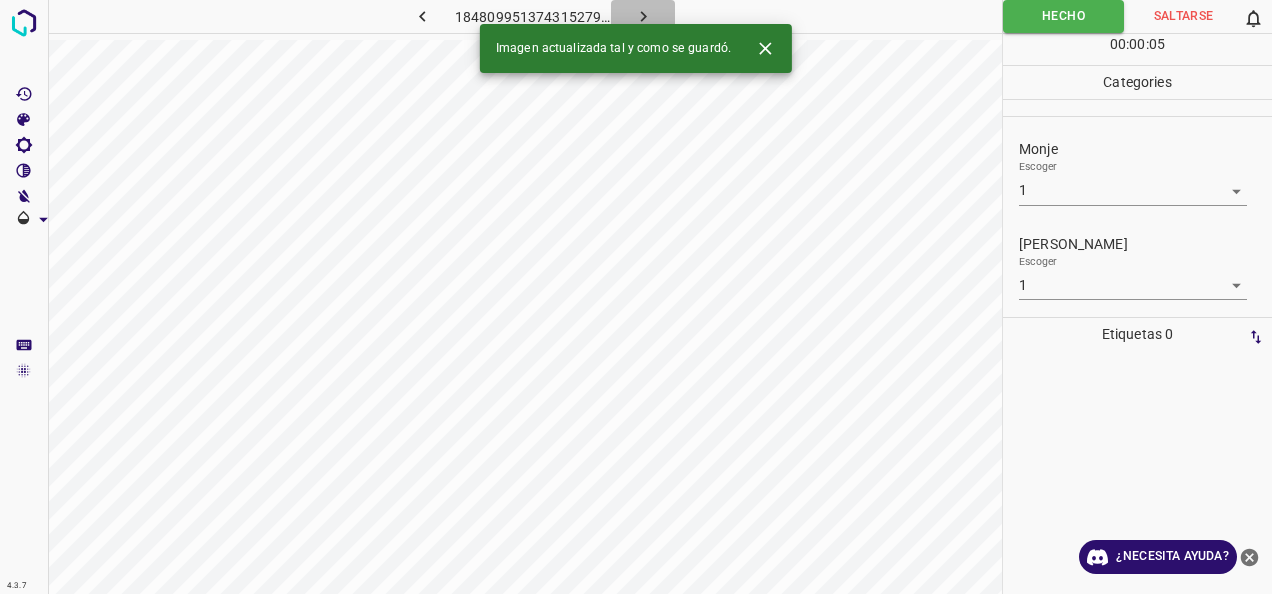 click 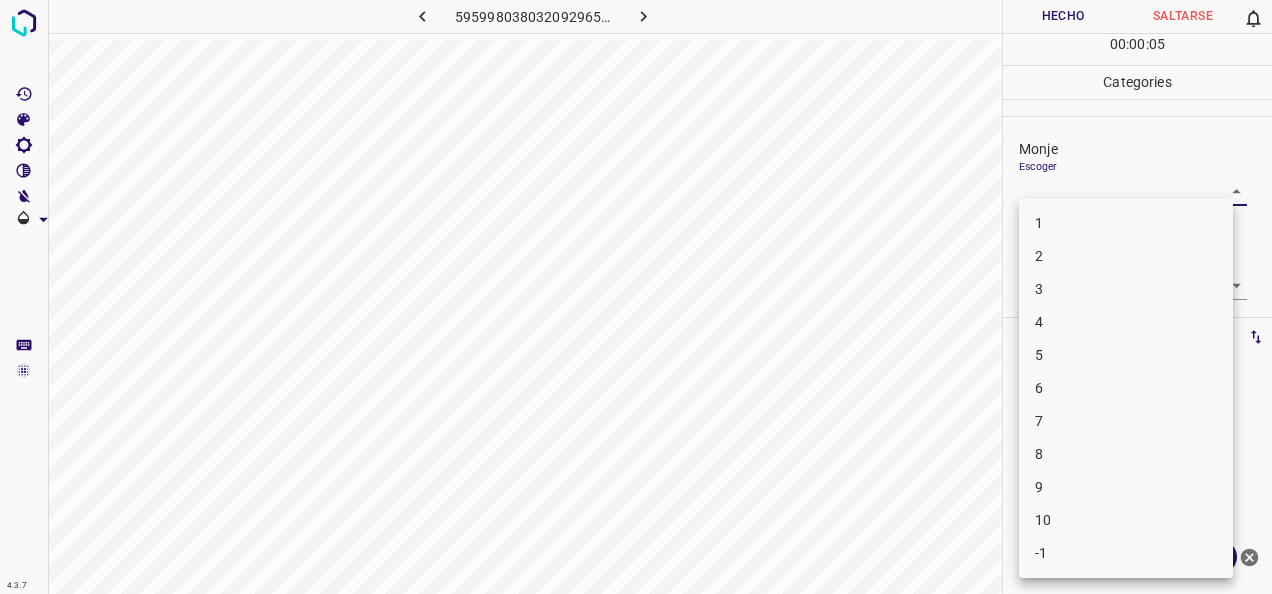 click on "4.3.7 5959980380320929654.png Hecho Saltarse 0 00   : 00   : 05   Categories Monje  Escoger ​  [PERSON_NAME]   Escoger ​ Etiquetas 0 Categories 1 Monje 2  [PERSON_NAME] Herramientas Espacio Cambiar entre modos (Dibujar y Editar) Yo Etiquetado automático R Restaurar zoom M Acercar N Alejar Borrar Eliminar etiqueta de selección Filtros Z Restaurar filtros X Filtro de saturación C Filtro de brillo V Filtro de contraste B Filtro de escala de grises General O Descargar ¿Necesita ayuda? -Mensaje de texto -Esconder -Borrar 1 2 3 4 5 6 7 8 9 10 -1" at bounding box center [636, 297] 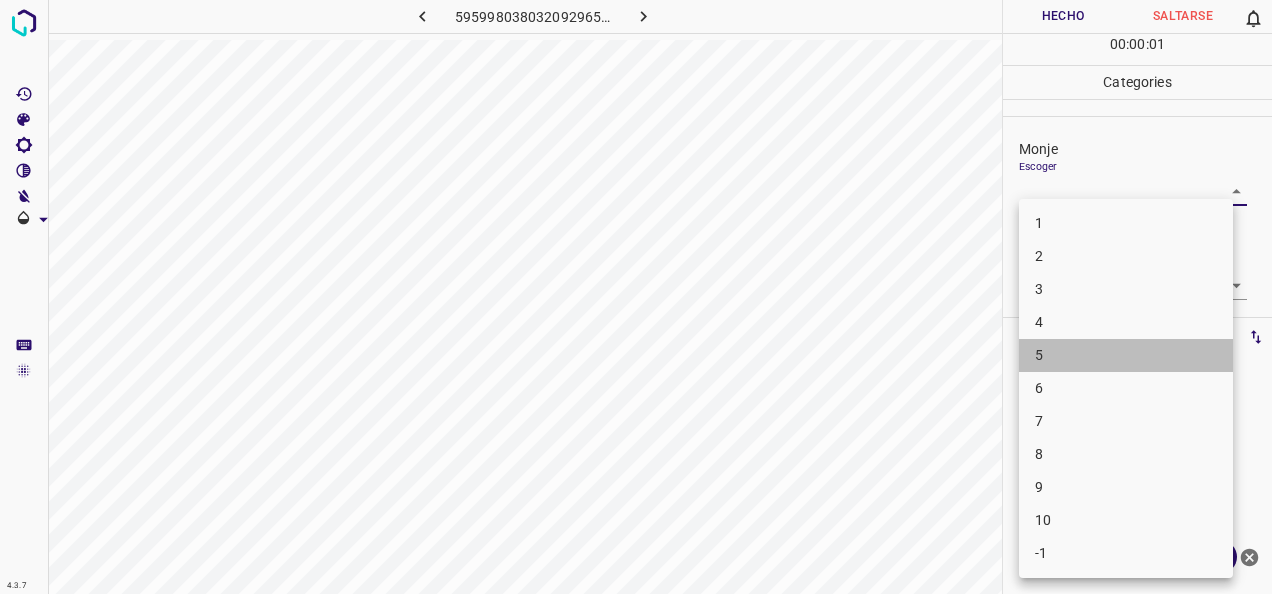 click on "5" at bounding box center [1126, 355] 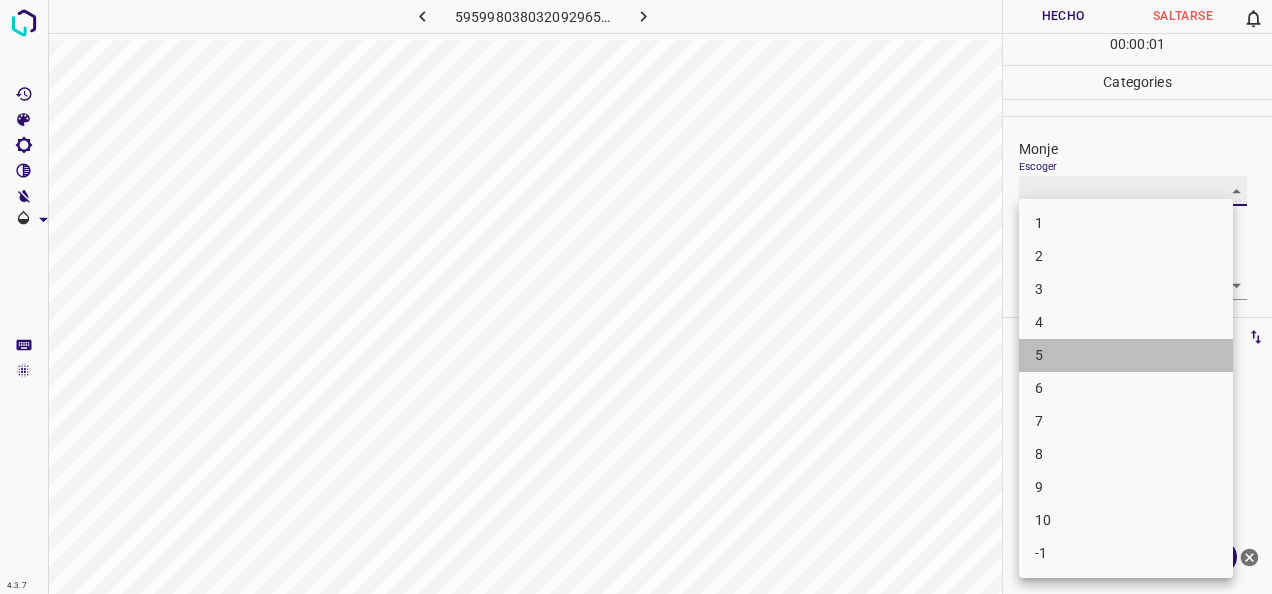 type on "5" 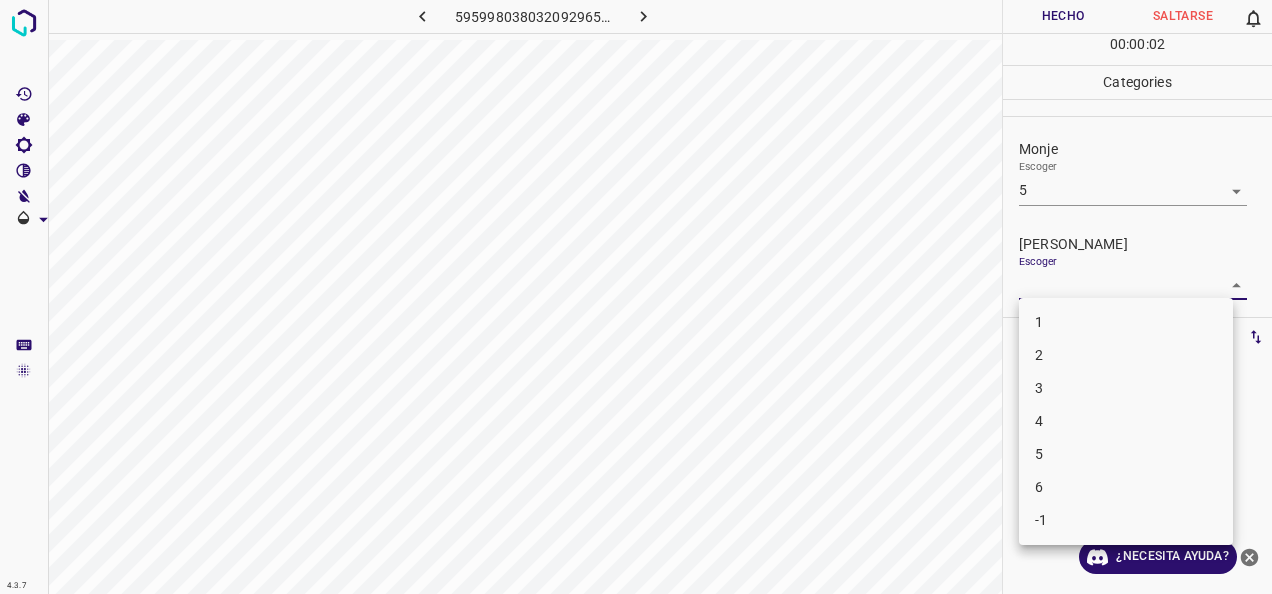 click on "4.3.7 5959980380320929654.png Hecho Saltarse 0 00   : 00   : 02   Categories Monje  Escoger 5 5  [PERSON_NAME]   Escoger ​ Etiquetas 0 Categories 1 Monje 2  [PERSON_NAME] Herramientas Espacio Cambiar entre modos (Dibujar y Editar) Yo Etiquetado automático R Restaurar zoom M Acercar N Alejar Borrar Eliminar etiqueta de selección Filtros Z Restaurar filtros X Filtro de saturación C Filtro de brillo V Filtro de contraste B Filtro de escala de grises General O Descargar ¿Necesita ayuda? -Mensaje de texto -Esconder -Borrar 1 2 3 4 5 6 -1" at bounding box center (636, 297) 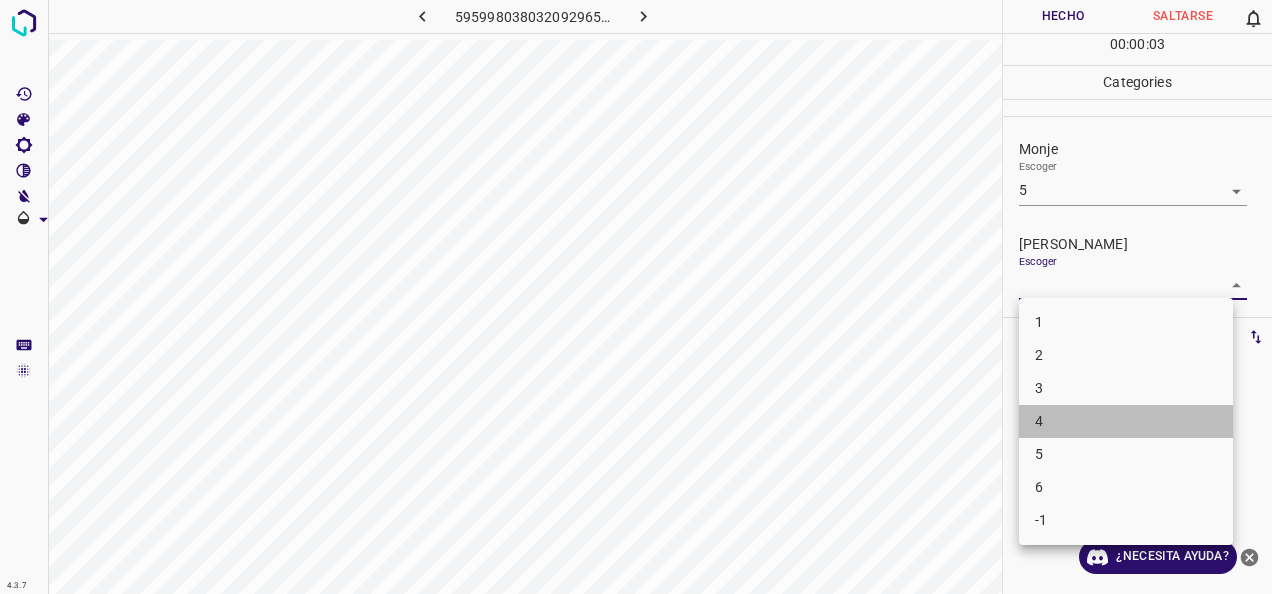 click on "4" at bounding box center (1126, 421) 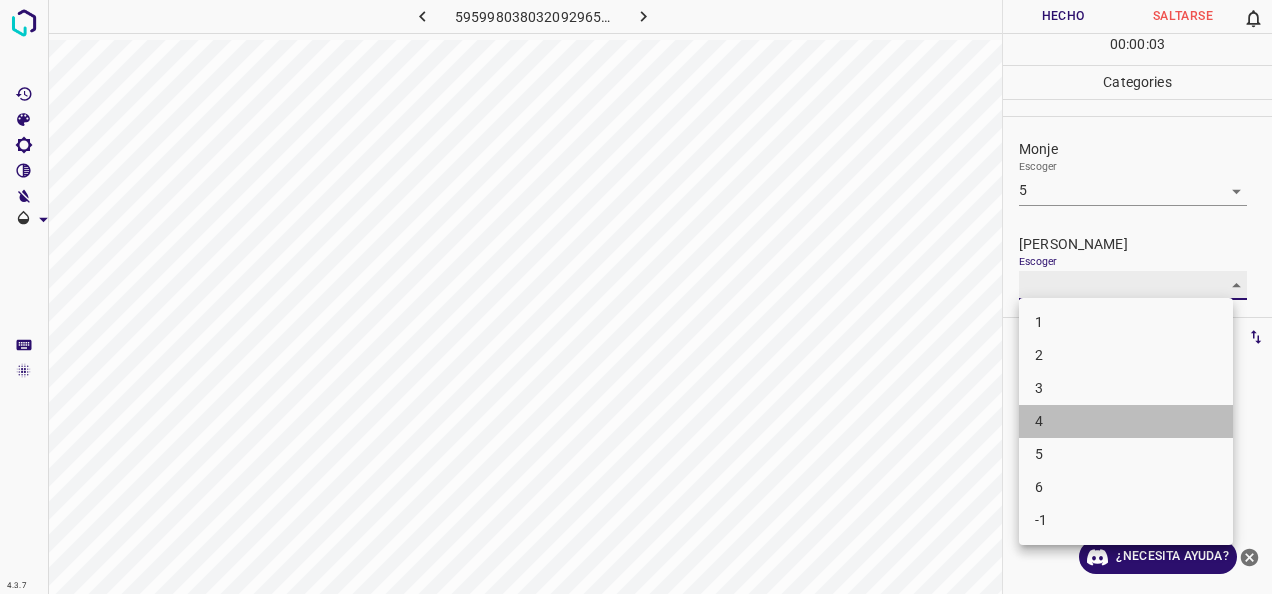 type on "4" 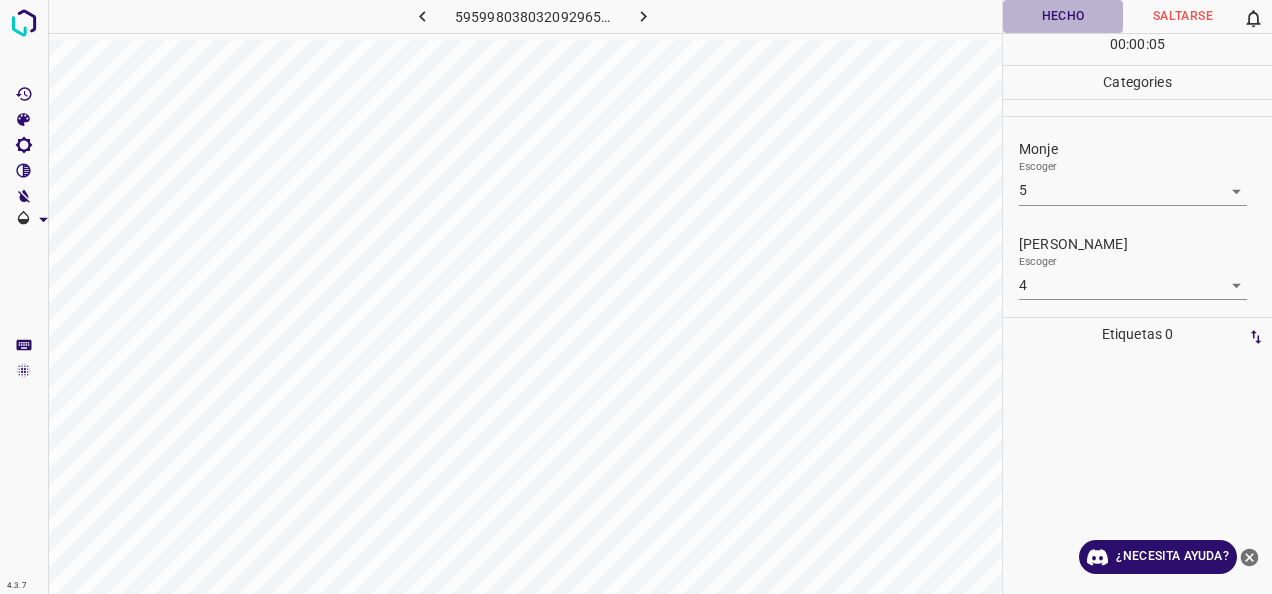 click on "Hecho" at bounding box center (1063, 16) 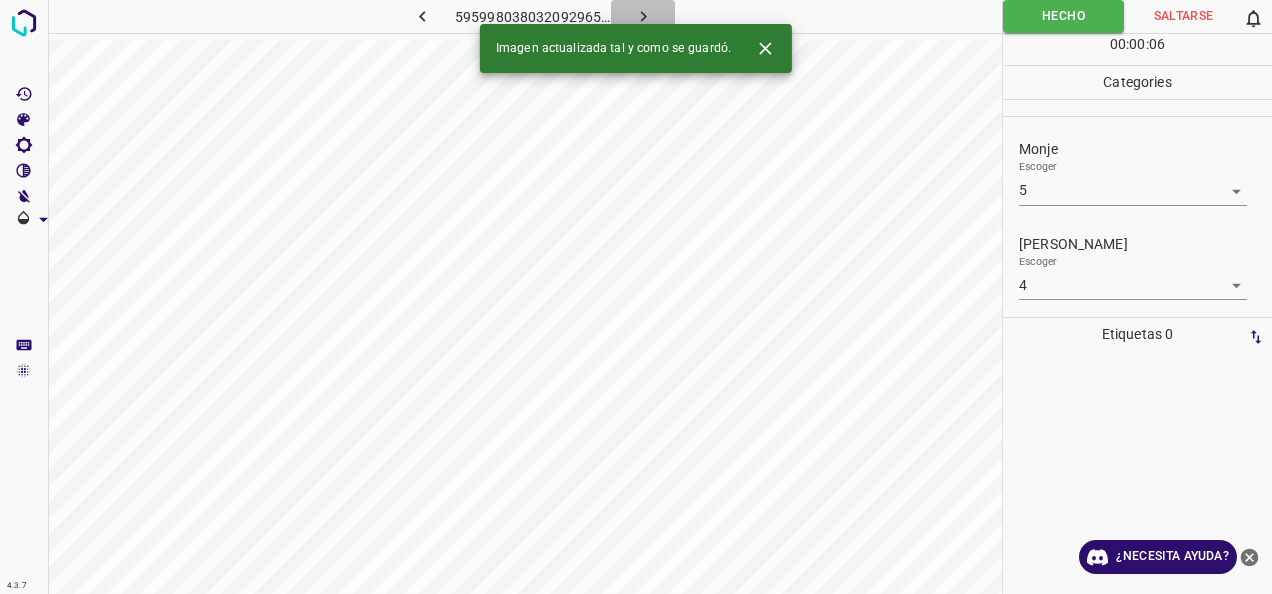 click 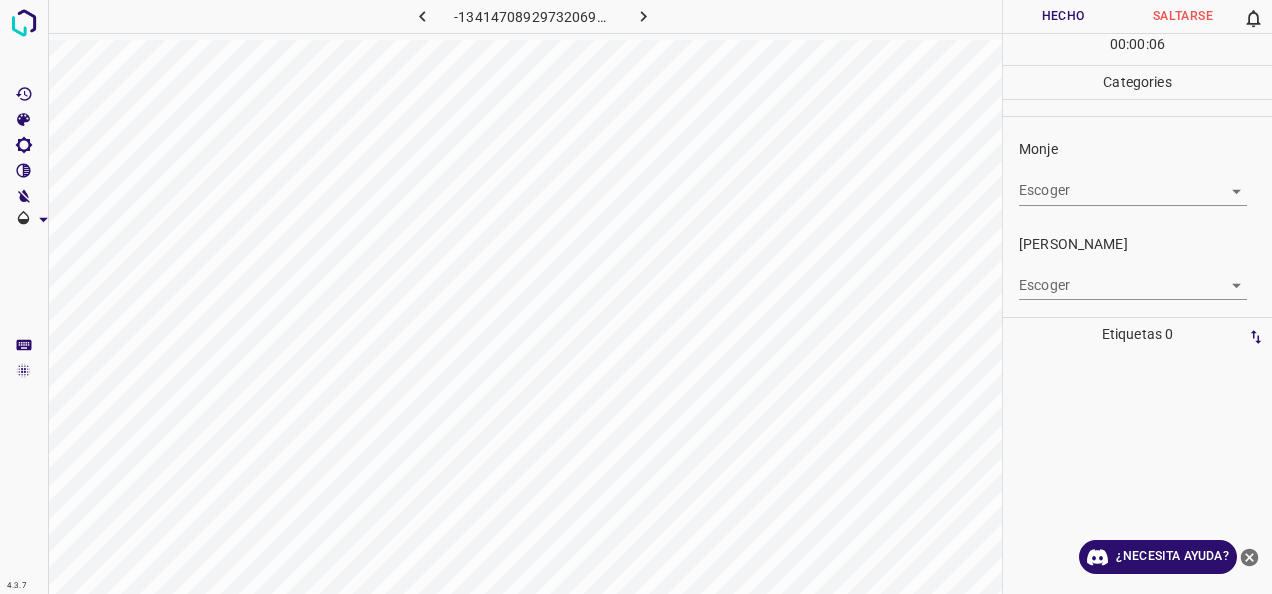 click on "4.3.7 -1341470892973206989.png Hecho Saltarse 0 00   : 00   : 06   Categories Monje  Escoger ​  [PERSON_NAME]   Escoger ​ Etiquetas 0 Categories 1 Monje 2  [PERSON_NAME] Herramientas Espacio Cambiar entre modos (Dibujar y Editar) Yo Etiquetado automático R Restaurar zoom M Acercar N Alejar Borrar Eliminar etiqueta de selección Filtros Z Restaurar filtros X Filtro de saturación C Filtro de brillo V Filtro de contraste B Filtro de escala de grises General O Descargar ¿Necesita ayuda? -Mensaje de texto -Esconder -Borrar" at bounding box center [636, 297] 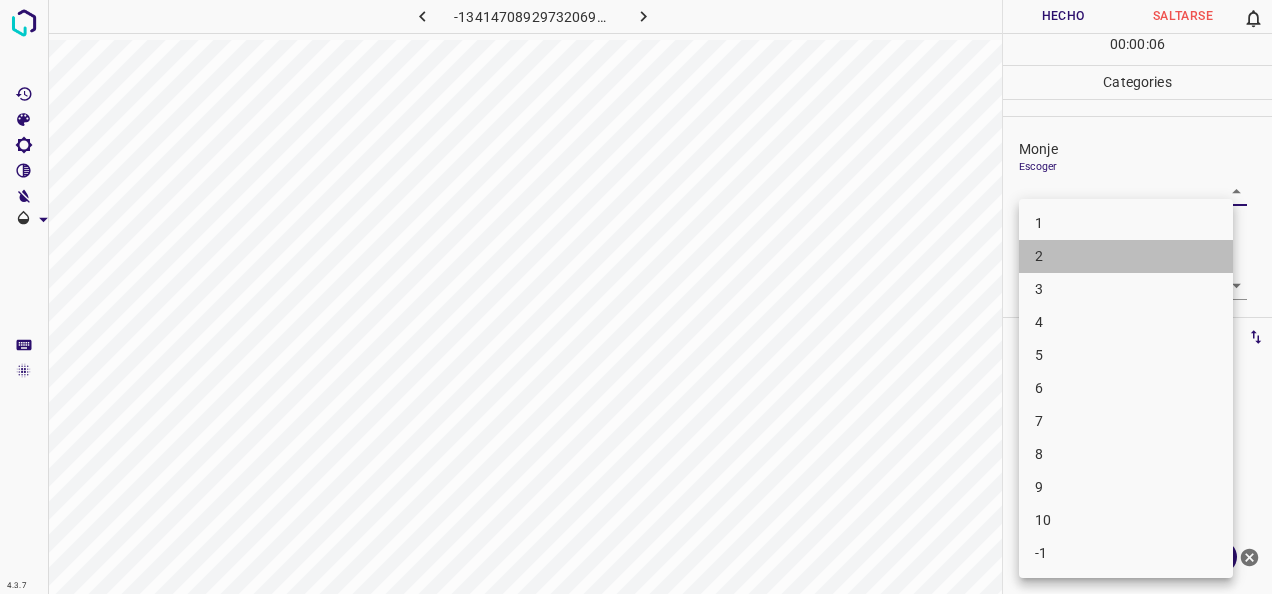 click on "2" at bounding box center [1126, 256] 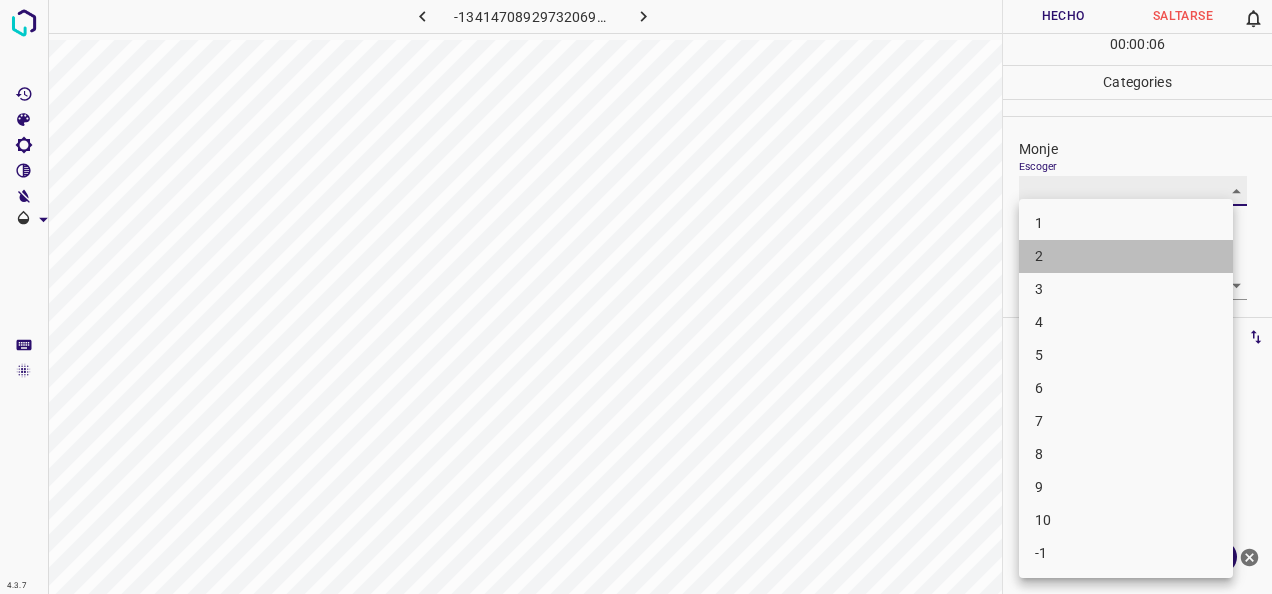 type on "2" 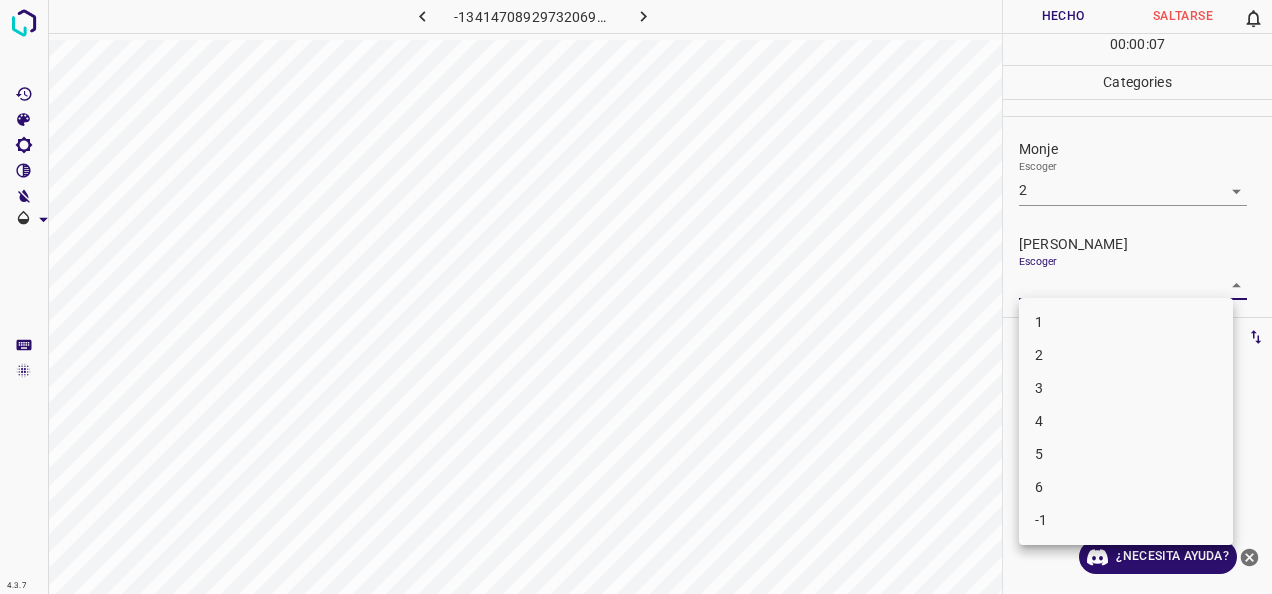 click on "4.3.7 -1341470892973206989.png Hecho Saltarse 0 00   : 00   : 07   Categories Monje  Escoger 2 2  [PERSON_NAME]   Escoger ​ Etiquetas 0 Categories 1 Monje 2  [PERSON_NAME] Herramientas Espacio Cambiar entre modos (Dibujar y Editar) Yo Etiquetado automático R Restaurar zoom M Acercar N Alejar Borrar Eliminar etiqueta de selección Filtros Z Restaurar filtros X Filtro de saturación C Filtro de brillo V Filtro de contraste B Filtro de escala de grises General O Descargar ¿Necesita ayuda? -Mensaje de texto -Esconder -Borrar 1 2 3 4 5 6 -1" at bounding box center [636, 297] 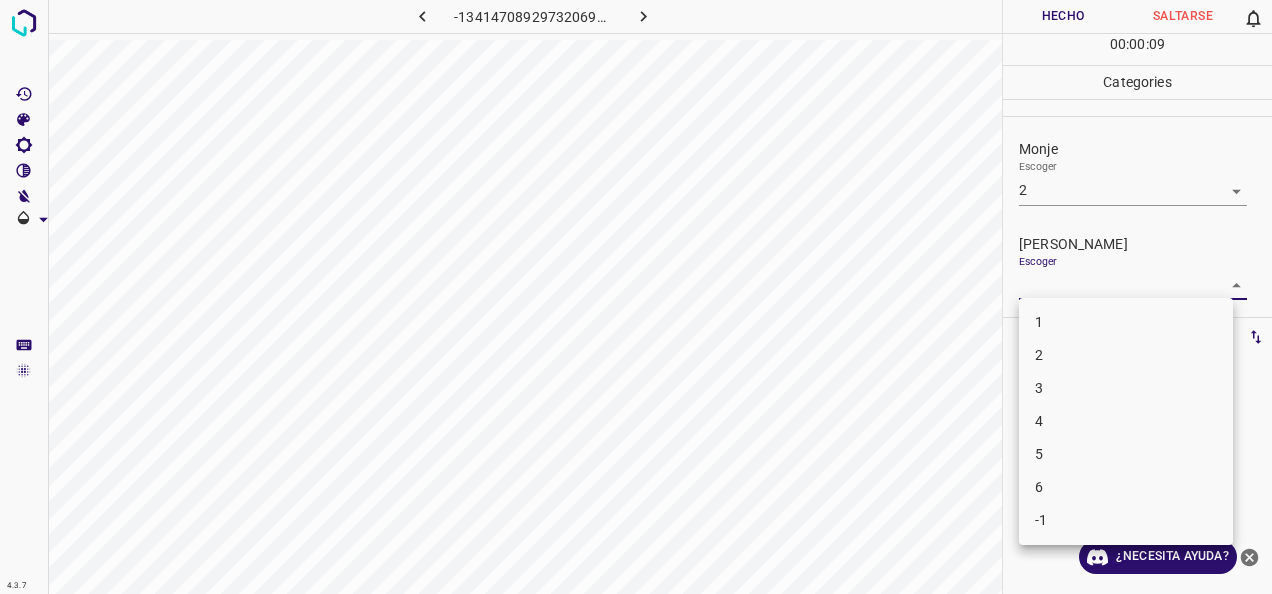 click on "1" at bounding box center [1126, 322] 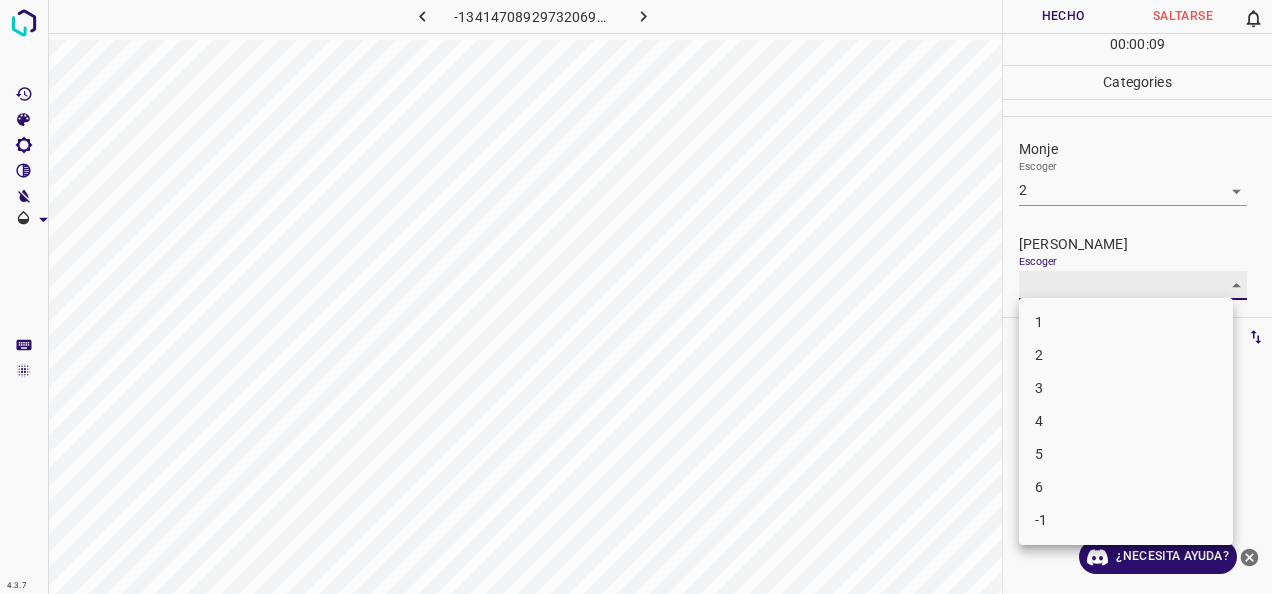 type on "1" 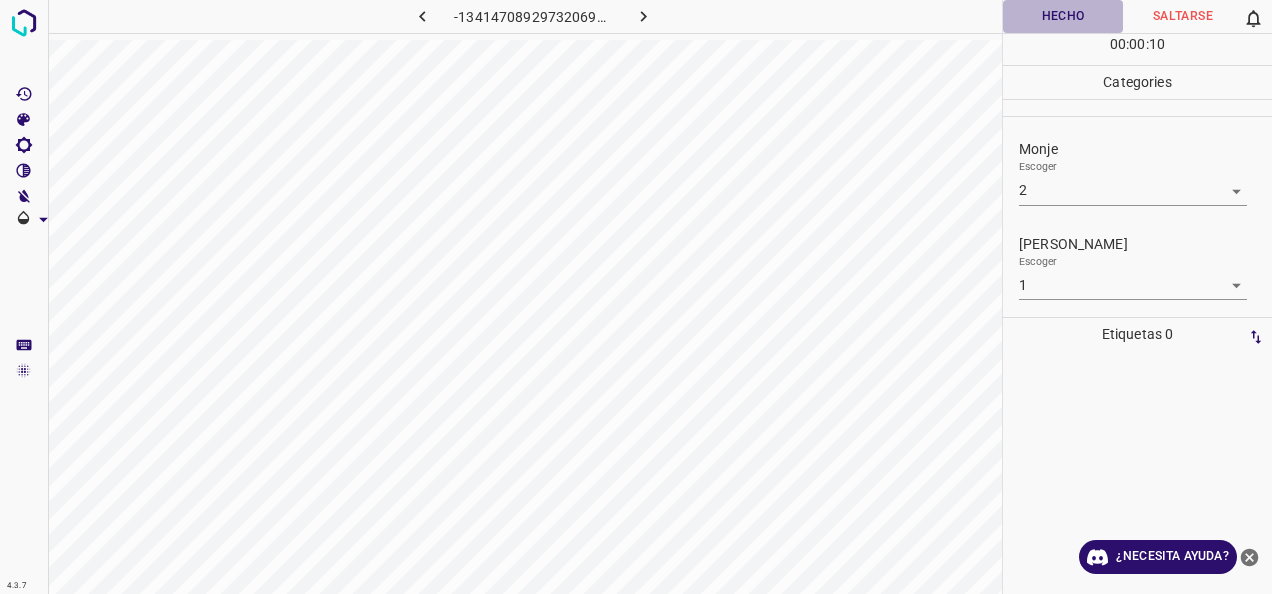 click on "Hecho" at bounding box center [1063, 16] 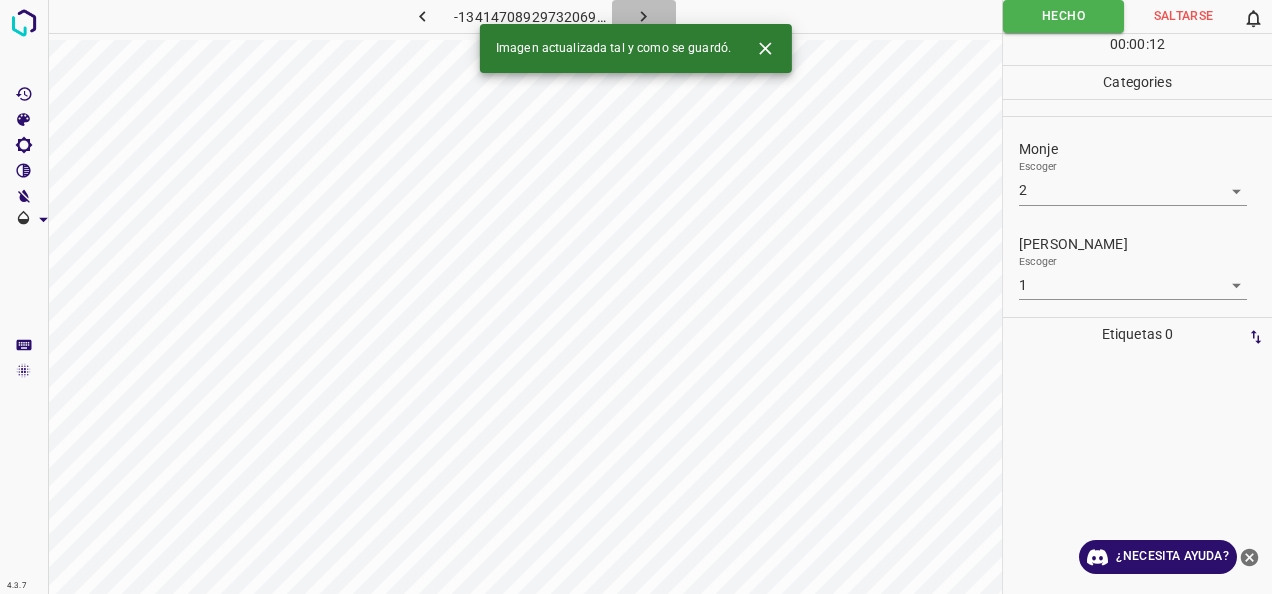 click at bounding box center (644, 16) 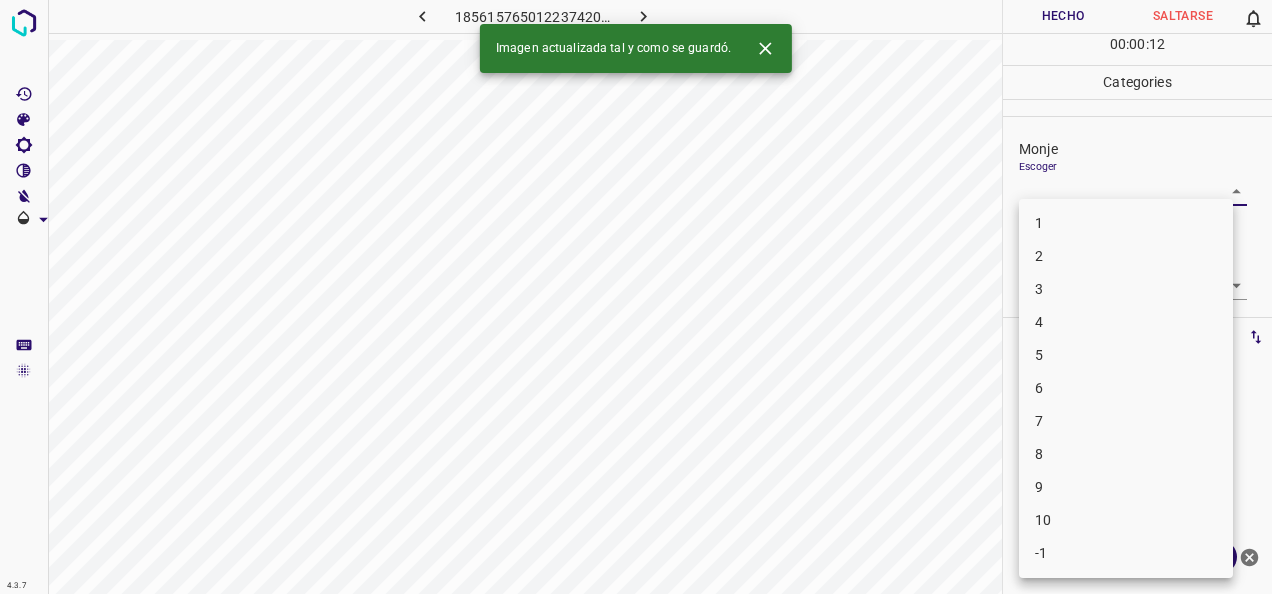 click on "4.3.7 1856157650122374200.png Hecho Saltarse 0 00   : 00   : 12   Categories Monje  Escoger ​  [PERSON_NAME]   Escoger ​ Etiquetas 0 Categories 1 Monje 2  [PERSON_NAME] Herramientas Espacio Cambiar entre modos (Dibujar y Editar) Yo Etiquetado automático R Restaurar zoom M Acercar N Alejar Borrar Eliminar etiqueta de selección Filtros Z Restaurar filtros X Filtro de saturación C Filtro de brillo V Filtro de contraste B Filtro de escala de grises General O Descargar Imagen actualizada tal y como se guardó. ¿Necesita ayuda? -Mensaje de texto -Esconder -Borrar 1 2 3 4 5 6 7 8 9 10 -1" at bounding box center [636, 297] 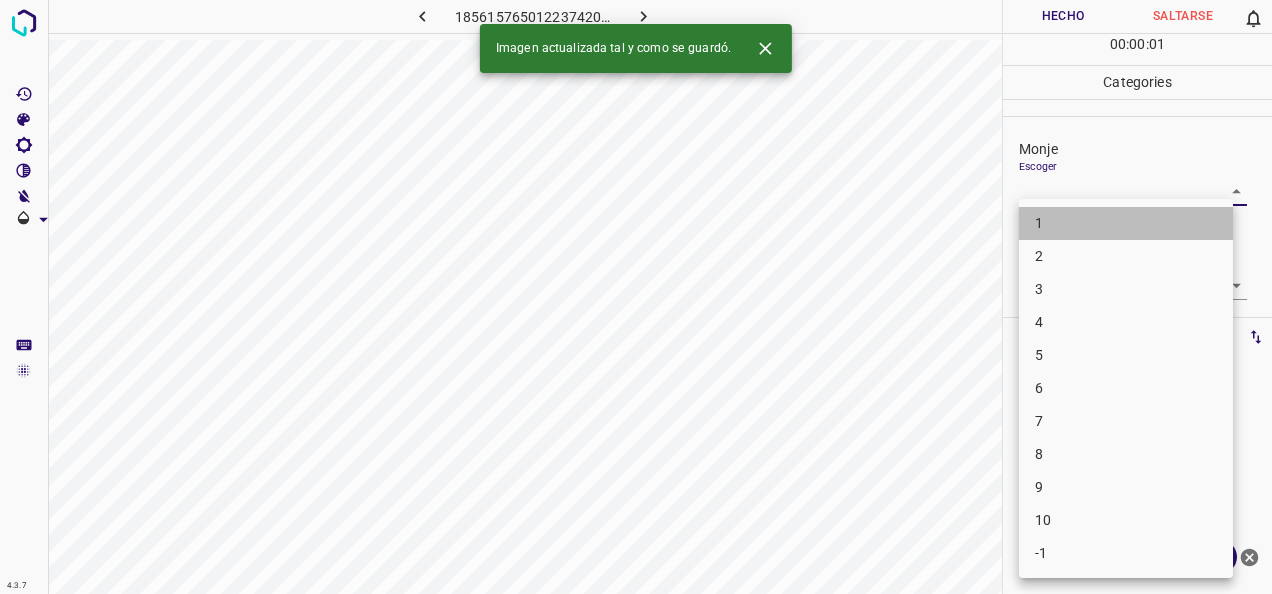 click on "1" at bounding box center [1126, 223] 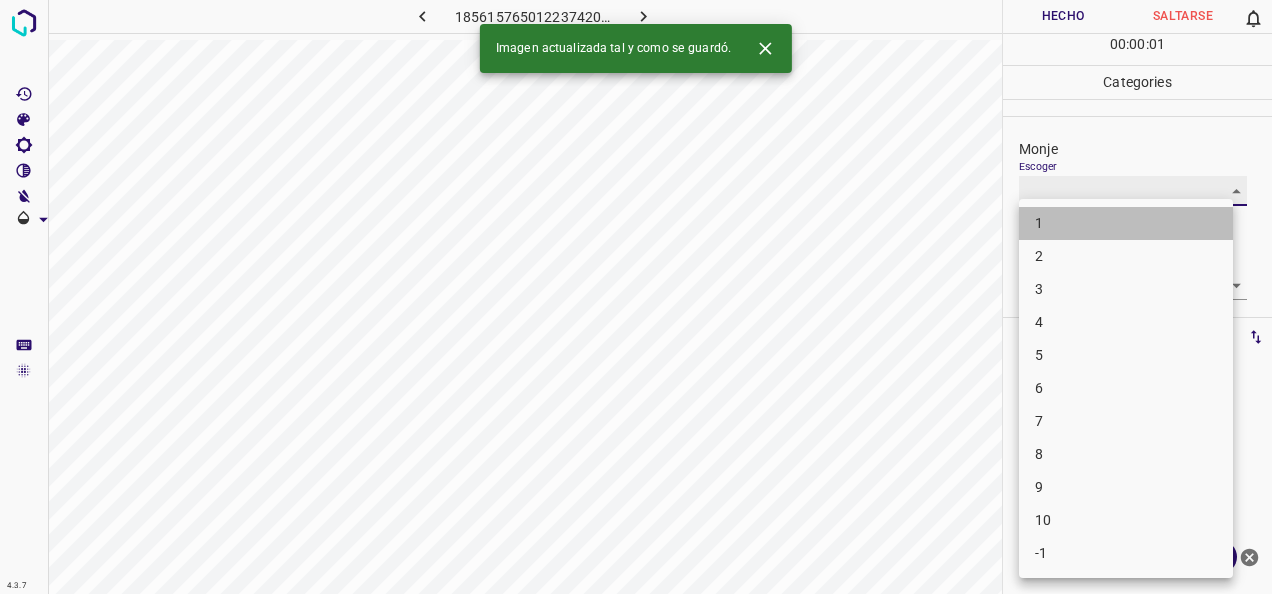 type on "1" 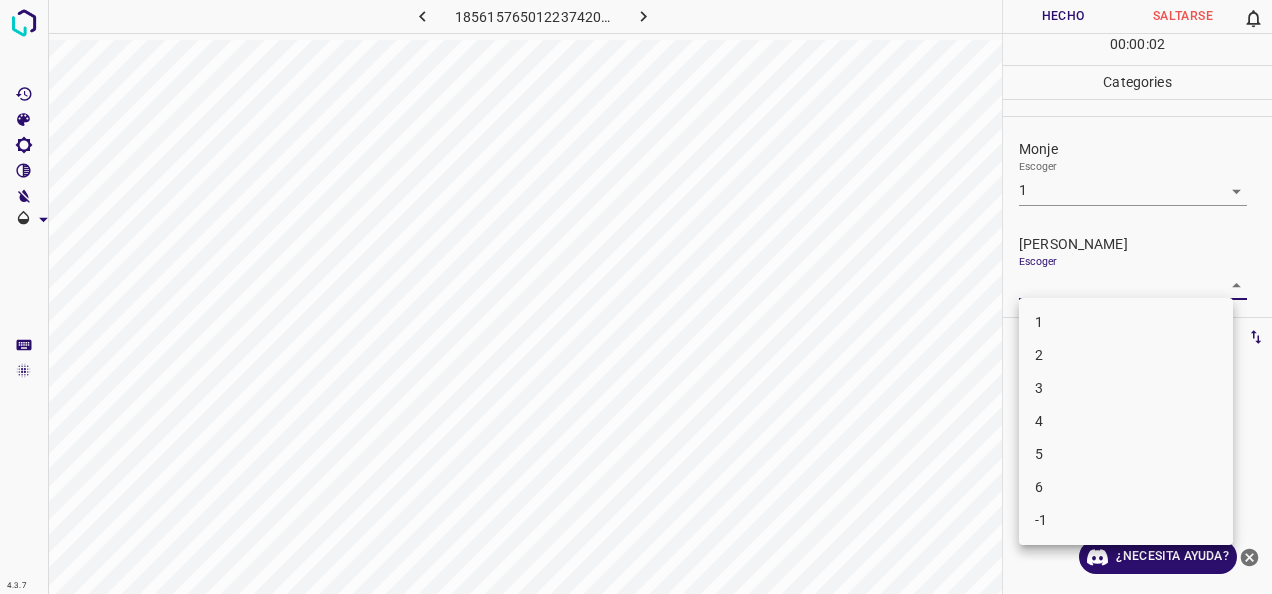 drag, startPoint x: 1220, startPoint y: 286, endPoint x: 1142, endPoint y: 316, distance: 83.57033 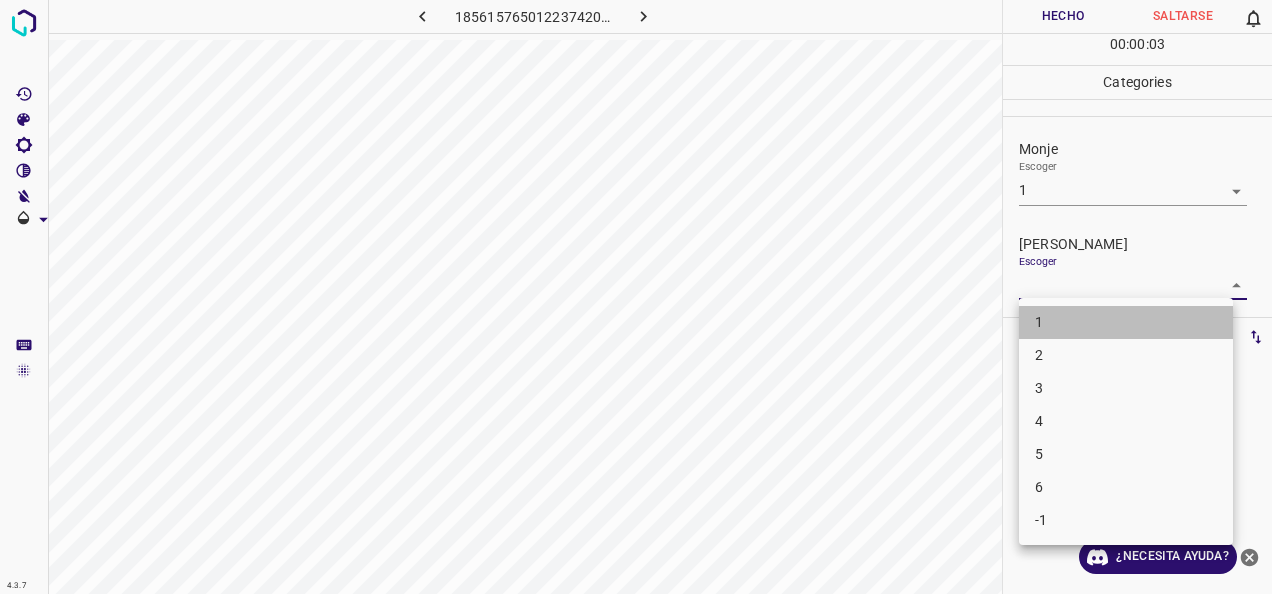 click on "1" at bounding box center [1126, 322] 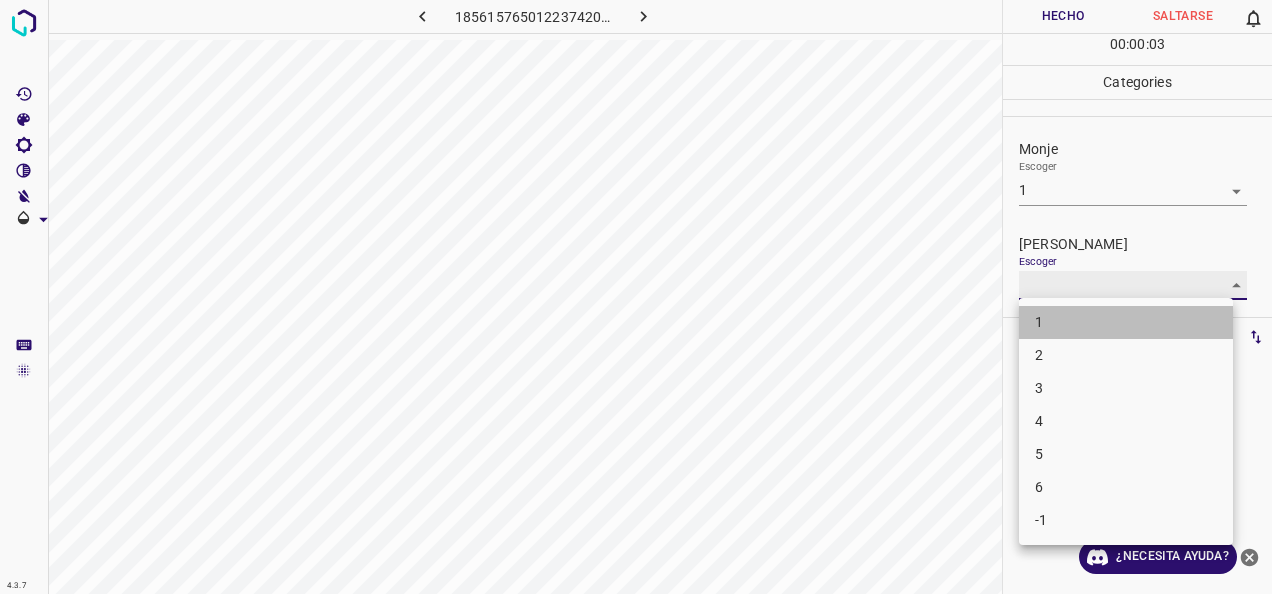 type on "1" 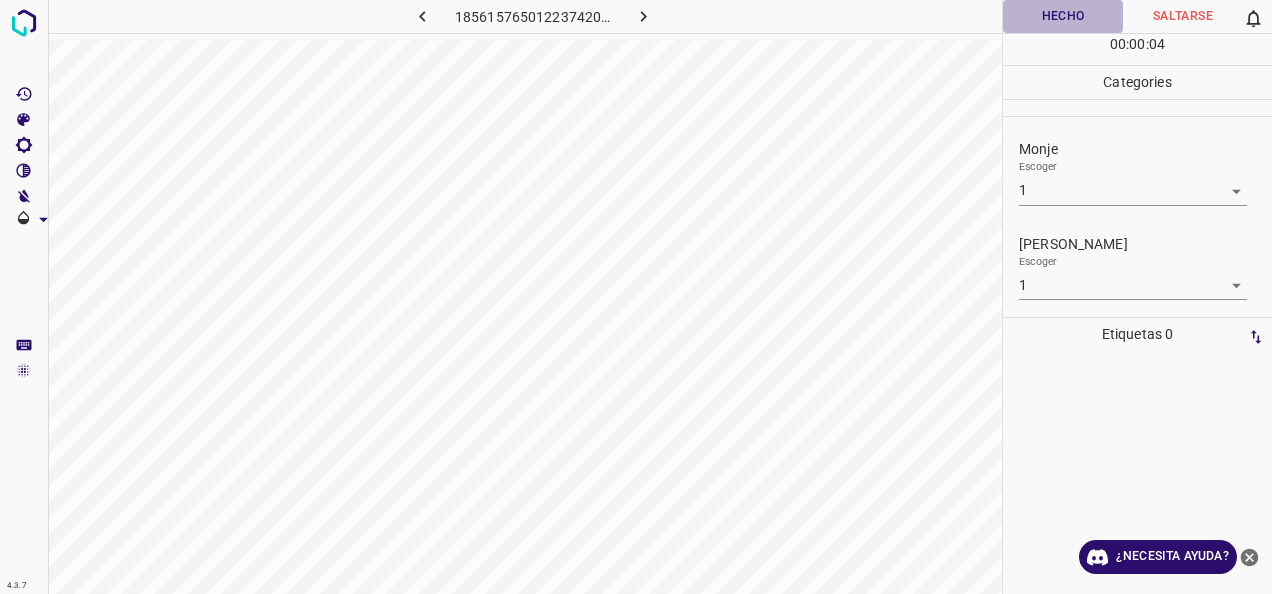 click on "Hecho" at bounding box center [1063, 16] 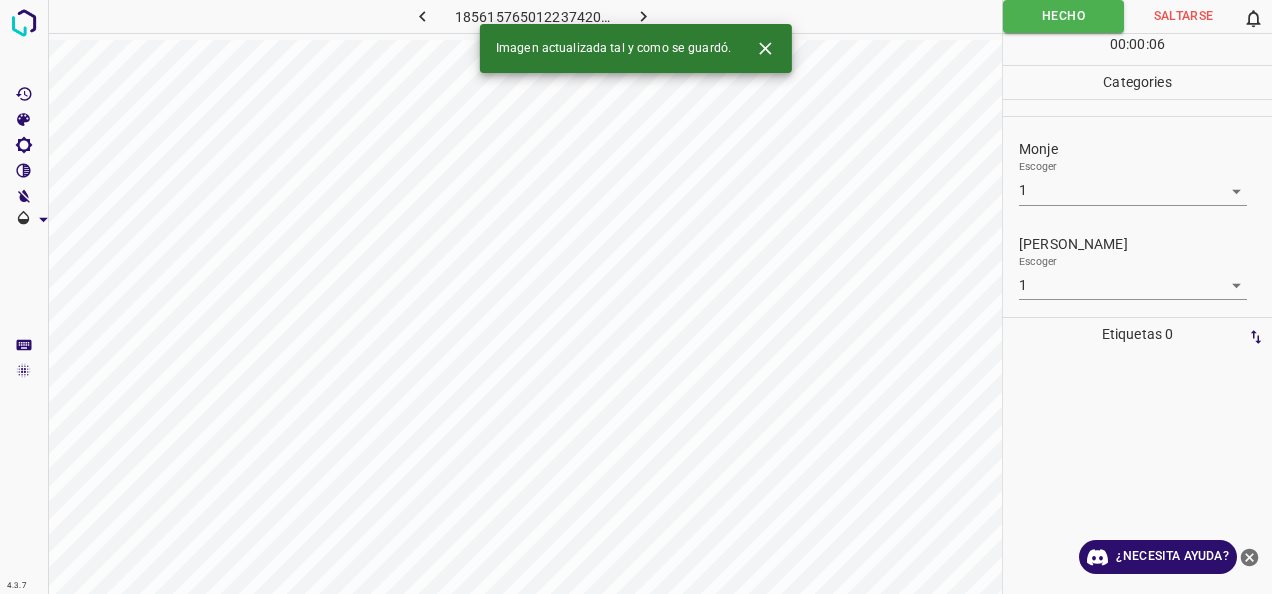 click 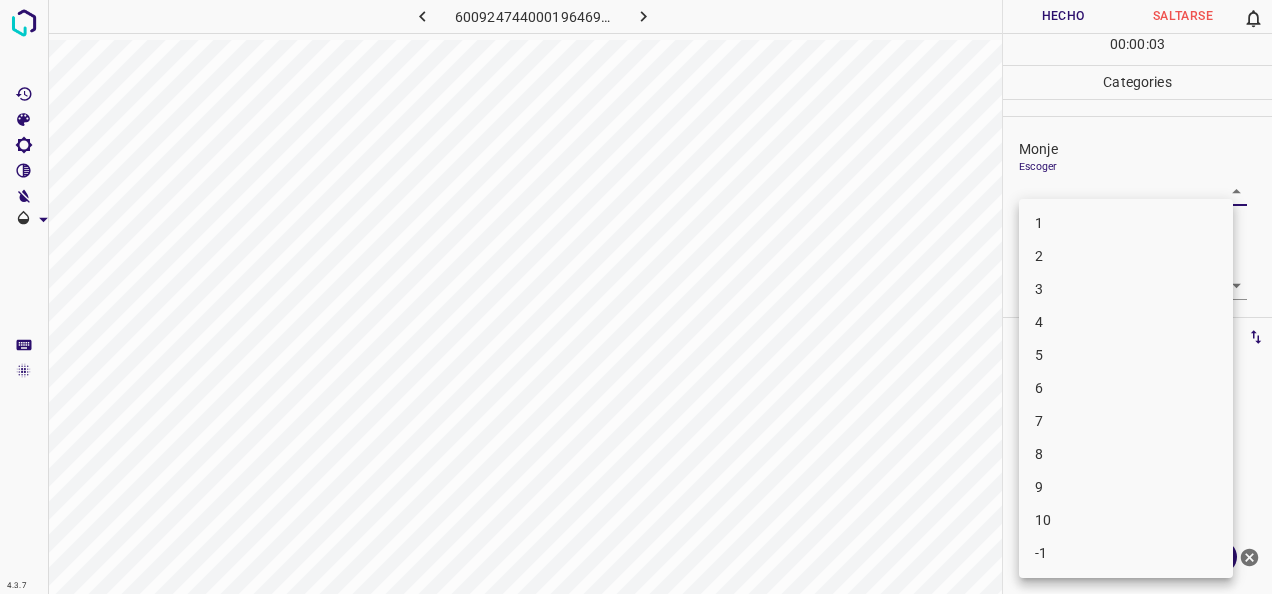 click on "4.3.7 600924744000196469.png Hecho Saltarse 0 00   : 00   : 03   Categories Monje  Escoger ​  [PERSON_NAME]   Escoger ​ Etiquetas 0 Categories 1 Monje 2  [PERSON_NAME] Herramientas Espacio Cambiar entre modos (Dibujar y Editar) Yo Etiquetado automático R Restaurar zoom M Acercar N Alejar Borrar Eliminar etiqueta de selección Filtros Z Restaurar filtros X Filtro de saturación C Filtro de brillo V Filtro de contraste B Filtro de escala de grises General O Descargar ¿Necesita ayuda? -Mensaje de texto -Esconder -Borrar 1 2 3 4 5 6 7 8 9 10 -1" at bounding box center [636, 297] 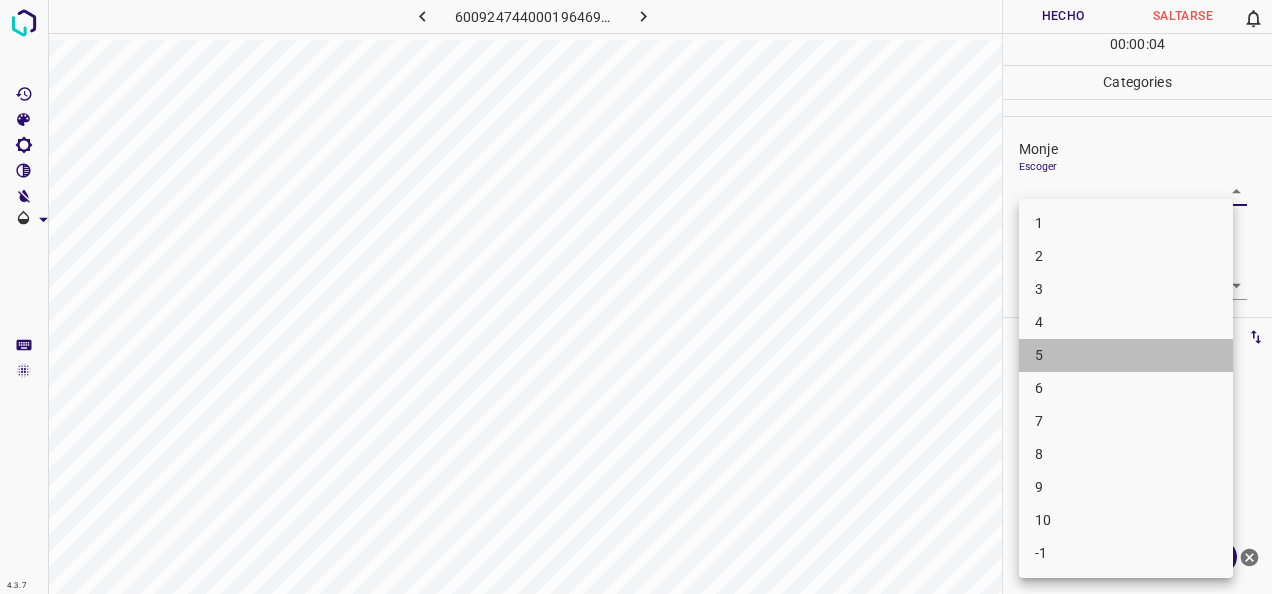 click on "5" at bounding box center (1126, 355) 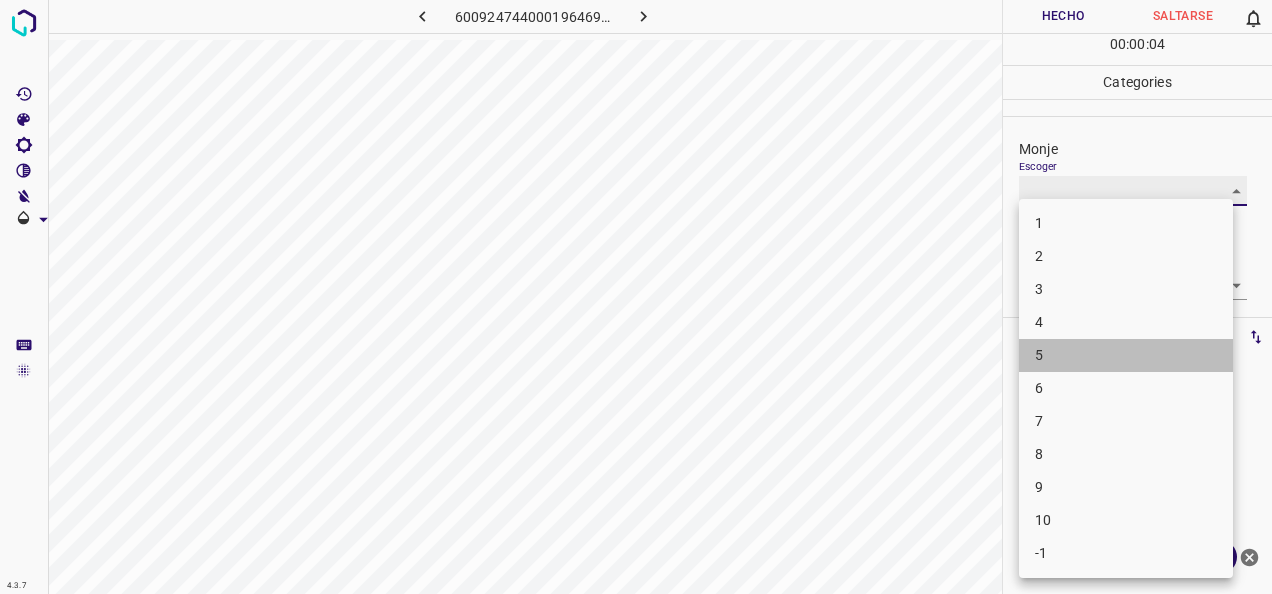 type on "5" 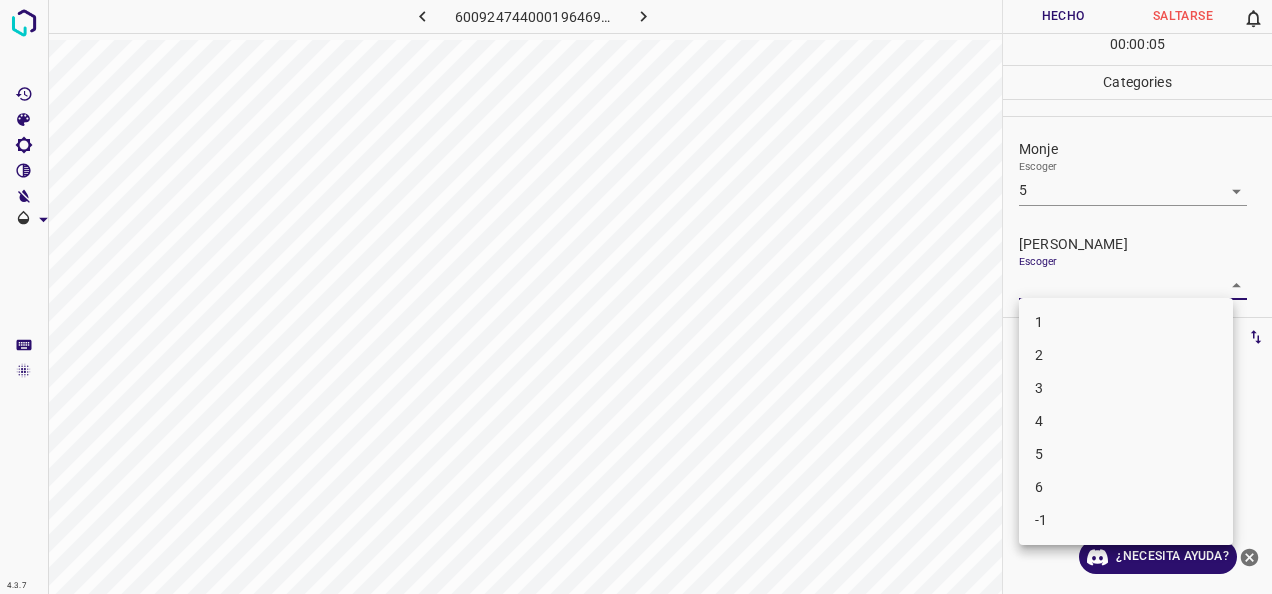 click on "4.3.7 600924744000196469.png Hecho Saltarse 0 00   : 00   : 05   Categories Monje  Escoger 5 5  [PERSON_NAME]   Escoger ​ Etiquetas 0 Categories 1 Monje 2  [PERSON_NAME] Herramientas Espacio Cambiar entre modos (Dibujar y Editar) Yo Etiquetado automático R Restaurar zoom M Acercar N Alejar Borrar Eliminar etiqueta de selección Filtros Z Restaurar filtros X Filtro de saturación C Filtro de brillo V Filtro de contraste B Filtro de escala de grises General O Descargar ¿Necesita ayuda? -Mensaje de texto -Esconder -Borrar 1 2 3 4 5 6 -1" at bounding box center [636, 297] 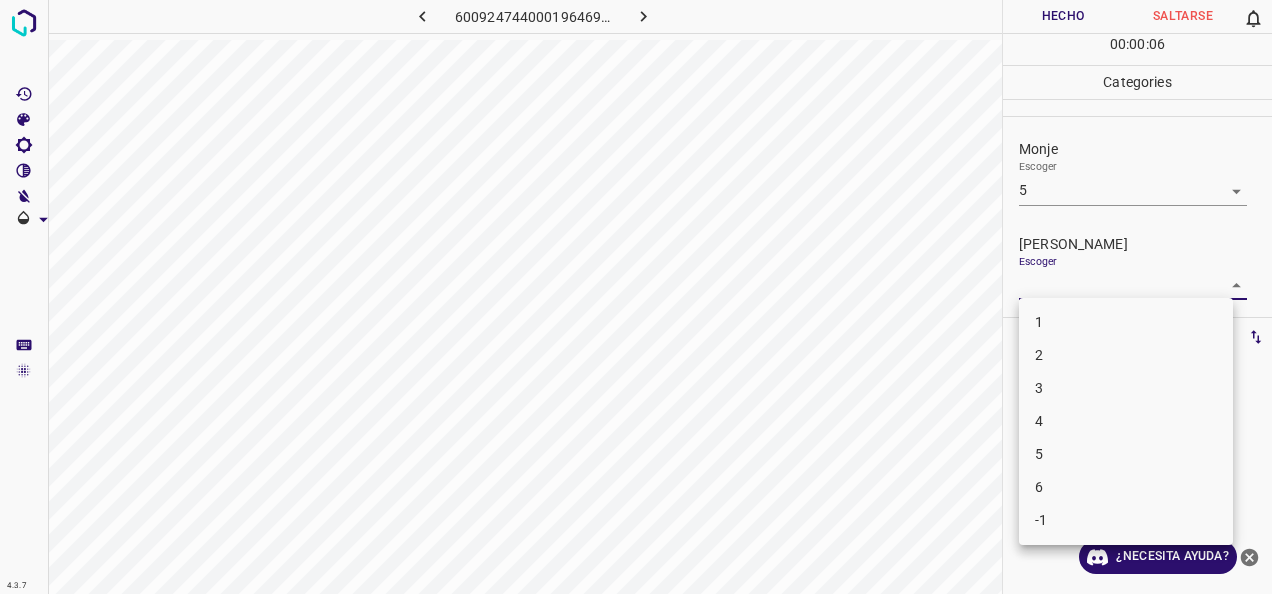 click on "4" at bounding box center (1126, 421) 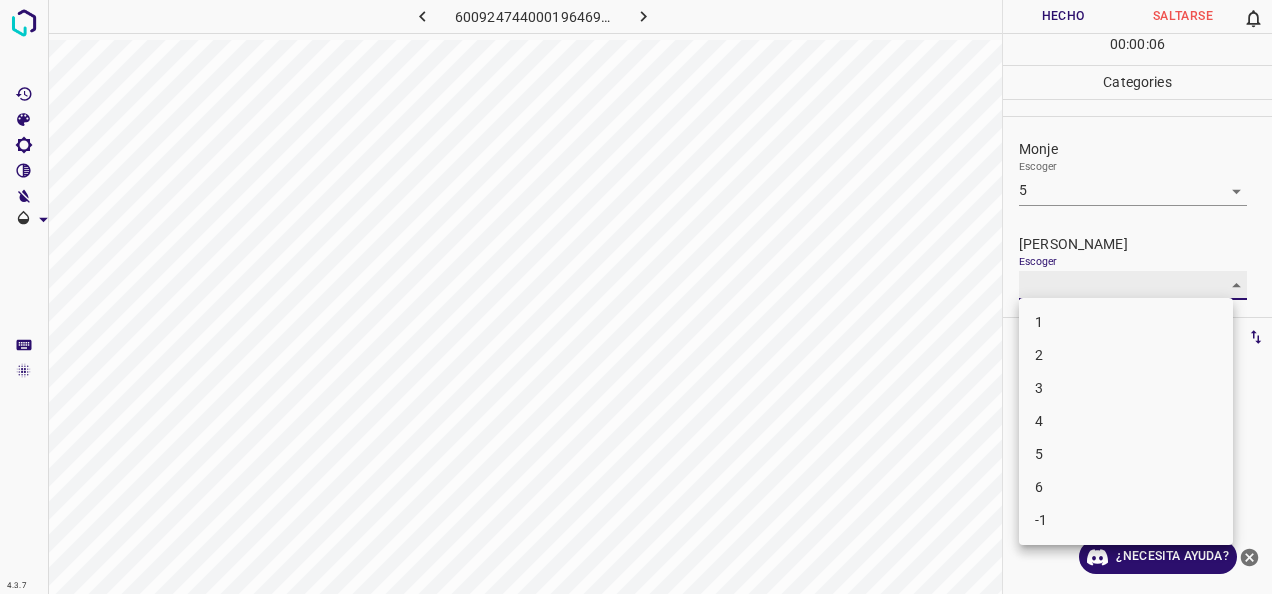 type on "4" 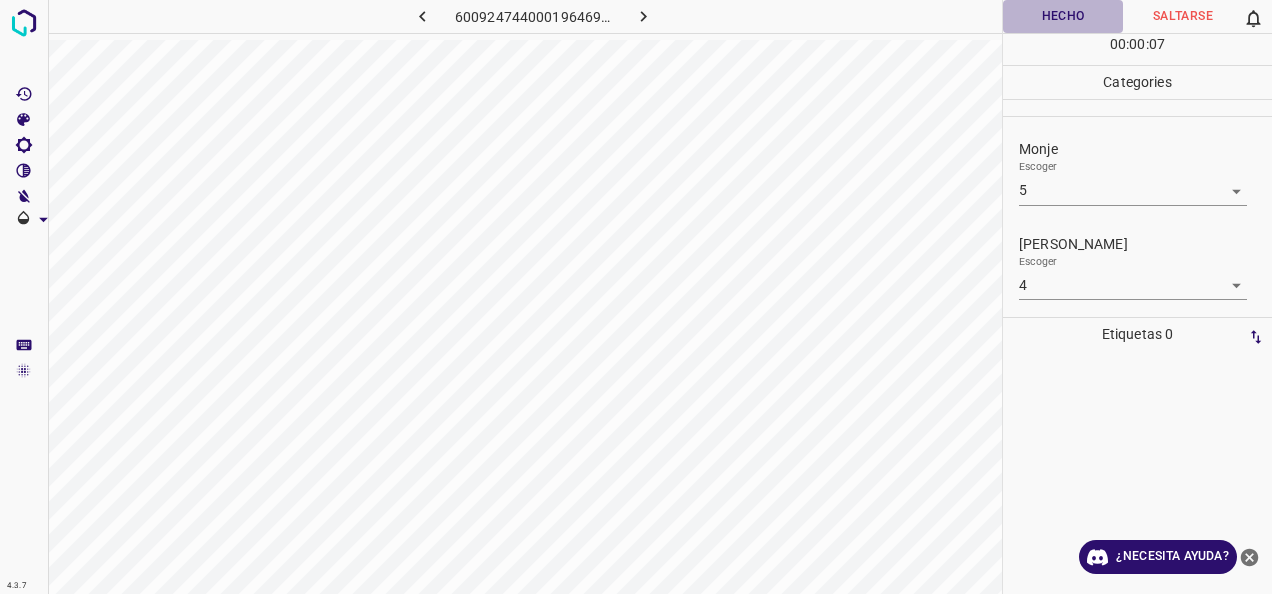 click on "Hecho" at bounding box center (1063, 16) 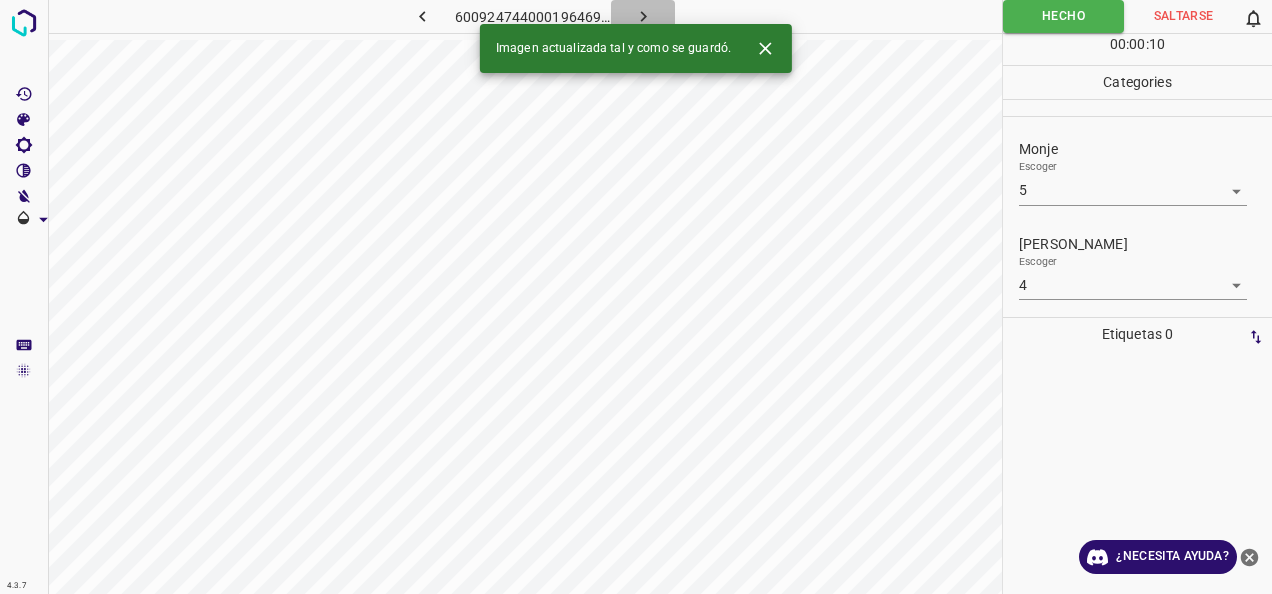 click 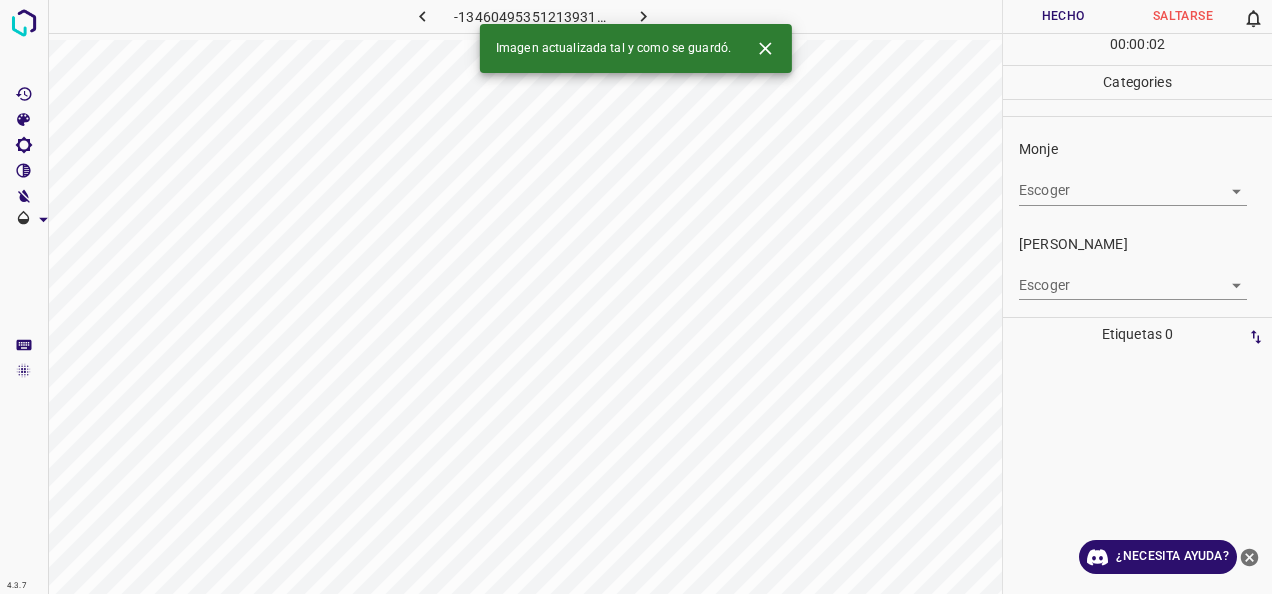 click on "4.3.7 -1346049535121393199.png Hecho Saltarse 0 00   : 00   : 02   Categories Monje  Escoger ​  [PERSON_NAME]   Escoger ​ Etiquetas 0 Categories 1 Monje 2  [PERSON_NAME] Herramientas Espacio Cambiar entre modos (Dibujar y Editar) Yo Etiquetado automático R Restaurar zoom M Acercar N Alejar Borrar Eliminar etiqueta de selección Filtros Z Restaurar filtros X Filtro de saturación C Filtro de brillo V Filtro de contraste B Filtro de escala de grises General O Descargar Imagen actualizada tal y como se guardó. ¿Necesita ayuda? -Mensaje de texto -Esconder -Borrar" at bounding box center [636, 297] 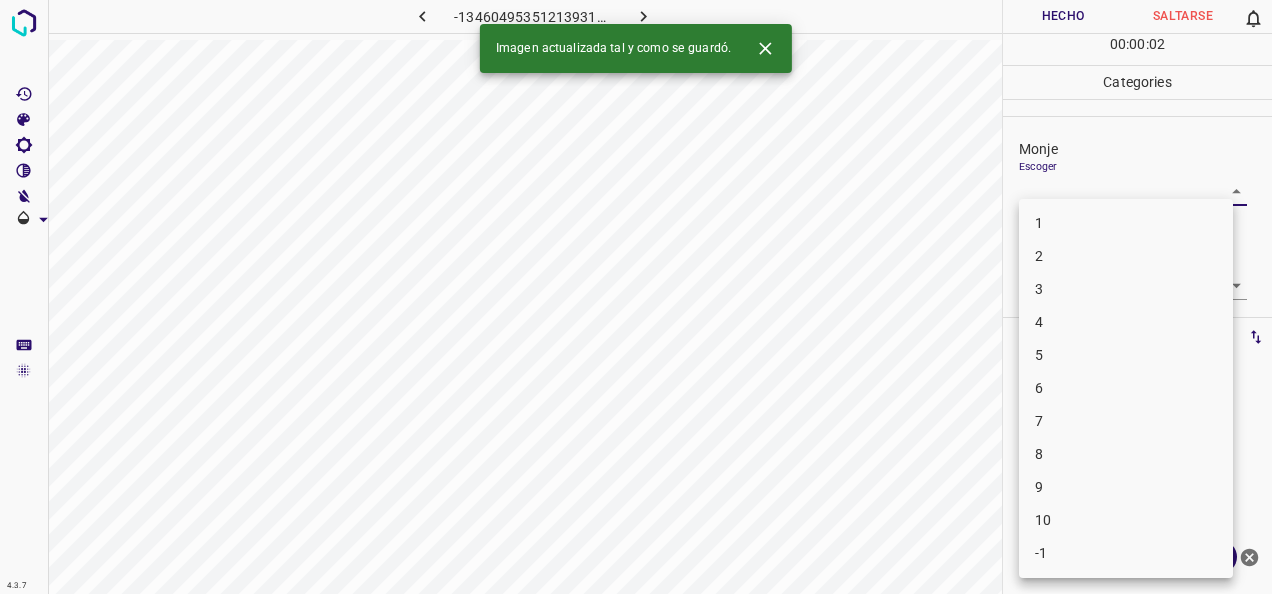 click on "1" at bounding box center (1126, 223) 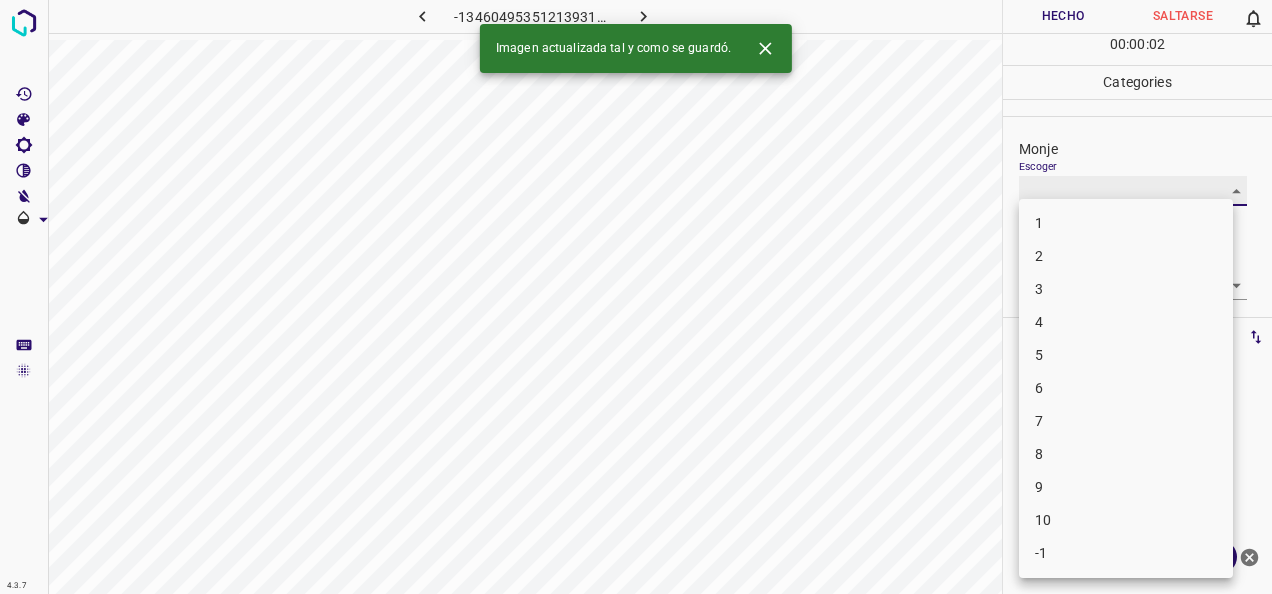 type on "1" 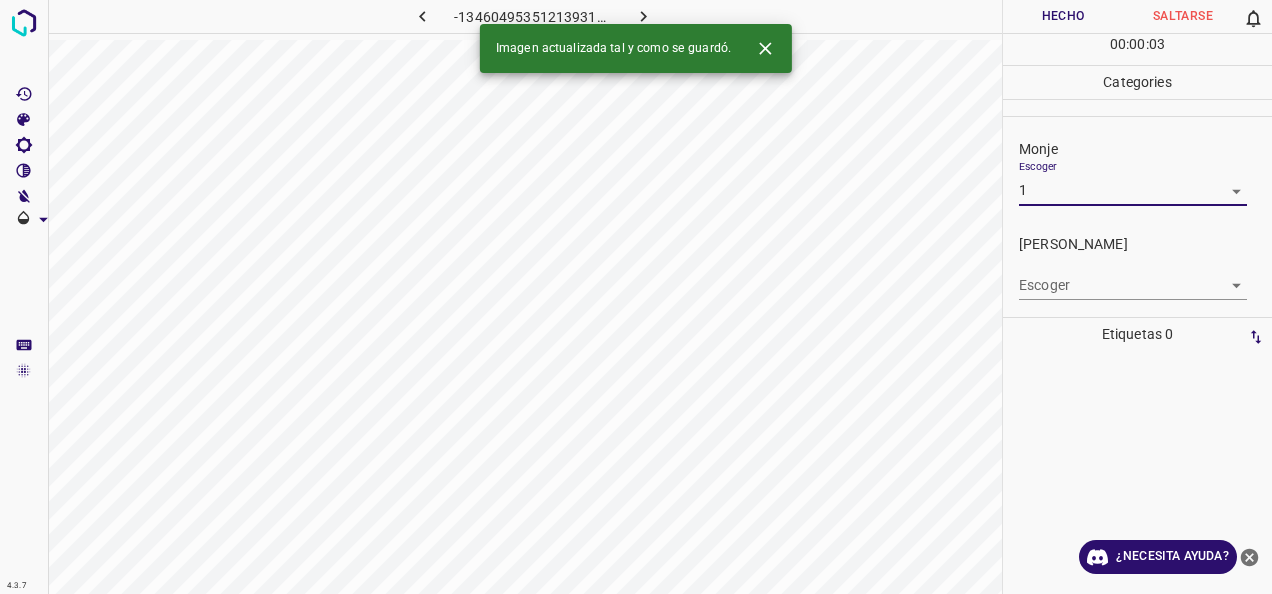 click on "4.3.7 -1346049535121393199.png Hecho Saltarse 0 00   : 00   : 03   Categories Monje  Escoger 1 1  [PERSON_NAME]   Escoger ​ Etiquetas 0 Categories 1 Monje 2  [PERSON_NAME] Herramientas Espacio Cambiar entre modos (Dibujar y Editar) Yo Etiquetado automático R Restaurar zoom M Acercar N Alejar Borrar Eliminar etiqueta de selección Filtros Z Restaurar filtros X Filtro de saturación C Filtro de brillo V Filtro de contraste B Filtro de escala de grises General O Descargar Imagen actualizada tal y como se guardó. ¿Necesita ayuda? -Mensaje de texto -Esconder -Borrar" at bounding box center (636, 297) 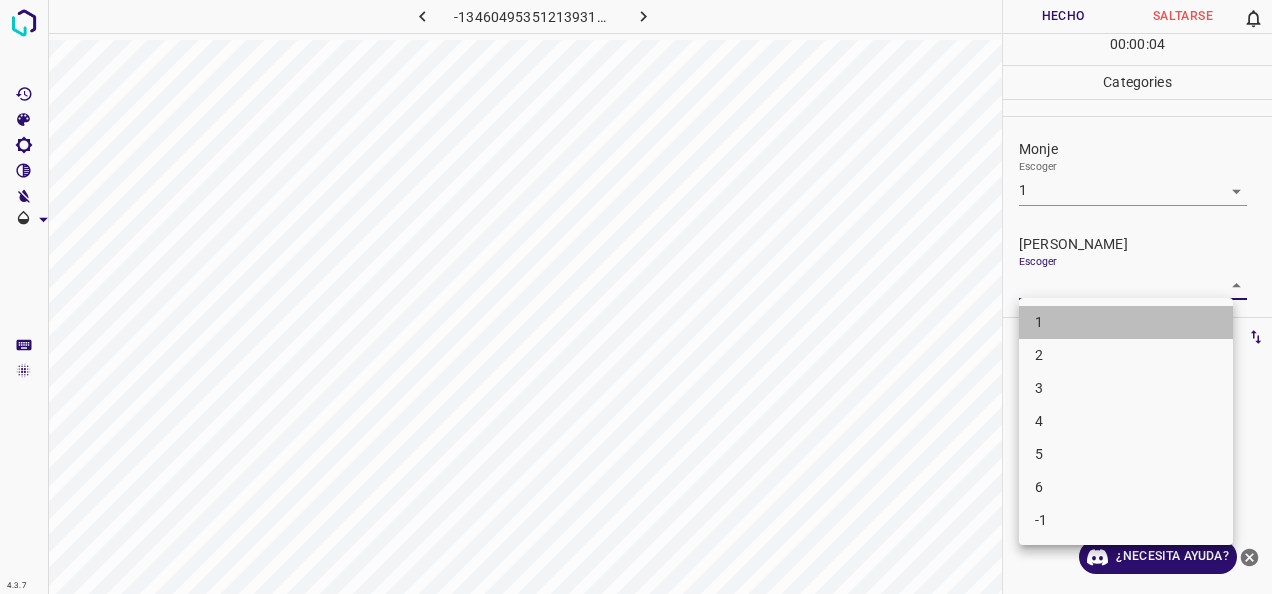 click on "1" at bounding box center [1126, 322] 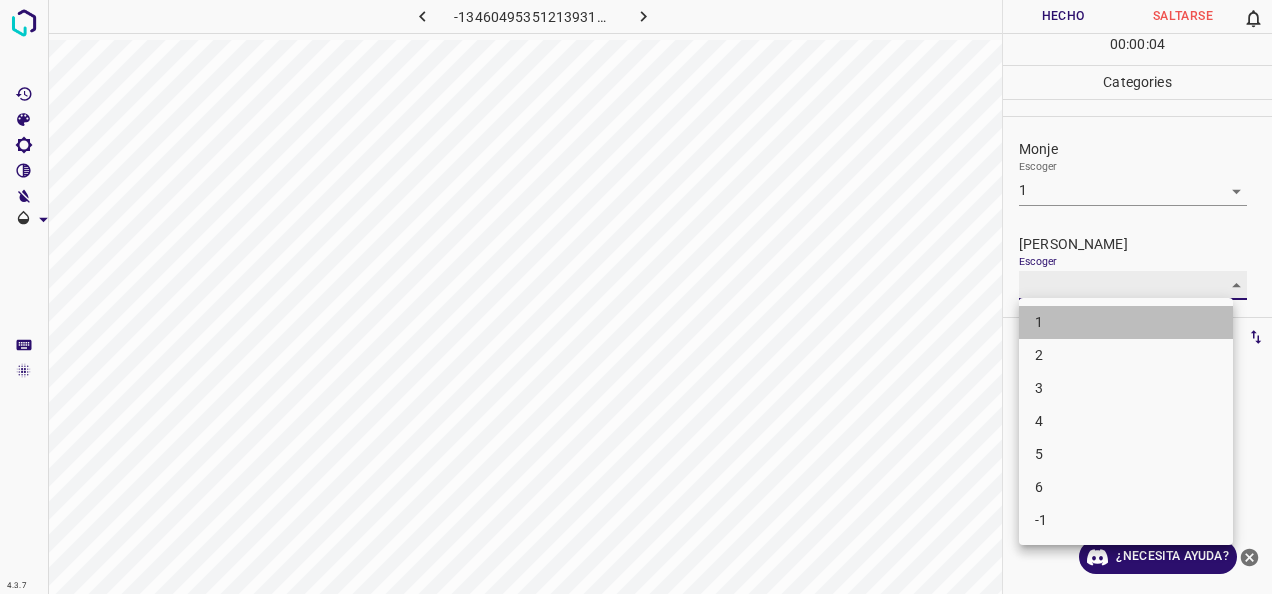 type on "1" 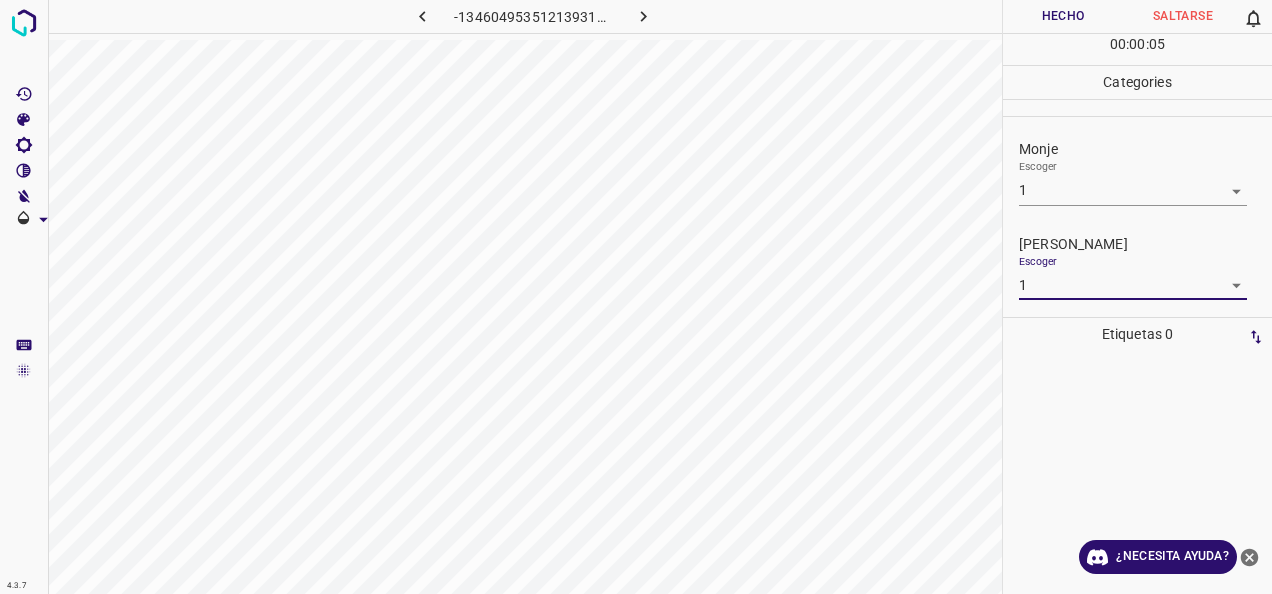 click on "Hecho" at bounding box center [1063, 16] 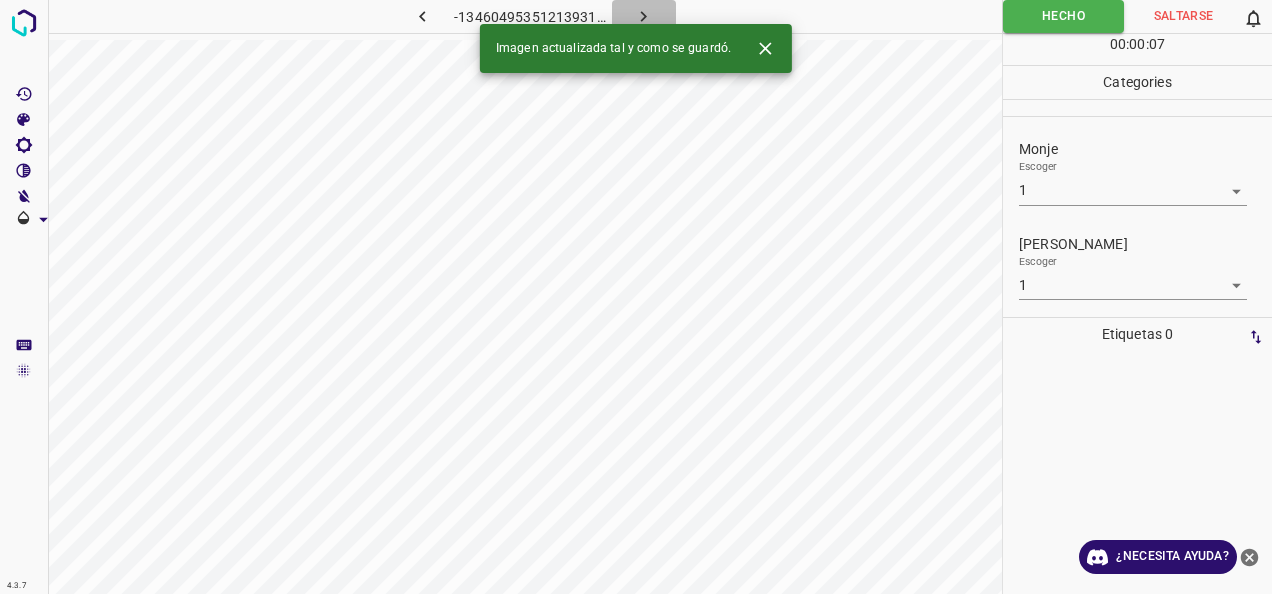 click 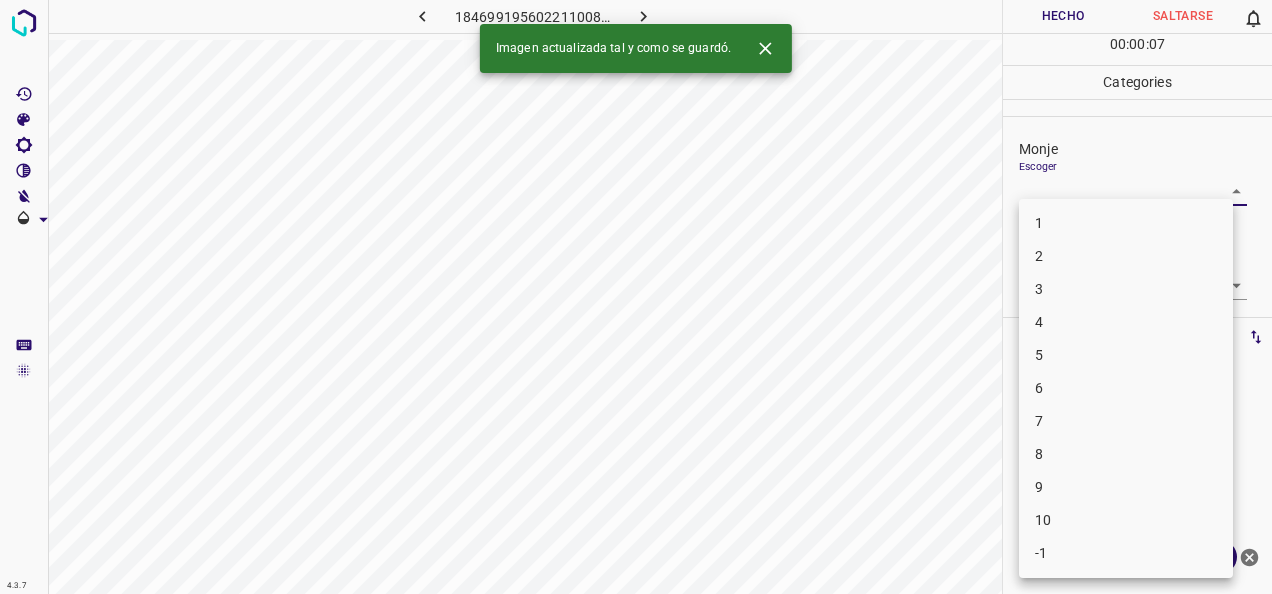 click on "4.3.7 1846991956022110089.png Hecho Saltarse 0 00   : 00   : 07   Categories Monje  Escoger ​  [PERSON_NAME]   Escoger ​ Etiquetas 0 Categories 1 Monje 2  [PERSON_NAME] Herramientas Espacio Cambiar entre modos (Dibujar y Editar) Yo Etiquetado automático R Restaurar zoom M Acercar N Alejar Borrar Eliminar etiqueta de selección Filtros Z Restaurar filtros X Filtro de saturación C Filtro de brillo V Filtro de contraste B Filtro de escala de grises General O Descargar Imagen actualizada tal y como se guardó. ¿Necesita ayuda? -Mensaje de texto -Esconder -Borrar 1 2 3 4 5 6 7 8 9 10 -1" at bounding box center [636, 297] 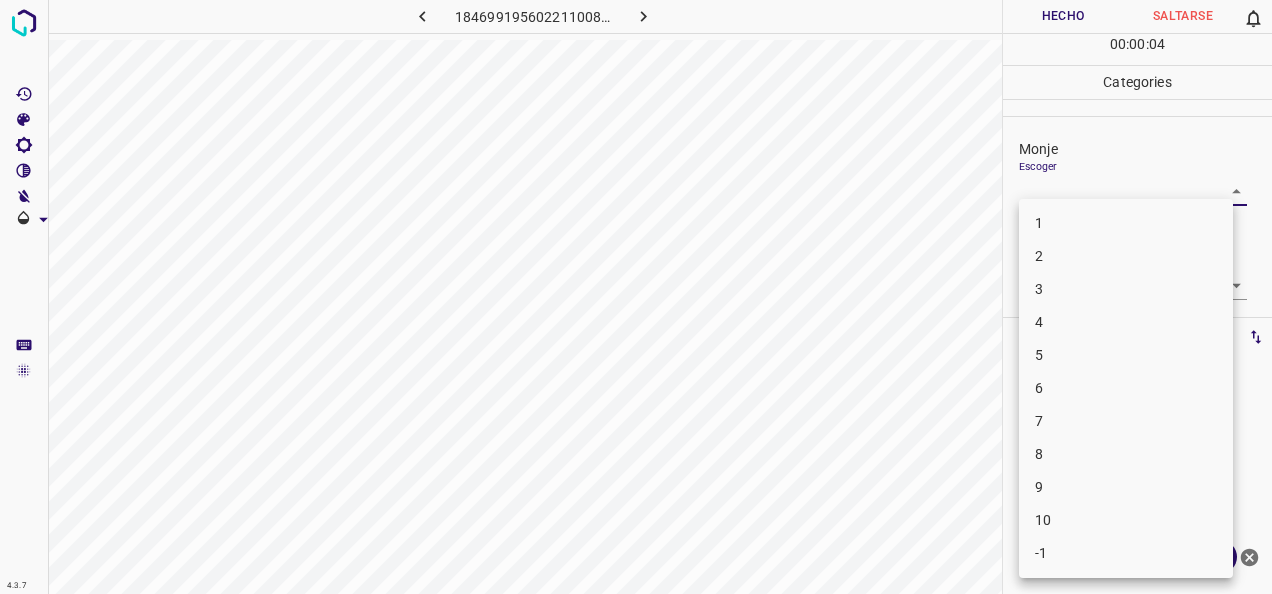click on "1" at bounding box center [1126, 223] 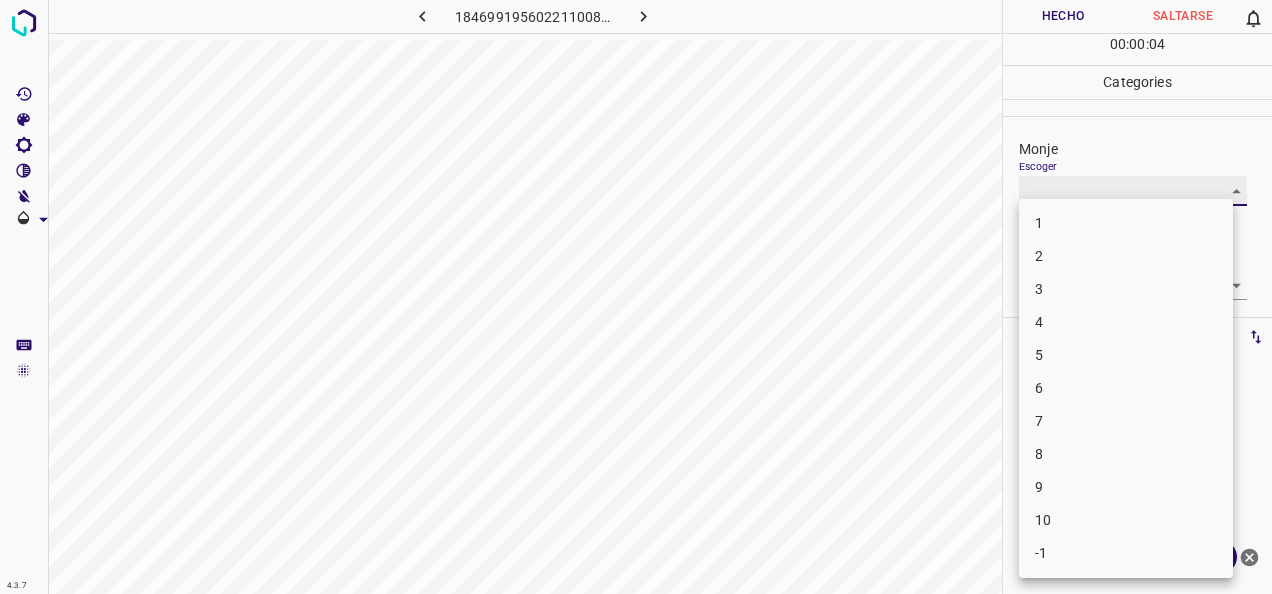 type on "1" 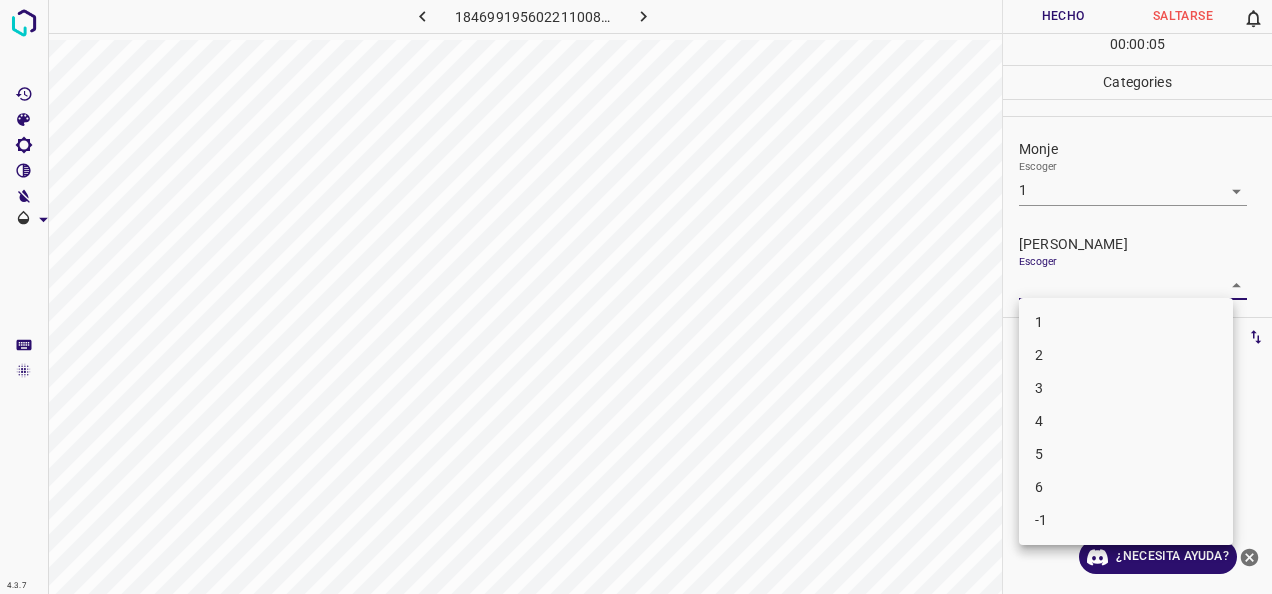 click on "4.3.7 1846991956022110089.png Hecho Saltarse 0 00   : 00   : 05   Categories Monje  Escoger 1 1  [PERSON_NAME]   Escoger ​ Etiquetas 0 Categories 1 Monje 2  [PERSON_NAME] Herramientas Espacio Cambiar entre modos (Dibujar y Editar) Yo Etiquetado automático R Restaurar zoom M Acercar N Alejar Borrar Eliminar etiqueta de selección Filtros Z Restaurar filtros X Filtro de saturación C Filtro de brillo V Filtro de contraste B Filtro de escala de grises General O Descargar ¿Necesita ayuda? -Mensaje de texto -Esconder -Borrar 1 2 3 4 5 6 -1" at bounding box center (636, 297) 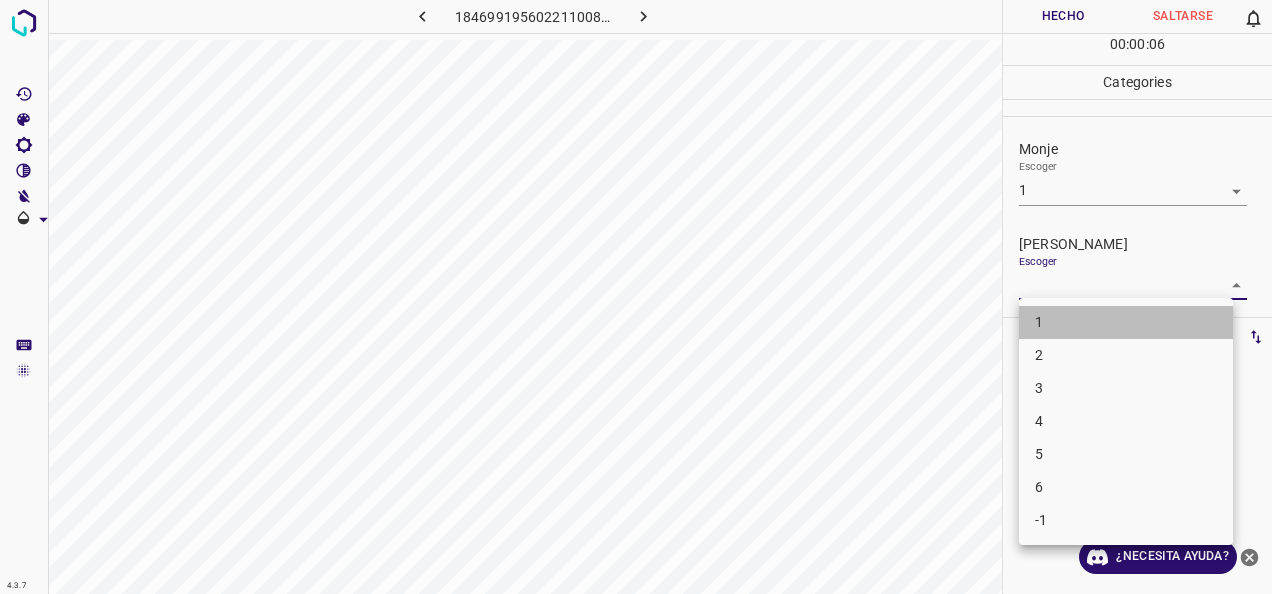 click on "1" at bounding box center [1126, 322] 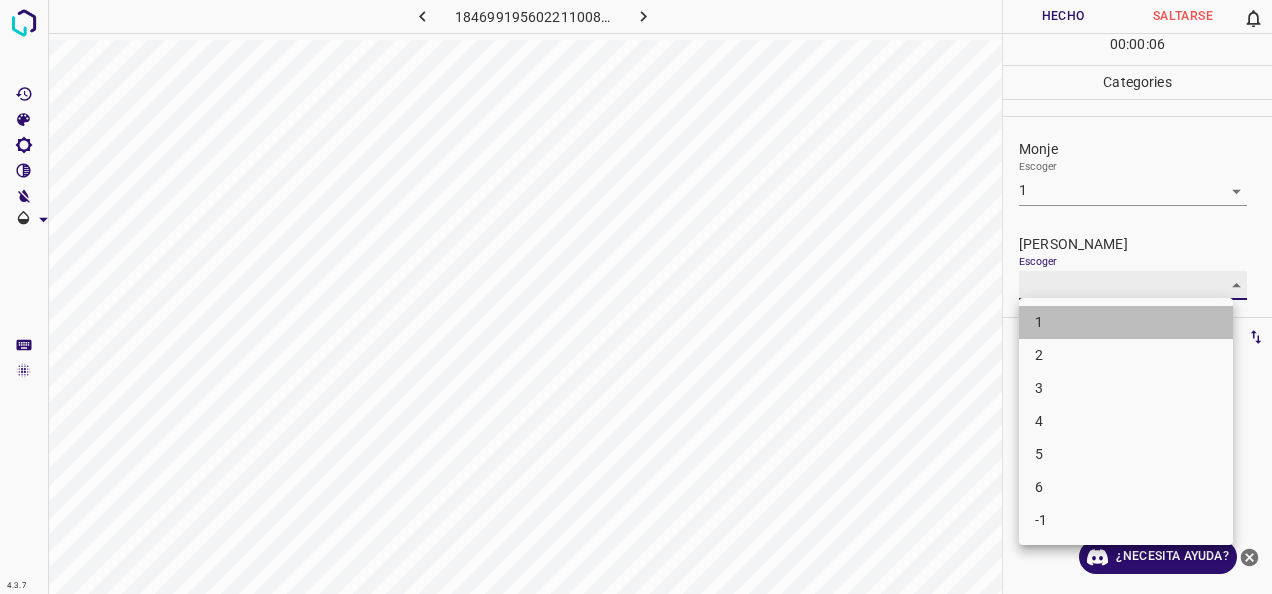 type on "1" 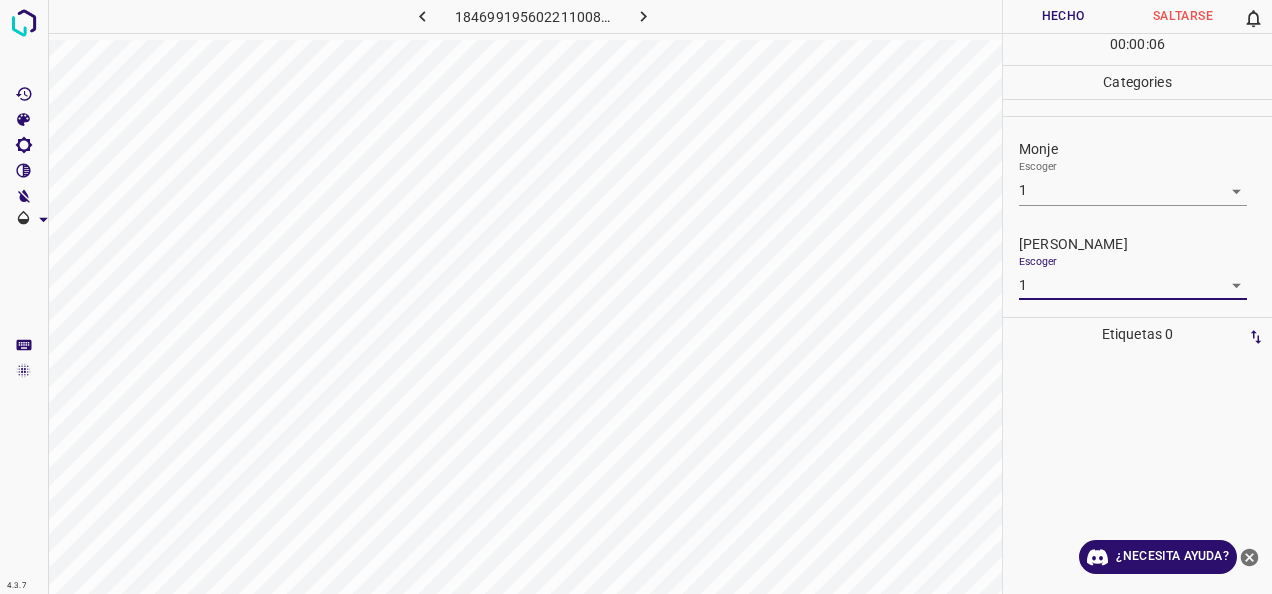 click on "Hecho" at bounding box center (1063, 16) 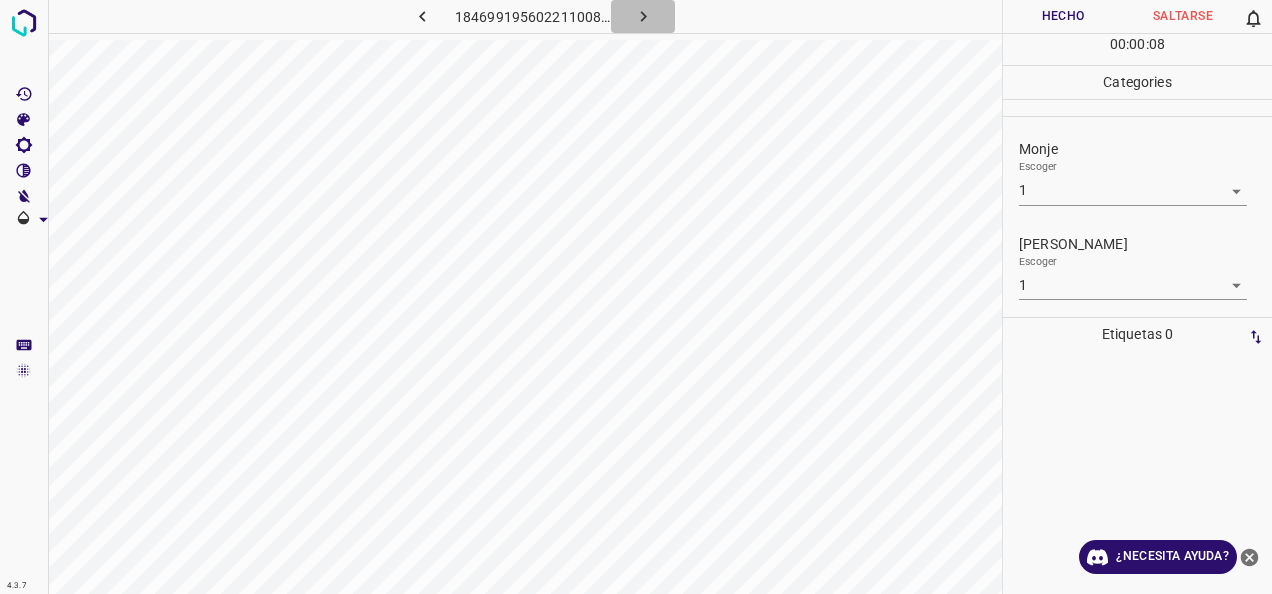click 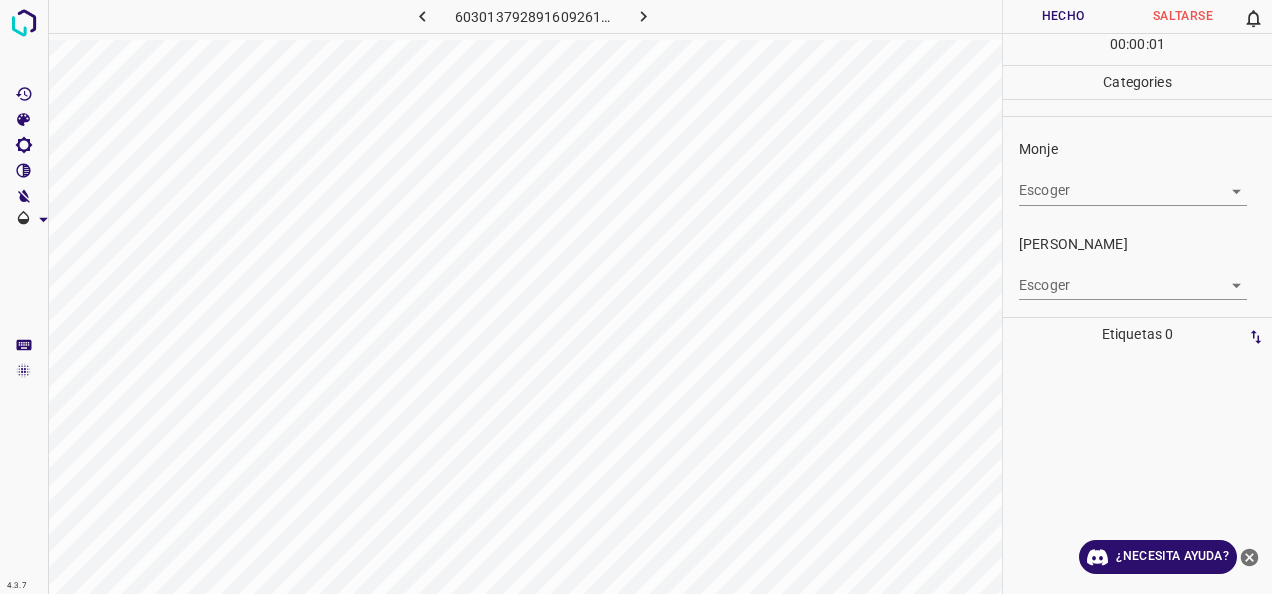 click on "4.3.7 6030137928916092619.png Hecho Saltarse 0 00   : 00   : 01   Categories [PERSON_NAME] ​  [PERSON_NAME]   Escoger ​ Etiquetas 0 Categories 1 Monje 2  [PERSON_NAME] Herramientas Espacio Cambiar entre modos (Dibujar y Editar) Yo Etiquetado automático R Restaurar zoom M Acercar N Alejar Borrar Eliminar etiqueta de selección Filtros Z Restaurar filtros X Filtro de saturación C Filtro de brillo V Filtro de contraste B Filtro de escala de grises General O Descargar ¿Necesita ayuda? -Mensaje de texto -Esconder -Borrar" at bounding box center (636, 297) 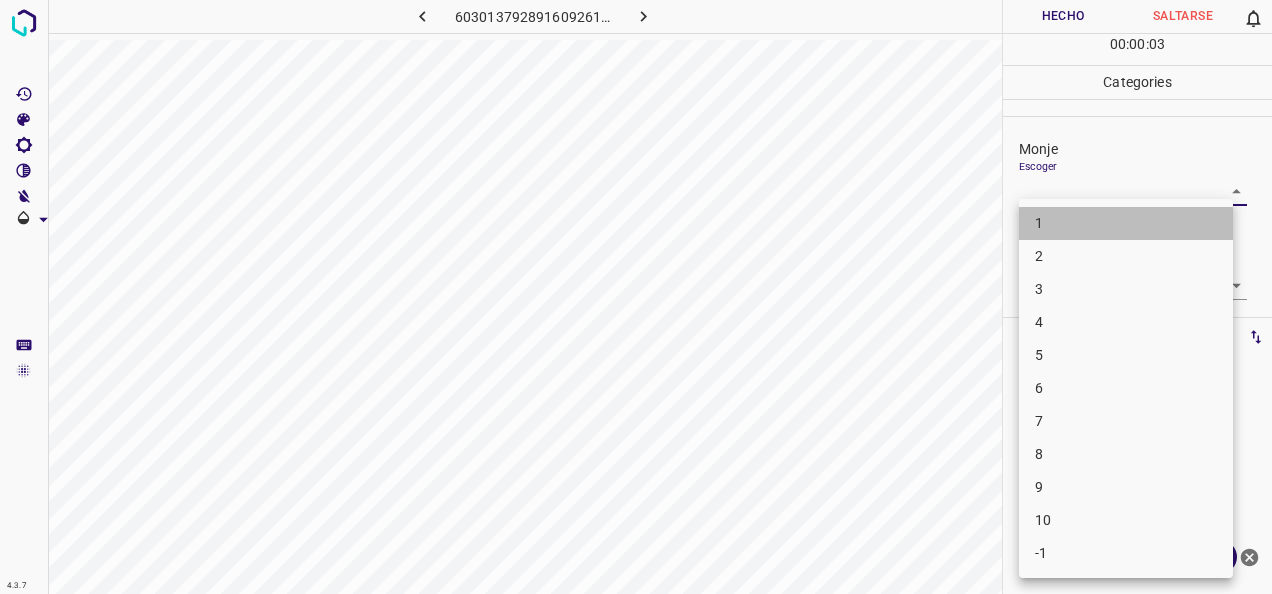 click on "1" at bounding box center (1126, 223) 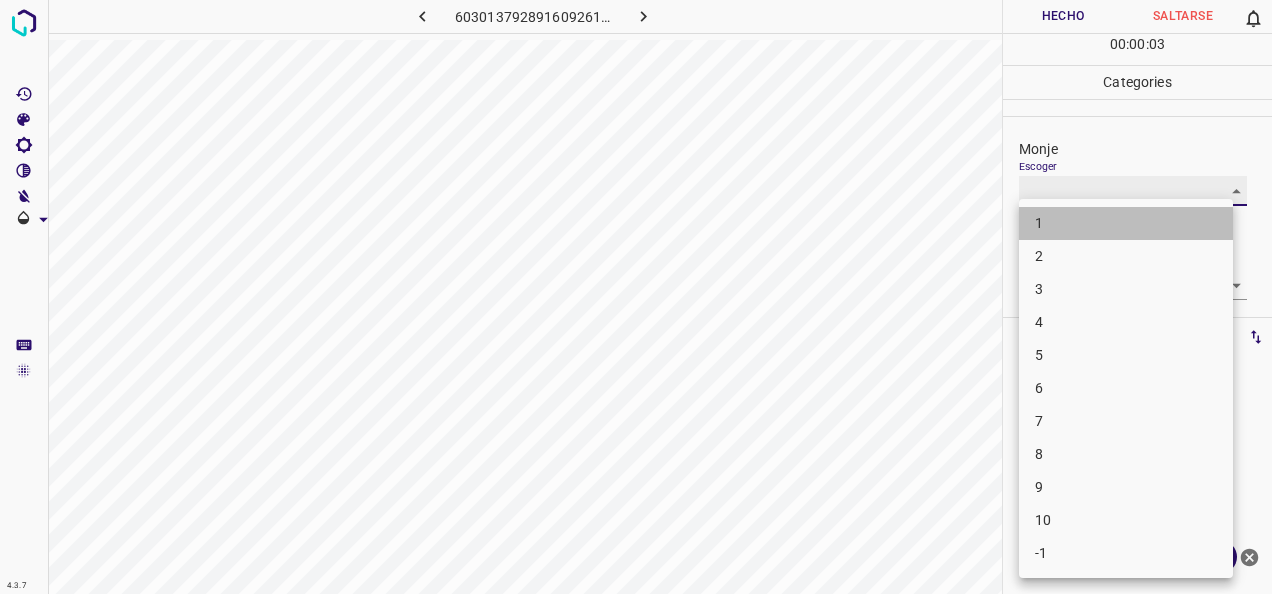 type on "1" 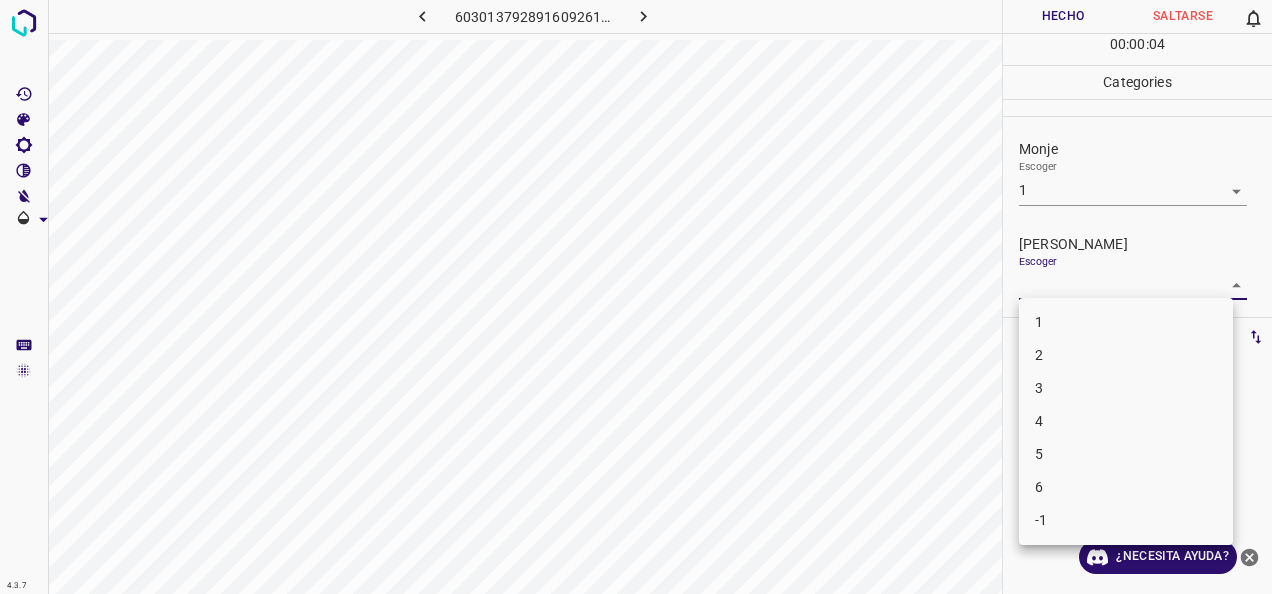click on "4.3.7 6030137928916092619.png Hecho Saltarse 0 00   : 00   : 04   Categories Monje  Escoger 1 1  [PERSON_NAME]   Escoger ​ Etiquetas 0 Categories 1 Monje 2  [PERSON_NAME] Herramientas Espacio Cambiar entre modos (Dibujar y Editar) Yo Etiquetado automático R Restaurar zoom M Acercar N Alejar Borrar Eliminar etiqueta de selección Filtros Z Restaurar filtros X Filtro de saturación C Filtro de brillo V Filtro de contraste B Filtro de escala de grises General O Descargar ¿Necesita ayuda? -Mensaje de texto -Esconder -Borrar 1 2 3 4 5 6 -1" at bounding box center (636, 297) 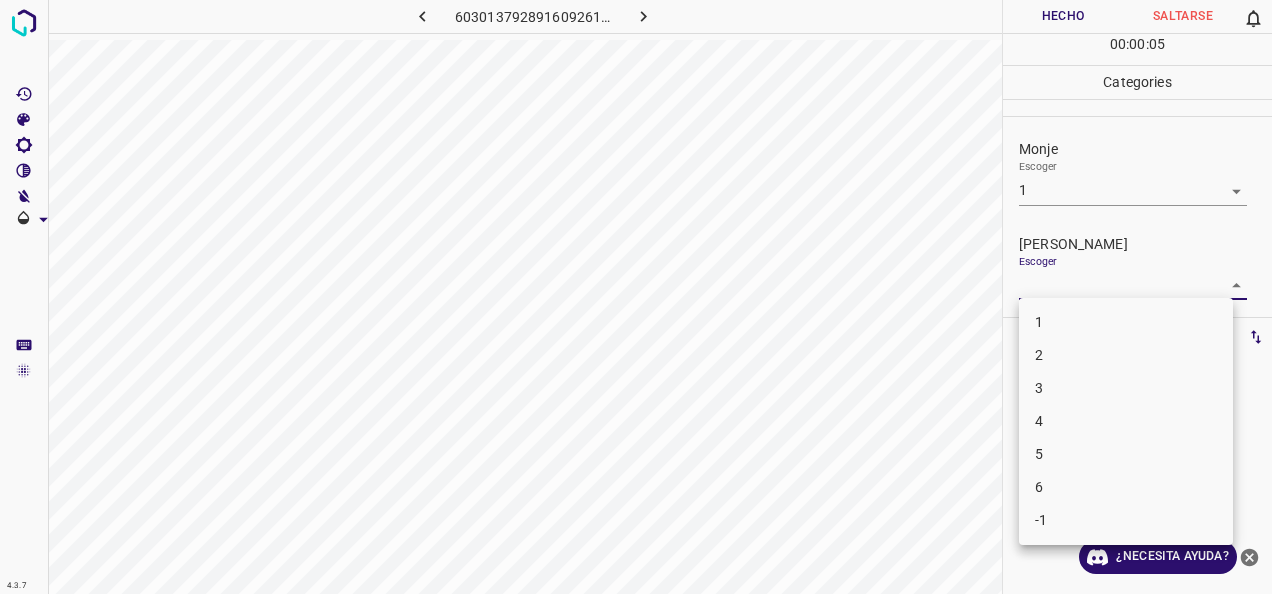 click on "1" at bounding box center (1126, 322) 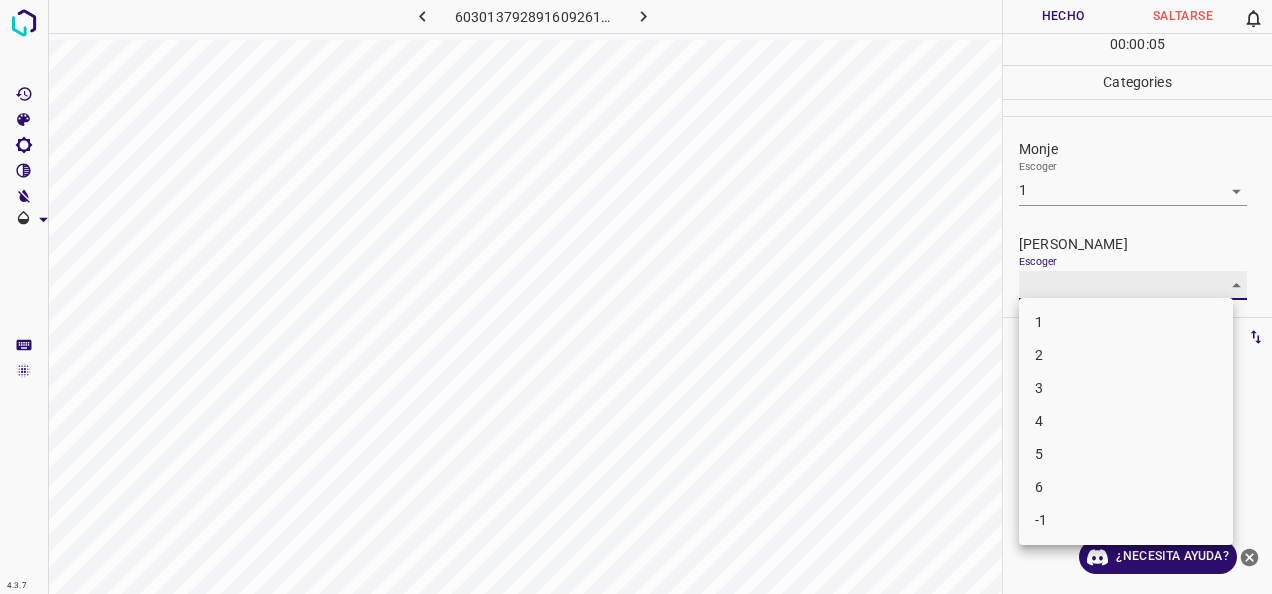 type on "1" 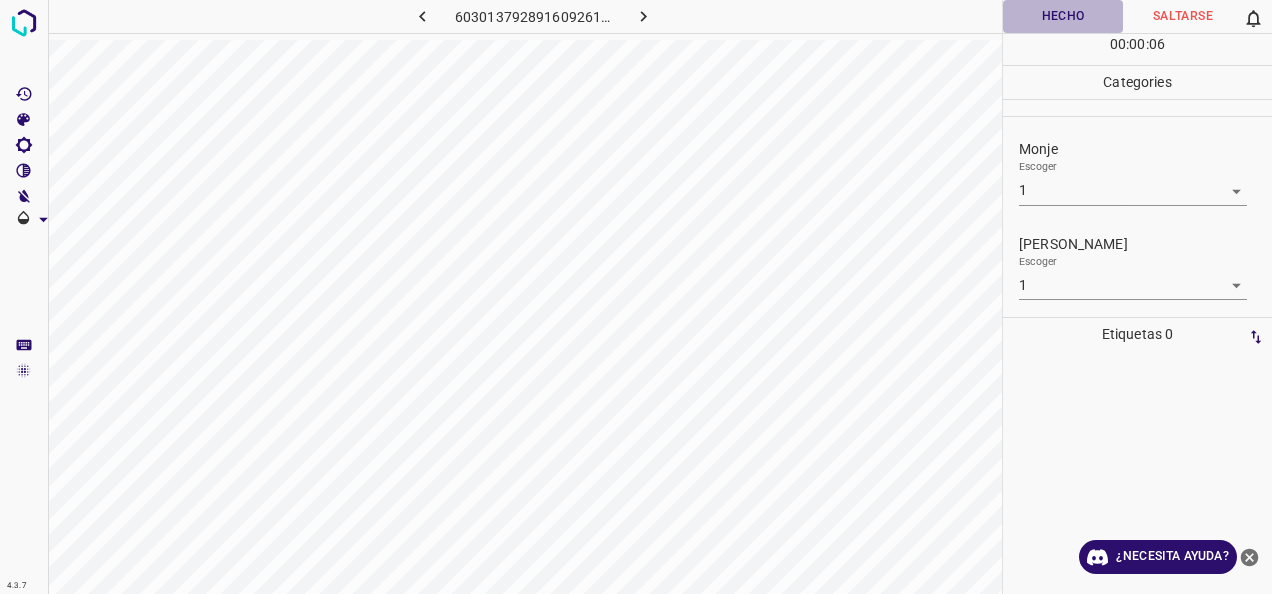 click on "Hecho" at bounding box center (1063, 16) 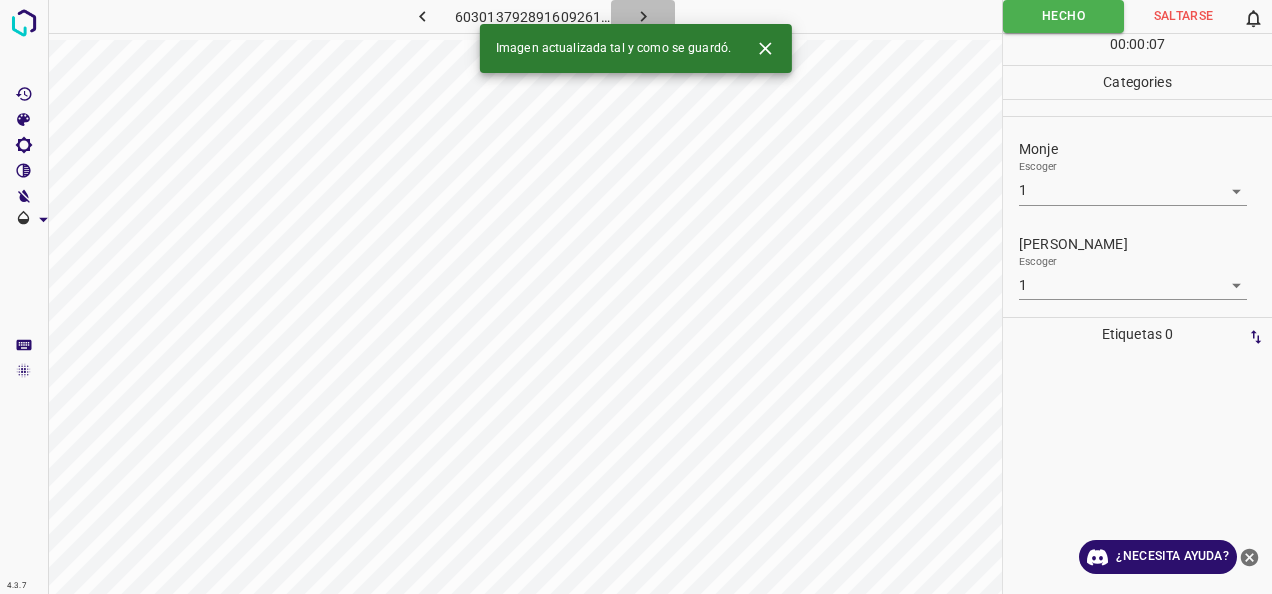 click at bounding box center [643, 16] 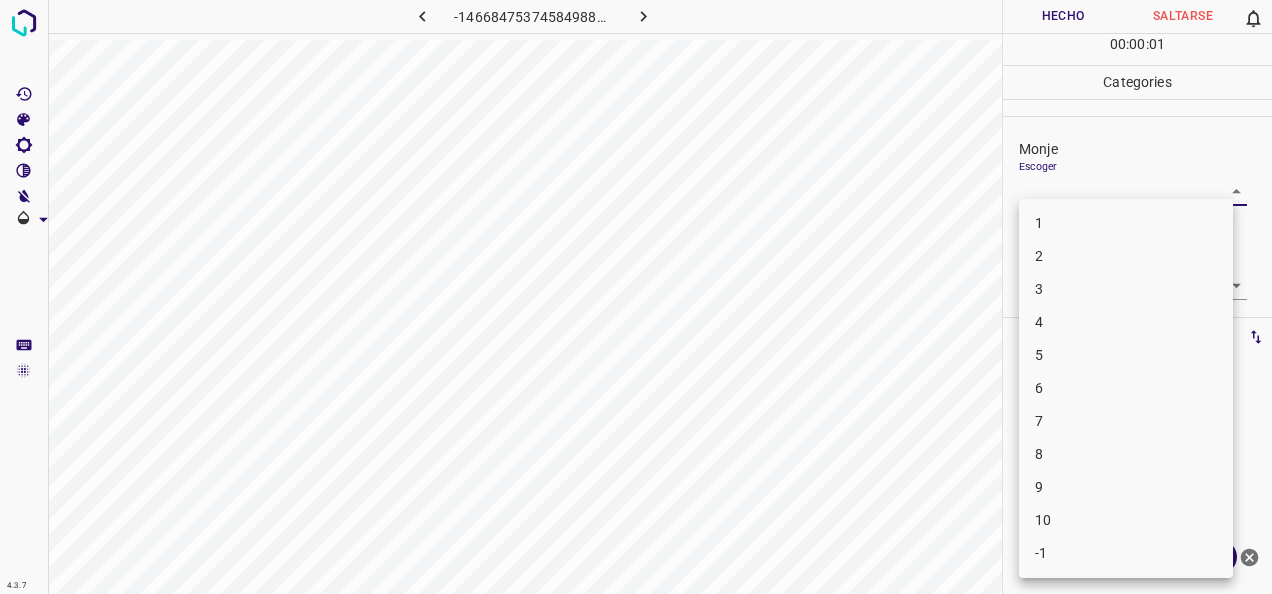 click on "4.3.7 -1466847537458498864.png Hecho Saltarse 0 00   : 00   : 01   Categories [PERSON_NAME] ​  [PERSON_NAME]   Escoger ​ Etiquetas 0 Categories 1 Monje 2  [PERSON_NAME] Herramientas Espacio Cambiar entre modos (Dibujar y Editar) Yo Etiquetado automático R Restaurar zoom M Acercar N Alejar Borrar Eliminar etiqueta de selección Filtros Z Restaurar filtros X Filtro de saturación C Filtro de brillo V Filtro de contraste B Filtro de escala de grises General O Descargar ¿Necesita ayuda? -Mensaje de texto -Esconder -Borrar 1 2 3 4 5 6 7 8 9 10 -1" at bounding box center [636, 297] 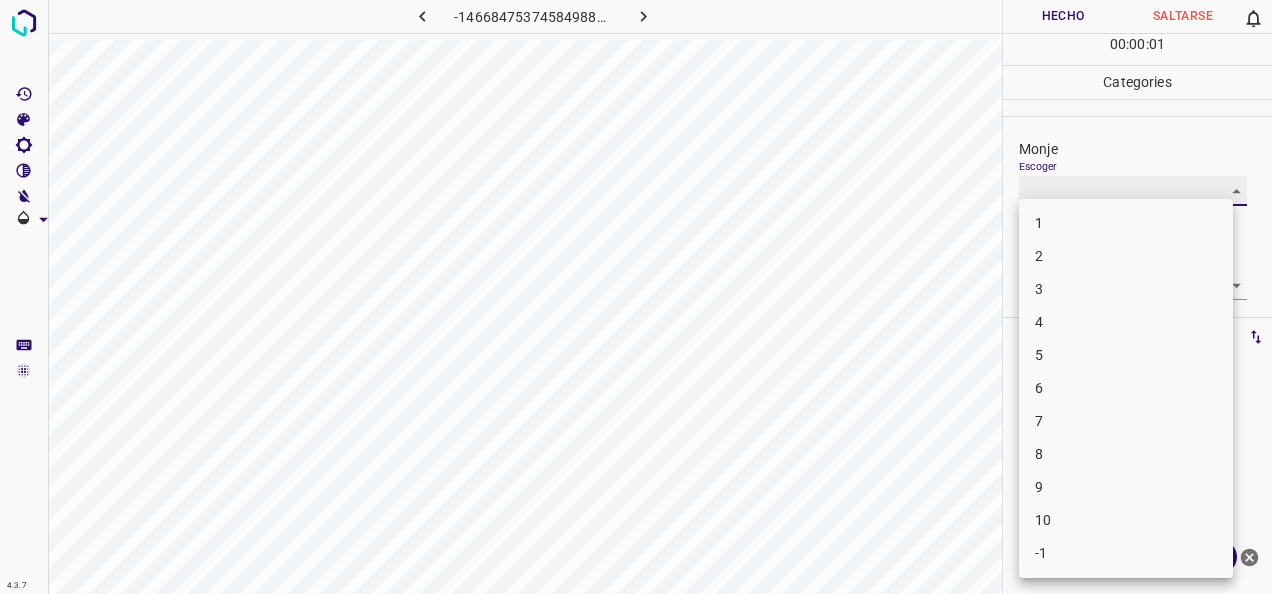 type on "1" 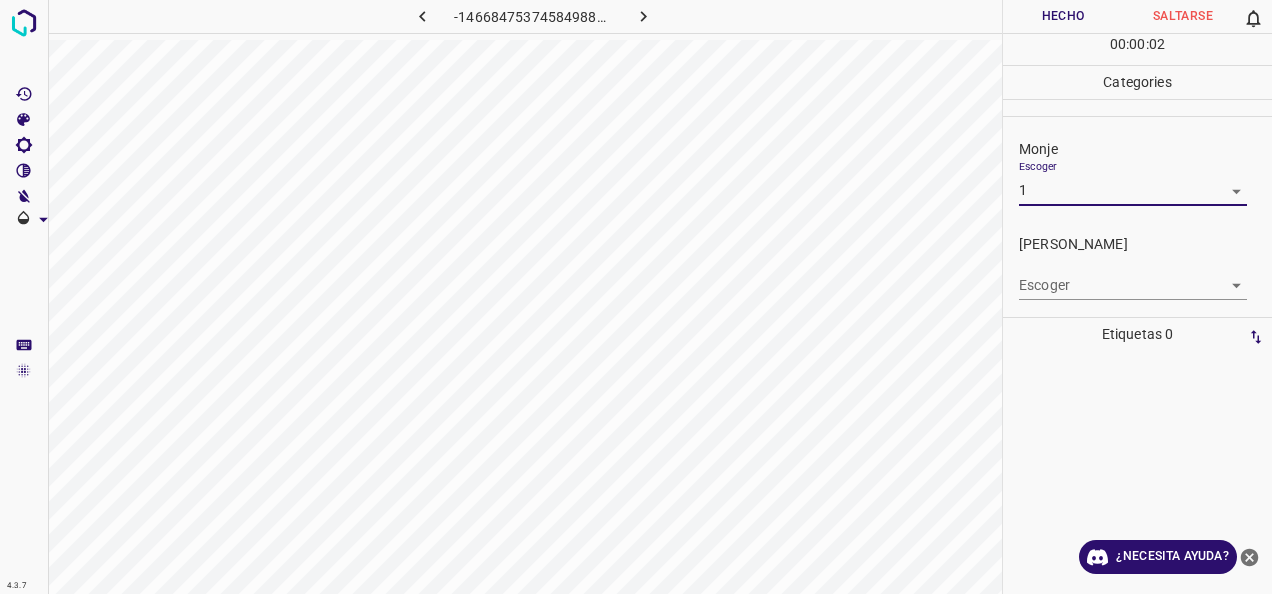click on "4.3.7 -1466847537458498864.png Hecho Saltarse 0 00   : 00   : 02   Categories Monje  Escoger 1 1  [PERSON_NAME]   Escoger ​ Etiquetas 0 Categories 1 Monje 2  [PERSON_NAME] Herramientas Espacio Cambiar entre modos (Dibujar y Editar) Yo Etiquetado automático R Restaurar zoom M Acercar N Alejar Borrar Eliminar etiqueta de selección Filtros Z Restaurar filtros X Filtro de saturación C Filtro de brillo V Filtro de contraste B Filtro de escala de grises General O Descargar ¿Necesita ayuda? -Mensaje de texto -Esconder -Borrar" at bounding box center [636, 297] 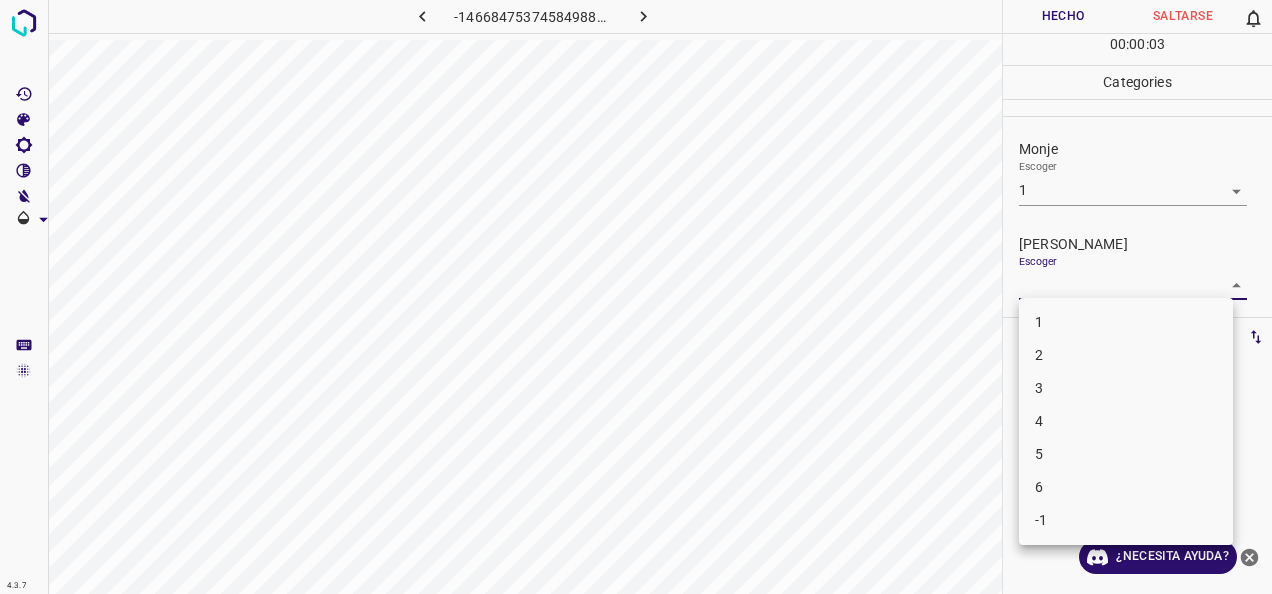 click on "1" at bounding box center (1126, 322) 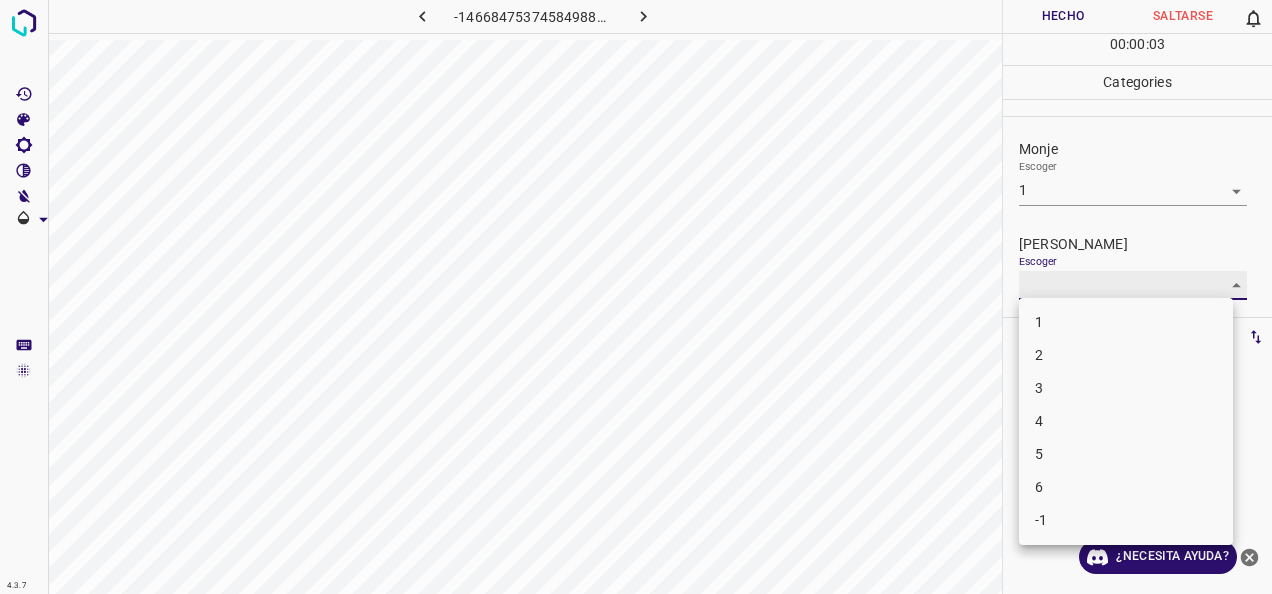 type on "1" 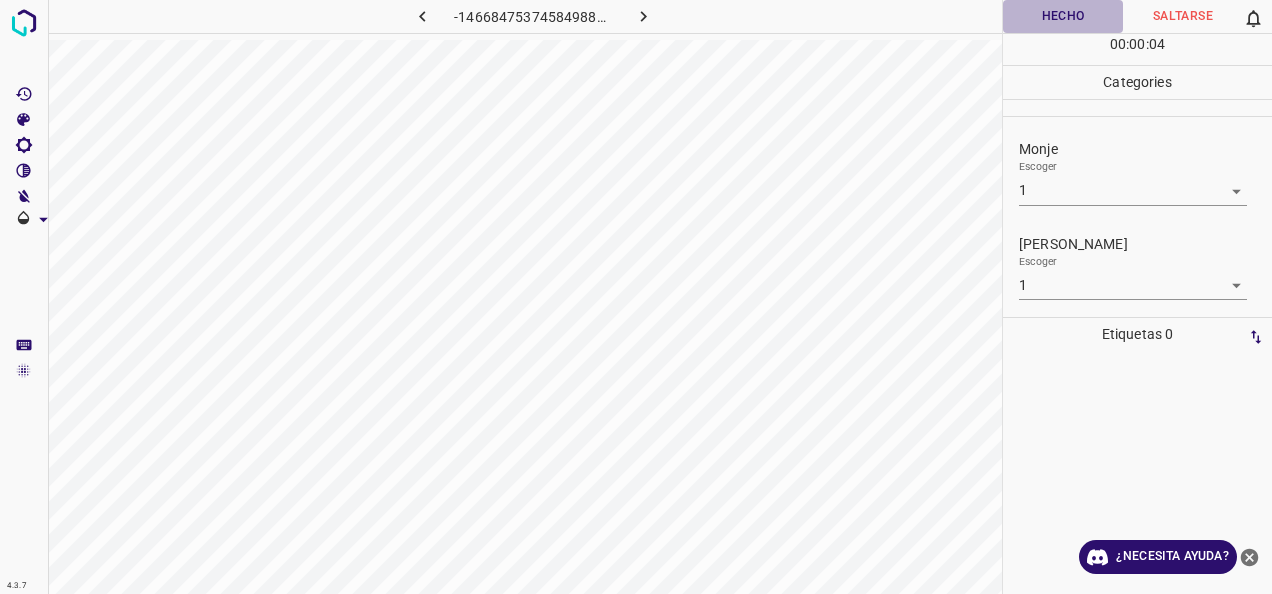 click on "Hecho" at bounding box center (1063, 16) 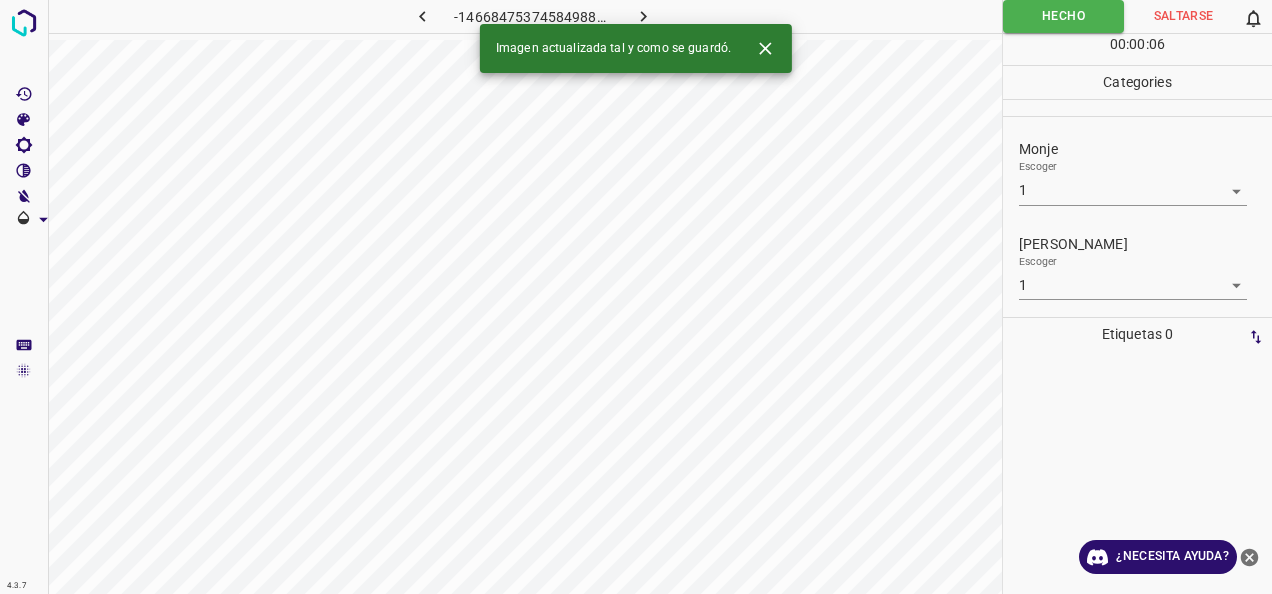 click at bounding box center [644, 16] 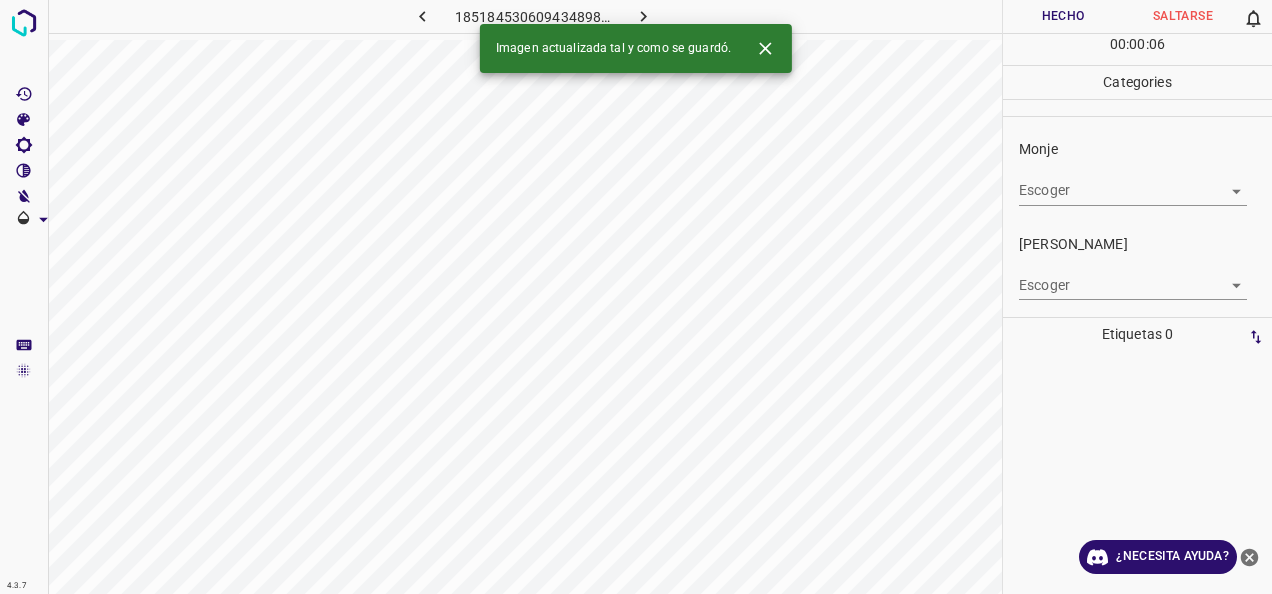 click on "4.3.7 1851845306094348983.png Hecho Saltarse 0 00   : 00   : 06   Categories Monje  Escoger ​  [PERSON_NAME]   Escoger ​ Etiquetas 0 Categories 1 Monje 2  [PERSON_NAME] Herramientas Espacio Cambiar entre modos (Dibujar y Editar) Yo Etiquetado automático R Restaurar zoom M Acercar N Alejar Borrar Eliminar etiqueta de selección Filtros Z Restaurar filtros X Filtro de saturación C Filtro de brillo V Filtro de contraste B Filtro de escala de grises General O Descargar Imagen actualizada tal y como se guardó. ¿Necesita ayuda? -Mensaje de texto -Esconder -Borrar" at bounding box center (636, 297) 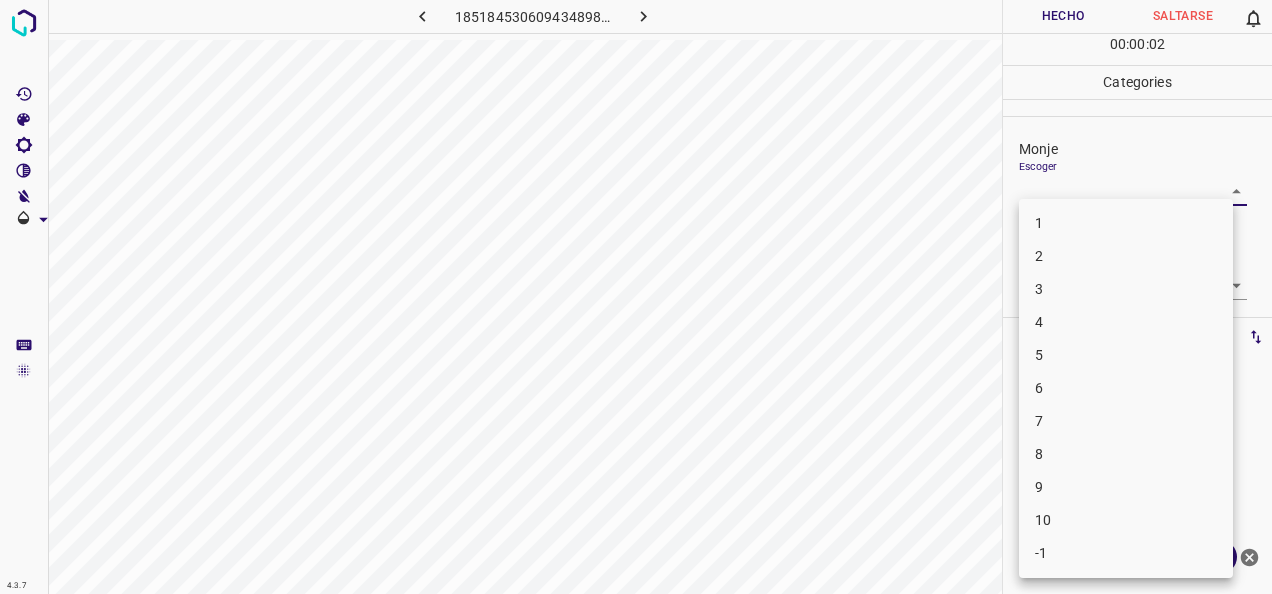 click on "1" at bounding box center [1126, 223] 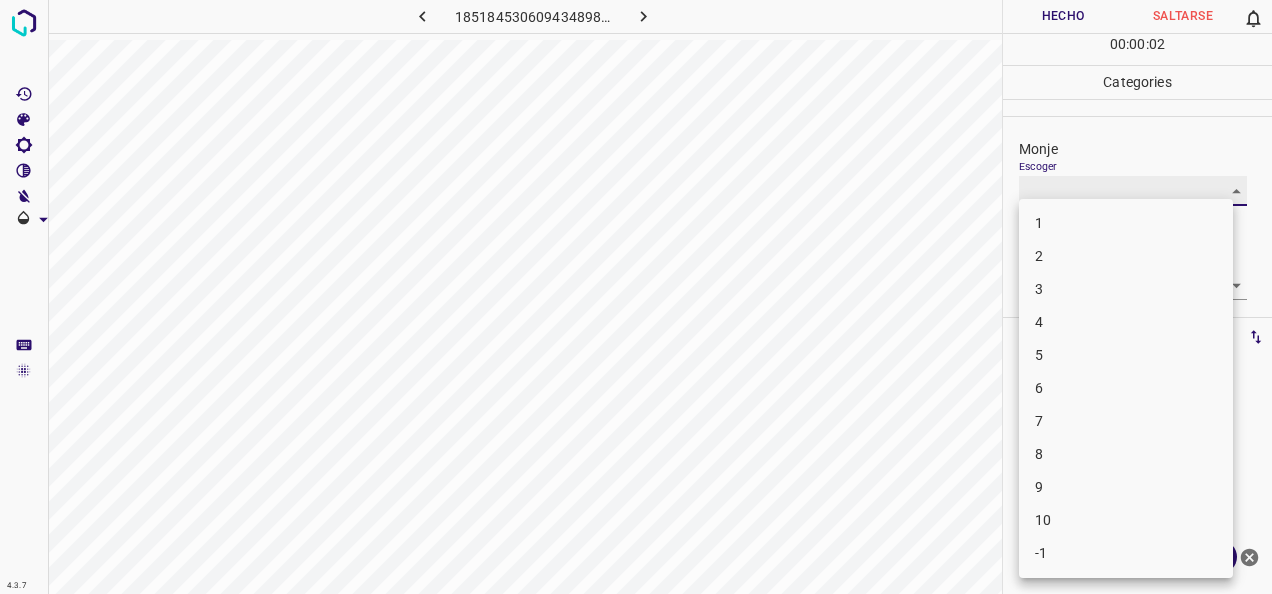 type on "1" 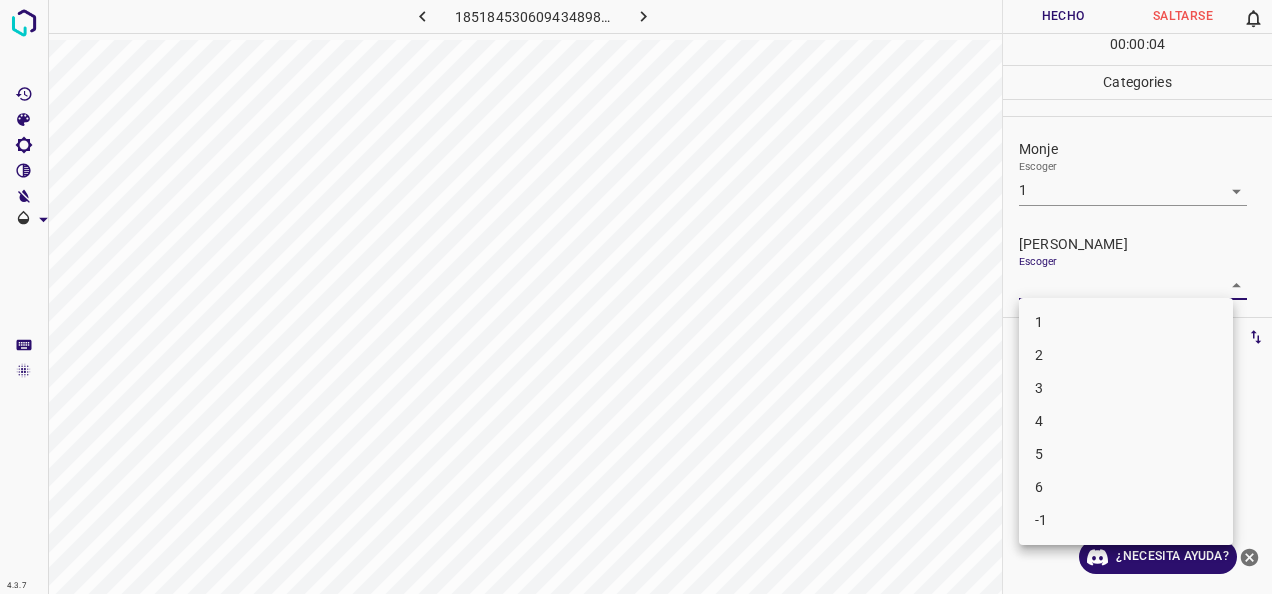 click on "4.3.7 1851845306094348983.png Hecho Saltarse 0 00   : 00   : 04   Categories Monje  Escoger 1 1  [PERSON_NAME]   Escoger ​ Etiquetas 0 Categories 1 Monje 2  [PERSON_NAME] Herramientas Espacio Cambiar entre modos (Dibujar y Editar) Yo Etiquetado automático R Restaurar zoom M Acercar N Alejar Borrar Eliminar etiqueta de selección Filtros Z Restaurar filtros X Filtro de saturación C Filtro de brillo V Filtro de contraste B Filtro de escala de grises General O Descargar ¿Necesita ayuda? -Mensaje de texto -Esconder -Borrar 1 2 3 4 5 6 -1" at bounding box center (636, 297) 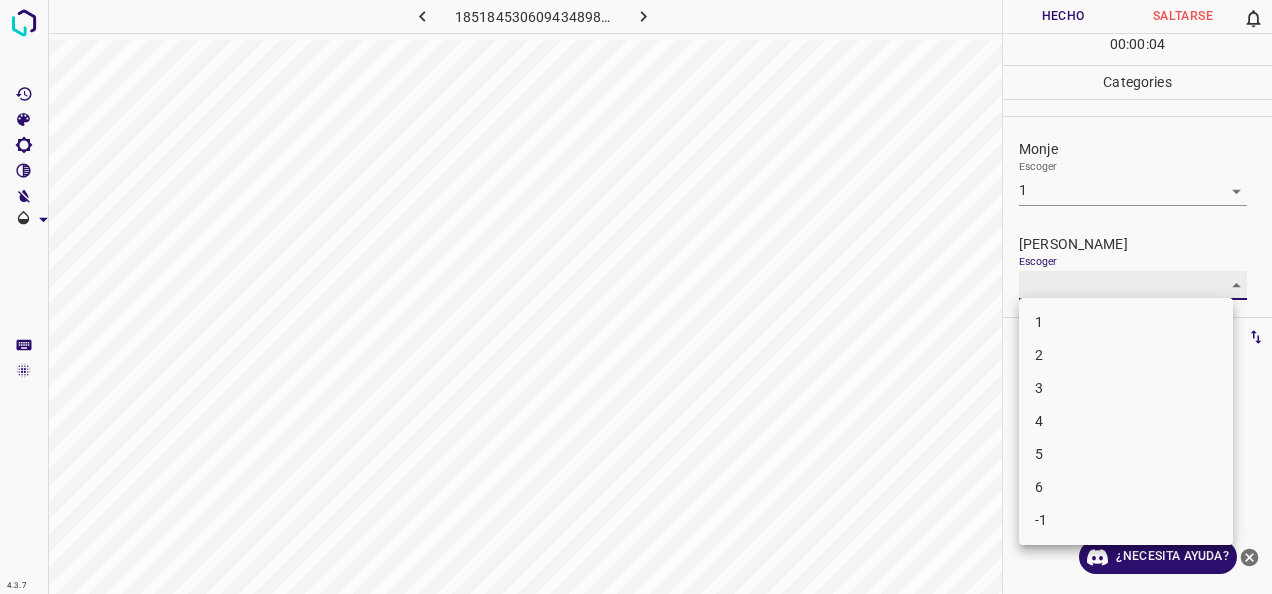 type on "1" 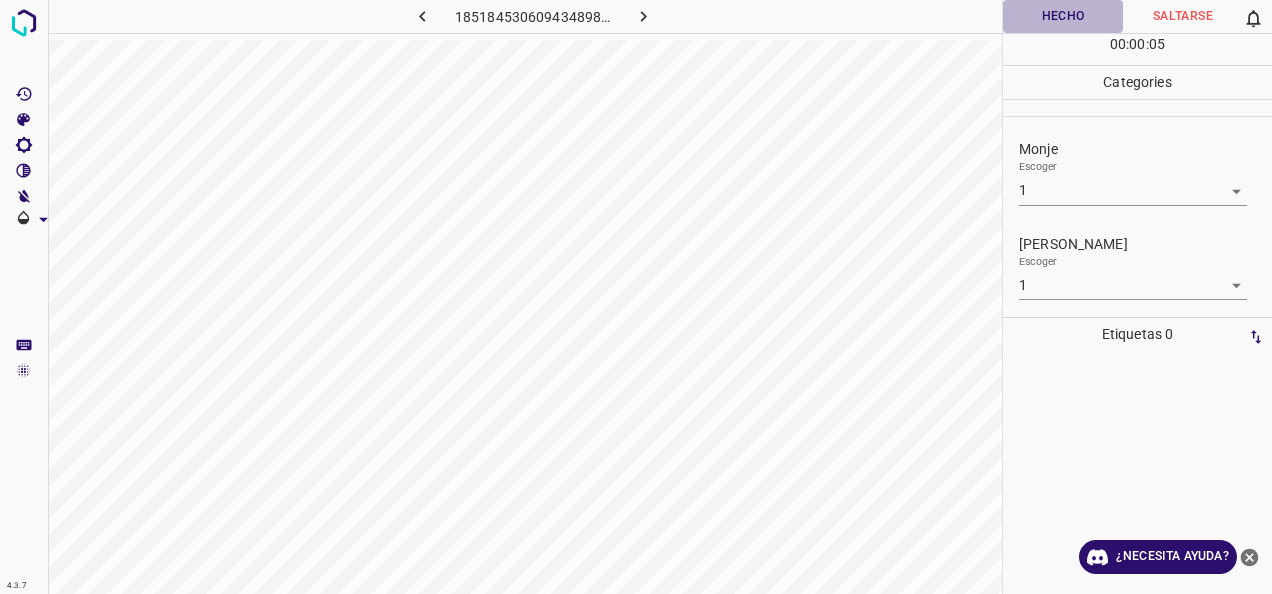 click on "Hecho" at bounding box center [1063, 16] 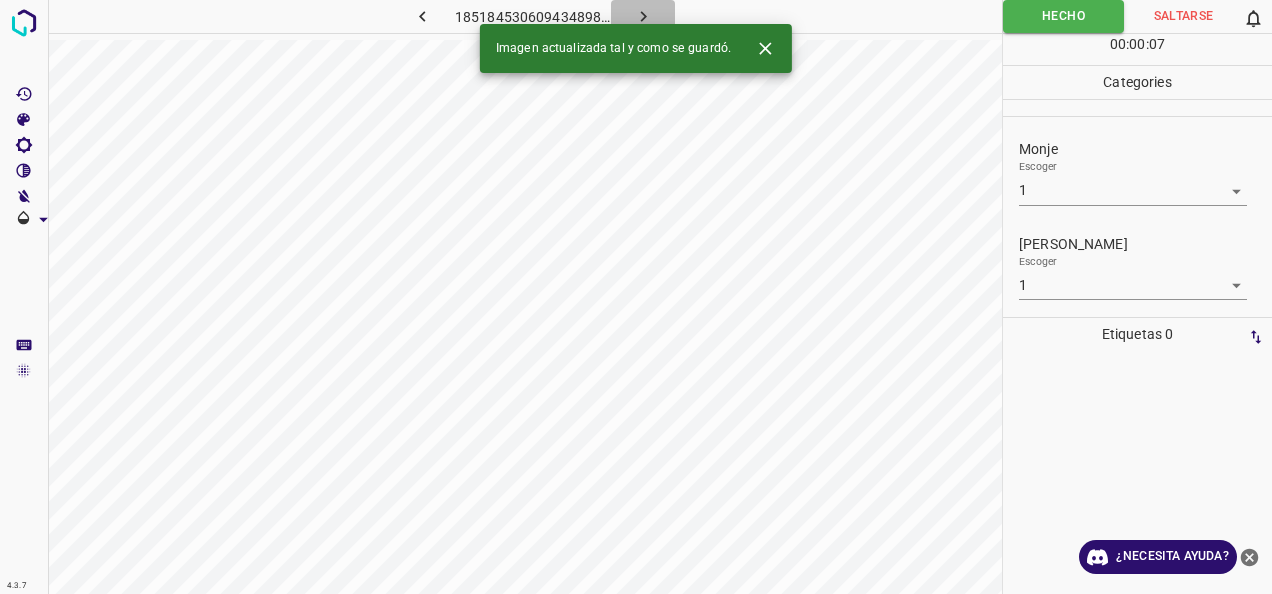 click 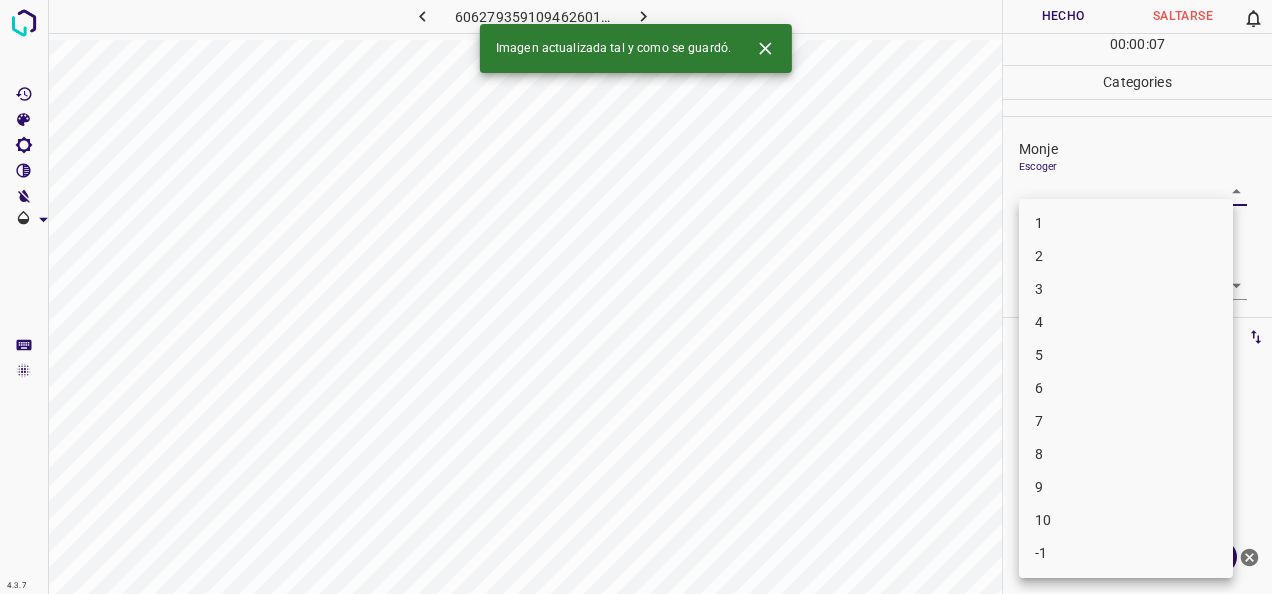 click on "4.3.7 6062793591094626019.png Hecho Saltarse 0 00   : 00   : 07   Categories Monje  Escoger ​  [PERSON_NAME]   Escoger ​ Etiquetas 0 Categories 1 Monje 2  [PERSON_NAME] Herramientas Espacio Cambiar entre modos (Dibujar y Editar) Yo Etiquetado automático R Restaurar zoom M Acercar N Alejar Borrar Eliminar etiqueta de selección Filtros Z Restaurar filtros X Filtro de saturación C Filtro de brillo V Filtro de contraste B Filtro de escala de grises General O Descargar Imagen actualizada tal y como se guardó. ¿Necesita ayuda? -Mensaje de texto -Esconder -Borrar 1 2 3 4 5 6 7 8 9 10 -1" at bounding box center (636, 297) 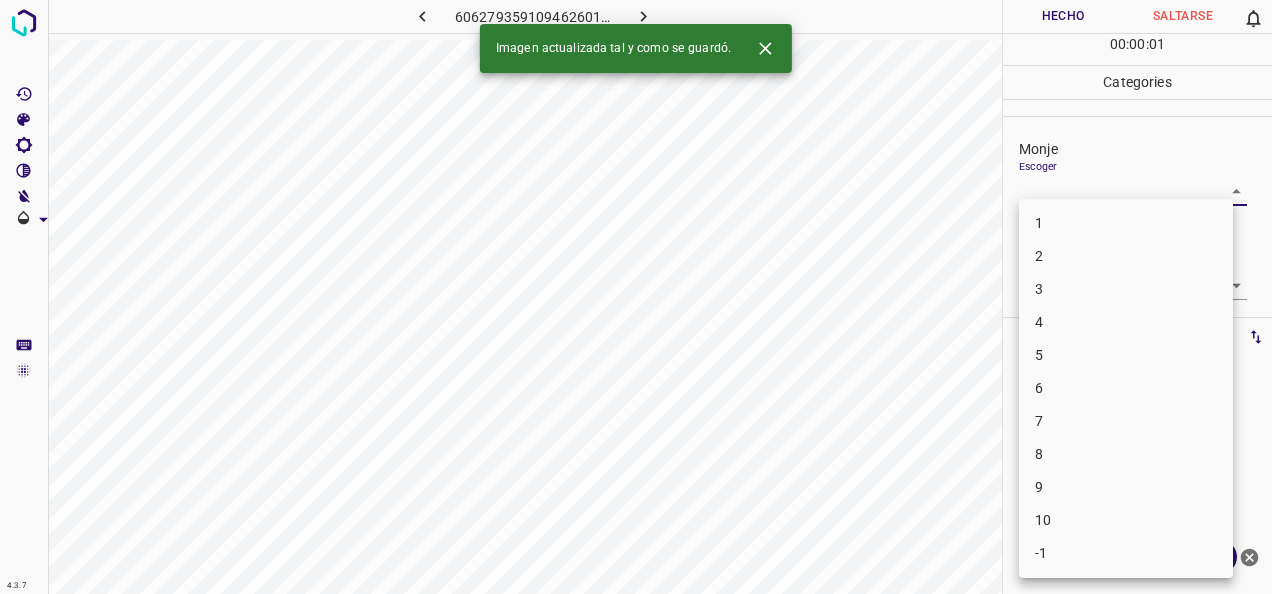 click on "1" at bounding box center (1126, 223) 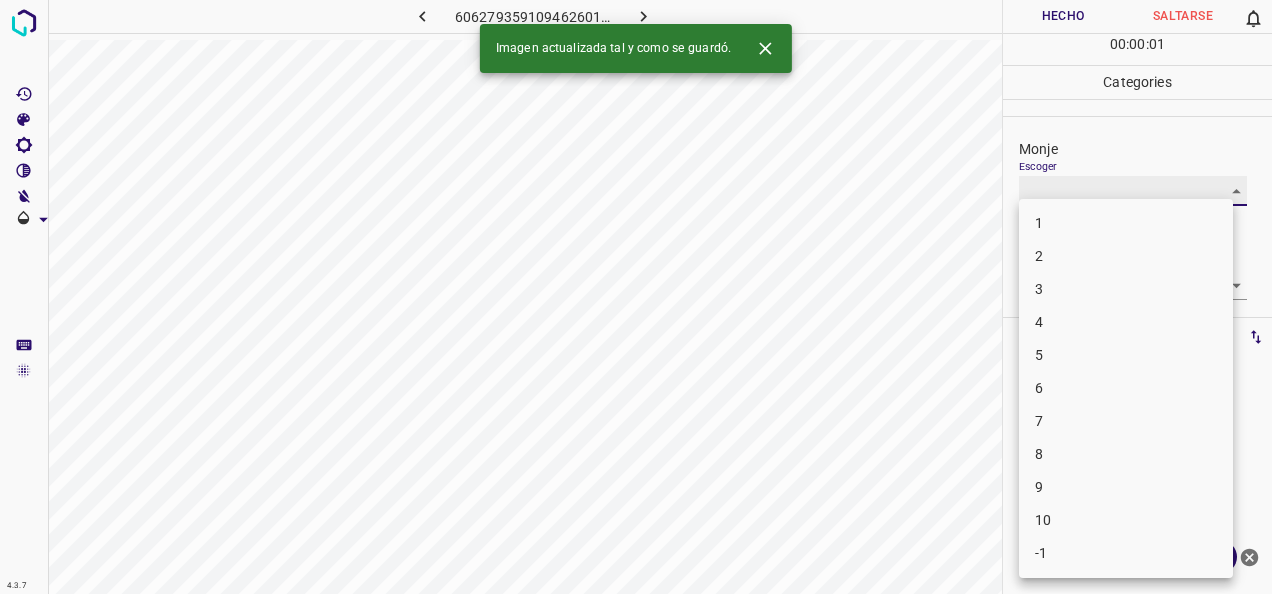type on "1" 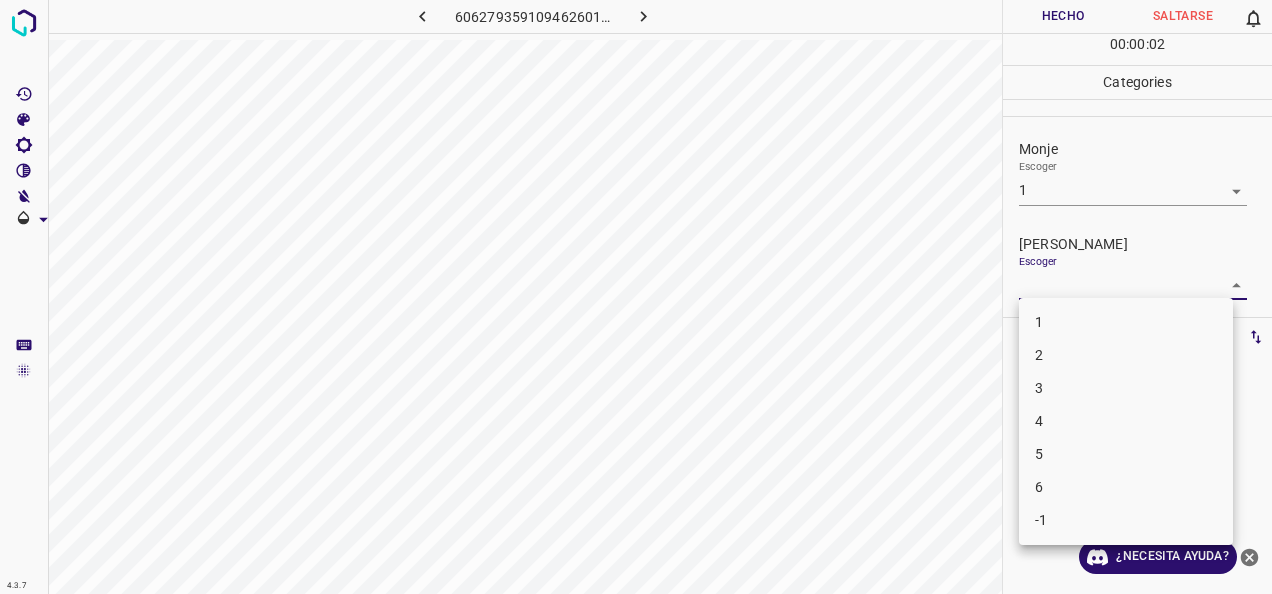 click on "4.3.7 6062793591094626019.png Hecho Saltarse 0 00   : 00   : 02   Categories Monje  Escoger 1 1  [PERSON_NAME]   Escoger ​ Etiquetas 0 Categories 1 Monje 2  [PERSON_NAME] Herramientas Espacio Cambiar entre modos (Dibujar y Editar) Yo Etiquetado automático R Restaurar zoom M Acercar N Alejar Borrar Eliminar etiqueta de selección Filtros Z Restaurar filtros X Filtro de saturación C Filtro de brillo V Filtro de contraste B Filtro de escala de grises General O Descargar ¿Necesita ayuda? -Mensaje de texto -Esconder -Borrar 1 2 3 4 5 6 -1" at bounding box center (636, 297) 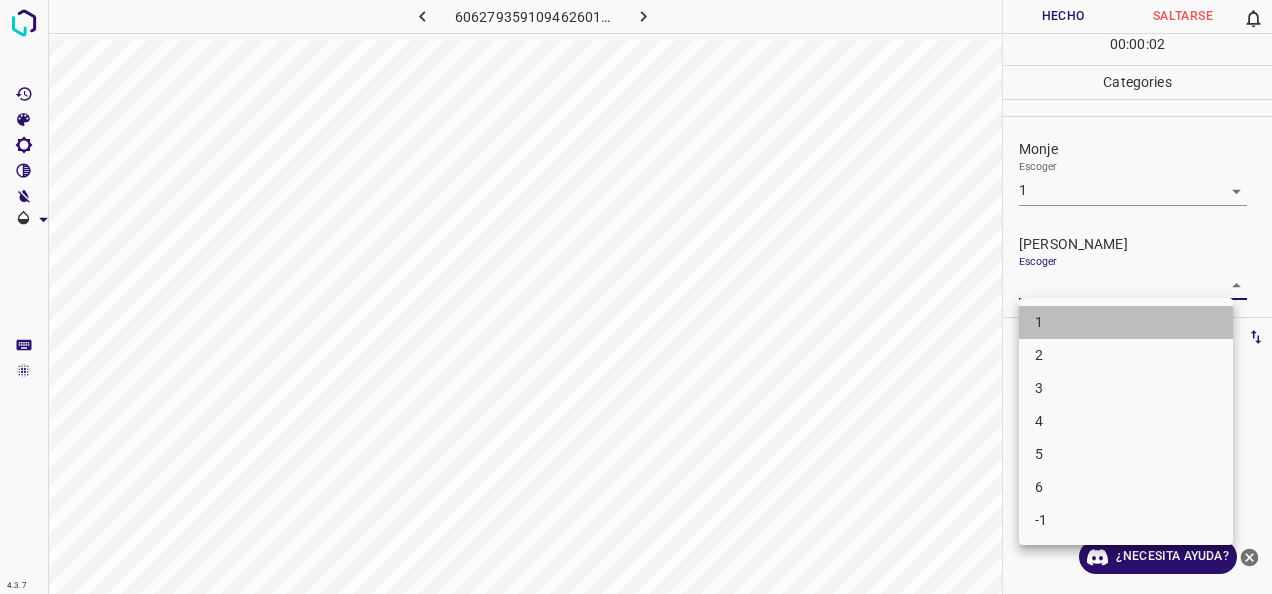 click on "1" at bounding box center (1126, 322) 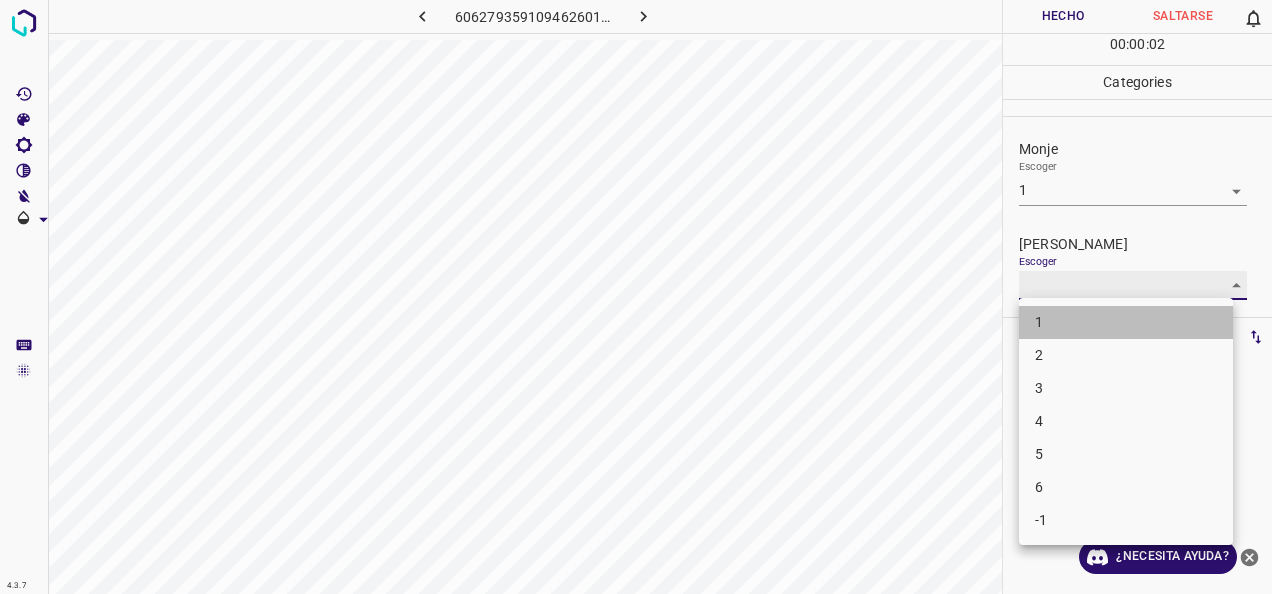 type on "1" 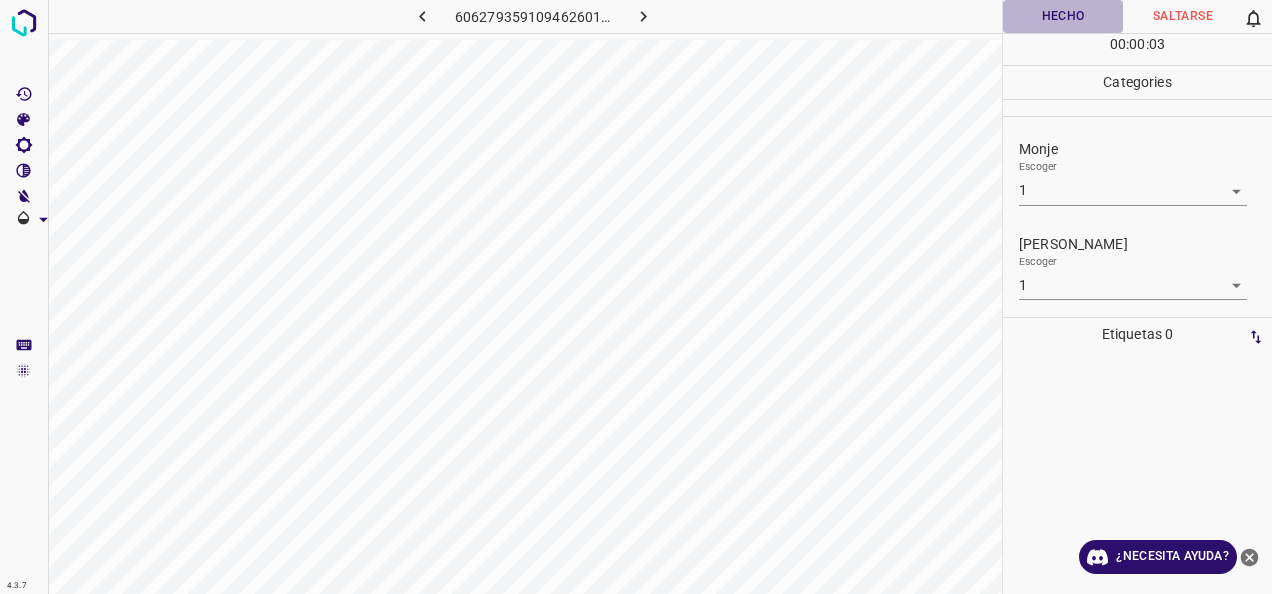 click on "Hecho" at bounding box center (1063, 16) 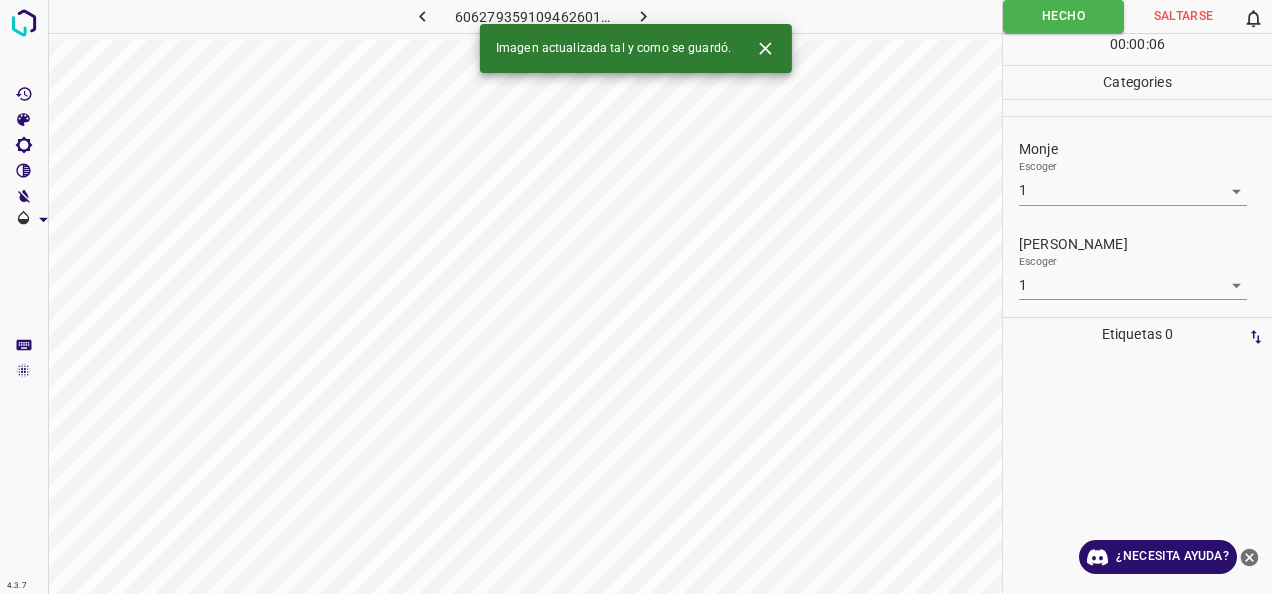 click at bounding box center (643, 16) 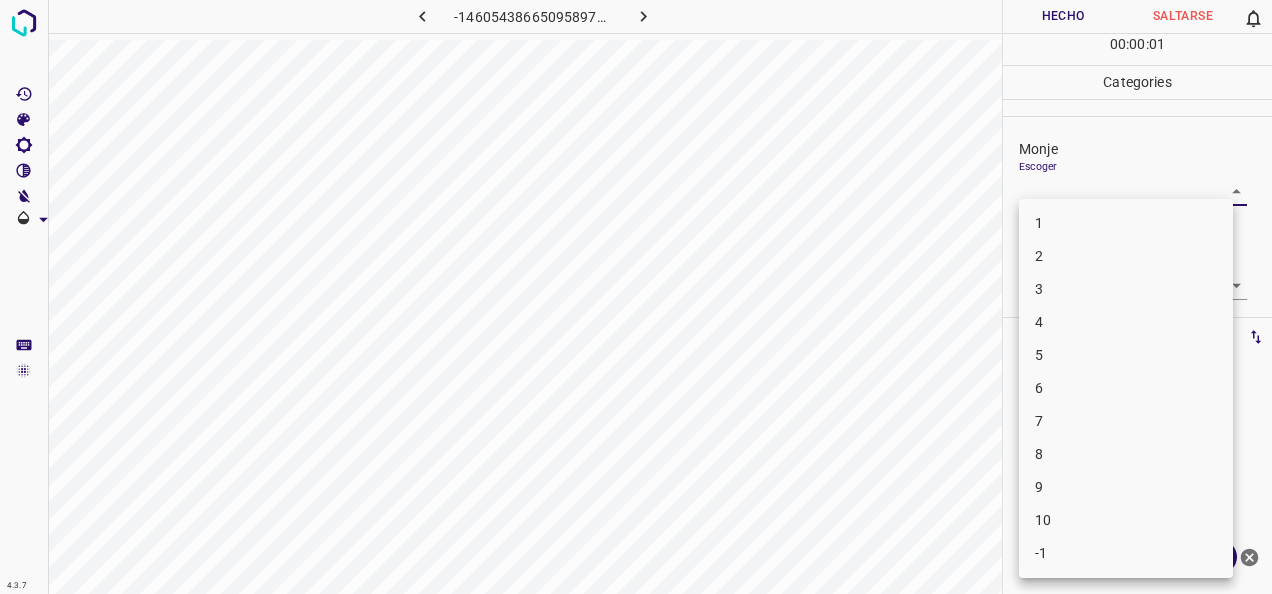 click on "4.3.7 -1460543866509589751.png Hecho Saltarse 0 00   : 00   : 01   Categories [PERSON_NAME] ​  [PERSON_NAME]   Escoger ​ Etiquetas 0 Categories 1 Monje 2  [PERSON_NAME] Herramientas Espacio Cambiar entre modos (Dibujar y Editar) Yo Etiquetado automático R Restaurar zoom M Acercar N Alejar Borrar Eliminar etiqueta de selección Filtros Z Restaurar filtros X Filtro de saturación C Filtro de brillo V Filtro de contraste B Filtro de escala de grises General O Descargar ¿Necesita ayuda? -Mensaje de texto -Esconder -Borrar 1 2 3 4 5 6 7 8 9 10 -1" at bounding box center (636, 297) 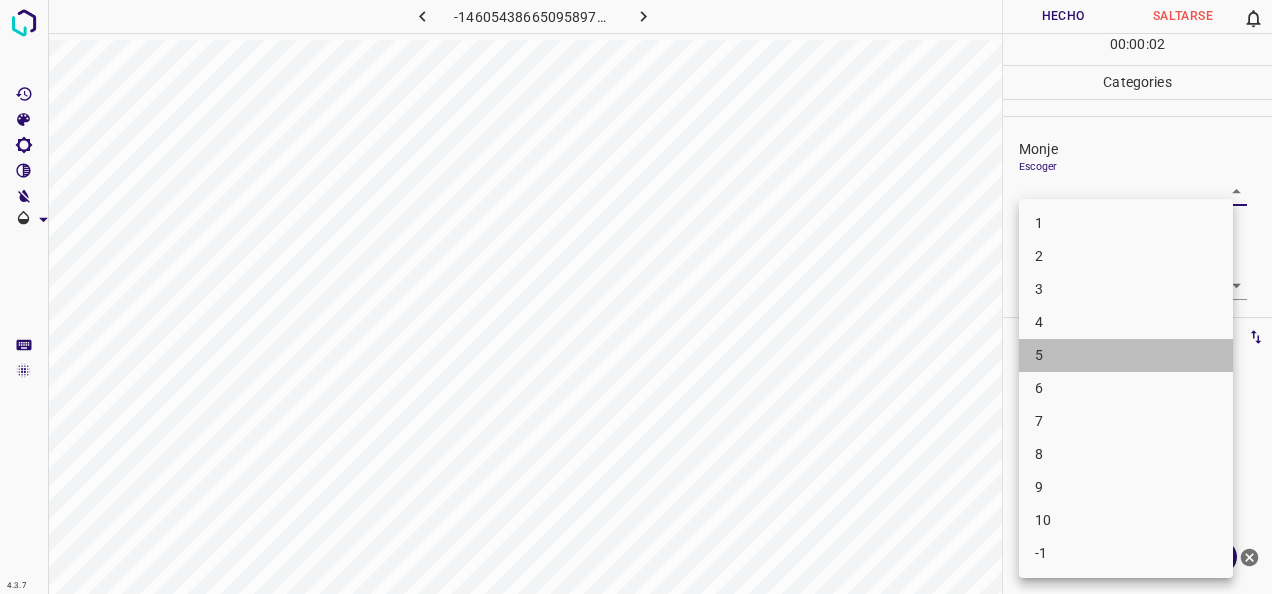 click on "5" at bounding box center (1126, 355) 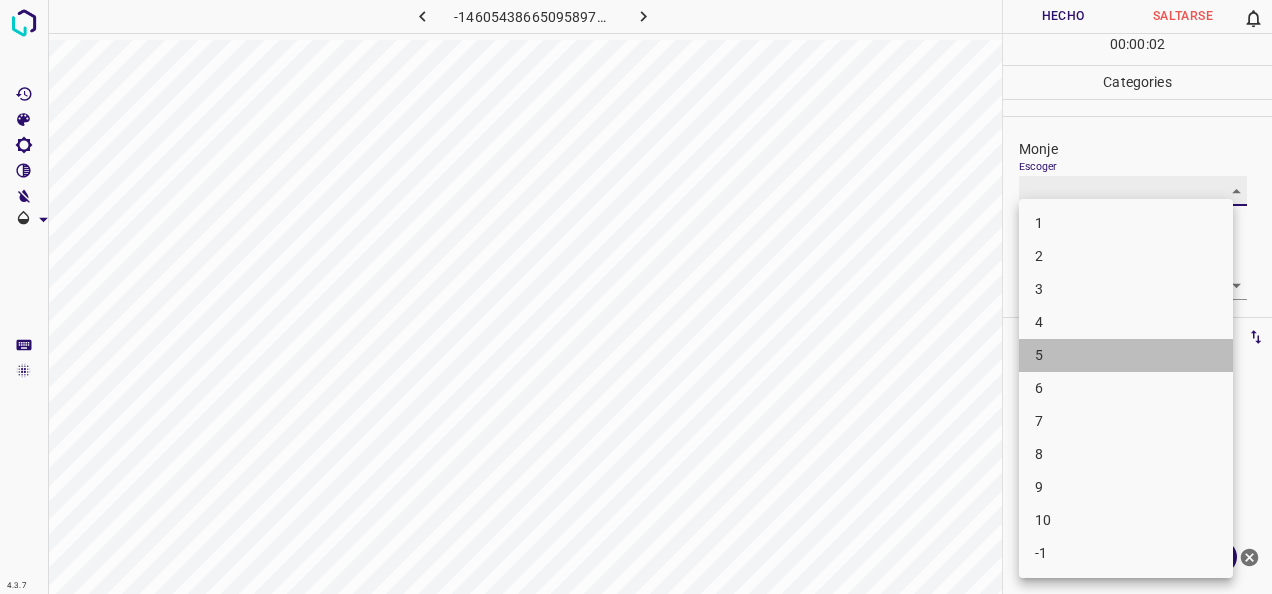 type on "5" 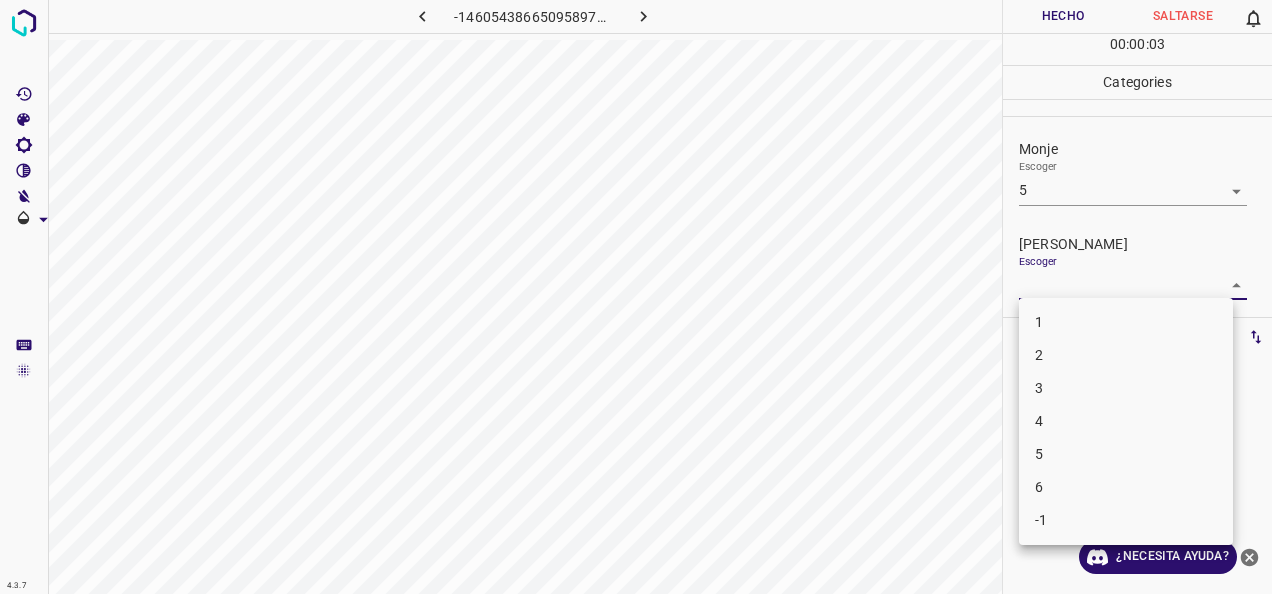 click on "4.3.7 -1460543866509589751.png Hecho Saltarse 0 00   : 00   : 03   Categories Monje  Escoger 5 5  [PERSON_NAME]   Escoger ​ Etiquetas 0 Categories 1 Monje 2  [PERSON_NAME] Herramientas Espacio Cambiar entre modos (Dibujar y Editar) Yo Etiquetado automático R Restaurar zoom M Acercar N Alejar Borrar Eliminar etiqueta de selección Filtros Z Restaurar filtros X Filtro de saturación C Filtro de brillo V Filtro de contraste B Filtro de escala de grises General O Descargar ¿Necesita ayuda? -Mensaje de texto -Esconder -Borrar 1 2 3 4 5 6 -1" at bounding box center [636, 297] 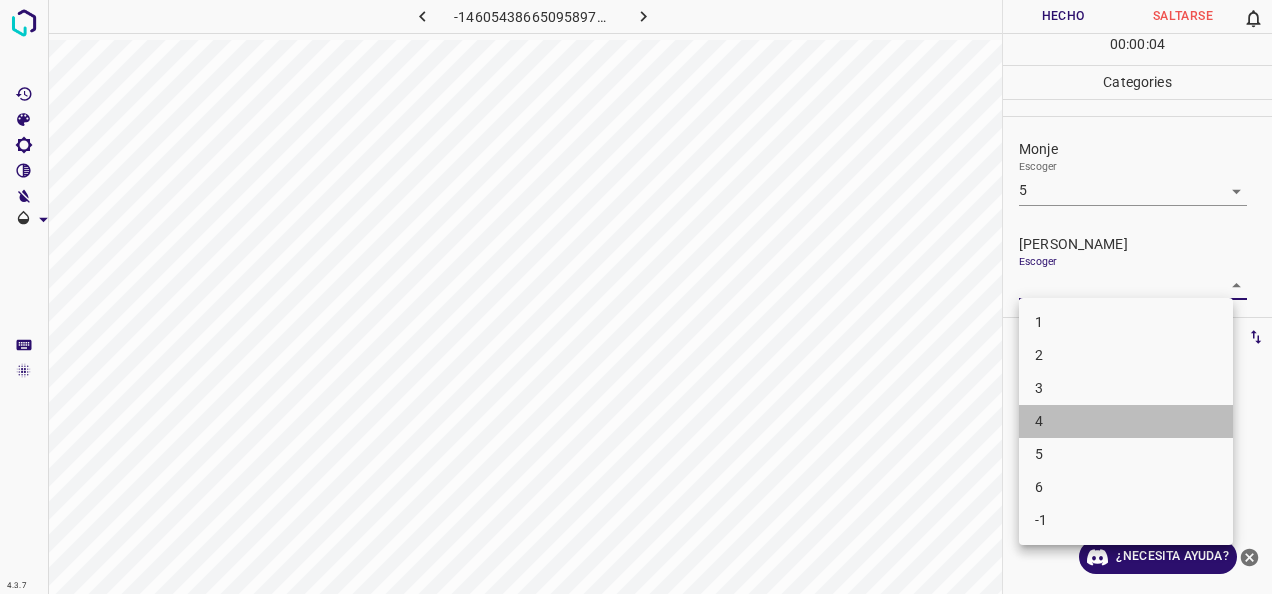 click on "4" at bounding box center (1126, 421) 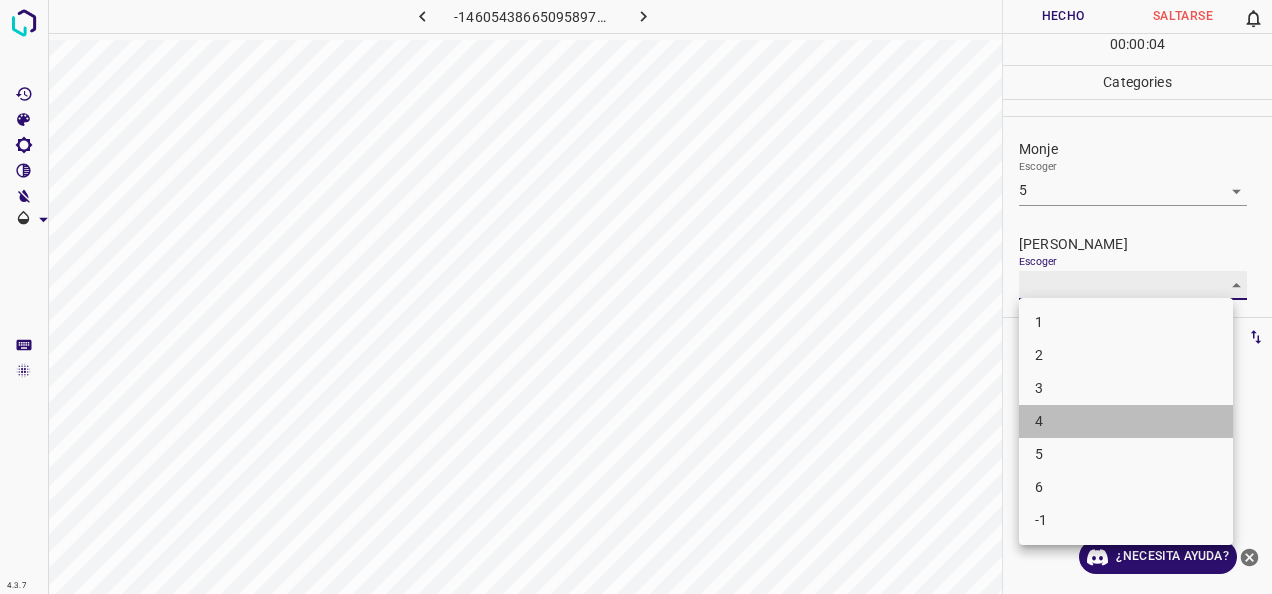 type on "4" 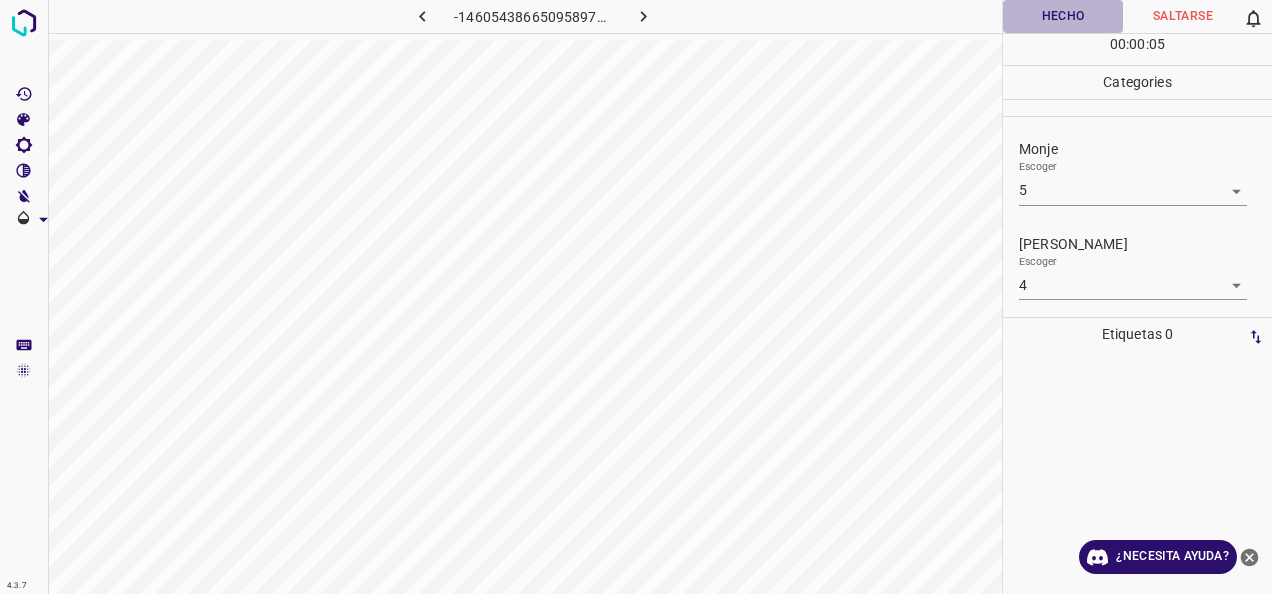 click on "Hecho" at bounding box center (1063, 16) 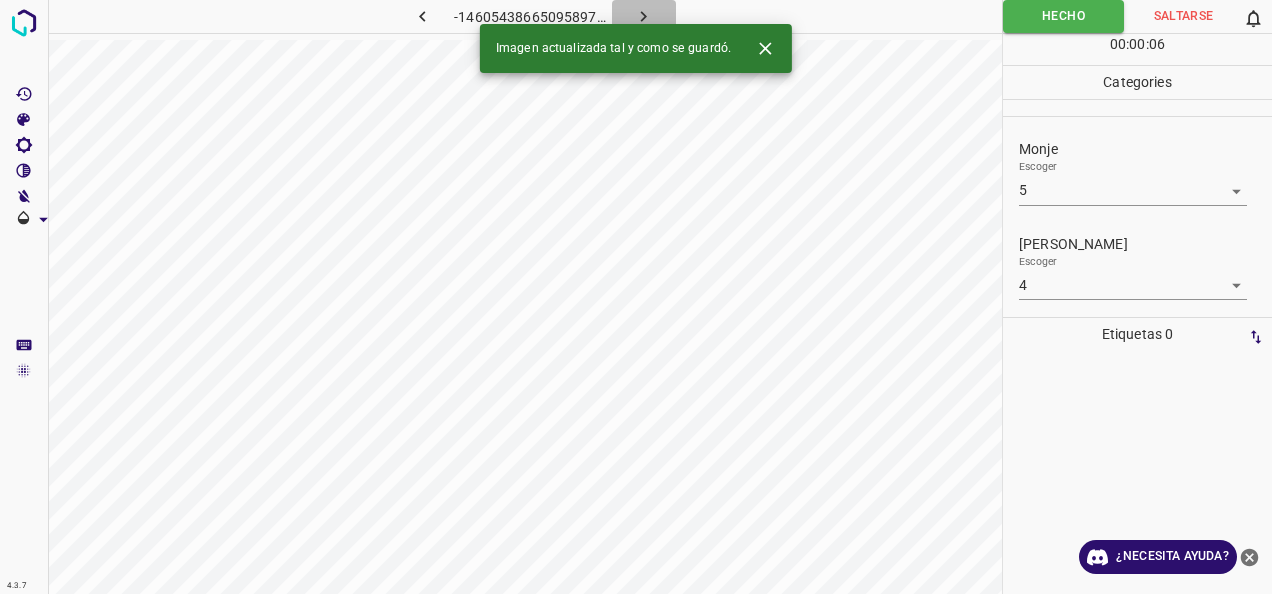 click 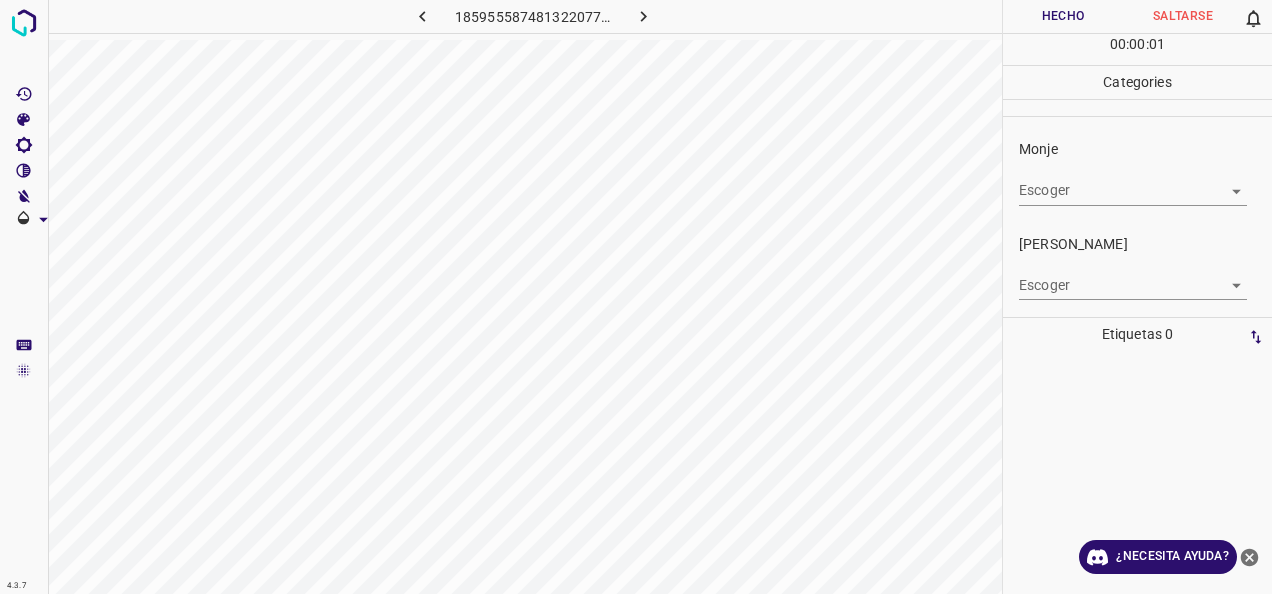 click on "4.3.7 1859555874813220771.png Hecho Saltarse 0 00   : 00   : 01   Categories [PERSON_NAME] ​  [PERSON_NAME]   Escoger ​ Etiquetas 0 Categories 1 Monje 2  [PERSON_NAME] Herramientas Espacio Cambiar entre modos (Dibujar y Editar) Yo Etiquetado automático R Restaurar zoom M Acercar N Alejar Borrar Eliminar etiqueta de selección Filtros Z Restaurar filtros X Filtro de saturación C Filtro de brillo V Filtro de contraste B Filtro de escala de grises General O Descargar ¿Necesita ayuda? -Mensaje de texto -Esconder -Borrar" at bounding box center (636, 297) 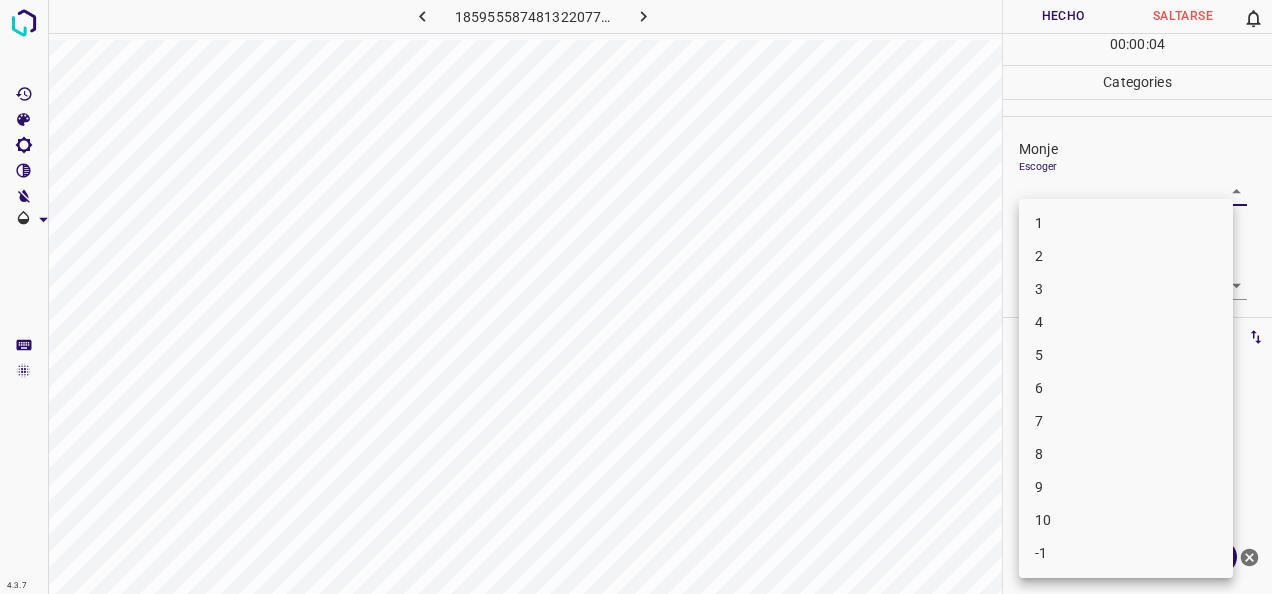 click on "3" at bounding box center (1126, 289) 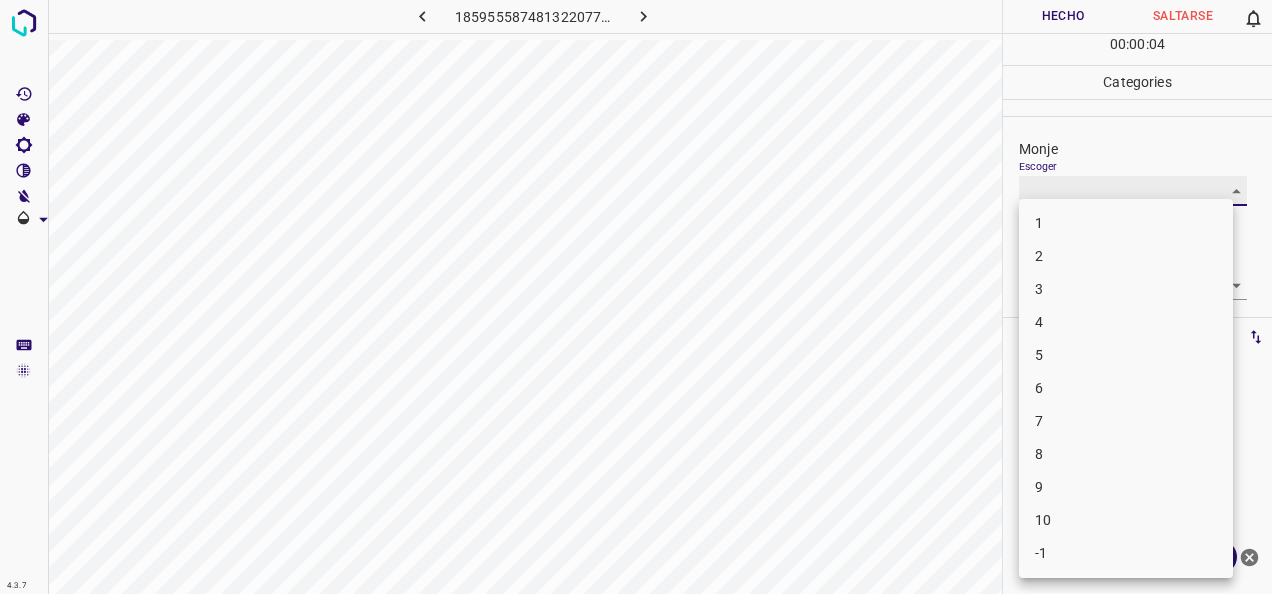 type on "3" 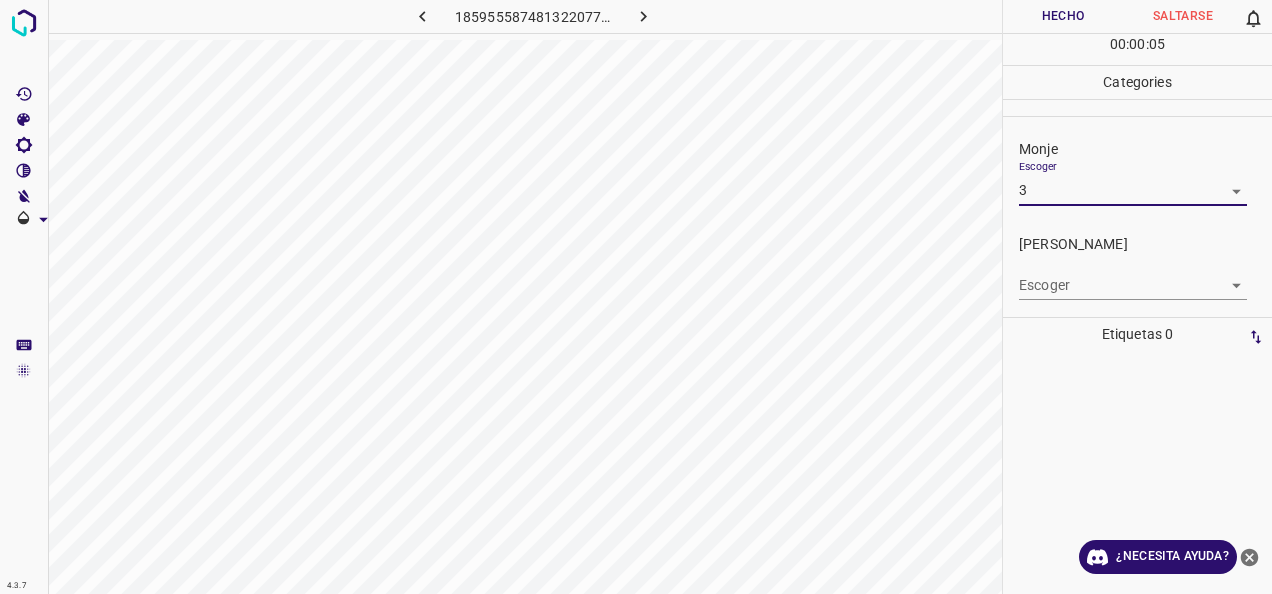 click on "4.3.7 1859555874813220771.png Hecho Saltarse 0 00   : 00   : 05   Categories Monje  Escoger 3 3  [PERSON_NAME]   Escoger ​ Etiquetas 0 Categories 1 Monje 2  [PERSON_NAME] Herramientas Espacio Cambiar entre modos (Dibujar y Editar) Yo Etiquetado automático R Restaurar zoom M Acercar N Alejar Borrar Eliminar etiqueta de selección Filtros Z Restaurar filtros X Filtro de saturación C Filtro de brillo V Filtro de contraste B Filtro de escala de grises General O Descargar ¿Necesita ayuda? -Mensaje de texto -Esconder -Borrar" at bounding box center (636, 297) 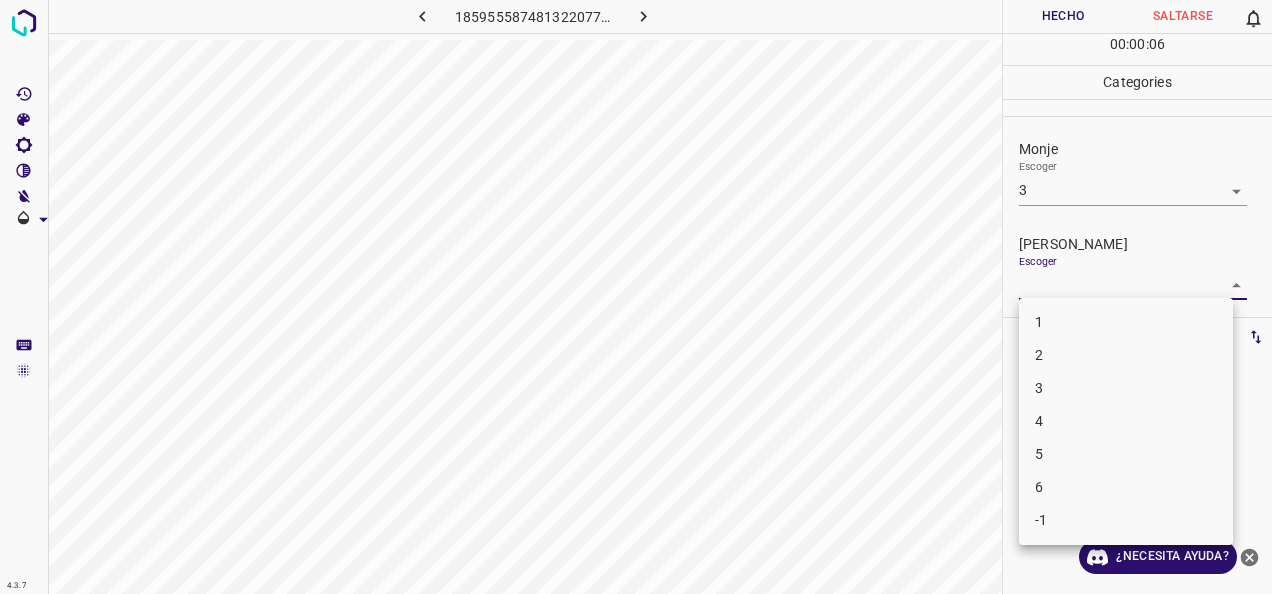 click on "2" at bounding box center [1126, 355] 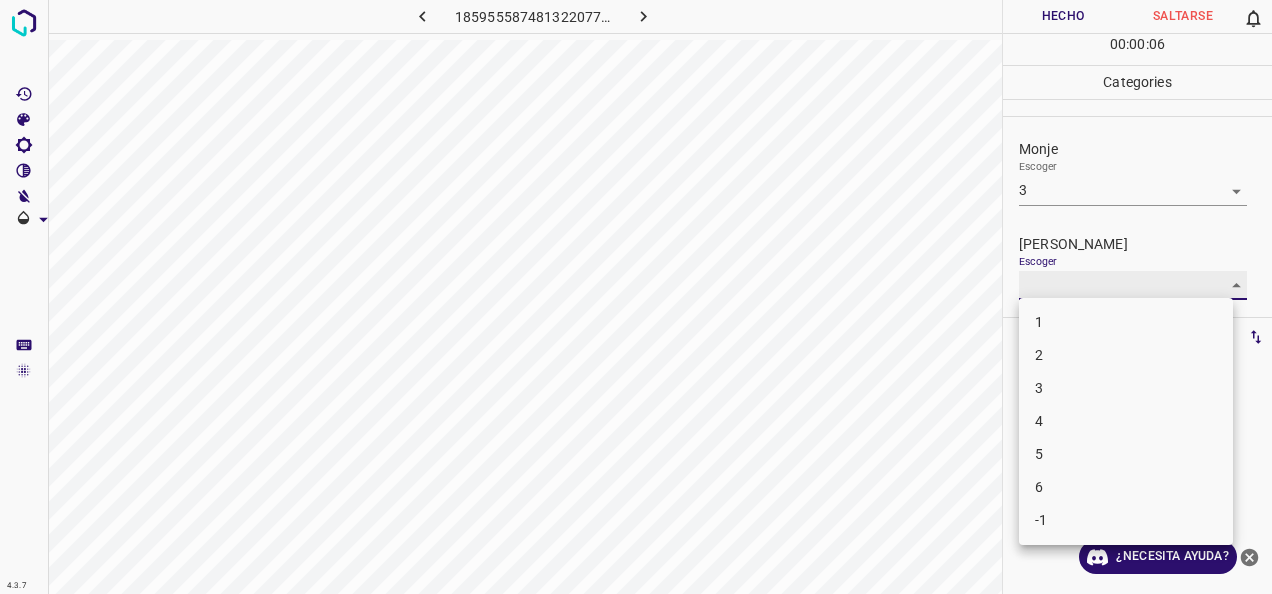 type on "2" 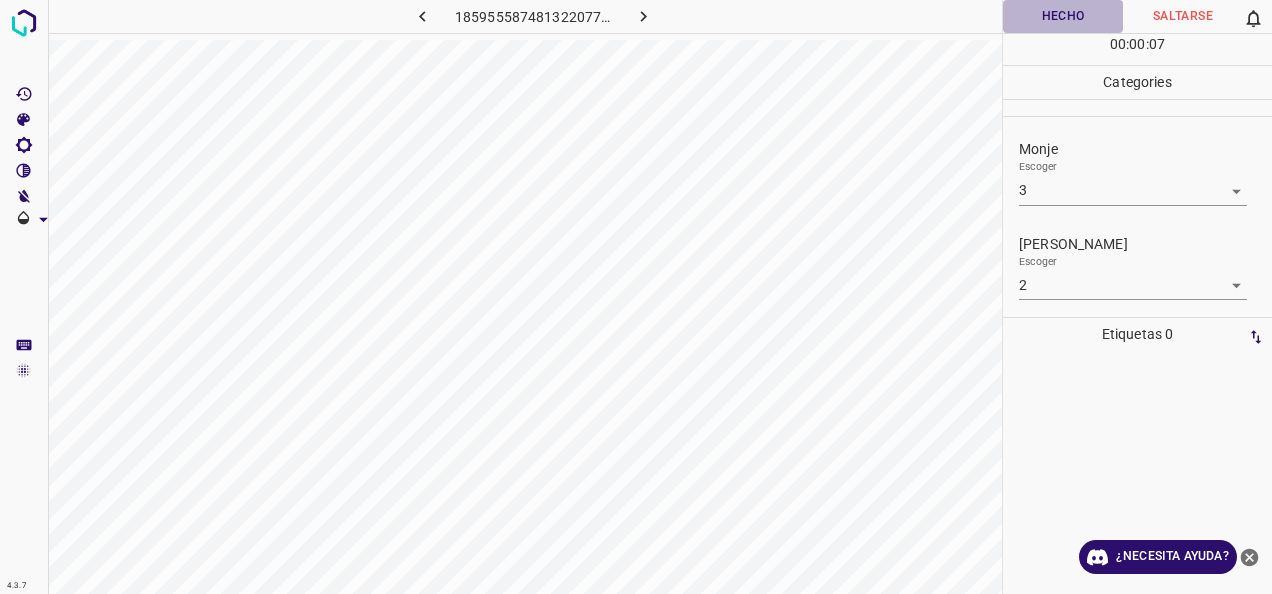 click on "Hecho" at bounding box center (1063, 16) 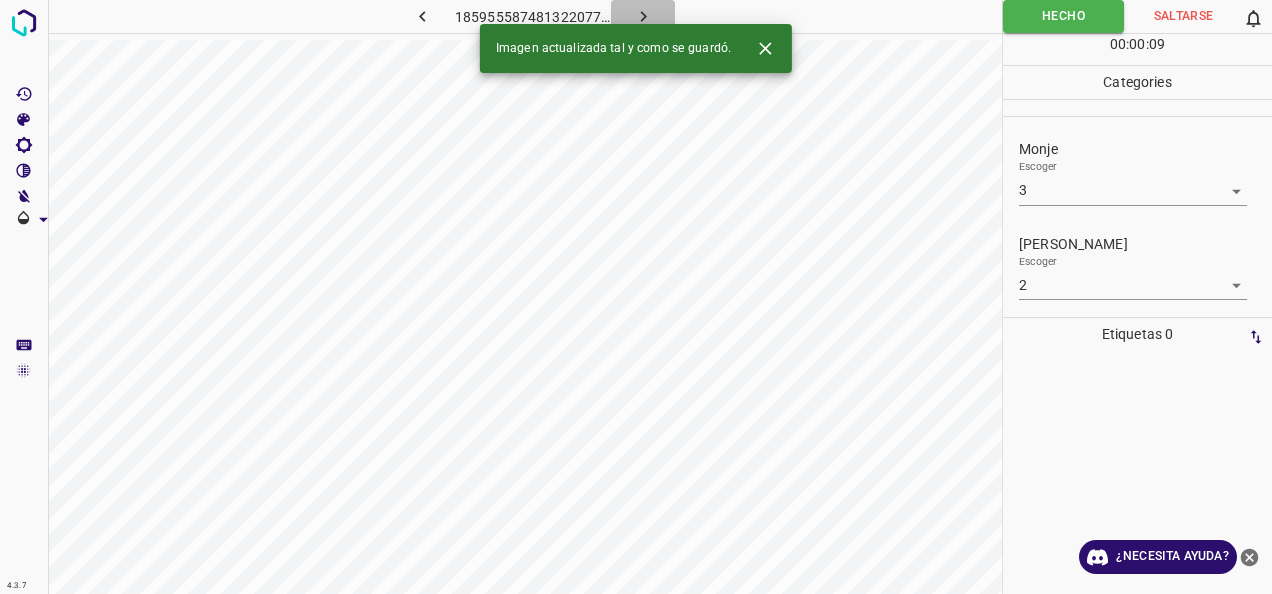 click 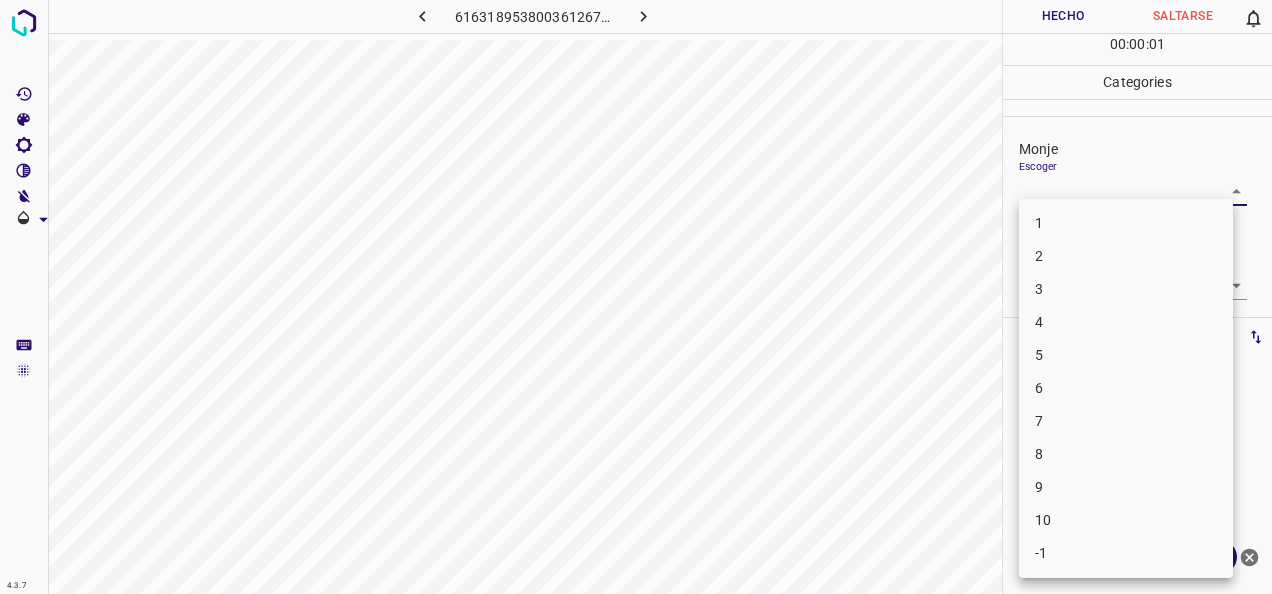 click on "4.3.7 6163189538003612674.png Hecho Saltarse 0 00   : 00   : 01   Categories [PERSON_NAME] ​  [PERSON_NAME]   Escoger ​ Etiquetas 0 Categories 1 Monje 2  [PERSON_NAME] Herramientas Espacio Cambiar entre modos (Dibujar y Editar) Yo Etiquetado automático R Restaurar zoom M Acercar N Alejar Borrar Eliminar etiqueta de selección Filtros Z Restaurar filtros X Filtro de saturación C Filtro de brillo V Filtro de contraste B Filtro de escala de grises General O Descargar ¿Necesita ayuda? -Mensaje de texto -Esconder -Borrar 1 2 3 4 5 6 7 8 9 10 -1" at bounding box center (636, 297) 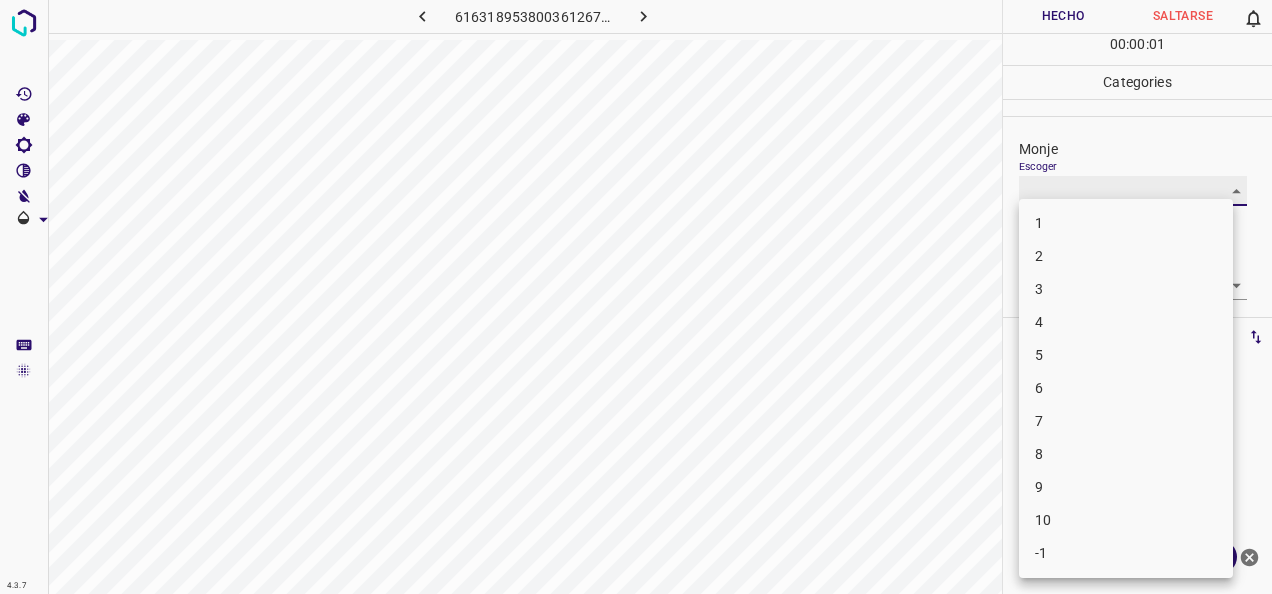 type on "5" 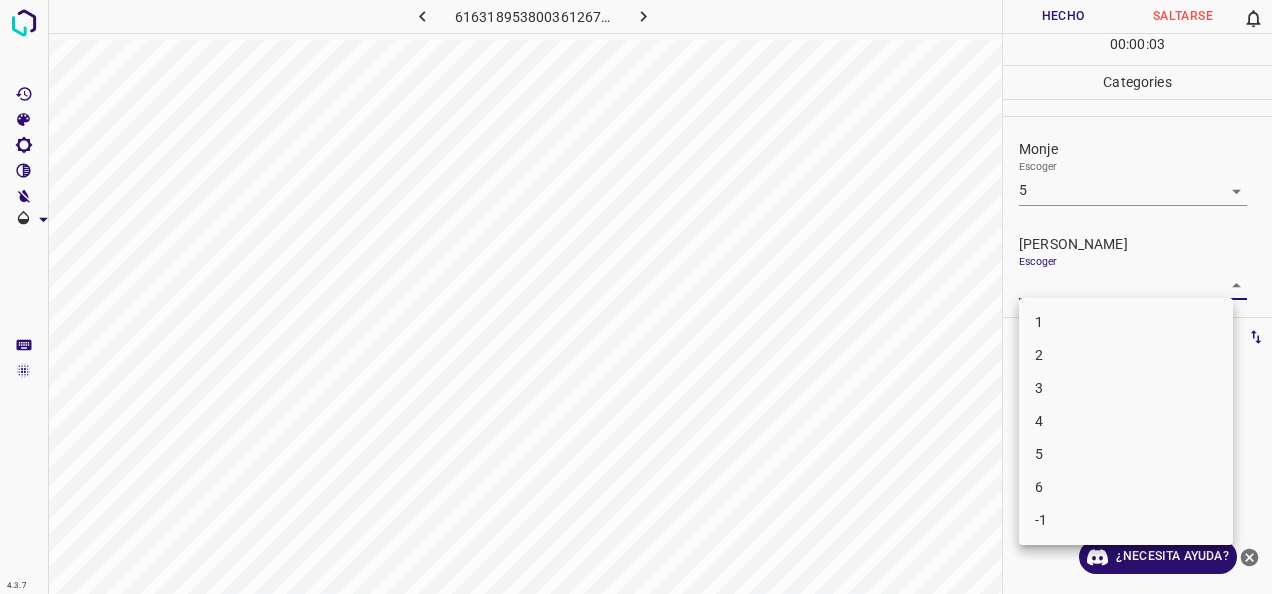 click on "4.3.7 6163189538003612674.png Hecho Saltarse 0 00   : 00   : 03   Categories Monje  Escoger 5 5  [PERSON_NAME]   Escoger ​ Etiquetas 0 Categories 1 Monje 2  [PERSON_NAME] Herramientas Espacio Cambiar entre modos (Dibujar y Editar) Yo Etiquetado automático R Restaurar zoom M Acercar N Alejar Borrar Eliminar etiqueta de selección Filtros Z Restaurar filtros X Filtro de saturación C Filtro de brillo V Filtro de contraste B Filtro de escala de grises General O Descargar ¿Necesita ayuda? -Mensaje de texto -Esconder -Borrar 1 2 3 4 5 6 -1" at bounding box center (636, 297) 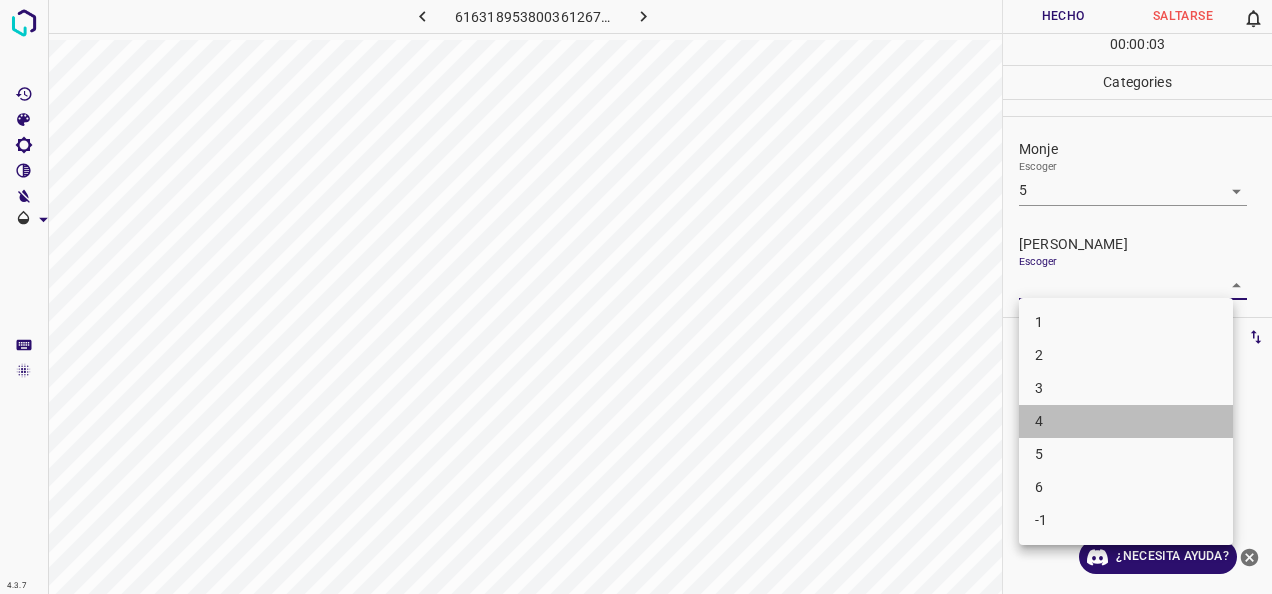 click on "4" at bounding box center [1126, 421] 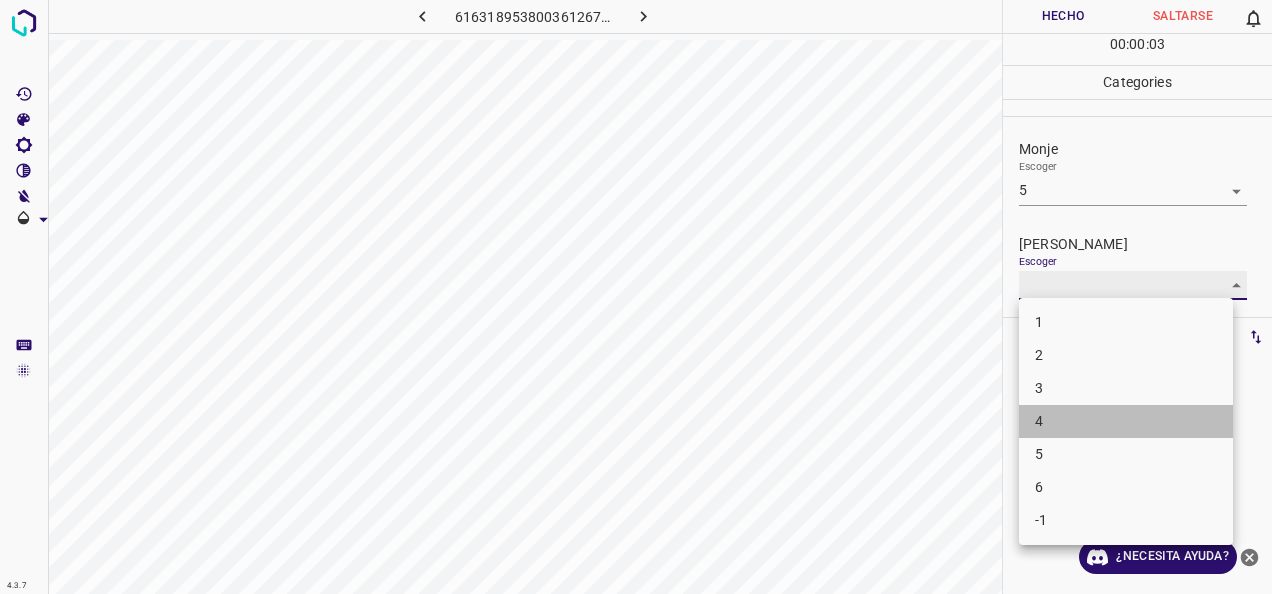 type on "4" 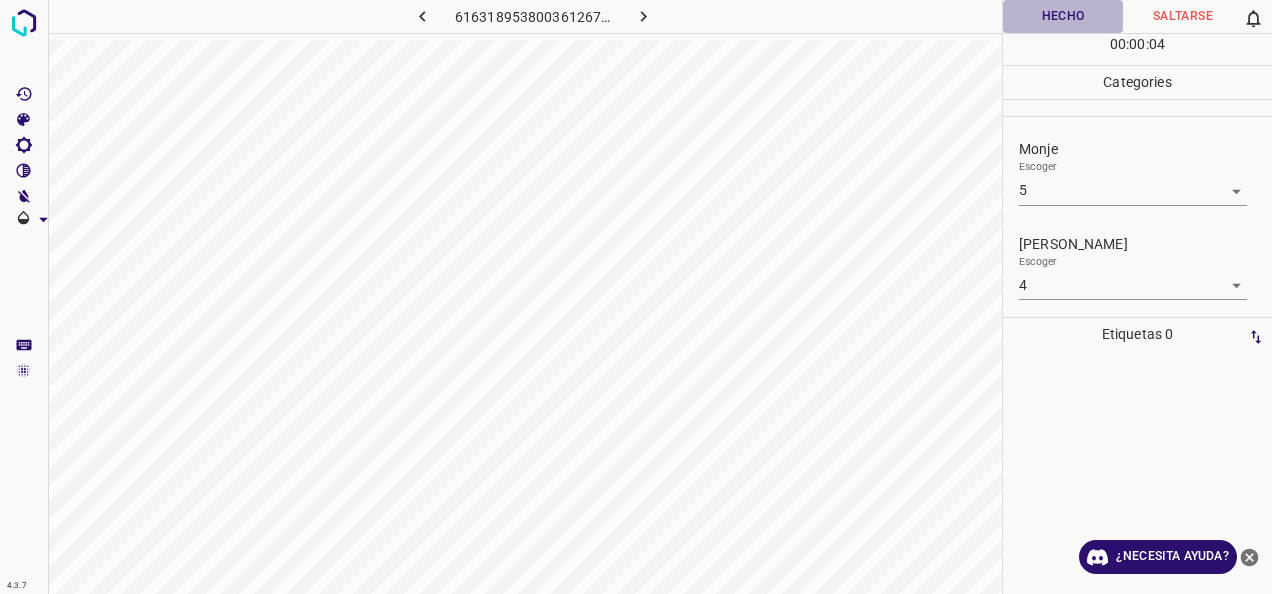 click on "Hecho" at bounding box center (1063, 16) 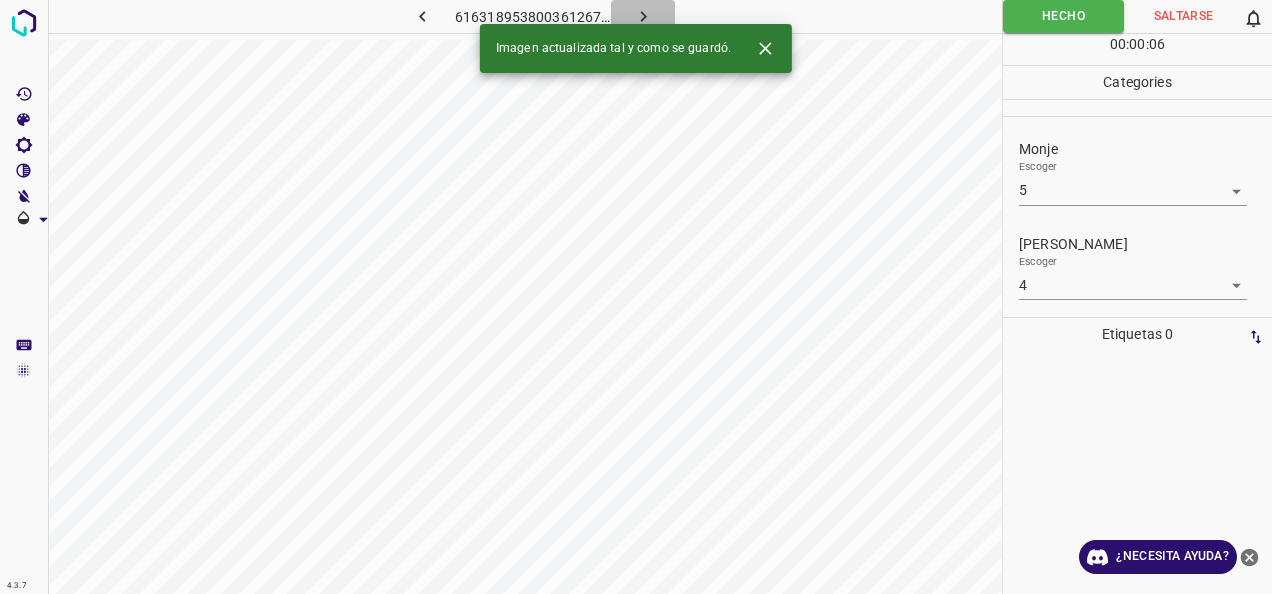 click 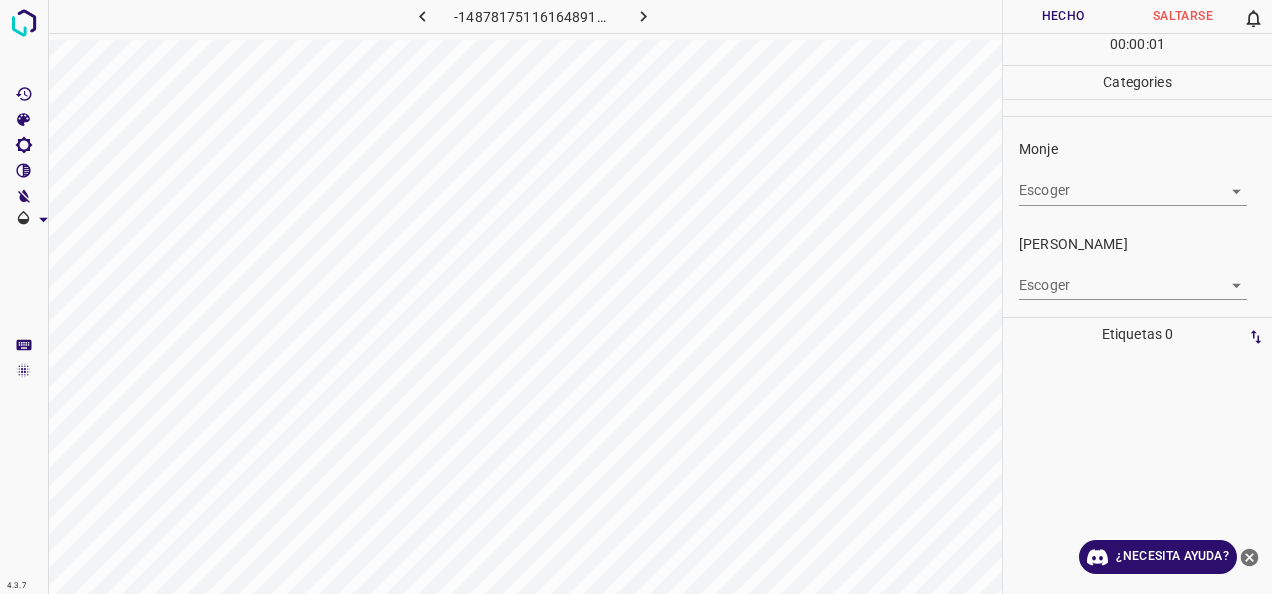 click on "4.3.7 -1487817511616489140.png Hecho Saltarse 0 00   : 00   : 01   Categories [PERSON_NAME] ​  [PERSON_NAME]   Escoger ​ Etiquetas 0 Categories 1 Monje 2  [PERSON_NAME] Herramientas Espacio Cambiar entre modos (Dibujar y Editar) Yo Etiquetado automático R Restaurar zoom M Acercar N Alejar Borrar Eliminar etiqueta de selección Filtros Z Restaurar filtros X Filtro de saturación C Filtro de brillo V Filtro de contraste B Filtro de escala de grises General O Descargar ¿Necesita ayuda? -Mensaje de texto -Esconder -Borrar" at bounding box center (636, 297) 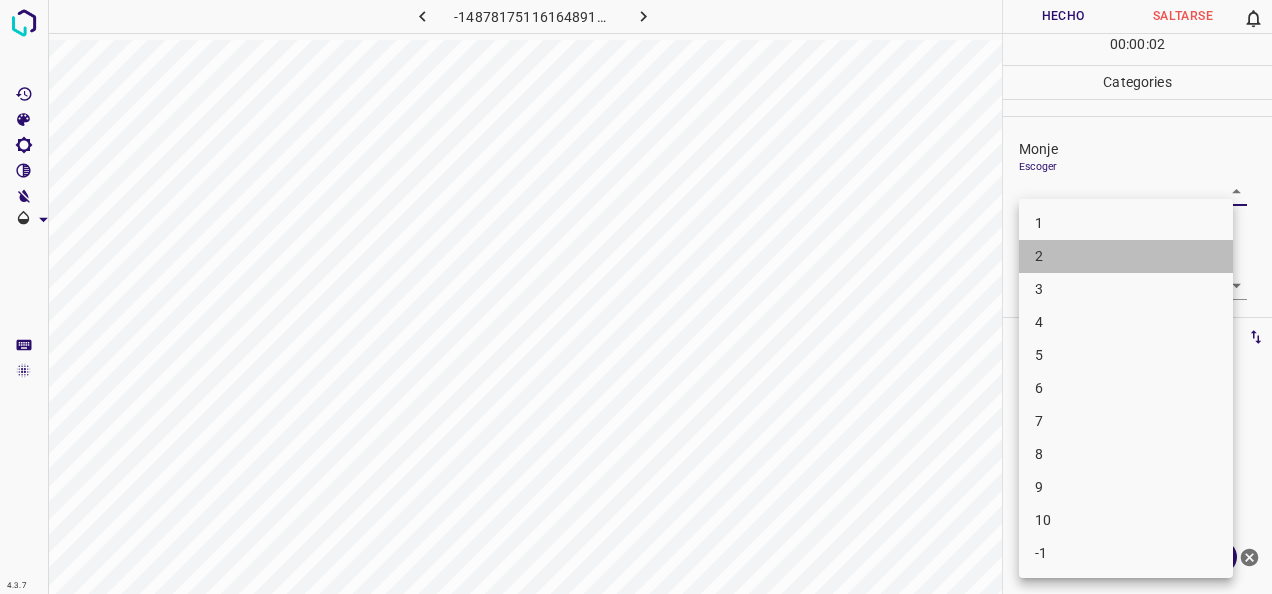 click on "2" at bounding box center (1126, 256) 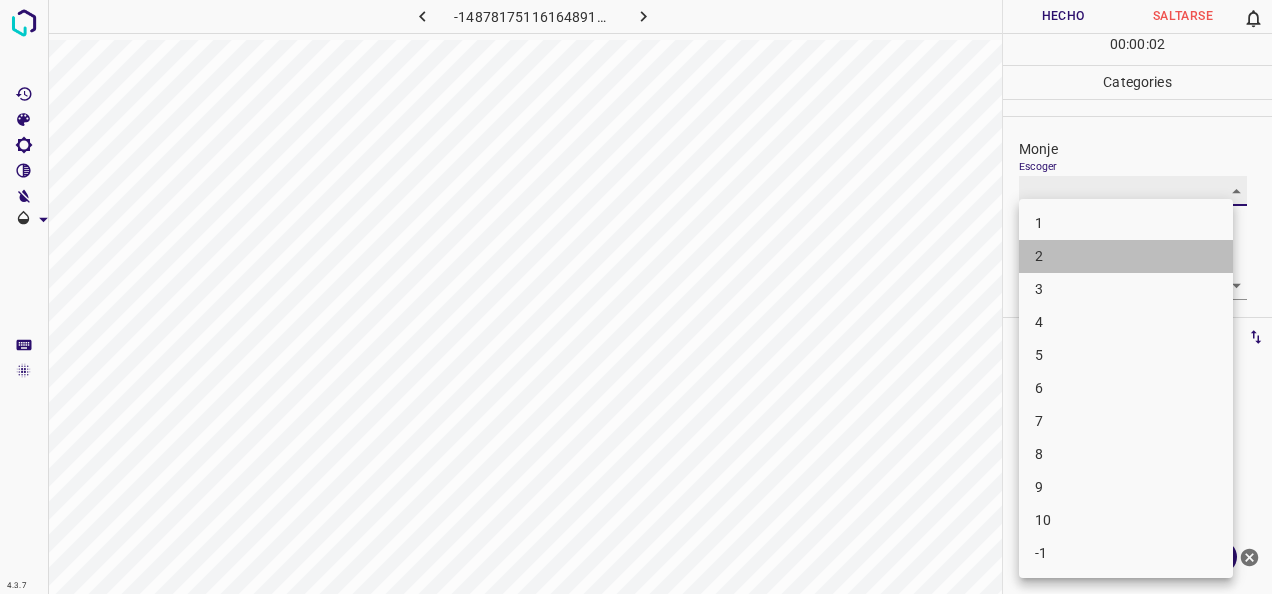 type on "2" 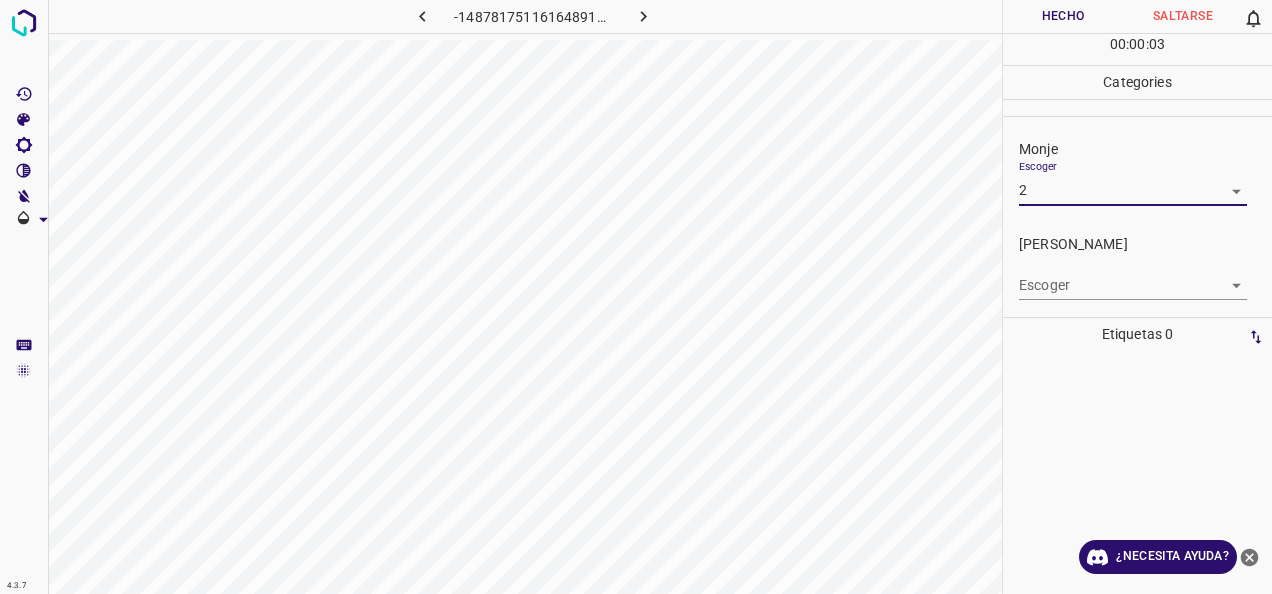click on "4.3.7 -1487817511616489140.png Hecho Saltarse 0 00   : 00   : 03   Categories Monje  Escoger 2 2  [PERSON_NAME]   Escoger ​ Etiquetas 0 Categories 1 Monje 2  [PERSON_NAME] Herramientas Espacio Cambiar entre modos (Dibujar y Editar) Yo Etiquetado automático R Restaurar zoom M Acercar N Alejar Borrar Eliminar etiqueta de selección Filtros Z Restaurar filtros X Filtro de saturación C Filtro de brillo V Filtro de contraste B Filtro de escala de grises General O Descargar ¿Necesita ayuda? -Mensaje de texto -Esconder -Borrar" at bounding box center [636, 297] 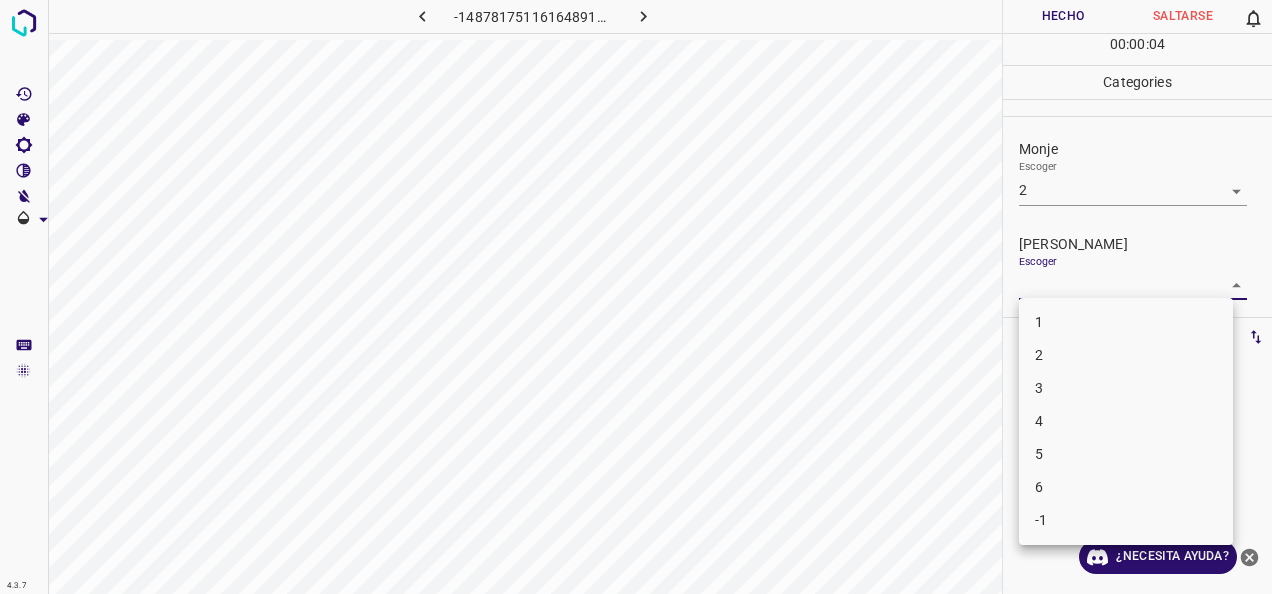 click on "2" at bounding box center (1126, 355) 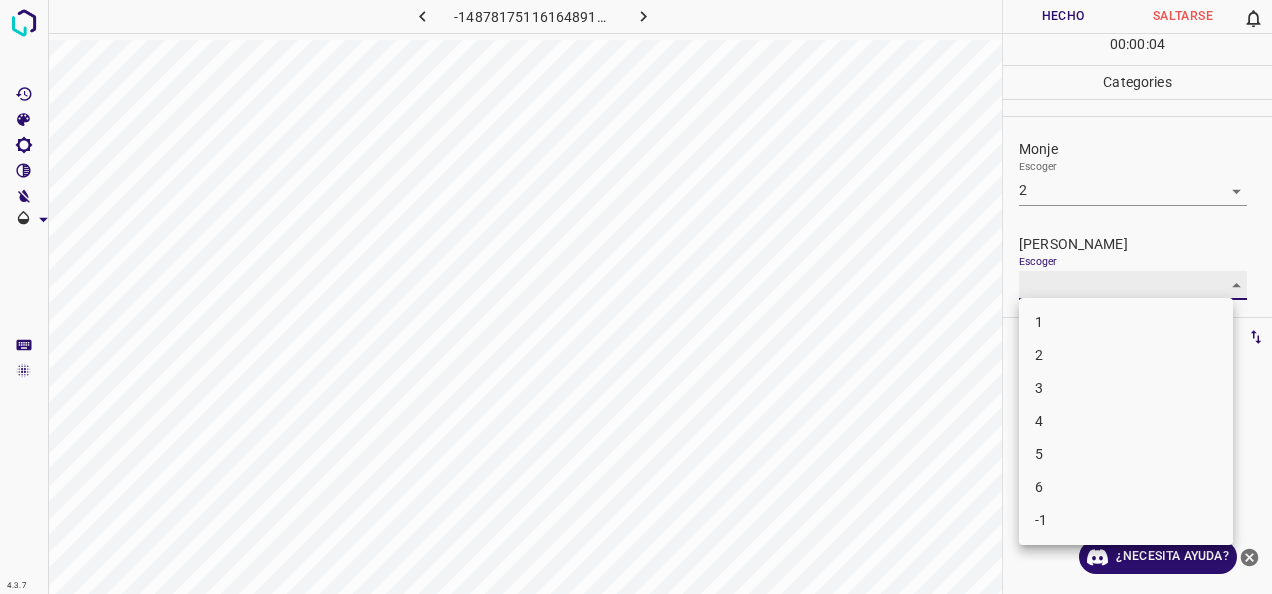 type on "2" 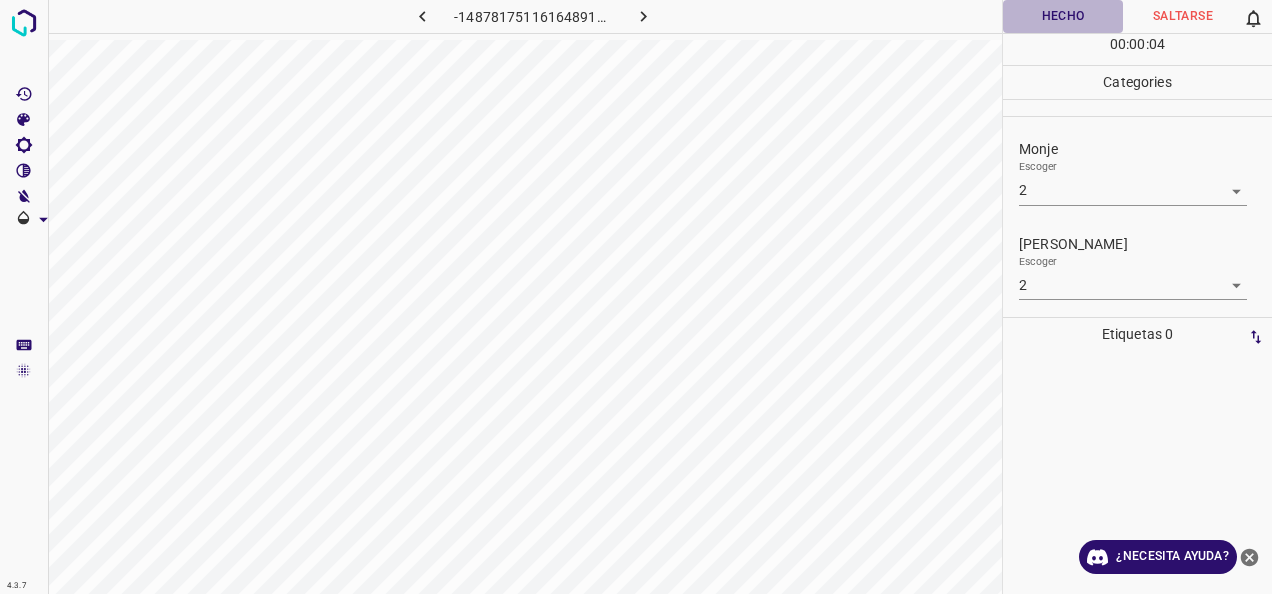 click on "Hecho" at bounding box center [1063, 16] 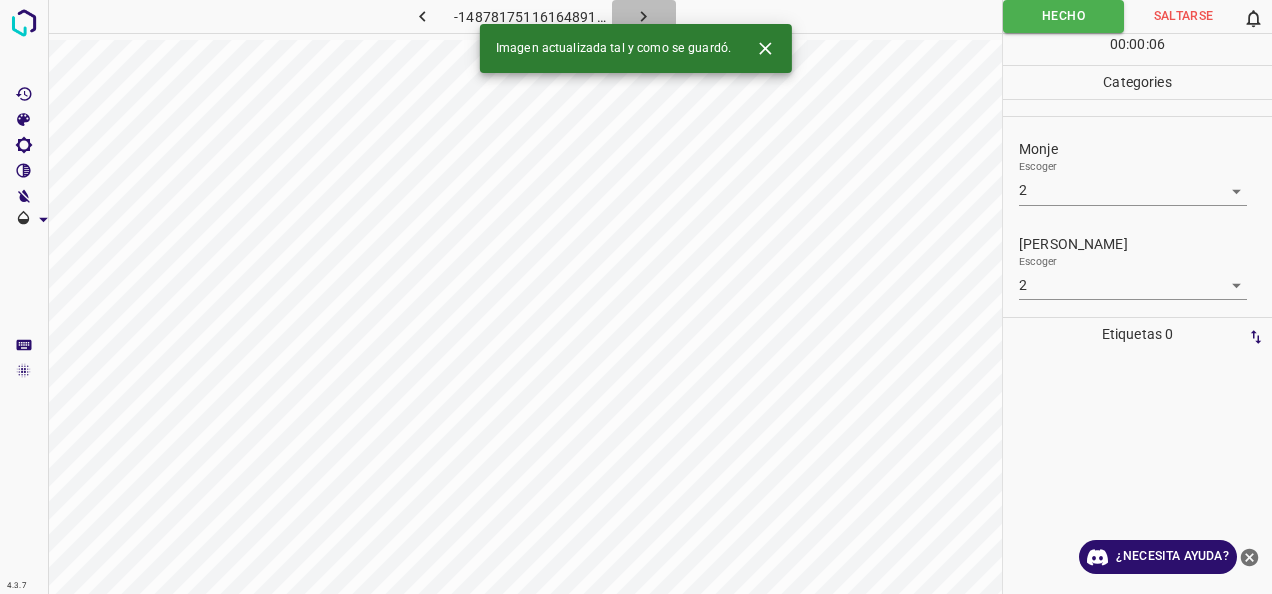click 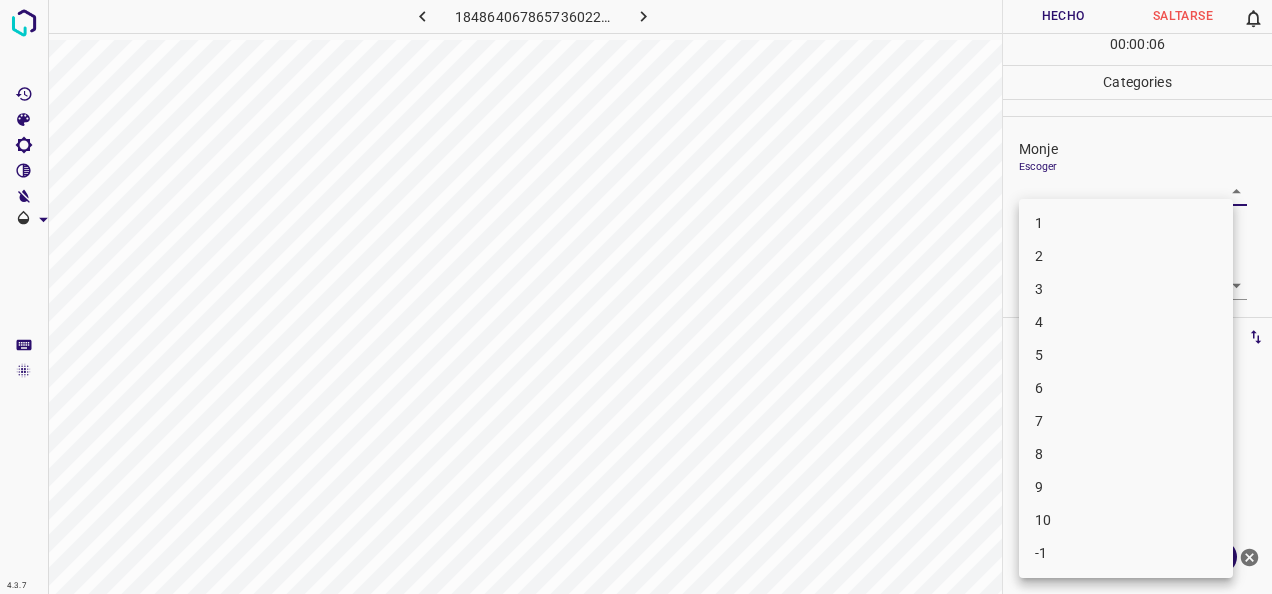 click on "4.3.7 1848640678657360221.png Hecho Saltarse 0 00   : 00   : 06   Categories Monje  Escoger ​  [PERSON_NAME]   Escoger ​ Etiquetas 0 Categories 1 Monje 2  [PERSON_NAME] Herramientas Espacio Cambiar entre modos (Dibujar y Editar) Yo Etiquetado automático R Restaurar zoom M Acercar N Alejar Borrar Eliminar etiqueta de selección Filtros Z Restaurar filtros X Filtro de saturación C Filtro de brillo V Filtro de contraste B Filtro de escala de grises General O Descargar ¿Necesita ayuda? -Mensaje de texto -Esconder -Borrar 1 2 3 4 5 6 7 8 9 10 -1" at bounding box center [636, 297] 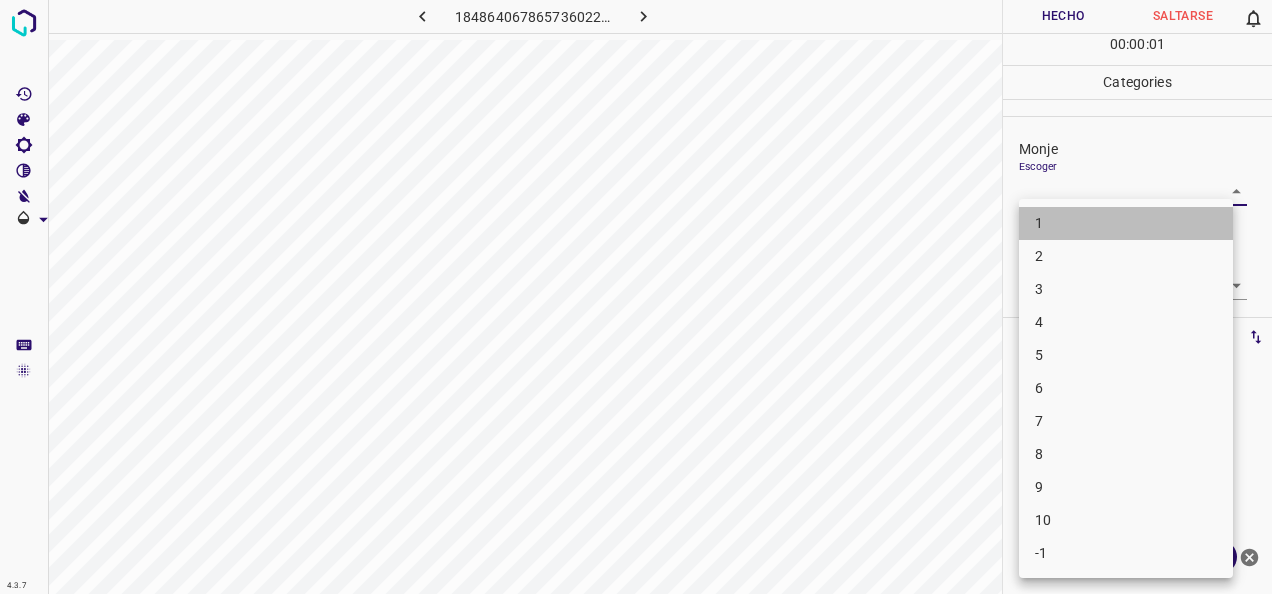 click on "1" at bounding box center (1126, 223) 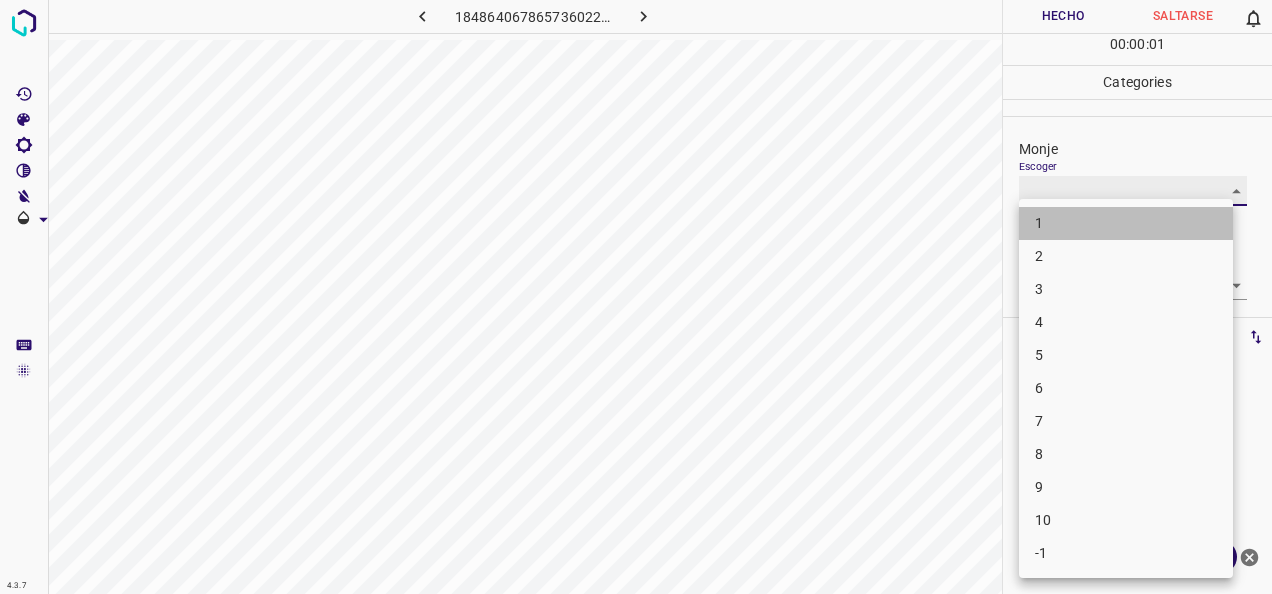 type on "1" 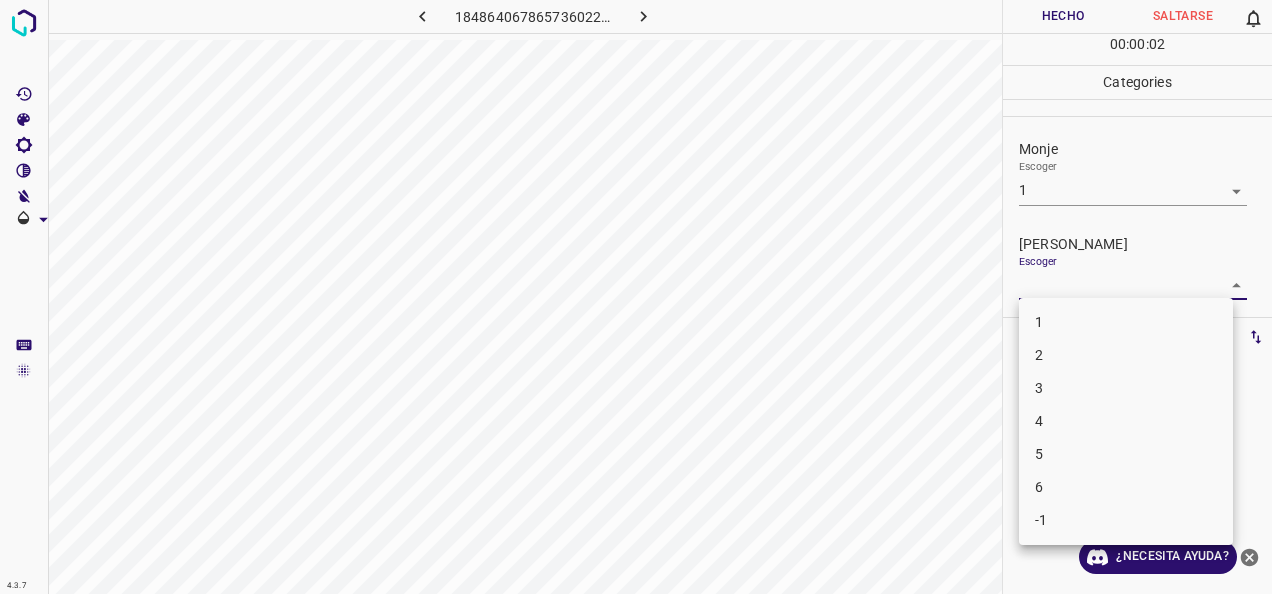 click on "4.3.7 1848640678657360221.png Hecho Saltarse 0 00   : 00   : 02   Categories Monje  Escoger 1 1  [PERSON_NAME]   Escoger ​ Etiquetas 0 Categories 1 Monje 2  [PERSON_NAME] Herramientas Espacio Cambiar entre modos (Dibujar y Editar) Yo Etiquetado automático R Restaurar zoom M Acercar N Alejar Borrar Eliminar etiqueta de selección Filtros Z Restaurar filtros X Filtro de saturación C Filtro de brillo V Filtro de contraste B Filtro de escala de grises General O Descargar ¿Necesita ayuda? -Mensaje de texto -Esconder -Borrar 1 2 3 4 5 6 -1" at bounding box center (636, 297) 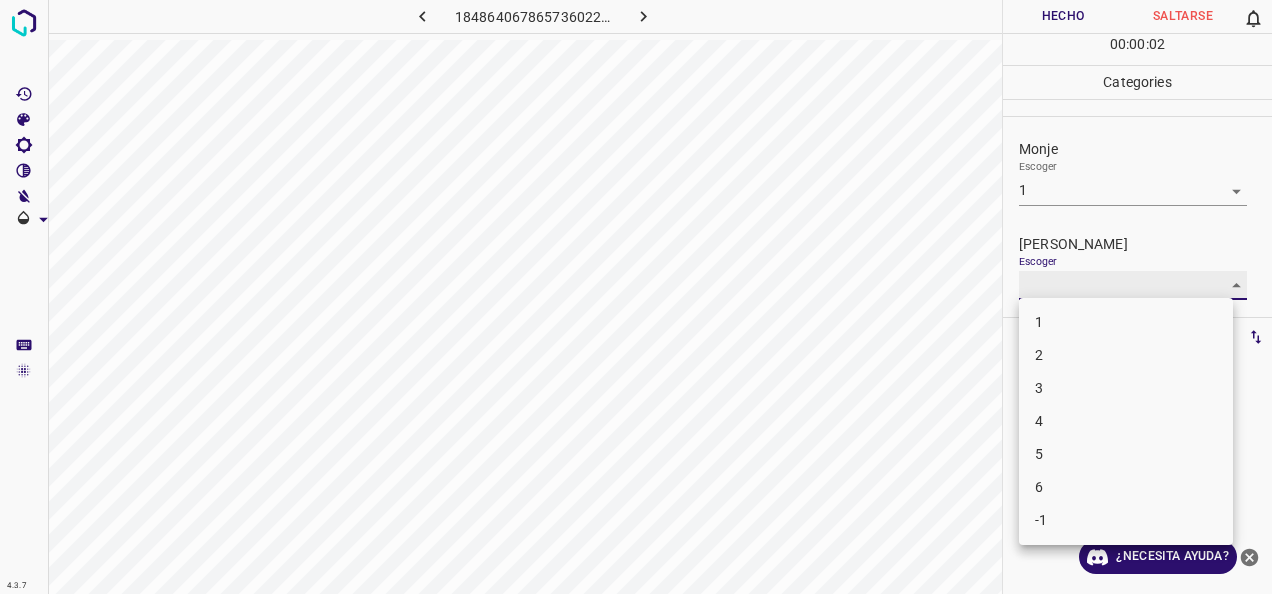 type on "1" 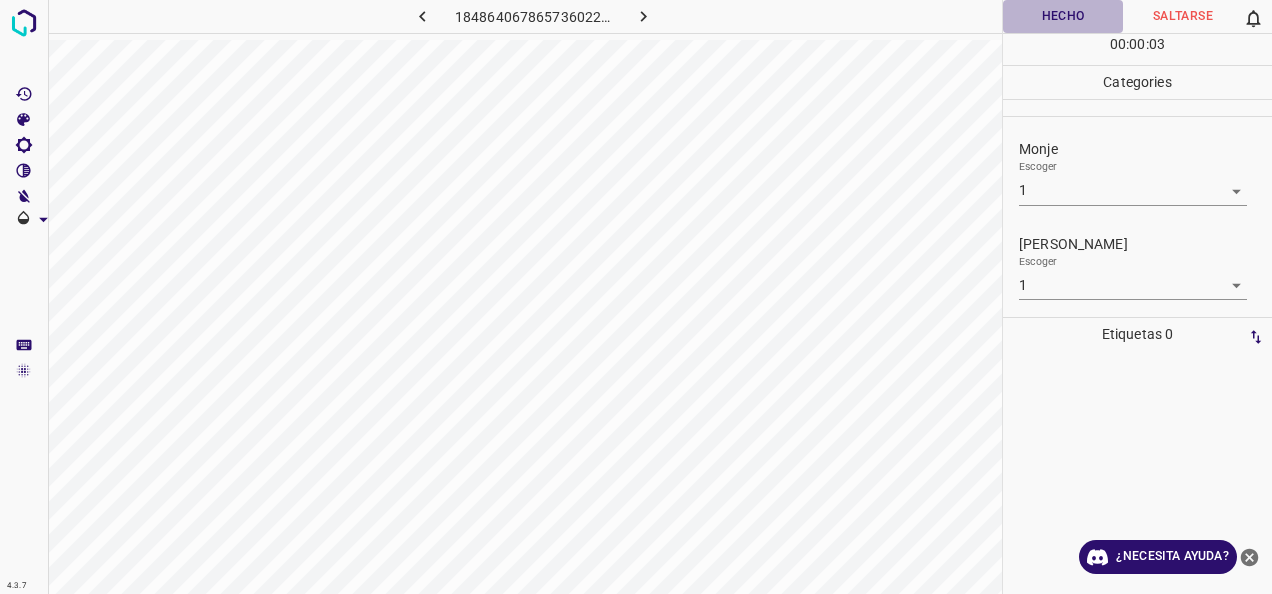 click on "Hecho" at bounding box center (1063, 16) 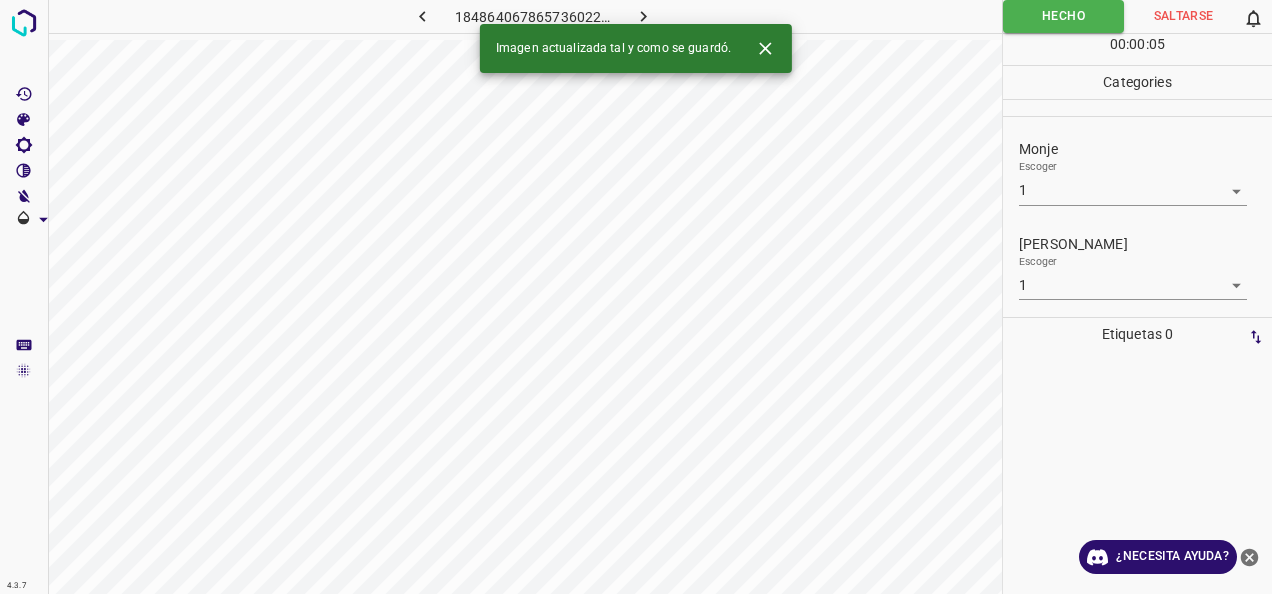 click 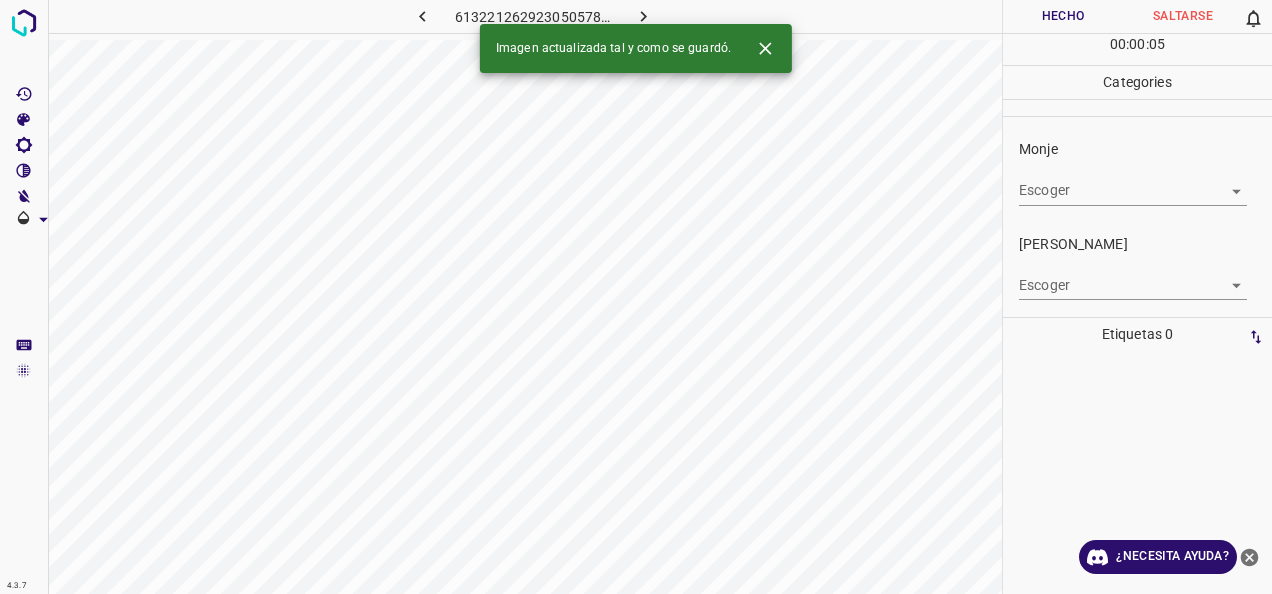 click on "4.3.7 6132212629230505788.png Hecho Saltarse 0 00   : 00   : 05   Categories Monje  Escoger ​  [PERSON_NAME]   Escoger ​ Etiquetas 0 Categories 1 Monje 2  [PERSON_NAME] Herramientas Espacio Cambiar entre modos (Dibujar y Editar) Yo Etiquetado automático R Restaurar zoom M Acercar N Alejar Borrar Eliminar etiqueta de selección Filtros Z Restaurar filtros X Filtro de saturación C Filtro de brillo V Filtro de contraste B Filtro de escala de grises General O Descargar Imagen actualizada tal y como se guardó. ¿Necesita ayuda? -Mensaje de texto -Esconder -Borrar" at bounding box center [636, 297] 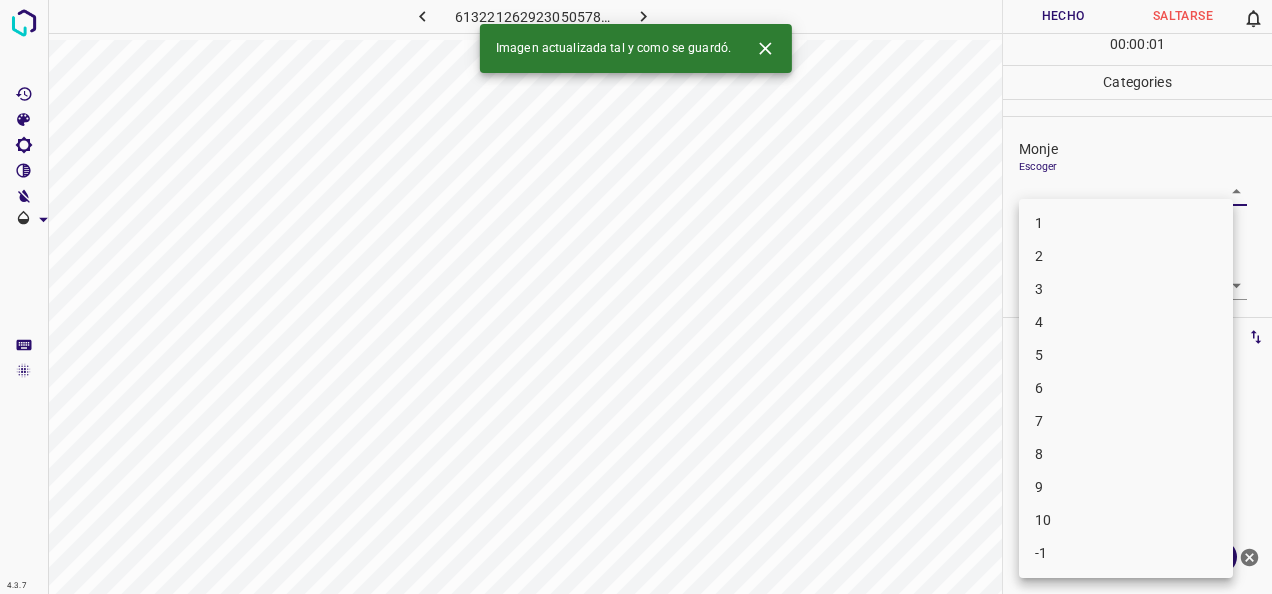 click on "1" at bounding box center (1126, 223) 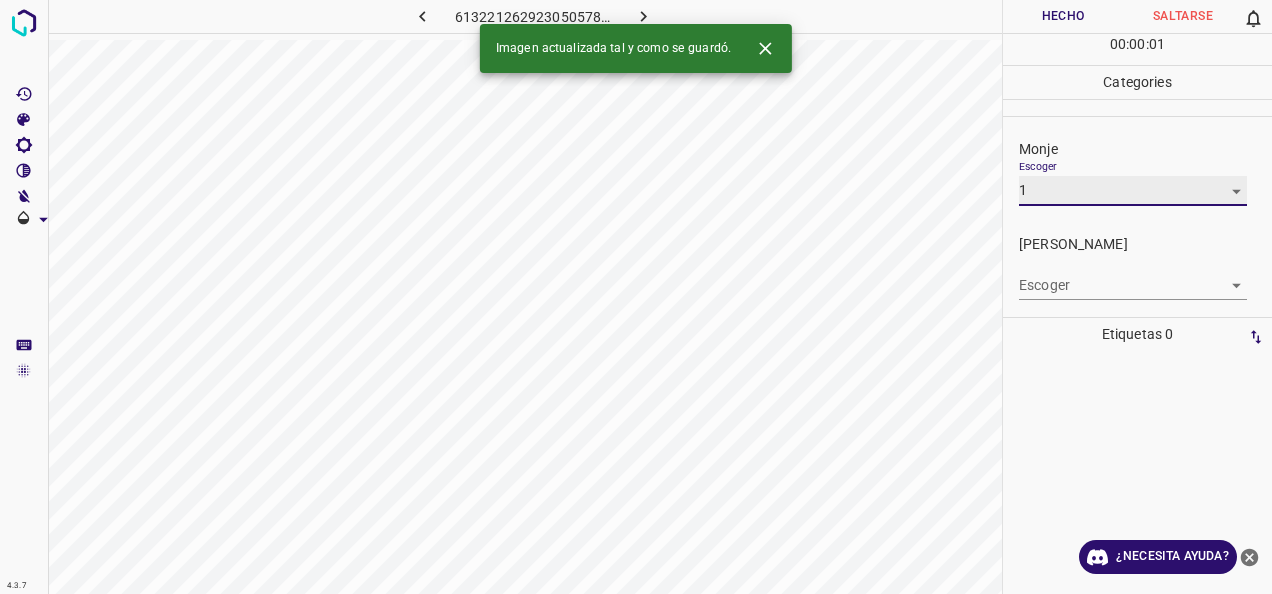 type on "1" 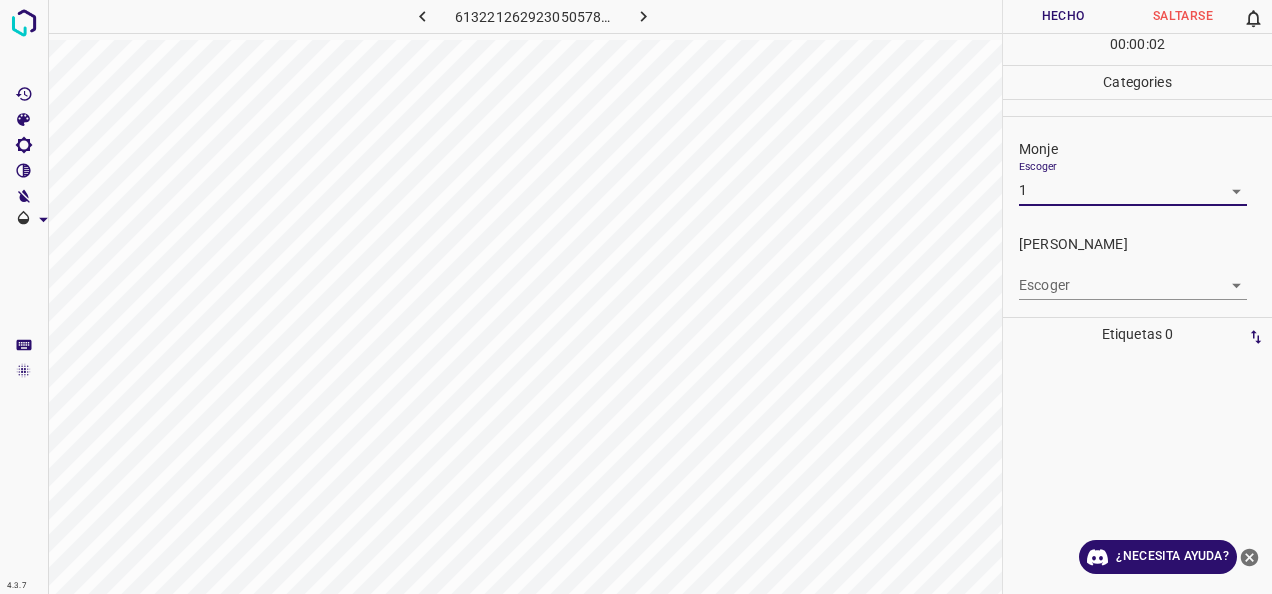 click on "4.3.7 6132212629230505788.png Hecho Saltarse 0 00   : 00   : 02   Categories Monje  Escoger 1 1  [PERSON_NAME]   Escoger ​ Etiquetas 0 Categories 1 Monje 2  [PERSON_NAME] Herramientas Espacio Cambiar entre modos (Dibujar y Editar) Yo Etiquetado automático R Restaurar zoom M Acercar N Alejar Borrar Eliminar etiqueta de selección Filtros Z Restaurar filtros X Filtro de saturación C Filtro de brillo V Filtro de contraste B Filtro de escala de grises General O Descargar ¿Necesita ayuda? -Mensaje de texto -Esconder -Borrar" at bounding box center [636, 297] 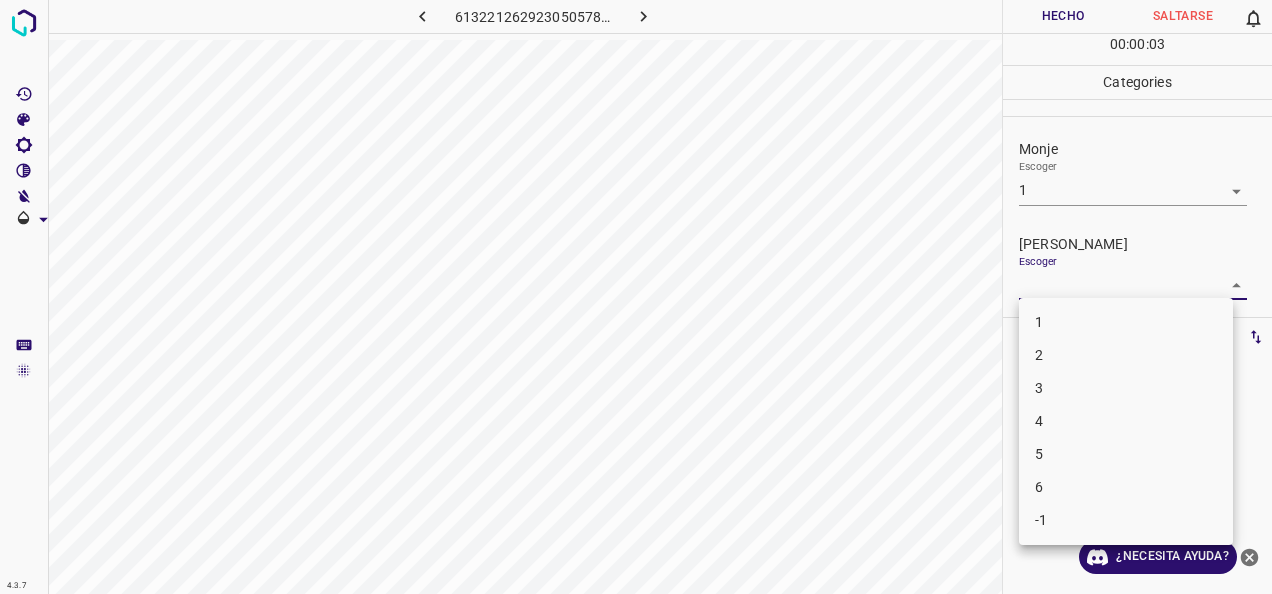 click on "1" at bounding box center [1126, 322] 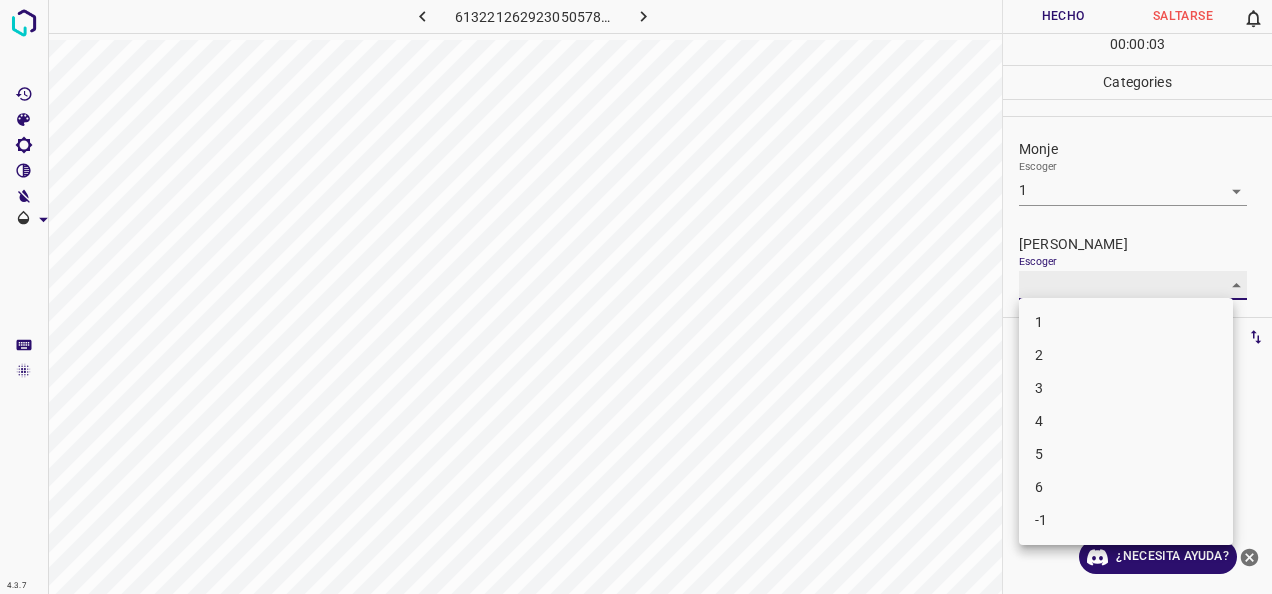 type on "1" 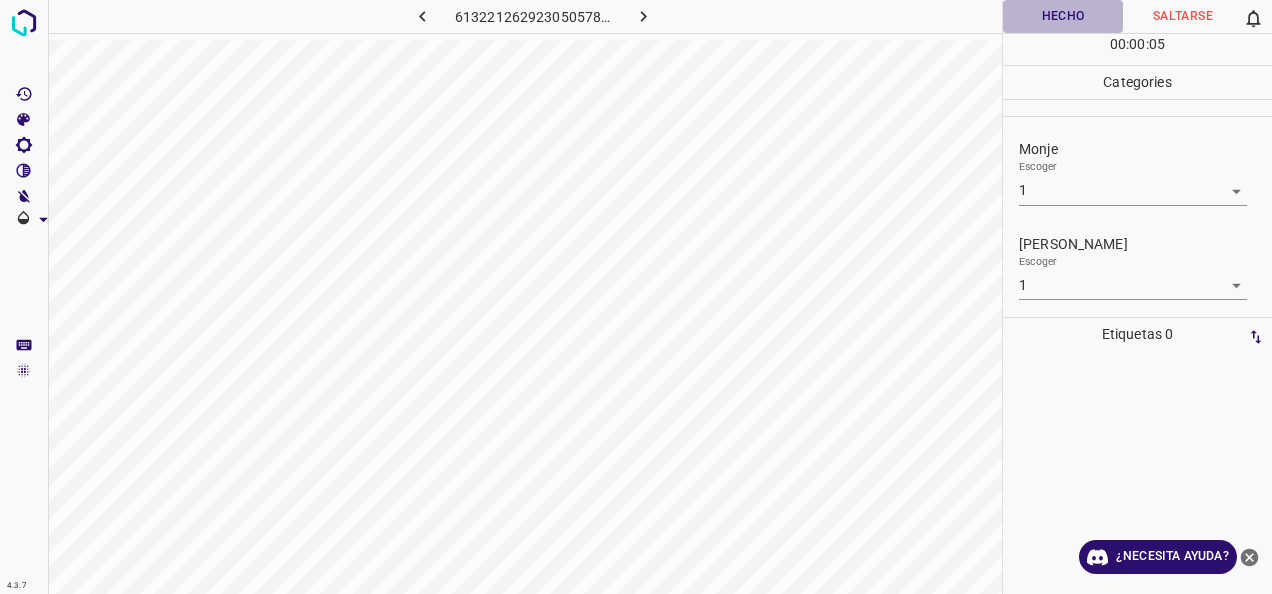 click on "Hecho" at bounding box center [1063, 16] 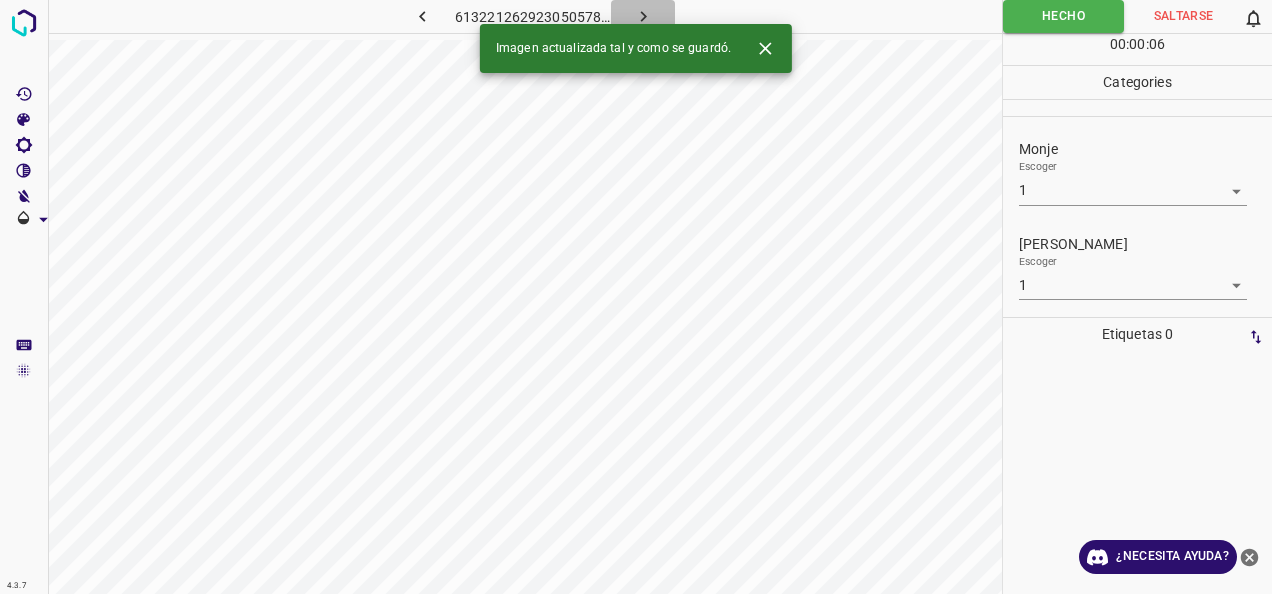 click 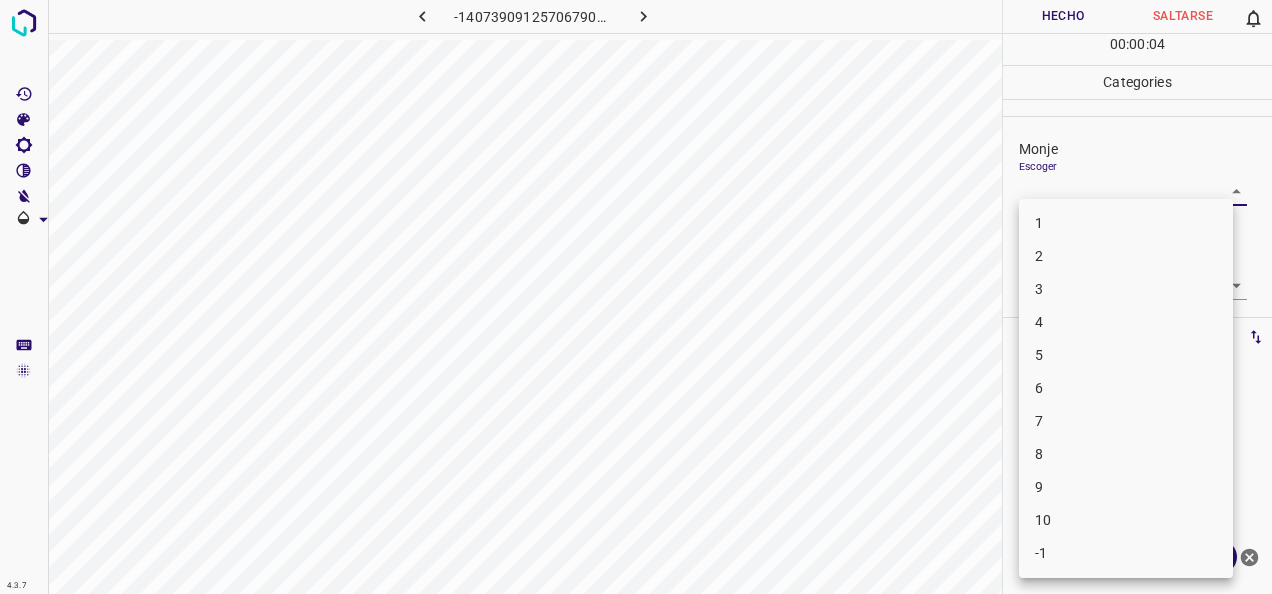click on "4.3.7 -1407390912570679008.png Hecho Saltarse 0 00   : 00   : 04   Categories Monje  Escoger ​  [PERSON_NAME]   Escoger ​ Etiquetas 0 Categories 1 Monje 2  [PERSON_NAME] Herramientas Espacio Cambiar entre modos (Dibujar y Editar) Yo Etiquetado automático R Restaurar zoom M Acercar N Alejar Borrar Eliminar etiqueta de selección Filtros Z Restaurar filtros X Filtro de saturación C Filtro de brillo V Filtro de contraste B Filtro de escala de grises General O Descargar ¿Necesita ayuda? -Mensaje de texto -Esconder -Borrar 1 2 3 4 5 6 7 8 9 10 -1" at bounding box center (636, 297) 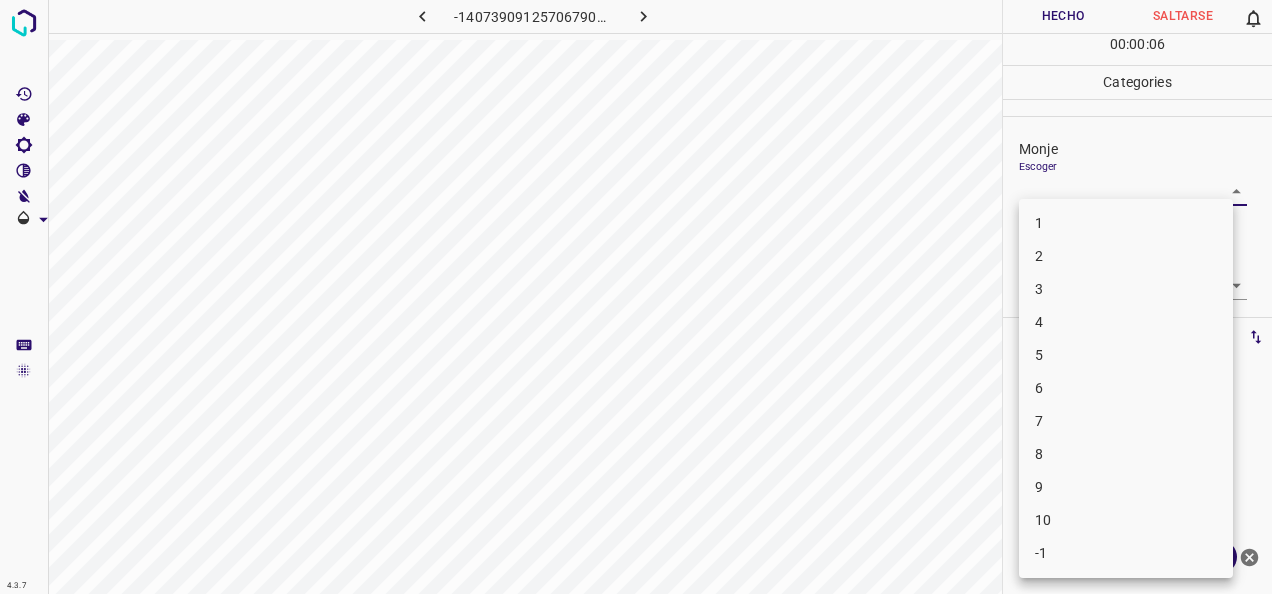 click on "6" at bounding box center (1126, 388) 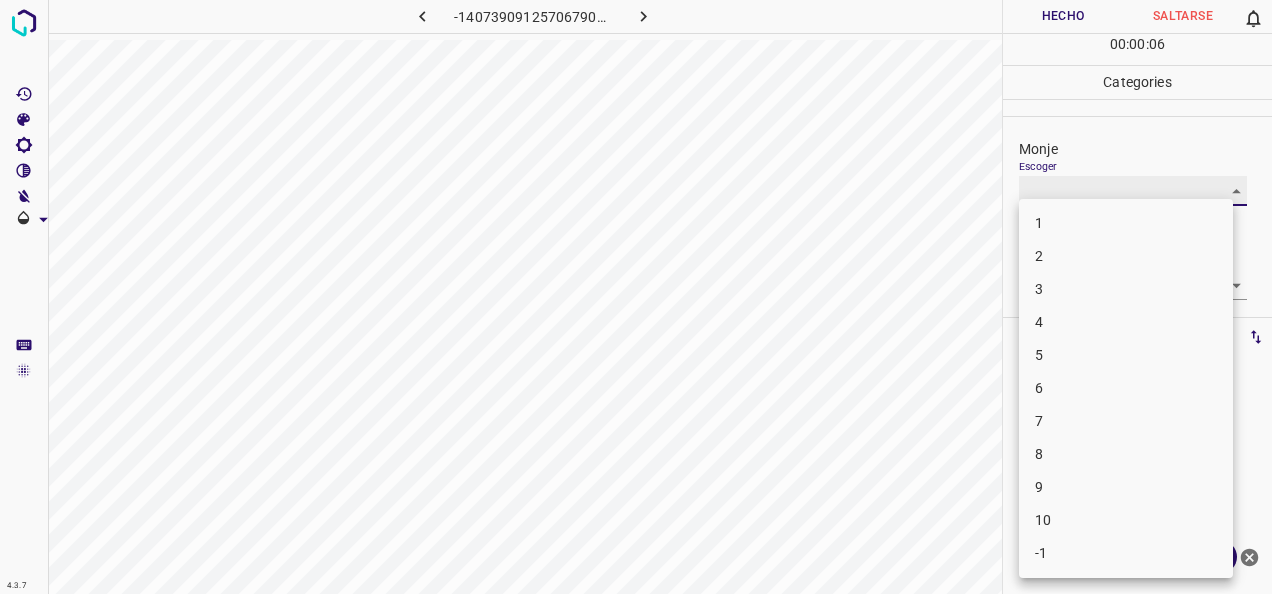 type on "6" 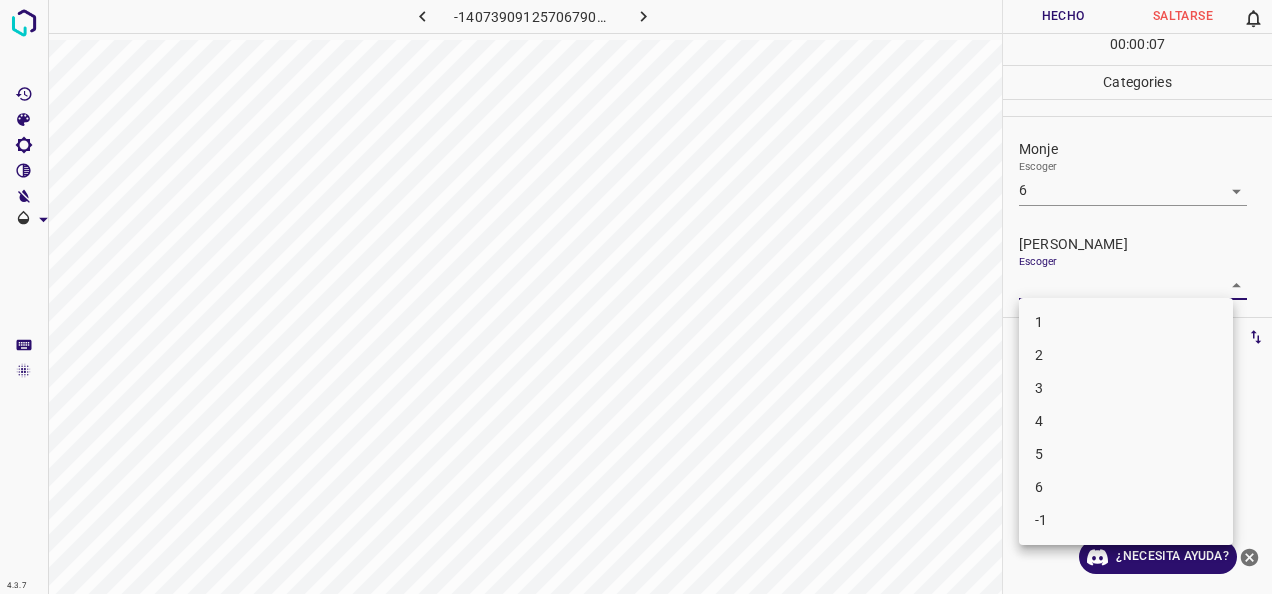 click on "4.3.7 -1407390912570679008.png Hecho Saltarse 0 00   : 00   : 07   Categories Monje  Escoger 6 6  [PERSON_NAME]   Escoger ​ Etiquetas 0 Categories 1 Monje 2  [PERSON_NAME] Herramientas Espacio Cambiar entre modos (Dibujar y Editar) Yo Etiquetado automático R Restaurar zoom M Acercar N Alejar Borrar Eliminar etiqueta de selección Filtros Z Restaurar filtros X Filtro de saturación C Filtro de brillo V Filtro de contraste B Filtro de escala de grises General O Descargar ¿Necesita ayuda? -Mensaje de texto -Esconder -Borrar 1 2 3 4 5 6 -1" at bounding box center (636, 297) 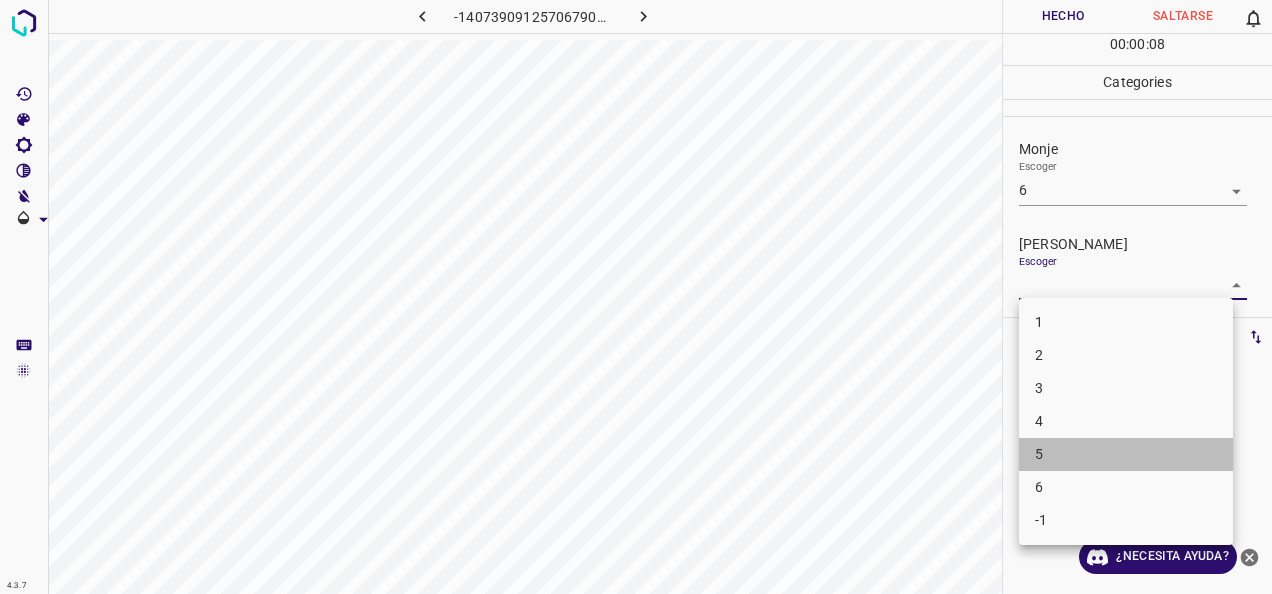 click on "5" at bounding box center (1126, 454) 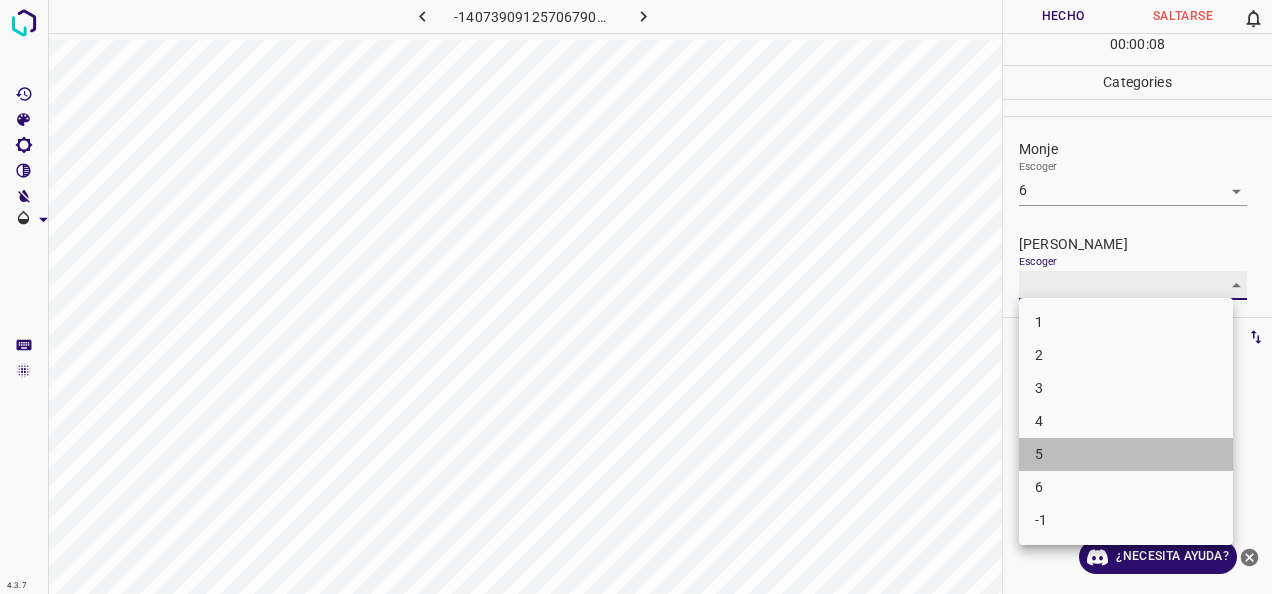 type on "5" 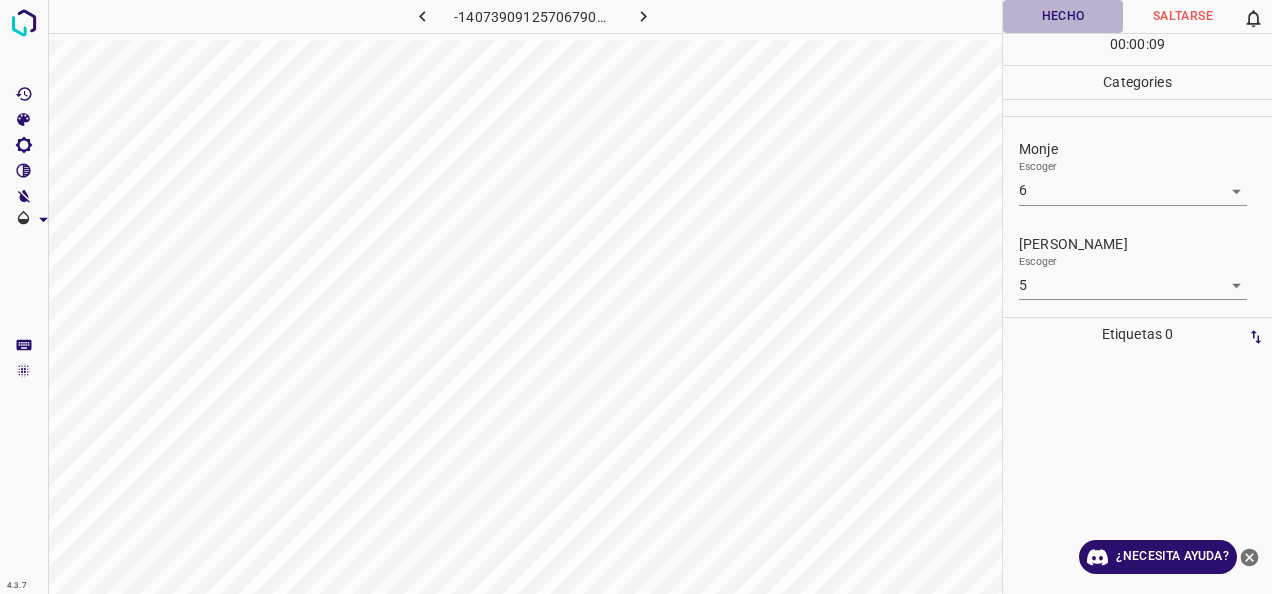 click on "Hecho" at bounding box center (1063, 16) 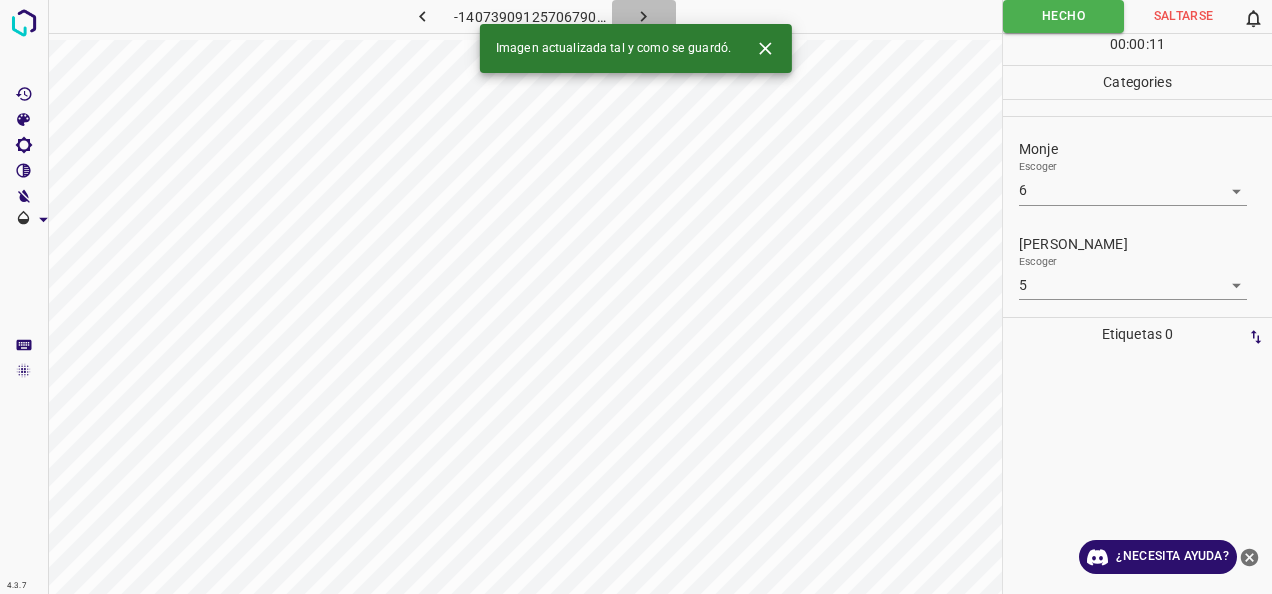 click 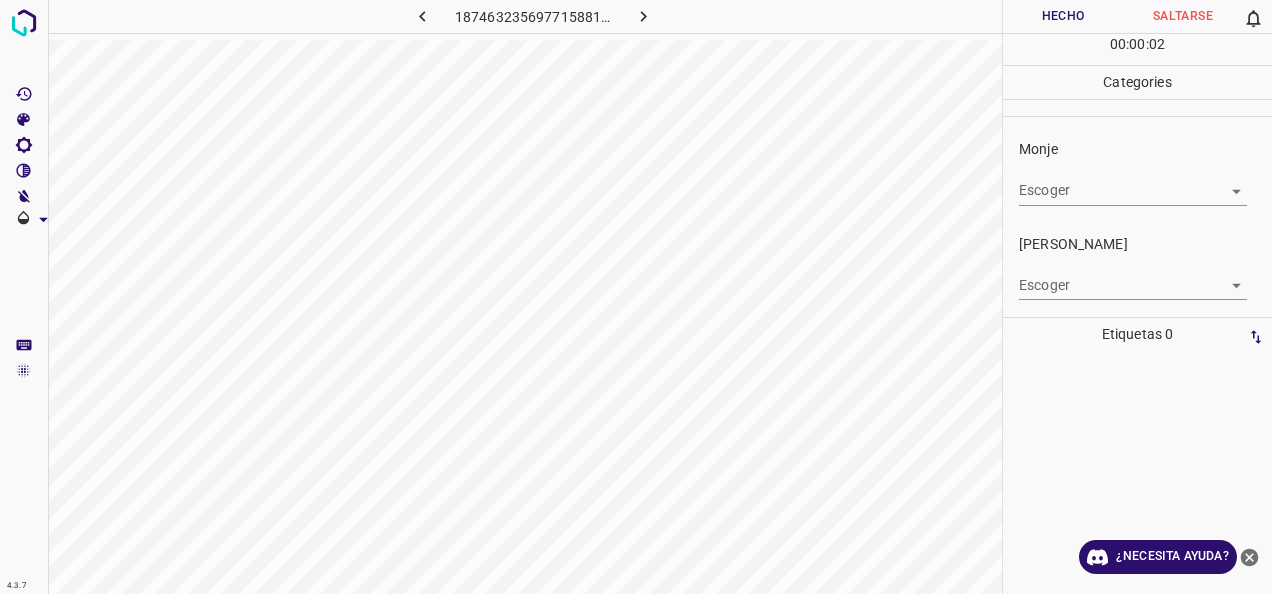 click on "4.3.7 1874632356977158811.png Hecho Saltarse 0 00   : 00   : 02   Categories Monje  Escoger ​  [PERSON_NAME]   Escoger ​ Etiquetas 0 Categories 1 Monje 2  [PERSON_NAME] Herramientas Espacio Cambiar entre modos (Dibujar y Editar) Yo Etiquetado automático R Restaurar zoom M Acercar N Alejar Borrar Eliminar etiqueta de selección Filtros Z Restaurar filtros X Filtro de saturación C Filtro de brillo V Filtro de contraste B Filtro de escala de grises General O Descargar ¿Necesita ayuda? -Mensaje de texto -Esconder -Borrar" at bounding box center (636, 297) 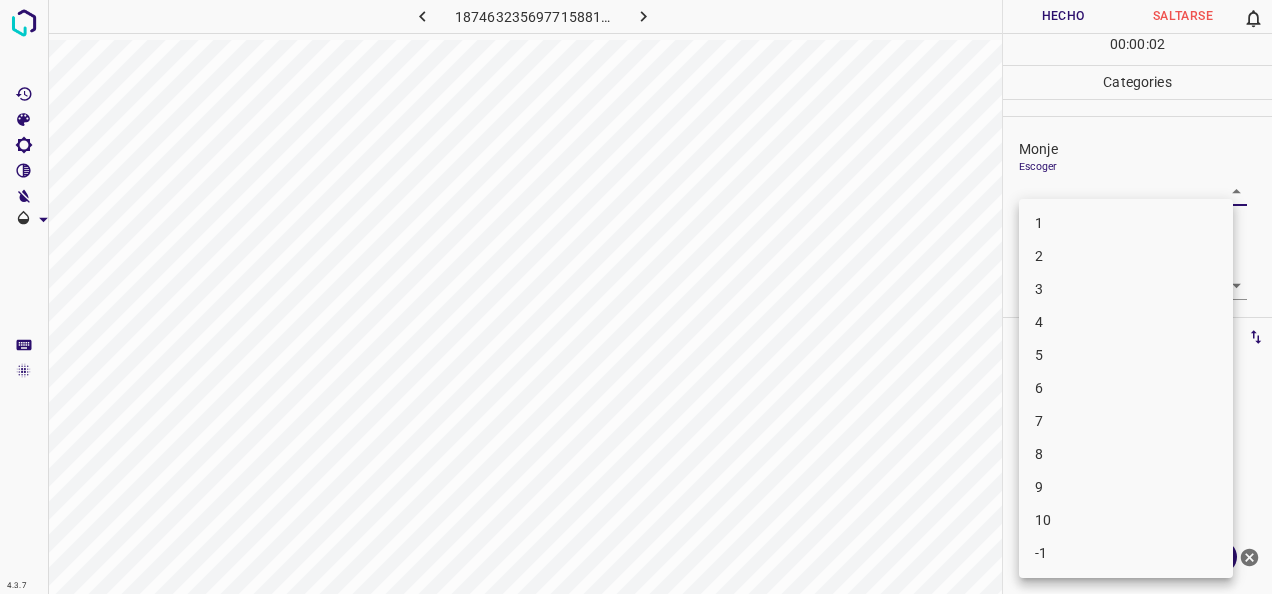 click on "1" at bounding box center [1126, 223] 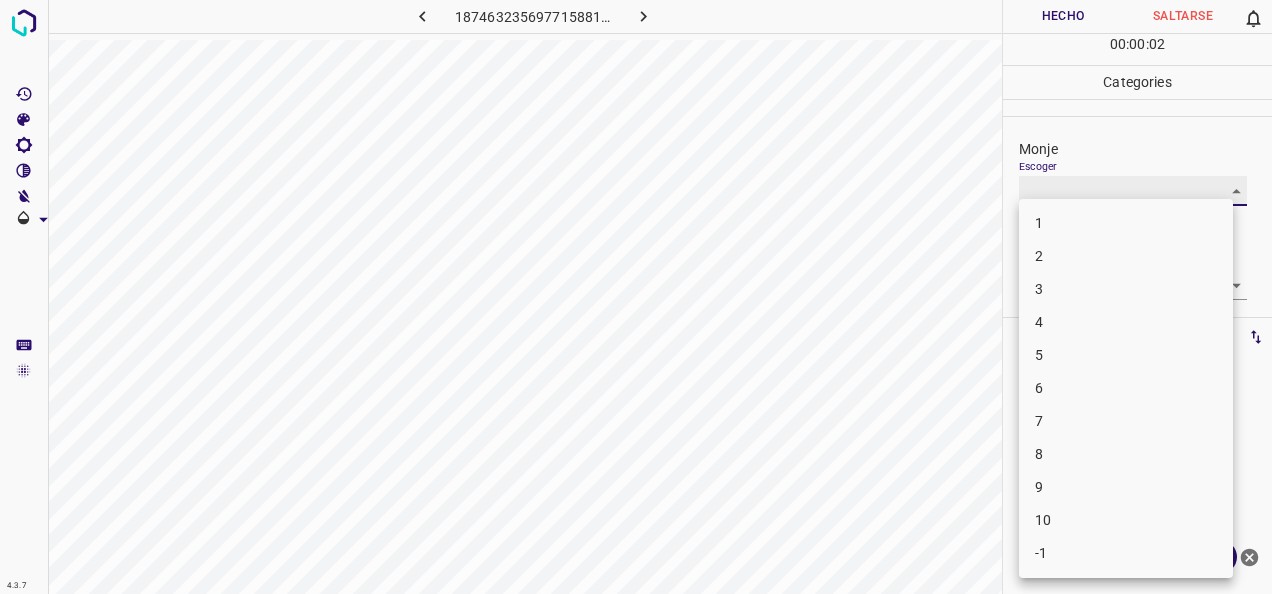 type on "1" 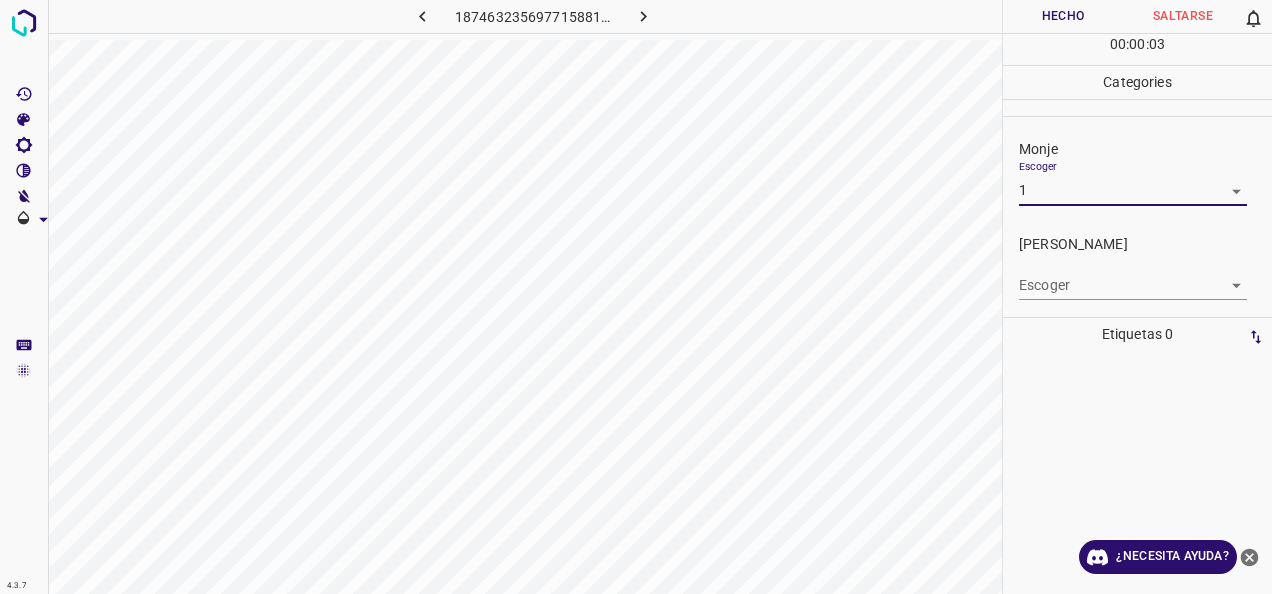 click on "4.3.7 1874632356977158811.png Hecho Saltarse 0 00   : 00   : 03   Categories Monje  Escoger 1 1  [PERSON_NAME]   Escoger ​ Etiquetas 0 Categories 1 Monje 2  [PERSON_NAME] Herramientas Espacio Cambiar entre modos (Dibujar y Editar) Yo Etiquetado automático R Restaurar zoom M Acercar N Alejar Borrar Eliminar etiqueta de selección Filtros Z Restaurar filtros X Filtro de saturación C Filtro de brillo V Filtro de contraste B Filtro de escala de grises General O Descargar ¿Necesita ayuda? -Mensaje de texto -Esconder -Borrar" at bounding box center [636, 297] 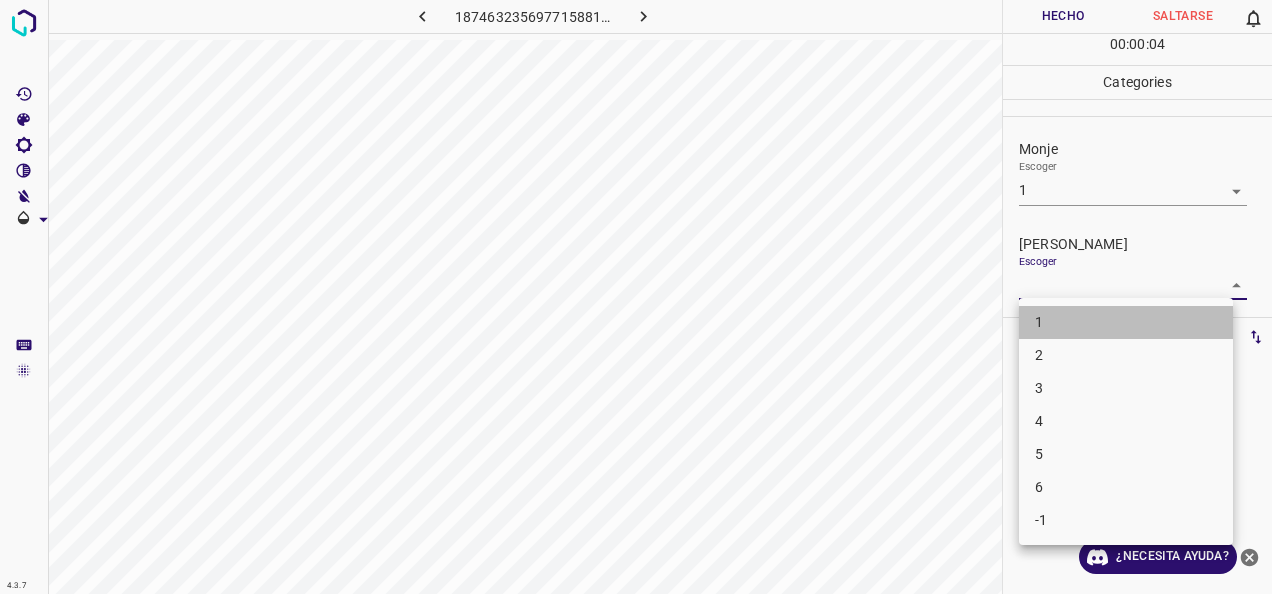 click on "1" at bounding box center [1126, 322] 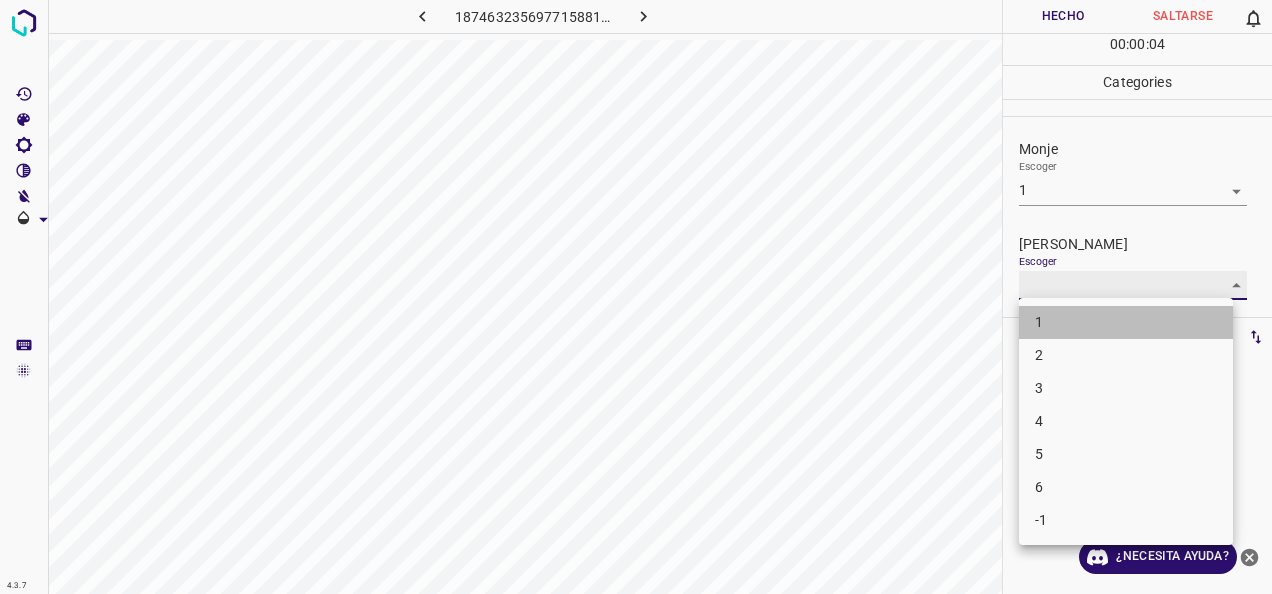 type on "1" 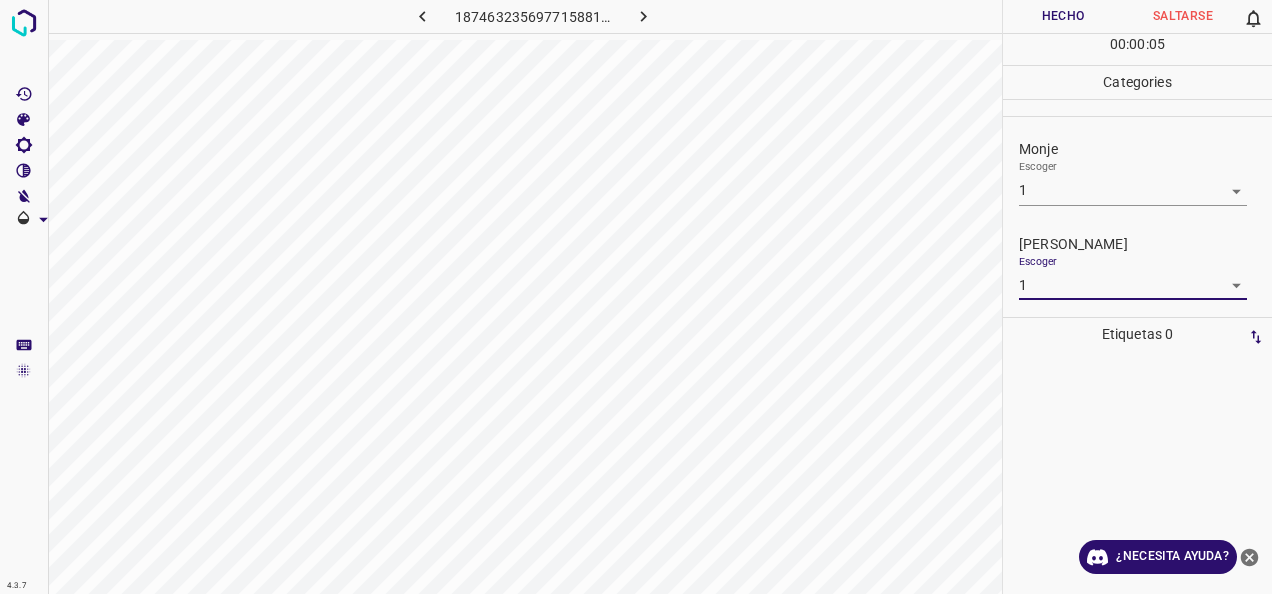 click on "Hecho" at bounding box center (1063, 16) 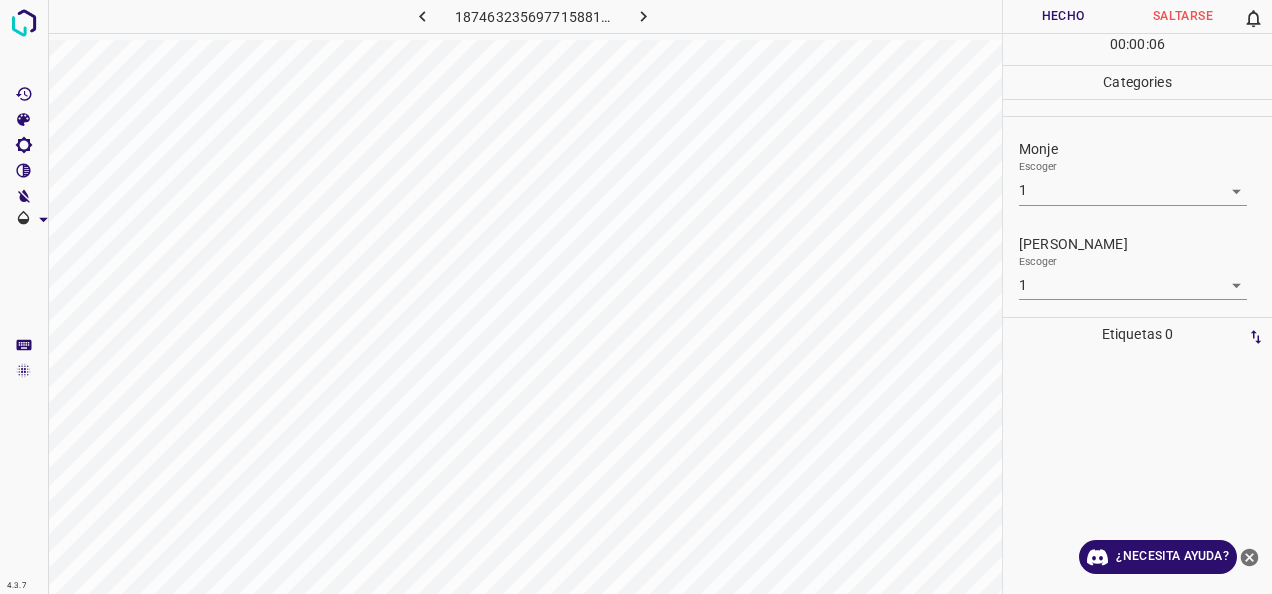 click at bounding box center [643, 16] 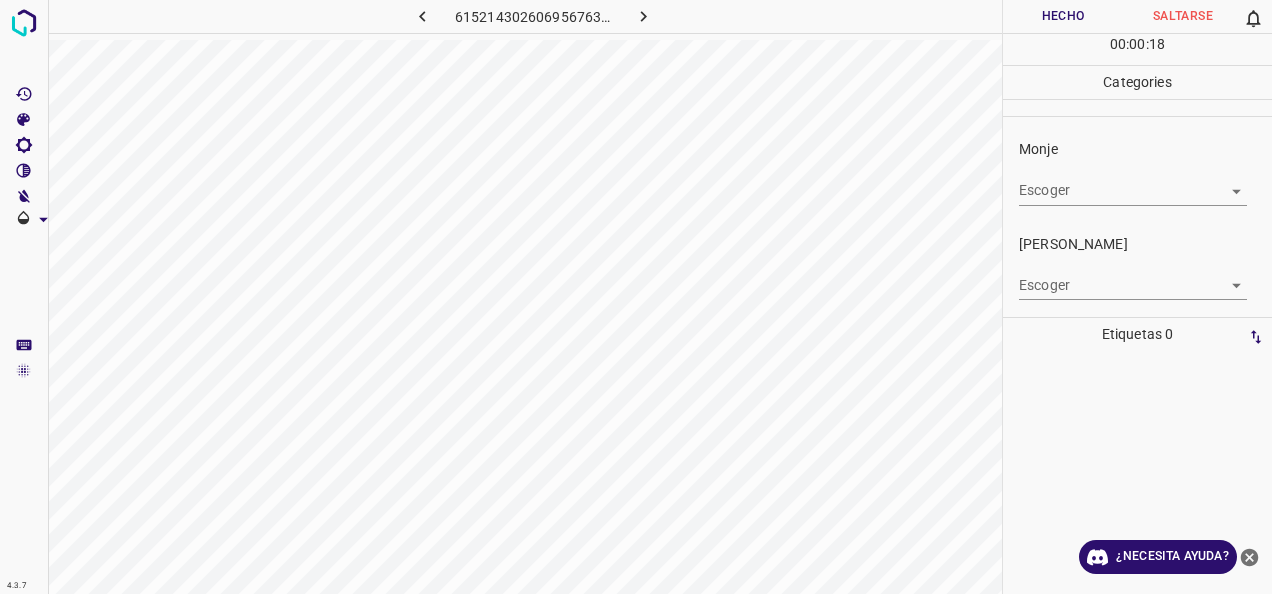 click on "4.3.7 6152143026069567632.png Hecho Saltarse 0 00   : 00   : 18   Categories Monje  Escoger ​  [PERSON_NAME]   Escoger ​ Etiquetas 0 Categories 1 Monje 2  [PERSON_NAME] Herramientas Espacio Cambiar entre modos (Dibujar y Editar) Yo Etiquetado automático R Restaurar zoom M Acercar N Alejar Borrar Eliminar etiqueta de selección Filtros Z Restaurar filtros X Filtro de saturación C Filtro de brillo V Filtro de contraste B Filtro de escala de grises General O Descargar ¿Necesita ayuda? -Mensaje de texto -Esconder -Borrar" at bounding box center [636, 297] 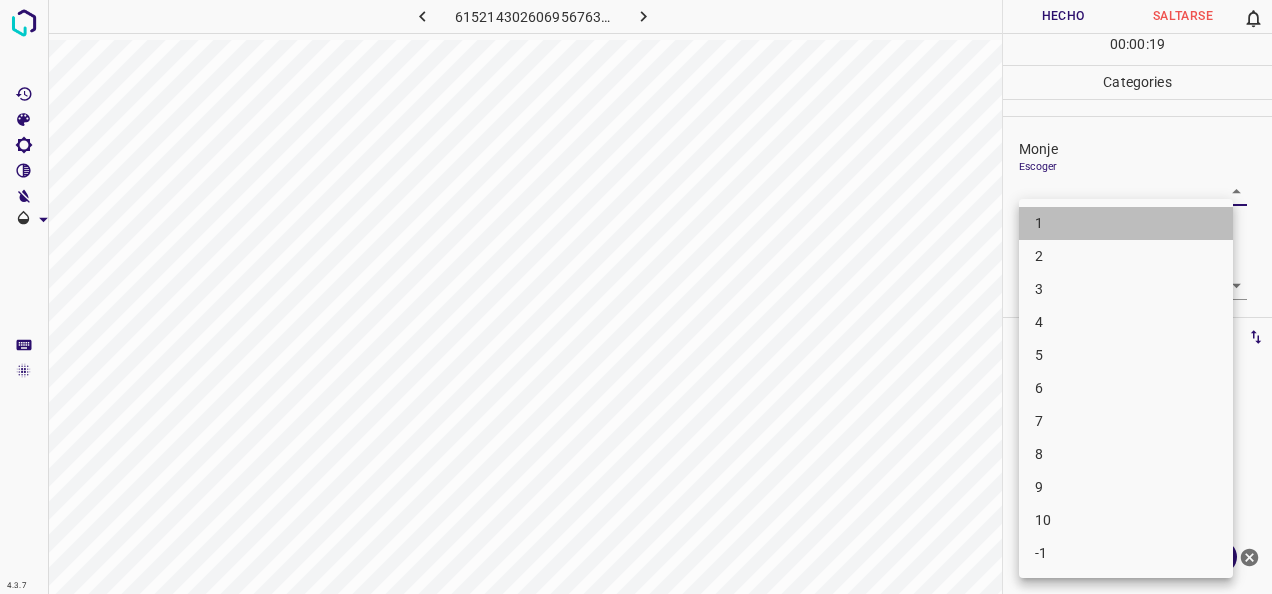 click on "1" at bounding box center [1126, 223] 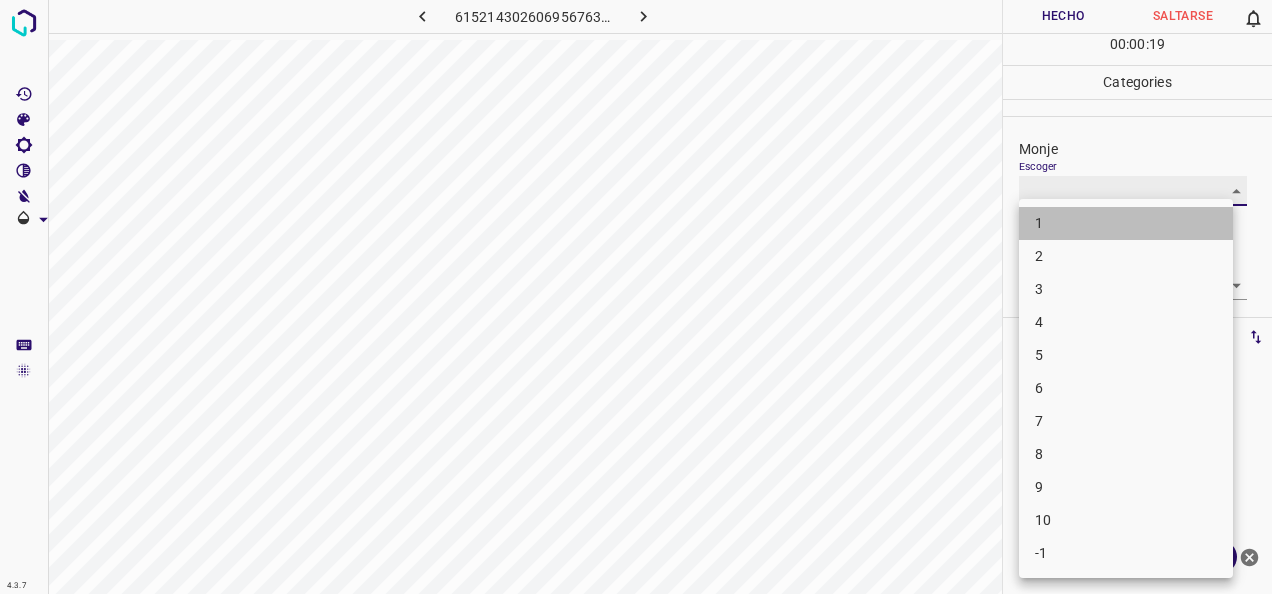 type on "1" 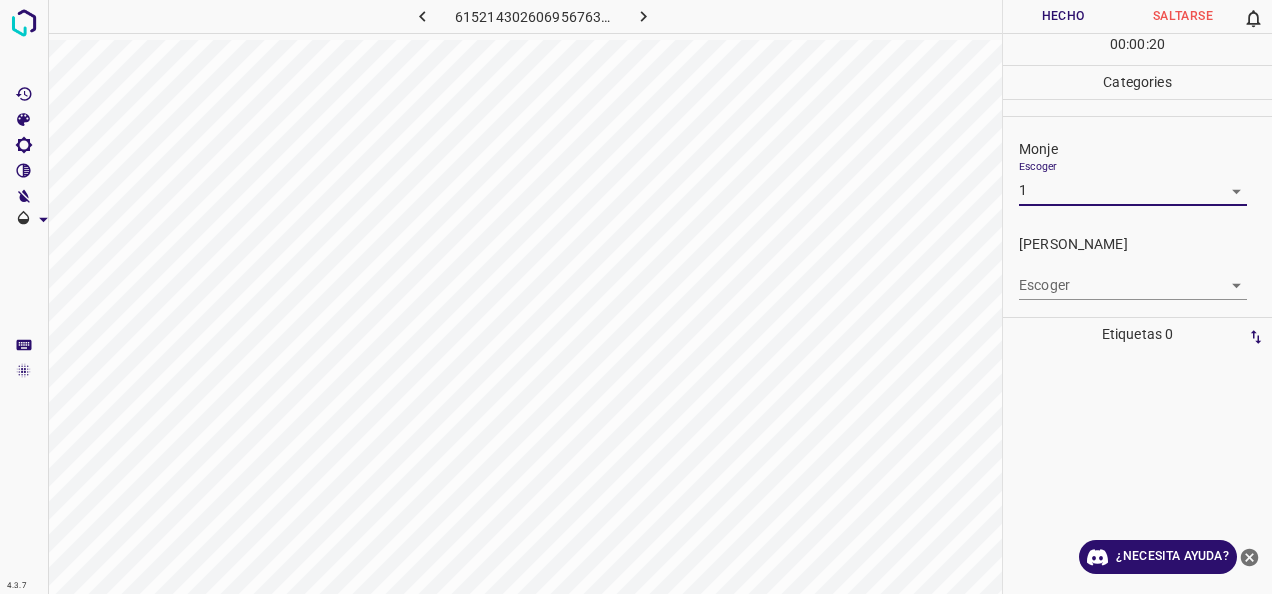 click on "4.3.7 6152143026069567632.png Hecho Saltarse 0 00   : 00   : 20   Categories Monje  Escoger 1 1  [PERSON_NAME]   Escoger ​ Etiquetas 0 Categories 1 Monje 2  [PERSON_NAME] Herramientas Espacio Cambiar entre modos (Dibujar y Editar) Yo Etiquetado automático R Restaurar zoom M Acercar N Alejar Borrar Eliminar etiqueta de selección Filtros Z Restaurar filtros X Filtro de saturación C Filtro de brillo V Filtro de contraste B Filtro de escala de grises General O Descargar ¿Necesita ayuda? -Mensaje de texto -Esconder -Borrar" at bounding box center (636, 297) 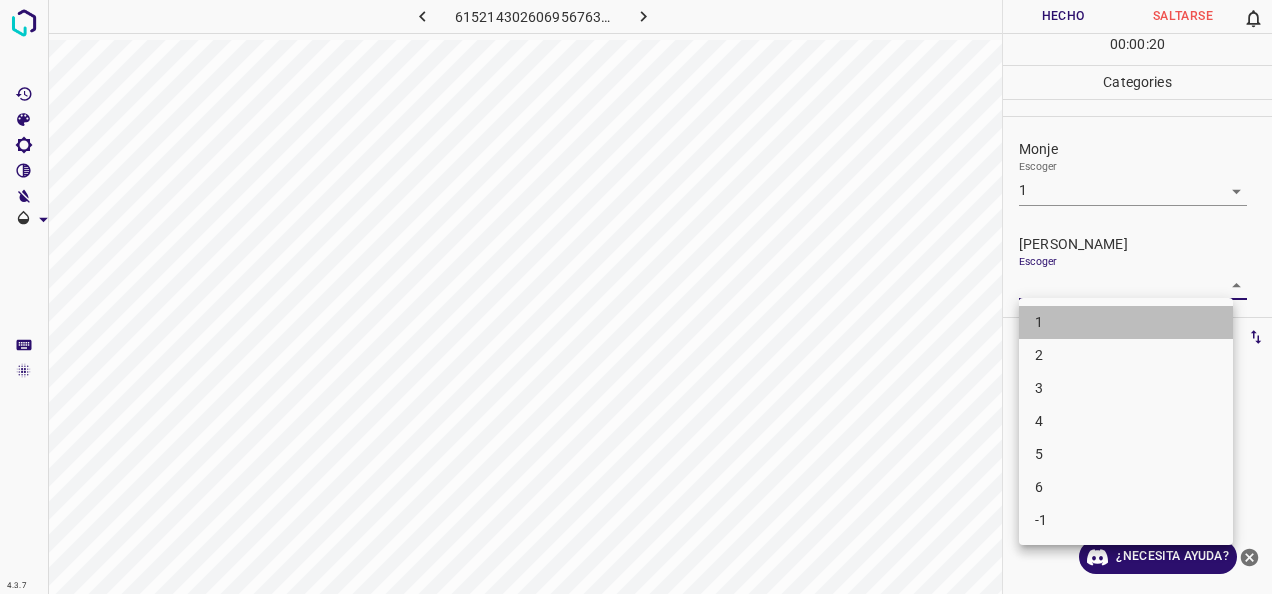 click on "1" at bounding box center (1126, 322) 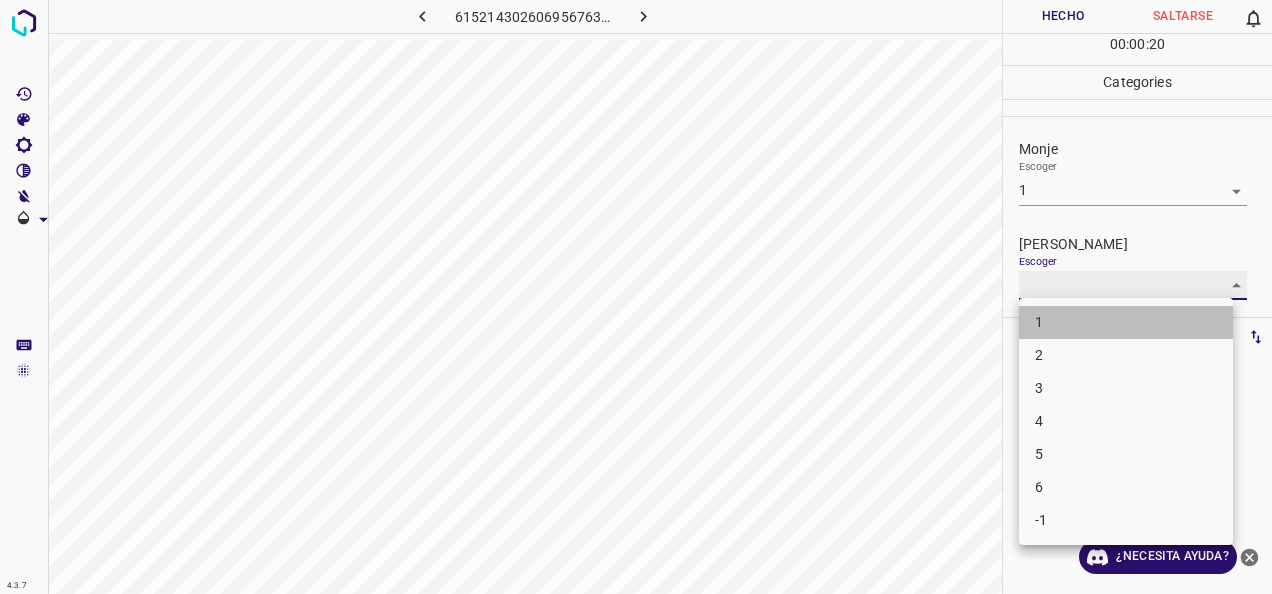 type on "1" 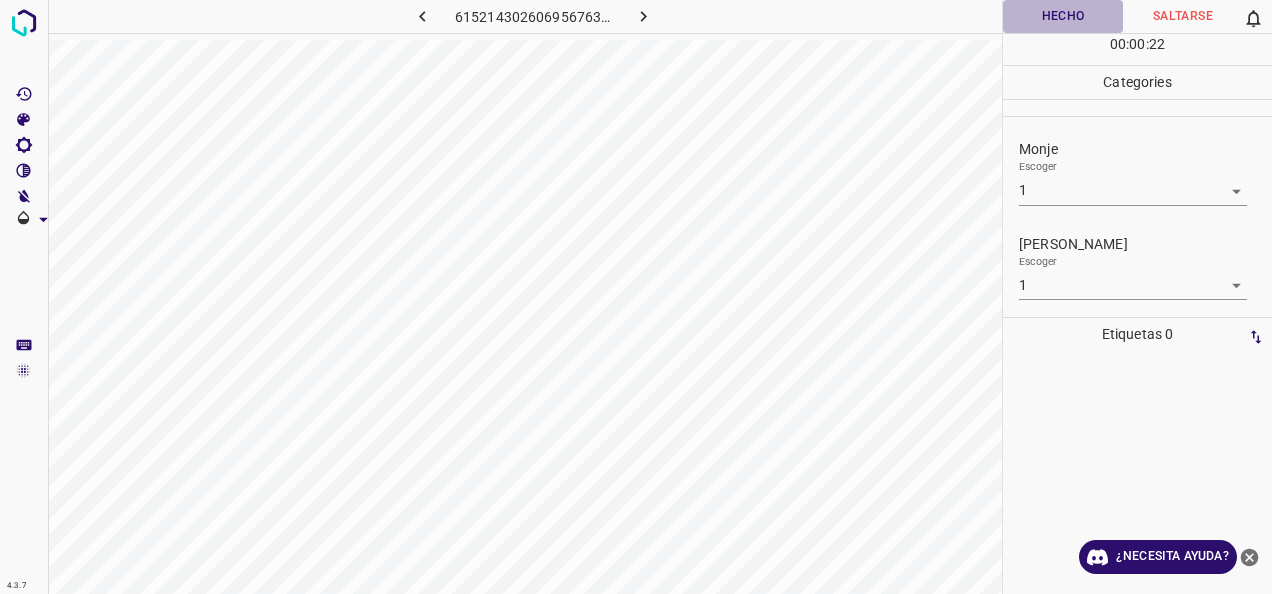 click on "Hecho" at bounding box center [1063, 16] 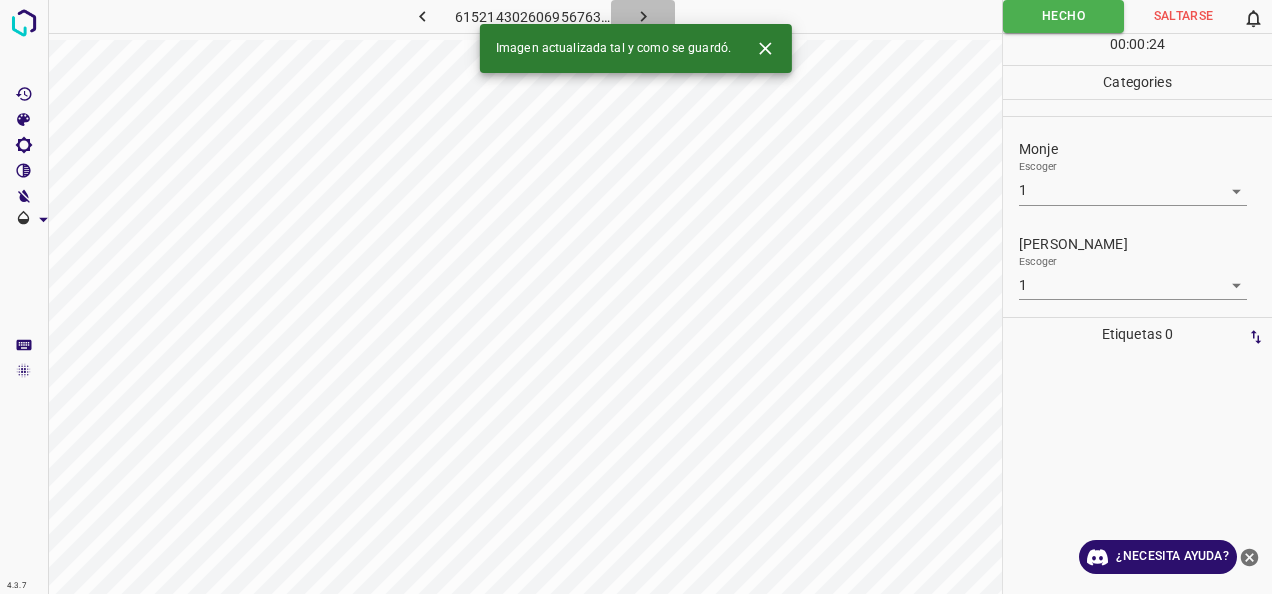 click 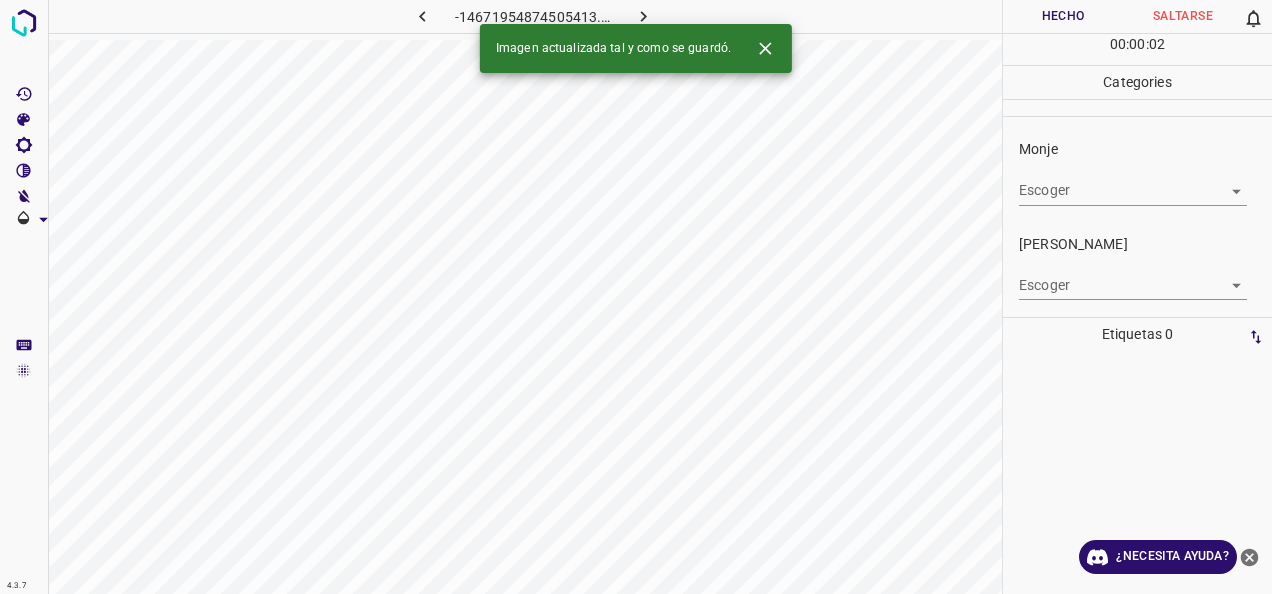 click on "4.3.7 -14671954874505413.png Hecho Saltarse 0 00   : 00   : 02   Categories Monje  Escoger ​  [PERSON_NAME]   Escoger ​ Etiquetas 0 Categories 1 Monje 2  [PERSON_NAME] Herramientas Espacio Cambiar entre modos (Dibujar y Editar) Yo Etiquetado automático R Restaurar zoom M Acercar N Alejar Borrar Eliminar etiqueta de selección Filtros Z Restaurar filtros X Filtro de saturación C Filtro de brillo V Filtro de contraste B Filtro de escala de grises General O Descargar Imagen actualizada tal y como se guardó. ¿Necesita ayuda? -Mensaje de texto -Esconder -Borrar" at bounding box center (636, 297) 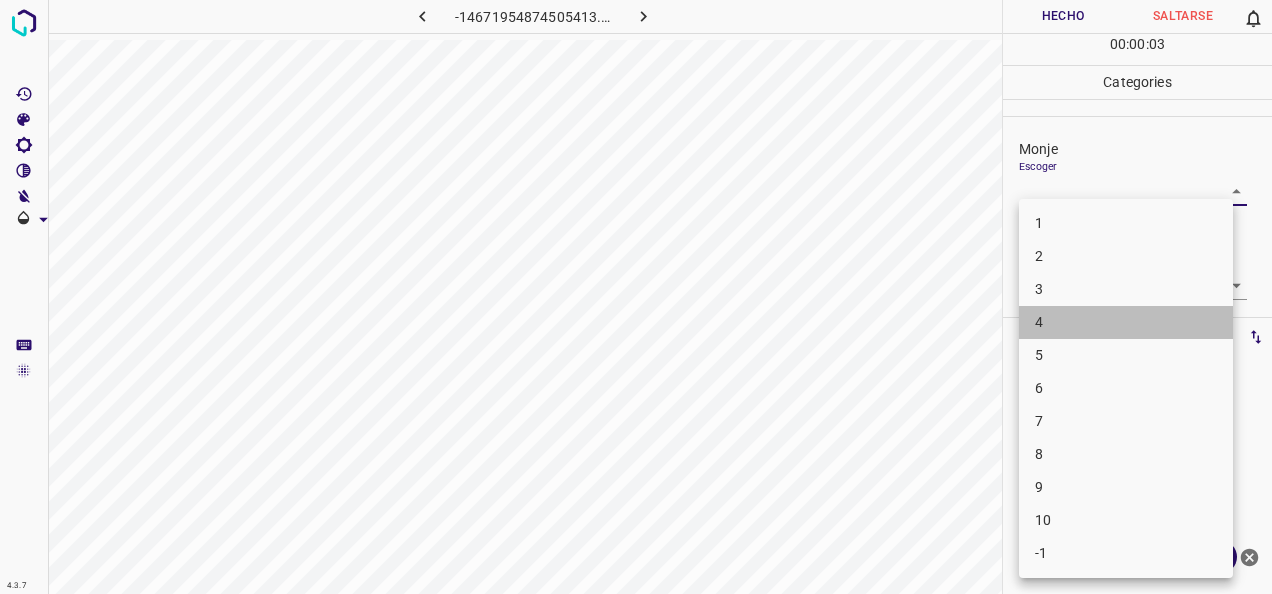click on "4" at bounding box center [1126, 322] 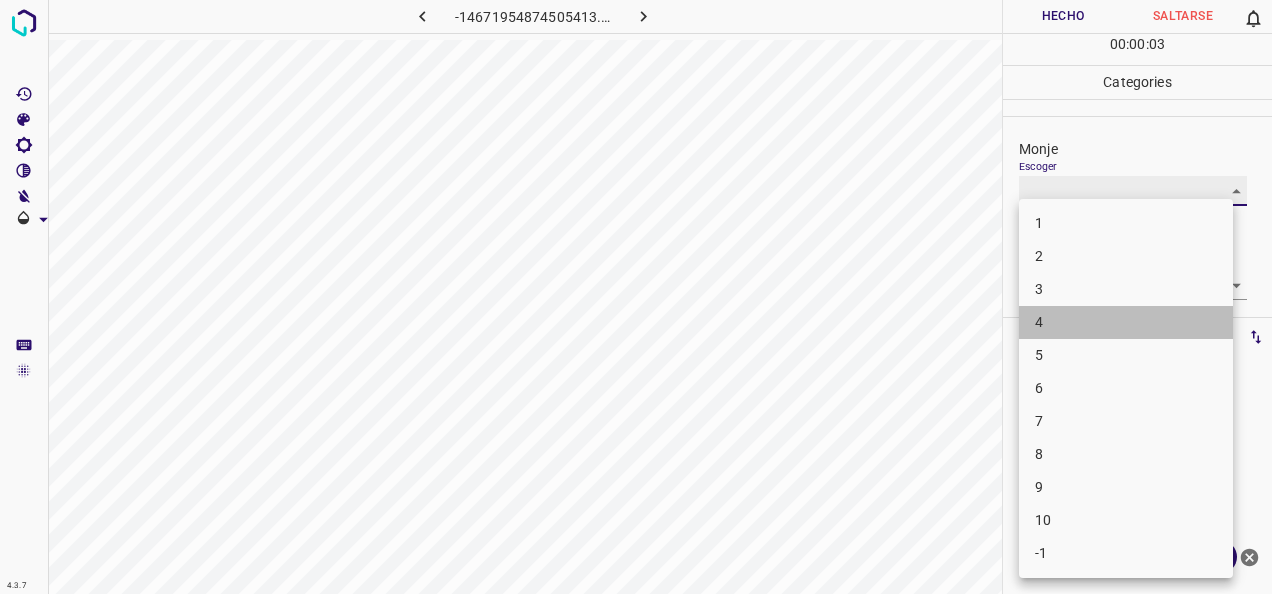 type on "4" 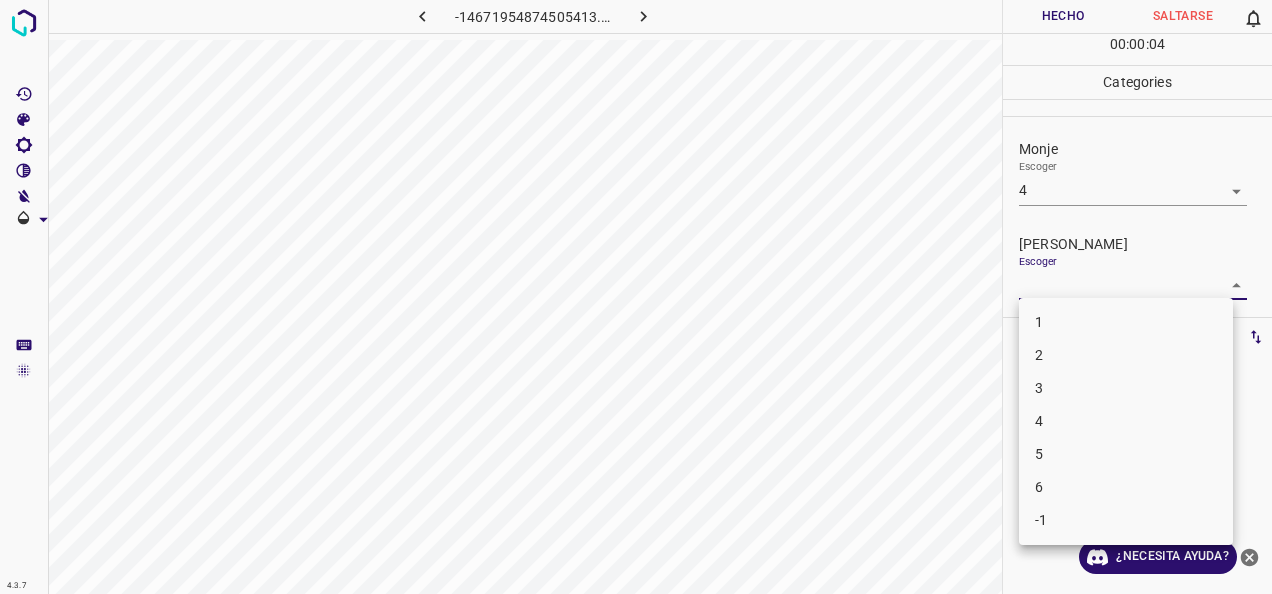 click on "4.3.7 -14671954874505413.png Hecho Saltarse 0 00   : 00   : 04   Categories Monje  Escoger 4 4  [PERSON_NAME]   Escoger ​ Etiquetas 0 Categories 1 Monje 2  [PERSON_NAME] Herramientas Espacio Cambiar entre modos (Dibujar y Editar) Yo Etiquetado automático R Restaurar zoom M Acercar N Alejar Borrar Eliminar etiqueta de selección Filtros Z Restaurar filtros X Filtro de saturación C Filtro de brillo V Filtro de contraste B Filtro de escala de grises General O Descargar ¿Necesita ayuda? -Mensaje de texto -Esconder -Borrar 1 2 3 4 5 6 -1" at bounding box center (636, 297) 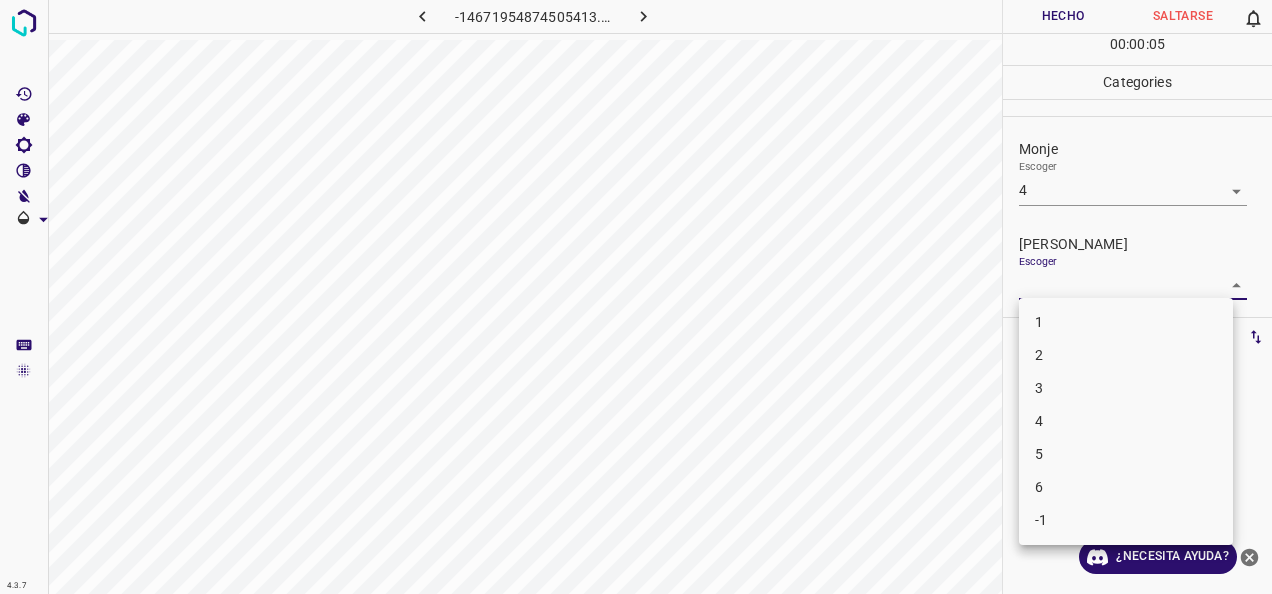 click on "3" at bounding box center [1126, 388] 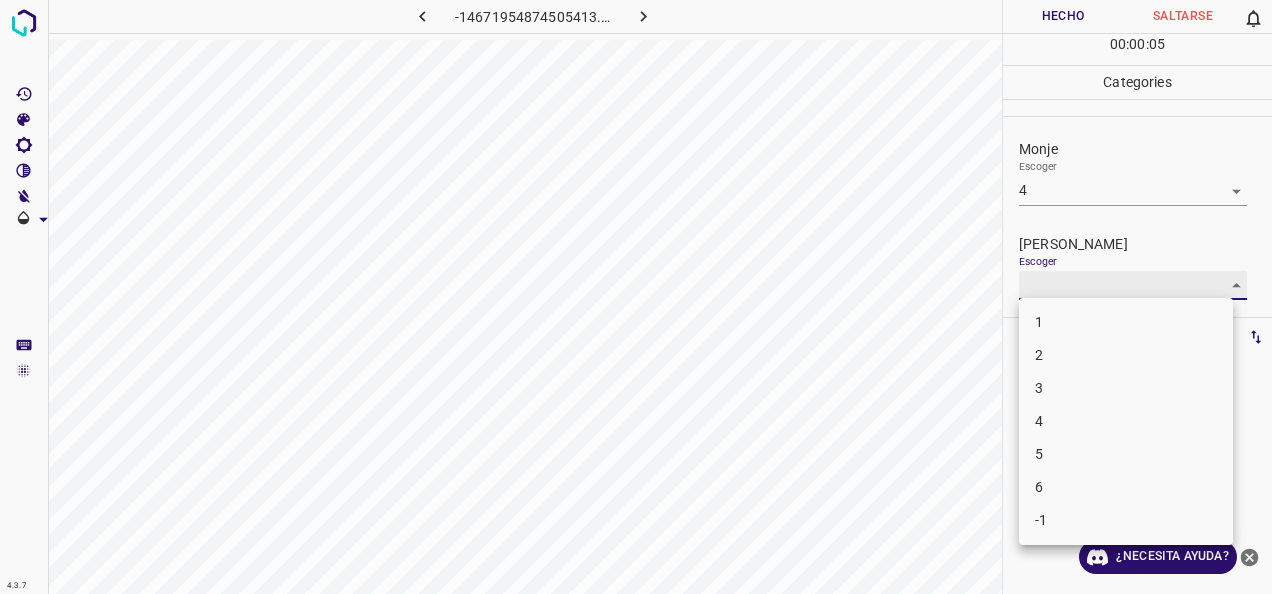 type on "3" 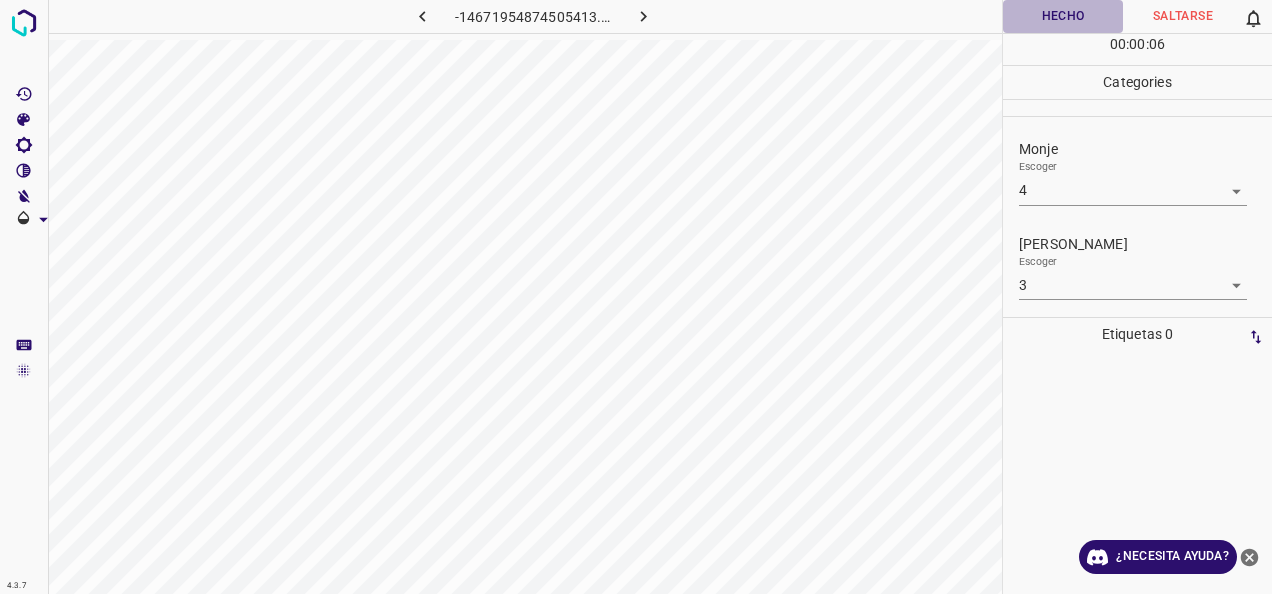 click on "Hecho" at bounding box center (1063, 16) 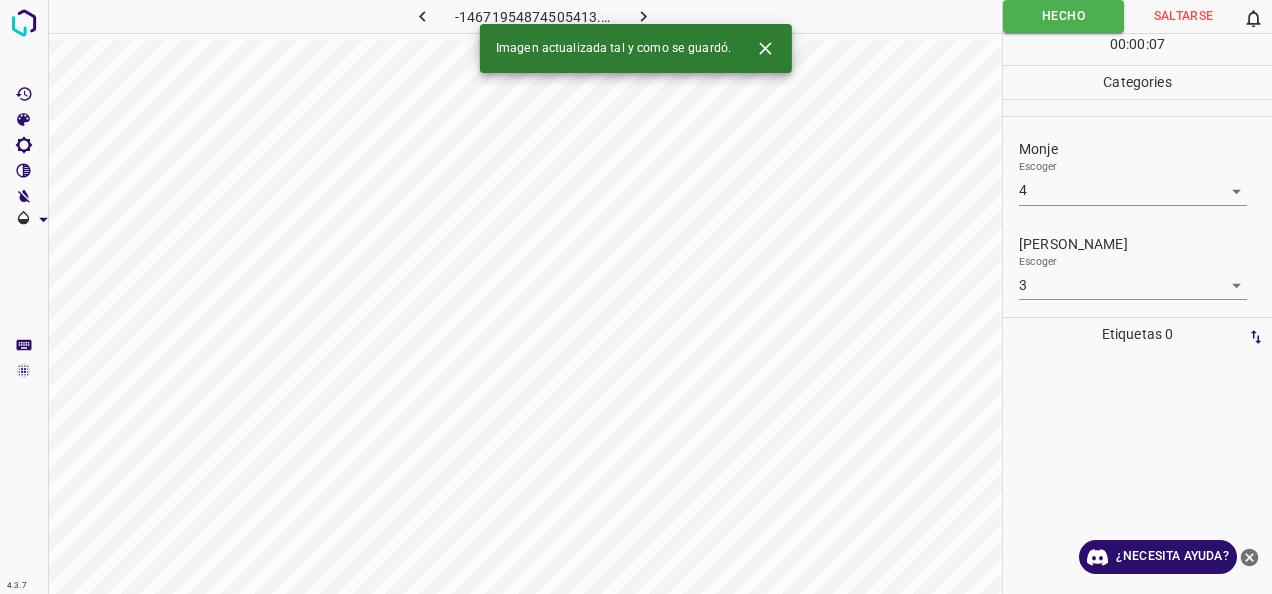 click 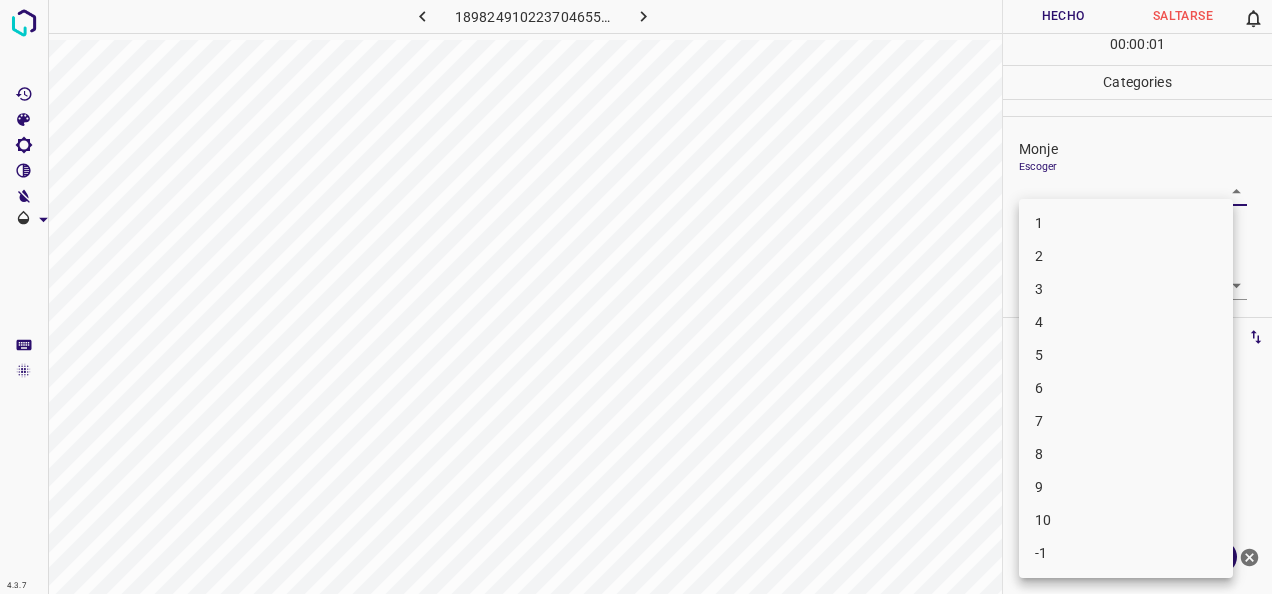 click on "4.3.7 1898249102237046559.png Hecho Saltarse 0 00   : 00   : 01   Categories [PERSON_NAME] ​  [PERSON_NAME]   Escoger ​ Etiquetas 0 Categories 1 Monje 2  [PERSON_NAME] Herramientas Espacio Cambiar entre modos (Dibujar y Editar) Yo Etiquetado automático R Restaurar zoom M Acercar N Alejar Borrar Eliminar etiqueta de selección Filtros Z Restaurar filtros X Filtro de saturación C Filtro de brillo V Filtro de contraste B Filtro de escala de grises General O Descargar ¿Necesita ayuda? -Mensaje de texto -Esconder -Borrar 1 2 3 4 5 6 7 8 9 10 -1" at bounding box center (636, 297) 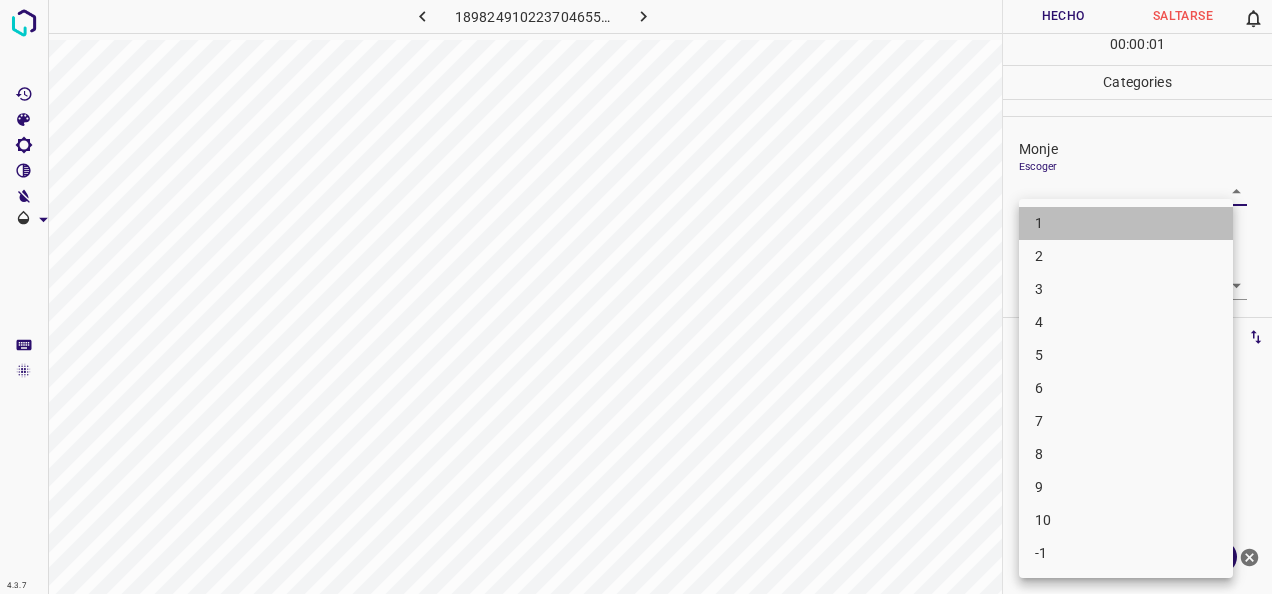 click on "1" at bounding box center [1126, 223] 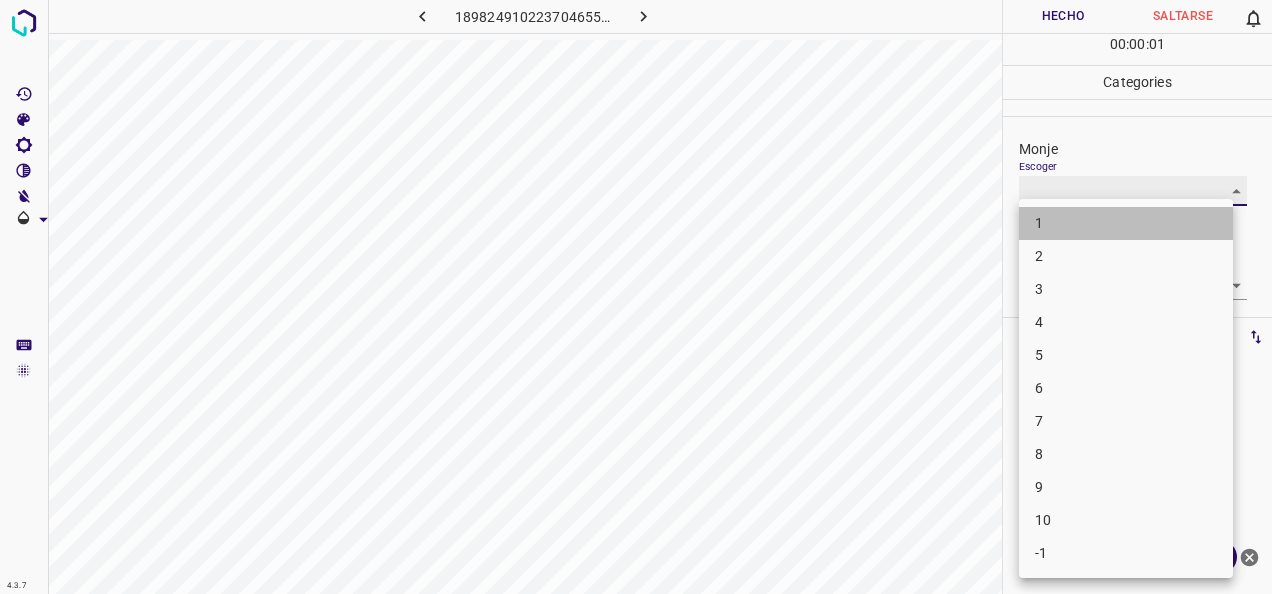 type on "1" 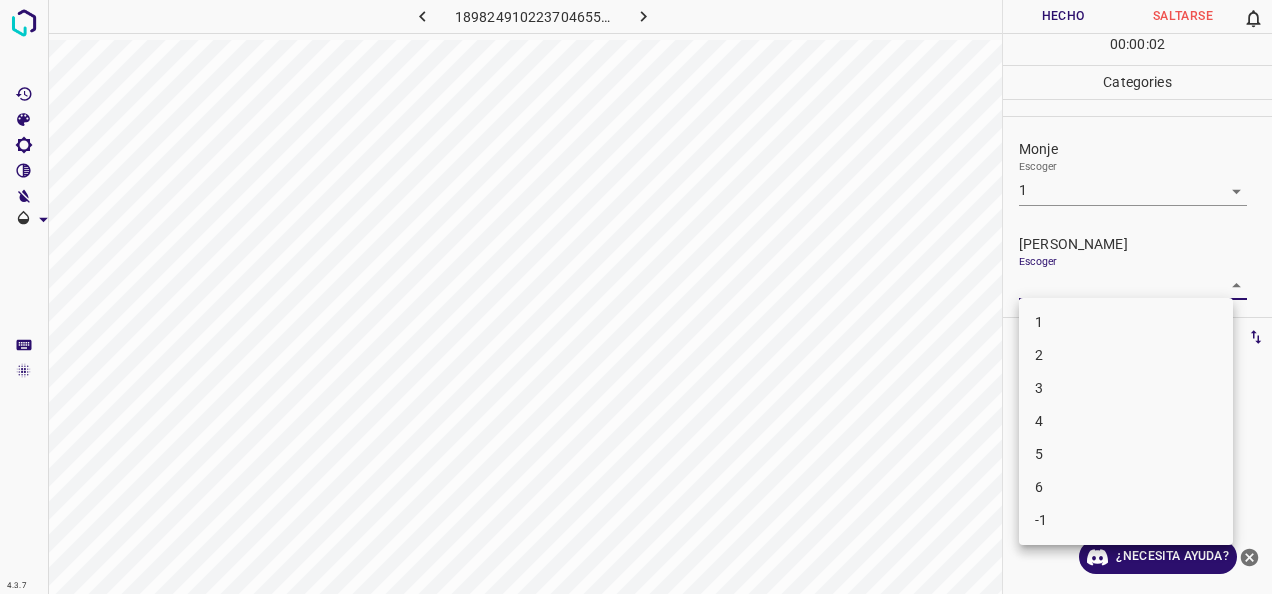 click on "4.3.7 1898249102237046559.png Hecho Saltarse 0 00   : 00   : 02   Categories Monje  Escoger 1 1  [PERSON_NAME]   Escoger ​ Etiquetas 0 Categories 1 Monje 2  [PERSON_NAME] Herramientas Espacio Cambiar entre modos (Dibujar y Editar) Yo Etiquetado automático R Restaurar zoom M Acercar N Alejar Borrar Eliminar etiqueta de selección Filtros Z Restaurar filtros X Filtro de saturación C Filtro de brillo V Filtro de contraste B Filtro de escala de grises General O Descargar ¿Necesita ayuda? -Mensaje de texto -Esconder -Borrar 1 2 3 4 5 6 -1" at bounding box center (636, 297) 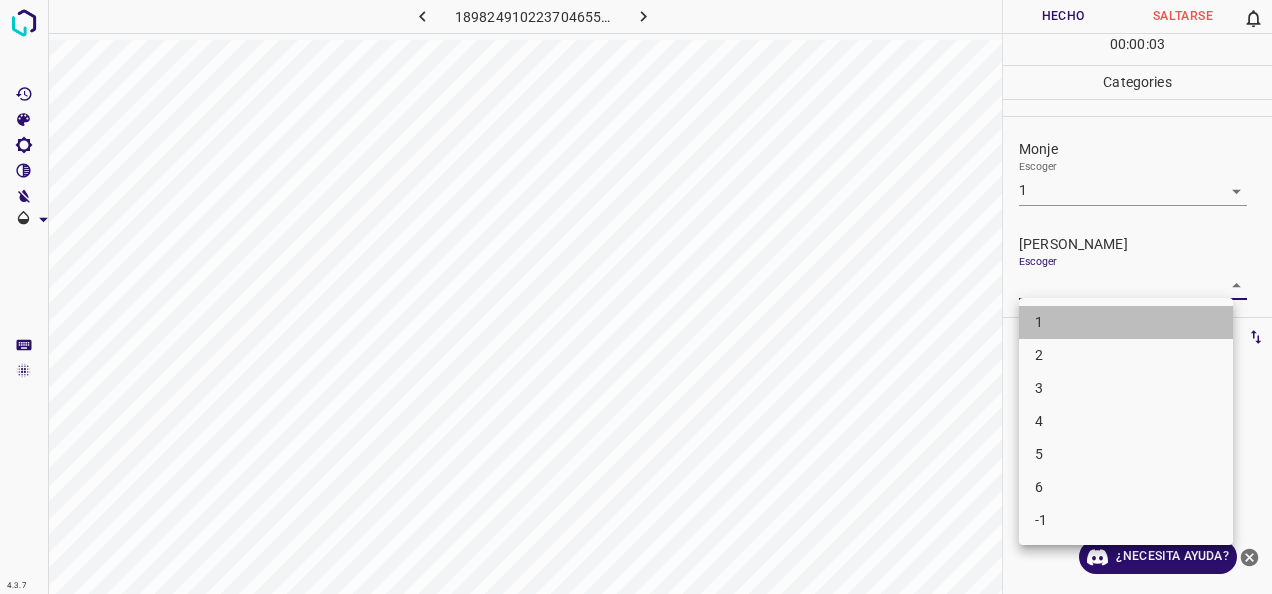 click on "1" at bounding box center (1126, 322) 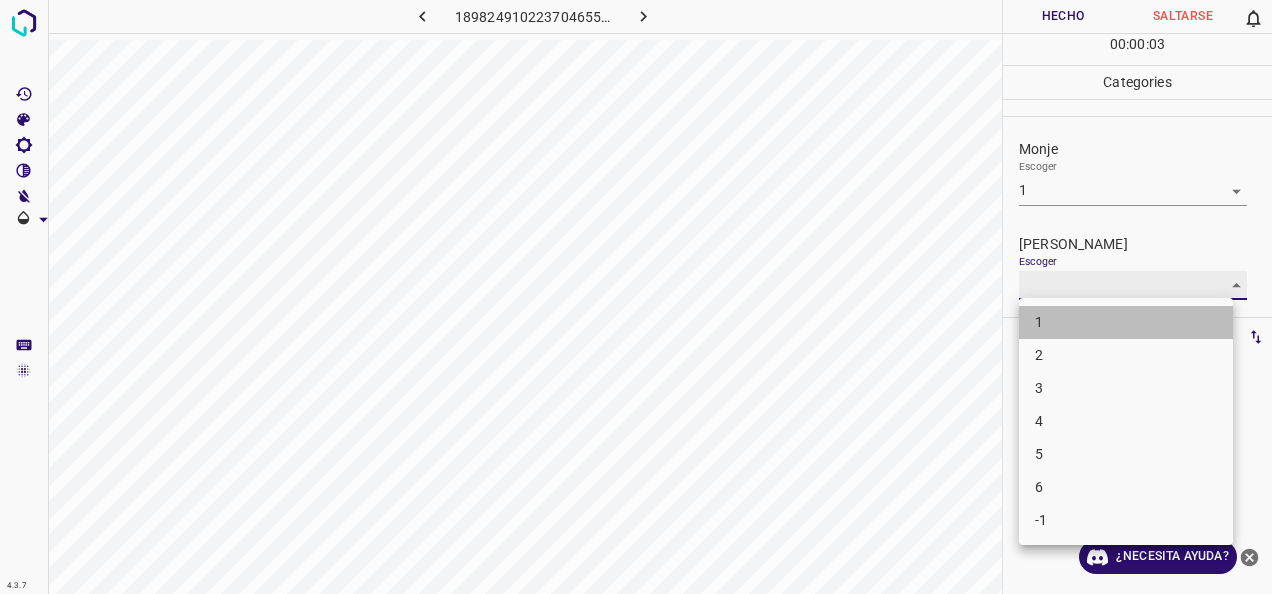 type on "1" 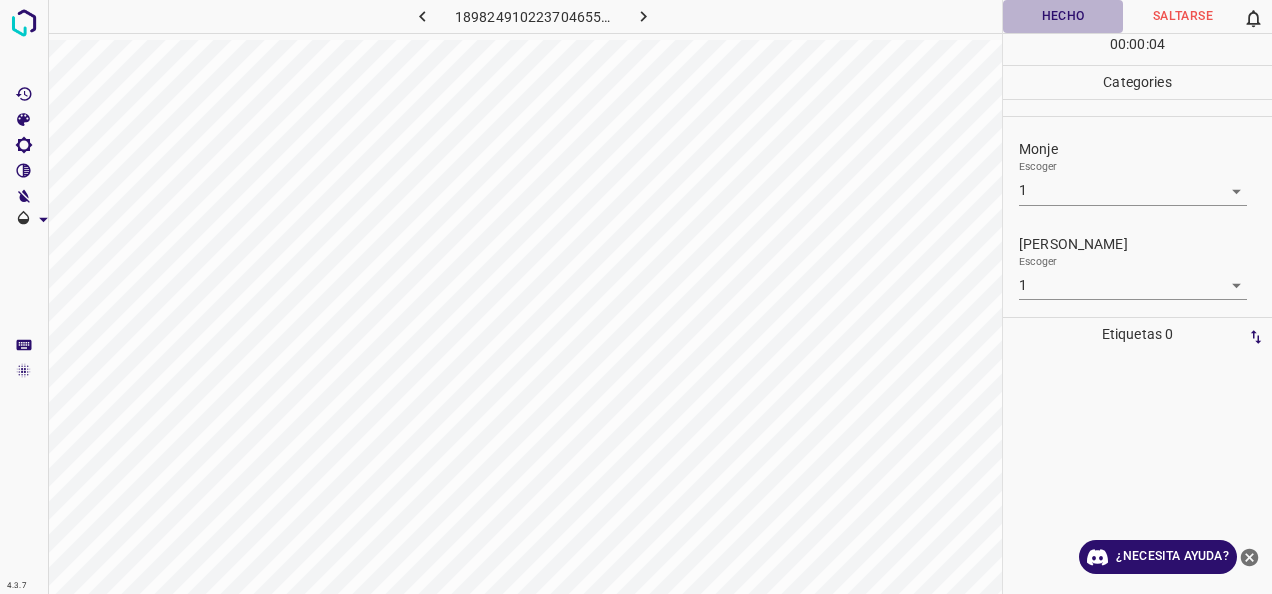 click on "Hecho" at bounding box center (1063, 16) 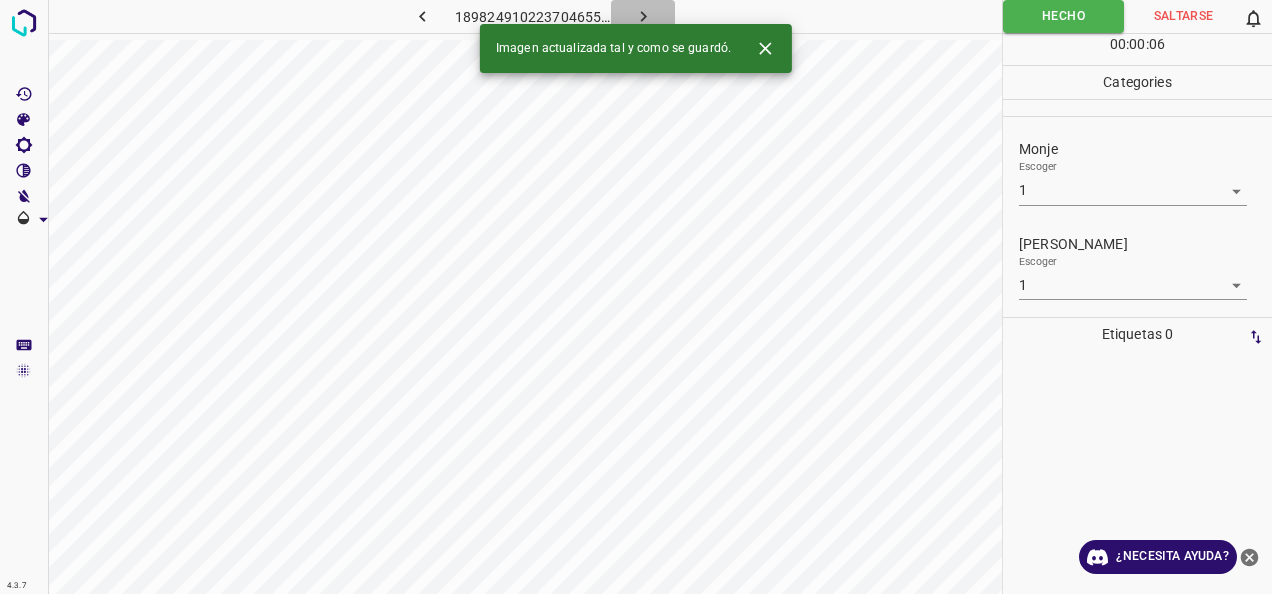 click 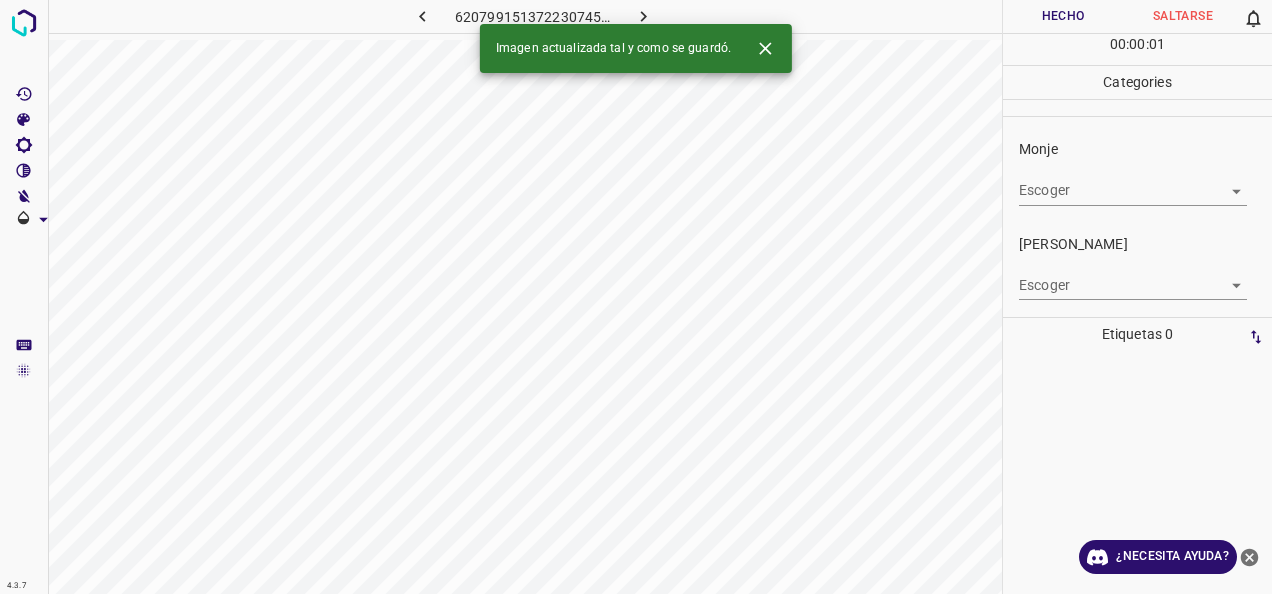 click on "4.3.7 6207991513722307450.png Hecho Saltarse 0 00   : 00   : 01   Categories Monje  Escoger ​  [PERSON_NAME]   Escoger ​ Etiquetas 0 Categories 1 Monje 2  [PERSON_NAME] Herramientas Espacio Cambiar entre modos (Dibujar y Editar) Yo Etiquetado automático R Restaurar zoom M Acercar N Alejar Borrar Eliminar etiqueta de selección Filtros Z Restaurar filtros X Filtro de saturación C Filtro de brillo V Filtro de contraste B Filtro de escala de grises General O Descargar Imagen actualizada tal y como se guardó. ¿Necesita ayuda? -Mensaje de texto -Esconder -Borrar" at bounding box center (636, 297) 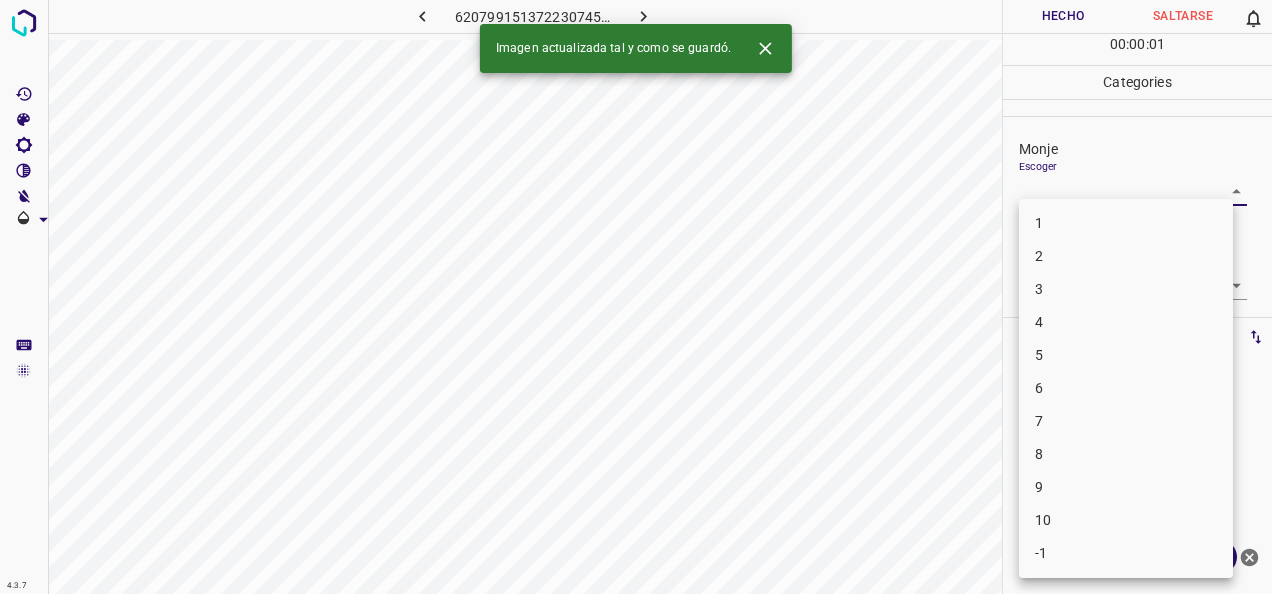 click on "1" at bounding box center (1126, 223) 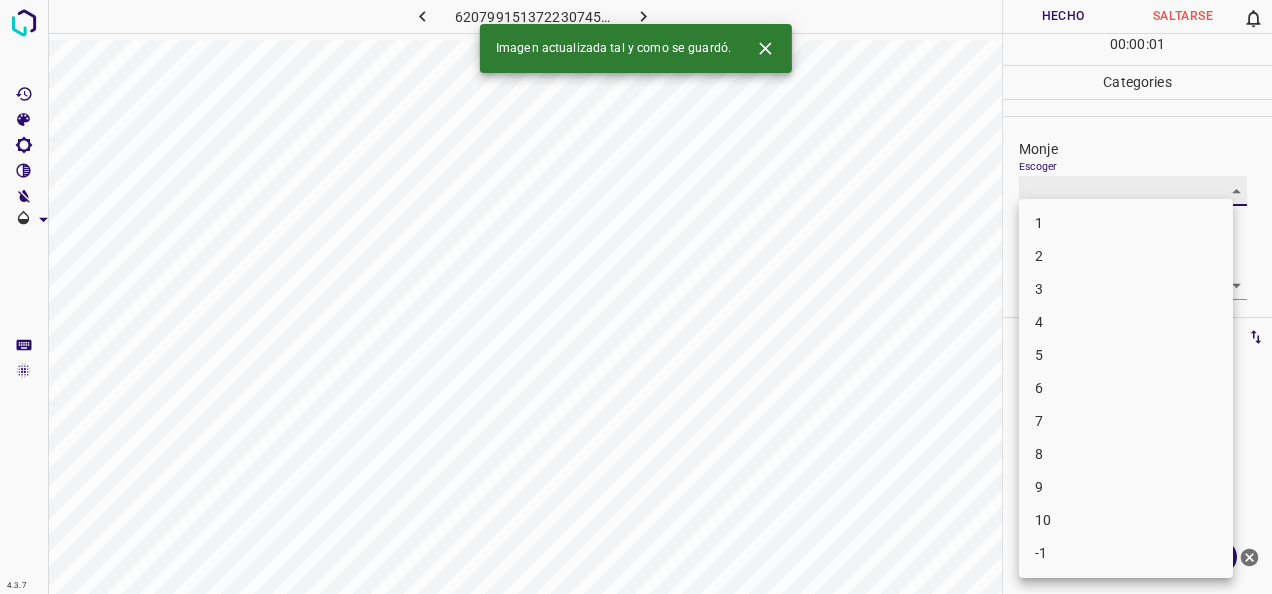 type on "1" 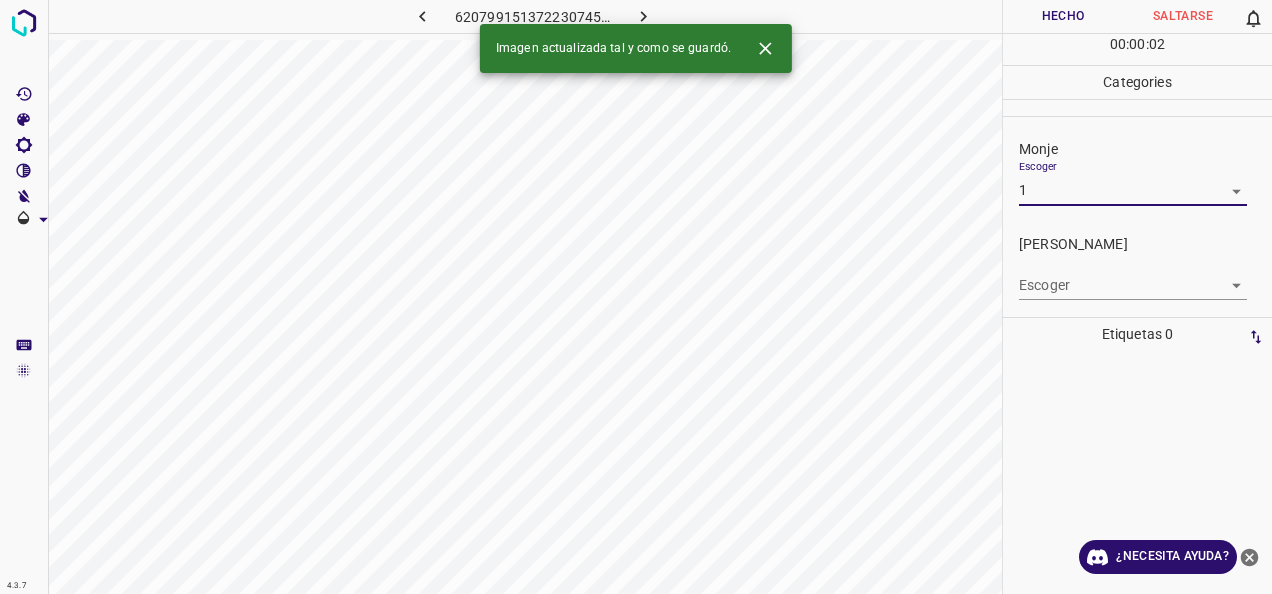 click on "4.3.7 6207991513722307450.png Hecho Saltarse 0 00   : 00   : 02   Categories Monje  Escoger 1 1  [PERSON_NAME]   Escoger ​ Etiquetas 0 Categories 1 Monje 2  [PERSON_NAME] Herramientas Espacio Cambiar entre modos (Dibujar y Editar) Yo Etiquetado automático R Restaurar zoom M Acercar N Alejar Borrar Eliminar etiqueta de selección Filtros Z Restaurar filtros X Filtro de saturación C Filtro de brillo V Filtro de contraste B Filtro de escala de grises General O Descargar Imagen actualizada tal y como se guardó. ¿Necesita ayuda? -Mensaje de texto -Esconder -Borrar" at bounding box center (636, 297) 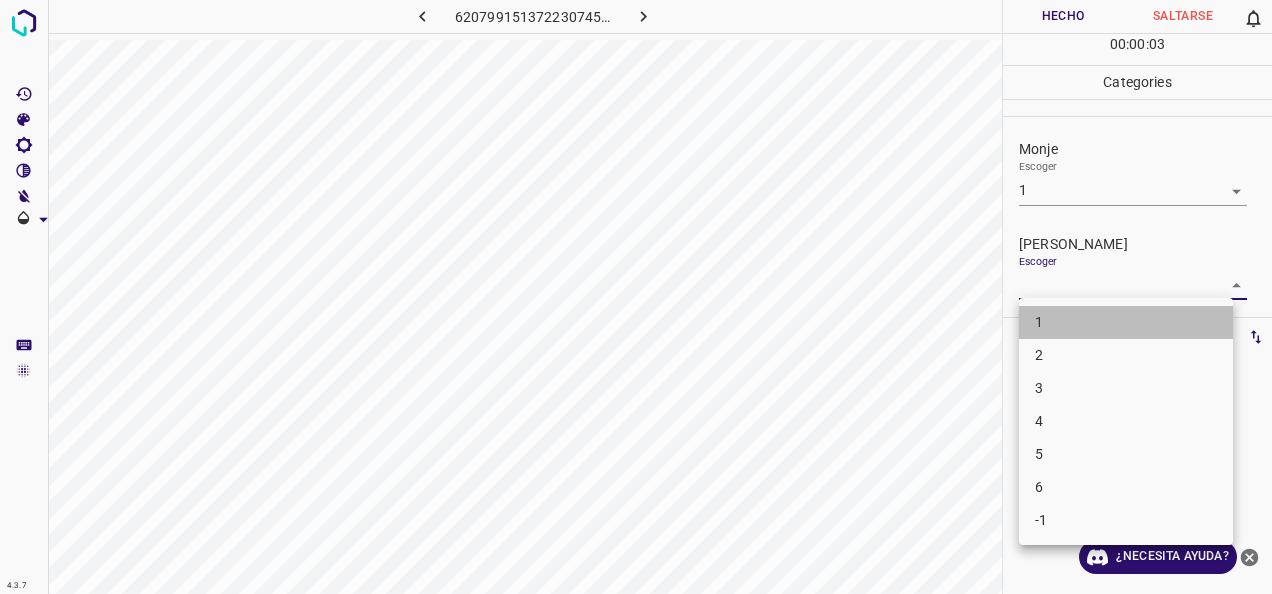 click on "1" at bounding box center [1126, 322] 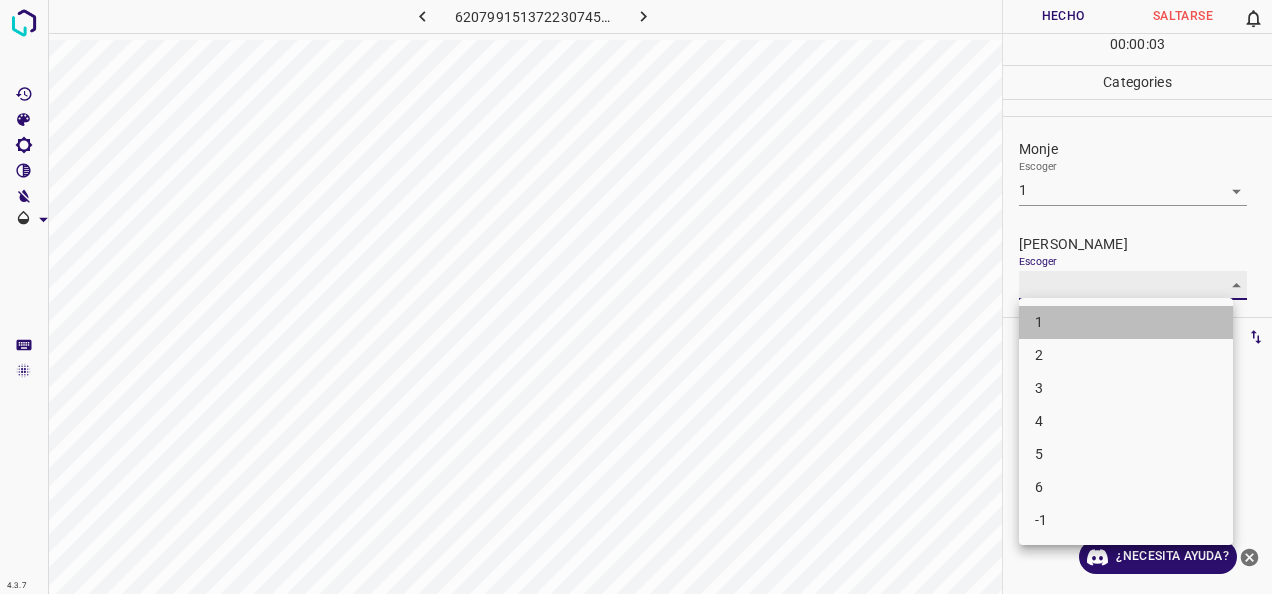type on "1" 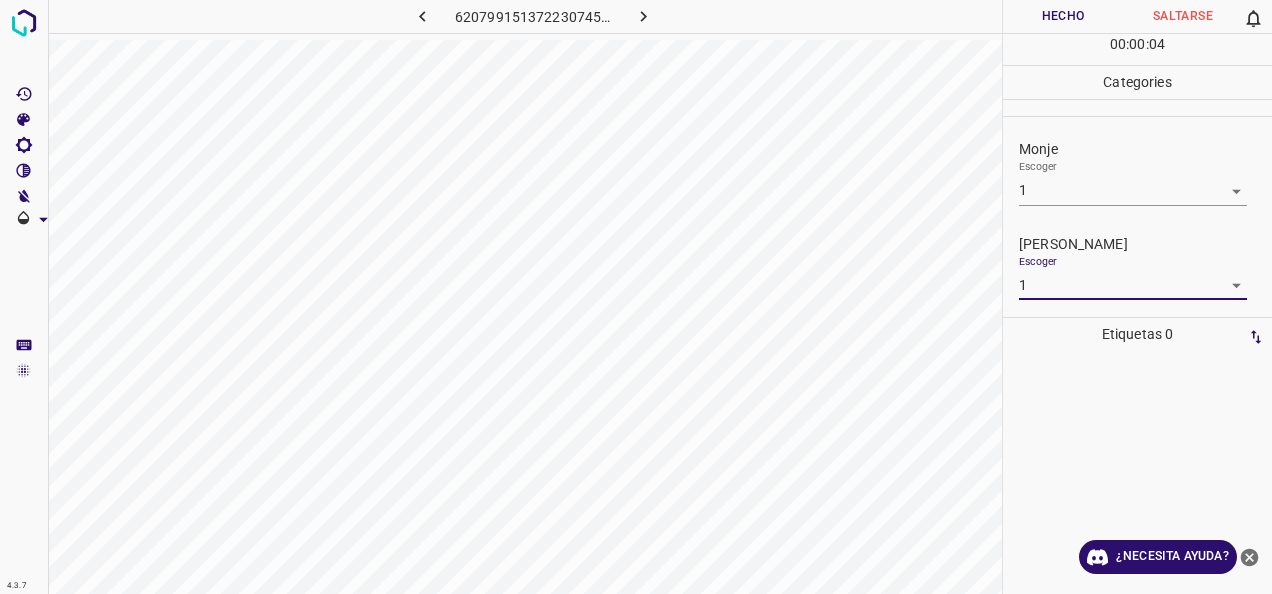 click on "Hecho" at bounding box center [1063, 16] 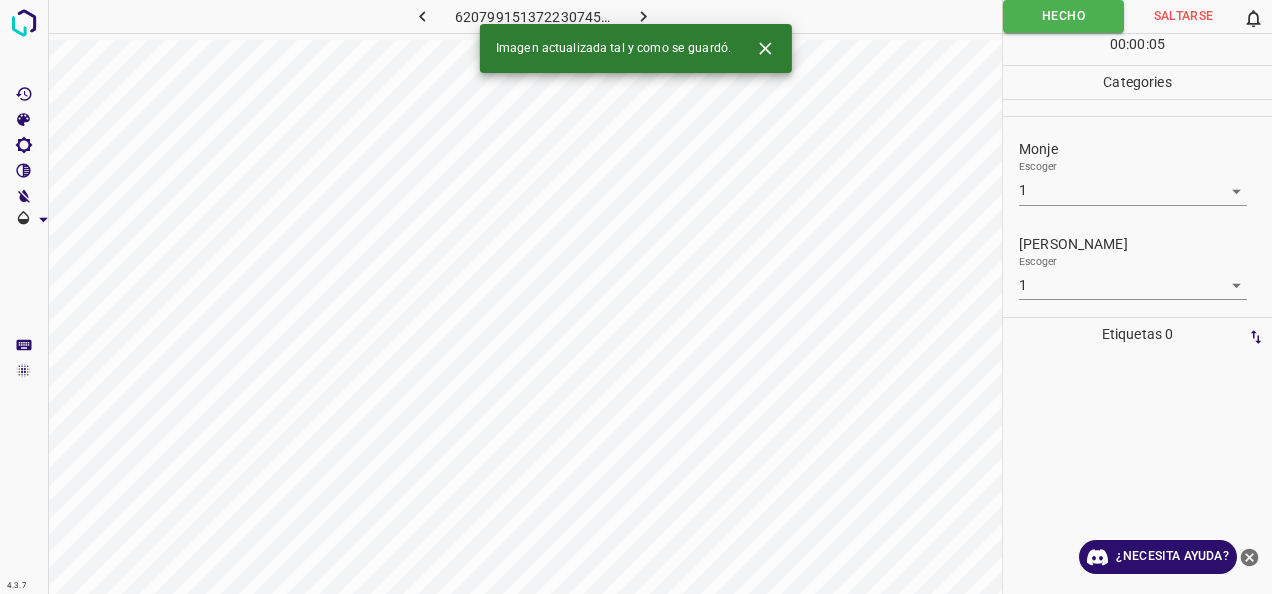 click 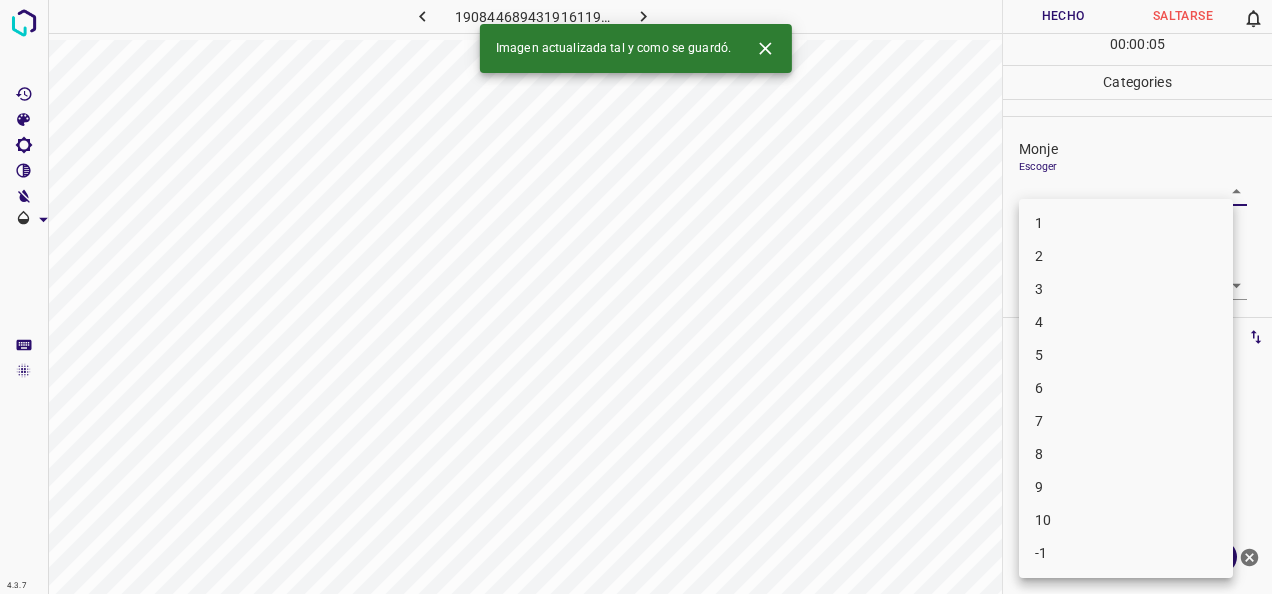 drag, startPoint x: 1215, startPoint y: 195, endPoint x: 1178, endPoint y: 202, distance: 37.65634 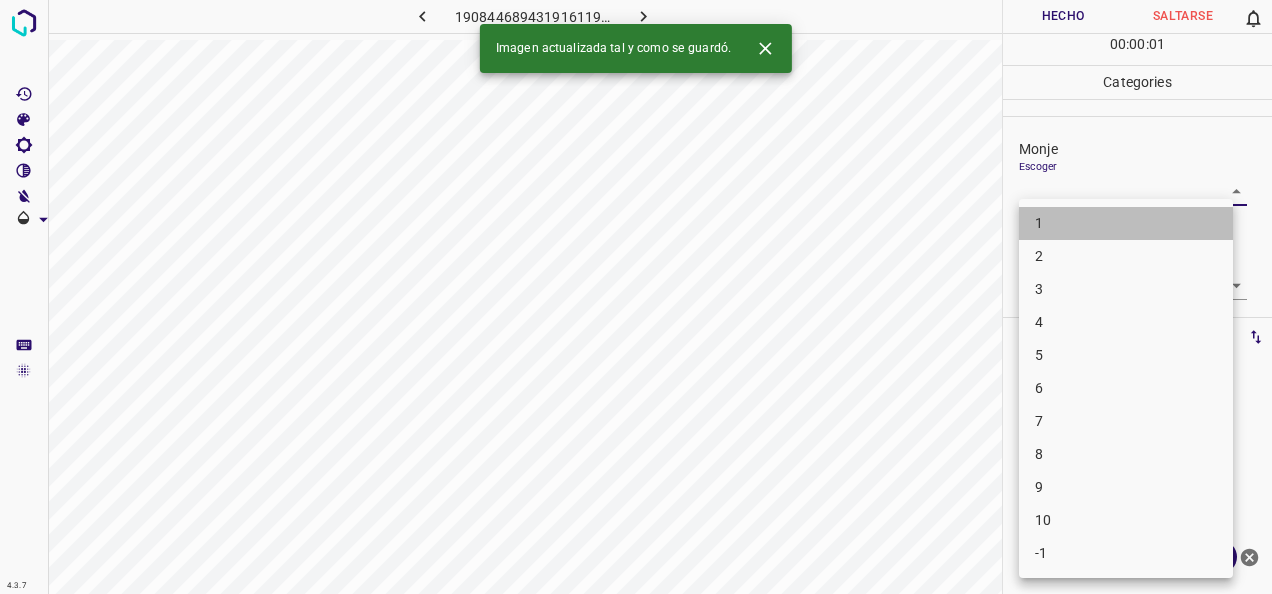 click on "1" at bounding box center (1126, 223) 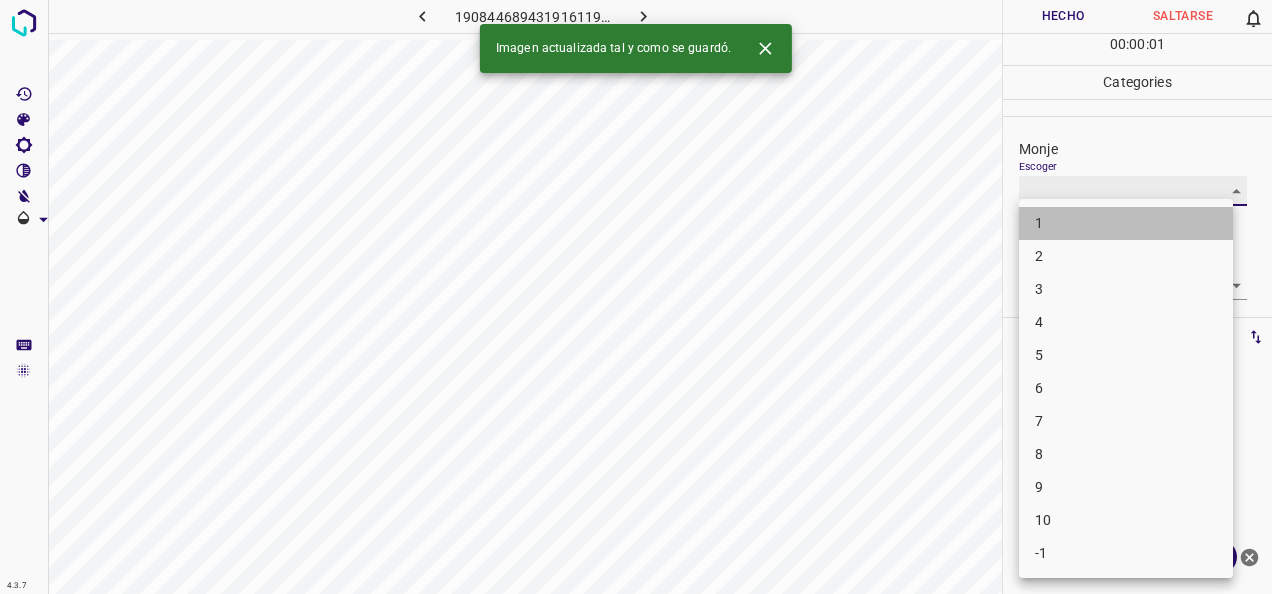 type on "1" 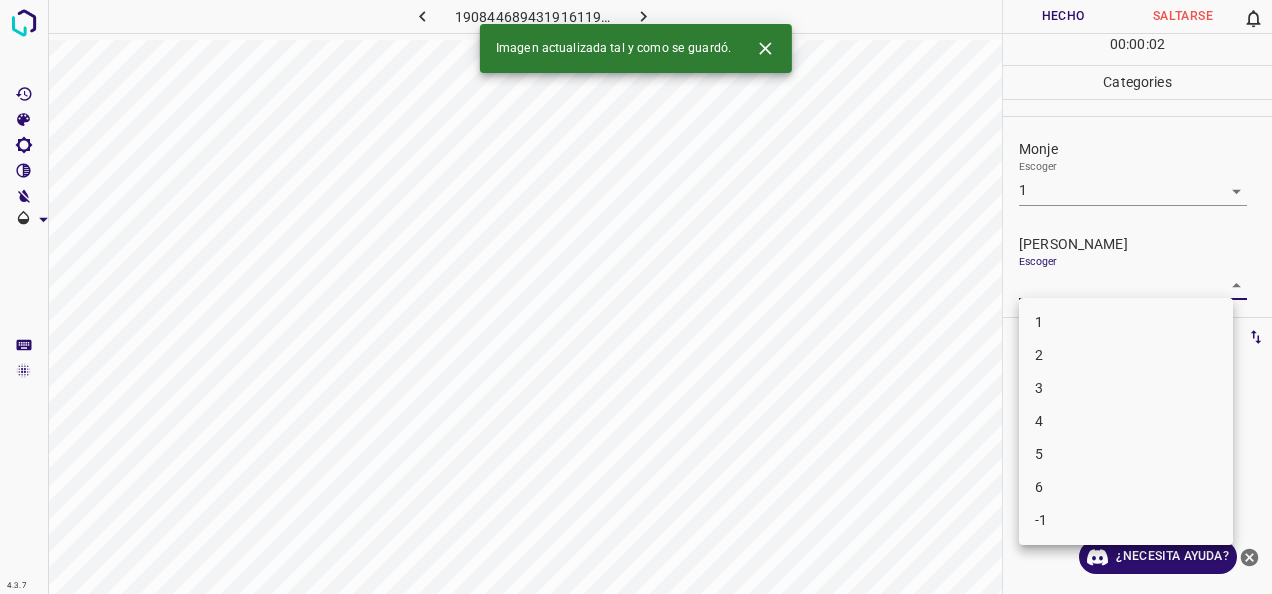 drag, startPoint x: 1218, startPoint y: 281, endPoint x: 1152, endPoint y: 315, distance: 74.24284 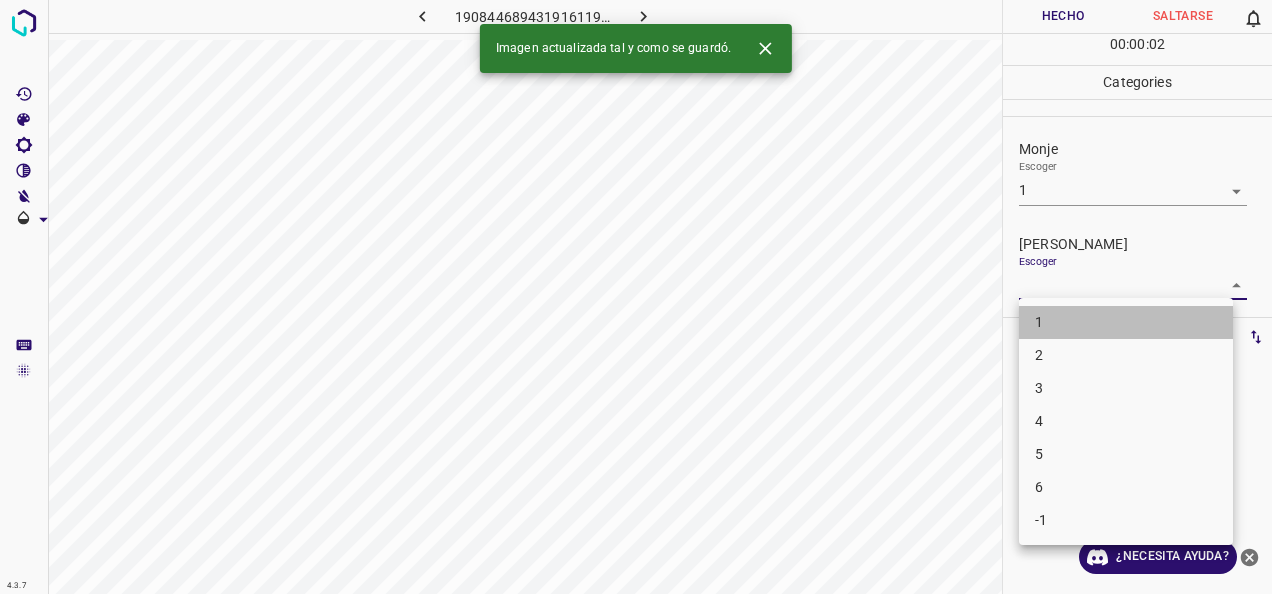 click on "1" at bounding box center (1126, 322) 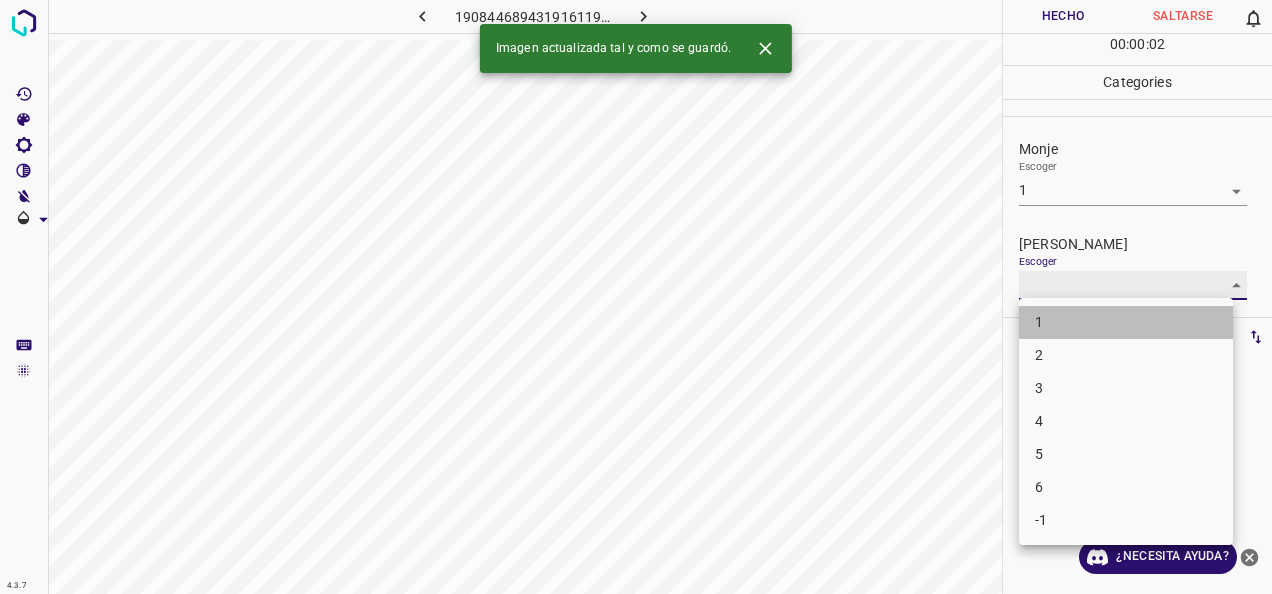 type on "1" 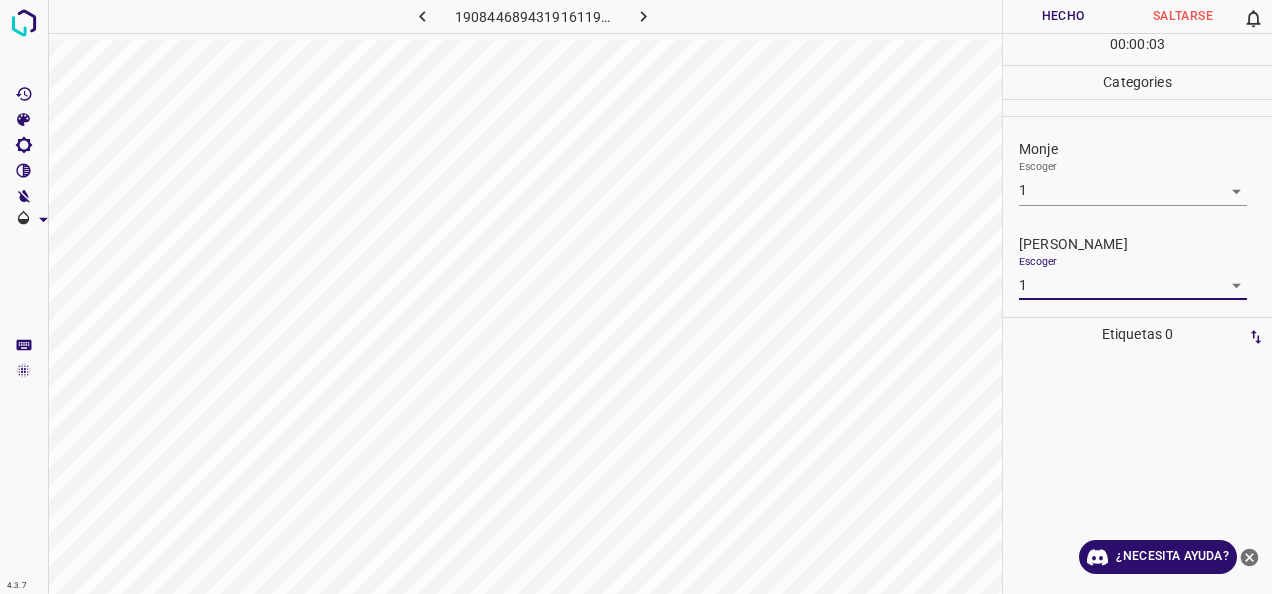 click on "Hecho" at bounding box center [1063, 16] 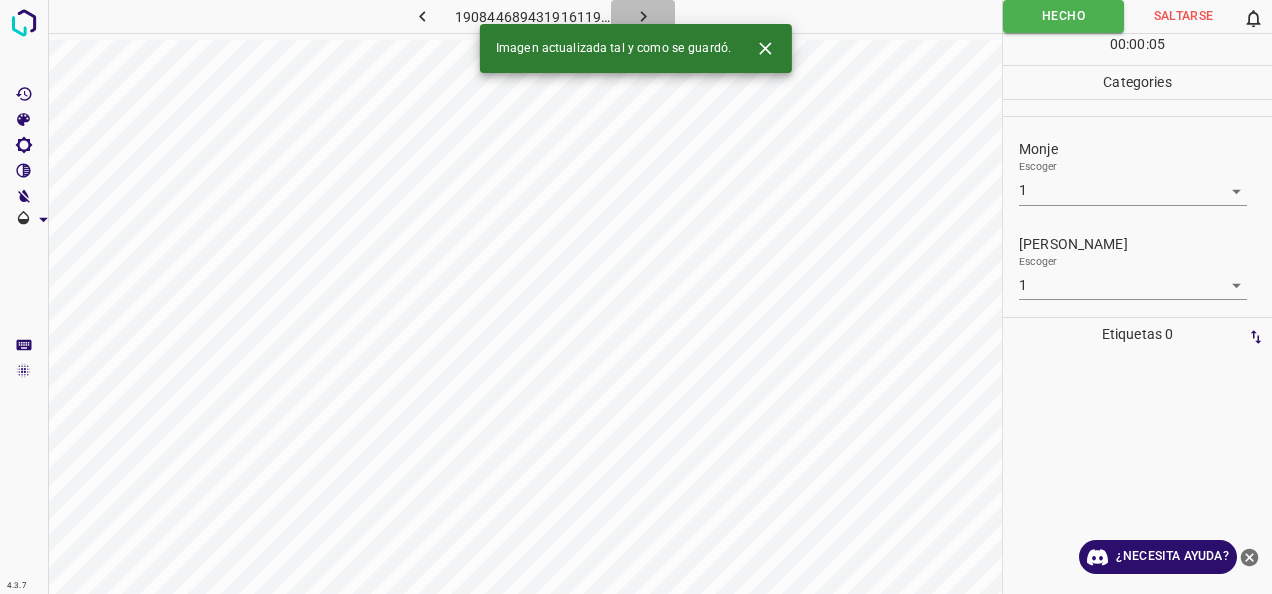 click 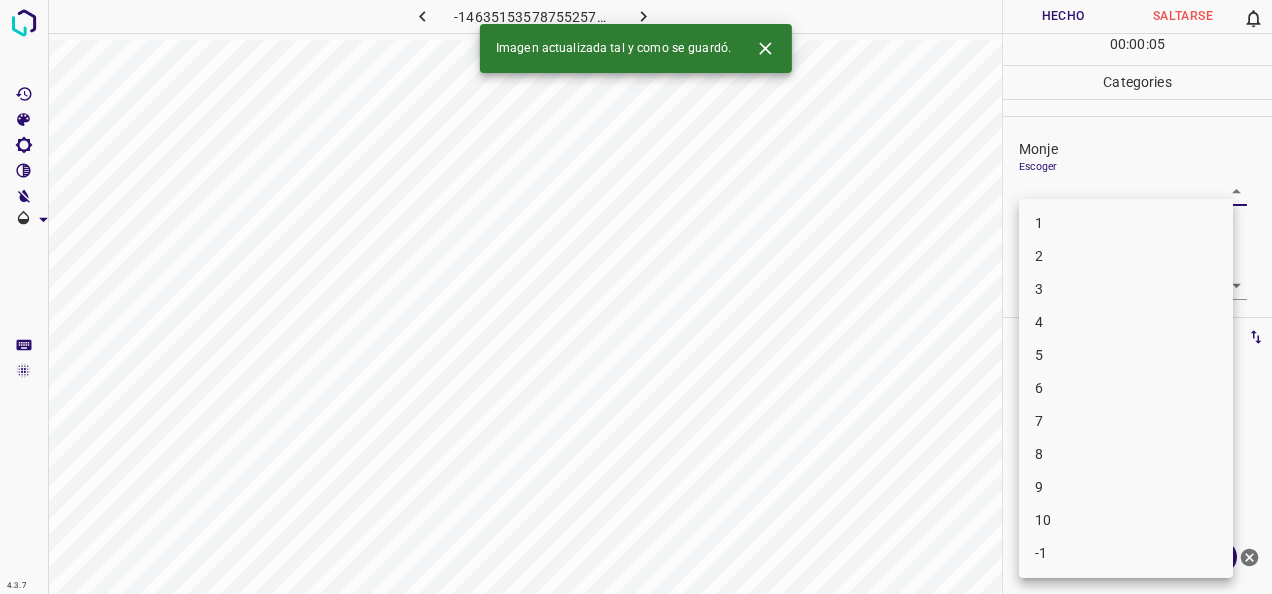 click on "4.3.7 -1463515357875525784.png Hecho Saltarse 0 00   : 00   : 05   Categories Monje  Escoger ​  [PERSON_NAME]   Escoger ​ Etiquetas 0 Categories 1 Monje 2  [PERSON_NAME] Herramientas Espacio Cambiar entre modos (Dibujar y Editar) Yo Etiquetado automático R Restaurar zoom M Acercar N Alejar Borrar Eliminar etiqueta de selección Filtros Z Restaurar filtros X Filtro de saturación C Filtro de brillo V Filtro de contraste B Filtro de escala de grises General O Descargar Imagen actualizada tal y como se guardó. ¿Necesita ayuda? -Mensaje de texto -Esconder -Borrar 1 2 3 4 5 6 7 8 9 10 -1" at bounding box center [636, 297] 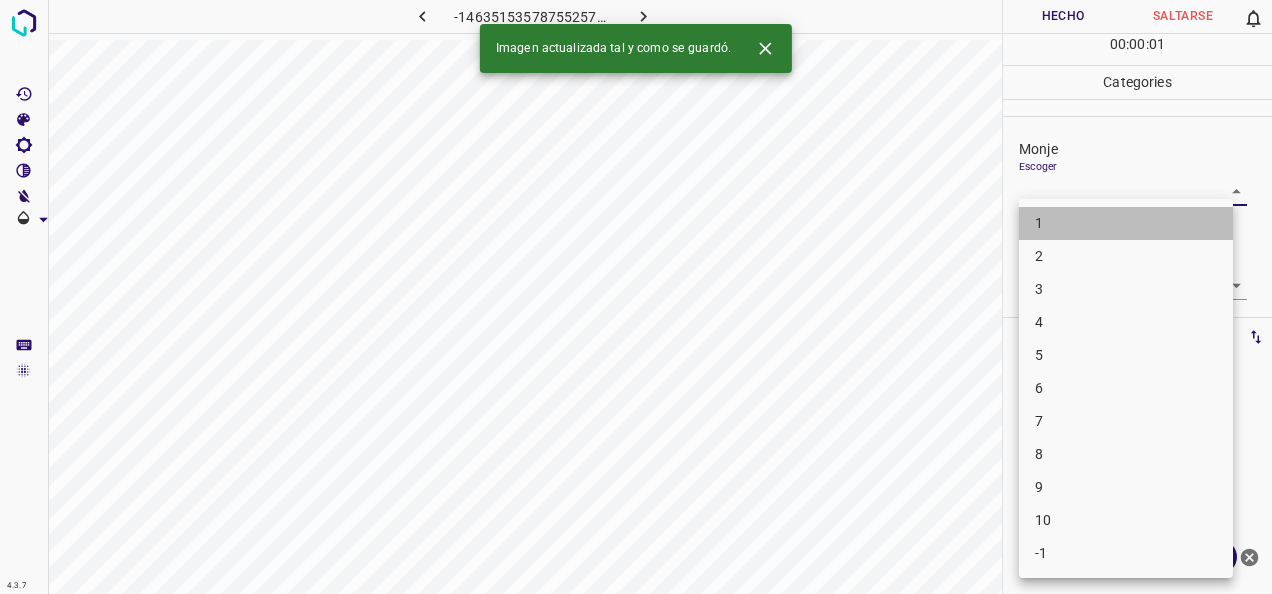 click on "1" at bounding box center [1126, 223] 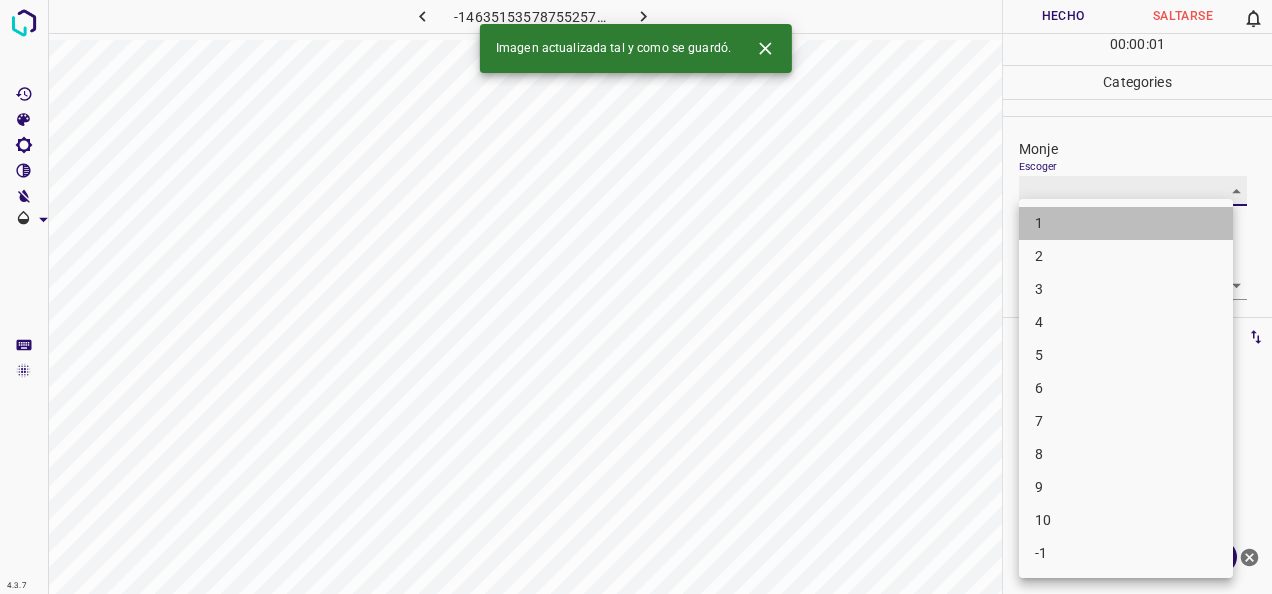 type on "1" 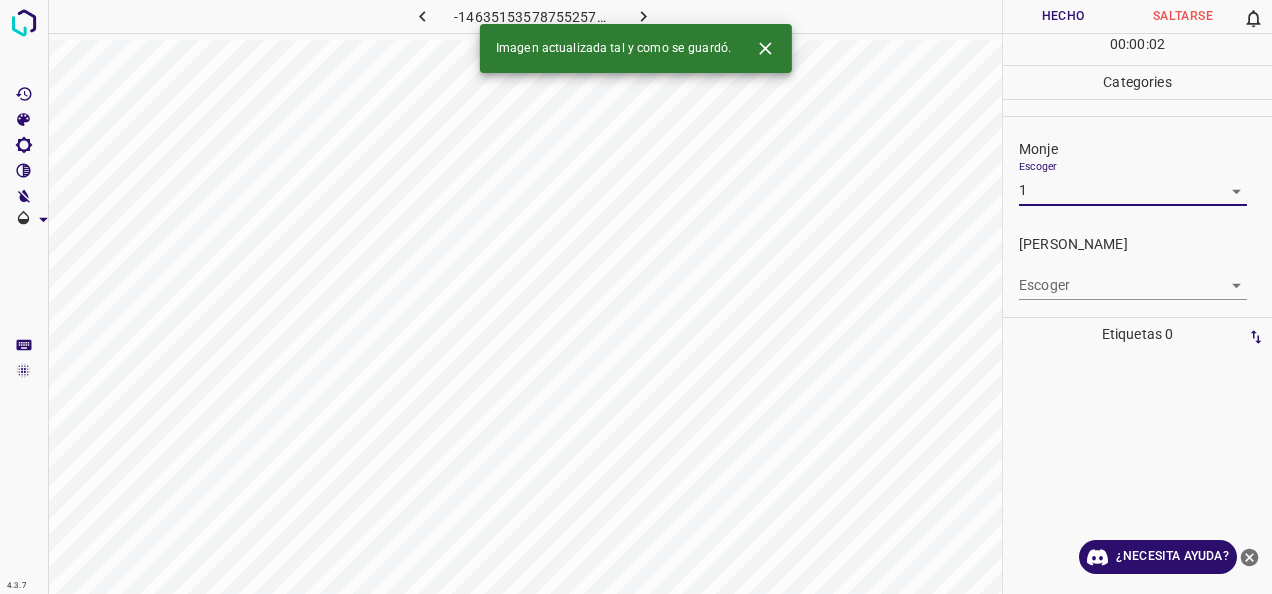 click on "4.3.7 -1463515357875525784.png Hecho Saltarse 0 00   : 00   : 02   Categories Monje  Escoger 1 1  [PERSON_NAME]   Escoger ​ Etiquetas 0 Categories 1 Monje 2  [PERSON_NAME] Herramientas Espacio Cambiar entre modos (Dibujar y Editar) Yo Etiquetado automático R Restaurar zoom M Acercar N Alejar Borrar Eliminar etiqueta de selección Filtros Z Restaurar filtros X Filtro de saturación C Filtro de brillo V Filtro de contraste B Filtro de escala de grises General O Descargar Imagen actualizada tal y como se guardó. ¿Necesita ayuda? -Mensaje de texto -Esconder -Borrar" at bounding box center [636, 297] 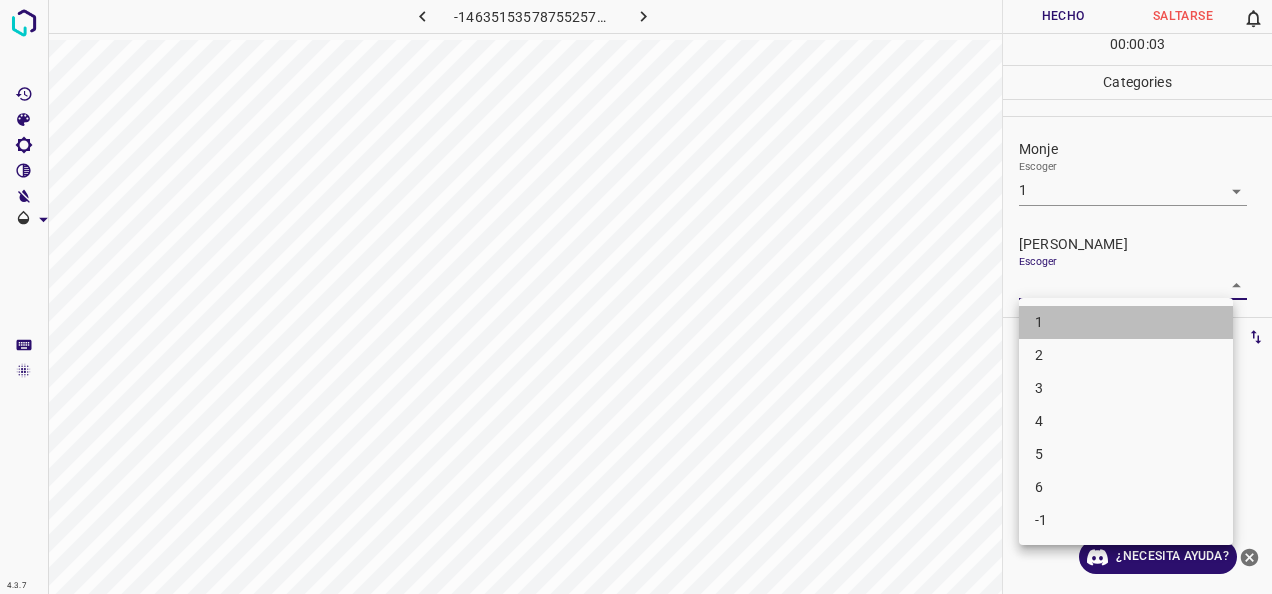 click on "1" at bounding box center (1126, 322) 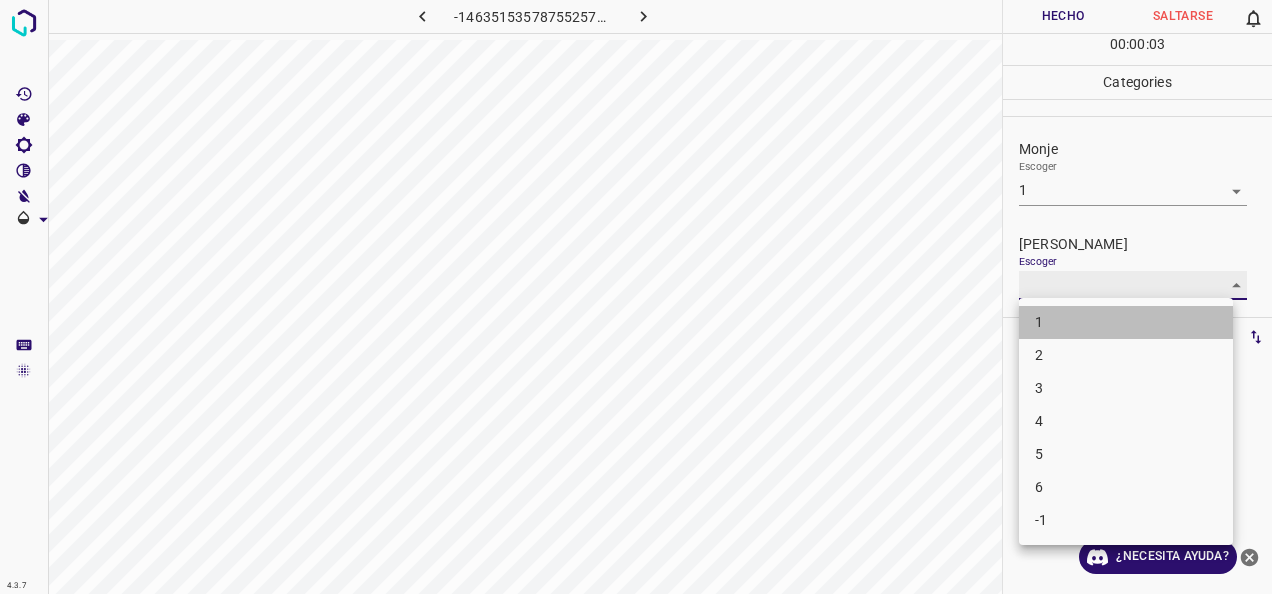 type on "1" 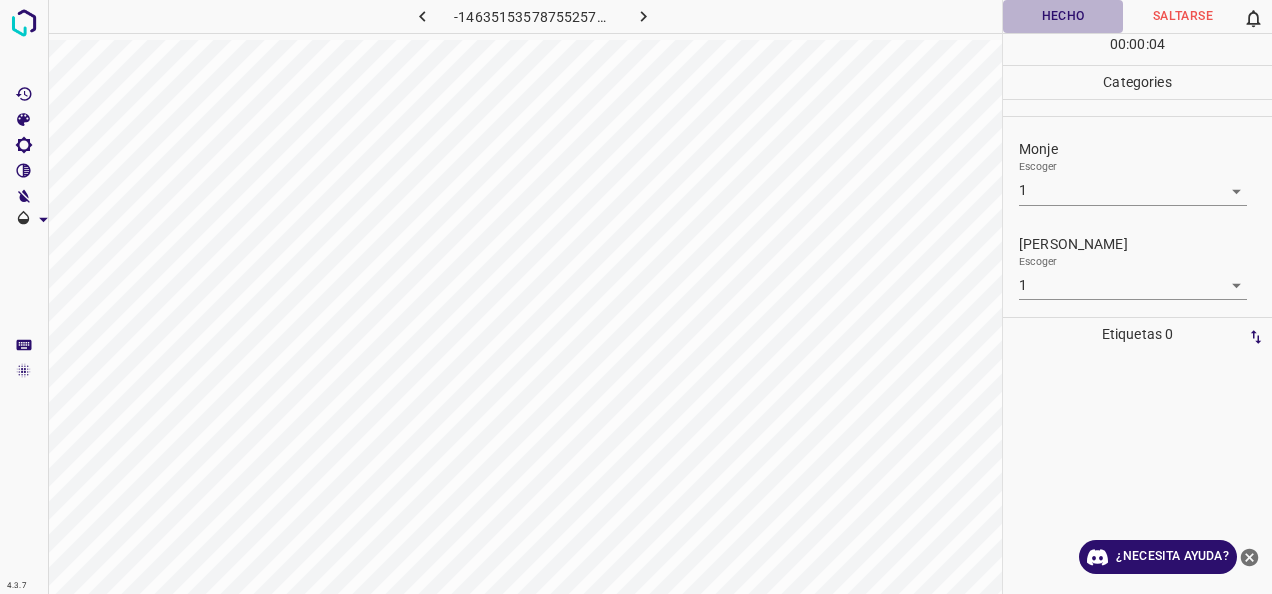 click on "Hecho" at bounding box center [1063, 16] 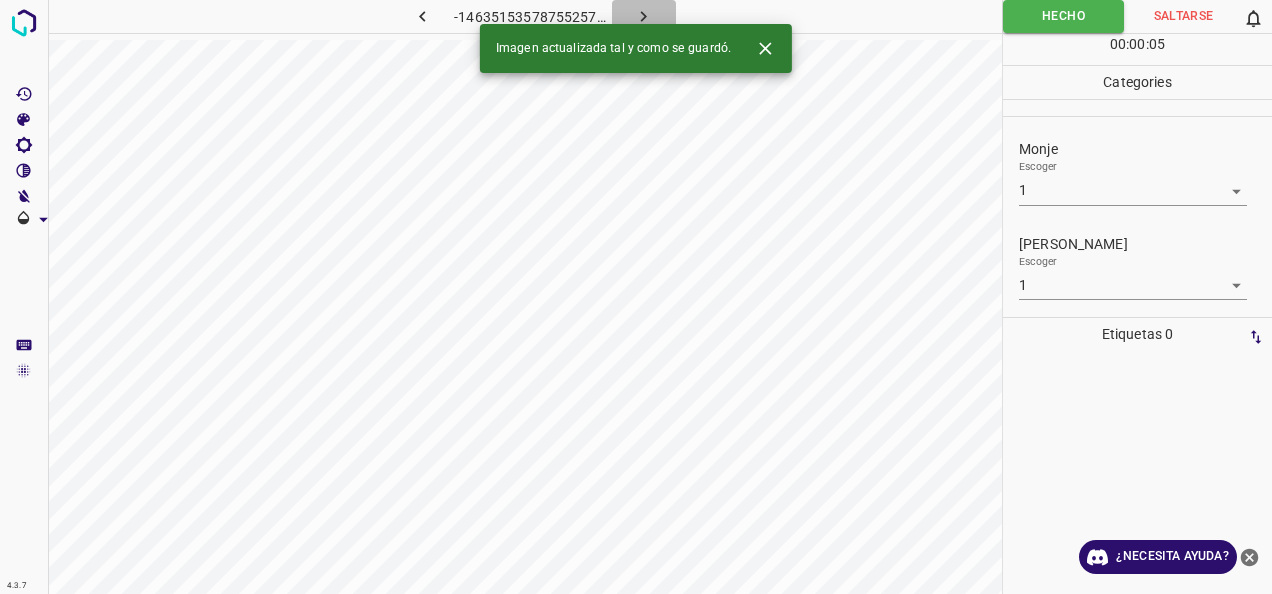 click 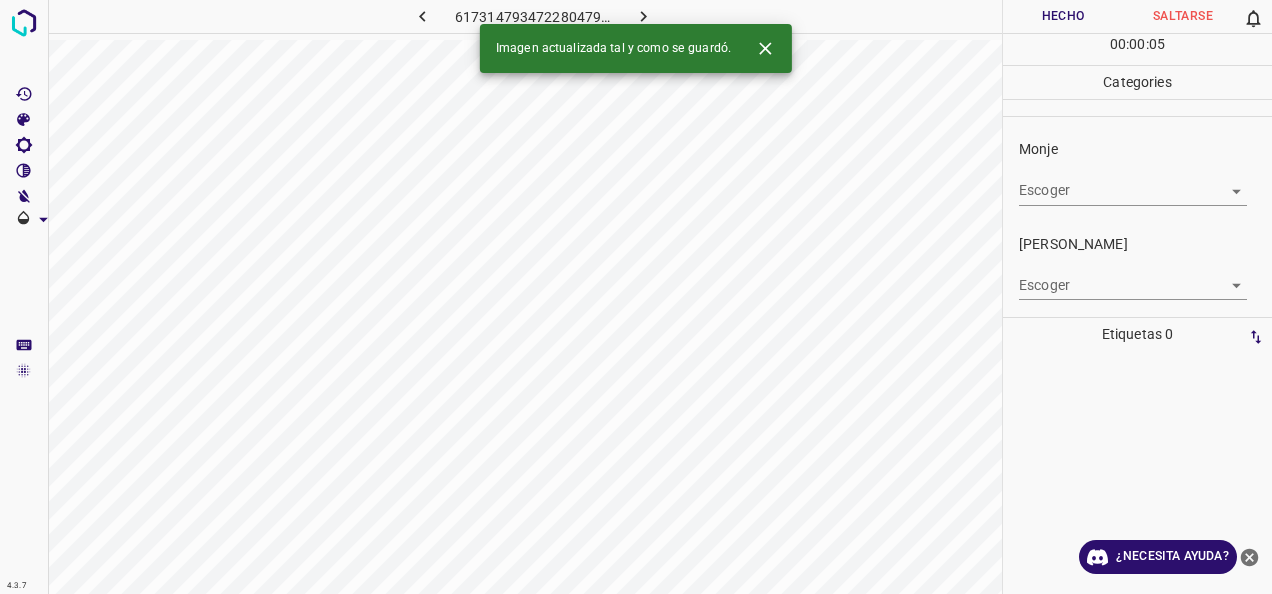 click on "4.3.7 6173147934722804793.png Hecho Saltarse 0 00   : 00   : 05   Categories Monje  Escoger ​  [PERSON_NAME]   Escoger ​ Etiquetas 0 Categories 1 Monje 2  [PERSON_NAME] Herramientas Espacio Cambiar entre modos (Dibujar y Editar) Yo Etiquetado automático R Restaurar zoom M Acercar N Alejar Borrar Eliminar etiqueta de selección Filtros Z Restaurar filtros X Filtro de saturación C Filtro de brillo V Filtro de contraste B Filtro de escala de grises General O Descargar Imagen actualizada tal y como se guardó. ¿Necesita ayuda? -Mensaje de texto -Esconder -Borrar" at bounding box center (636, 297) 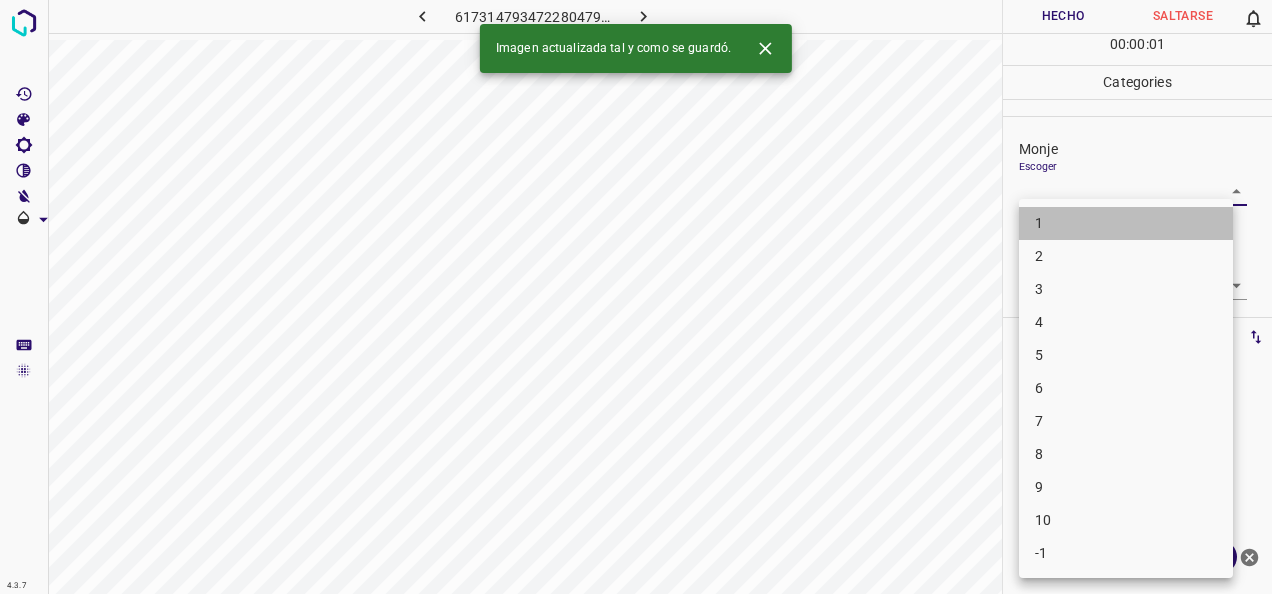 click on "1" at bounding box center [1126, 223] 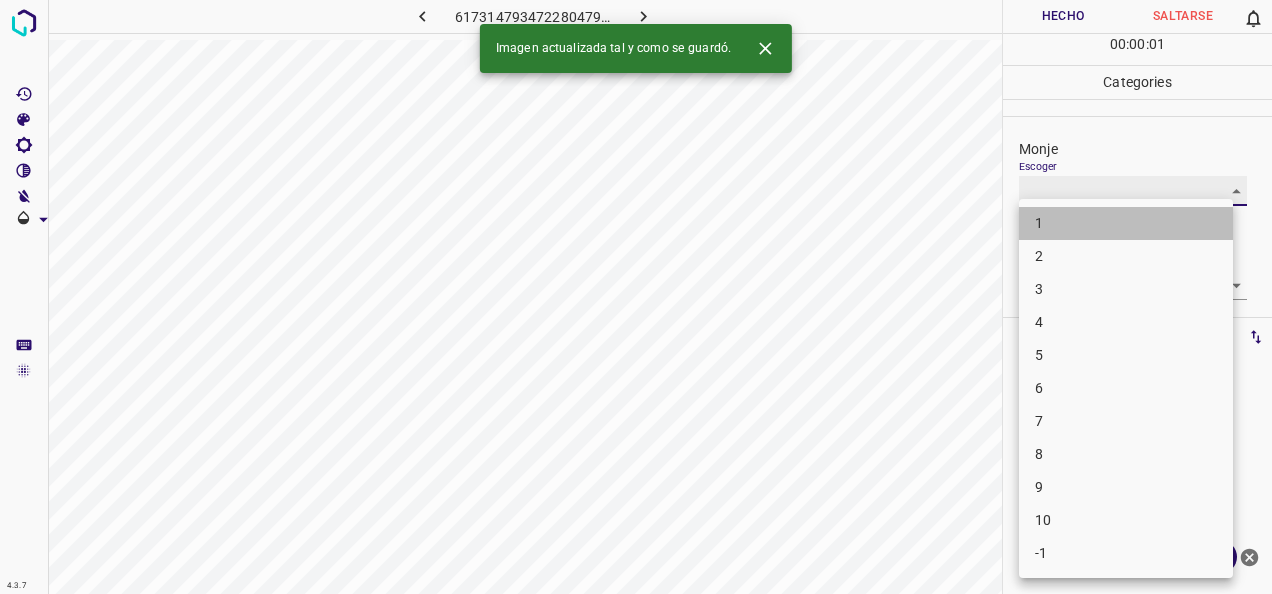 type on "1" 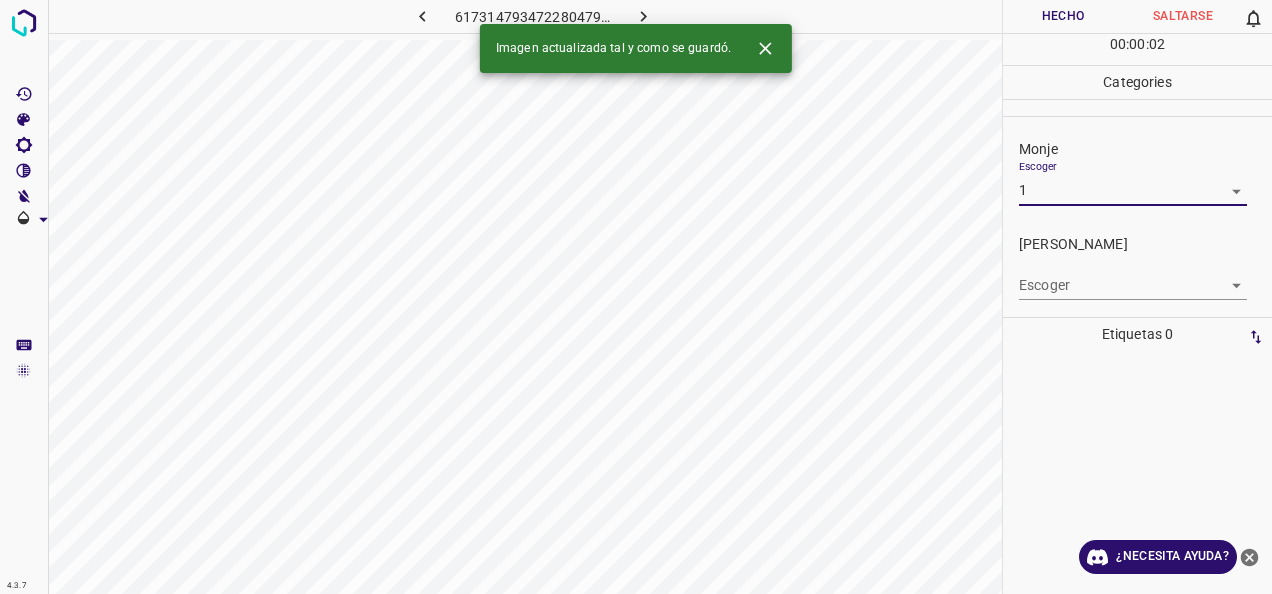 click on "4.3.7 6173147934722804793.png Hecho Saltarse 0 00   : 00   : 02   Categories Monje  Escoger 1 1  [PERSON_NAME]   Escoger ​ Etiquetas 0 Categories 1 Monje 2  [PERSON_NAME] Herramientas Espacio Cambiar entre modos (Dibujar y Editar) Yo Etiquetado automático R Restaurar zoom M Acercar N Alejar Borrar Eliminar etiqueta de selección Filtros Z Restaurar filtros X Filtro de saturación C Filtro de brillo V Filtro de contraste B Filtro de escala de grises General O Descargar Imagen actualizada tal y como se guardó. ¿Necesita ayuda? -Mensaje de texto -Esconder -Borrar" at bounding box center (636, 297) 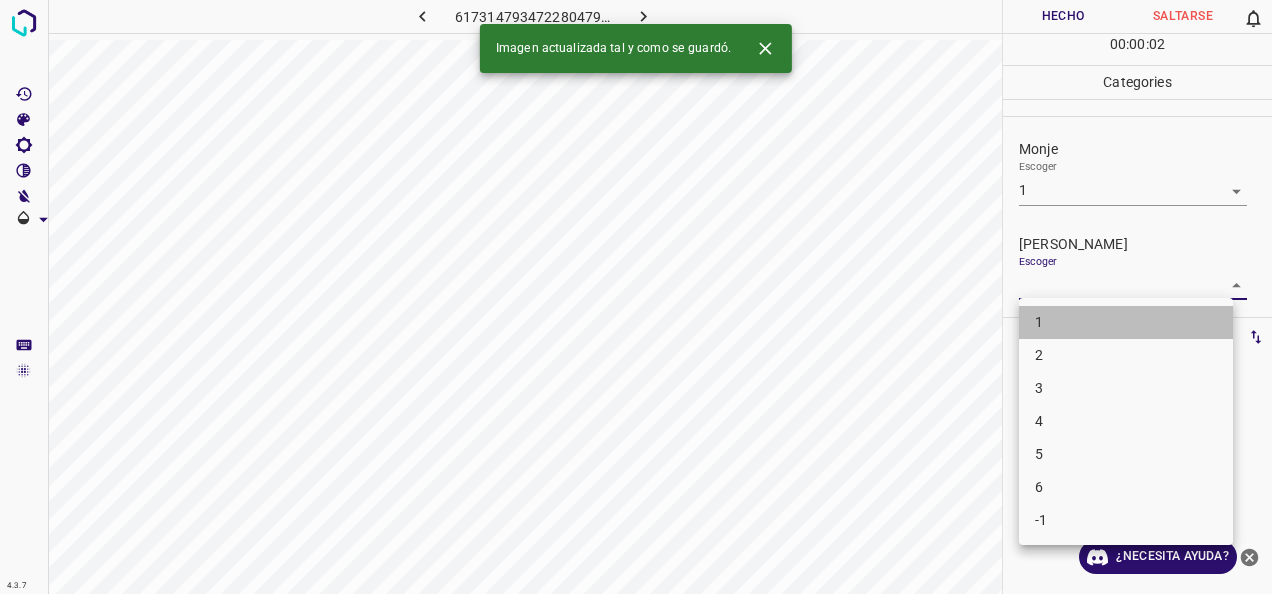 click on "1" at bounding box center [1126, 322] 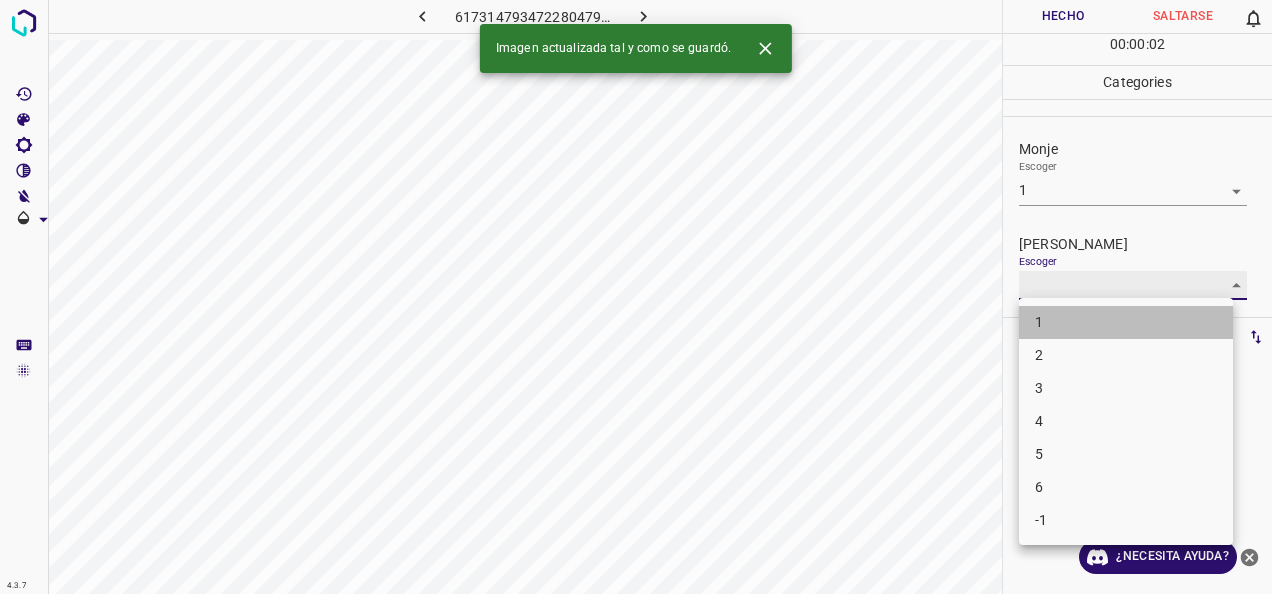 type on "1" 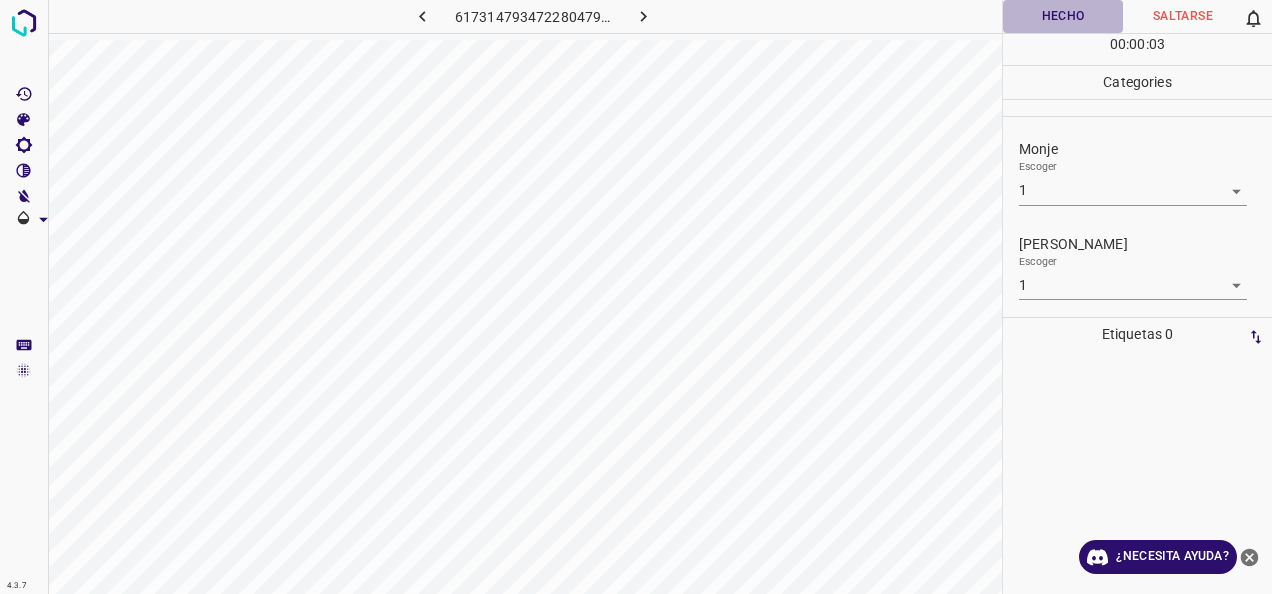 click on "Hecho" at bounding box center [1063, 16] 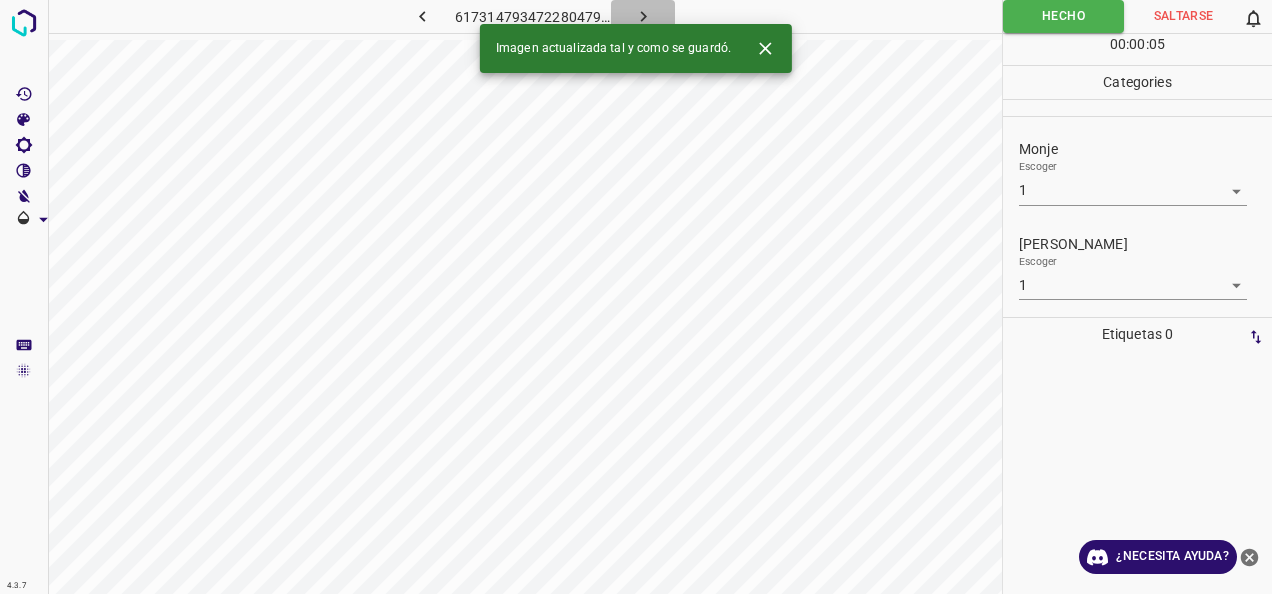 click 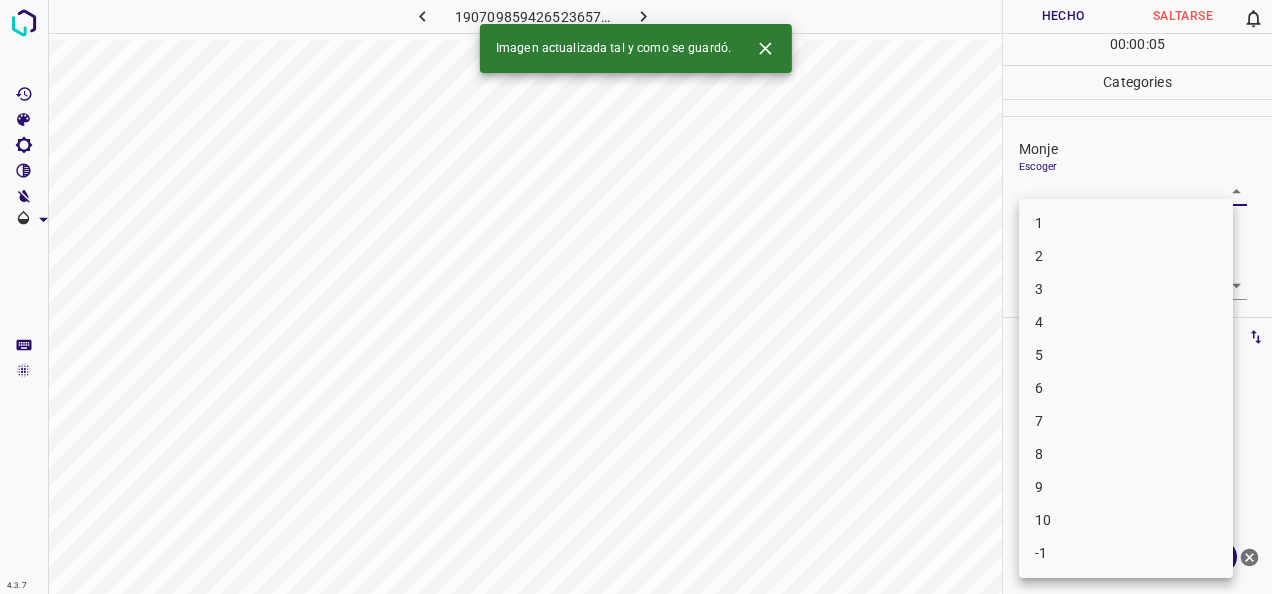 click on "4.3.7 1907098594265236573.png Hecho Saltarse 0 00   : 00   : 05   Categories Monje  Escoger ​  [PERSON_NAME]   Escoger ​ Etiquetas 0 Categories 1 Monje 2  [PERSON_NAME] Herramientas Espacio Cambiar entre modos (Dibujar y Editar) Yo Etiquetado automático R Restaurar zoom M Acercar N Alejar Borrar Eliminar etiqueta de selección Filtros Z Restaurar filtros X Filtro de saturación C Filtro de brillo V Filtro de contraste B Filtro de escala de grises General O Descargar Imagen actualizada tal y como se guardó. ¿Necesita ayuda? -Mensaje de texto -Esconder -Borrar 1 2 3 4 5 6 7 8 9 10 -1" at bounding box center [636, 297] 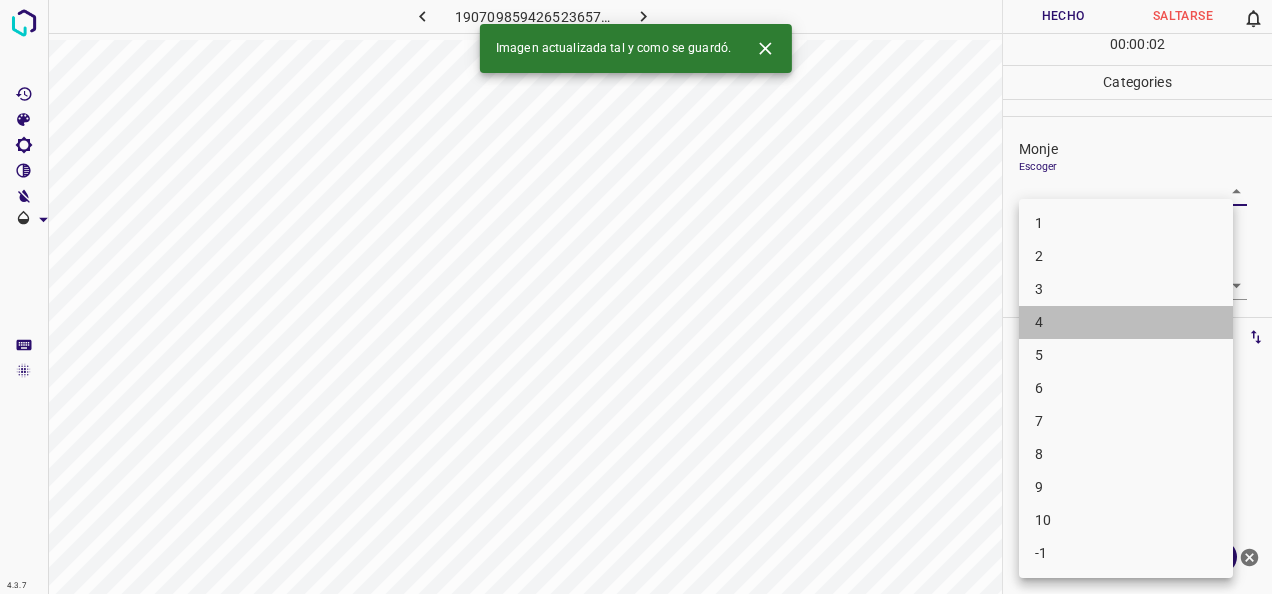 click on "4" at bounding box center [1126, 322] 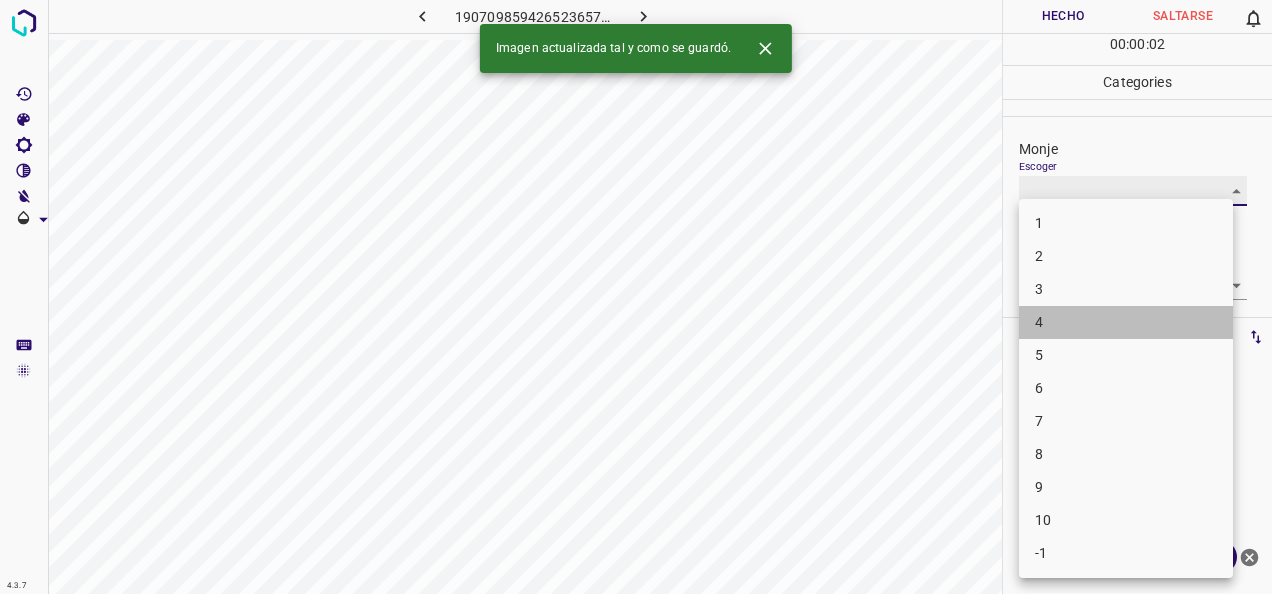 type on "4" 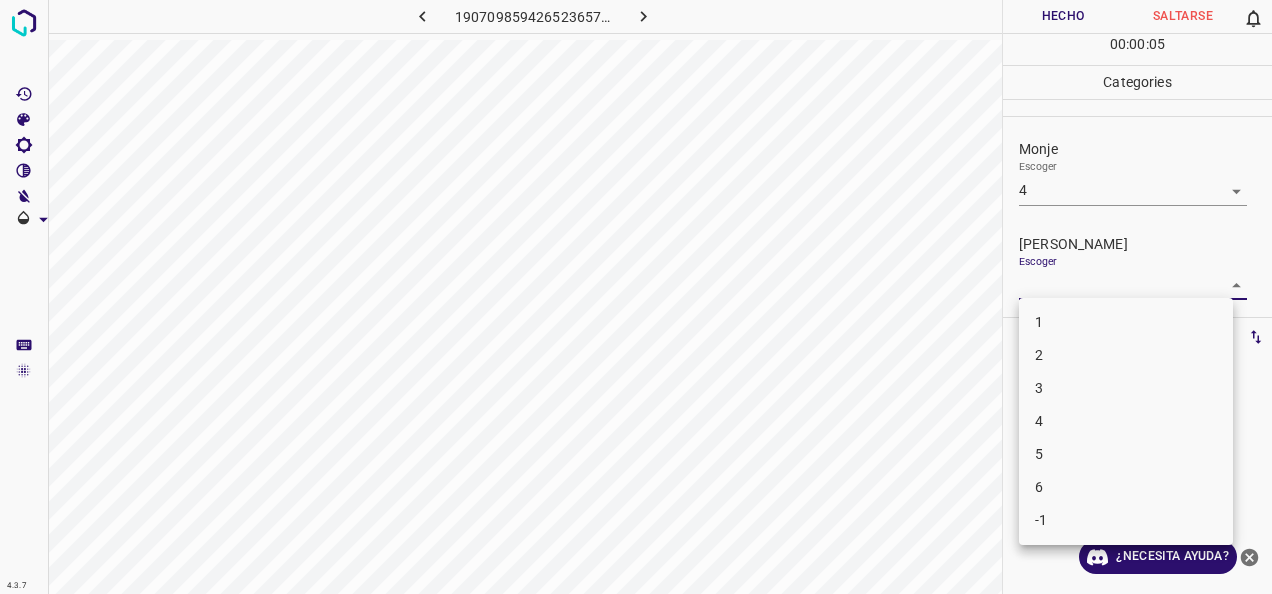 click on "4.3.7 1907098594265236573.png Hecho Saltarse 0 00   : 00   : 05   Categories Monje  Escoger 4 4  [PERSON_NAME]   Escoger ​ Etiquetas 0 Categories 1 Monje 2  [PERSON_NAME] Herramientas Espacio Cambiar entre modos (Dibujar y Editar) Yo Etiquetado automático R Restaurar zoom M Acercar N Alejar Borrar Eliminar etiqueta de selección Filtros Z Restaurar filtros X Filtro de saturación C Filtro de brillo V Filtro de contraste B Filtro de escala de grises General O Descargar ¿Necesita ayuda? -Mensaje de texto -Esconder -Borrar 1 2 3 4 5 6 -1" at bounding box center [636, 297] 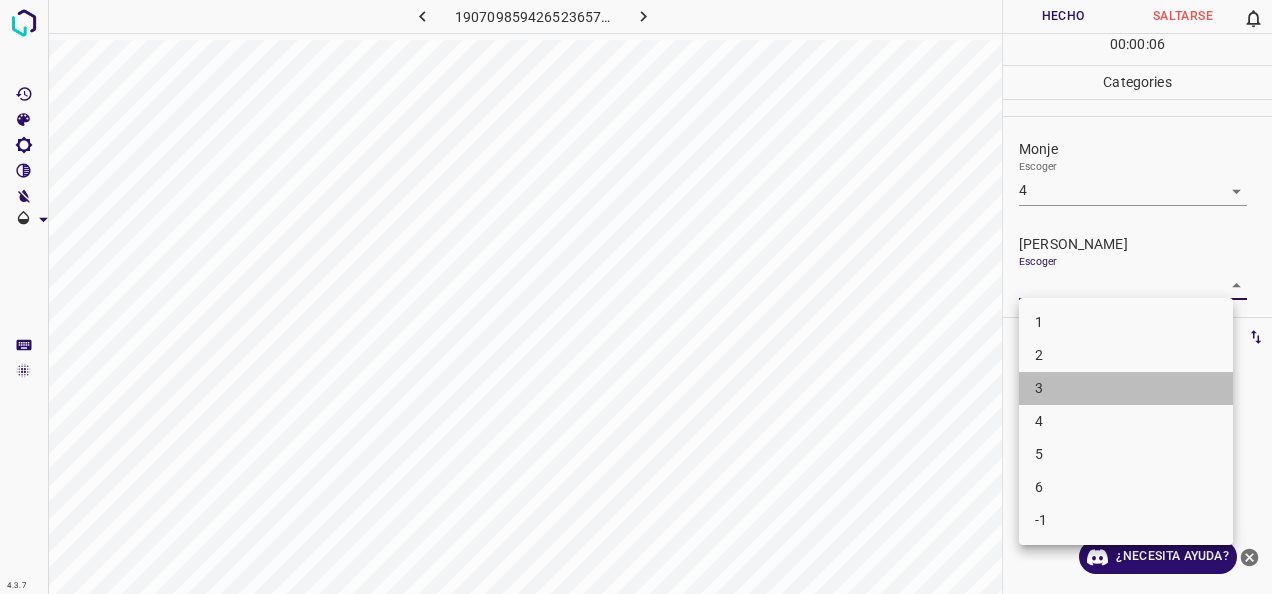 click on "3" at bounding box center [1126, 388] 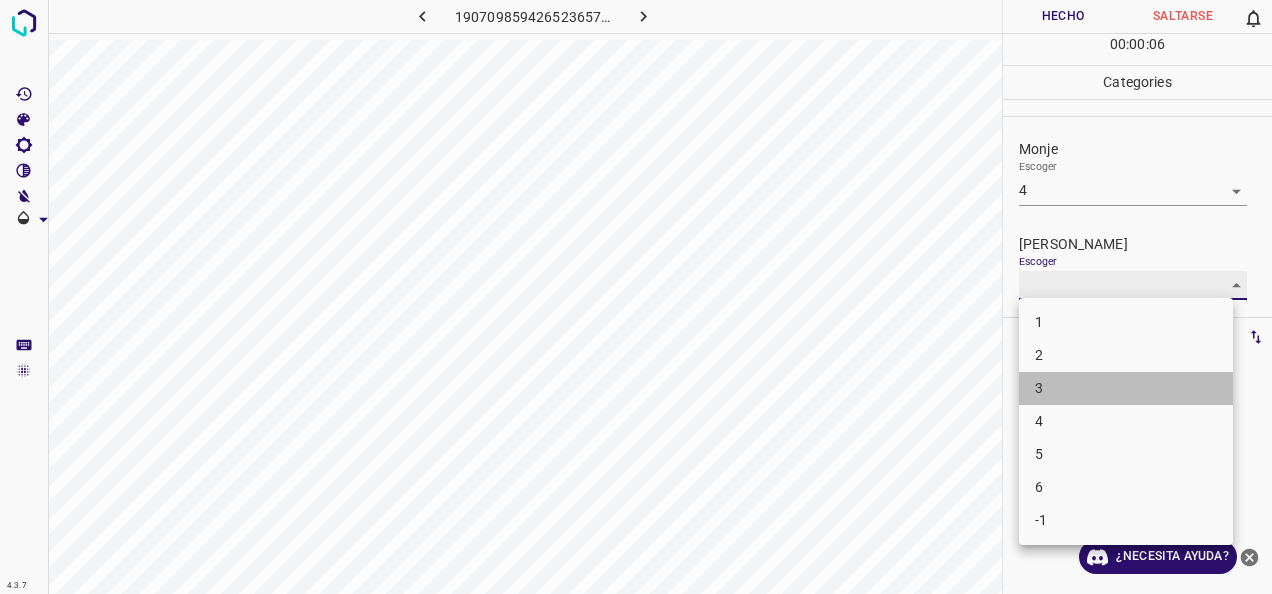 type on "3" 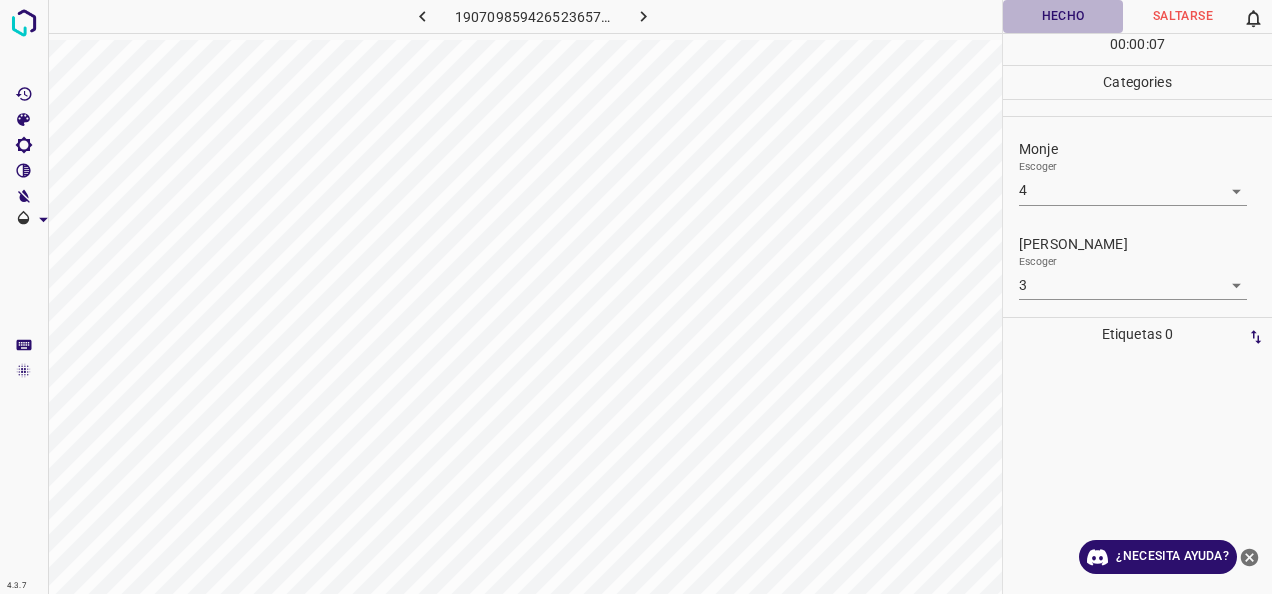 click on "Hecho" at bounding box center (1063, 16) 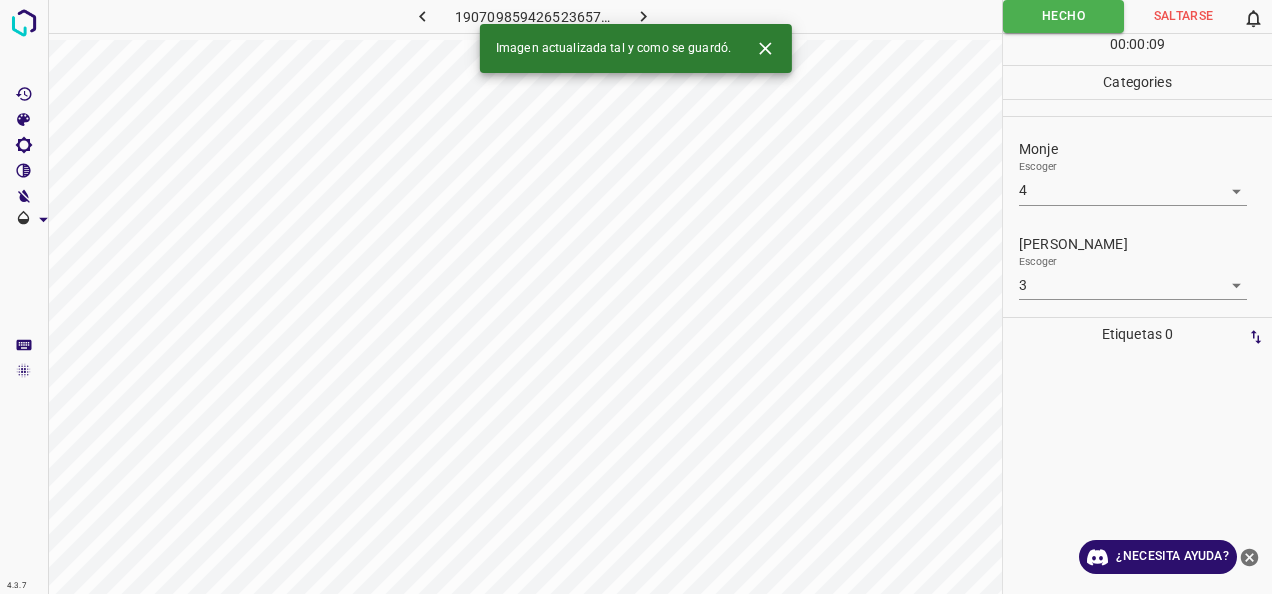 click 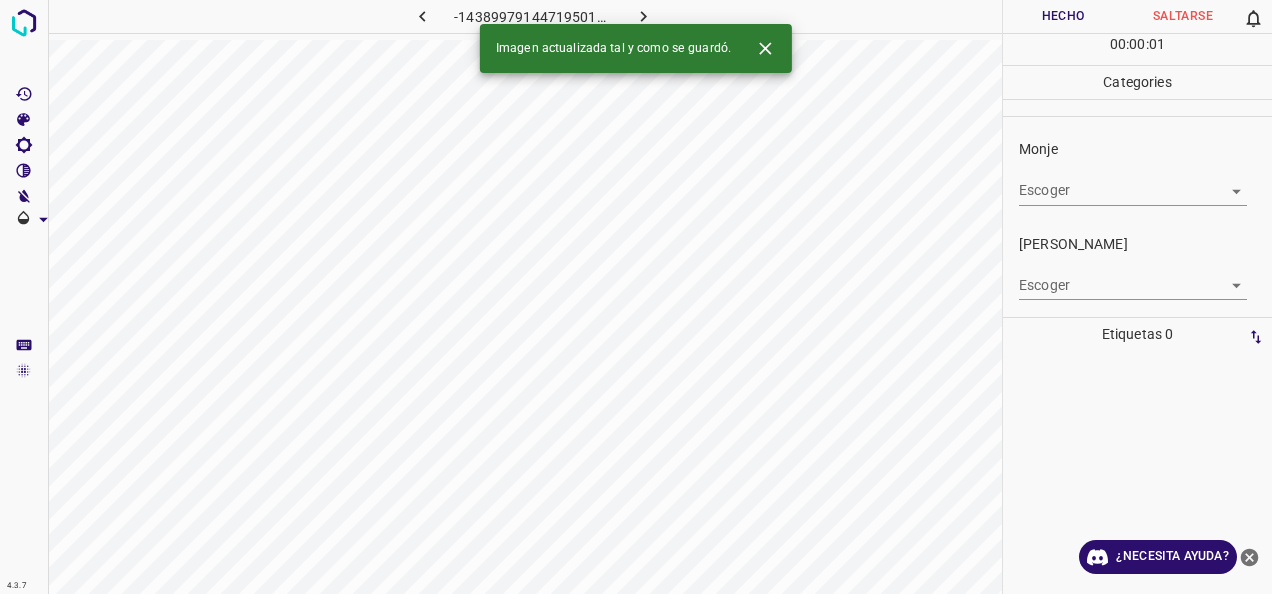 click on "4.3.7 -1438997914471950164.png Hecho Saltarse 0 00   : 00   : 01   Categories Monje  Escoger ​  [PERSON_NAME]   Escoger ​ Etiquetas 0 Categories 1 Monje 2  [PERSON_NAME] Herramientas Espacio Cambiar entre modos (Dibujar y Editar) Yo Etiquetado automático R Restaurar zoom M Acercar N Alejar Borrar Eliminar etiqueta de selección Filtros Z Restaurar filtros X Filtro de saturación C Filtro de brillo V Filtro de contraste B Filtro de escala de grises General O Descargar Imagen actualizada tal y como se guardó. ¿Necesita ayuda? -Mensaje de texto -Esconder -Borrar" at bounding box center (636, 297) 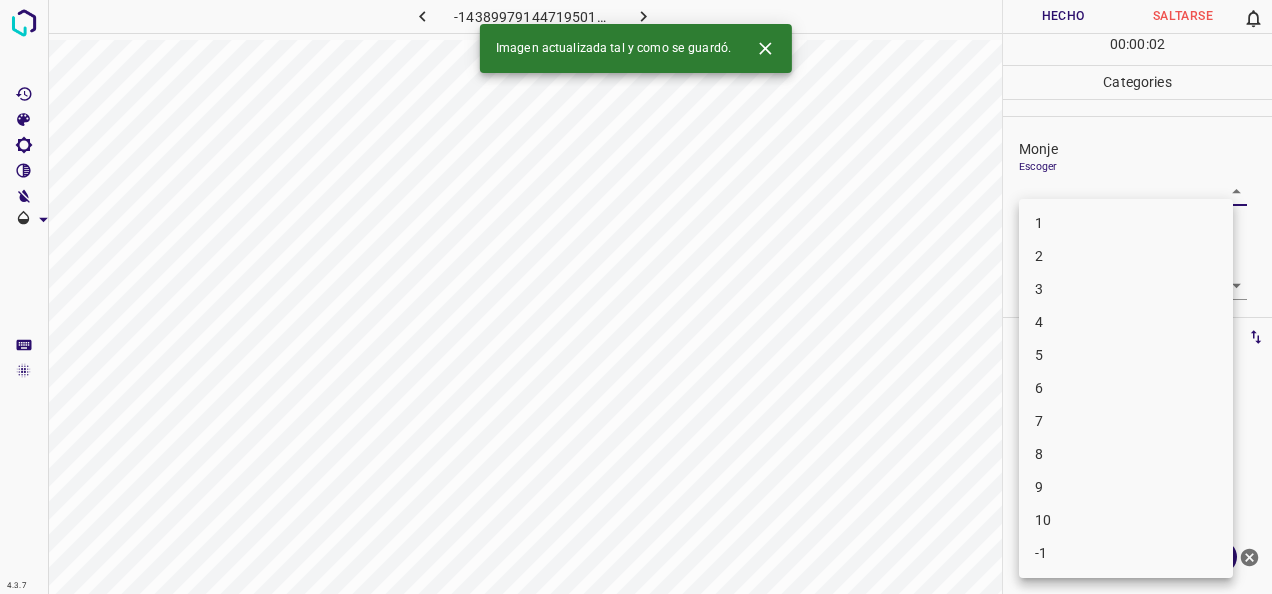 click on "1" at bounding box center [1126, 223] 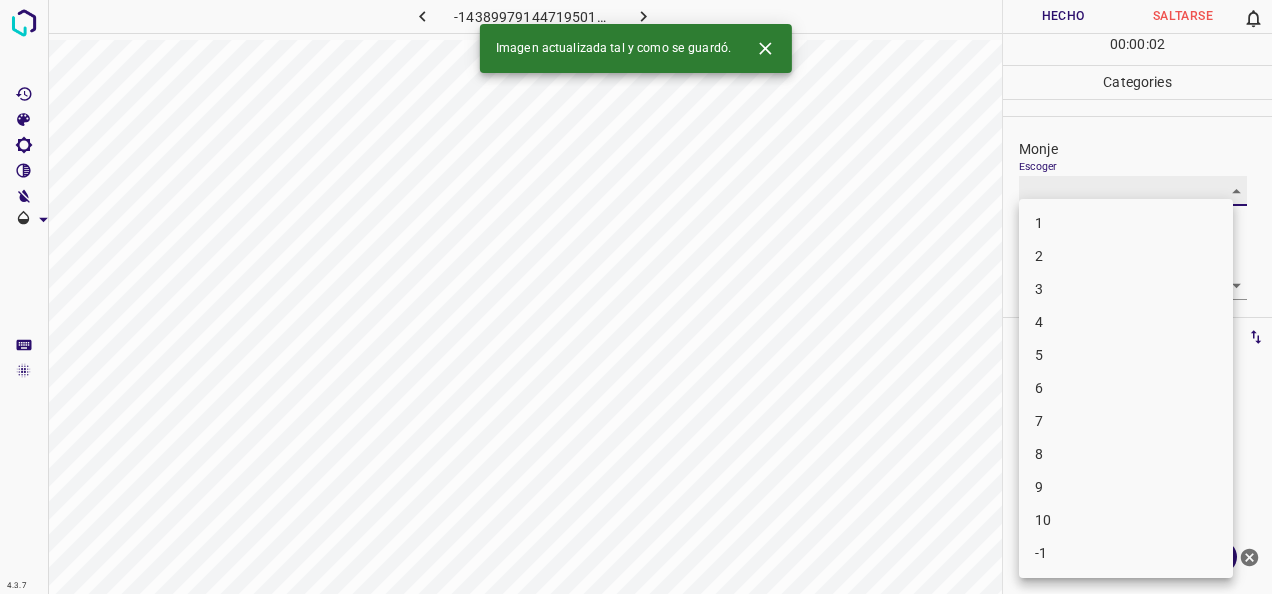 type on "1" 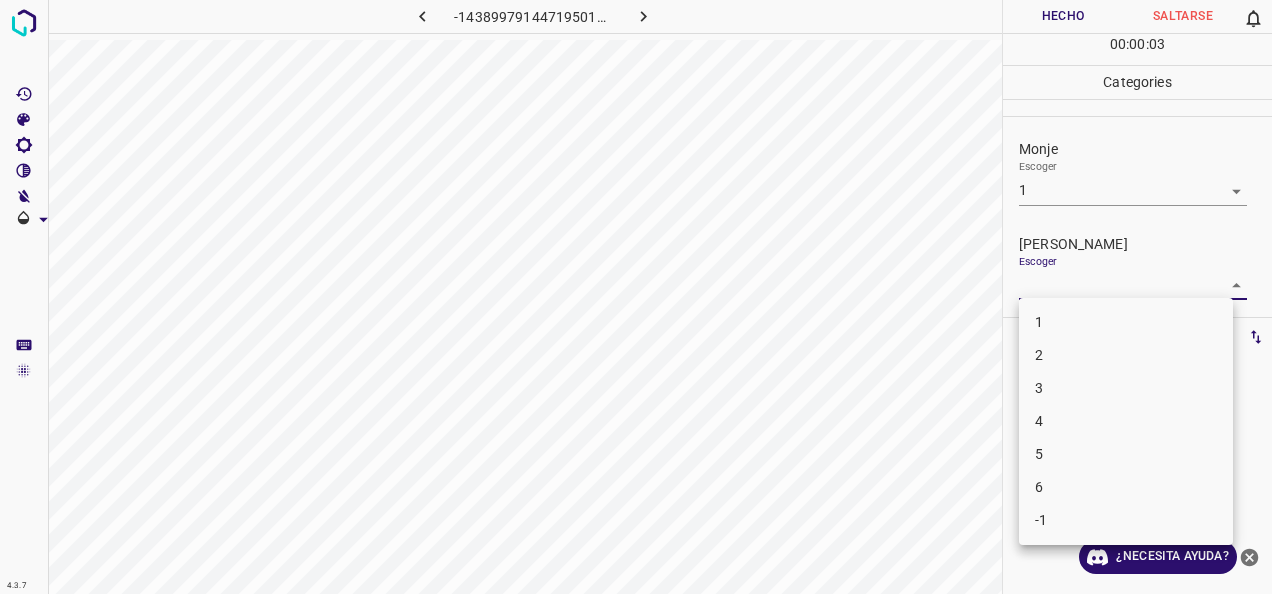 click on "4.3.7 -1438997914471950164.png Hecho Saltarse 0 00   : 00   : 03   Categories Monje  Escoger 1 1  [PERSON_NAME]   Escoger ​ Etiquetas 0 Categories 1 Monje 2  [PERSON_NAME] Herramientas Espacio Cambiar entre modos (Dibujar y Editar) Yo Etiquetado automático R Restaurar zoom M Acercar N Alejar Borrar Eliminar etiqueta de selección Filtros Z Restaurar filtros X Filtro de saturación C Filtro de brillo V Filtro de contraste B Filtro de escala de grises General O Descargar ¿Necesita ayuda? -Mensaje de texto -Esconder -Borrar 1 2 3 4 5 6 -1" at bounding box center [636, 297] 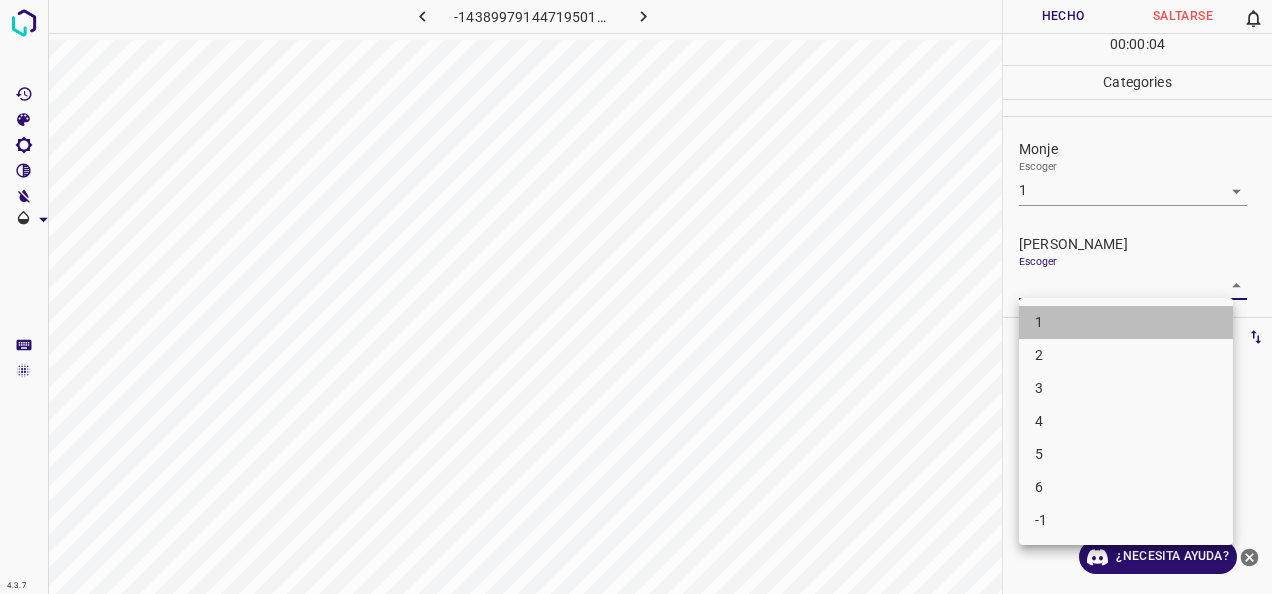 click on "1" at bounding box center [1126, 322] 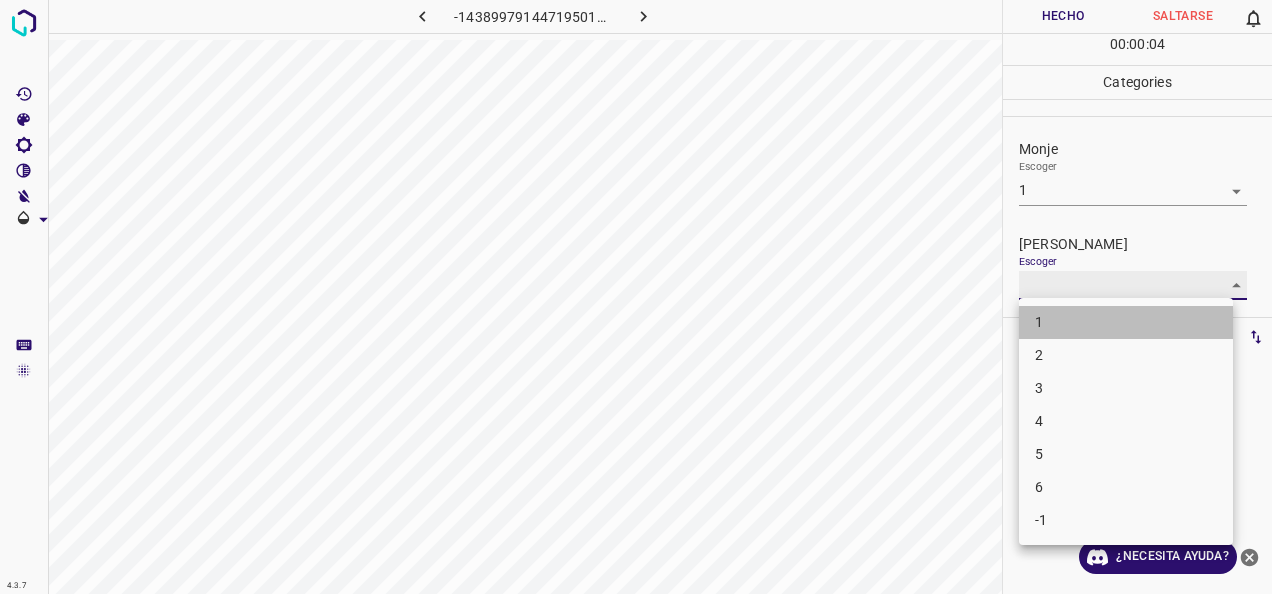 type on "1" 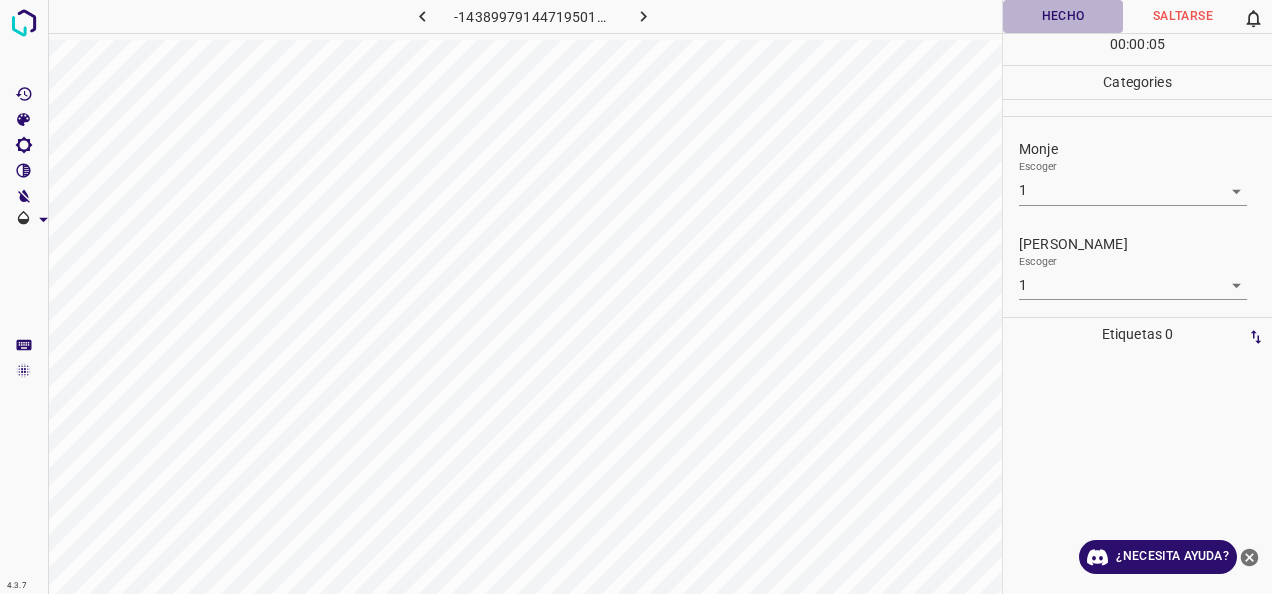 click on "Hecho" at bounding box center (1063, 16) 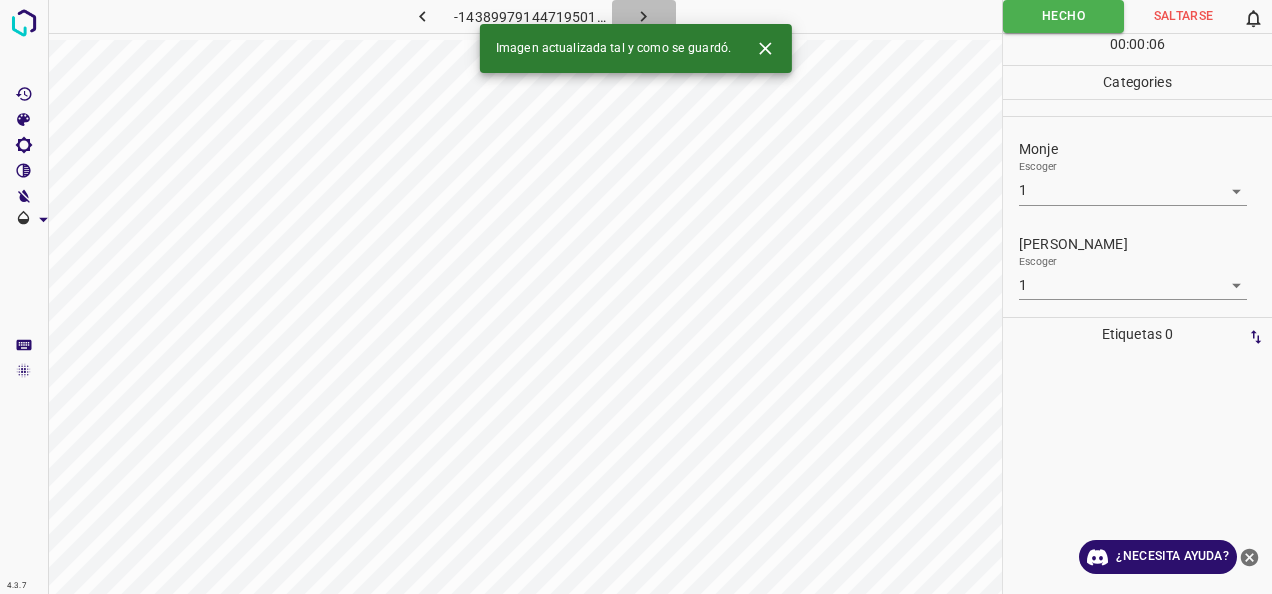click at bounding box center [644, 16] 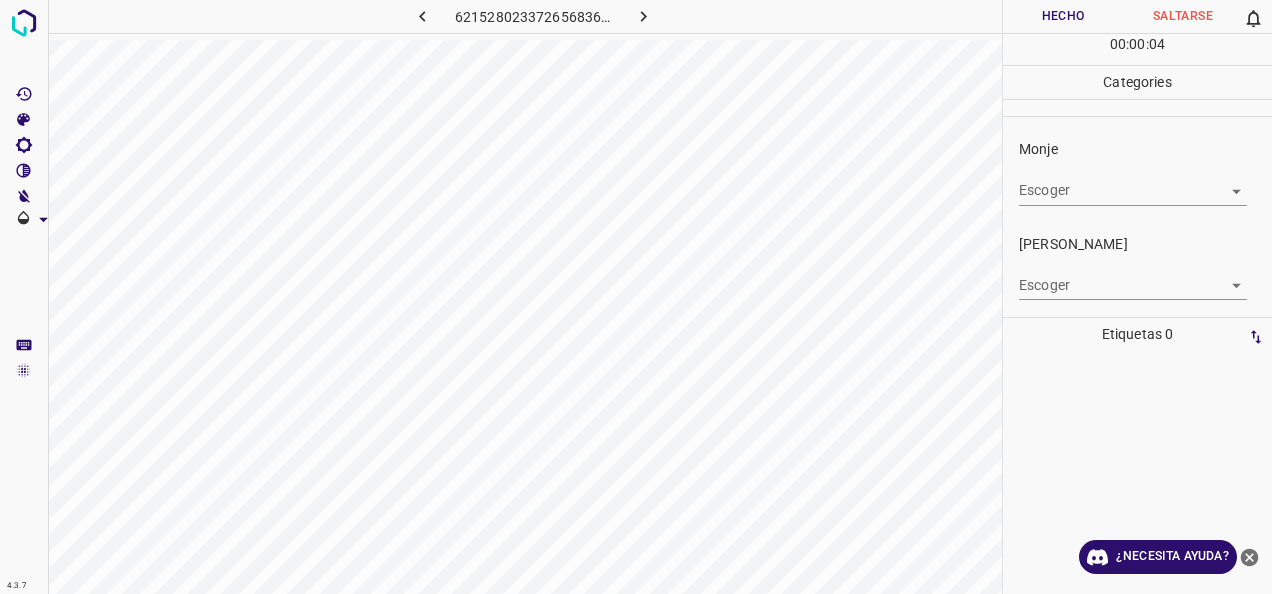 click on "4.3.7 6215280233726568366.png Hecho Saltarse 0 00   : 00   : 04   Categories Monje  Escoger ​  [PERSON_NAME]   Escoger ​ Etiquetas 0 Categories 1 Monje 2  [PERSON_NAME] Herramientas Espacio Cambiar entre modos (Dibujar y Editar) Yo Etiquetado automático R Restaurar zoom M Acercar N Alejar Borrar Eliminar etiqueta de selección Filtros Z Restaurar filtros X Filtro de saturación C Filtro de brillo V Filtro de contraste B Filtro de escala de grises General O Descargar ¿Necesita ayuda? -Mensaje de texto -Esconder -Borrar" at bounding box center (636, 297) 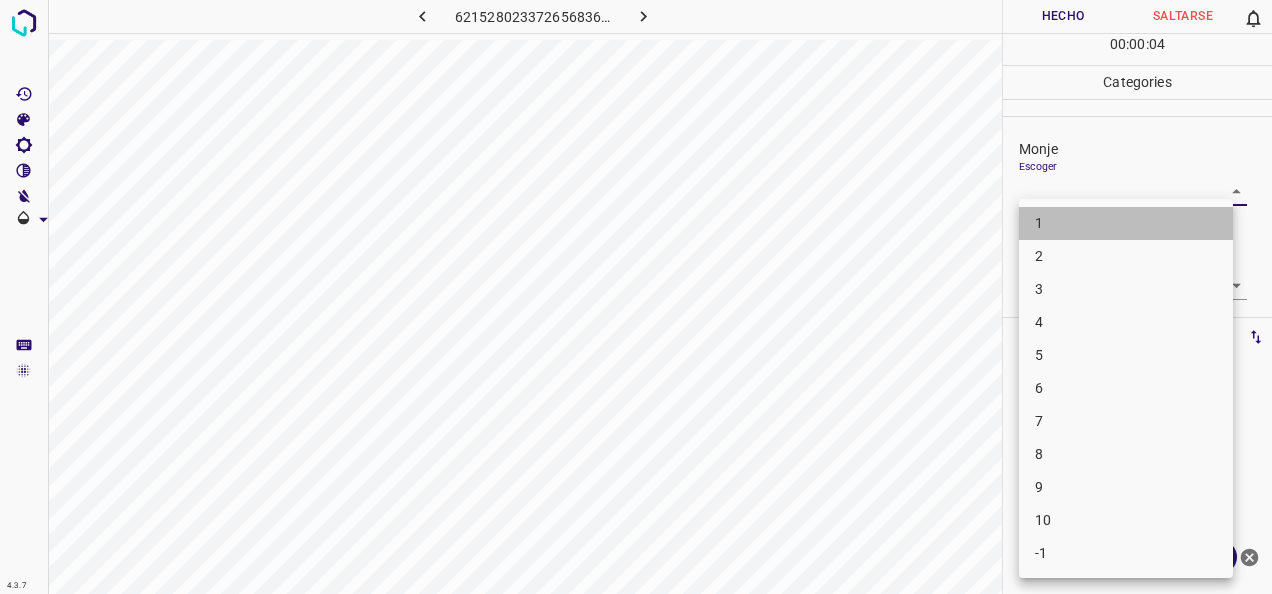 click on "1" at bounding box center (1126, 223) 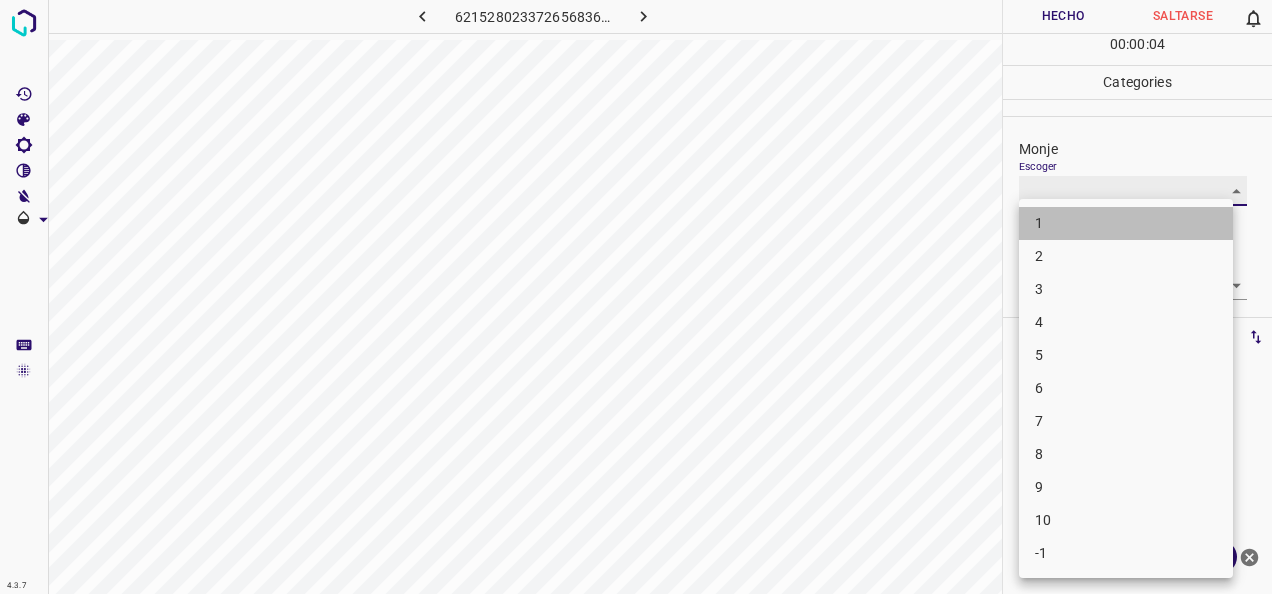 type on "1" 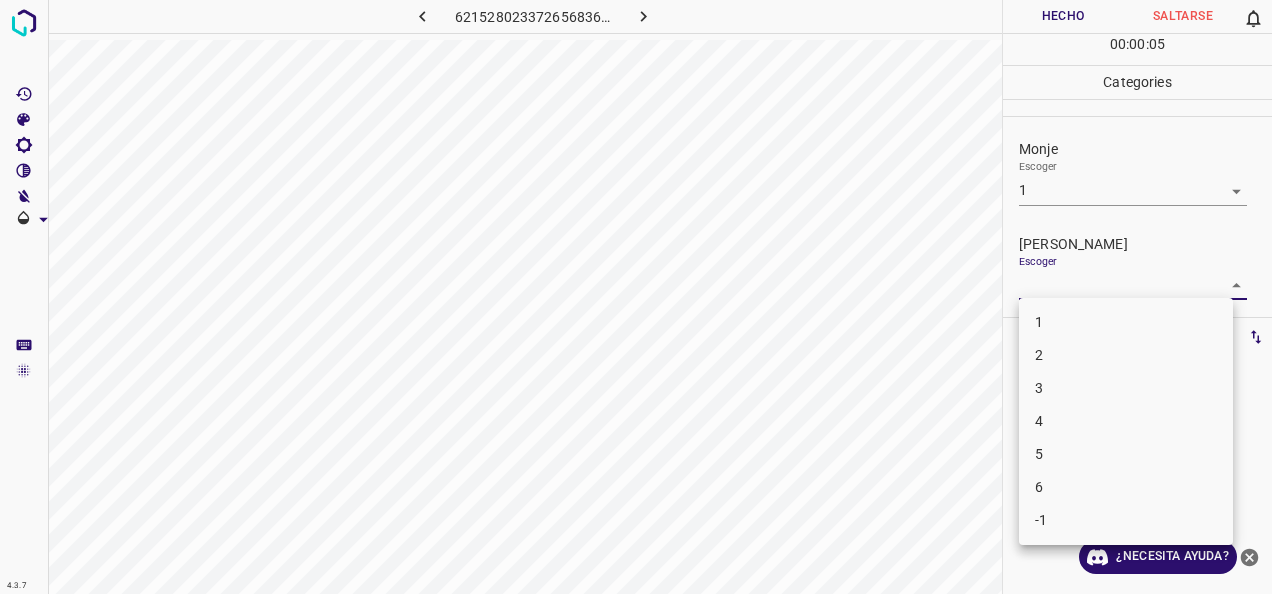 click on "4.3.7 6215280233726568366.png Hecho Saltarse 0 00   : 00   : 05   Categories Monje  Escoger 1 1  [PERSON_NAME]   Escoger ​ Etiquetas 0 Categories 1 Monje 2  [PERSON_NAME] Herramientas Espacio Cambiar entre modos (Dibujar y Editar) Yo Etiquetado automático R Restaurar zoom M Acercar N Alejar Borrar Eliminar etiqueta de selección Filtros Z Restaurar filtros X Filtro de saturación C Filtro de brillo V Filtro de contraste B Filtro de escala de grises General O Descargar ¿Necesita ayuda? -Mensaje de texto -Esconder -Borrar 1 2 3 4 5 6 -1" at bounding box center [636, 297] 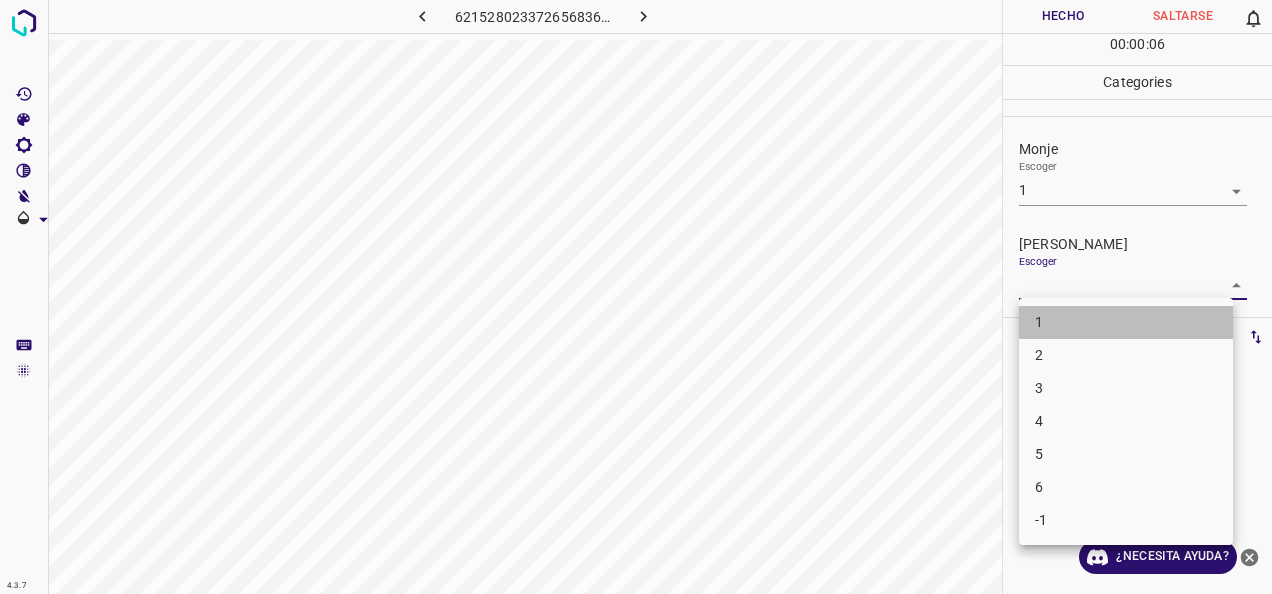 click on "1" at bounding box center [1126, 322] 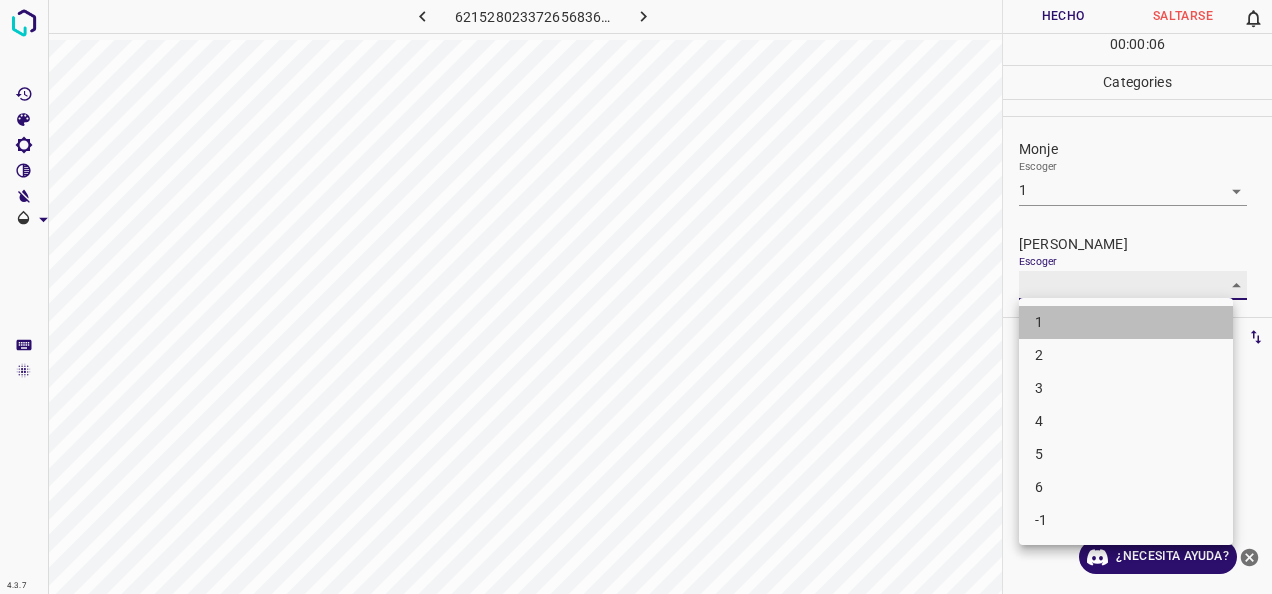 type on "1" 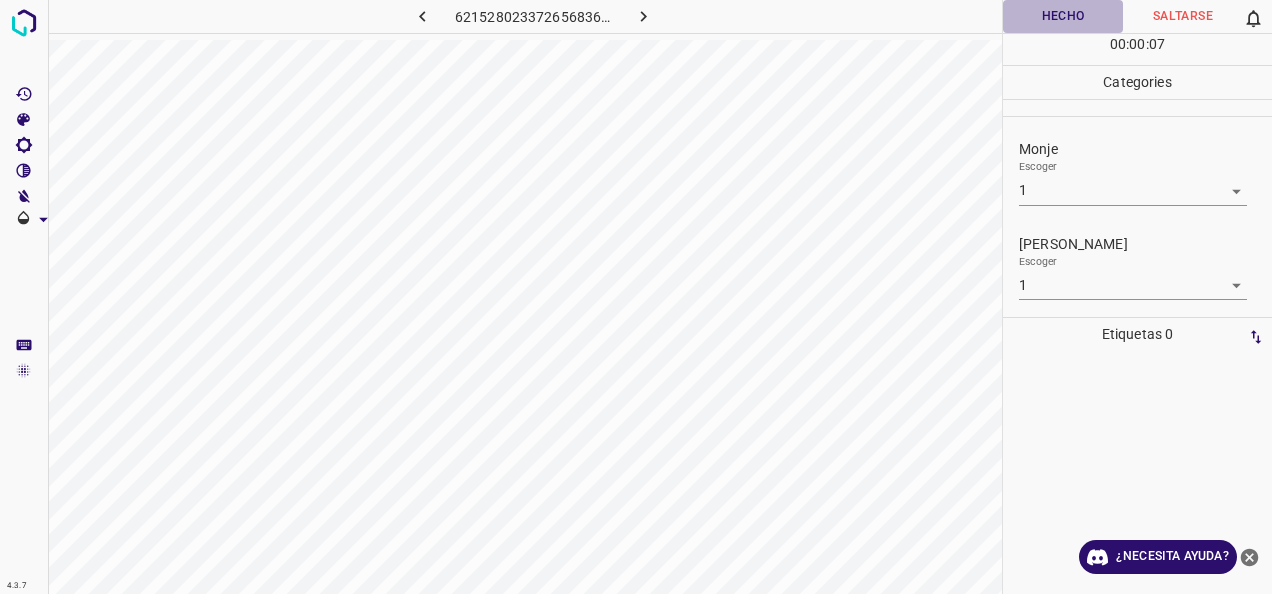 click on "Hecho" at bounding box center (1063, 16) 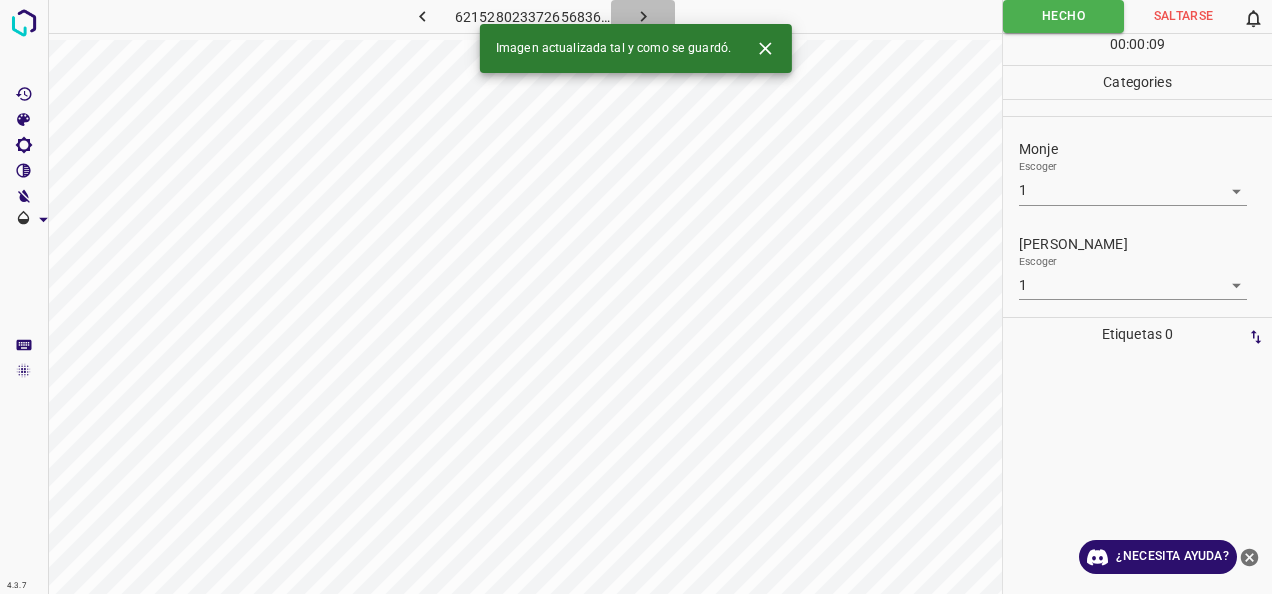 click at bounding box center [643, 16] 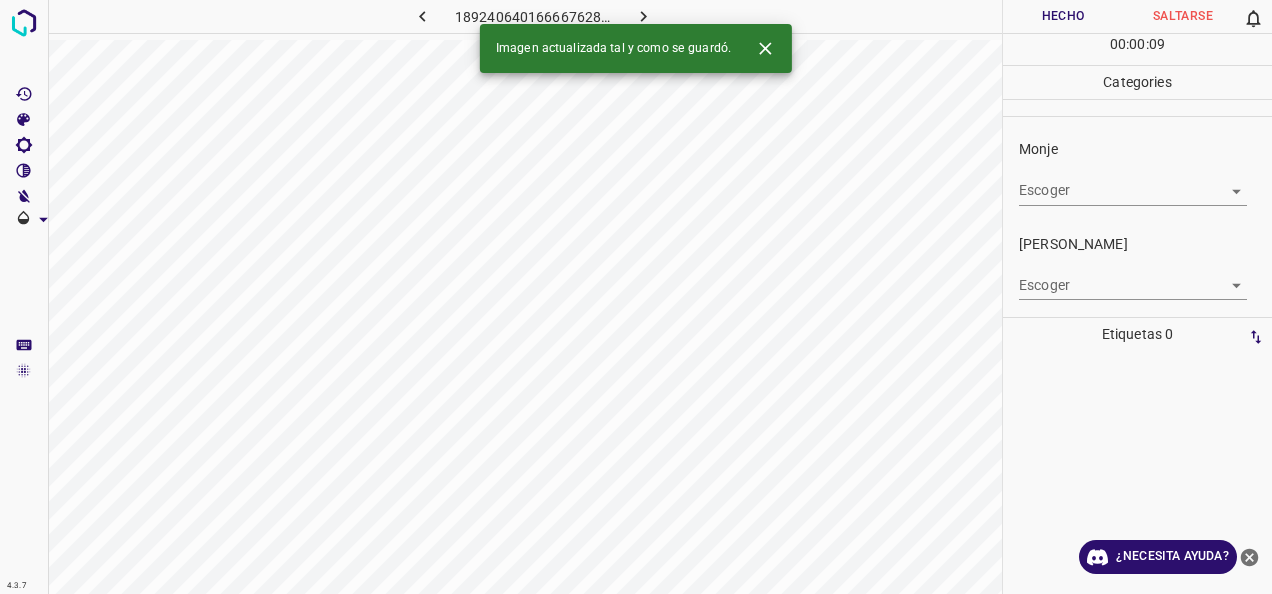 click on "4.3.7 1892406401666676282.png Hecho Saltarse 0 00   : 00   : 09   Categories Monje  Escoger ​  [PERSON_NAME]   Escoger ​ Etiquetas 0 Categories 1 Monje 2  [PERSON_NAME] Herramientas Espacio Cambiar entre modos (Dibujar y Editar) Yo Etiquetado automático R Restaurar zoom M Acercar N Alejar Borrar Eliminar etiqueta de selección Filtros Z Restaurar filtros X Filtro de saturación C Filtro de brillo V Filtro de contraste B Filtro de escala de grises General O Descargar Imagen actualizada tal y como se guardó. ¿Necesita ayuda? -Mensaje de texto -Esconder -Borrar" at bounding box center [636, 297] 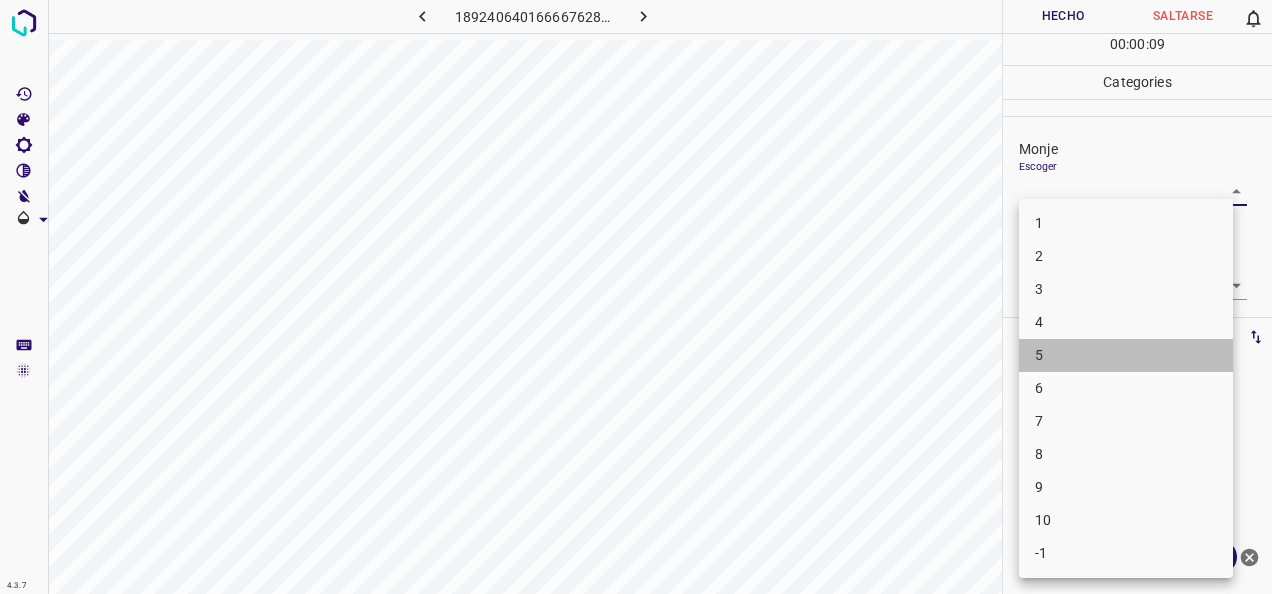 click on "5" at bounding box center (1126, 355) 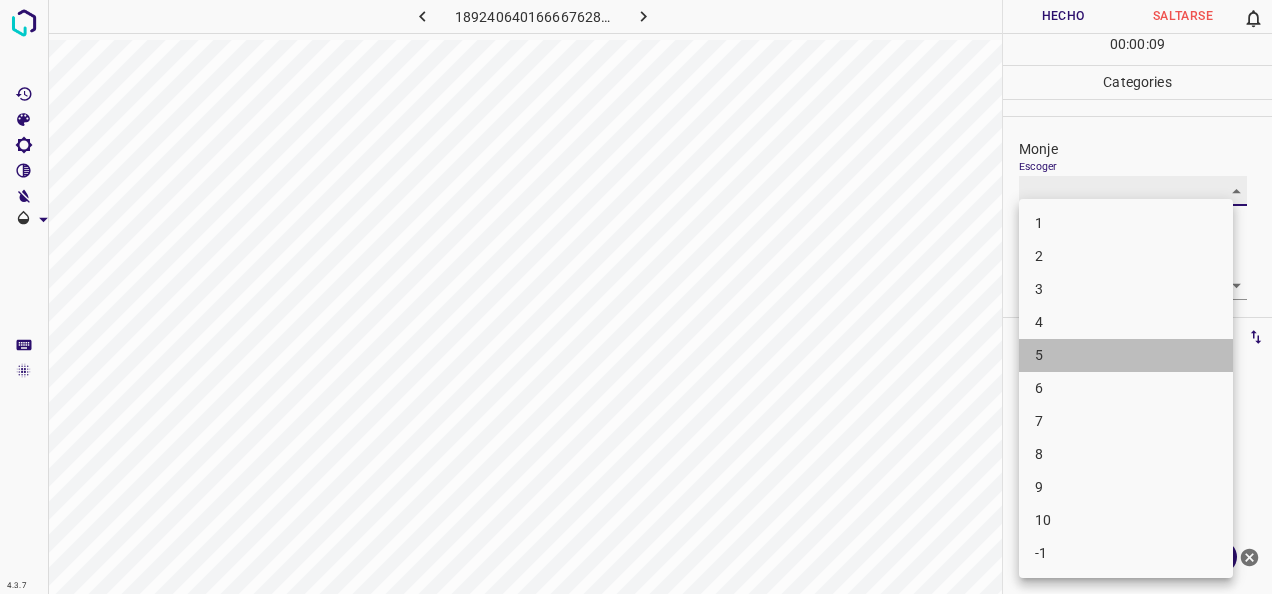 type on "5" 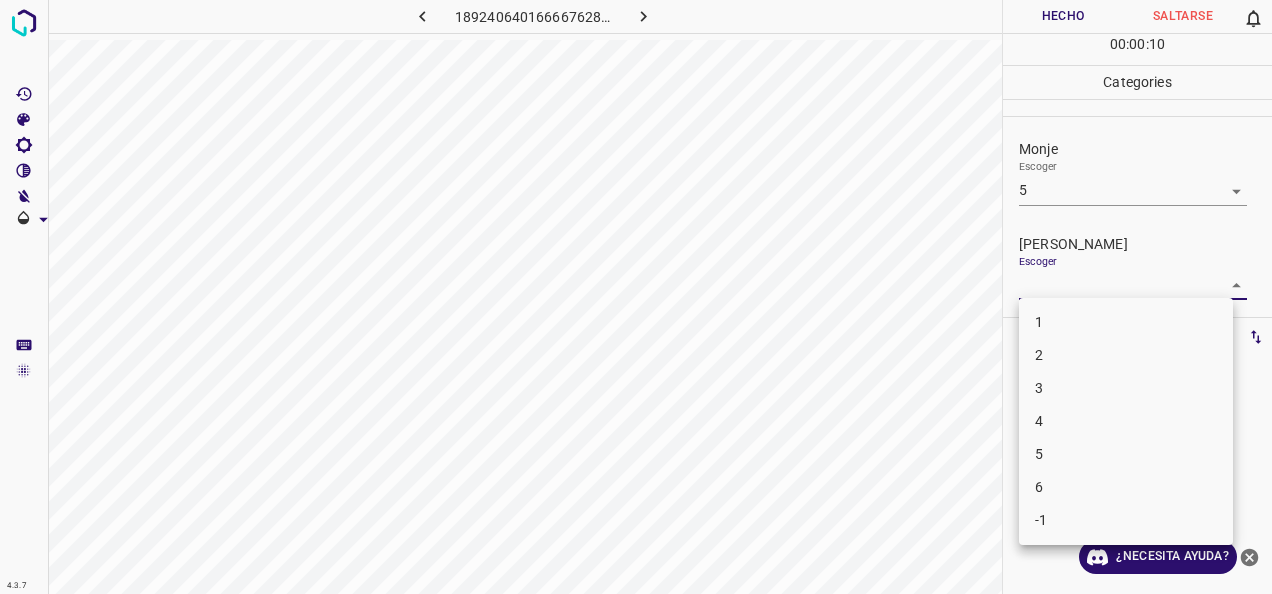 click on "4.3.7 1892406401666676282.png Hecho Saltarse 0 00   : 00   : 10   Categories Monje  Escoger 5 5  [PERSON_NAME]   Escoger ​ Etiquetas 0 Categories 1 Monje 2  [PERSON_NAME] Herramientas Espacio Cambiar entre modos (Dibujar y Editar) Yo Etiquetado automático R Restaurar zoom M Acercar N Alejar Borrar Eliminar etiqueta de selección Filtros Z Restaurar filtros X Filtro de saturación C Filtro de brillo V Filtro de contraste B Filtro de escala de grises General O Descargar ¿Necesita ayuda? -Mensaje de texto -Esconder -Borrar 1 2 3 4 5 6 -1" at bounding box center (636, 297) 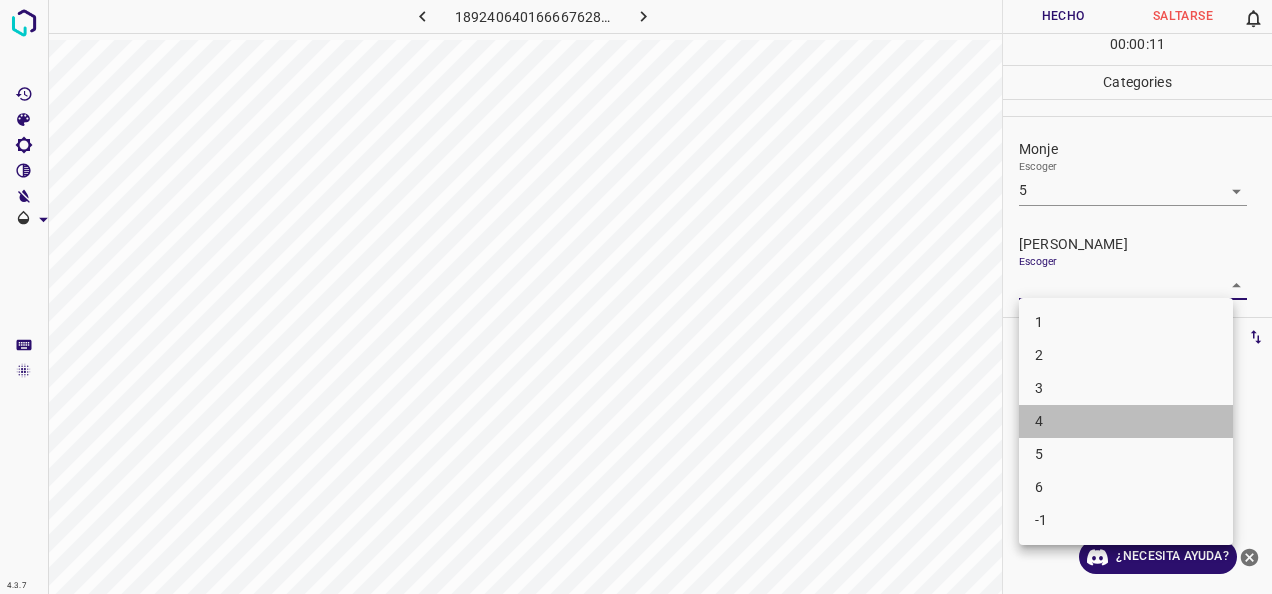 click on "4" at bounding box center (1126, 421) 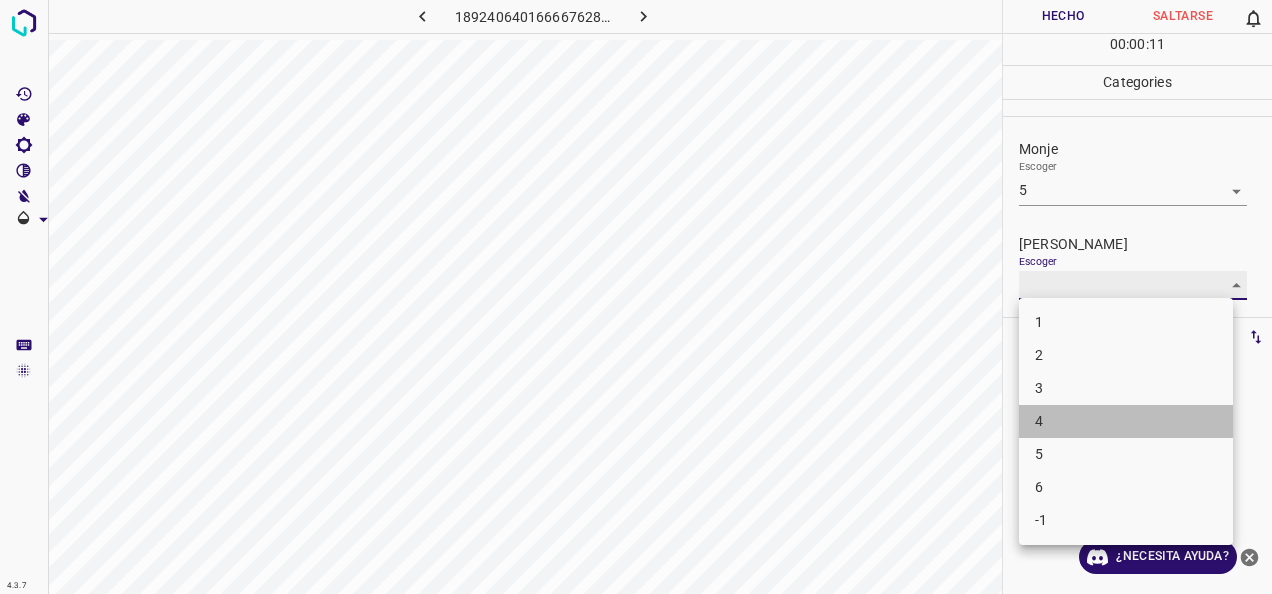 type on "4" 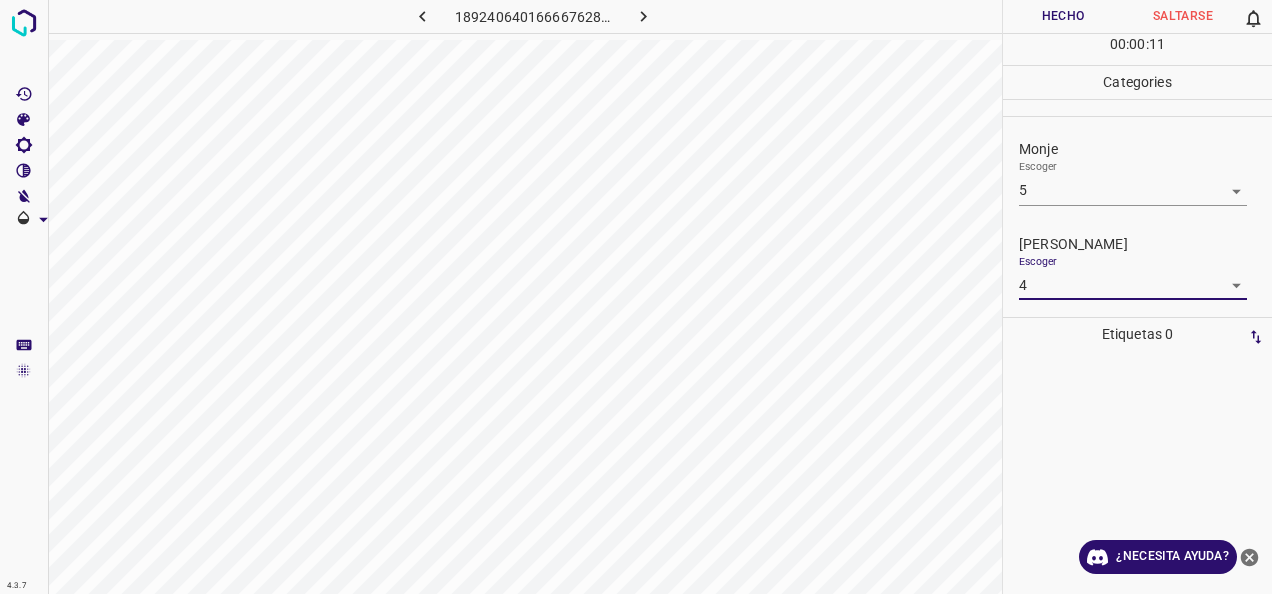 click on "Hecho" at bounding box center (1063, 16) 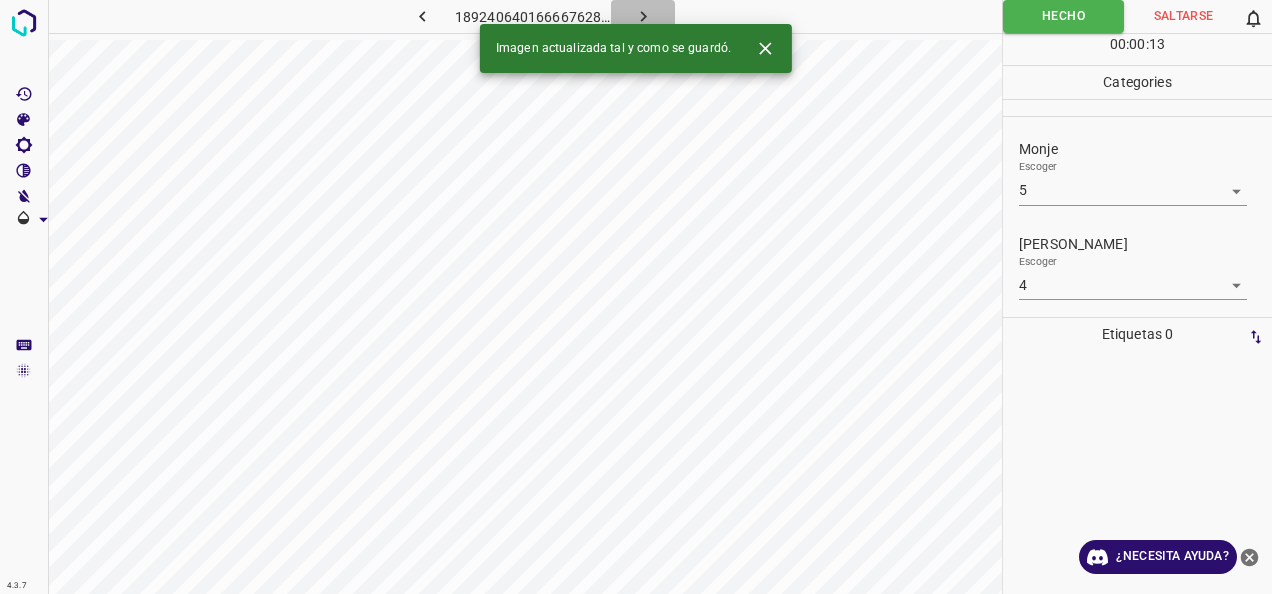 click 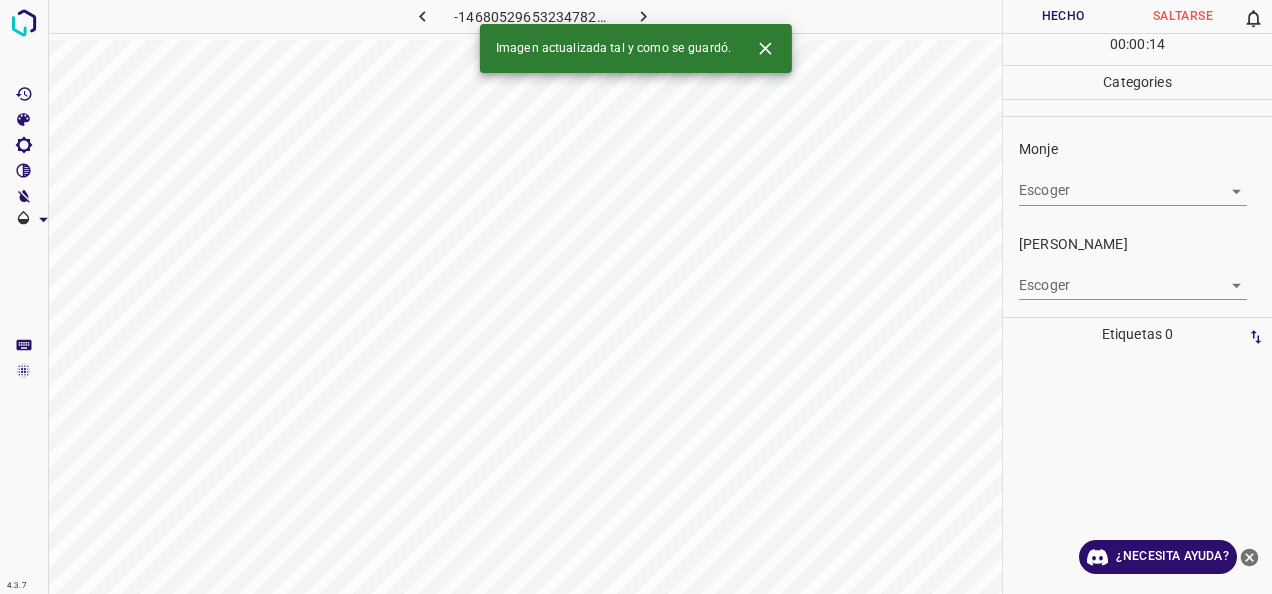 click on "4.3.7 -1468052965323478288.png Hecho Saltarse 0 00   : 00   : 14   Categories Monje  Escoger ​  [PERSON_NAME]   Escoger ​ Etiquetas 0 Categories 1 Monje 2  [PERSON_NAME] Herramientas Espacio Cambiar entre modos (Dibujar y Editar) Yo Etiquetado automático R Restaurar zoom M Acercar N Alejar Borrar Eliminar etiqueta de selección Filtros Z Restaurar filtros X Filtro de saturación C Filtro de brillo V Filtro de contraste B Filtro de escala de grises General O Descargar Imagen actualizada tal y como se guardó. ¿Necesita ayuda? -Mensaje de texto -Esconder -Borrar" at bounding box center (636, 297) 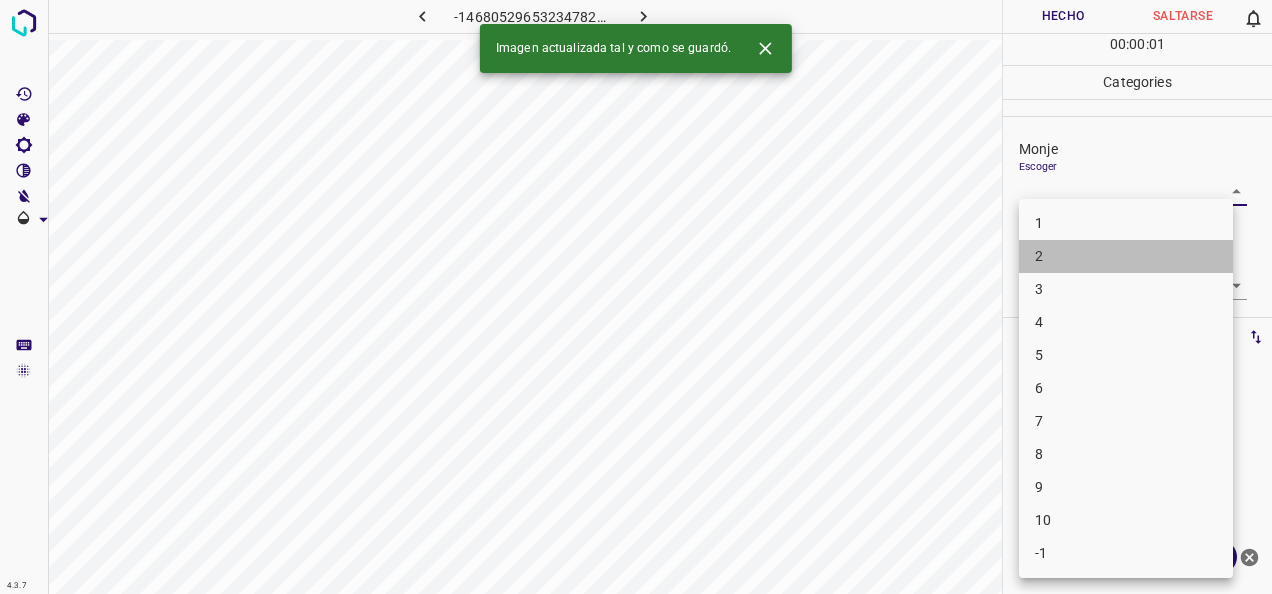 click on "2" at bounding box center (1126, 256) 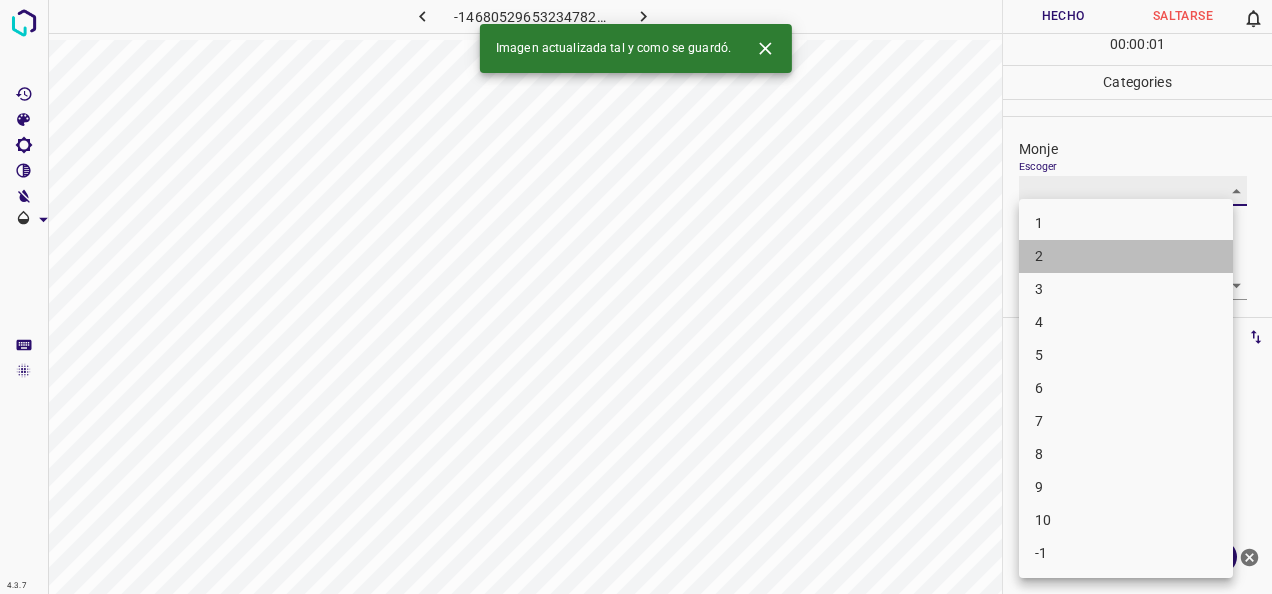type on "2" 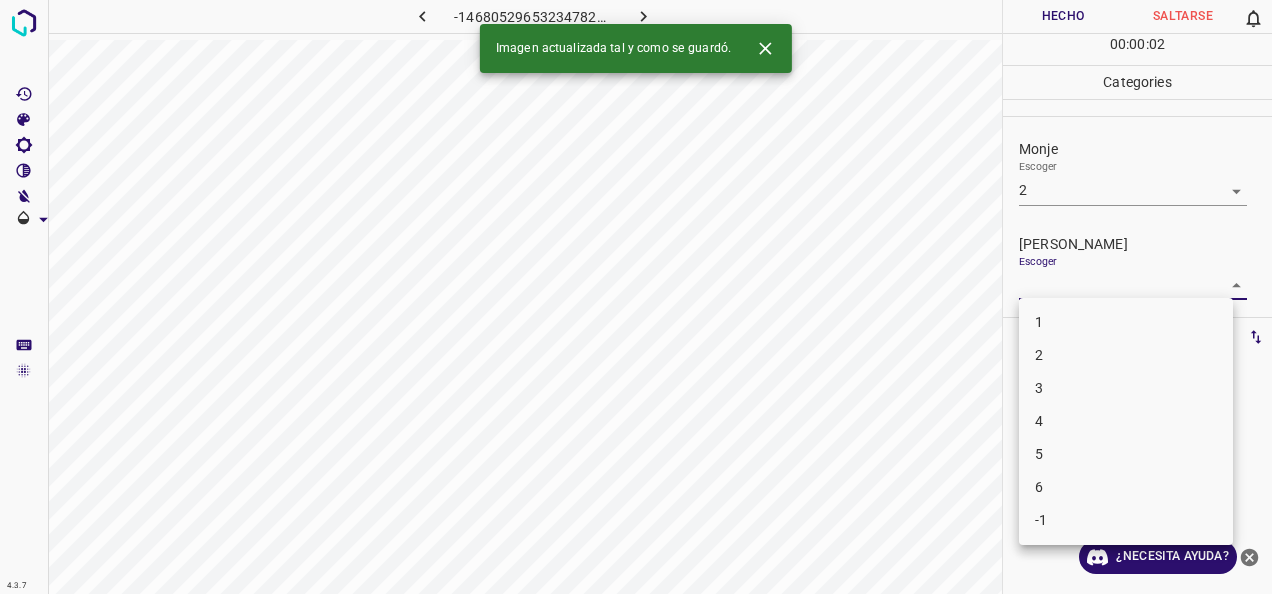 click on "4.3.7 -1468052965323478288.png Hecho Saltarse 0 00   : 00   : 02   Categories Monje  Escoger 2 2  [PERSON_NAME]   Escoger ​ Etiquetas 0 Categories 1 Monje 2  [PERSON_NAME] Herramientas Espacio Cambiar entre modos (Dibujar y Editar) Yo Etiquetado automático R Restaurar zoom M Acercar N Alejar Borrar Eliminar etiqueta de selección Filtros Z Restaurar filtros X Filtro de saturación C Filtro de brillo V Filtro de contraste B Filtro de escala de grises General O Descargar Imagen actualizada tal y como se guardó. ¿Necesita ayuda? -Mensaje de texto -Esconder -Borrar 1 2 3 4 5 6 -1" at bounding box center [636, 297] 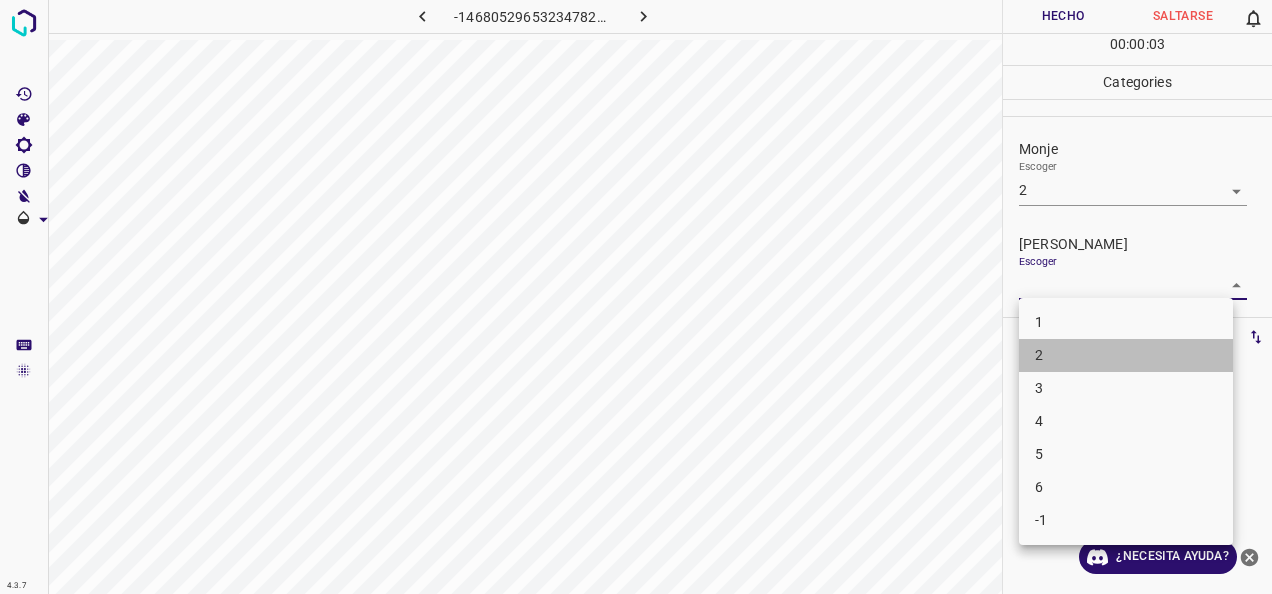 click on "2" at bounding box center [1126, 355] 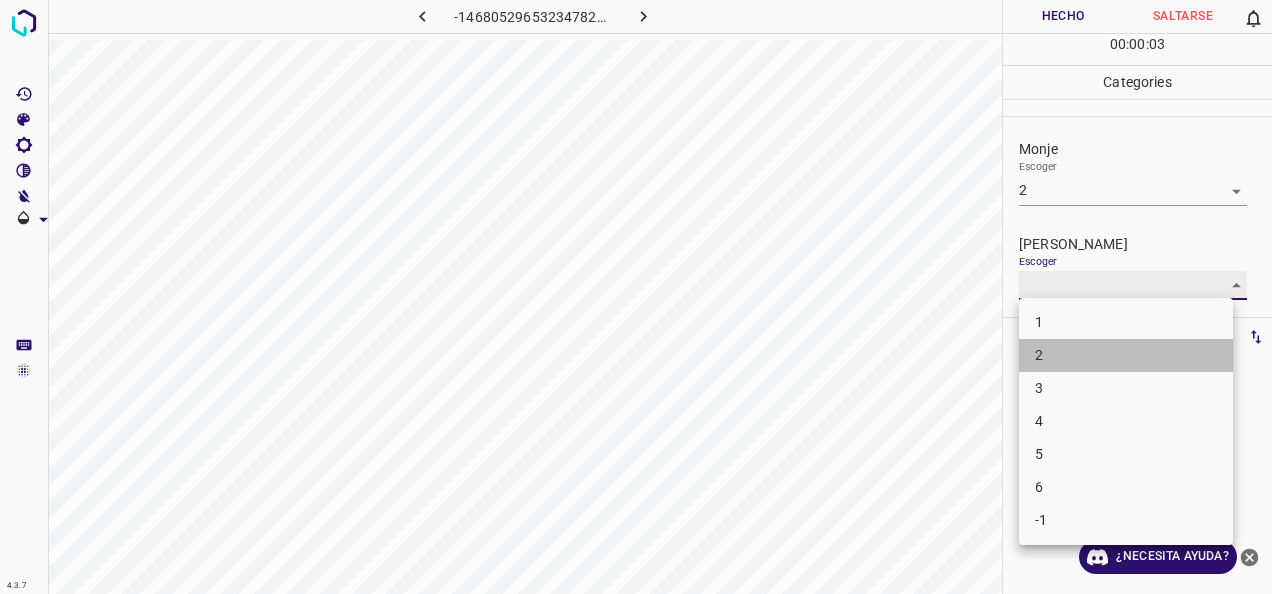 type on "2" 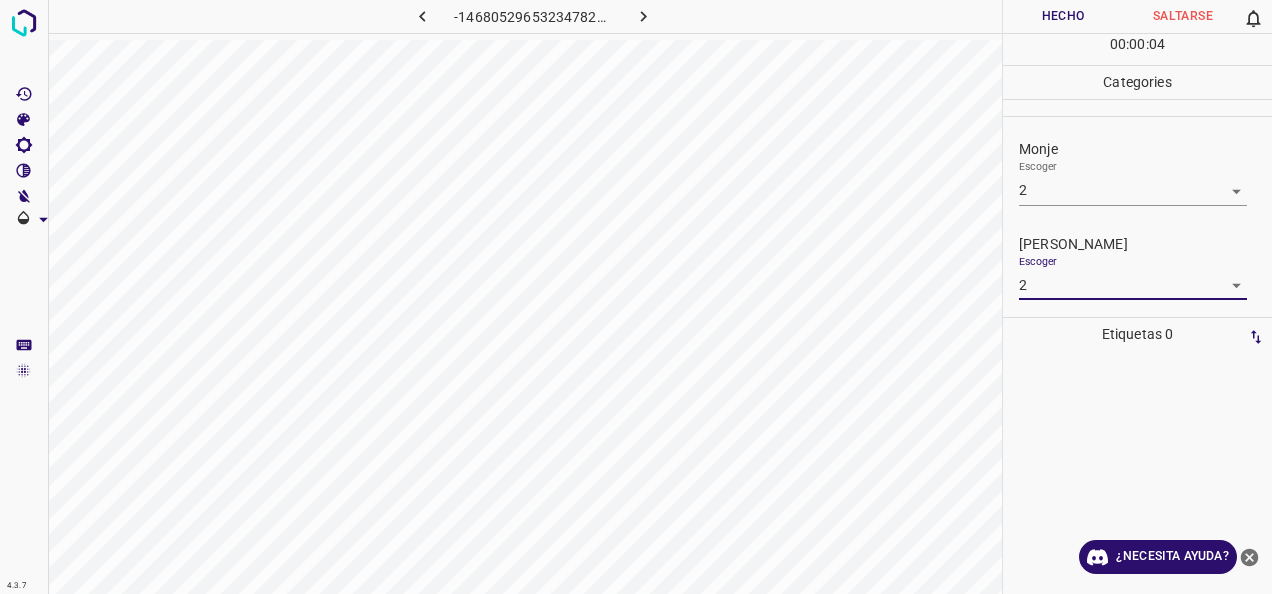 click on "Hecho" at bounding box center (1063, 16) 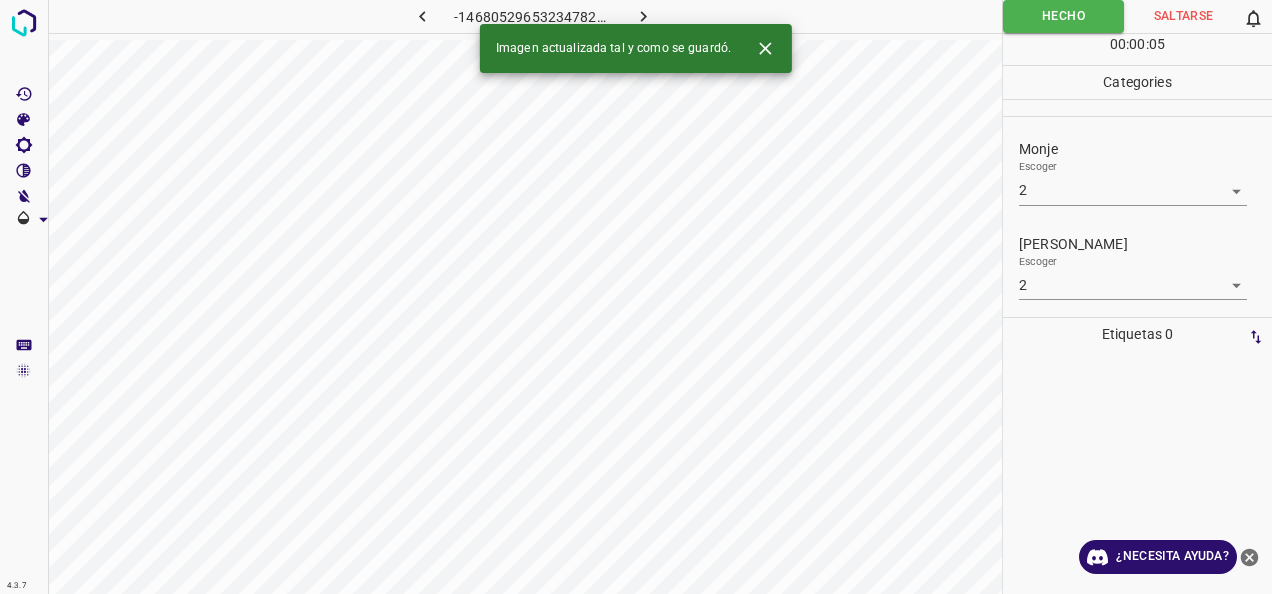click at bounding box center (644, 16) 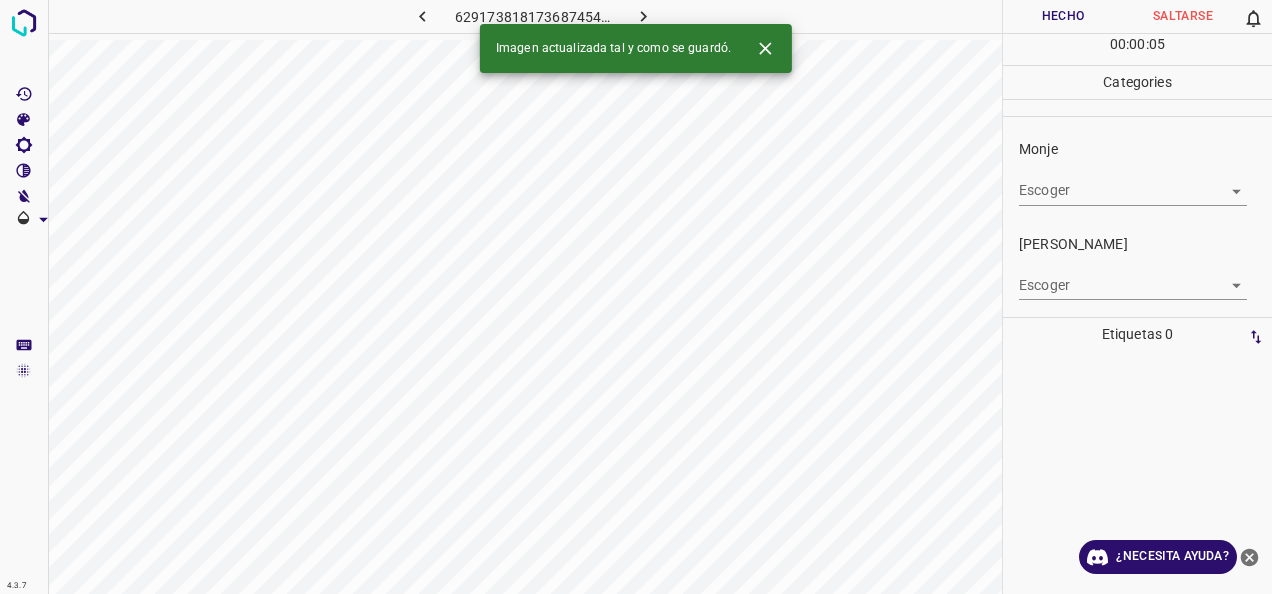 click on "4.3.7 [CREDIT_CARD_NUMBER].png Hecho Saltarse 0 00   : 00   : 05   Categories Monje  Escoger ​  [PERSON_NAME]   Escoger ​ Etiquetas 0 Categories 1 Monje 2  [PERSON_NAME] Herramientas Espacio Cambiar entre modos (Dibujar y Editar) Yo Etiquetado automático R Restaurar zoom M Acercar N Alejar Borrar Eliminar etiqueta de selección Filtros Z Restaurar filtros X Filtro de saturación C Filtro de brillo V Filtro de contraste B Filtro de escala de grises General O Descargar Imagen actualizada tal y como se guardó. ¿Necesita ayuda? -Mensaje de texto -Esconder -Borrar" at bounding box center (636, 297) 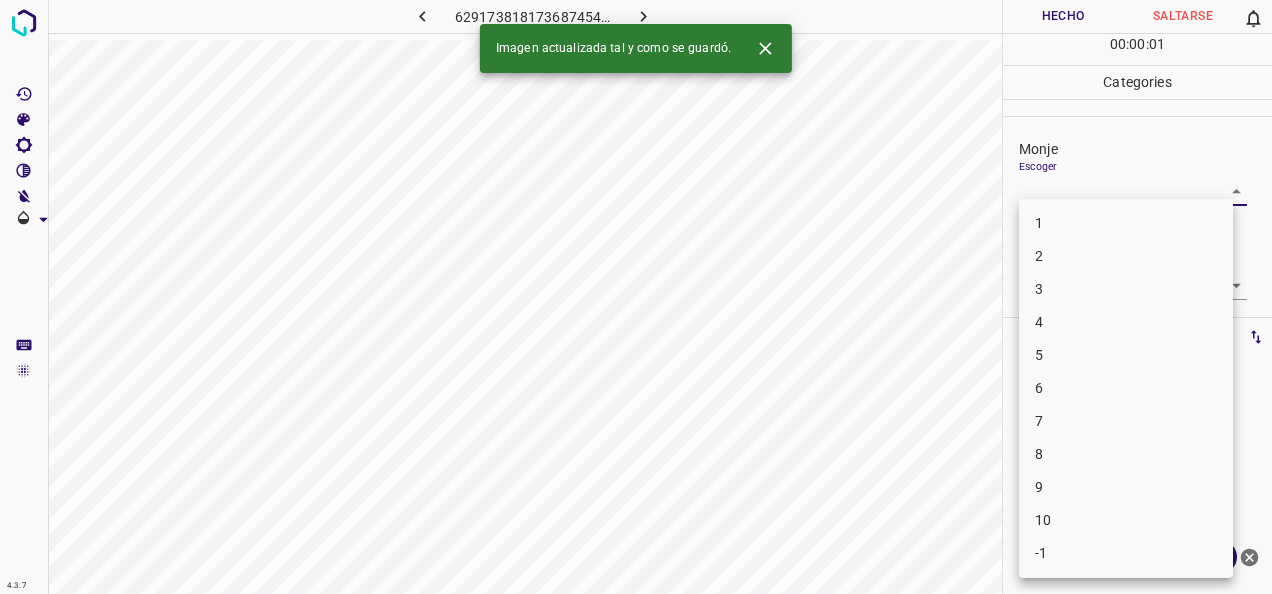 click on "2" at bounding box center (1126, 256) 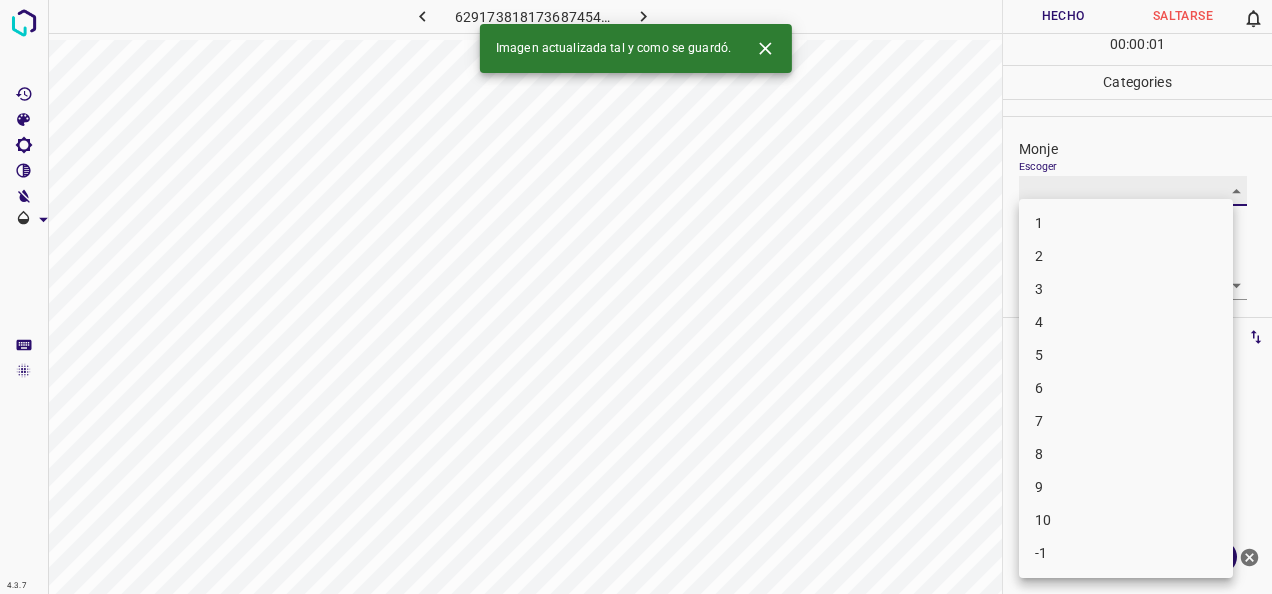 type on "2" 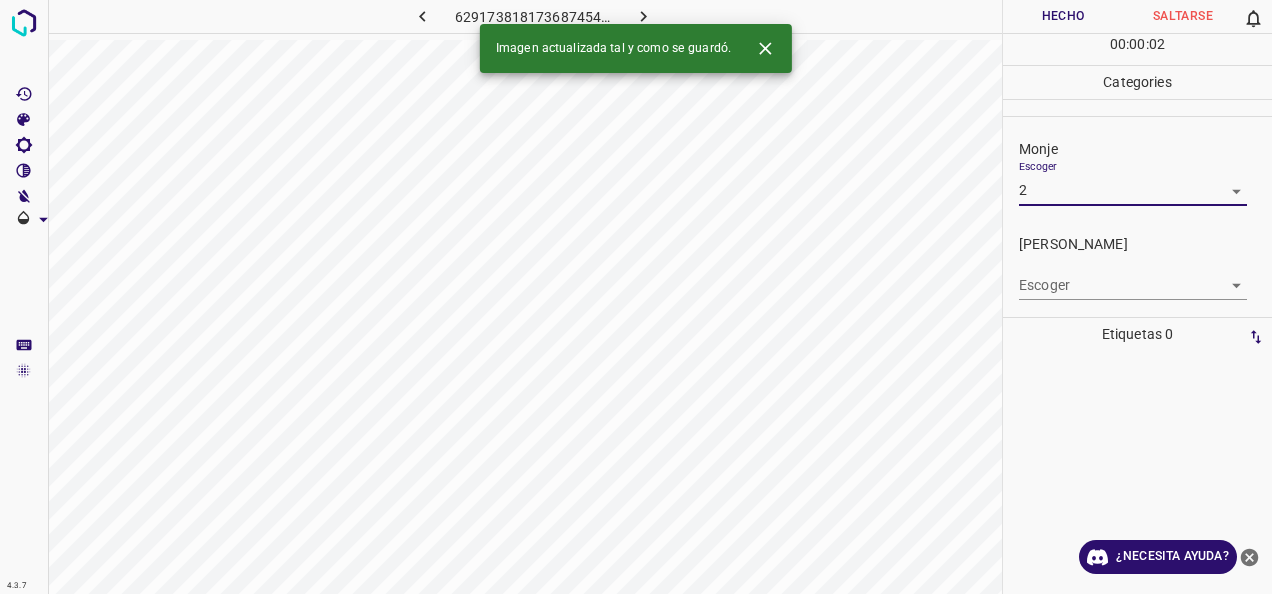 click on "4.3.7 [CREDIT_CARD_NUMBER].png Hecho Saltarse 0 00   : 00   : 02   Categories Monje  Escoger 2 2  [PERSON_NAME]   Escoger ​ Etiquetas 0 Categories 1 Monje 2  [PERSON_NAME] Herramientas Espacio Cambiar entre modos (Dibujar y Editar) Yo Etiquetado automático R Restaurar zoom M Acercar N Alejar Borrar Eliminar etiqueta de selección Filtros Z Restaurar filtros X Filtro de saturación C Filtro de brillo V Filtro de contraste B Filtro de escala de grises General O Descargar Imagen actualizada tal y como se guardó. ¿Necesita ayuda? -Mensaje de texto -Esconder -Borrar" at bounding box center [636, 297] 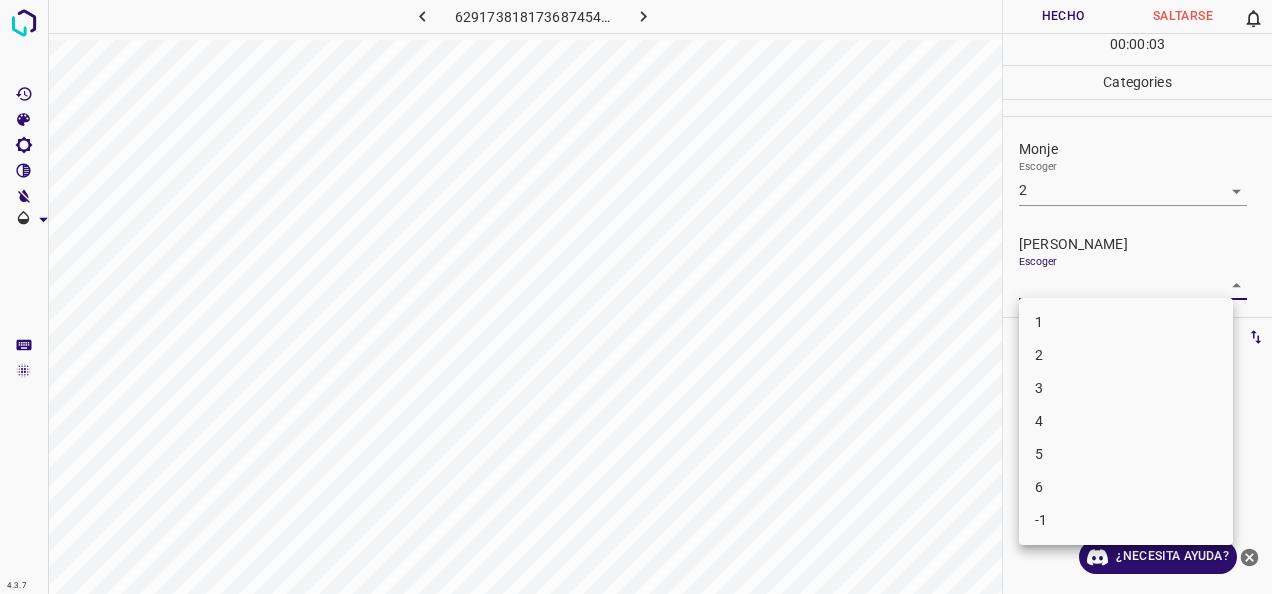 drag, startPoint x: 1180, startPoint y: 353, endPoint x: 1138, endPoint y: 267, distance: 95.707886 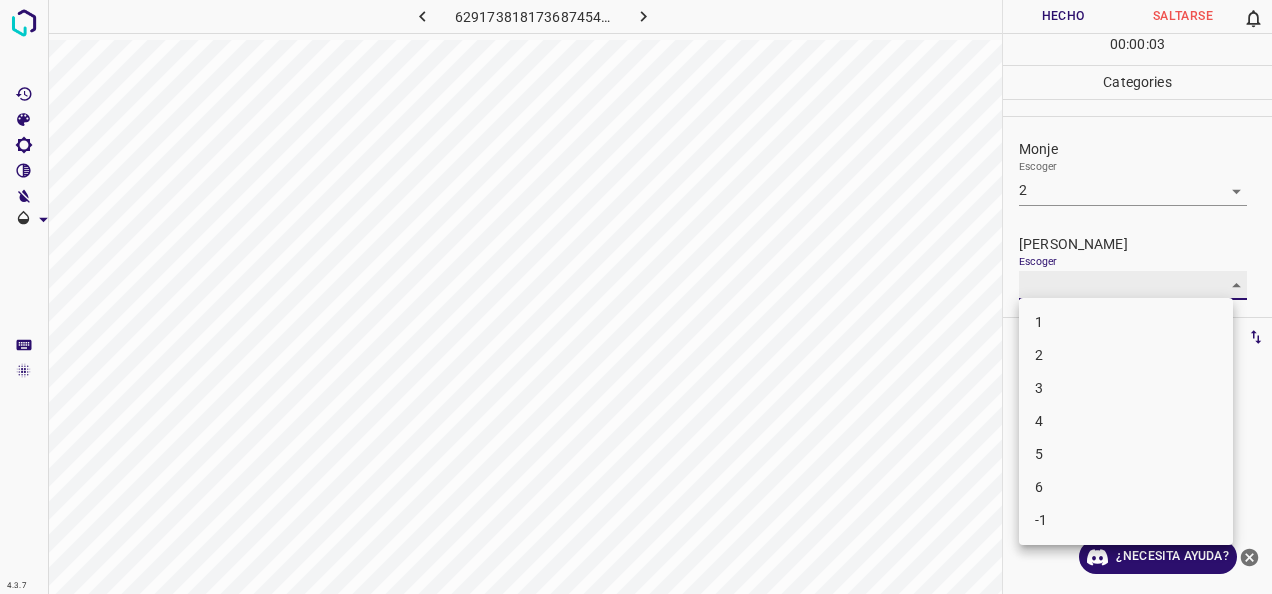 type on "2" 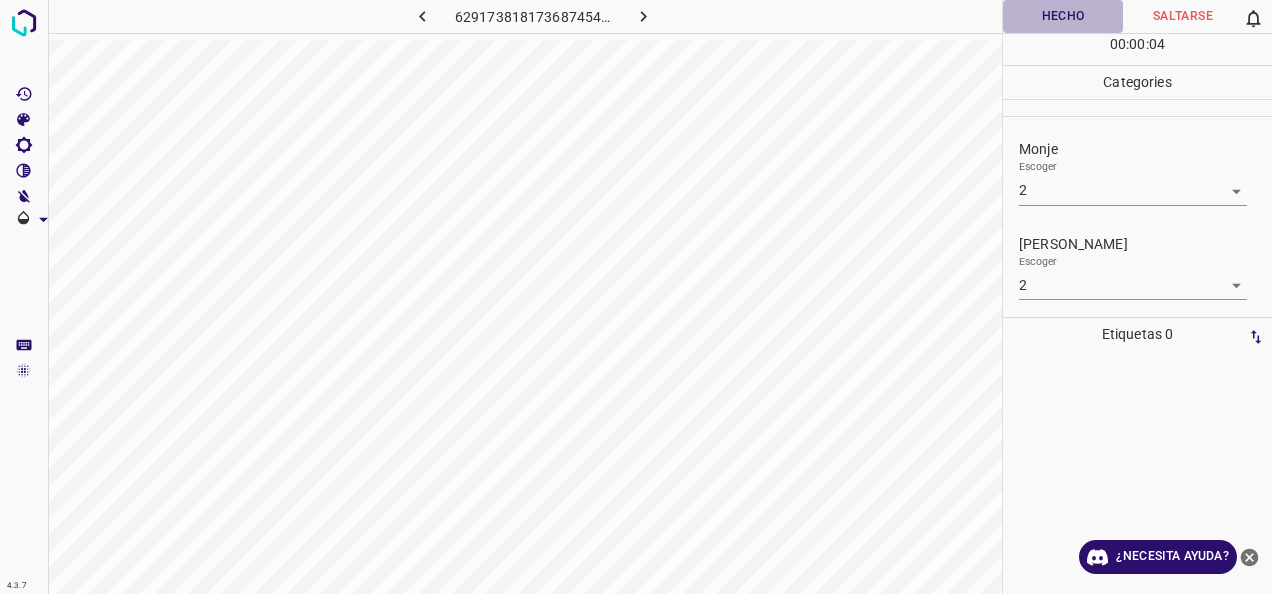 click on "Hecho" at bounding box center (1063, 16) 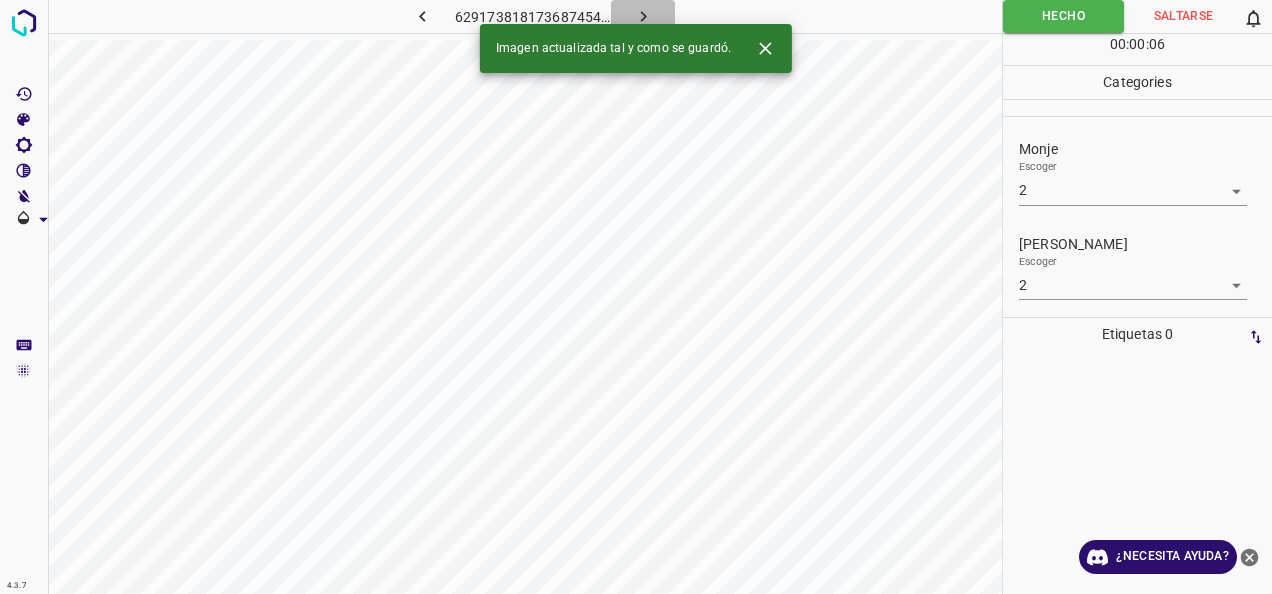 click 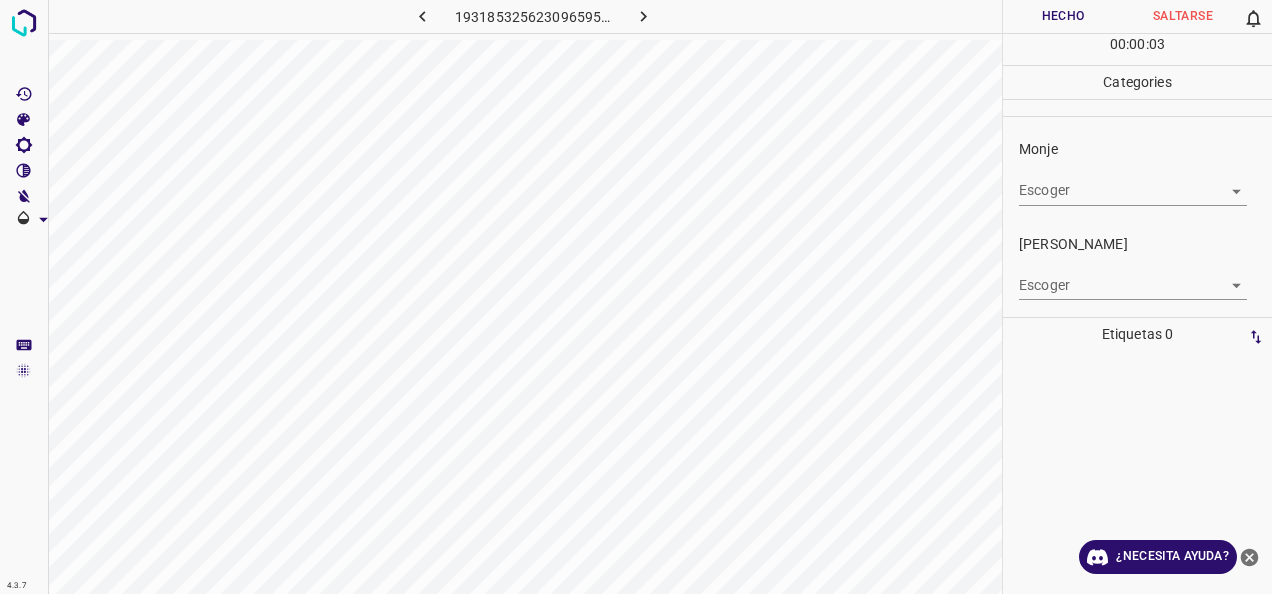 click on "4.3.7 1931853256230965951.png Hecho Saltarse 0 00   : 00   : 03   Categories Monje  Escoger ​  [PERSON_NAME]   Escoger ​ Etiquetas 0 Categories 1 Monje 2  [PERSON_NAME] Herramientas Espacio Cambiar entre modos (Dibujar y Editar) Yo Etiquetado automático R Restaurar zoom M Acercar N Alejar Borrar Eliminar etiqueta de selección Filtros Z Restaurar filtros X Filtro de saturación C Filtro de brillo V Filtro de contraste B Filtro de escala de grises General O Descargar ¿Necesita ayuda? -Mensaje de texto -Esconder -Borrar" at bounding box center (636, 297) 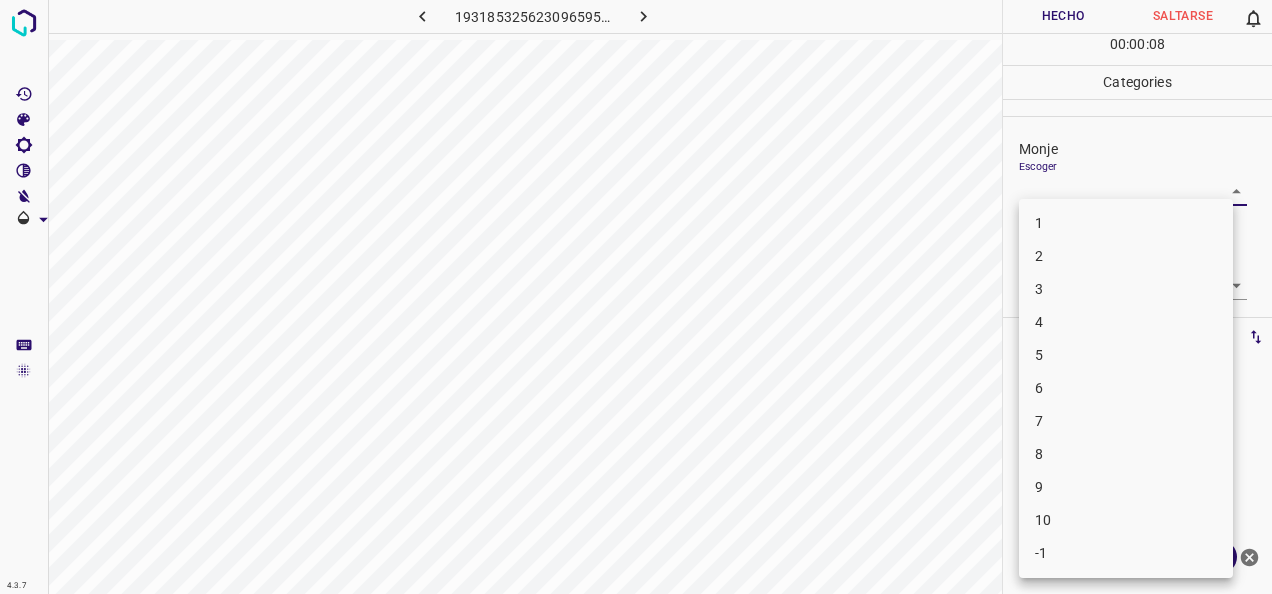 click on "6" at bounding box center [1126, 388] 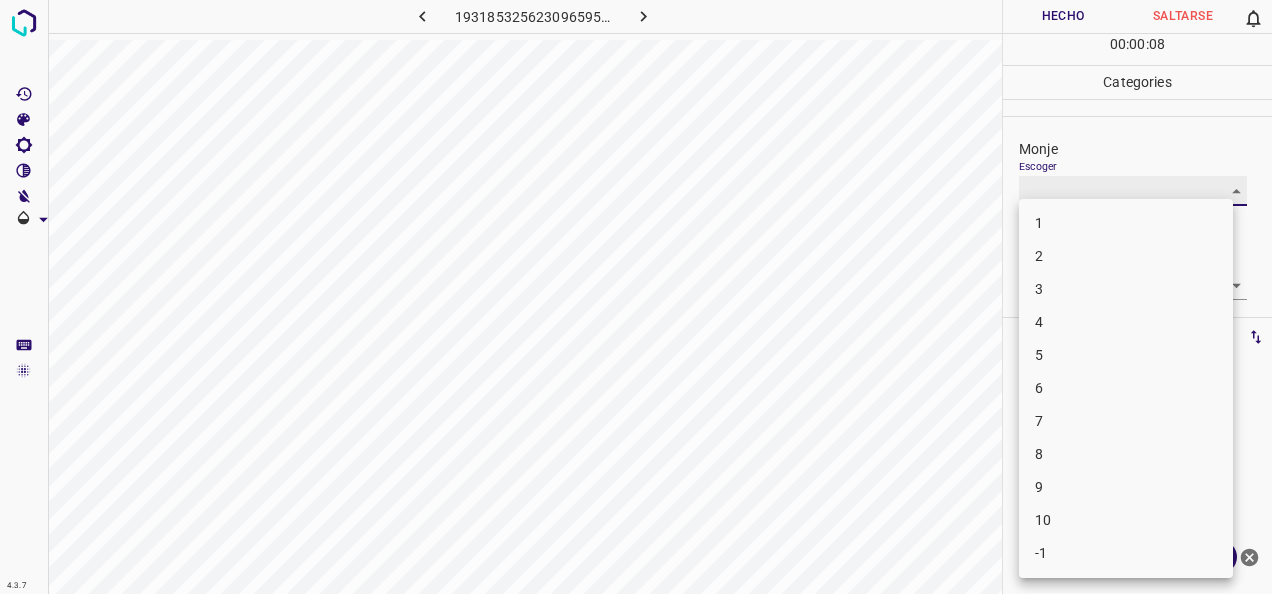 type on "6" 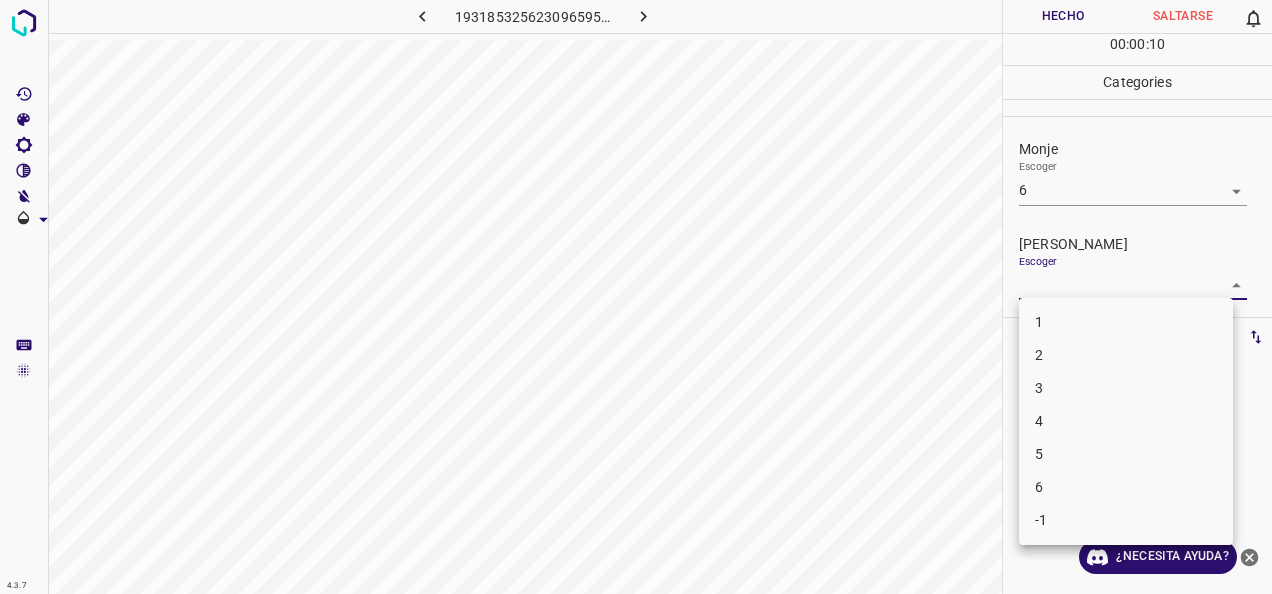 click on "4.3.7 1931853256230965951.png Hecho Saltarse 0 00   : 00   : 10   Categories Monje  Escoger 6 6  [PERSON_NAME]   Escoger ​ Etiquetas 0 Categories 1 Monje 2  [PERSON_NAME] Herramientas Espacio Cambiar entre modos (Dibujar y Editar) Yo Etiquetado automático R Restaurar zoom M Acercar N Alejar Borrar Eliminar etiqueta de selección Filtros Z Restaurar filtros X Filtro de saturación C Filtro de brillo V Filtro de contraste B Filtro de escala de grises General O Descargar ¿Necesita ayuda? -Mensaje de texto -Esconder -Borrar 1 2 3 4 5 6 -1" at bounding box center (636, 297) 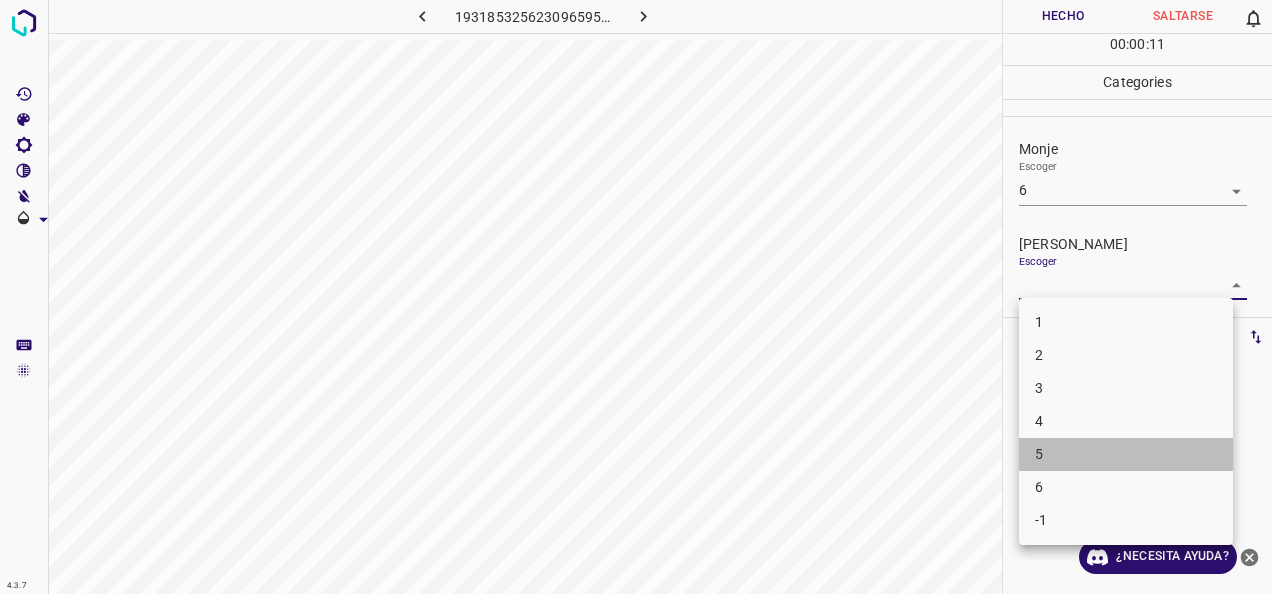 click on "5" at bounding box center [1126, 454] 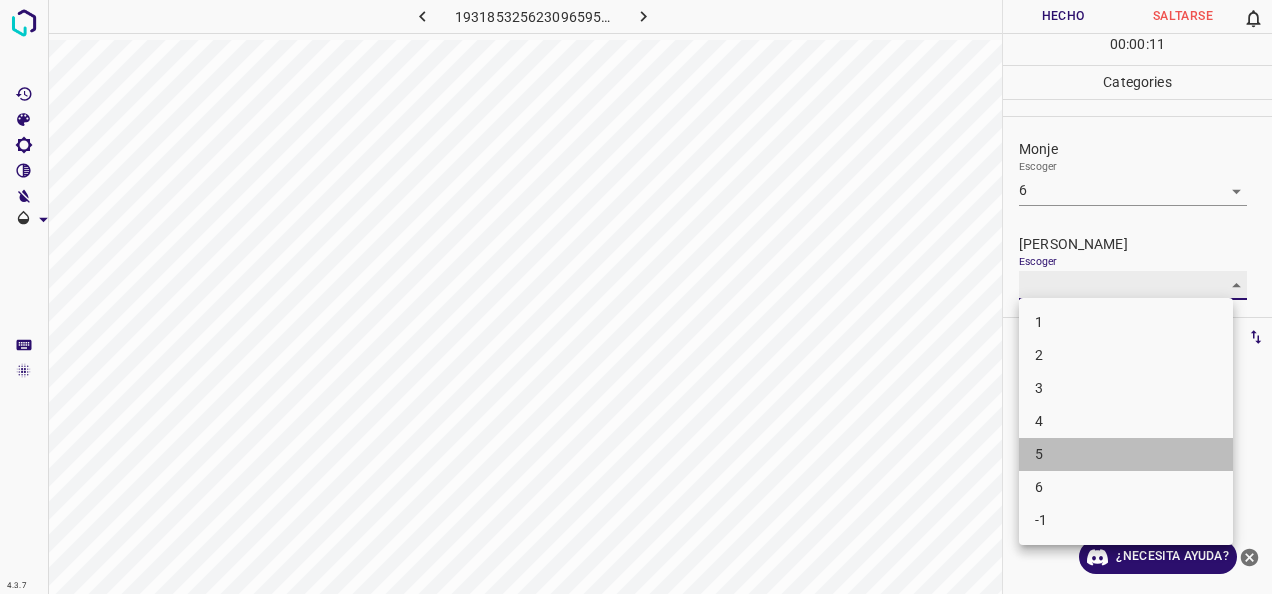 type on "5" 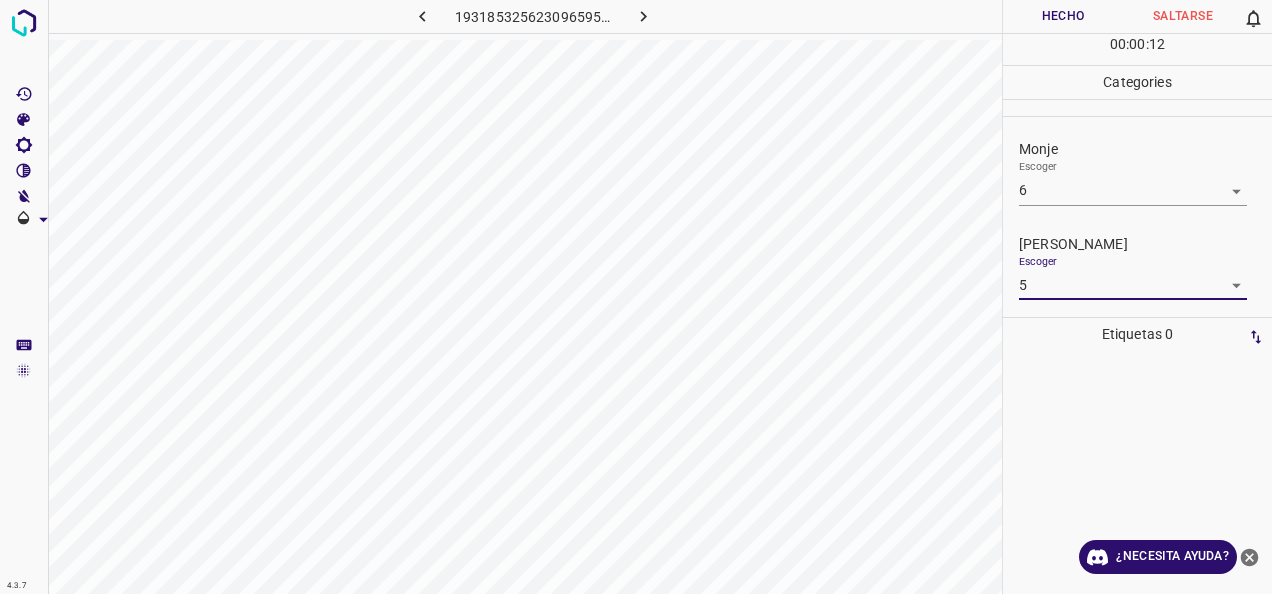 click on "Hecho" at bounding box center [1063, 16] 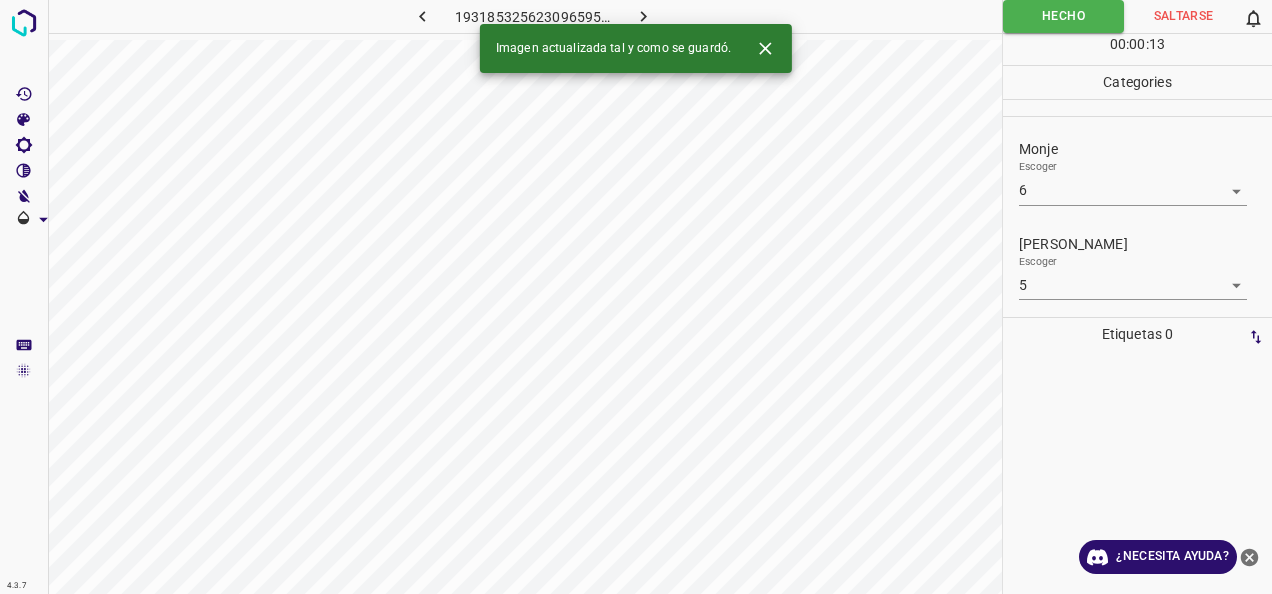 click at bounding box center [643, 16] 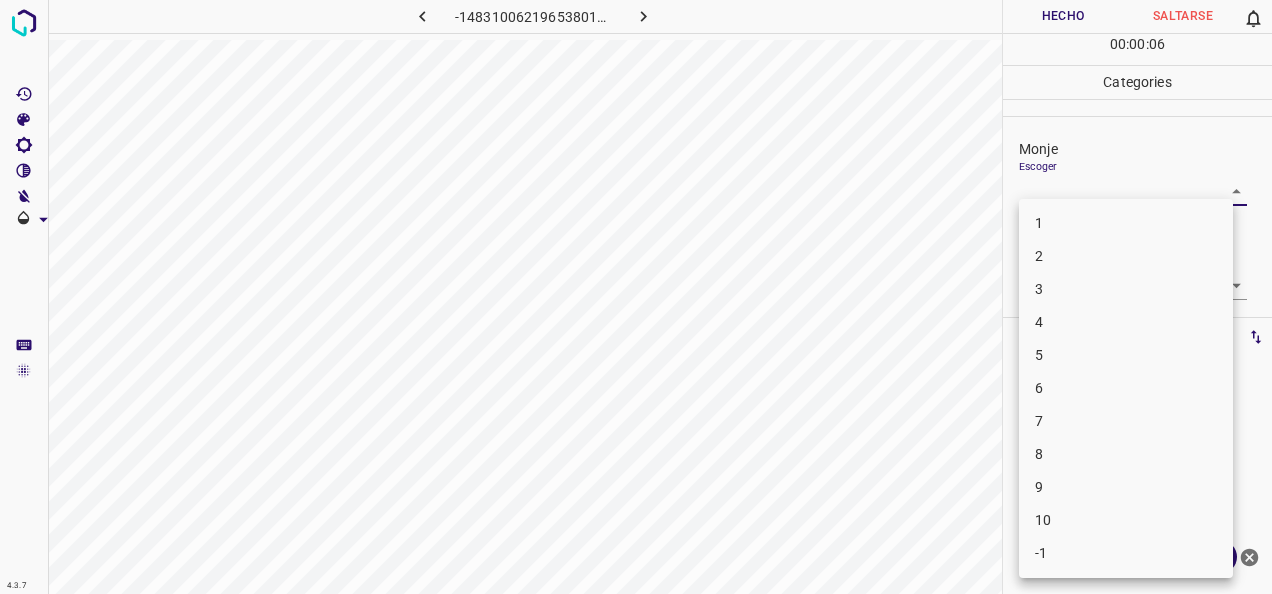 click on "4.3.7 -148310062196538011.png Hecho Saltarse 0 00   : 00   : 06   Categories Monje  Escoger ​  [PERSON_NAME]   Escoger ​ Etiquetas 0 Categories 1 Monje 2  [PERSON_NAME] Herramientas Espacio Cambiar entre modos (Dibujar y Editar) Yo Etiquetado automático R Restaurar zoom M Acercar N Alejar Borrar Eliminar etiqueta de selección Filtros Z Restaurar filtros X Filtro de saturación C Filtro de brillo V Filtro de contraste B Filtro de escala de grises General O Descargar ¿Necesita ayuda? -Mensaje de texto -Esconder -Borrar 1 2 3 4 5 6 7 8 9 10 -1" at bounding box center (636, 297) 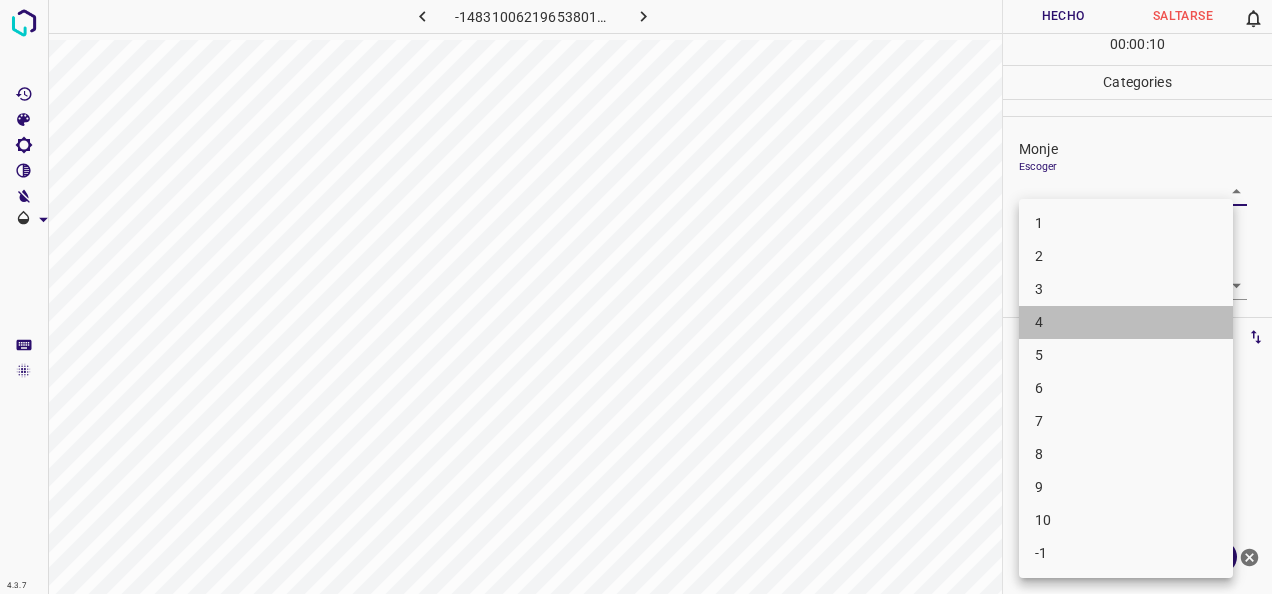 click on "4" at bounding box center (1126, 322) 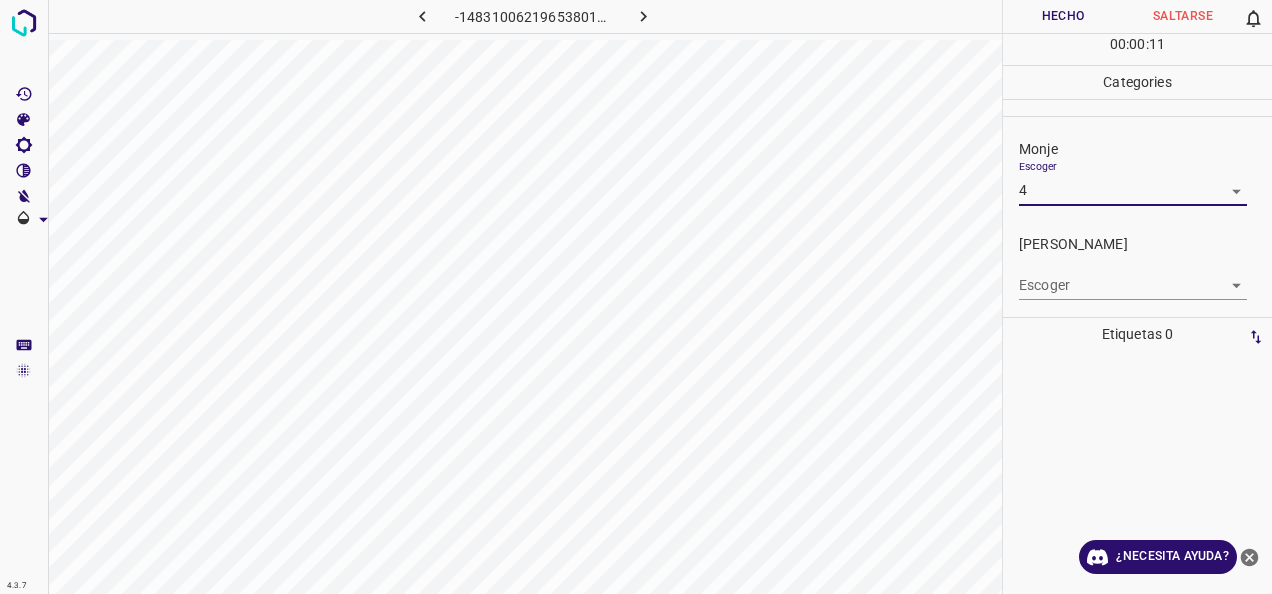 click on "4.3.7 -148310062196538011.png Hecho Saltarse 0 00   : 00   : 11   Categories Monje  Escoger 4 4  [PERSON_NAME]   Escoger ​ Etiquetas 0 Categories 1 Monje 2  [PERSON_NAME] Herramientas Espacio Cambiar entre modos (Dibujar y Editar) Yo Etiquetado automático R Restaurar zoom M Acercar N Alejar Borrar Eliminar etiqueta de selección Filtros Z Restaurar filtros X Filtro de saturación C Filtro de brillo V Filtro de contraste B Filtro de escala de grises General O Descargar ¿Necesita ayuda? -Mensaje de texto -Esconder -Borrar" at bounding box center [636, 297] 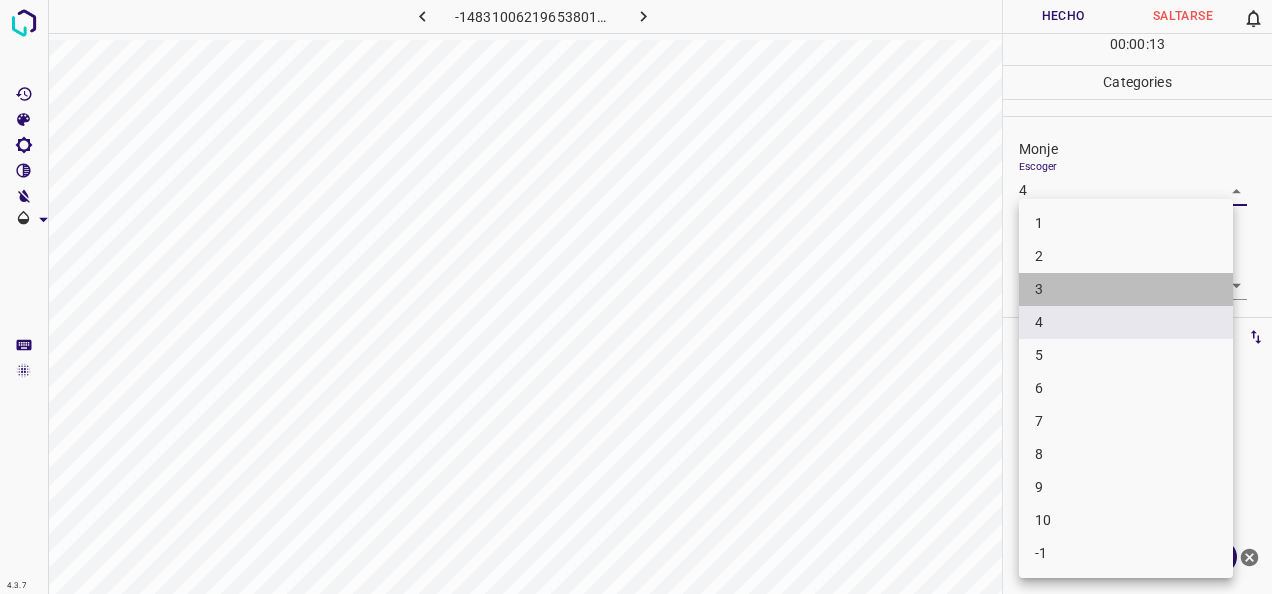 click on "3" at bounding box center (1126, 289) 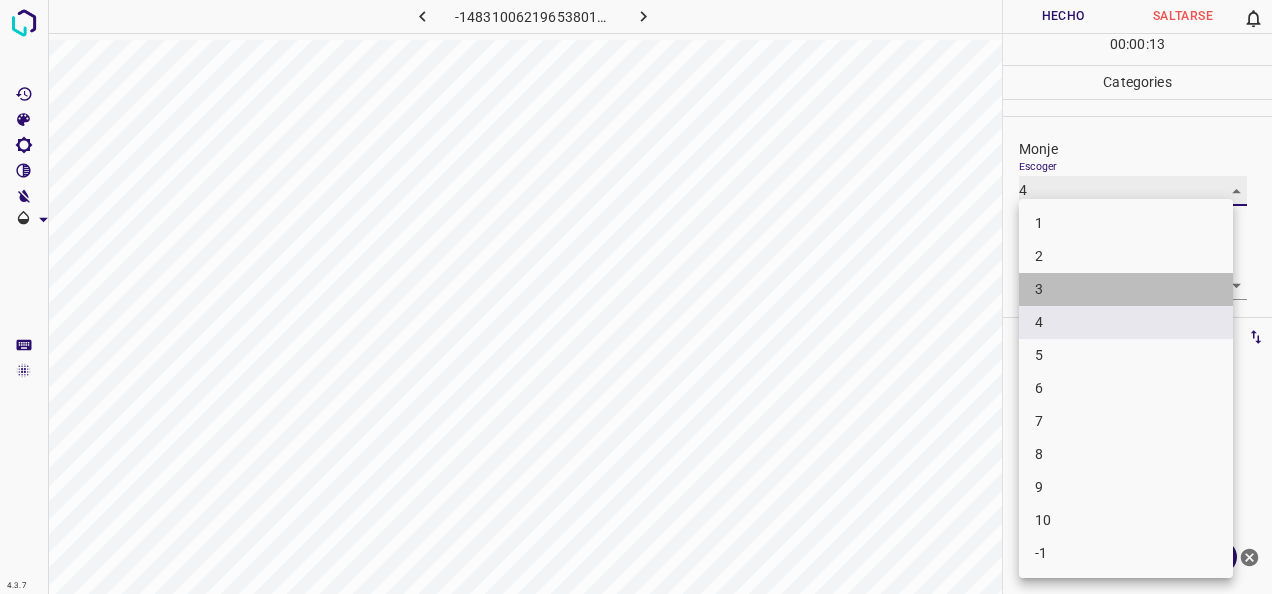type on "3" 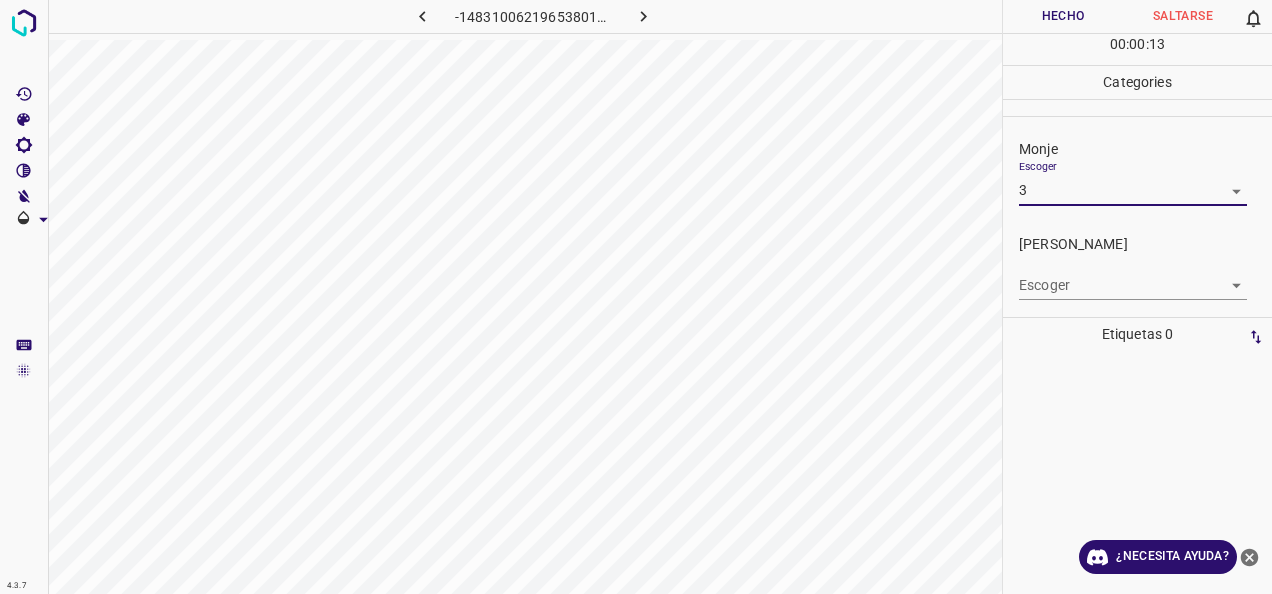 click on "4.3.7 -148310062196538011.png Hecho Saltarse 0 00   : 00   : 13   Categories Monje  Escoger 3 3  [PERSON_NAME]   Escoger ​ Etiquetas 0 Categories 1 Monje 2  [PERSON_NAME] Herramientas Espacio Cambiar entre modos (Dibujar y Editar) Yo Etiquetado automático R Restaurar zoom M Acercar N Alejar Borrar Eliminar etiqueta de selección Filtros Z Restaurar filtros X Filtro de saturación C Filtro de brillo V Filtro de contraste B Filtro de escala de grises General O Descargar ¿Necesita ayuda? -Mensaje de texto -Esconder -Borrar" at bounding box center (636, 297) 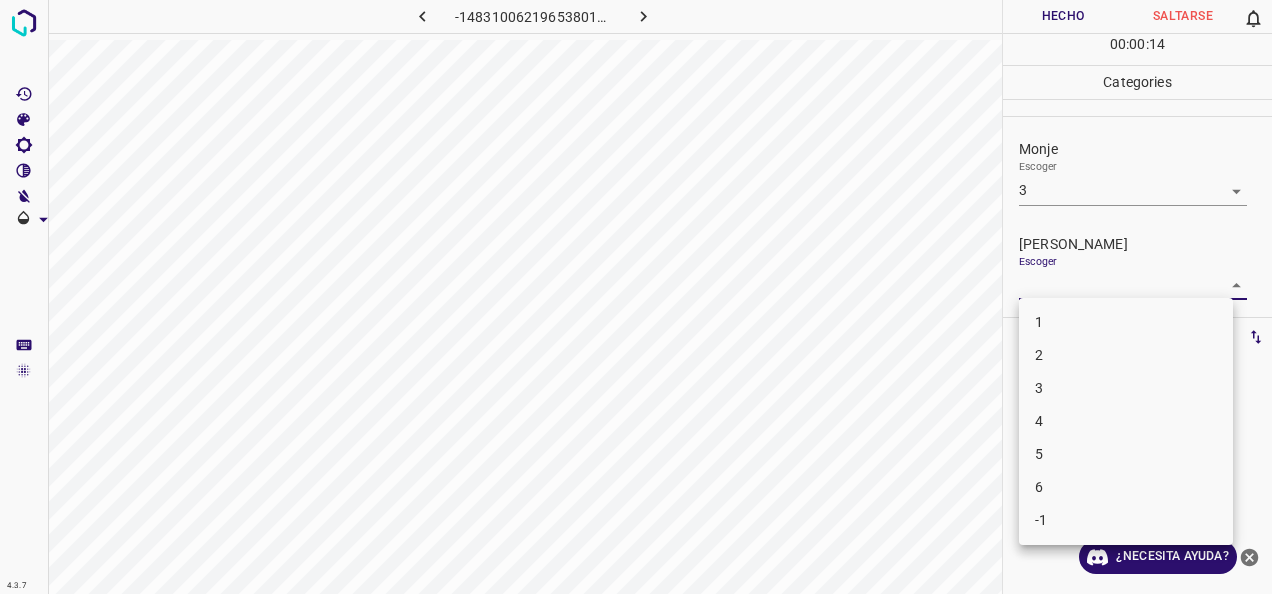 click on "2" at bounding box center (1126, 355) 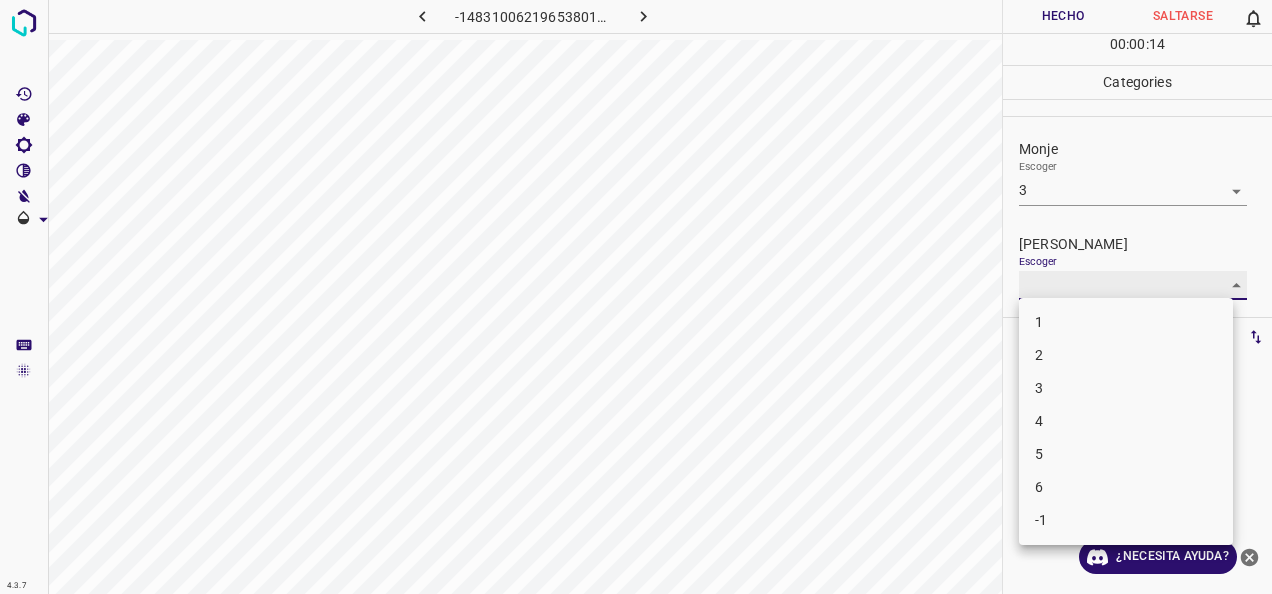 type on "2" 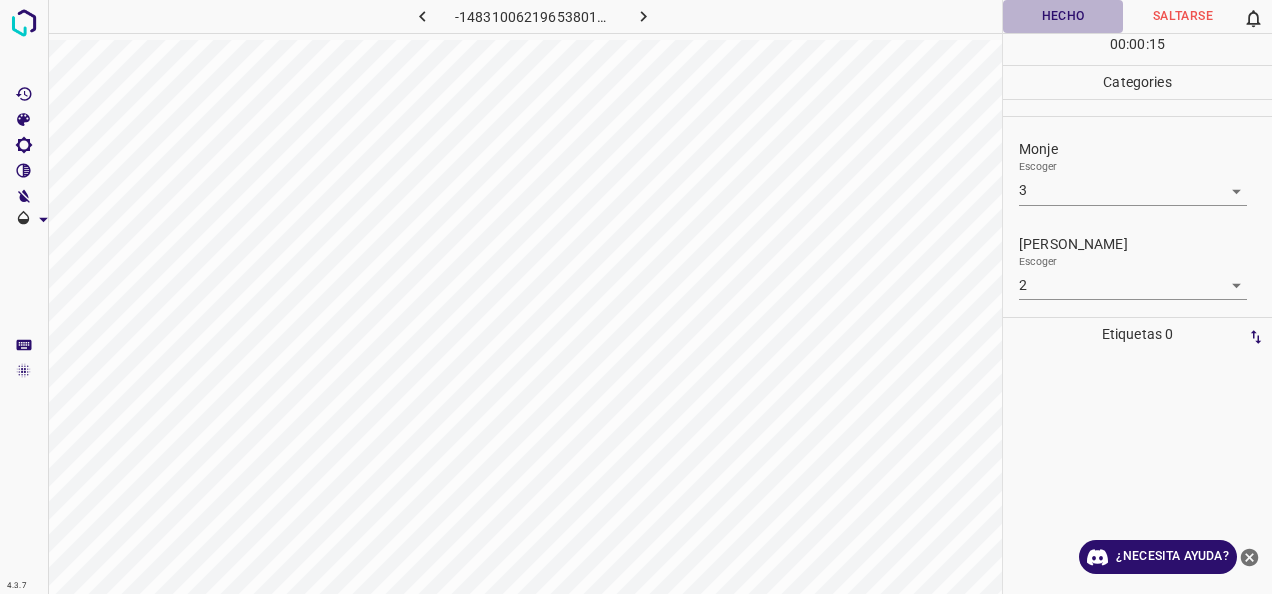 click on "Hecho" at bounding box center [1063, 16] 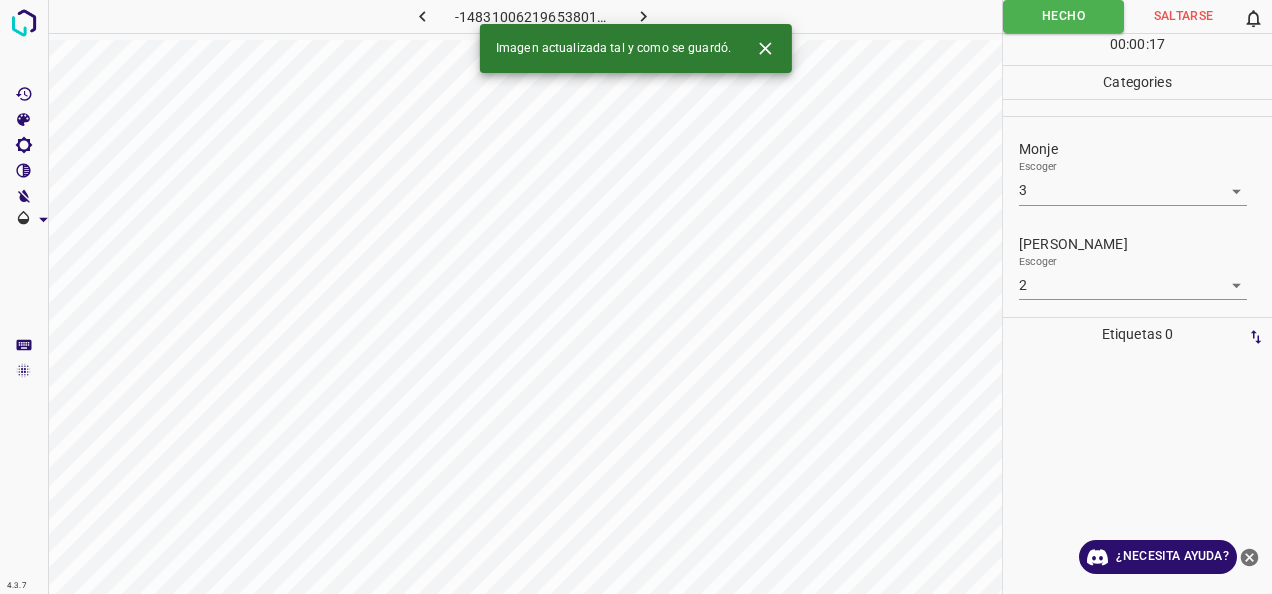 click 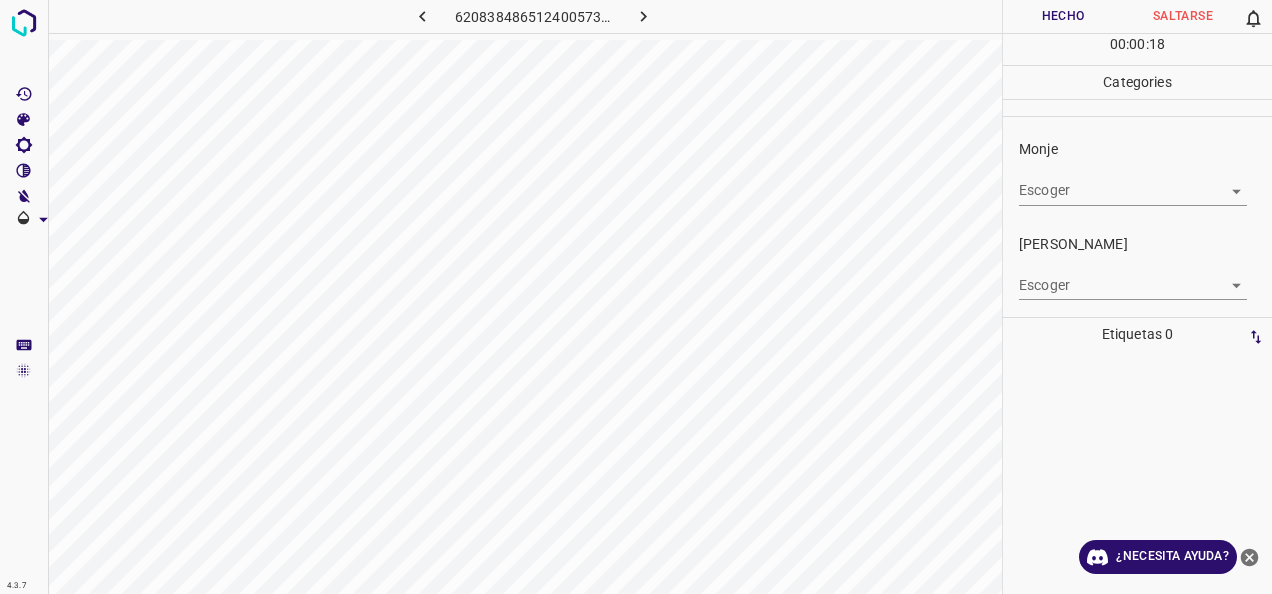 click on "4.3.7 6208384865124005735.png Hecho Saltarse 0 00   : 00   : 18   Categories Monje  Escoger ​  [PERSON_NAME]   Escoger ​ Etiquetas 0 Categories 1 Monje 2  [PERSON_NAME] Herramientas Espacio Cambiar entre modos (Dibujar y Editar) Yo Etiquetado automático R Restaurar zoom M Acercar N Alejar Borrar Eliminar etiqueta de selección Filtros Z Restaurar filtros X Filtro de saturación C Filtro de brillo V Filtro de contraste B Filtro de escala de grises General O Descargar ¿Necesita ayuda? -Mensaje de texto -Esconder -Borrar" at bounding box center (636, 297) 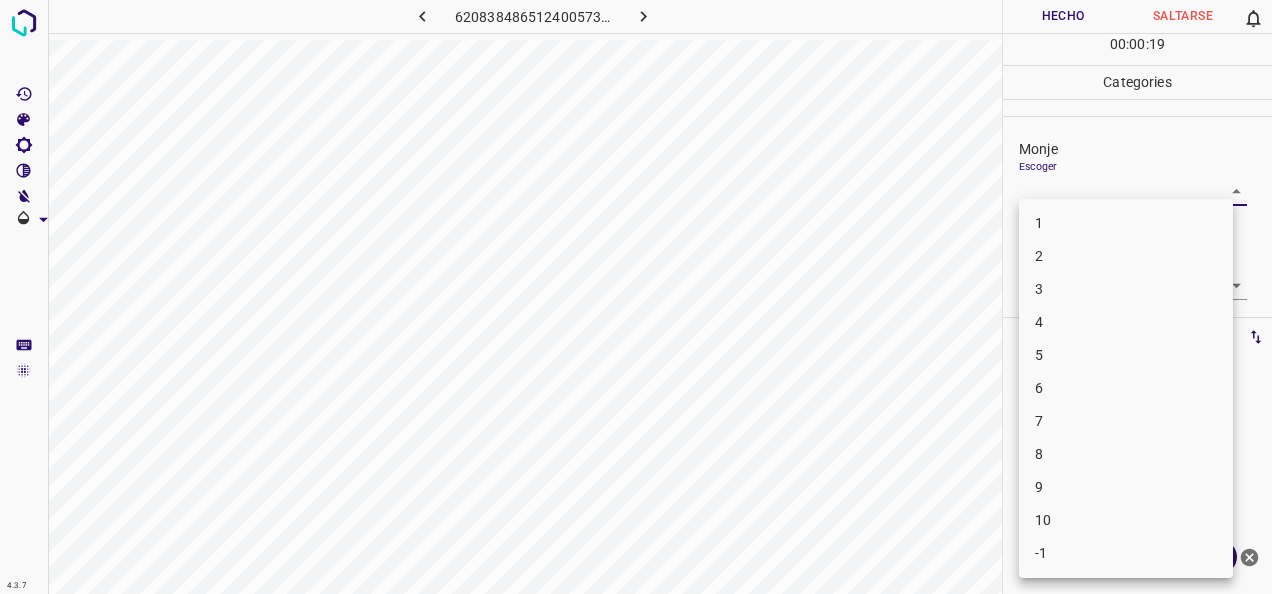 click on "1" at bounding box center [1126, 223] 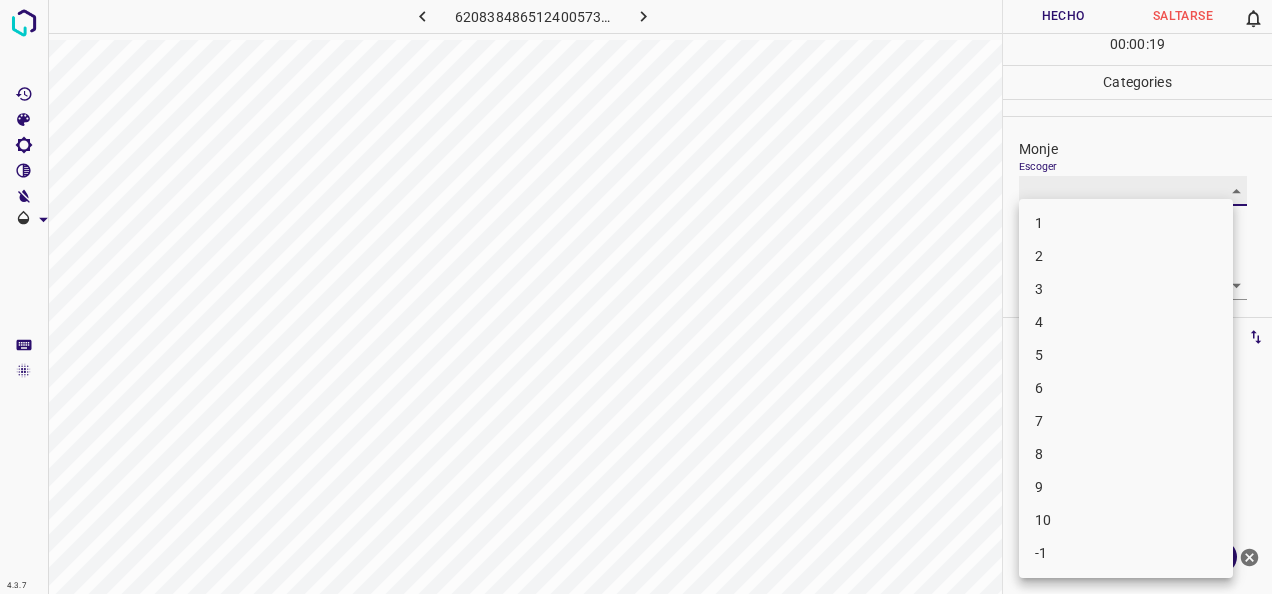 type on "1" 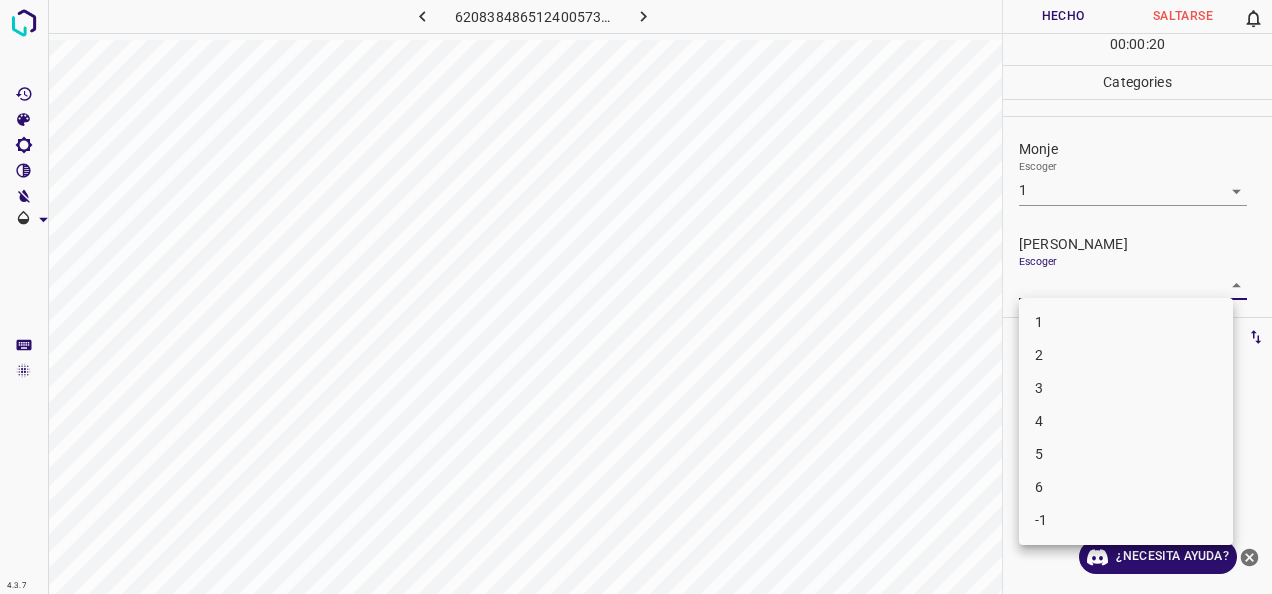 click on "4.3.7 6208384865124005735.png Hecho Saltarse 0 00   : 00   : 20   Categories Monje  Escoger 1 1  [PERSON_NAME]   Escoger ​ Etiquetas 0 Categories 1 Monje 2  [PERSON_NAME] Herramientas Espacio Cambiar entre modos (Dibujar y Editar) Yo Etiquetado automático R Restaurar zoom M Acercar N Alejar Borrar Eliminar etiqueta de selección Filtros Z Restaurar filtros X Filtro de saturación C Filtro de brillo V Filtro de contraste B Filtro de escala de grises General O Descargar ¿Necesita ayuda? -Mensaje de texto -Esconder -Borrar 1 2 3 4 5 6 -1" at bounding box center [636, 297] 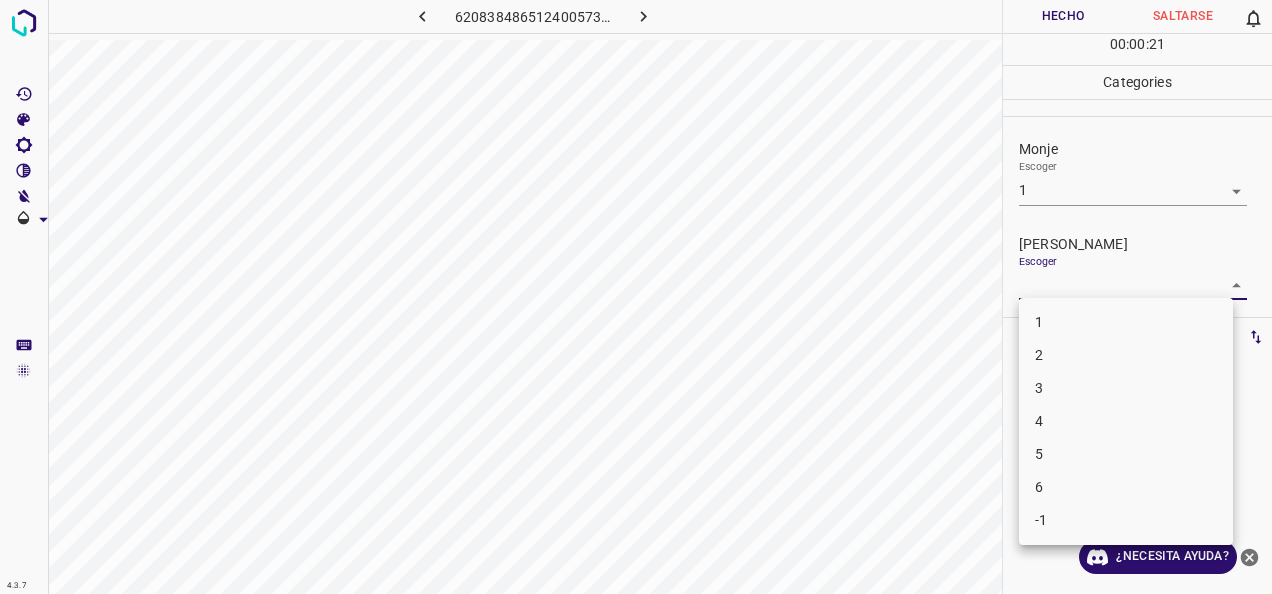 click on "1" at bounding box center (1126, 322) 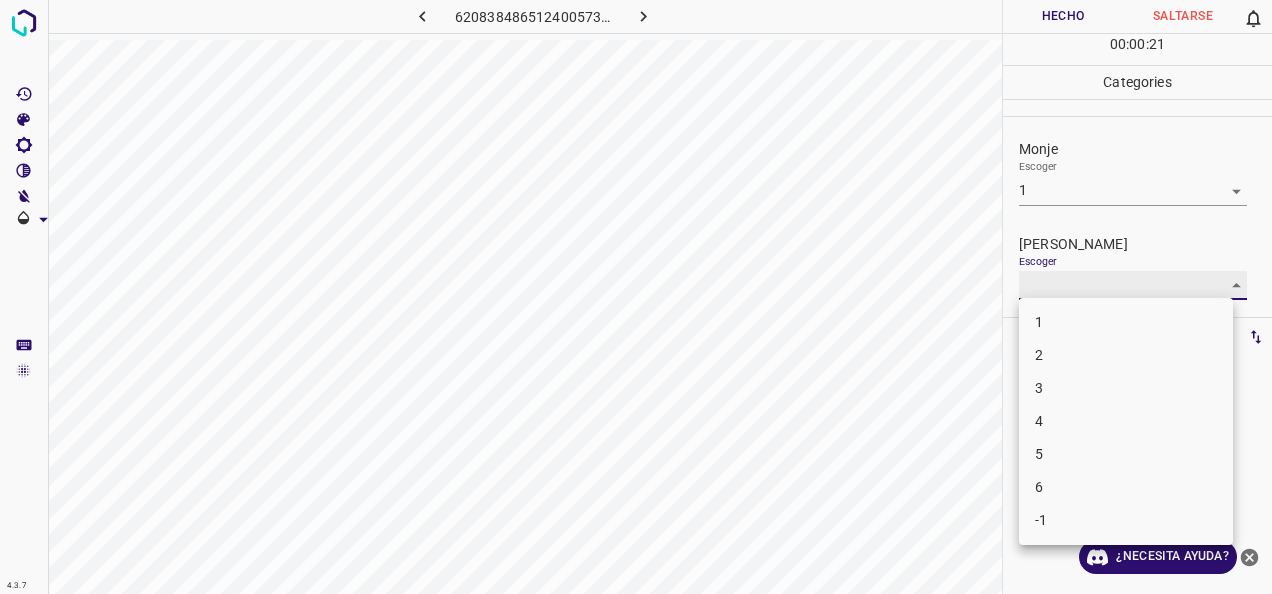 type on "1" 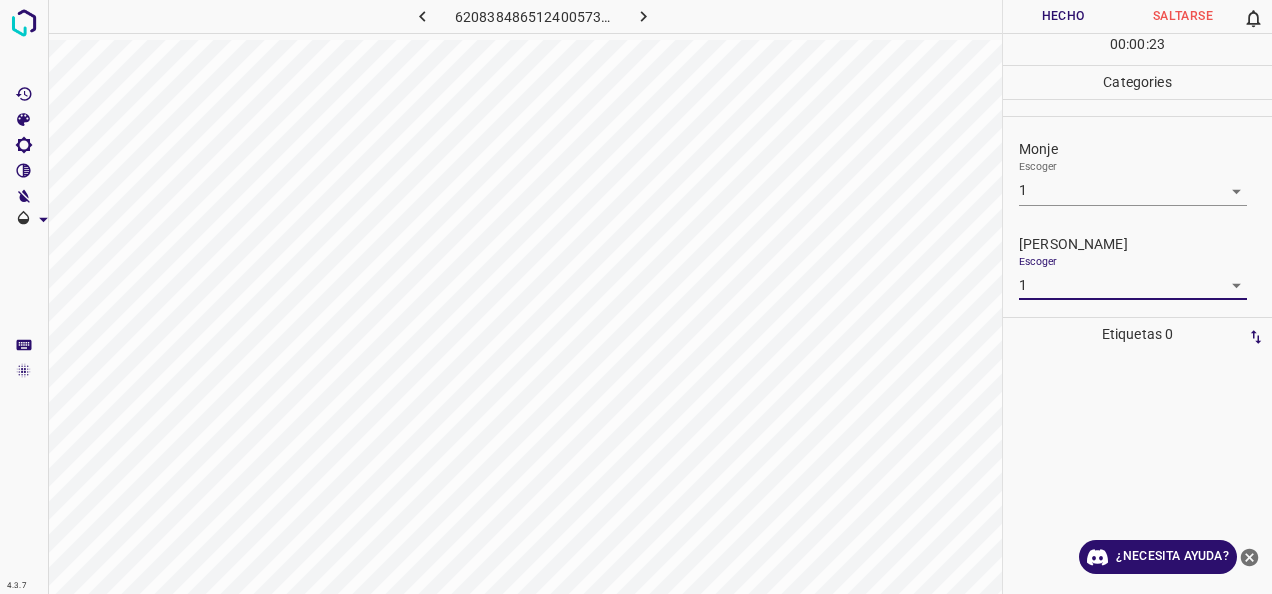 click on "Hecho" at bounding box center [1063, 16] 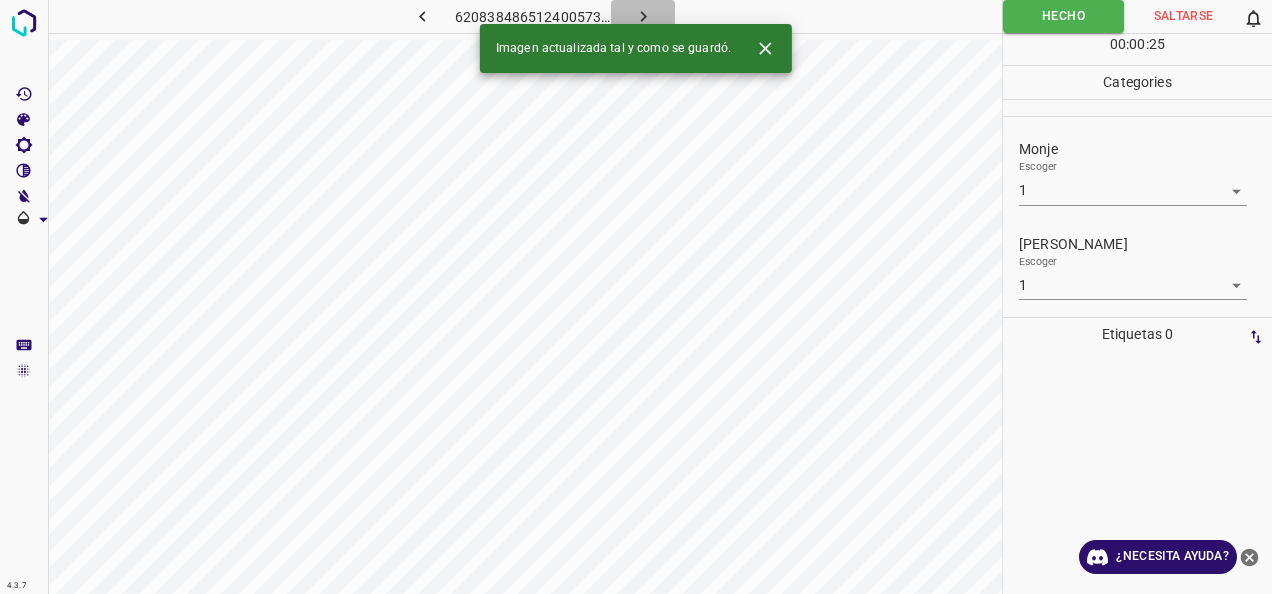click 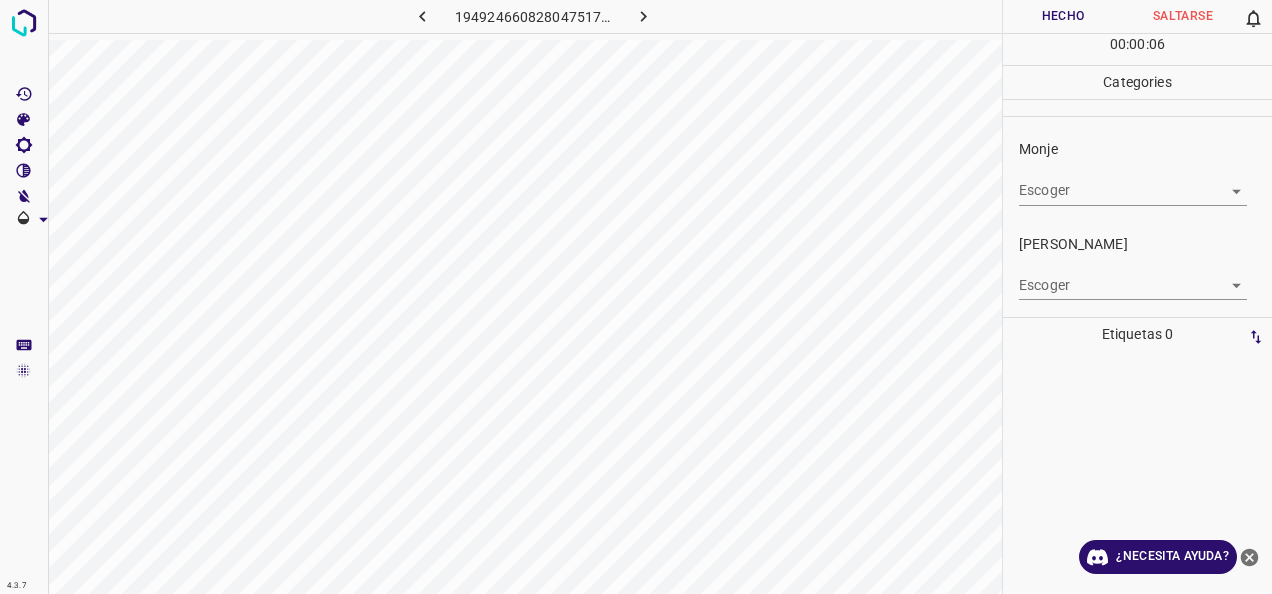click on "4.3.7 1949246608280475174.png Hecho Saltarse 0 00   : 00   : 06   Categories Monje  Escoger ​  [PERSON_NAME]   Escoger ​ Etiquetas 0 Categories 1 Monje 2  [PERSON_NAME] Herramientas Espacio Cambiar entre modos (Dibujar y Editar) Yo Etiquetado automático R Restaurar zoom M Acercar N Alejar Borrar Eliminar etiqueta de selección Filtros Z Restaurar filtros X Filtro de saturación C Filtro de brillo V Filtro de contraste B Filtro de escala de grises General O Descargar ¿Necesita ayuda? -Mensaje de texto -Esconder -Borrar" at bounding box center [636, 297] 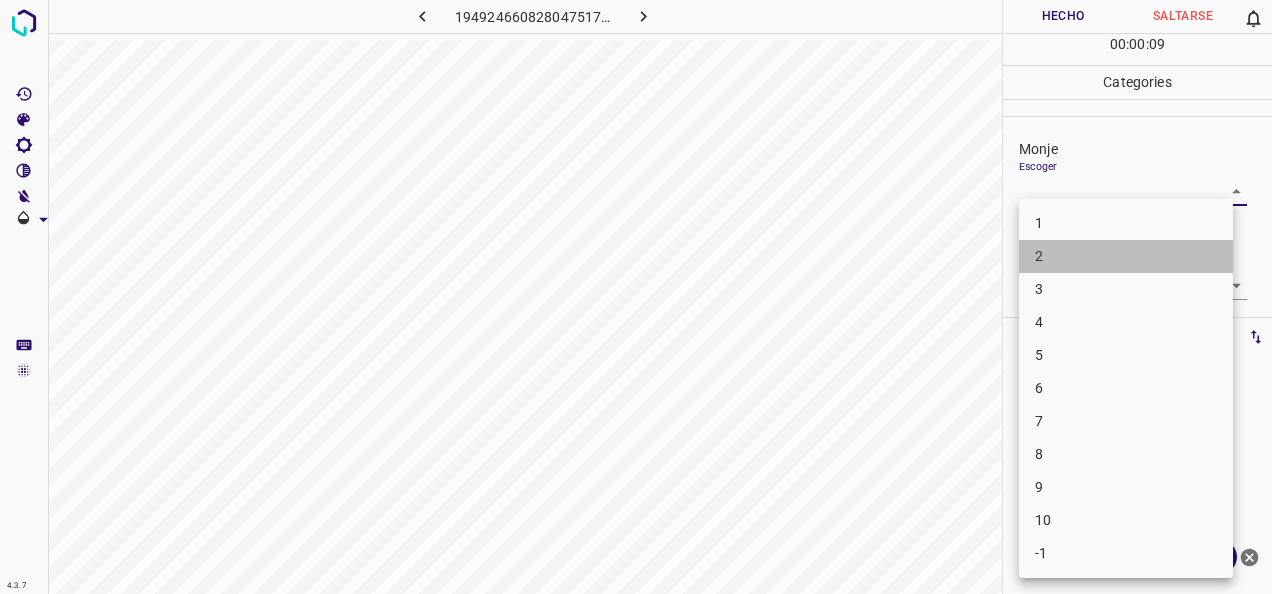 click on "2" at bounding box center (1126, 256) 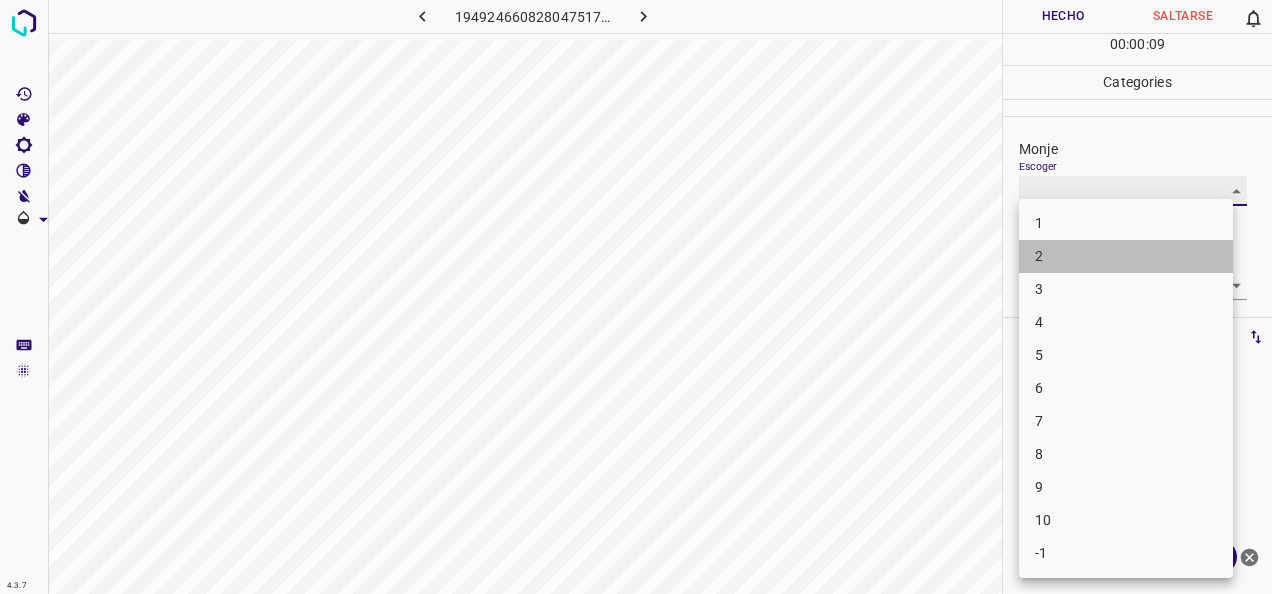 type on "2" 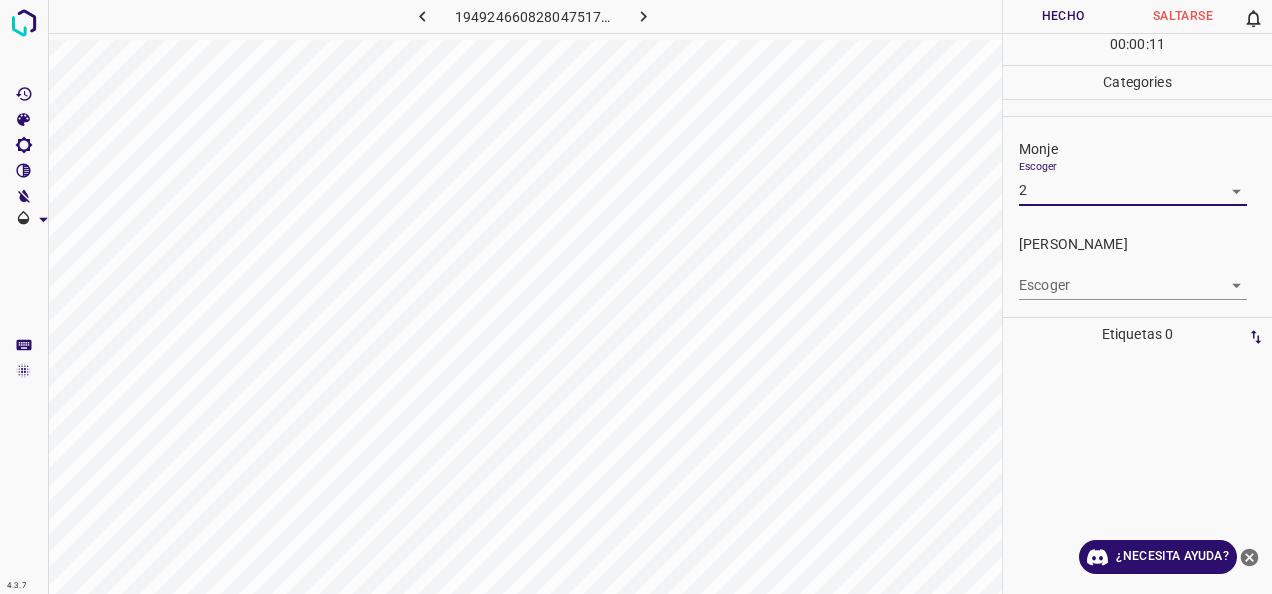 click on "4.3.7 1949246608280475174.png Hecho Saltarse 0 00   : 00   : 11   Categories Monje  Escoger 2 2  [PERSON_NAME]   Escoger ​ Etiquetas 0 Categories 1 Monje 2  [PERSON_NAME] Herramientas Espacio Cambiar entre modos (Dibujar y Editar) Yo Etiquetado automático R Restaurar zoom M Acercar N Alejar Borrar Eliminar etiqueta de selección Filtros Z Restaurar filtros X Filtro de saturación C Filtro de brillo V Filtro de contraste B Filtro de escala de grises General O Descargar ¿Necesita ayuda? -Mensaje de texto -Esconder -Borrar" at bounding box center [636, 297] 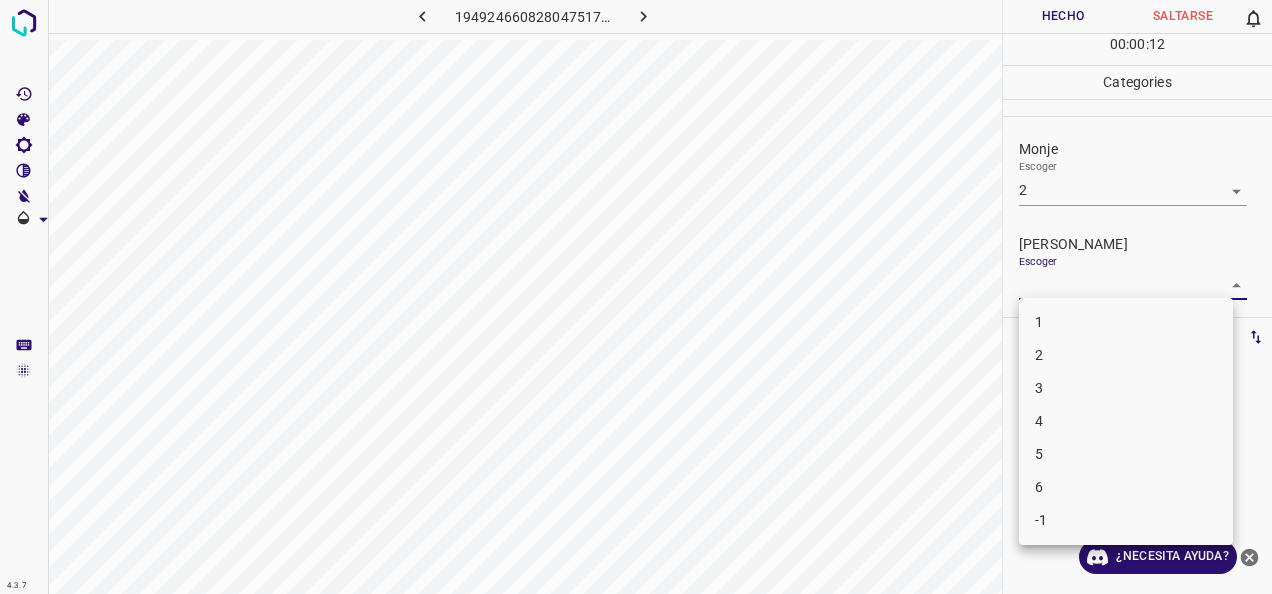 click on "2" at bounding box center (1126, 355) 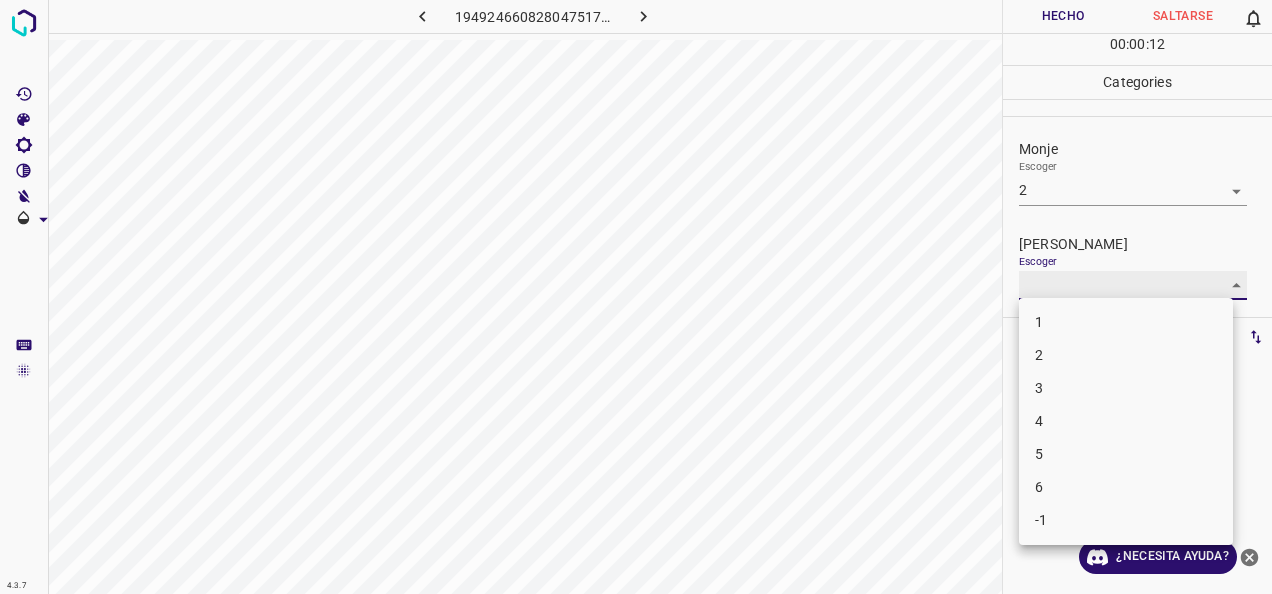 type on "2" 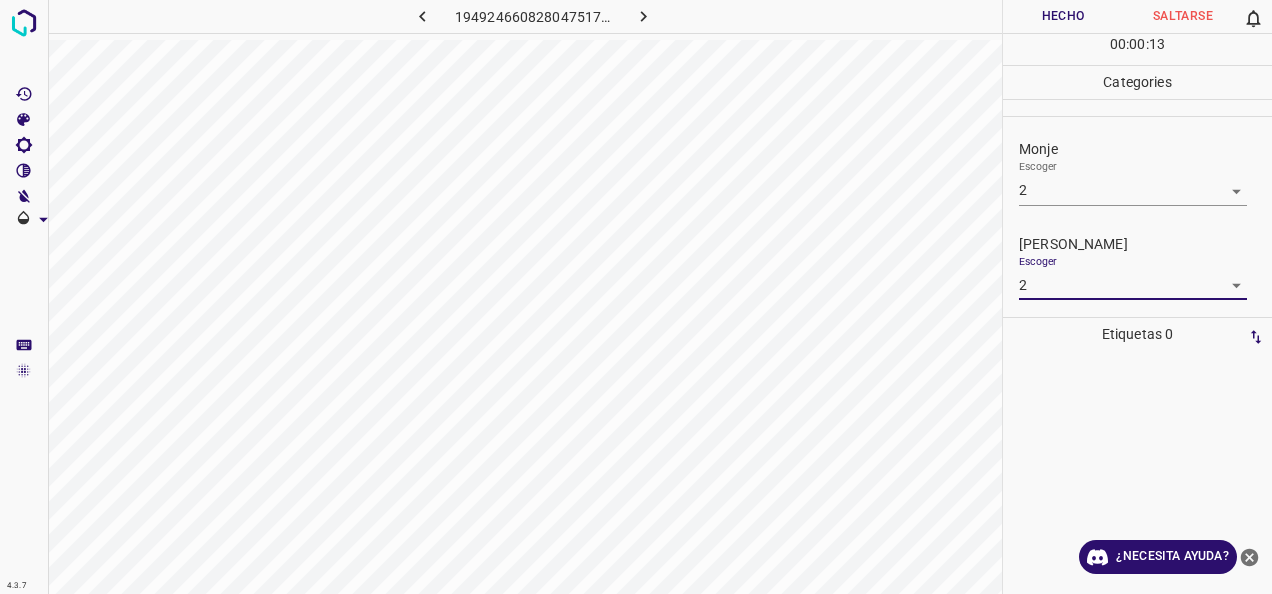 click on "Hecho" at bounding box center (1063, 16) 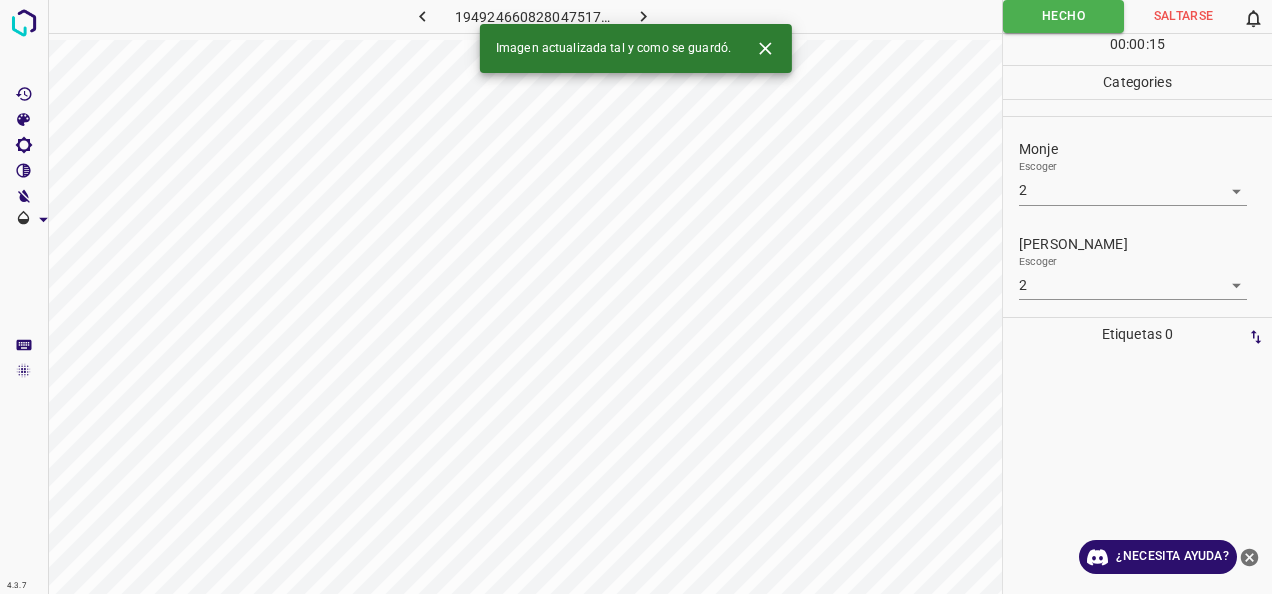 click 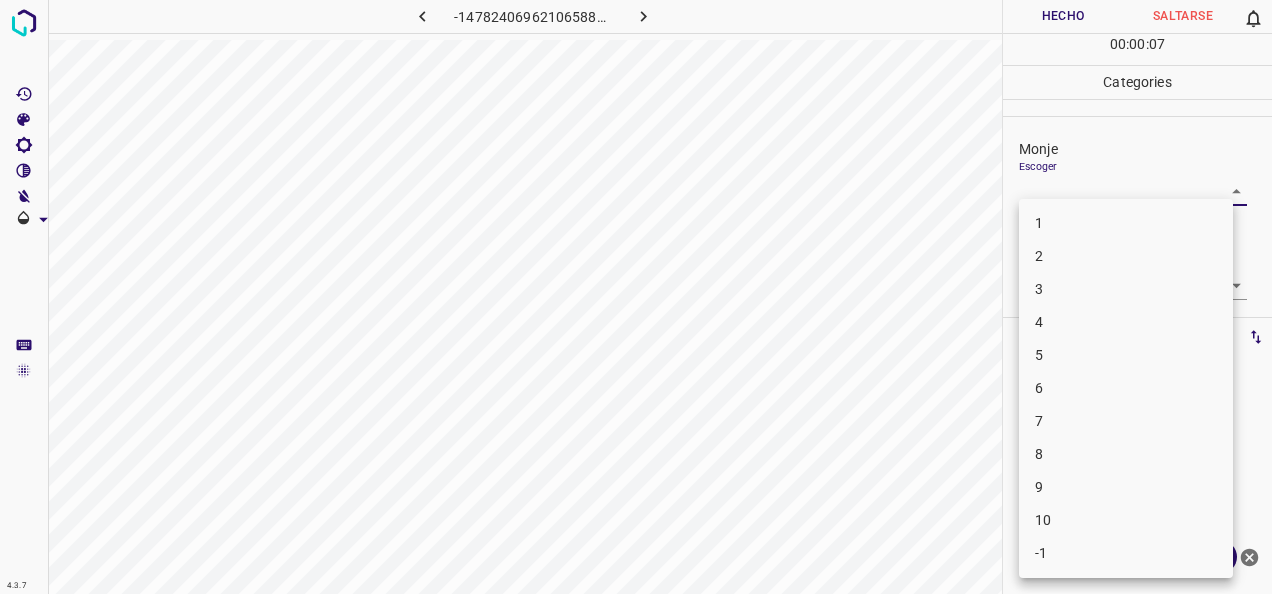 click on "4.3.7 -1478240696210658838.png Hecho Saltarse 0 00   : 00   : 07   Categories Monje  Escoger ​  [PERSON_NAME]   Escoger ​ Etiquetas 0 Categories 1 Monje 2  [PERSON_NAME] Herramientas Espacio Cambiar entre modos (Dibujar y Editar) Yo Etiquetado automático R Restaurar zoom M Acercar N Alejar Borrar Eliminar etiqueta de selección Filtros Z Restaurar filtros X Filtro de saturación C Filtro de brillo V Filtro de contraste B Filtro de escala de grises General O Descargar ¿Necesita ayuda? -Mensaje de texto -Esconder -Borrar 1 2 3 4 5 6 7 8 9 10 -1" at bounding box center (636, 297) 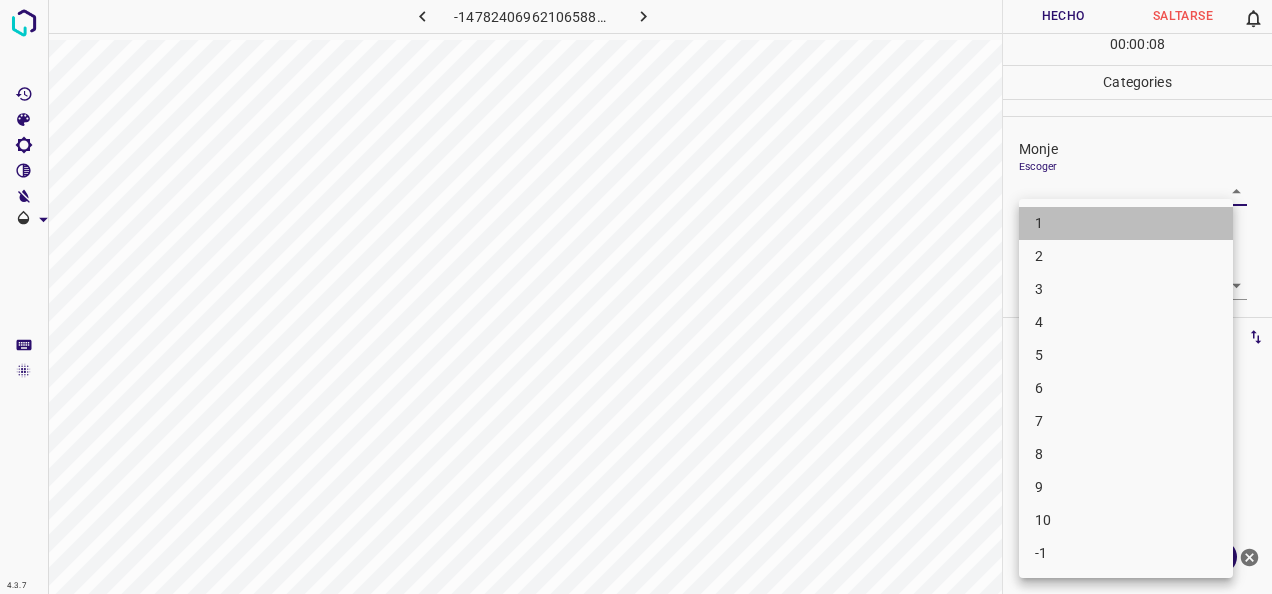 click on "1" at bounding box center (1126, 223) 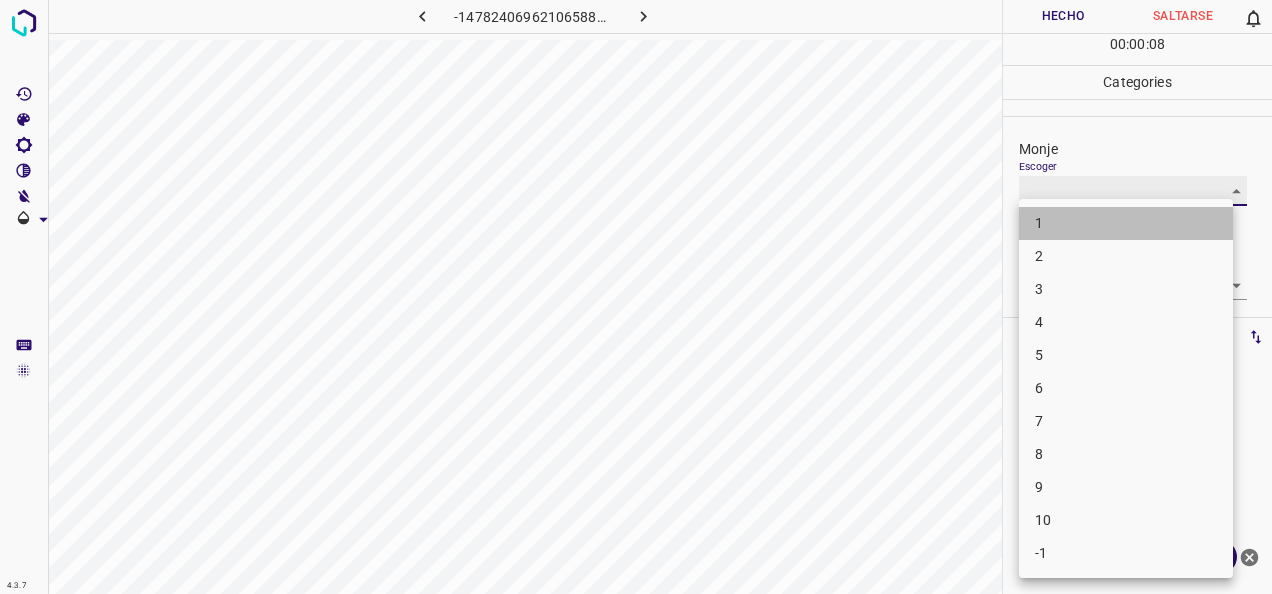 type on "1" 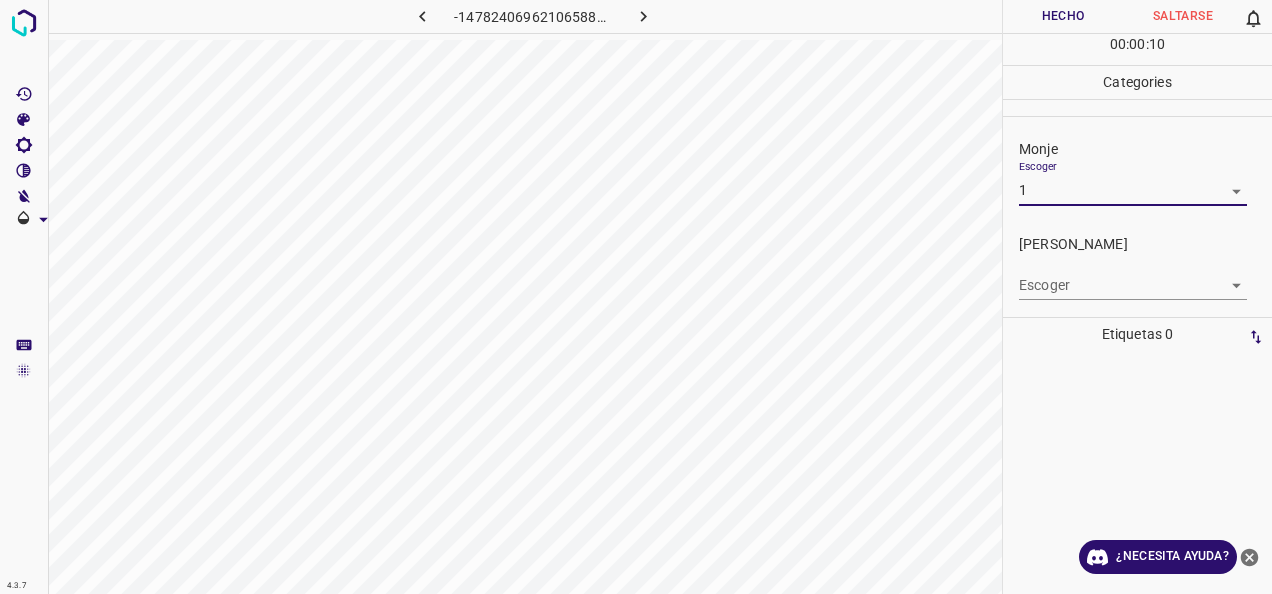 click on "4.3.7 -1478240696210658838.png Hecho Saltarse 0 00   : 00   : 10   Categories Monje  Escoger 1 1  [PERSON_NAME]   Escoger ​ Etiquetas 0 Categories 1 Monje 2  [PERSON_NAME] Herramientas Espacio Cambiar entre modos (Dibujar y Editar) Yo Etiquetado automático R Restaurar zoom M Acercar N Alejar Borrar Eliminar etiqueta de selección Filtros Z Restaurar filtros X Filtro de saturación C Filtro de brillo V Filtro de contraste B Filtro de escala de grises General O Descargar ¿Necesita ayuda? -Mensaje de texto -Esconder -Borrar" at bounding box center [636, 297] 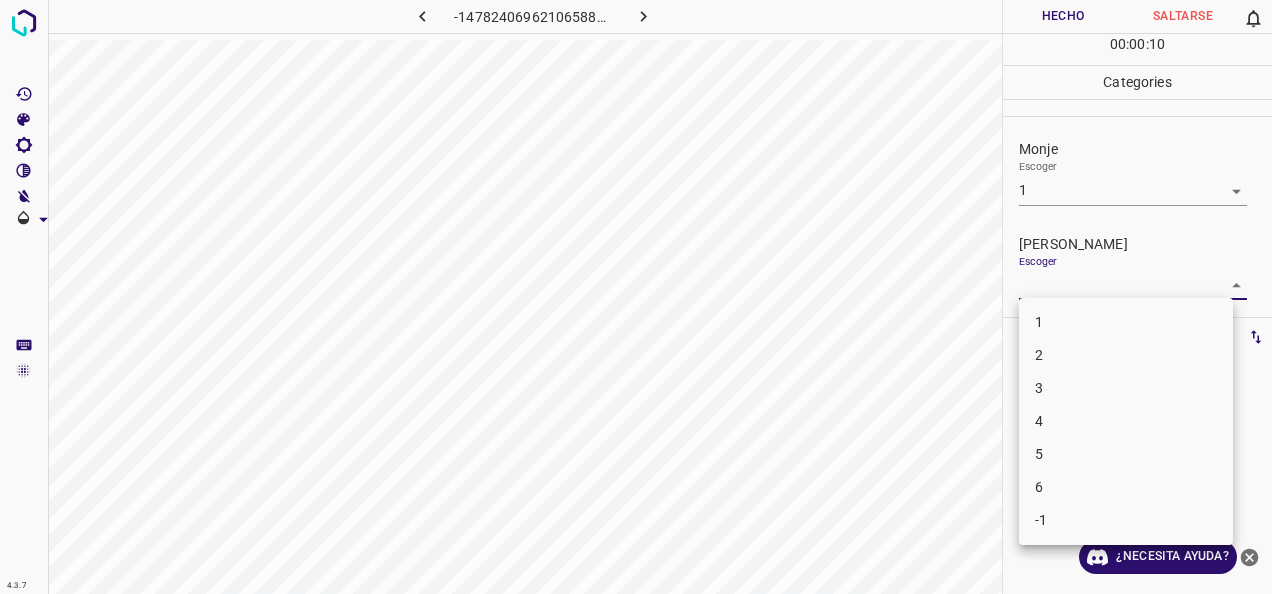 click on "1" at bounding box center [1126, 322] 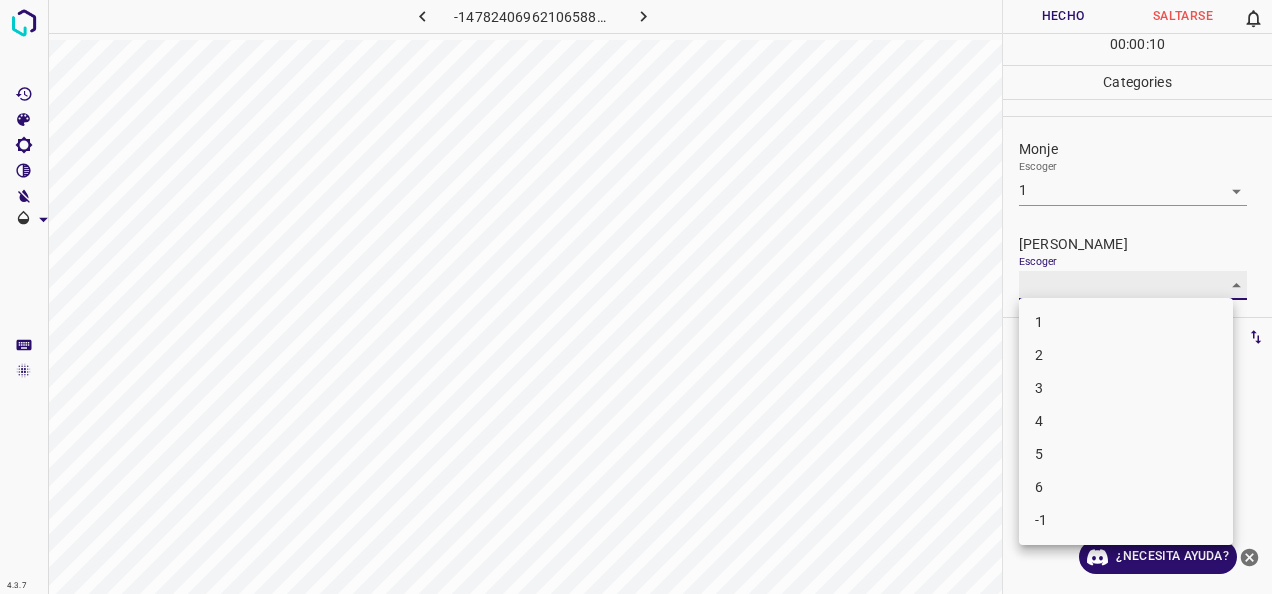 type on "1" 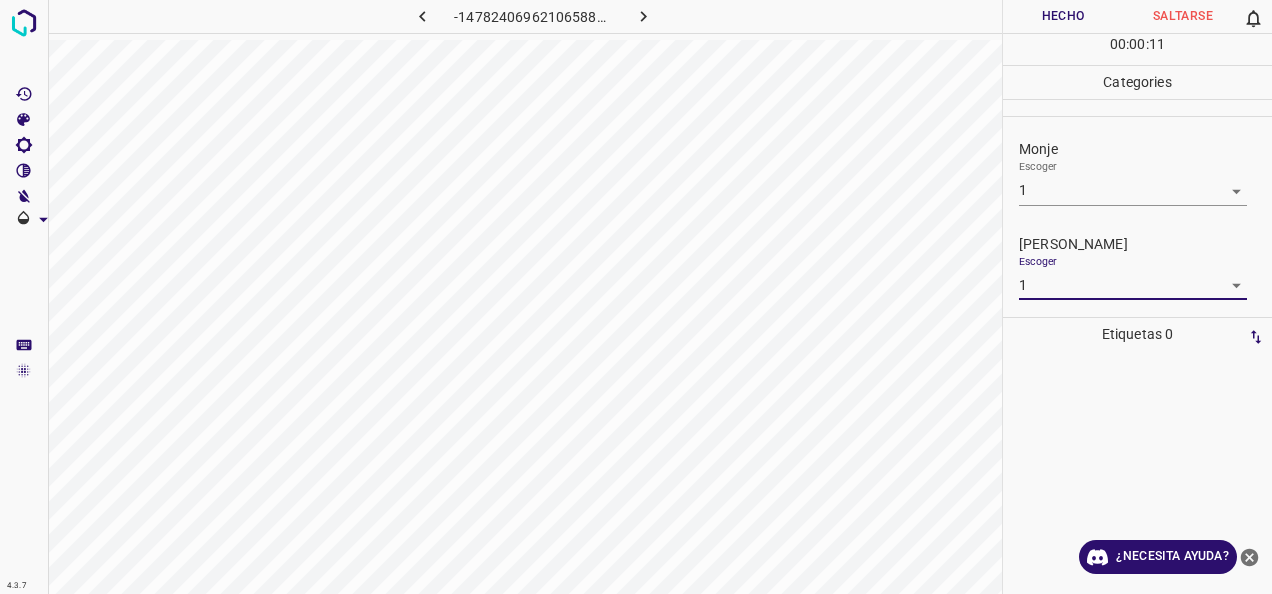 click on "Hecho" at bounding box center (1063, 16) 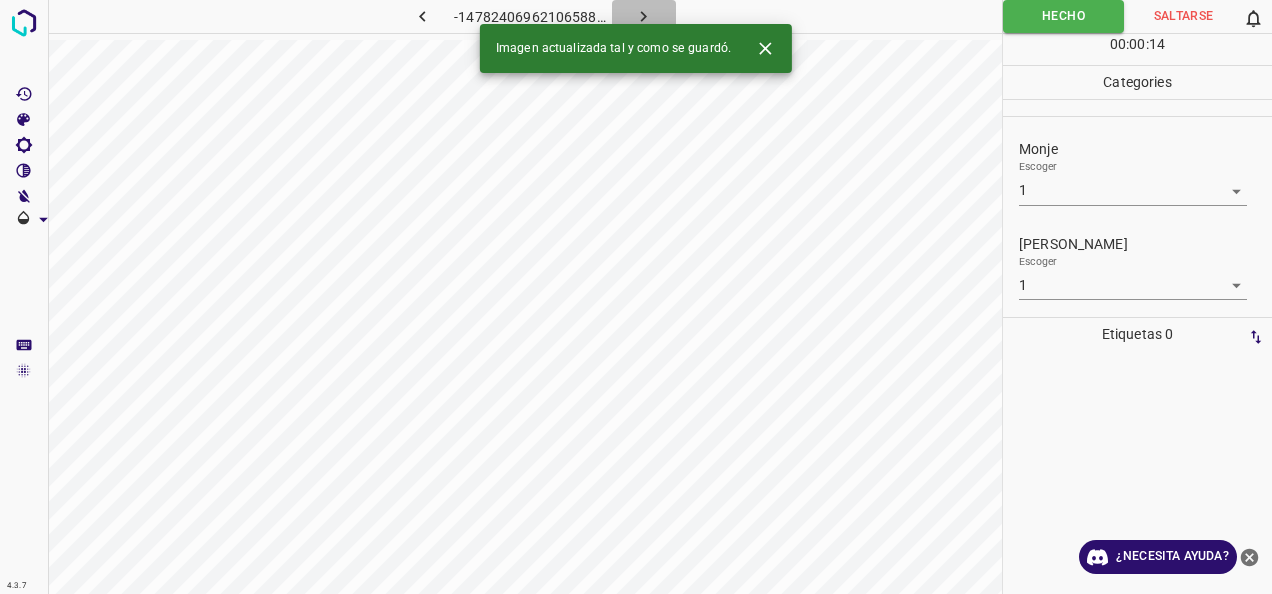 click 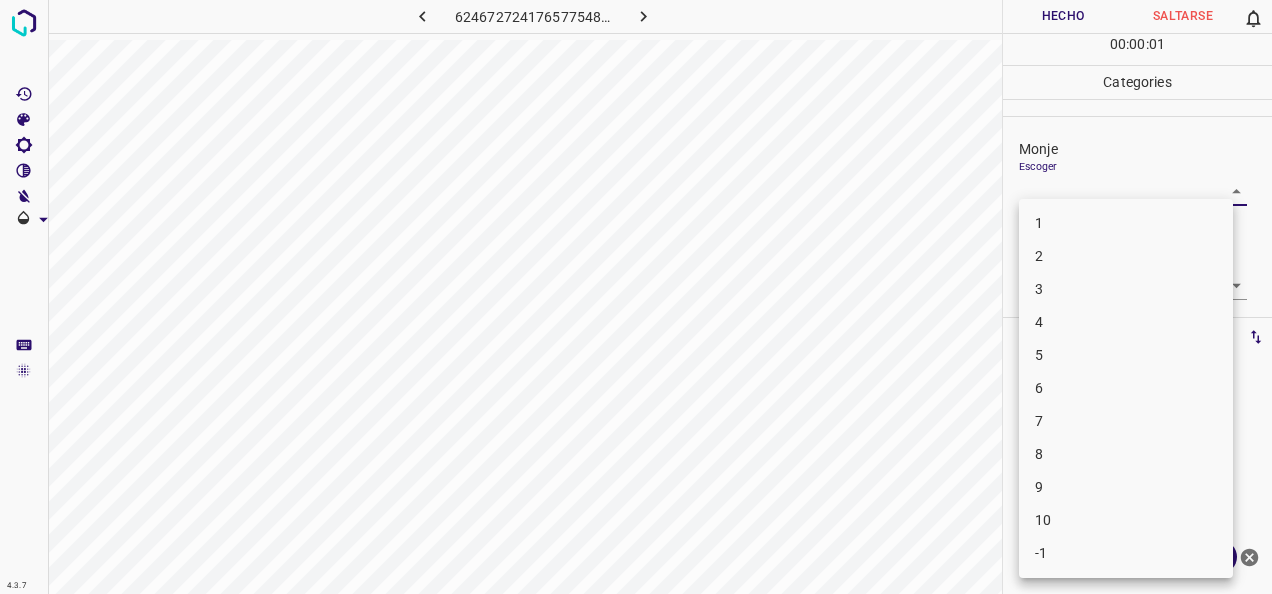 click on "4.3.7 6246727241765775489.png Hecho Saltarse 0 00   : 00   : 01   Categories [PERSON_NAME] ​  [PERSON_NAME]   Escoger ​ Etiquetas 0 Categories 1 Monje 2  [PERSON_NAME] Herramientas Espacio Cambiar entre modos (Dibujar y Editar) Yo Etiquetado automático R Restaurar zoom M Acercar N Alejar Borrar Eliminar etiqueta de selección Filtros Z Restaurar filtros X Filtro de saturación C Filtro de brillo V Filtro de contraste B Filtro de escala de grises General O Descargar ¿Necesita ayuda? -Mensaje de texto -Esconder -Borrar 1 2 3 4 5 6 7 8 9 10 -1" at bounding box center [636, 297] 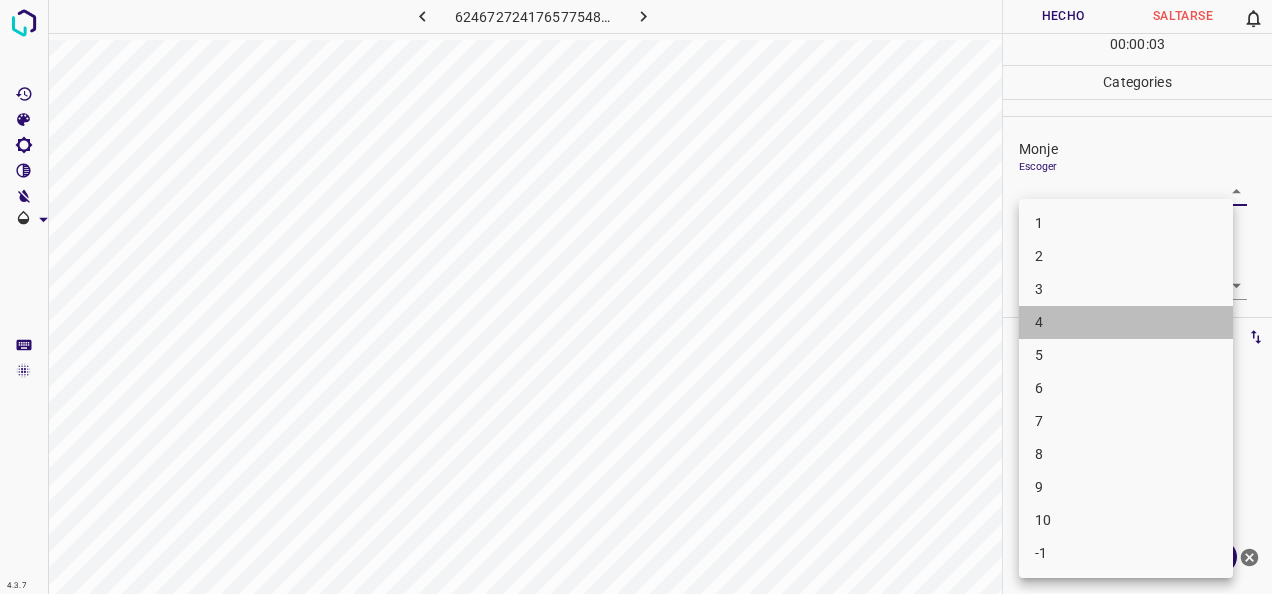 click on "4" at bounding box center (1126, 322) 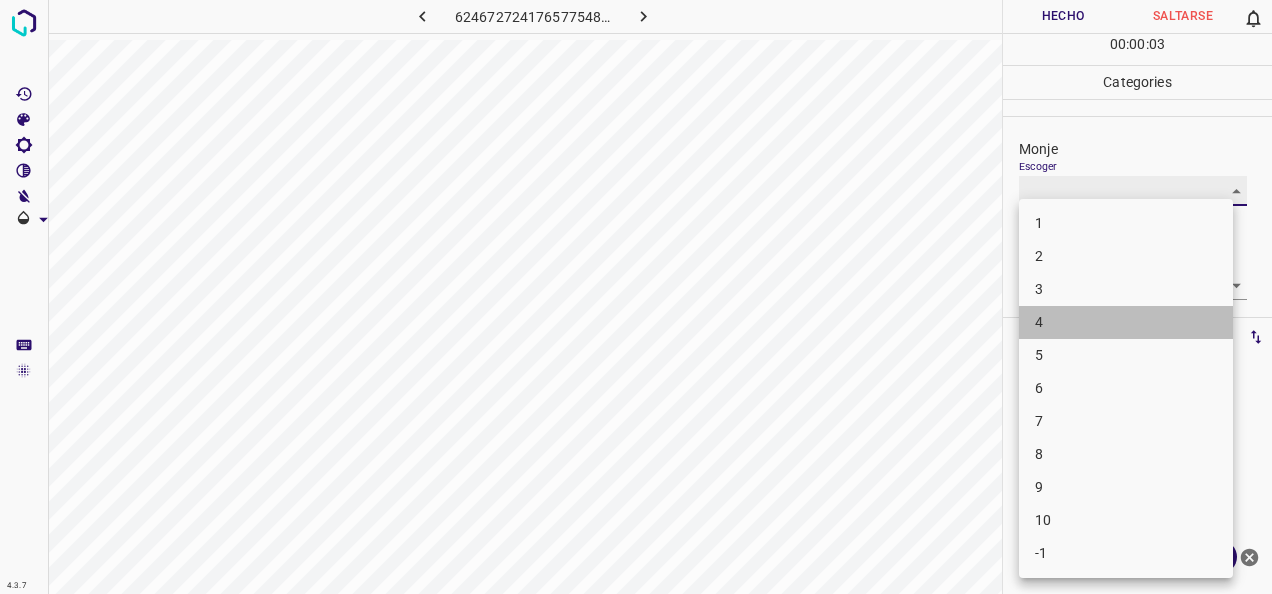 type on "4" 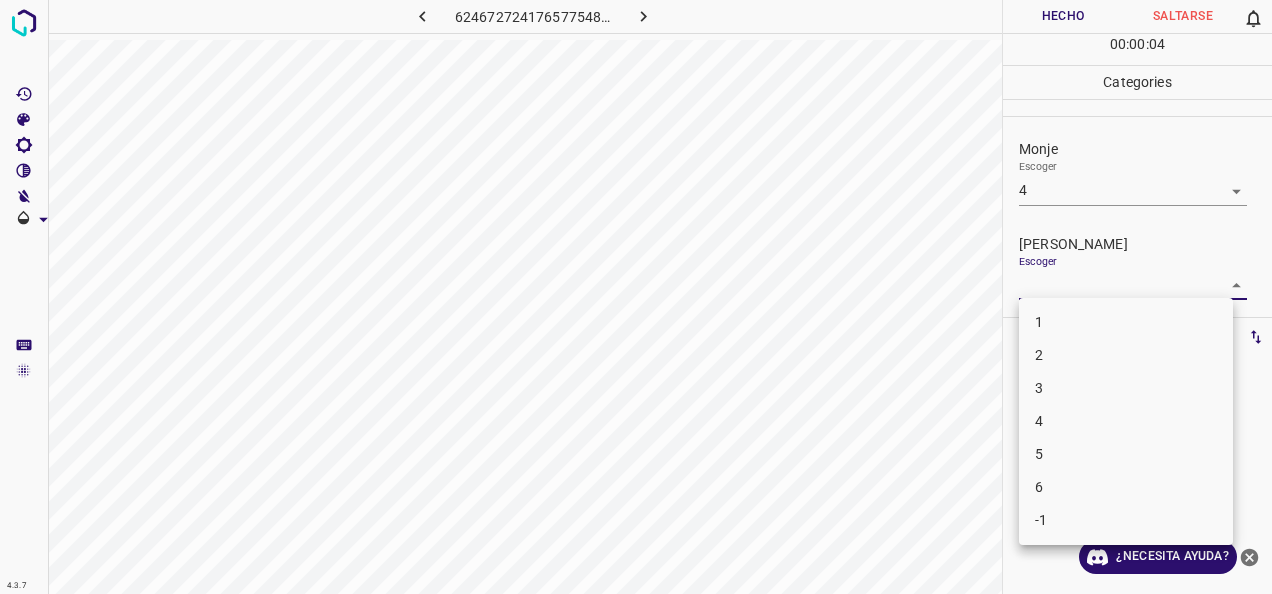 click on "4.3.7 6246727241765775489.png Hecho Saltarse 0 00   : 00   : 04   Categories Monje  Escoger 4 4  [PERSON_NAME]   Escoger ​ Etiquetas 0 Categories 1 Monje 2  [PERSON_NAME] Herramientas Espacio Cambiar entre modos (Dibujar y Editar) Yo Etiquetado automático R Restaurar zoom M Acercar N Alejar Borrar Eliminar etiqueta de selección Filtros Z Restaurar filtros X Filtro de saturación C Filtro de brillo V Filtro de contraste B Filtro de escala de grises General O Descargar ¿Necesita ayuda? -Mensaje de texto -Esconder -Borrar 1 2 3 4 5 6 -1" at bounding box center [636, 297] 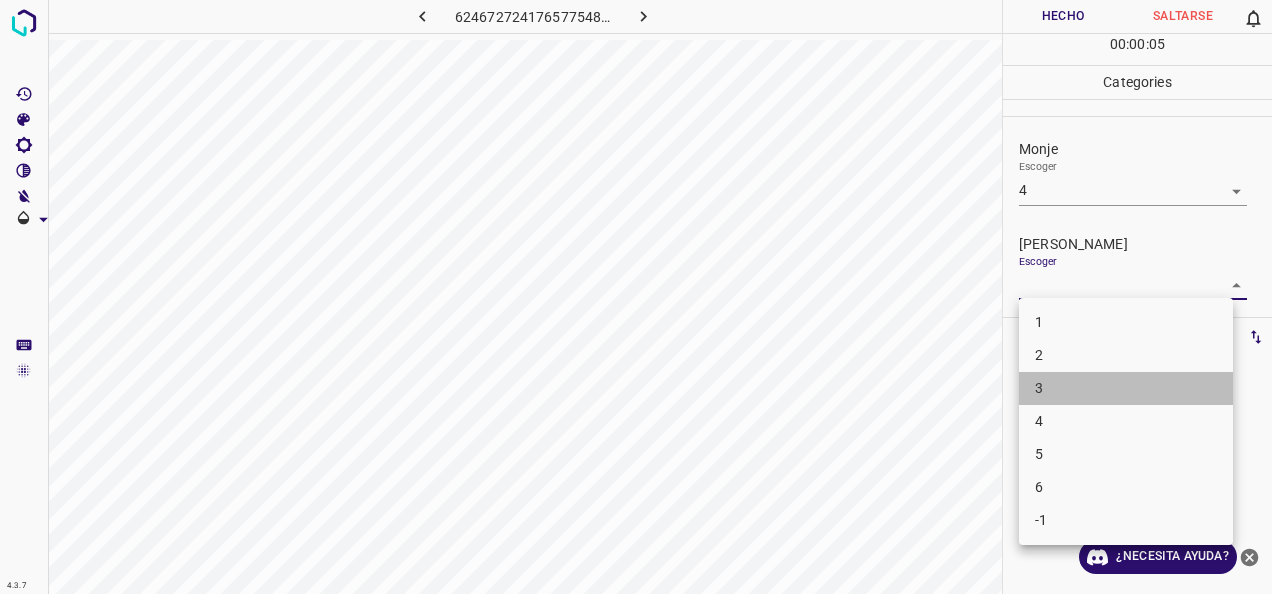 click on "3" at bounding box center (1126, 388) 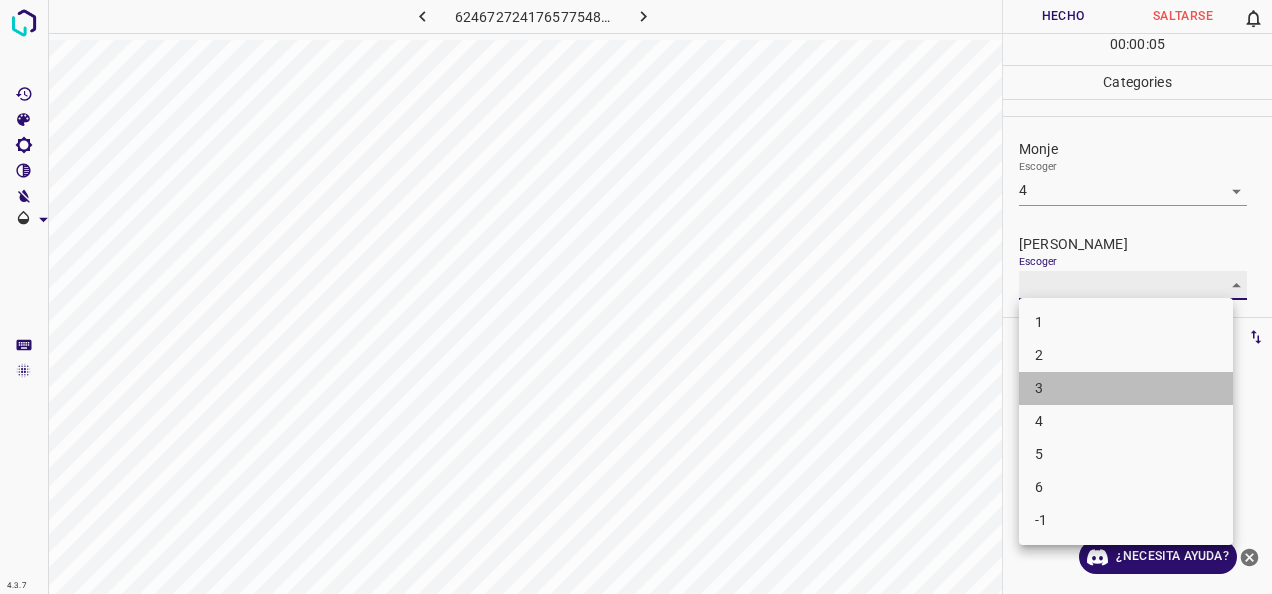 type on "3" 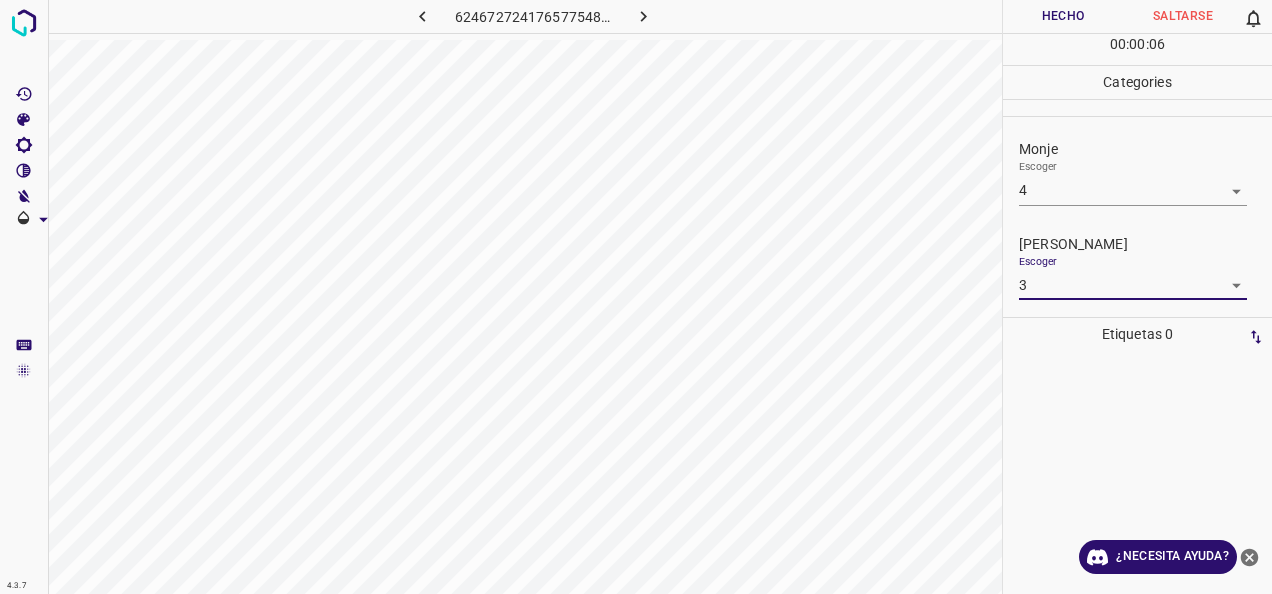click on "Hecho" at bounding box center [1063, 16] 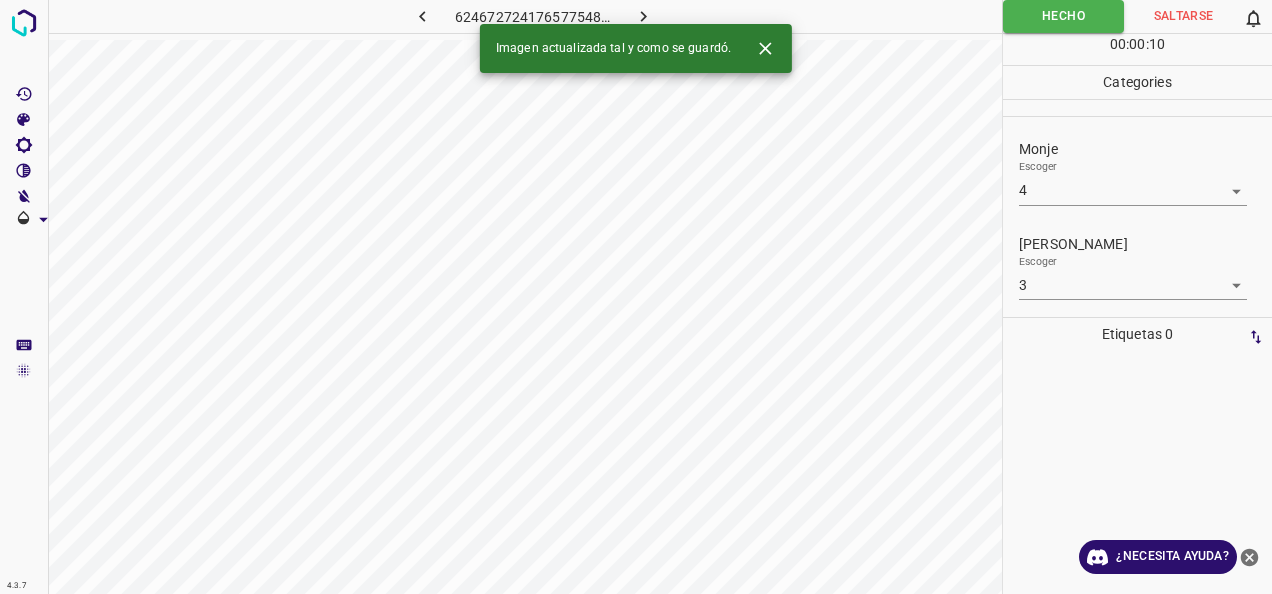 click 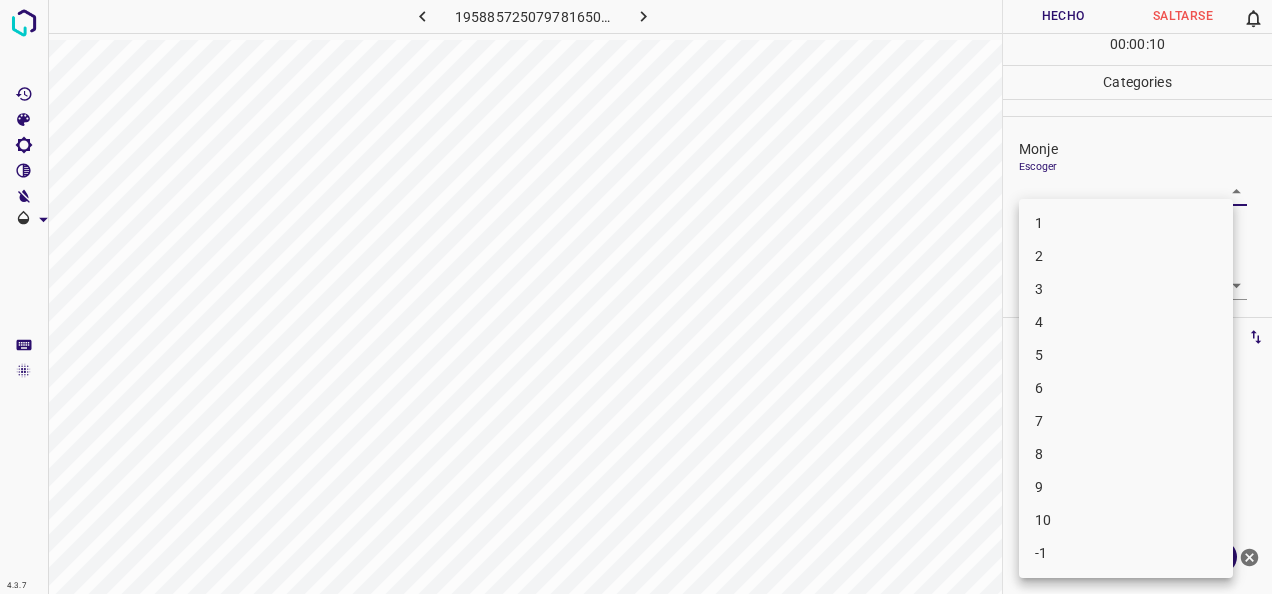click on "4.3.7 1958857250797816500.png Hecho Saltarse 0 00   : 00   : 10   Categories Monje  Escoger ​  [PERSON_NAME]   Escoger ​ Etiquetas 0 Categories 1 Monje 2  [PERSON_NAME] Herramientas Espacio Cambiar entre modos (Dibujar y Editar) Yo Etiquetado automático R Restaurar zoom M Acercar N Alejar Borrar Eliminar etiqueta de selección Filtros Z Restaurar filtros X Filtro de saturación C Filtro de brillo V Filtro de contraste B Filtro de escala de grises General O Descargar ¿Necesita ayuda? -Mensaje de texto -Esconder -Borrar 1 2 3 4 5 6 7 8 9 10 -1" at bounding box center [636, 297] 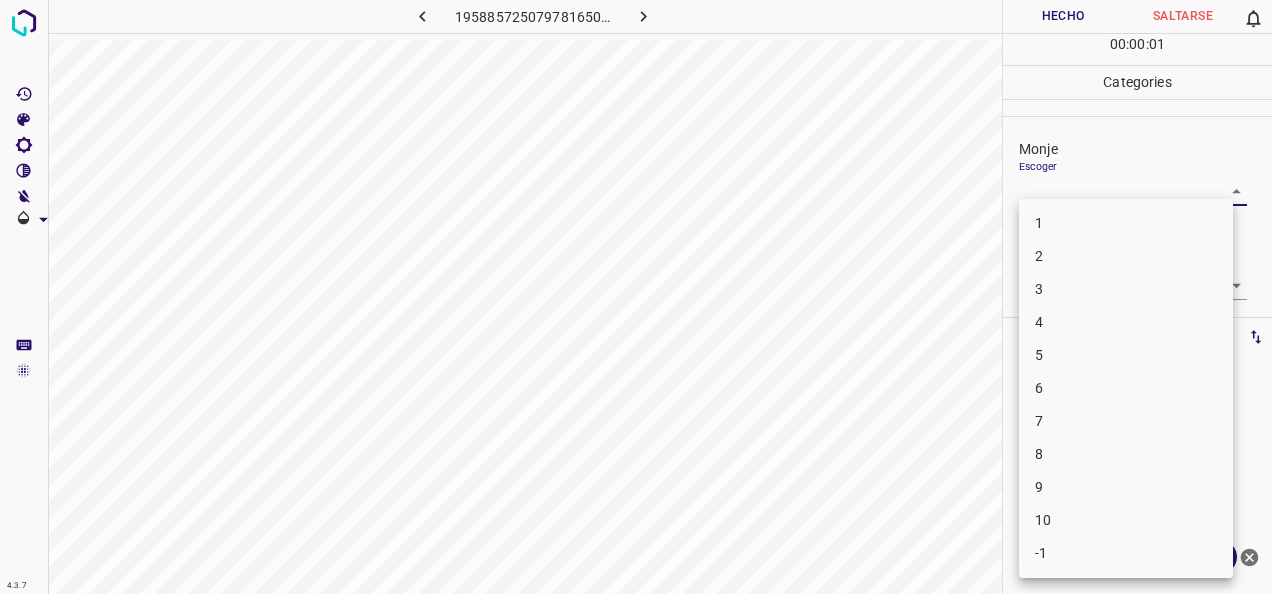click on "1" at bounding box center [1126, 223] 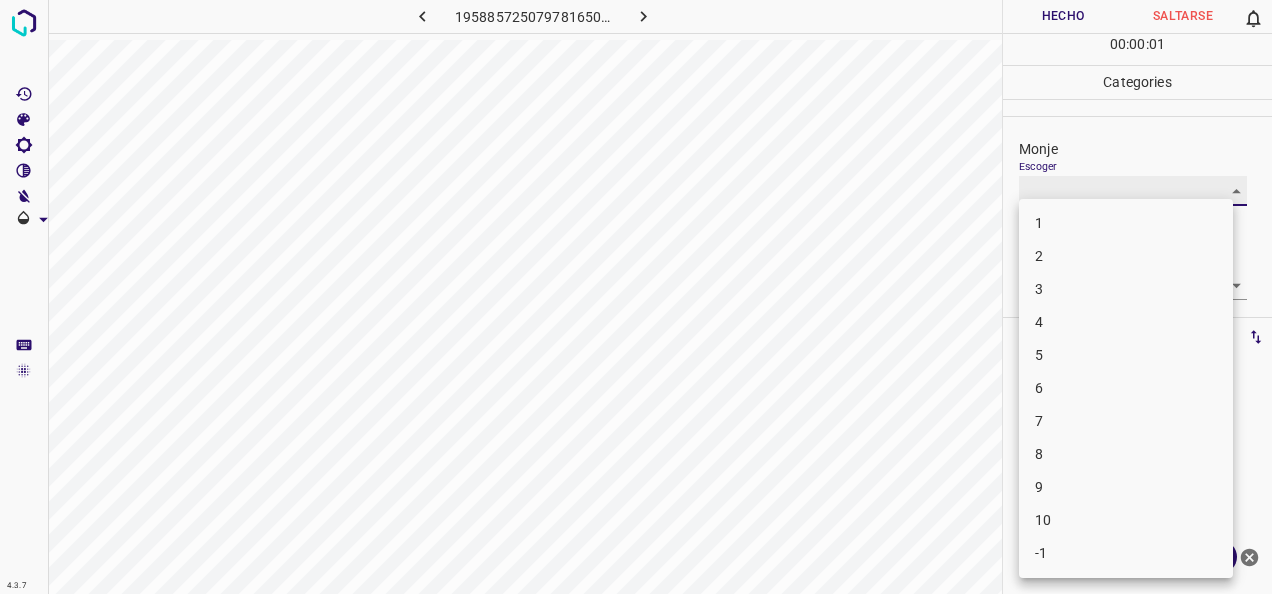 type on "1" 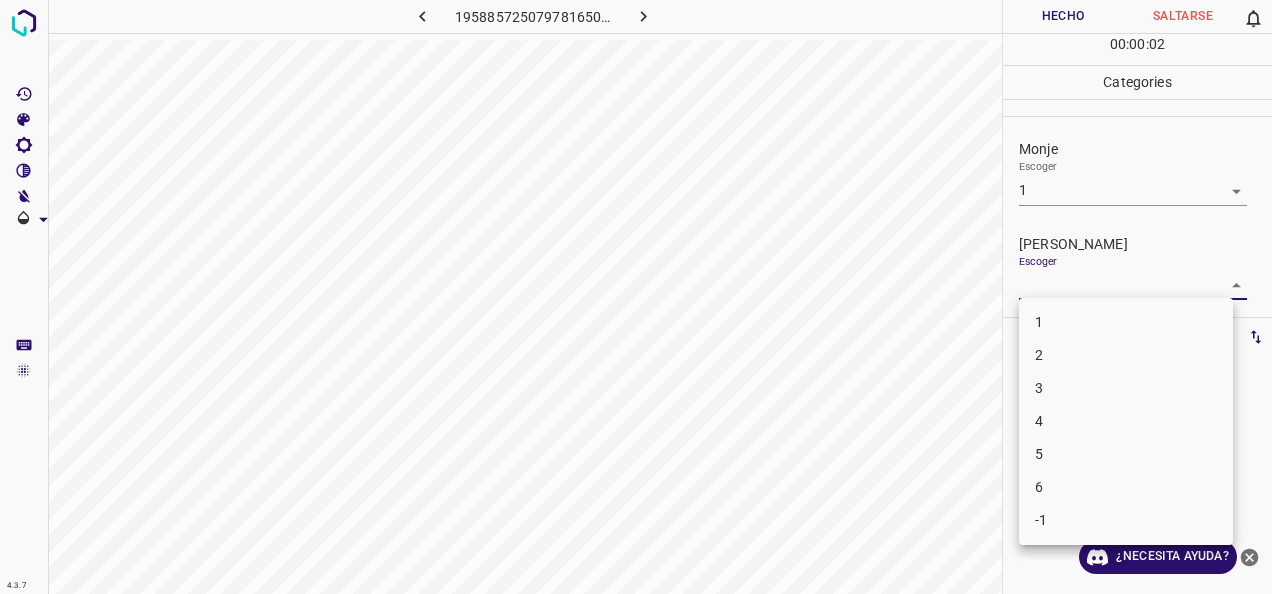 click on "4.3.7 1958857250797816500.png Hecho Saltarse 0 00   : 00   : 02   Categories Monje  Escoger 1 1  [PERSON_NAME]   Escoger ​ Etiquetas 0 Categories 1 Monje 2  [PERSON_NAME] Herramientas Espacio Cambiar entre modos (Dibujar y Editar) Yo Etiquetado automático R Restaurar zoom M Acercar N Alejar Borrar Eliminar etiqueta de selección Filtros Z Restaurar filtros X Filtro de saturación C Filtro de brillo V Filtro de contraste B Filtro de escala de grises General O Descargar ¿Necesita ayuda? -Mensaje de texto -Esconder -Borrar 1 2 3 4 5 6 -1" at bounding box center [636, 297] 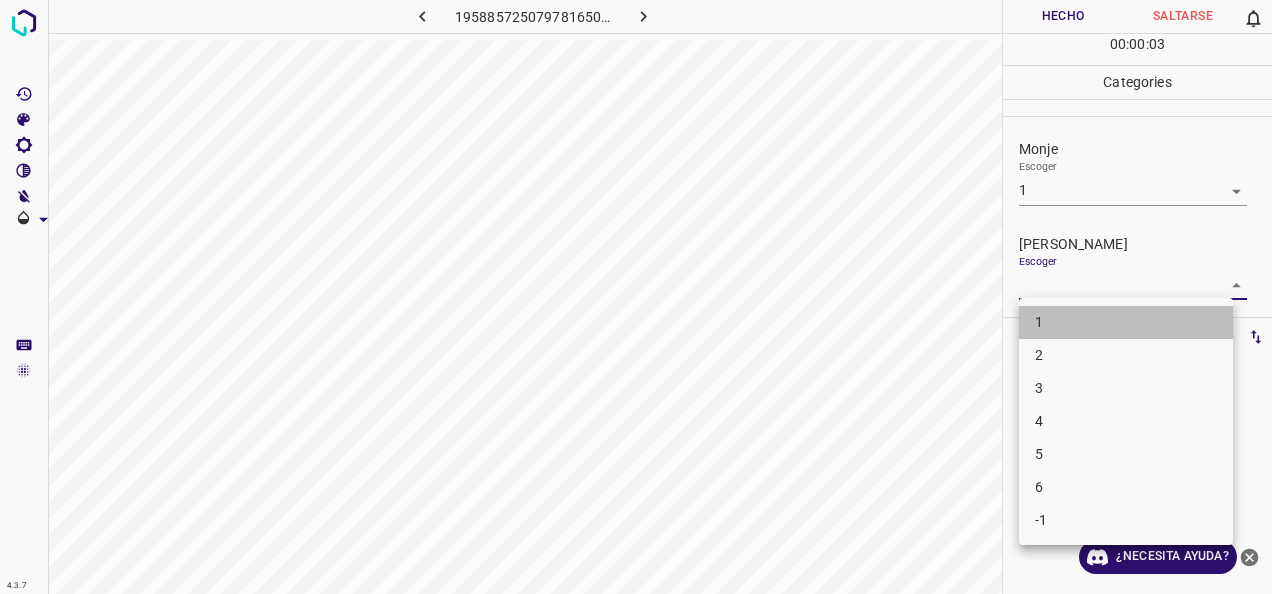 click on "1" at bounding box center [1126, 322] 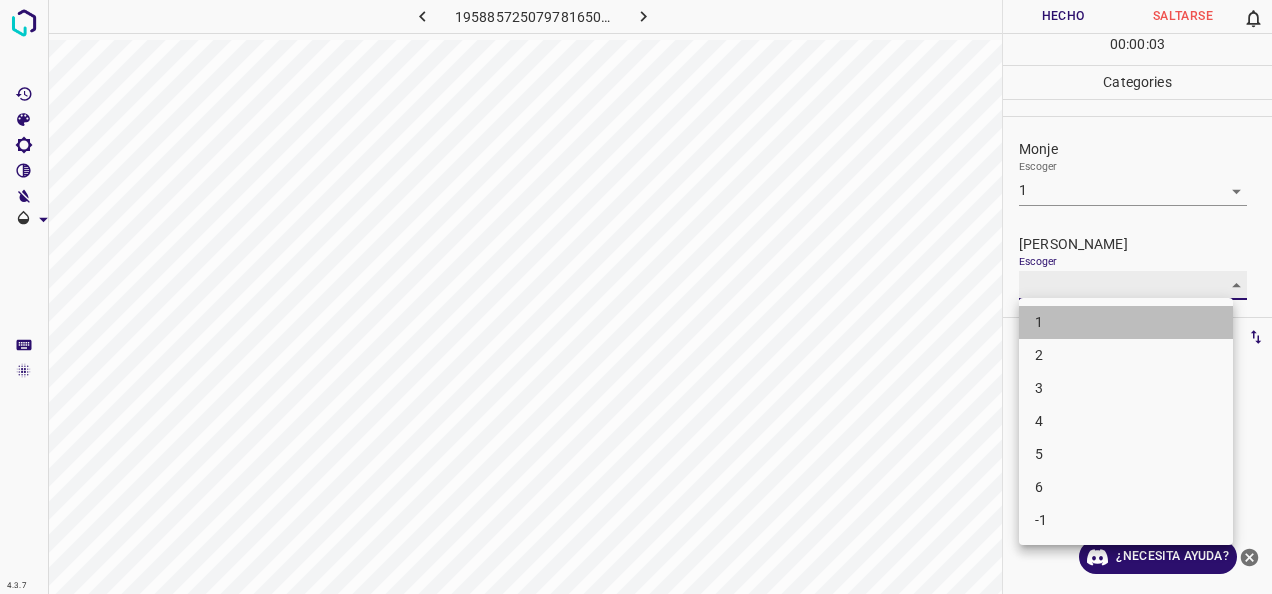 type on "1" 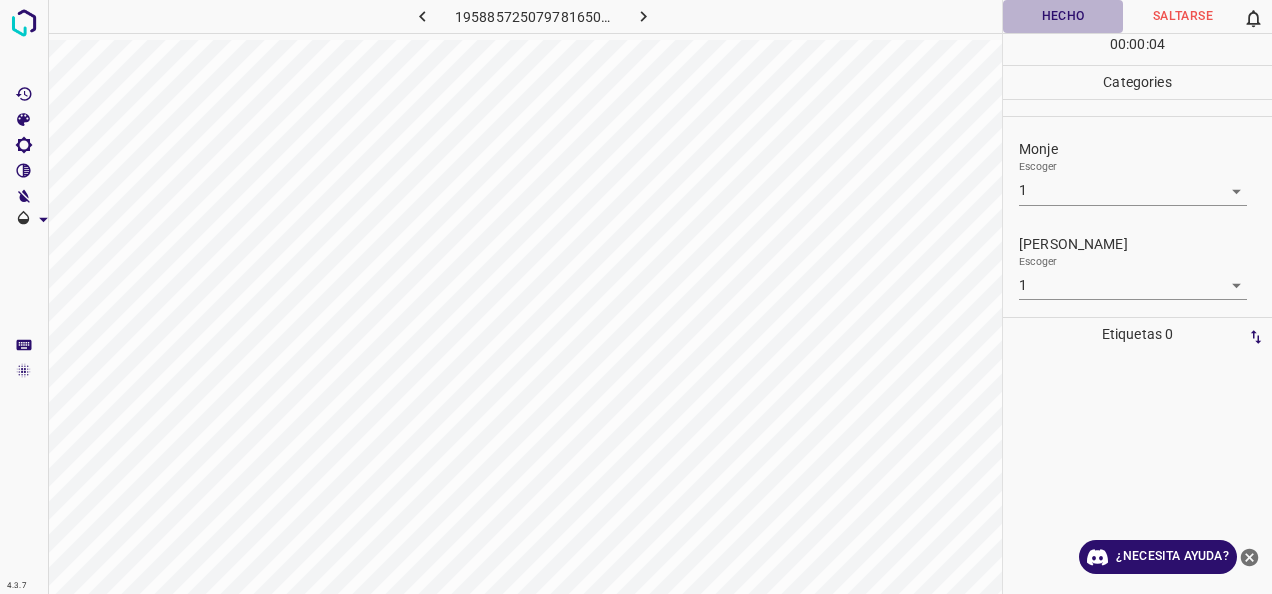 click on "Hecho" at bounding box center (1063, 16) 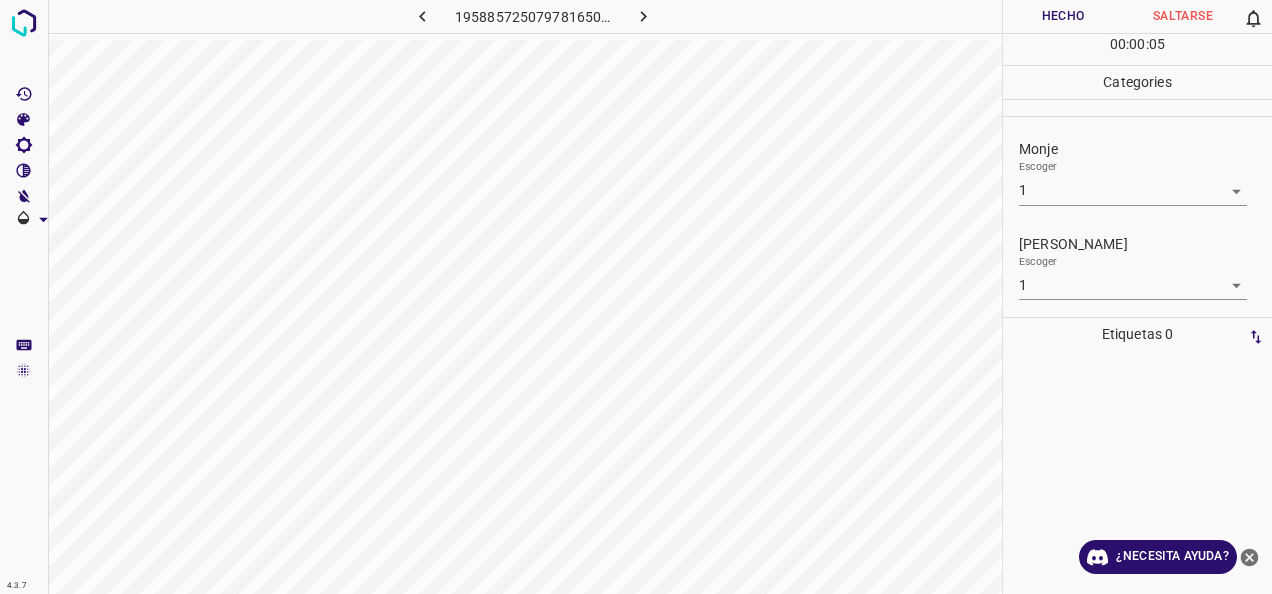 click at bounding box center (643, 16) 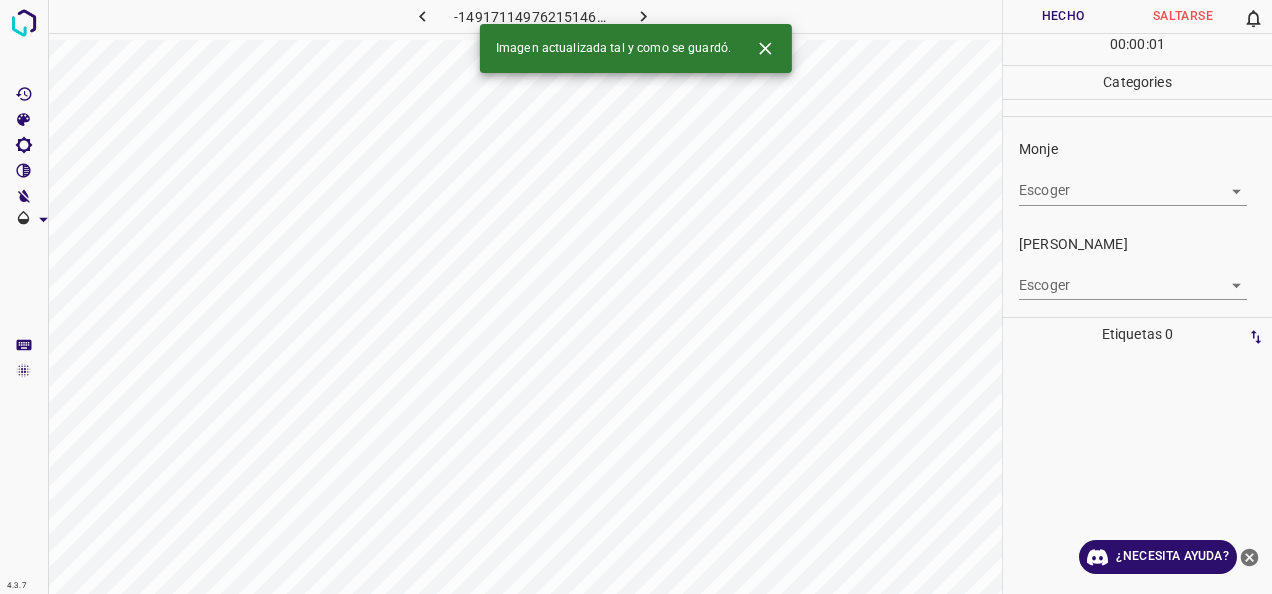 click on "4.3.7 -1491711497621514619.png Hecho Saltarse 0 00   : 00   : 01   Categories Monje  Escoger ​  [PERSON_NAME]   Escoger ​ Etiquetas 0 Categories 1 Monje 2  [PERSON_NAME] Herramientas Espacio Cambiar entre modos (Dibujar y Editar) Yo Etiquetado automático R Restaurar zoom M Acercar N Alejar Borrar Eliminar etiqueta de selección Filtros Z Restaurar filtros X Filtro de saturación C Filtro de brillo V Filtro de contraste B Filtro de escala de grises General O Descargar Imagen actualizada tal y como se guardó. ¿Necesita ayuda? -Mensaje de texto -Esconder -Borrar" at bounding box center [636, 297] 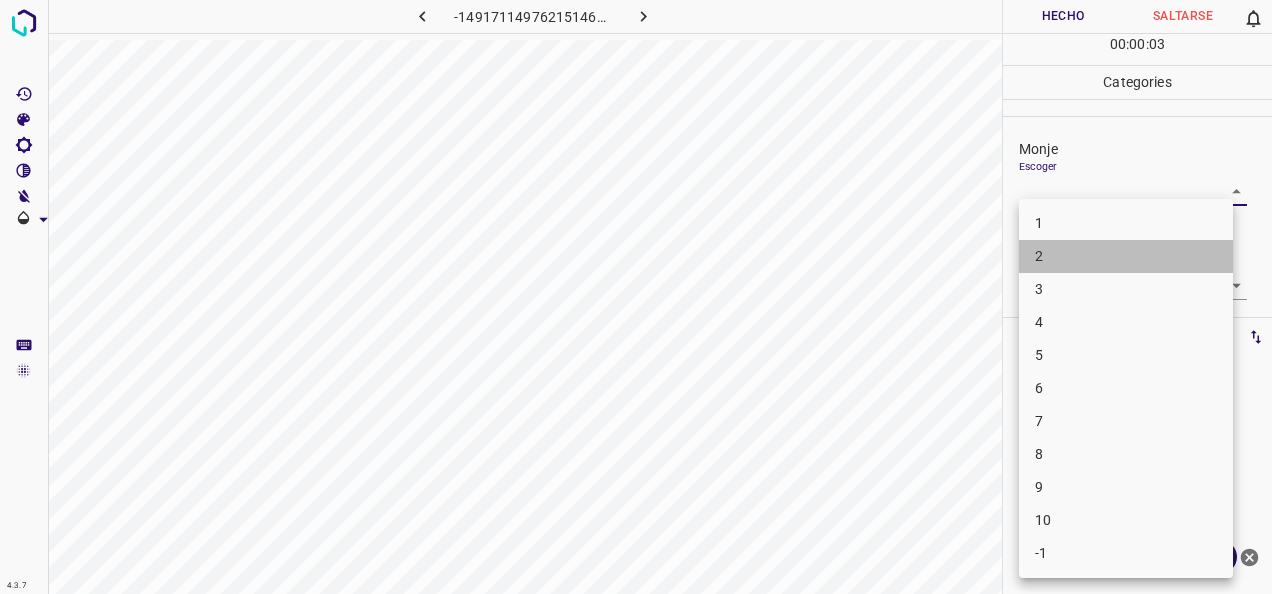 click on "2" at bounding box center [1126, 256] 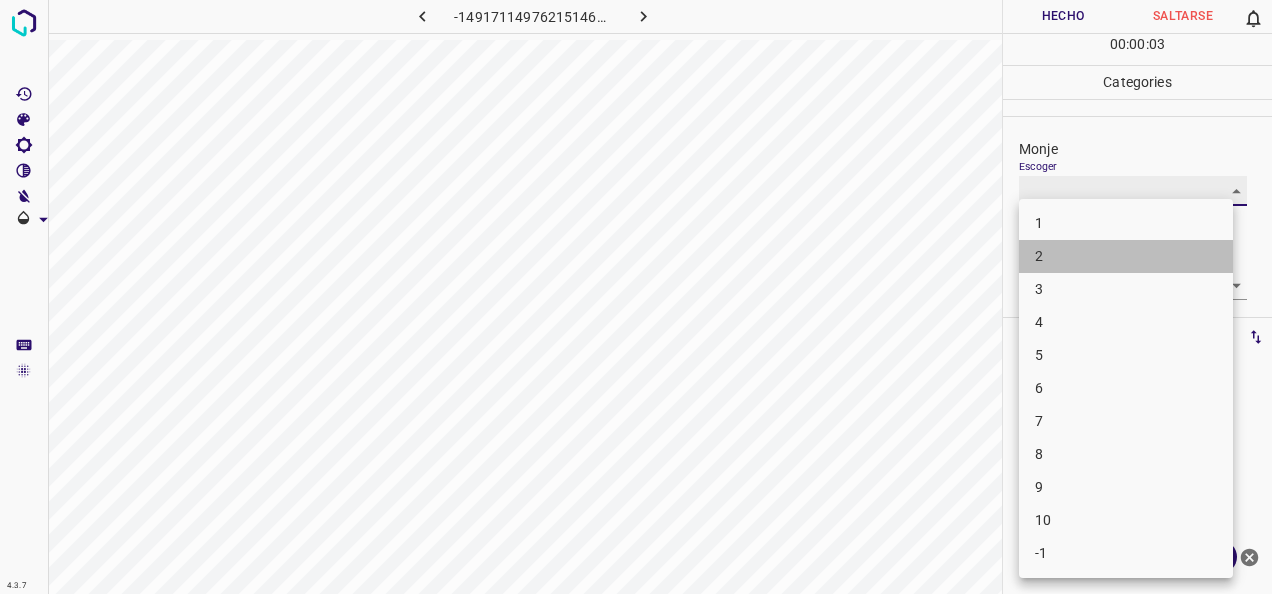 type on "2" 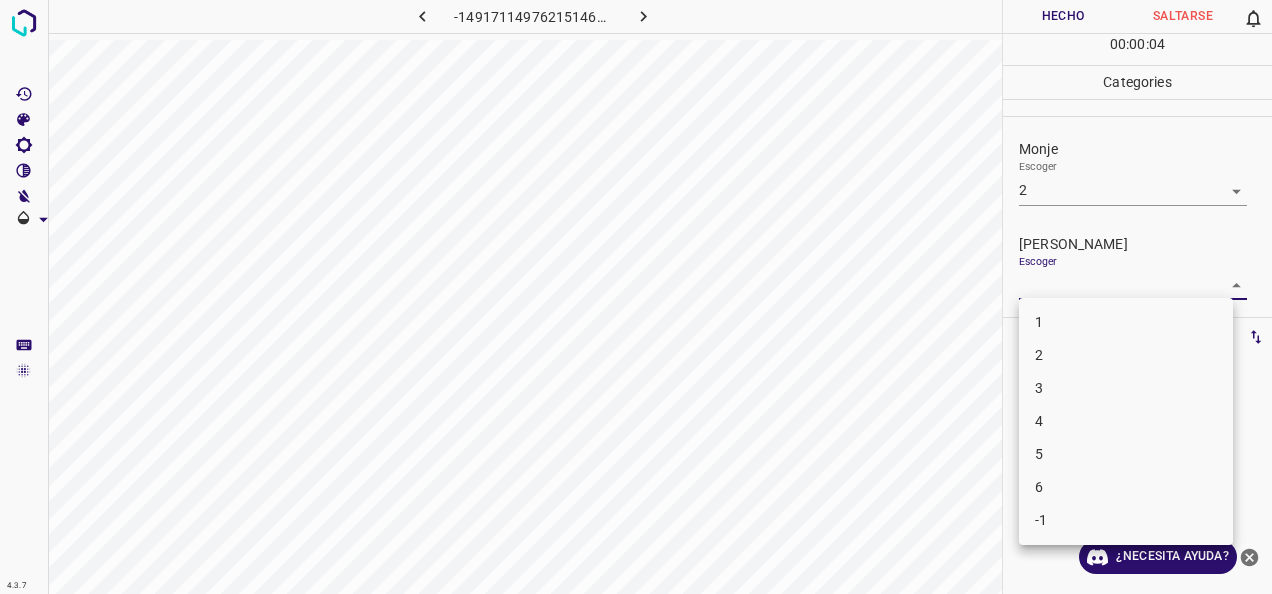 click on "4.3.7 -1491711497621514619.png Hecho Saltarse 0 00   : 00   : 04   Categories Monje  Escoger 2 2  [PERSON_NAME]   Escoger ​ Etiquetas 0 Categories 1 Monje 2  [PERSON_NAME] Herramientas Espacio Cambiar entre modos (Dibujar y Editar) Yo Etiquetado automático R Restaurar zoom M Acercar N Alejar Borrar Eliminar etiqueta de selección Filtros Z Restaurar filtros X Filtro de saturación C Filtro de brillo V Filtro de contraste B Filtro de escala de grises General O Descargar ¿Necesita ayuda? -Mensaje de texto -Esconder -Borrar 1 2 3 4 5 6 -1" at bounding box center (636, 297) 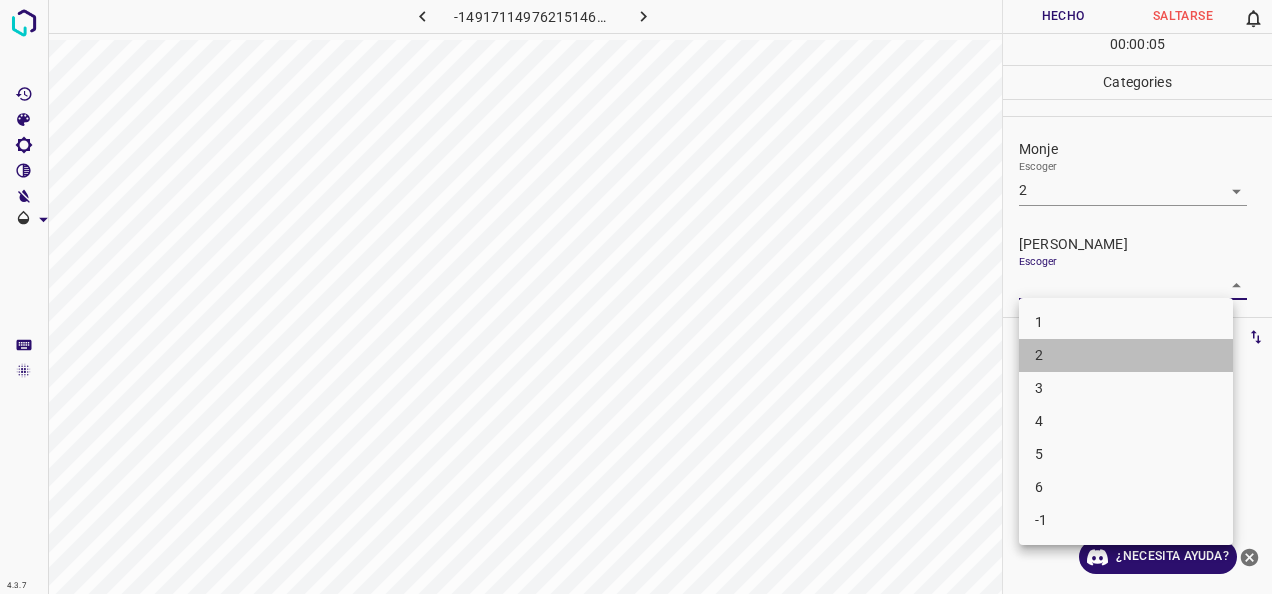 click on "2" at bounding box center (1126, 355) 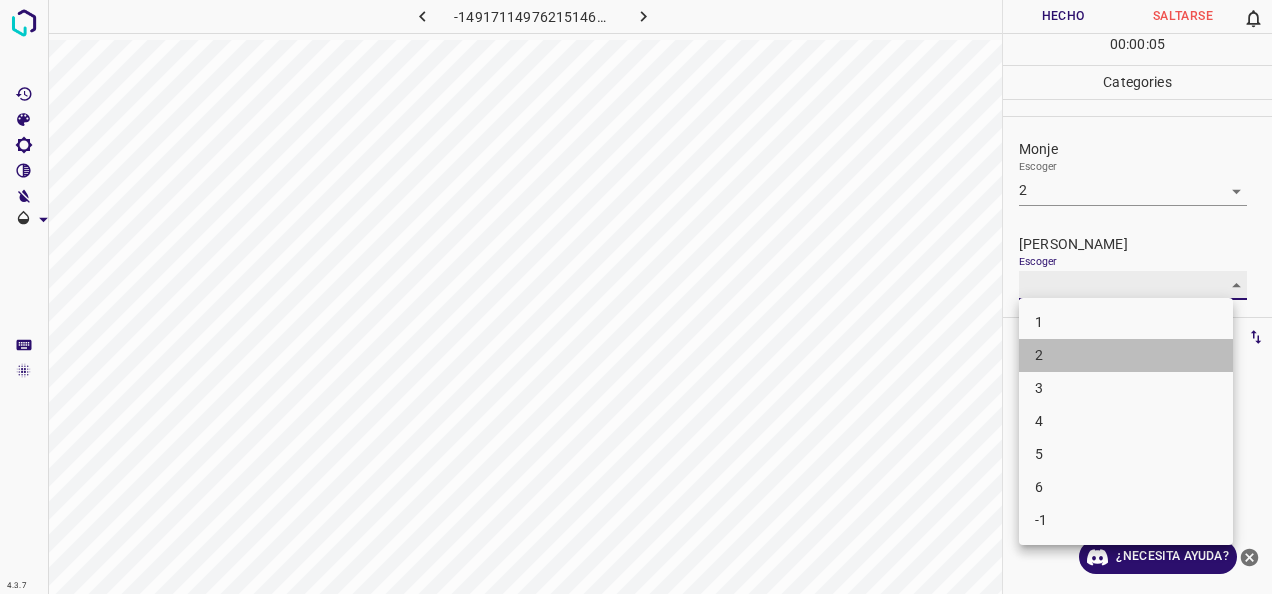 type on "2" 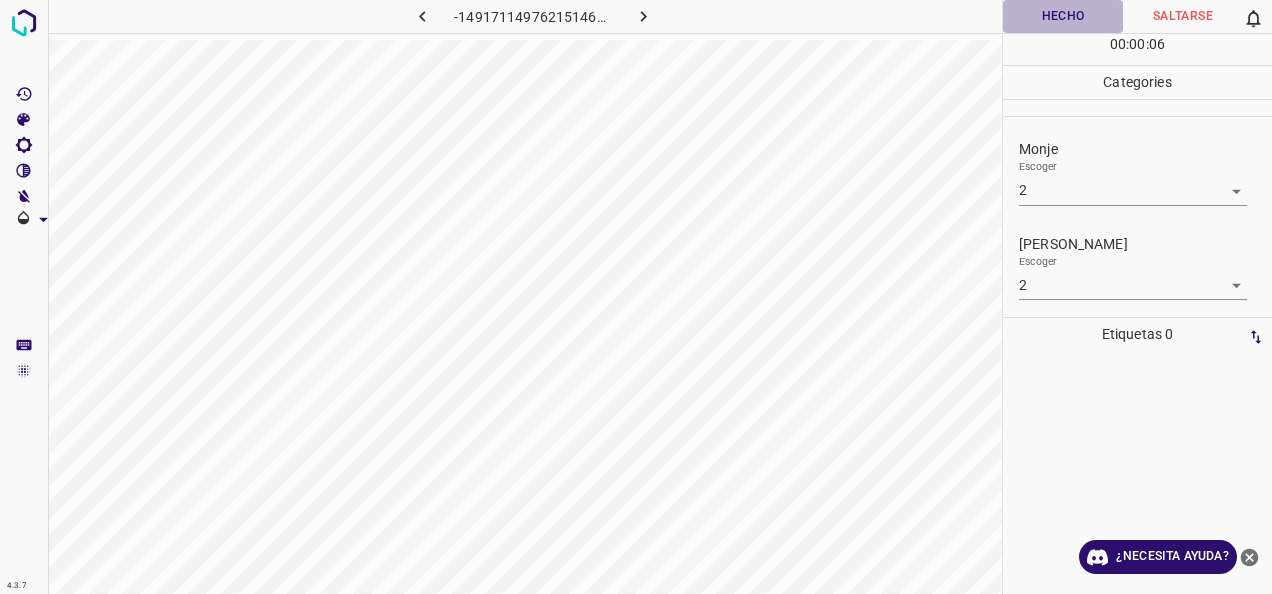 click on "Hecho" at bounding box center [1063, 16] 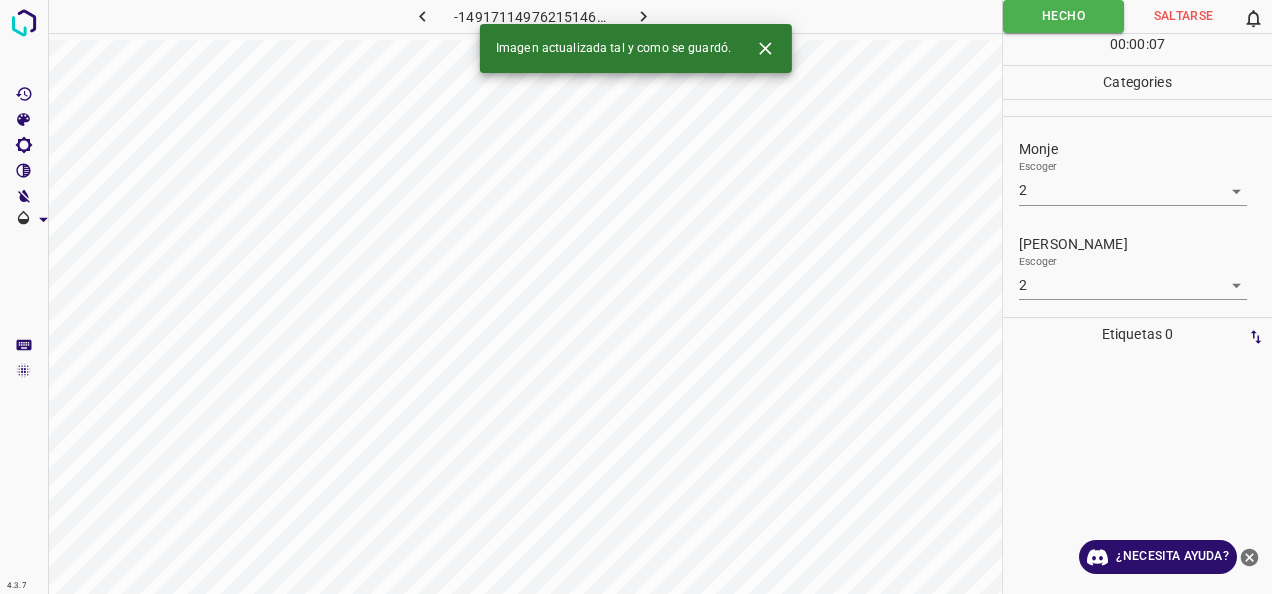 click at bounding box center (644, 16) 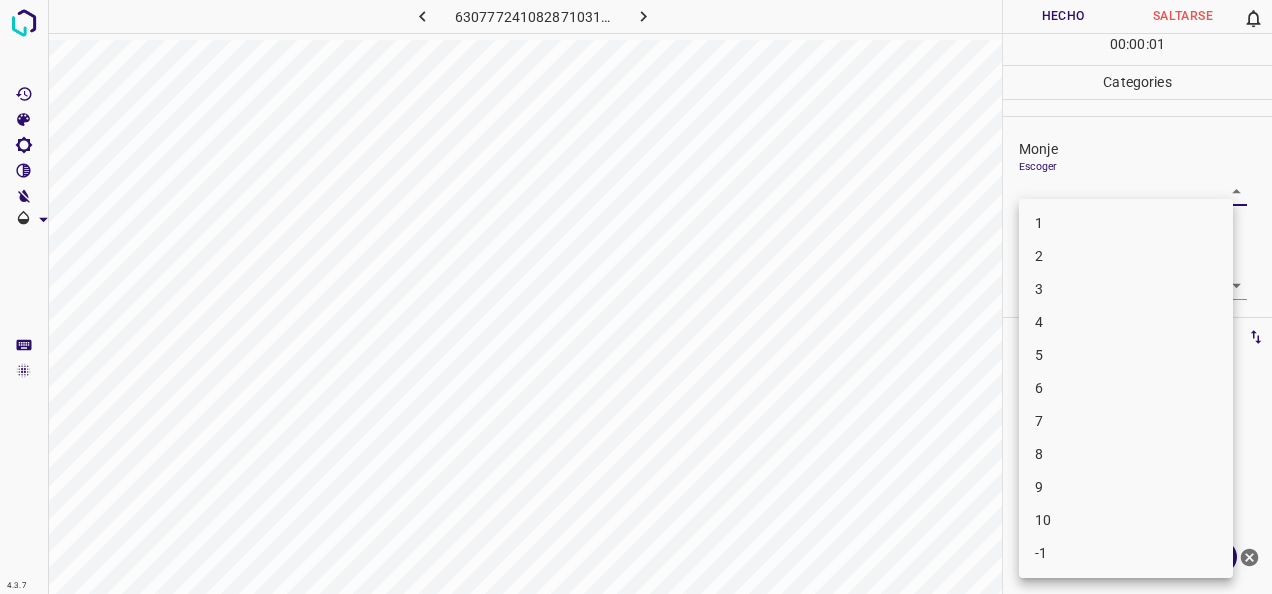 click on "4.3.7 [CREDIT_CARD_NUMBER].png Hecho Saltarse 0 00   : 00   : 01   Categories [PERSON_NAME] ​  [PERSON_NAME]   Escoger ​ Etiquetas 0 Categories 1 Monje 2  [PERSON_NAME] Herramientas Espacio Cambiar entre modos (Dibujar y Editar) Yo Etiquetado automático R Restaurar zoom M Acercar N Alejar Borrar Eliminar etiqueta de selección Filtros Z Restaurar filtros X Filtro de saturación C Filtro de brillo V Filtro de contraste B Filtro de escala de grises General O Descargar ¿Necesita ayuda? -Mensaje de texto -Esconder -Borrar 1 2 3 4 5 6 7 8 9 10 -1" at bounding box center [636, 297] 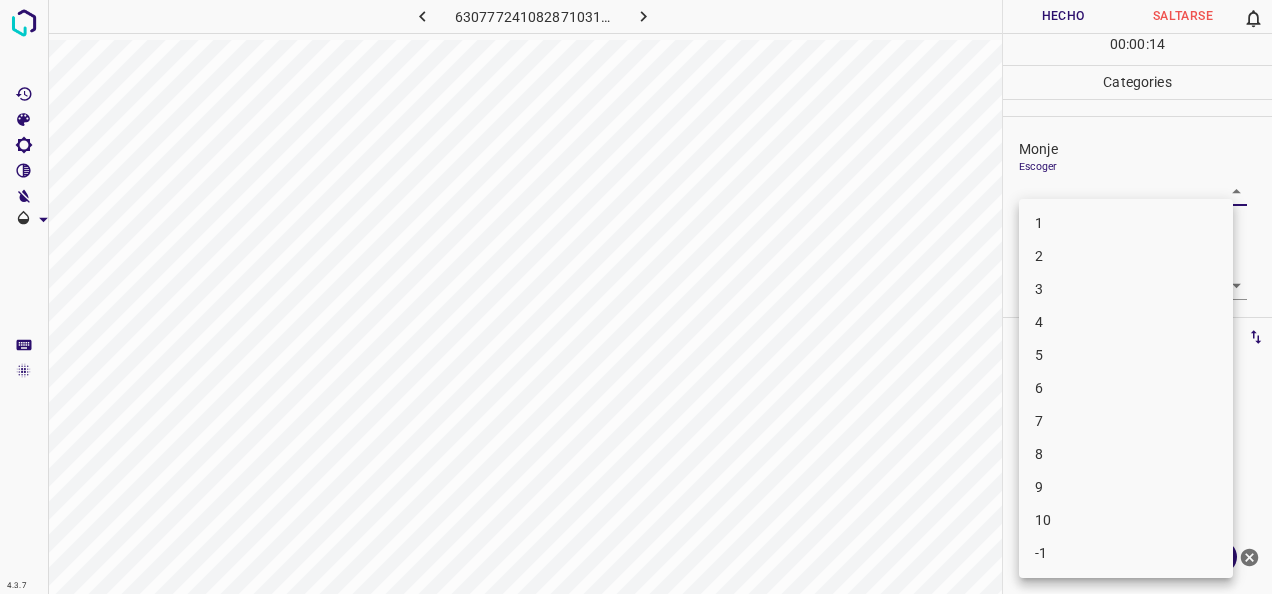 click on "5" at bounding box center [1126, 355] 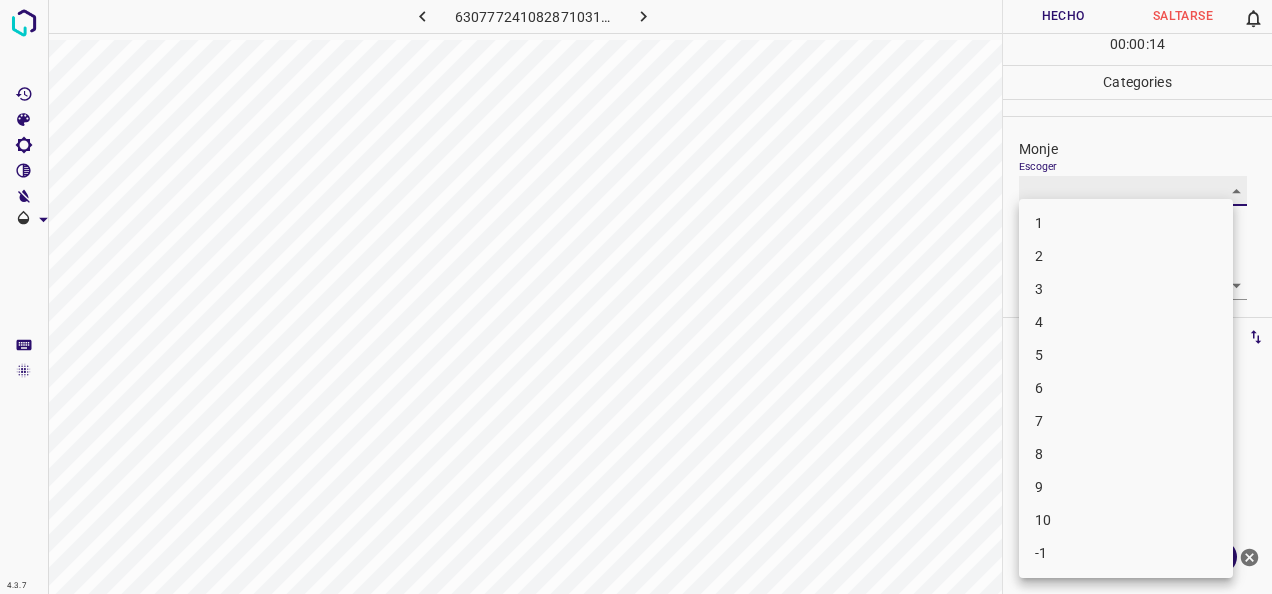 type on "5" 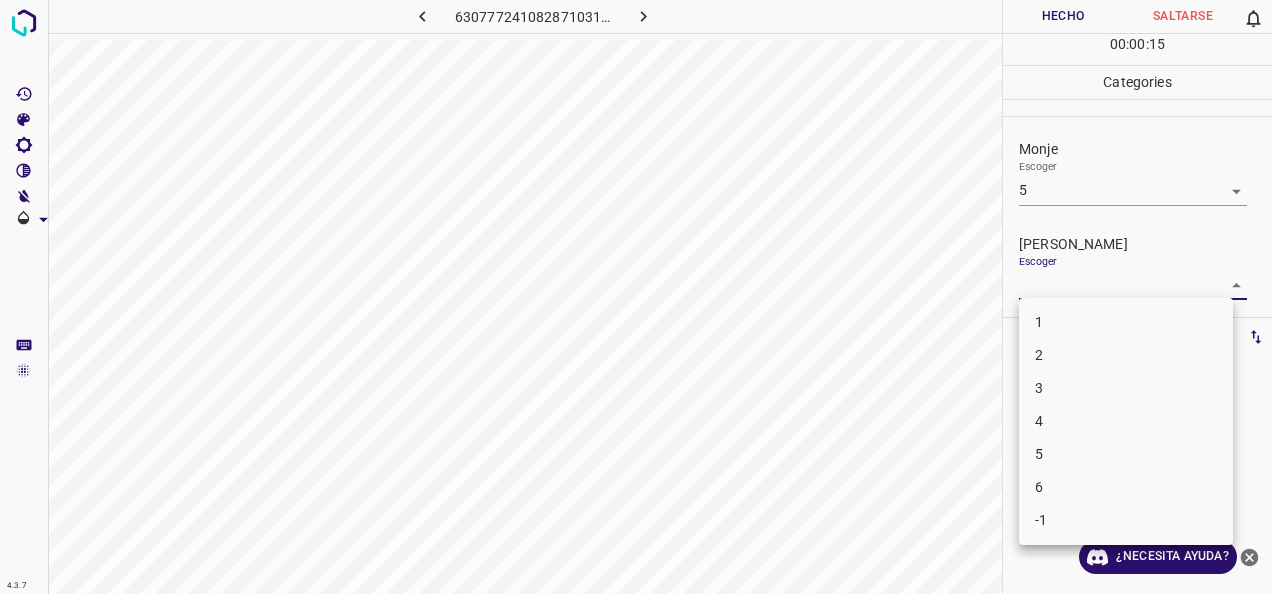 click on "4.3.7 [CREDIT_CARD_NUMBER].png Hecho Saltarse 0 00   : 00   : 15   Categories Monje  Escoger 5 5  [PERSON_NAME]   Escoger ​ Etiquetas 0 Categories 1 Monje 2  [PERSON_NAME] Herramientas Espacio Cambiar entre modos (Dibujar y Editar) Yo Etiquetado automático R Restaurar zoom M Acercar N Alejar Borrar Eliminar etiqueta de selección Filtros Z Restaurar filtros X Filtro de saturación C Filtro de brillo V Filtro de contraste B Filtro de escala de grises General O Descargar ¿Necesita ayuda? -Mensaje de texto -Esconder -Borrar 1 2 3 4 5 6 -1" at bounding box center (636, 297) 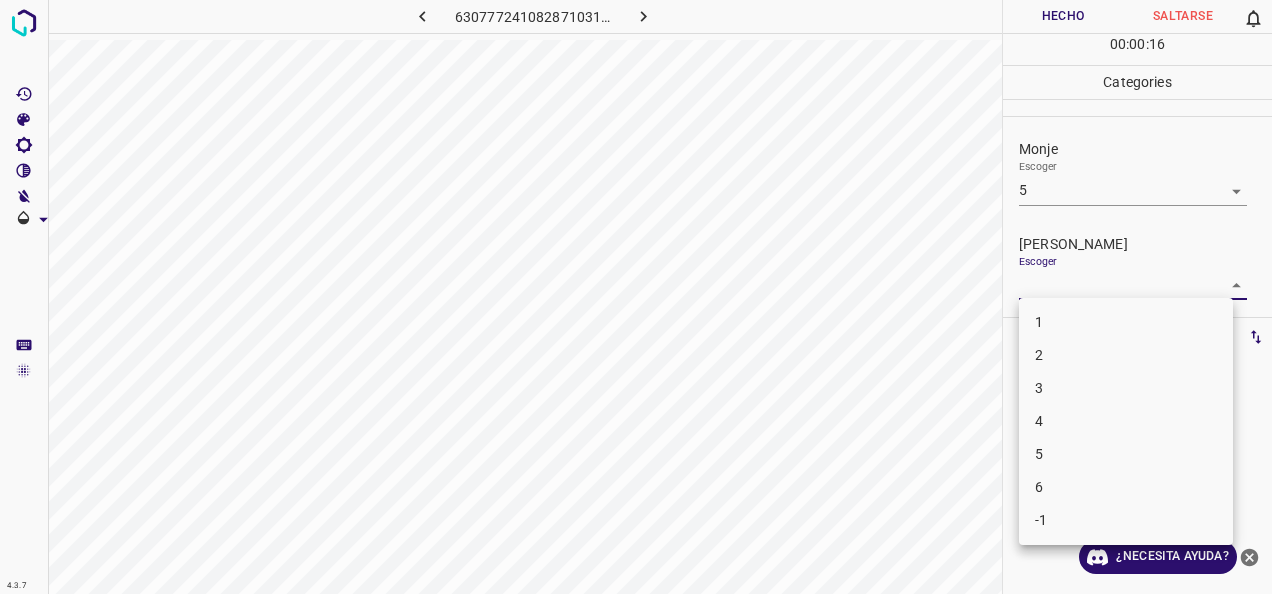 click on "4" at bounding box center (1126, 421) 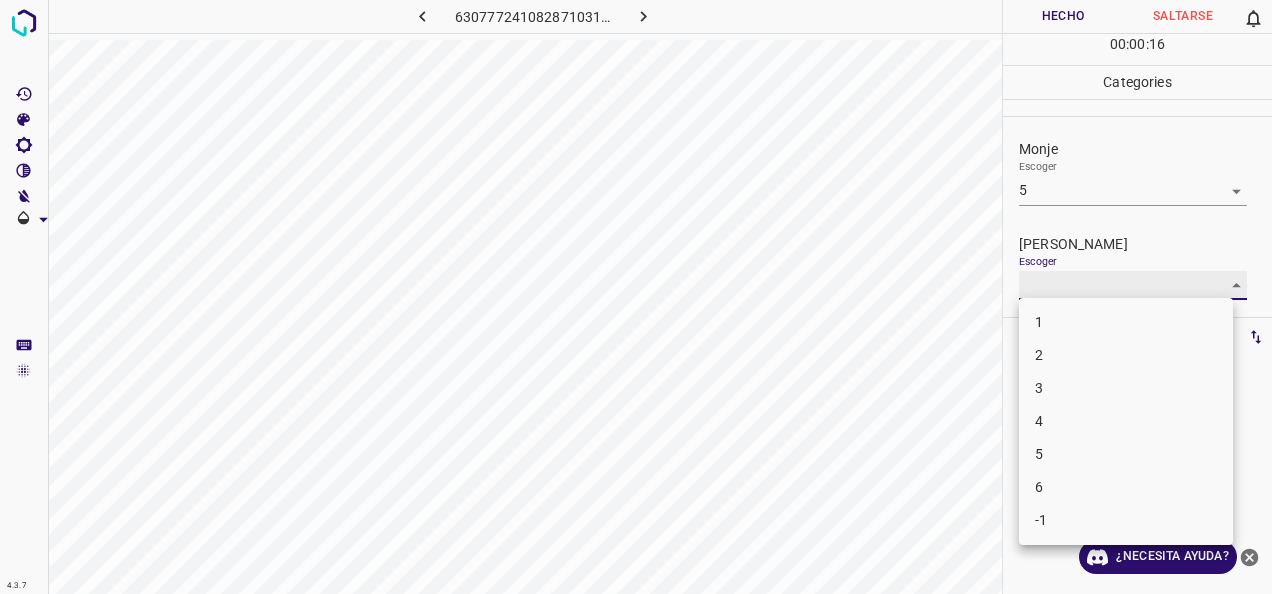 type on "4" 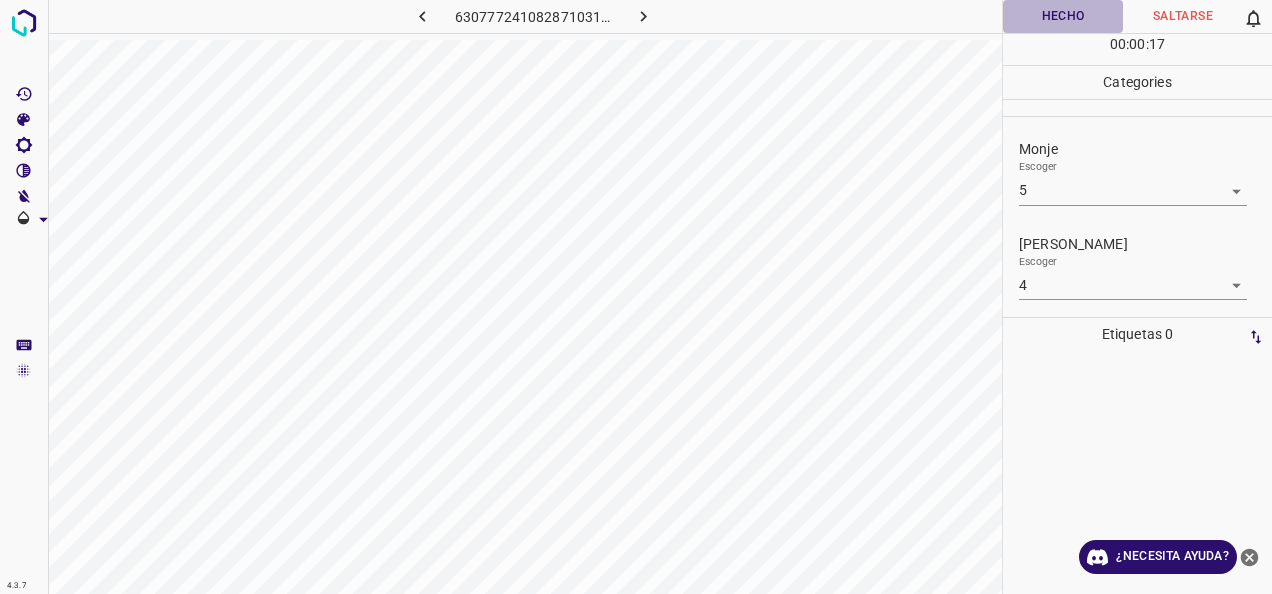 click on "Hecho" at bounding box center (1063, 16) 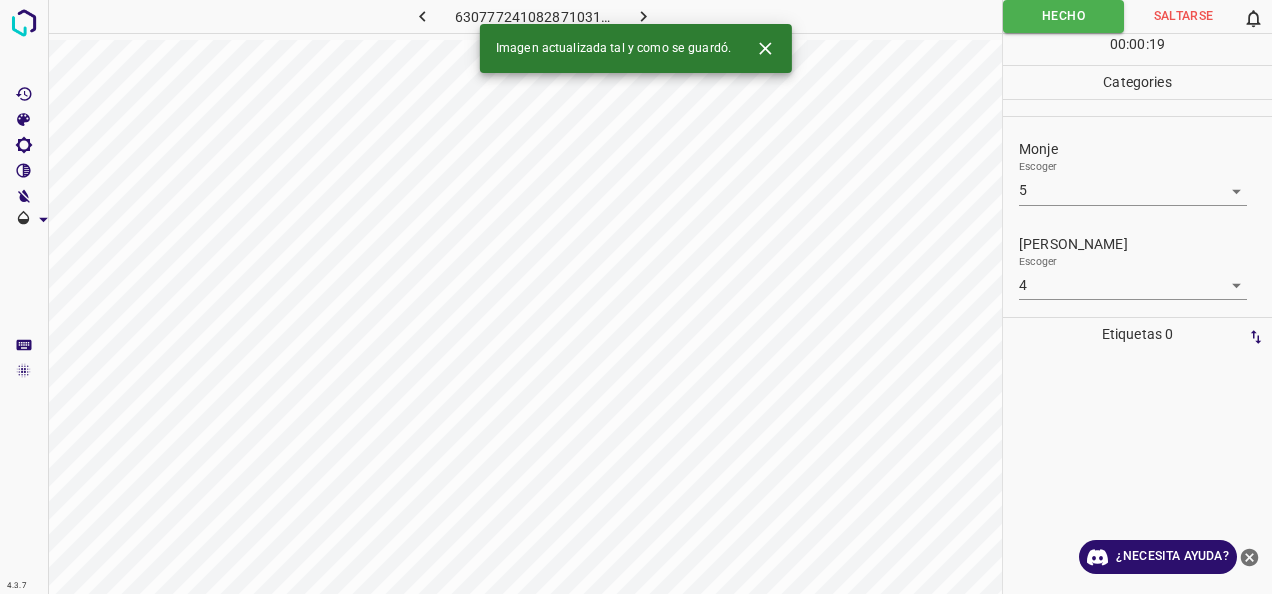 click 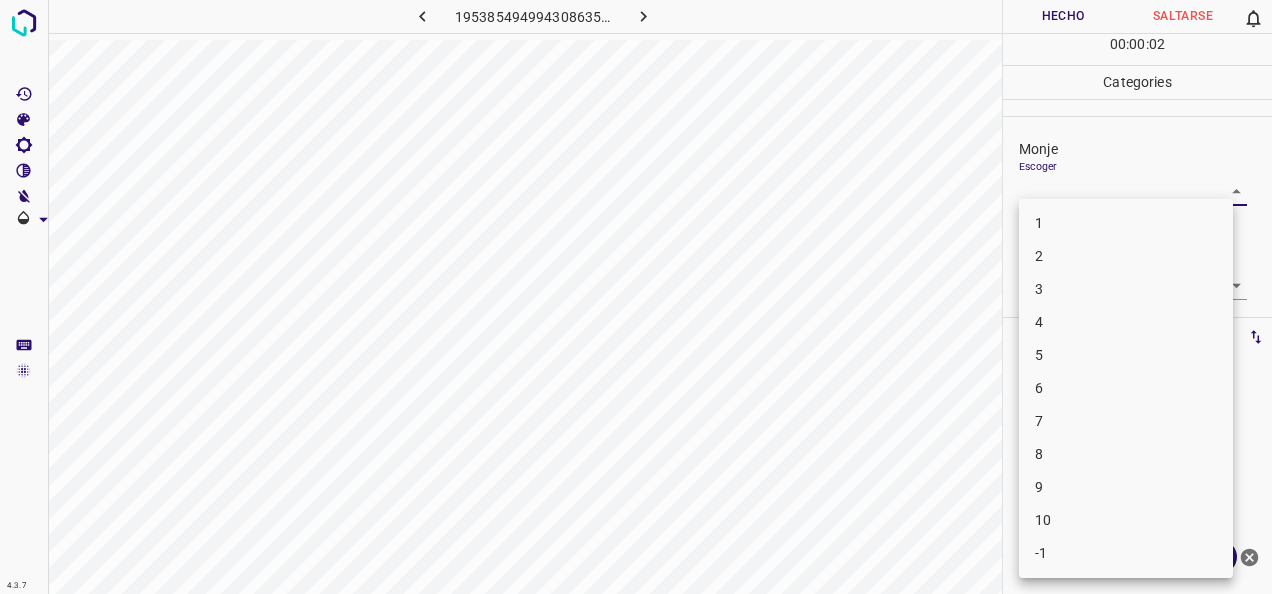 click on "4.3.7 1953854949943086357.png Hecho Saltarse 0 00   : 00   : 02   Categories Monje  Escoger ​  [PERSON_NAME]   Escoger ​ Etiquetas 0 Categories 1 Monje 2  [PERSON_NAME] Herramientas Espacio Cambiar entre modos (Dibujar y Editar) Yo Etiquetado automático R Restaurar zoom M Acercar N Alejar Borrar Eliminar etiqueta de selección Filtros Z Restaurar filtros X Filtro de saturación C Filtro de brillo V Filtro de contraste B Filtro de escala de grises General O Descargar ¿Necesita ayuda? -Mensaje de texto -Esconder -Borrar 1 2 3 4 5 6 7 8 9 10 -1" at bounding box center [636, 297] 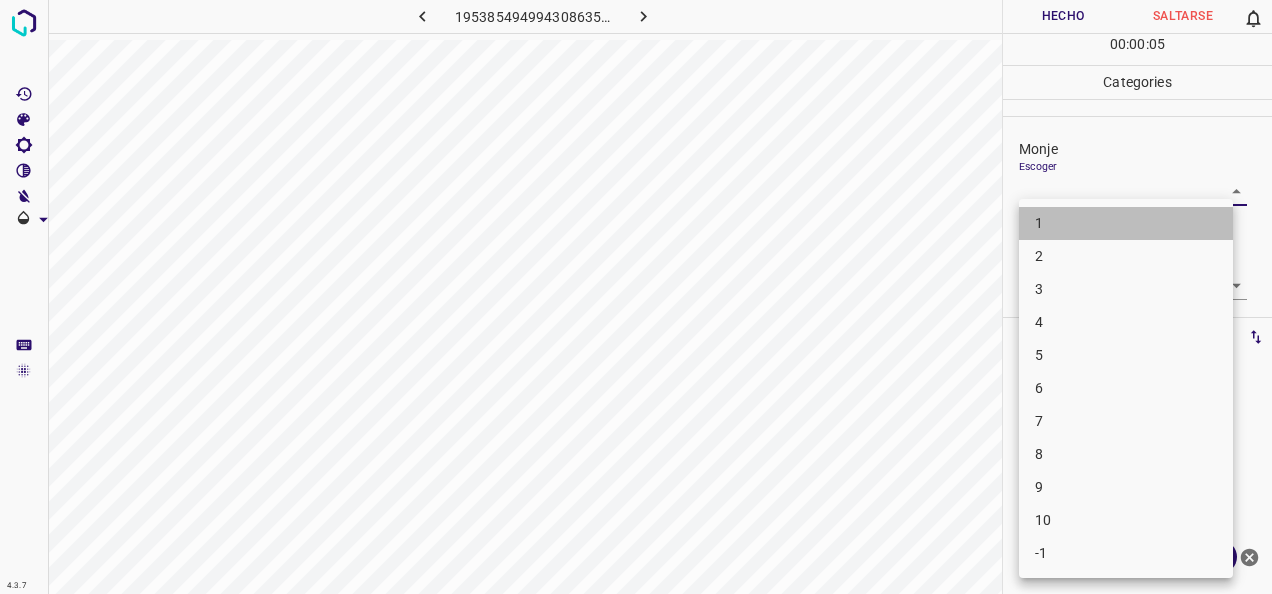 click on "1" at bounding box center [1126, 223] 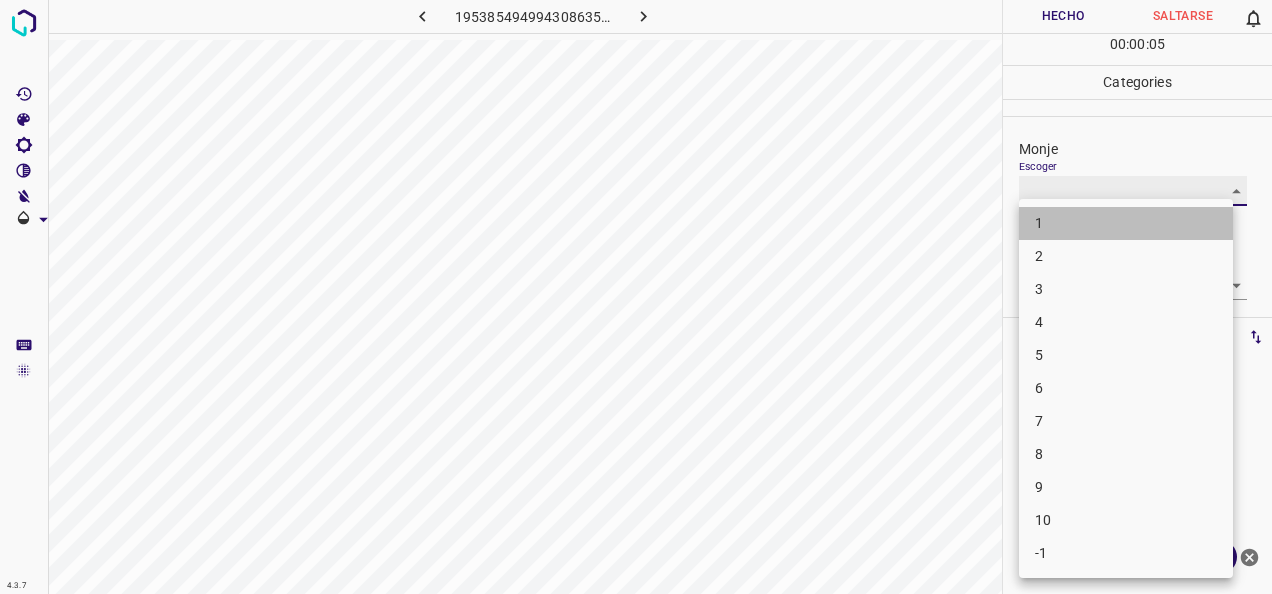 type on "1" 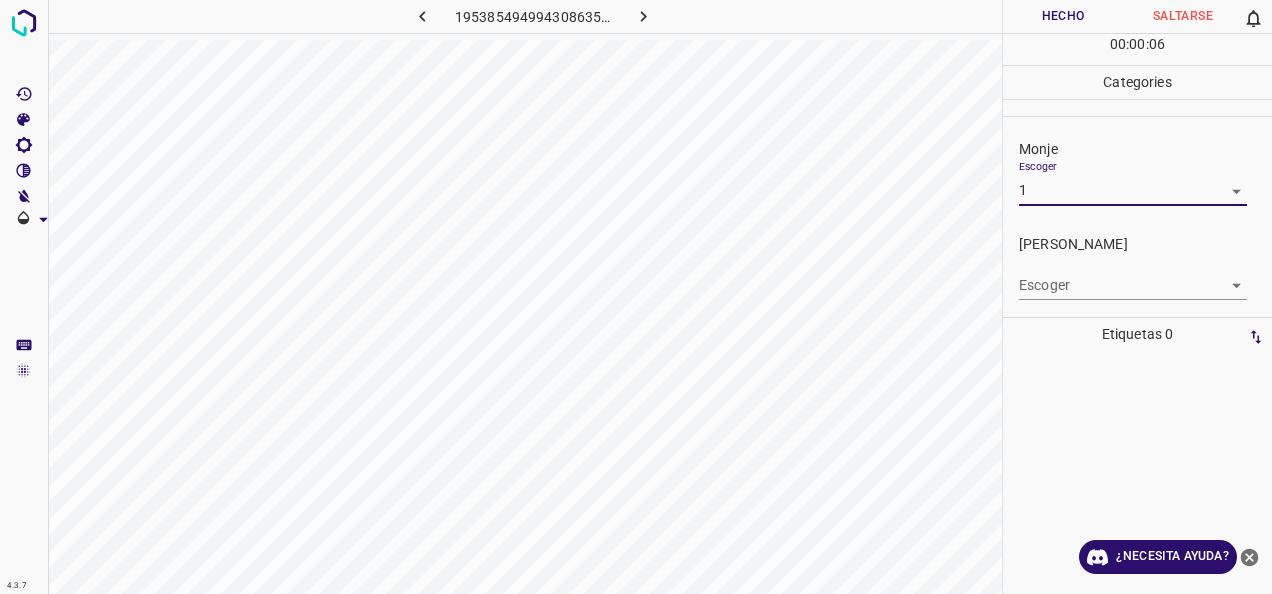 click on "4.3.7 1953854949943086357.png Hecho Saltarse 0 00   : 00   : 06   Categories Monje  Escoger 1 1  [PERSON_NAME]   Escoger ​ Etiquetas 0 Categories 1 Monje 2  [PERSON_NAME] Herramientas Espacio Cambiar entre modos (Dibujar y Editar) Yo Etiquetado automático R Restaurar zoom M Acercar N Alejar Borrar Eliminar etiqueta de selección Filtros Z Restaurar filtros X Filtro de saturación C Filtro de brillo V Filtro de contraste B Filtro de escala de grises General O Descargar ¿Necesita ayuda? -Mensaje de texto -Esconder -Borrar" at bounding box center [636, 297] 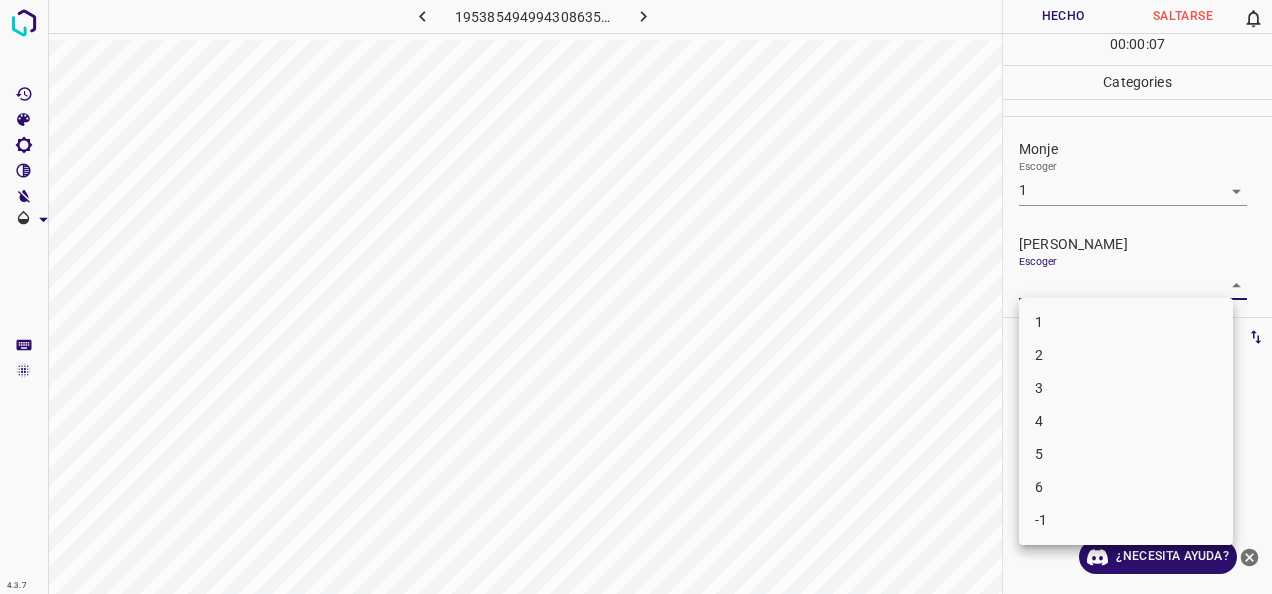 click on "1" at bounding box center [1126, 322] 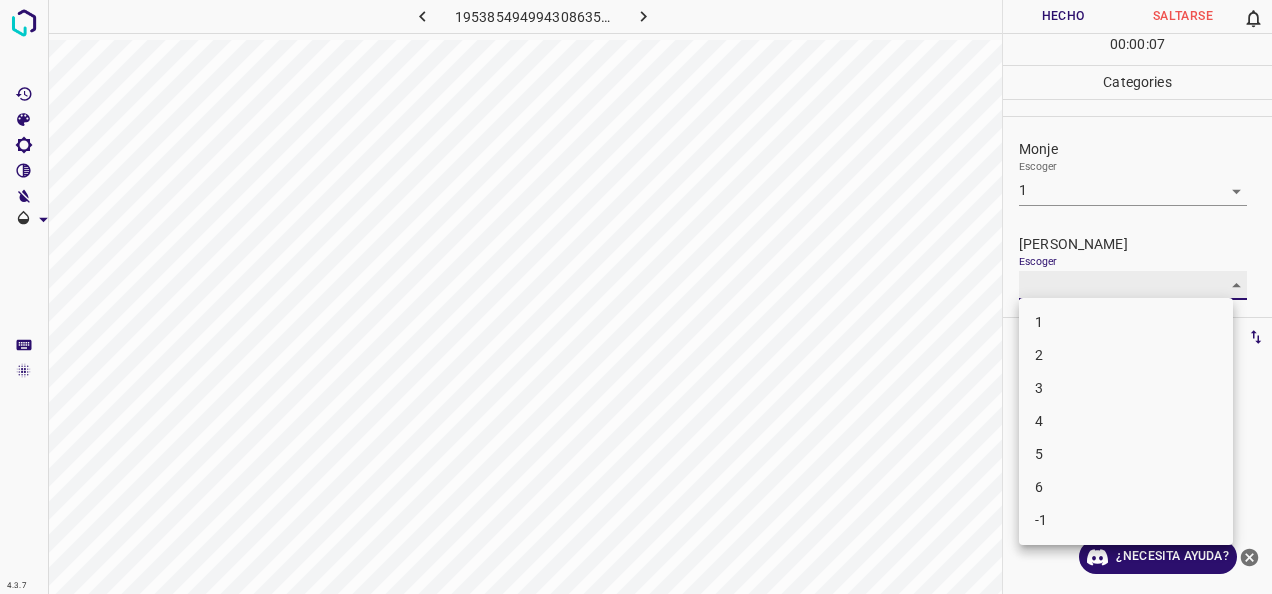 type on "1" 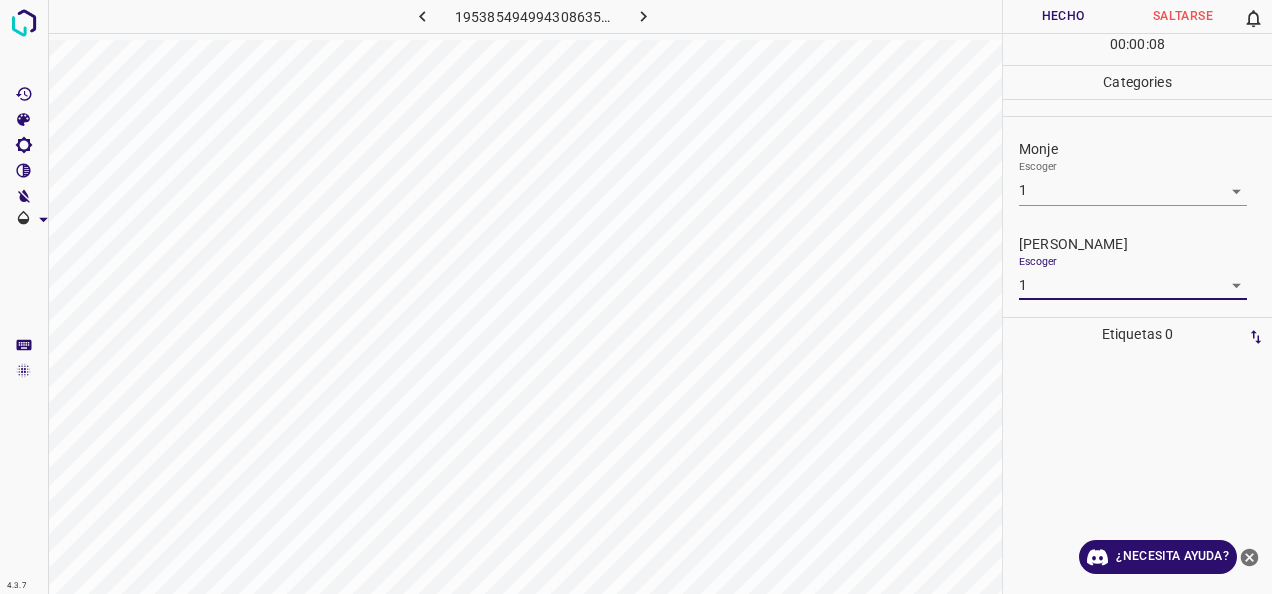 drag, startPoint x: 1088, startPoint y: 10, endPoint x: 1078, endPoint y: 11, distance: 10.049875 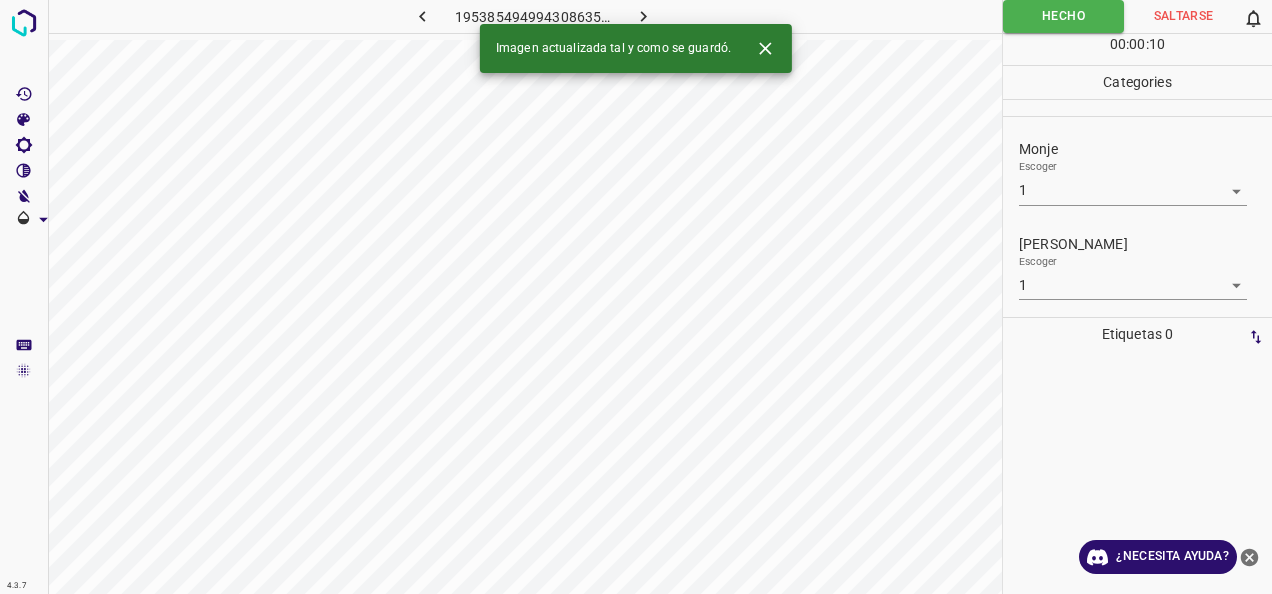 click 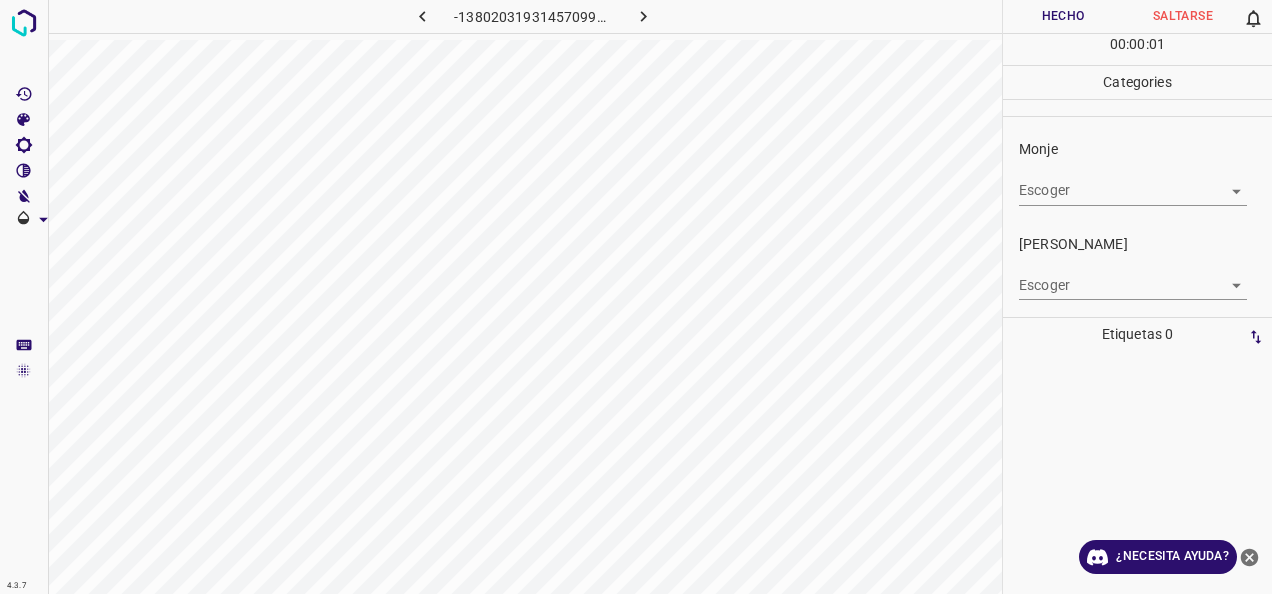 click on "4.3.7 -1380203193145709903.png Hecho Saltarse 0 00   : 00   : 01   Categories [PERSON_NAME] ​  [PERSON_NAME]   Escoger ​ Etiquetas 0 Categories 1 Monje 2  [PERSON_NAME] Herramientas Espacio Cambiar entre modos (Dibujar y Editar) Yo Etiquetado automático R Restaurar zoom M Acercar N Alejar Borrar Eliminar etiqueta de selección Filtros Z Restaurar filtros X Filtro de saturación C Filtro de brillo V Filtro de contraste B Filtro de escala de grises General O Descargar ¿Necesita ayuda? -Mensaje de texto -Esconder -Borrar" at bounding box center (636, 297) 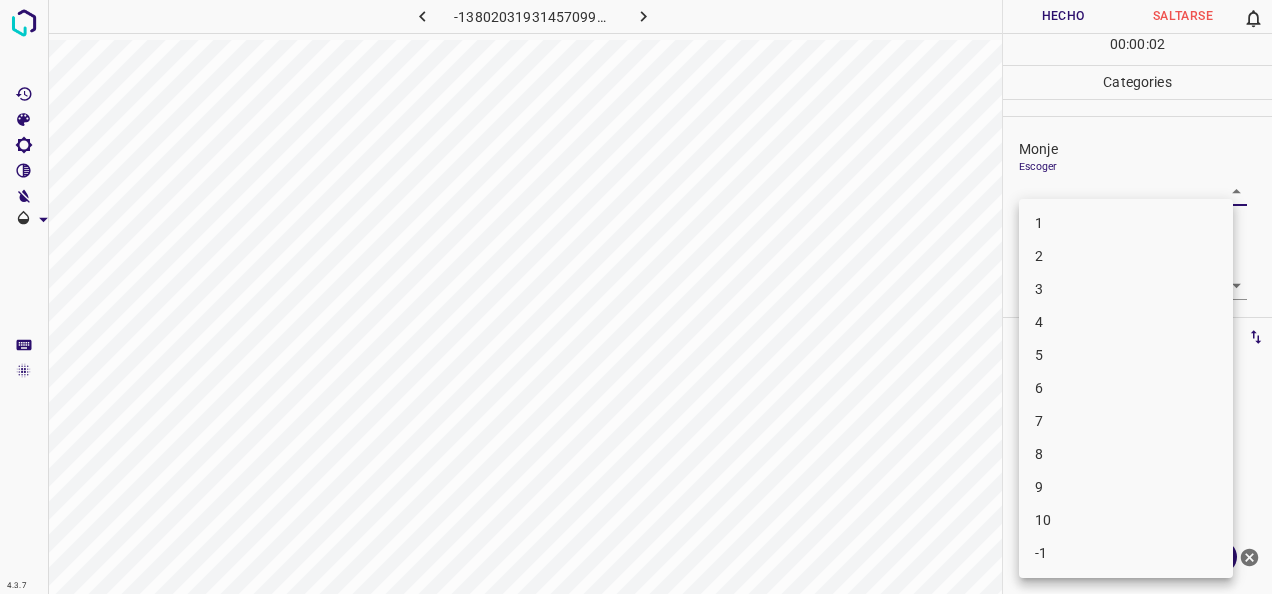 click on "1" at bounding box center (1126, 223) 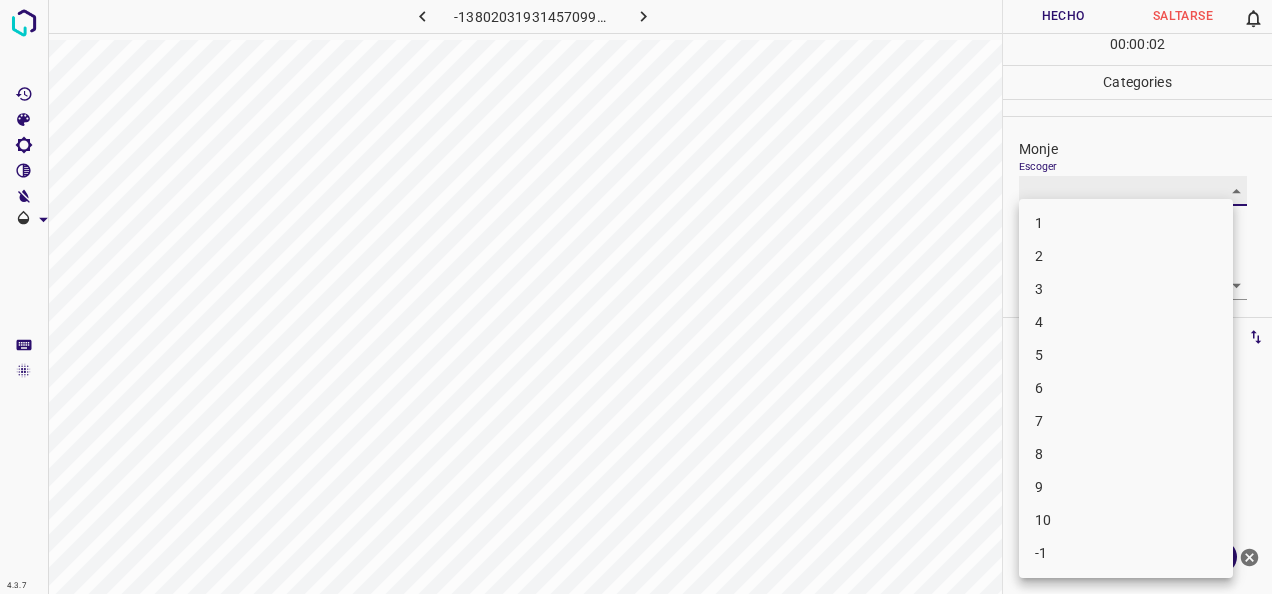 type on "1" 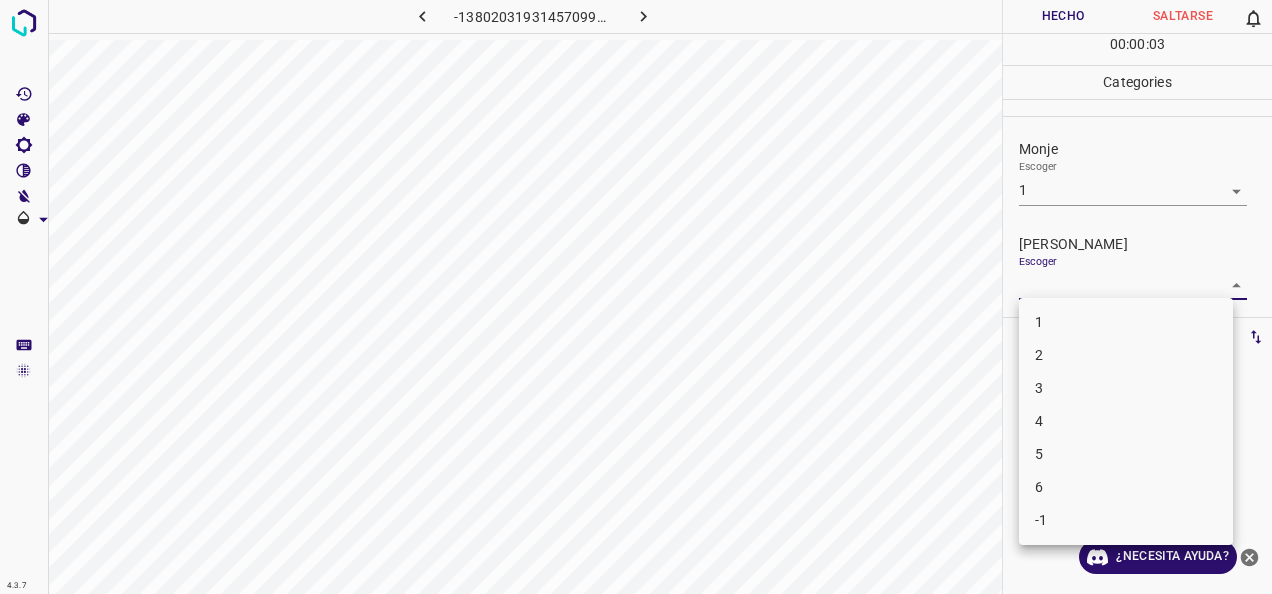 click on "4.3.7 -1380203193145709903.png Hecho Saltarse 0 00   : 00   : 03   Categories Monje  Escoger 1 1  [PERSON_NAME]   Escoger ​ Etiquetas 0 Categories 1 Monje 2  [PERSON_NAME] Herramientas Espacio Cambiar entre modos (Dibujar y Editar) Yo Etiquetado automático R Restaurar zoom M Acercar N Alejar Borrar Eliminar etiqueta de selección Filtros Z Restaurar filtros X Filtro de saturación C Filtro de brillo V Filtro de contraste B Filtro de escala de grises General O Descargar ¿Necesita ayuda? -Mensaje de texto -Esconder -Borrar 1 2 3 4 5 6 -1" at bounding box center [636, 297] 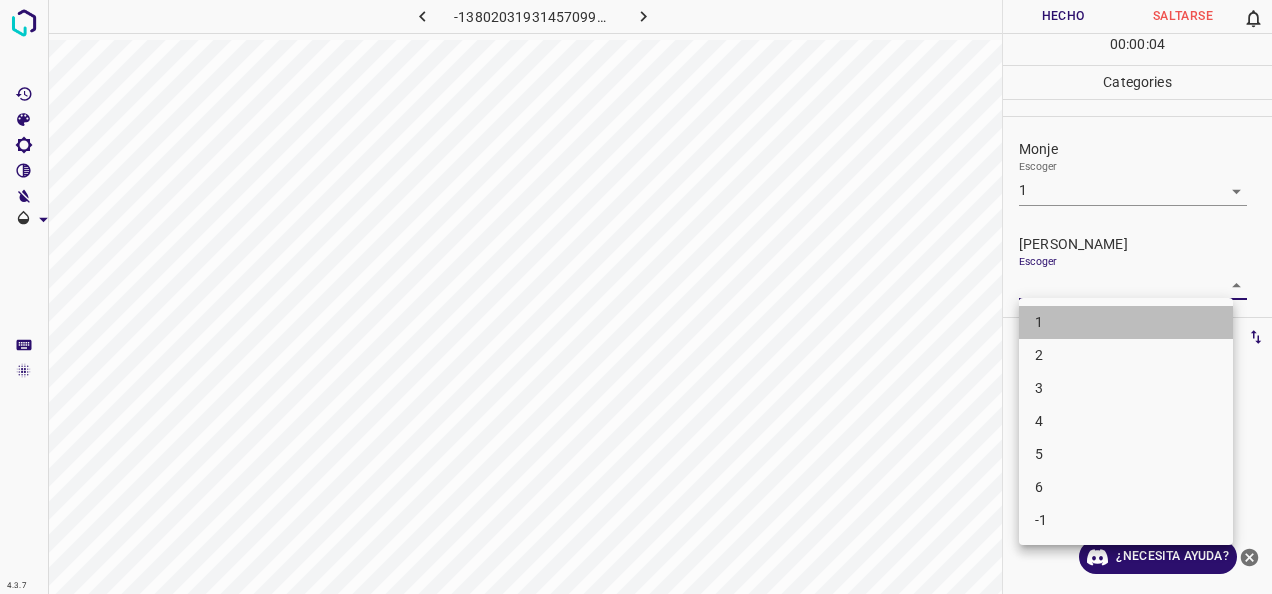 click on "1" at bounding box center (1126, 322) 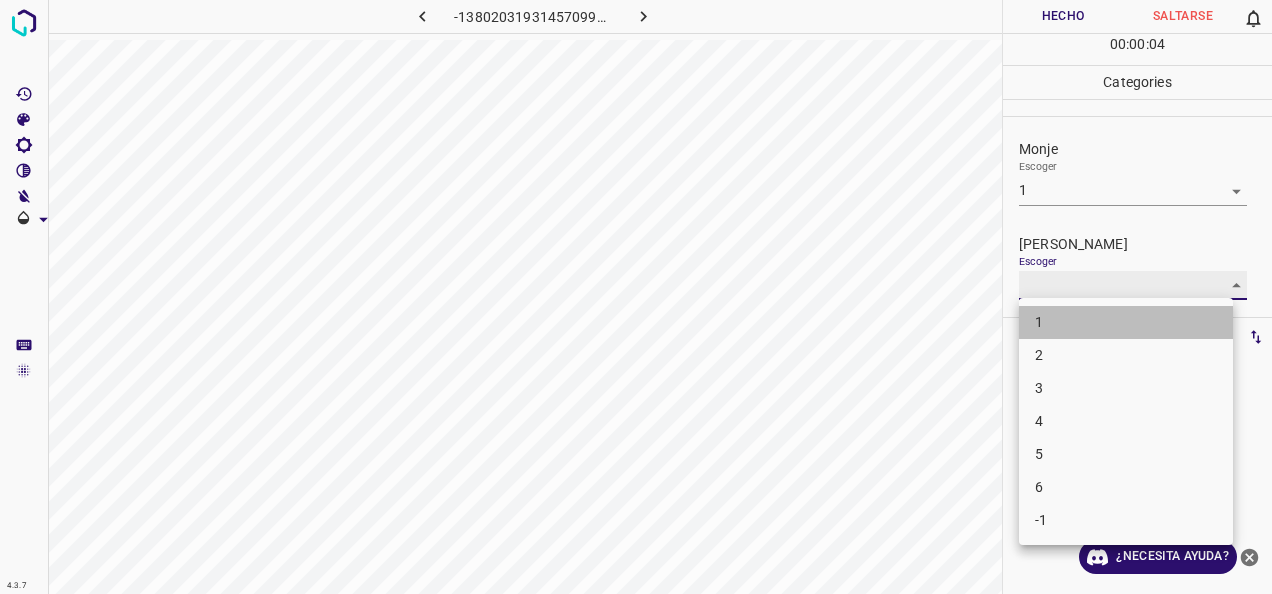 type on "1" 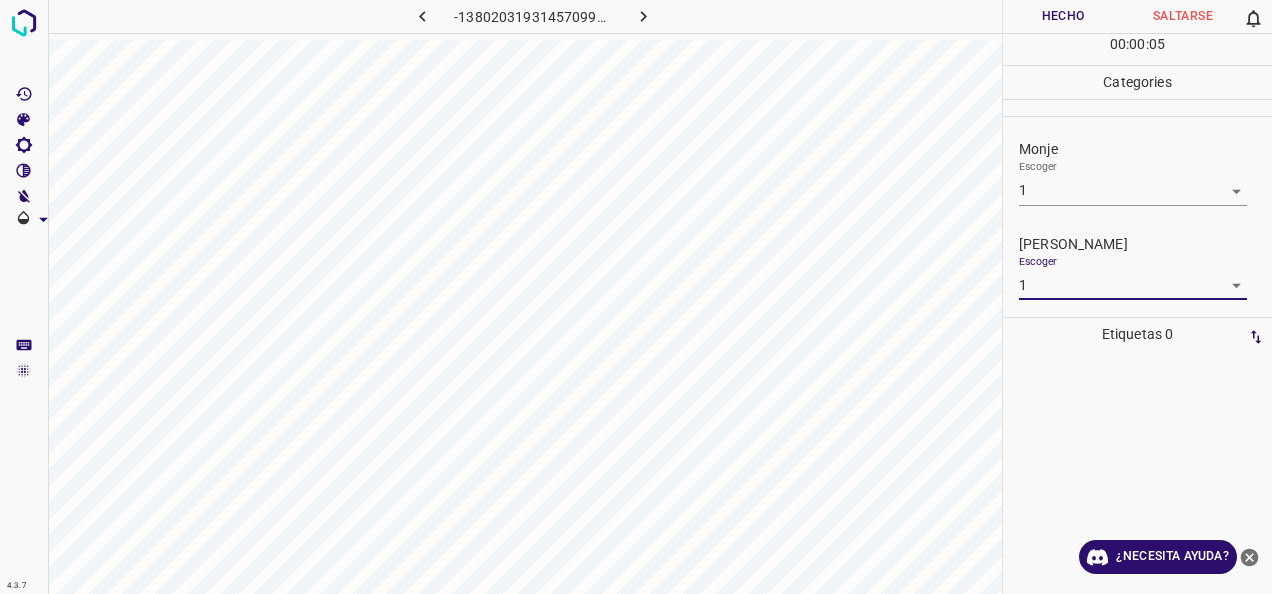 click on "Hecho" at bounding box center (1063, 16) 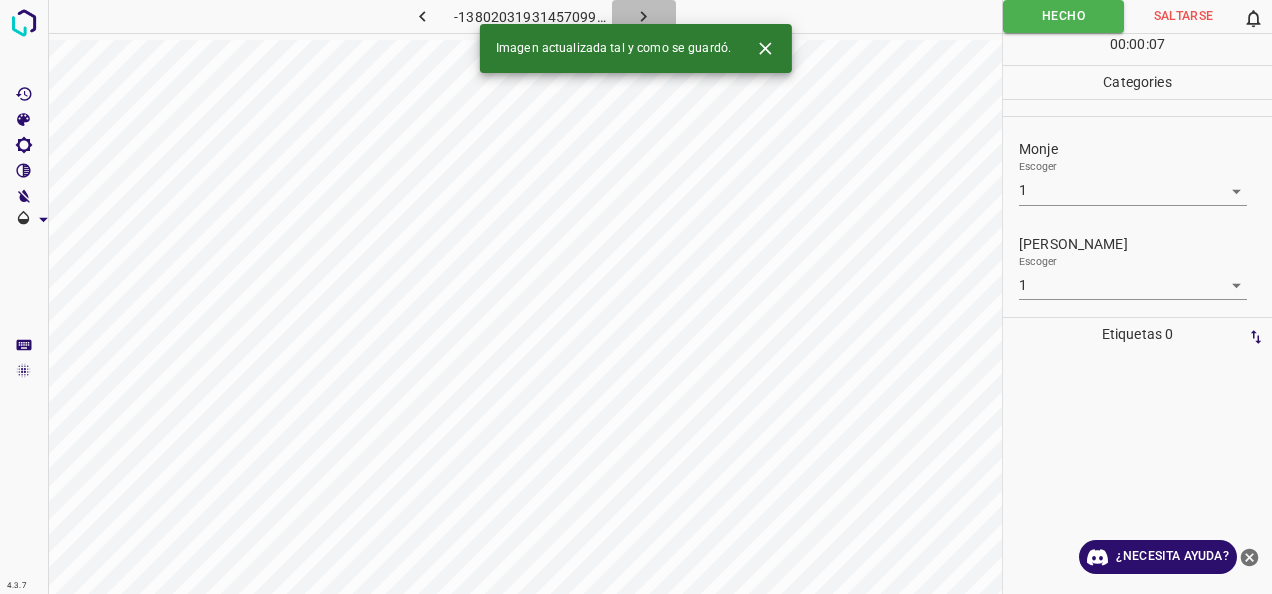 click 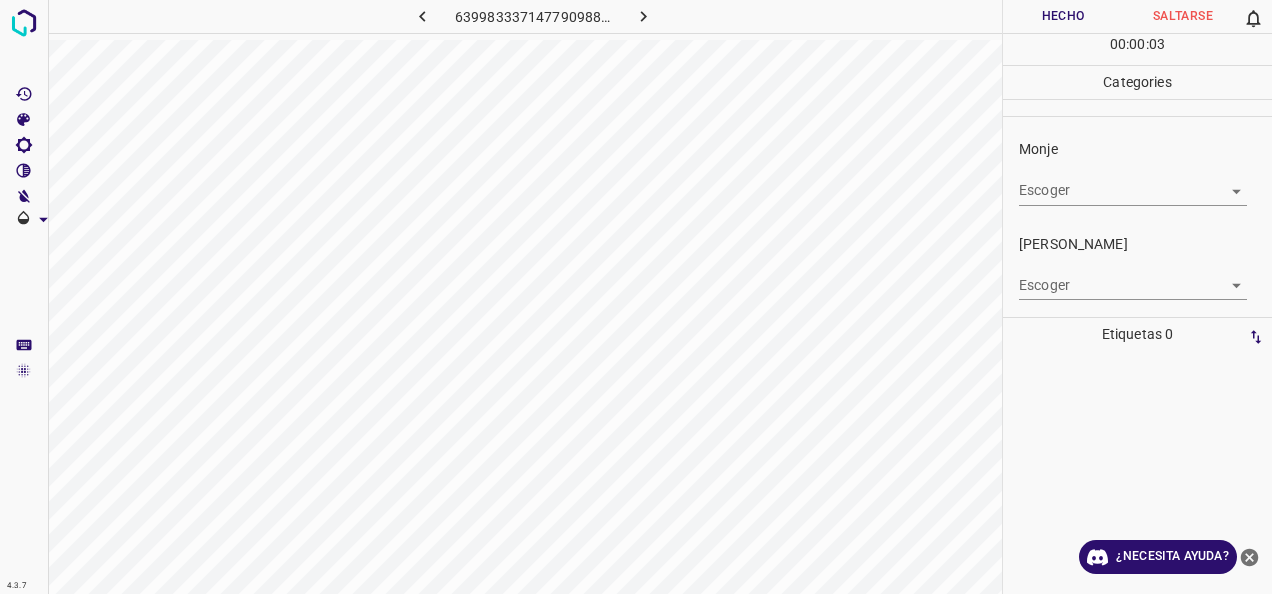 click on "4.3.7 639983337147790988.png Hecho Saltarse 0 00   : 00   : 03   Categories Monje  Escoger ​  [PERSON_NAME]   Escoger ​ Etiquetas 0 Categories 1 Monje 2  [PERSON_NAME] Herramientas Espacio Cambiar entre modos (Dibujar y Editar) Yo Etiquetado automático R Restaurar zoom M Acercar N Alejar Borrar Eliminar etiqueta de selección Filtros Z Restaurar filtros X Filtro de saturación C Filtro de brillo V Filtro de contraste B Filtro de escala de grises General O Descargar ¿Necesita ayuda? -Mensaje de texto -Esconder -Borrar" at bounding box center (636, 297) 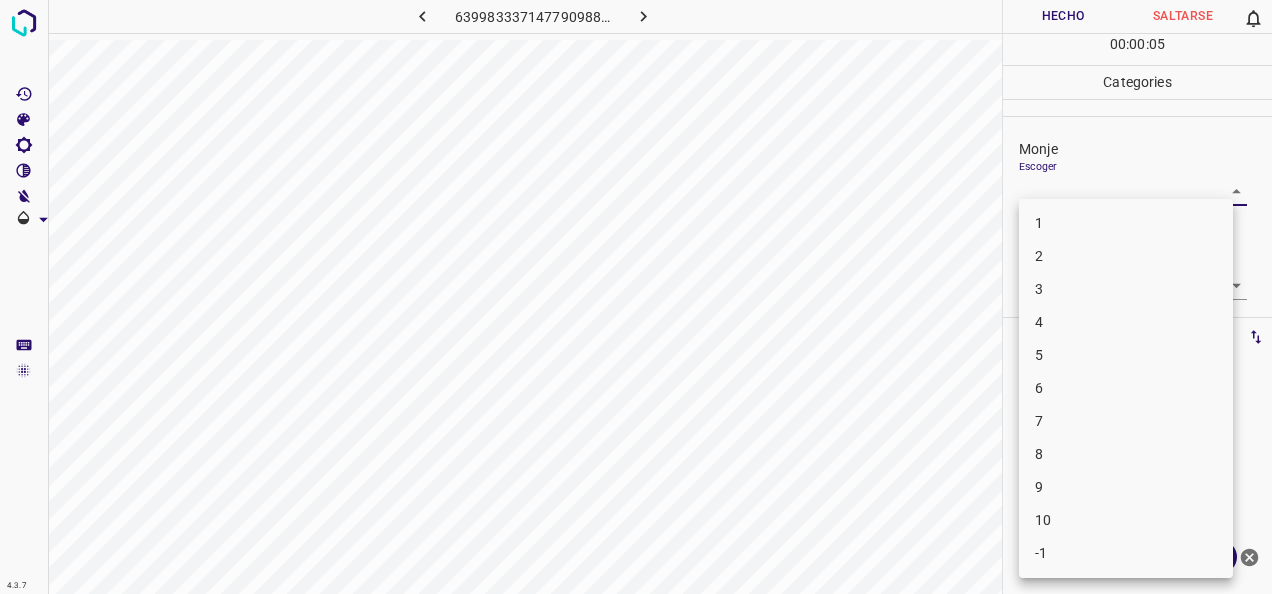 click on "1" at bounding box center (1126, 223) 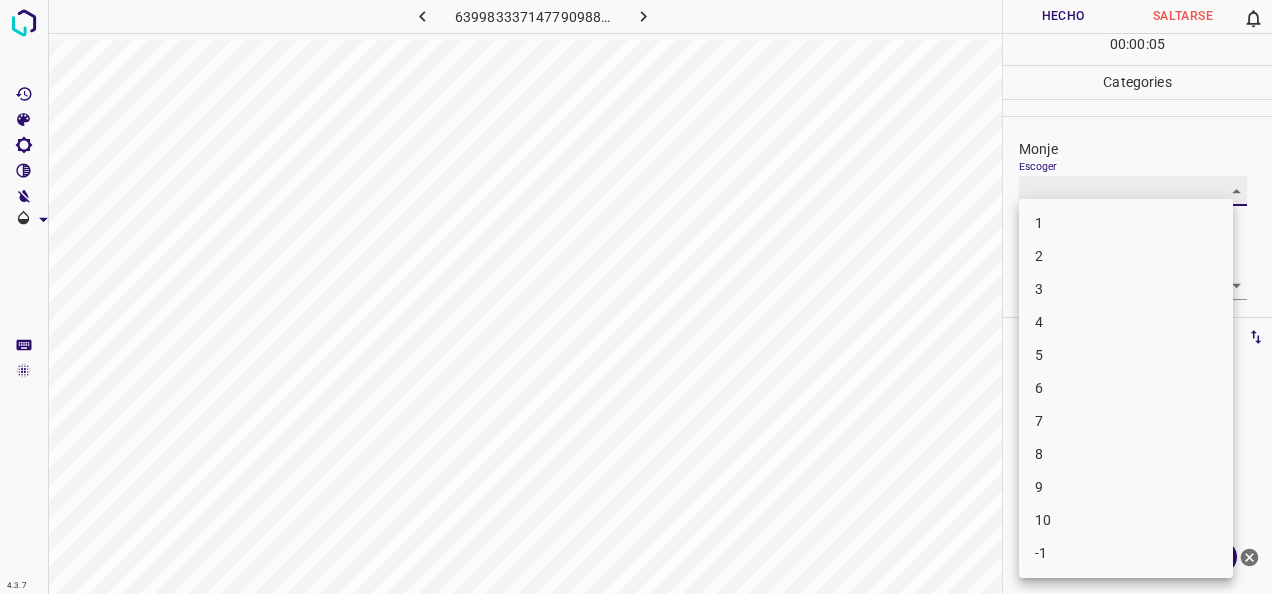 type on "1" 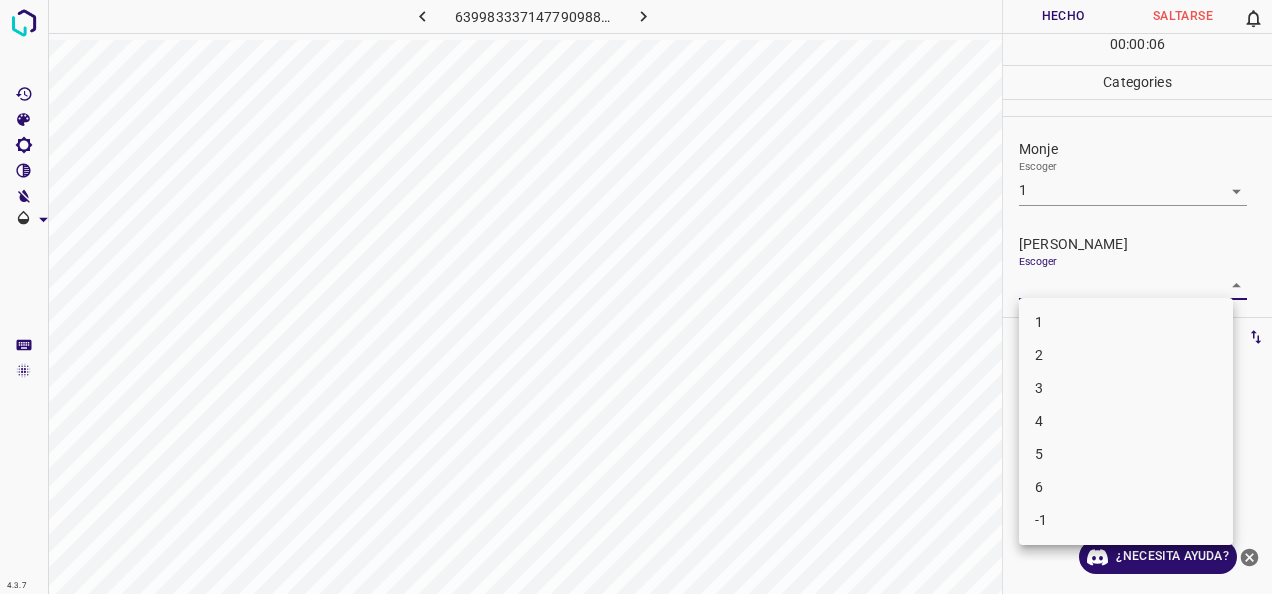 click on "4.3.7 639983337147790988.png Hecho Saltarse 0 00   : 00   : 06   Categories Monje  Escoger 1 1  [PERSON_NAME]   Escoger ​ Etiquetas 0 Categories 1 Monje 2  [PERSON_NAME] Herramientas Espacio Cambiar entre modos (Dibujar y Editar) Yo Etiquetado automático R Restaurar zoom M Acercar N Alejar Borrar Eliminar etiqueta de selección Filtros Z Restaurar filtros X Filtro de saturación C Filtro de brillo V Filtro de contraste B Filtro de escala de grises General O Descargar ¿Necesita ayuda? -Mensaje de texto -Esconder -Borrar 1 2 3 4 5 6 -1" at bounding box center [636, 297] 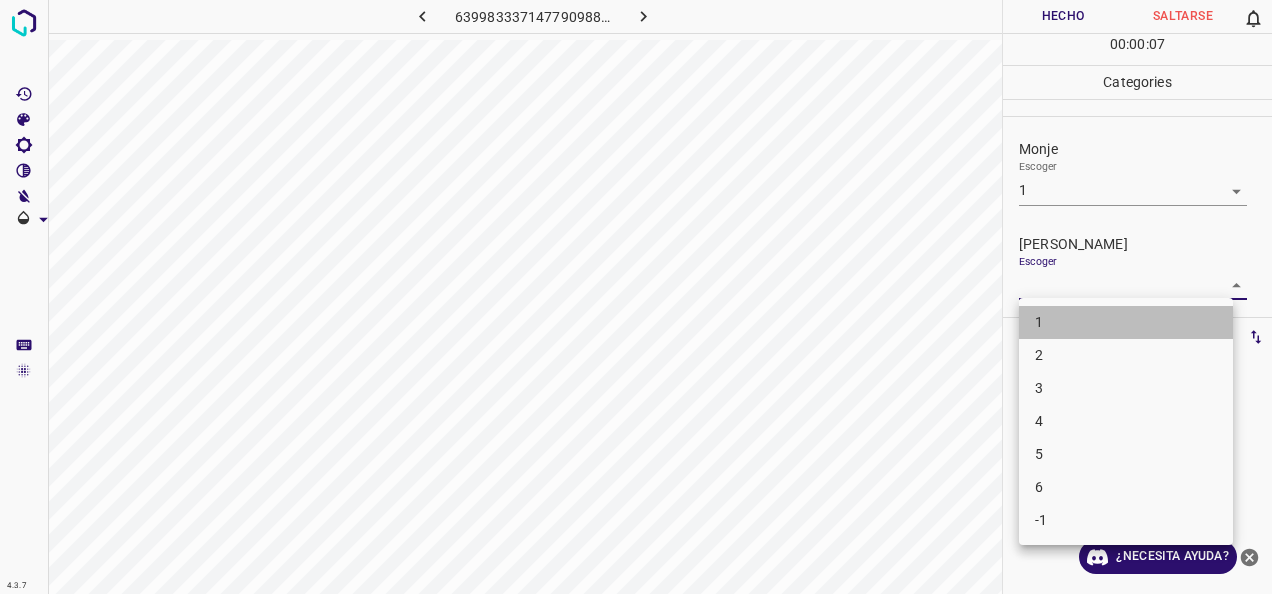 click on "1" at bounding box center (1126, 322) 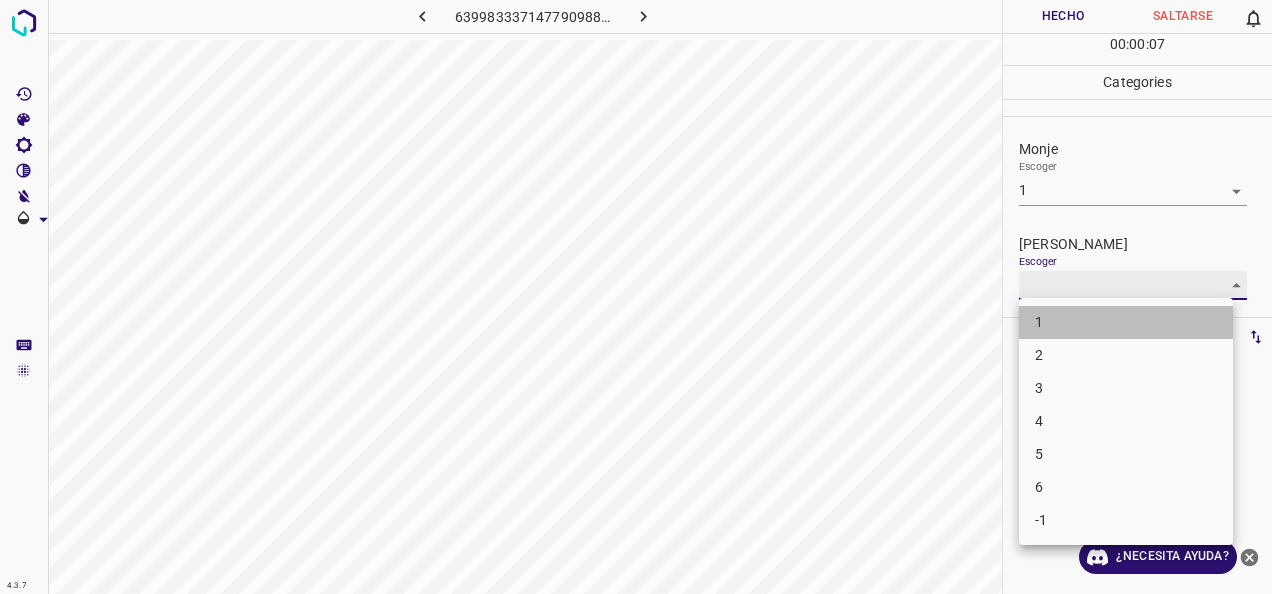 type on "1" 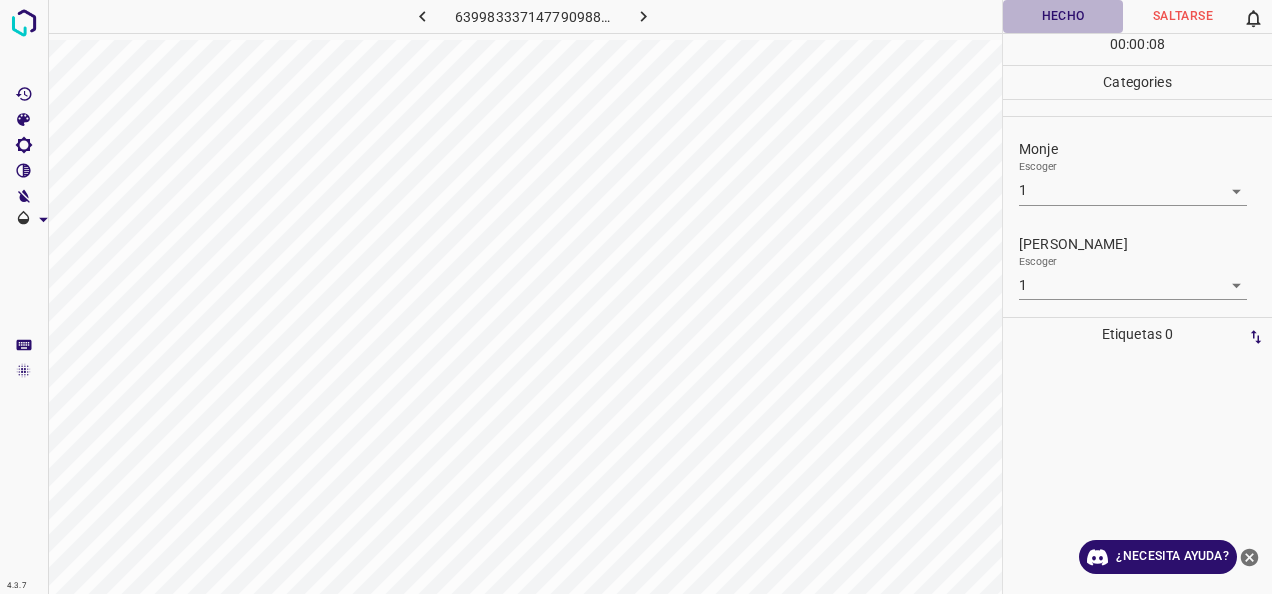 click on "Hecho" at bounding box center (1063, 16) 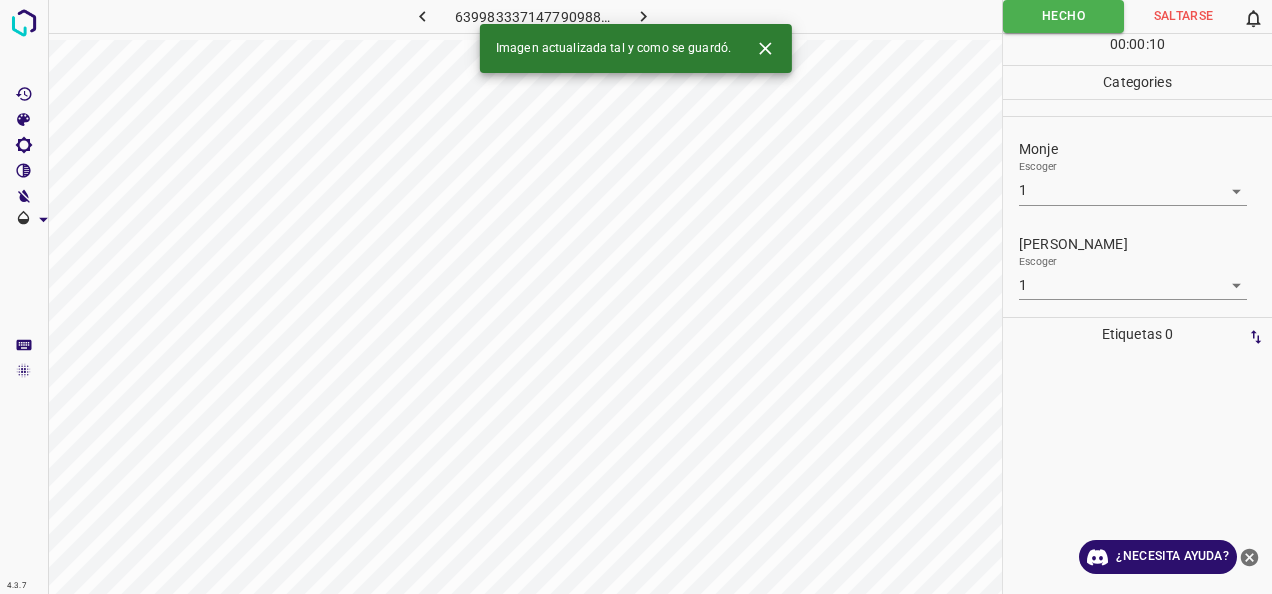 click 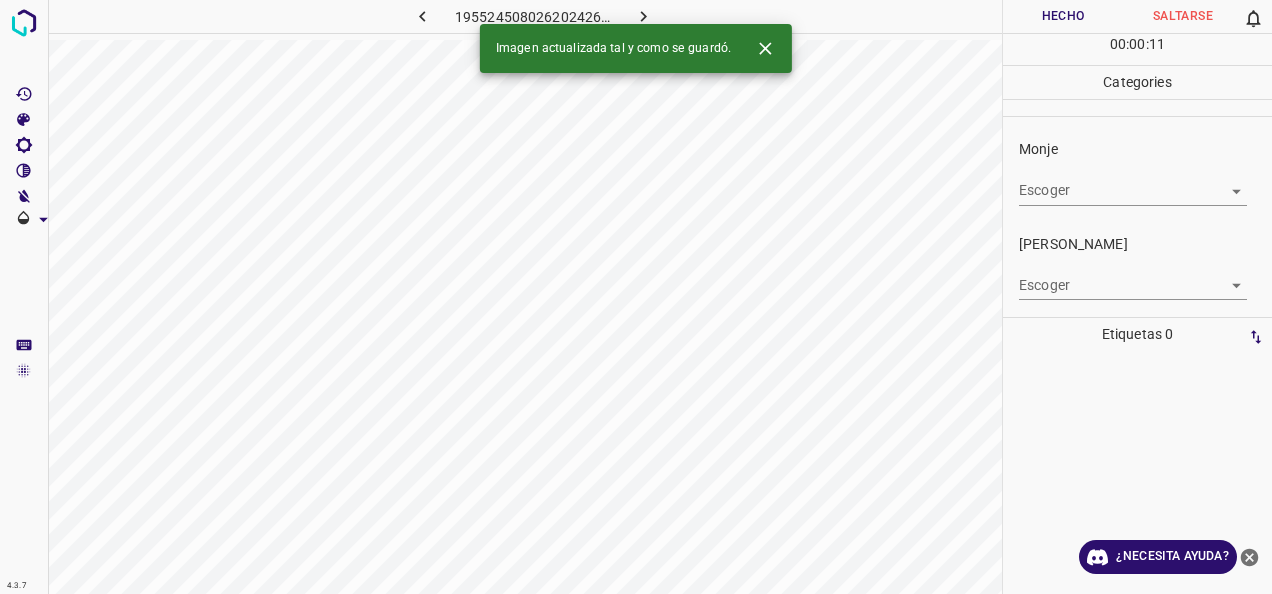 click on "4.3.7 1955245080262024269.png Hecho Saltarse 0 00   : 00   : 11   Categories Monje  Escoger ​  [PERSON_NAME]   Escoger ​ Etiquetas 0 Categories 1 Monje 2  [PERSON_NAME] Herramientas Espacio Cambiar entre modos (Dibujar y Editar) Yo Etiquetado automático R Restaurar zoom M Acercar N Alejar Borrar Eliminar etiqueta de selección Filtros Z Restaurar filtros X Filtro de saturación C Filtro de brillo V Filtro de contraste B Filtro de escala de grises General O Descargar Imagen actualizada tal y como se guardó. ¿Necesita ayuda? -Mensaje de texto -Esconder -Borrar" at bounding box center [636, 297] 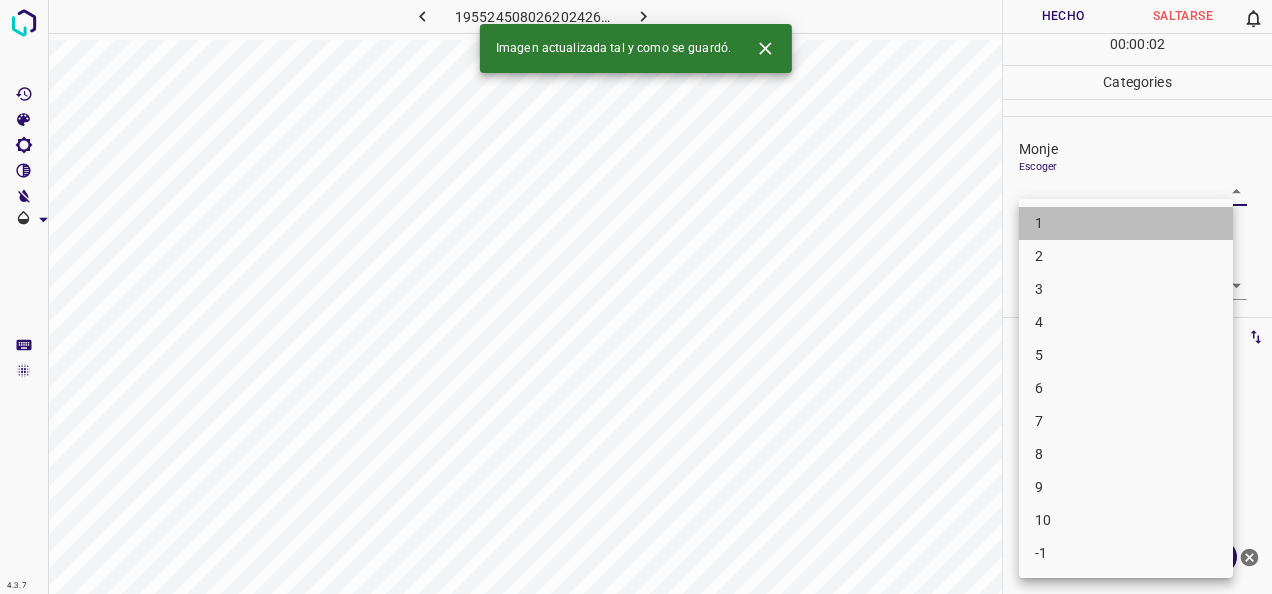 click on "1" at bounding box center (1126, 223) 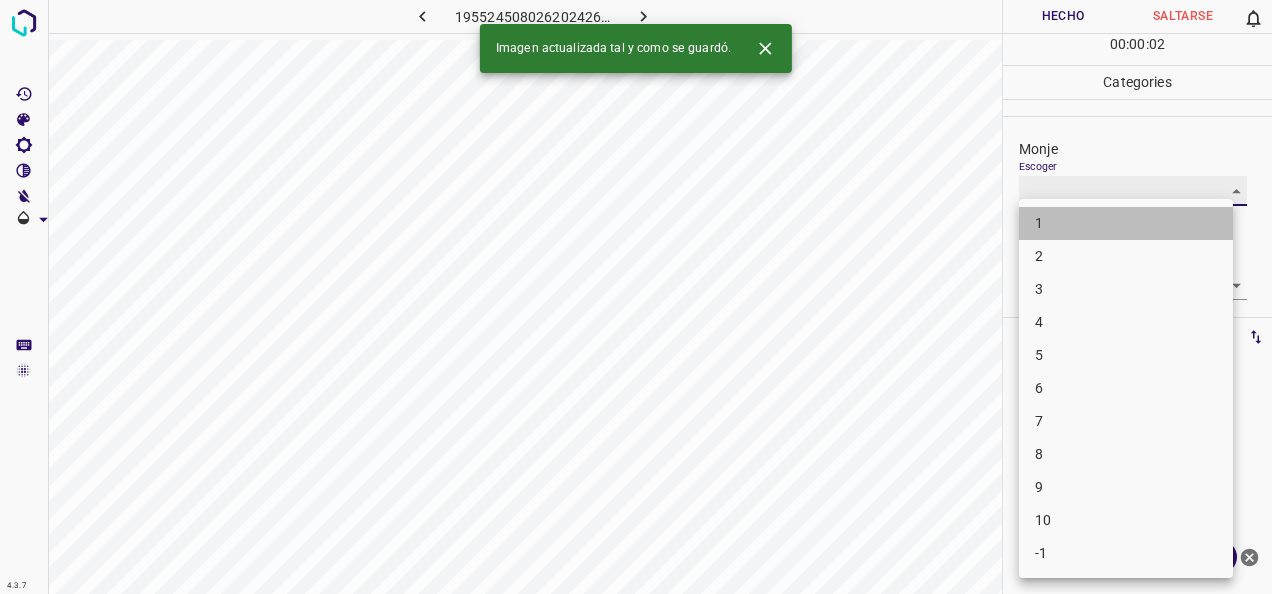 type on "1" 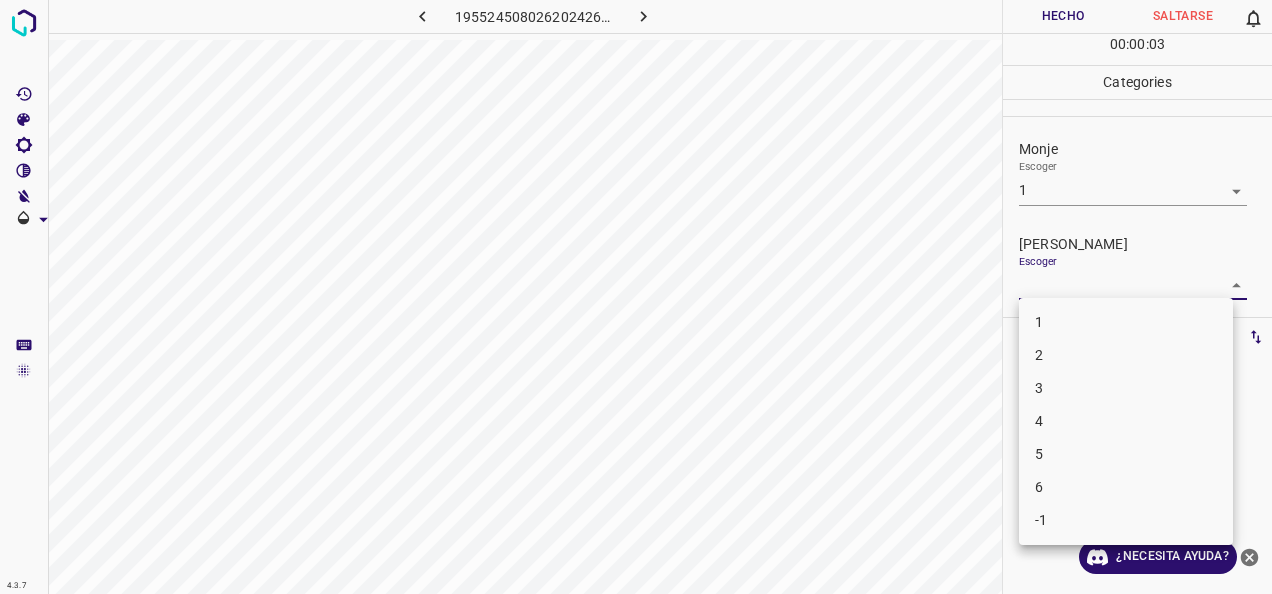 click on "4.3.7 1955245080262024269.png Hecho Saltarse 0 00   : 00   : 03   Categories Monje  Escoger 1 1  [PERSON_NAME]   Escoger ​ Etiquetas 0 Categories 1 Monje 2  [PERSON_NAME] Herramientas Espacio Cambiar entre modos (Dibujar y Editar) Yo Etiquetado automático R Restaurar zoom M Acercar N Alejar Borrar Eliminar etiqueta de selección Filtros Z Restaurar filtros X Filtro de saturación C Filtro de brillo V Filtro de contraste B Filtro de escala de grises General O Descargar ¿Necesita ayuda? -Mensaje de texto -Esconder -Borrar 1 2 3 4 5 6 -1" at bounding box center (636, 297) 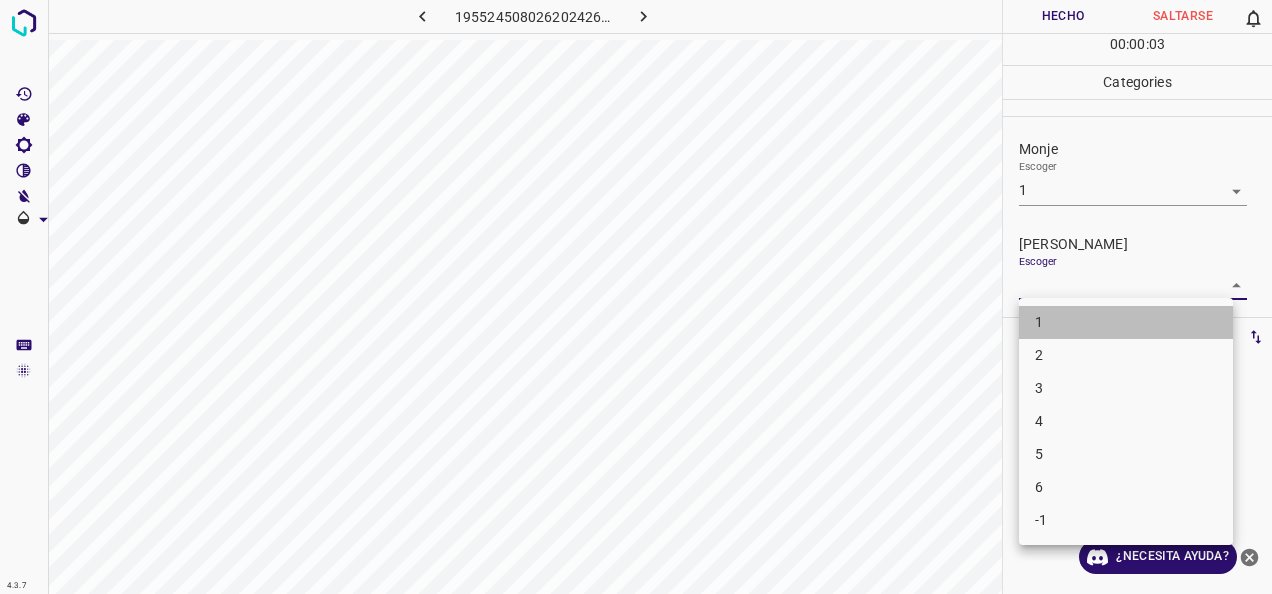 click on "1" at bounding box center [1126, 322] 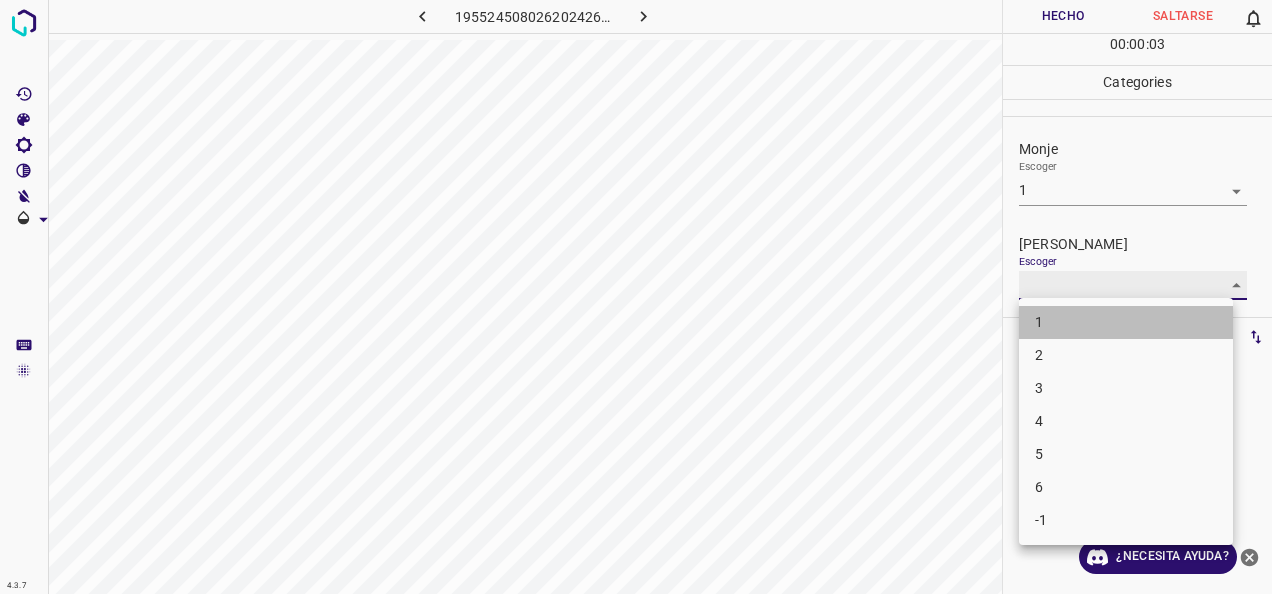 type on "1" 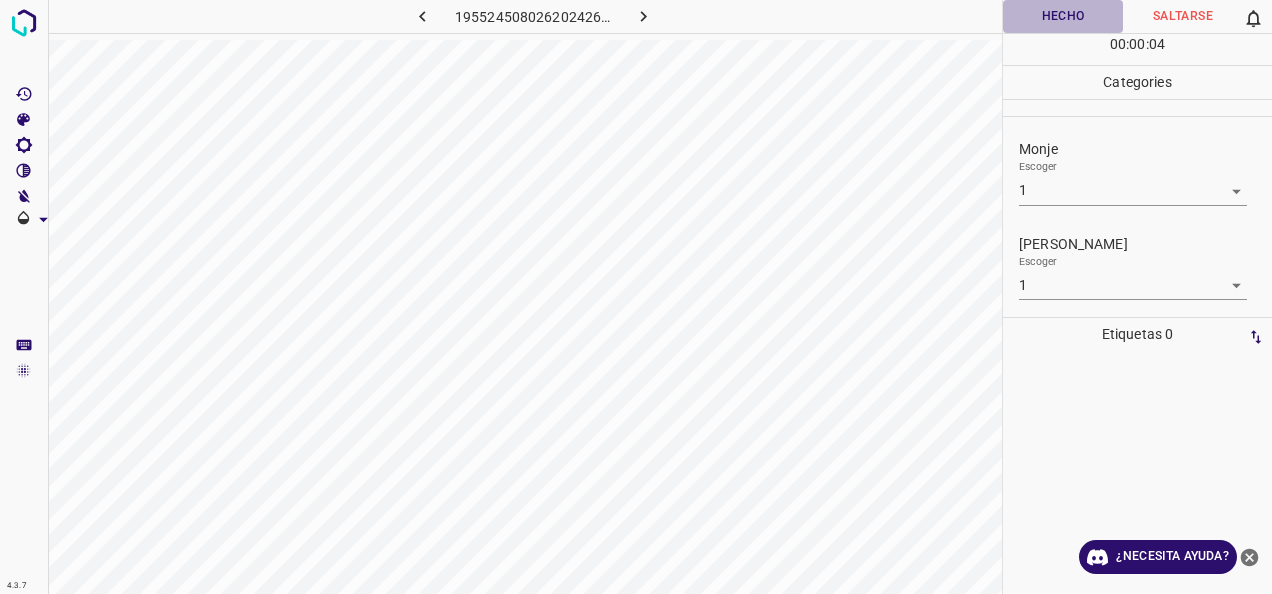 click on "Hecho" at bounding box center [1063, 16] 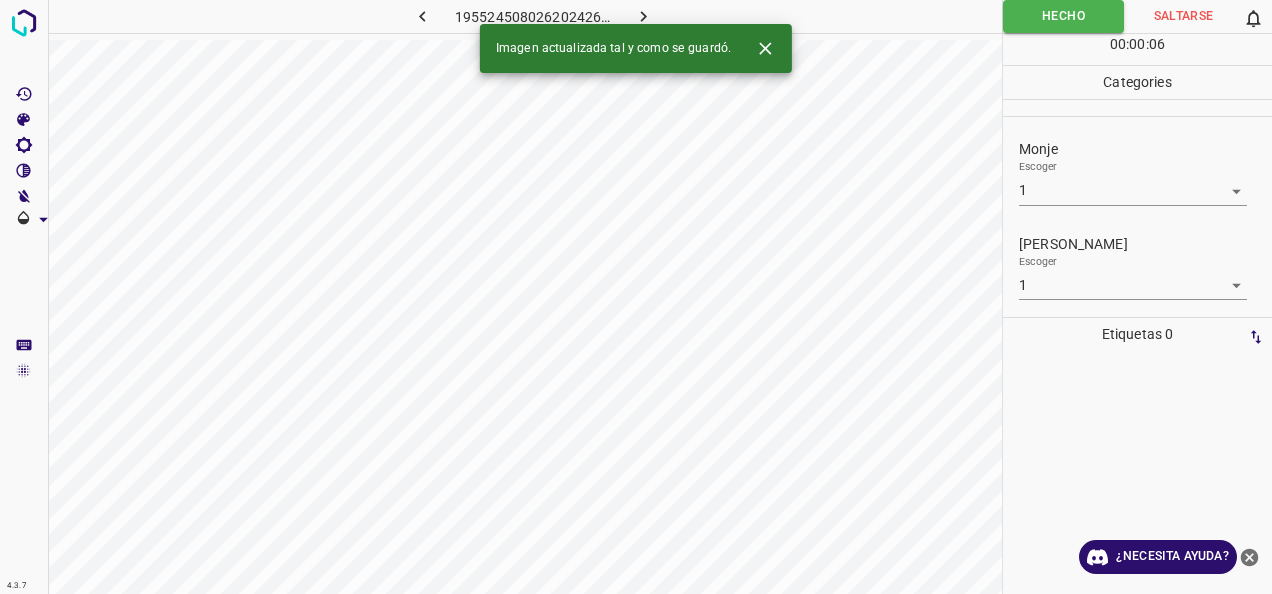 click 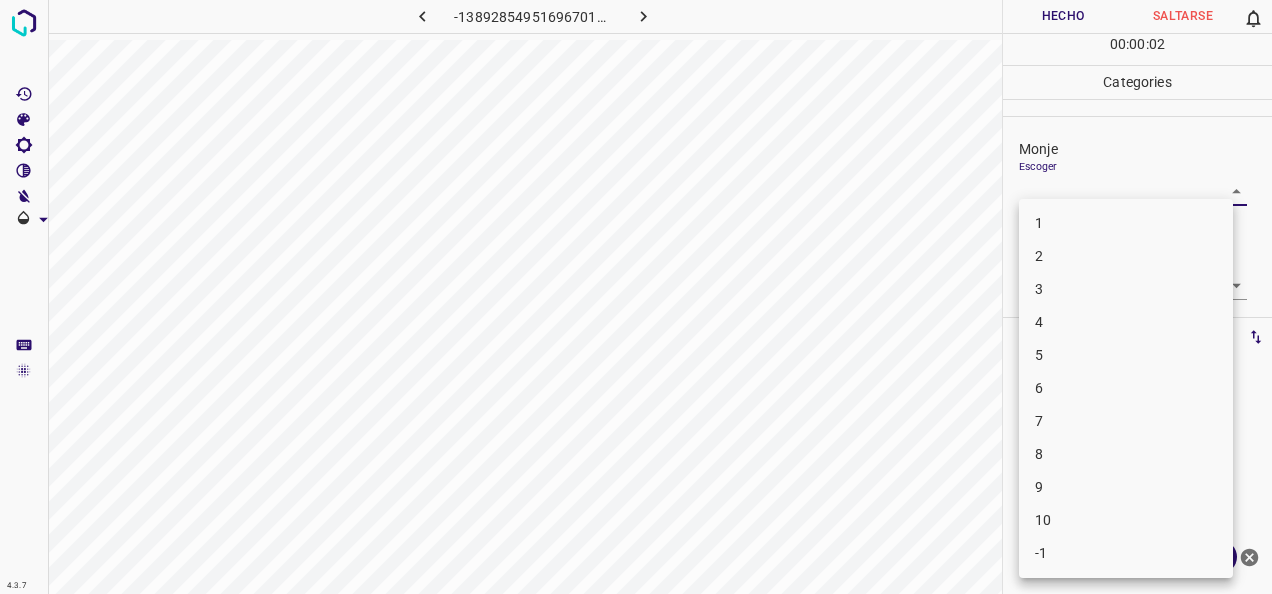 click on "4.3.7 -1389285495169670132.png Hecho Saltarse 0 00   : 00   : 02   Categories Monje  Escoger ​  [PERSON_NAME]   Escoger ​ Etiquetas 0 Categories 1 Monje 2  [PERSON_NAME] Herramientas Espacio Cambiar entre modos (Dibujar y Editar) Yo Etiquetado automático R Restaurar zoom M Acercar N Alejar Borrar Eliminar etiqueta de selección Filtros Z Restaurar filtros X Filtro de saturación C Filtro de brillo V Filtro de contraste B Filtro de escala de grises General O Descargar ¿Necesita ayuda? -Mensaje de texto -Esconder -Borrar 1 2 3 4 5 6 7 8 9 10 -1" at bounding box center (636, 297) 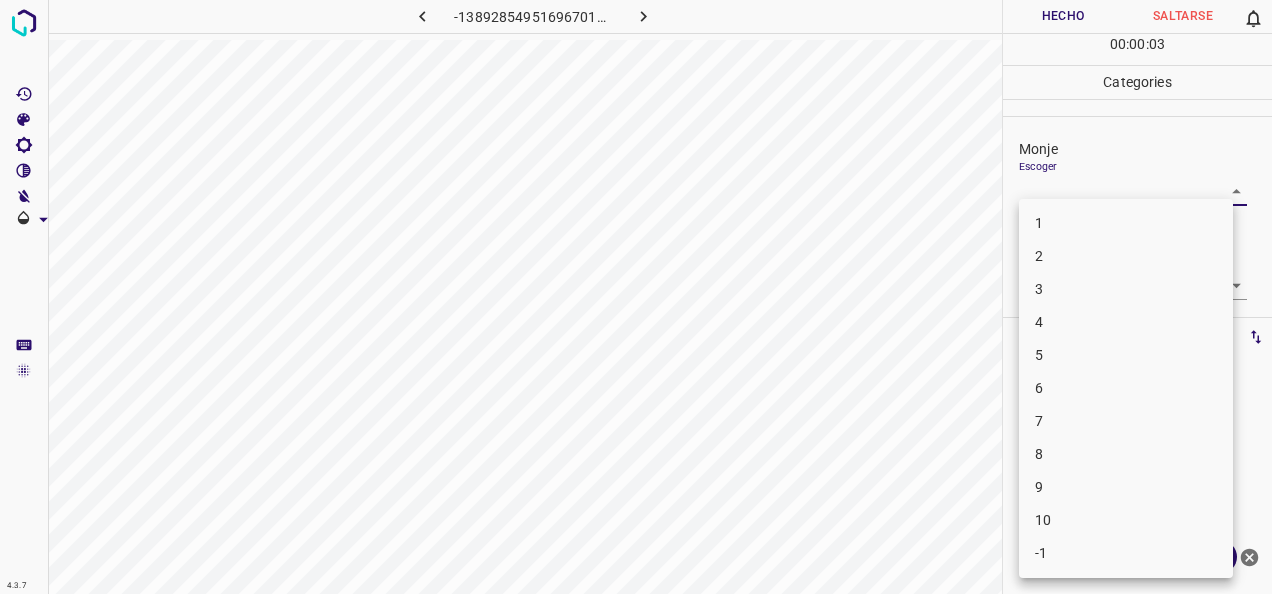 click on "4" at bounding box center [1126, 322] 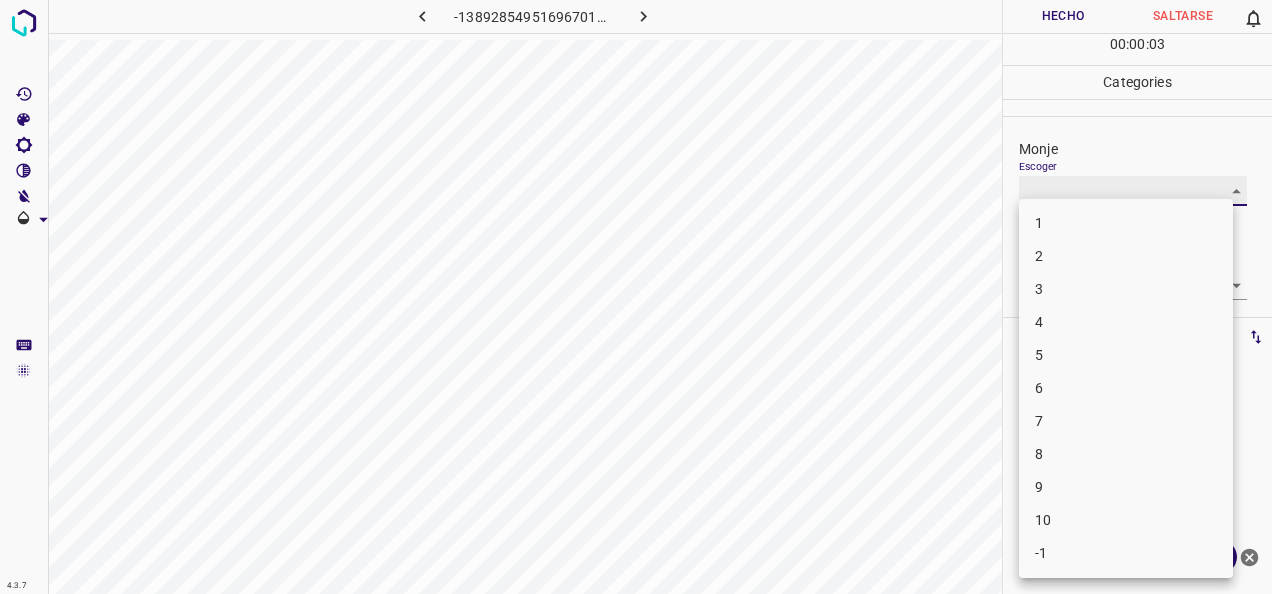 type on "4" 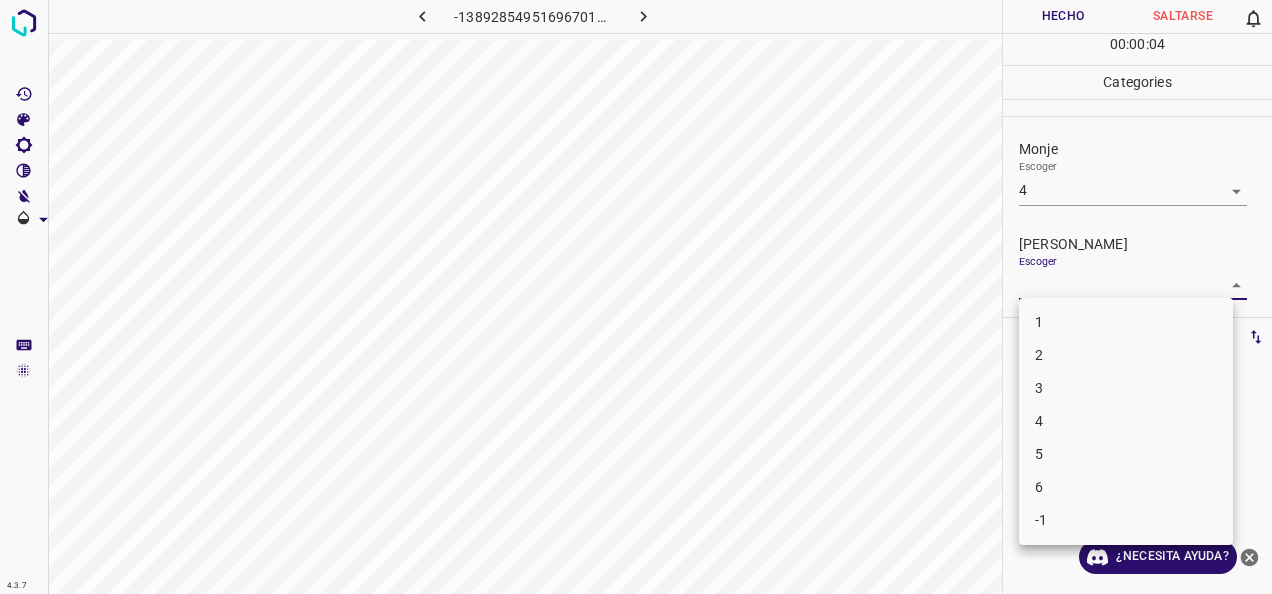 click on "4.3.7 -1389285495169670132.png Hecho Saltarse 0 00   : 00   : 04   Categories Monje  Escoger 4 4  [PERSON_NAME]   Escoger ​ Etiquetas 0 Categories 1 Monje 2  [PERSON_NAME] Herramientas Espacio Cambiar entre modos (Dibujar y Editar) Yo Etiquetado automático R Restaurar zoom M Acercar N Alejar Borrar Eliminar etiqueta de selección Filtros Z Restaurar filtros X Filtro de saturación C Filtro de brillo V Filtro de contraste B Filtro de escala de grises General O Descargar ¿Necesita ayuda? -Mensaje de texto -Esconder -Borrar 1 2 3 4 5 6 -1" at bounding box center (636, 297) 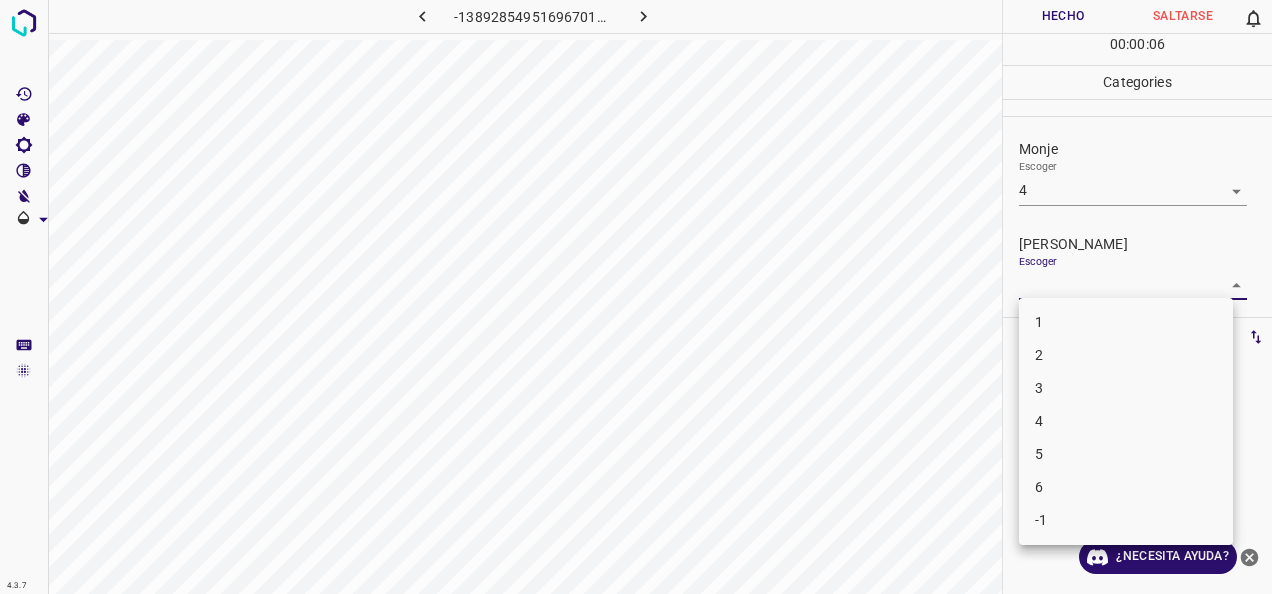 click on "3" at bounding box center [1126, 388] 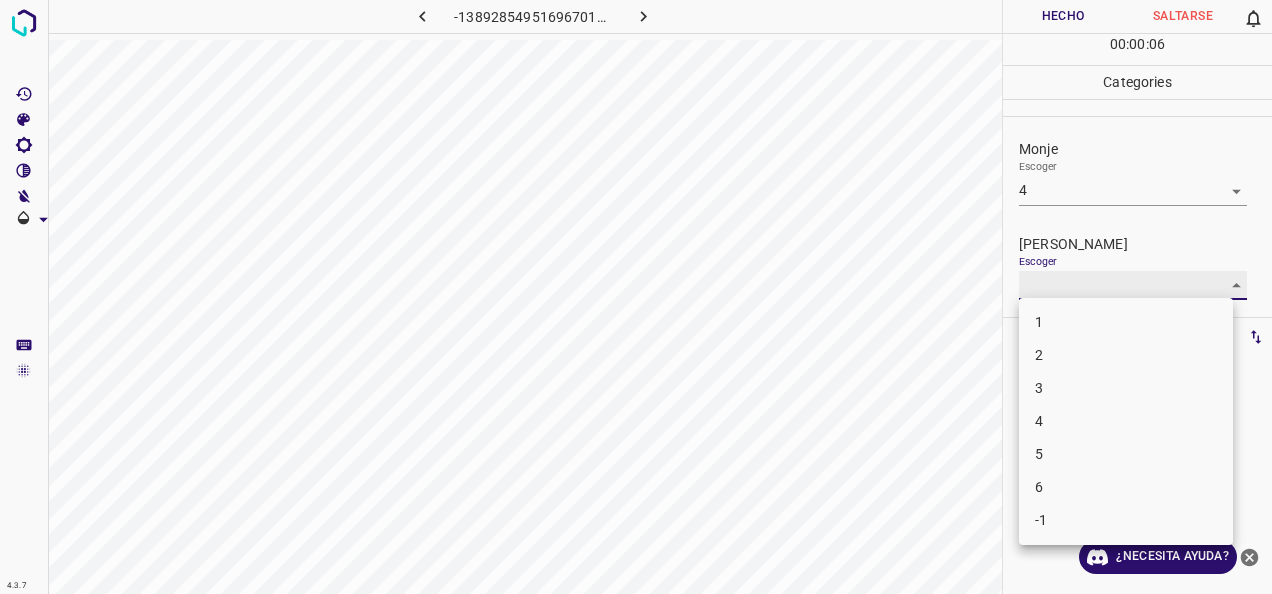 type on "3" 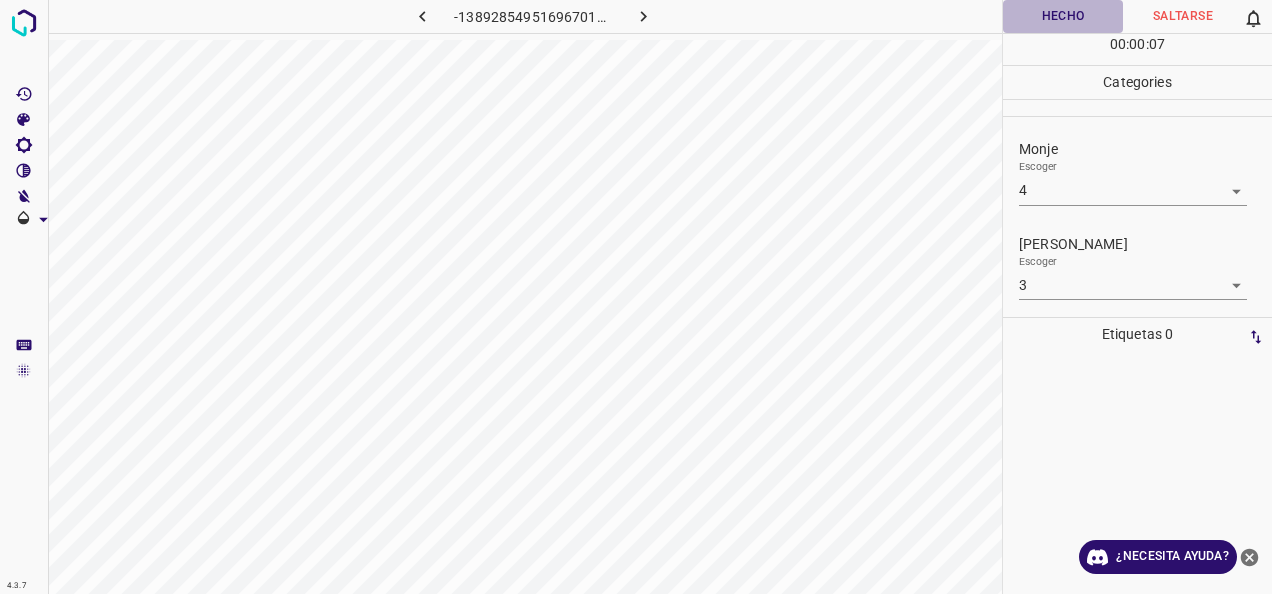 click on "Hecho" at bounding box center [1063, 16] 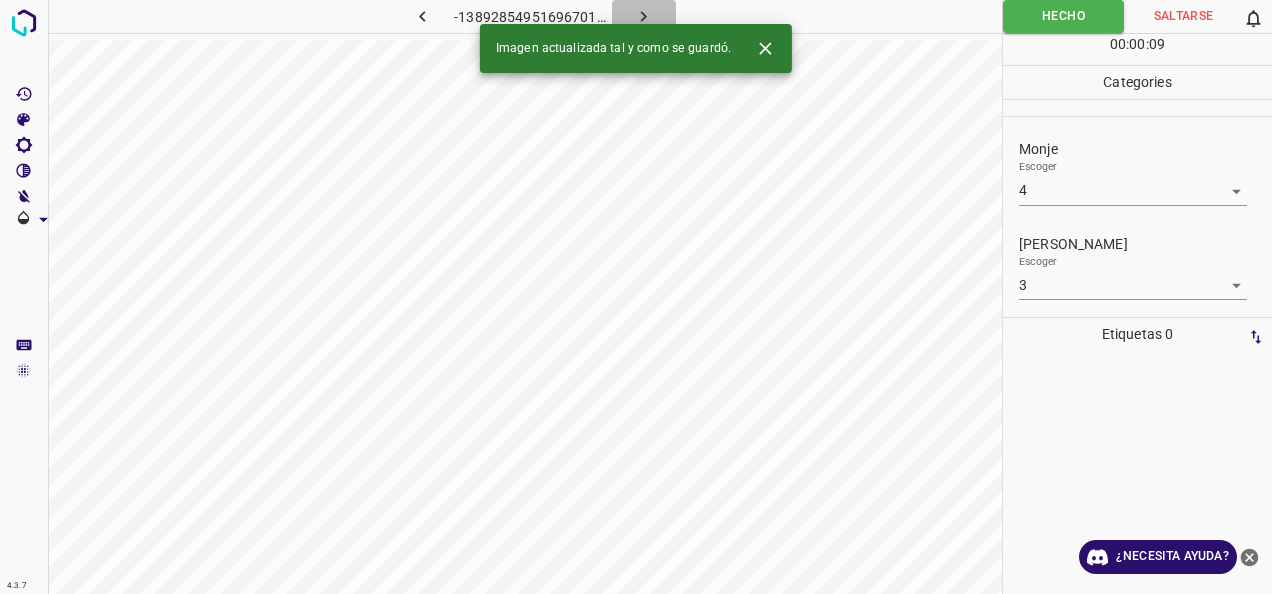 click 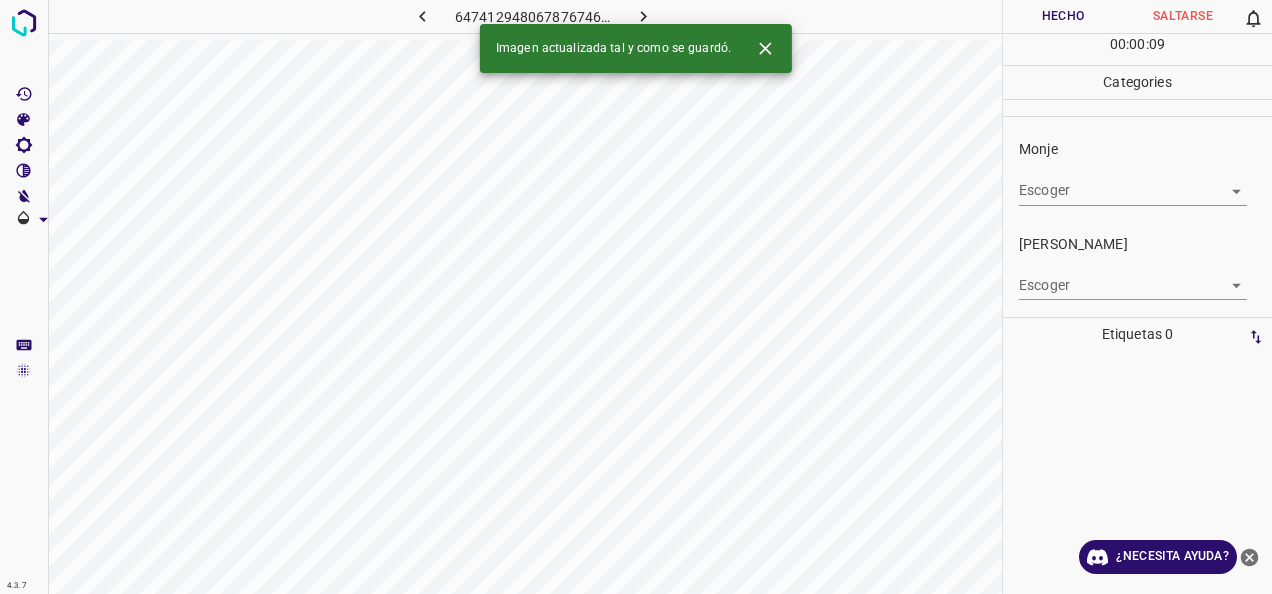 click on "4.3.7 6474129480678767462.png Hecho Saltarse 0 00   : 00   : 09   Categories Monje  Escoger ​  [PERSON_NAME]   Escoger ​ Etiquetas 0 Categories 1 Monje 2  [PERSON_NAME] Herramientas Espacio Cambiar entre modos (Dibujar y Editar) Yo Etiquetado automático R Restaurar zoom M Acercar N Alejar Borrar Eliminar etiqueta de selección Filtros Z Restaurar filtros X Filtro de saturación C Filtro de brillo V Filtro de contraste B Filtro de escala de grises General O Descargar Imagen actualizada tal y como se guardó. ¿Necesita ayuda? -Mensaje de texto -Esconder -Borrar" at bounding box center (636, 297) 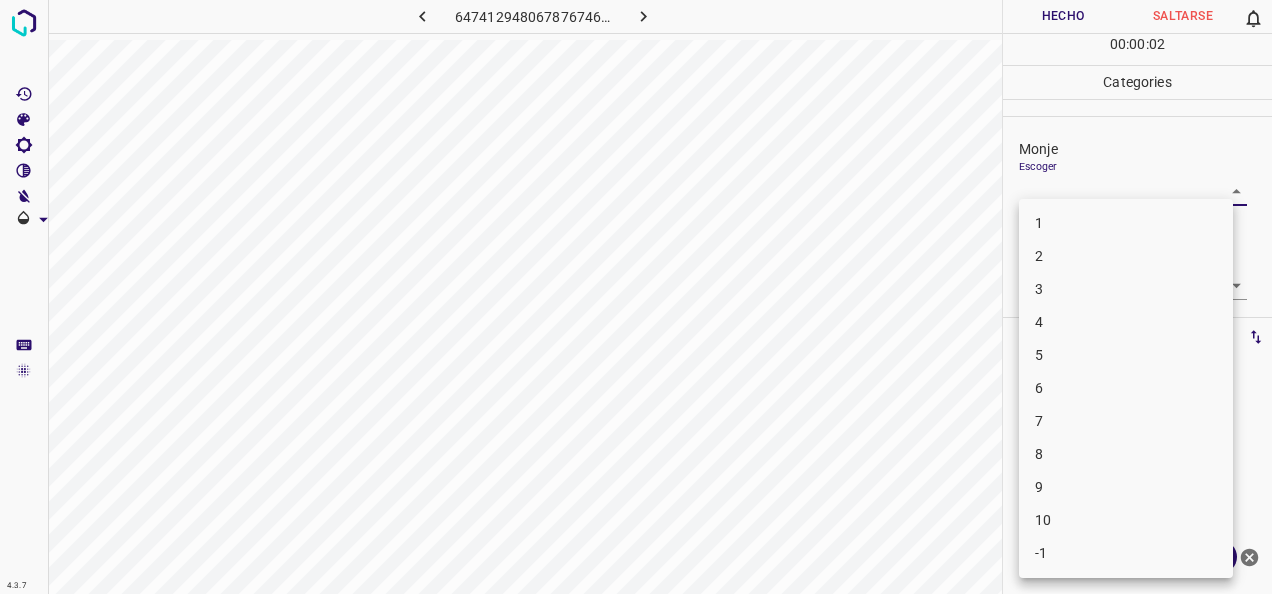 click on "5" at bounding box center [1126, 355] 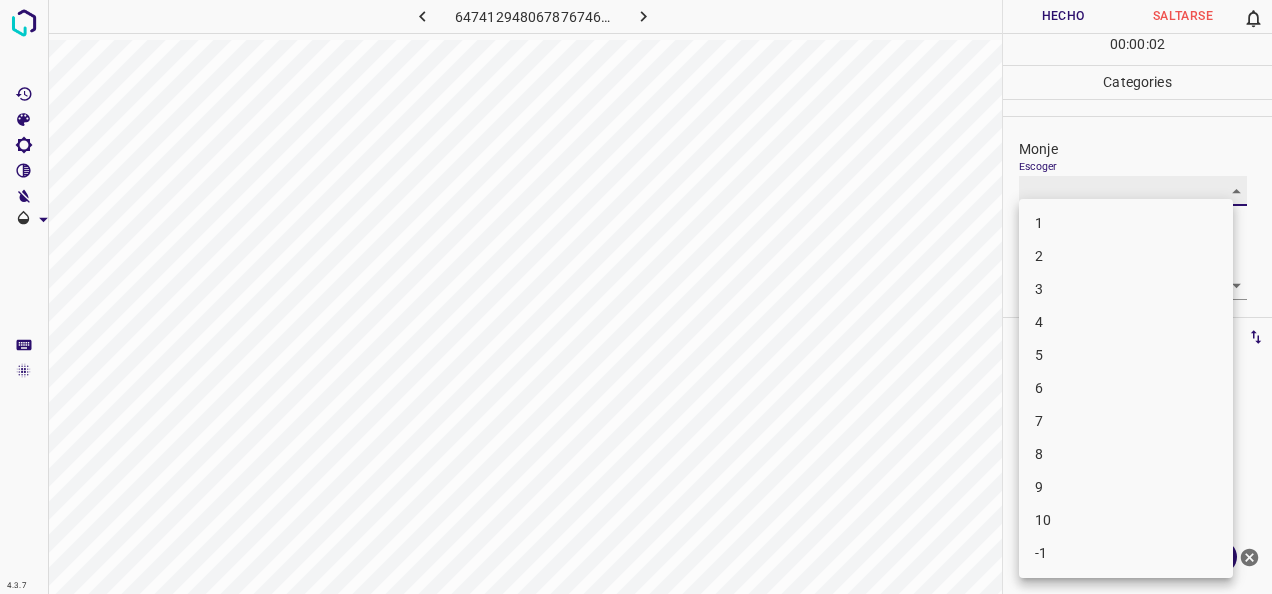 type on "5" 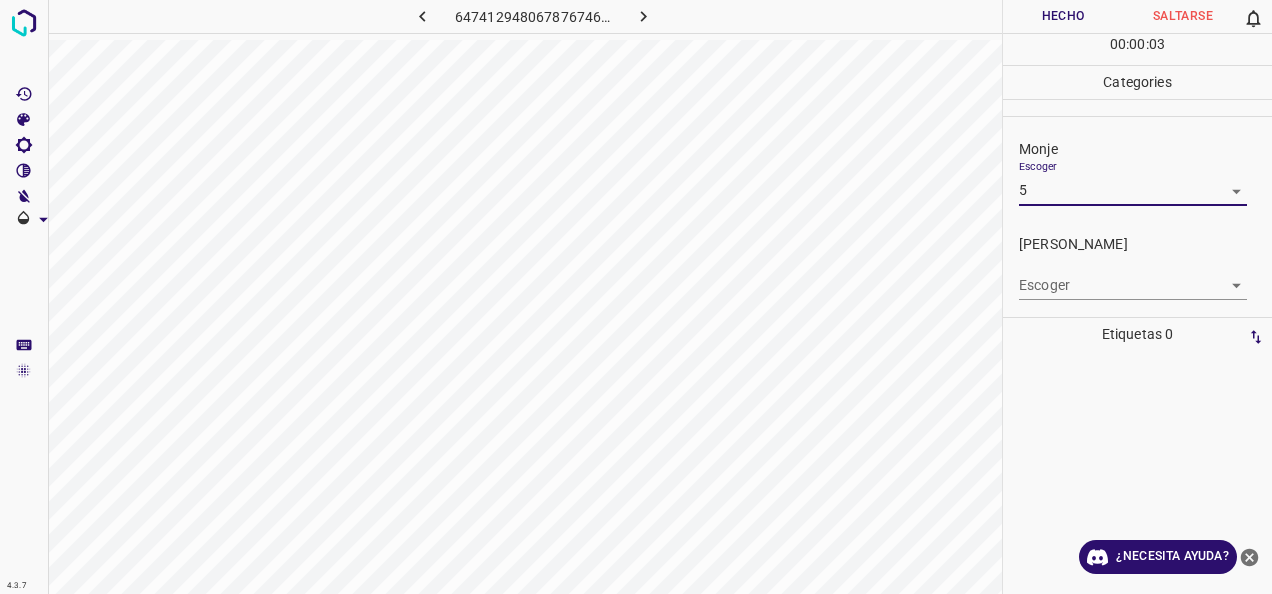 click on "4.3.7 6474129480678767462.png Hecho Saltarse 0 00   : 00   : 03   Categories Monje  Escoger 5 5  [PERSON_NAME]   Escoger ​ Etiquetas 0 Categories 1 Monje 2  [PERSON_NAME] Herramientas Espacio Cambiar entre modos (Dibujar y Editar) Yo Etiquetado automático R Restaurar zoom M Acercar N Alejar Borrar Eliminar etiqueta de selección Filtros Z Restaurar filtros X Filtro de saturación C Filtro de brillo V Filtro de contraste B Filtro de escala de grises General O Descargar ¿Necesita ayuda? -Mensaje de texto -Esconder -Borrar" at bounding box center (636, 297) 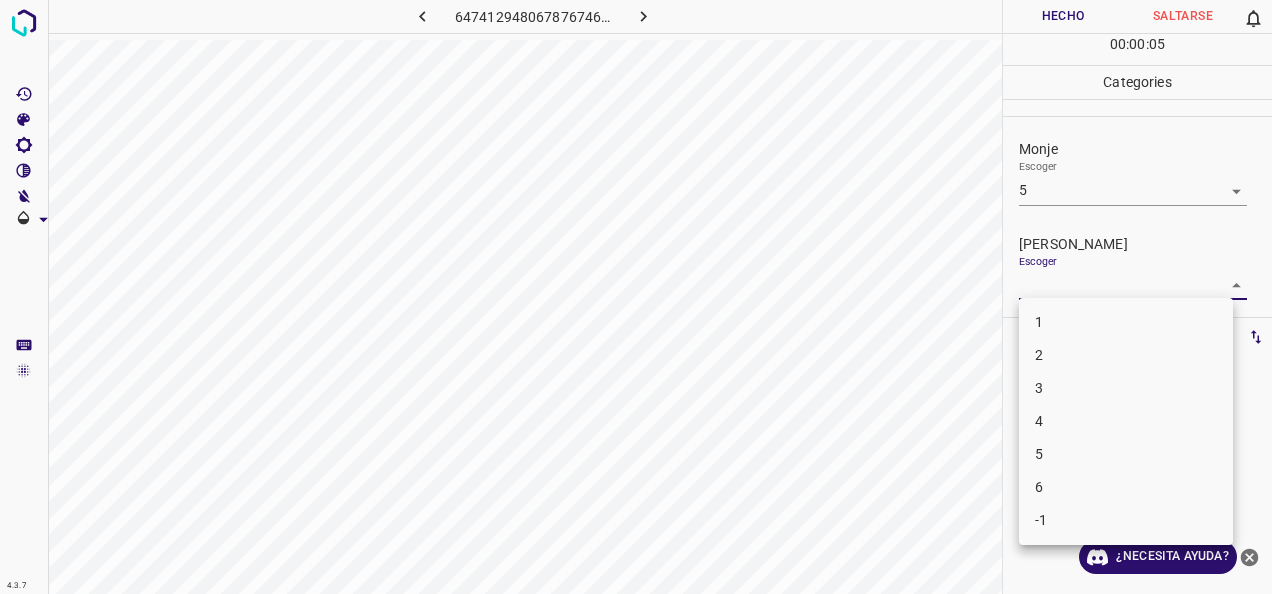 click on "4" at bounding box center [1126, 421] 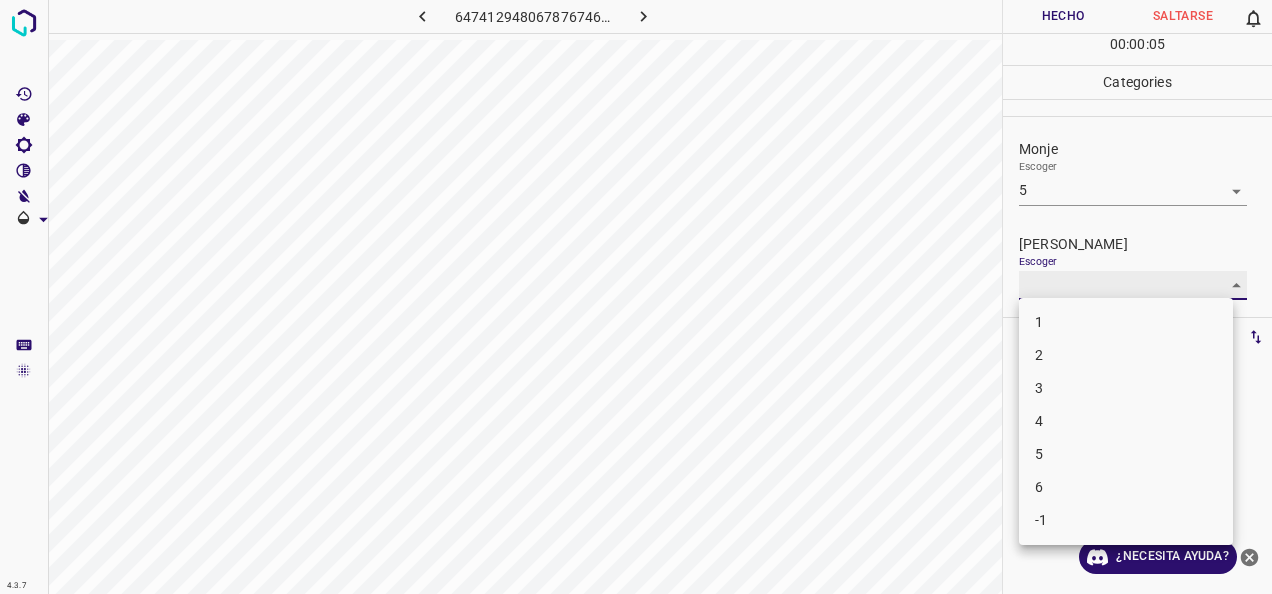 type on "4" 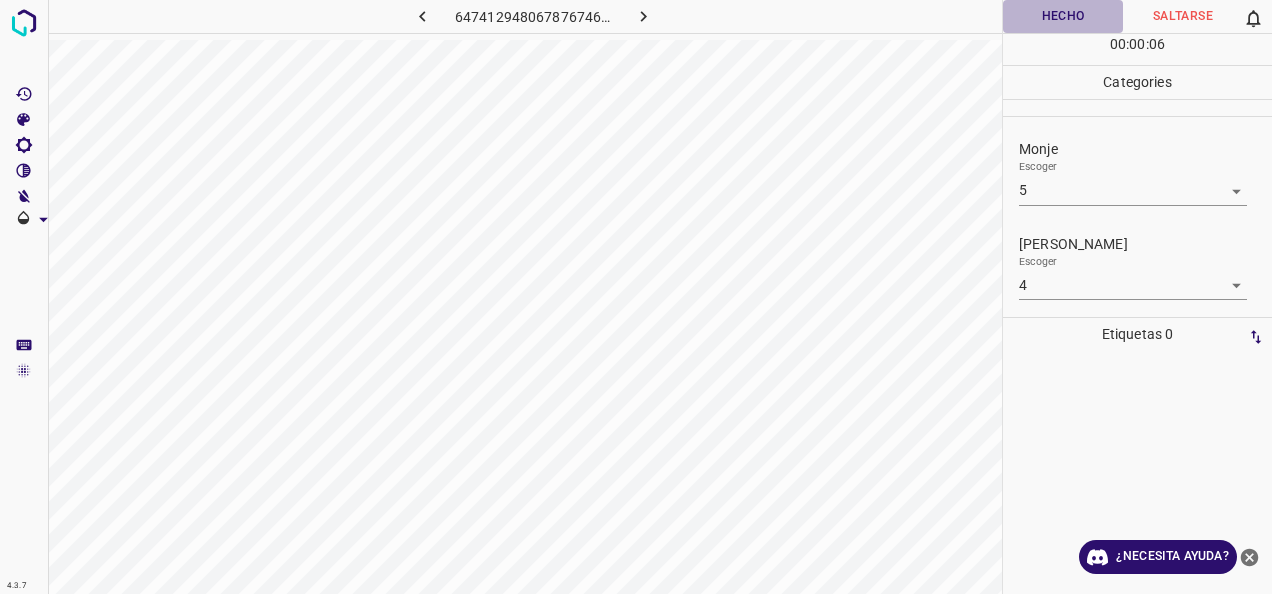 click on "Hecho" at bounding box center [1063, 16] 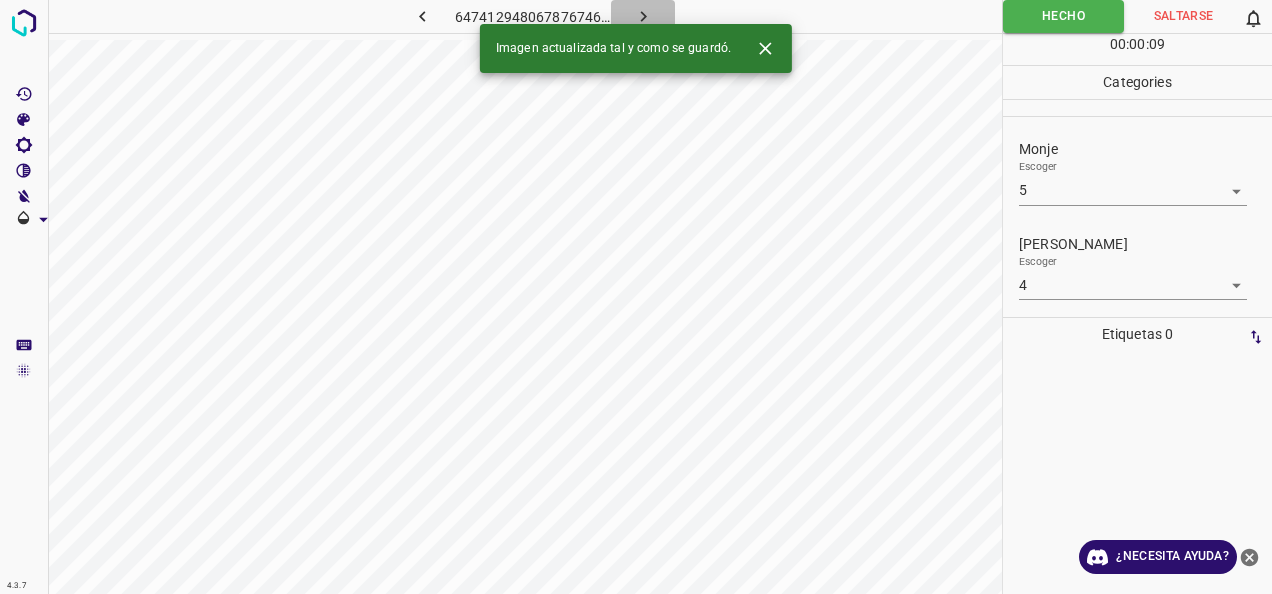 click 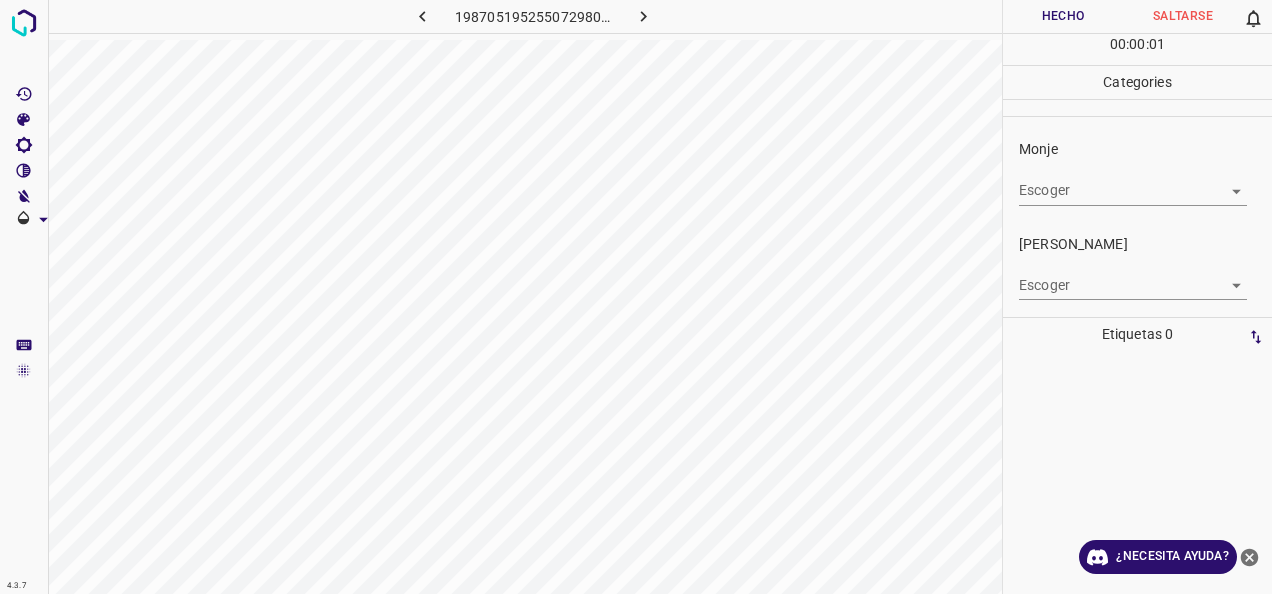 click on "4.3.7 1987051952550729808.png Hecho Saltarse 0 00   : 00   : 01   Categories [PERSON_NAME] ​  [PERSON_NAME]   Escoger ​ Etiquetas 0 Categories 1 Monje 2  [PERSON_NAME] Herramientas Espacio Cambiar entre modos (Dibujar y Editar) Yo Etiquetado automático R Restaurar zoom M Acercar N Alejar Borrar Eliminar etiqueta de selección Filtros Z Restaurar filtros X Filtro de saturación C Filtro de brillo V Filtro de contraste B Filtro de escala de grises General O Descargar ¿Necesita ayuda? -Mensaje de texto -Esconder -Borrar" at bounding box center (636, 297) 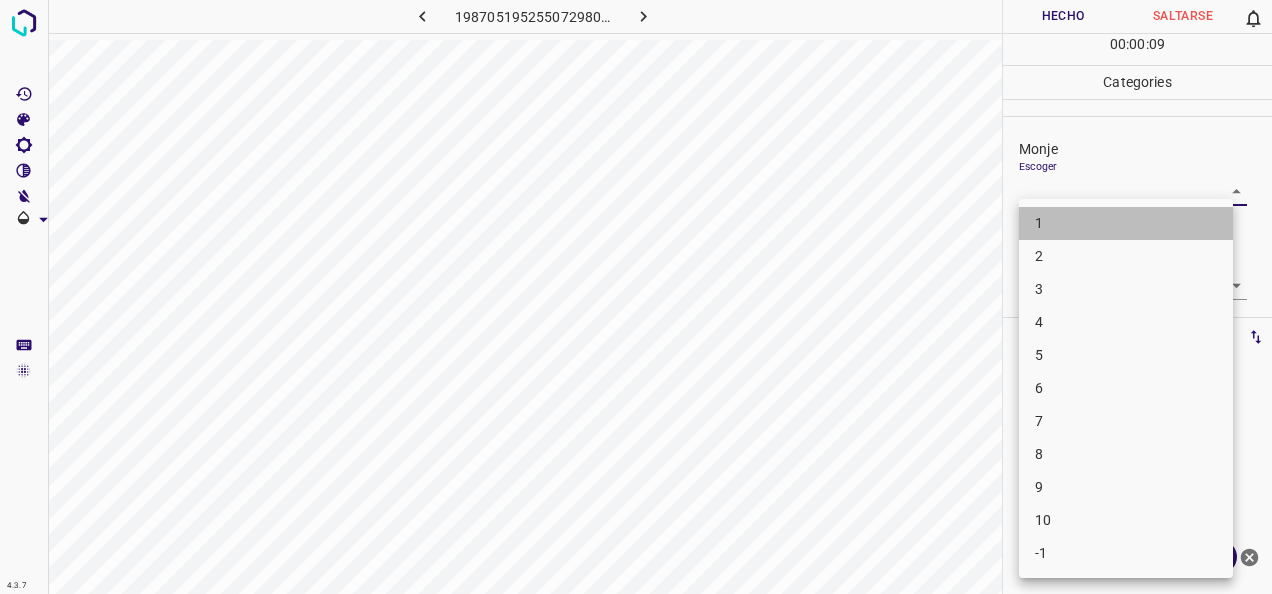 click on "1" at bounding box center [1126, 223] 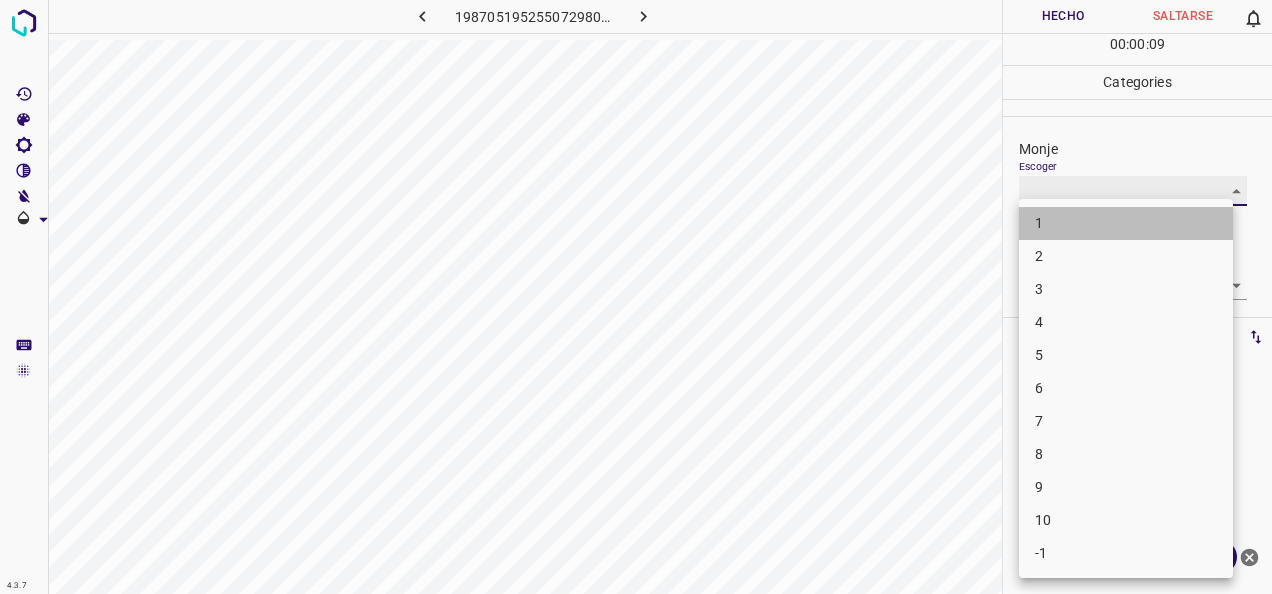 type on "1" 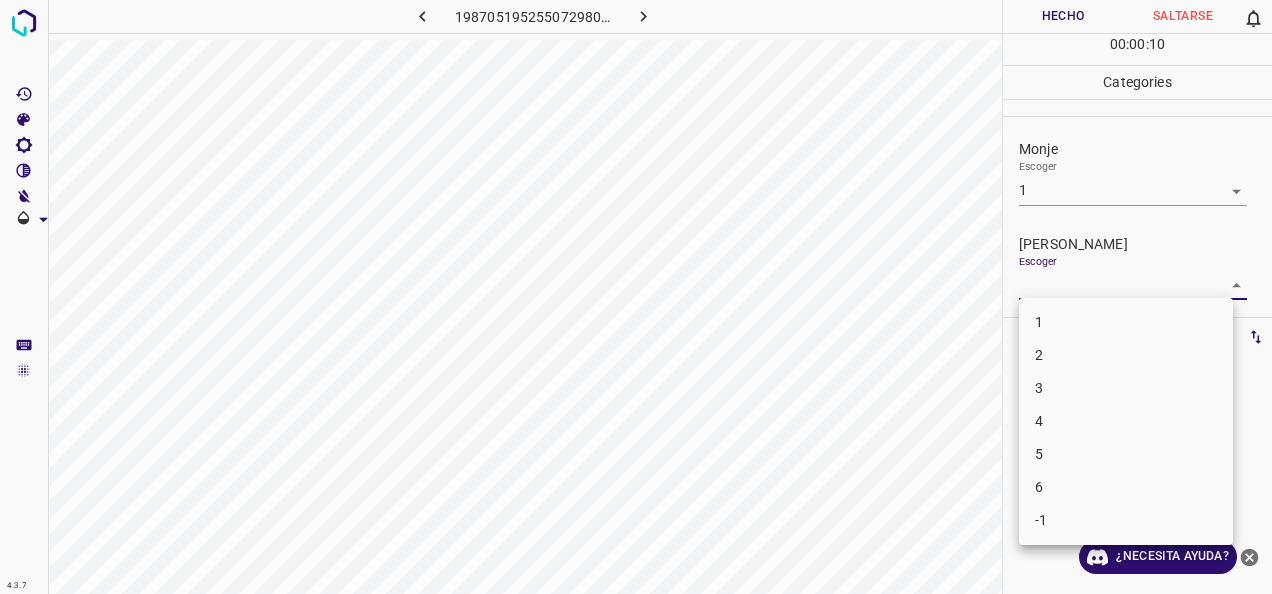 click on "4.3.7 1987051952550729808.png Hecho Saltarse 0 00   : 00   : 10   Categories Monje  Escoger 1 1  [PERSON_NAME]   Escoger ​ Etiquetas 0 Categories 1 Monje 2  [PERSON_NAME] Herramientas Espacio Cambiar entre modos (Dibujar y Editar) Yo Etiquetado automático R Restaurar zoom M Acercar N Alejar Borrar Eliminar etiqueta de selección Filtros Z Restaurar filtros X Filtro de saturación C Filtro de brillo V Filtro de contraste B Filtro de escala de grises General O Descargar ¿Necesita ayuda? -Mensaje de texto -Esconder -Borrar 1 2 3 4 5 6 -1" at bounding box center [636, 297] 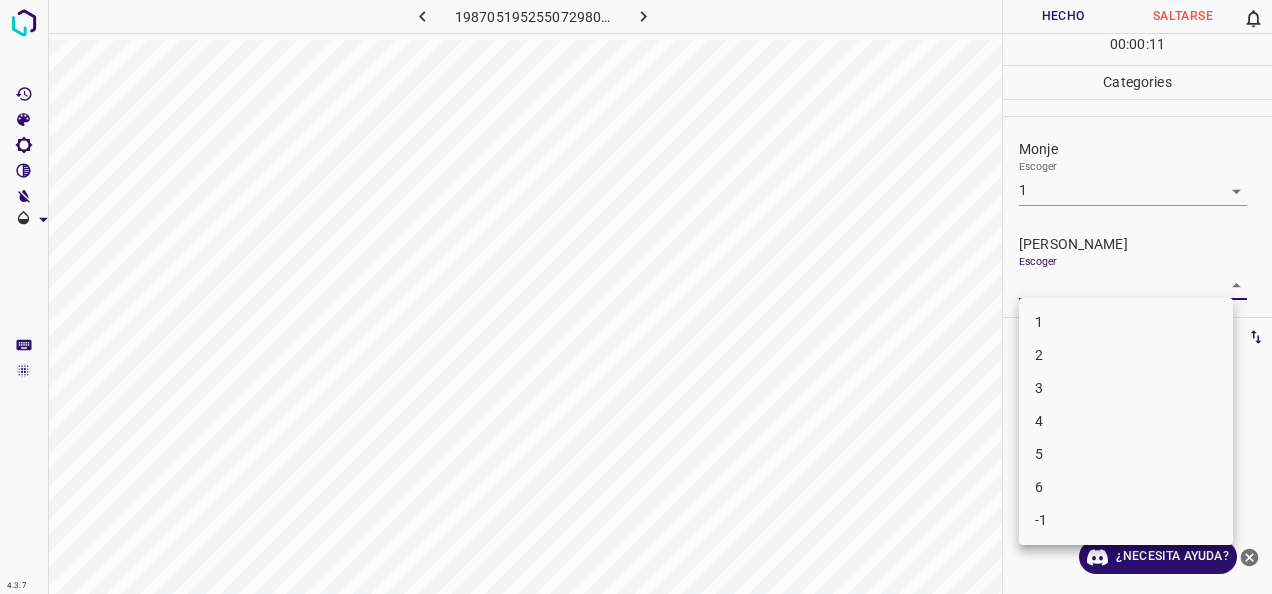 click on "1" at bounding box center (1126, 322) 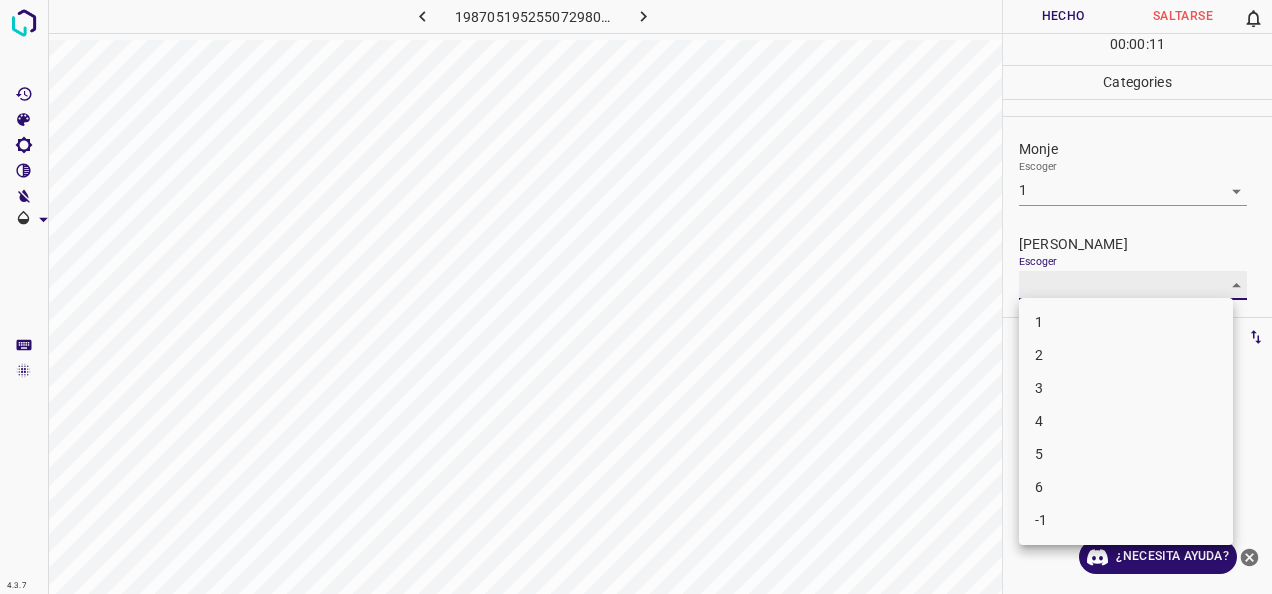 type on "1" 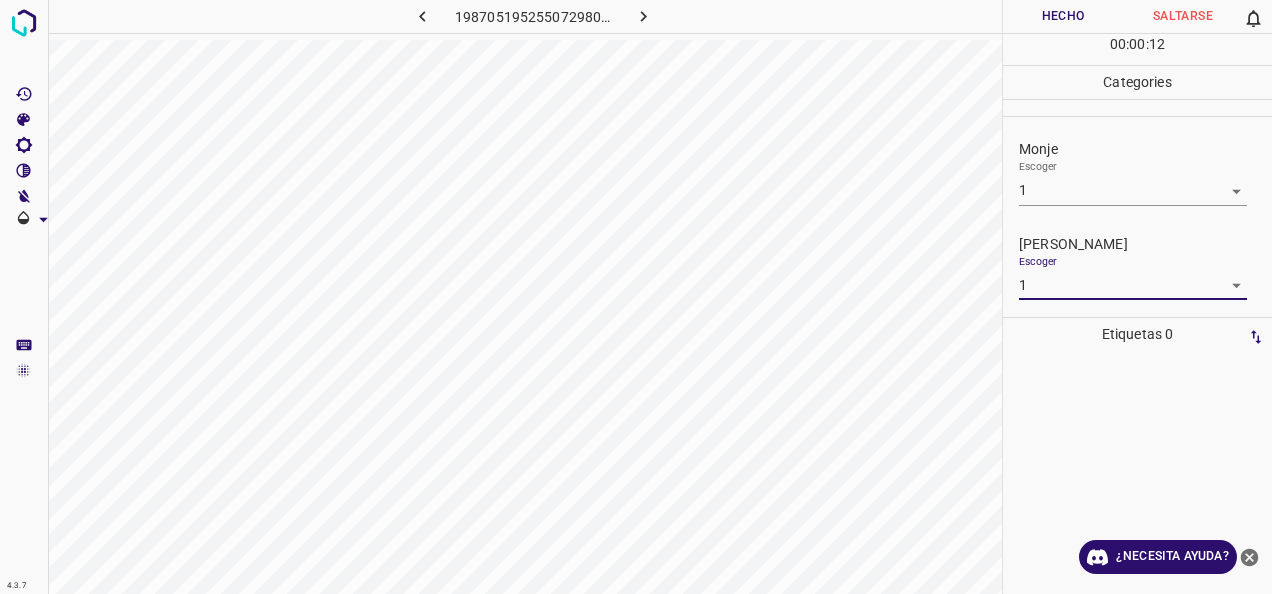click on "Hecho" at bounding box center [1063, 16] 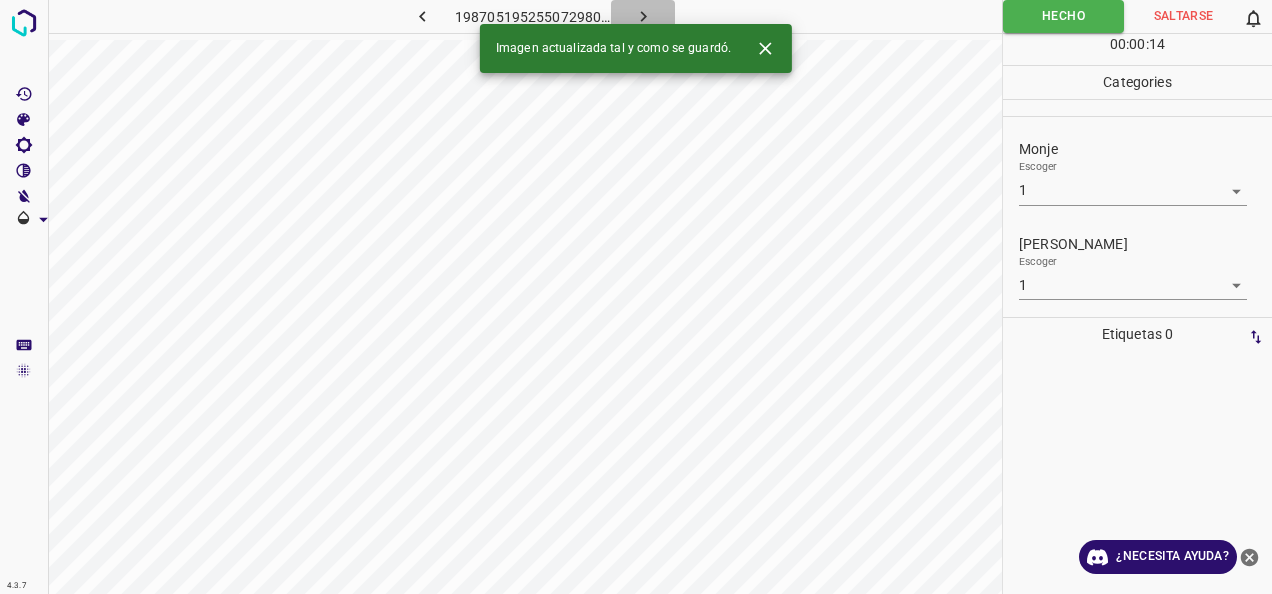 click at bounding box center (643, 16) 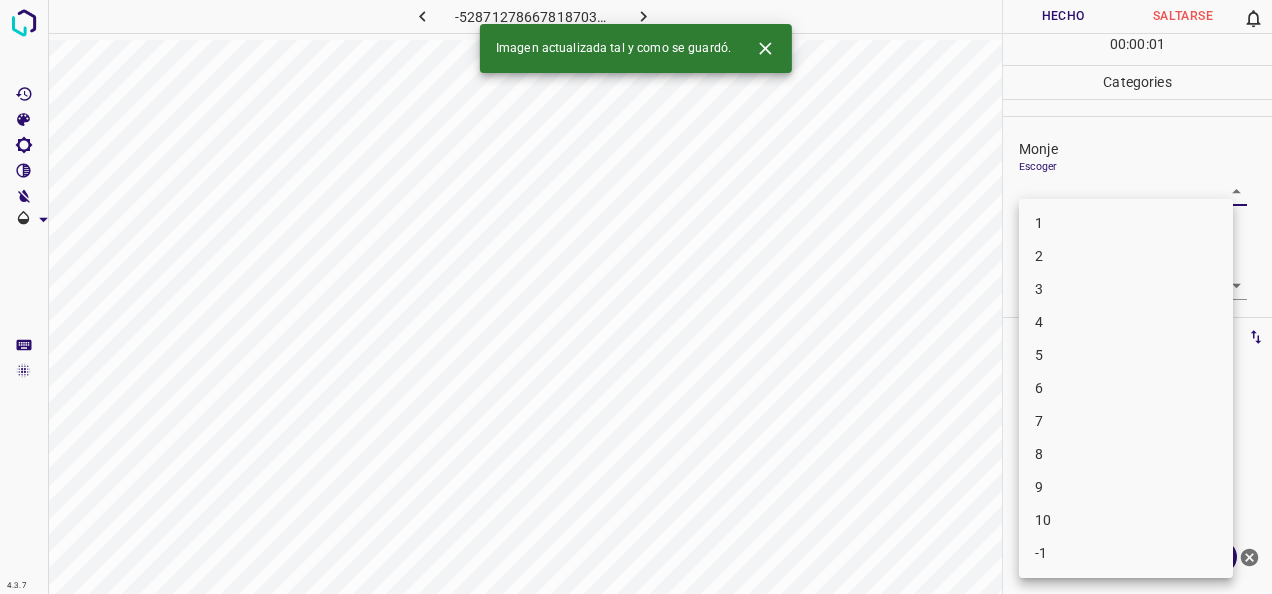 click on "4.3.7 -528712786678187037.png Hecho Saltarse 0 00   : 00   : 01   Categories Monje  Escoger ​  [PERSON_NAME]   Escoger ​ Etiquetas 0 Categories 1 Monje 2  [PERSON_NAME] Herramientas Espacio Cambiar entre modos (Dibujar y Editar) Yo Etiquetado automático R Restaurar zoom M Acercar N Alejar Borrar Eliminar etiqueta de selección Filtros Z Restaurar filtros X Filtro de saturación C Filtro de brillo V Filtro de contraste B Filtro de escala de grises General O Descargar Imagen actualizada tal y como se guardó. ¿Necesita ayuda? -Mensaje de texto -Esconder -Borrar 1 2 3 4 5 6 7 8 9 10 -1" at bounding box center (636, 297) 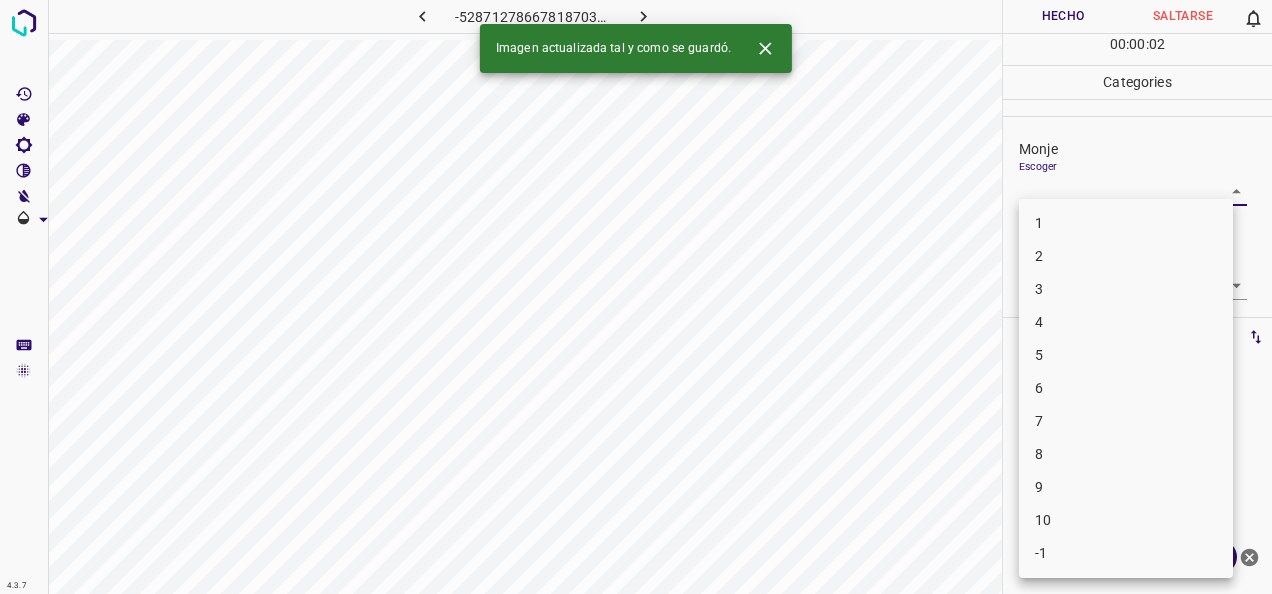 click on "1" at bounding box center [1126, 223] 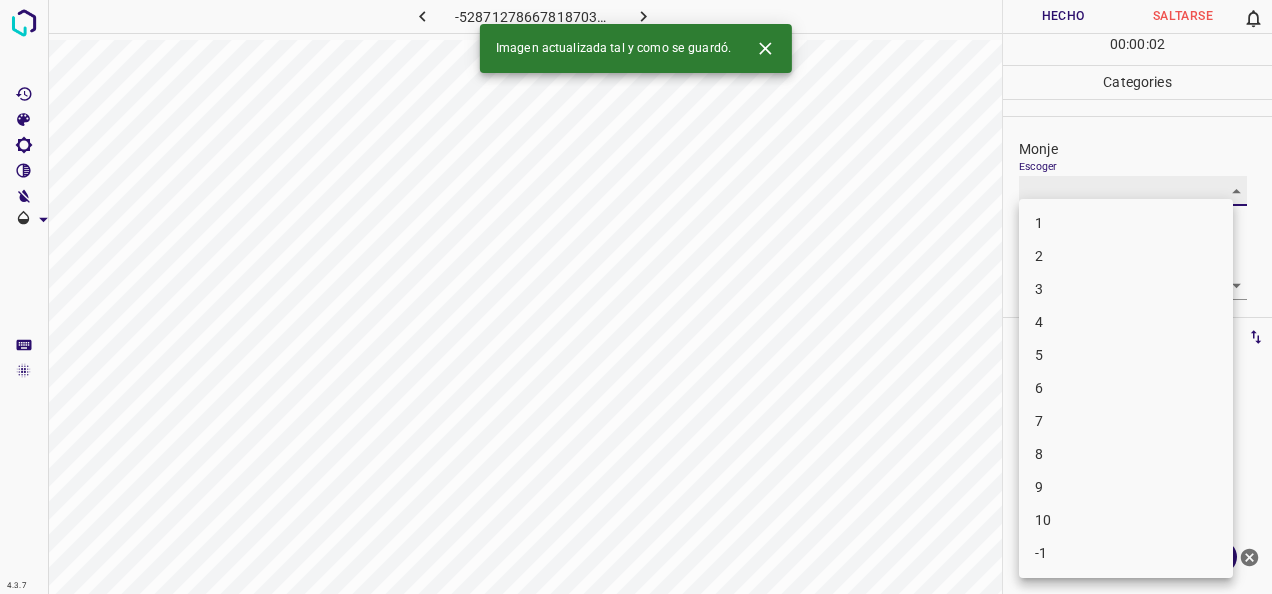 type on "1" 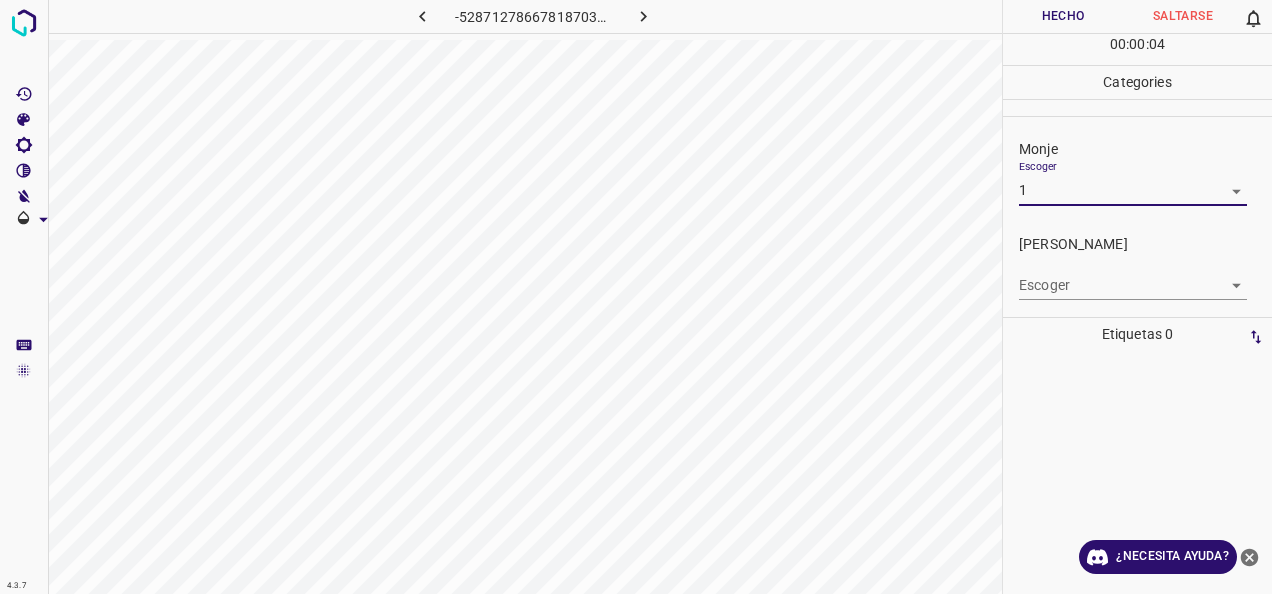 click on "4.3.7 -528712786678187037.png Hecho Saltarse 0 00   : 00   : 04   Categories Monje  Escoger 1 1  [PERSON_NAME]   Escoger ​ Etiquetas 0 Categories 1 Monje 2  [PERSON_NAME] Herramientas Espacio Cambiar entre modos (Dibujar y Editar) Yo Etiquetado automático R Restaurar zoom M Acercar N Alejar Borrar Eliminar etiqueta de selección Filtros Z Restaurar filtros X Filtro de saturación C Filtro de brillo V Filtro de contraste B Filtro de escala de grises General O Descargar ¿Necesita ayuda? -Mensaje de texto -Esconder -Borrar" at bounding box center [636, 297] 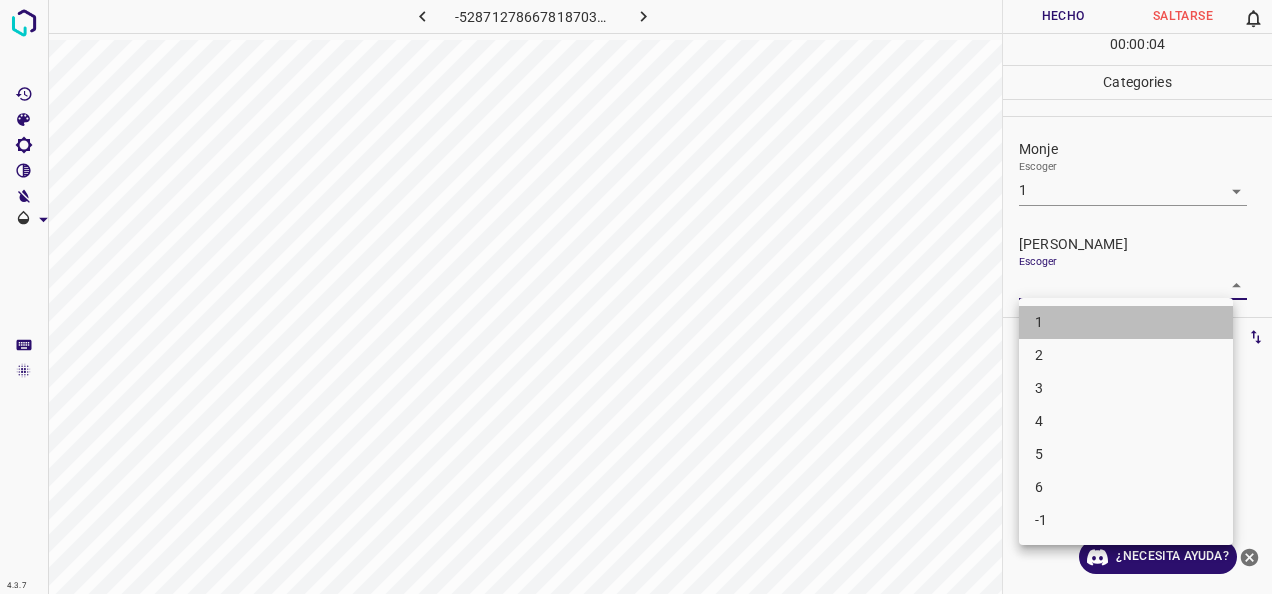 click on "1" at bounding box center (1126, 322) 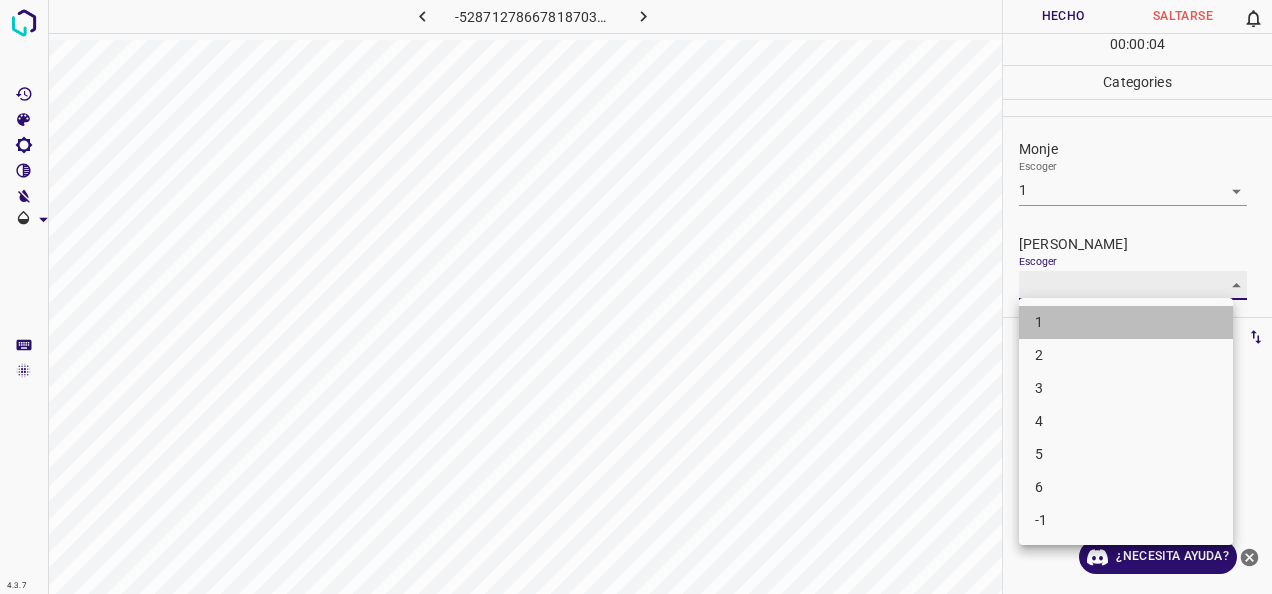 type on "1" 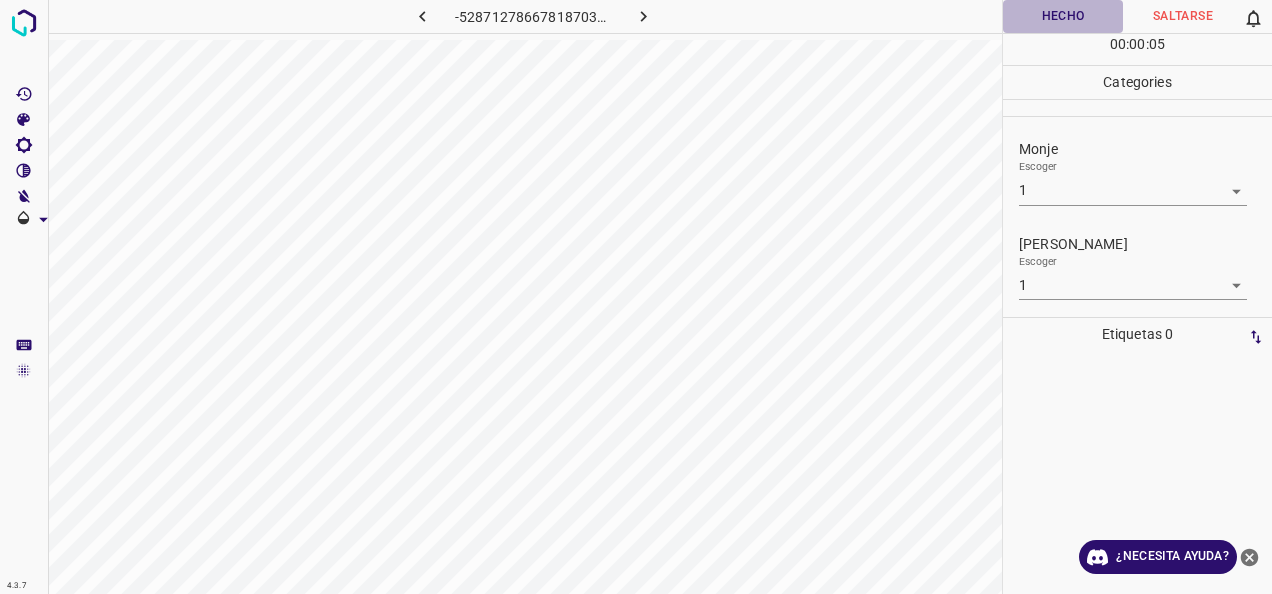 click on "Hecho" at bounding box center (1063, 16) 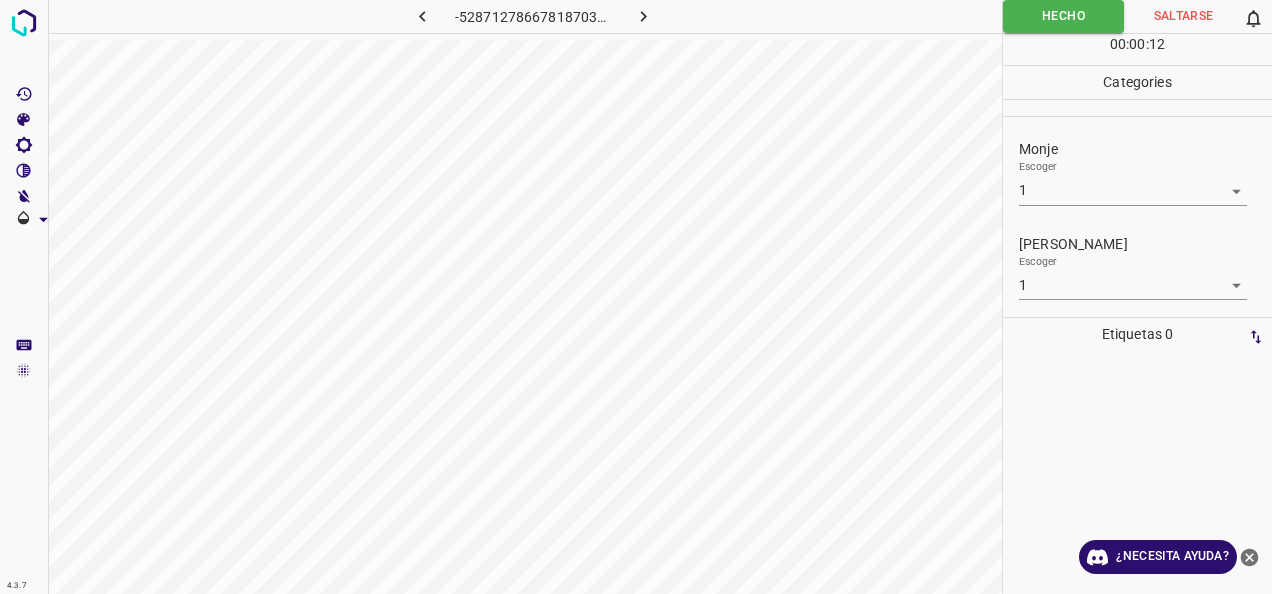 click 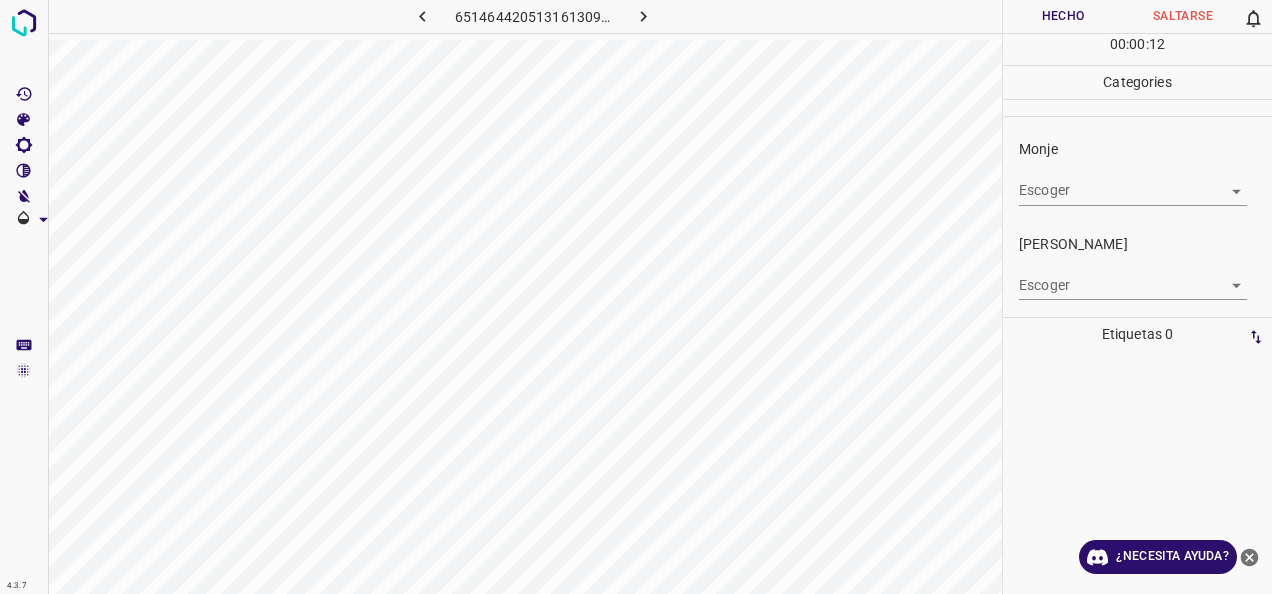 click on "4.3.7 [CREDIT_CARD_NUMBER].png Hecho Saltarse 0 00   : 00   : 12   Categories Monje  Escoger ​  [PERSON_NAME]   Escoger ​ Etiquetas 0 Categories 1 Monje 2  [PERSON_NAME] Herramientas Espacio Cambiar entre modos (Dibujar y Editar) Yo Etiquetado automático R Restaurar zoom M Acercar N Alejar Borrar Eliminar etiqueta de selección Filtros Z Restaurar filtros X Filtro de saturación C Filtro de brillo V Filtro de contraste B Filtro de escala de grises General O Descargar ¿Necesita ayuda? -Mensaje de texto -Esconder -Borrar" at bounding box center [636, 297] 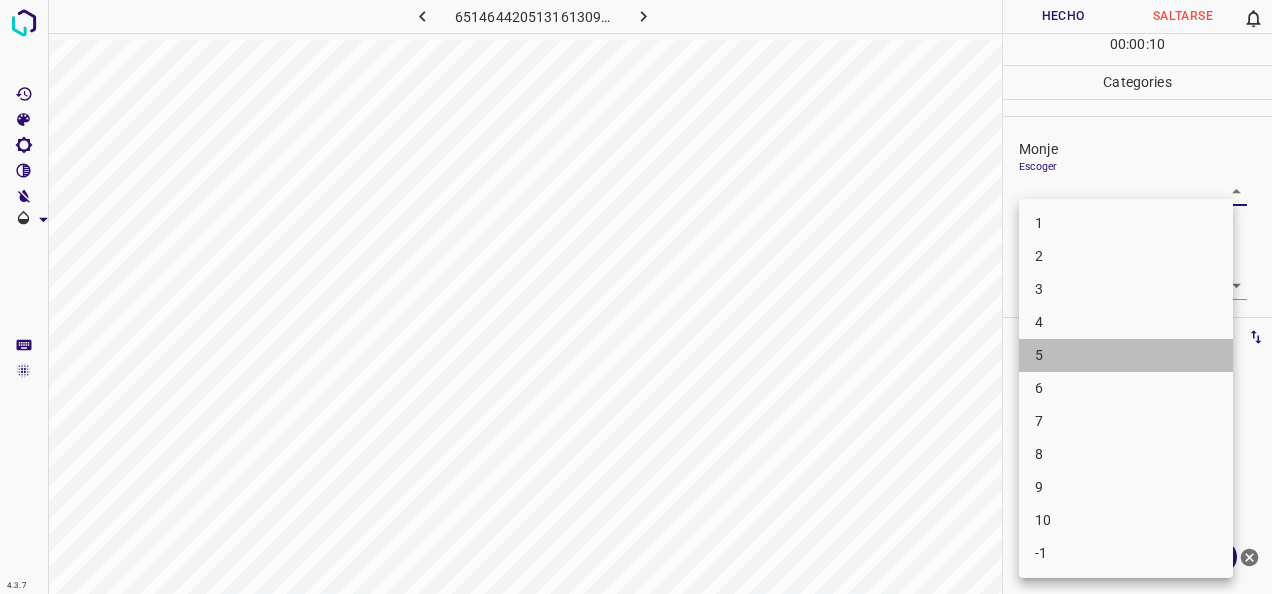 click on "5" at bounding box center (1126, 355) 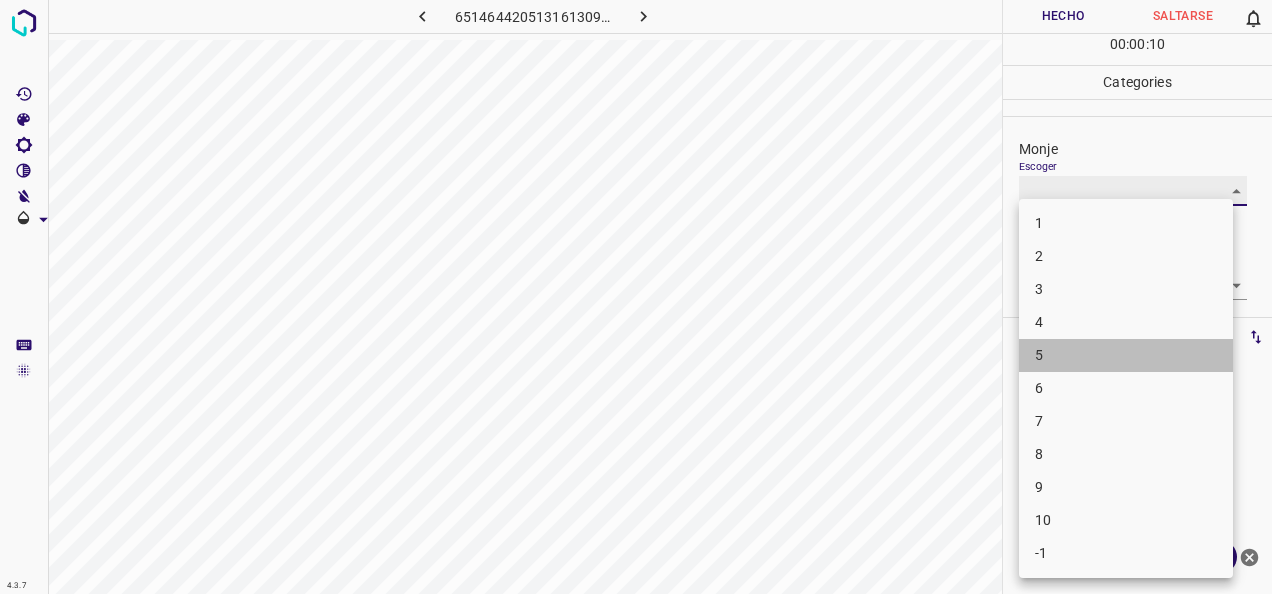 type on "5" 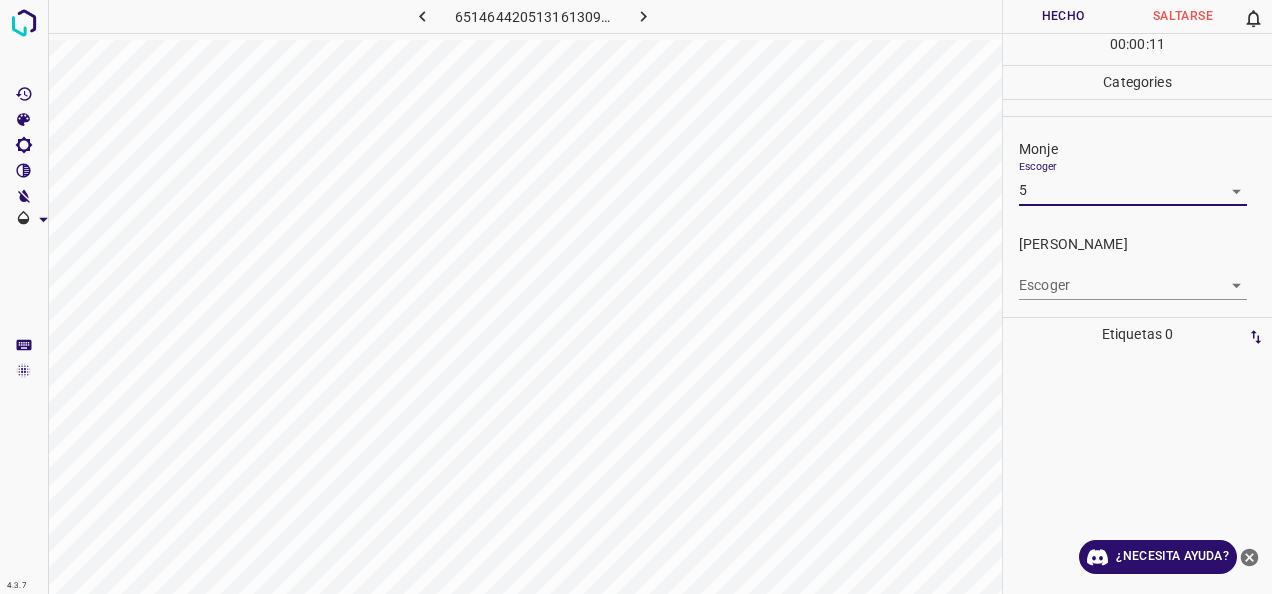 click on "4.3.7 [CREDIT_CARD_NUMBER].png Hecho Saltarse 0 00   : 00   : 11   Categories Monje  Escoger 5 5  [PERSON_NAME]   Escoger ​ Etiquetas 0 Categories 1 Monje 2  [PERSON_NAME] Herramientas Espacio Cambiar entre modos (Dibujar y Editar) Yo Etiquetado automático R Restaurar zoom M Acercar N Alejar Borrar Eliminar etiqueta de selección Filtros Z Restaurar filtros X Filtro de saturación C Filtro de brillo V Filtro de contraste B Filtro de escala de grises General O Descargar ¿Necesita ayuda? -Mensaje de texto -Esconder -Borrar" at bounding box center (636, 297) 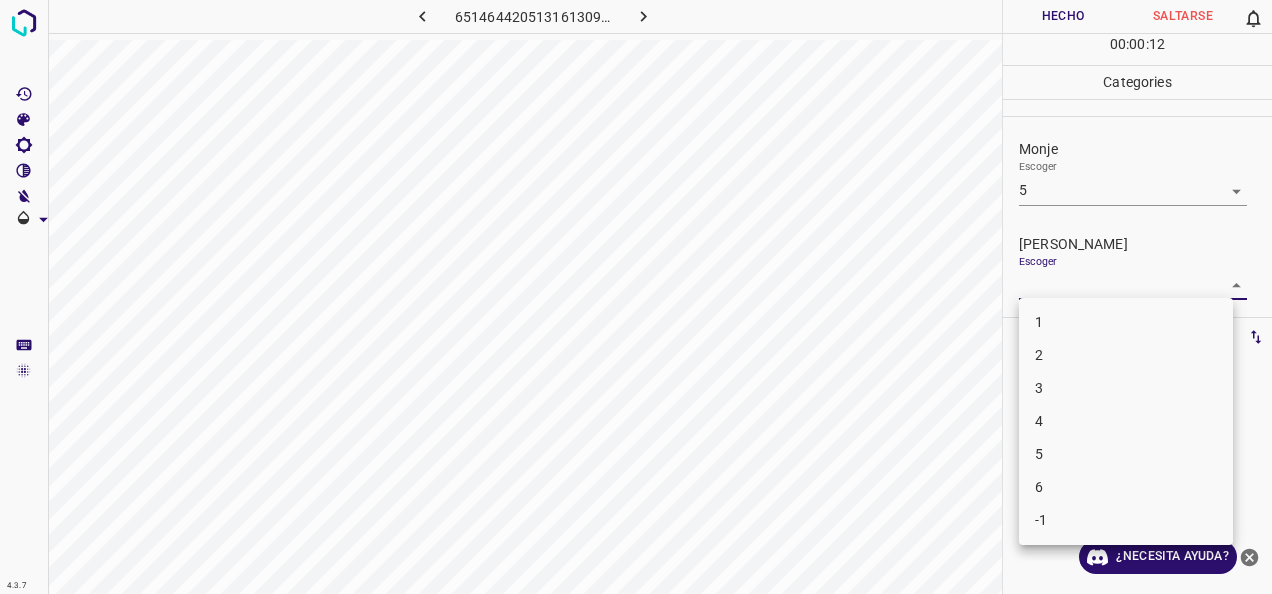 click on "4" at bounding box center [1126, 421] 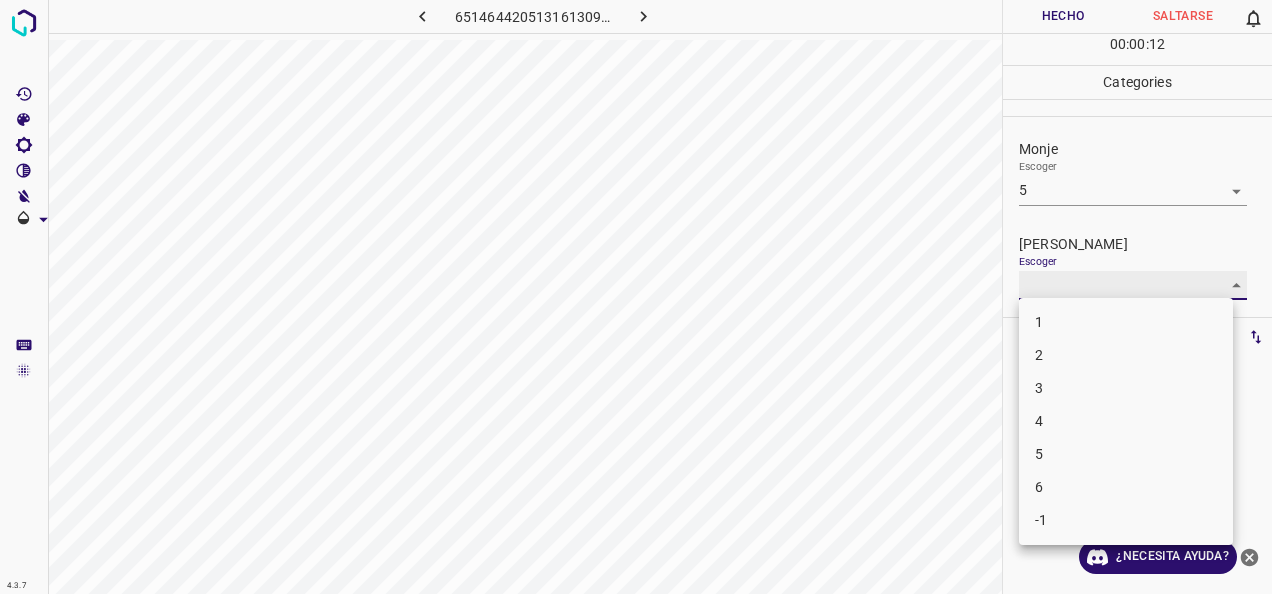 type on "4" 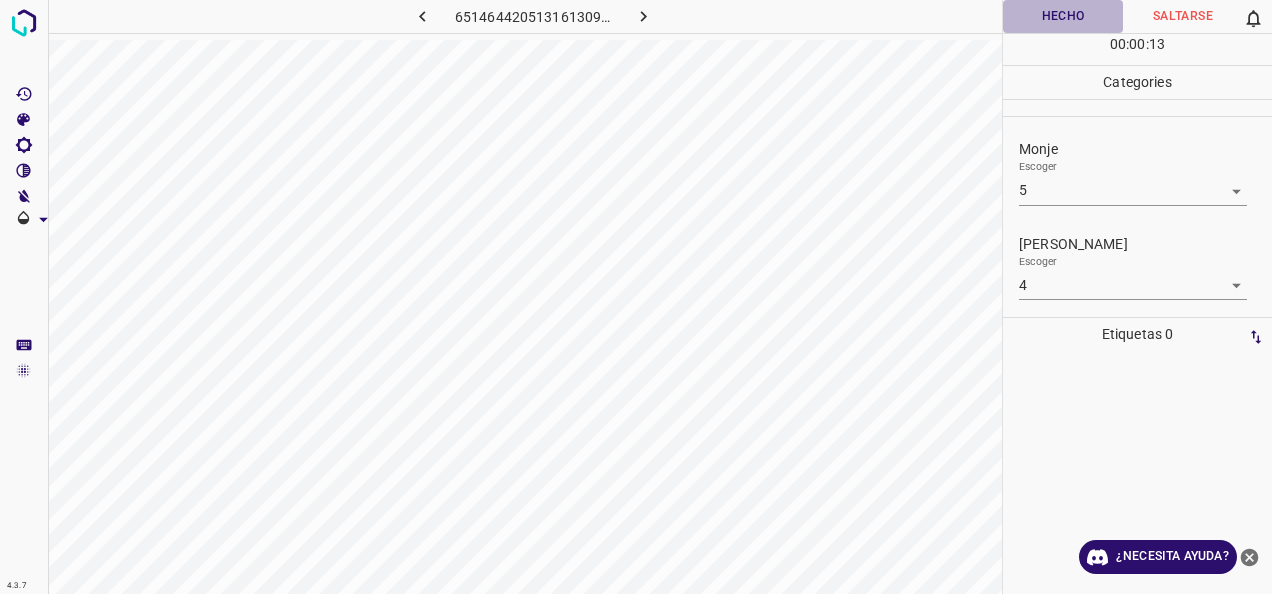 click on "Hecho" at bounding box center (1063, 16) 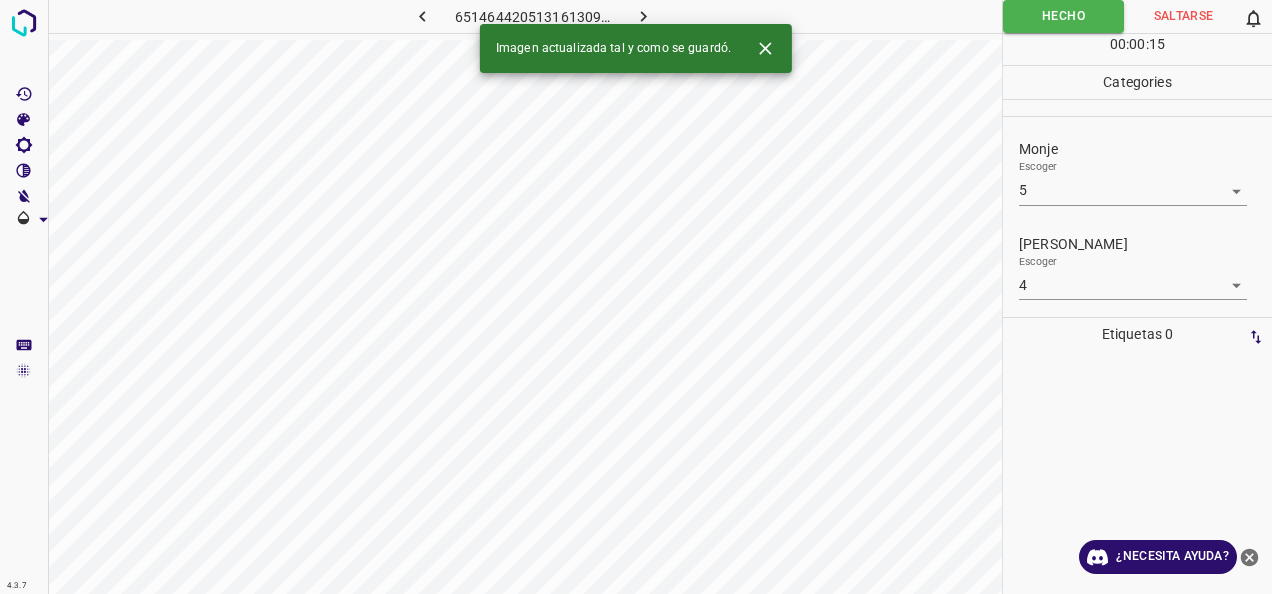 click 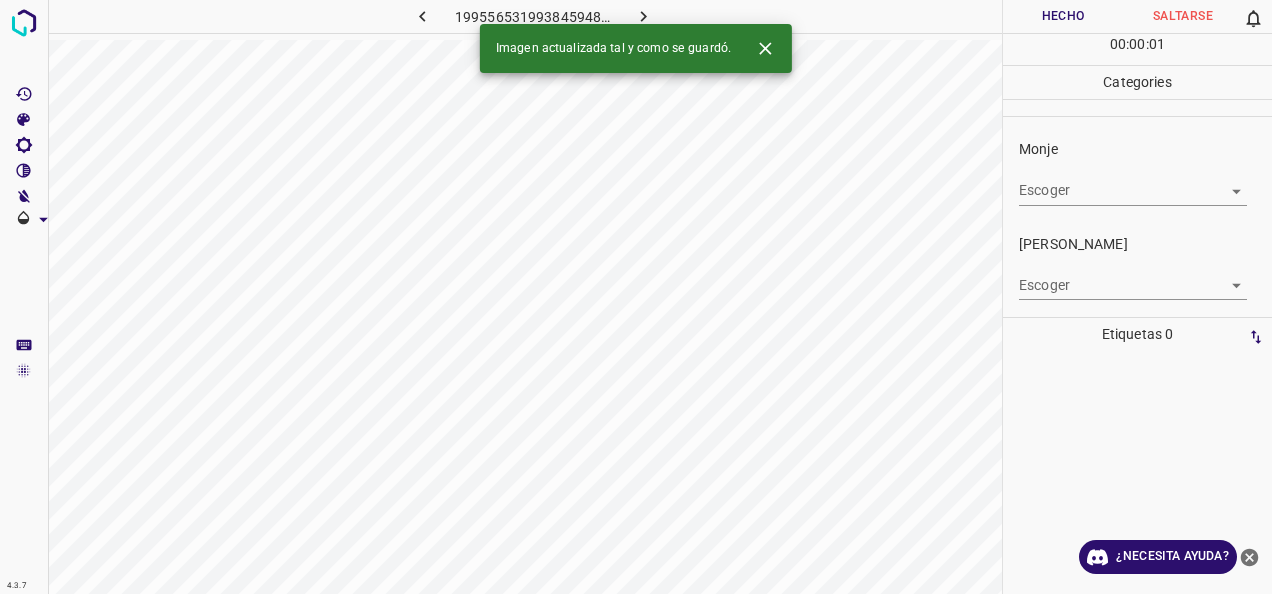 click on "4.3.7 1995565319938459480.png Hecho Saltarse 0 00   : 00   : 01   Categories Monje  Escoger ​  [PERSON_NAME]   Escoger ​ Etiquetas 0 Categories 1 Monje 2  [PERSON_NAME] Herramientas Espacio Cambiar entre modos (Dibujar y Editar) Yo Etiquetado automático R Restaurar zoom M Acercar N Alejar Borrar Eliminar etiqueta de selección Filtros Z Restaurar filtros X Filtro de saturación C Filtro de brillo V Filtro de contraste B Filtro de escala de grises General O Descargar Imagen actualizada tal y como se guardó. ¿Necesita ayuda? -Mensaje de texto -Esconder -Borrar" at bounding box center (636, 297) 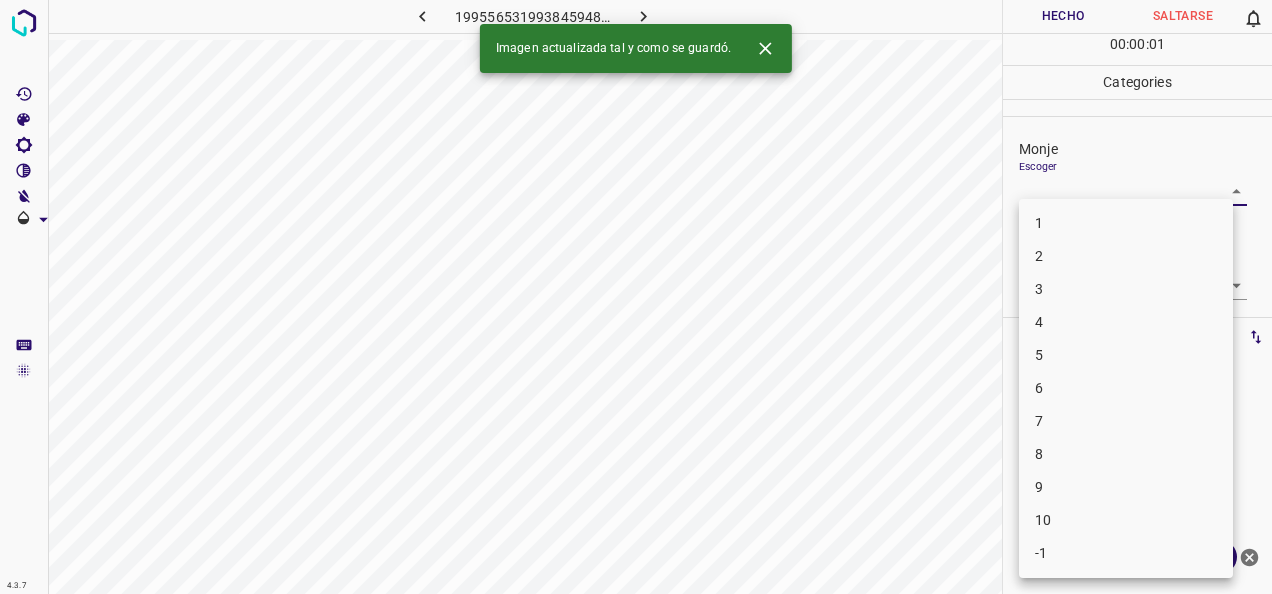 click on "1" at bounding box center [1126, 223] 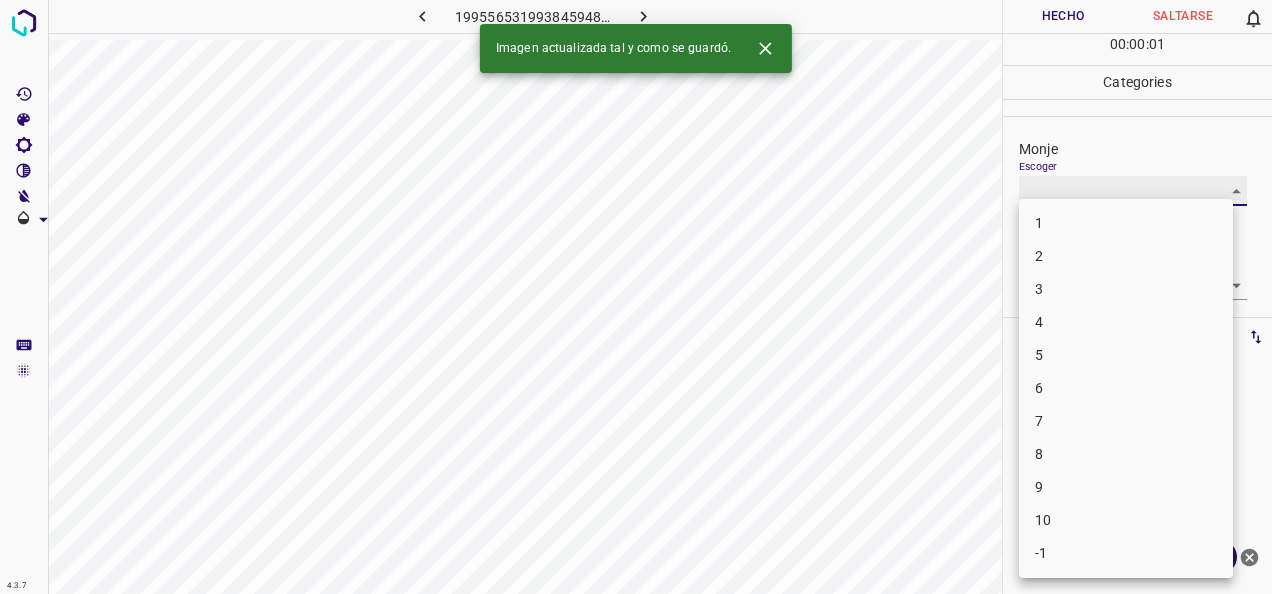 type on "1" 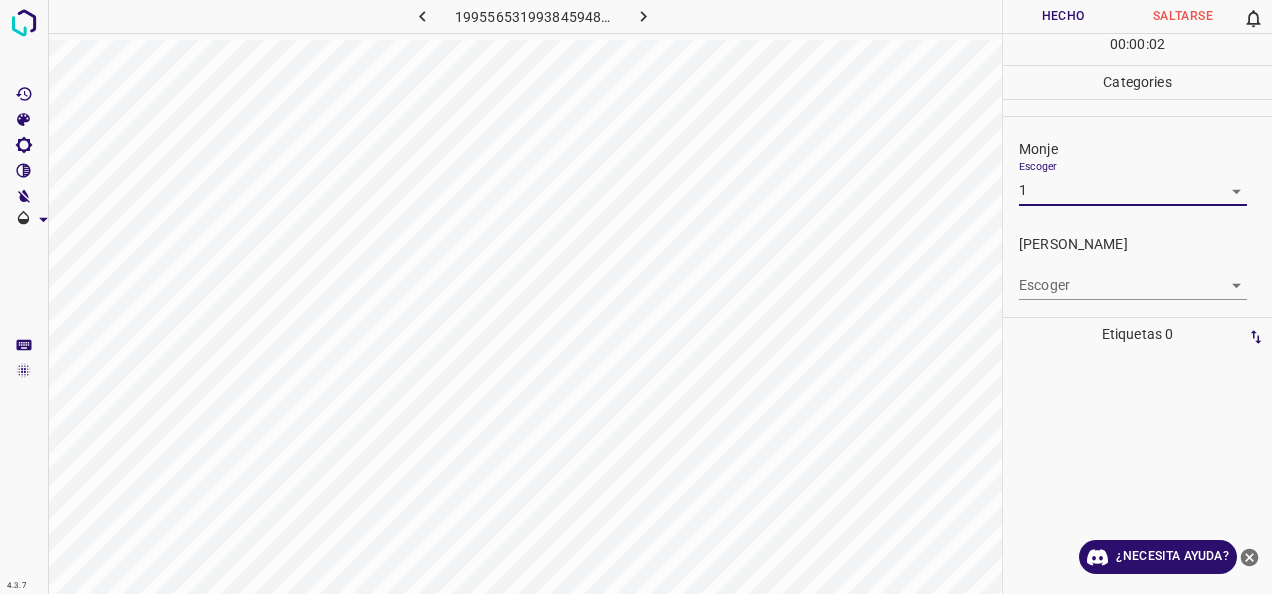 click on "4.3.7 1995565319938459480.png Hecho Saltarse 0 00   : 00   : 02   Categories Monje  Escoger 1 1  [PERSON_NAME]   Escoger ​ Etiquetas 0 Categories 1 Monje 2  [PERSON_NAME] Herramientas Espacio Cambiar entre modos (Dibujar y Editar) Yo Etiquetado automático R Restaurar zoom M Acercar N Alejar Borrar Eliminar etiqueta de selección Filtros Z Restaurar filtros X Filtro de saturación C Filtro de brillo V Filtro de contraste B Filtro de escala de grises General O Descargar ¿Necesita ayuda? -Mensaje de texto -Esconder -Borrar" at bounding box center (636, 297) 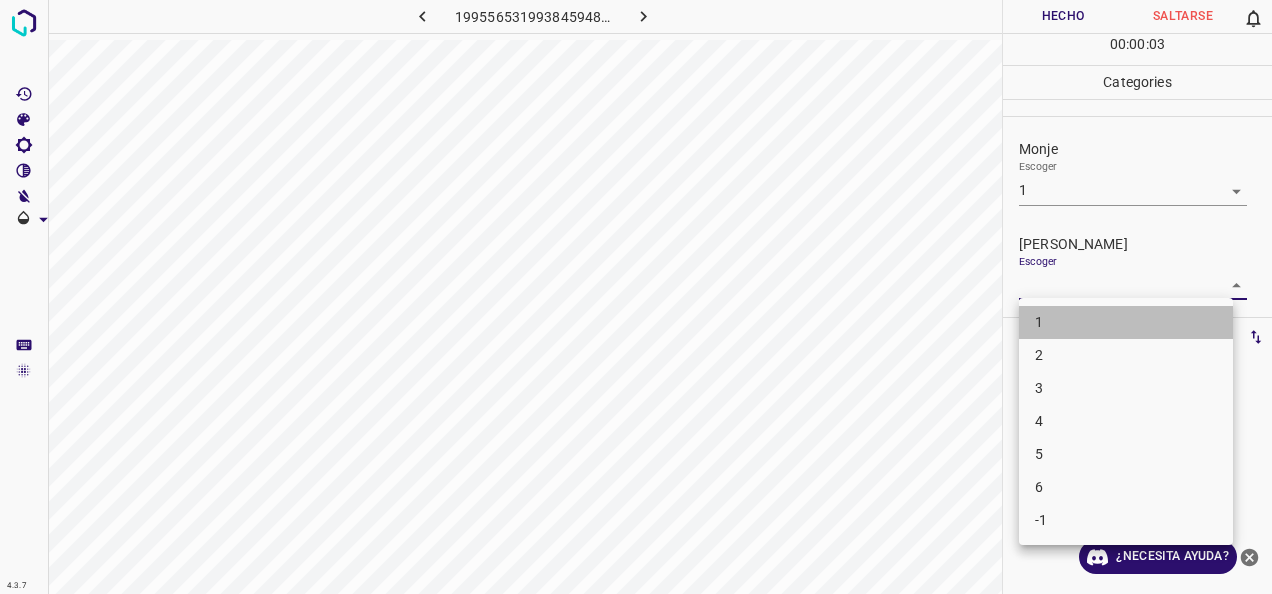 click on "1" at bounding box center (1126, 322) 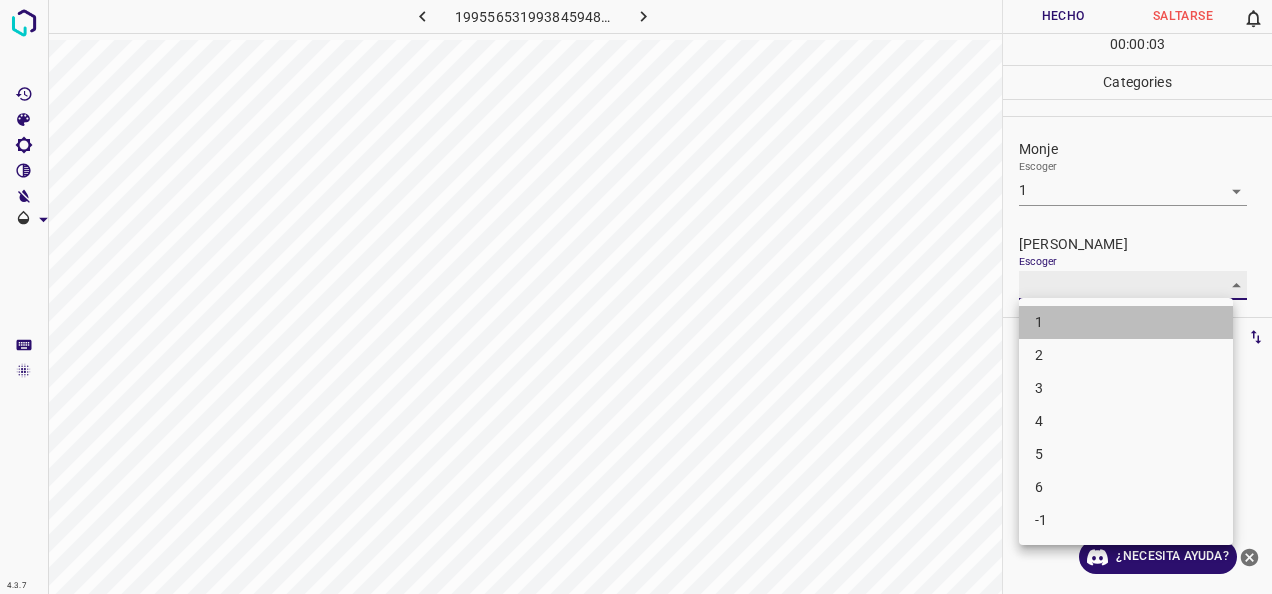 type on "1" 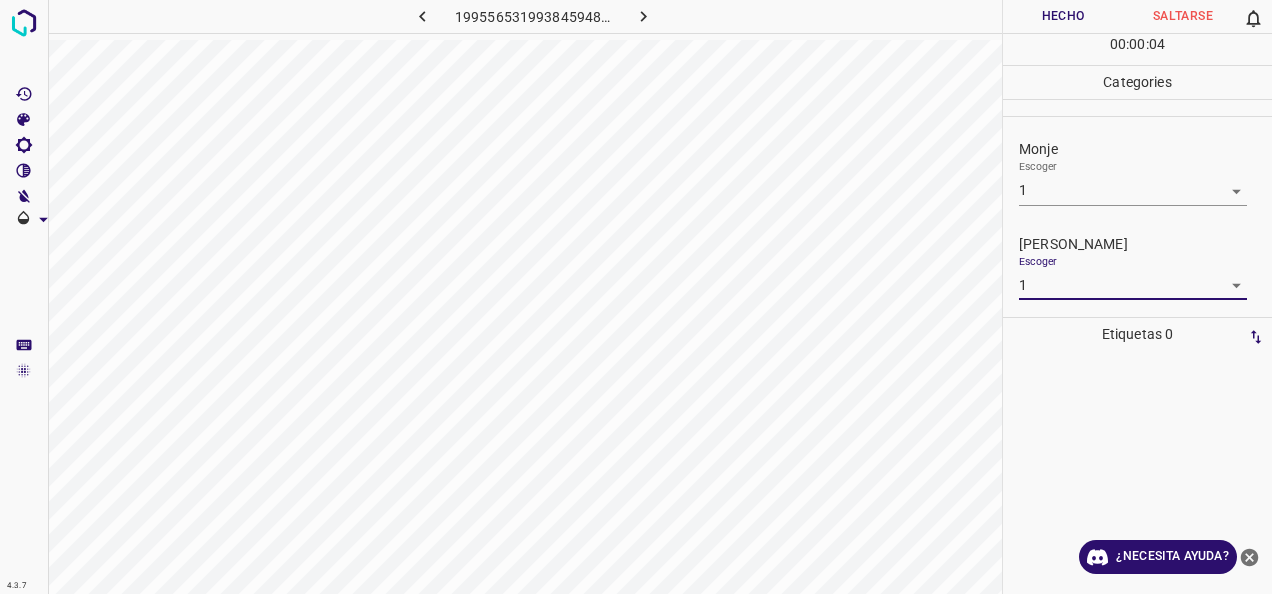 click on "Hecho" at bounding box center (1063, 16) 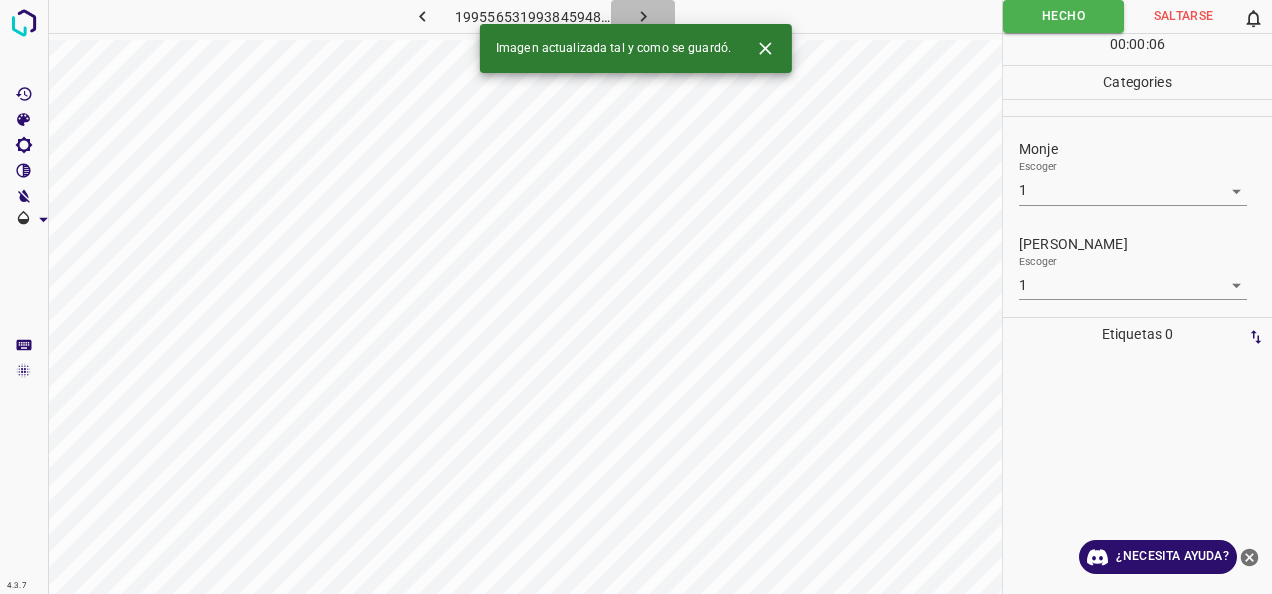 click 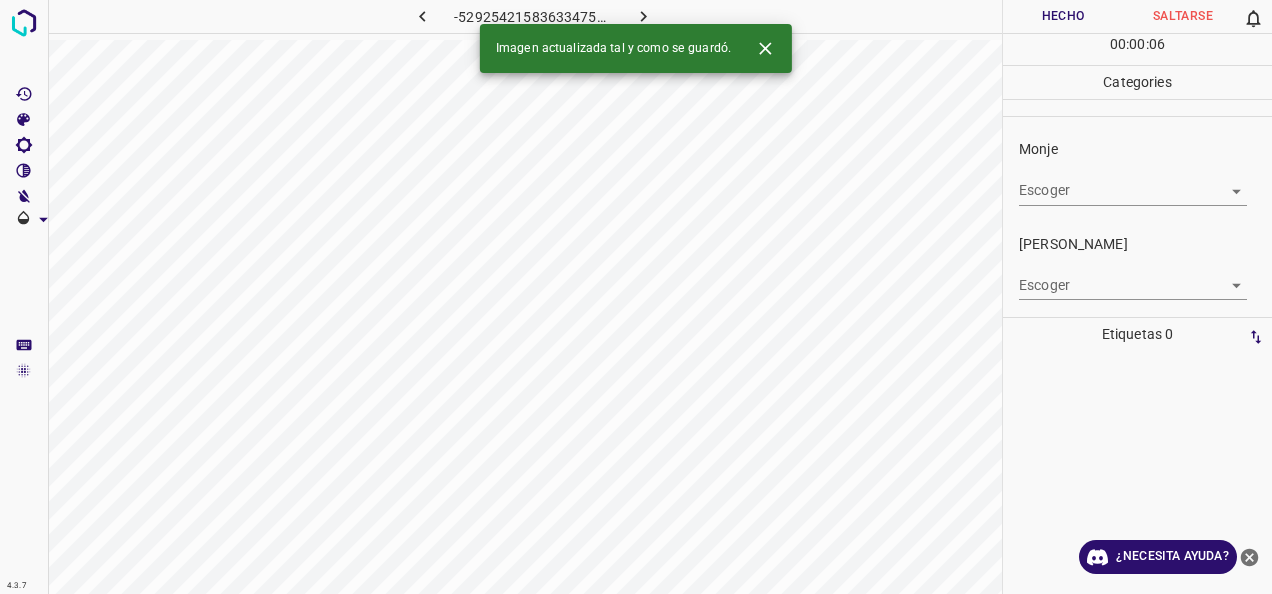 click on "4.3.7 -5292542158363347578.png Hecho Saltarse 0 00   : 00   : 06   Categories Monje  Escoger ​  [PERSON_NAME]   Escoger ​ Etiquetas 0 Categories 1 Monje 2  [PERSON_NAME] Herramientas Espacio Cambiar entre modos (Dibujar y Editar) Yo Etiquetado automático R Restaurar zoom M Acercar N Alejar Borrar Eliminar etiqueta de selección Filtros Z Restaurar filtros X Filtro de saturación C Filtro de brillo V Filtro de contraste B Filtro de escala de grises General O Descargar Imagen actualizada tal y como se guardó. ¿Necesita ayuda? -Mensaje de texto -Esconder -Borrar" at bounding box center (636, 297) 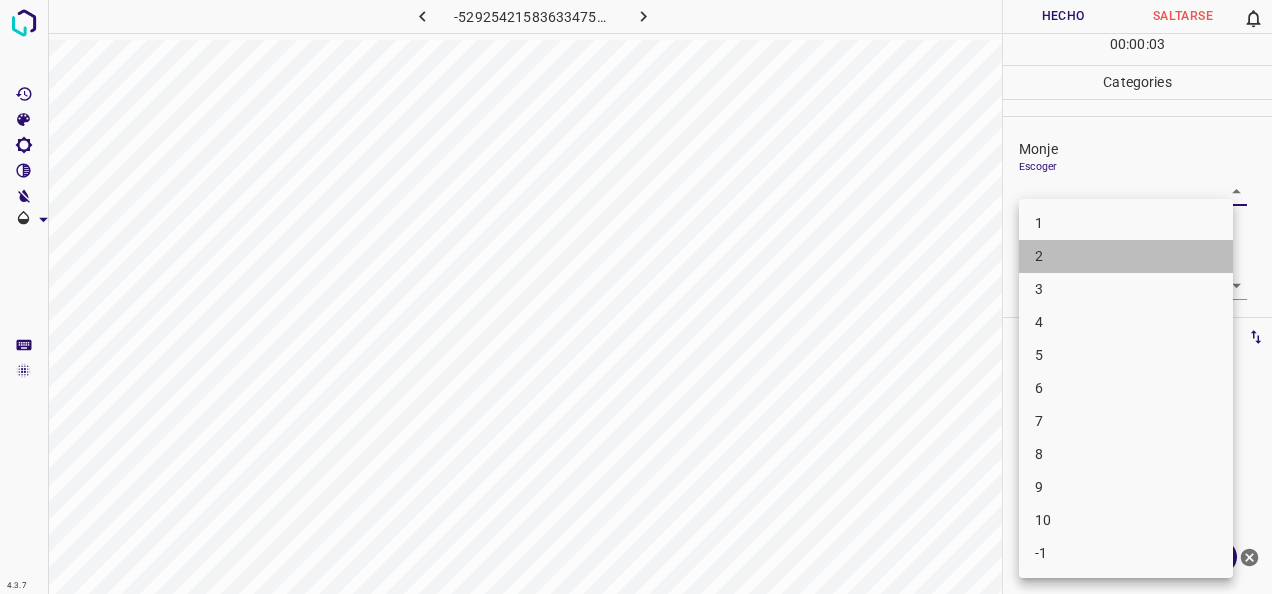 click on "2" at bounding box center [1126, 256] 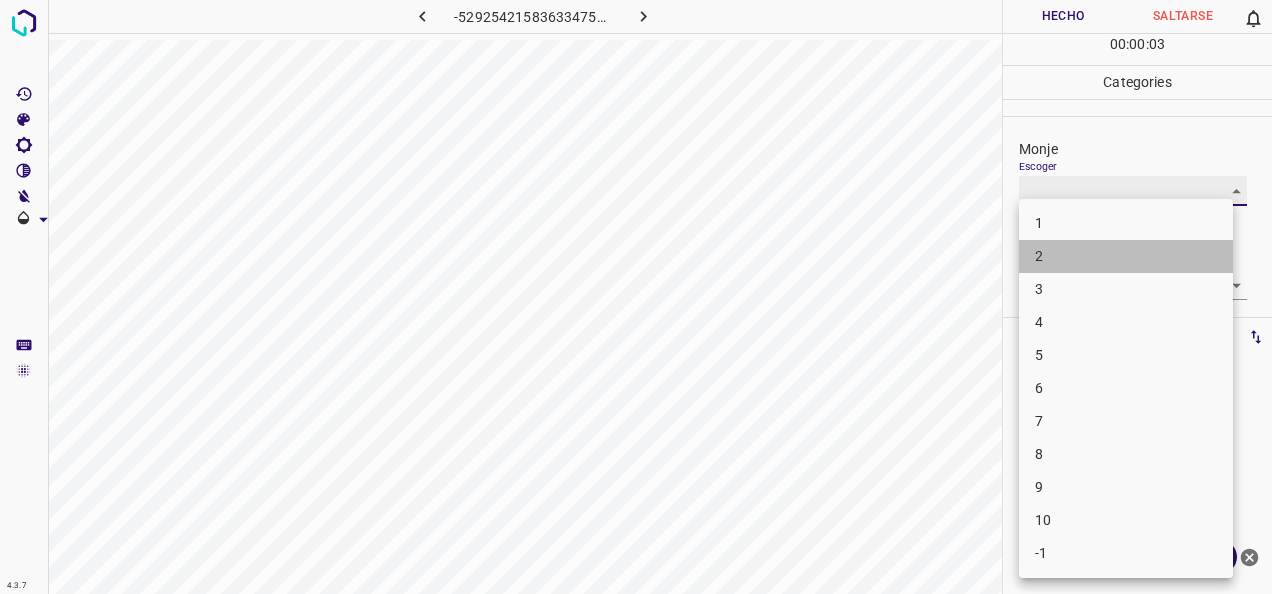 type on "2" 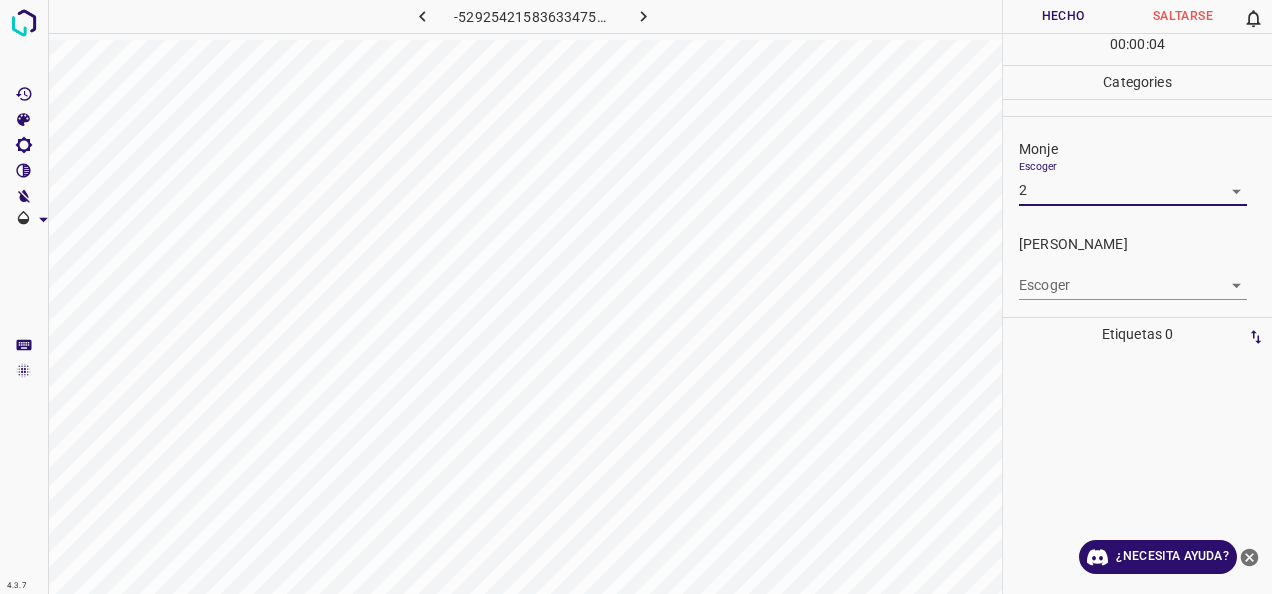 click on "4.3.7 -5292542158363347578.png Hecho Saltarse 0 00   : 00   : 04   Categories Monje  Escoger 2 2  [PERSON_NAME]   Escoger ​ Etiquetas 0 Categories 1 Monje 2  [PERSON_NAME] Herramientas Espacio Cambiar entre modos (Dibujar y Editar) Yo Etiquetado automático R Restaurar zoom M Acercar N Alejar Borrar Eliminar etiqueta de selección Filtros Z Restaurar filtros X Filtro de saturación C Filtro de brillo V Filtro de contraste B Filtro de escala de grises General O Descargar ¿Necesita ayuda? -Mensaje de texto -Esconder -Borrar" at bounding box center (636, 297) 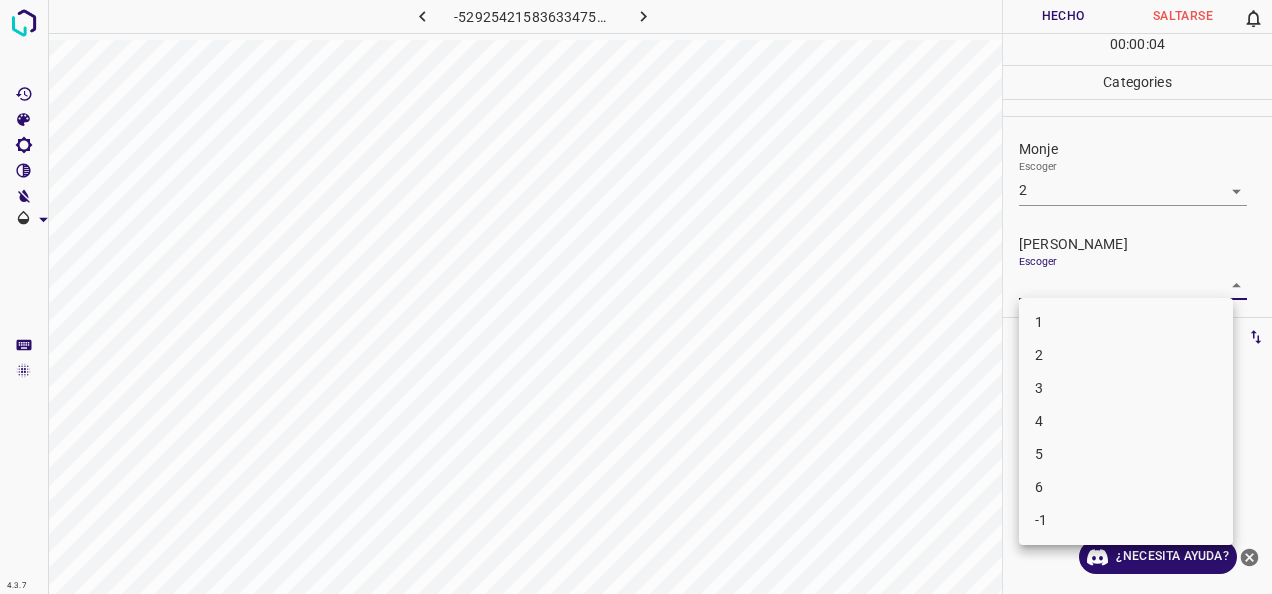 click on "2" at bounding box center [1126, 355] 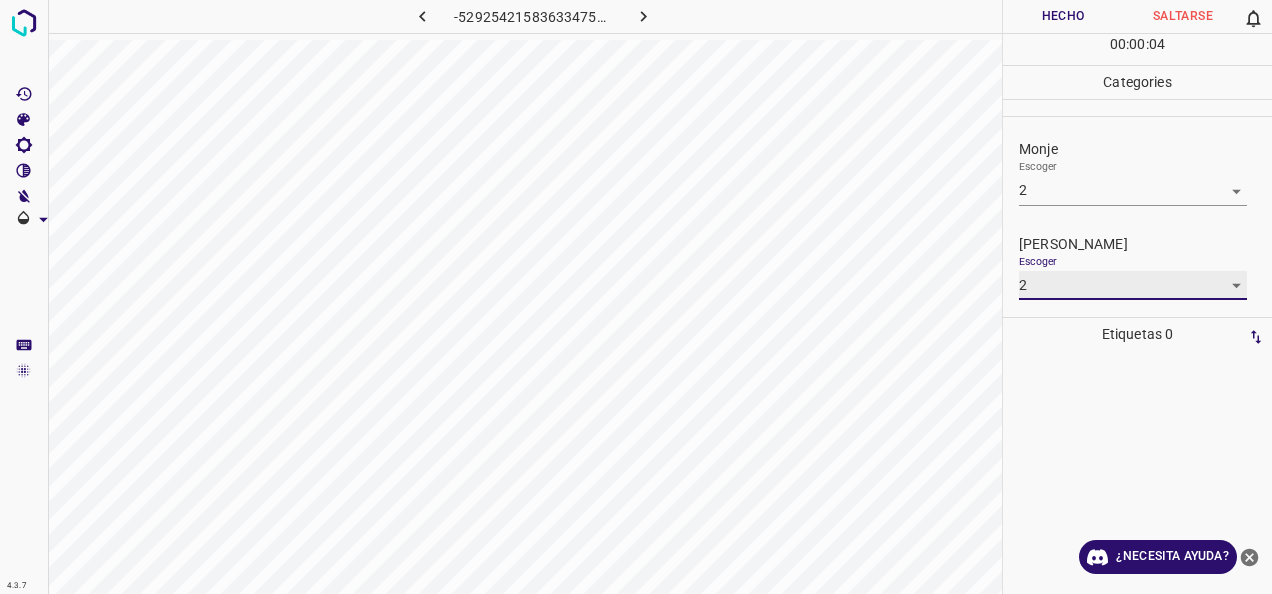 type on "2" 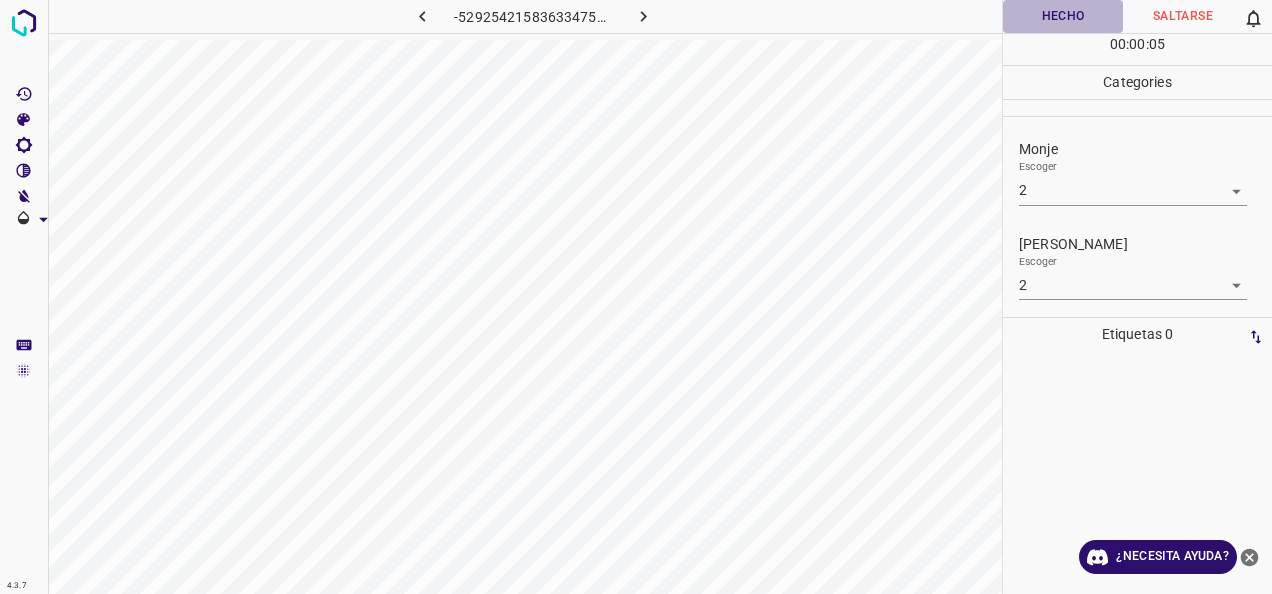 click on "Hecho" at bounding box center [1063, 16] 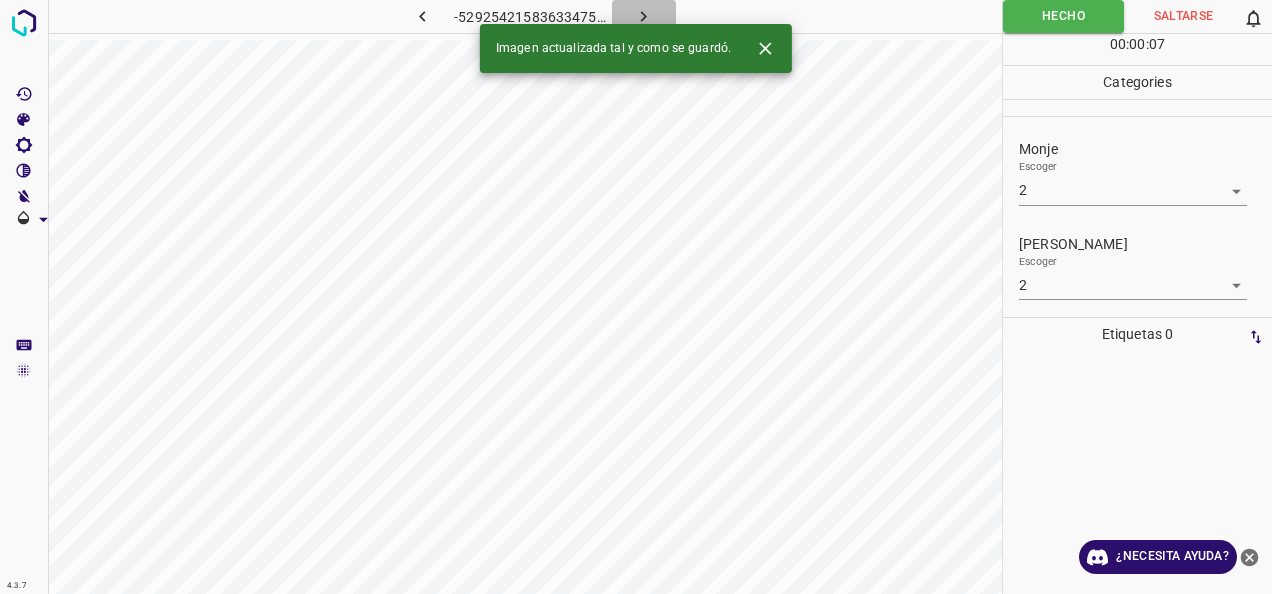 click 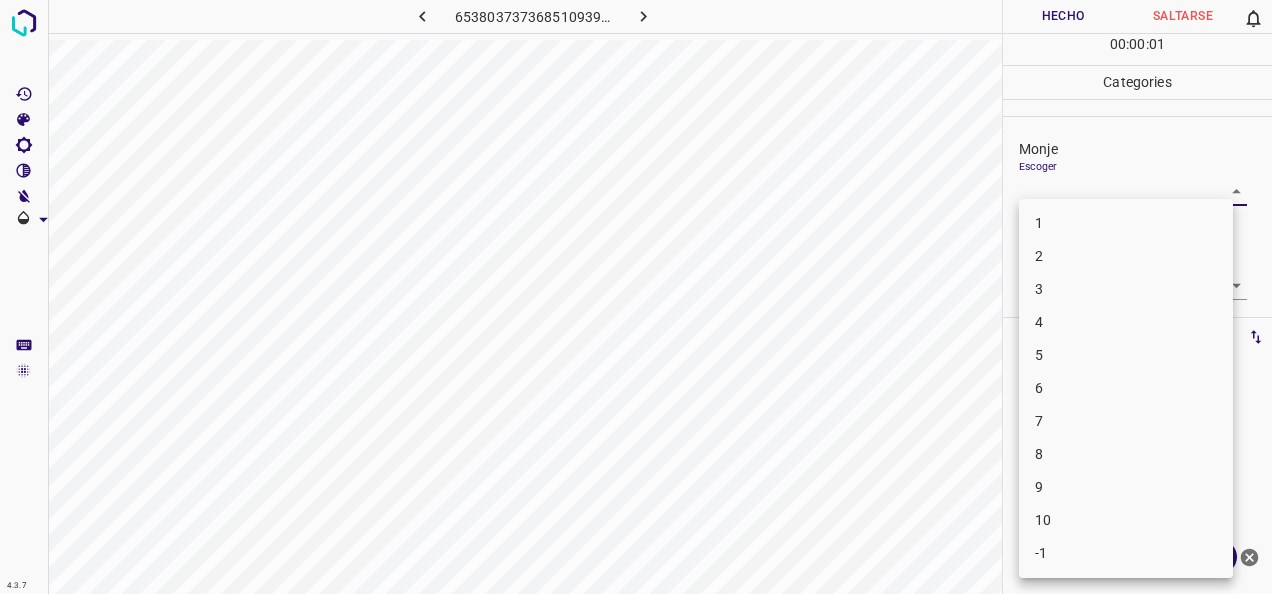 click on "4.3.7 6538037373685109393.png Hecho Saltarse 0 00   : 00   : 01   Categories [PERSON_NAME] ​  [PERSON_NAME]   Escoger ​ Etiquetas 0 Categories 1 Monje 2  [PERSON_NAME] Herramientas Espacio Cambiar entre modos (Dibujar y Editar) Yo Etiquetado automático R Restaurar zoom M Acercar N Alejar Borrar Eliminar etiqueta de selección Filtros Z Restaurar filtros X Filtro de saturación C Filtro de brillo V Filtro de contraste B Filtro de escala de grises General O Descargar ¿Necesita ayuda? -Mensaje de texto -Esconder -Borrar 1 2 3 4 5 6 7 8 9 10 -1" at bounding box center [636, 297] 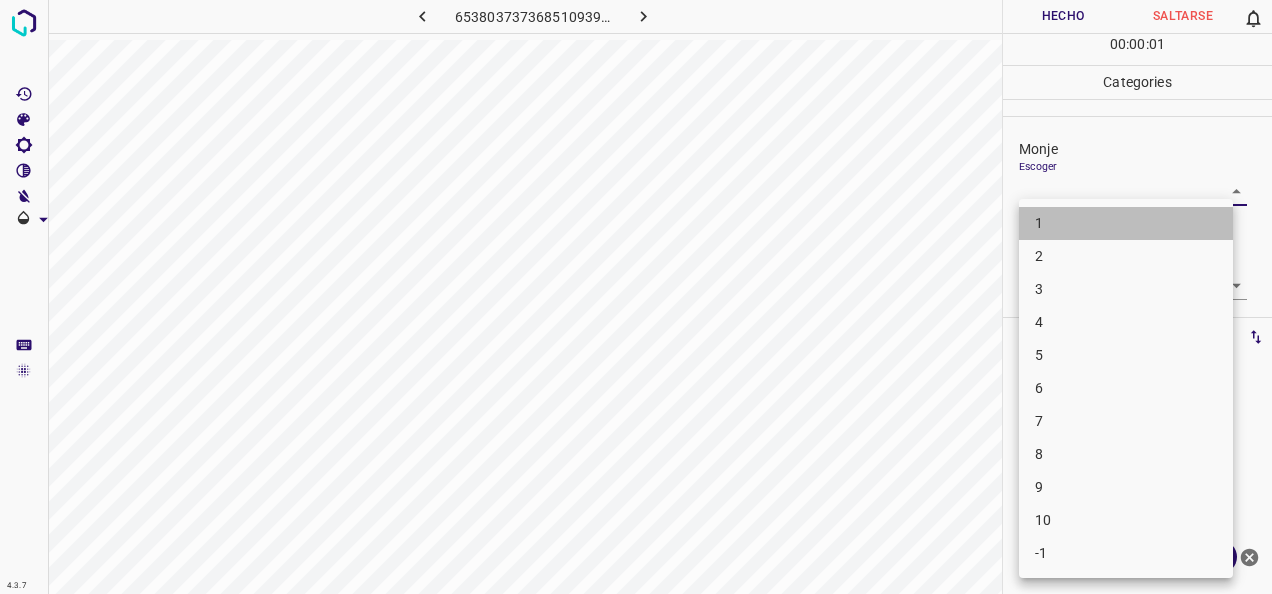 click on "1" at bounding box center [1126, 223] 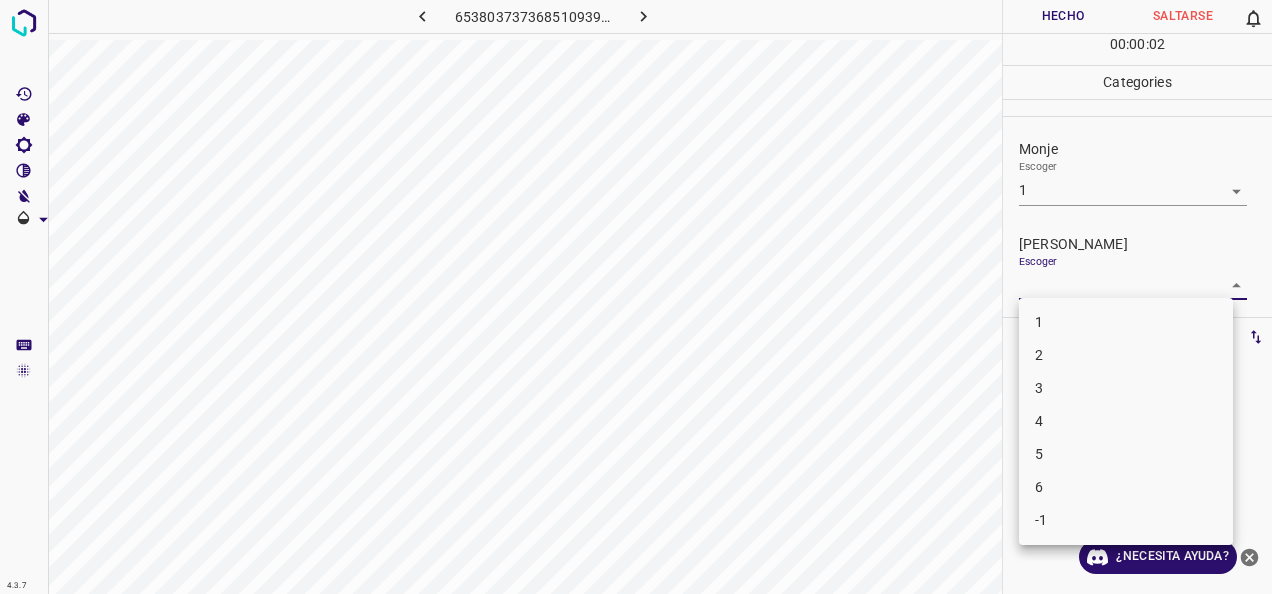 click on "4.3.7 6538037373685109393.png Hecho Saltarse 0 00   : 00   : 02   Categories Monje  Escoger 1 1  [PERSON_NAME]   Escoger ​ Etiquetas 0 Categories 1 Monje 2  [PERSON_NAME] Herramientas Espacio Cambiar entre modos (Dibujar y Editar) Yo Etiquetado automático R Restaurar zoom M Acercar N Alejar Borrar Eliminar etiqueta de selección Filtros Z Restaurar filtros X Filtro de saturación C Filtro de brillo V Filtro de contraste B Filtro de escala de grises General O Descargar ¿Necesita ayuda? -Mensaje de texto -Esconder -Borrar 1 2 3 4 5 6 -1" at bounding box center (636, 297) 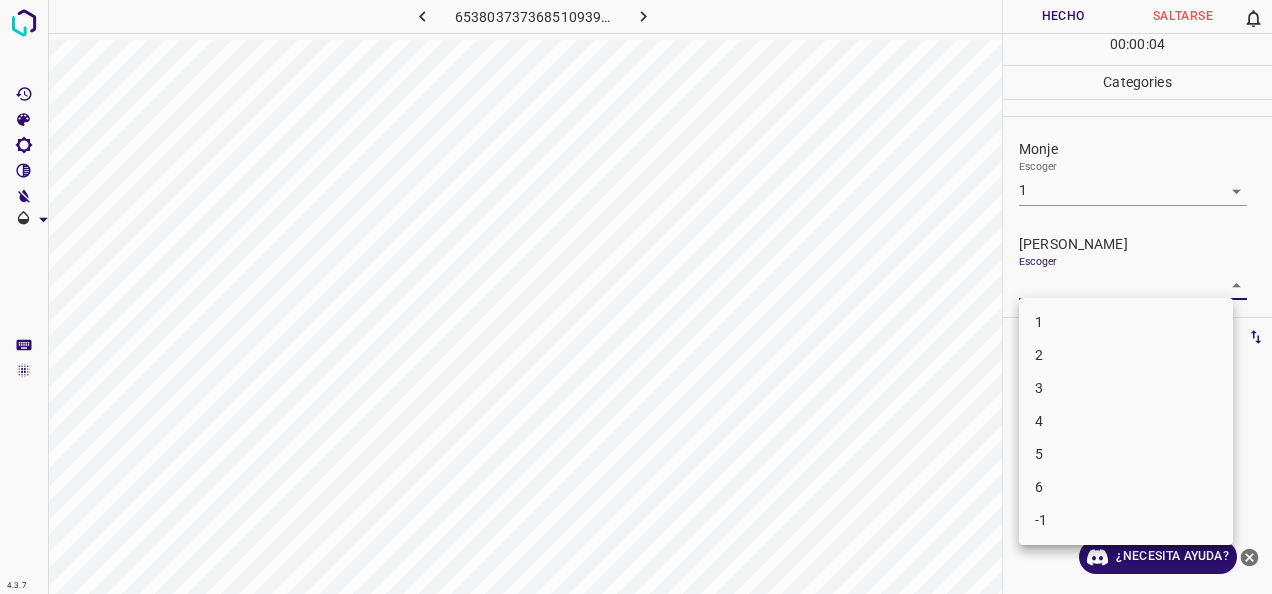 click at bounding box center [636, 297] 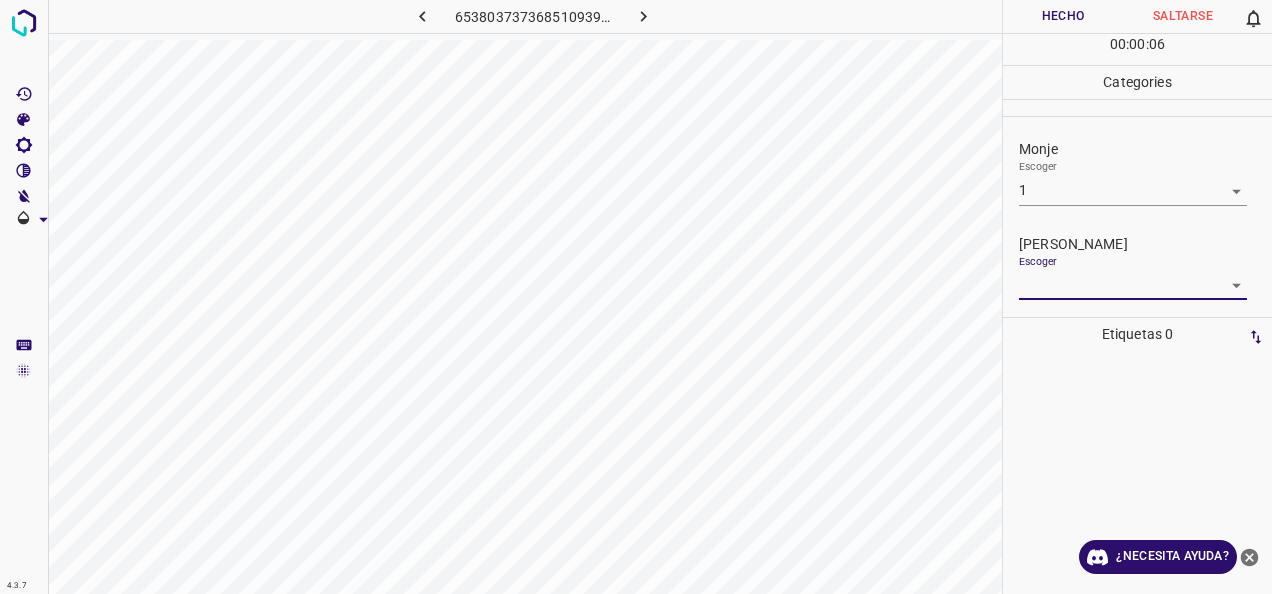 click on "4.3.7 6538037373685109393.png Hecho Saltarse 0 00   : 00   : 06   Categories Monje  Escoger 1 1  [PERSON_NAME]   Escoger ​ Etiquetas 0 Categories 1 Monje 2  [PERSON_NAME] Herramientas Espacio Cambiar entre modos (Dibujar y Editar) Yo Etiquetado automático R Restaurar zoom M Acercar N Alejar Borrar Eliminar etiqueta de selección Filtros Z Restaurar filtros X Filtro de saturación C Filtro de brillo V Filtro de contraste B Filtro de escala de grises General O Descargar ¿Necesita ayuda? -Mensaje de texto -Esconder -Borrar" at bounding box center [636, 297] 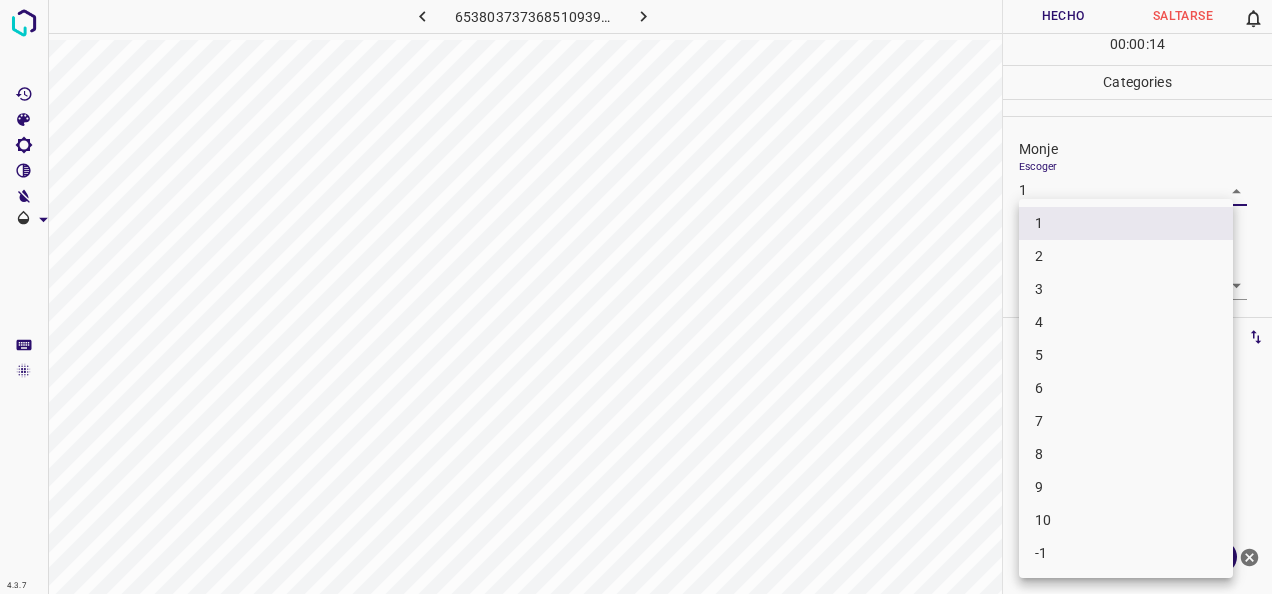 click on "6" at bounding box center [1126, 388] 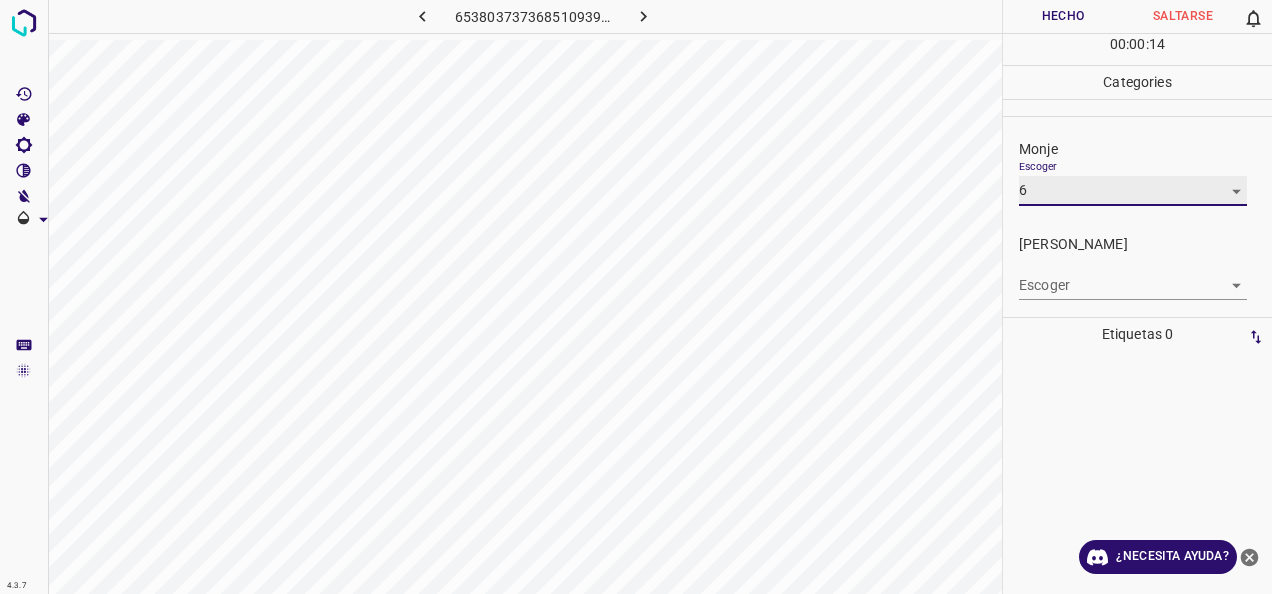 type on "6" 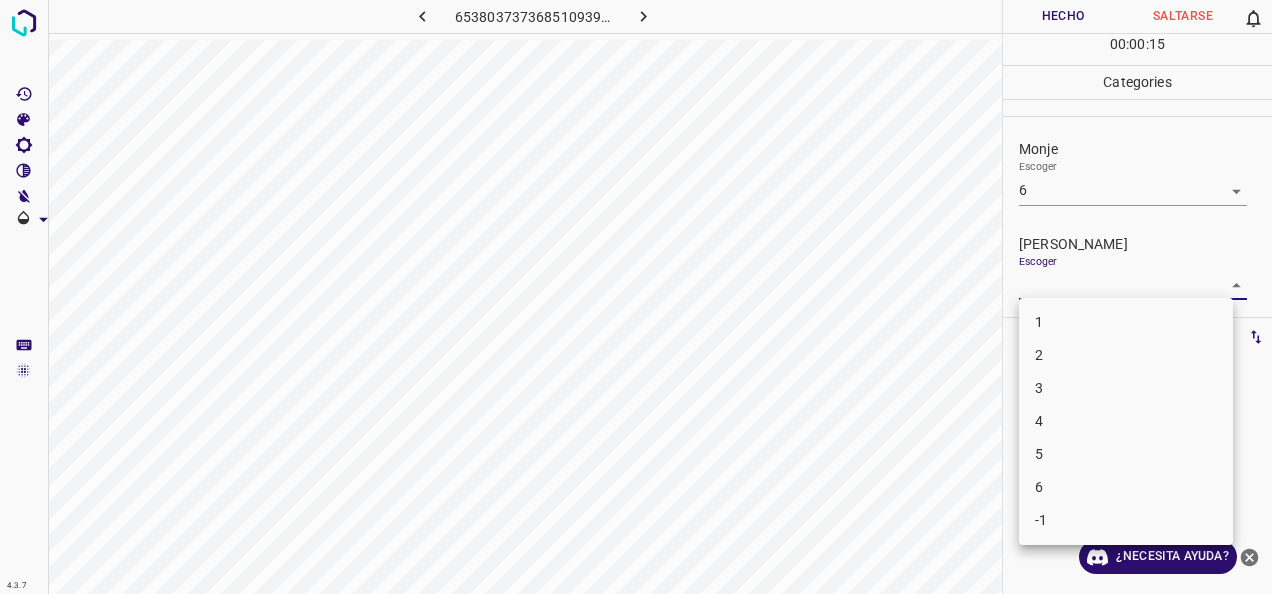 click on "4.3.7 6538037373685109393.png Hecho Saltarse 0 00   : 00   : 15   Categories Monje  Escoger 6 6  [PERSON_NAME]   Escoger ​ Etiquetas 0 Categories 1 Monje 2  [PERSON_NAME] Herramientas Espacio Cambiar entre modos (Dibujar y Editar) Yo Etiquetado automático R Restaurar zoom M Acercar N Alejar Borrar Eliminar etiqueta de selección Filtros Z Restaurar filtros X Filtro de saturación C Filtro de brillo V Filtro de contraste B Filtro de escala de grises General O Descargar ¿Necesita ayuda? -Mensaje de texto -Esconder -Borrar 1 2 3 4 5 6 -1" at bounding box center [636, 297] 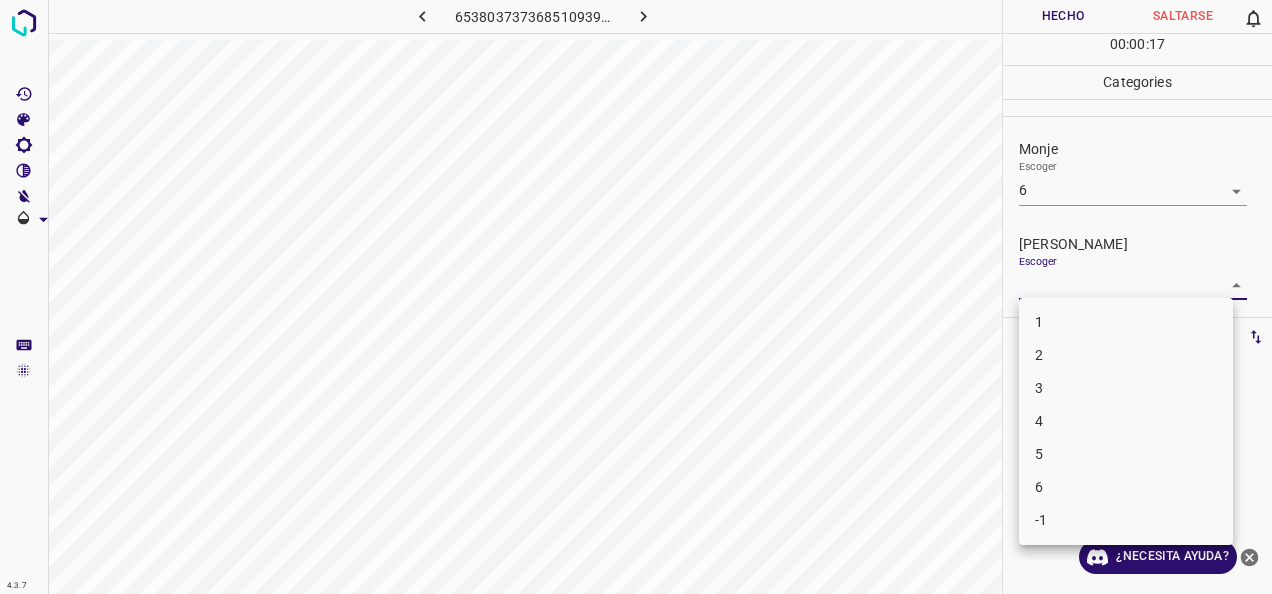 click on "5" at bounding box center (1126, 454) 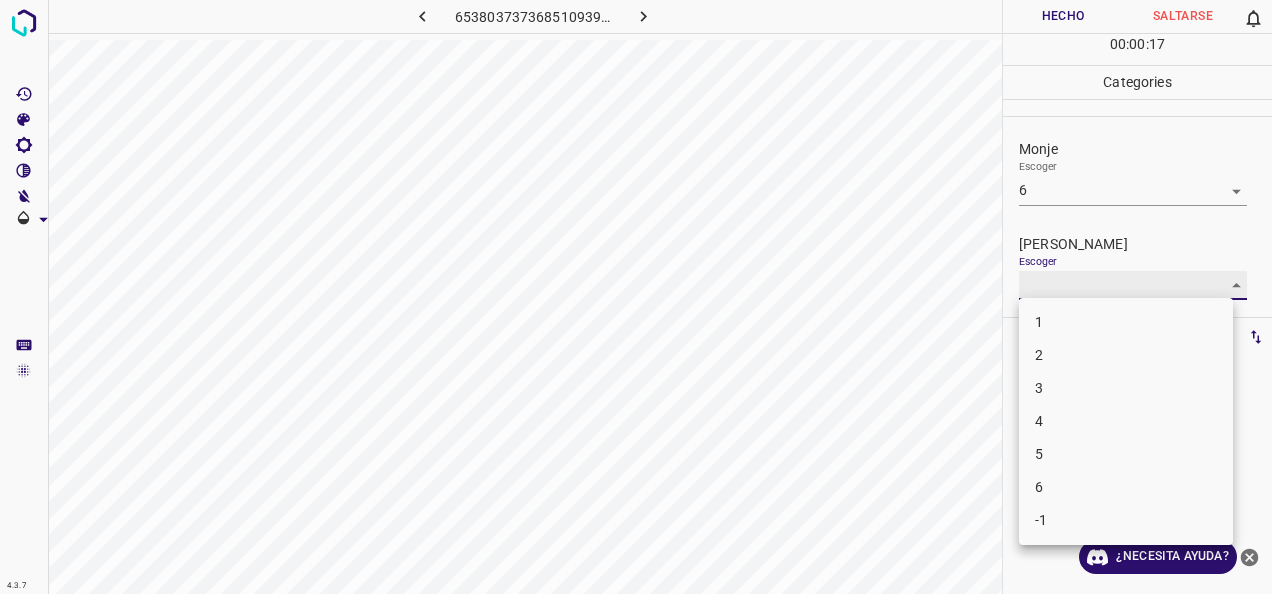 type on "5" 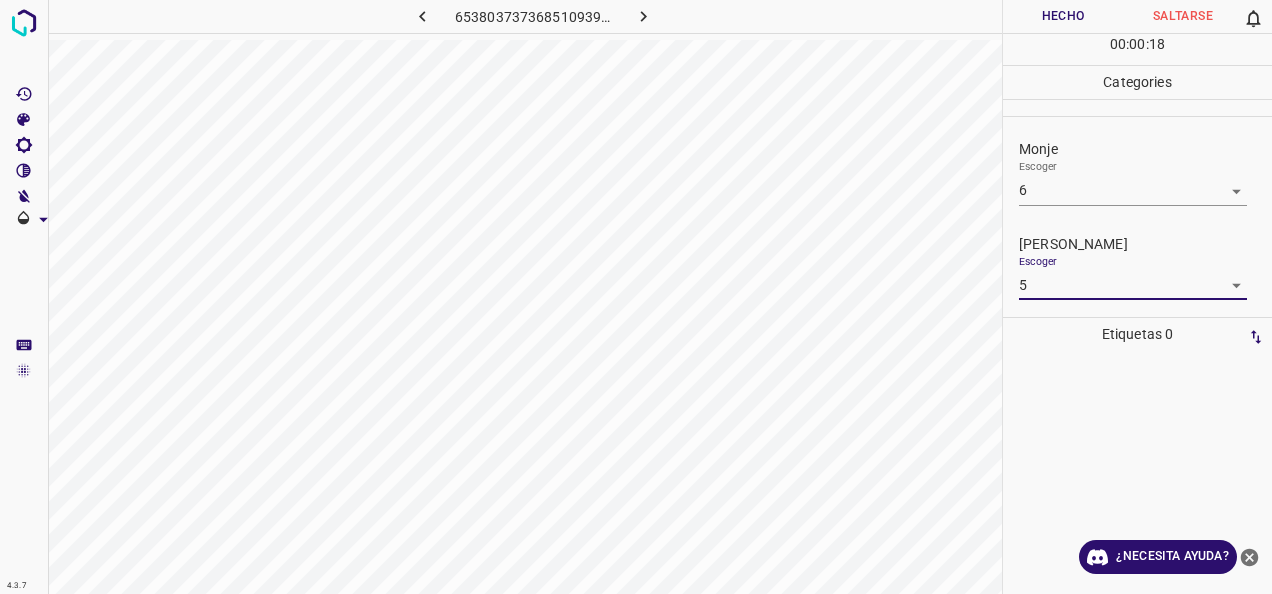 click on "Hecho" at bounding box center (1063, 16) 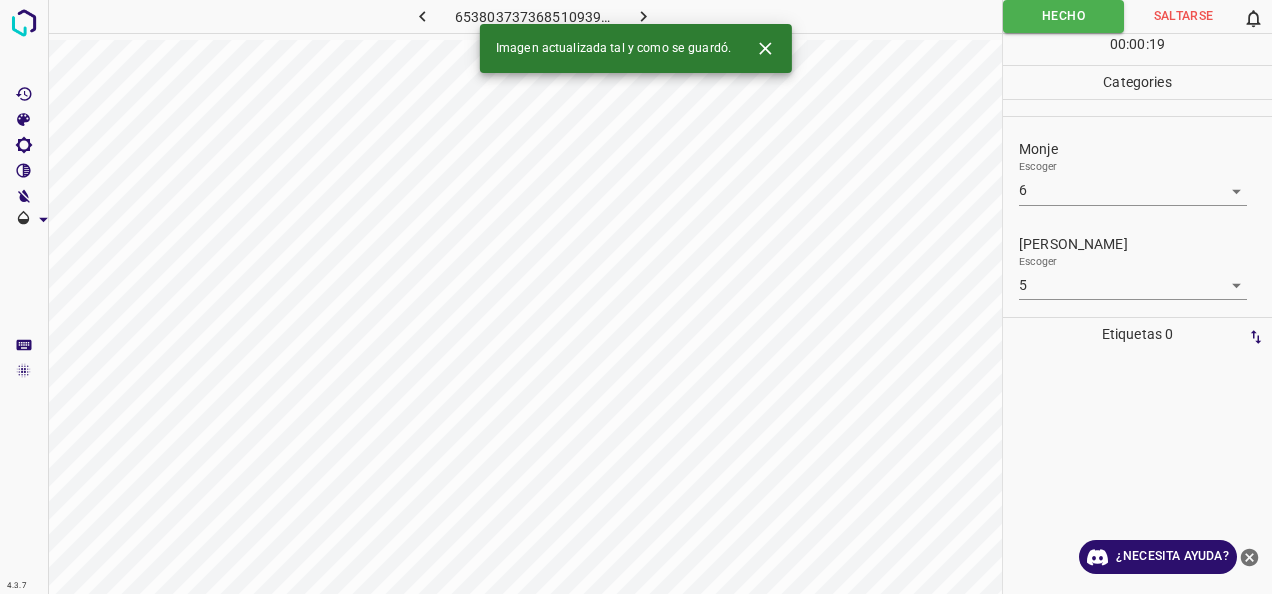click 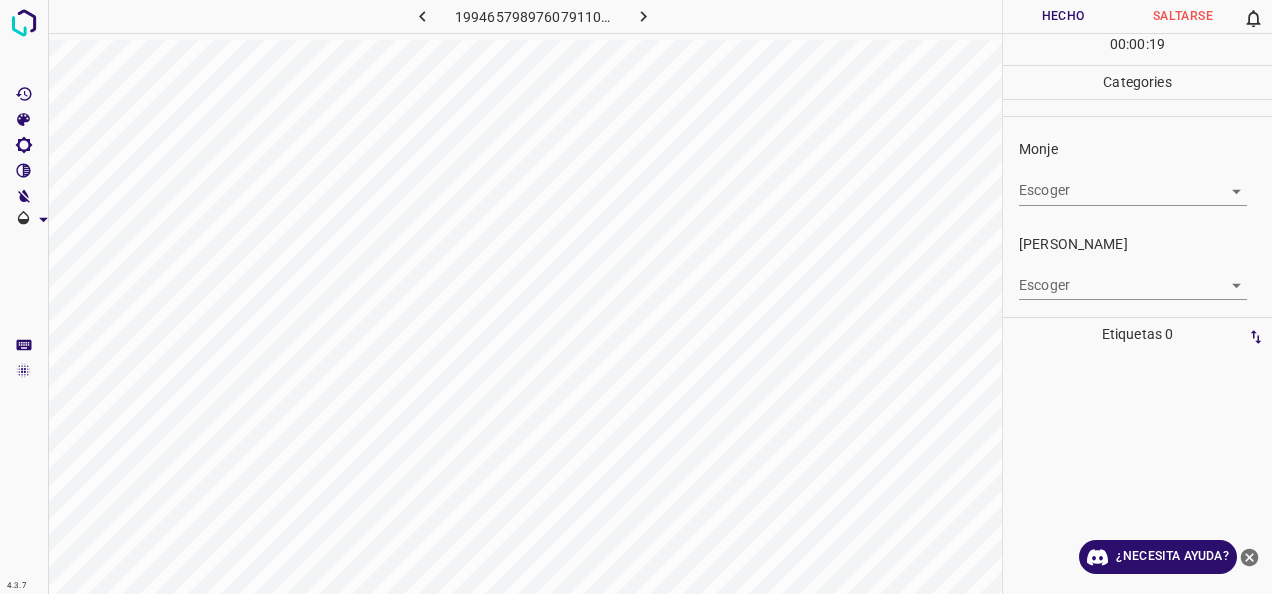 click on "4.3.7 1994657989760791108.png Hecho Saltarse 0 00   : 00   : 19   Categories Monje  Escoger ​  [PERSON_NAME]   Escoger ​ Etiquetas 0 Categories 1 Monje 2  [PERSON_NAME] Herramientas Espacio Cambiar entre modos (Dibujar y Editar) Yo Etiquetado automático R Restaurar zoom M Acercar N Alejar Borrar Eliminar etiqueta de selección Filtros Z Restaurar filtros X Filtro de saturación C Filtro de brillo V Filtro de contraste B Filtro de escala de grises General O Descargar ¿Necesita ayuda? -Mensaje de texto -Esconder -Borrar" at bounding box center [636, 297] 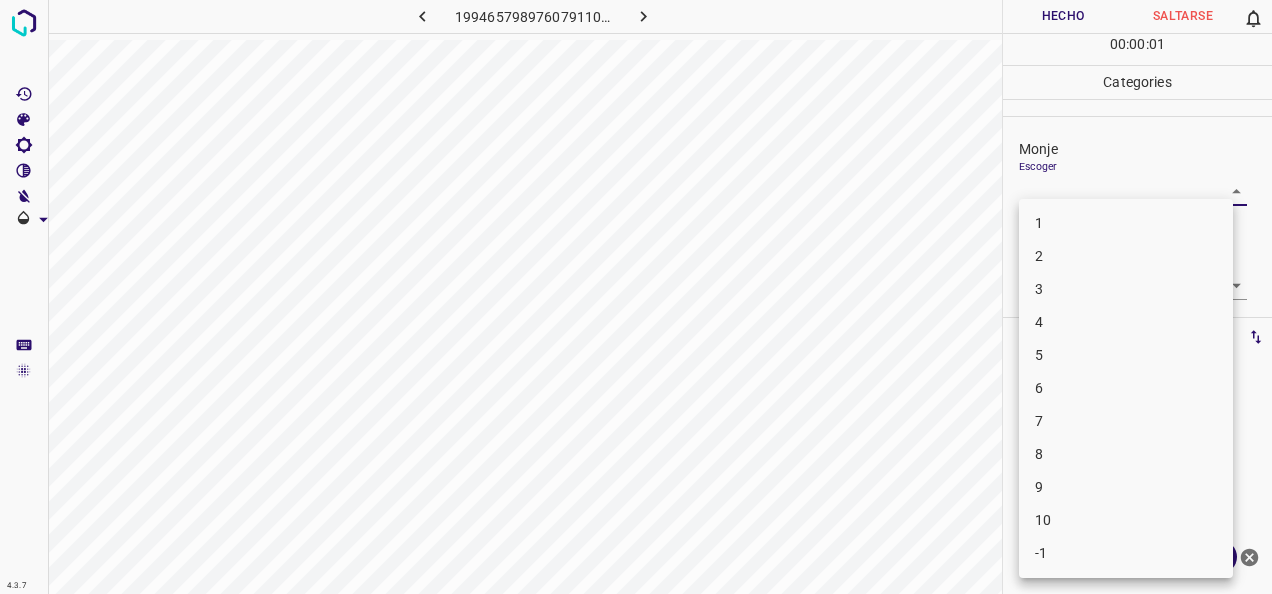 click on "1" at bounding box center [1126, 223] 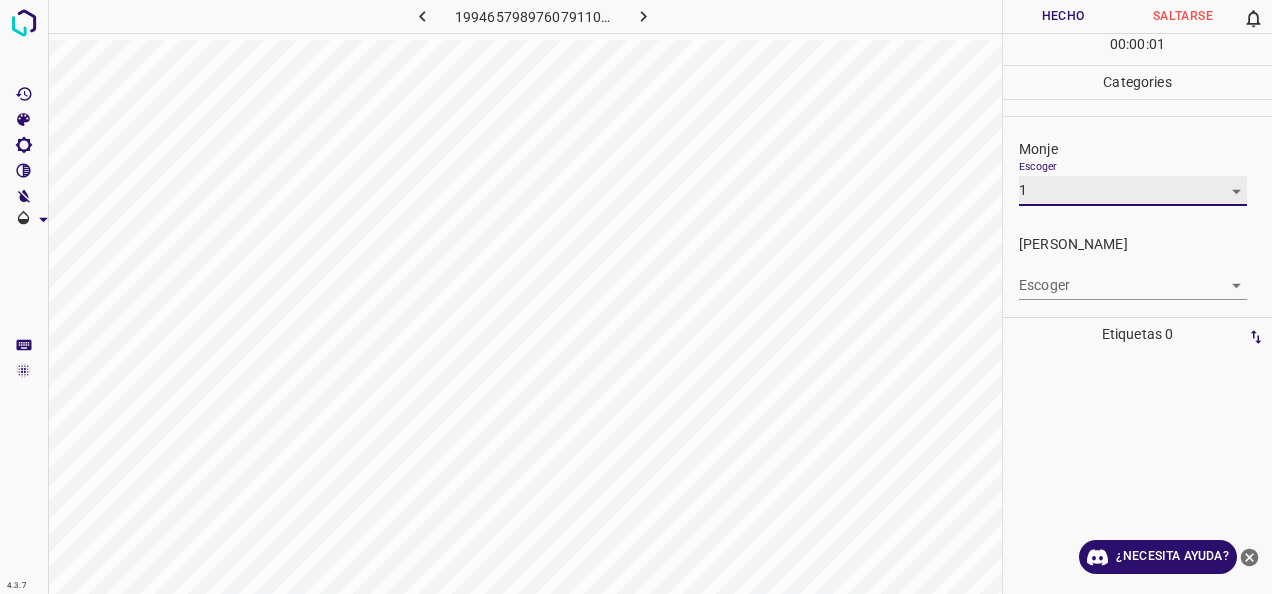 type on "1" 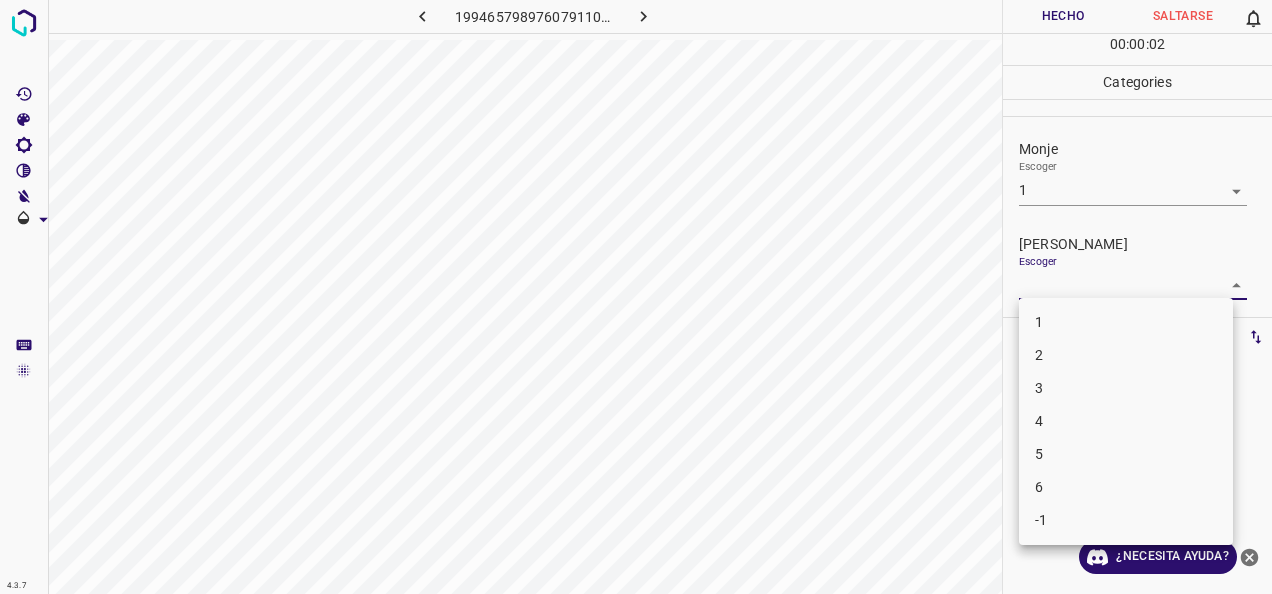 click on "4.3.7 1994657989760791108.png Hecho Saltarse 0 00   : 00   : 02   Categories Monje  Escoger 1 1  [PERSON_NAME]   Escoger ​ Etiquetas 0 Categories 1 Monje 2  [PERSON_NAME] Herramientas Espacio Cambiar entre modos (Dibujar y Editar) Yo Etiquetado automático R Restaurar zoom M Acercar N Alejar Borrar Eliminar etiqueta de selección Filtros Z Restaurar filtros X Filtro de saturación C Filtro de brillo V Filtro de contraste B Filtro de escala de grises General O Descargar ¿Necesita ayuda? -Mensaje de texto -Esconder -Borrar 1 2 3 4 5 6 -1" at bounding box center (636, 297) 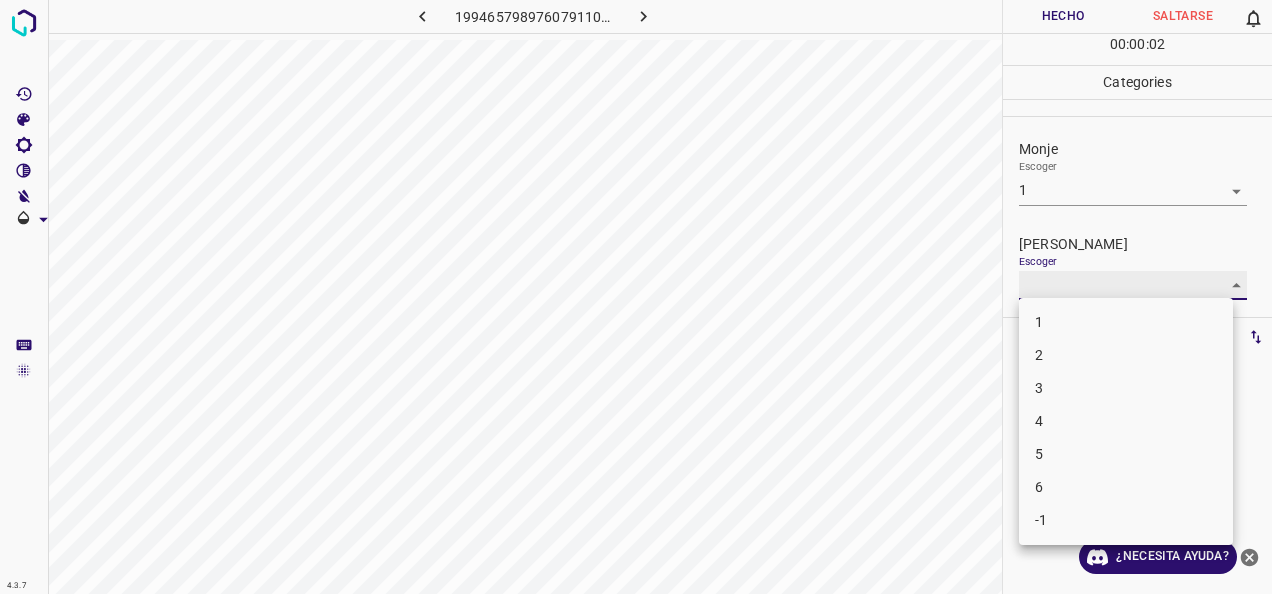 type on "1" 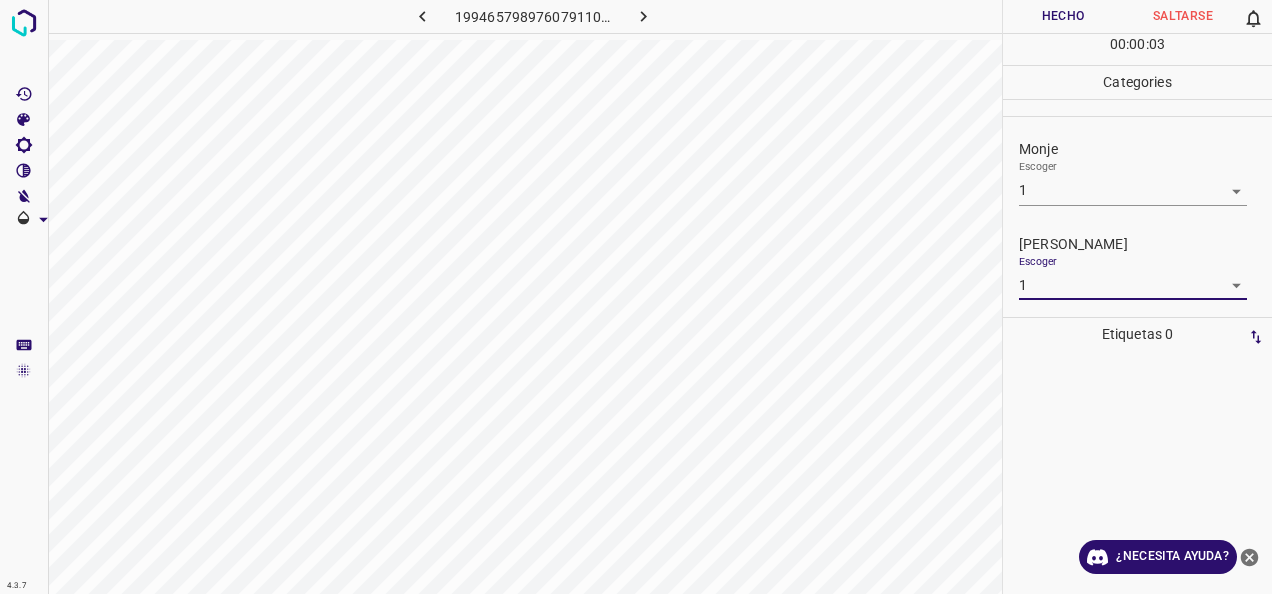 click on "Hecho" at bounding box center (1063, 16) 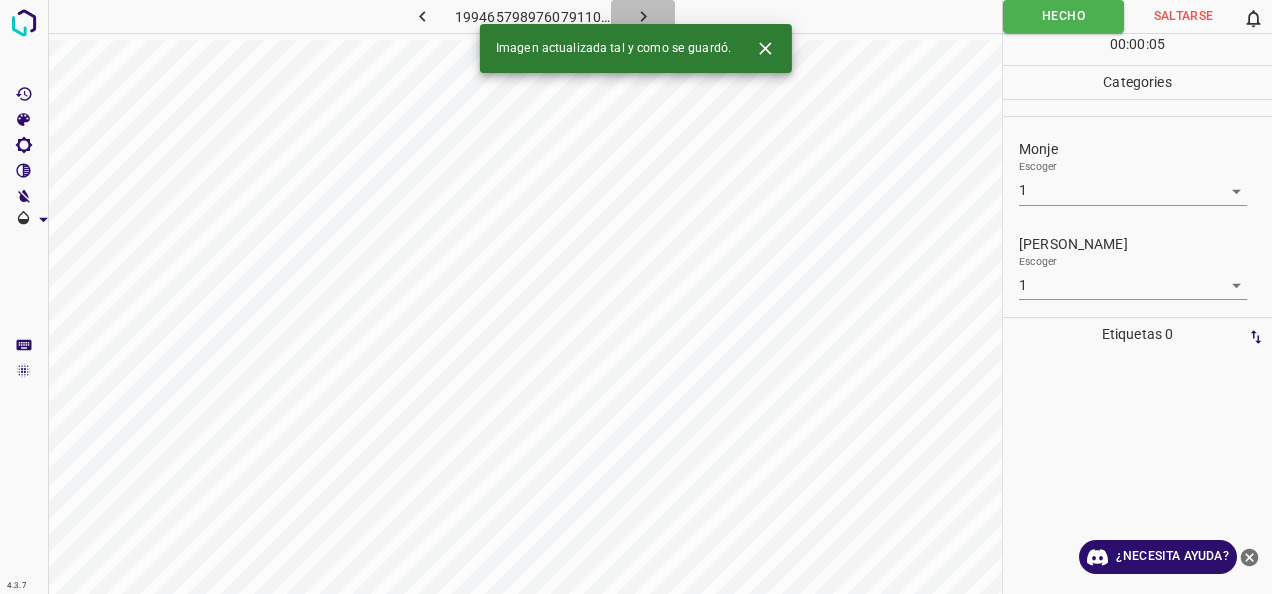click at bounding box center (643, 16) 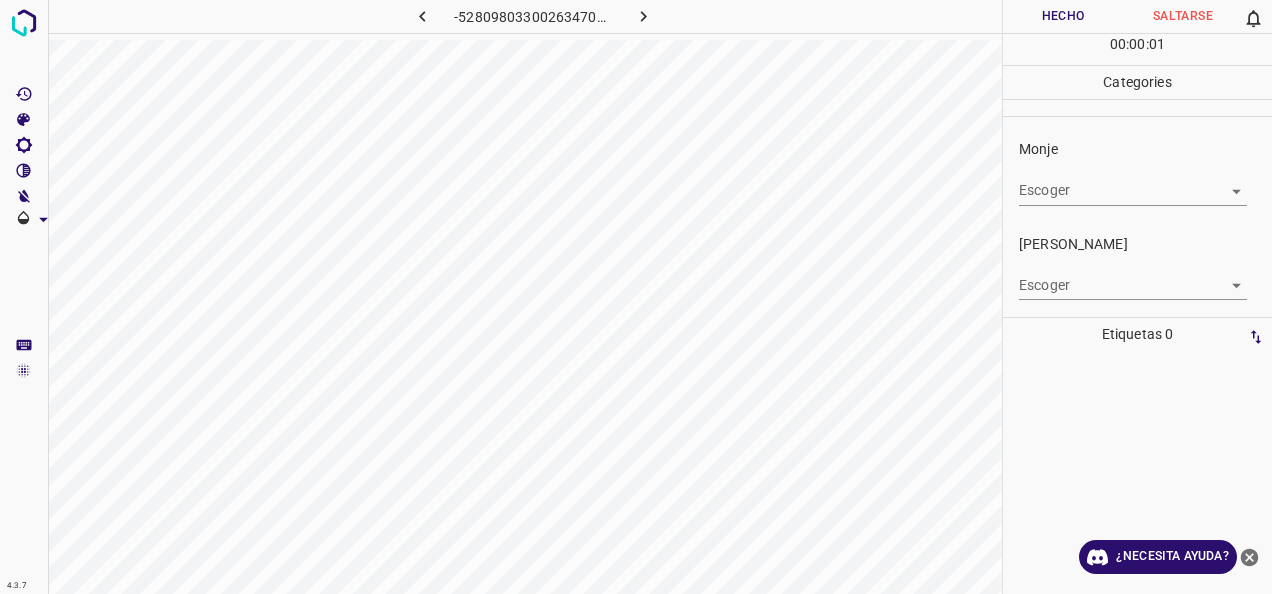 click on "4.3.7 -5280980330026347041.png Hecho Saltarse 0 00   : 00   : 01   Categories [PERSON_NAME] ​  [PERSON_NAME]   Escoger ​ Etiquetas 0 Categories 1 Monje 2  [PERSON_NAME] Herramientas Espacio Cambiar entre modos (Dibujar y Editar) Yo Etiquetado automático R Restaurar zoom M Acercar N Alejar Borrar Eliminar etiqueta de selección Filtros Z Restaurar filtros X Filtro de saturación C Filtro de brillo V Filtro de contraste B Filtro de escala de grises General O Descargar ¿Necesita ayuda? -Mensaje de texto -Esconder -Borrar" at bounding box center (636, 297) 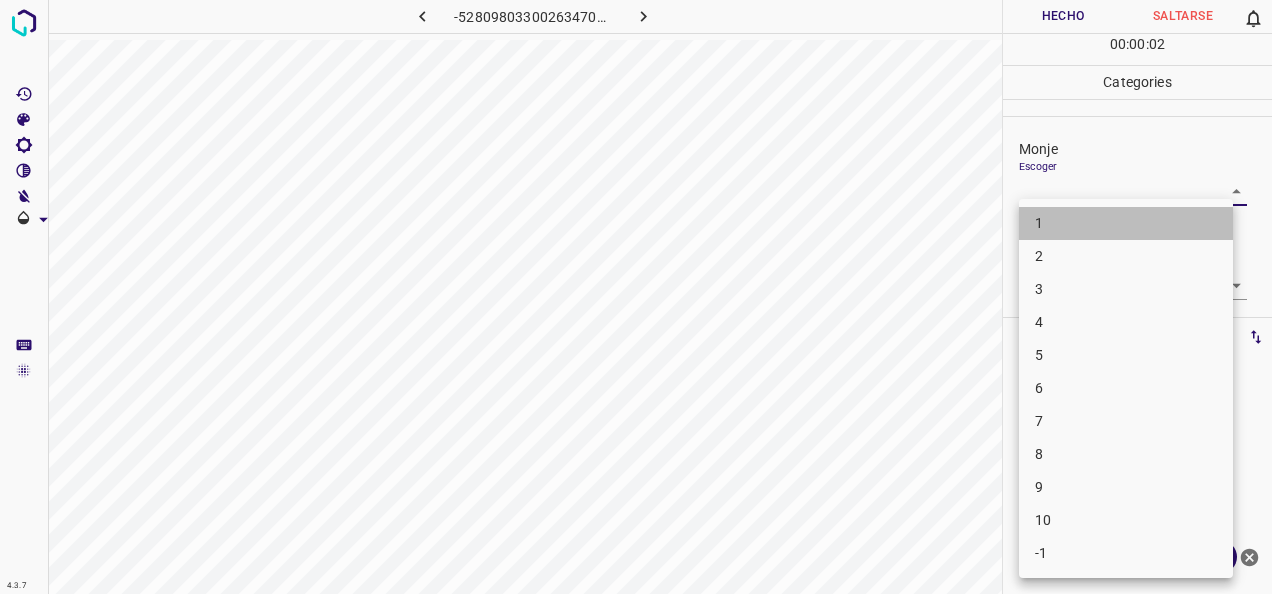 click on "1" at bounding box center (1126, 223) 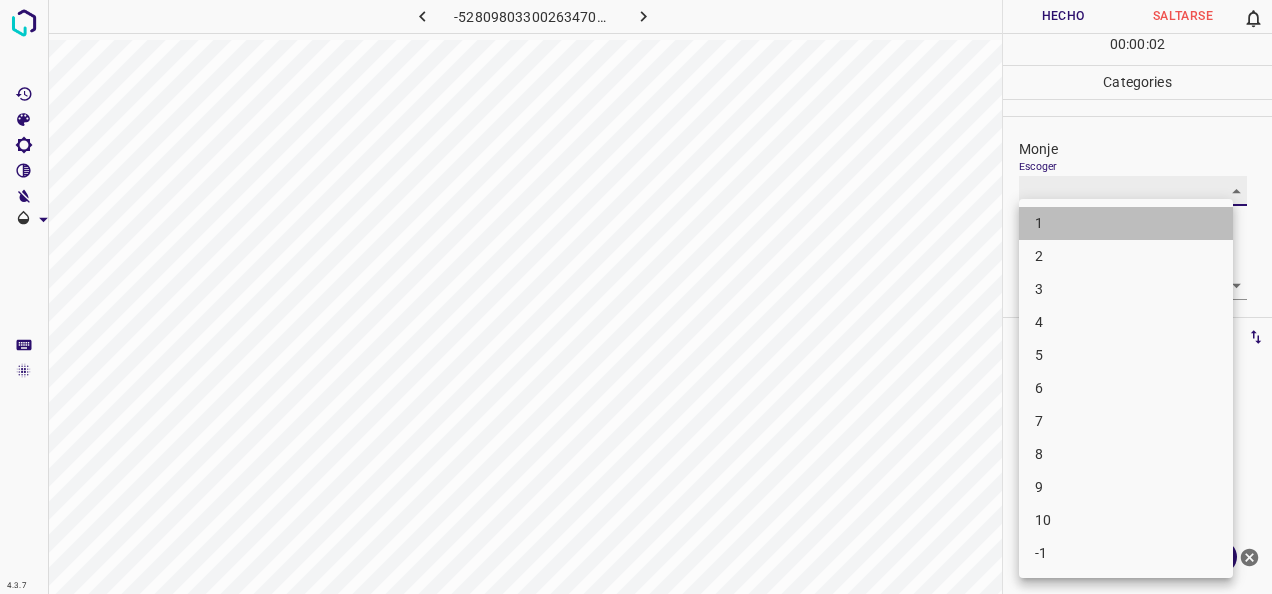 type on "1" 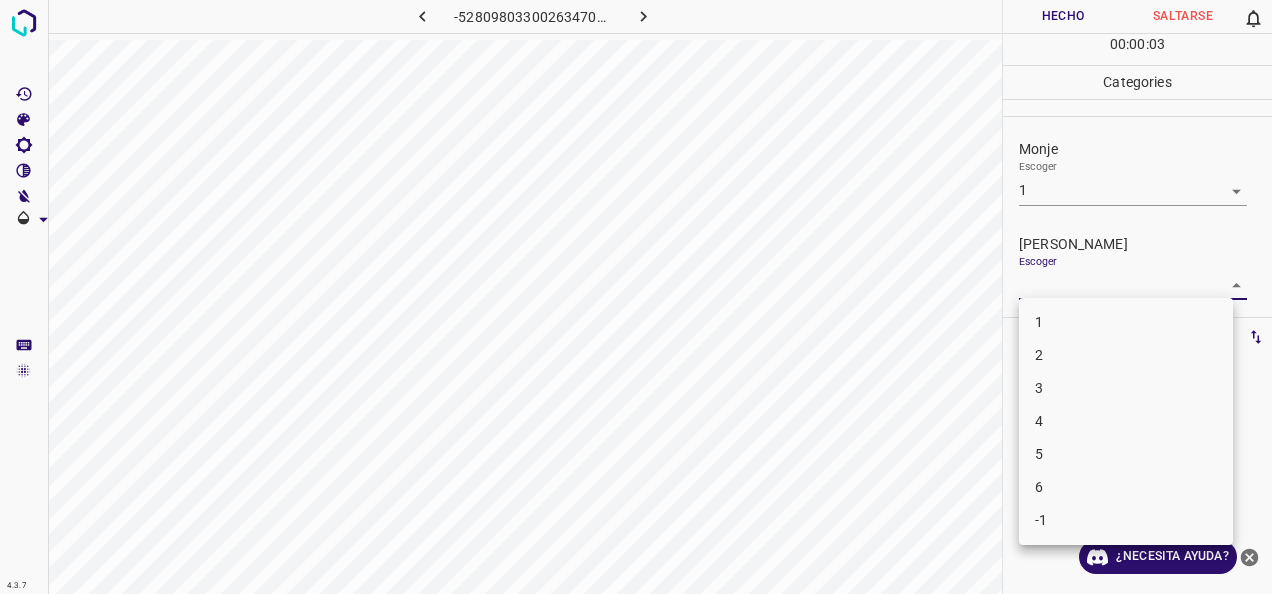 click on "4.3.7 -5280980330026347041.png Hecho Saltarse 0 00   : 00   : 03   Categories Monje  Escoger 1 1  [PERSON_NAME]   Escoger ​ Etiquetas 0 Categories 1 Monje 2  [PERSON_NAME] Herramientas Espacio Cambiar entre modos (Dibujar y Editar) Yo Etiquetado automático R Restaurar zoom M Acercar N Alejar Borrar Eliminar etiqueta de selección Filtros Z Restaurar filtros X Filtro de saturación C Filtro de brillo V Filtro de contraste B Filtro de escala de grises General O Descargar ¿Necesita ayuda? -Mensaje de texto -Esconder -Borrar 1 2 3 4 5 6 -1" at bounding box center (636, 297) 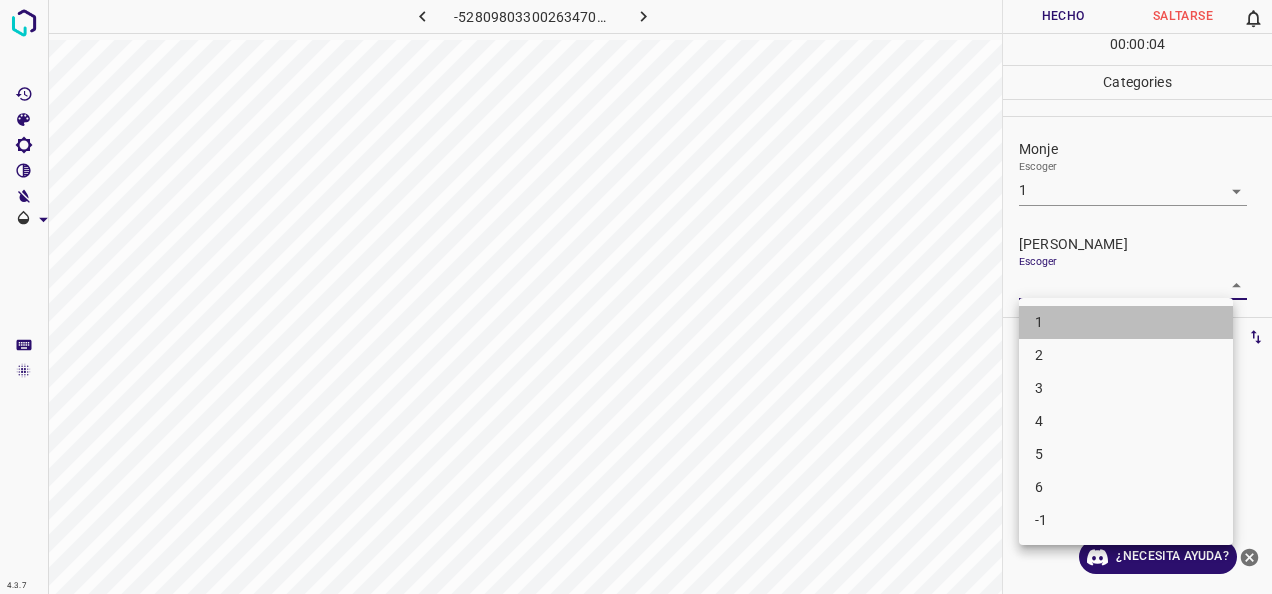 click on "1" at bounding box center (1126, 322) 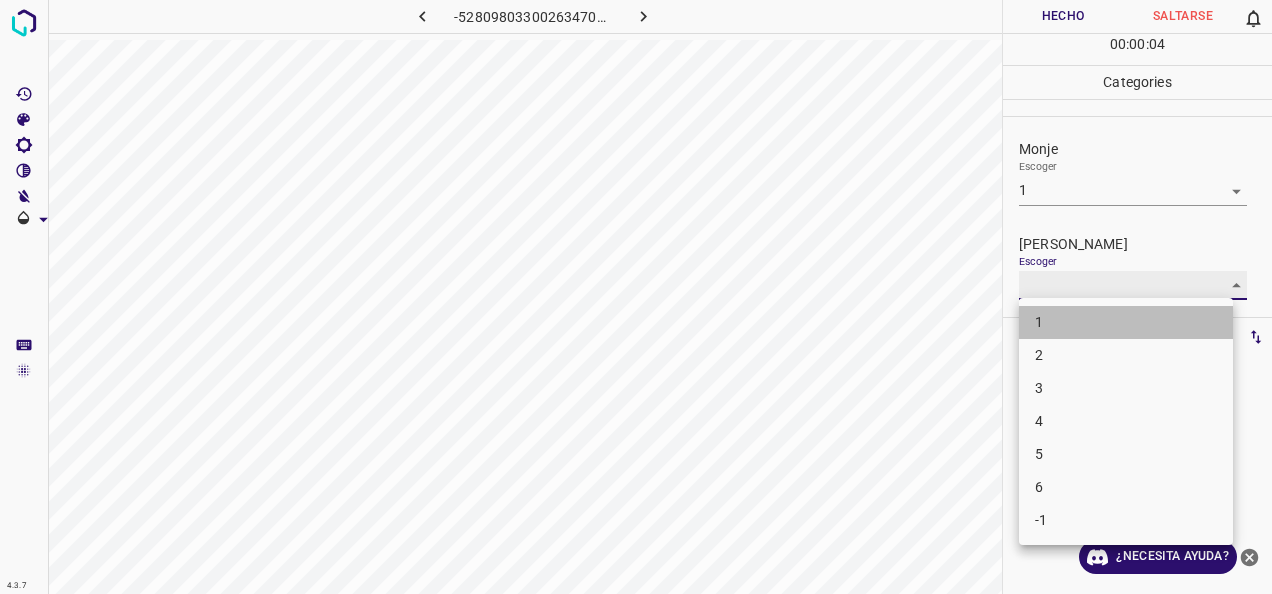 type on "1" 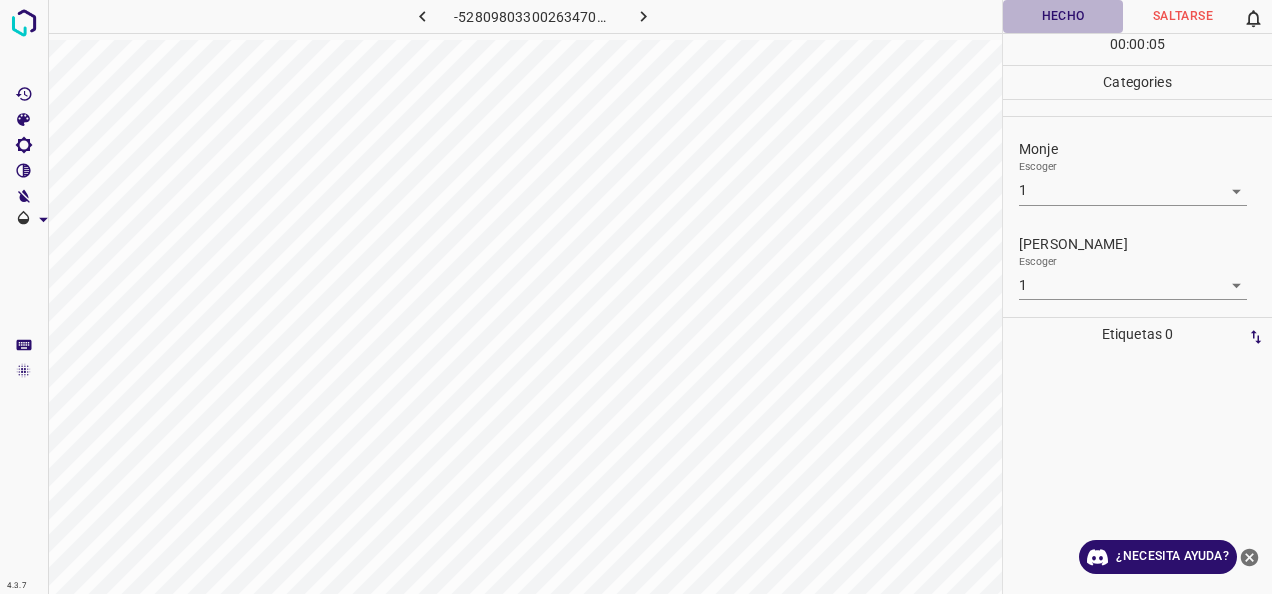 click on "Hecho" at bounding box center [1063, 16] 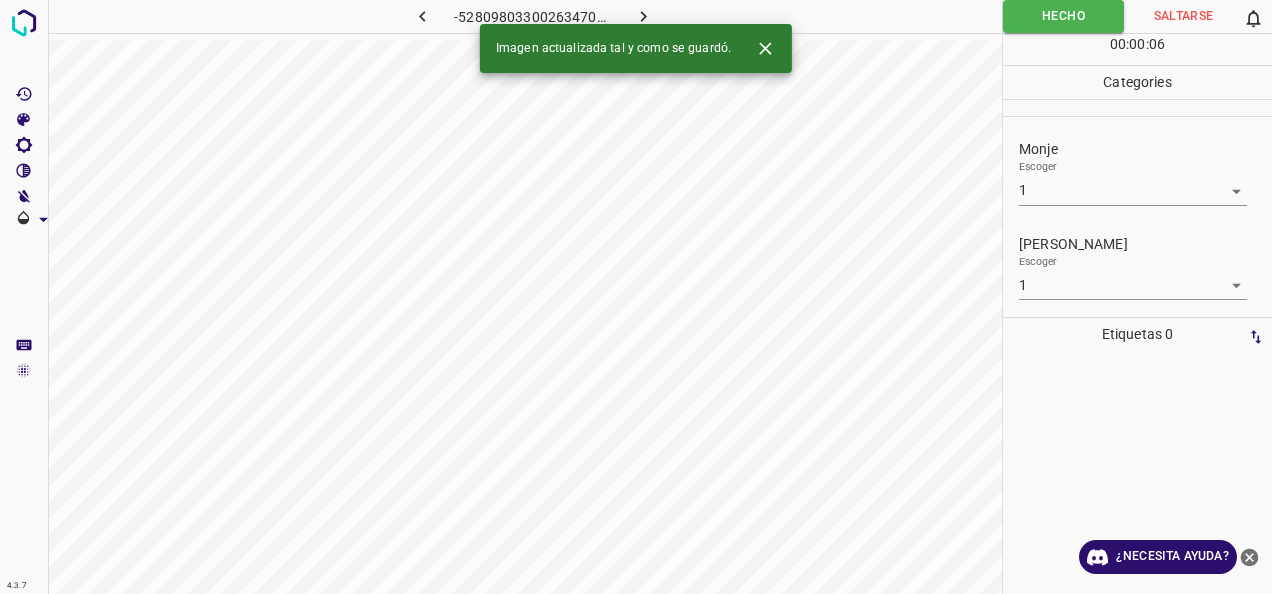 click 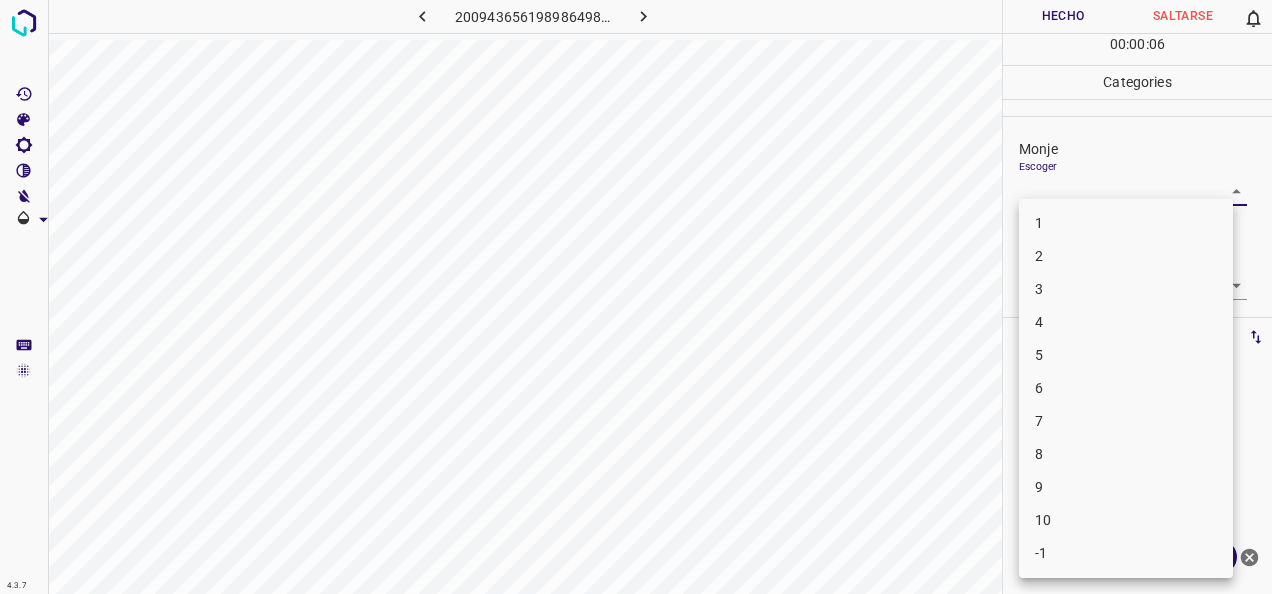 click on "4.3.7 2009436561989864989.png Hecho Saltarse 0 00   : 00   : 06   Categories Monje  Escoger ​  [PERSON_NAME]   Escoger ​ Etiquetas 0 Categories 1 Monje 2  [PERSON_NAME] Herramientas Espacio Cambiar entre modos (Dibujar y Editar) Yo Etiquetado automático R Restaurar zoom M Acercar N Alejar Borrar Eliminar etiqueta de selección Filtros Z Restaurar filtros X Filtro de saturación C Filtro de brillo V Filtro de contraste B Filtro de escala de grises General O Descargar ¿Necesita ayuda? -Mensaje de texto -Esconder -Borrar 1 2 3 4 5 6 7 8 9 10 -1" at bounding box center [636, 297] 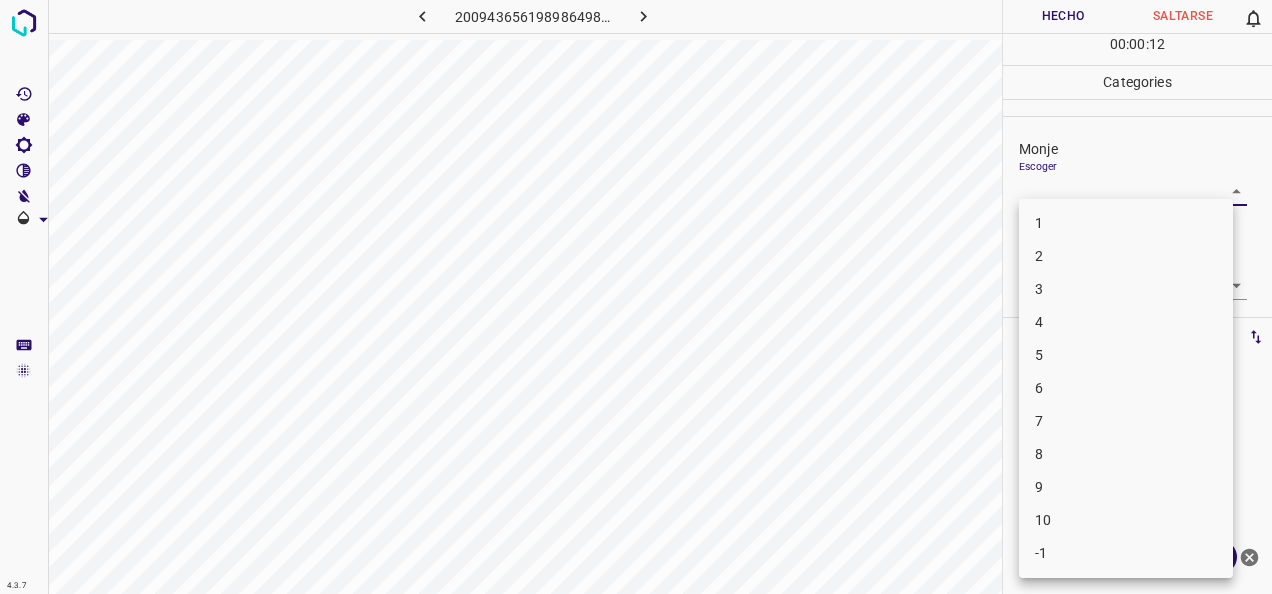 click on "5" at bounding box center (1126, 355) 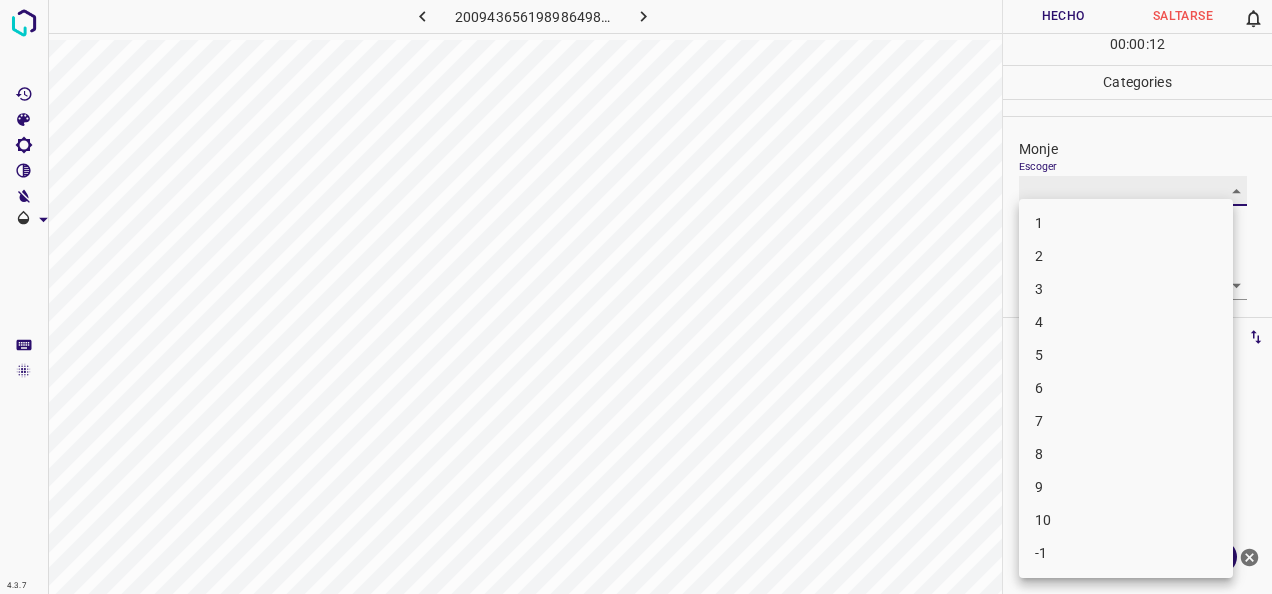 type on "5" 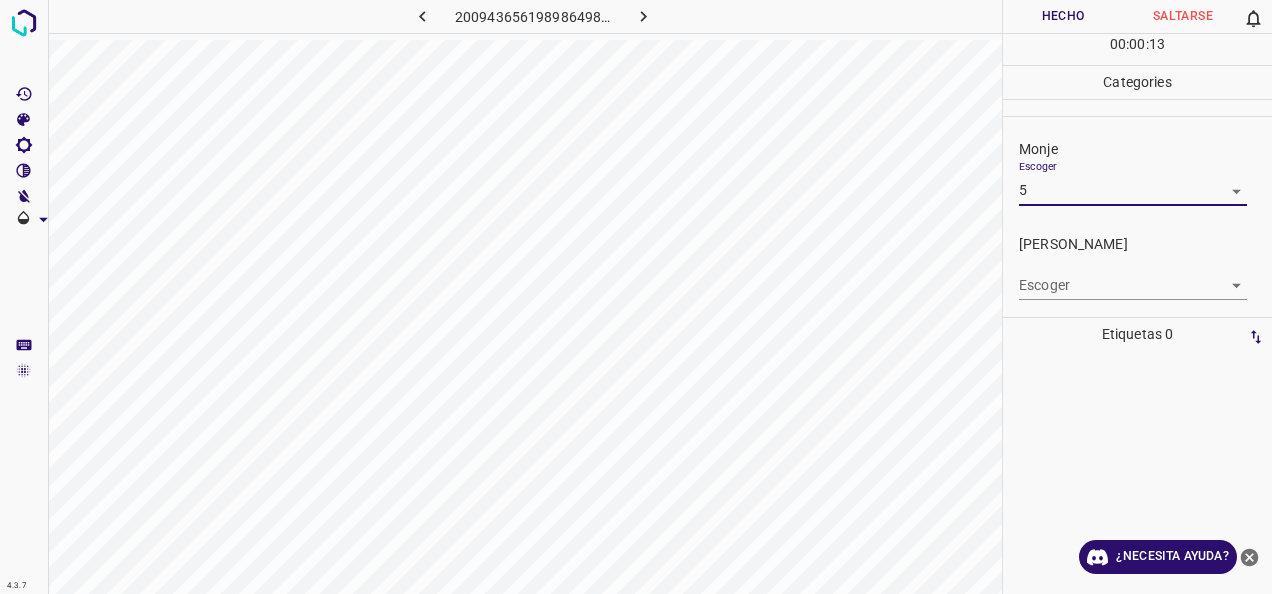 click on "4.3.7 2009436561989864989.png Hecho Saltarse 0 00   : 00   : 13   Categories Monje  Escoger 5 5  [PERSON_NAME]   Escoger ​ Etiquetas 0 Categories 1 Monje 2  [PERSON_NAME] Herramientas Espacio Cambiar entre modos (Dibujar y Editar) Yo Etiquetado automático R Restaurar zoom M Acercar N Alejar Borrar Eliminar etiqueta de selección Filtros Z Restaurar filtros X Filtro de saturación C Filtro de brillo V Filtro de contraste B Filtro de escala de grises General O Descargar ¿Necesita ayuda? -Mensaje de texto -Esconder -Borrar" at bounding box center (636, 297) 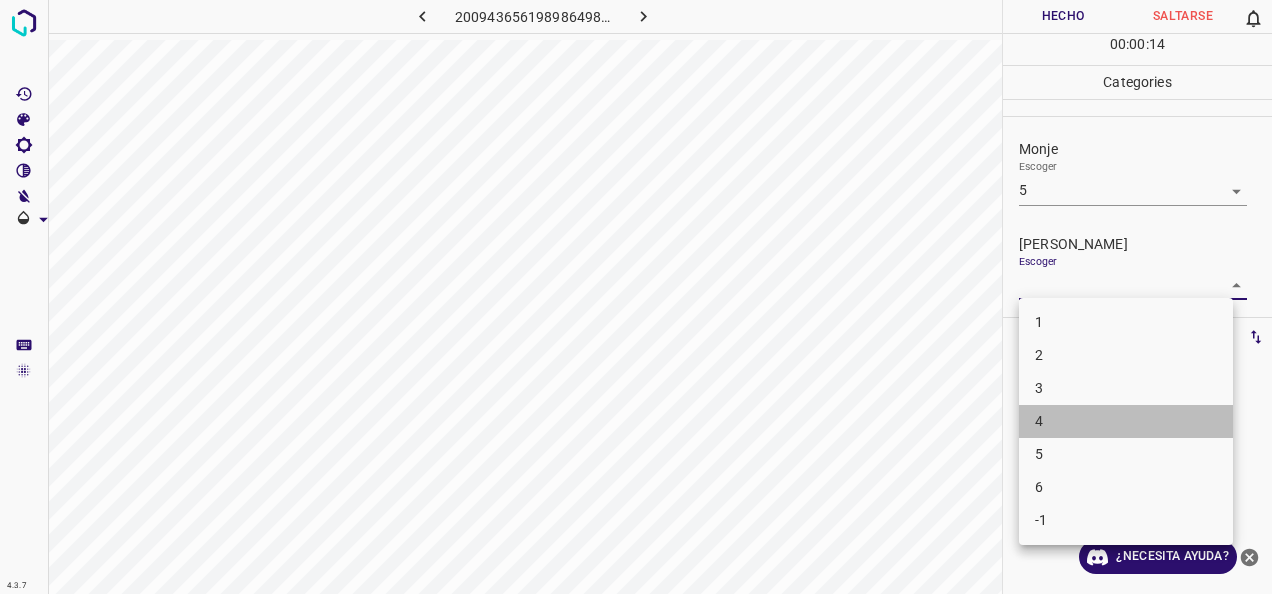 click on "4" at bounding box center [1126, 421] 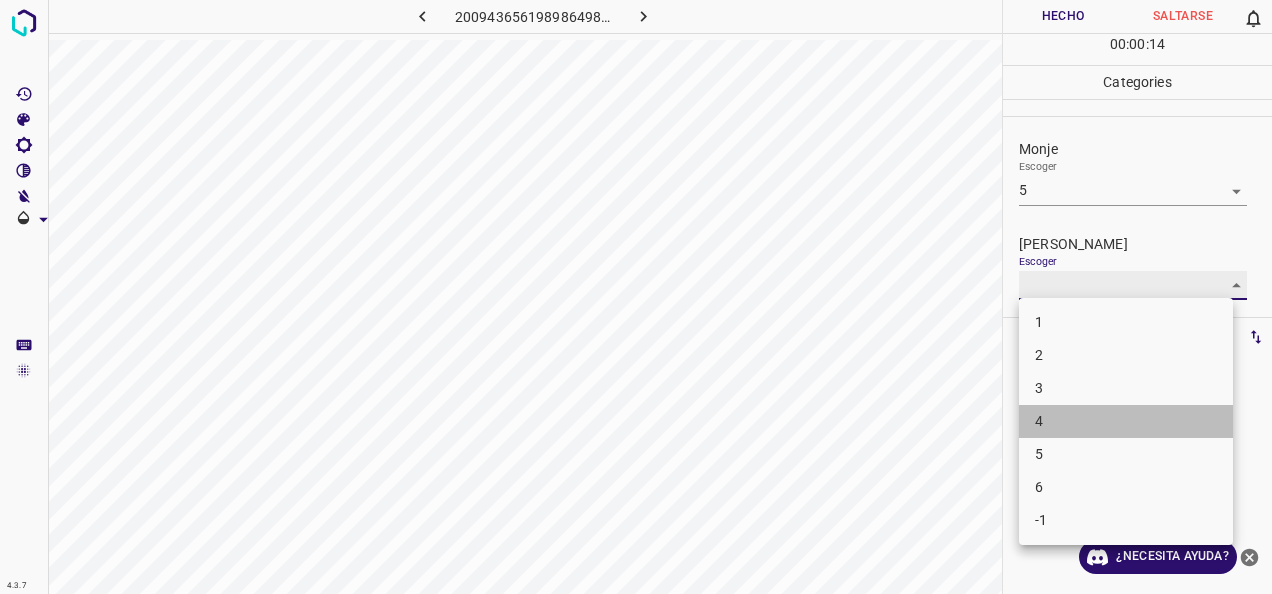 type on "4" 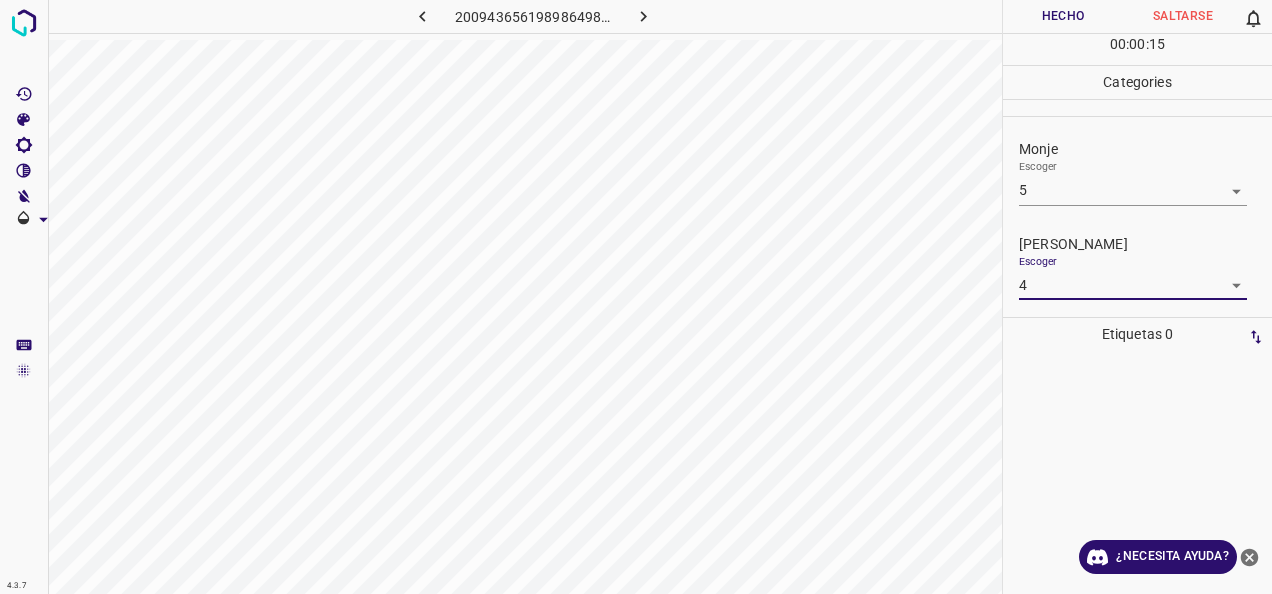 click on "Hecho" at bounding box center (1063, 16) 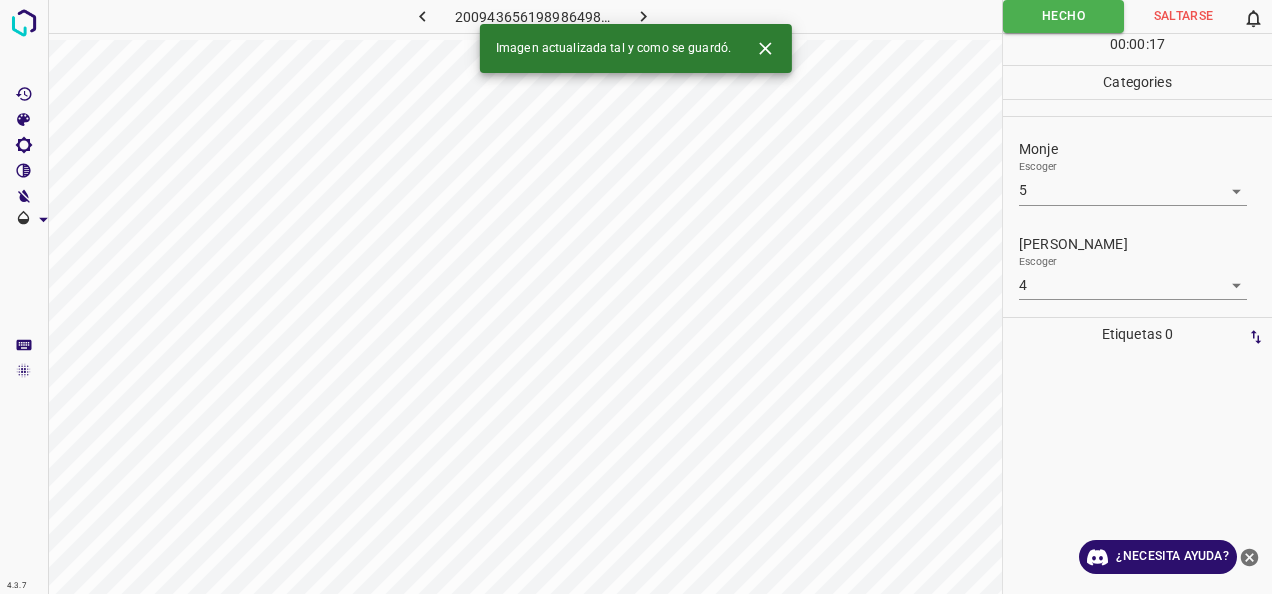 click at bounding box center [643, 16] 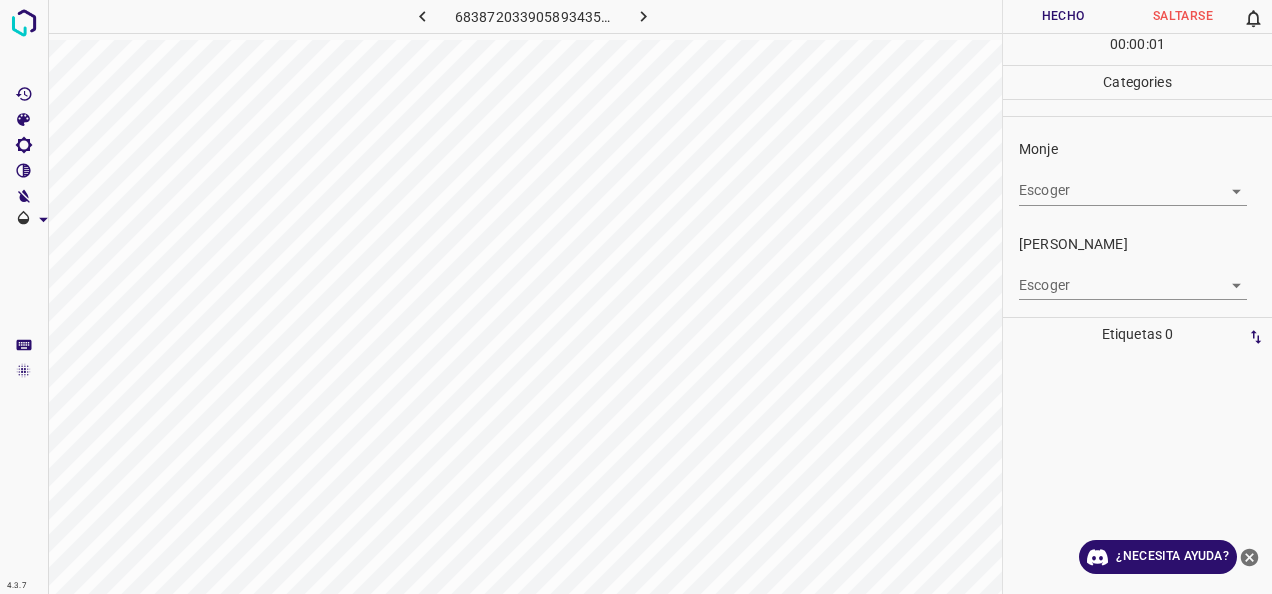 click on "4.3.7 6838720339058934352.png Hecho Saltarse 0 00   : 00   : 01   Categories [PERSON_NAME] ​  [PERSON_NAME]   Escoger ​ Etiquetas 0 Categories 1 Monje 2  [PERSON_NAME] Herramientas Espacio Cambiar entre modos (Dibujar y Editar) Yo Etiquetado automático R Restaurar zoom M Acercar N Alejar Borrar Eliminar etiqueta de selección Filtros Z Restaurar filtros X Filtro de saturación C Filtro de brillo V Filtro de contraste B Filtro de escala de grises General O Descargar ¿Necesita ayuda? -Mensaje de texto -Esconder -Borrar" at bounding box center (636, 297) 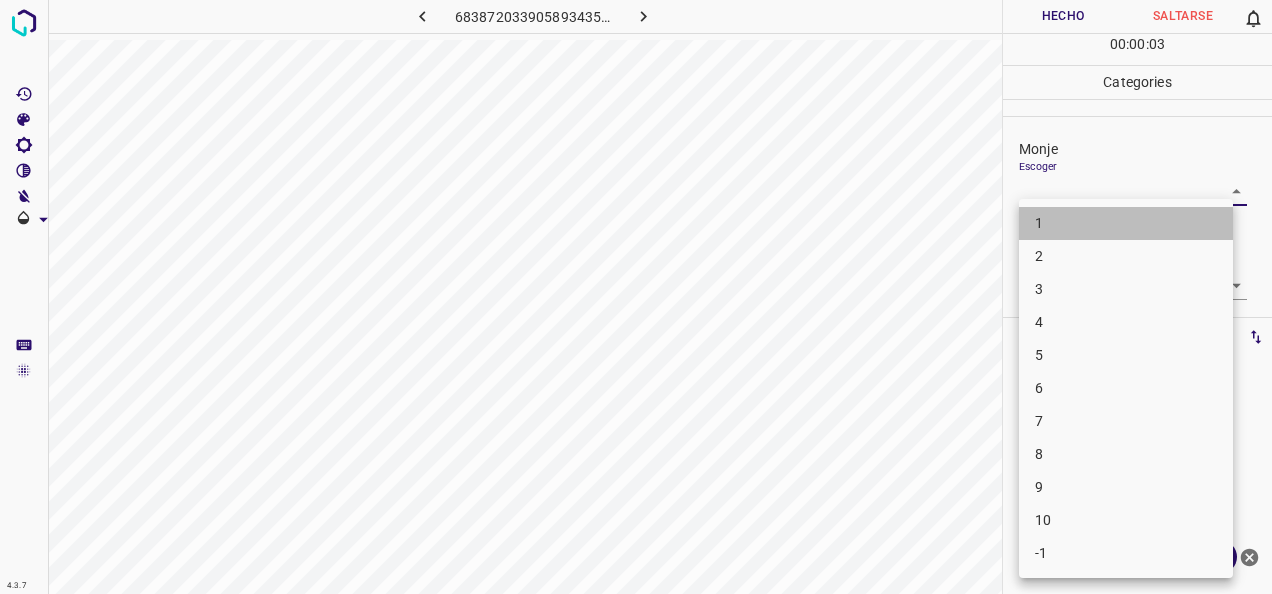 click on "1" at bounding box center [1126, 223] 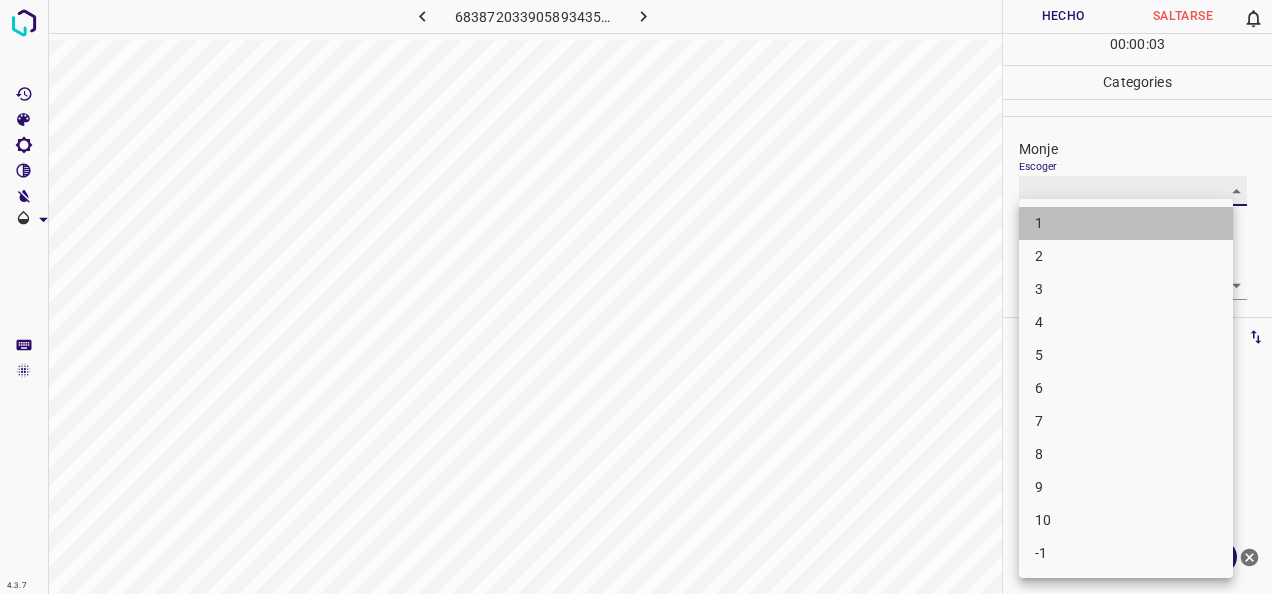 type on "1" 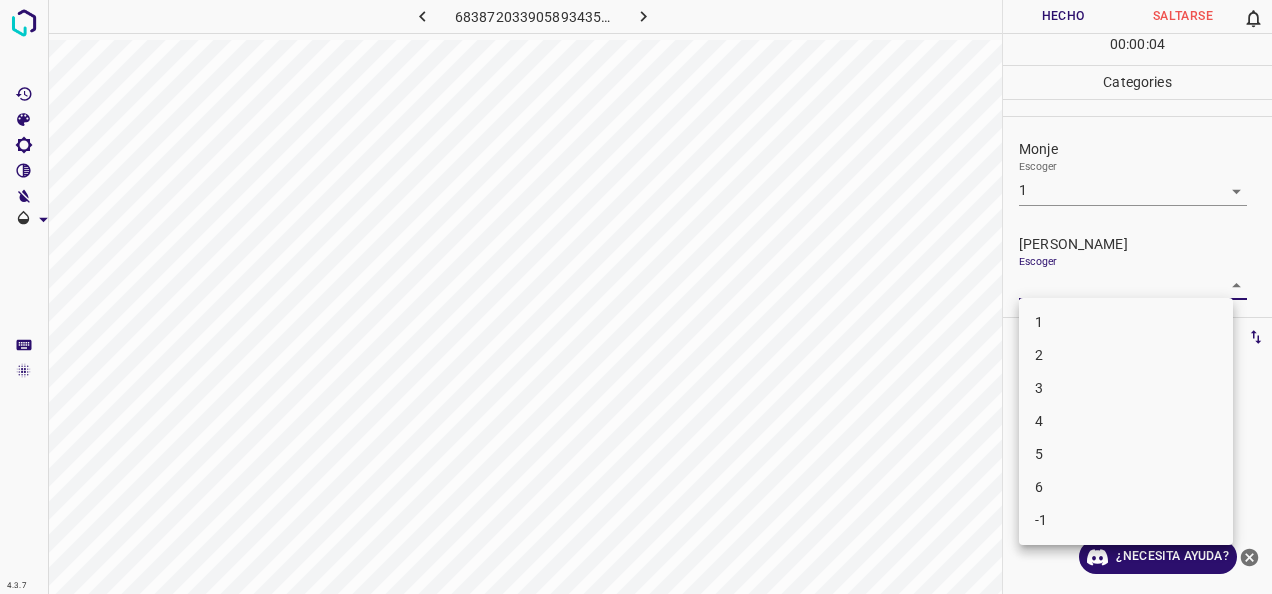 click on "4.3.7 6838720339058934352.png Hecho Saltarse 0 00   : 00   : 04   Categories Monje  Escoger 1 1  [PERSON_NAME]   Escoger ​ Etiquetas 0 Categories 1 Monje 2  [PERSON_NAME] Herramientas Espacio Cambiar entre modos (Dibujar y Editar) Yo Etiquetado automático R Restaurar zoom M Acercar N Alejar Borrar Eliminar etiqueta de selección Filtros Z Restaurar filtros X Filtro de saturación C Filtro de brillo V Filtro de contraste B Filtro de escala de grises General O Descargar ¿Necesita ayuda? -Mensaje de texto -Esconder -Borrar 1 2 3 4 5 6 -1" at bounding box center [636, 297] 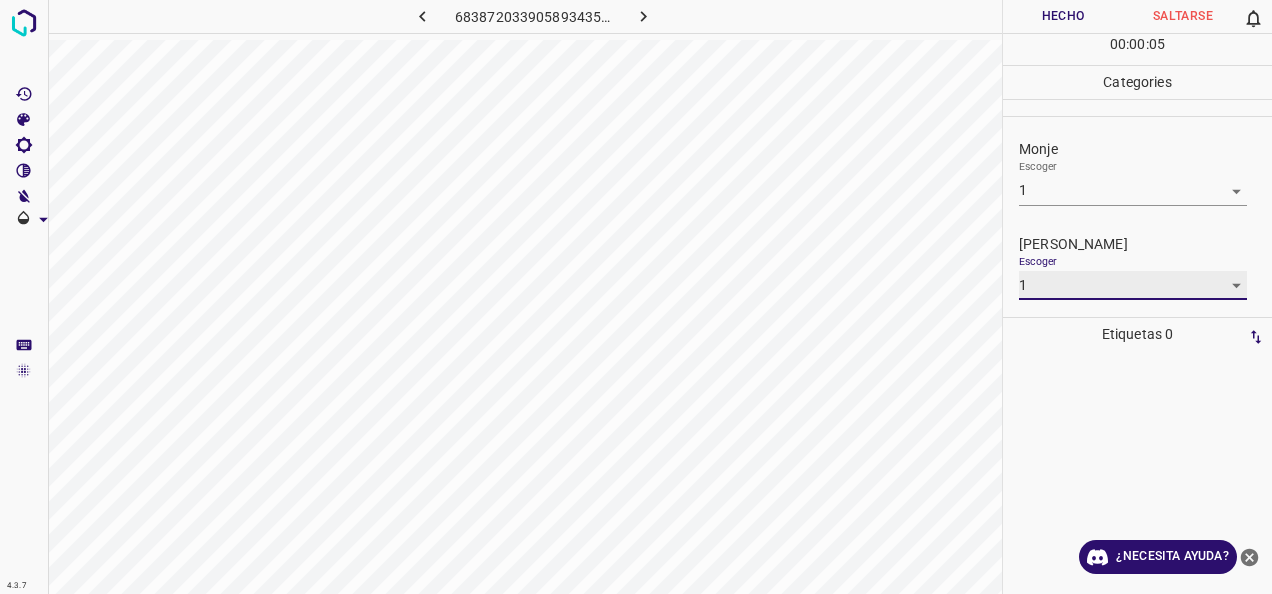 type on "1" 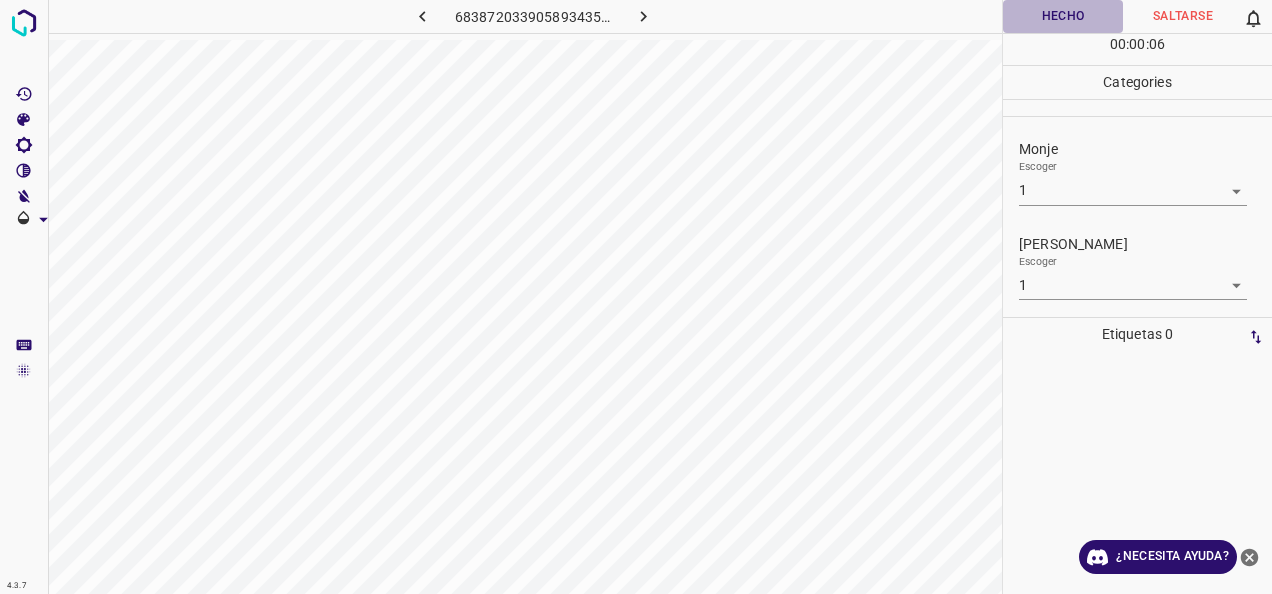 click on "Hecho" at bounding box center [1063, 16] 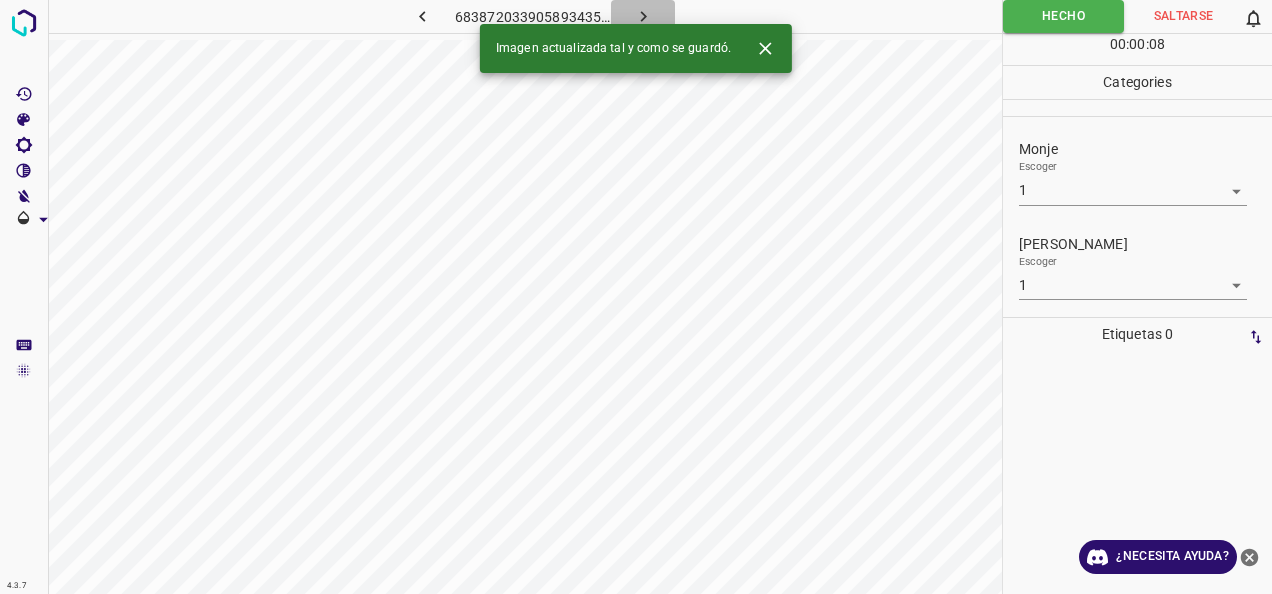 click 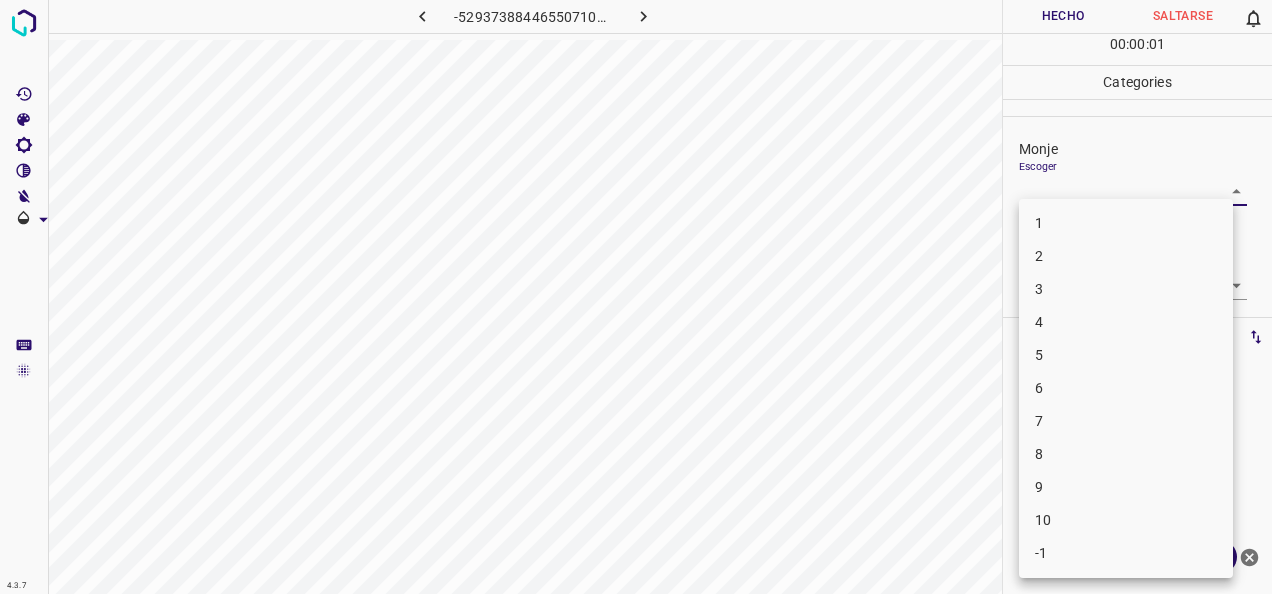 click on "4.3.7 -5293738844655071089.png Hecho Saltarse 0 00   : 00   : 01   Categories [PERSON_NAME] ​  [PERSON_NAME]   Escoger ​ Etiquetas 0 Categories 1 Monje 2  [PERSON_NAME] Herramientas Espacio Cambiar entre modos (Dibujar y Editar) Yo Etiquetado automático R Restaurar zoom M Acercar N Alejar Borrar Eliminar etiqueta de selección Filtros Z Restaurar filtros X Filtro de saturación C Filtro de brillo V Filtro de contraste B Filtro de escala de grises General O Descargar ¿Necesita ayuda? -Mensaje de texto -Esconder -Borrar 1 2 3 4 5 6 7 8 9 10 -1" at bounding box center [636, 297] 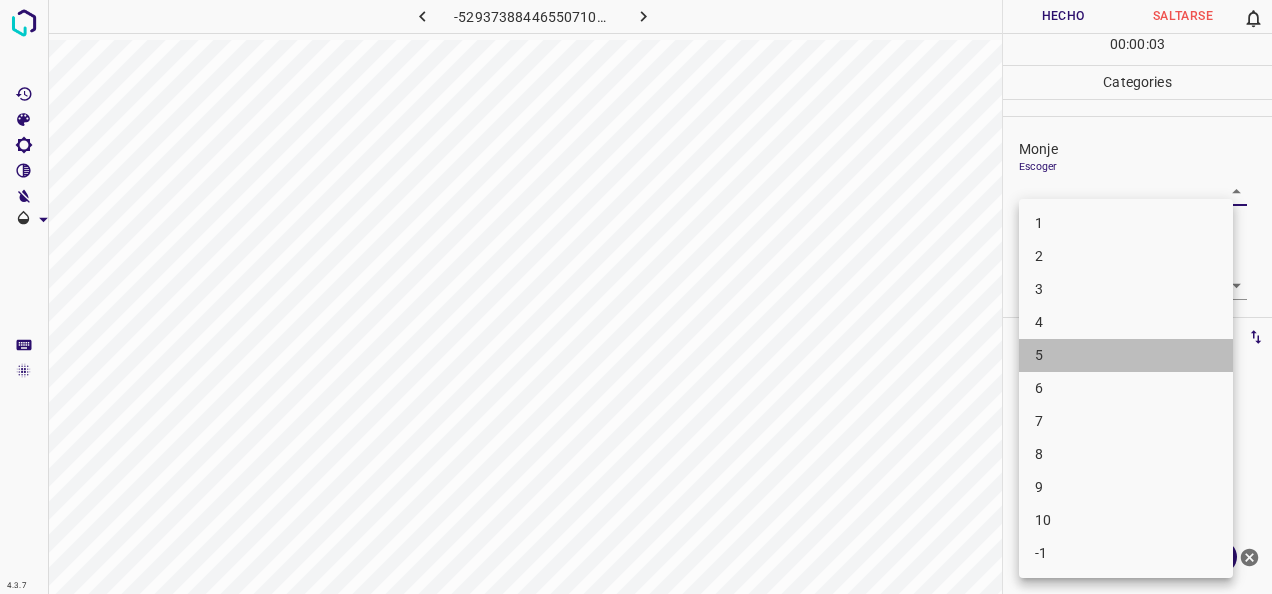 click on "5" at bounding box center (1126, 355) 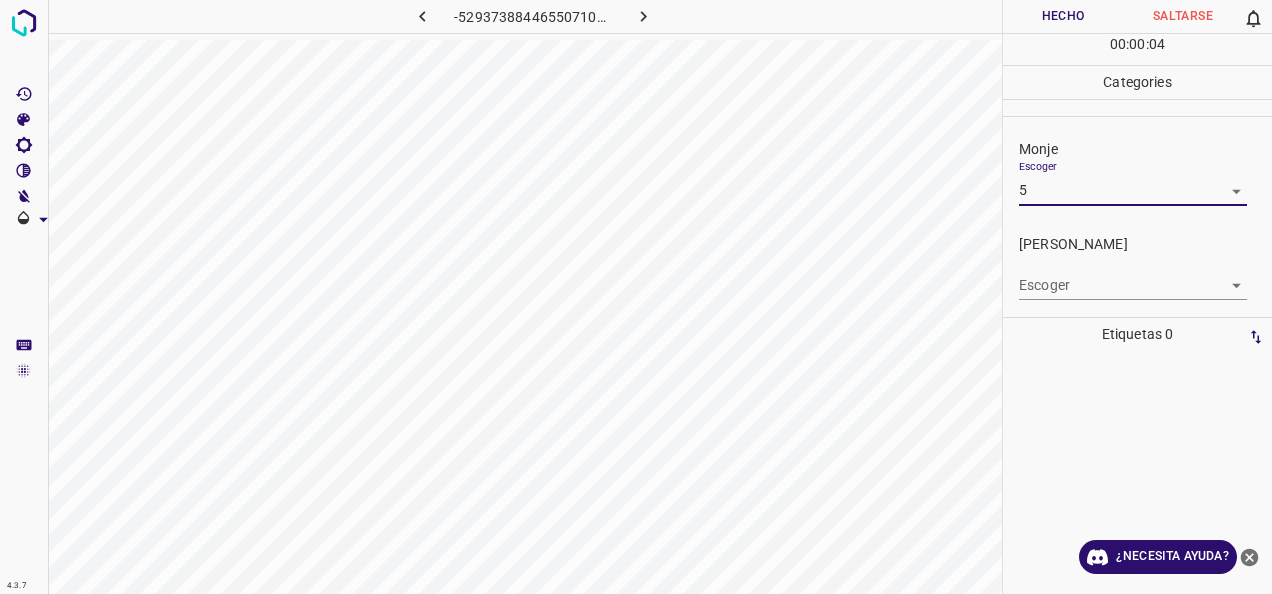 click on "4.3.7 -5293738844655071089.png Hecho Saltarse 0 00   : 00   : 04   Categories Monje  Escoger 5 5  [PERSON_NAME]   Escoger ​ Etiquetas 0 Categories 1 Monje 2  [PERSON_NAME] Herramientas Espacio Cambiar entre modos (Dibujar y Editar) Yo Etiquetado automático R Restaurar zoom M Acercar N Alejar Borrar Eliminar etiqueta de selección Filtros Z Restaurar filtros X Filtro de saturación C Filtro de brillo V Filtro de contraste B Filtro de escala de grises General O Descargar ¿Necesita ayuda? -Mensaje de texto -Esconder -Borrar" at bounding box center (636, 297) 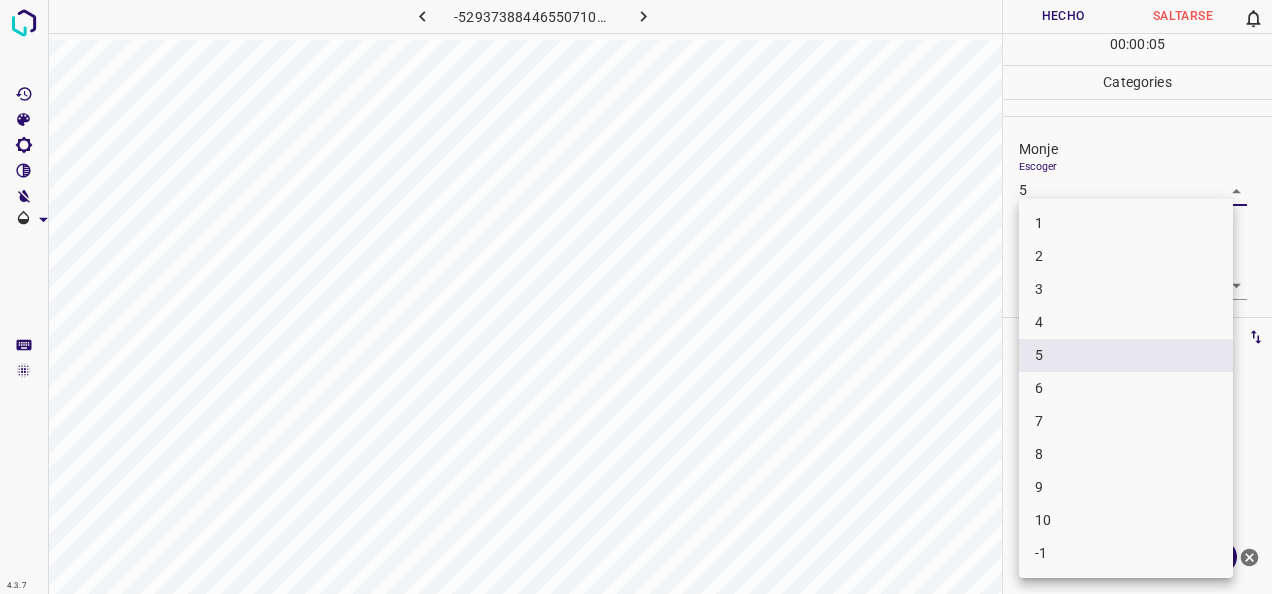 click on "6" at bounding box center (1126, 388) 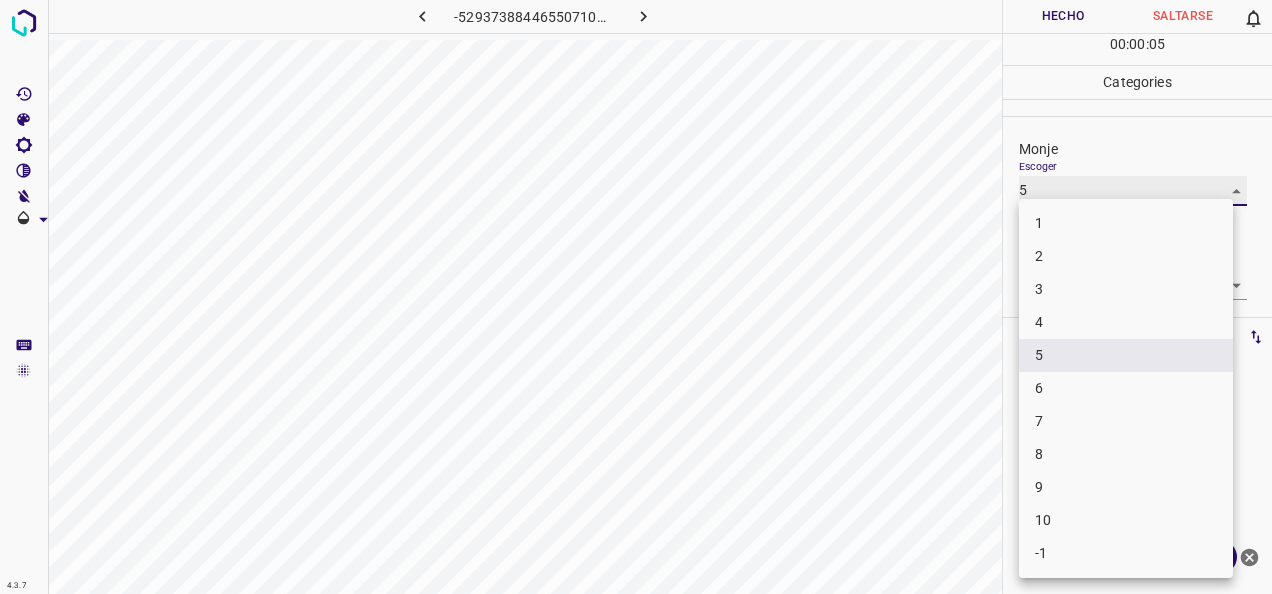 type on "6" 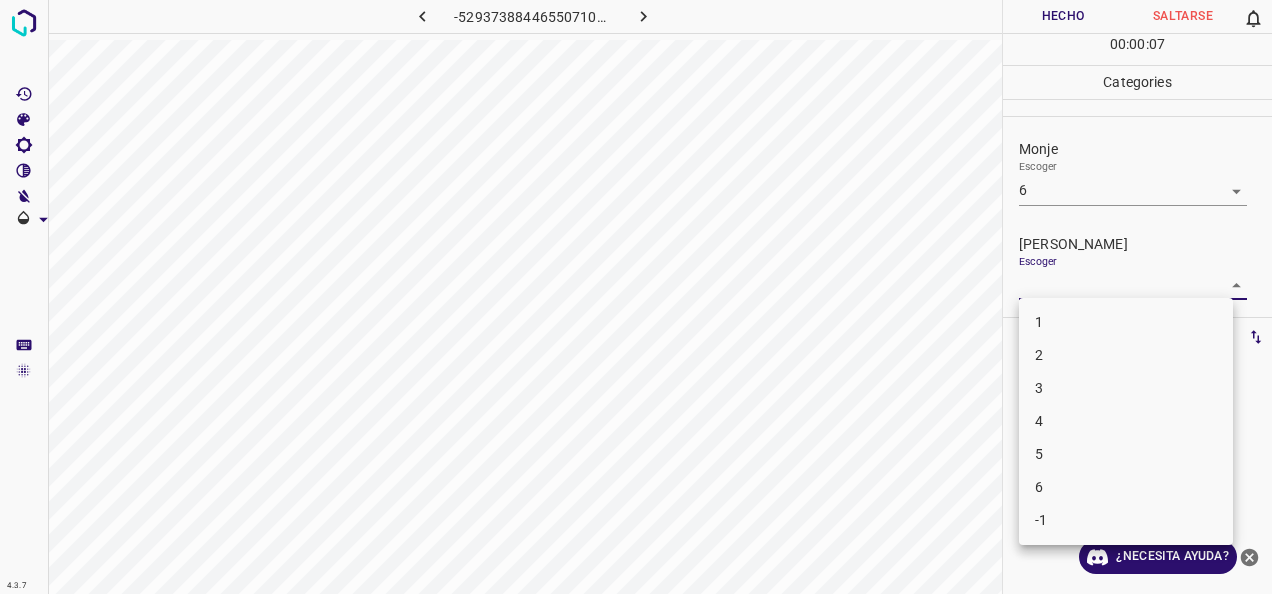 click on "4.3.7 -5293738844655071089.png Hecho Saltarse 0 00   : 00   : 07   Categories Monje  Escoger 6 6  [PERSON_NAME]   Escoger ​ Etiquetas 0 Categories 1 Monje 2  [PERSON_NAME] Herramientas Espacio Cambiar entre modos (Dibujar y Editar) Yo Etiquetado automático R Restaurar zoom M Acercar N Alejar Borrar Eliminar etiqueta de selección Filtros Z Restaurar filtros X Filtro de saturación C Filtro de brillo V Filtro de contraste B Filtro de escala de grises General O Descargar ¿Necesita ayuda? -Mensaje de texto -Esconder -Borrar 1 2 3 4 5 6 -1" at bounding box center [636, 297] 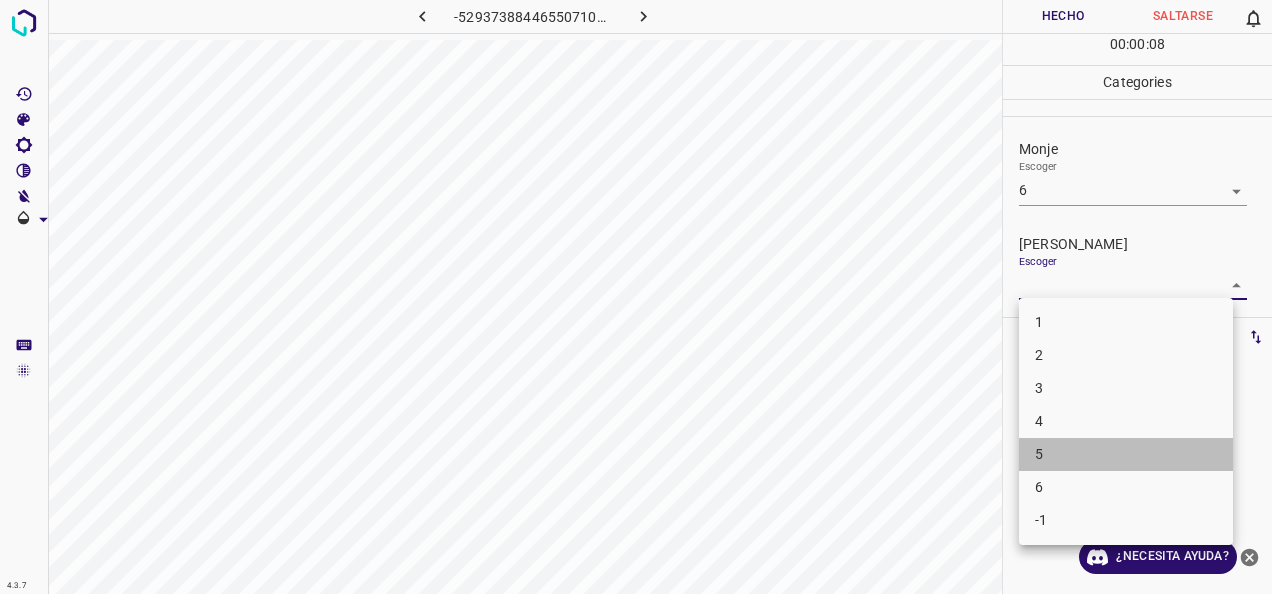 click on "5" at bounding box center [1126, 454] 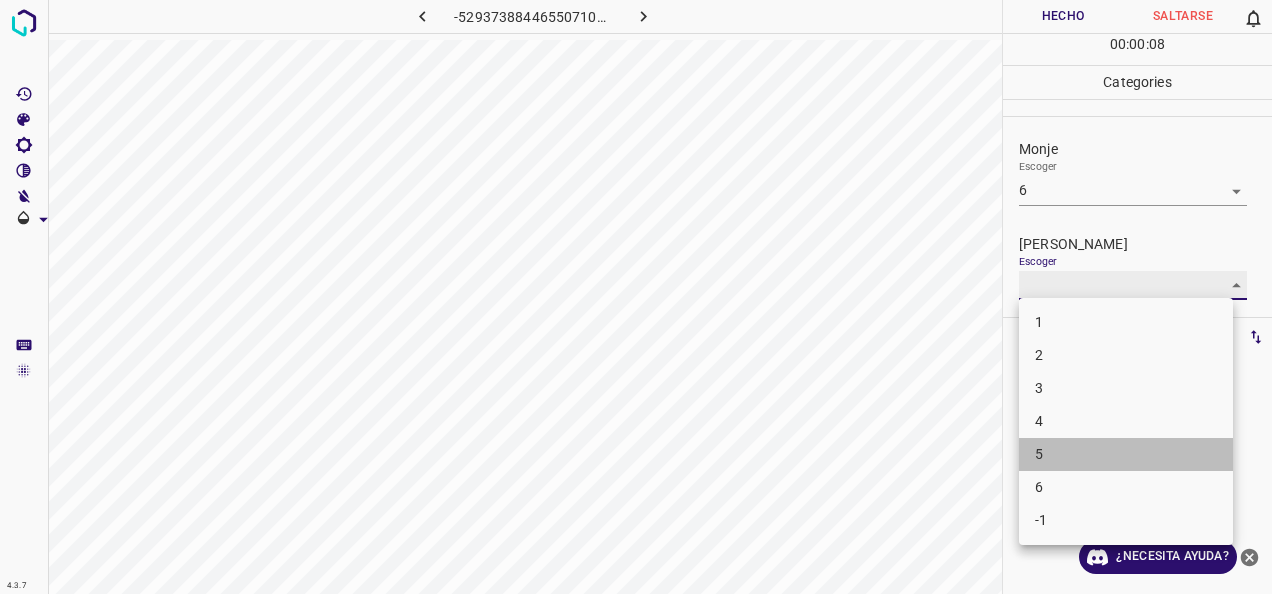 type on "5" 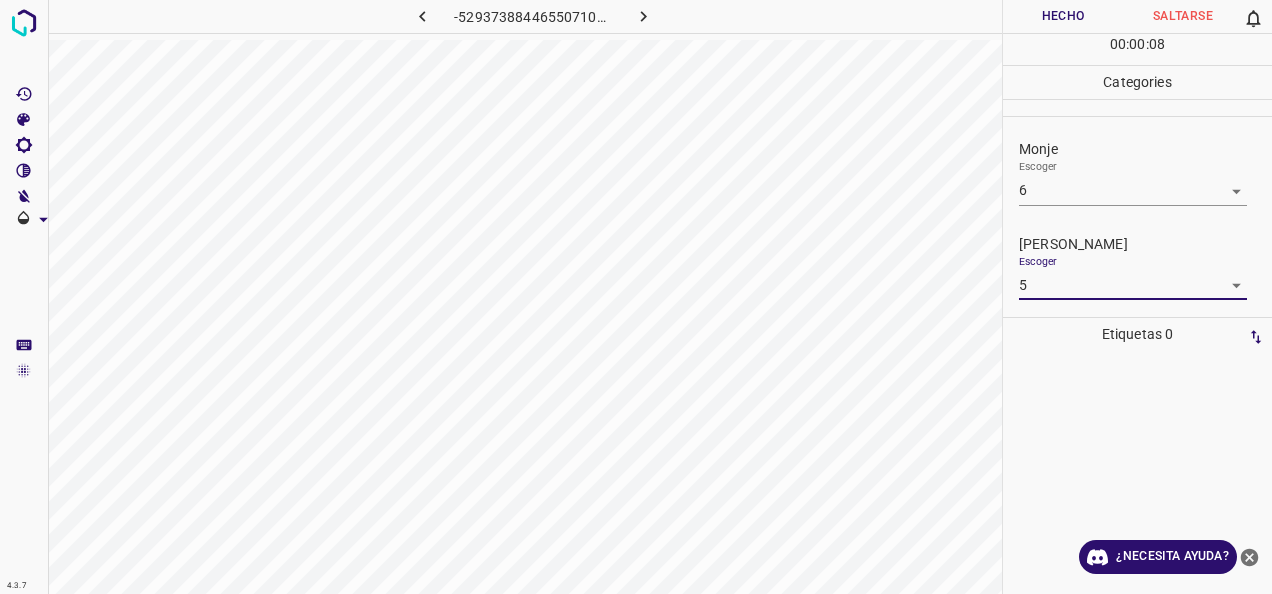 click on "Hecho" at bounding box center [1063, 16] 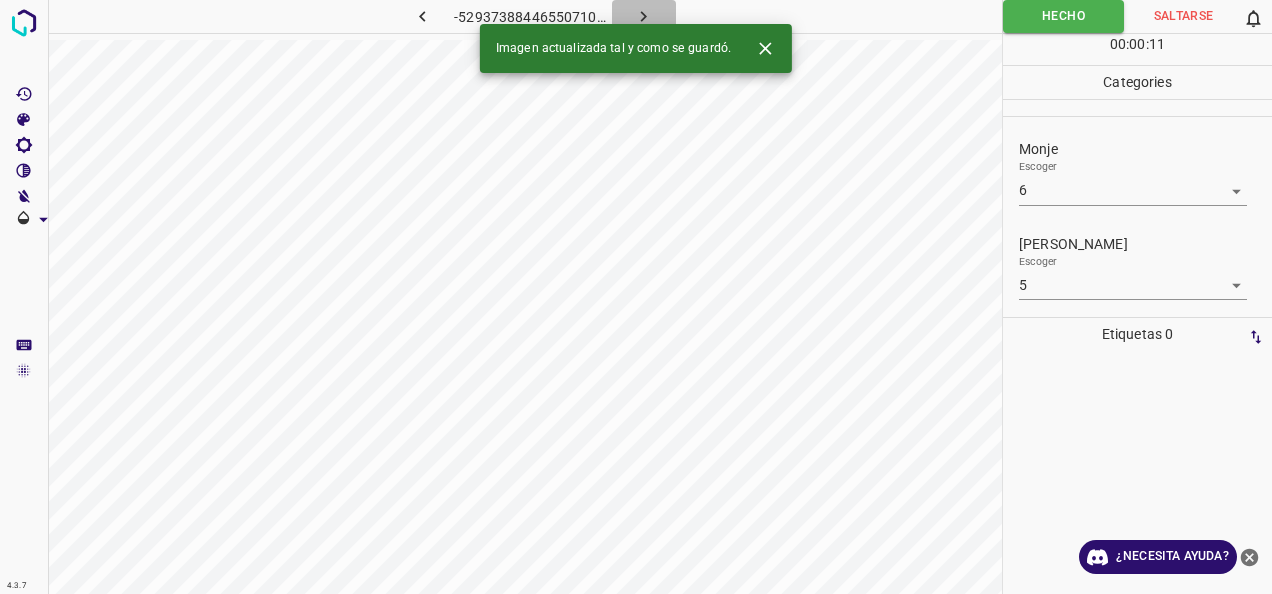 click 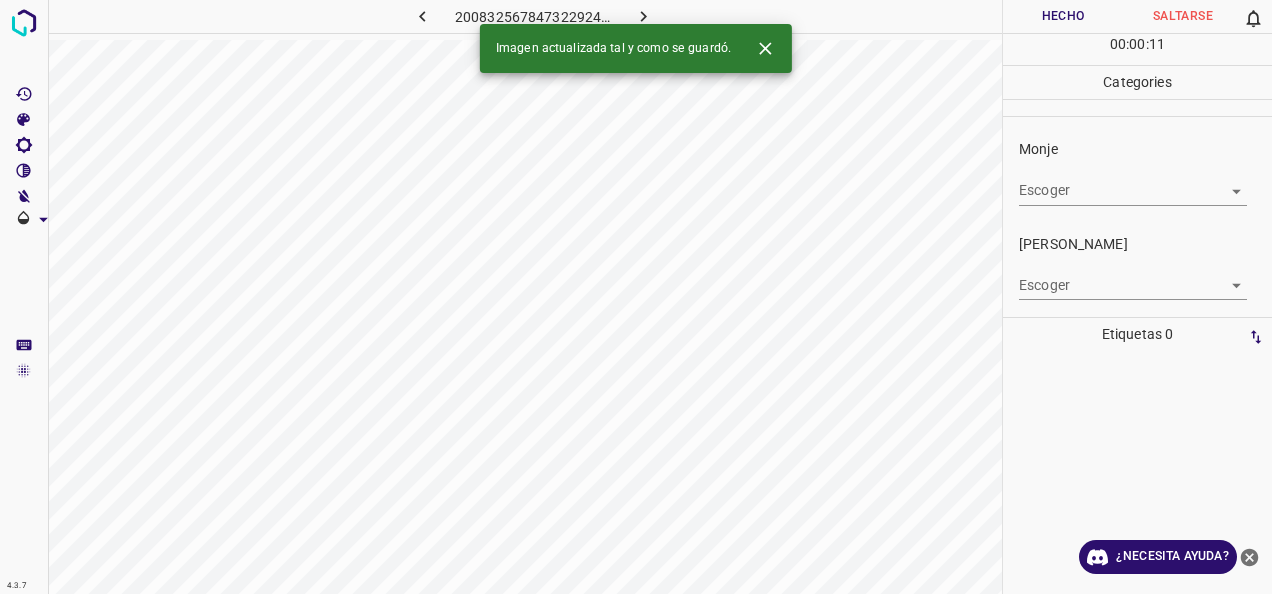 click on "4.3.7 2008325678473229245.png Hecho Saltarse 0 00   : 00   : 11   Categories Monje  Escoger ​  [PERSON_NAME]   Escoger ​ Etiquetas 0 Categories 1 Monje 2  [PERSON_NAME] Herramientas Espacio Cambiar entre modos (Dibujar y Editar) Yo Etiquetado automático R Restaurar zoom M Acercar N Alejar Borrar Eliminar etiqueta de selección Filtros Z Restaurar filtros X Filtro de saturación C Filtro de brillo V Filtro de contraste B Filtro de escala de grises General O Descargar Imagen actualizada tal y como se guardó. ¿Necesita ayuda? -Mensaje de texto -Esconder -Borrar" at bounding box center (636, 297) 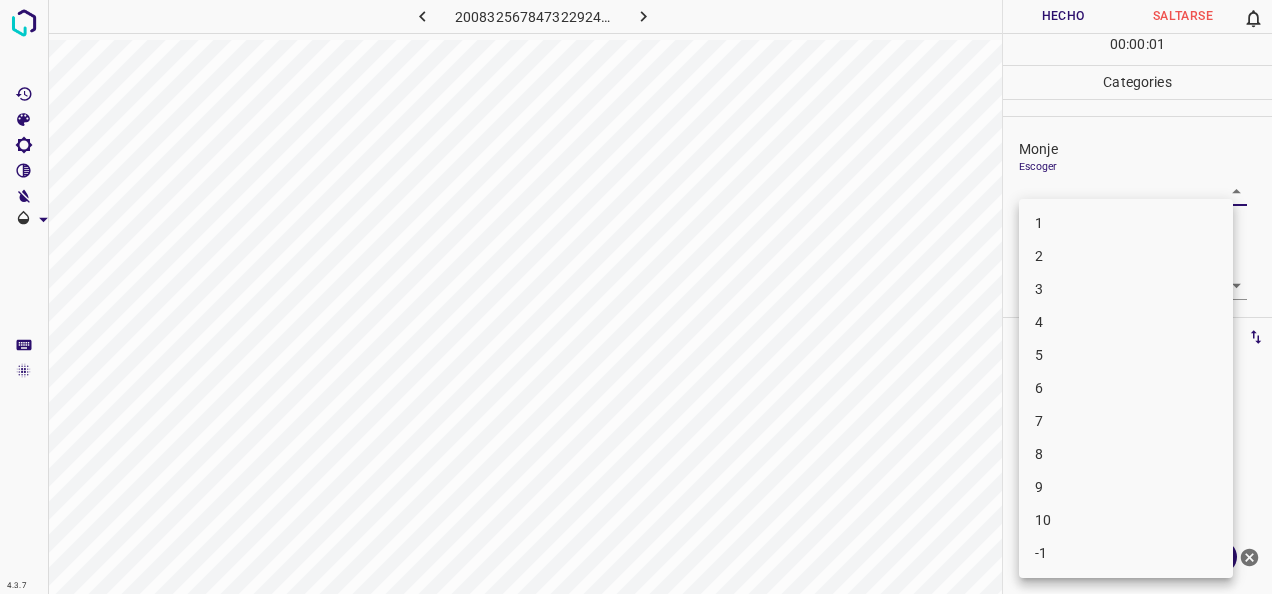 click on "2" at bounding box center (1126, 256) 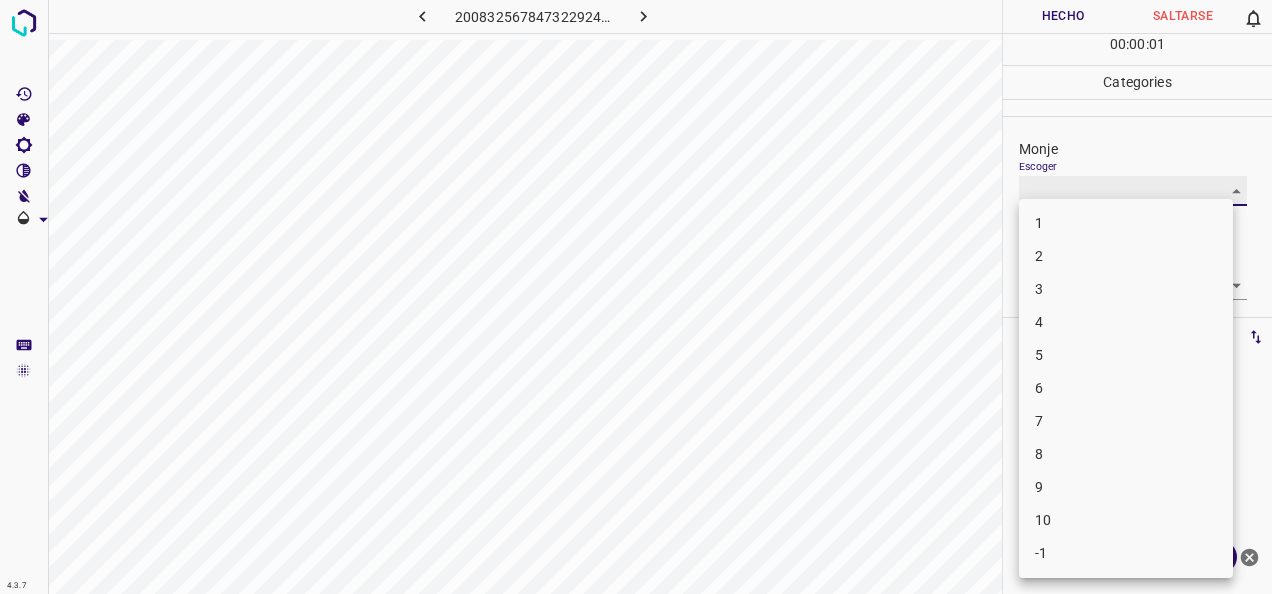 type on "2" 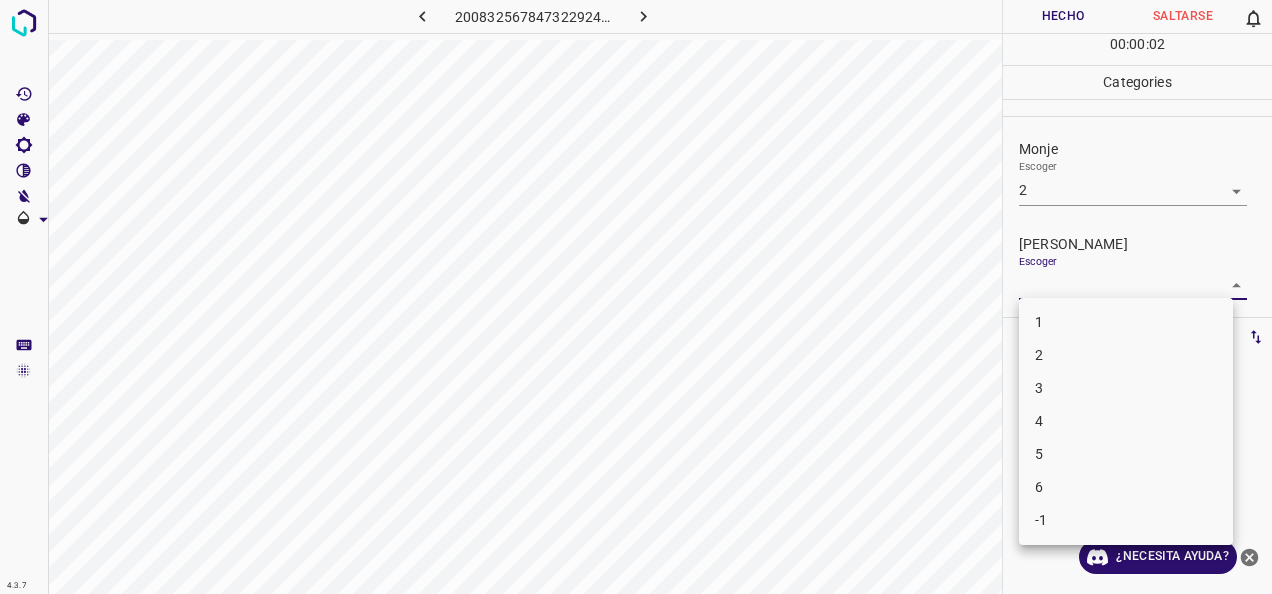 click on "4.3.7 2008325678473229245.png Hecho Saltarse 0 00   : 00   : 02   Categories Monje  Escoger 2 2  [PERSON_NAME]   Escoger ​ Etiquetas 0 Categories 1 Monje 2  [PERSON_NAME] Herramientas Espacio Cambiar entre modos (Dibujar y Editar) Yo Etiquetado automático R Restaurar zoom M Acercar N Alejar Borrar Eliminar etiqueta de selección Filtros Z Restaurar filtros X Filtro de saturación C Filtro de brillo V Filtro de contraste B Filtro de escala de grises General O Descargar ¿Necesita ayuda? -Mensaje de texto -Esconder -Borrar 1 2 3 4 5 6 -1" at bounding box center [636, 297] 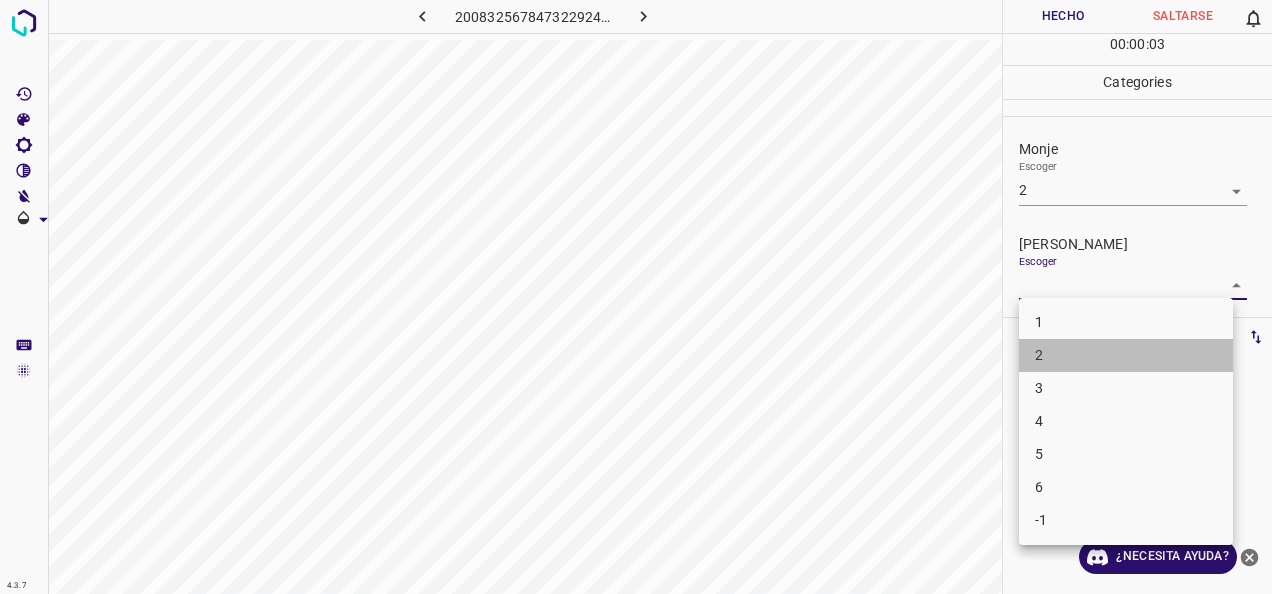 click on "2" at bounding box center [1126, 355] 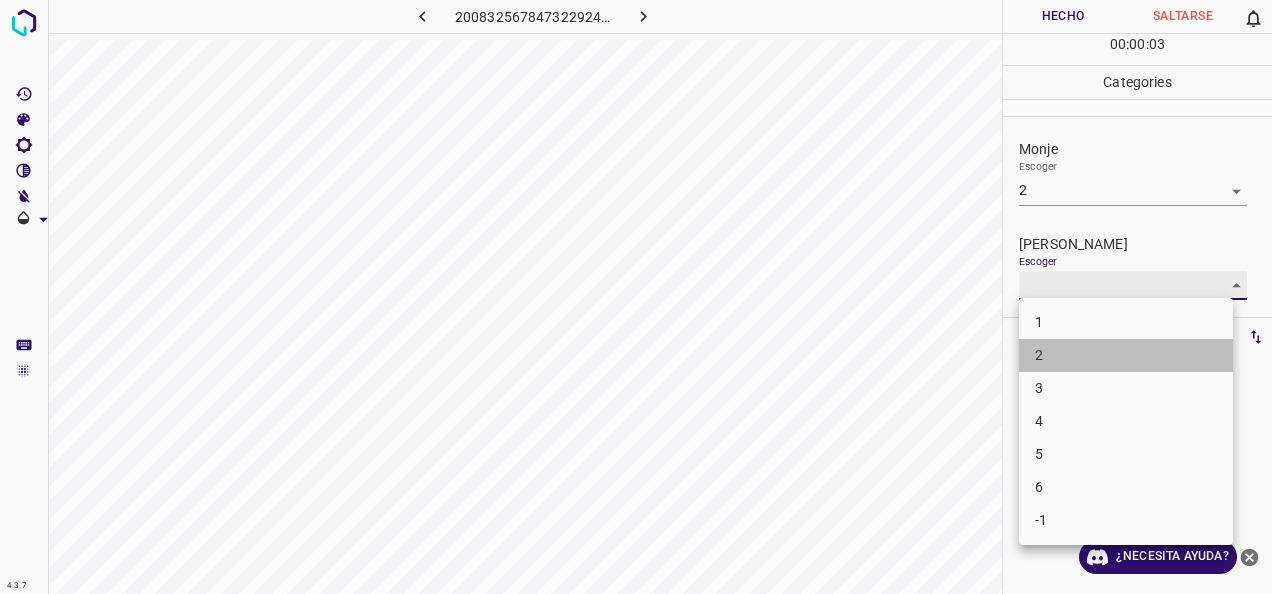 type on "2" 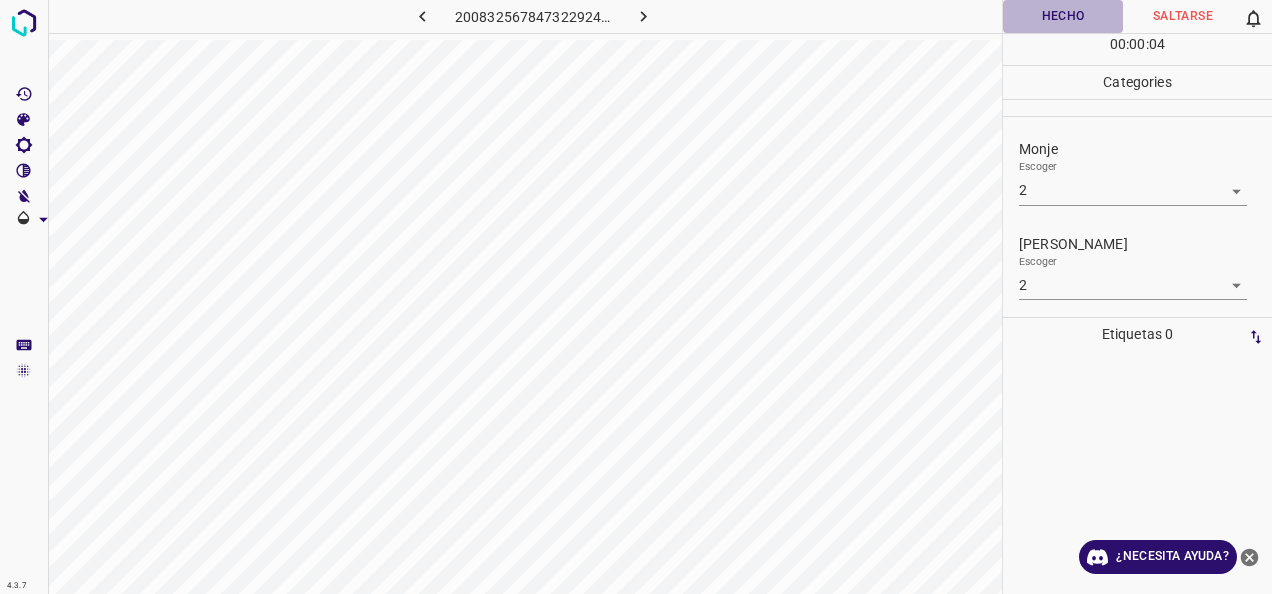click on "Hecho" at bounding box center [1063, 16] 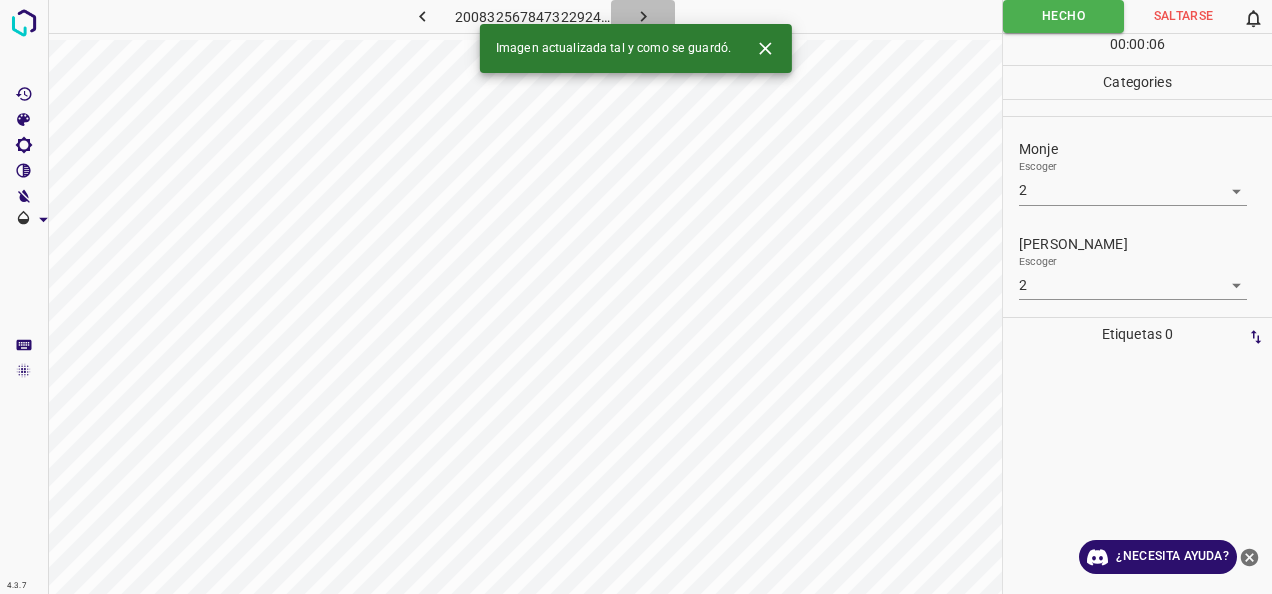 click 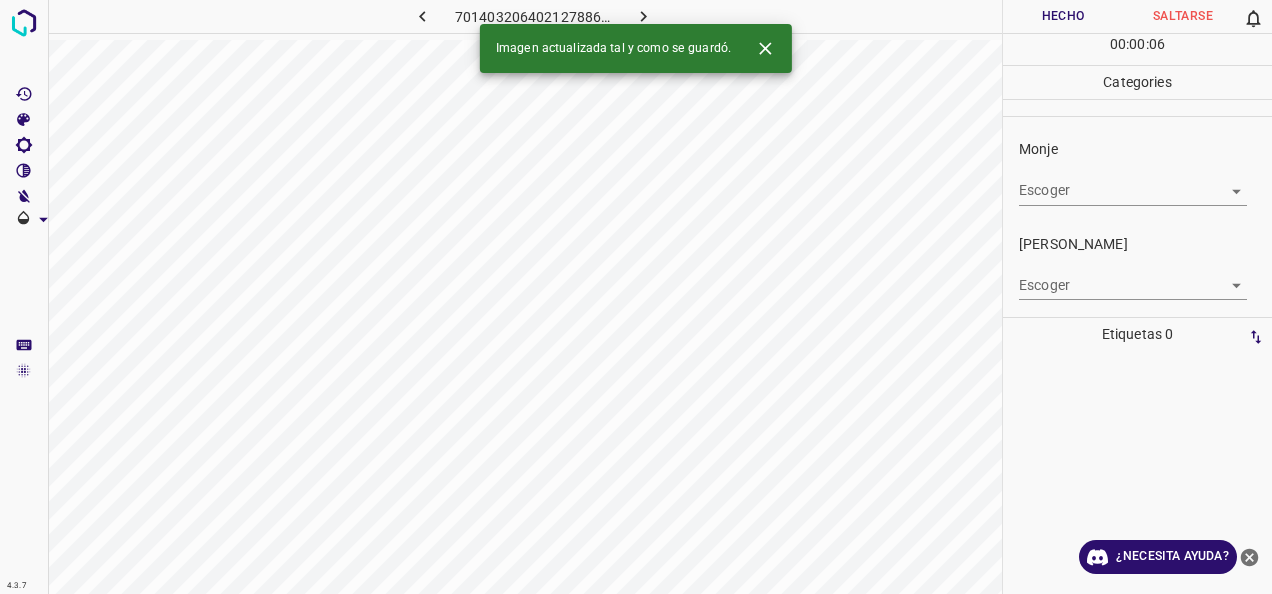 click on "4.3.7 701403206402127886.png Hecho Saltarse 0 00   : 00   : 06   Categories Monje  Escoger ​  [PERSON_NAME]   Escoger ​ Etiquetas 0 Categories 1 Monje 2  [PERSON_NAME] Herramientas Espacio Cambiar entre modos (Dibujar y Editar) Yo Etiquetado automático R Restaurar zoom M Acercar N Alejar Borrar Eliminar etiqueta de selección Filtros Z Restaurar filtros X Filtro de saturación C Filtro de brillo V Filtro de contraste B Filtro de escala de grises General O Descargar Imagen actualizada tal y como se guardó. ¿Necesita ayuda? -Mensaje de texto -Esconder -Borrar" at bounding box center [636, 297] 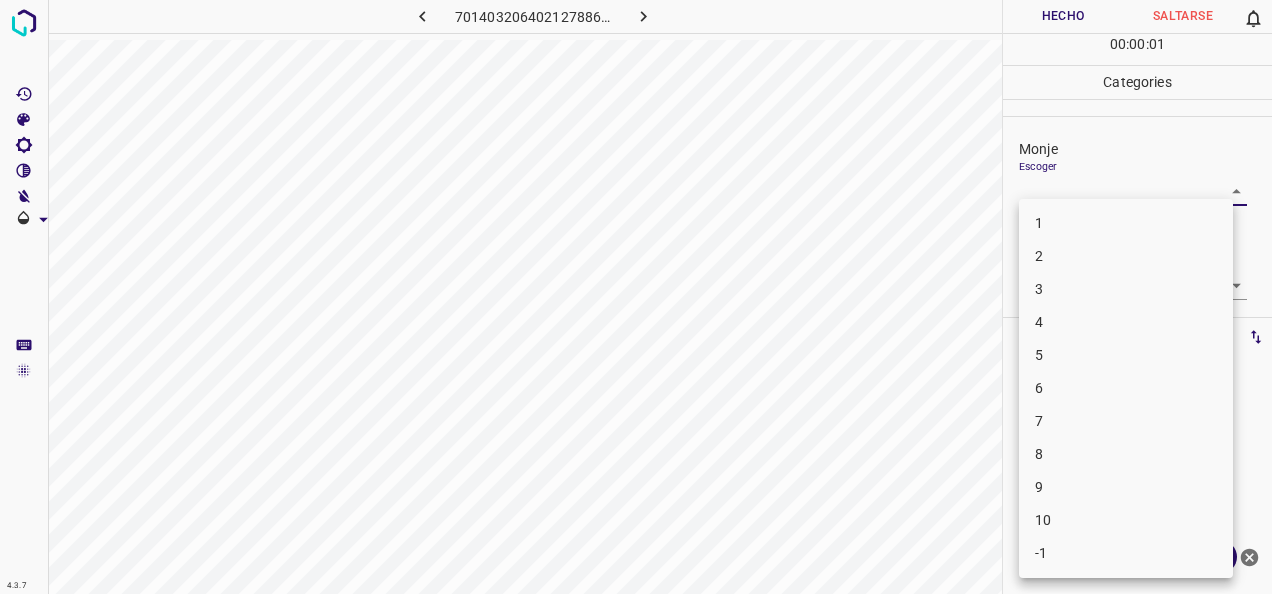 click on "1" at bounding box center (1126, 223) 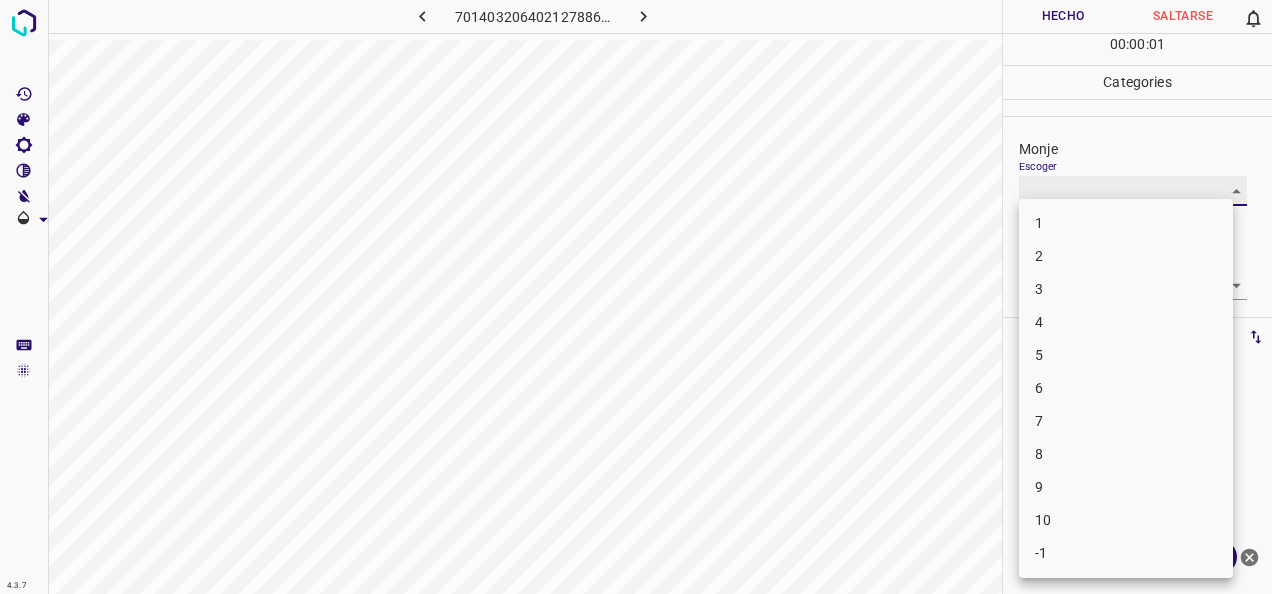 type on "1" 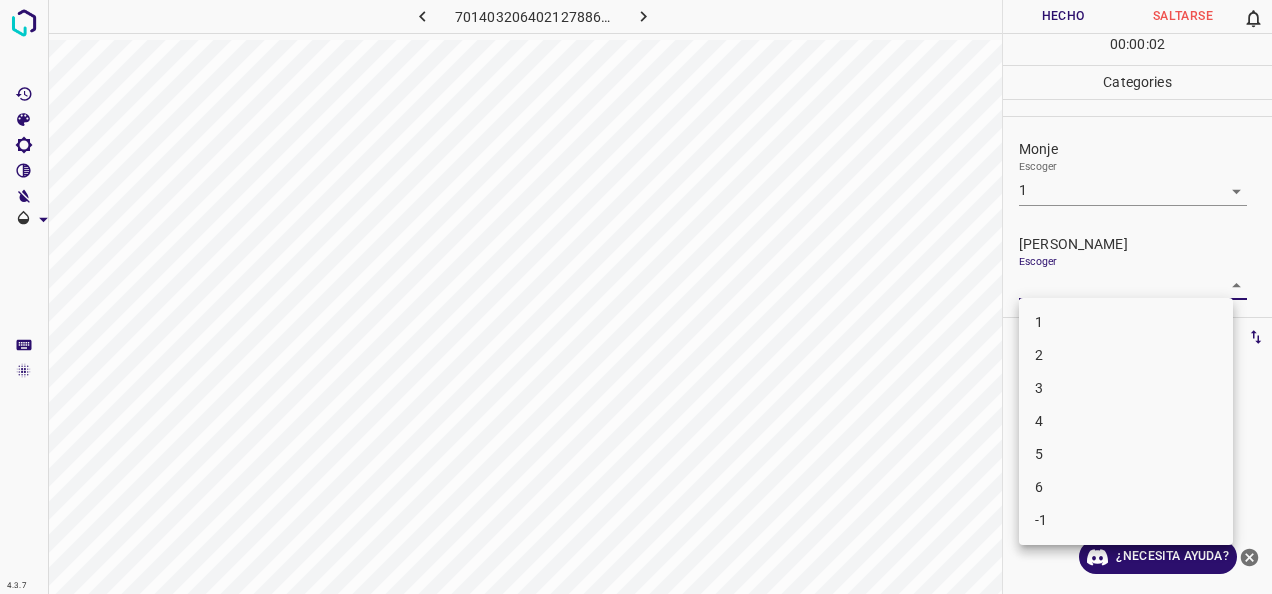 drag, startPoint x: 1216, startPoint y: 277, endPoint x: 1116, endPoint y: 349, distance: 123.22337 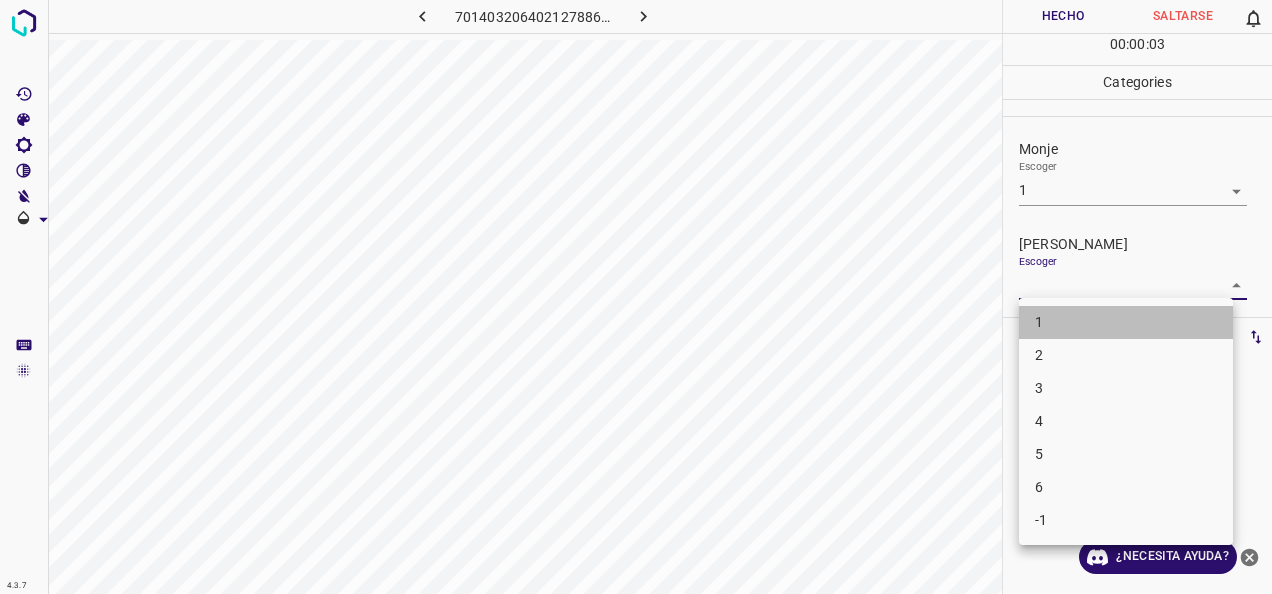click on "1" at bounding box center [1126, 322] 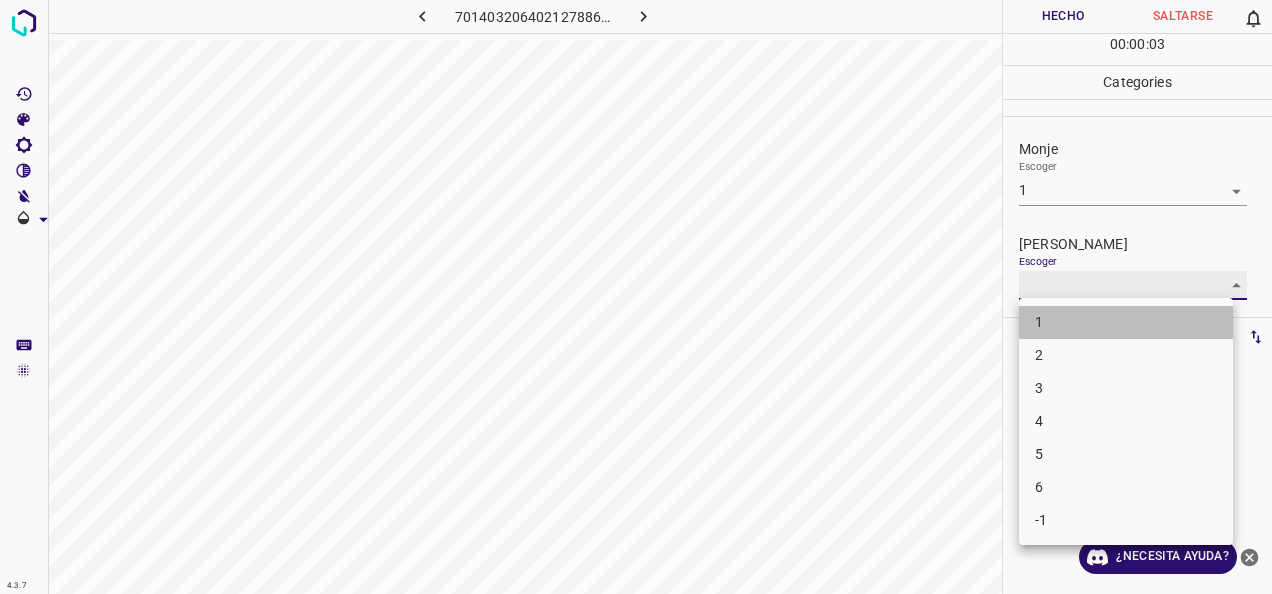 type on "1" 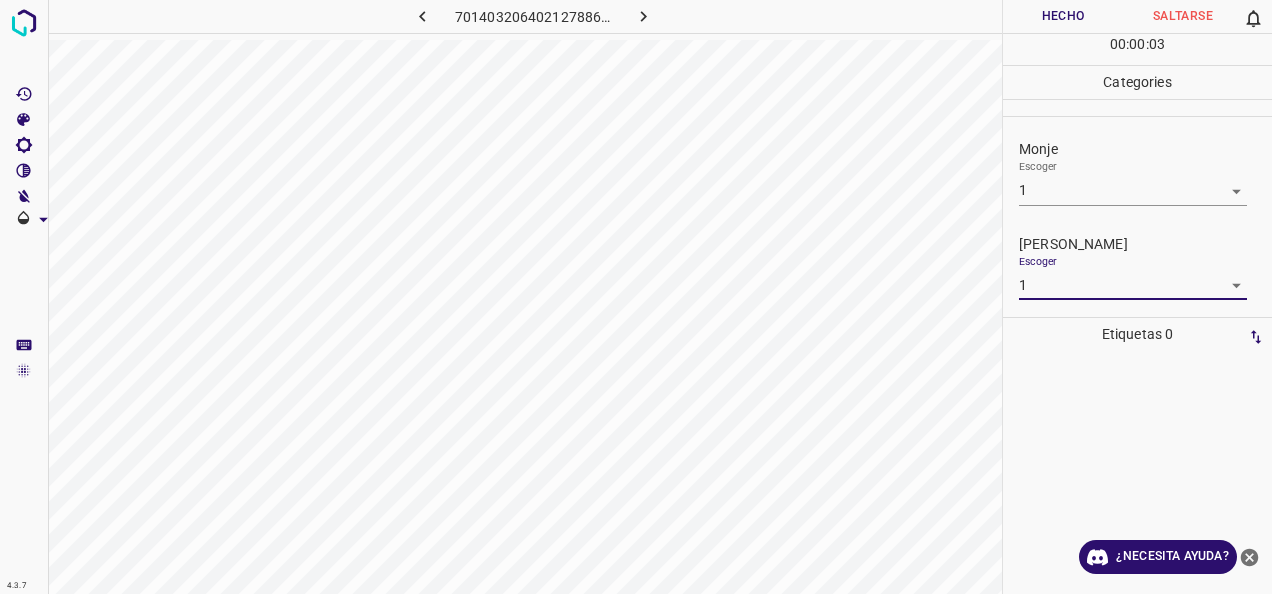 click on "Hecho" at bounding box center [1063, 16] 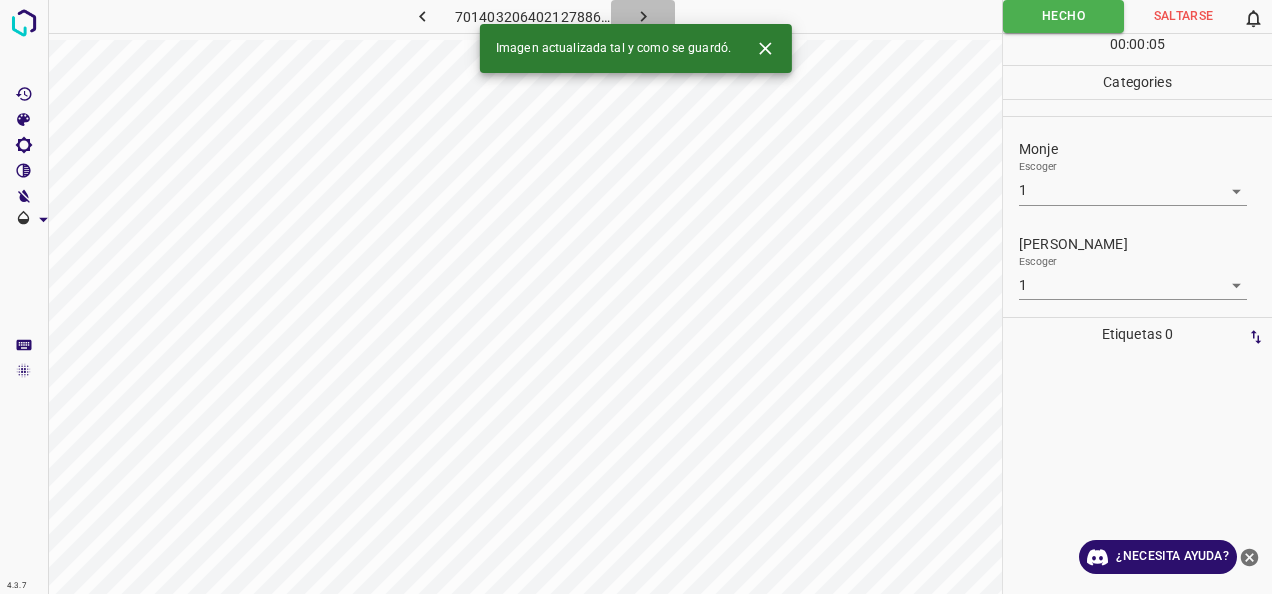click 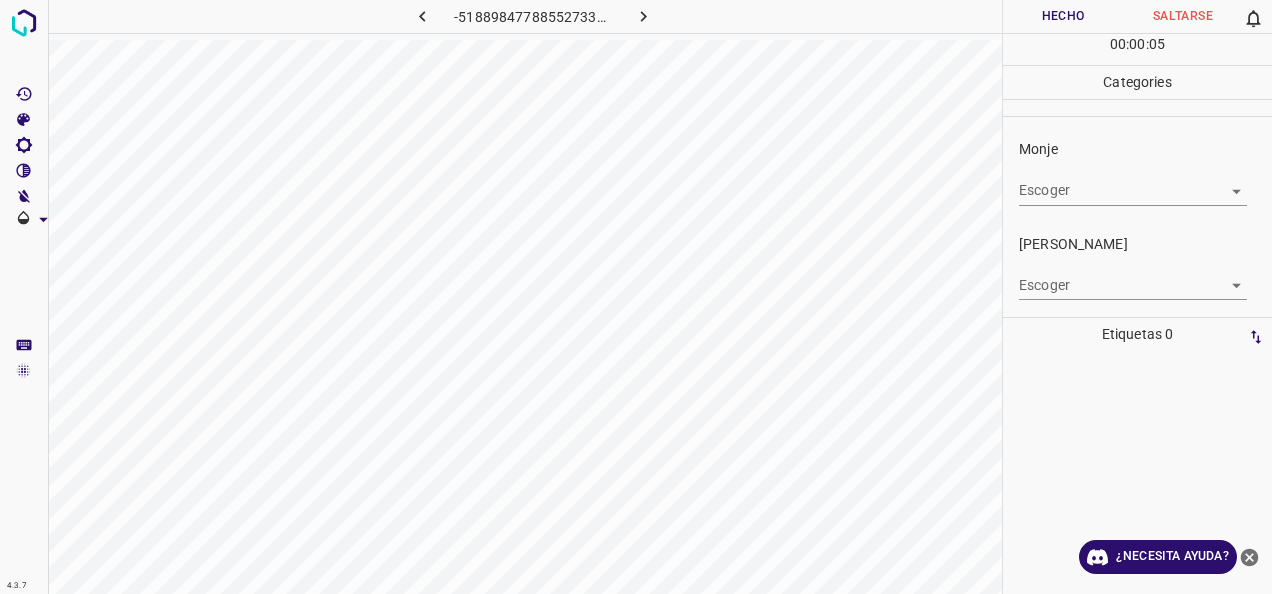 click on "4.3.7 -5188984778855273312.png Hecho Saltarse 0 00   : 00   : 05   Categories Monje  Escoger ​  [PERSON_NAME]   Escoger ​ Etiquetas 0 Categories 1 Monje 2  [PERSON_NAME] Herramientas Espacio Cambiar entre modos (Dibujar y Editar) Yo Etiquetado automático R Restaurar zoom M Acercar N Alejar Borrar Eliminar etiqueta de selección Filtros Z Restaurar filtros X Filtro de saturación C Filtro de brillo V Filtro de contraste B Filtro de escala de grises General O Descargar ¿Necesita ayuda? -Mensaje de texto -Esconder -Borrar" at bounding box center [636, 297] 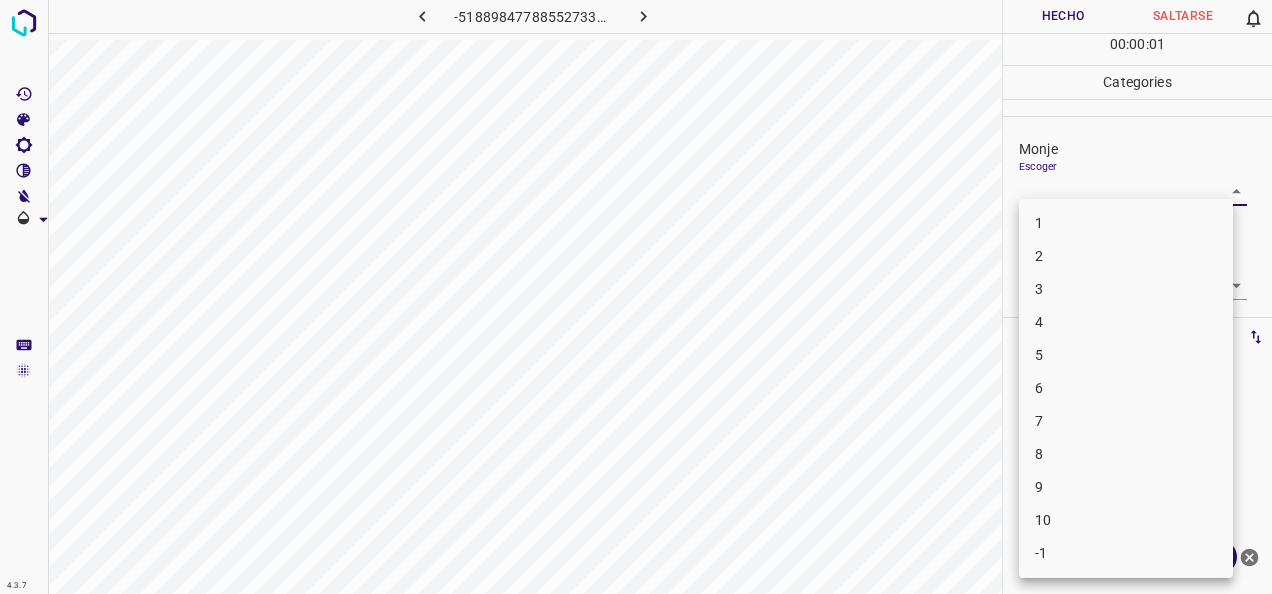 click on "1" at bounding box center (1126, 223) 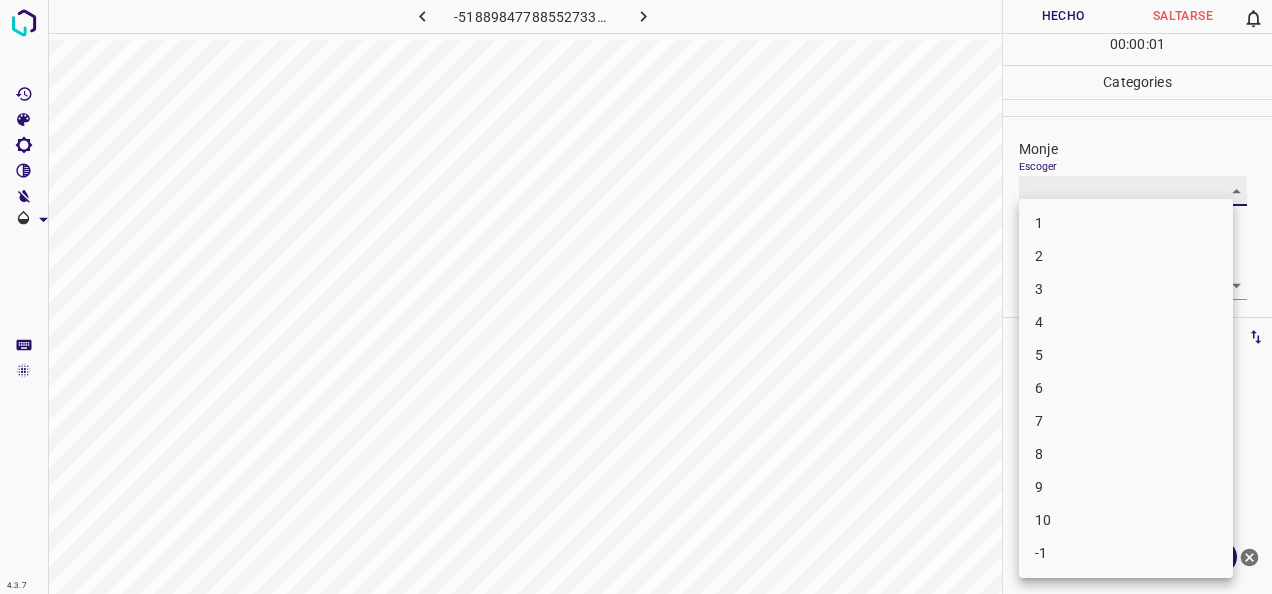 type on "1" 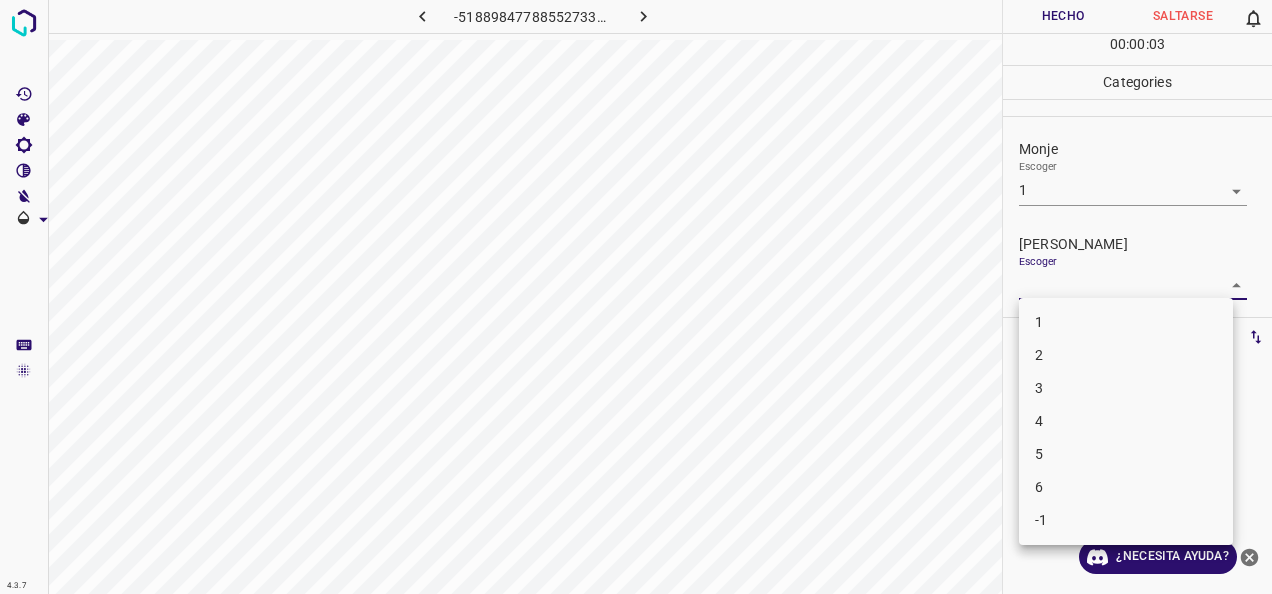 click on "4.3.7 -5188984778855273312.png Hecho Saltarse 0 00   : 00   : 03   Categories Monje  Escoger 1 1  [PERSON_NAME]   Escoger ​ Etiquetas 0 Categories 1 Monje 2  [PERSON_NAME] Herramientas Espacio Cambiar entre modos (Dibujar y Editar) Yo Etiquetado automático R Restaurar zoom M Acercar N Alejar Borrar Eliminar etiqueta de selección Filtros Z Restaurar filtros X Filtro de saturación C Filtro de brillo V Filtro de contraste B Filtro de escala de grises General O Descargar ¿Necesita ayuda? -Mensaje de texto -Esconder -Borrar 1 2 3 4 5 6 -1" at bounding box center [636, 297] 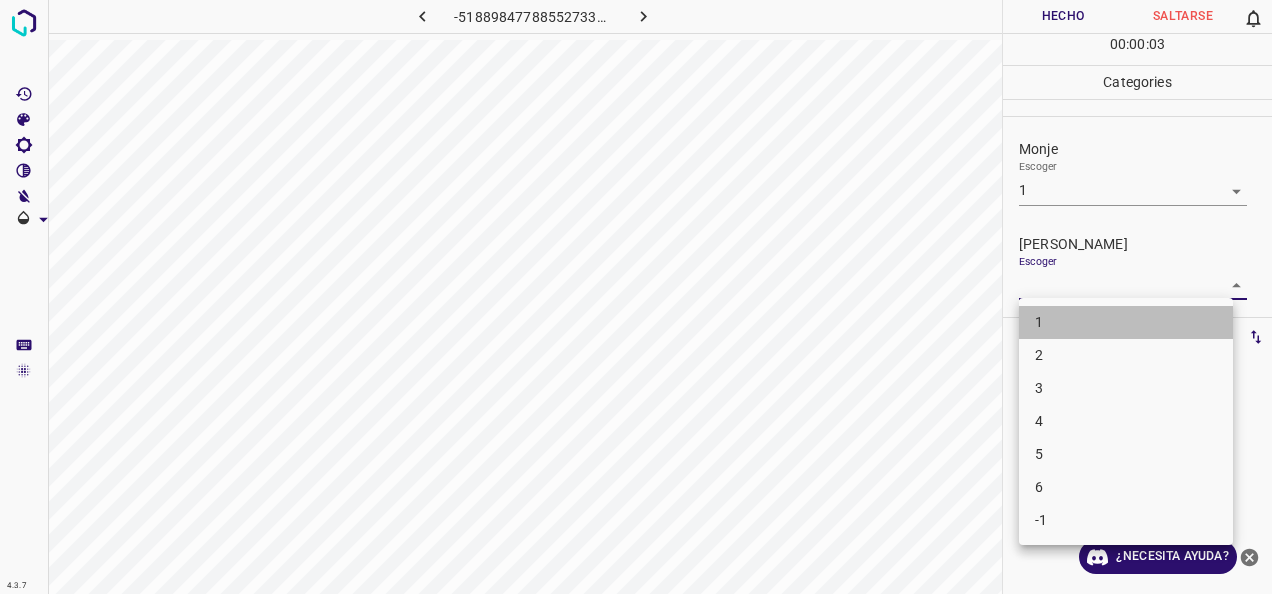 click on "1" at bounding box center [1126, 322] 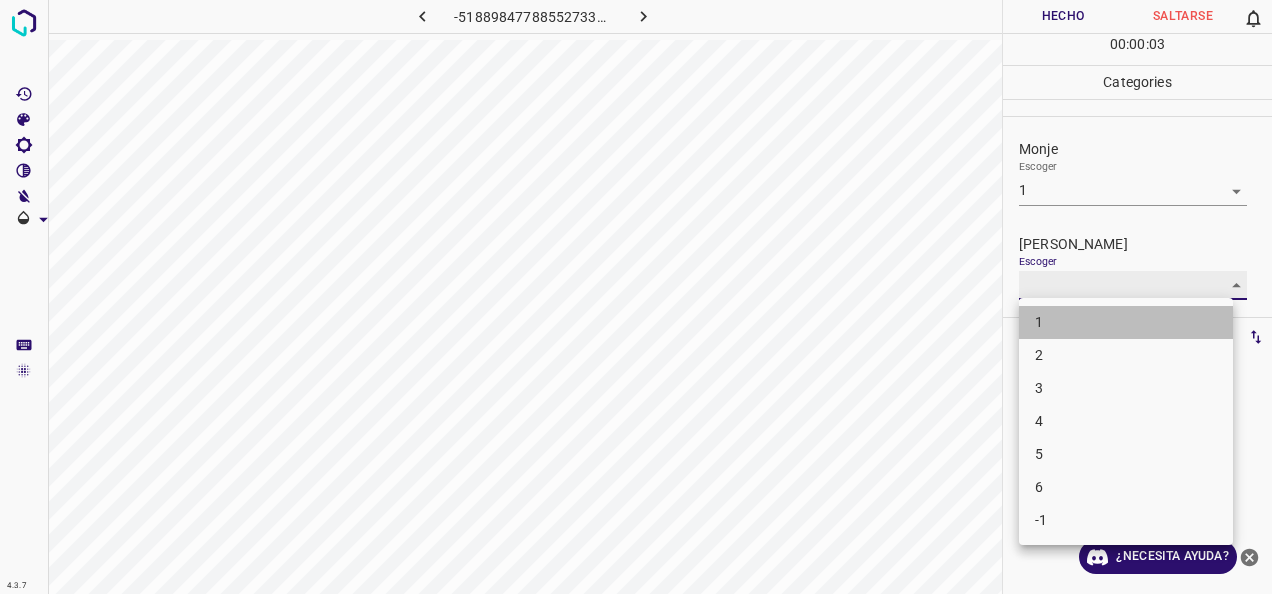 type on "1" 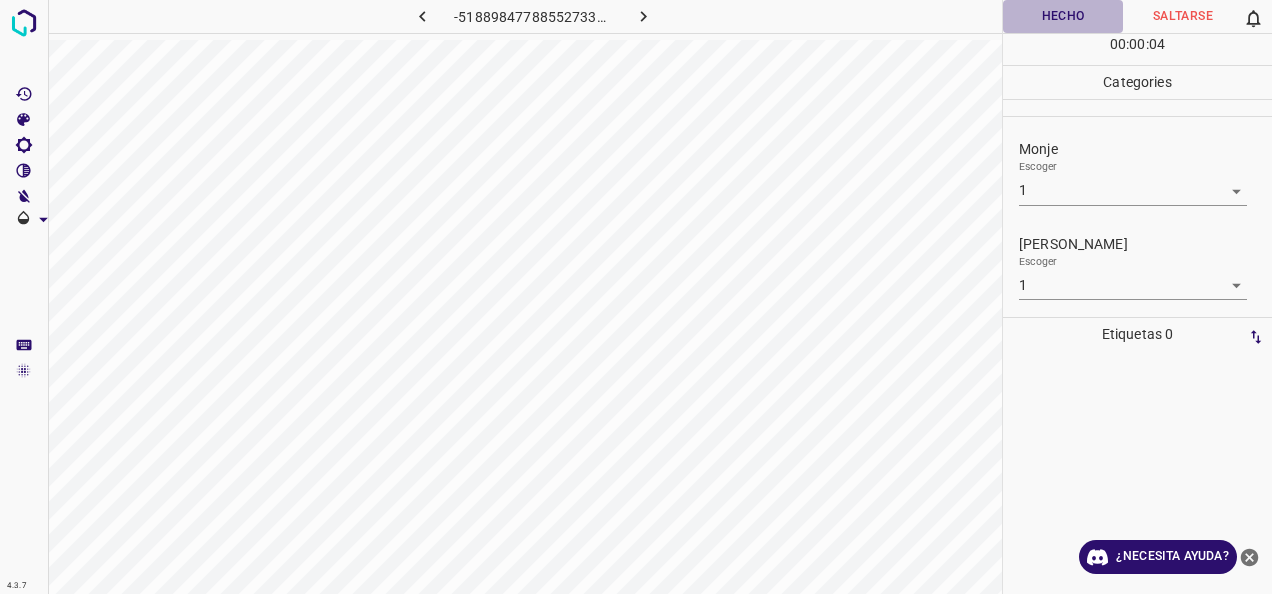 click on "Hecho" at bounding box center [1063, 16] 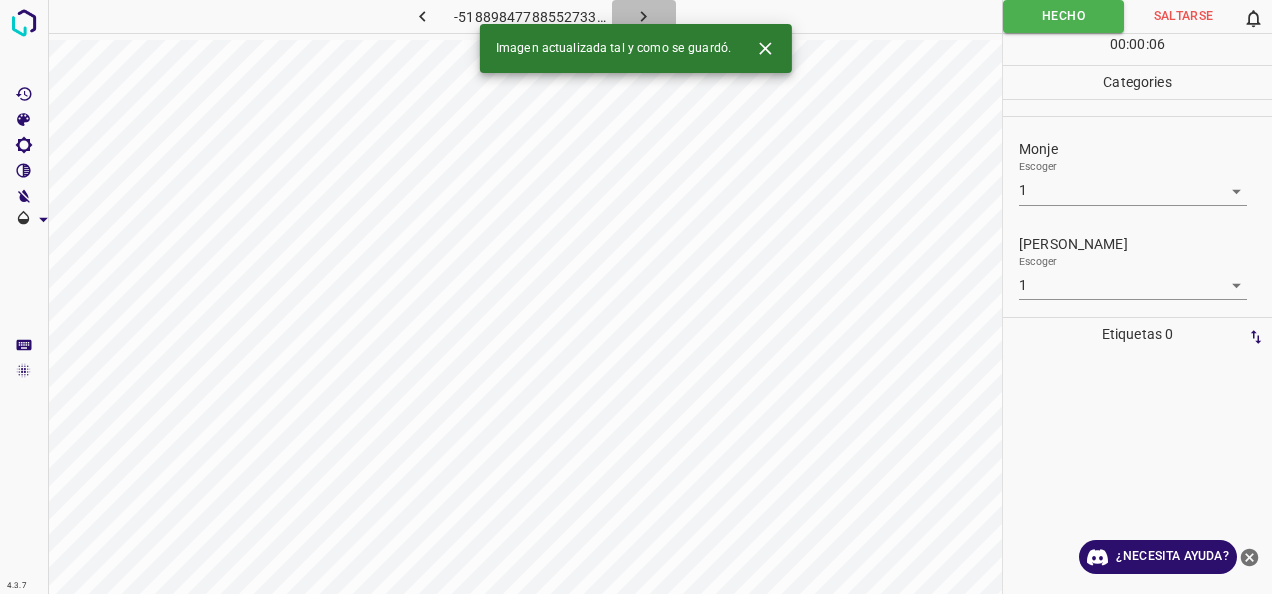 click 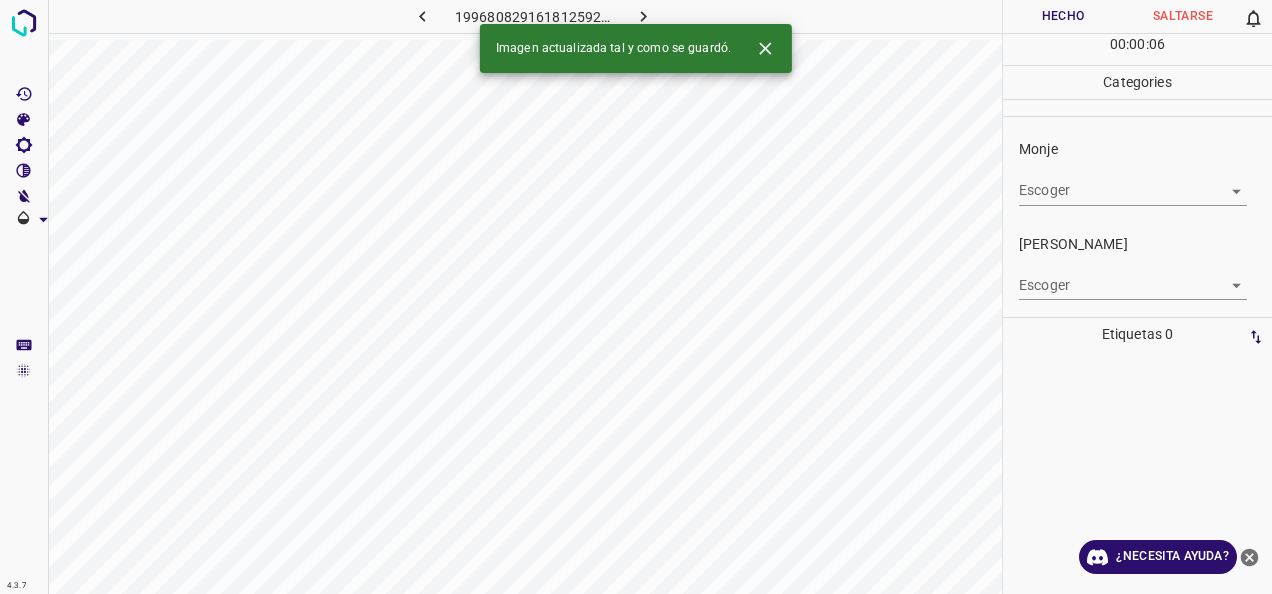 click on "4.3.7 1996808291618125921.png Hecho Saltarse 0 00   : 00   : 06   Categories Monje  Escoger ​  [PERSON_NAME]   Escoger ​ Etiquetas 0 Categories 1 Monje 2  [PERSON_NAME] Herramientas Espacio Cambiar entre modos (Dibujar y Editar) Yo Etiquetado automático R Restaurar zoom M Acercar N Alejar Borrar Eliminar etiqueta de selección Filtros Z Restaurar filtros X Filtro de saturación C Filtro de brillo V Filtro de contraste B Filtro de escala de grises General O Descargar Imagen actualizada tal y como se guardó. ¿Necesita ayuda? -Mensaje de texto -Esconder -Borrar" at bounding box center [636, 297] 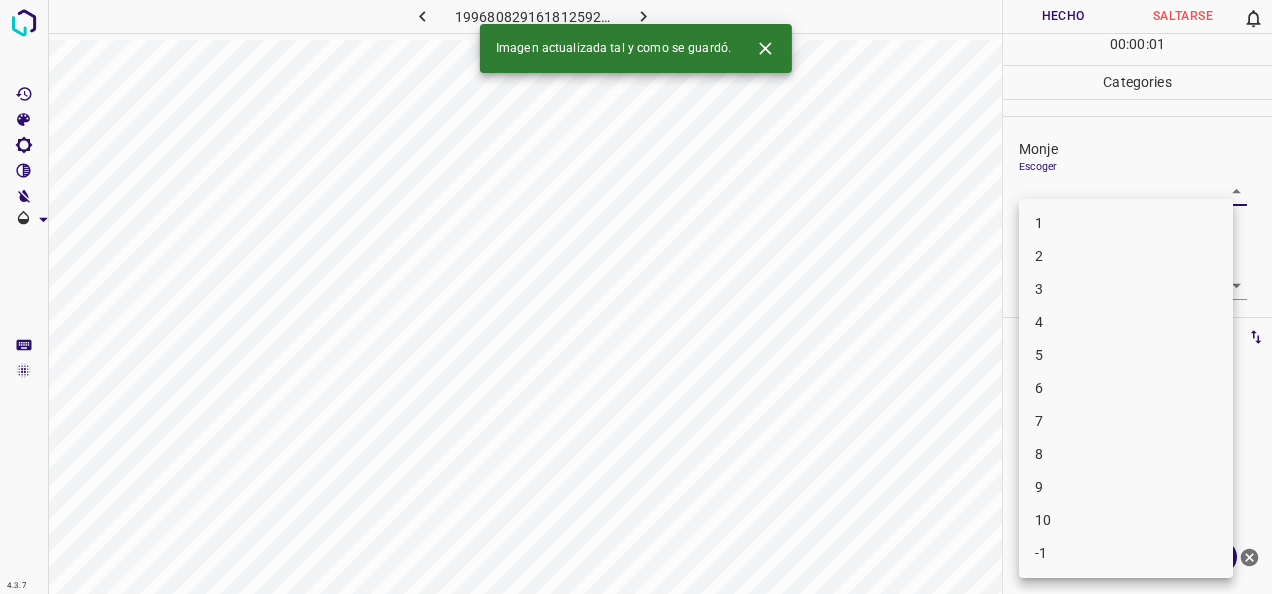 click on "1" at bounding box center [1126, 223] 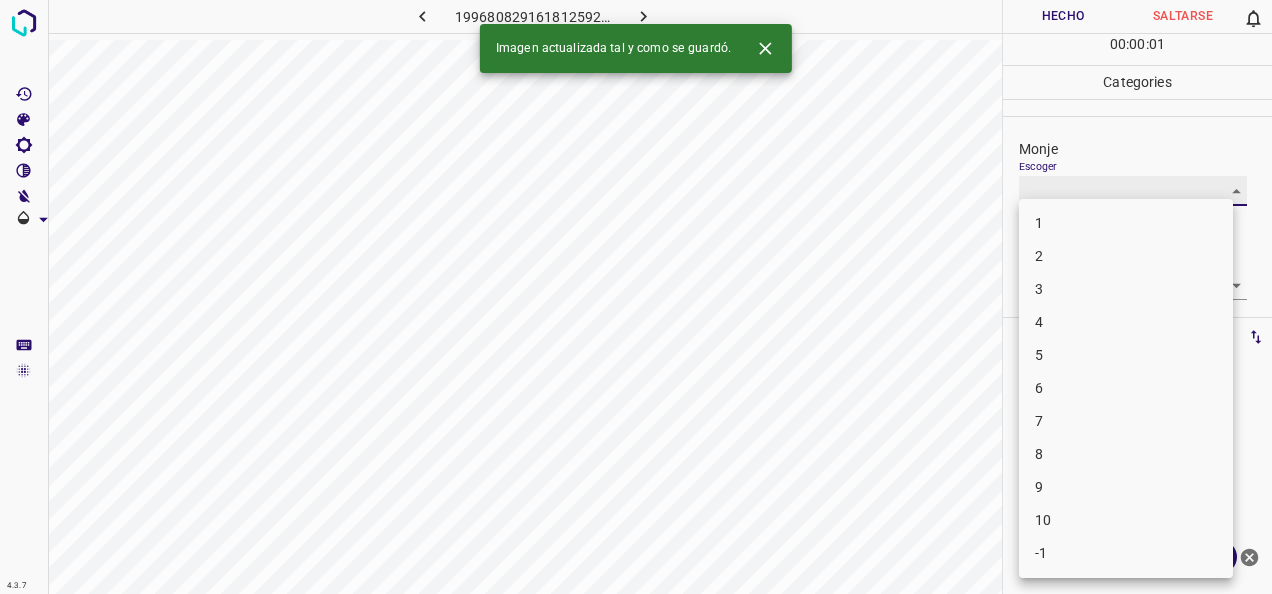 type on "1" 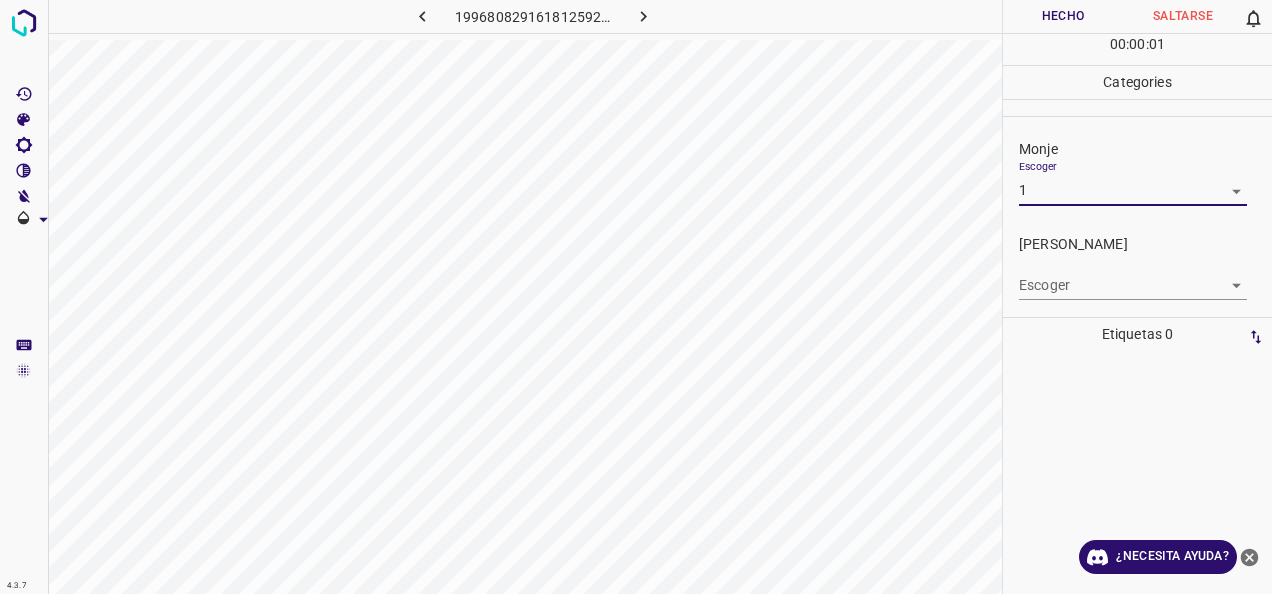 click on "4.3.7 1996808291618125921.png Hecho Saltarse 0 00   : 00   : 01   Categories Monje  Escoger 1 1  [PERSON_NAME]   Escoger ​ Etiquetas 0 Categories 1 Monje 2  [PERSON_NAME] Herramientas Espacio Cambiar entre modos (Dibujar y Editar) Yo Etiquetado automático R Restaurar zoom M Acercar N Alejar Borrar Eliminar etiqueta de selección Filtros Z Restaurar filtros X Filtro de saturación C Filtro de brillo V Filtro de contraste B Filtro de escala de grises General O Descargar ¿Necesita ayuda? -Mensaje de texto -Esconder -Borrar" at bounding box center (636, 297) 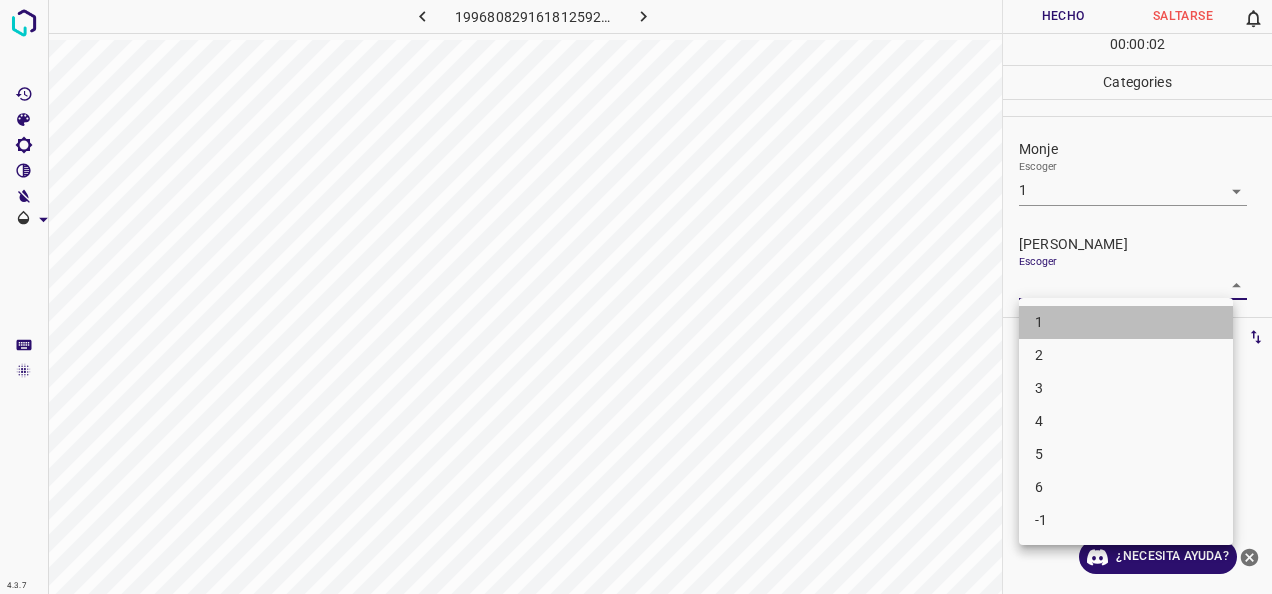 click on "1" at bounding box center (1126, 322) 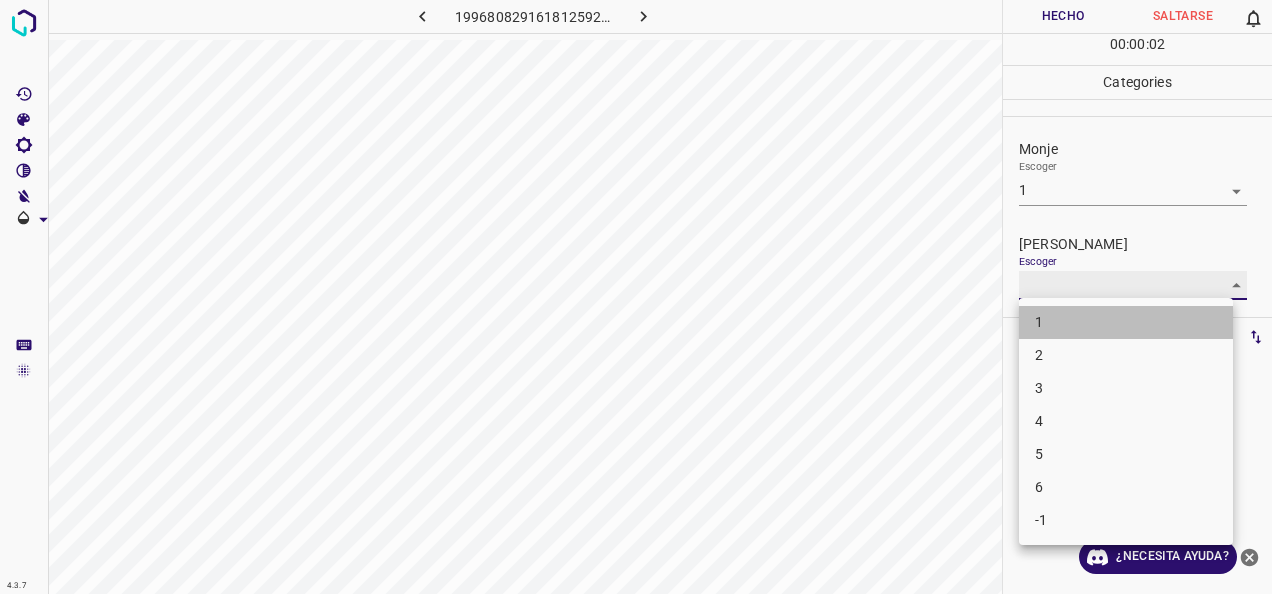 type on "1" 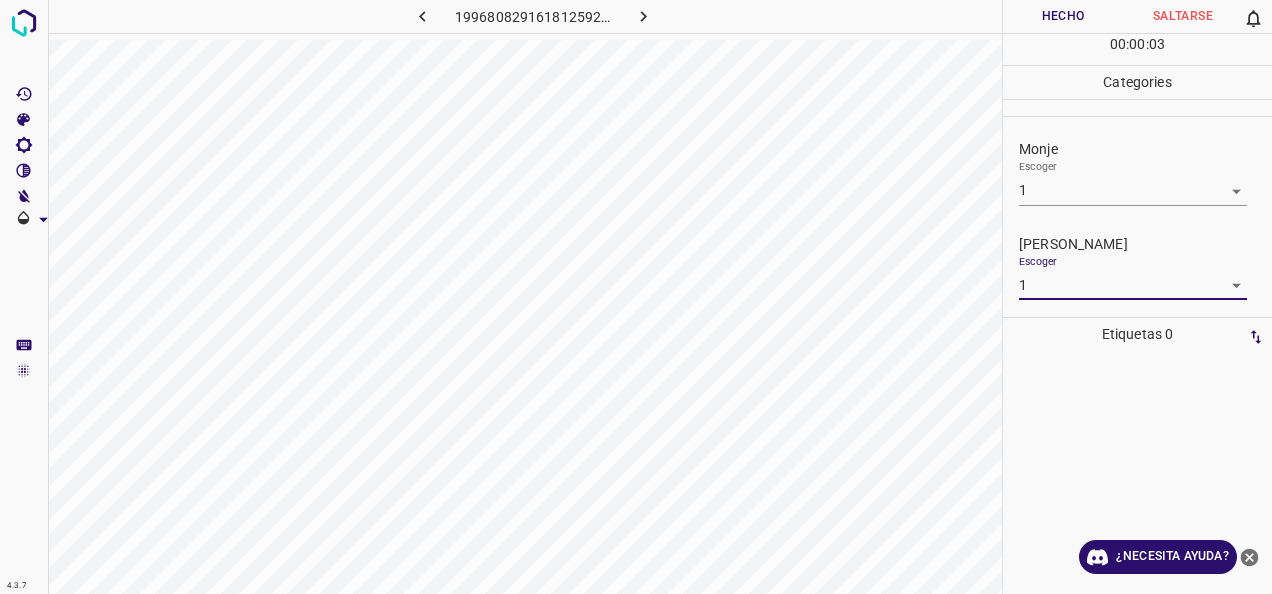 click on "Hecho" at bounding box center [1063, 16] 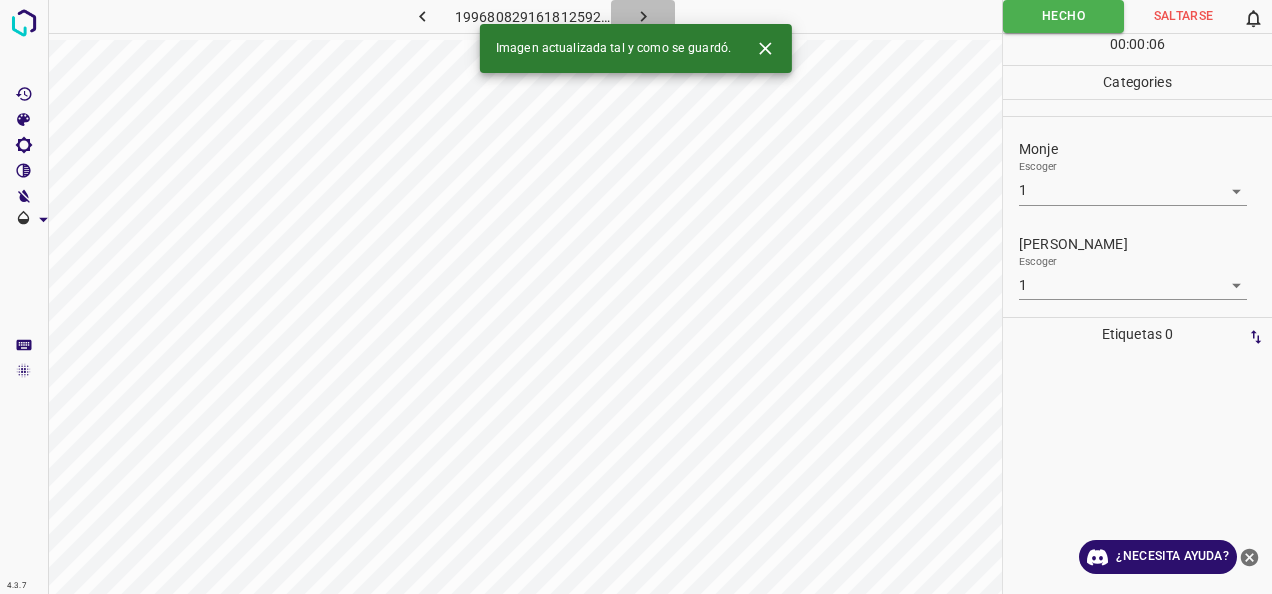 click at bounding box center (643, 16) 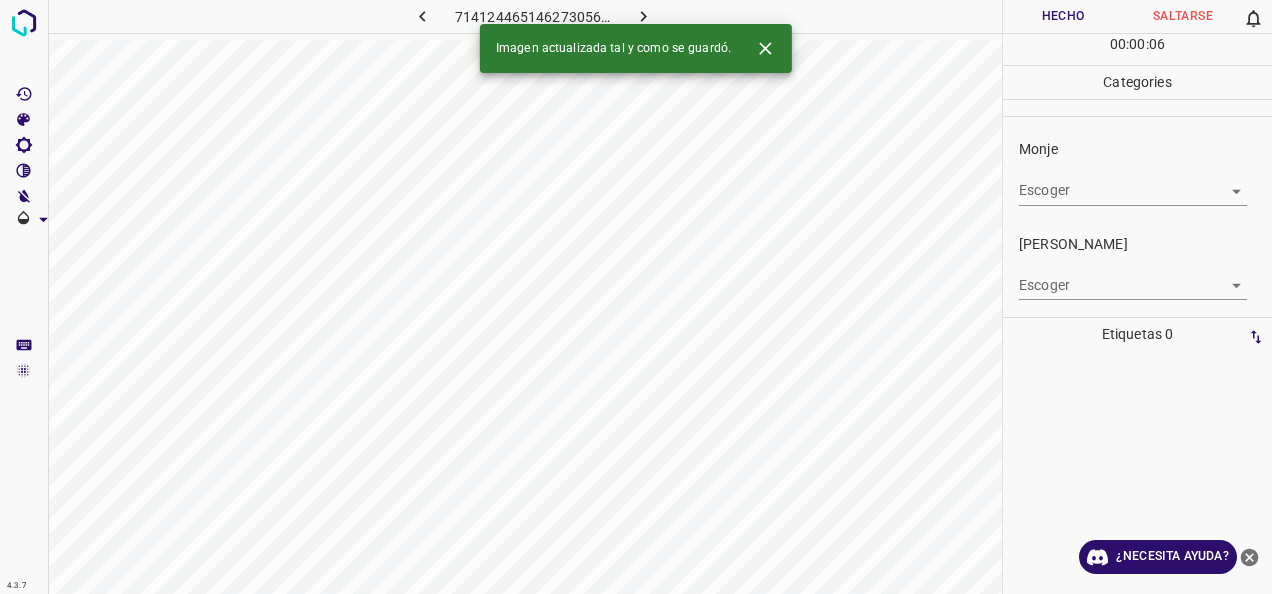 click on "4.3.7 7141244651462730568.png Hecho Saltarse 0 00   : 00   : 06   Categories Monje  Escoger ​  [PERSON_NAME]   Escoger ​ Etiquetas 0 Categories 1 Monje 2  [PERSON_NAME] Herramientas Espacio Cambiar entre modos (Dibujar y Editar) Yo Etiquetado automático R Restaurar zoom M Acercar N Alejar Borrar Eliminar etiqueta de selección Filtros Z Restaurar filtros X Filtro de saturación C Filtro de brillo V Filtro de contraste B Filtro de escala de grises General O Descargar Imagen actualizada tal y como se guardó. ¿Necesita ayuda? -Mensaje de texto -Esconder -Borrar" at bounding box center [636, 297] 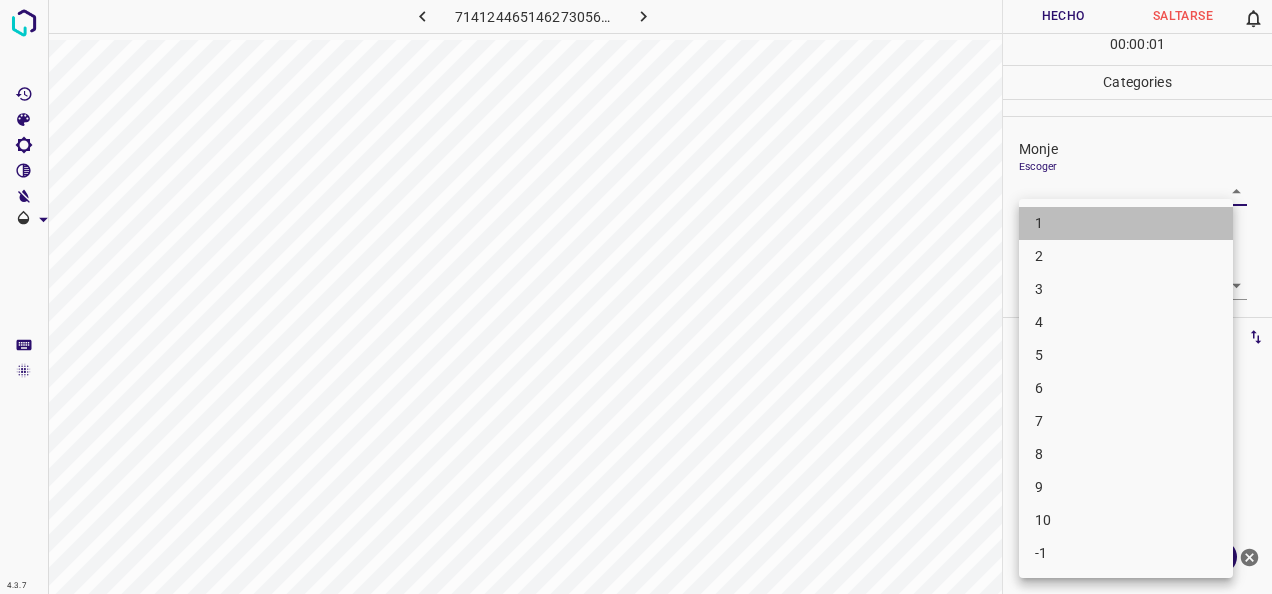 click on "1" at bounding box center (1126, 223) 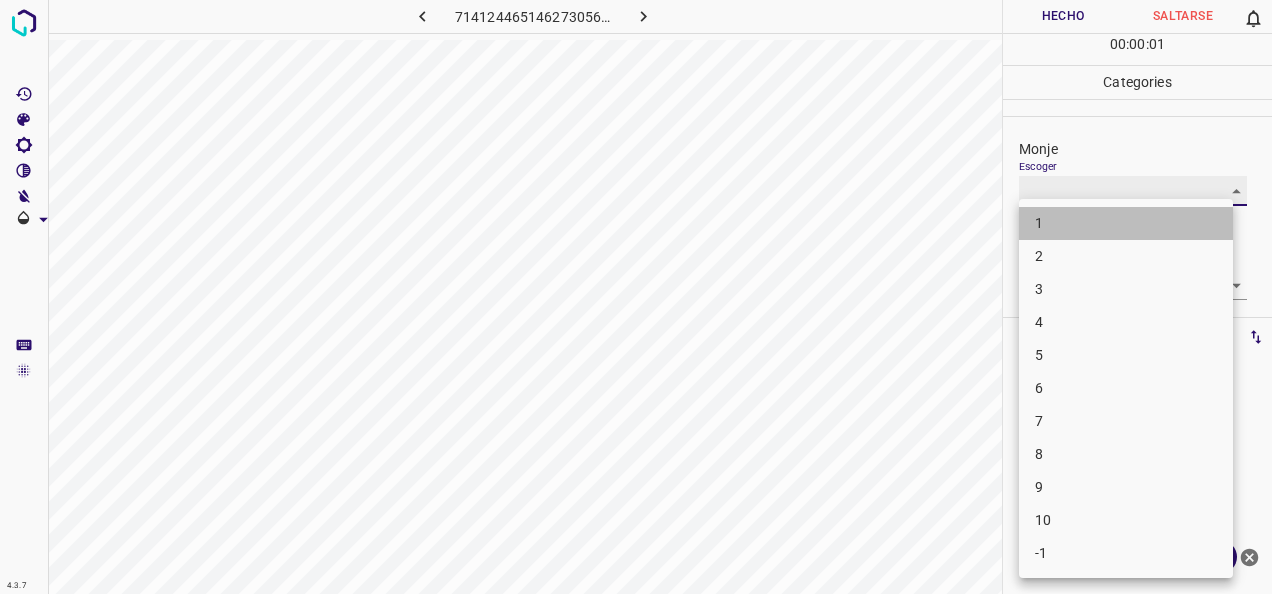 type on "1" 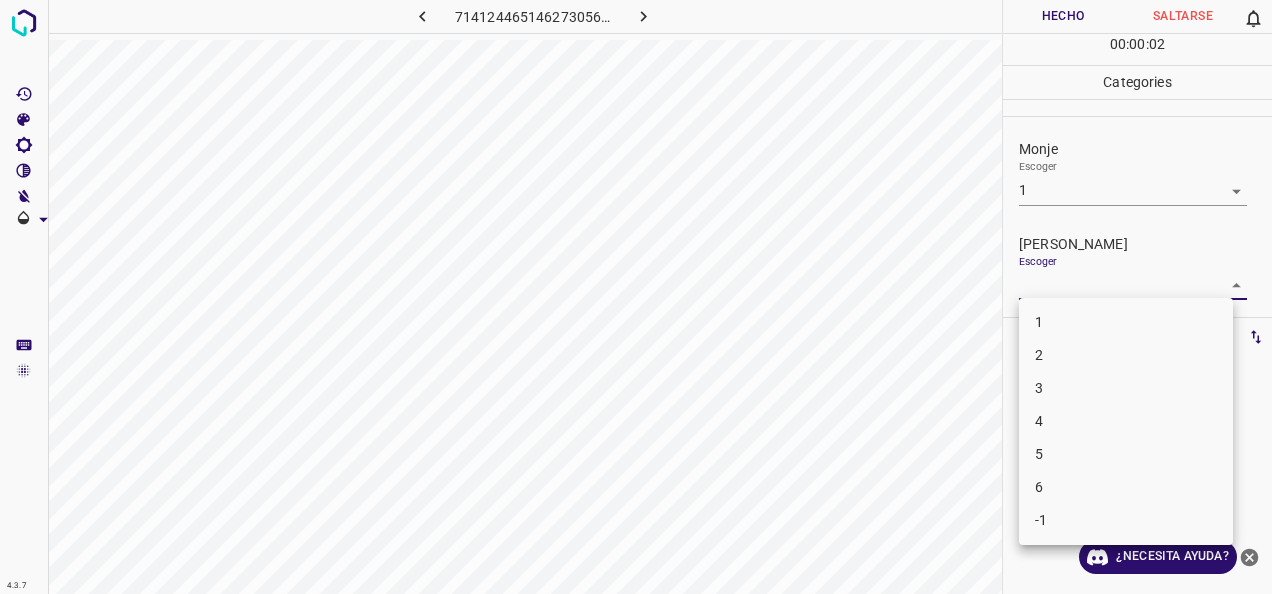 click on "4.3.7 7141244651462730568.png Hecho Saltarse 0 00   : 00   : 02   Categories Monje  Escoger 1 1  [PERSON_NAME]   Escoger ​ Etiquetas 0 Categories 1 Monje 2  [PERSON_NAME] Herramientas Espacio Cambiar entre modos (Dibujar y Editar) Yo Etiquetado automático R Restaurar zoom M Acercar N Alejar Borrar Eliminar etiqueta de selección Filtros Z Restaurar filtros X Filtro de saturación C Filtro de brillo V Filtro de contraste B Filtro de escala de grises General O Descargar ¿Necesita ayuda? -Mensaje de texto -Esconder -Borrar 1 2 3 4 5 6 -1" at bounding box center [636, 297] 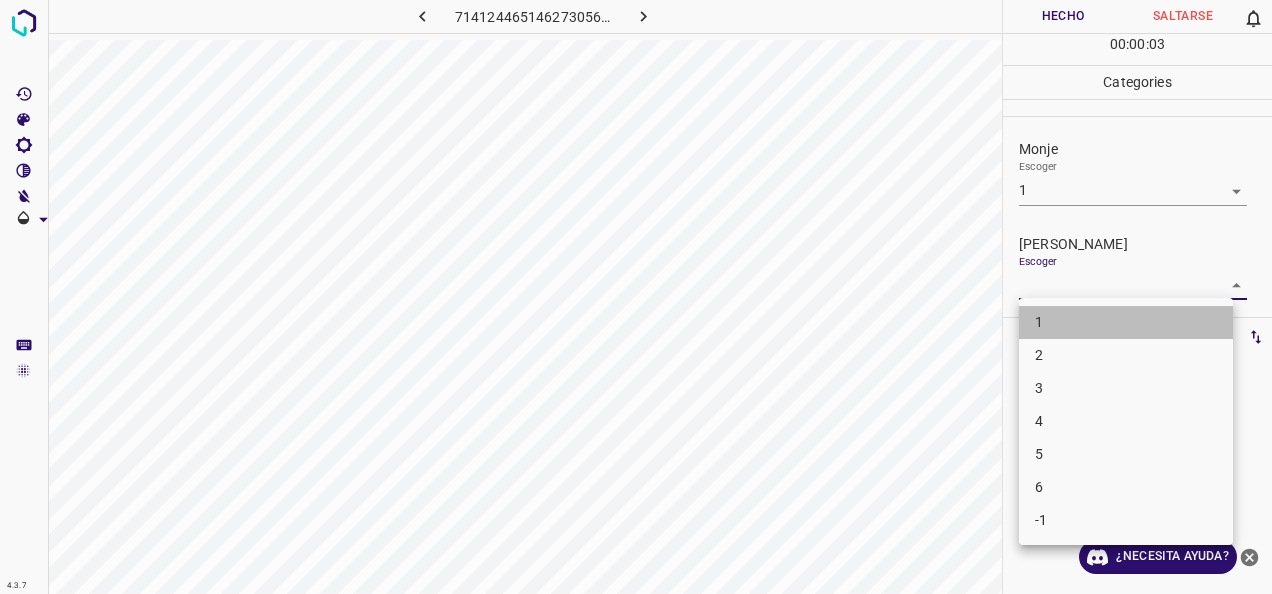 click on "1" at bounding box center [1126, 322] 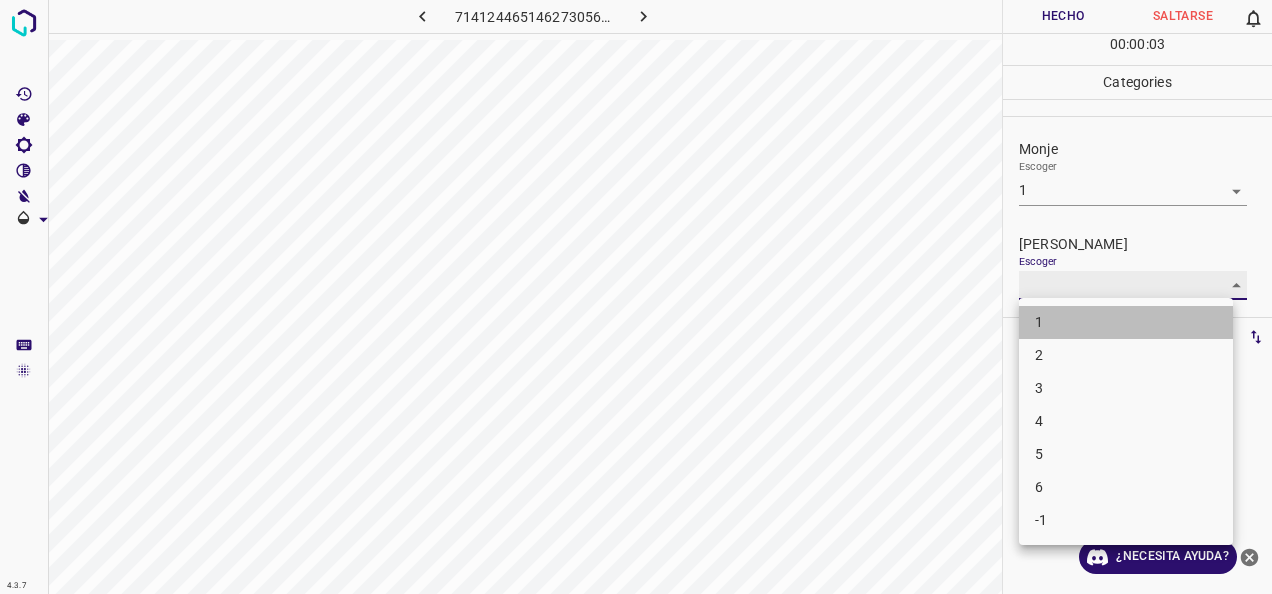 type on "1" 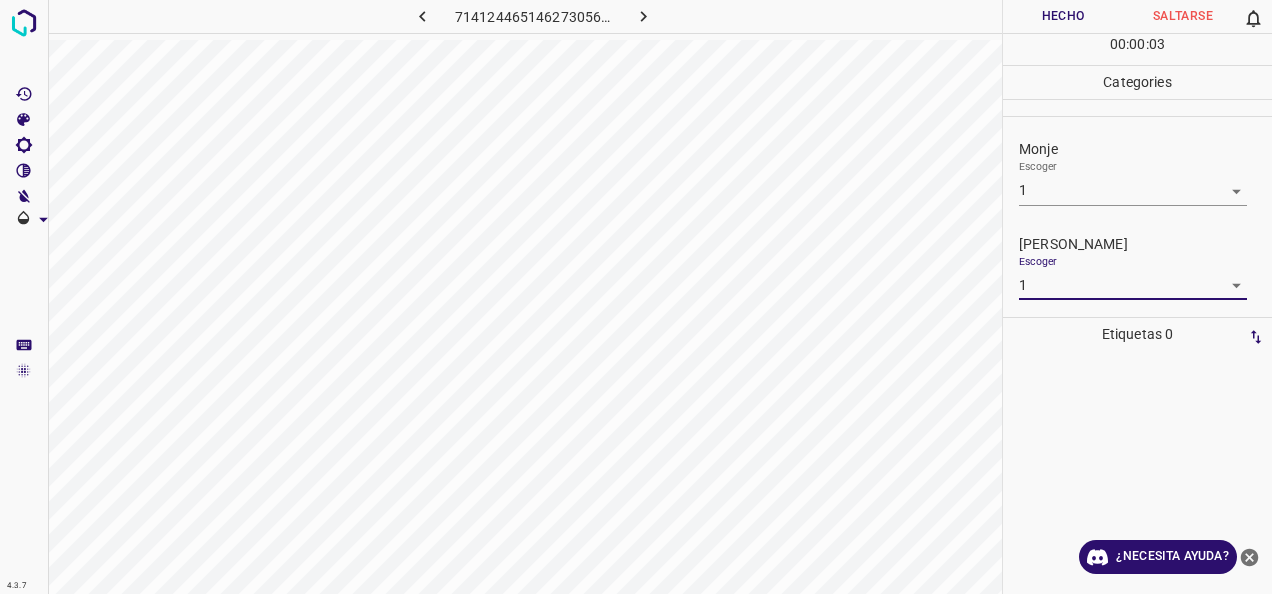 click on "Hecho" at bounding box center [1063, 16] 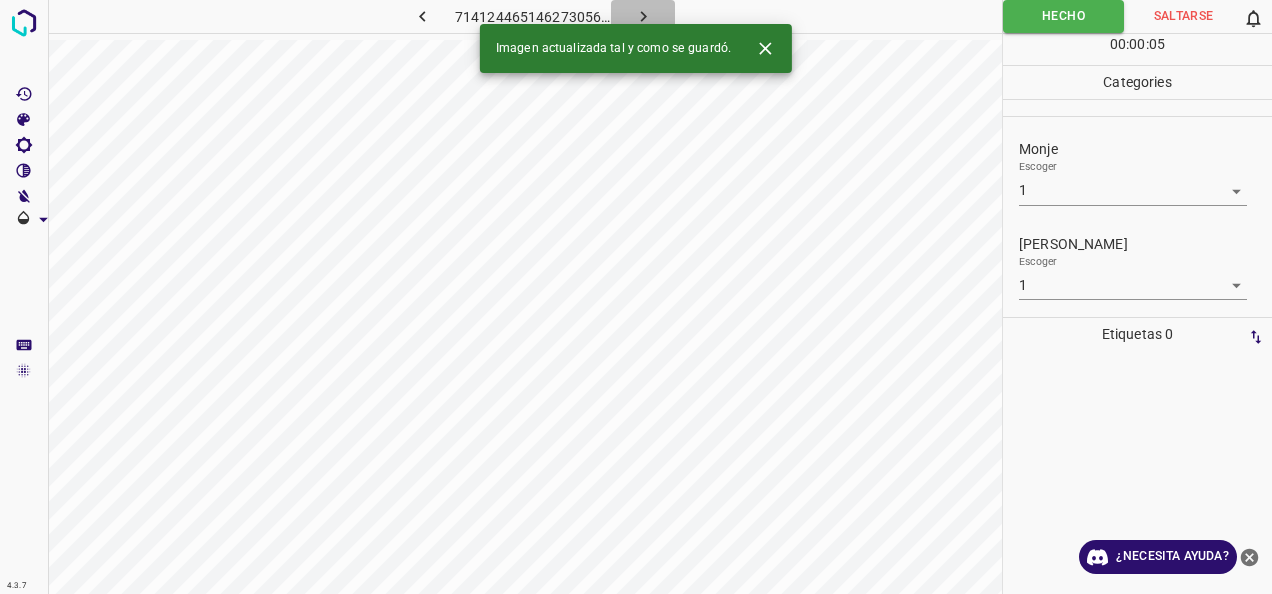 click at bounding box center [643, 16] 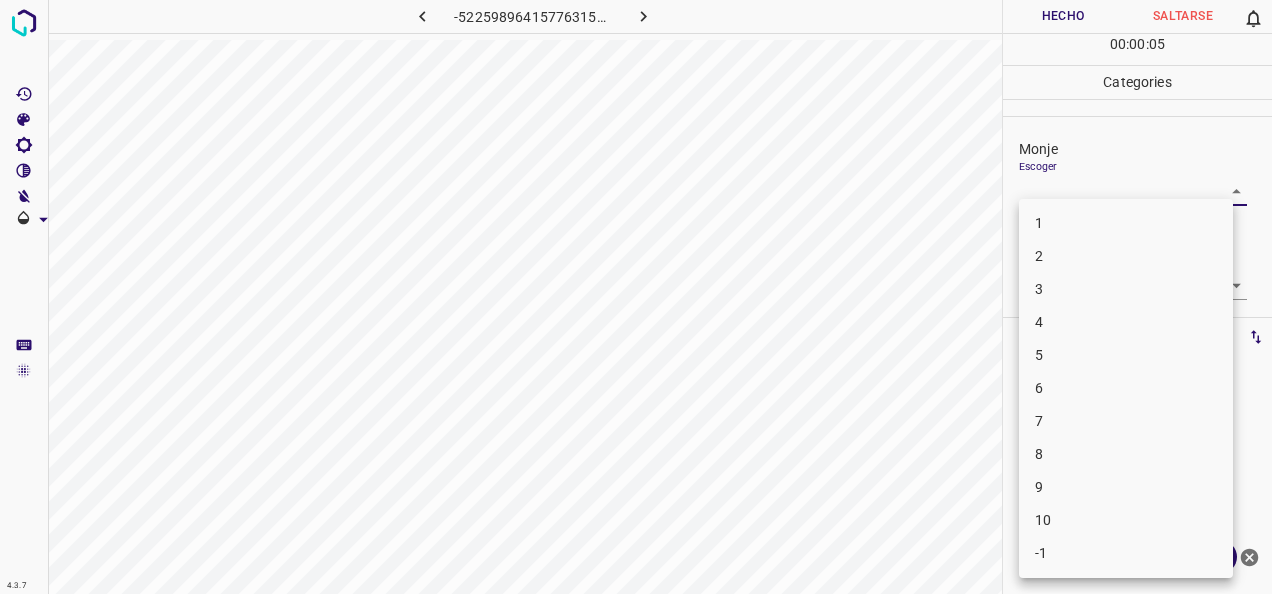 click on "4.3.7 -5225989641577631522.png Hecho Saltarse 0 00   : 00   : 05   Categories Monje  Escoger ​  [PERSON_NAME]   Escoger ​ Etiquetas 0 Categories 1 Monje 2  [PERSON_NAME] Herramientas Espacio Cambiar entre modos (Dibujar y Editar) Yo Etiquetado automático R Restaurar zoom M Acercar N Alejar Borrar Eliminar etiqueta de selección Filtros Z Restaurar filtros X Filtro de saturación C Filtro de brillo V Filtro de contraste B Filtro de escala de grises General O Descargar ¿Necesita ayuda? -Mensaje de texto -Esconder -Borrar 1 2 3 4 5 6 7 8 9 10 -1" at bounding box center [636, 297] 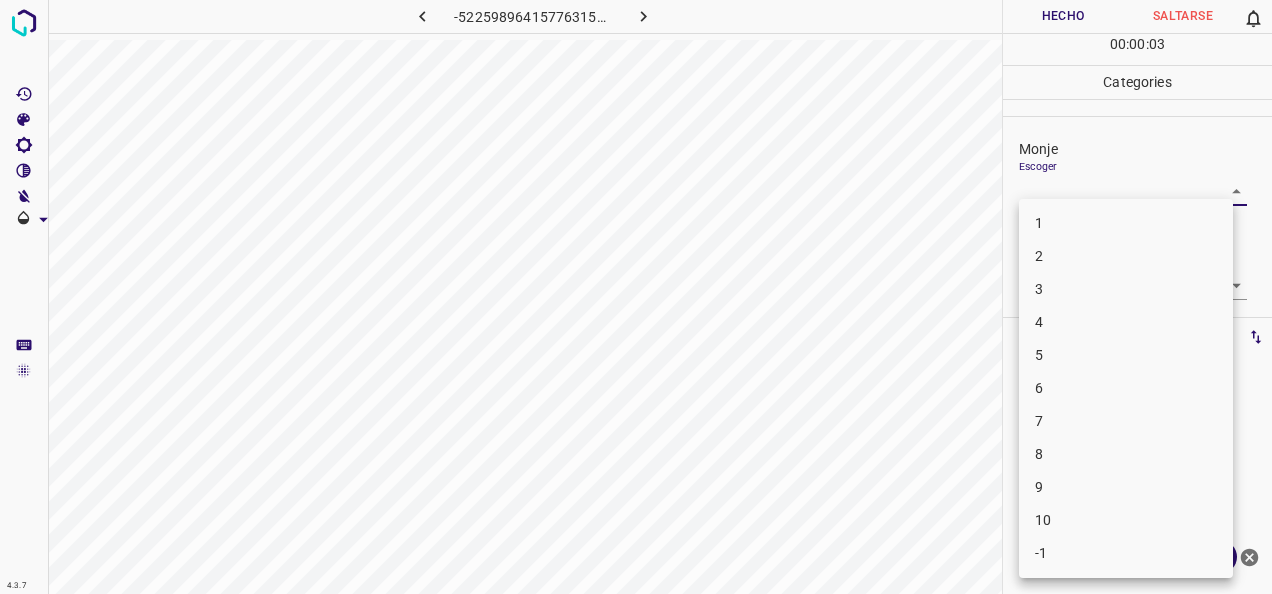 click on "9" at bounding box center [1126, 487] 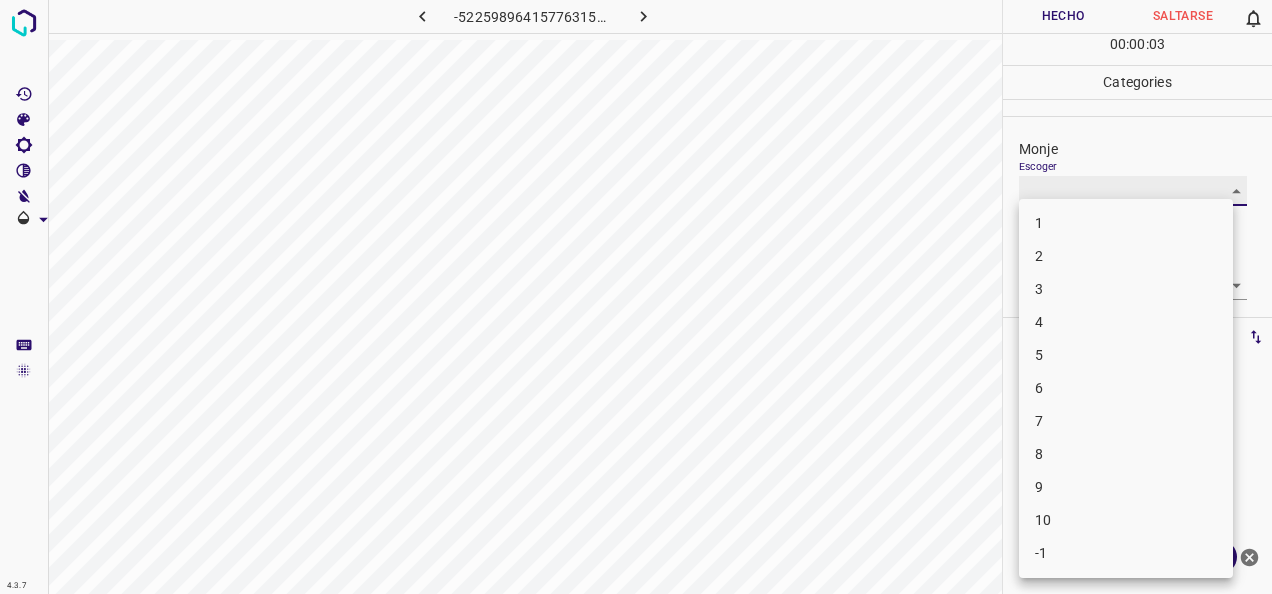 type on "9" 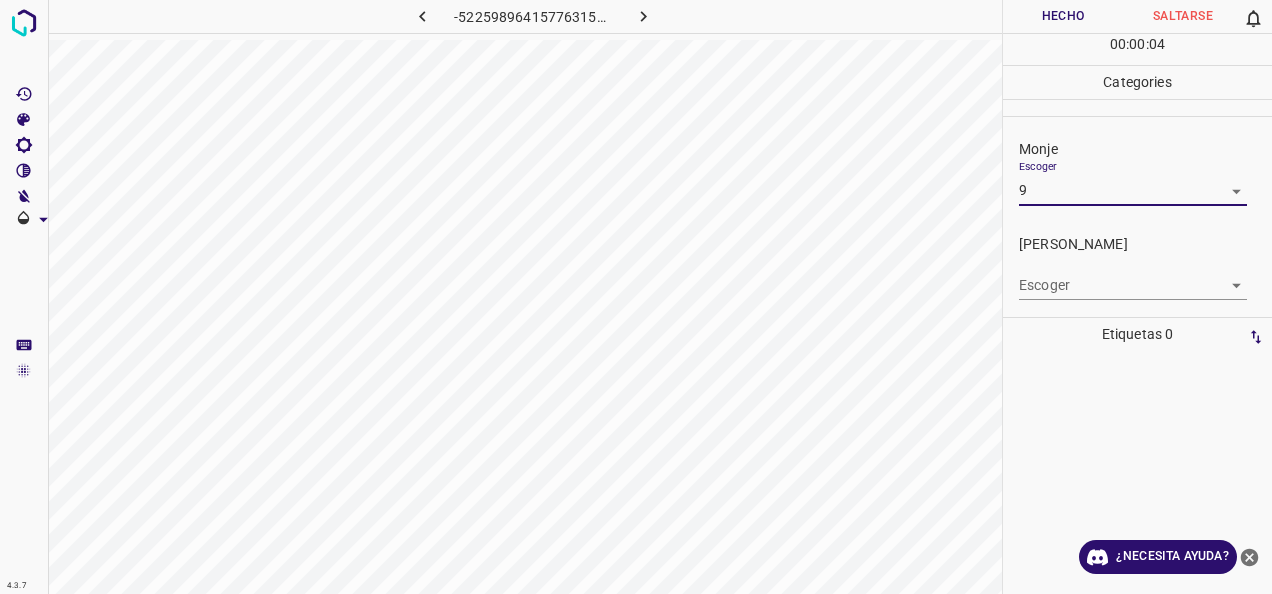 click on "4.3.7 -5225989641577631522.png Hecho Saltarse 0 00   : 00   : 04   Categories Monje  Escoger 9 9  [PERSON_NAME]   Escoger ​ Etiquetas 0 Categories 1 Monje 2  [PERSON_NAME] Herramientas Espacio Cambiar entre modos (Dibujar y Editar) Yo Etiquetado automático R Restaurar zoom M Acercar N Alejar Borrar Eliminar etiqueta de selección Filtros Z Restaurar filtros X Filtro de saturación C Filtro de brillo V Filtro de contraste B Filtro de escala de grises General O Descargar ¿Necesita ayuda? -Mensaje de texto -Esconder -Borrar" at bounding box center [636, 297] 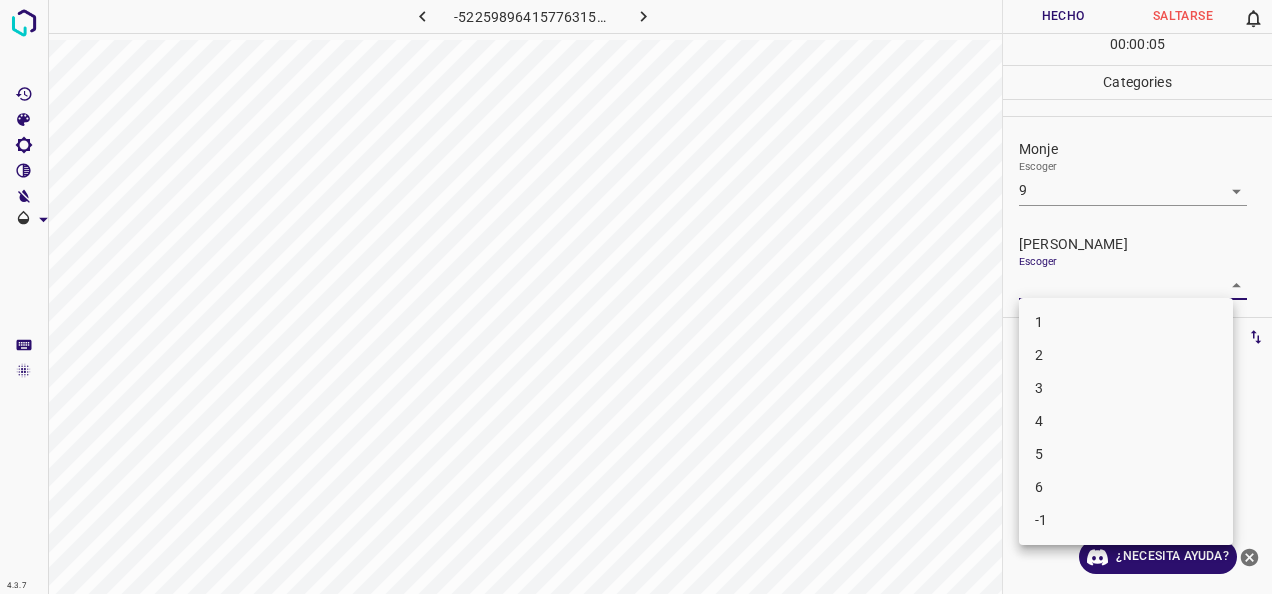 click on "6" at bounding box center (1126, 487) 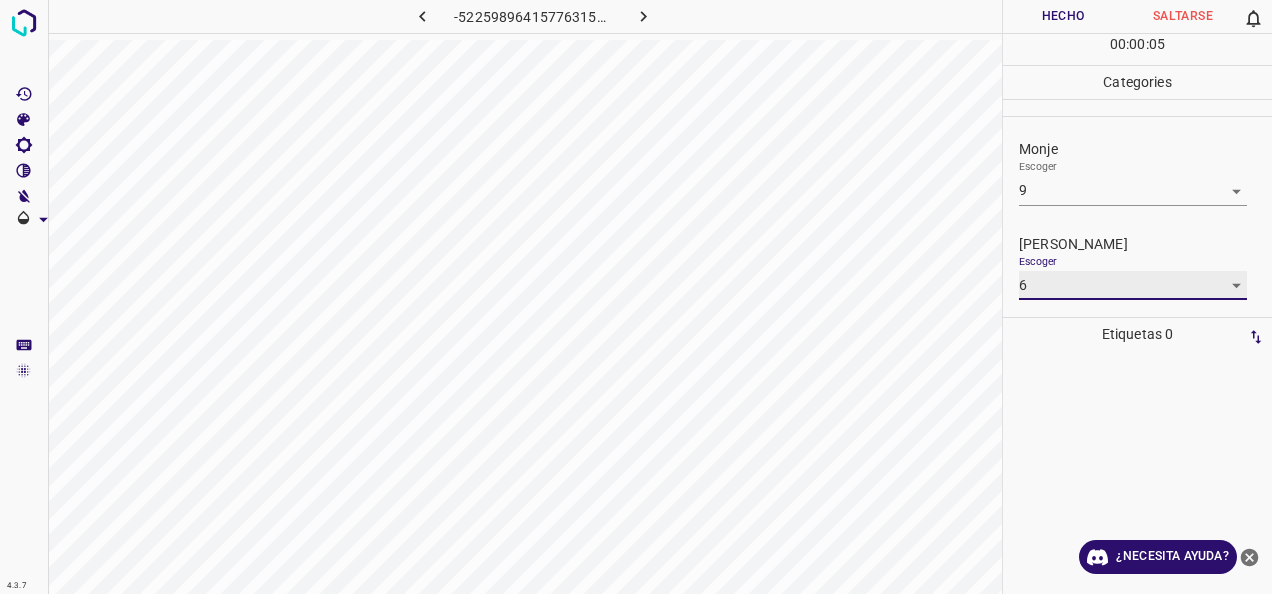 type on "6" 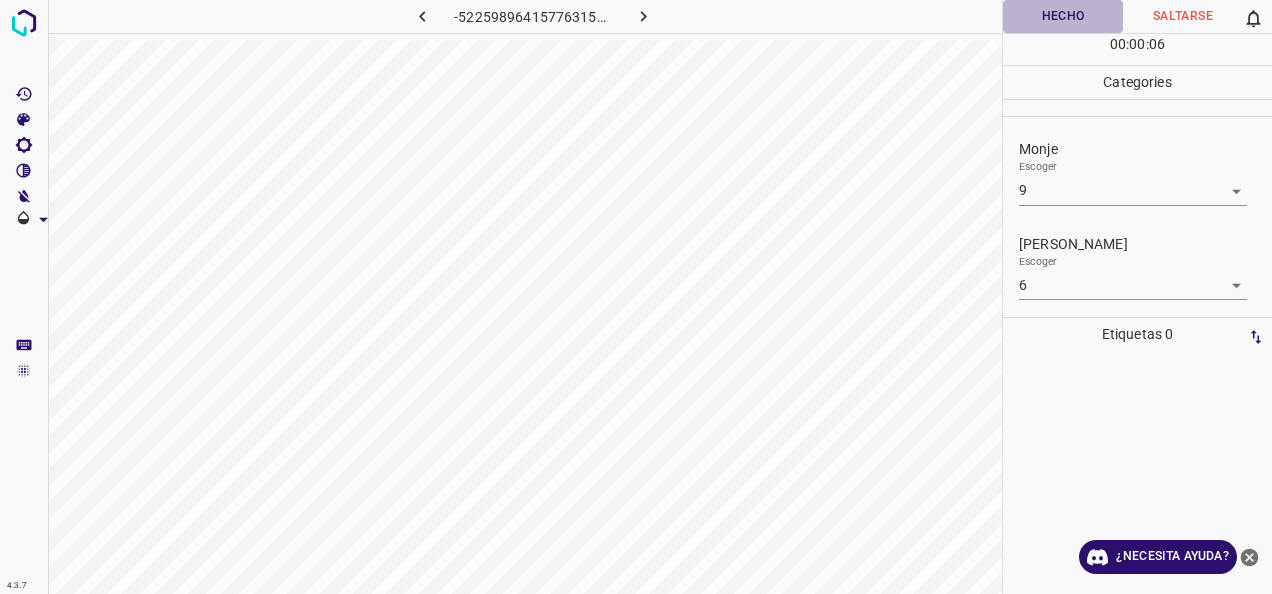 click on "Hecho" at bounding box center (1063, 16) 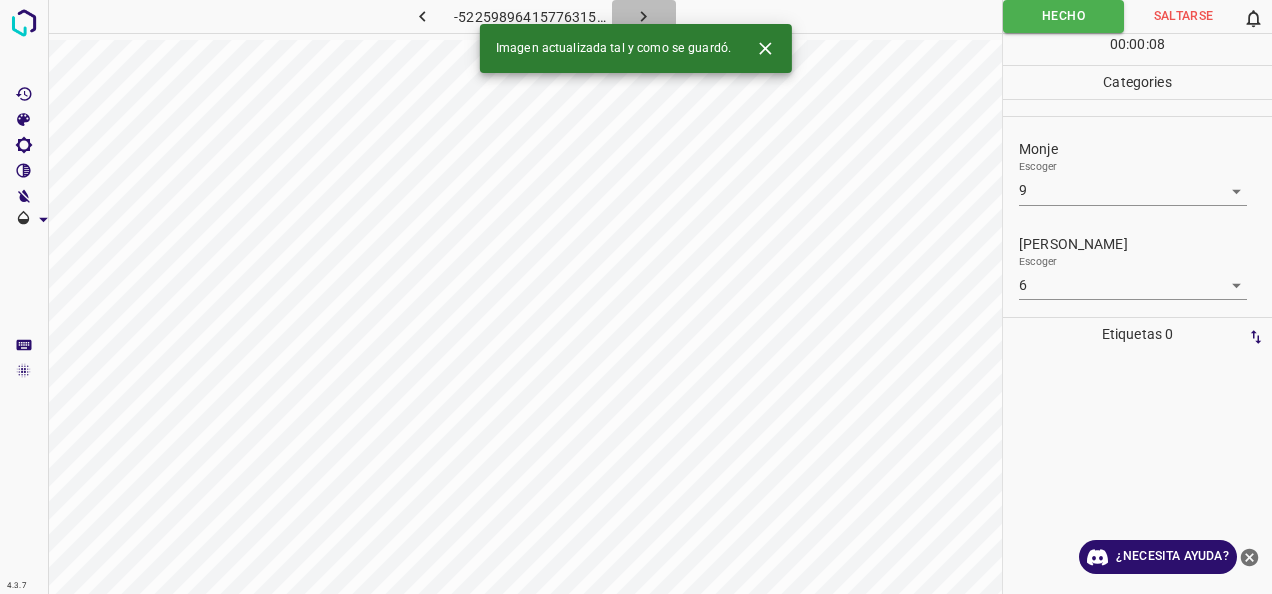 click 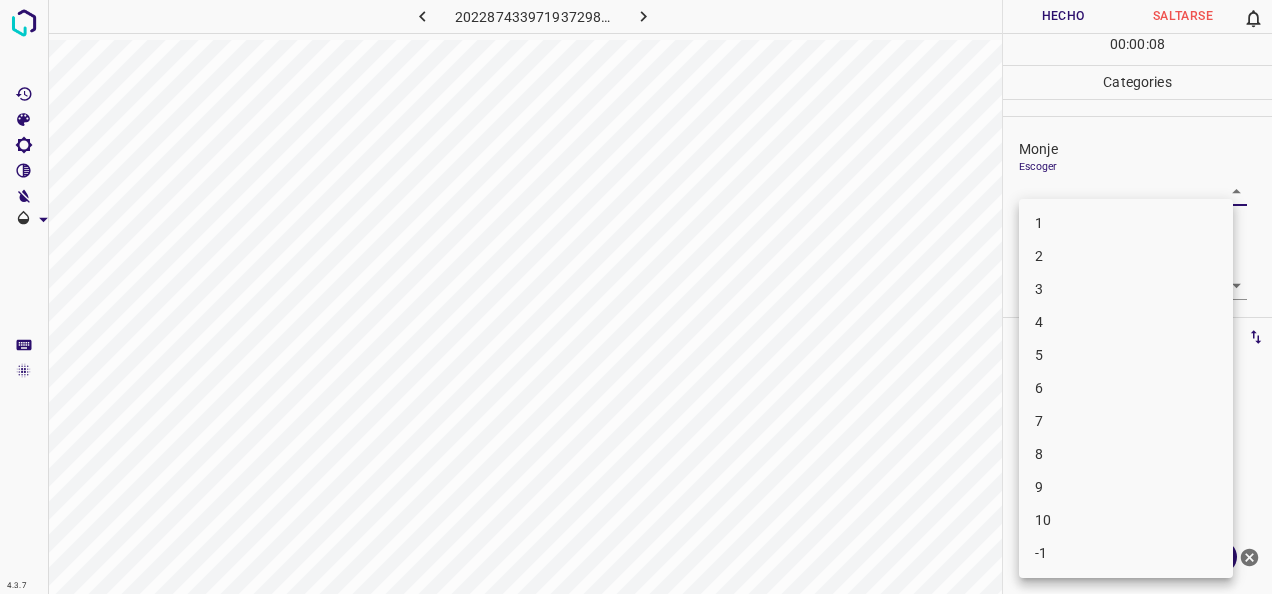 click on "4.3.7 2022874339719372988.png Hecho Saltarse 0 00   : 00   : 08   Categories Monje  Escoger ​  [PERSON_NAME]   Escoger ​ Etiquetas 0 Categories 1 Monje 2  [PERSON_NAME] Herramientas Espacio Cambiar entre modos (Dibujar y Editar) Yo Etiquetado automático R Restaurar zoom M Acercar N Alejar Borrar Eliminar etiqueta de selección Filtros Z Restaurar filtros X Filtro de saturación C Filtro de brillo V Filtro de contraste B Filtro de escala de grises General O Descargar ¿Necesita ayuda? -Mensaje de texto -Esconder -Borrar 1 2 3 4 5 6 7 8 9 10 -1" at bounding box center (636, 297) 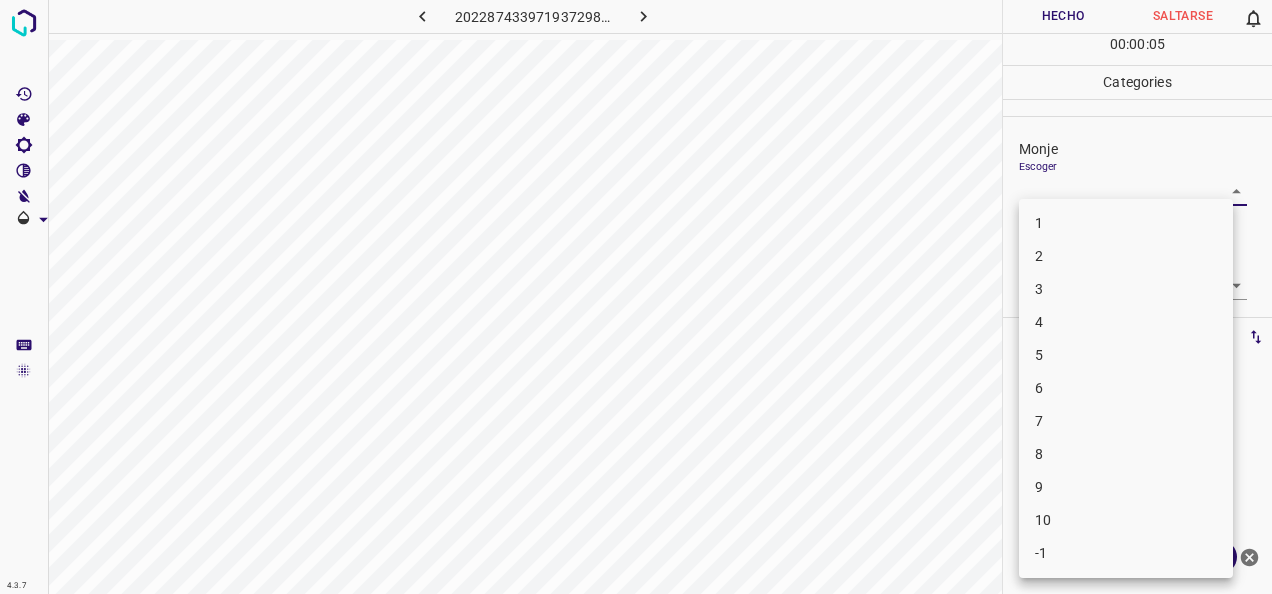 click on "2" at bounding box center [1126, 256] 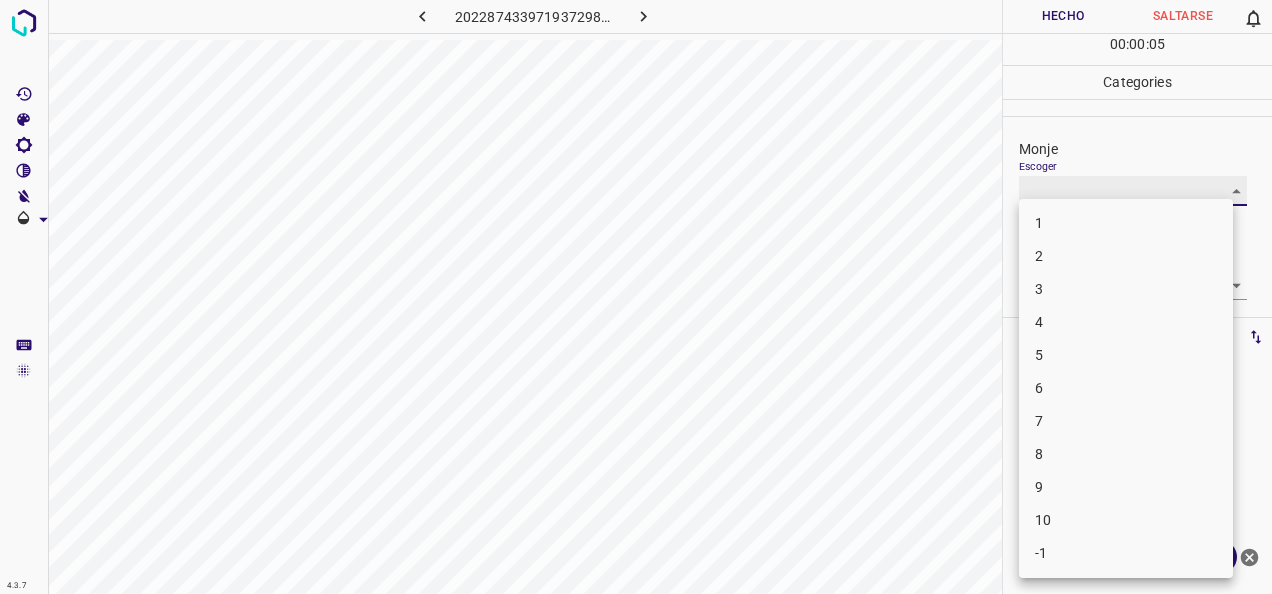 type on "2" 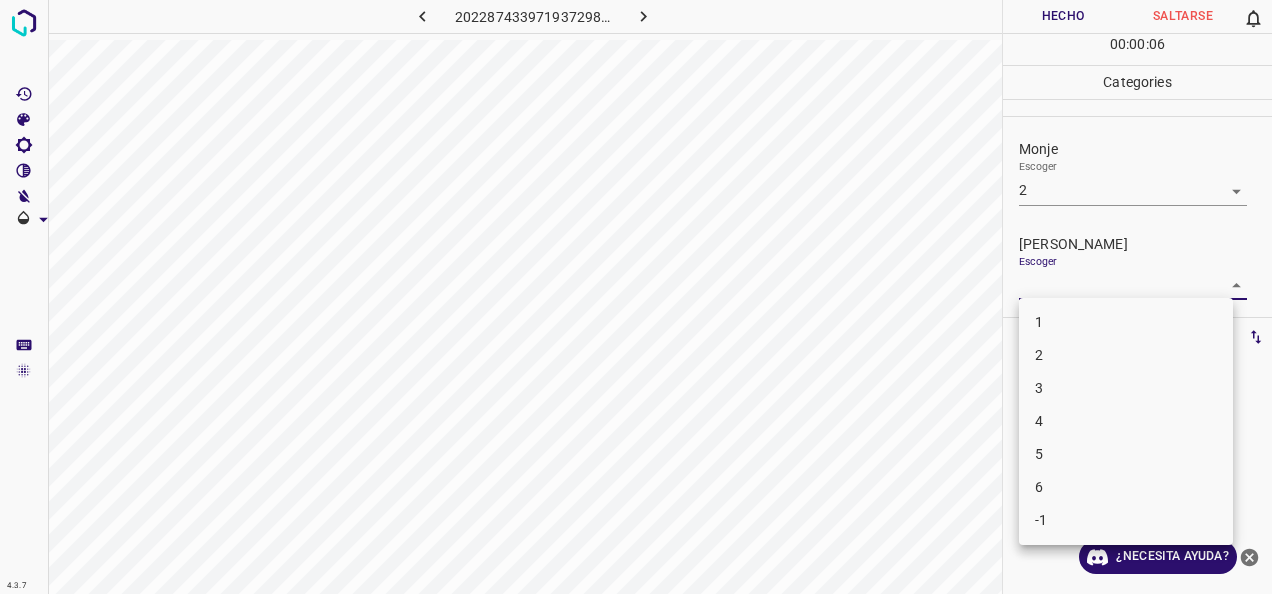 drag, startPoint x: 1210, startPoint y: 288, endPoint x: 1123, endPoint y: 319, distance: 92.358 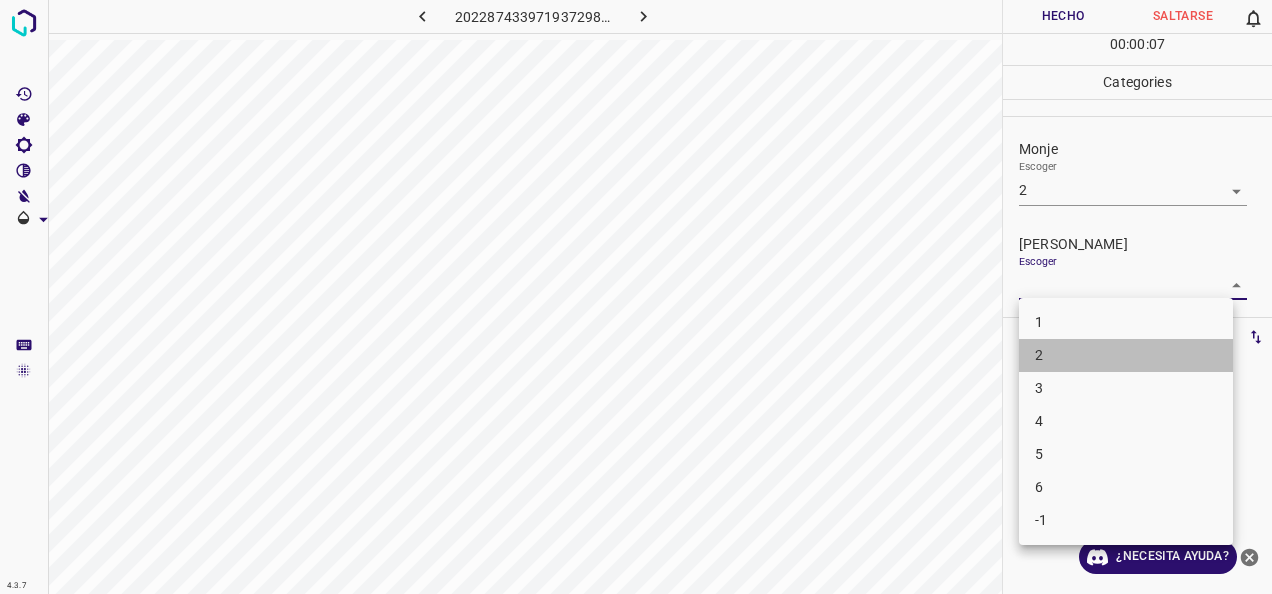 click on "2" at bounding box center [1126, 355] 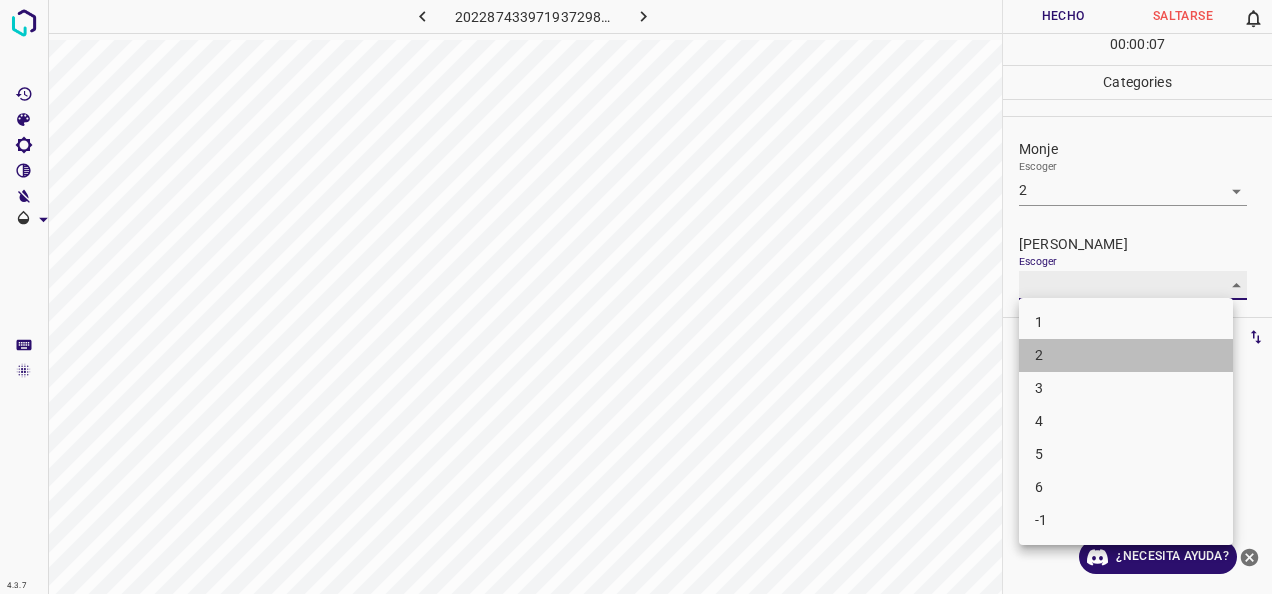 type on "2" 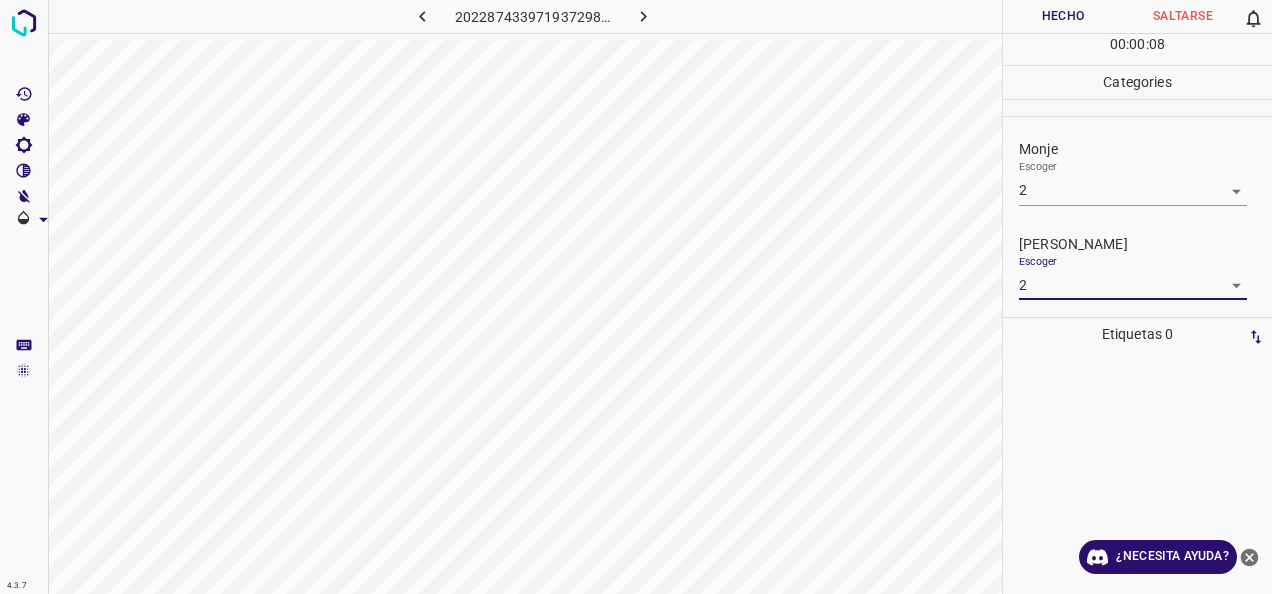 click on "Hecho" at bounding box center [1063, 16] 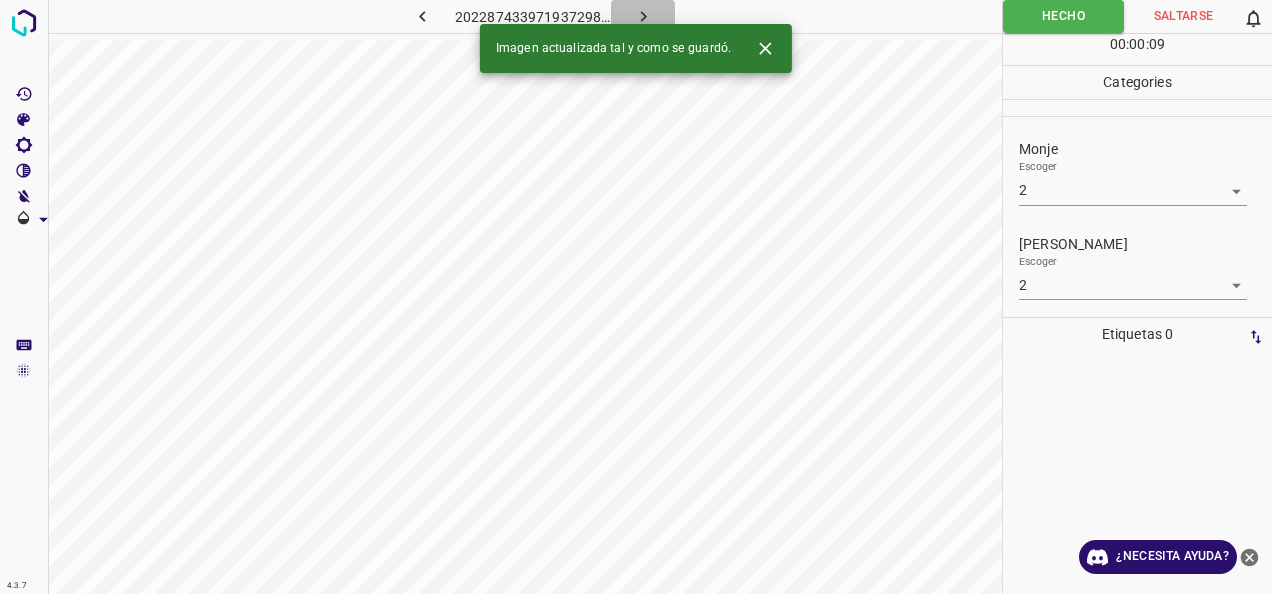 click 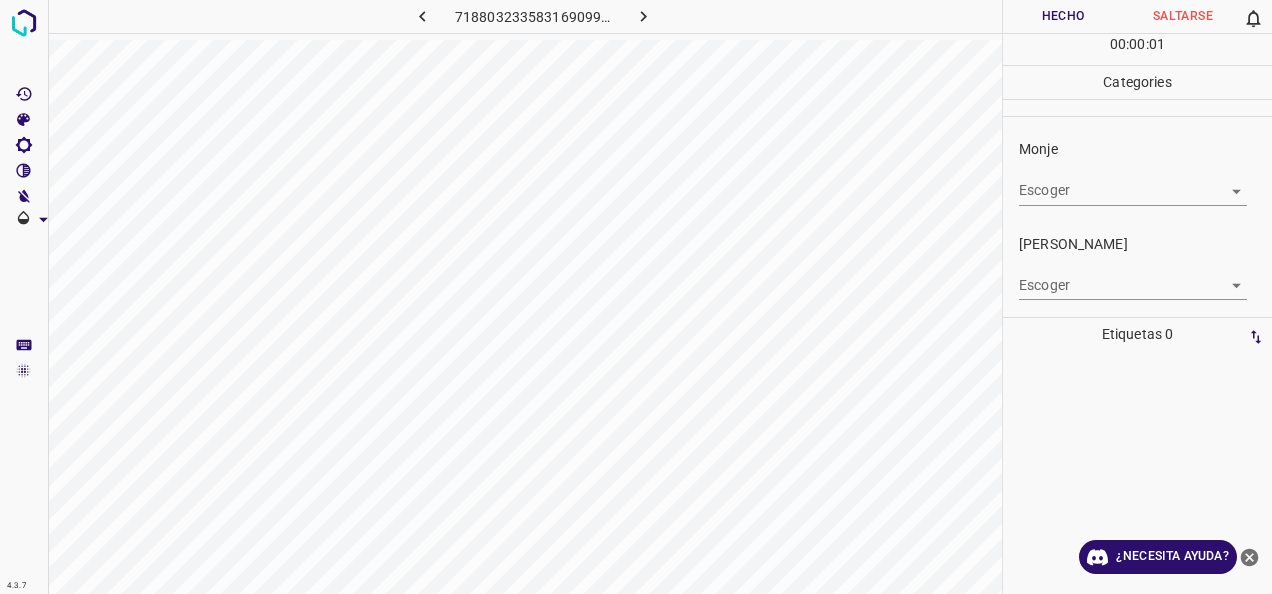 click on "4.3.7 7188032335831690993.png Hecho Saltarse 0 00   : 00   : 01   Categories [PERSON_NAME] ​  [PERSON_NAME]   Escoger ​ Etiquetas 0 Categories 1 Monje 2  [PERSON_NAME] Herramientas Espacio Cambiar entre modos (Dibujar y Editar) Yo Etiquetado automático R Restaurar zoom M Acercar N Alejar Borrar Eliminar etiqueta de selección Filtros Z Restaurar filtros X Filtro de saturación C Filtro de brillo V Filtro de contraste B Filtro de escala de grises General O Descargar ¿Necesita ayuda? -Mensaje de texto -Esconder -Borrar" at bounding box center [636, 297] 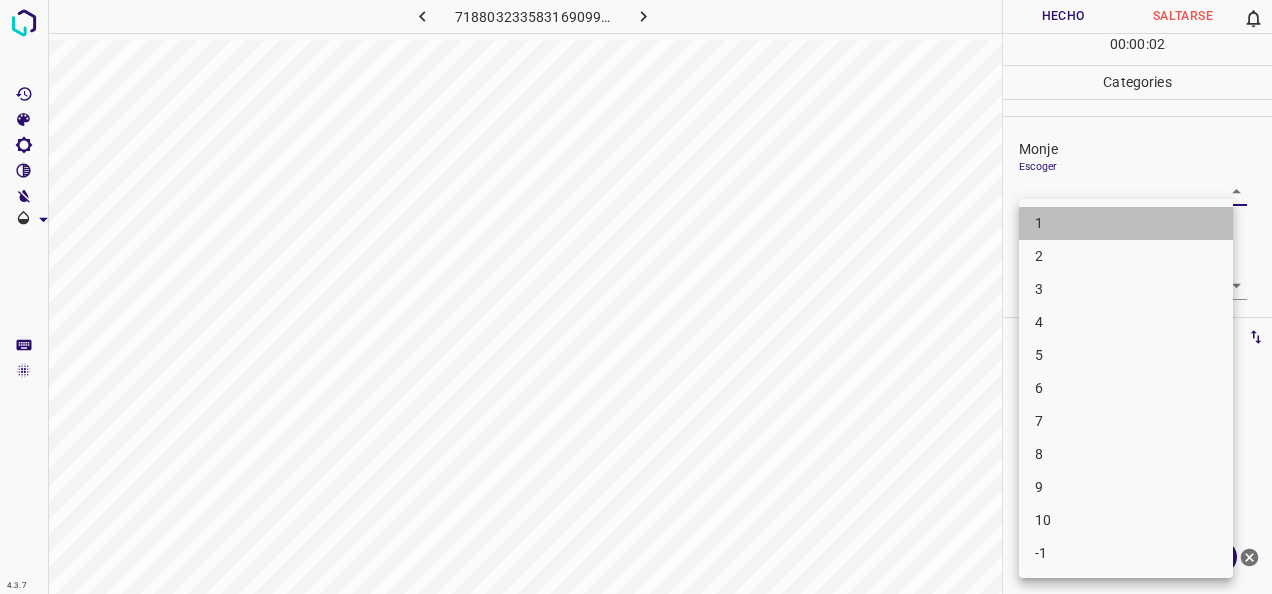 click on "1" at bounding box center (1126, 223) 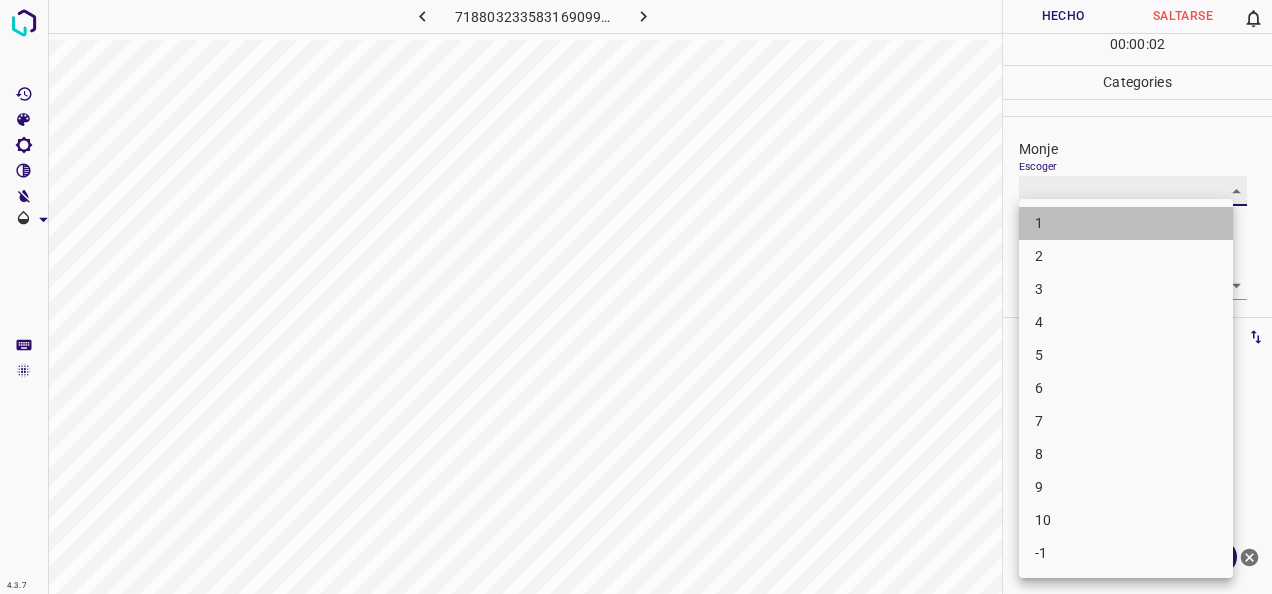 type on "1" 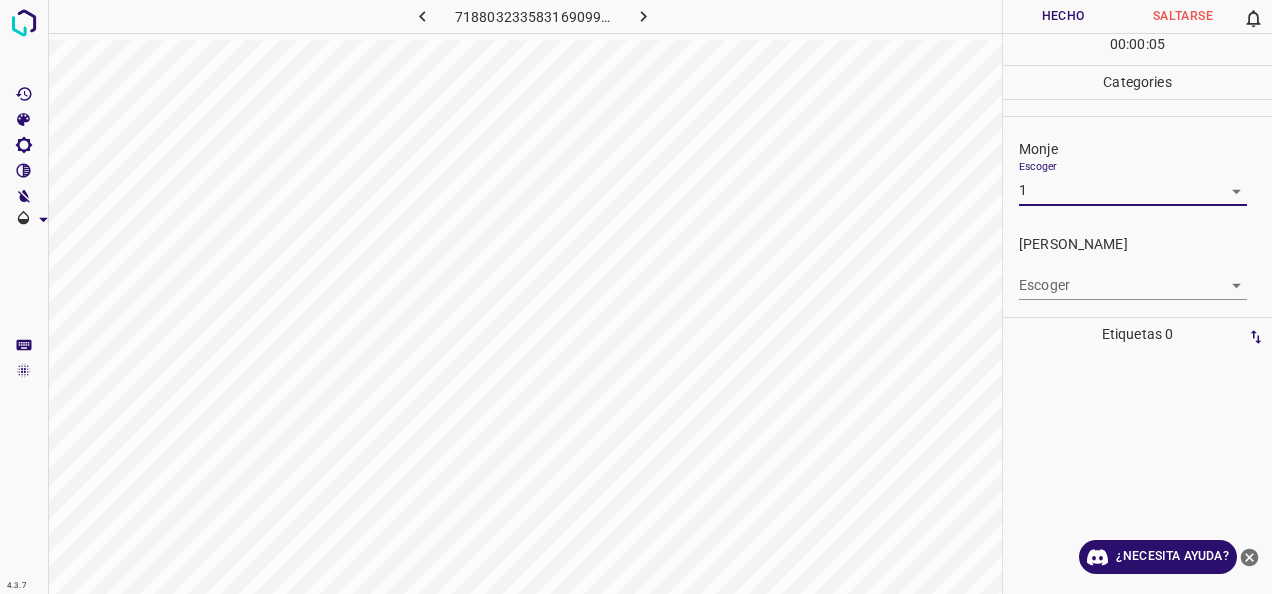 click on "4.3.7 7188032335831690993.png Hecho Saltarse 0 00   : 00   : 05   Categories Monje  Escoger 1 1  [PERSON_NAME]   Escoger ​ Etiquetas 0 Categories 1 Monje 2  [PERSON_NAME] Herramientas Espacio Cambiar entre modos (Dibujar y Editar) Yo Etiquetado automático R Restaurar zoom M Acercar N Alejar Borrar Eliminar etiqueta de selección Filtros Z Restaurar filtros X Filtro de saturación C Filtro de brillo V Filtro de contraste B Filtro de escala de grises General O Descargar ¿Necesita ayuda? -Mensaje de texto -Esconder -Borrar" at bounding box center (636, 297) 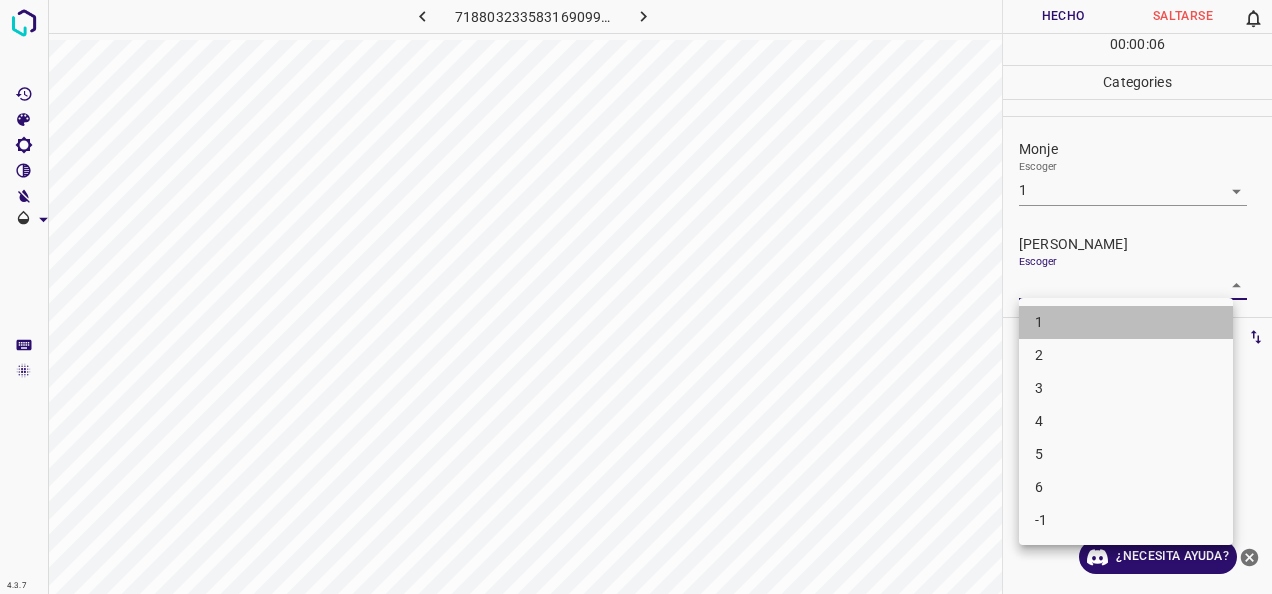 click on "1" at bounding box center [1126, 322] 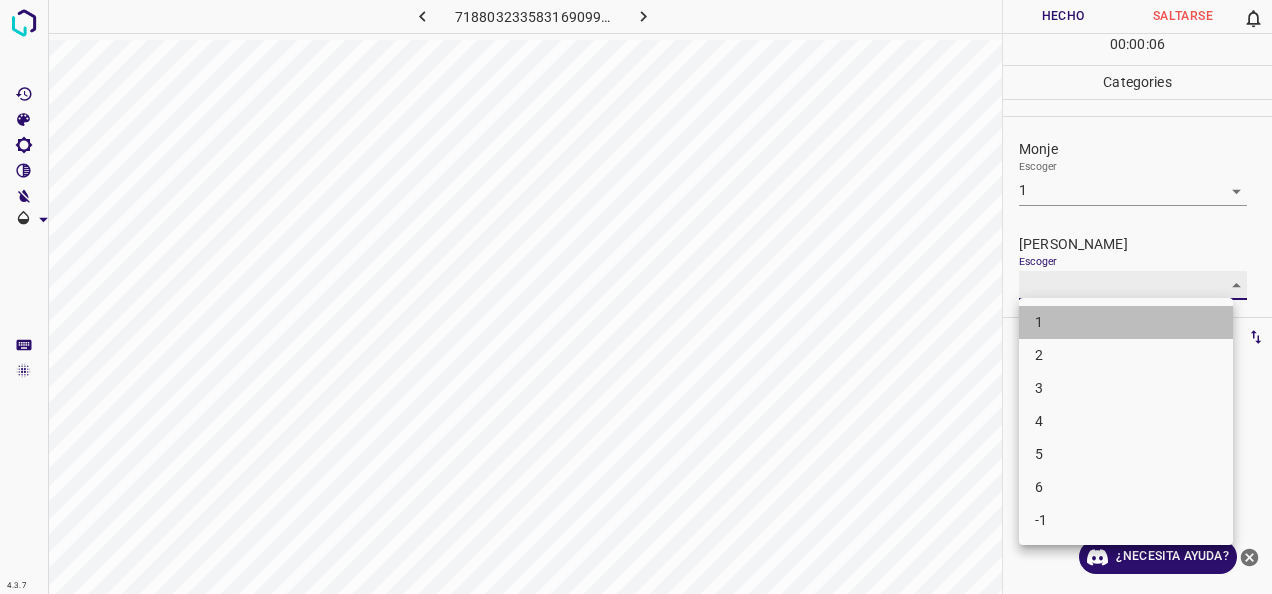 type on "1" 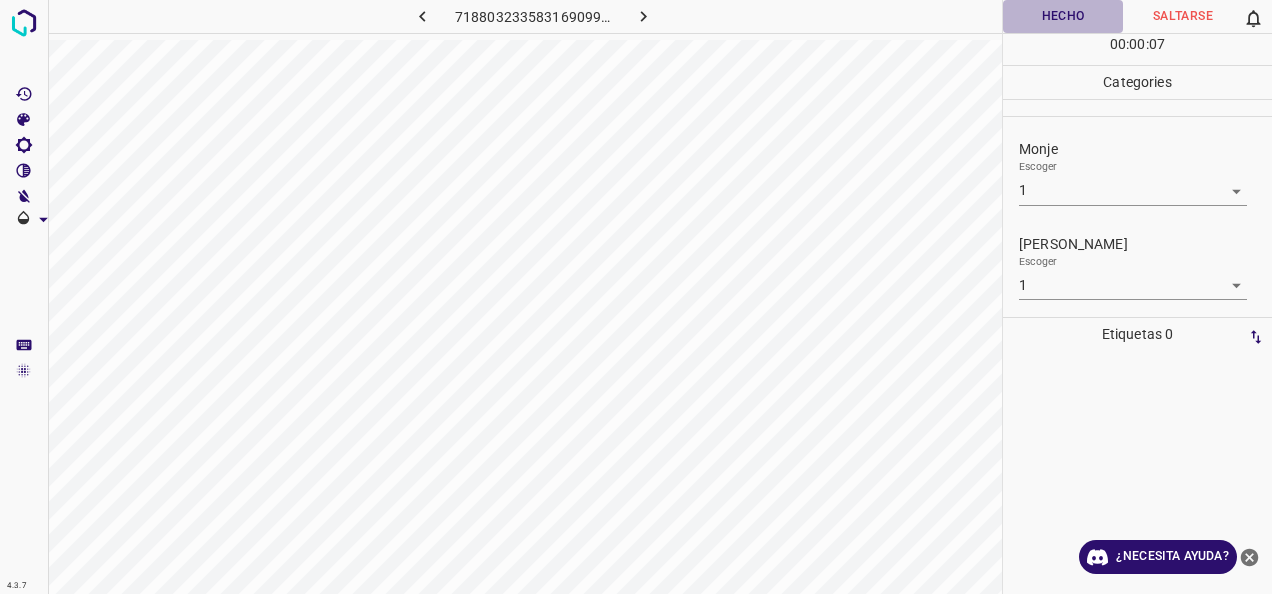 click on "Hecho" at bounding box center (1063, 16) 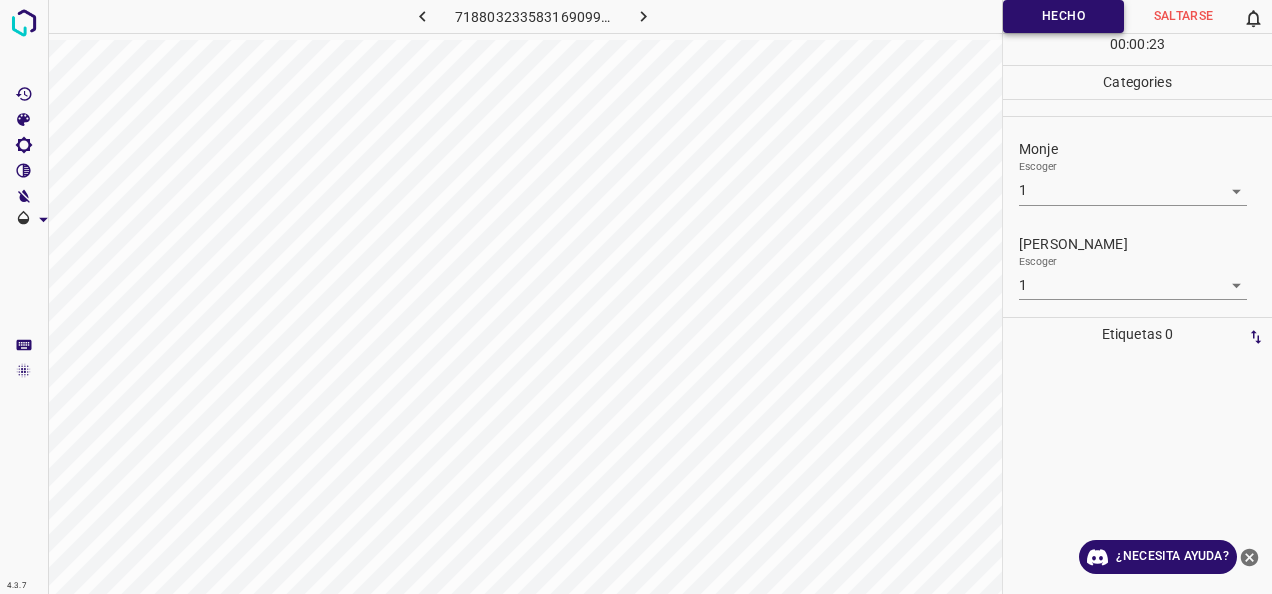 click on "Hecho" at bounding box center [1063, 16] 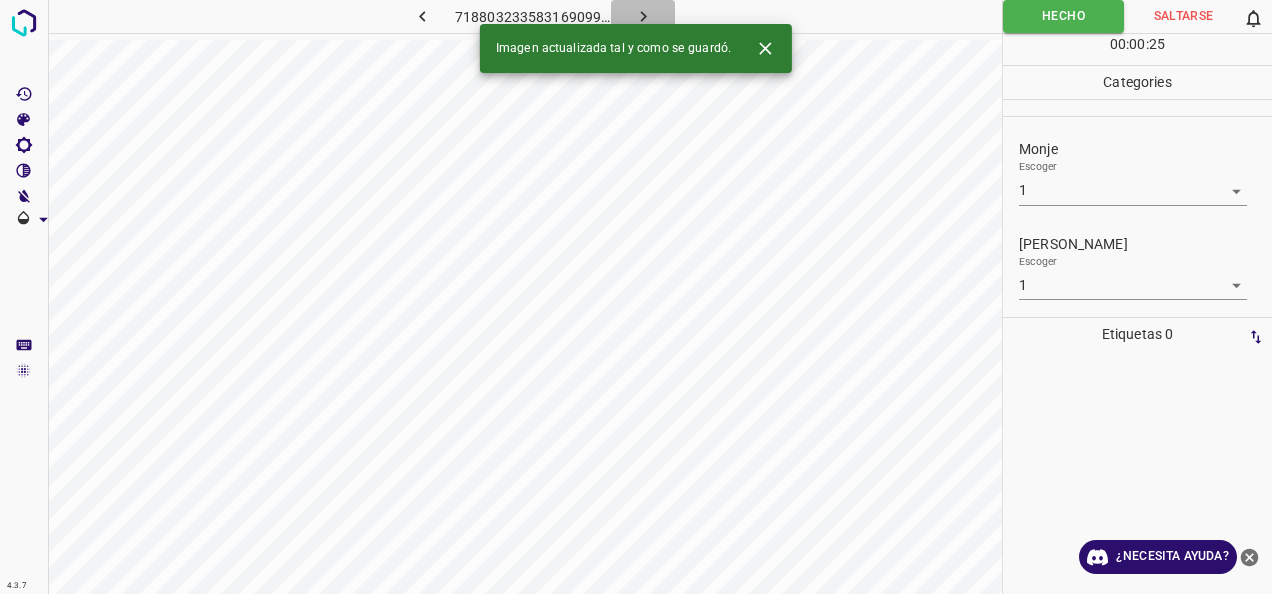 click 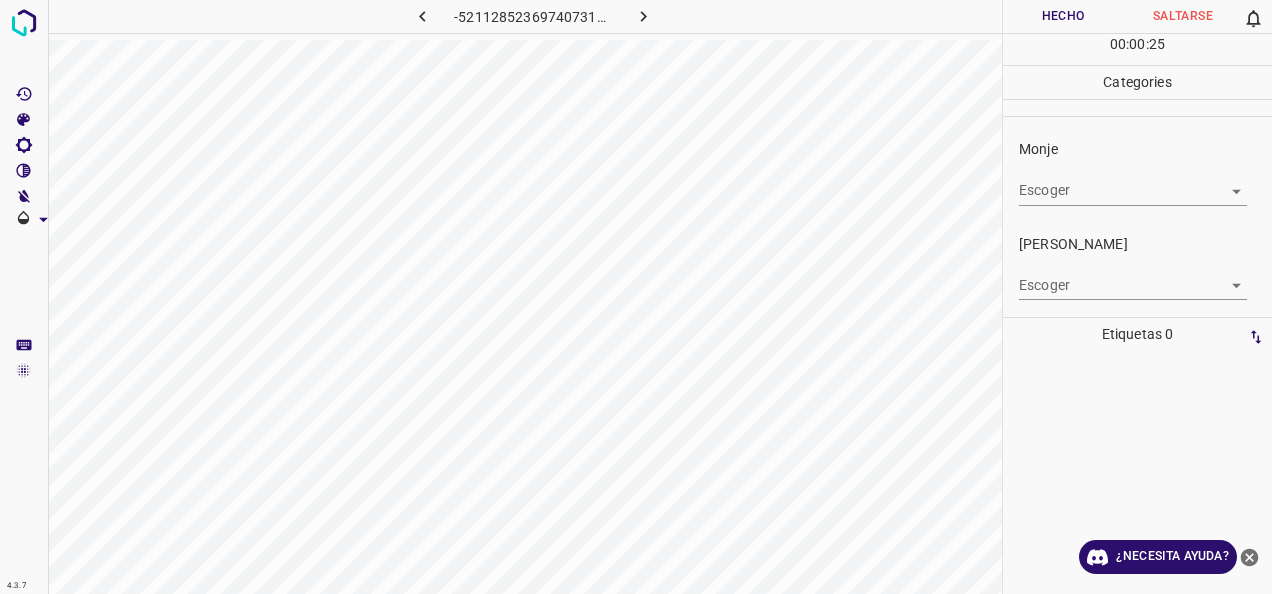 click on "4.3.7 -5211285236974073155.png Hecho Saltarse 0 00   : 00   : 25   Categories Monje  Escoger ​  [PERSON_NAME]   Escoger ​ Etiquetas 0 Categories 1 Monje 2  [PERSON_NAME] Herramientas Espacio Cambiar entre modos (Dibujar y Editar) Yo Etiquetado automático R Restaurar zoom M Acercar N Alejar Borrar Eliminar etiqueta de selección Filtros Z Restaurar filtros X Filtro de saturación C Filtro de brillo V Filtro de contraste B Filtro de escala de grises General O Descargar ¿Necesita ayuda? -Mensaje de texto -Esconder -Borrar" at bounding box center (636, 297) 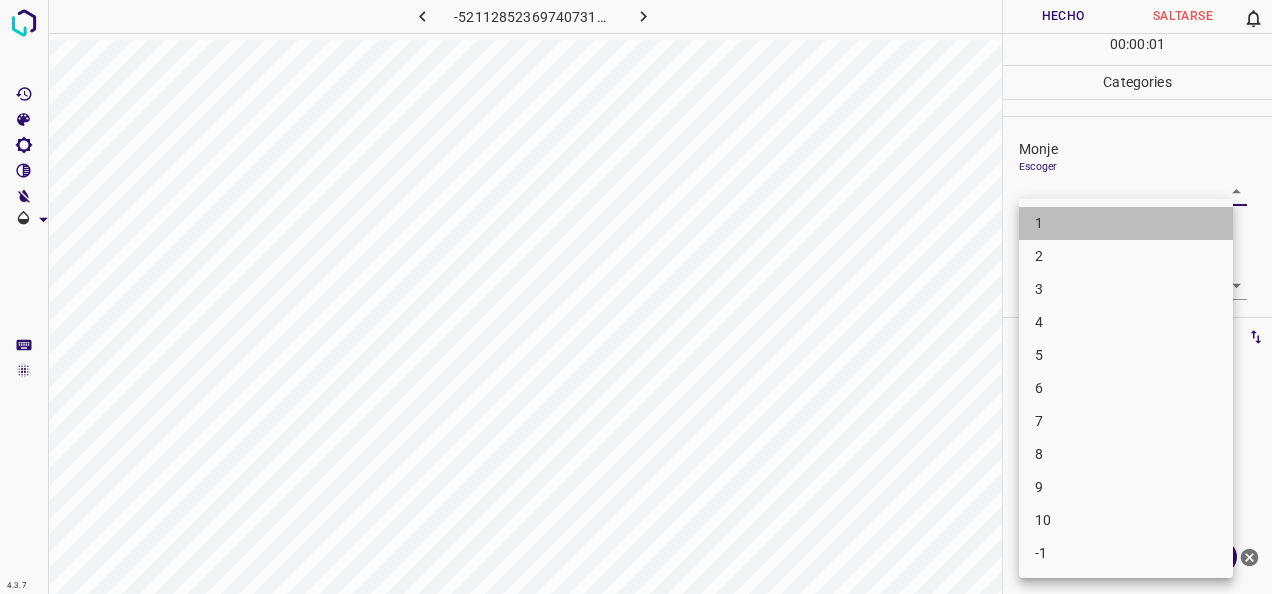 click on "1" at bounding box center (1126, 223) 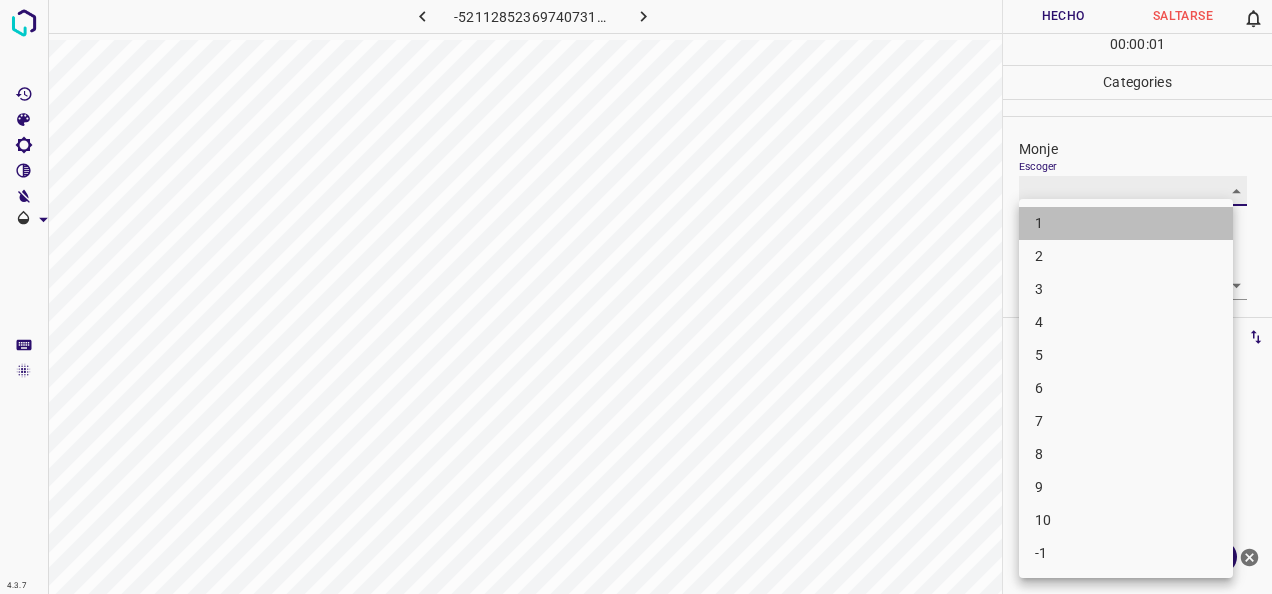 type on "1" 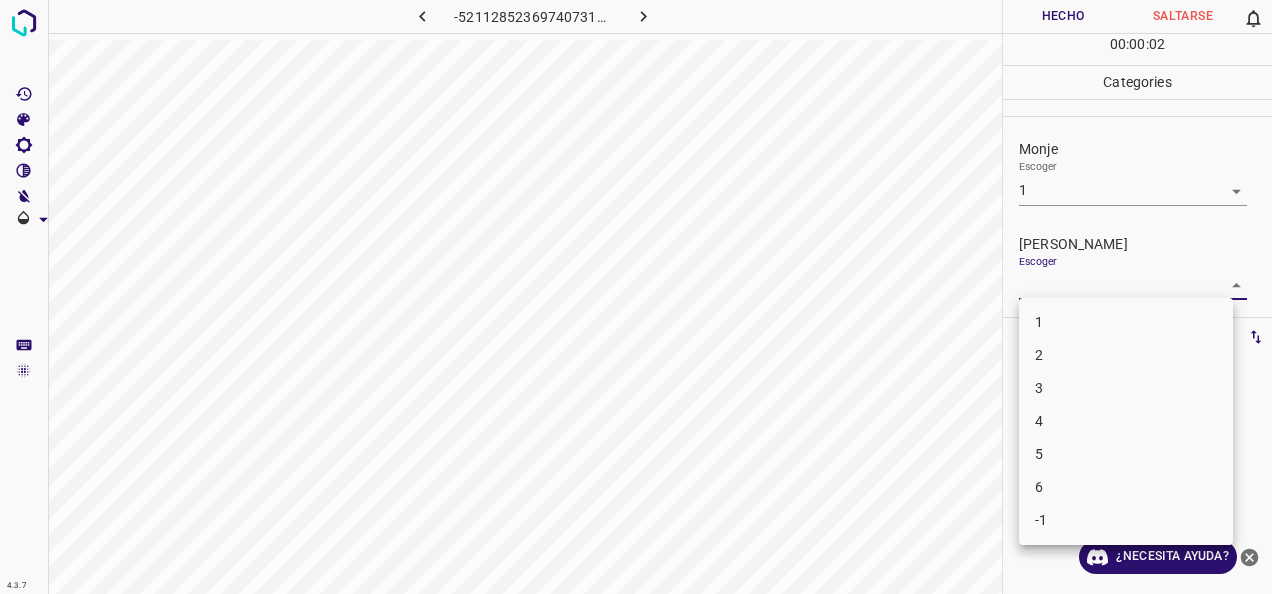 click on "4.3.7 -5211285236974073155.png Hecho Saltarse 0 00   : 00   : 02   Categories Monje  Escoger 1 1  [PERSON_NAME]   Escoger ​ Etiquetas 0 Categories 1 Monje 2  [PERSON_NAME] Herramientas Espacio Cambiar entre modos (Dibujar y Editar) Yo Etiquetado automático R Restaurar zoom M Acercar N Alejar Borrar Eliminar etiqueta de selección Filtros Z Restaurar filtros X Filtro de saturación C Filtro de brillo V Filtro de contraste B Filtro de escala de grises General O Descargar ¿Necesita ayuda? -Mensaje de texto -Esconder -Borrar 1 2 3 4 5 6 -1" at bounding box center (636, 297) 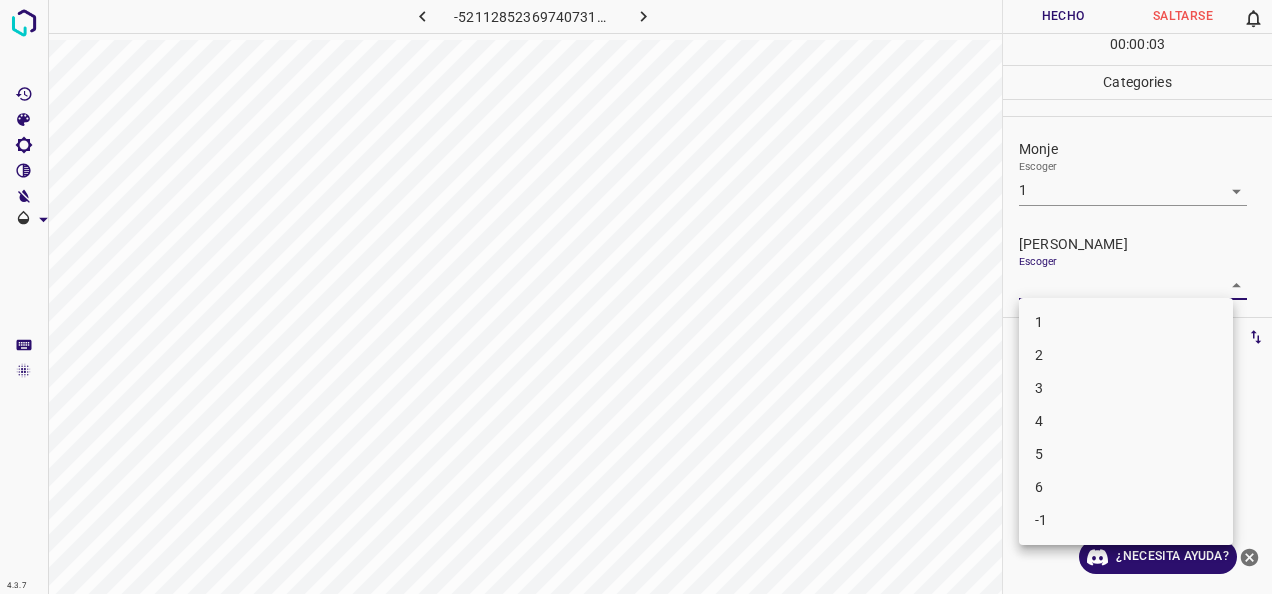 drag, startPoint x: 1137, startPoint y: 309, endPoint x: 1133, endPoint y: 279, distance: 30.265491 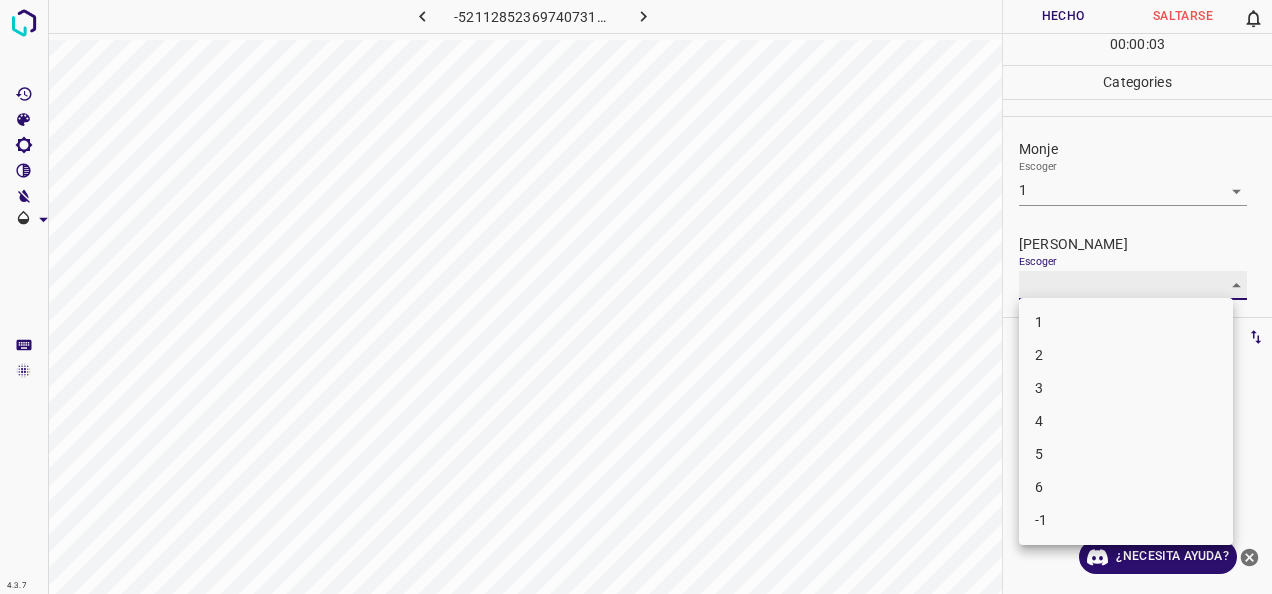 type 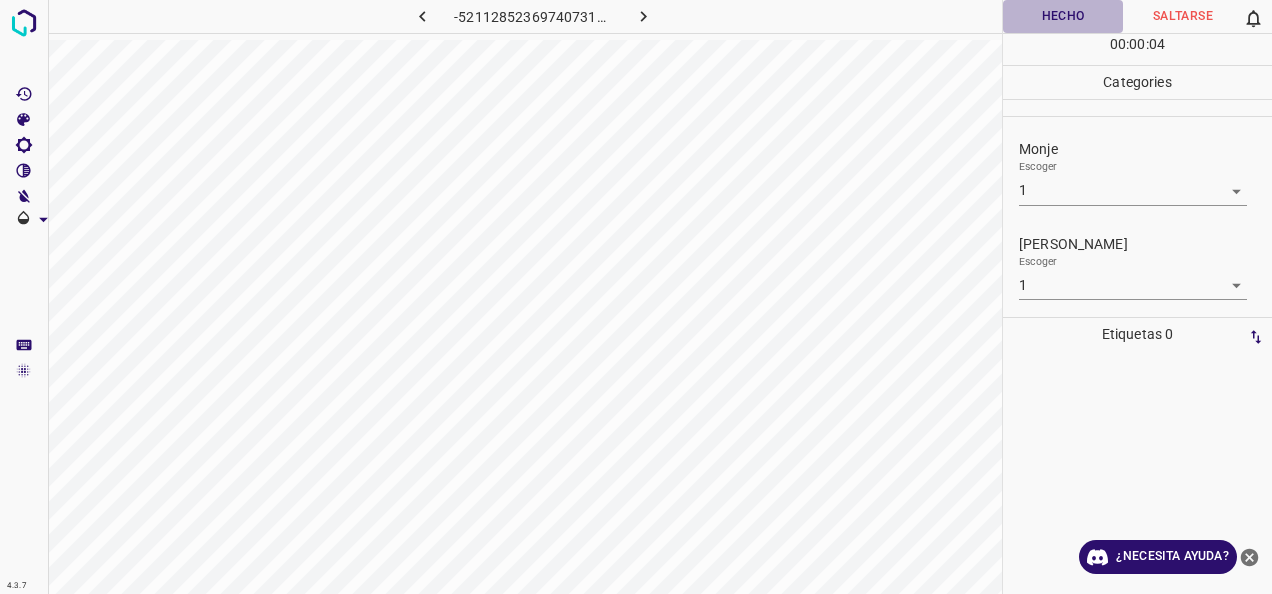 click on "Hecho" at bounding box center (1063, 16) 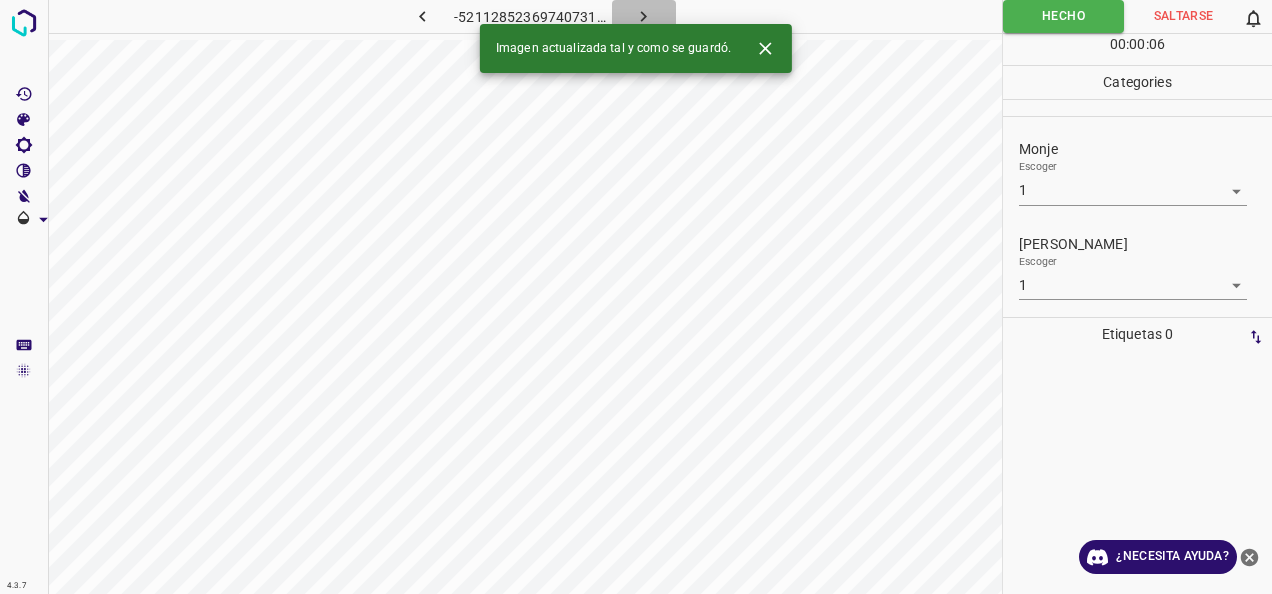 click 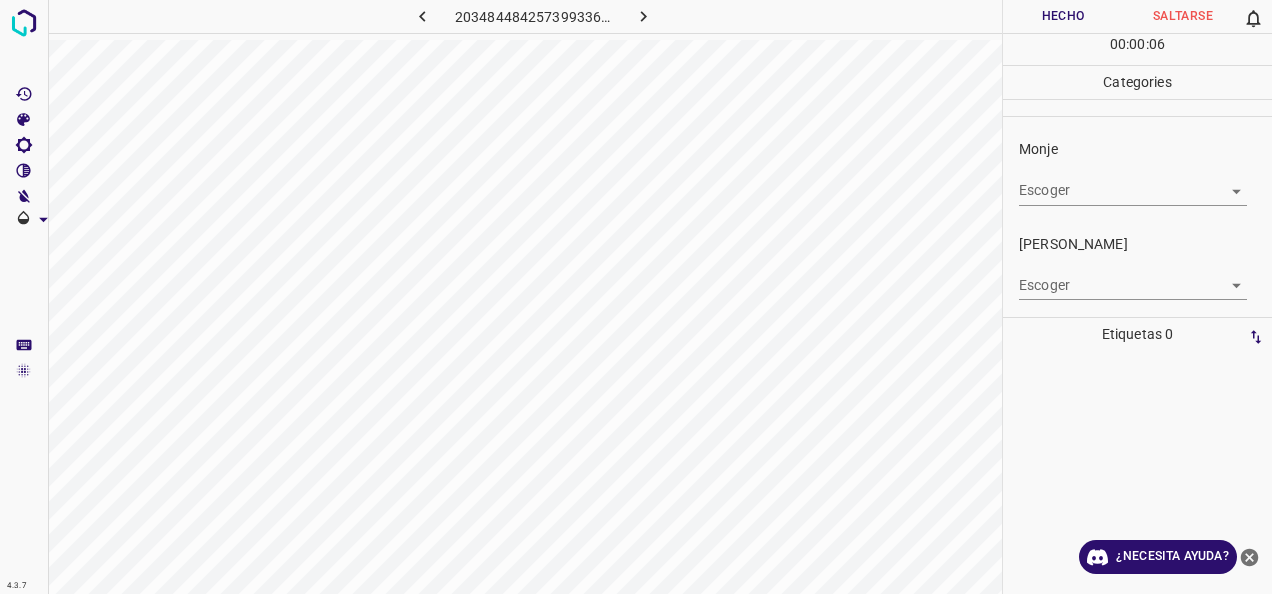 click on "4.3.7 2034844842573993364.png Hecho Saltarse 0 00   : 00   : 06   Categories Monje  Escoger ​  [PERSON_NAME]   Escoger ​ Etiquetas 0 Categories 1 Monje 2  [PERSON_NAME] Herramientas Espacio Cambiar entre modos (Dibujar y Editar) Yo Etiquetado automático R Restaurar zoom M Acercar N Alejar Borrar Eliminar etiqueta de selección Filtros Z Restaurar filtros X Filtro de saturación C Filtro de brillo V Filtro de contraste B Filtro de escala de grises General O Descargar ¿Necesita ayuda? -Mensaje de texto -Esconder -Borrar" at bounding box center [636, 297] 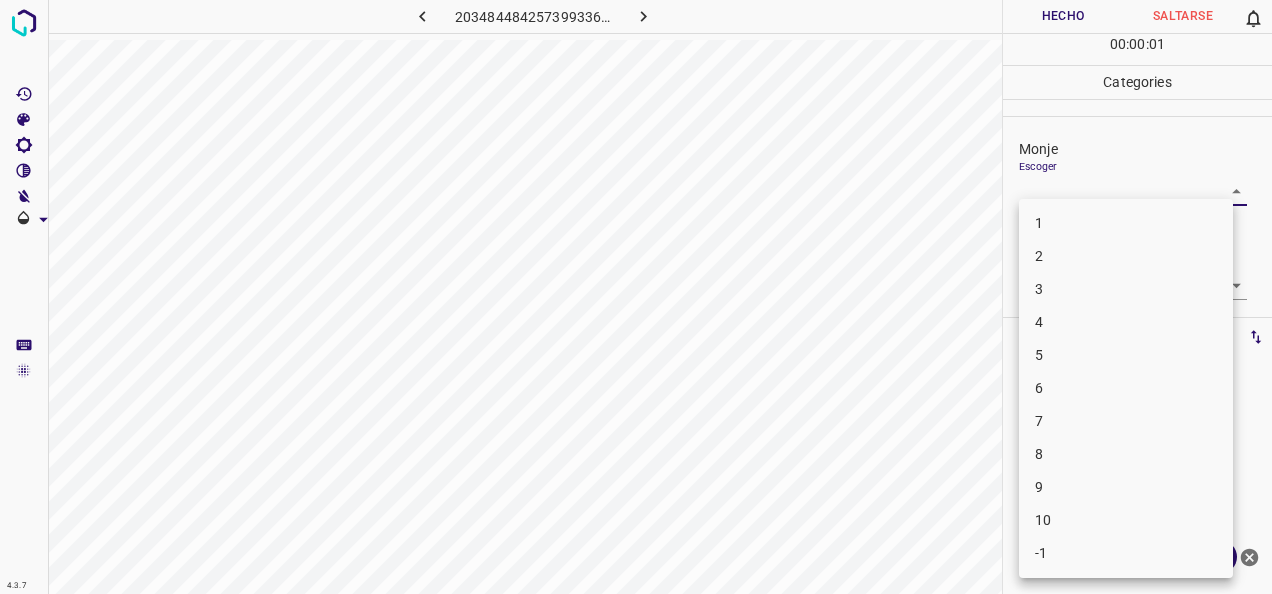 click on "5" at bounding box center (1126, 355) 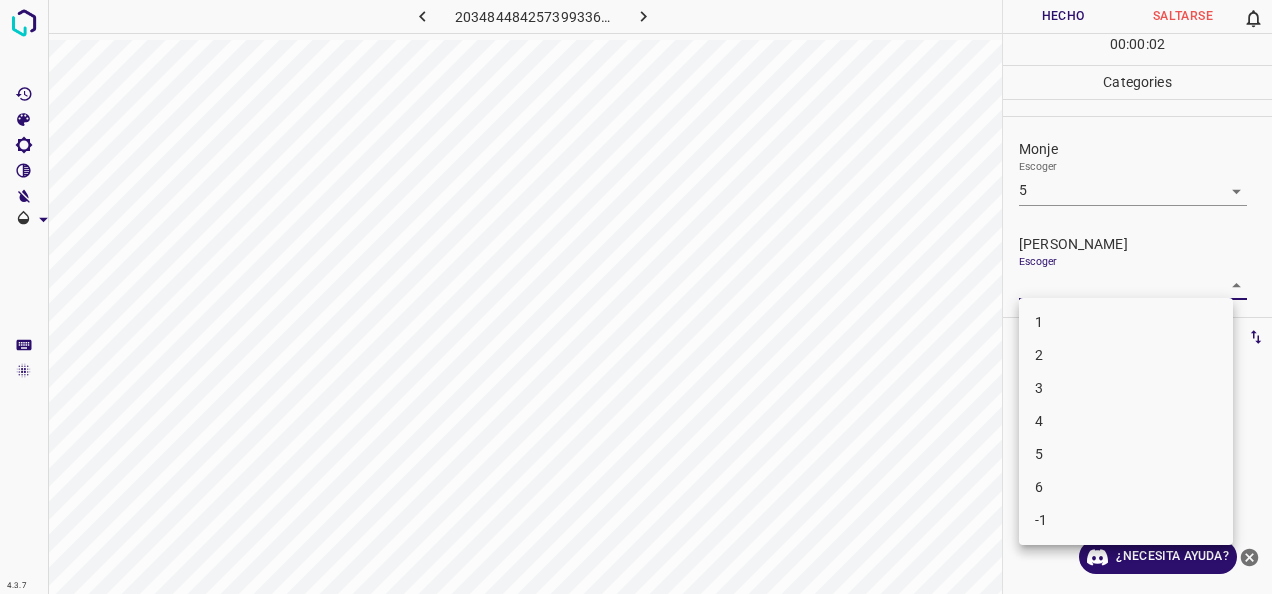 click on "4.3.7 2034844842573993364.png Hecho Saltarse 0 00   : 00   : 02   Categories Monje  Escoger 5 5  [PERSON_NAME]   Escoger ​ Etiquetas 0 Categories 1 Monje 2  [PERSON_NAME] Herramientas Espacio Cambiar entre modos (Dibujar y Editar) Yo Etiquetado automático R Restaurar zoom M Acercar N Alejar Borrar Eliminar etiqueta de selección Filtros Z Restaurar filtros X Filtro de saturación C Filtro de brillo V Filtro de contraste B Filtro de escala de grises General O Descargar ¿Necesita ayuda? -Mensaje de texto -Esconder -Borrar 1 2 3 4 5 6 -1" at bounding box center [636, 297] 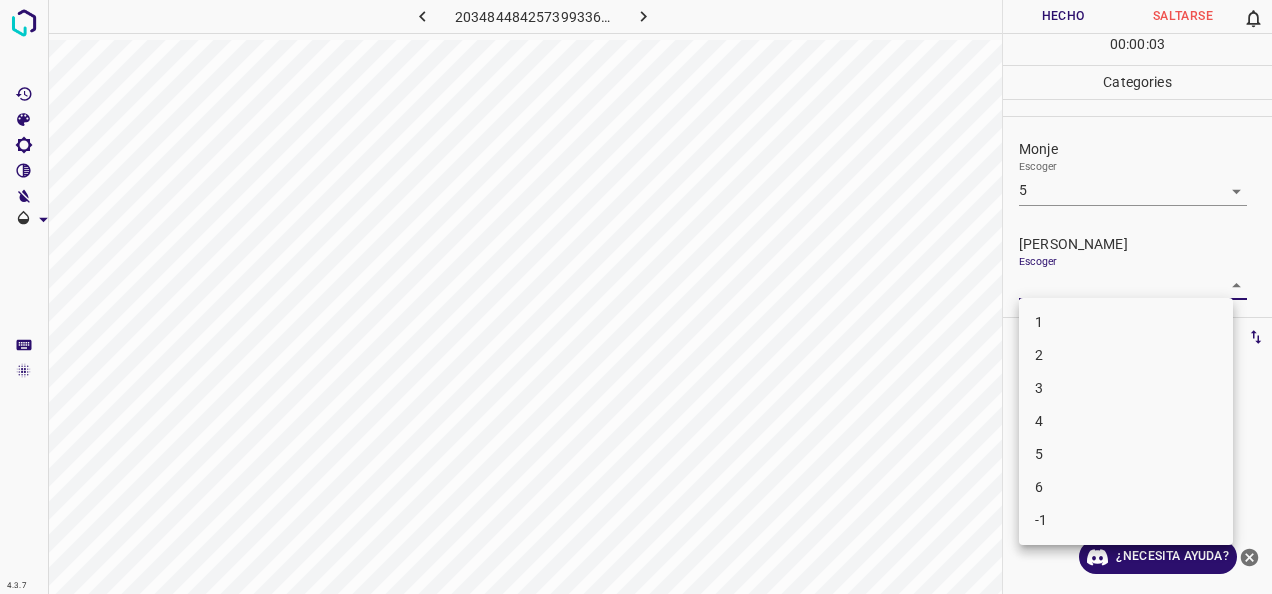 click on "4" at bounding box center (1126, 421) 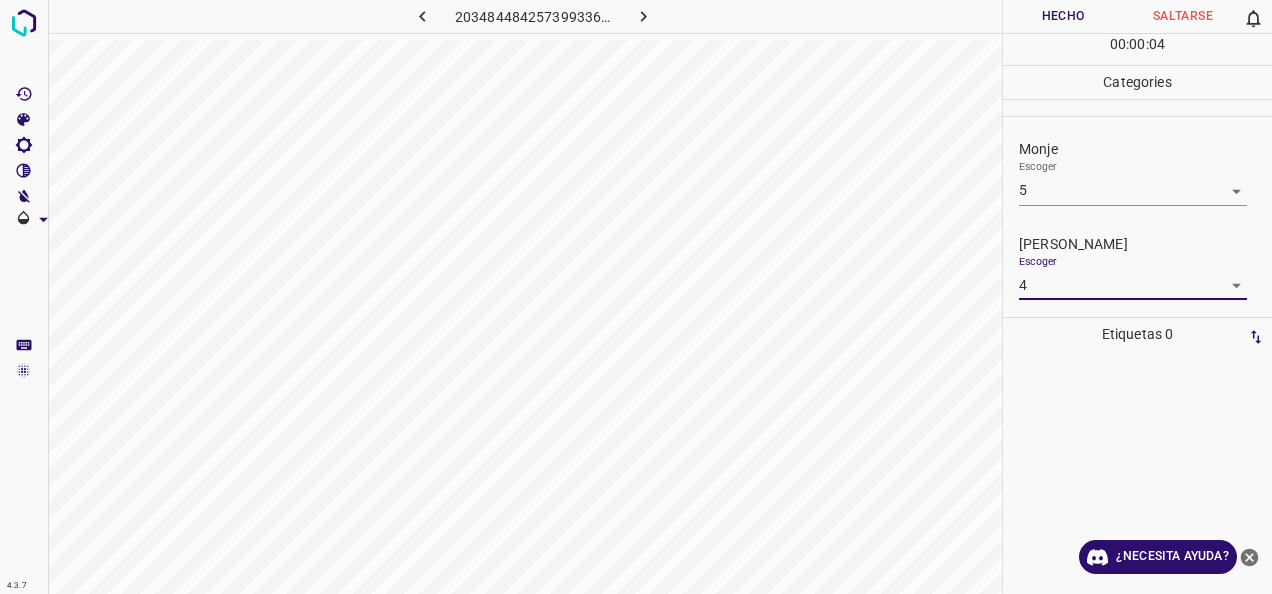 click on "Hecho" at bounding box center (1063, 16) 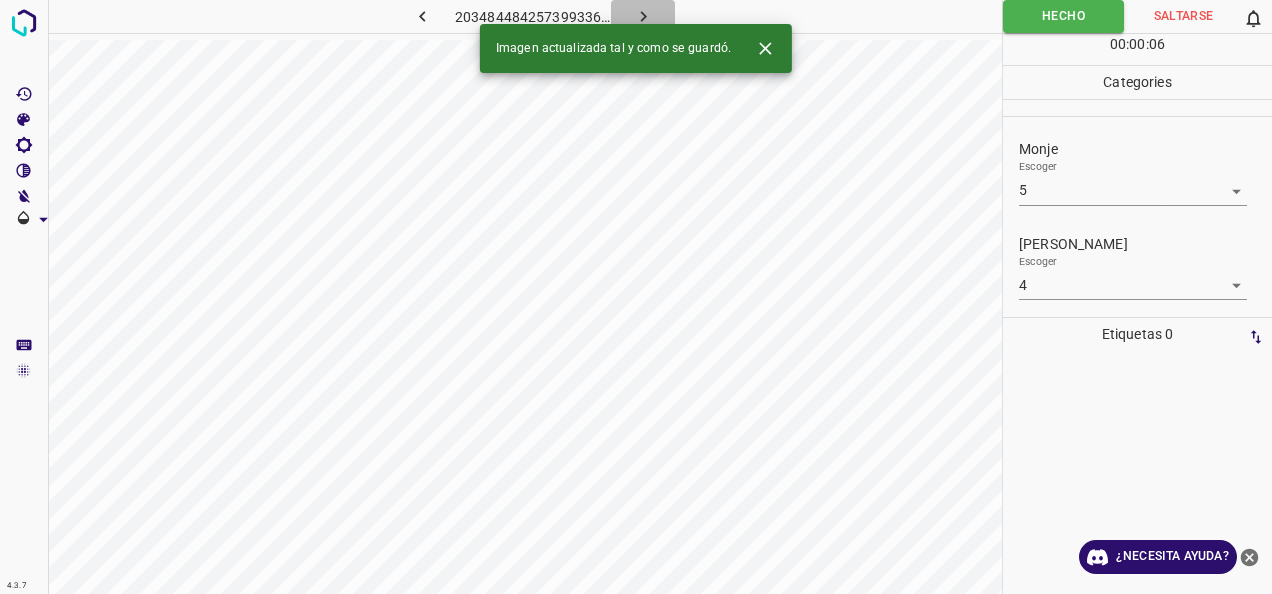 click at bounding box center [643, 16] 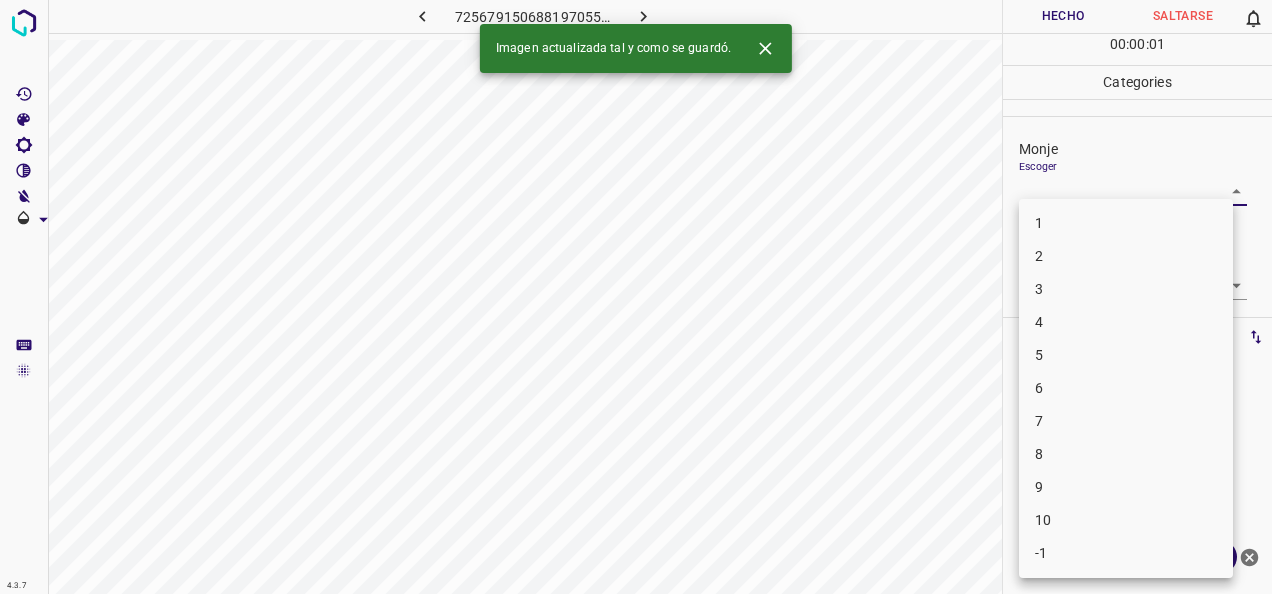 click on "4.3.7 7256791506881970559.png Hecho Saltarse 0 00   : 00   : 01   Categories Monje  Escoger ​  [PERSON_NAME]   Escoger ​ Etiquetas 0 Categories 1 Monje 2  [PERSON_NAME] Herramientas Espacio Cambiar entre modos (Dibujar y Editar) Yo Etiquetado automático R Restaurar zoom M Acercar N Alejar Borrar Eliminar etiqueta de selección Filtros Z Restaurar filtros X Filtro de saturación C Filtro de brillo V Filtro de contraste B Filtro de escala de grises General O Descargar Imagen actualizada tal y como se guardó. ¿Necesita ayuda? -Mensaje de texto -Esconder -Borrar 1 2 3 4 5 6 7 8 9 10 -1" at bounding box center [636, 297] 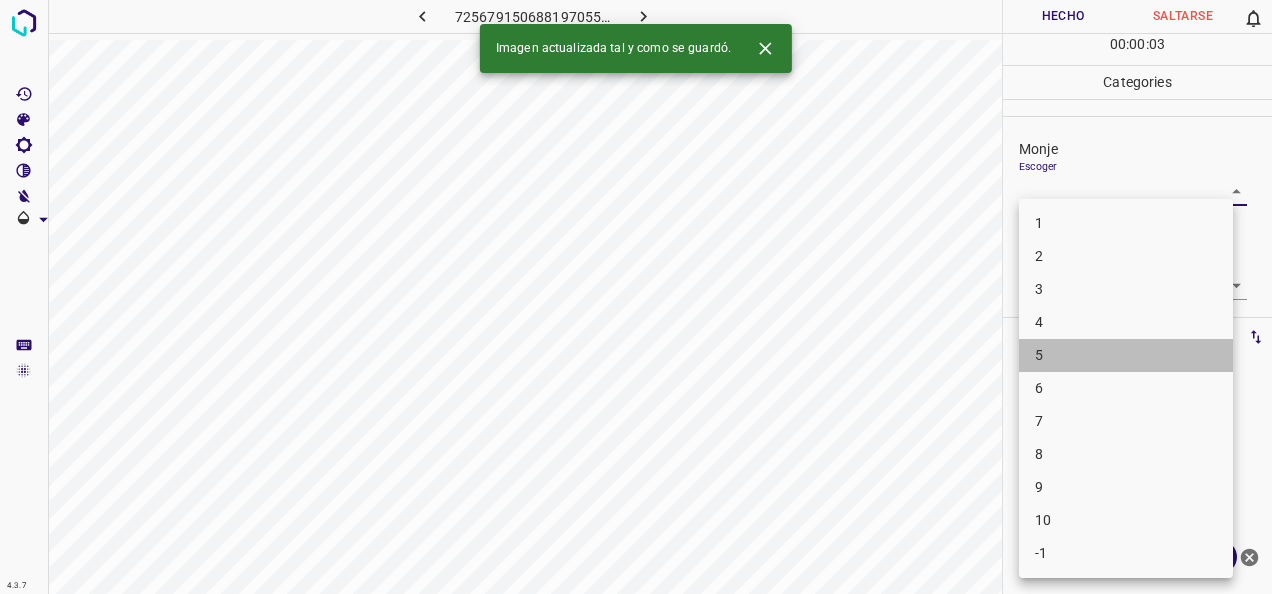 click on "5" at bounding box center (1126, 355) 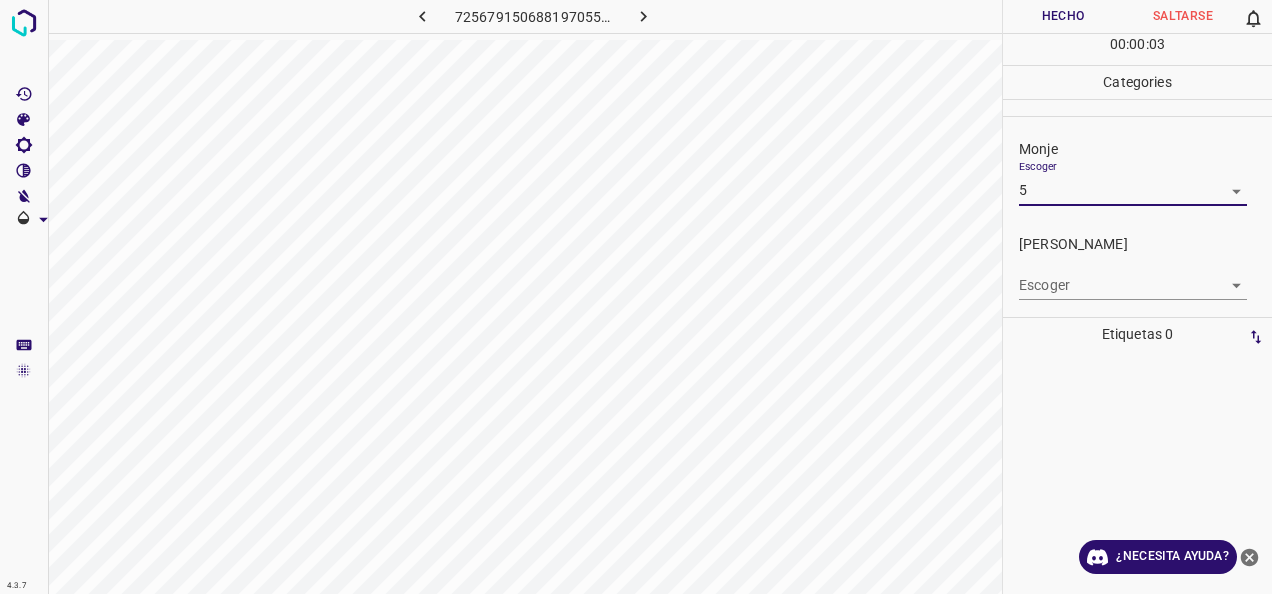 click on "4.3.7 7256791506881970559.png Hecho Saltarse 0 00   : 00   : 03   Categories Monje  Escoger 5 5  [PERSON_NAME]   Escoger ​ Etiquetas 0 Categories 1 Monje 2  [PERSON_NAME] Herramientas Espacio Cambiar entre modos (Dibujar y Editar) Yo Etiquetado automático R Restaurar zoom M Acercar N Alejar Borrar Eliminar etiqueta de selección Filtros Z Restaurar filtros X Filtro de saturación C Filtro de brillo V Filtro de contraste B Filtro de escala de grises General O Descargar ¿Necesita ayuda? -Mensaje de texto -Esconder -Borrar" at bounding box center [636, 297] 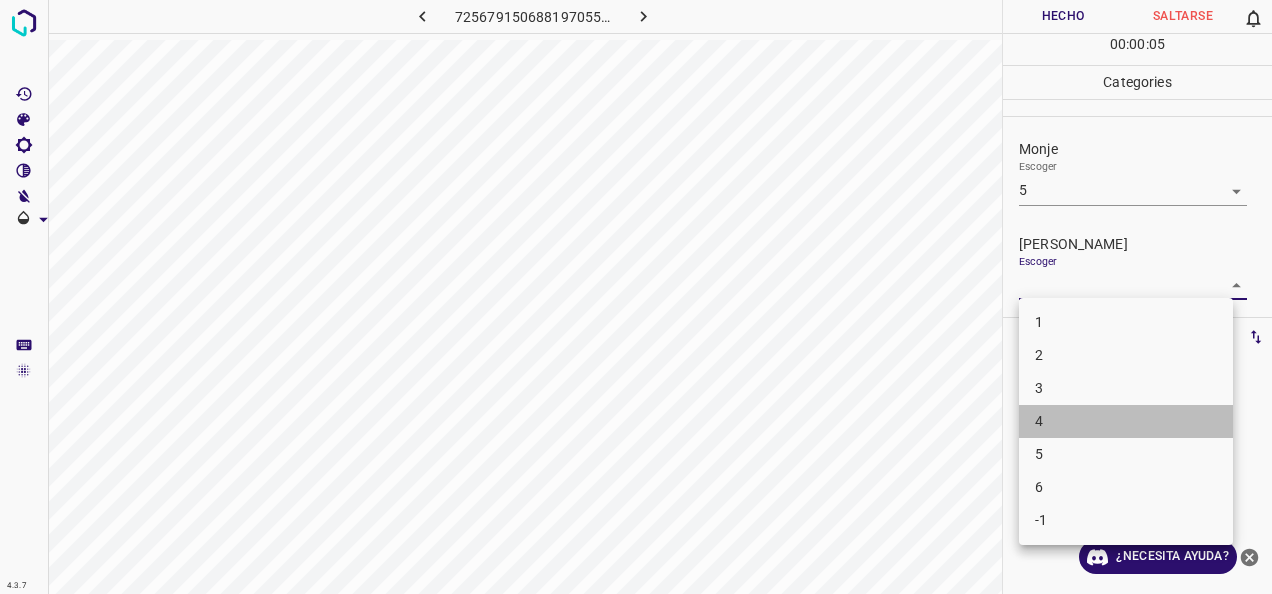 click on "4" at bounding box center (1126, 421) 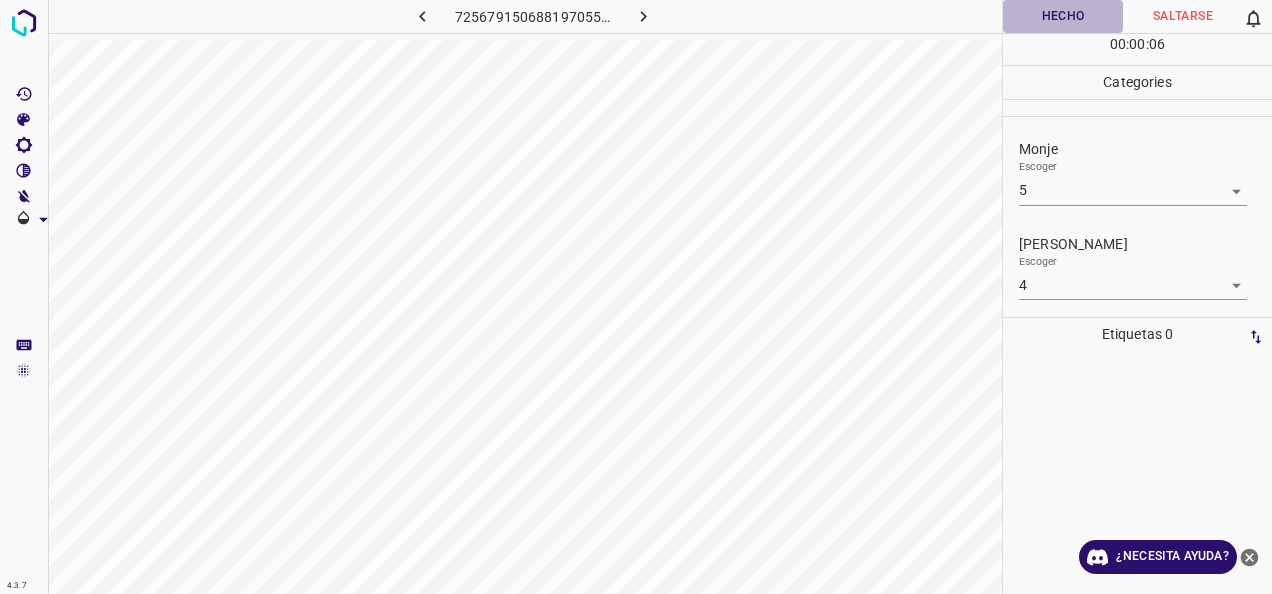 click on "Hecho" at bounding box center (1063, 16) 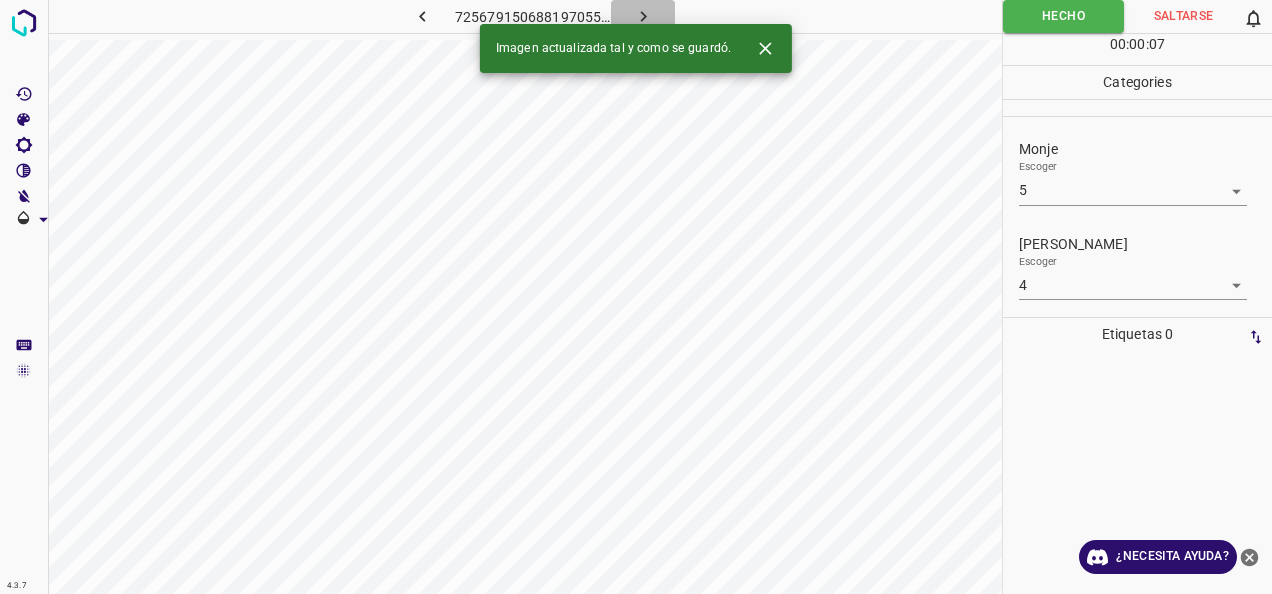 click at bounding box center (643, 16) 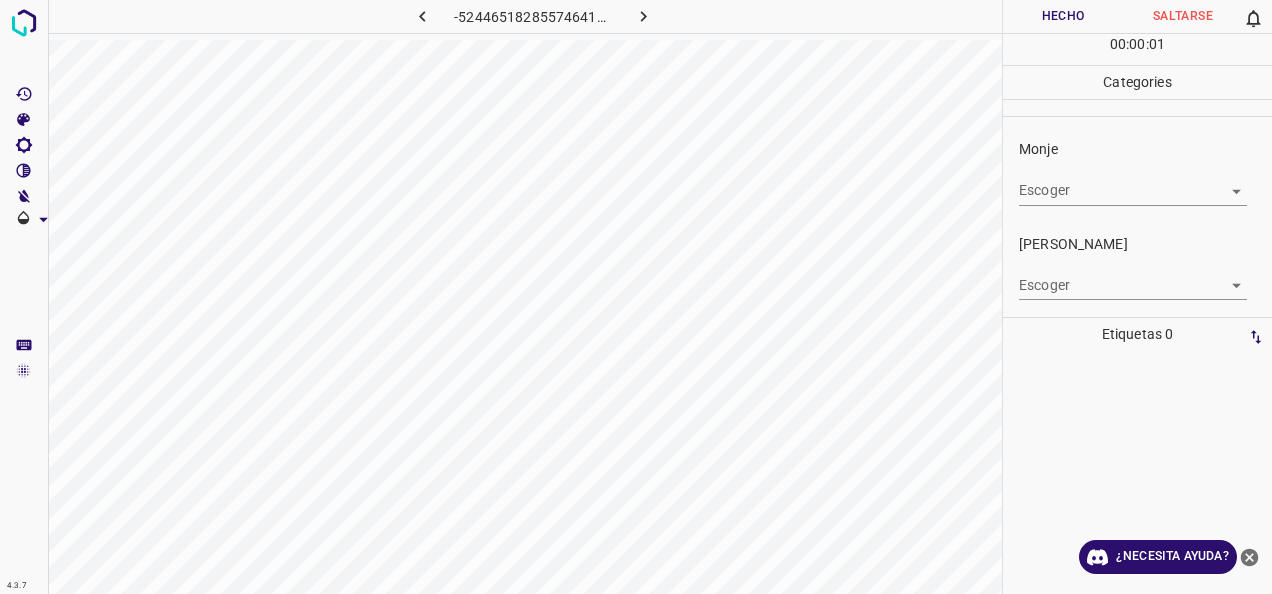 click on "4.3.7 -5244651828557464120.png Hecho Saltarse 0 00   : 00   : 01   Categories [PERSON_NAME] ​  [PERSON_NAME]   Escoger ​ Etiquetas 0 Categories 1 Monje 2  [PERSON_NAME] Herramientas Espacio Cambiar entre modos (Dibujar y Editar) Yo Etiquetado automático R Restaurar zoom M Acercar N Alejar Borrar Eliminar etiqueta de selección Filtros Z Restaurar filtros X Filtro de saturación C Filtro de brillo V Filtro de contraste B Filtro de escala de grises General O Descargar ¿Necesita ayuda? -Mensaje de texto -Esconder -Borrar" at bounding box center (636, 297) 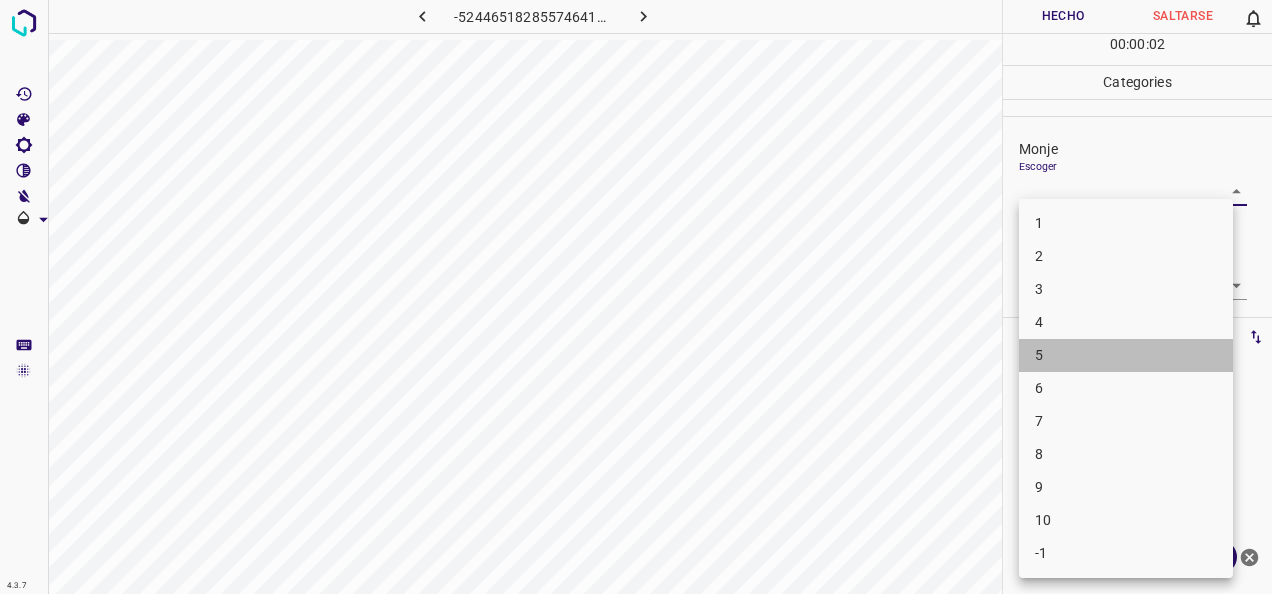 click on "5" at bounding box center [1126, 355] 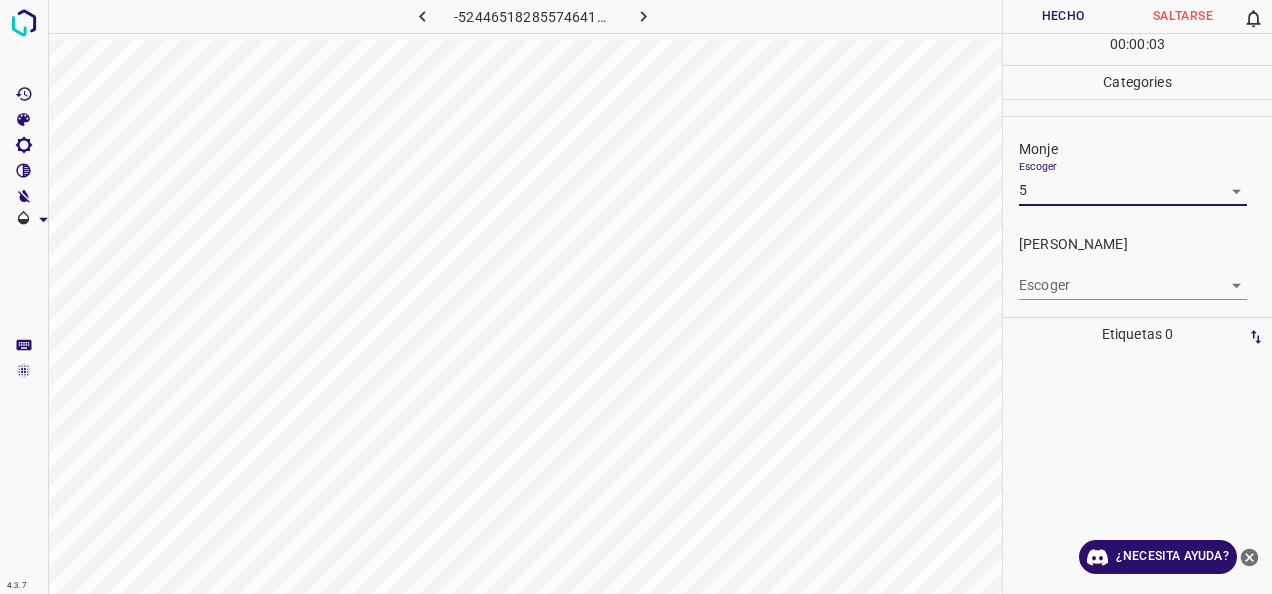 click on "4.3.7 -5244651828557464120.png Hecho Saltarse 0 00   : 00   : 03   Categories Monje  Escoger 5 5  [PERSON_NAME]   Escoger ​ Etiquetas 0 Categories 1 Monje 2  [PERSON_NAME] Herramientas Espacio Cambiar entre modos (Dibujar y Editar) Yo Etiquetado automático R Restaurar zoom M Acercar N Alejar Borrar Eliminar etiqueta de selección Filtros Z Restaurar filtros X Filtro de saturación C Filtro de brillo V Filtro de contraste B Filtro de escala de grises General O Descargar ¿Necesita ayuda? -Mensaje de texto -Esconder -Borrar" at bounding box center (636, 297) 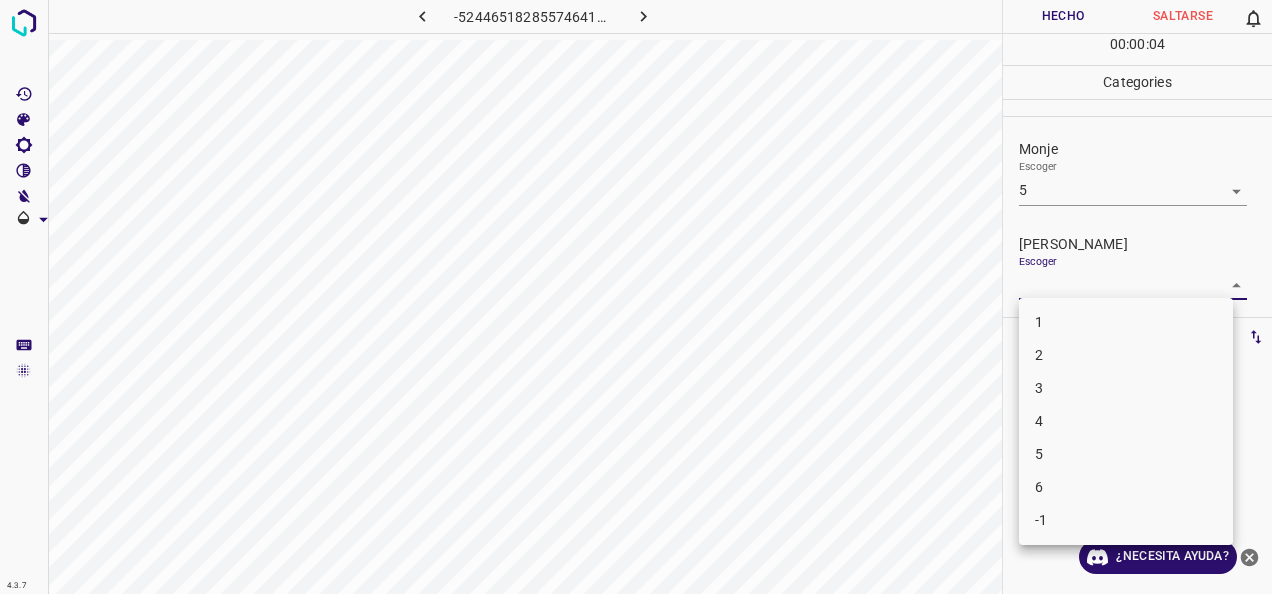 click on "4" at bounding box center (1126, 421) 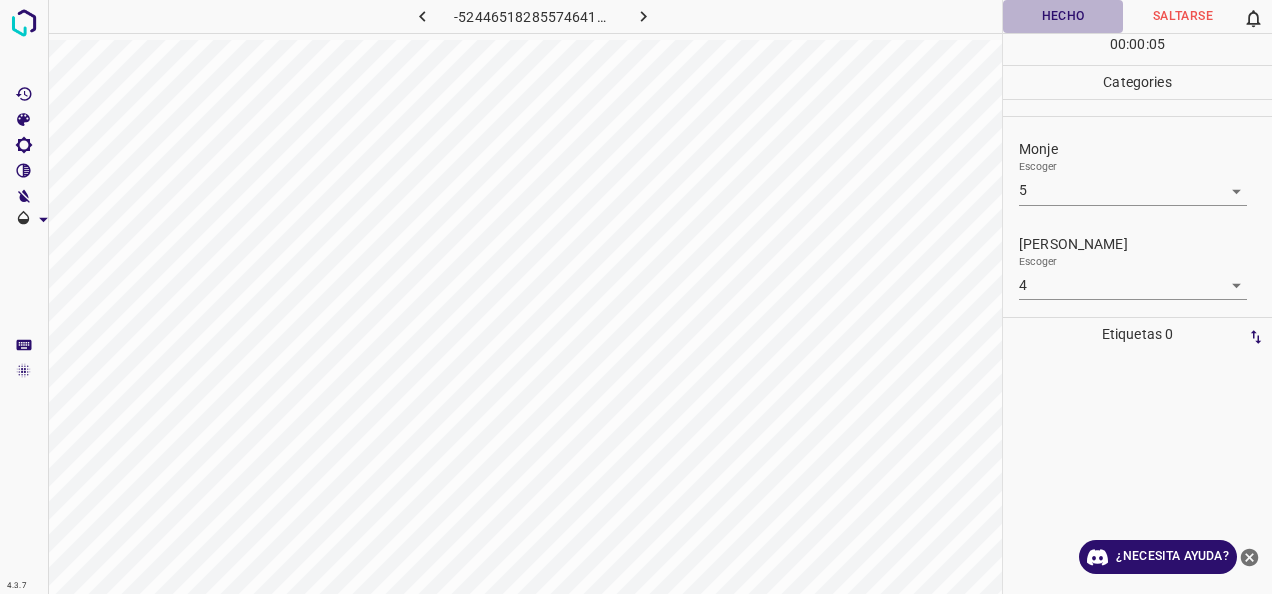 click on "Hecho" at bounding box center (1063, 16) 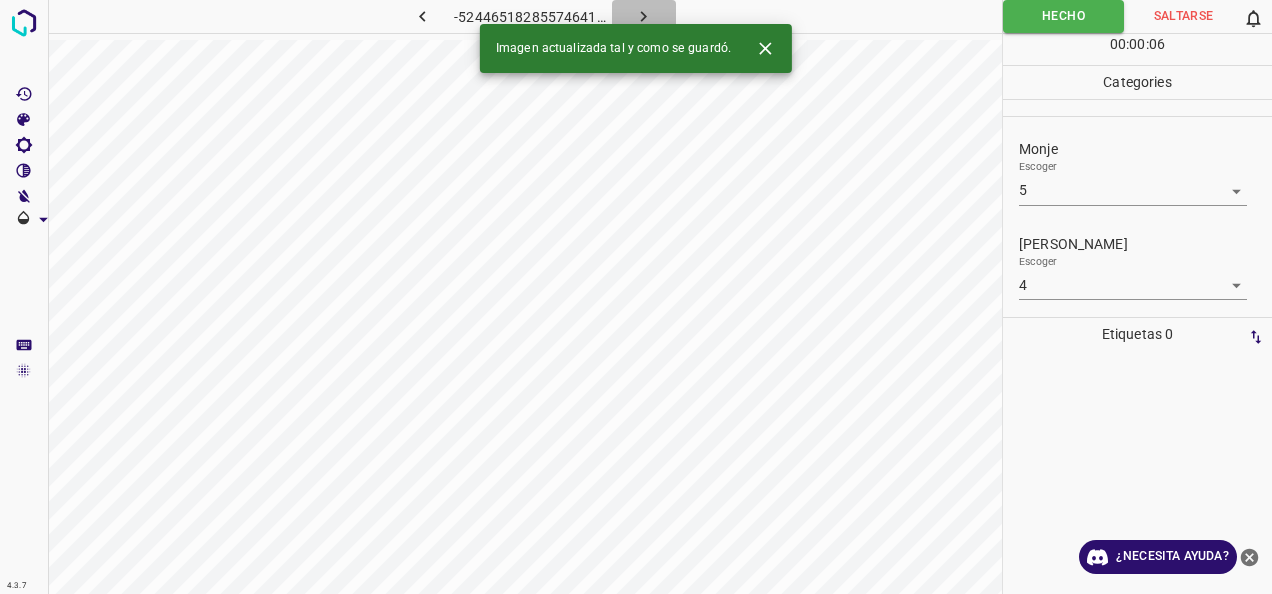 click 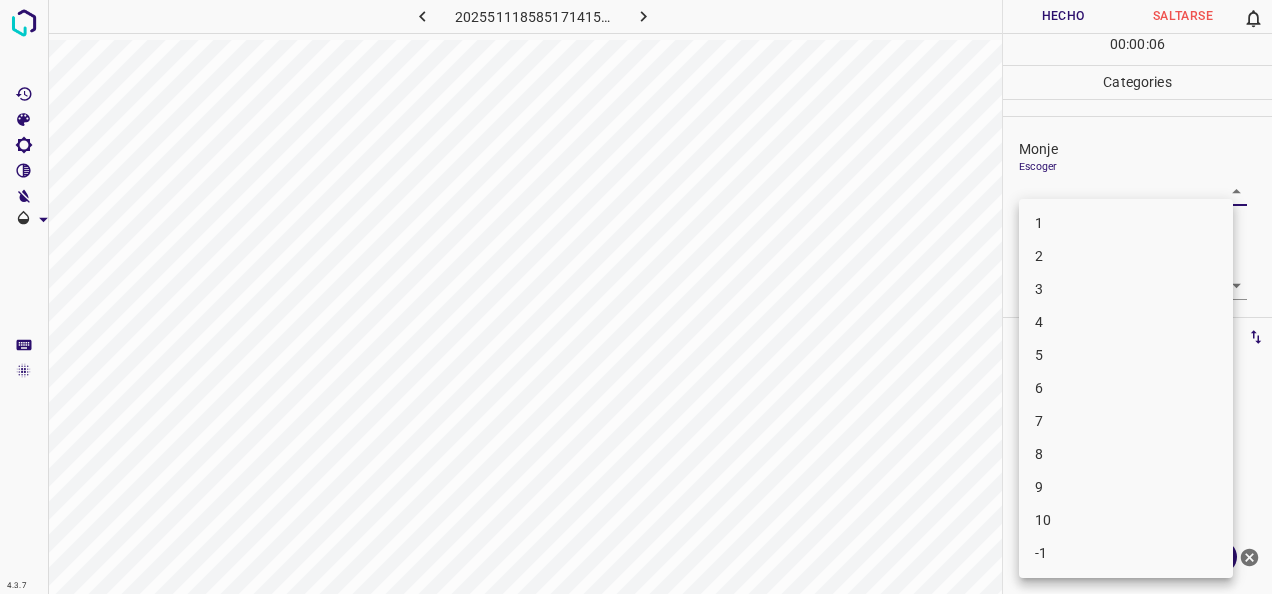 click on "4.3.7 2025511185851714155.png Hecho Saltarse 0 00   : 00   : 06   Categories Monje  Escoger ​  [PERSON_NAME]   Escoger ​ Etiquetas 0 Categories 1 Monje 2  [PERSON_NAME] Herramientas Espacio Cambiar entre modos (Dibujar y Editar) Yo Etiquetado automático R Restaurar zoom M Acercar N Alejar Borrar Eliminar etiqueta de selección Filtros Z Restaurar filtros X Filtro de saturación C Filtro de brillo V Filtro de contraste B Filtro de escala de grises General O Descargar ¿Necesita ayuda? -Mensaje de texto -Esconder -Borrar 1 2 3 4 5 6 7 8 9 10 -1" at bounding box center (636, 297) 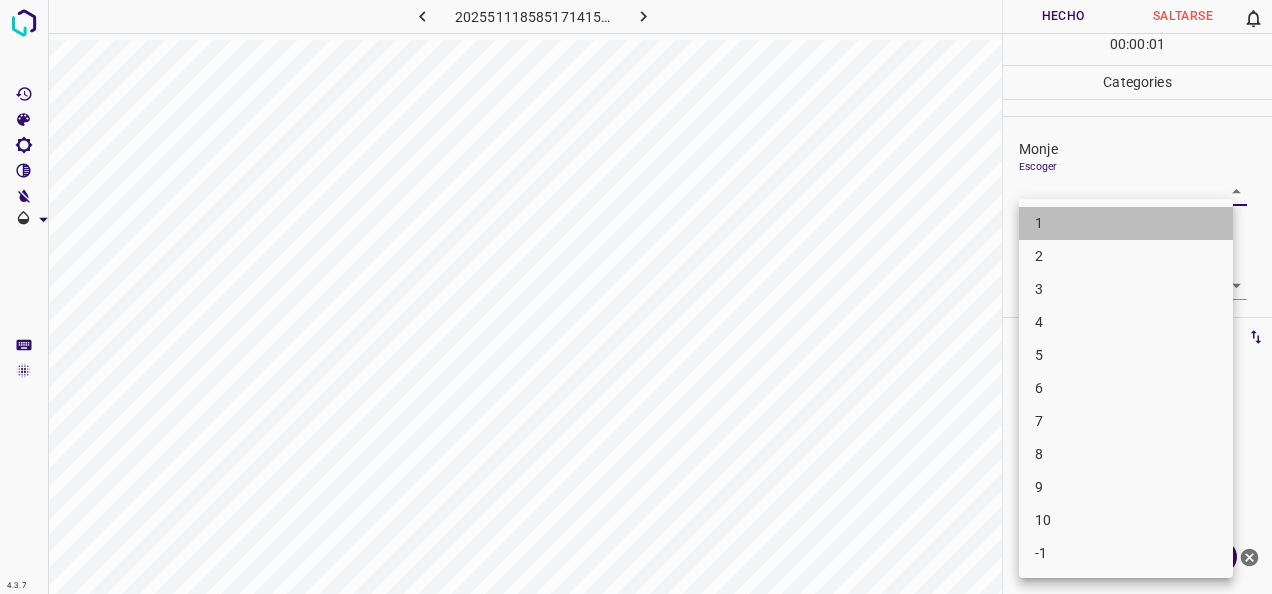 click on "1" at bounding box center (1126, 223) 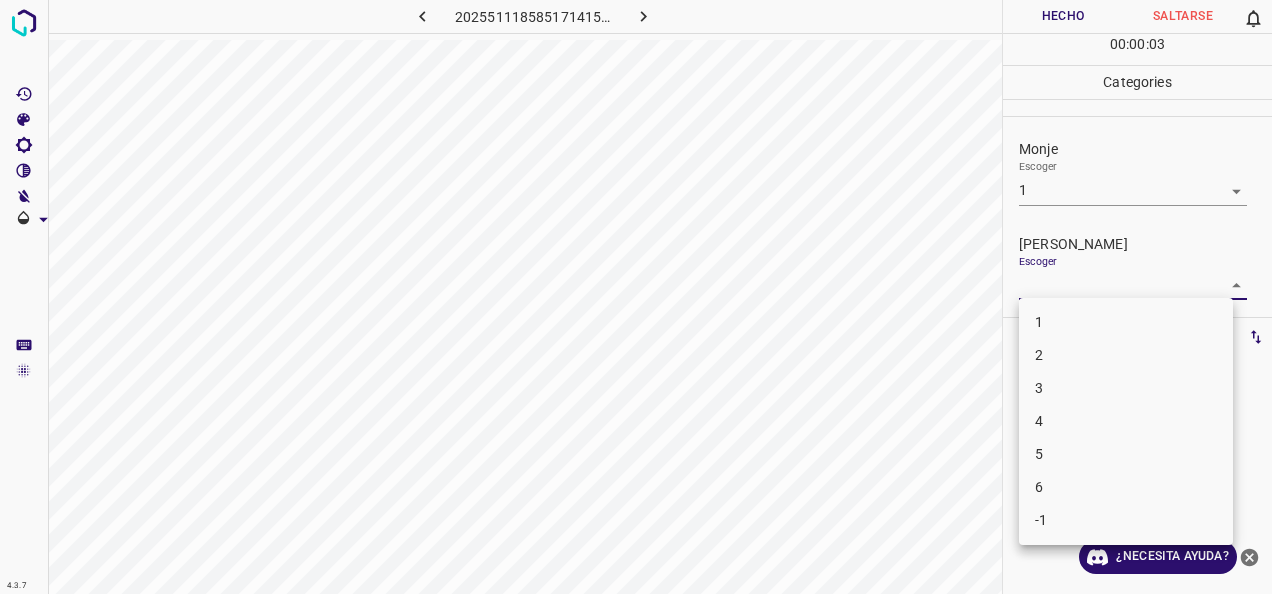 click on "4.3.7 2025511185851714155.png Hecho Saltarse 0 00   : 00   : 03   Categories Monje  Escoger 1 1  [PERSON_NAME]   Escoger ​ Etiquetas 0 Categories 1 Monje 2  [PERSON_NAME] Herramientas Espacio Cambiar entre modos (Dibujar y Editar) Yo Etiquetado automático R Restaurar zoom M Acercar N Alejar Borrar Eliminar etiqueta de selección Filtros Z Restaurar filtros X Filtro de saturación C Filtro de brillo V Filtro de contraste B Filtro de escala de grises General O Descargar ¿Necesita ayuda? -Mensaje de texto -Esconder -Borrar 1 2 3 4 5 6 -1" at bounding box center [636, 297] 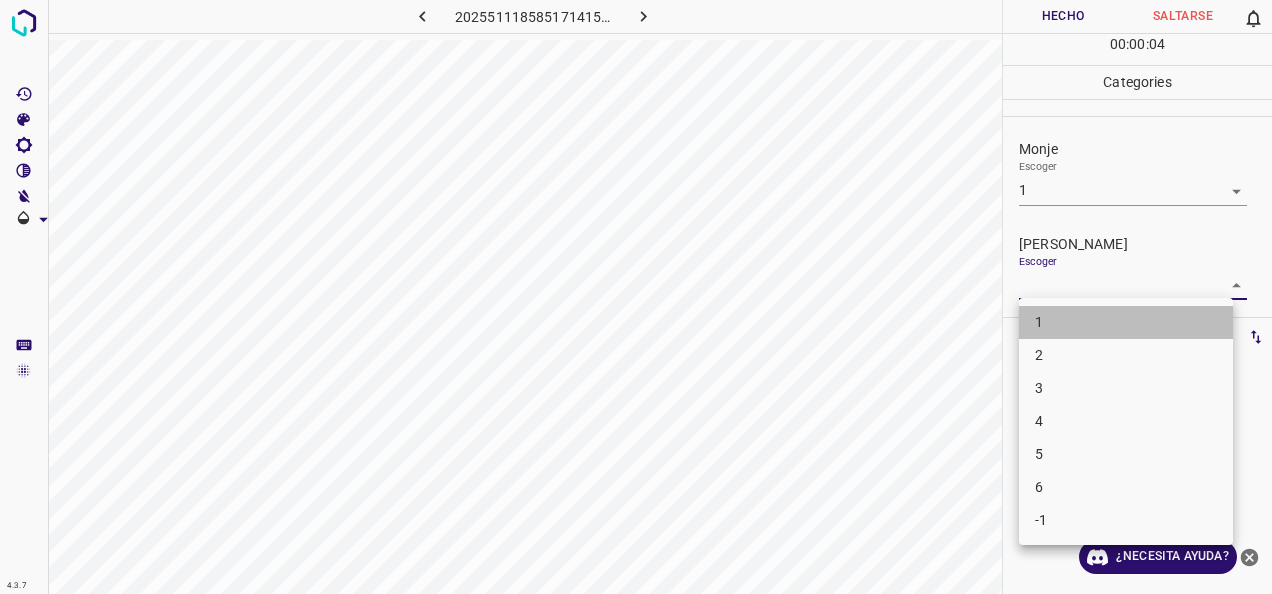 click on "1" at bounding box center (1126, 322) 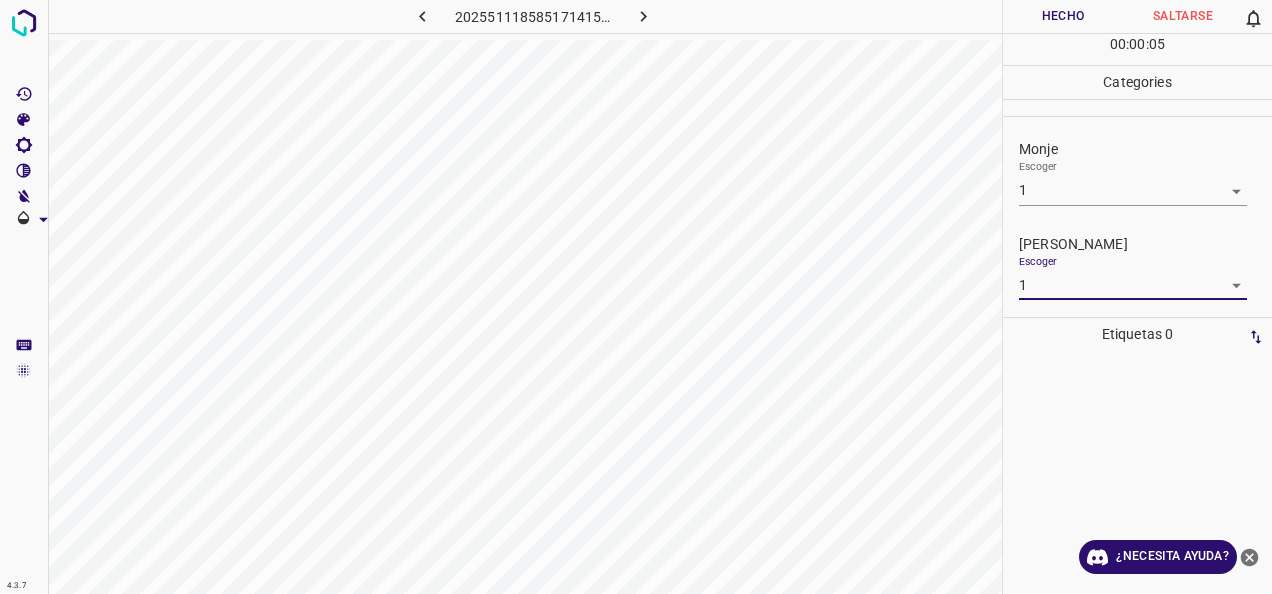 click on "Hecho" at bounding box center (1063, 16) 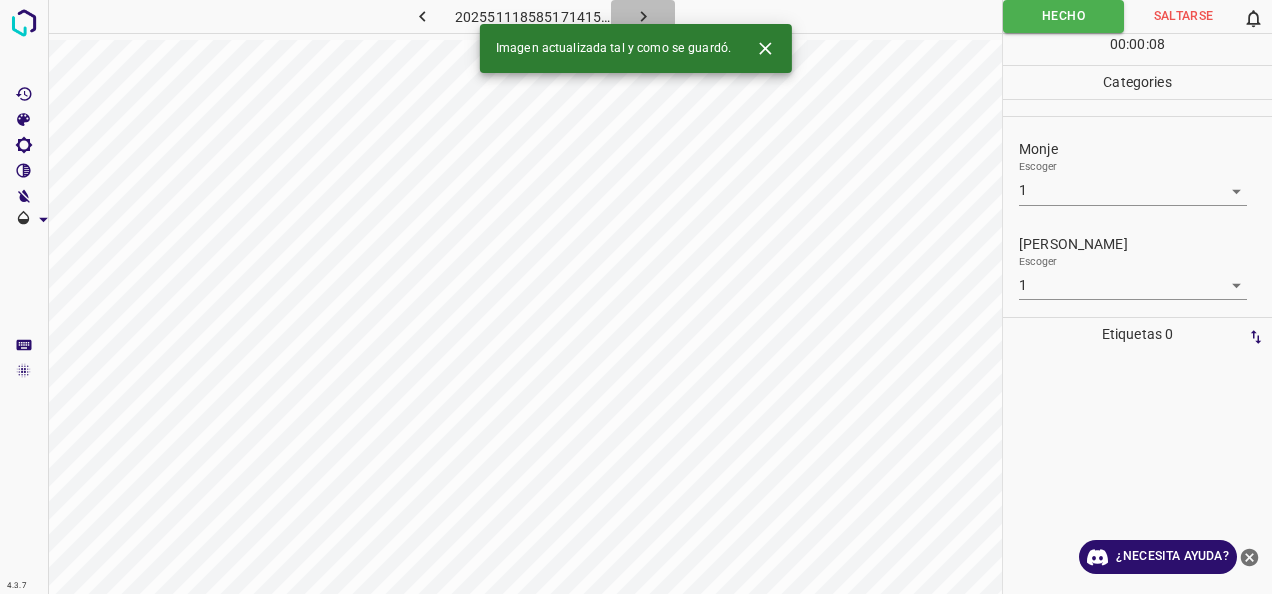 click 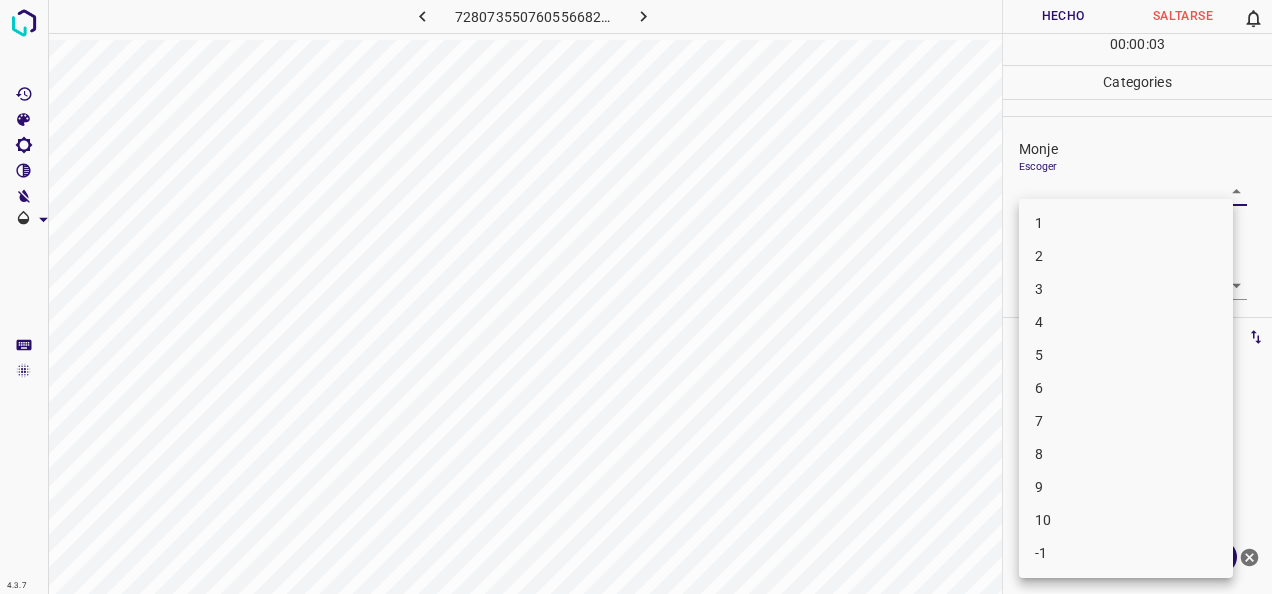 click on "4.3.7 7280735507605566821.png Hecho Saltarse 0 00   : 00   : 03   Categories Monje  Escoger ​  [PERSON_NAME]   Escoger ​ Etiquetas 0 Categories 1 Monje 2  [PERSON_NAME] Herramientas Espacio Cambiar entre modos (Dibujar y Editar) Yo Etiquetado automático R Restaurar zoom M Acercar N Alejar Borrar Eliminar etiqueta de selección Filtros Z Restaurar filtros X Filtro de saturación C Filtro de brillo V Filtro de contraste B Filtro de escala de grises General O Descargar ¿Necesita ayuda? -Mensaje de texto -Esconder -Borrar 1 2 3 4 5 6 7 8 9 10 -1" at bounding box center (636, 297) 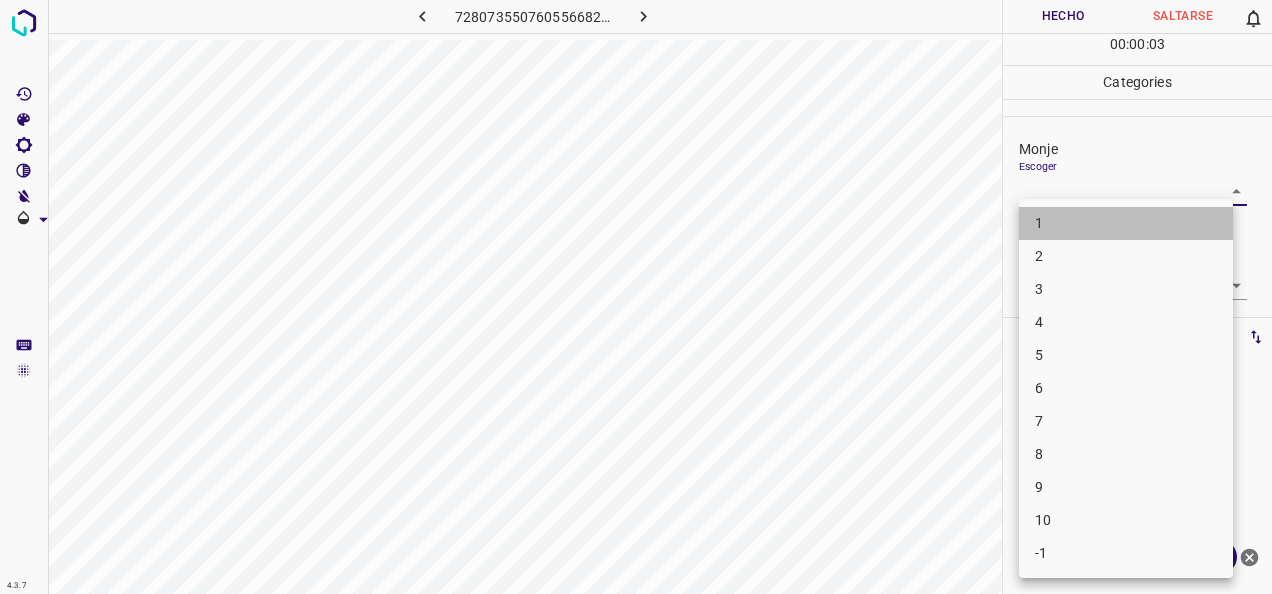click on "1" at bounding box center [1126, 223] 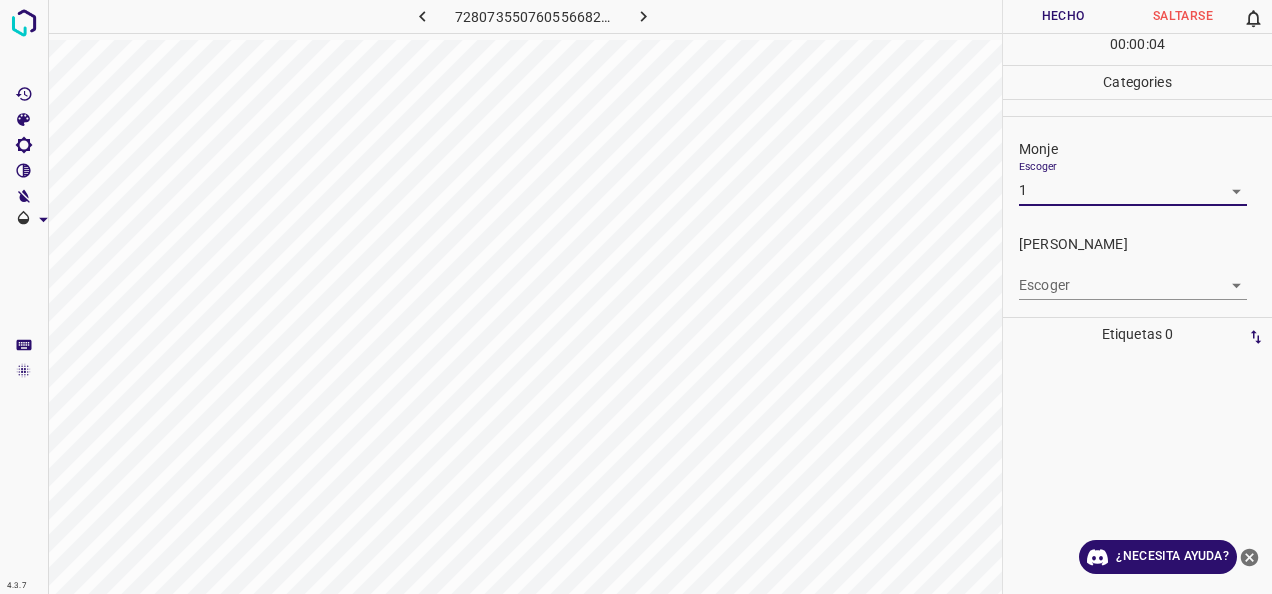 click on "4.3.7 7280735507605566821.png Hecho Saltarse 0 00   : 00   : 04   Categories Monje  Escoger 1 1  [PERSON_NAME]   Escoger ​ Etiquetas 0 Categories 1 Monje 2  [PERSON_NAME] Herramientas Espacio Cambiar entre modos (Dibujar y Editar) Yo Etiquetado automático R Restaurar zoom M Acercar N Alejar Borrar Eliminar etiqueta de selección Filtros Z Restaurar filtros X Filtro de saturación C Filtro de brillo V Filtro de contraste B Filtro de escala de grises General O Descargar ¿Necesita ayuda? -Mensaje de texto -Esconder -Borrar" at bounding box center [636, 297] 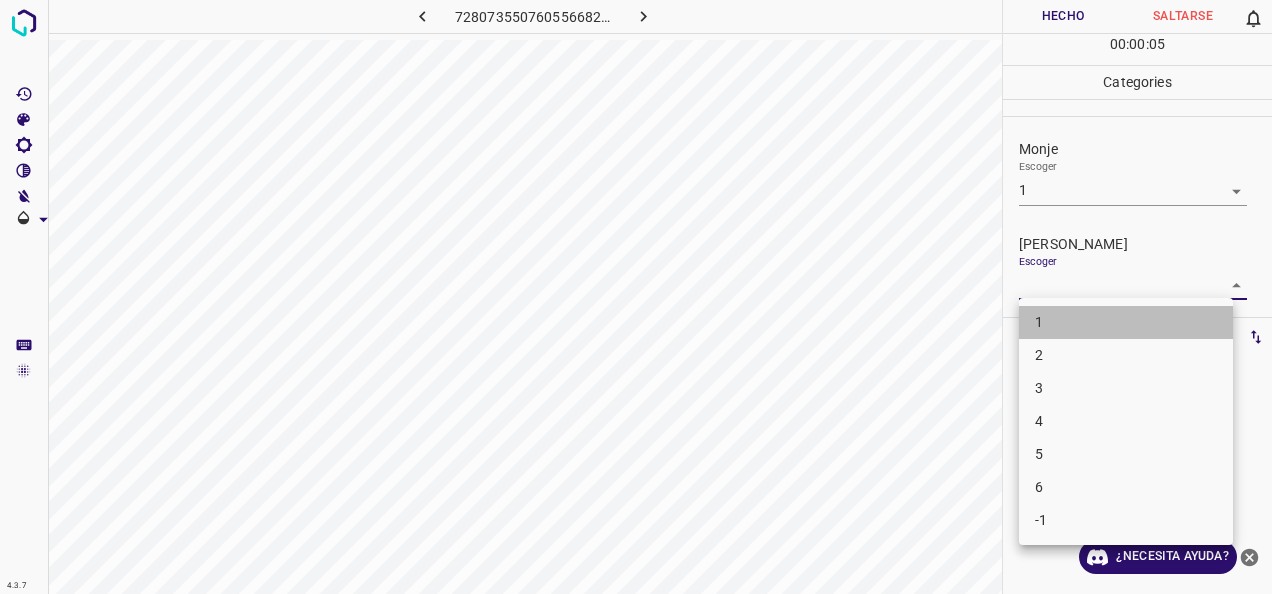 click on "1" at bounding box center (1126, 322) 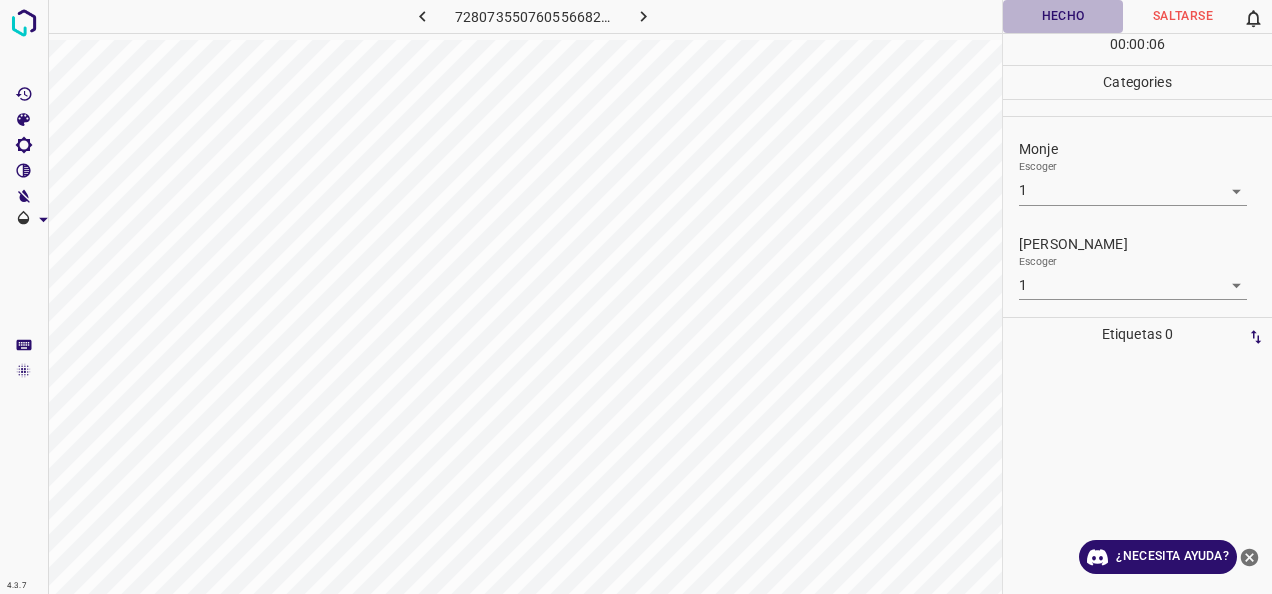 click on "Hecho" at bounding box center (1063, 16) 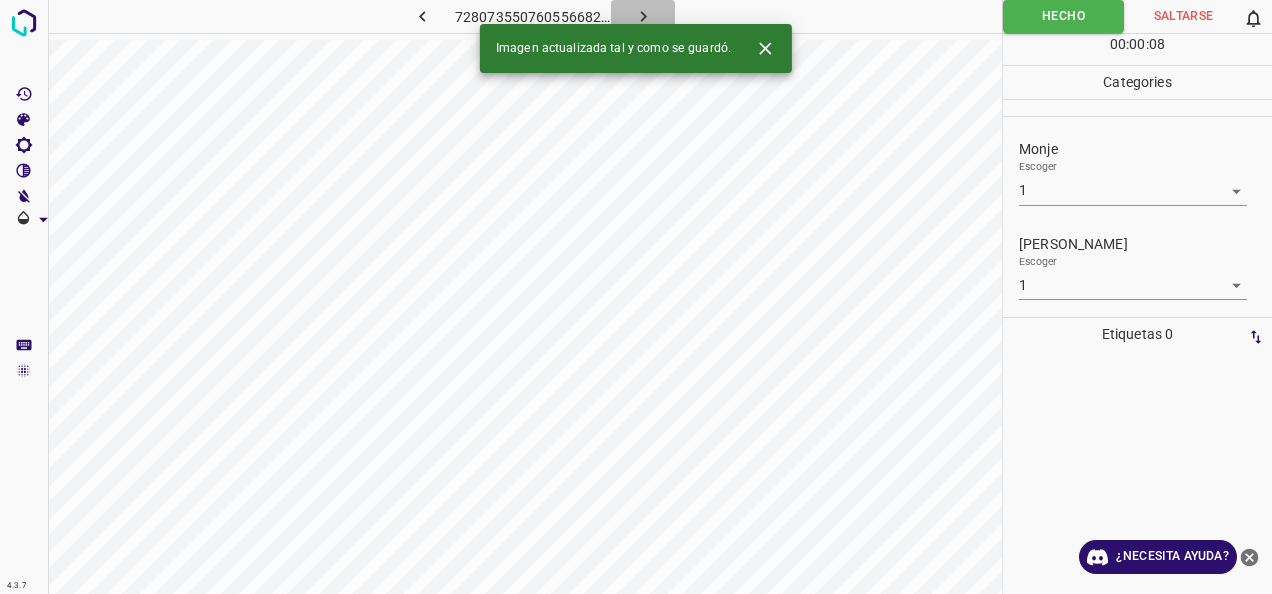 click at bounding box center (643, 16) 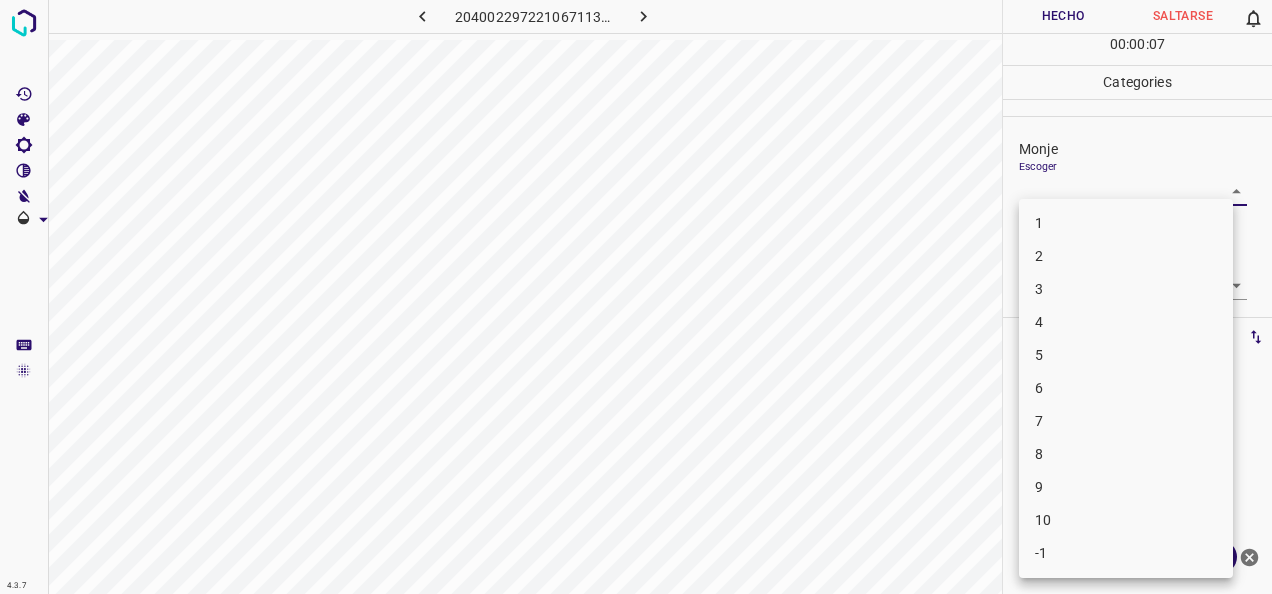 click on "4.3.7 2040022972210671137.png Hecho Saltarse 0 00   : 00   : 07   Categories Monje  Escoger ​  [PERSON_NAME]   Escoger ​ Etiquetas 0 Categories 1 Monje 2  [PERSON_NAME] Herramientas Espacio Cambiar entre modos (Dibujar y Editar) Yo Etiquetado automático R Restaurar zoom M Acercar N Alejar Borrar Eliminar etiqueta de selección Filtros Z Restaurar filtros X Filtro de saturación C Filtro de brillo V Filtro de contraste B Filtro de escala de grises General O Descargar ¿Necesita ayuda? -Mensaje de texto -Esconder -Borrar 1 2 3 4 5 6 7 8 9 10 -1" at bounding box center (636, 297) 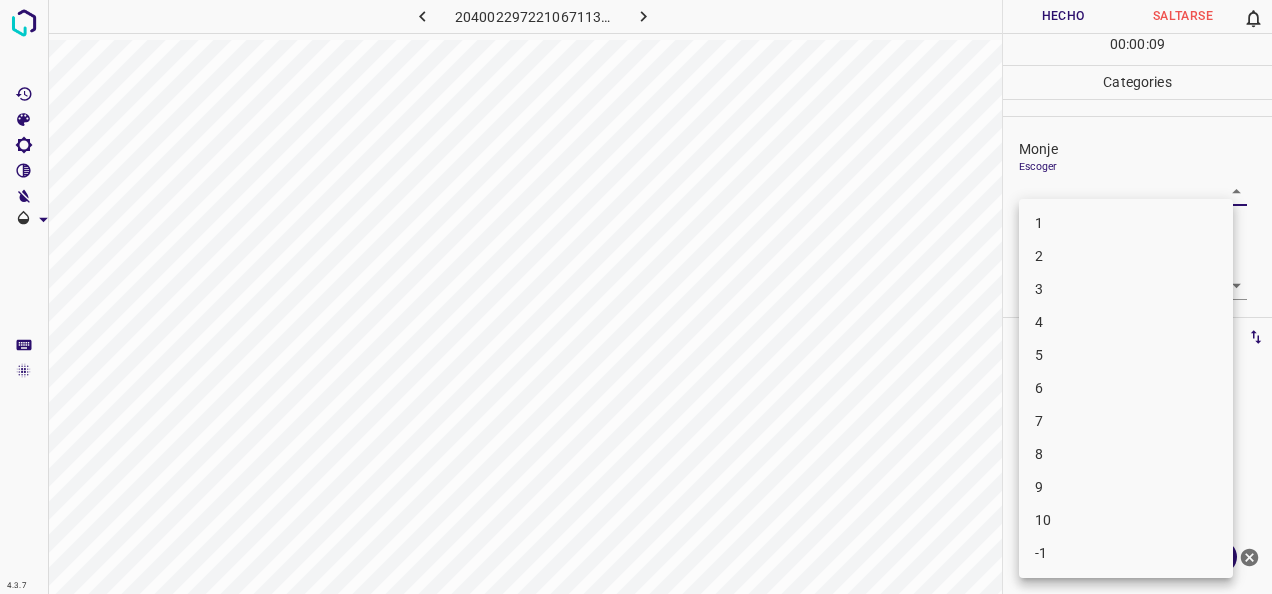 click on "5" at bounding box center (1126, 355) 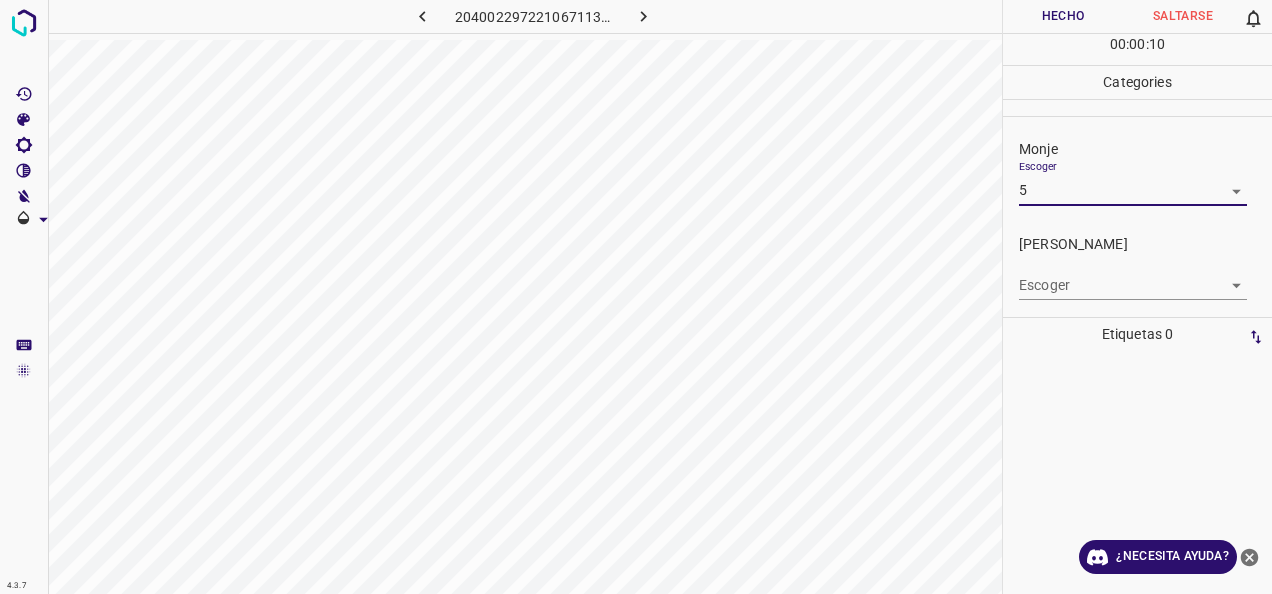 click on "4.3.7 2040022972210671137.png Hecho Saltarse 0 00   : 00   : 10   Categories Monje  Escoger 5 5  [PERSON_NAME]   Escoger ​ Etiquetas 0 Categories 1 Monje 2  [PERSON_NAME] Herramientas Espacio Cambiar entre modos (Dibujar y Editar) Yo Etiquetado automático R Restaurar zoom M Acercar N Alejar Borrar Eliminar etiqueta de selección Filtros Z Restaurar filtros X Filtro de saturación C Filtro de brillo V Filtro de contraste B Filtro de escala de grises General O Descargar ¿Necesita ayuda? -Mensaje de texto -Esconder -Borrar" at bounding box center [636, 297] 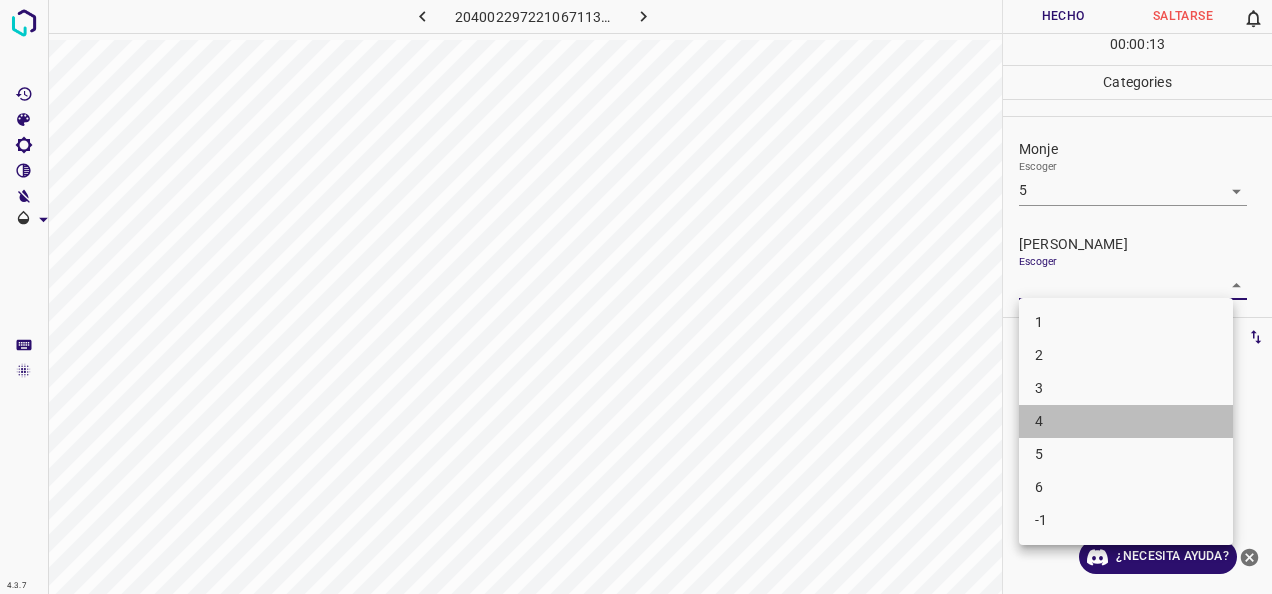 click on "4" at bounding box center (1126, 421) 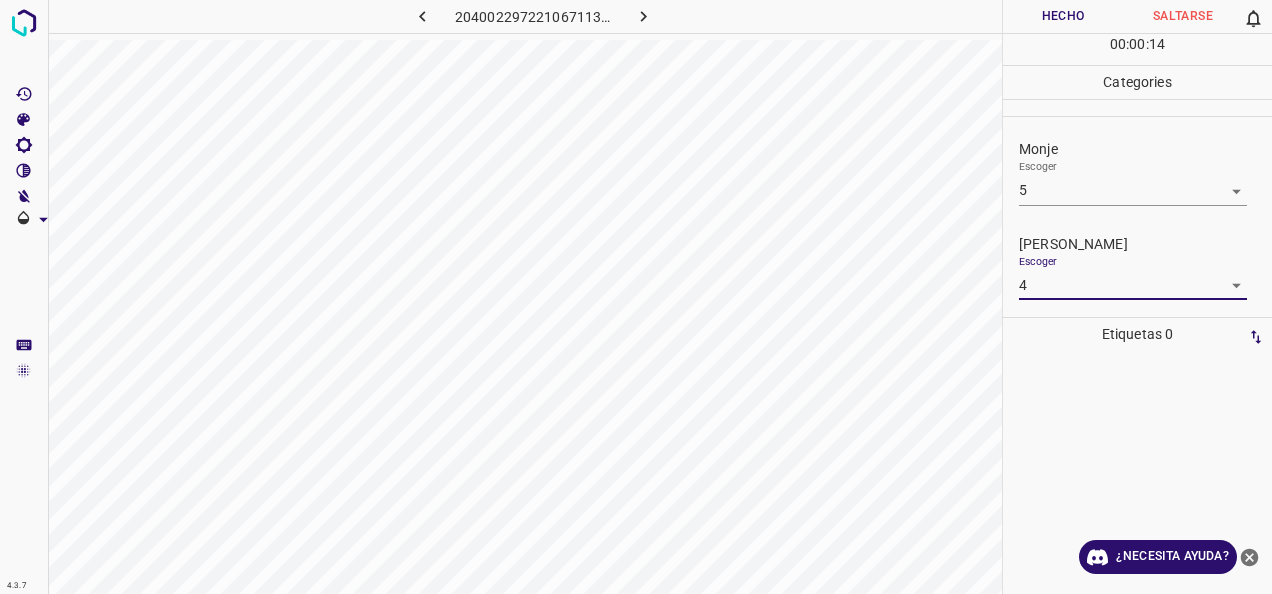 click on "Hecho" at bounding box center (1063, 16) 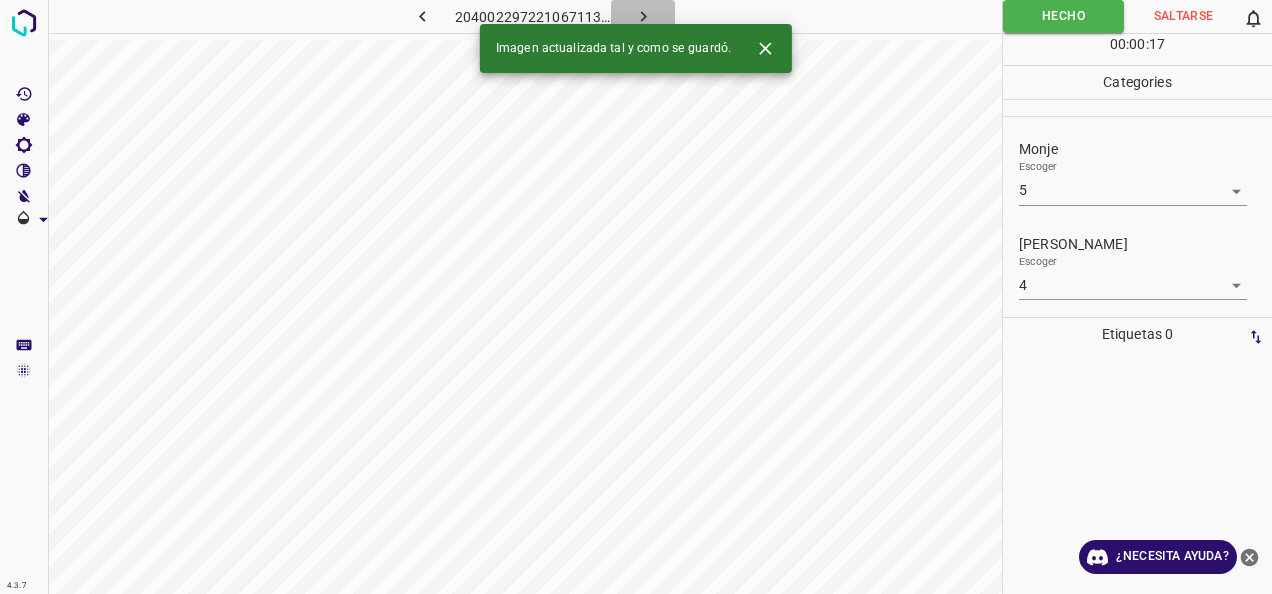 click 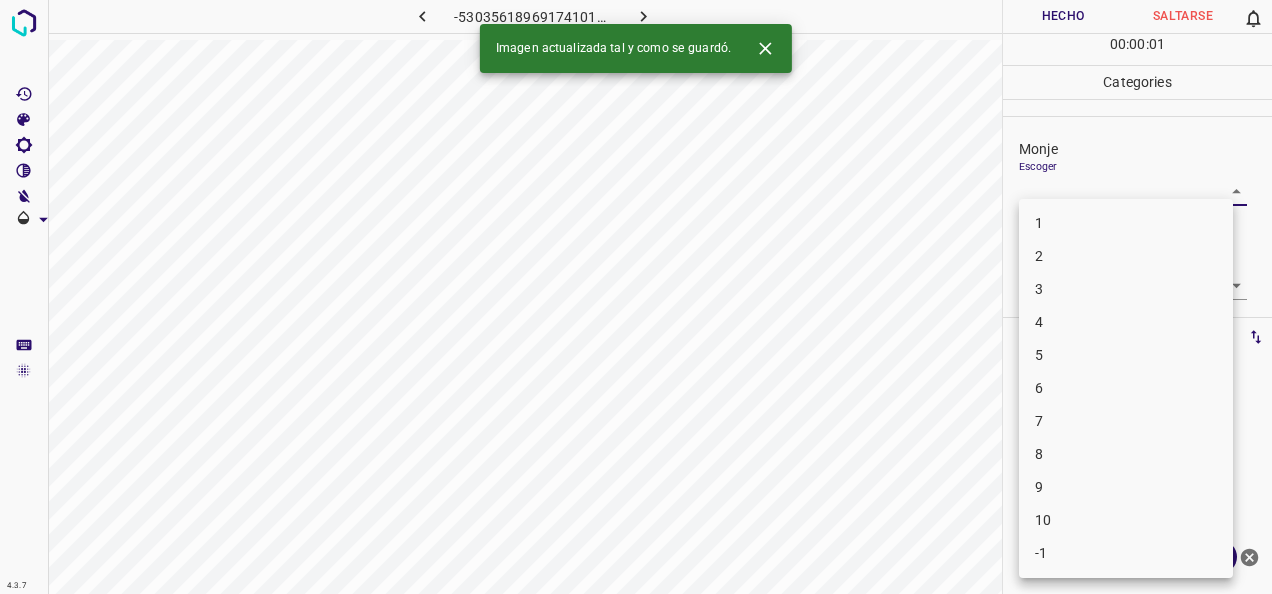click on "4.3.7 -5303561896917410185.png Hecho Saltarse 0 00   : 00   : 01   Categories Monje  Escoger ​  [PERSON_NAME]   Escoger ​ Etiquetas 0 Categories 1 Monje 2  [PERSON_NAME] Herramientas Espacio Cambiar entre modos (Dibujar y Editar) Yo Etiquetado automático R Restaurar zoom M Acercar N Alejar Borrar Eliminar etiqueta de selección Filtros Z Restaurar filtros X Filtro de saturación C Filtro de brillo V Filtro de contraste B Filtro de escala de grises General O Descargar Imagen actualizada tal y como se guardó. ¿Necesita ayuda? -Mensaje de texto -Esconder -Borrar 1 2 3 4 5 6 7 8 9 10 -1" at bounding box center (636, 297) 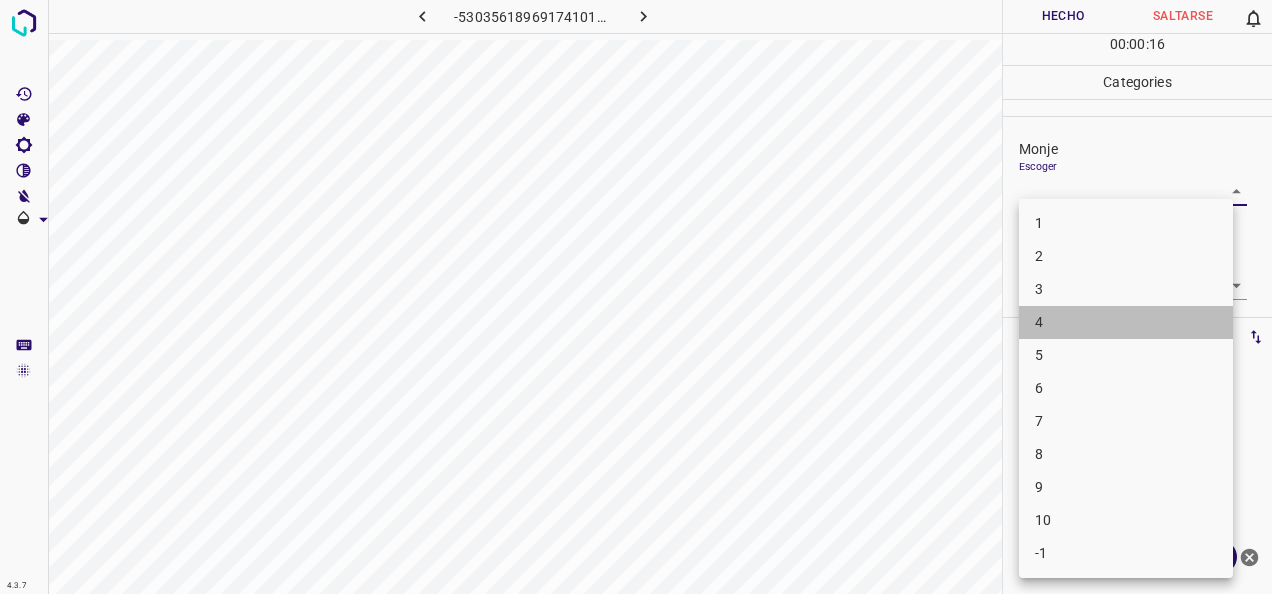 click on "4" at bounding box center (1126, 322) 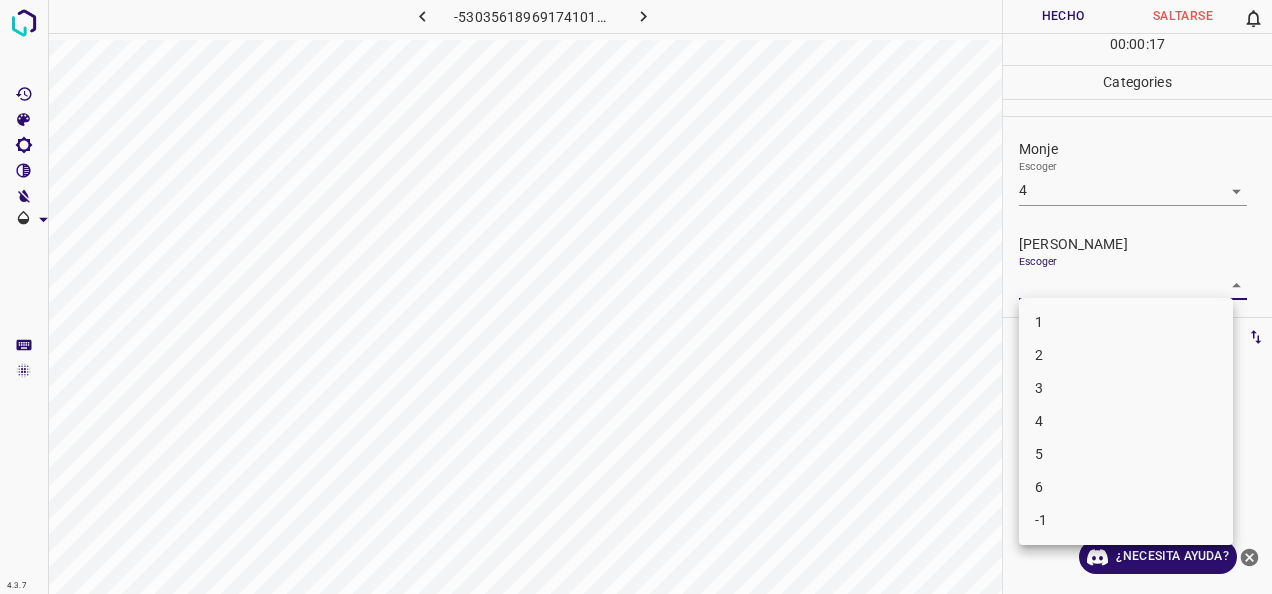 click on "4.3.7 -5303561896917410185.png Hecho Saltarse 0 00   : 00   : 17   Categories Monje  Escoger 4 4  [PERSON_NAME]   Escoger ​ Etiquetas 0 Categories 1 Monje 2  [PERSON_NAME] Herramientas Espacio Cambiar entre modos (Dibujar y Editar) Yo Etiquetado automático R Restaurar zoom M Acercar N Alejar Borrar Eliminar etiqueta de selección Filtros Z Restaurar filtros X Filtro de saturación C Filtro de brillo V Filtro de contraste B Filtro de escala de grises General O Descargar ¿Necesita ayuda? -Mensaje de texto -Esconder -Borrar 1 2 3 4 5 6 -1" at bounding box center (636, 297) 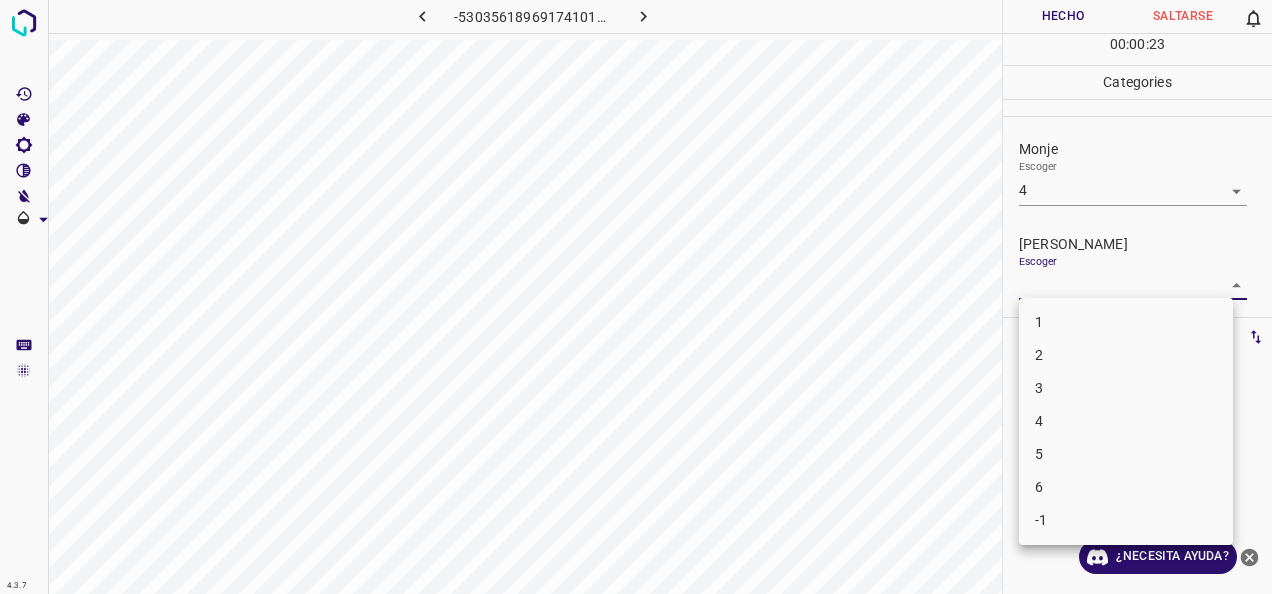 click at bounding box center [636, 297] 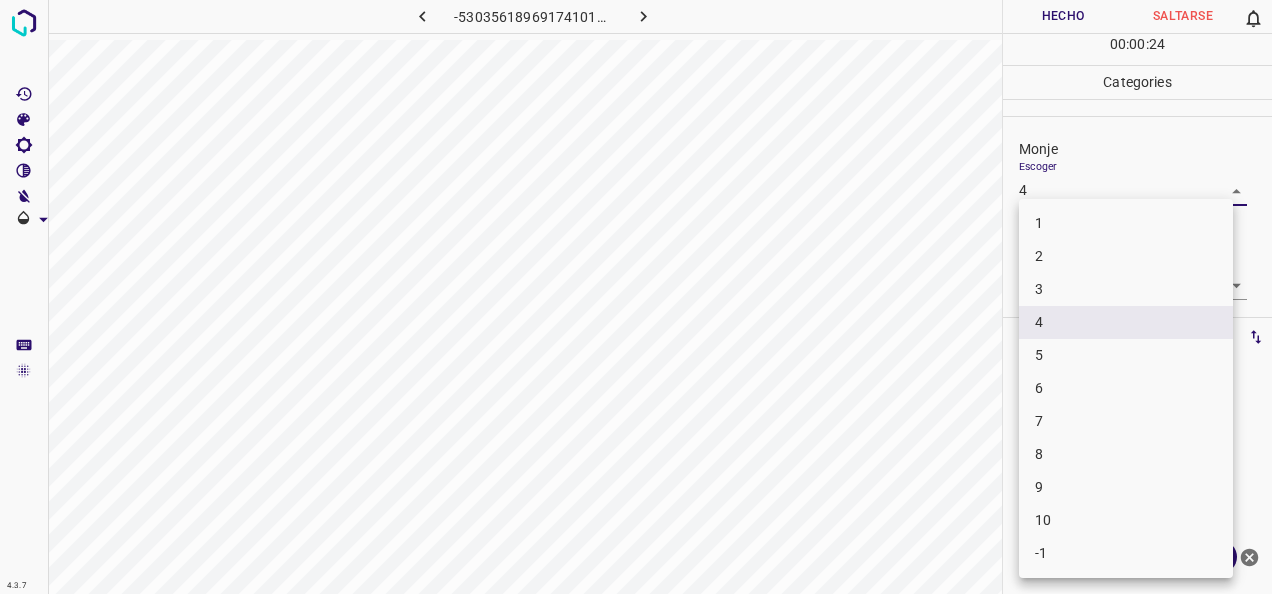 click on "4.3.7 -5303561896917410185.png Hecho Saltarse 0 00   : 00   : 24   Categories Monje  Escoger 4 4  [PERSON_NAME]   Escoger ​ Etiquetas 0 Categories 1 Monje 2  [PERSON_NAME] Herramientas Espacio Cambiar entre modos (Dibujar y Editar) Yo Etiquetado automático R Restaurar zoom M Acercar N Alejar Borrar Eliminar etiqueta de selección Filtros Z Restaurar filtros X Filtro de saturación C Filtro de brillo V Filtro de contraste B Filtro de escala de grises General O Descargar ¿Necesita ayuda? -Mensaje de texto -Esconder -Borrar 1 2 3 4 5 6 7 8 9 10 -1" at bounding box center [636, 297] 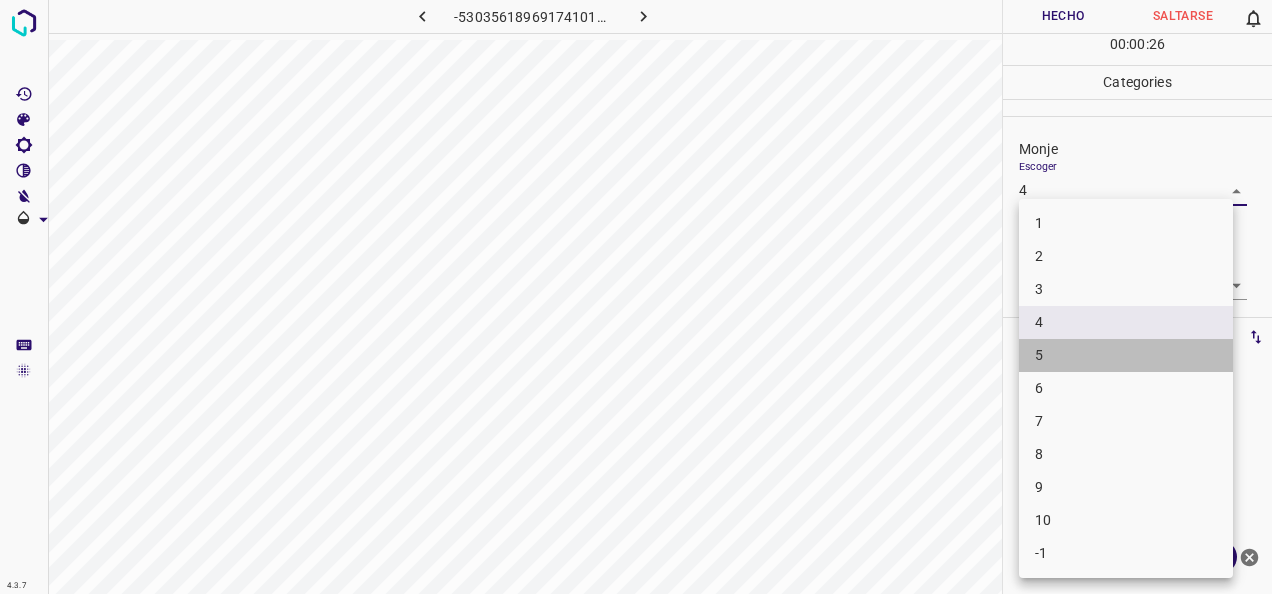 drag, startPoint x: 1109, startPoint y: 360, endPoint x: 1140, endPoint y: 294, distance: 72.91776 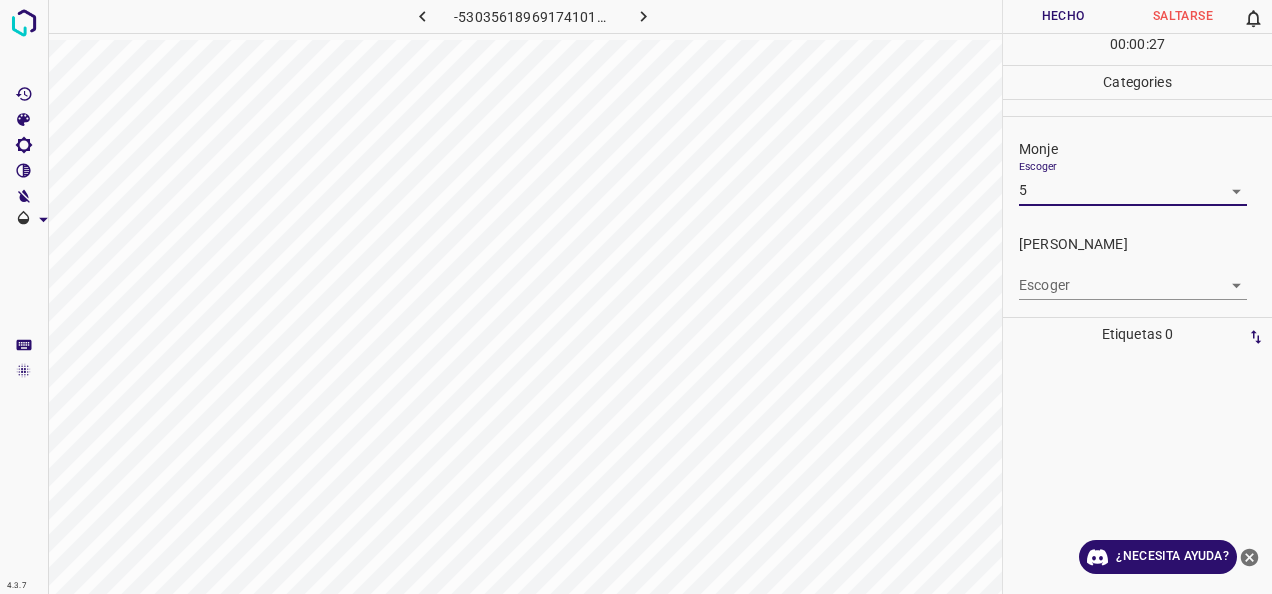 click on "4.3.7 -5303561896917410185.png Hecho Saltarse 0 00   : 00   : 27   Categories Monje  Escoger 5 5  [PERSON_NAME]   Escoger ​ Etiquetas 0 Categories 1 Monje 2  [PERSON_NAME] Herramientas Espacio Cambiar entre modos (Dibujar y Editar) Yo Etiquetado automático R Restaurar zoom M Acercar N Alejar Borrar Eliminar etiqueta de selección Filtros Z Restaurar filtros X Filtro de saturación C Filtro de brillo V Filtro de contraste B Filtro de escala de grises General O Descargar ¿Necesita ayuda? -Mensaje de texto -Esconder -Borrar" at bounding box center [636, 297] 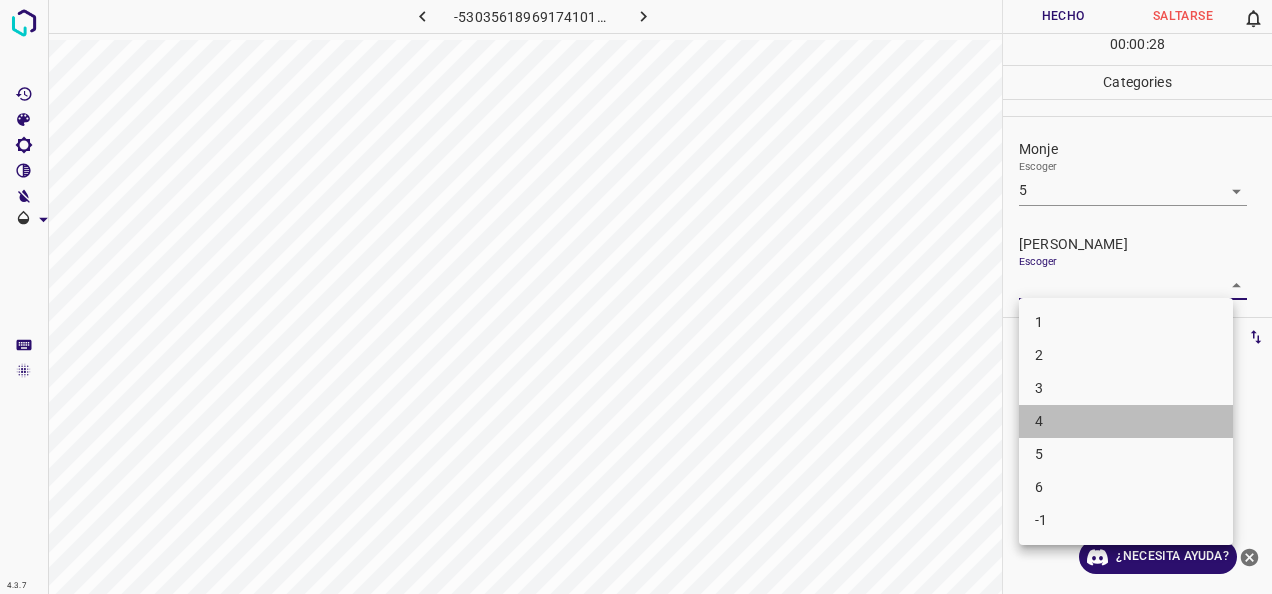 click on "4" at bounding box center [1126, 421] 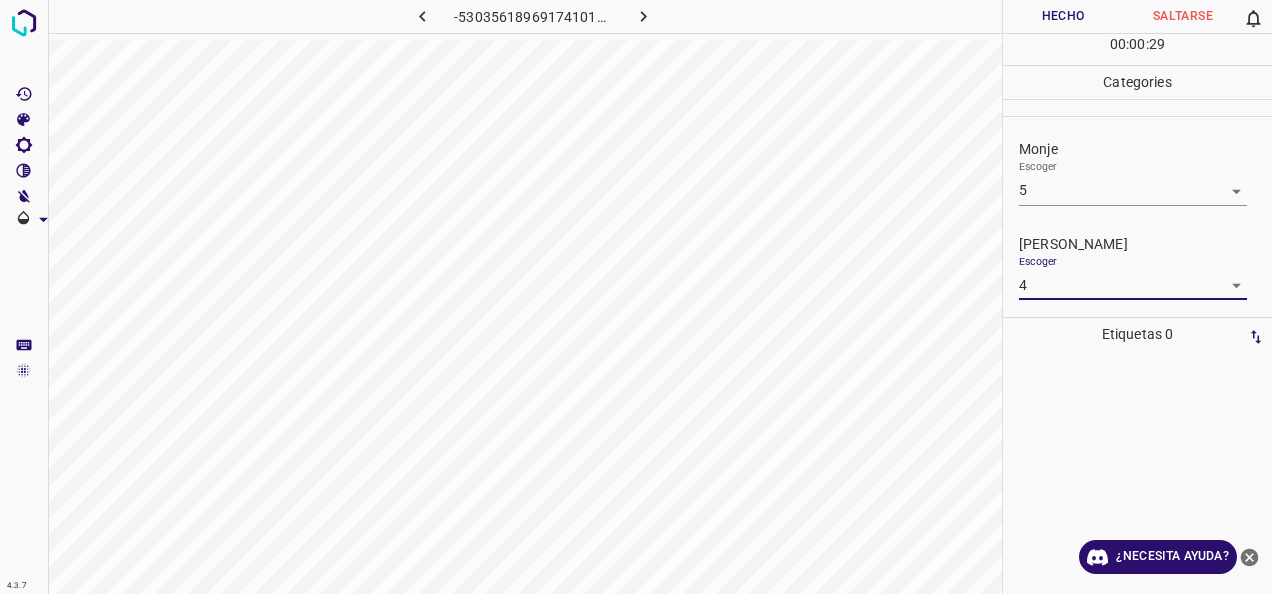click on "Hecho" at bounding box center (1063, 16) 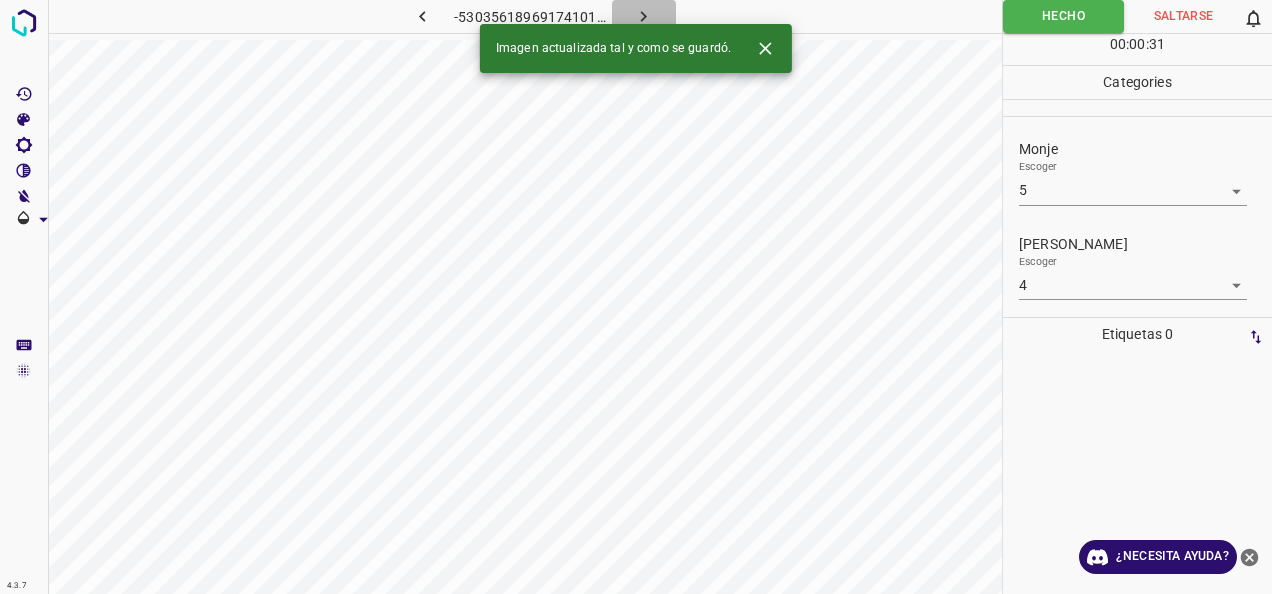 click 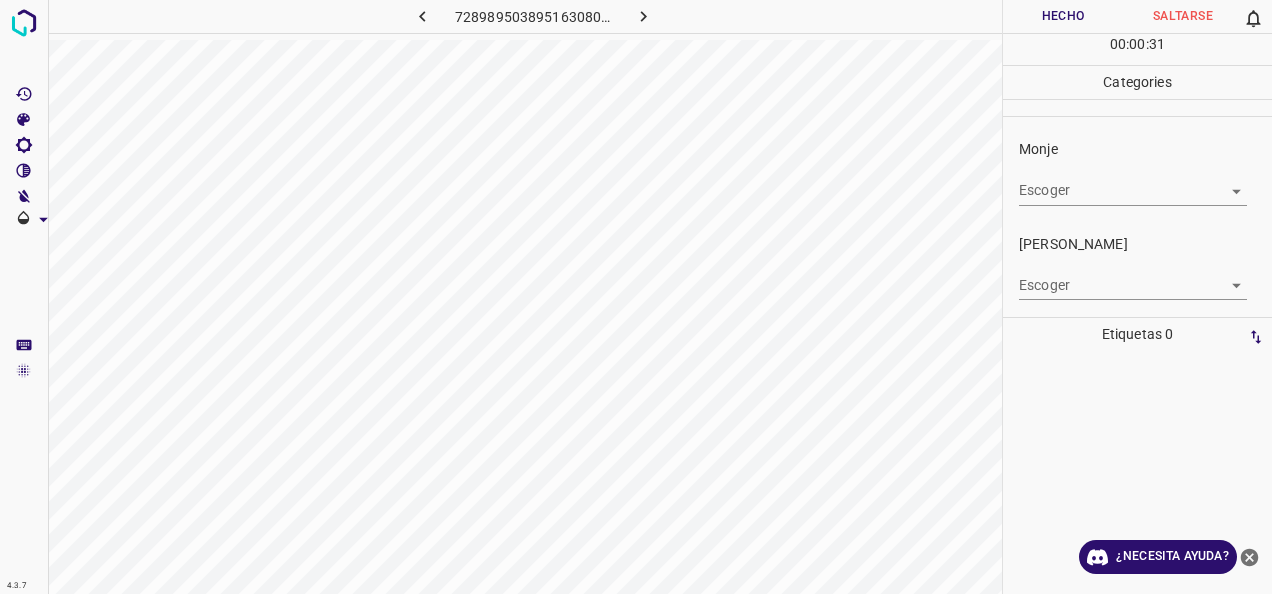 click on "4.3.7 7289895038951630803.png Hecho Saltarse 0 00   : 00   : 31   Categories Monje  Escoger ​  [PERSON_NAME]   Escoger ​ Etiquetas 0 Categories 1 Monje 2  [PERSON_NAME] Herramientas Espacio Cambiar entre modos (Dibujar y Editar) Yo Etiquetado automático R Restaurar zoom M Acercar N Alejar Borrar Eliminar etiqueta de selección Filtros Z Restaurar filtros X Filtro de saturación C Filtro de brillo V Filtro de contraste B Filtro de escala de grises General O Descargar ¿Necesita ayuda? -Mensaje de texto -Esconder -Borrar" at bounding box center (636, 297) 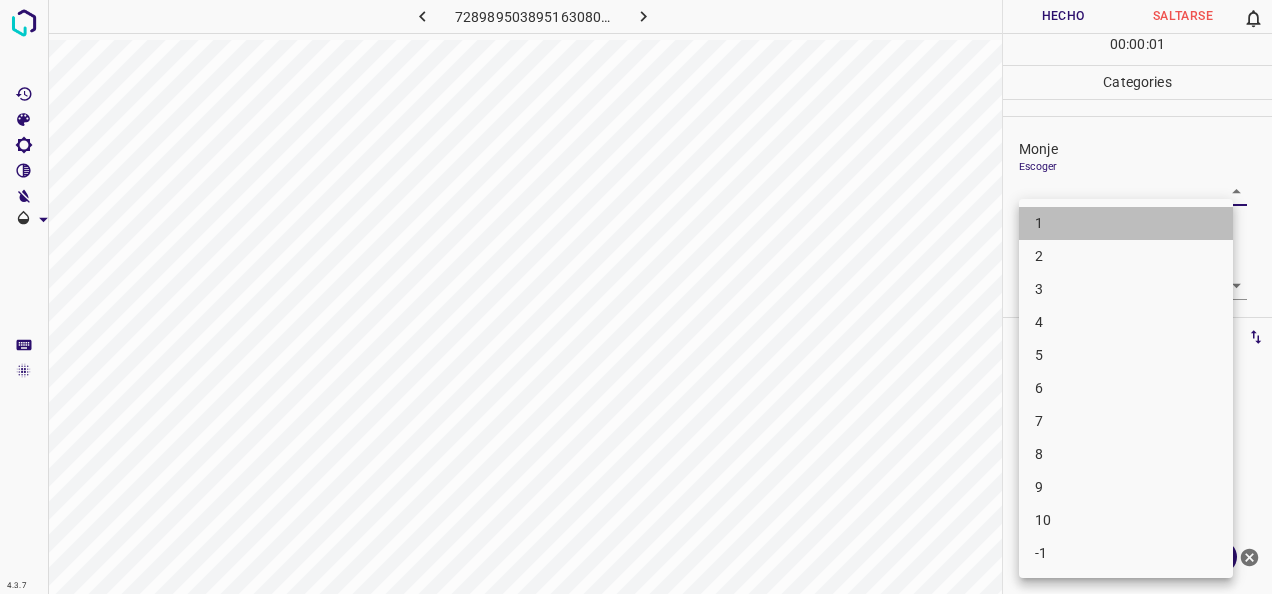 click on "1" at bounding box center [1126, 223] 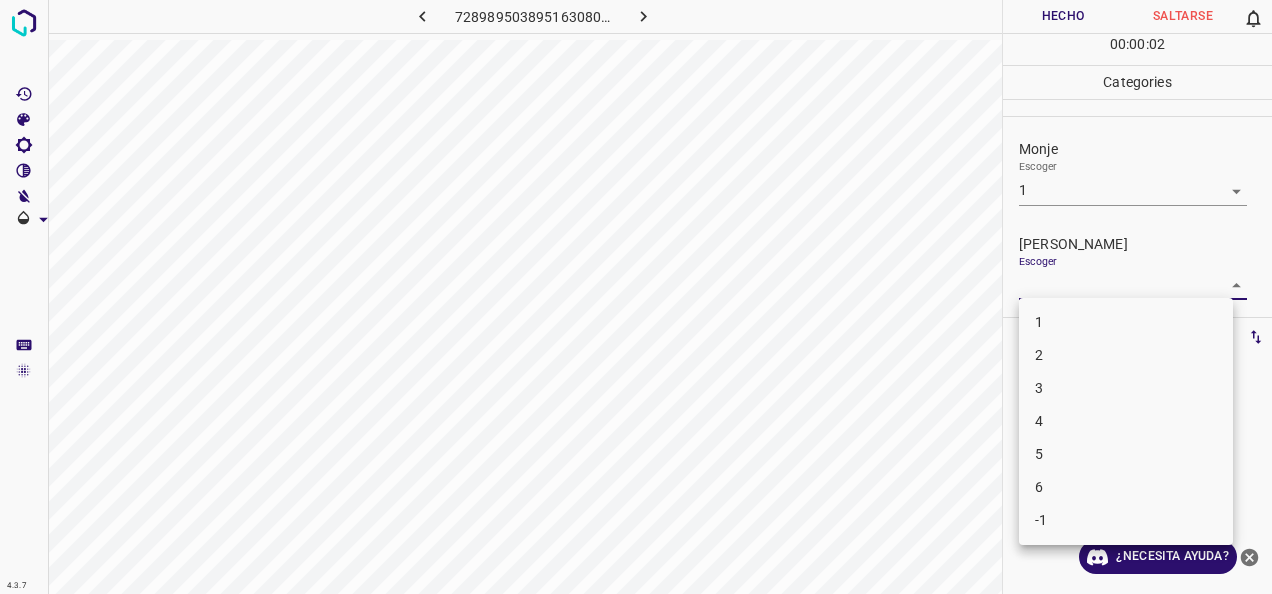 drag, startPoint x: 1215, startPoint y: 274, endPoint x: 1117, endPoint y: 338, distance: 117.047 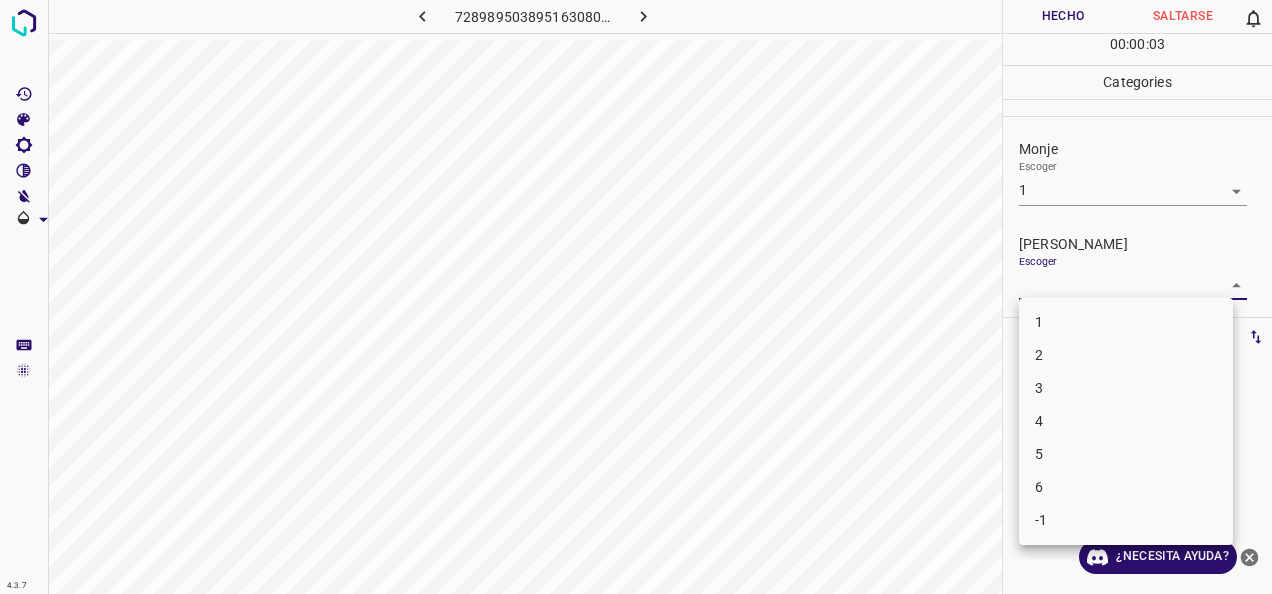 click on "1" at bounding box center (1126, 322) 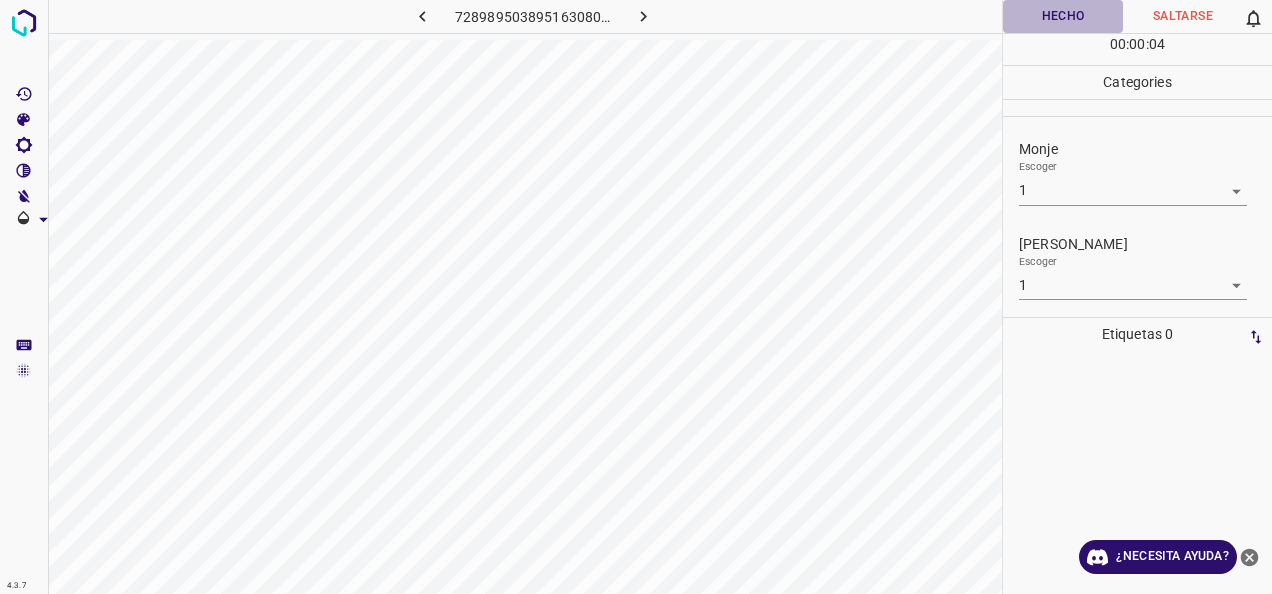 click on "Hecho" at bounding box center (1063, 16) 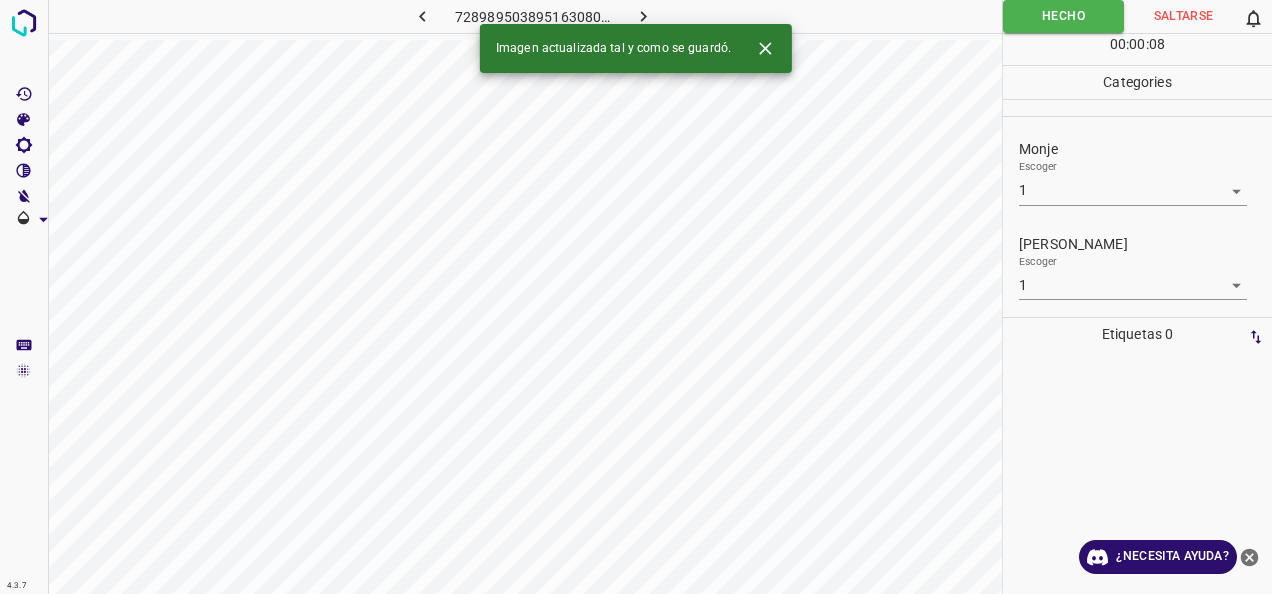 click on "4.3.7 7289895038951630803.png Hecho Saltarse 0 00   : 00   : 08   Categories Monje  Escoger 1 1  [PERSON_NAME]   Escoger 1 1 Etiquetas 0 Categories 1 Monje 2  [PERSON_NAME] Herramientas Espacio Cambiar entre modos (Dibujar y Editar) Yo Etiquetado automático R Restaurar zoom M Acercar N Alejar Borrar Eliminar etiqueta de selección Filtros Z Restaurar filtros X Filtro de saturación C Filtro de brillo V Filtro de contraste B Filtro de escala de grises General O Descargar Imagen actualizada tal y como se guardó. ¿Necesita ayuda? -Mensaje de texto -Esconder -Borrar" at bounding box center [636, 297] 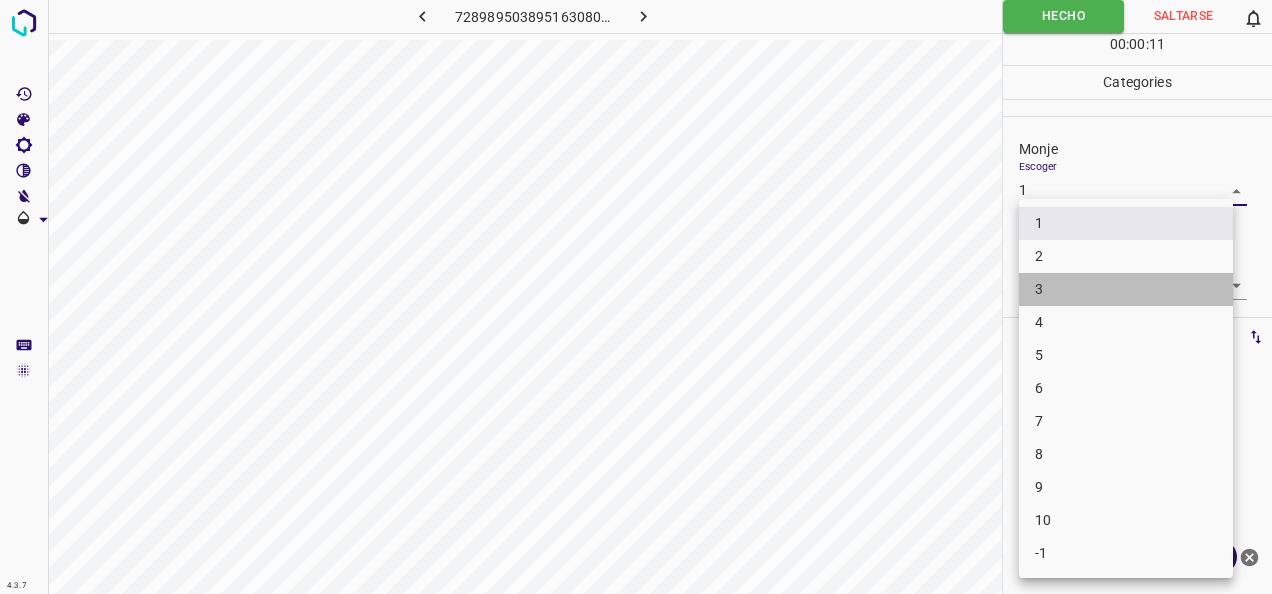 click on "3" at bounding box center (1126, 289) 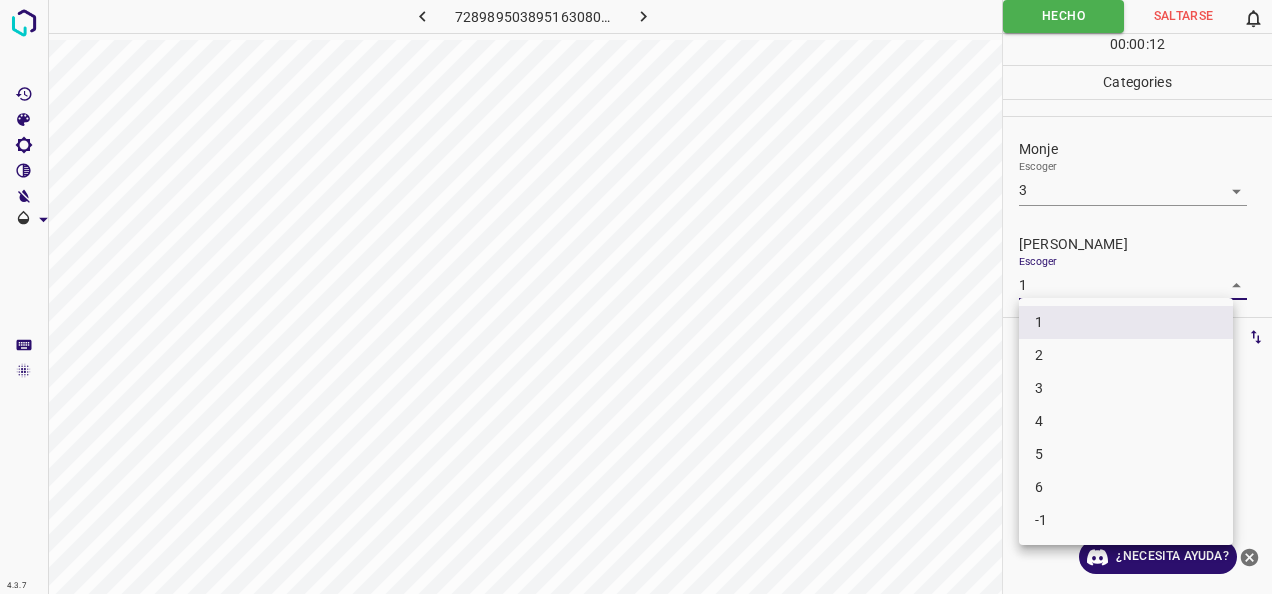 click on "4.3.7 7289895038951630803.png Hecho Saltarse 0 00   : 00   : 12   Categories Monje  Escoger 3 3  [PERSON_NAME]   Escoger 1 1 Etiquetas 0 Categories 1 Monje 2  [PERSON_NAME] Herramientas Espacio Cambiar entre modos (Dibujar y Editar) Yo Etiquetado automático R Restaurar zoom M Acercar N Alejar Borrar Eliminar etiqueta de selección Filtros Z Restaurar filtros X Filtro de saturación C Filtro de brillo V Filtro de contraste B Filtro de escala de grises General O Descargar ¿Necesita ayuda? -Mensaje de texto -Esconder -Borrar 1 2 3 4 5 6 -1" at bounding box center (636, 297) 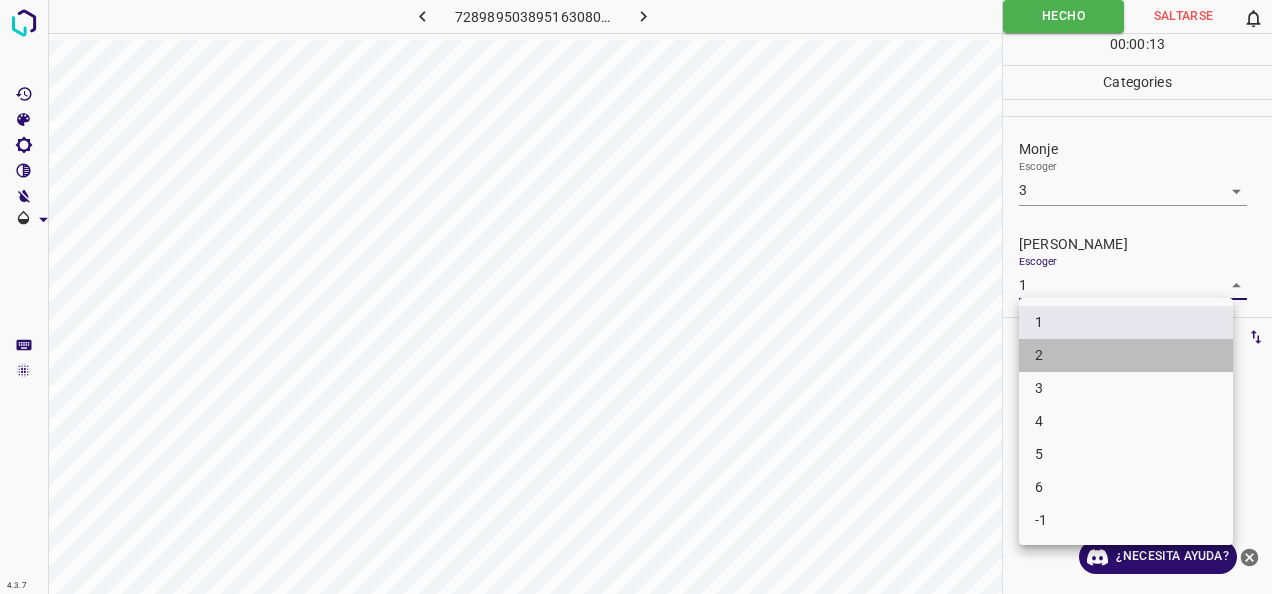 click on "2" at bounding box center (1126, 355) 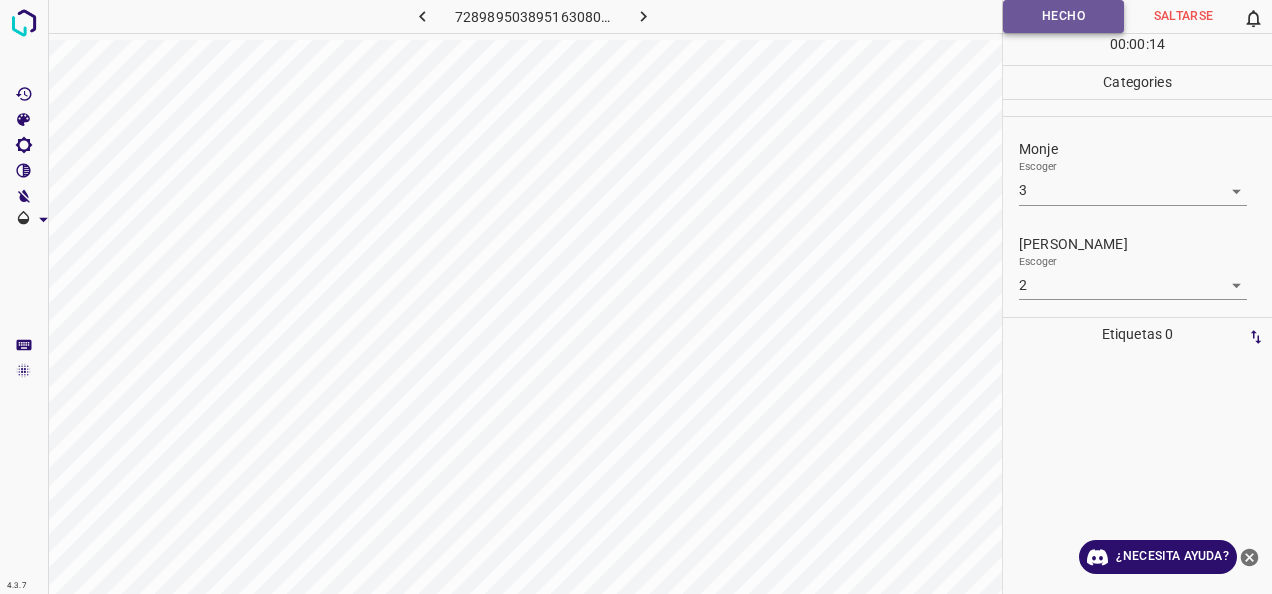 click on "Hecho" at bounding box center (1063, 16) 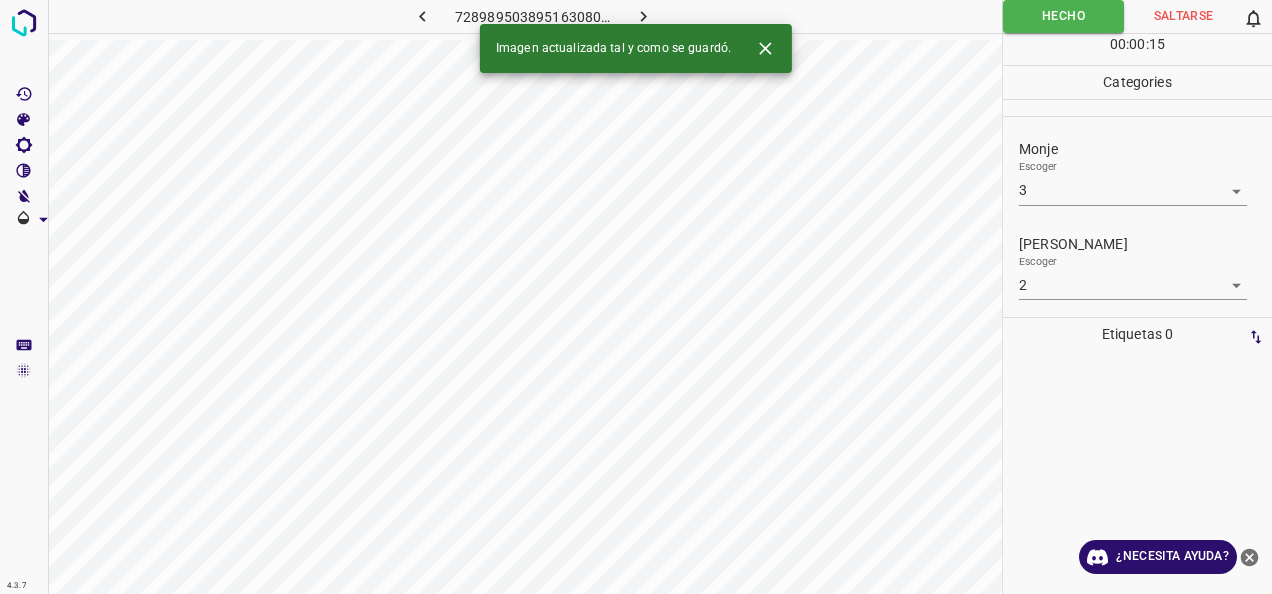click 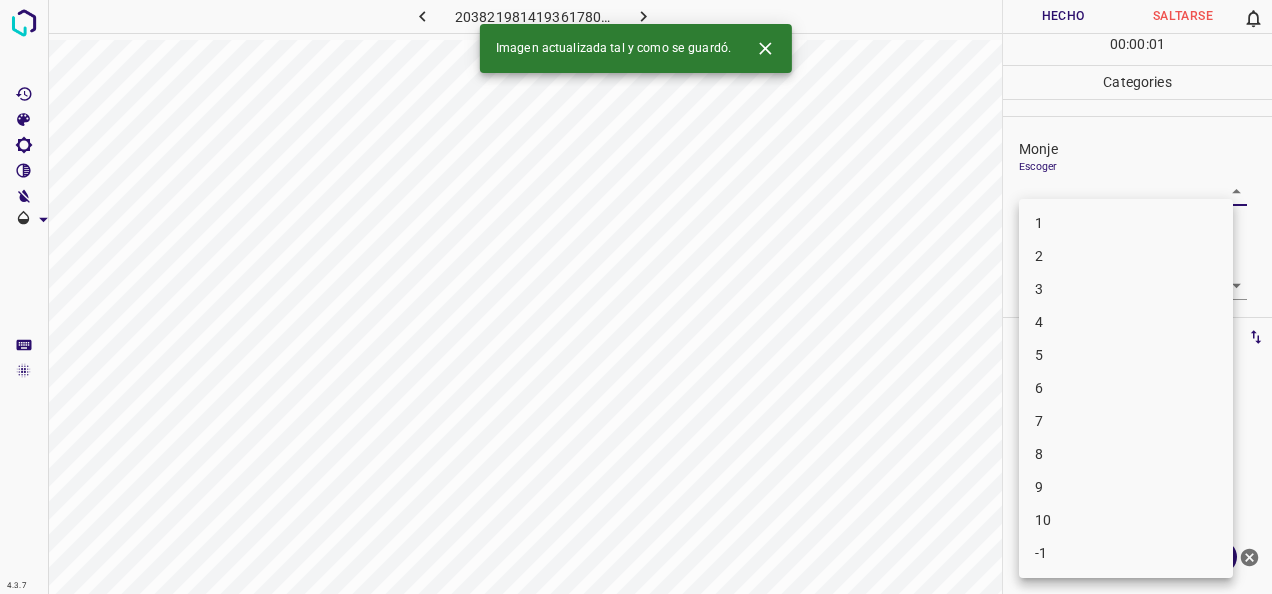 click on "4.3.7 2038219814193617801.png Hecho Saltarse 0 00   : 00   : 01   Categories Monje  Escoger ​  [PERSON_NAME]   Escoger ​ Etiquetas 0 Categories 1 Monje 2  [PERSON_NAME] Herramientas Espacio Cambiar entre modos (Dibujar y Editar) Yo Etiquetado automático R Restaurar zoom M Acercar N Alejar Borrar Eliminar etiqueta de selección Filtros Z Restaurar filtros X Filtro de saturación C Filtro de brillo V Filtro de contraste B Filtro de escala de grises General O Descargar Imagen actualizada tal y como se guardó. ¿Necesita ayuda? -Mensaje de texto -Esconder -Borrar 1 2 3 4 5 6 7 8 9 10 -1" at bounding box center (636, 297) 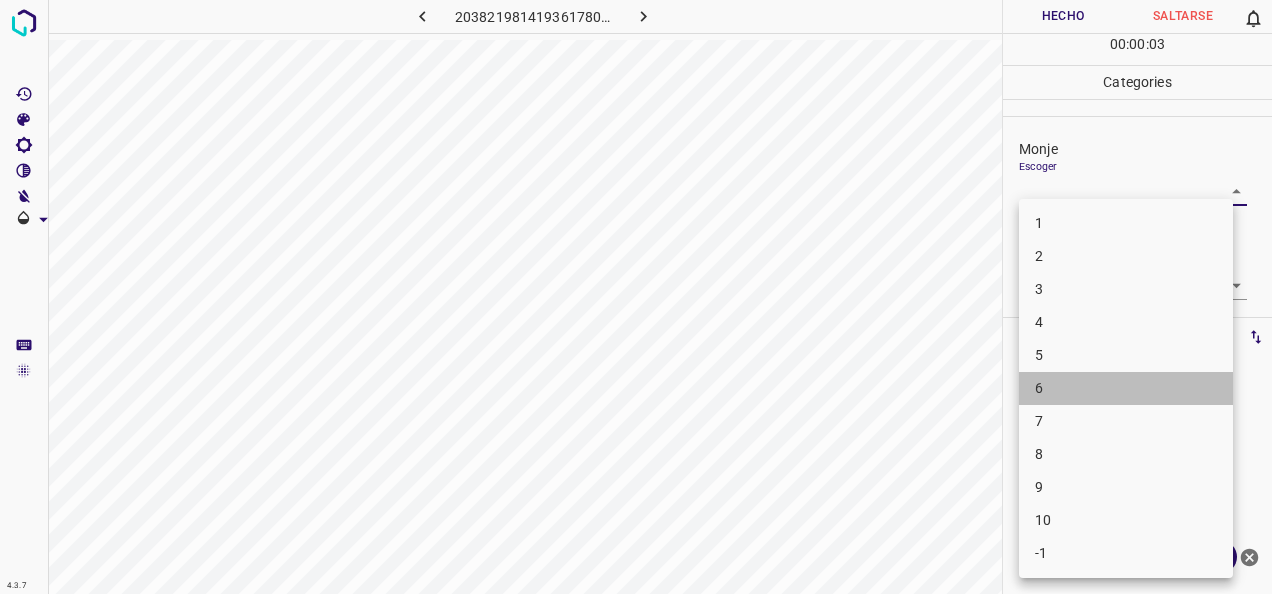 click on "6" at bounding box center [1126, 388] 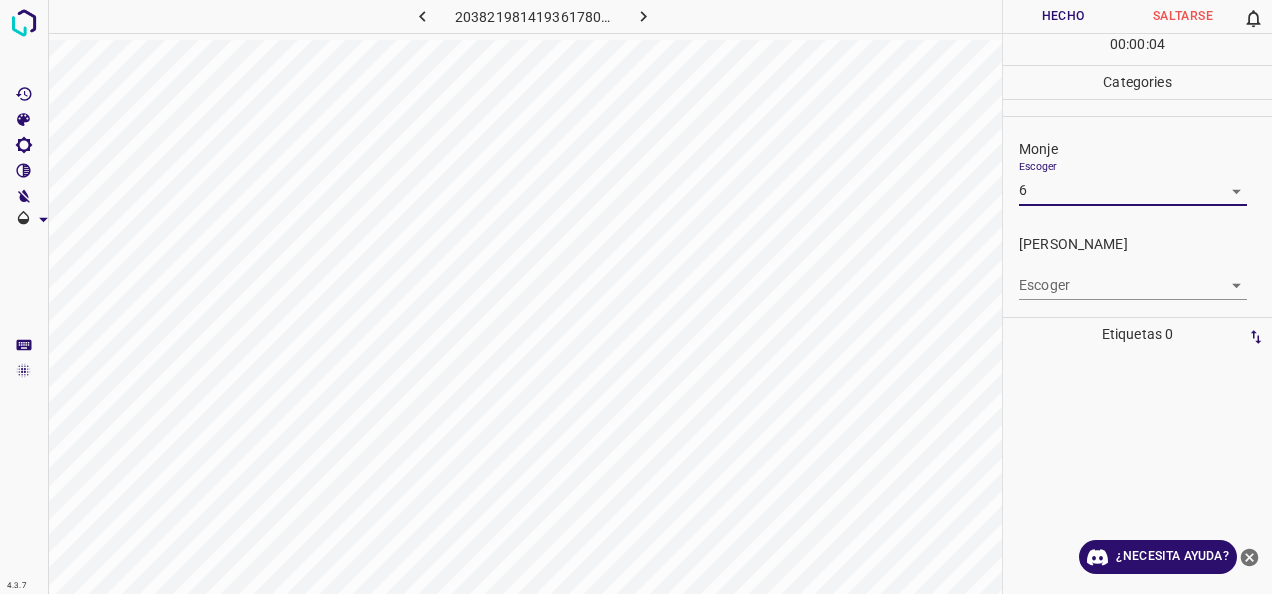 click on "4.3.7 2038219814193617801.png Hecho Saltarse 0 00   : 00   : 04   Categories Monje  Escoger 6 6  [PERSON_NAME]   Escoger ​ Etiquetas 0 Categories 1 Monje 2  [PERSON_NAME] Herramientas Espacio Cambiar entre modos (Dibujar y Editar) Yo Etiquetado automático R Restaurar zoom M Acercar N Alejar Borrar Eliminar etiqueta de selección Filtros Z Restaurar filtros X Filtro de saturación C Filtro de brillo V Filtro de contraste B Filtro de escala de grises General O Descargar ¿Necesita ayuda? -Mensaje de texto -Esconder -Borrar" at bounding box center [636, 297] 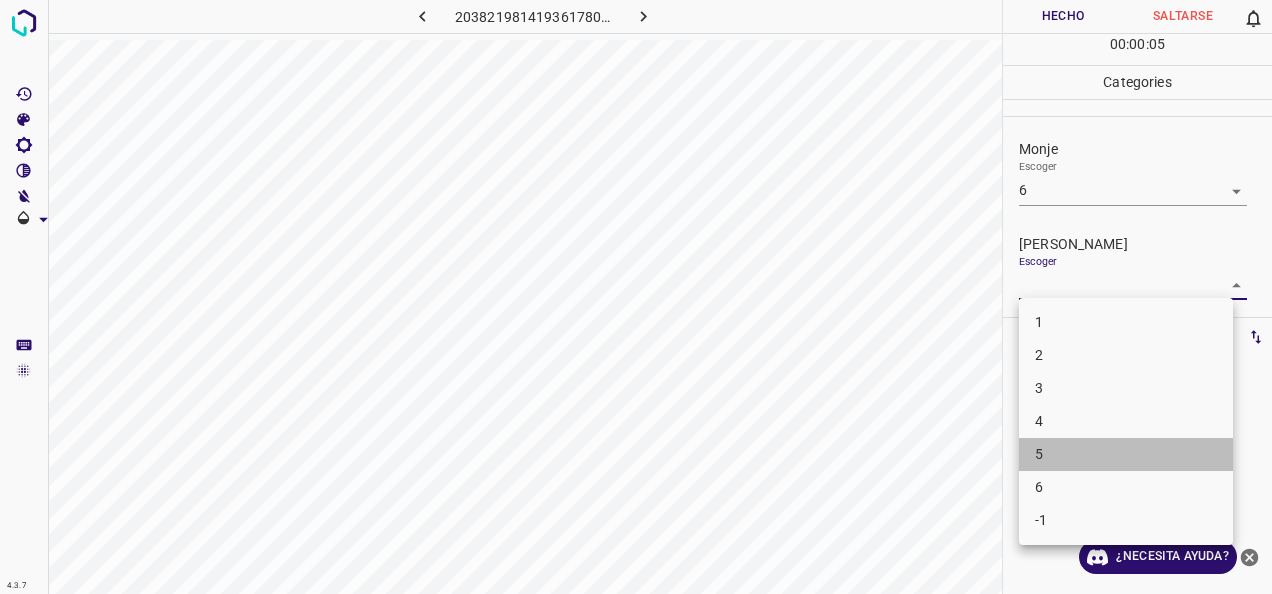 click on "5" at bounding box center (1126, 454) 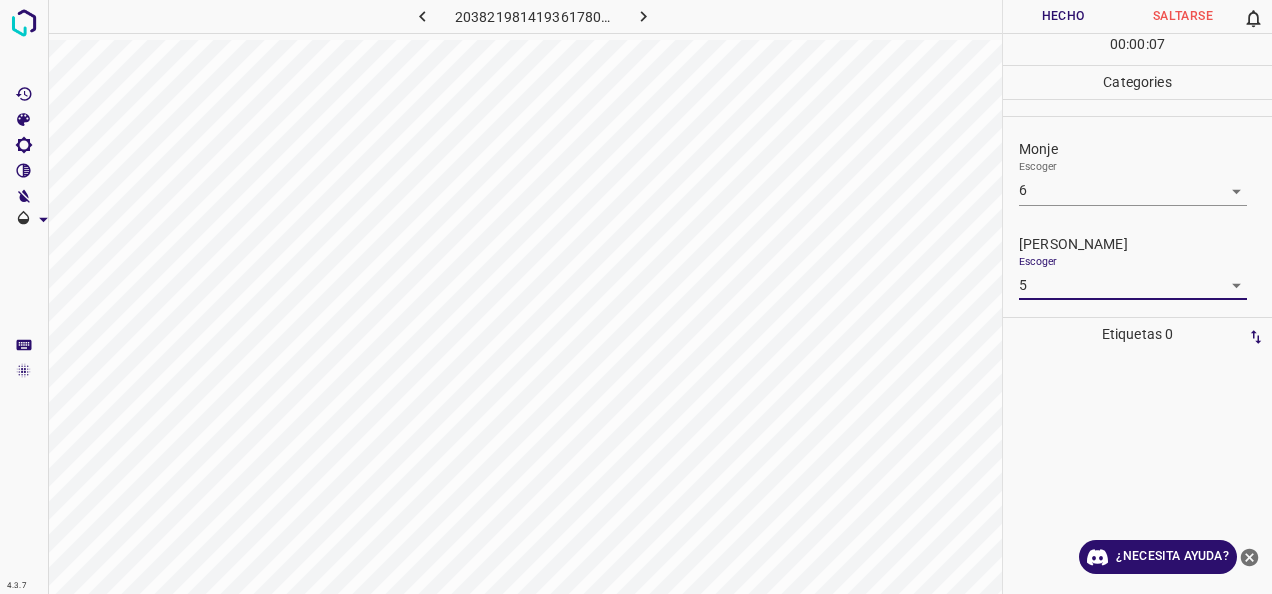 click on "Hecho" at bounding box center (1063, 16) 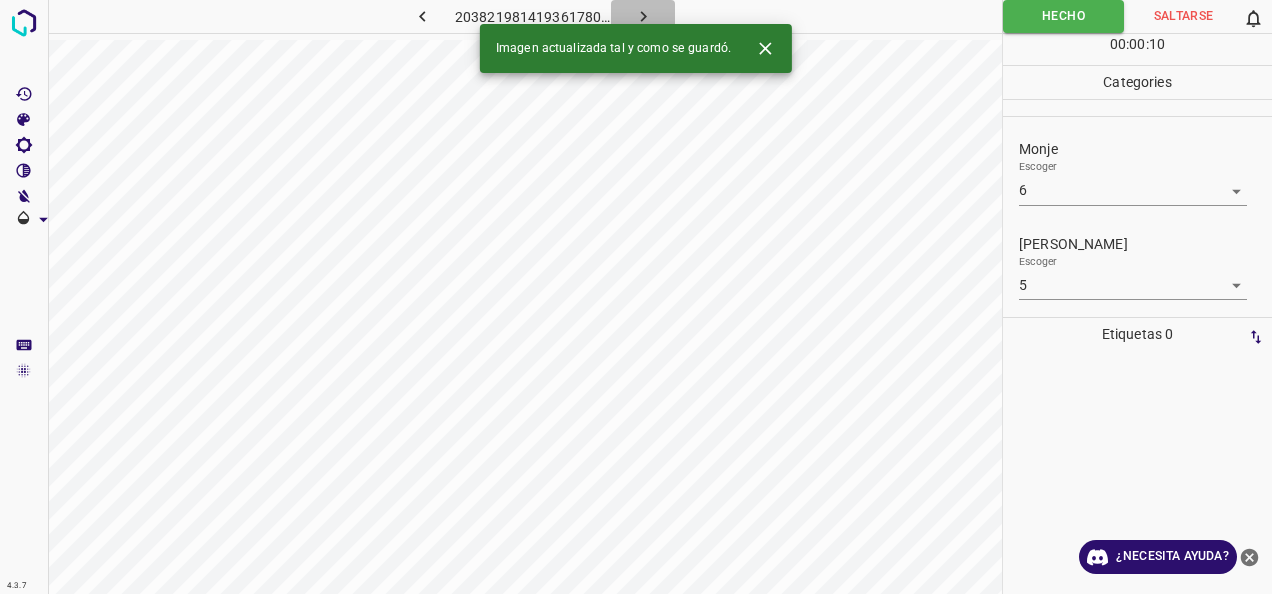 click 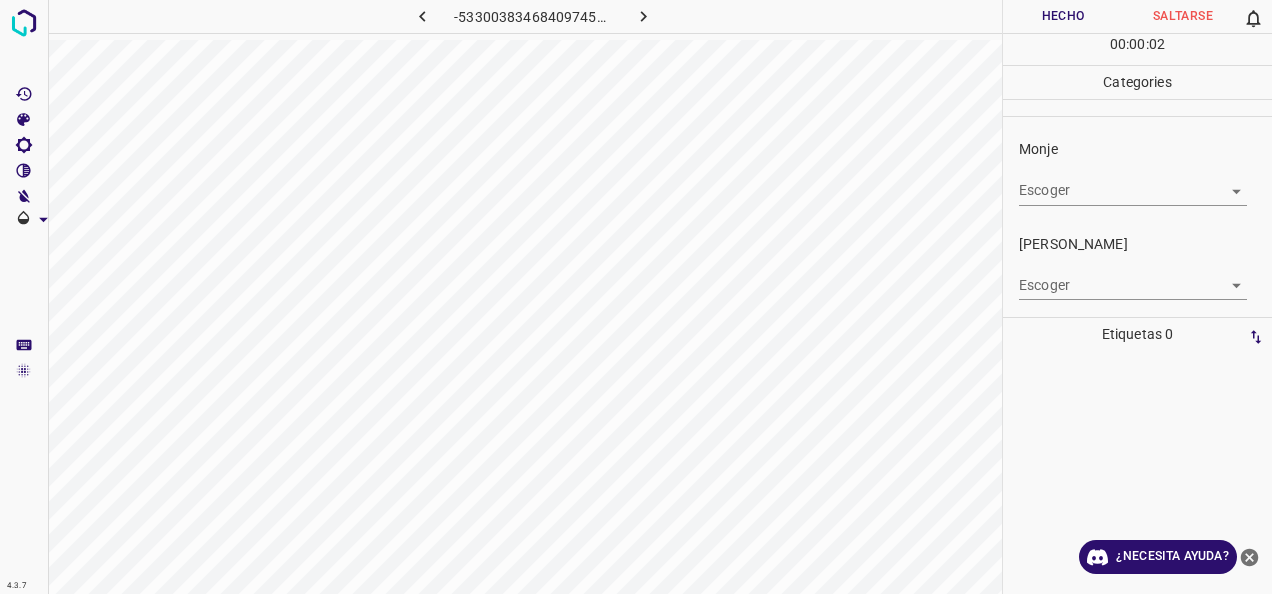 click on "4.3.7 -5330038346840974533.png Hecho Saltarse 0 00   : 00   : 02   Categories Monje  Escoger ​  [PERSON_NAME]   Escoger ​ Etiquetas 0 Categories 1 Monje 2  [PERSON_NAME] Herramientas Espacio Cambiar entre modos (Dibujar y Editar) Yo Etiquetado automático R Restaurar zoom M Acercar N Alejar Borrar Eliminar etiqueta de selección Filtros Z Restaurar filtros X Filtro de saturación C Filtro de brillo V Filtro de contraste B Filtro de escala de grises General O Descargar ¿Necesita ayuda? -Mensaje de texto -Esconder -Borrar" at bounding box center [636, 297] 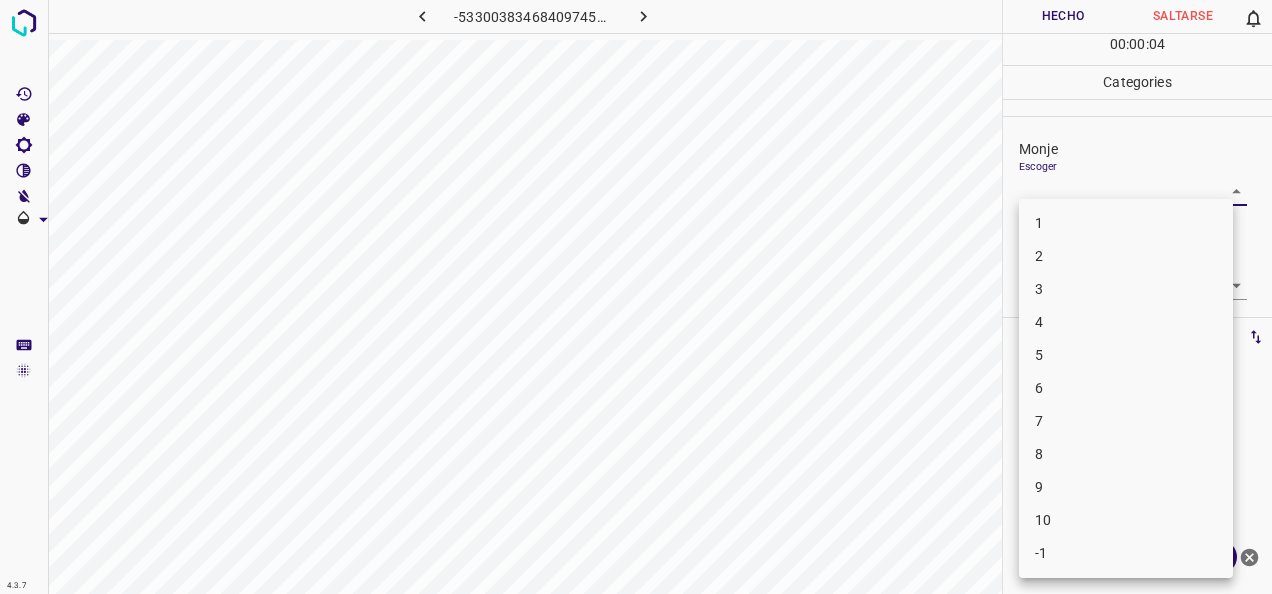 click on "1" at bounding box center [1126, 223] 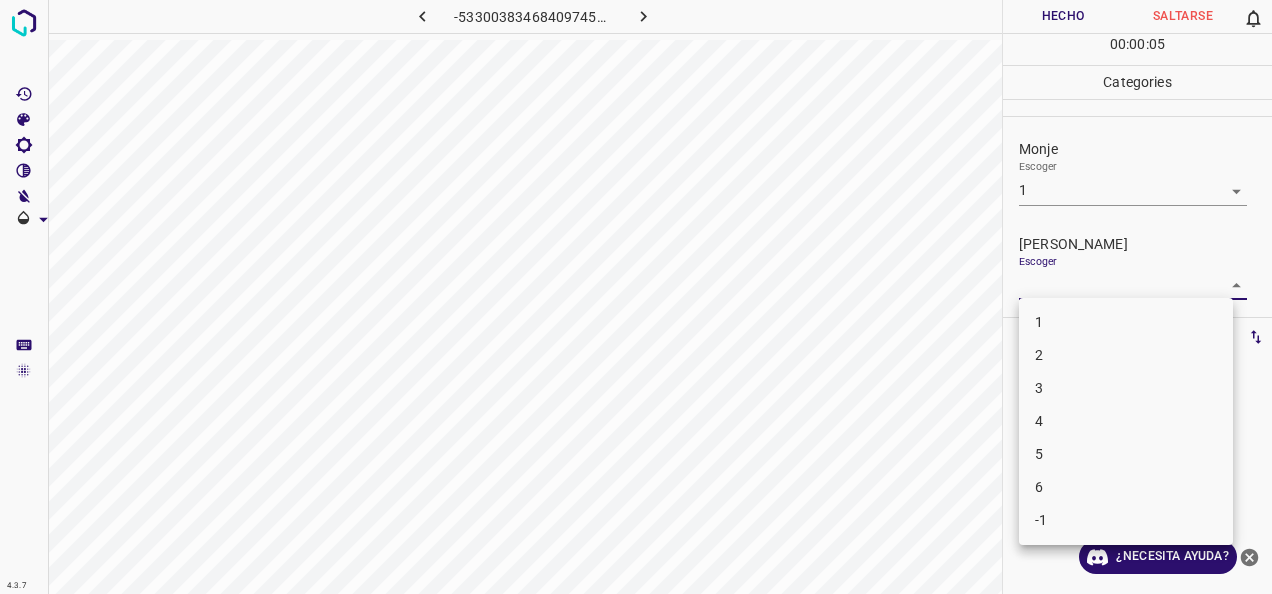 click on "4.3.7 -5330038346840974533.png Hecho Saltarse 0 00   : 00   : 05   Categories Monje  Escoger 1 1  [PERSON_NAME]   Escoger ​ Etiquetas 0 Categories 1 Monje 2  [PERSON_NAME] Herramientas Espacio Cambiar entre modos (Dibujar y Editar) Yo Etiquetado automático R Restaurar zoom M Acercar N Alejar Borrar Eliminar etiqueta de selección Filtros Z Restaurar filtros X Filtro de saturación C Filtro de brillo V Filtro de contraste B Filtro de escala de grises General O Descargar ¿Necesita ayuda? -Mensaje de texto -Esconder -Borrar 1 2 3 4 5 6 -1" at bounding box center [636, 297] 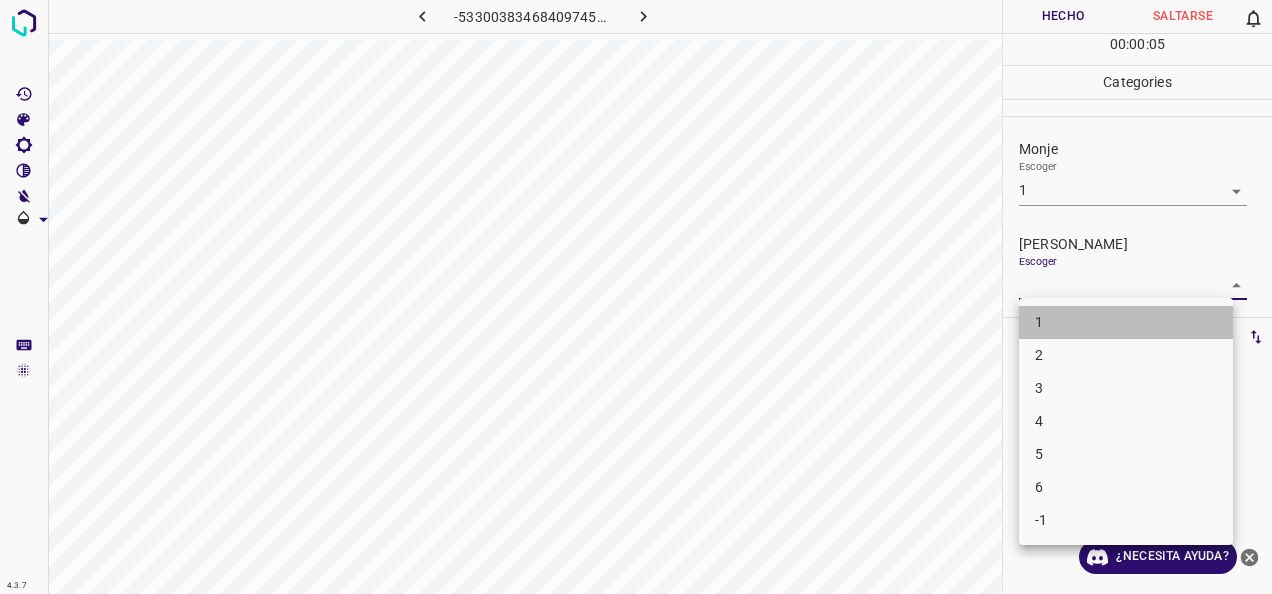 click on "1" at bounding box center [1126, 322] 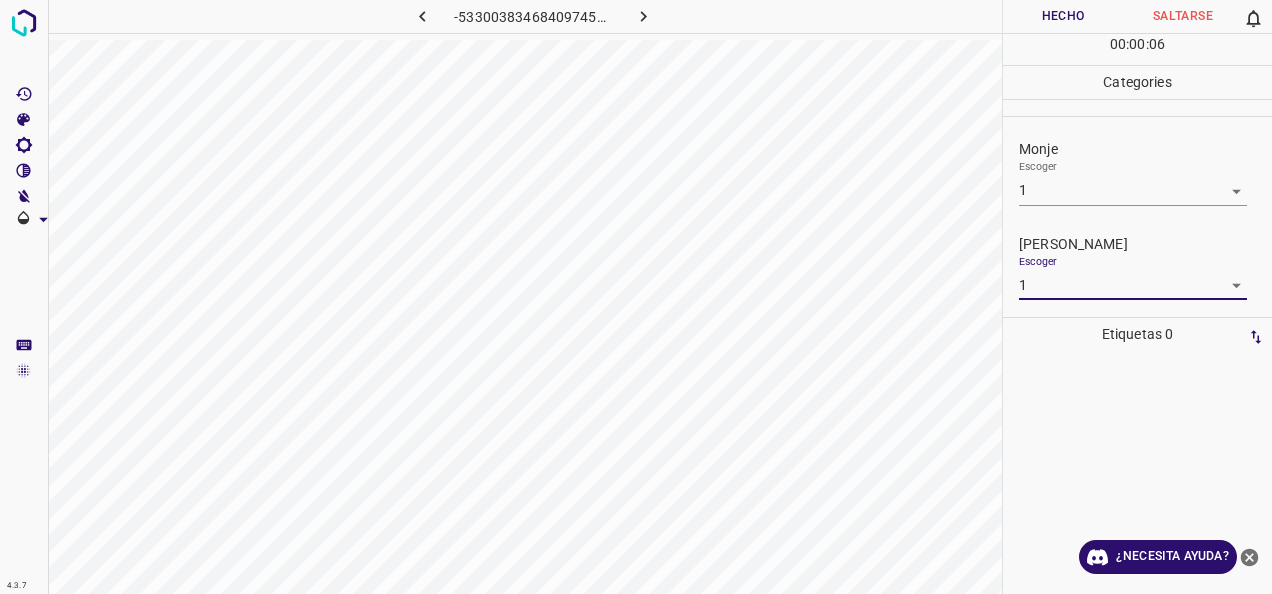 click on "Hecho" at bounding box center [1063, 16] 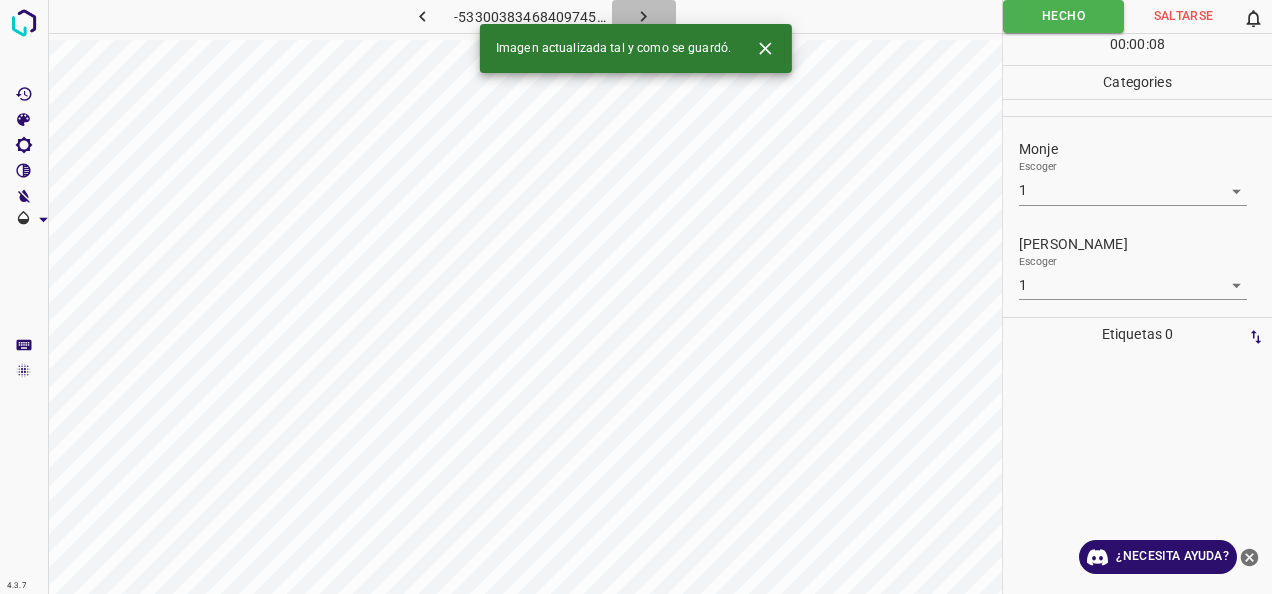 click 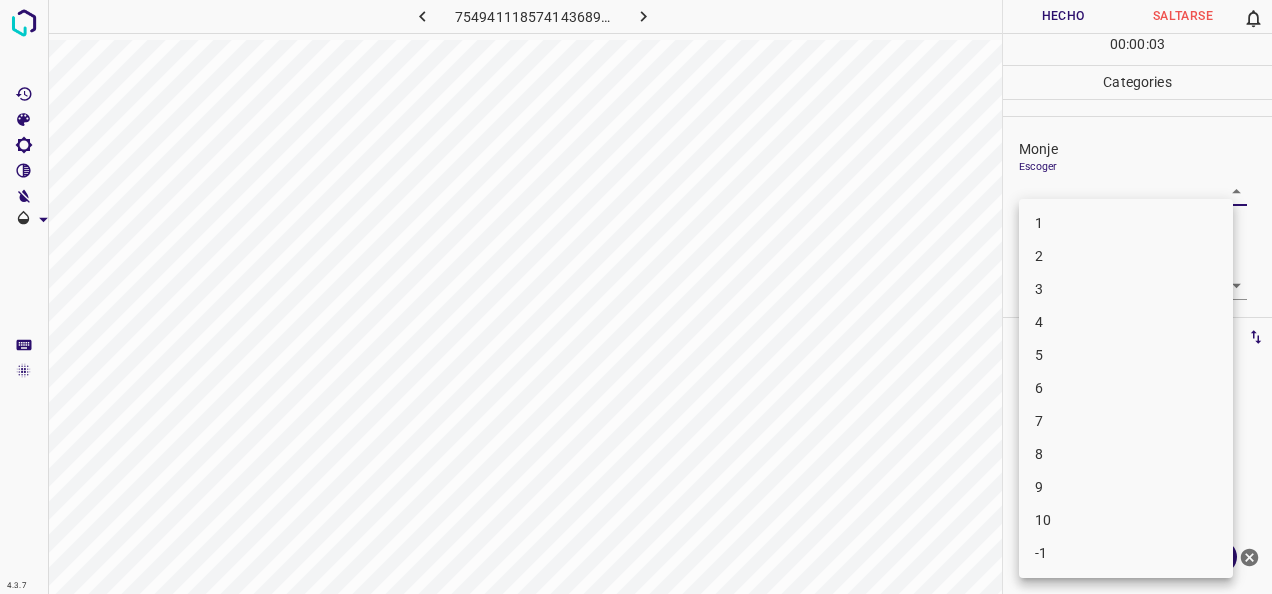 click on "4.3.7 754941118574143689.png Hecho Saltarse 0 00   : 00   : 03   Categories Monje  Escoger ​  [PERSON_NAME]   Escoger ​ Etiquetas 0 Categories 1 Monje 2  [PERSON_NAME] Herramientas Espacio Cambiar entre modos (Dibujar y Editar) Yo Etiquetado automático R Restaurar zoom M Acercar N Alejar Borrar Eliminar etiqueta de selección Filtros Z Restaurar filtros X Filtro de saturación C Filtro de brillo V Filtro de contraste B Filtro de escala de grises General O Descargar ¿Necesita ayuda? -Mensaje de texto -Esconder -Borrar 1 2 3 4 5 6 7 8 9 10 -1" at bounding box center (636, 297) 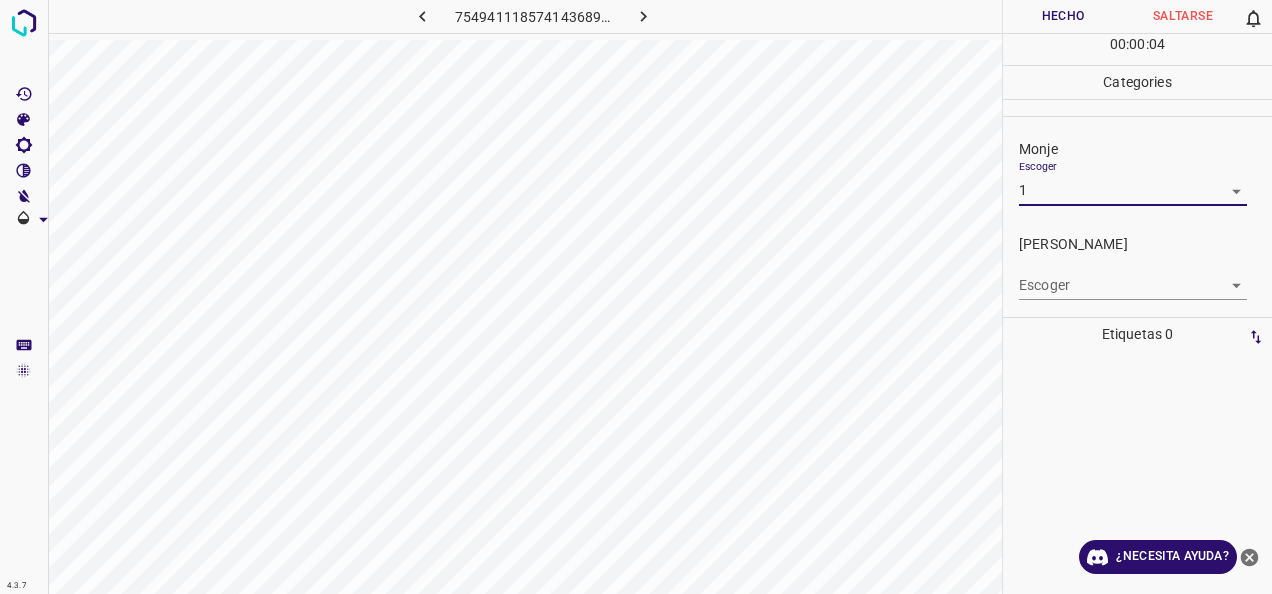 click on "4.3.7 754941118574143689.png Hecho Saltarse 0 00   : 00   : 04   Categories Monje  Escoger 1 1  [PERSON_NAME]   Escoger ​ Etiquetas 0 Categories 1 Monje 2  [PERSON_NAME] Herramientas Espacio Cambiar entre modos (Dibujar y Editar) Yo Etiquetado automático R Restaurar zoom M Acercar N Alejar Borrar Eliminar etiqueta de selección Filtros Z Restaurar filtros X Filtro de saturación C Filtro de brillo V Filtro de contraste B Filtro de escala de grises General O Descargar ¿Necesita ayuda? -Mensaje de texto -Esconder -Borrar" at bounding box center [636, 297] 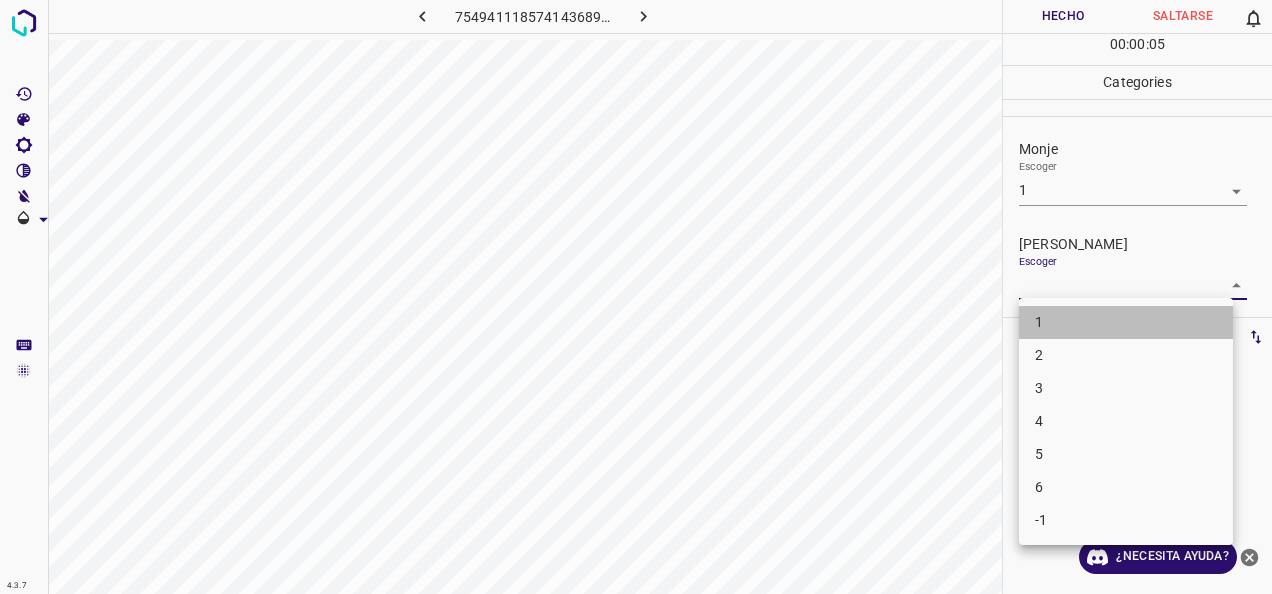 click on "1" at bounding box center (1126, 322) 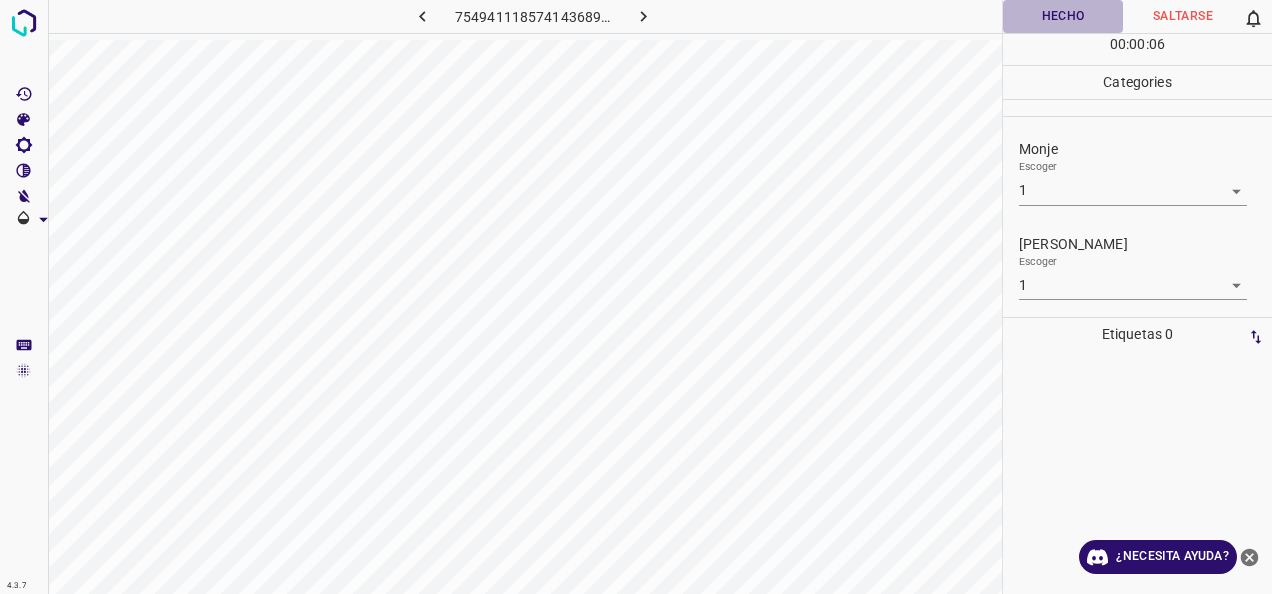 click on "Hecho" at bounding box center [1063, 16] 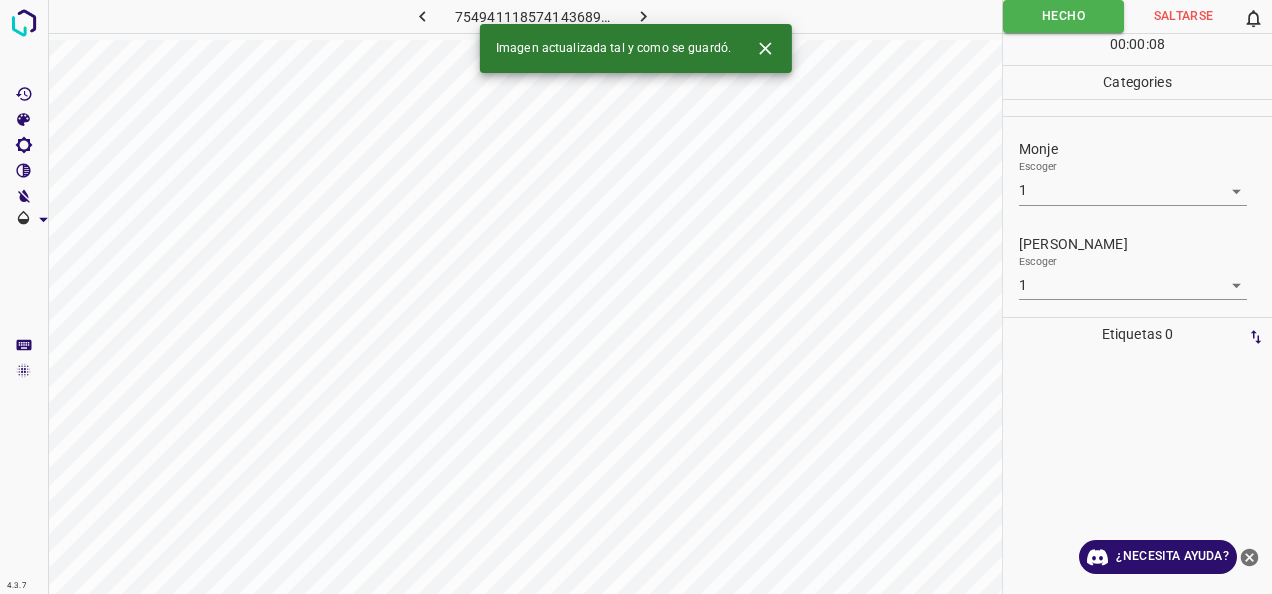 click 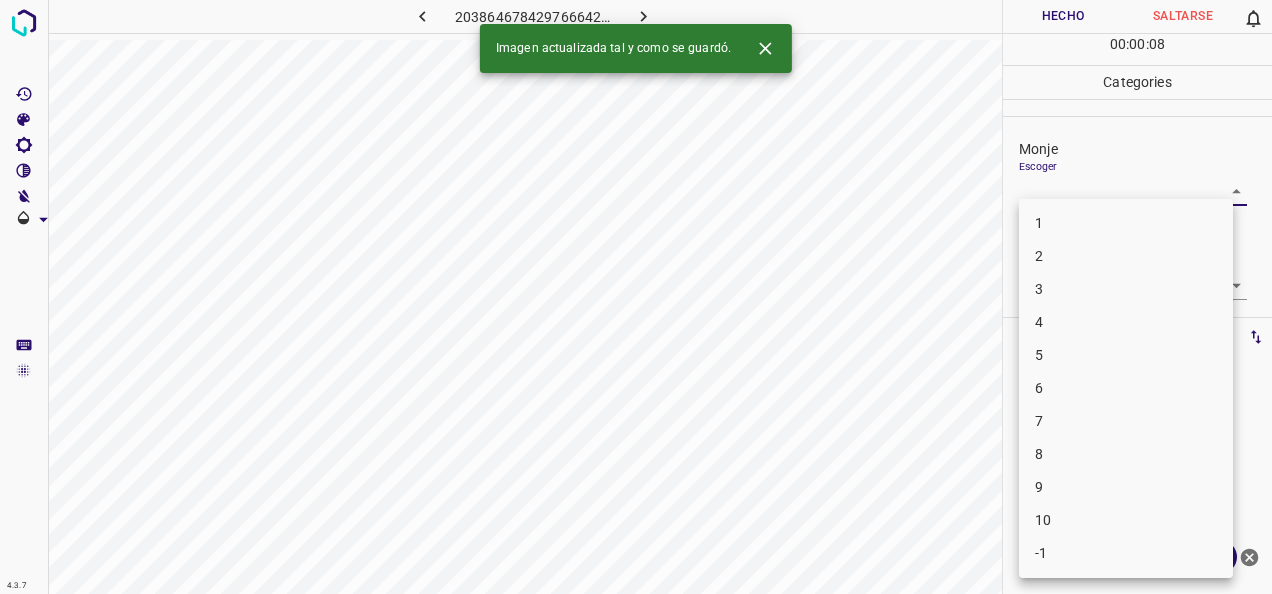 click on "4.3.7 2038646784297666427.png Hecho Saltarse 0 00   : 00   : 08   Categories Monje  Escoger ​  [PERSON_NAME]   Escoger ​ Etiquetas 0 Categories 1 Monje 2  [PERSON_NAME] Herramientas Espacio Cambiar entre modos (Dibujar y Editar) Yo Etiquetado automático R Restaurar zoom M Acercar N Alejar Borrar Eliminar etiqueta de selección Filtros Z Restaurar filtros X Filtro de saturación C Filtro de brillo V Filtro de contraste B Filtro de escala de grises General O Descargar Imagen actualizada tal y como se guardó. ¿Necesita ayuda? -Mensaje de texto -Esconder -Borrar 1 2 3 4 5 6 7 8 9 10 -1" at bounding box center (636, 297) 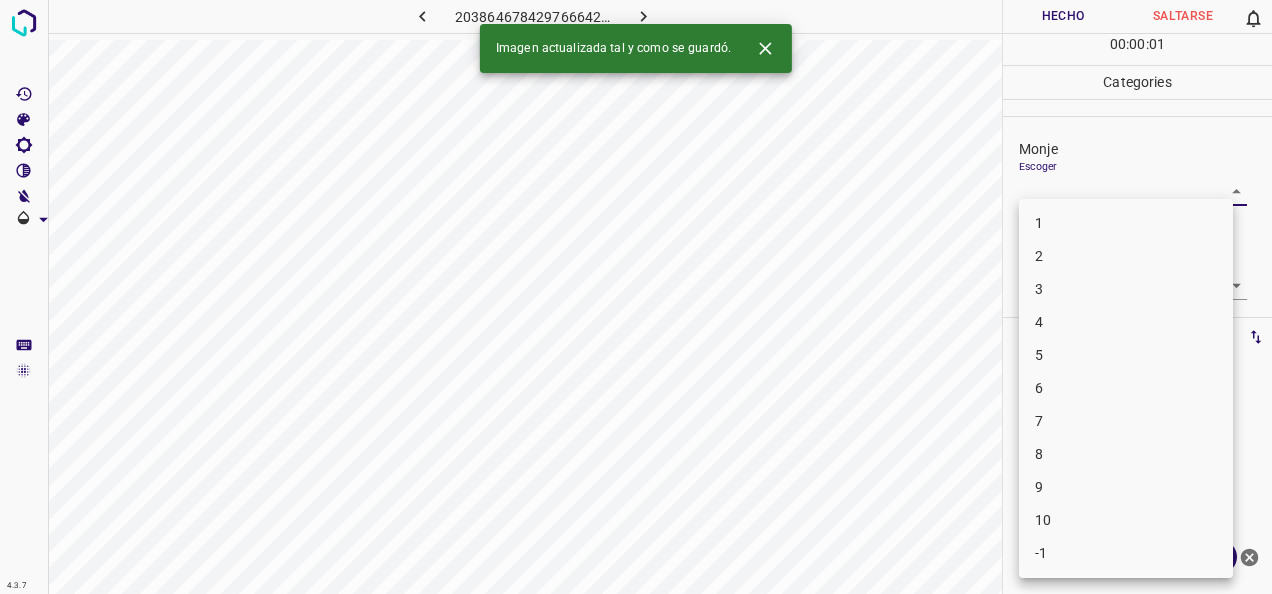 click on "1" at bounding box center [1126, 223] 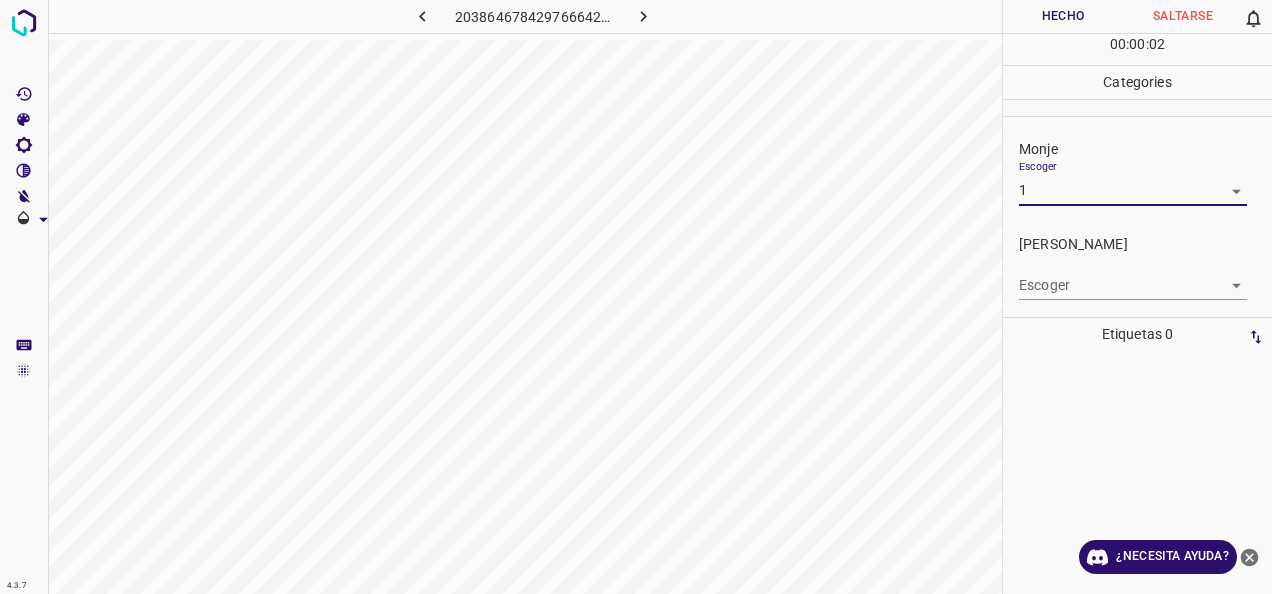 click on "4.3.7 2038646784297666427.png Hecho Saltarse 0 00   : 00   : 02   Categories Monje  Escoger 1 1  [PERSON_NAME]   Escoger ​ Etiquetas 0 Categories 1 Monje 2  [PERSON_NAME] Herramientas Espacio Cambiar entre modos (Dibujar y Editar) Yo Etiquetado automático R Restaurar zoom M Acercar N Alejar Borrar Eliminar etiqueta de selección Filtros Z Restaurar filtros X Filtro de saturación C Filtro de brillo V Filtro de contraste B Filtro de escala de grises General O Descargar ¿Necesita ayuda? -Mensaje de texto -Esconder -Borrar" at bounding box center (636, 297) 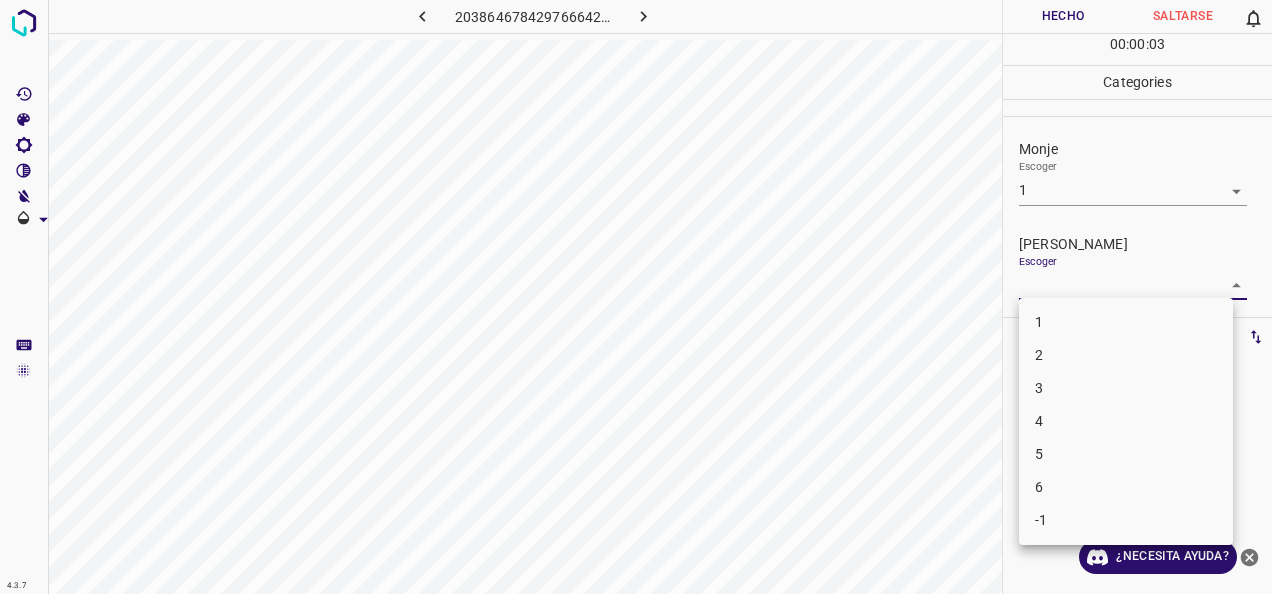 click on "1" at bounding box center (1126, 322) 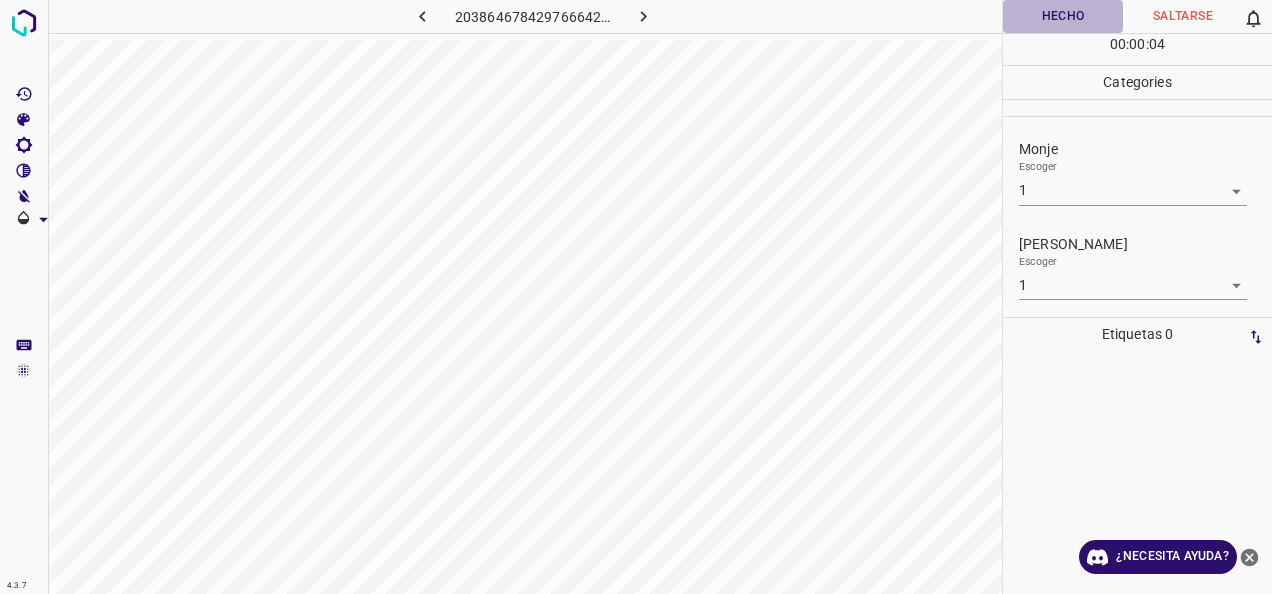 click on "Hecho" at bounding box center (1063, 16) 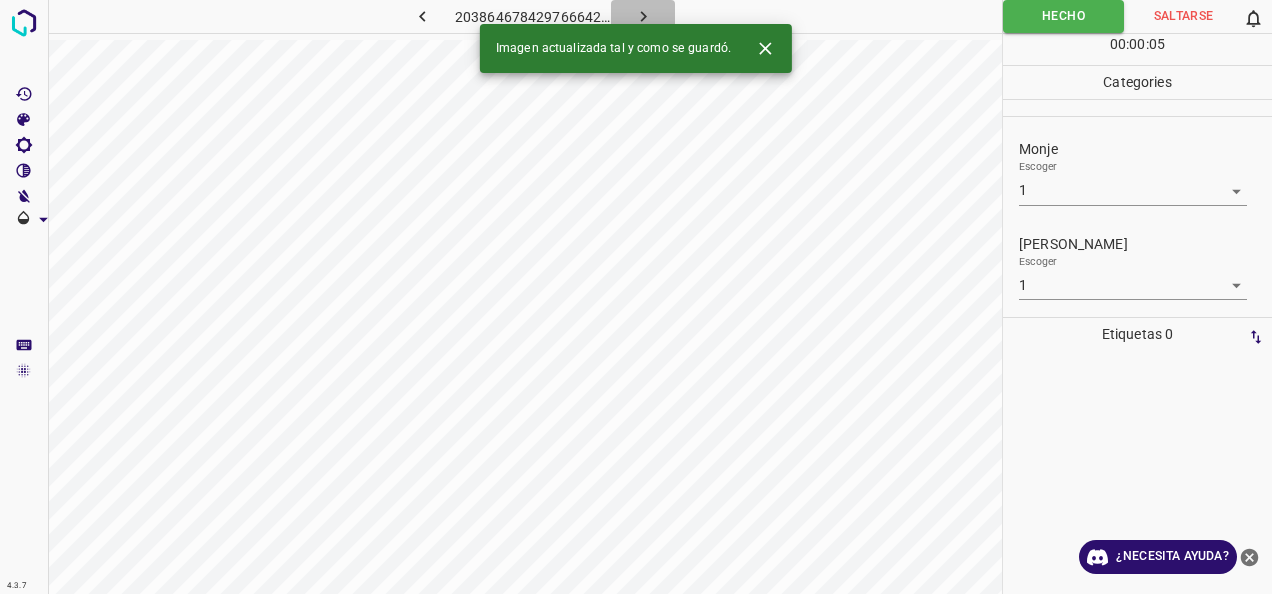 click 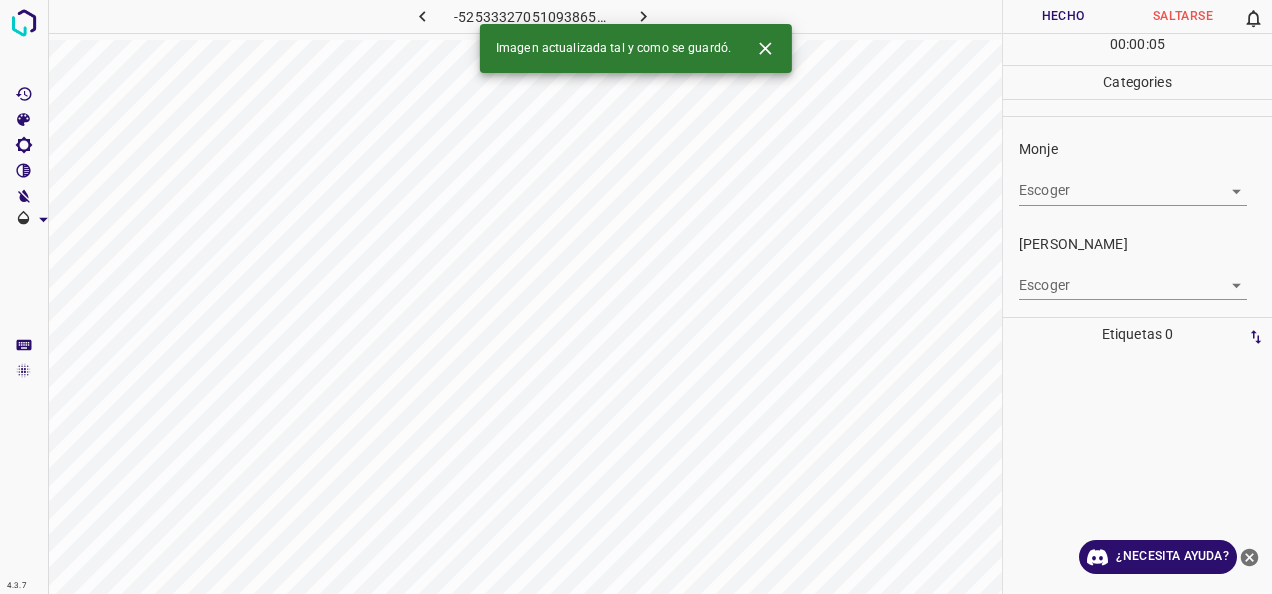 click on "4.3.7 -5253332705109386593.png Hecho Saltarse 0 00   : 00   : 05   Categories Monje  Escoger ​  [PERSON_NAME]   Escoger ​ Etiquetas 0 Categories 1 Monje 2  [PERSON_NAME] Herramientas Espacio Cambiar entre modos (Dibujar y Editar) Yo Etiquetado automático R Restaurar zoom M Acercar N Alejar Borrar Eliminar etiqueta de selección Filtros Z Restaurar filtros X Filtro de saturación C Filtro de brillo V Filtro de contraste B Filtro de escala de grises General O Descargar Imagen actualizada tal y como se guardó. ¿Necesita ayuda? -Mensaje de texto -Esconder -Borrar" at bounding box center [636, 297] 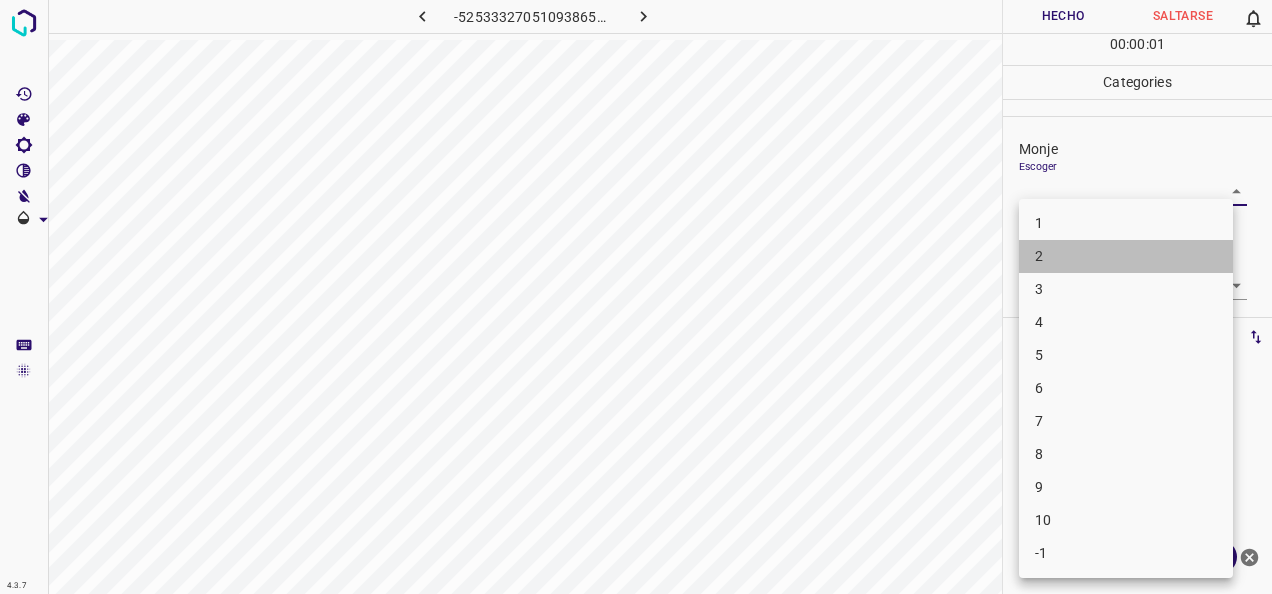 click on "2" at bounding box center [1126, 256] 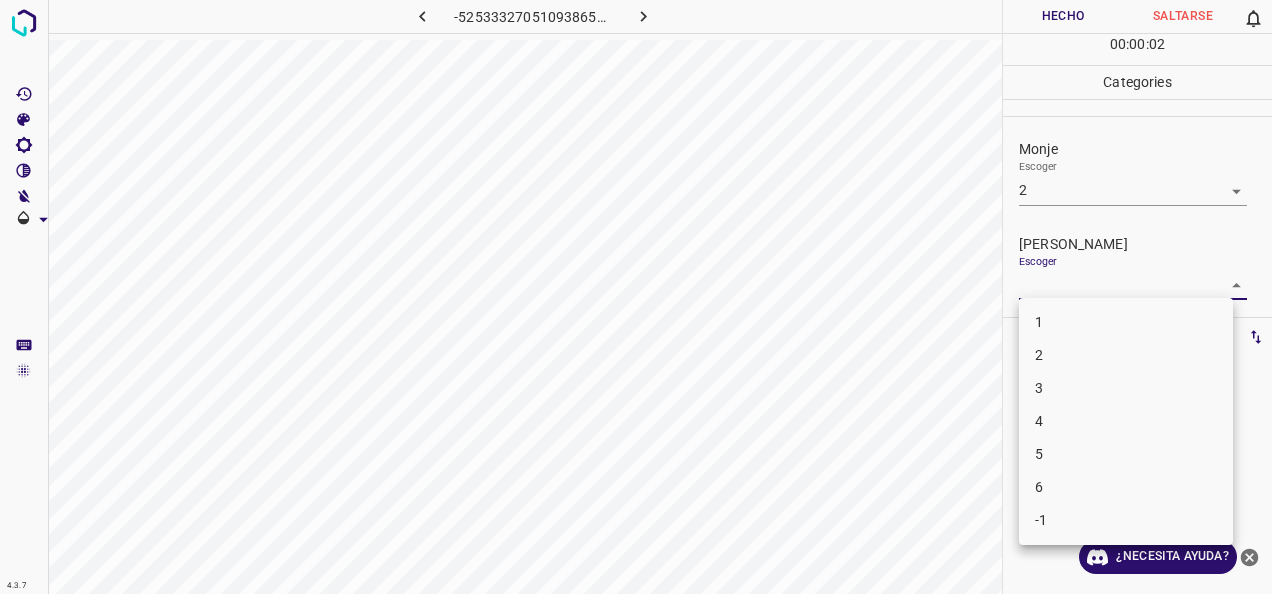 click on "4.3.7 -5253332705109386593.png Hecho Saltarse 0 00   : 00   : 02   Categories Monje  Escoger 2 2  [PERSON_NAME]   Escoger ​ Etiquetas 0 Categories 1 Monje 2  [PERSON_NAME] Herramientas Espacio Cambiar entre modos (Dibujar y Editar) Yo Etiquetado automático R Restaurar zoom M Acercar N Alejar Borrar Eliminar etiqueta de selección Filtros Z Restaurar filtros X Filtro de saturación C Filtro de brillo V Filtro de contraste B Filtro de escala de grises General O Descargar ¿Necesita ayuda? -Mensaje de texto -Esconder -Borrar 1 2 3 4 5 6 -1" at bounding box center [636, 297] 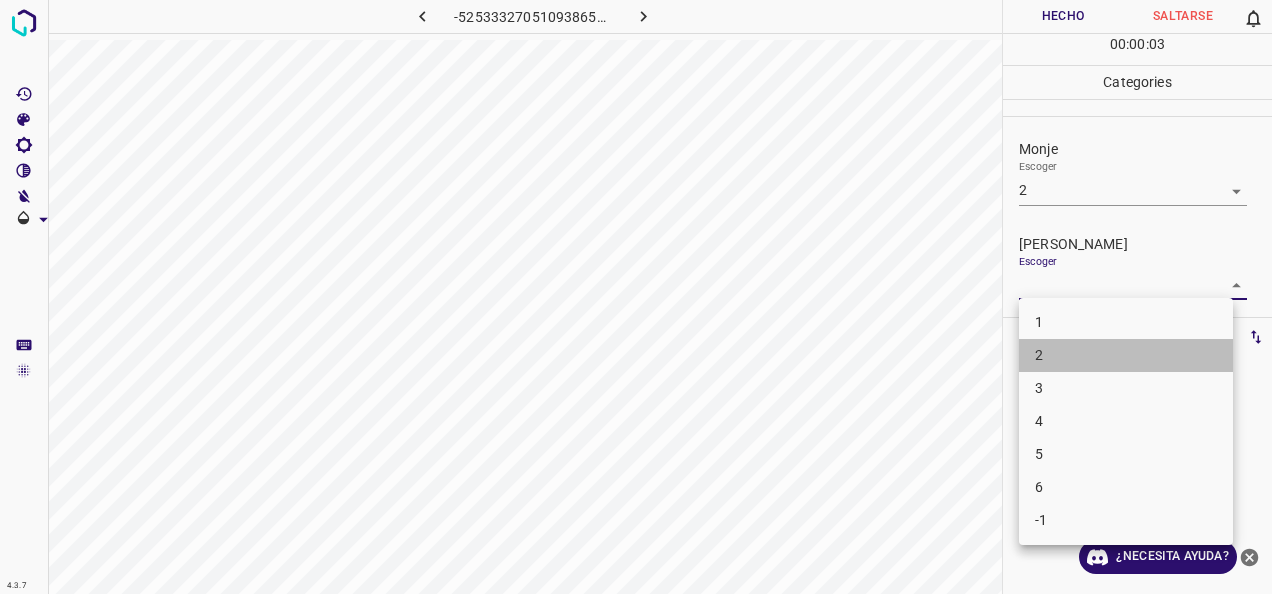 click on "2" at bounding box center (1126, 355) 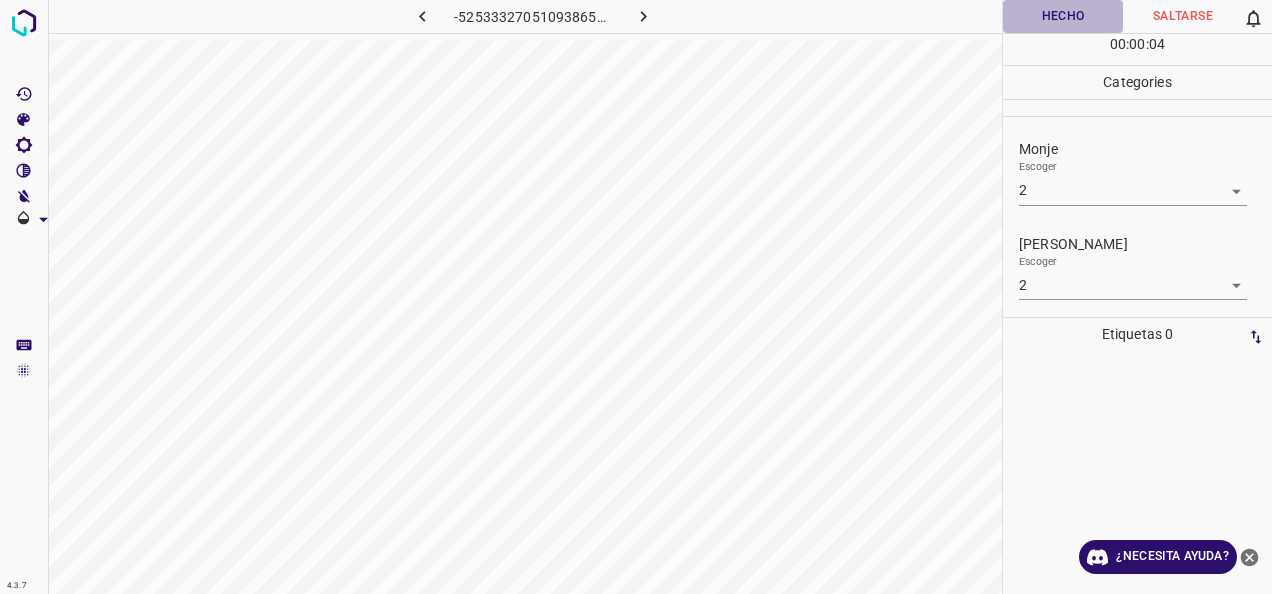 click on "Hecho" at bounding box center [1063, 16] 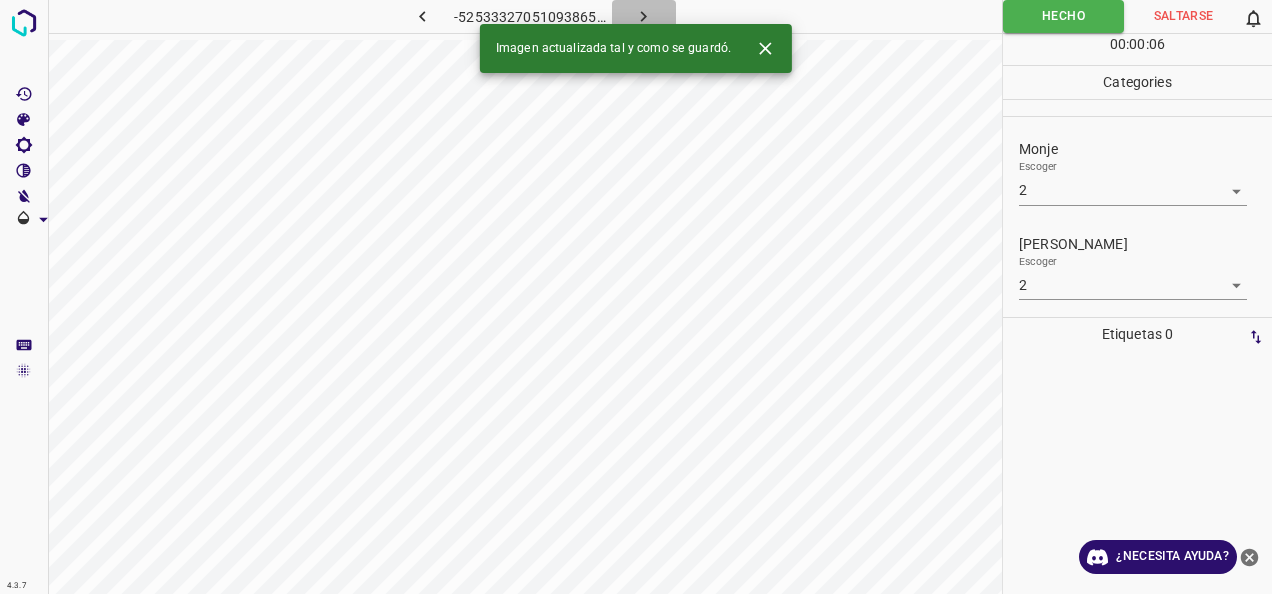 click 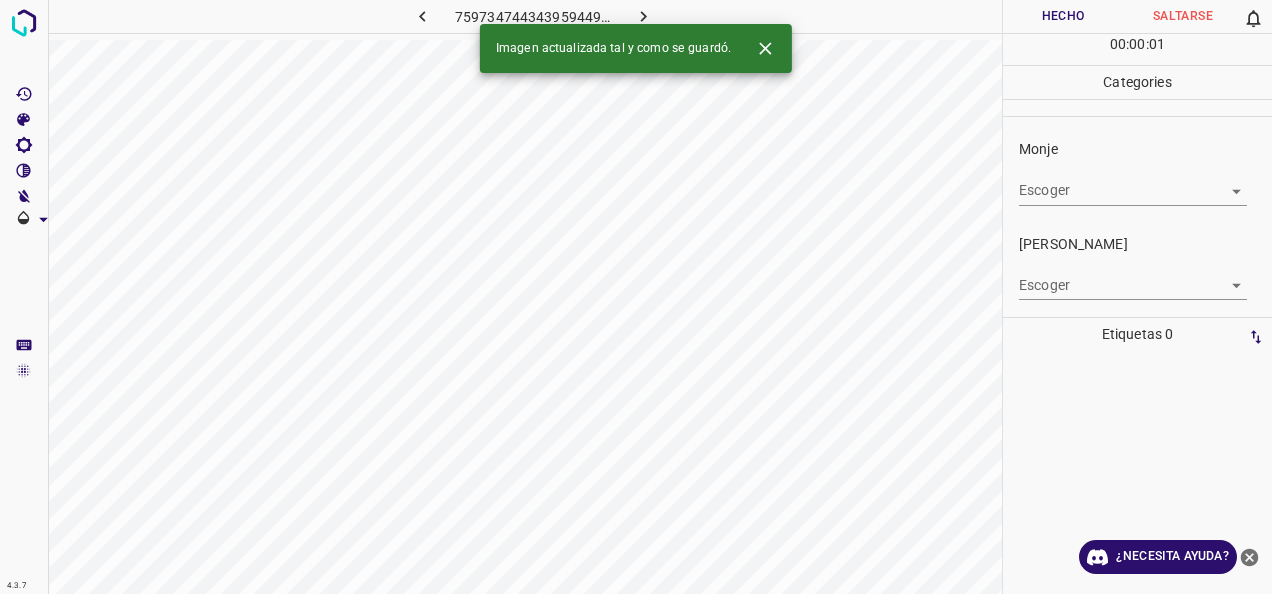 click on "4.3.7 7597347443439594493.png Hecho Saltarse 0 00   : 00   : 01   Categories Monje  Escoger ​  [PERSON_NAME]   Escoger ​ Etiquetas 0 Categories 1 Monje 2  [PERSON_NAME] Herramientas Espacio Cambiar entre modos (Dibujar y Editar) Yo Etiquetado automático R Restaurar zoom M Acercar N Alejar Borrar Eliminar etiqueta de selección Filtros Z Restaurar filtros X Filtro de saturación C Filtro de brillo V Filtro de contraste B Filtro de escala de grises General O Descargar Imagen actualizada tal y como se guardó. ¿Necesita ayuda? -Mensaje de texto -Esconder -Borrar" at bounding box center [636, 297] 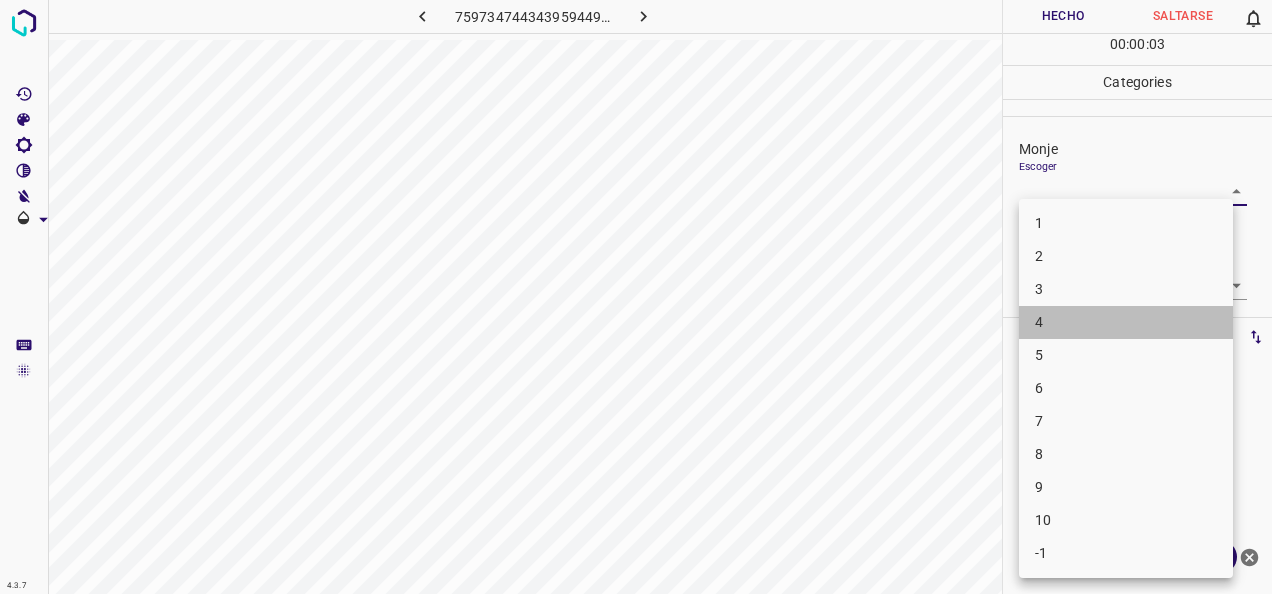 click on "4" at bounding box center (1126, 322) 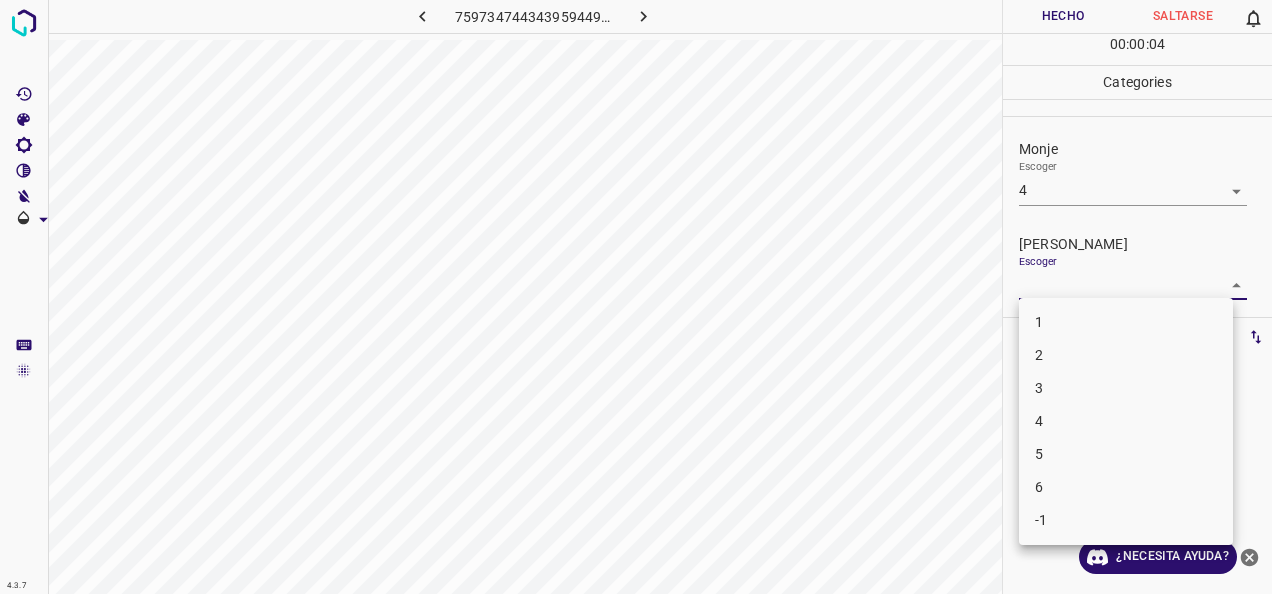 drag, startPoint x: 1224, startPoint y: 277, endPoint x: 1154, endPoint y: 349, distance: 100.41912 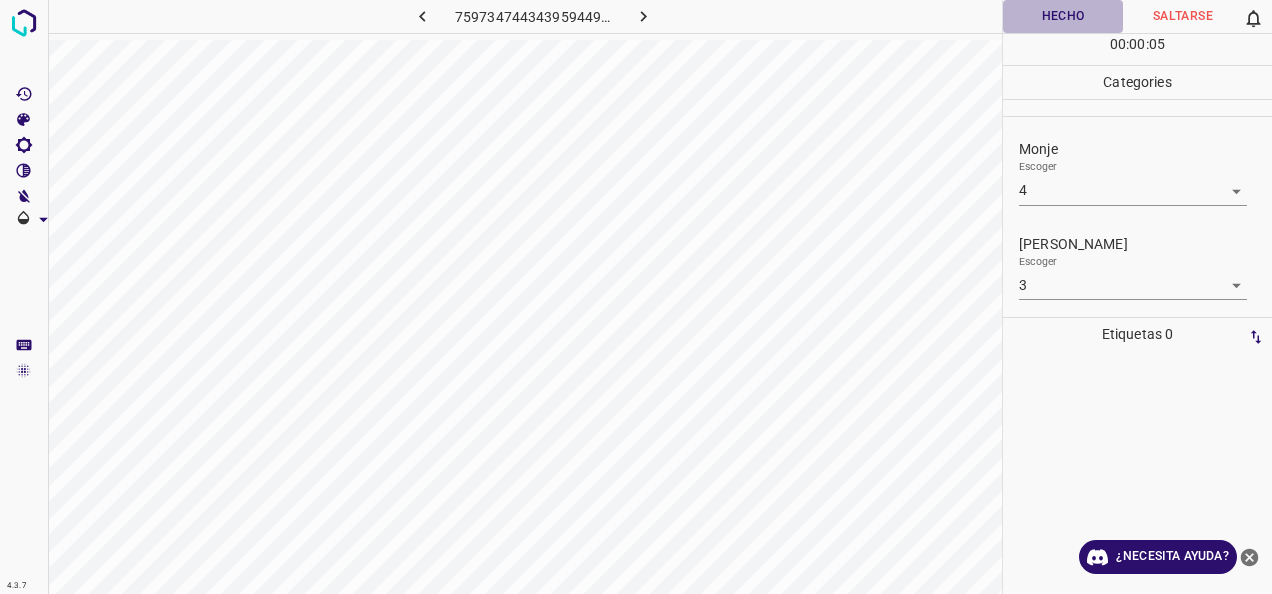 click on "Hecho" at bounding box center (1063, 16) 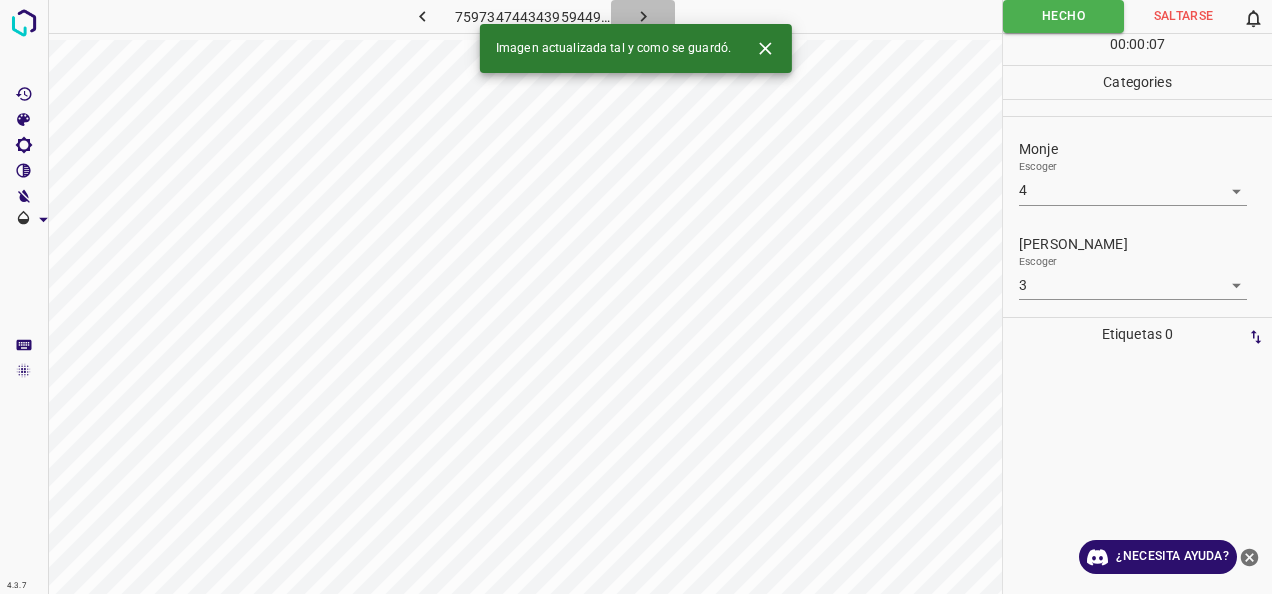 click 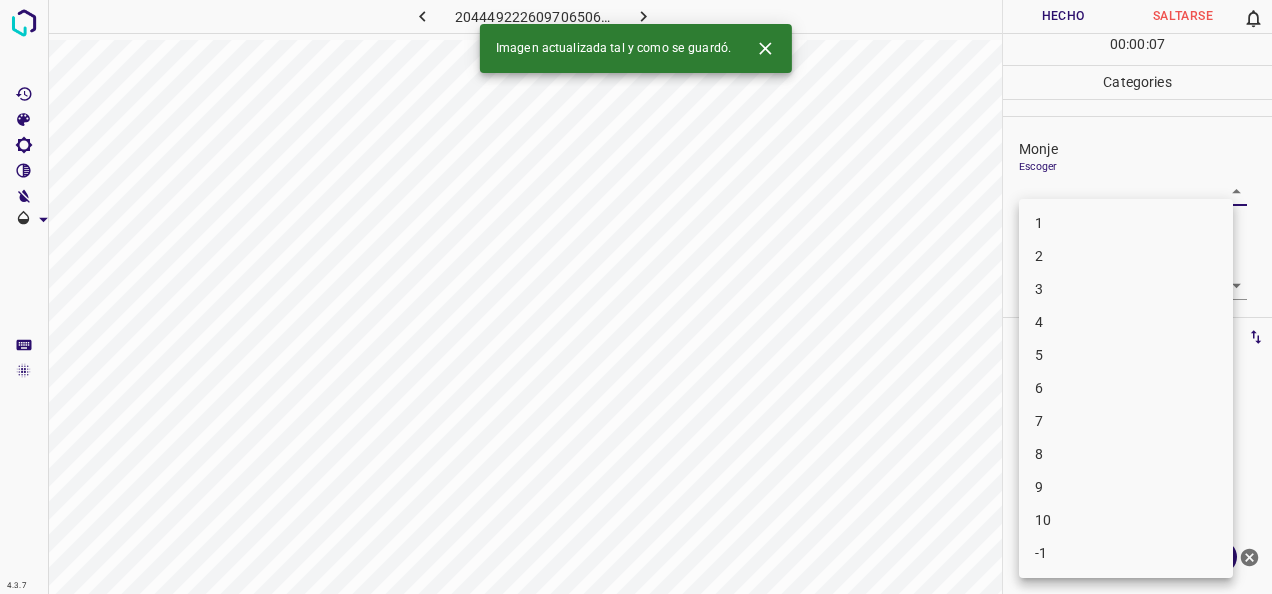 click on "4.3.7 2044492226097065064.png Hecho Saltarse 0 00   : 00   : 07   Categories Monje  Escoger ​  [PERSON_NAME]   Escoger ​ Etiquetas 0 Categories 1 Monje 2  [PERSON_NAME] Herramientas Espacio Cambiar entre modos (Dibujar y Editar) Yo Etiquetado automático R Restaurar zoom M Acercar N Alejar Borrar Eliminar etiqueta de selección Filtros Z Restaurar filtros X Filtro de saturación C Filtro de brillo V Filtro de contraste B Filtro de escala de grises General O Descargar Imagen actualizada tal y como se guardó. ¿Necesita ayuda? -Mensaje de texto -Esconder -Borrar 1 2 3 4 5 6 7 8 9 10 -1" at bounding box center (636, 297) 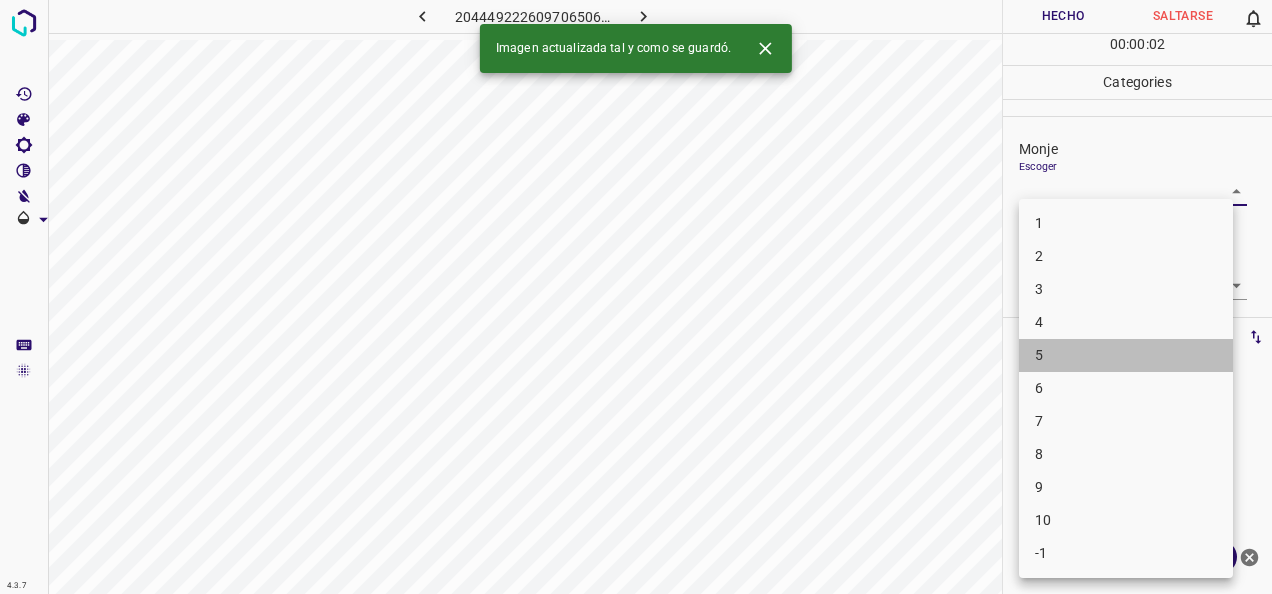 click on "5" at bounding box center [1126, 355] 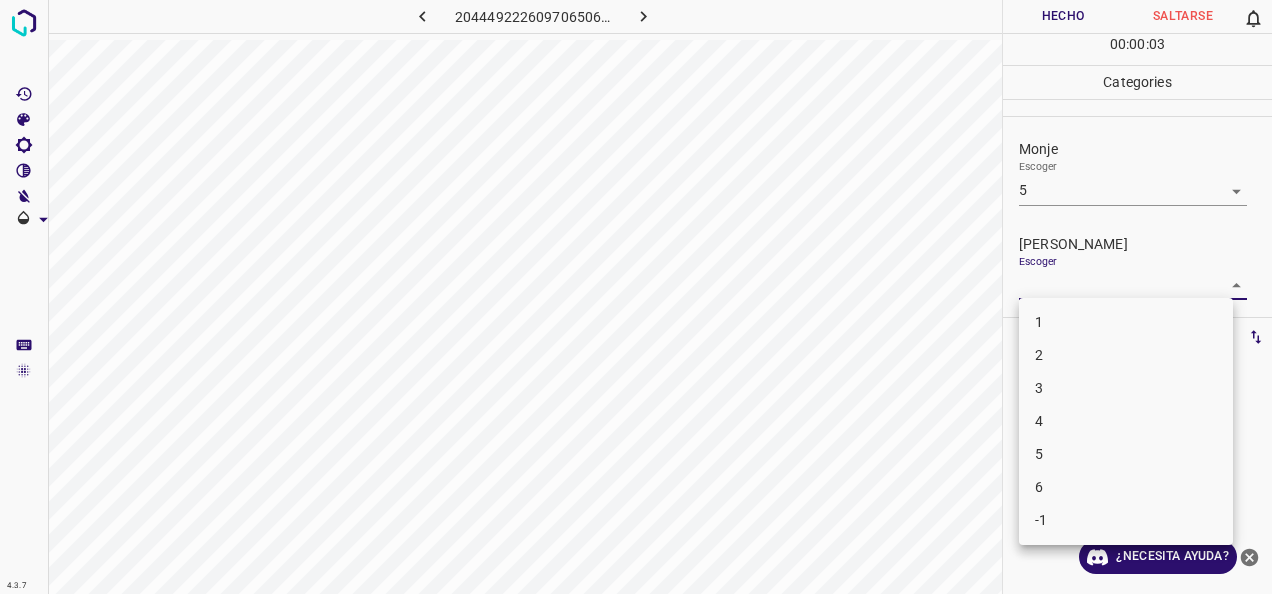 click on "4.3.7 2044492226097065064.png Hecho Saltarse 0 00   : 00   : 03   Categories Monje  Escoger 5 5  [PERSON_NAME]   Escoger ​ Etiquetas 0 Categories 1 Monje 2  [PERSON_NAME] Herramientas Espacio Cambiar entre modos (Dibujar y Editar) Yo Etiquetado automático R Restaurar zoom M Acercar N Alejar Borrar Eliminar etiqueta de selección Filtros Z Restaurar filtros X Filtro de saturación C Filtro de brillo V Filtro de contraste B Filtro de escala de grises General O Descargar ¿Necesita ayuda? -Mensaje de texto -Esconder -Borrar 1 2 3 4 5 6 -1" at bounding box center (636, 297) 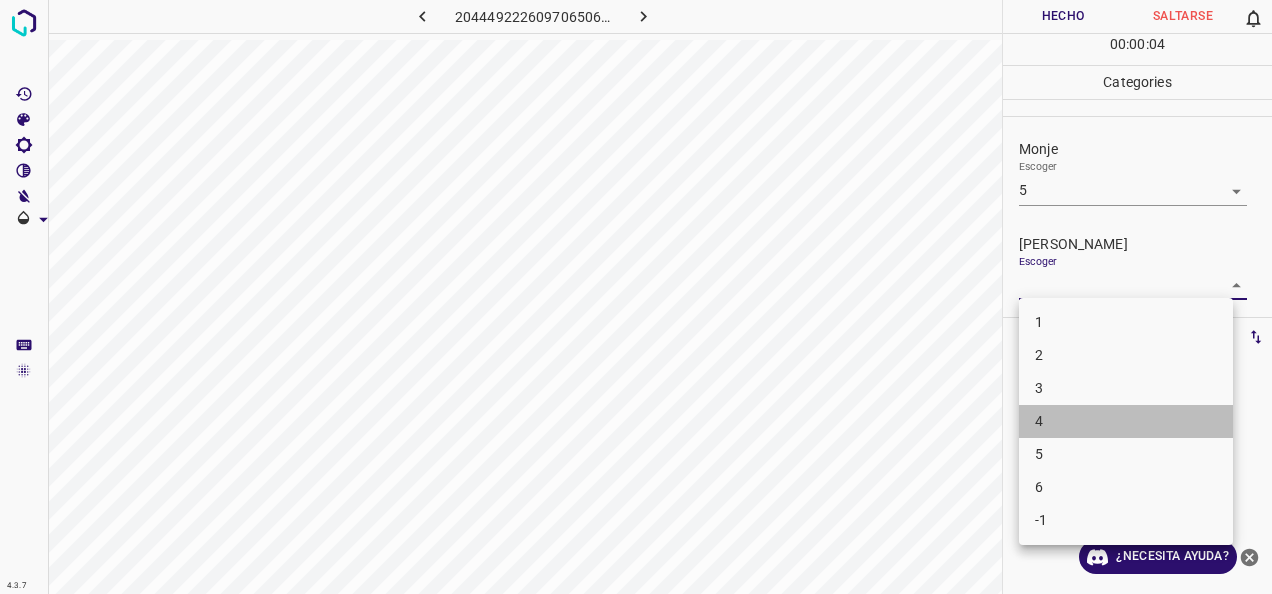 click on "4" at bounding box center (1126, 421) 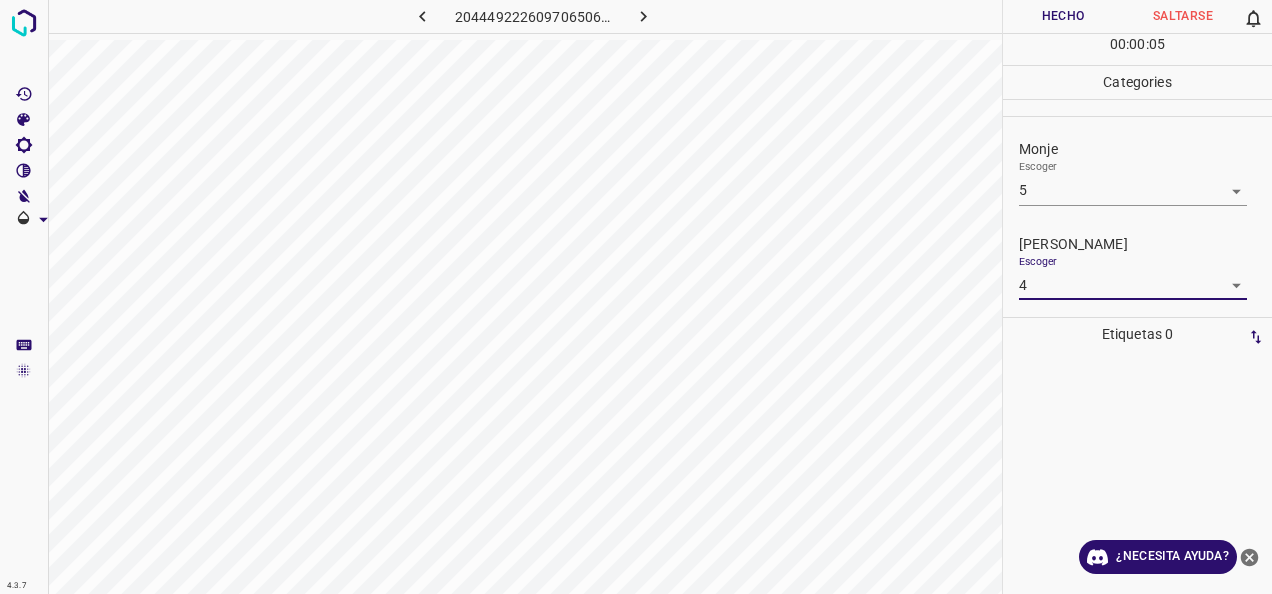 click on "Hecho" at bounding box center (1063, 16) 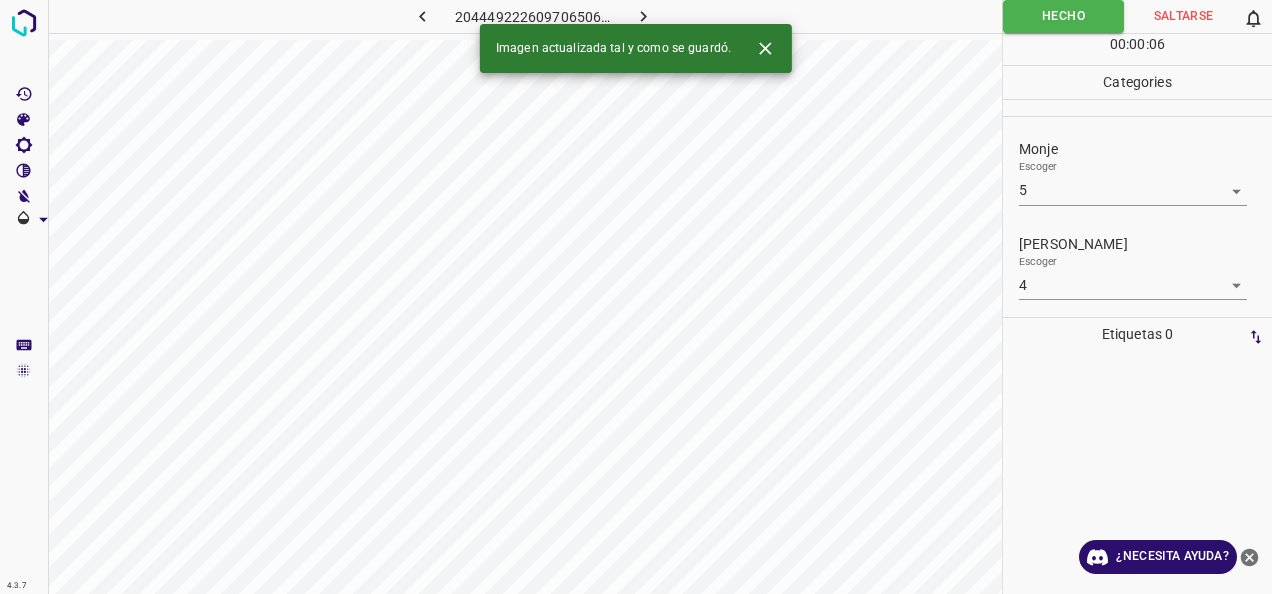 click at bounding box center (643, 16) 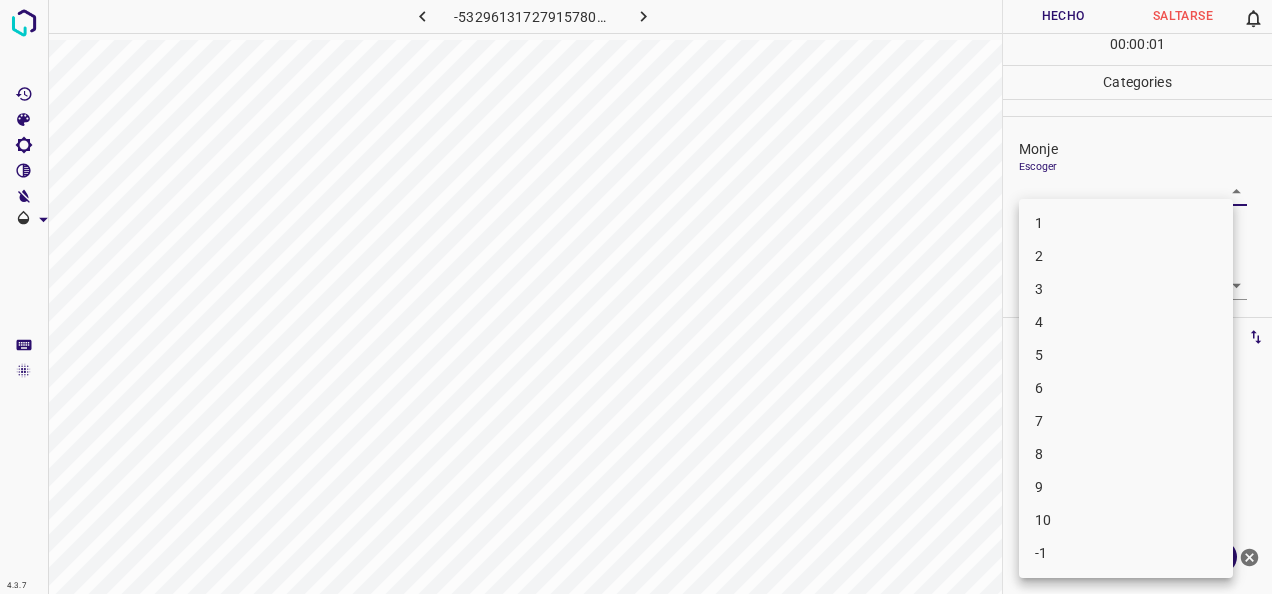 click on "4.3.7 -5329613172791578054.png Hecho Saltarse 0 00   : 00   : 01   Categories [PERSON_NAME] ​  [PERSON_NAME]   Escoger ​ Etiquetas 0 Categories 1 Monje 2  [PERSON_NAME] Herramientas Espacio Cambiar entre modos (Dibujar y Editar) Yo Etiquetado automático R Restaurar zoom M Acercar N Alejar Borrar Eliminar etiqueta de selección Filtros Z Restaurar filtros X Filtro de saturación C Filtro de brillo V Filtro de contraste B Filtro de escala de grises General O Descargar ¿Necesita ayuda? -Mensaje de texto -Esconder -Borrar 1 2 3 4 5 6 7 8 9 10 -1" at bounding box center (636, 297) 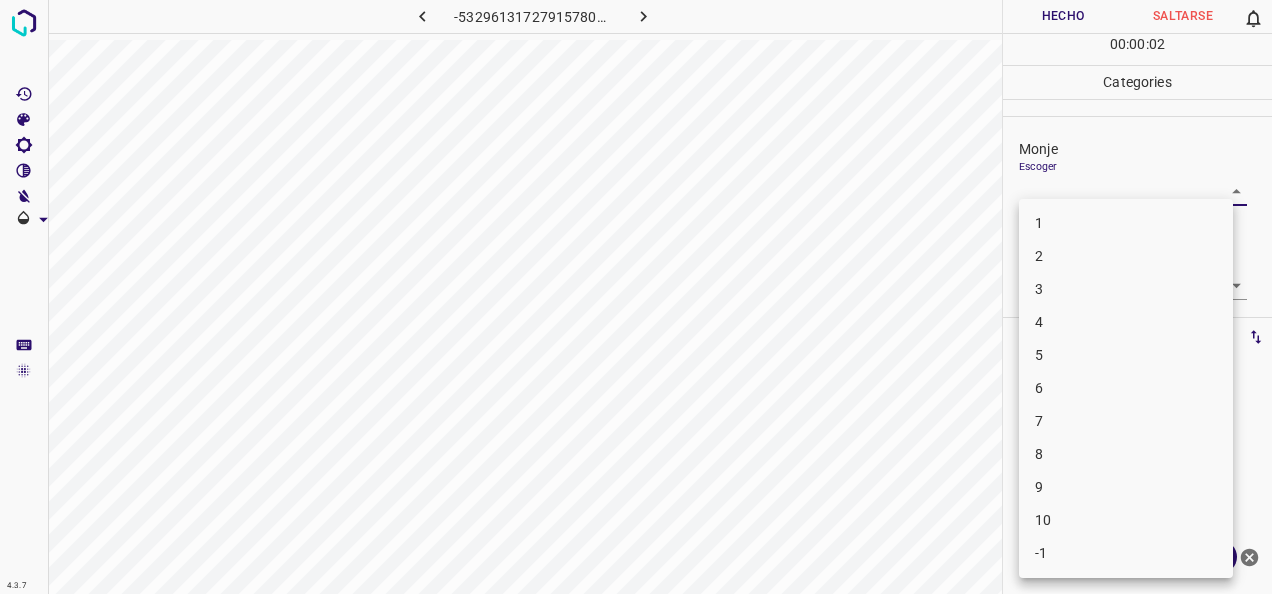 click on "5" at bounding box center (1126, 355) 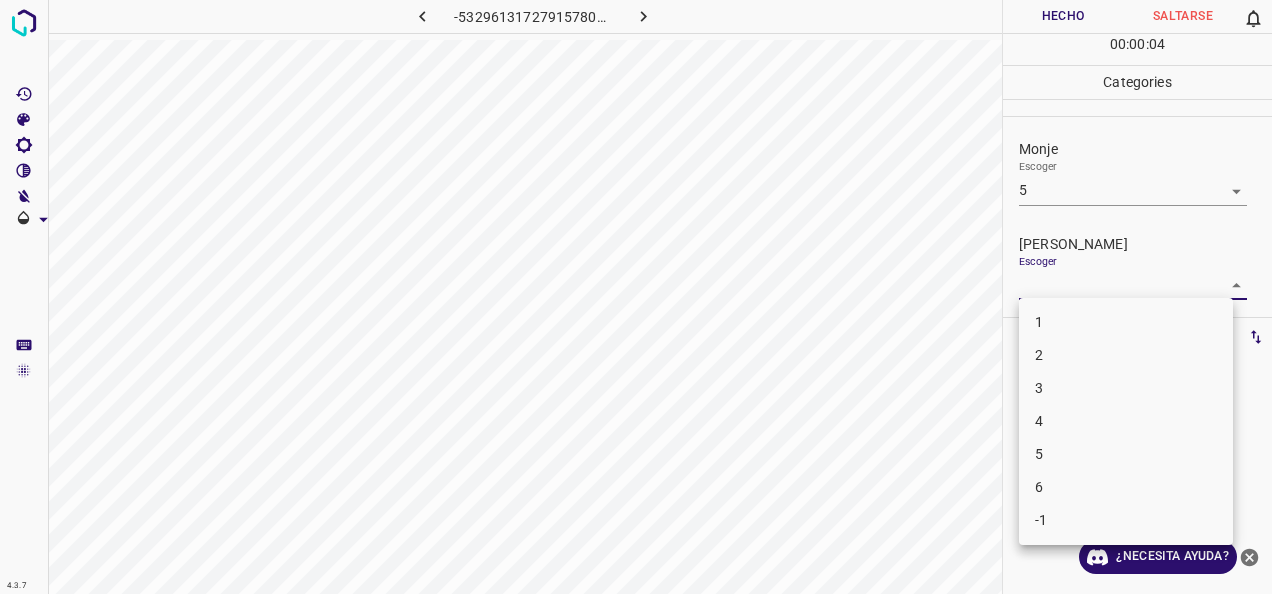 click on "4.3.7 -5329613172791578054.png Hecho Saltarse 0 00   : 00   : 04   Categories Monje  Escoger 5 5  [PERSON_NAME]   Escoger ​ Etiquetas 0 Categories 1 Monje 2  [PERSON_NAME] Herramientas Espacio Cambiar entre modos (Dibujar y Editar) Yo Etiquetado automático R Restaurar zoom M Acercar N Alejar Borrar Eliminar etiqueta de selección Filtros Z Restaurar filtros X Filtro de saturación C Filtro de brillo V Filtro de contraste B Filtro de escala de grises General O Descargar ¿Necesita ayuda? -Mensaje de texto -Esconder -Borrar 1 2 3 4 5 6 -1" at bounding box center [636, 297] 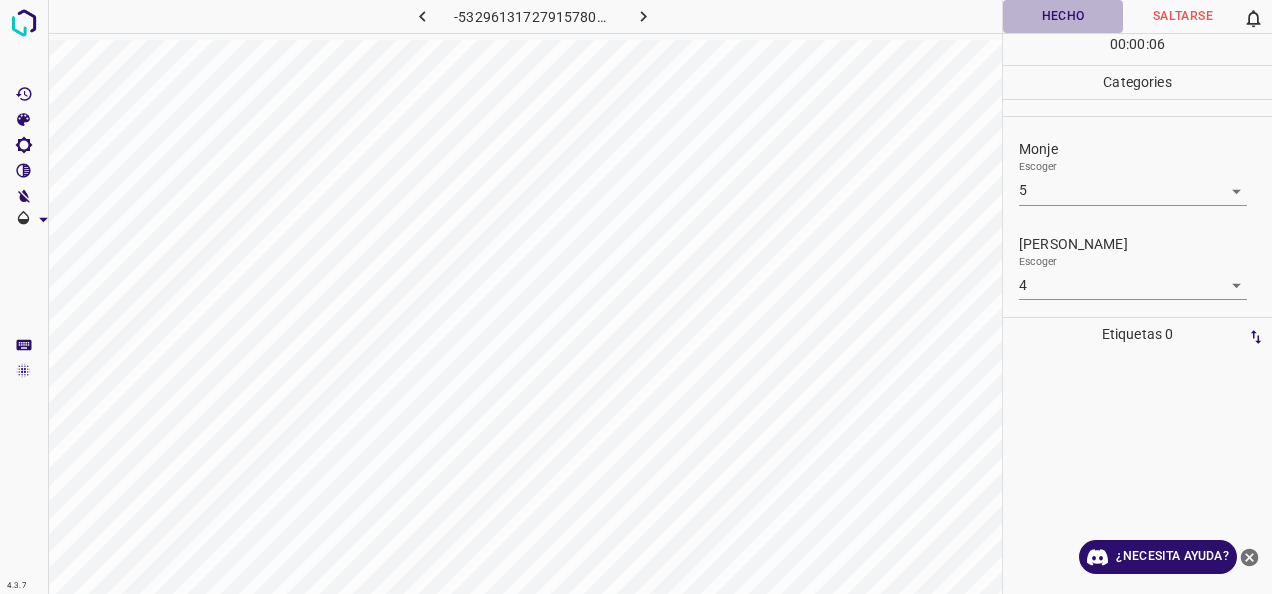 click on "Hecho" at bounding box center [1063, 16] 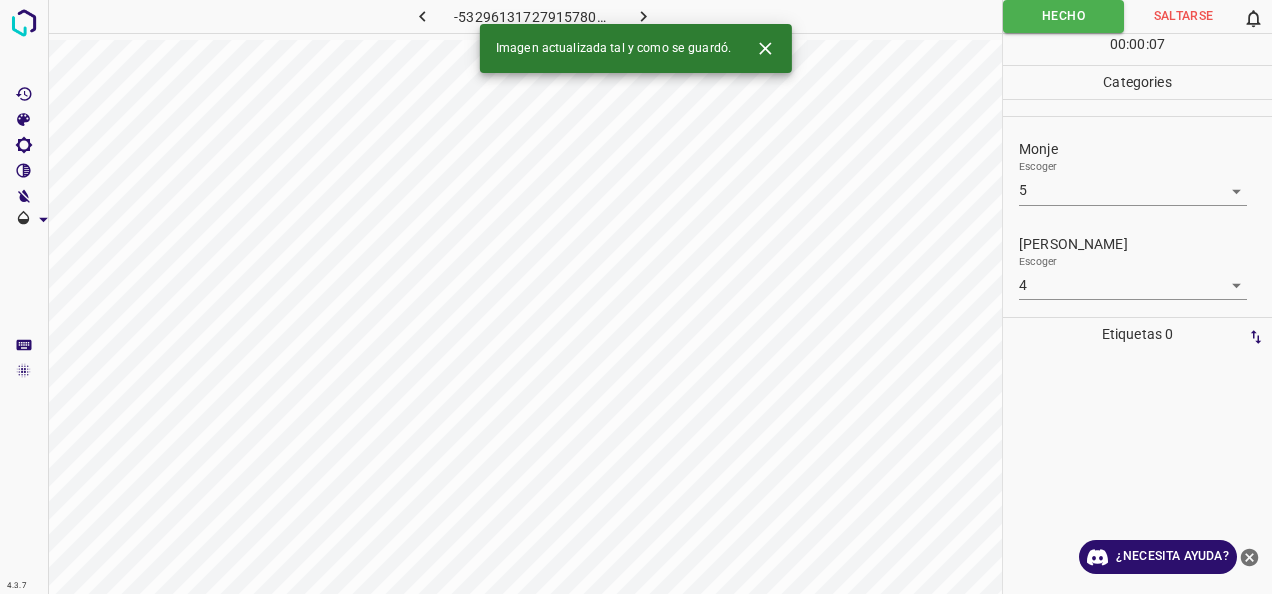 click at bounding box center [644, 16] 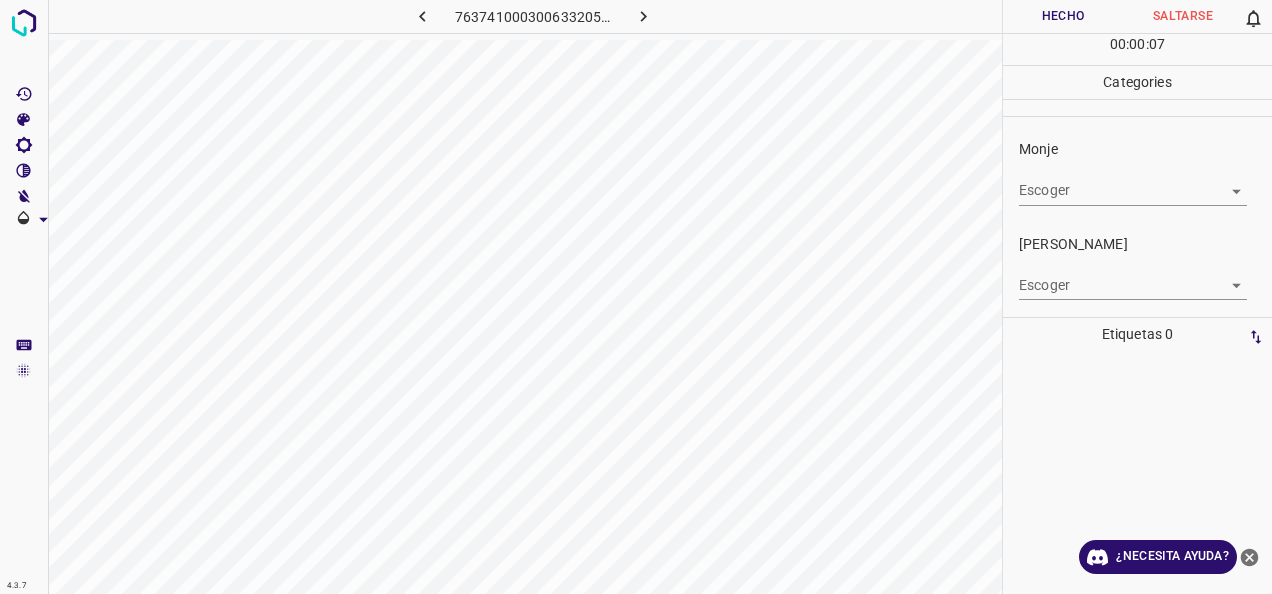 click on "4.3.7 7637410003006332051.png Hecho Saltarse 0 00   : 00   : 07   Categories Monje  Escoger ​  [PERSON_NAME]   Escoger ​ Etiquetas 0 Categories 1 Monje 2  [PERSON_NAME] Herramientas Espacio Cambiar entre modos (Dibujar y Editar) Yo Etiquetado automático R Restaurar zoom M Acercar N Alejar Borrar Eliminar etiqueta de selección Filtros Z Restaurar filtros X Filtro de saturación C Filtro de brillo V Filtro de contraste B Filtro de escala de grises General O Descargar ¿Necesita ayuda? -Mensaje de texto -Esconder -Borrar" at bounding box center [636, 297] 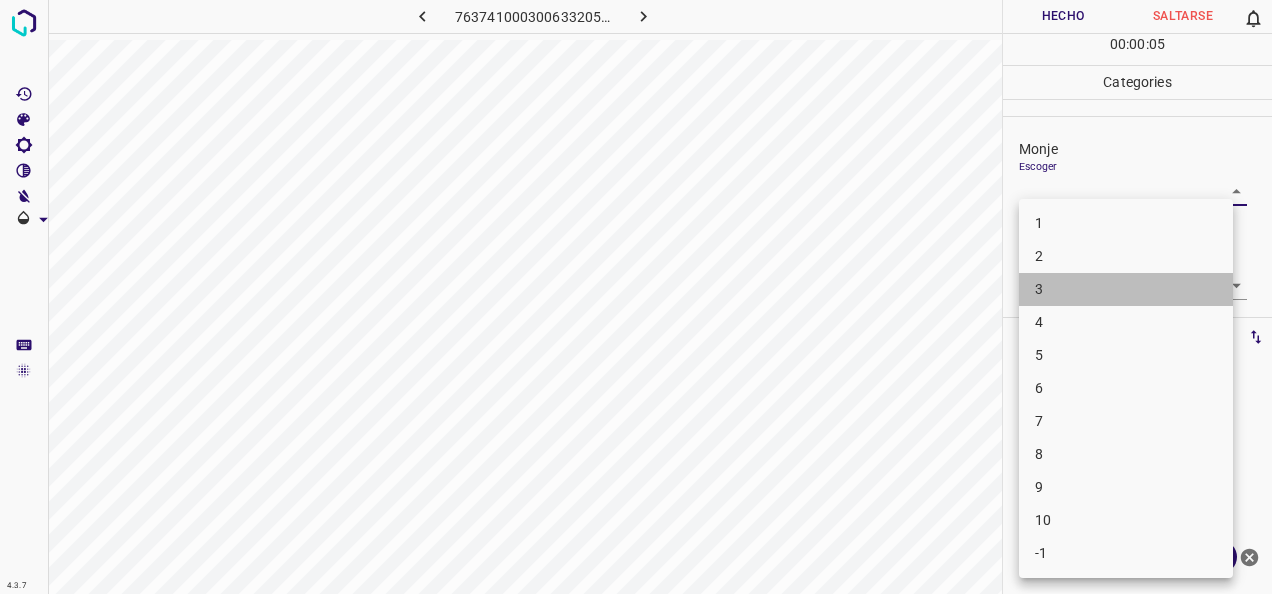 click on "3" at bounding box center [1126, 289] 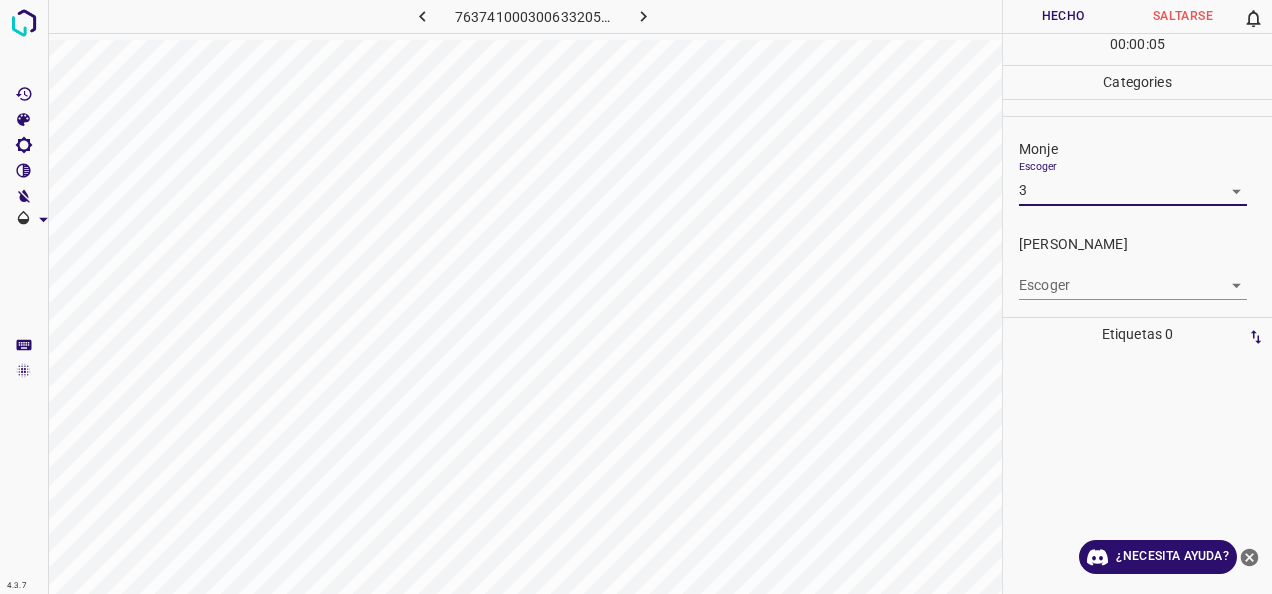 click on "4.3.7 7637410003006332051.png Hecho Saltarse 0 00   : 00   : 05   Categories Monje  Escoger 3 3  [PERSON_NAME]   Escoger ​ Etiquetas 0 Categories 1 Monje 2  [PERSON_NAME] Herramientas Espacio Cambiar entre modos (Dibujar y Editar) Yo Etiquetado automático R Restaurar zoom M Acercar N Alejar Borrar Eliminar etiqueta de selección Filtros Z Restaurar filtros X Filtro de saturación C Filtro de brillo V Filtro de contraste B Filtro de escala de grises General O Descargar ¿Necesita ayuda? -Mensaje de texto -Esconder -Borrar" at bounding box center [636, 297] 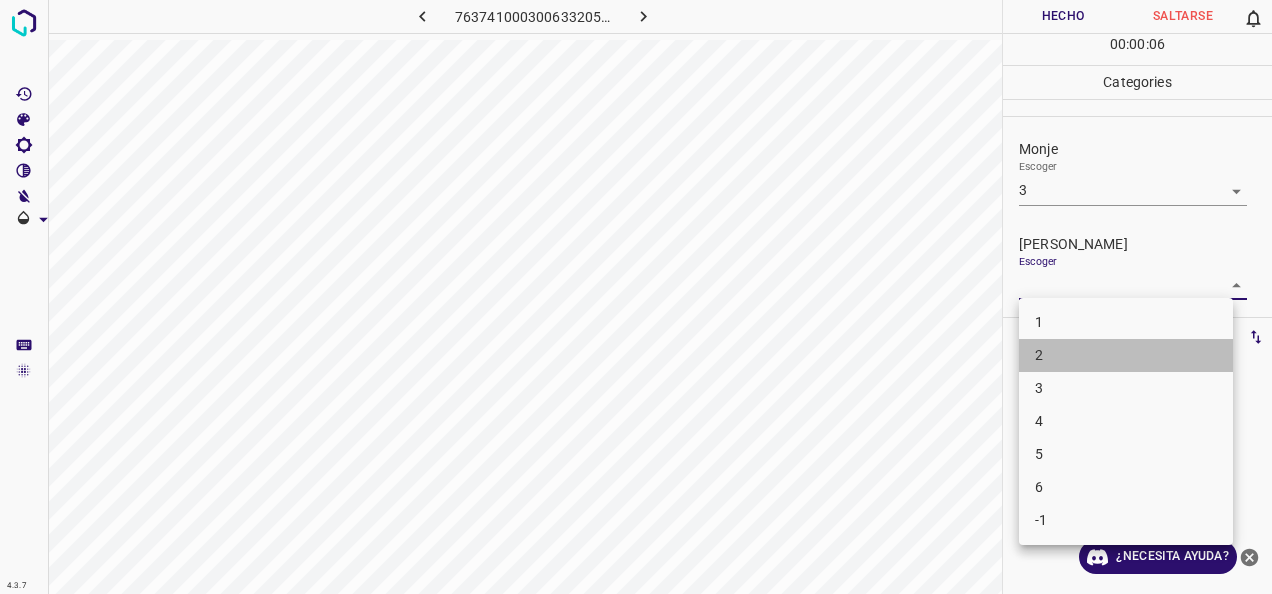 click on "2" at bounding box center (1126, 355) 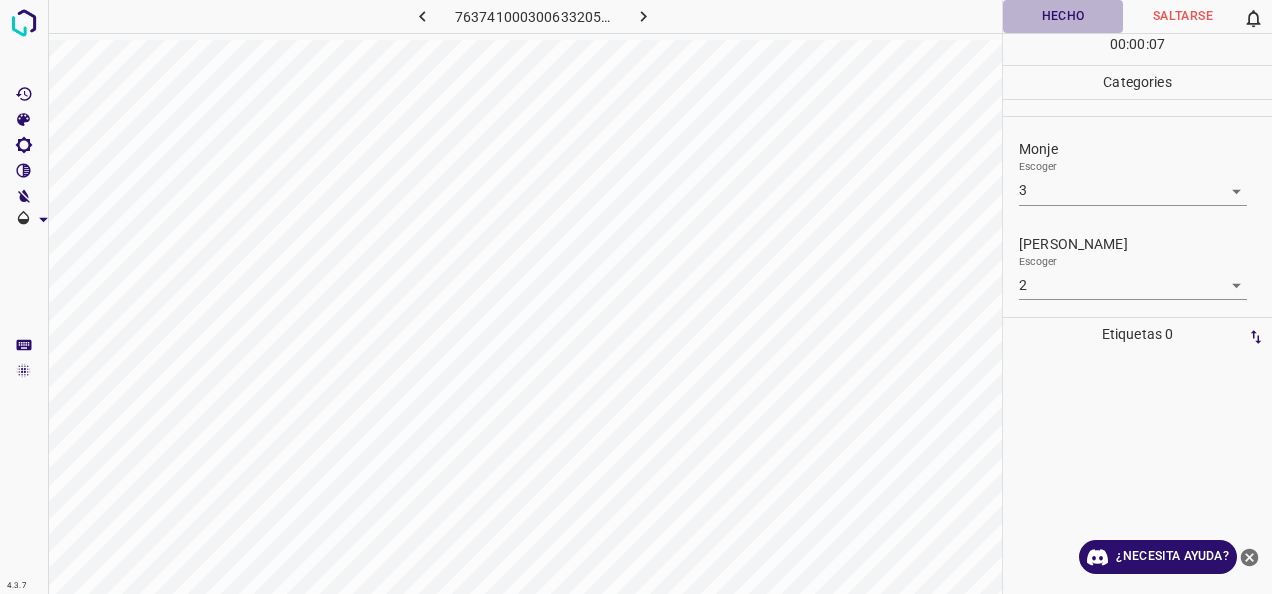 click on "Hecho" at bounding box center (1063, 16) 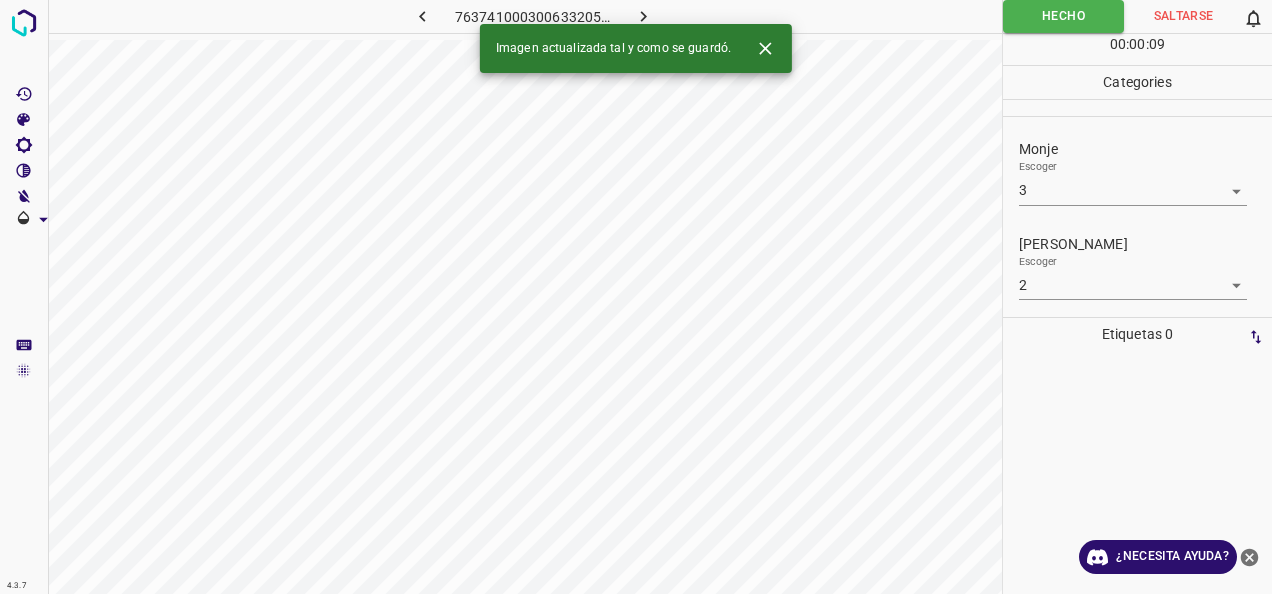 click 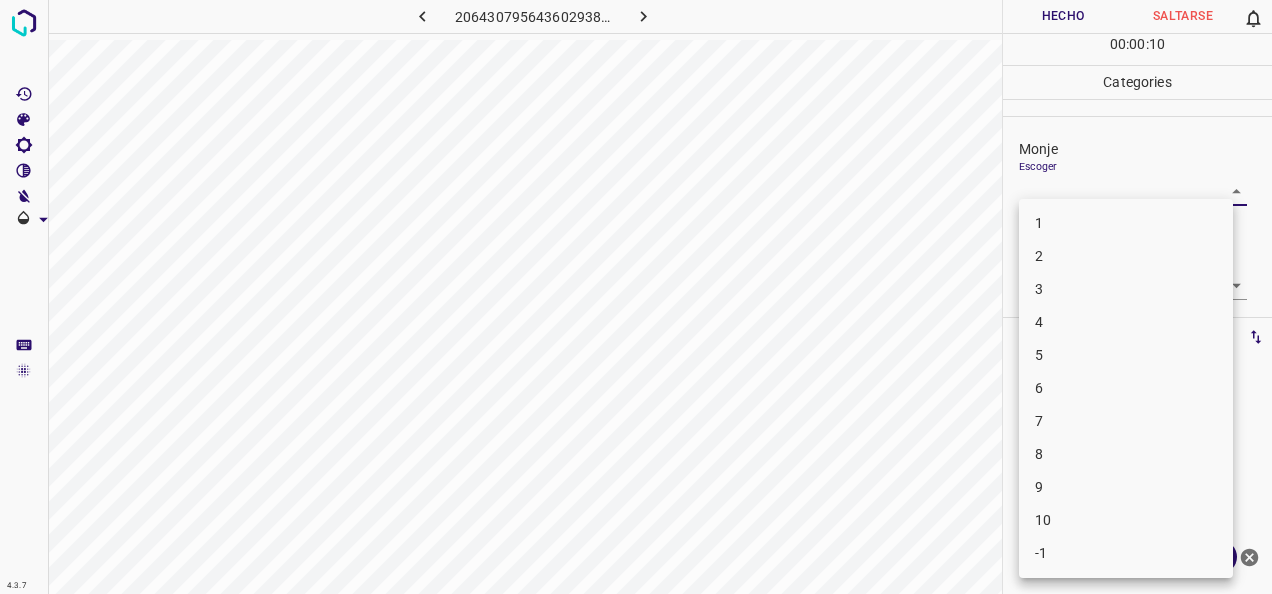 click on "4.3.7 2064307956436029383.png Hecho Saltarse 0 00   : 00   : 10   Categories Monje  Escoger ​  [PERSON_NAME]   Escoger ​ Etiquetas 0 Categories 1 Monje 2  [PERSON_NAME] Herramientas Espacio Cambiar entre modos (Dibujar y Editar) Yo Etiquetado automático R Restaurar zoom M Acercar N Alejar Borrar Eliminar etiqueta de selección Filtros Z Restaurar filtros X Filtro de saturación C Filtro de brillo V Filtro de contraste B Filtro de escala de grises General O Descargar ¿Necesita ayuda? -Mensaje de texto -Esconder -Borrar 1 2 3 4 5 6 7 8 9 10 -1" at bounding box center [636, 297] 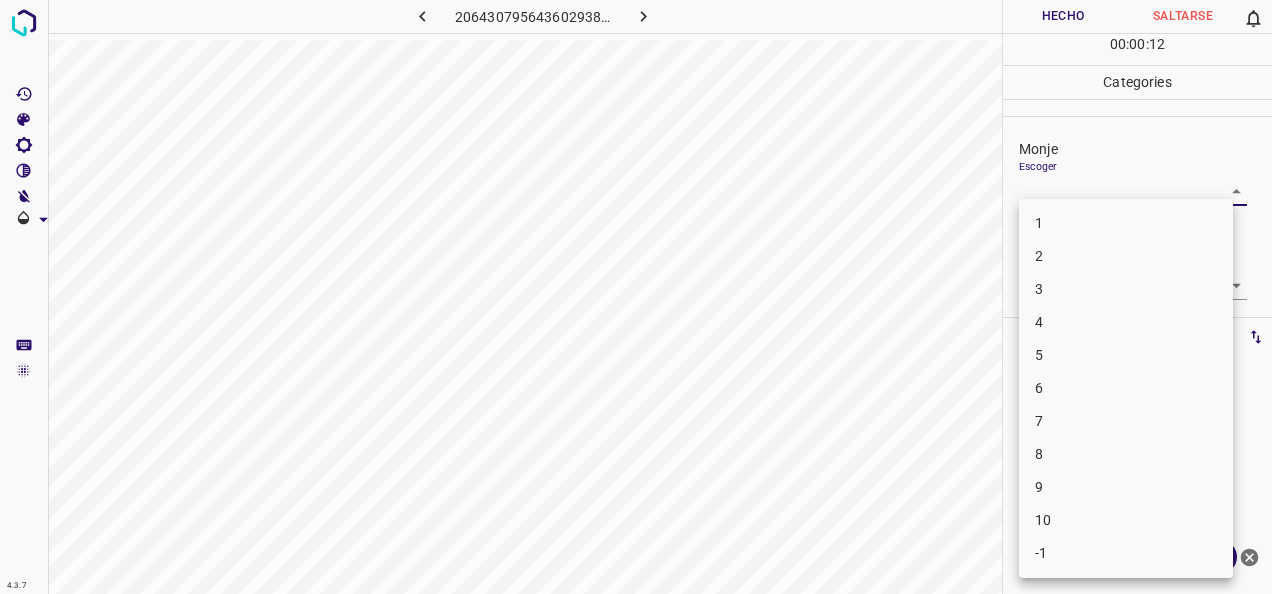 click on "2" at bounding box center [1126, 256] 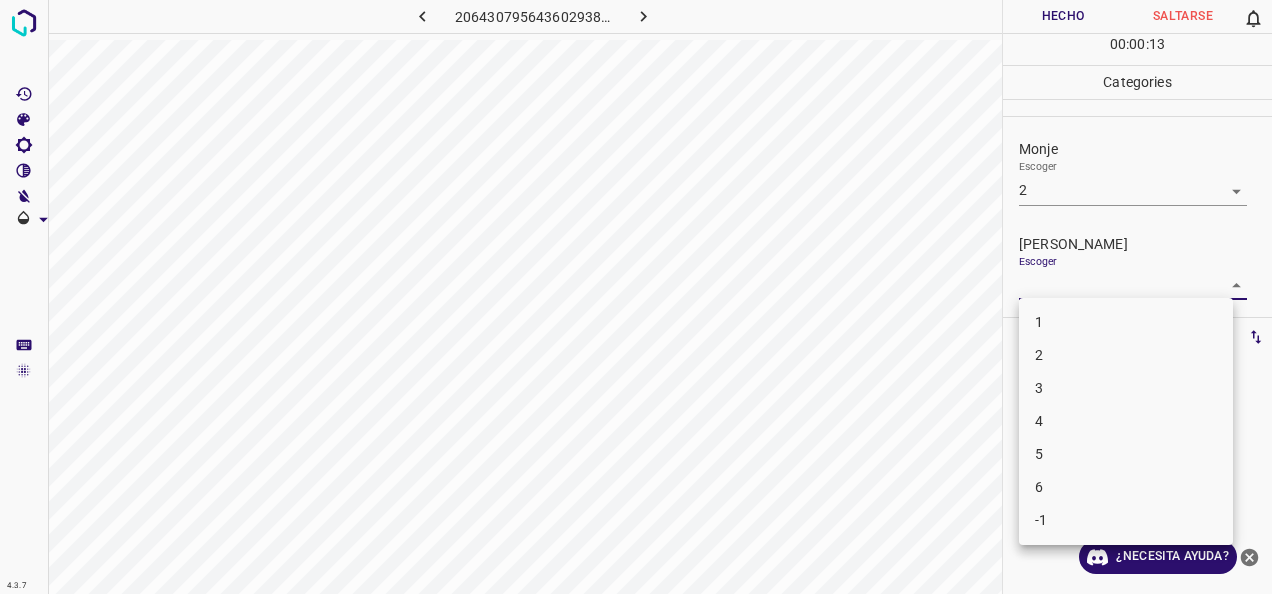 drag, startPoint x: 1226, startPoint y: 284, endPoint x: 1128, endPoint y: 332, distance: 109.12378 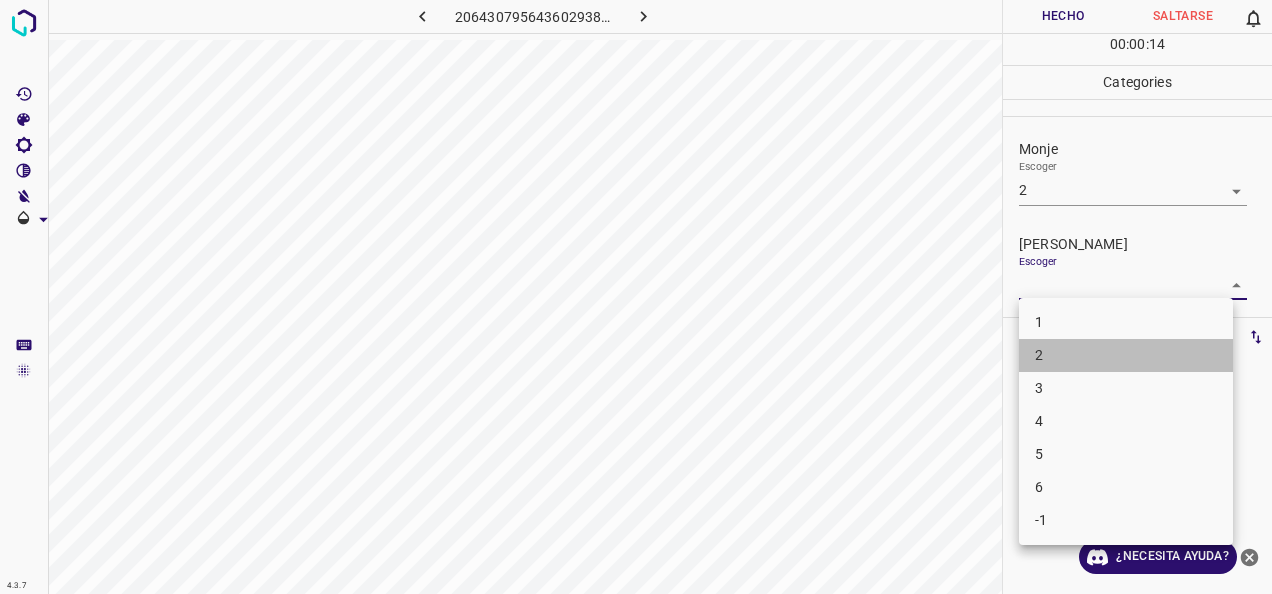 click on "2" at bounding box center (1126, 355) 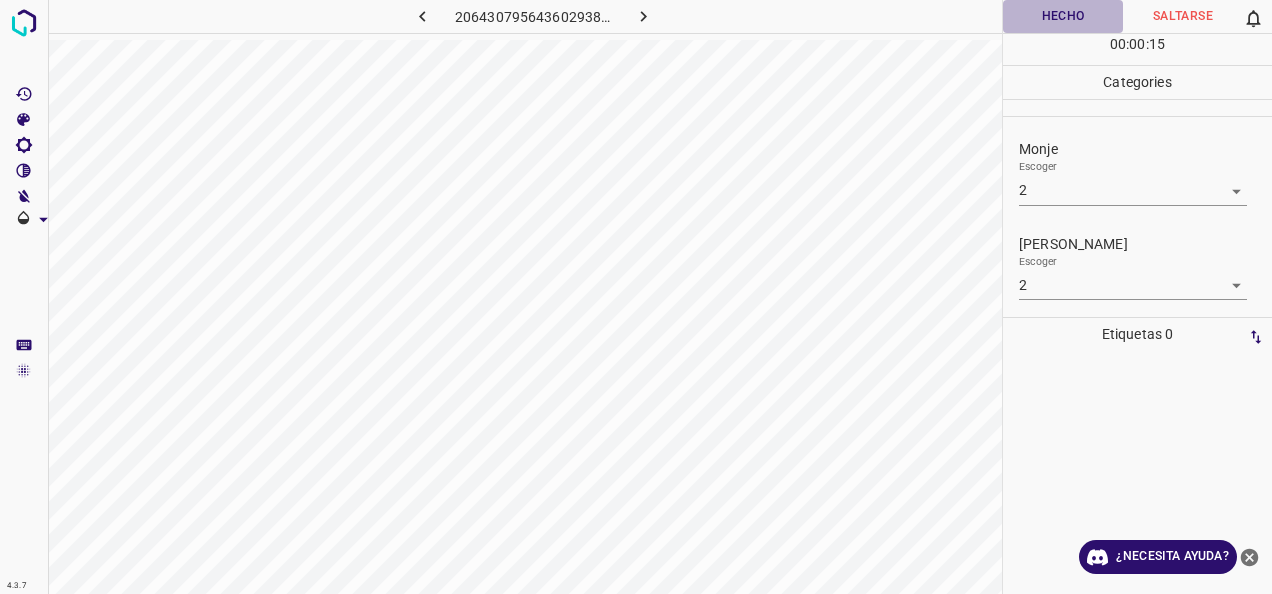 click on "Hecho" at bounding box center [1063, 16] 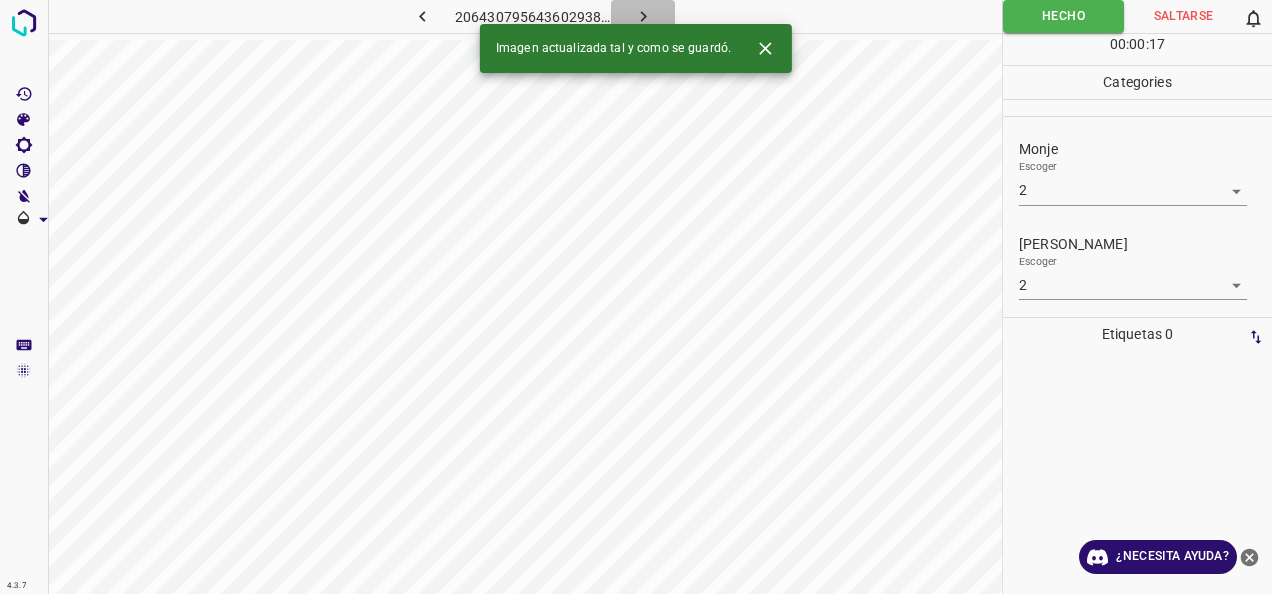 click at bounding box center (643, 16) 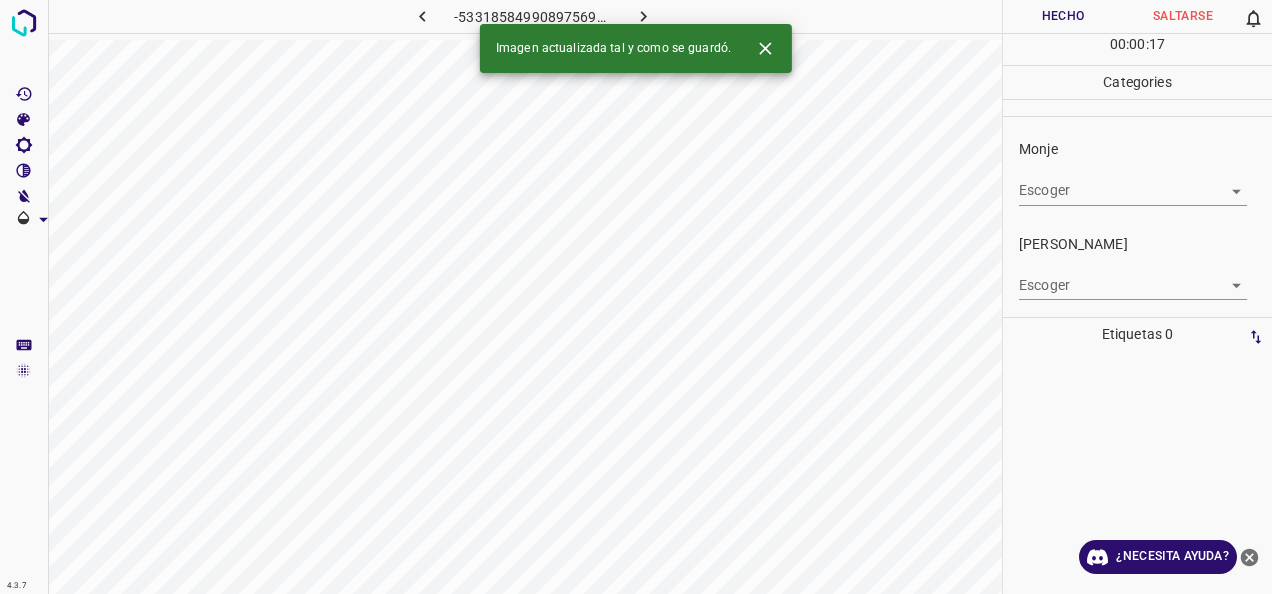 click on "4.3.7 -5331858499089756961.png Hecho Saltarse 0 00   : 00   : 17   Categories Monje  Escoger ​  [PERSON_NAME]   Escoger ​ Etiquetas 0 Categories 1 Monje 2  [PERSON_NAME] Herramientas Espacio Cambiar entre modos (Dibujar y Editar) Yo Etiquetado automático R Restaurar zoom M Acercar N Alejar Borrar Eliminar etiqueta de selección Filtros Z Restaurar filtros X Filtro de saturación C Filtro de brillo V Filtro de contraste B Filtro de escala de grises General O Descargar Imagen actualizada tal y como se guardó. ¿Necesita ayuda? -Mensaje de texto -Esconder -Borrar" at bounding box center [636, 297] 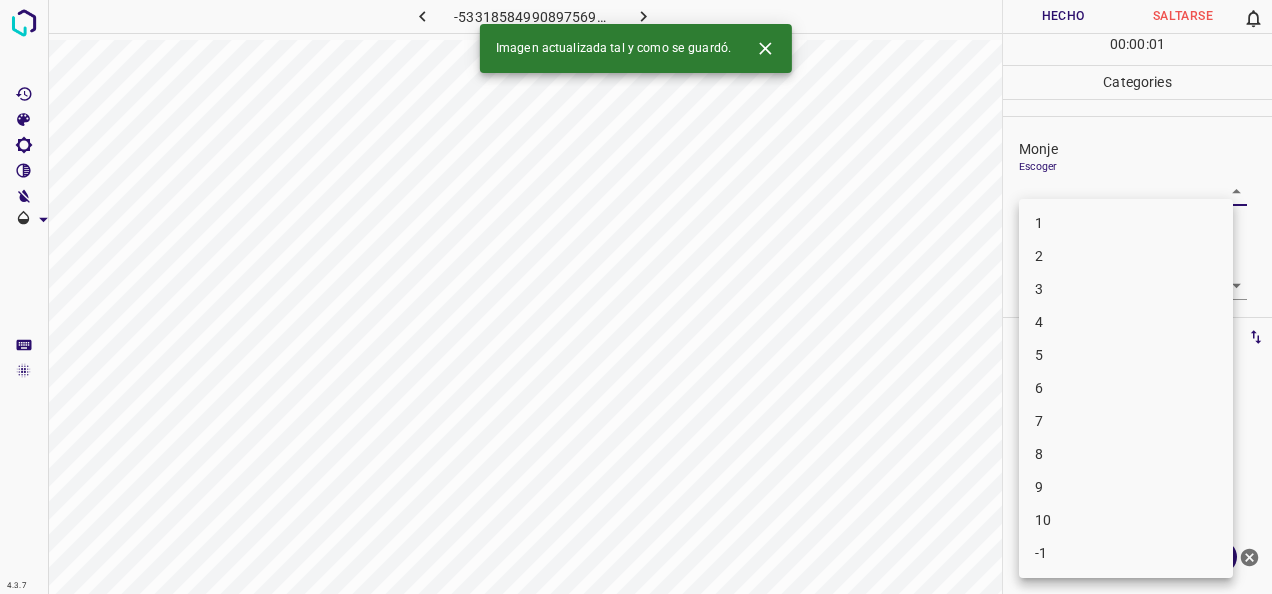 click on "1" at bounding box center (1126, 223) 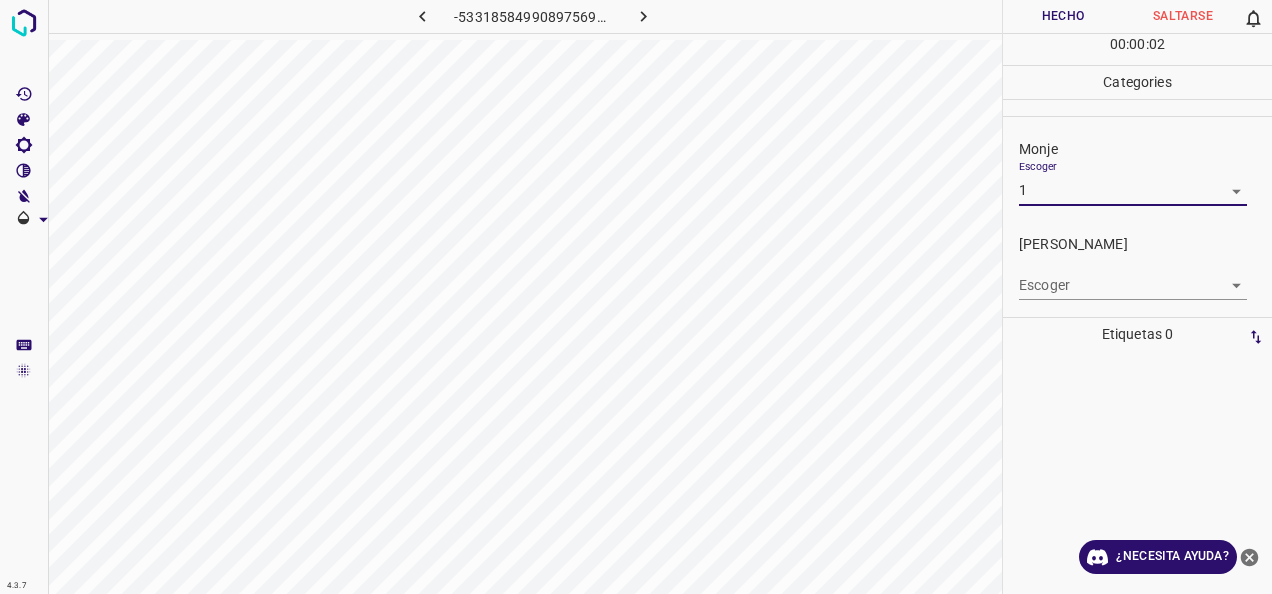 click on "4.3.7 -5331858499089756961.png Hecho Saltarse 0 00   : 00   : 02   Categories Monje  Escoger 1 1  [PERSON_NAME]   Escoger ​ Etiquetas 0 Categories 1 Monje 2  [PERSON_NAME] Herramientas Espacio Cambiar entre modos (Dibujar y Editar) Yo Etiquetado automático R Restaurar zoom M Acercar N Alejar Borrar Eliminar etiqueta de selección Filtros Z Restaurar filtros X Filtro de saturación C Filtro de brillo V Filtro de contraste B Filtro de escala de grises General O Descargar ¿Necesita ayuda? -Mensaje de texto -Esconder -Borrar" at bounding box center (636, 297) 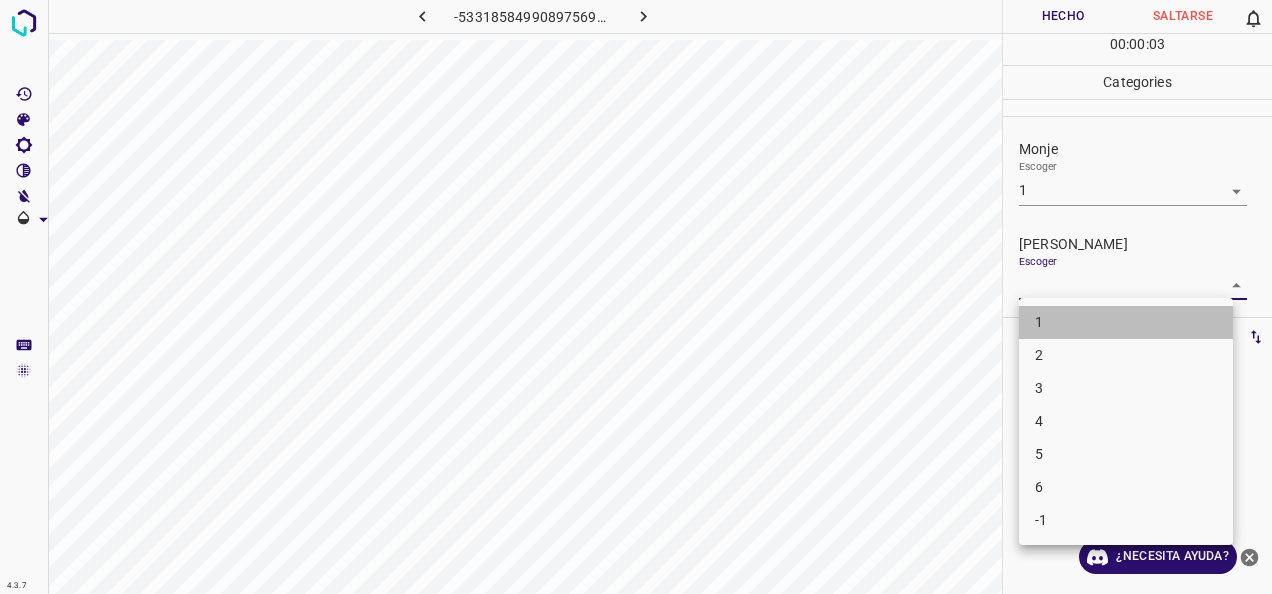 click on "1" at bounding box center (1126, 322) 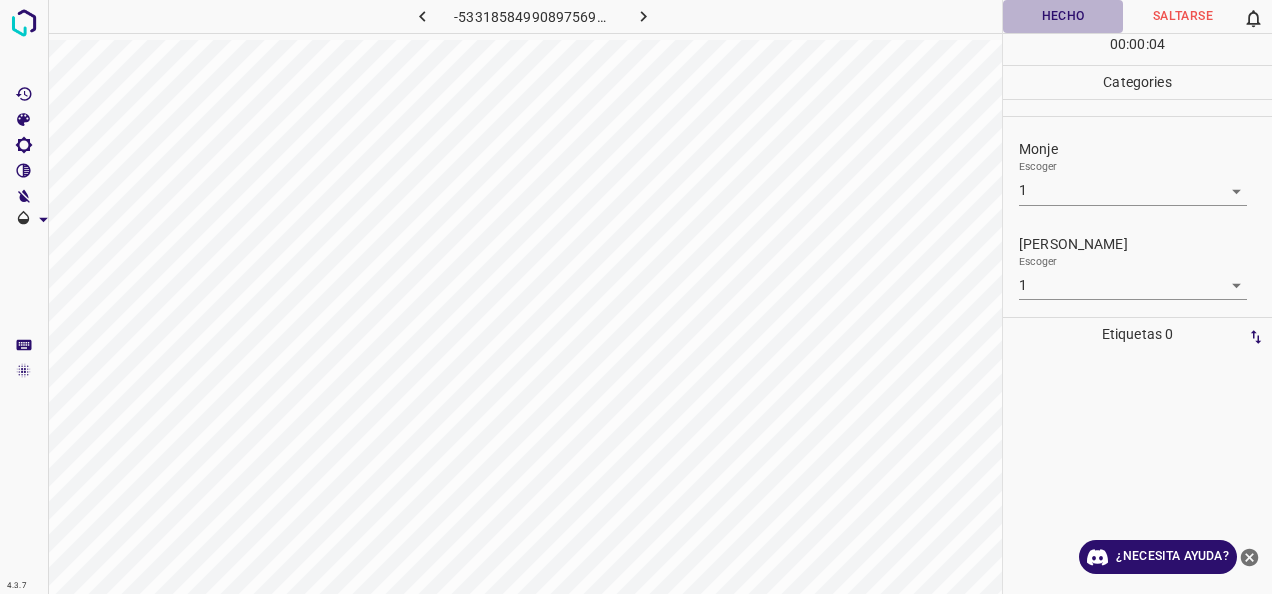 click on "Hecho" at bounding box center [1063, 16] 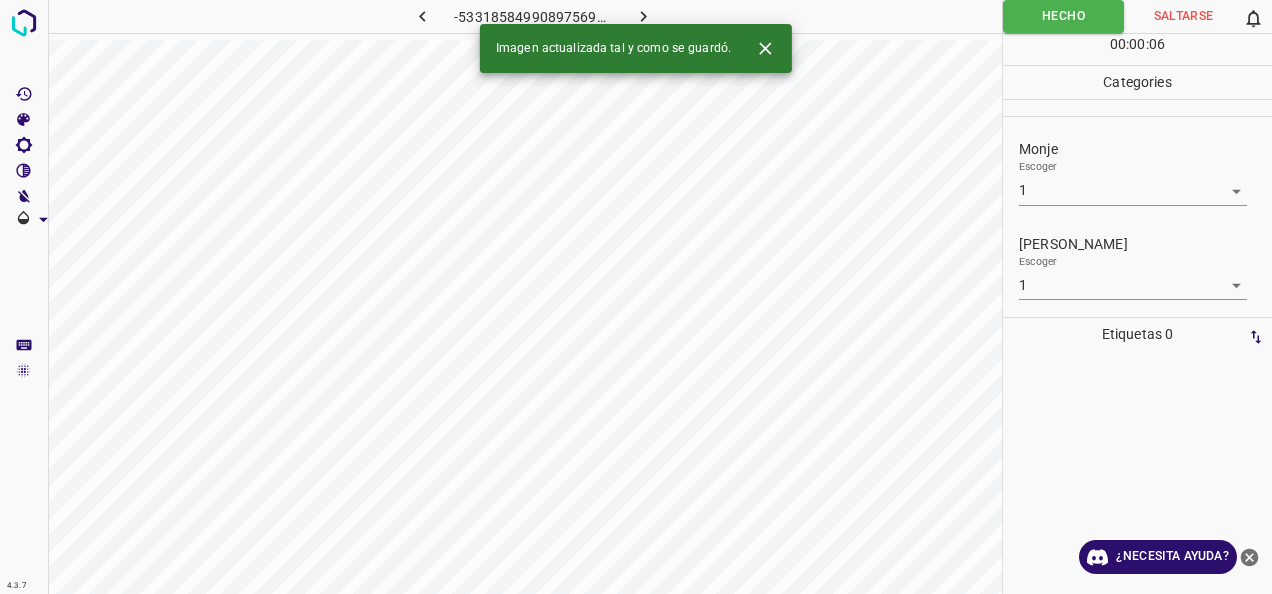 click 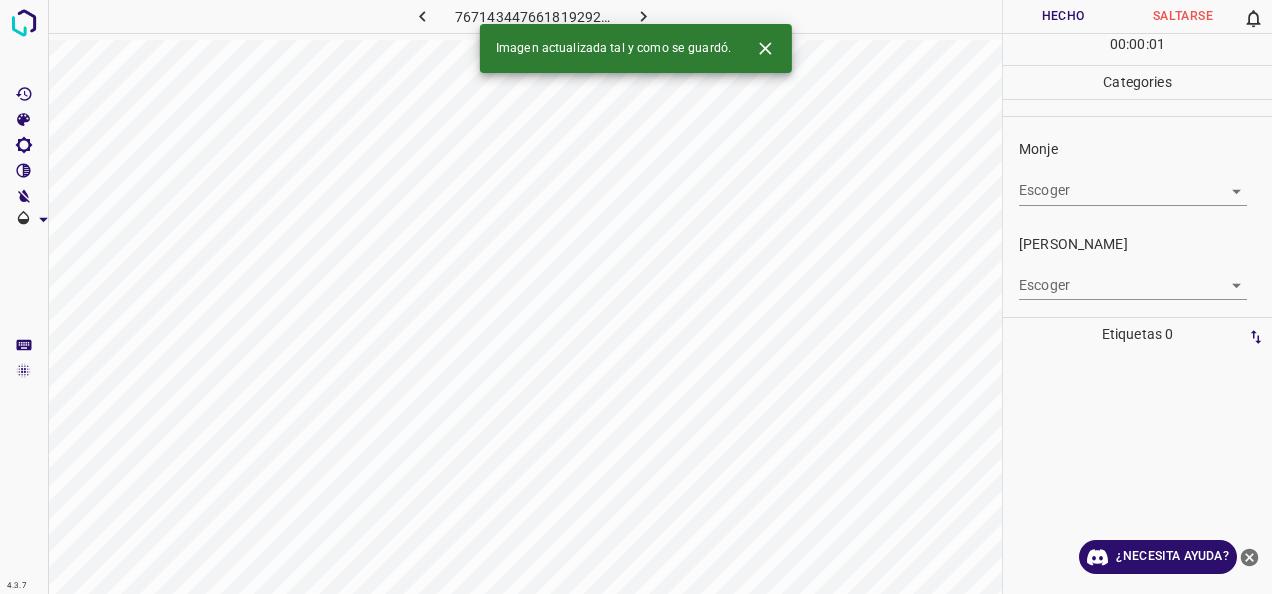 click on "4.3.7 7671434476618192929.png Hecho Saltarse 0 00   : 00   : 01   Categories Monje  Escoger ​  [PERSON_NAME]   Escoger ​ Etiquetas 0 Categories 1 Monje 2  [PERSON_NAME] Herramientas Espacio Cambiar entre modos (Dibujar y Editar) Yo Etiquetado automático R Restaurar zoom M Acercar N Alejar Borrar Eliminar etiqueta de selección Filtros Z Restaurar filtros X Filtro de saturación C Filtro de brillo V Filtro de contraste B Filtro de escala de grises General O Descargar Imagen actualizada tal y como se guardó. ¿Necesita ayuda? -Mensaje de texto -Esconder -Borrar" at bounding box center [636, 297] 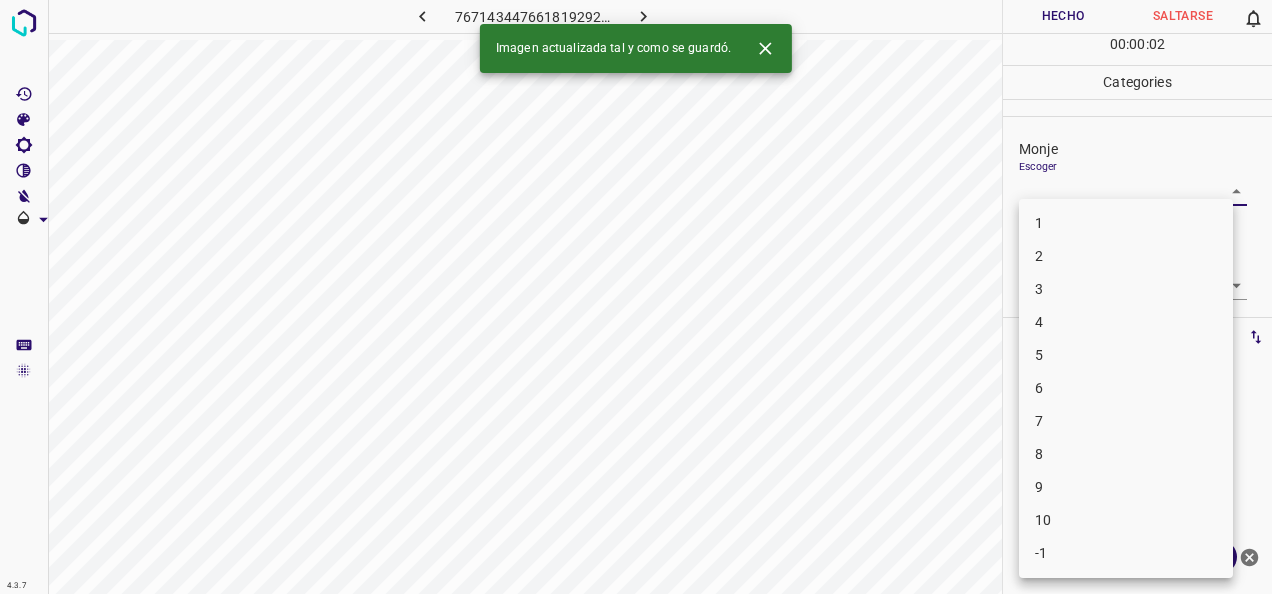 click on "5" at bounding box center [1126, 355] 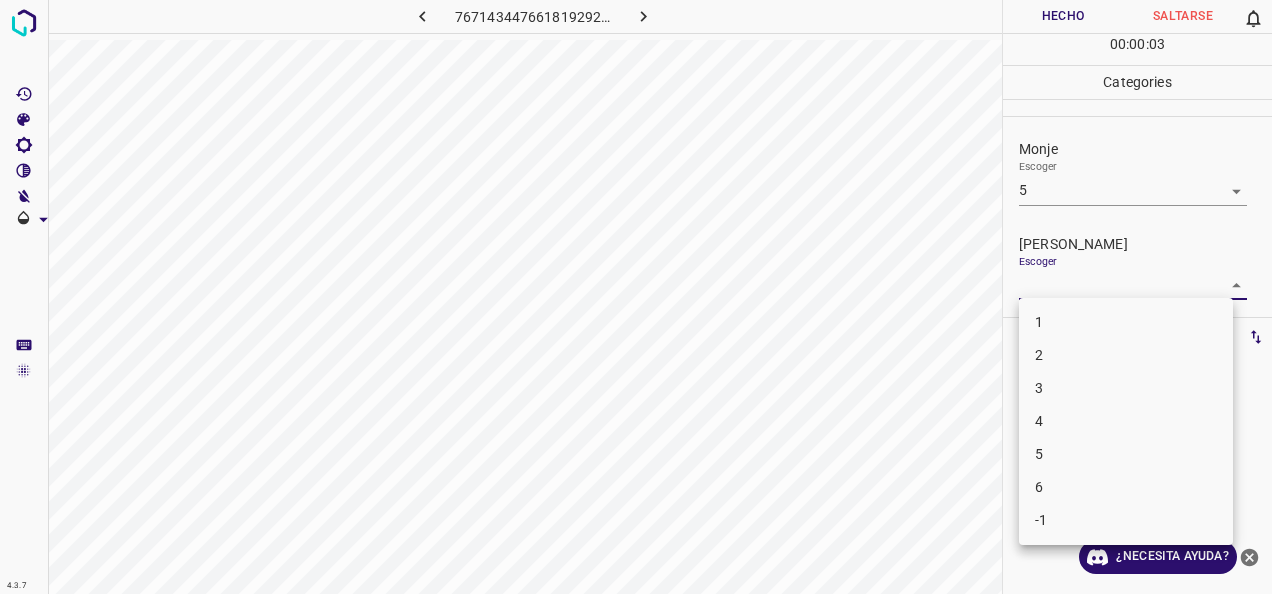 click on "4.3.7 7671434476618192929.png Hecho Saltarse 0 00   : 00   : 03   Categories Monje  Escoger 5 5  [PERSON_NAME]   Escoger ​ Etiquetas 0 Categories 1 Monje 2  [PERSON_NAME] Herramientas Espacio Cambiar entre modos (Dibujar y Editar) Yo Etiquetado automático R Restaurar zoom M Acercar N Alejar Borrar Eliminar etiqueta de selección Filtros Z Restaurar filtros X Filtro de saturación C Filtro de brillo V Filtro de contraste B Filtro de escala de grises General O Descargar ¿Necesita ayuda? -Mensaje de texto -Esconder -Borrar 1 2 3 4 5 6 -1" at bounding box center (636, 297) 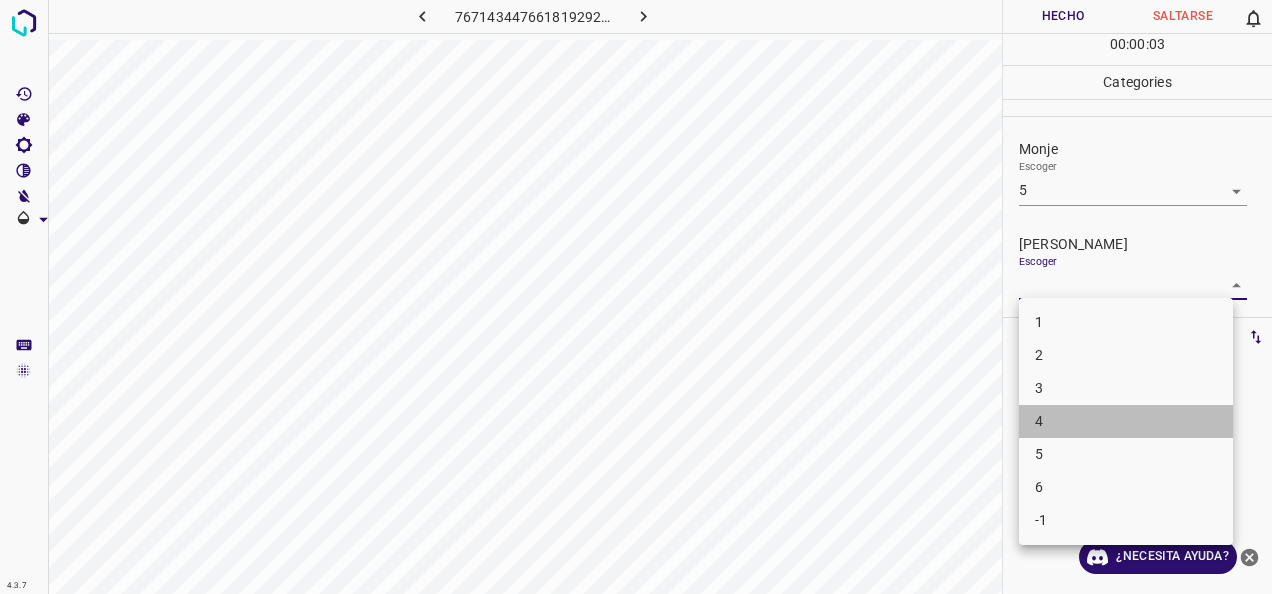click on "4" at bounding box center (1126, 421) 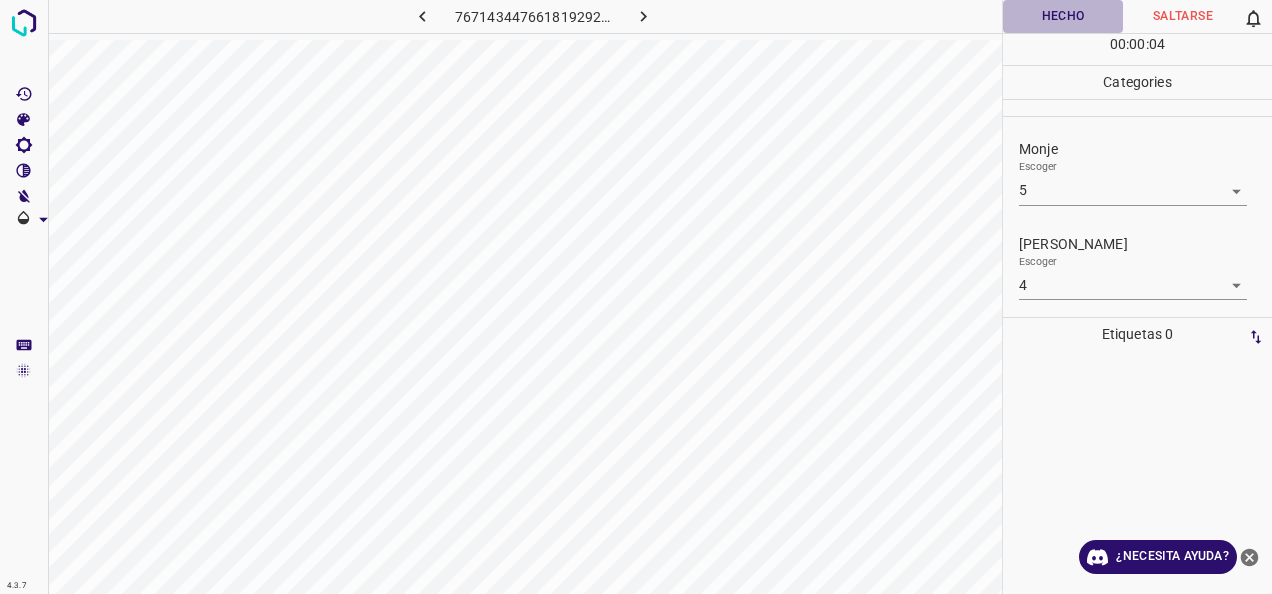 click on "Hecho" at bounding box center (1063, 16) 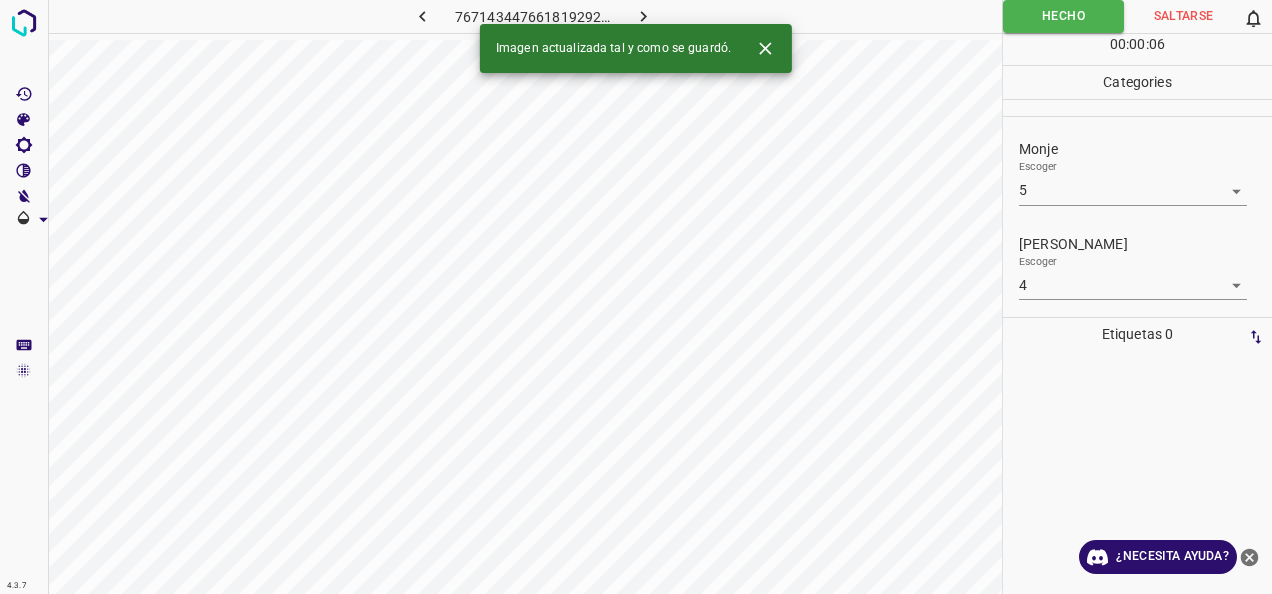 click 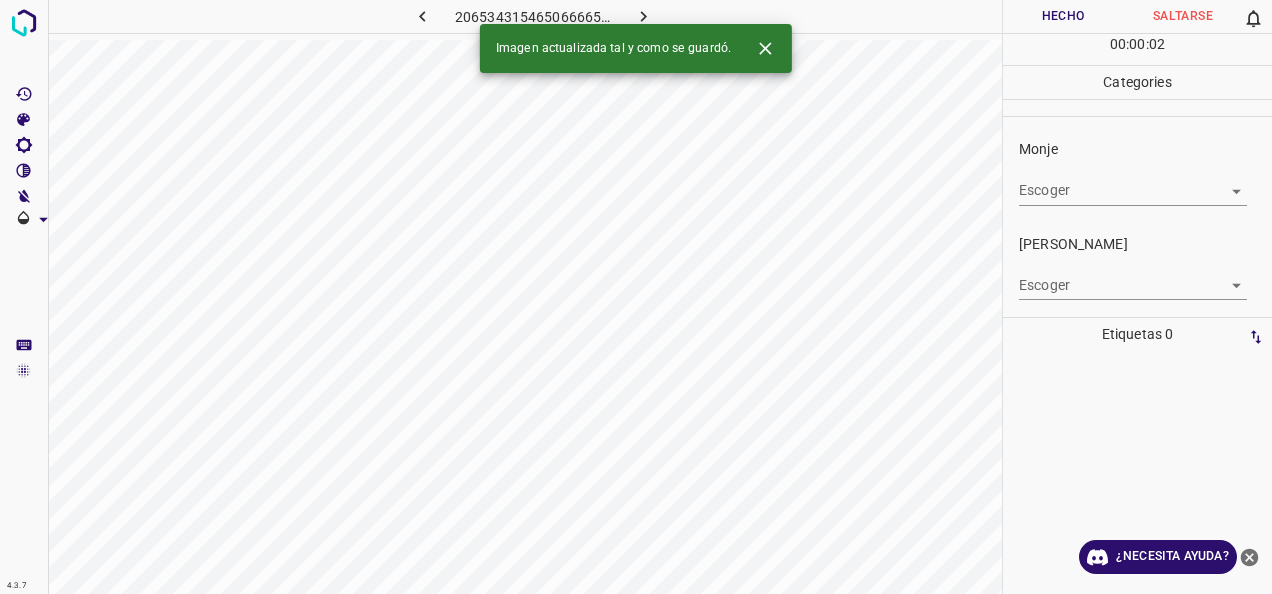 click on "4.3.7 2065343154650666651.png Hecho Saltarse 0 00   : 00   : 02   Categories Monje  Escoger ​  [PERSON_NAME]   Escoger ​ Etiquetas 0 Categories 1 Monje 2  [PERSON_NAME] Herramientas Espacio Cambiar entre modos (Dibujar y Editar) Yo Etiquetado automático R Restaurar zoom M Acercar N Alejar Borrar Eliminar etiqueta de selección Filtros Z Restaurar filtros X Filtro de saturación C Filtro de brillo V Filtro de contraste B Filtro de escala de grises General O Descargar Imagen actualizada tal y como se guardó. ¿Necesita ayuda? -Mensaje de texto -Esconder -Borrar" at bounding box center (636, 297) 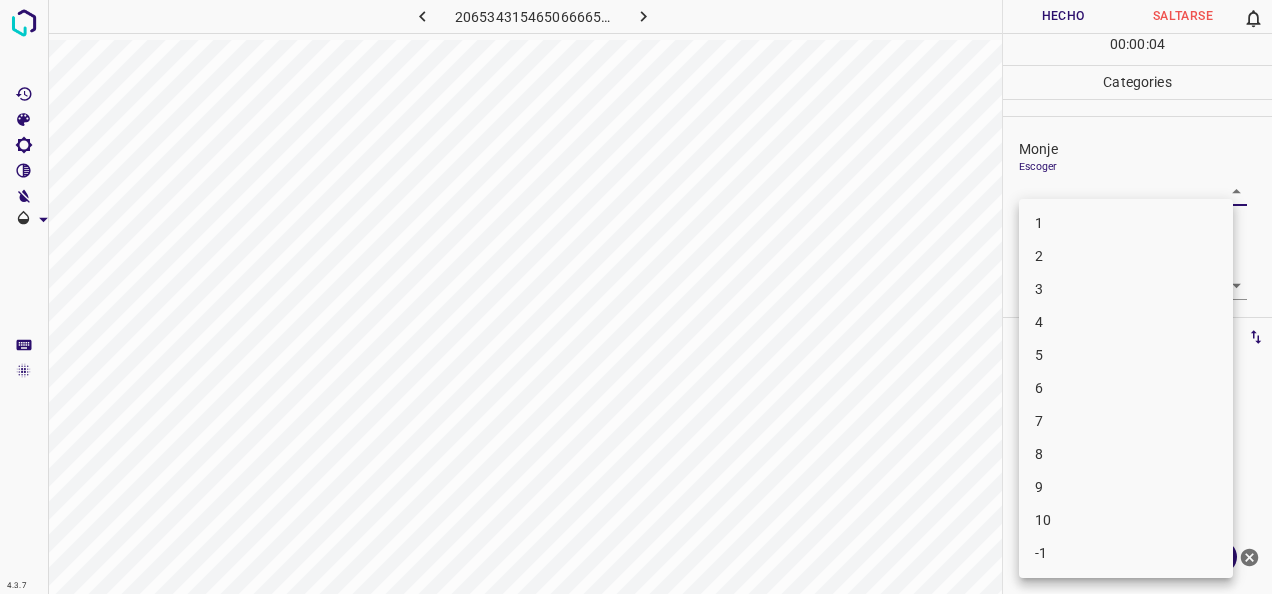 click on "3" at bounding box center [1126, 289] 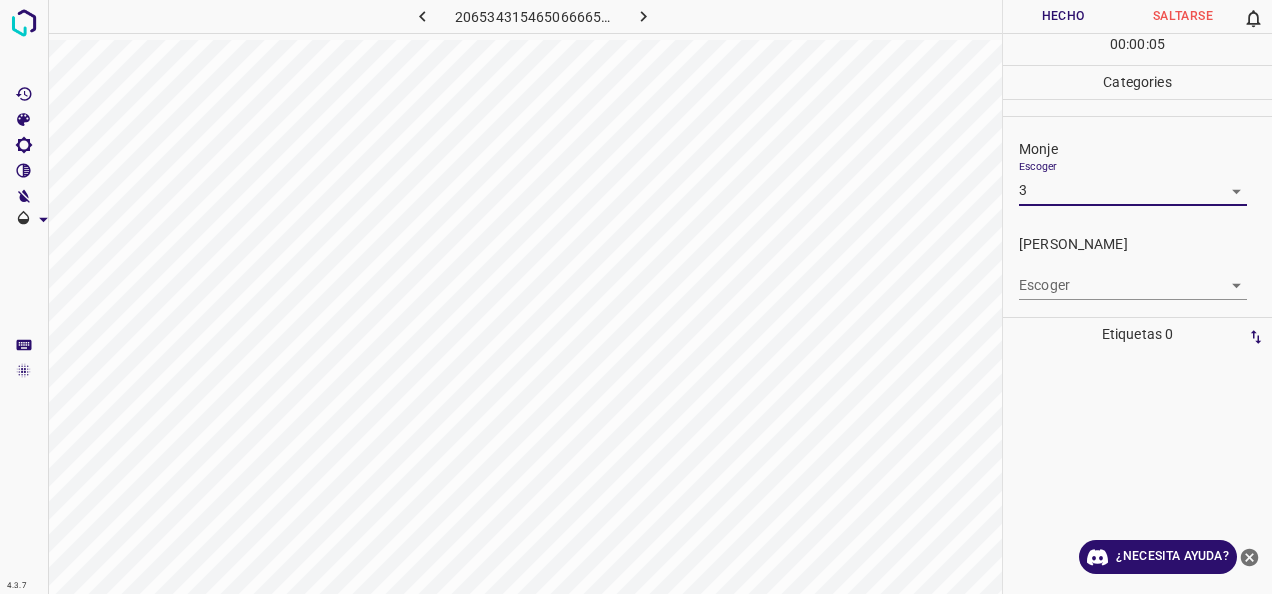 click on "4.3.7 2065343154650666651.png Hecho Saltarse 0 00   : 00   : 05   Categories Monje  Escoger 3 3  [PERSON_NAME]   Escoger ​ Etiquetas 0 Categories 1 Monje 2  [PERSON_NAME] Herramientas Espacio Cambiar entre modos (Dibujar y Editar) Yo Etiquetado automático R Restaurar zoom M Acercar N Alejar Borrar Eliminar etiqueta de selección Filtros Z Restaurar filtros X Filtro de saturación C Filtro de brillo V Filtro de contraste B Filtro de escala de grises General O Descargar ¿Necesita ayuda? -Mensaje de texto -Esconder -Borrar" at bounding box center (636, 297) 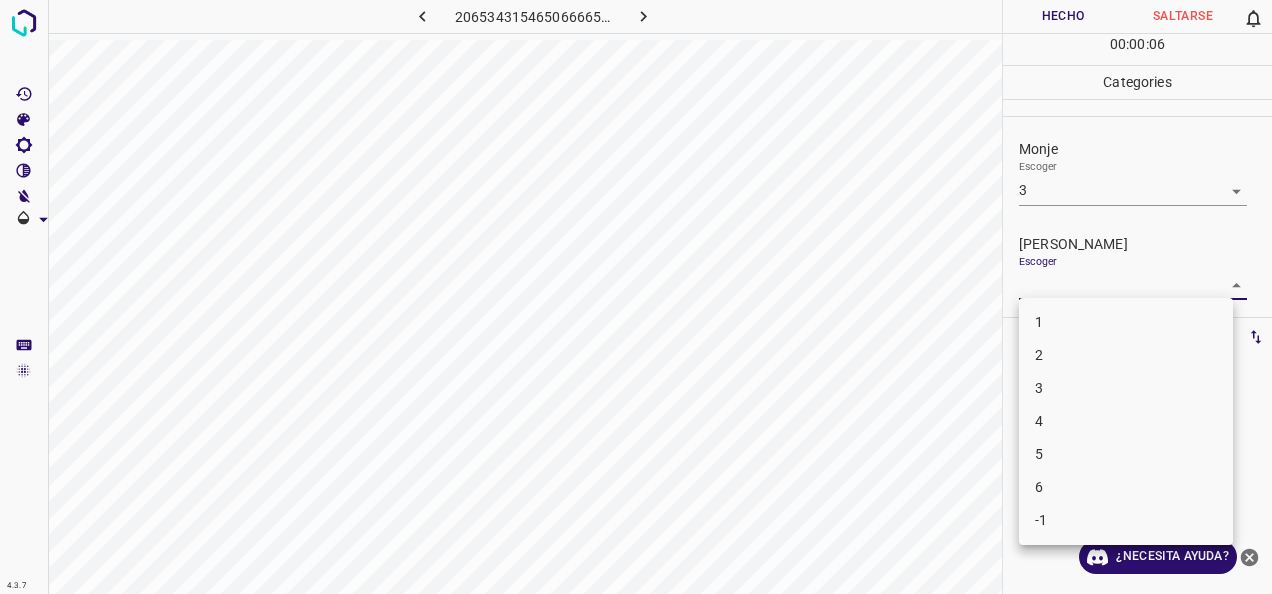 click on "2" at bounding box center (1126, 355) 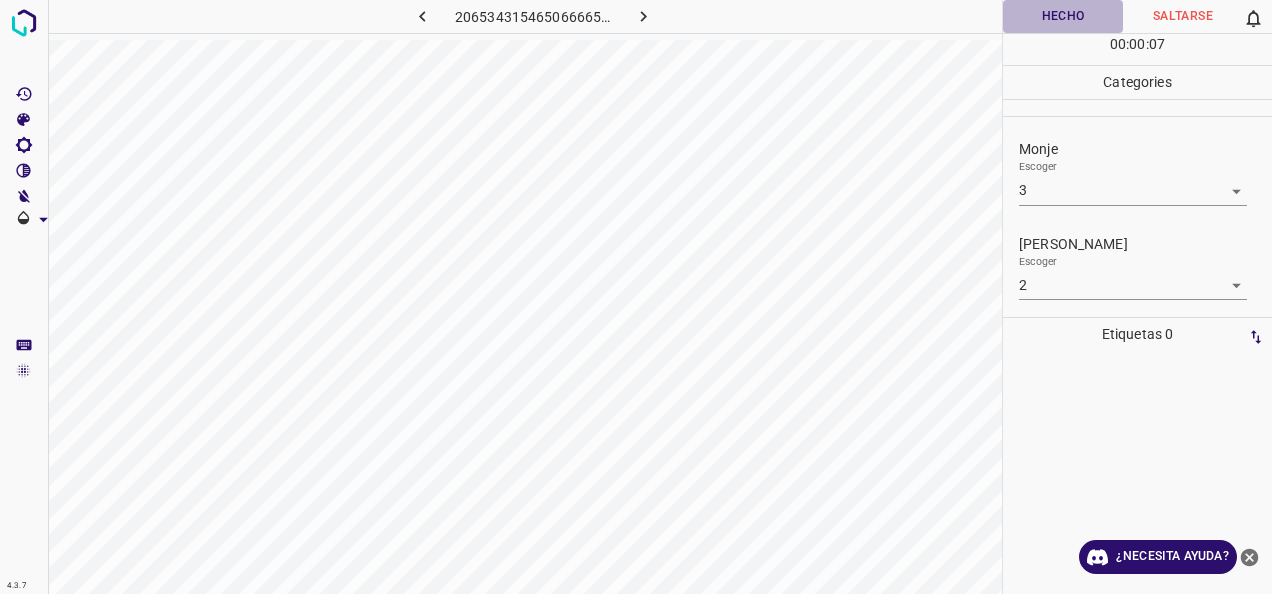 click on "Hecho" at bounding box center (1063, 16) 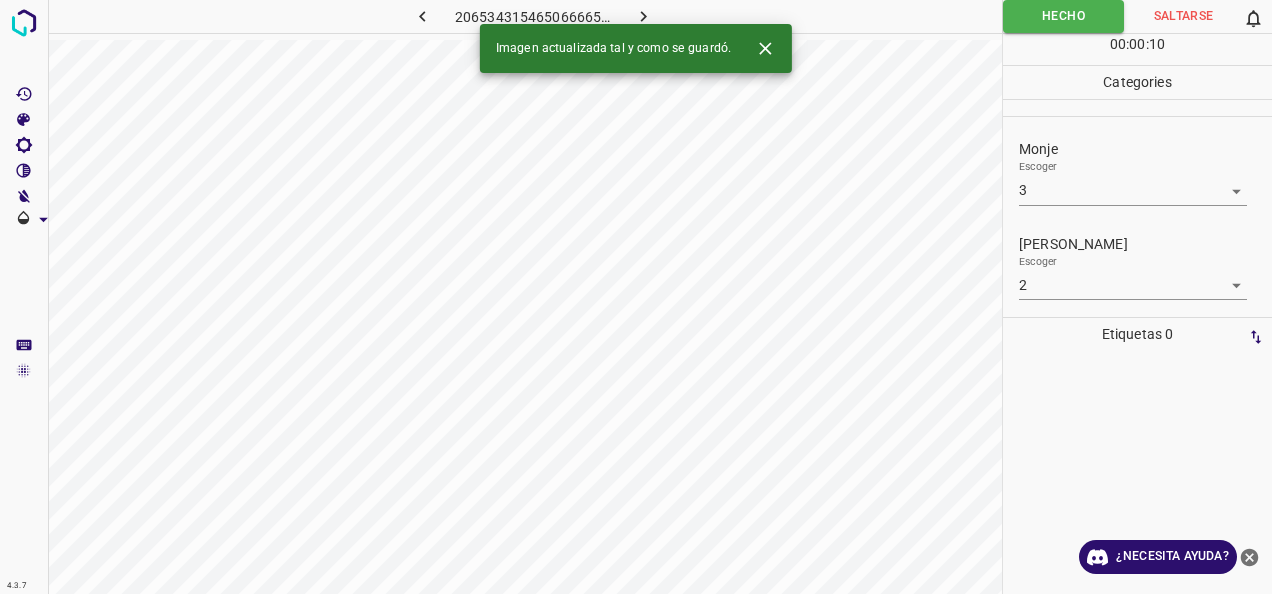 click 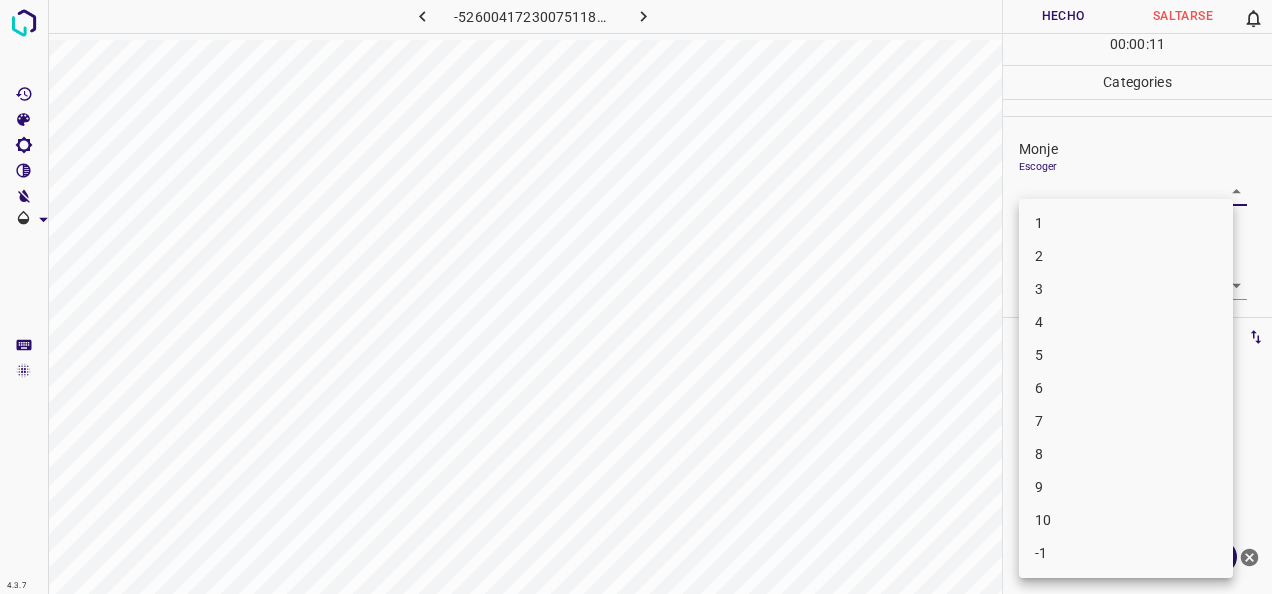 click on "4.3.7 -5260041723007511886.png Hecho Saltarse 0 00   : 00   : 11   Categories Monje  Escoger ​  [PERSON_NAME]   Escoger ​ Etiquetas 0 Categories 1 Monje 2  [PERSON_NAME] Herramientas Espacio Cambiar entre modos (Dibujar y Editar) Yo Etiquetado automático R Restaurar zoom M Acercar N Alejar Borrar Eliminar etiqueta de selección Filtros Z Restaurar filtros X Filtro de saturación C Filtro de brillo V Filtro de contraste B Filtro de escala de grises General O Descargar ¿Necesita ayuda? -Mensaje de texto -Esconder -Borrar 1 2 3 4 5 6 7 8 9 10 -1" at bounding box center [636, 297] 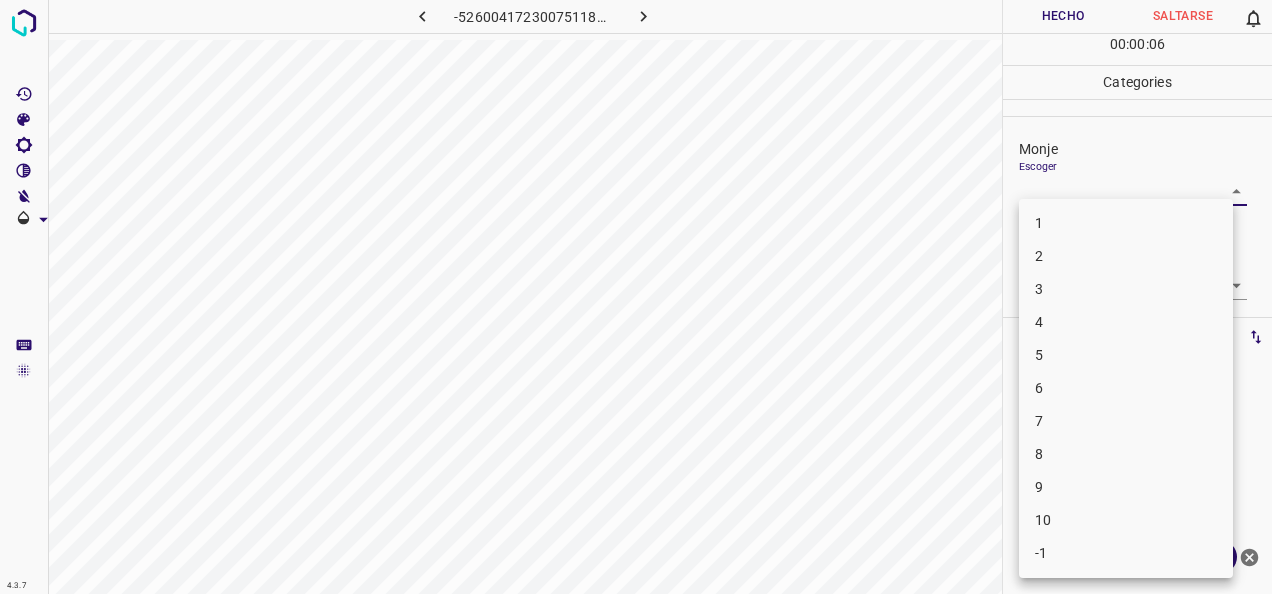click on "4" at bounding box center (1126, 322) 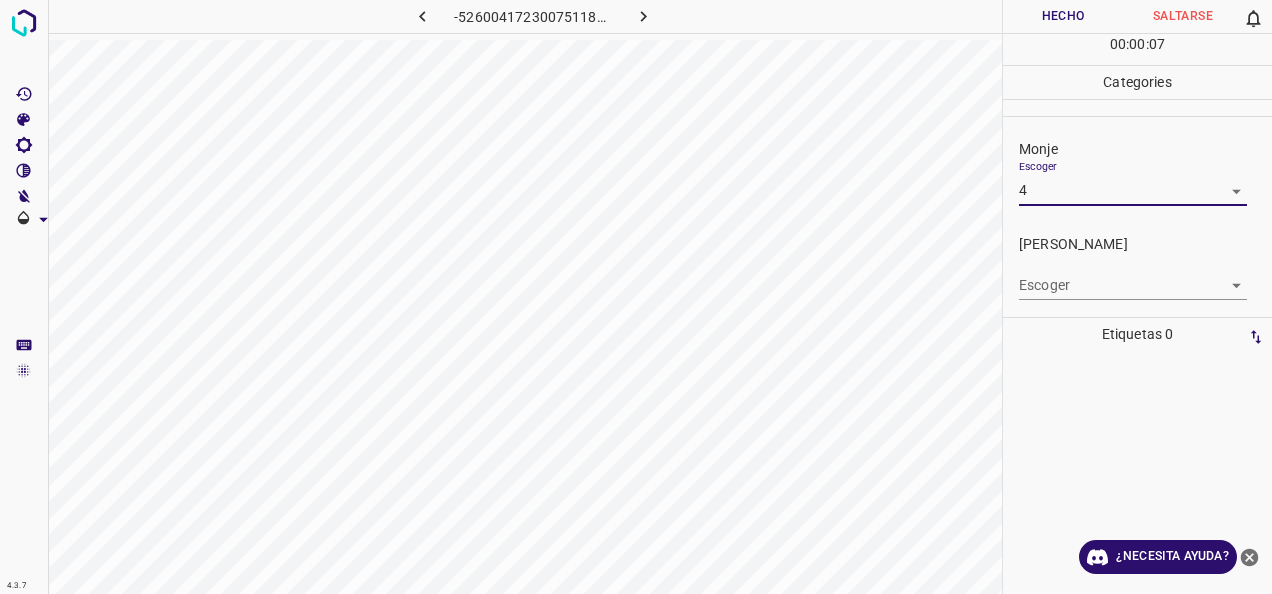 click on "4.3.7 -5260041723007511886.png Hecho Saltarse 0 00   : 00   : 07   Categories Monje  Escoger 4 4  [PERSON_NAME]   Escoger ​ Etiquetas 0 Categories 1 Monje 2  [PERSON_NAME] Herramientas Espacio Cambiar entre modos (Dibujar y Editar) Yo Etiquetado automático R Restaurar zoom M Acercar N Alejar Borrar Eliminar etiqueta de selección Filtros Z Restaurar filtros X Filtro de saturación C Filtro de brillo V Filtro de contraste B Filtro de escala de grises General O Descargar ¿Necesita ayuda? -Mensaje de texto -Esconder -Borrar" at bounding box center (636, 297) 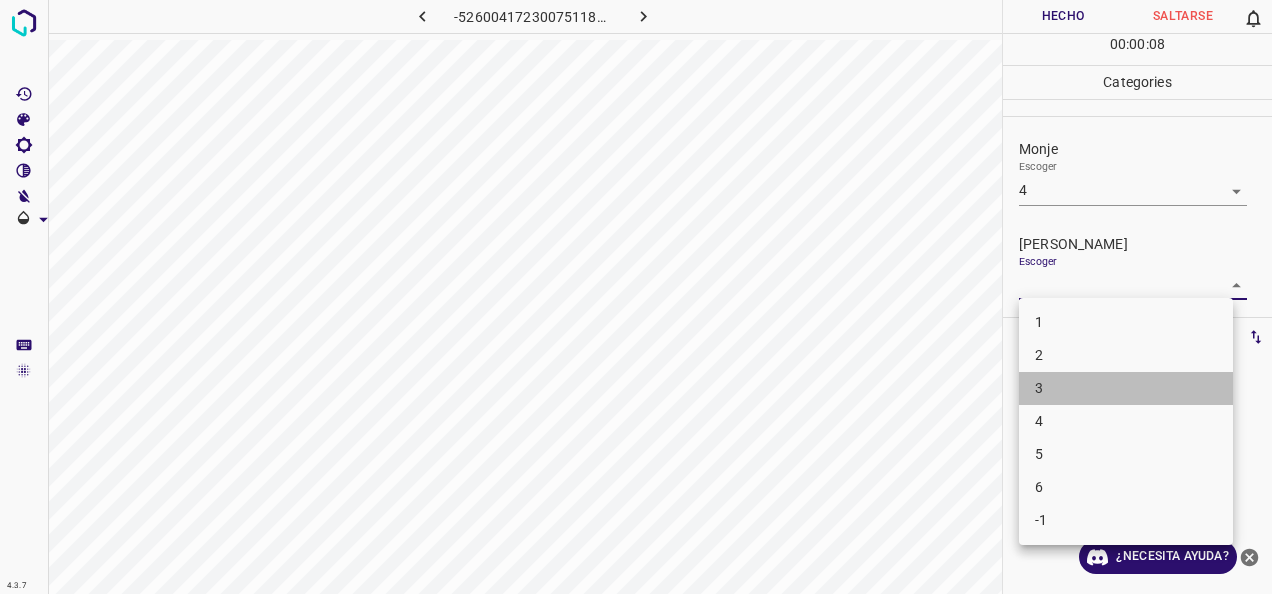 click on "3" at bounding box center [1126, 388] 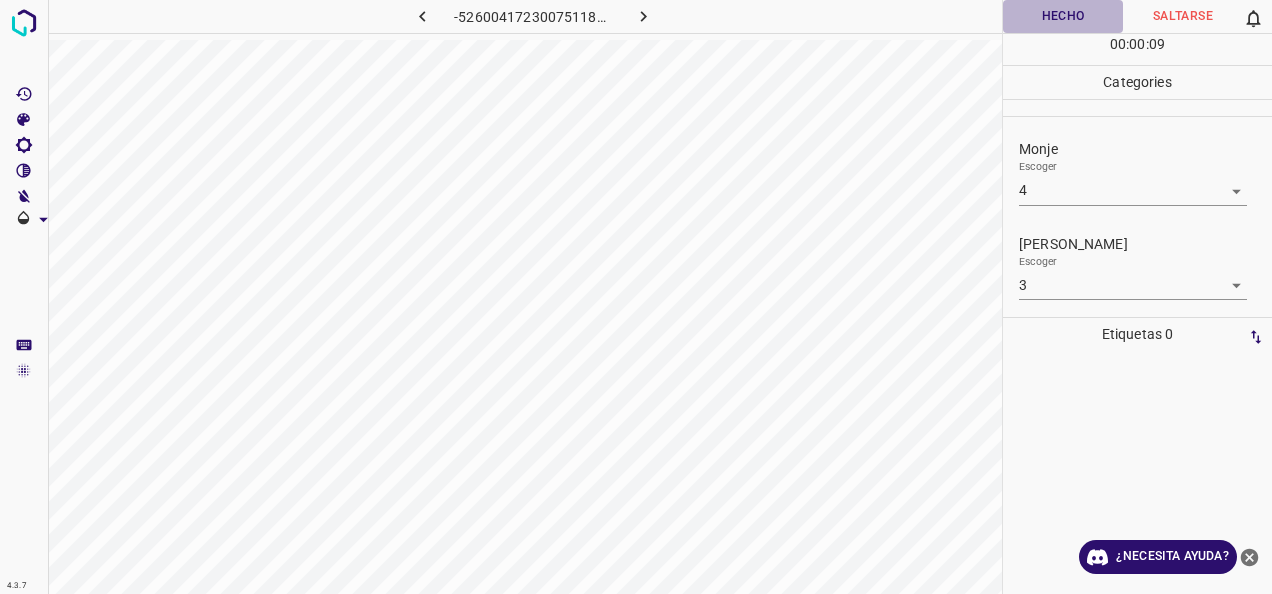 click 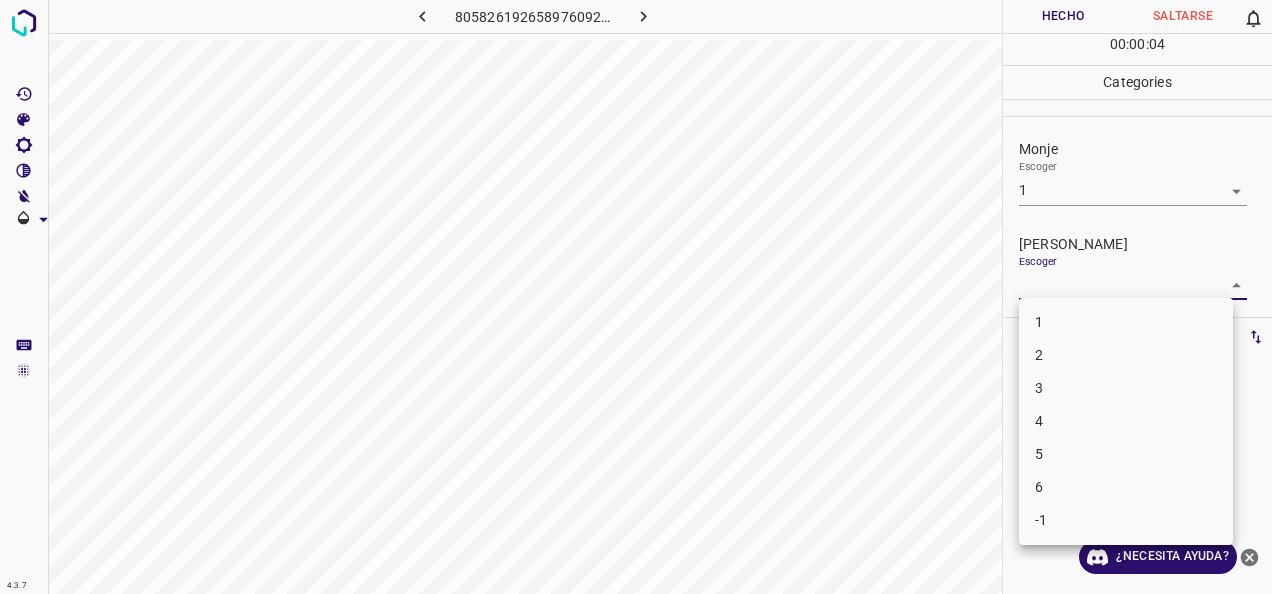 drag, startPoint x: 1210, startPoint y: 280, endPoint x: 1191, endPoint y: 288, distance: 20.615528 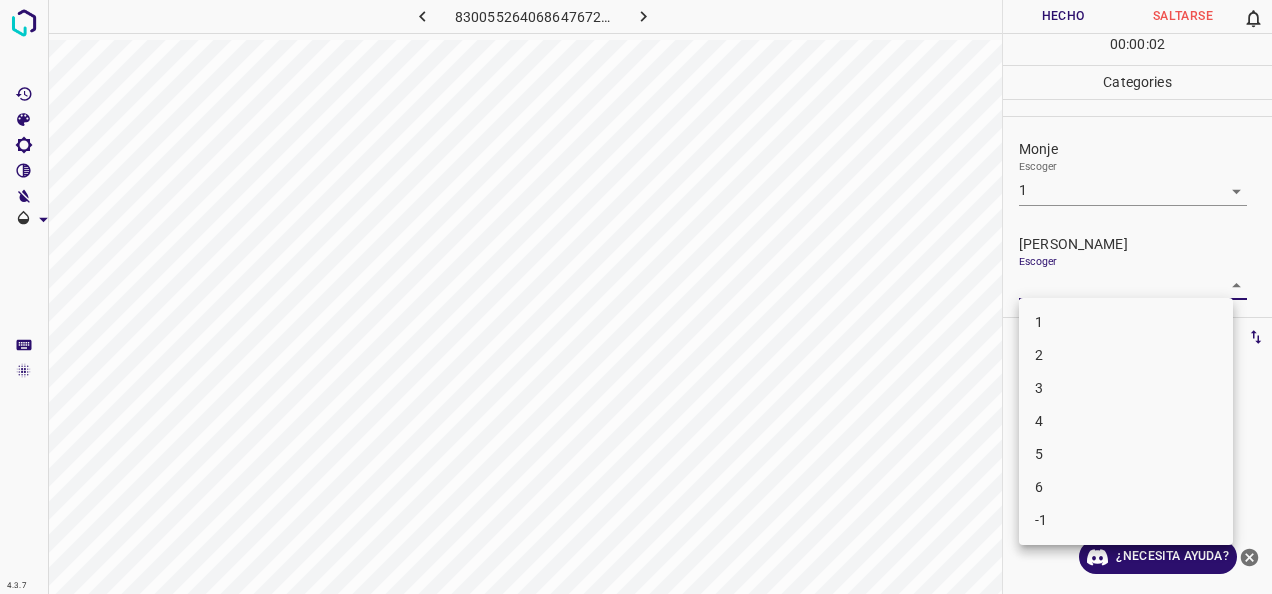 drag, startPoint x: 1220, startPoint y: 278, endPoint x: 1166, endPoint y: 314, distance: 64.899925 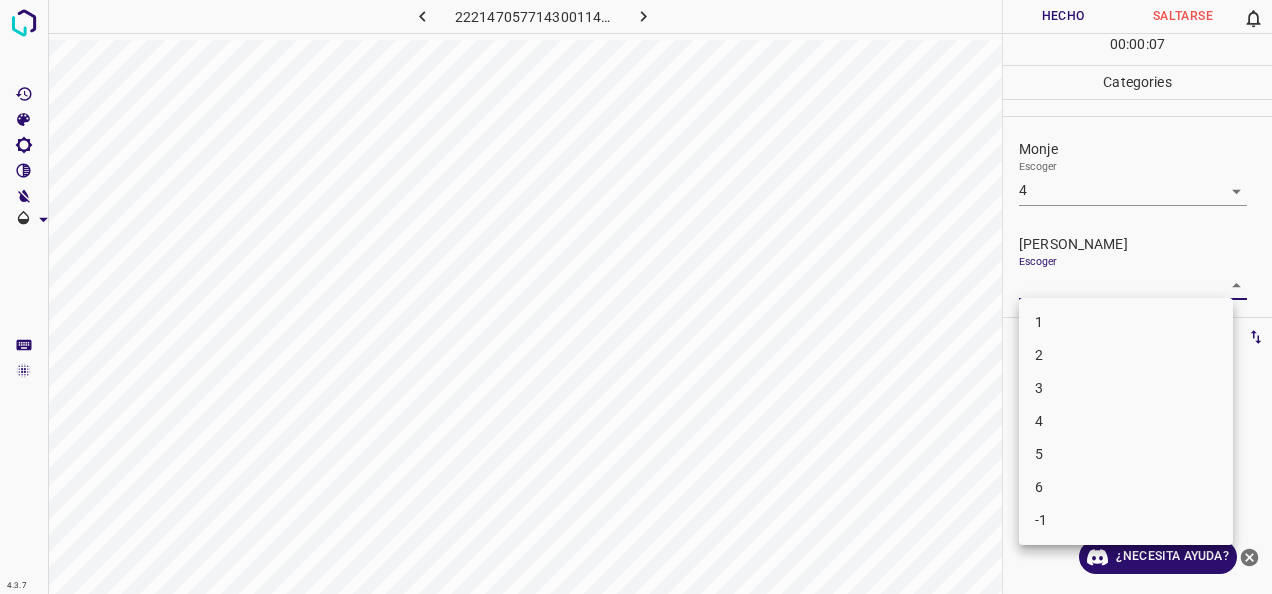 drag, startPoint x: 1226, startPoint y: 278, endPoint x: 1168, endPoint y: 364, distance: 103.73042 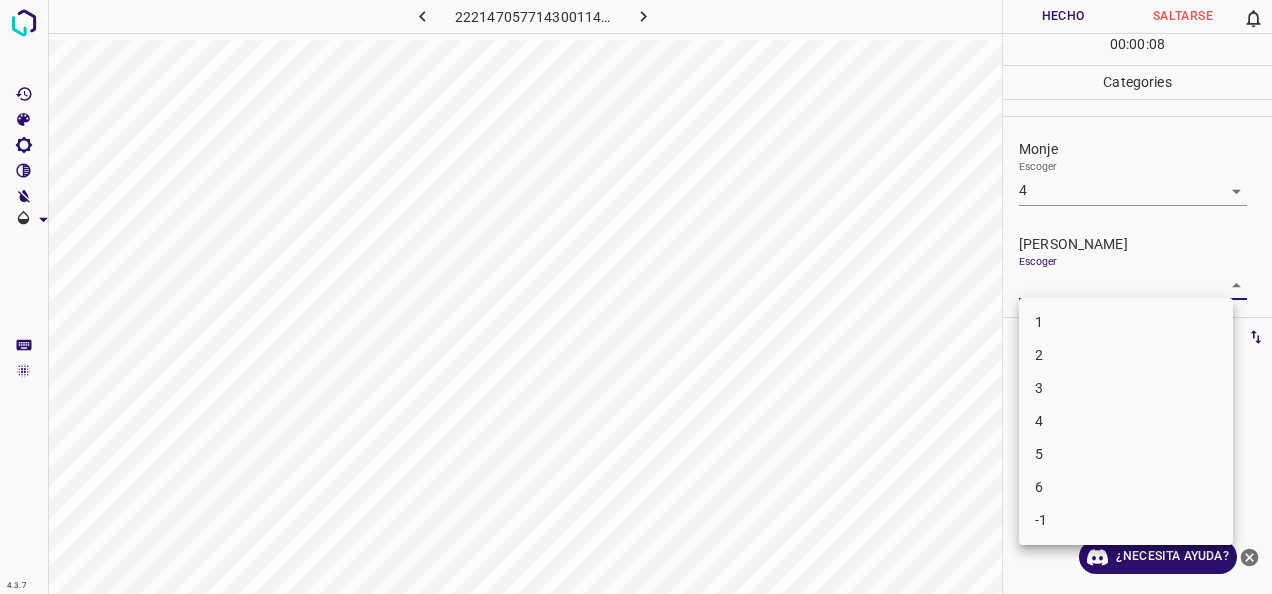 drag, startPoint x: 1156, startPoint y: 386, endPoint x: 1156, endPoint y: 353, distance: 33 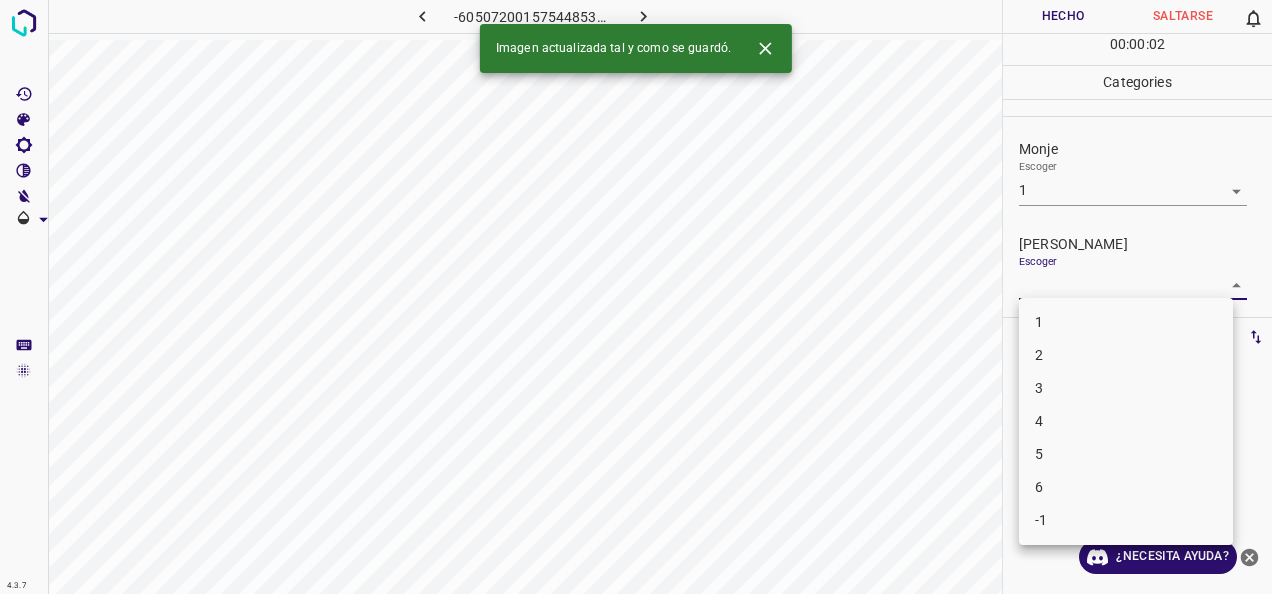 drag, startPoint x: 1224, startPoint y: 287, endPoint x: 1137, endPoint y: 302, distance: 88.28363 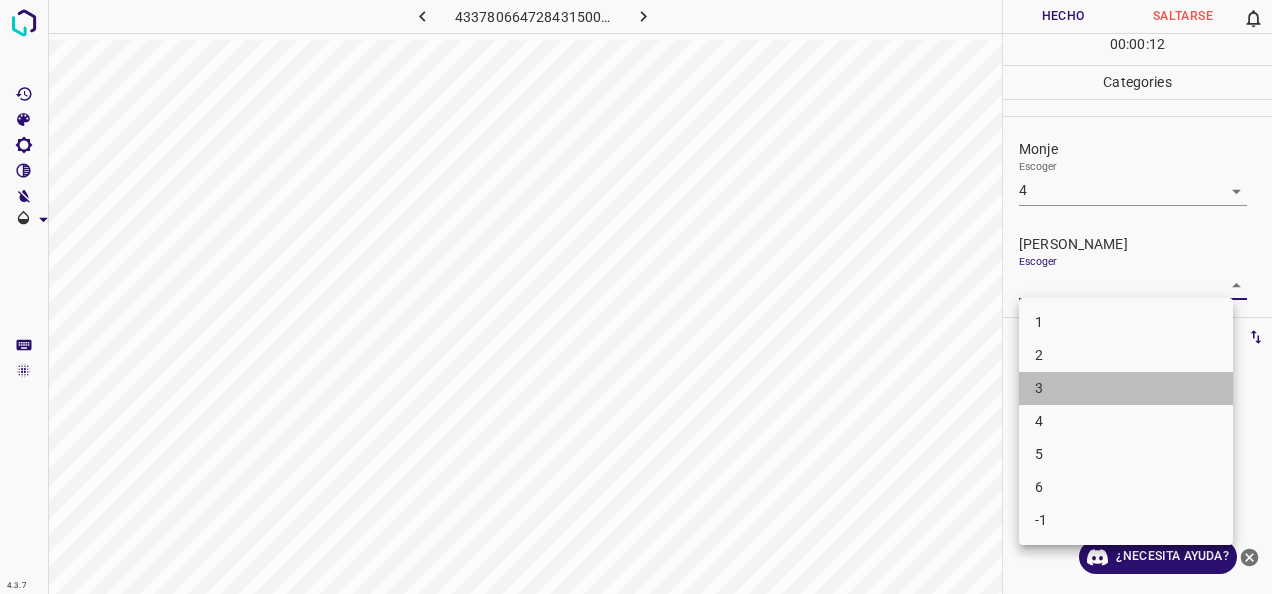 drag, startPoint x: 1139, startPoint y: 394, endPoint x: 1131, endPoint y: 326, distance: 68.46897 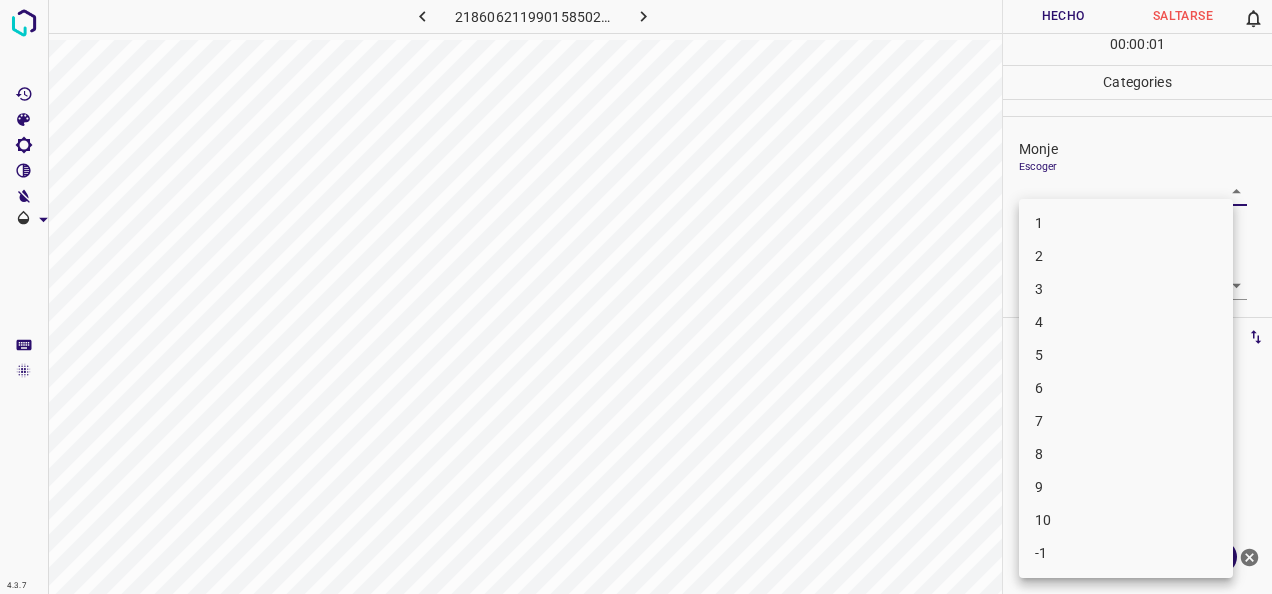 drag, startPoint x: 1232, startPoint y: 186, endPoint x: 1202, endPoint y: 211, distance: 39.051247 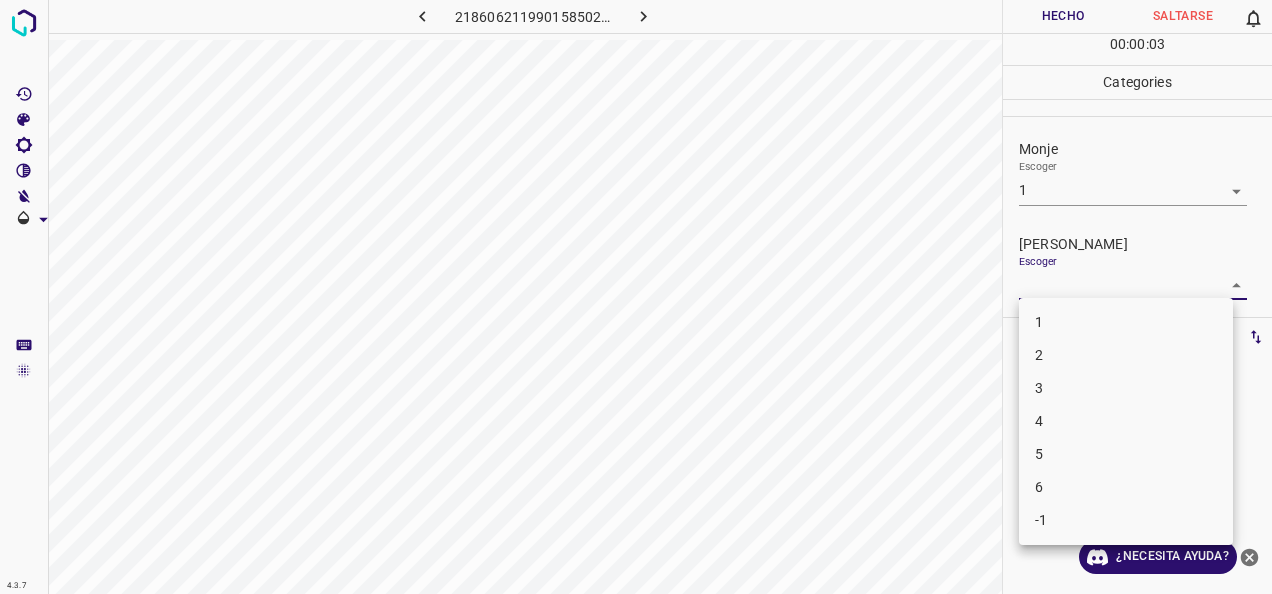 drag, startPoint x: 1223, startPoint y: 279, endPoint x: 1129, endPoint y: 314, distance: 100.304535 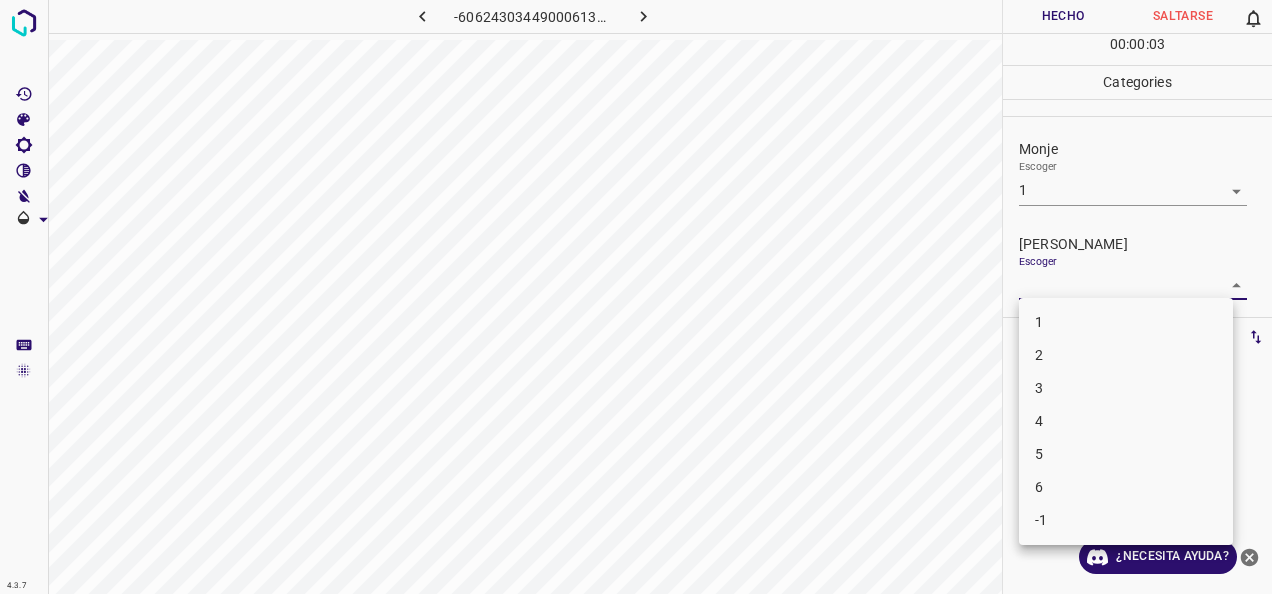 drag, startPoint x: 1212, startPoint y: 280, endPoint x: 1142, endPoint y: 319, distance: 80.13114 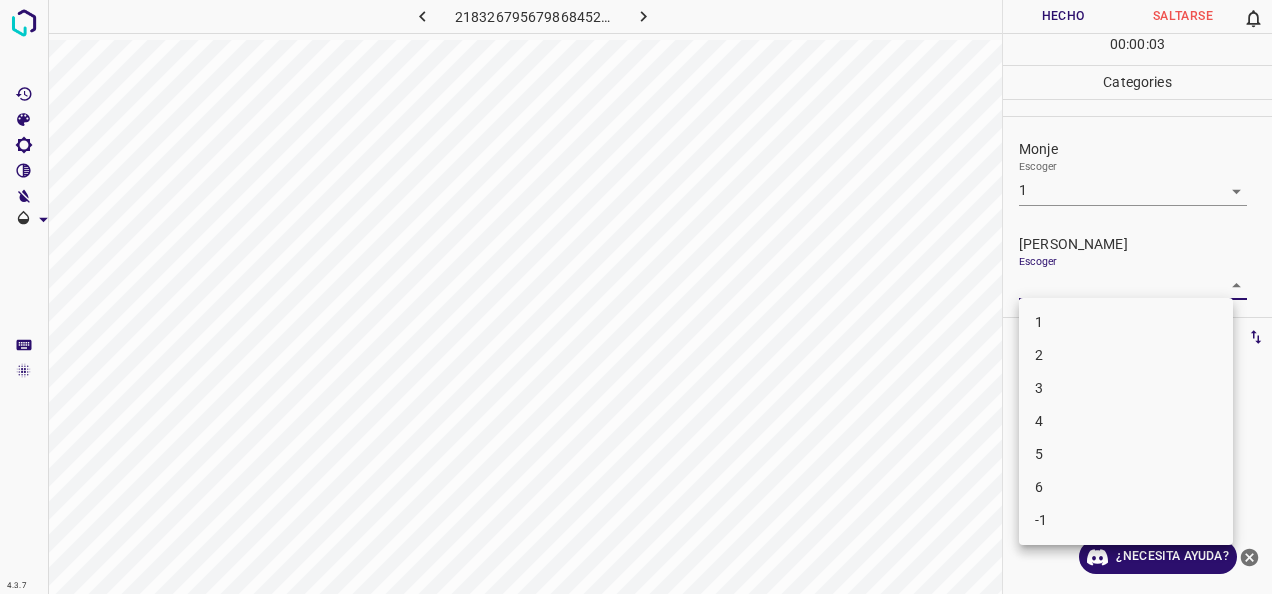 drag, startPoint x: 1229, startPoint y: 280, endPoint x: 1166, endPoint y: 304, distance: 67.41662 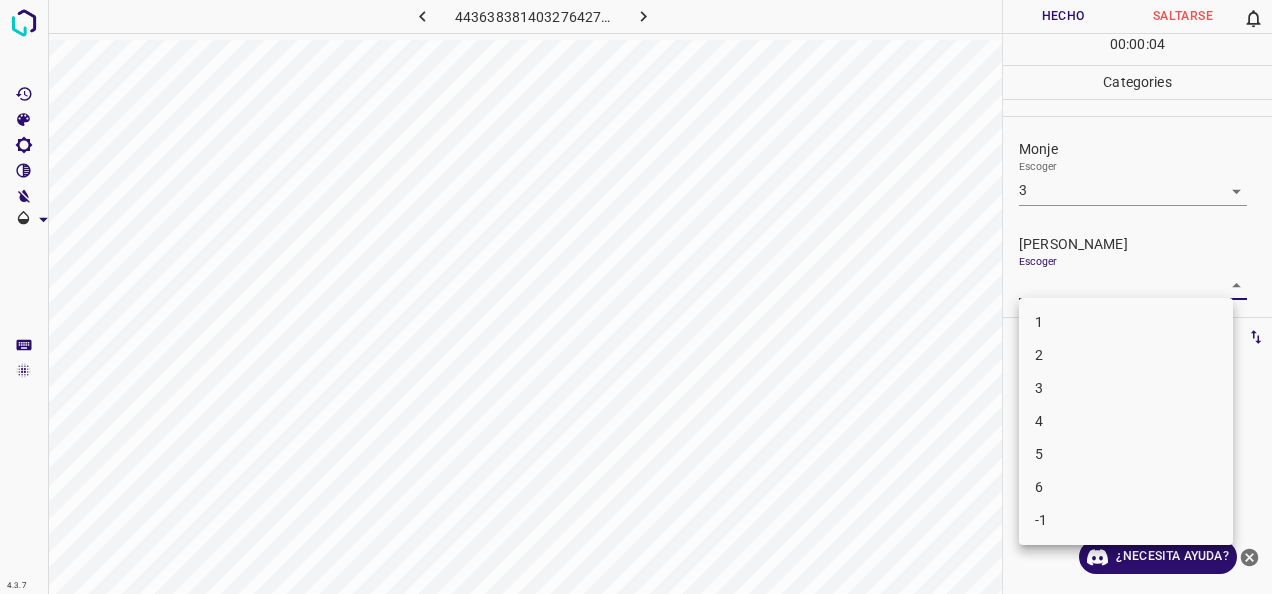 drag, startPoint x: 1217, startPoint y: 289, endPoint x: 1136, endPoint y: 351, distance: 102.0049 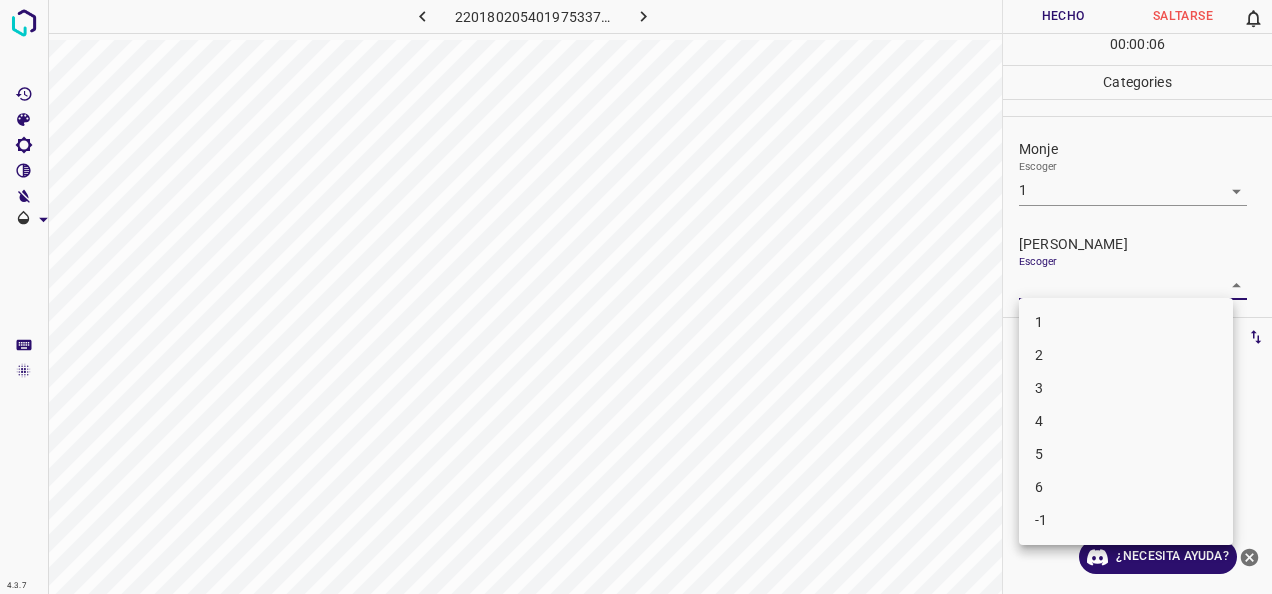 drag, startPoint x: 1219, startPoint y: 282, endPoint x: 1175, endPoint y: 314, distance: 54.405884 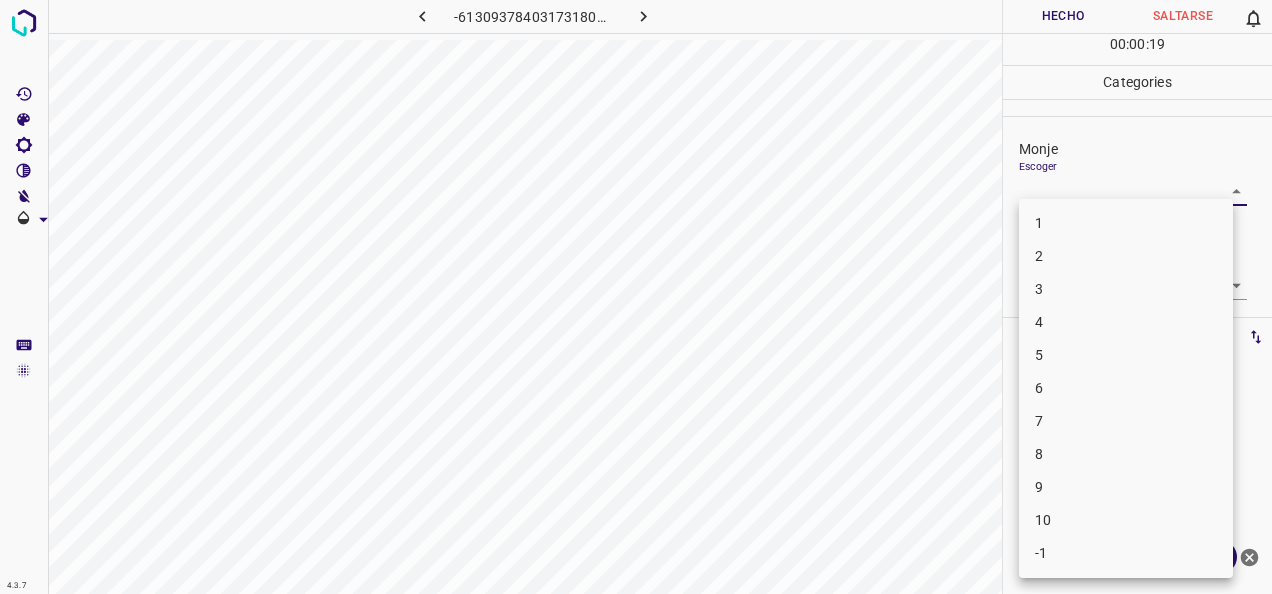click on "4.3.7 -6130937840317318048.png Hecho Saltarse 0 00   : 00   : 19   Categories Monje  Escoger ​  [PERSON_NAME]   Escoger ​ Etiquetas 0 Categories 1 Monje 2  [PERSON_NAME] Herramientas Espacio Cambiar entre modos (Dibujar y Editar) Yo Etiquetado automático R Restaurar zoom M Acercar N Alejar Borrar Eliminar etiqueta de selección Filtros Z Restaurar filtros X Filtro de saturación C Filtro de brillo V Filtro de contraste B Filtro de escala de grises General O Descargar ¿Necesita ayuda? -Mensaje de texto -Esconder -Borrar 1 2 3 4 5 6 7 8 9 10 -1" at bounding box center (636, 297) 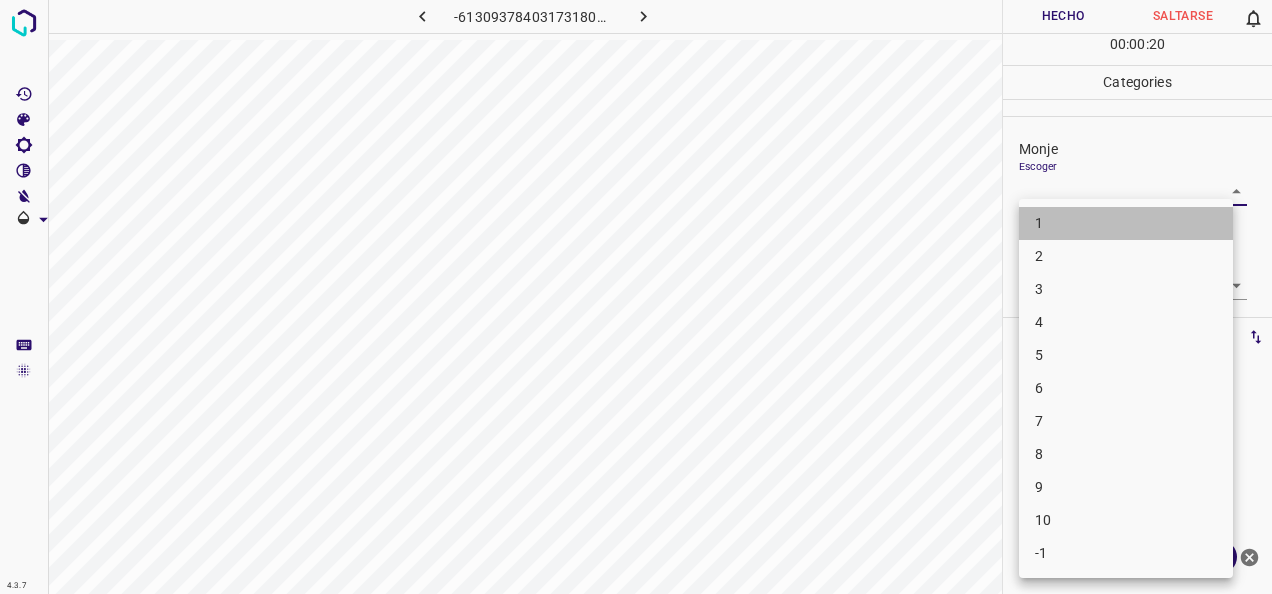 click on "1" at bounding box center (1126, 223) 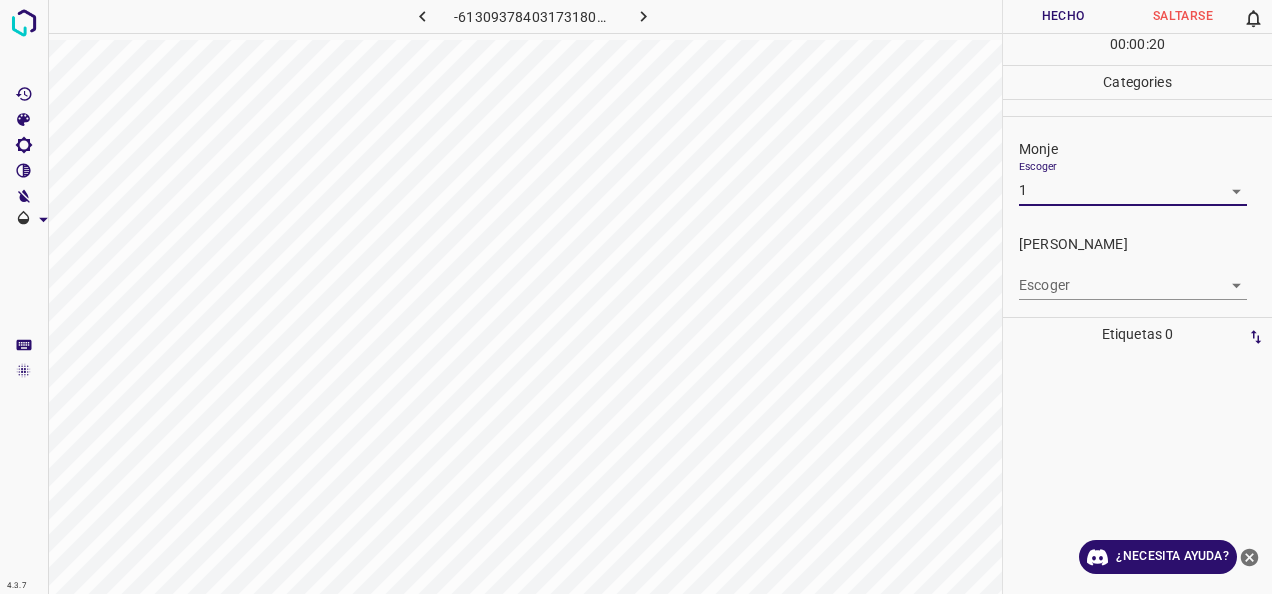 click on "4.3.7 -6130937840317318048.png Hecho Saltarse 0 00   : 00   : 20   Categories Monje  Escoger 1 1  [PERSON_NAME]   Escoger ​ Etiquetas 0 Categories 1 Monje 2  [PERSON_NAME] Herramientas Espacio Cambiar entre modos (Dibujar y Editar) Yo Etiquetado automático R Restaurar zoom M Acercar N Alejar Borrar Eliminar etiqueta de selección Filtros Z Restaurar filtros X Filtro de saturación C Filtro de brillo V Filtro de contraste B Filtro de escala de grises General O Descargar ¿Necesita ayuda? -Mensaje de texto -Esconder -Borrar" at bounding box center (636, 297) 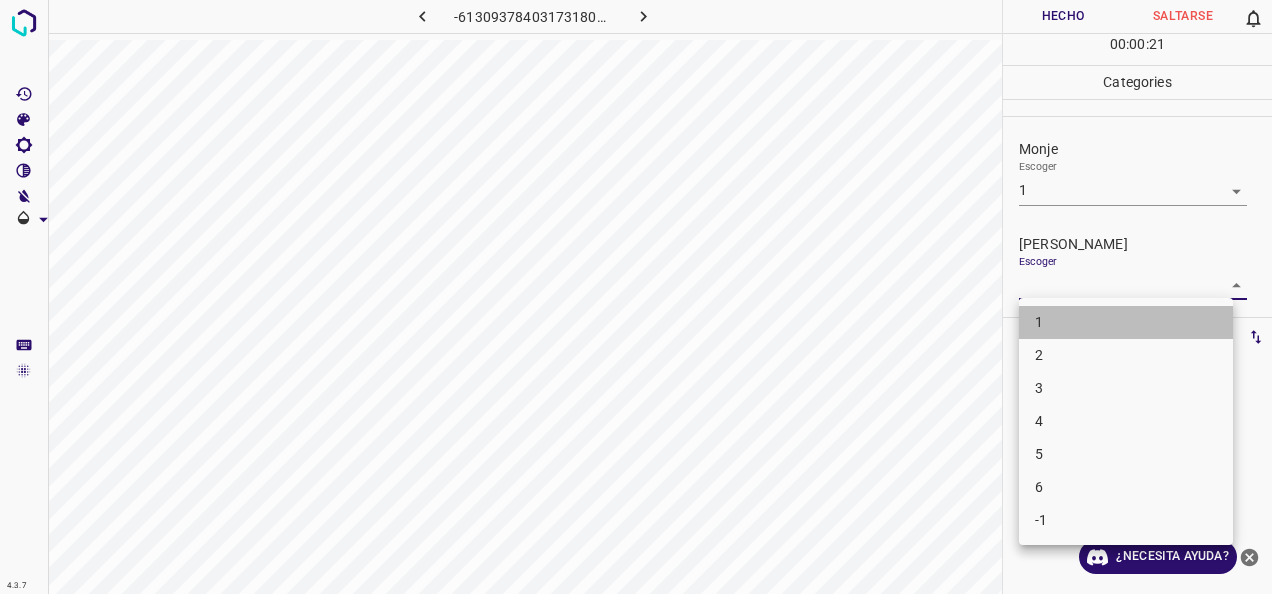 click on "1" at bounding box center [1126, 322] 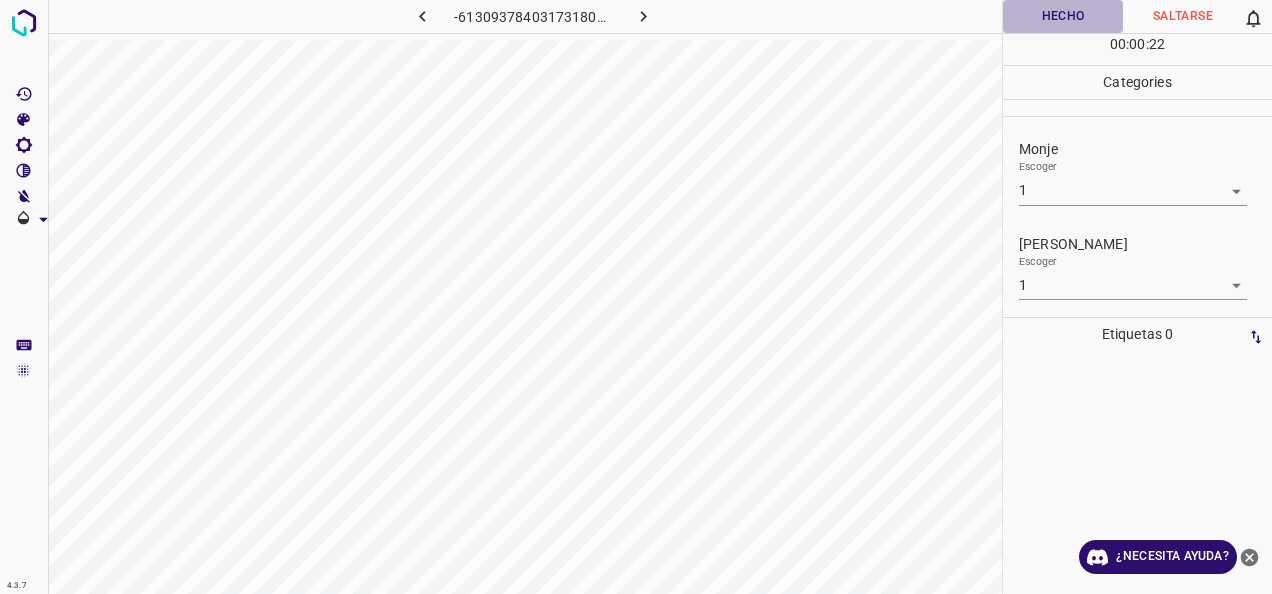 click on "Hecho" at bounding box center [1063, 16] 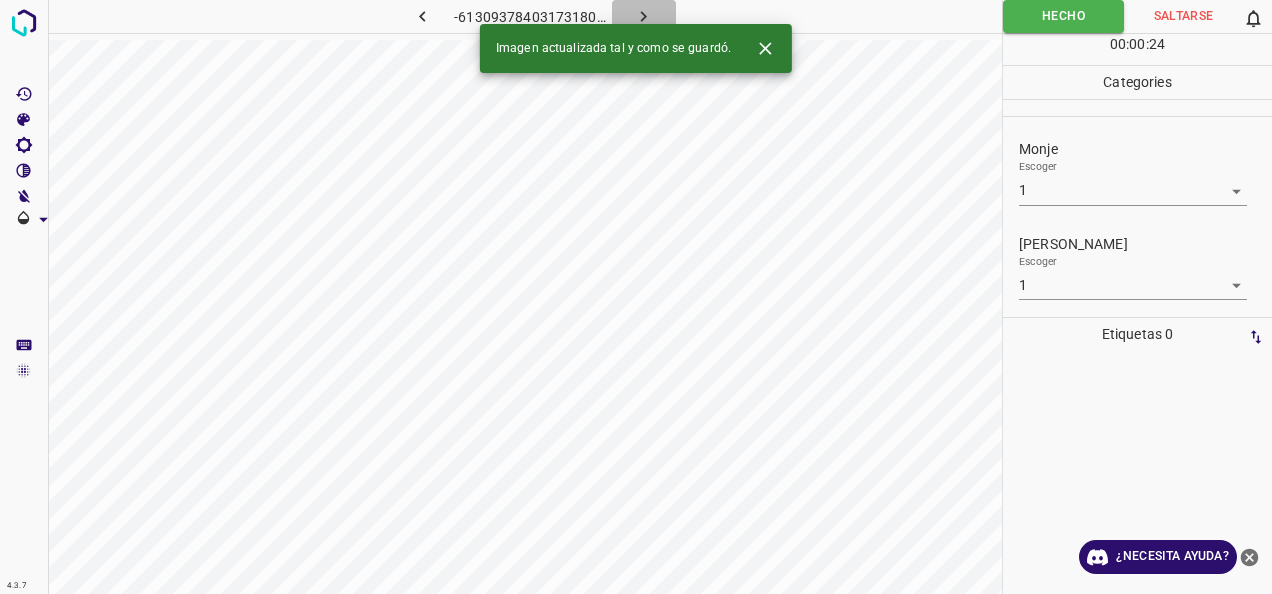 click 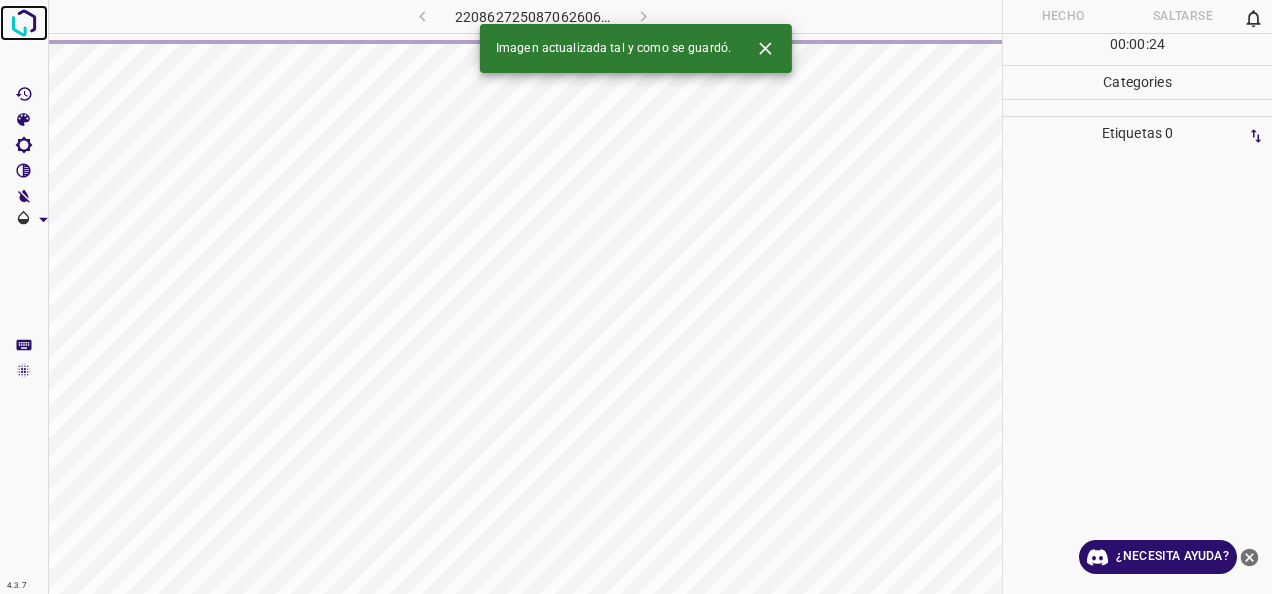 click at bounding box center [24, 23] 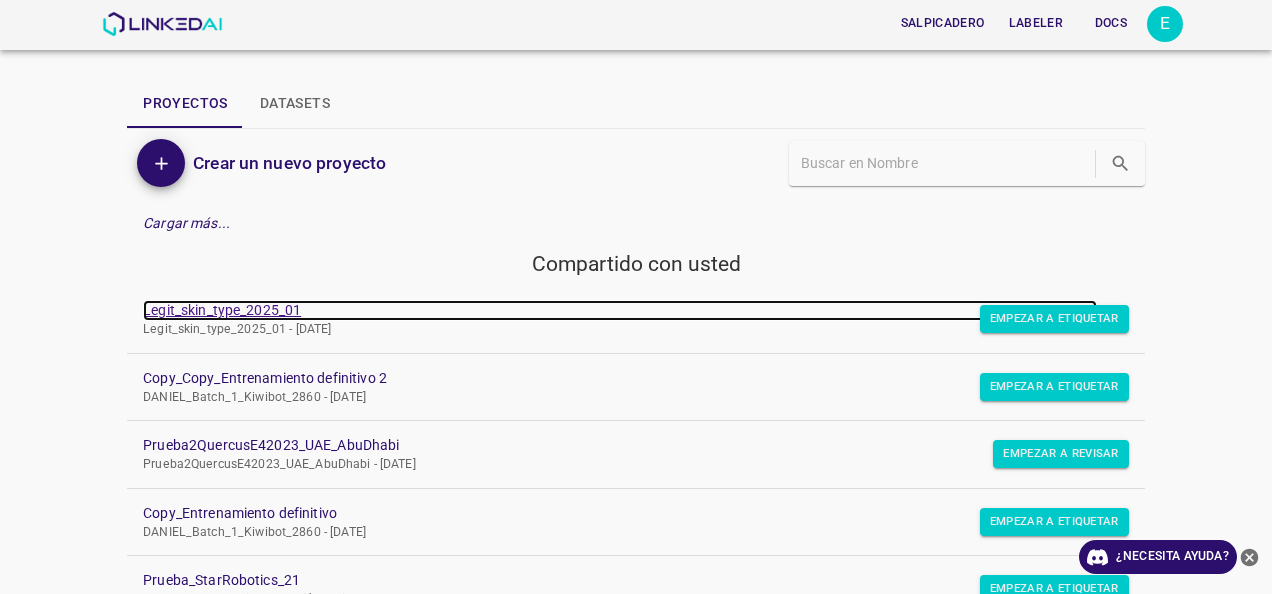 click on "Legit_skin_type_2025_01" at bounding box center (620, 310) 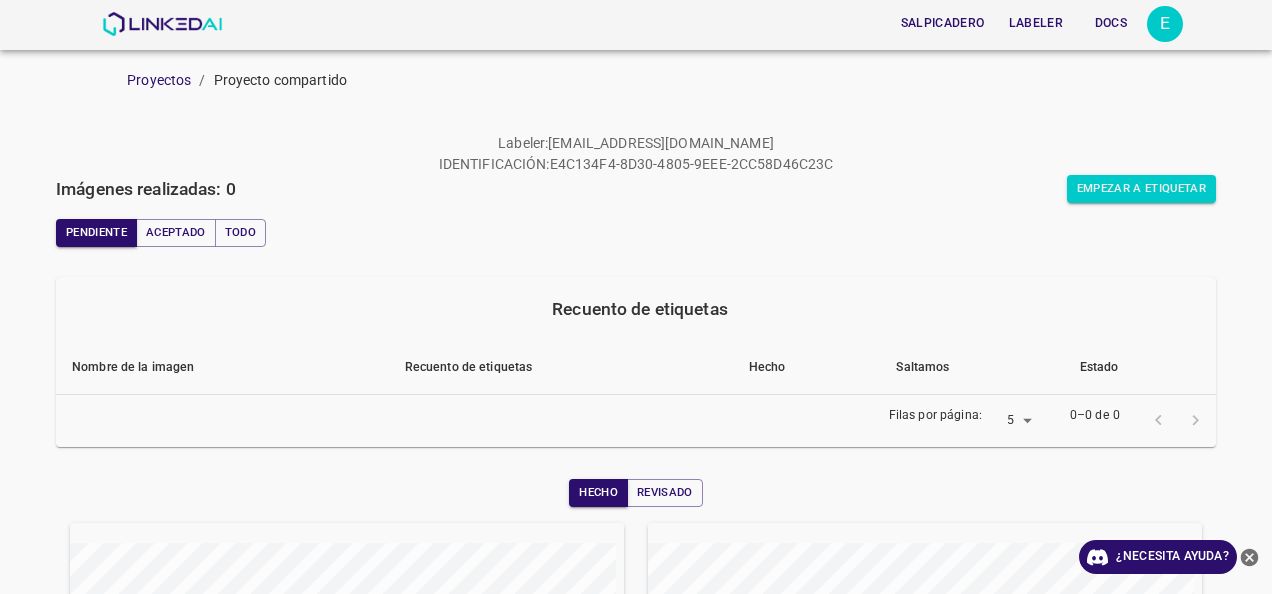 scroll, scrollTop: 0, scrollLeft: 0, axis: both 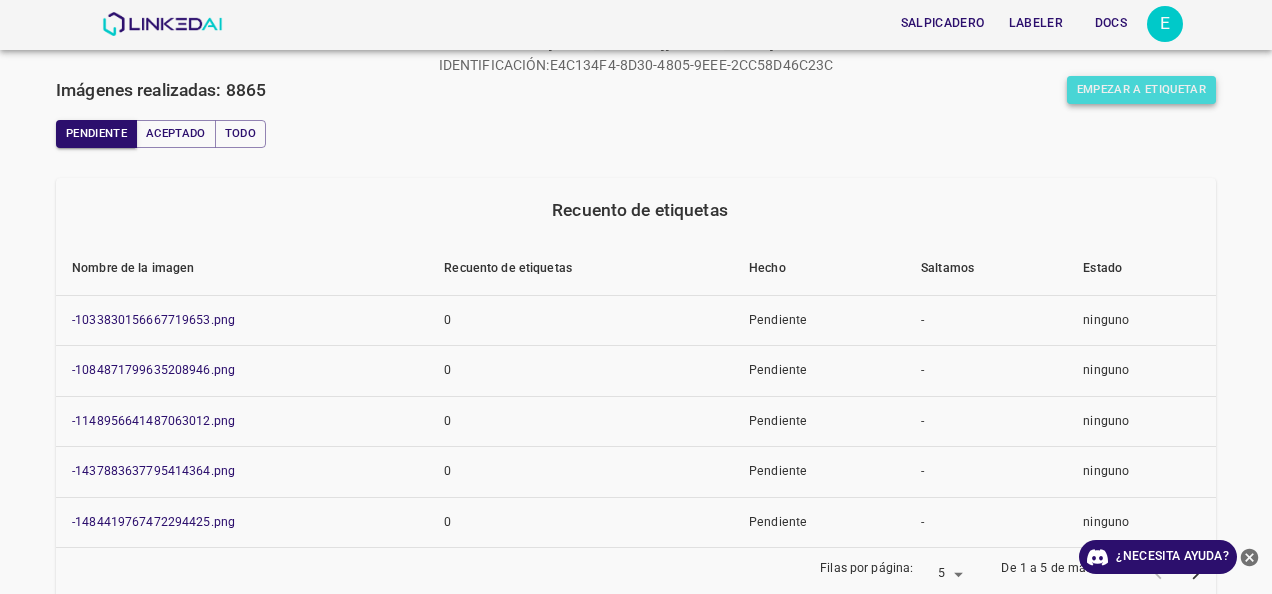 click on "Empezar a etiquetar" at bounding box center (1141, 90) 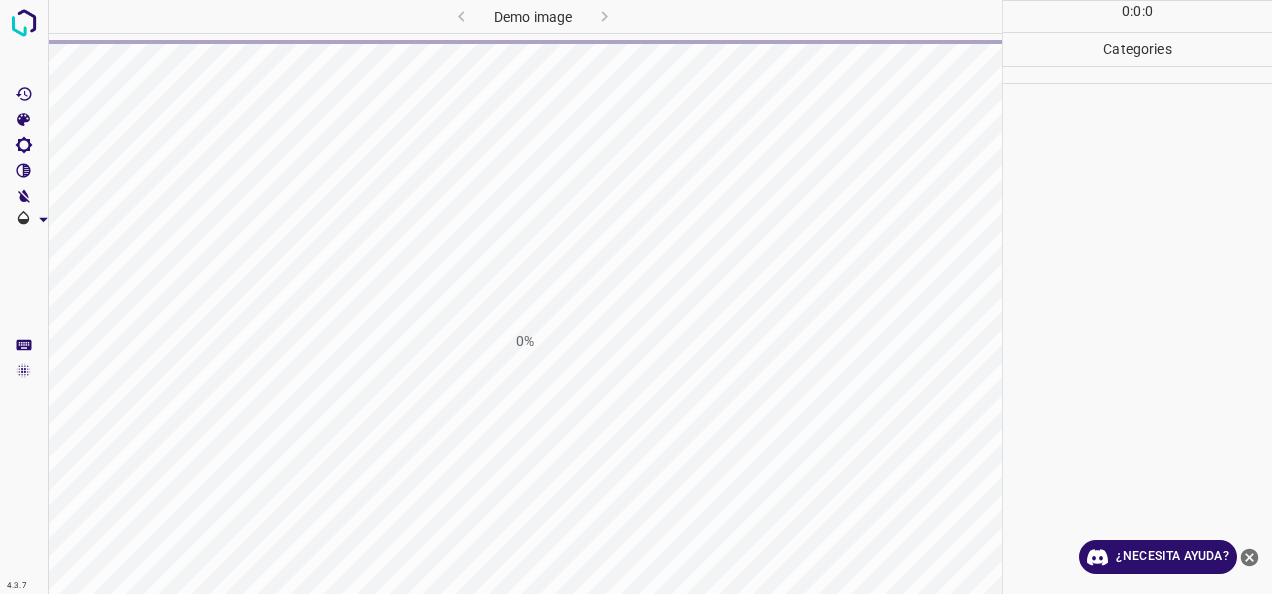 scroll, scrollTop: 0, scrollLeft: 0, axis: both 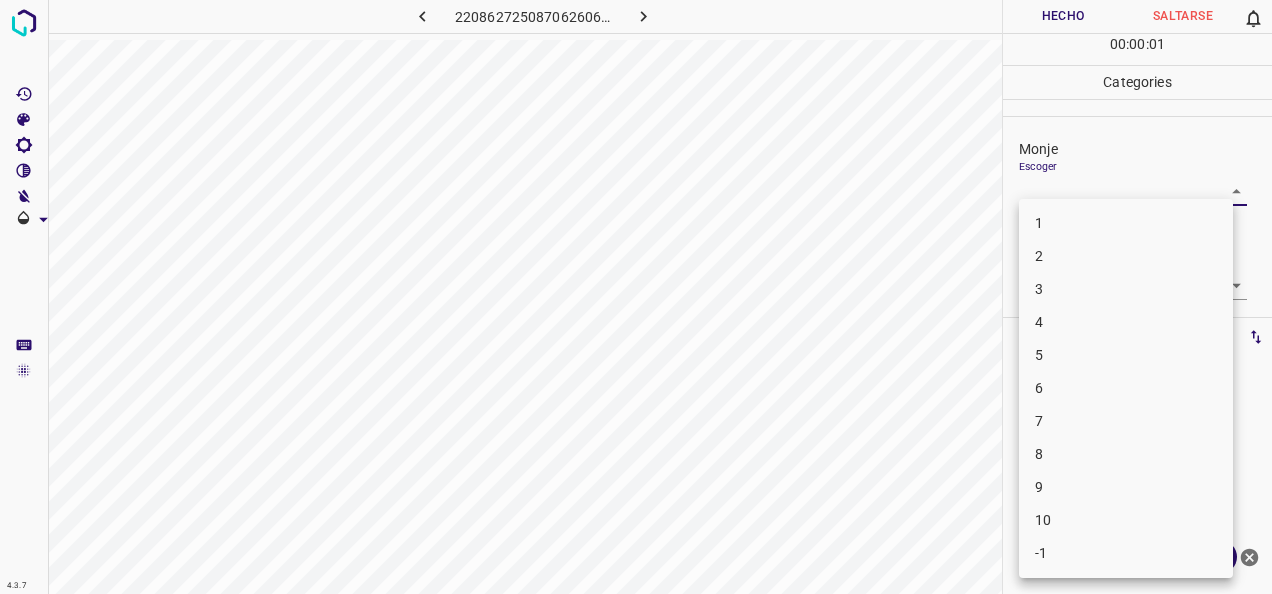 click on "4.3.7 2208627250870626069.png Hecho Saltarse 0 00   : 00   : 01   Categories Monje  Escoger ​  Fitzpatrick   Escoger ​ Etiquetas 0 Categories 1 Monje 2  Fitzpatrick Herramientas Espacio Cambiar entre modos (Dibujar y Editar) Yo Etiquetado automático R Restaurar zoom M Acercar N Alejar Borrar Eliminar etiqueta de selección Filtros Z Restaurar filtros X Filtro de saturación C Filtro de brillo V Filtro de contraste B Filtro de escala de grises General O Descargar ¿Necesita ayuda? -Mensaje de texto -Esconder -Borrar 1 2 3 4 5 6 7 8 9 10 -1" at bounding box center [636, 297] 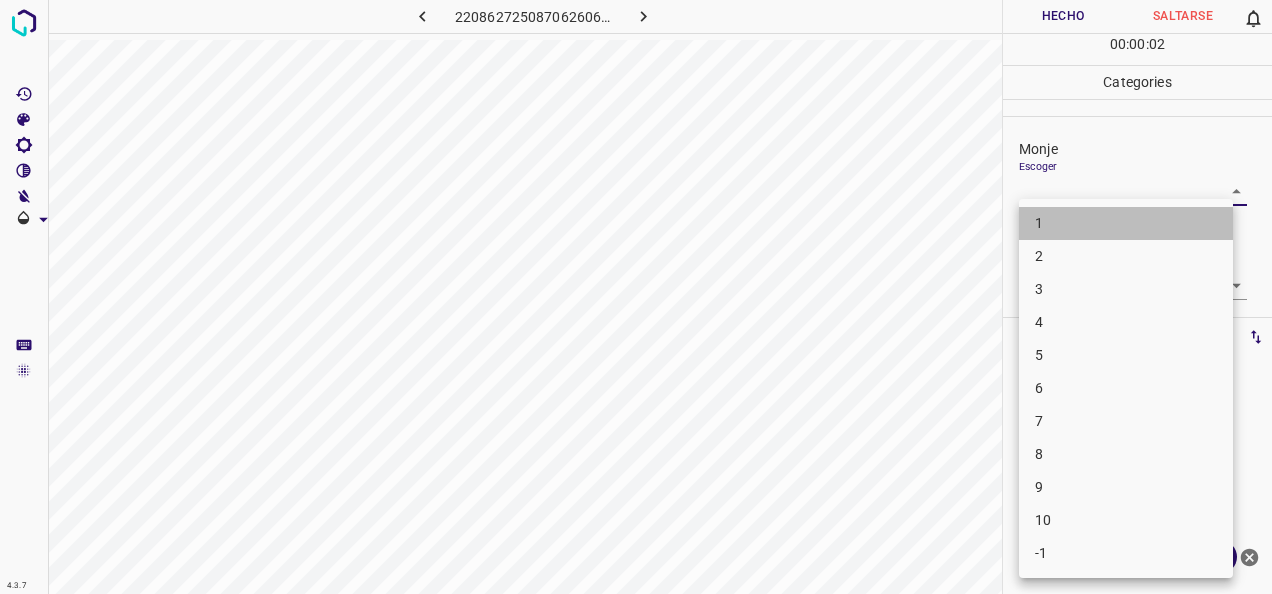 click on "1" at bounding box center [1126, 223] 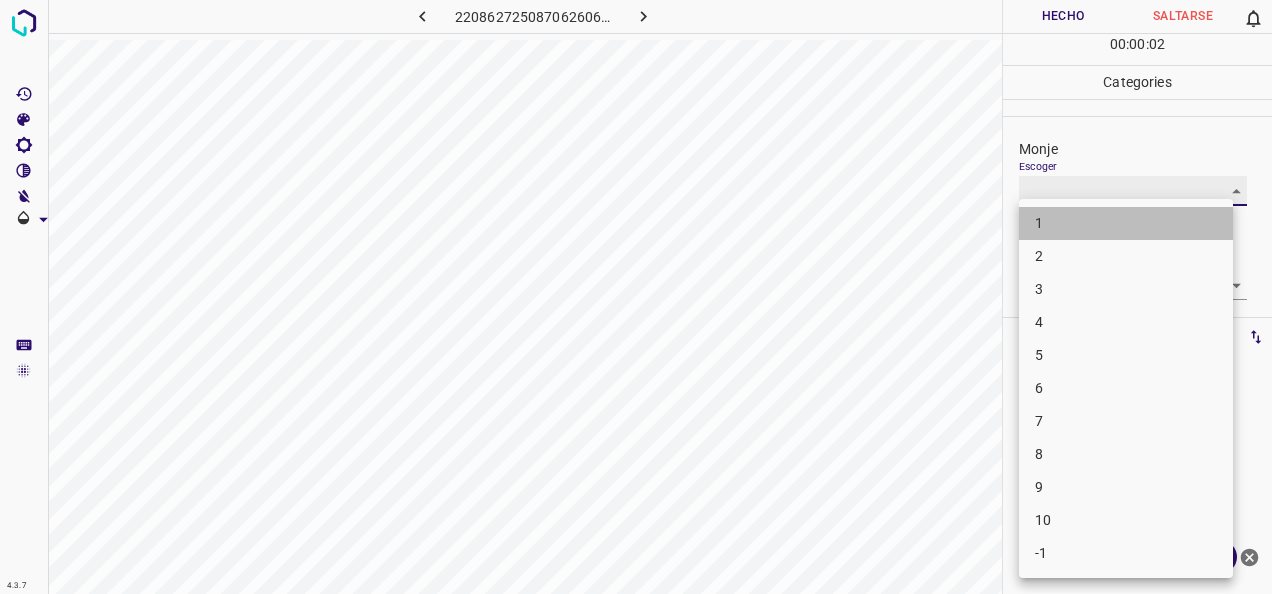 type on "1" 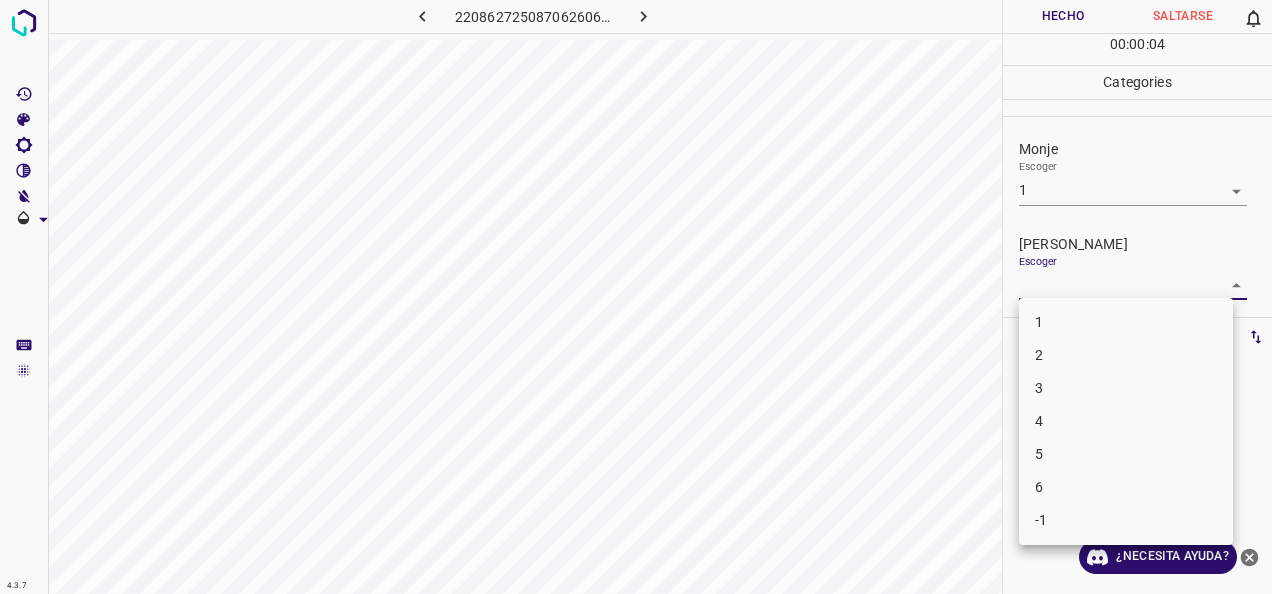 drag, startPoint x: 1228, startPoint y: 286, endPoint x: 1204, endPoint y: 288, distance: 24.083189 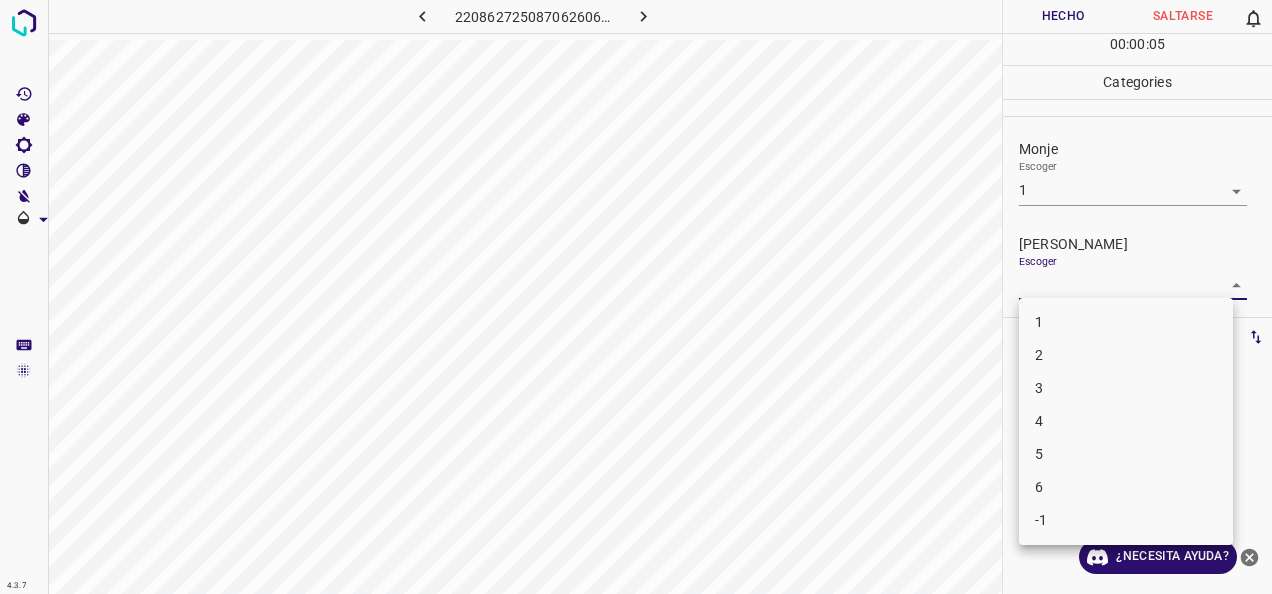 click on "1" at bounding box center [1126, 322] 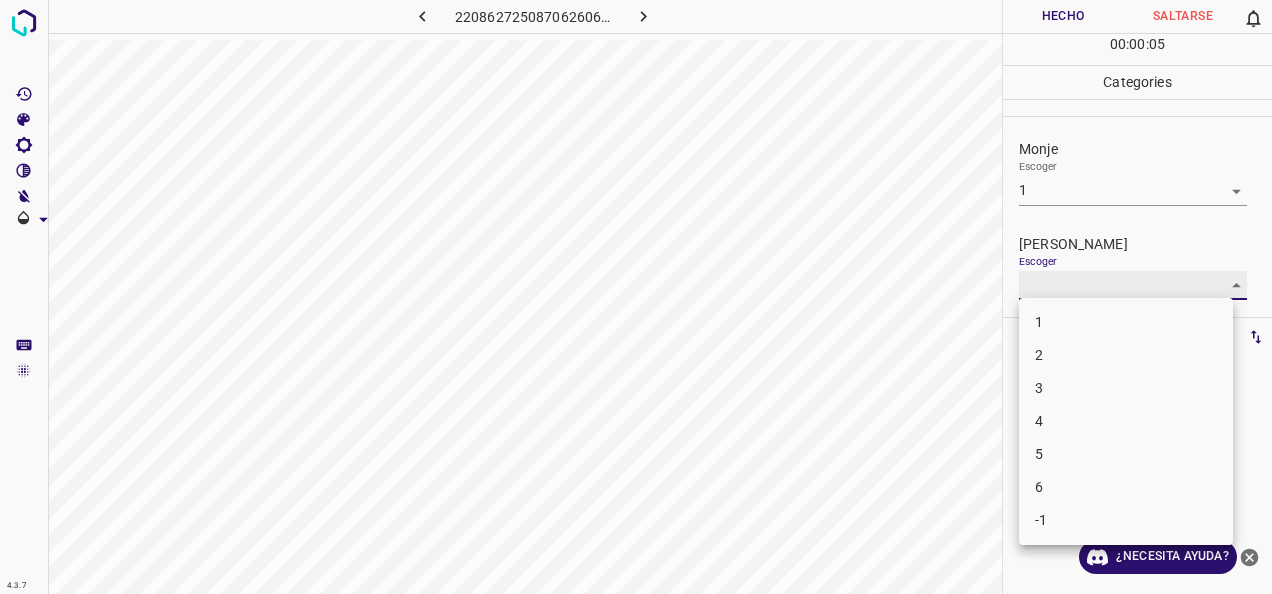type on "1" 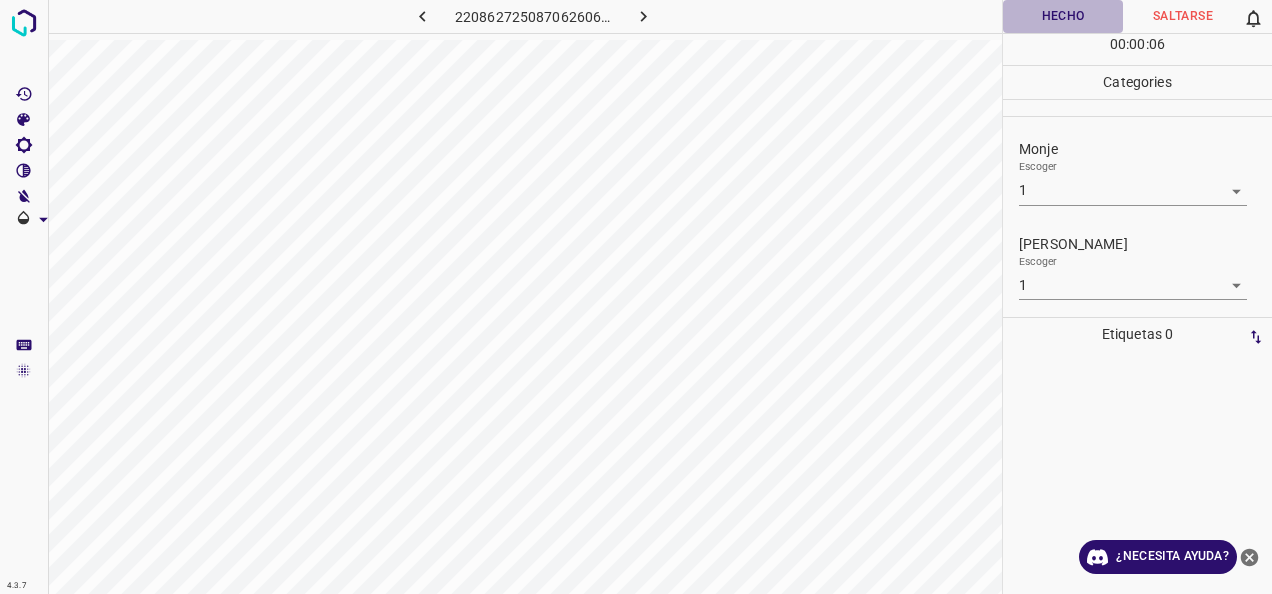 click on "Hecho" at bounding box center [1063, 16] 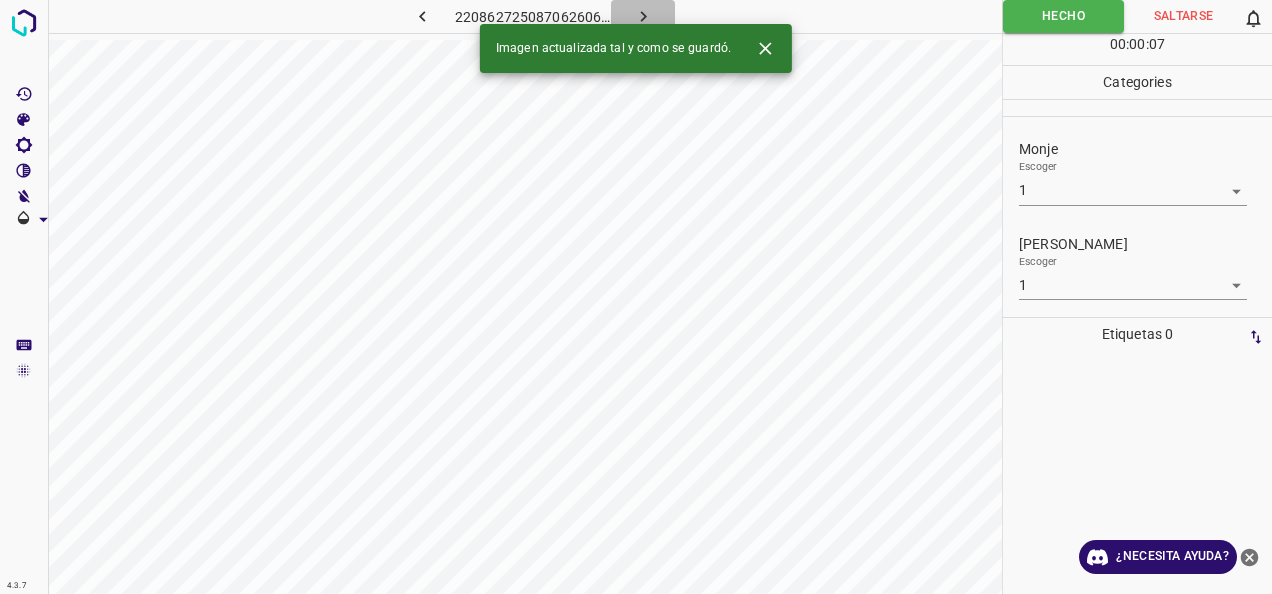 click 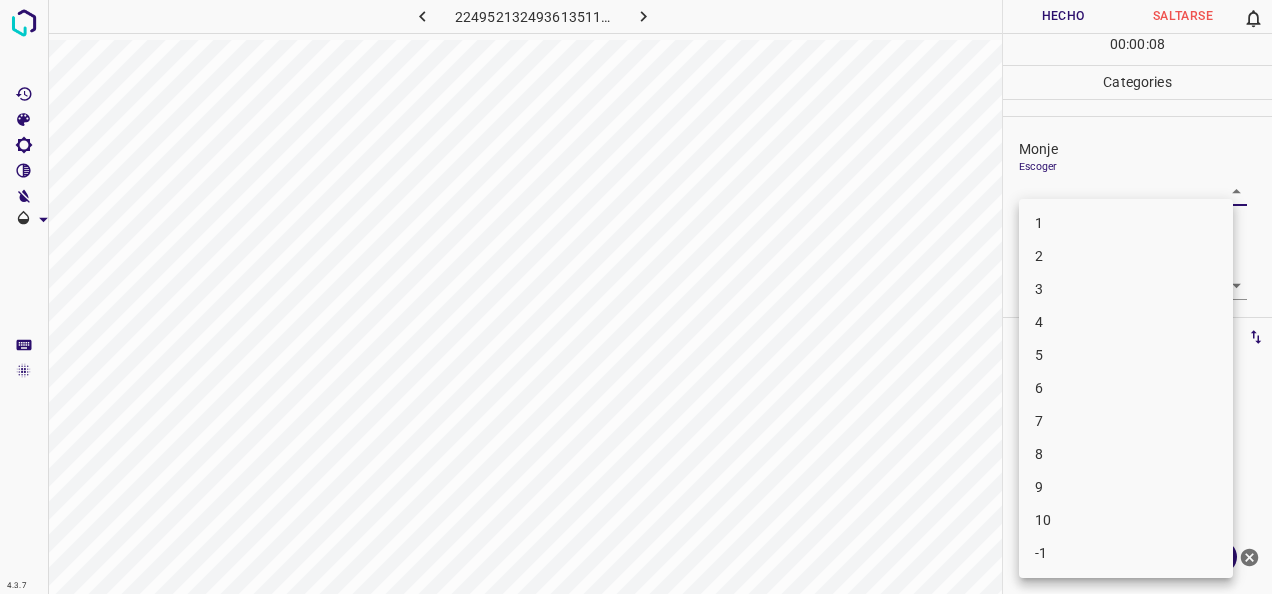 click on "4.3.7 2249521324936135117.png Hecho Saltarse 0 00   : 00   : 08   Categories Monje  Escoger ​  Fitzpatrick   Escoger ​ Etiquetas 0 Categories 1 Monje 2  Fitzpatrick Herramientas Espacio Cambiar entre modos (Dibujar y Editar) Yo Etiquetado automático R Restaurar zoom M Acercar N Alejar Borrar Eliminar etiqueta de selección Filtros Z Restaurar filtros X Filtro de saturación C Filtro de brillo V Filtro de contraste B Filtro de escala de grises General O Descargar ¿Necesita ayuda? -Mensaje de texto -Esconder -Borrar 1 2 3 4 5 6 7 8 9 10 -1" at bounding box center [636, 297] 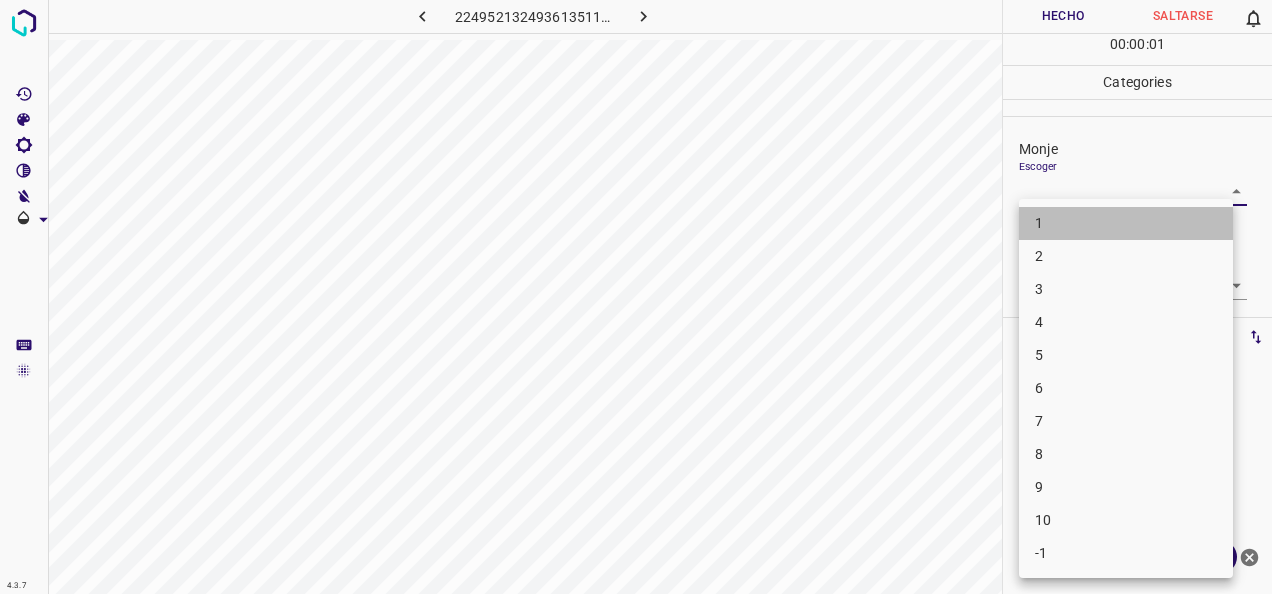 click on "1" at bounding box center (1126, 223) 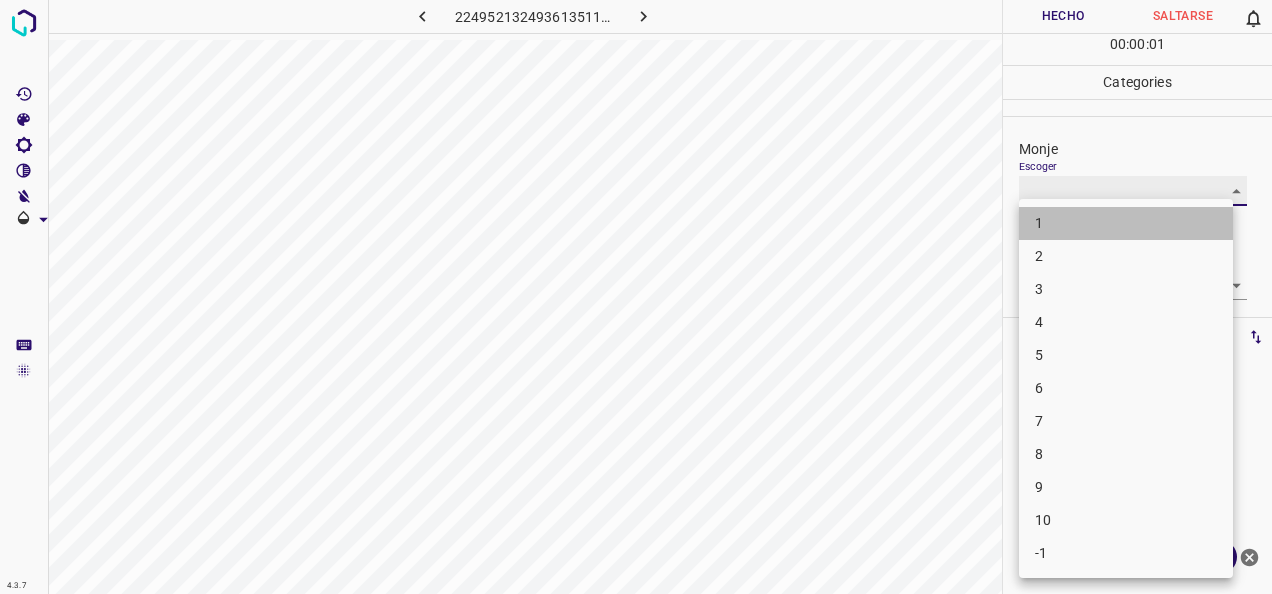 type on "1" 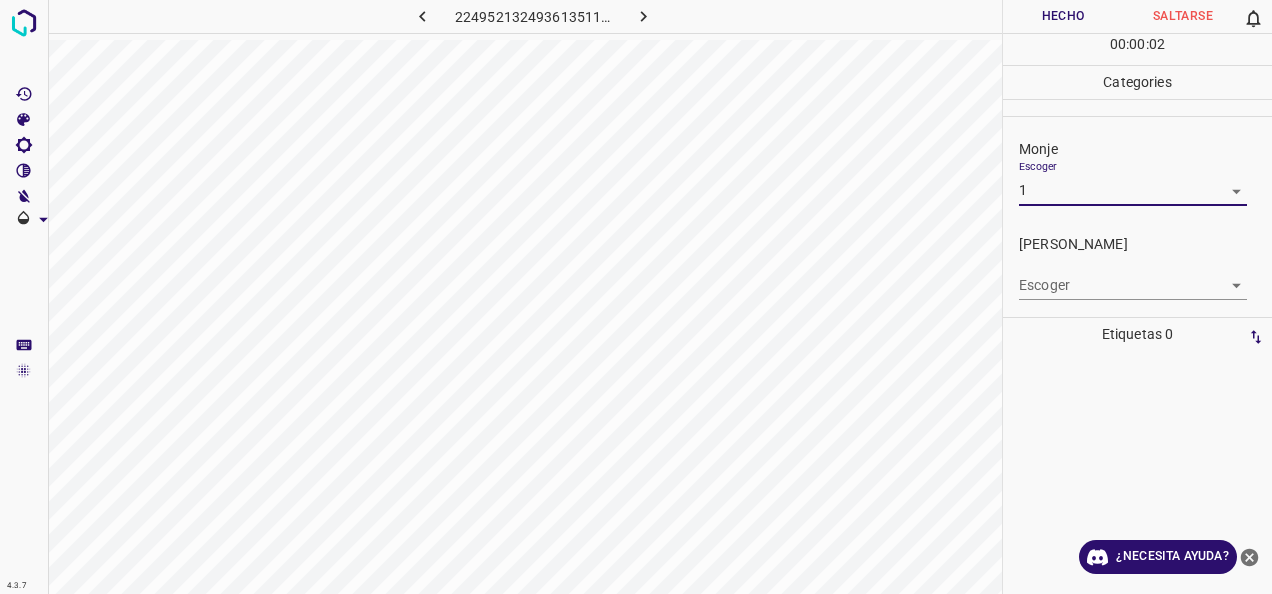 click on "4.3.7 2249521324936135117.png Hecho Saltarse 0 00   : 00   : 02   Categories Monje  Escoger 1 1  Fitzpatrick   Escoger ​ Etiquetas 0 Categories 1 Monje 2  Fitzpatrick Herramientas Espacio Cambiar entre modos (Dibujar y Editar) Yo Etiquetado automático R Restaurar zoom M Acercar N Alejar Borrar Eliminar etiqueta de selección Filtros Z Restaurar filtros X Filtro de saturación C Filtro de brillo V Filtro de contraste B Filtro de escala de grises General O Descargar ¿Necesita ayuda? -Mensaje de texto -Esconder -Borrar" at bounding box center [636, 297] 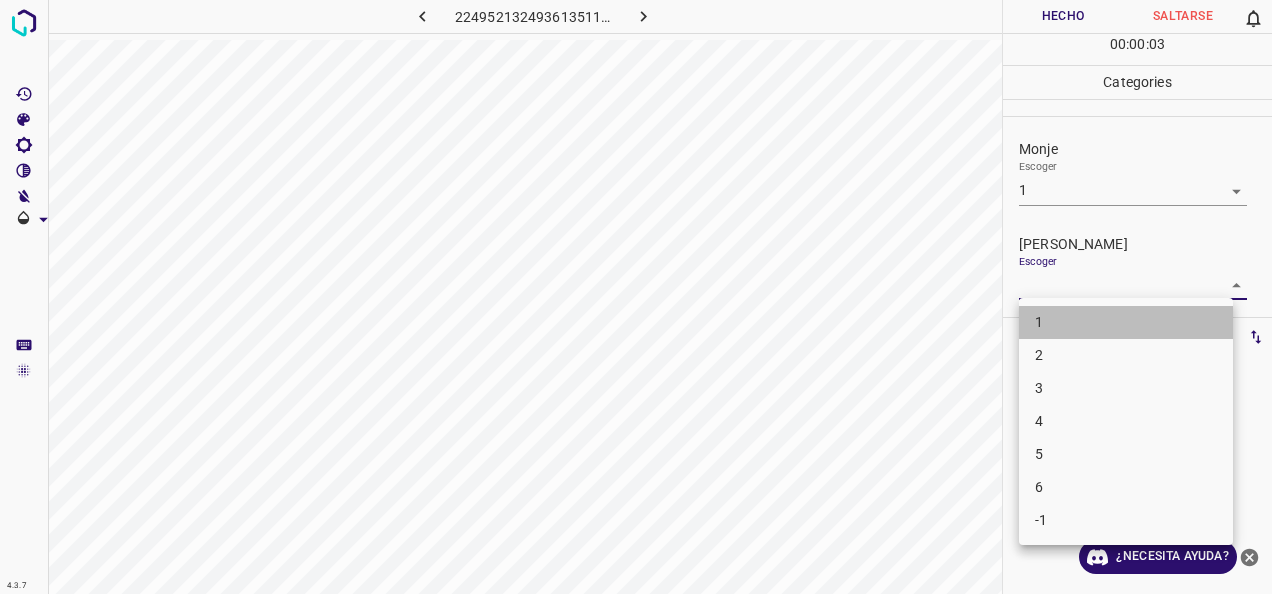 click on "1" at bounding box center (1126, 322) 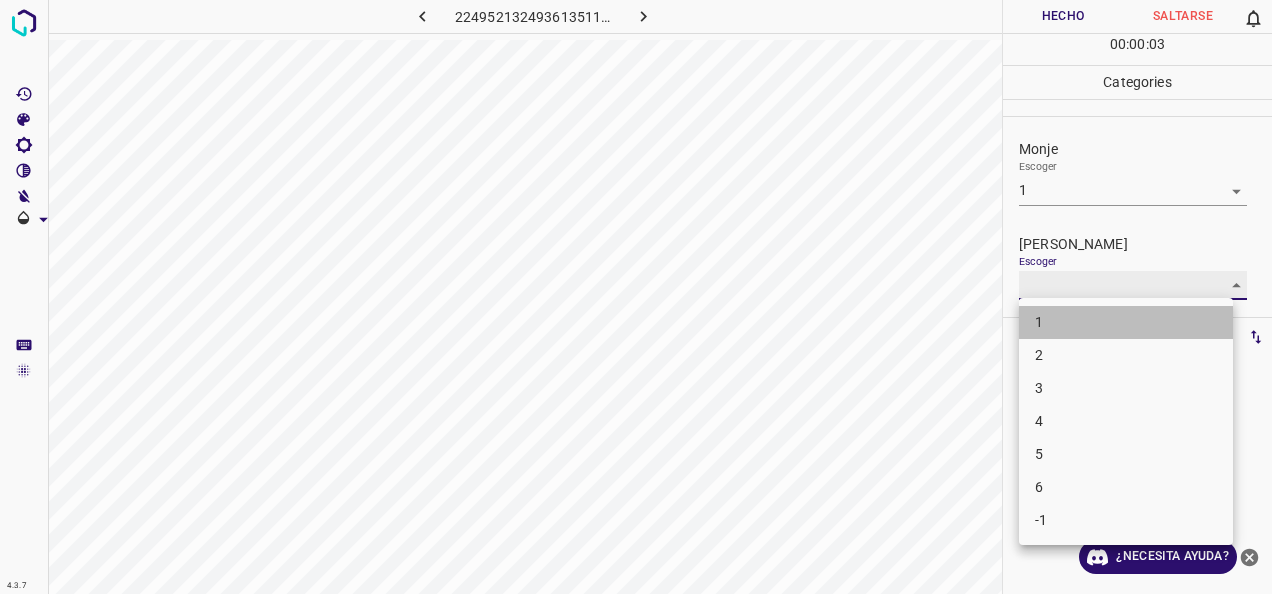 type on "1" 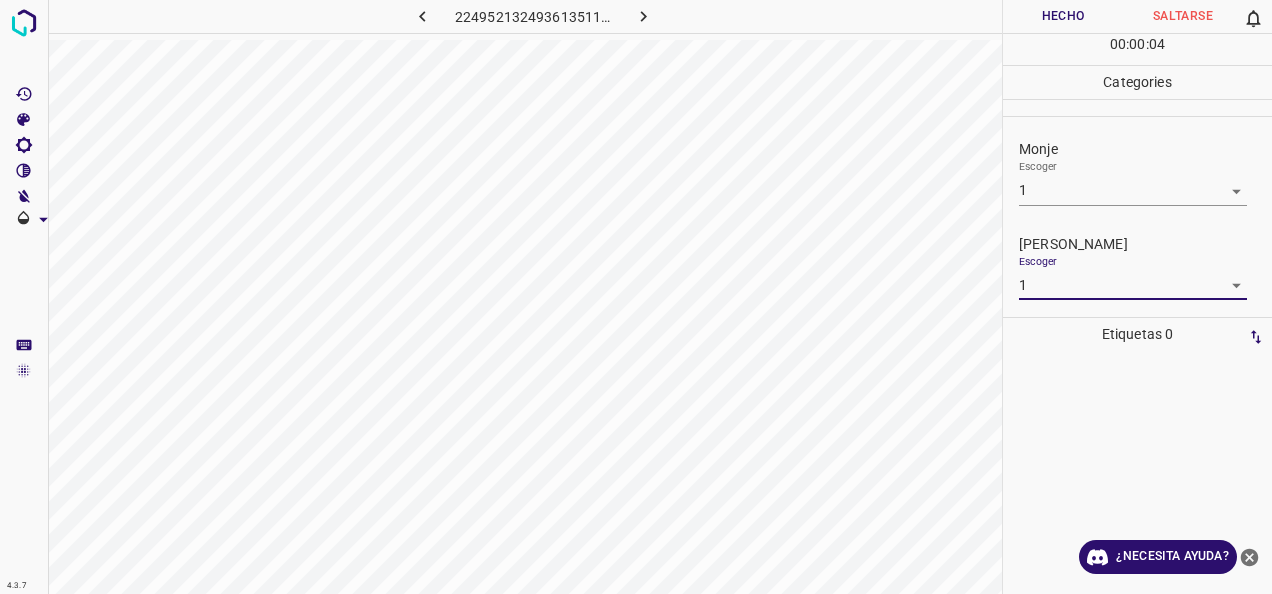 click on "Hecho" at bounding box center (1063, 16) 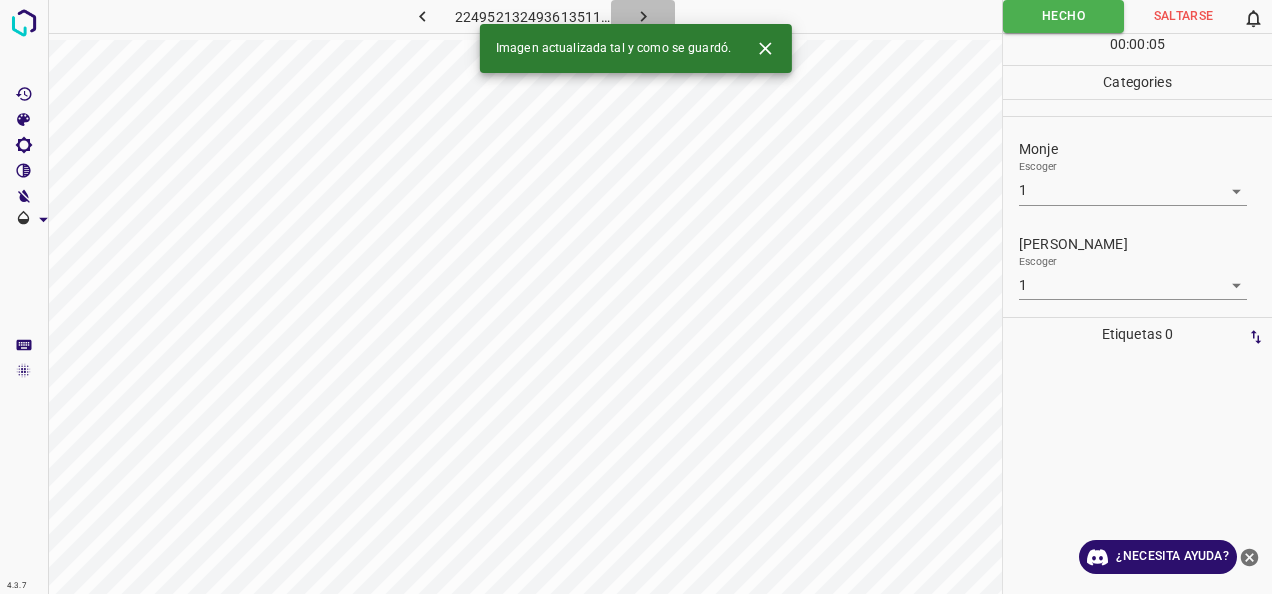 click 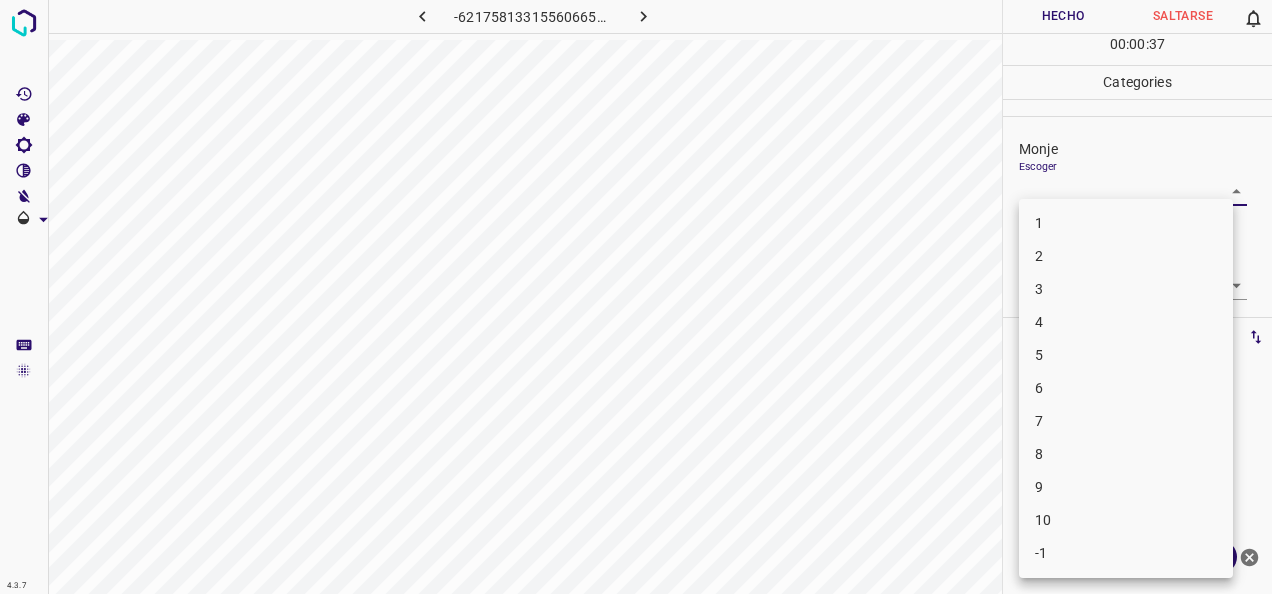 click on "4.3.7 -6217581331556066531.png Hecho Saltarse 0 00   : 00   : 37   Categories Monje  Escoger ​  Fitzpatrick   Escoger ​ Etiquetas 0 Categories 1 Monje 2  Fitzpatrick Herramientas Espacio Cambiar entre modos (Dibujar y Editar) Yo Etiquetado automático R Restaurar zoom M Acercar N Alejar Borrar Eliminar etiqueta de selección Filtros Z Restaurar filtros X Filtro de saturación C Filtro de brillo V Filtro de contraste B Filtro de escala de grises General O Descargar ¿Necesita ayuda? -Mensaje de texto -Esconder -Borrar 1 2 3 4 5 6 7 8 9 10 -1" at bounding box center (636, 297) 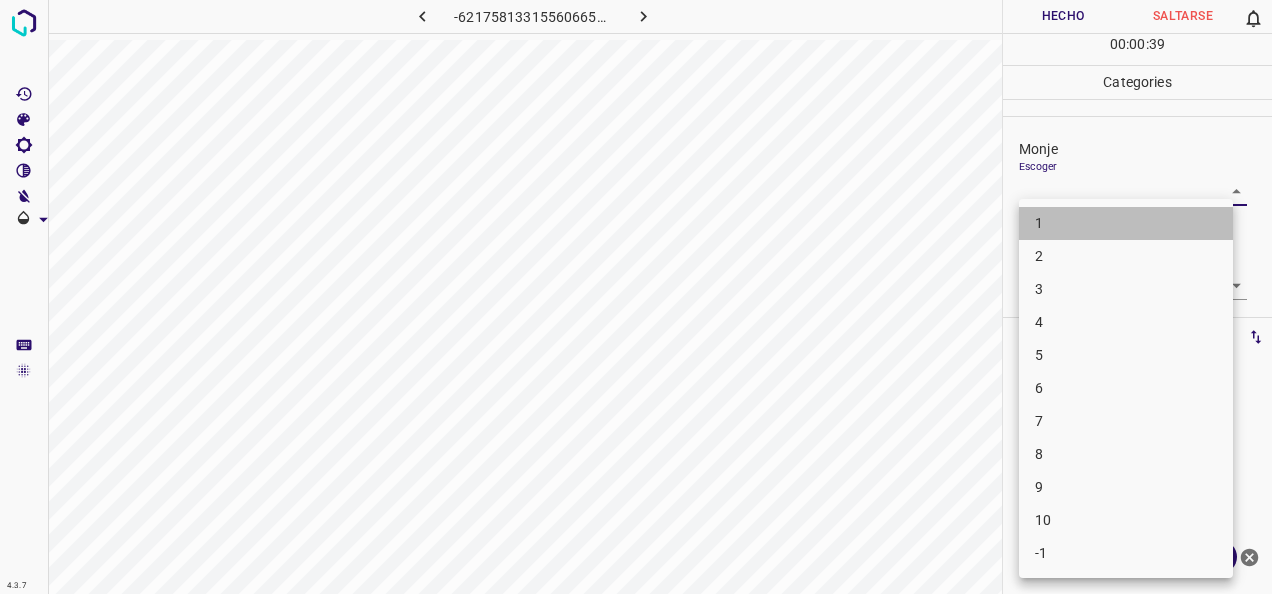 click on "1" at bounding box center [1126, 223] 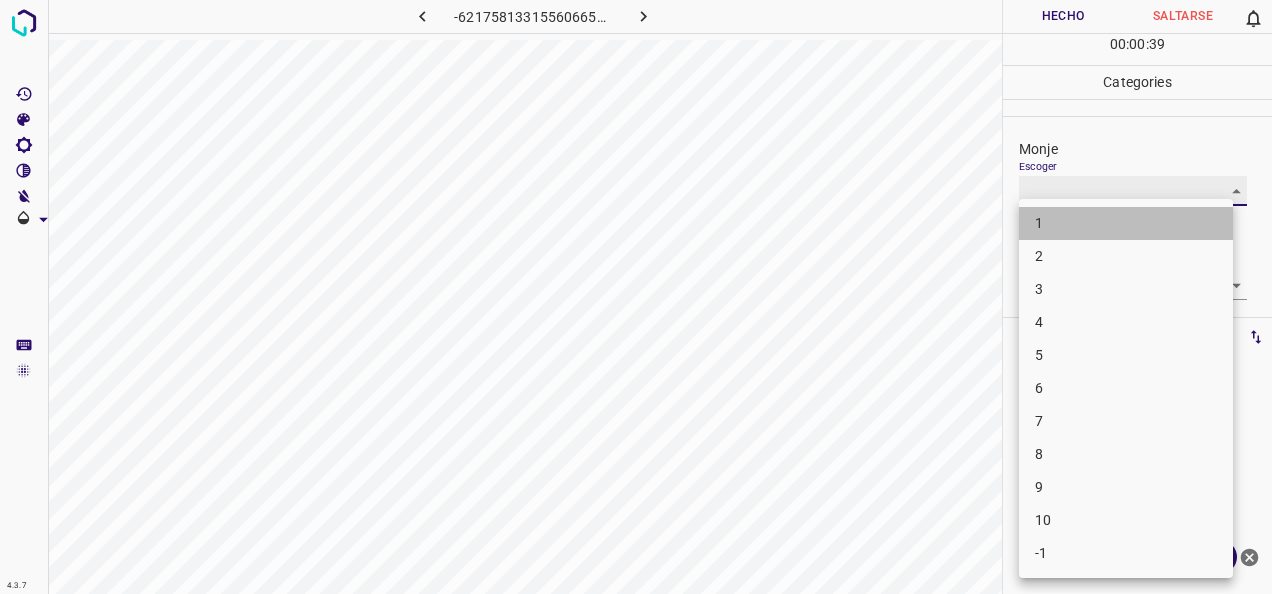 type on "1" 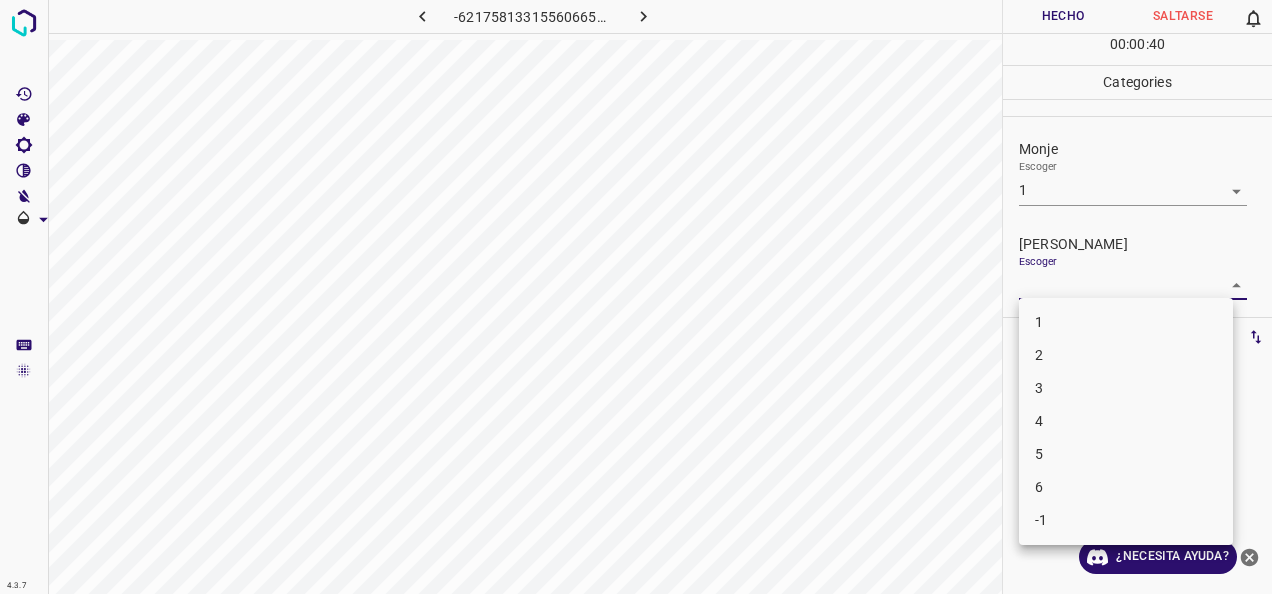 click on "4.3.7 -6217581331556066531.png Hecho Saltarse 0 00   : 00   : 40   Categories Monje  Escoger 1 1  Fitzpatrick   Escoger ​ Etiquetas 0 Categories 1 Monje 2  Fitzpatrick Herramientas Espacio Cambiar entre modos (Dibujar y Editar) Yo Etiquetado automático R Restaurar zoom M Acercar N Alejar Borrar Eliminar etiqueta de selección Filtros Z Restaurar filtros X Filtro de saturación C Filtro de brillo V Filtro de contraste B Filtro de escala de grises General O Descargar ¿Necesita ayuda? -Mensaje de texto -Esconder -Borrar 1 2 3 4 5 6 -1" at bounding box center [636, 297] 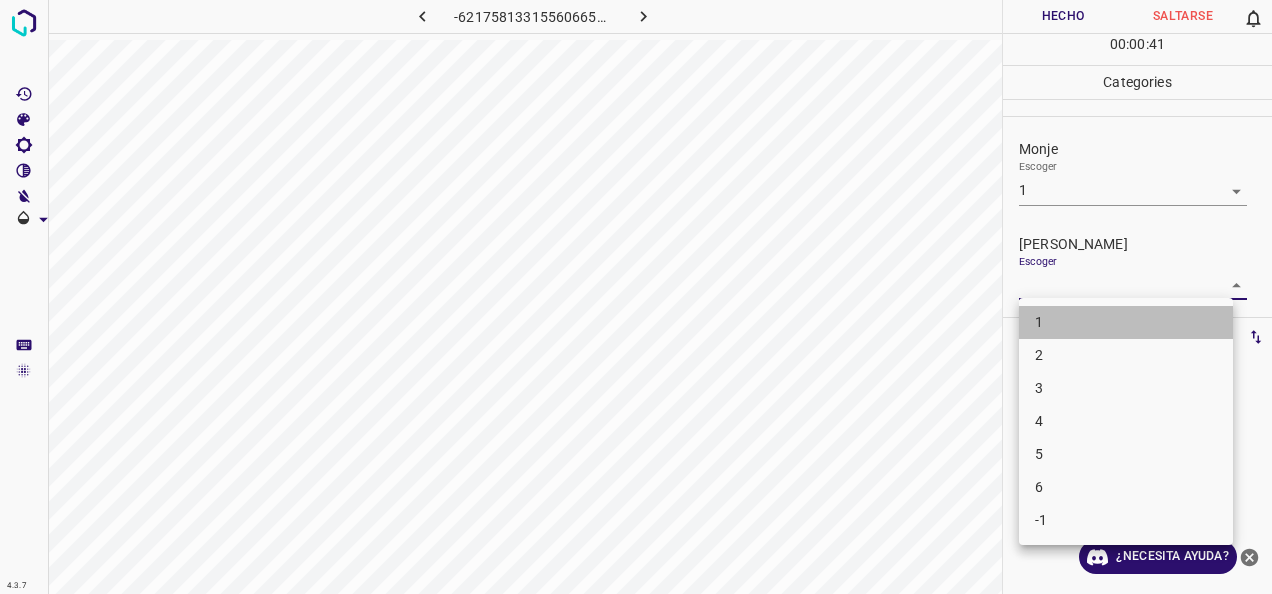 click on "1" at bounding box center [1126, 322] 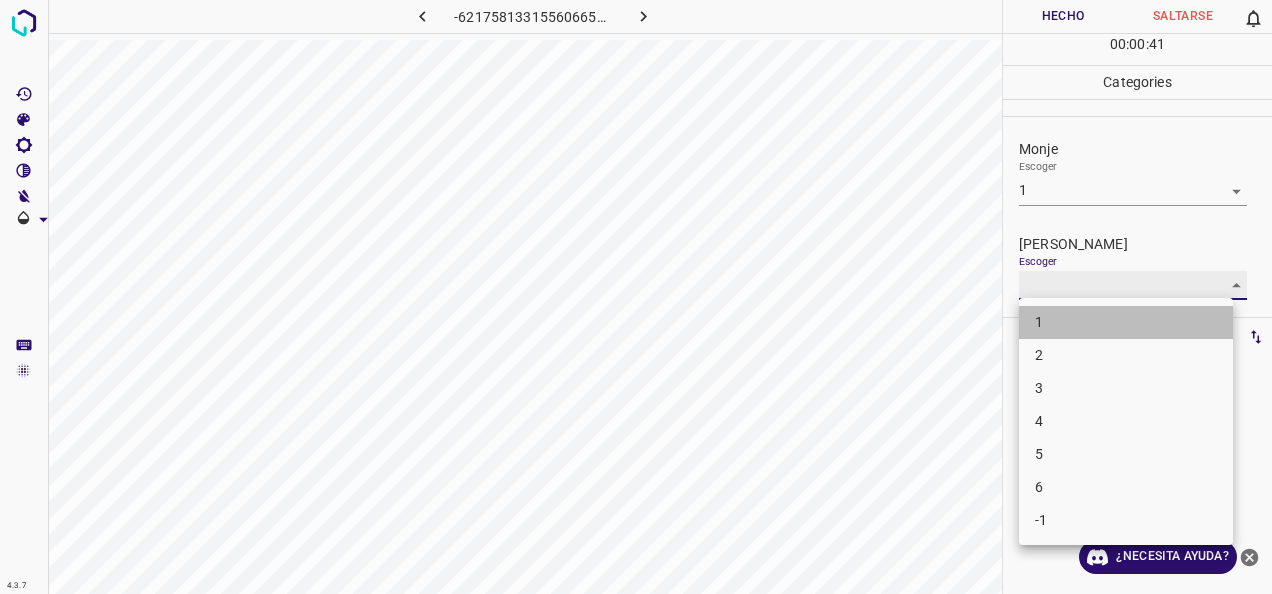 type on "1" 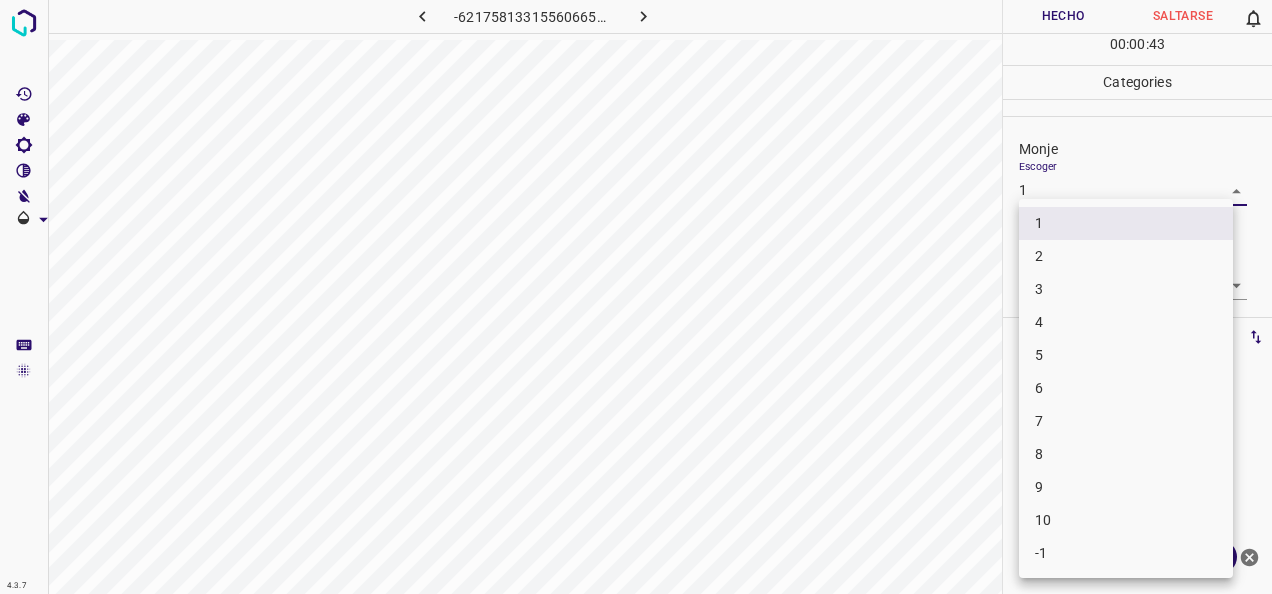 click on "4.3.7 -6217581331556066531.png Hecho Saltarse 0 00   : 00   : 43   Categories Monje  Escoger 1 1  Fitzpatrick   Escoger 1 1 Etiquetas 0 Categories 1 Monje 2  Fitzpatrick Herramientas Espacio Cambiar entre modos (Dibujar y Editar) Yo Etiquetado automático R Restaurar zoom M Acercar N Alejar Borrar Eliminar etiqueta de selección Filtros Z Restaurar filtros X Filtro de saturación C Filtro de brillo V Filtro de contraste B Filtro de escala de grises General O Descargar ¿Necesita ayuda? -Mensaje de texto -Esconder -Borrar 1 2 3 4 5 6 7 8 9 10 -1" at bounding box center [636, 297] 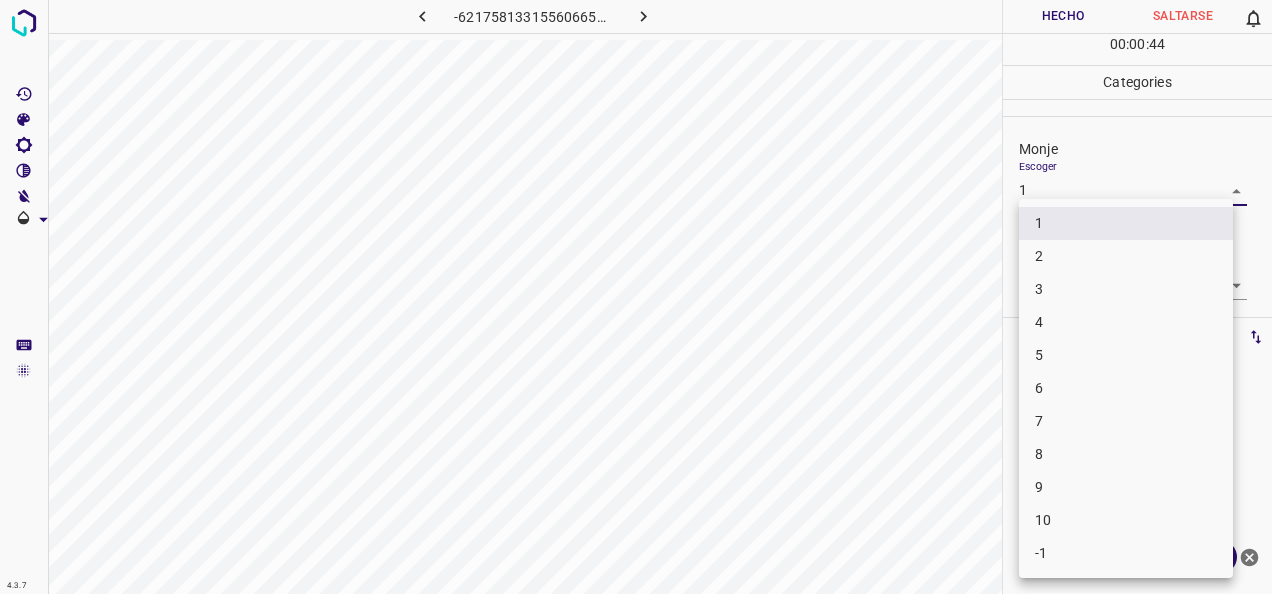 click on "2" at bounding box center [1126, 256] 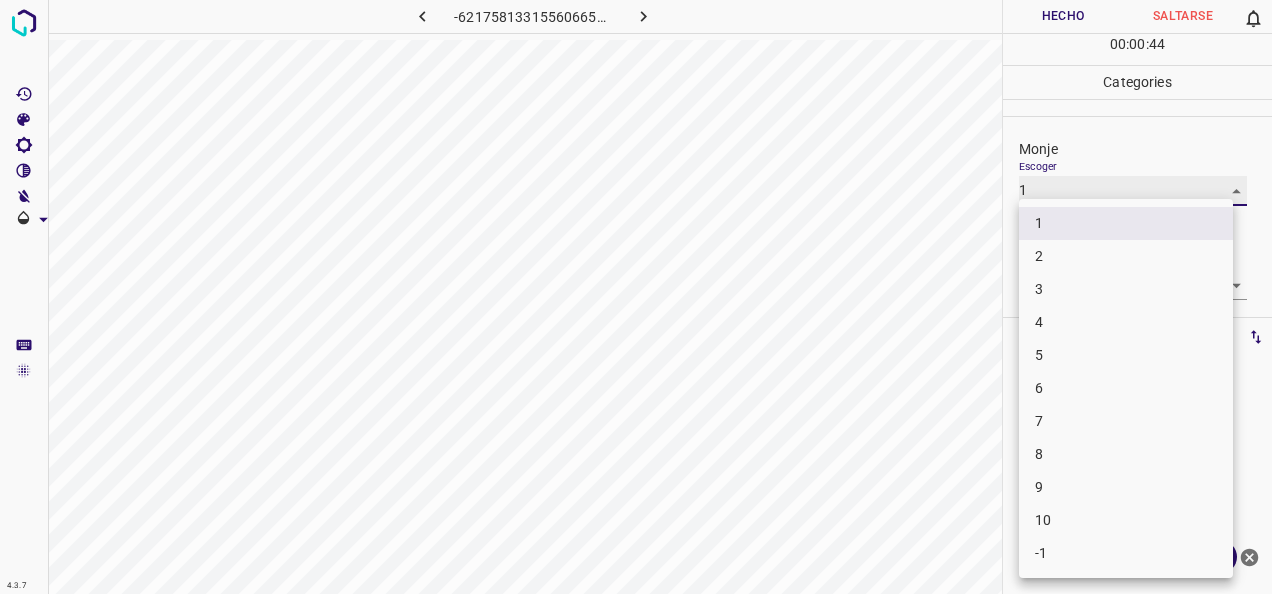 type on "2" 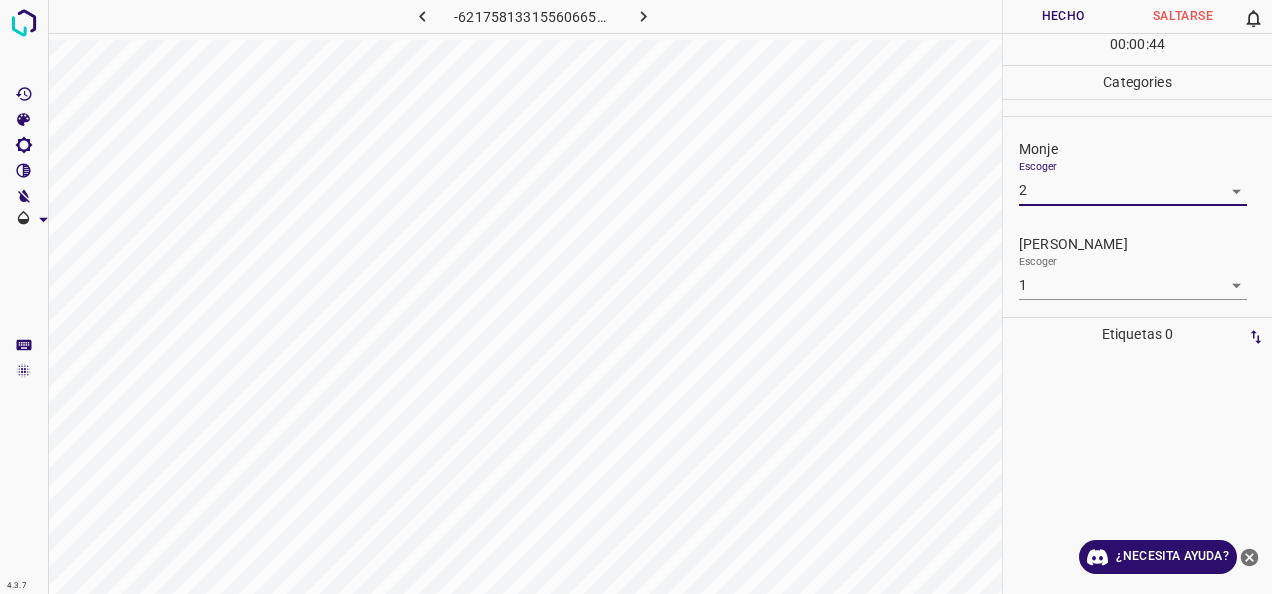 click on "4.3.7 -6217581331556066531.png Hecho Saltarse 0 00   : 00   : 44   Categories Monje  Escoger 2 2  Fitzpatrick   Escoger 1 1 Etiquetas 0 Categories 1 Monje 2  Fitzpatrick Herramientas Espacio Cambiar entre modos (Dibujar y Editar) Yo Etiquetado automático R Restaurar zoom M Acercar N Alejar Borrar Eliminar etiqueta de selección Filtros Z Restaurar filtros X Filtro de saturación C Filtro de brillo V Filtro de contraste B Filtro de escala de grises General O Descargar ¿Necesita ayuda? -Mensaje de texto -Esconder -Borrar" at bounding box center (636, 297) 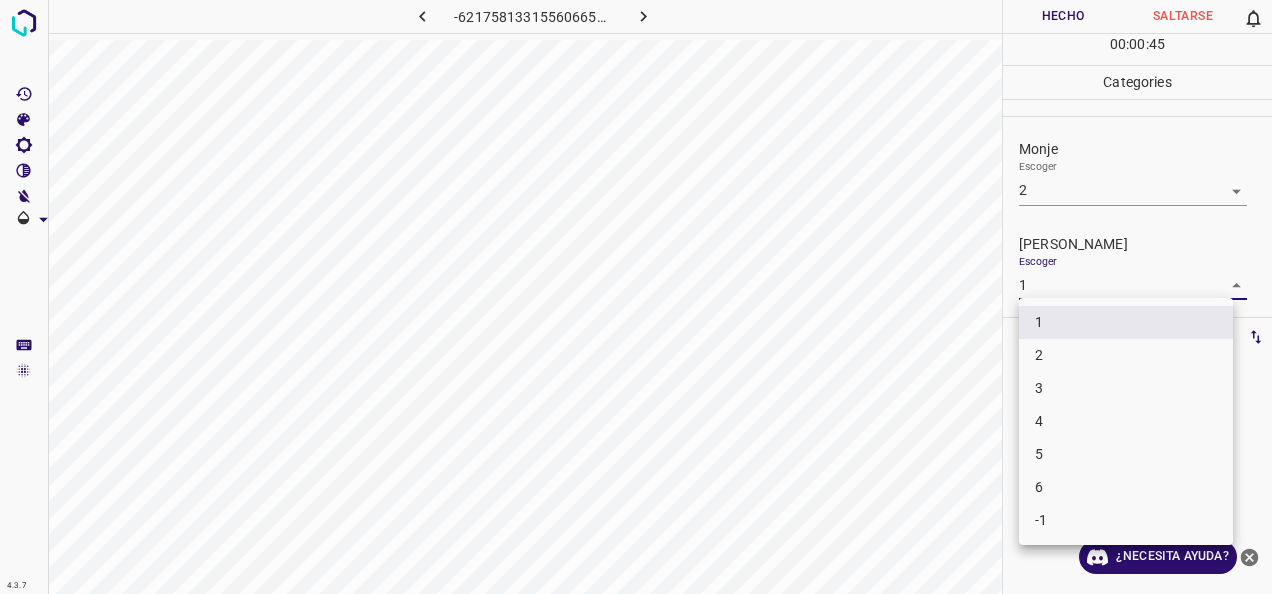 click on "2" at bounding box center [1126, 355] 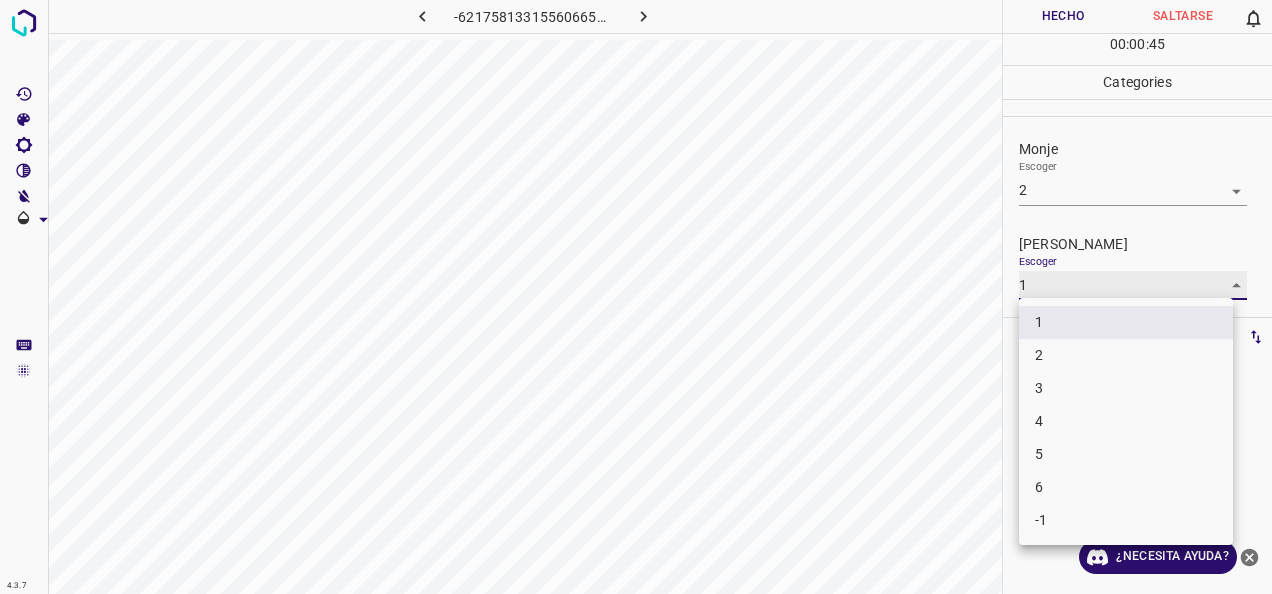 type on "2" 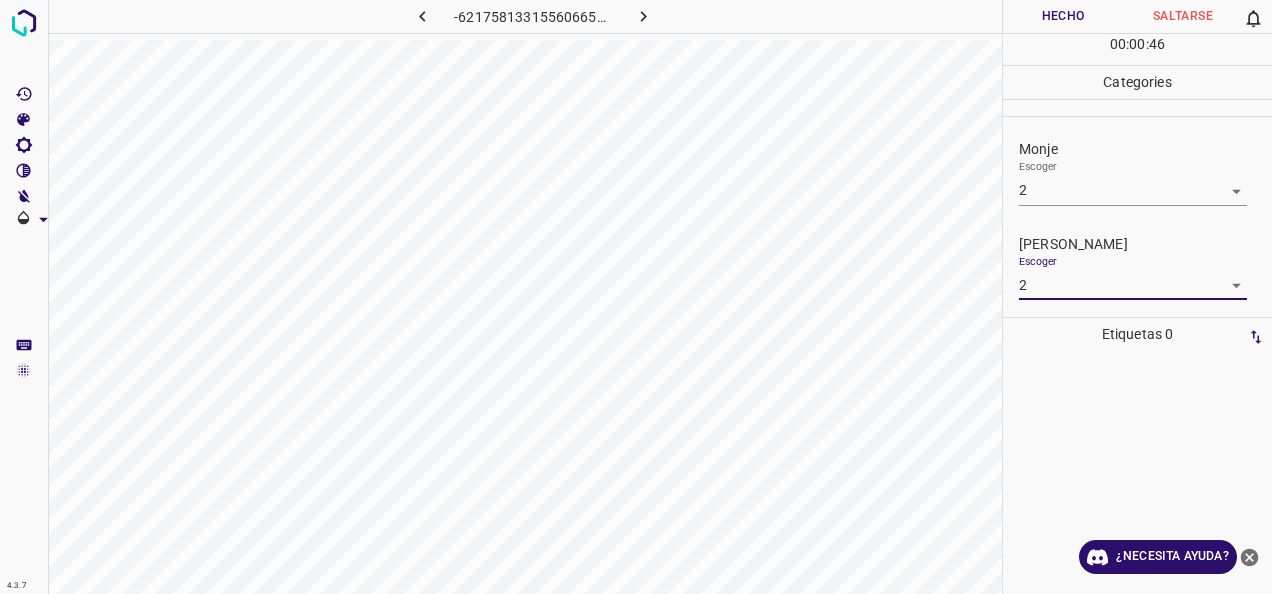 click on "Hecho" at bounding box center [1063, 16] 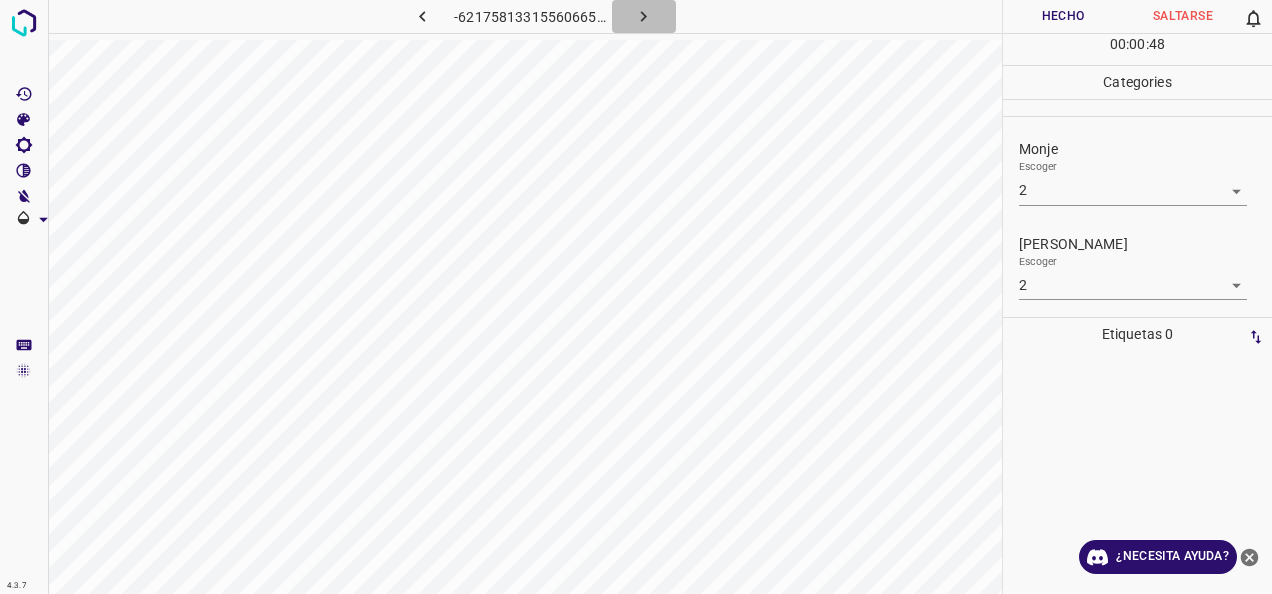 click 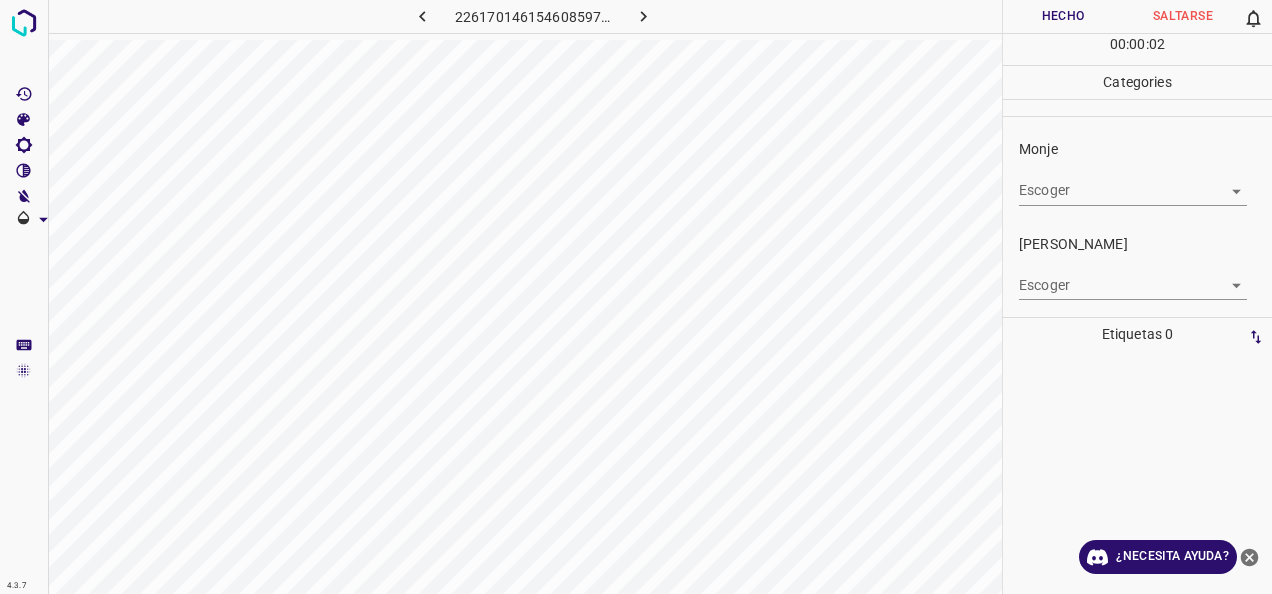 click on "4.3.7 2261701461546085975.png Hecho Saltarse 0 00   : 00   : 02   Categories Monje  Escoger ​  Fitzpatrick   Escoger ​ Etiquetas 0 Categories 1 Monje 2  Fitzpatrick Herramientas Espacio Cambiar entre modos (Dibujar y Editar) Yo Etiquetado automático R Restaurar zoom M Acercar N Alejar Borrar Eliminar etiqueta de selección Filtros Z Restaurar filtros X Filtro de saturación C Filtro de brillo V Filtro de contraste B Filtro de escala de grises General O Descargar ¿Necesita ayuda? -Mensaje de texto -Esconder -Borrar" at bounding box center (636, 297) 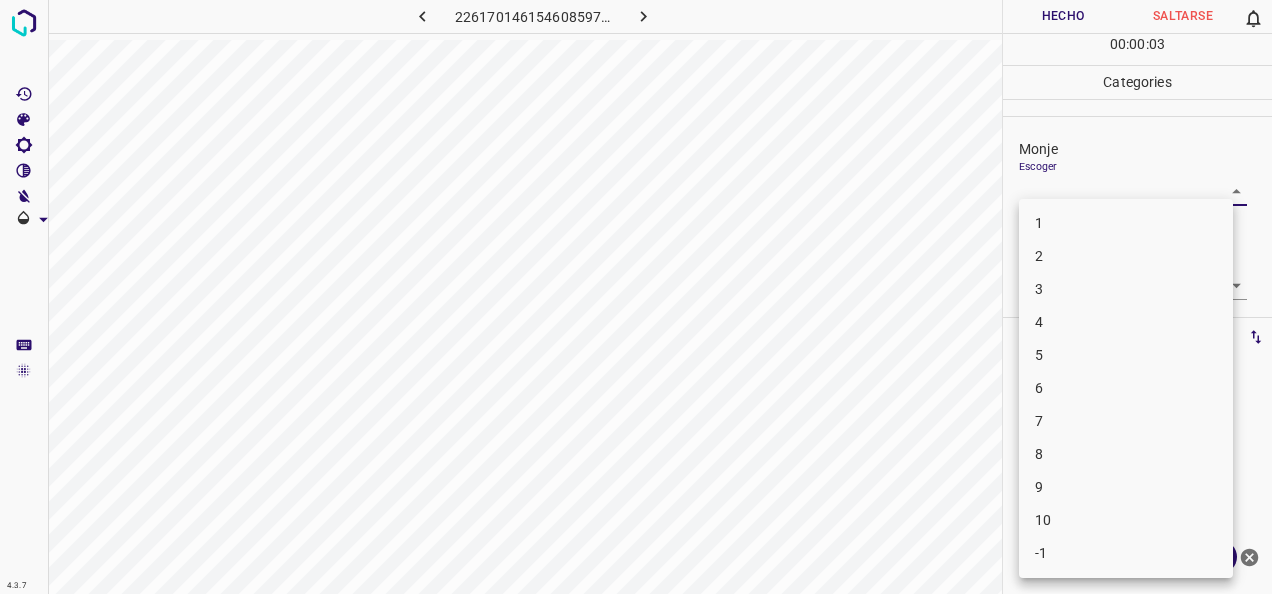 drag, startPoint x: 1145, startPoint y: 218, endPoint x: 1185, endPoint y: 229, distance: 41.484936 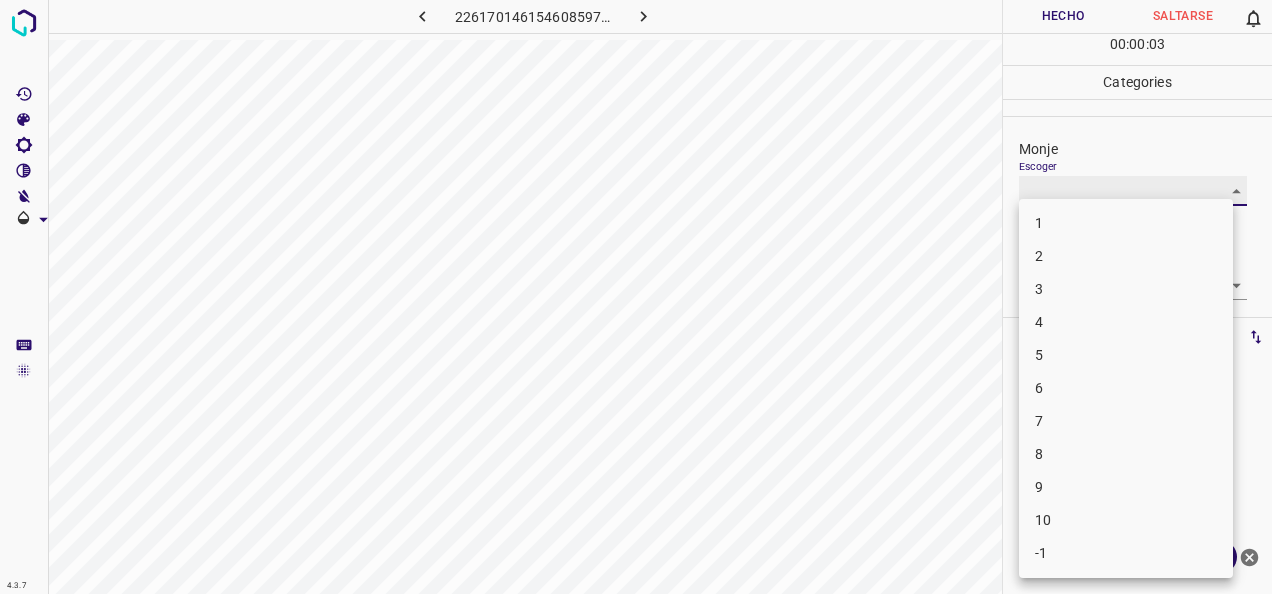 type on "1" 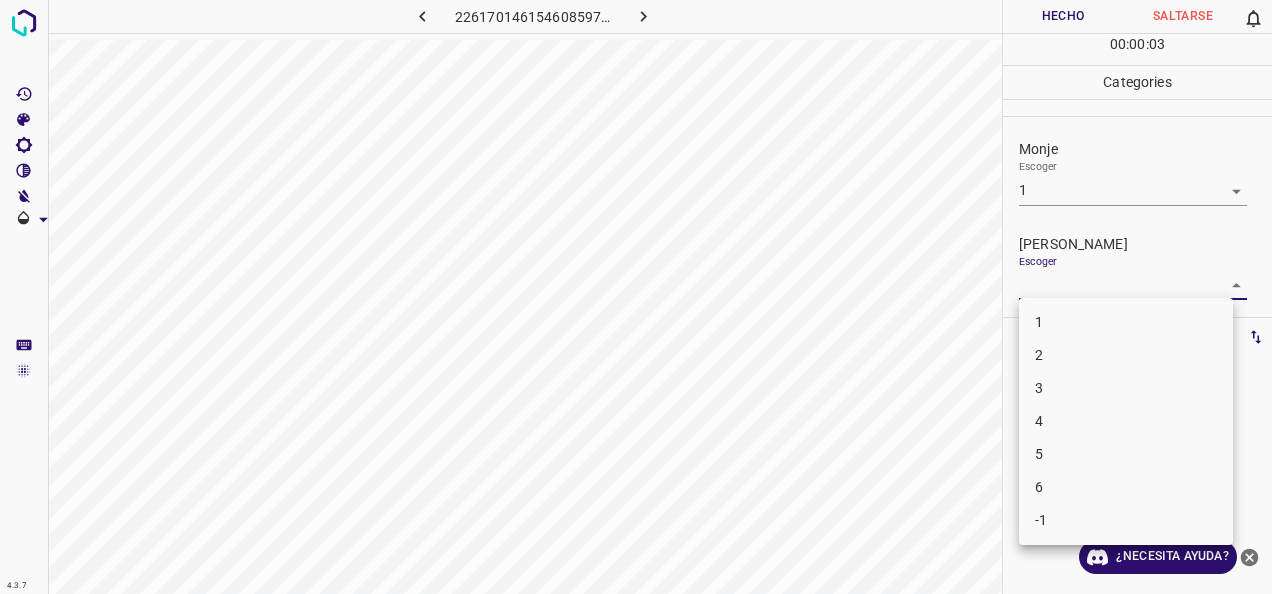 click on "4.3.7 2261701461546085975.png Hecho Saltarse 0 00   : 00   : 03   Categories Monje  Escoger 1 1  Fitzpatrick   Escoger ​ Etiquetas 0 Categories 1 Monje 2  Fitzpatrick Herramientas Espacio Cambiar entre modos (Dibujar y Editar) Yo Etiquetado automático R Restaurar zoom M Acercar N Alejar Borrar Eliminar etiqueta de selección Filtros Z Restaurar filtros X Filtro de saturación C Filtro de brillo V Filtro de contraste B Filtro de escala de grises General O Descargar ¿Necesita ayuda? -Mensaje de texto -Esconder -Borrar 1 2 3 4 5 6 -1" at bounding box center [636, 297] 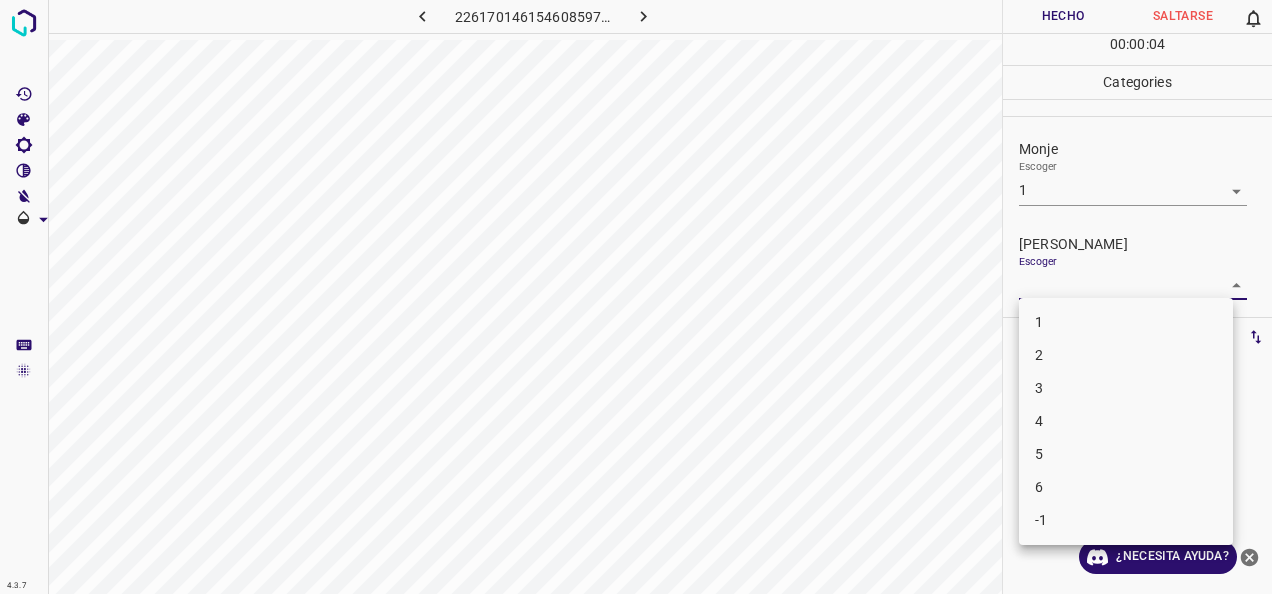 click on "2" at bounding box center (1126, 355) 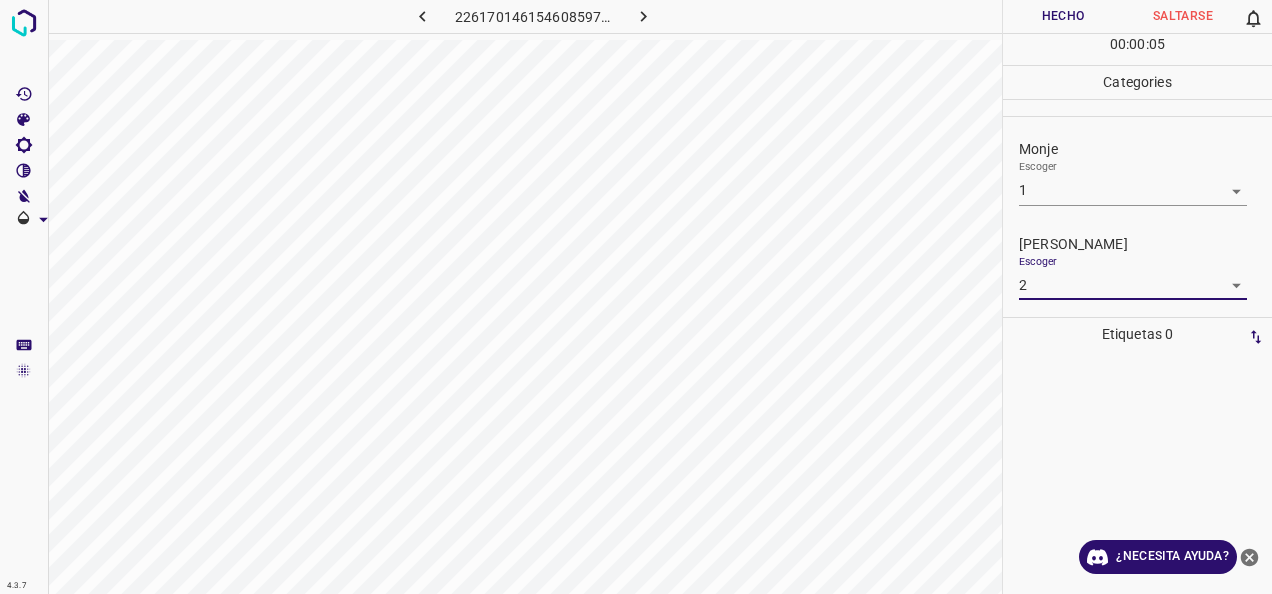 click on "4.3.7 2261701461546085975.png Hecho Saltarse 0 00   : 00   : 05   Categories Monje  Escoger 1 1  Fitzpatrick   Escoger 2 2 Etiquetas 0 Categories 1 Monje 2  Fitzpatrick Herramientas Espacio Cambiar entre modos (Dibujar y Editar) Yo Etiquetado automático R Restaurar zoom M Acercar N Alejar Borrar Eliminar etiqueta de selección Filtros Z Restaurar filtros X Filtro de saturación C Filtro de brillo V Filtro de contraste B Filtro de escala de grises General O Descargar ¿Necesita ayuda? -Mensaje de texto -Esconder -Borrar" at bounding box center [636, 297] 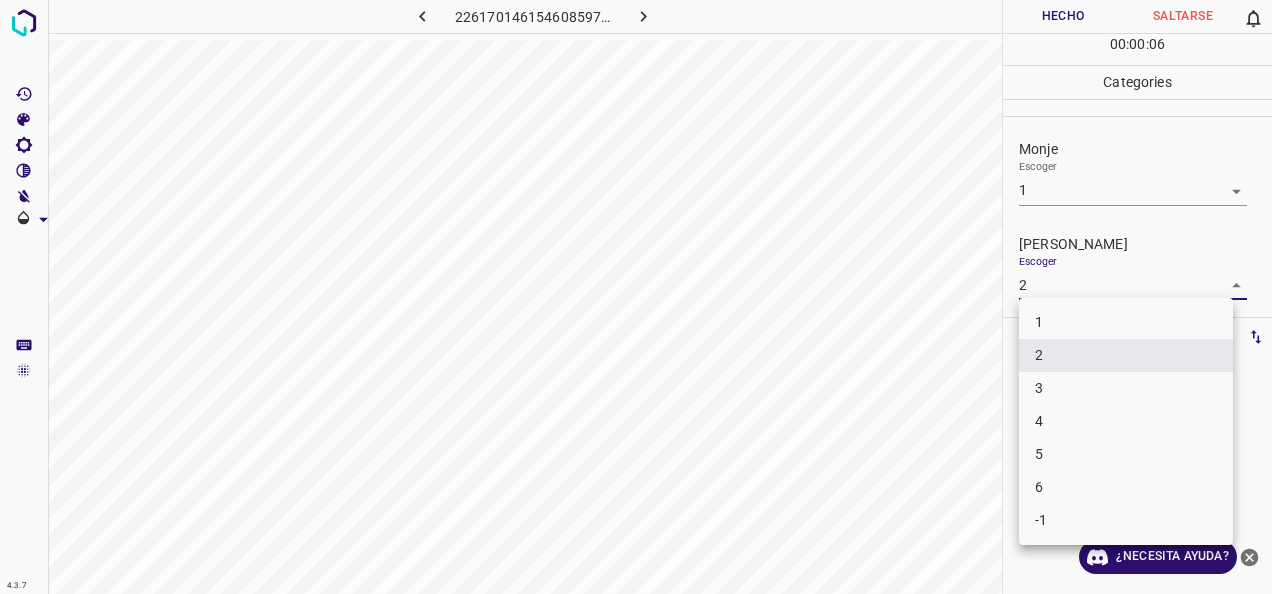 click on "1" at bounding box center (1126, 322) 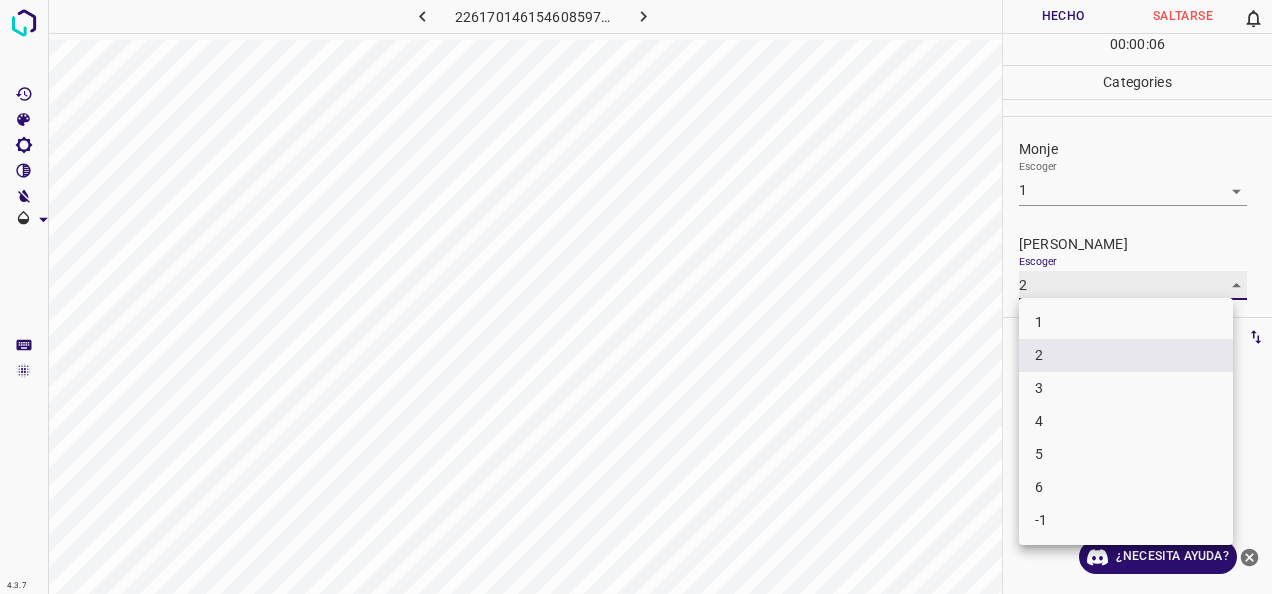 type on "1" 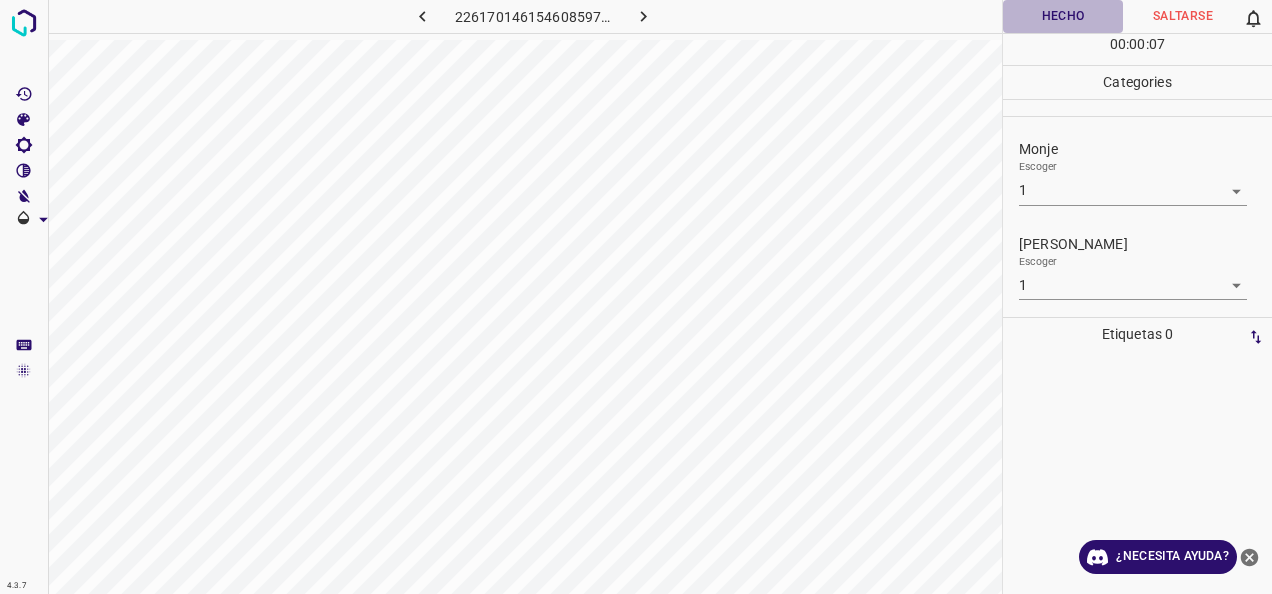 click on "Hecho" at bounding box center (1063, 16) 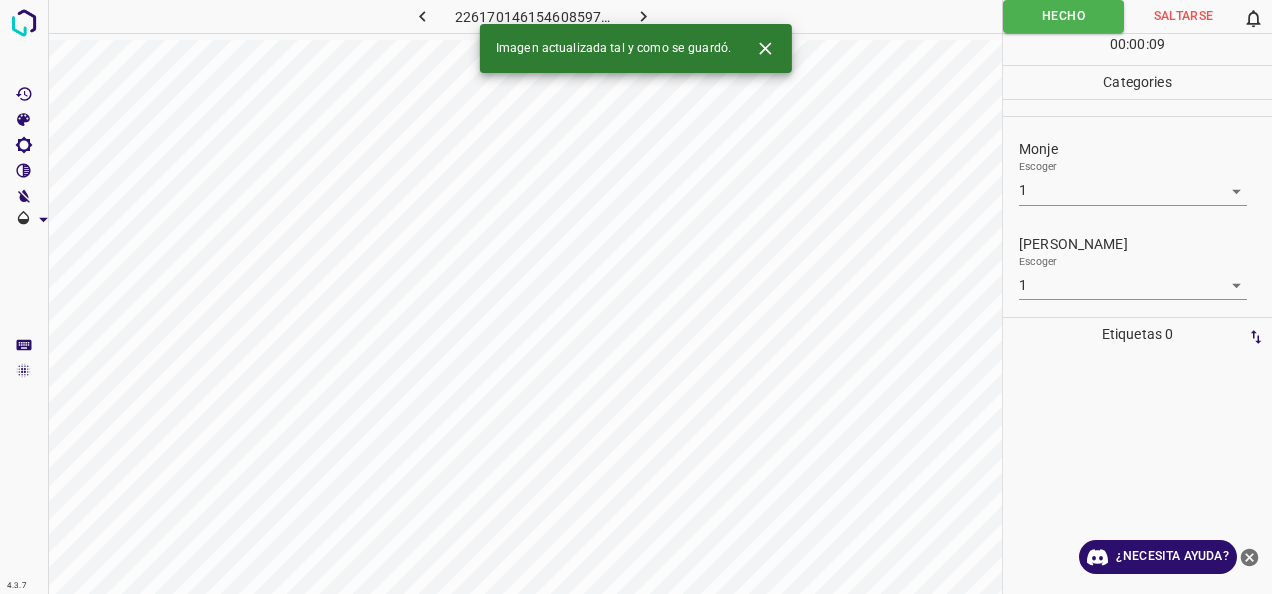 click 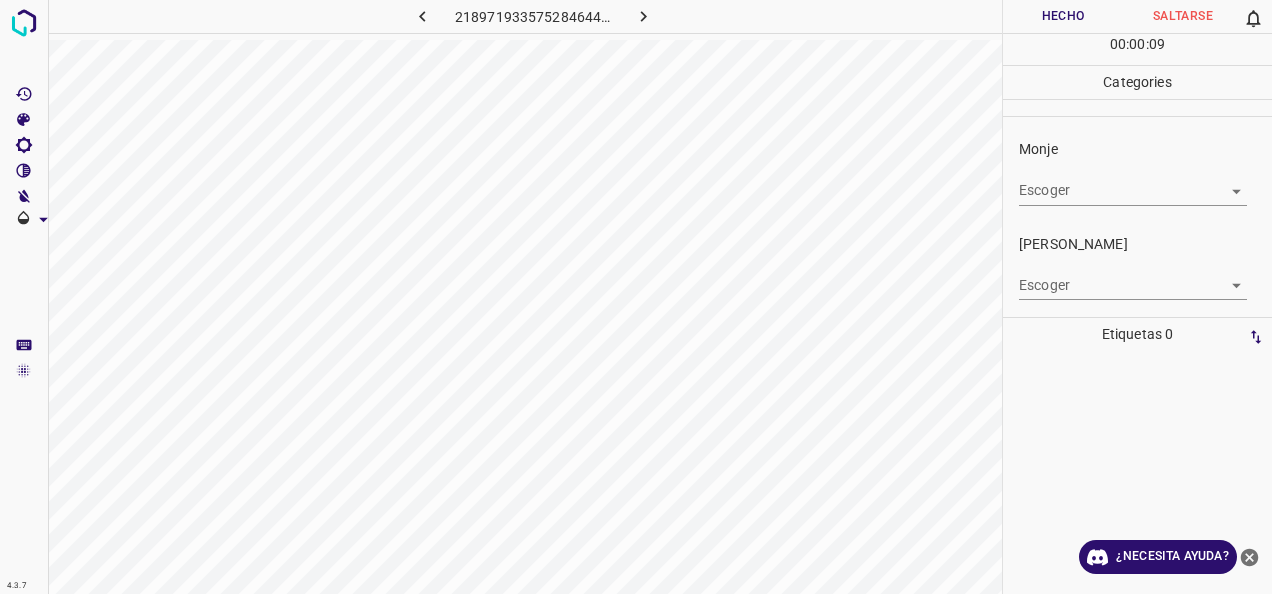 click on "4.3.7 2189719335752846444.png Hecho Saltarse 0 00   : 00   : 09   Categories Monje  Escoger ​  Fitzpatrick   Escoger ​ Etiquetas 0 Categories 1 Monje 2  Fitzpatrick Herramientas Espacio Cambiar entre modos (Dibujar y Editar) Yo Etiquetado automático R Restaurar zoom M Acercar N Alejar Borrar Eliminar etiqueta de selección Filtros Z Restaurar filtros X Filtro de saturación C Filtro de brillo V Filtro de contraste B Filtro de escala de grises General O Descargar ¿Necesita ayuda? -Mensaje de texto -Esconder -Borrar" at bounding box center [636, 297] 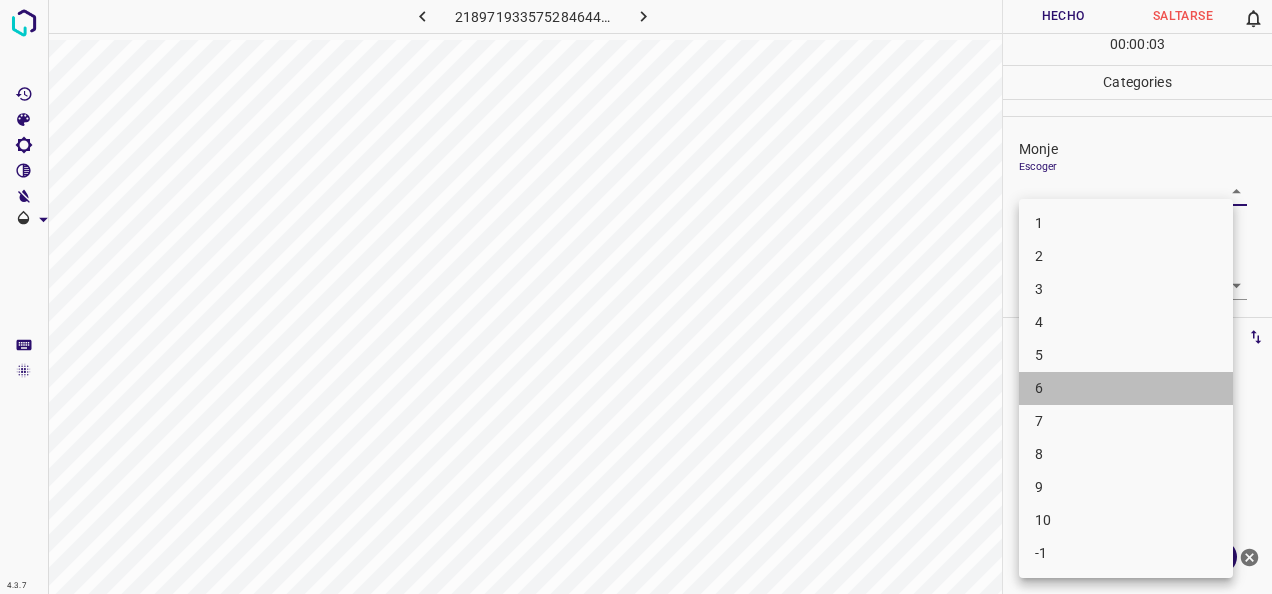 click on "6" at bounding box center (1126, 388) 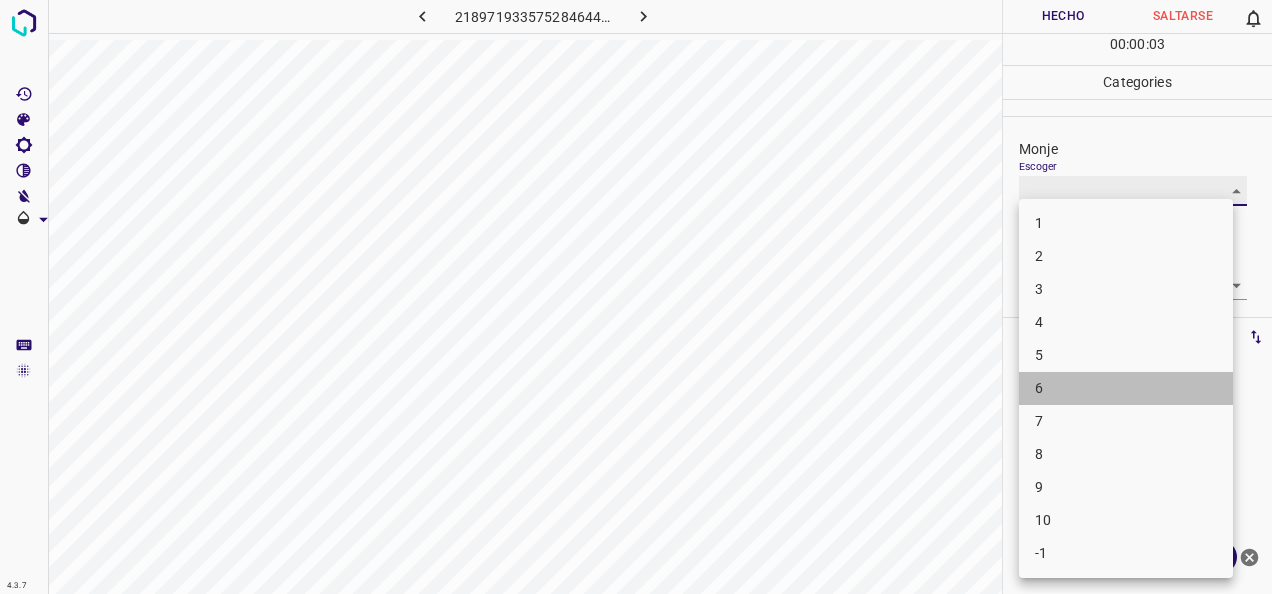 type on "6" 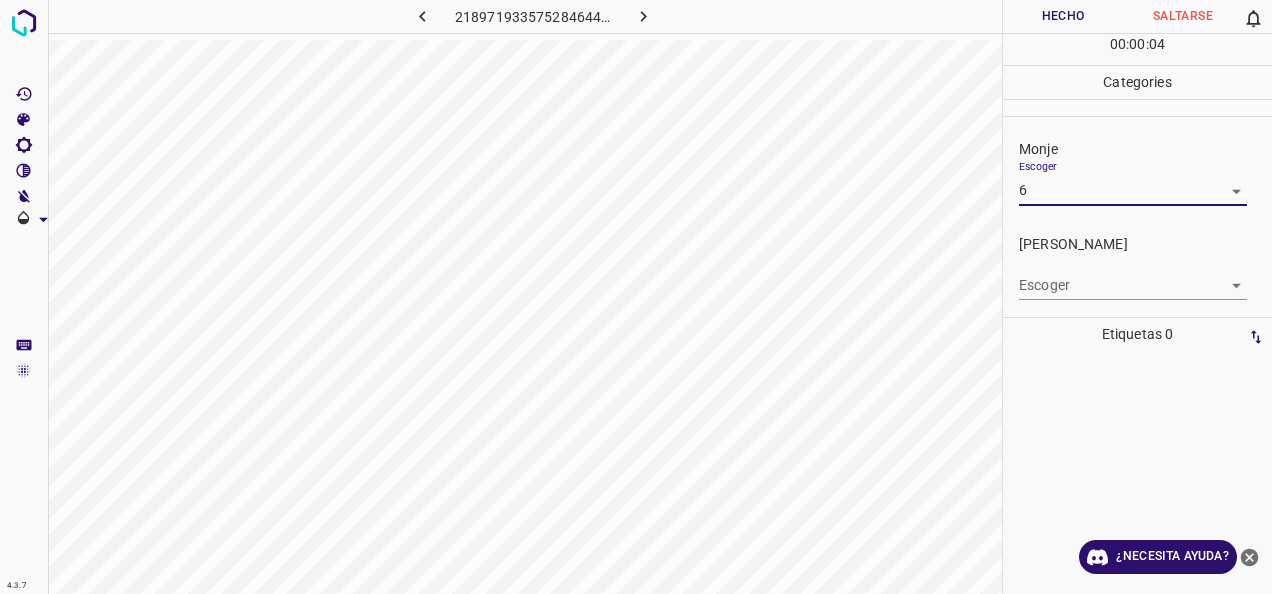 click on "4.3.7 2189719335752846444.png Hecho Saltarse 0 00   : 00   : 04   Categories Monje  Escoger 6 6  Fitzpatrick   Escoger ​ Etiquetas 0 Categories 1 Monje 2  Fitzpatrick Herramientas Espacio Cambiar entre modos (Dibujar y Editar) Yo Etiquetado automático R Restaurar zoom M Acercar N Alejar Borrar Eliminar etiqueta de selección Filtros Z Restaurar filtros X Filtro de saturación C Filtro de brillo V Filtro de contraste B Filtro de escala de grises General O Descargar ¿Necesita ayuda? -Mensaje de texto -Esconder -Borrar" at bounding box center (636, 297) 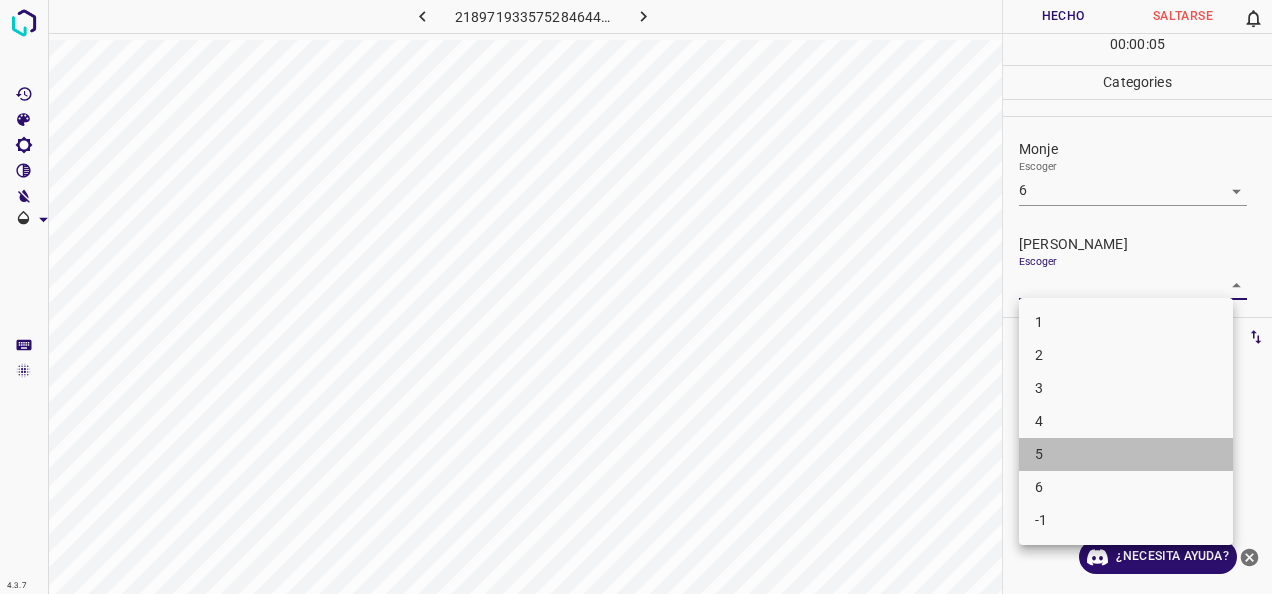 click on "5" at bounding box center (1126, 454) 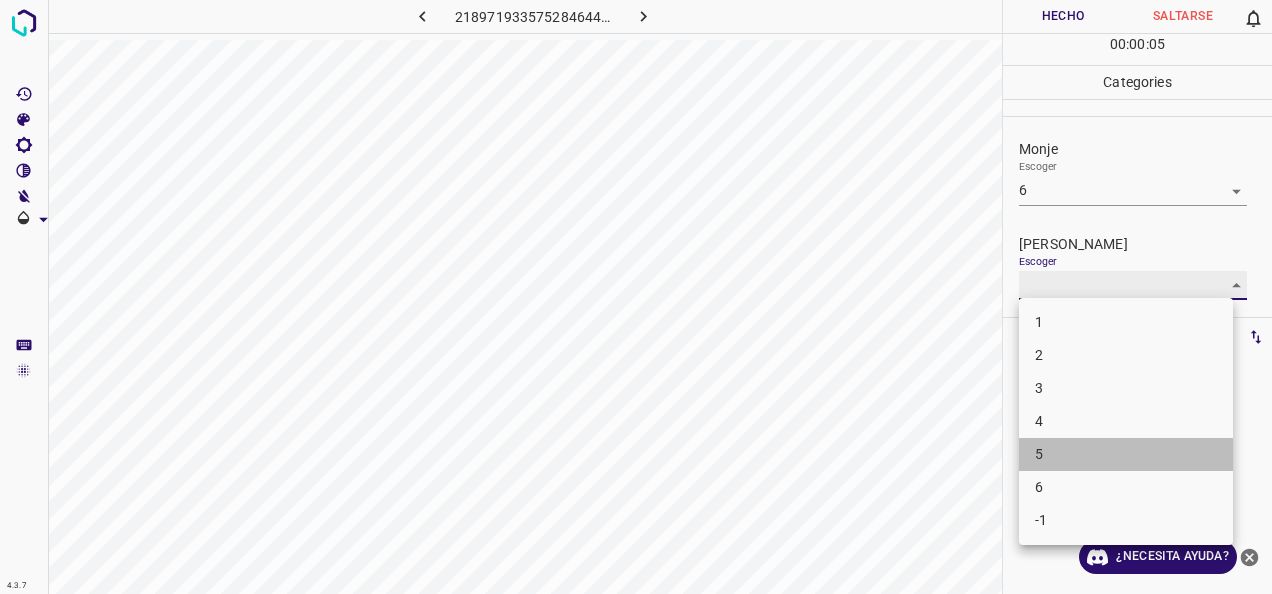 type on "5" 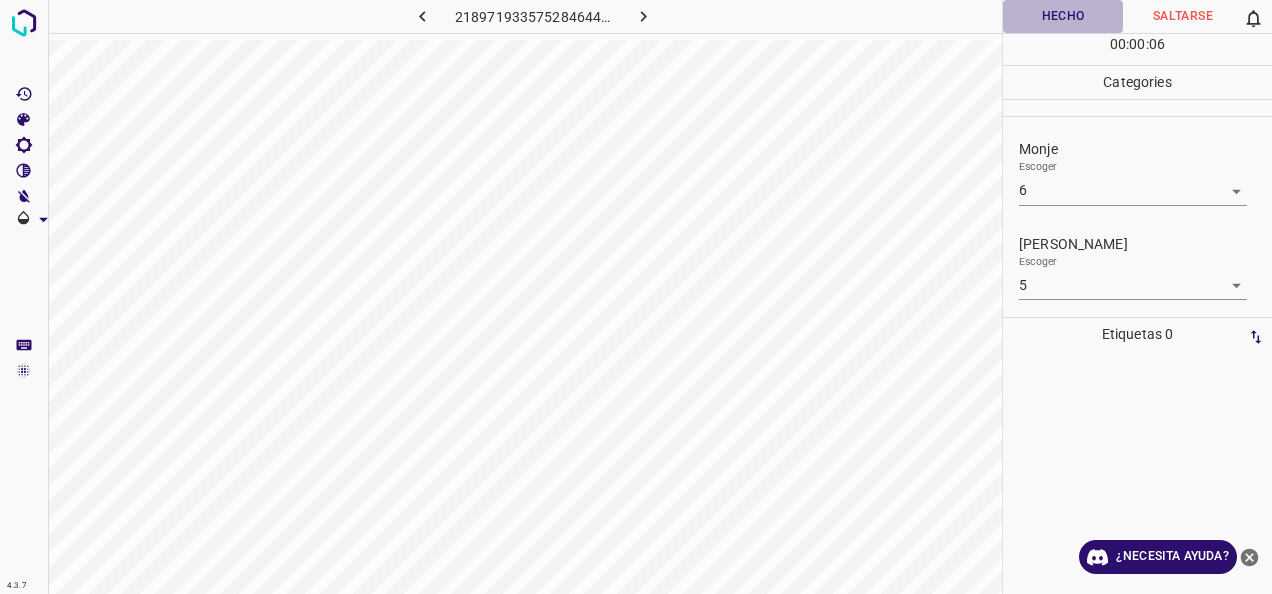 click on "Hecho" at bounding box center (1063, 16) 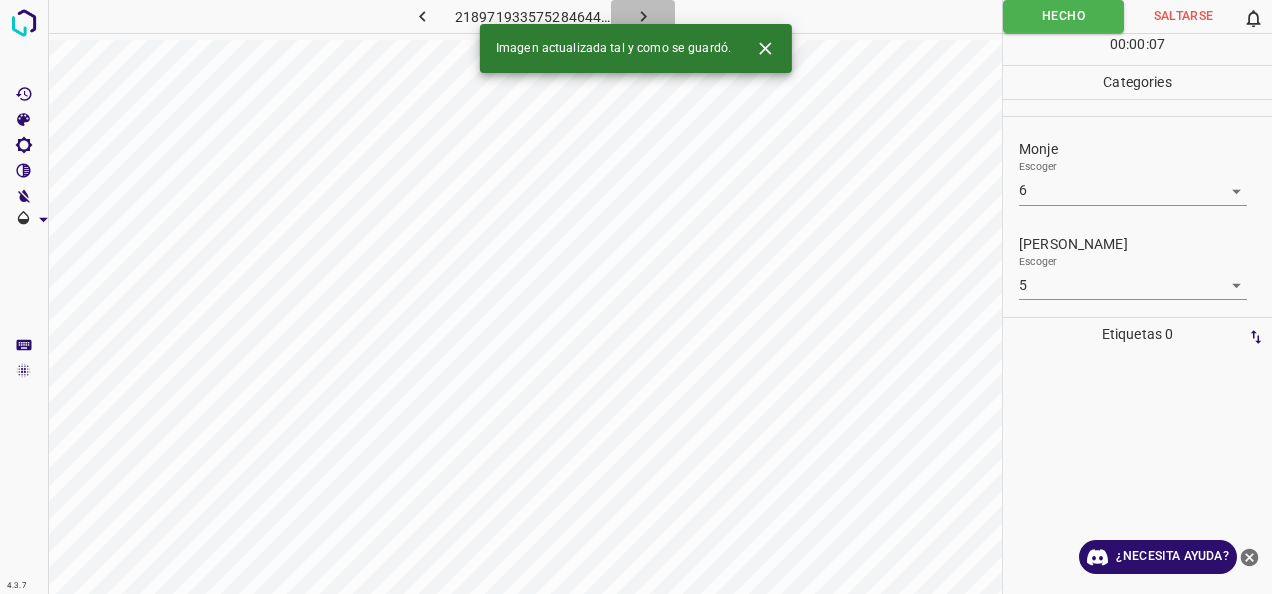 click 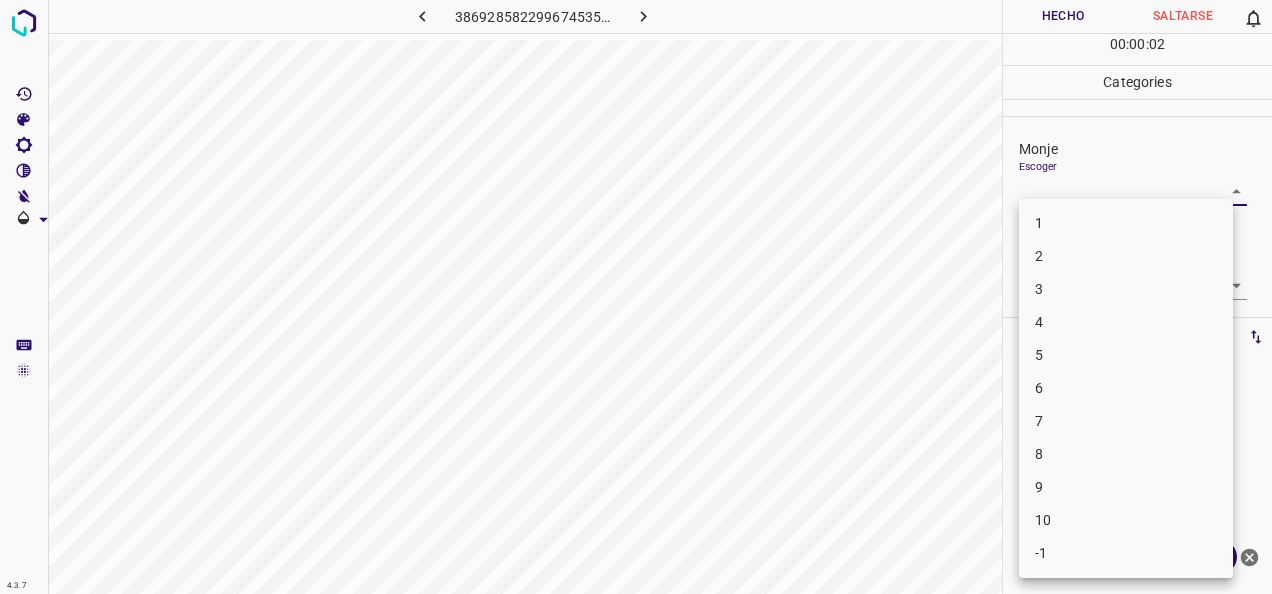 click on "4.3.7 3869285822996745352.png Hecho Saltarse 0 00   : 00   : 02   Categories Monje  Escoger ​  Fitzpatrick   Escoger ​ Etiquetas 0 Categories 1 Monje 2  Fitzpatrick Herramientas Espacio Cambiar entre modos (Dibujar y Editar) Yo Etiquetado automático R Restaurar zoom M Acercar N Alejar Borrar Eliminar etiqueta de selección Filtros Z Restaurar filtros X Filtro de saturación C Filtro de brillo V Filtro de contraste B Filtro de escala de grises General O Descargar ¿Necesita ayuda? -Mensaje de texto -Esconder -Borrar 1 2 3 4 5 6 7 8 9 10 -1" at bounding box center [636, 297] 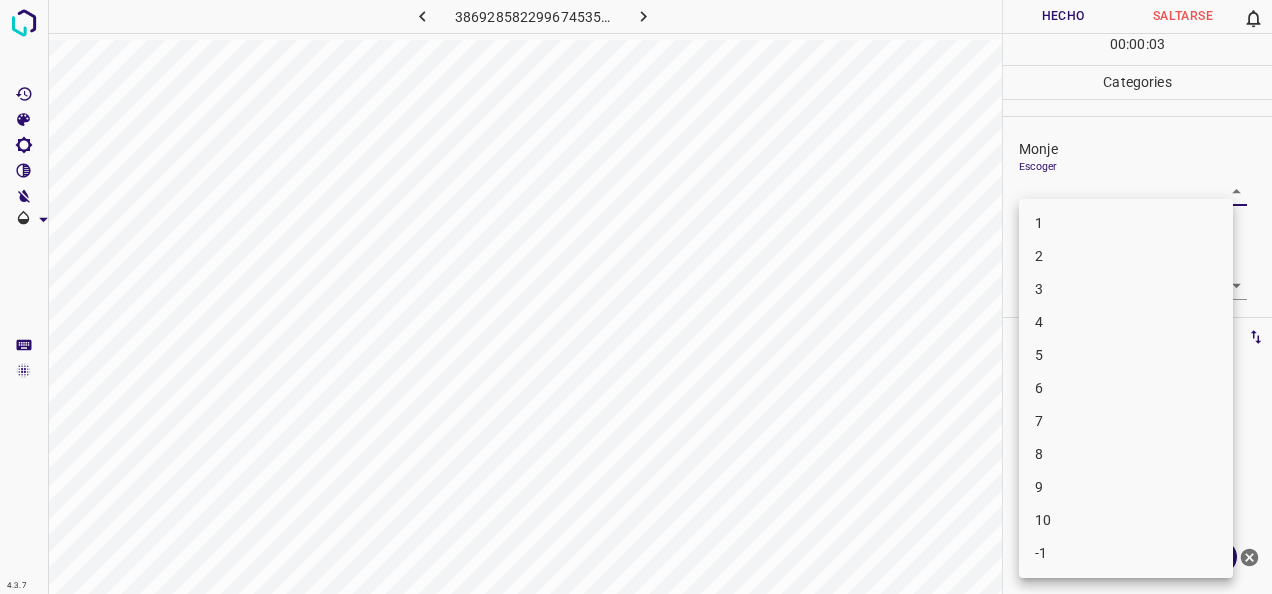 click on "5" at bounding box center [1126, 355] 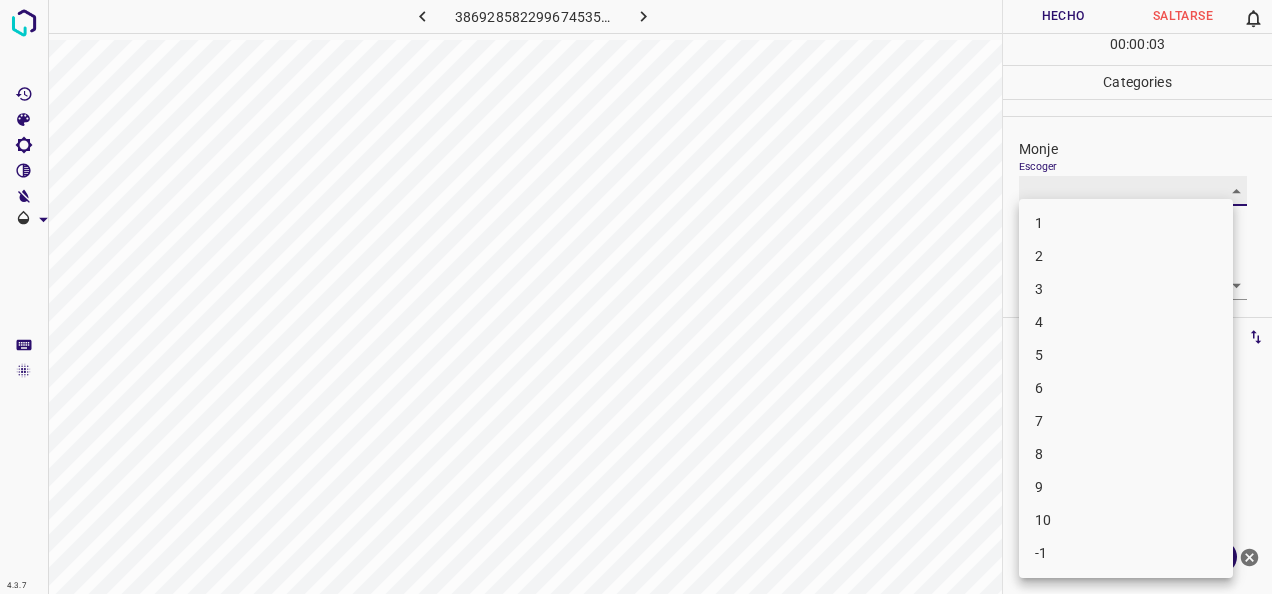 type on "5" 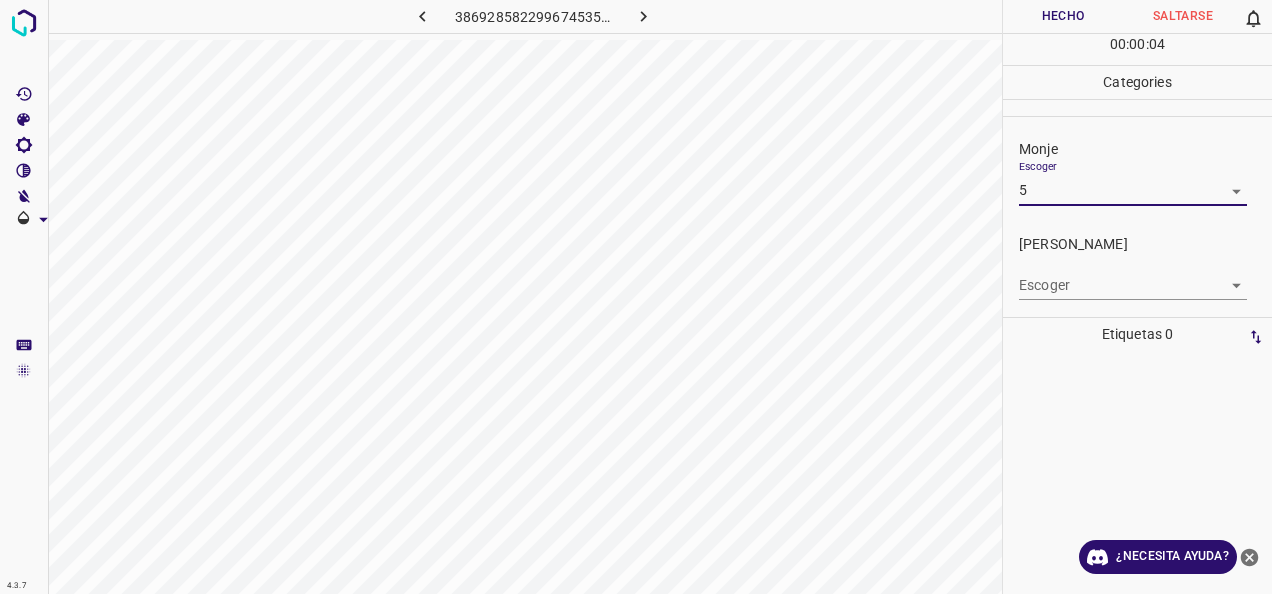 click on "4.3.7 3869285822996745352.png Hecho Saltarse 0 00   : 00   : 04   Categories Monje  Escoger 5 5  Fitzpatrick   Escoger ​ Etiquetas 0 Categories 1 Monje 2  Fitzpatrick Herramientas Espacio Cambiar entre modos (Dibujar y Editar) Yo Etiquetado automático R Restaurar zoom M Acercar N Alejar Borrar Eliminar etiqueta de selección Filtros Z Restaurar filtros X Filtro de saturación C Filtro de brillo V Filtro de contraste B Filtro de escala de grises General O Descargar ¿Necesita ayuda? -Mensaje de texto -Esconder -Borrar" at bounding box center [636, 297] 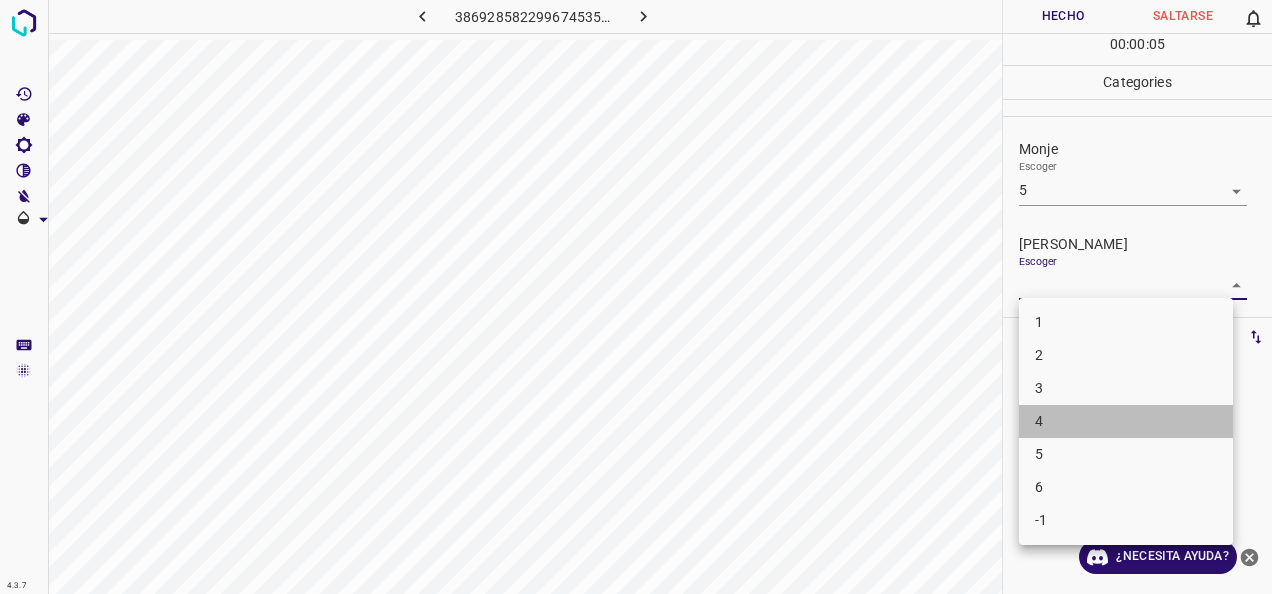 click on "4" at bounding box center (1126, 421) 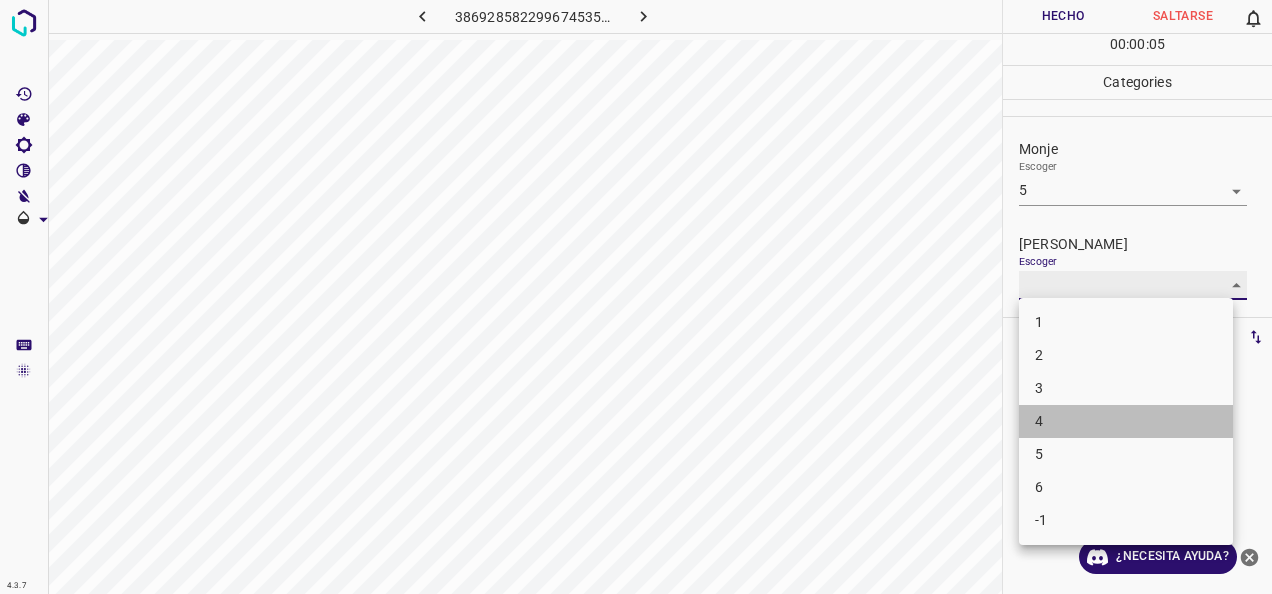 type on "4" 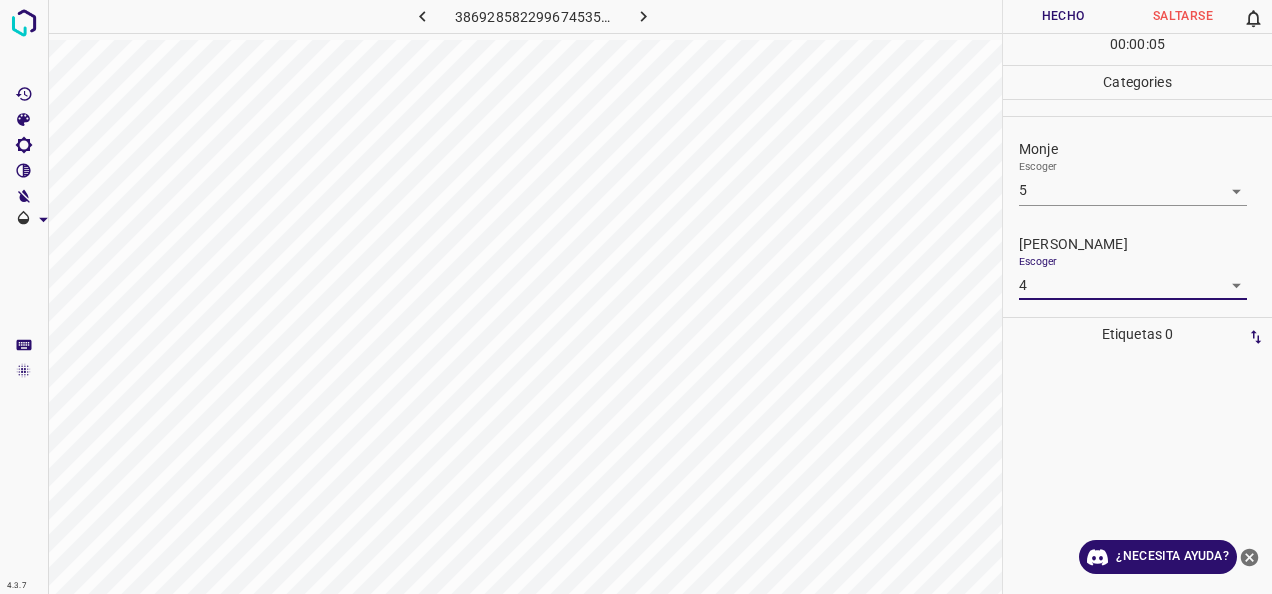 click on "Hecho" at bounding box center [1063, 16] 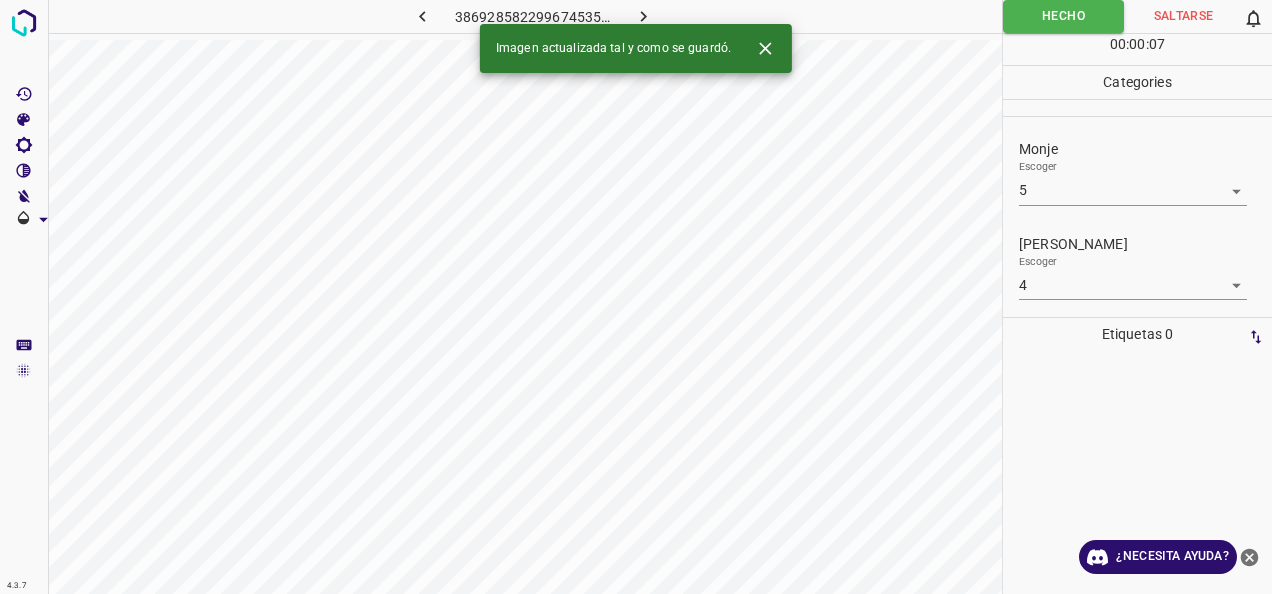 click at bounding box center [643, 16] 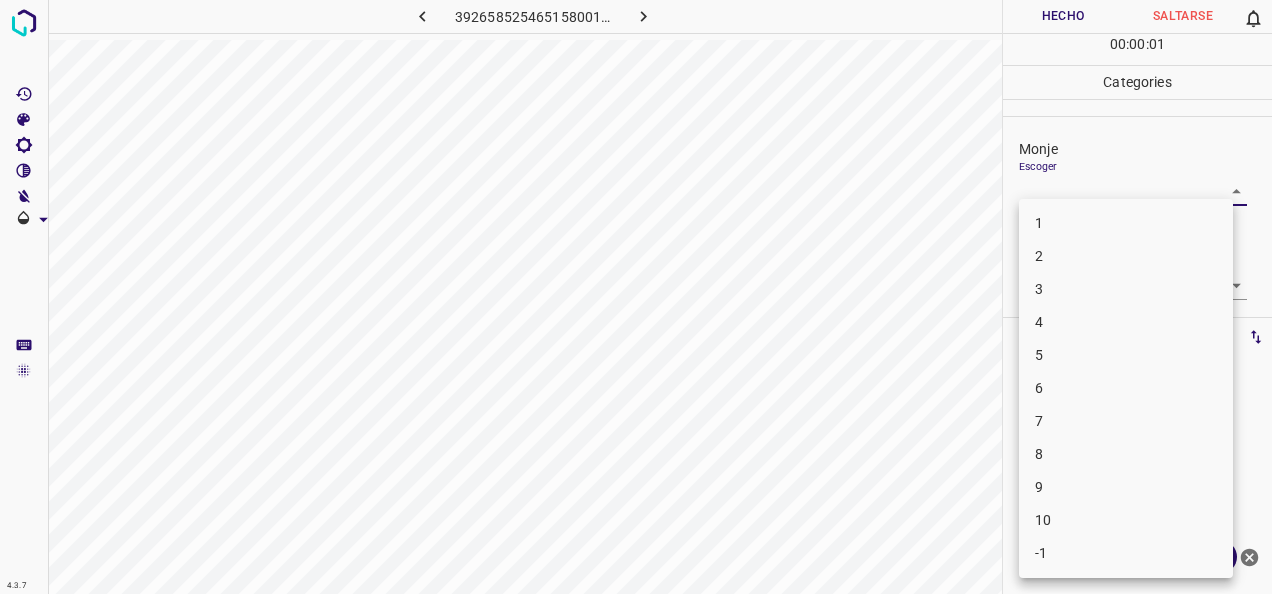 click on "4.3.7 3926585254651580013.png Hecho Saltarse 0 00   : 00   : 01   Categories Monje  Escoger ​  Fitzpatrick   Escoger ​ Etiquetas 0 Categories 1 Monje 2  Fitzpatrick Herramientas Espacio Cambiar entre modos (Dibujar y Editar) Yo Etiquetado automático R Restaurar zoom M Acercar N Alejar Borrar Eliminar etiqueta de selección Filtros Z Restaurar filtros X Filtro de saturación C Filtro de brillo V Filtro de contraste B Filtro de escala de grises General O Descargar ¿Necesita ayuda? -Mensaje de texto -Esconder -Borrar 1 2 3 4 5 6 7 8 9 10 -1" at bounding box center [636, 297] 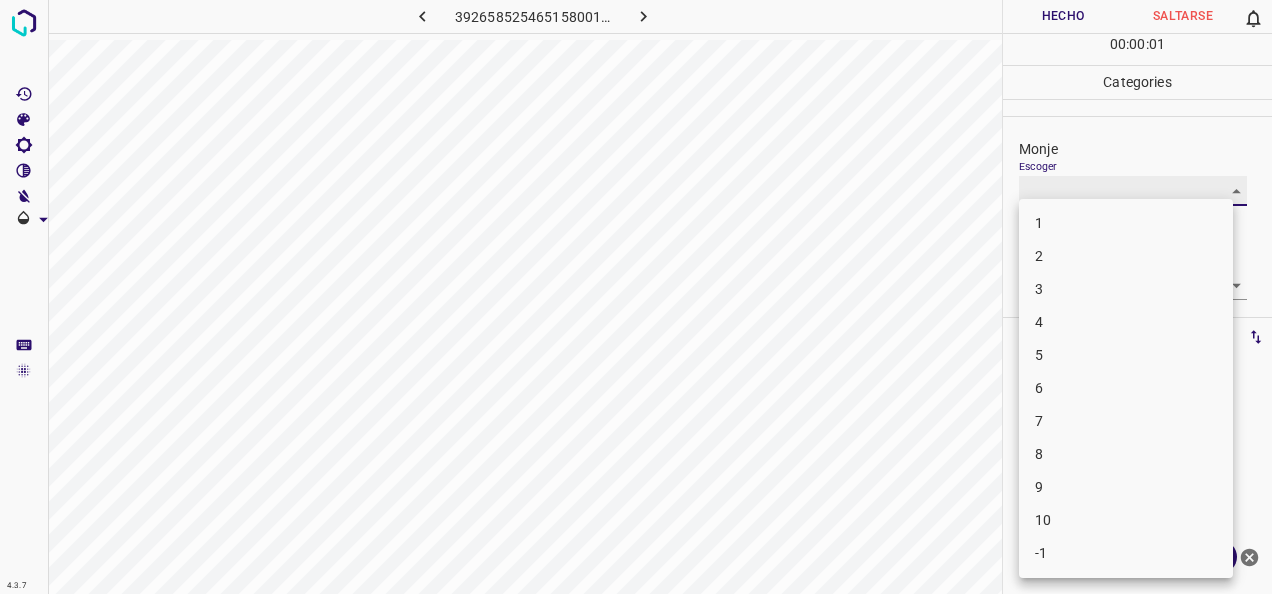 type on "1" 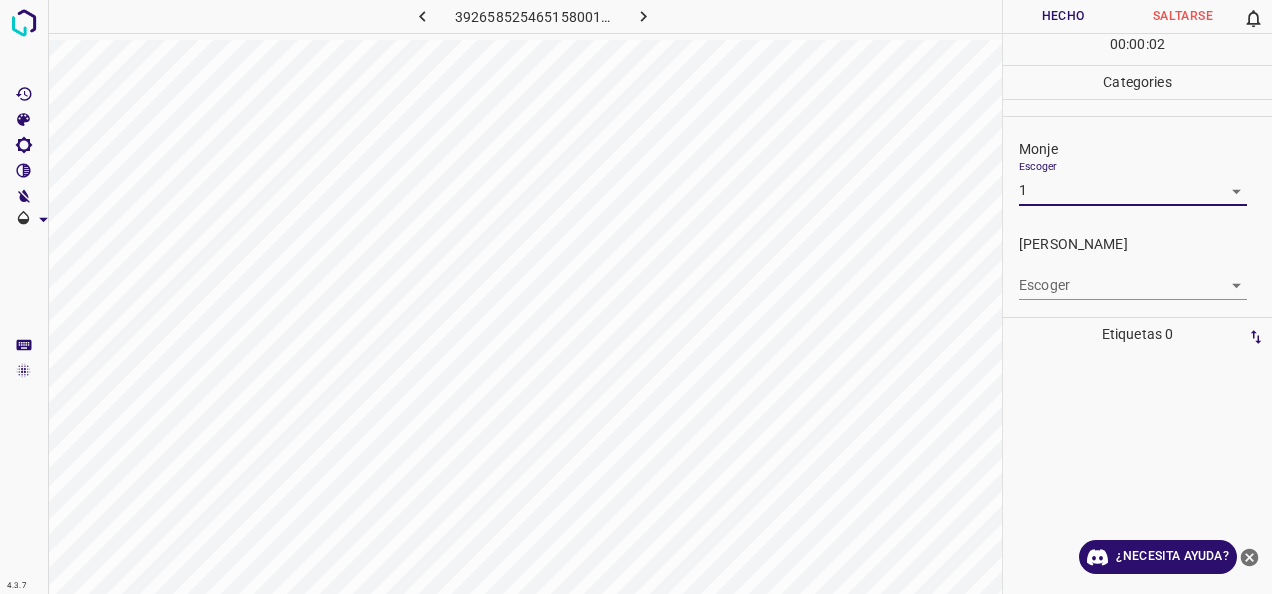 click on "4.3.7 3926585254651580013.png Hecho Saltarse 0 00   : 00   : 02   Categories Monje  Escoger 1 1  Fitzpatrick   Escoger ​ Etiquetas 0 Categories 1 Monje 2  Fitzpatrick Herramientas Espacio Cambiar entre modos (Dibujar y Editar) Yo Etiquetado automático R Restaurar zoom M Acercar N Alejar Borrar Eliminar etiqueta de selección Filtros Z Restaurar filtros X Filtro de saturación C Filtro de brillo V Filtro de contraste B Filtro de escala de grises General O Descargar ¿Necesita ayuda? -Mensaje de texto -Esconder -Borrar" at bounding box center (636, 297) 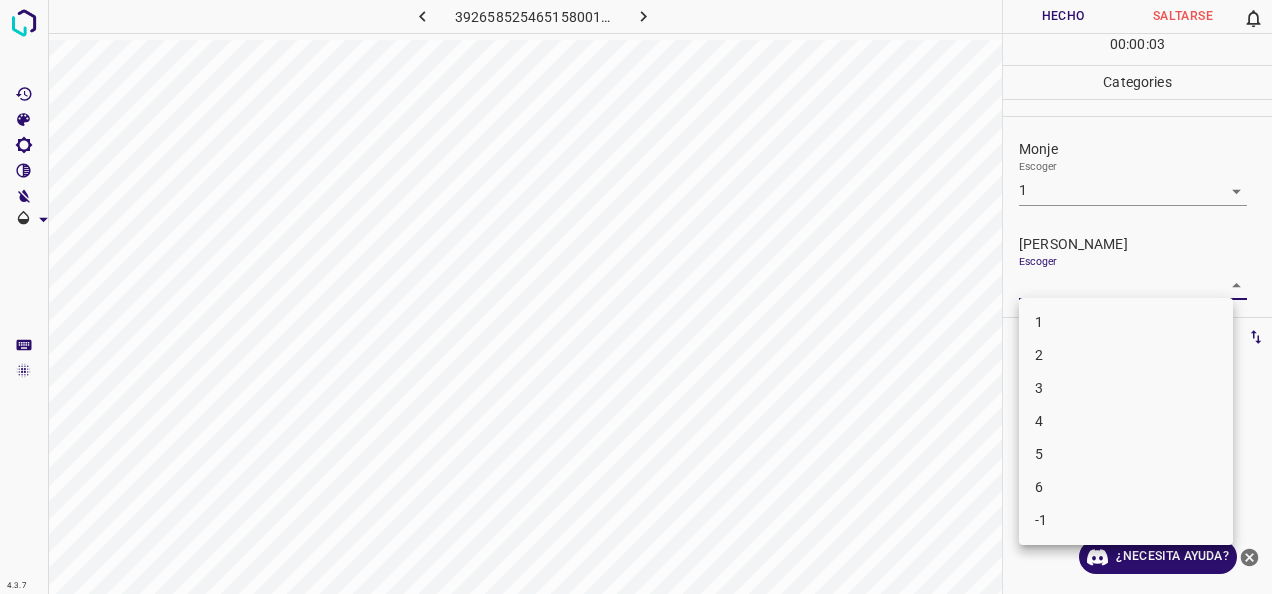 click on "1" at bounding box center (1126, 322) 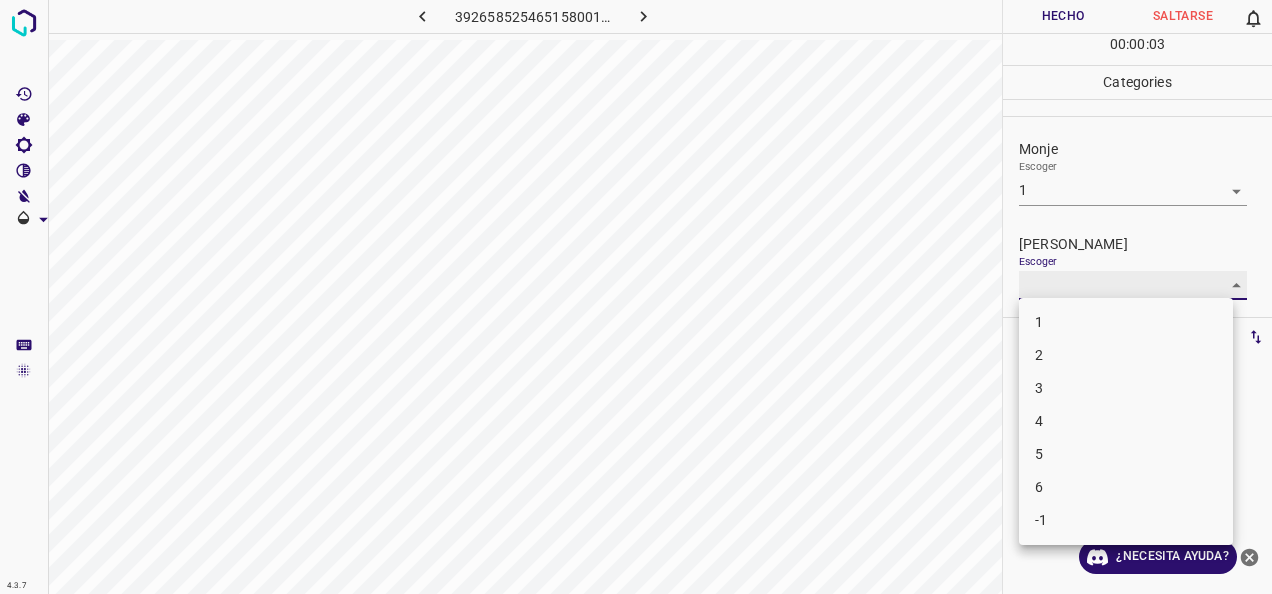 type on "1" 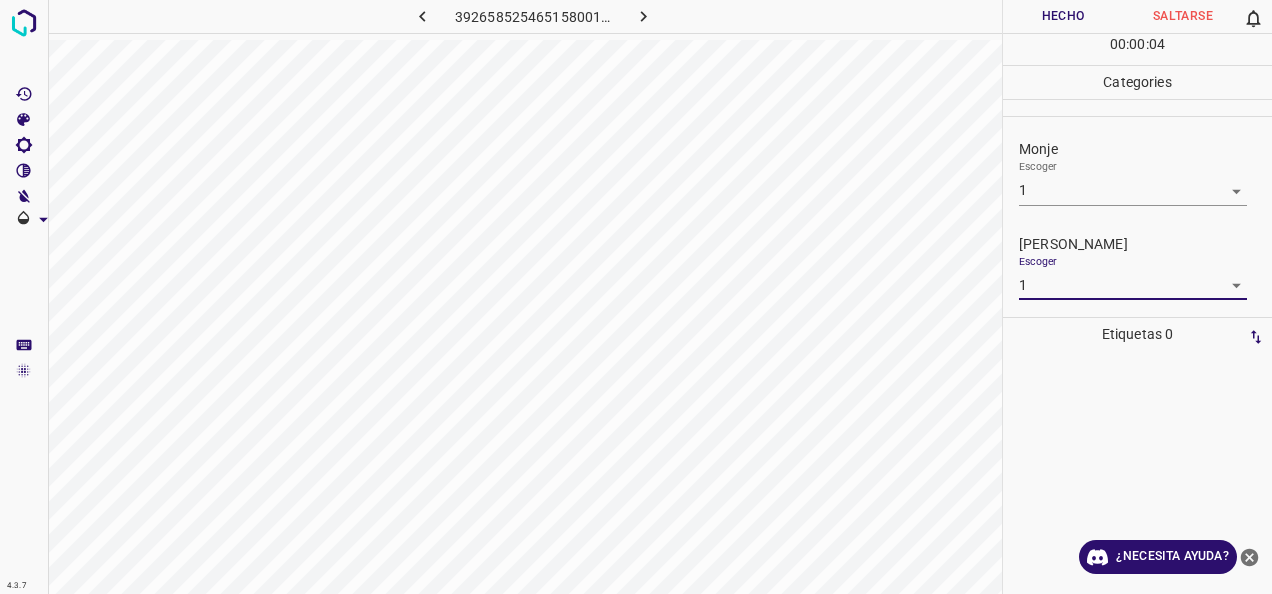 click on "Hecho" at bounding box center (1063, 16) 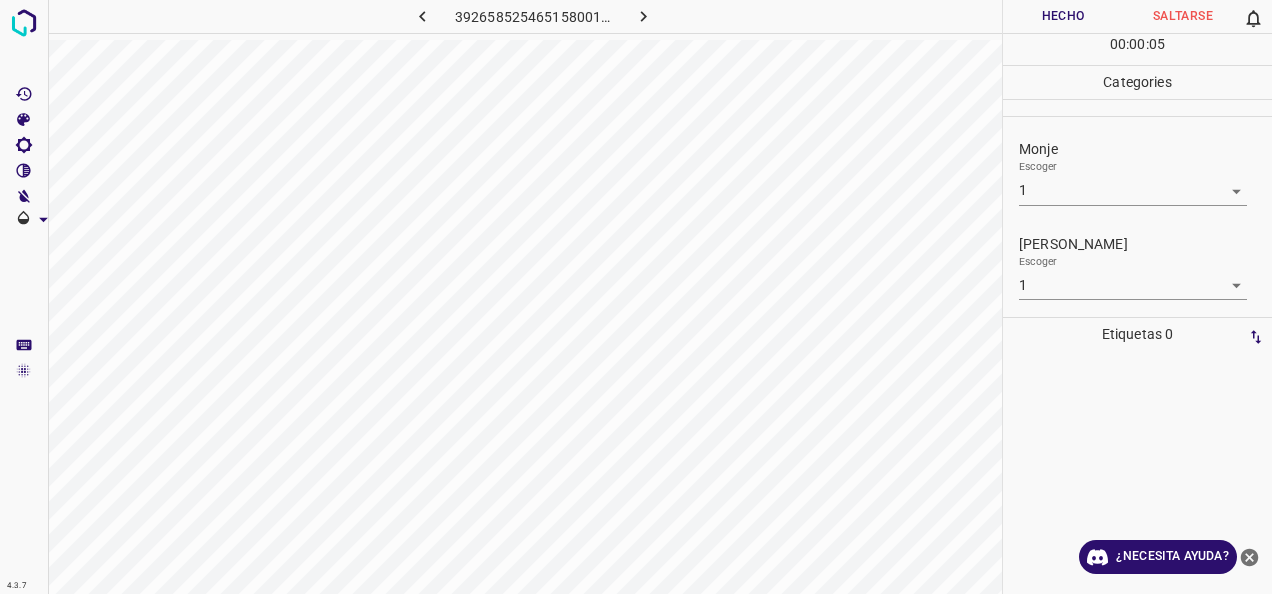 click 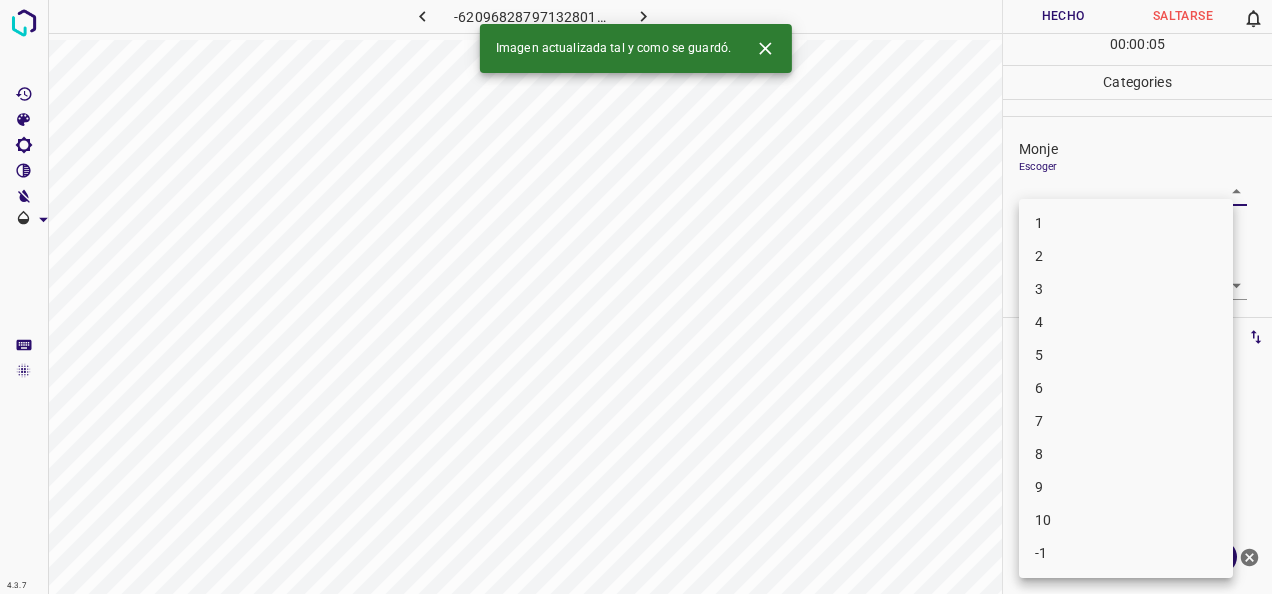 click on "4.3.7 -6209682879713280169.png Hecho Saltarse 0 00   : 00   : 05   Categories Monje  Escoger ​  Fitzpatrick   Escoger ​ Etiquetas 0 Categories 1 Monje 2  Fitzpatrick Herramientas Espacio Cambiar entre modos (Dibujar y Editar) Yo Etiquetado automático R Restaurar zoom M Acercar N Alejar Borrar Eliminar etiqueta de selección Filtros Z Restaurar filtros X Filtro de saturación C Filtro de brillo V Filtro de contraste B Filtro de escala de grises General O Descargar Imagen actualizada tal y como se guardó. ¿Necesita ayuda? -Mensaje de texto -Esconder -Borrar 1 2 3 4 5 6 7 8 9 10 -1" at bounding box center [636, 297] 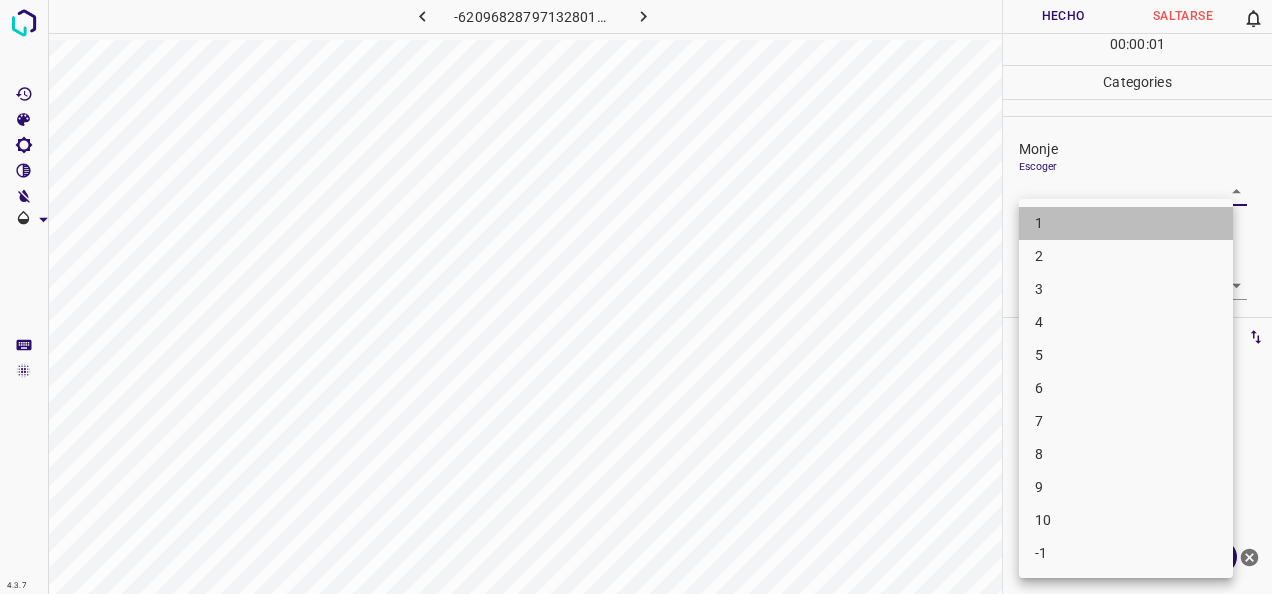 click on "1" at bounding box center (1126, 223) 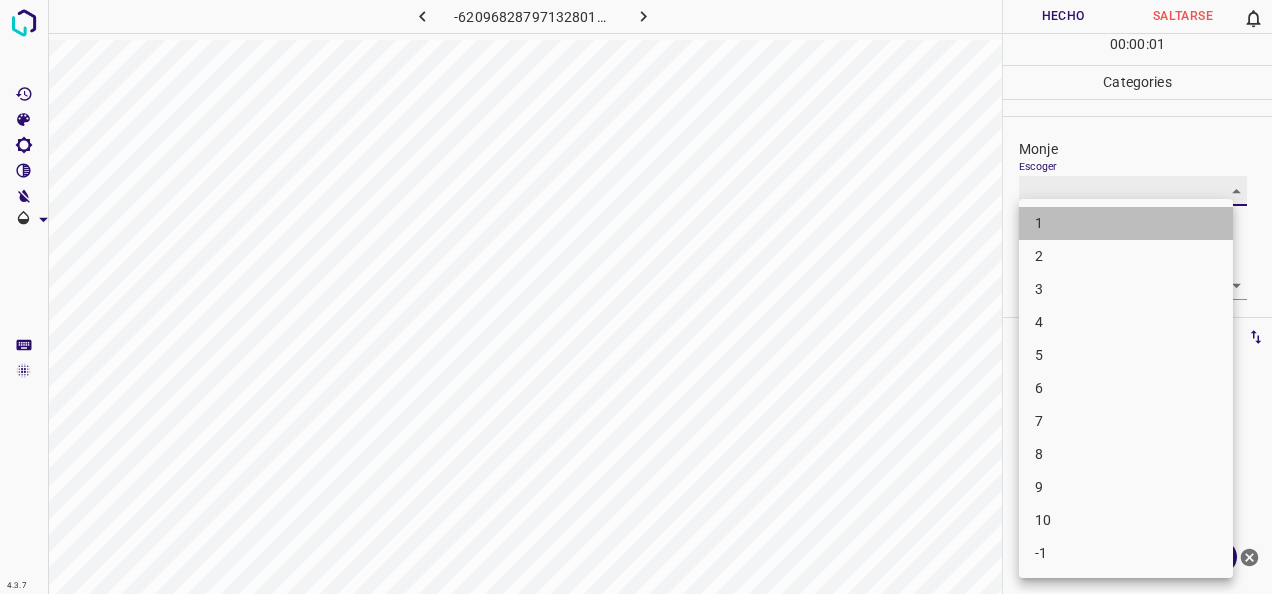 type on "1" 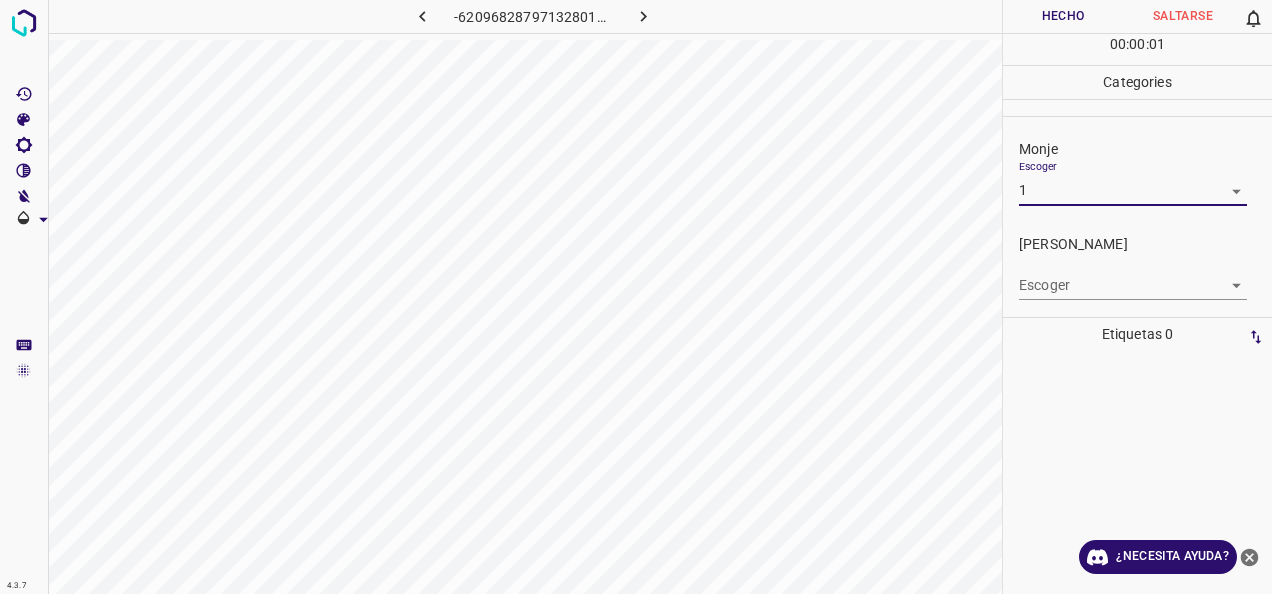 click on "4.3.7 -6209682879713280169.png Hecho Saltarse 0 00   : 00   : 01   Categories Monje  Escoger 1 1  Fitzpatrick   Escoger ​ Etiquetas 0 Categories 1 Monje 2  Fitzpatrick Herramientas Espacio Cambiar entre modos (Dibujar y Editar) Yo Etiquetado automático R Restaurar zoom M Acercar N Alejar Borrar Eliminar etiqueta de selección Filtros Z Restaurar filtros X Filtro de saturación C Filtro de brillo V Filtro de contraste B Filtro de escala de grises General O Descargar ¿Necesita ayuda? -Mensaje de texto -Esconder -Borrar" at bounding box center [636, 297] 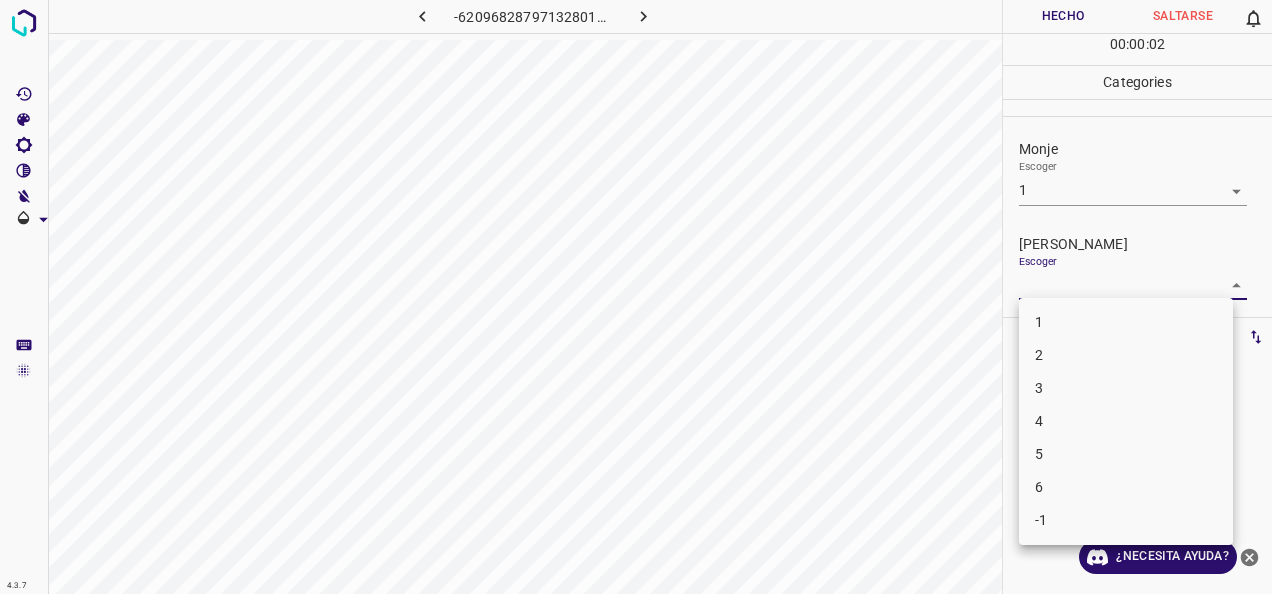 click on "1" at bounding box center (1126, 322) 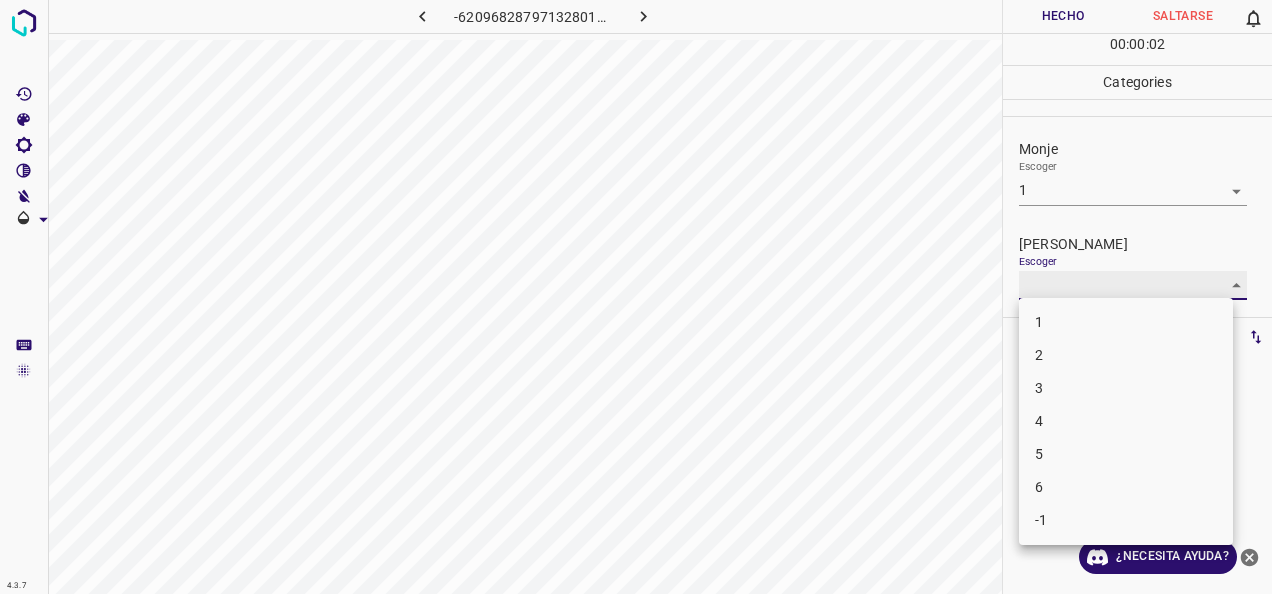 type on "1" 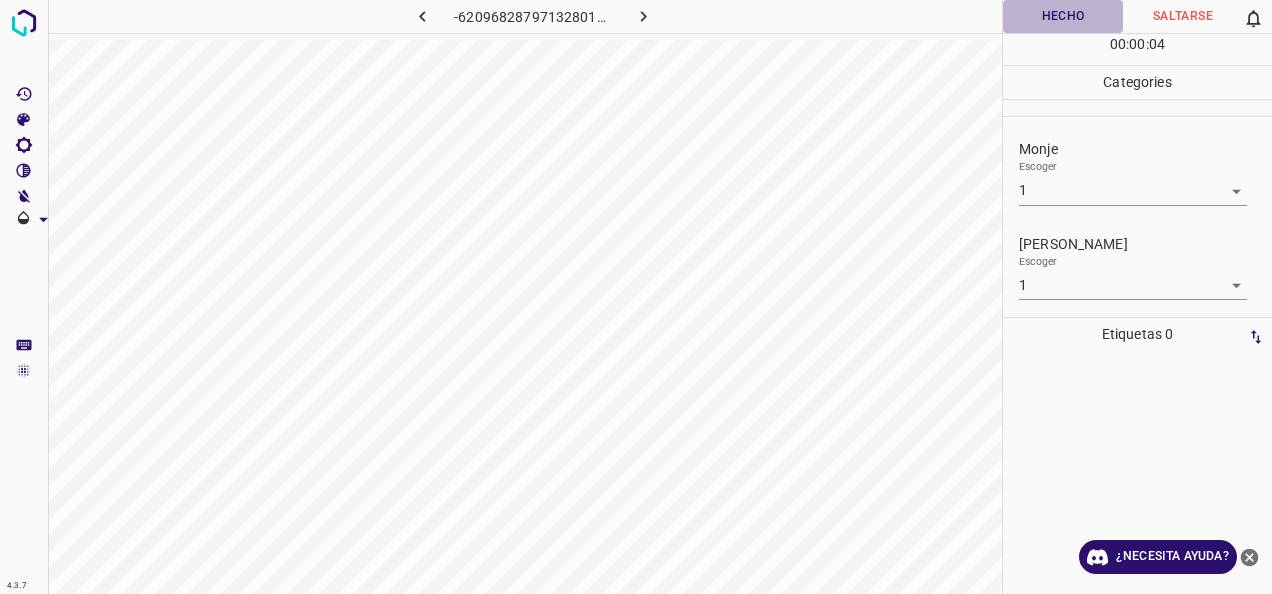 click on "Hecho" at bounding box center (1063, 16) 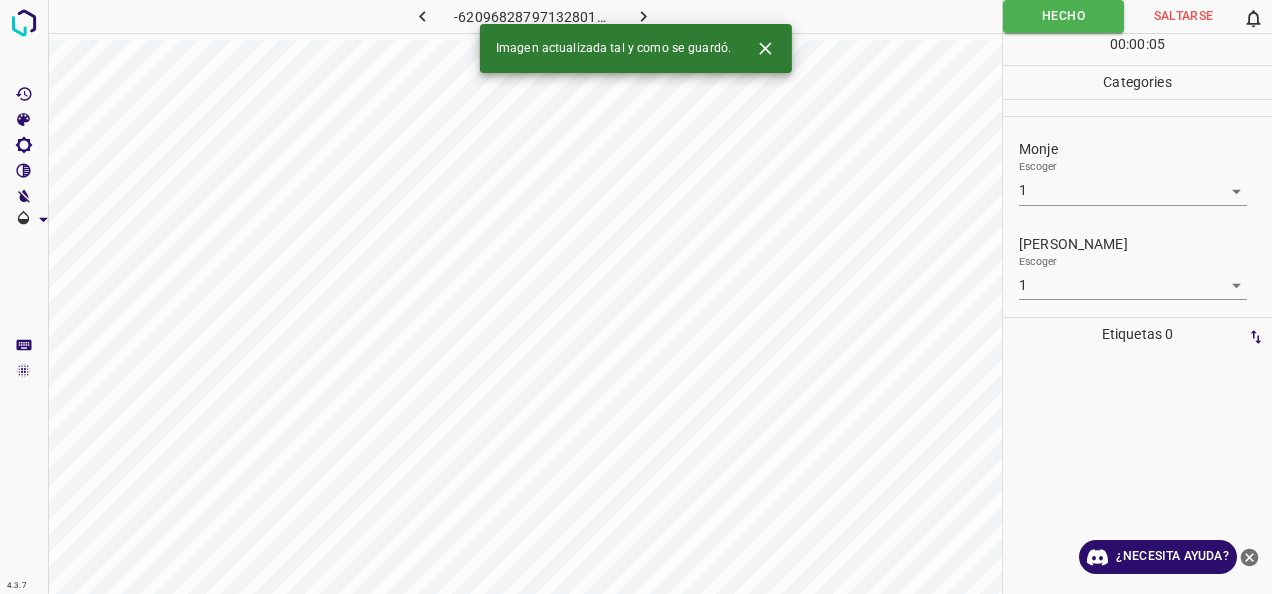 click 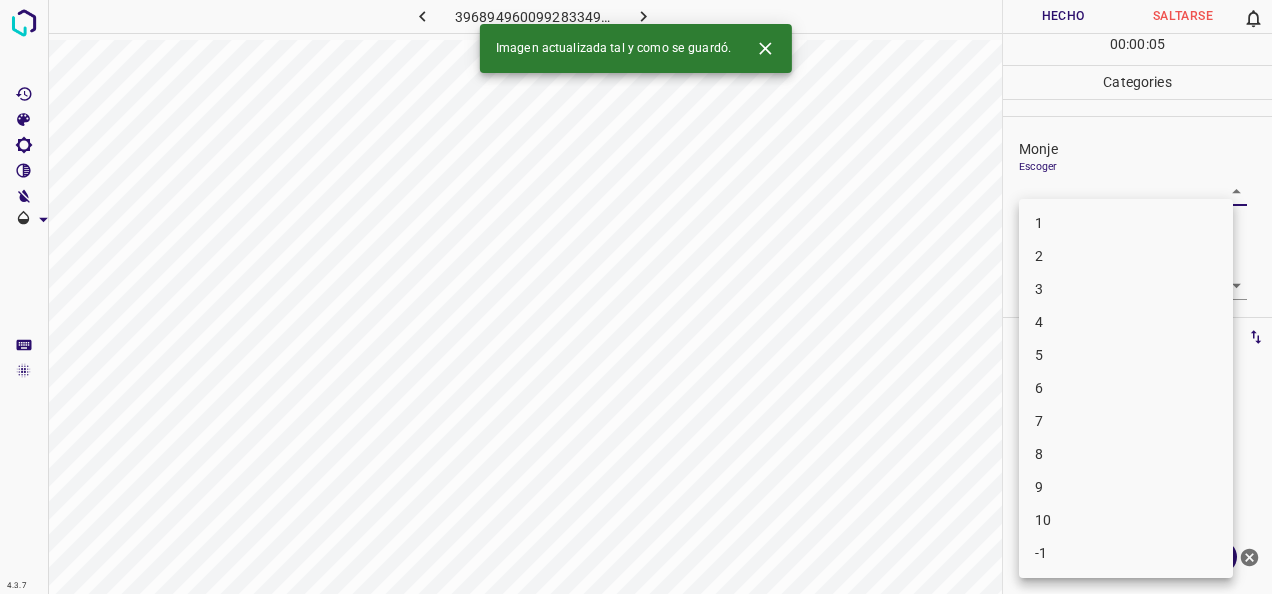 click on "4.3.7 3968949600992833498.png Hecho Saltarse 0 00   : 00   : 05   Categories Monje  Escoger ​  Fitzpatrick   Escoger ​ Etiquetas 0 Categories 1 Monje 2  Fitzpatrick Herramientas Espacio Cambiar entre modos (Dibujar y Editar) Yo Etiquetado automático R Restaurar zoom M Acercar N Alejar Borrar Eliminar etiqueta de selección Filtros Z Restaurar filtros X Filtro de saturación C Filtro de brillo V Filtro de contraste B Filtro de escala de grises General O Descargar Imagen actualizada tal y como se guardó. ¿Necesita ayuda? -Mensaje de texto -Esconder -Borrar 1 2 3 4 5 6 7 8 9 10 -1" at bounding box center [636, 297] 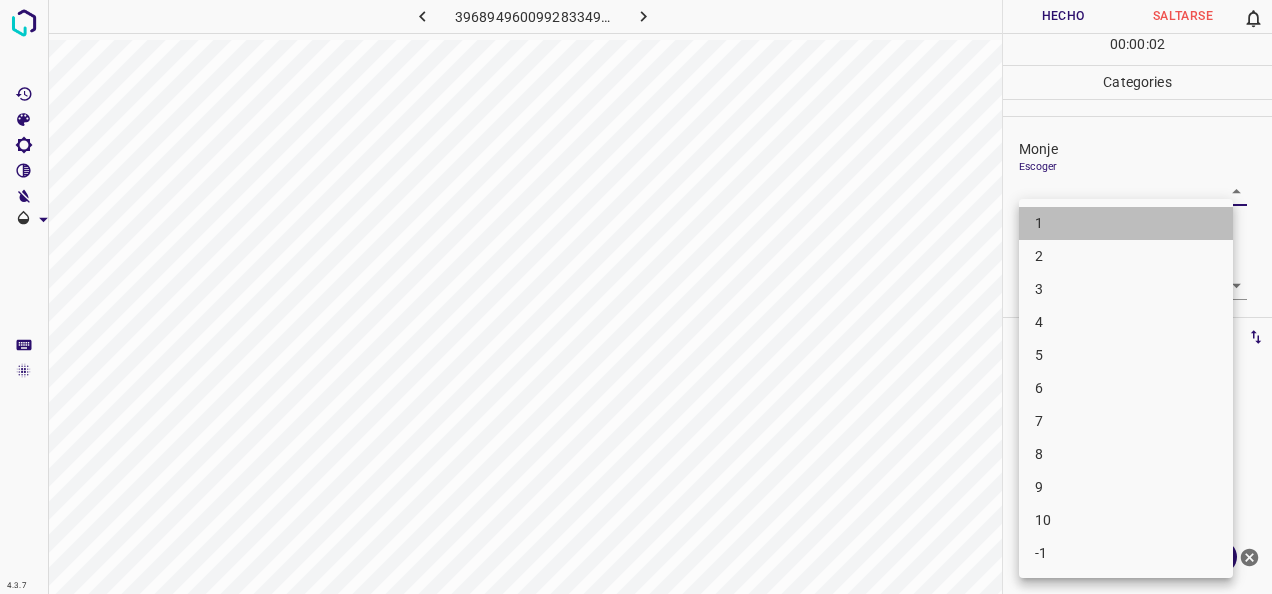 click on "1" at bounding box center (1126, 223) 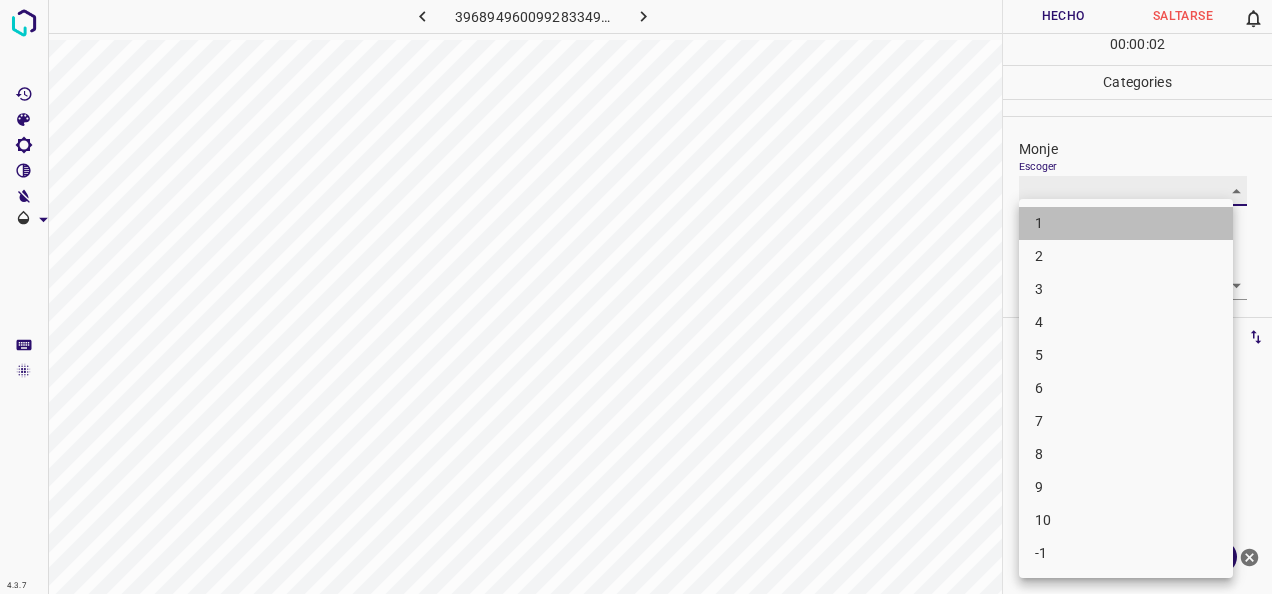type on "1" 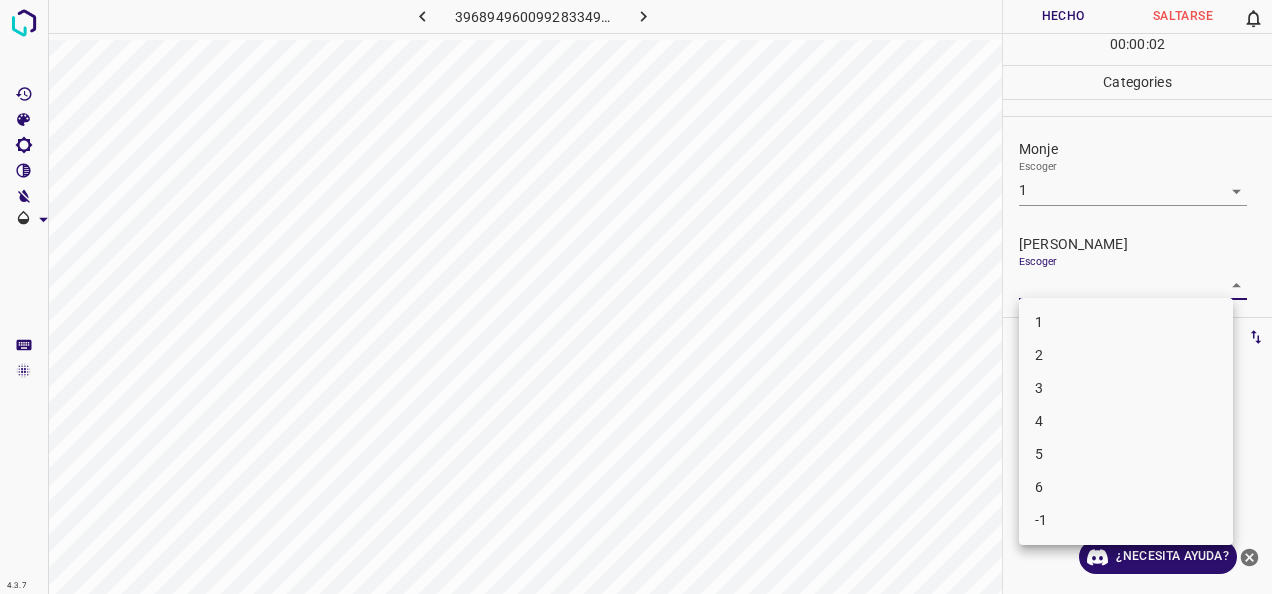 click on "4.3.7 3968949600992833498.png Hecho Saltarse 0 00   : 00   : 02   Categories Monje  Escoger 1 1  Fitzpatrick   Escoger ​ Etiquetas 0 Categories 1 Monje 2  Fitzpatrick Herramientas Espacio Cambiar entre modos (Dibujar y Editar) Yo Etiquetado automático R Restaurar zoom M Acercar N Alejar Borrar Eliminar etiqueta de selección Filtros Z Restaurar filtros X Filtro de saturación C Filtro de brillo V Filtro de contraste B Filtro de escala de grises General O Descargar ¿Necesita ayuda? -Mensaje de texto -Esconder -Borrar 1 2 3 4 5 6 -1" at bounding box center (636, 297) 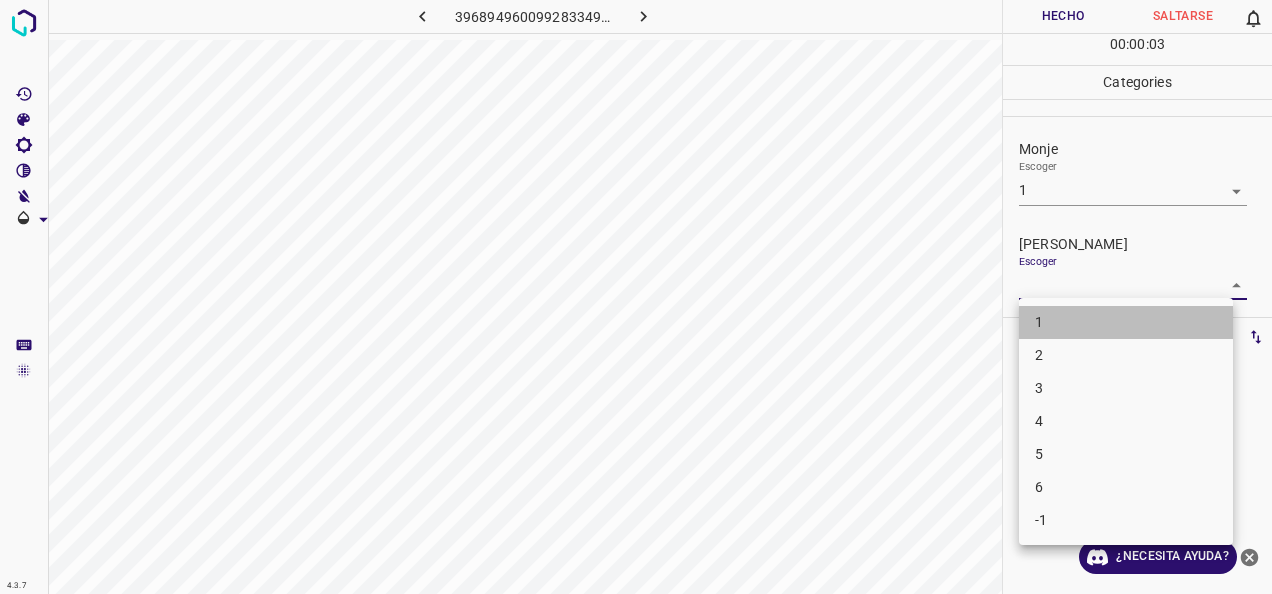 drag, startPoint x: 1102, startPoint y: 323, endPoint x: 1068, endPoint y: 158, distance: 168.46661 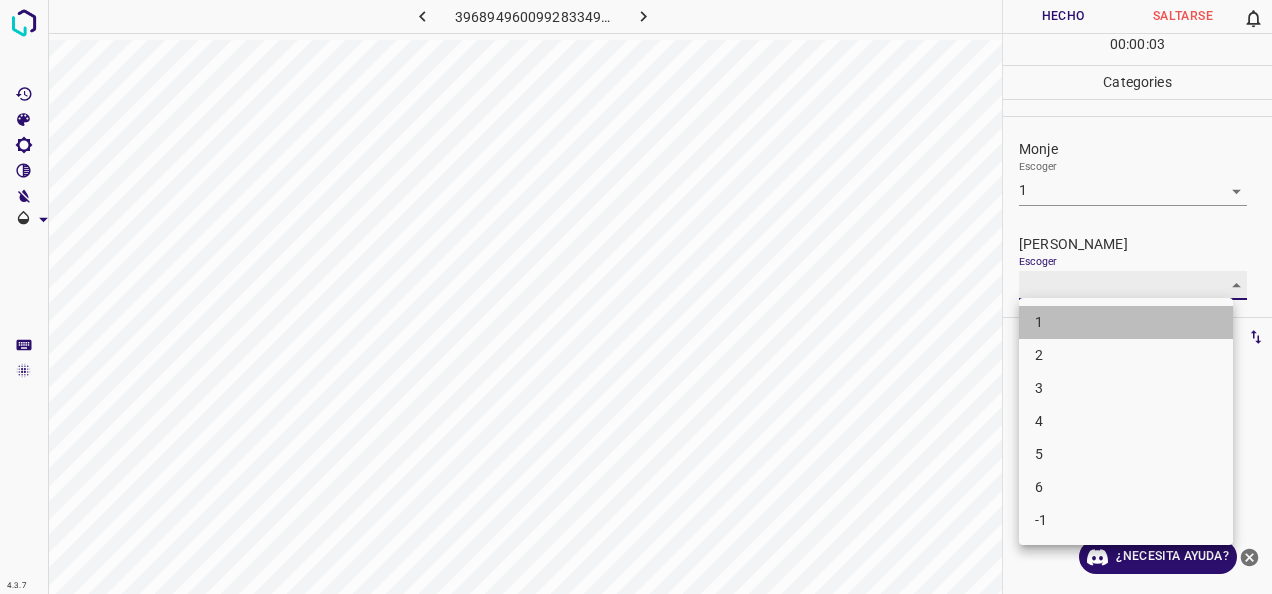 type on "1" 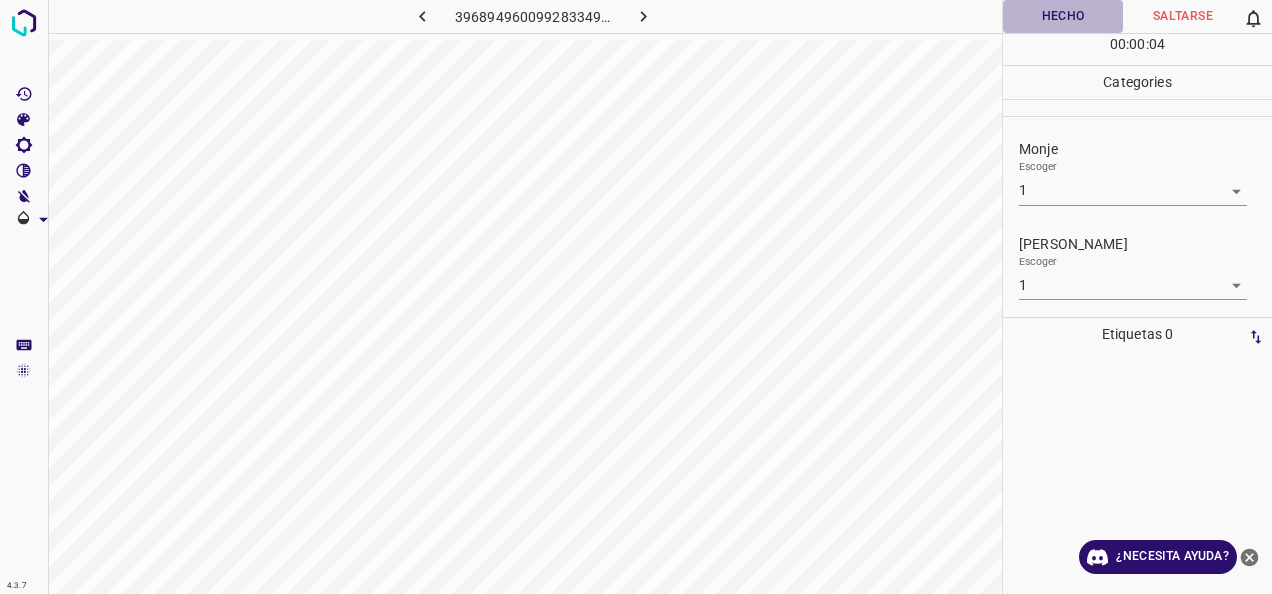 click on "Hecho" at bounding box center [1063, 16] 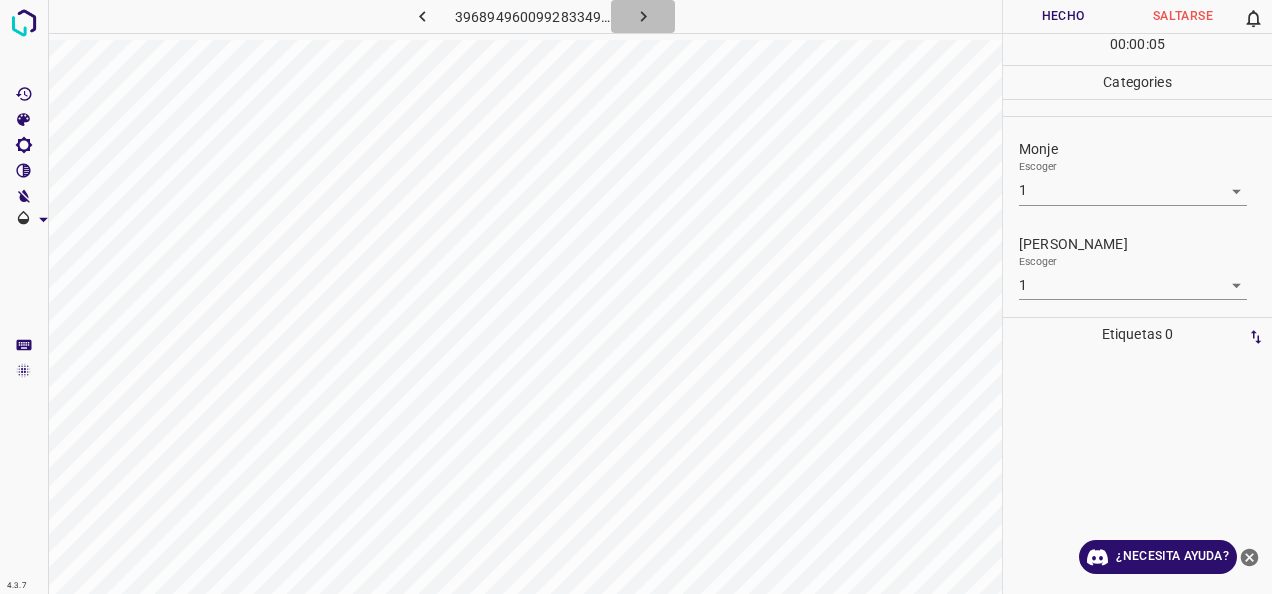 click at bounding box center [643, 16] 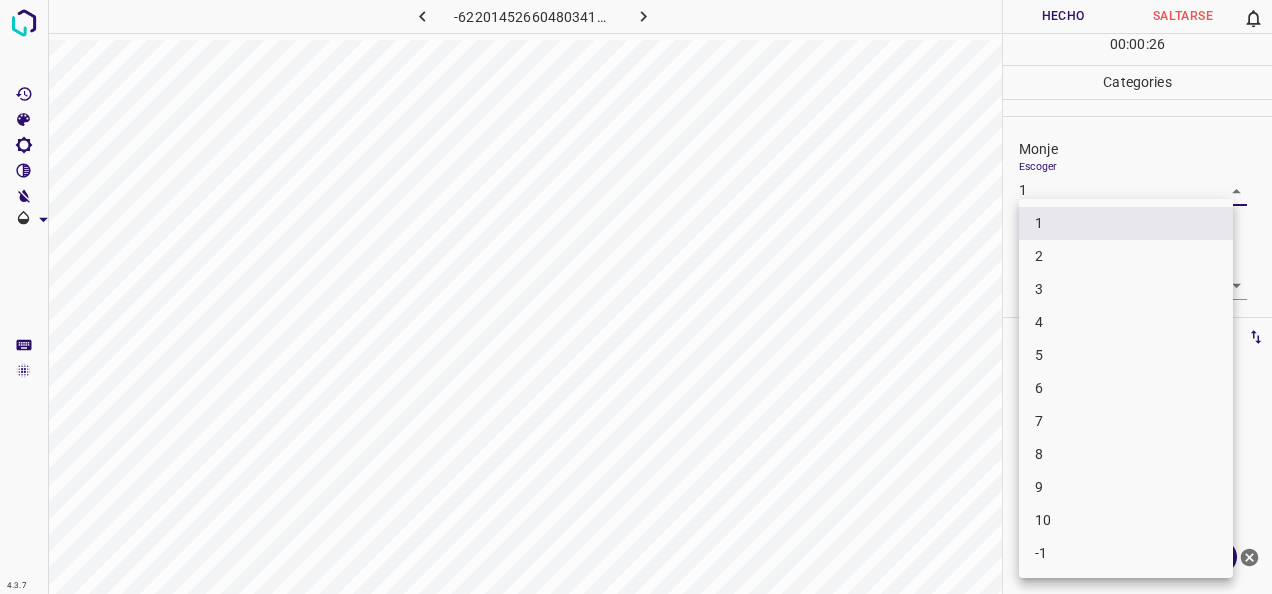 click on "4.3.7 -6220145266048034162.png Hecho Saltarse 0 00   : 00   : 26   Categories Monje  Escoger 1 1  Fitzpatrick   Escoger 1 1 Etiquetas 0 Categories 1 Monje 2  Fitzpatrick Herramientas Espacio Cambiar entre modos (Dibujar y Editar) Yo Etiquetado automático R Restaurar zoom M Acercar N Alejar Borrar Eliminar etiqueta de selección Filtros Z Restaurar filtros X Filtro de saturación C Filtro de brillo V Filtro de contraste B Filtro de escala de grises General O Descargar ¿Necesita ayuda? -Mensaje de texto -Esconder -Borrar 1 2 3 4 5 6 7 8 9 10 -1" at bounding box center [636, 297] 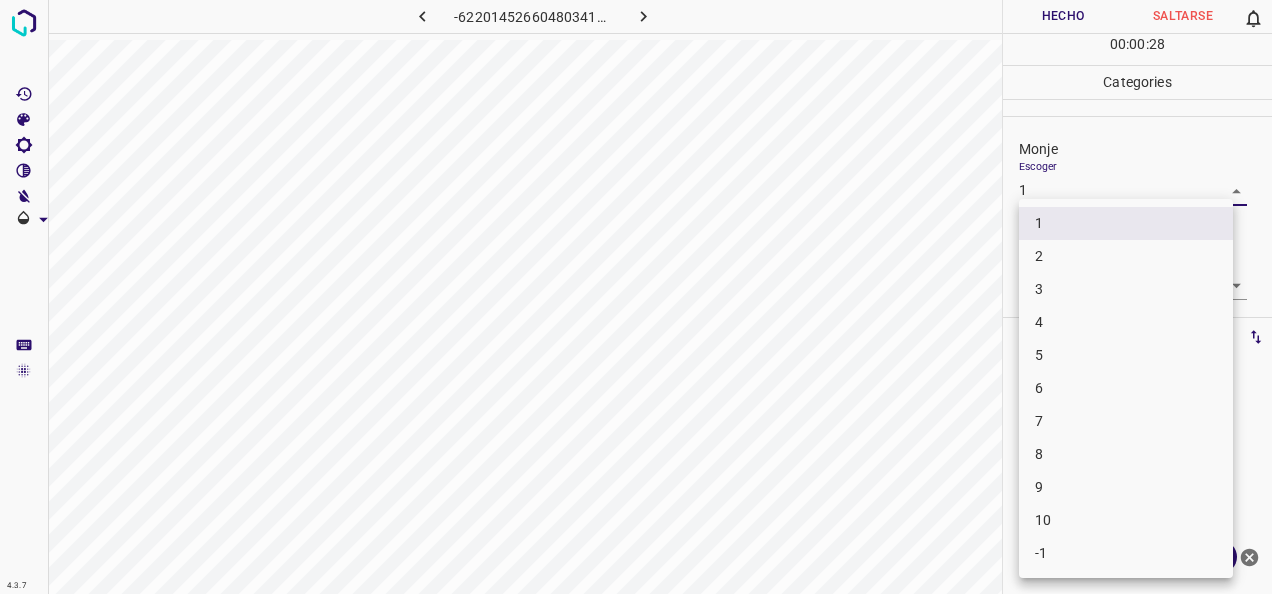 click at bounding box center (636, 297) 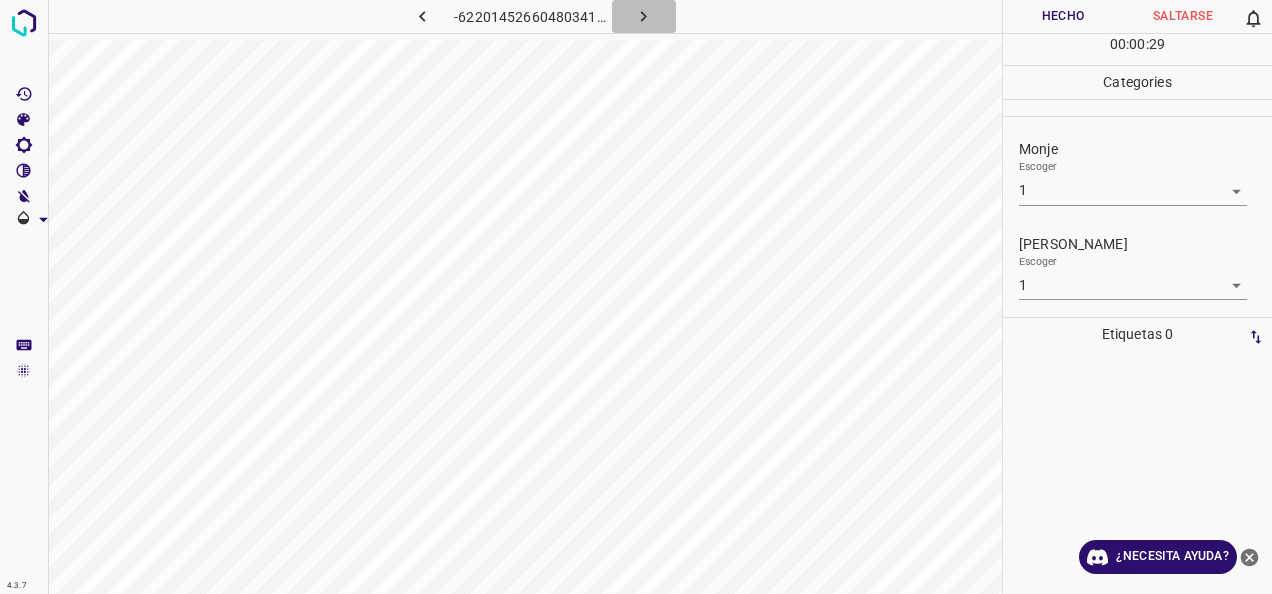 click 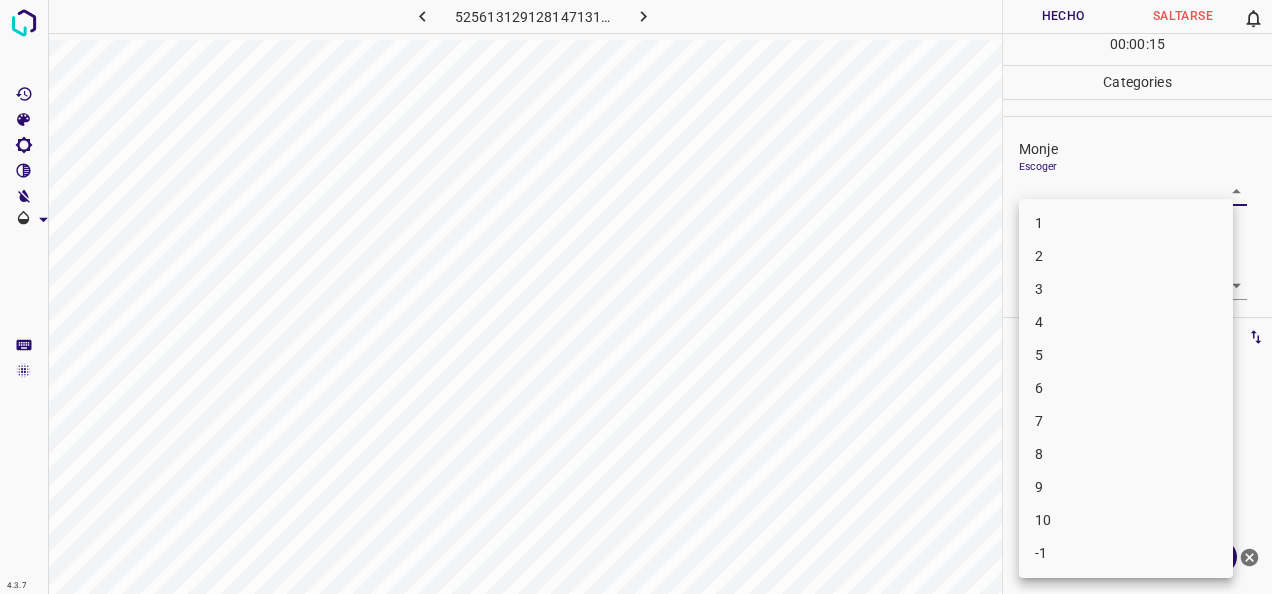 drag, startPoint x: 1224, startPoint y: 186, endPoint x: 1198, endPoint y: 203, distance: 31.06445 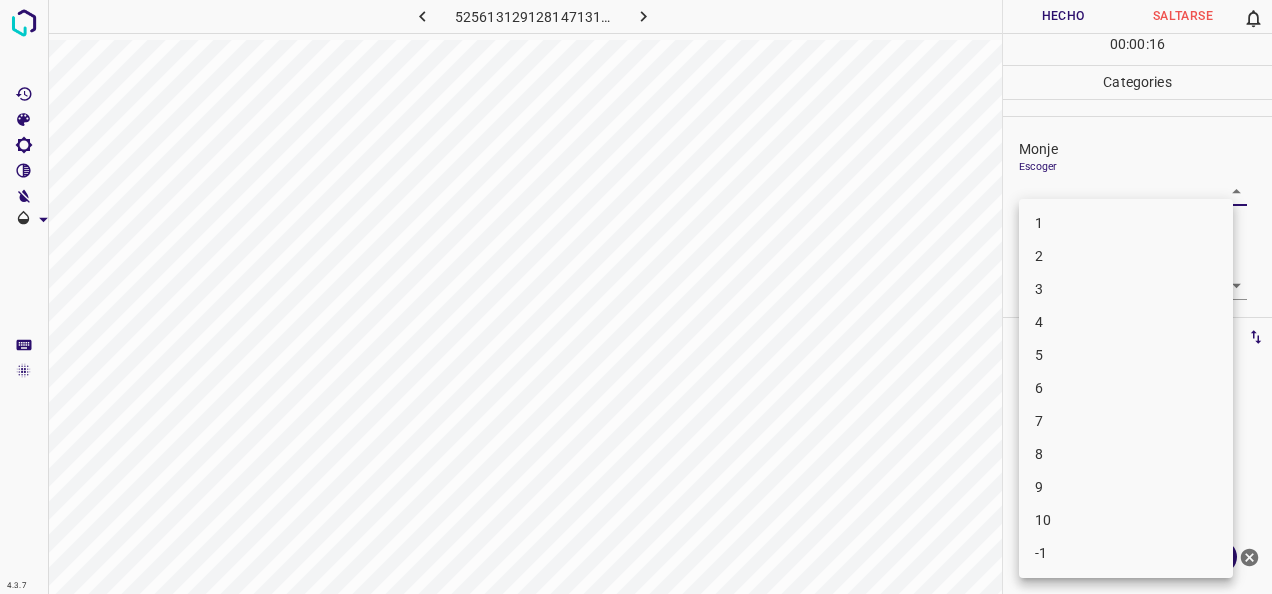 click on "3" at bounding box center [1126, 289] 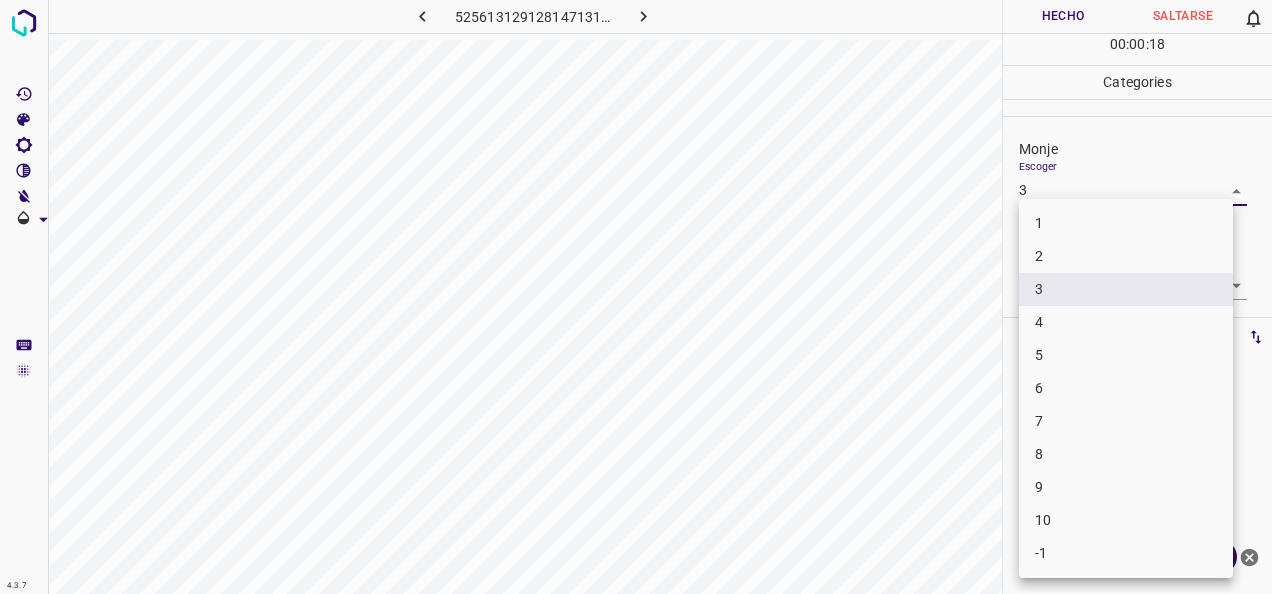 click on "4.3.7 5256131291281471318.png Hecho Saltarse 0 00   : 00   : 18   Categories Monje  Escoger 3 3  Fitzpatrick   Escoger ​ Etiquetas 0 Categories 1 Monje 2  Fitzpatrick Herramientas Espacio Cambiar entre modos (Dibujar y Editar) Yo Etiquetado automático R Restaurar zoom M Acercar N Alejar Borrar Eliminar etiqueta de selección Filtros Z Restaurar filtros X Filtro de saturación C Filtro de brillo V Filtro de contraste B Filtro de escala de grises General O Descargar ¿Necesita ayuda? -Mensaje de texto -Esconder -Borrar 1 2 3 4 5 6 7 8 9 10 -1" at bounding box center (636, 297) 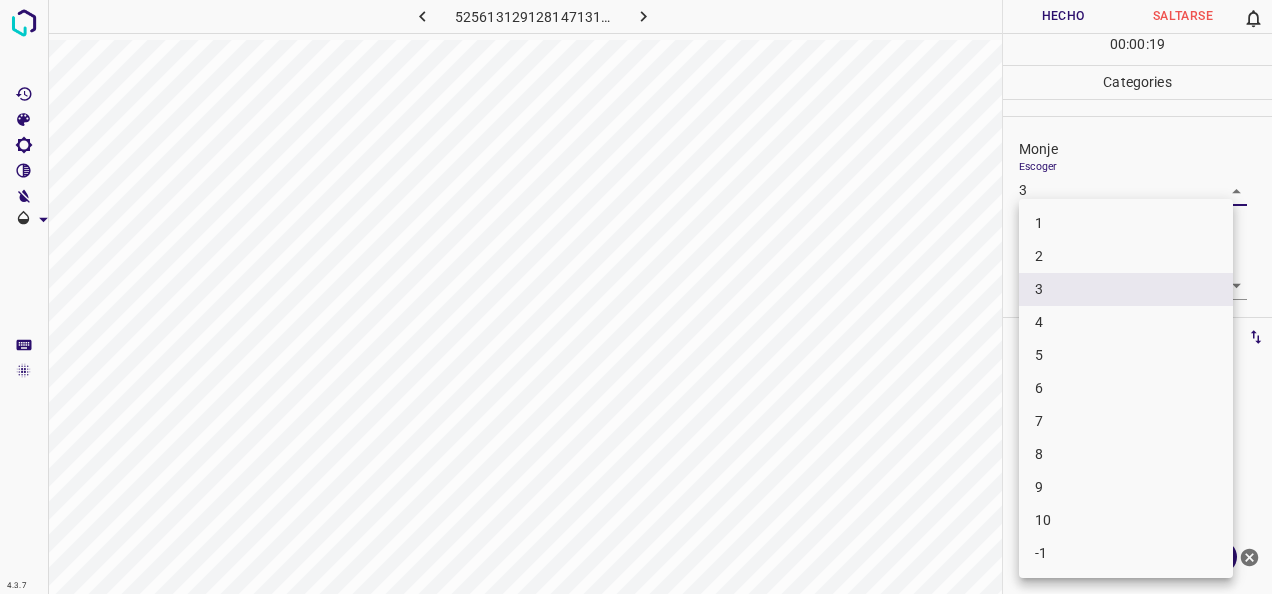 click on "4" at bounding box center [1126, 322] 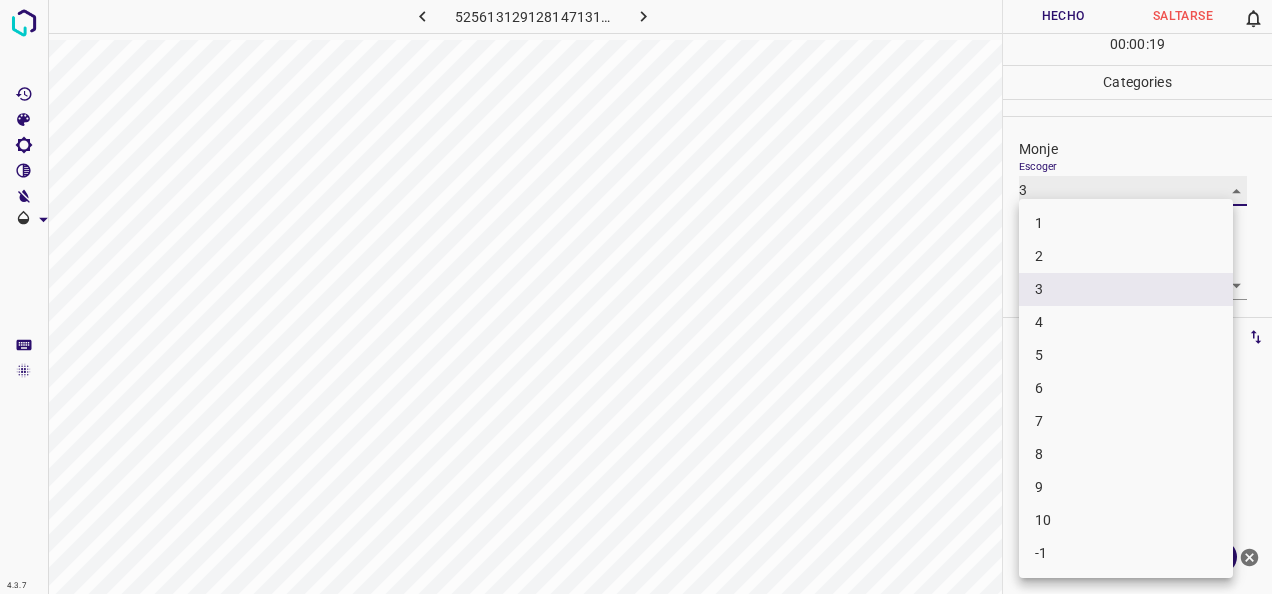 type on "4" 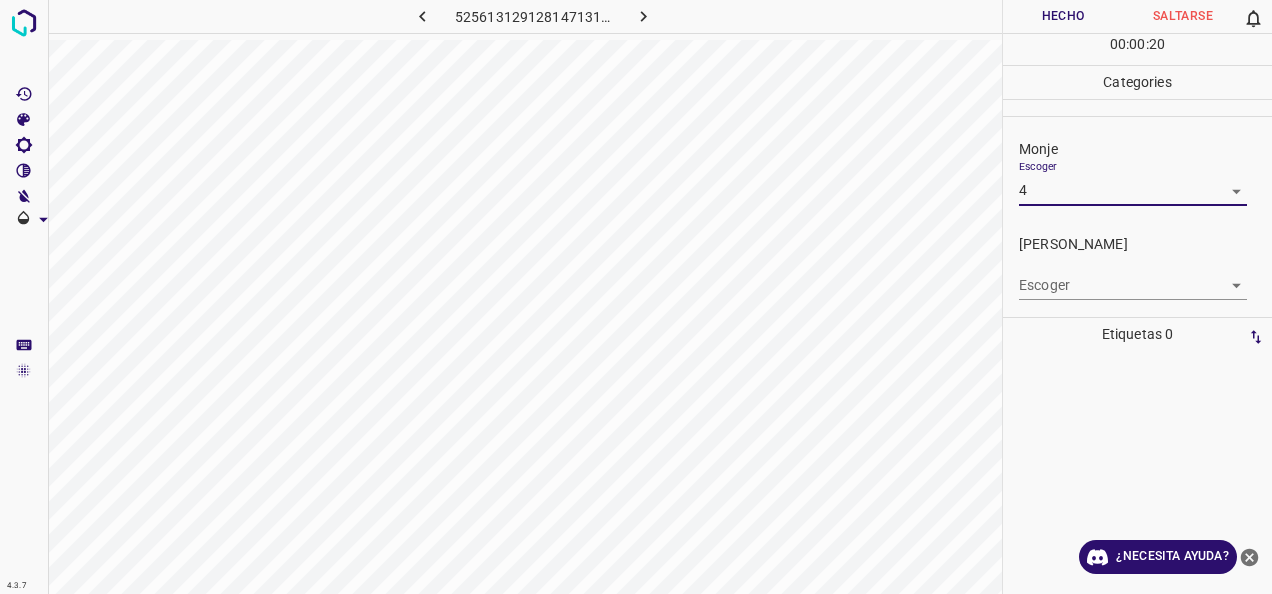 click on "4.3.7 5256131291281471318.png Hecho Saltarse 0 00   : 00   : 20   Categories Monje  Escoger 4 4  Fitzpatrick   Escoger ​ Etiquetas 0 Categories 1 Monje 2  Fitzpatrick Herramientas Espacio Cambiar entre modos (Dibujar y Editar) Yo Etiquetado automático R Restaurar zoom M Acercar N Alejar Borrar Eliminar etiqueta de selección Filtros Z Restaurar filtros X Filtro de saturación C Filtro de brillo V Filtro de contraste B Filtro de escala de grises General O Descargar ¿Necesita ayuda? -Mensaje de texto -Esconder -Borrar" at bounding box center [636, 297] 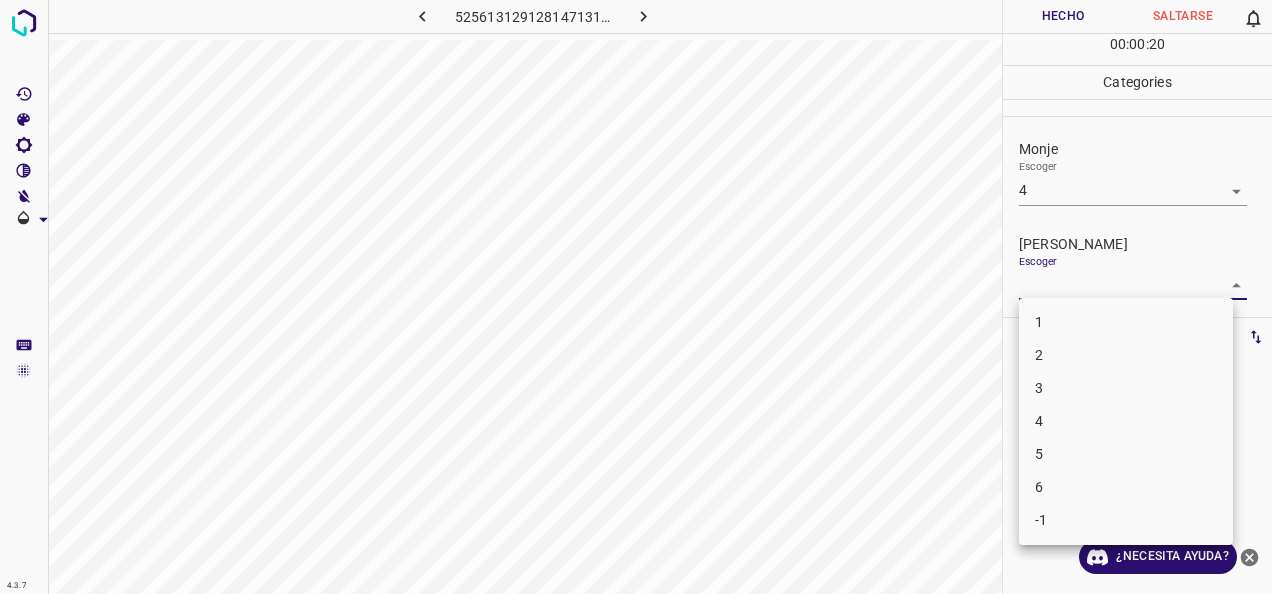 click on "3" at bounding box center (1126, 388) 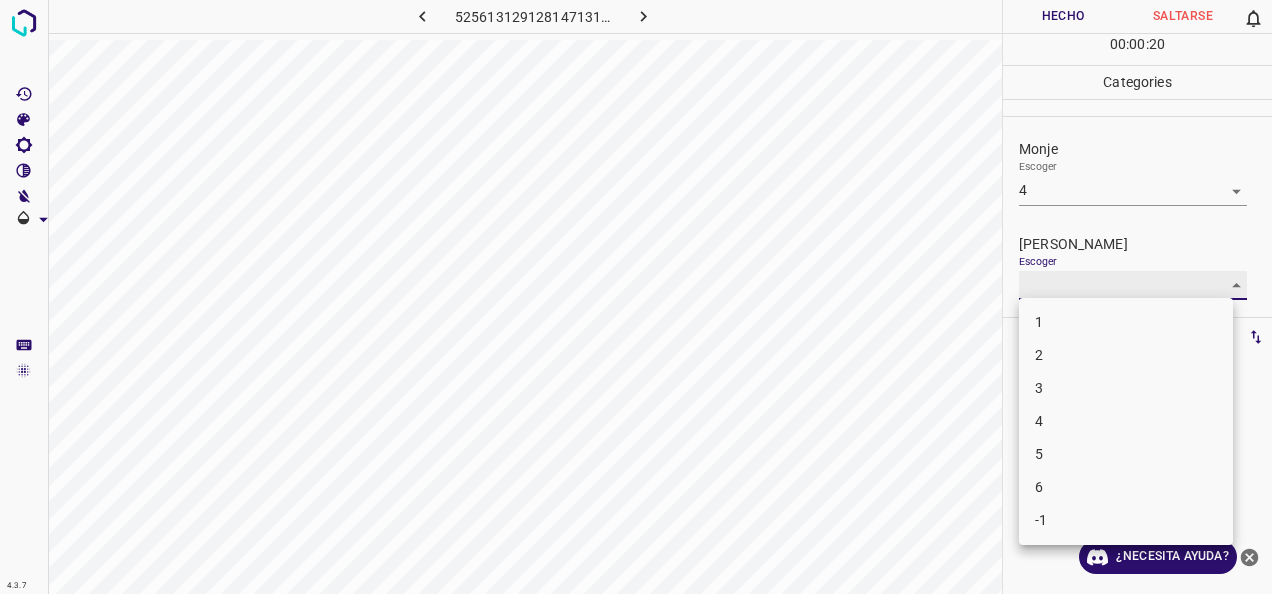 type on "3" 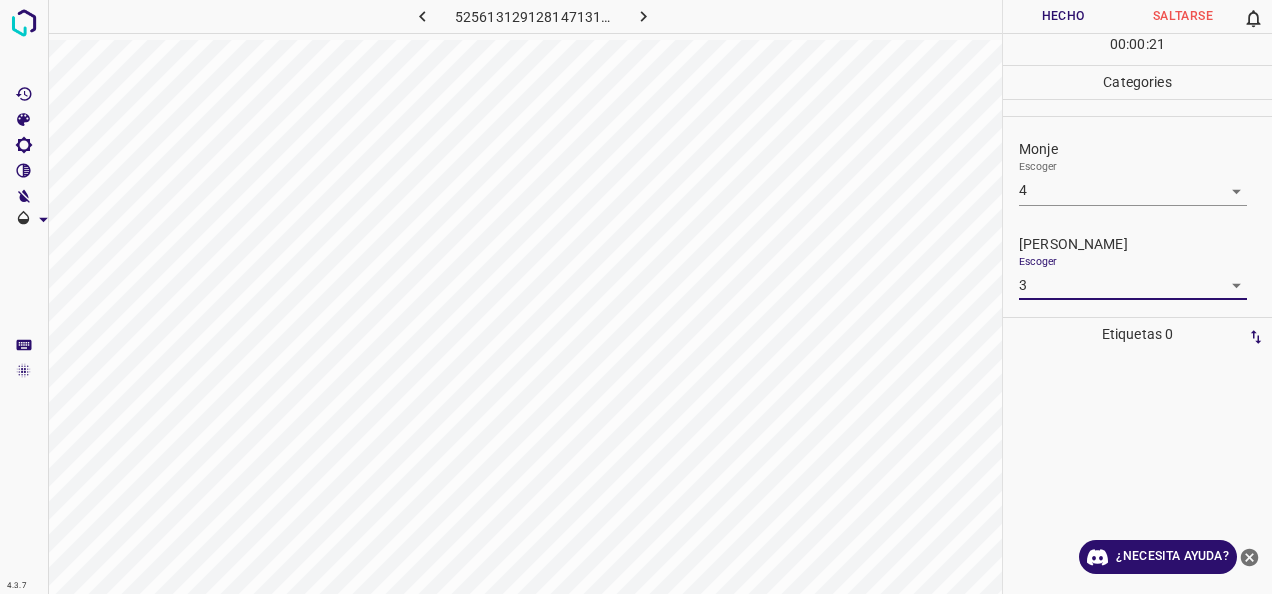click on "Hecho" at bounding box center [1063, 16] 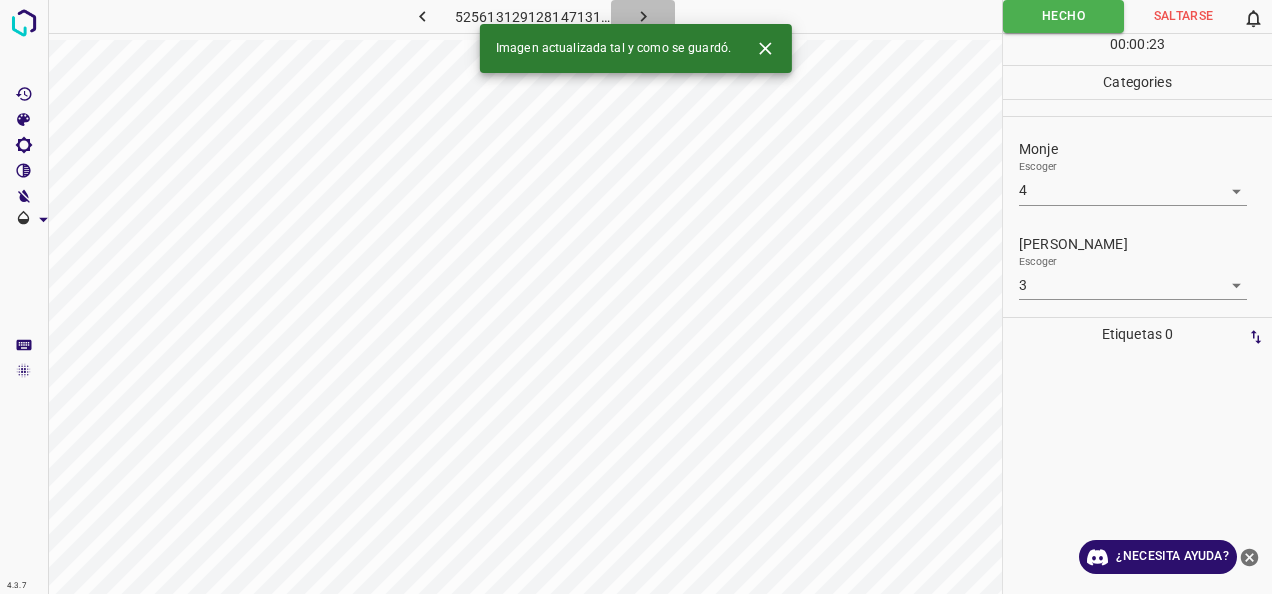 click 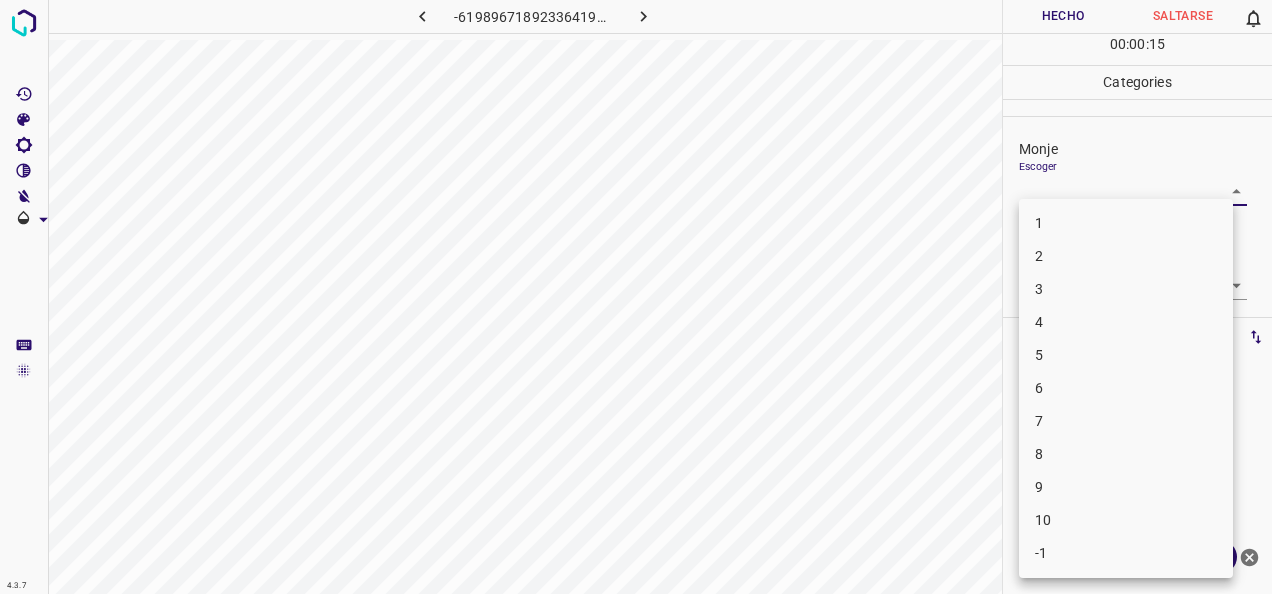 click on "4.3.7 -6198967189233641907.png Hecho Saltarse 0 00   : 00   : 15   Categories Monje  Escoger ​  Fitzpatrick   Escoger ​ Etiquetas 0 Categories 1 Monje 2  Fitzpatrick Herramientas Espacio Cambiar entre modos (Dibujar y Editar) Yo Etiquetado automático R Restaurar zoom M Acercar N Alejar Borrar Eliminar etiqueta de selección Filtros Z Restaurar filtros X Filtro de saturación C Filtro de brillo V Filtro de contraste B Filtro de escala de grises General O Descargar ¿Necesita ayuda? -Mensaje de texto -Esconder -Borrar 1 2 3 4 5 6 7 8 9 10 -1" at bounding box center (636, 297) 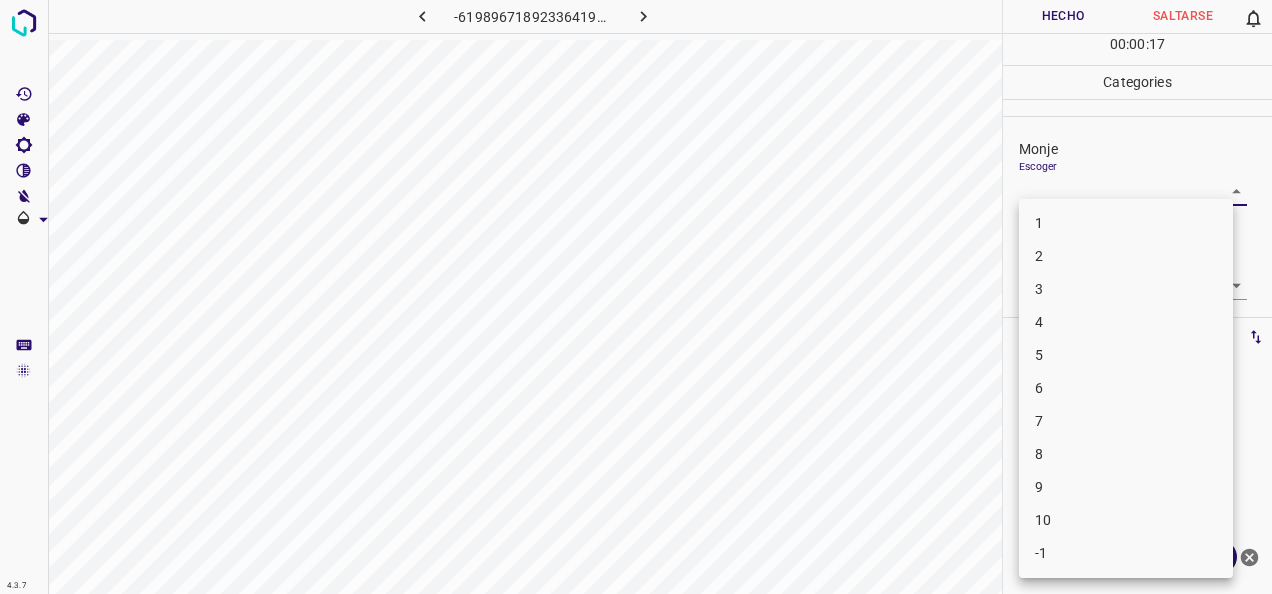 click on "5" at bounding box center [1126, 355] 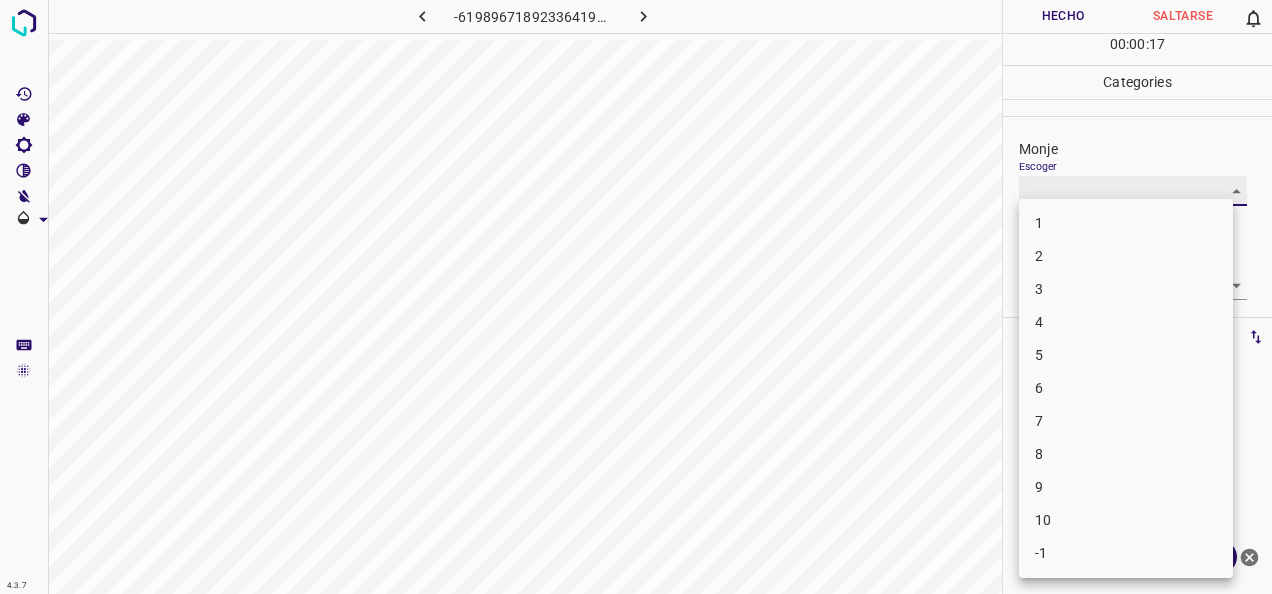 type on "5" 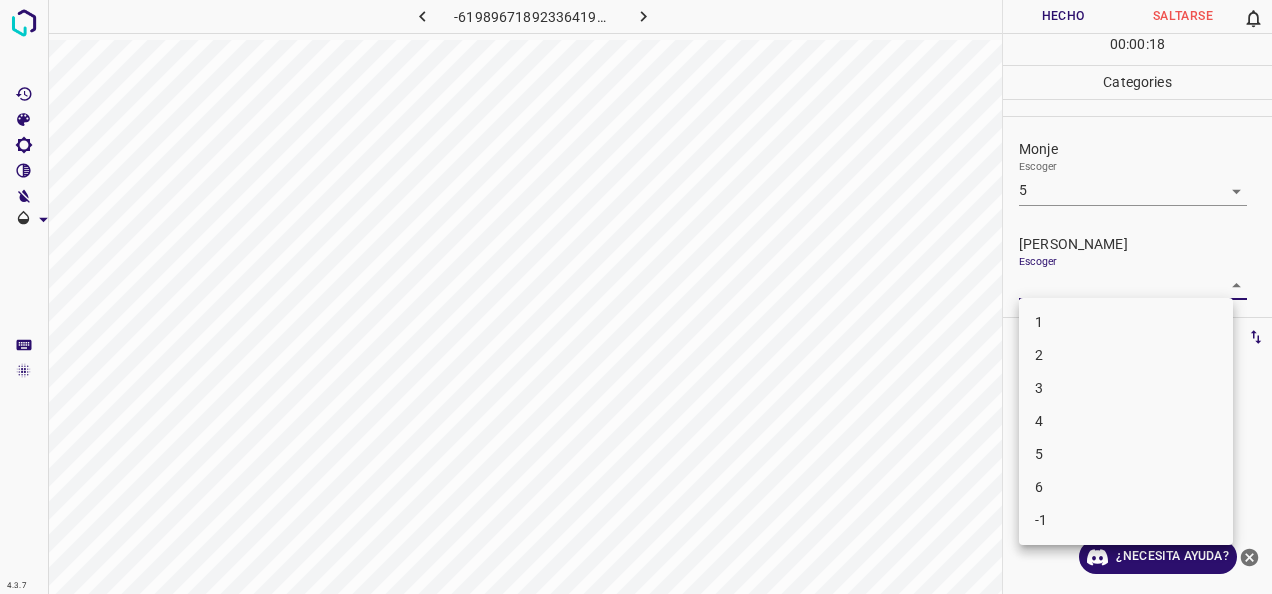 drag, startPoint x: 1226, startPoint y: 281, endPoint x: 1142, endPoint y: 341, distance: 103.227905 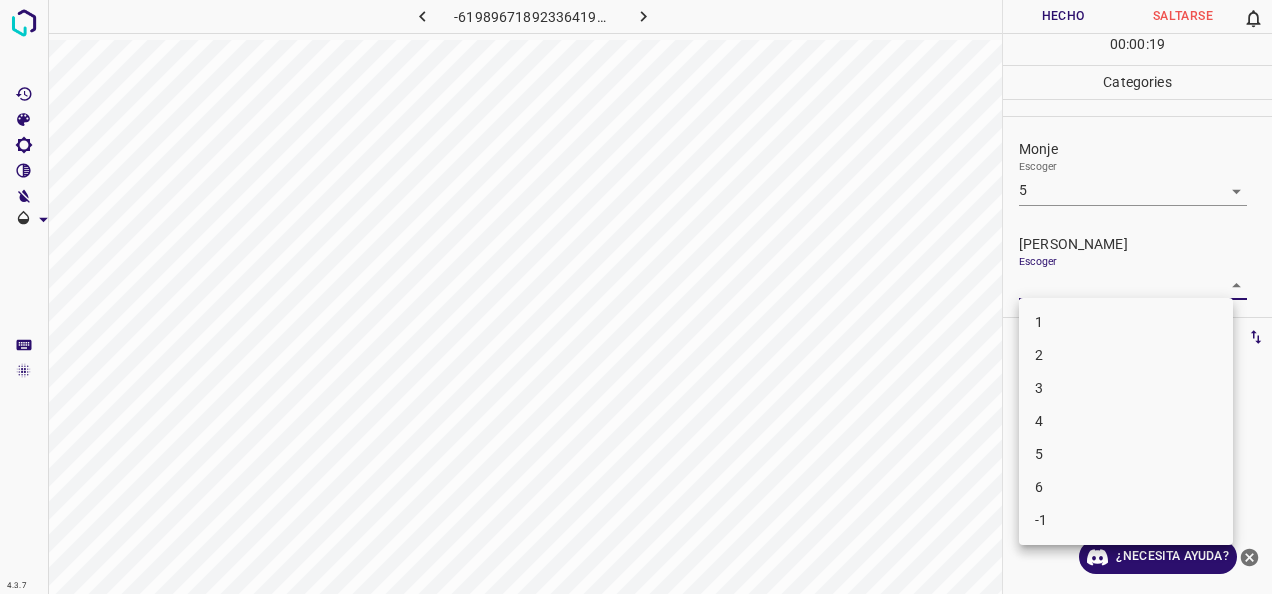 click on "4" at bounding box center (1126, 421) 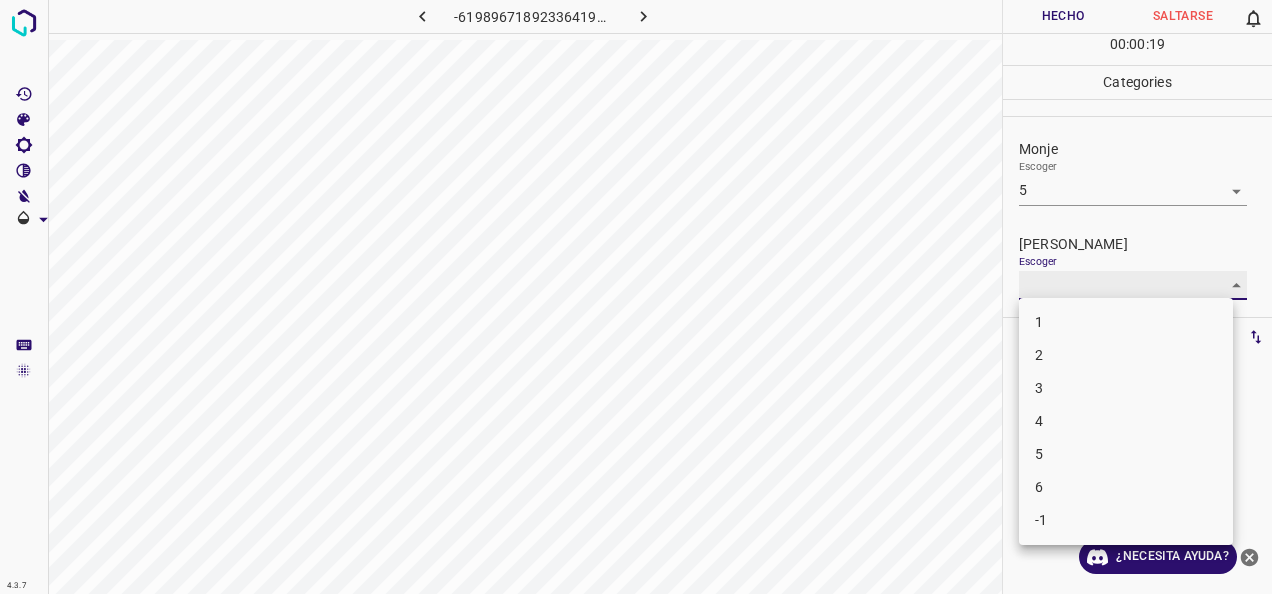 type on "4" 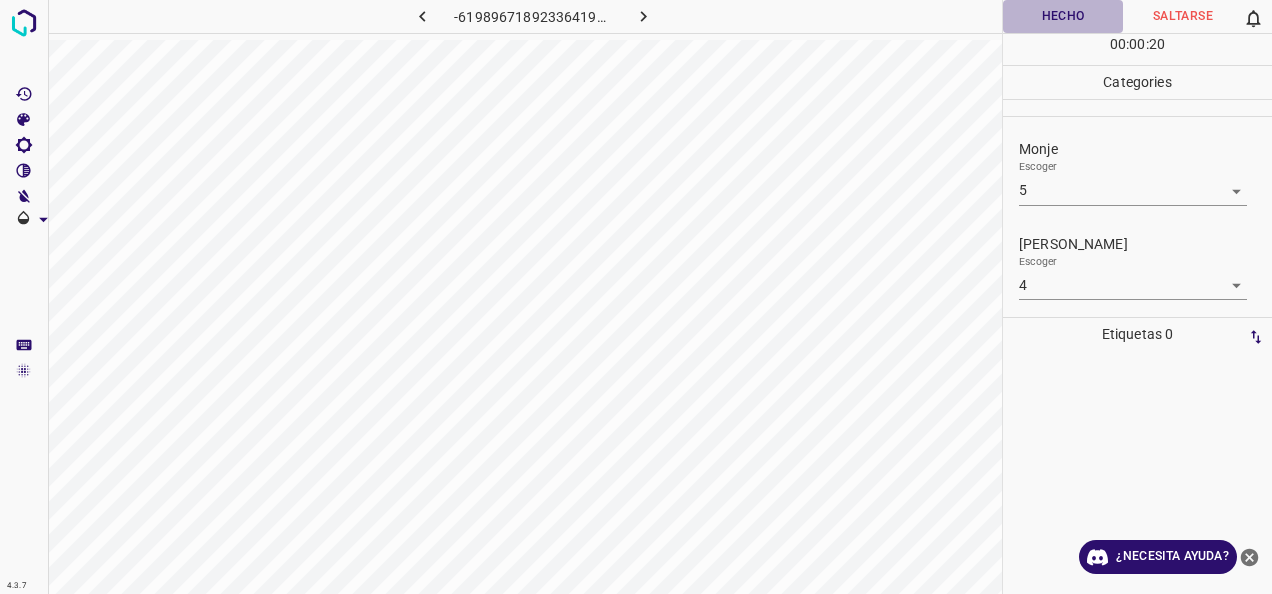 click on "Hecho" at bounding box center (1063, 16) 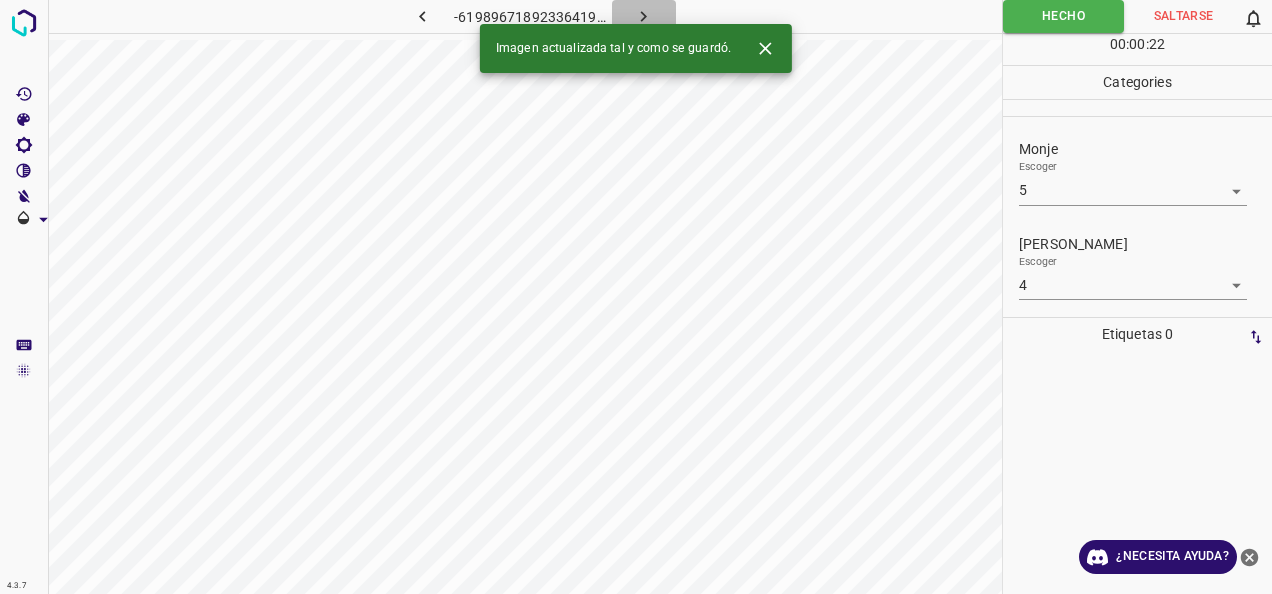 click 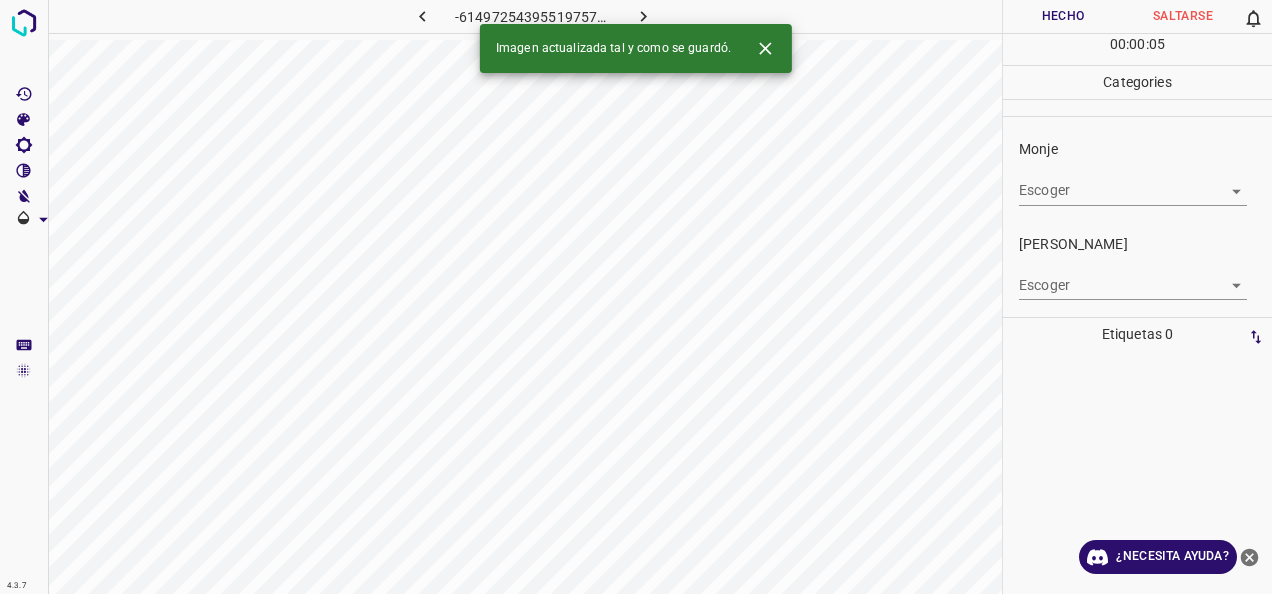 click on "4.3.7 -614972543955197575.png Hecho Saltarse 0 00   : 00   : 05   Categories Monje  Escoger ​  Fitzpatrick   Escoger ​ Etiquetas 0 Categories 1 Monje 2  Fitzpatrick Herramientas Espacio Cambiar entre modos (Dibujar y Editar) Yo Etiquetado automático R Restaurar zoom M Acercar N Alejar Borrar Eliminar etiqueta de selección Filtros Z Restaurar filtros X Filtro de saturación C Filtro de brillo V Filtro de contraste B Filtro de escala de grises General O Descargar Imagen actualizada tal y como se guardó. ¿Necesita ayuda? -Mensaje de texto -Esconder -Borrar" at bounding box center [636, 297] 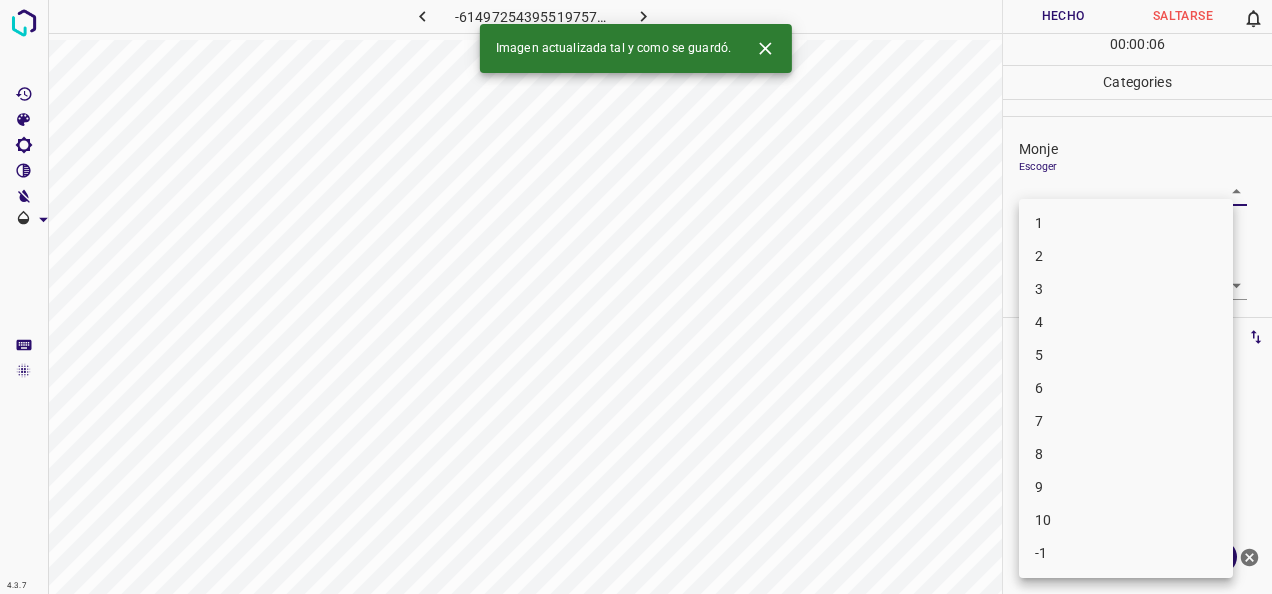 click on "5" at bounding box center [1126, 355] 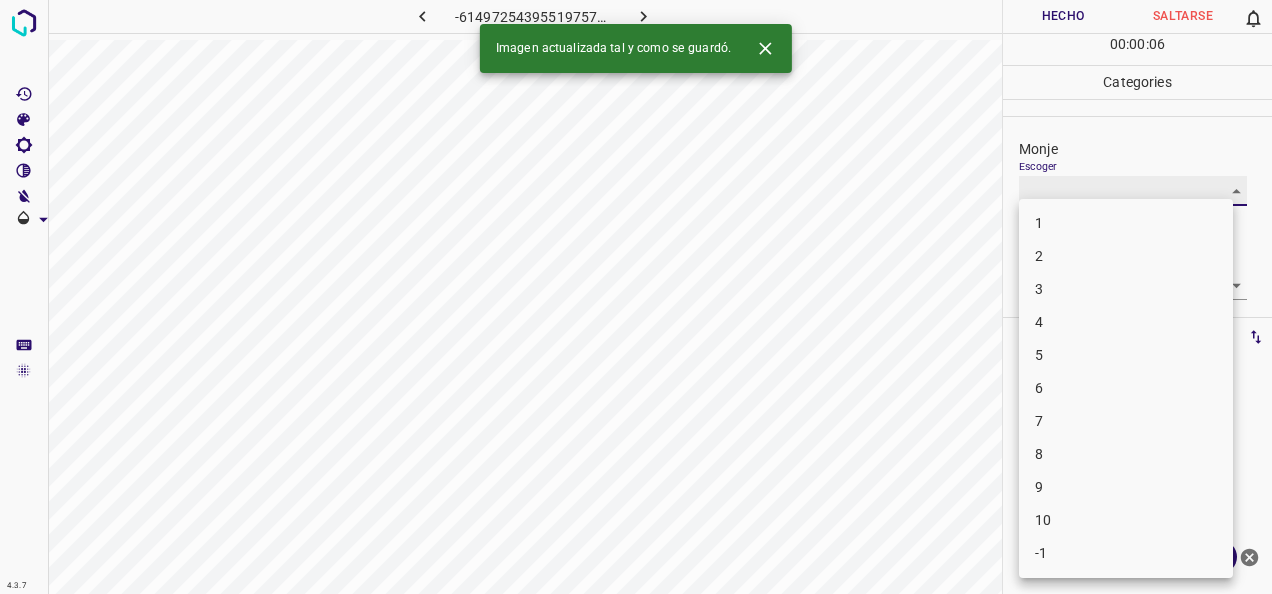 type on "5" 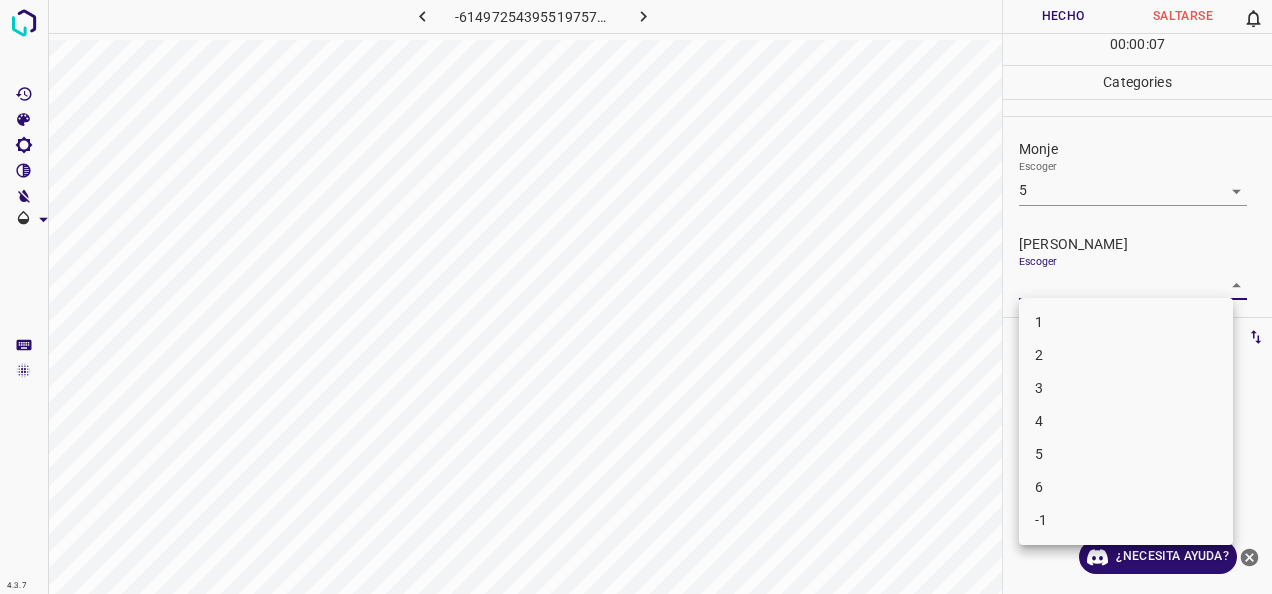 click on "4.3.7 -614972543955197575.png Hecho Saltarse 0 00   : 00   : 07   Categories Monje  Escoger 5 5  Fitzpatrick   Escoger ​ Etiquetas 0 Categories 1 Monje 2  Fitzpatrick Herramientas Espacio Cambiar entre modos (Dibujar y Editar) Yo Etiquetado automático R Restaurar zoom M Acercar N Alejar Borrar Eliminar etiqueta de selección Filtros Z Restaurar filtros X Filtro de saturación C Filtro de brillo V Filtro de contraste B Filtro de escala de grises General O Descargar ¿Necesita ayuda? -Mensaje de texto -Esconder -Borrar 1 2 3 4 5 6 -1" at bounding box center (636, 297) 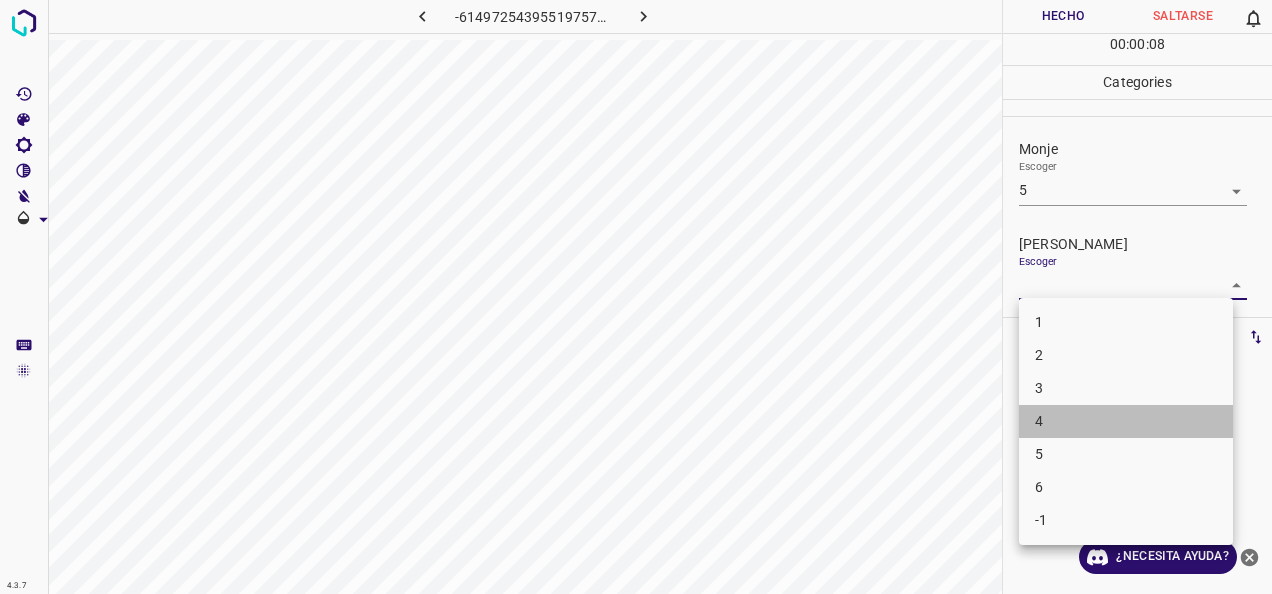 click on "4" at bounding box center (1126, 421) 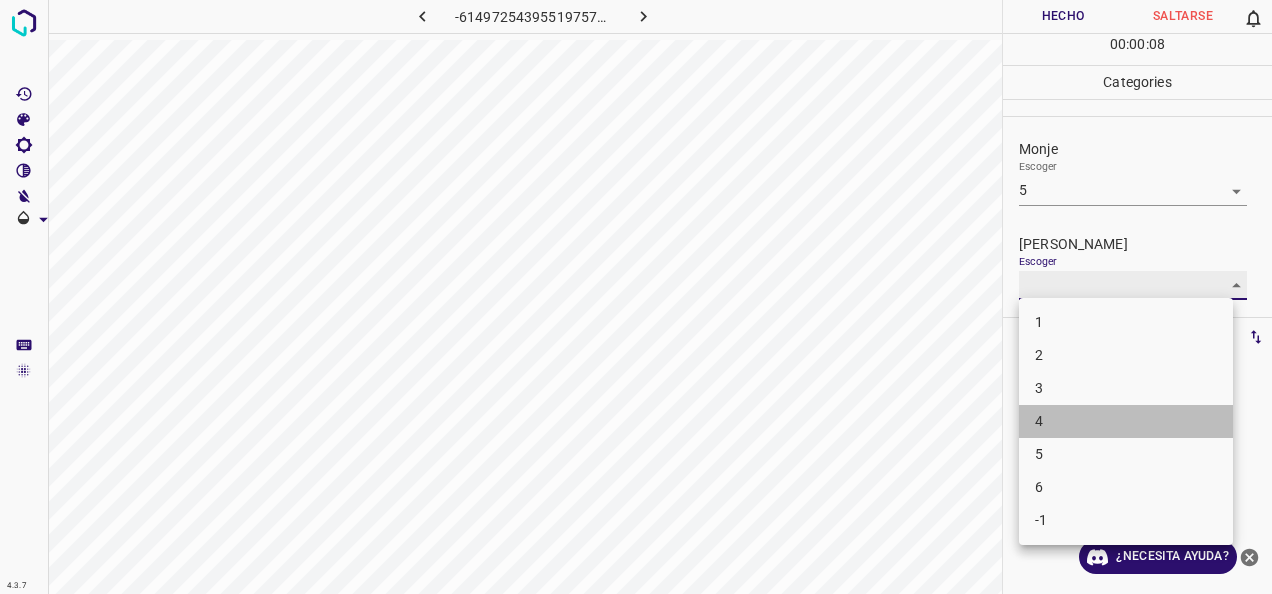 type on "4" 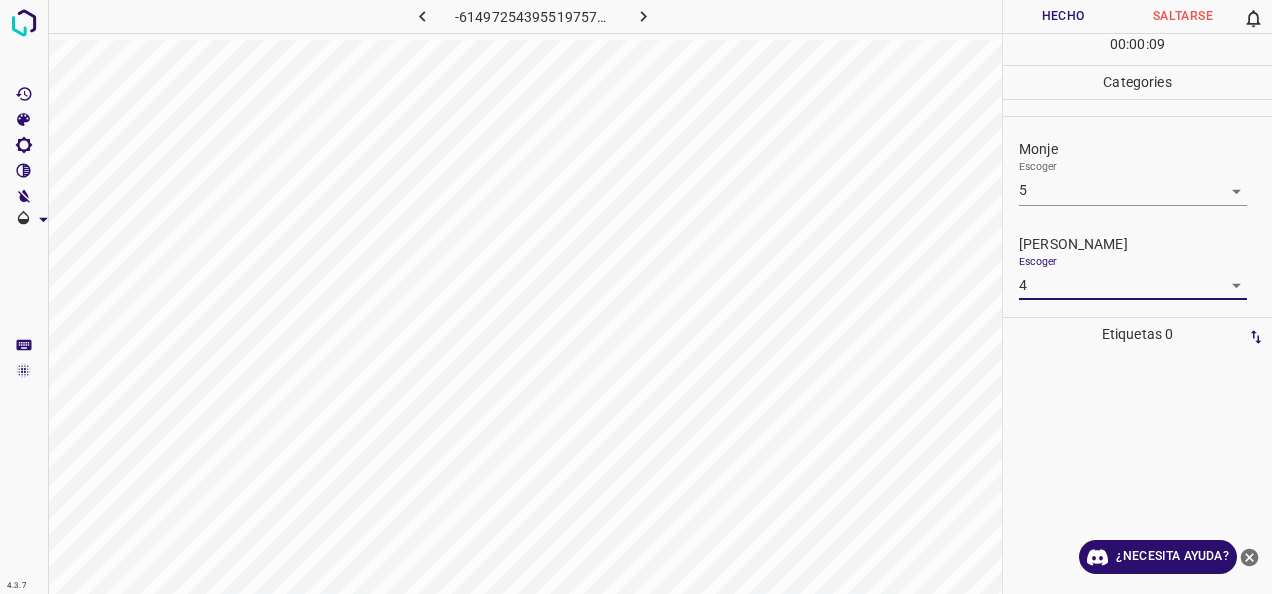 click on "Hecho" at bounding box center [1063, 16] 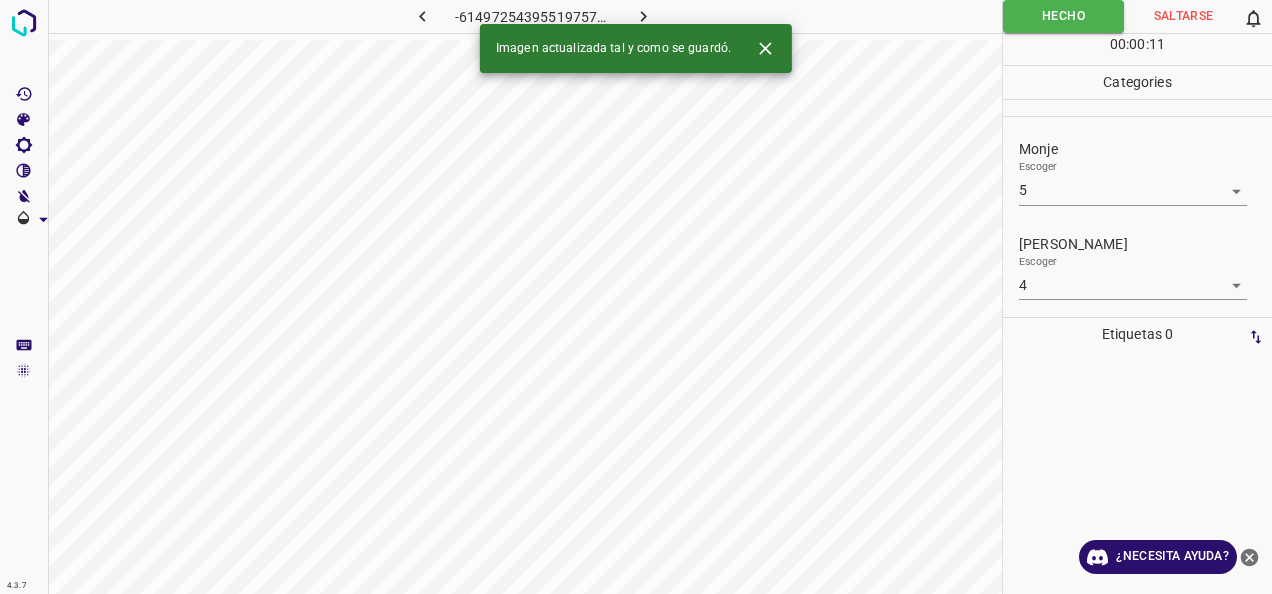 click 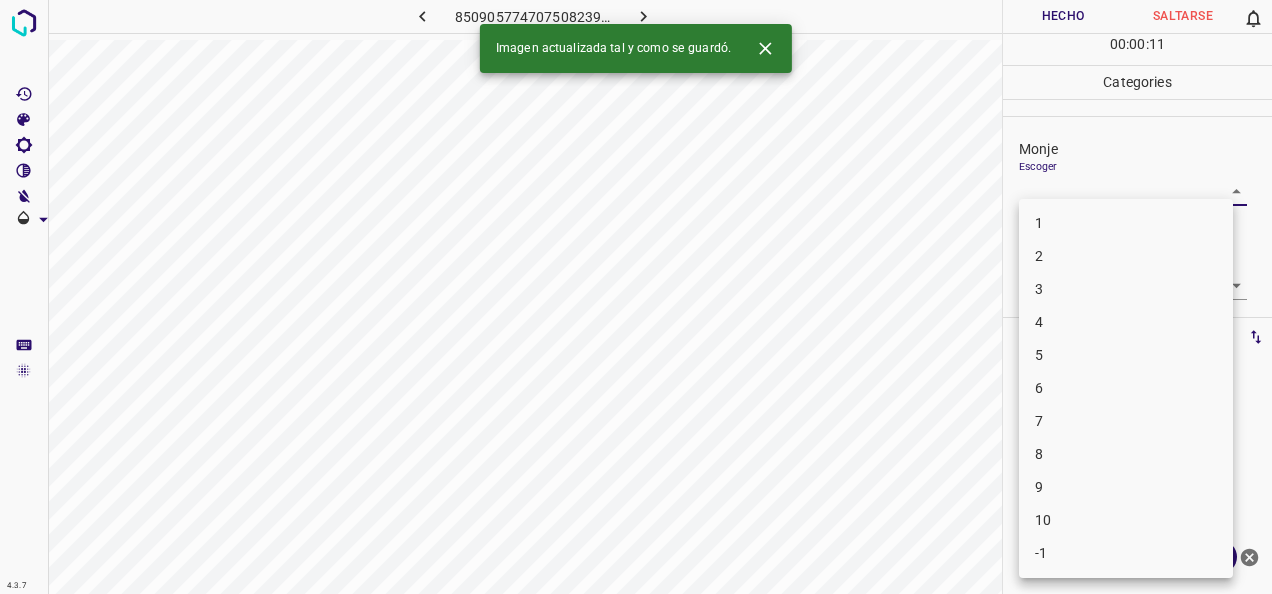 click on "4.3.7 850905774707508239.png Hecho Saltarse 0 00   : 00   : 11   Categories Monje  Escoger ​  Fitzpatrick   Escoger ​ Etiquetas 0 Categories 1 Monje 2  Fitzpatrick Herramientas Espacio Cambiar entre modos (Dibujar y Editar) Yo Etiquetado automático R Restaurar zoom M Acercar N Alejar Borrar Eliminar etiqueta de selección Filtros Z Restaurar filtros X Filtro de saturación C Filtro de brillo V Filtro de contraste B Filtro de escala de grises General O Descargar Imagen actualizada tal y como se guardó. ¿Necesita ayuda? -Mensaje de texto -Esconder -Borrar 1 2 3 4 5 6 7 8 9 10 -1" at bounding box center [636, 297] 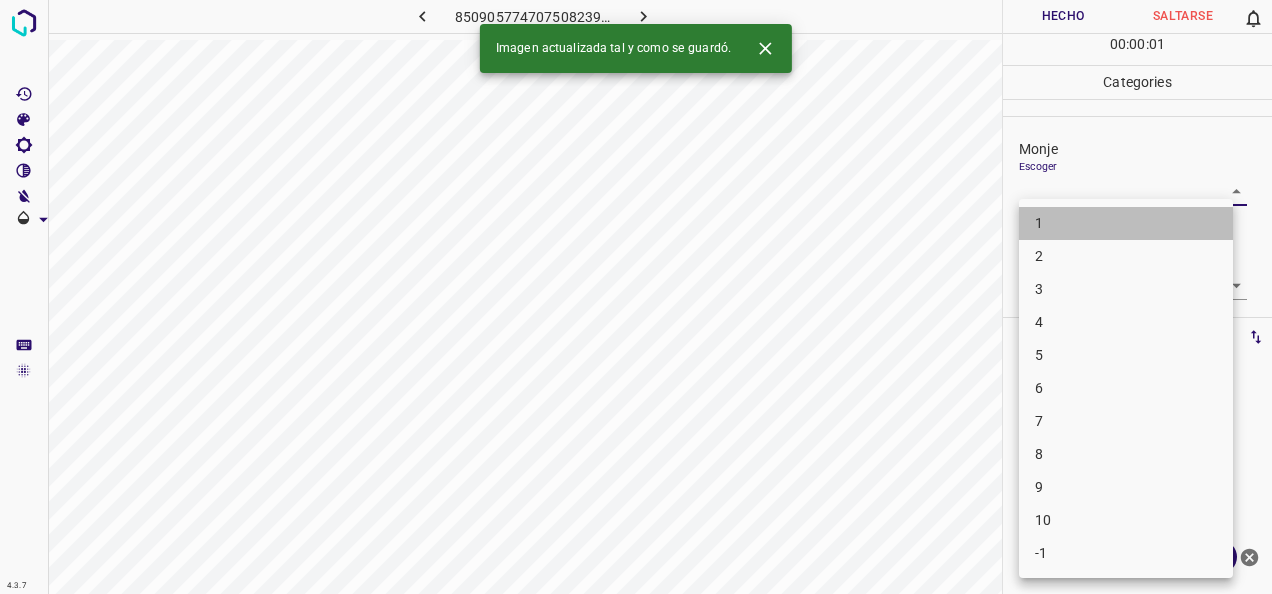 click on "1" at bounding box center [1126, 223] 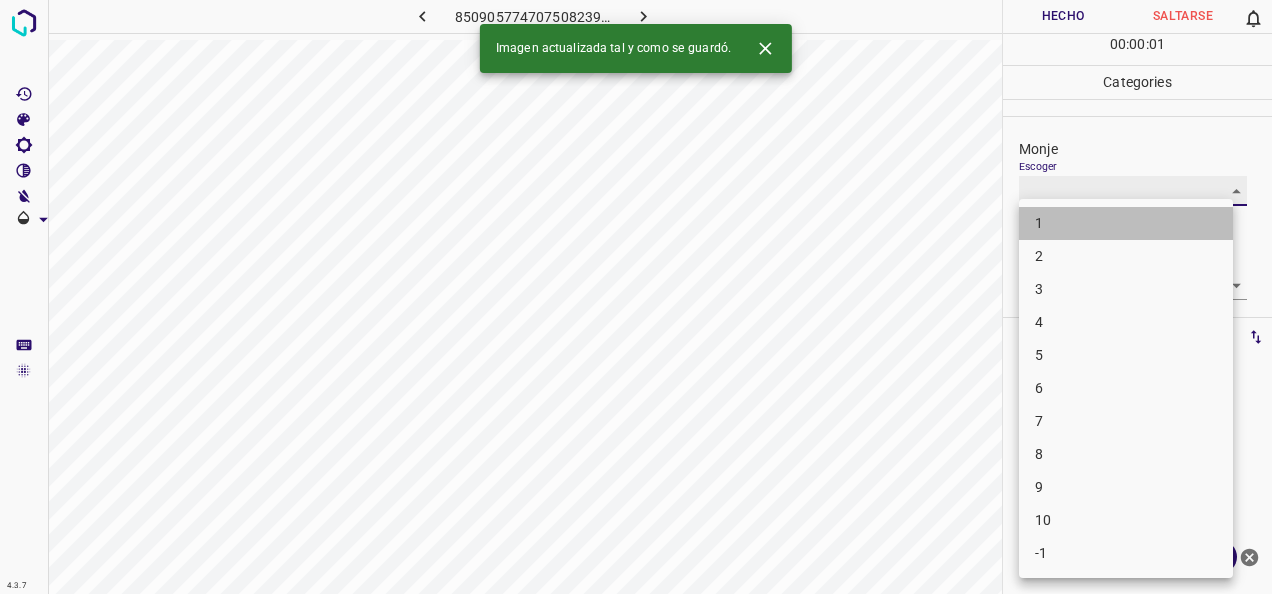 type on "1" 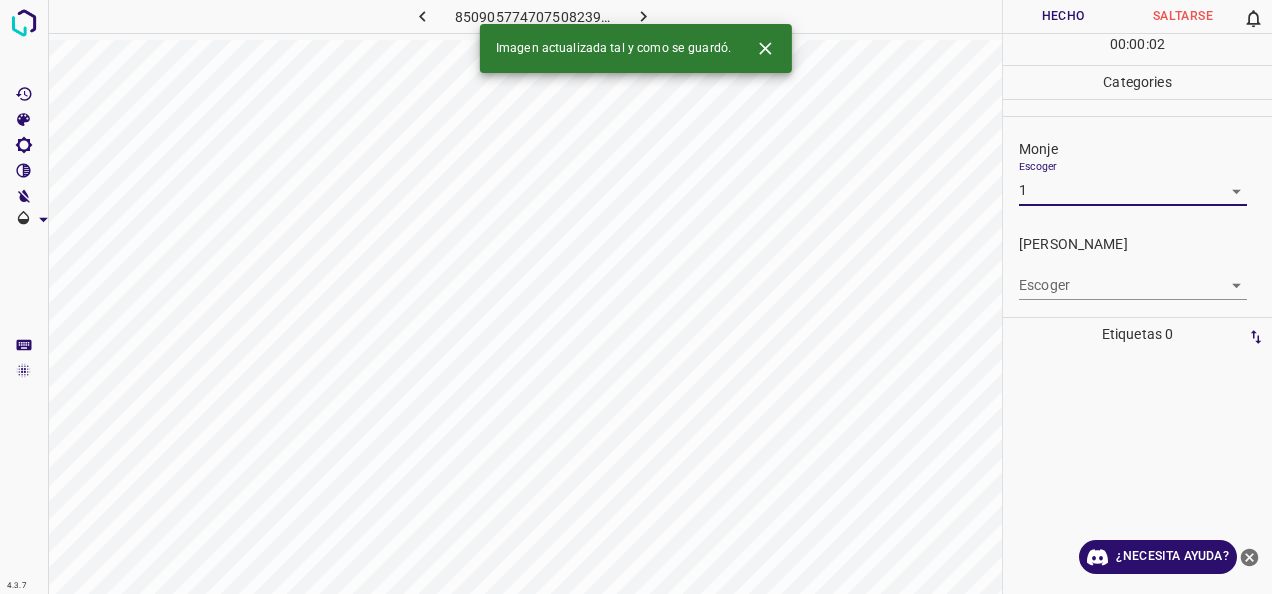click on "4.3.7 850905774707508239.png Hecho Saltarse 0 00   : 00   : 02   Categories Monje  Escoger 1 1  Fitzpatrick   Escoger ​ Etiquetas 0 Categories 1 Monje 2  Fitzpatrick Herramientas Espacio Cambiar entre modos (Dibujar y Editar) Yo Etiquetado automático R Restaurar zoom M Acercar N Alejar Borrar Eliminar etiqueta de selección Filtros Z Restaurar filtros X Filtro de saturación C Filtro de brillo V Filtro de contraste B Filtro de escala de grises General O Descargar Imagen actualizada tal y como se guardó. ¿Necesita ayuda? -Mensaje de texto -Esconder -Borrar" at bounding box center [636, 297] 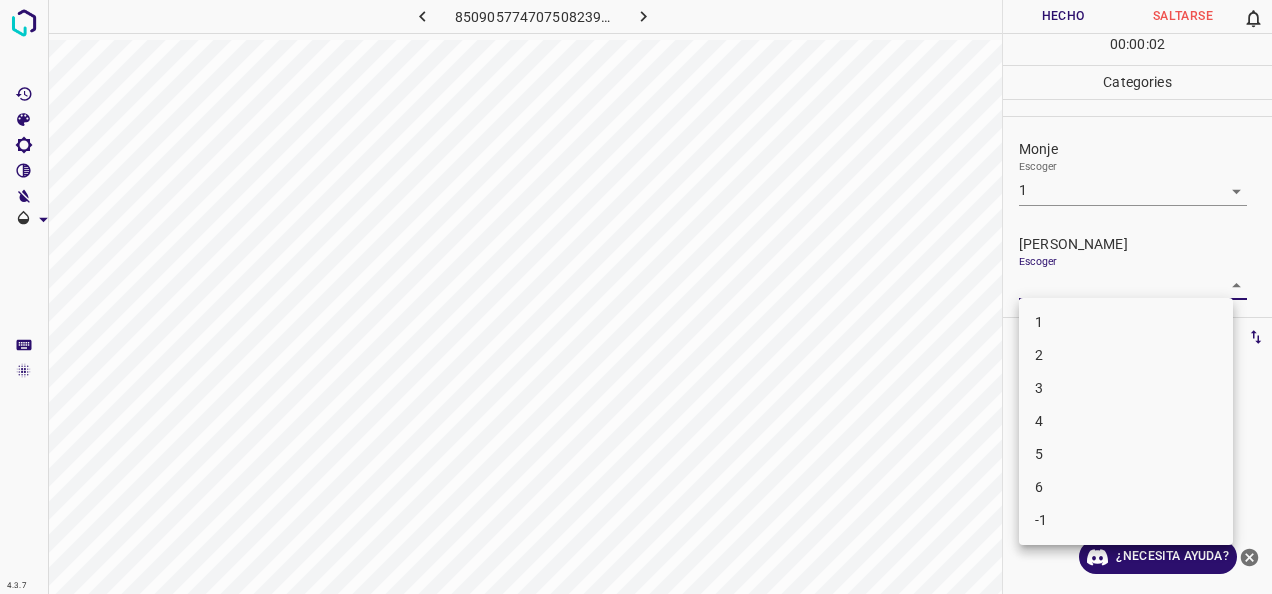 click on "1" at bounding box center [1126, 322] 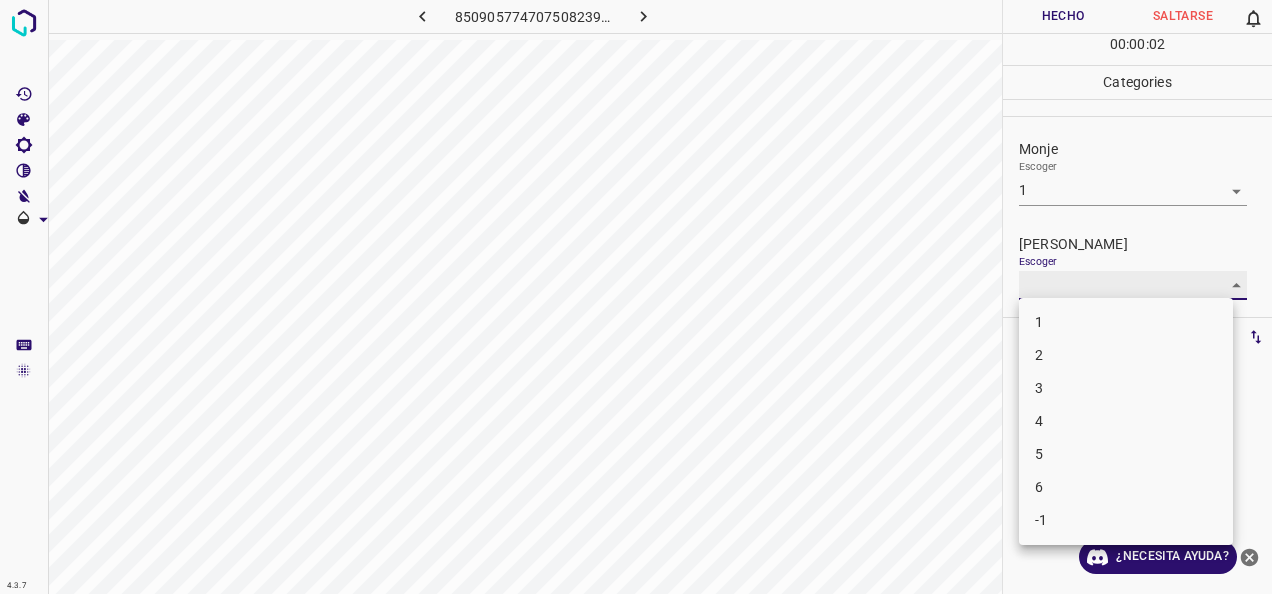 type on "1" 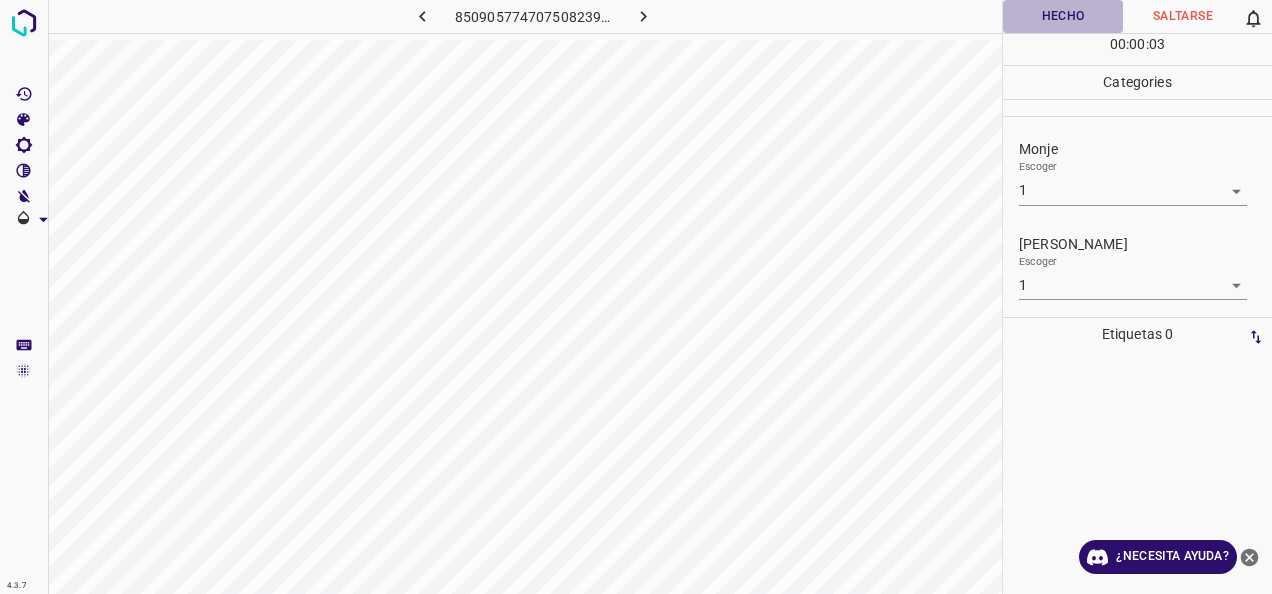 click on "Hecho" at bounding box center (1063, 16) 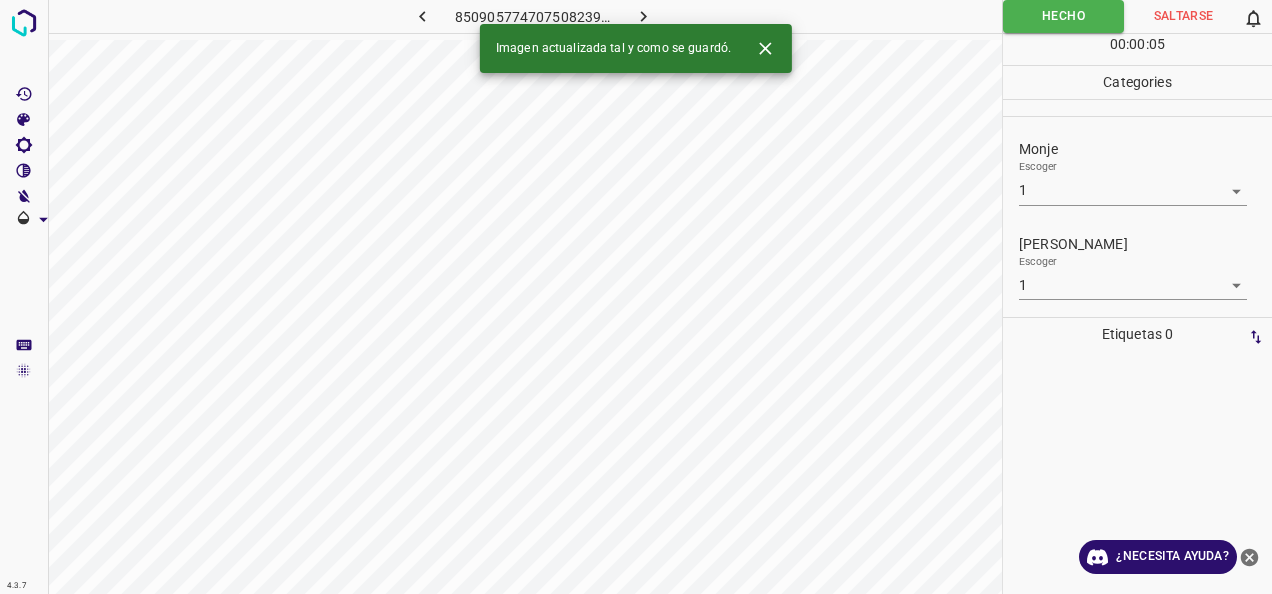 click at bounding box center [643, 16] 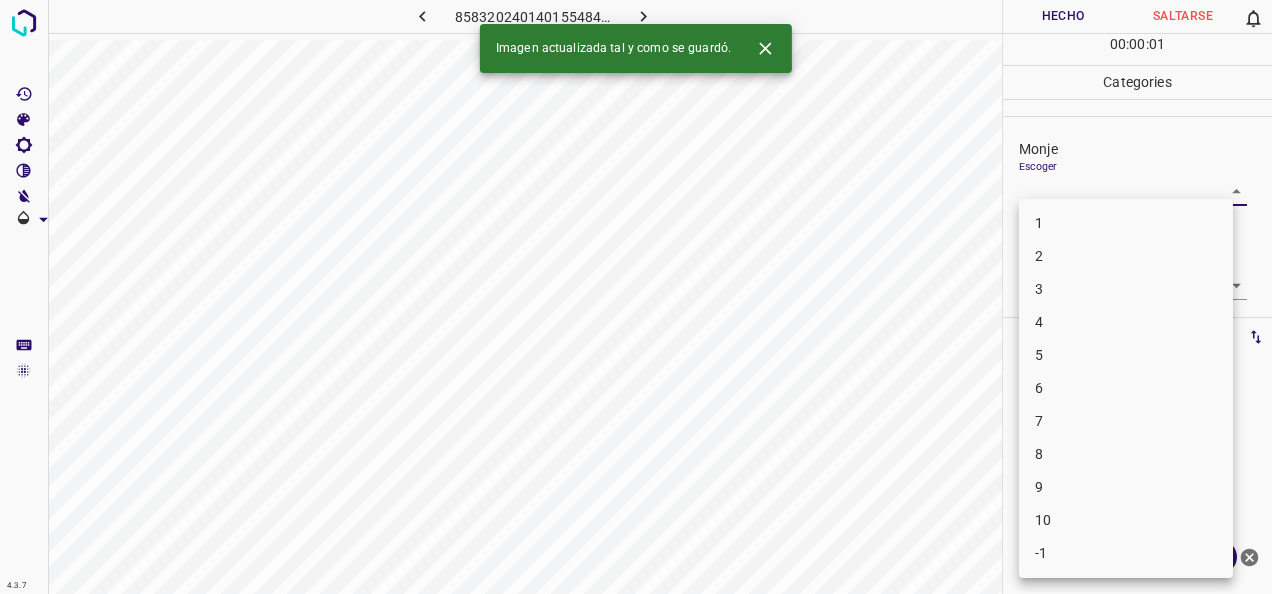 click on "4.3.7 8583202401401554846.png Hecho Saltarse 0 00   : 00   : 01   Categories Monje  Escoger ​  Fitzpatrick   Escoger ​ Etiquetas 0 Categories 1 Monje 2  Fitzpatrick Herramientas Espacio Cambiar entre modos (Dibujar y Editar) Yo Etiquetado automático R Restaurar zoom M Acercar N Alejar Borrar Eliminar etiqueta de selección Filtros Z Restaurar filtros X Filtro de saturación C Filtro de brillo V Filtro de contraste B Filtro de escala de grises General O Descargar Imagen actualizada tal y como se guardó. ¿Necesita ayuda? -Mensaje de texto -Esconder -Borrar 1 2 3 4 5 6 7 8 9 10 -1" at bounding box center (636, 297) 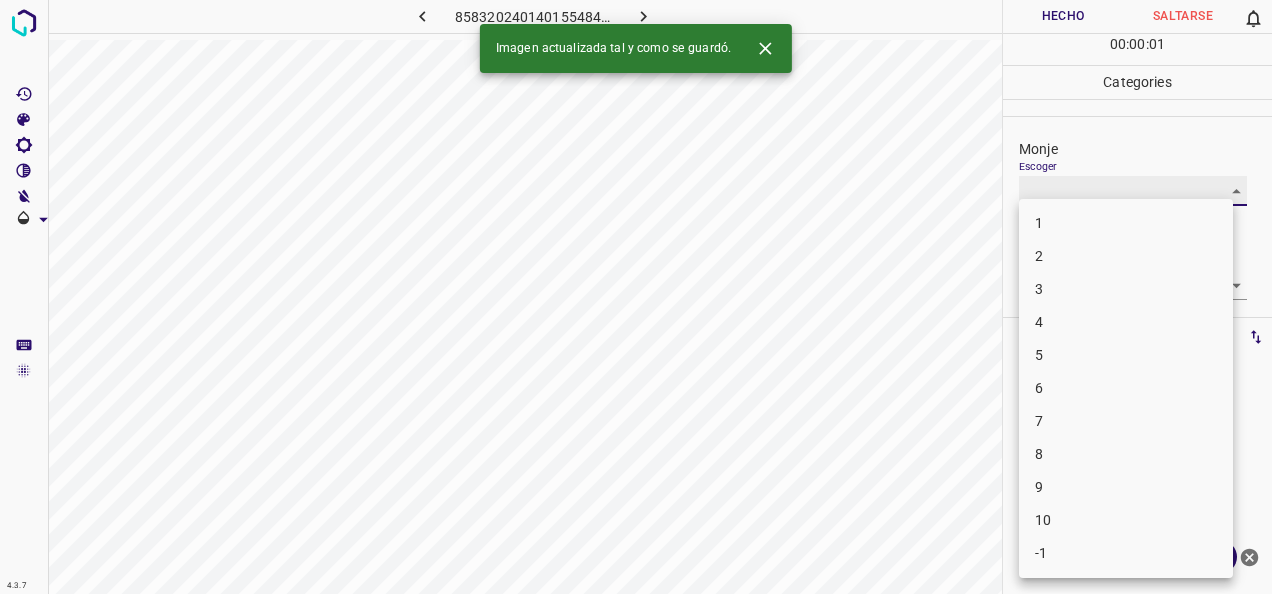 type on "1" 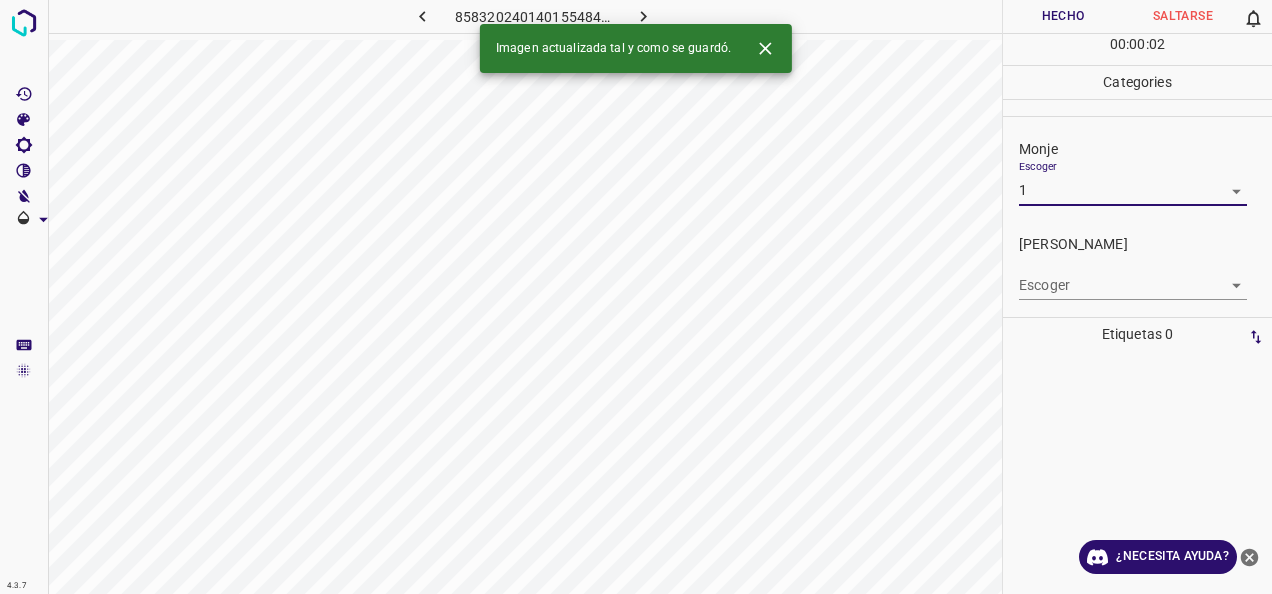 click on "4.3.7 8583202401401554846.png Hecho Saltarse 0 00   : 00   : 02   Categories Monje  Escoger 1 1  Fitzpatrick   Escoger ​ Etiquetas 0 Categories 1 Monje 2  Fitzpatrick Herramientas Espacio Cambiar entre modos (Dibujar y Editar) Yo Etiquetado automático R Restaurar zoom M Acercar N Alejar Borrar Eliminar etiqueta de selección Filtros Z Restaurar filtros X Filtro de saturación C Filtro de brillo V Filtro de contraste B Filtro de escala de grises General O Descargar Imagen actualizada tal y como se guardó. ¿Necesita ayuda? -Mensaje de texto -Esconder -Borrar" at bounding box center [636, 297] 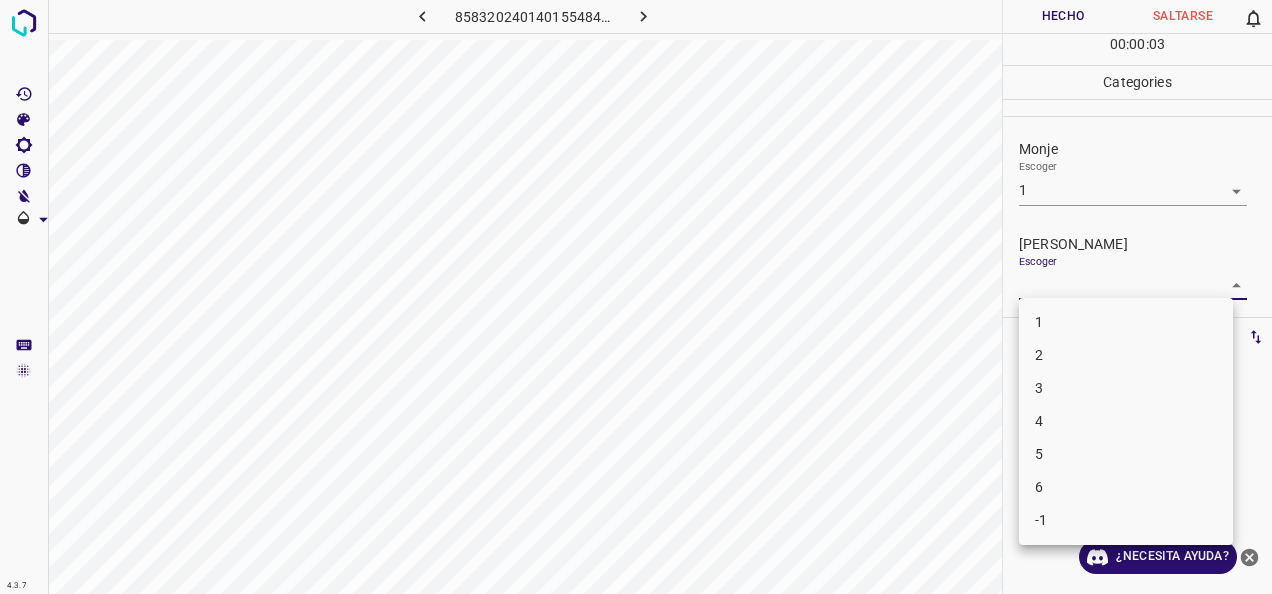 click on "1" at bounding box center (1126, 322) 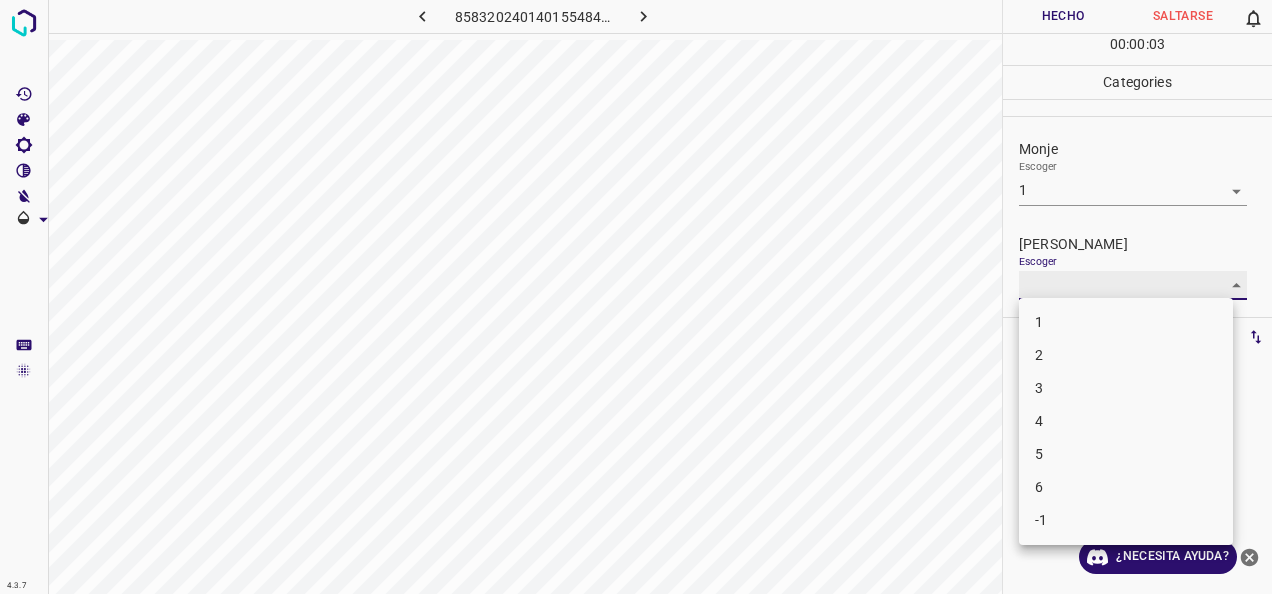 type on "1" 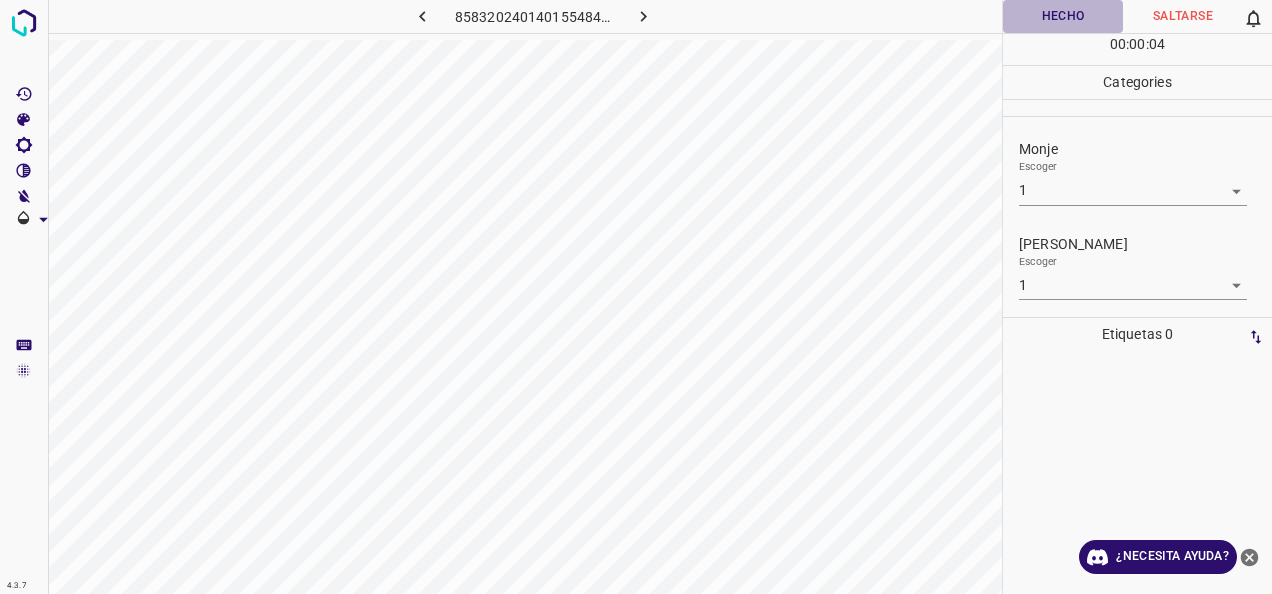 click on "Hecho" at bounding box center [1063, 16] 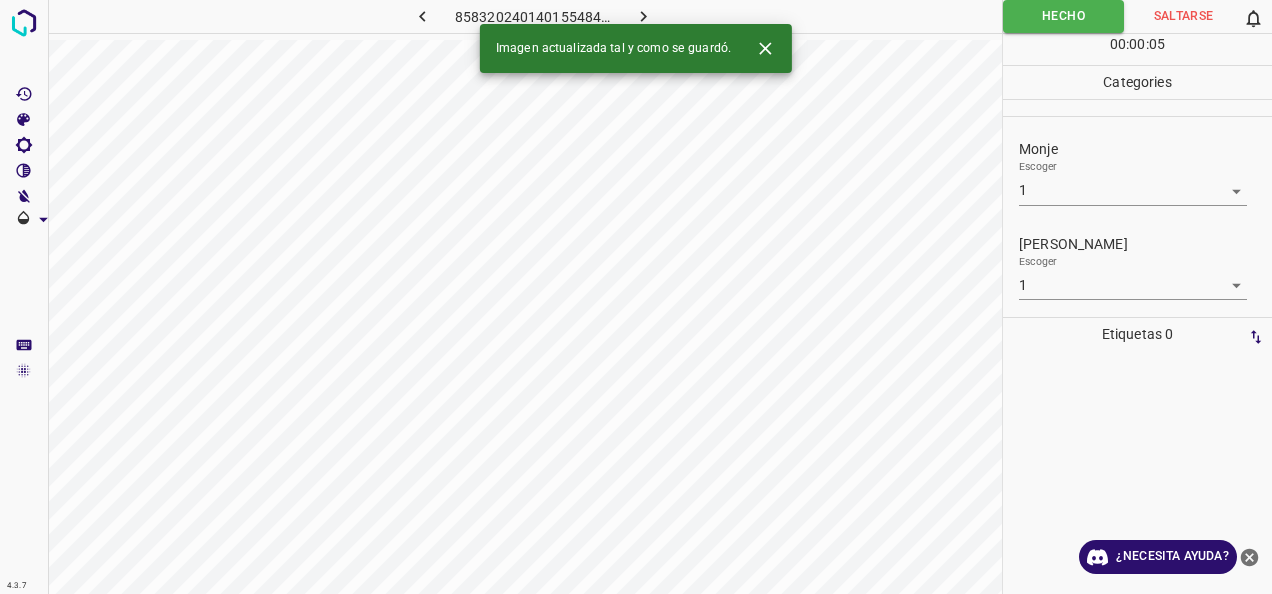 click 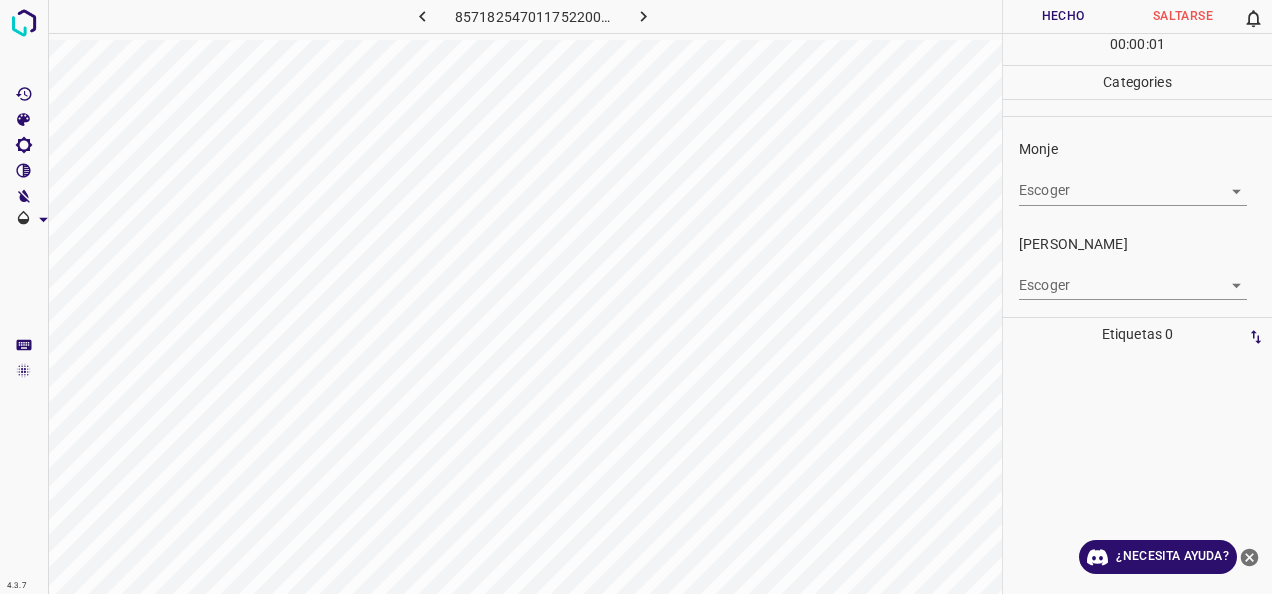 click on "4.3.7 8571825470117522004.png Hecho Saltarse 0 00   : 00   : 01   Categories Monje  Escoger ​  Fitzpatrick   Escoger ​ Etiquetas 0 Categories 1 Monje 2  Fitzpatrick Herramientas Espacio Cambiar entre modos (Dibujar y Editar) Yo Etiquetado automático R Restaurar zoom M Acercar N Alejar Borrar Eliminar etiqueta de selección Filtros Z Restaurar filtros X Filtro de saturación C Filtro de brillo V Filtro de contraste B Filtro de escala de grises General O Descargar ¿Necesita ayuda? -Mensaje de texto -Esconder -Borrar" at bounding box center (636, 297) 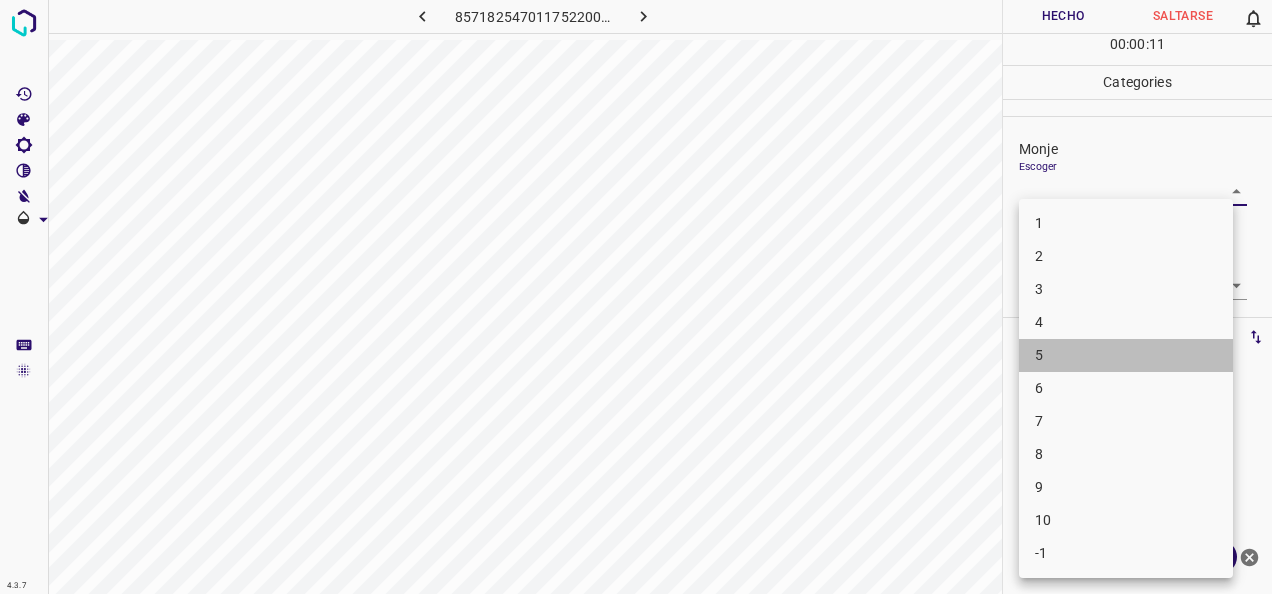 click on "5" at bounding box center [1126, 355] 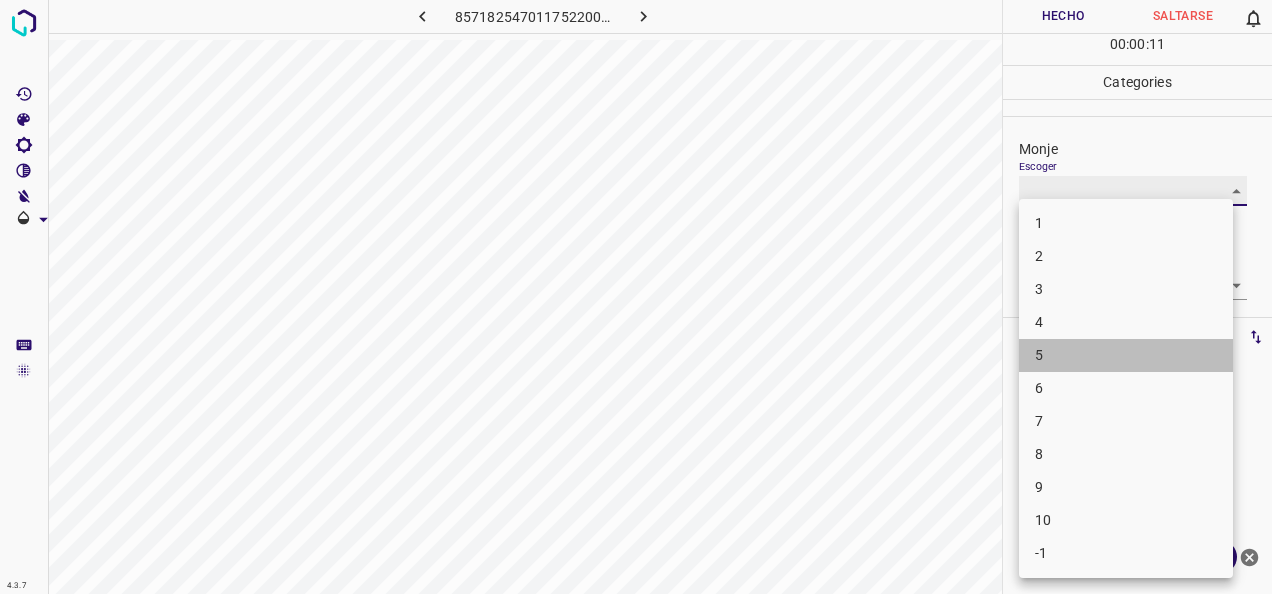 type on "5" 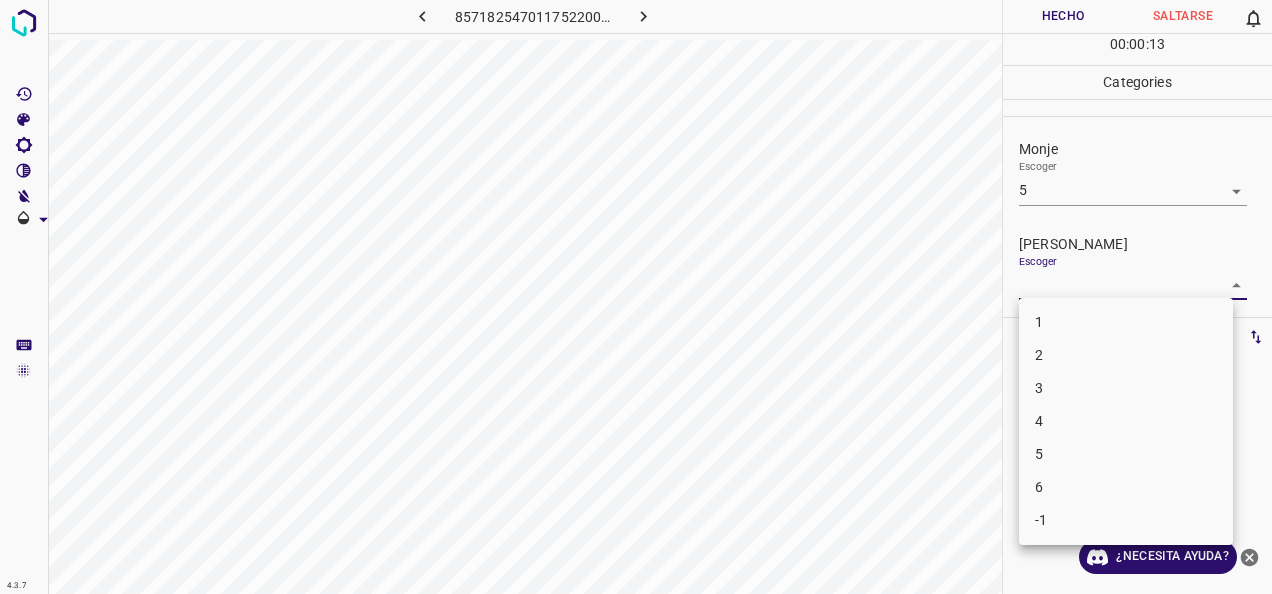 click on "4.3.7 8571825470117522004.png Hecho Saltarse 0 00   : 00   : 13   Categories Monje  Escoger 5 5  Fitzpatrick   Escoger ​ Etiquetas 0 Categories 1 Monje 2  Fitzpatrick Herramientas Espacio Cambiar entre modos (Dibujar y Editar) Yo Etiquetado automático R Restaurar zoom M Acercar N Alejar Borrar Eliminar etiqueta de selección Filtros Z Restaurar filtros X Filtro de saturación C Filtro de brillo V Filtro de contraste B Filtro de escala de grises General O Descargar ¿Necesita ayuda? -Mensaje de texto -Esconder -Borrar 1 2 3 4 5 6 -1" at bounding box center (636, 297) 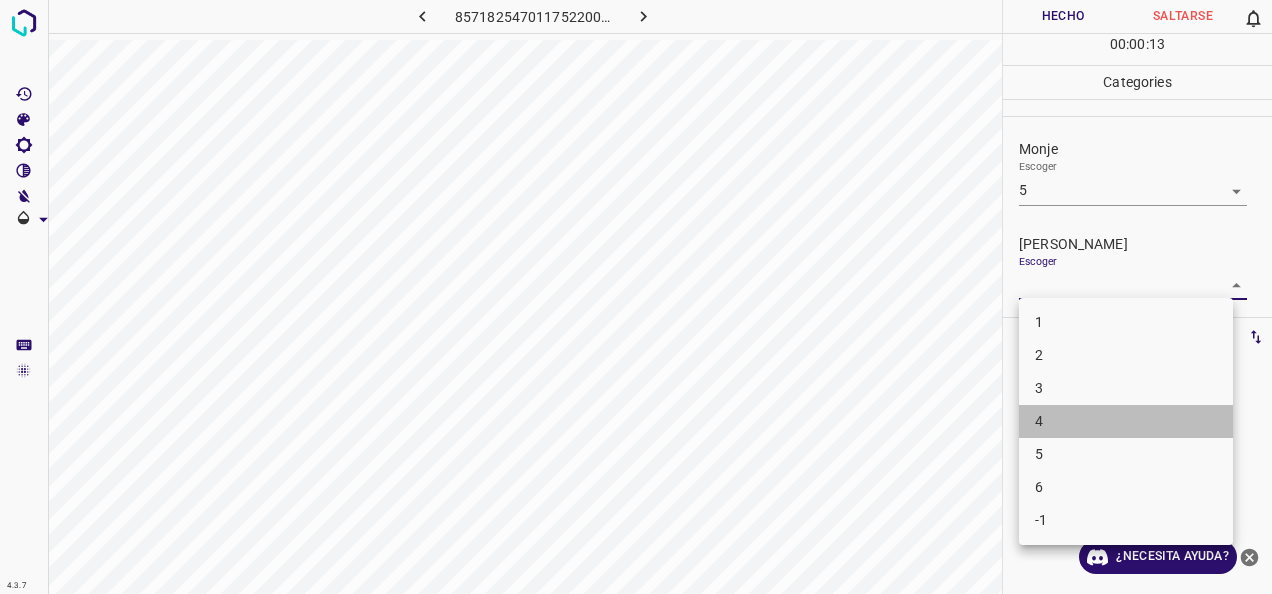 drag, startPoint x: 1124, startPoint y: 412, endPoint x: 1167, endPoint y: 117, distance: 298.11743 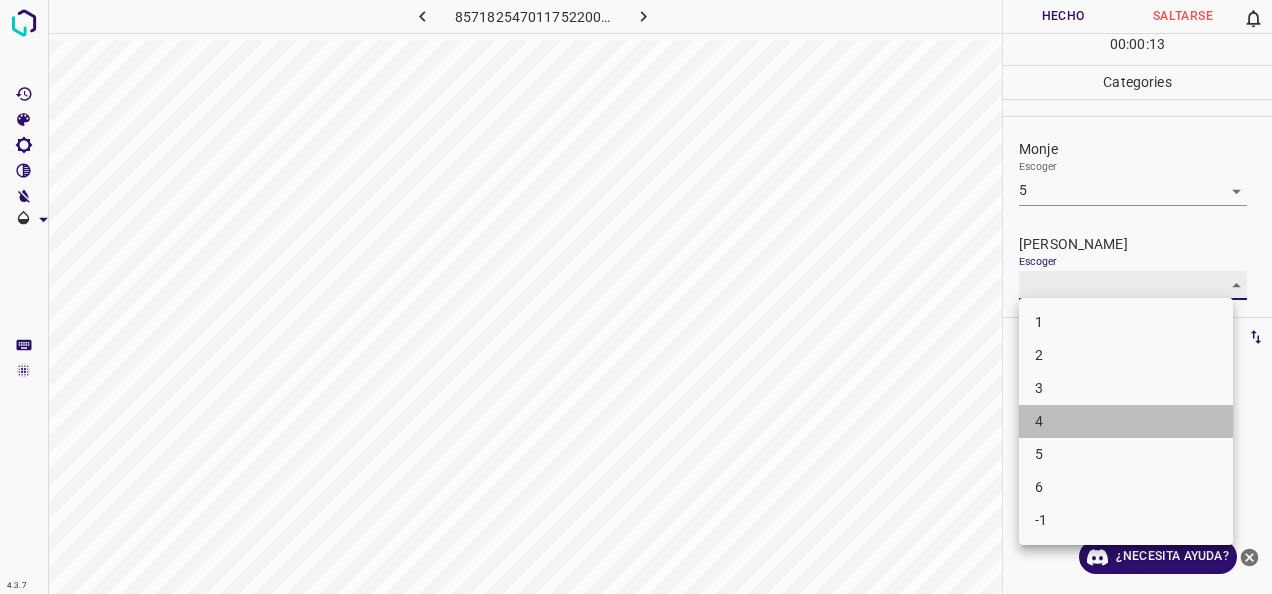 type on "4" 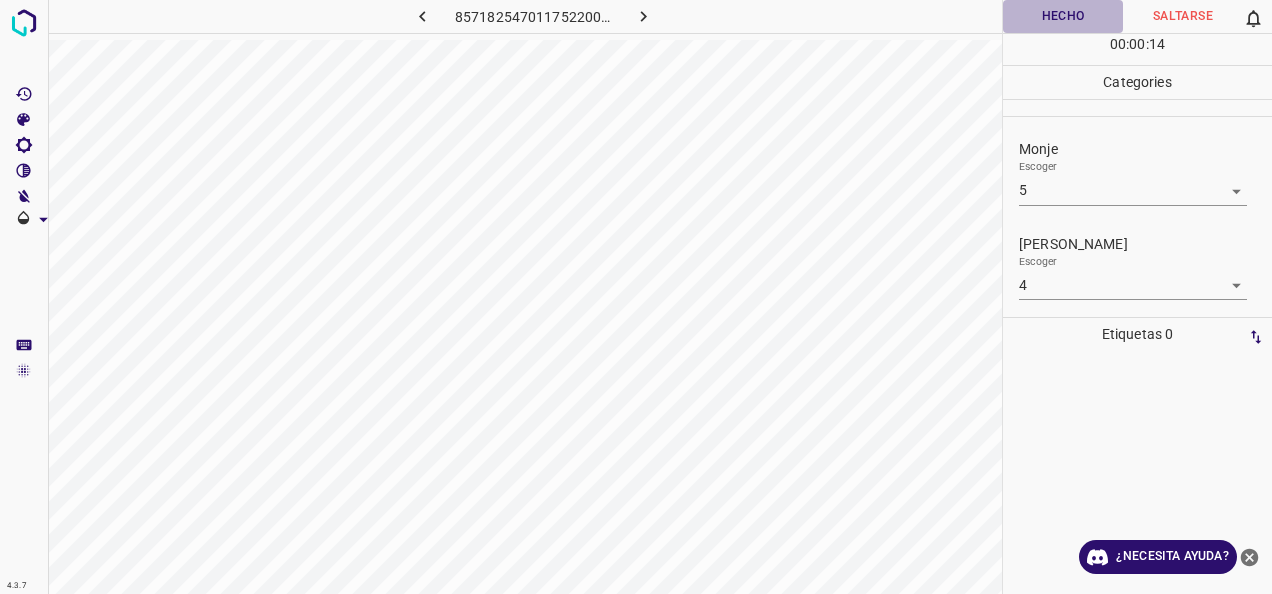 click on "Hecho" at bounding box center [1063, 16] 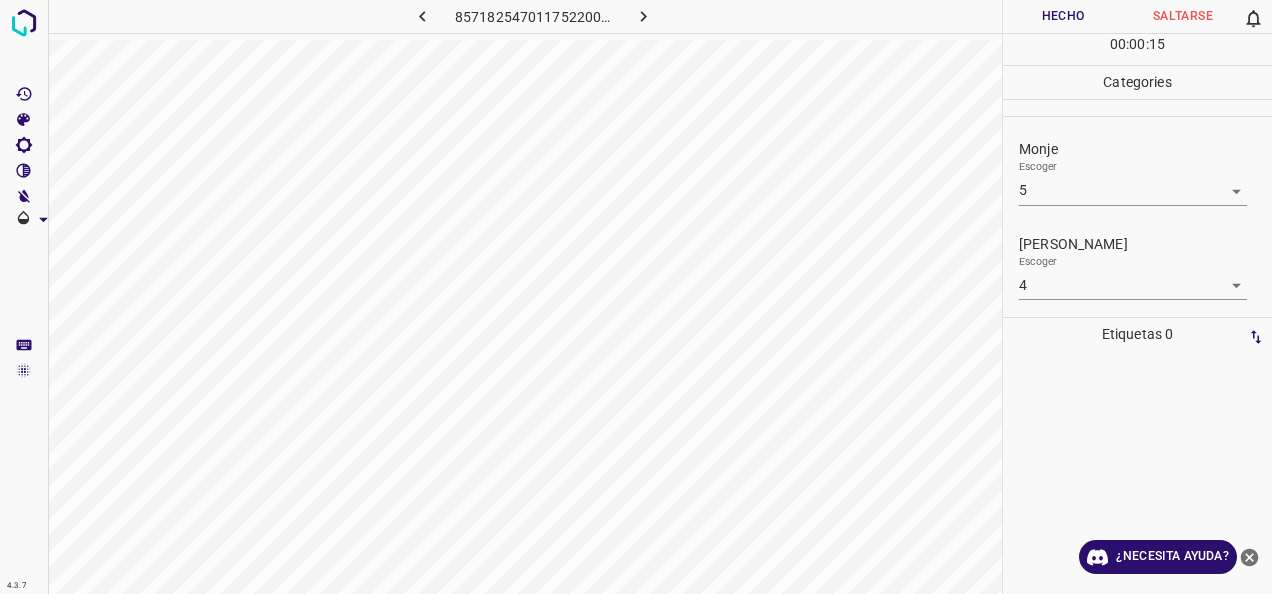 click 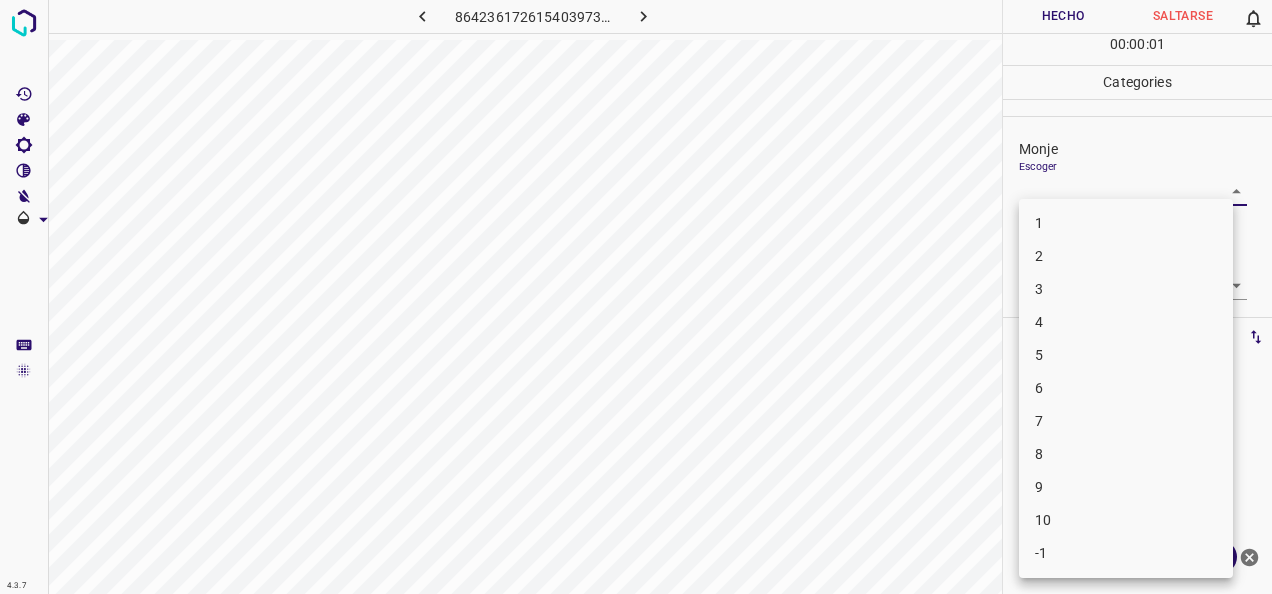 drag, startPoint x: 1211, startPoint y: 190, endPoint x: 1126, endPoint y: 207, distance: 86.683334 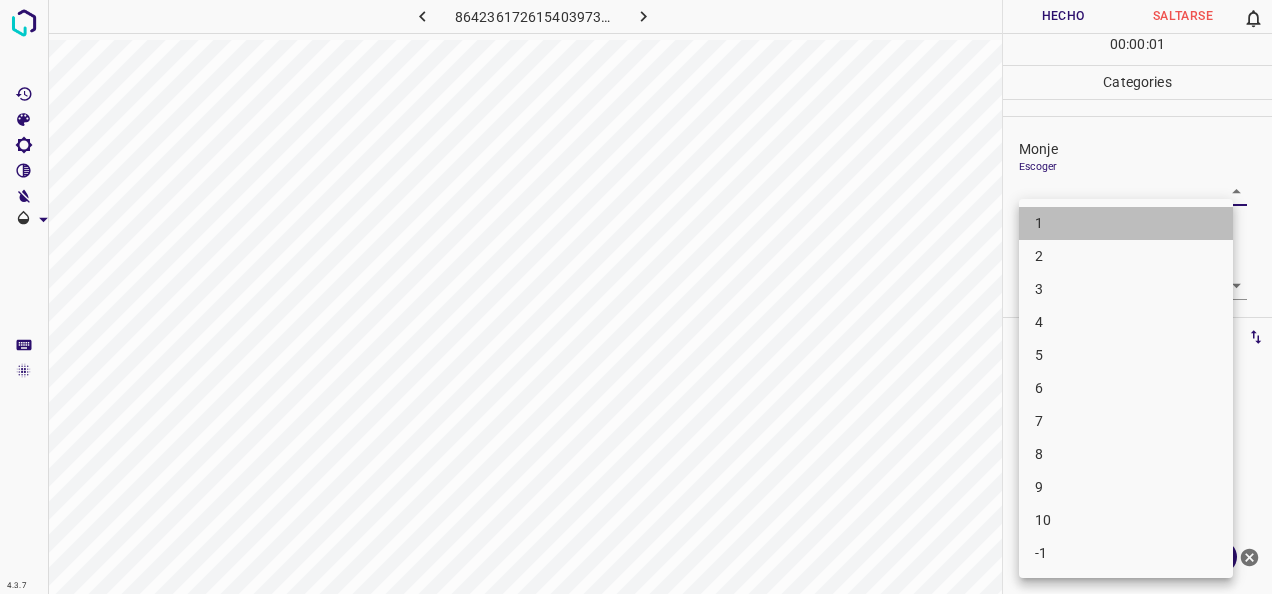 click on "1" at bounding box center (1126, 223) 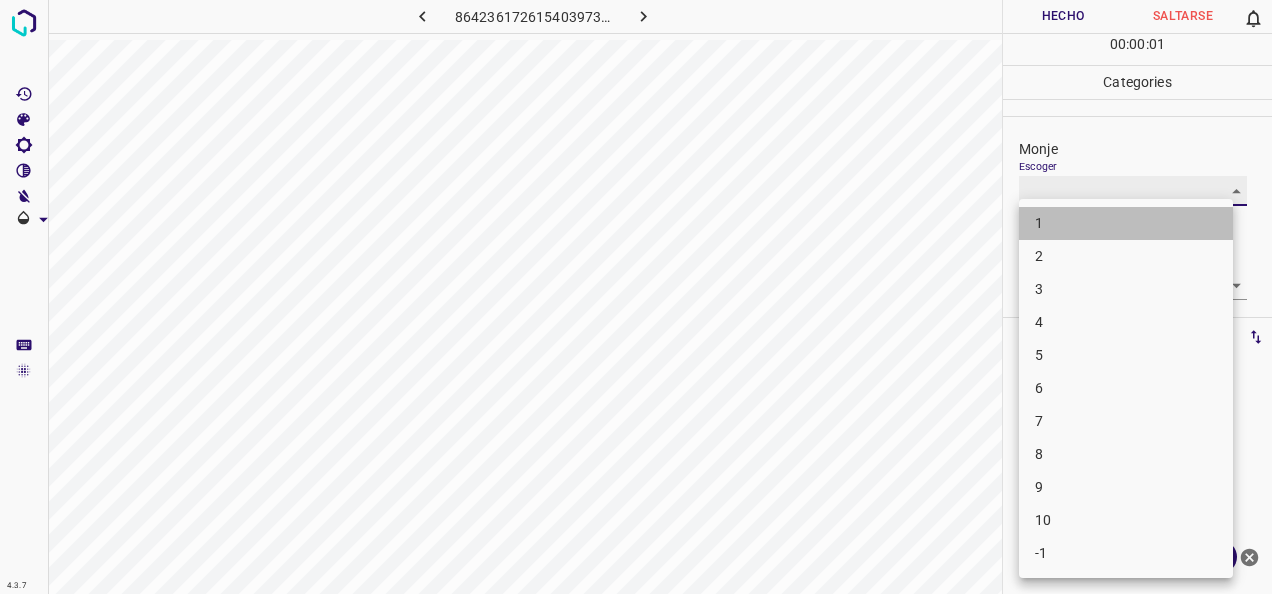 type on "1" 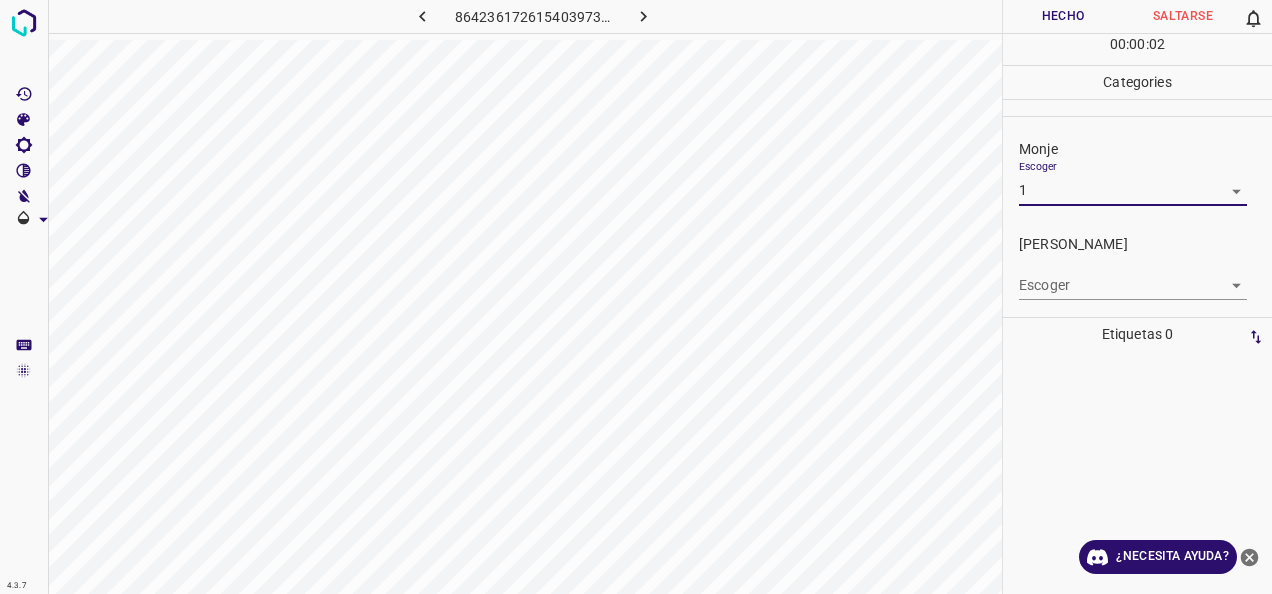 click on "4.3.7 8642361726154039736.png Hecho Saltarse 0 00   : 00   : 02   Categories Monje  Escoger 1 1  Fitzpatrick   Escoger ​ Etiquetas 0 Categories 1 Monje 2  Fitzpatrick Herramientas Espacio Cambiar entre modos (Dibujar y Editar) Yo Etiquetado automático R Restaurar zoom M Acercar N Alejar Borrar Eliminar etiqueta de selección Filtros Z Restaurar filtros X Filtro de saturación C Filtro de brillo V Filtro de contraste B Filtro de escala de grises General O Descargar ¿Necesita ayuda? -Mensaje de texto -Esconder -Borrar" at bounding box center [636, 297] 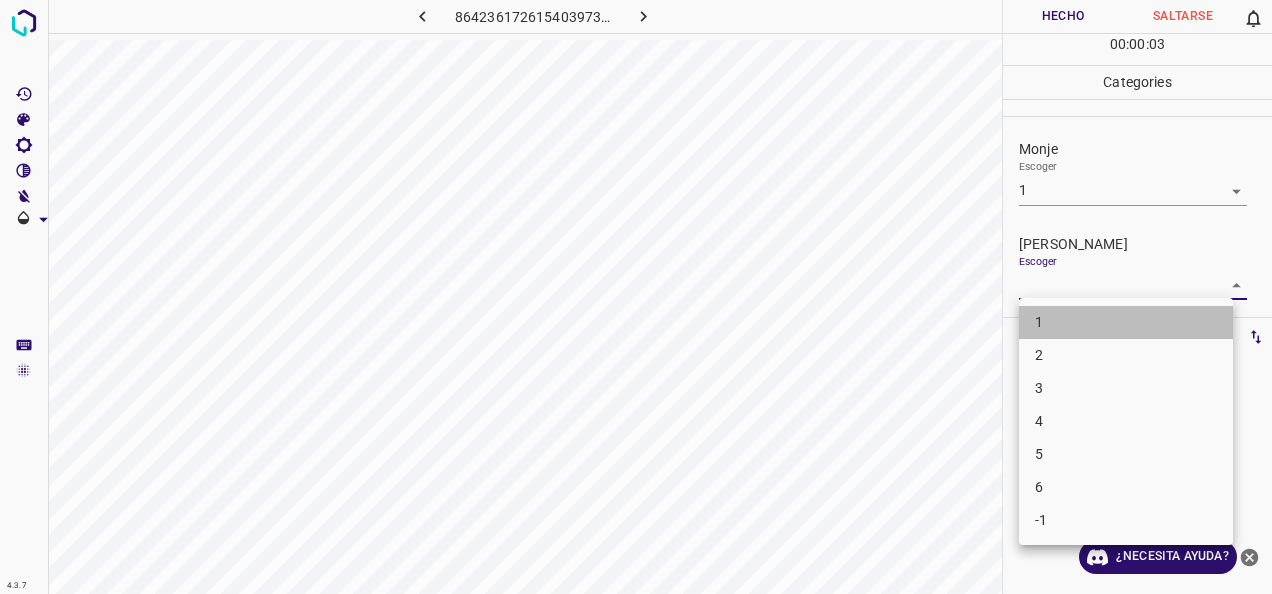 click on "1" at bounding box center [1126, 322] 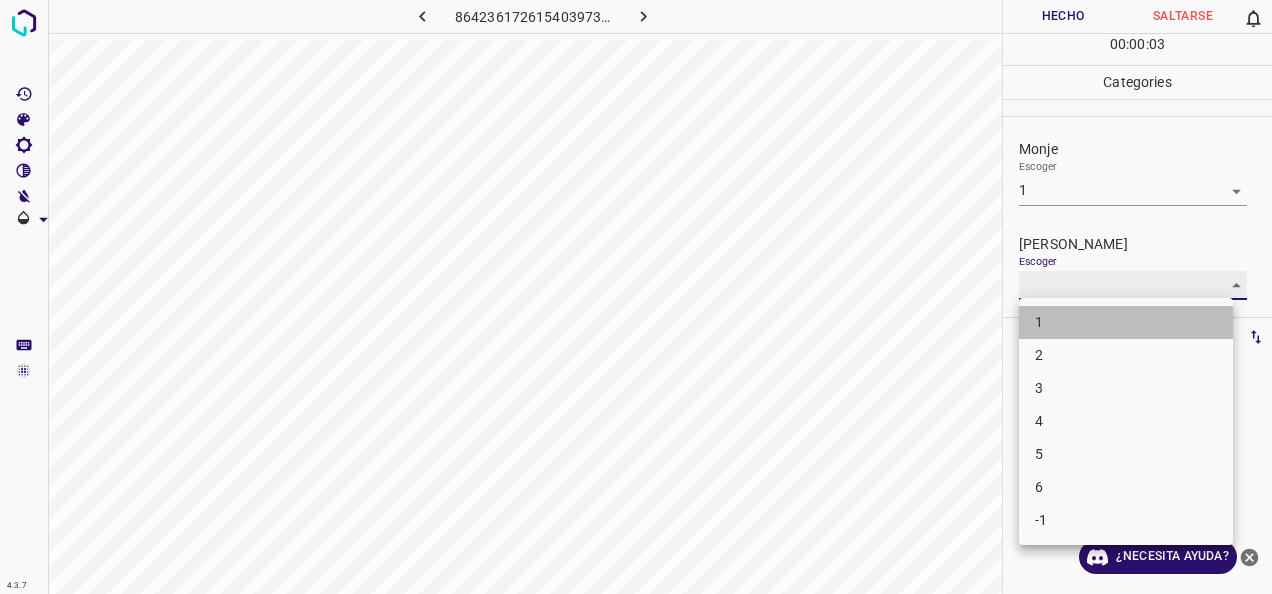 type on "1" 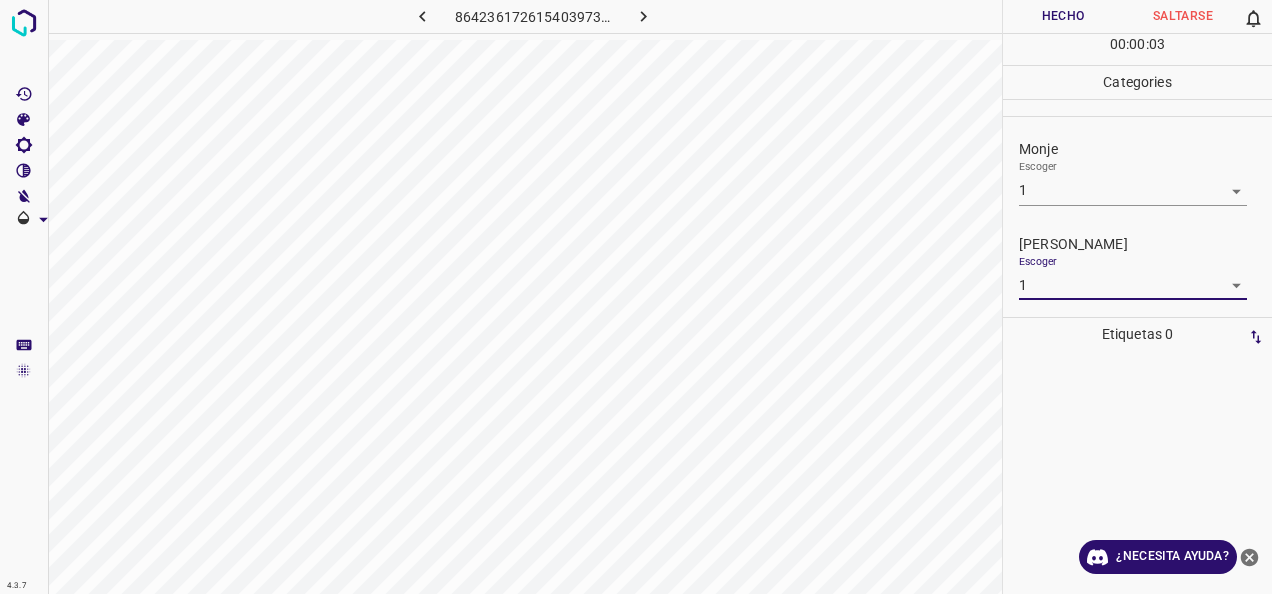 click on "Hecho" at bounding box center [1063, 16] 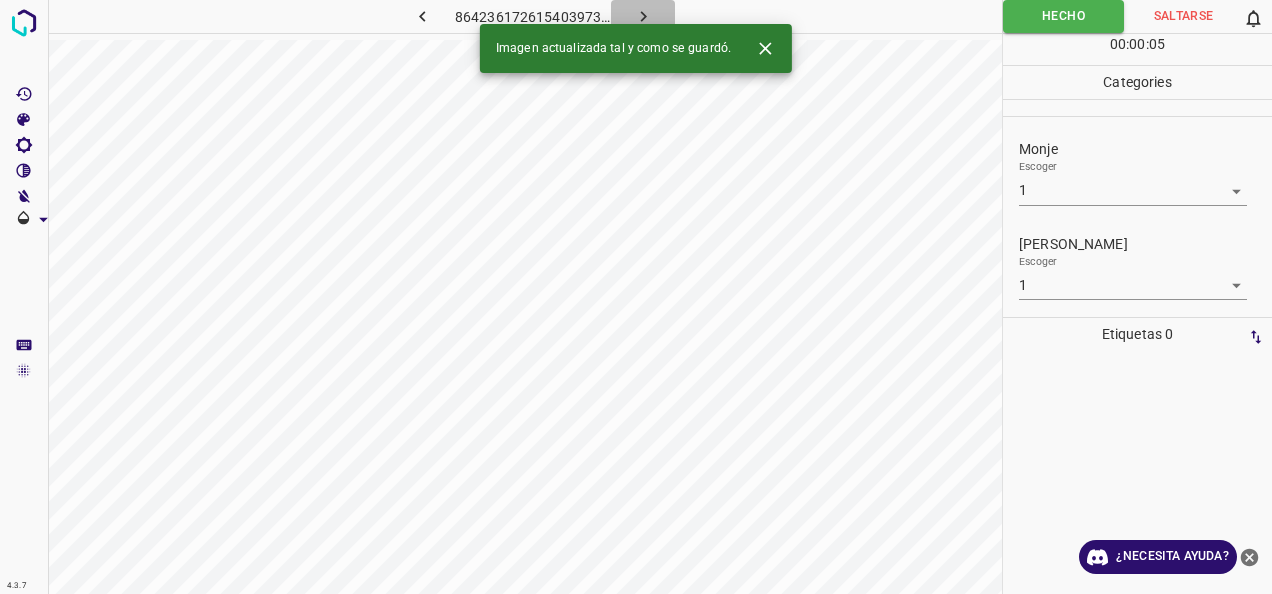 click at bounding box center [643, 16] 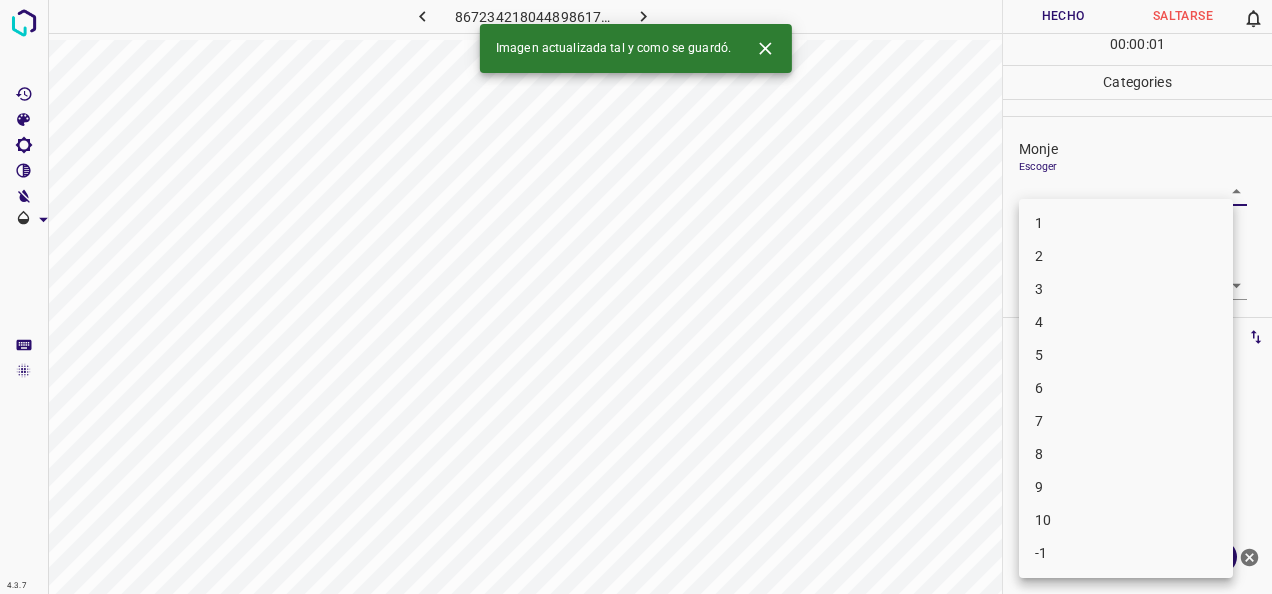 click on "4.3.7 8672342180448986176.png Hecho Saltarse 0 00   : 00   : 01   Categories Monje  Escoger ​  Fitzpatrick   Escoger ​ Etiquetas 0 Categories 1 Monje 2  Fitzpatrick Herramientas Espacio Cambiar entre modos (Dibujar y Editar) Yo Etiquetado automático R Restaurar zoom M Acercar N Alejar Borrar Eliminar etiqueta de selección Filtros Z Restaurar filtros X Filtro de saturación C Filtro de brillo V Filtro de contraste B Filtro de escala de grises General O Descargar Imagen actualizada tal y como se guardó. ¿Necesita ayuda? -Mensaje de texto -Esconder -Borrar 1 2 3 4 5 6 7 8 9 10 -1" at bounding box center [636, 297] 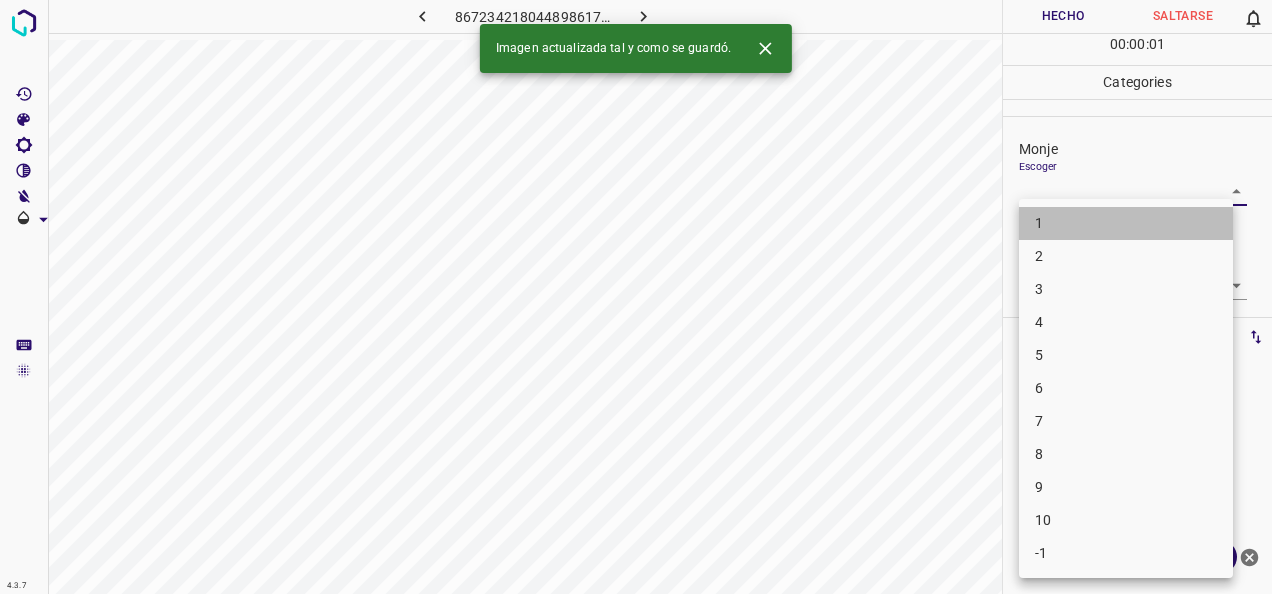 click on "1" at bounding box center [1126, 223] 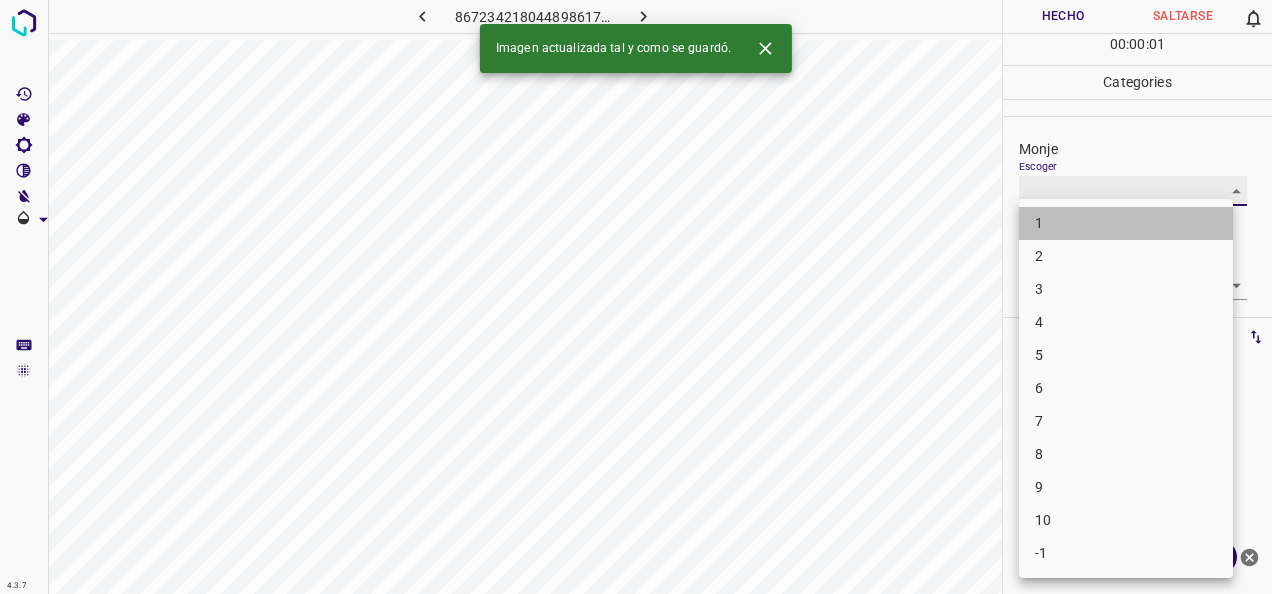 type on "1" 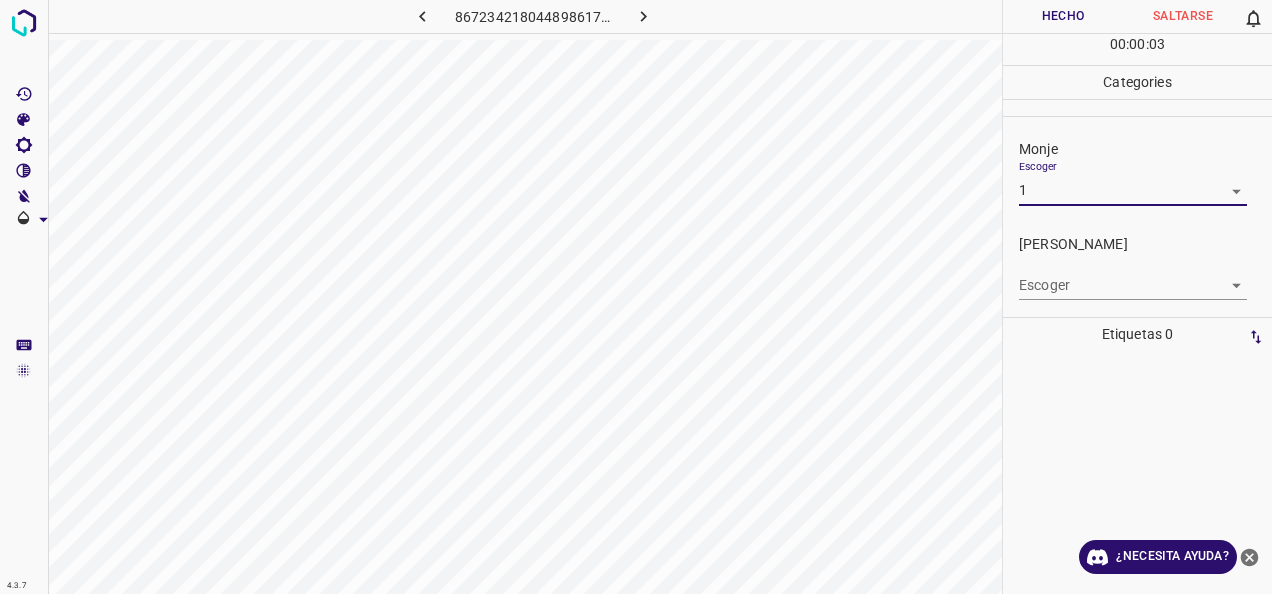 click on "4.3.7 8672342180448986176.png Hecho Saltarse 0 00   : 00   : 03   Categories Monje  Escoger 1 1  Fitzpatrick   Escoger ​ Etiquetas 0 Categories 1 Monje 2  Fitzpatrick Herramientas Espacio Cambiar entre modos (Dibujar y Editar) Yo Etiquetado automático R Restaurar zoom M Acercar N Alejar Borrar Eliminar etiqueta de selección Filtros Z Restaurar filtros X Filtro de saturación C Filtro de brillo V Filtro de contraste B Filtro de escala de grises General O Descargar ¿Necesita ayuda? -Mensaje de texto -Esconder -Borrar" at bounding box center (636, 297) 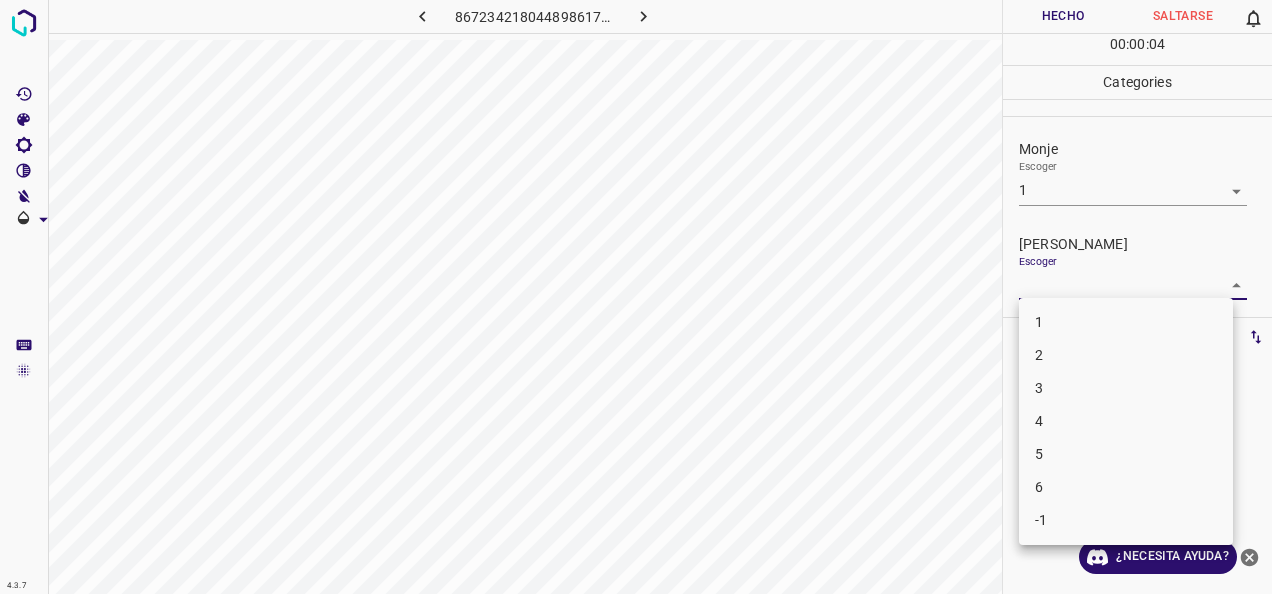 click on "1 2 3 4 5 6 -1" at bounding box center [1126, 421] 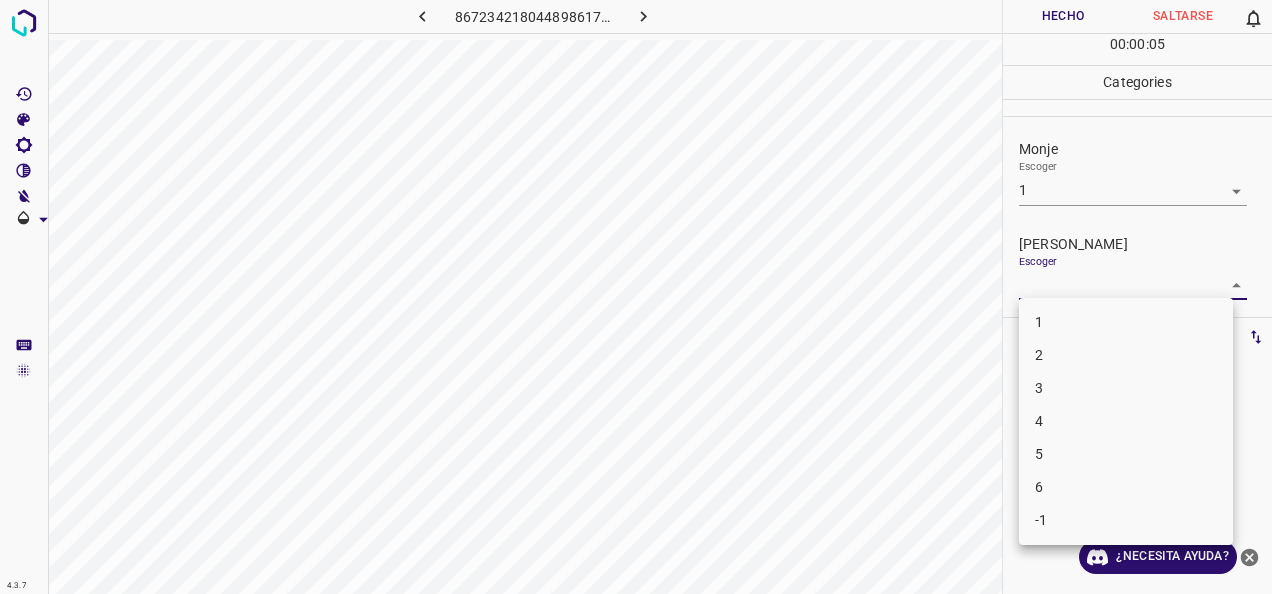 click on "1" at bounding box center (1126, 322) 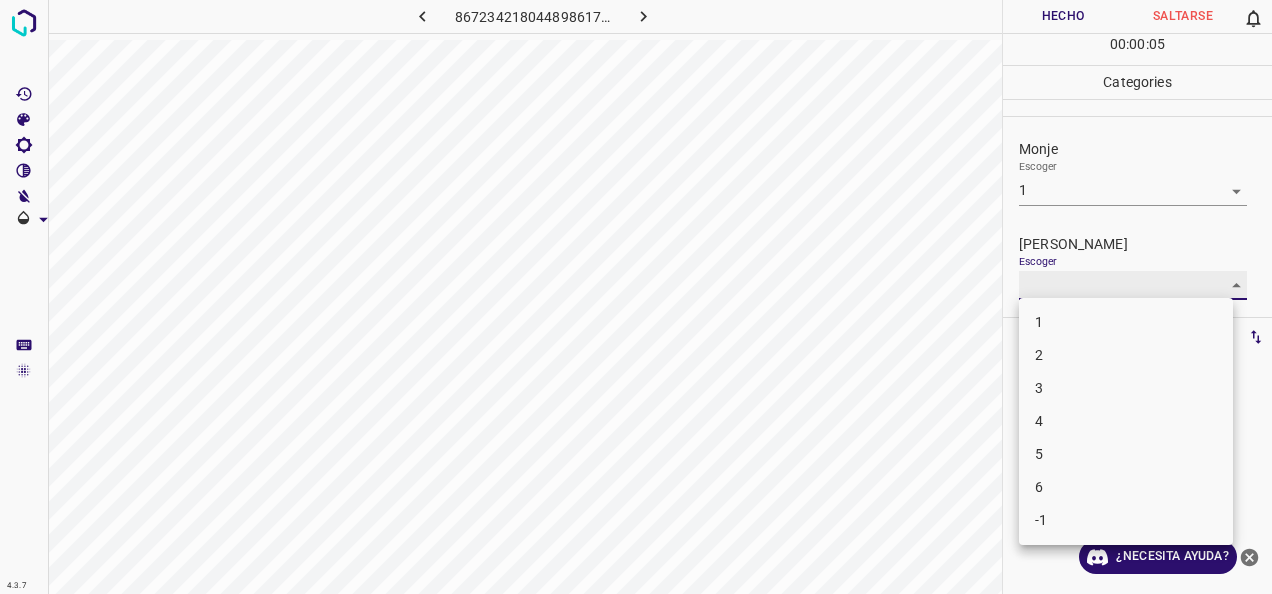 type on "1" 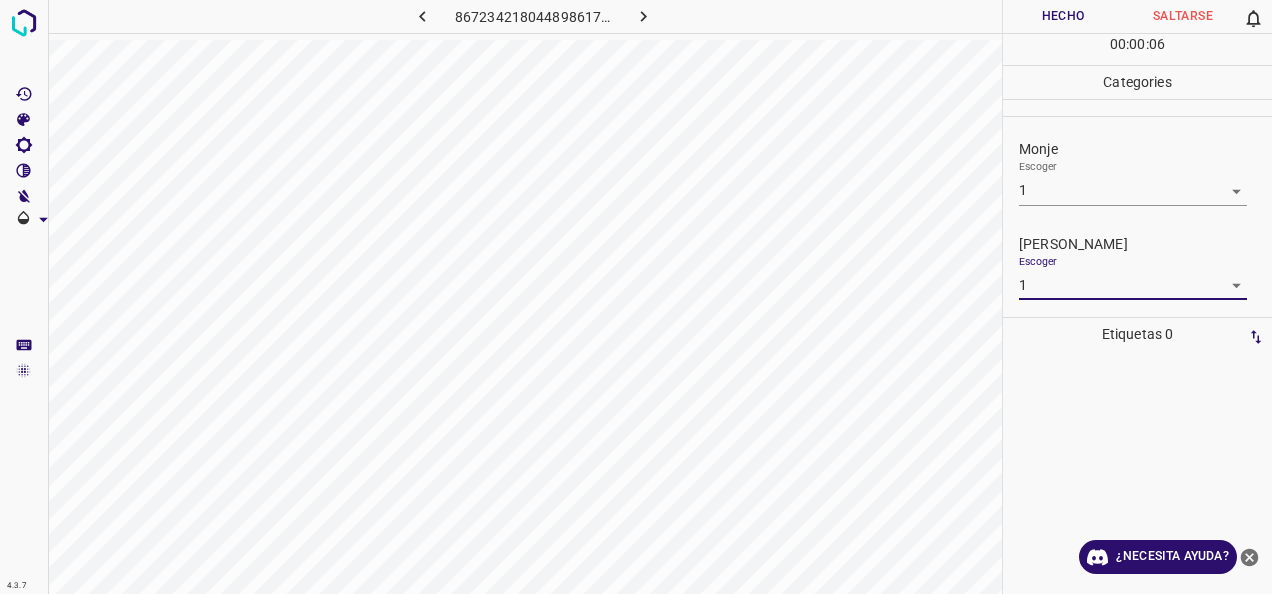 click on "Hecho" at bounding box center [1063, 16] 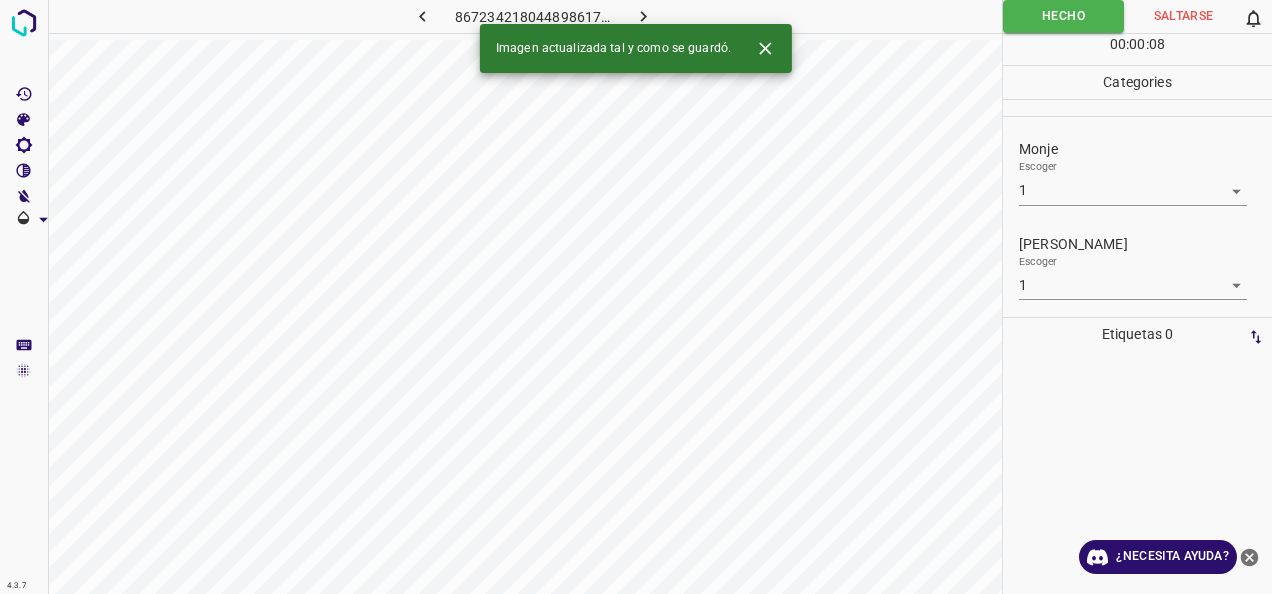 click 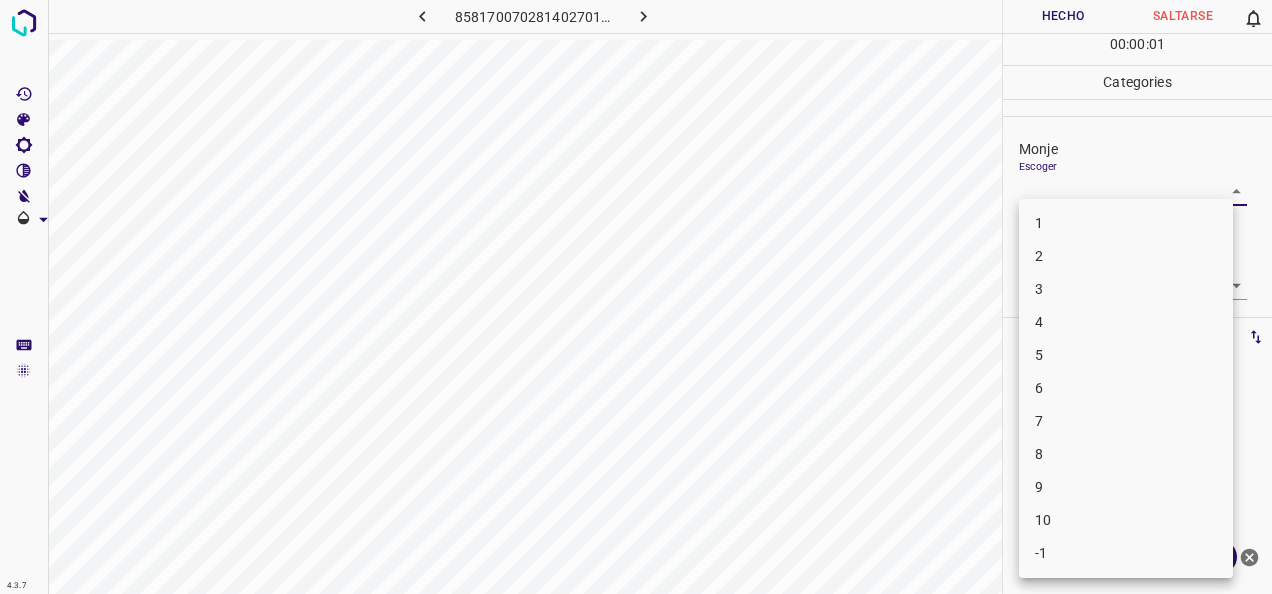 click on "4.3.7 8581700702814027013.png Hecho Saltarse 0 00   : 00   : 01   Categories Monje  Escoger ​  Fitzpatrick   Escoger ​ Etiquetas 0 Categories 1 Monje 2  Fitzpatrick Herramientas Espacio Cambiar entre modos (Dibujar y Editar) Yo Etiquetado automático R Restaurar zoom M Acercar N Alejar Borrar Eliminar etiqueta de selección Filtros Z Restaurar filtros X Filtro de saturación C Filtro de brillo V Filtro de contraste B Filtro de escala de grises General O Descargar ¿Necesita ayuda? -Mensaje de texto -Esconder -Borrar 1 2 3 4 5 6 7 8 9 10 -1" at bounding box center (636, 297) 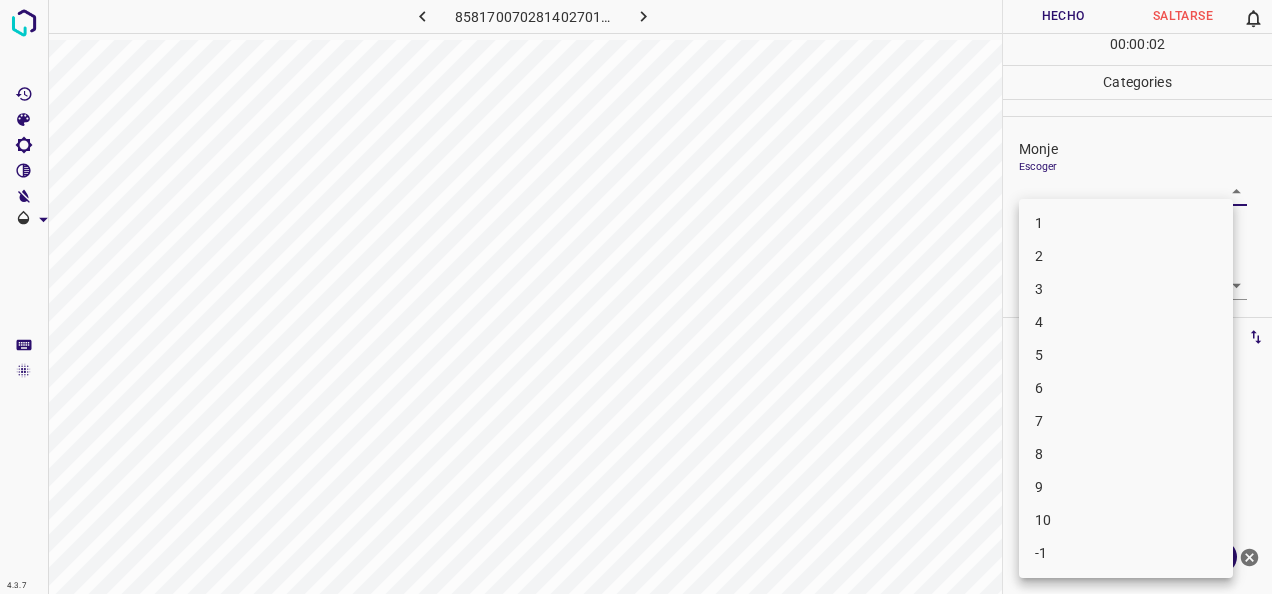 click on "1" at bounding box center [1126, 223] 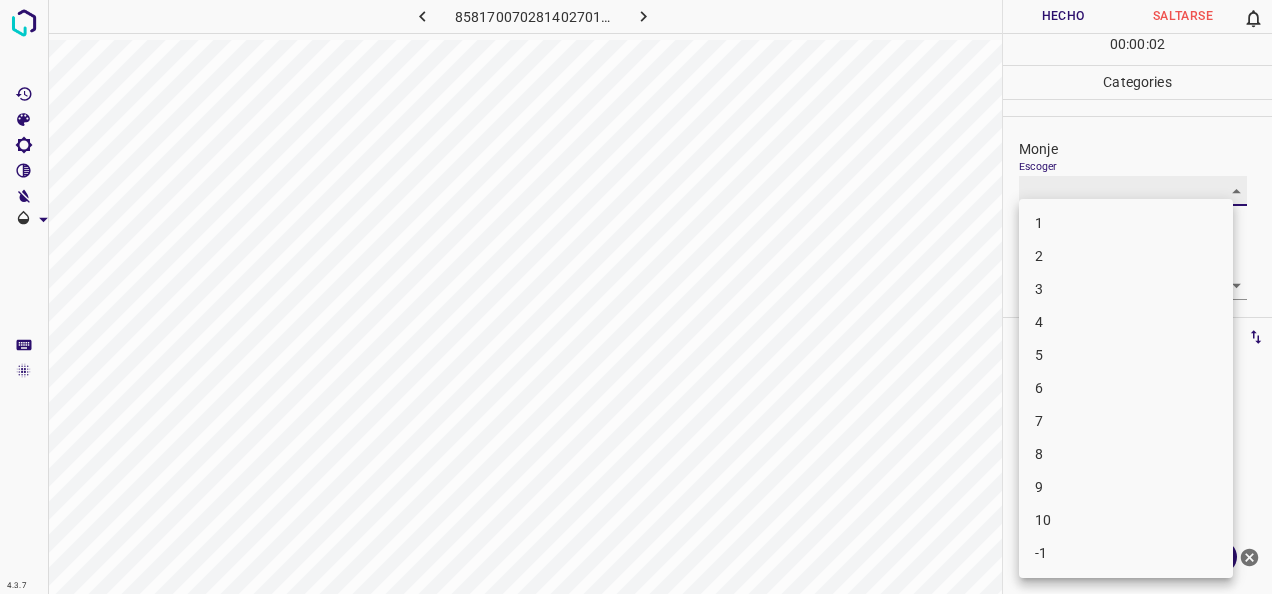 type on "1" 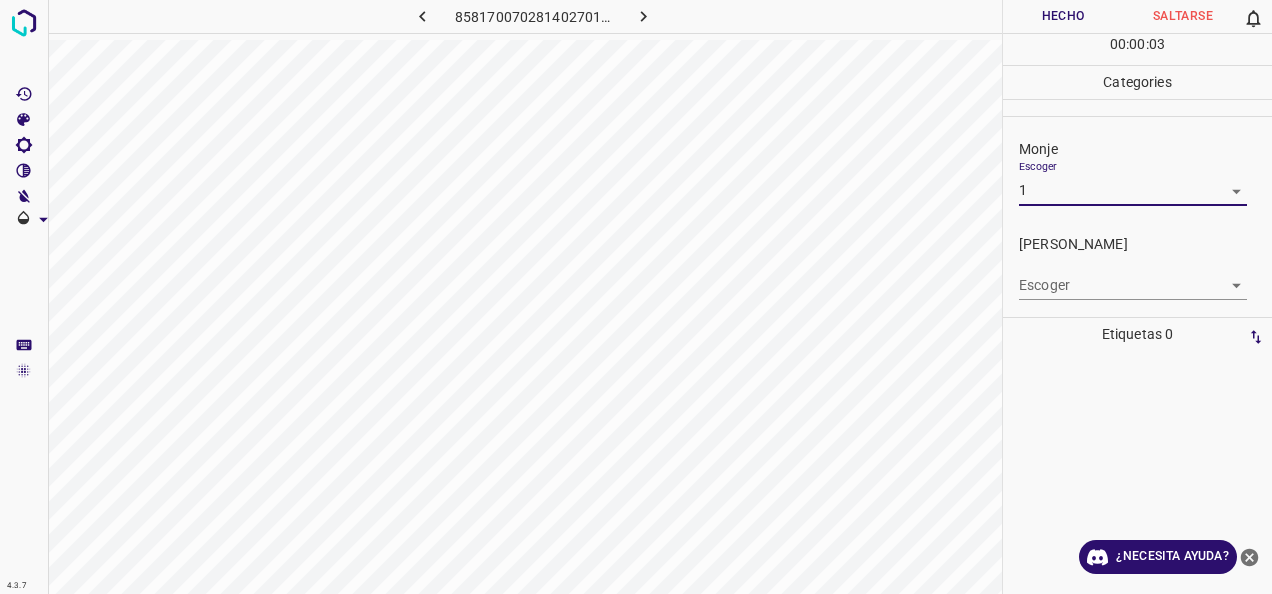 click on "4.3.7 8581700702814027013.png Hecho Saltarse 0 00   : 00   : 03   Categories Monje  Escoger 1 1  Fitzpatrick   Escoger ​ Etiquetas 0 Categories 1 Monje 2  Fitzpatrick Herramientas Espacio Cambiar entre modos (Dibujar y Editar) Yo Etiquetado automático R Restaurar zoom M Acercar N Alejar Borrar Eliminar etiqueta de selección Filtros Z Restaurar filtros X Filtro de saturación C Filtro de brillo V Filtro de contraste B Filtro de escala de grises General O Descargar ¿Necesita ayuda? -Mensaje de texto -Esconder -Borrar" at bounding box center [636, 297] 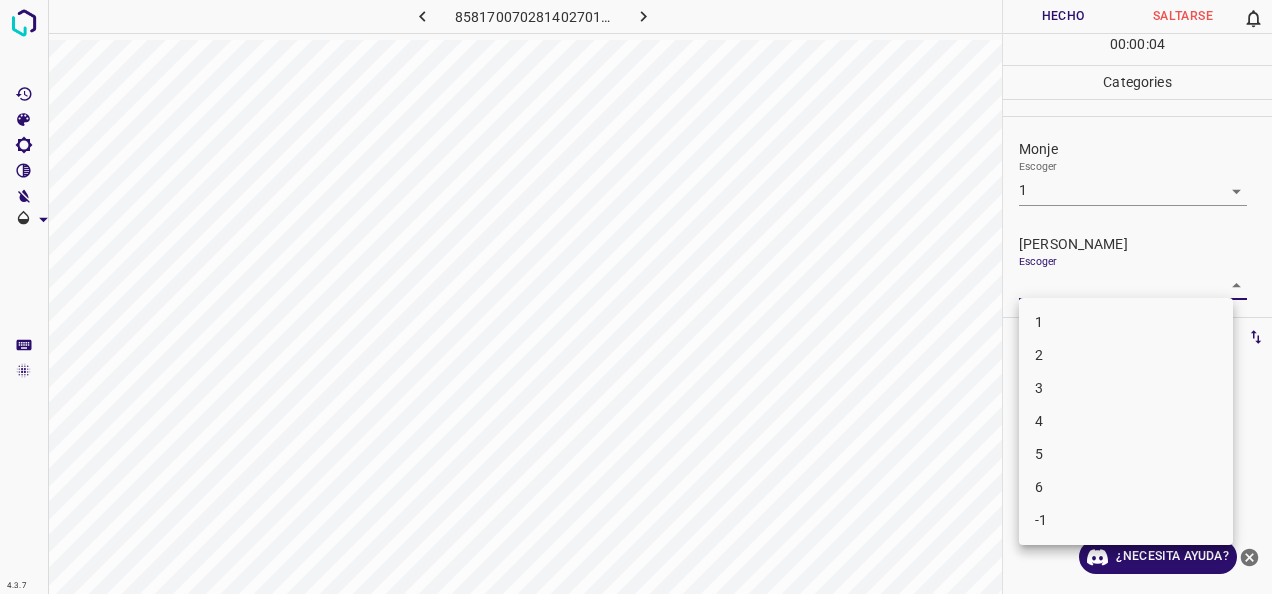 click on "1" at bounding box center [1126, 322] 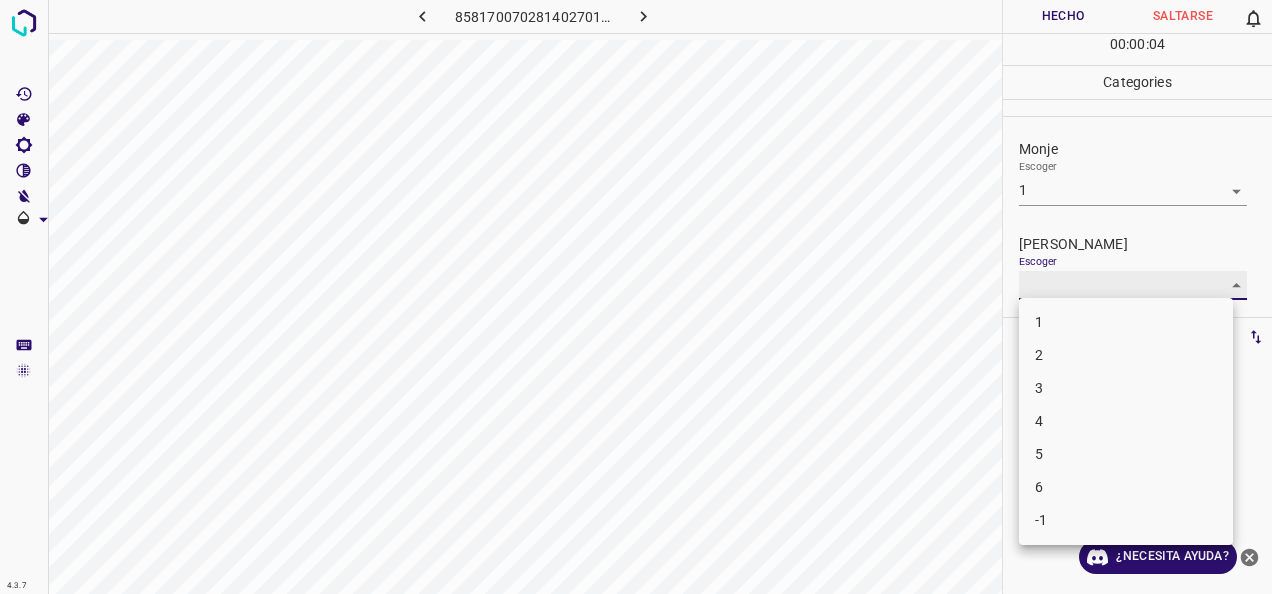 type on "1" 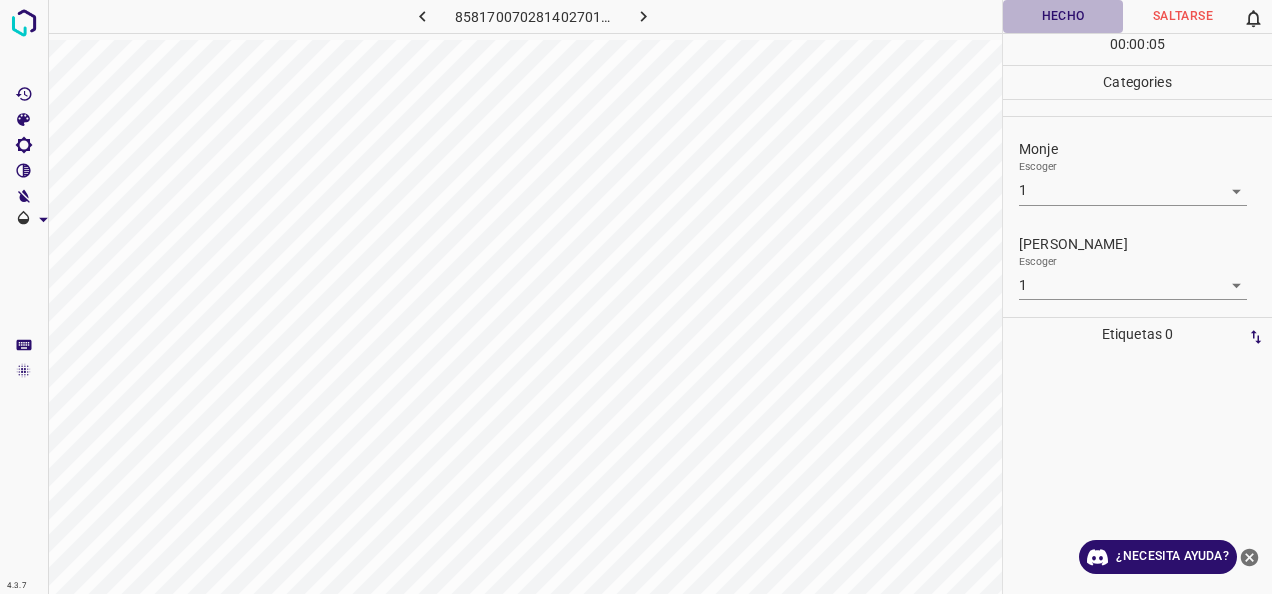 click on "Hecho" at bounding box center [1063, 16] 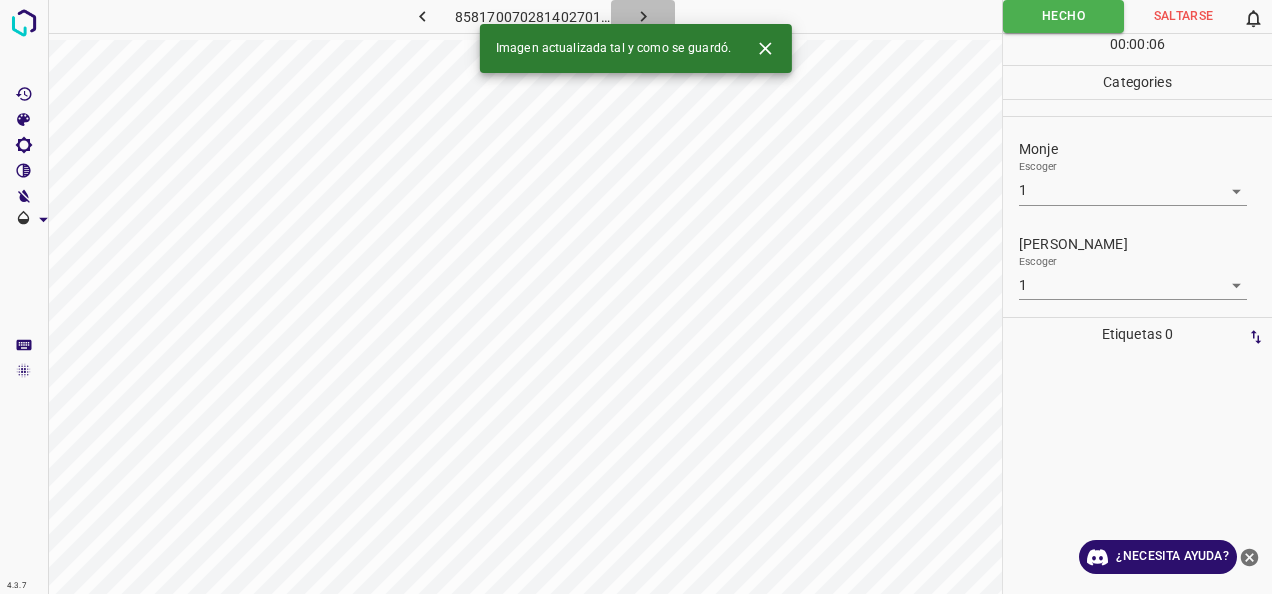click 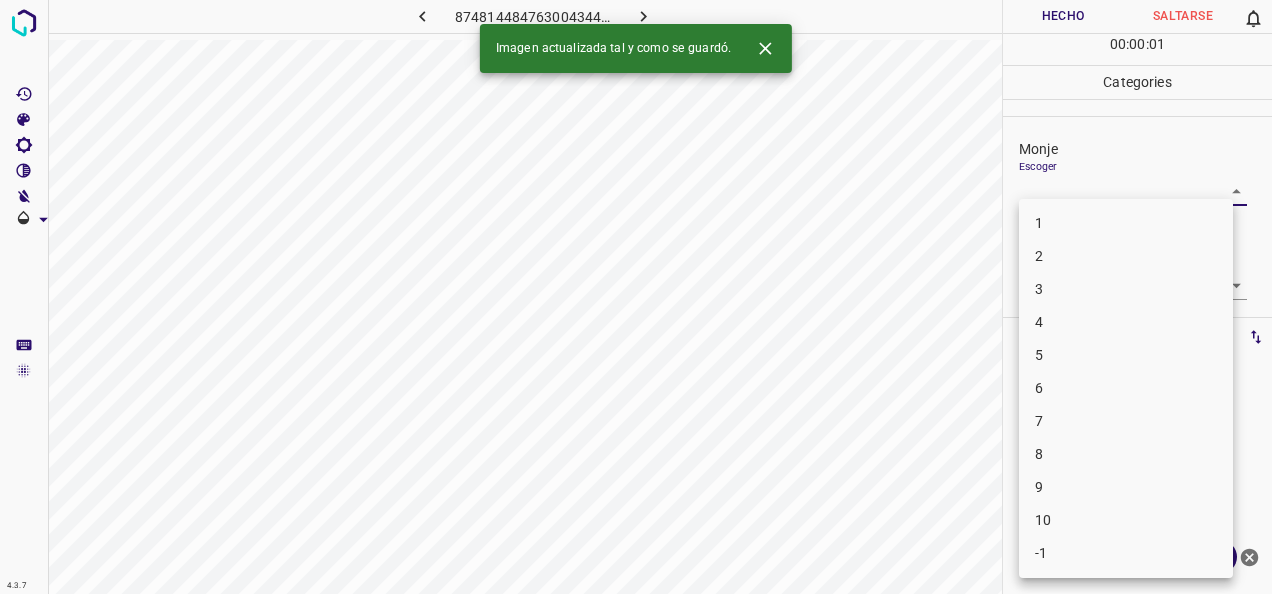 drag, startPoint x: 1224, startPoint y: 190, endPoint x: 1158, endPoint y: 213, distance: 69.89278 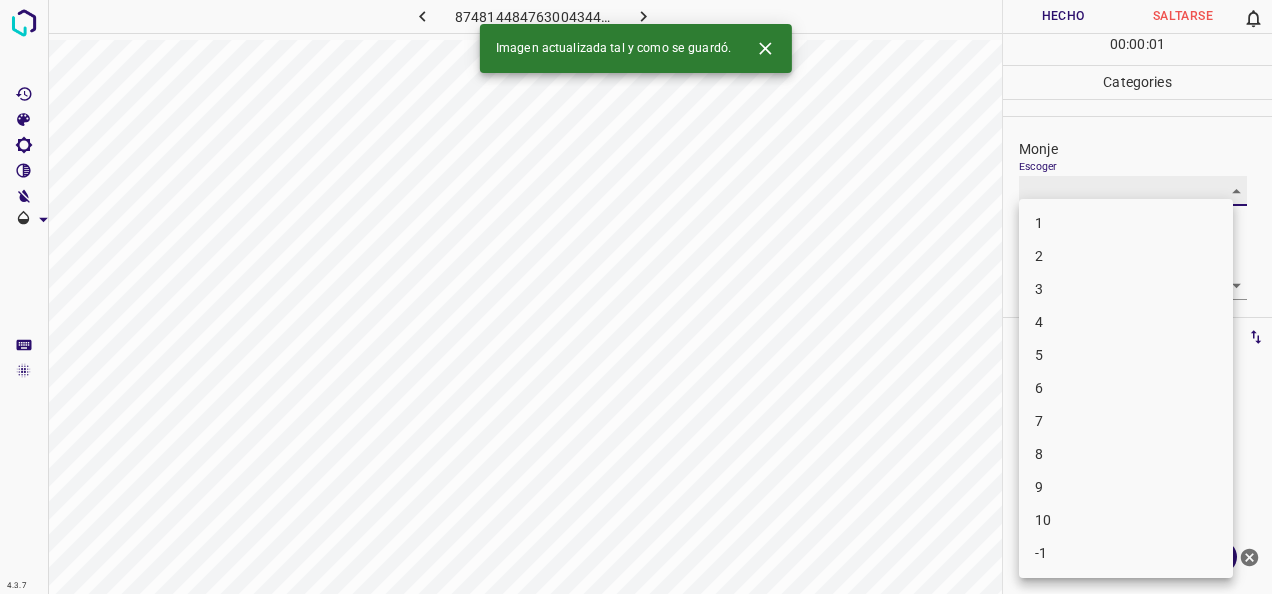 type on "1" 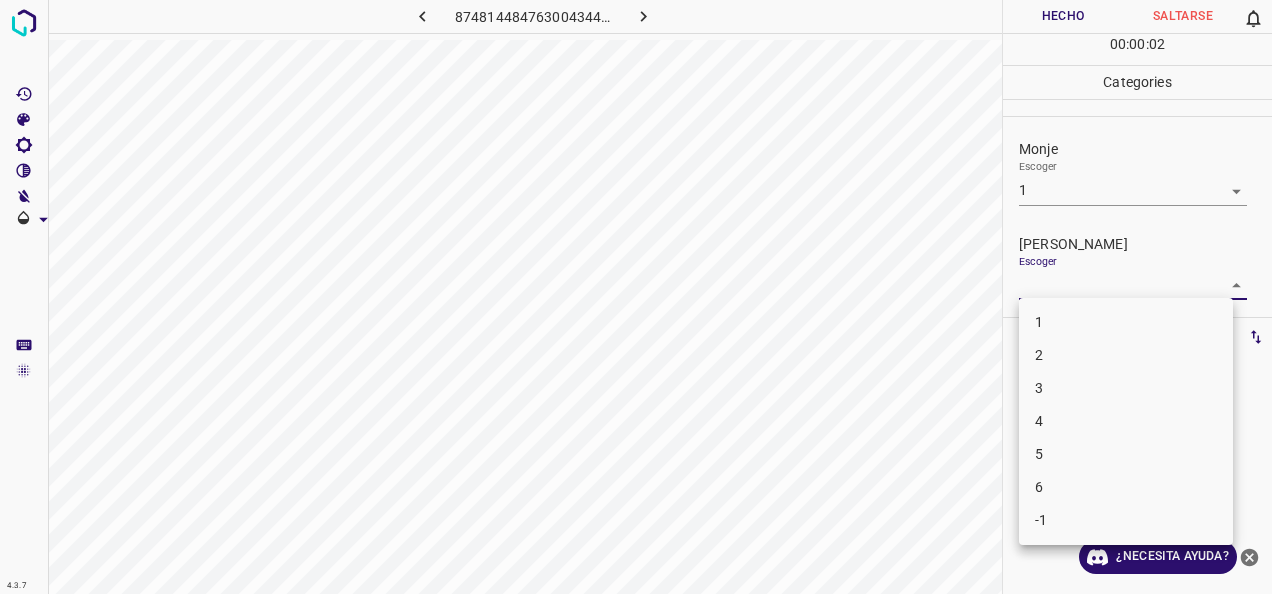 drag, startPoint x: 1224, startPoint y: 286, endPoint x: 1138, endPoint y: 310, distance: 89.28606 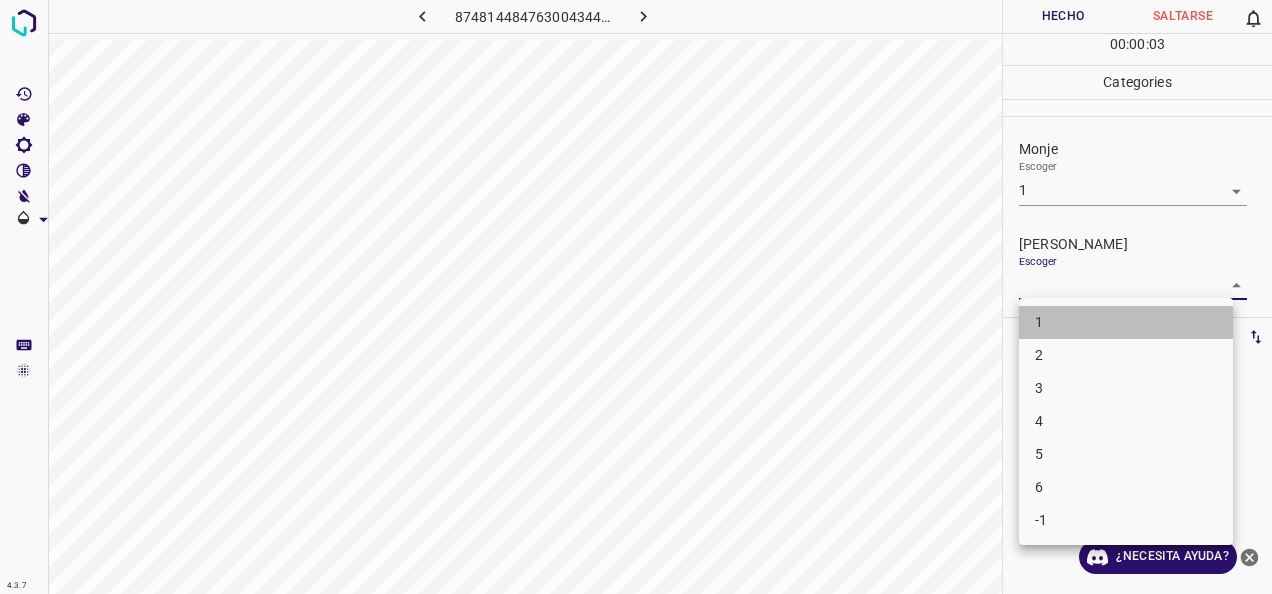 click on "1" at bounding box center (1126, 322) 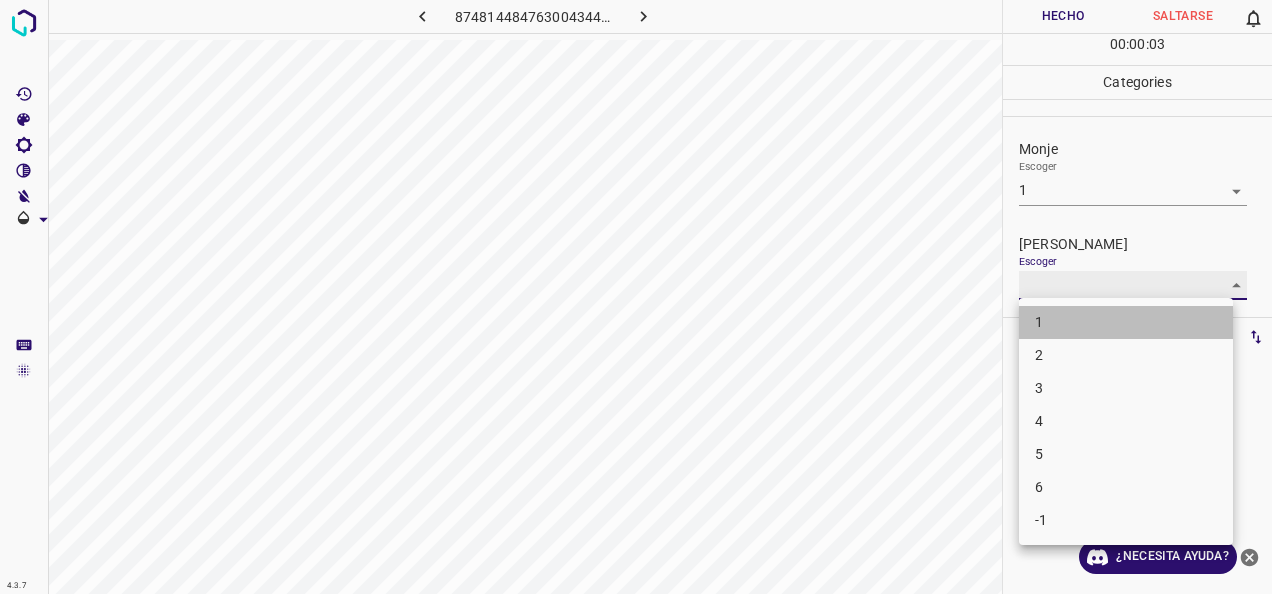 type on "1" 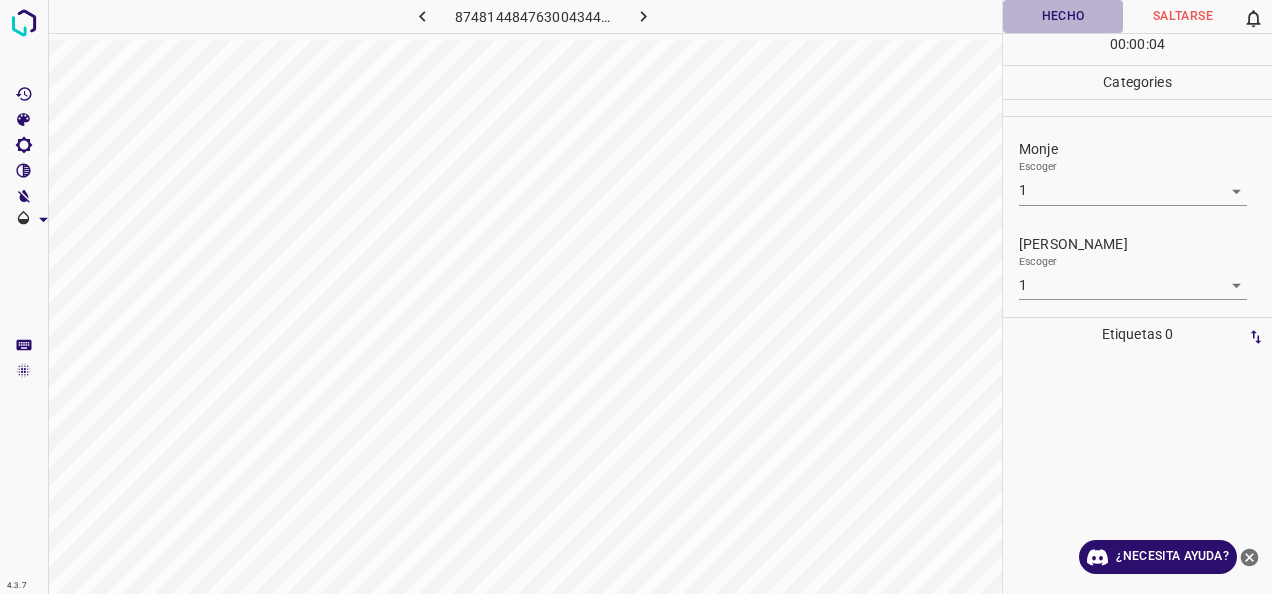 click on "Hecho" at bounding box center [1063, 16] 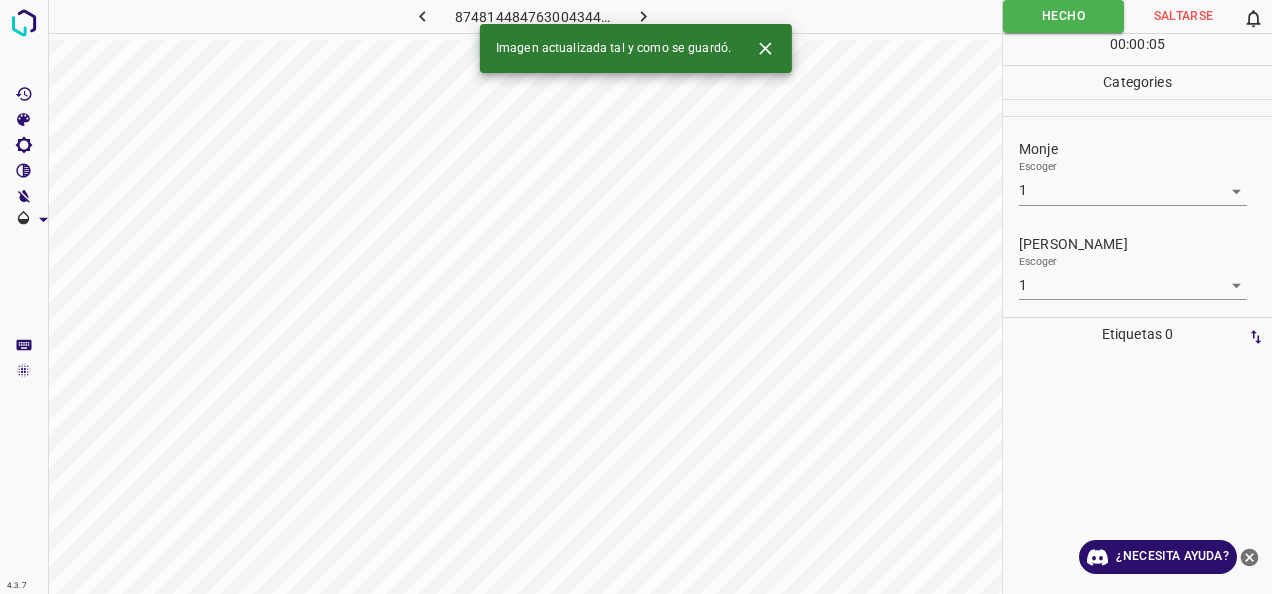 click 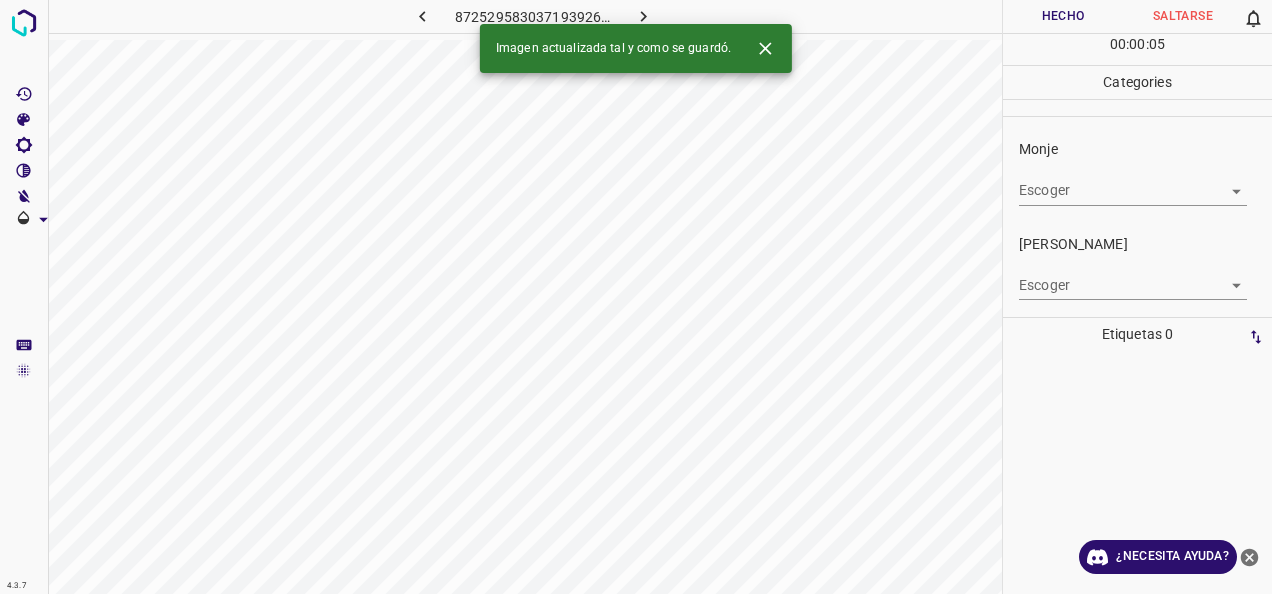click on "4.3.7 8725295830371939268.png Hecho Saltarse 0 00   : 00   : 05   Categories Monje  Escoger ​  Fitzpatrick   Escoger ​ Etiquetas 0 Categories 1 Monje 2  Fitzpatrick Herramientas Espacio Cambiar entre modos (Dibujar y Editar) Yo Etiquetado automático R Restaurar zoom M Acercar N Alejar Borrar Eliminar etiqueta de selección Filtros Z Restaurar filtros X Filtro de saturación C Filtro de brillo V Filtro de contraste B Filtro de escala de grises General O Descargar Imagen actualizada tal y como se guardó. ¿Necesita ayuda? -Mensaje de texto -Esconder -Borrar" at bounding box center [636, 297] 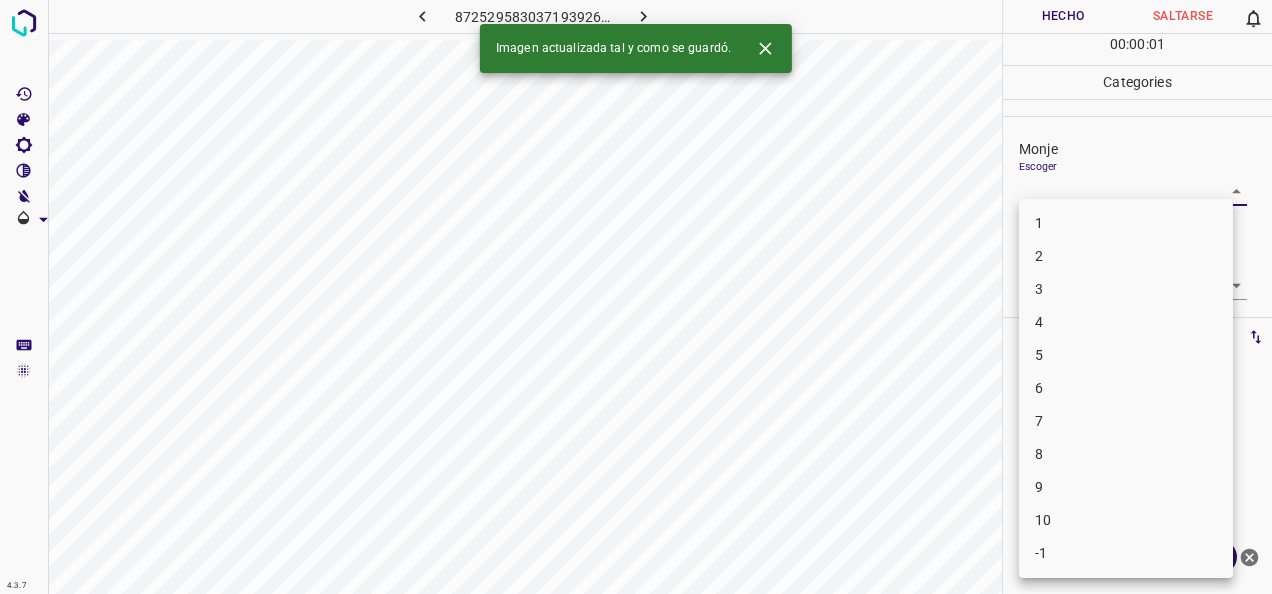 click on "1" at bounding box center [1126, 223] 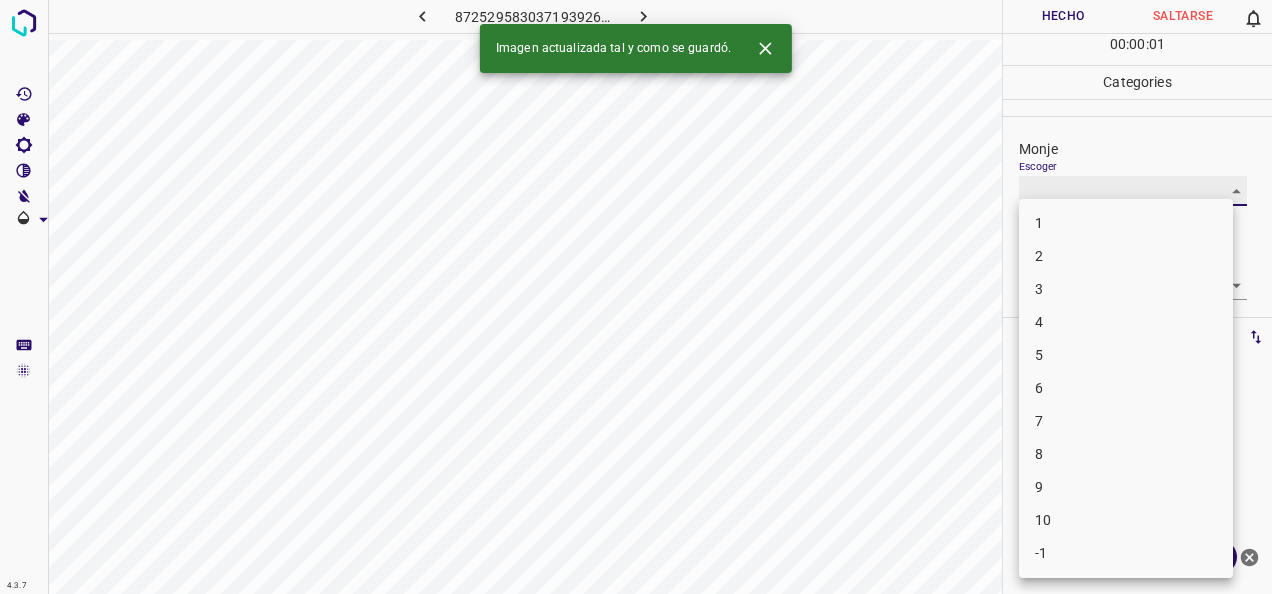 type on "1" 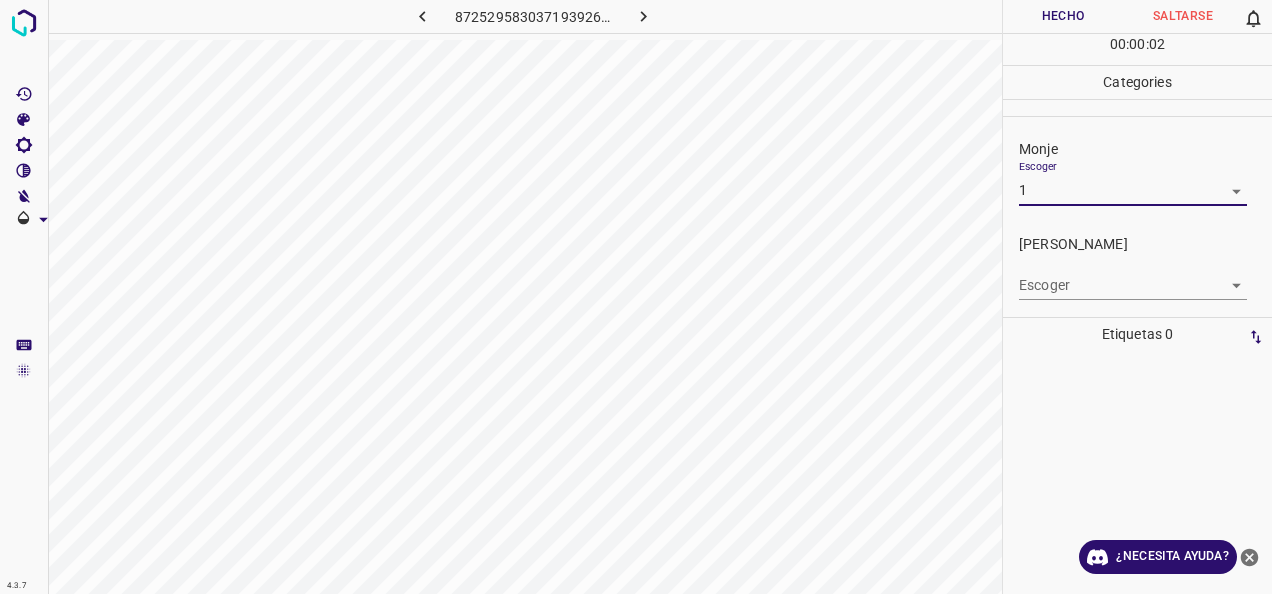 click on "4.3.7 8725295830371939268.png Hecho Saltarse 0 00   : 00   : 02   Categories Monje  Escoger 1 1  Fitzpatrick   Escoger ​ Etiquetas 0 Categories 1 Monje 2  Fitzpatrick Herramientas Espacio Cambiar entre modos (Dibujar y Editar) Yo Etiquetado automático R Restaurar zoom M Acercar N Alejar Borrar Eliminar etiqueta de selección Filtros Z Restaurar filtros X Filtro de saturación C Filtro de brillo V Filtro de contraste B Filtro de escala de grises General O Descargar ¿Necesita ayuda? -Mensaje de texto -Esconder -Borrar" at bounding box center (636, 297) 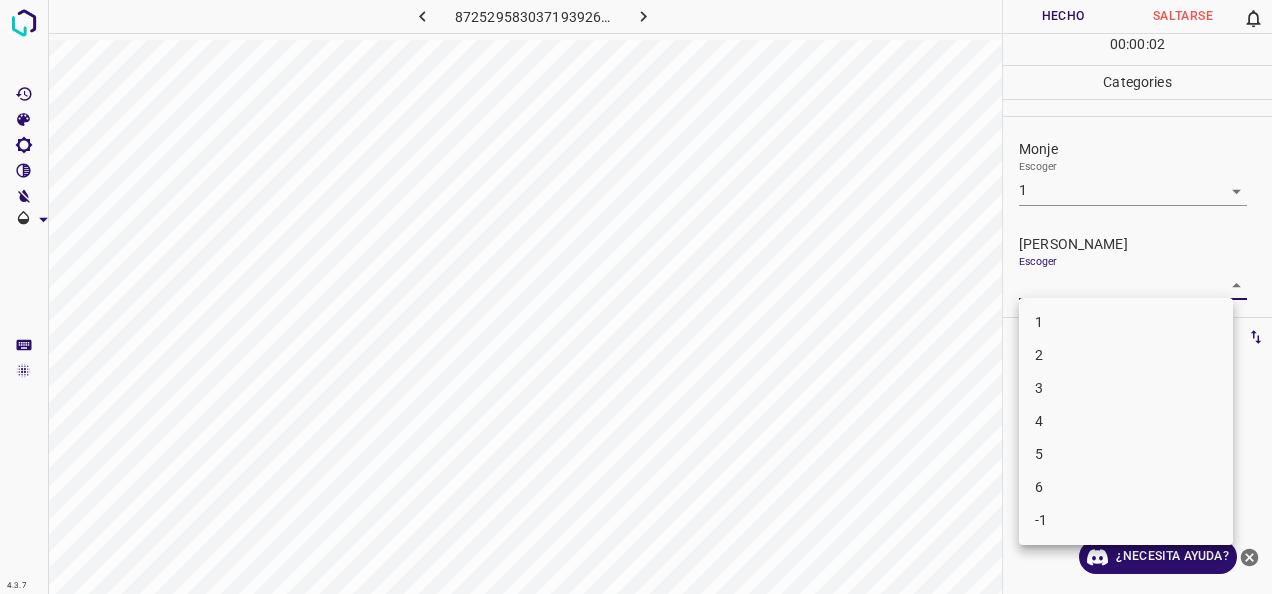 click on "1" at bounding box center [1126, 322] 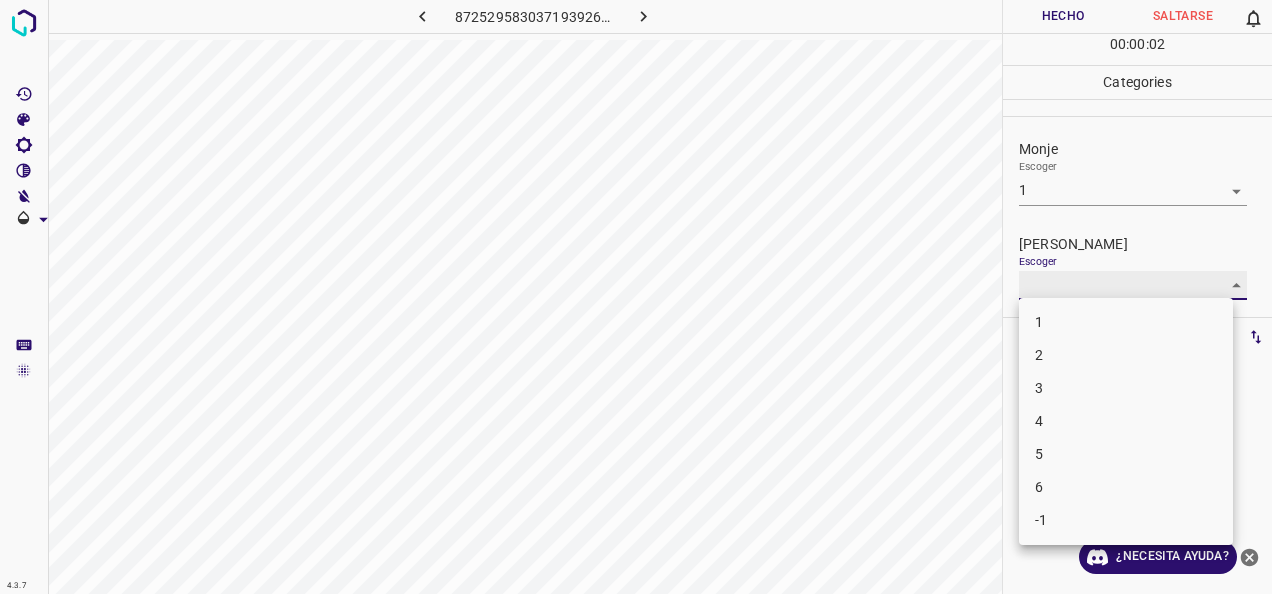 type on "1" 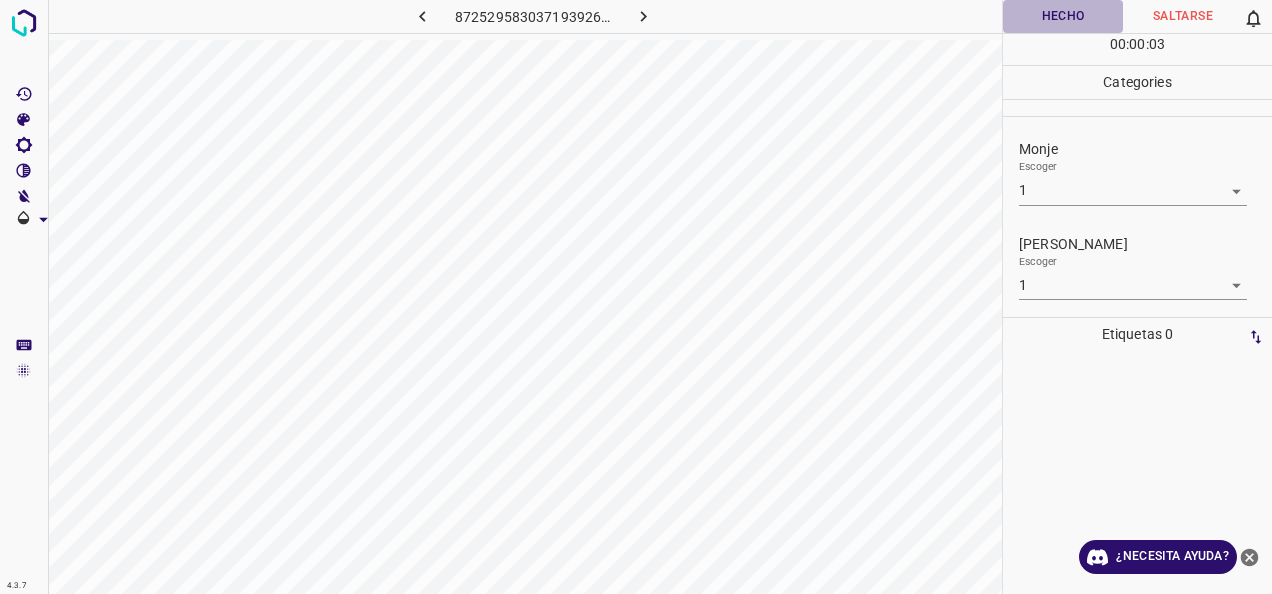 click on "Hecho" at bounding box center [1063, 16] 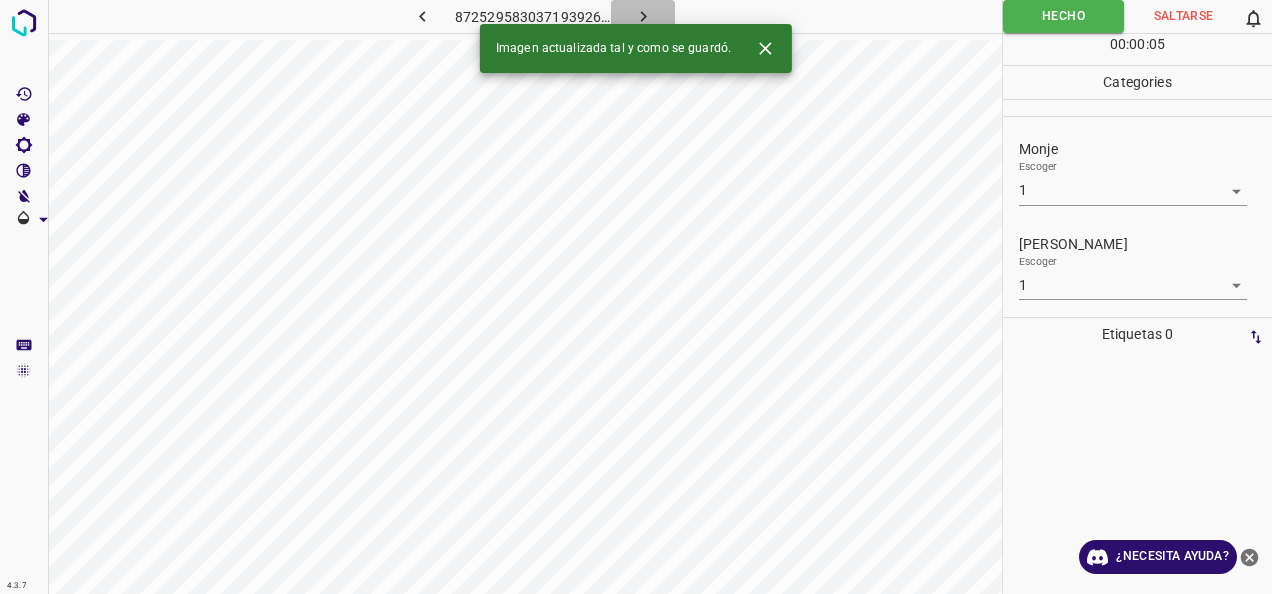 click 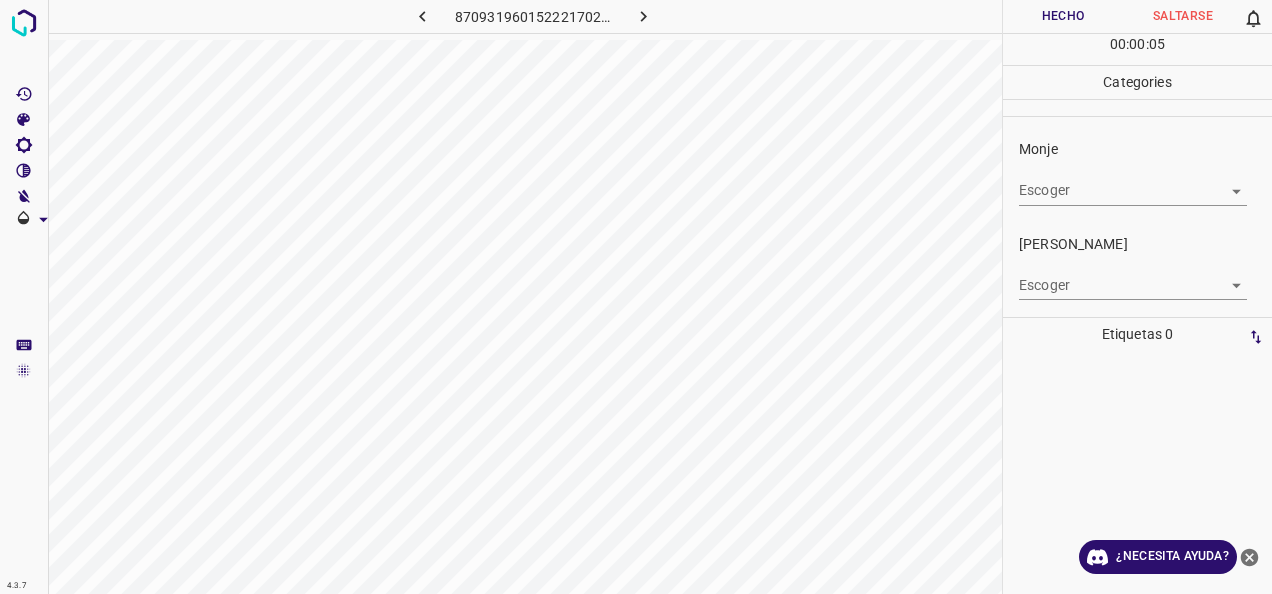 click on "4.3.7 8709319601522217028.png Hecho Saltarse 0 00   : 00   : 05   Categories Monje  Escoger ​  Fitzpatrick   Escoger ​ Etiquetas 0 Categories 1 Monje 2  Fitzpatrick Herramientas Espacio Cambiar entre modos (Dibujar y Editar) Yo Etiquetado automático R Restaurar zoom M Acercar N Alejar Borrar Eliminar etiqueta de selección Filtros Z Restaurar filtros X Filtro de saturación C Filtro de brillo V Filtro de contraste B Filtro de escala de grises General O Descargar ¿Necesita ayuda? -Mensaje de texto -Esconder -Borrar" at bounding box center [636, 297] 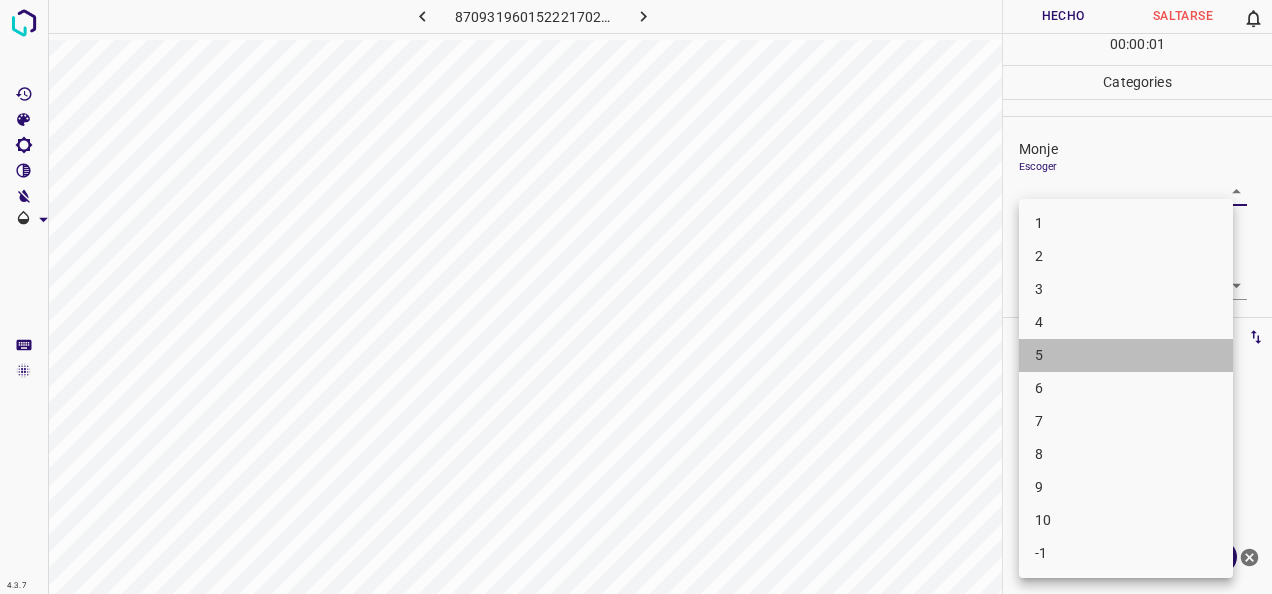 click on "5" at bounding box center (1126, 355) 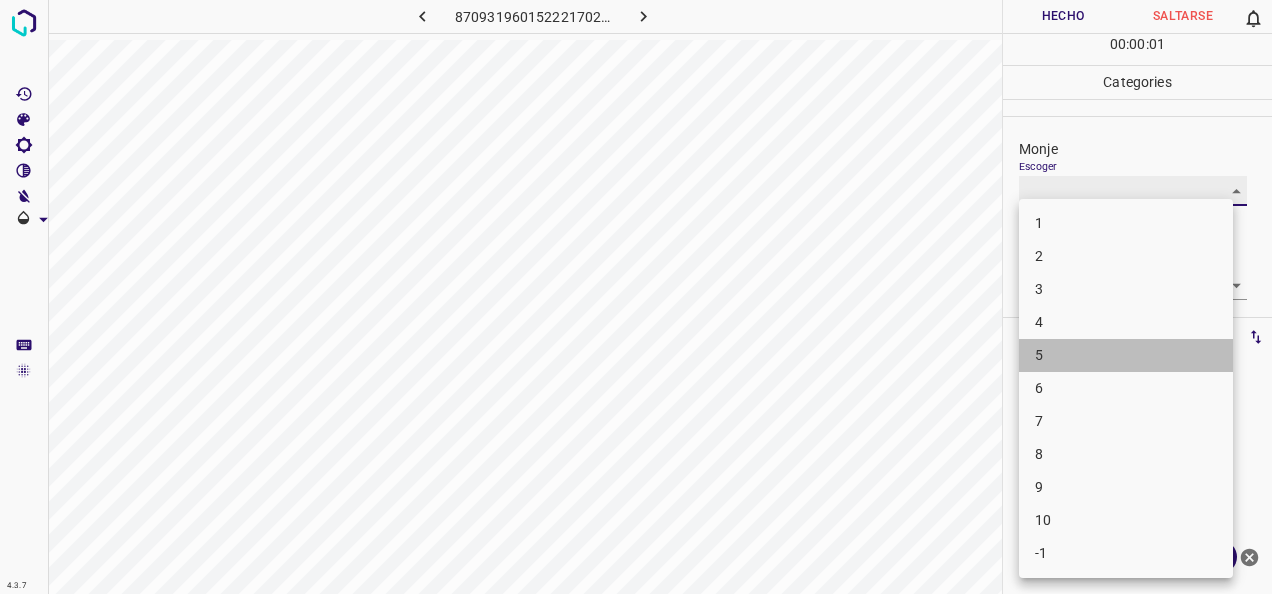 type on "5" 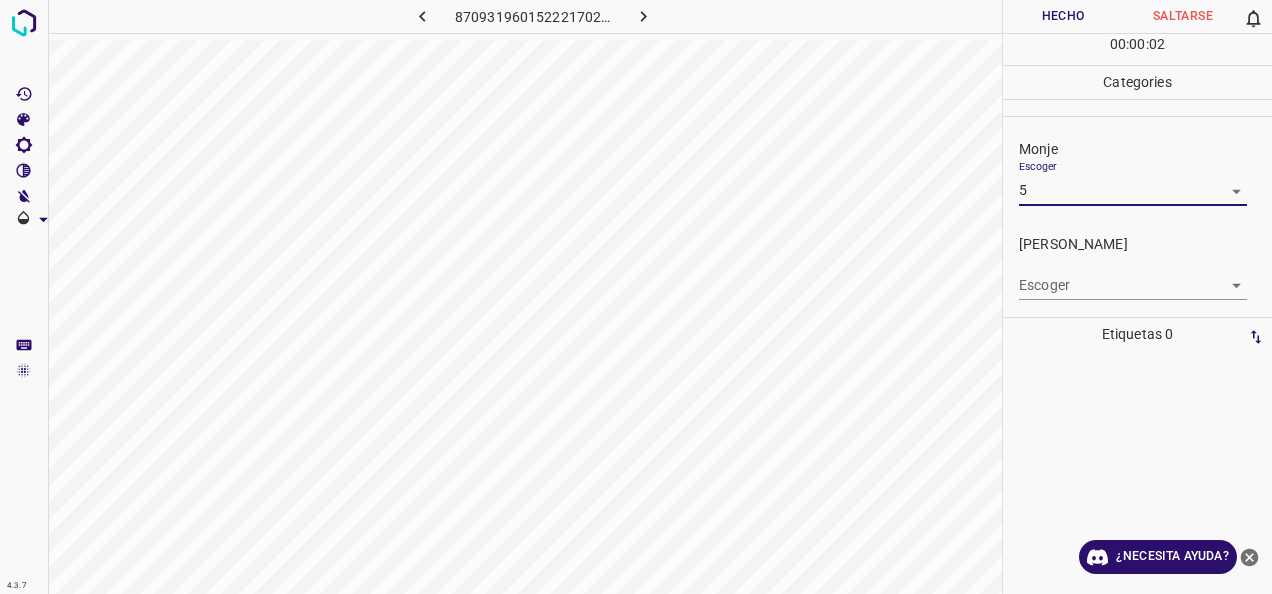 click on "4.3.7 8709319601522217028.png Hecho Saltarse 0 00   : 00   : 02   Categories Monje  Escoger 5 5  Fitzpatrick   Escoger ​ Etiquetas 0 Categories 1 Monje 2  Fitzpatrick Herramientas Espacio Cambiar entre modos (Dibujar y Editar) Yo Etiquetado automático R Restaurar zoom M Acercar N Alejar Borrar Eliminar etiqueta de selección Filtros Z Restaurar filtros X Filtro de saturación C Filtro de brillo V Filtro de contraste B Filtro de escala de grises General O Descargar ¿Necesita ayuda? -Mensaje de texto -Esconder -Borrar" at bounding box center [636, 297] 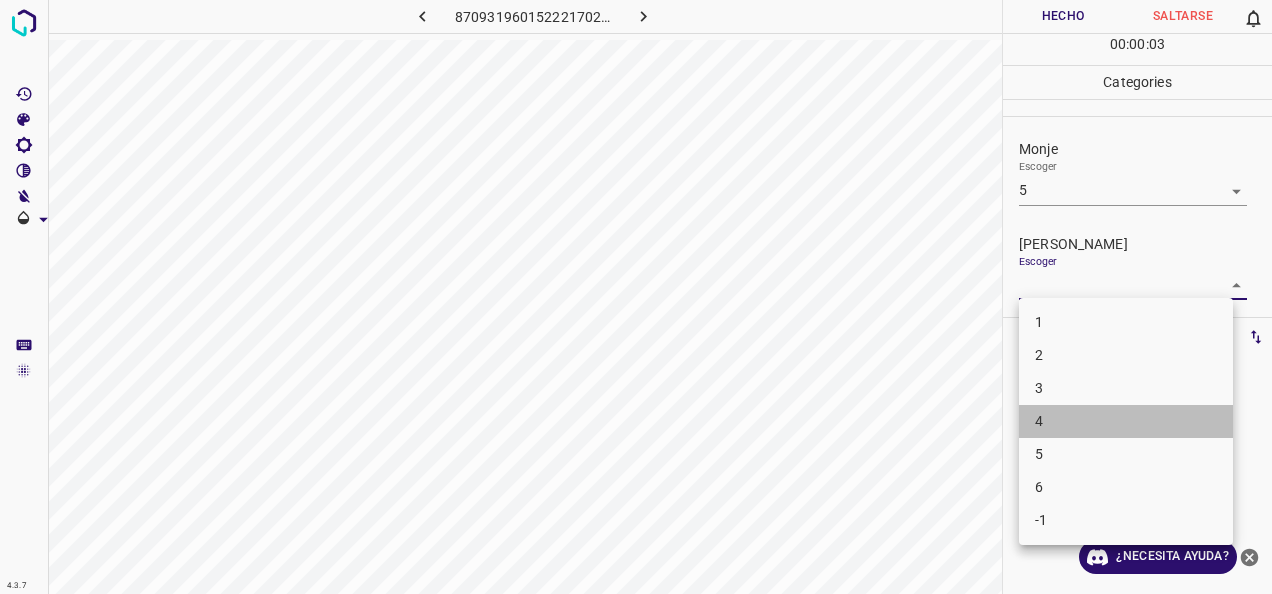 click on "4" at bounding box center (1126, 421) 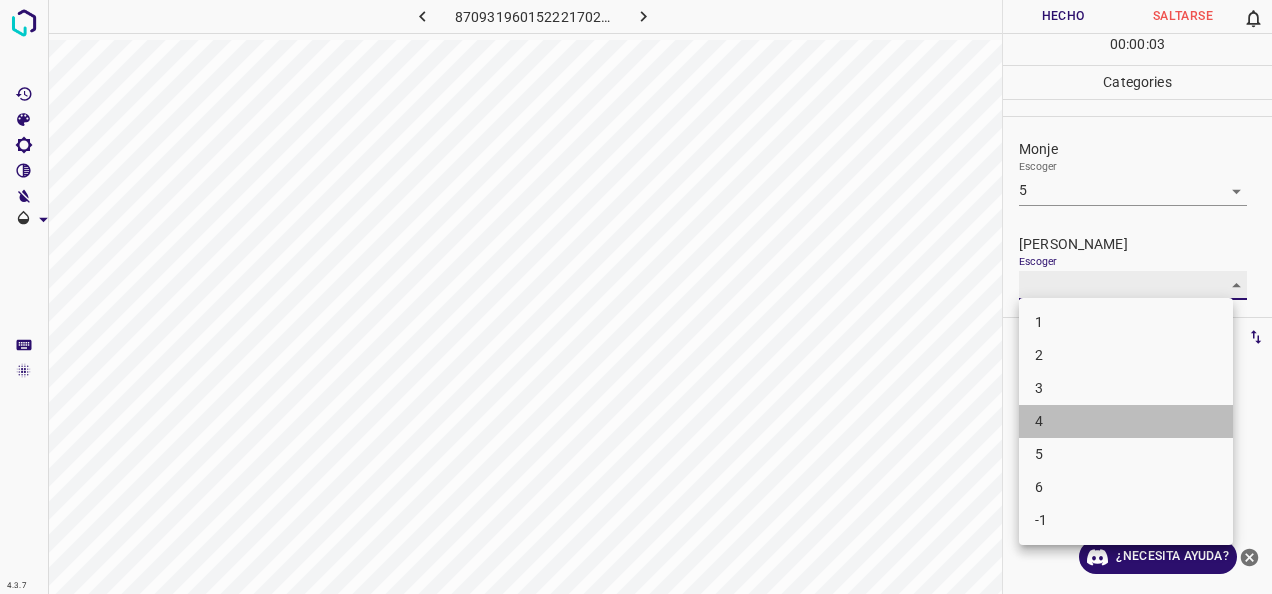 type on "4" 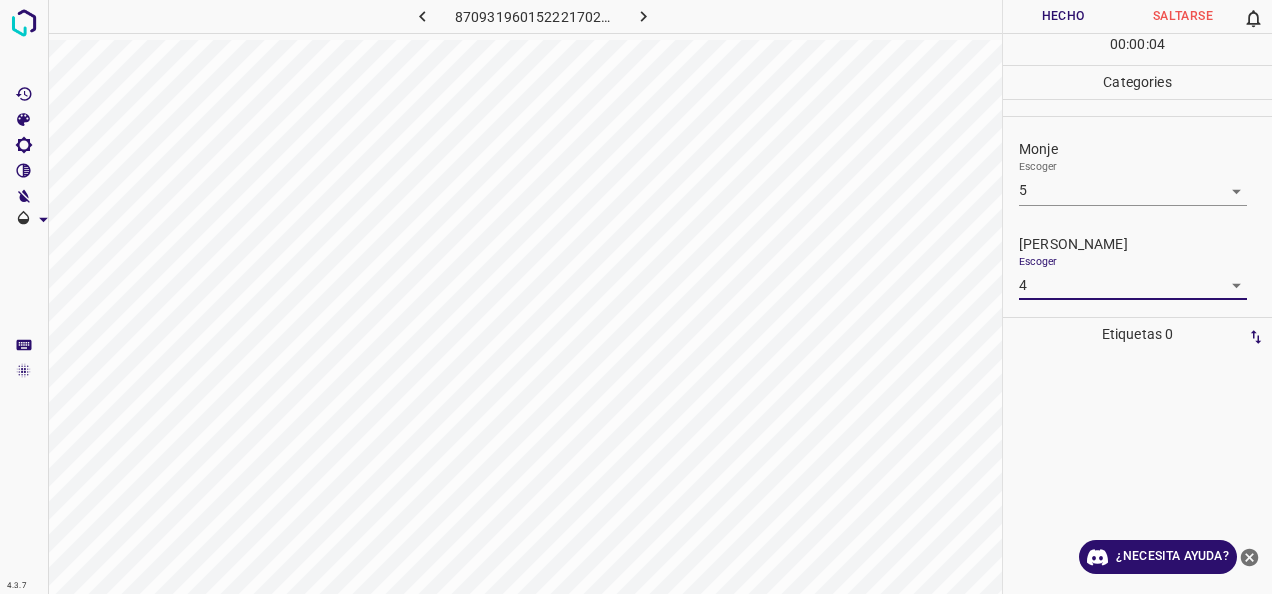 click on "Hecho" at bounding box center [1063, 16] 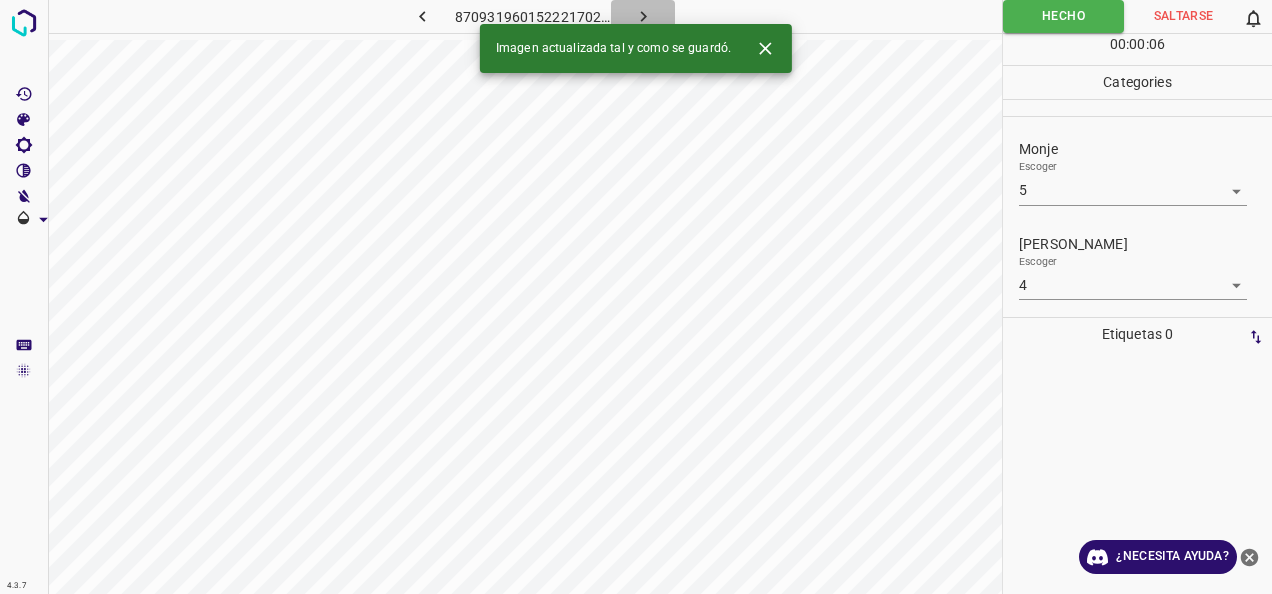 click 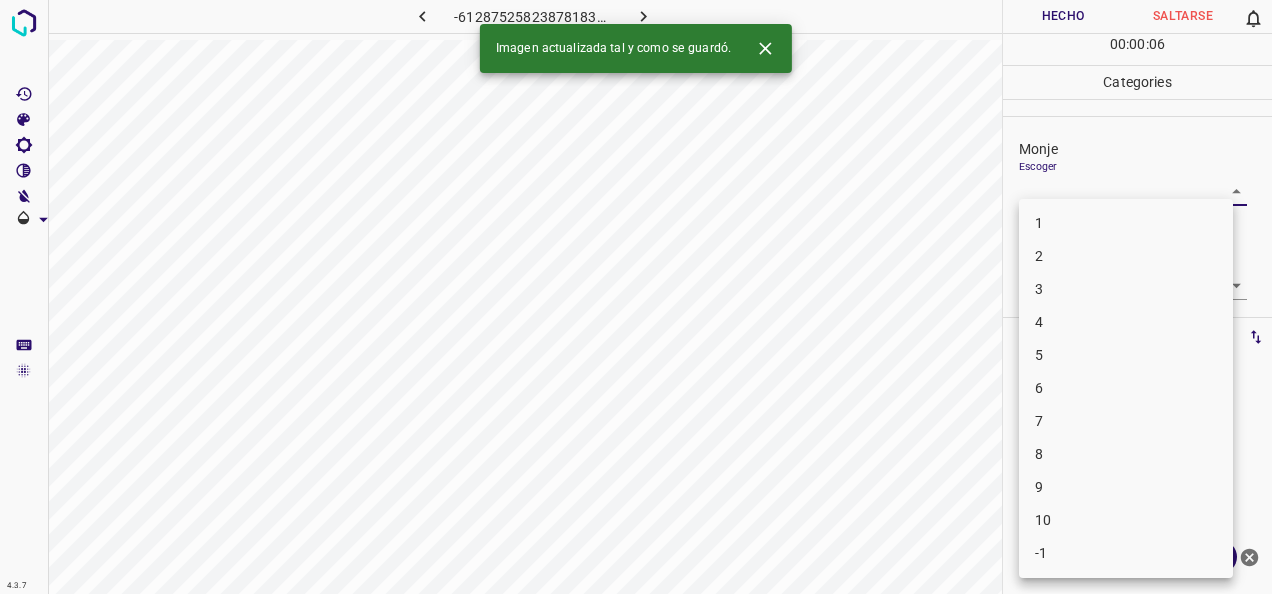 click on "4.3.7 -6128752582387818340.png Hecho Saltarse 0 00   : 00   : 06   Categories Monje  Escoger ​  Fitzpatrick   Escoger ​ Etiquetas 0 Categories 1 Monje 2  Fitzpatrick Herramientas Espacio Cambiar entre modos (Dibujar y Editar) Yo Etiquetado automático R Restaurar zoom M Acercar N Alejar Borrar Eliminar etiqueta de selección Filtros Z Restaurar filtros X Filtro de saturación C Filtro de brillo V Filtro de contraste B Filtro de escala de grises General O Descargar Imagen actualizada tal y como se guardó. ¿Necesita ayuda? -Mensaje de texto -Esconder -Borrar 1 2 3 4 5 6 7 8 9 10 -1" at bounding box center (636, 297) 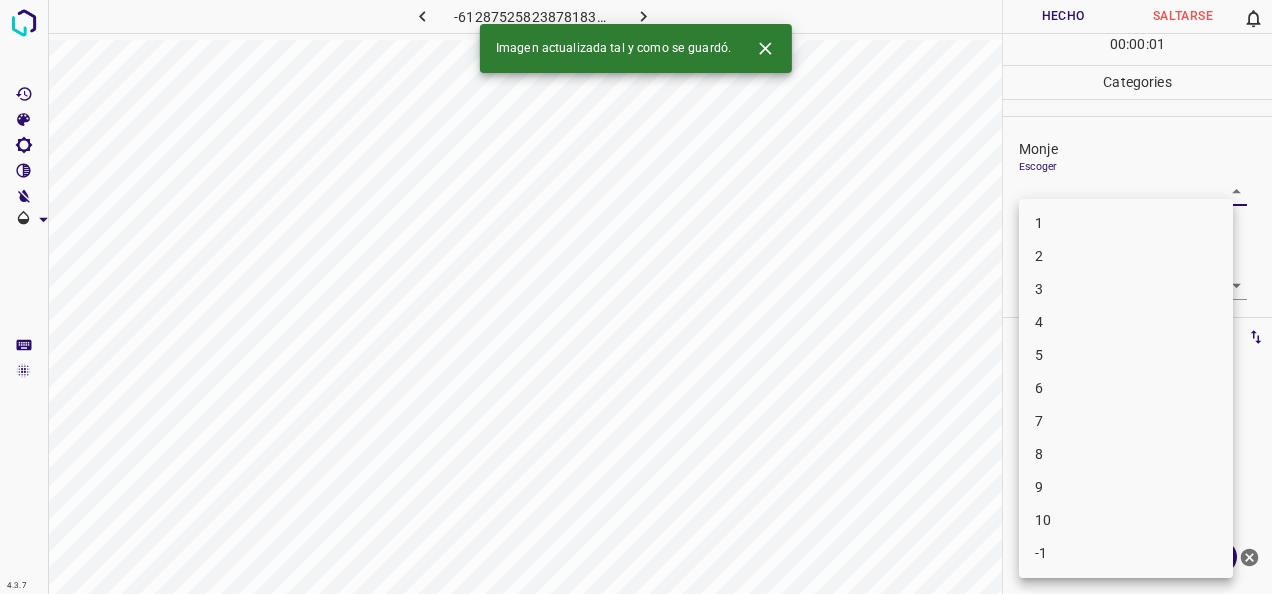 click on "1" at bounding box center [1126, 223] 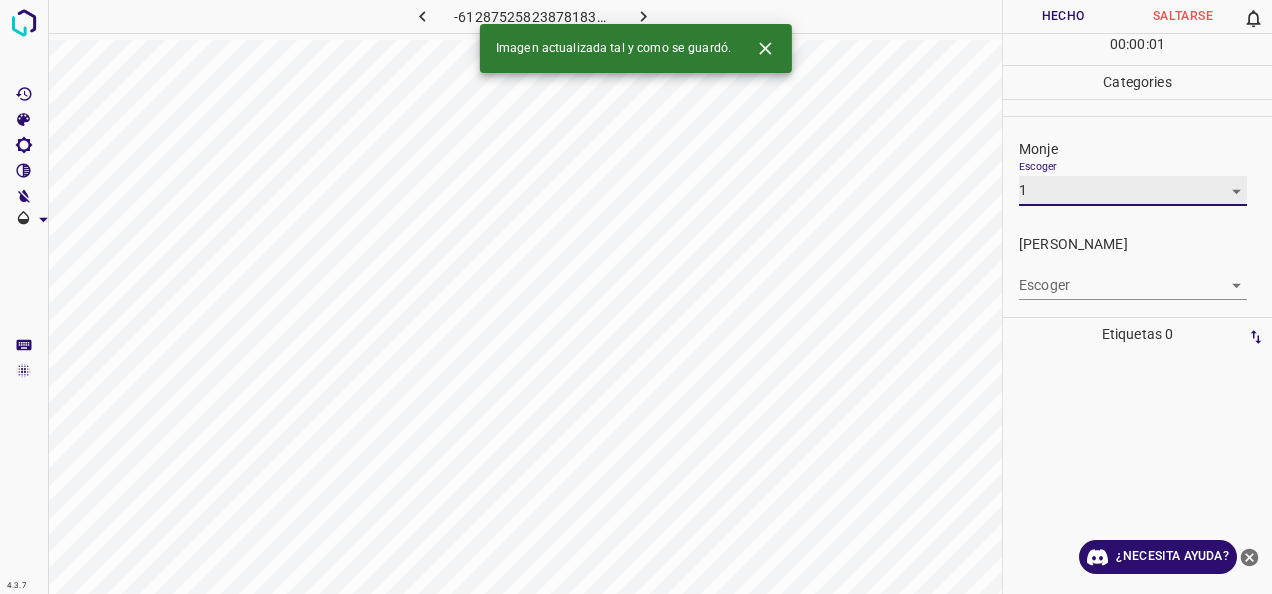 type on "1" 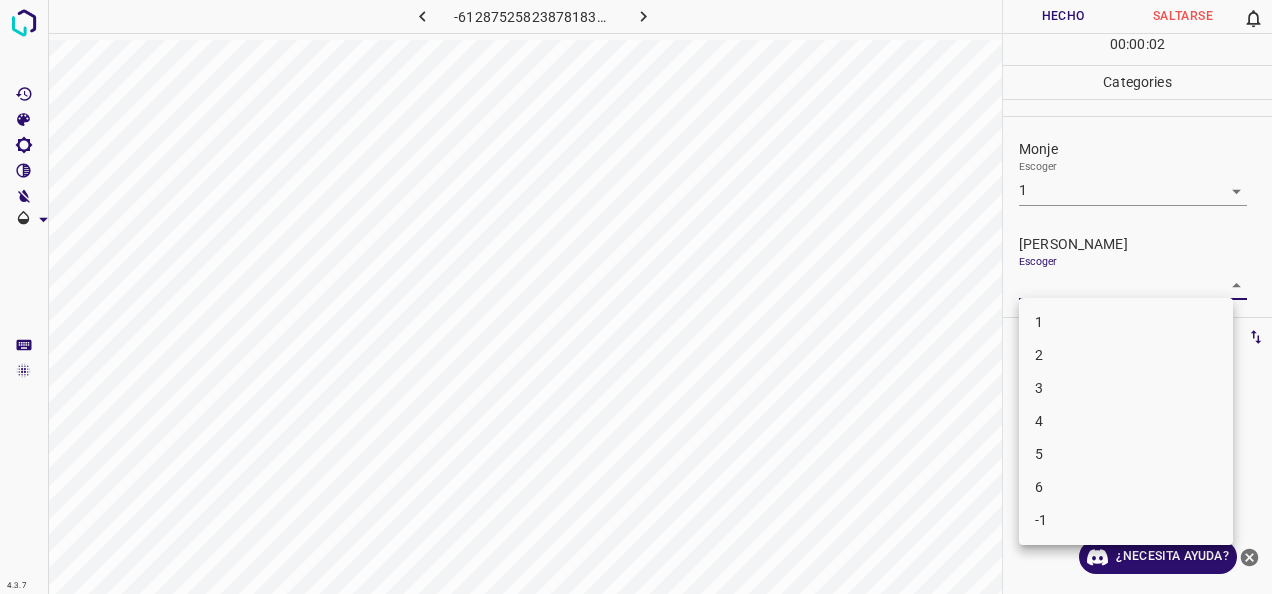 drag, startPoint x: 1227, startPoint y: 283, endPoint x: 1153, endPoint y: 302, distance: 76.40026 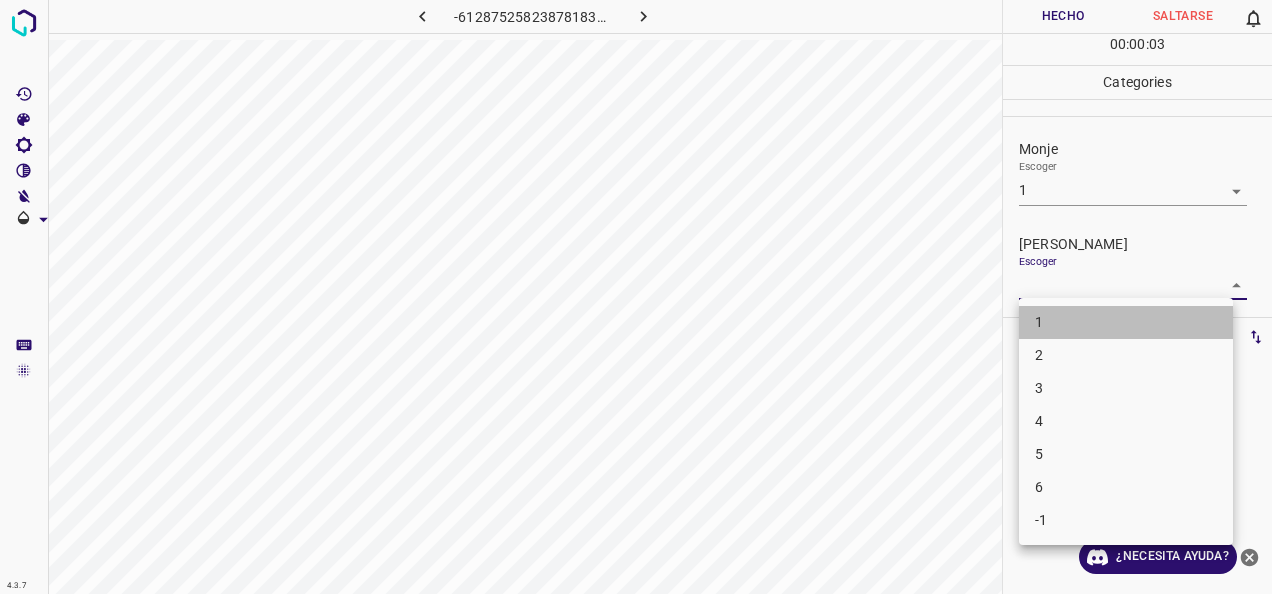 click on "1" at bounding box center (1126, 322) 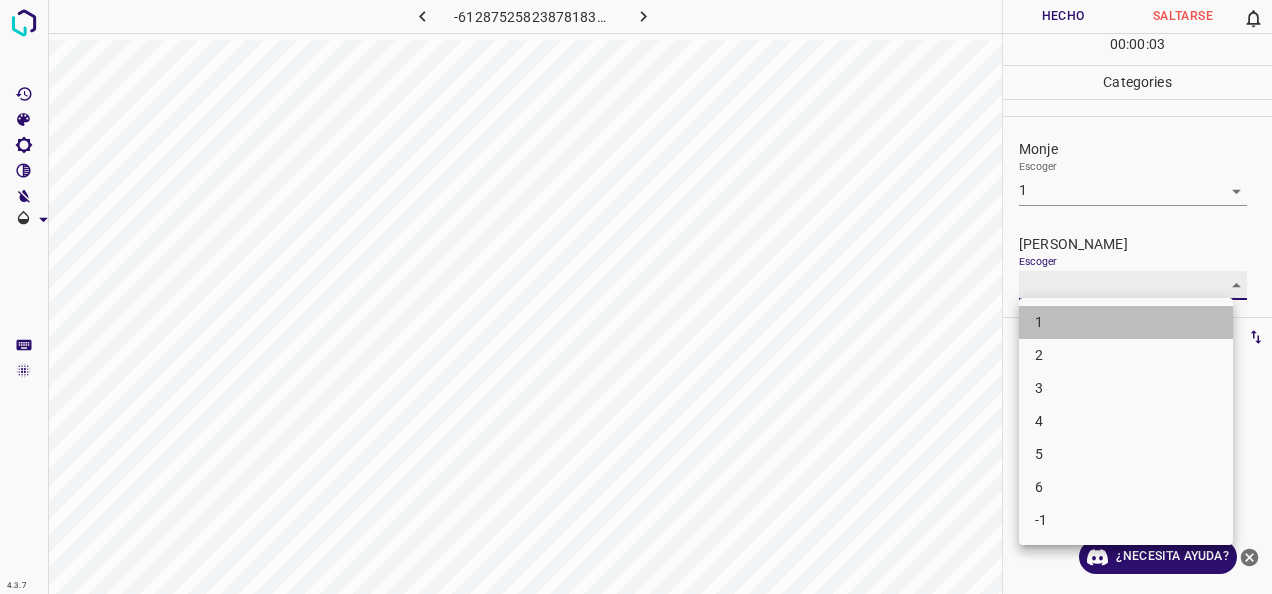type on "1" 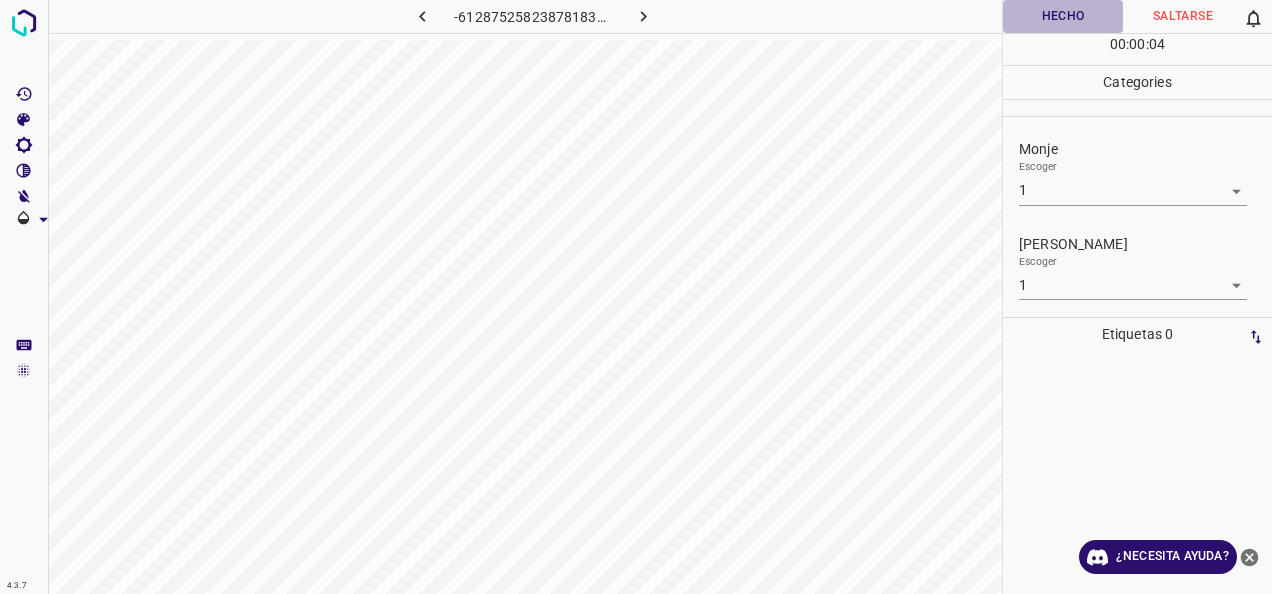 click on "Hecho" at bounding box center (1063, 16) 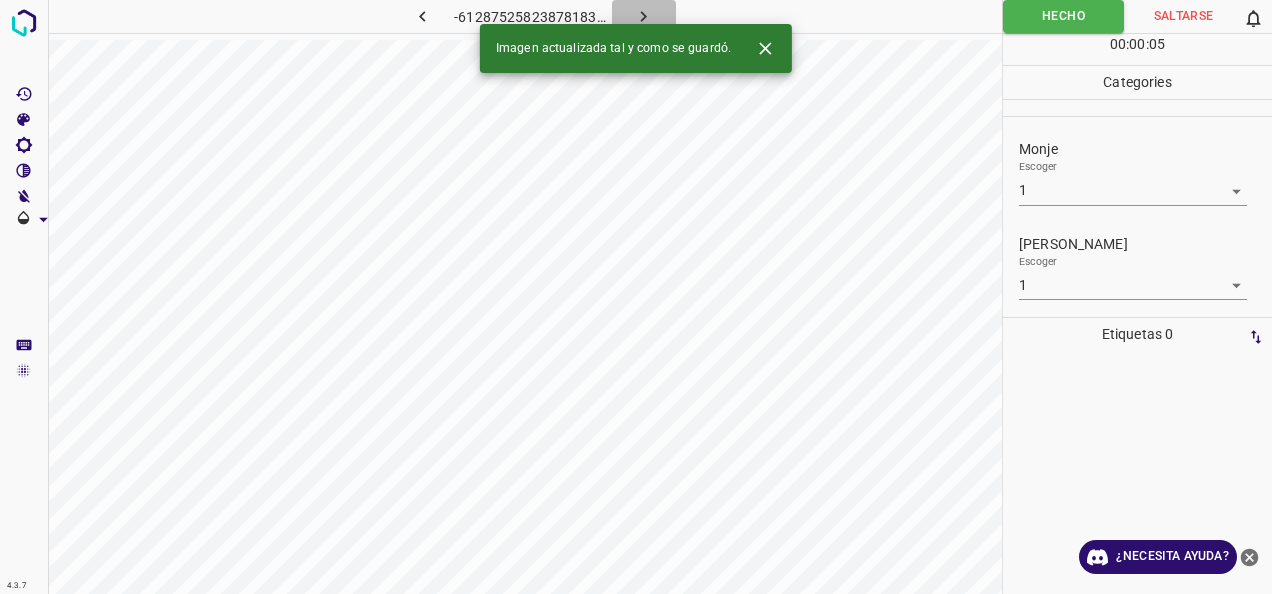 click 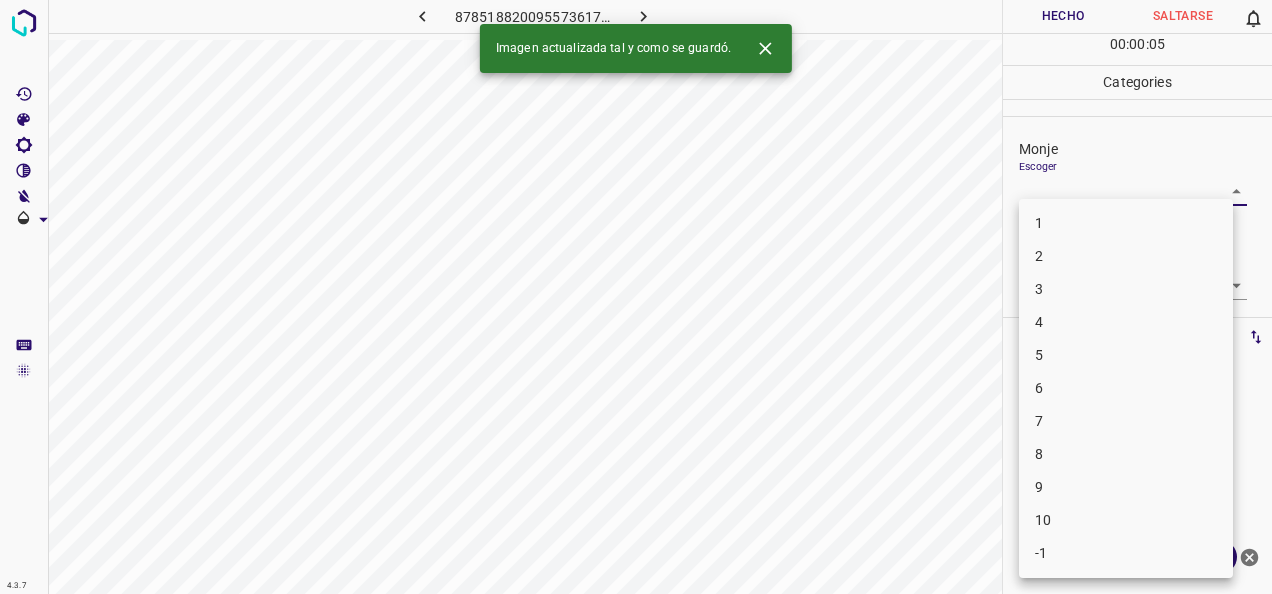 drag, startPoint x: 1203, startPoint y: 190, endPoint x: 1082, endPoint y: 228, distance: 126.82665 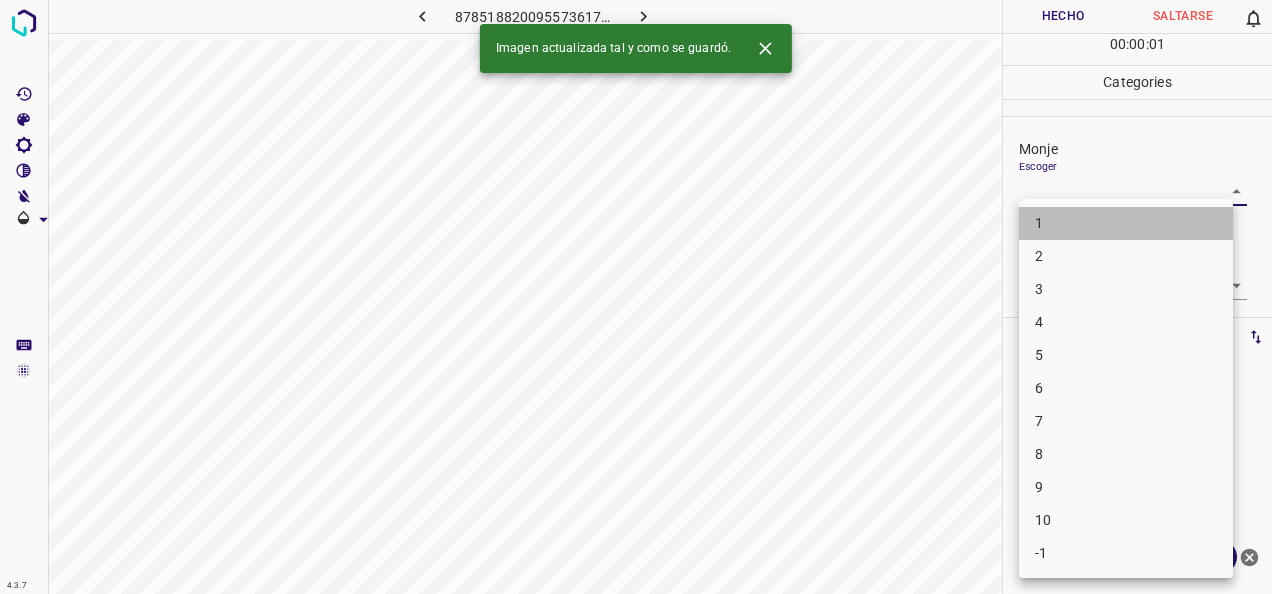 click on "1" at bounding box center [1126, 223] 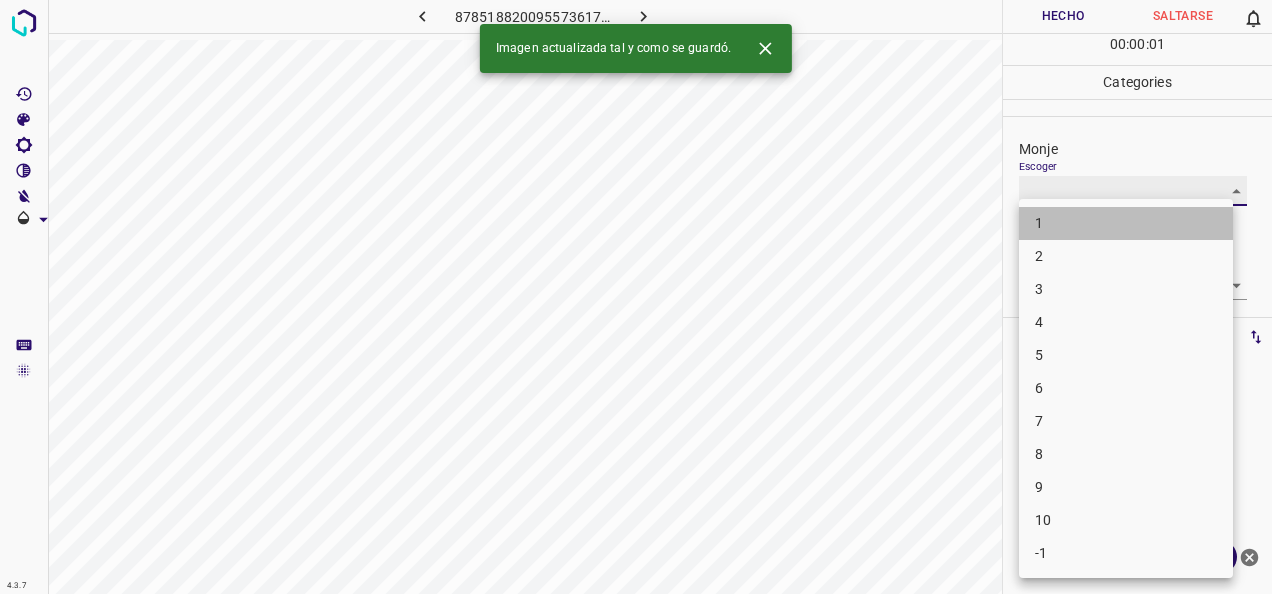 type on "1" 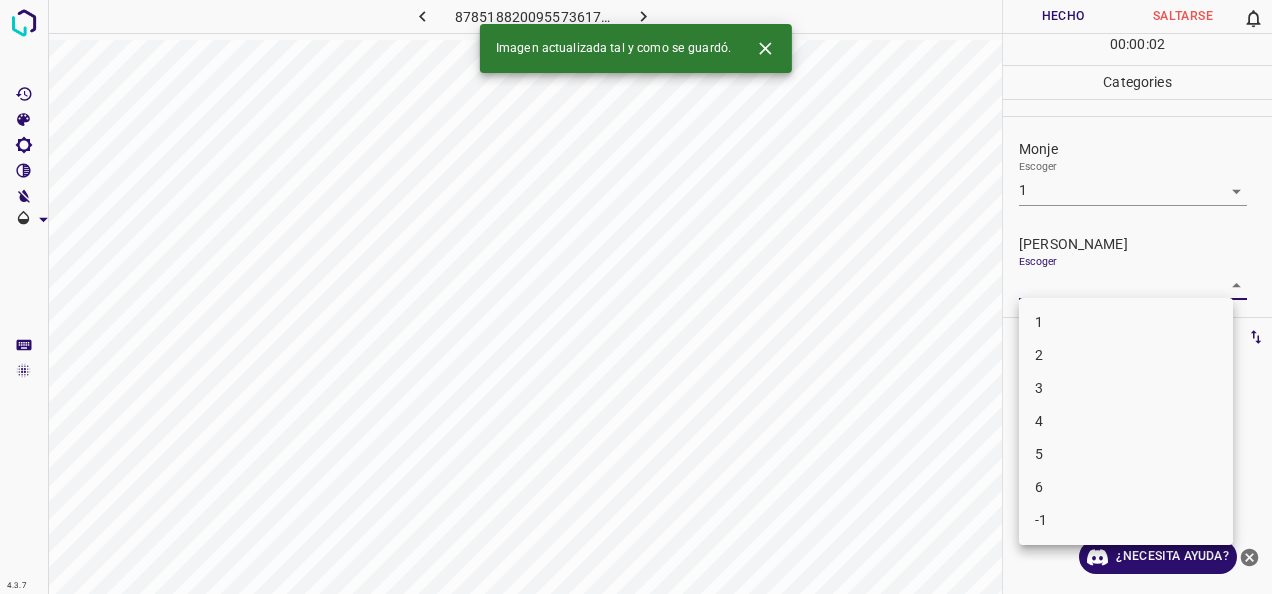 drag, startPoint x: 1206, startPoint y: 276, endPoint x: 1140, endPoint y: 312, distance: 75.17979 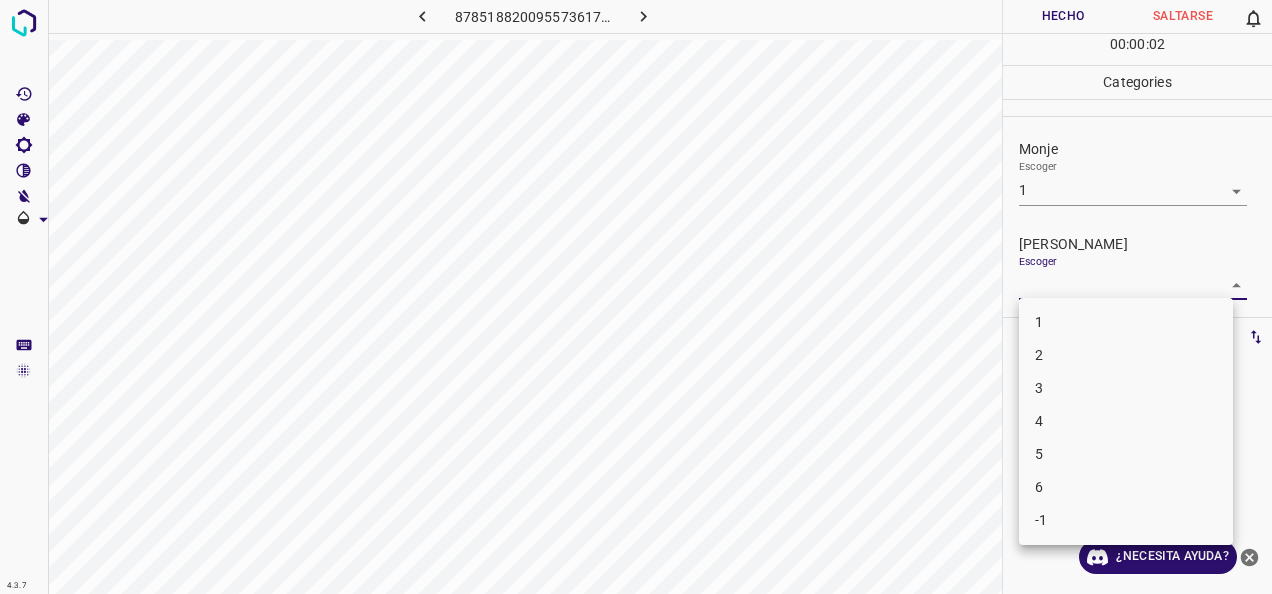 click on "1" at bounding box center [1126, 322] 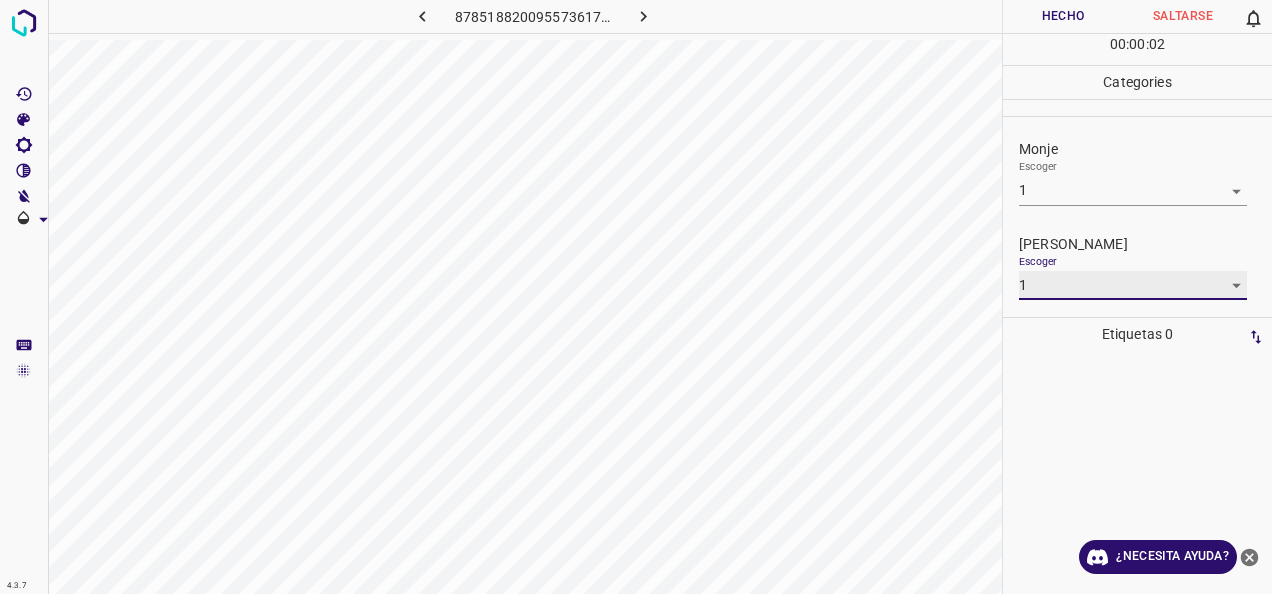 type on "1" 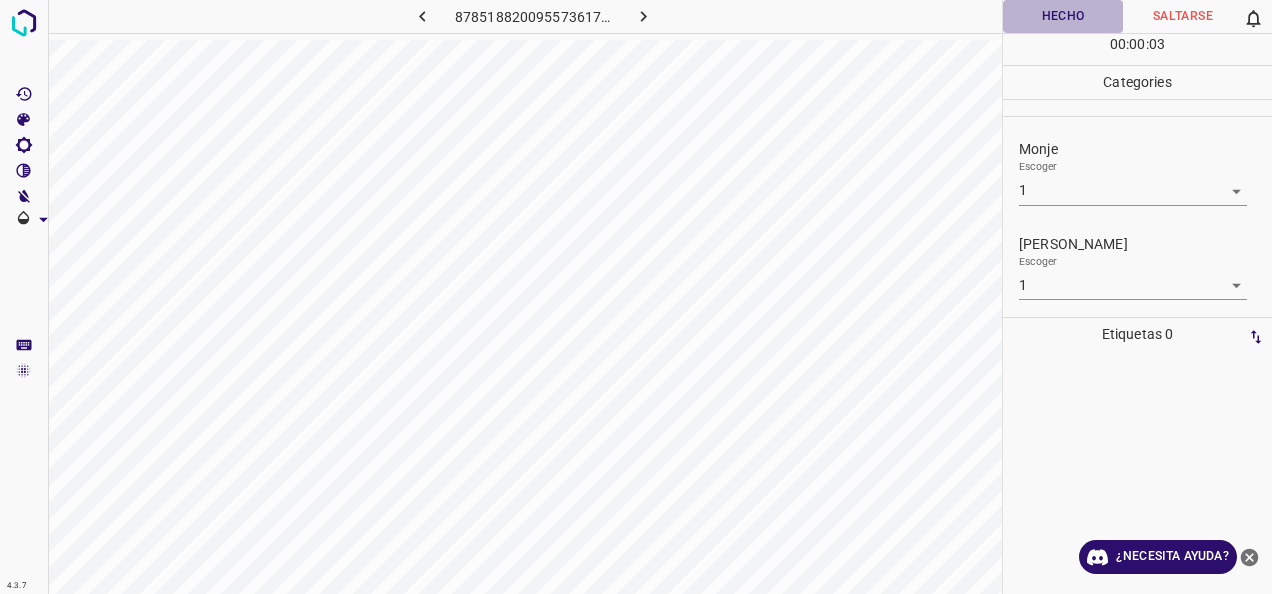 click on "Hecho" at bounding box center [1063, 16] 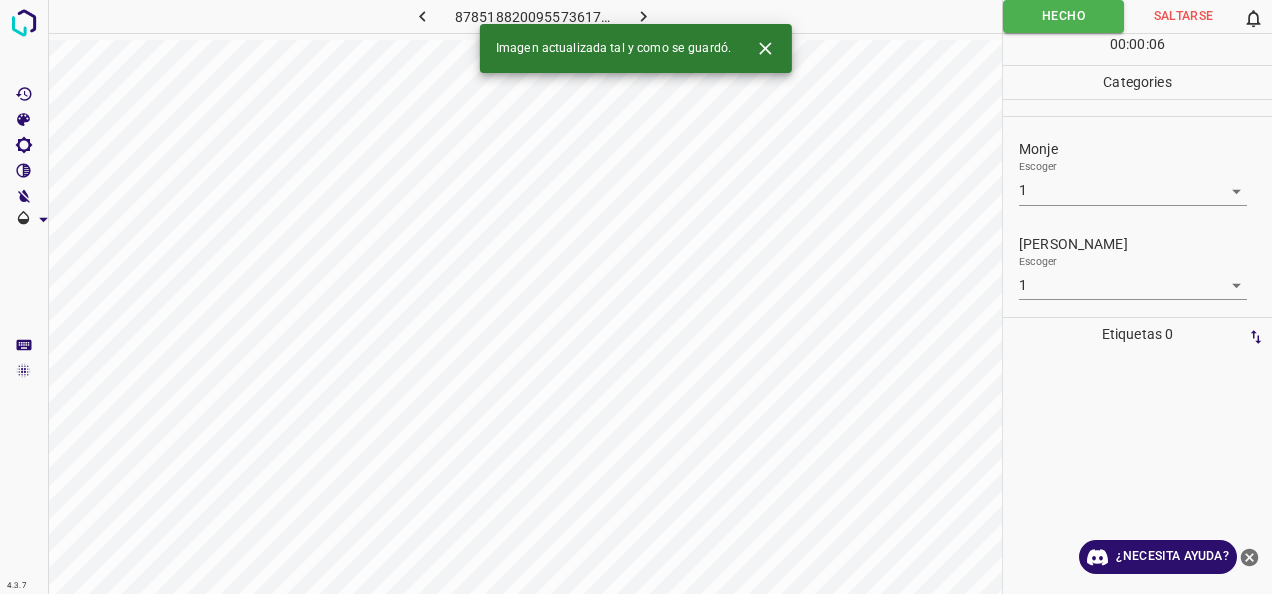 click 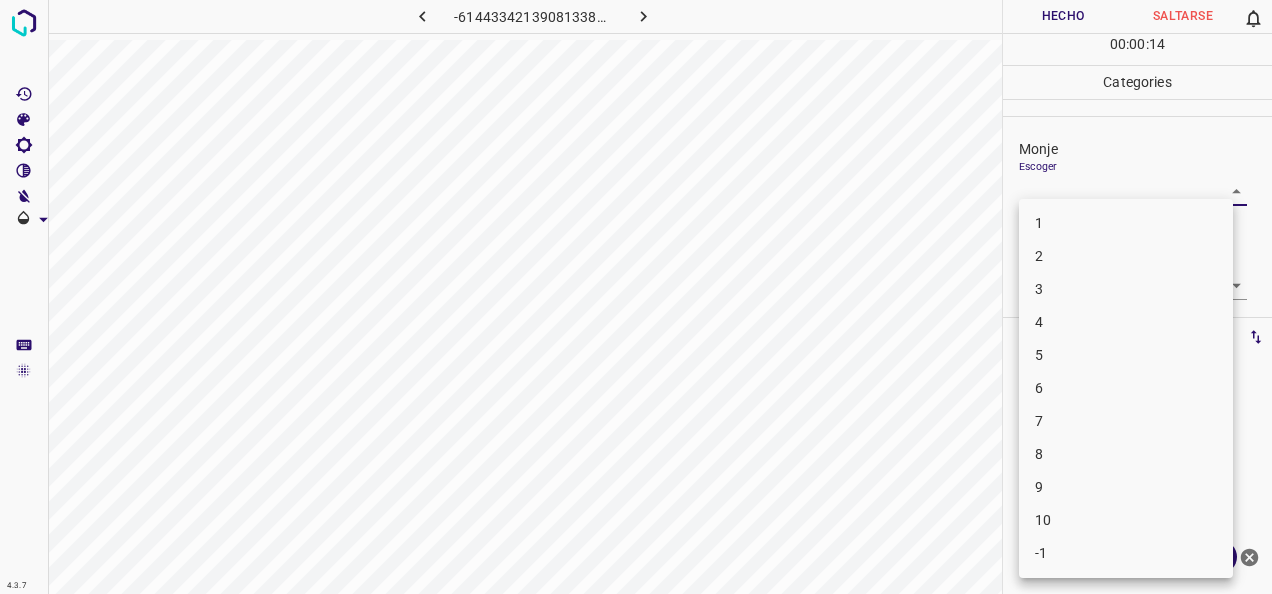 click on "4.3.7 -6144334213908133801.png Hecho Saltarse 0 00   : 00   : 14   Categories Monje  Escoger ​  Fitzpatrick   Escoger ​ Etiquetas 0 Categories 1 Monje 2  Fitzpatrick Herramientas Espacio Cambiar entre modos (Dibujar y Editar) Yo Etiquetado automático R Restaurar zoom M Acercar N Alejar Borrar Eliminar etiqueta de selección Filtros Z Restaurar filtros X Filtro de saturación C Filtro de brillo V Filtro de contraste B Filtro de escala de grises General O Descargar ¿Necesita ayuda? -Mensaje de texto -Esconder -Borrar 1 2 3 4 5 6 7 8 9 10 -1" at bounding box center [636, 297] 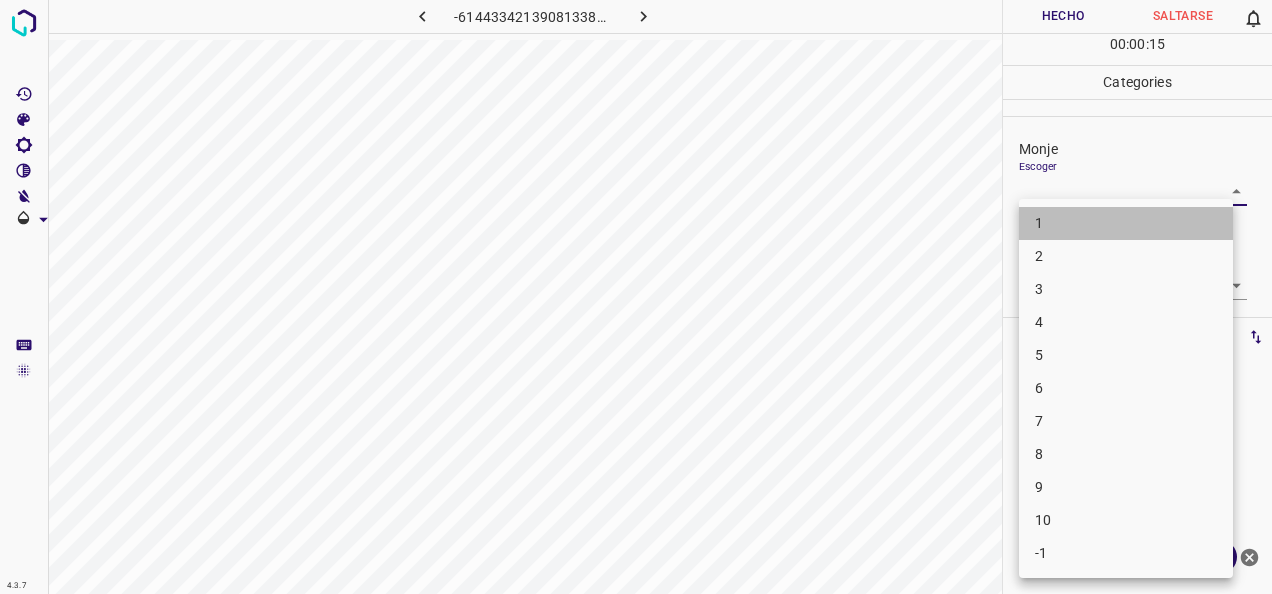 click on "1" at bounding box center [1126, 223] 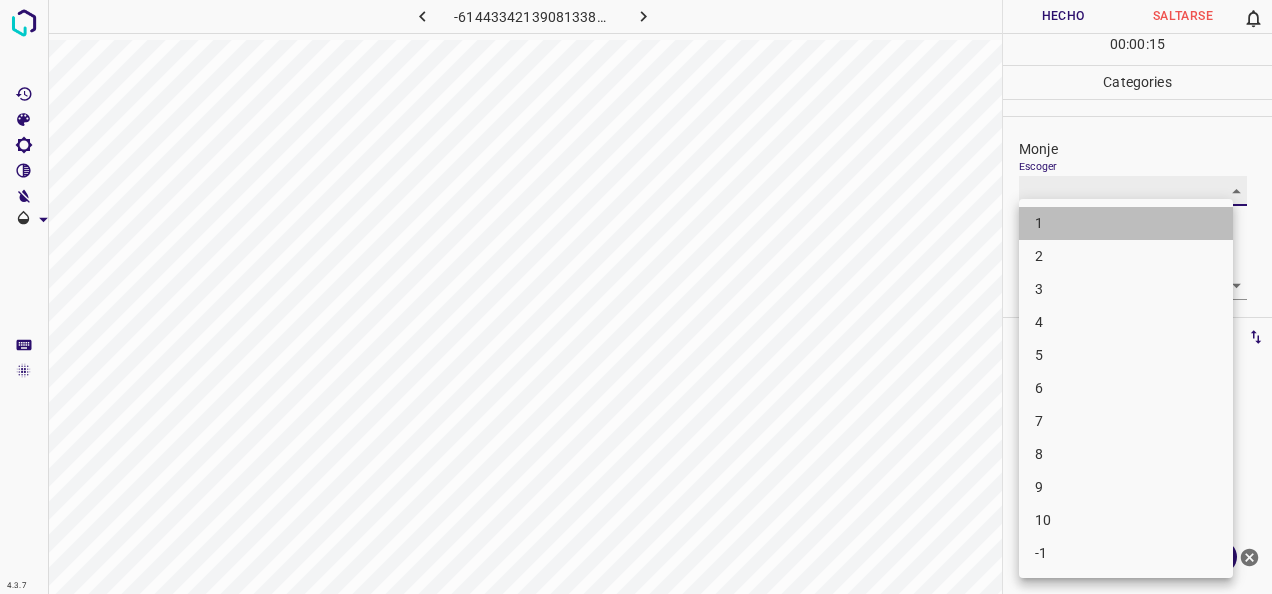 type on "1" 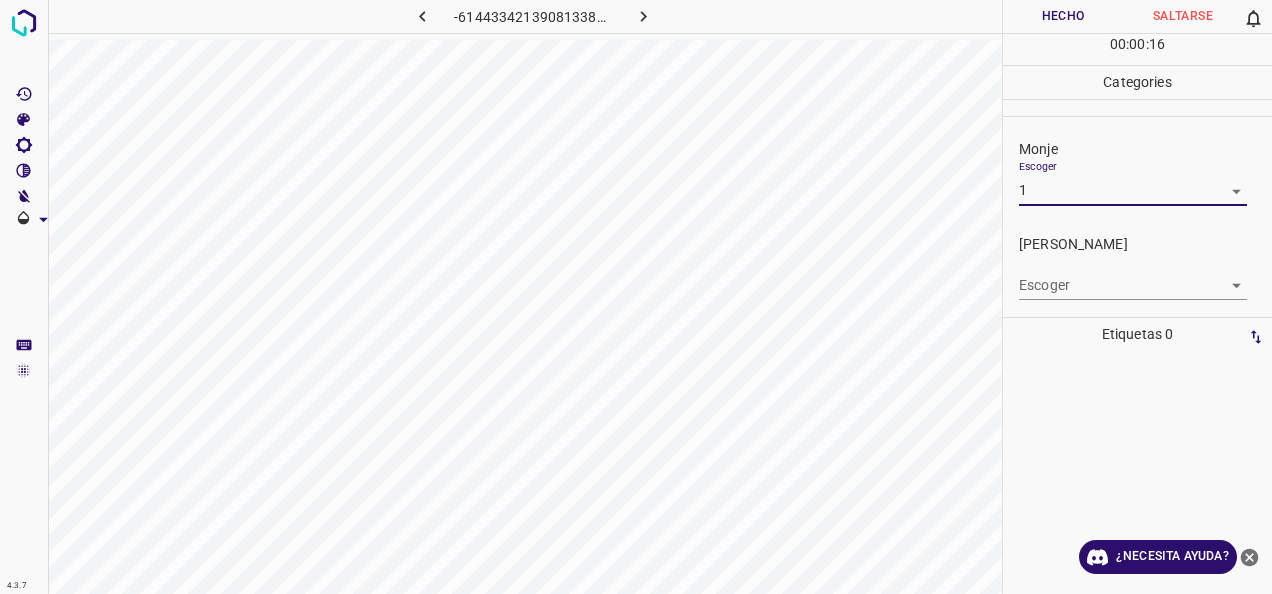 click on "4.3.7 -6144334213908133801.png Hecho Saltarse 0 00   : 00   : 16   Categories Monje  Escoger 1 1  Fitzpatrick   Escoger ​ Etiquetas 0 Categories 1 Monje 2  Fitzpatrick Herramientas Espacio Cambiar entre modos (Dibujar y Editar) Yo Etiquetado automático R Restaurar zoom M Acercar N Alejar Borrar Eliminar etiqueta de selección Filtros Z Restaurar filtros X Filtro de saturación C Filtro de brillo V Filtro de contraste B Filtro de escala de grises General O Descargar ¿Necesita ayuda? -Mensaje de texto -Esconder -Borrar" at bounding box center [636, 297] 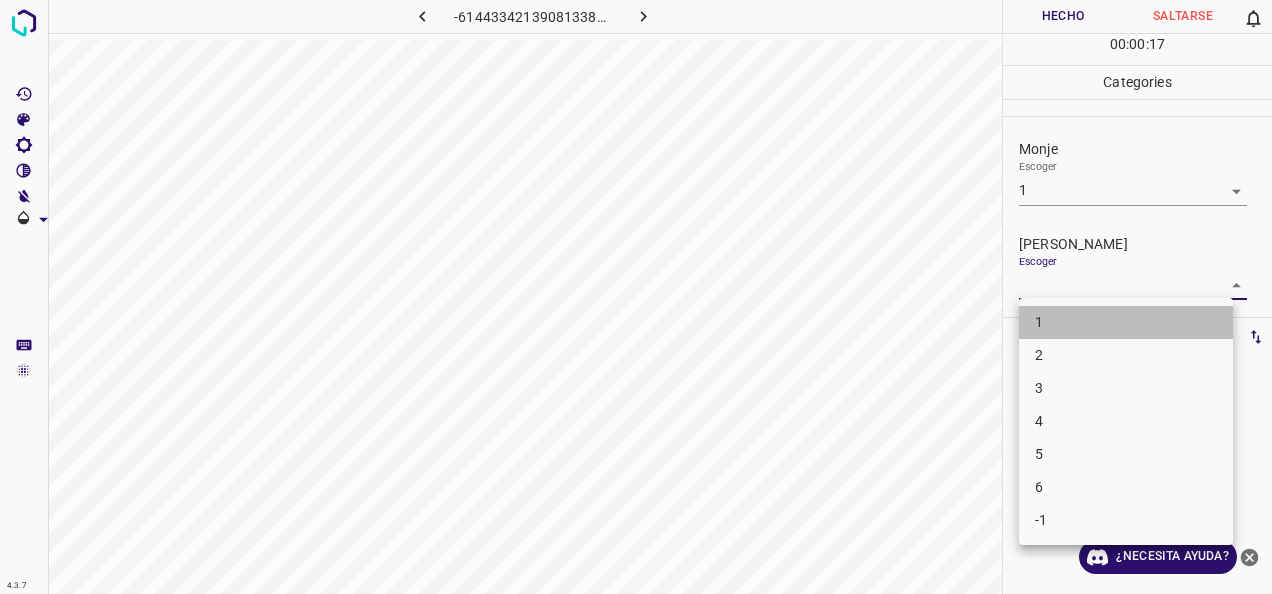 click on "1" at bounding box center [1126, 322] 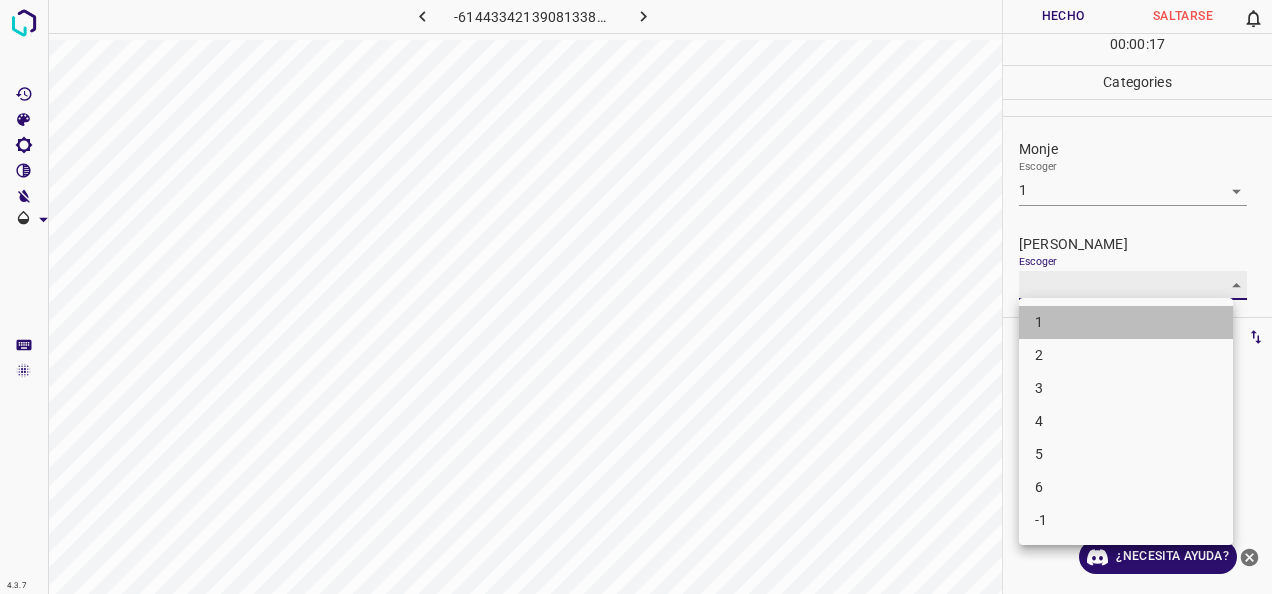 type on "1" 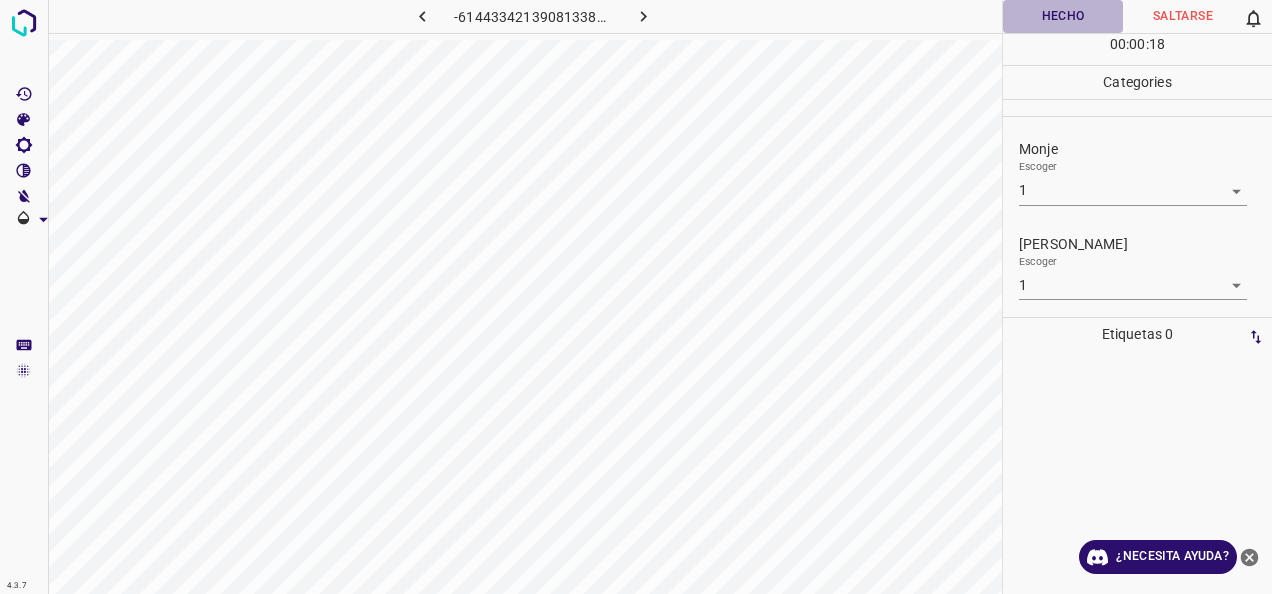 click on "Hecho" at bounding box center [1063, 16] 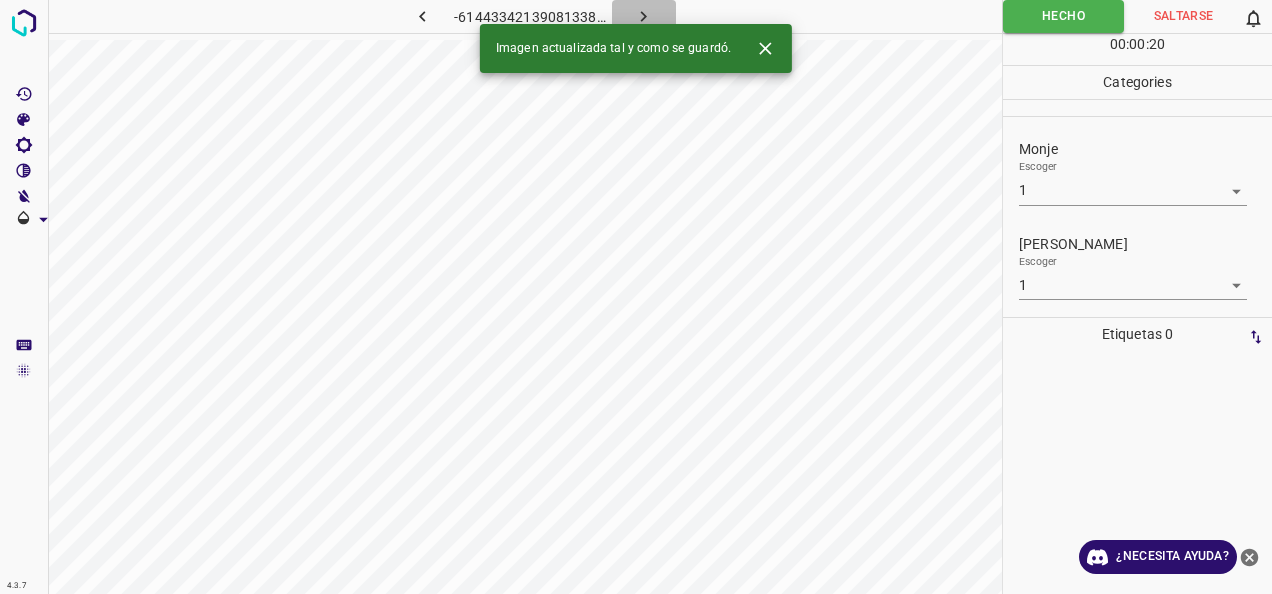 click 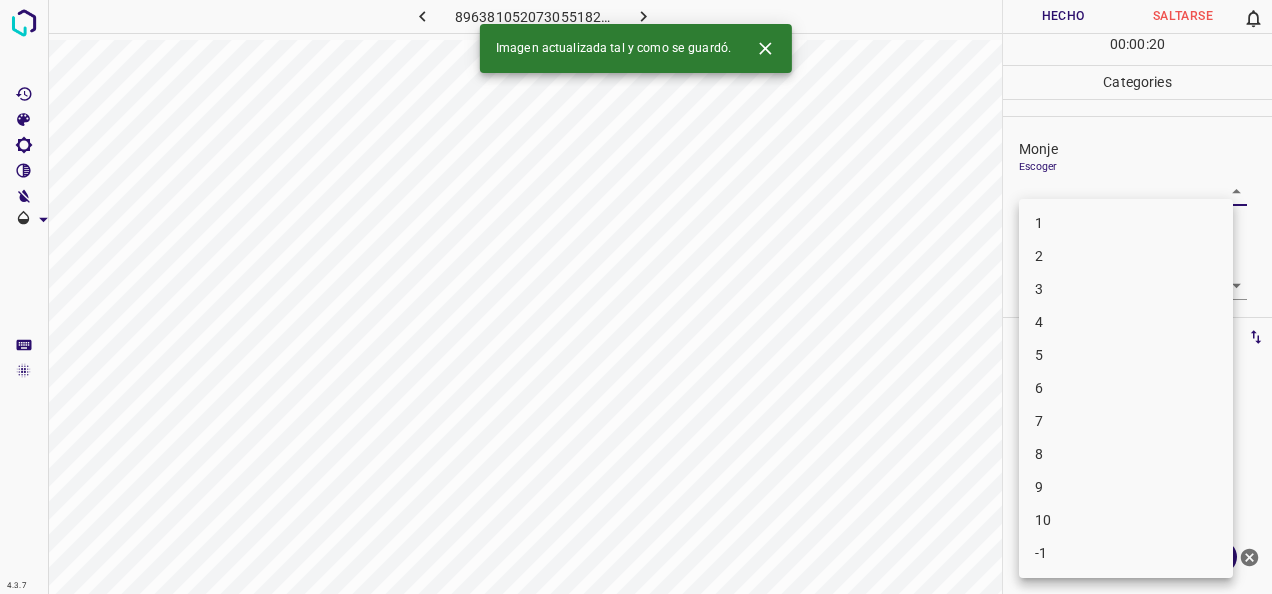 click on "4.3.7 8963810520730551823.png Hecho Saltarse 0 00   : 00   : 20   Categories Monje  Escoger ​  Fitzpatrick   Escoger ​ Etiquetas 0 Categories 1 Monje 2  Fitzpatrick Herramientas Espacio Cambiar entre modos (Dibujar y Editar) Yo Etiquetado automático R Restaurar zoom M Acercar N Alejar Borrar Eliminar etiqueta de selección Filtros Z Restaurar filtros X Filtro de saturación C Filtro de brillo V Filtro de contraste B Filtro de escala de grises General O Descargar Imagen actualizada tal y como se guardó. ¿Necesita ayuda? -Mensaje de texto -Esconder -Borrar 1 2 3 4 5 6 7 8 9 10 -1" at bounding box center (636, 297) 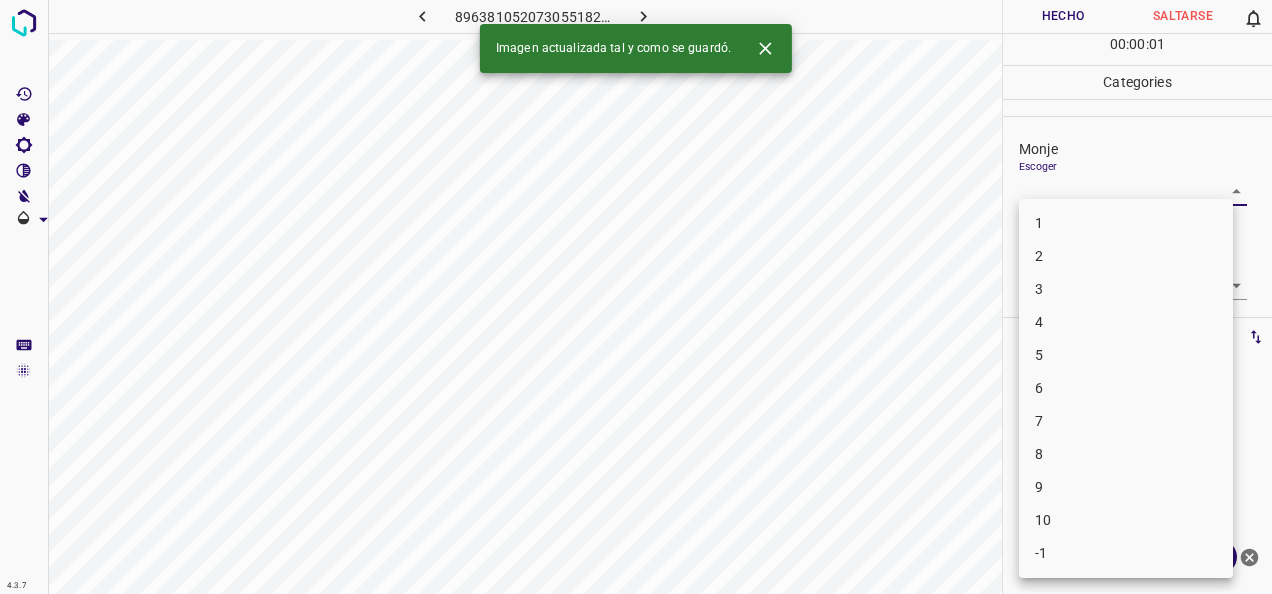click on "1" at bounding box center (1126, 223) 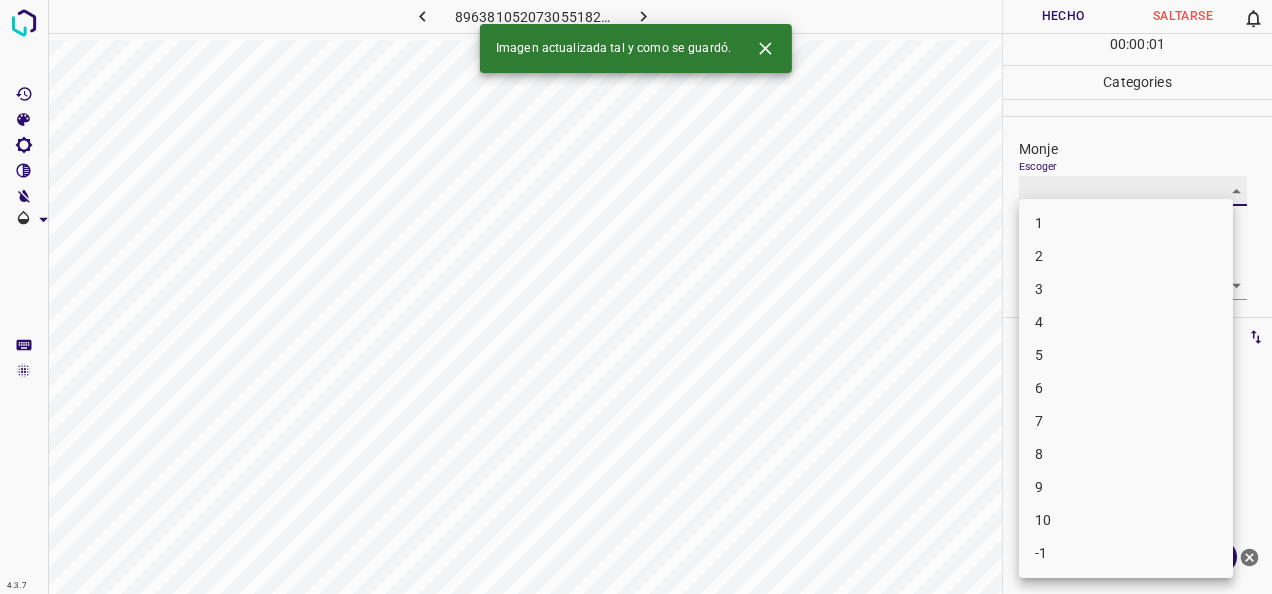 type on "1" 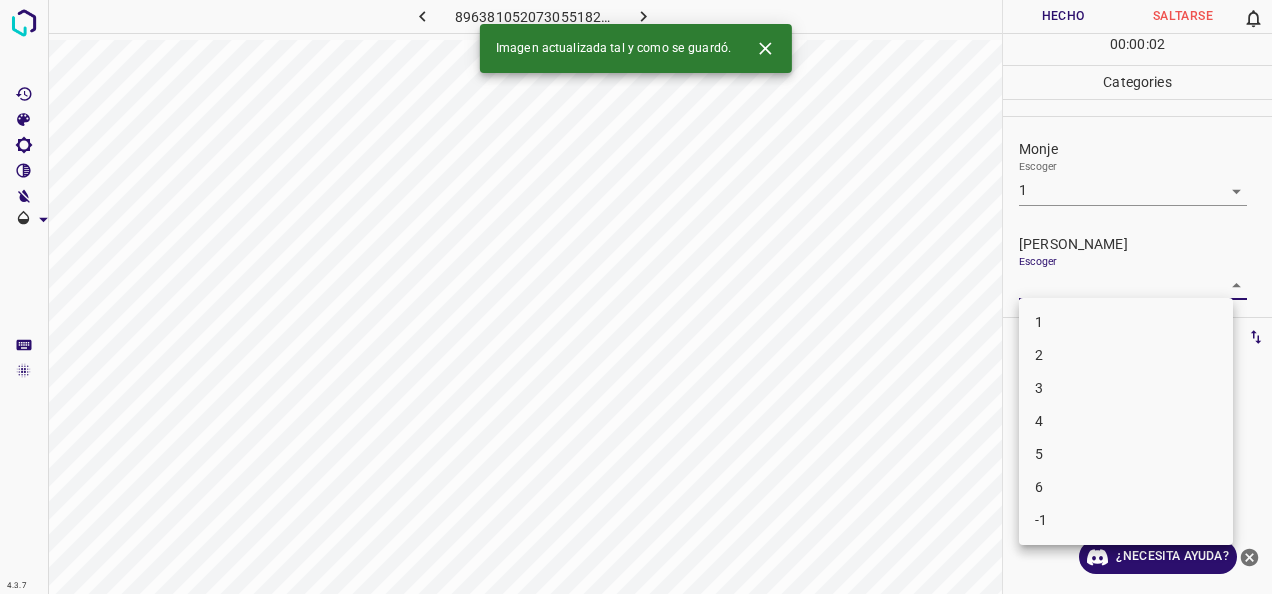 click on "4.3.7 8963810520730551823.png Hecho Saltarse 0 00   : 00   : 02   Categories Monje  Escoger 1 1  Fitzpatrick   Escoger ​ Etiquetas 0 Categories 1 Monje 2  Fitzpatrick Herramientas Espacio Cambiar entre modos (Dibujar y Editar) Yo Etiquetado automático R Restaurar zoom M Acercar N Alejar Borrar Eliminar etiqueta de selección Filtros Z Restaurar filtros X Filtro de saturación C Filtro de brillo V Filtro de contraste B Filtro de escala de grises General O Descargar Imagen actualizada tal y como se guardó. ¿Necesita ayuda? -Mensaje de texto -Esconder -Borrar 1 2 3 4 5 6 -1" at bounding box center (636, 297) 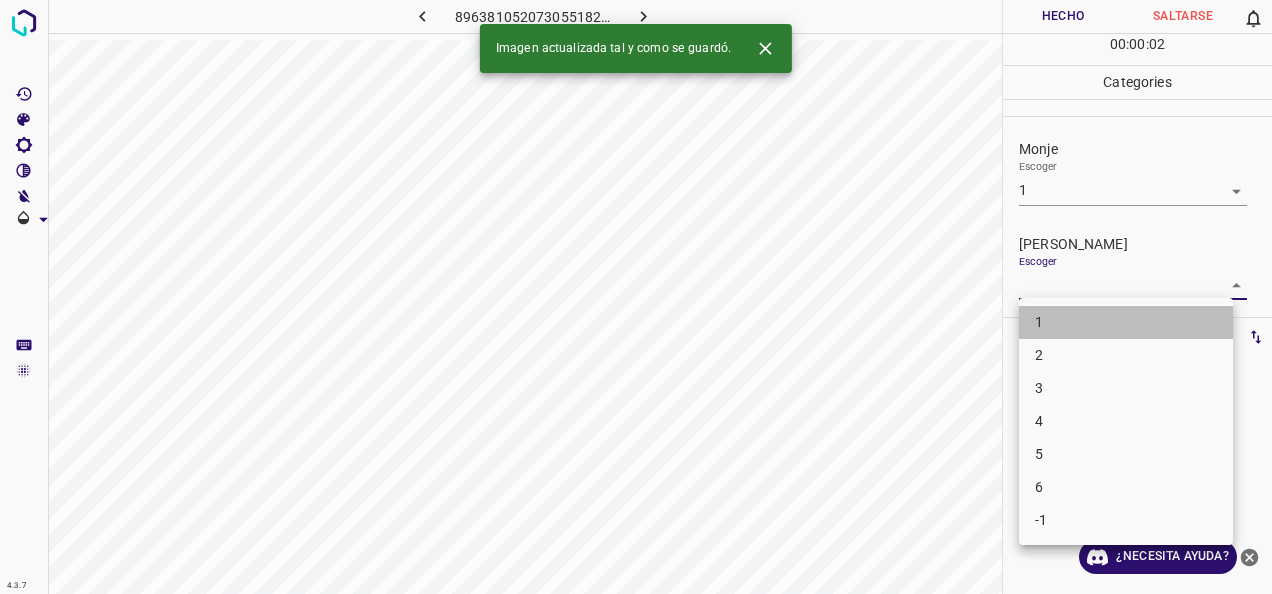 click on "1" at bounding box center (1126, 322) 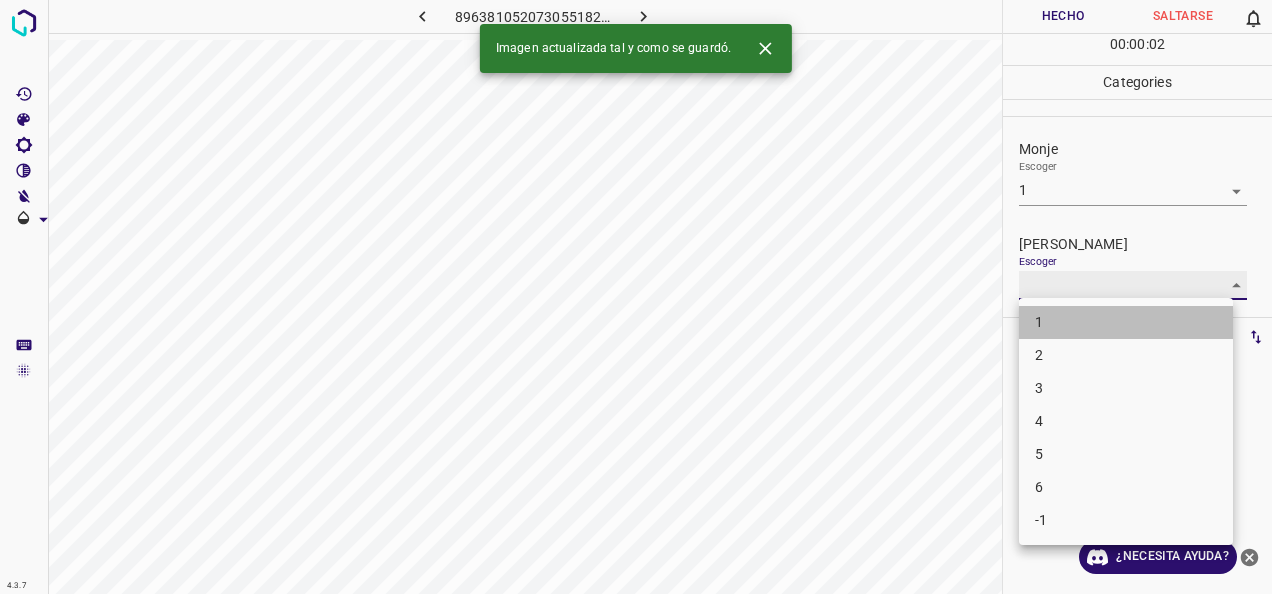 type on "1" 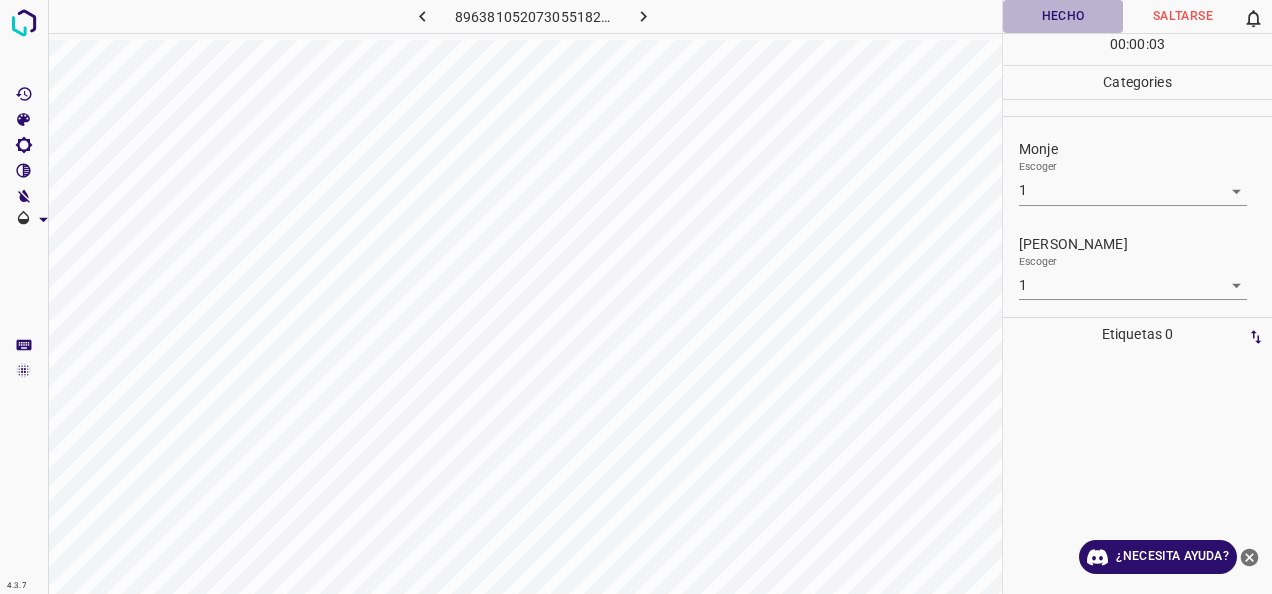 click on "Hecho" at bounding box center (1063, 16) 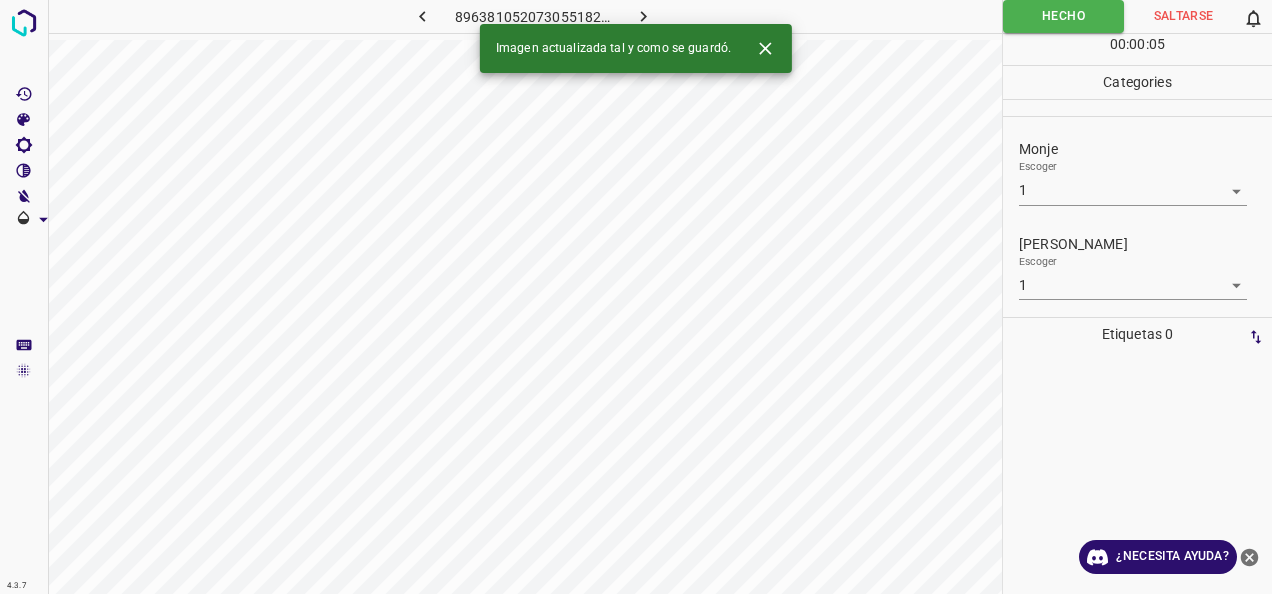 click at bounding box center (643, 16) 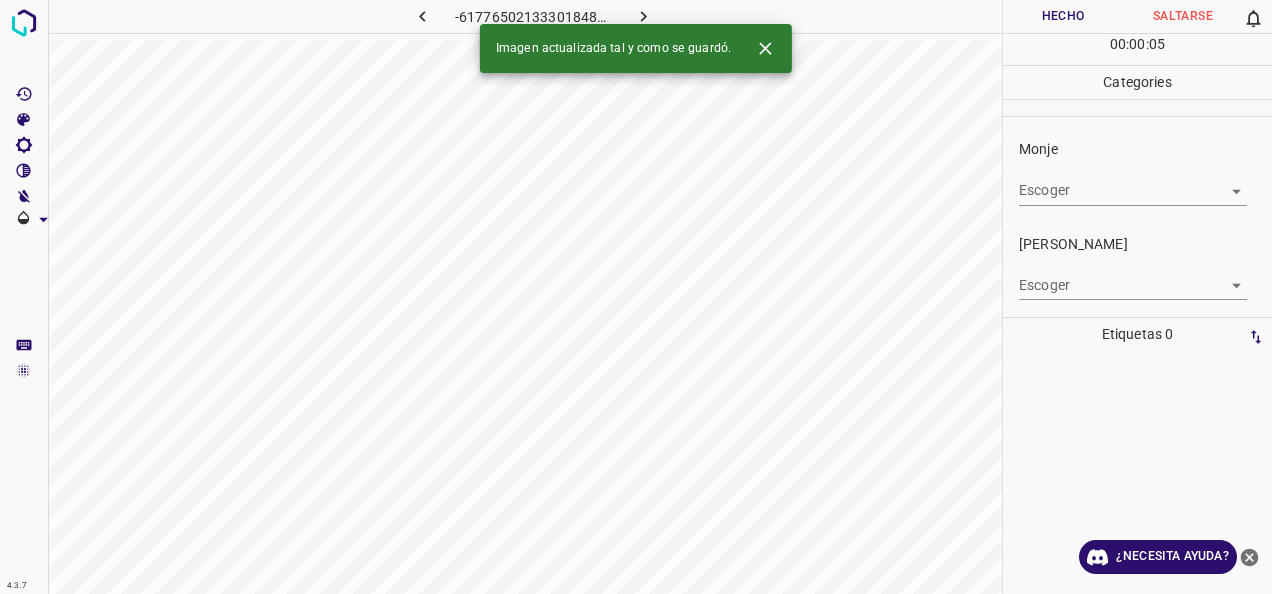 click on "Monje  Escoger ​" at bounding box center [1137, 172] 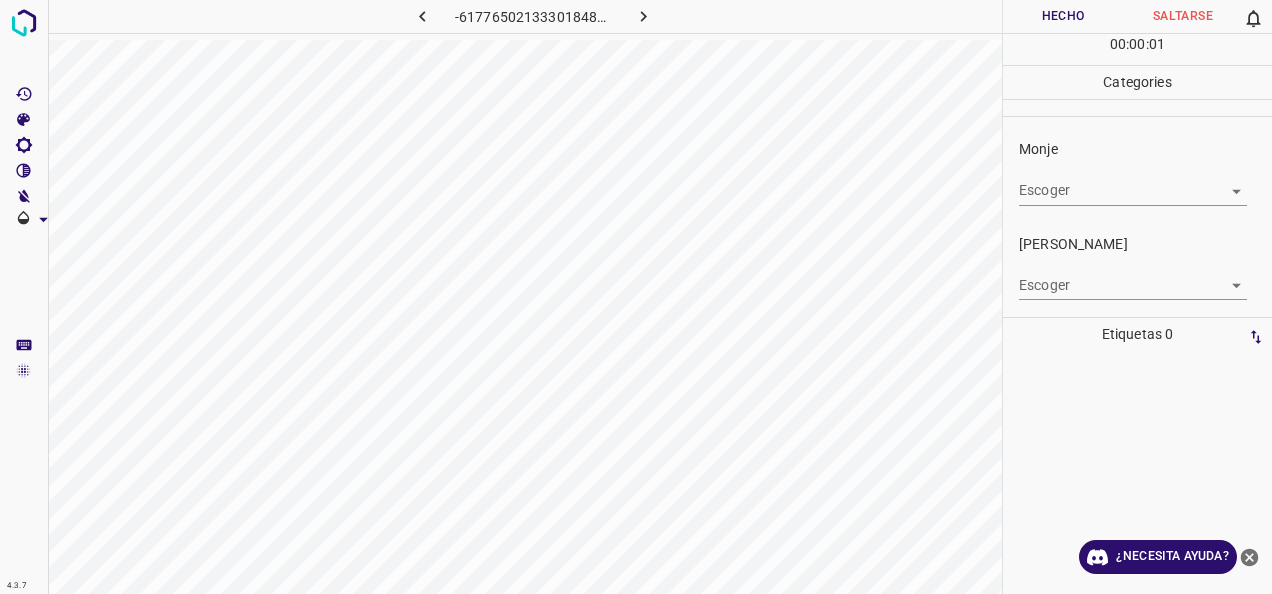 click on "4.3.7 -617765021333018481.png Hecho Saltarse 0 00   : 00   : 01   Categories Monje  Escoger ​  Fitzpatrick   Escoger ​ Etiquetas 0 Categories 1 Monje 2  Fitzpatrick Herramientas Espacio Cambiar entre modos (Dibujar y Editar) Yo Etiquetado automático R Restaurar zoom M Acercar N Alejar Borrar Eliminar etiqueta de selección Filtros Z Restaurar filtros X Filtro de saturación C Filtro de brillo V Filtro de contraste B Filtro de escala de grises General O Descargar ¿Necesita ayuda? -Mensaje de texto -Esconder -Borrar" at bounding box center [636, 297] 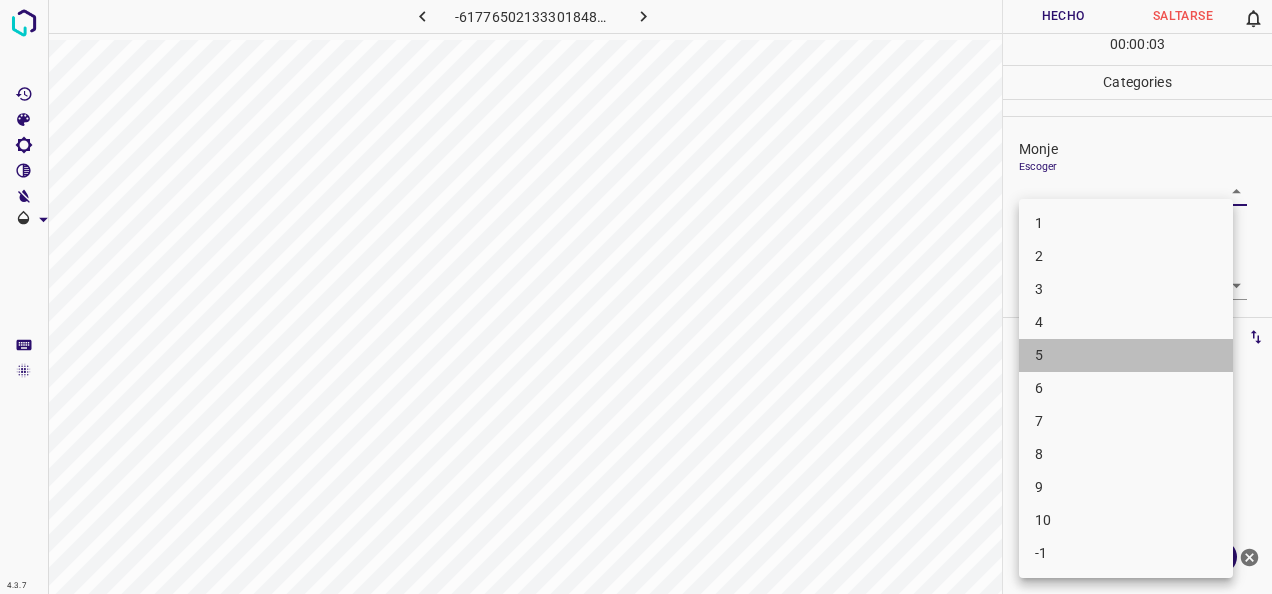 click on "5" at bounding box center (1126, 355) 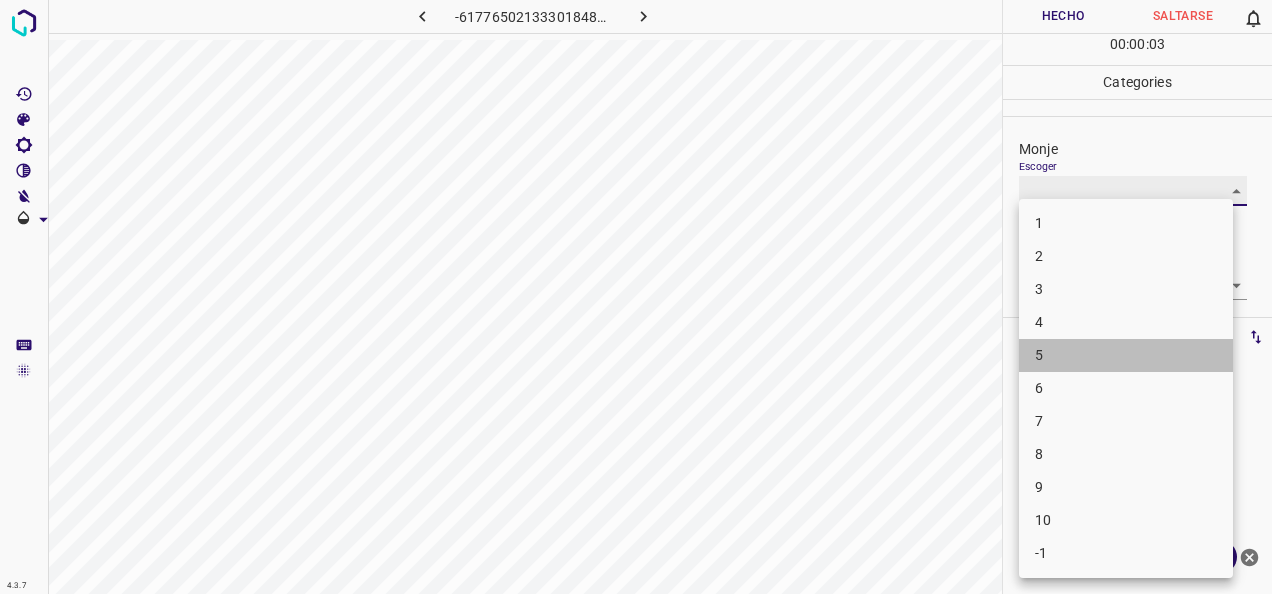 type on "5" 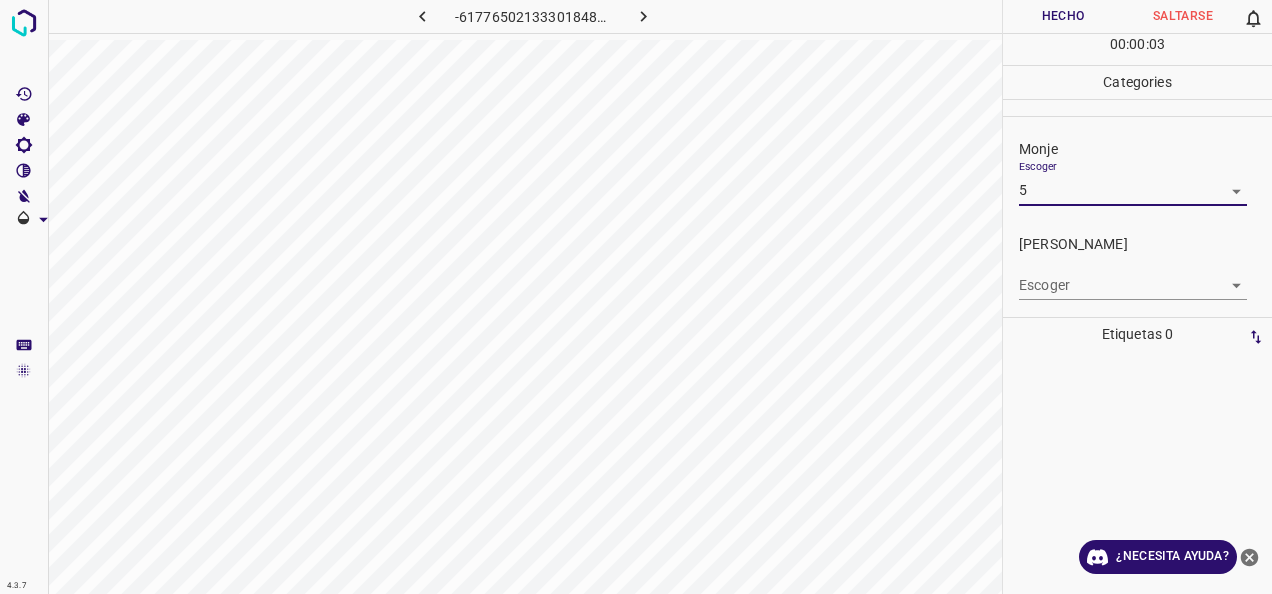 click on "4.3.7 -617765021333018481.png Hecho Saltarse 0 00   : 00   : 03   Categories Monje  Escoger 5 5  Fitzpatrick   Escoger ​ Etiquetas 0 Categories 1 Monje 2  Fitzpatrick Herramientas Espacio Cambiar entre modos (Dibujar y Editar) Yo Etiquetado automático R Restaurar zoom M Acercar N Alejar Borrar Eliminar etiqueta de selección Filtros Z Restaurar filtros X Filtro de saturación C Filtro de brillo V Filtro de contraste B Filtro de escala de grises General O Descargar ¿Necesita ayuda? -Mensaje de texto -Esconder -Borrar" at bounding box center (636, 297) 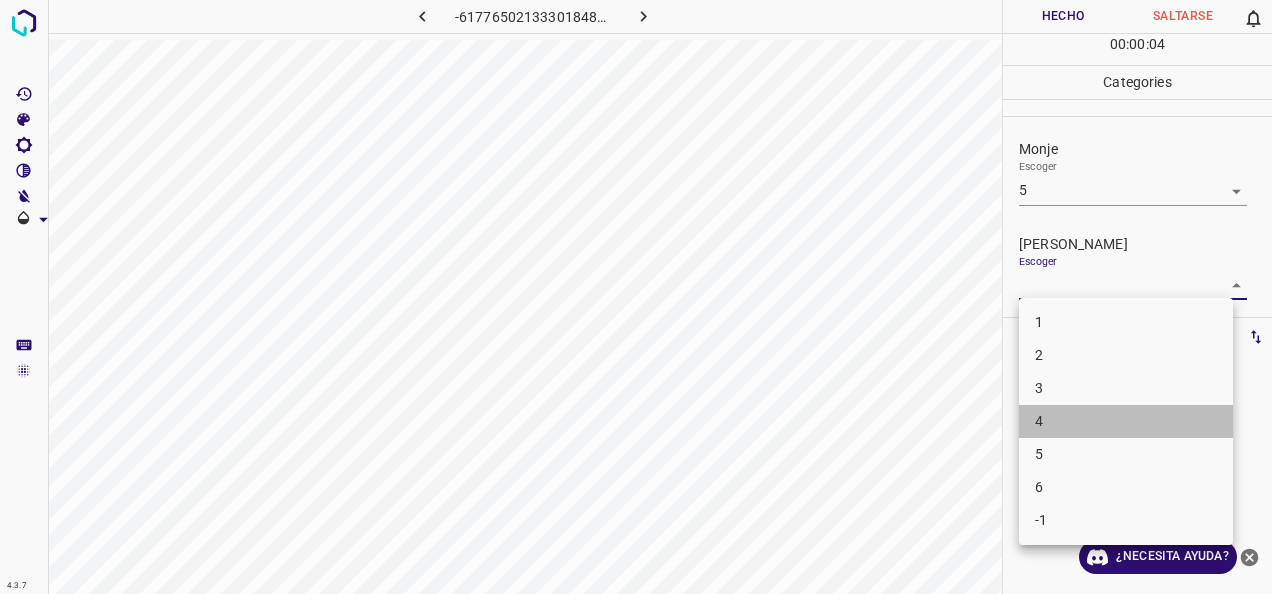 click on "4" at bounding box center [1126, 421] 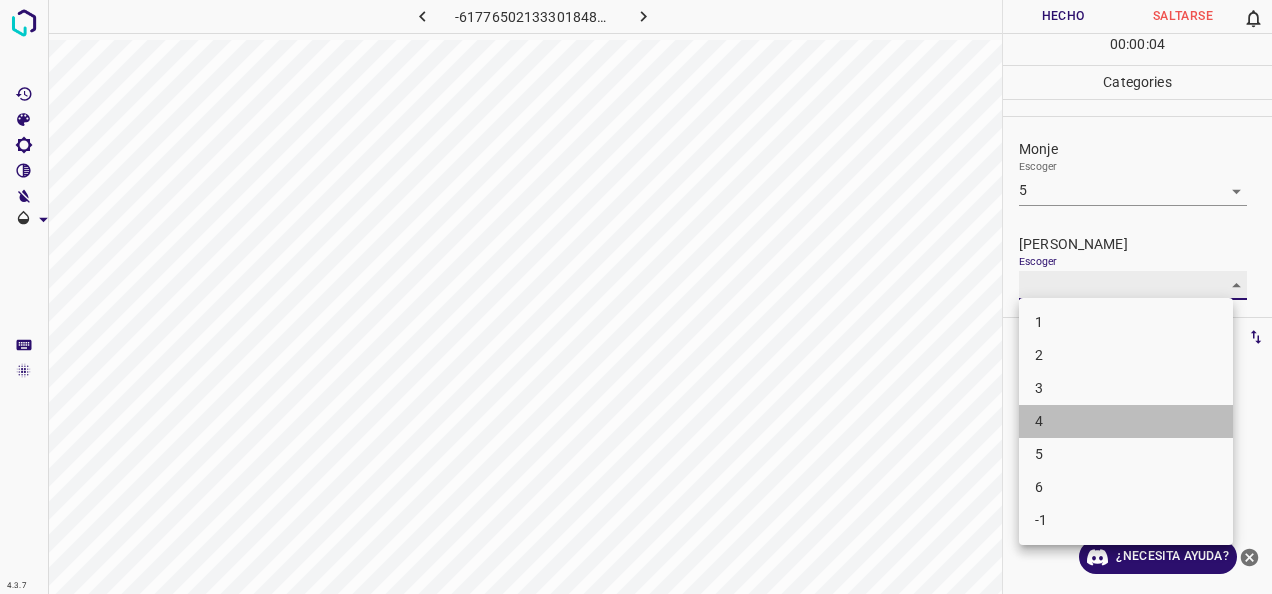 type on "4" 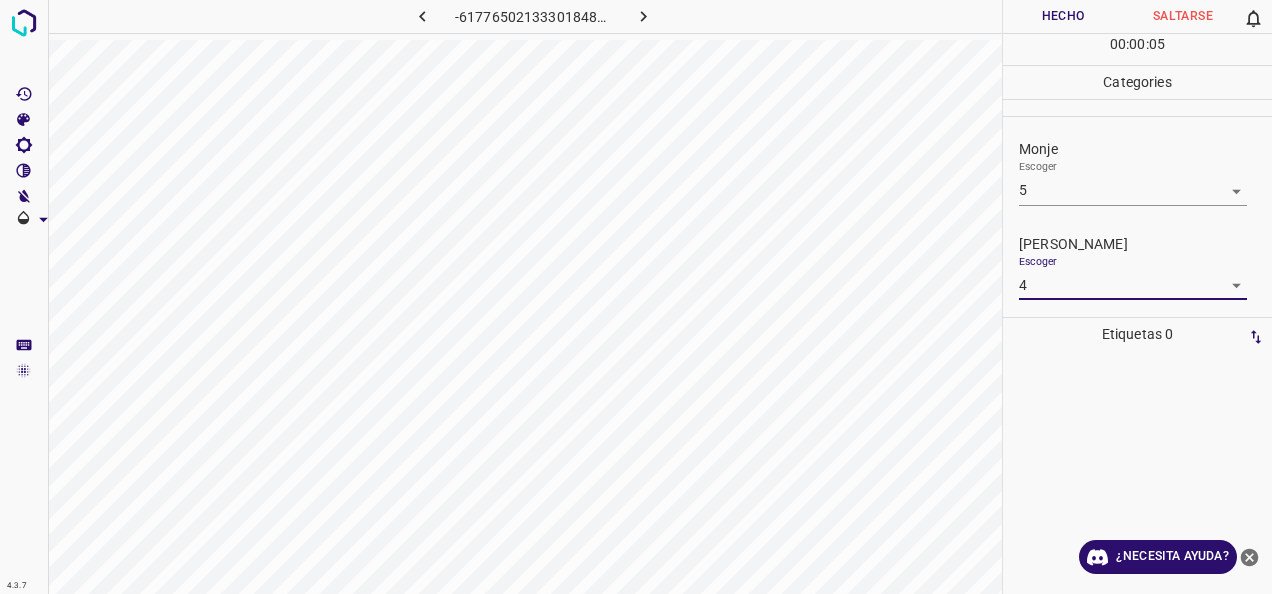 click on "Hecho" at bounding box center [1063, 16] 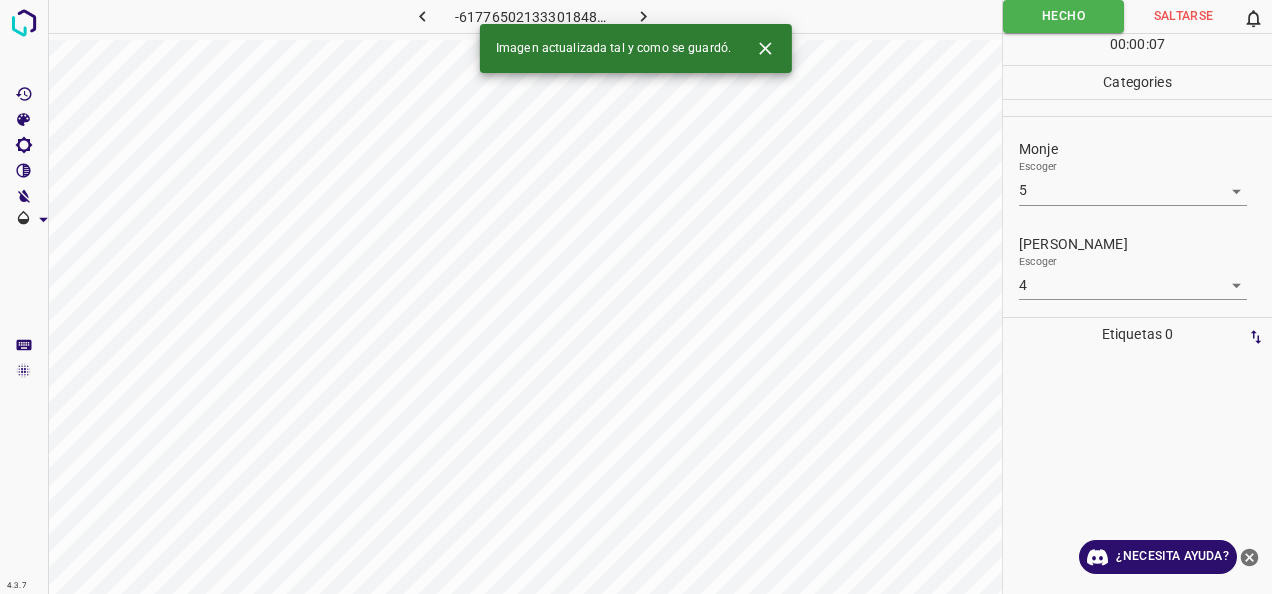 click 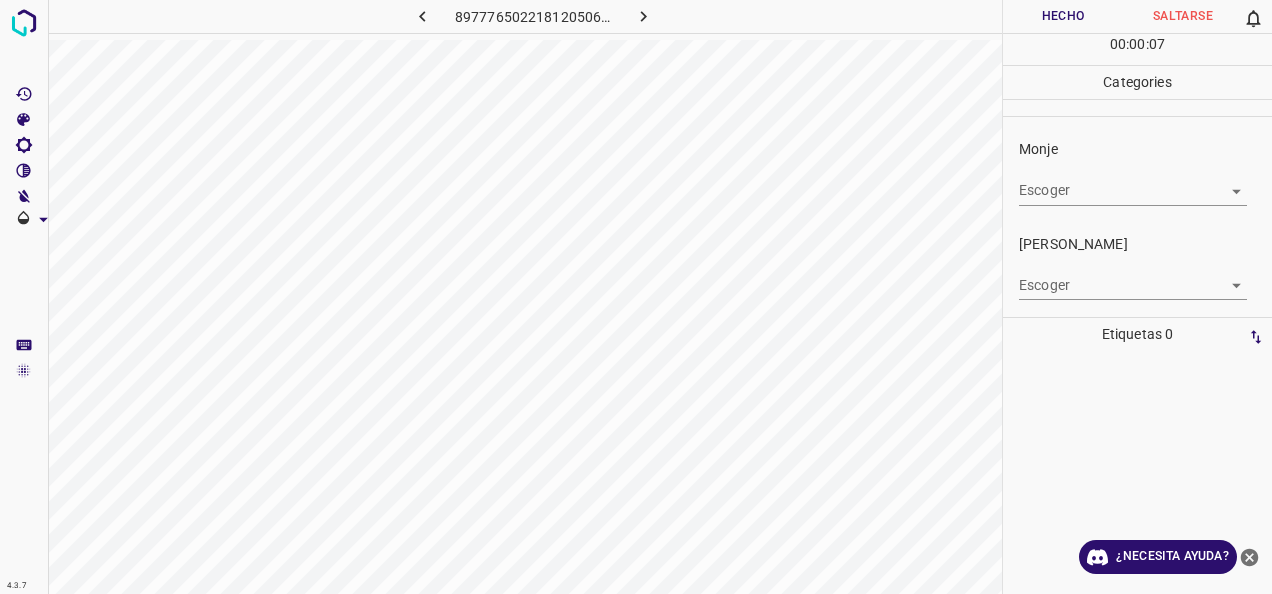 click on "4.3.7 8977765022181205065.png Hecho Saltarse 0 00   : 00   : 07   Categories Monje  Escoger ​  Fitzpatrick   Escoger ​ Etiquetas 0 Categories 1 Monje 2  Fitzpatrick Herramientas Espacio Cambiar entre modos (Dibujar y Editar) Yo Etiquetado automático R Restaurar zoom M Acercar N Alejar Borrar Eliminar etiqueta de selección Filtros Z Restaurar filtros X Filtro de saturación C Filtro de brillo V Filtro de contraste B Filtro de escala de grises General O Descargar ¿Necesita ayuda? -Mensaje de texto -Esconder -Borrar" at bounding box center [636, 297] 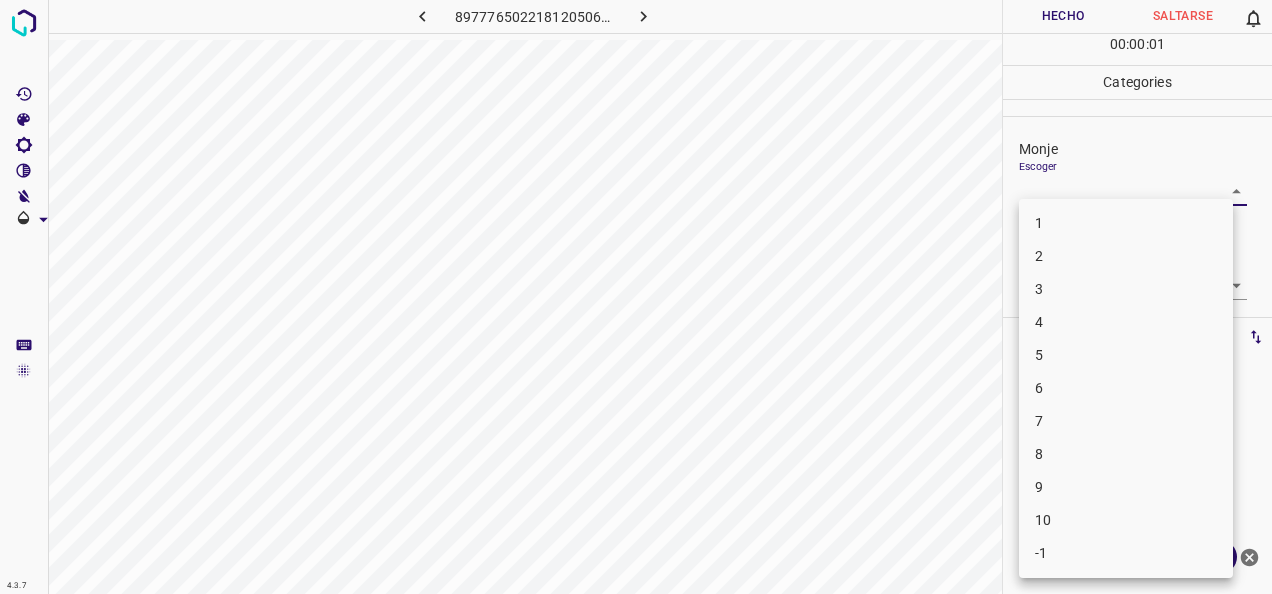 click on "2" at bounding box center (1126, 256) 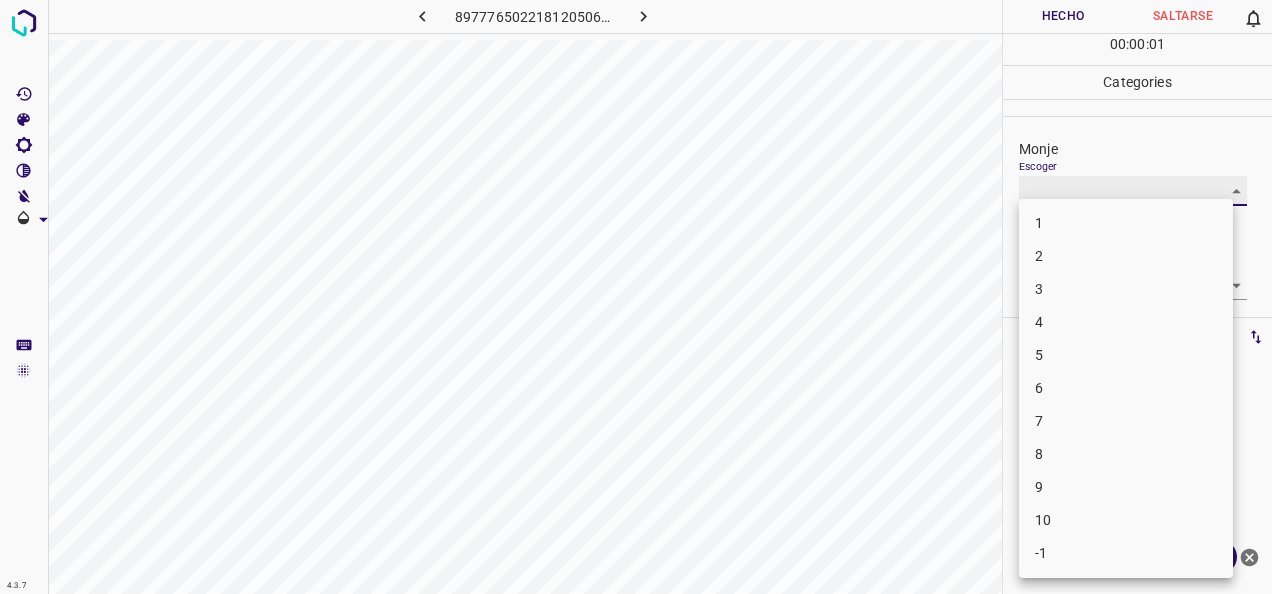 type on "2" 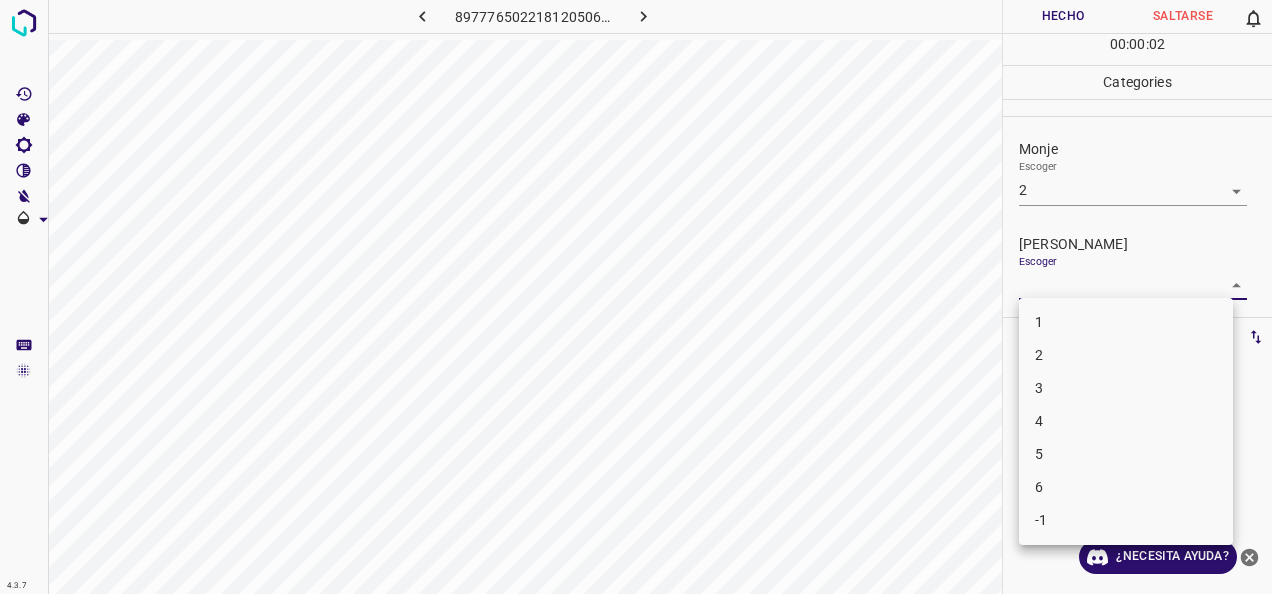 drag, startPoint x: 1224, startPoint y: 287, endPoint x: 1109, endPoint y: 350, distance: 131.1259 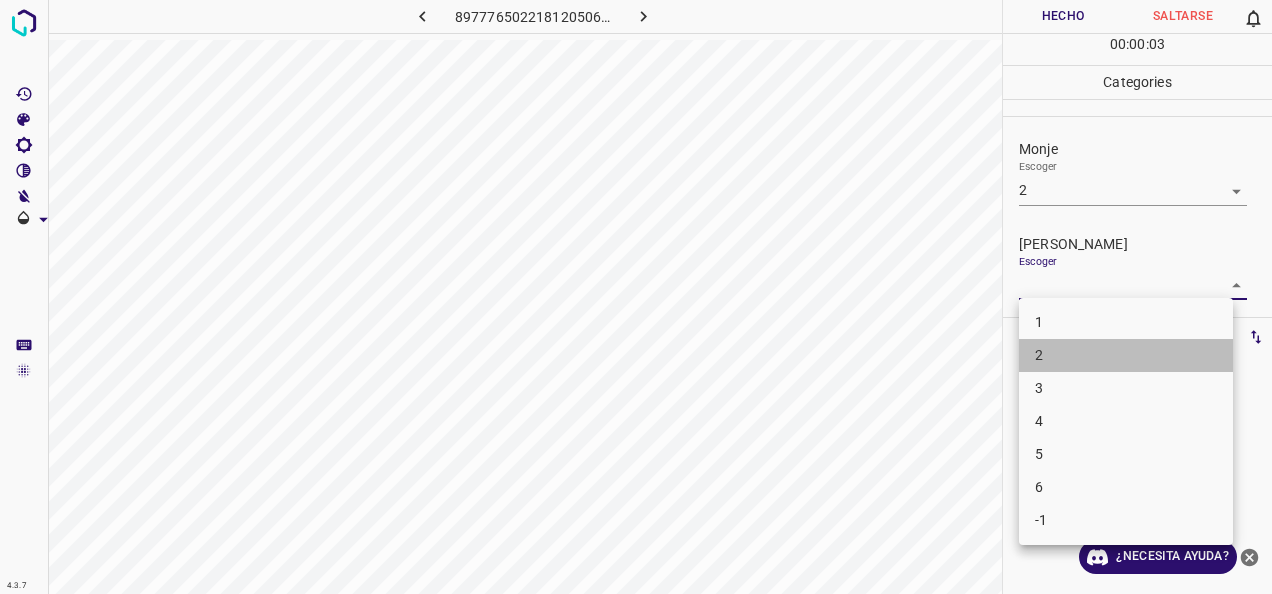 click on "2" at bounding box center (1126, 355) 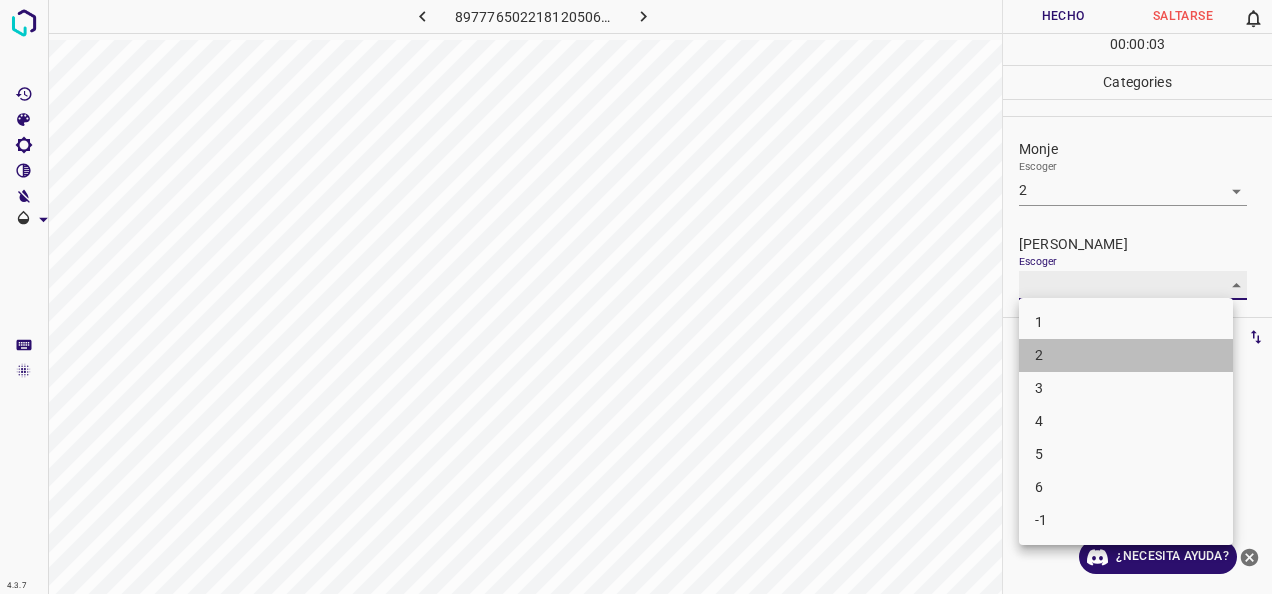 type on "2" 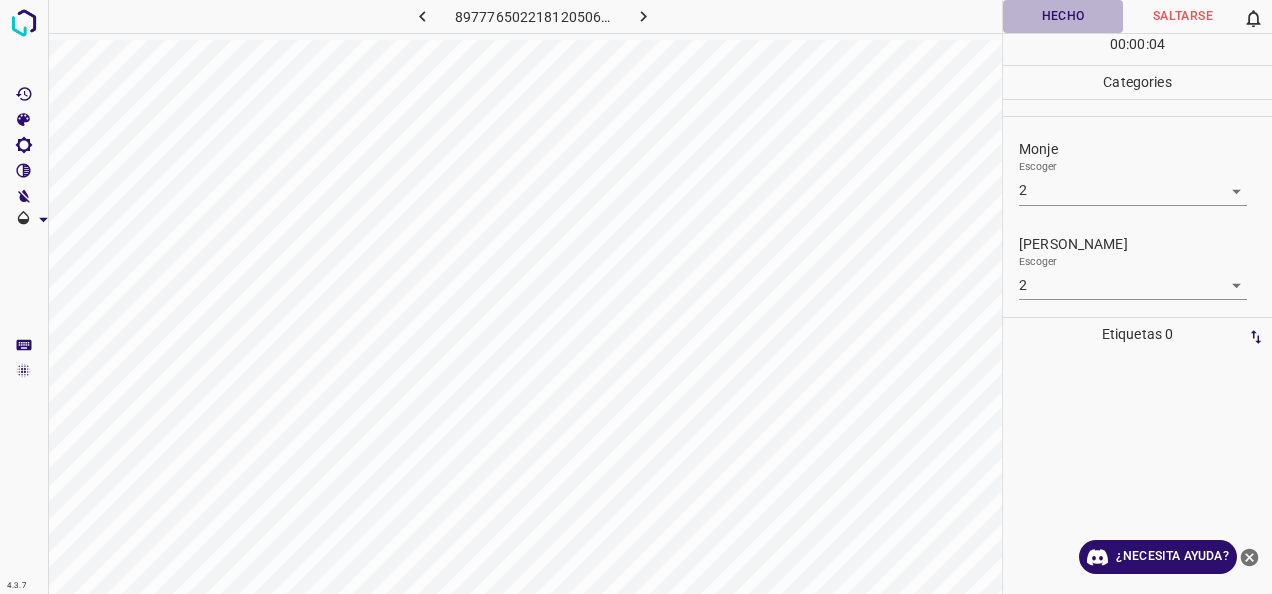 click on "Hecho" at bounding box center [1063, 16] 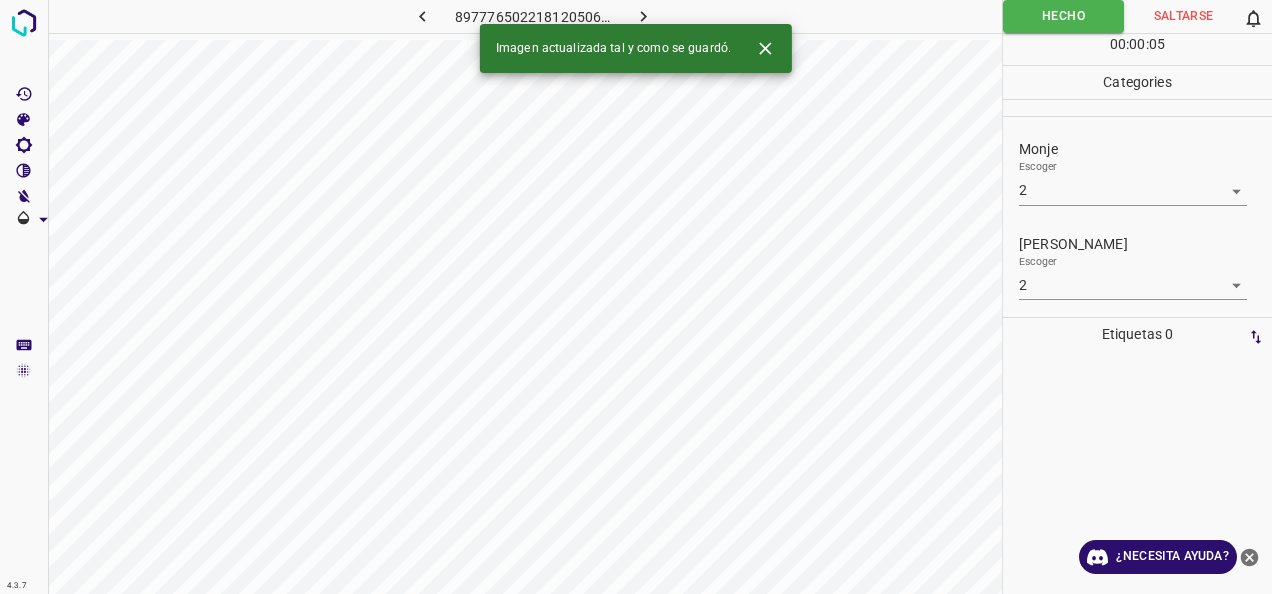 click 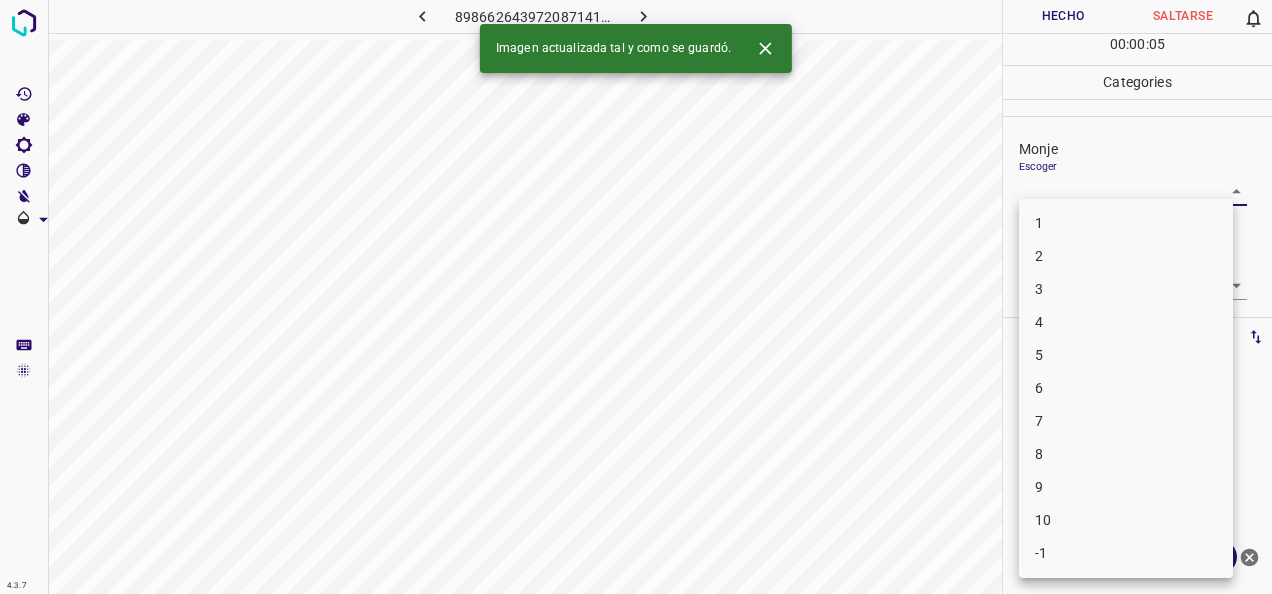 click on "4.3.7 8986626439720871417.png Hecho Saltarse 0 00   : 00   : 05   Categories Monje  Escoger ​  Fitzpatrick   Escoger ​ Etiquetas 0 Categories 1 Monje 2  Fitzpatrick Herramientas Espacio Cambiar entre modos (Dibujar y Editar) Yo Etiquetado automático R Restaurar zoom M Acercar N Alejar Borrar Eliminar etiqueta de selección Filtros Z Restaurar filtros X Filtro de saturación C Filtro de brillo V Filtro de contraste B Filtro de escala de grises General O Descargar Imagen actualizada tal y como se guardó. ¿Necesita ayuda? -Mensaje de texto -Esconder -Borrar 1 2 3 4 5 6 7 8 9 10 -1" at bounding box center [636, 297] 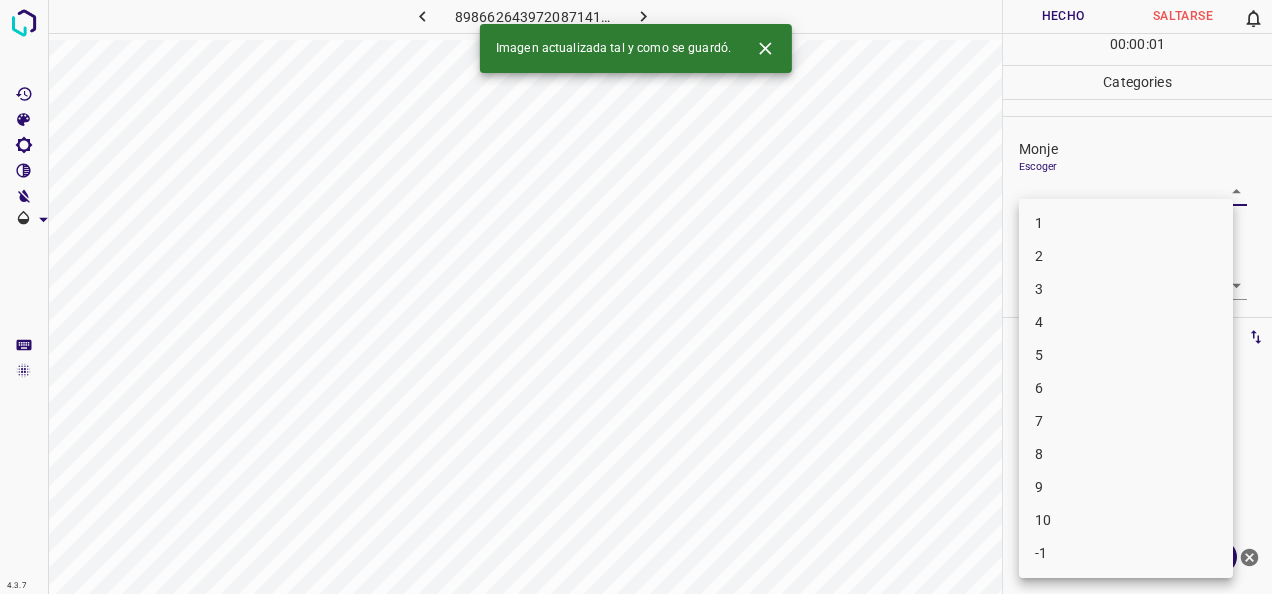 click on "1" at bounding box center [1126, 223] 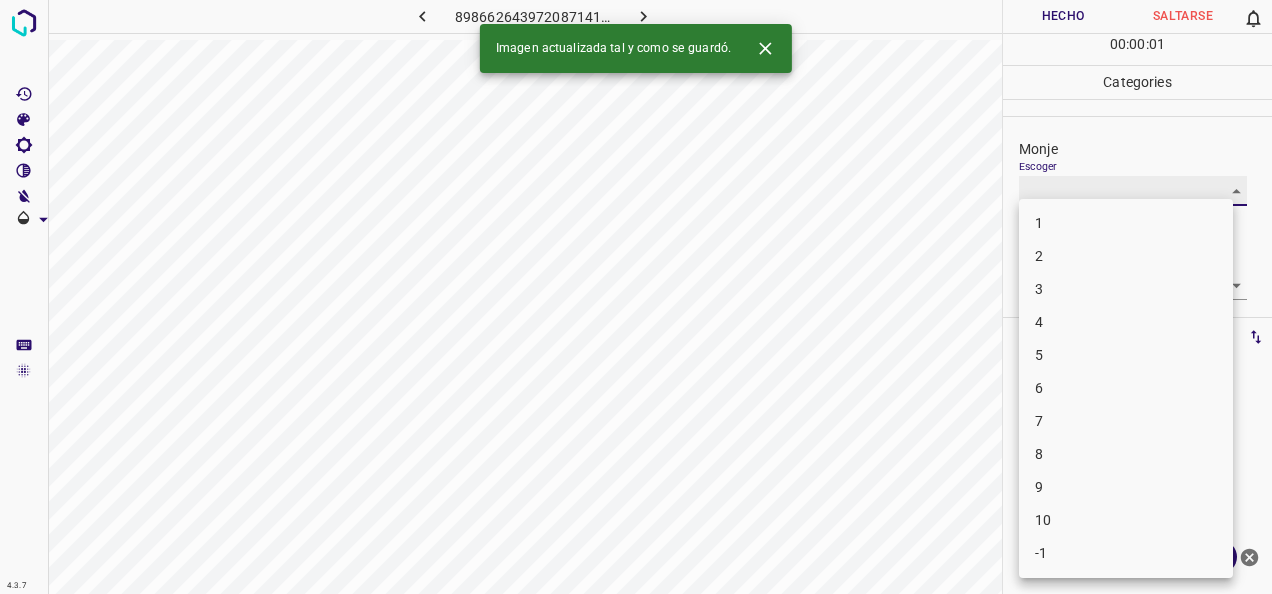 type on "1" 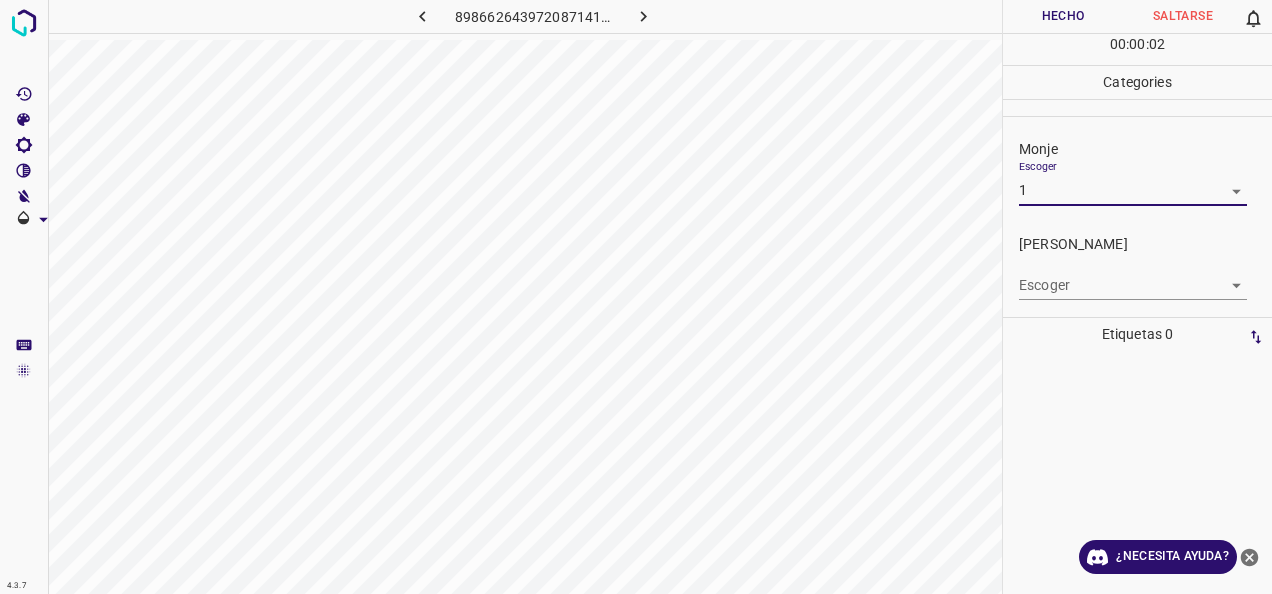 click on "4.3.7 8986626439720871417.png Hecho Saltarse 0 00   : 00   : 02   Categories Monje  Escoger 1 1  Fitzpatrick   Escoger ​ Etiquetas 0 Categories 1 Monje 2  Fitzpatrick Herramientas Espacio Cambiar entre modos (Dibujar y Editar) Yo Etiquetado automático R Restaurar zoom M Acercar N Alejar Borrar Eliminar etiqueta de selección Filtros Z Restaurar filtros X Filtro de saturación C Filtro de brillo V Filtro de contraste B Filtro de escala de grises General O Descargar ¿Necesita ayuda? -Mensaje de texto -Esconder -Borrar" at bounding box center (636, 297) 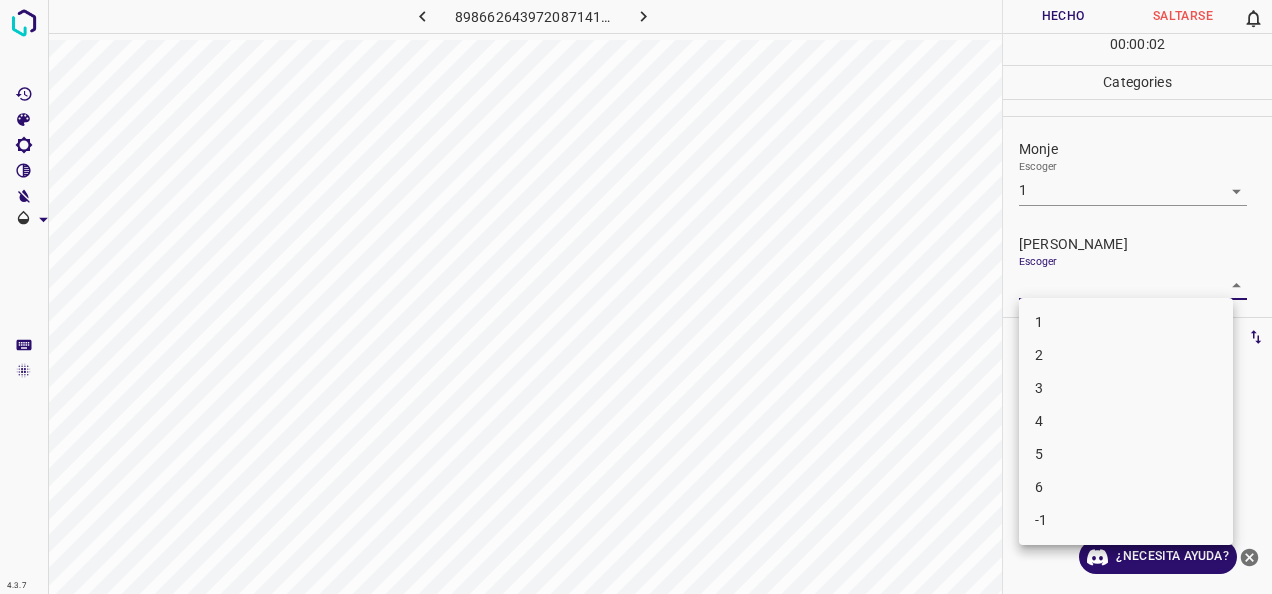 click on "1" at bounding box center (1126, 322) 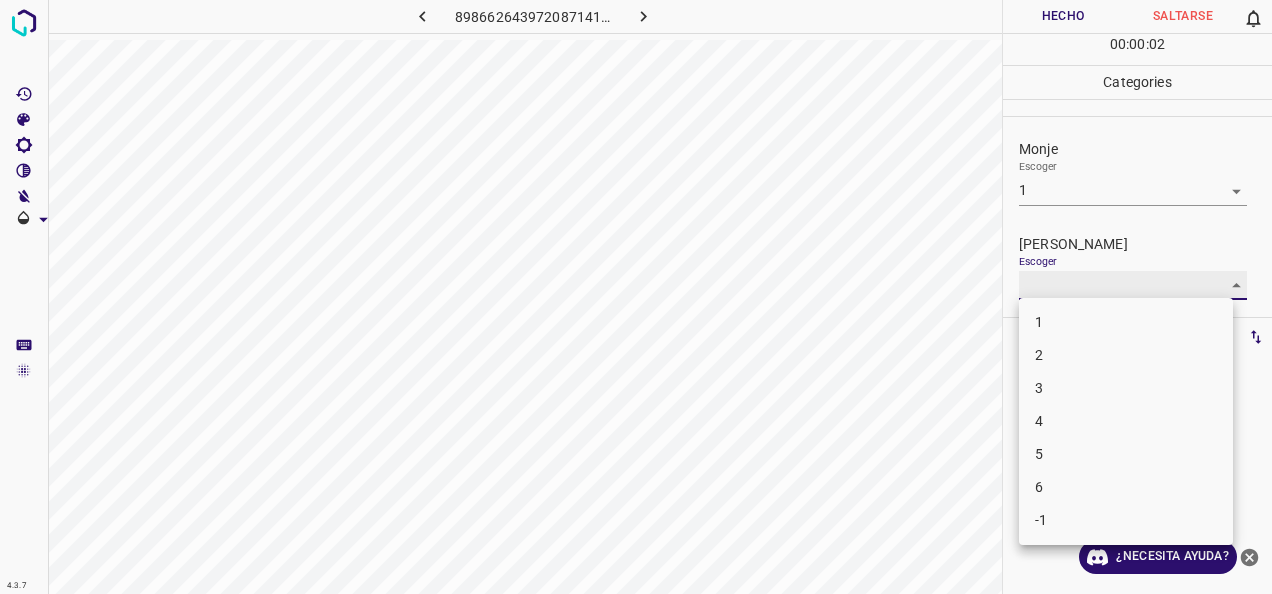 type on "1" 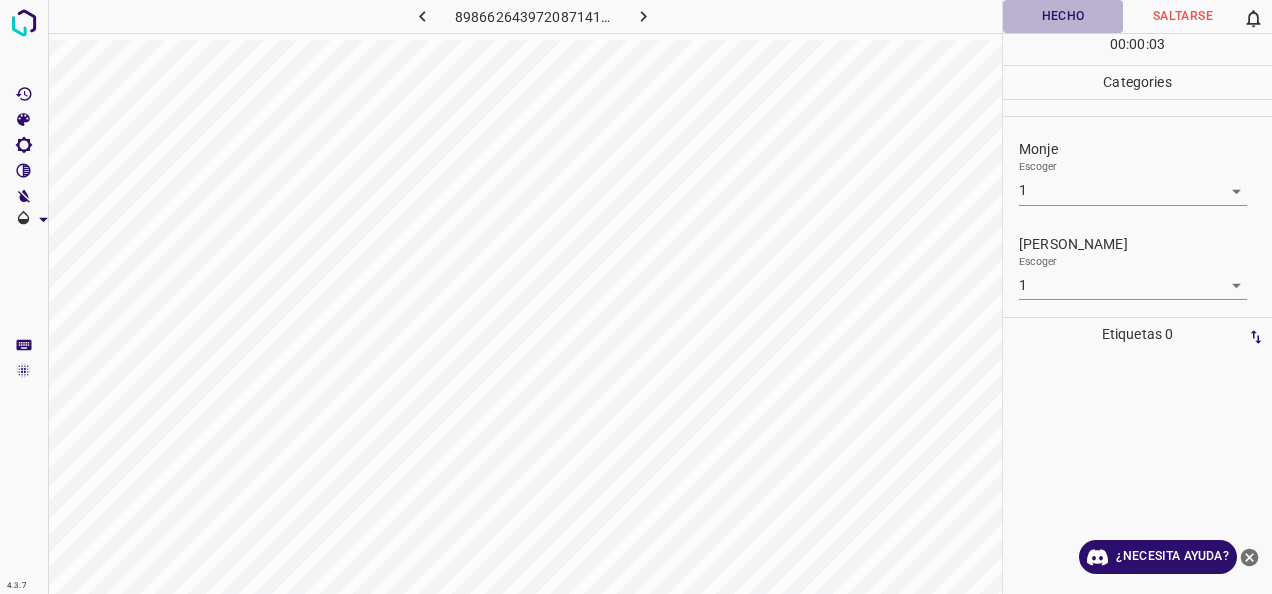 click on "Hecho" at bounding box center [1063, 16] 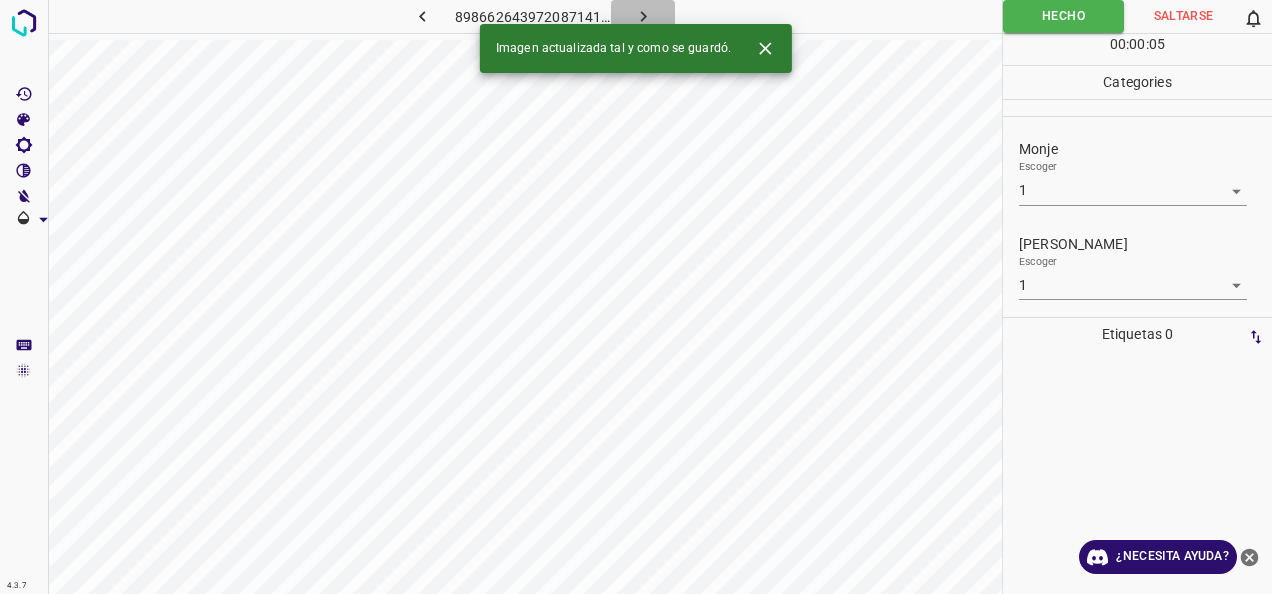 click at bounding box center (643, 16) 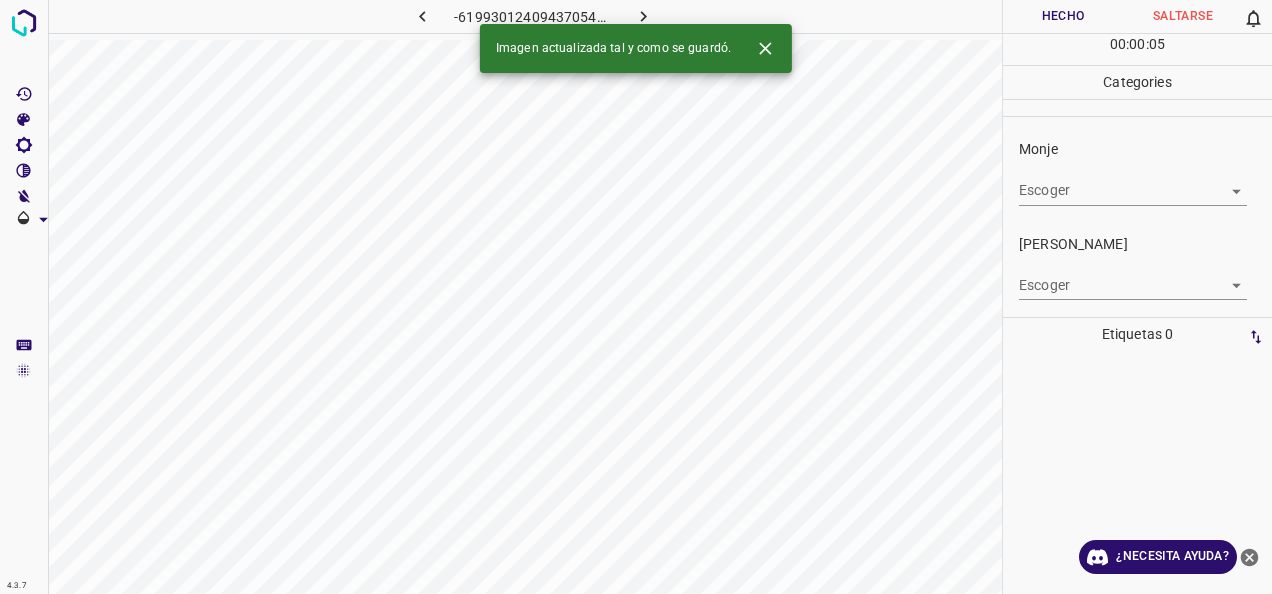 click on "4.3.7 -6199301240943705402.png Hecho Saltarse 0 00   : 00   : 05   Categories Monje  Escoger ​  Fitzpatrick   Escoger ​ Etiquetas 0 Categories 1 Monje 2  Fitzpatrick Herramientas Espacio Cambiar entre modos (Dibujar y Editar) Yo Etiquetado automático R Restaurar zoom M Acercar N Alejar Borrar Eliminar etiqueta de selección Filtros Z Restaurar filtros X Filtro de saturación C Filtro de brillo V Filtro de contraste B Filtro de escala de grises General O Descargar Imagen actualizada tal y como se guardó. ¿Necesita ayuda? -Mensaje de texto -Esconder -Borrar" at bounding box center (636, 297) 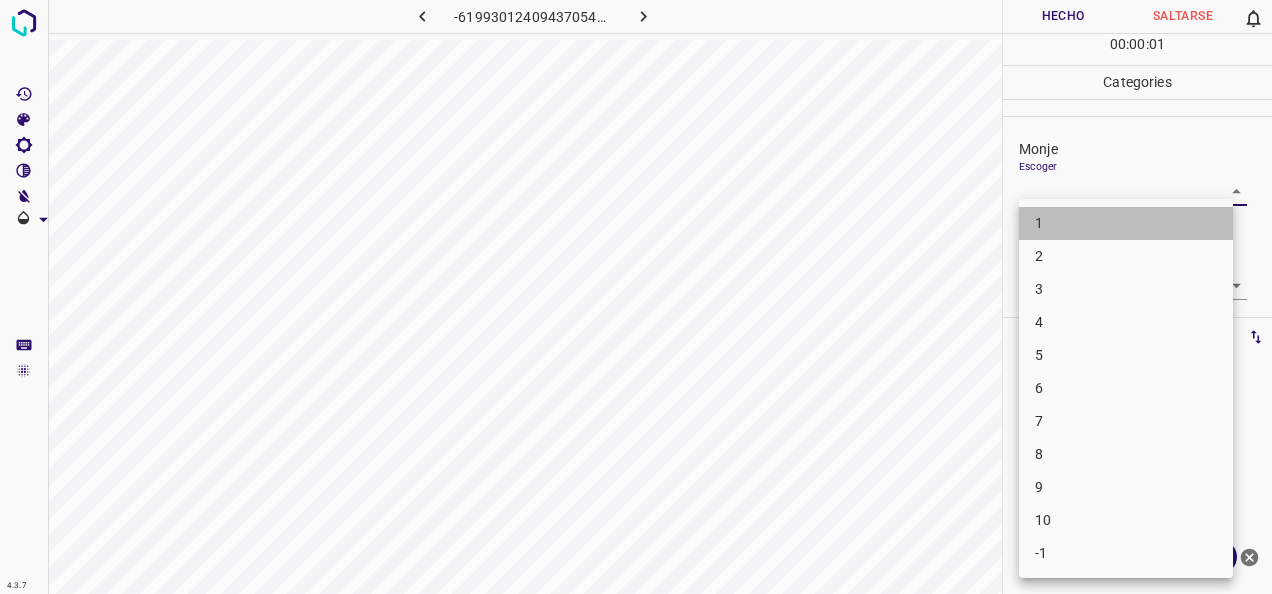 click on "1" at bounding box center [1126, 223] 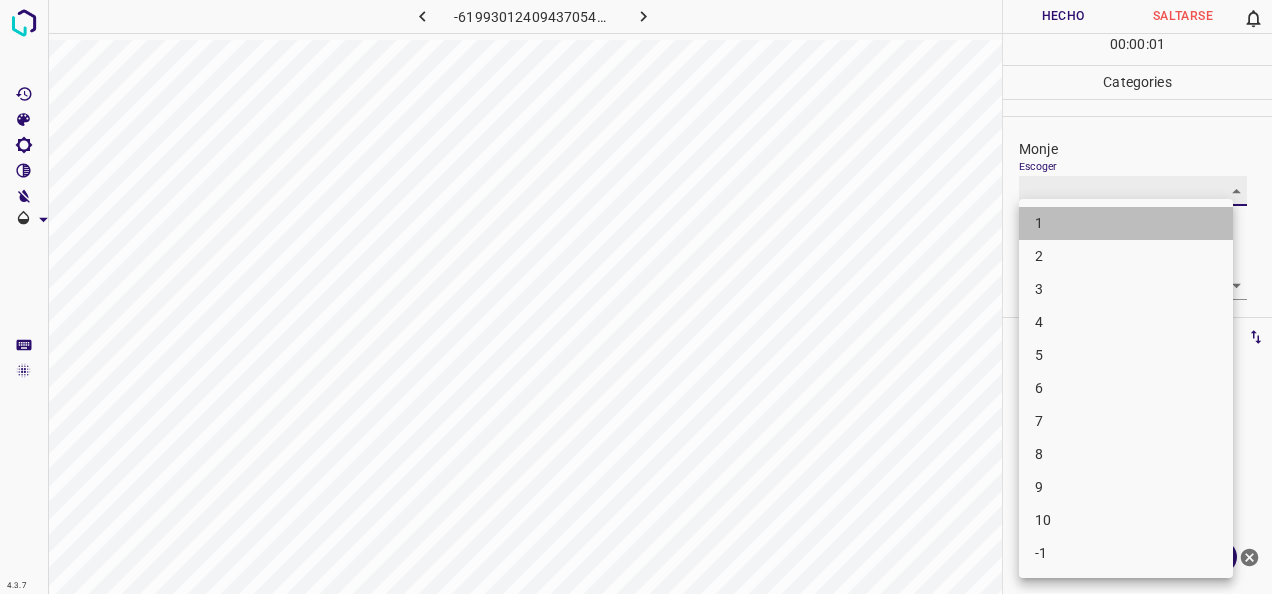 type on "1" 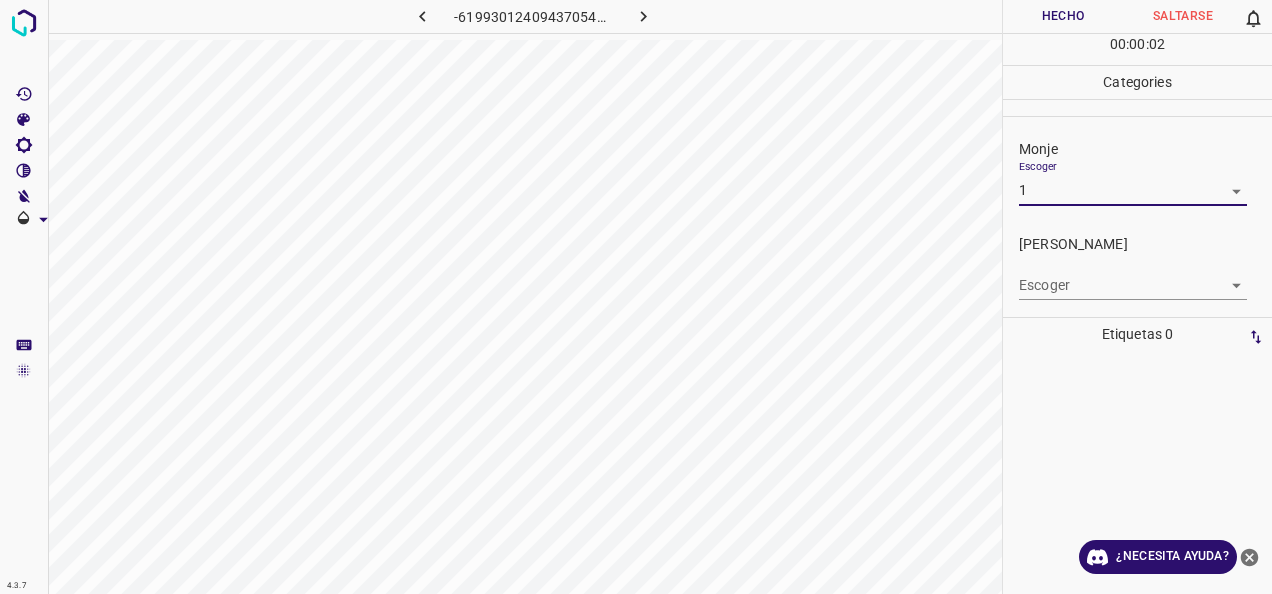 click on "4.3.7 -6199301240943705402.png Hecho Saltarse 0 00   : 00   : 02   Categories Monje  Escoger 1 1  Fitzpatrick   Escoger ​ Etiquetas 0 Categories 1 Monje 2  Fitzpatrick Herramientas Espacio Cambiar entre modos (Dibujar y Editar) Yo Etiquetado automático R Restaurar zoom M Acercar N Alejar Borrar Eliminar etiqueta de selección Filtros Z Restaurar filtros X Filtro de saturación C Filtro de brillo V Filtro de contraste B Filtro de escala de grises General O Descargar ¿Necesita ayuda? -Mensaje de texto -Esconder -Borrar" at bounding box center [636, 297] 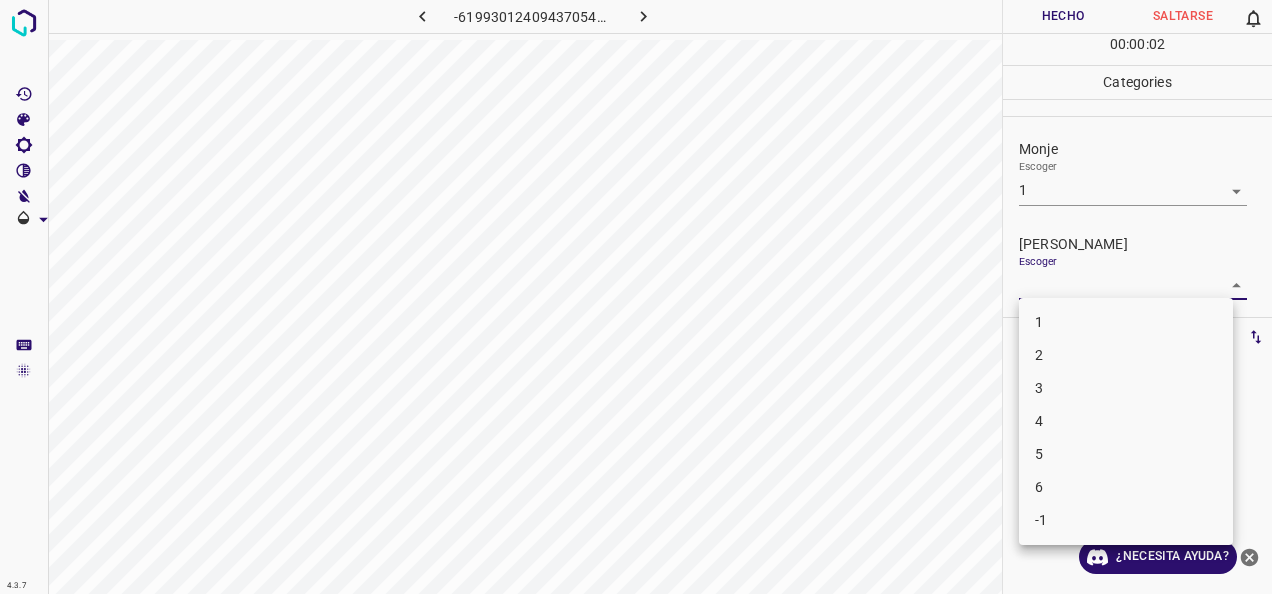 click on "1" at bounding box center (1126, 322) 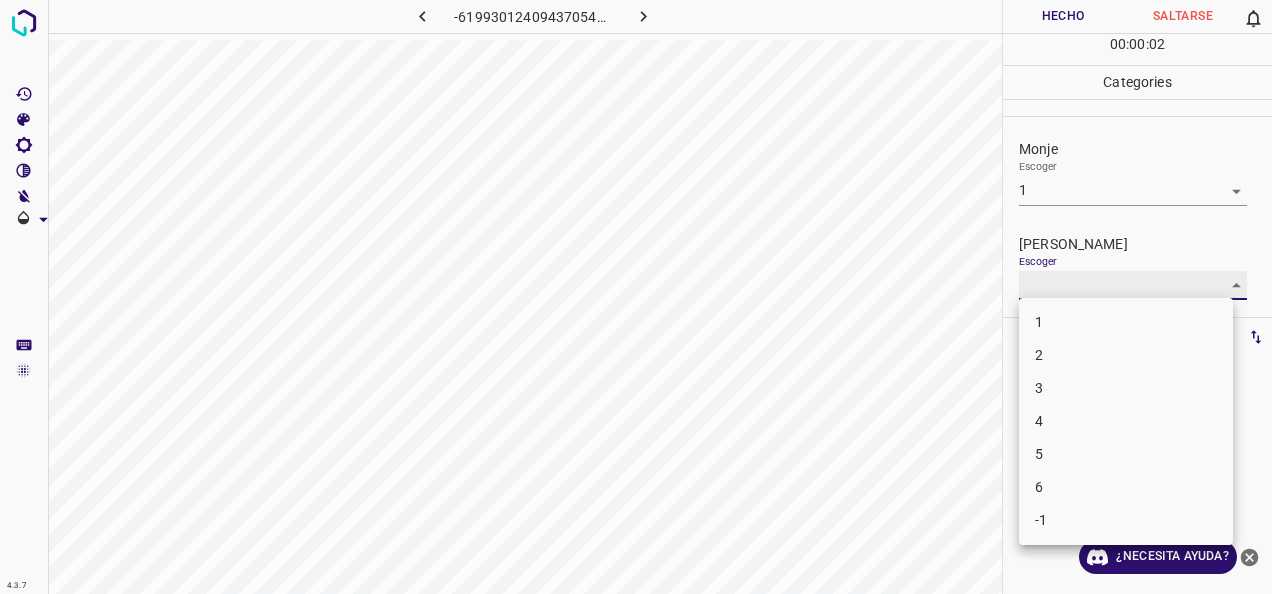 type on "1" 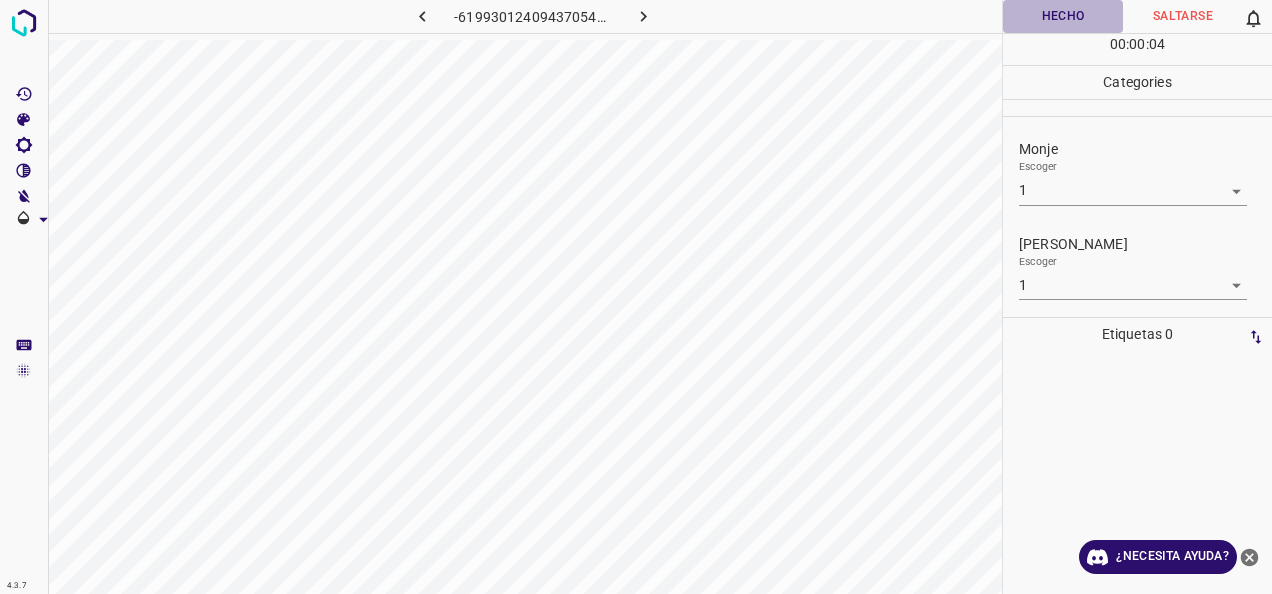 click on "Hecho" at bounding box center [1063, 16] 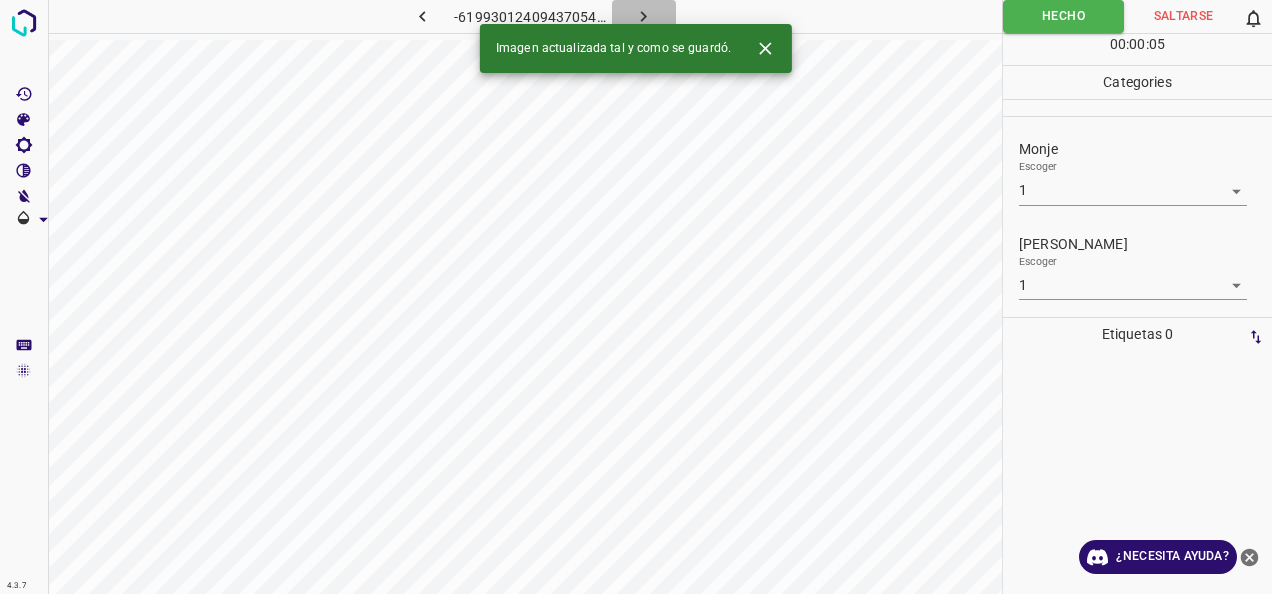 click at bounding box center (644, 16) 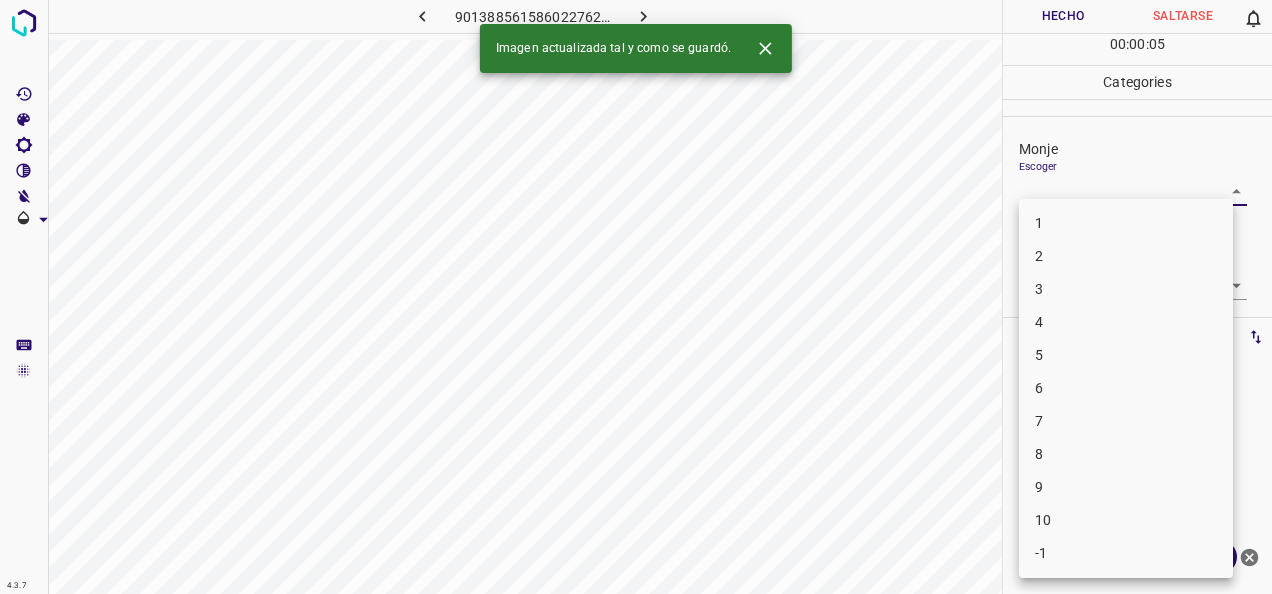 click on "4.3.7 9013885615860227629.png Hecho Saltarse 0 00   : 00   : 05   Categories Monje  Escoger ​  Fitzpatrick   Escoger ​ Etiquetas 0 Categories 1 Monje 2  Fitzpatrick Herramientas Espacio Cambiar entre modos (Dibujar y Editar) Yo Etiquetado automático R Restaurar zoom M Acercar N Alejar Borrar Eliminar etiqueta de selección Filtros Z Restaurar filtros X Filtro de saturación C Filtro de brillo V Filtro de contraste B Filtro de escala de grises General O Descargar Imagen actualizada tal y como se guardó. ¿Necesita ayuda? -Mensaje de texto -Esconder -Borrar 1 2 3 4 5 6 7 8 9 10 -1" at bounding box center (636, 297) 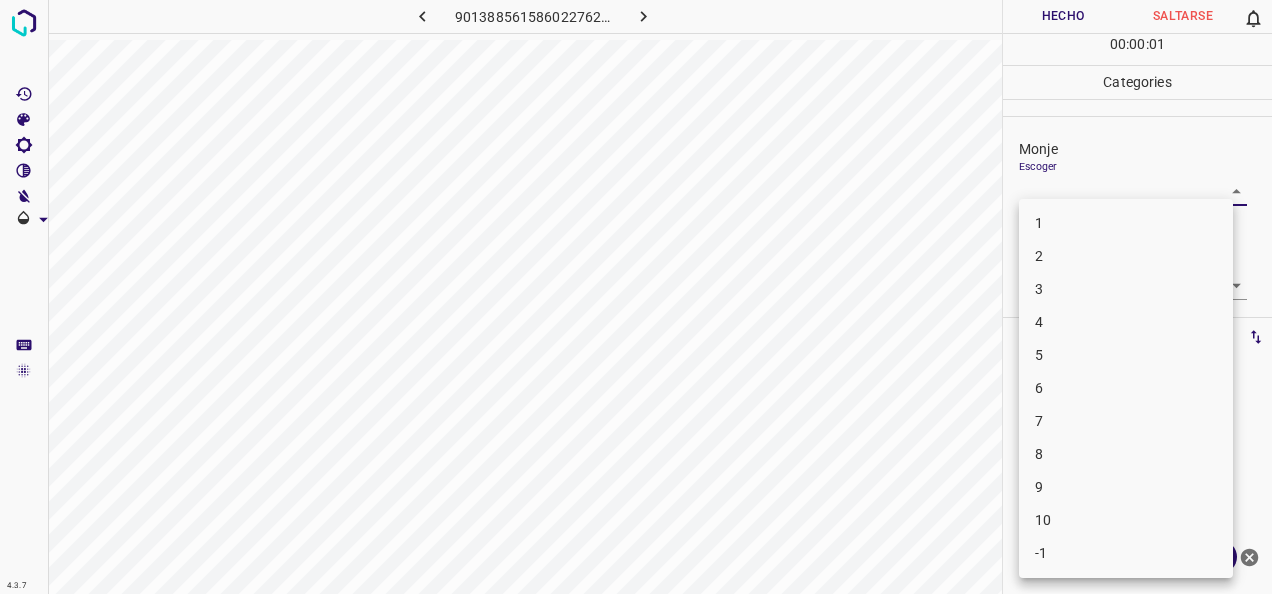 click on "4" at bounding box center [1126, 322] 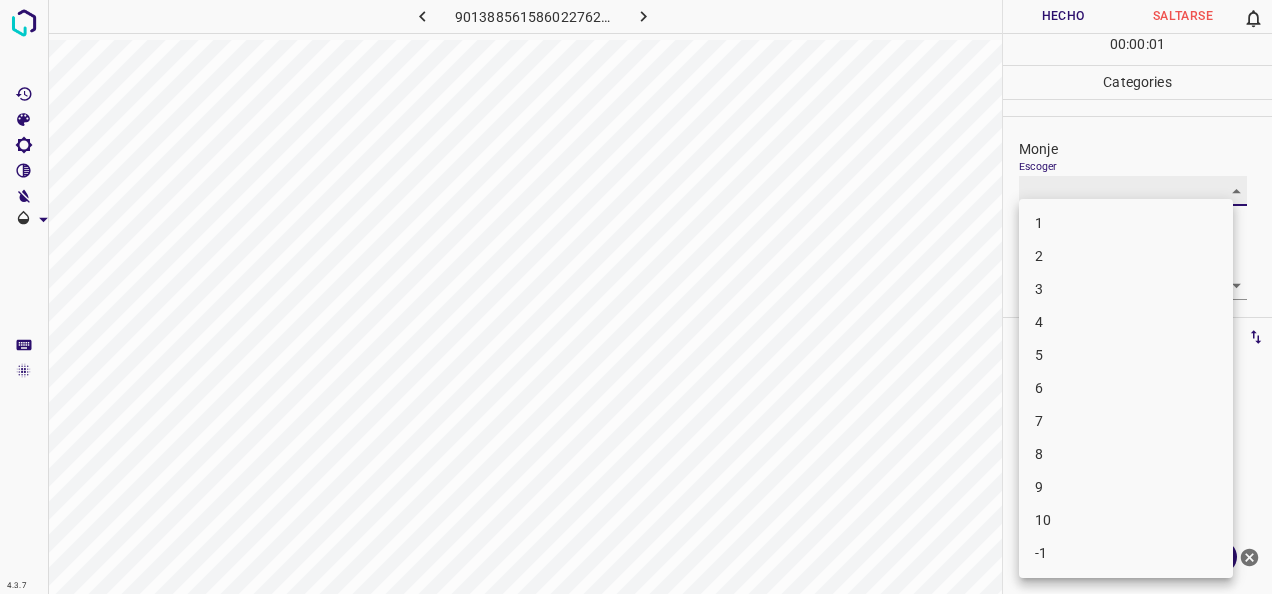 type on "4" 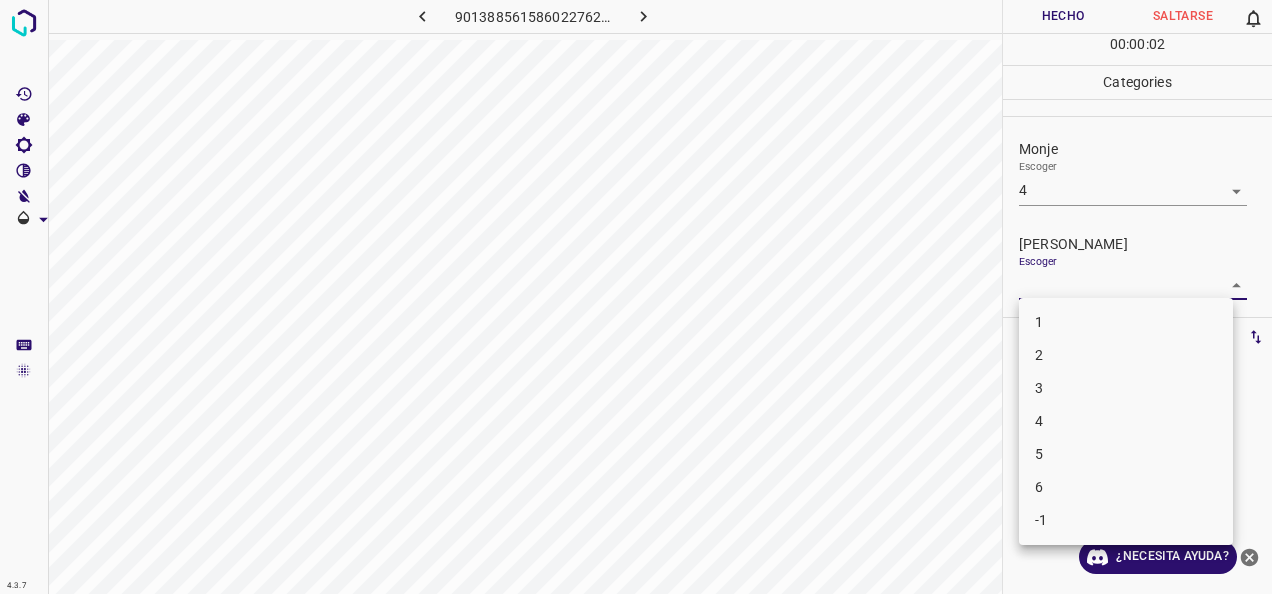click on "4.3.7 9013885615860227629.png Hecho Saltarse 0 00   : 00   : 02   Categories Monje  Escoger 4 4  Fitzpatrick   Escoger ​ Etiquetas 0 Categories 1 Monje 2  Fitzpatrick Herramientas Espacio Cambiar entre modos (Dibujar y Editar) Yo Etiquetado automático R Restaurar zoom M Acercar N Alejar Borrar Eliminar etiqueta de selección Filtros Z Restaurar filtros X Filtro de saturación C Filtro de brillo V Filtro de contraste B Filtro de escala de grises General O Descargar ¿Necesita ayuda? -Mensaje de texto -Esconder -Borrar 1 2 3 4 5 6 -1" at bounding box center (636, 297) 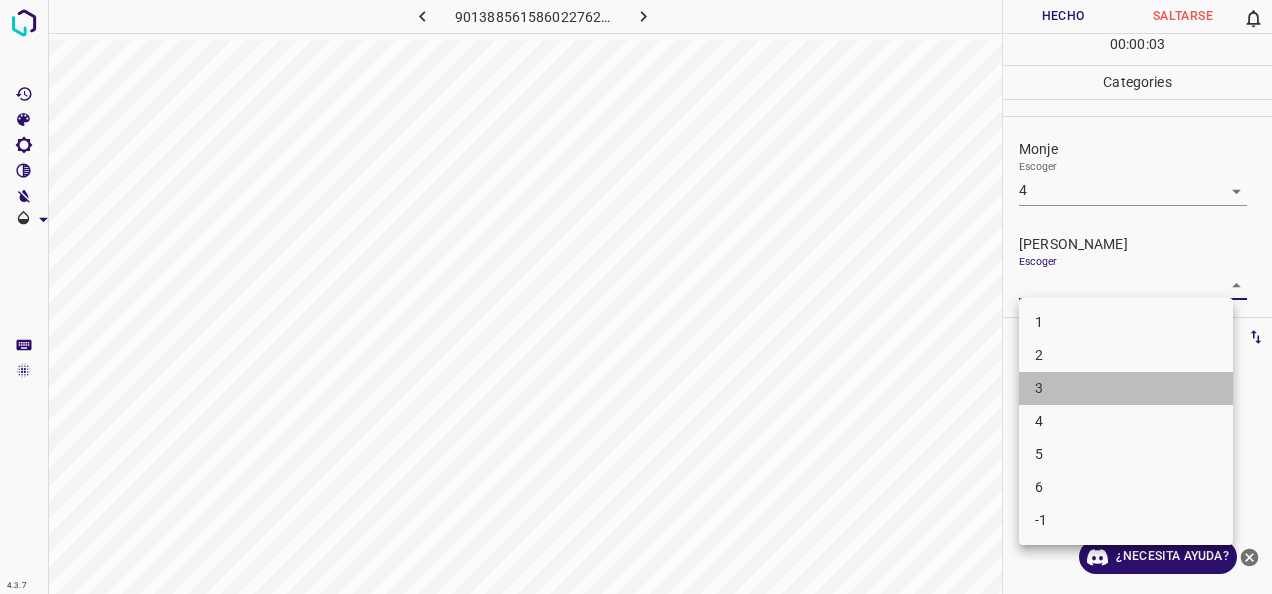 click on "3" at bounding box center (1126, 388) 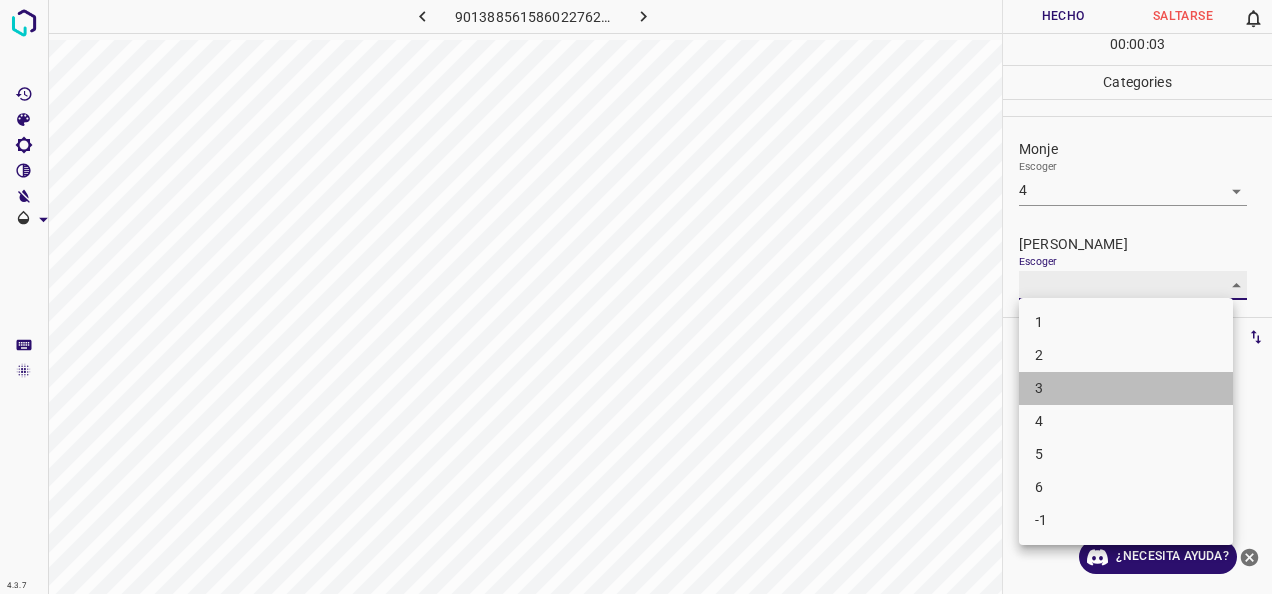 type on "3" 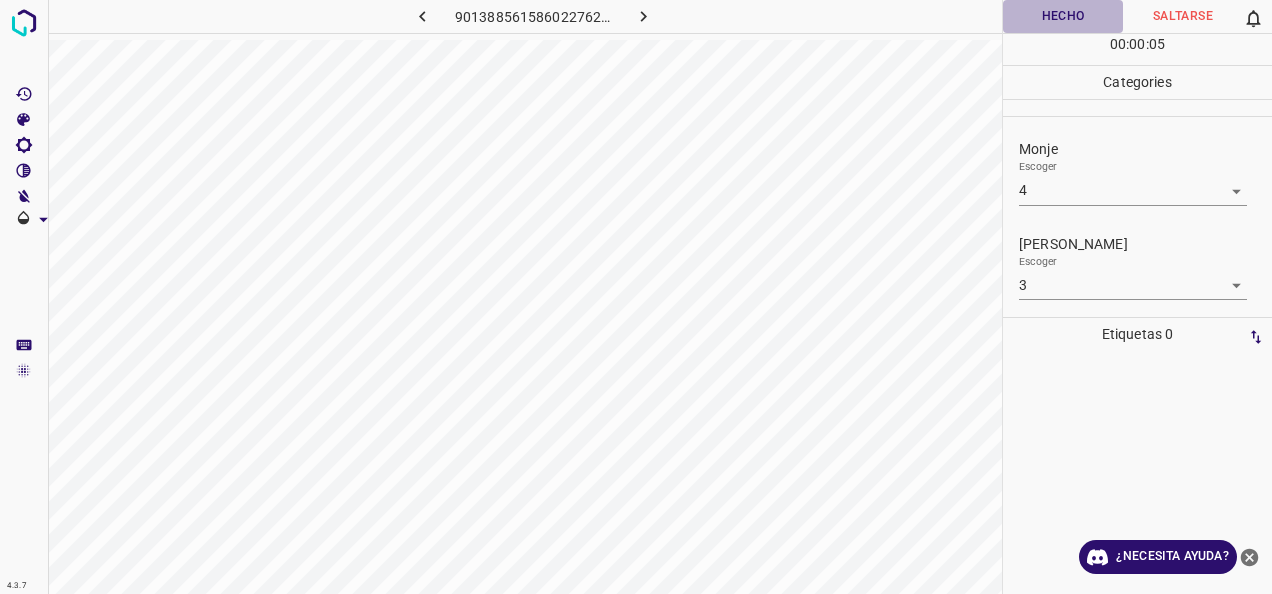 click on "Hecho" at bounding box center [1063, 16] 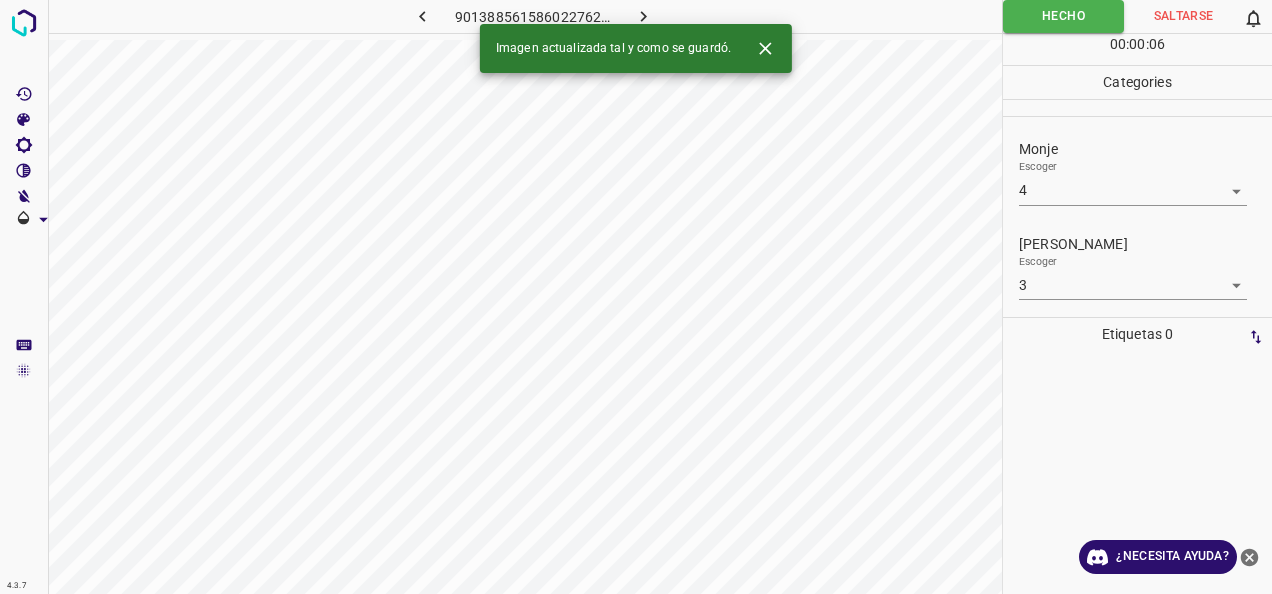 click 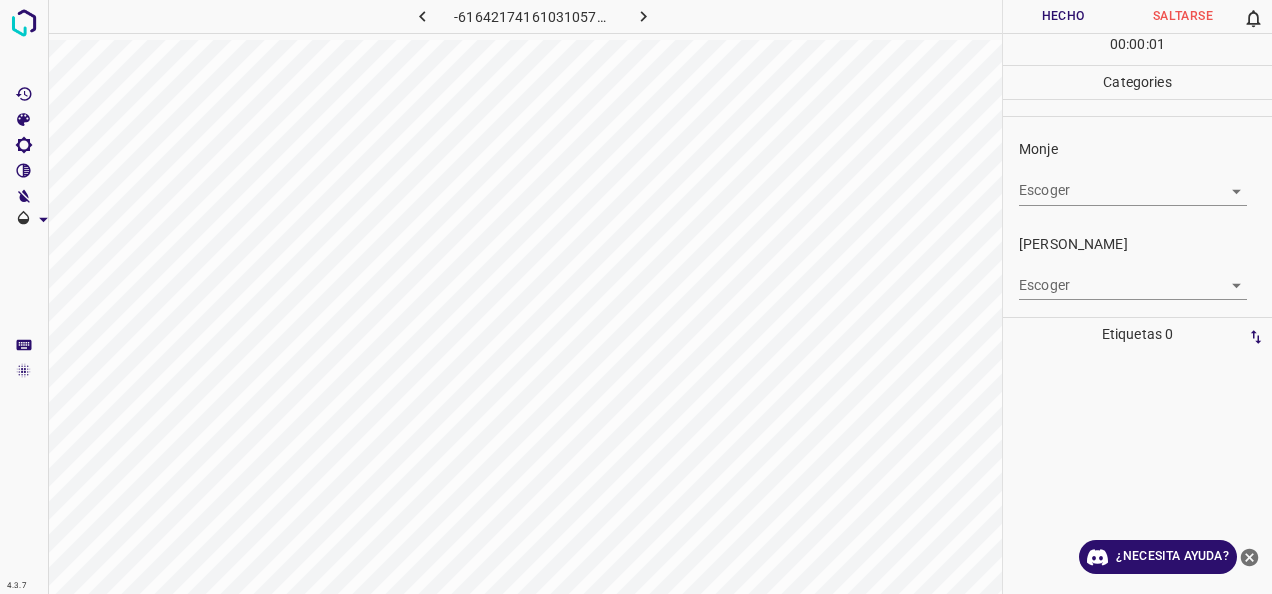 click on "4.3.7 -6164217416103105717.png Hecho Saltarse 0 00   : 00   : 01   Categories Monje  Escoger ​  Fitzpatrick   Escoger ​ Etiquetas 0 Categories 1 Monje 2  Fitzpatrick Herramientas Espacio Cambiar entre modos (Dibujar y Editar) Yo Etiquetado automático R Restaurar zoom M Acercar N Alejar Borrar Eliminar etiqueta de selección Filtros Z Restaurar filtros X Filtro de saturación C Filtro de brillo V Filtro de contraste B Filtro de escala de grises General O Descargar ¿Necesita ayuda? -Mensaje de texto -Esconder -Borrar" at bounding box center (636, 297) 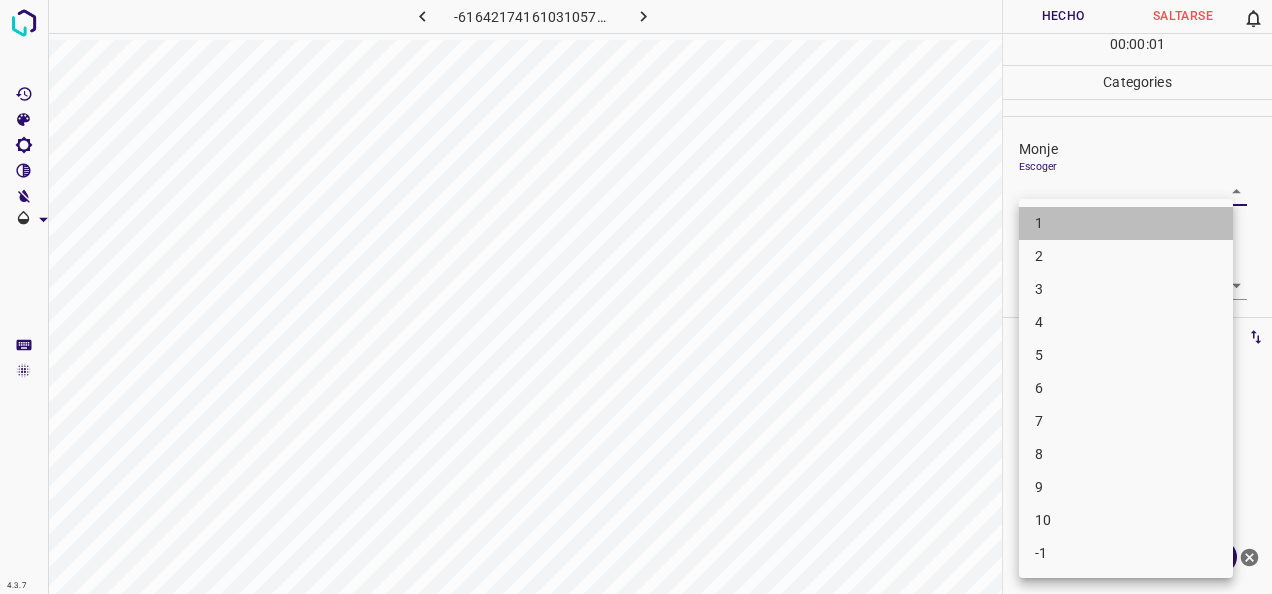 click on "1" at bounding box center (1126, 223) 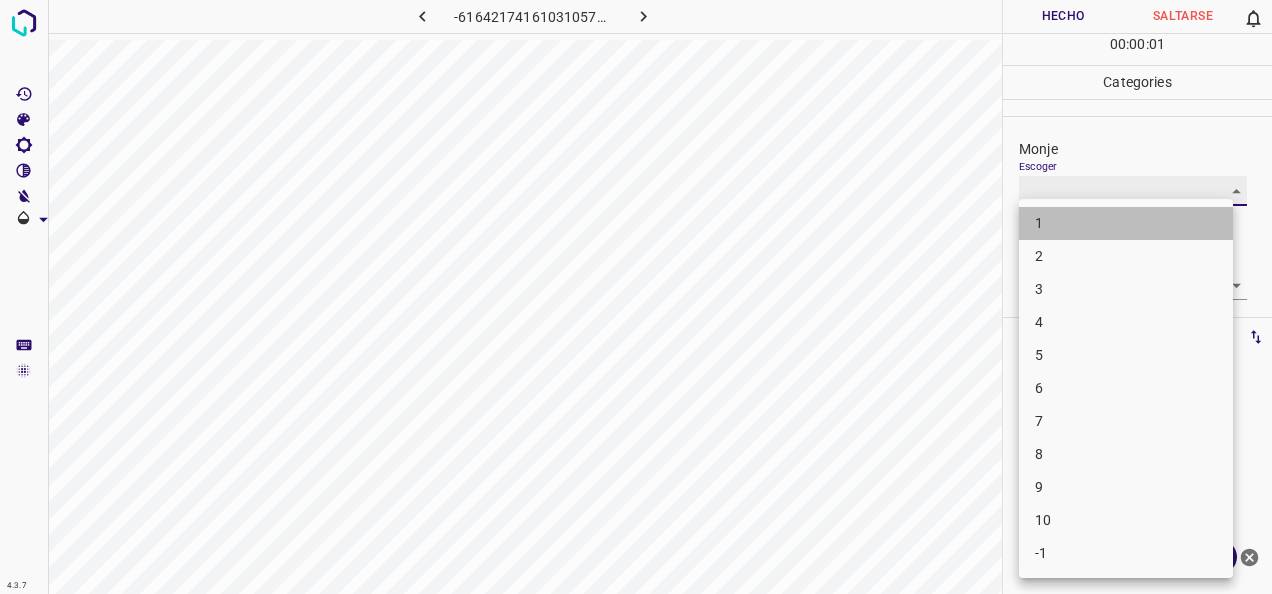 type on "1" 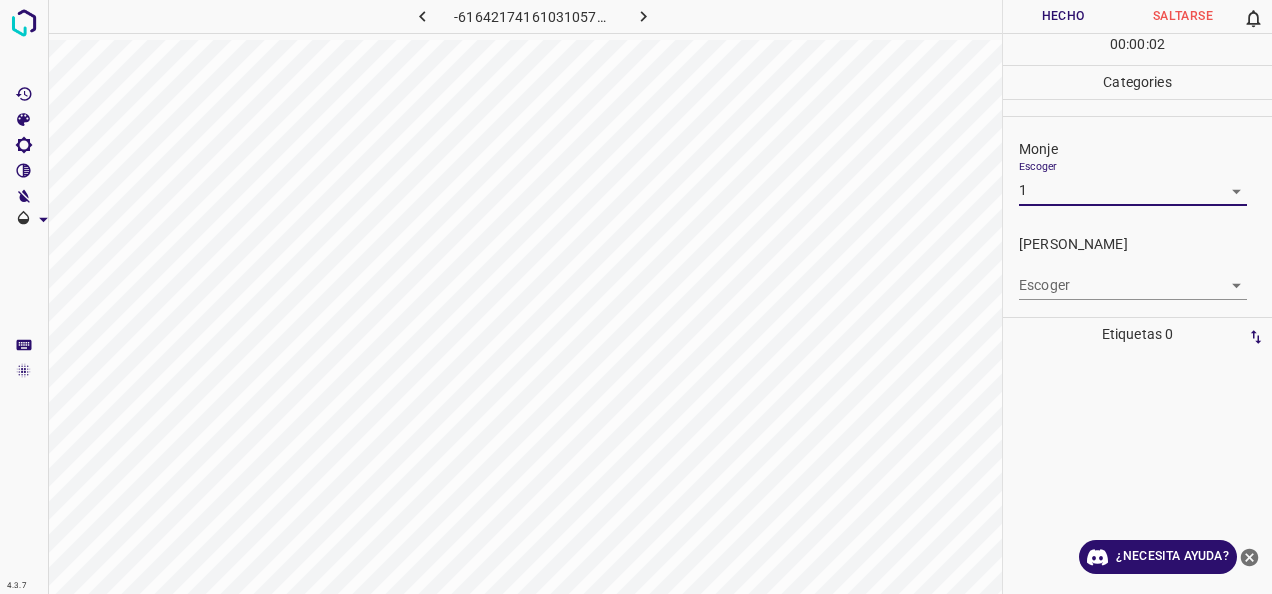 click on "4.3.7 -6164217416103105717.png Hecho Saltarse 0 00   : 00   : 02   Categories Monje  Escoger 1 1  Fitzpatrick   Escoger ​ Etiquetas 0 Categories 1 Monje 2  Fitzpatrick Herramientas Espacio Cambiar entre modos (Dibujar y Editar) Yo Etiquetado automático R Restaurar zoom M Acercar N Alejar Borrar Eliminar etiqueta de selección Filtros Z Restaurar filtros X Filtro de saturación C Filtro de brillo V Filtro de contraste B Filtro de escala de grises General O Descargar ¿Necesita ayuda? -Mensaje de texto -Esconder -Borrar" at bounding box center [636, 297] 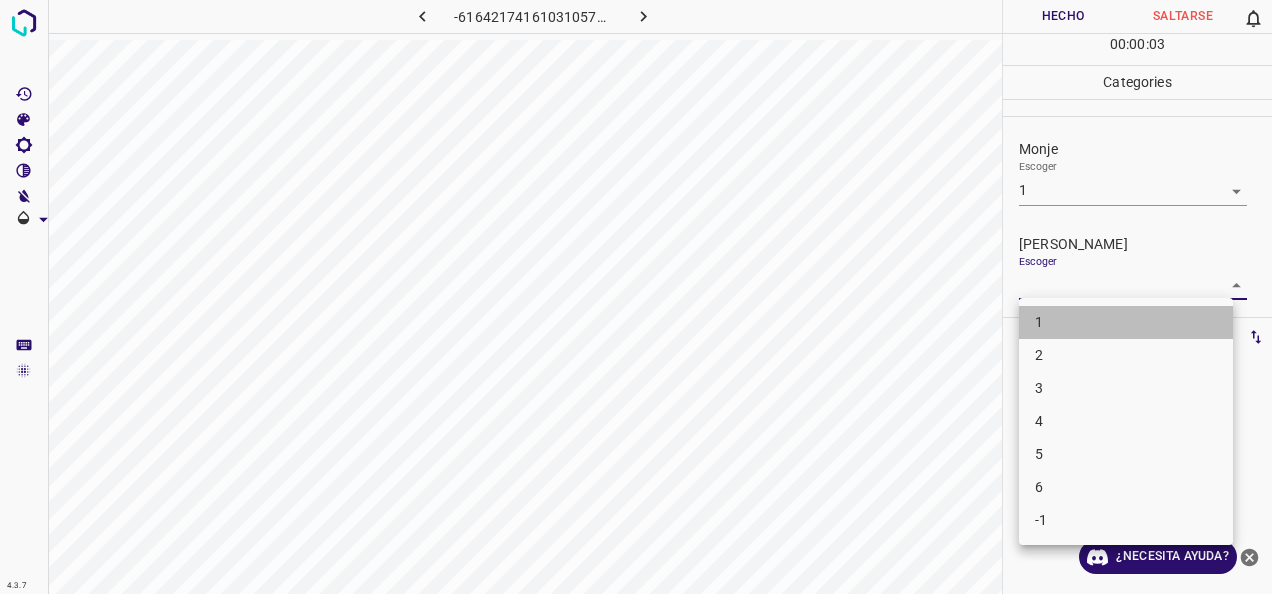 click on "1" at bounding box center (1126, 322) 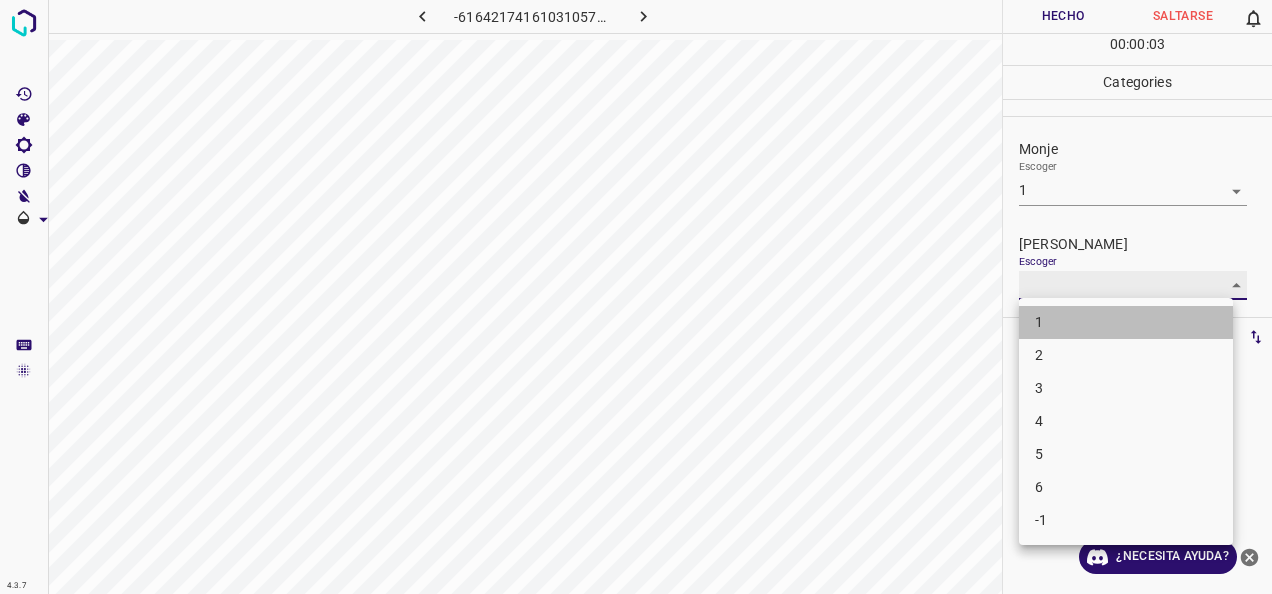 type on "1" 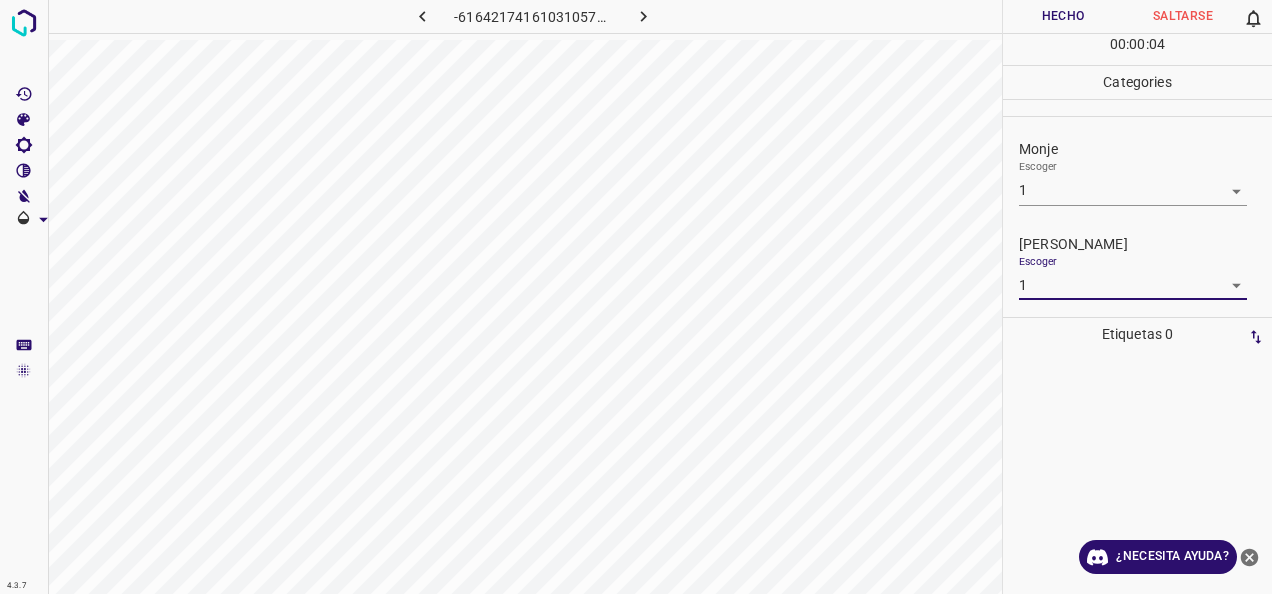 click on "Hecho" at bounding box center [1063, 16] 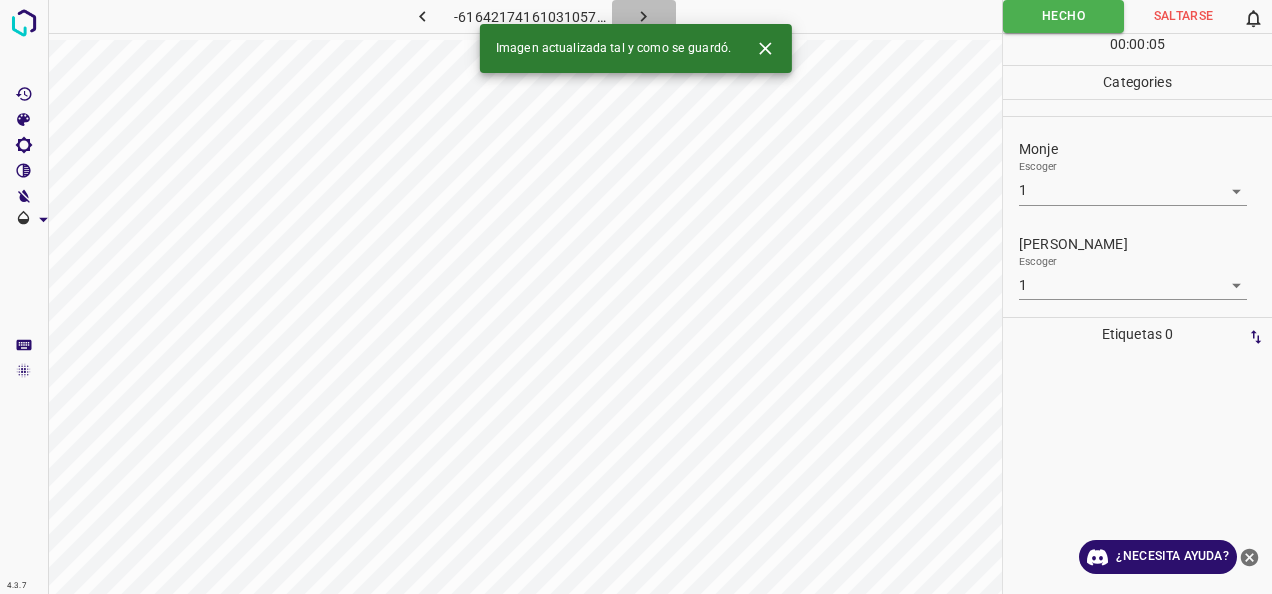 click 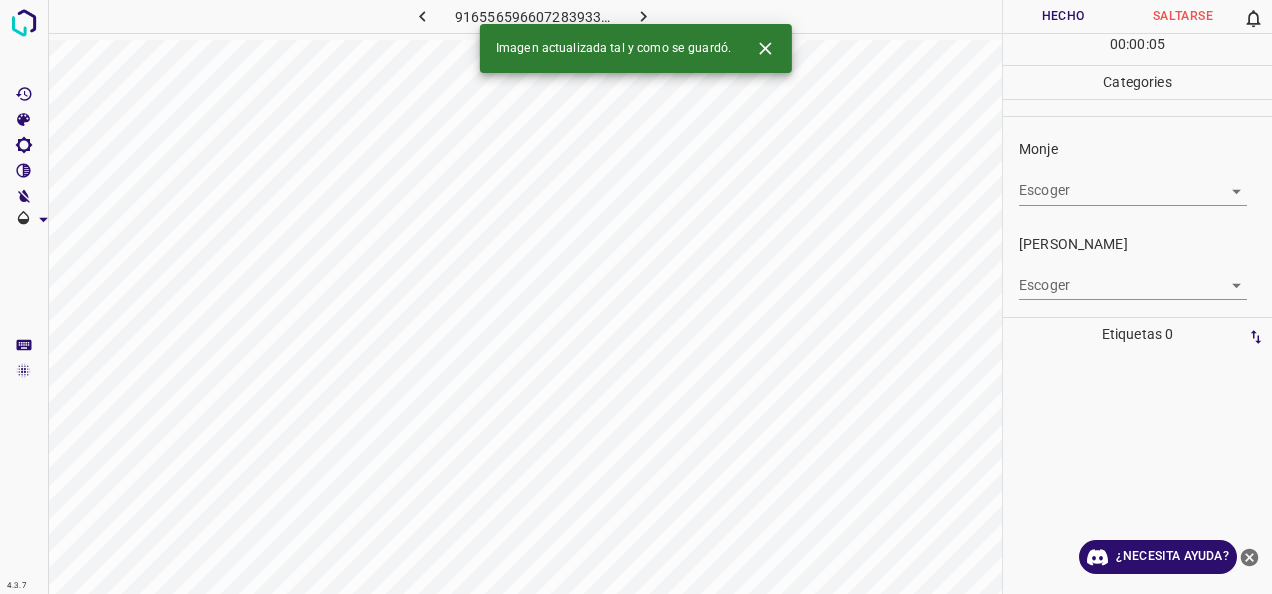 click on "4.3.7 916556596607283933.png Hecho Saltarse 0 00   : 00   : 05   Categories Monje  Escoger ​  Fitzpatrick   Escoger ​ Etiquetas 0 Categories 1 Monje 2  Fitzpatrick Herramientas Espacio Cambiar entre modos (Dibujar y Editar) Yo Etiquetado automático R Restaurar zoom M Acercar N Alejar Borrar Eliminar etiqueta de selección Filtros Z Restaurar filtros X Filtro de saturación C Filtro de brillo V Filtro de contraste B Filtro de escala de grises General O Descargar Imagen actualizada tal y como se guardó. ¿Necesita ayuda? -Mensaje de texto -Esconder -Borrar" at bounding box center [636, 297] 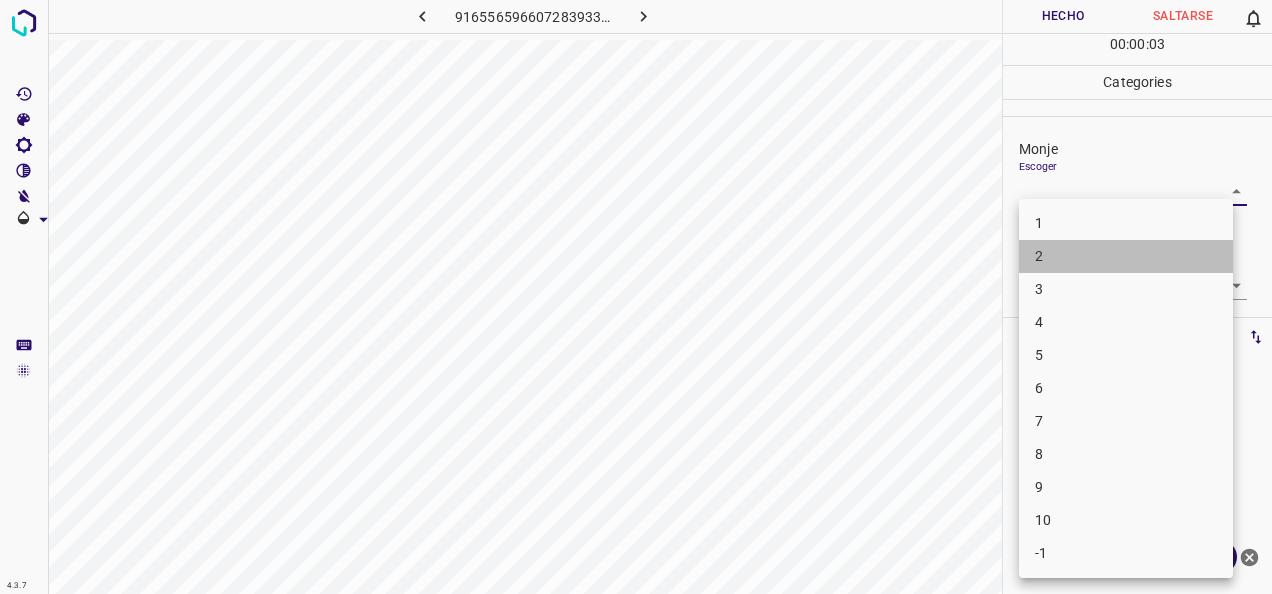 click on "2" at bounding box center [1126, 256] 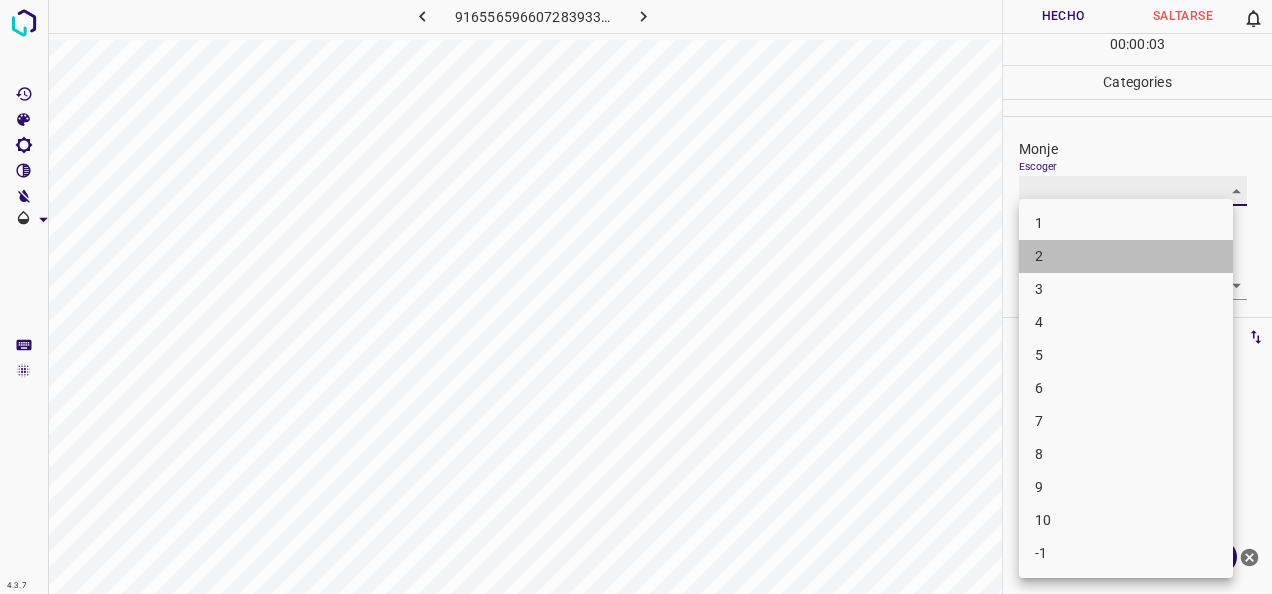 type on "2" 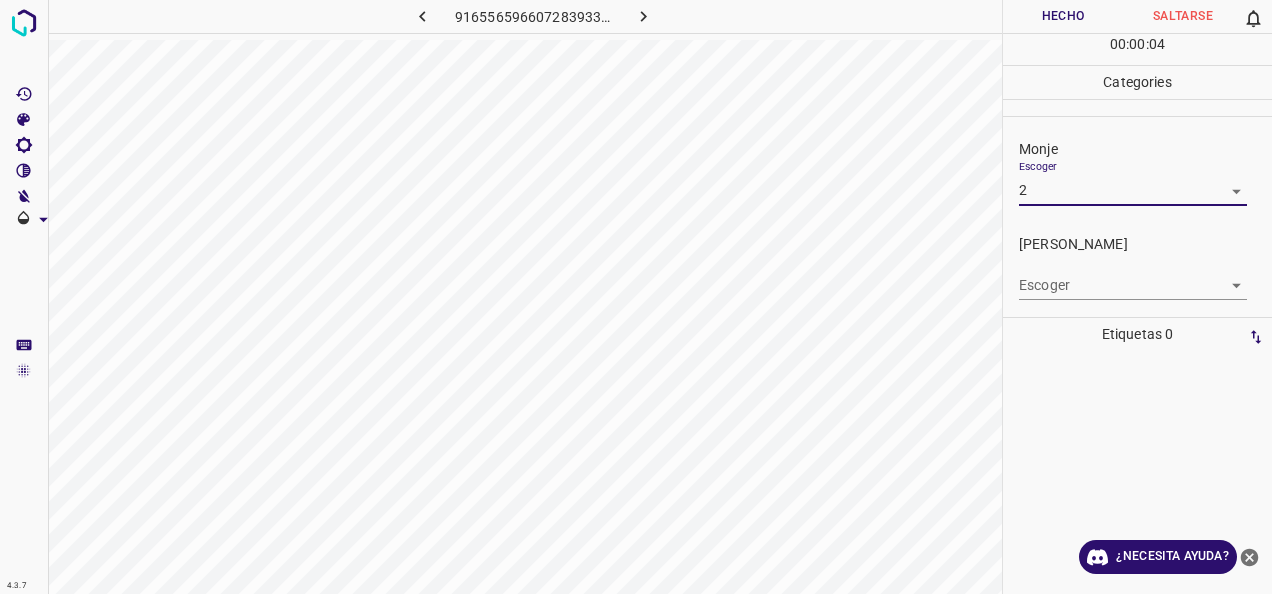 click on "4.3.7 916556596607283933.png Hecho Saltarse 0 00   : 00   : 04   Categories Monje  Escoger 2 2  Fitzpatrick   Escoger ​ Etiquetas 0 Categories 1 Monje 2  Fitzpatrick Herramientas Espacio Cambiar entre modos (Dibujar y Editar) Yo Etiquetado automático R Restaurar zoom M Acercar N Alejar Borrar Eliminar etiqueta de selección Filtros Z Restaurar filtros X Filtro de saturación C Filtro de brillo V Filtro de contraste B Filtro de escala de grises General O Descargar ¿Necesita ayuda? -Mensaje de texto -Esconder -Borrar" at bounding box center (636, 297) 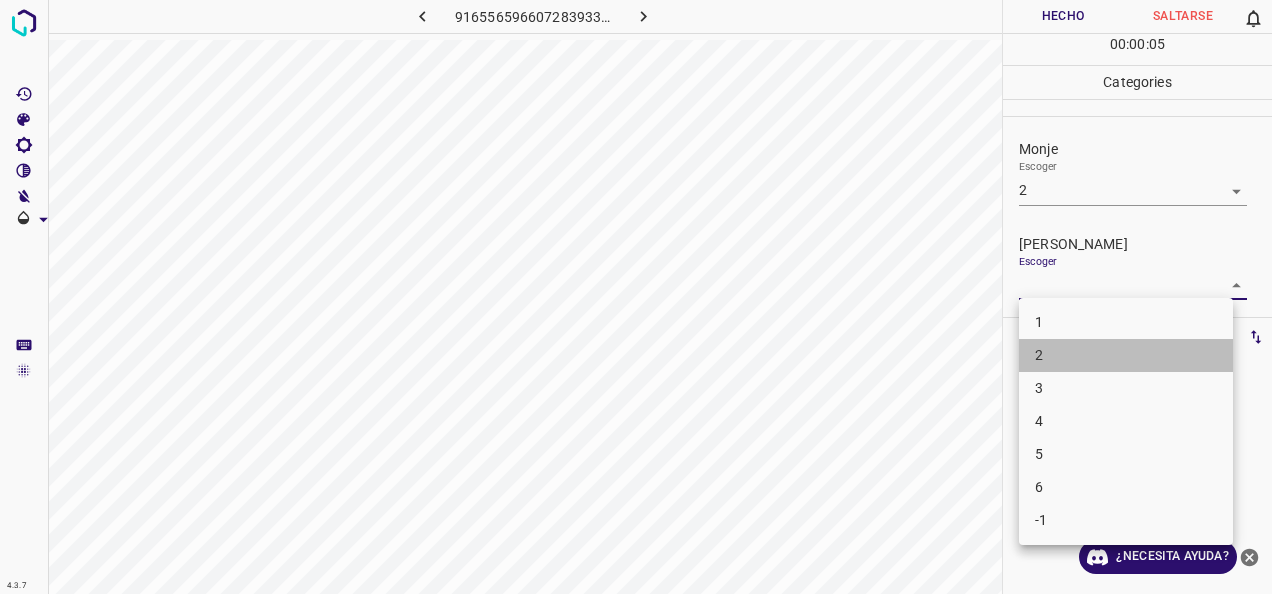 click on "2" at bounding box center [1126, 355] 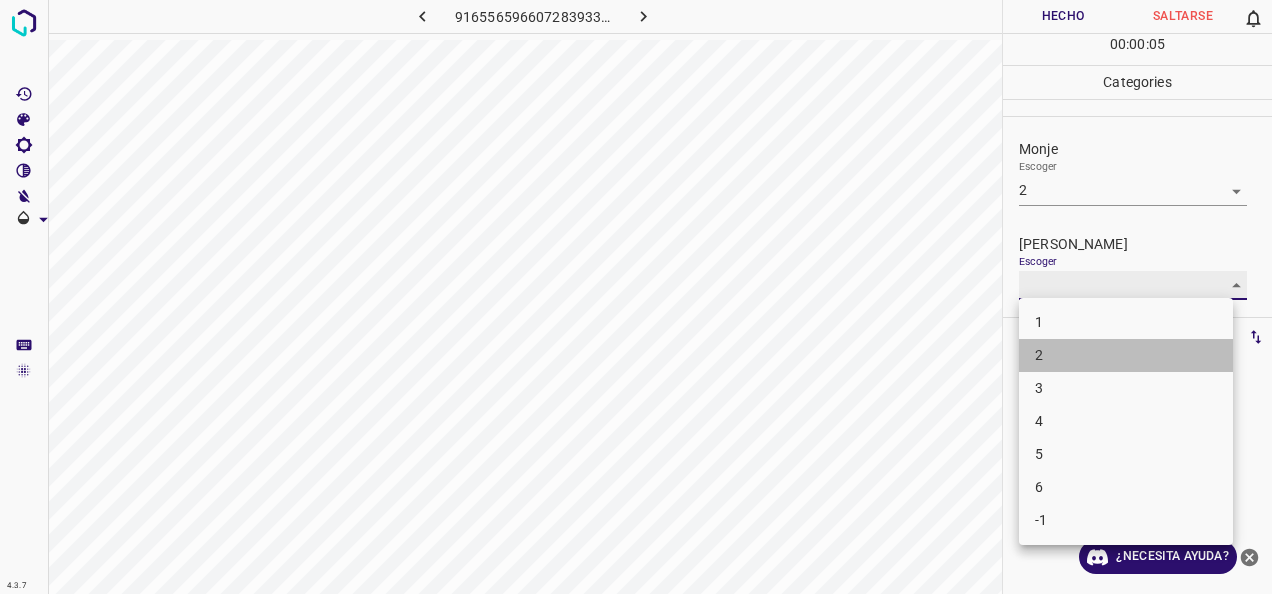 type on "2" 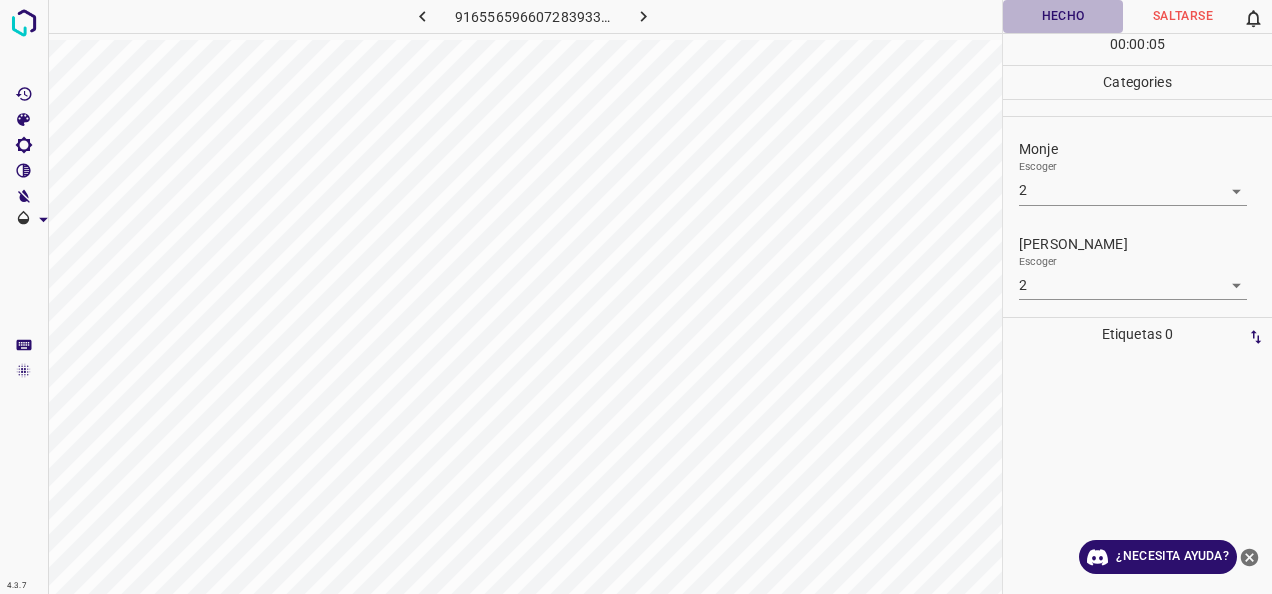 click on "Hecho" at bounding box center [1063, 16] 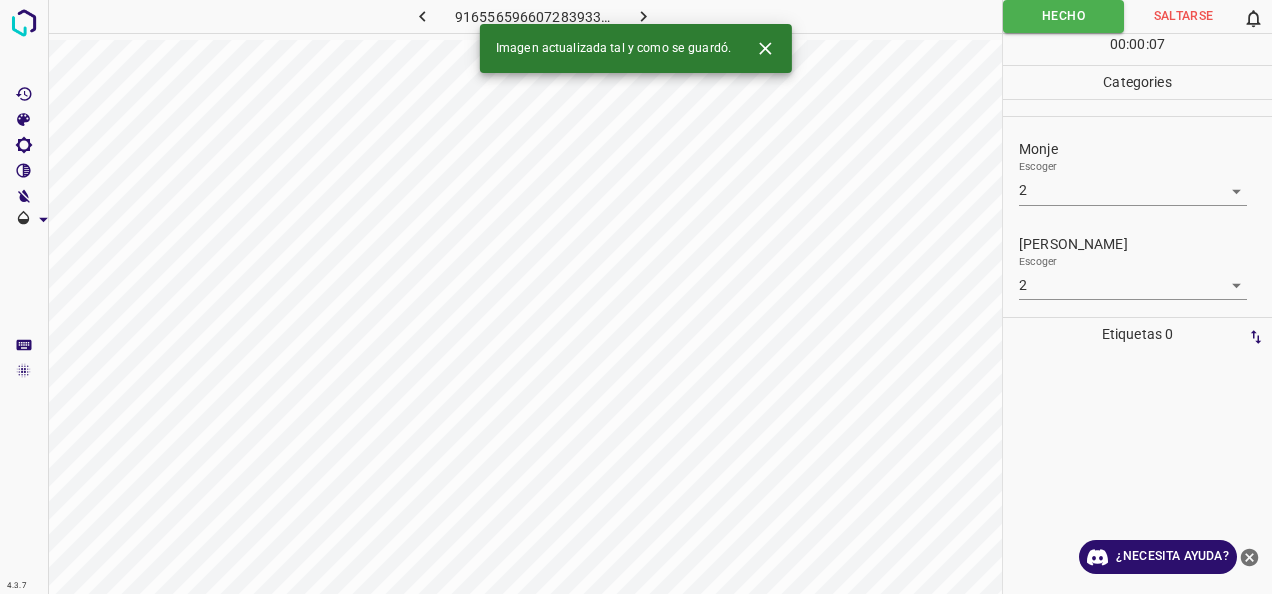 click 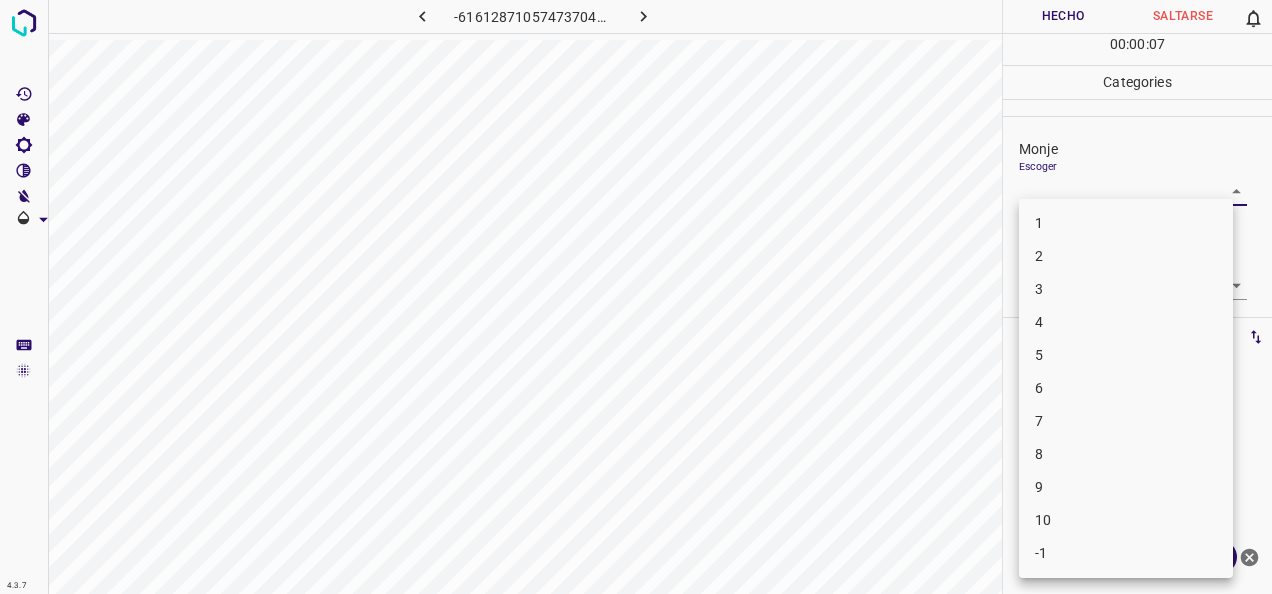 click on "4.3.7 -6161287105747370442.png Hecho Saltarse 0 00   : 00   : 07   Categories Monje  Escoger ​  Fitzpatrick   Escoger ​ Etiquetas 0 Categories 1 Monje 2  Fitzpatrick Herramientas Espacio Cambiar entre modos (Dibujar y Editar) Yo Etiquetado automático R Restaurar zoom M Acercar N Alejar Borrar Eliminar etiqueta de selección Filtros Z Restaurar filtros X Filtro de saturación C Filtro de brillo V Filtro de contraste B Filtro de escala de grises General O Descargar ¿Necesita ayuda? -Mensaje de texto -Esconder -Borrar 1 2 3 4 5 6 7 8 9 10 -1" at bounding box center [636, 297] 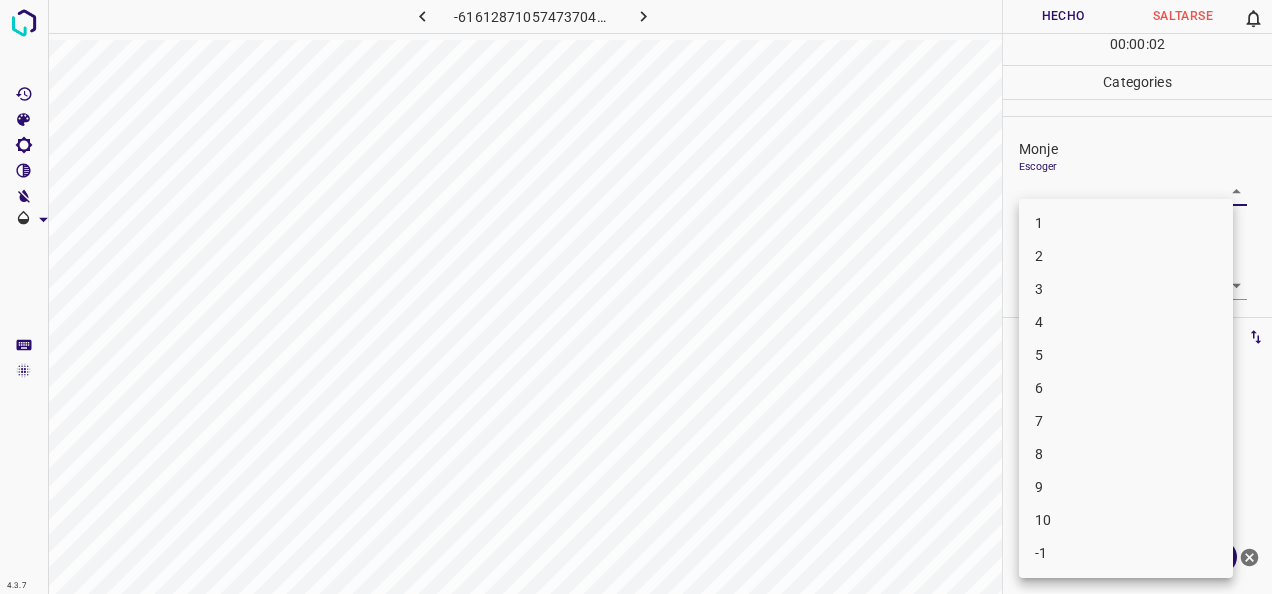 click on "4" at bounding box center (1126, 322) 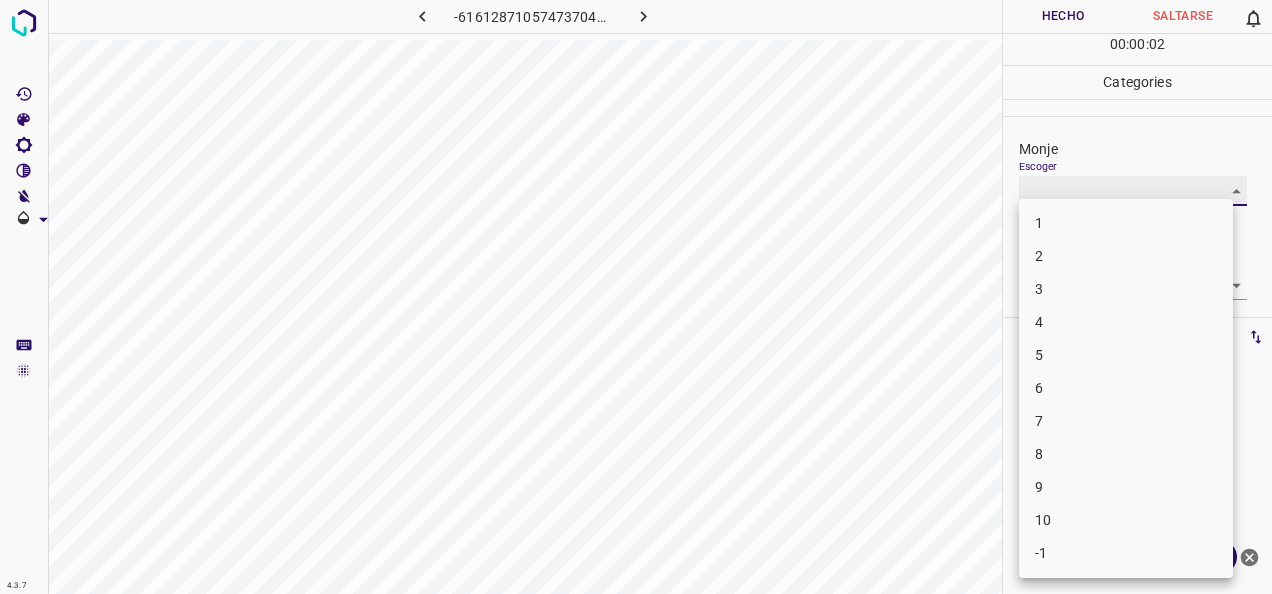 type on "4" 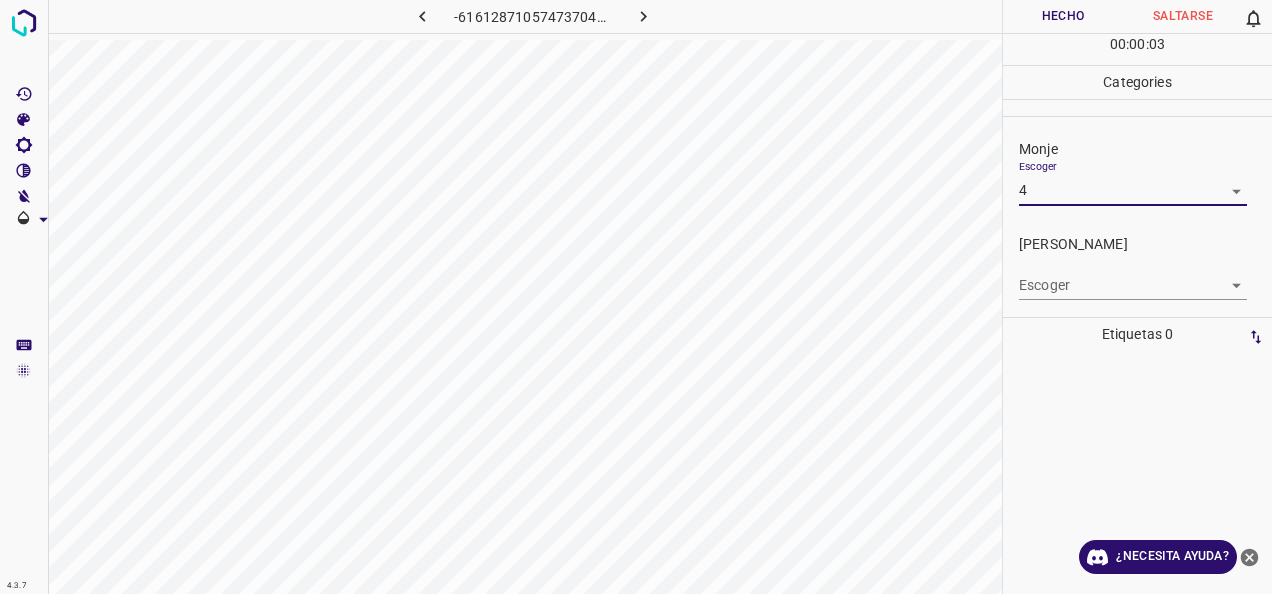 click on "4.3.7 -6161287105747370442.png Hecho Saltarse 0 00   : 00   : 03   Categories Monje  Escoger 4 4  Fitzpatrick   Escoger ​ Etiquetas 0 Categories 1 Monje 2  Fitzpatrick Herramientas Espacio Cambiar entre modos (Dibujar y Editar) Yo Etiquetado automático R Restaurar zoom M Acercar N Alejar Borrar Eliminar etiqueta de selección Filtros Z Restaurar filtros X Filtro de saturación C Filtro de brillo V Filtro de contraste B Filtro de escala de grises General O Descargar ¿Necesita ayuda? -Mensaje de texto -Esconder -Borrar" at bounding box center (636, 297) 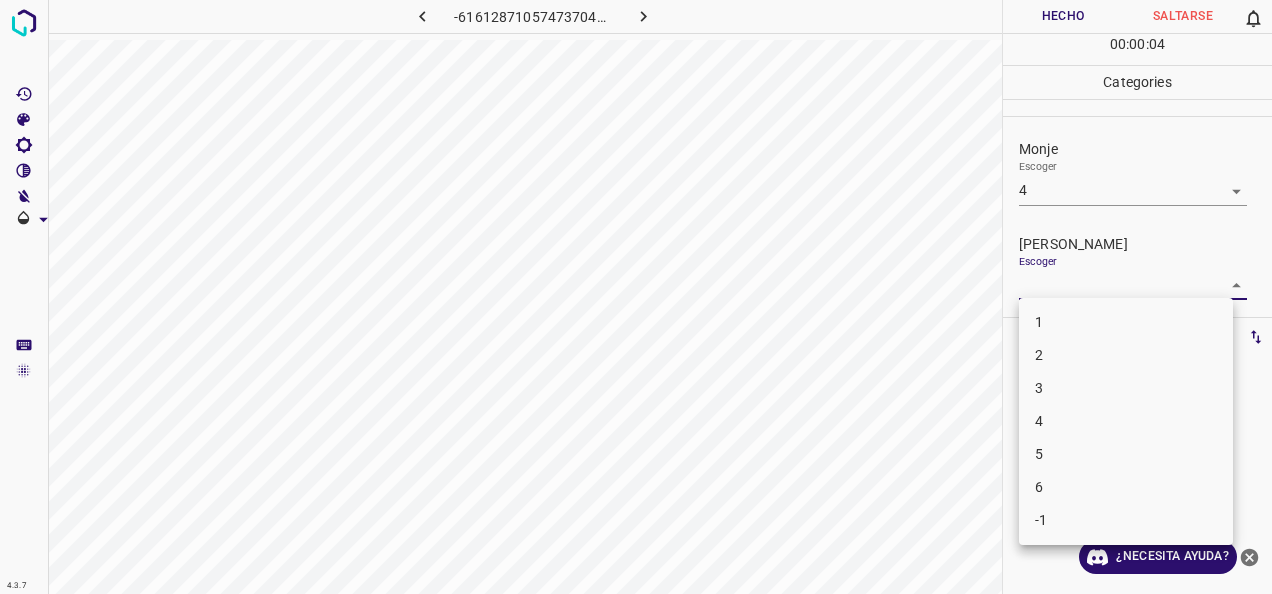 click on "3" at bounding box center [1126, 388] 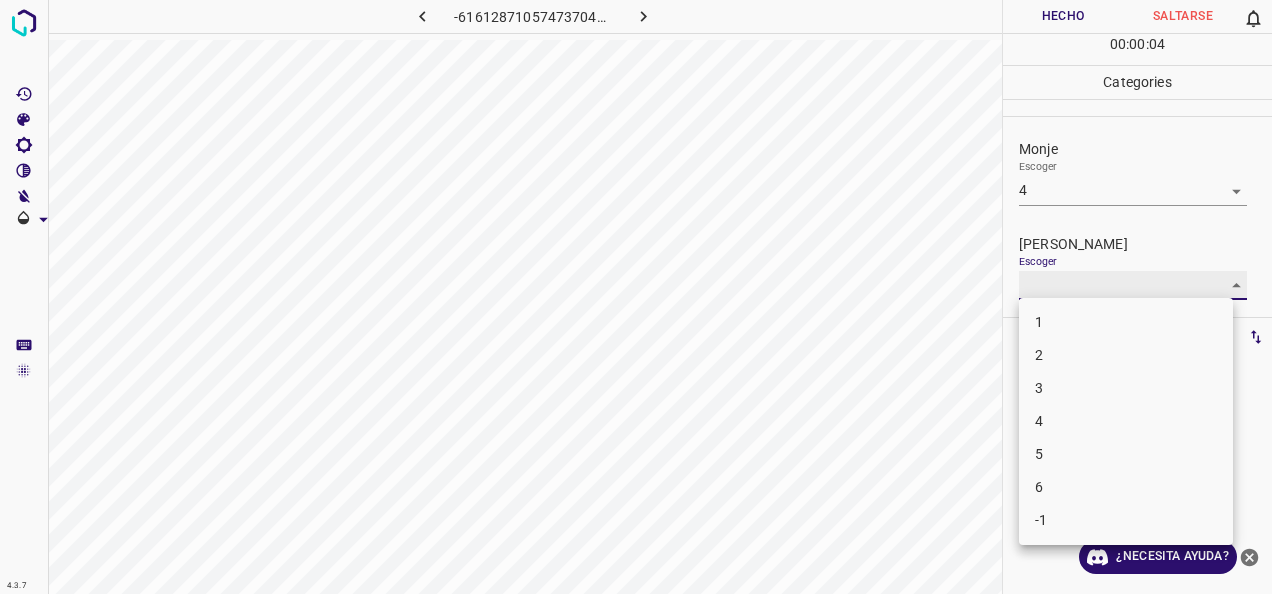 type on "3" 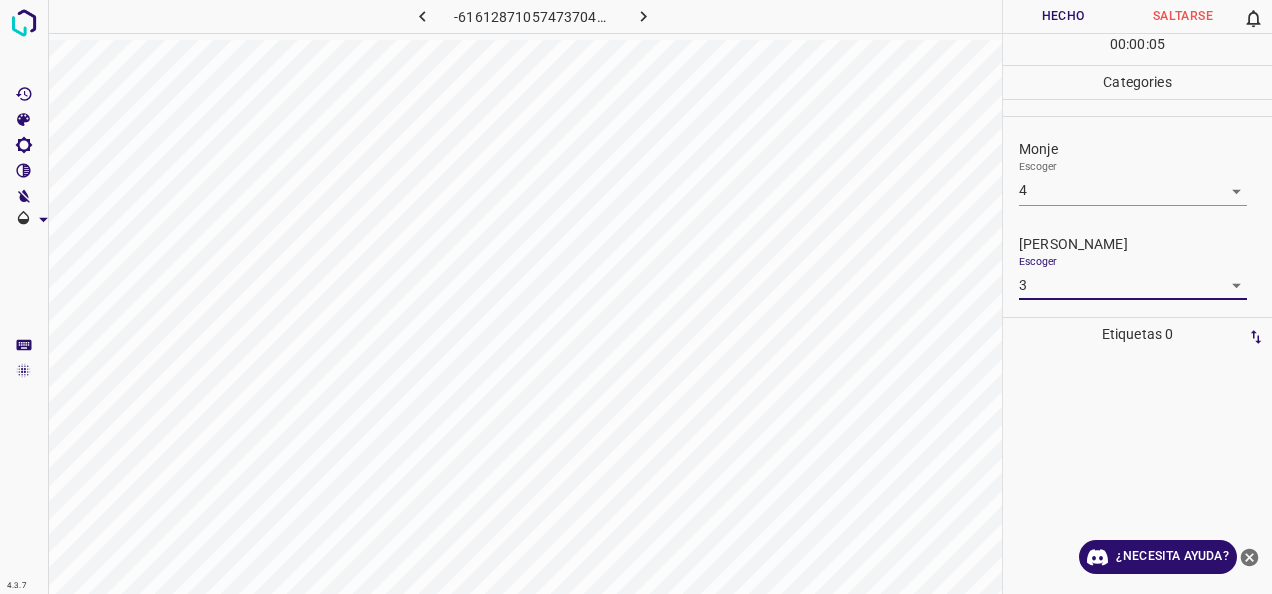 click on "Hecho" at bounding box center (1063, 16) 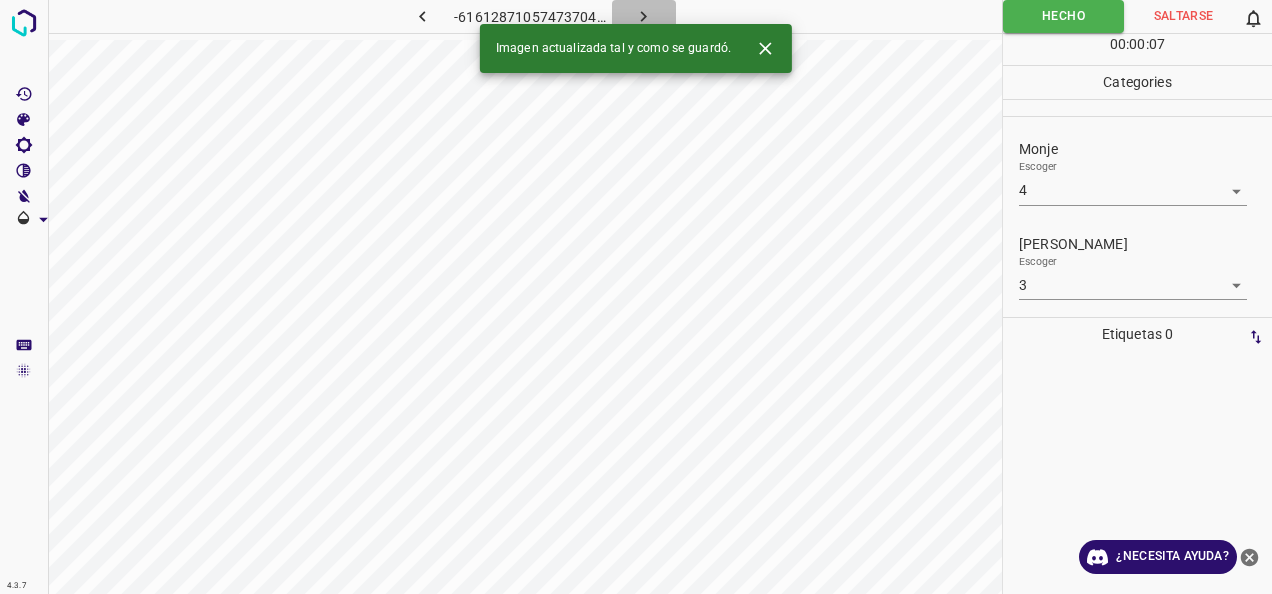 click 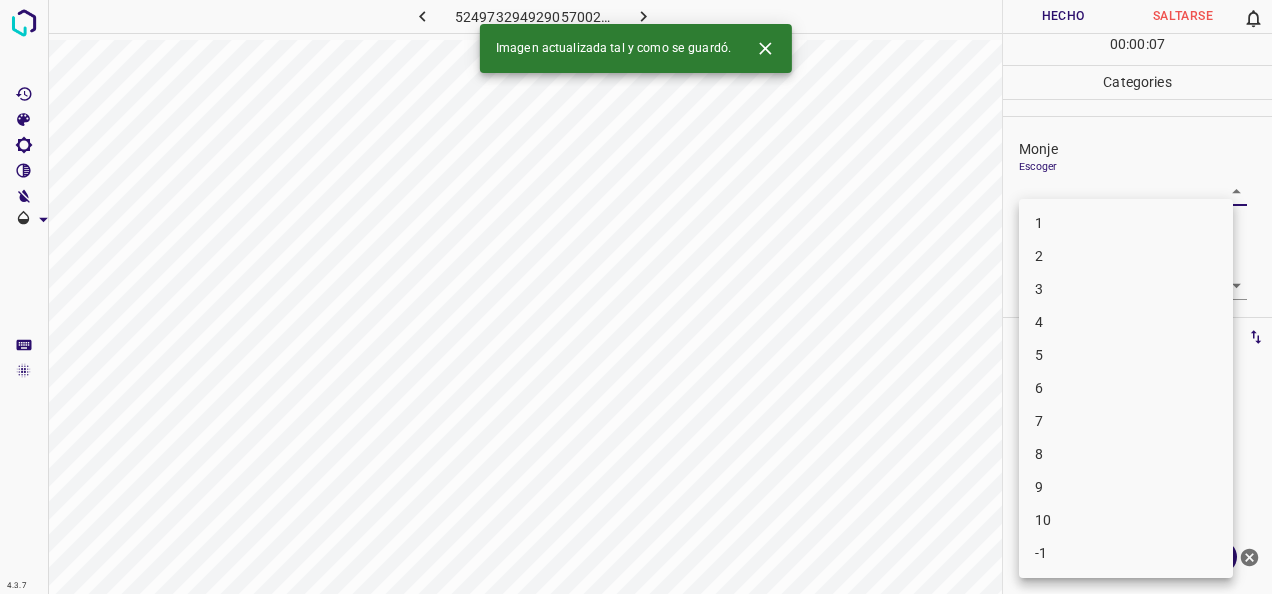 click on "4.3.7 5249732949290570026.png Hecho Saltarse 0 00   : 00   : 07   Categories Monje  Escoger ​  Fitzpatrick   Escoger ​ Etiquetas 0 Categories 1 Monje 2  Fitzpatrick Herramientas Espacio Cambiar entre modos (Dibujar y Editar) Yo Etiquetado automático R Restaurar zoom M Acercar N Alejar Borrar Eliminar etiqueta de selección Filtros Z Restaurar filtros X Filtro de saturación C Filtro de brillo V Filtro de contraste B Filtro de escala de grises General O Descargar Imagen actualizada tal y como se guardó. ¿Necesita ayuda? -Mensaje de texto -Esconder -Borrar 1 2 3 4 5 6 7 8 9 10 -1" at bounding box center (636, 297) 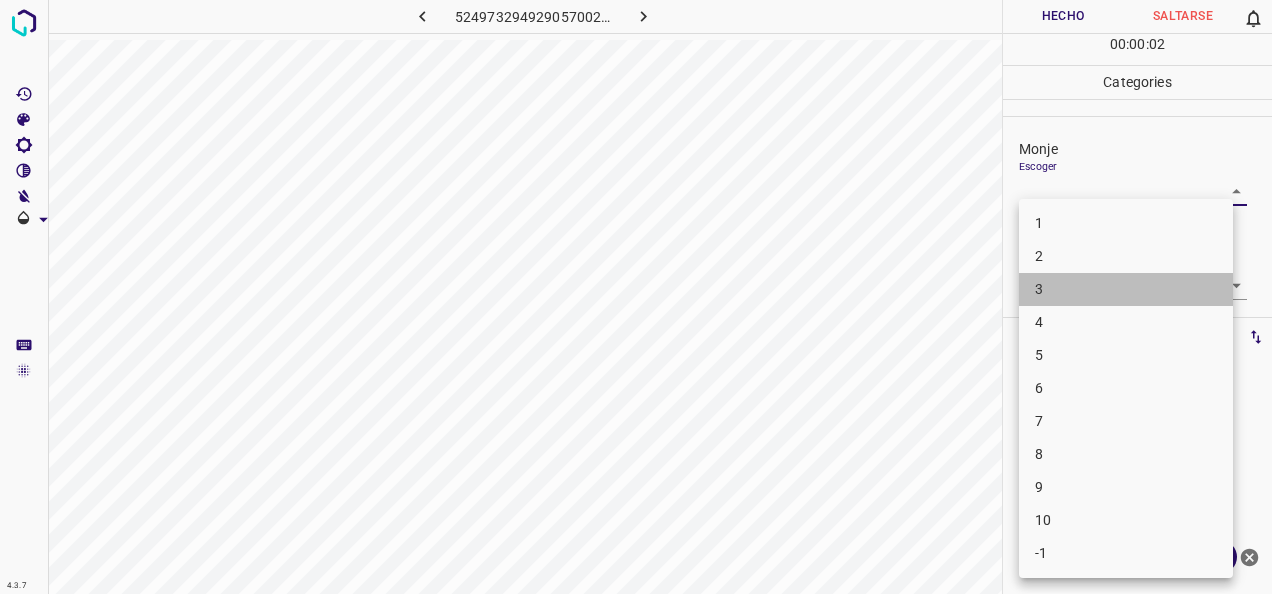 click on "3" at bounding box center [1126, 289] 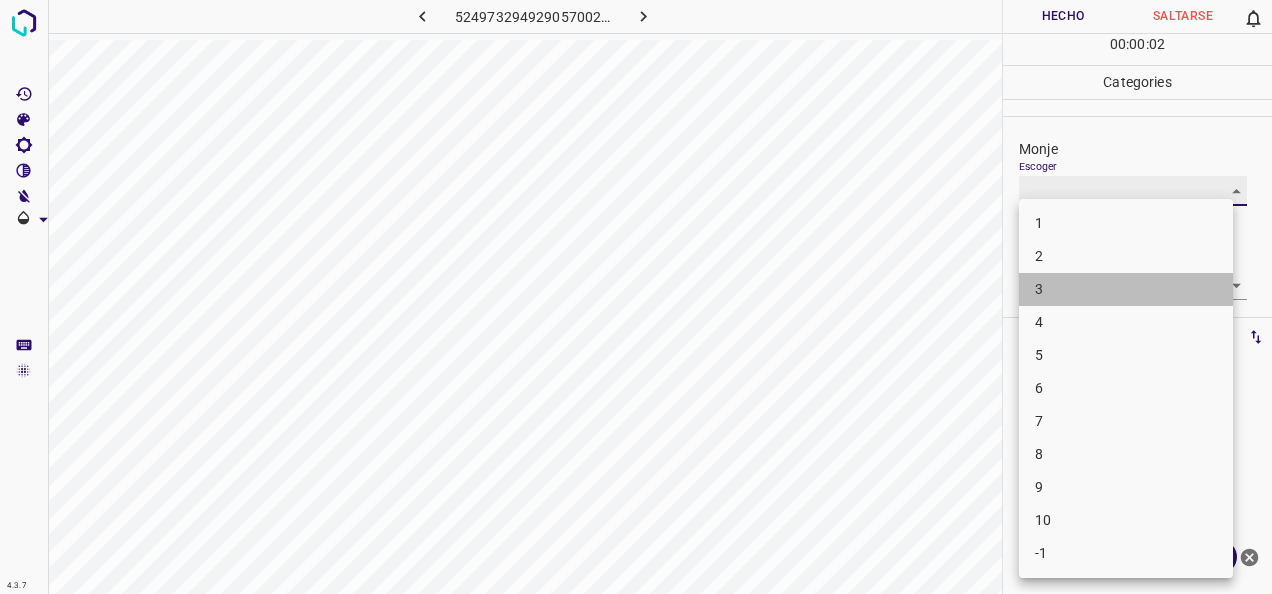 type on "3" 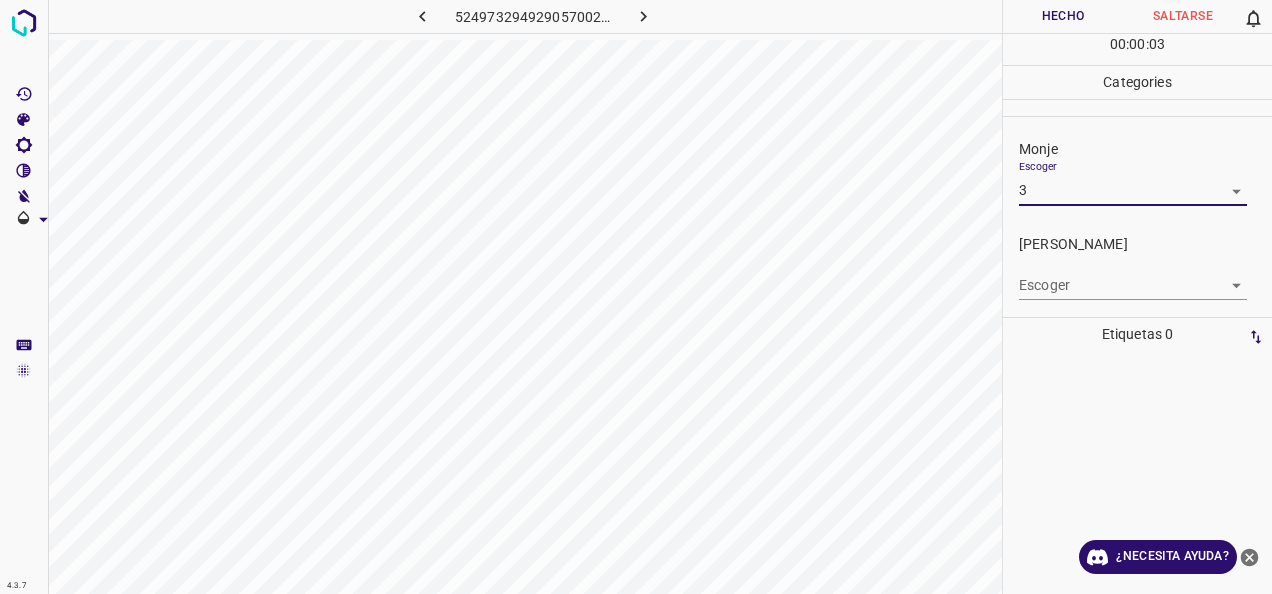 click on "4.3.7 5249732949290570026.png Hecho Saltarse 0 00   : 00   : 03   Categories Monje  Escoger 3 3  Fitzpatrick   Escoger ​ Etiquetas 0 Categories 1 Monje 2  Fitzpatrick Herramientas Espacio Cambiar entre modos (Dibujar y Editar) Yo Etiquetado automático R Restaurar zoom M Acercar N Alejar Borrar Eliminar etiqueta de selección Filtros Z Restaurar filtros X Filtro de saturación C Filtro de brillo V Filtro de contraste B Filtro de escala de grises General O Descargar ¿Necesita ayuda? -Mensaje de texto -Esconder -Borrar" at bounding box center (636, 297) 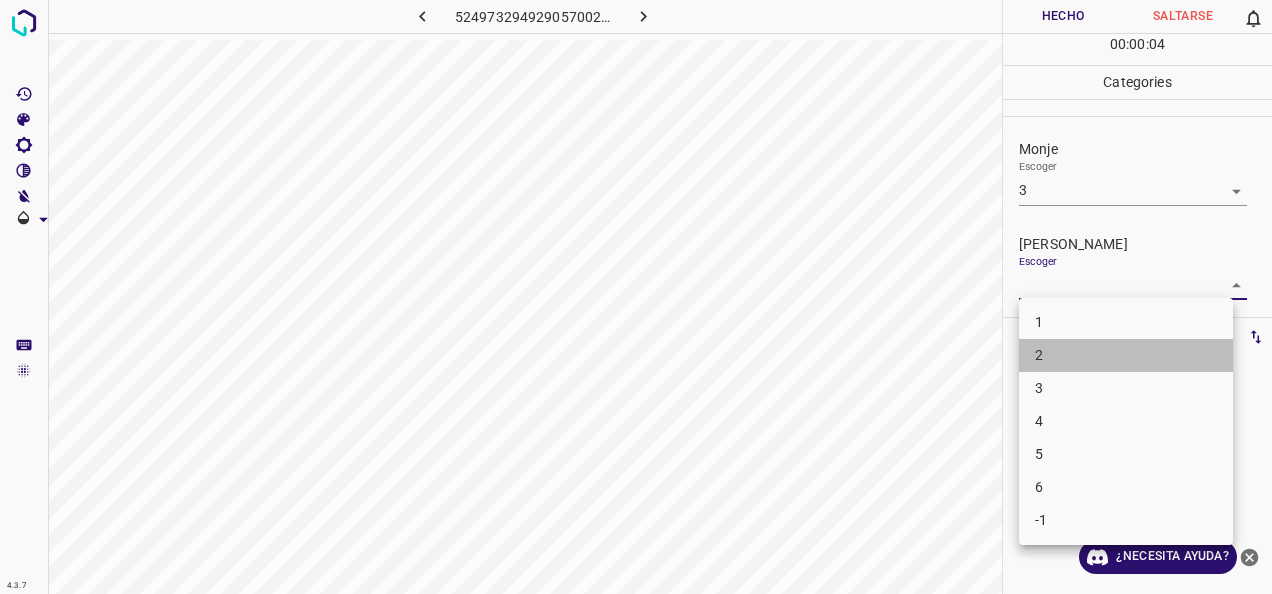 click on "2" at bounding box center [1126, 355] 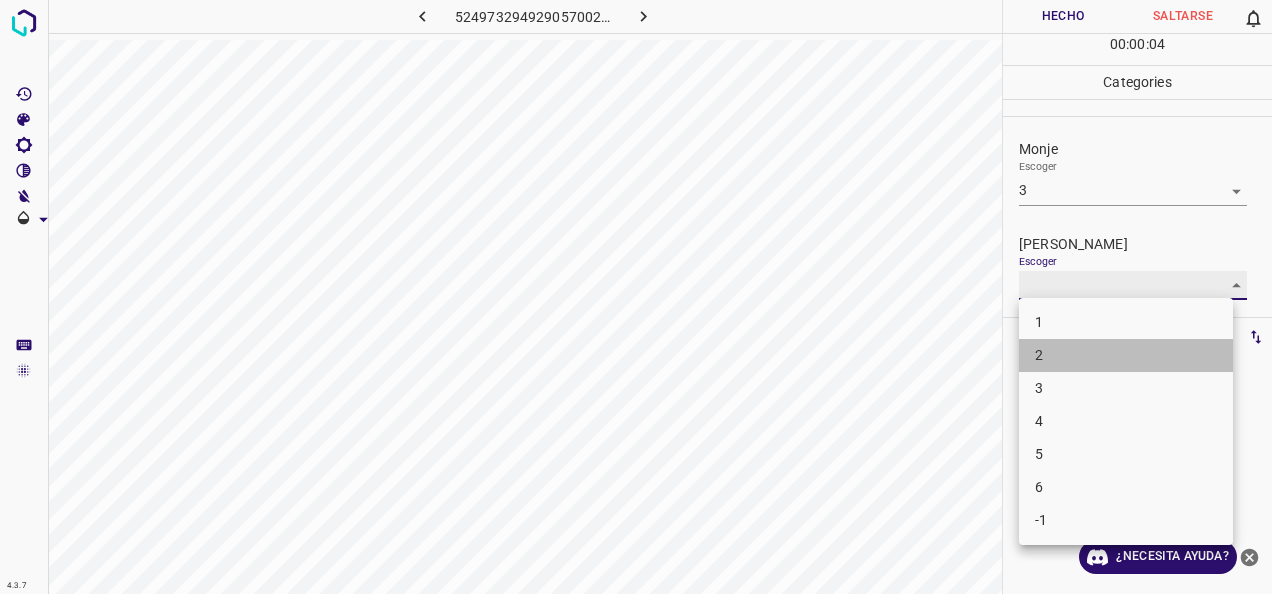 type on "2" 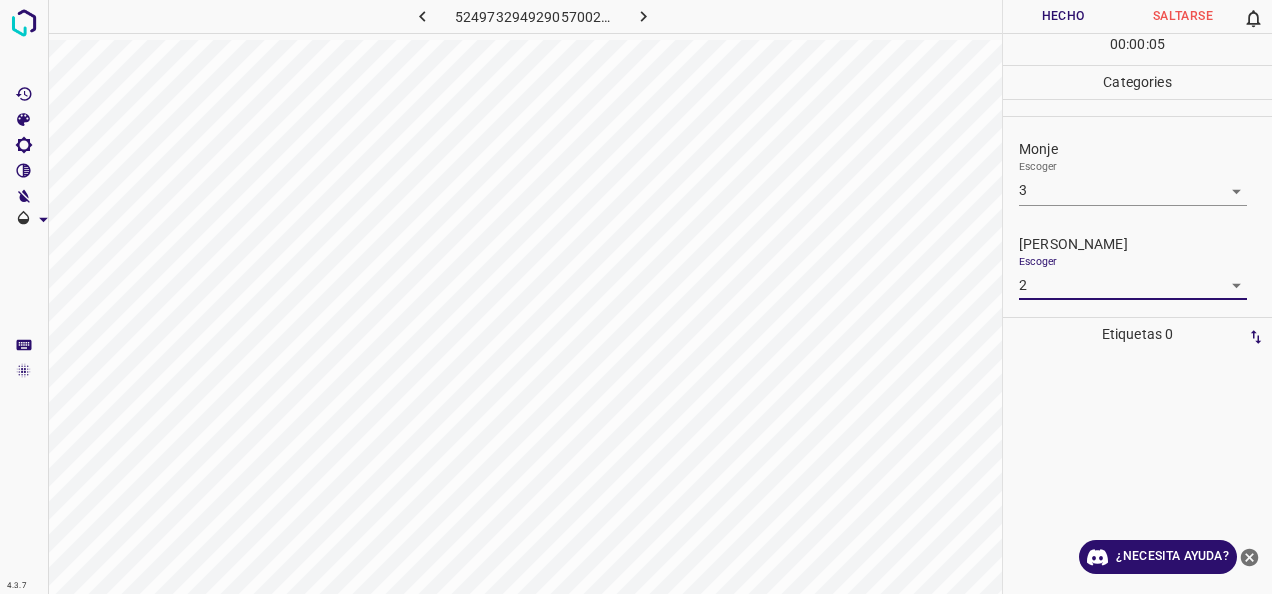click on "Hecho" at bounding box center (1063, 16) 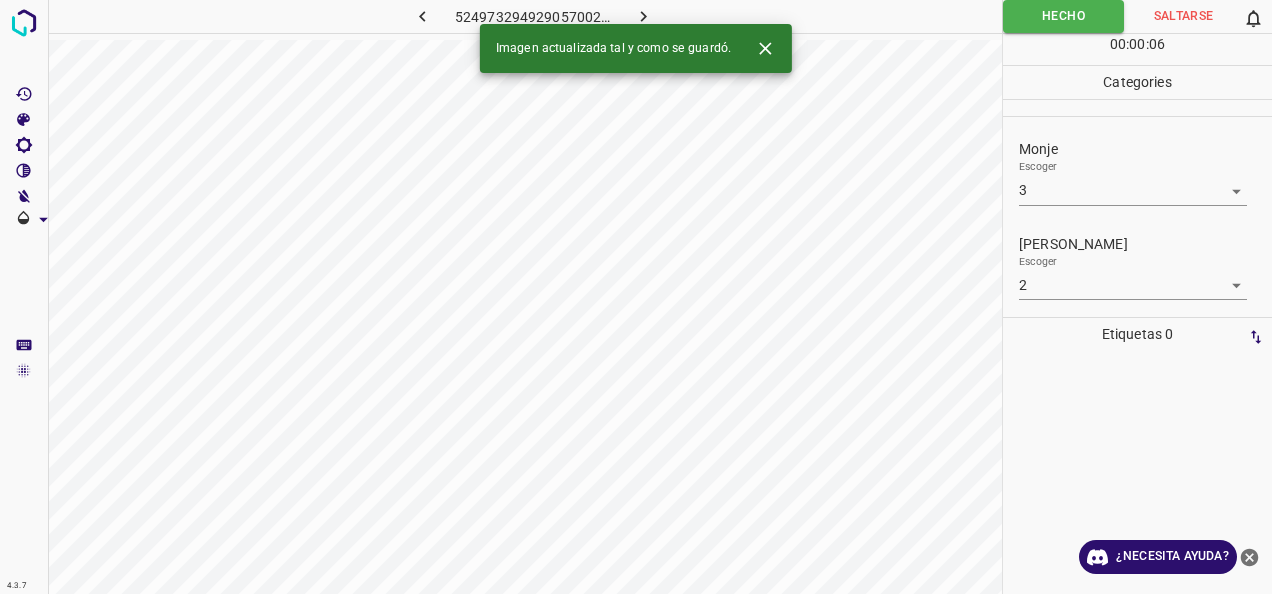 click 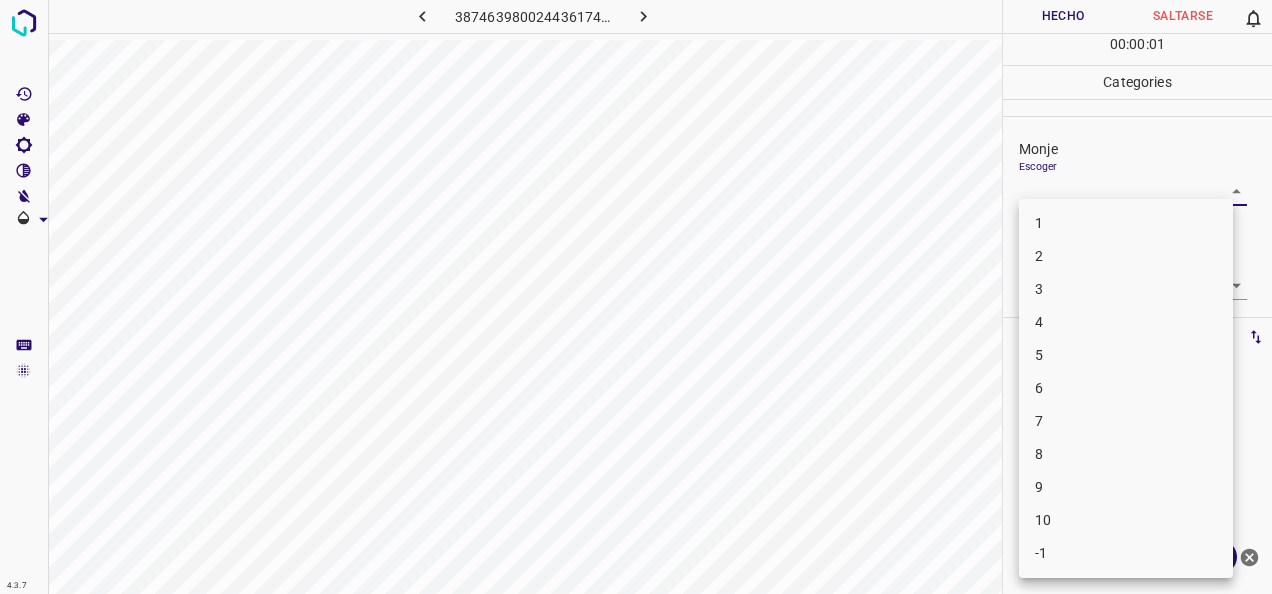 click on "4.3.7 3874639800244361745.png Hecho Saltarse 0 00   : 00   : 01   Categories Monje  Escoger ​  Fitzpatrick   Escoger ​ Etiquetas 0 Categories 1 Monje 2  Fitzpatrick Herramientas Espacio Cambiar entre modos (Dibujar y Editar) Yo Etiquetado automático R Restaurar zoom M Acercar N Alejar Borrar Eliminar etiqueta de selección Filtros Z Restaurar filtros X Filtro de saturación C Filtro de brillo V Filtro de contraste B Filtro de escala de grises General O Descargar ¿Necesita ayuda? -Mensaje de texto -Esconder -Borrar 1 2 3 4 5 6 7 8 9 10 -1" at bounding box center [636, 297] 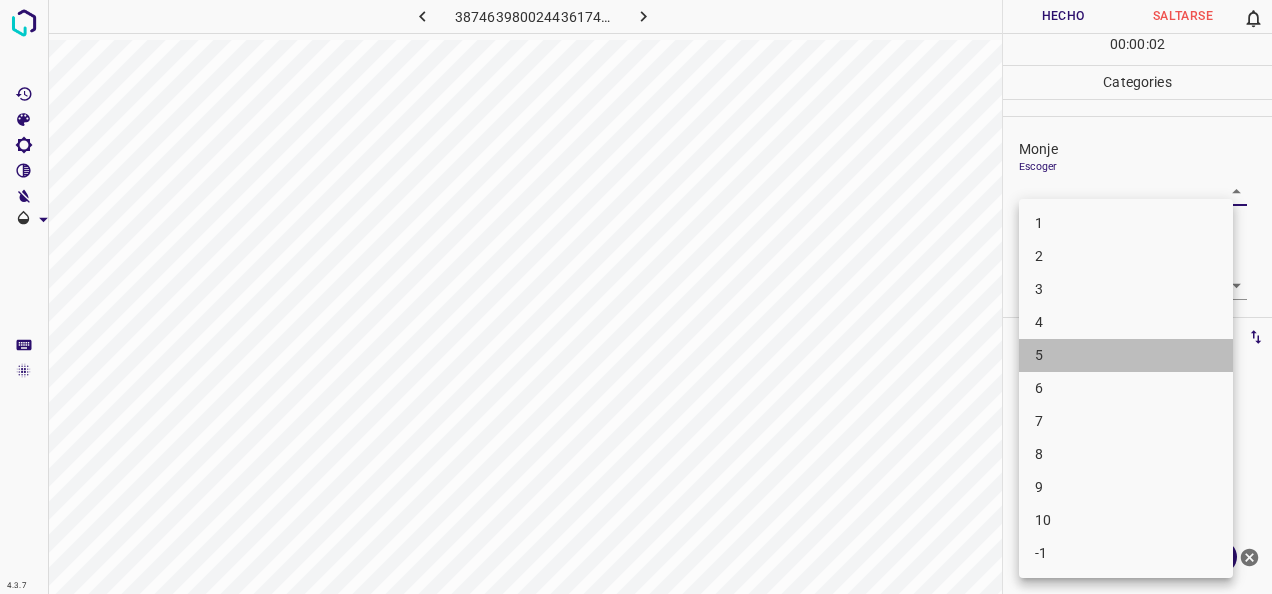 click on "5" at bounding box center [1126, 355] 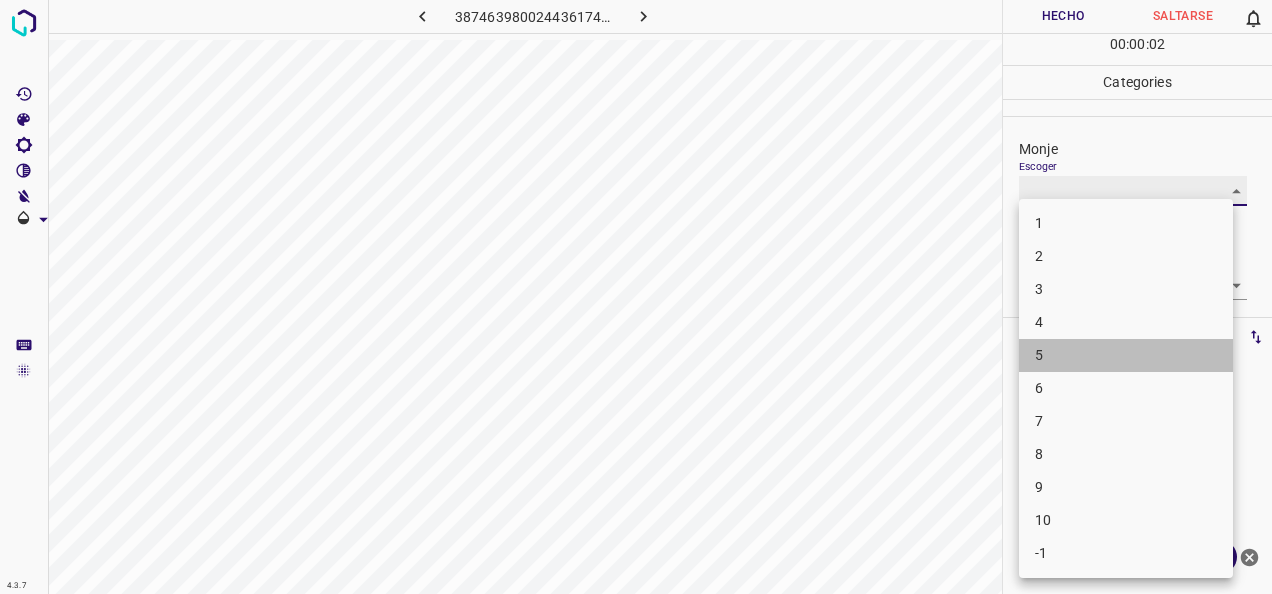 type on "5" 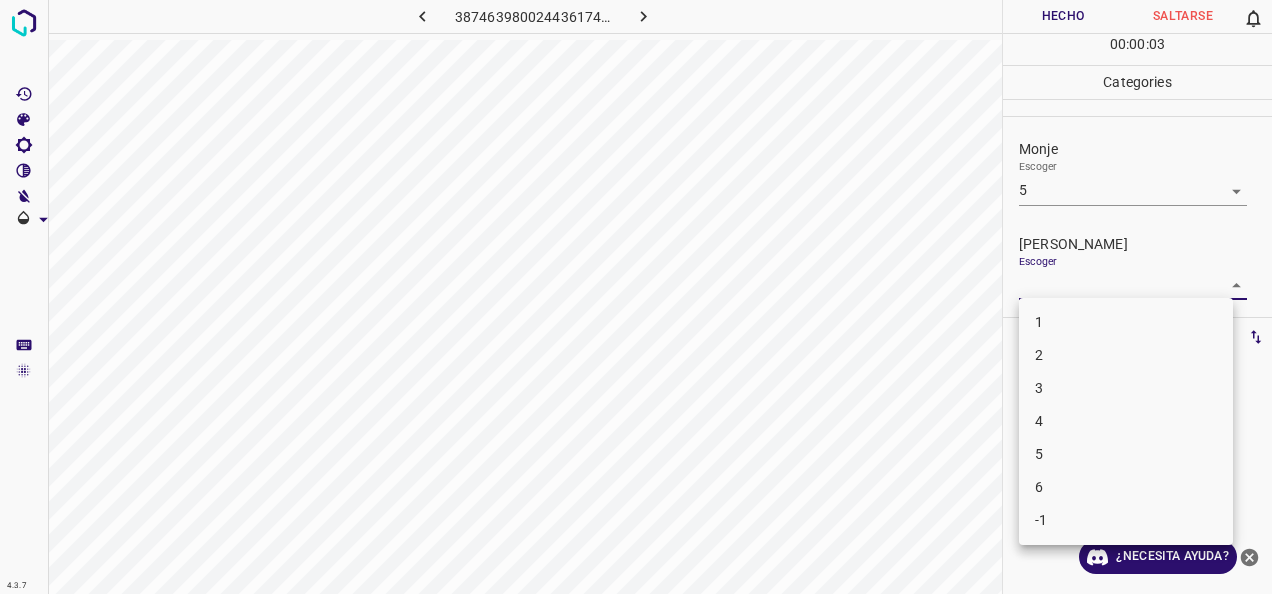 click on "4.3.7 3874639800244361745.png Hecho Saltarse 0 00   : 00   : 03   Categories Monje  Escoger 5 5  Fitzpatrick   Escoger ​ Etiquetas 0 Categories 1 Monje 2  Fitzpatrick Herramientas Espacio Cambiar entre modos (Dibujar y Editar) Yo Etiquetado automático R Restaurar zoom M Acercar N Alejar Borrar Eliminar etiqueta de selección Filtros Z Restaurar filtros X Filtro de saturación C Filtro de brillo V Filtro de contraste B Filtro de escala de grises General O Descargar ¿Necesita ayuda? -Mensaje de texto -Esconder -Borrar 1 2 3 4 5 6 -1" at bounding box center (636, 297) 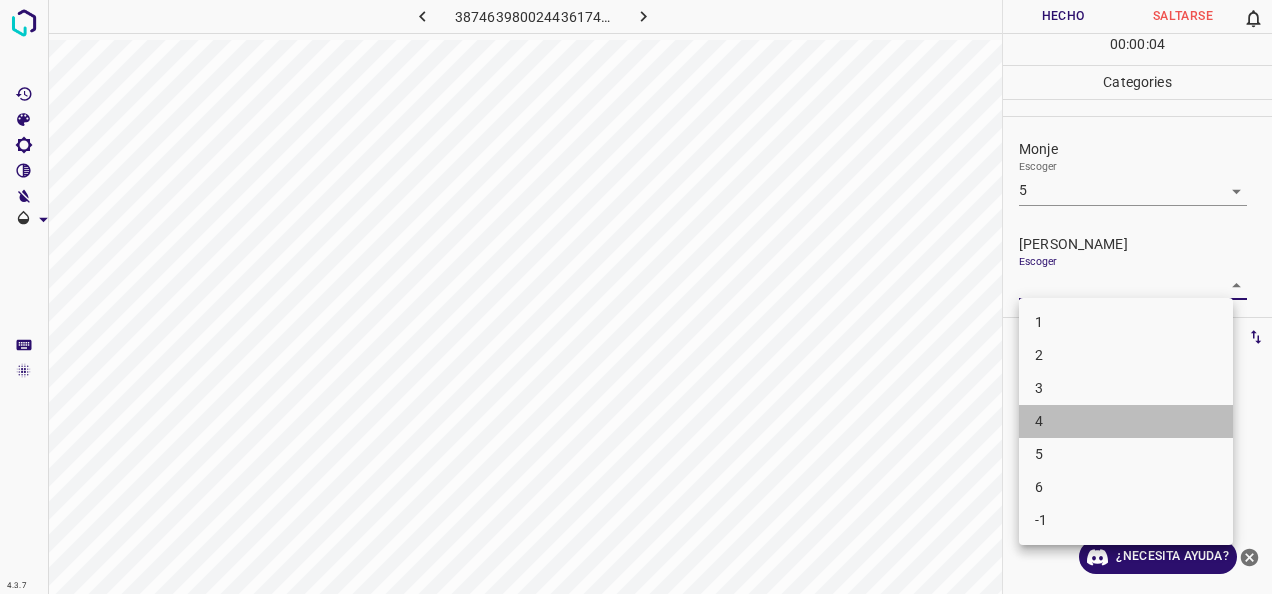 click on "4" at bounding box center (1126, 421) 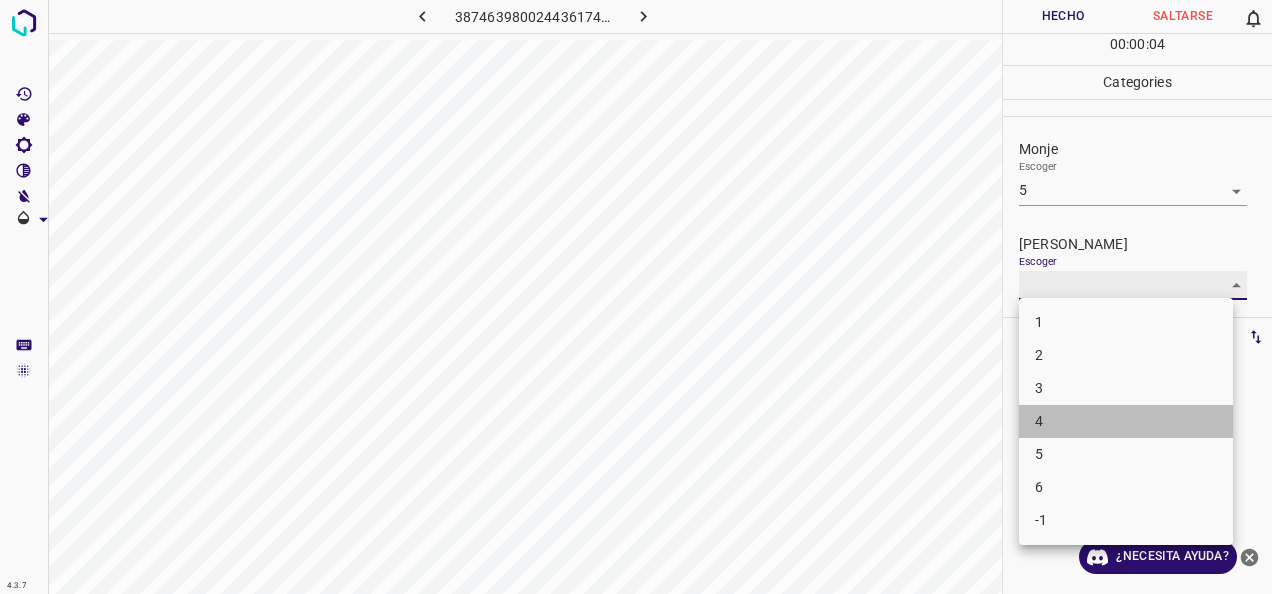 type on "4" 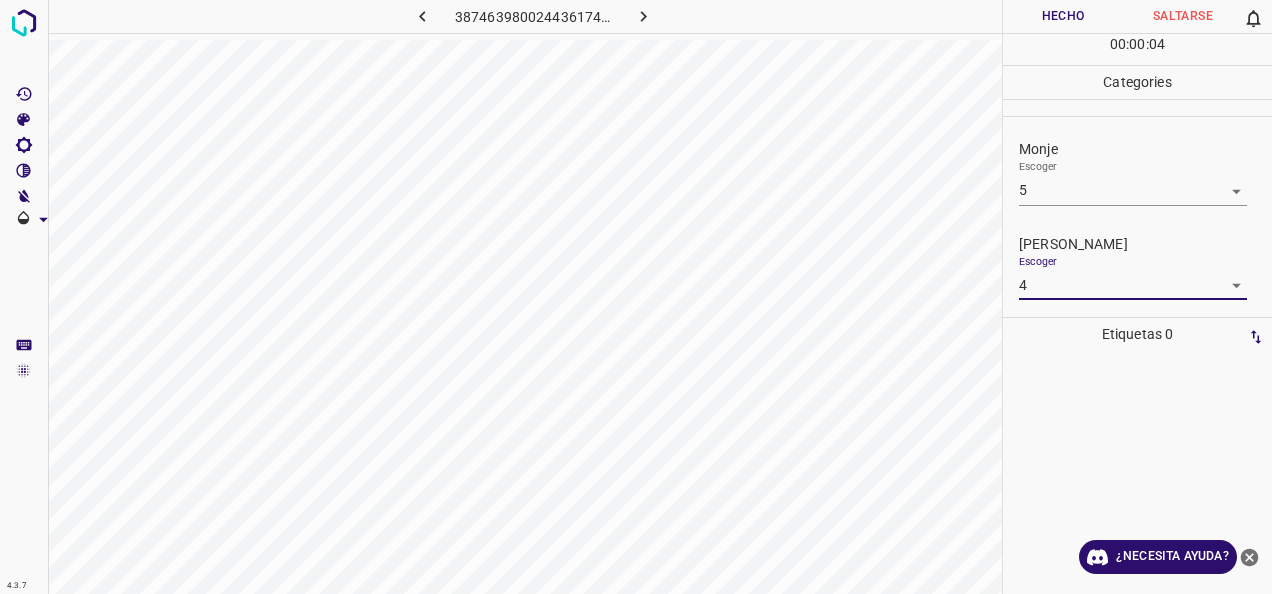 click on "Hecho" at bounding box center [1063, 16] 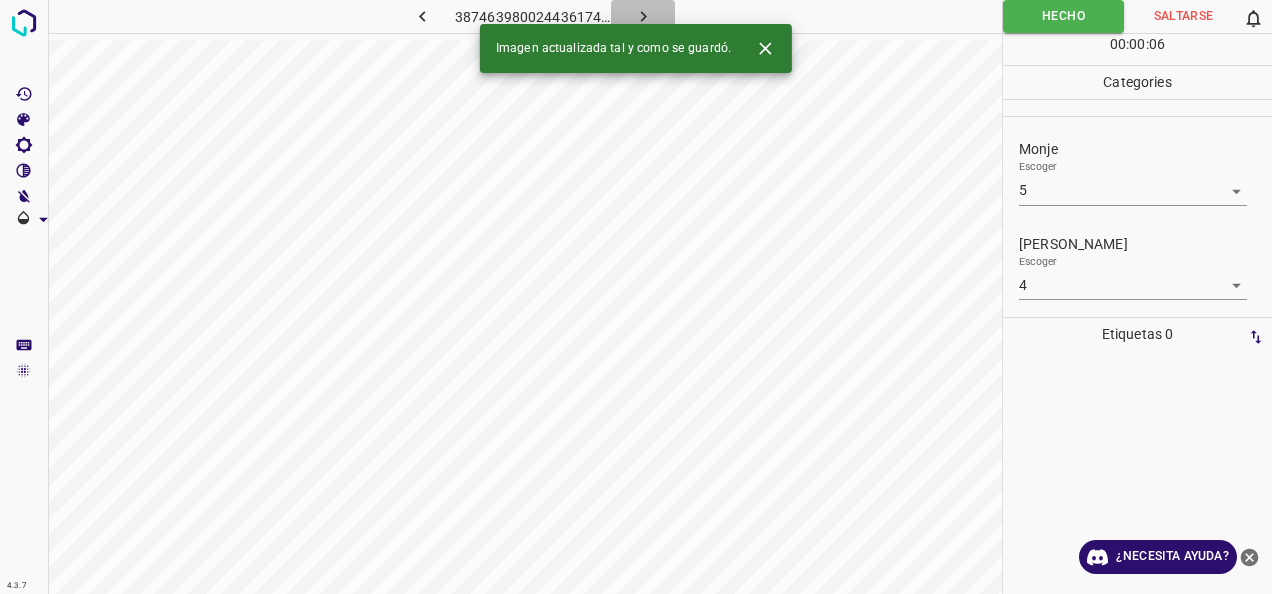 click 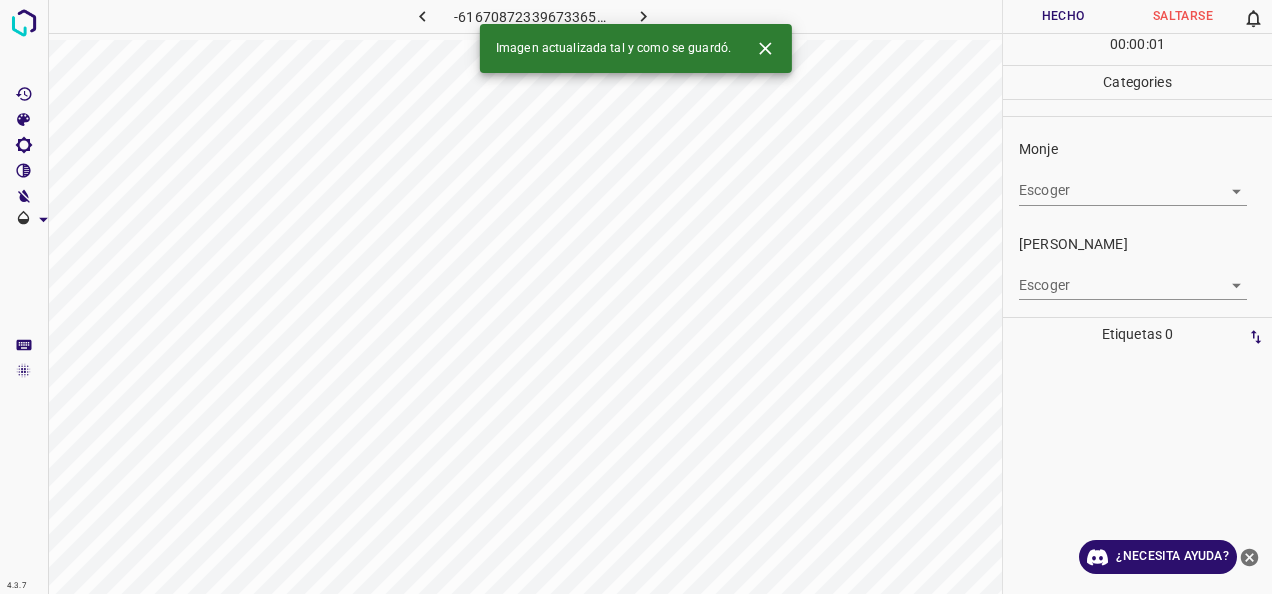 click on "4.3.7 -6167087233967336539.png Hecho Saltarse 0 00   : 00   : 01   Categories Monje  Escoger ​  Fitzpatrick   Escoger ​ Etiquetas 0 Categories 1 Monje 2  Fitzpatrick Herramientas Espacio Cambiar entre modos (Dibujar y Editar) Yo Etiquetado automático R Restaurar zoom M Acercar N Alejar Borrar Eliminar etiqueta de selección Filtros Z Restaurar filtros X Filtro de saturación C Filtro de brillo V Filtro de contraste B Filtro de escala de grises General O Descargar Imagen actualizada tal y como se guardó. ¿Necesita ayuda? -Mensaje de texto -Esconder -Borrar" at bounding box center (636, 297) 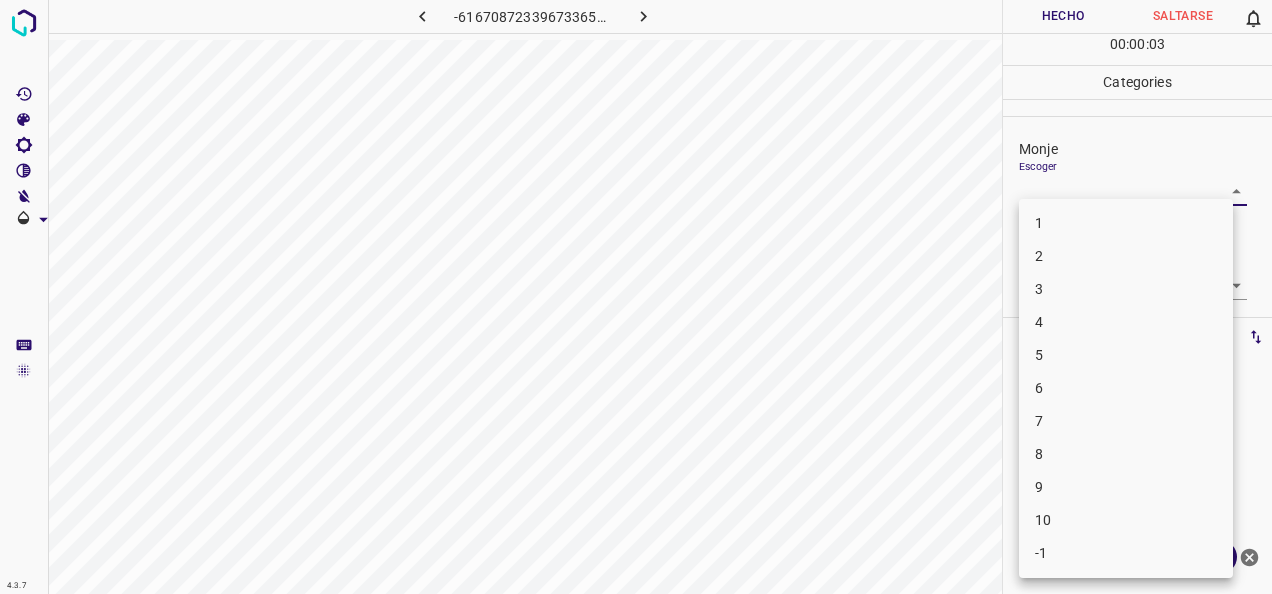 click on "2" at bounding box center (1126, 256) 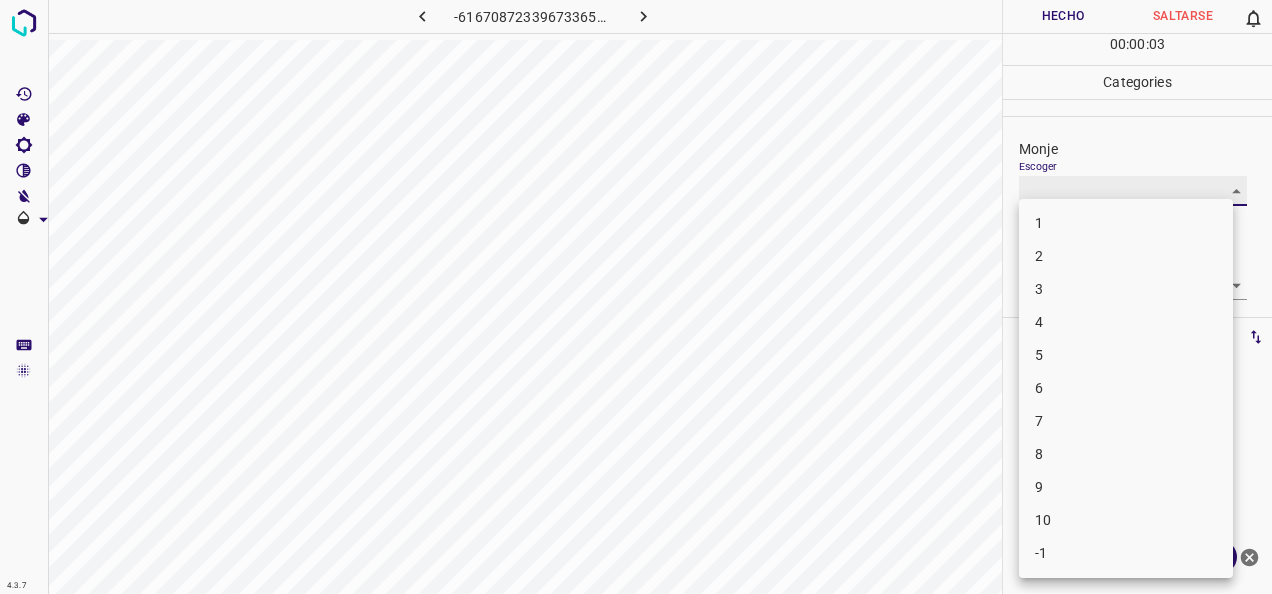 type on "2" 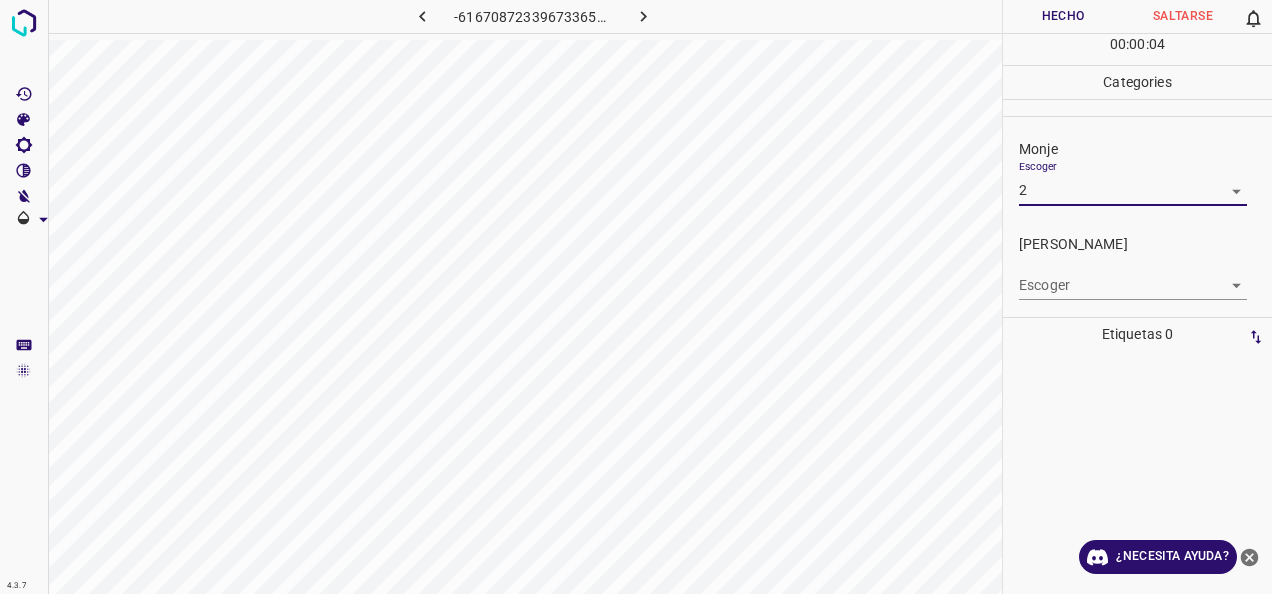 click on "4.3.7 -6167087233967336539.png Hecho Saltarse 0 00   : 00   : 04   Categories Monje  Escoger 2 2  Fitzpatrick   Escoger ​ Etiquetas 0 Categories 1 Monje 2  Fitzpatrick Herramientas Espacio Cambiar entre modos (Dibujar y Editar) Yo Etiquetado automático R Restaurar zoom M Acercar N Alejar Borrar Eliminar etiqueta de selección Filtros Z Restaurar filtros X Filtro de saturación C Filtro de brillo V Filtro de contraste B Filtro de escala de grises General O Descargar ¿Necesita ayuda? -Mensaje de texto -Esconder -Borrar" at bounding box center (636, 297) 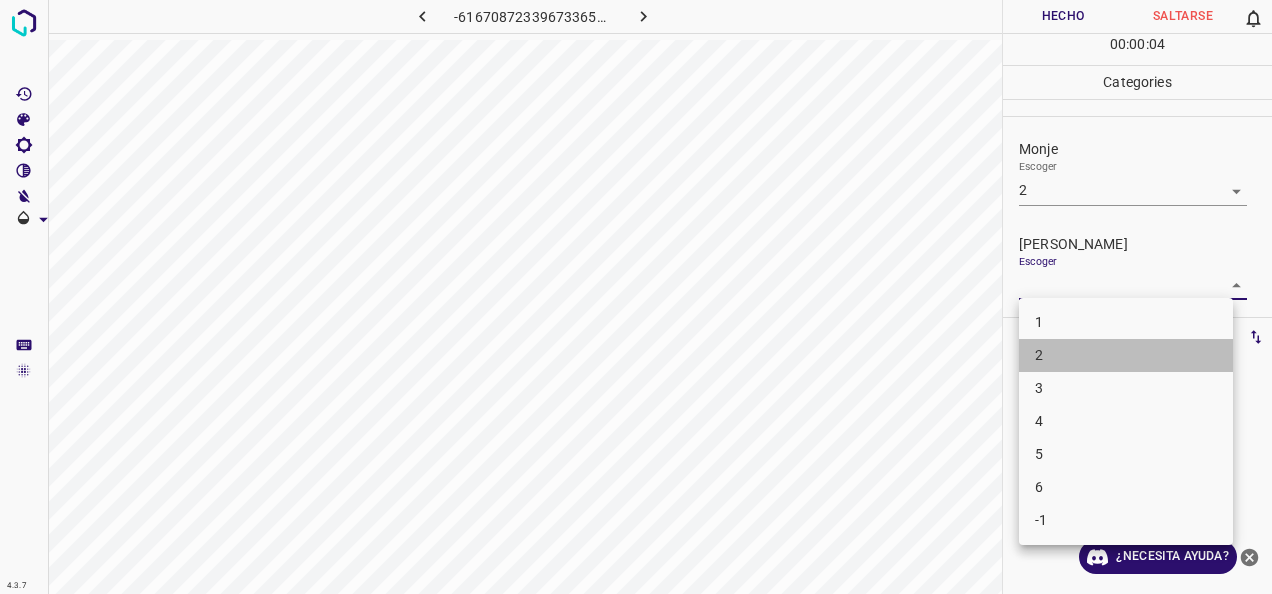 click on "2" at bounding box center (1126, 355) 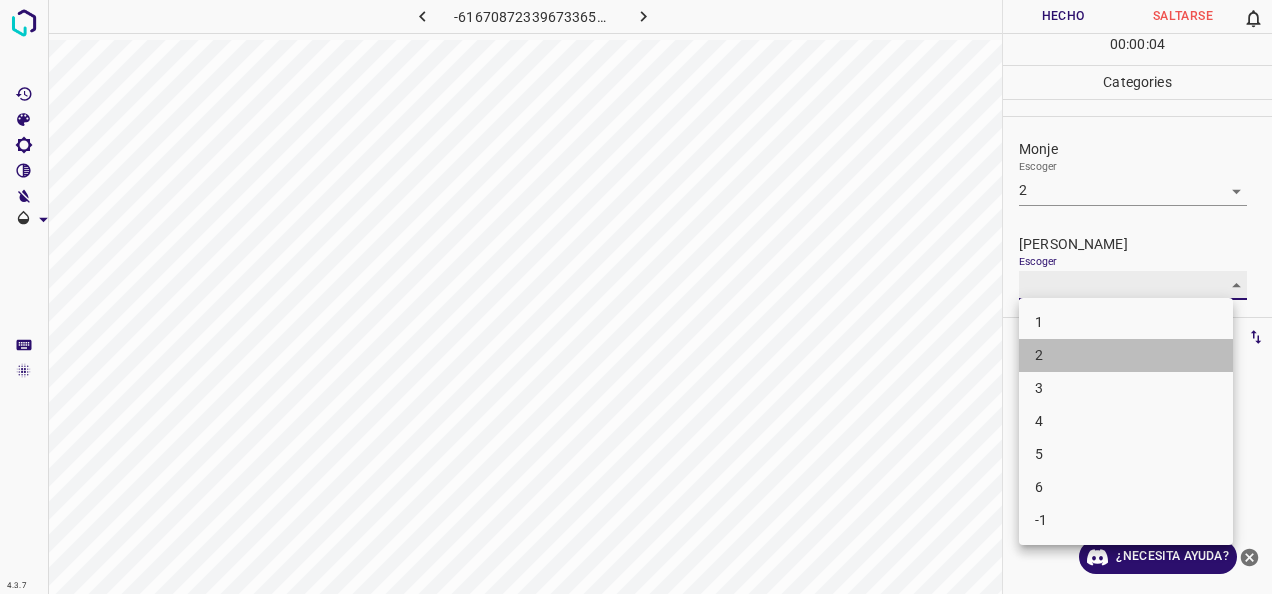 type on "2" 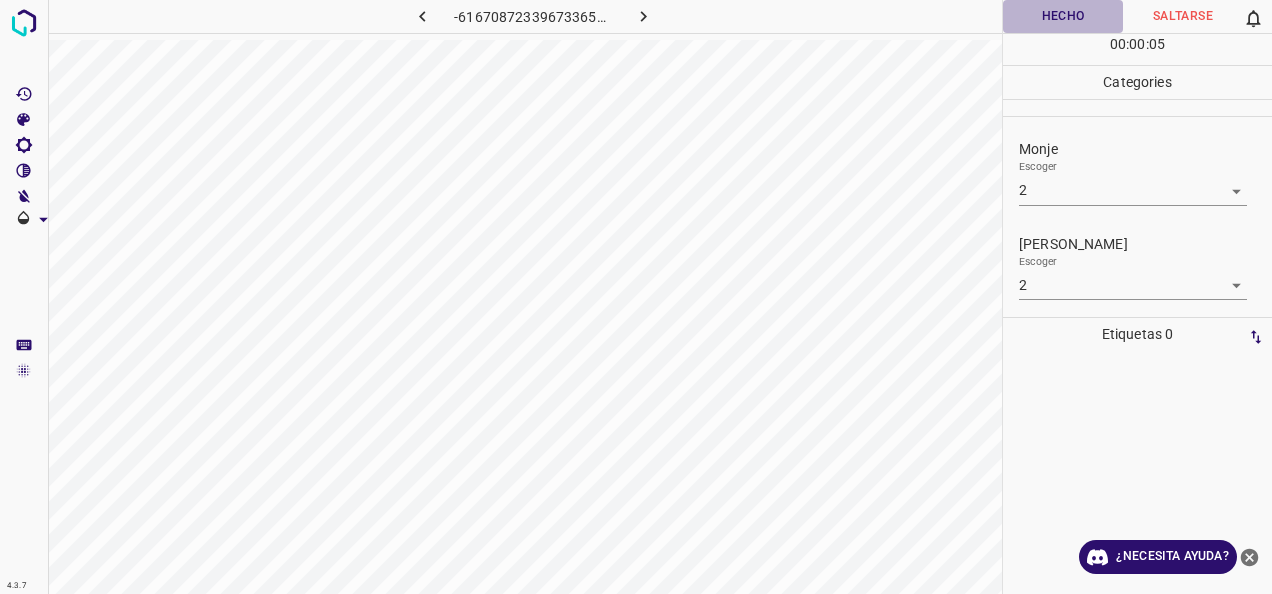 click on "Hecho" at bounding box center [1063, 16] 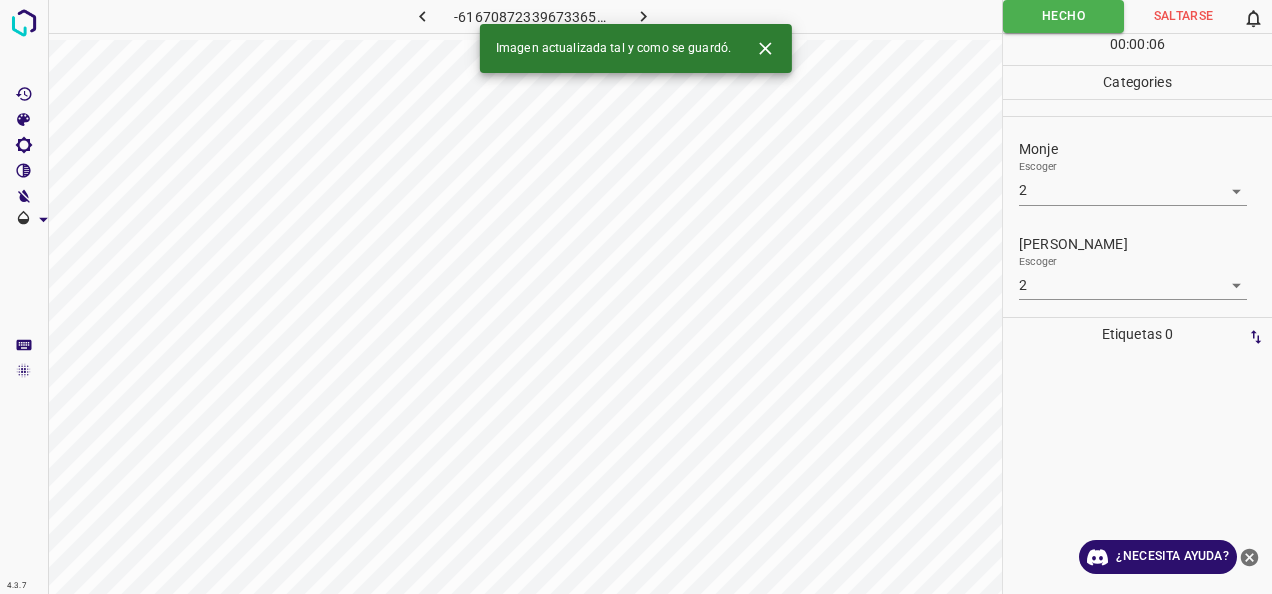 click 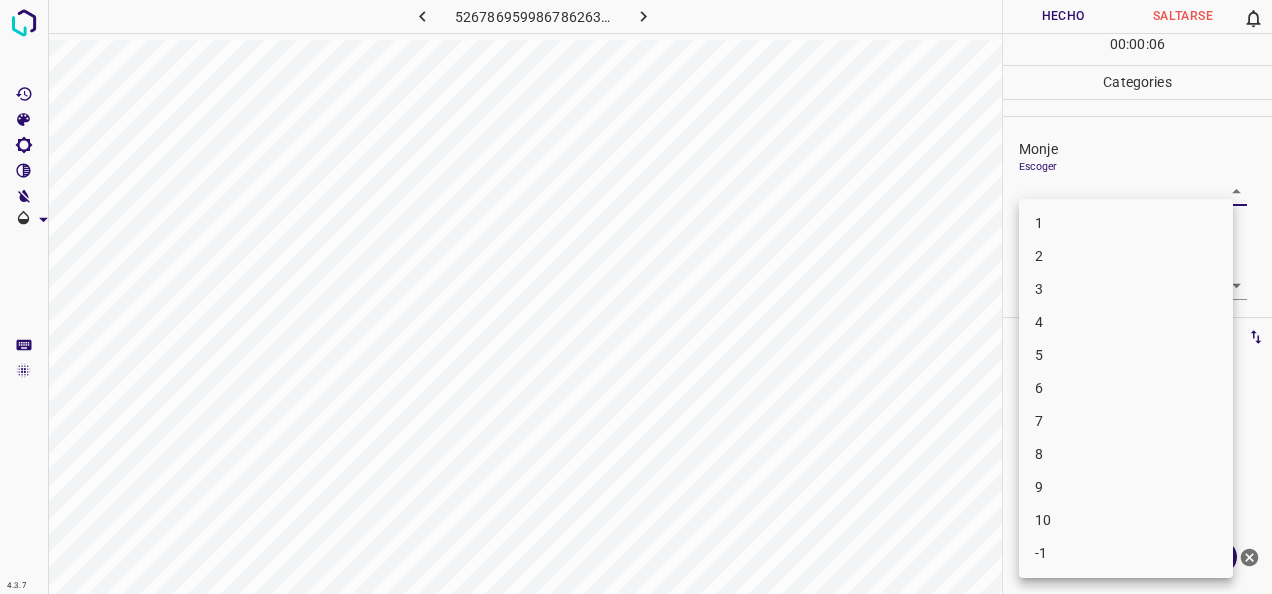 click on "4.3.7 5267869599867862631.png Hecho Saltarse 0 00   : 00   : 06   Categories Monje  Escoger ​  Fitzpatrick   Escoger ​ Etiquetas 0 Categories 1 Monje 2  Fitzpatrick Herramientas Espacio Cambiar entre modos (Dibujar y Editar) Yo Etiquetado automático R Restaurar zoom M Acercar N Alejar Borrar Eliminar etiqueta de selección Filtros Z Restaurar filtros X Filtro de saturación C Filtro de brillo V Filtro de contraste B Filtro de escala de grises General O Descargar ¿Necesita ayuda? -Mensaje de texto -Esconder -Borrar 1 2 3 4 5 6 7 8 9 10 -1" at bounding box center [636, 297] 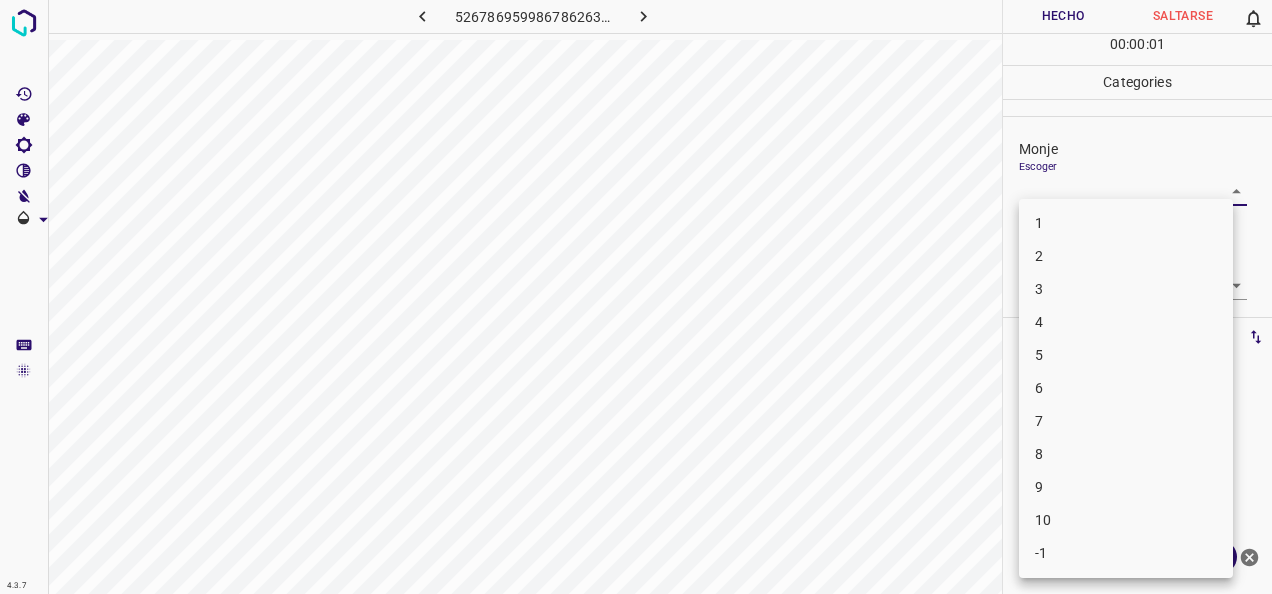 click on "1" at bounding box center [1126, 223] 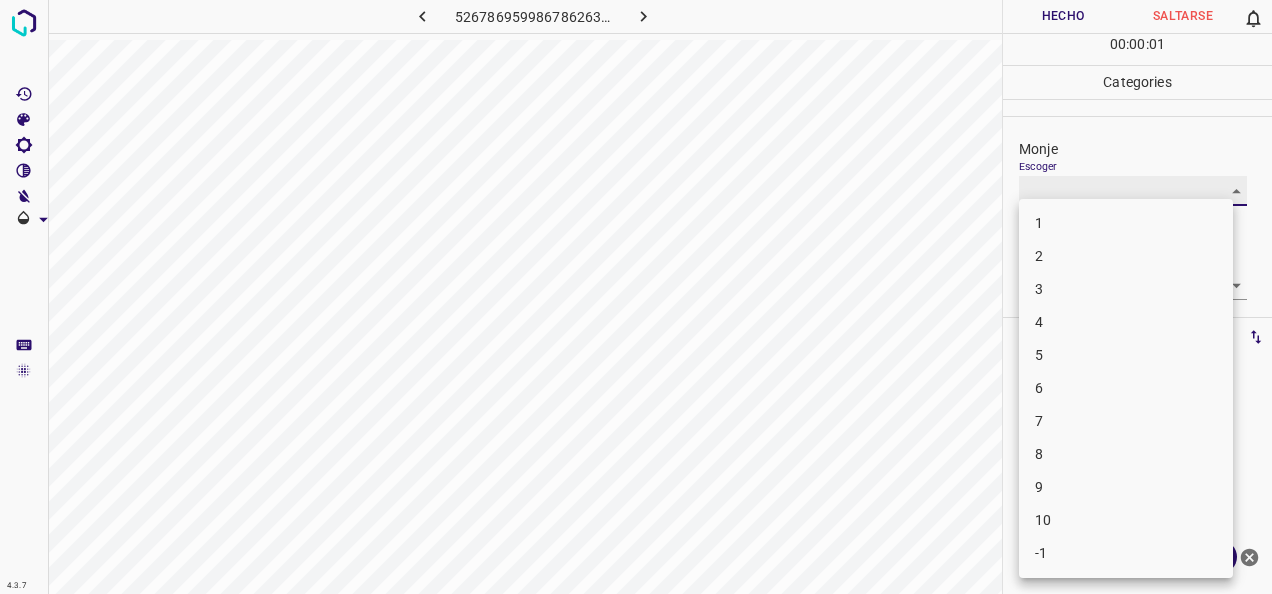 type on "1" 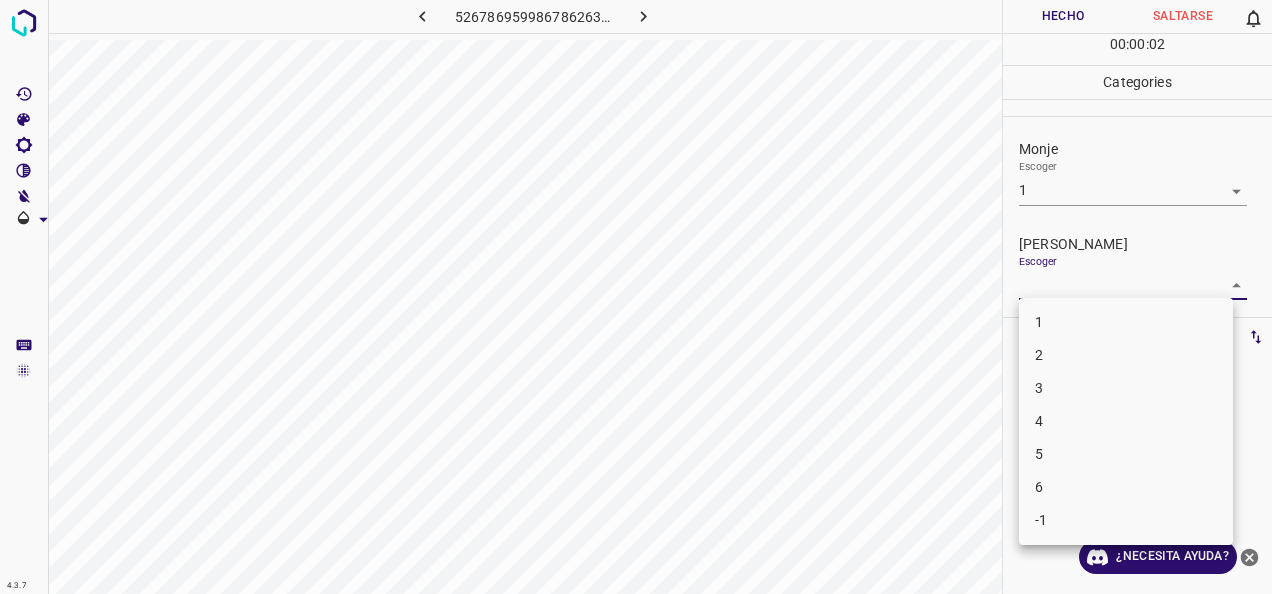 click on "4.3.7 5267869599867862631.png Hecho Saltarse 0 00   : 00   : 02   Categories Monje  Escoger 1 1  Fitzpatrick   Escoger ​ Etiquetas 0 Categories 1 Monje 2  Fitzpatrick Herramientas Espacio Cambiar entre modos (Dibujar y Editar) Yo Etiquetado automático R Restaurar zoom M Acercar N Alejar Borrar Eliminar etiqueta de selección Filtros Z Restaurar filtros X Filtro de saturación C Filtro de brillo V Filtro de contraste B Filtro de escala de grises General O Descargar ¿Necesita ayuda? -Mensaje de texto -Esconder -Borrar 1 2 3 4 5 6 -1" at bounding box center (636, 297) 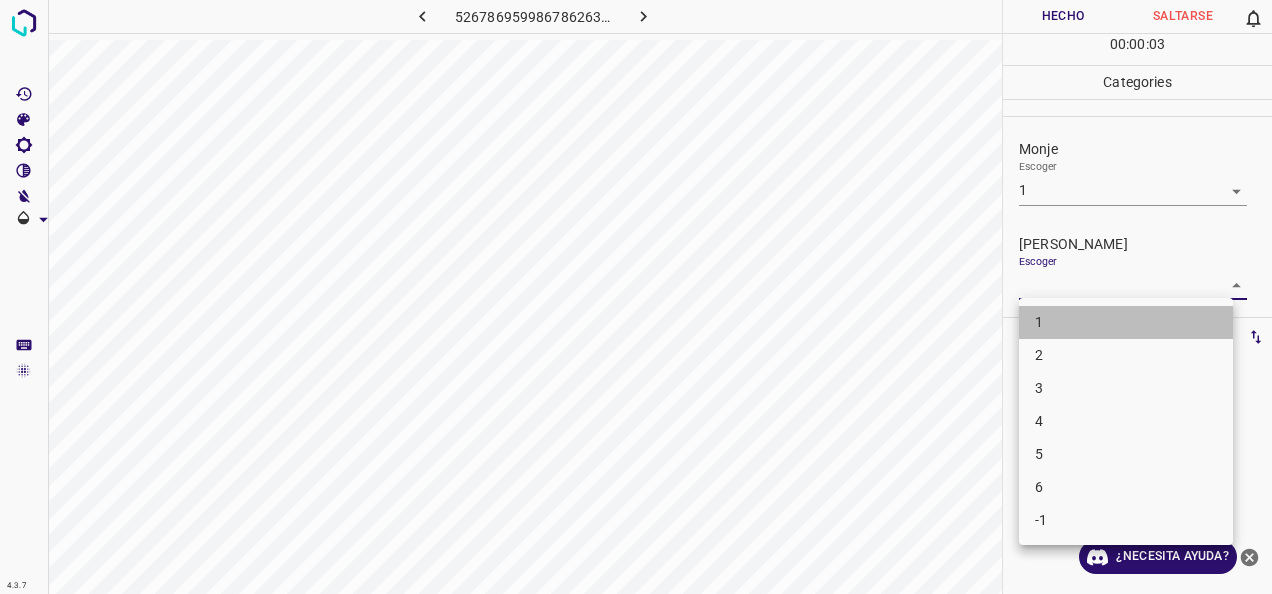 click on "1" at bounding box center (1126, 322) 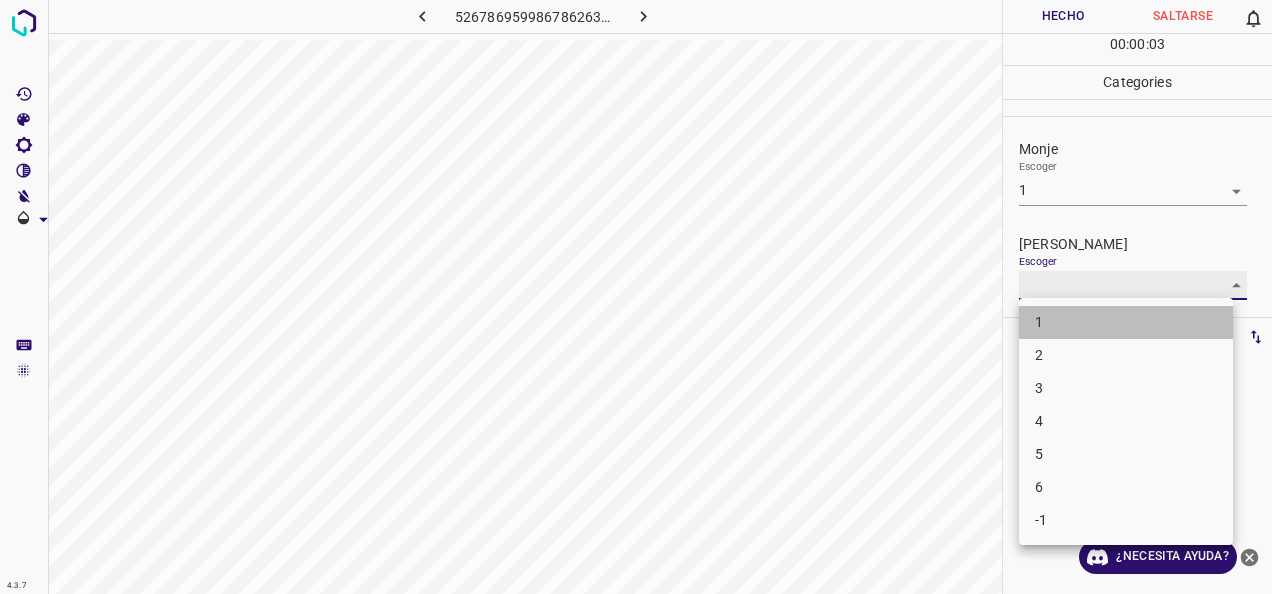 type on "1" 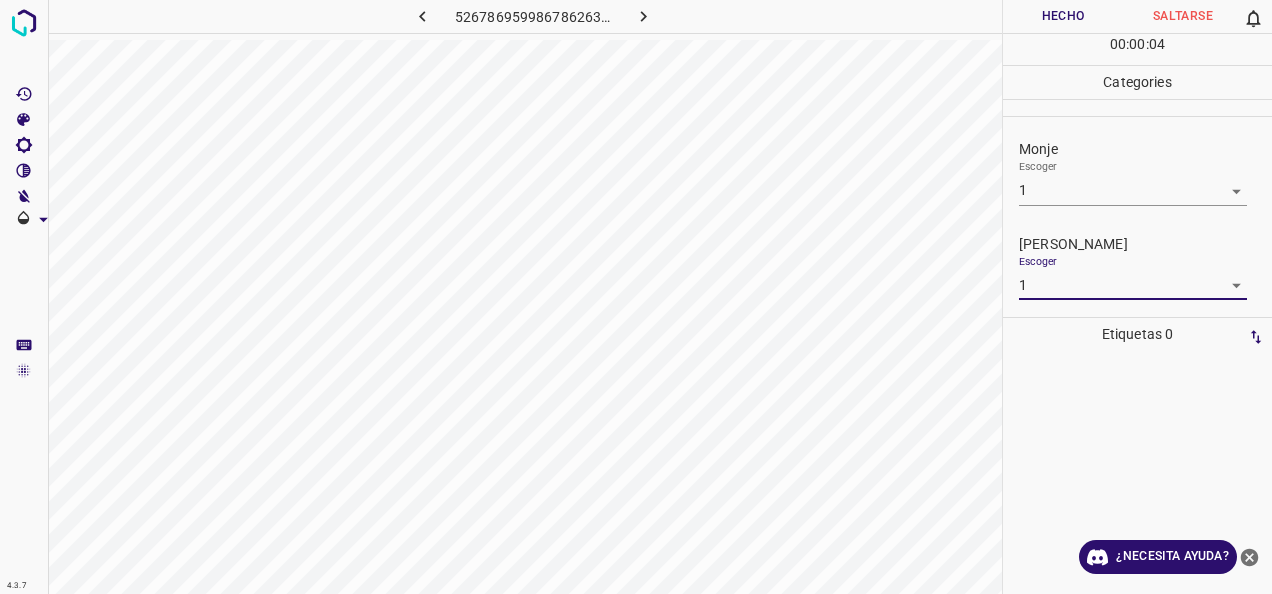 click on "Hecho" at bounding box center (1063, 16) 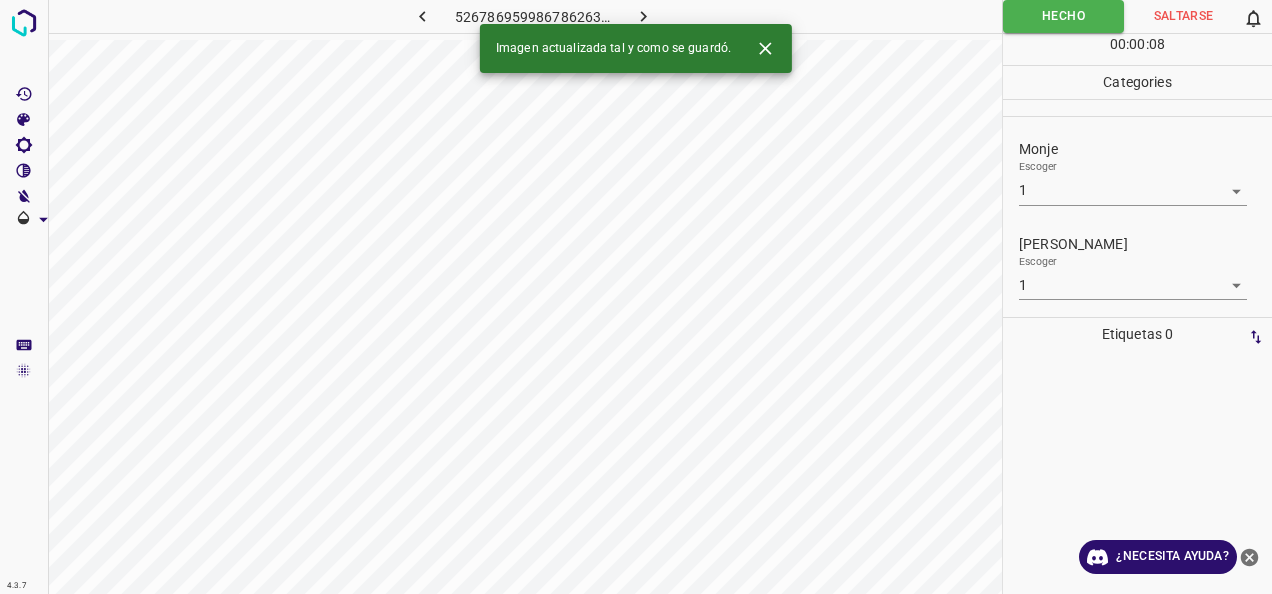 click 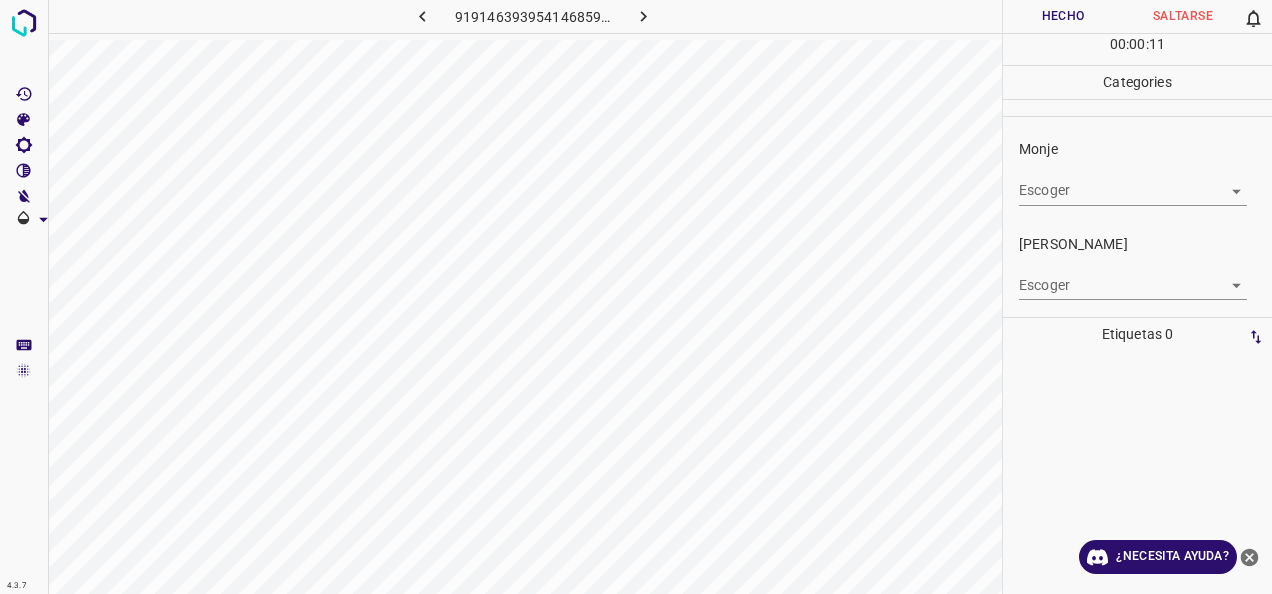 click on "4.3.7 9191463939541468590.png Hecho Saltarse 0 00   : 00   : 11   Categories Monje  Escoger ​  Fitzpatrick   Escoger ​ Etiquetas 0 Categories 1 Monje 2  Fitzpatrick Herramientas Espacio Cambiar entre modos (Dibujar y Editar) Yo Etiquetado automático R Restaurar zoom M Acercar N Alejar Borrar Eliminar etiqueta de selección Filtros Z Restaurar filtros X Filtro de saturación C Filtro de brillo V Filtro de contraste B Filtro de escala de grises General O Descargar ¿Necesita ayuda? -Mensaje de texto -Esconder -Borrar" at bounding box center [636, 297] 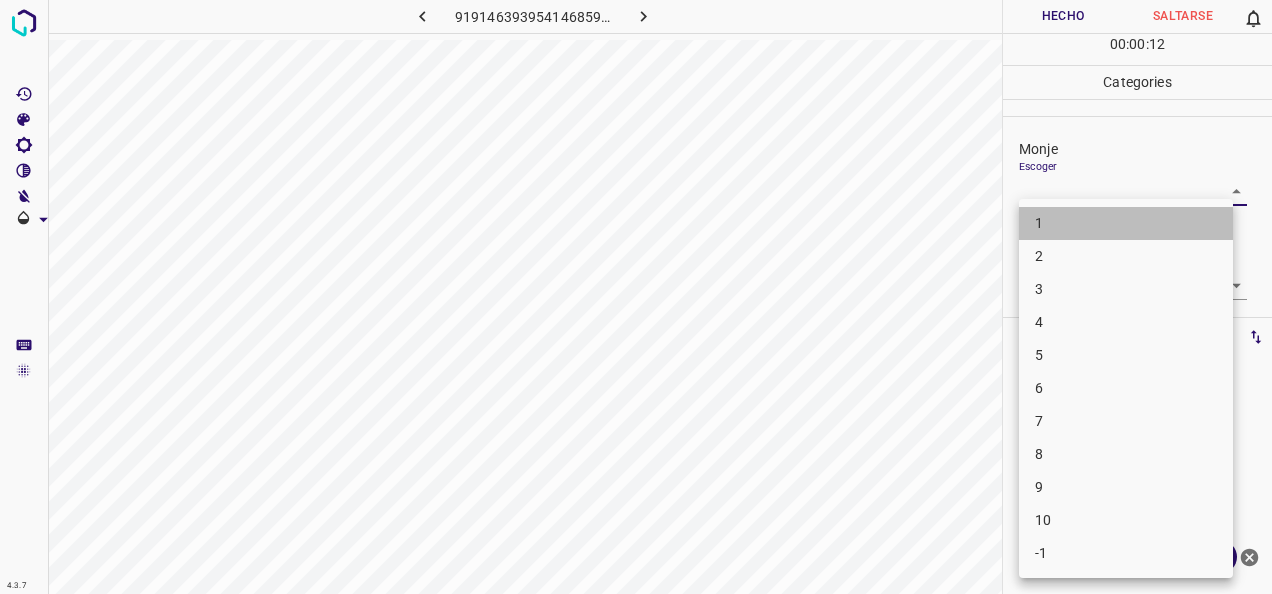 click on "1" at bounding box center [1126, 223] 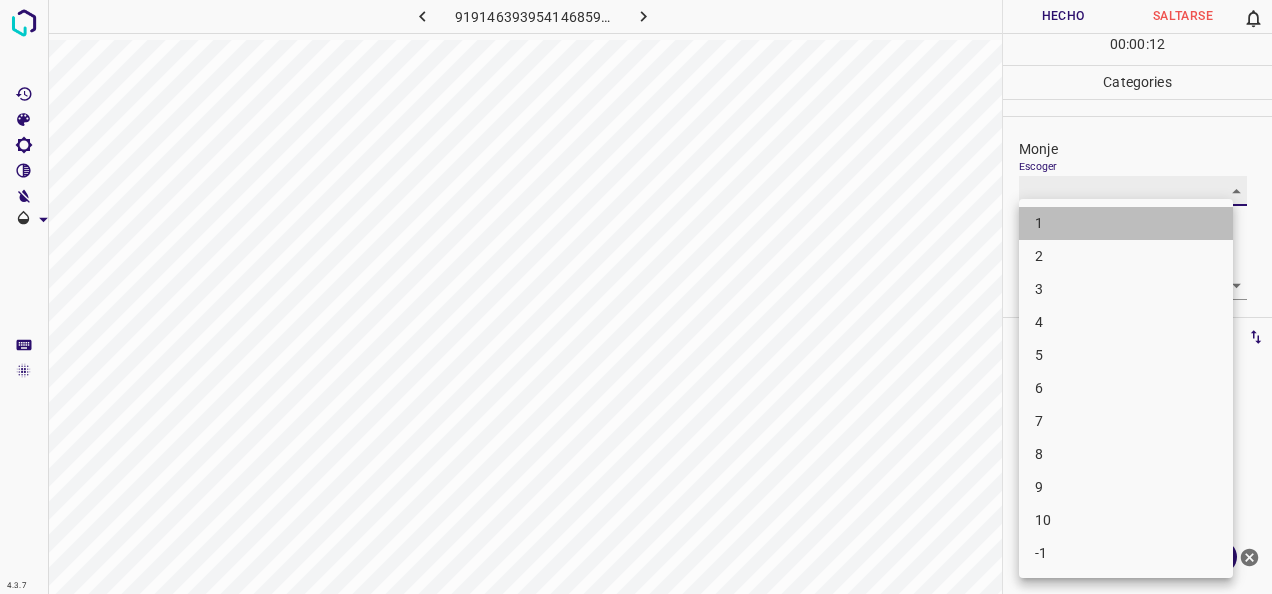 type on "1" 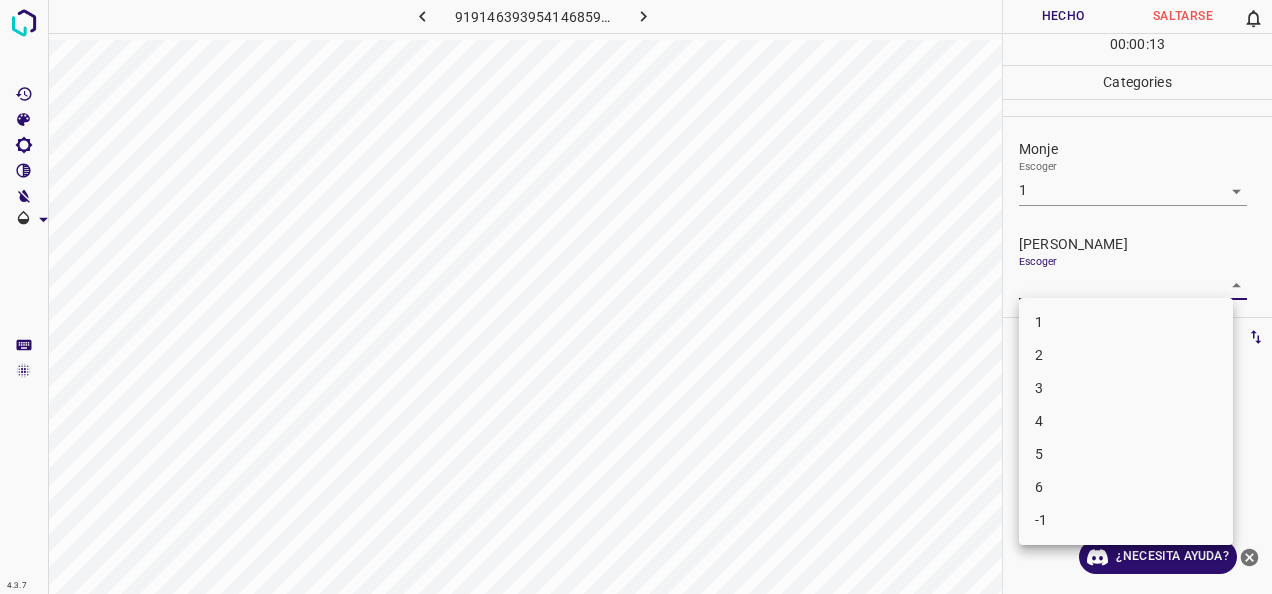 click on "4.3.7 9191463939541468590.png Hecho Saltarse 0 00   : 00   : 13   Categories Monje  Escoger 1 1  Fitzpatrick   Escoger ​ Etiquetas 0 Categories 1 Monje 2  Fitzpatrick Herramientas Espacio Cambiar entre modos (Dibujar y Editar) Yo Etiquetado automático R Restaurar zoom M Acercar N Alejar Borrar Eliminar etiqueta de selección Filtros Z Restaurar filtros X Filtro de saturación C Filtro de brillo V Filtro de contraste B Filtro de escala de grises General O Descargar ¿Necesita ayuda? -Mensaje de texto -Esconder -Borrar 1 2 3 4 5 6 -1" at bounding box center [636, 297] 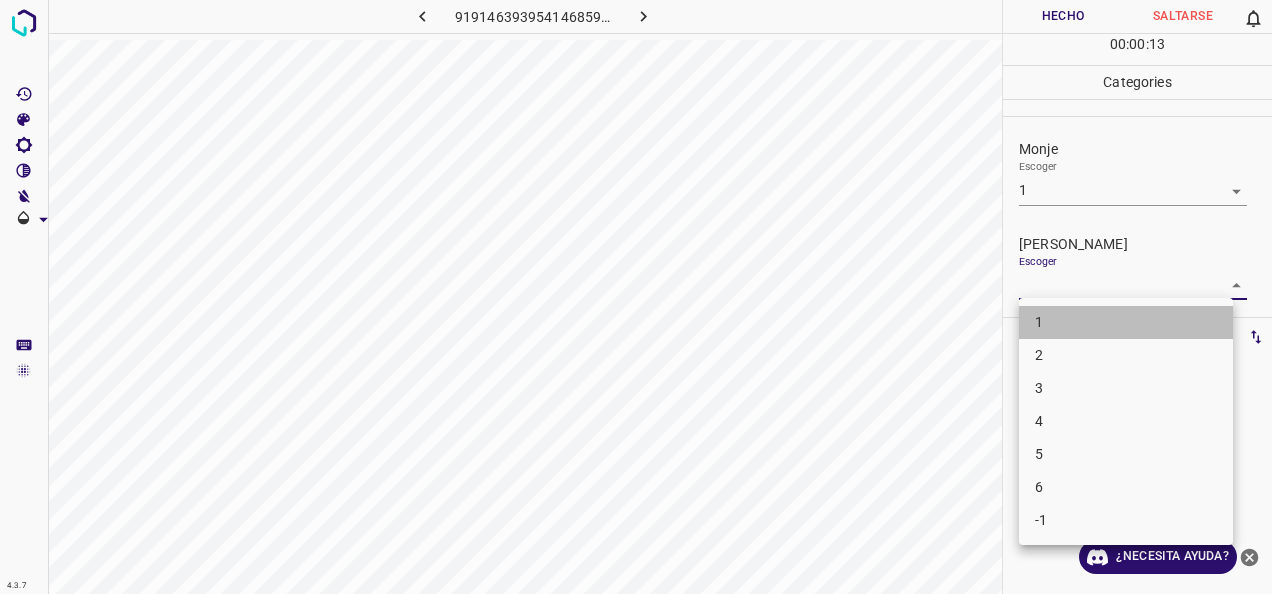 click on "1" at bounding box center (1126, 322) 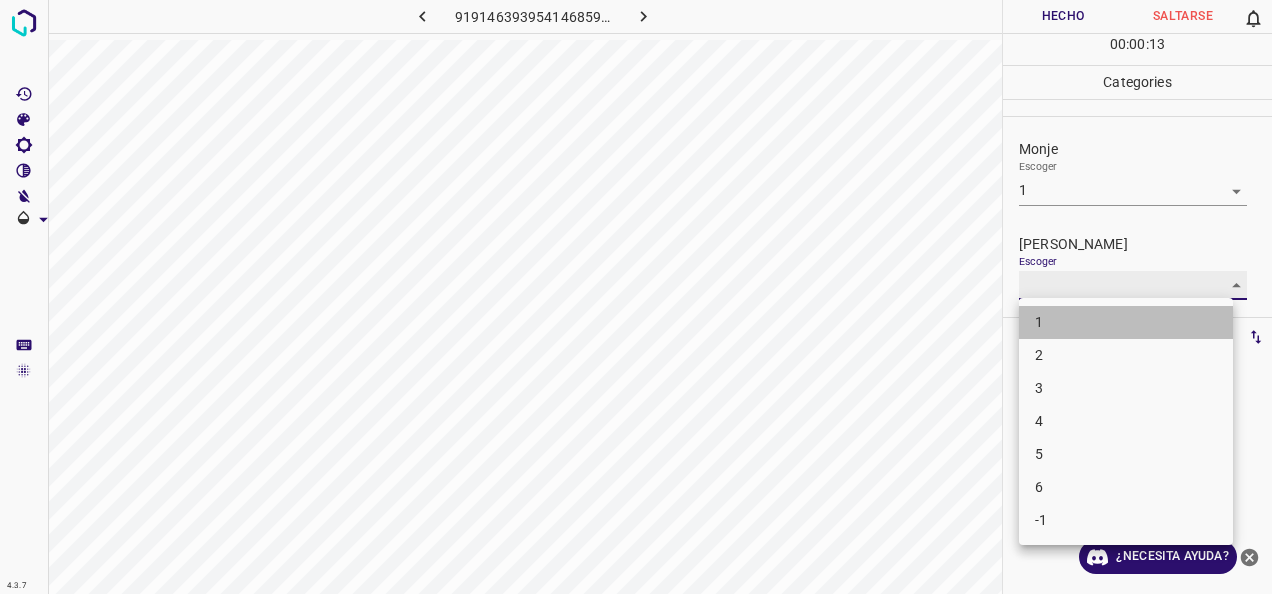 type on "1" 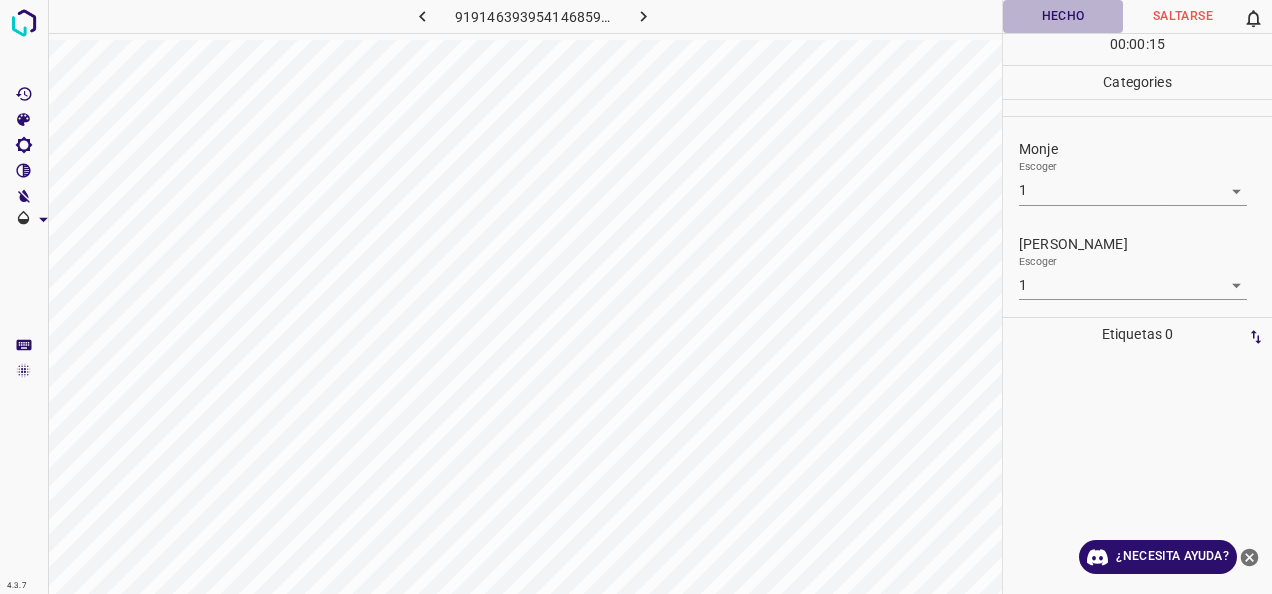click on "Hecho" at bounding box center (1063, 16) 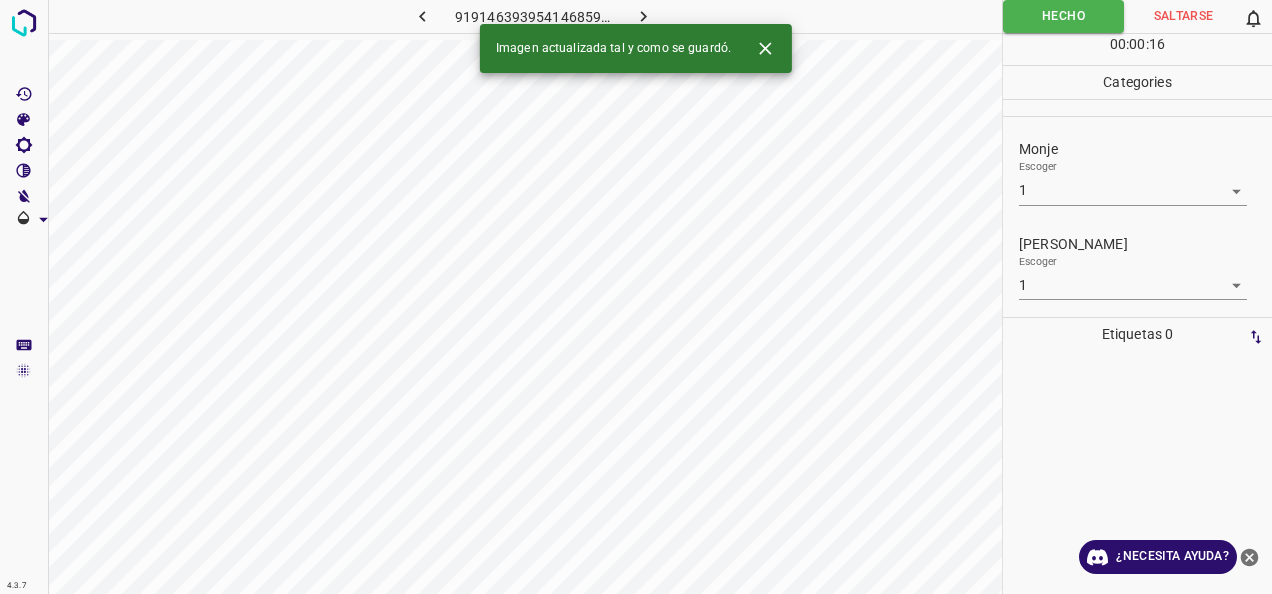 click 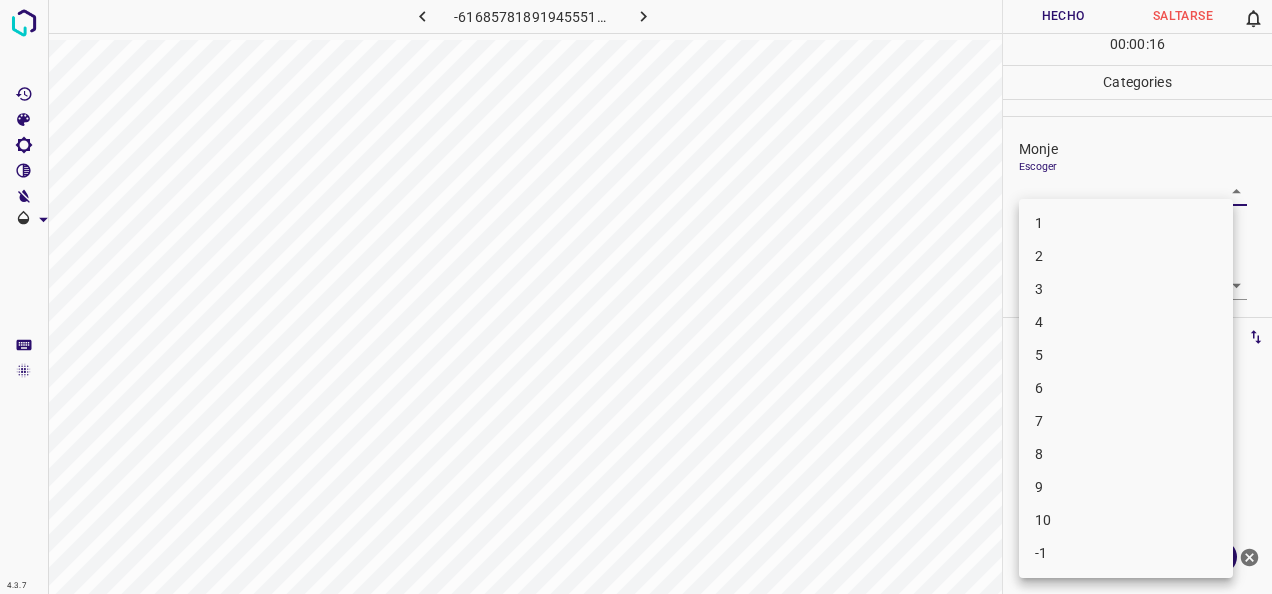 click on "4.3.7 -6168578189194555196.png Hecho Saltarse 0 00   : 00   : 16   Categories Monje  Escoger ​  Fitzpatrick   Escoger ​ Etiquetas 0 Categories 1 Monje 2  Fitzpatrick Herramientas Espacio Cambiar entre modos (Dibujar y Editar) Yo Etiquetado automático R Restaurar zoom M Acercar N Alejar Borrar Eliminar etiqueta de selección Filtros Z Restaurar filtros X Filtro de saturación C Filtro de brillo V Filtro de contraste B Filtro de escala de grises General O Descargar ¿Necesita ayuda? -Mensaje de texto -Esconder -Borrar 1 2 3 4 5 6 7 8 9 10 -1" at bounding box center [636, 297] 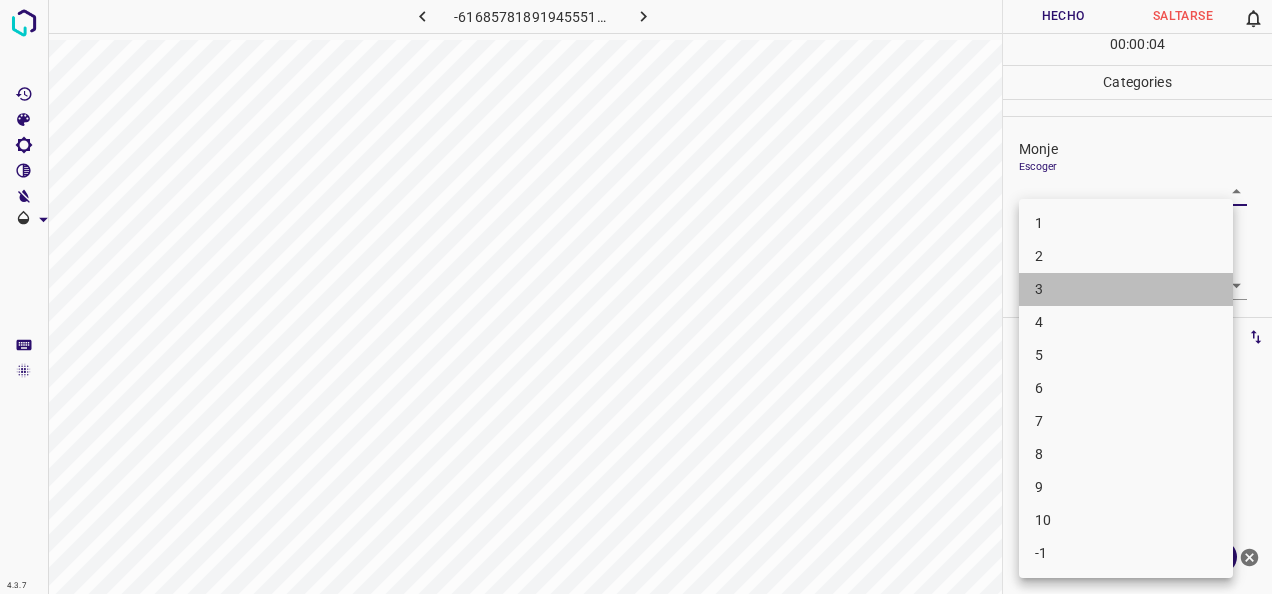 click on "3" at bounding box center (1126, 289) 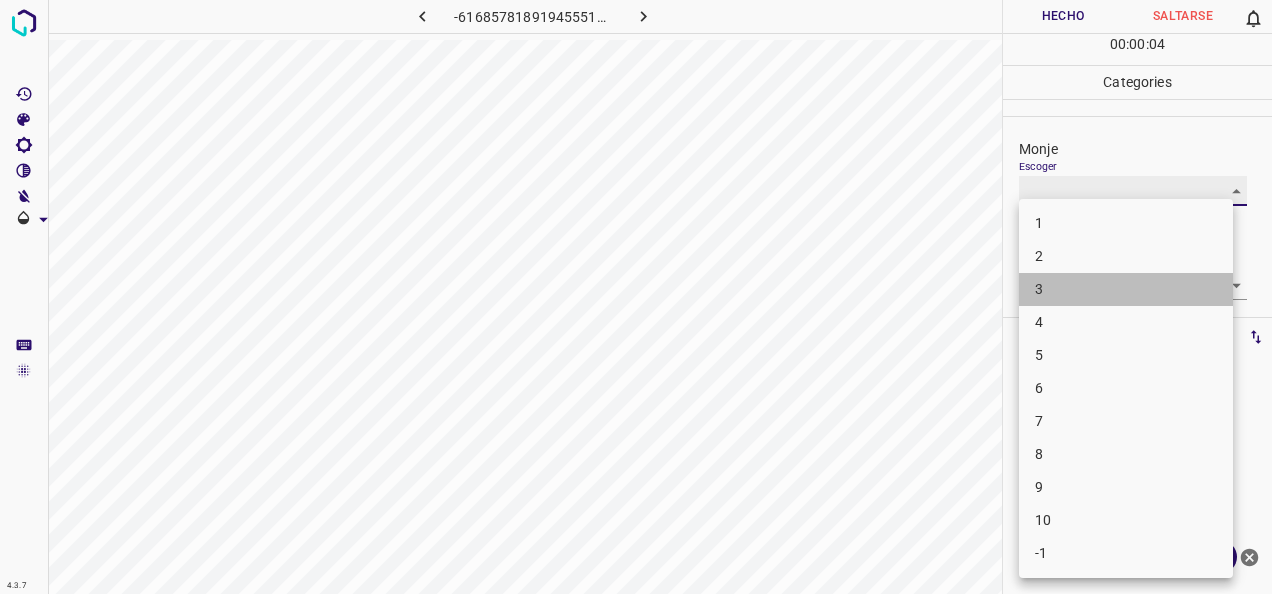 type on "3" 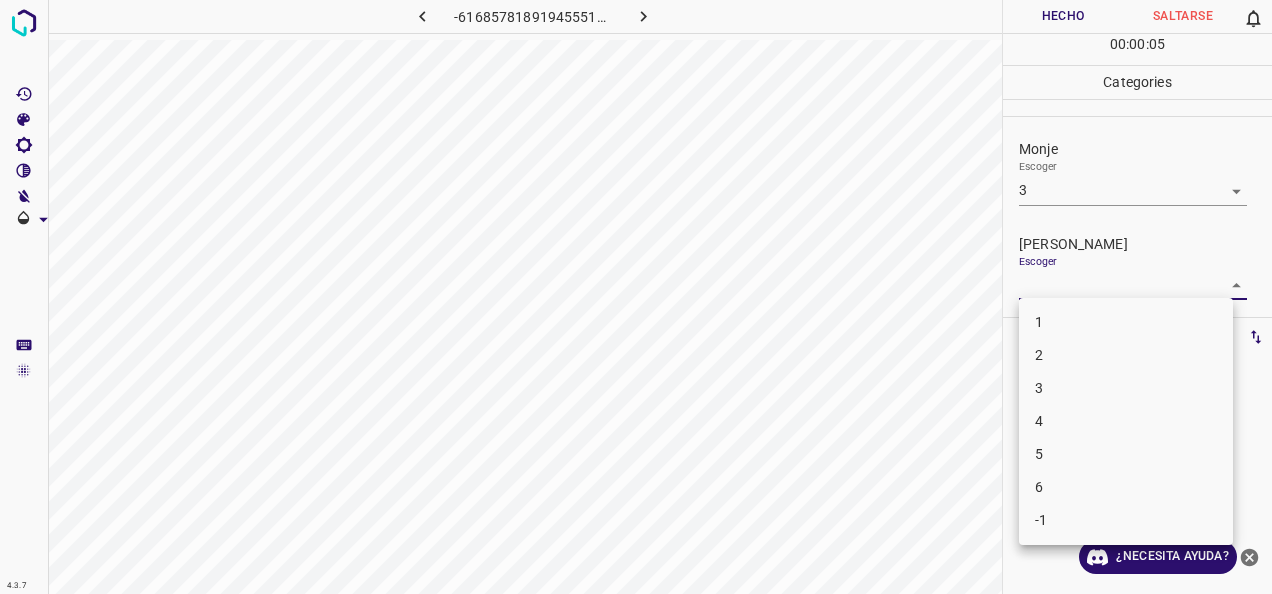 click on "4.3.7 -6168578189194555196.png Hecho Saltarse 0 00   : 00   : 05   Categories Monje  Escoger 3 3  Fitzpatrick   Escoger ​ Etiquetas 0 Categories 1 Monje 2  Fitzpatrick Herramientas Espacio Cambiar entre modos (Dibujar y Editar) Yo Etiquetado automático R Restaurar zoom M Acercar N Alejar Borrar Eliminar etiqueta de selección Filtros Z Restaurar filtros X Filtro de saturación C Filtro de brillo V Filtro de contraste B Filtro de escala de grises General O Descargar ¿Necesita ayuda? -Mensaje de texto -Esconder -Borrar 1 2 3 4 5 6 -1" at bounding box center [636, 297] 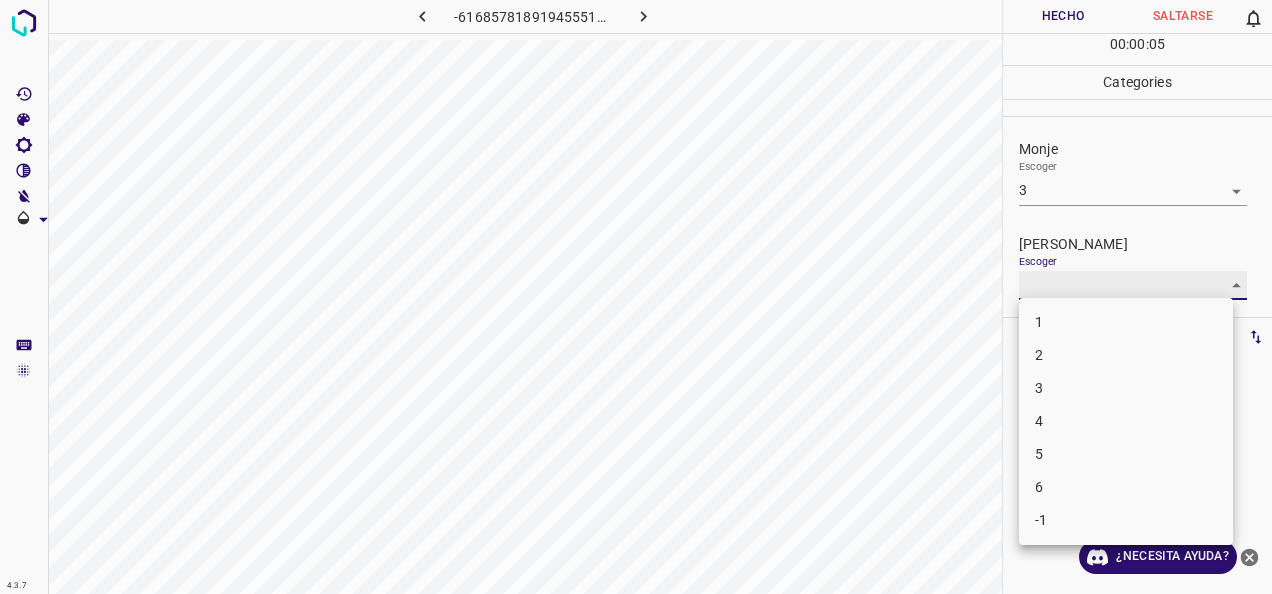 type on "2" 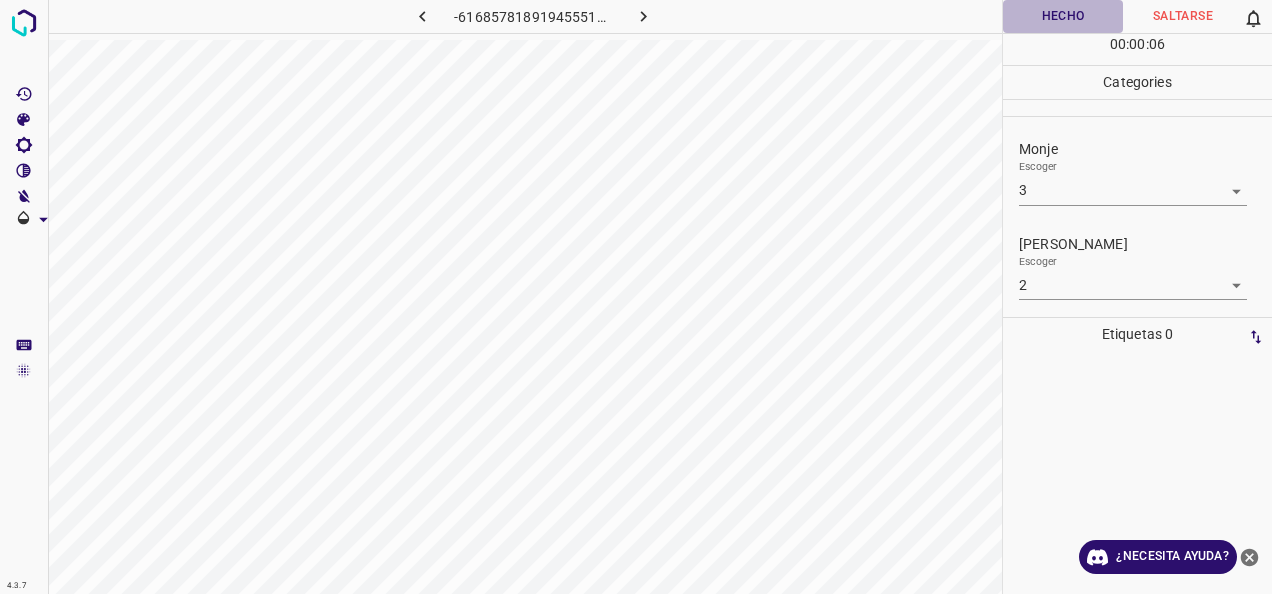 click on "Hecho" at bounding box center (1063, 16) 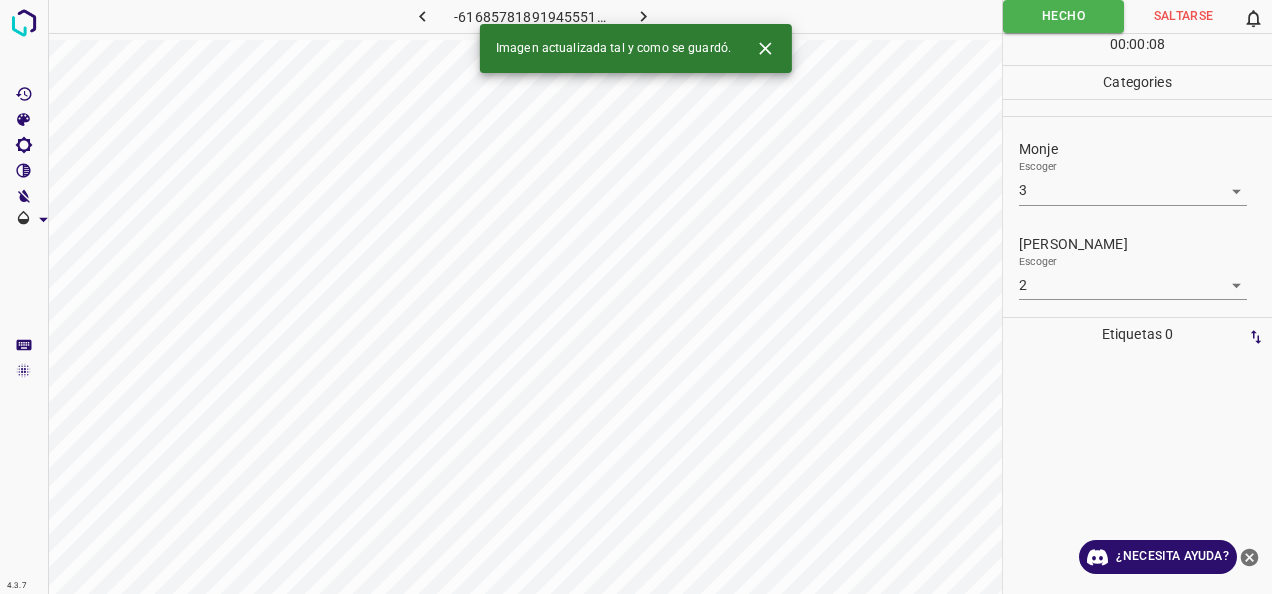 click 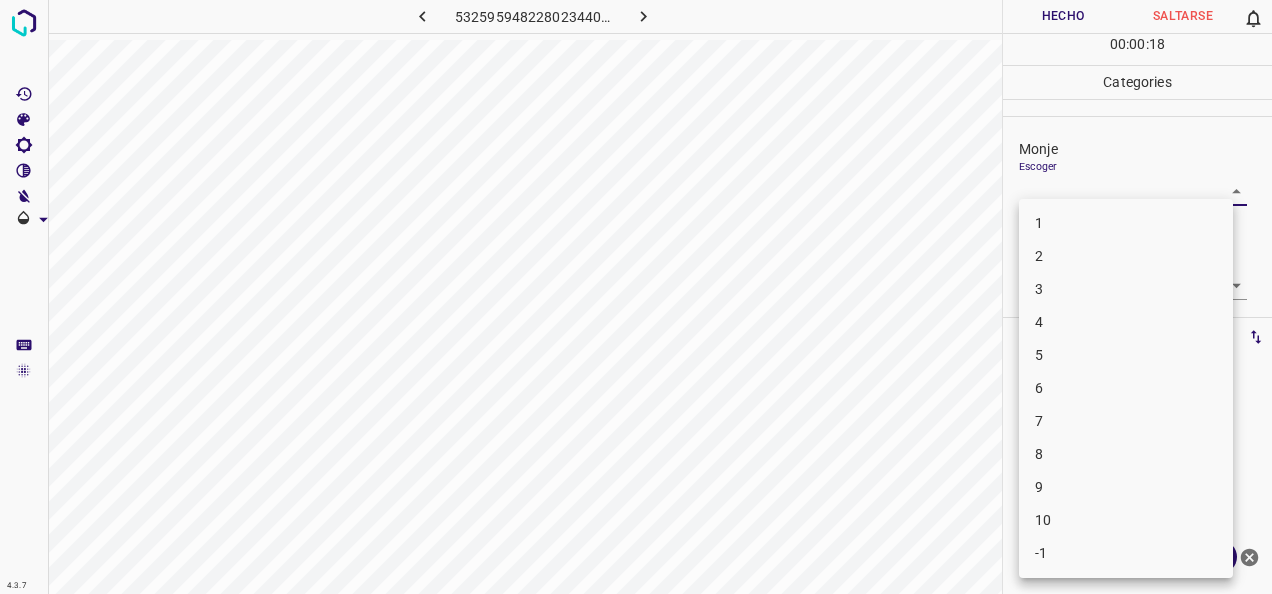 click on "4.3.7 5325959482280234401.png Hecho Saltarse 0 00   : 00   : 18   Categories Monje  Escoger ​  Fitzpatrick   Escoger ​ Etiquetas 0 Categories 1 Monje 2  Fitzpatrick Herramientas Espacio Cambiar entre modos (Dibujar y Editar) Yo Etiquetado automático R Restaurar zoom M Acercar N Alejar Borrar Eliminar etiqueta de selección Filtros Z Restaurar filtros X Filtro de saturación C Filtro de brillo V Filtro de contraste B Filtro de escala de grises General O Descargar ¿Necesita ayuda? -Mensaje de texto -Esconder -Borrar 1 2 3 4 5 6 7 8 9 10 -1" at bounding box center [636, 297] 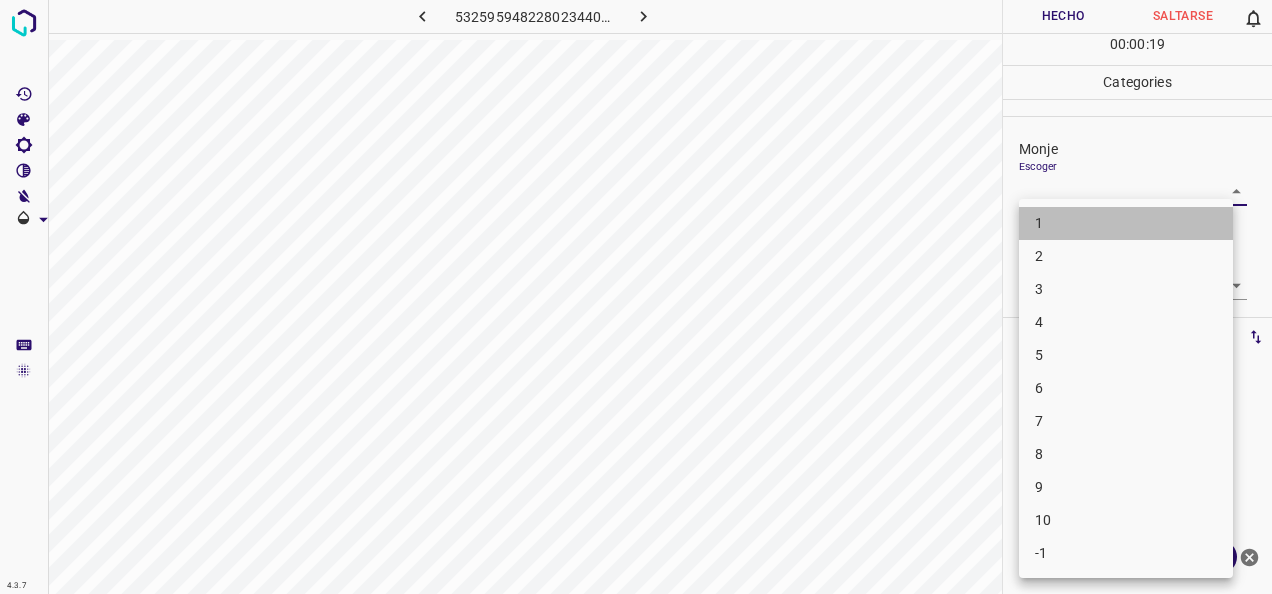 click on "1" at bounding box center [1126, 223] 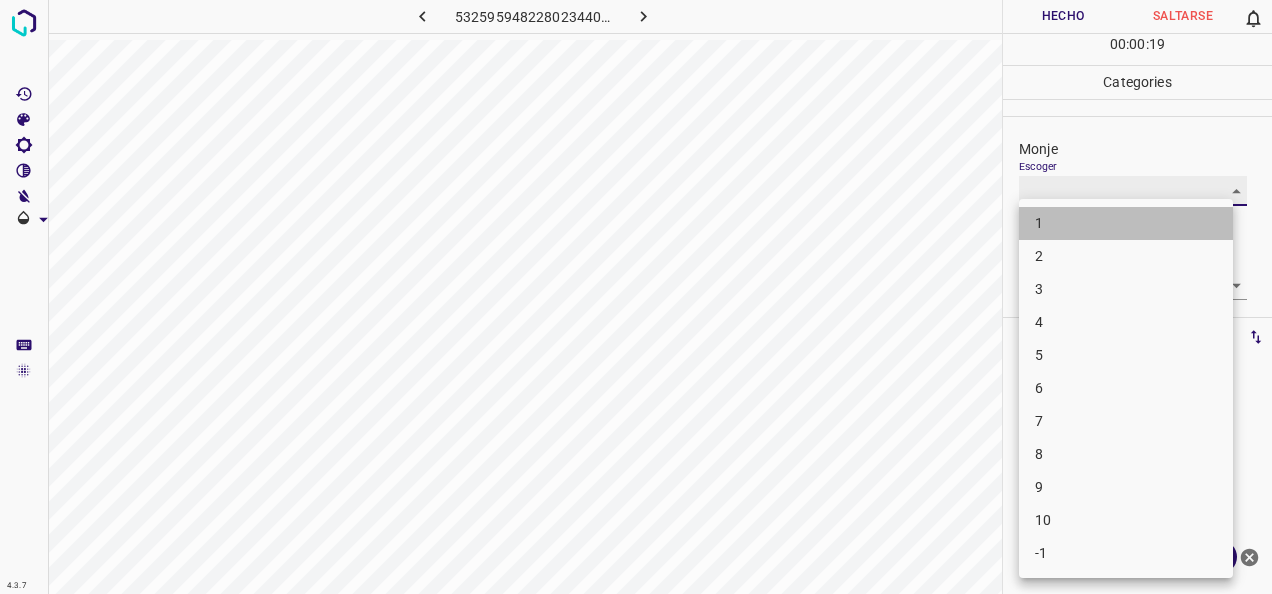 type on "1" 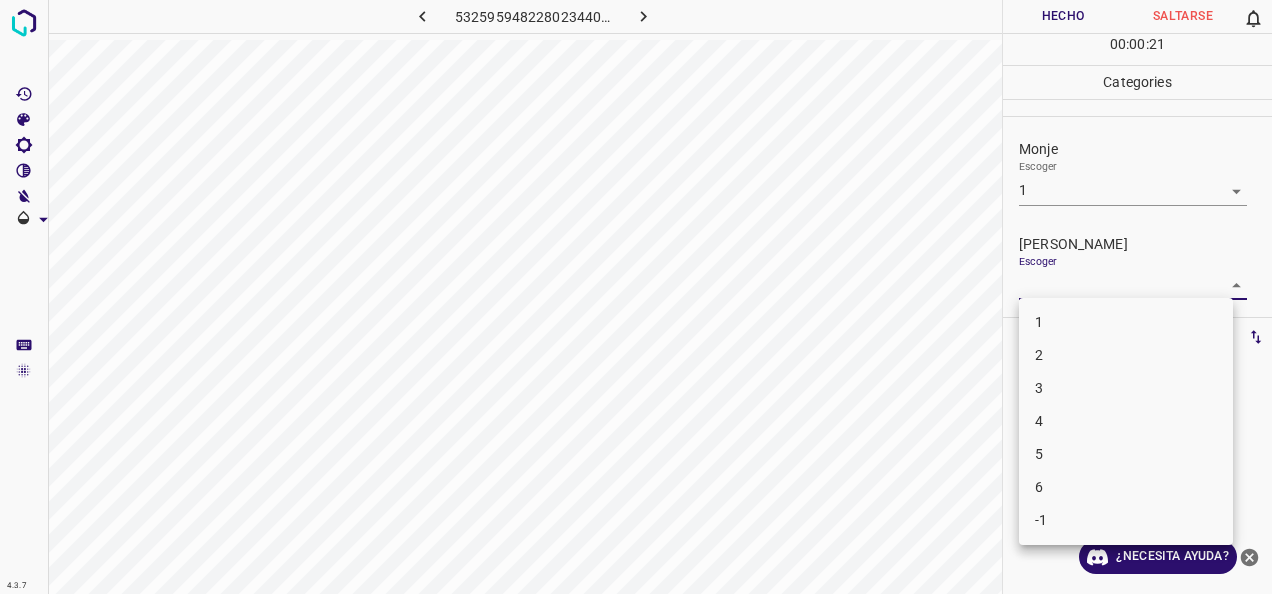 drag, startPoint x: 1221, startPoint y: 282, endPoint x: 1137, endPoint y: 325, distance: 94.36631 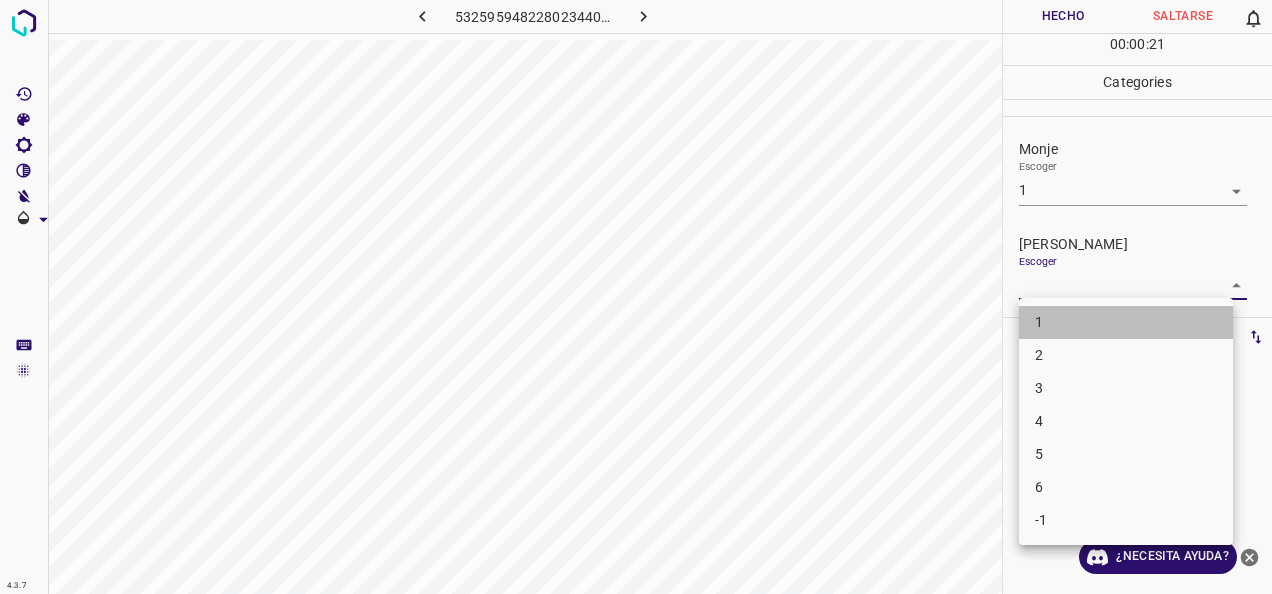 click on "1" at bounding box center [1126, 322] 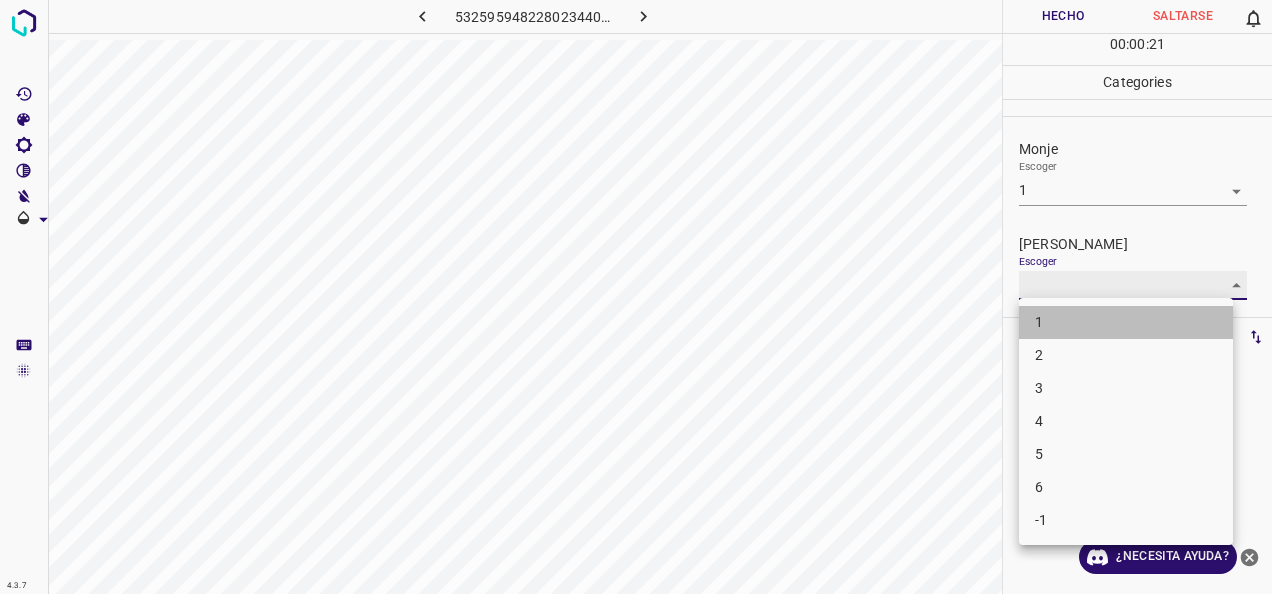 type on "1" 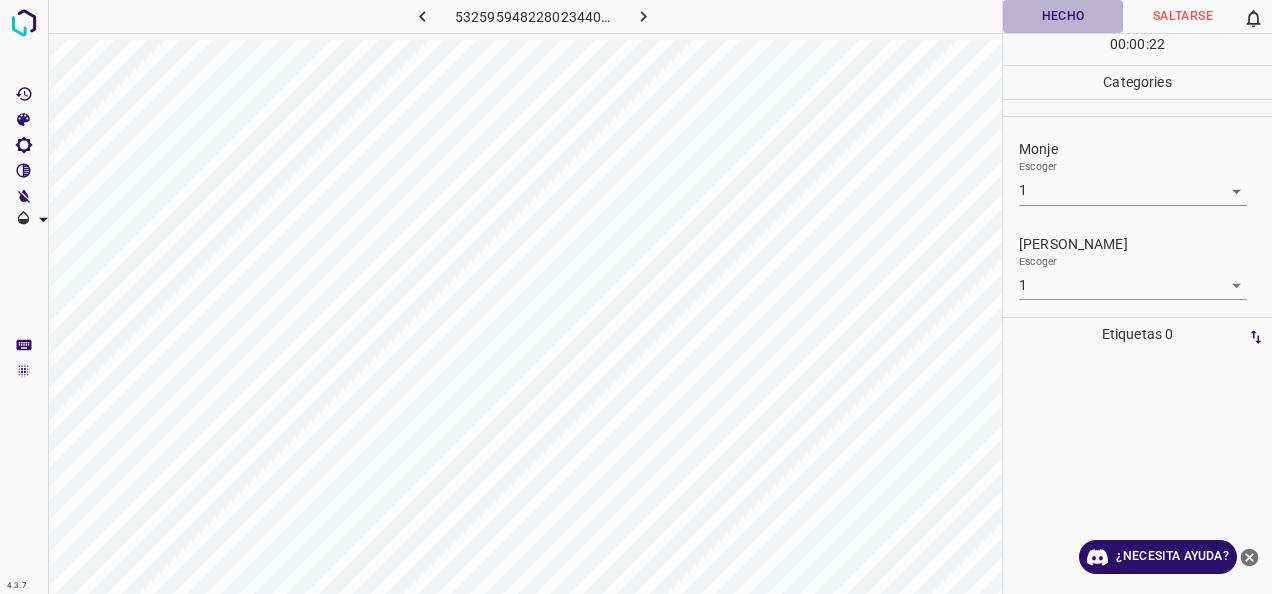 click on "Hecho" at bounding box center (1063, 16) 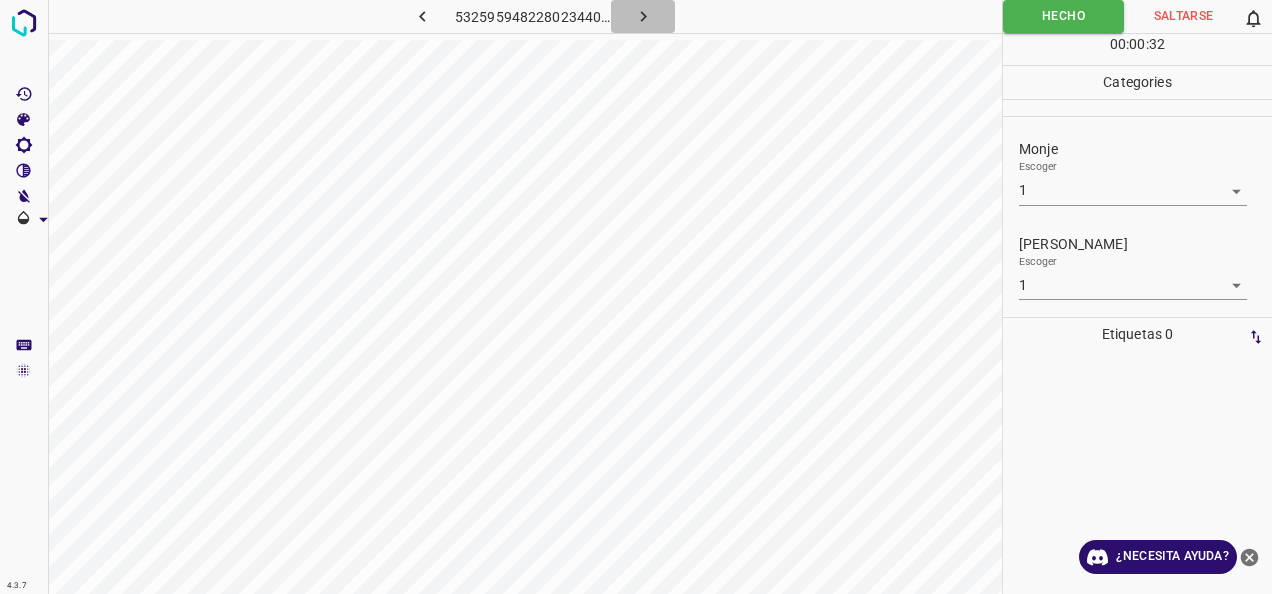 click at bounding box center [643, 16] 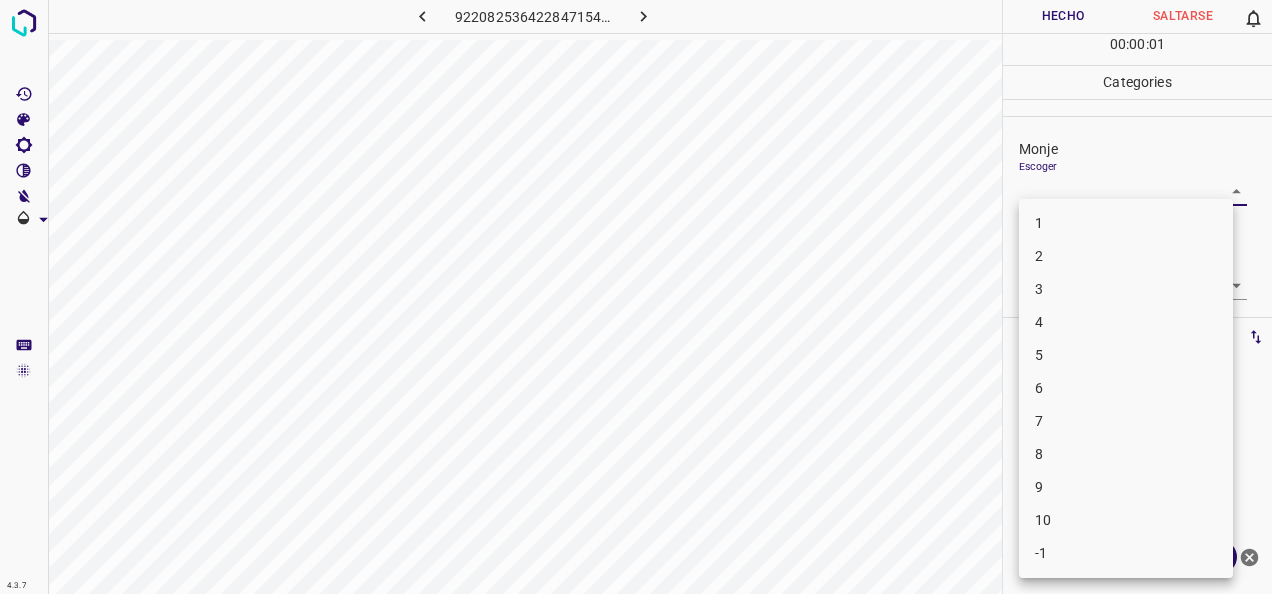 click on "4.3.7 9220825364228471548.png Hecho Saltarse 0 00   : 00   : 01   Categories Monje  Escoger ​  Fitzpatrick   Escoger ​ Etiquetas 0 Categories 1 Monje 2  Fitzpatrick Herramientas Espacio Cambiar entre modos (Dibujar y Editar) Yo Etiquetado automático R Restaurar zoom M Acercar N Alejar Borrar Eliminar etiqueta de selección Filtros Z Restaurar filtros X Filtro de saturación C Filtro de brillo V Filtro de contraste B Filtro de escala de grises General O Descargar ¿Necesita ayuda? -Mensaje de texto -Esconder -Borrar 1 2 3 4 5 6 7 8 9 10 -1" at bounding box center (636, 297) 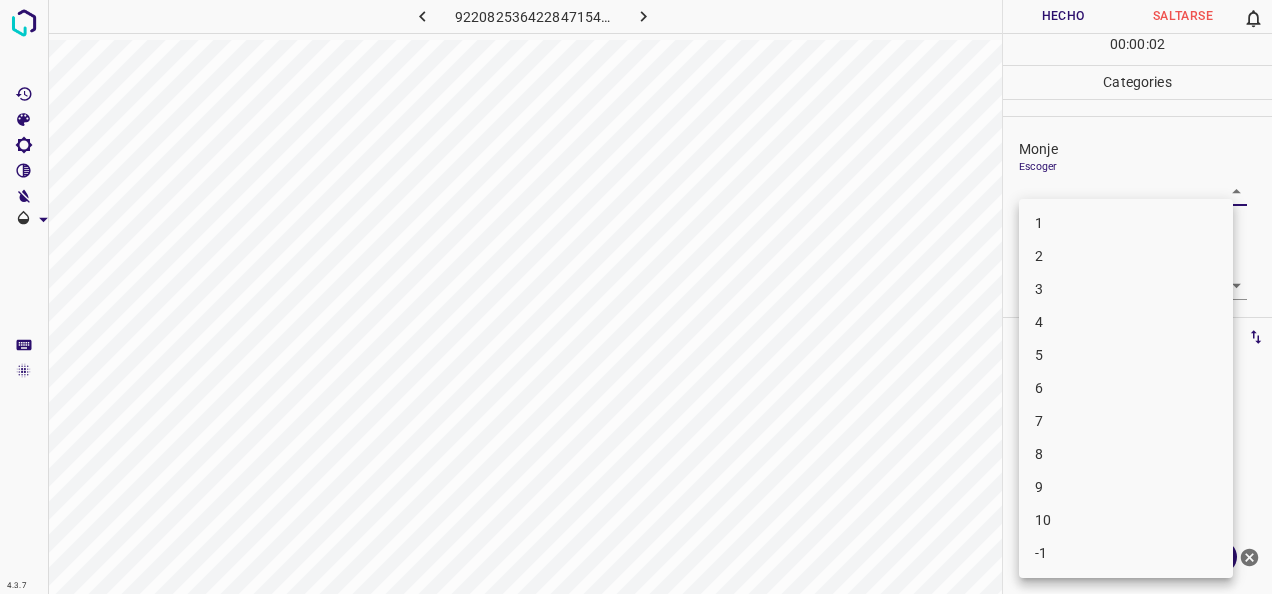 click on "3" at bounding box center (1126, 289) 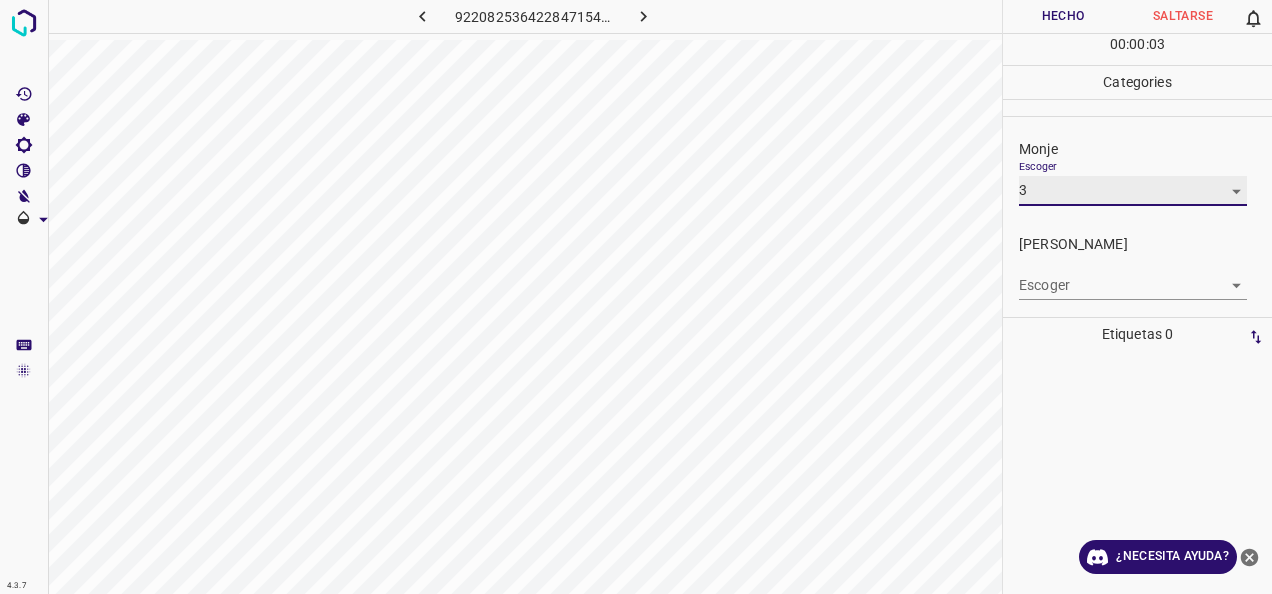 type on "3" 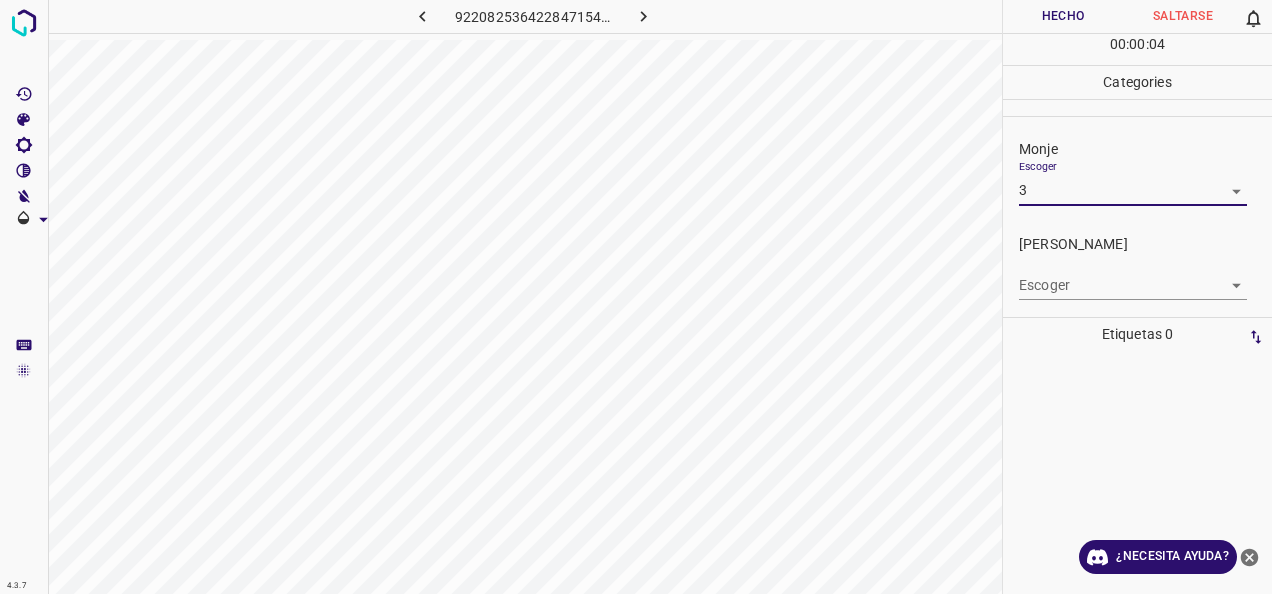 click on "4.3.7 9220825364228471548.png Hecho Saltarse 0 00   : 00   : 04   Categories Monje  Escoger 3 3  Fitzpatrick   Escoger ​ Etiquetas 0 Categories 1 Monje 2  Fitzpatrick Herramientas Espacio Cambiar entre modos (Dibujar y Editar) Yo Etiquetado automático R Restaurar zoom M Acercar N Alejar Borrar Eliminar etiqueta de selección Filtros Z Restaurar filtros X Filtro de saturación C Filtro de brillo V Filtro de contraste B Filtro de escala de grises General O Descargar ¿Necesita ayuda? -Mensaje de texto -Esconder -Borrar" at bounding box center (636, 297) 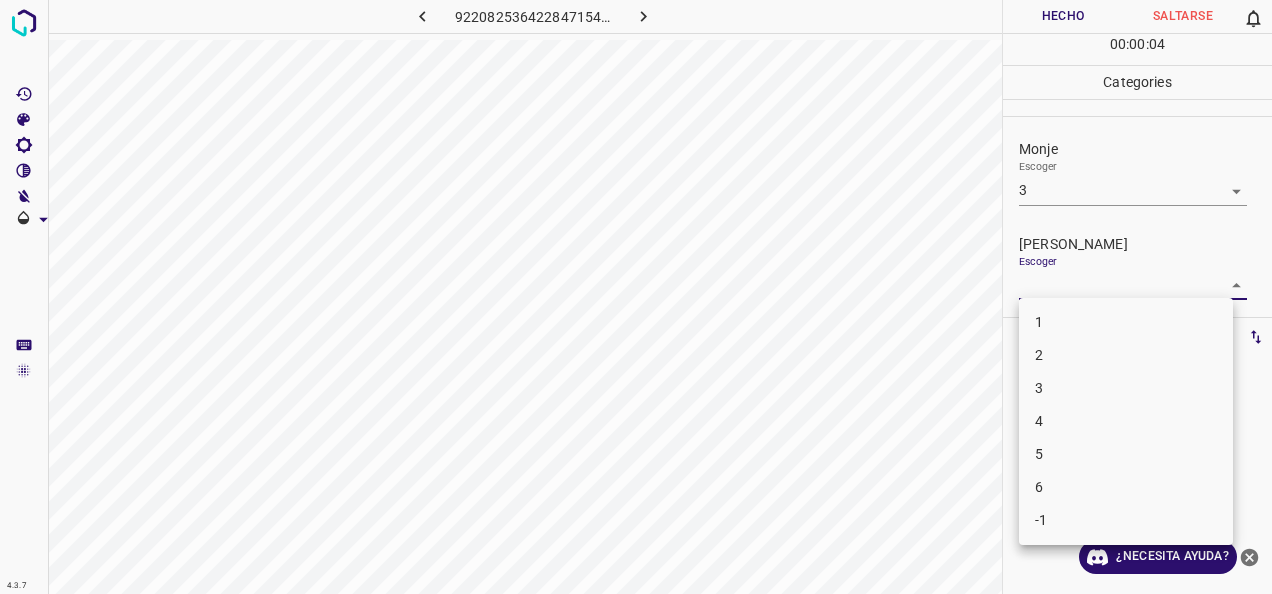 click on "2" at bounding box center (1126, 355) 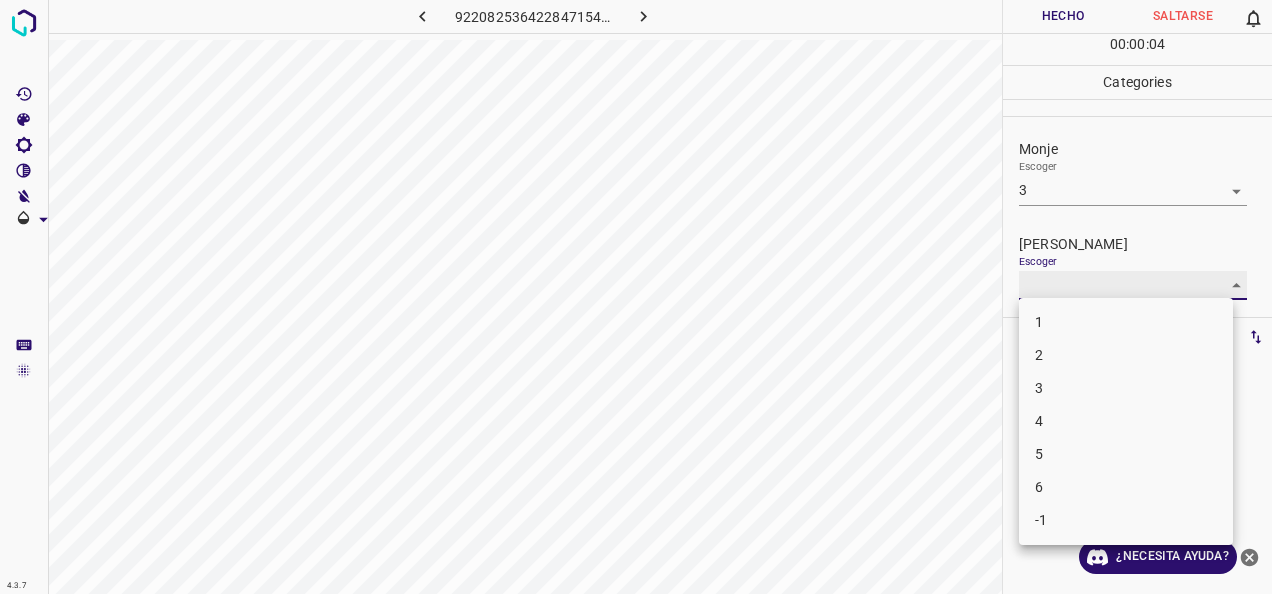 type on "2" 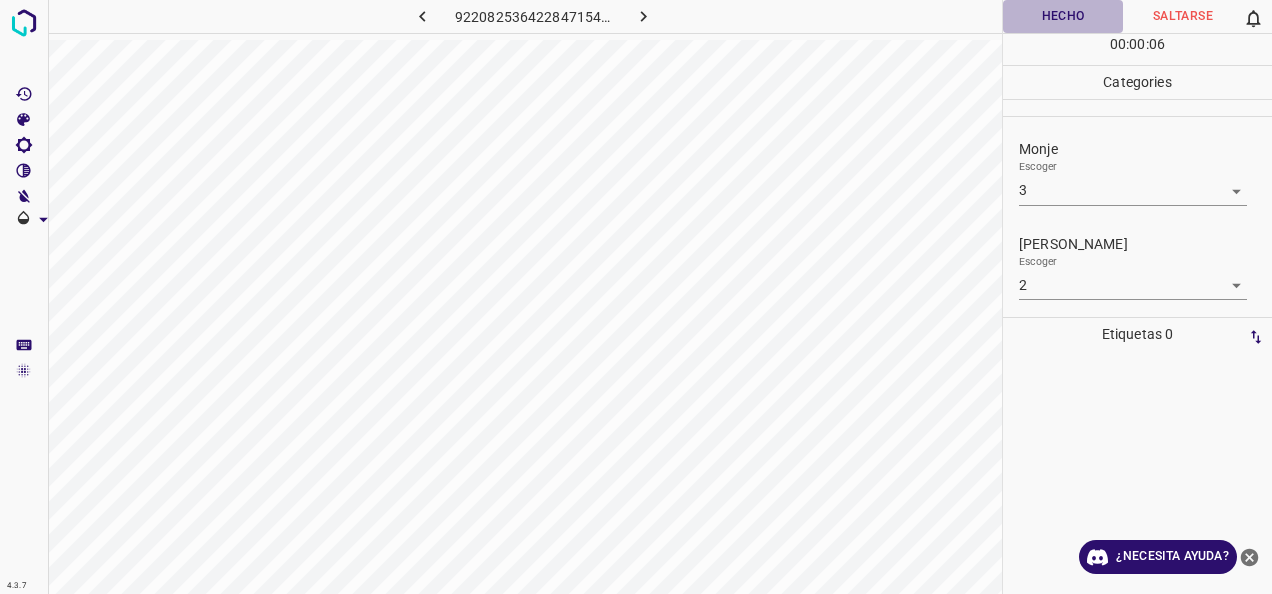click on "Hecho" at bounding box center (1063, 16) 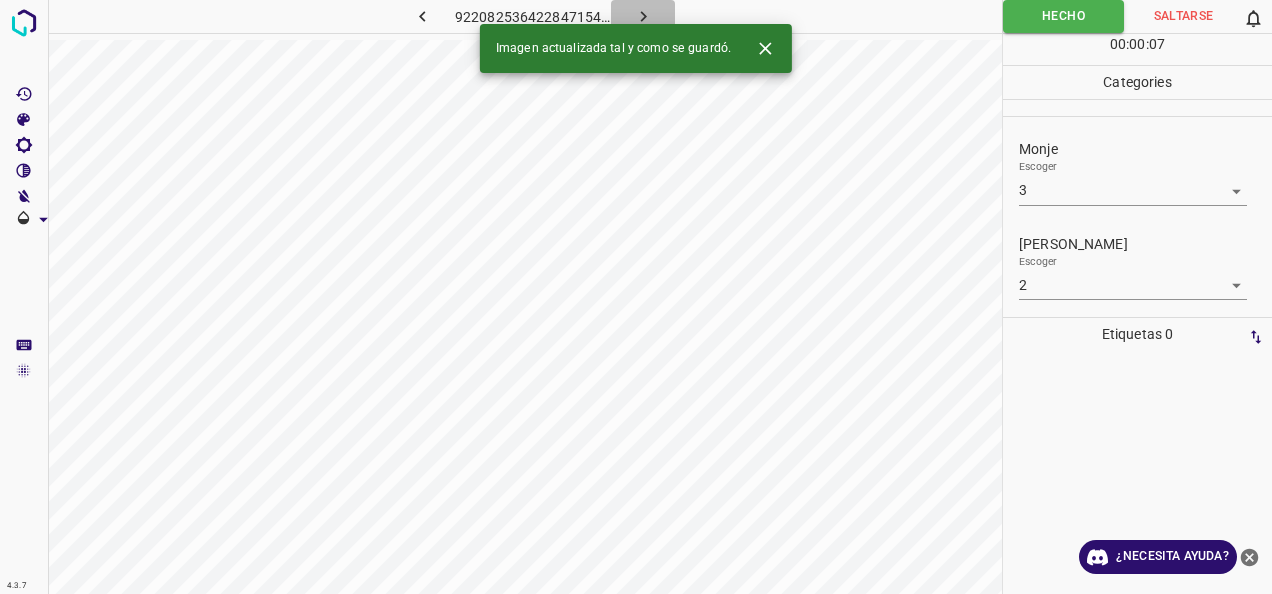 click 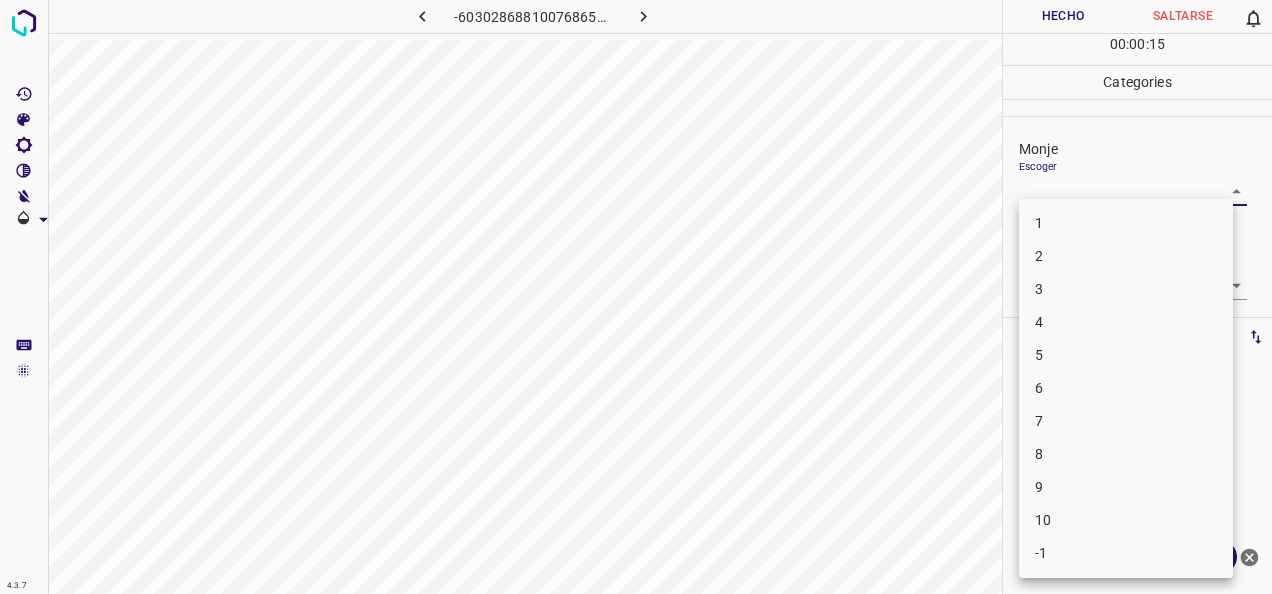 click on "4.3.7 -6030286881007686536.png Hecho Saltarse 0 00   : 00   : 15   Categories Monje  Escoger ​  Fitzpatrick   Escoger ​ Etiquetas 0 Categories 1 Monje 2  Fitzpatrick Herramientas Espacio Cambiar entre modos (Dibujar y Editar) Yo Etiquetado automático R Restaurar zoom M Acercar N Alejar Borrar Eliminar etiqueta de selección Filtros Z Restaurar filtros X Filtro de saturación C Filtro de brillo V Filtro de contraste B Filtro de escala de grises General O Descargar ¿Necesita ayuda? -Mensaje de texto -Esconder -Borrar 1 2 3 4 5 6 7 8 9 10 -1" at bounding box center [636, 297] 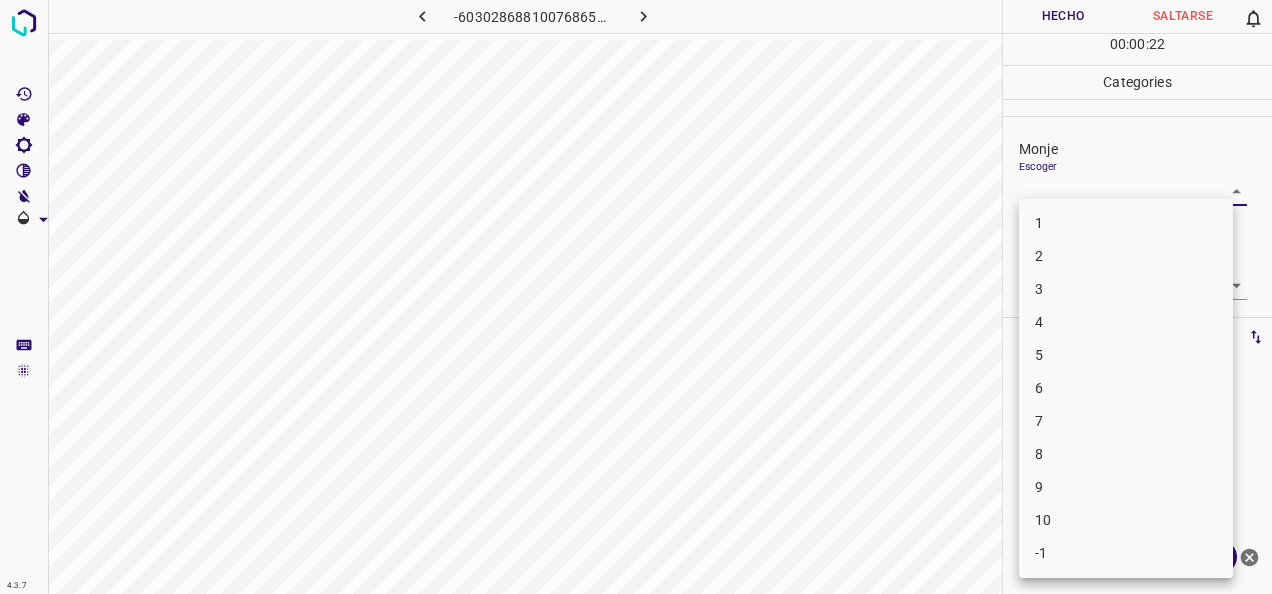 click on "4" at bounding box center (1126, 322) 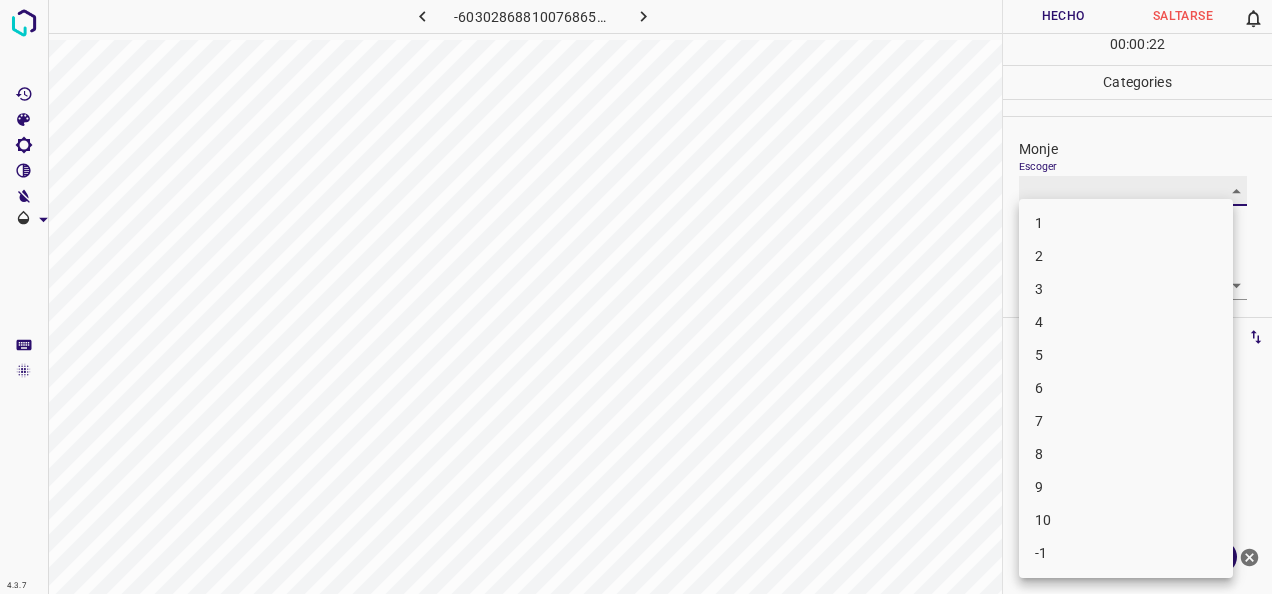 type on "4" 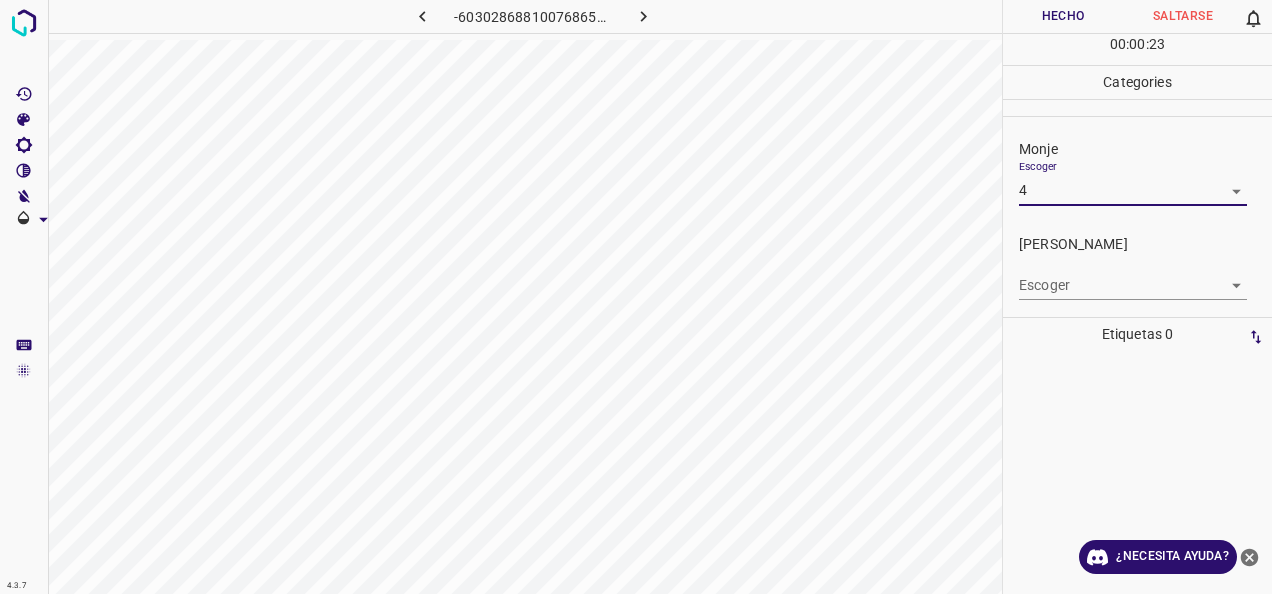 click on "4.3.7 -6030286881007686536.png Hecho Saltarse 0 00   : 00   : 23   Categories Monje  Escoger 4 4  Fitzpatrick   Escoger ​ Etiquetas 0 Categories 1 Monje 2  Fitzpatrick Herramientas Espacio Cambiar entre modos (Dibujar y Editar) Yo Etiquetado automático R Restaurar zoom M Acercar N Alejar Borrar Eliminar etiqueta de selección Filtros Z Restaurar filtros X Filtro de saturación C Filtro de brillo V Filtro de contraste B Filtro de escala de grises General O Descargar ¿Necesita ayuda? -Mensaje de texto -Esconder -Borrar" at bounding box center (636, 297) 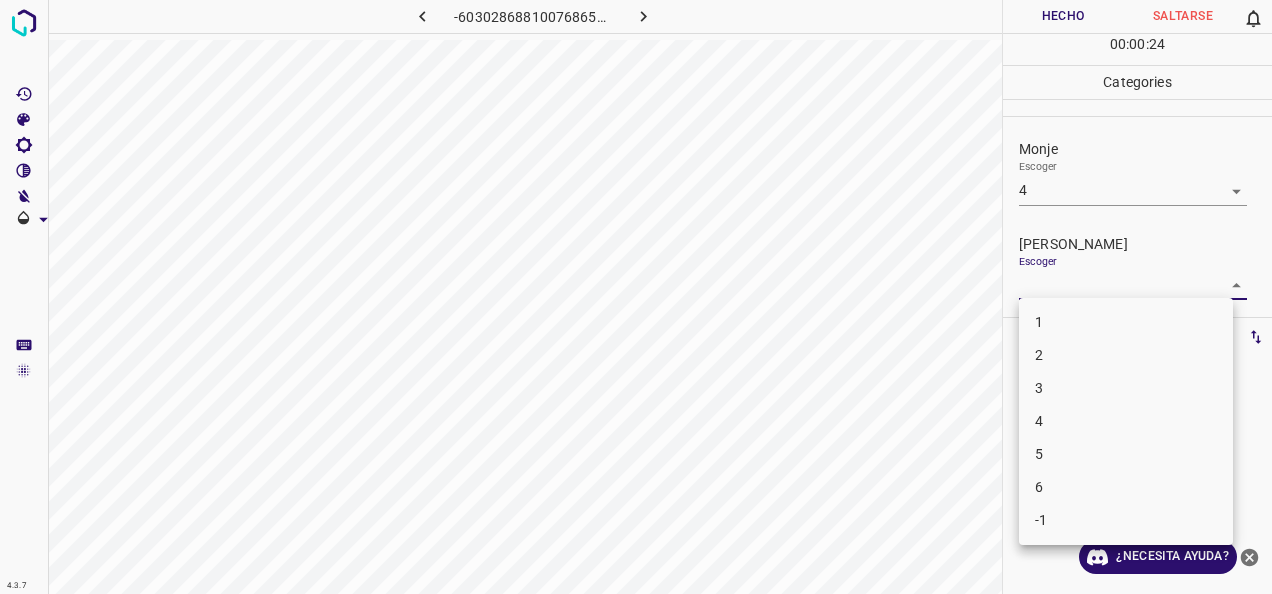 click on "3" at bounding box center (1126, 388) 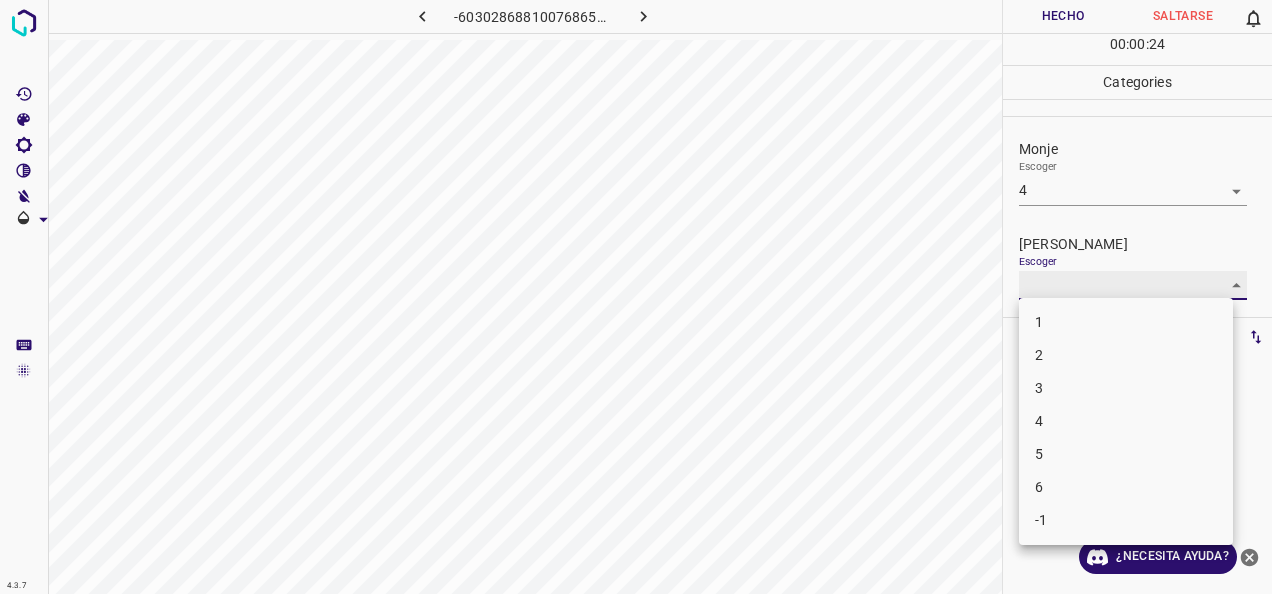 type on "3" 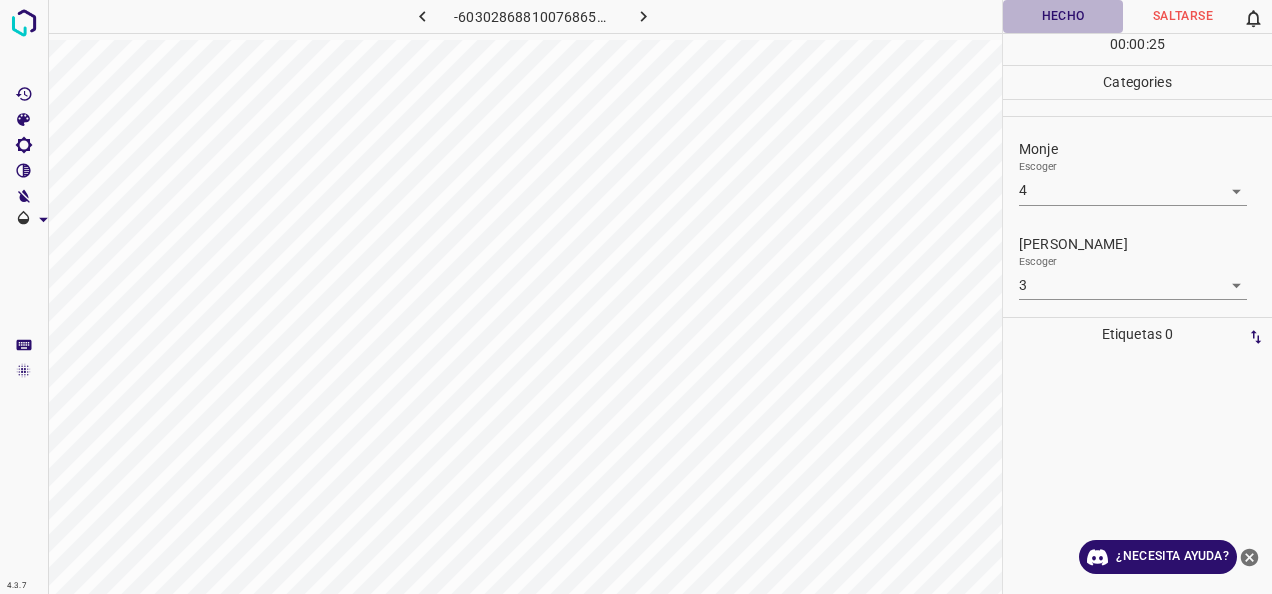 click on "Hecho" at bounding box center (1063, 16) 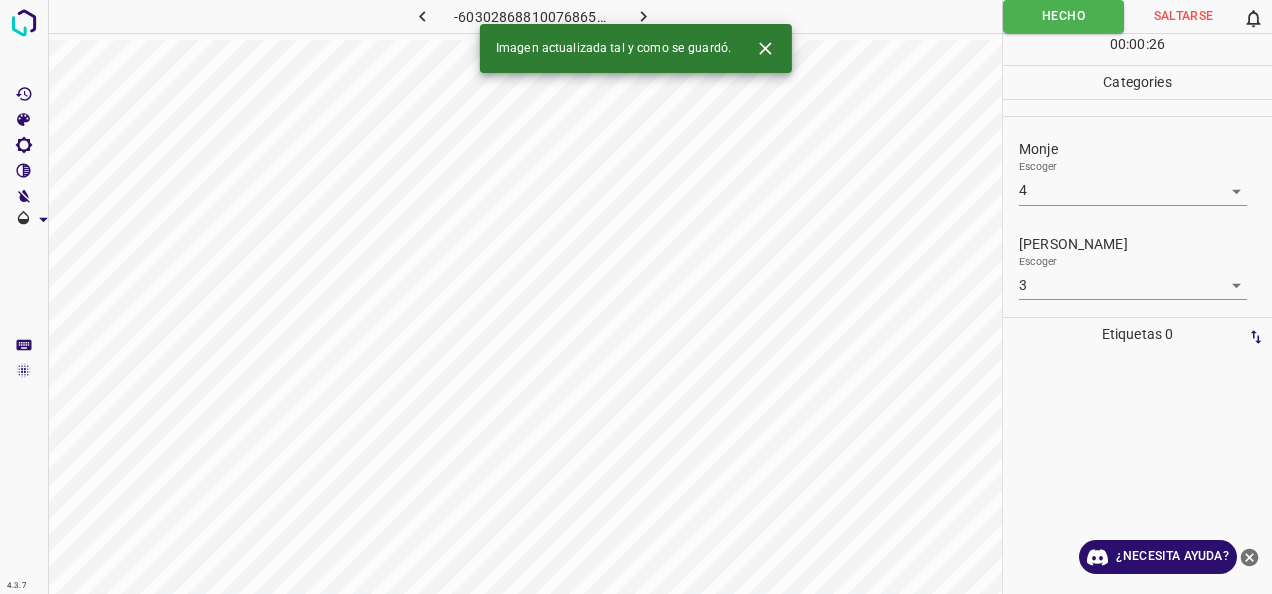 click 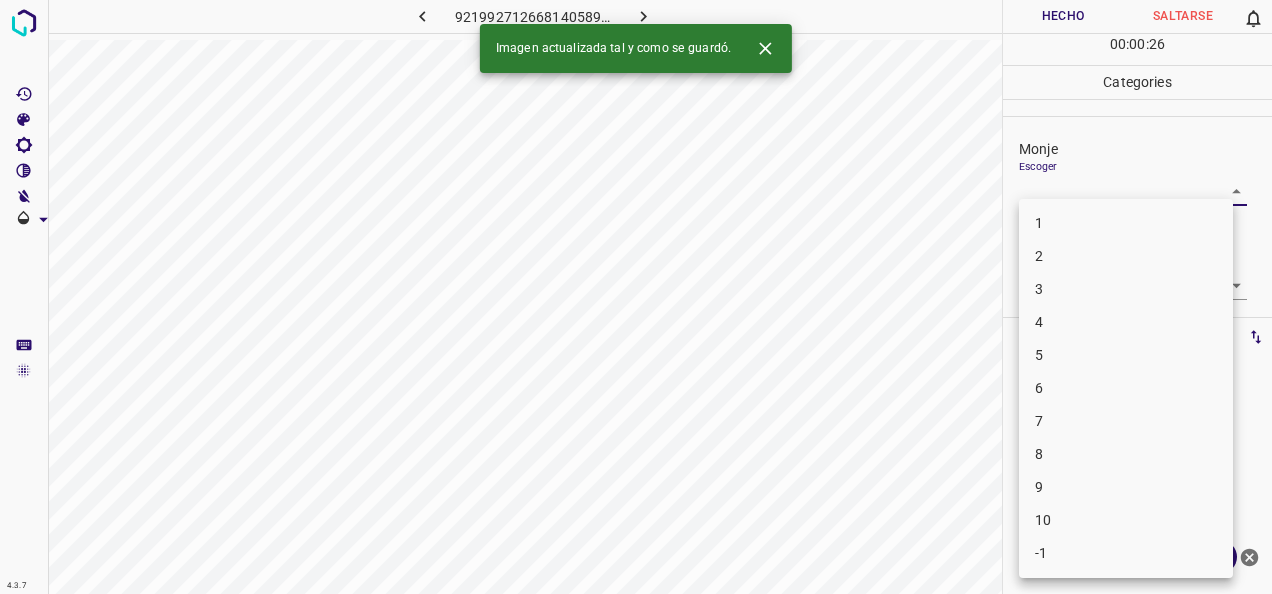 click on "4.3.7 9219927126681405895.png Hecho Saltarse 0 00   : 00   : 26   Categories Monje  Escoger ​  Fitzpatrick   Escoger ​ Etiquetas 0 Categories 1 Monje 2  Fitzpatrick Herramientas Espacio Cambiar entre modos (Dibujar y Editar) Yo Etiquetado automático R Restaurar zoom M Acercar N Alejar Borrar Eliminar etiqueta de selección Filtros Z Restaurar filtros X Filtro de saturación C Filtro de brillo V Filtro de contraste B Filtro de escala de grises General O Descargar Imagen actualizada tal y como se guardó. ¿Necesita ayuda? -Mensaje de texto -Esconder -Borrar 1 2 3 4 5 6 7 8 9 10 -1" at bounding box center [636, 297] 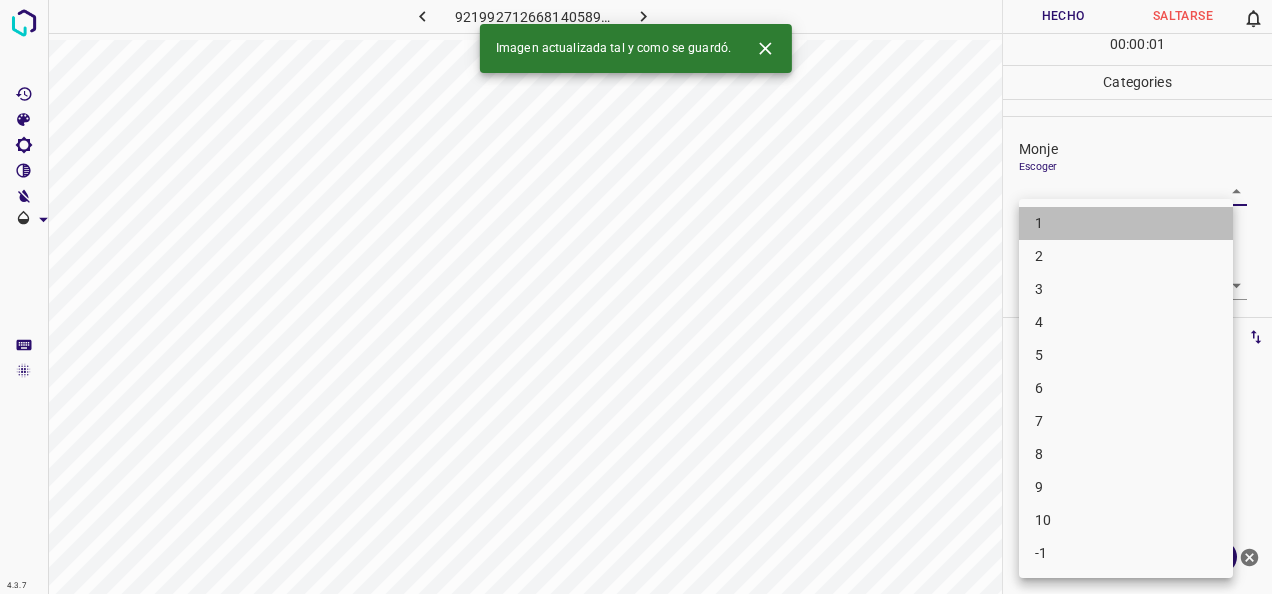 click on "1" at bounding box center (1126, 223) 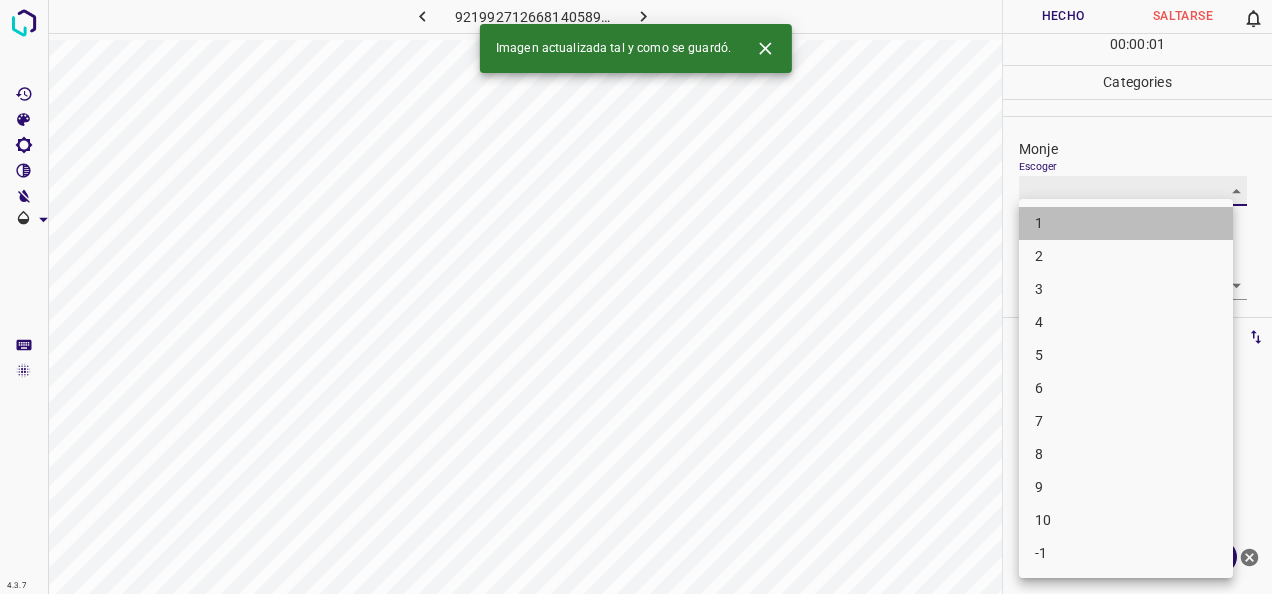 type on "1" 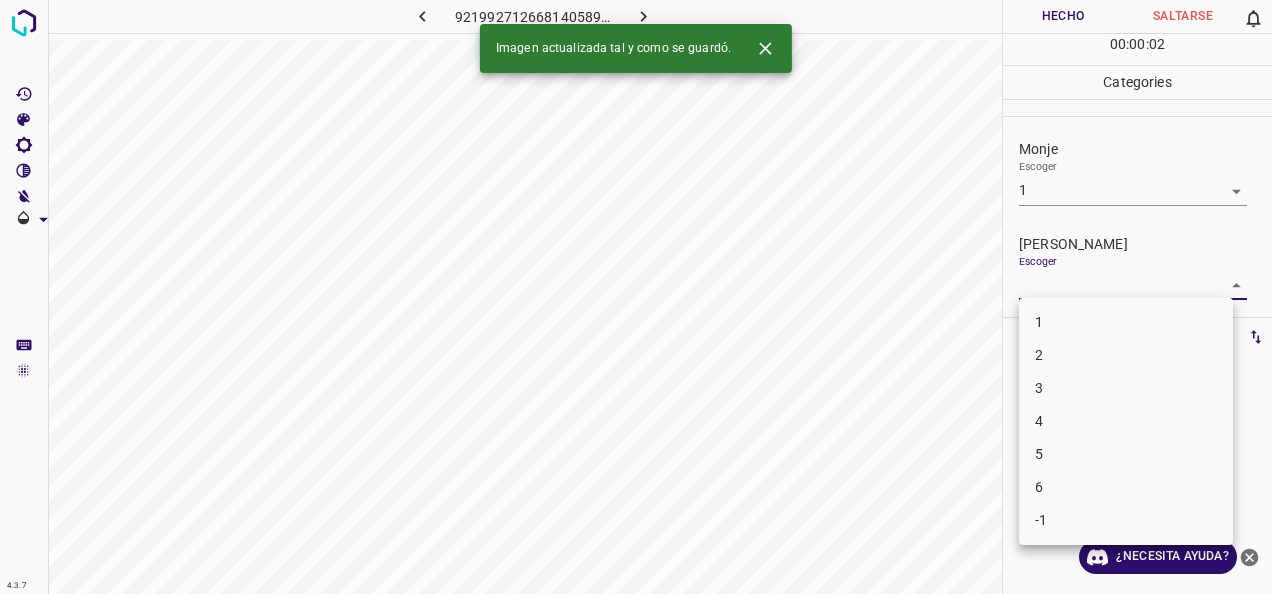 click on "4.3.7 9219927126681405895.png Hecho Saltarse 0 00   : 00   : 02   Categories Monje  Escoger 1 1  Fitzpatrick   Escoger ​ Etiquetas 0 Categories 1 Monje 2  Fitzpatrick Herramientas Espacio Cambiar entre modos (Dibujar y Editar) Yo Etiquetado automático R Restaurar zoom M Acercar N Alejar Borrar Eliminar etiqueta de selección Filtros Z Restaurar filtros X Filtro de saturación C Filtro de brillo V Filtro de contraste B Filtro de escala de grises General O Descargar Imagen actualizada tal y como se guardó. ¿Necesita ayuda? -Mensaje de texto -Esconder -Borrar 1 2 3 4 5 6 -1" at bounding box center [636, 297] 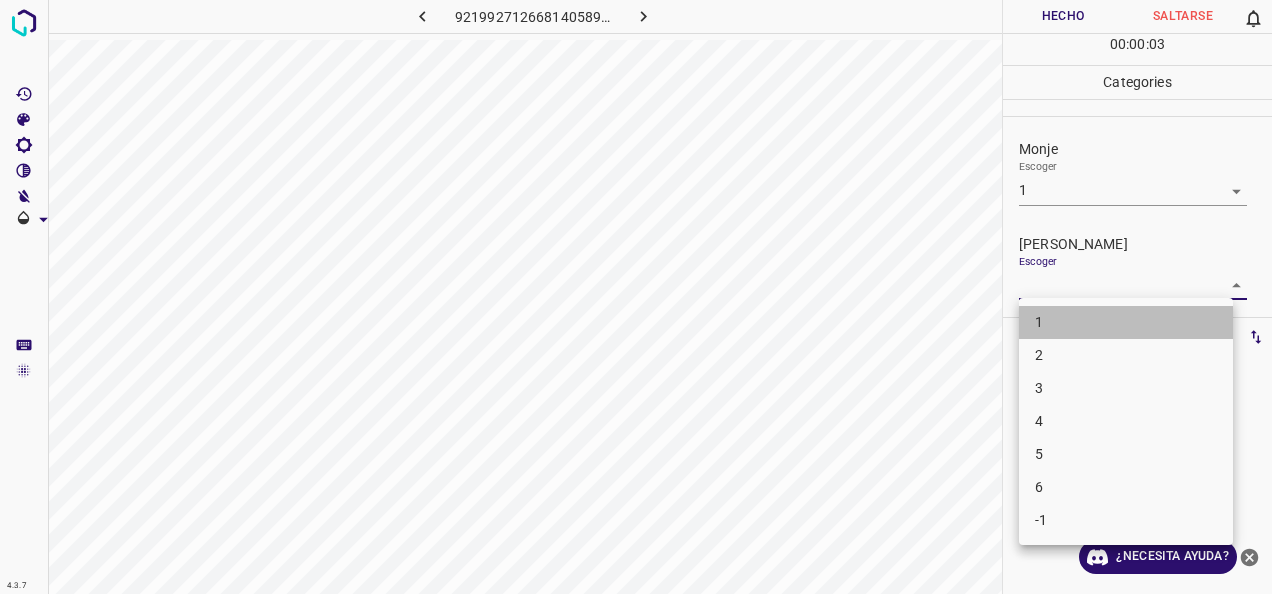 click on "1" at bounding box center (1126, 322) 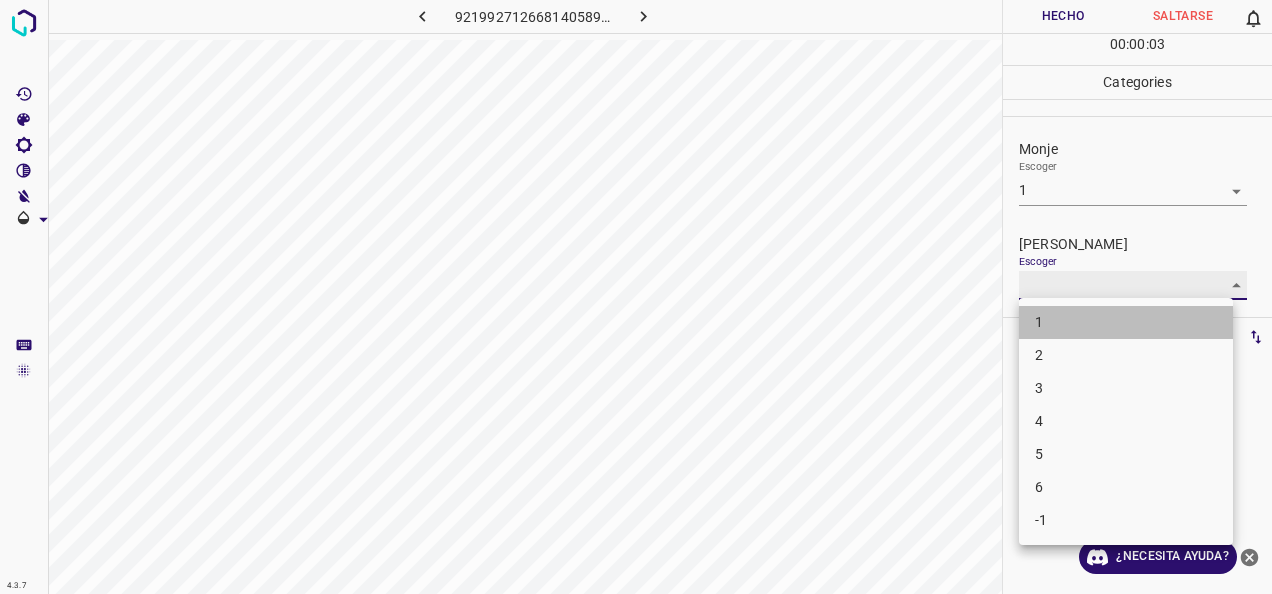 type on "1" 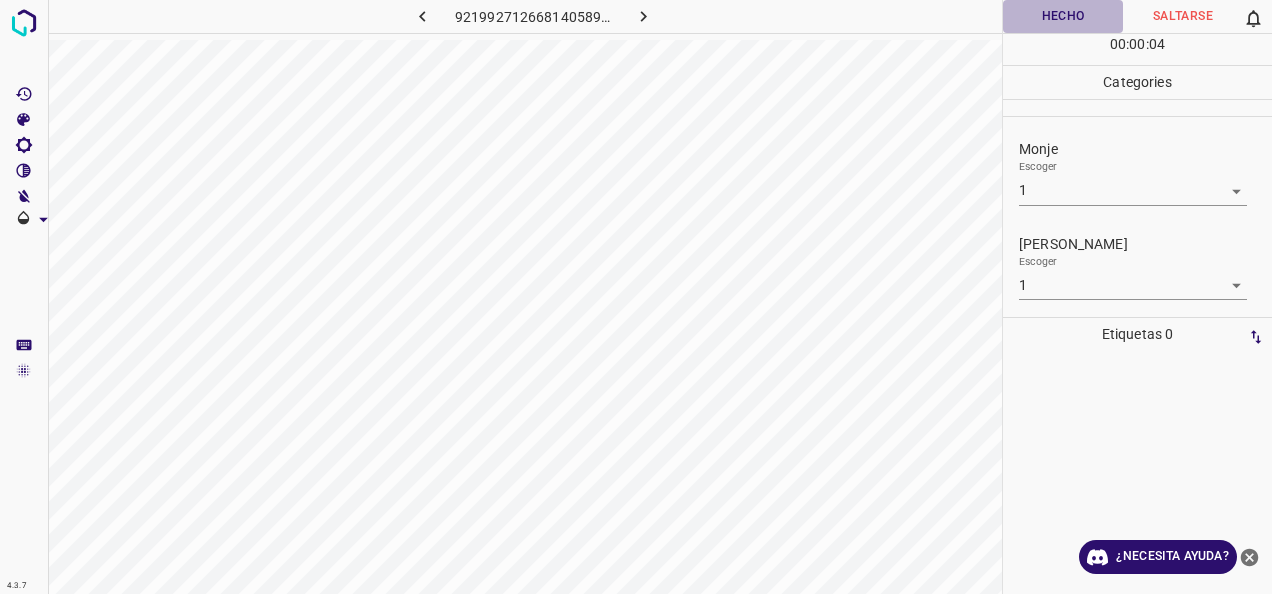 click on "Hecho" at bounding box center (1063, 16) 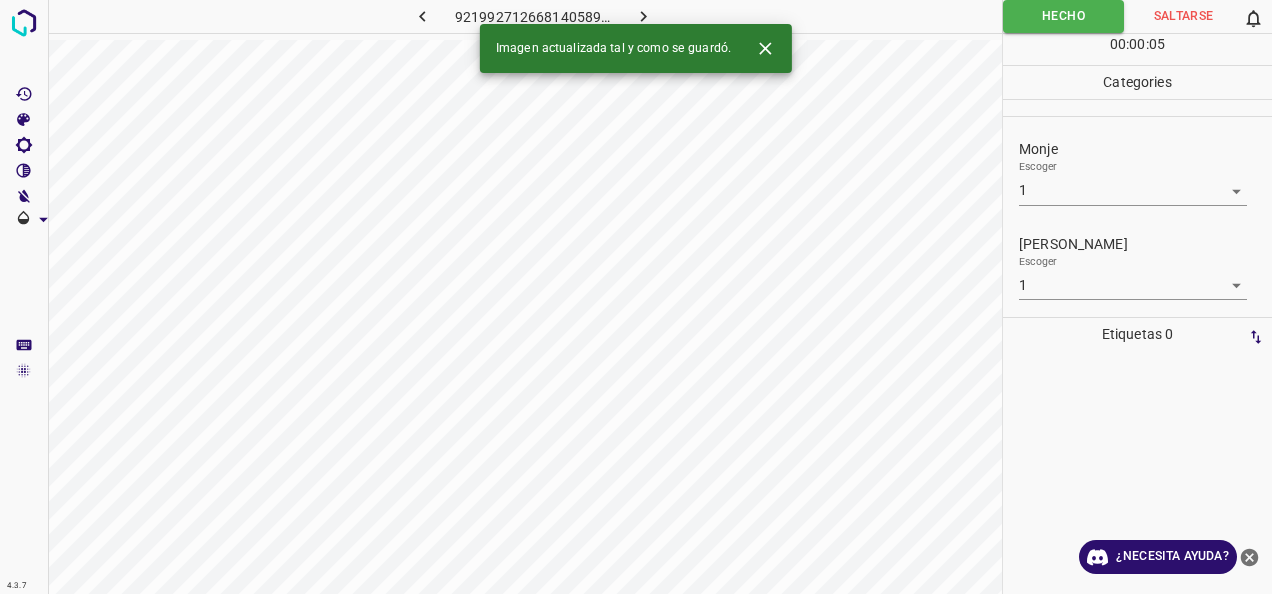 click 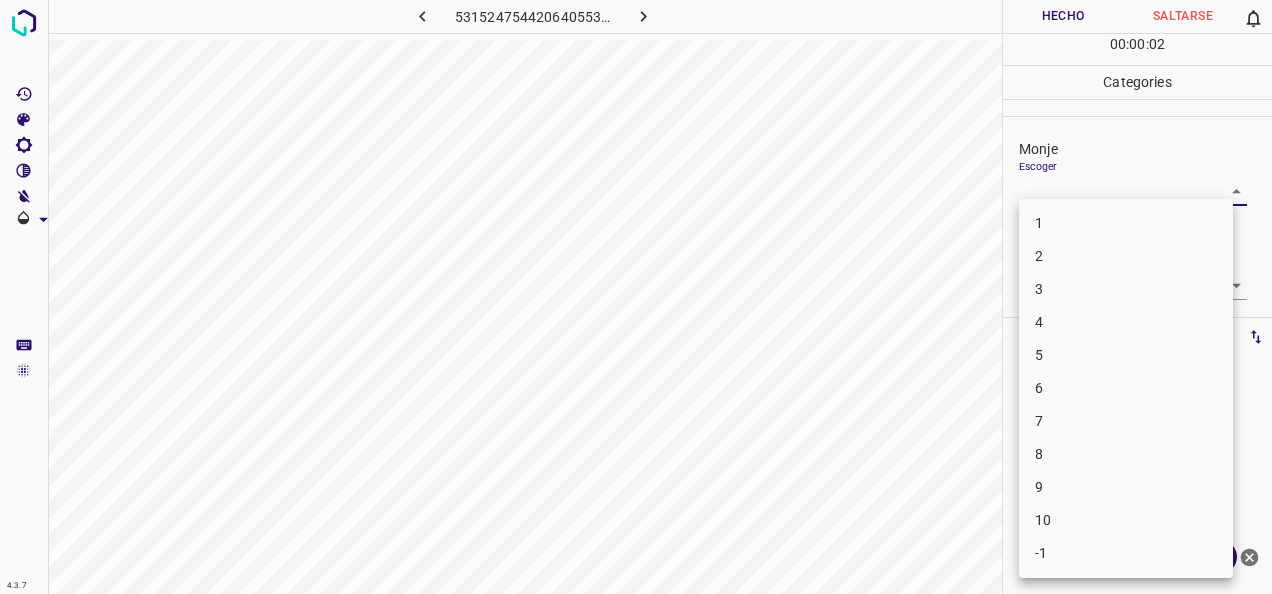 click on "4.3.7 5315247544206405532.png Hecho Saltarse 0 00   : 00   : 02   Categories Monje  Escoger ​  Fitzpatrick   Escoger ​ Etiquetas 0 Categories 1 Monje 2  Fitzpatrick Herramientas Espacio Cambiar entre modos (Dibujar y Editar) Yo Etiquetado automático R Restaurar zoom M Acercar N Alejar Borrar Eliminar etiqueta de selección Filtros Z Restaurar filtros X Filtro de saturación C Filtro de brillo V Filtro de contraste B Filtro de escala de grises General O Descargar ¿Necesita ayuda? -Mensaje de texto -Esconder -Borrar 1 2 3 4 5 6 7 8 9 10 -1" at bounding box center (636, 297) 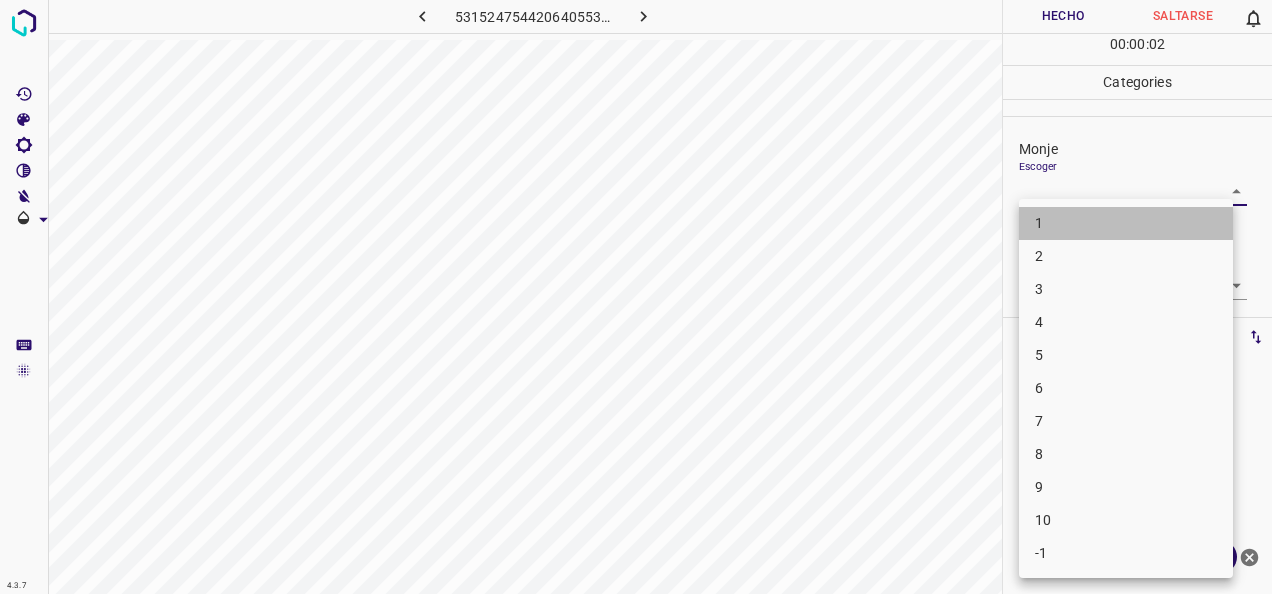click on "1" at bounding box center [1126, 223] 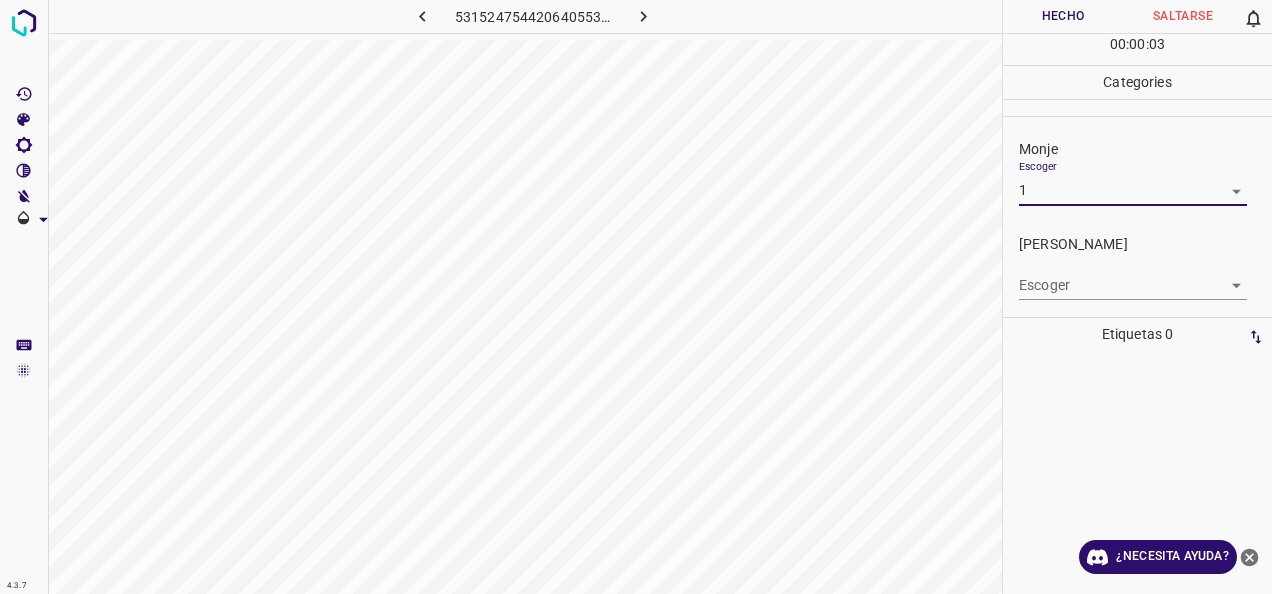 click on "4.3.7 5315247544206405532.png Hecho Saltarse 0 00   : 00   : 03   Categories Monje  Escoger 1 1  Fitzpatrick   Escoger ​ Etiquetas 0 Categories 1 Monje 2  Fitzpatrick Herramientas Espacio Cambiar entre modos (Dibujar y Editar) Yo Etiquetado automático R Restaurar zoom M Acercar N Alejar Borrar Eliminar etiqueta de selección Filtros Z Restaurar filtros X Filtro de saturación C Filtro de brillo V Filtro de contraste B Filtro de escala de grises General O Descargar ¿Necesita ayuda? -Mensaje de texto -Esconder -Borrar" at bounding box center (636, 297) 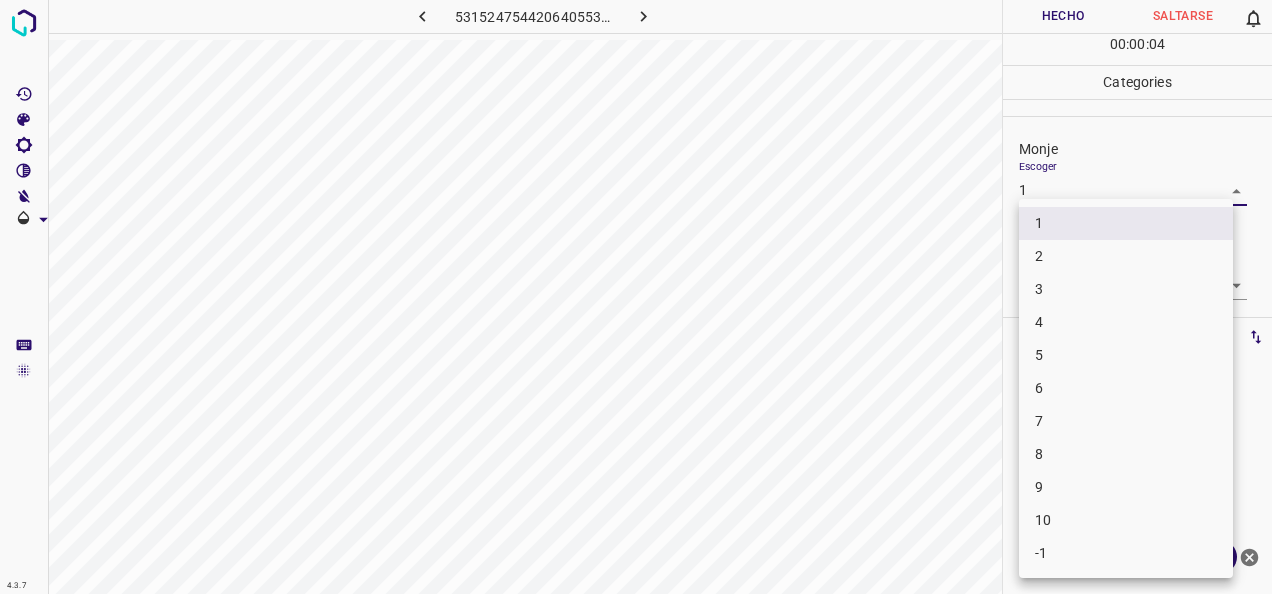 click on "2" at bounding box center [1126, 256] 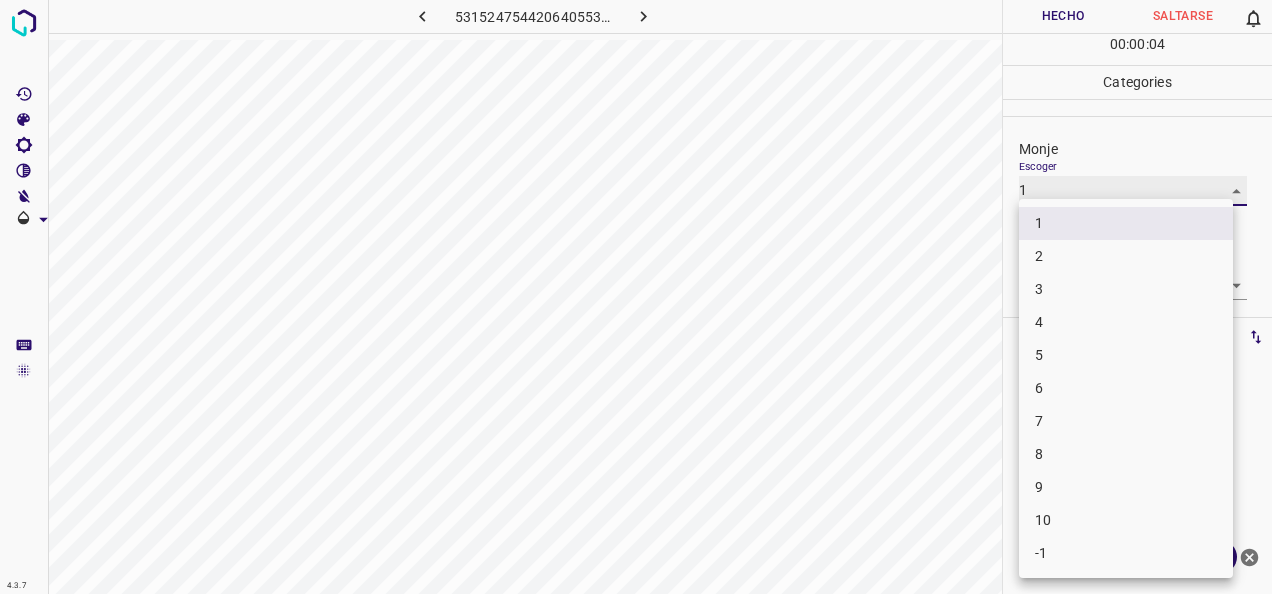 type on "2" 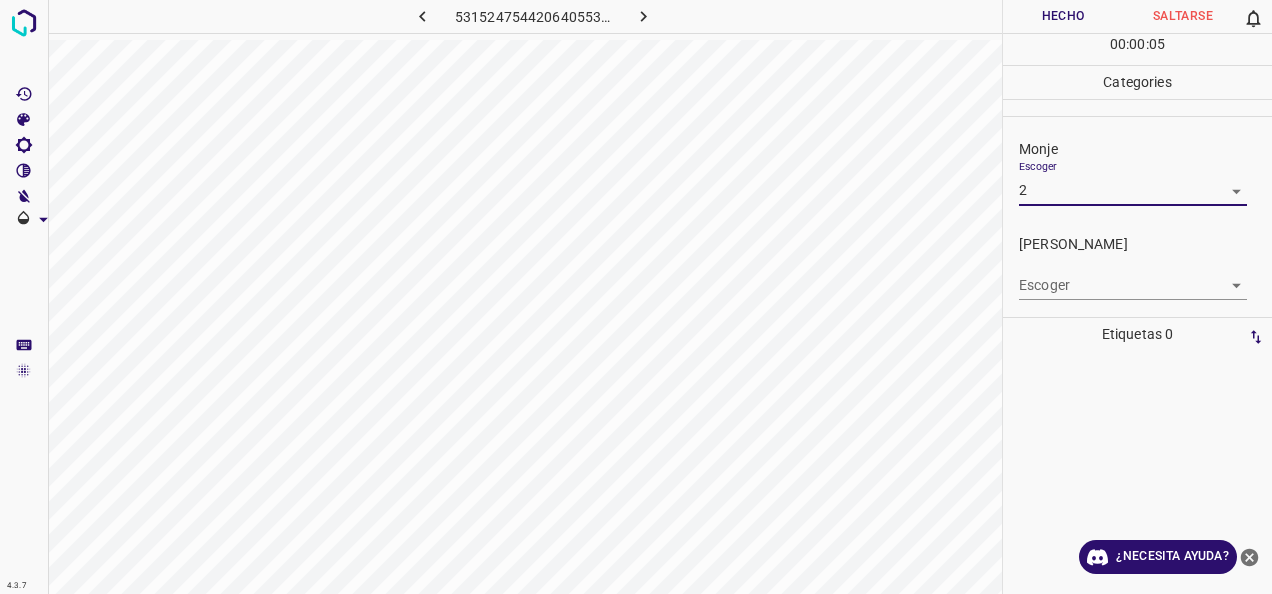 click on "4.3.7 5315247544206405532.png Hecho Saltarse 0 00   : 00   : 05   Categories Monje  Escoger 2 2  Fitzpatrick   Escoger ​ Etiquetas 0 Categories 1 Monje 2  Fitzpatrick Herramientas Espacio Cambiar entre modos (Dibujar y Editar) Yo Etiquetado automático R Restaurar zoom M Acercar N Alejar Borrar Eliminar etiqueta de selección Filtros Z Restaurar filtros X Filtro de saturación C Filtro de brillo V Filtro de contraste B Filtro de escala de grises General O Descargar ¿Necesita ayuda? -Mensaje de texto -Esconder -Borrar" at bounding box center (636, 297) 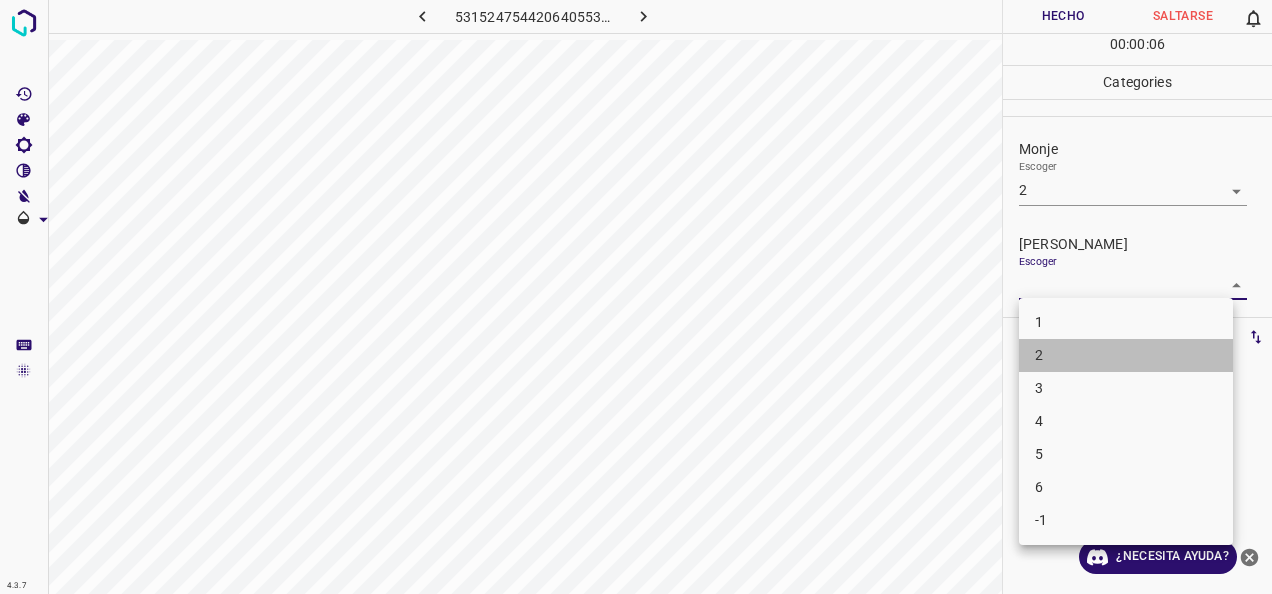 click on "2" at bounding box center [1126, 355] 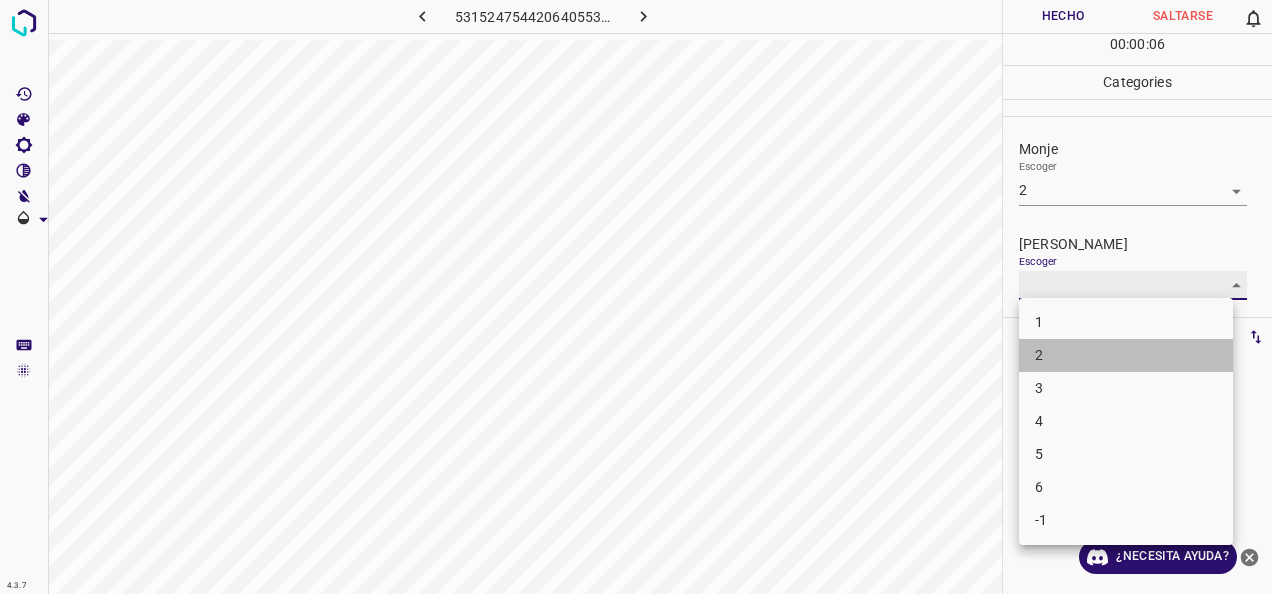 type on "2" 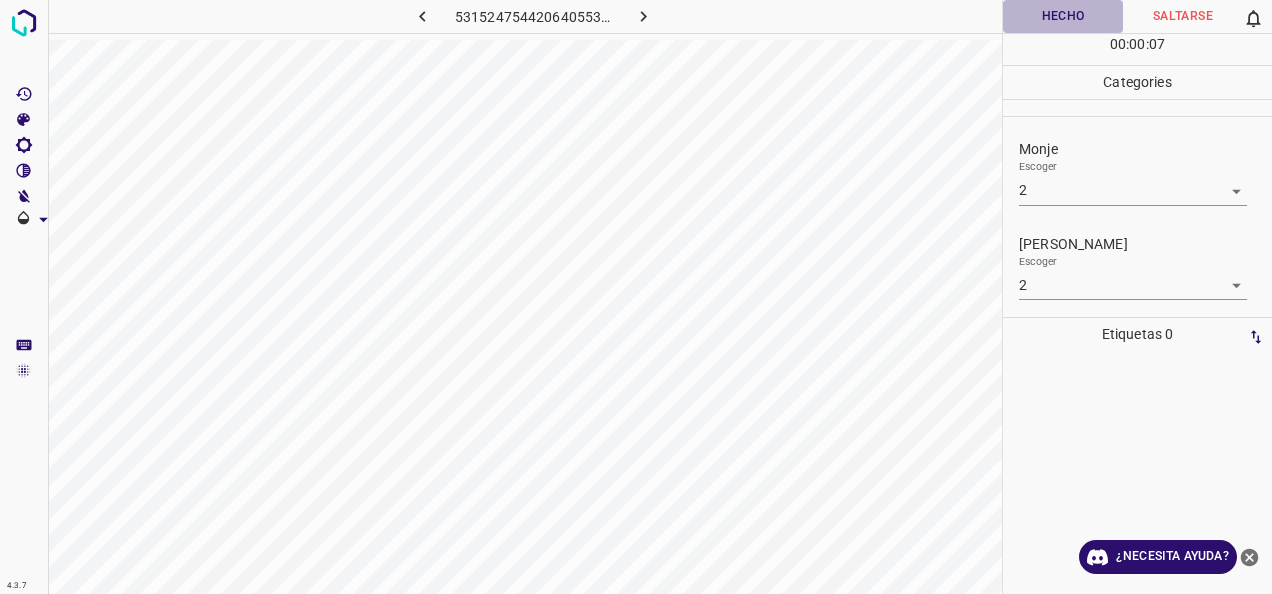 click on "Hecho" at bounding box center [1063, 16] 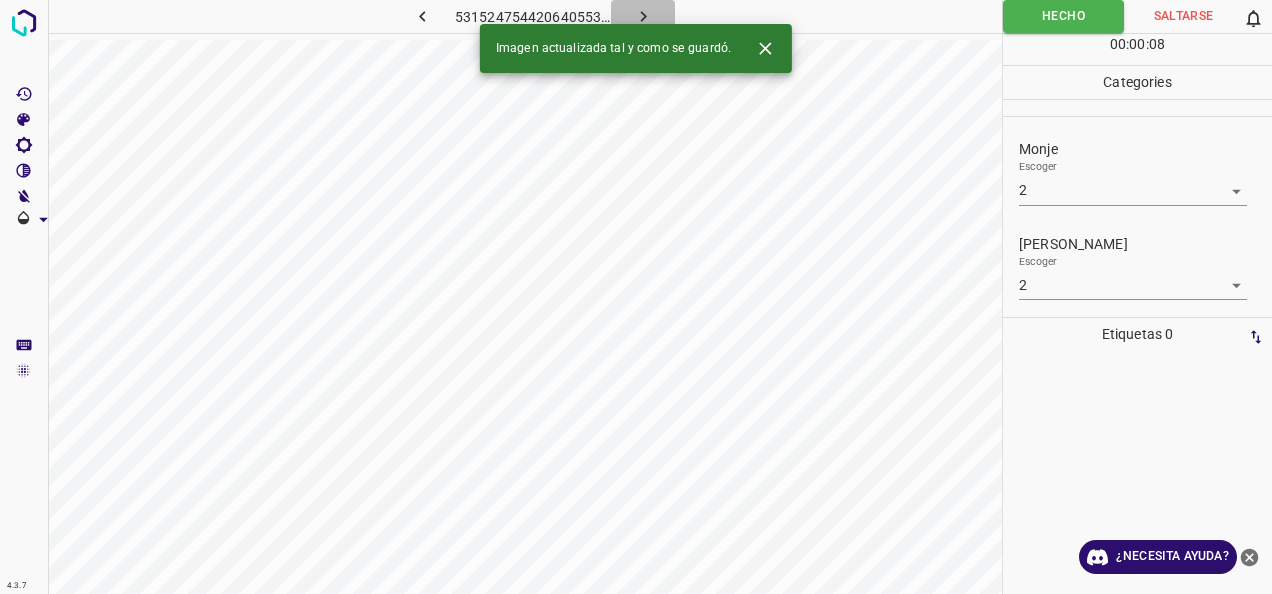 click 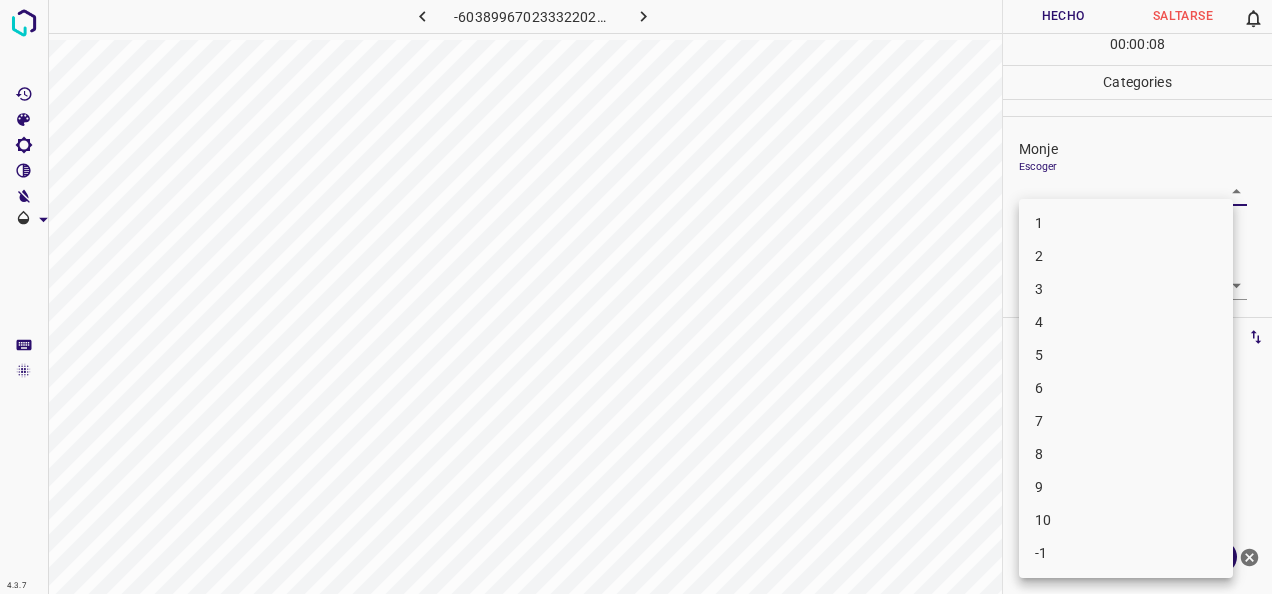 click on "4.3.7 -6038996702333220287.png Hecho Saltarse 0 00   : 00   : 08   Categories Monje  Escoger ​  Fitzpatrick   Escoger ​ Etiquetas 0 Categories 1 Monje 2  Fitzpatrick Herramientas Espacio Cambiar entre modos (Dibujar y Editar) Yo Etiquetado automático R Restaurar zoom M Acercar N Alejar Borrar Eliminar etiqueta de selección Filtros Z Restaurar filtros X Filtro de saturación C Filtro de brillo V Filtro de contraste B Filtro de escala de grises General O Descargar ¿Necesita ayuda? -Mensaje de texto -Esconder -Borrar 1 2 3 4 5 6 7 8 9 10 -1" at bounding box center [636, 297] 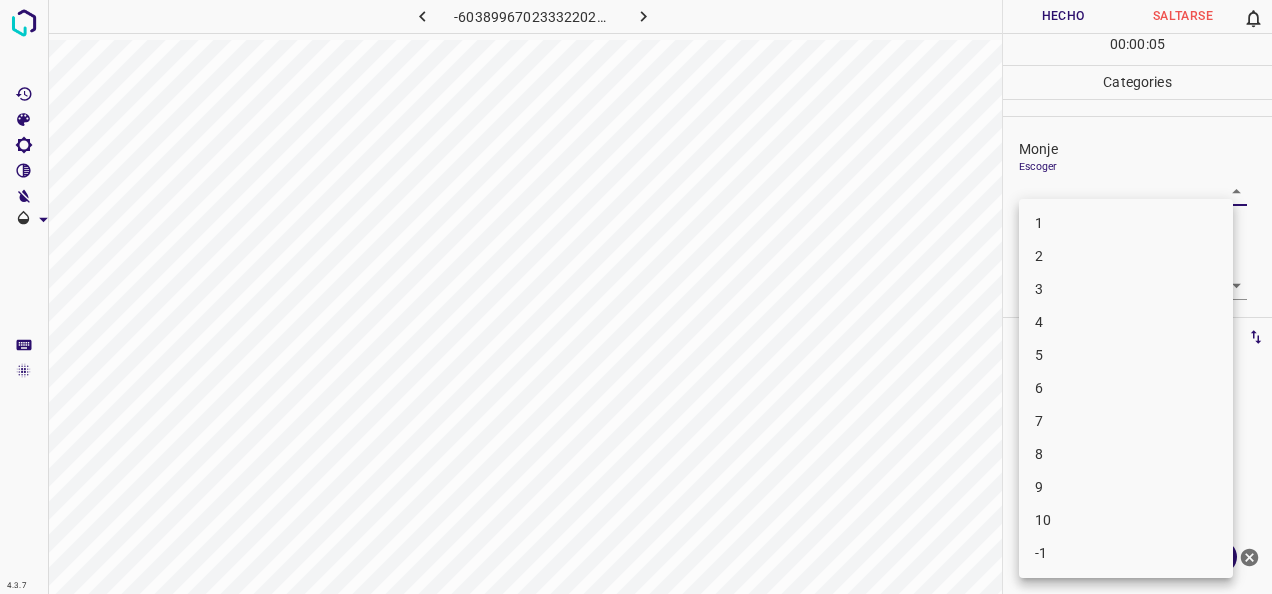 click on "2" at bounding box center [1126, 256] 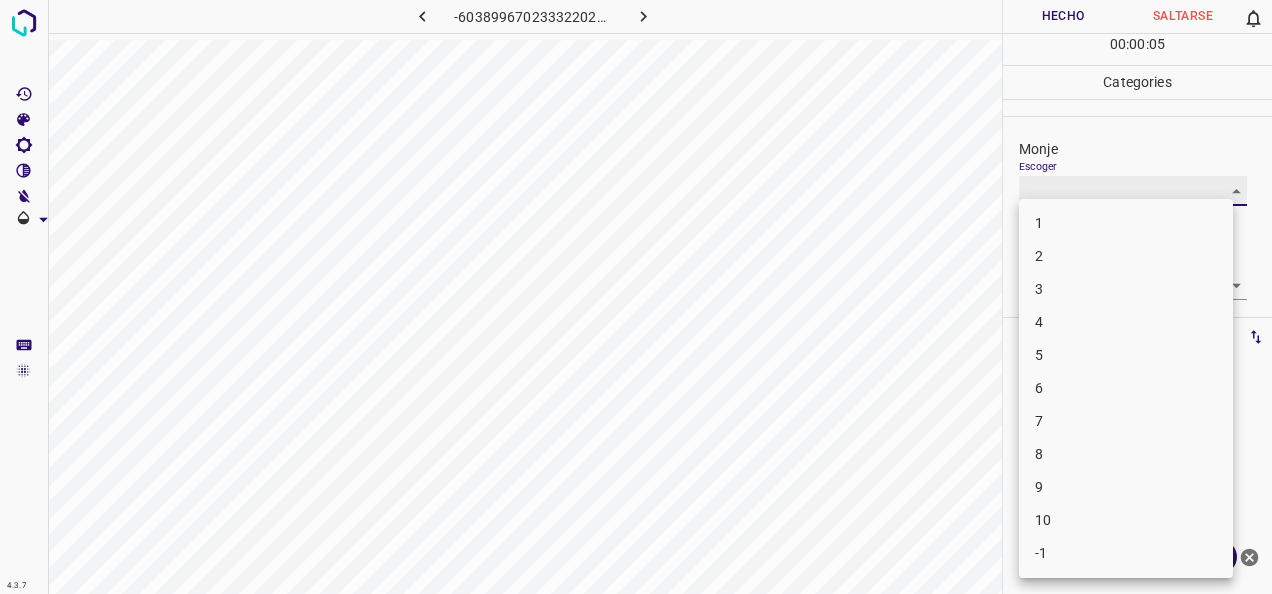 type on "2" 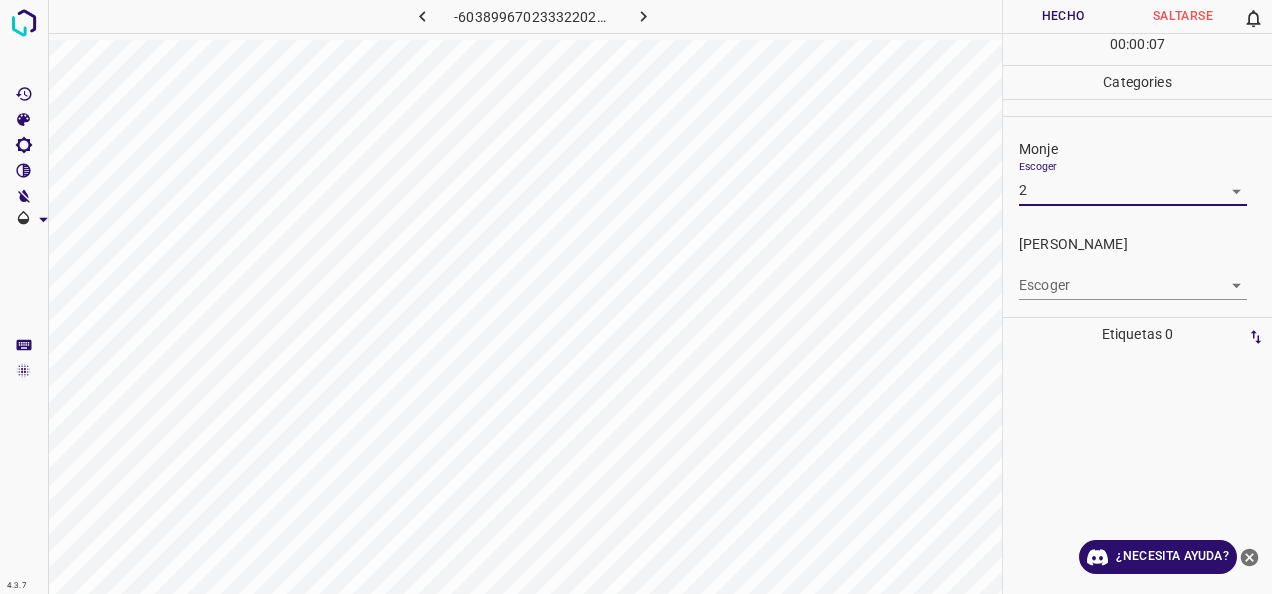 click on "4.3.7 -6038996702333220287.png Hecho Saltarse 0 00   : 00   : 07   Categories Monje  Escoger 2 2  Fitzpatrick   Escoger ​ Etiquetas 0 Categories 1 Monje 2  Fitzpatrick Herramientas Espacio Cambiar entre modos (Dibujar y Editar) Yo Etiquetado automático R Restaurar zoom M Acercar N Alejar Borrar Eliminar etiqueta de selección Filtros Z Restaurar filtros X Filtro de saturación C Filtro de brillo V Filtro de contraste B Filtro de escala de grises General O Descargar ¿Necesita ayuda? -Mensaje de texto -Esconder -Borrar" at bounding box center [636, 297] 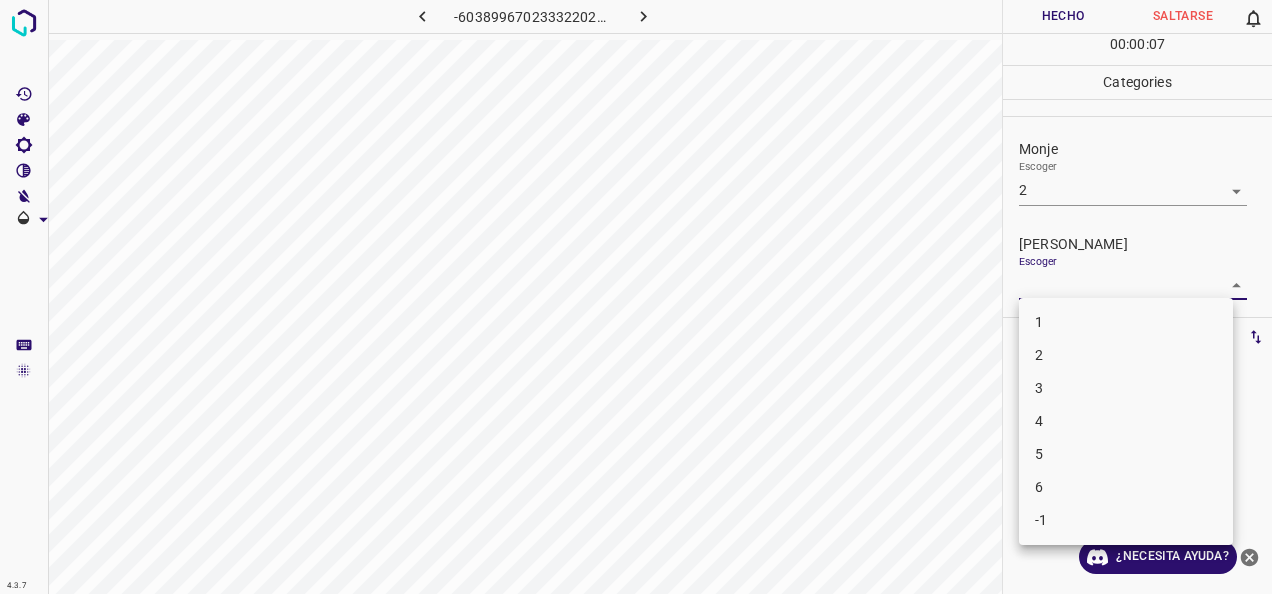 click on "2" at bounding box center (1126, 355) 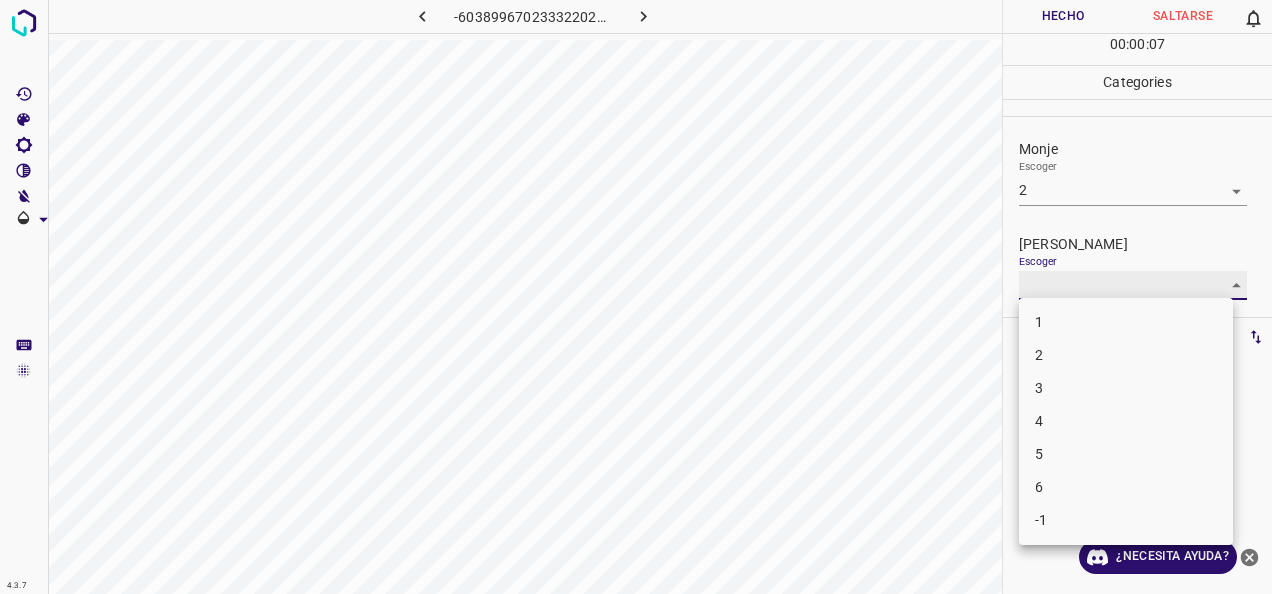 type on "2" 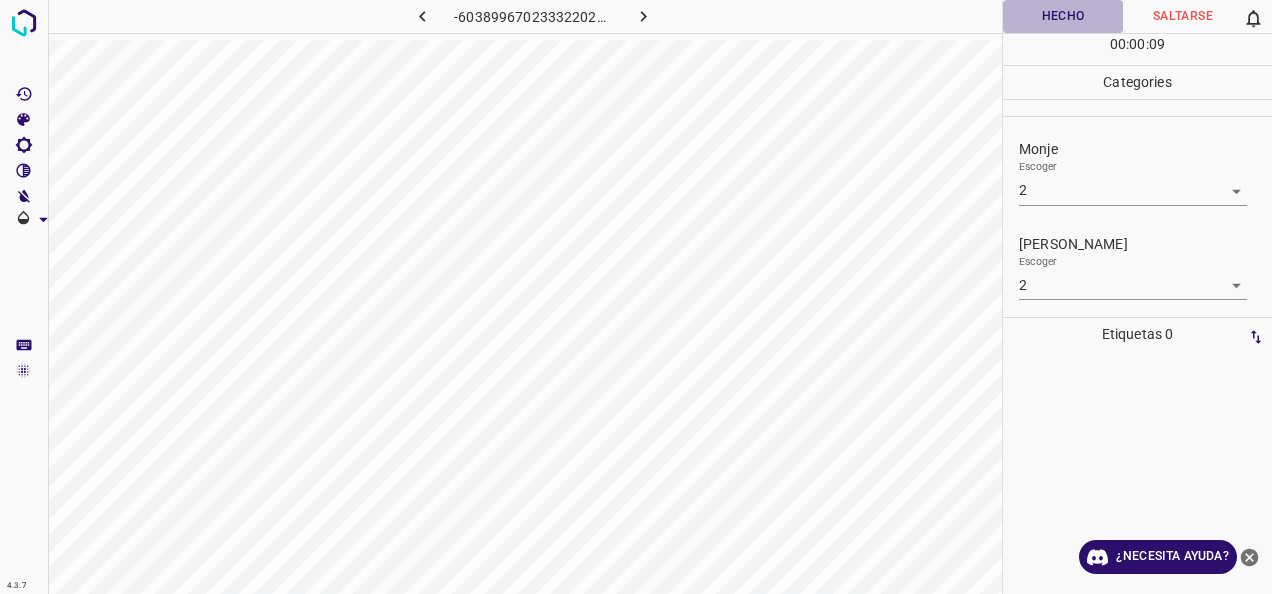 click on "Hecho" at bounding box center (1063, 16) 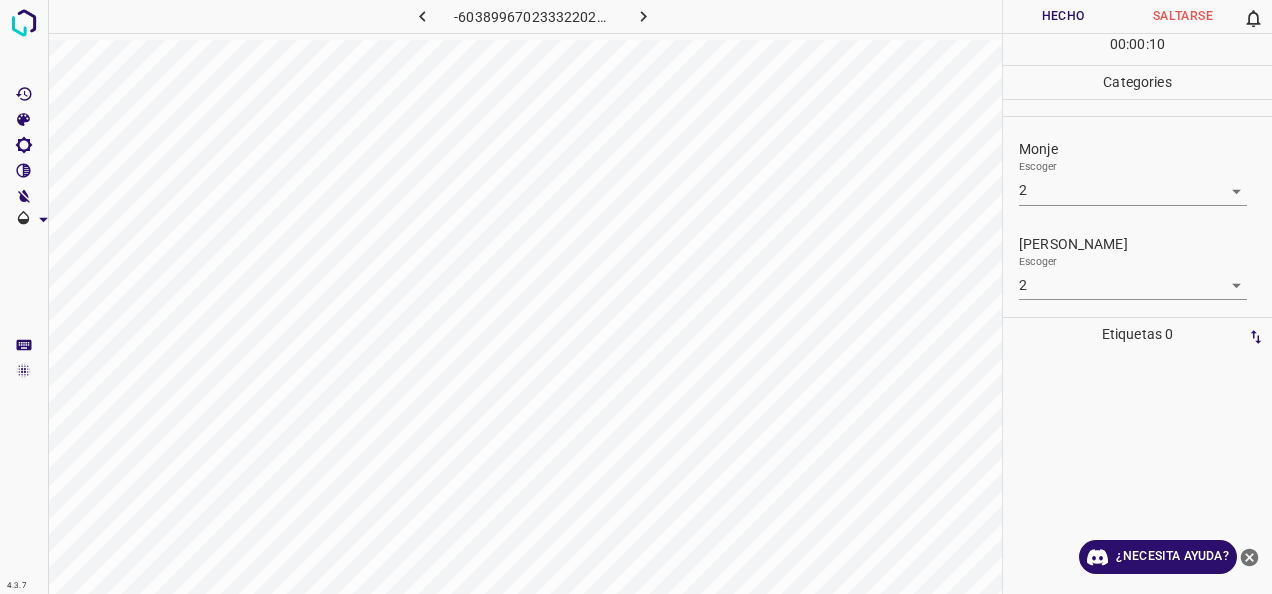 click 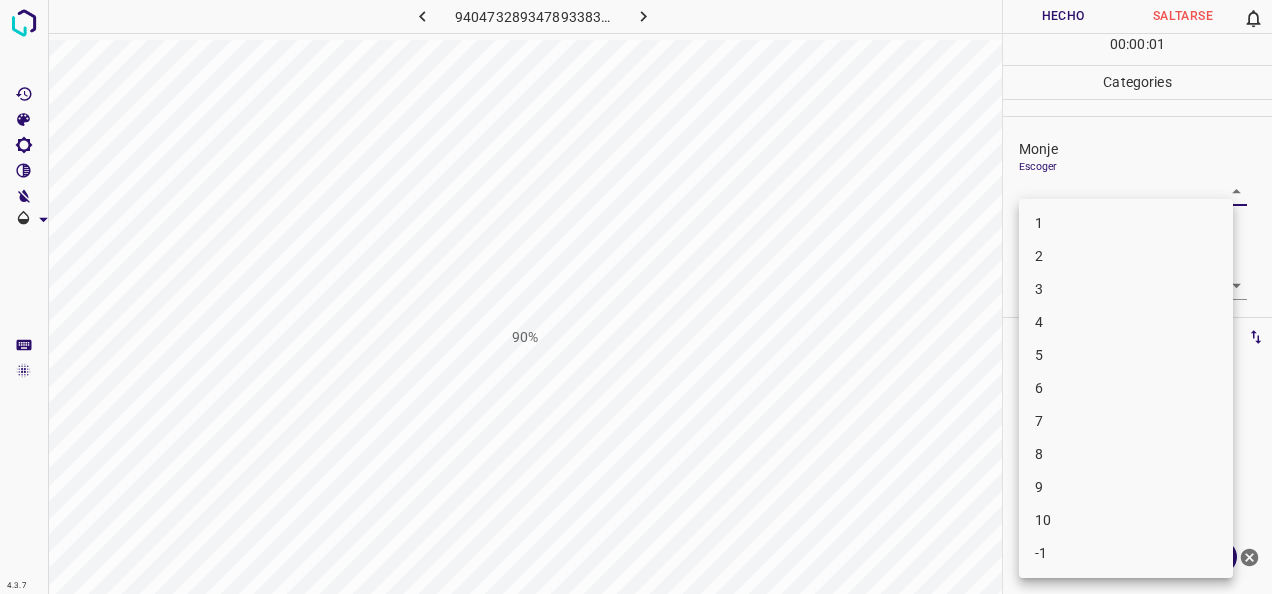 click on "4.3.7 940473289347893383.png 90% Hecho Saltarse 0 00   : 00   : 01   Categories Monje  Escoger ​  Fitzpatrick   Escoger ​ Etiquetas 0 Categories 1 Monje 2  Fitzpatrick Herramientas Espacio Cambiar entre modos (Dibujar y Editar) Yo Etiquetado automático R Restaurar zoom M Acercar N Alejar Borrar Eliminar etiqueta de selección Filtros Z Restaurar filtros X Filtro de saturación C Filtro de brillo V Filtro de contraste B Filtro de escala de grises General O Descargar ¿Necesita ayuda? -Mensaje de texto -Esconder -Borrar 1 2 3 4 5 6 7 8 9 10 -1" at bounding box center (636, 297) 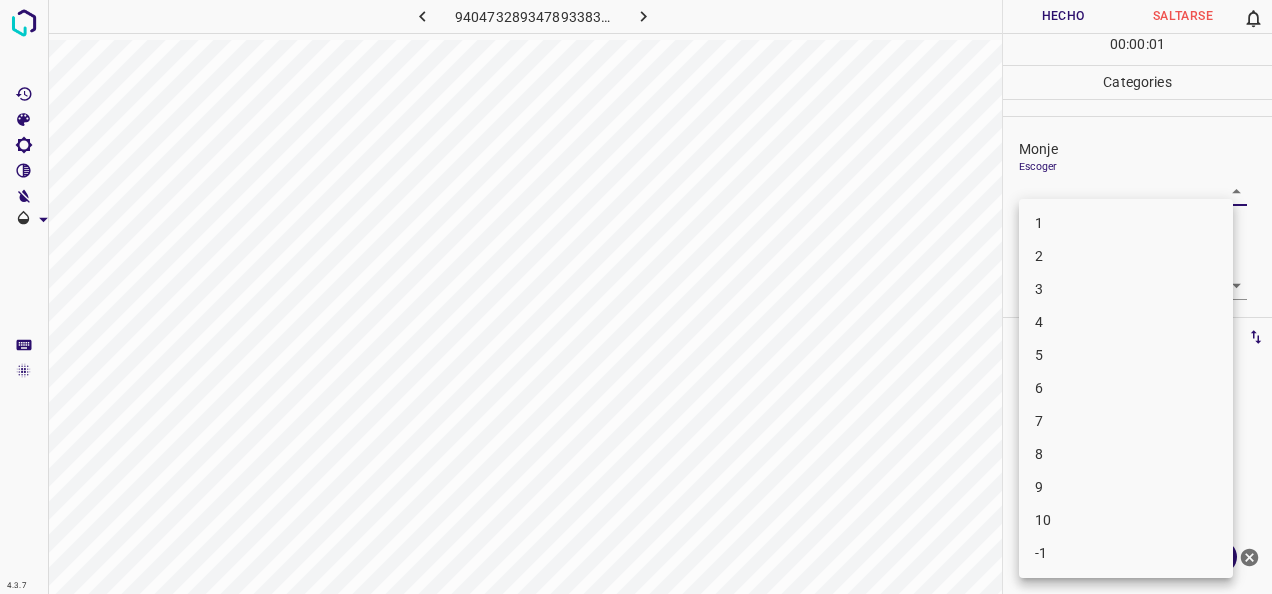 click on "1" at bounding box center [1126, 223] 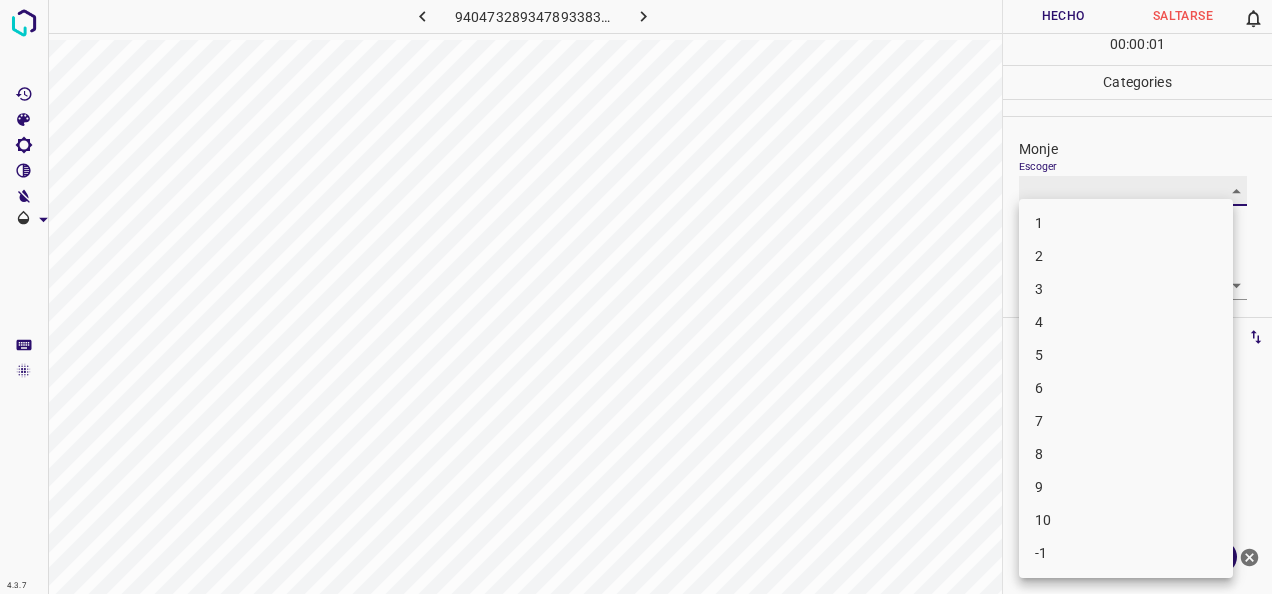 type on "1" 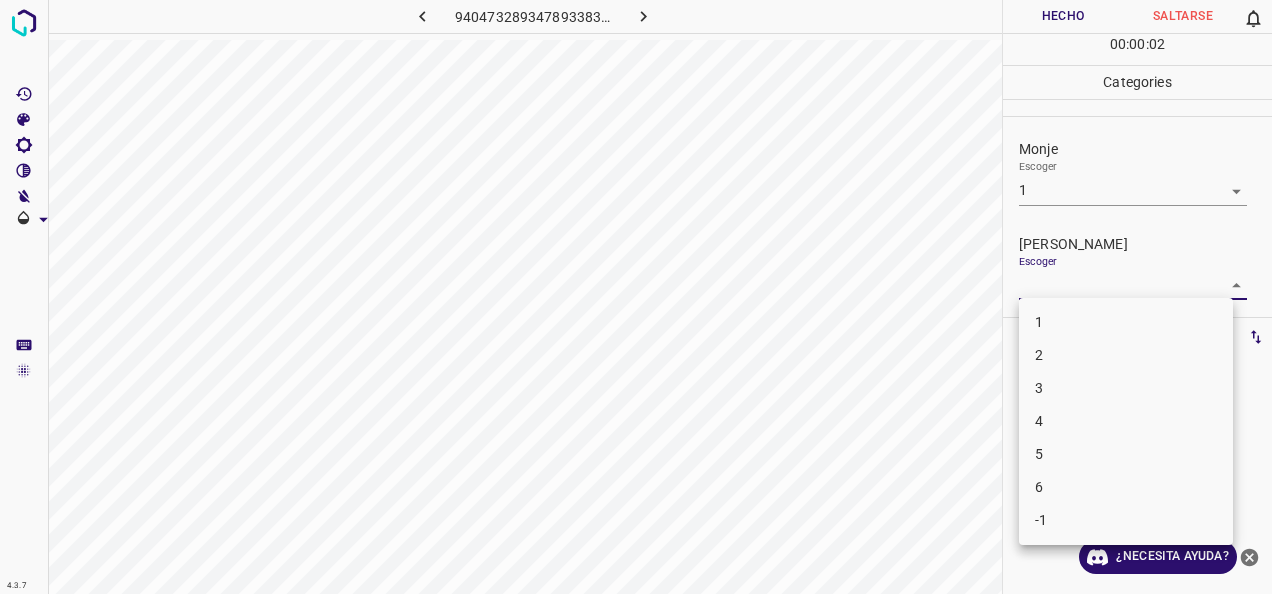 click on "4.3.7 940473289347893383.png Hecho Saltarse 0 00   : 00   : 02   Categories Monje  Escoger 1 1  Fitzpatrick   Escoger ​ Etiquetas 0 Categories 1 Monje 2  Fitzpatrick Herramientas Espacio Cambiar entre modos (Dibujar y Editar) Yo Etiquetado automático R Restaurar zoom M Acercar N Alejar Borrar Eliminar etiqueta de selección Filtros Z Restaurar filtros X Filtro de saturación C Filtro de brillo V Filtro de contraste B Filtro de escala de grises General O Descargar ¿Necesita ayuda? -Mensaje de texto -Esconder -Borrar 1 2 3 4 5 6 -1" at bounding box center (636, 297) 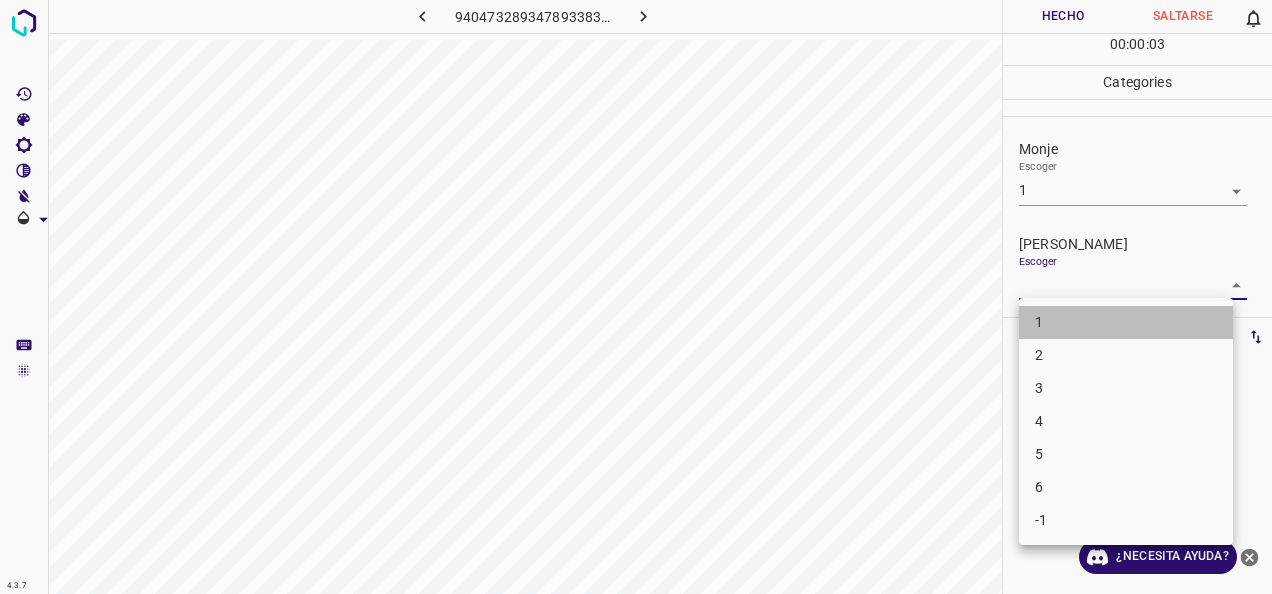 click on "1" at bounding box center [1126, 322] 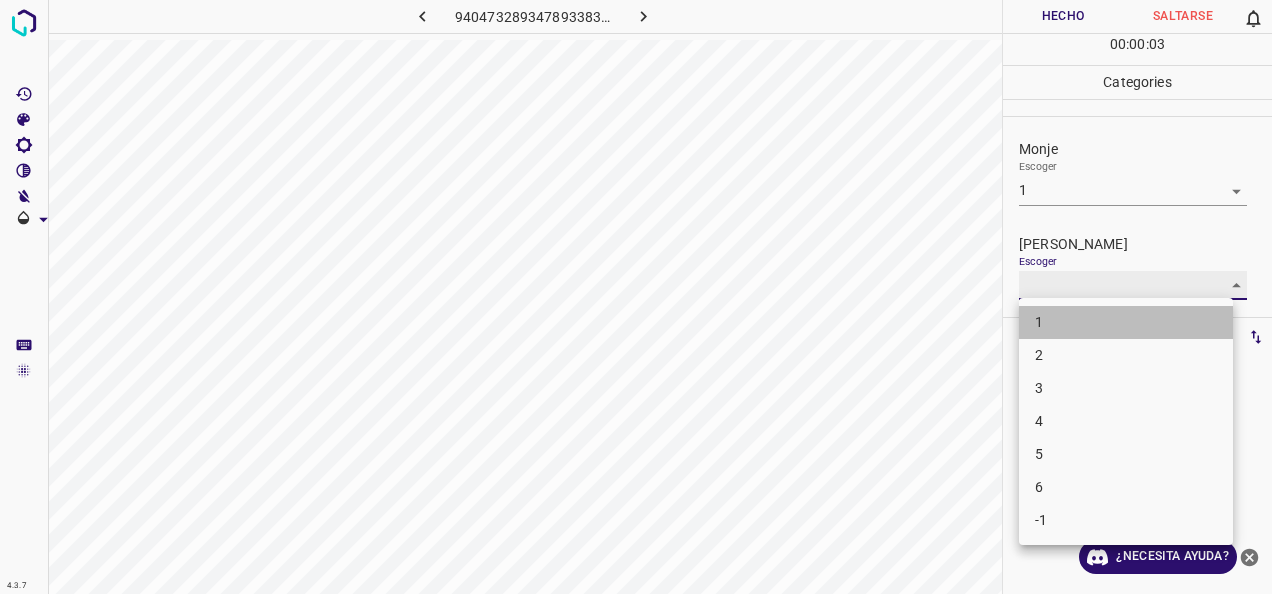 type on "1" 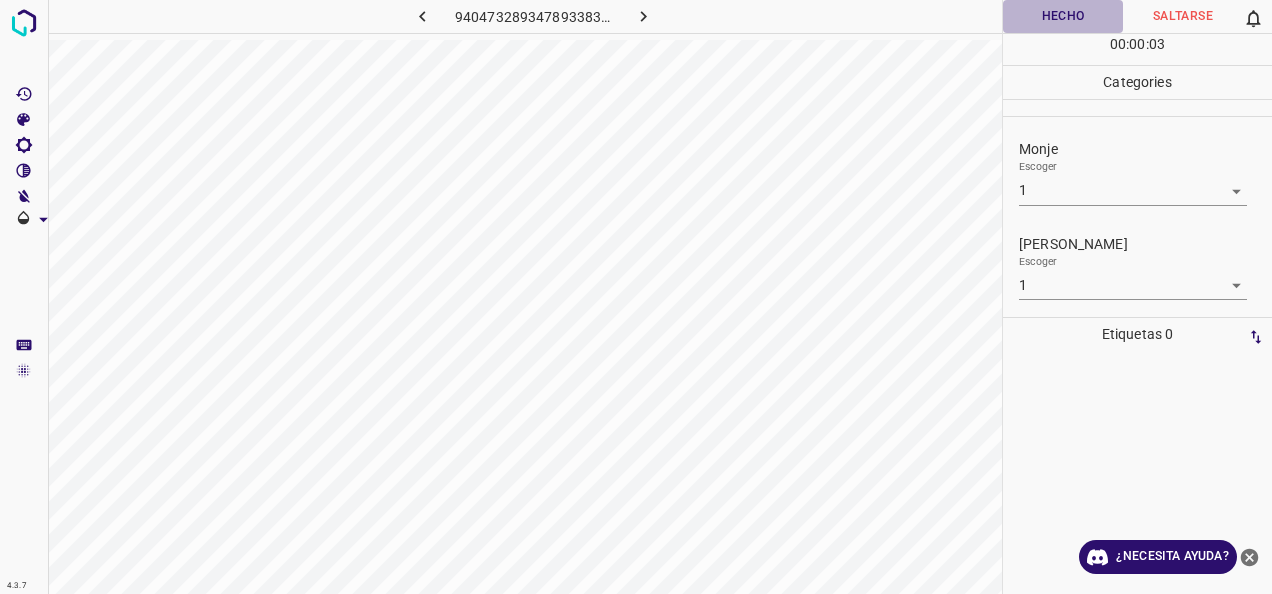 click on "Hecho" at bounding box center [1063, 16] 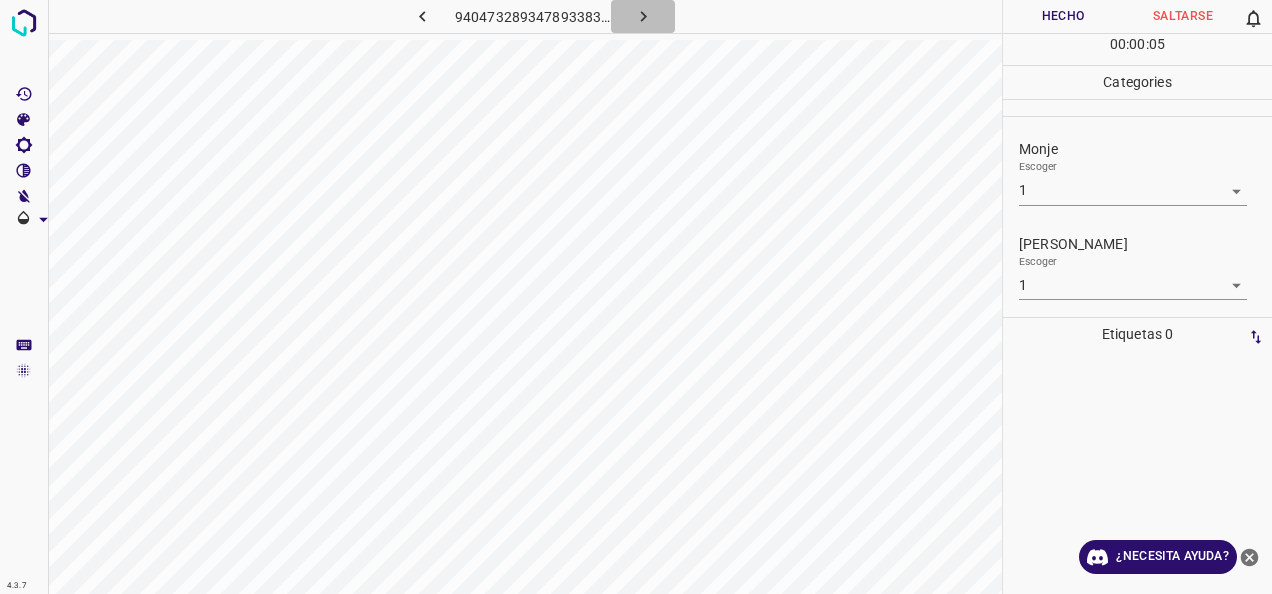 click at bounding box center [643, 16] 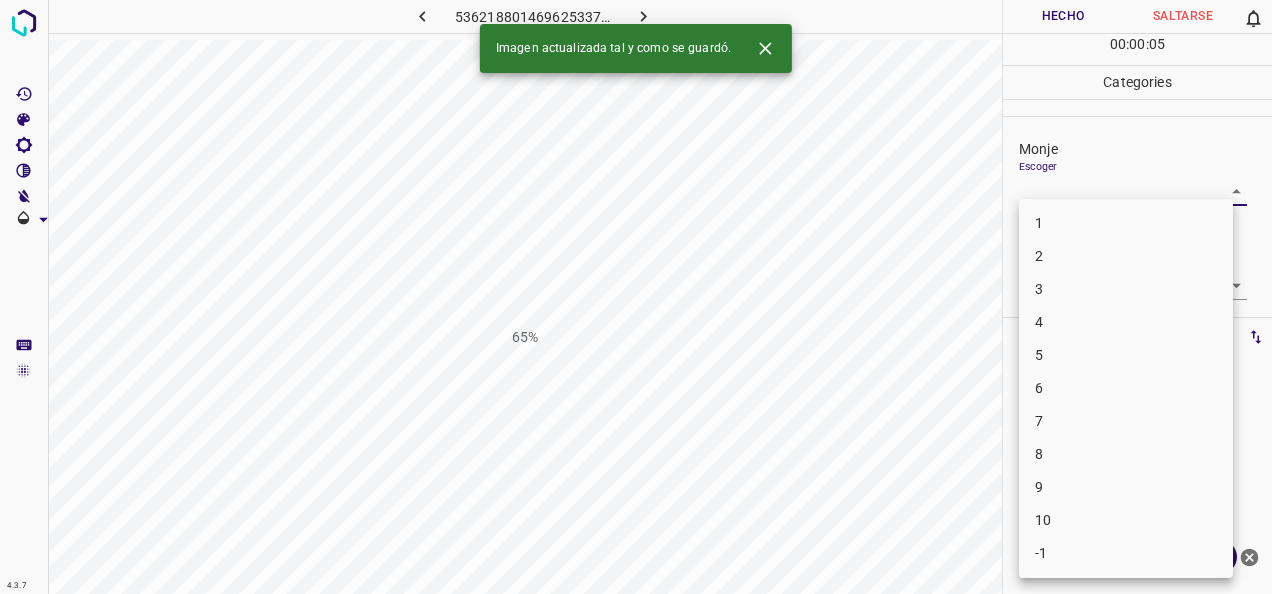 click on "4.3.7 5362188014696253376.png 65% Hecho Saltarse 0 00   : 00   : 05   Categories Monje  Escoger ​  Fitzpatrick   Escoger ​ Etiquetas 0 Categories 1 Monje 2  Fitzpatrick Herramientas Espacio Cambiar entre modos (Dibujar y Editar) Yo Etiquetado automático R Restaurar zoom M Acercar N Alejar Borrar Eliminar etiqueta de selección Filtros Z Restaurar filtros X Filtro de saturación C Filtro de brillo V Filtro de contraste B Filtro de escala de grises General O Descargar Imagen actualizada tal y como se guardó. ¿Necesita ayuda? -Mensaje de texto -Esconder -Borrar 1 2 3 4 5 6 7 8 9 10 -1" at bounding box center (636, 297) 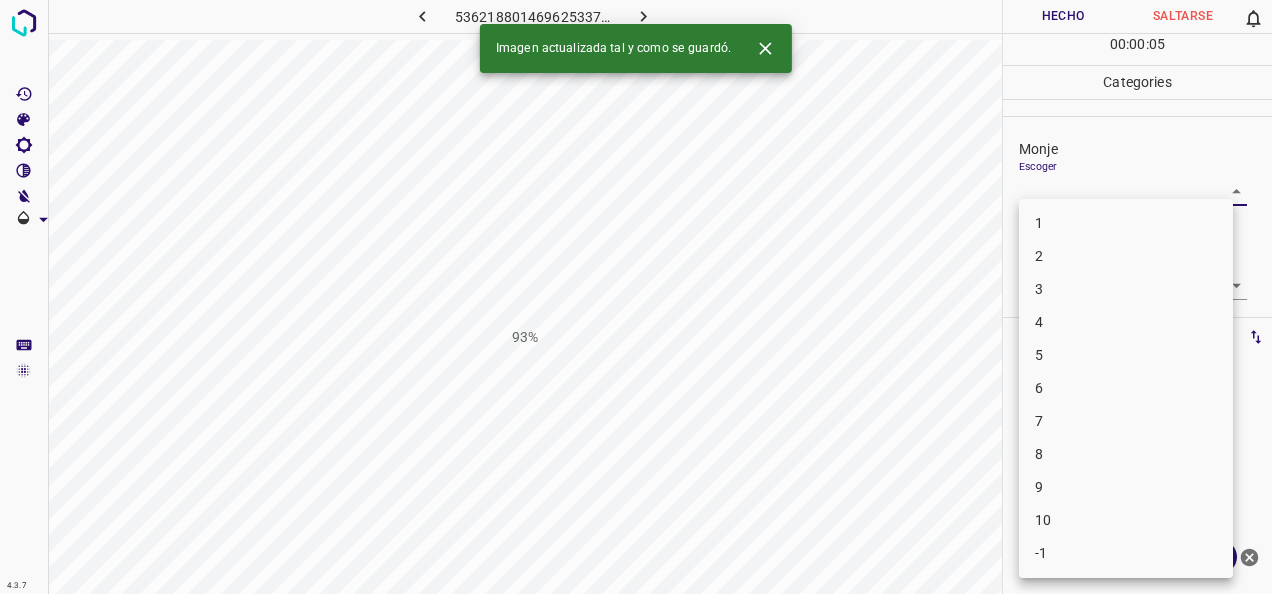 click on "1" at bounding box center (1126, 223) 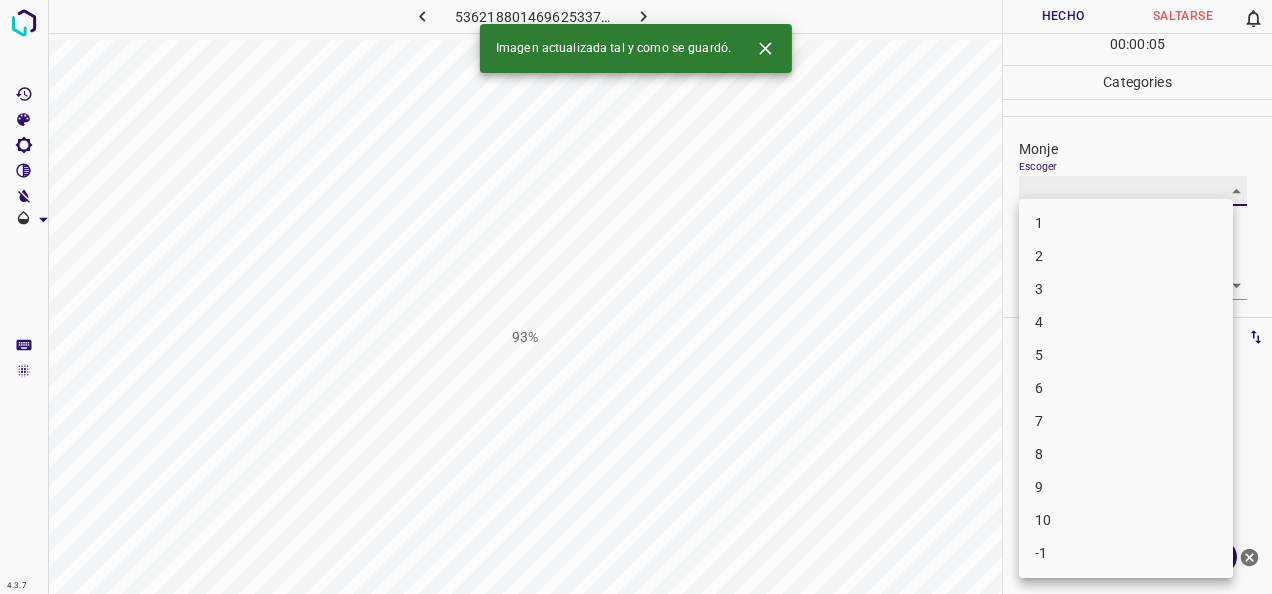 type on "1" 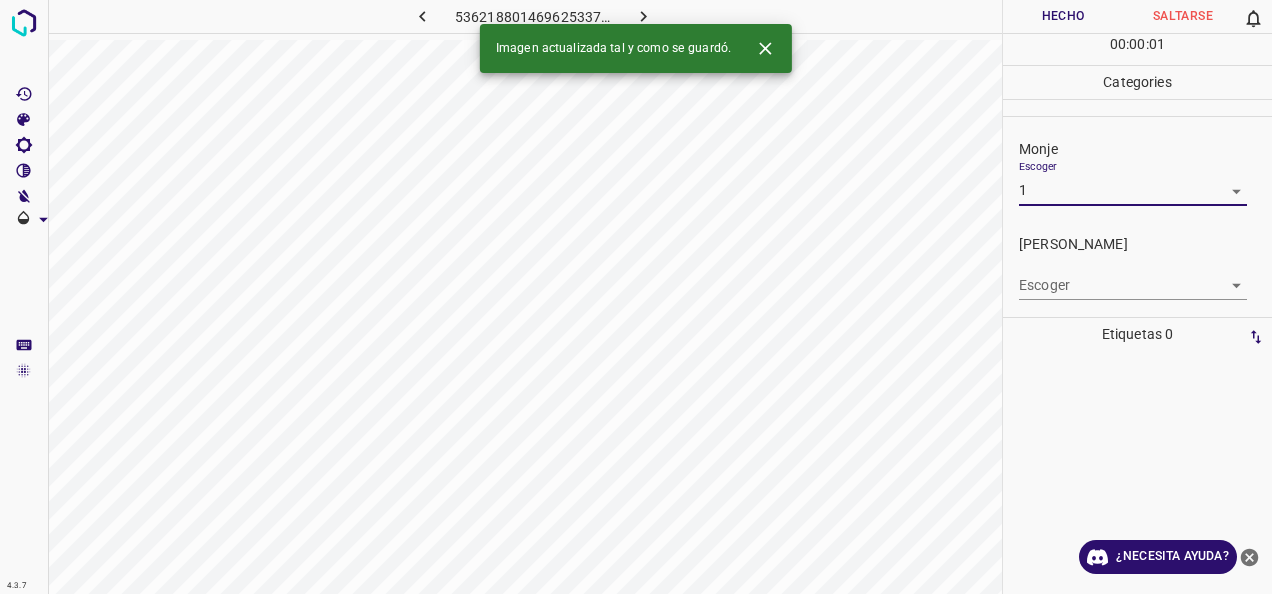 click on "4.3.7 5362188014696253376.png Hecho Saltarse 0 00   : 00   : 01   Categories Monje  Escoger 1 1  Fitzpatrick   Escoger ​ Etiquetas 0 Categories 1 Monje 2  Fitzpatrick Herramientas Espacio Cambiar entre modos (Dibujar y Editar) Yo Etiquetado automático R Restaurar zoom M Acercar N Alejar Borrar Eliminar etiqueta de selección Filtros Z Restaurar filtros X Filtro de saturación C Filtro de brillo V Filtro de contraste B Filtro de escala de grises General O Descargar Imagen actualizada tal y como se guardó. ¿Necesita ayuda? -Mensaje de texto -Esconder -Borrar" at bounding box center (636, 297) 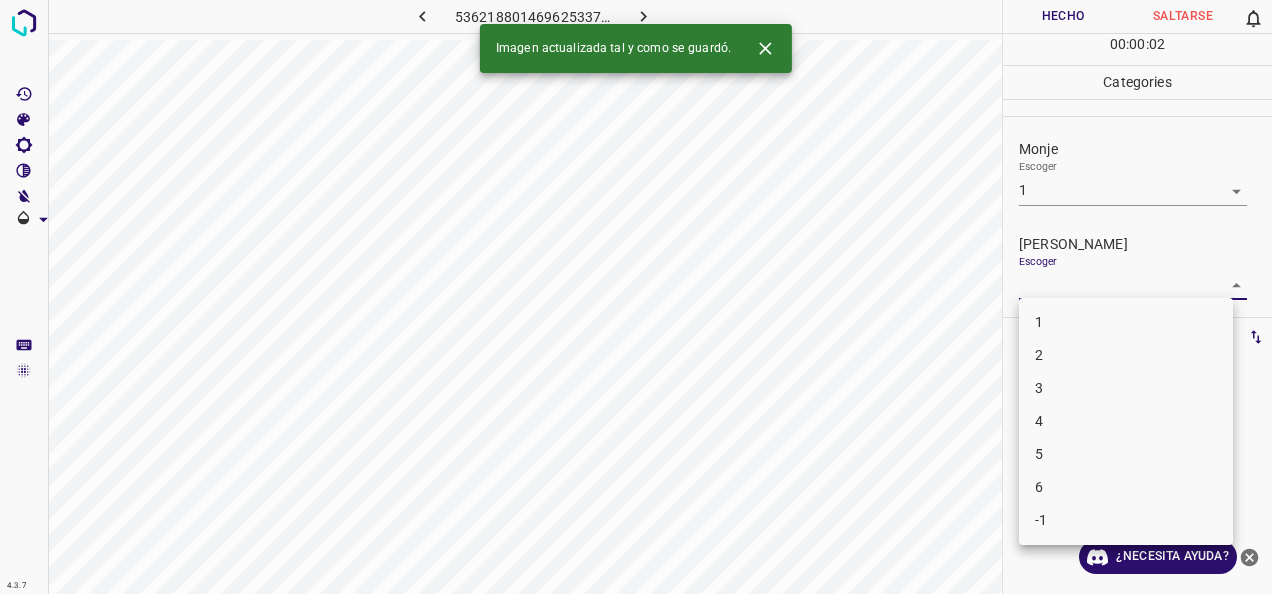 click on "1" at bounding box center (1126, 322) 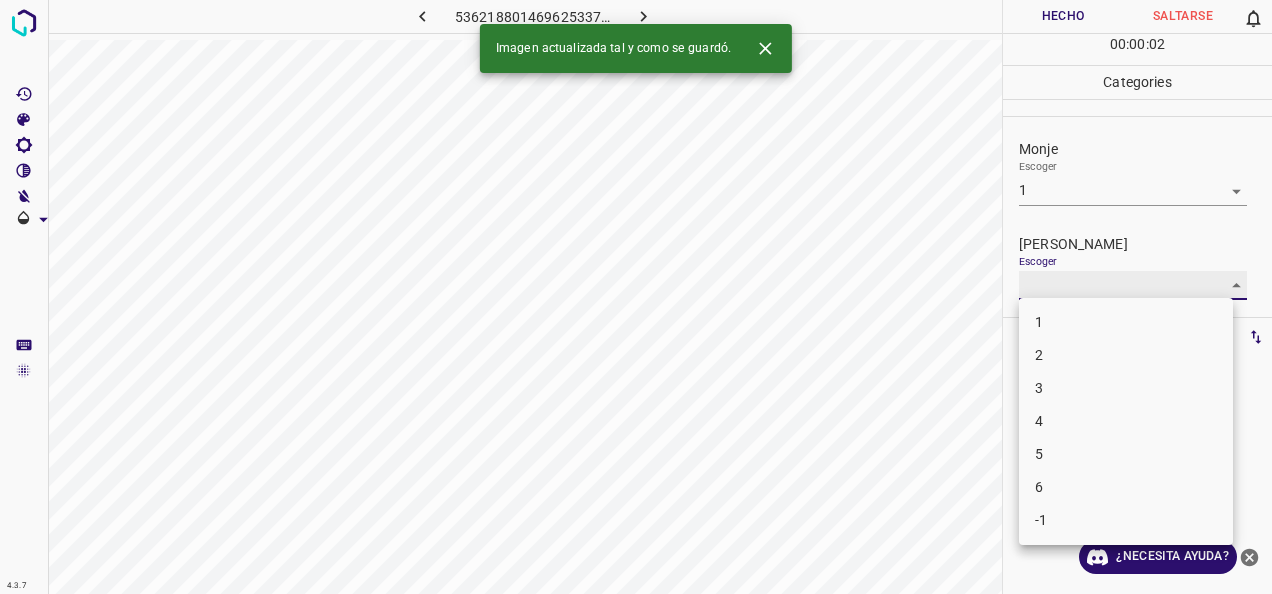 type on "1" 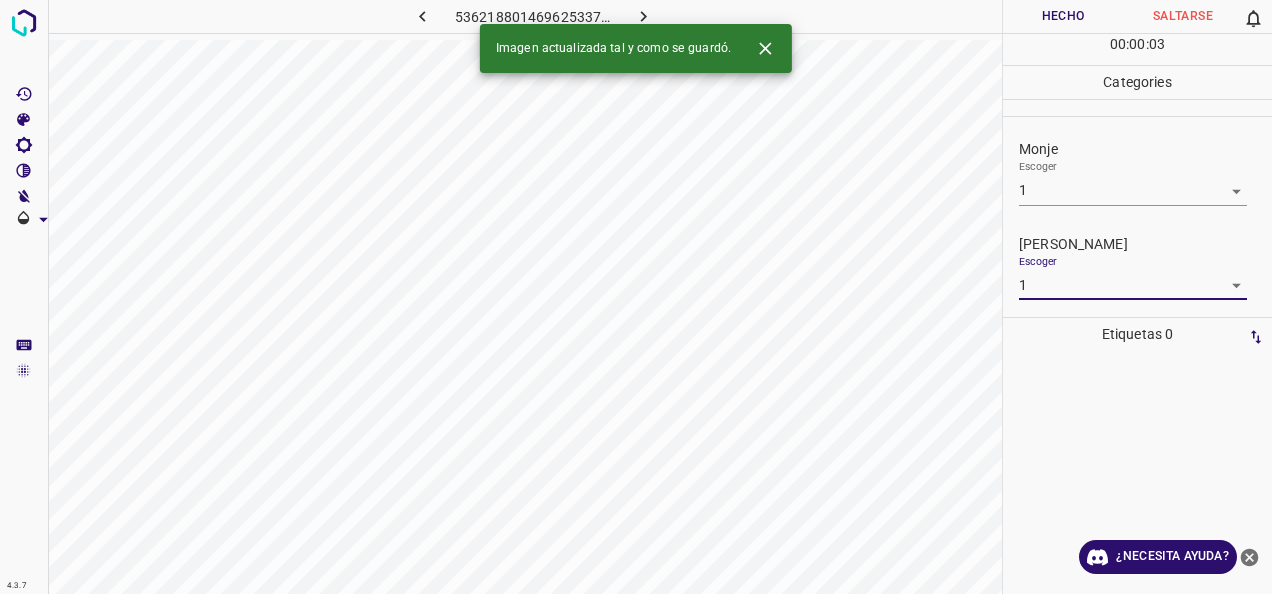 click on "Hecho" at bounding box center [1063, 16] 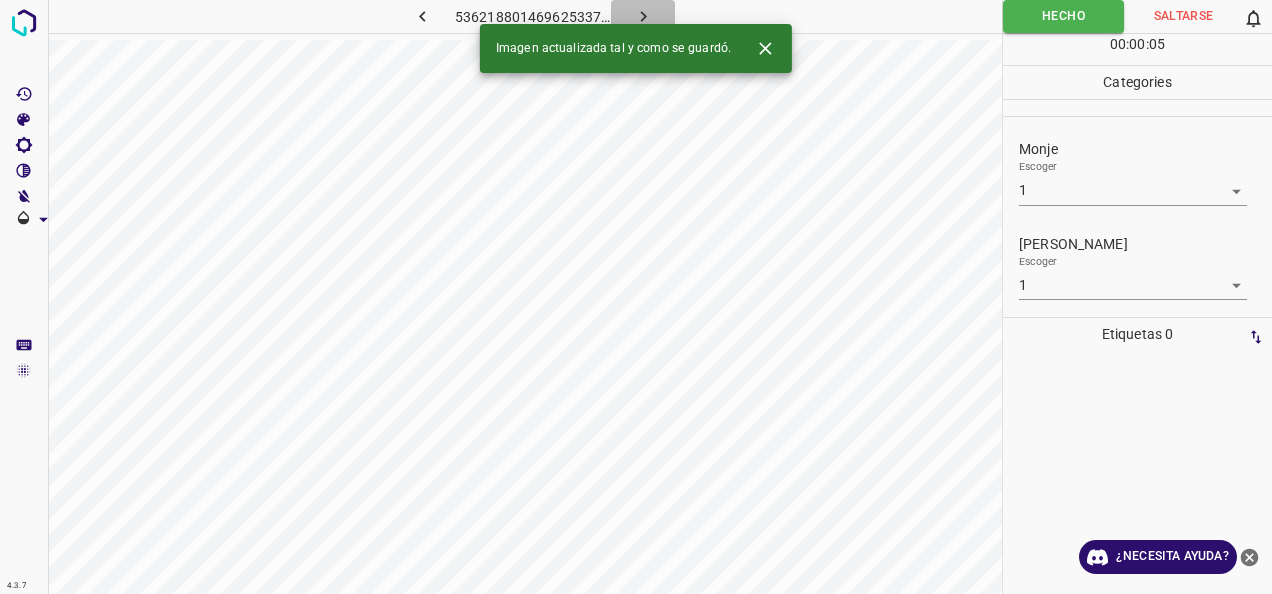 click at bounding box center [643, 16] 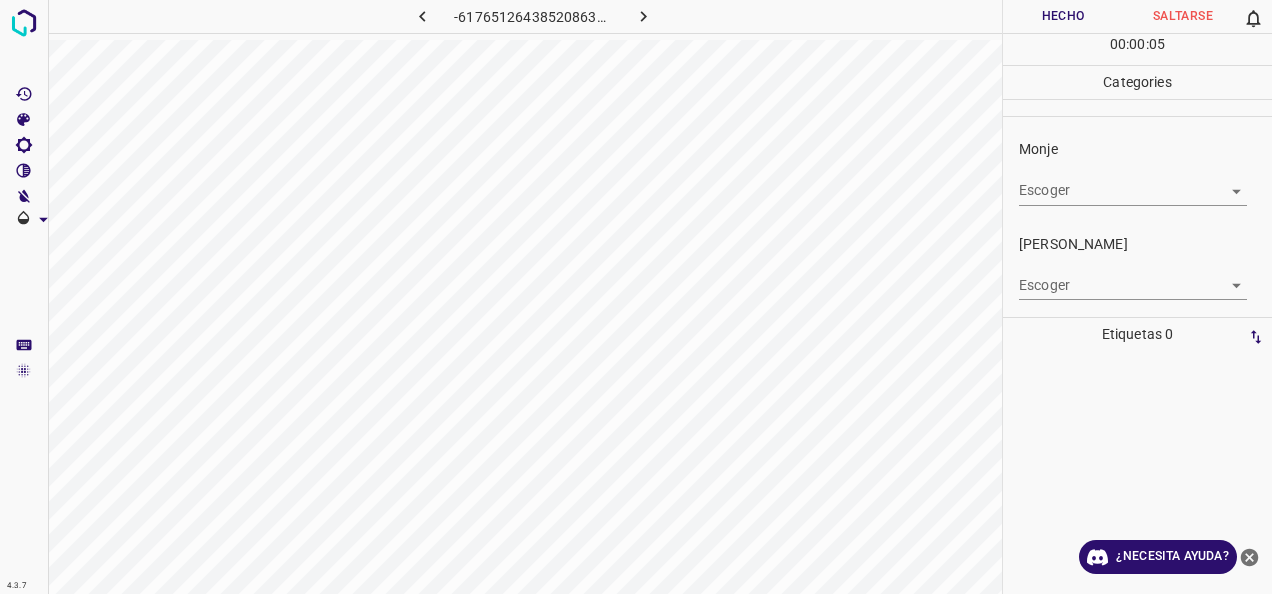 click on "4.3.7 -6176512643852086349.png Hecho Saltarse 0 00   : 00   : 05   Categories Monje  Escoger ​  Fitzpatrick   Escoger ​ Etiquetas 0 Categories 1 Monje 2  Fitzpatrick Herramientas Espacio Cambiar entre modos (Dibujar y Editar) Yo Etiquetado automático R Restaurar zoom M Acercar N Alejar Borrar Eliminar etiqueta de selección Filtros Z Restaurar filtros X Filtro de saturación C Filtro de brillo V Filtro de contraste B Filtro de escala de grises General O Descargar ¿Necesita ayuda? -Mensaje de texto -Esconder -Borrar" at bounding box center (636, 297) 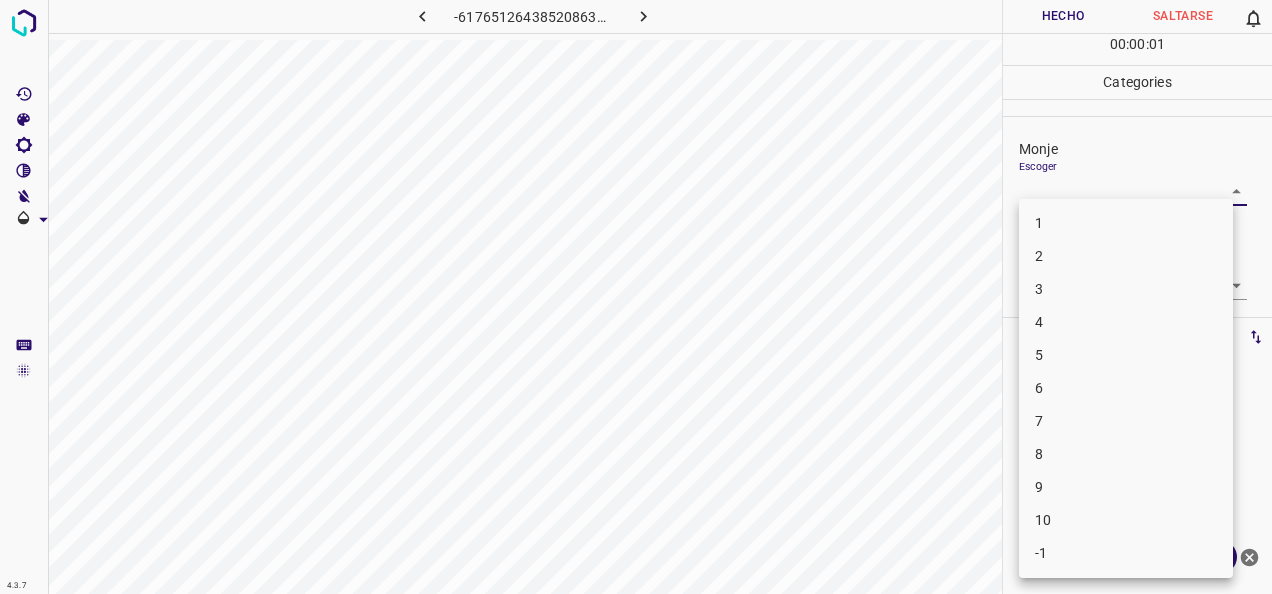 click on "1" at bounding box center [1126, 223] 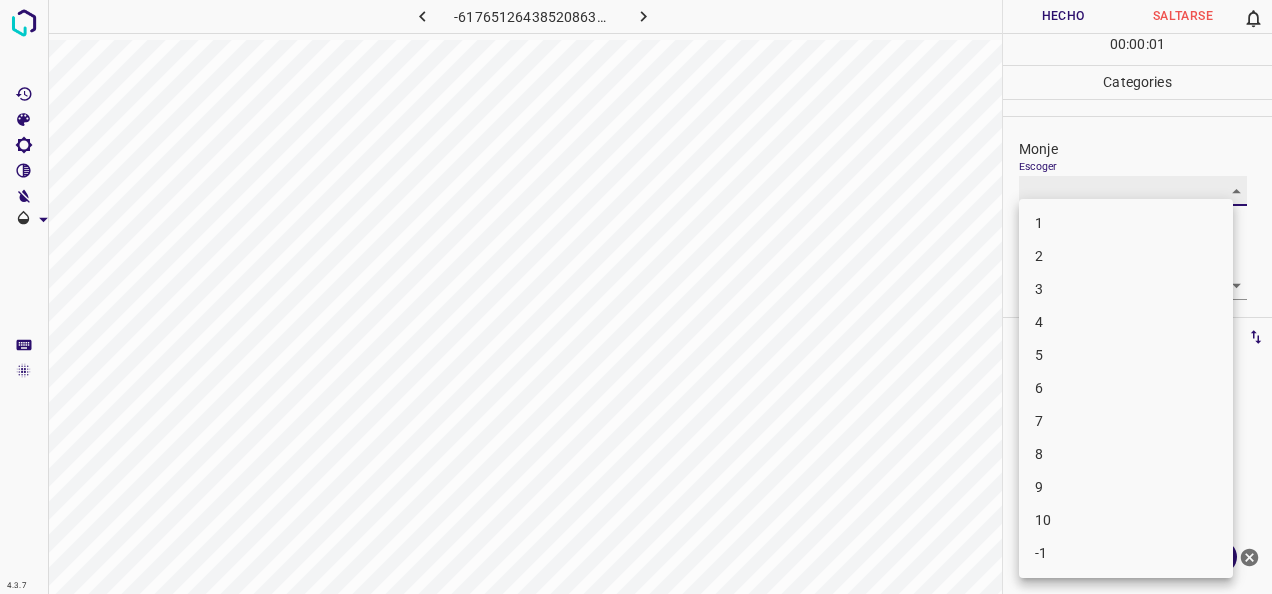 type on "1" 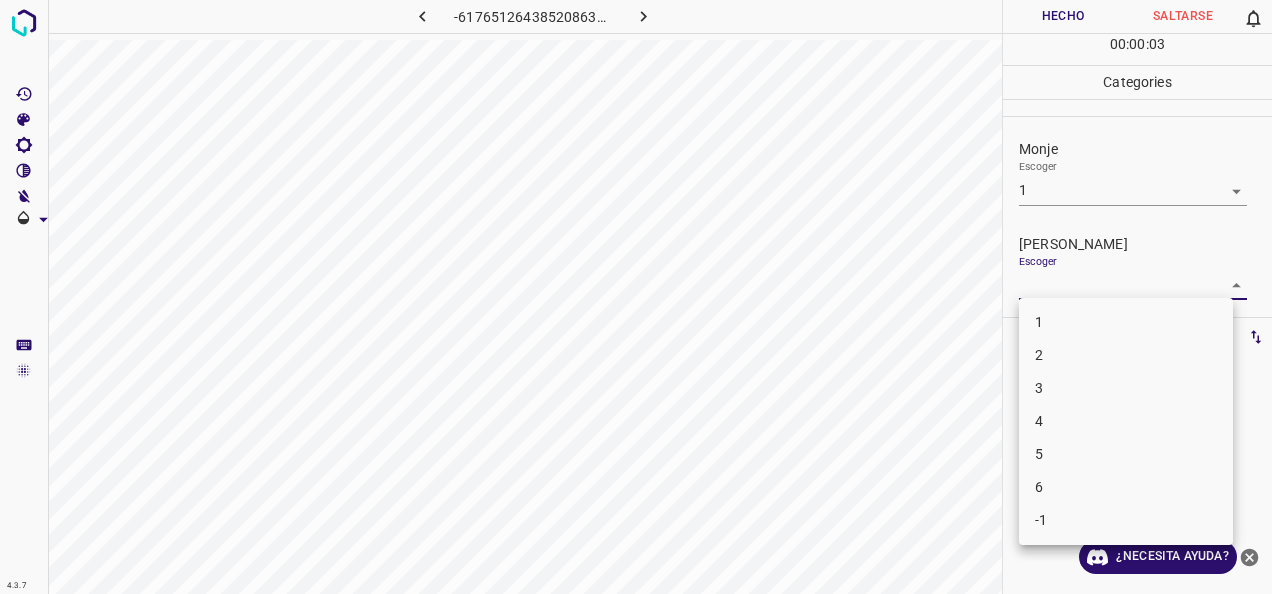 click on "4.3.7 -6176512643852086349.png Hecho Saltarse 0 00   : 00   : 03   Categories Monje  Escoger 1 1  Fitzpatrick   Escoger ​ Etiquetas 0 Categories 1 Monje 2  Fitzpatrick Herramientas Espacio Cambiar entre modos (Dibujar y Editar) Yo Etiquetado automático R Restaurar zoom M Acercar N Alejar Borrar Eliminar etiqueta de selección Filtros Z Restaurar filtros X Filtro de saturación C Filtro de brillo V Filtro de contraste B Filtro de escala de grises General O Descargar ¿Necesita ayuda? -Mensaje de texto -Esconder -Borrar 1 2 3 4 5 6 -1" at bounding box center (636, 297) 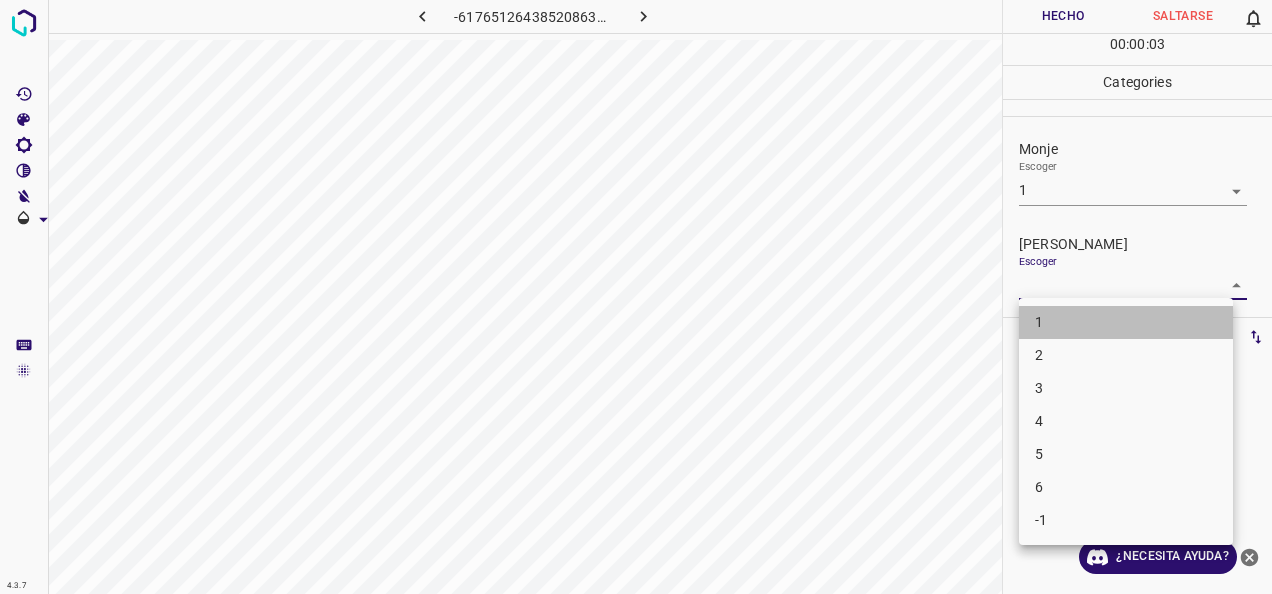 click on "1" at bounding box center (1126, 322) 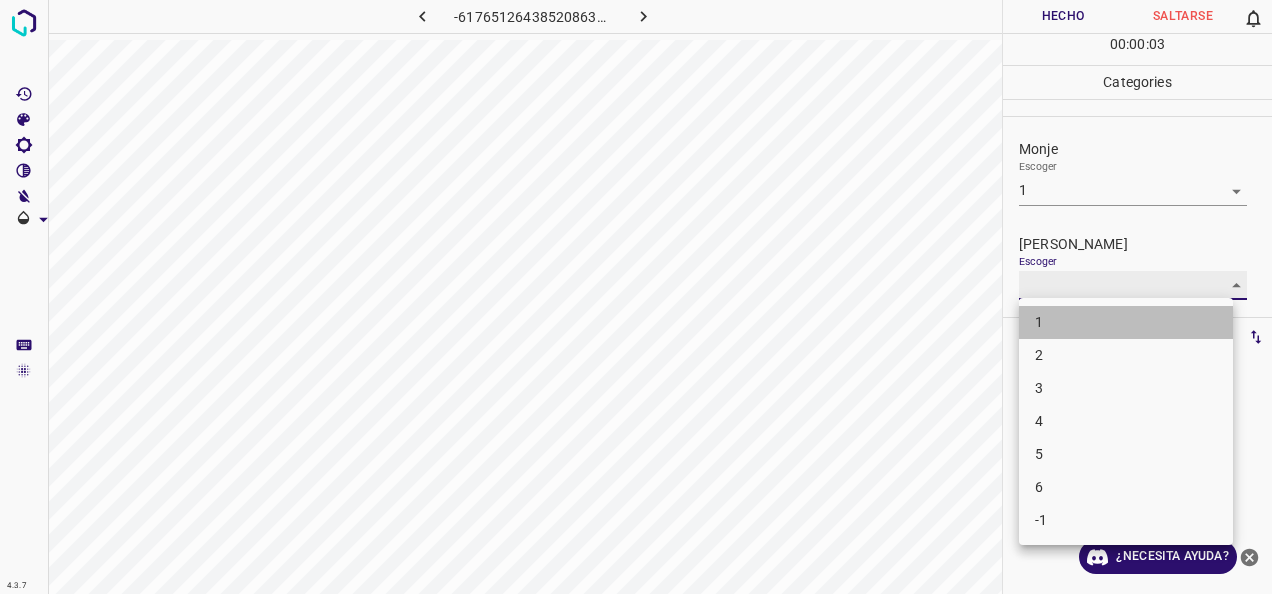 type on "1" 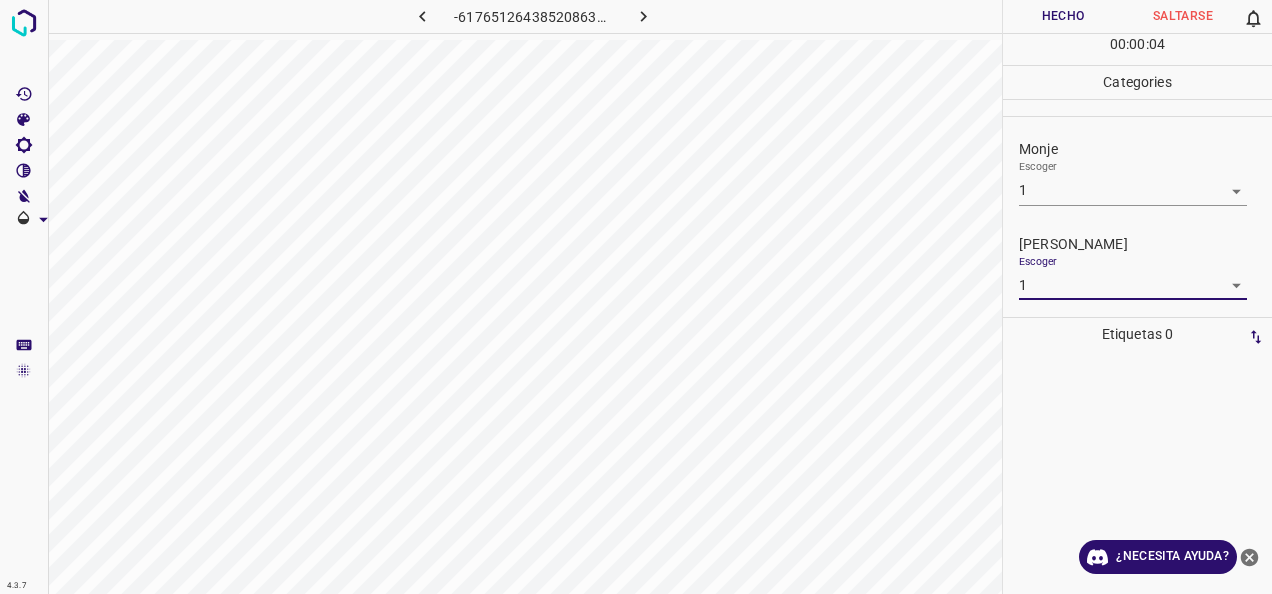 click on "Hecho" at bounding box center (1063, 16) 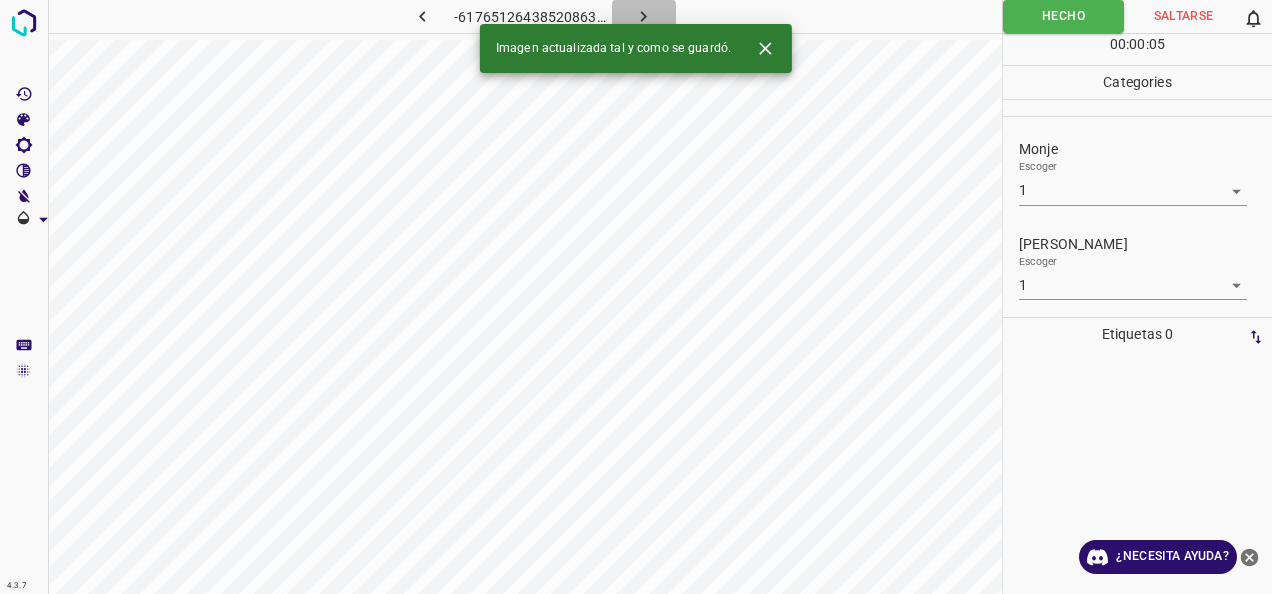 click 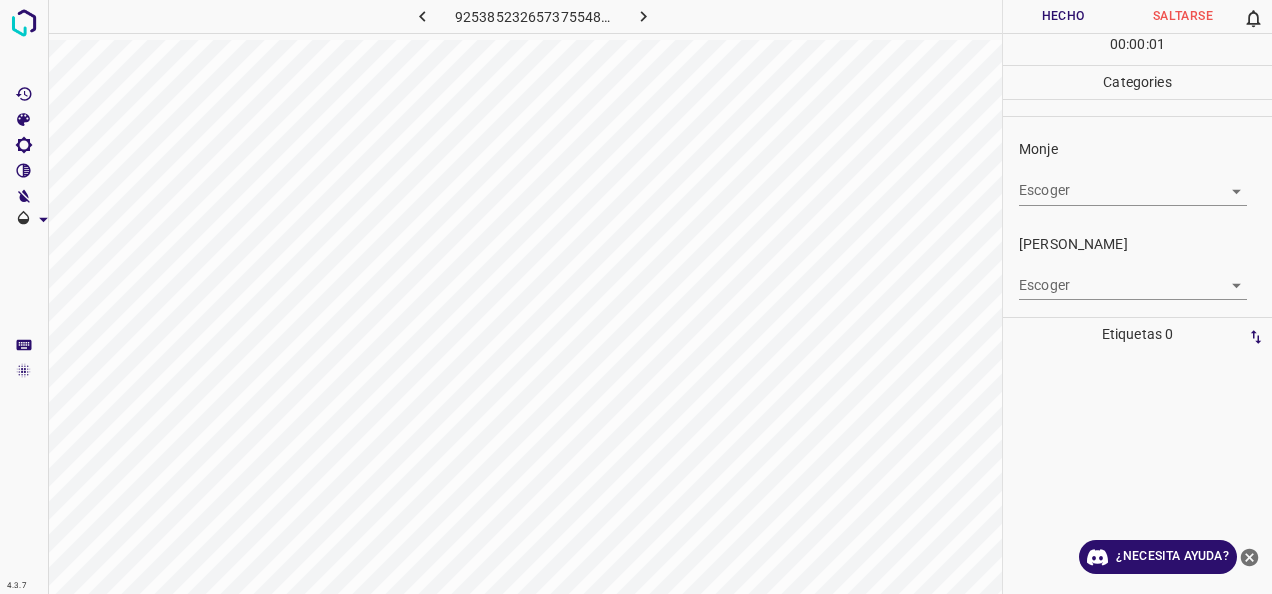 click on "4.3.7 925385232657375548.png Hecho Saltarse 0 00   : 00   : 01   Categories Monje  Escoger ​  Fitzpatrick   Escoger ​ Etiquetas 0 Categories 1 Monje 2  Fitzpatrick Herramientas Espacio Cambiar entre modos (Dibujar y Editar) Yo Etiquetado automático R Restaurar zoom M Acercar N Alejar Borrar Eliminar etiqueta de selección Filtros Z Restaurar filtros X Filtro de saturación C Filtro de brillo V Filtro de contraste B Filtro de escala de grises General O Descargar ¿Necesita ayuda? -Mensaje de texto -Esconder -Borrar" at bounding box center [636, 297] 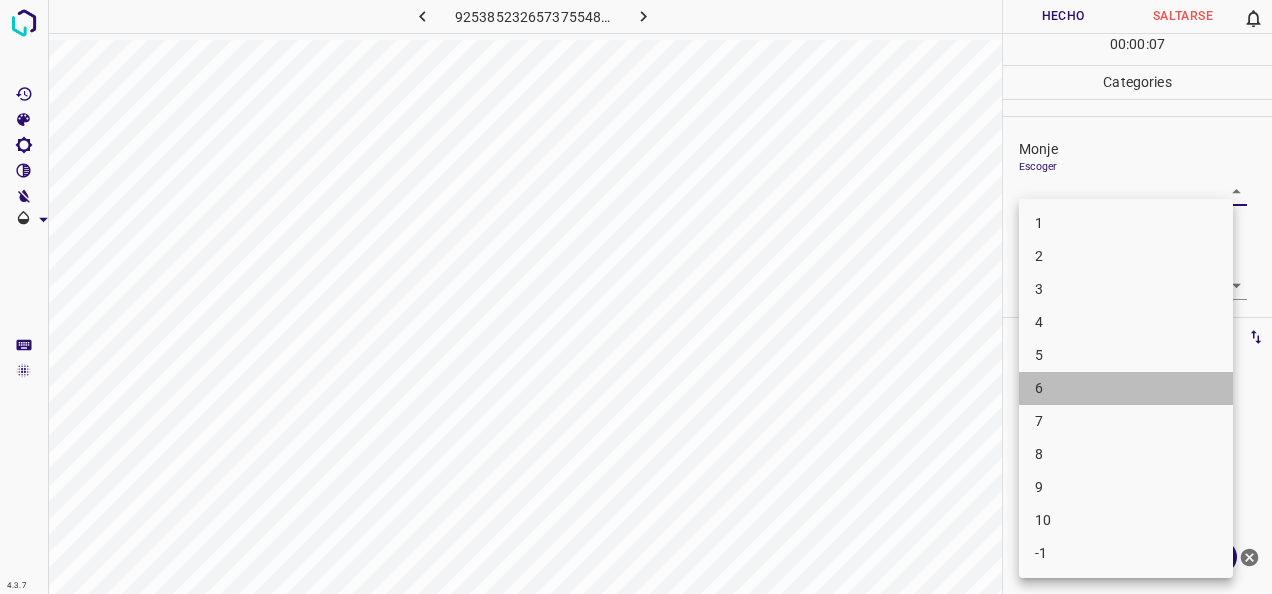 click on "6" at bounding box center [1126, 388] 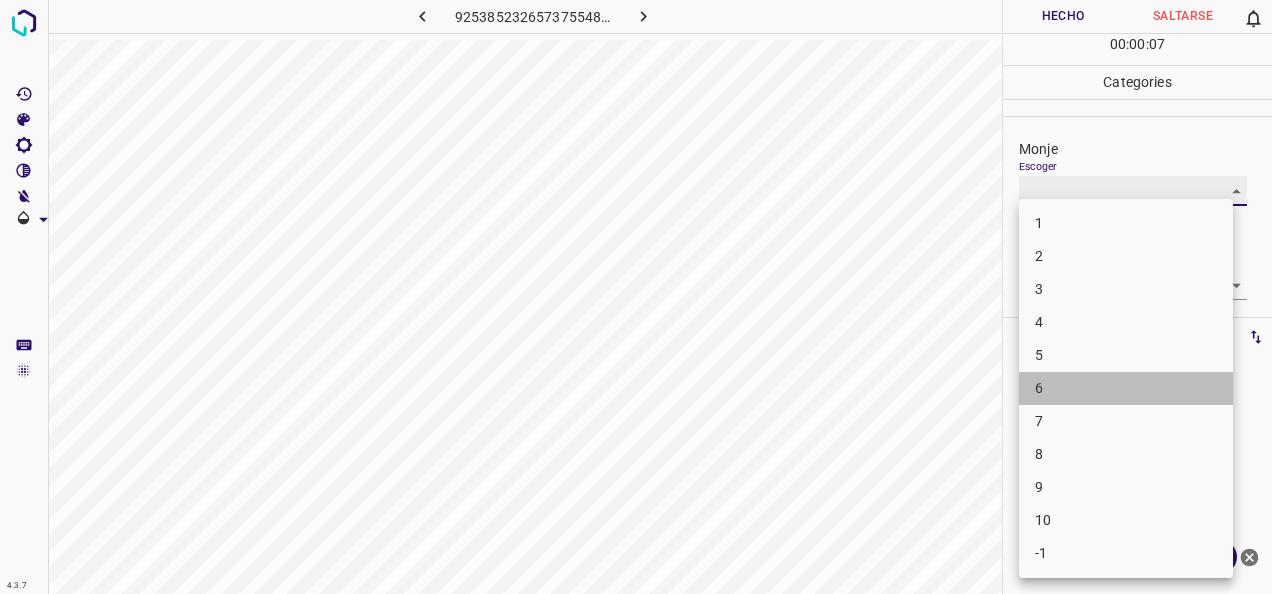 type on "6" 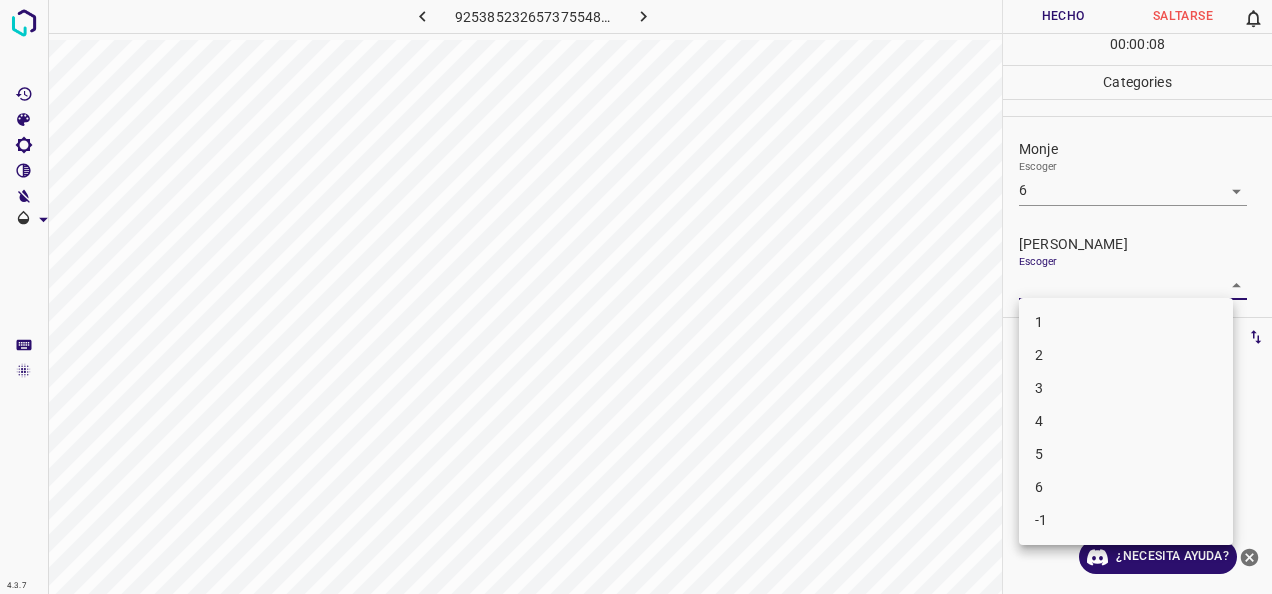 click on "4.3.7 925385232657375548.png Hecho Saltarse 0 00   : 00   : 08   Categories Monje  Escoger 6 6  Fitzpatrick   Escoger ​ Etiquetas 0 Categories 1 Monje 2  Fitzpatrick Herramientas Espacio Cambiar entre modos (Dibujar y Editar) Yo Etiquetado automático R Restaurar zoom M Acercar N Alejar Borrar Eliminar etiqueta de selección Filtros Z Restaurar filtros X Filtro de saturación C Filtro de brillo V Filtro de contraste B Filtro de escala de grises General O Descargar ¿Necesita ayuda? -Mensaje de texto -Esconder -Borrar 1 2 3 4 5 6 -1" at bounding box center (636, 297) 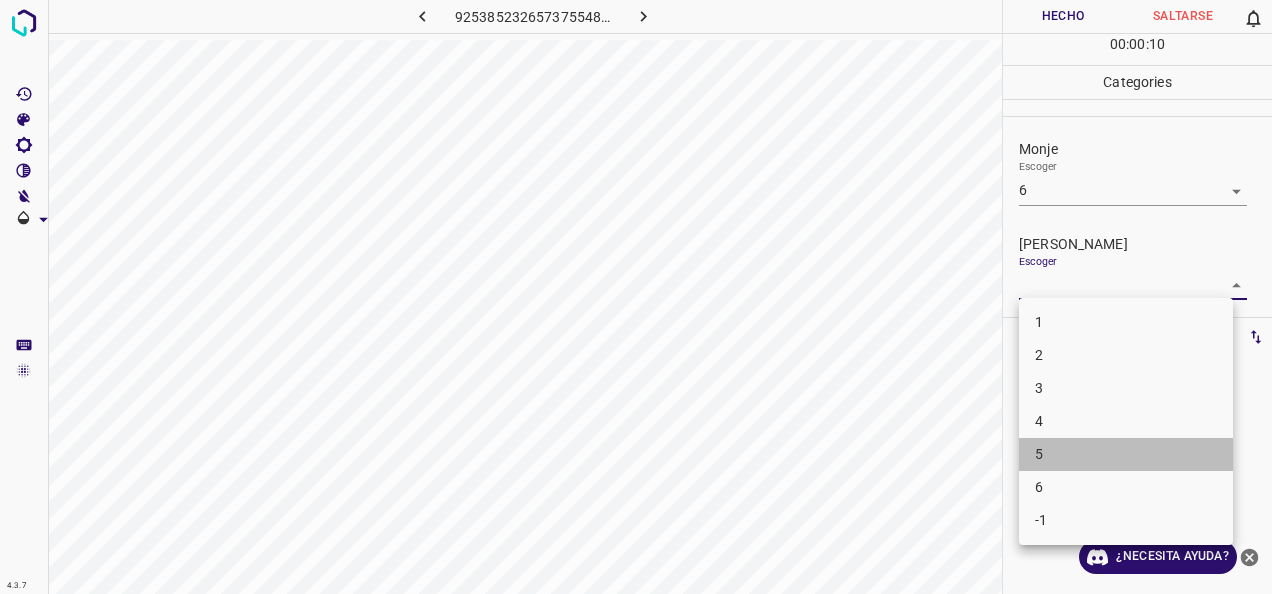 click on "5" at bounding box center [1126, 454] 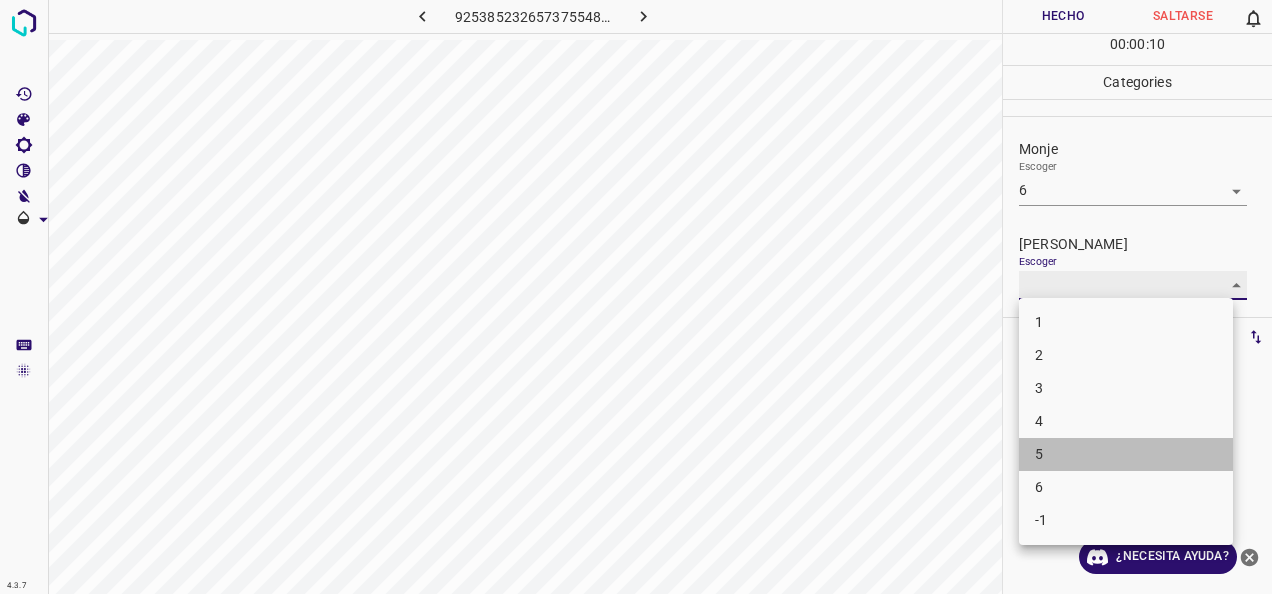 type on "5" 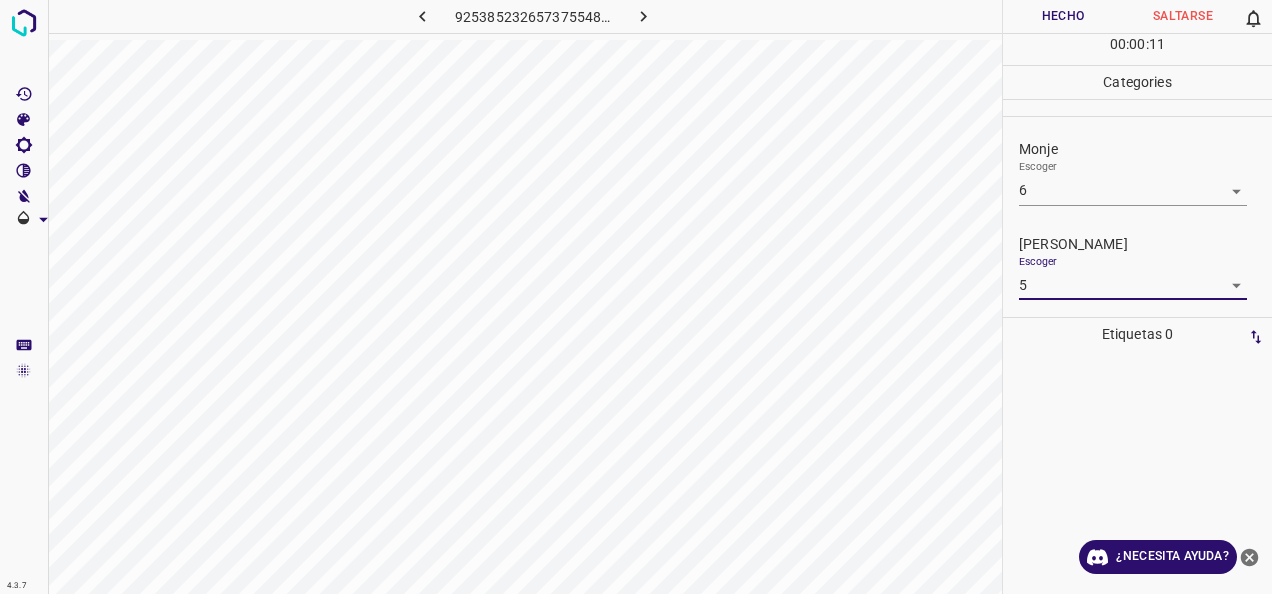 click on "Hecho" at bounding box center (1063, 16) 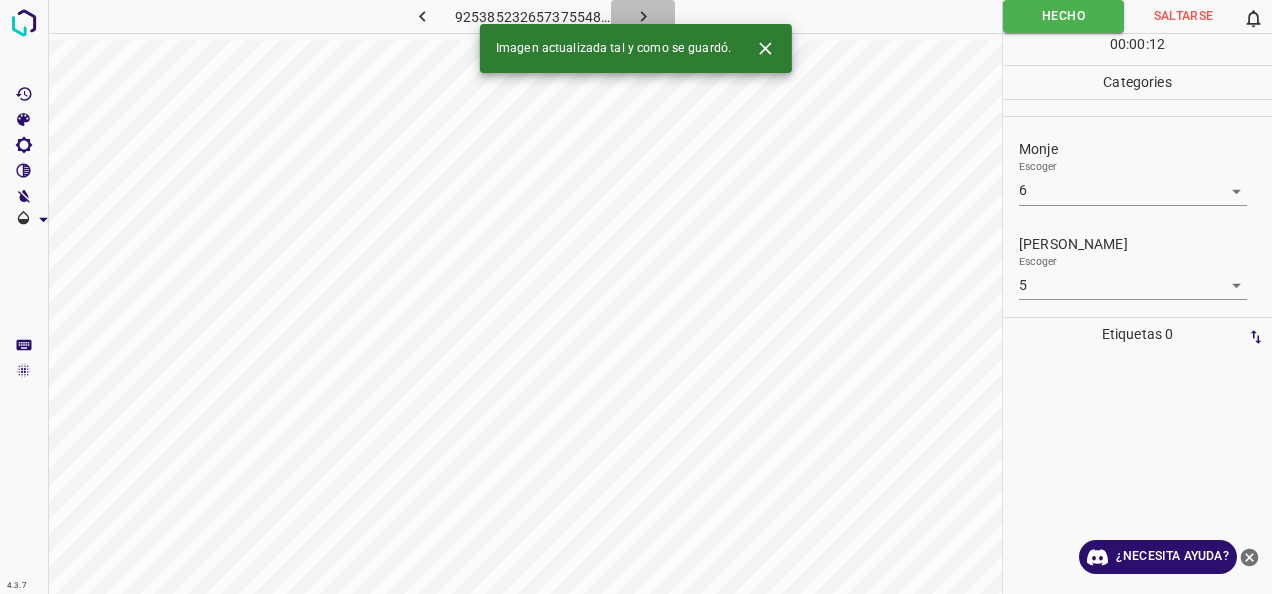 click at bounding box center [643, 16] 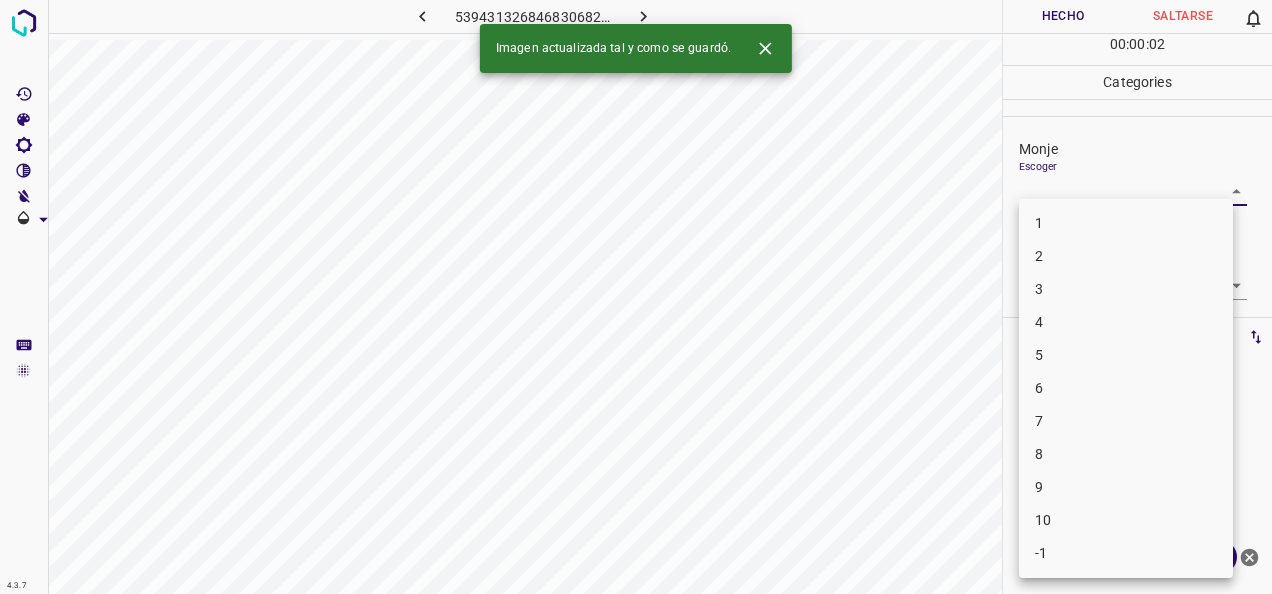 click on "4.3.7 5394313268468306828.png Hecho Saltarse 0 00   : 00   : 02   Categories Monje  Escoger ​  Fitzpatrick   Escoger ​ Etiquetas 0 Categories 1 Monje 2  Fitzpatrick Herramientas Espacio Cambiar entre modos (Dibujar y Editar) Yo Etiquetado automático R Restaurar zoom M Acercar N Alejar Borrar Eliminar etiqueta de selección Filtros Z Restaurar filtros X Filtro de saturación C Filtro de brillo V Filtro de contraste B Filtro de escala de grises General O Descargar Imagen actualizada tal y como se guardó. ¿Necesita ayuda? -Mensaje de texto -Esconder -Borrar 1 2 3 4 5 6 7 8 9 10 -1" at bounding box center [636, 297] 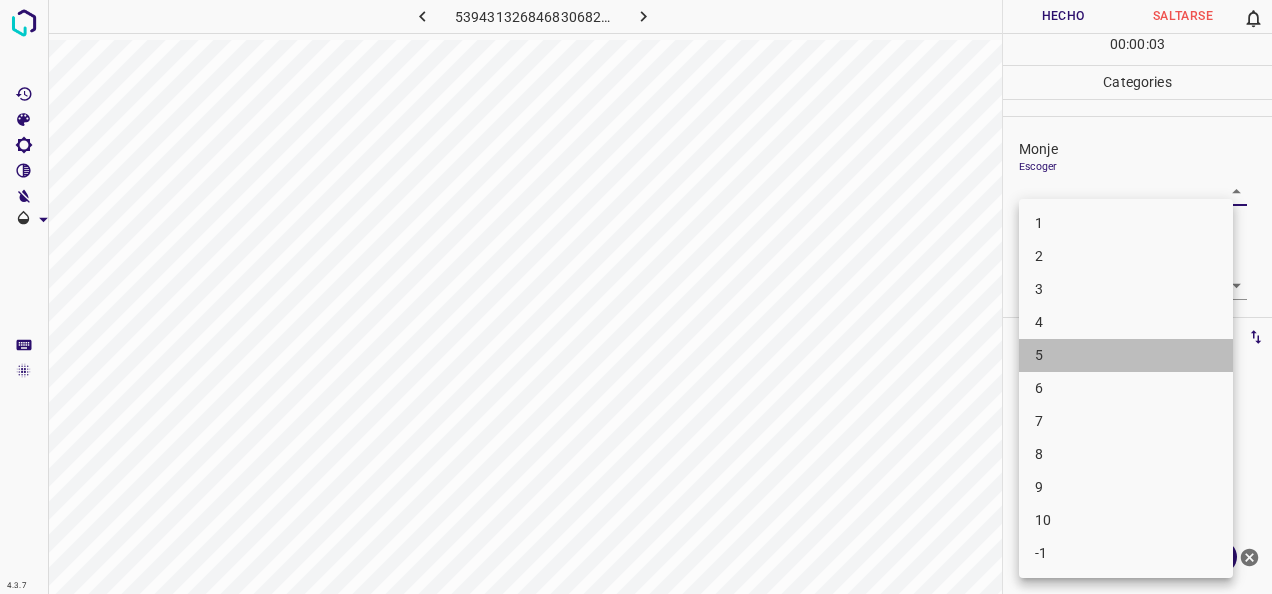 click on "5" at bounding box center (1126, 355) 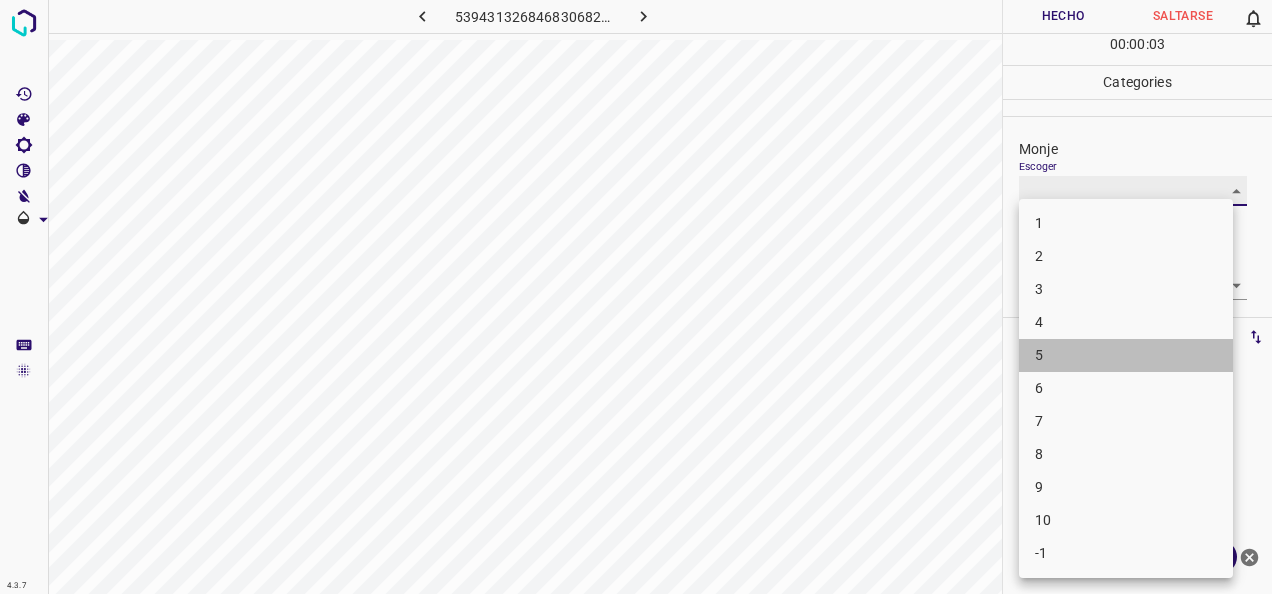 type on "5" 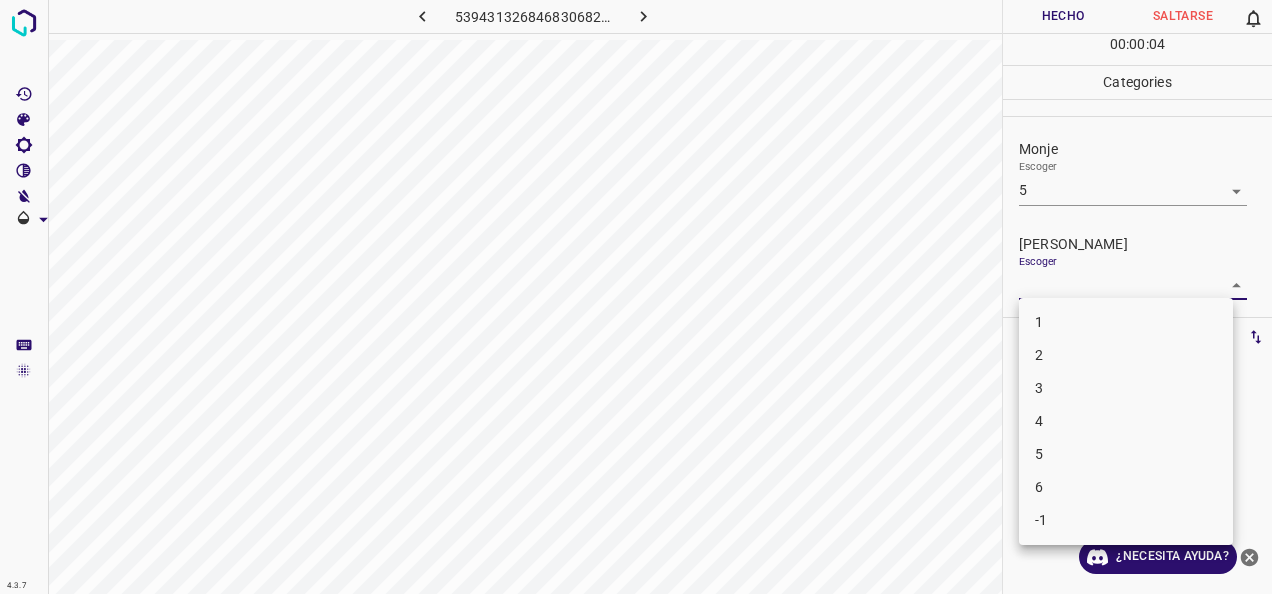 click on "4.3.7 5394313268468306828.png Hecho Saltarse 0 00   : 00   : 04   Categories Monje  Escoger 5 5  Fitzpatrick   Escoger ​ Etiquetas 0 Categories 1 Monje 2  Fitzpatrick Herramientas Espacio Cambiar entre modos (Dibujar y Editar) Yo Etiquetado automático R Restaurar zoom M Acercar N Alejar Borrar Eliminar etiqueta de selección Filtros Z Restaurar filtros X Filtro de saturación C Filtro de brillo V Filtro de contraste B Filtro de escala de grises General O Descargar ¿Necesita ayuda? -Mensaje de texto -Esconder -Borrar 1 2 3 4 5 6 -1" at bounding box center [636, 297] 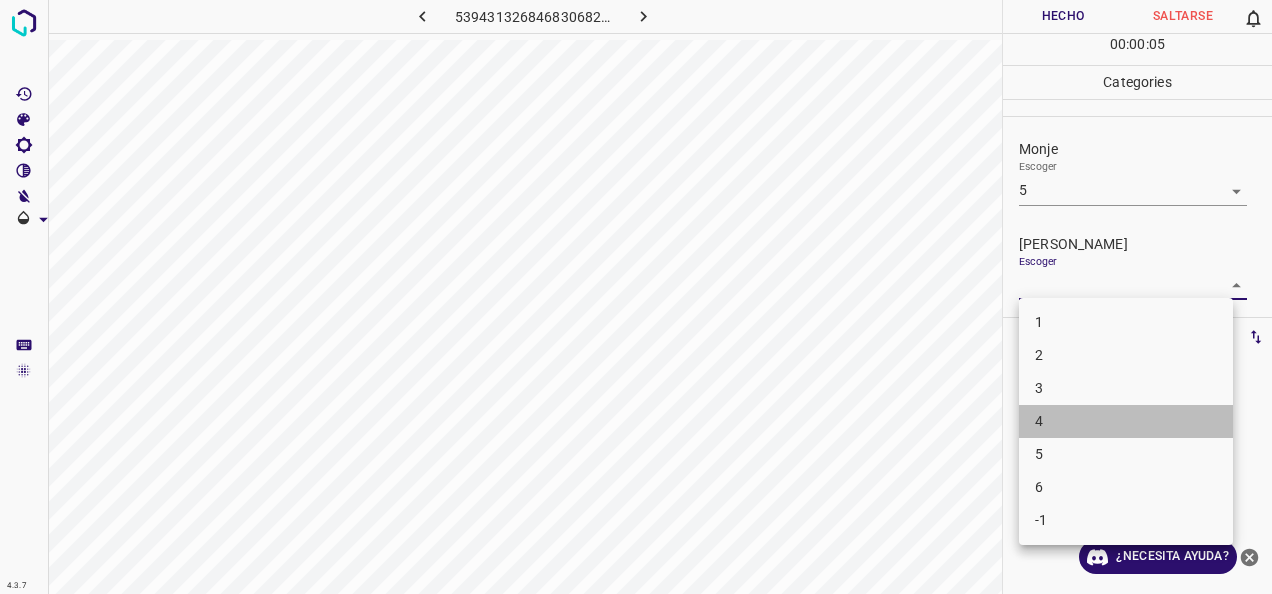 click on "4" at bounding box center [1126, 421] 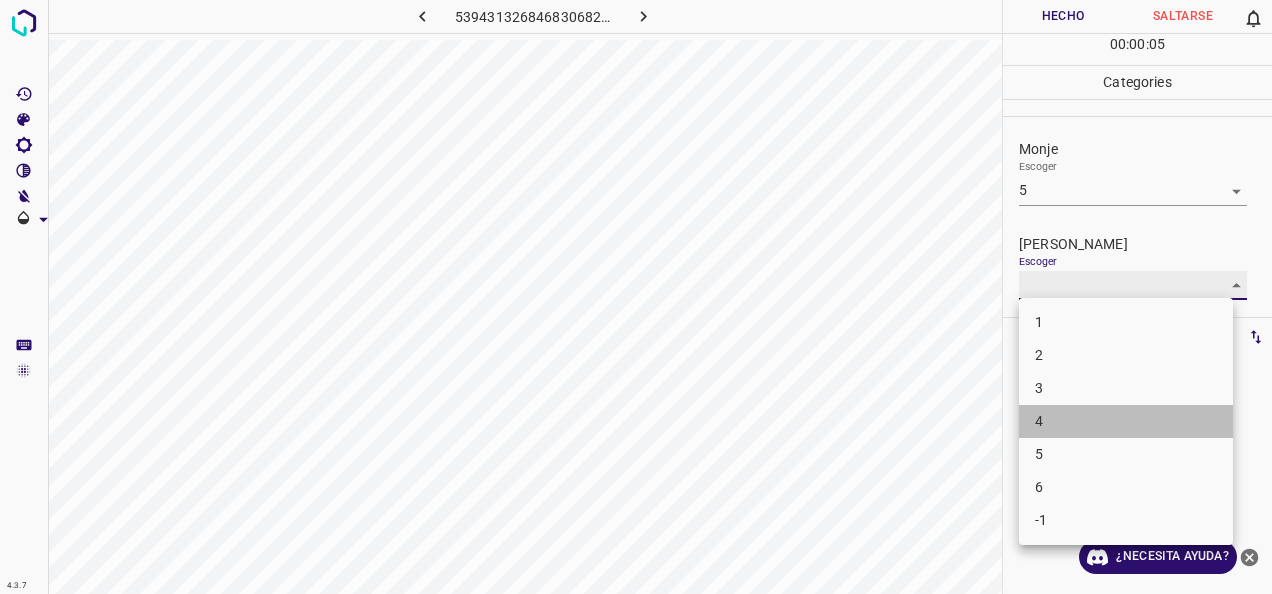 type on "4" 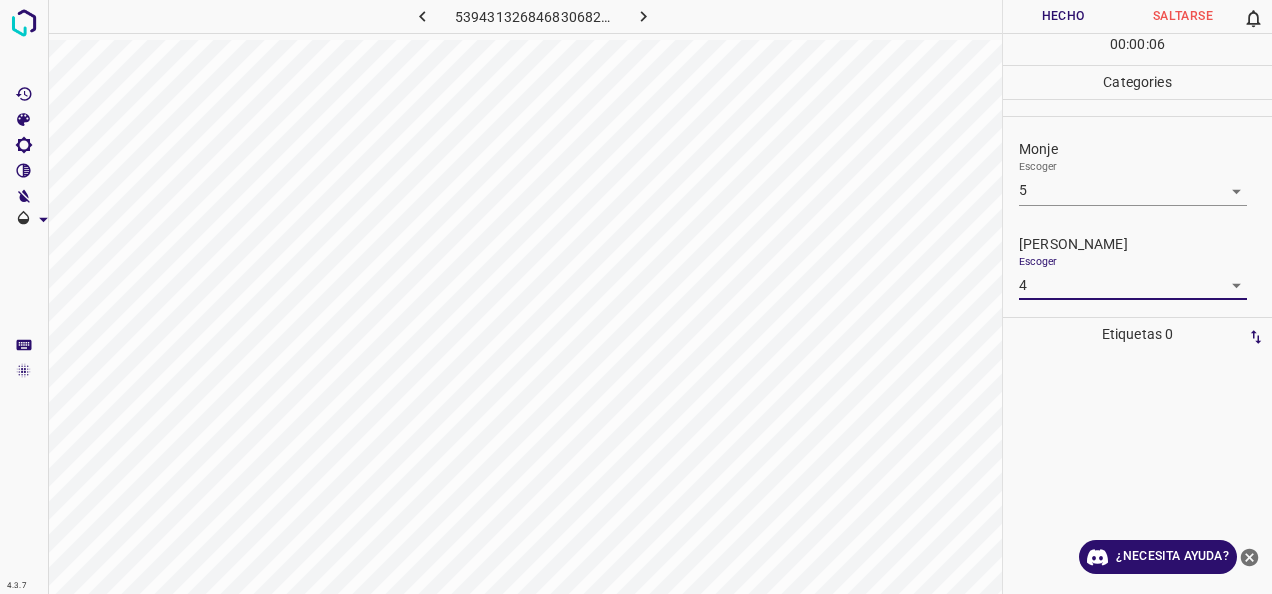 click on "Hecho" at bounding box center [1063, 16] 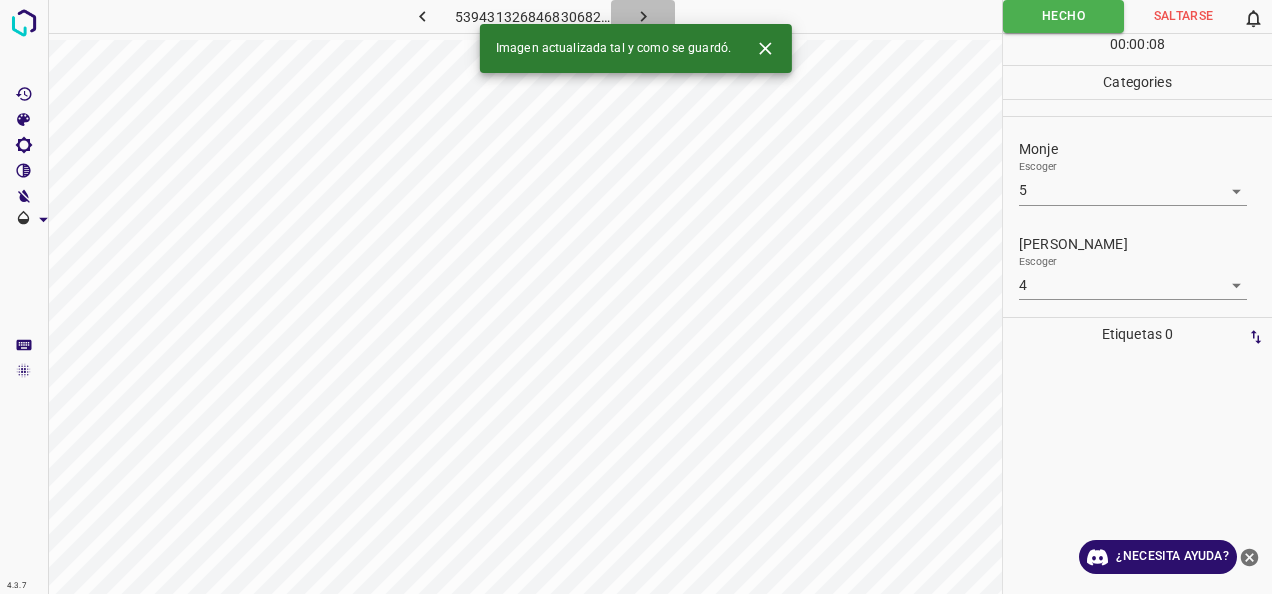 click at bounding box center (643, 16) 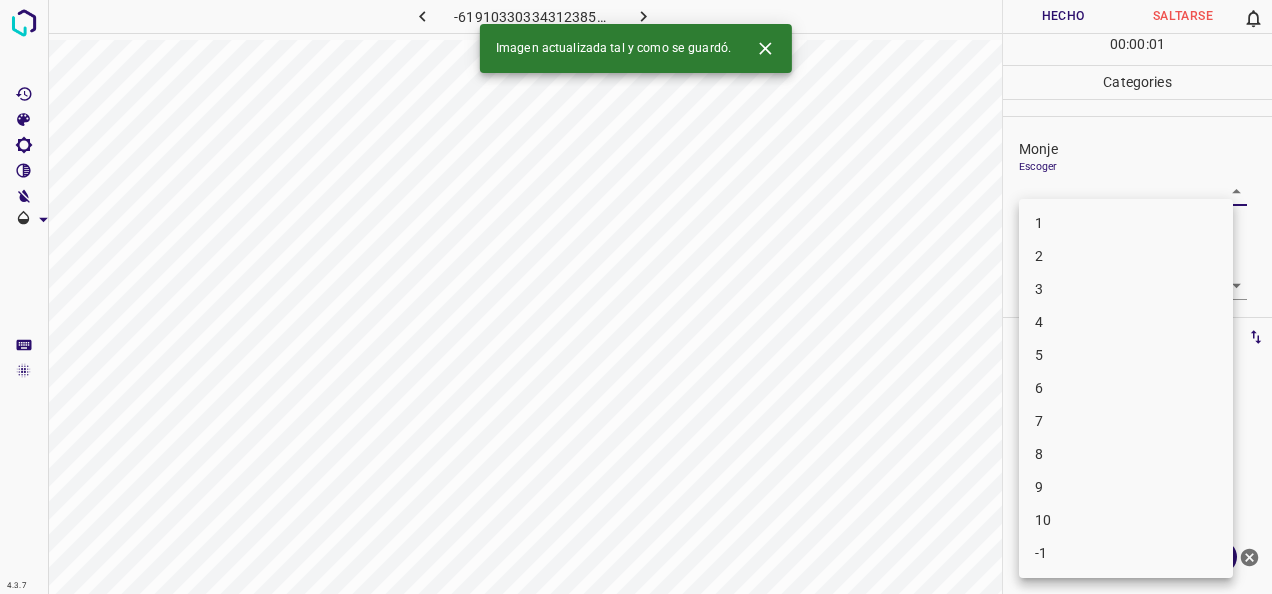 click on "4.3.7 -6191033033431238546.png Hecho Saltarse 0 00   : 00   : 01   Categories Monje  Escoger ​  Fitzpatrick   Escoger ​ Etiquetas 0 Categories 1 Monje 2  Fitzpatrick Herramientas Espacio Cambiar entre modos (Dibujar y Editar) Yo Etiquetado automático R Restaurar zoom M Acercar N Alejar Borrar Eliminar etiqueta de selección Filtros Z Restaurar filtros X Filtro de saturación C Filtro de brillo V Filtro de contraste B Filtro de escala de grises General O Descargar Imagen actualizada tal y como se guardó. ¿Necesita ayuda? -Mensaje de texto -Esconder -Borrar 1 2 3 4 5 6 7 8 9 10 -1" at bounding box center (636, 297) 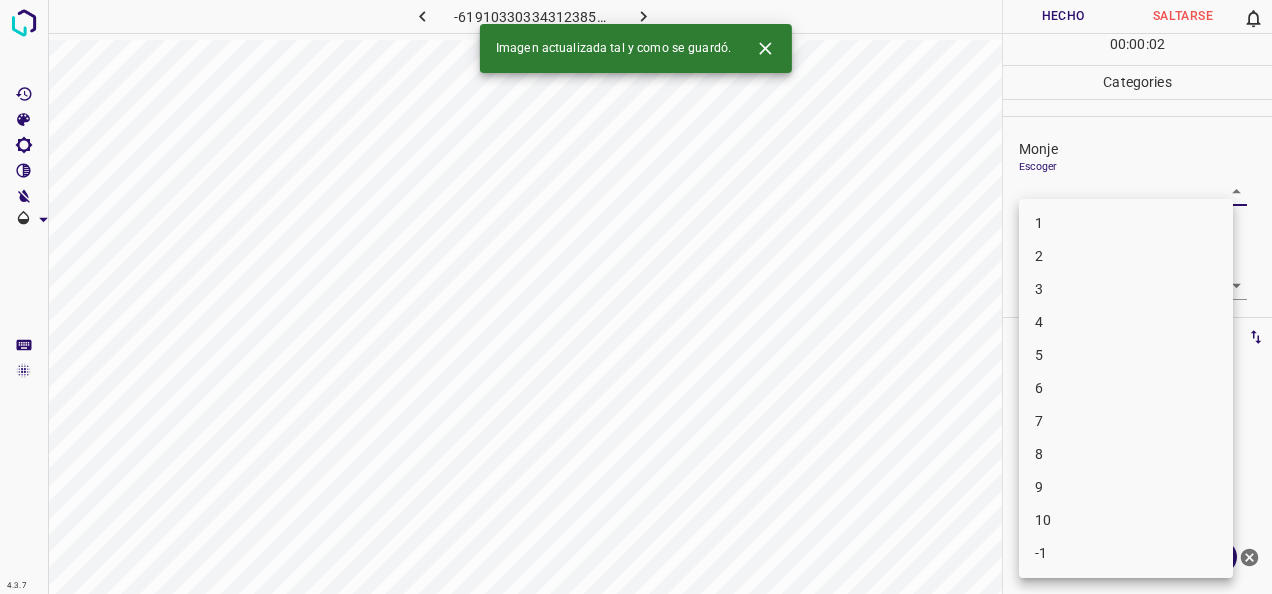 click on "1" at bounding box center [1126, 223] 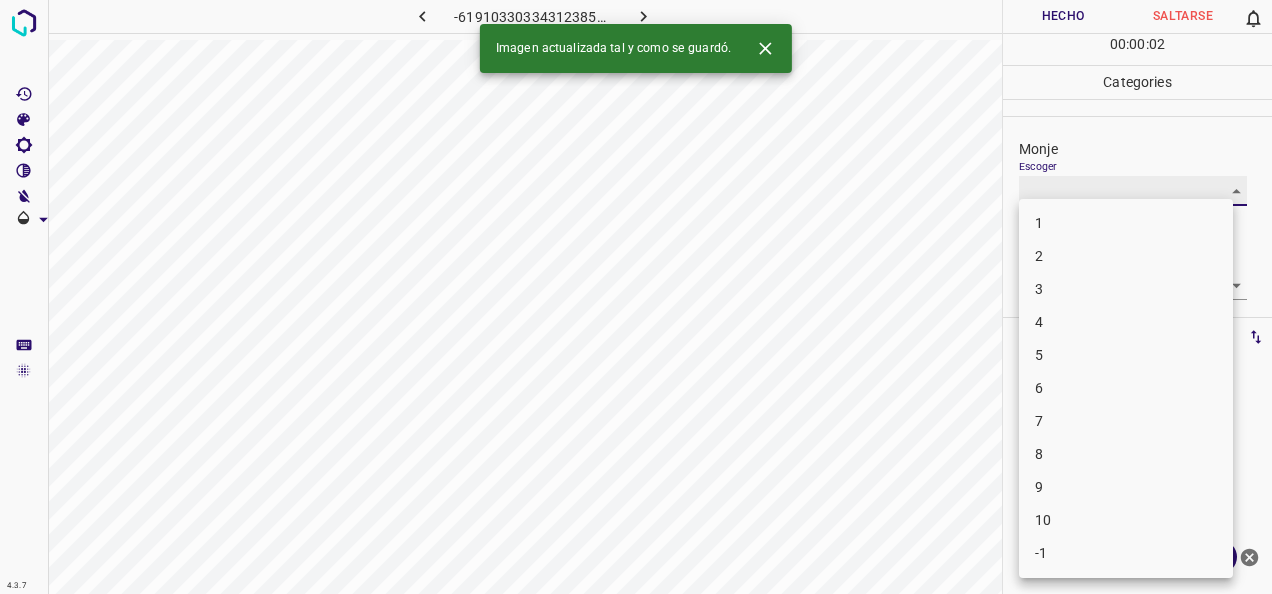 type on "1" 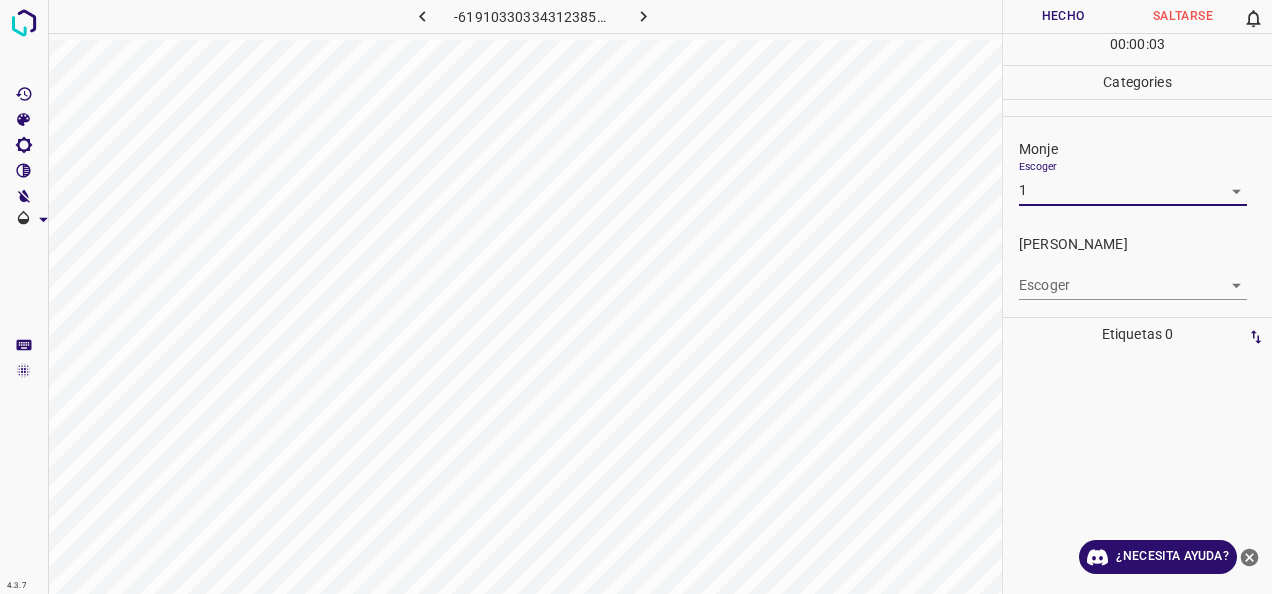 click on "4.3.7 -6191033033431238546.png Hecho Saltarse 0 00   : 00   : 03   Categories Monje  Escoger 1 1  Fitzpatrick   Escoger ​ Etiquetas 0 Categories 1 Monje 2  Fitzpatrick Herramientas Espacio Cambiar entre modos (Dibujar y Editar) Yo Etiquetado automático R Restaurar zoom M Acercar N Alejar Borrar Eliminar etiqueta de selección Filtros Z Restaurar filtros X Filtro de saturación C Filtro de brillo V Filtro de contraste B Filtro de escala de grises General O Descargar ¿Necesita ayuda? -Mensaje de texto -Esconder -Borrar" at bounding box center (636, 297) 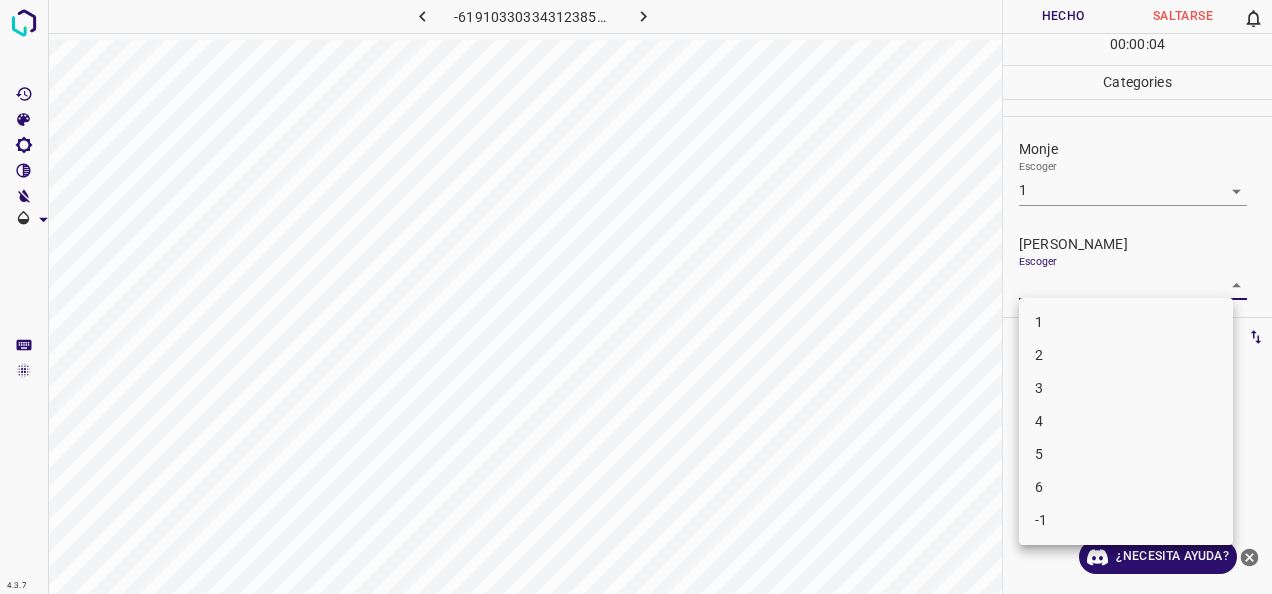 click on "1" at bounding box center (1126, 322) 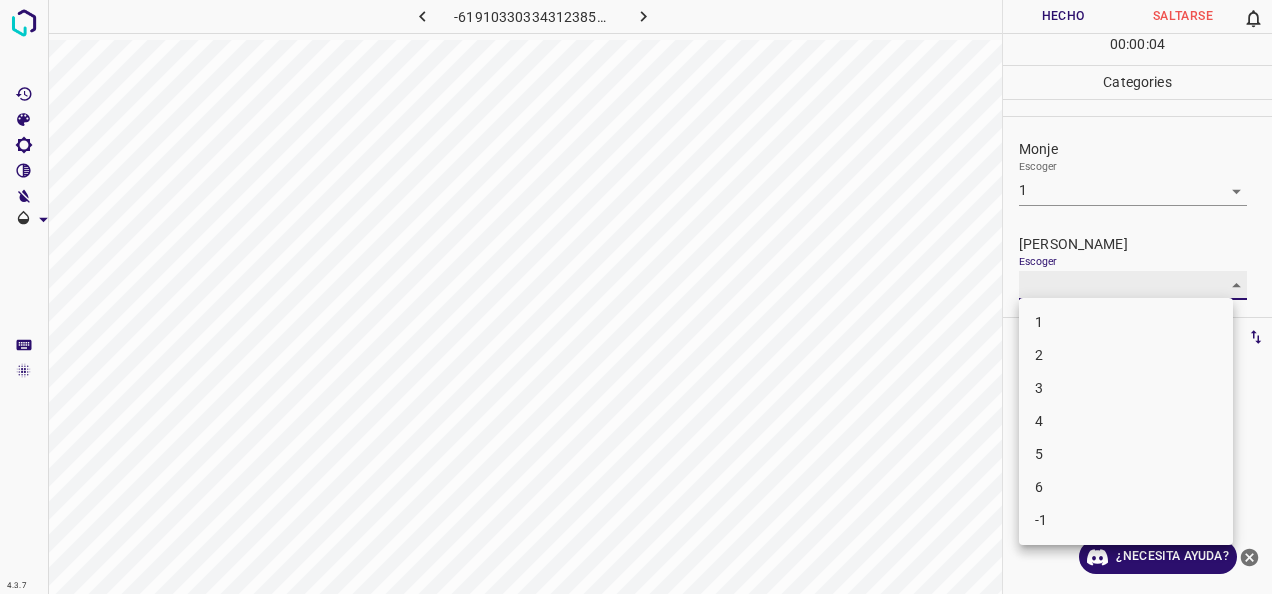 type on "1" 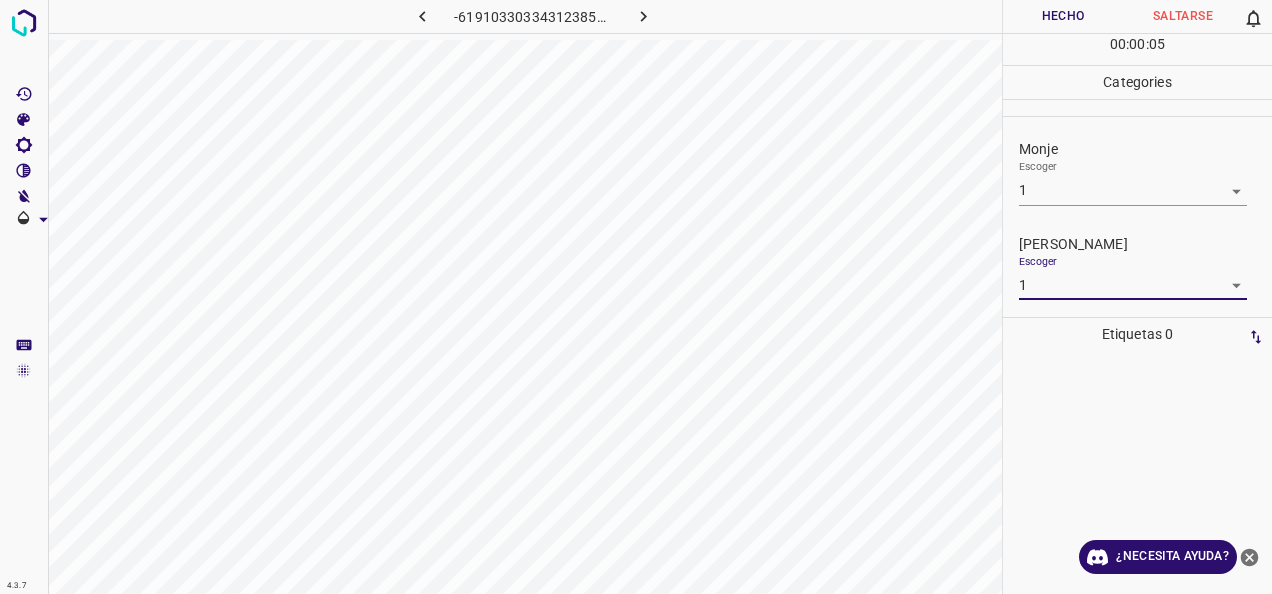 click on "Hecho" at bounding box center (1063, 16) 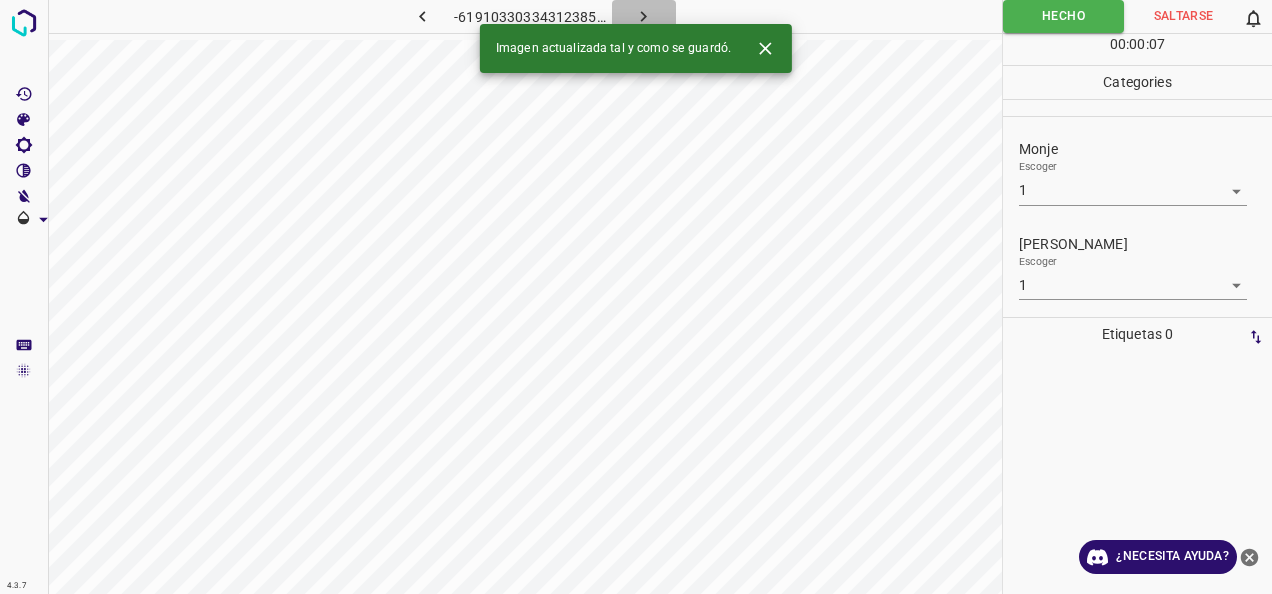 click 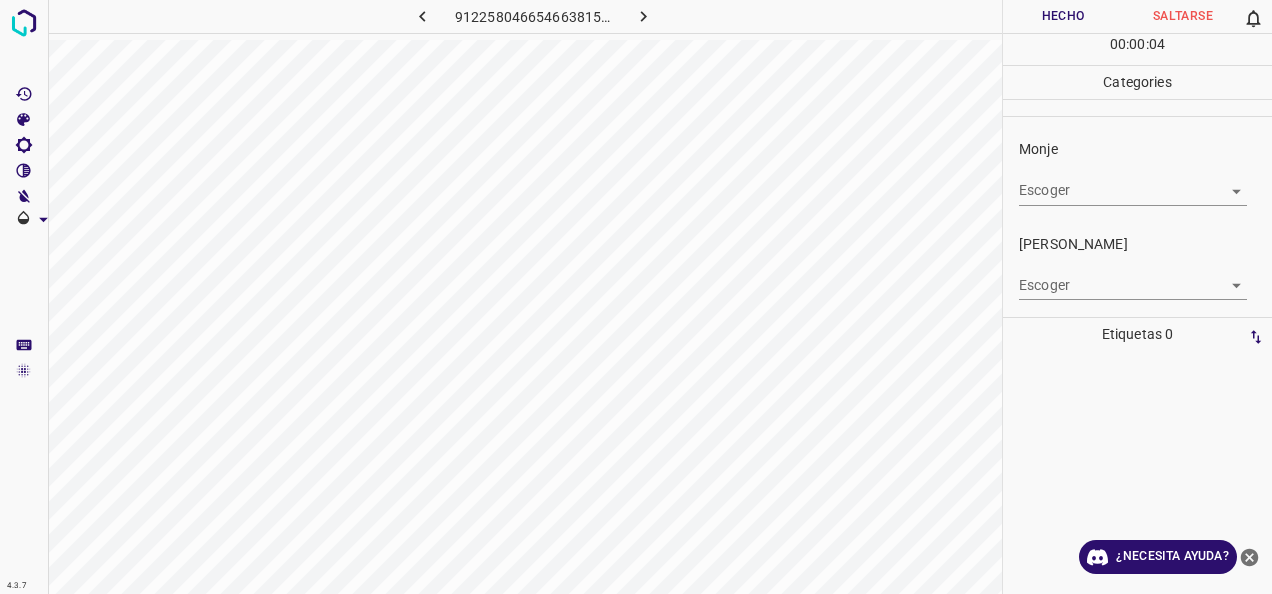 click on "4.3.7 9122580466546638151.png Hecho Saltarse 0 00   : 00   : 04   Categories Monje  Escoger ​  Fitzpatrick   Escoger ​ Etiquetas 0 Categories 1 Monje 2  Fitzpatrick Herramientas Espacio Cambiar entre modos (Dibujar y Editar) Yo Etiquetado automático R Restaurar zoom M Acercar N Alejar Borrar Eliminar etiqueta de selección Filtros Z Restaurar filtros X Filtro de saturación C Filtro de brillo V Filtro de contraste B Filtro de escala de grises General O Descargar ¿Necesita ayuda? -Mensaje de texto -Esconder -Borrar" at bounding box center [636, 297] 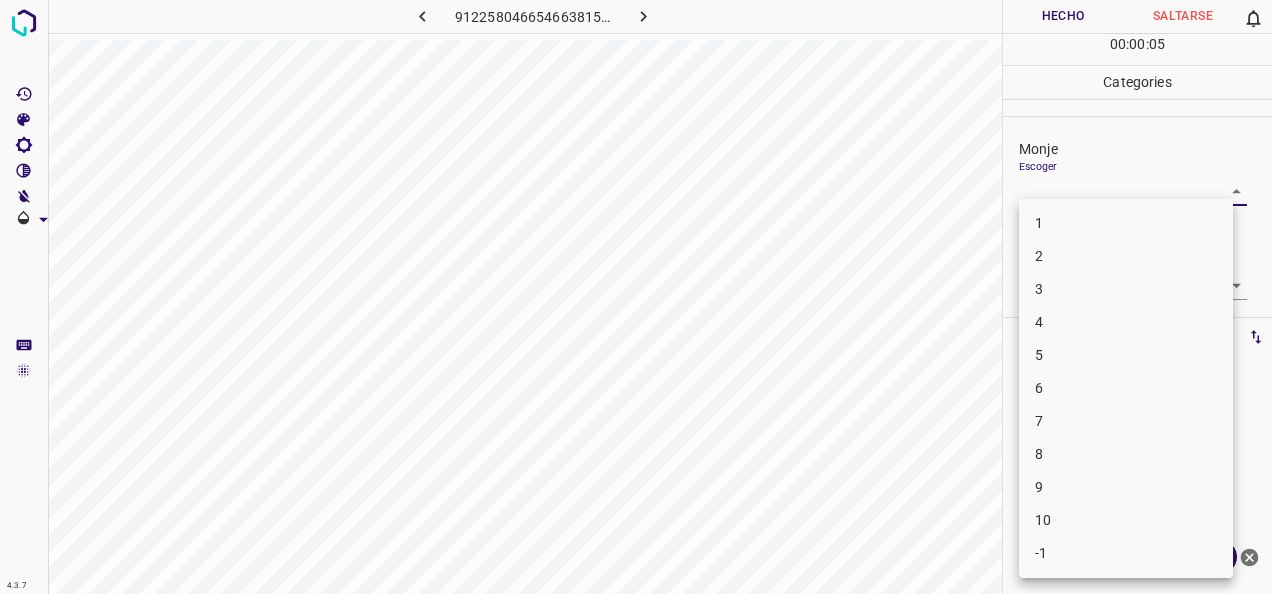 click on "2" at bounding box center [1126, 256] 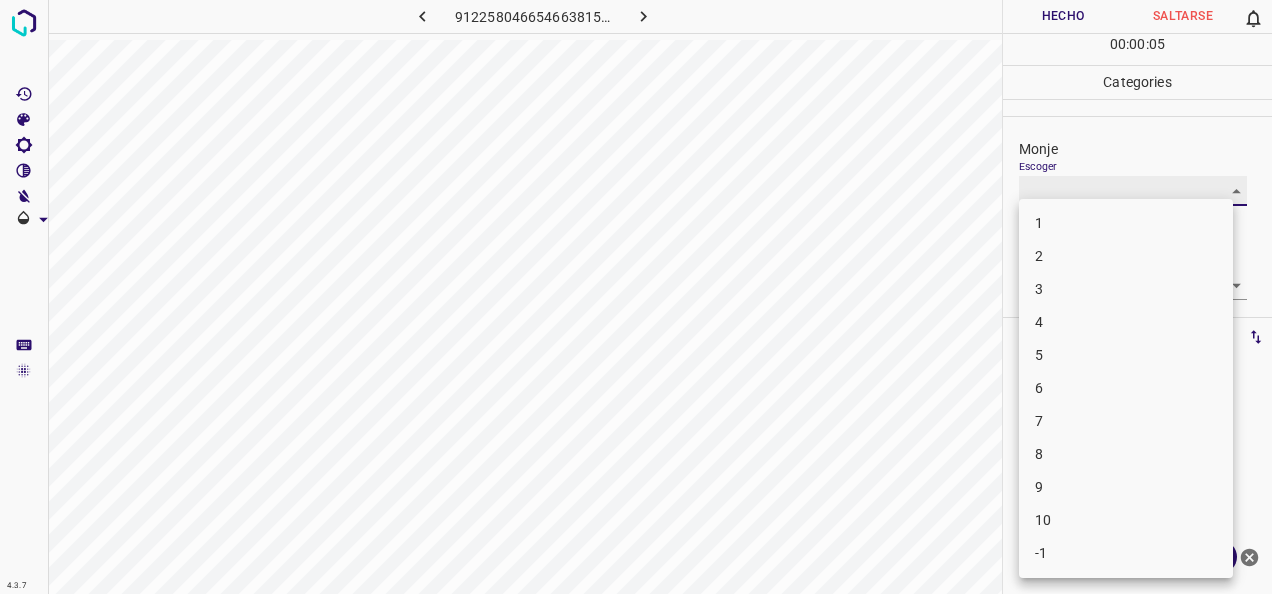 type on "2" 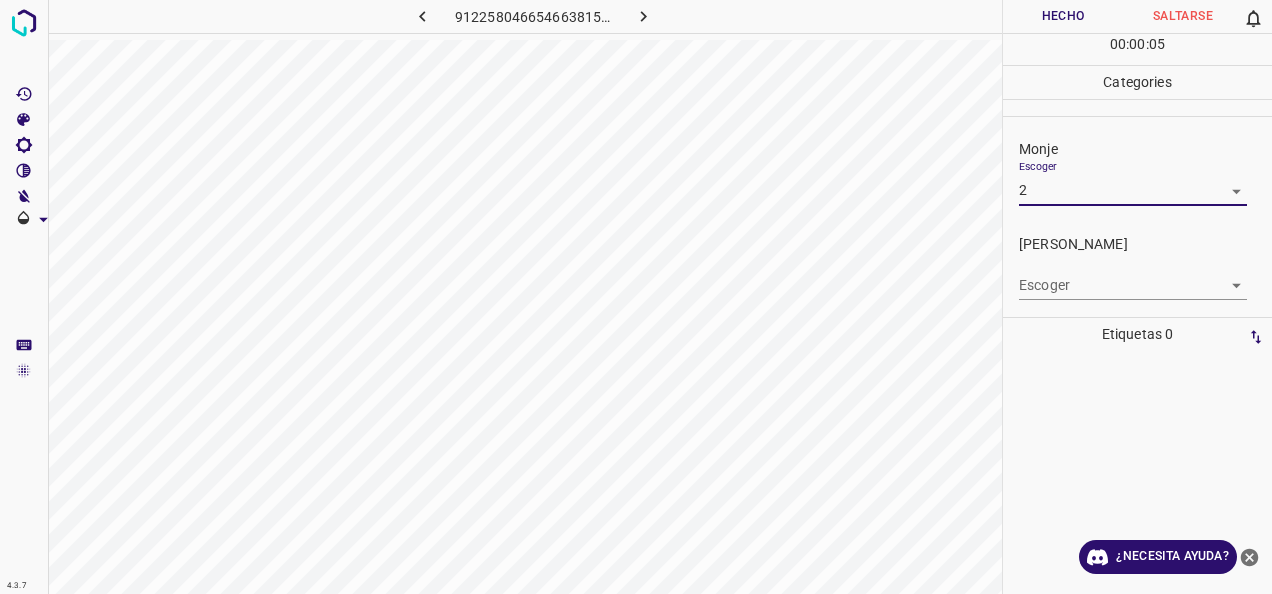 click on "4.3.7 9122580466546638151.png Hecho Saltarse 0 00   : 00   : 05   Categories Monje  Escoger 2 2  Fitzpatrick   Escoger ​ Etiquetas 0 Categories 1 Monje 2  Fitzpatrick Herramientas Espacio Cambiar entre modos (Dibujar y Editar) Yo Etiquetado automático R Restaurar zoom M Acercar N Alejar Borrar Eliminar etiqueta de selección Filtros Z Restaurar filtros X Filtro de saturación C Filtro de brillo V Filtro de contraste B Filtro de escala de grises General O Descargar ¿Necesita ayuda? -Mensaje de texto -Esconder -Borrar" at bounding box center (636, 297) 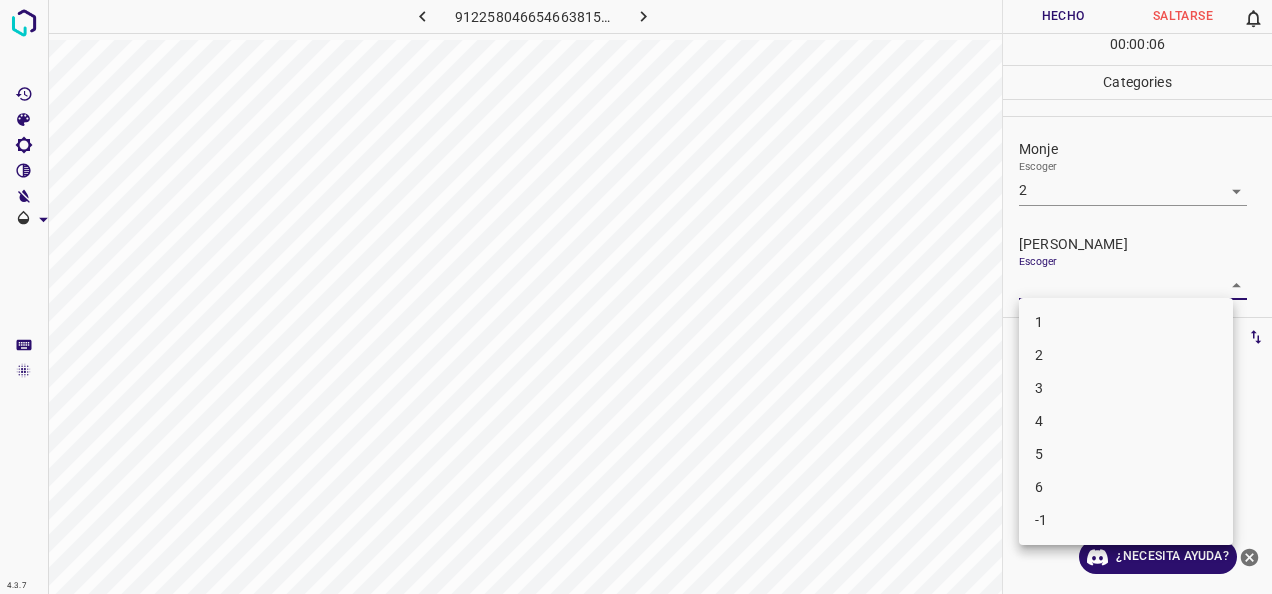 click on "2" at bounding box center (1126, 355) 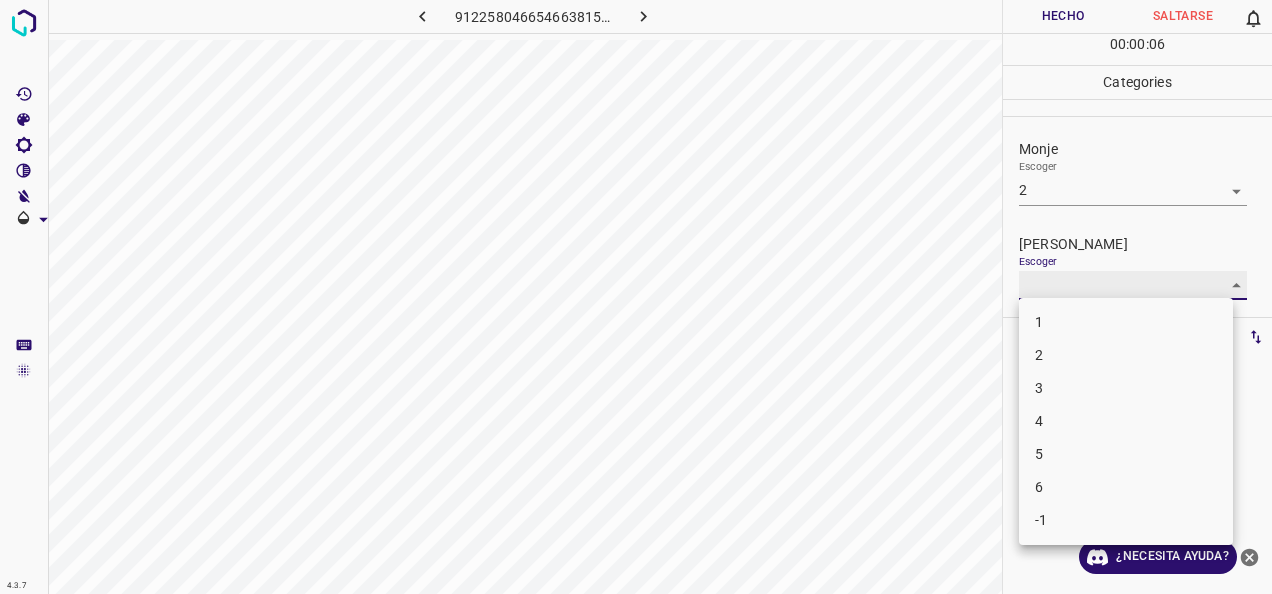 type on "2" 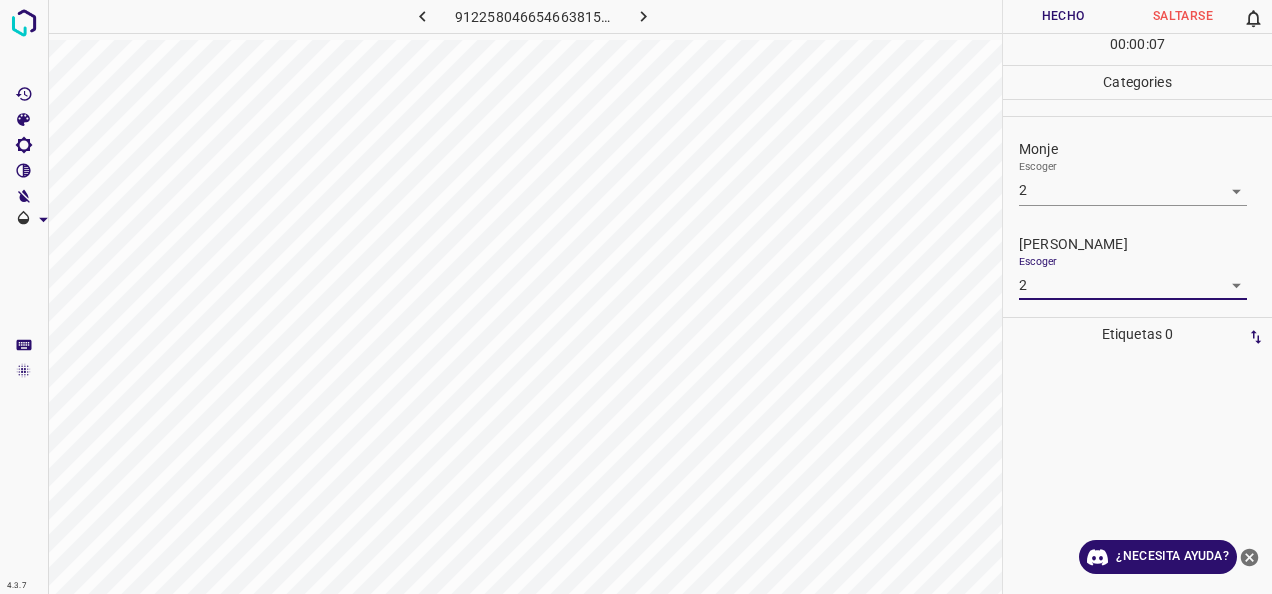 click on "Hecho" at bounding box center [1063, 16] 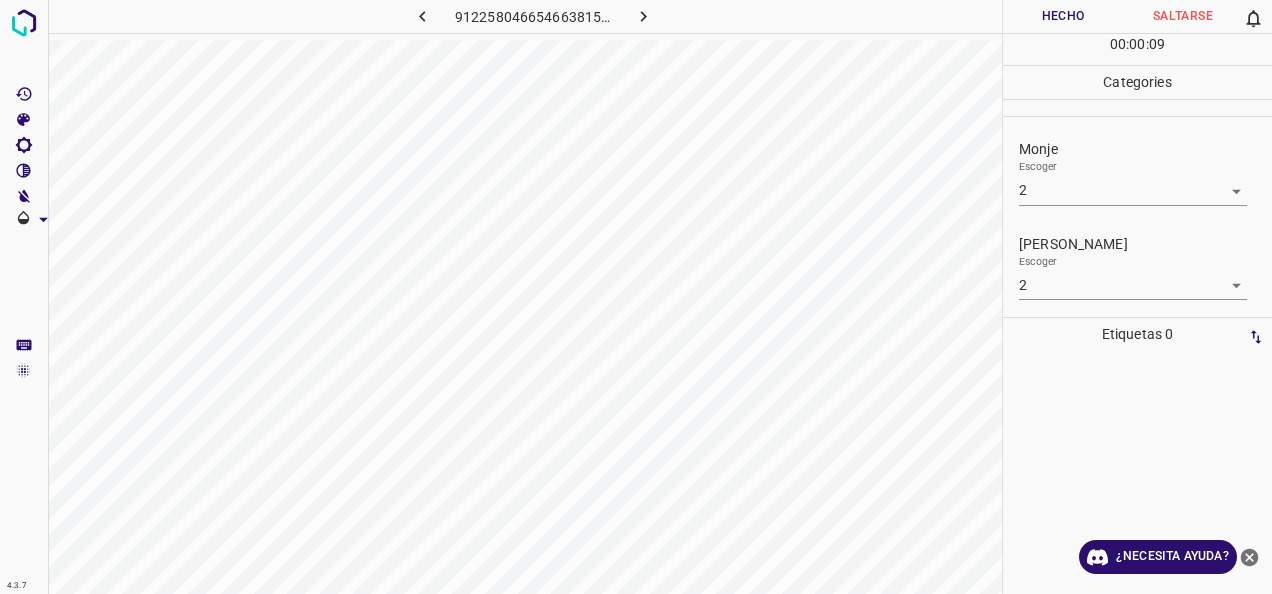 click 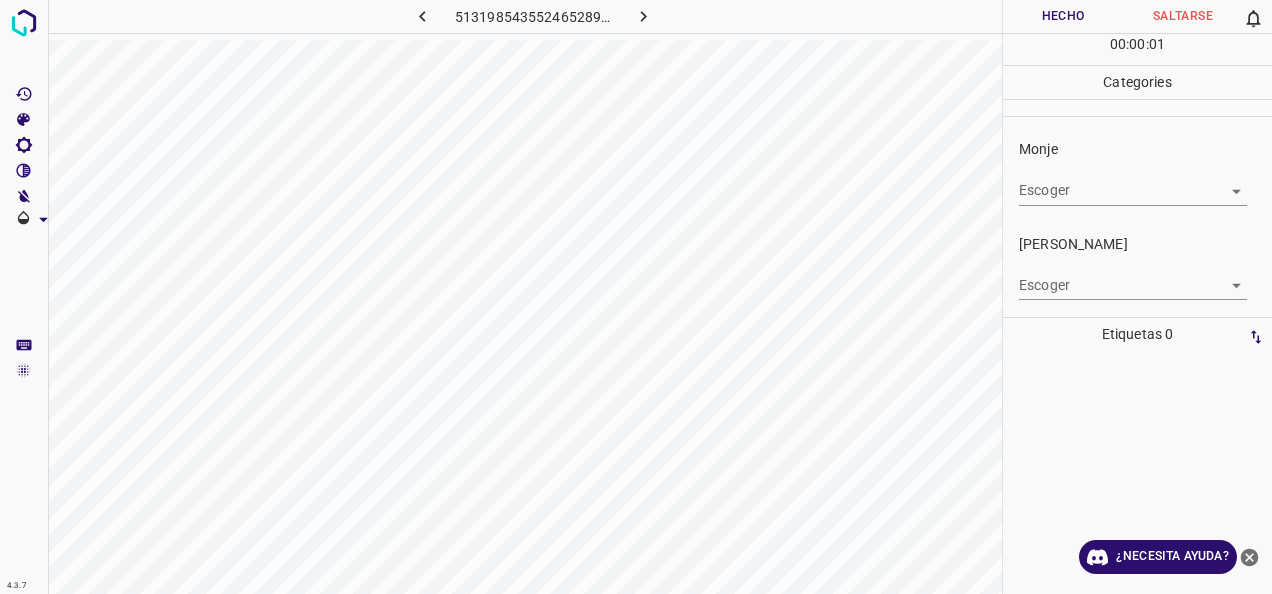 click on "4.3.7 5131985435524652892.png Hecho Saltarse 0 00   : 00   : 01   Categories Monje  Escoger ​  Fitzpatrick   Escoger ​ Etiquetas 0 Categories 1 Monje 2  Fitzpatrick Herramientas Espacio Cambiar entre modos (Dibujar y Editar) Yo Etiquetado automático R Restaurar zoom M Acercar N Alejar Borrar Eliminar etiqueta de selección Filtros Z Restaurar filtros X Filtro de saturación C Filtro de brillo V Filtro de contraste B Filtro de escala de grises General O Descargar ¿Necesita ayuda? -Mensaje de texto -Esconder -Borrar" at bounding box center [636, 297] 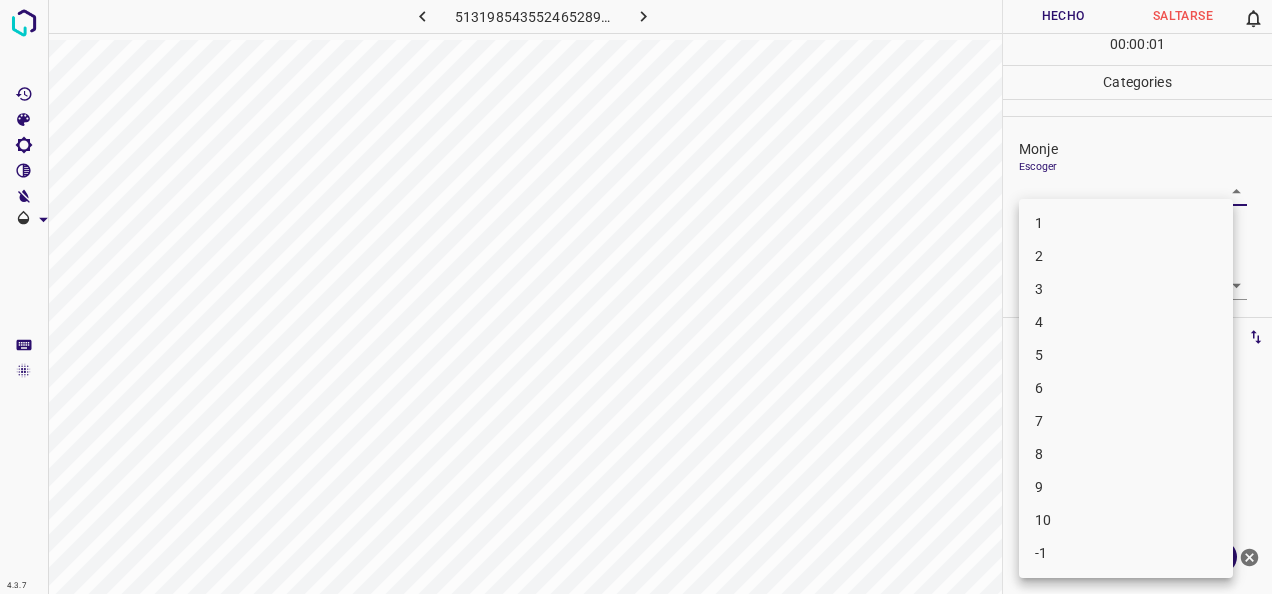 click on "1" at bounding box center (1126, 223) 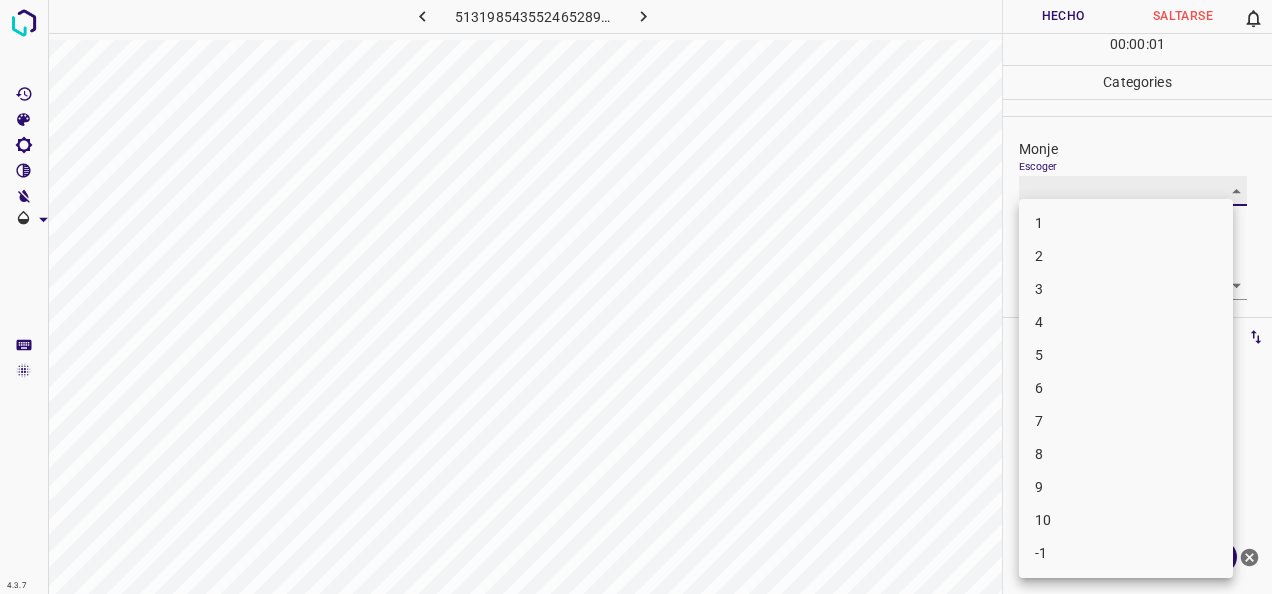 type on "1" 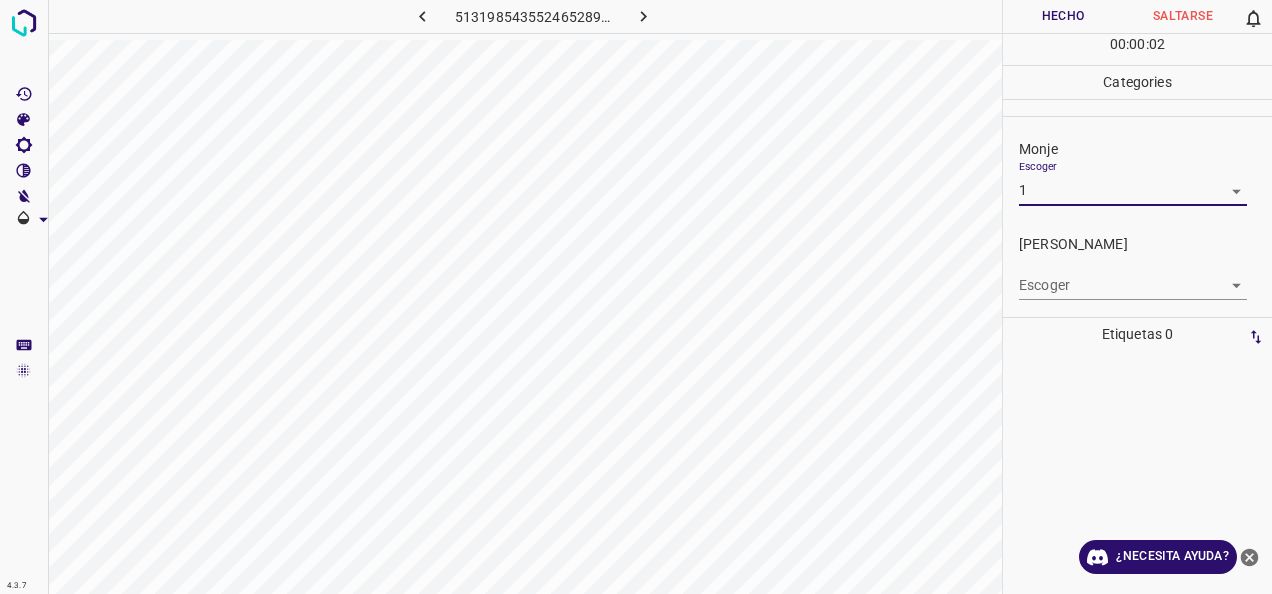 click on "4.3.7 5131985435524652892.png Hecho Saltarse 0 00   : 00   : 02   Categories Monje  Escoger 1 1  Fitzpatrick   Escoger ​ Etiquetas 0 Categories 1 Monje 2  Fitzpatrick Herramientas Espacio Cambiar entre modos (Dibujar y Editar) Yo Etiquetado automático R Restaurar zoom M Acercar N Alejar Borrar Eliminar etiqueta de selección Filtros Z Restaurar filtros X Filtro de saturación C Filtro de brillo V Filtro de contraste B Filtro de escala de grises General O Descargar ¿Necesita ayuda? -Mensaje de texto -Esconder -Borrar" at bounding box center (636, 297) 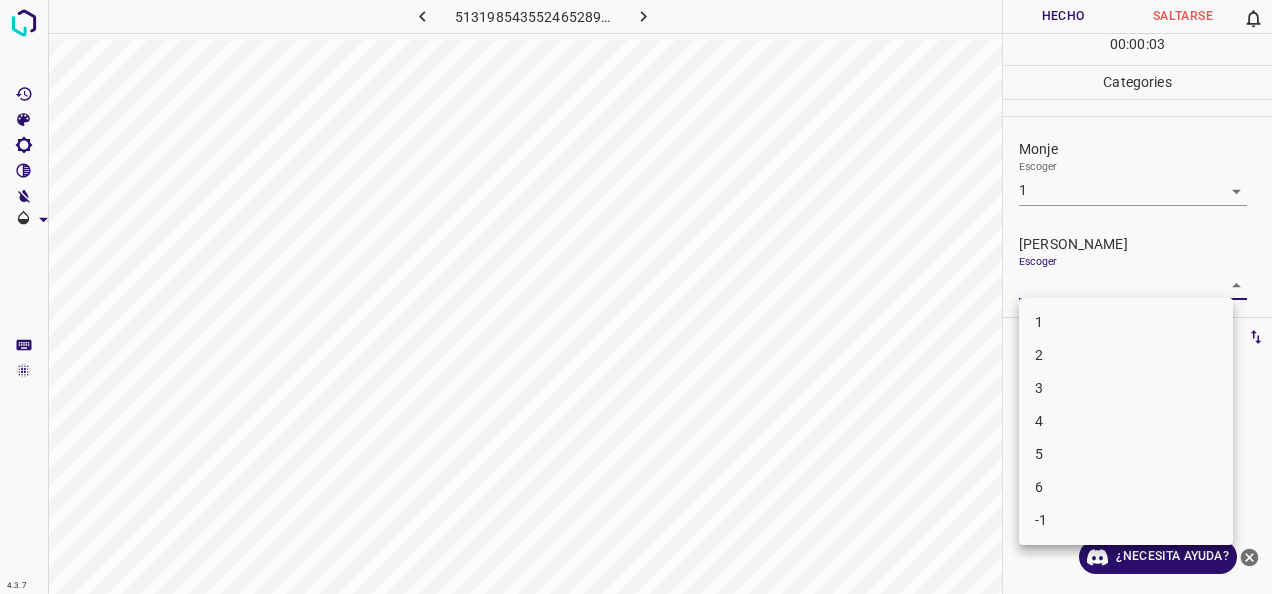click on "1" at bounding box center (1126, 322) 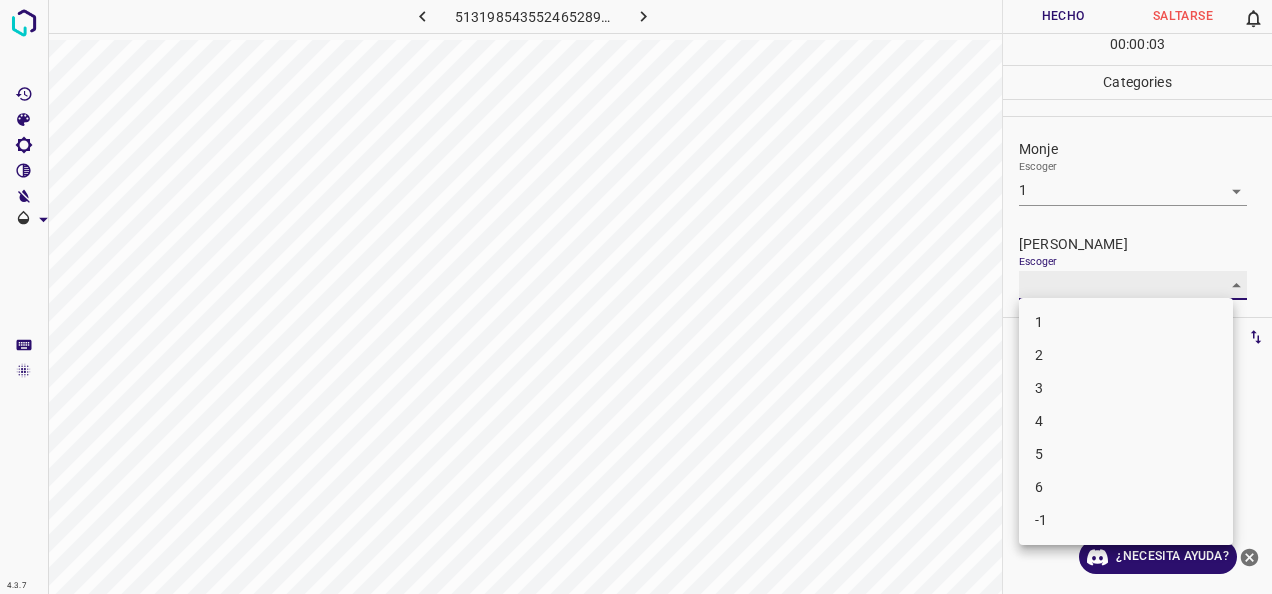 type on "1" 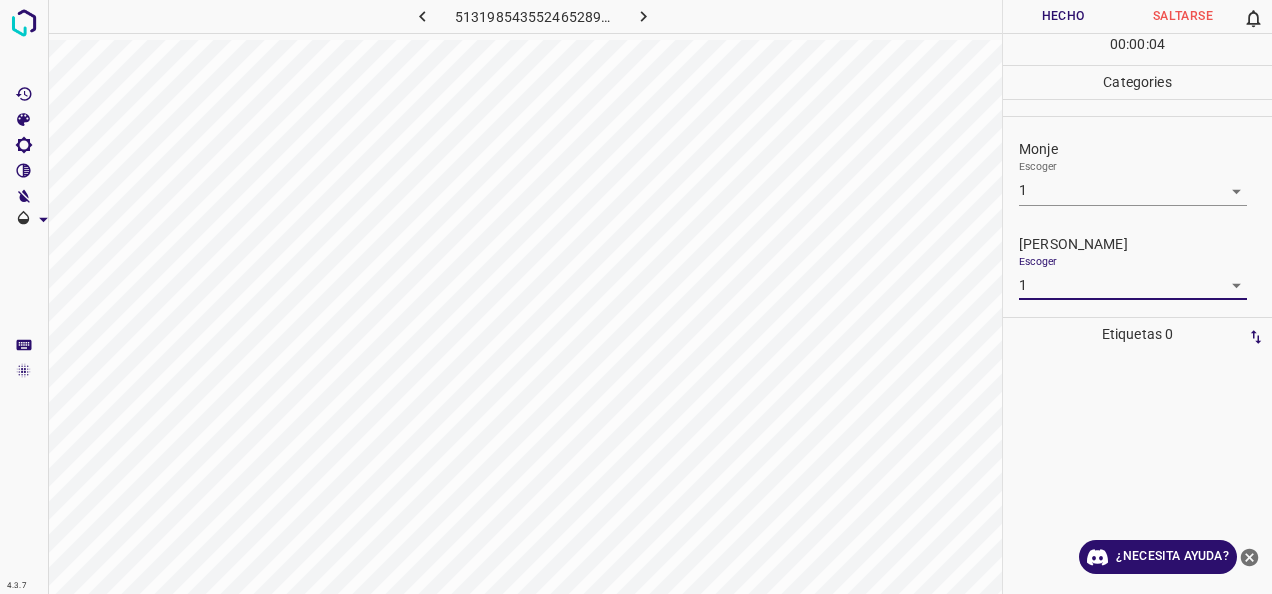 click on "Hecho" at bounding box center [1063, 16] 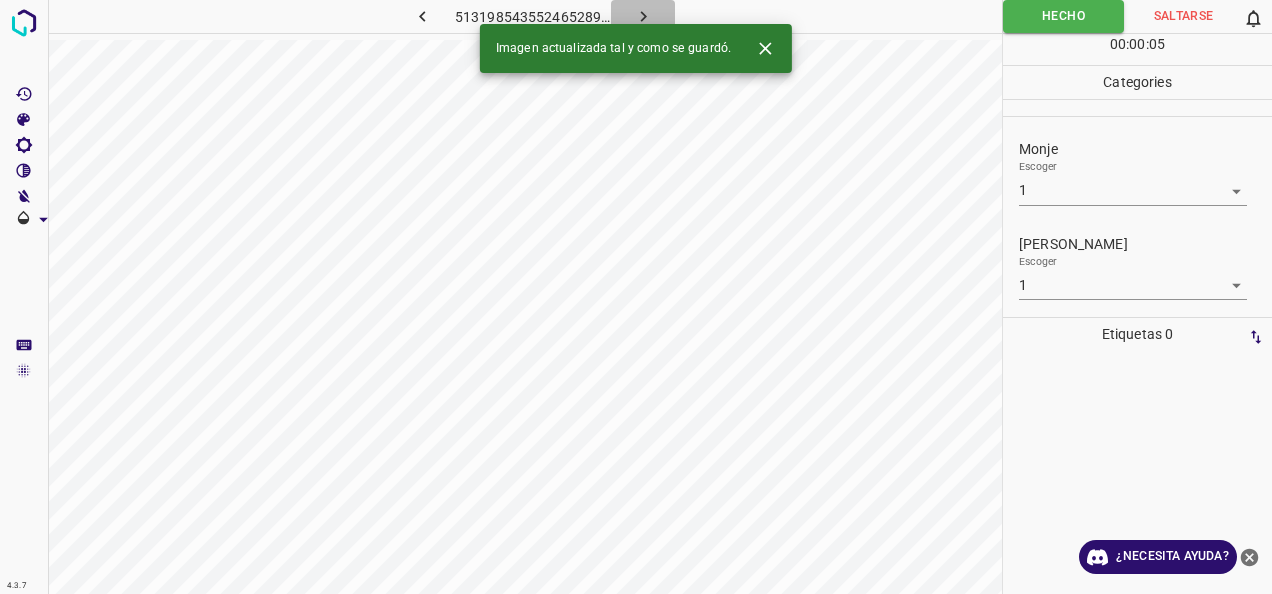 click 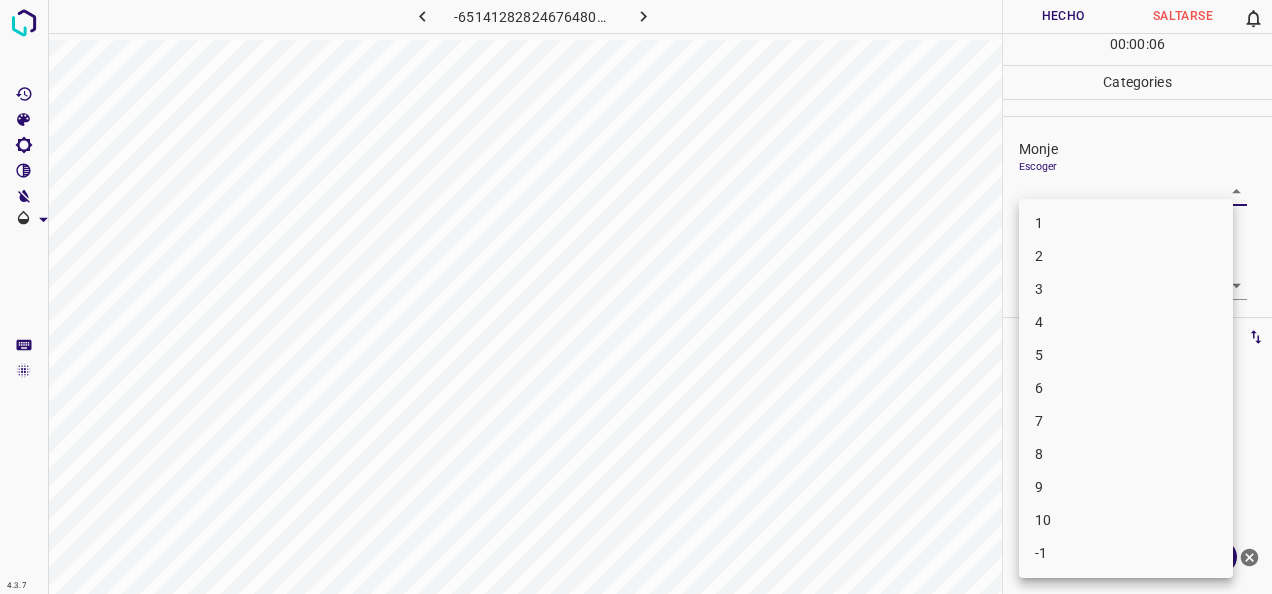 click on "4.3.7 -6514128282467648092.png Hecho Saltarse 0 00   : 00   : 06   Categories Monje  Escoger ​  Fitzpatrick   Escoger ​ Etiquetas 0 Categories 1 Monje 2  Fitzpatrick Herramientas Espacio Cambiar entre modos (Dibujar y Editar) Yo Etiquetado automático R Restaurar zoom M Acercar N Alejar Borrar Eliminar etiqueta de selección Filtros Z Restaurar filtros X Filtro de saturación C Filtro de brillo V Filtro de contraste B Filtro de escala de grises General O Descargar ¿Necesita ayuda? -Mensaje de texto -Esconder -Borrar 1 2 3 4 5 6 7 8 9 10 -1" at bounding box center (636, 297) 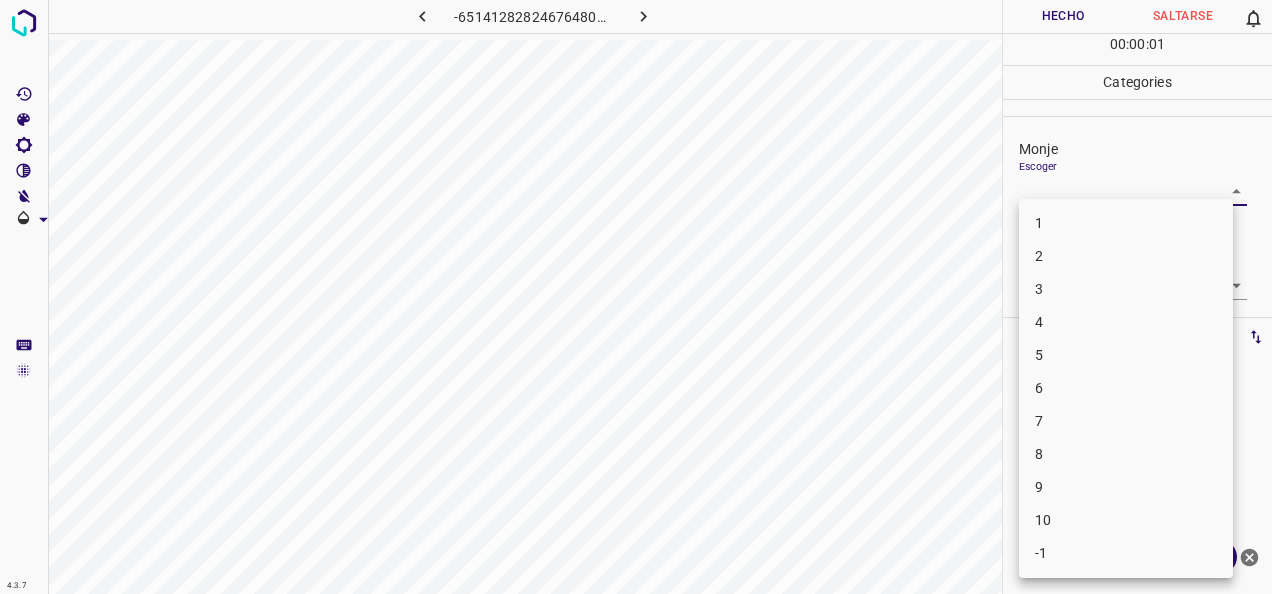 click on "3" at bounding box center [1126, 289] 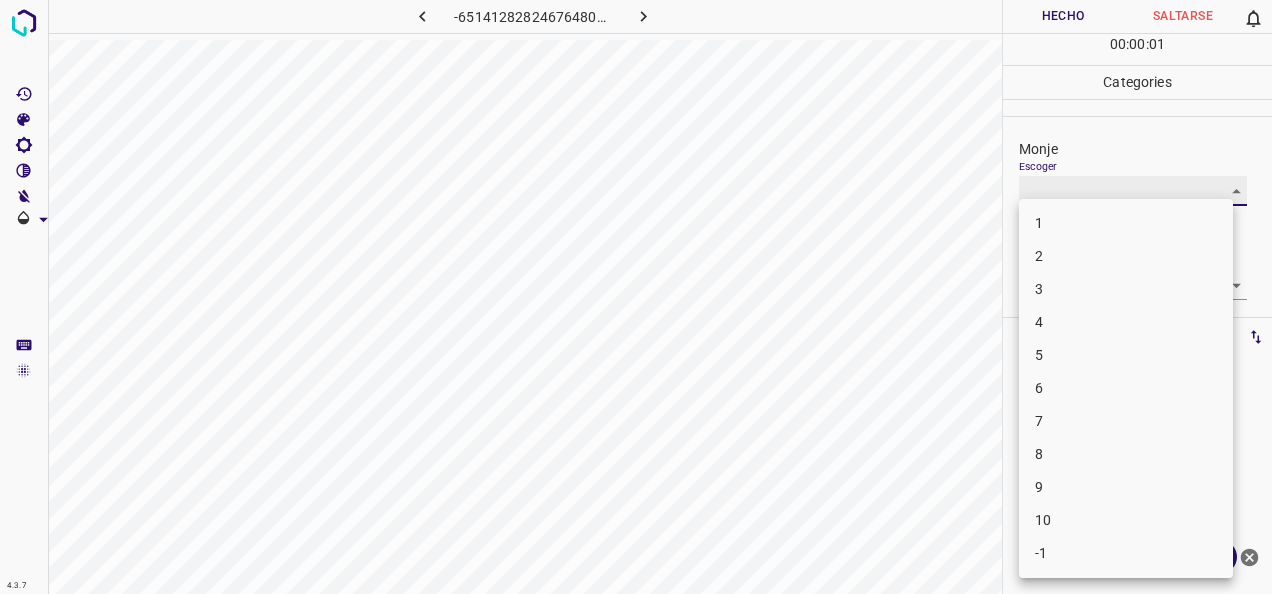 type on "3" 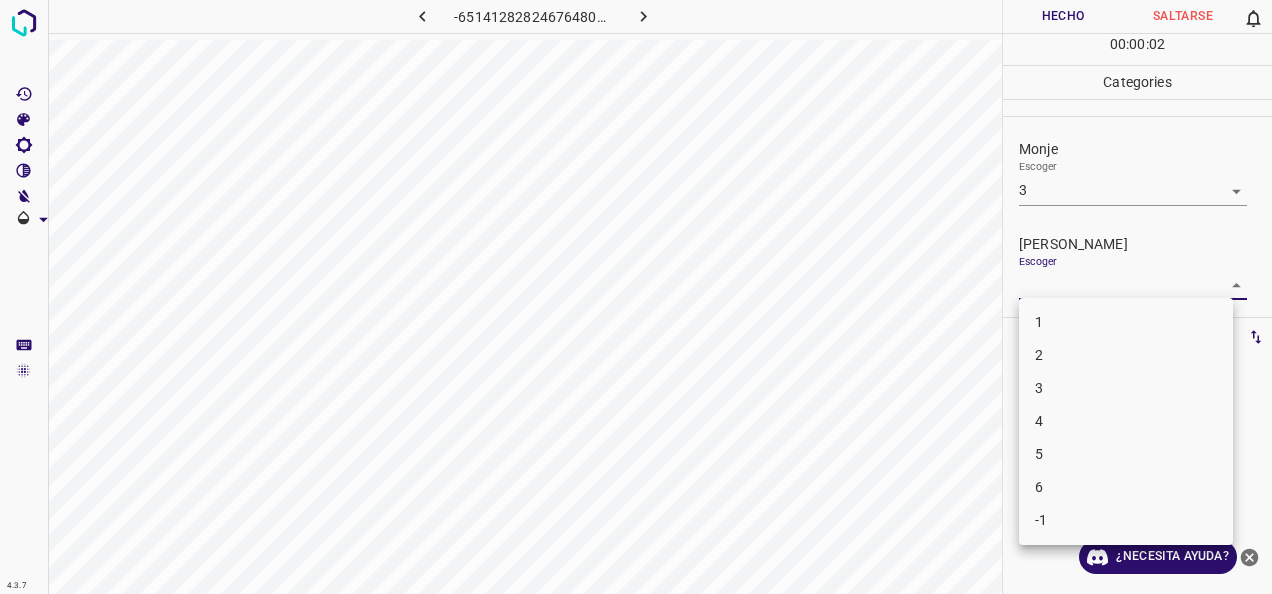 drag, startPoint x: 1212, startPoint y: 287, endPoint x: 1095, endPoint y: 324, distance: 122.711044 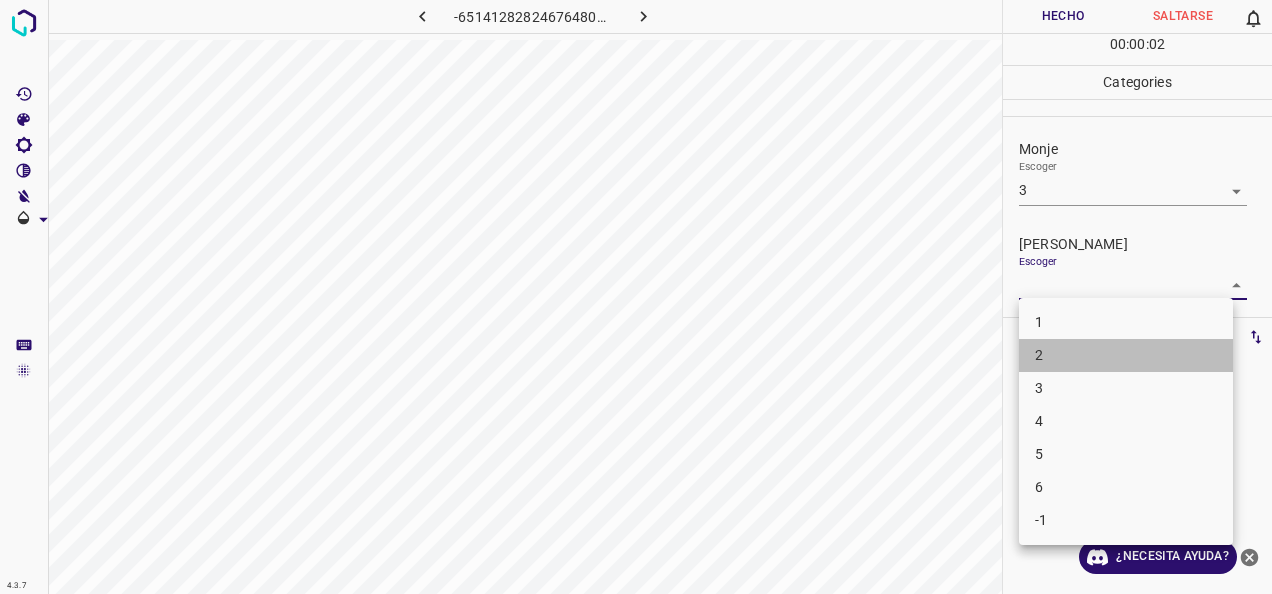 click on "2" at bounding box center (1126, 355) 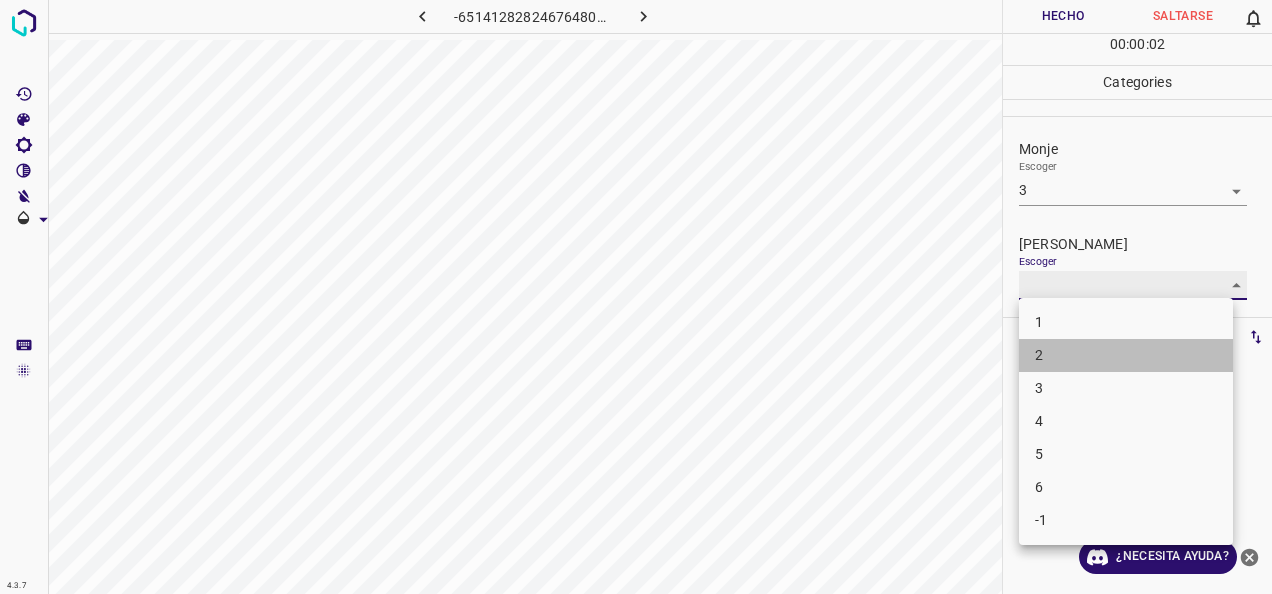 type on "2" 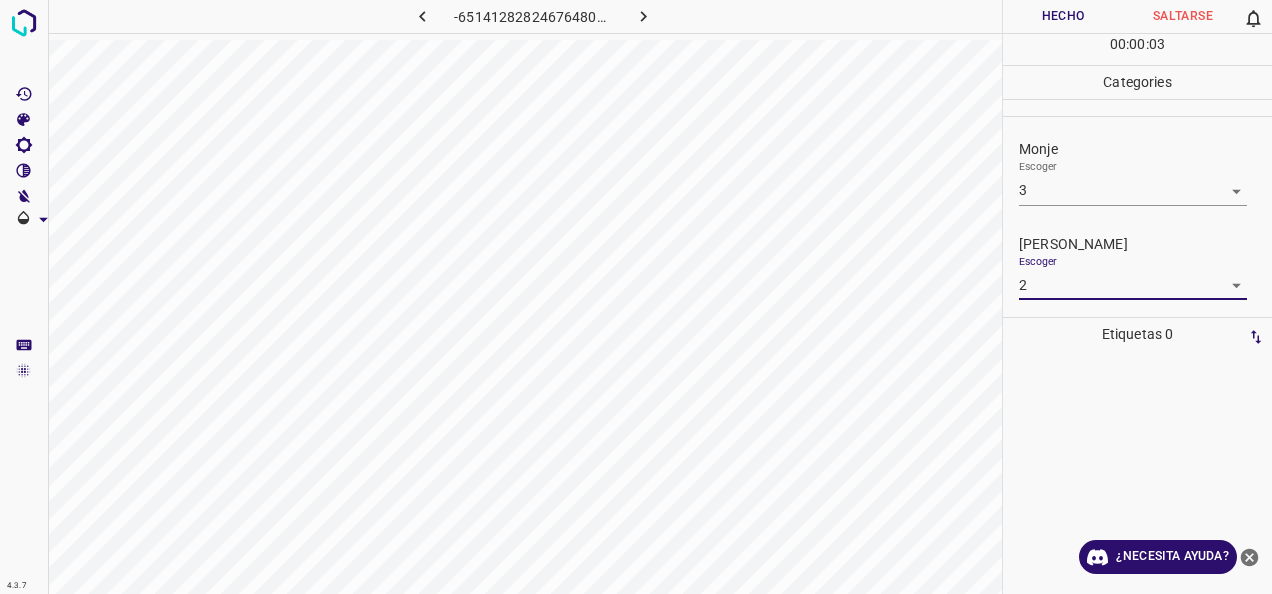 click on "Hecho" at bounding box center (1063, 16) 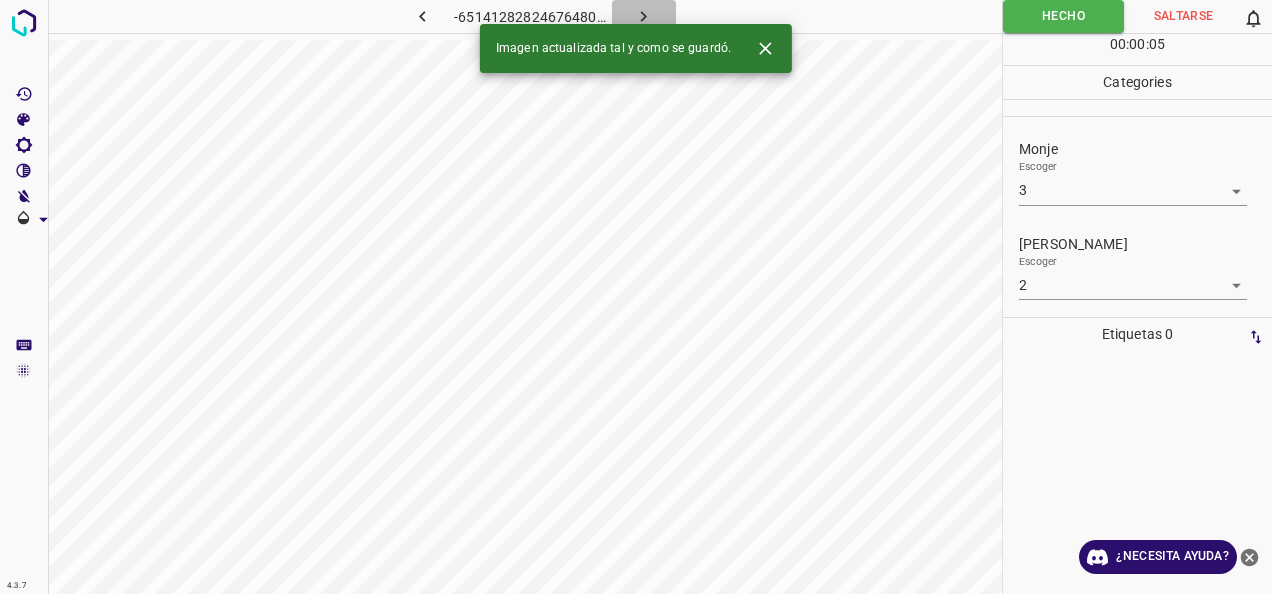 click 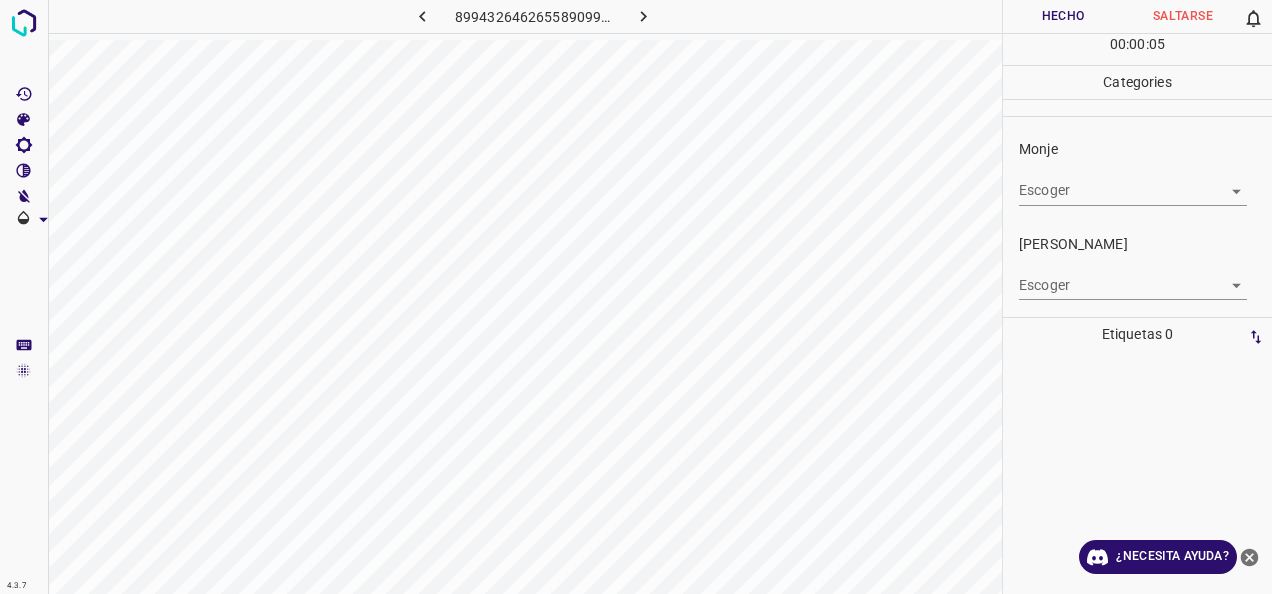 click on "Monje  Escoger ​" at bounding box center (1137, 172) 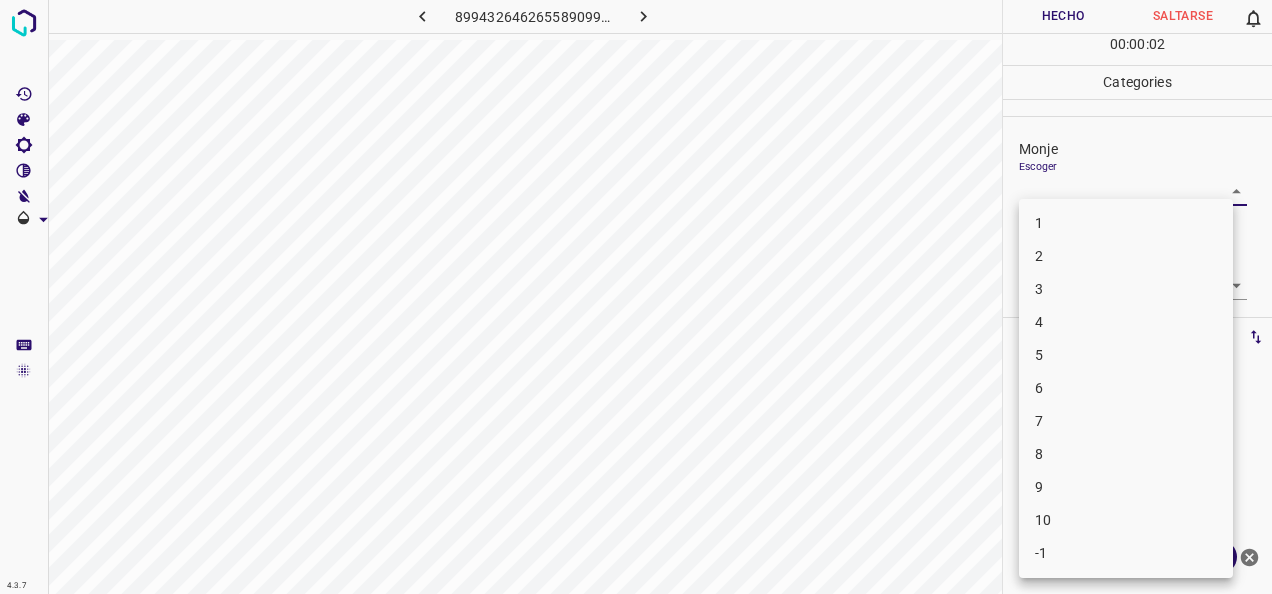 click on "4.3.7 8994326462655890990.png Hecho Saltarse 0 00   : 00   : 02   Categories Monje  Escoger ​  Fitzpatrick   Escoger ​ Etiquetas 0 Categories 1 Monje 2  Fitzpatrick Herramientas Espacio Cambiar entre modos (Dibujar y Editar) Yo Etiquetado automático R Restaurar zoom M Acercar N Alejar Borrar Eliminar etiqueta de selección Filtros Z Restaurar filtros X Filtro de saturación C Filtro de brillo V Filtro de contraste B Filtro de escala de grises General O Descargar ¿Necesita ayuda? -Mensaje de texto -Esconder -Borrar 1 2 3 4 5 6 7 8 9 10 -1" at bounding box center [636, 297] 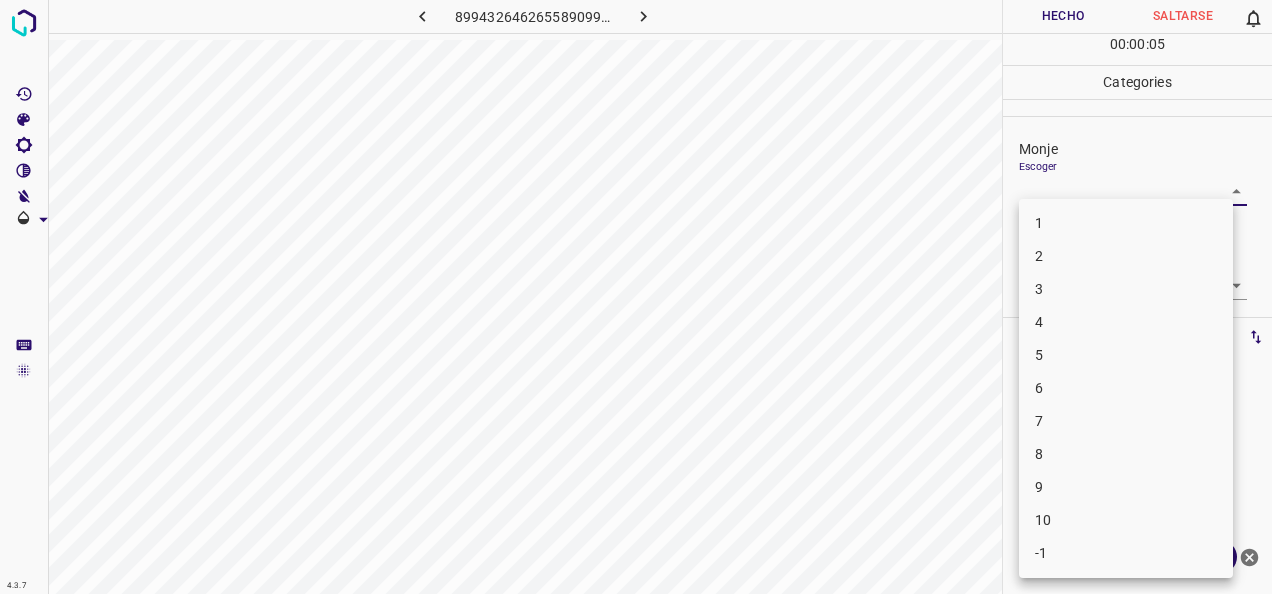 click on "5" at bounding box center [1126, 355] 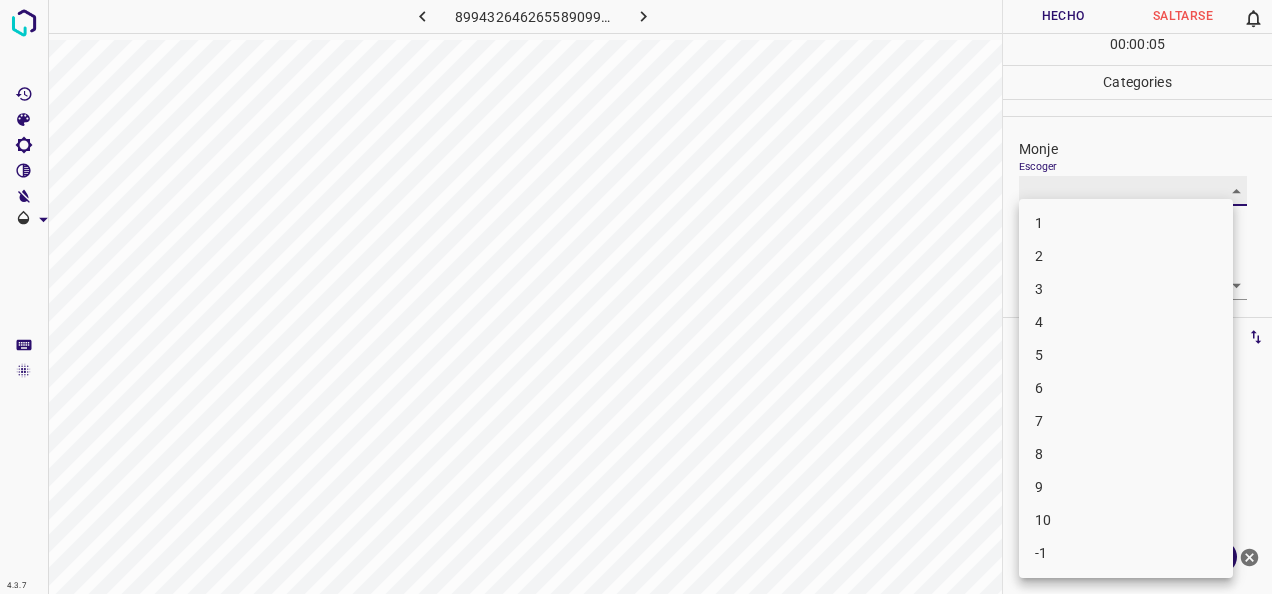 type on "5" 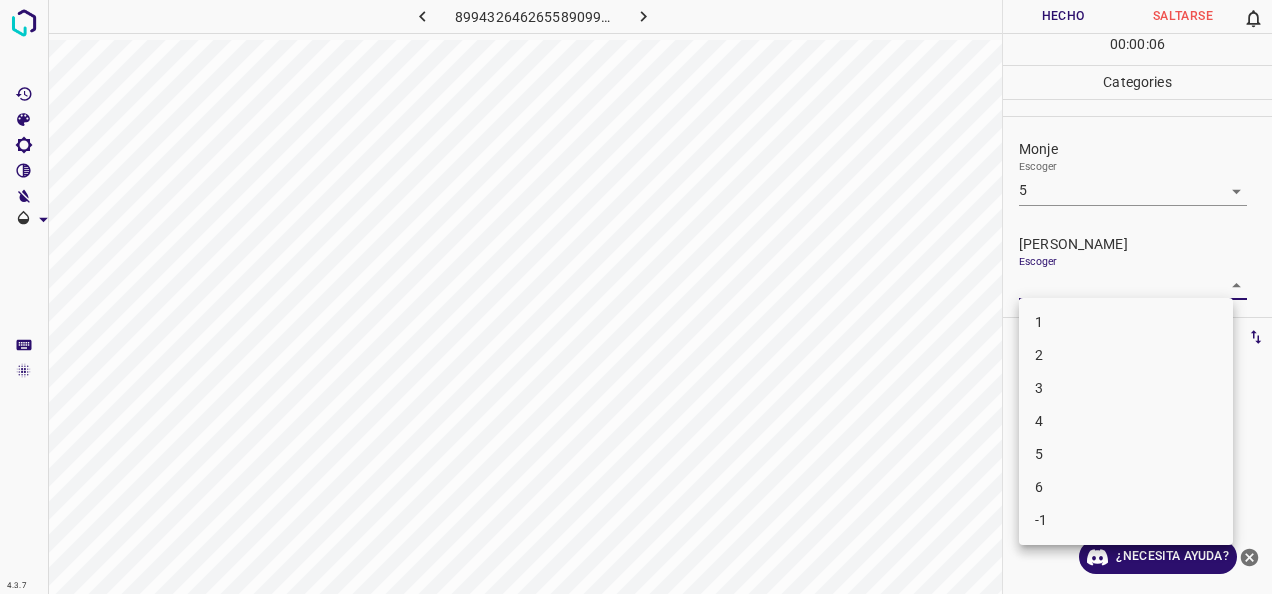 click on "4.3.7 8994326462655890990.png Hecho Saltarse 0 00   : 00   : 06   Categories Monje  Escoger 5 5  Fitzpatrick   Escoger ​ Etiquetas 0 Categories 1 Monje 2  Fitzpatrick Herramientas Espacio Cambiar entre modos (Dibujar y Editar) Yo Etiquetado automático R Restaurar zoom M Acercar N Alejar Borrar Eliminar etiqueta de selección Filtros Z Restaurar filtros X Filtro de saturación C Filtro de brillo V Filtro de contraste B Filtro de escala de grises General O Descargar ¿Necesita ayuda? -Mensaje de texto -Esconder -Borrar 1 2 3 4 5 6 -1" at bounding box center (636, 297) 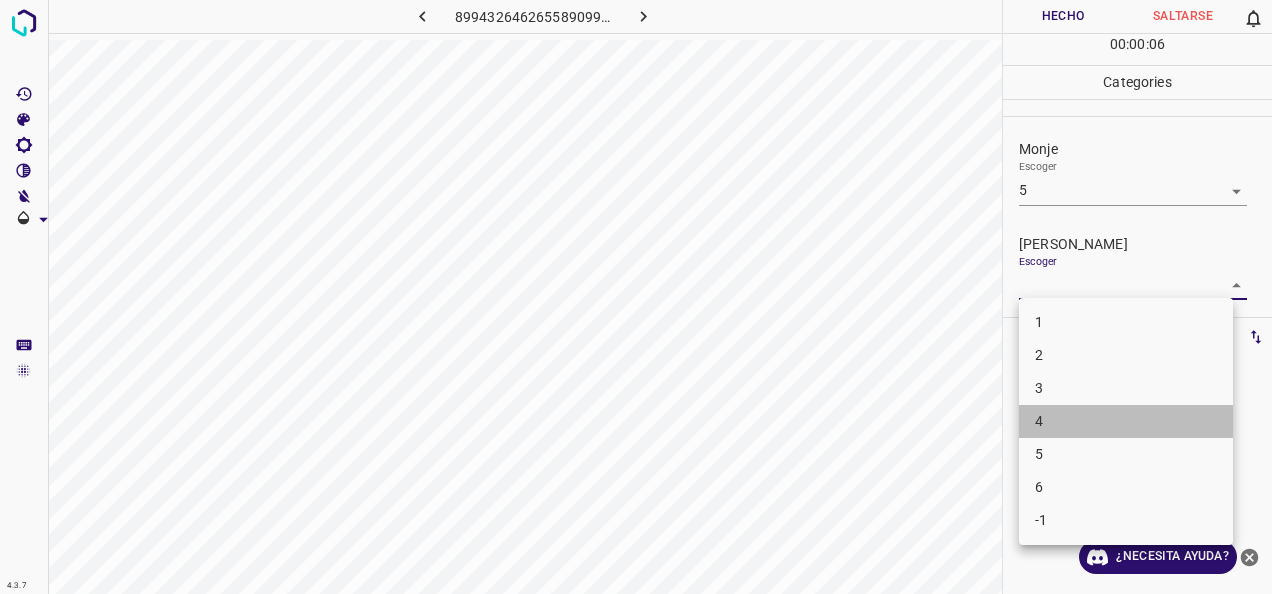 click on "4" at bounding box center (1126, 421) 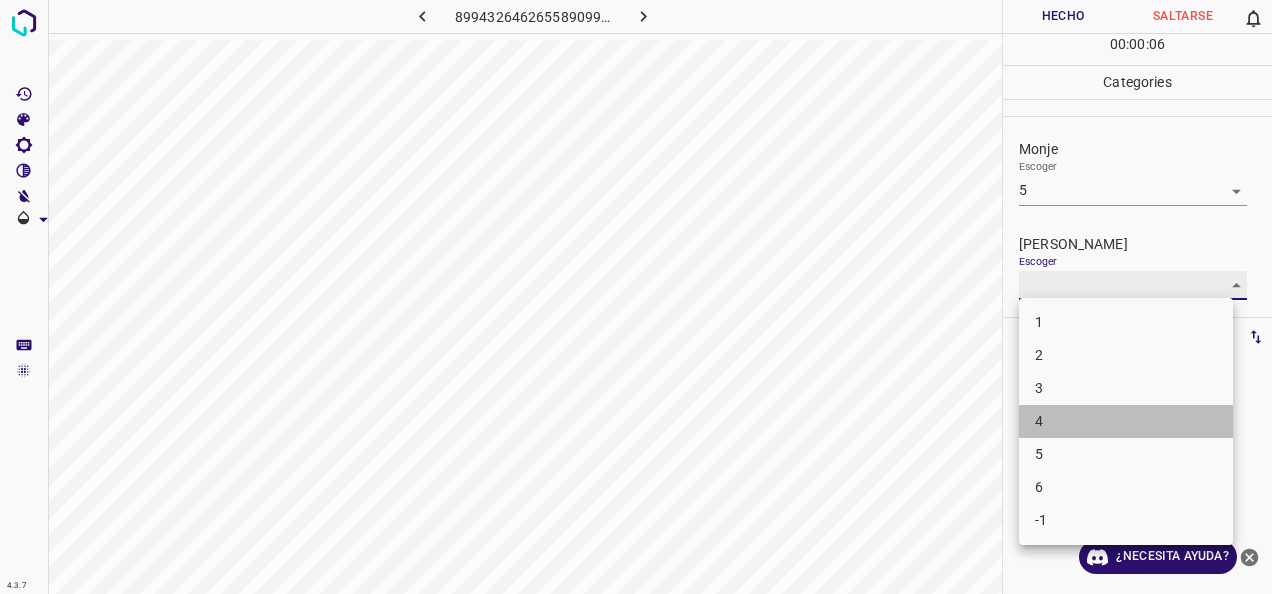 type on "4" 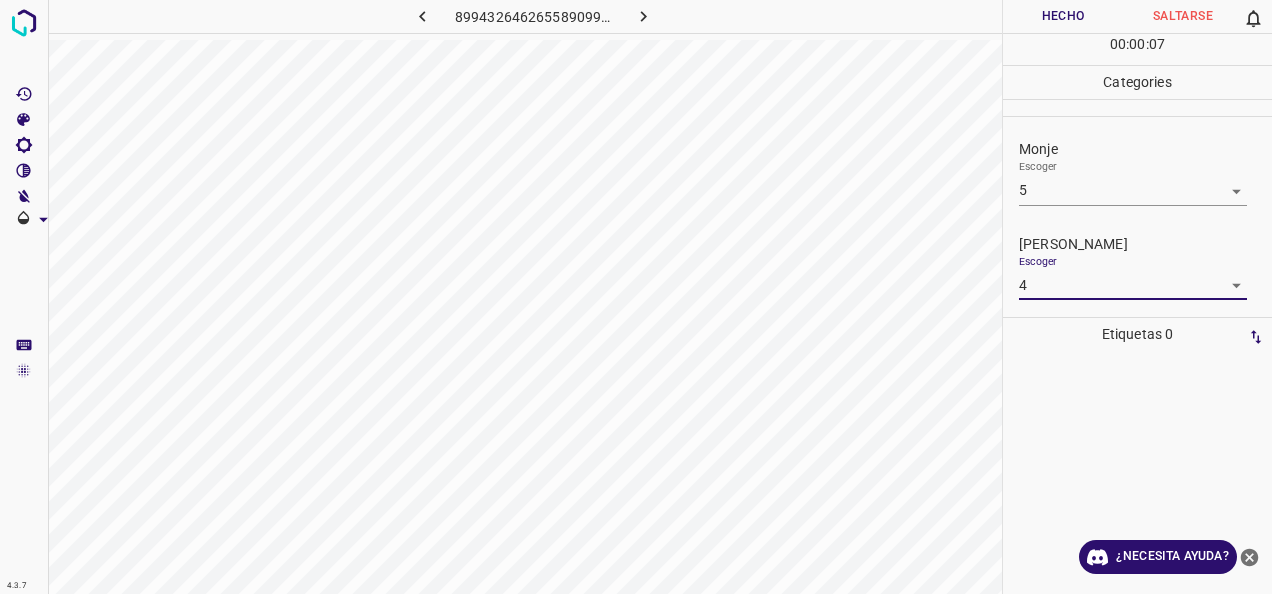 click on "Hecho" at bounding box center [1063, 16] 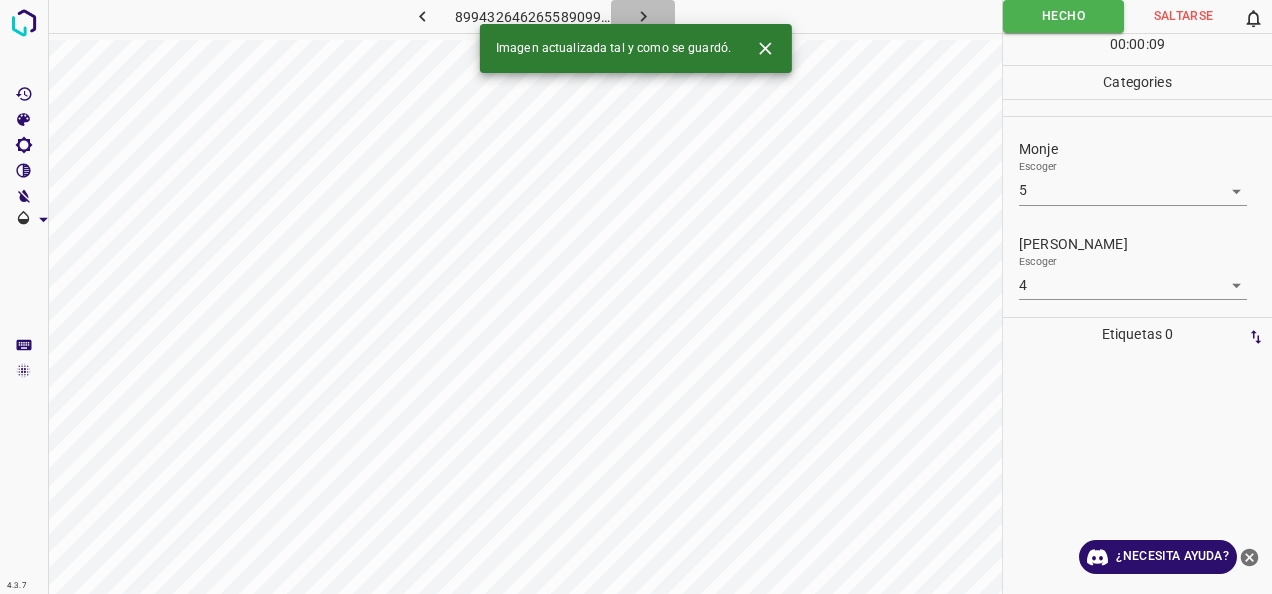 click 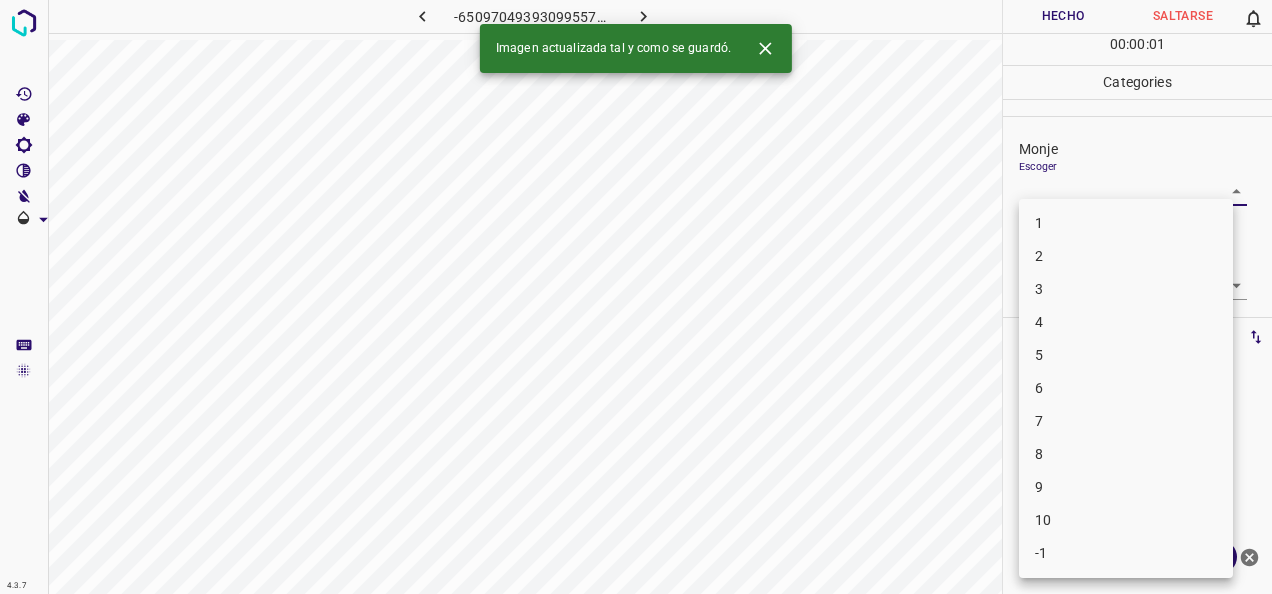click on "4.3.7 -6509704939309955730.png Hecho Saltarse 0 00   : 00   : 01   Categories Monje  Escoger ​  Fitzpatrick   Escoger ​ Etiquetas 0 Categories 1 Monje 2  Fitzpatrick Herramientas Espacio Cambiar entre modos (Dibujar y Editar) Yo Etiquetado automático R Restaurar zoom M Acercar N Alejar Borrar Eliminar etiqueta de selección Filtros Z Restaurar filtros X Filtro de saturación C Filtro de brillo V Filtro de contraste B Filtro de escala de grises General O Descargar Imagen actualizada tal y como se guardó. ¿Necesita ayuda? -Mensaje de texto -Esconder -Borrar 1 2 3 4 5 6 7 8 9 10 -1" at bounding box center (636, 297) 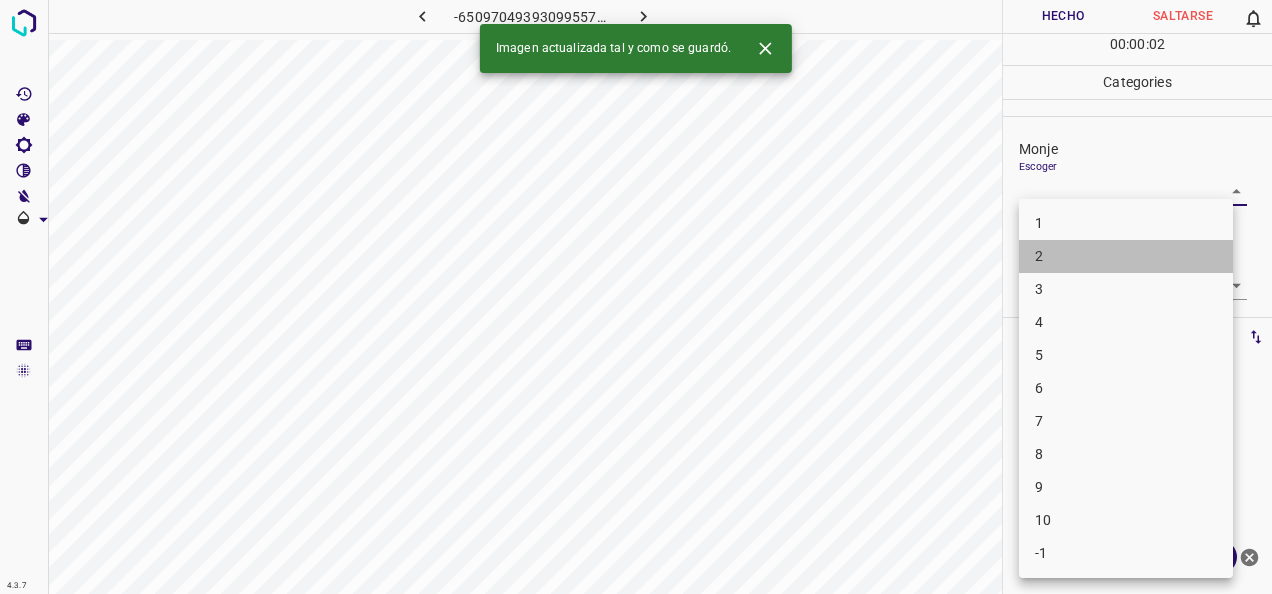 click on "2" at bounding box center [1126, 256] 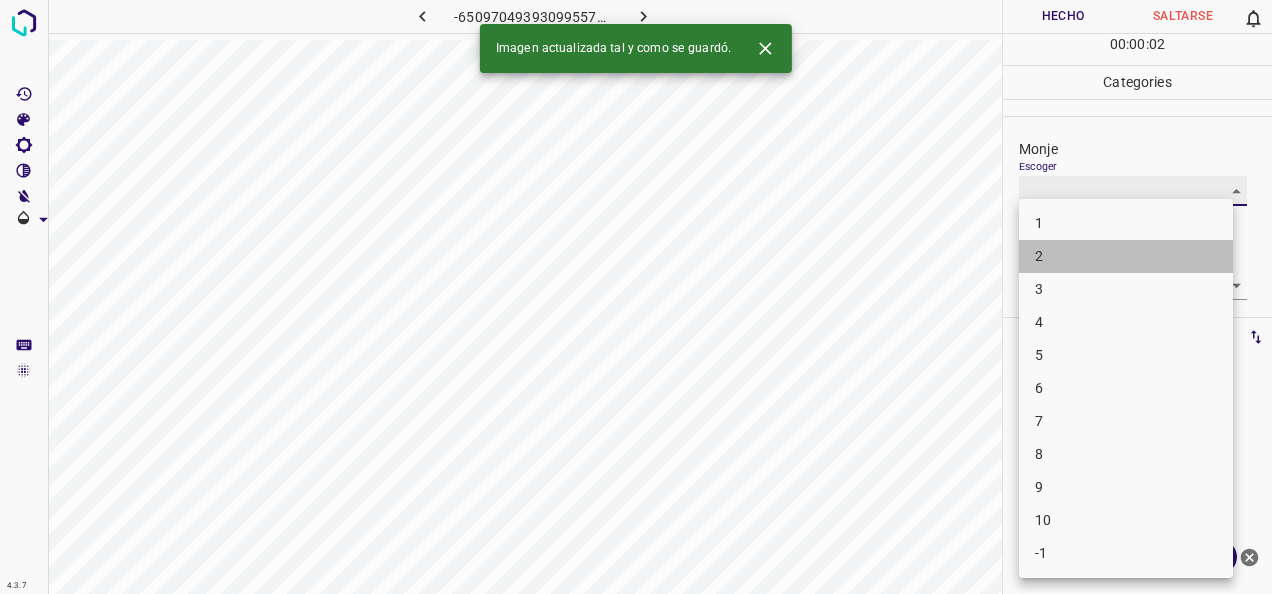 type on "2" 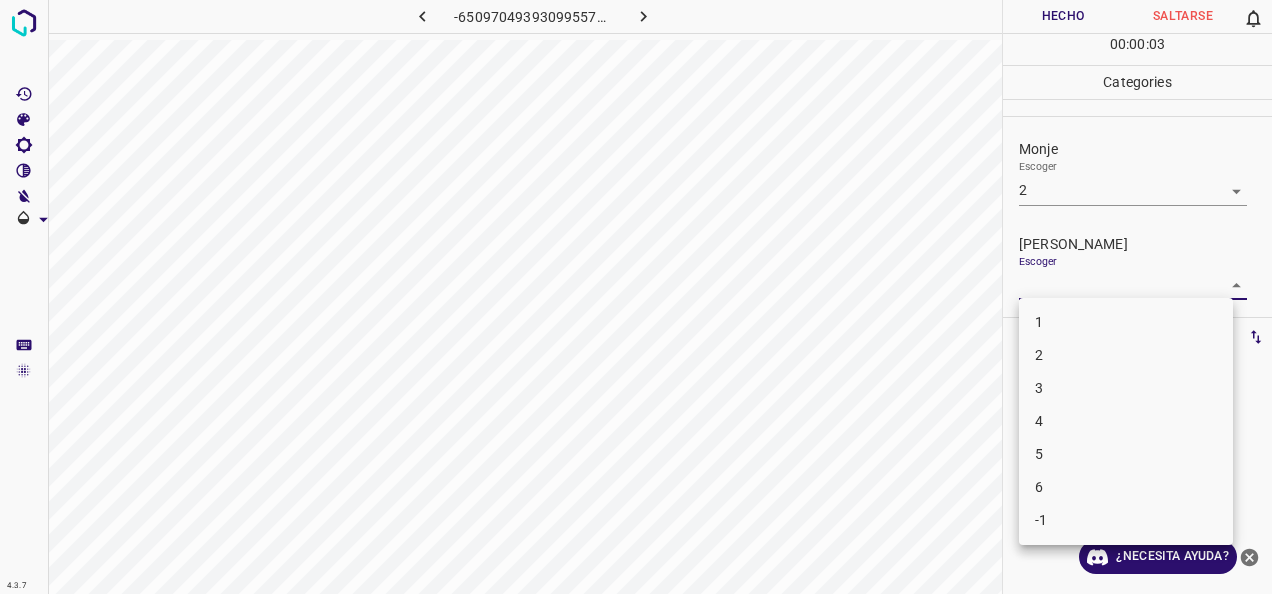 click on "4.3.7 -6509704939309955730.png Hecho Saltarse 0 00   : 00   : 03   Categories Monje  Escoger 2 2  Fitzpatrick   Escoger ​ Etiquetas 0 Categories 1 Monje 2  Fitzpatrick Herramientas Espacio Cambiar entre modos (Dibujar y Editar) Yo Etiquetado automático R Restaurar zoom M Acercar N Alejar Borrar Eliminar etiqueta de selección Filtros Z Restaurar filtros X Filtro de saturación C Filtro de brillo V Filtro de contraste B Filtro de escala de grises General O Descargar ¿Necesita ayuda? -Mensaje de texto -Esconder -Borrar 1 2 3 4 5 6 -1" at bounding box center [636, 297] 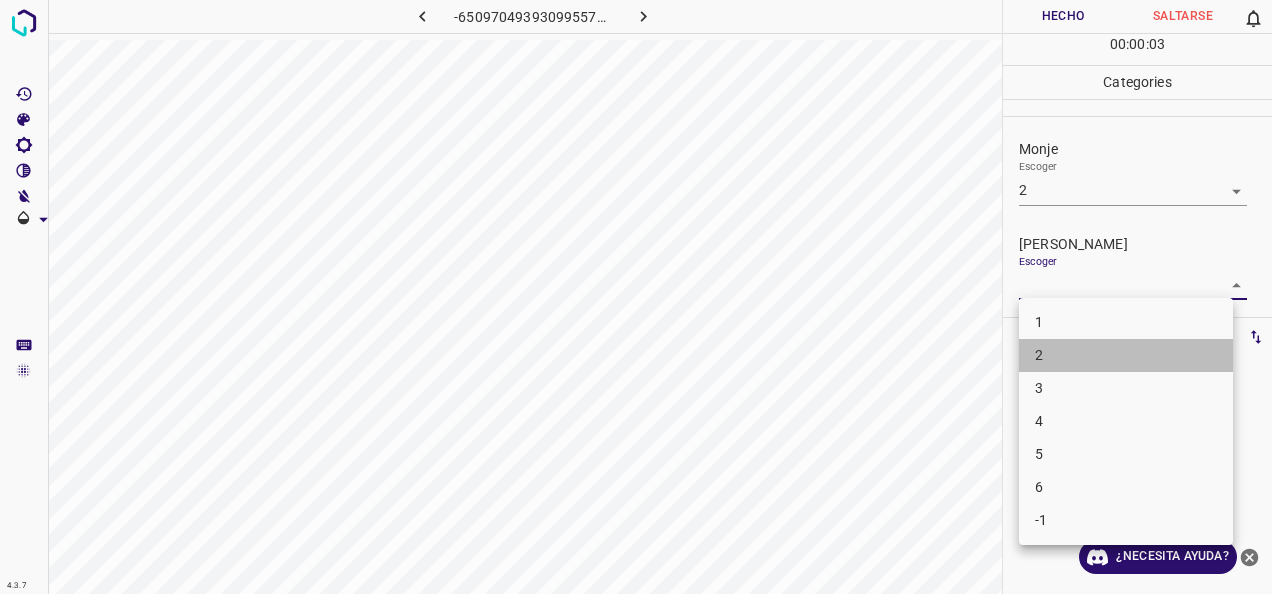 click on "2" at bounding box center (1126, 355) 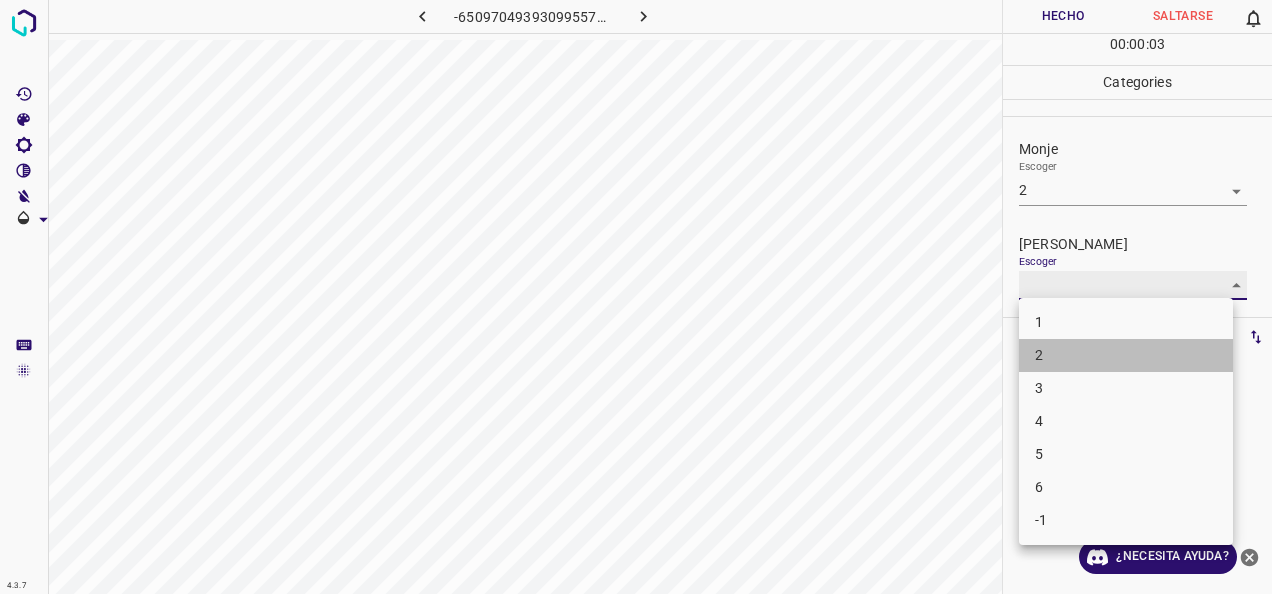 type on "2" 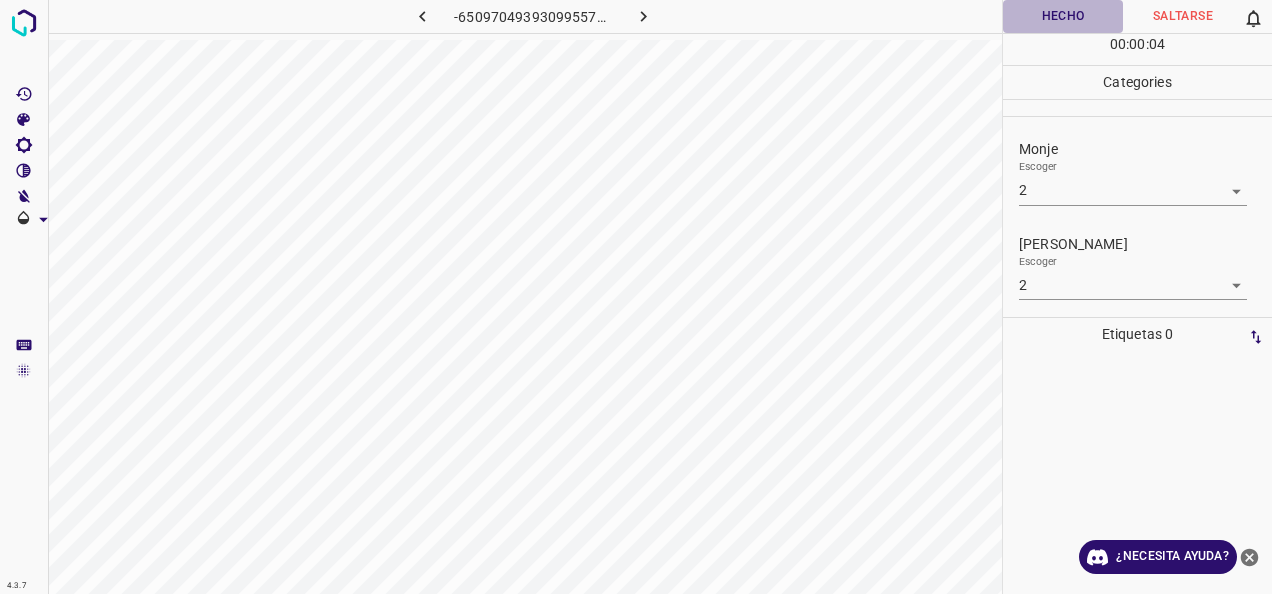 click on "Hecho" at bounding box center (1063, 16) 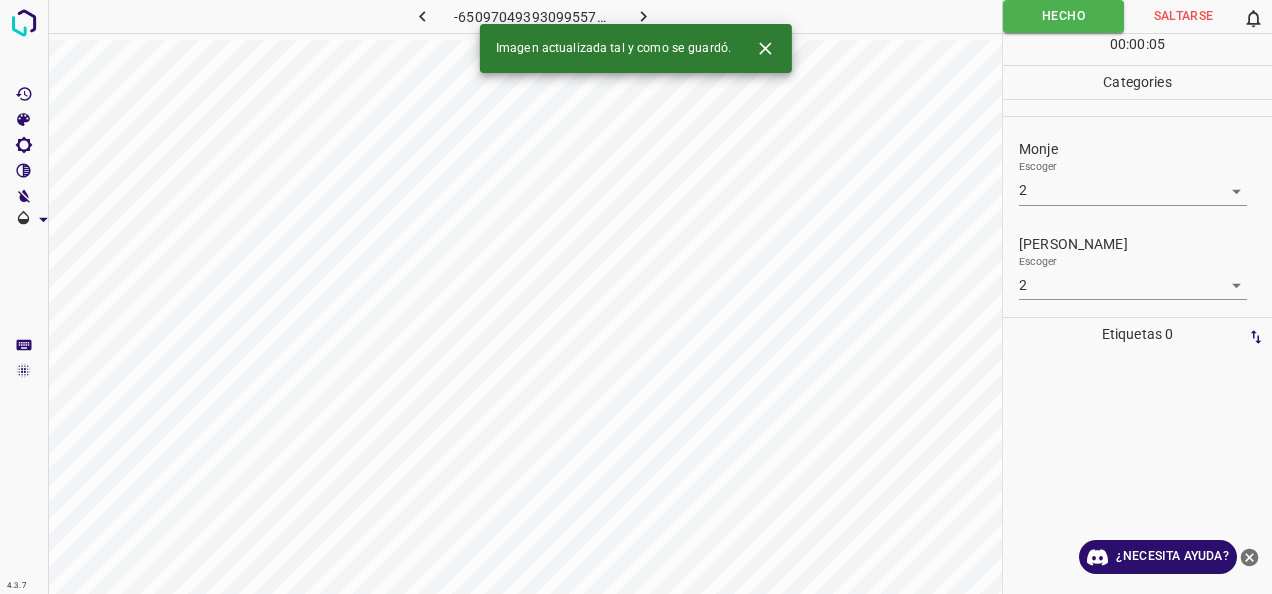 click 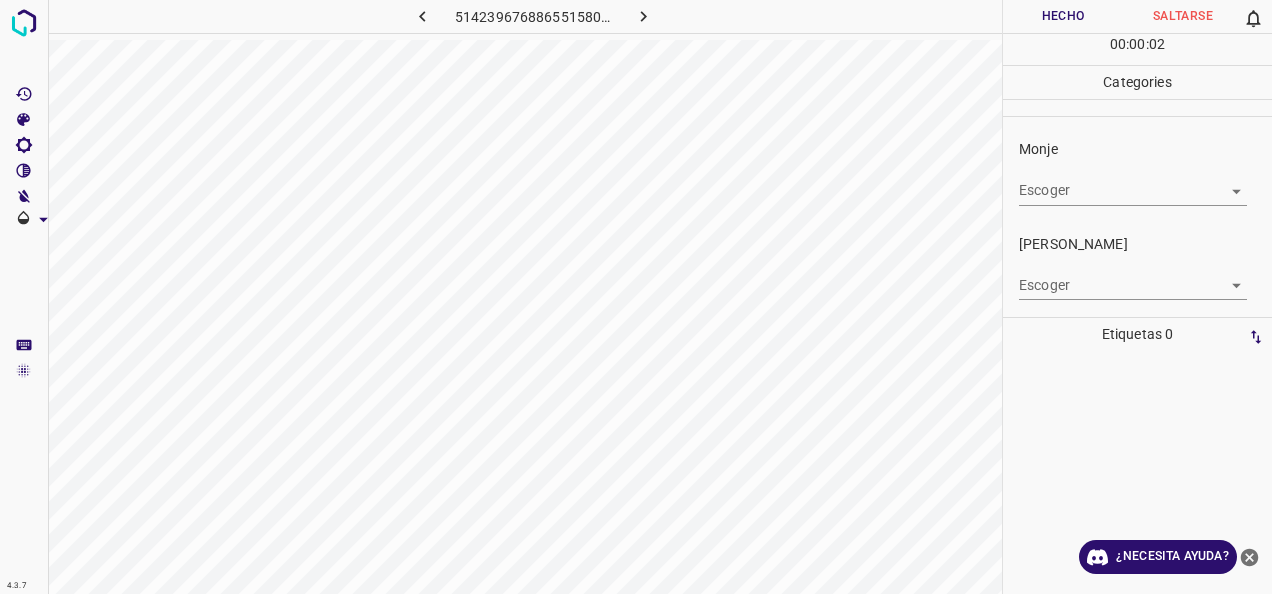 click on "4.3.7 5142396768865515800.png Hecho Saltarse 0 00   : 00   : 02   Categories Monje  Escoger ​  Fitzpatrick   Escoger ​ Etiquetas 0 Categories 1 Monje 2  Fitzpatrick Herramientas Espacio Cambiar entre modos (Dibujar y Editar) Yo Etiquetado automático R Restaurar zoom M Acercar N Alejar Borrar Eliminar etiqueta de selección Filtros Z Restaurar filtros X Filtro de saturación C Filtro de brillo V Filtro de contraste B Filtro de escala de grises General O Descargar ¿Necesita ayuda? -Mensaje de texto -Esconder -Borrar" at bounding box center (636, 297) 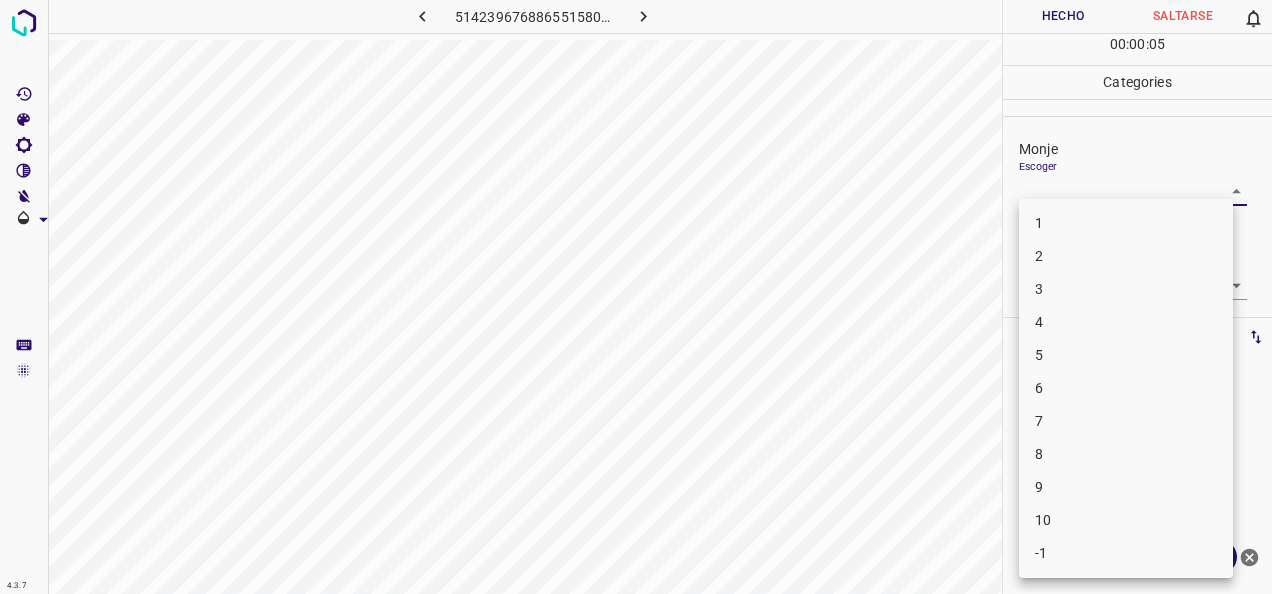 click on "5" at bounding box center (1126, 355) 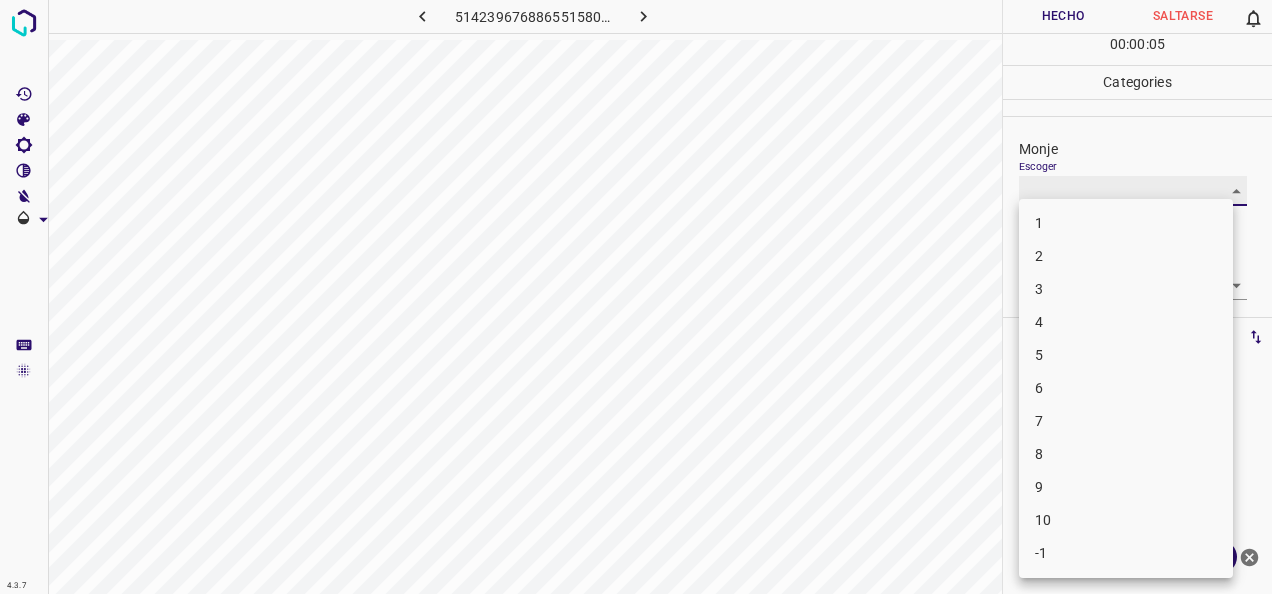 type on "5" 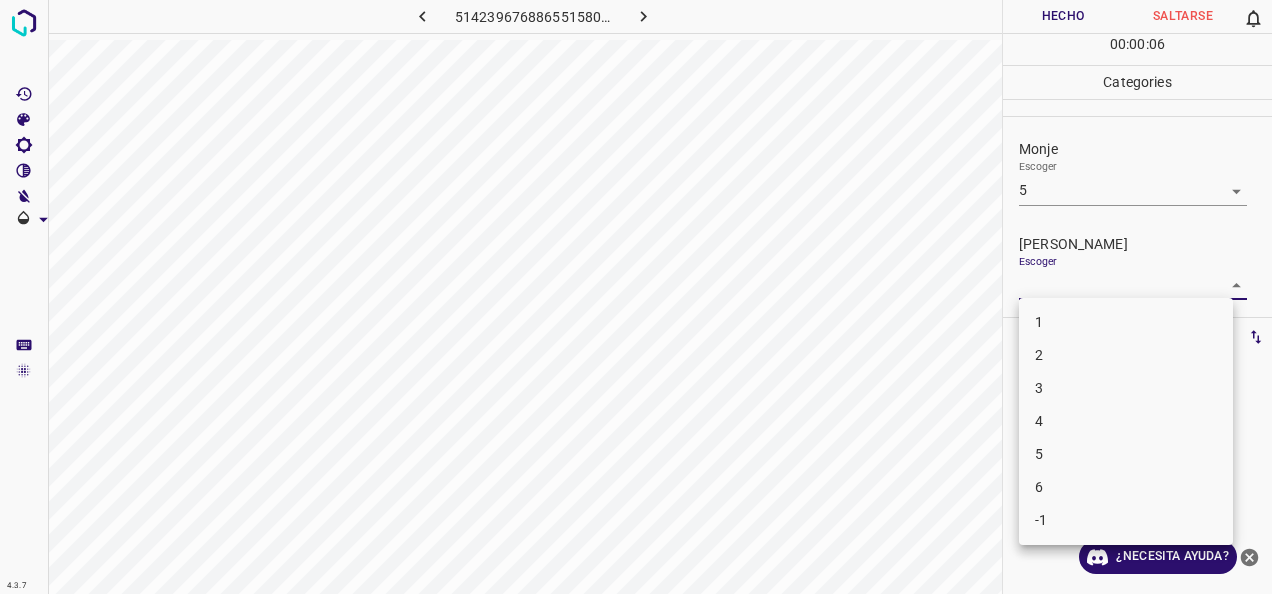 click on "4.3.7 5142396768865515800.png Hecho Saltarse 0 00   : 00   : 06   Categories Monje  Escoger 5 5  Fitzpatrick   Escoger ​ Etiquetas 0 Categories 1 Monje 2  Fitzpatrick Herramientas Espacio Cambiar entre modos (Dibujar y Editar) Yo Etiquetado automático R Restaurar zoom M Acercar N Alejar Borrar Eliminar etiqueta de selección Filtros Z Restaurar filtros X Filtro de saturación C Filtro de brillo V Filtro de contraste B Filtro de escala de grises General O Descargar ¿Necesita ayuda? -Mensaje de texto -Esconder -Borrar 1 2 3 4 5 6 -1" at bounding box center (636, 297) 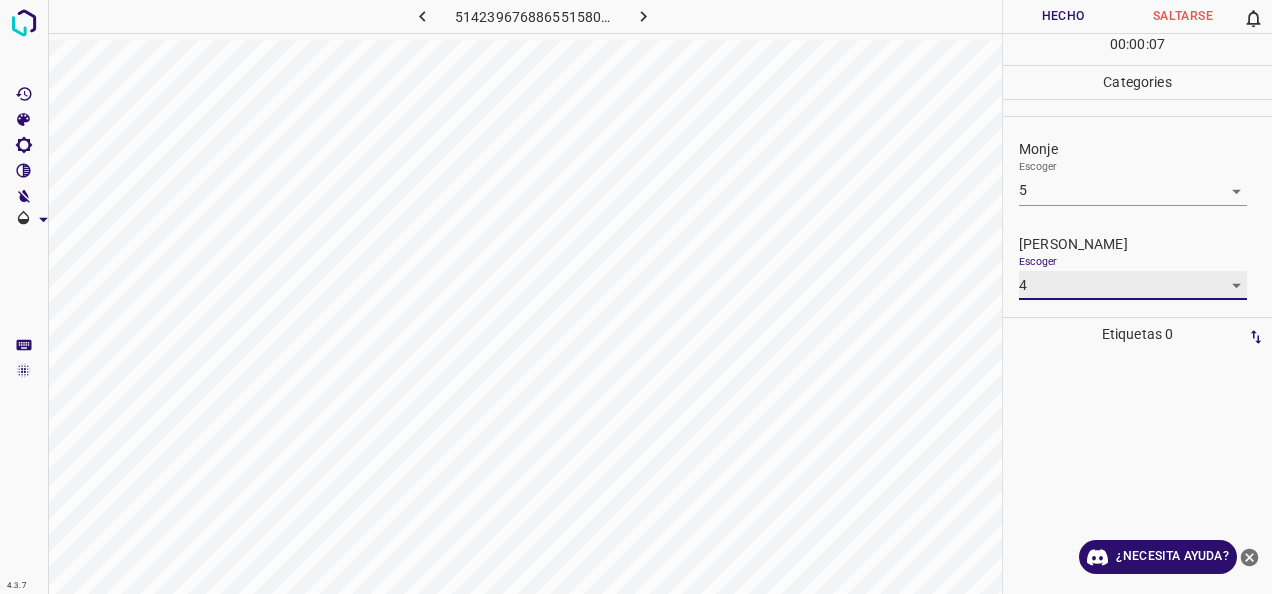 type on "4" 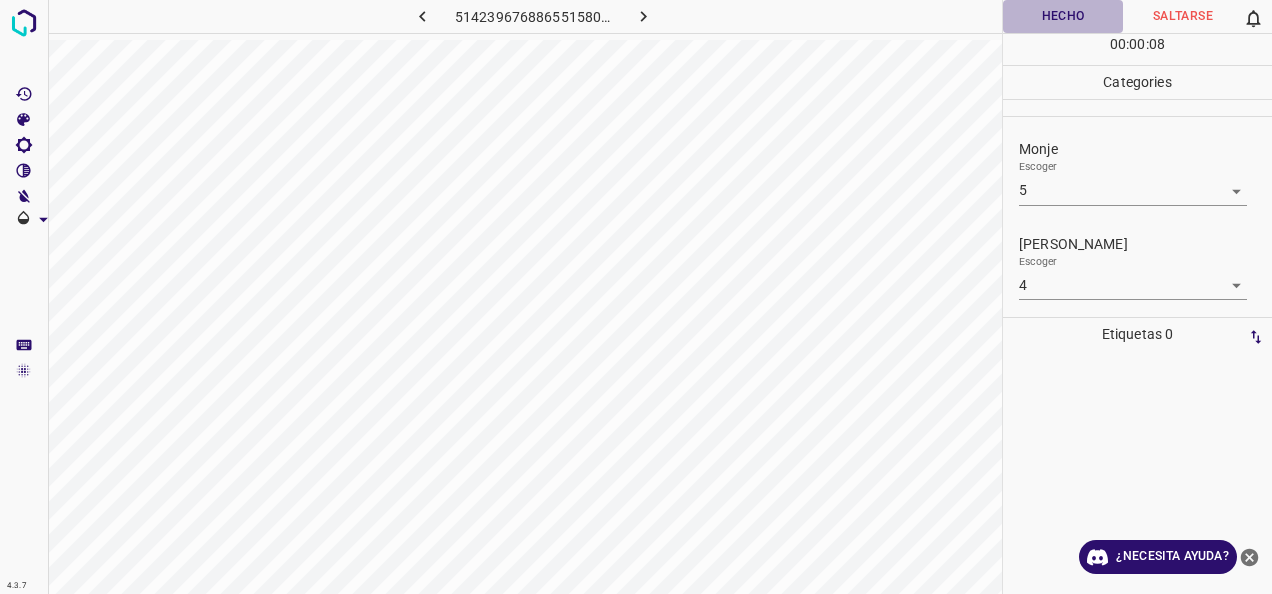 click on "Hecho" at bounding box center (1063, 16) 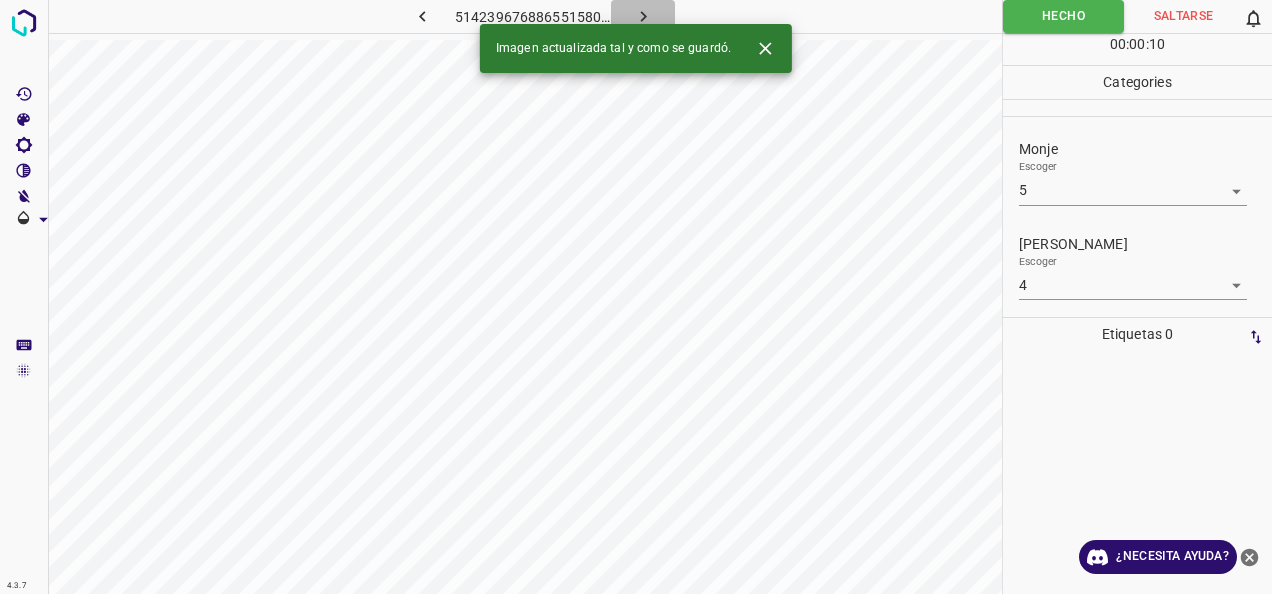 click 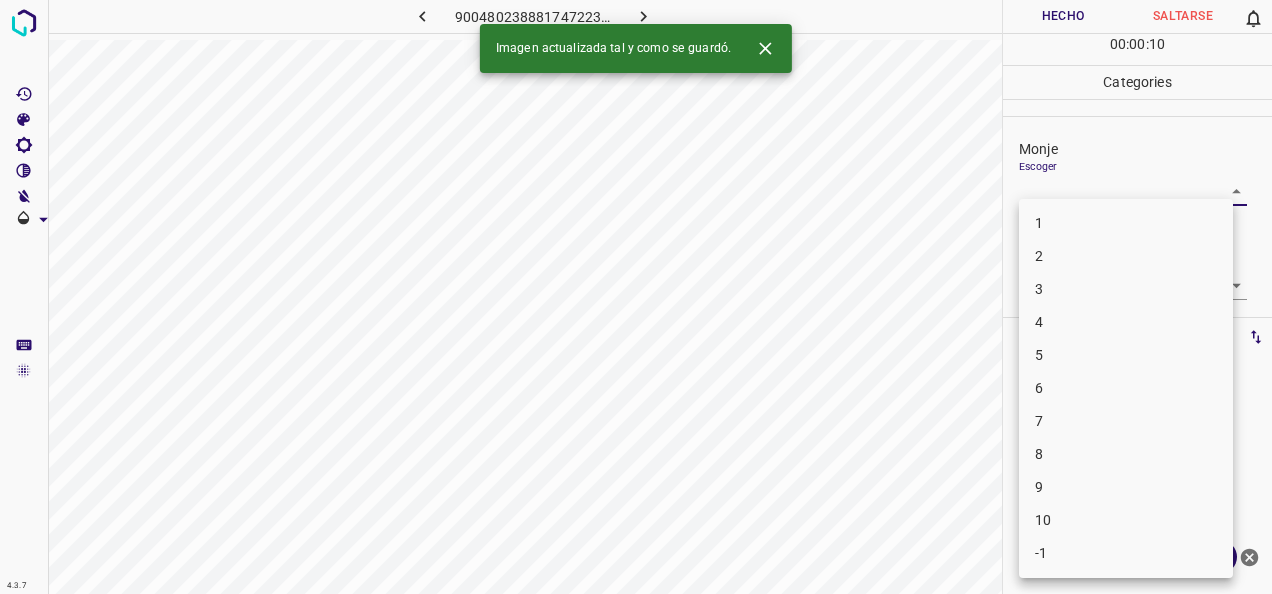 click on "4.3.7 9004802388817472235.png Hecho Saltarse 0 00   : 00   : 10   Categories Monje  Escoger ​  Fitzpatrick   Escoger ​ Etiquetas 0 Categories 1 Monje 2  Fitzpatrick Herramientas Espacio Cambiar entre modos (Dibujar y Editar) Yo Etiquetado automático R Restaurar zoom M Acercar N Alejar Borrar Eliminar etiqueta de selección Filtros Z Restaurar filtros X Filtro de saturación C Filtro de brillo V Filtro de contraste B Filtro de escala de grises General O Descargar Imagen actualizada tal y como se guardó. ¿Necesita ayuda? -Mensaje de texto -Esconder -Borrar 1 2 3 4 5 6 7 8 9 10 -1" at bounding box center (636, 297) 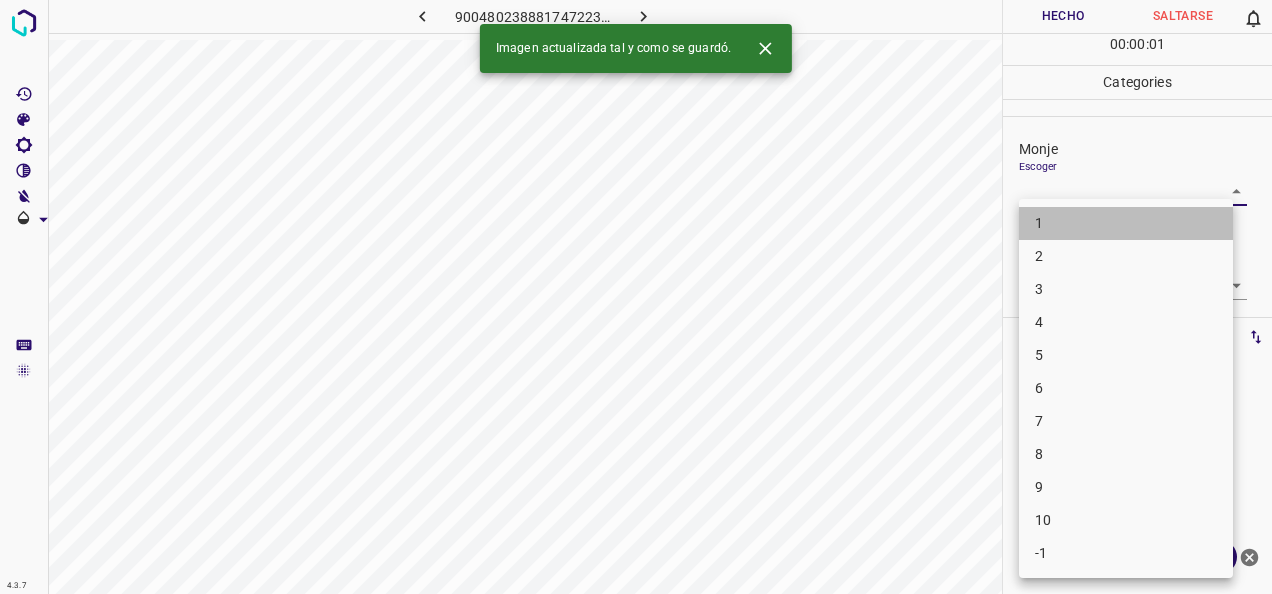 click on "1" at bounding box center (1126, 223) 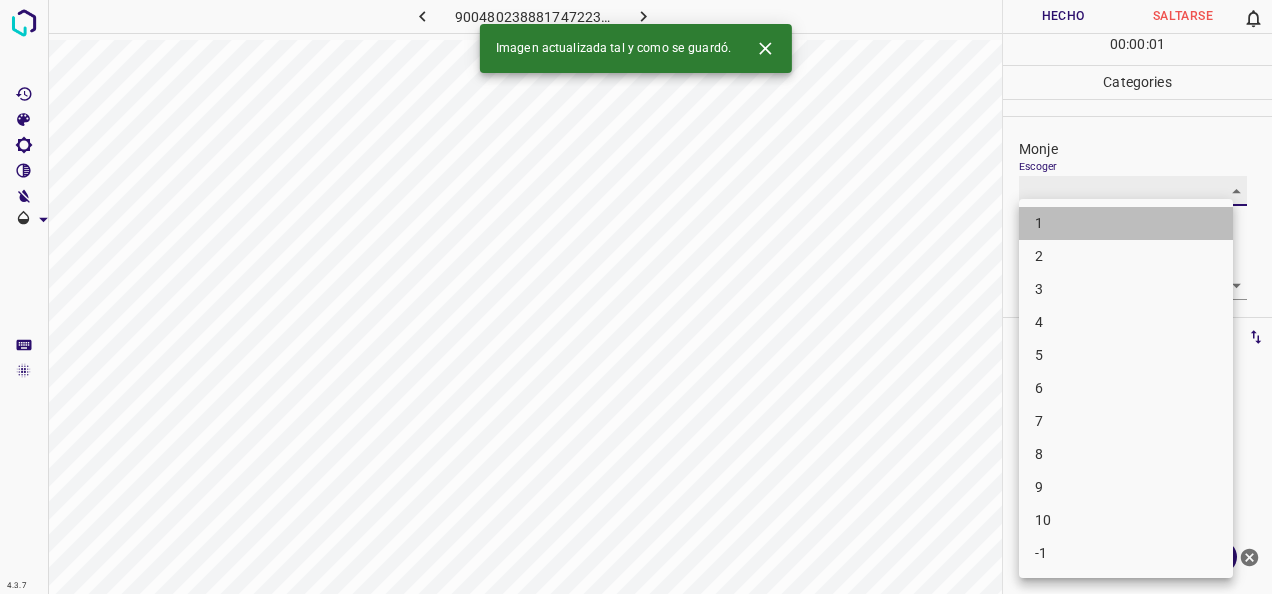 type on "1" 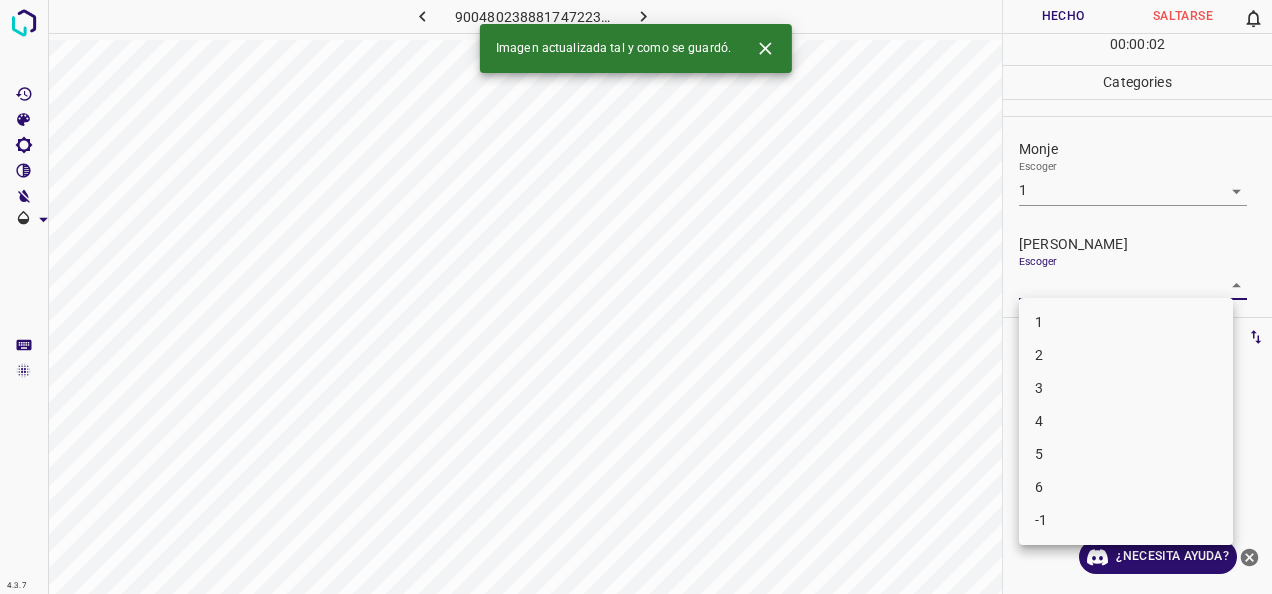 click on "4.3.7 9004802388817472235.png Hecho Saltarse 0 00   : 00   : 02   Categories Monje  Escoger 1 1  Fitzpatrick   Escoger ​ Etiquetas 0 Categories 1 Monje 2  Fitzpatrick Herramientas Espacio Cambiar entre modos (Dibujar y Editar) Yo Etiquetado automático R Restaurar zoom M Acercar N Alejar Borrar Eliminar etiqueta de selección Filtros Z Restaurar filtros X Filtro de saturación C Filtro de brillo V Filtro de contraste B Filtro de escala de grises General O Descargar Imagen actualizada tal y como se guardó. ¿Necesita ayuda? -Mensaje de texto -Esconder -Borrar 1 2 3 4 5 6 -1" at bounding box center (636, 297) 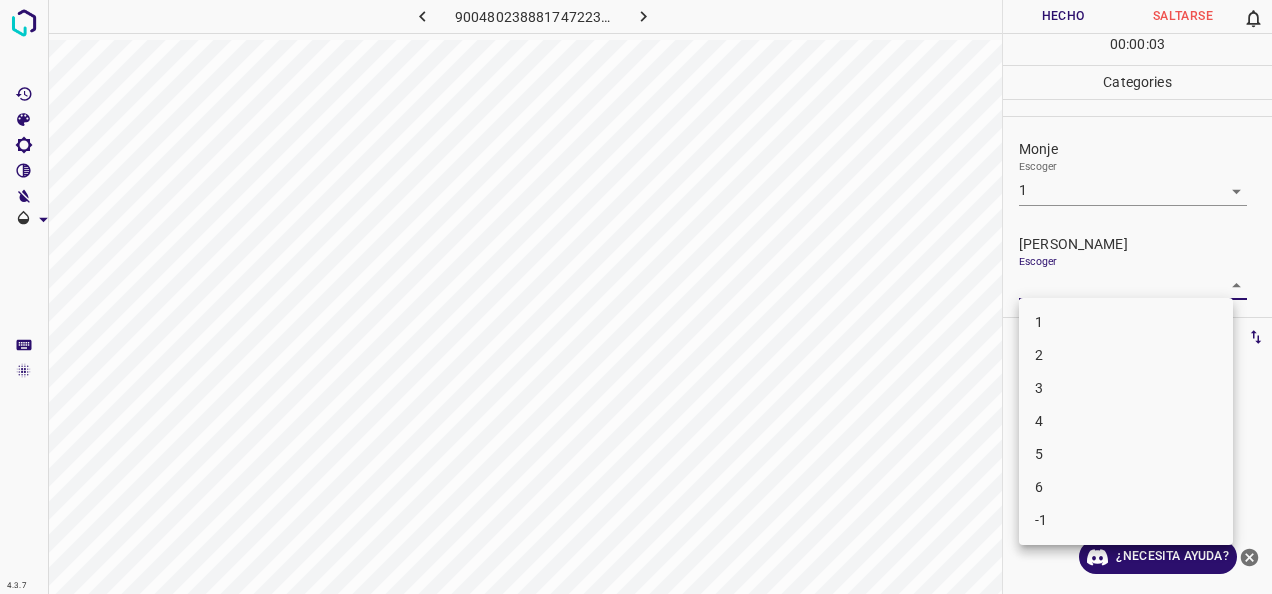 click on "1" at bounding box center [1126, 322] 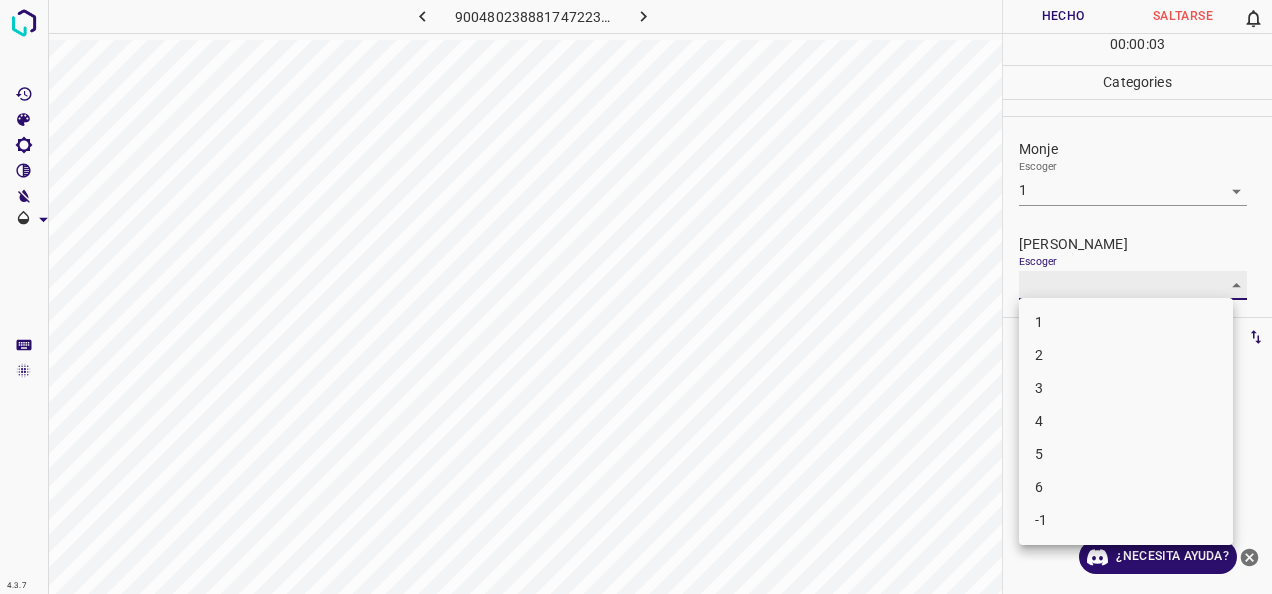 type on "1" 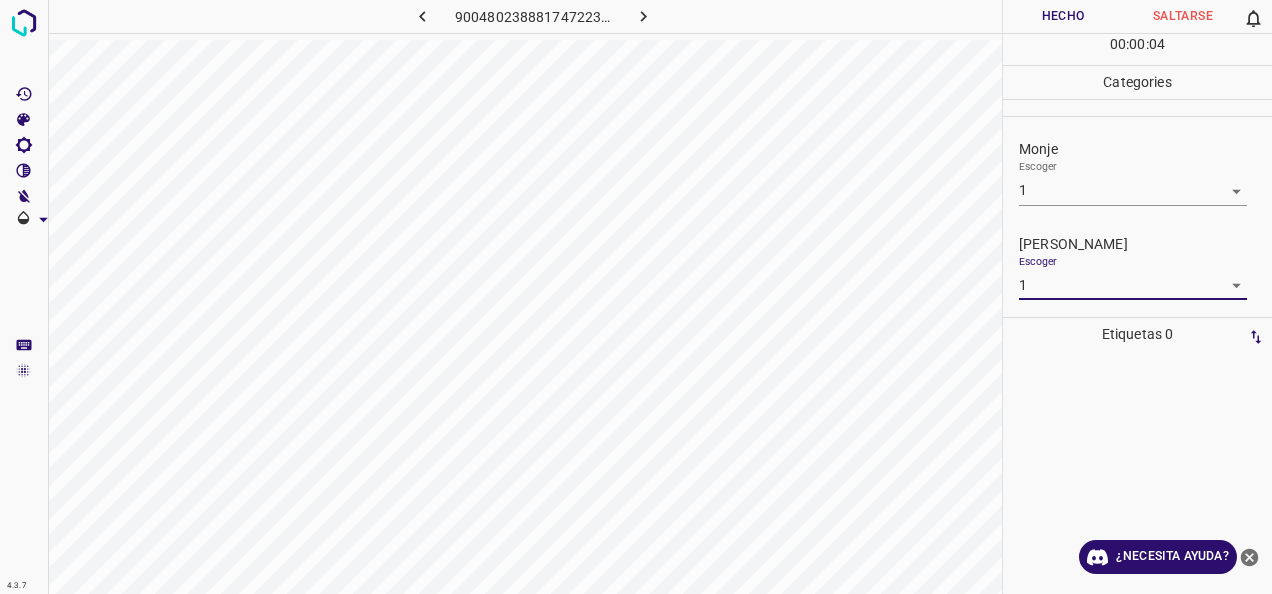 click on "Hecho" at bounding box center [1063, 16] 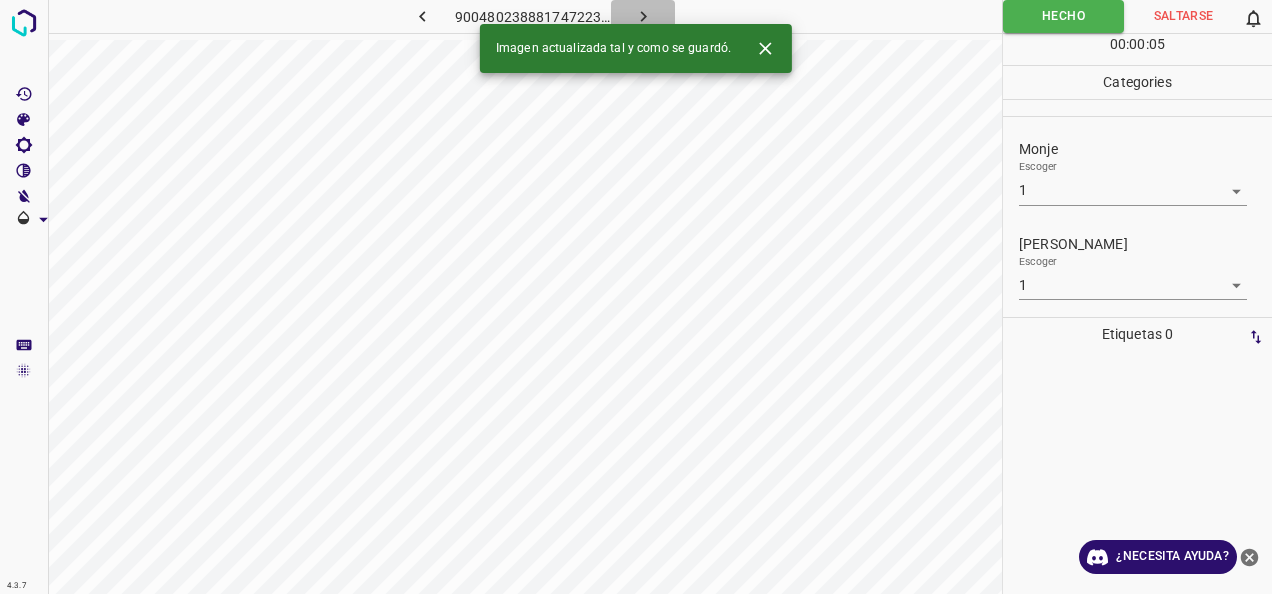 click 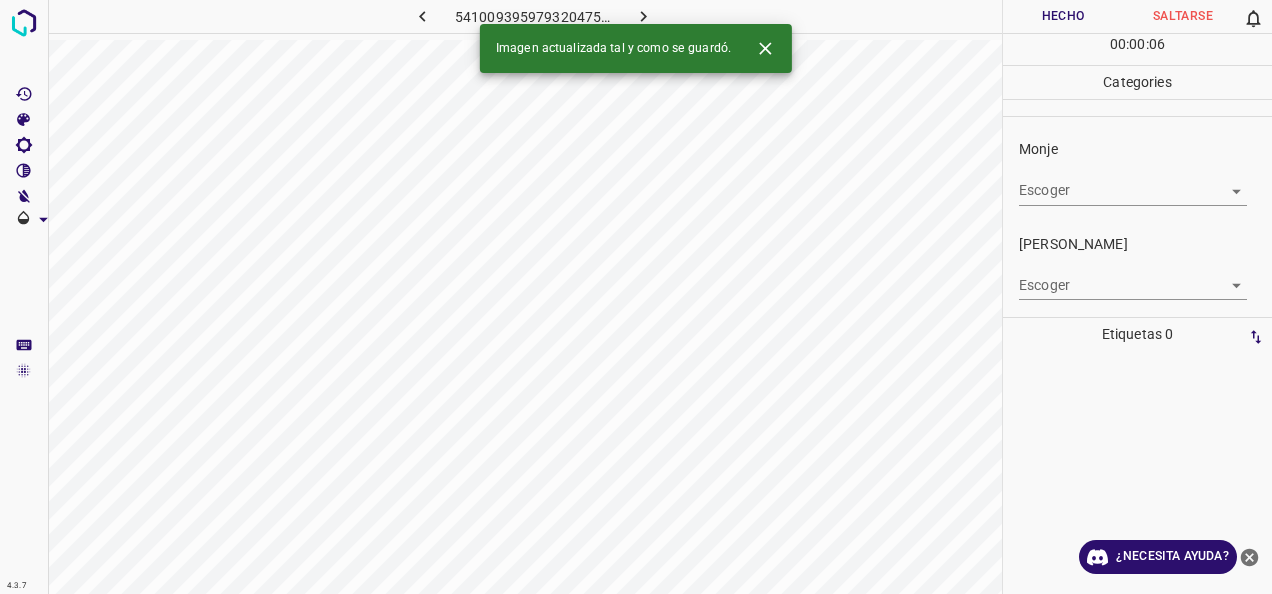 click on "4.3.7 5410093959793204756.png Hecho Saltarse 0 00   : 00   : 06   Categories Monje  Escoger ​  Fitzpatrick   Escoger ​ Etiquetas 0 Categories 1 Monje 2  Fitzpatrick Herramientas Espacio Cambiar entre modos (Dibujar y Editar) Yo Etiquetado automático R Restaurar zoom M Acercar N Alejar Borrar Eliminar etiqueta de selección Filtros Z Restaurar filtros X Filtro de saturación C Filtro de brillo V Filtro de contraste B Filtro de escala de grises General O Descargar Imagen actualizada tal y como se guardó. ¿Necesita ayuda? -Mensaje de texto -Esconder -Borrar" at bounding box center (636, 297) 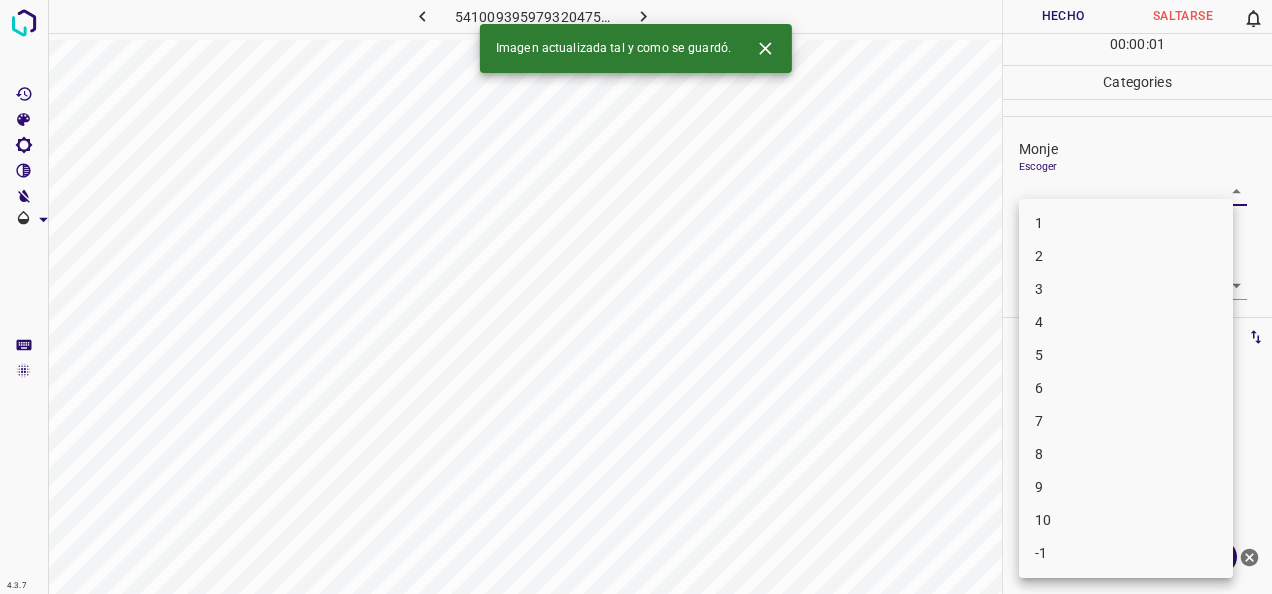 click on "4" at bounding box center (1126, 322) 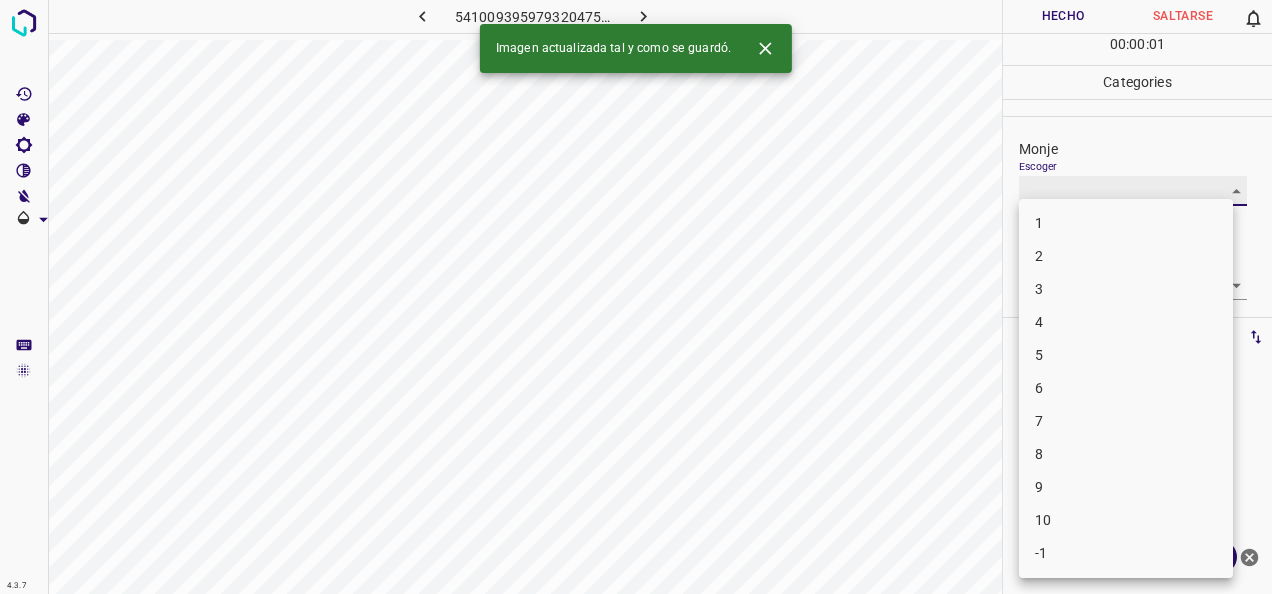 type on "4" 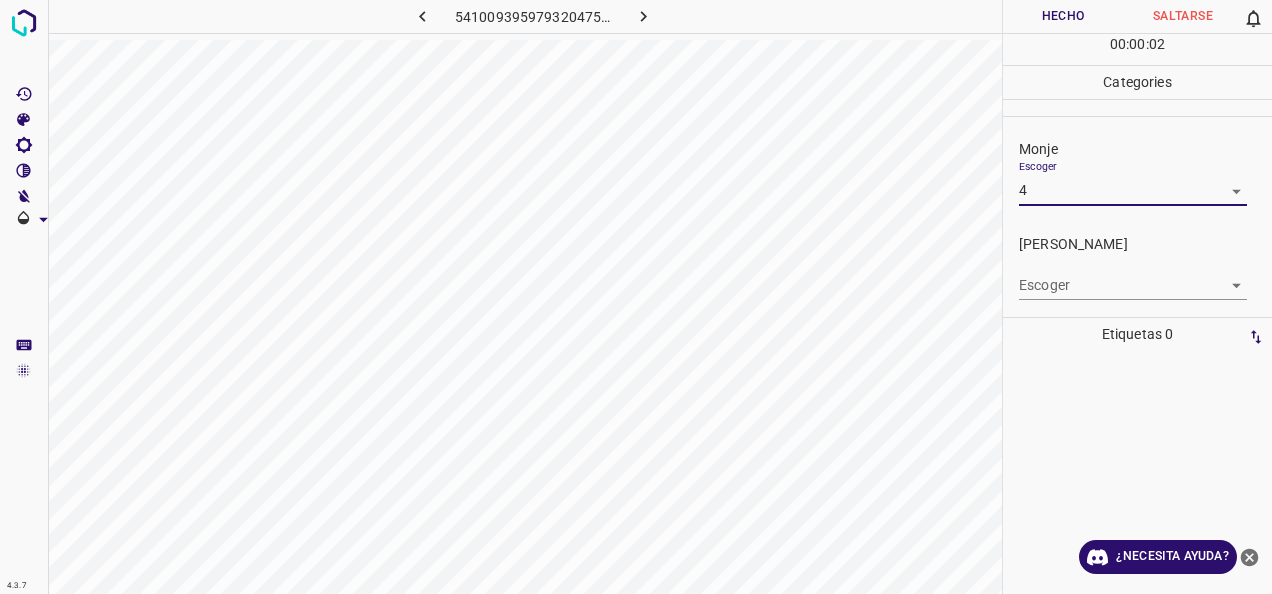 click on "4.3.7 5410093959793204756.png Hecho Saltarse 0 00   : 00   : 02   Categories Monje  Escoger 4 4  Fitzpatrick   Escoger ​ Etiquetas 0 Categories 1 Monje 2  Fitzpatrick Herramientas Espacio Cambiar entre modos (Dibujar y Editar) Yo Etiquetado automático R Restaurar zoom M Acercar N Alejar Borrar Eliminar etiqueta de selección Filtros Z Restaurar filtros X Filtro de saturación C Filtro de brillo V Filtro de contraste B Filtro de escala de grises General O Descargar ¿Necesita ayuda? -Mensaje de texto -Esconder -Borrar" at bounding box center [636, 297] 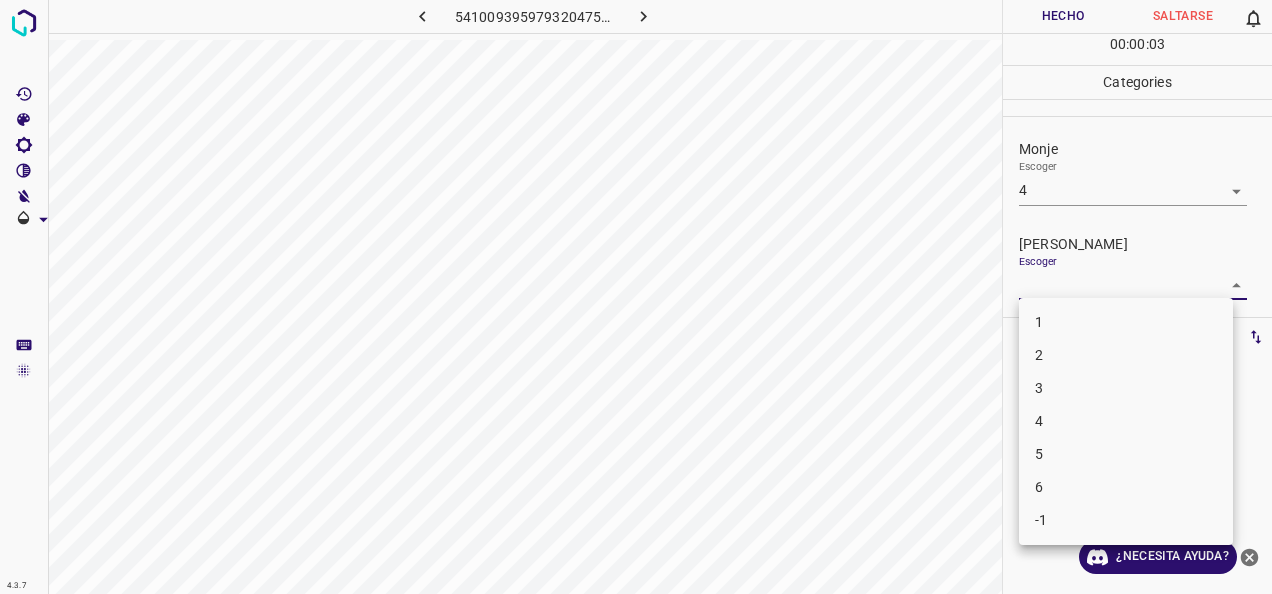 click on "3" at bounding box center (1126, 388) 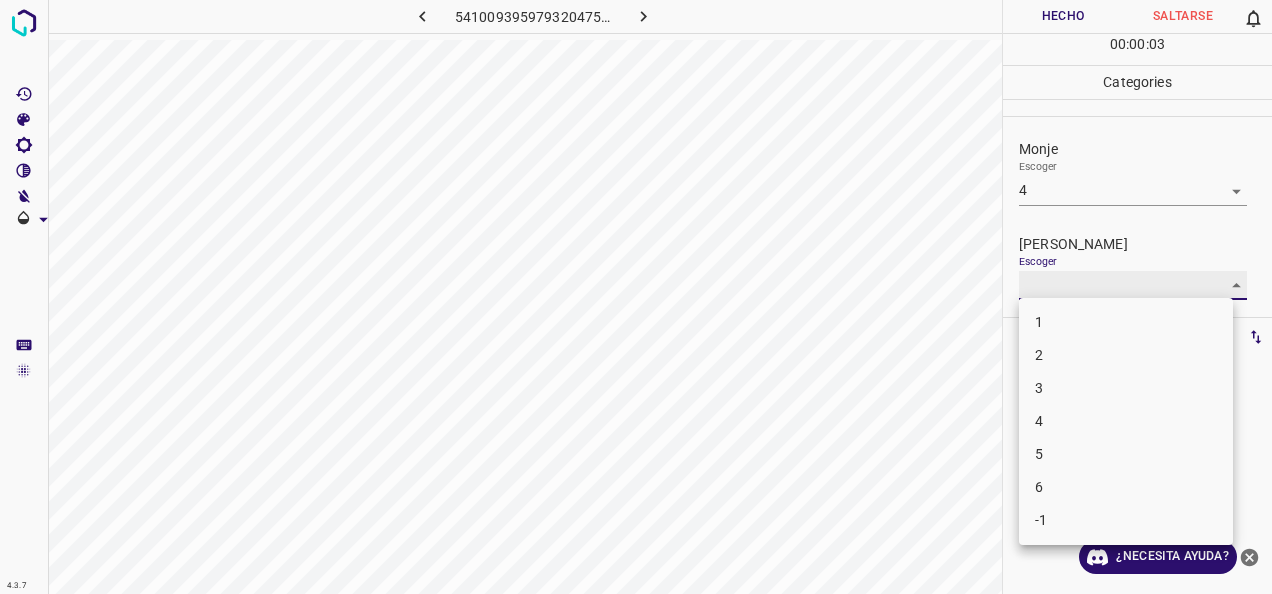 type on "3" 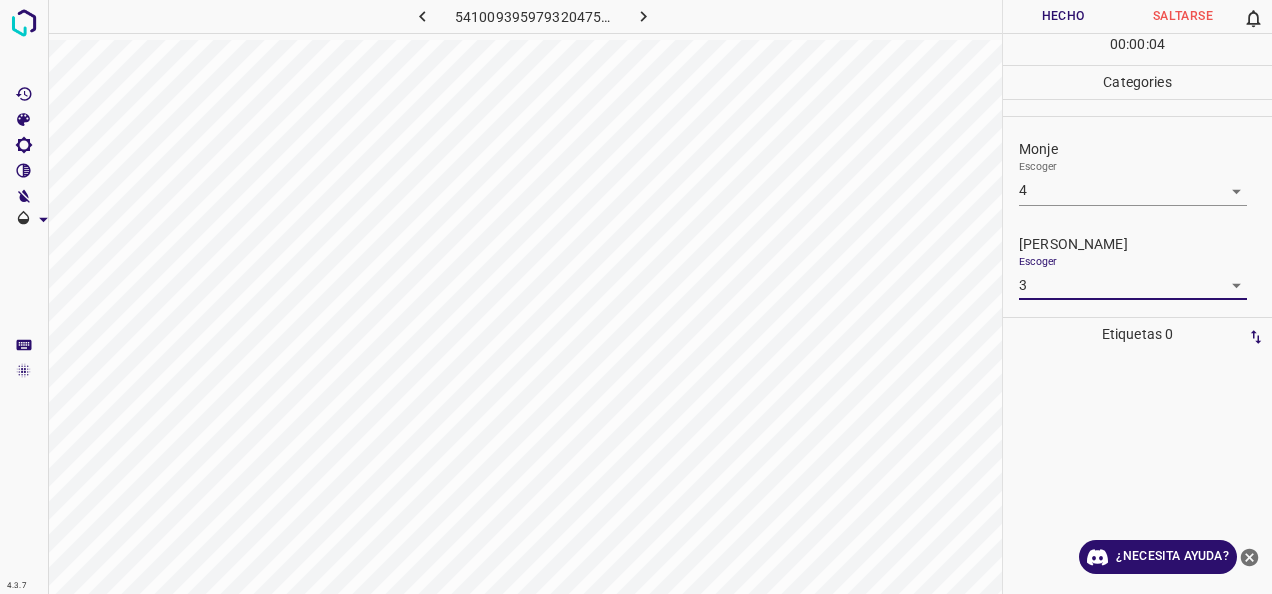 click on "Hecho" at bounding box center [1063, 16] 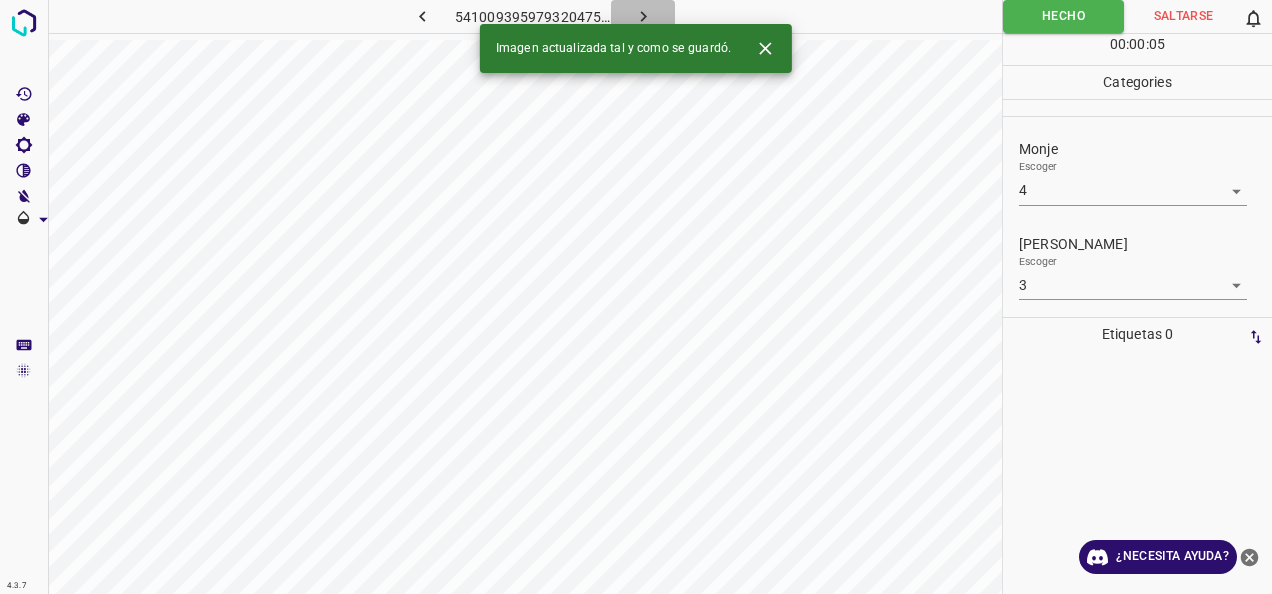 click 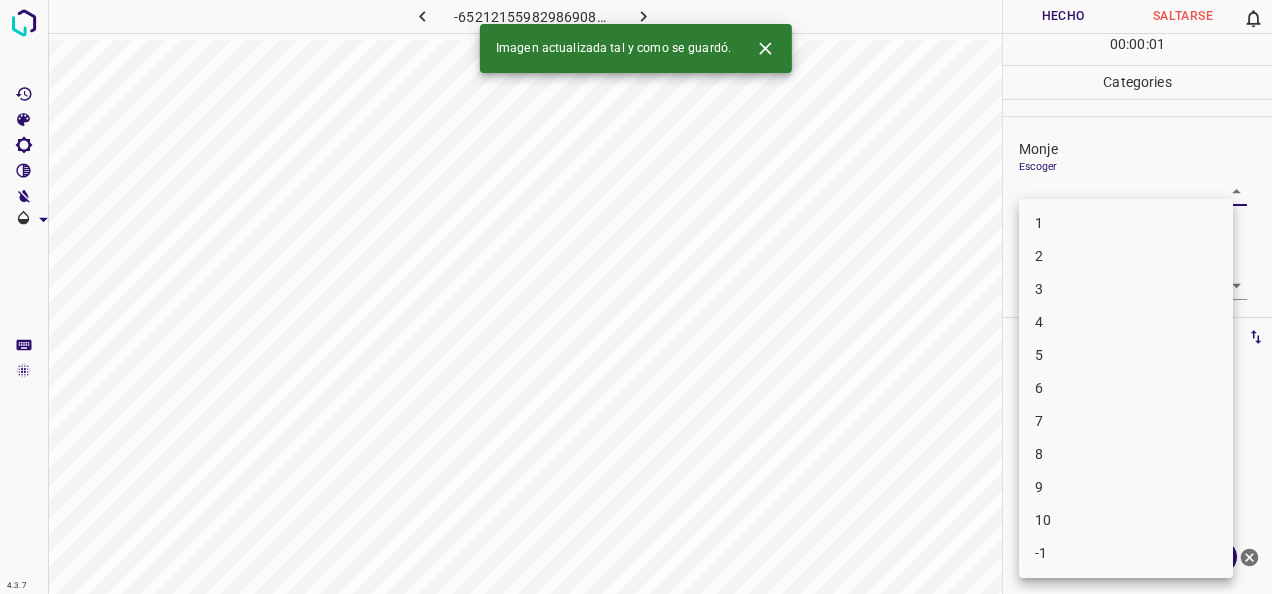 click on "4.3.7 -6521215598298690840.png Hecho Saltarse 0 00   : 00   : 01   Categories Monje  Escoger ​  Fitzpatrick   Escoger ​ Etiquetas 0 Categories 1 Monje 2  Fitzpatrick Herramientas Espacio Cambiar entre modos (Dibujar y Editar) Yo Etiquetado automático R Restaurar zoom M Acercar N Alejar Borrar Eliminar etiqueta de selección Filtros Z Restaurar filtros X Filtro de saturación C Filtro de brillo V Filtro de contraste B Filtro de escala de grises General O Descargar Imagen actualizada tal y como se guardó. ¿Necesita ayuda? -Mensaje de texto -Esconder -Borrar 1 2 3 4 5 6 7 8 9 10 -1" at bounding box center (636, 297) 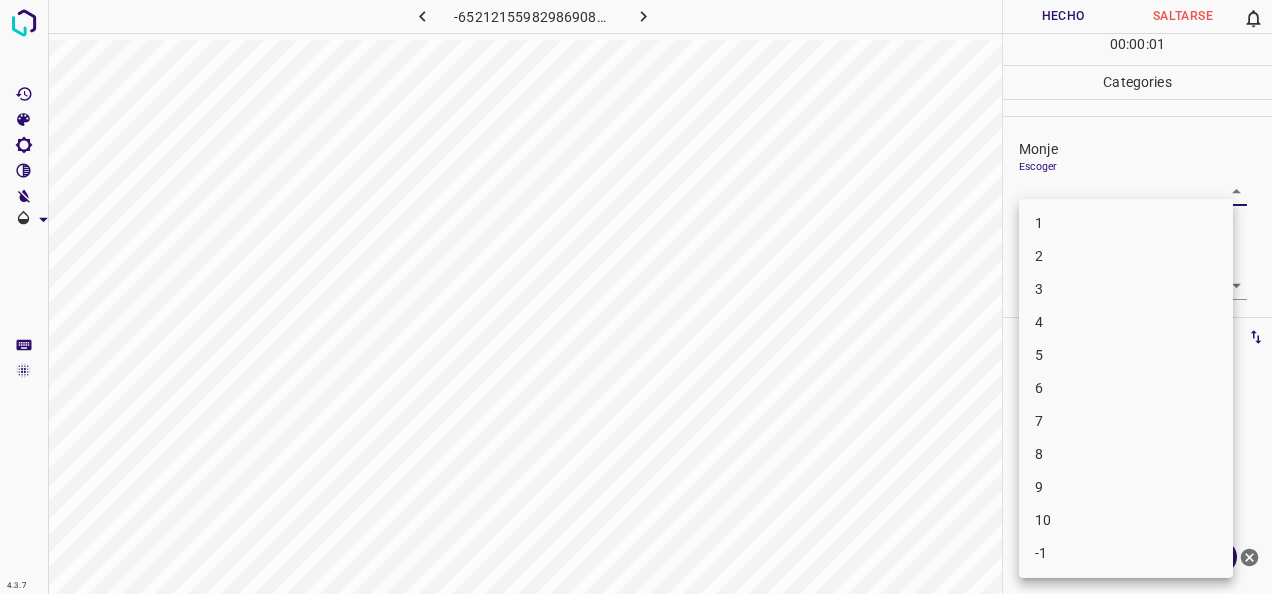 click on "1" at bounding box center [1126, 223] 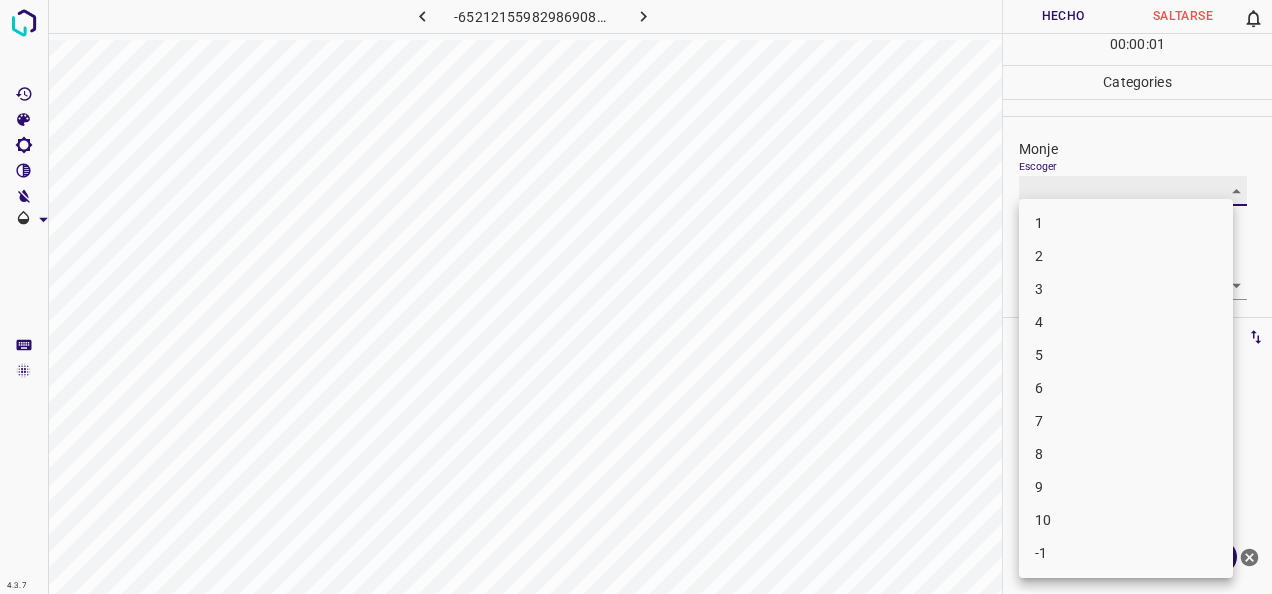 type on "1" 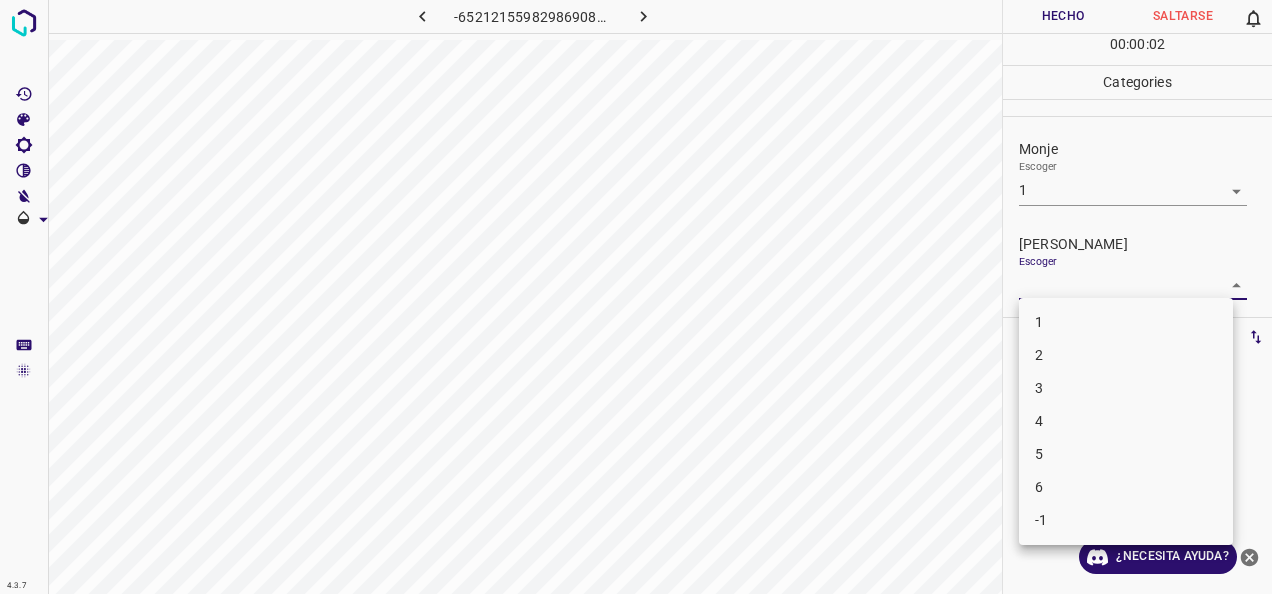 click on "4.3.7 -6521215598298690840.png Hecho Saltarse 0 00   : 00   : 02   Categories Monje  Escoger 1 1  Fitzpatrick   Escoger ​ Etiquetas 0 Categories 1 Monje 2  Fitzpatrick Herramientas Espacio Cambiar entre modos (Dibujar y Editar) Yo Etiquetado automático R Restaurar zoom M Acercar N Alejar Borrar Eliminar etiqueta de selección Filtros Z Restaurar filtros X Filtro de saturación C Filtro de brillo V Filtro de contraste B Filtro de escala de grises General O Descargar ¿Necesita ayuda? -Mensaje de texto -Esconder -Borrar 1 2 3 4 5 6 -1" at bounding box center [636, 297] 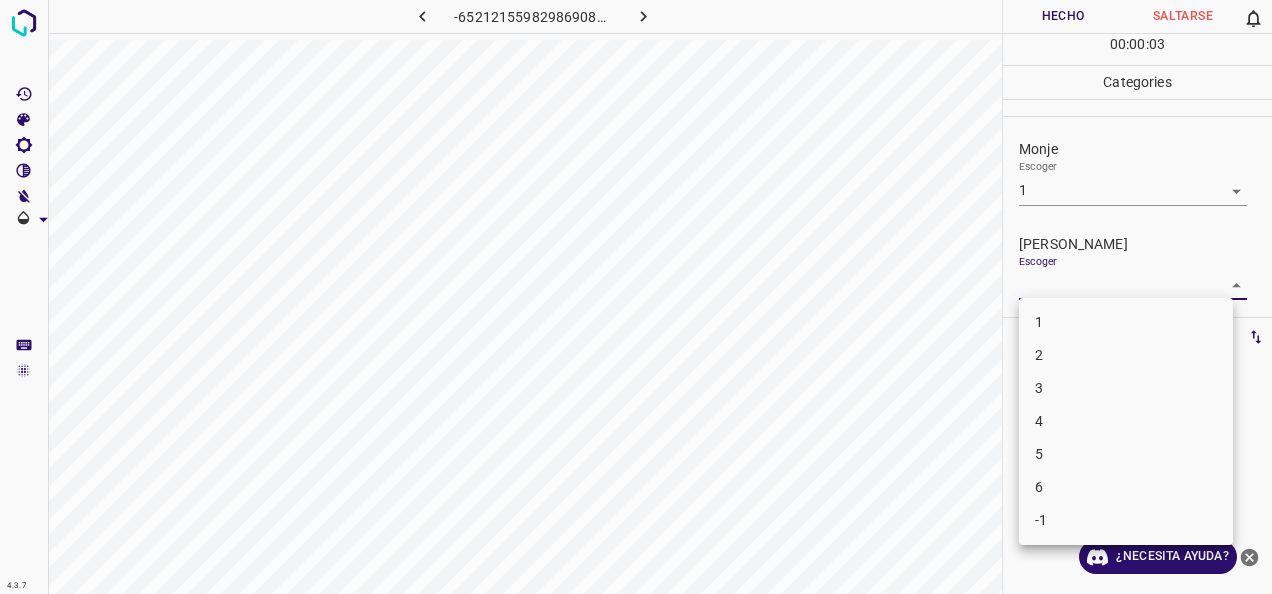 click on "1" at bounding box center [1126, 322] 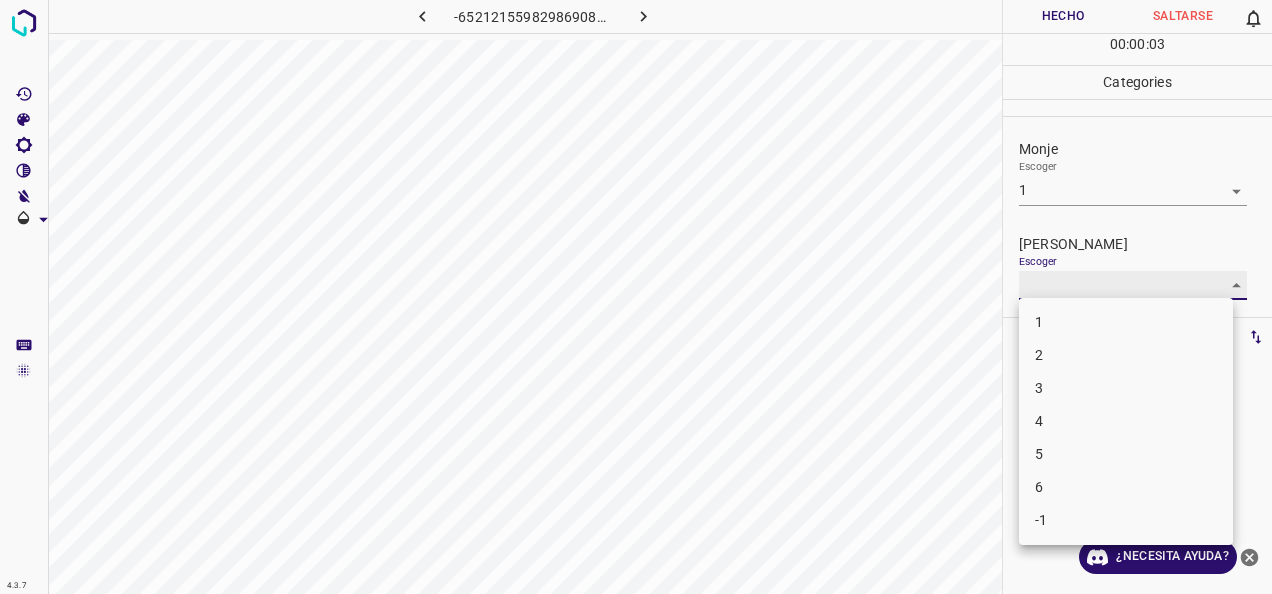type on "1" 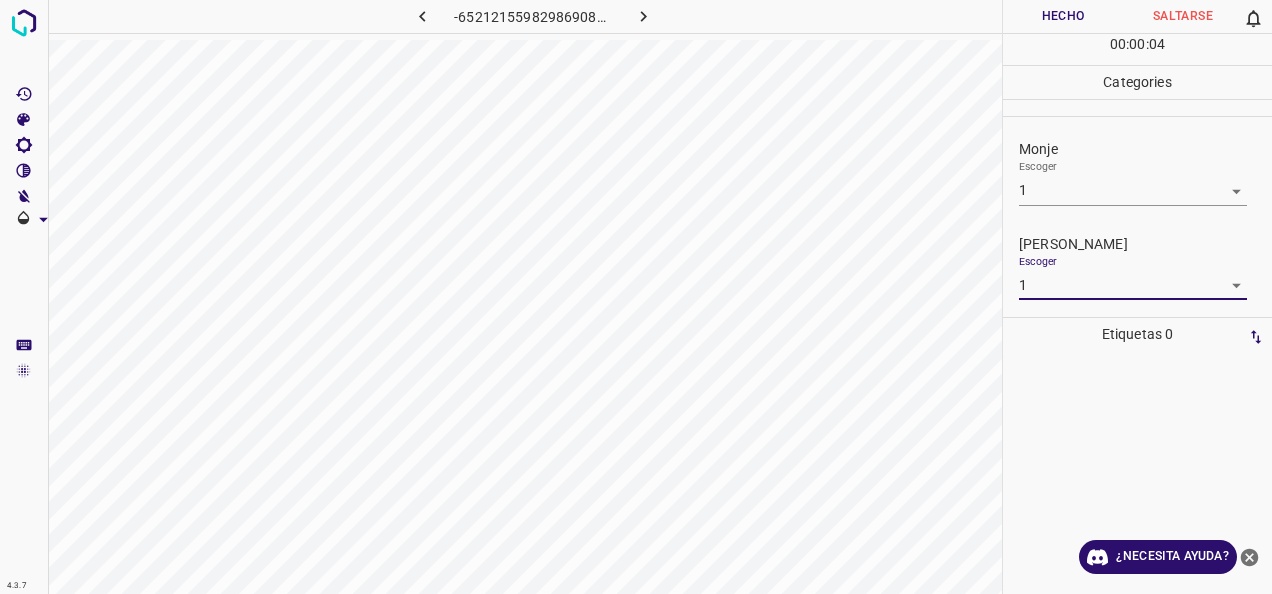 click on "Hecho" at bounding box center [1063, 16] 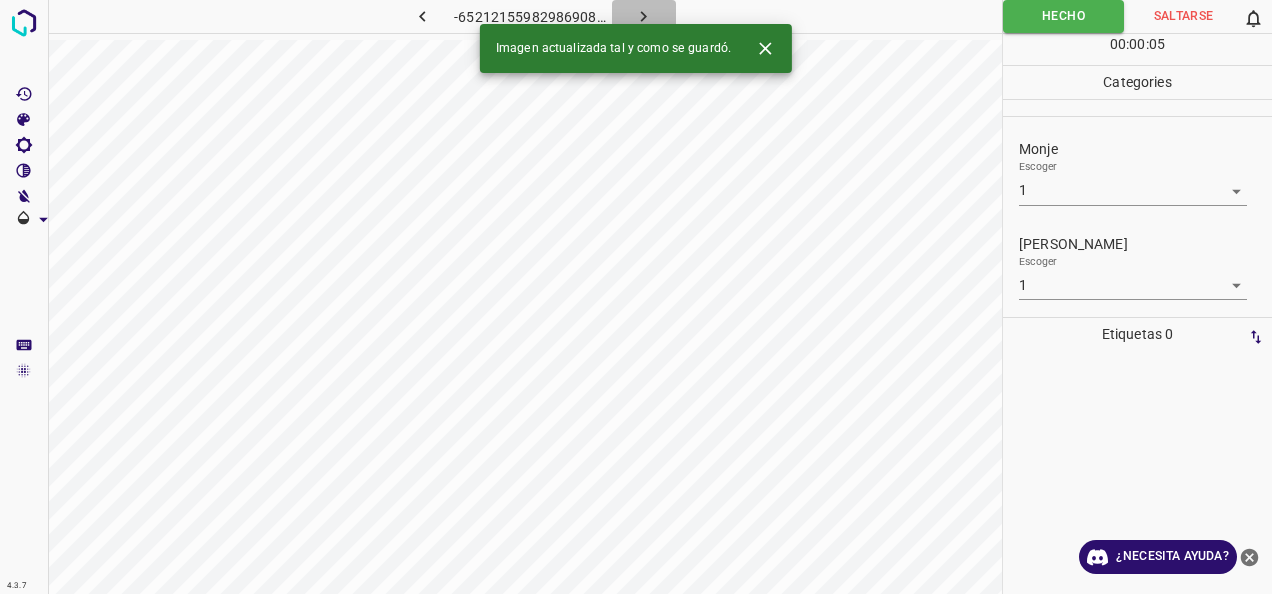 click 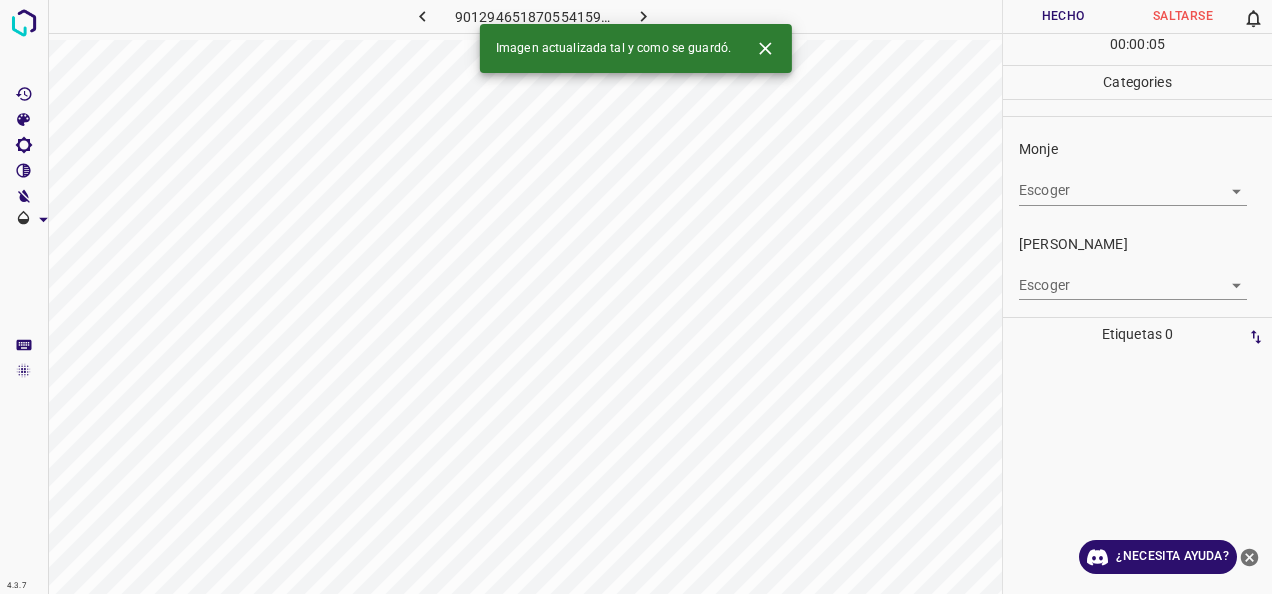 click on "4.3.7 901294651870554159.png Hecho Saltarse 0 00   : 00   : 05   Categories Monje  Escoger ​  Fitzpatrick   Escoger ​ Etiquetas 0 Categories 1 Monje 2  Fitzpatrick Herramientas Espacio Cambiar entre modos (Dibujar y Editar) Yo Etiquetado automático R Restaurar zoom M Acercar N Alejar Borrar Eliminar etiqueta de selección Filtros Z Restaurar filtros X Filtro de saturación C Filtro de brillo V Filtro de contraste B Filtro de escala de grises General O Descargar Imagen actualizada tal y como se guardó. ¿Necesita ayuda? -Mensaje de texto -Esconder -Borrar" at bounding box center (636, 297) 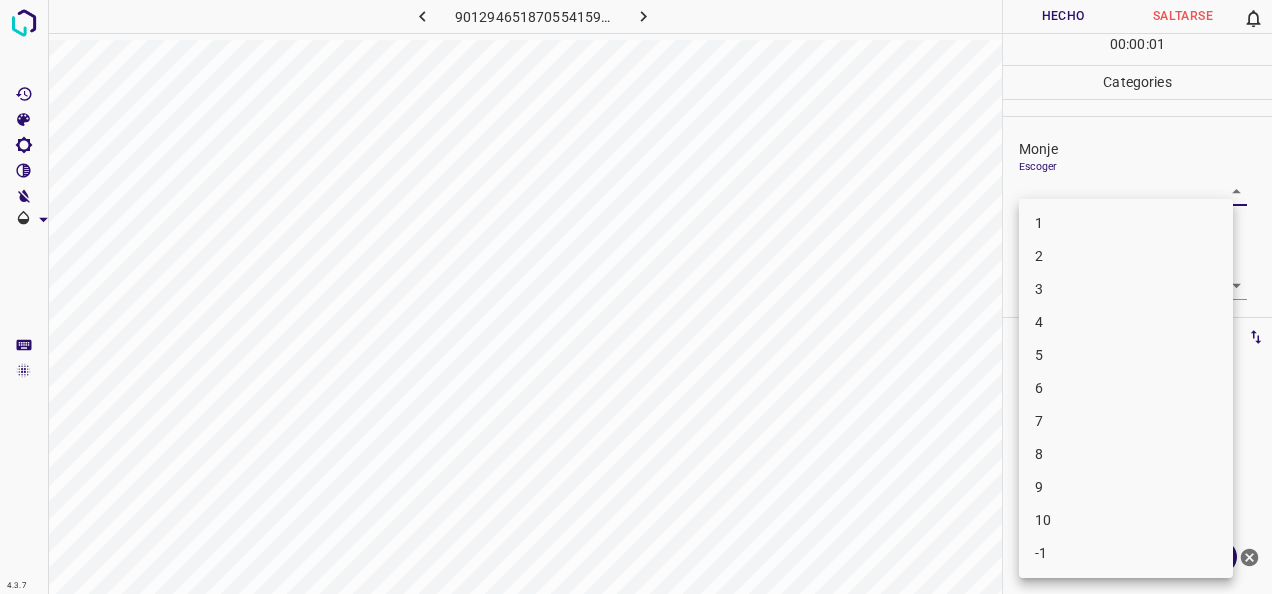 click on "1" at bounding box center (1126, 223) 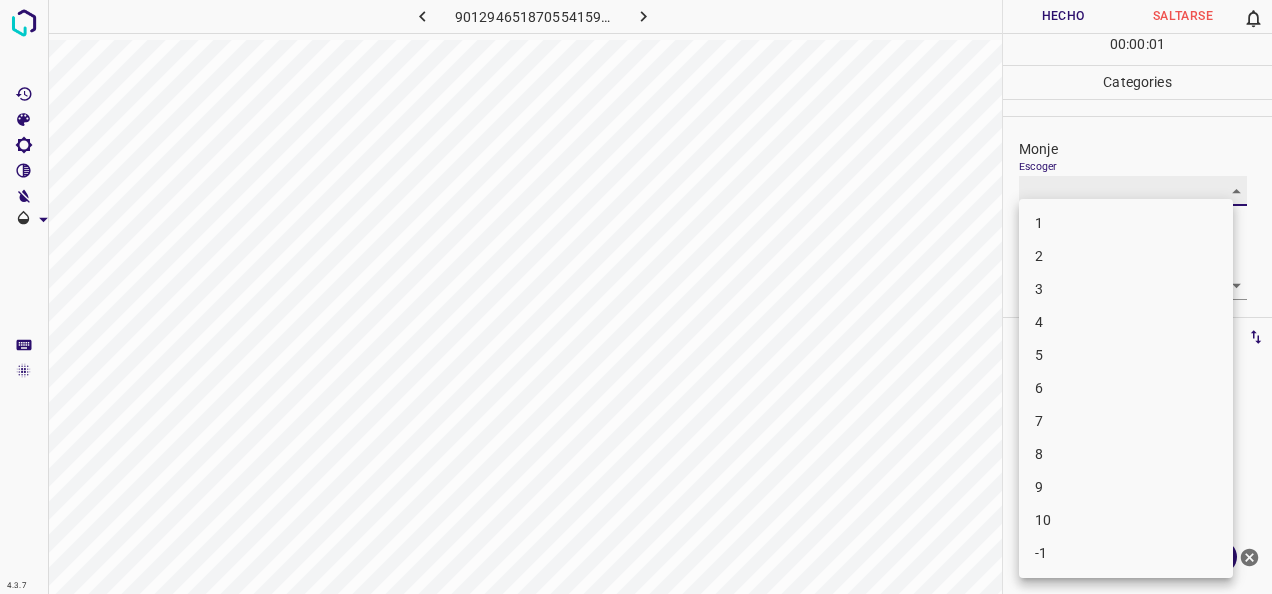 type on "1" 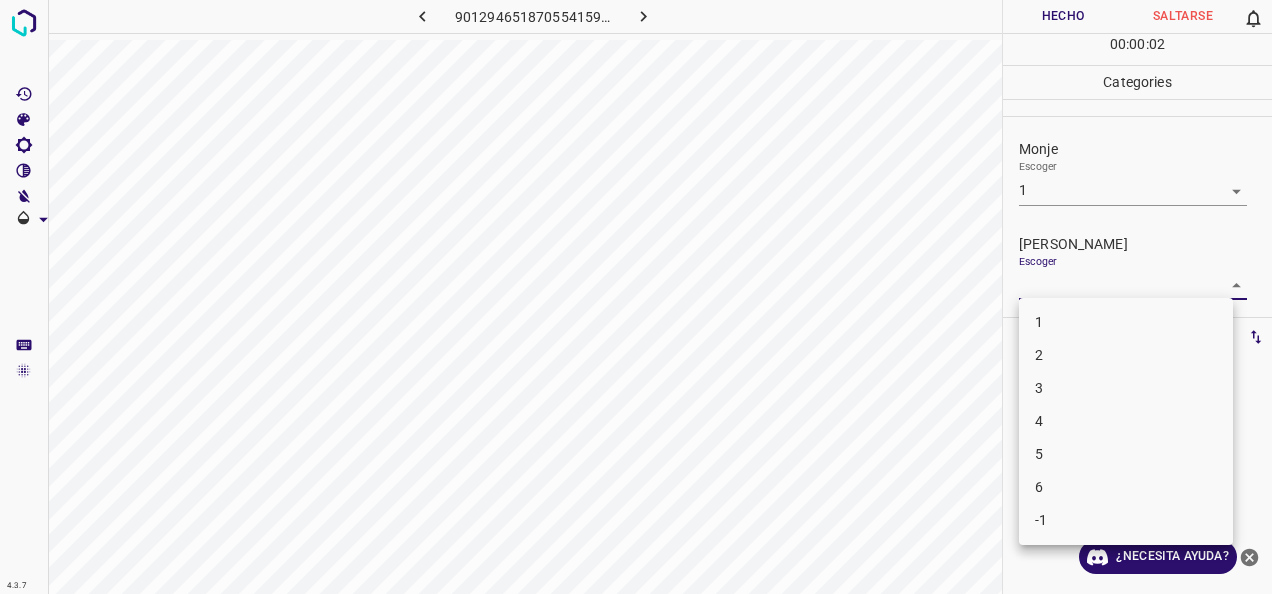 click on "4.3.7 901294651870554159.png Hecho Saltarse 0 00   : 00   : 02   Categories Monje  Escoger 1 1  Fitzpatrick   Escoger ​ Etiquetas 0 Categories 1 Monje 2  Fitzpatrick Herramientas Espacio Cambiar entre modos (Dibujar y Editar) Yo Etiquetado automático R Restaurar zoom M Acercar N Alejar Borrar Eliminar etiqueta de selección Filtros Z Restaurar filtros X Filtro de saturación C Filtro de brillo V Filtro de contraste B Filtro de escala de grises General O Descargar ¿Necesita ayuda? -Mensaje de texto -Esconder -Borrar 1 2 3 4 5 6 -1" at bounding box center [636, 297] 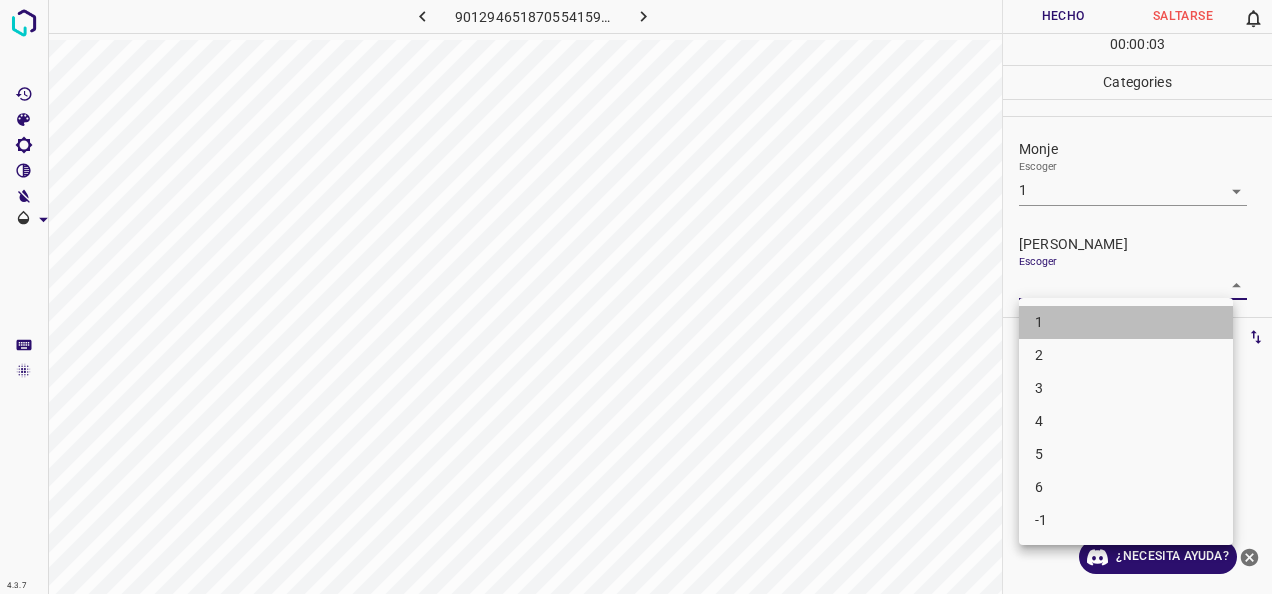 click on "1" at bounding box center (1126, 322) 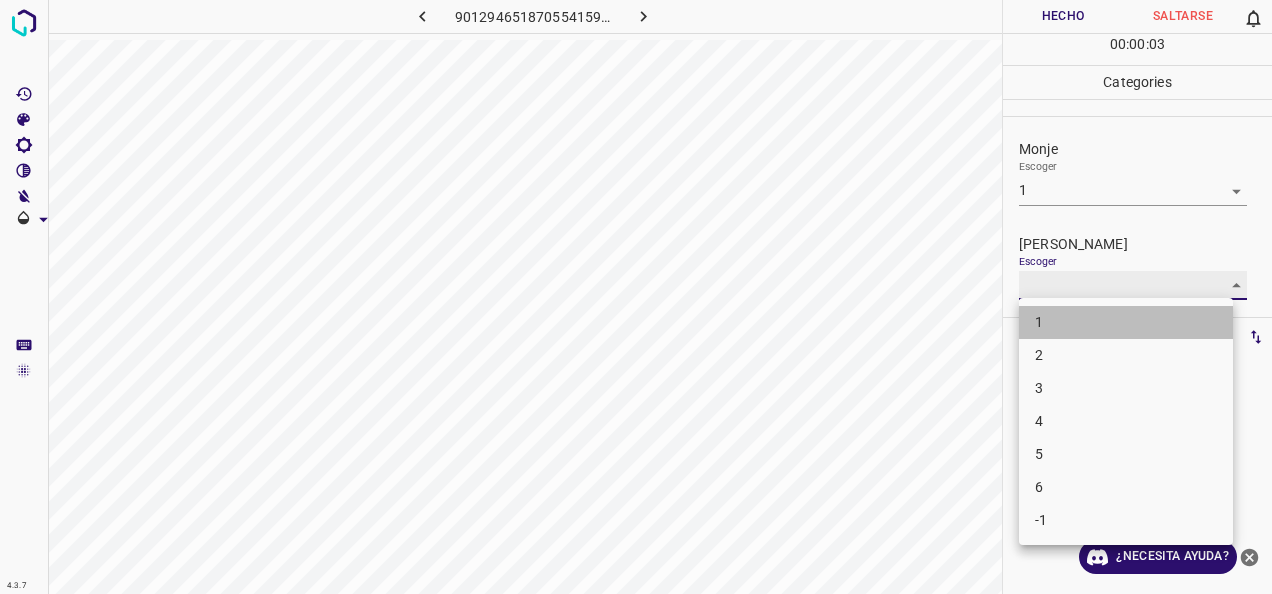 type on "1" 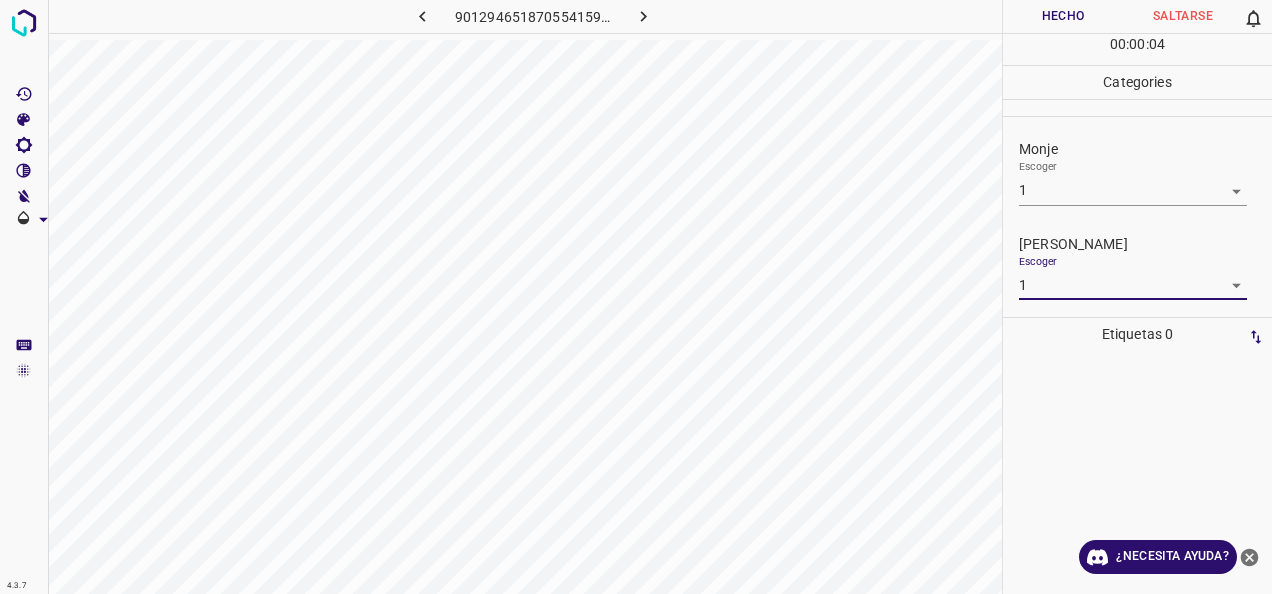 click on "Hecho" at bounding box center (1063, 16) 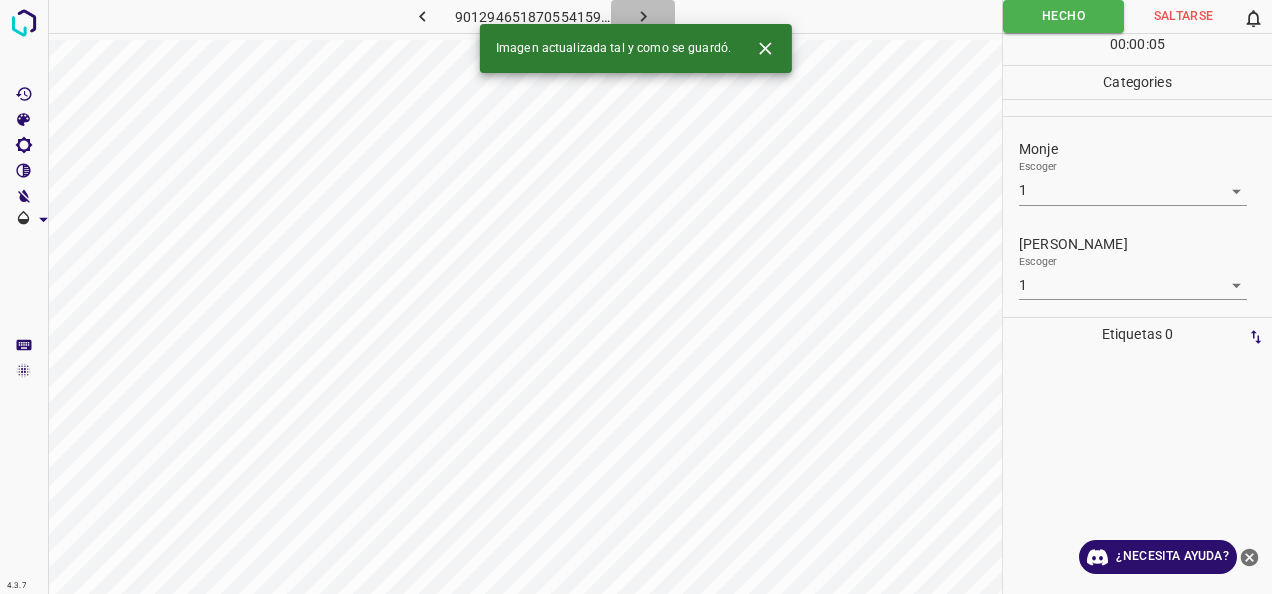 click at bounding box center [643, 16] 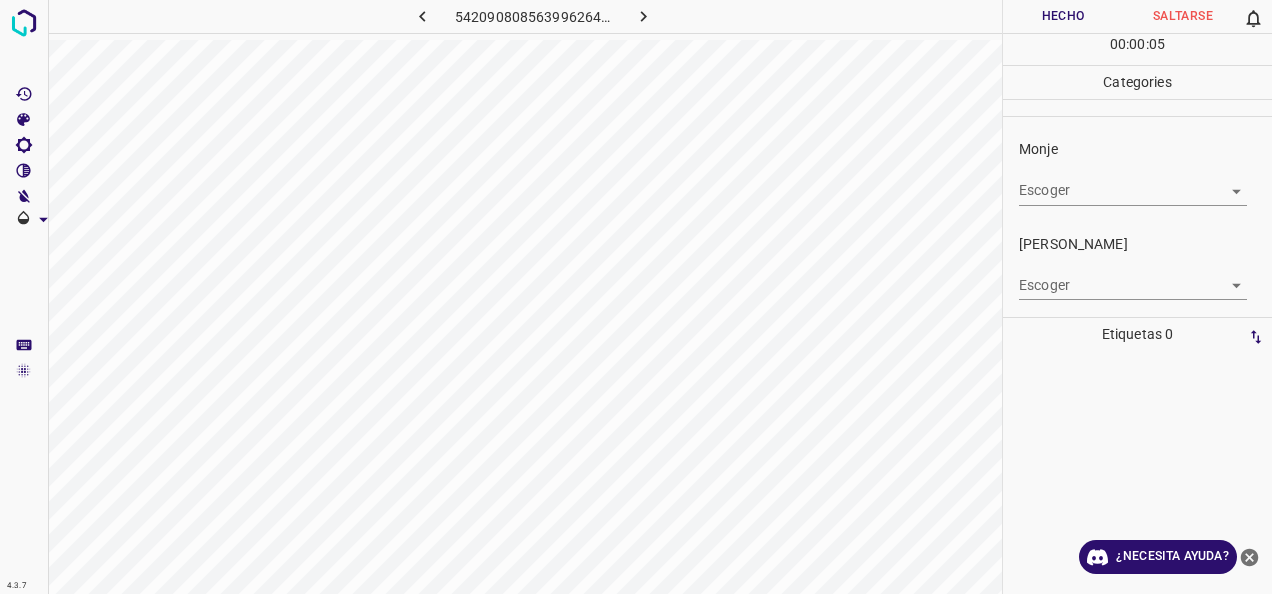click on "4.3.7 5420908085639962648.png Hecho Saltarse 0 00   : 00   : 05   Categories Monje  Escoger ​  Fitzpatrick   Escoger ​ Etiquetas 0 Categories 1 Monje 2  Fitzpatrick Herramientas Espacio Cambiar entre modos (Dibujar y Editar) Yo Etiquetado automático R Restaurar zoom M Acercar N Alejar Borrar Eliminar etiqueta de selección Filtros Z Restaurar filtros X Filtro de saturación C Filtro de brillo V Filtro de contraste B Filtro de escala de grises General O Descargar ¿Necesita ayuda? -Mensaje de texto -Esconder -Borrar" at bounding box center (636, 297) 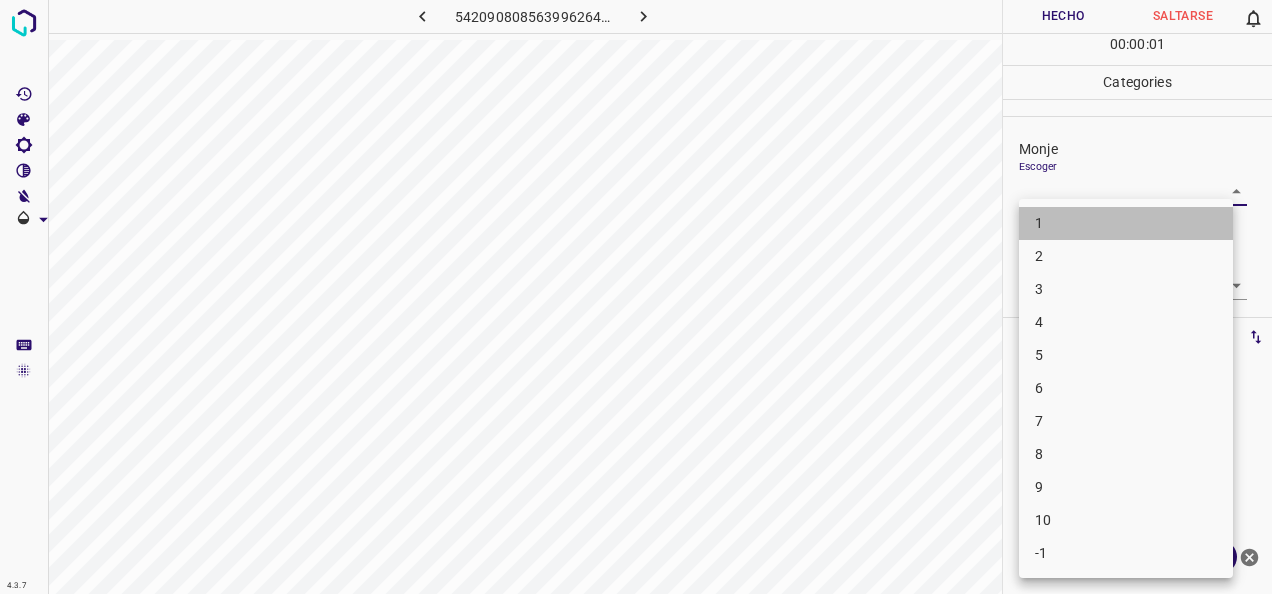 click on "1" at bounding box center [1126, 223] 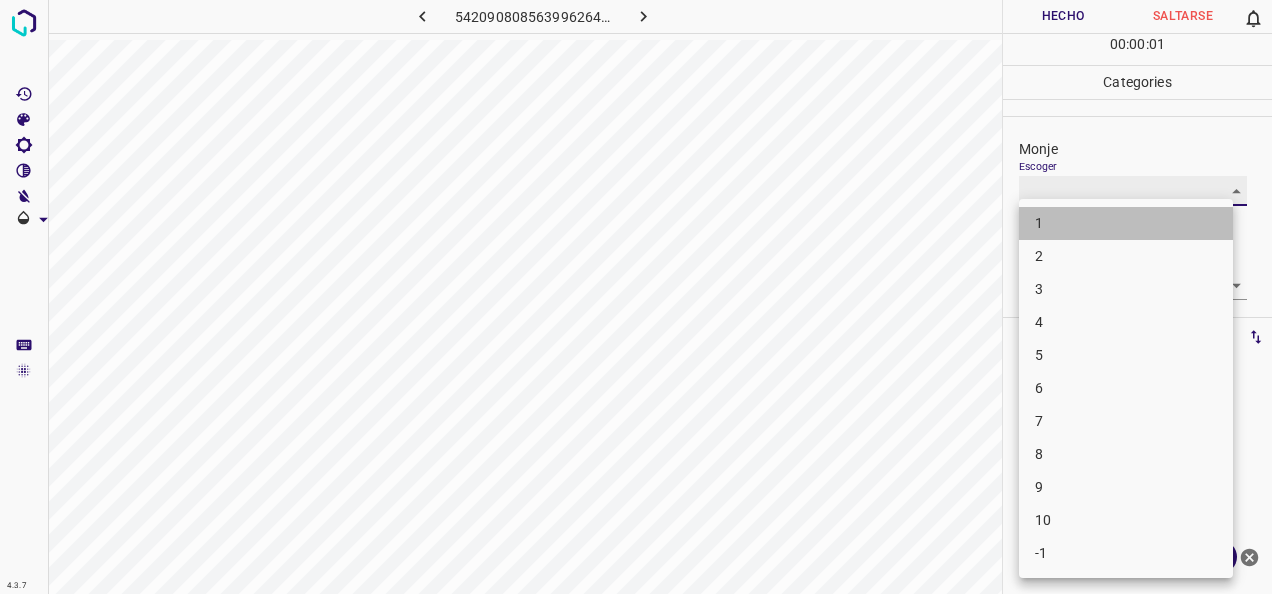type on "1" 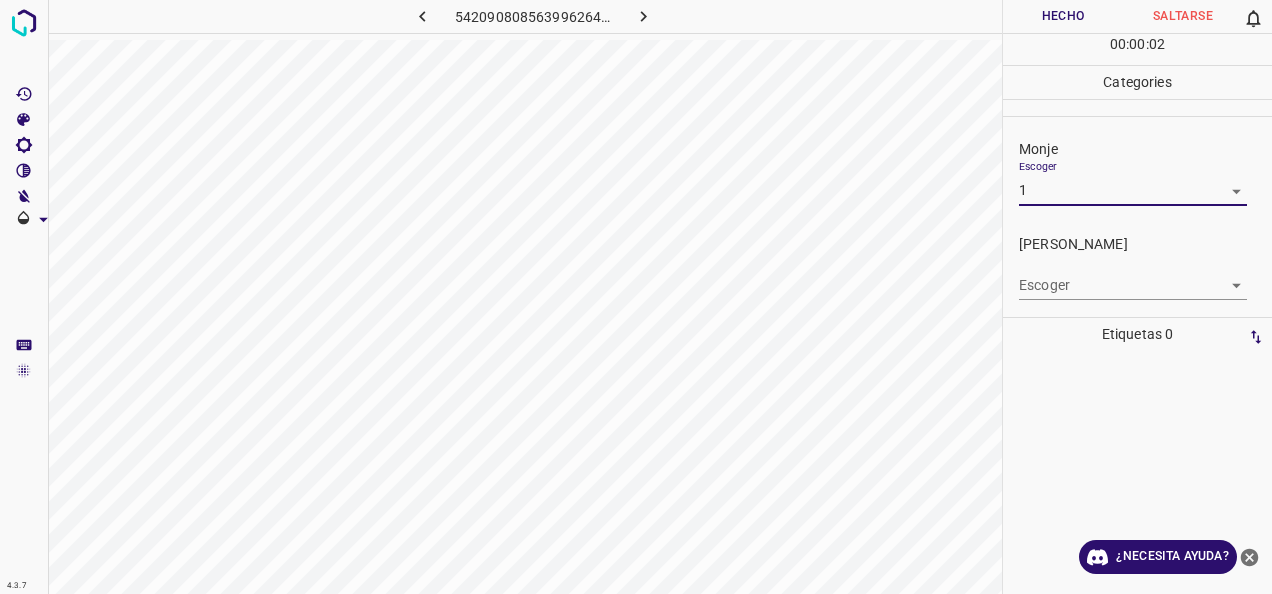 click on "4.3.7 5420908085639962648.png Hecho Saltarse 0 00   : 00   : 02   Categories Monje  Escoger 1 1  Fitzpatrick   Escoger ​ Etiquetas 0 Categories 1 Monje 2  Fitzpatrick Herramientas Espacio Cambiar entre modos (Dibujar y Editar) Yo Etiquetado automático R Restaurar zoom M Acercar N Alejar Borrar Eliminar etiqueta de selección Filtros Z Restaurar filtros X Filtro de saturación C Filtro de brillo V Filtro de contraste B Filtro de escala de grises General O Descargar ¿Necesita ayuda? -Mensaje de texto -Esconder -Borrar" at bounding box center (636, 297) 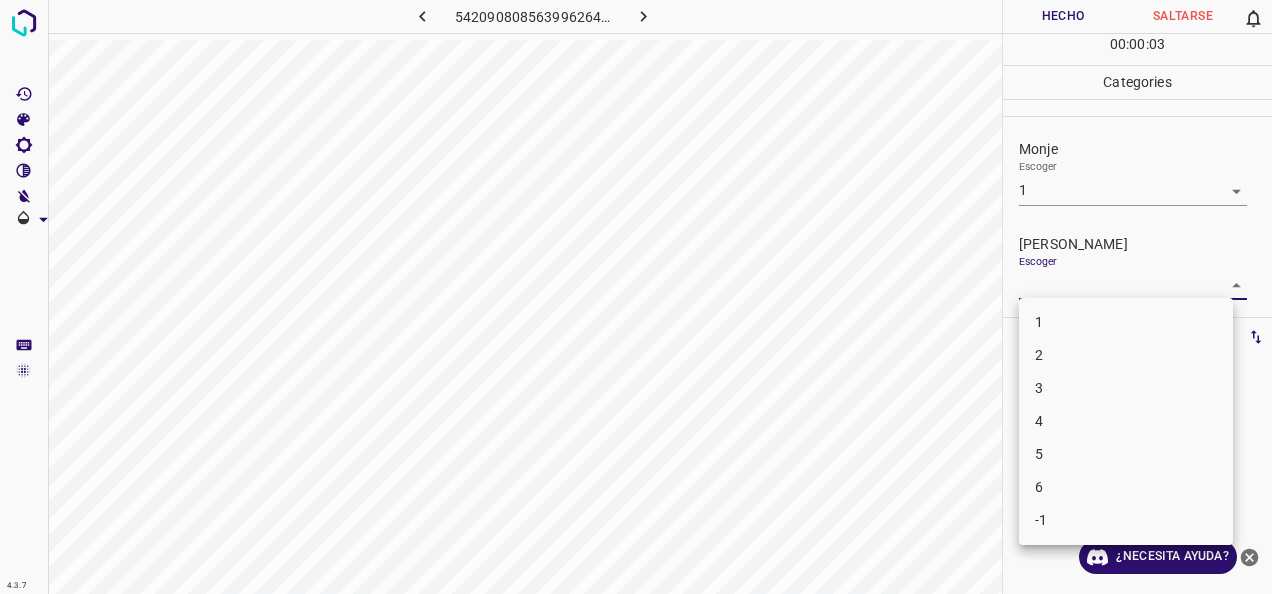 click on "1" at bounding box center (1126, 322) 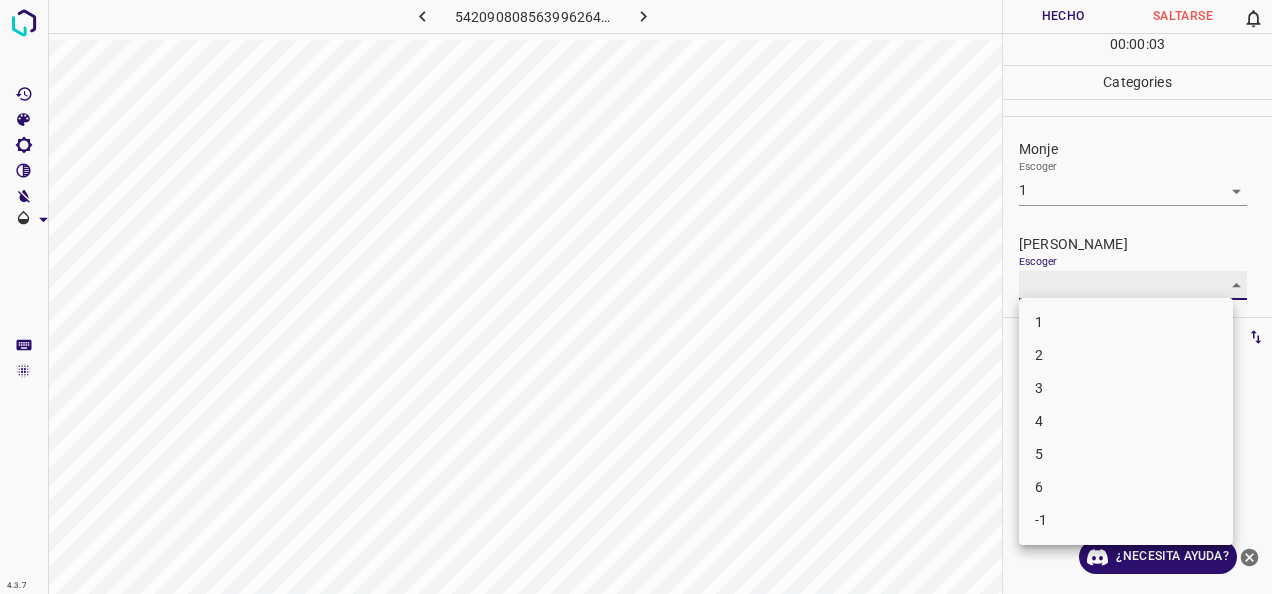 type on "1" 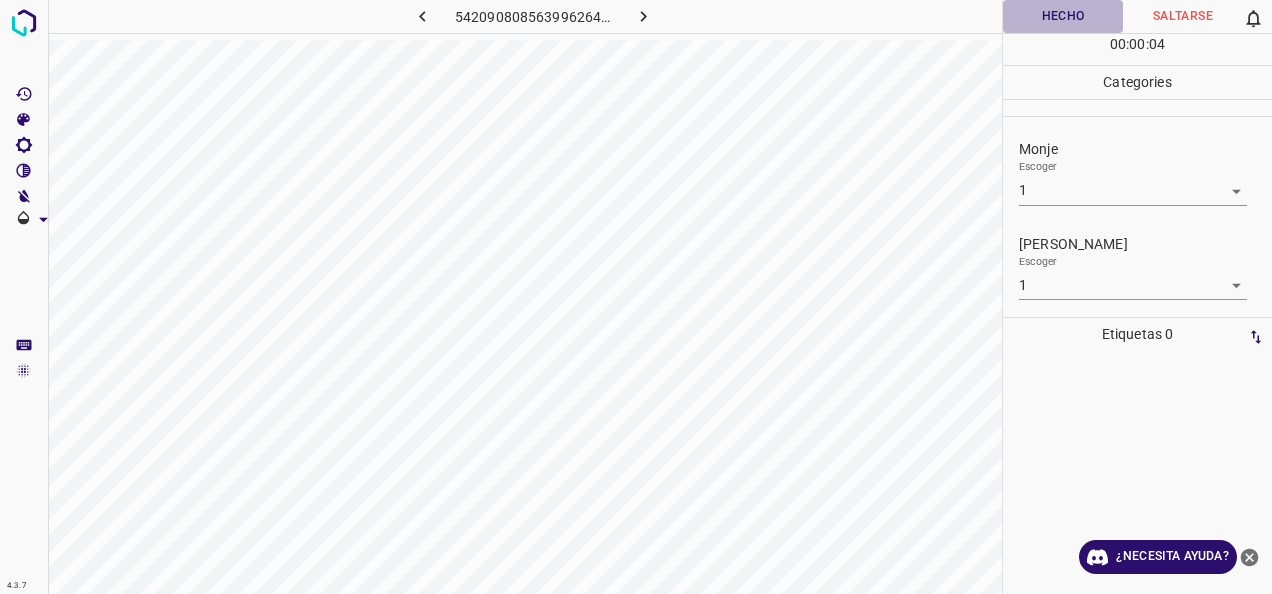 click on "Hecho" at bounding box center [1063, 16] 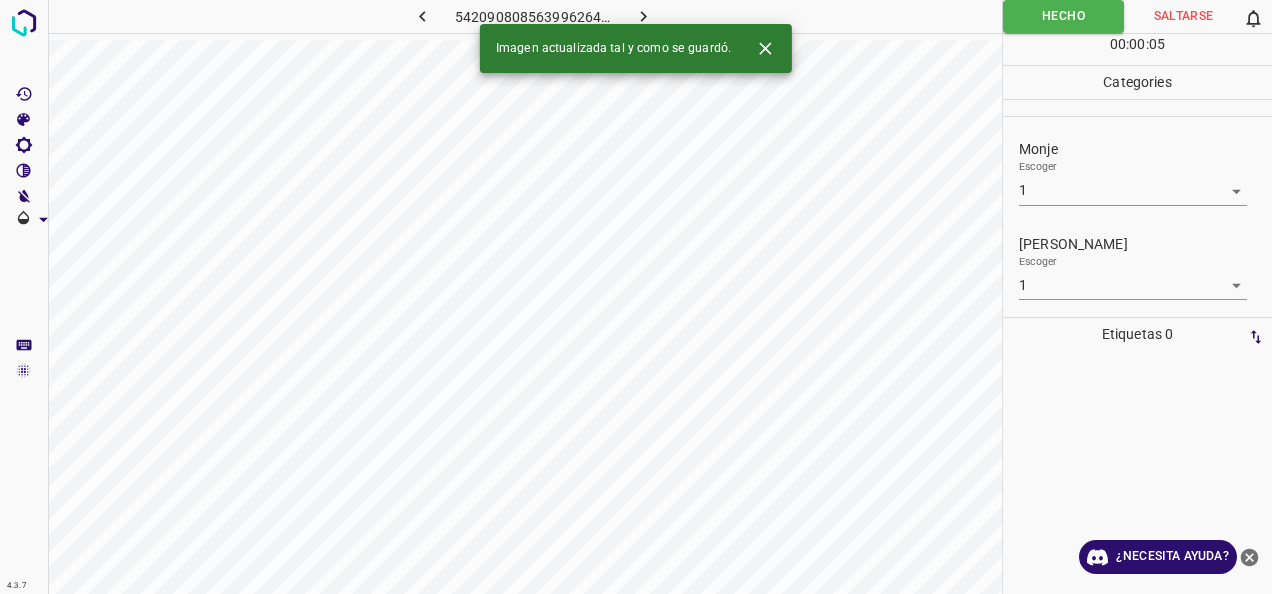 click 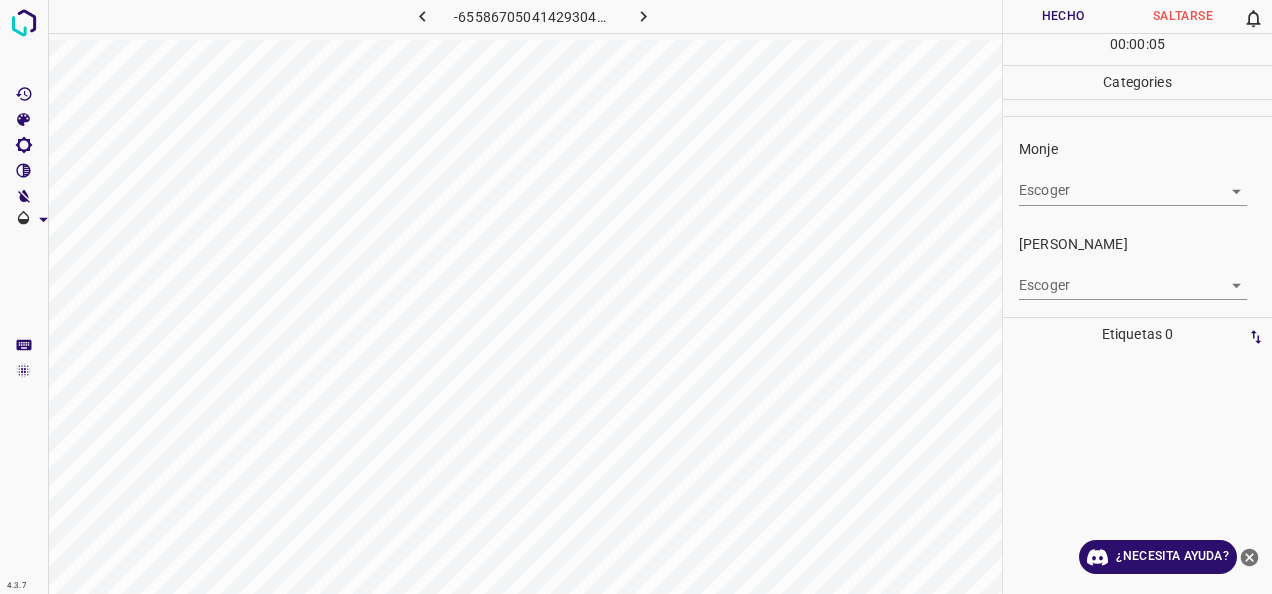 click on "4.3.7 -6558670504142930422.png Hecho Saltarse 0 00   : 00   : 05   Categories Monje  Escoger ​  Fitzpatrick   Escoger ​ Etiquetas 0 Categories 1 Monje 2  Fitzpatrick Herramientas Espacio Cambiar entre modos (Dibujar y Editar) Yo Etiquetado automático R Restaurar zoom M Acercar N Alejar Borrar Eliminar etiqueta de selección Filtros Z Restaurar filtros X Filtro de saturación C Filtro de brillo V Filtro de contraste B Filtro de escala de grises General O Descargar ¿Necesita ayuda? -Mensaje de texto -Esconder -Borrar" at bounding box center (636, 297) 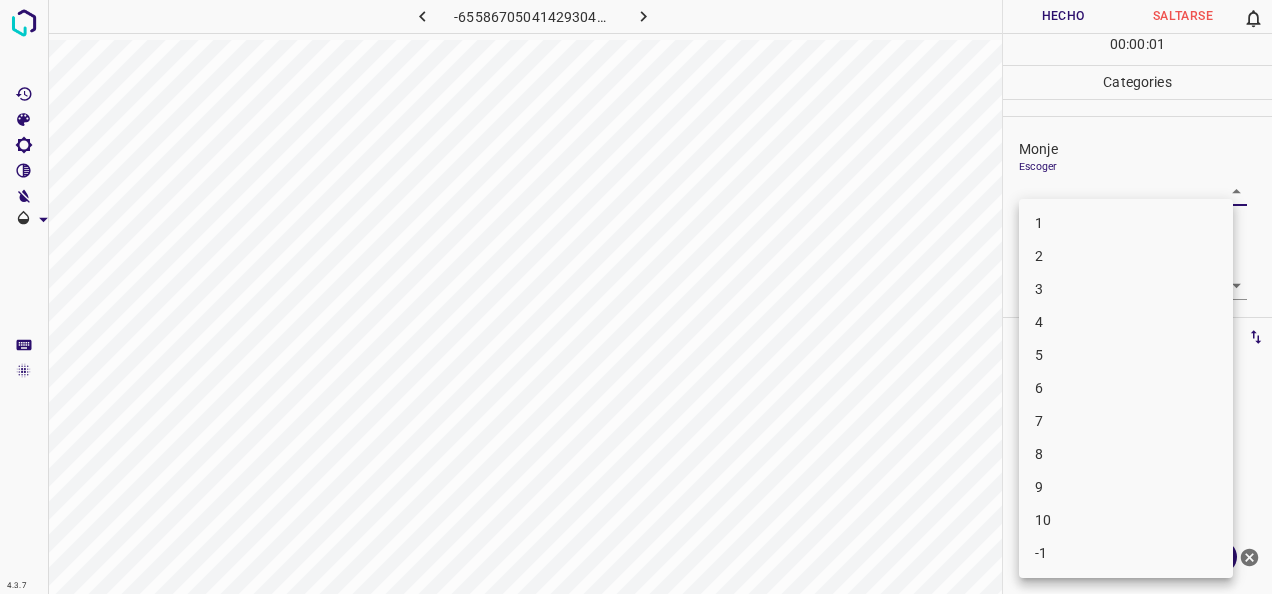 click on "1" at bounding box center [1126, 223] 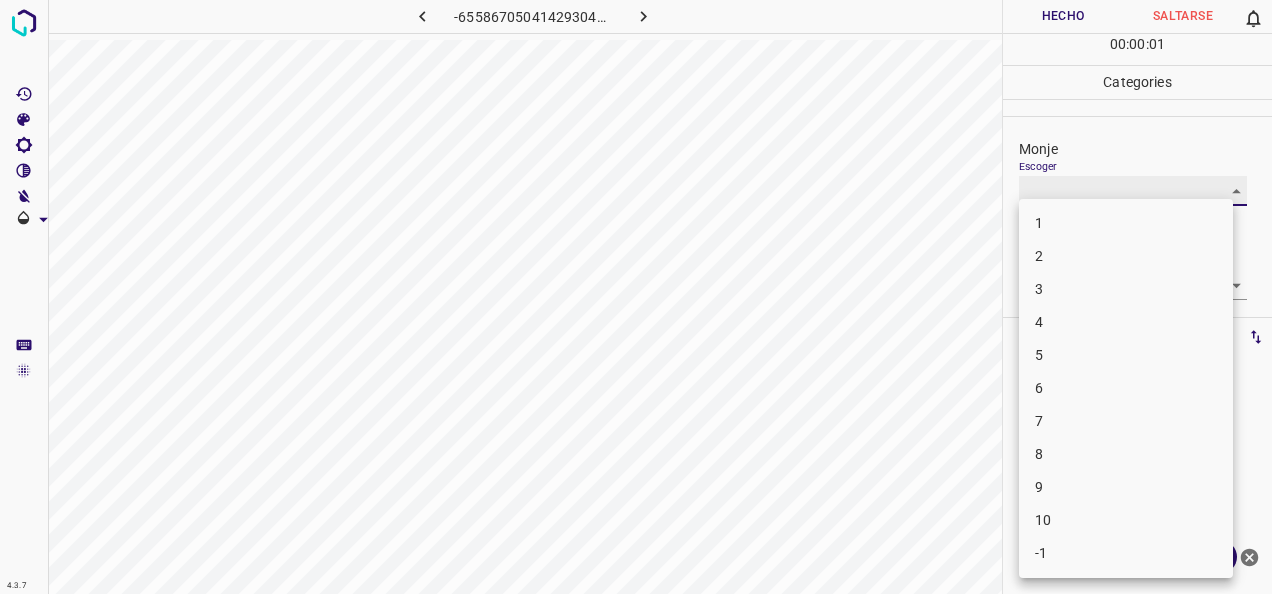 type on "1" 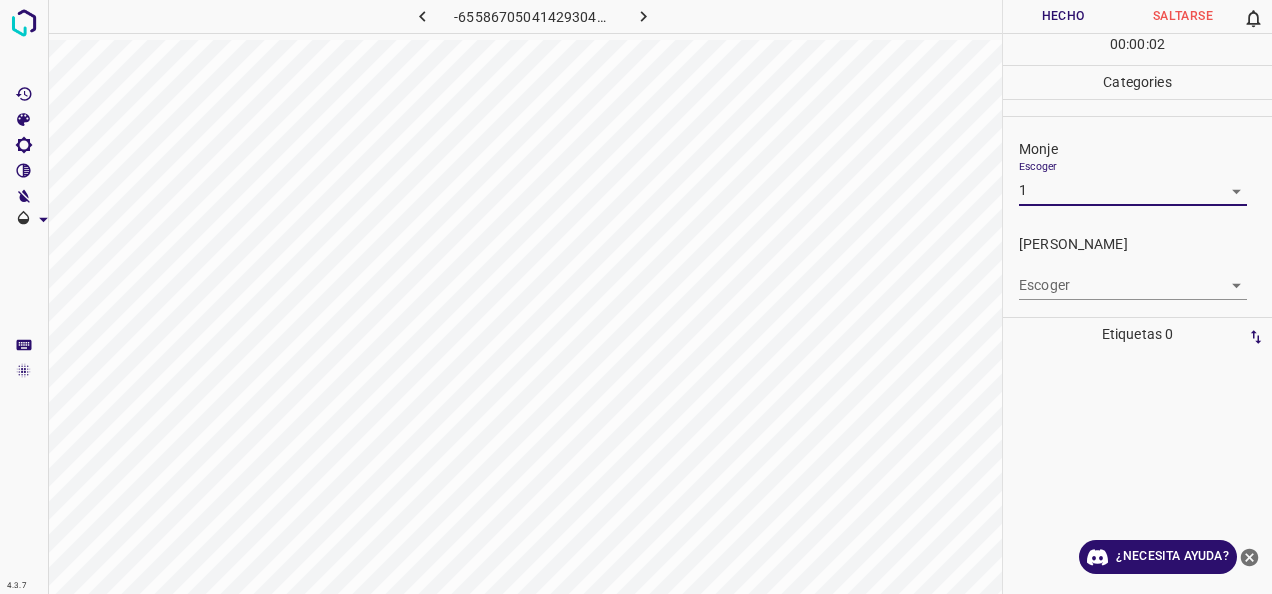 click on "4.3.7 -6558670504142930422.png Hecho Saltarse 0 00   : 00   : 02   Categories Monje  Escoger 1 1  Fitzpatrick   Escoger ​ Etiquetas 0 Categories 1 Monje 2  Fitzpatrick Herramientas Espacio Cambiar entre modos (Dibujar y Editar) Yo Etiquetado automático R Restaurar zoom M Acercar N Alejar Borrar Eliminar etiqueta de selección Filtros Z Restaurar filtros X Filtro de saturación C Filtro de brillo V Filtro de contraste B Filtro de escala de grises General O Descargar ¿Necesita ayuda? -Mensaje de texto -Esconder -Borrar" at bounding box center (636, 297) 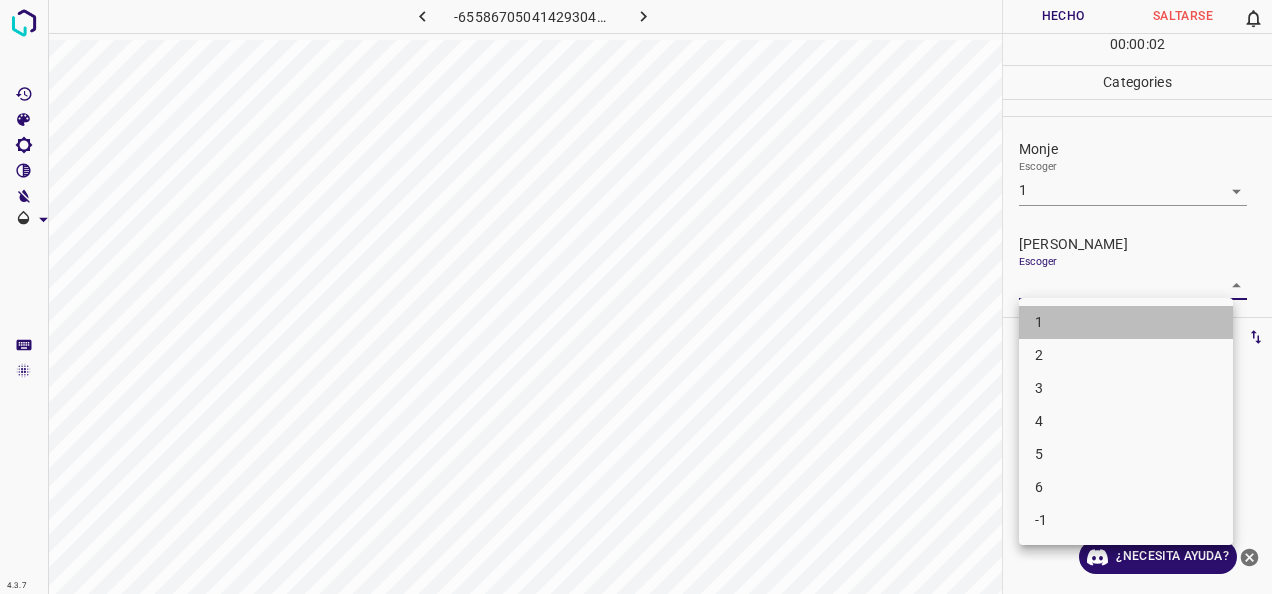 click on "1" at bounding box center (1126, 322) 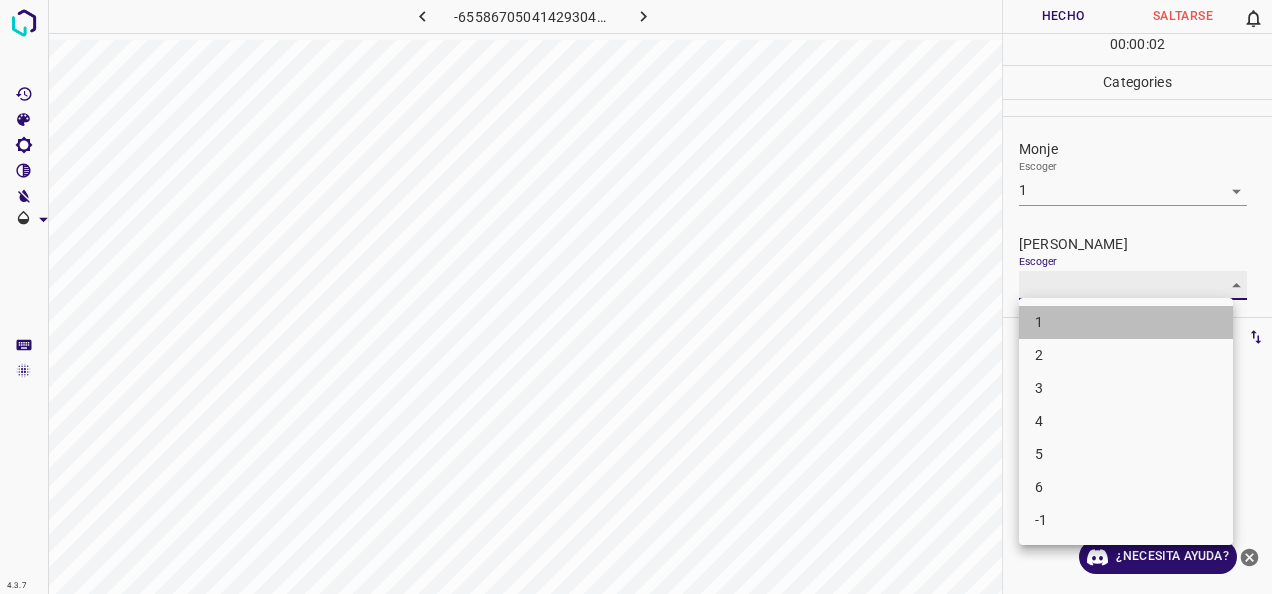 type on "1" 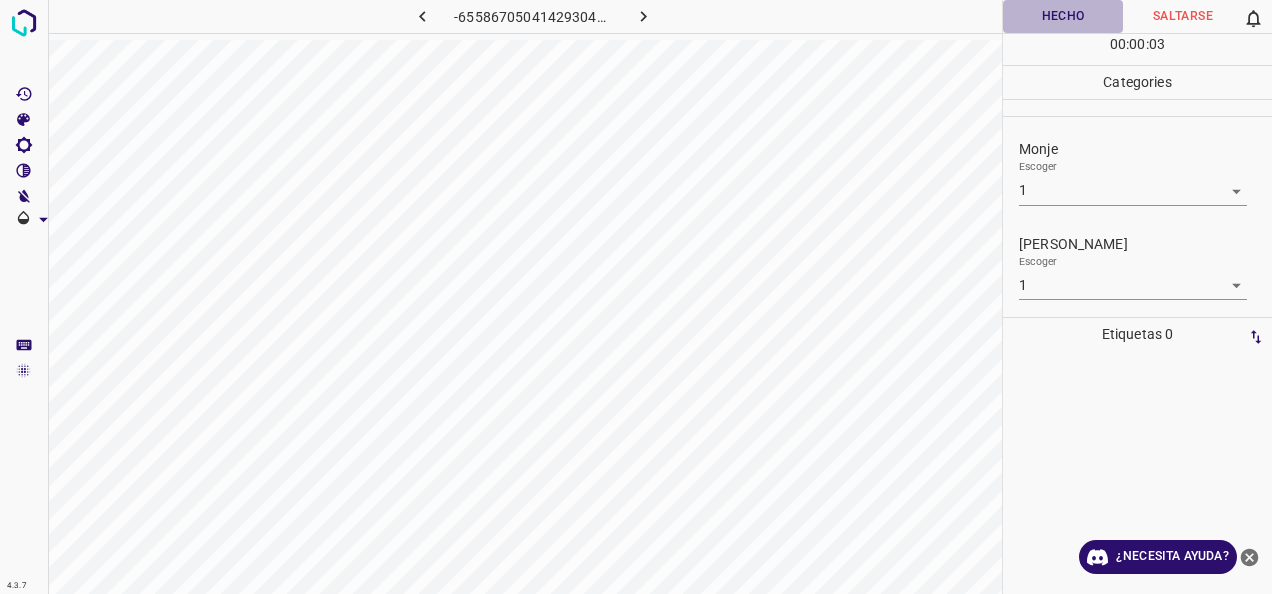 click on "Hecho" at bounding box center (1063, 16) 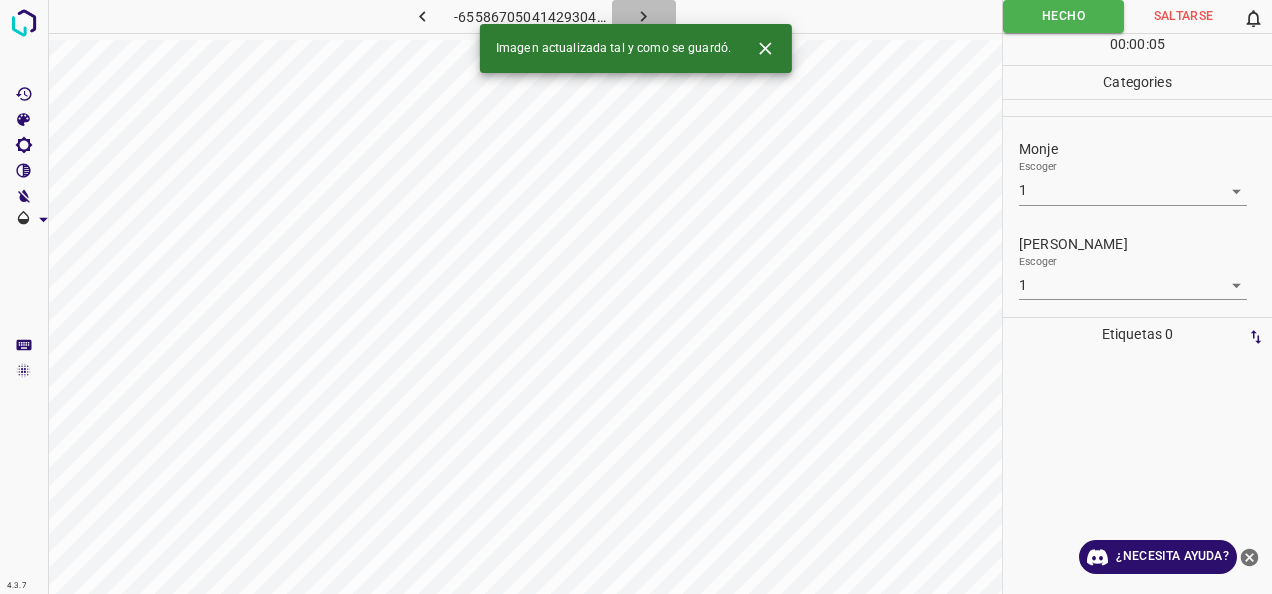 click 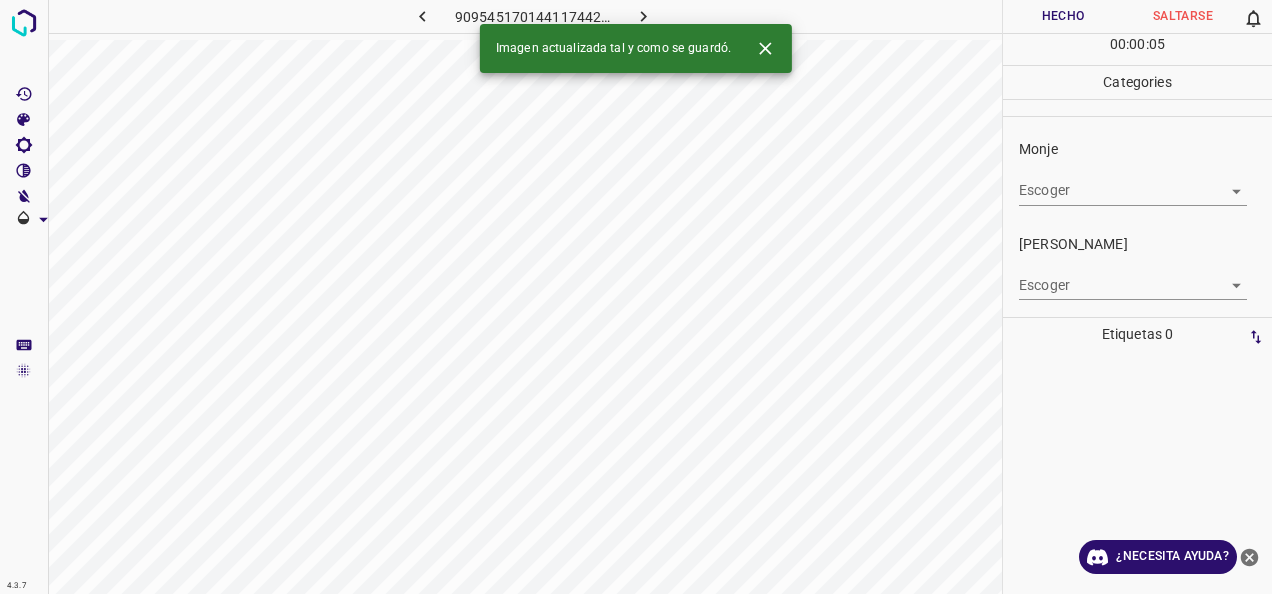 click on "4.3.7 9095451701441174420.png Hecho Saltarse 0 00   : 00   : 05   Categories Monje  Escoger ​  Fitzpatrick   Escoger ​ Etiquetas 0 Categories 1 Monje 2  Fitzpatrick Herramientas Espacio Cambiar entre modos (Dibujar y Editar) Yo Etiquetado automático R Restaurar zoom M Acercar N Alejar Borrar Eliminar etiqueta de selección Filtros Z Restaurar filtros X Filtro de saturación C Filtro de brillo V Filtro de contraste B Filtro de escala de grises General O Descargar Imagen actualizada tal y como se guardó. ¿Necesita ayuda? -Mensaje de texto -Esconder -Borrar" at bounding box center (636, 297) 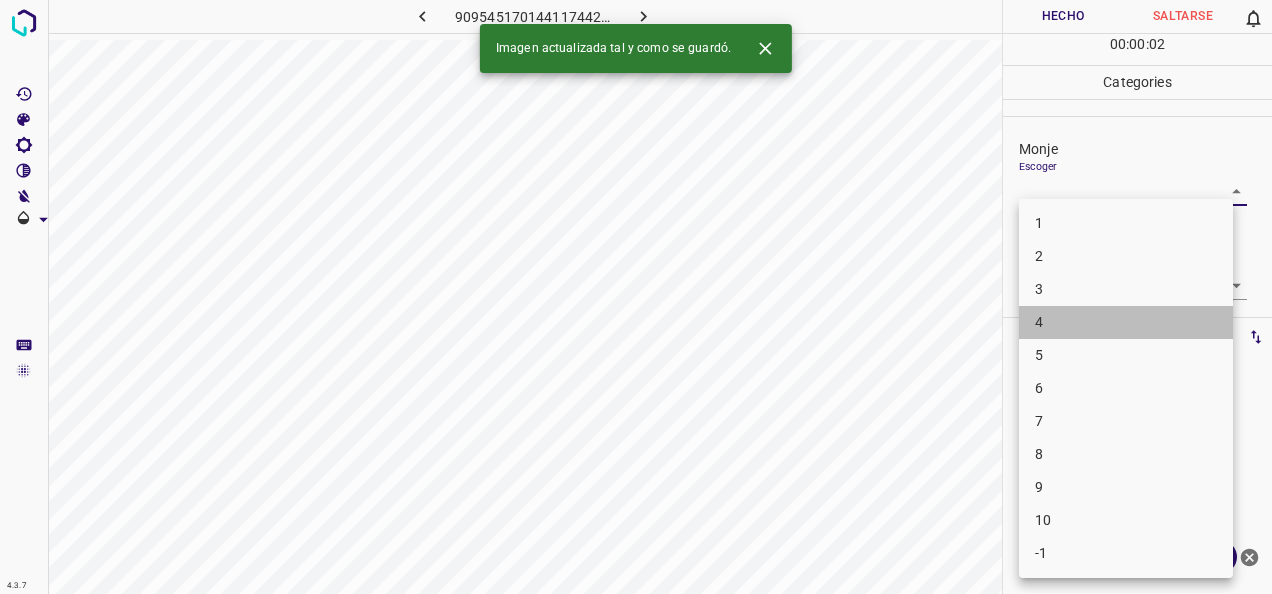 drag, startPoint x: 1080, startPoint y: 321, endPoint x: 1230, endPoint y: 288, distance: 153.58711 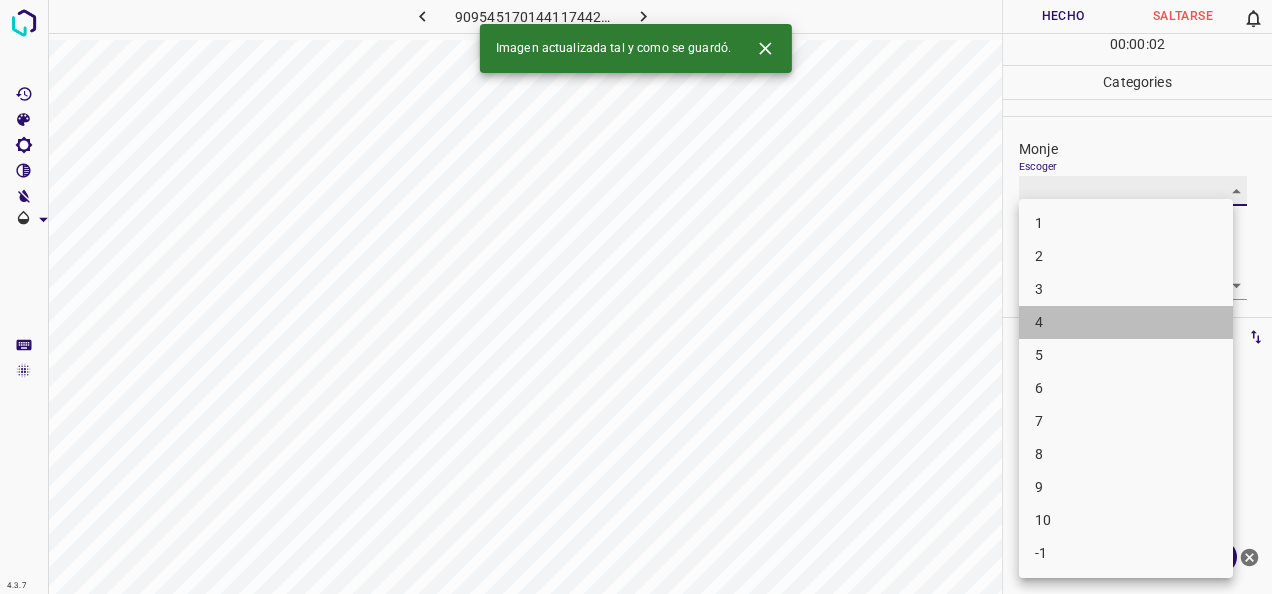 type on "4" 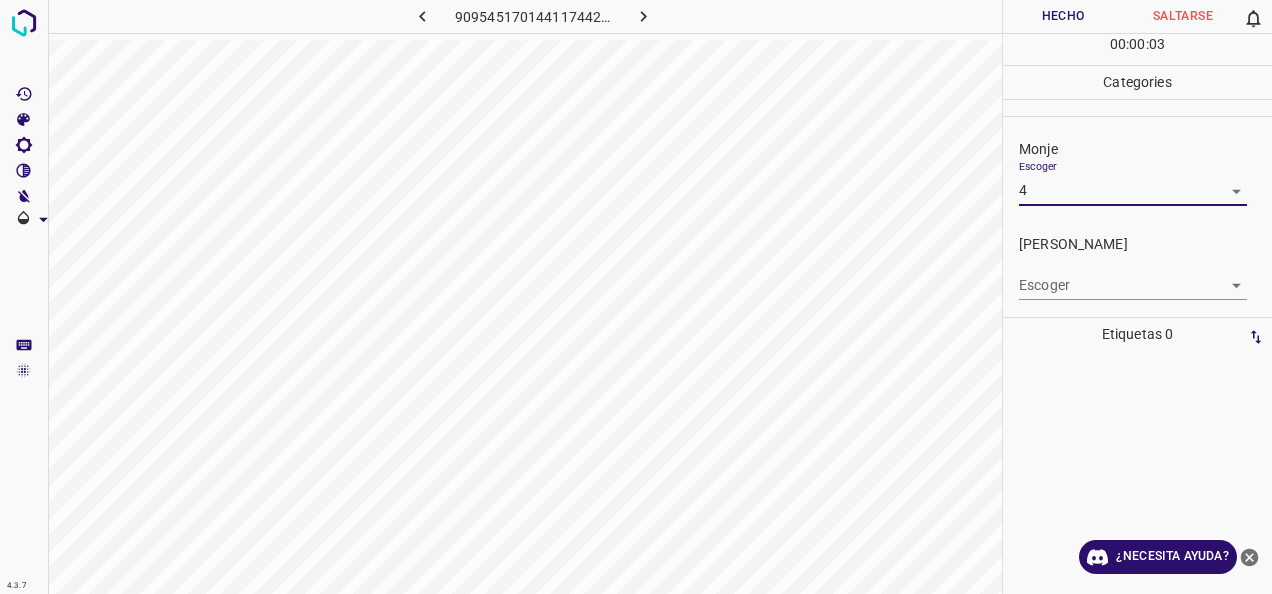 click on "4.3.7 9095451701441174420.png Hecho Saltarse 0 00   : 00   : 03   Categories Monje  Escoger 4 4  Fitzpatrick   Escoger ​ Etiquetas 0 Categories 1 Monje 2  Fitzpatrick Herramientas Espacio Cambiar entre modos (Dibujar y Editar) Yo Etiquetado automático R Restaurar zoom M Acercar N Alejar Borrar Eliminar etiqueta de selección Filtros Z Restaurar filtros X Filtro de saturación C Filtro de brillo V Filtro de contraste B Filtro de escala de grises General O Descargar ¿Necesita ayuda? -Mensaje de texto -Esconder -Borrar" at bounding box center (636, 297) 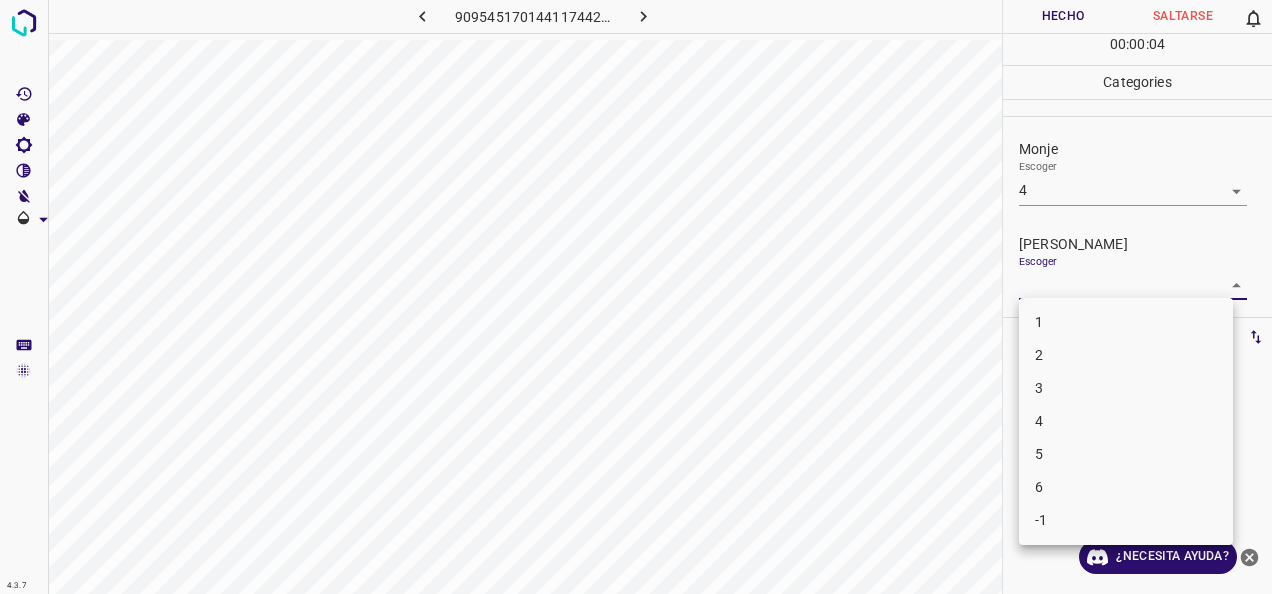 click on "3" at bounding box center (1126, 388) 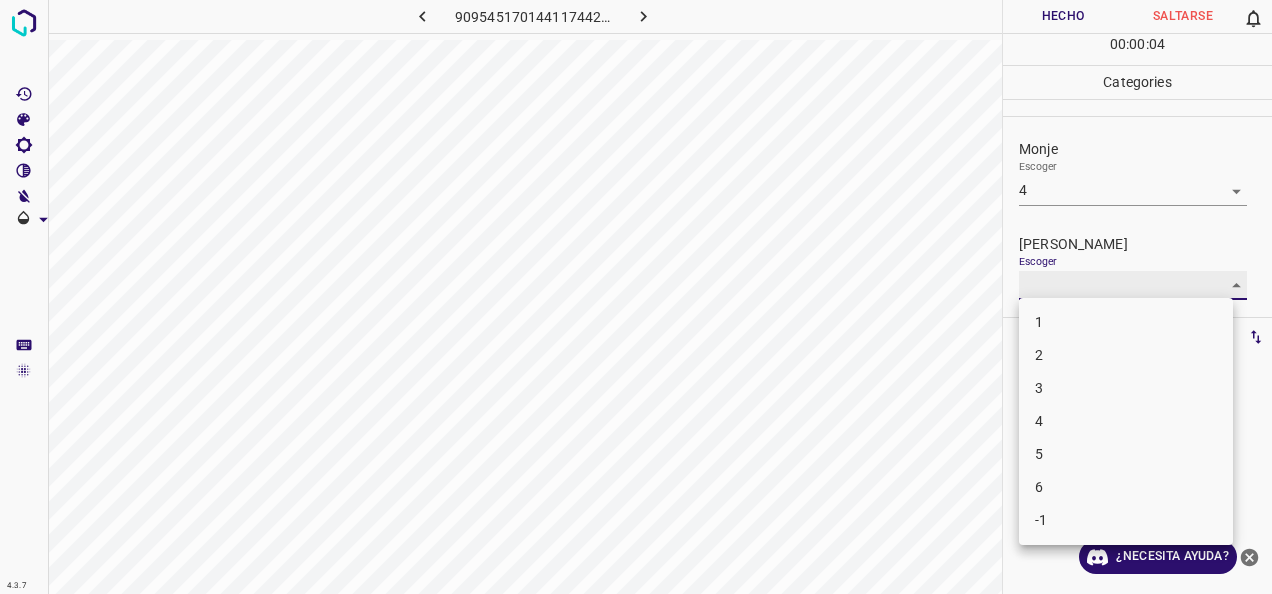 type on "3" 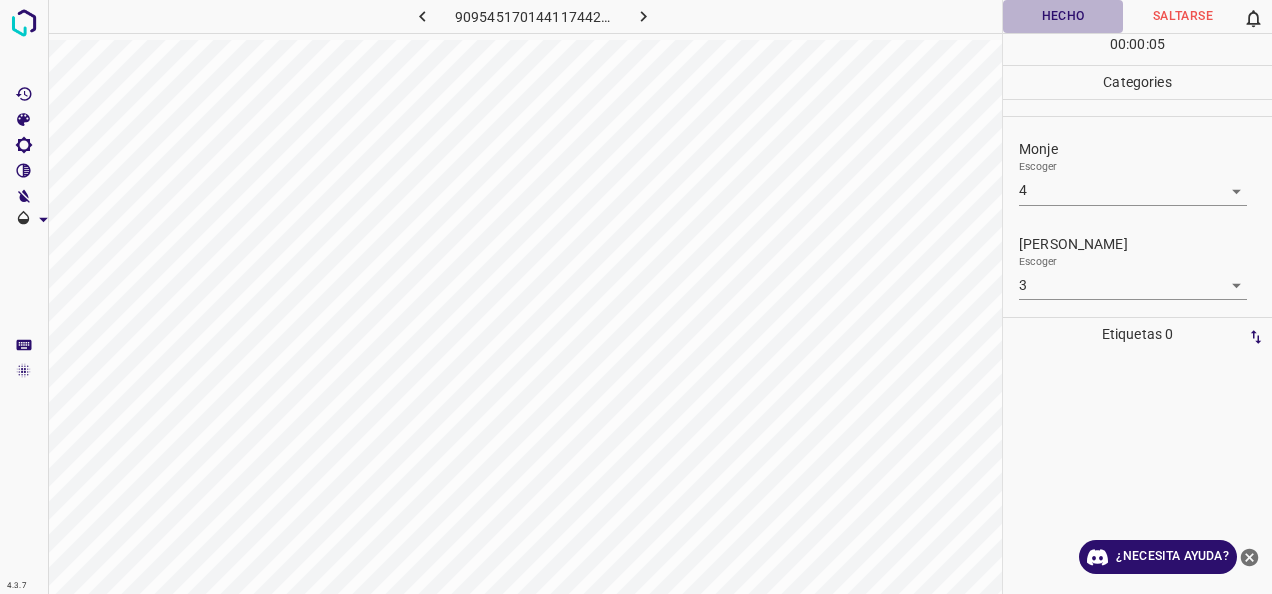 click on "Hecho" at bounding box center (1063, 16) 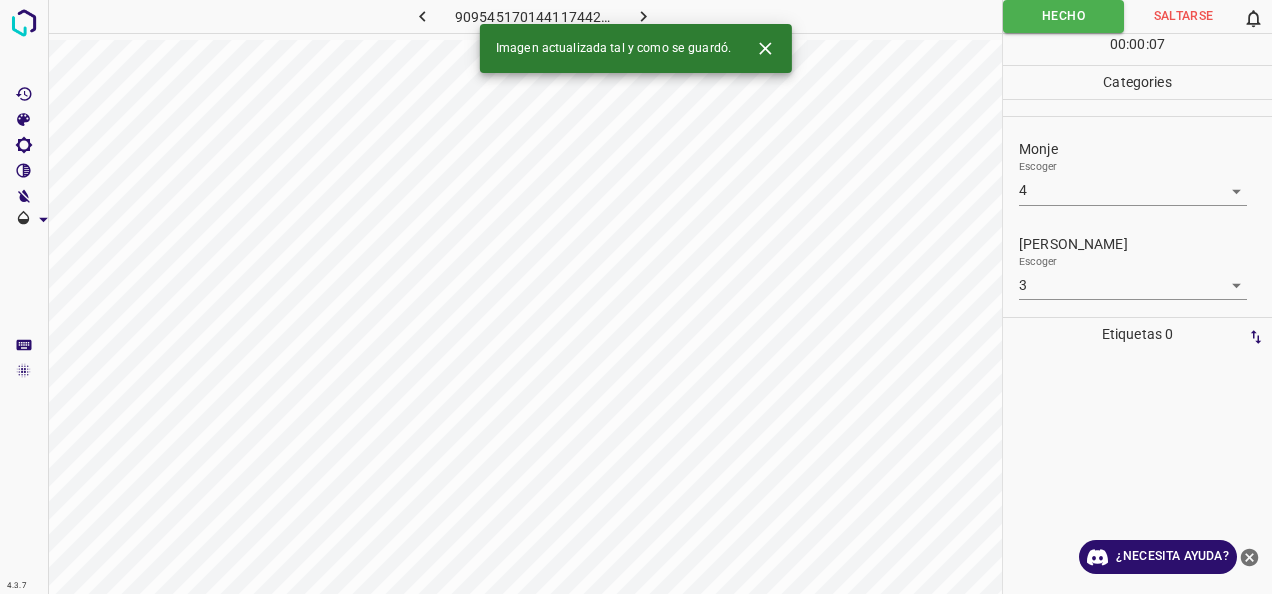 click 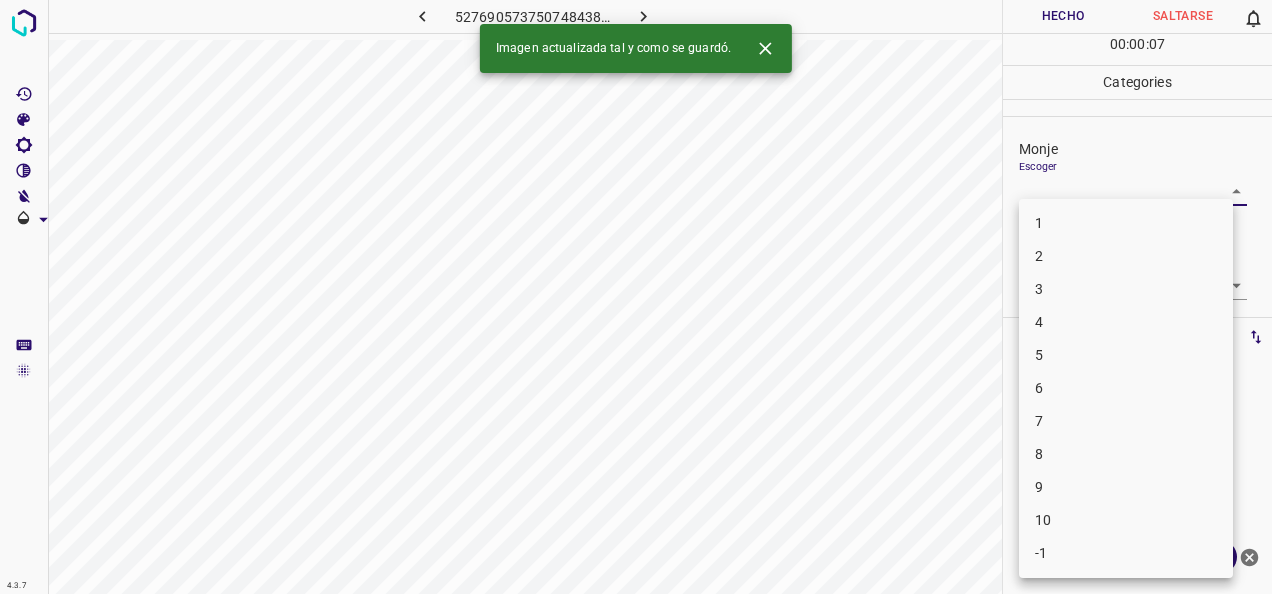 click on "4.3.7 527690573750748438.png Hecho Saltarse 0 00   : 00   : 07   Categories Monje  Escoger ​  Fitzpatrick   Escoger ​ Etiquetas 0 Categories 1 Monje 2  Fitzpatrick Herramientas Espacio Cambiar entre modos (Dibujar y Editar) Yo Etiquetado automático R Restaurar zoom M Acercar N Alejar Borrar Eliminar etiqueta de selección Filtros Z Restaurar filtros X Filtro de saturación C Filtro de brillo V Filtro de contraste B Filtro de escala de grises General O Descargar Imagen actualizada tal y como se guardó. ¿Necesita ayuda? -Mensaje de texto -Esconder -Borrar 1 2 3 4 5 6 7 8 9 10 -1" at bounding box center [636, 297] 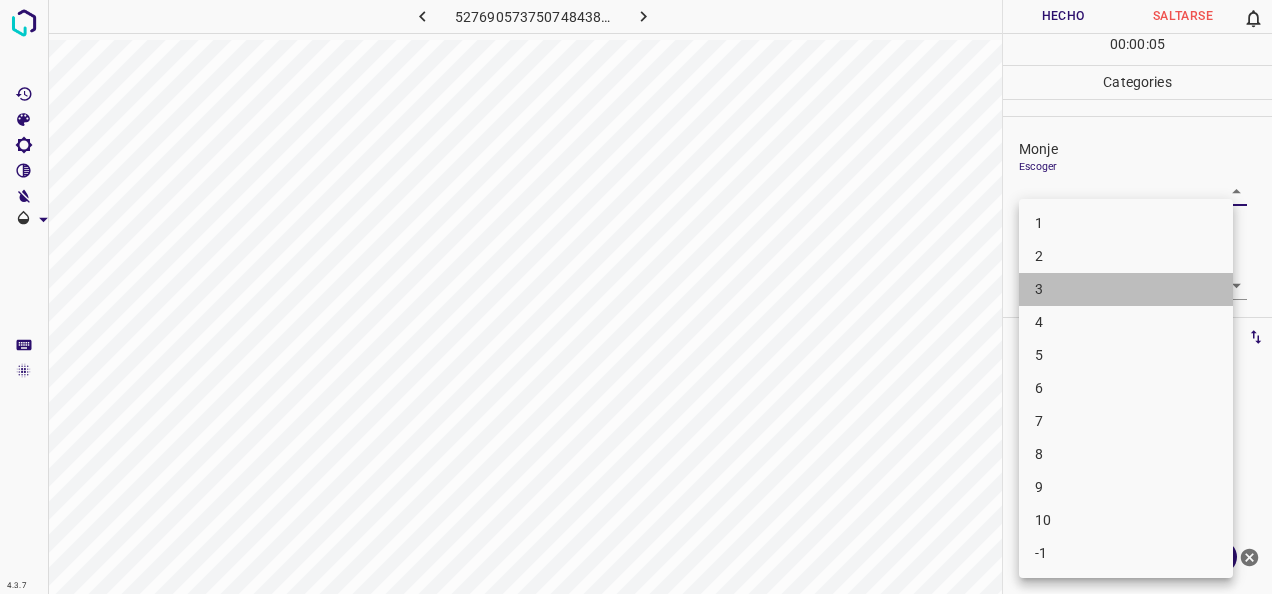 click on "3" at bounding box center (1126, 289) 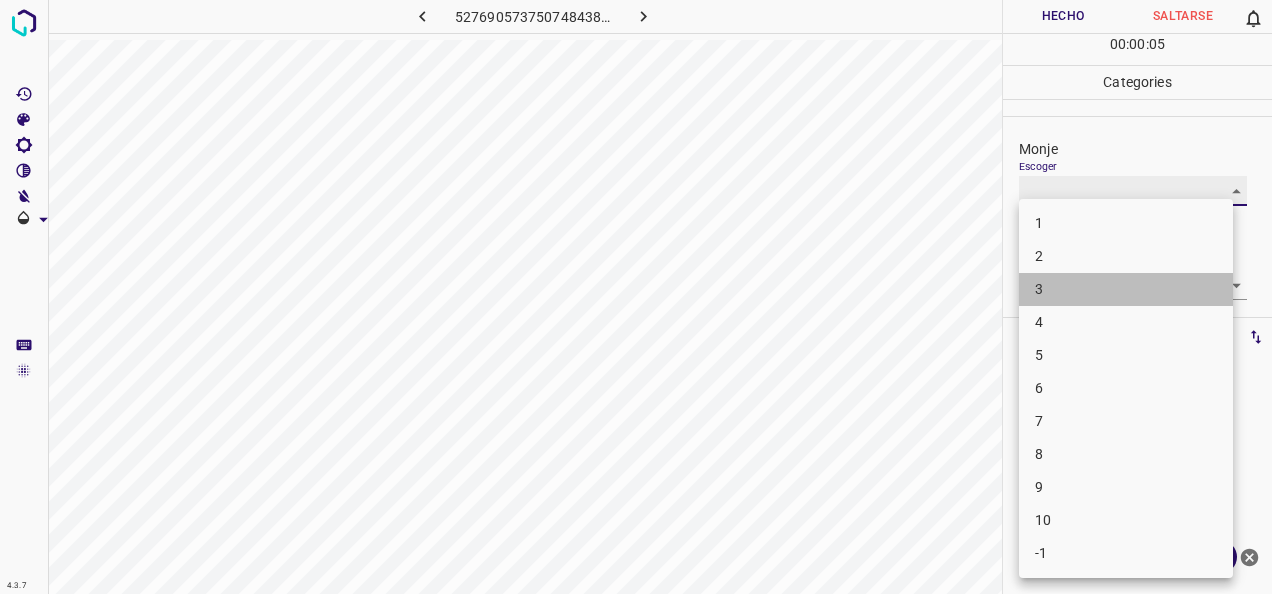 type on "3" 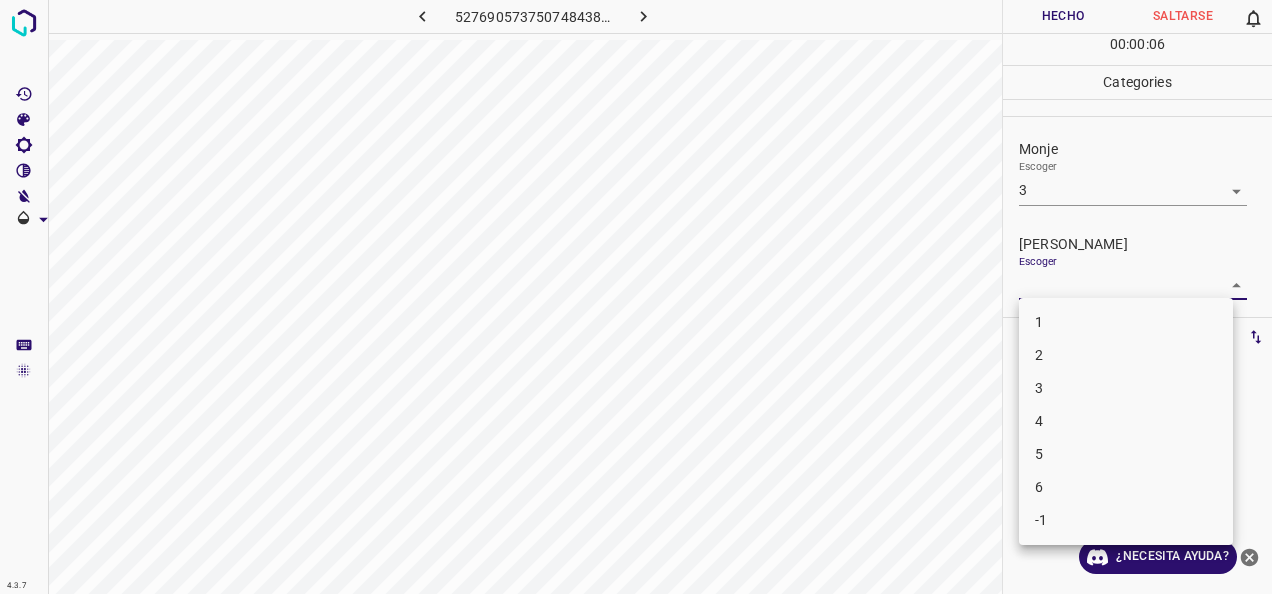drag, startPoint x: 1221, startPoint y: 288, endPoint x: 1098, endPoint y: 346, distance: 135.98897 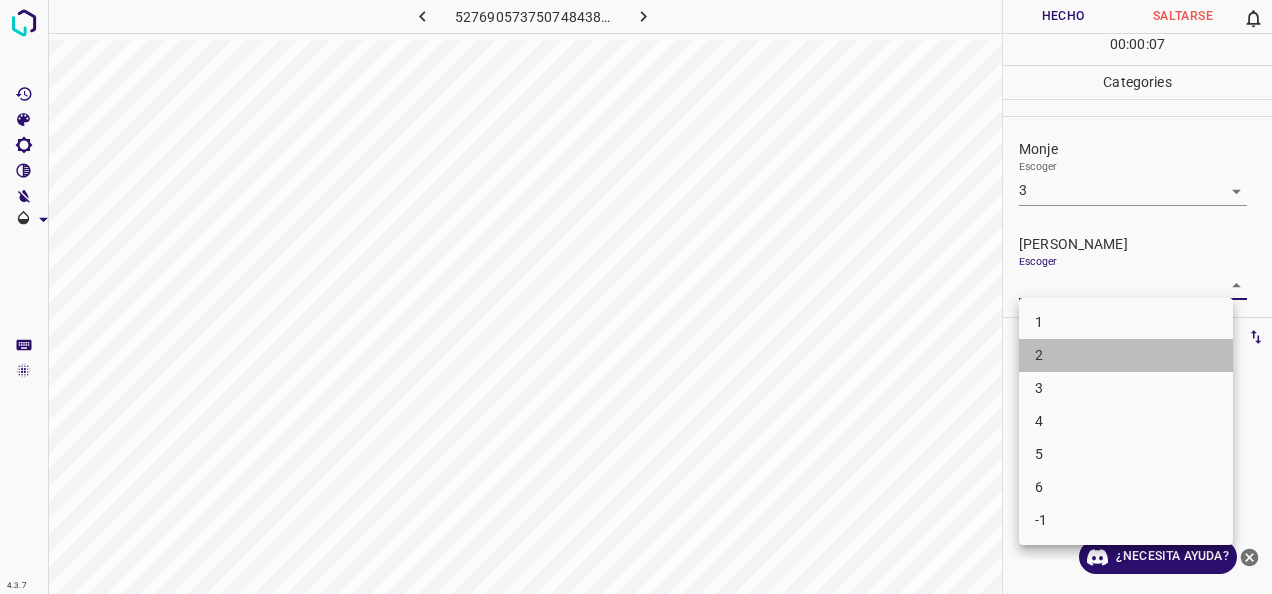 click on "2" at bounding box center (1126, 355) 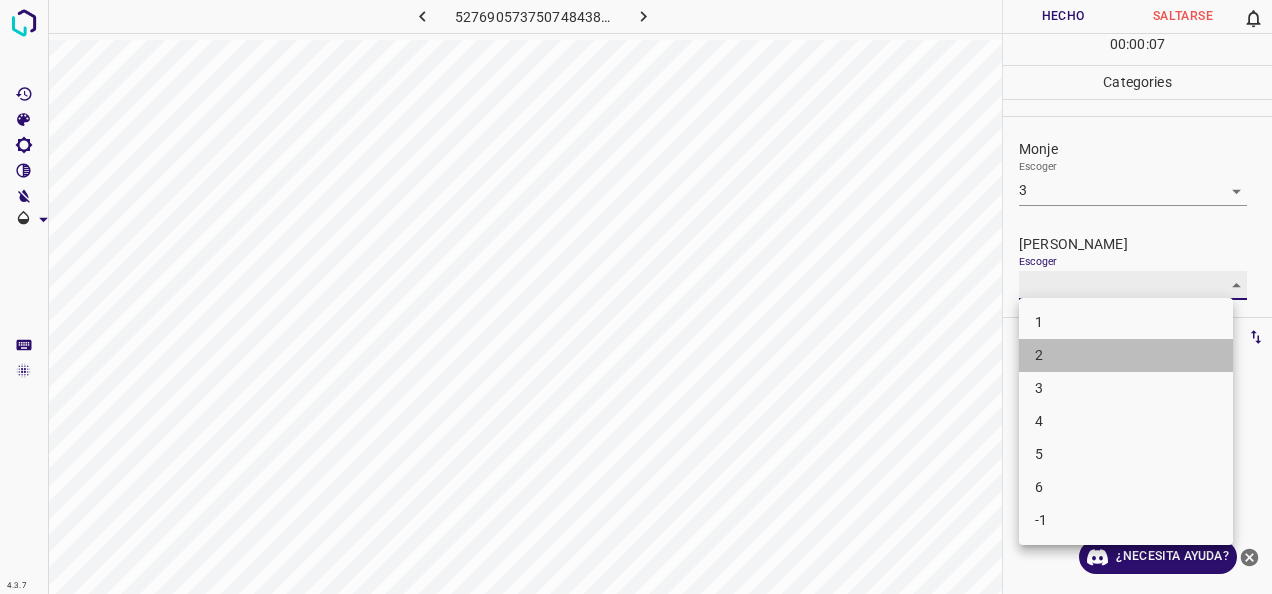 type on "2" 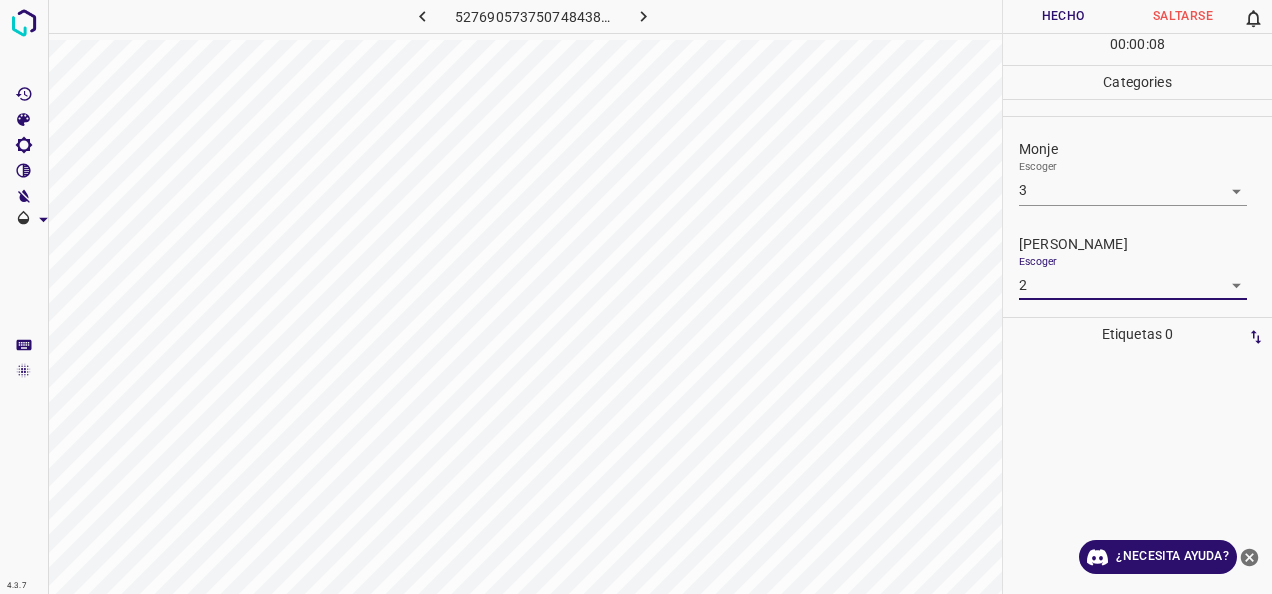 click on "Hecho" at bounding box center (1063, 16) 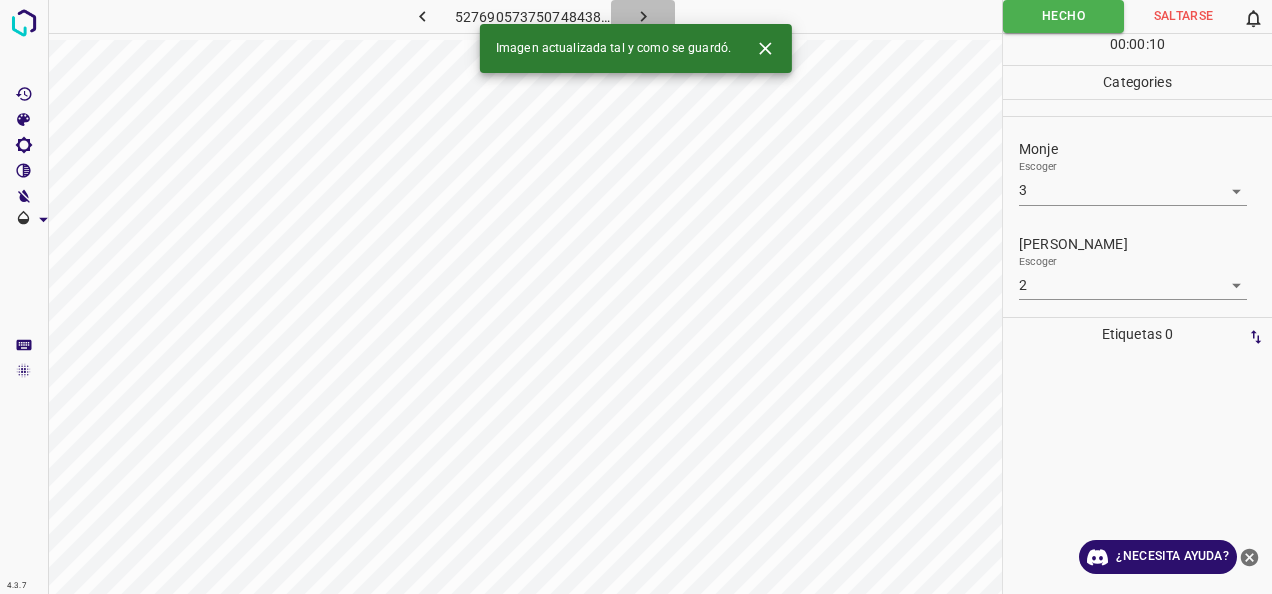 click 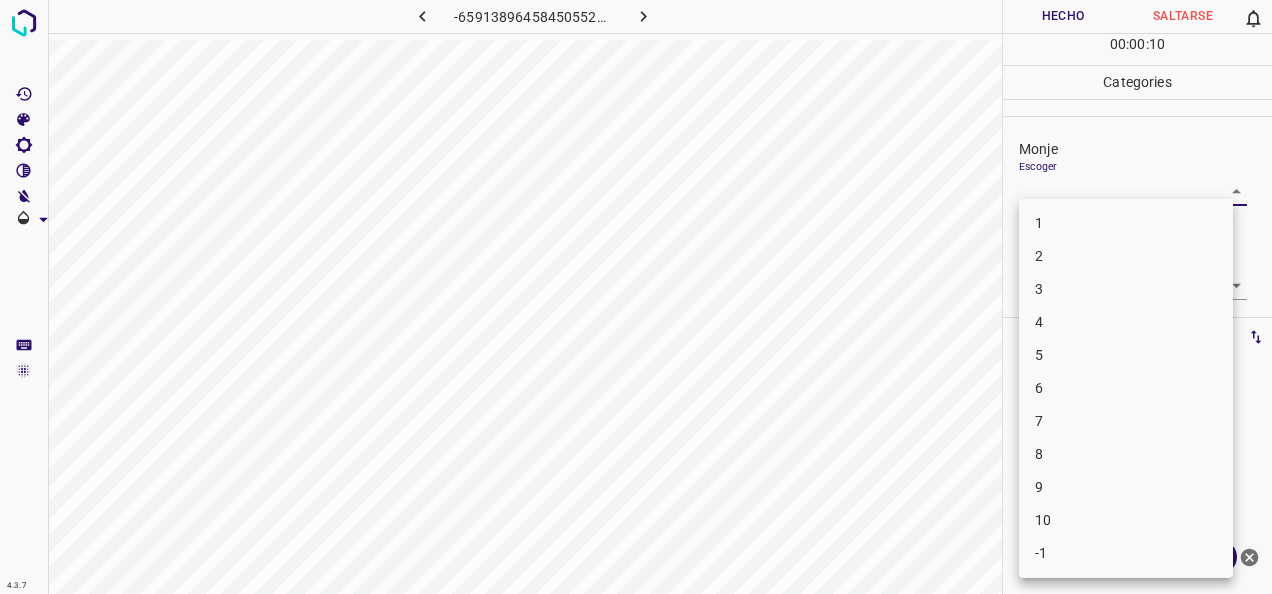 click on "4.3.7 -6591389645845055232.png Hecho Saltarse 0 00   : 00   : 10   Categories Monje  Escoger ​  Fitzpatrick   Escoger ​ Etiquetas 0 Categories 1 Monje 2  Fitzpatrick Herramientas Espacio Cambiar entre modos (Dibujar y Editar) Yo Etiquetado automático R Restaurar zoom M Acercar N Alejar Borrar Eliminar etiqueta de selección Filtros Z Restaurar filtros X Filtro de saturación C Filtro de brillo V Filtro de contraste B Filtro de escala de grises General O Descargar ¿Necesita ayuda? -Mensaje de texto -Esconder -Borrar 1 2 3 4 5 6 7 8 9 10 -1" at bounding box center [636, 297] 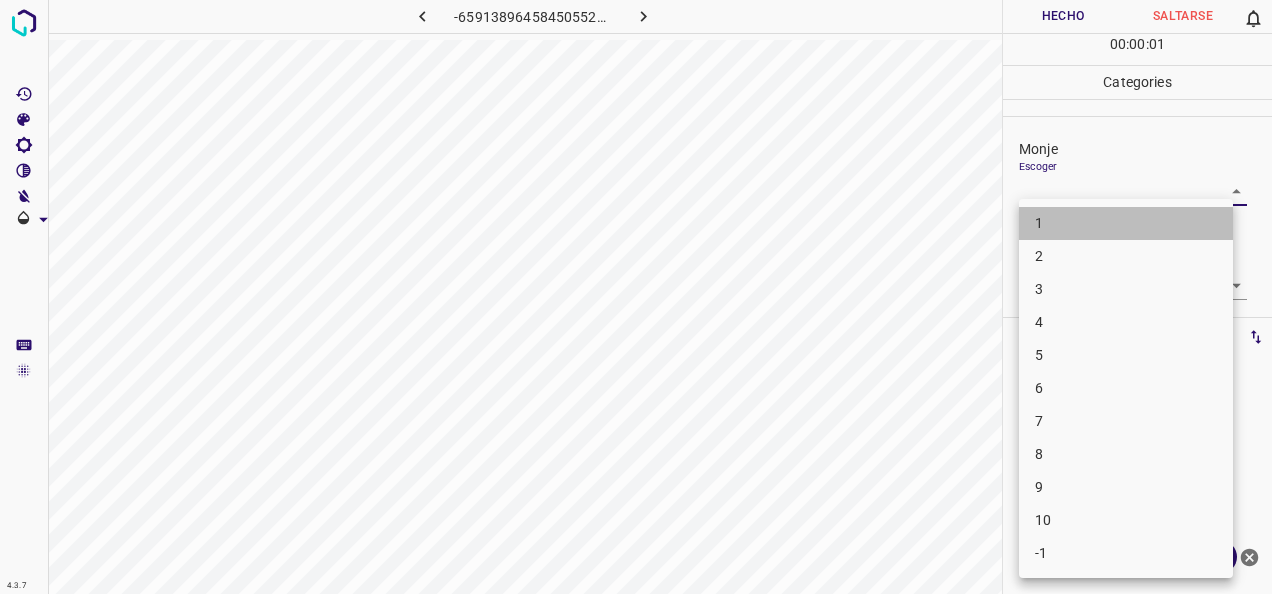 click on "1" at bounding box center [1126, 223] 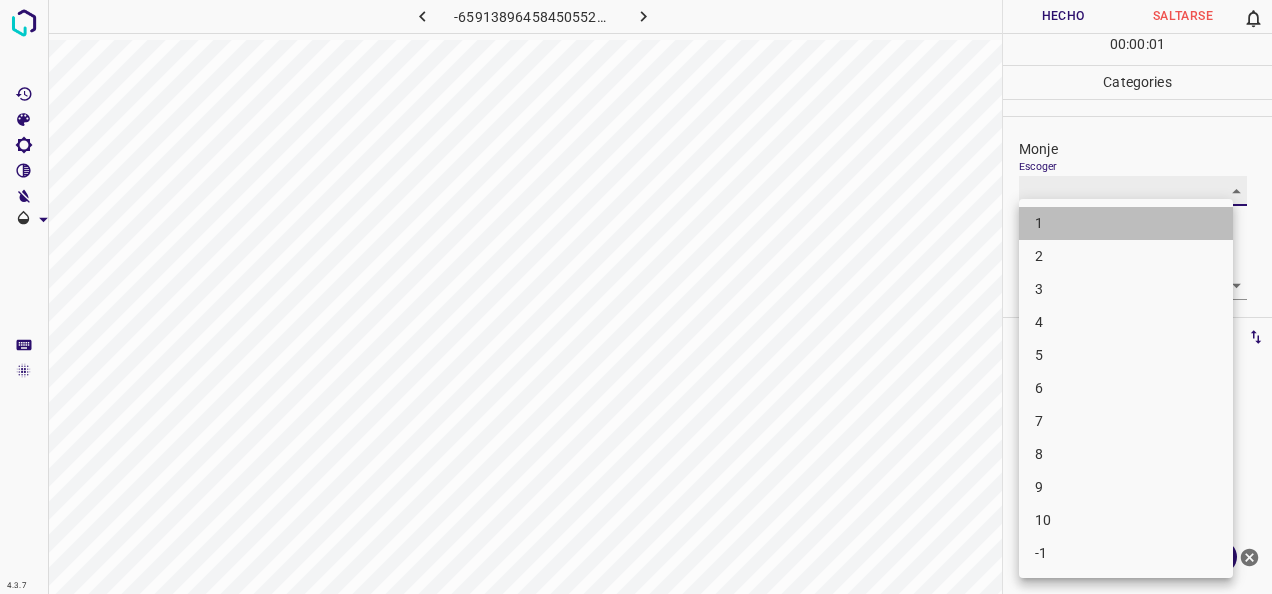 type on "1" 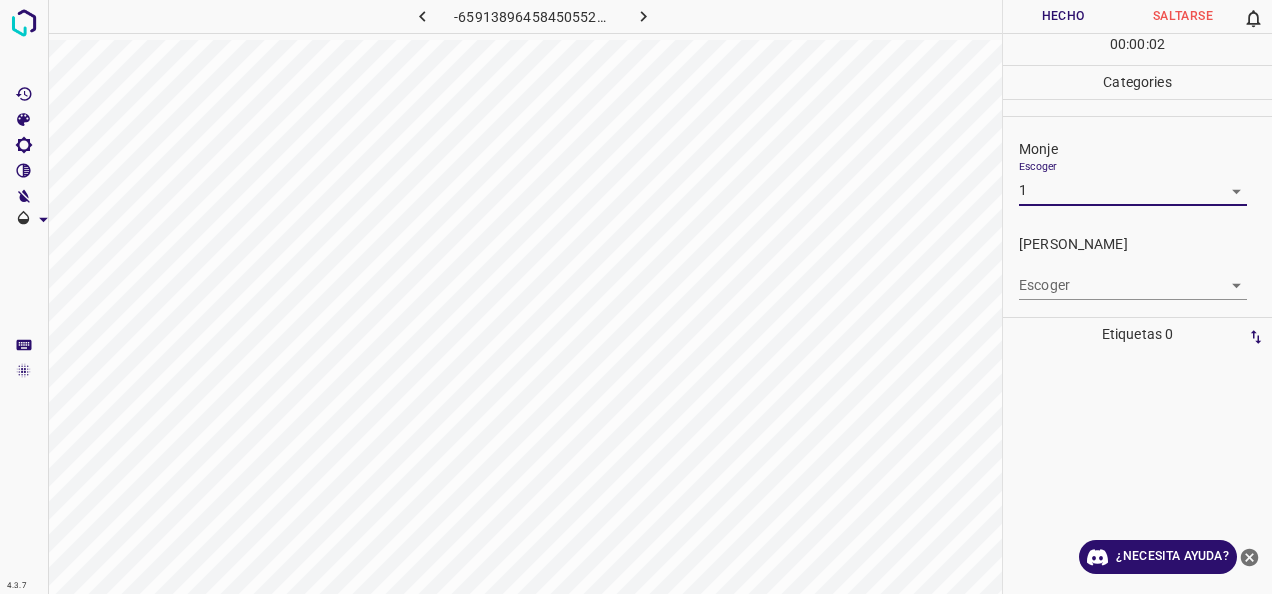 click on "4.3.7 -6591389645845055232.png Hecho Saltarse 0 00   : 00   : 02   Categories Monje  Escoger 1 1  Fitzpatrick   Escoger ​ Etiquetas 0 Categories 1 Monje 2  Fitzpatrick Herramientas Espacio Cambiar entre modos (Dibujar y Editar) Yo Etiquetado automático R Restaurar zoom M Acercar N Alejar Borrar Eliminar etiqueta de selección Filtros Z Restaurar filtros X Filtro de saturación C Filtro de brillo V Filtro de contraste B Filtro de escala de grises General O Descargar ¿Necesita ayuda? -Mensaje de texto -Esconder -Borrar" at bounding box center (636, 297) 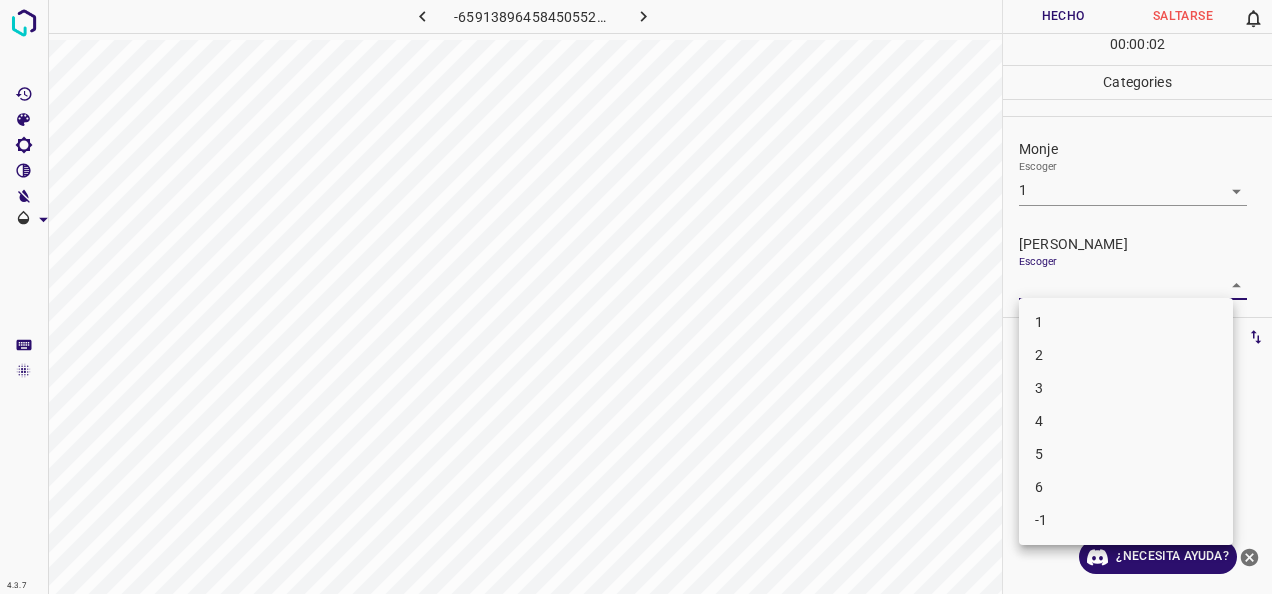 click on "1" at bounding box center [1126, 322] 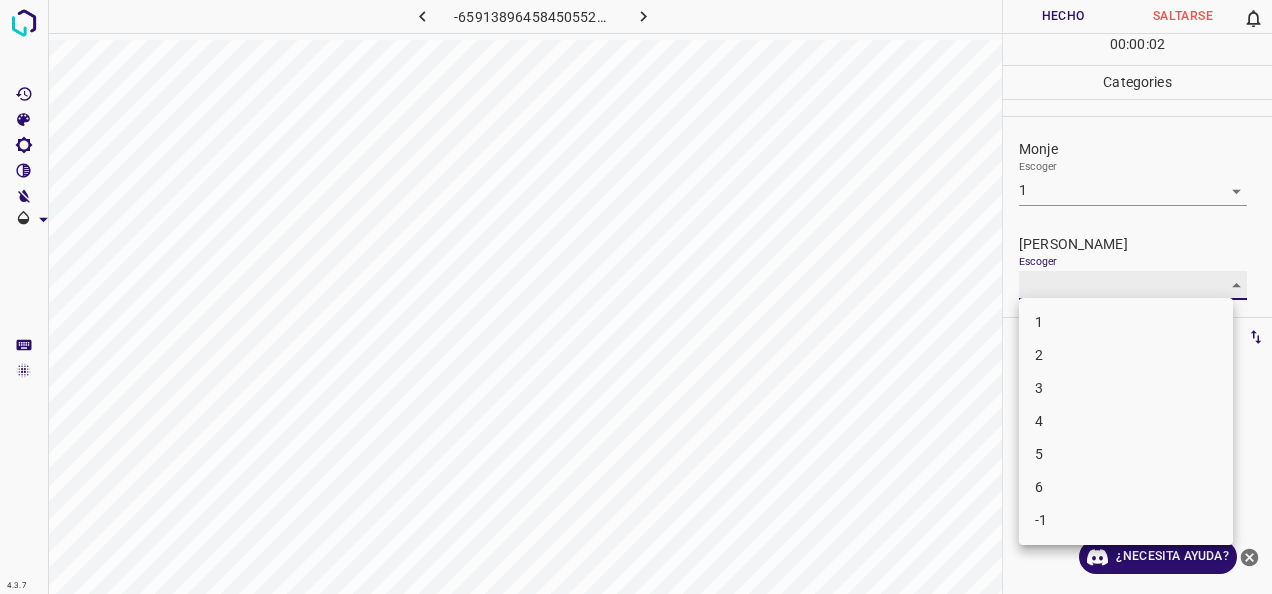 type on "1" 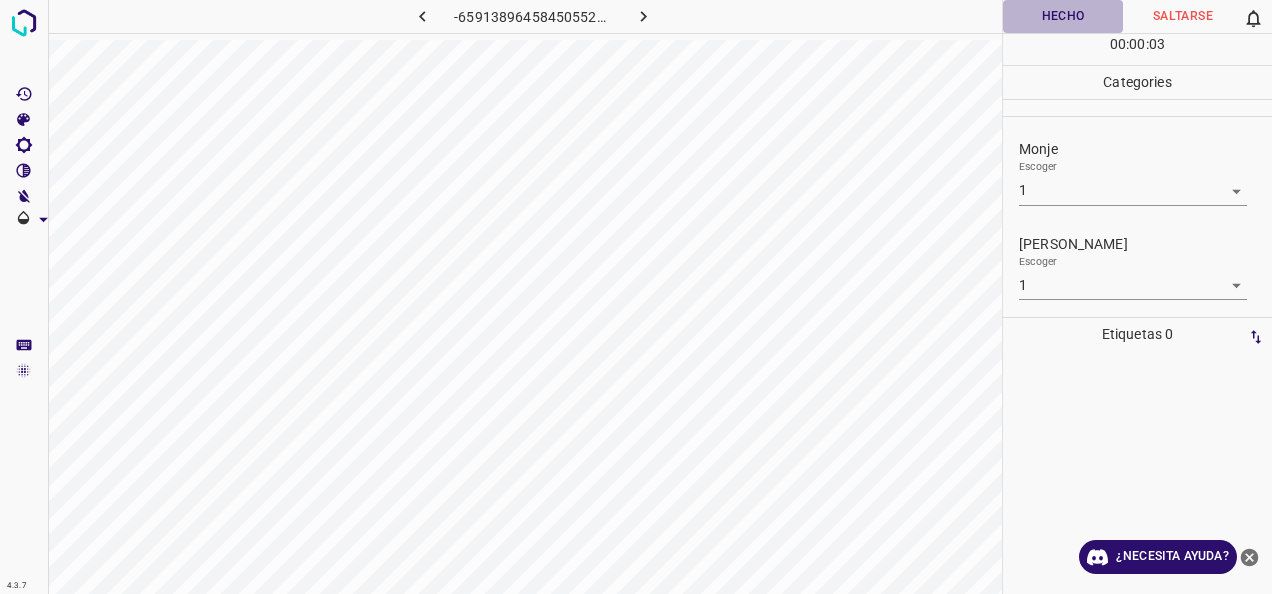 click on "Hecho" at bounding box center (1063, 16) 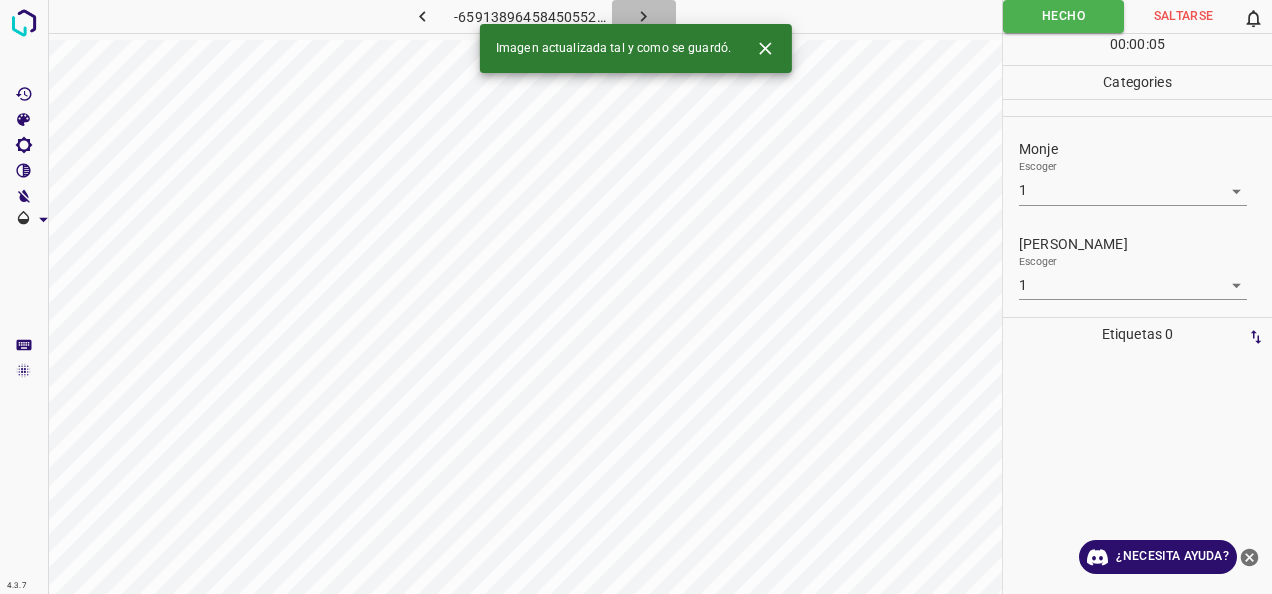 click 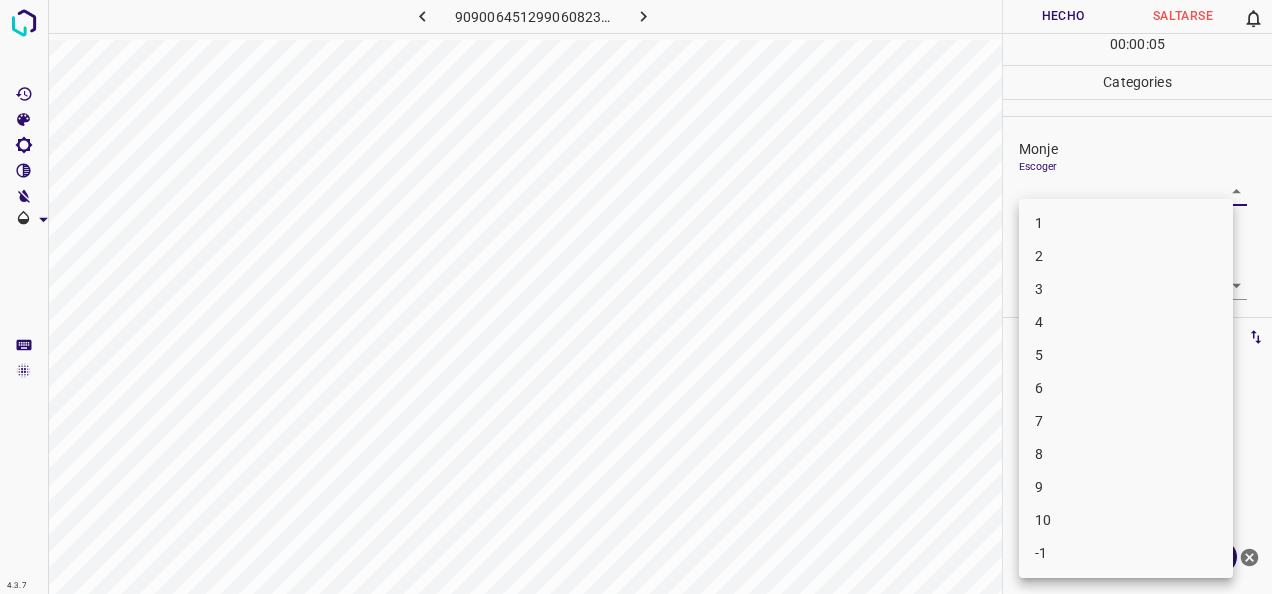 click on "4.3.7 9090064512990608235.png Hecho Saltarse 0 00   : 00   : 05   Categories Monje  Escoger ​  Fitzpatrick   Escoger ​ Etiquetas 0 Categories 1 Monje 2  Fitzpatrick Herramientas Espacio Cambiar entre modos (Dibujar y Editar) Yo Etiquetado automático R Restaurar zoom M Acercar N Alejar Borrar Eliminar etiqueta de selección Filtros Z Restaurar filtros X Filtro de saturación C Filtro de brillo V Filtro de contraste B Filtro de escala de grises General O Descargar ¿Necesita ayuda? -Mensaje de texto -Esconder -Borrar 1 2 3 4 5 6 7 8 9 10 -1" at bounding box center [636, 297] 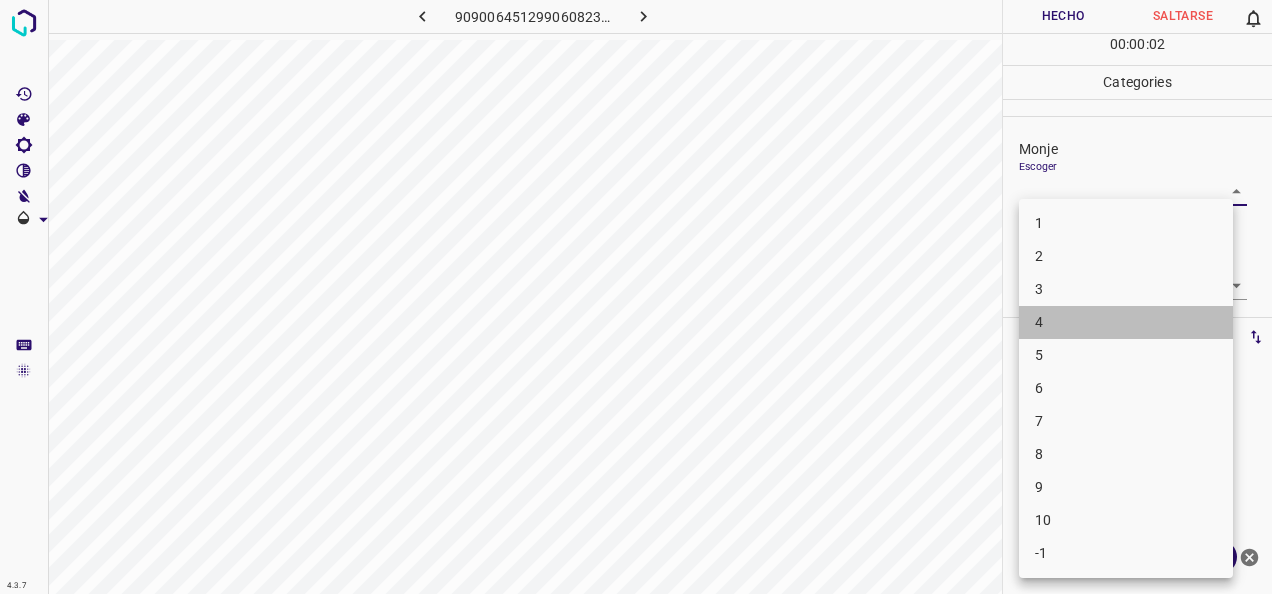 click on "4" at bounding box center [1126, 322] 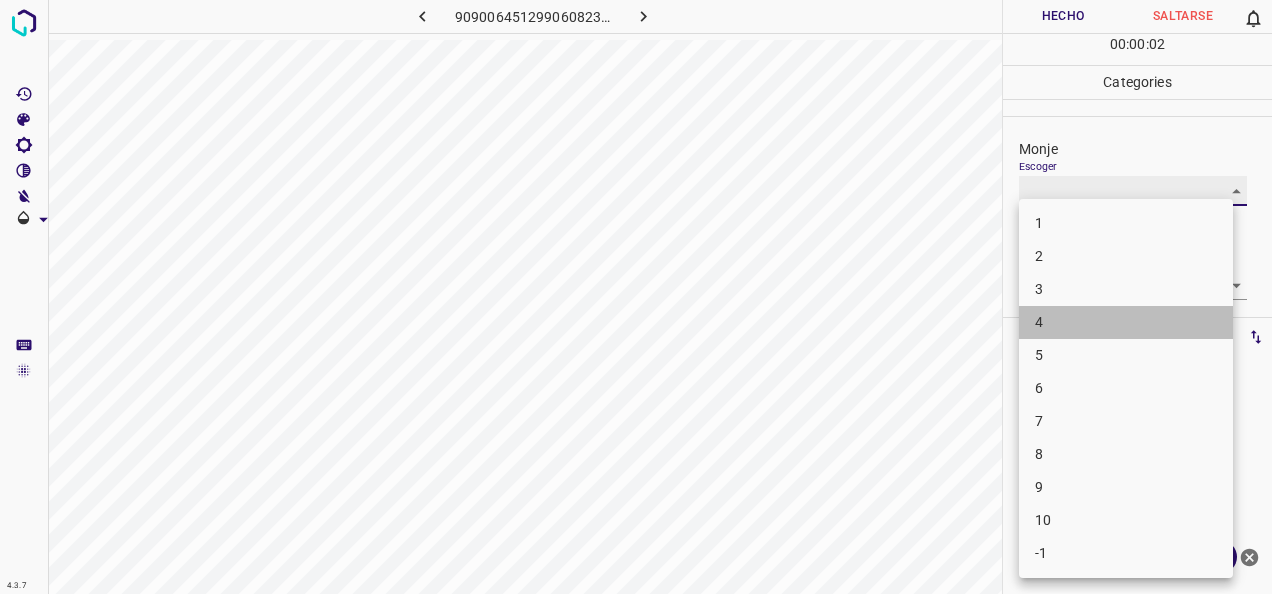 type on "4" 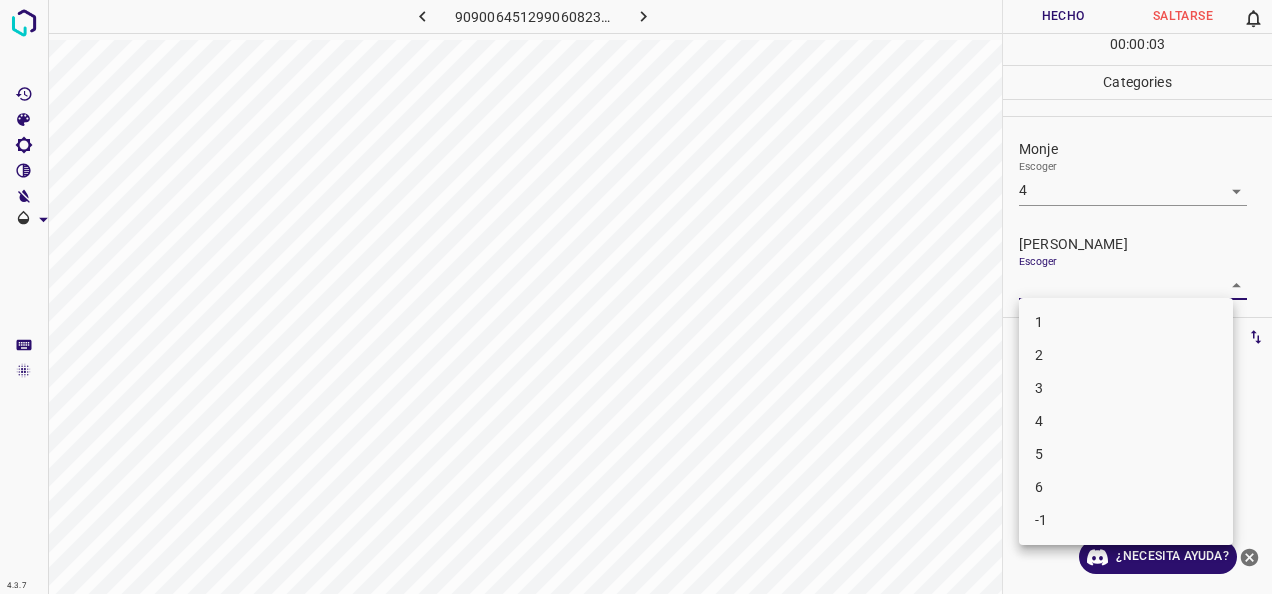 click on "4.3.7 9090064512990608235.png Hecho Saltarse 0 00   : 00   : 03   Categories Monje  Escoger 4 4  Fitzpatrick   Escoger ​ Etiquetas 0 Categories 1 Monje 2  Fitzpatrick Herramientas Espacio Cambiar entre modos (Dibujar y Editar) Yo Etiquetado automático R Restaurar zoom M Acercar N Alejar Borrar Eliminar etiqueta de selección Filtros Z Restaurar filtros X Filtro de saturación C Filtro de brillo V Filtro de contraste B Filtro de escala de grises General O Descargar ¿Necesita ayuda? -Mensaje de texto -Esconder -Borrar 1 2 3 4 5 6 -1" at bounding box center [636, 297] 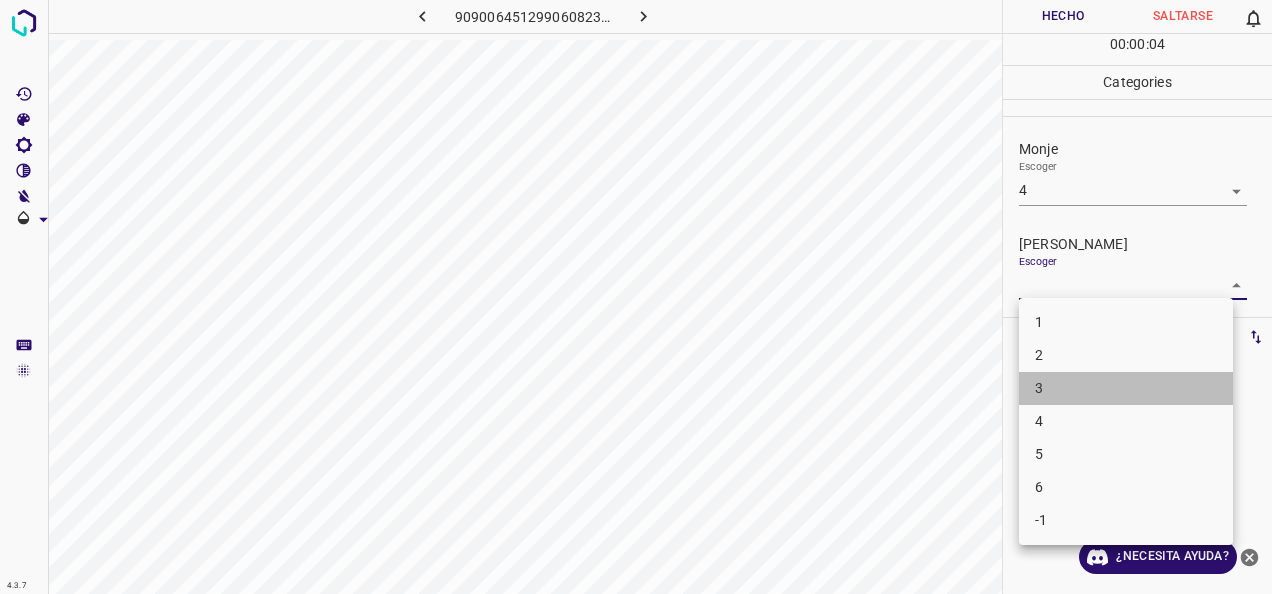 click on "3" at bounding box center [1126, 388] 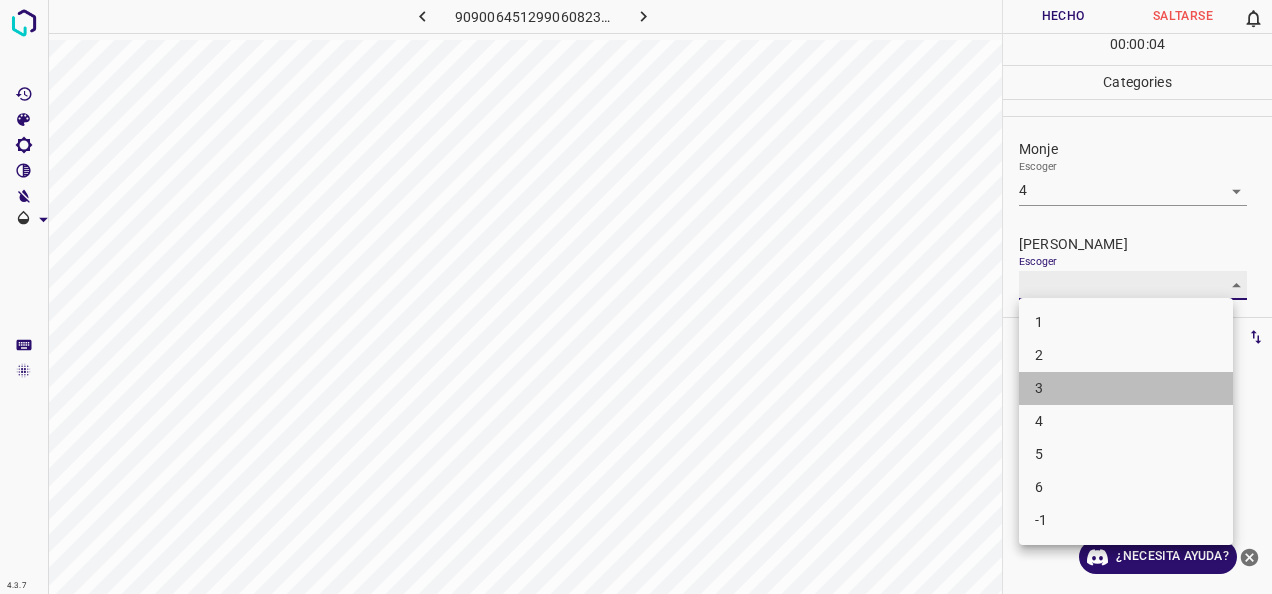 type on "3" 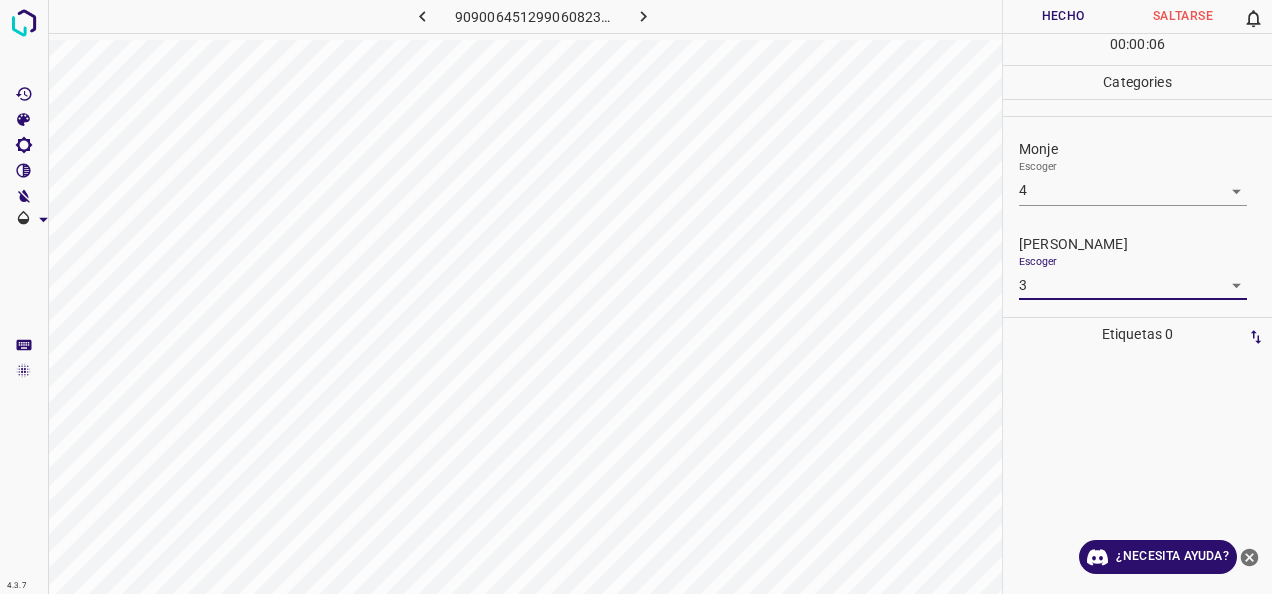 click on "4.3.7 9090064512990608235.png Hecho Saltarse 0 00   : 00   : 06   Categories Monje  Escoger 4 4  Fitzpatrick   Escoger 3 3 Etiquetas 0 Categories 1 Monje 2  Fitzpatrick Herramientas Espacio Cambiar entre modos (Dibujar y Editar) Yo Etiquetado automático R Restaurar zoom M Acercar N Alejar Borrar Eliminar etiqueta de selección Filtros Z Restaurar filtros X Filtro de saturación C Filtro de brillo V Filtro de contraste B Filtro de escala de grises General O Descargar ¿Necesita ayuda? -Mensaje de texto -Esconder -Borrar" at bounding box center [636, 297] 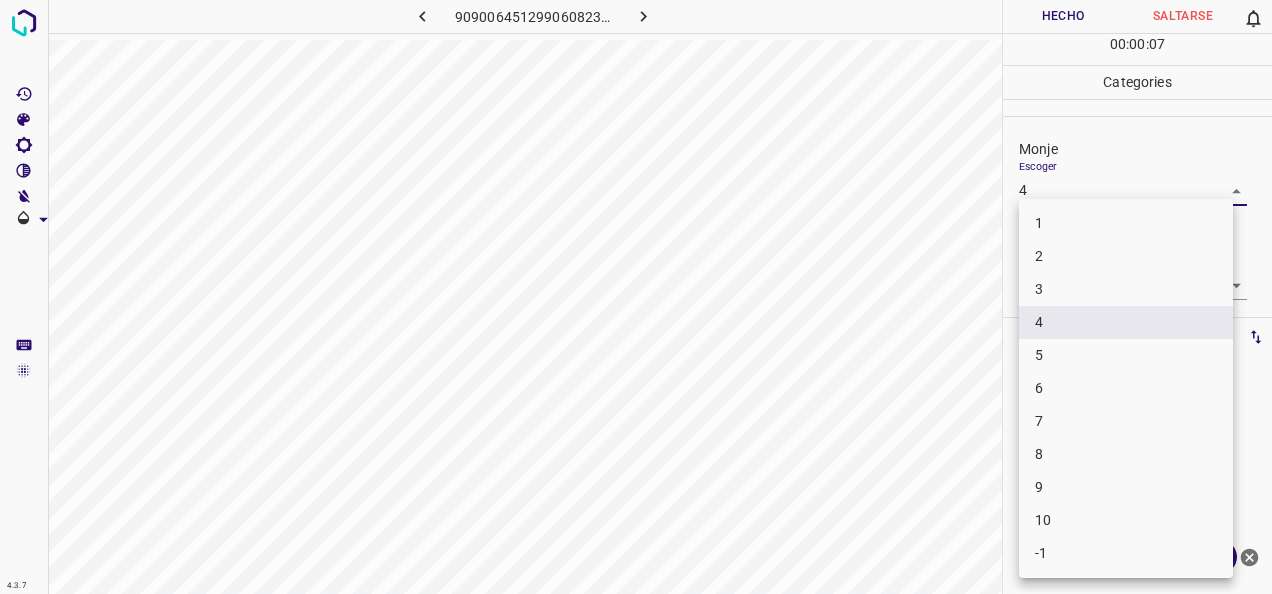 click on "5" at bounding box center (1126, 355) 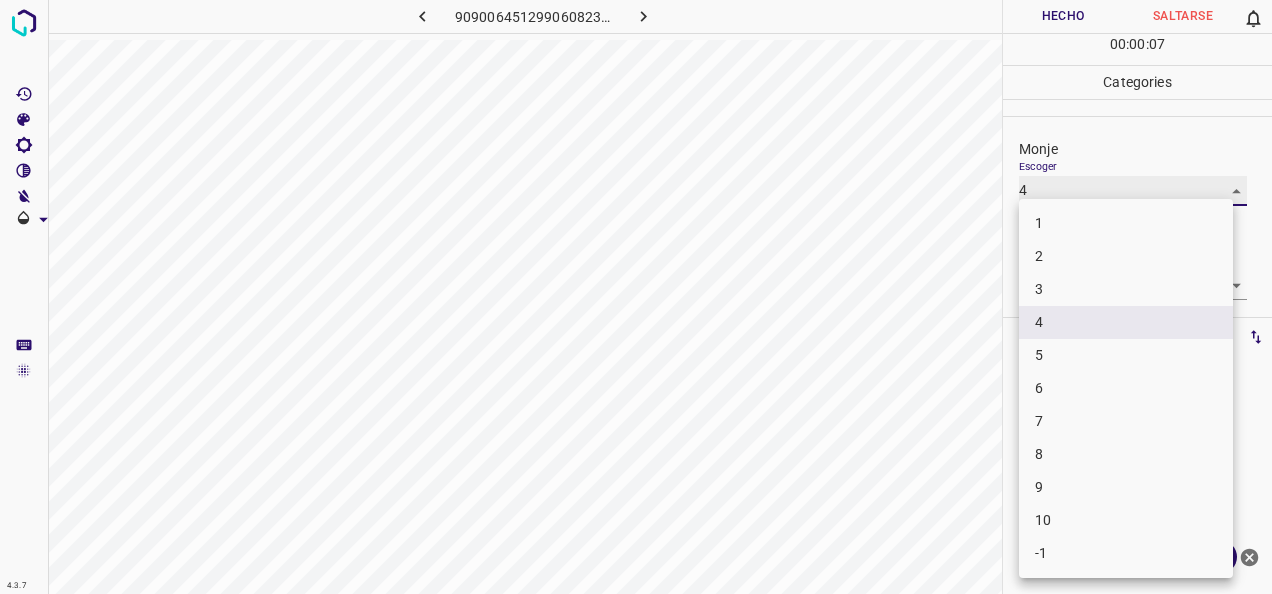 type on "5" 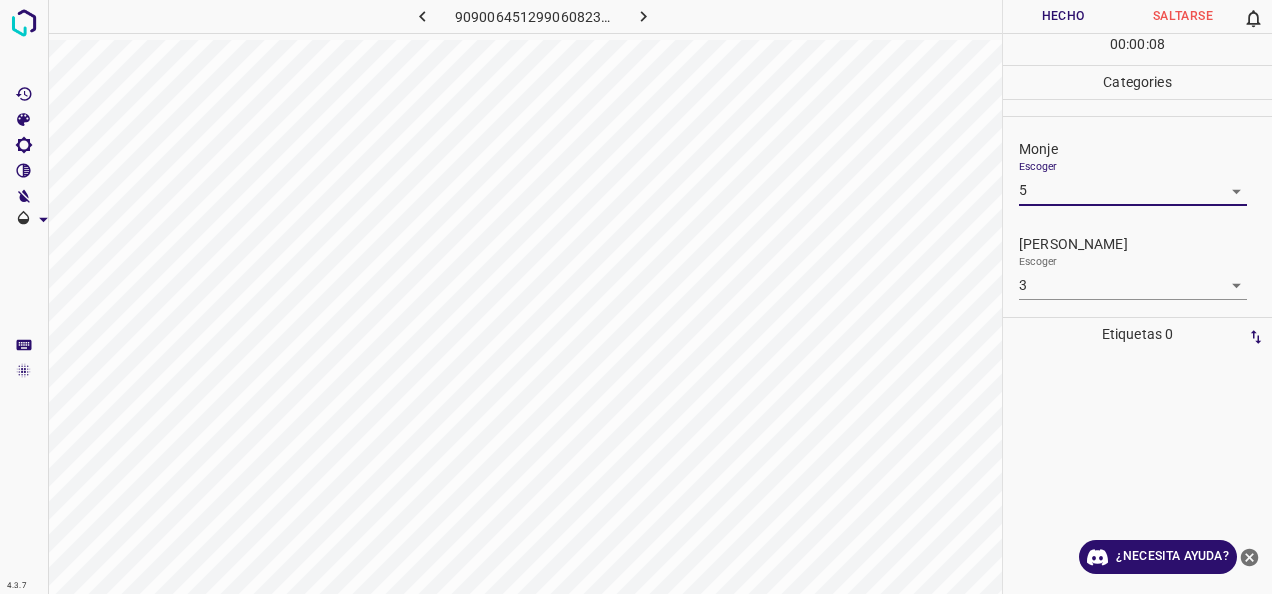click on "4.3.7 9090064512990608235.png Hecho Saltarse 0 00   : 00   : 08   Categories Monje  Escoger 5 5  Fitzpatrick   Escoger 3 3 Etiquetas 0 Categories 1 Monje 2  Fitzpatrick Herramientas Espacio Cambiar entre modos (Dibujar y Editar) Yo Etiquetado automático R Restaurar zoom M Acercar N Alejar Borrar Eliminar etiqueta de selección Filtros Z Restaurar filtros X Filtro de saturación C Filtro de brillo V Filtro de contraste B Filtro de escala de grises General O Descargar ¿Necesita ayuda? -Mensaje de texto -Esconder -Borrar" at bounding box center (636, 297) 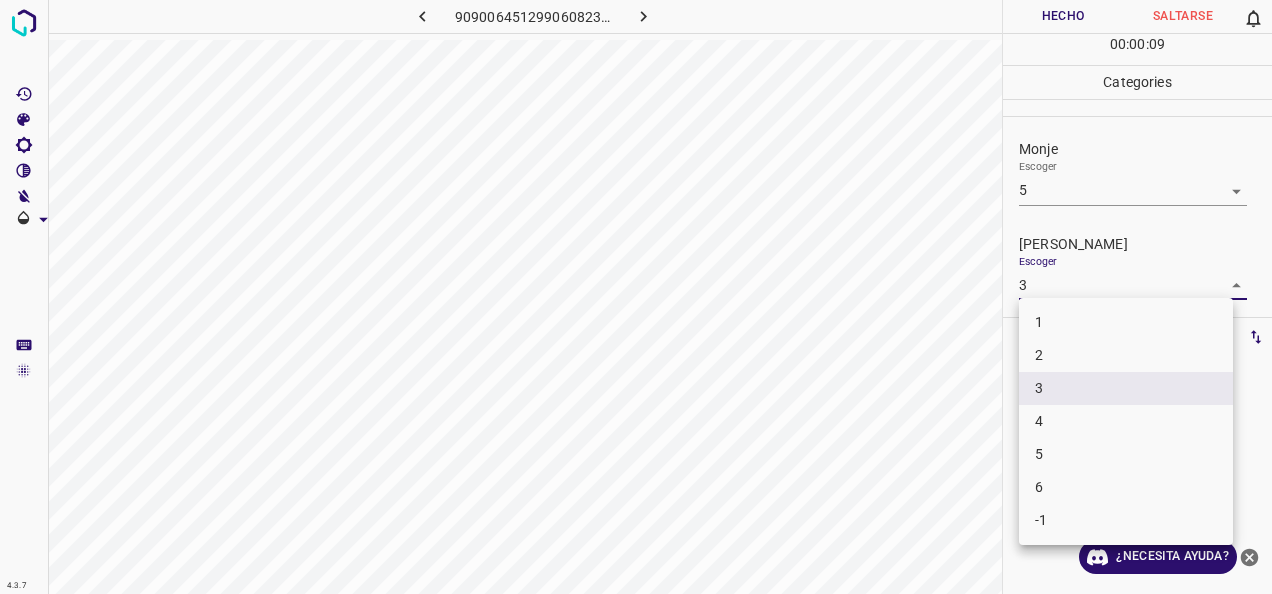 click on "4" at bounding box center (1126, 421) 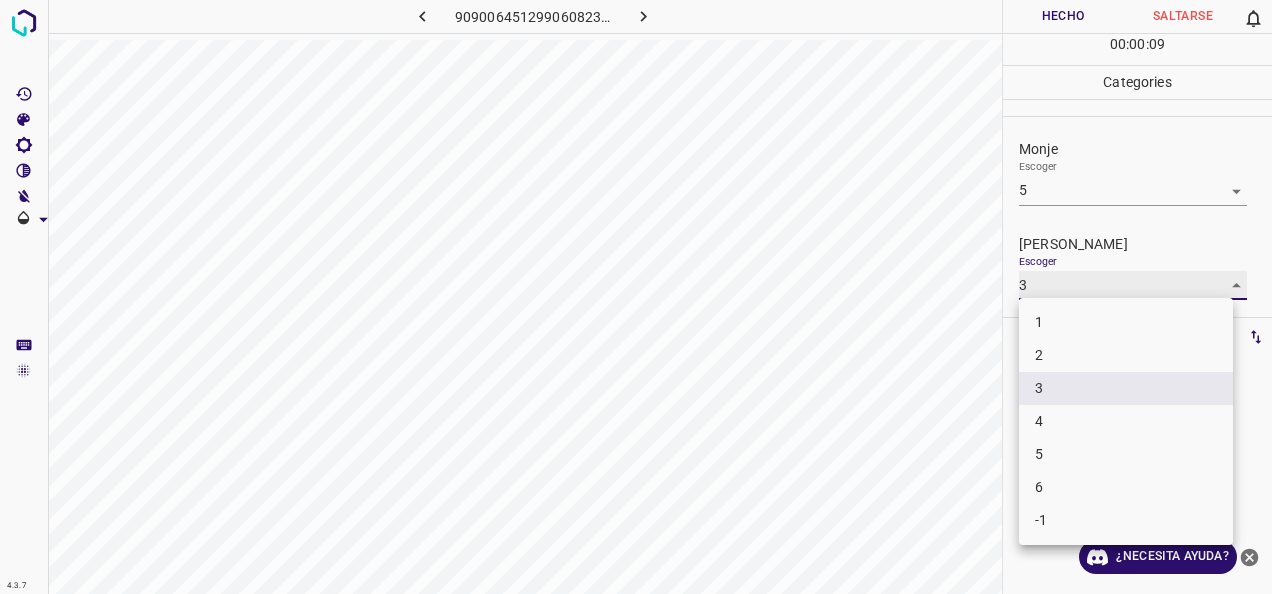 type on "4" 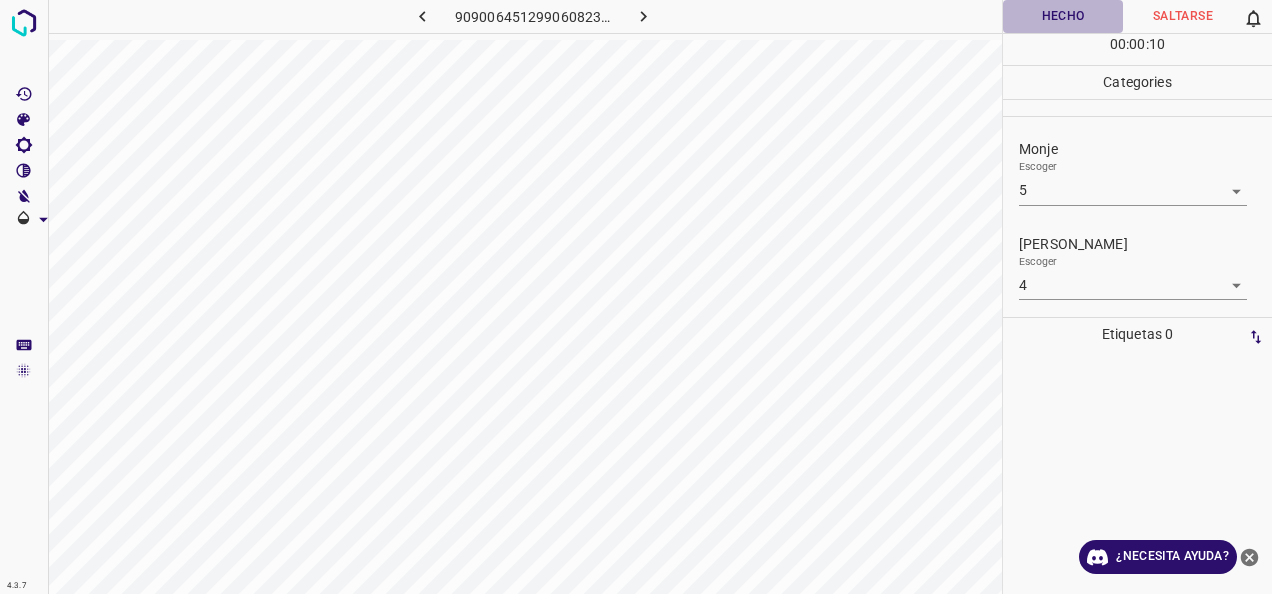click on "Hecho" at bounding box center [1063, 16] 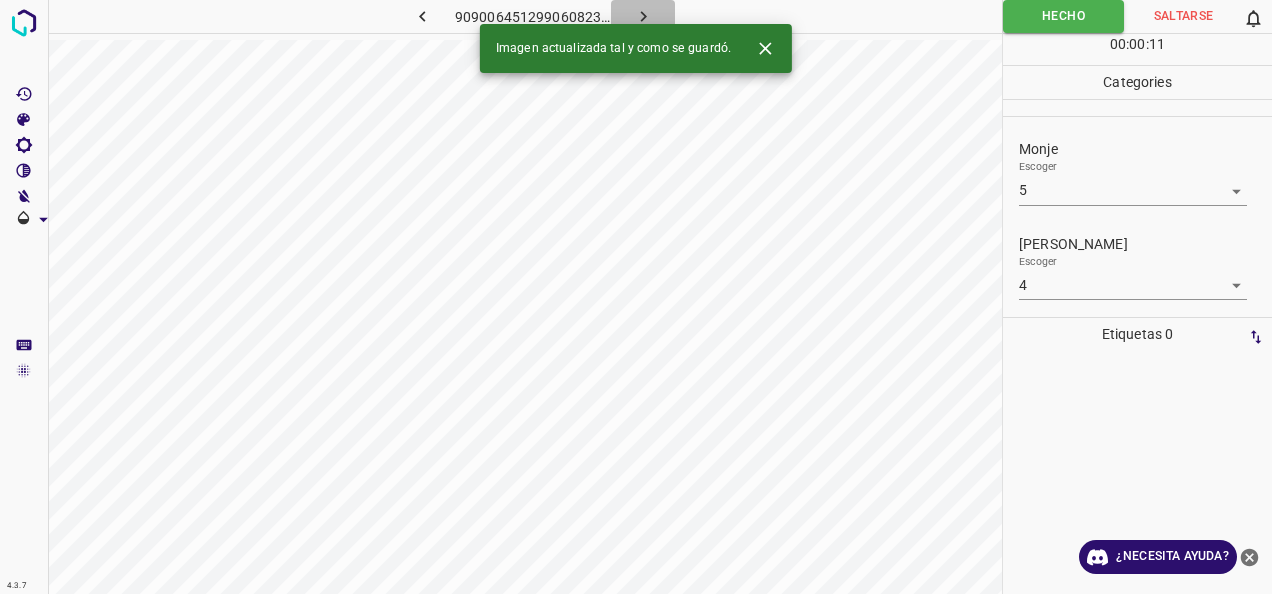 click at bounding box center (643, 16) 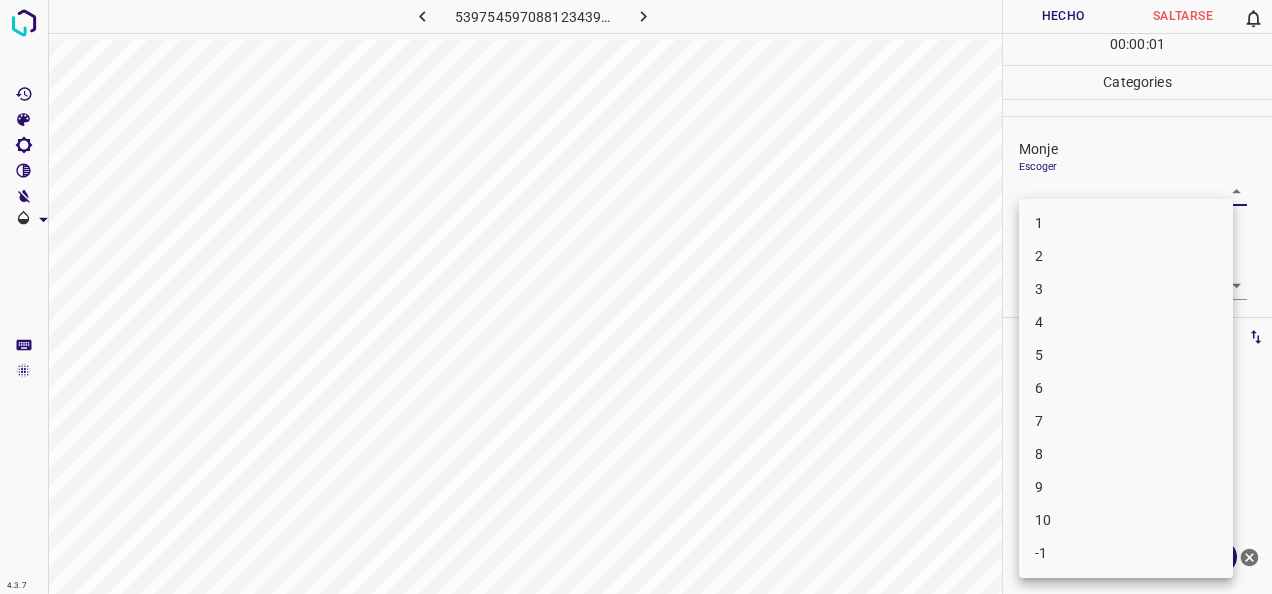 click on "4.3.7 5397545970881234398.png Hecho Saltarse 0 00   : 00   : 01   Categories Monje  Escoger ​  Fitzpatrick   Escoger ​ Etiquetas 0 Categories 1 Monje 2  Fitzpatrick Herramientas Espacio Cambiar entre modos (Dibujar y Editar) Yo Etiquetado automático R Restaurar zoom M Acercar N Alejar Borrar Eliminar etiqueta de selección Filtros Z Restaurar filtros X Filtro de saturación C Filtro de brillo V Filtro de contraste B Filtro de escala de grises General O Descargar ¿Necesita ayuda? -Mensaje de texto -Esconder -Borrar 1 2 3 4 5 6 7 8 9 10 -1" at bounding box center [636, 297] 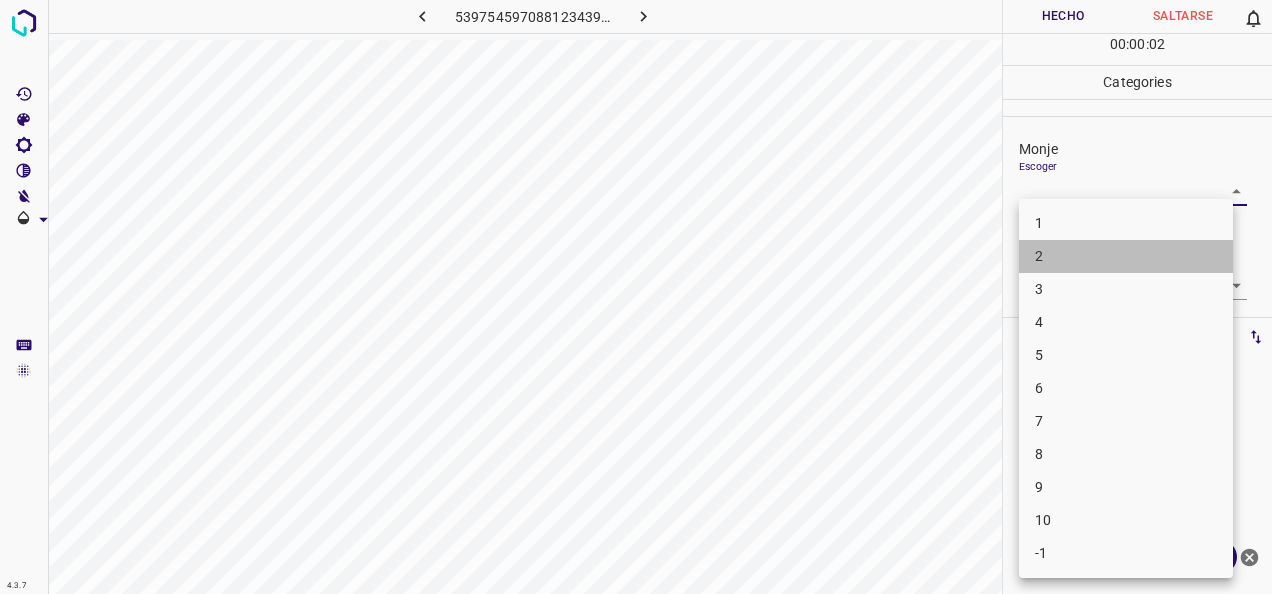 click on "2" at bounding box center [1126, 256] 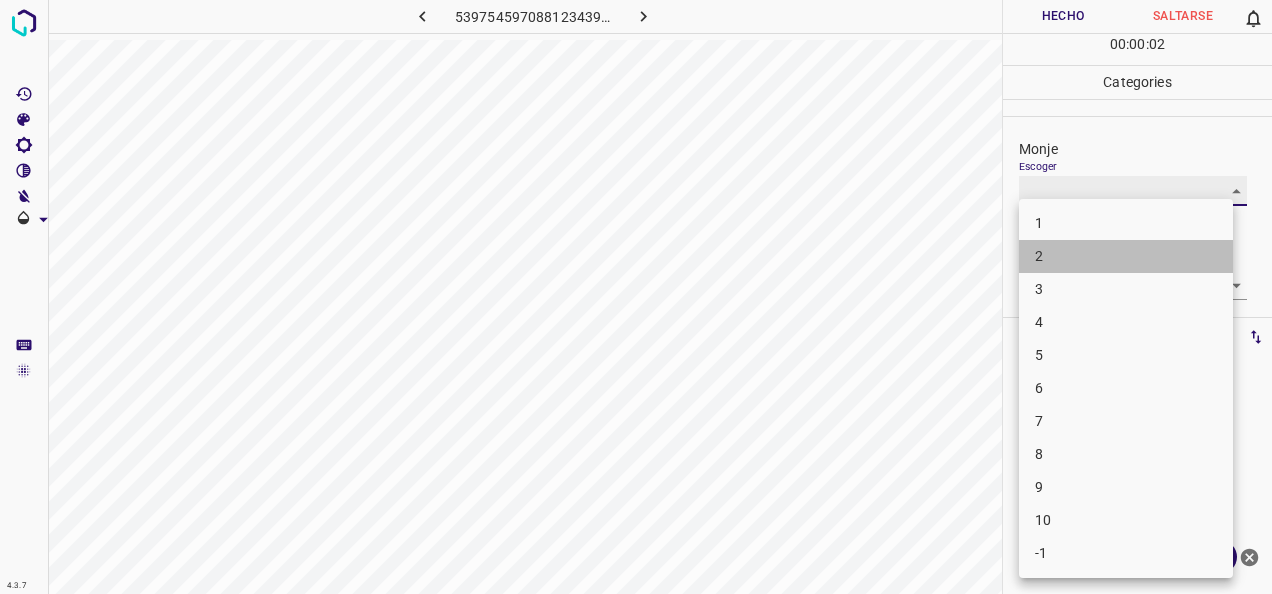 type on "2" 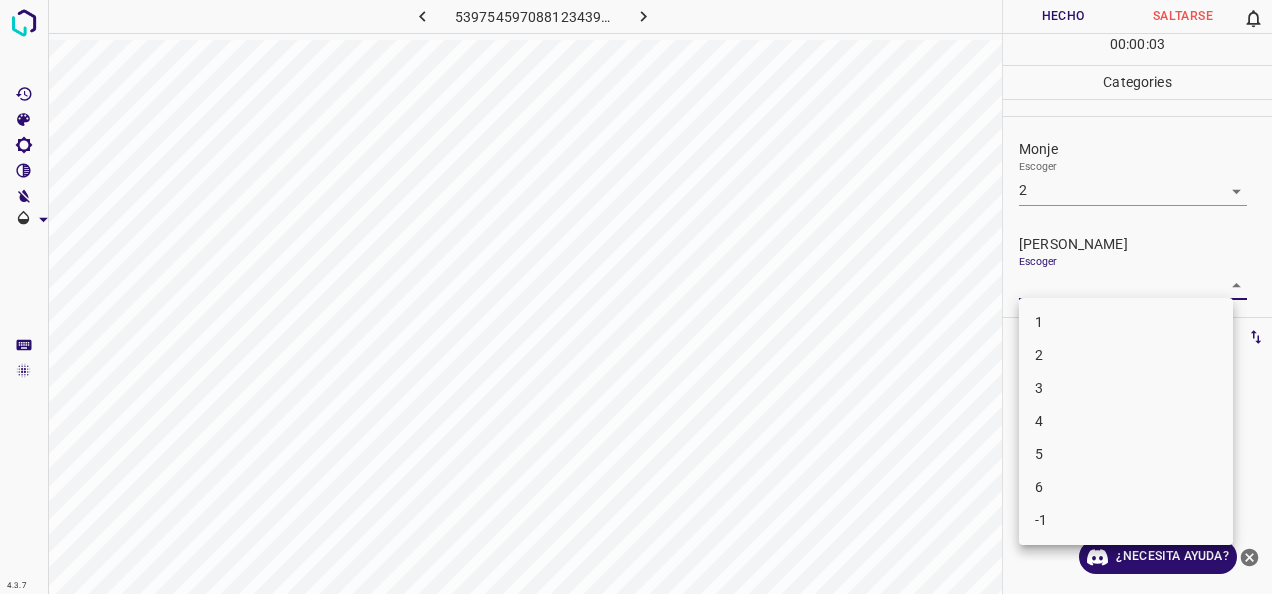 drag, startPoint x: 1218, startPoint y: 290, endPoint x: 1098, endPoint y: 334, distance: 127.81236 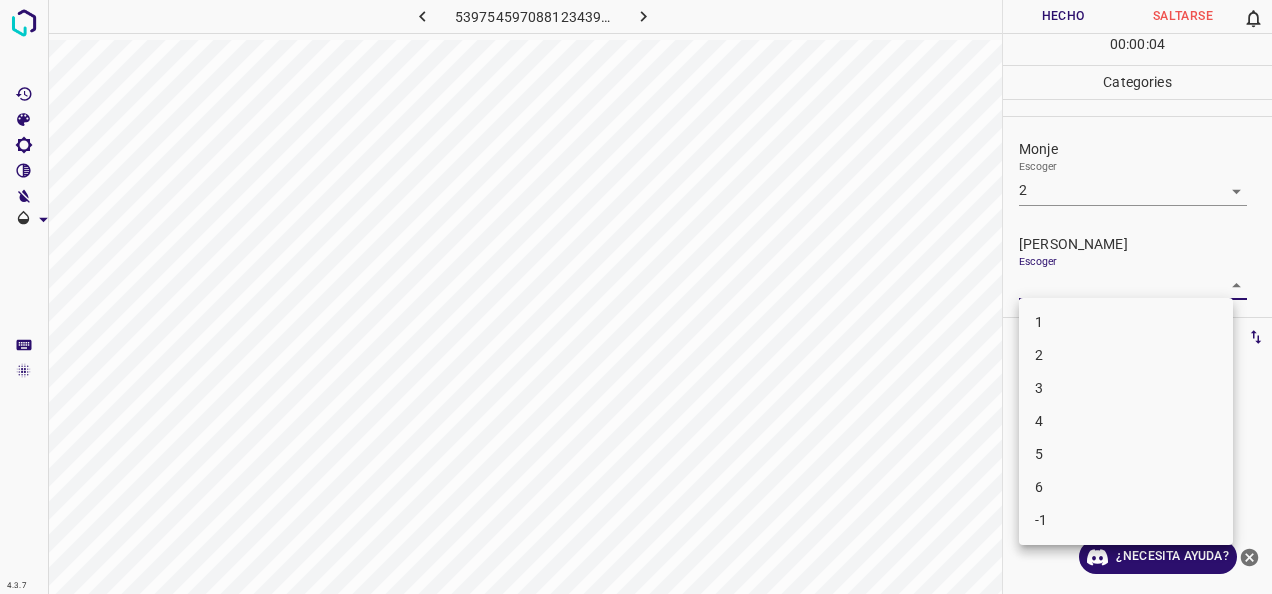 click on "2" at bounding box center (1126, 355) 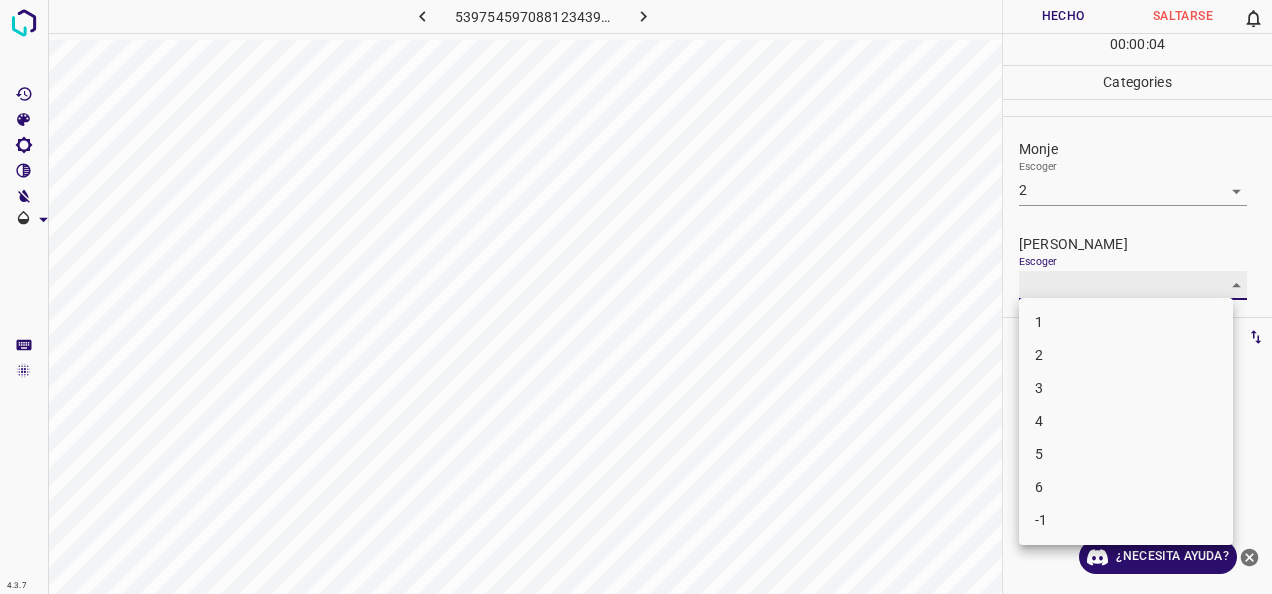 type on "2" 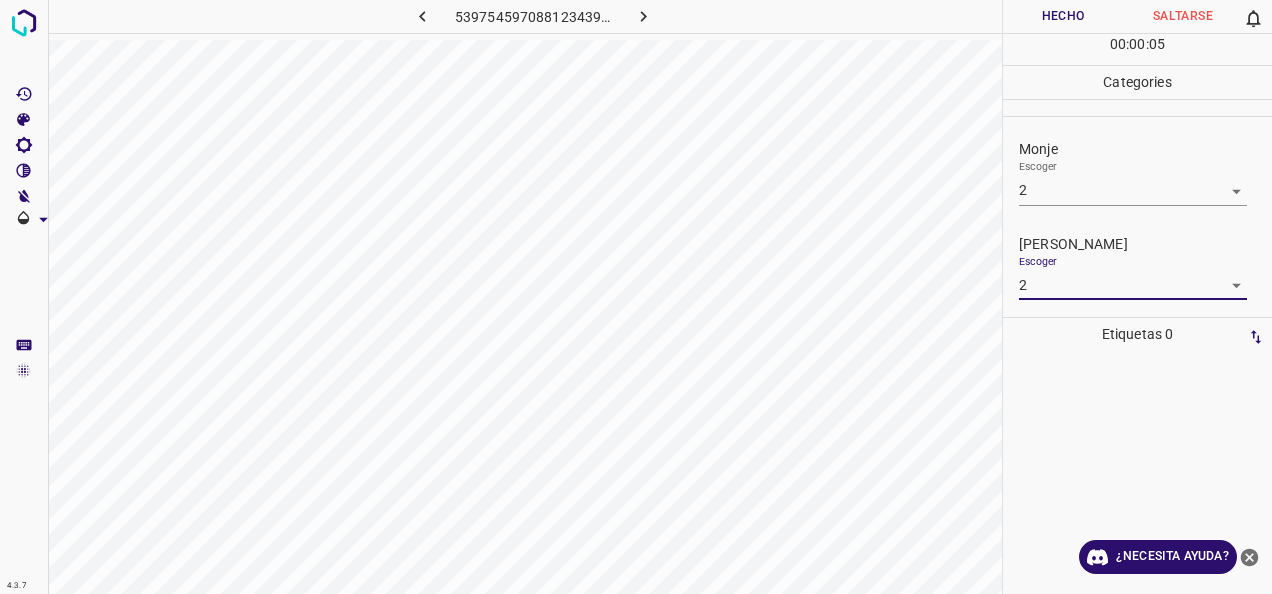 click on "Hecho" at bounding box center (1063, 16) 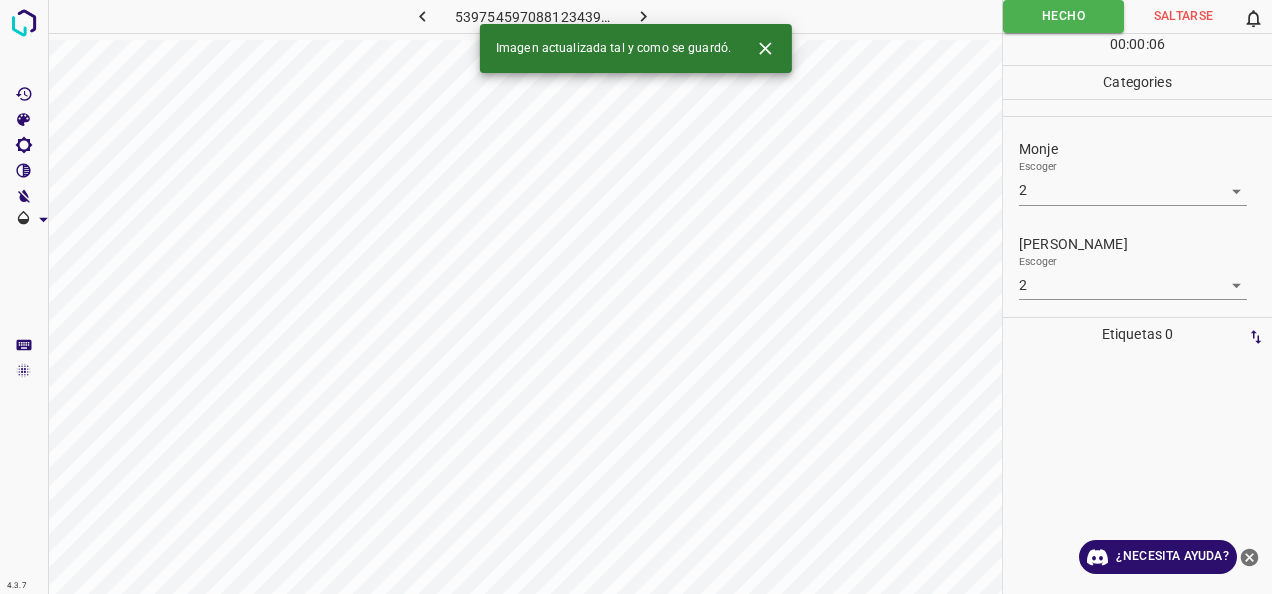 click 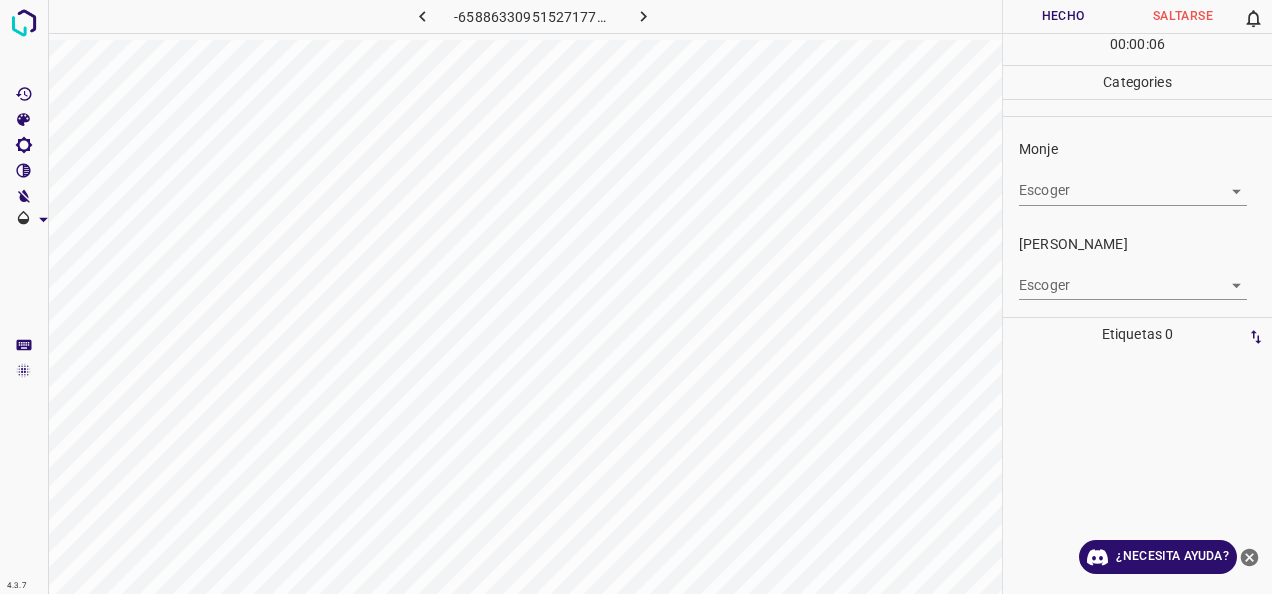 click on "4.3.7 -6588633095152717715.png Hecho Saltarse 0 00   : 00   : 06   Categories Monje  Escoger ​  Fitzpatrick   Escoger ​ Etiquetas 0 Categories 1 Monje 2  Fitzpatrick Herramientas Espacio Cambiar entre modos (Dibujar y Editar) Yo Etiquetado automático R Restaurar zoom M Acercar N Alejar Borrar Eliminar etiqueta de selección Filtros Z Restaurar filtros X Filtro de saturación C Filtro de brillo V Filtro de contraste B Filtro de escala de grises General O Descargar ¿Necesita ayuda? -Mensaje de texto -Esconder -Borrar" at bounding box center [636, 297] 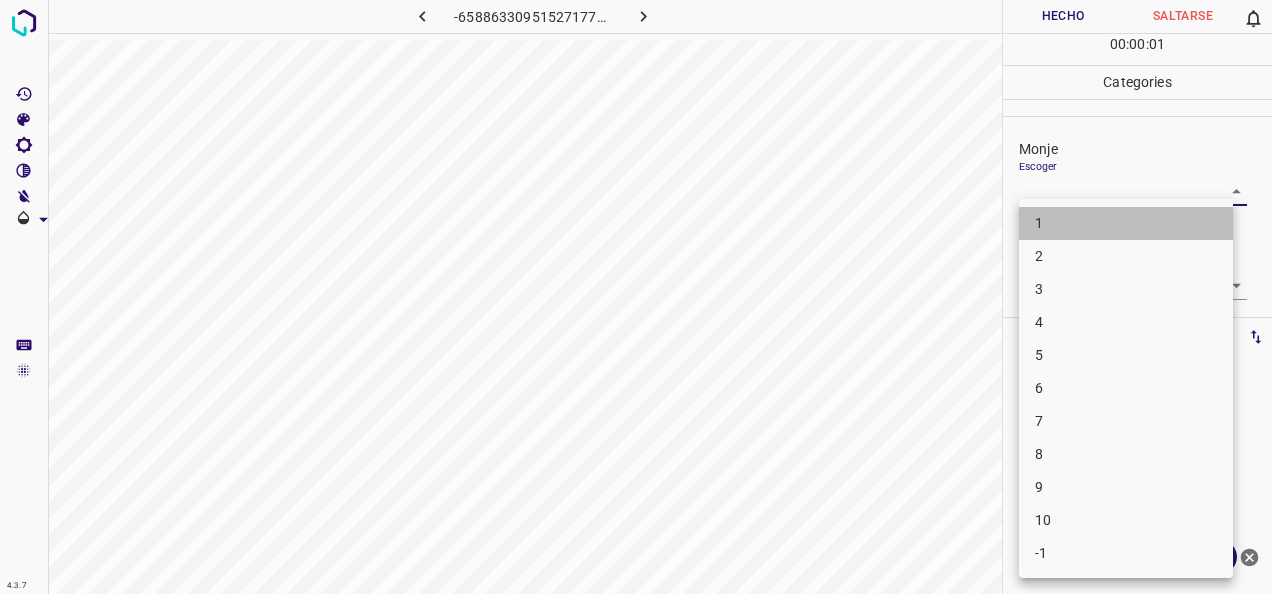 click on "1" at bounding box center [1126, 223] 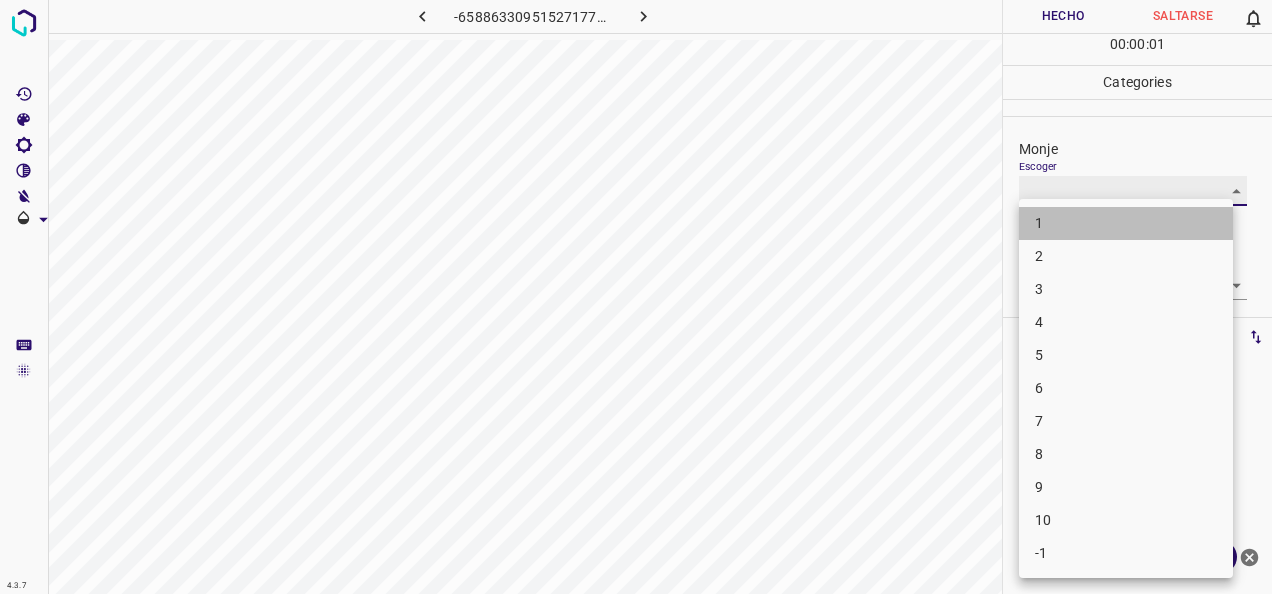 type on "1" 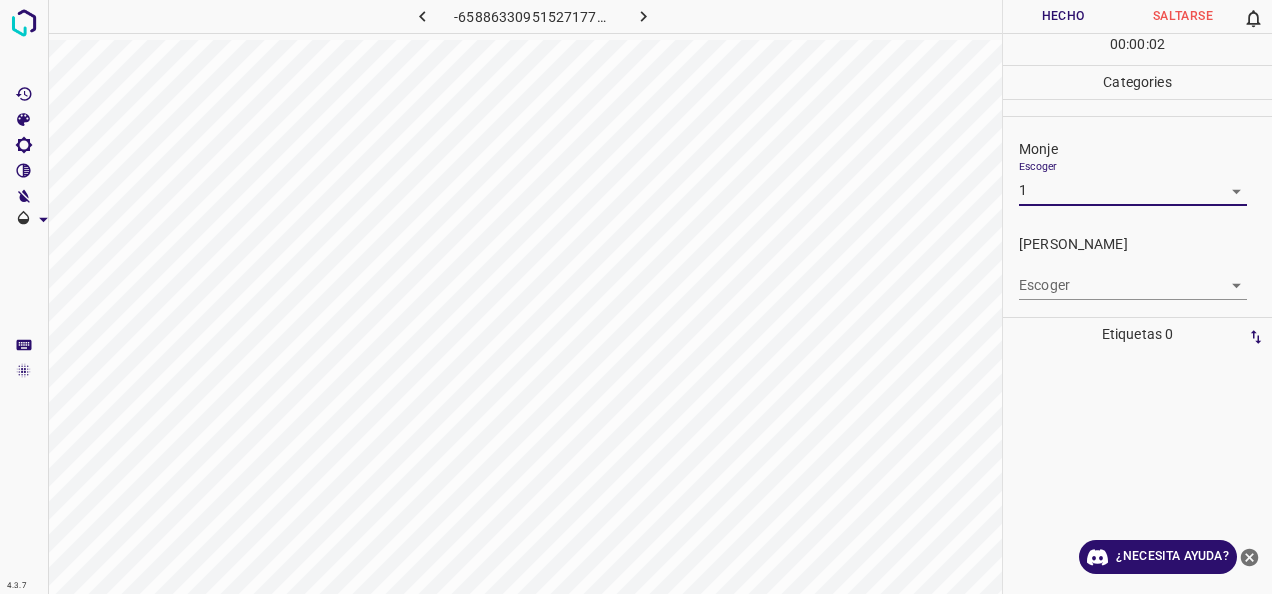click on "4.3.7 -6588633095152717715.png Hecho Saltarse 0 00   : 00   : 02   Categories Monje  Escoger 1 1  Fitzpatrick   Escoger ​ Etiquetas 0 Categories 1 Monje 2  Fitzpatrick Herramientas Espacio Cambiar entre modos (Dibujar y Editar) Yo Etiquetado automático R Restaurar zoom M Acercar N Alejar Borrar Eliminar etiqueta de selección Filtros Z Restaurar filtros X Filtro de saturación C Filtro de brillo V Filtro de contraste B Filtro de escala de grises General O Descargar ¿Necesita ayuda? -Mensaje de texto -Esconder -Borrar" at bounding box center (636, 297) 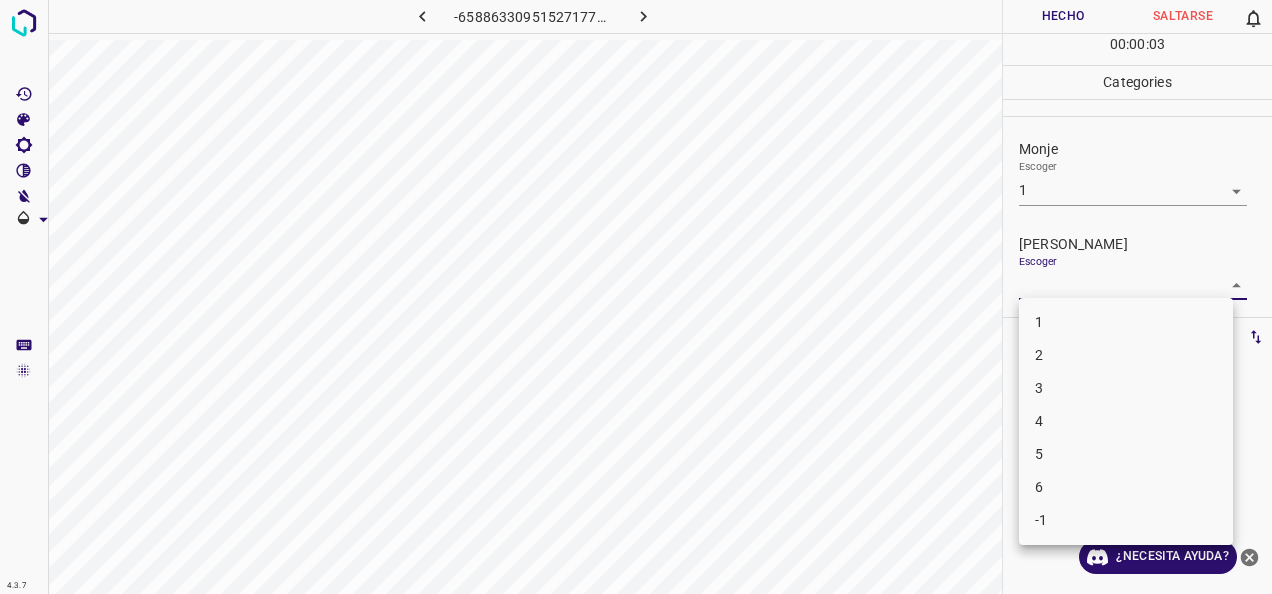 click on "1" at bounding box center [1126, 322] 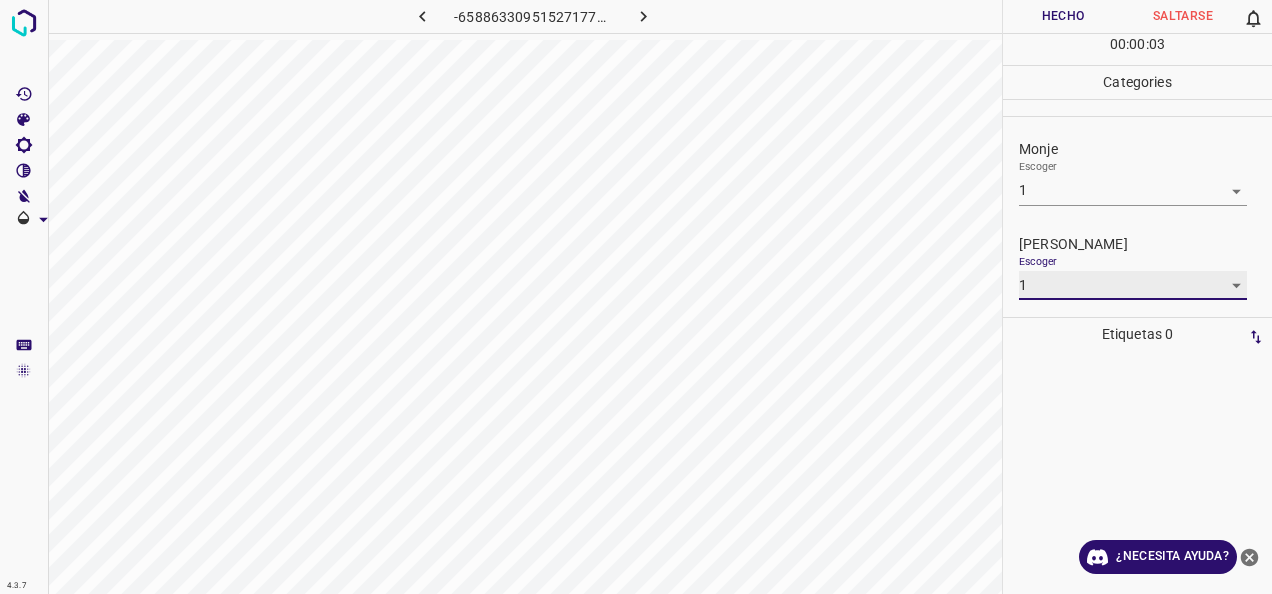 type on "1" 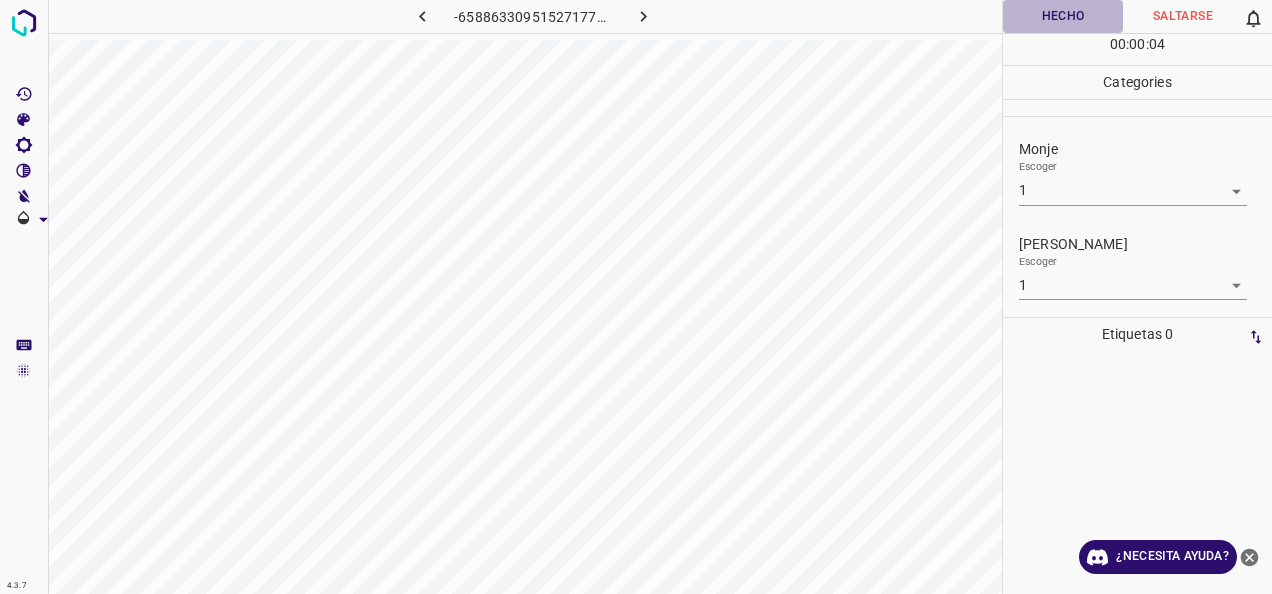 click on "Hecho" at bounding box center [1063, 16] 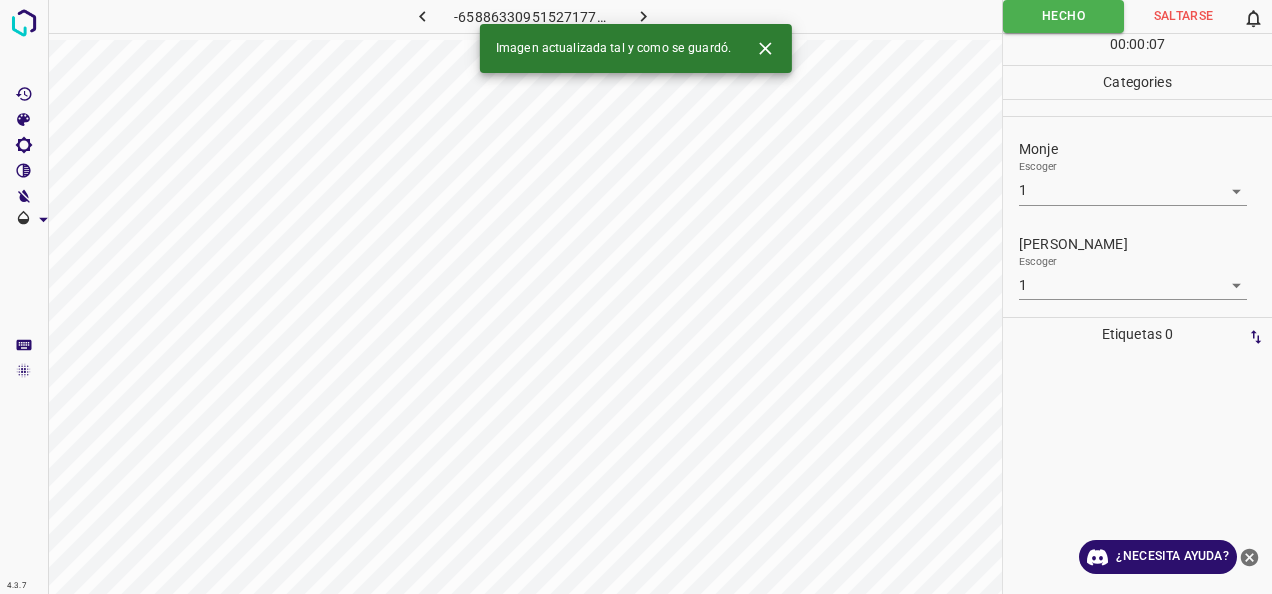 click 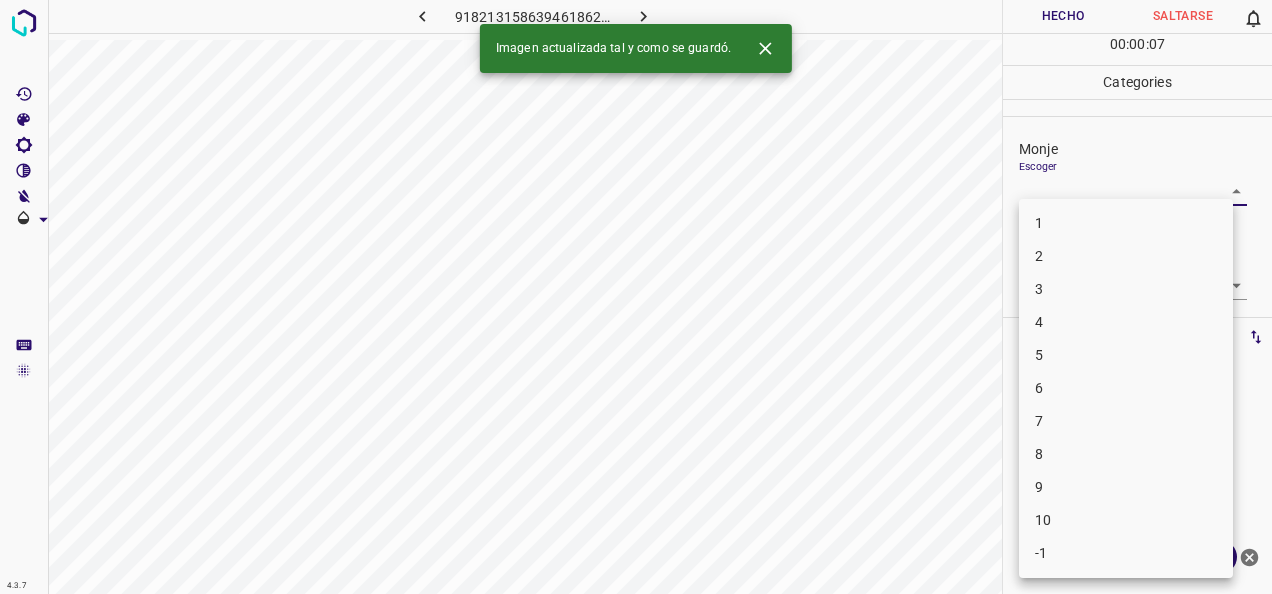 drag, startPoint x: 1222, startPoint y: 190, endPoint x: 1150, endPoint y: 221, distance: 78.39005 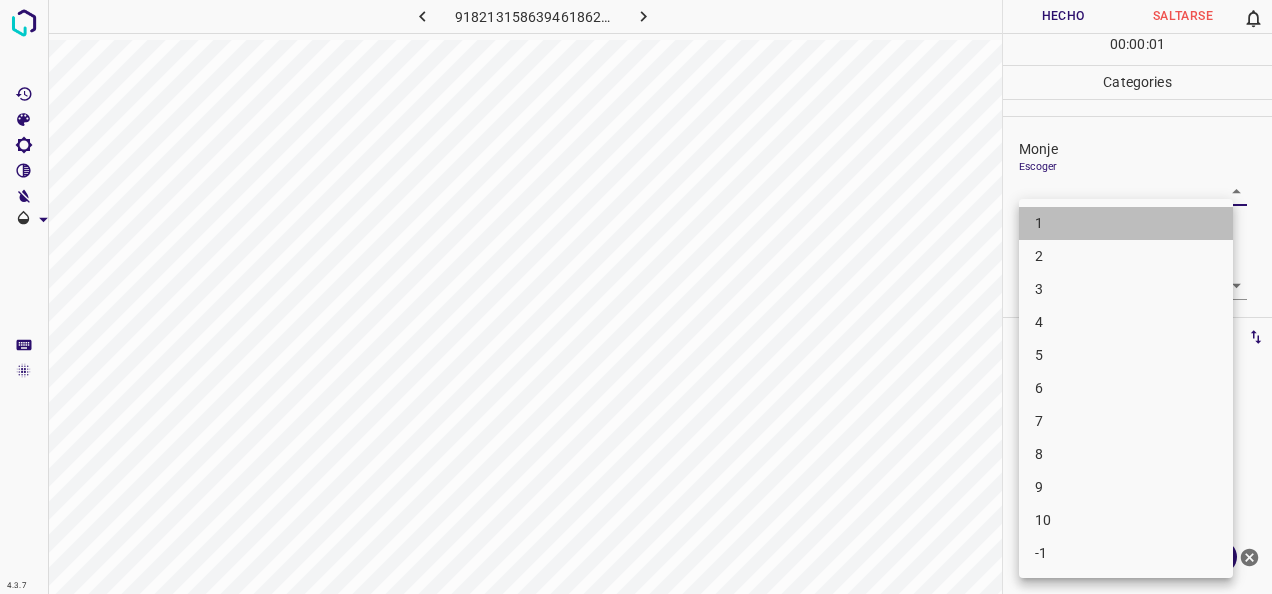 click on "1" at bounding box center (1126, 223) 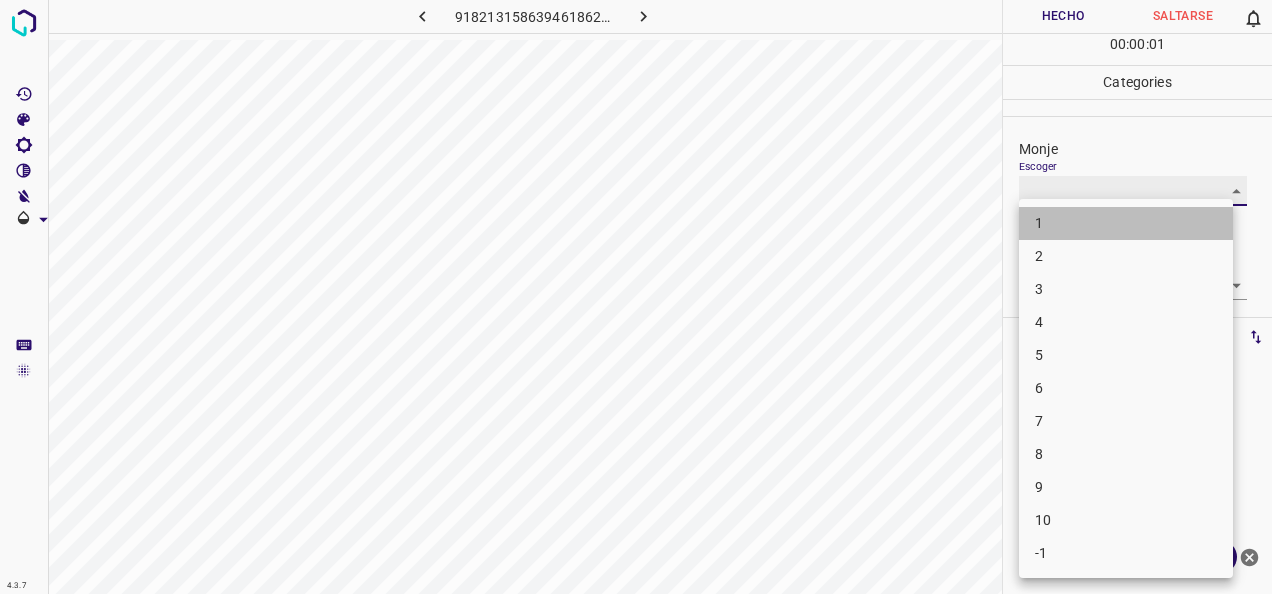 type on "1" 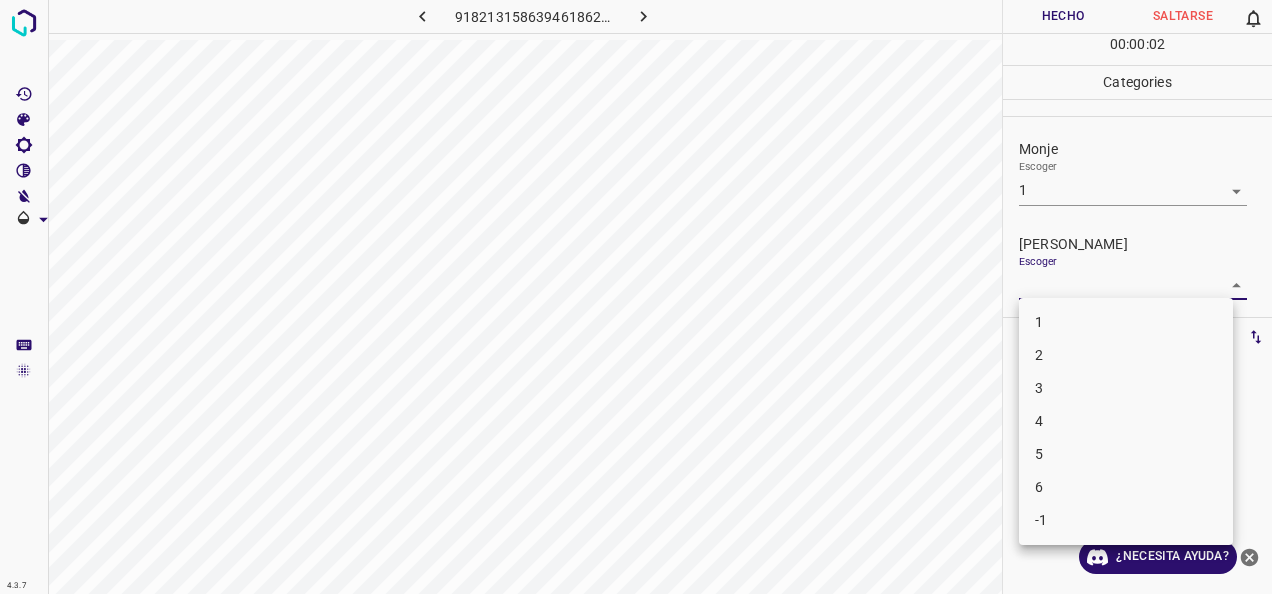 click on "4.3.7 9182131586394618621.png Hecho Saltarse 0 00   : 00   : 02   Categories Monje  Escoger 1 1  Fitzpatrick   Escoger ​ Etiquetas 0 Categories 1 Monje 2  Fitzpatrick Herramientas Espacio Cambiar entre modos (Dibujar y Editar) Yo Etiquetado automático R Restaurar zoom M Acercar N Alejar Borrar Eliminar etiqueta de selección Filtros Z Restaurar filtros X Filtro de saturación C Filtro de brillo V Filtro de contraste B Filtro de escala de grises General O Descargar ¿Necesita ayuda? -Mensaje de texto -Esconder -Borrar 1 2 3 4 5 6 -1" at bounding box center [636, 297] 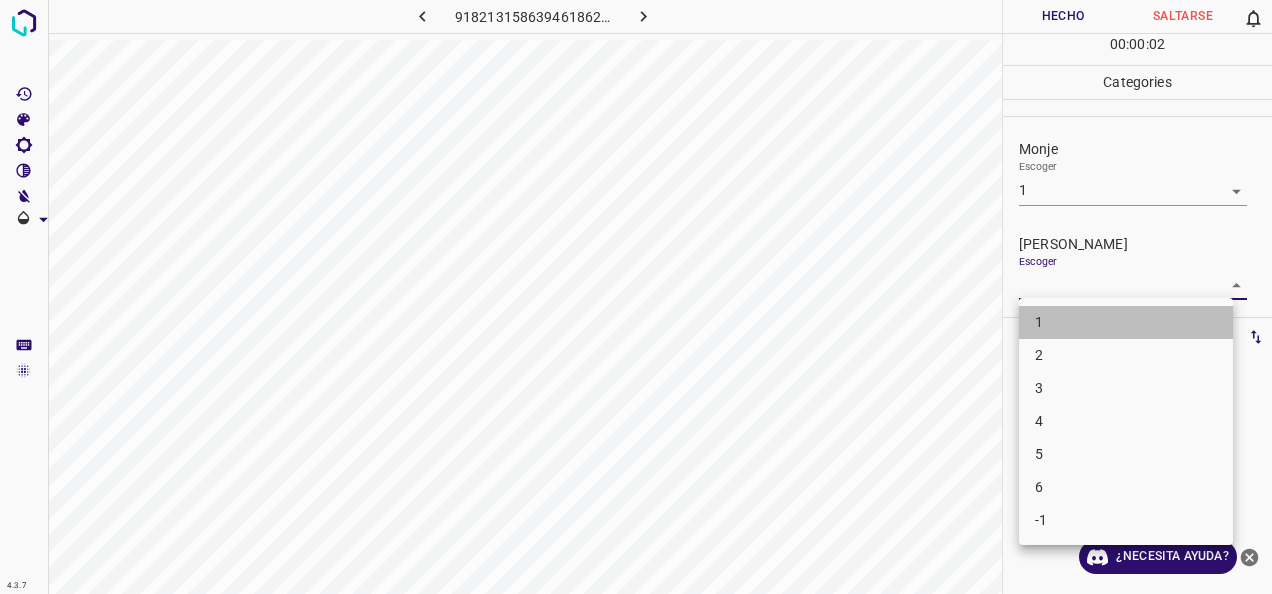 click on "1" at bounding box center (1126, 322) 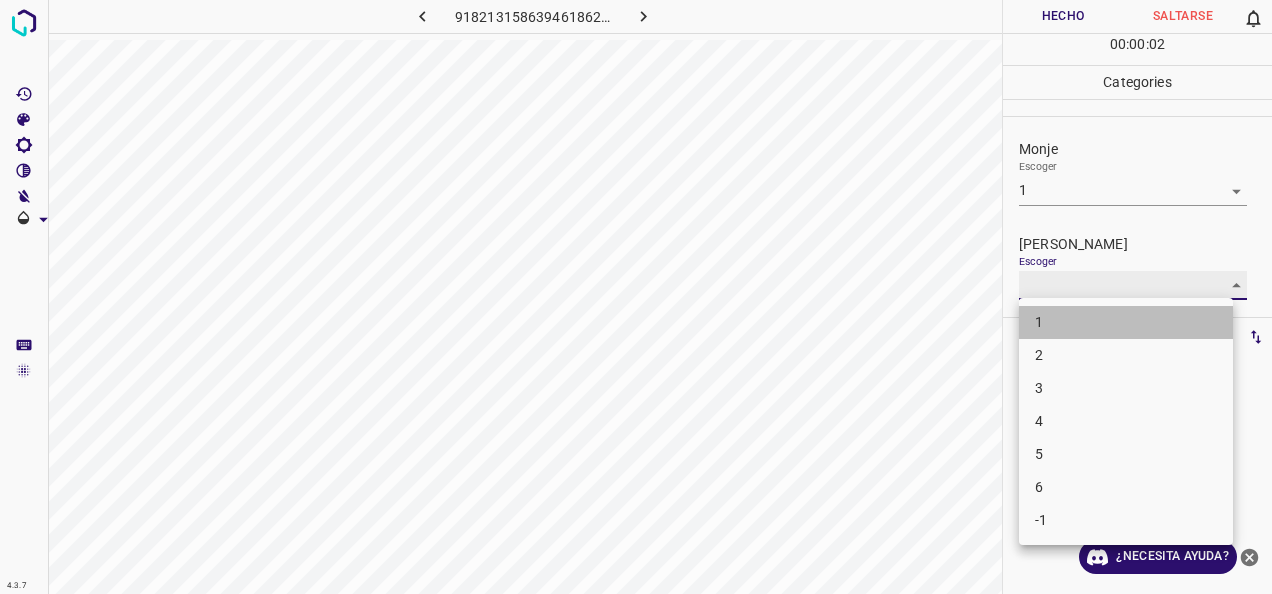 type on "1" 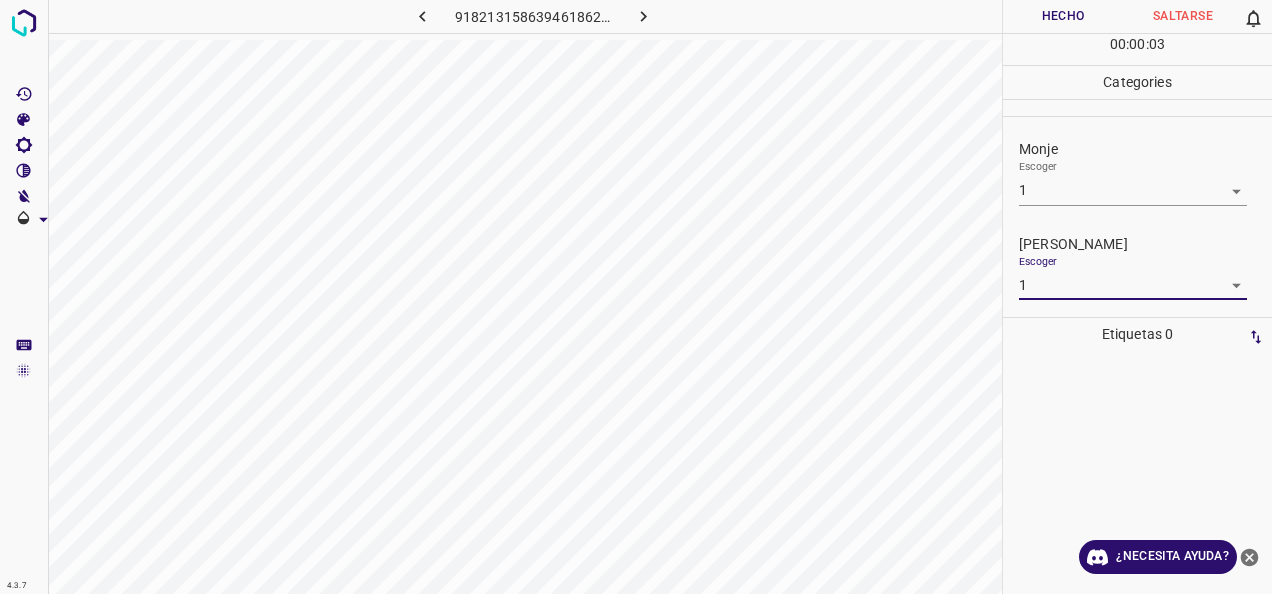 click on "Hecho" at bounding box center [1063, 16] 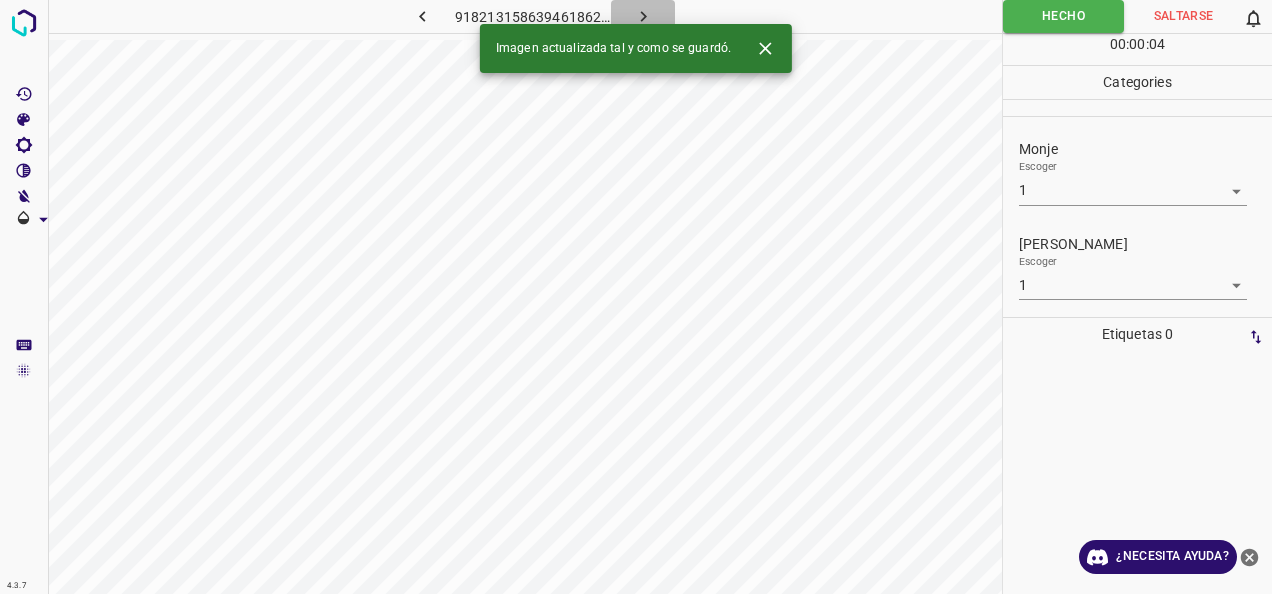 click at bounding box center (643, 16) 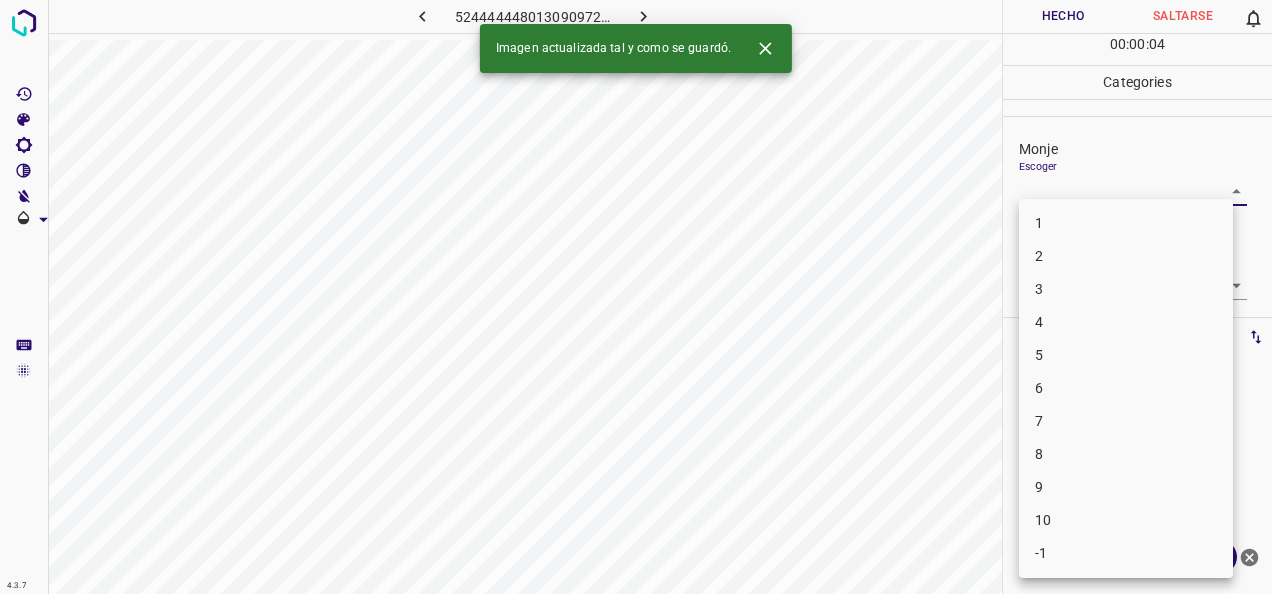 click on "4.3.7 5244444480130909722.png Hecho Saltarse 0 00   : 00   : 04   Categories Monje  Escoger ​  Fitzpatrick   Escoger ​ Etiquetas 0 Categories 1 Monje 2  Fitzpatrick Herramientas Espacio Cambiar entre modos (Dibujar y Editar) Yo Etiquetado automático R Restaurar zoom M Acercar N Alejar Borrar Eliminar etiqueta de selección Filtros Z Restaurar filtros X Filtro de saturación C Filtro de brillo V Filtro de contraste B Filtro de escala de grises General O Descargar Imagen actualizada tal y como se guardó. ¿Necesita ayuda? -Mensaje de texto -Esconder -Borrar 1 2 3 4 5 6 7 8 9 10 -1" at bounding box center [636, 297] 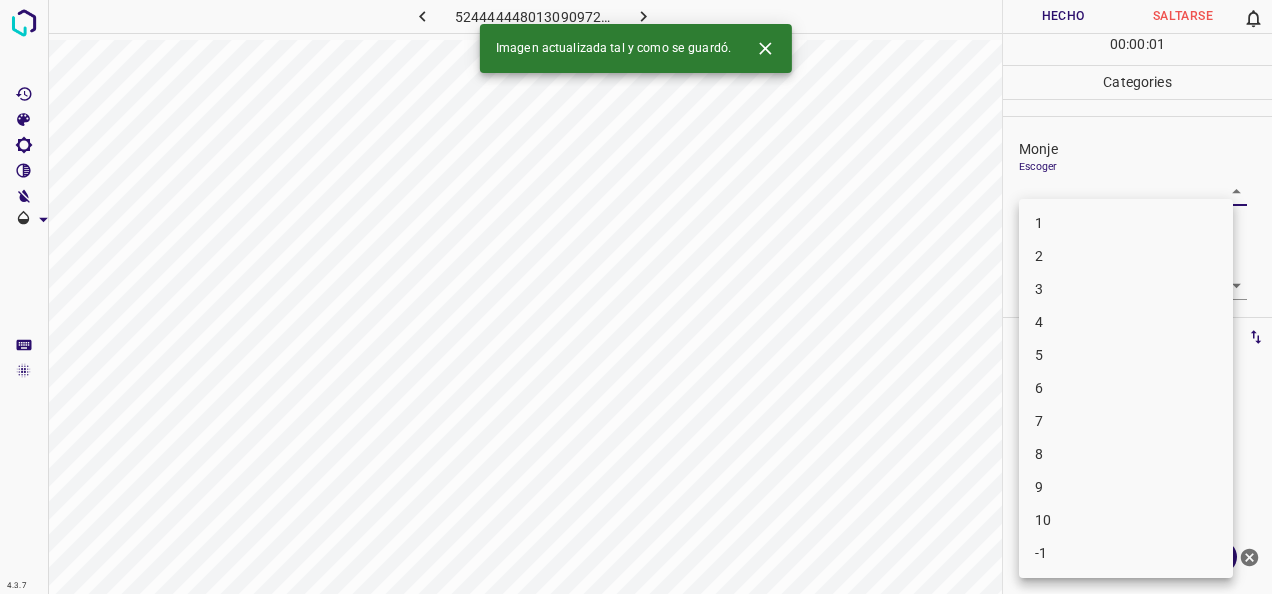 click on "1" at bounding box center (1126, 223) 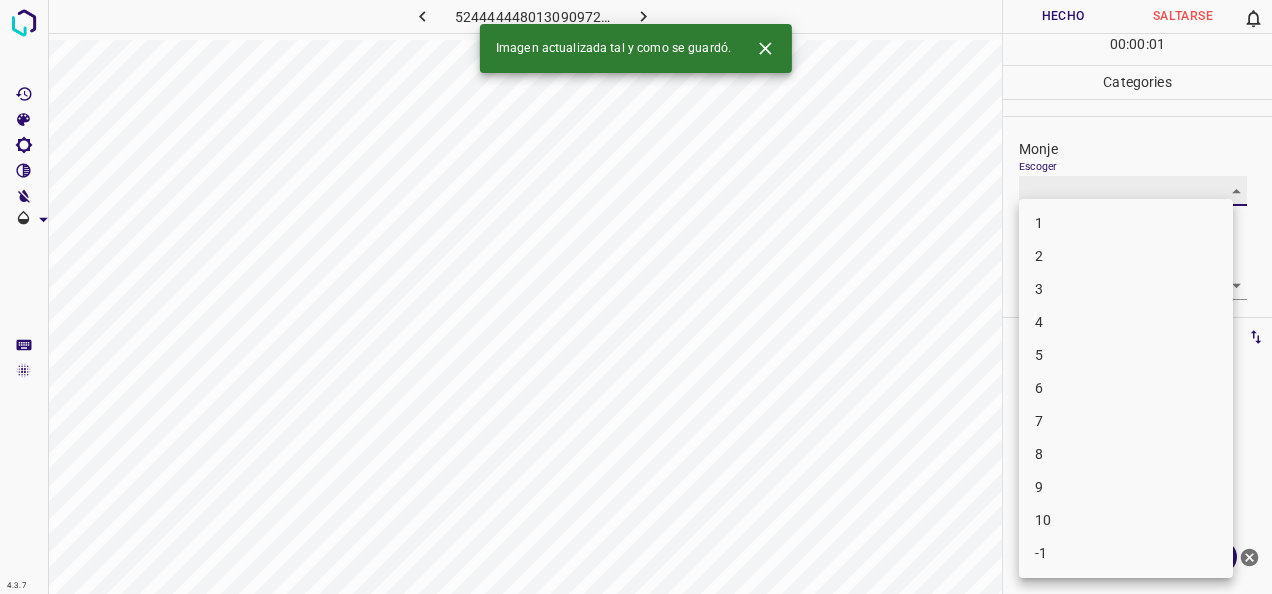type on "1" 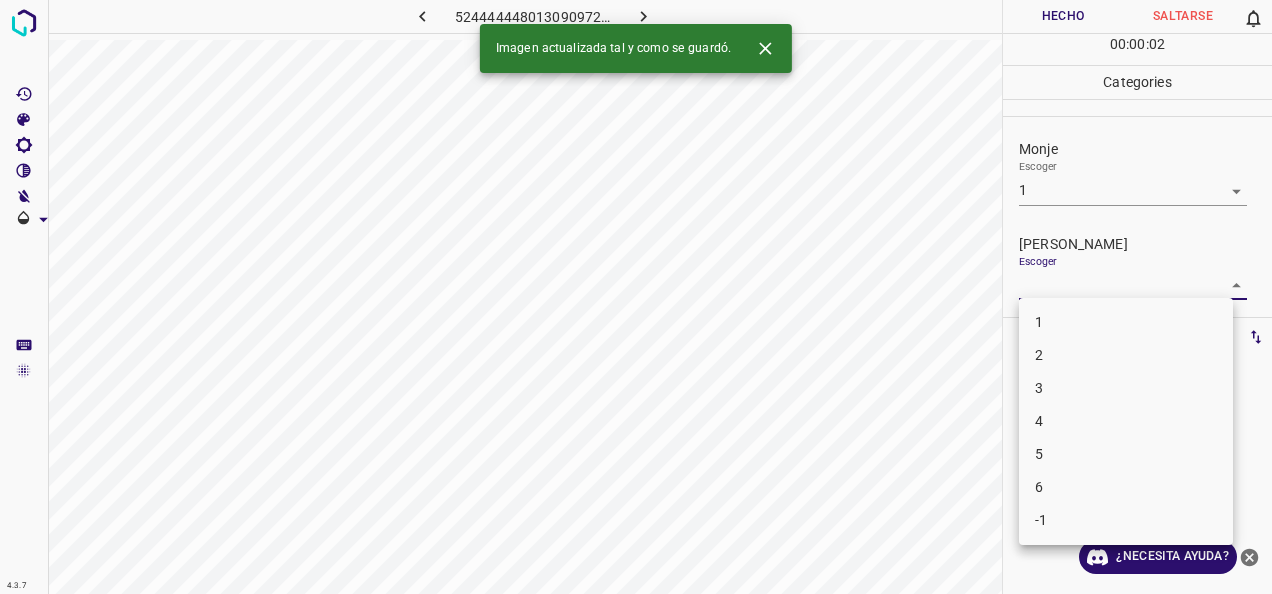 drag, startPoint x: 1225, startPoint y: 276, endPoint x: 1128, endPoint y: 286, distance: 97.5141 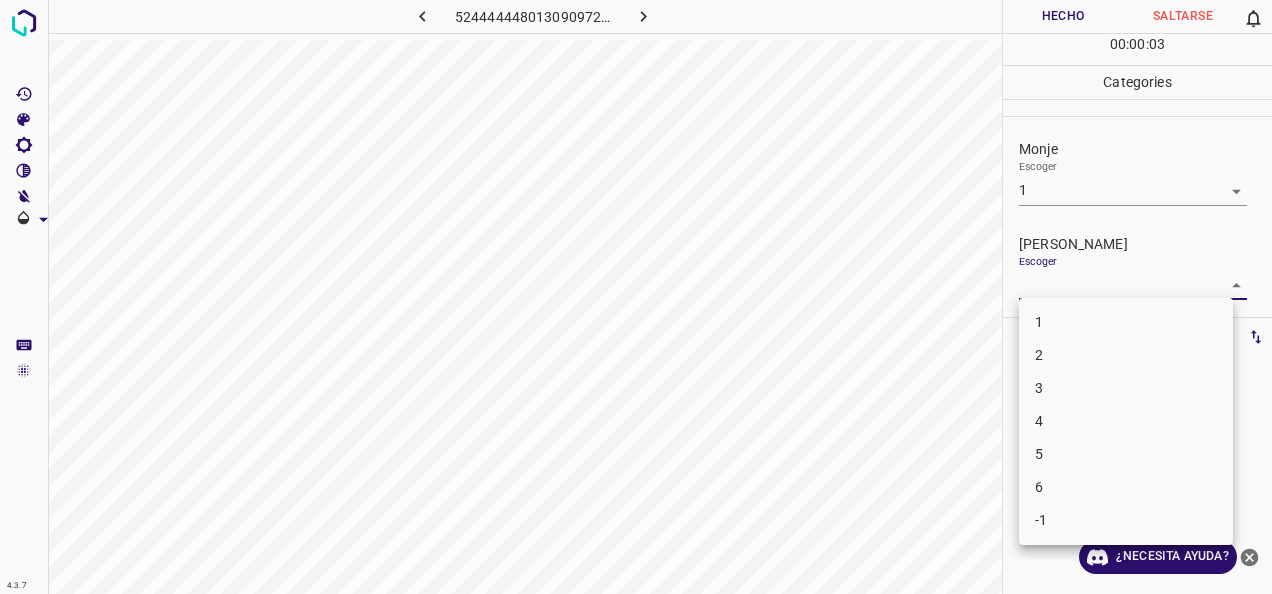 click on "1" at bounding box center (1126, 322) 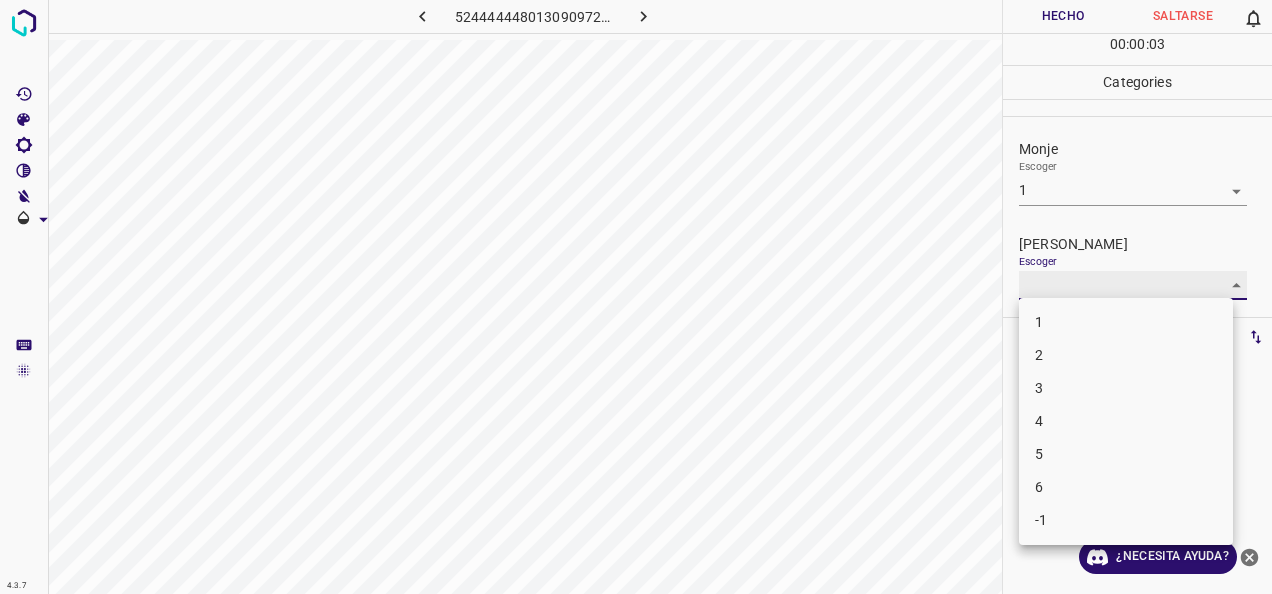 type on "1" 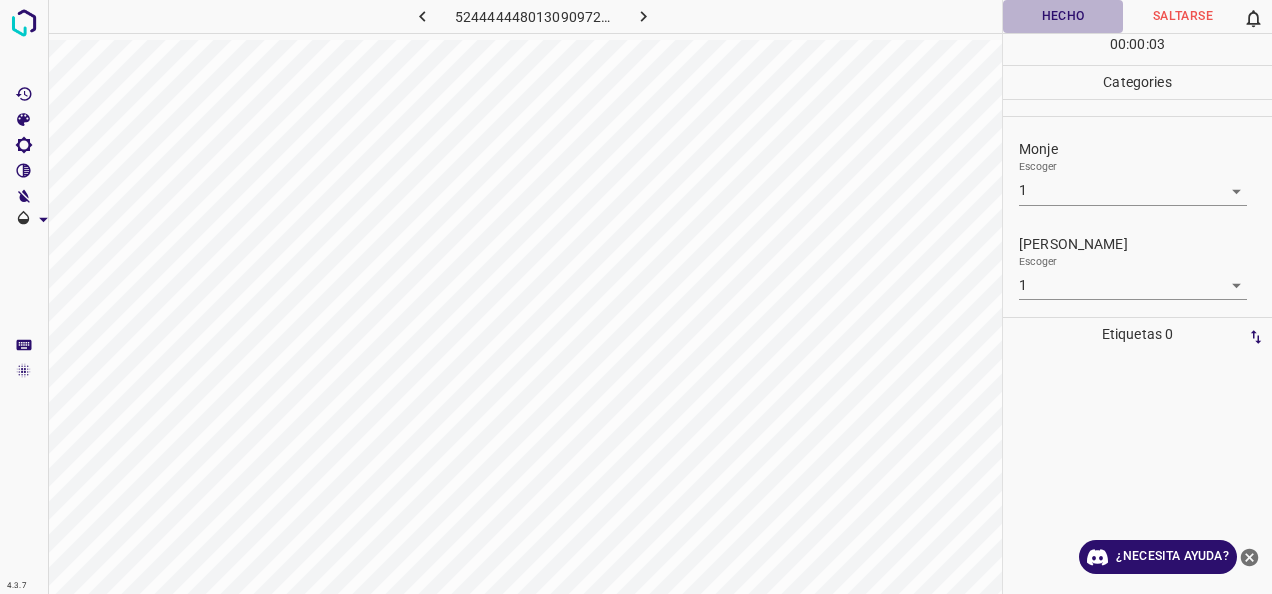 click on "Hecho" at bounding box center (1063, 16) 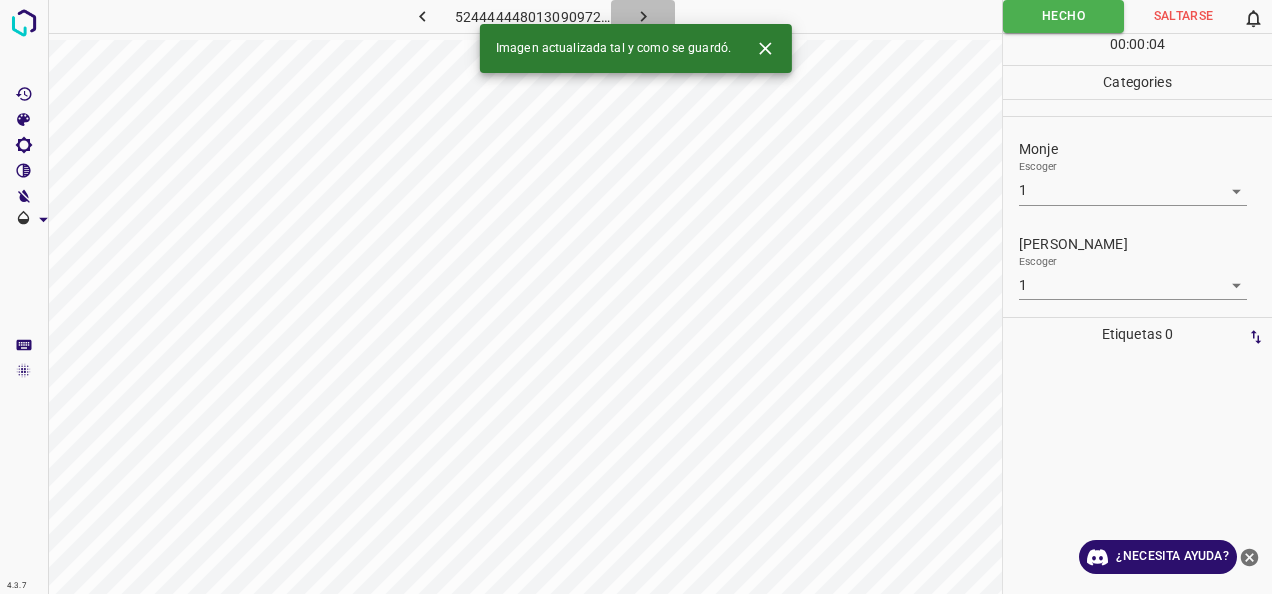 click at bounding box center (643, 16) 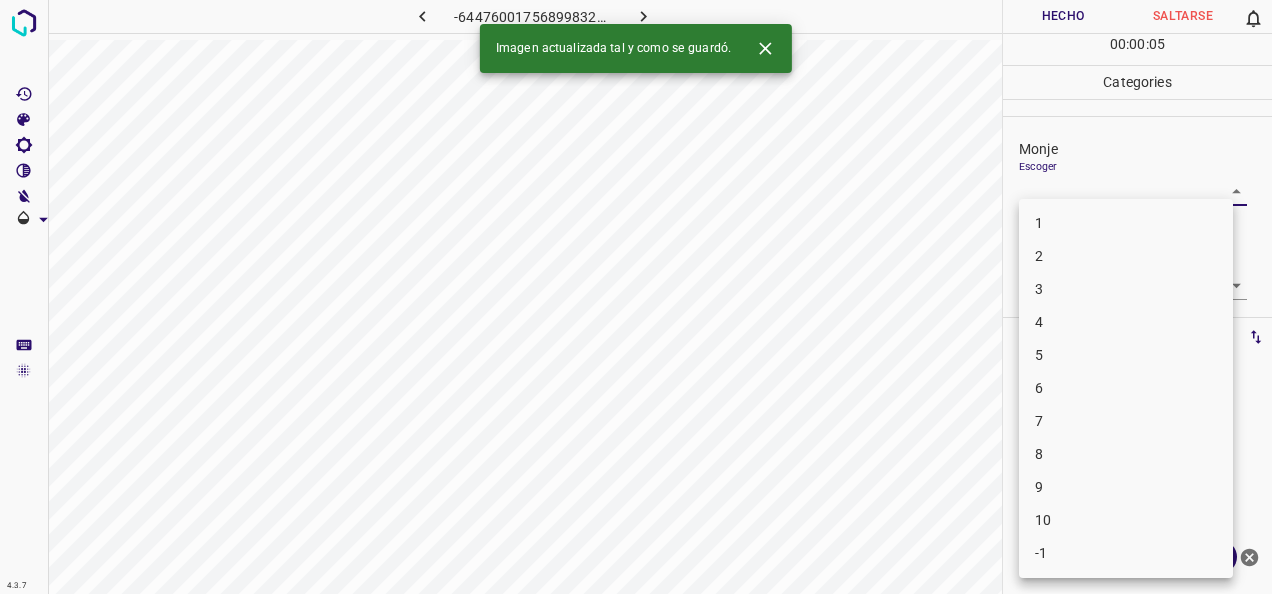 drag, startPoint x: 1224, startPoint y: 187, endPoint x: 1160, endPoint y: 239, distance: 82.46211 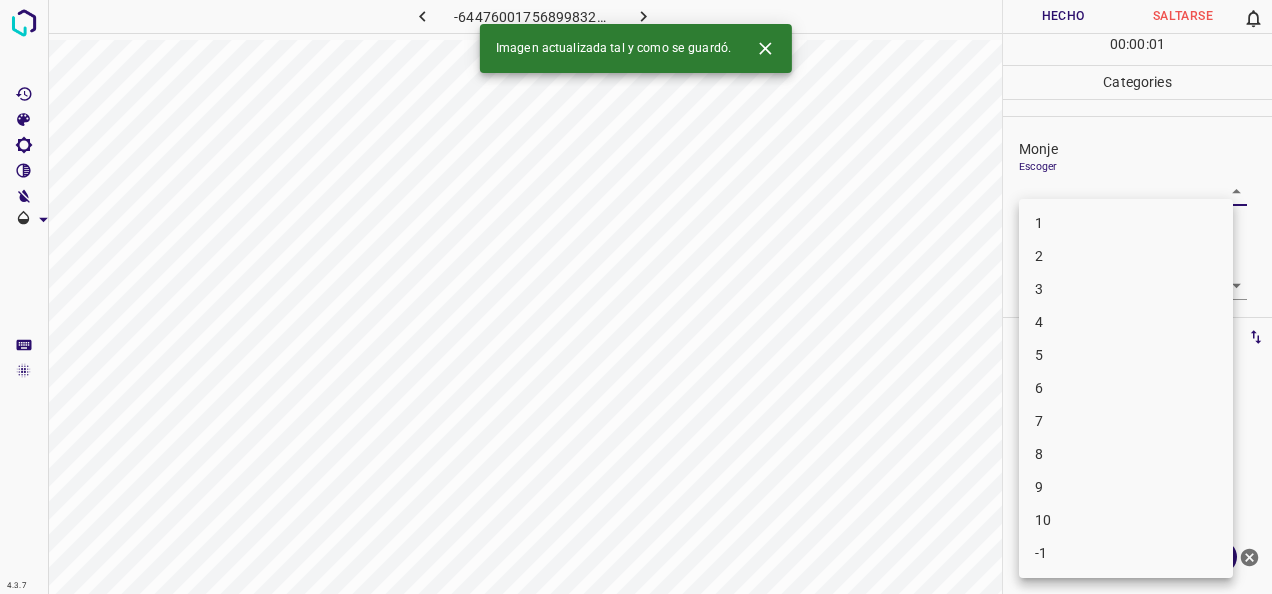 click on "1" at bounding box center [1126, 223] 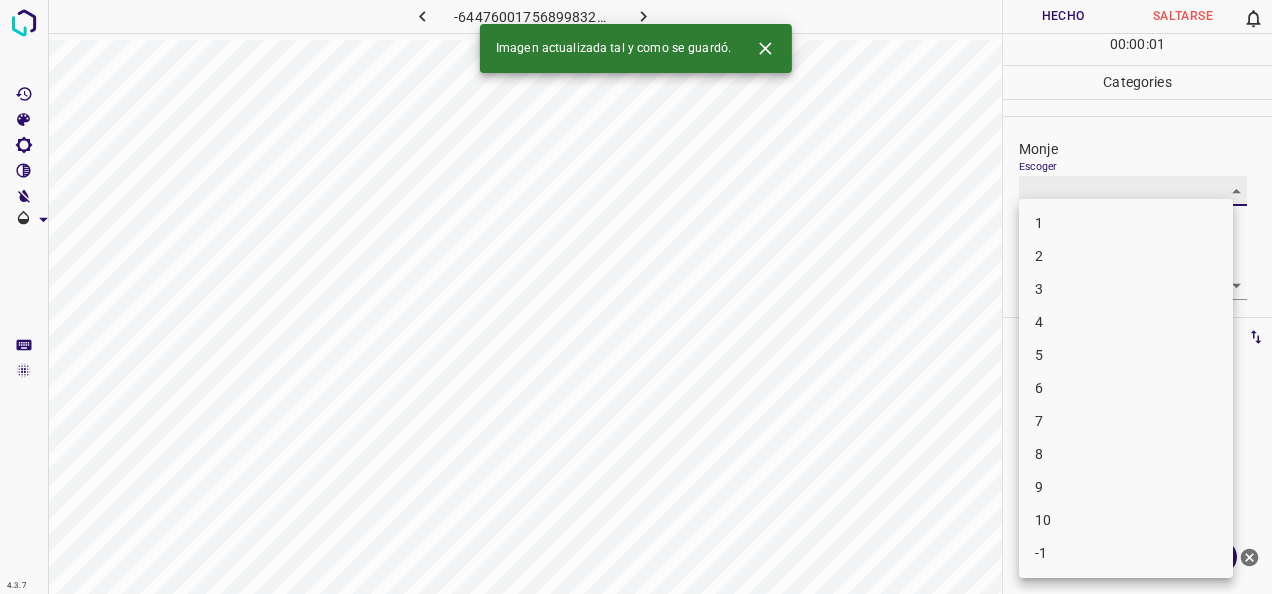 type on "1" 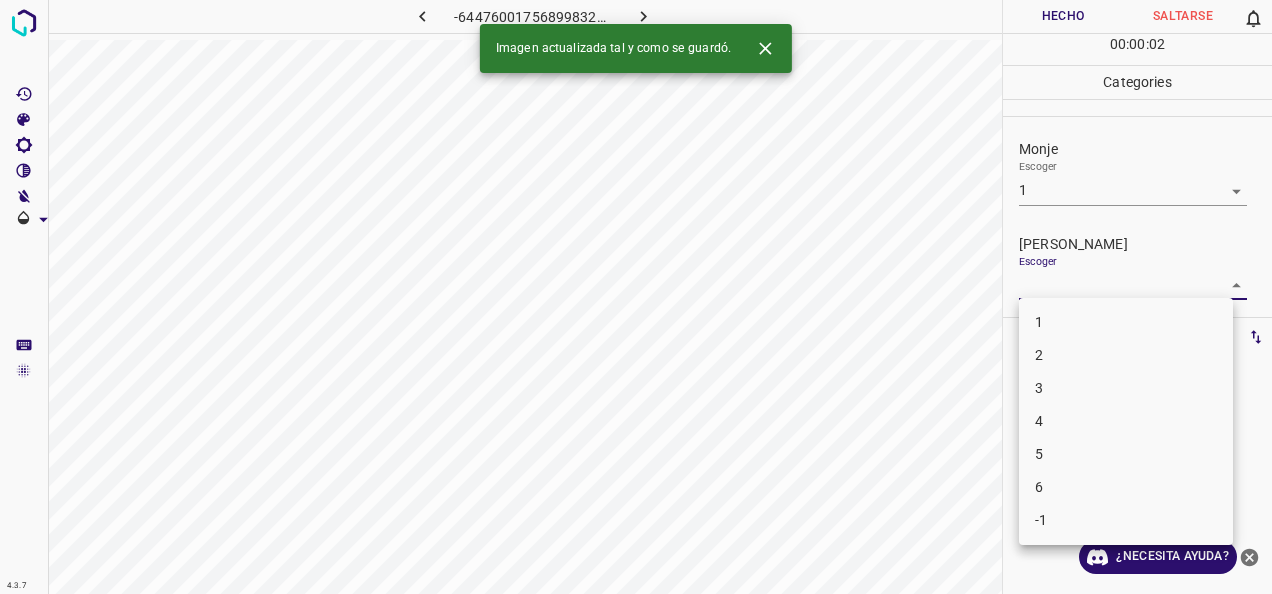 drag, startPoint x: 1228, startPoint y: 282, endPoint x: 1070, endPoint y: 294, distance: 158.45505 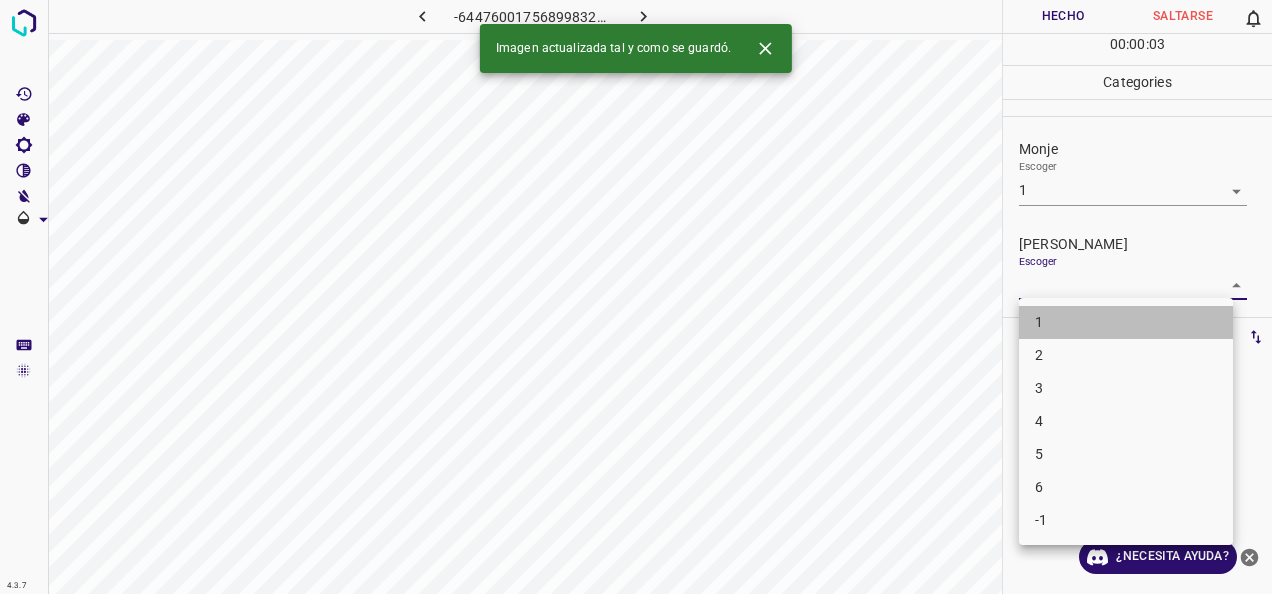 click on "1" at bounding box center (1126, 322) 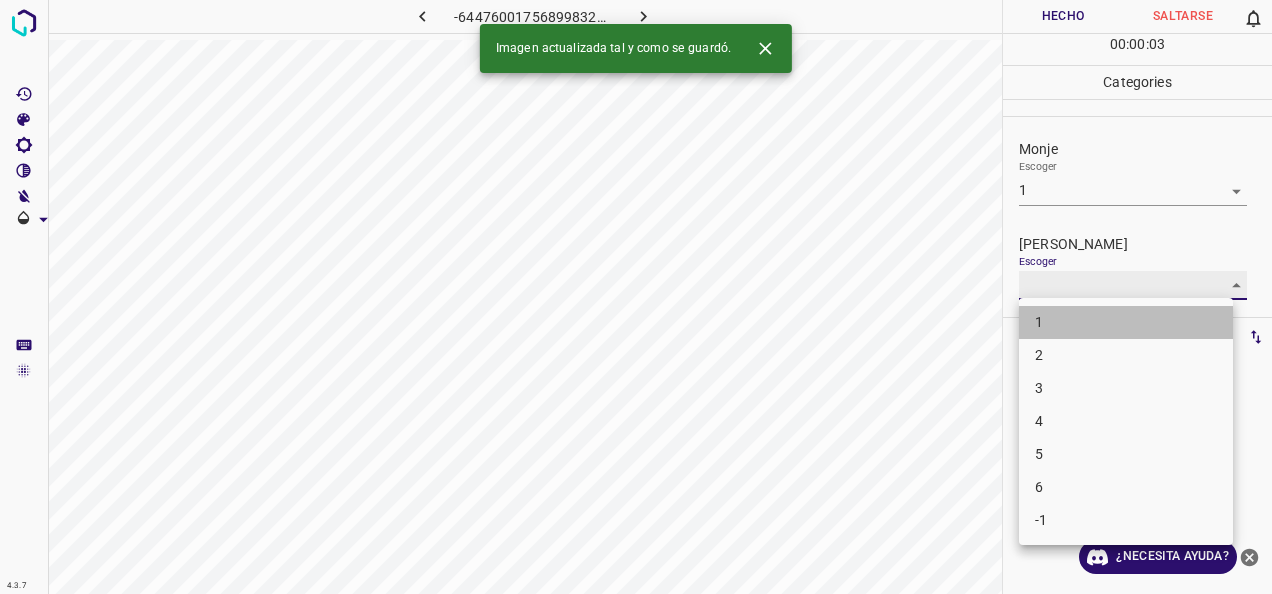 type on "1" 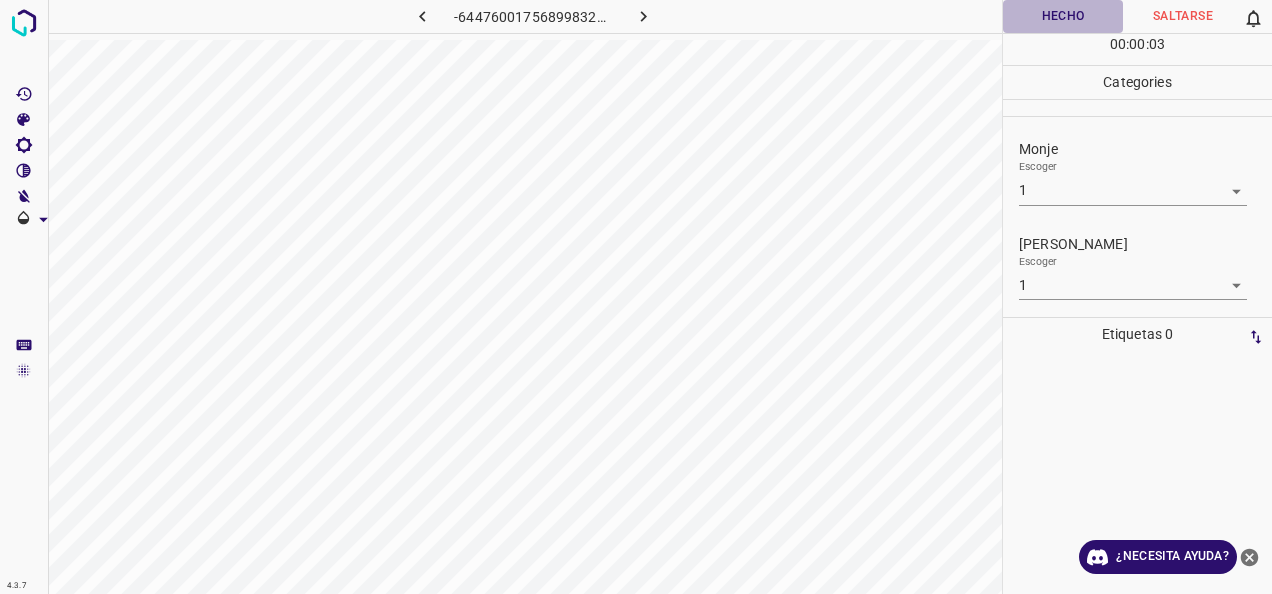 click on "Hecho" at bounding box center [1063, 16] 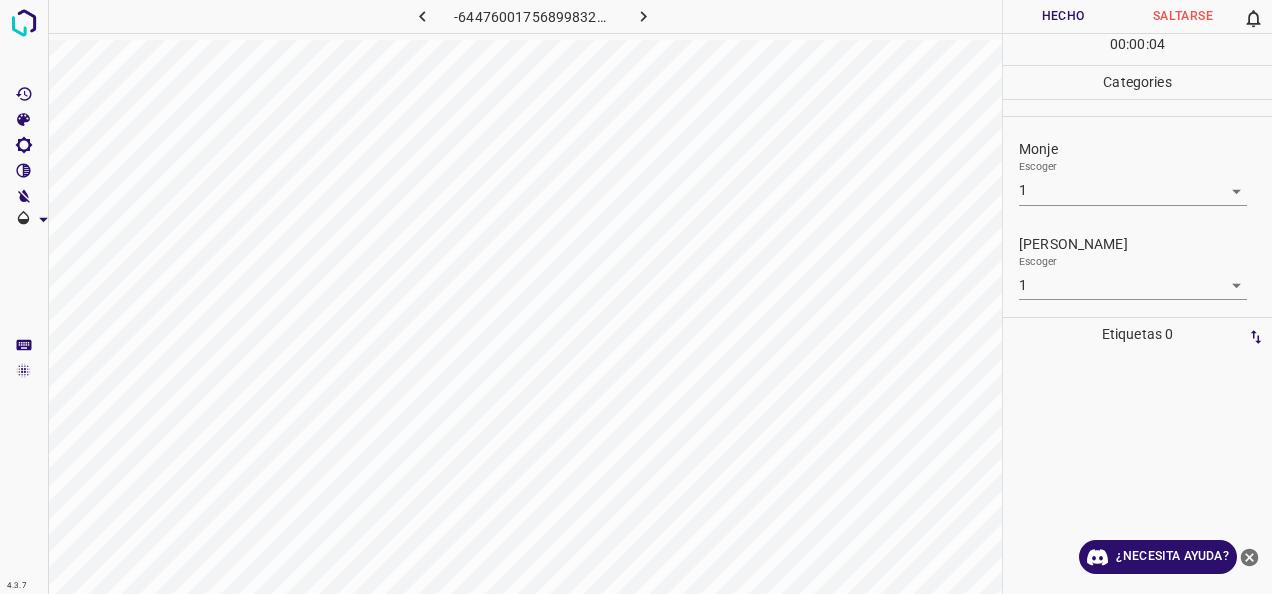 click 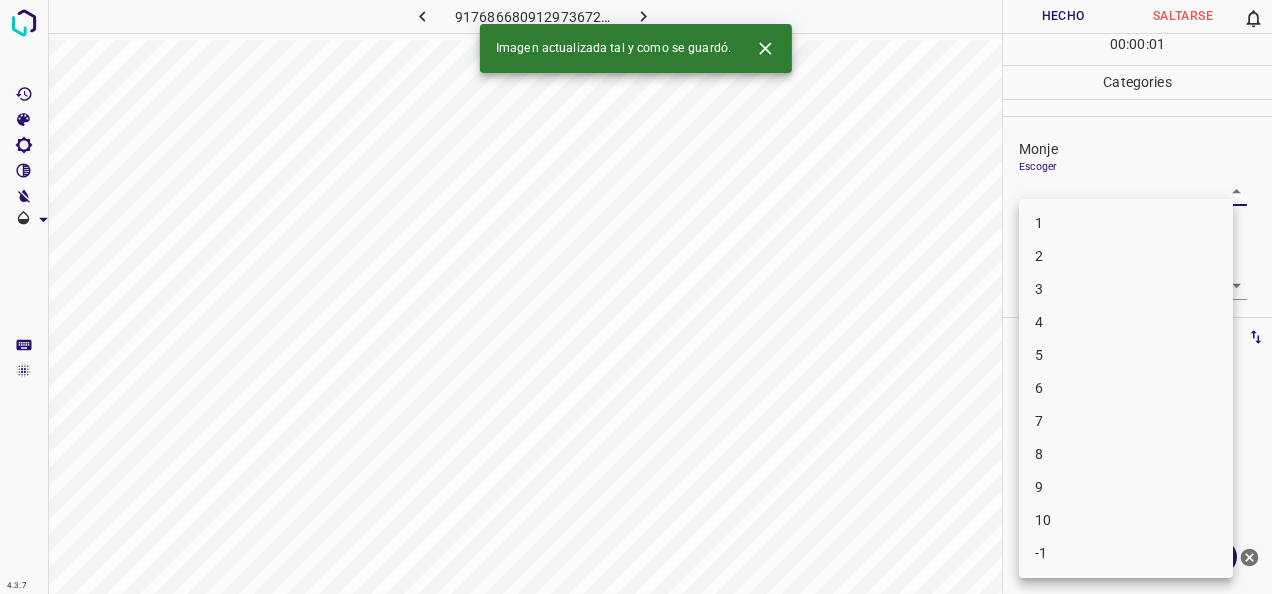click on "4.3.7 917686680912973672.png Hecho Saltarse 0 00   : 00   : 01   Categories Monje  Escoger ​  Fitzpatrick   Escoger ​ Etiquetas 0 Categories 1 Monje 2  Fitzpatrick Herramientas Espacio Cambiar entre modos (Dibujar y Editar) Yo Etiquetado automático R Restaurar zoom M Acercar N Alejar Borrar Eliminar etiqueta de selección Filtros Z Restaurar filtros X Filtro de saturación C Filtro de brillo V Filtro de contraste B Filtro de escala de grises General O Descargar Imagen actualizada tal y como se guardó. ¿Necesita ayuda? -Mensaje de texto -Esconder -Borrar 1 2 3 4 5 6 7 8 9 10 -1" at bounding box center [636, 297] 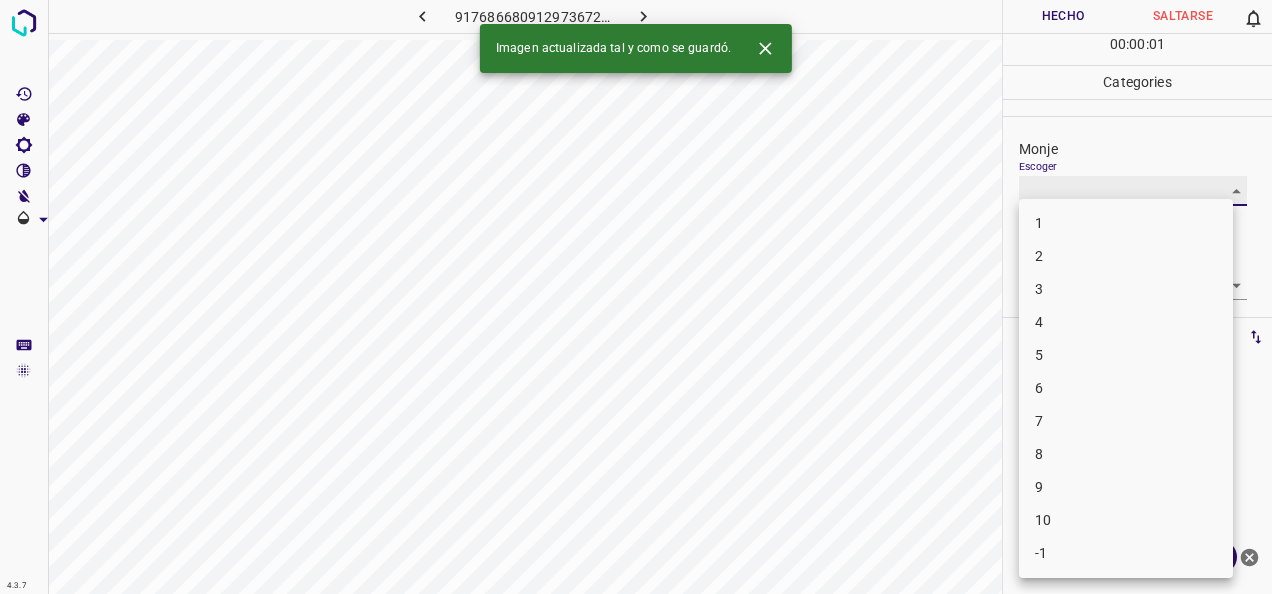 type on "1" 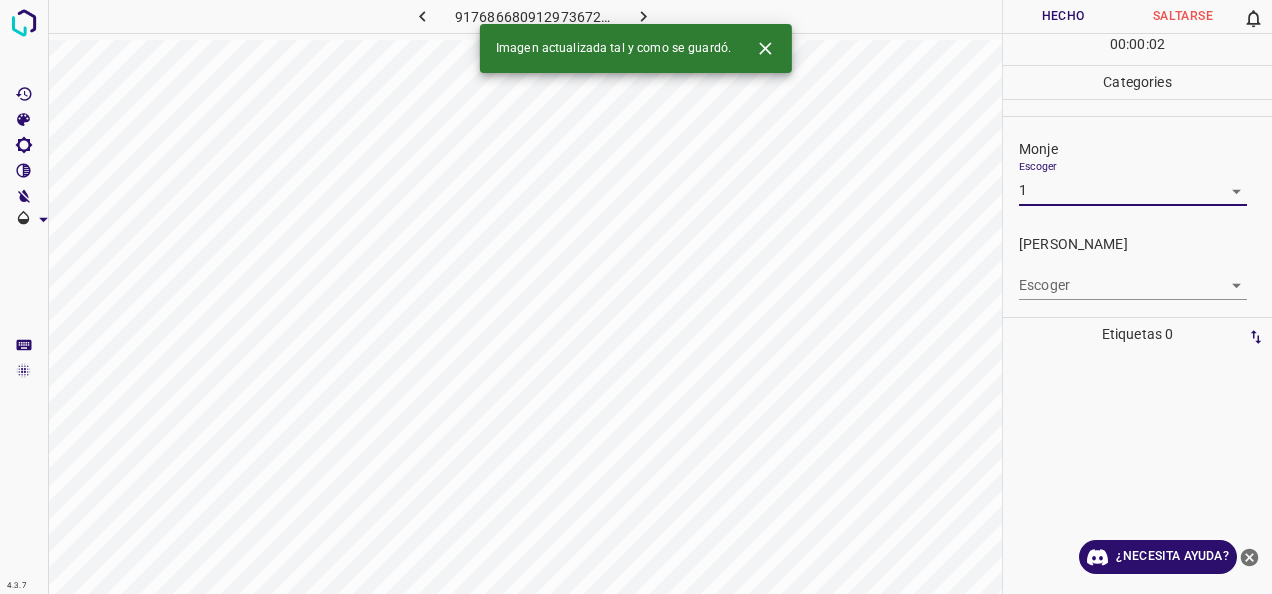 click on "4.3.7 917686680912973672.png Hecho Saltarse 0 00   : 00   : 02   Categories Monje  Escoger 1 1  Fitzpatrick   Escoger ​ Etiquetas 0 Categories 1 Monje 2  Fitzpatrick Herramientas Espacio Cambiar entre modos (Dibujar y Editar) Yo Etiquetado automático R Restaurar zoom M Acercar N Alejar Borrar Eliminar etiqueta de selección Filtros Z Restaurar filtros X Filtro de saturación C Filtro de brillo V Filtro de contraste B Filtro de escala de grises General O Descargar Imagen actualizada tal y como se guardó. ¿Necesita ayuda? -Mensaje de texto -Esconder -Borrar" at bounding box center [636, 297] 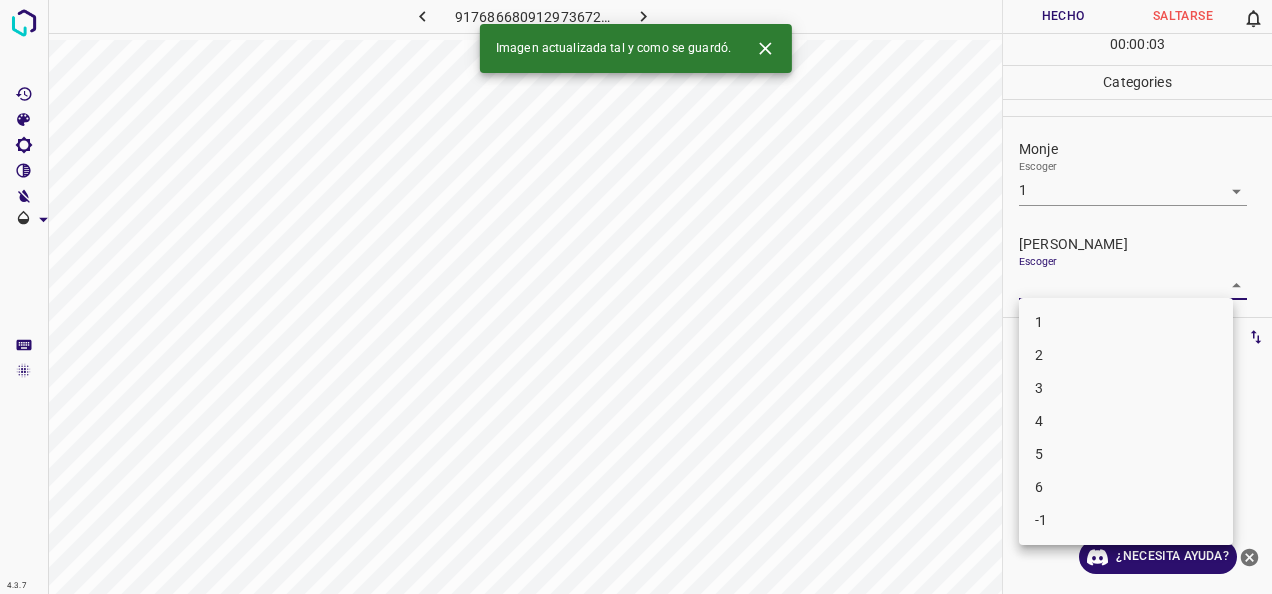 click on "1" at bounding box center (1126, 322) 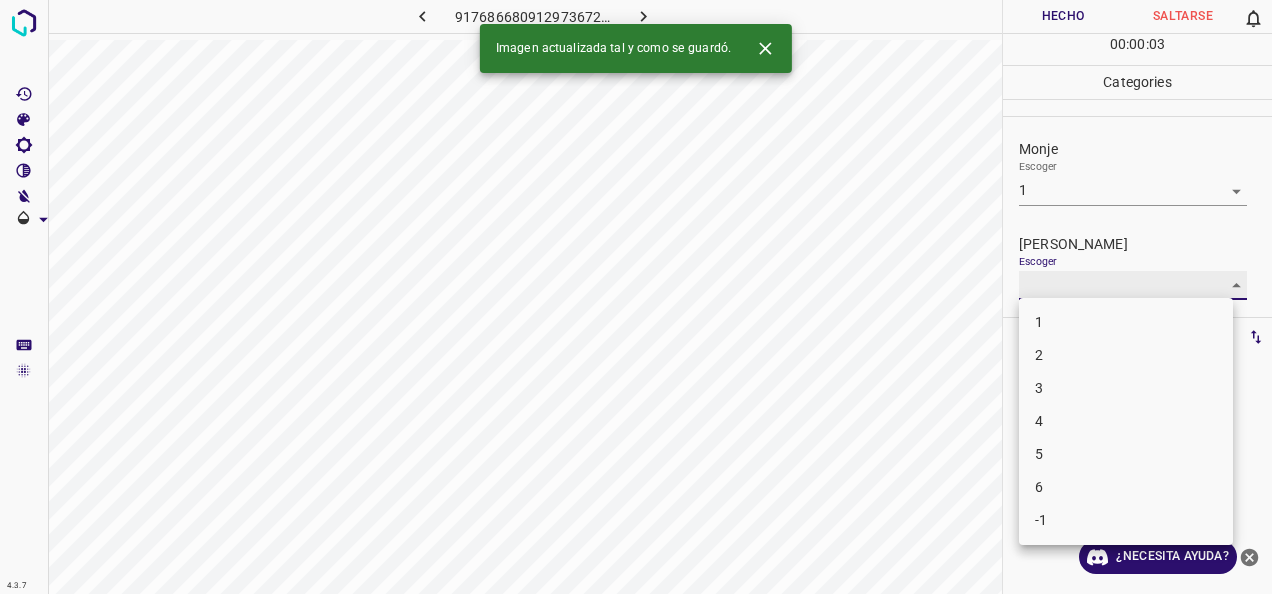 type on "1" 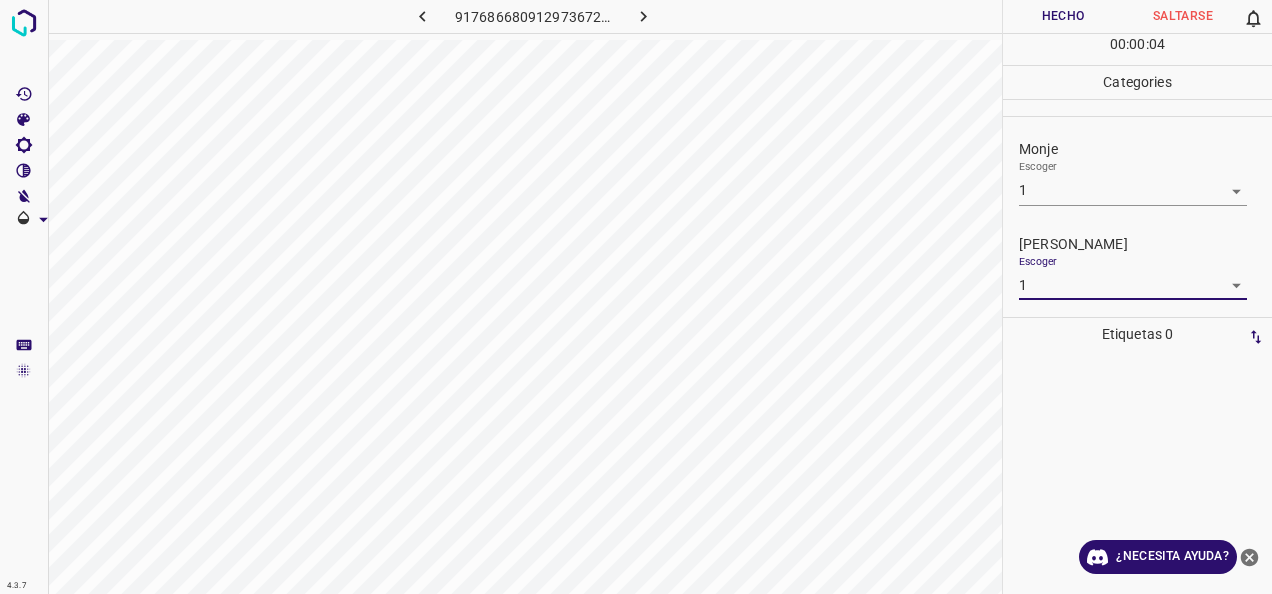 click on "Hecho" at bounding box center [1063, 16] 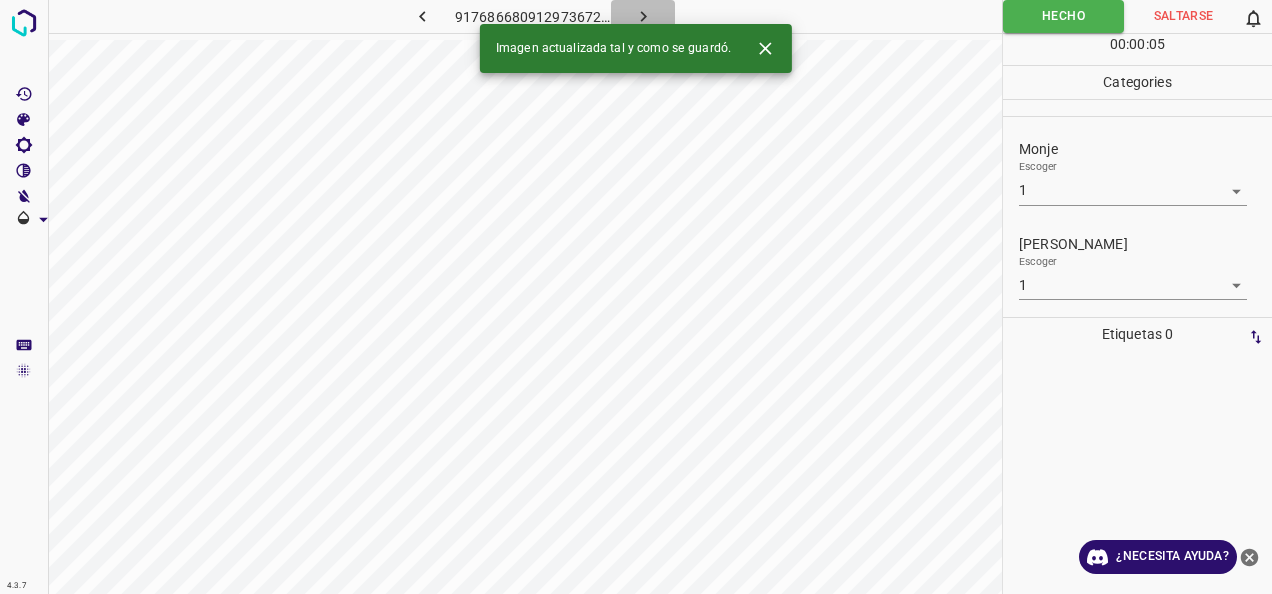 click at bounding box center (643, 16) 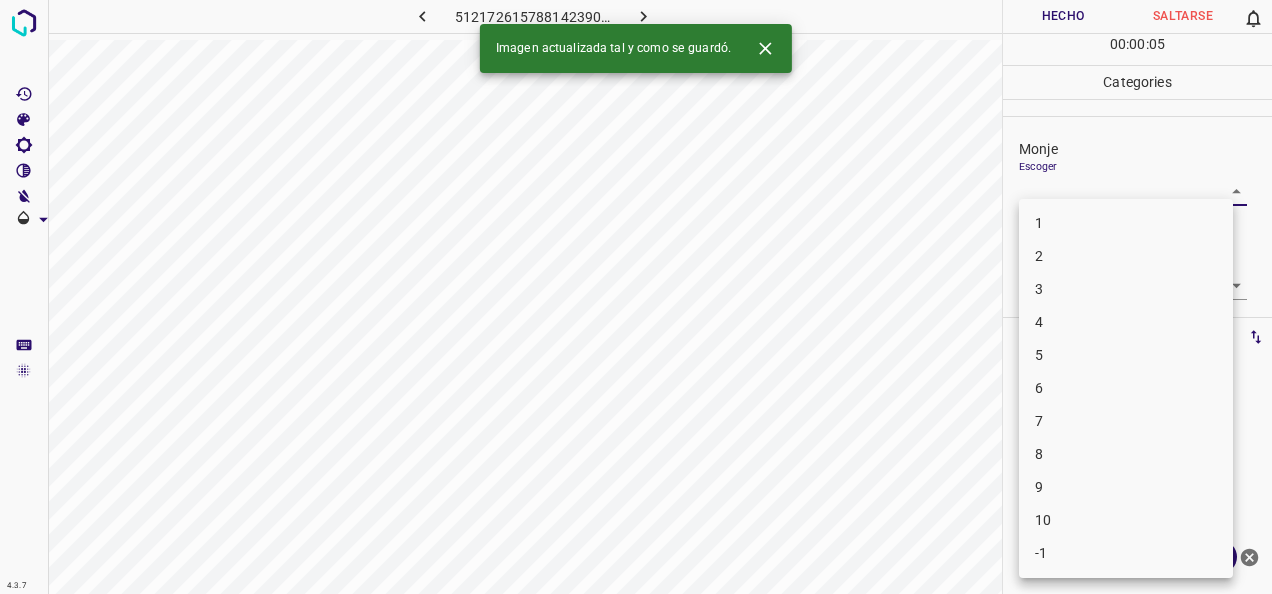 click on "4.3.7 5121726157881423909.png Hecho Saltarse 0 00   : 00   : 05   Categories Monje  Escoger ​  Fitzpatrick   Escoger ​ Etiquetas 0 Categories 1 Monje 2  Fitzpatrick Herramientas Espacio Cambiar entre modos (Dibujar y Editar) Yo Etiquetado automático R Restaurar zoom M Acercar N Alejar Borrar Eliminar etiqueta de selección Filtros Z Restaurar filtros X Filtro de saturación C Filtro de brillo V Filtro de contraste B Filtro de escala de grises General O Descargar Imagen actualizada tal y como se guardó. ¿Necesita ayuda? -Mensaje de texto -Esconder -Borrar 1 2 3 4 5 6 7 8 9 10 -1" at bounding box center (636, 297) 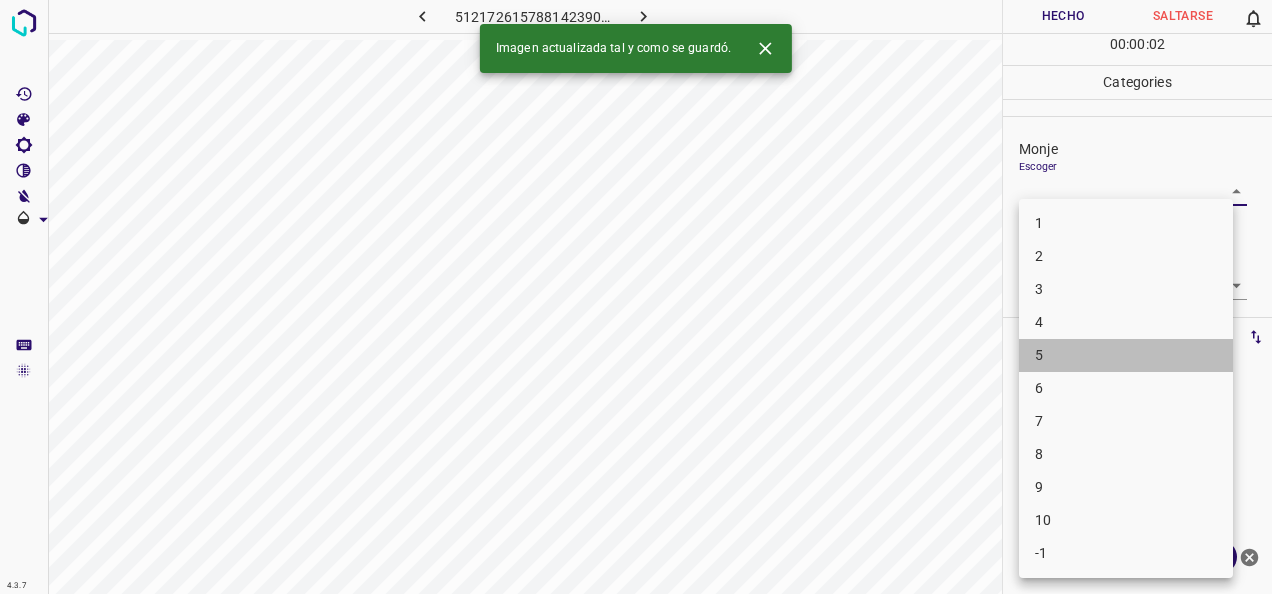 click on "5" at bounding box center (1126, 355) 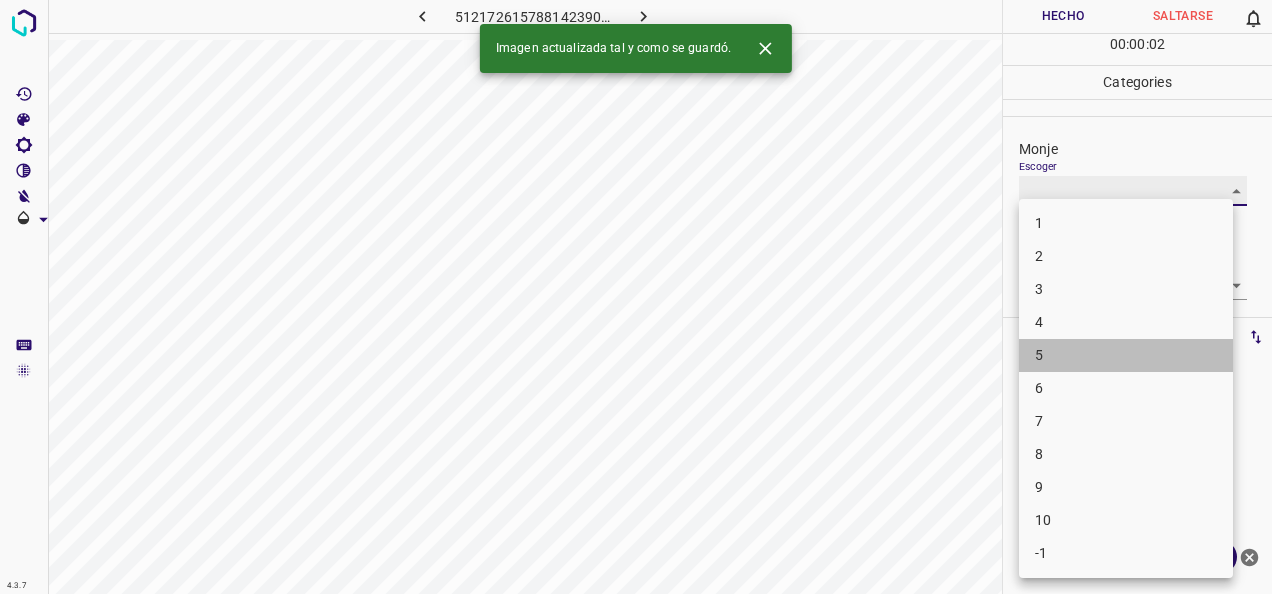 type on "5" 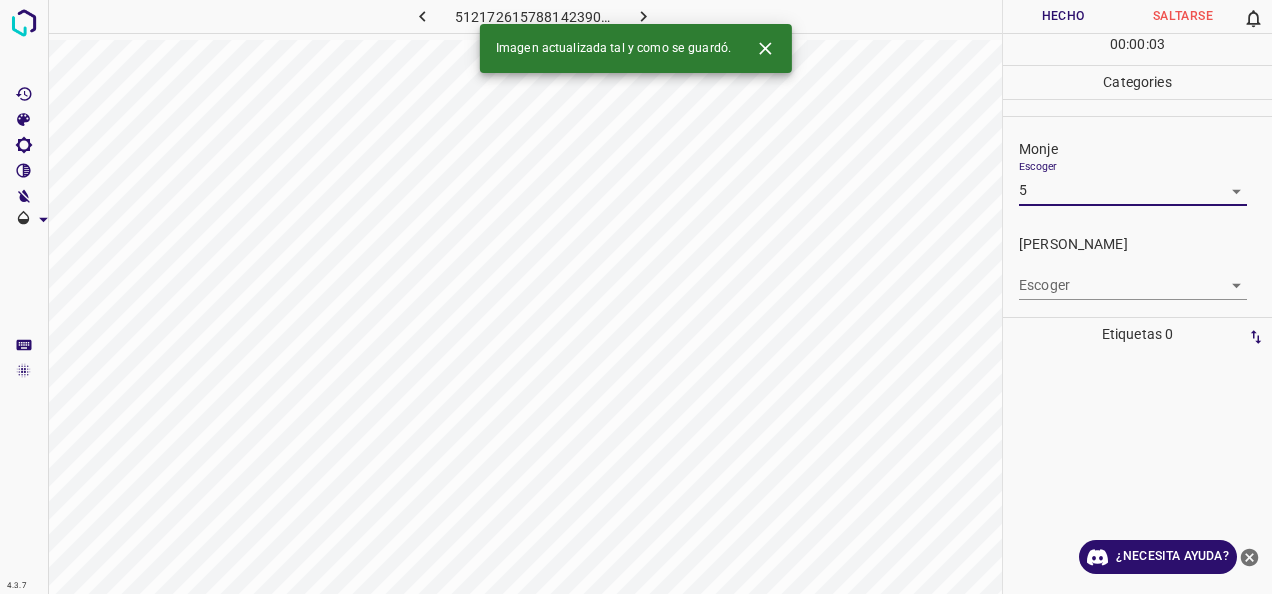 click on "4.3.7 5121726157881423909.png Hecho Saltarse 0 00   : 00   : 03   Categories Monje  Escoger 5 5  Fitzpatrick   Escoger ​ Etiquetas 0 Categories 1 Monje 2  Fitzpatrick Herramientas Espacio Cambiar entre modos (Dibujar y Editar) Yo Etiquetado automático R Restaurar zoom M Acercar N Alejar Borrar Eliminar etiqueta de selección Filtros Z Restaurar filtros X Filtro de saturación C Filtro de brillo V Filtro de contraste B Filtro de escala de grises General O Descargar Imagen actualizada tal y como se guardó. ¿Necesita ayuda? -Mensaje de texto -Esconder -Borrar" at bounding box center (636, 297) 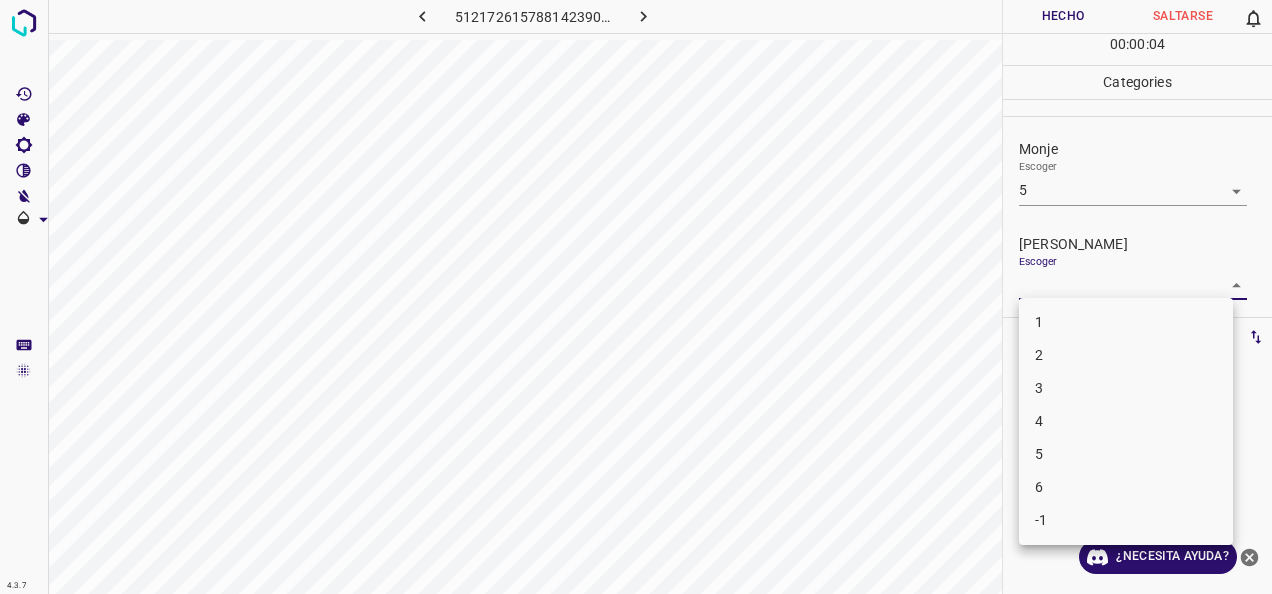 click on "3" at bounding box center [1126, 388] 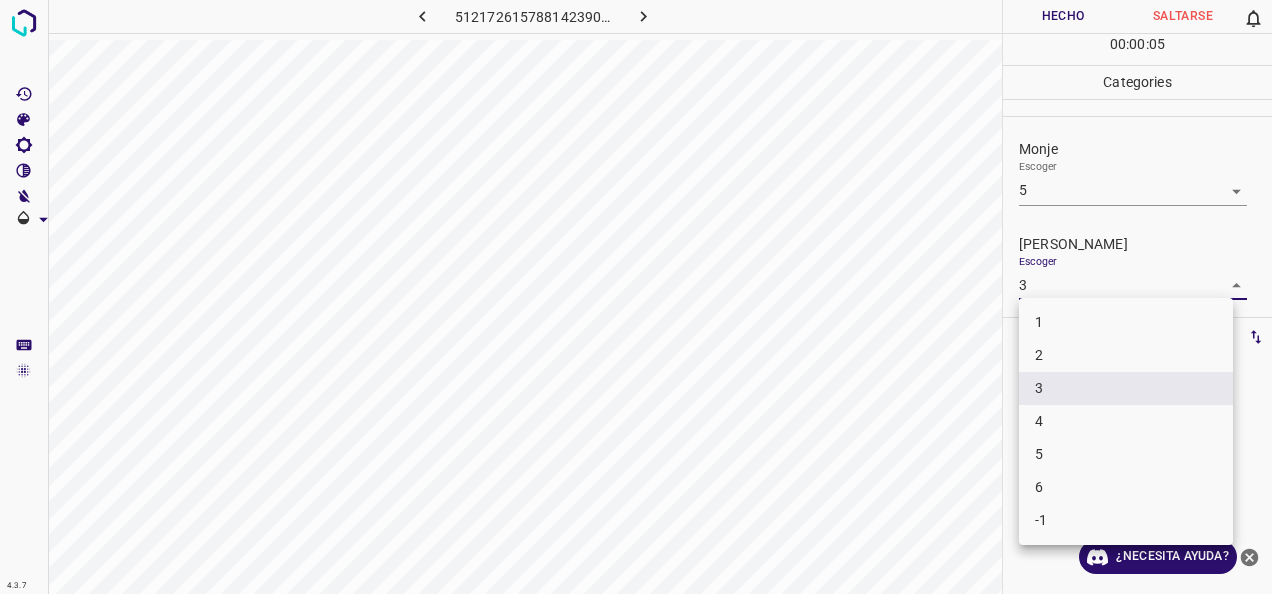 click on "4.3.7 5121726157881423909.png Hecho Saltarse 0 00   : 00   : 05   Categories Monje  Escoger 5 5  Fitzpatrick   Escoger 3 3 Etiquetas 0 Categories 1 Monje 2  Fitzpatrick Herramientas Espacio Cambiar entre modos (Dibujar y Editar) Yo Etiquetado automático R Restaurar zoom M Acercar N Alejar Borrar Eliminar etiqueta de selección Filtros Z Restaurar filtros X Filtro de saturación C Filtro de brillo V Filtro de contraste B Filtro de escala de grises General O Descargar ¿Necesita ayuda? -Mensaje de texto -Esconder -Borrar 1 2 3 4 5 6 -1" at bounding box center (636, 297) 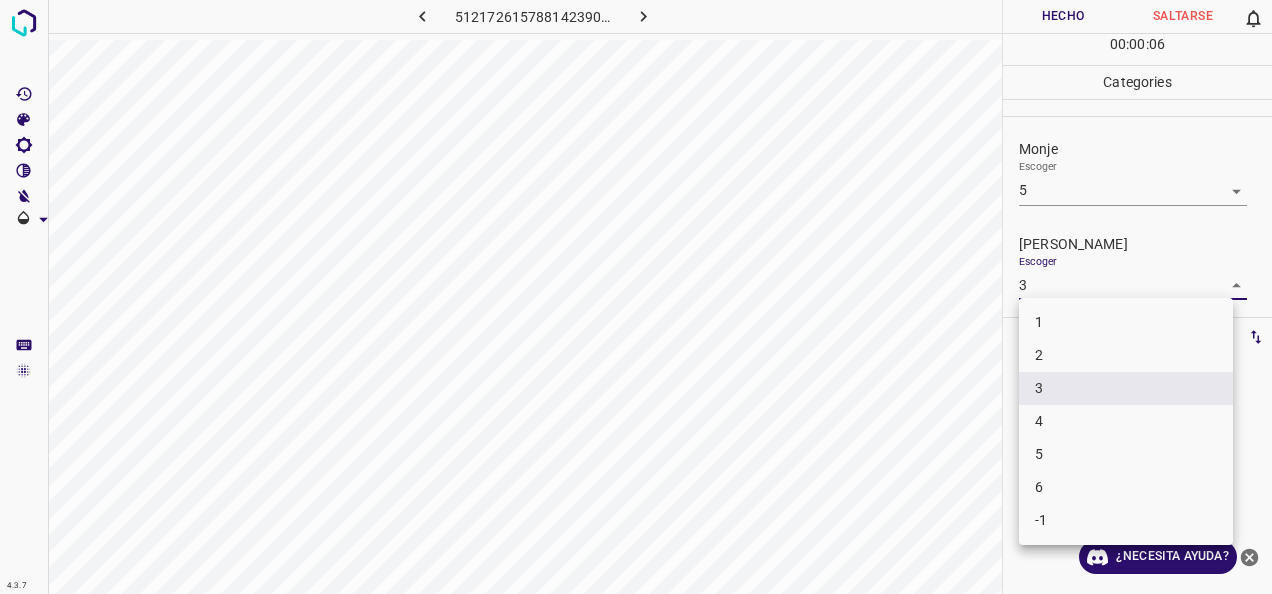 click on "4" at bounding box center [1126, 421] 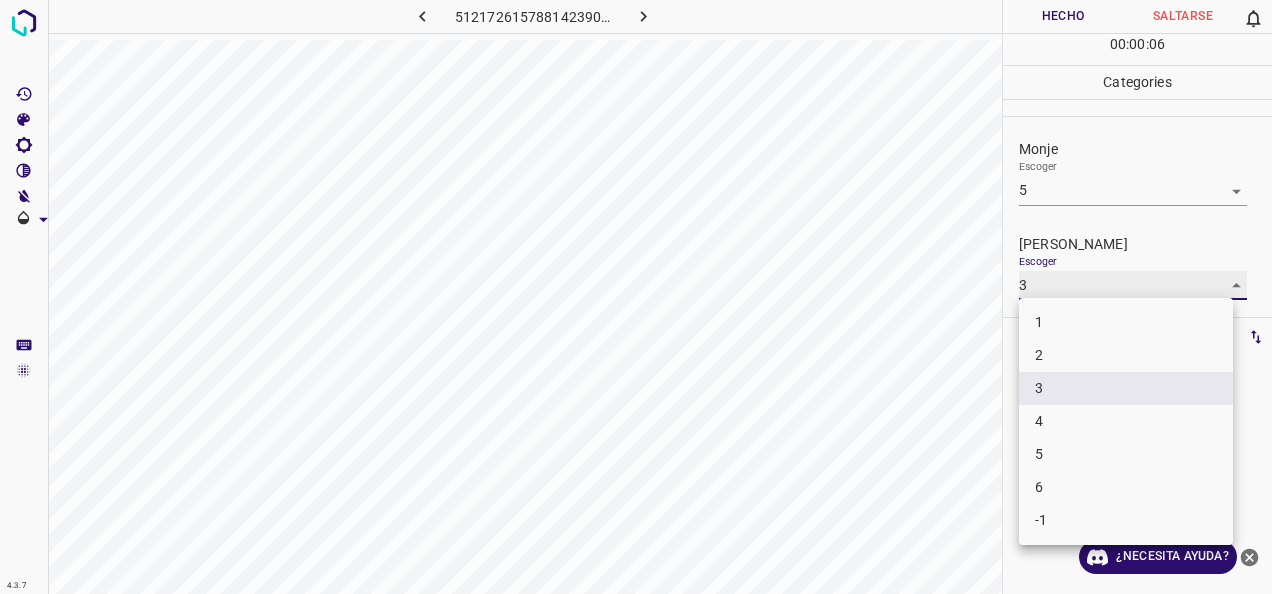 type on "4" 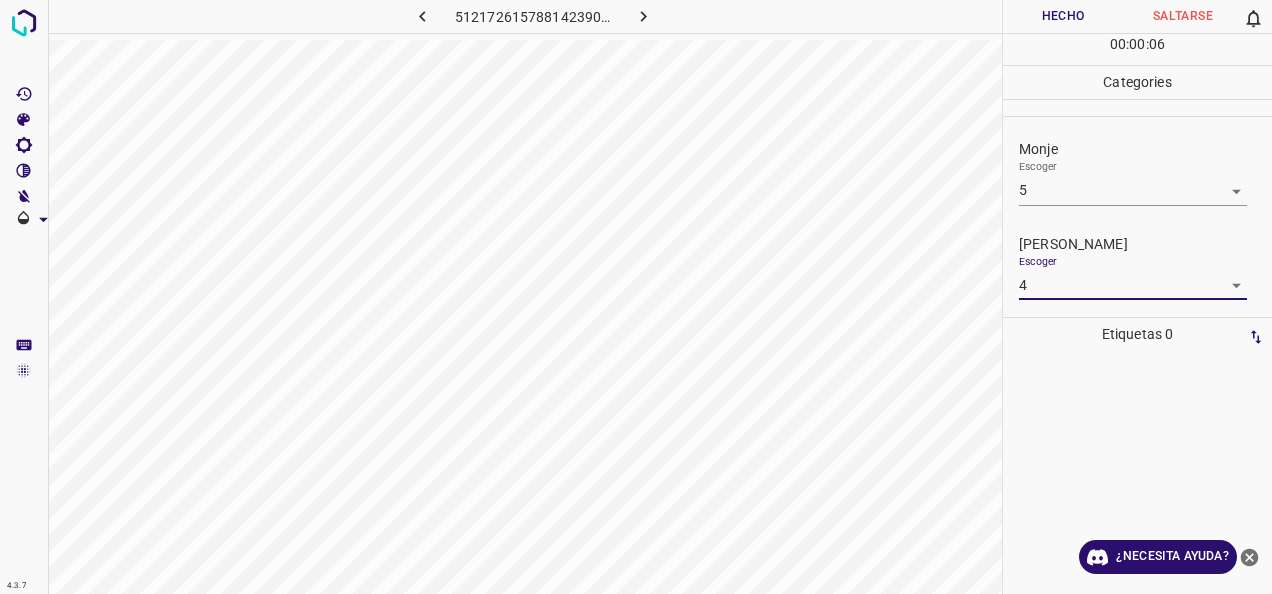 click on "Hecho" at bounding box center [1063, 16] 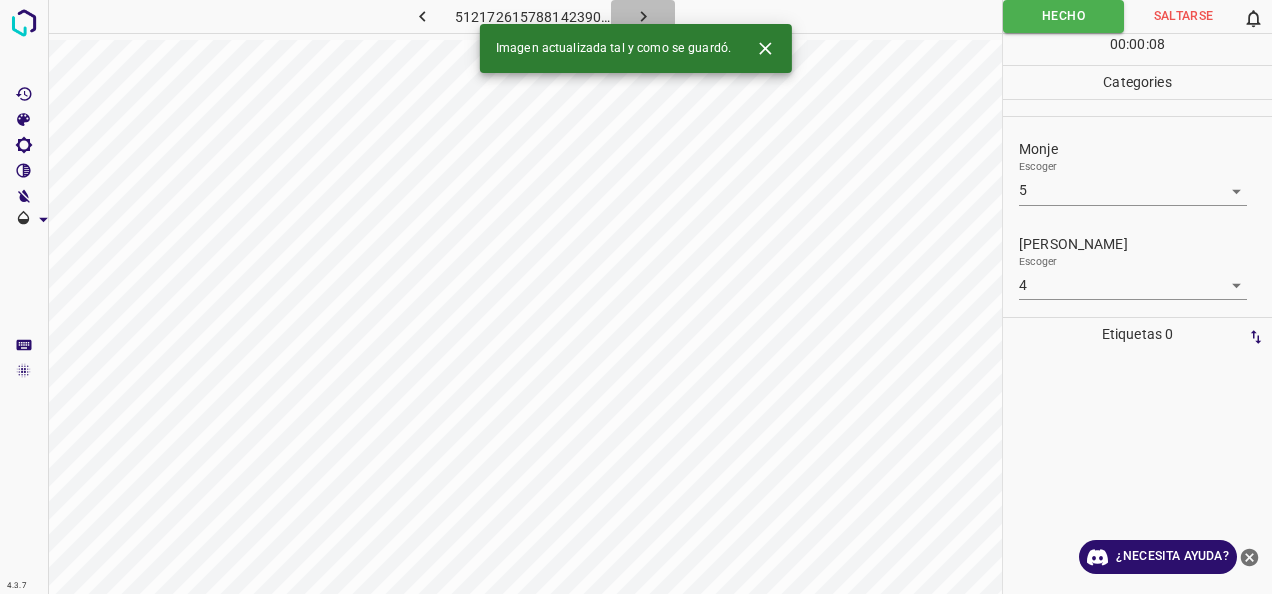 click 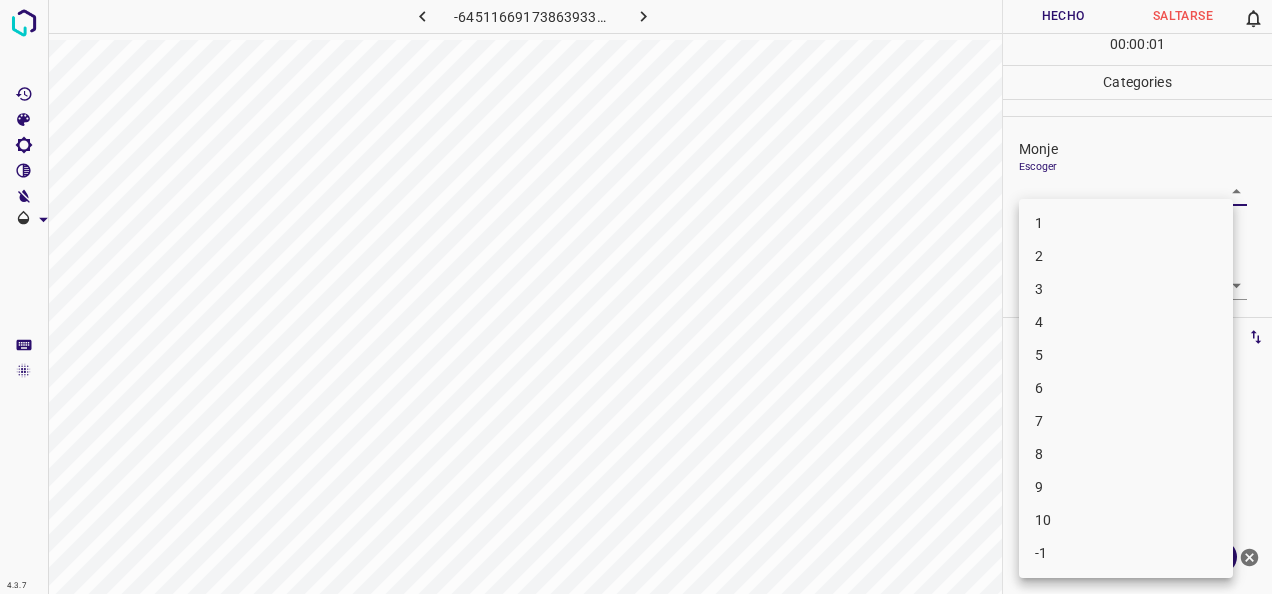 drag, startPoint x: 1214, startPoint y: 191, endPoint x: 1152, endPoint y: 206, distance: 63.788715 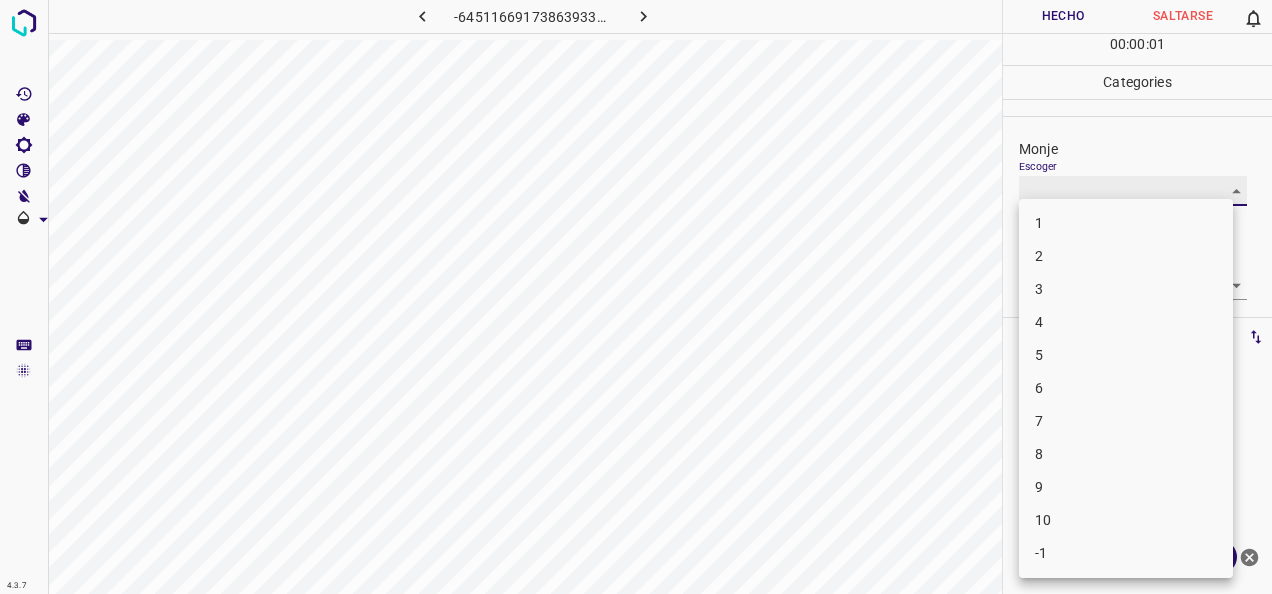 type on "1" 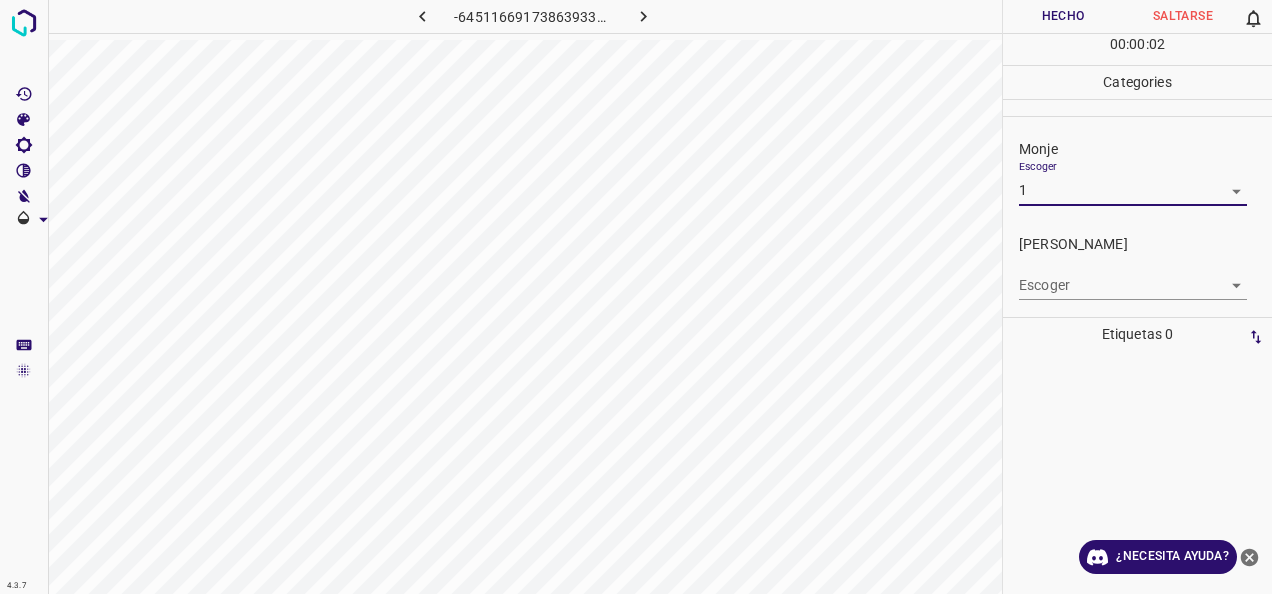 click on "4.3.7 -6451166917386393323.png Hecho Saltarse 0 00   : 00   : 02   Categories Monje  Escoger 1 1  Fitzpatrick   Escoger ​ Etiquetas 0 Categories 1 Monje 2  Fitzpatrick Herramientas Espacio Cambiar entre modos (Dibujar y Editar) Yo Etiquetado automático R Restaurar zoom M Acercar N Alejar Borrar Eliminar etiqueta de selección Filtros Z Restaurar filtros X Filtro de saturación C Filtro de brillo V Filtro de contraste B Filtro de escala de grises General O Descargar ¿Necesita ayuda? -Mensaje de texto -Esconder -Borrar" at bounding box center (636, 297) 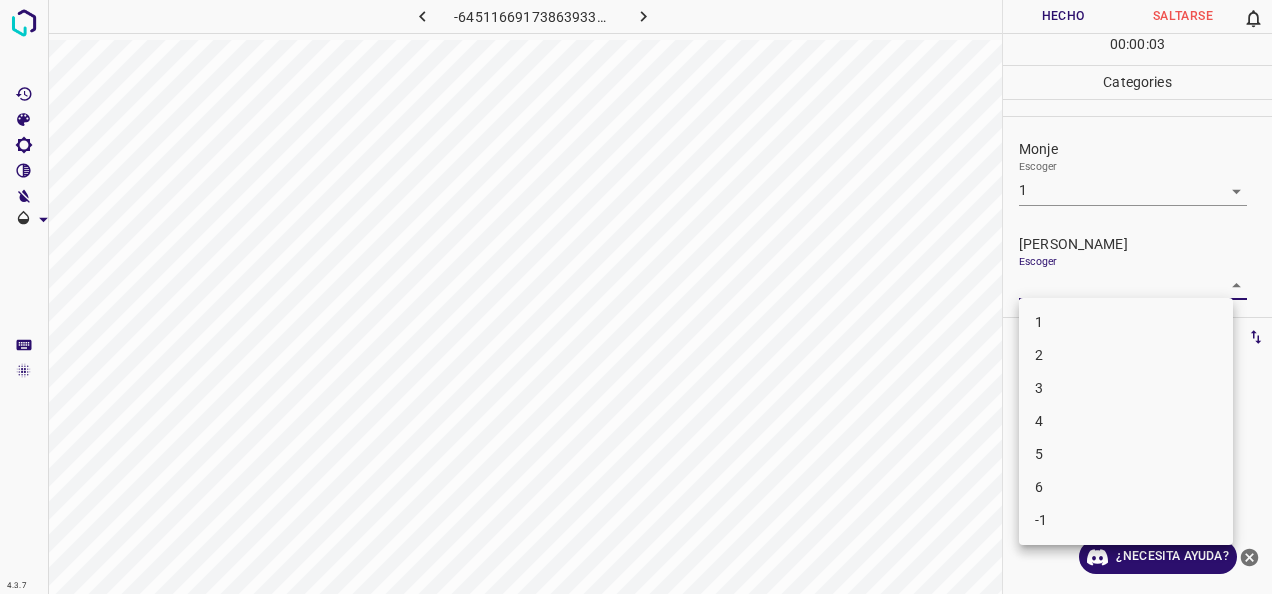 click on "1" at bounding box center (1126, 322) 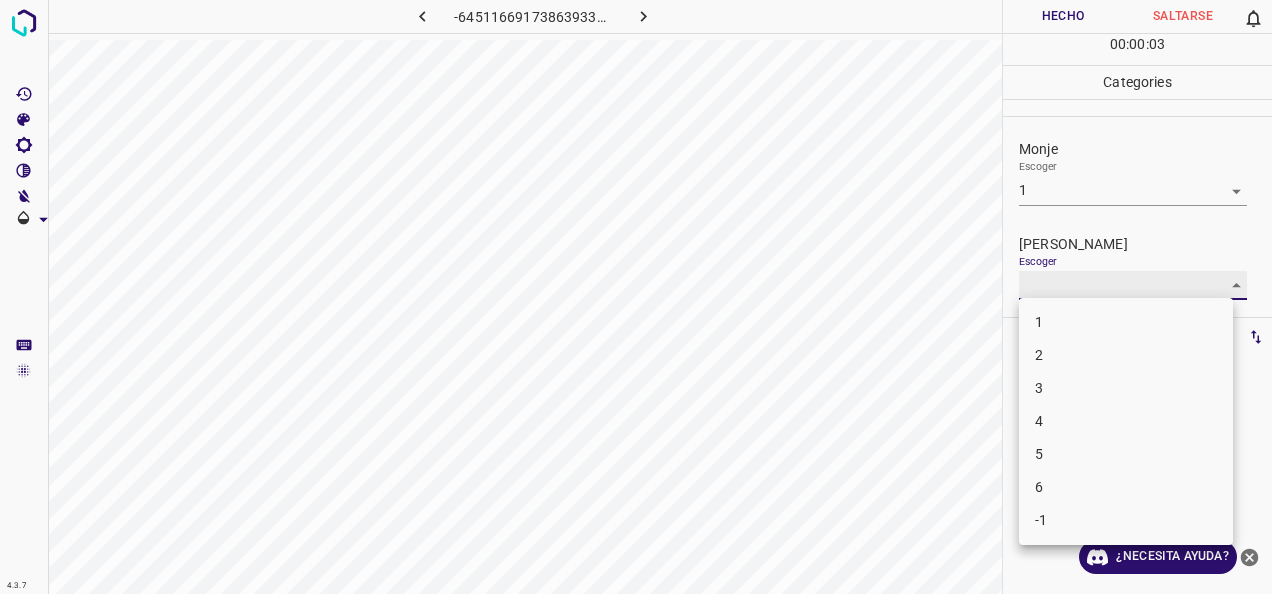 type on "1" 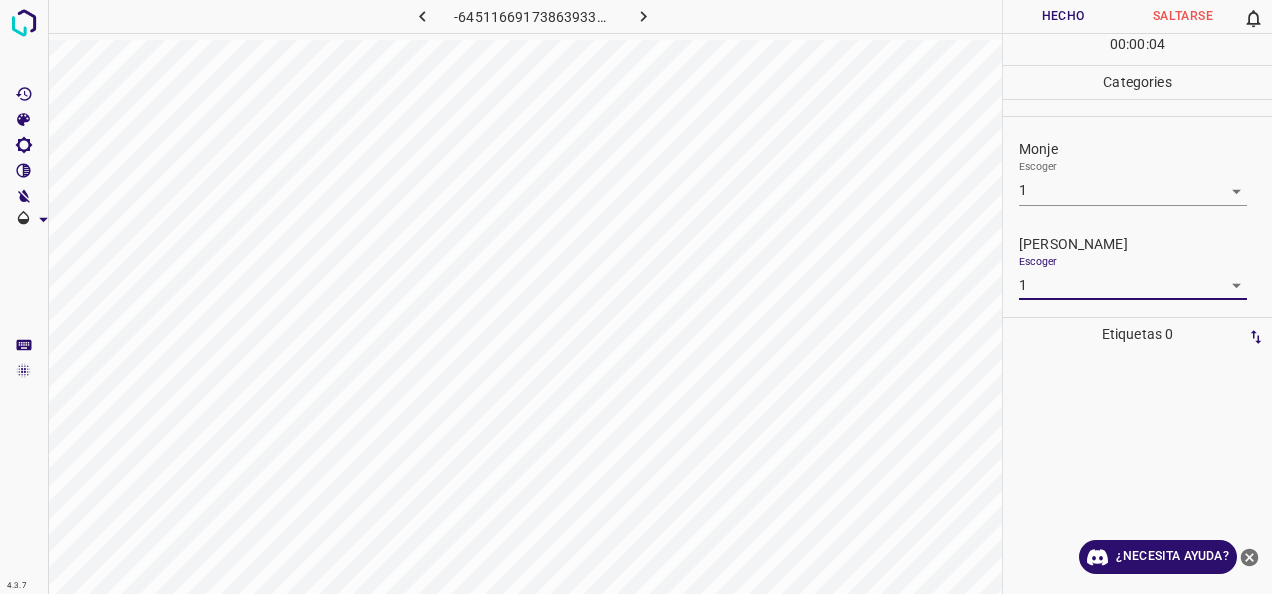 click on "Hecho" at bounding box center [1063, 16] 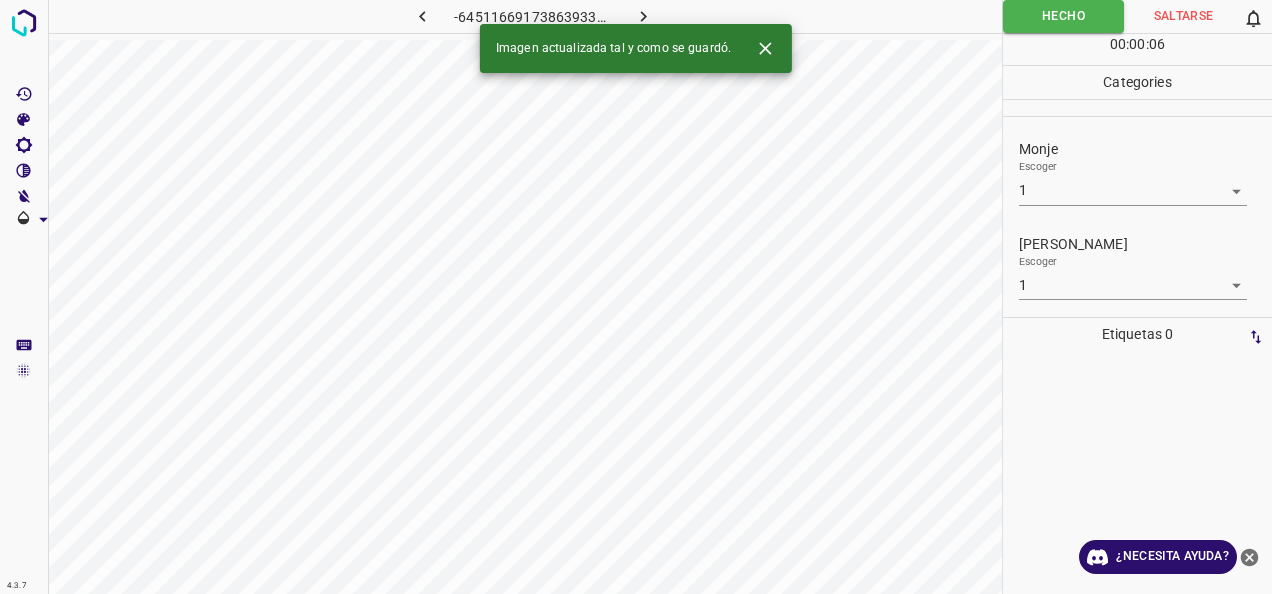 click 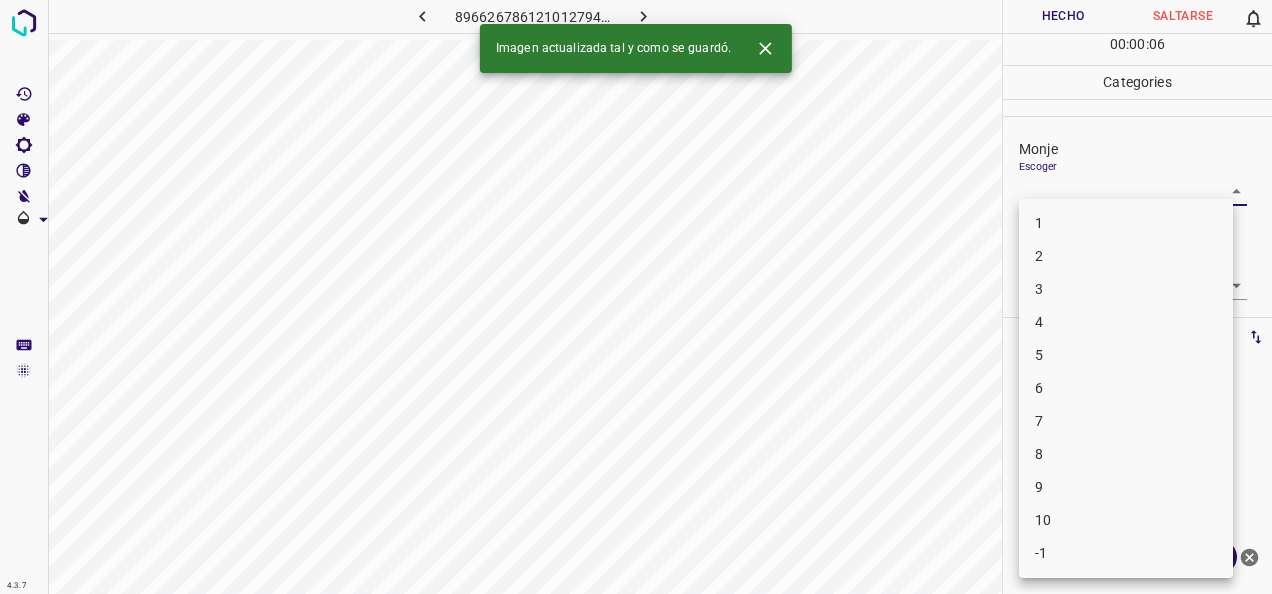 click on "4.3.7 8966267861210127943.png Hecho Saltarse 0 00   : 00   : 06   Categories Monje  Escoger ​  Fitzpatrick   Escoger ​ Etiquetas 0 Categories 1 Monje 2  Fitzpatrick Herramientas Espacio Cambiar entre modos (Dibujar y Editar) Yo Etiquetado automático R Restaurar zoom M Acercar N Alejar Borrar Eliminar etiqueta de selección Filtros Z Restaurar filtros X Filtro de saturación C Filtro de brillo V Filtro de contraste B Filtro de escala de grises General O Descargar Imagen actualizada tal y como se guardó. ¿Necesita ayuda? -Mensaje de texto -Esconder -Borrar 1 2 3 4 5 6 7 8 9 10 -1" at bounding box center [636, 297] 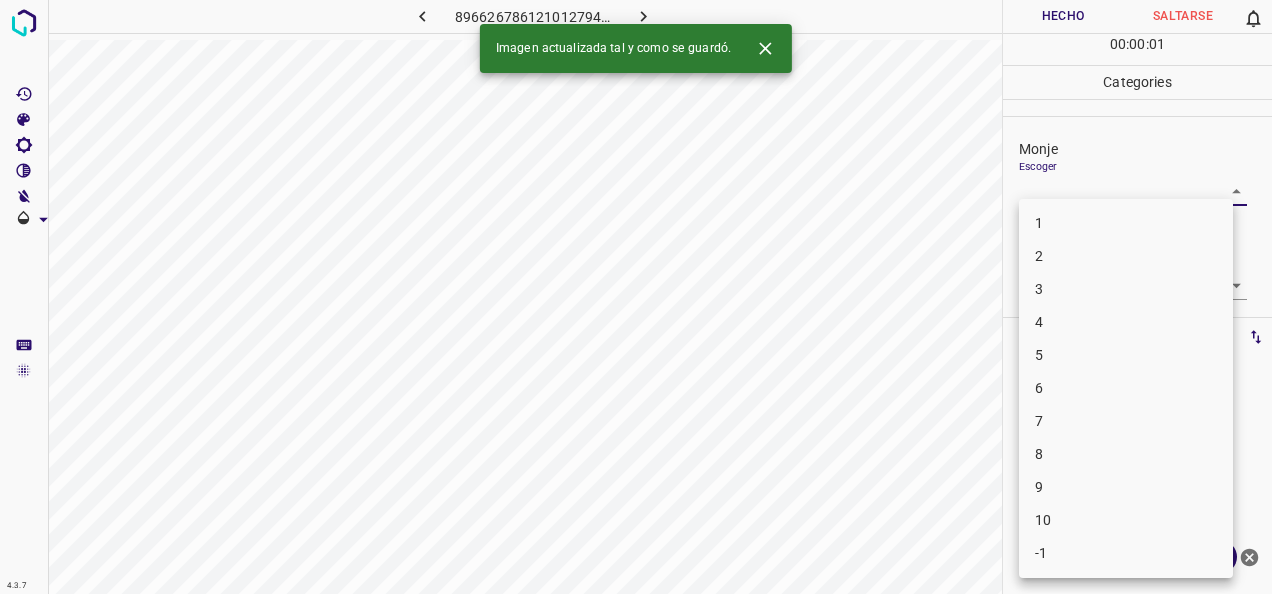 click on "1" at bounding box center [1126, 223] 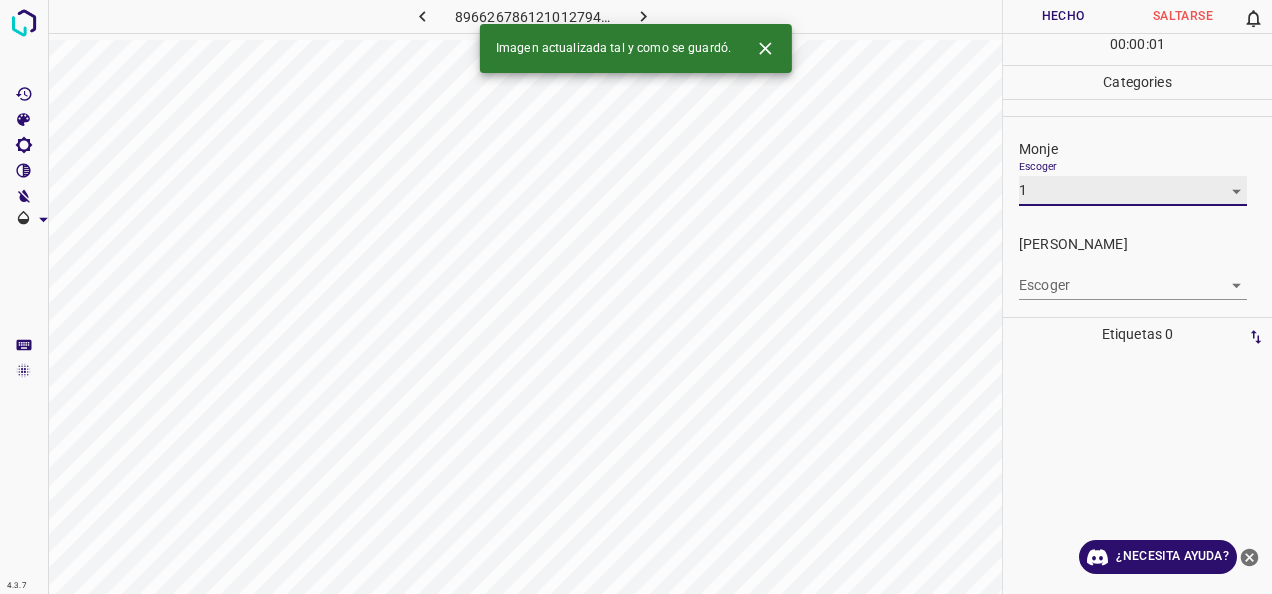 type on "1" 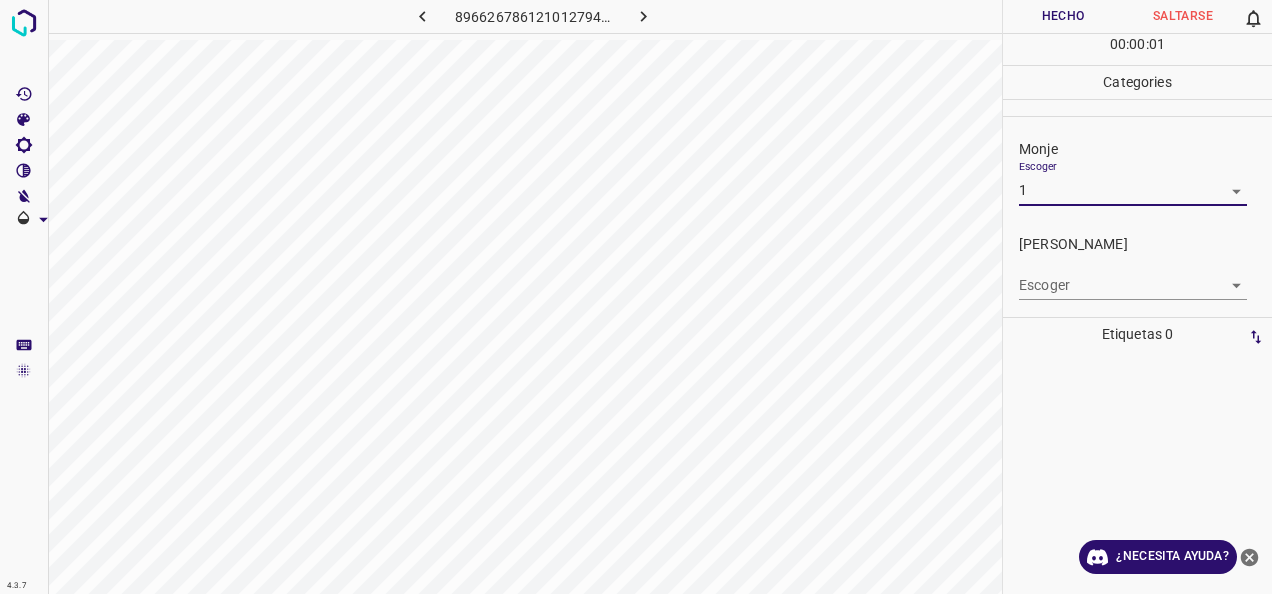 click on "4.3.7 8966267861210127943.png Hecho Saltarse 0 00   : 00   : 01   Categories Monje  Escoger 1 1  Fitzpatrick   Escoger ​ Etiquetas 0 Categories 1 Monje 2  Fitzpatrick Herramientas Espacio Cambiar entre modos (Dibujar y Editar) Yo Etiquetado automático R Restaurar zoom M Acercar N Alejar Borrar Eliminar etiqueta de selección Filtros Z Restaurar filtros X Filtro de saturación C Filtro de brillo V Filtro de contraste B Filtro de escala de grises General O Descargar ¿Necesita ayuda? -Mensaje de texto -Esconder -Borrar" at bounding box center [636, 297] 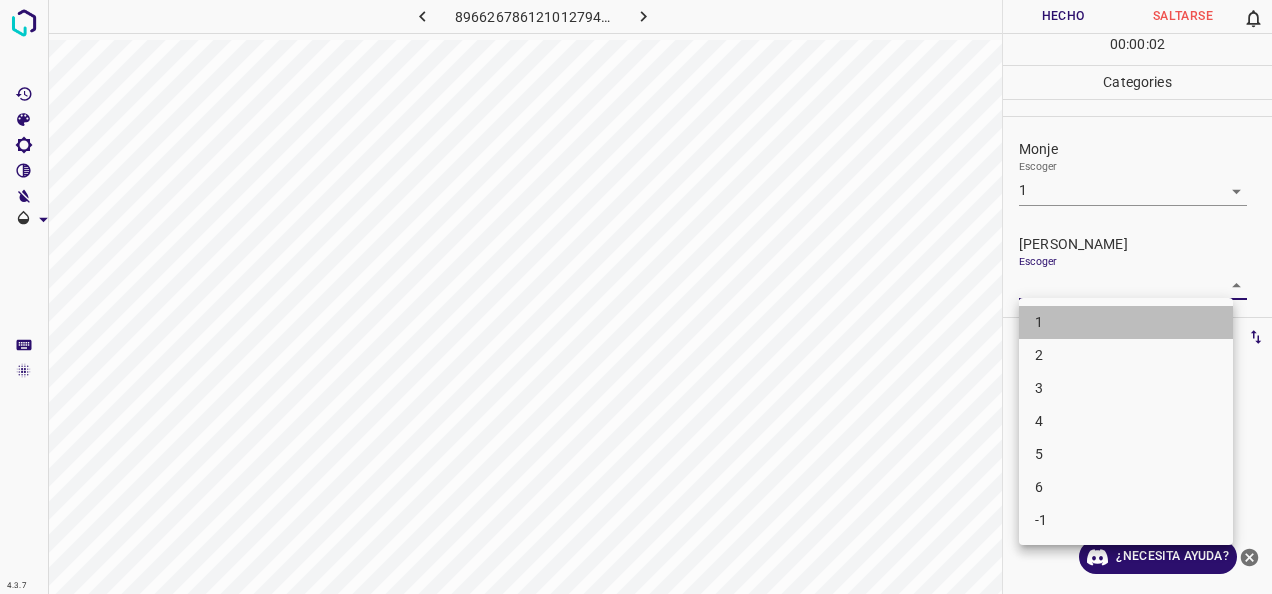 click on "1" at bounding box center (1126, 322) 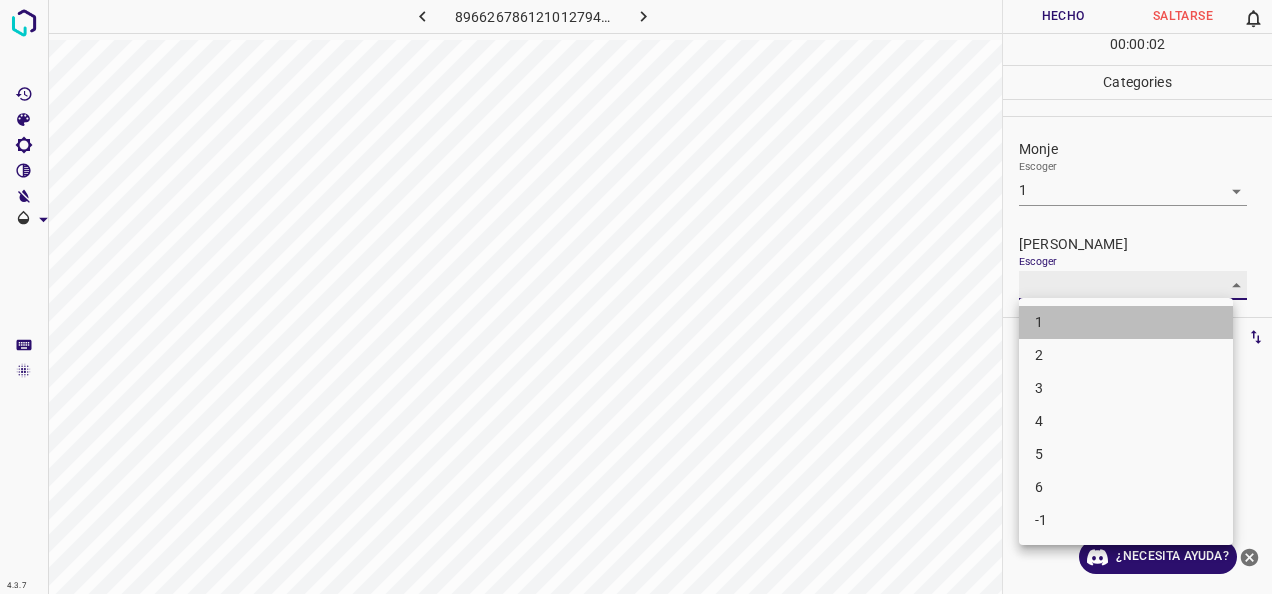 type on "1" 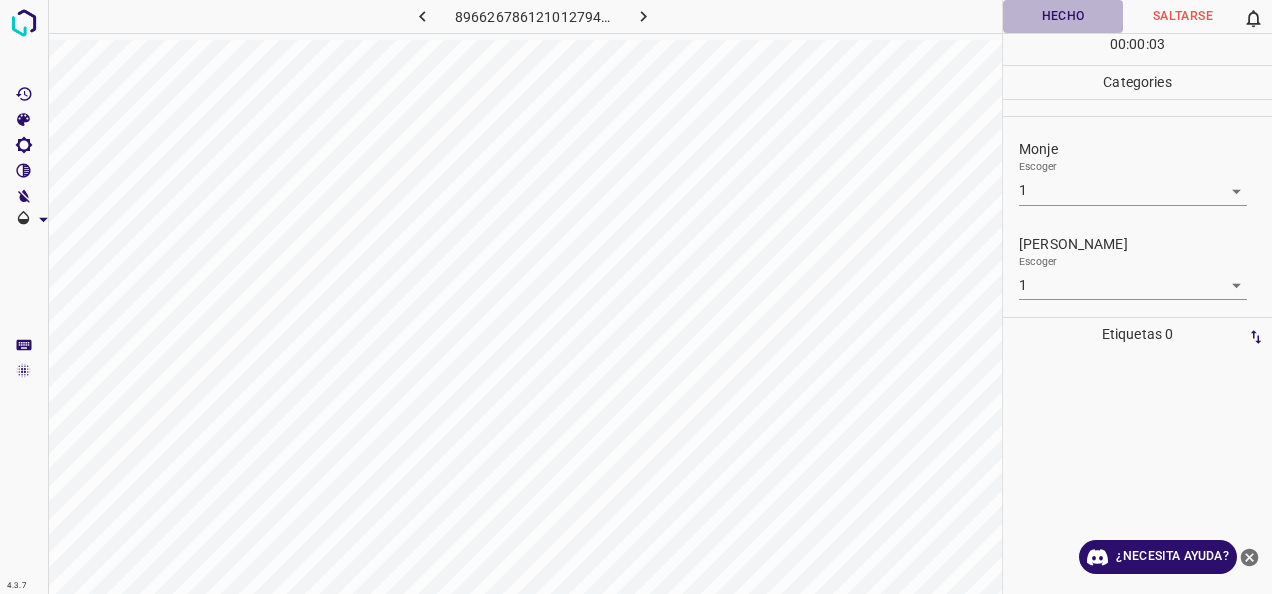click on "Hecho" at bounding box center [1063, 16] 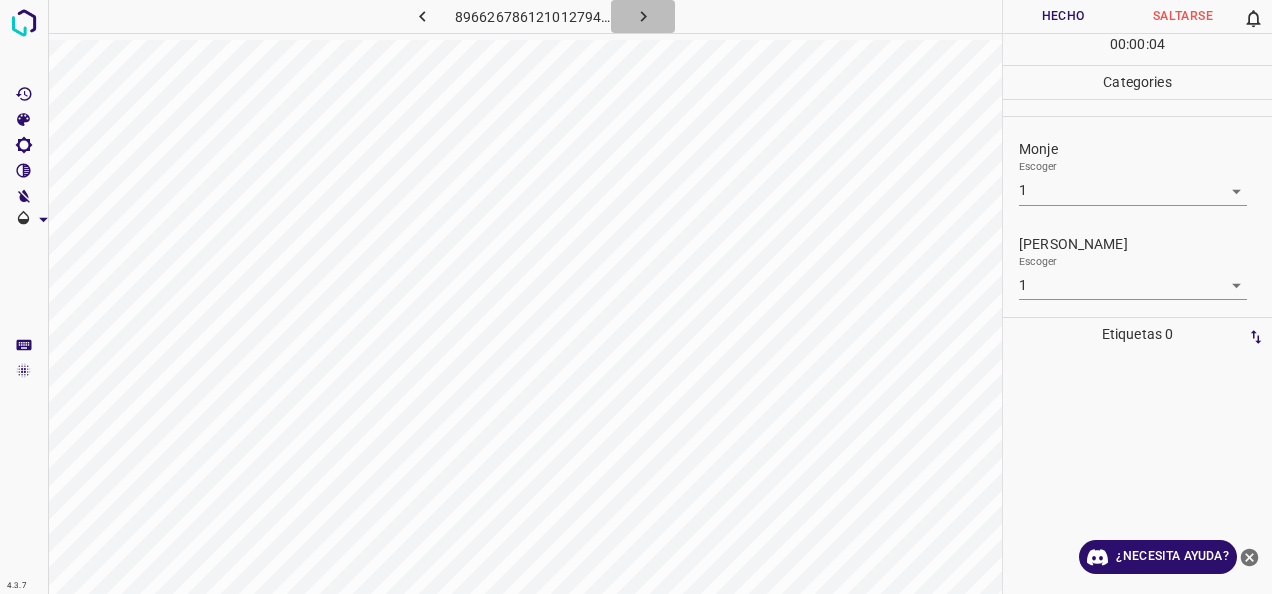 click at bounding box center (643, 16) 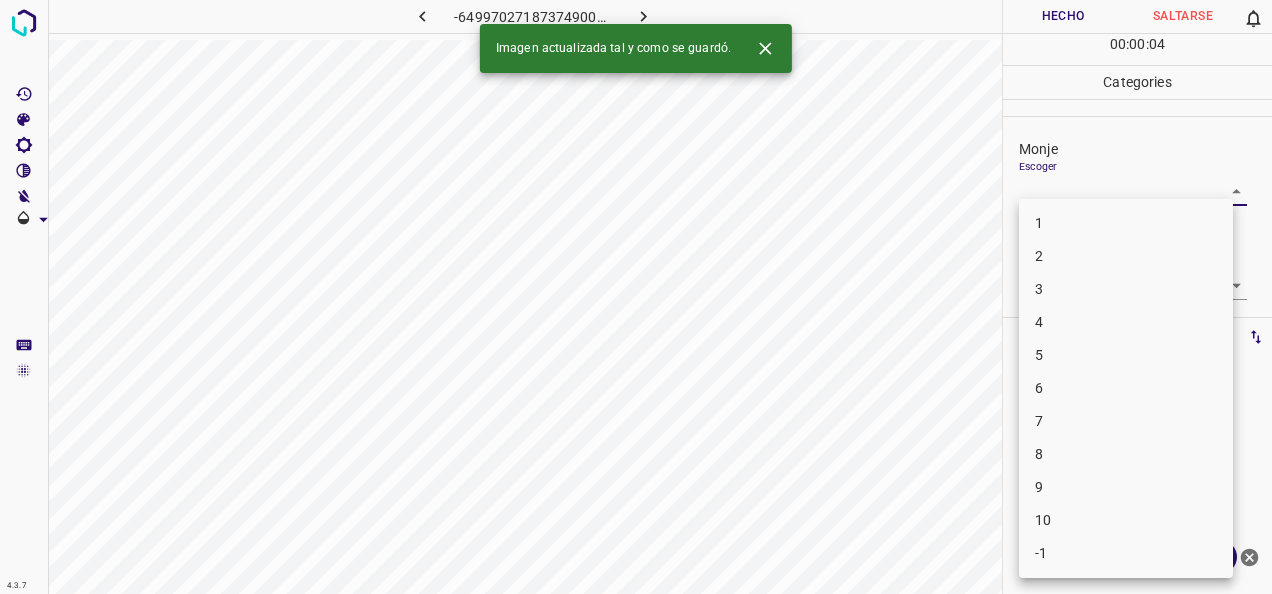 click on "4.3.7 -6499702718737490073.png Hecho Saltarse 0 00   : 00   : 04   Categories Monje  Escoger ​  Fitzpatrick   Escoger ​ Etiquetas 0 Categories 1 Monje 2  Fitzpatrick Herramientas Espacio Cambiar entre modos (Dibujar y Editar) Yo Etiquetado automático R Restaurar zoom M Acercar N Alejar Borrar Eliminar etiqueta de selección Filtros Z Restaurar filtros X Filtro de saturación C Filtro de brillo V Filtro de contraste B Filtro de escala de grises General O Descargar Imagen actualizada tal y como se guardó. ¿Necesita ayuda? -Mensaje de texto -Esconder -Borrar 1 2 3 4 5 6 7 8 9 10 -1" at bounding box center (636, 297) 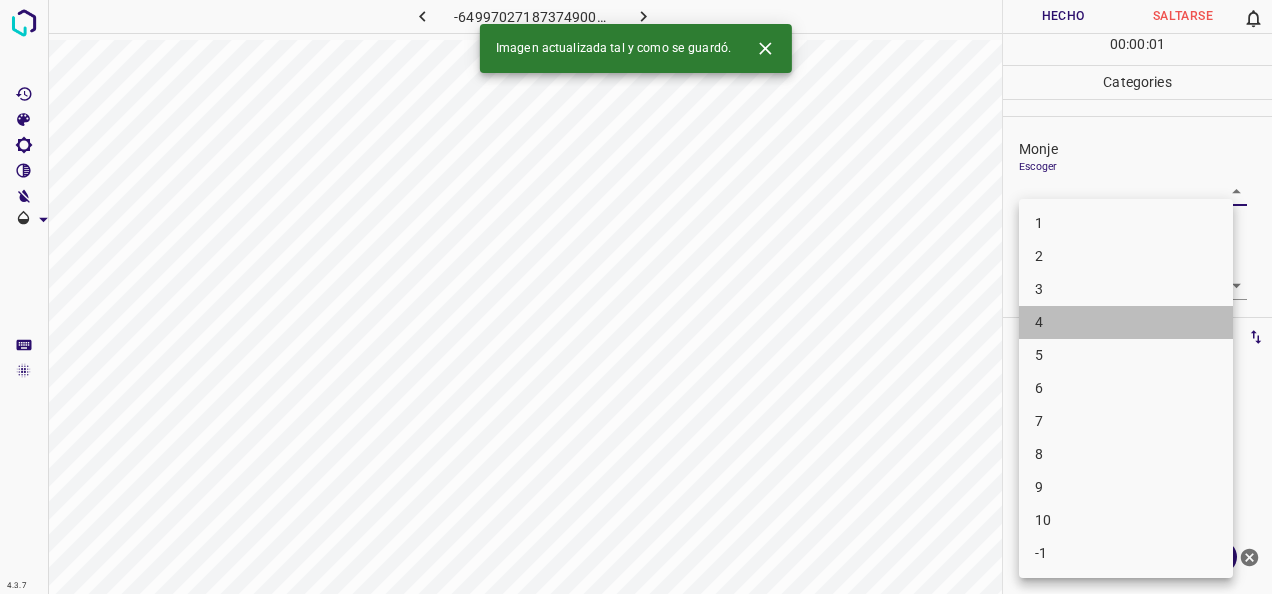 drag, startPoint x: 1084, startPoint y: 314, endPoint x: 1171, endPoint y: 286, distance: 91.394745 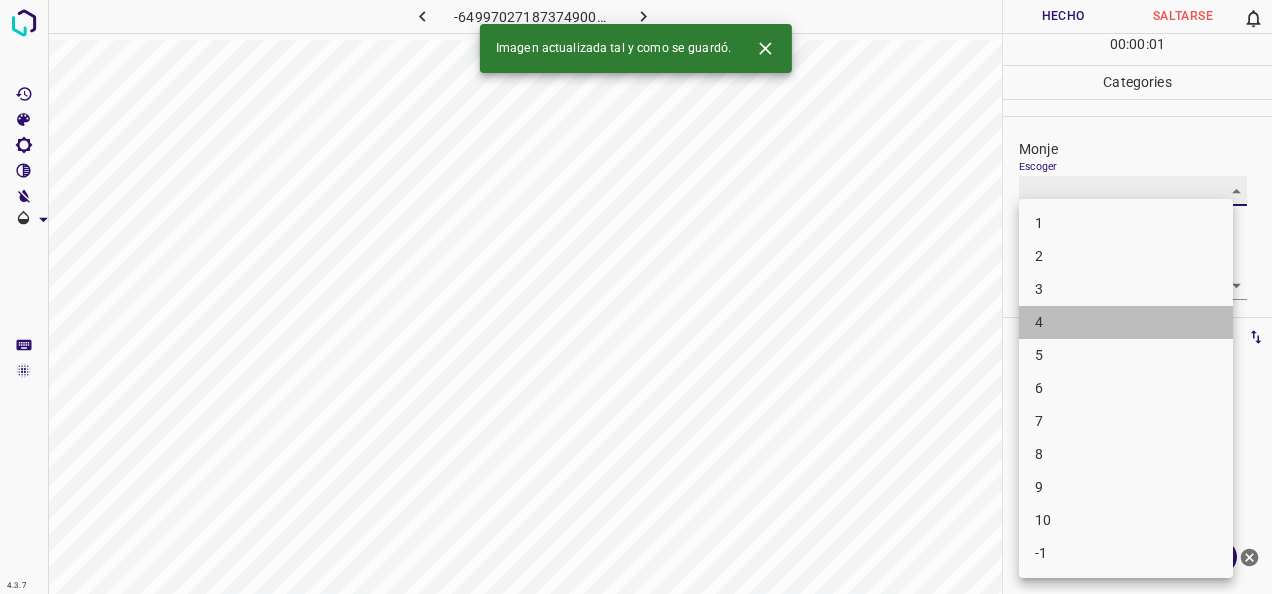 type on "4" 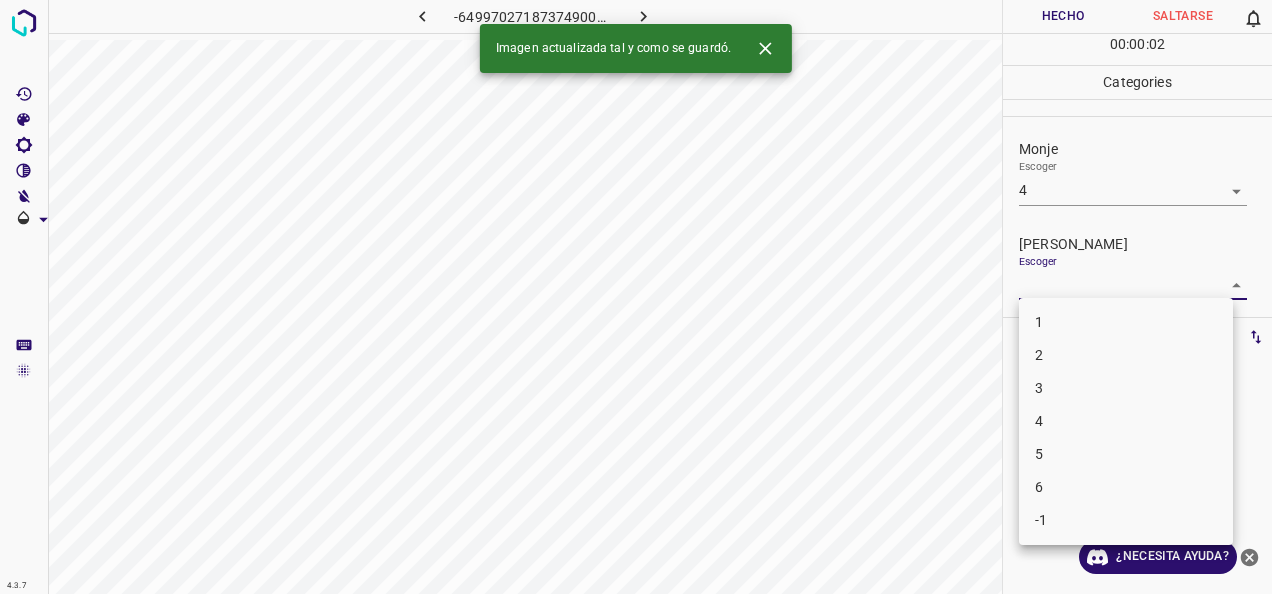 drag, startPoint x: 1205, startPoint y: 284, endPoint x: 1113, endPoint y: 330, distance: 102.85912 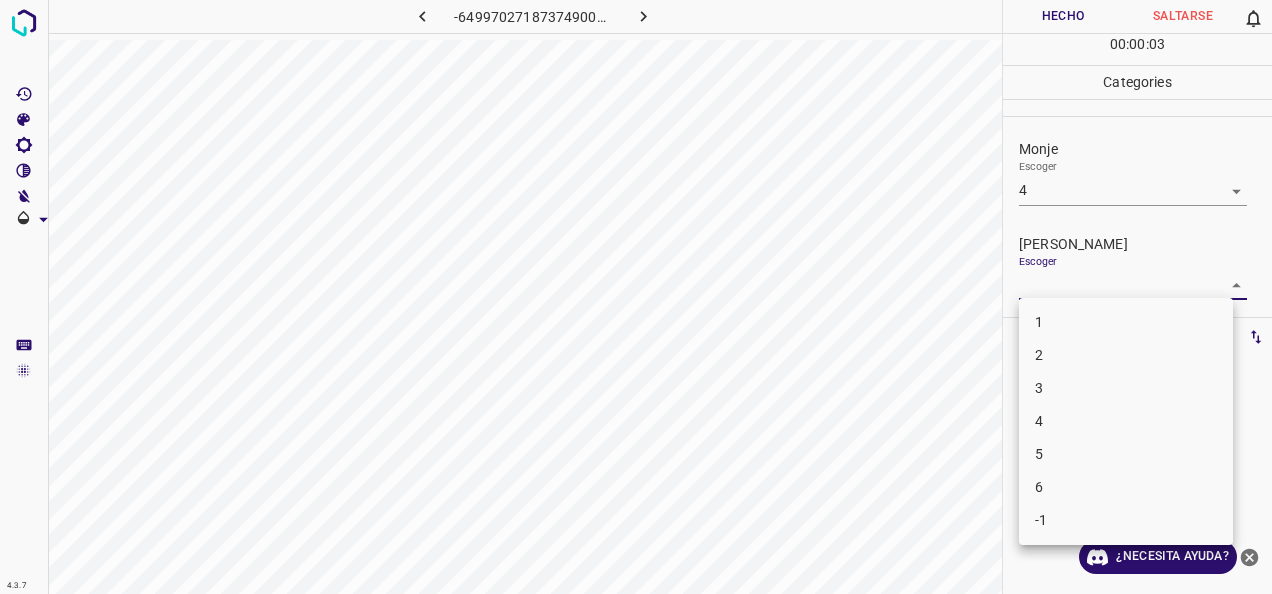 drag, startPoint x: 1095, startPoint y: 377, endPoint x: 1054, endPoint y: 234, distance: 148.76155 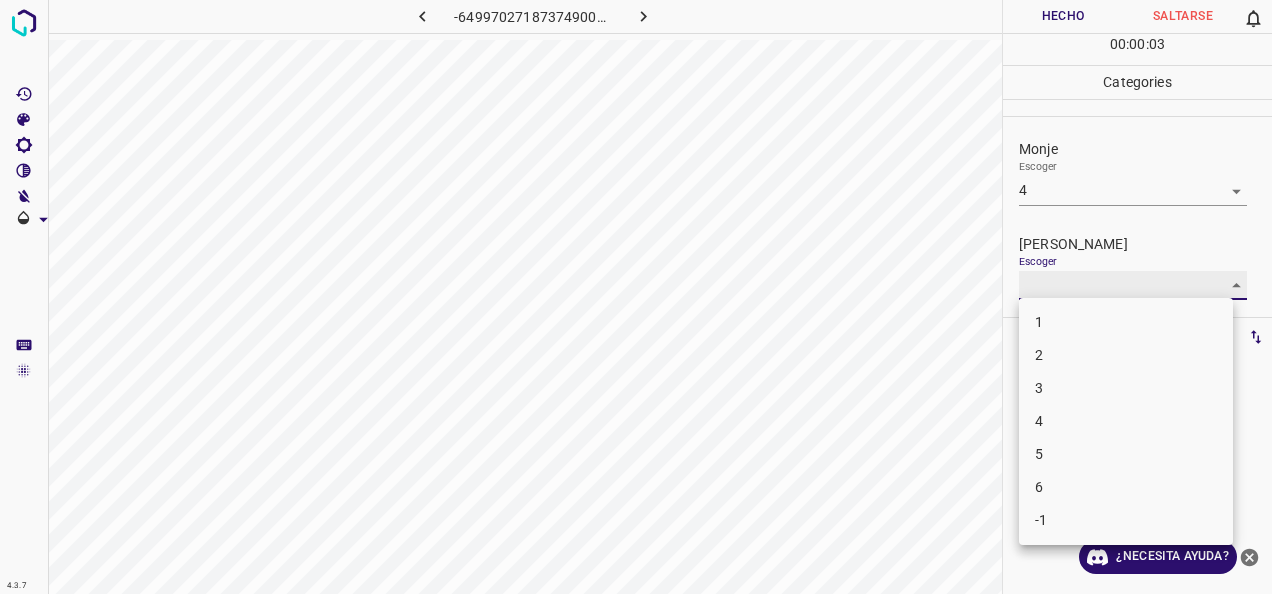 type on "3" 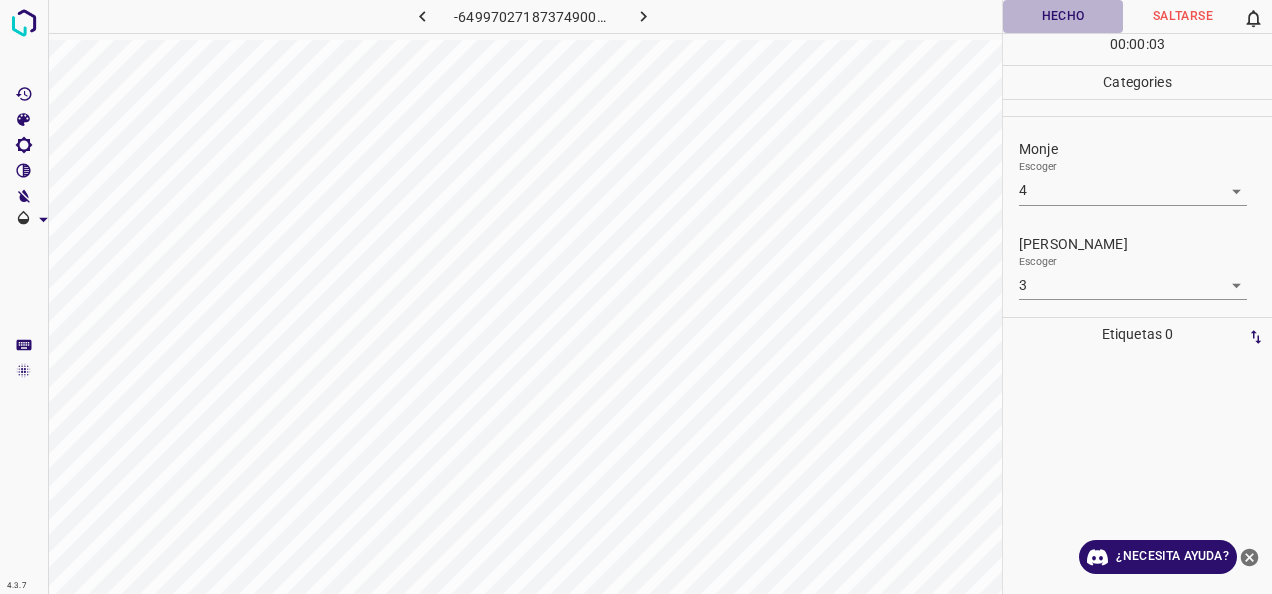 click on "Hecho" at bounding box center (1063, 16) 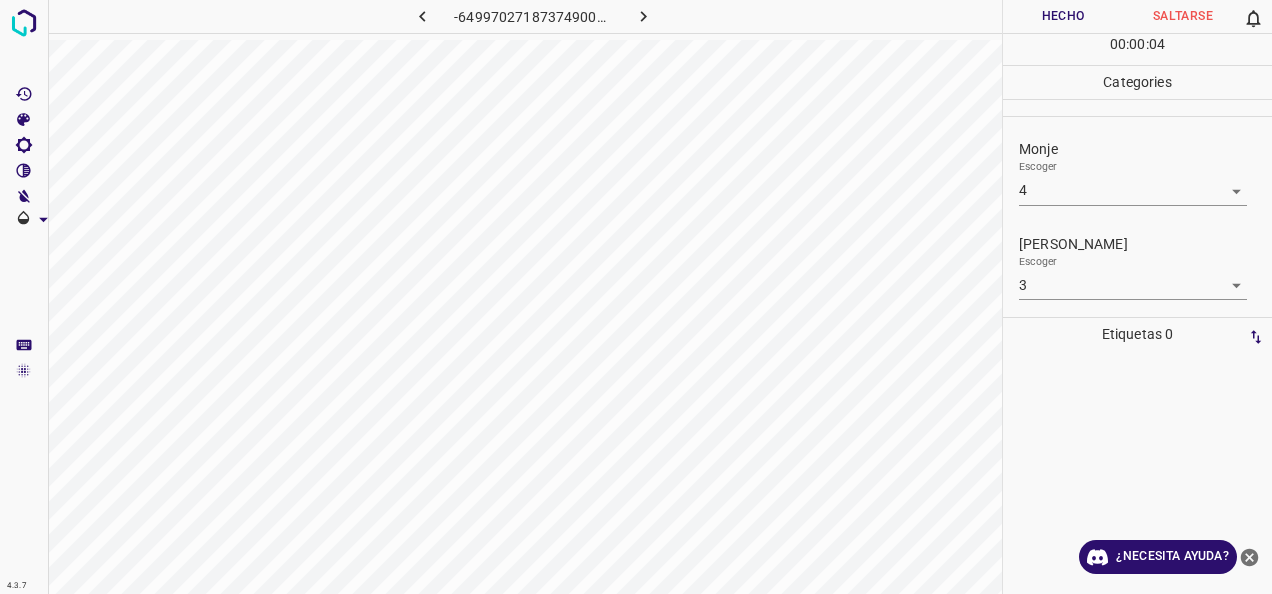 click at bounding box center [644, 16] 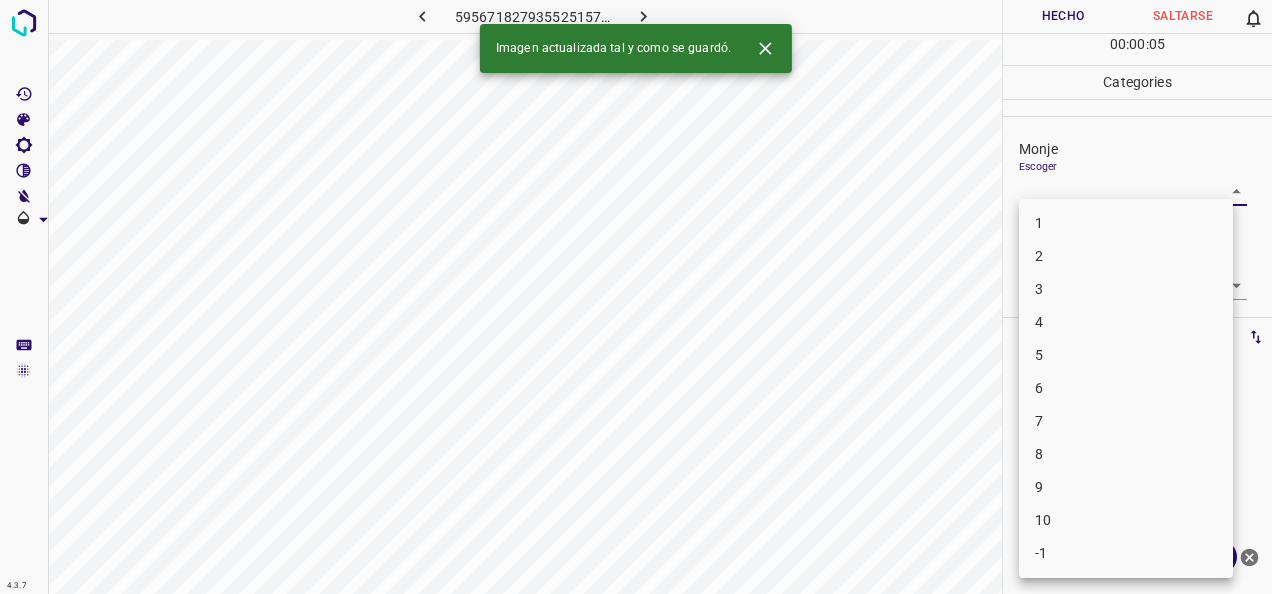 drag, startPoint x: 1216, startPoint y: 190, endPoint x: 1122, endPoint y: 246, distance: 109.41663 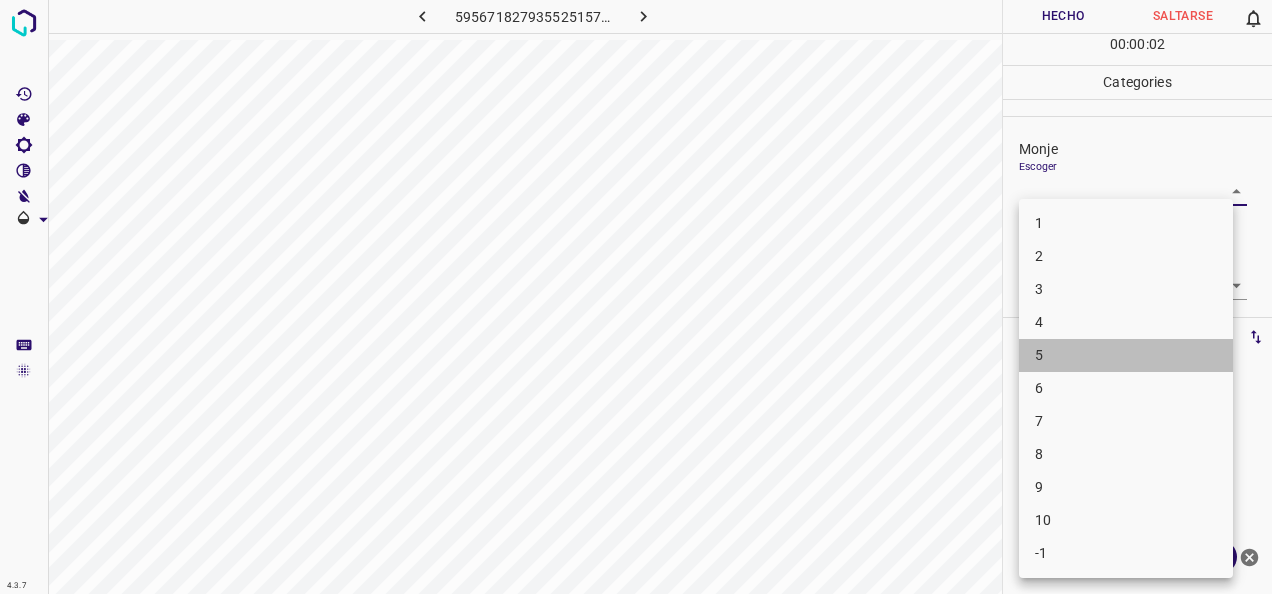 drag, startPoint x: 1096, startPoint y: 340, endPoint x: 1207, endPoint y: 298, distance: 118.680244 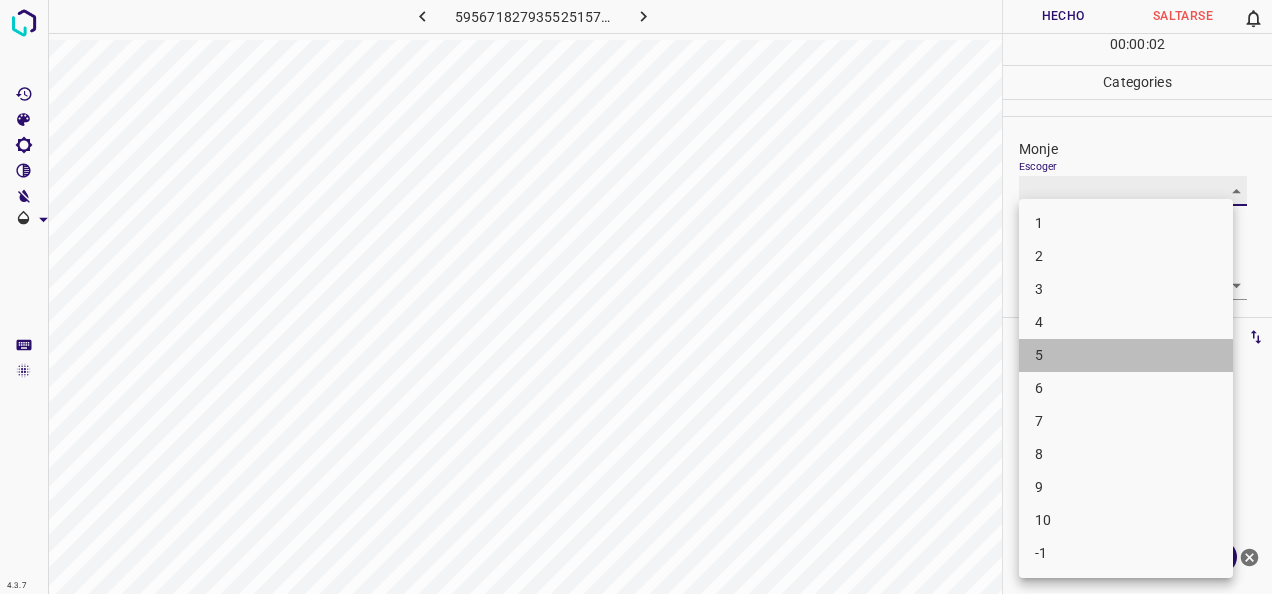 type on "5" 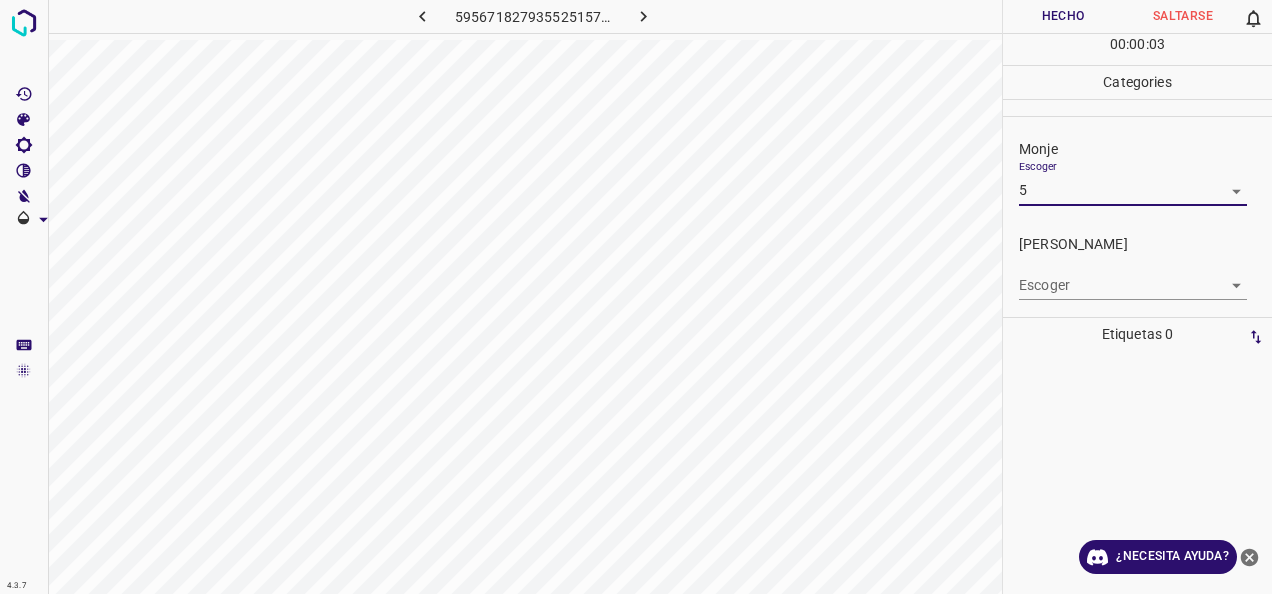 click on "4.3.7 5956718279355251575.png Hecho Saltarse 0 00   : 00   : 03   Categories Monje  Escoger 5 5  Fitzpatrick   Escoger ​ Etiquetas 0 Categories 1 Monje 2  Fitzpatrick Herramientas Espacio Cambiar entre modos (Dibujar y Editar) Yo Etiquetado automático R Restaurar zoom M Acercar N Alejar Borrar Eliminar etiqueta de selección Filtros Z Restaurar filtros X Filtro de saturación C Filtro de brillo V Filtro de contraste B Filtro de escala de grises General O Descargar ¿Necesita ayuda? -Mensaje de texto -Esconder -Borrar" at bounding box center (636, 297) 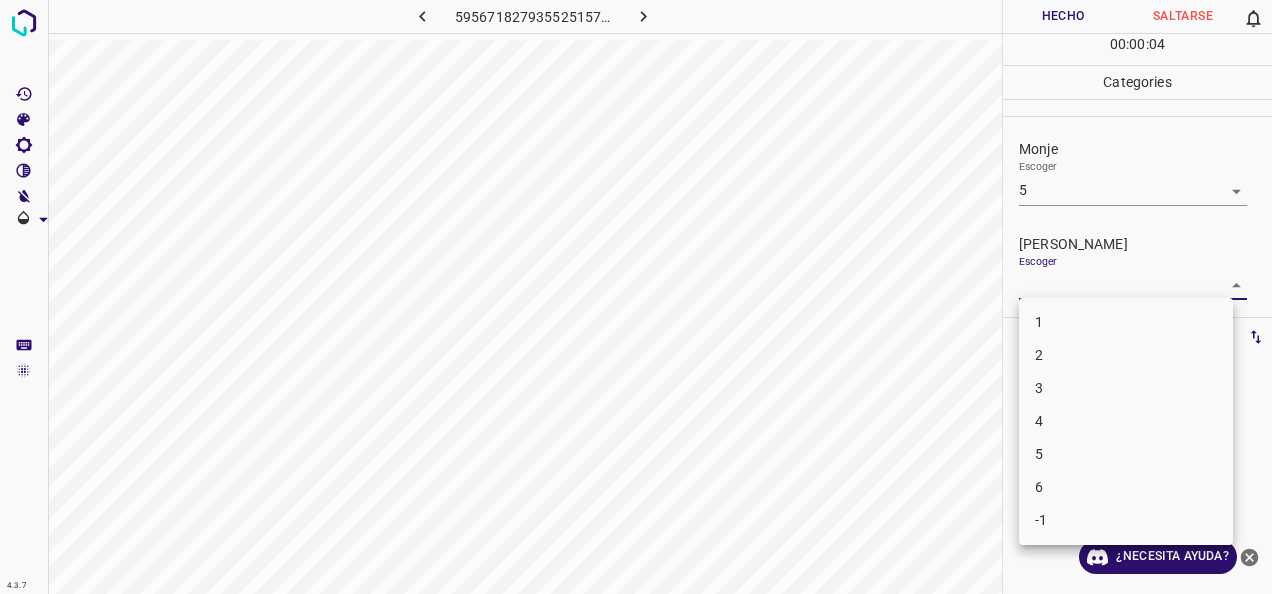 click on "4" at bounding box center [1126, 421] 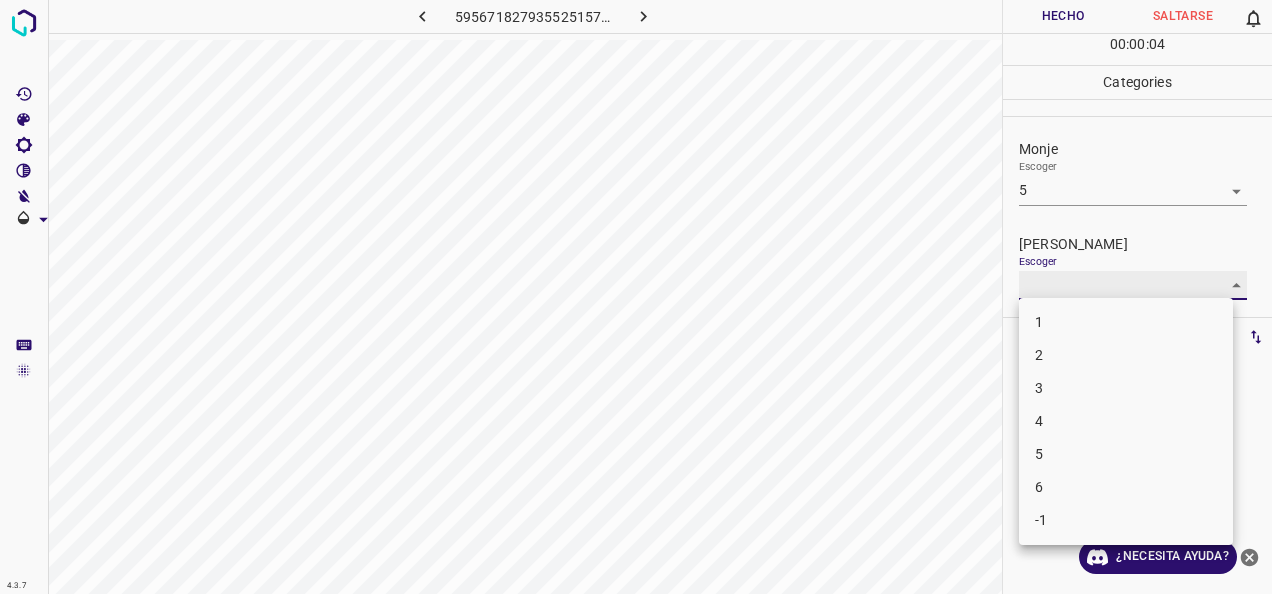 type on "4" 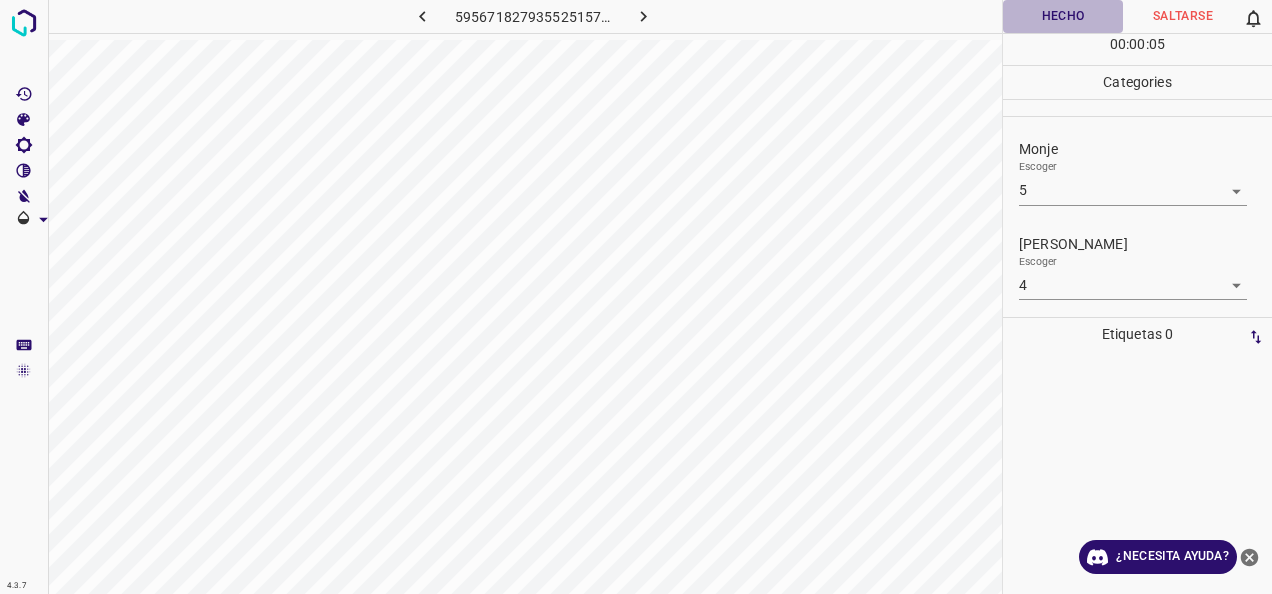 click on "Hecho" at bounding box center [1063, 16] 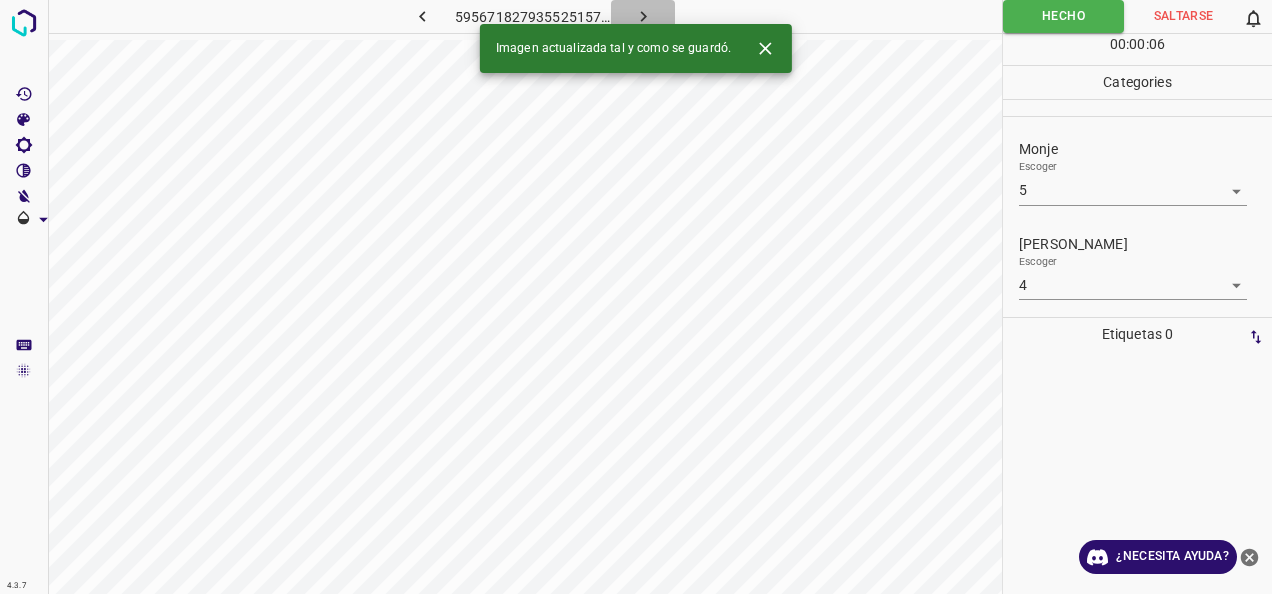 click at bounding box center [643, 16] 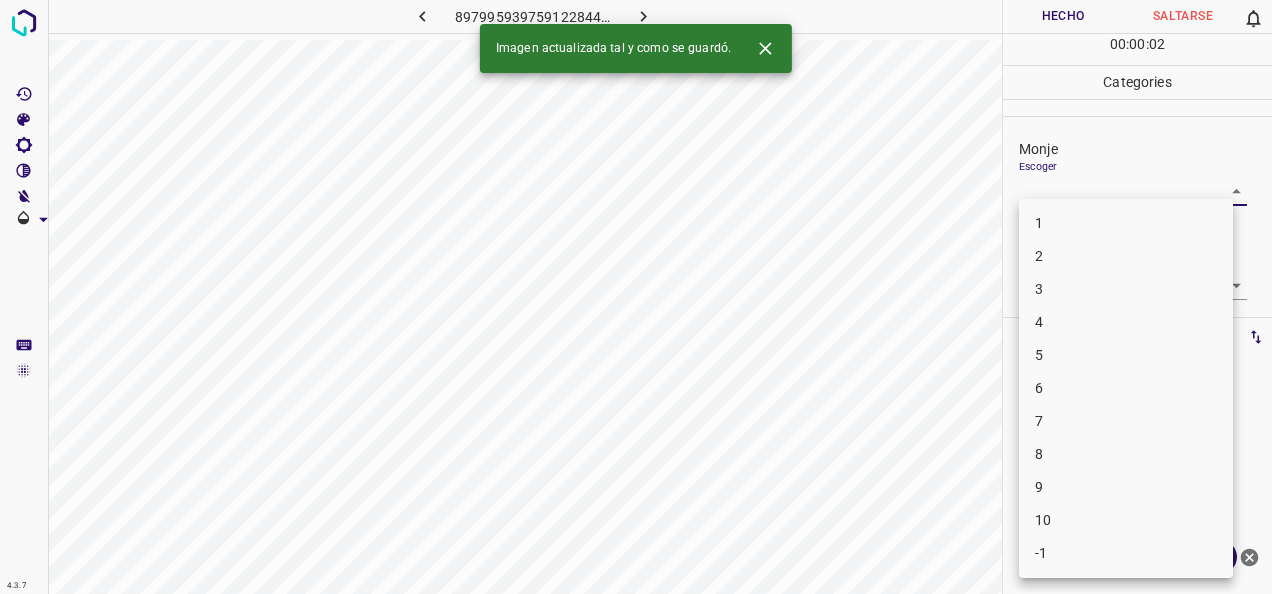 click on "4.3.7 8979959397591228445.png Hecho Saltarse 0 00   : 00   : 02   Categories Monje  Escoger ​  Fitzpatrick   Escoger ​ Etiquetas 0 Categories 1 Monje 2  Fitzpatrick Herramientas Espacio Cambiar entre modos (Dibujar y Editar) Yo Etiquetado automático R Restaurar zoom M Acercar N Alejar Borrar Eliminar etiqueta de selección Filtros Z Restaurar filtros X Filtro de saturación C Filtro de brillo V Filtro de contraste B Filtro de escala de grises General O Descargar Imagen actualizada tal y como se guardó. ¿Necesita ayuda? -Mensaje de texto -Esconder -Borrar 1 2 3 4 5 6 7 8 9 10 -1" at bounding box center (636, 297) 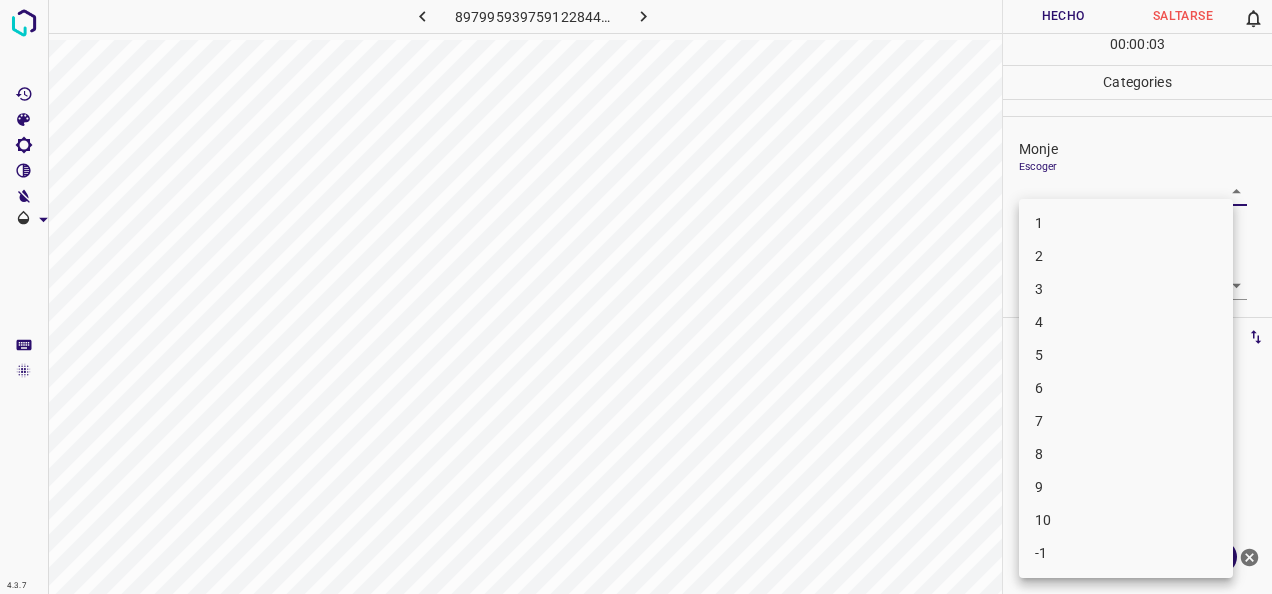 click on "1" at bounding box center (1126, 223) 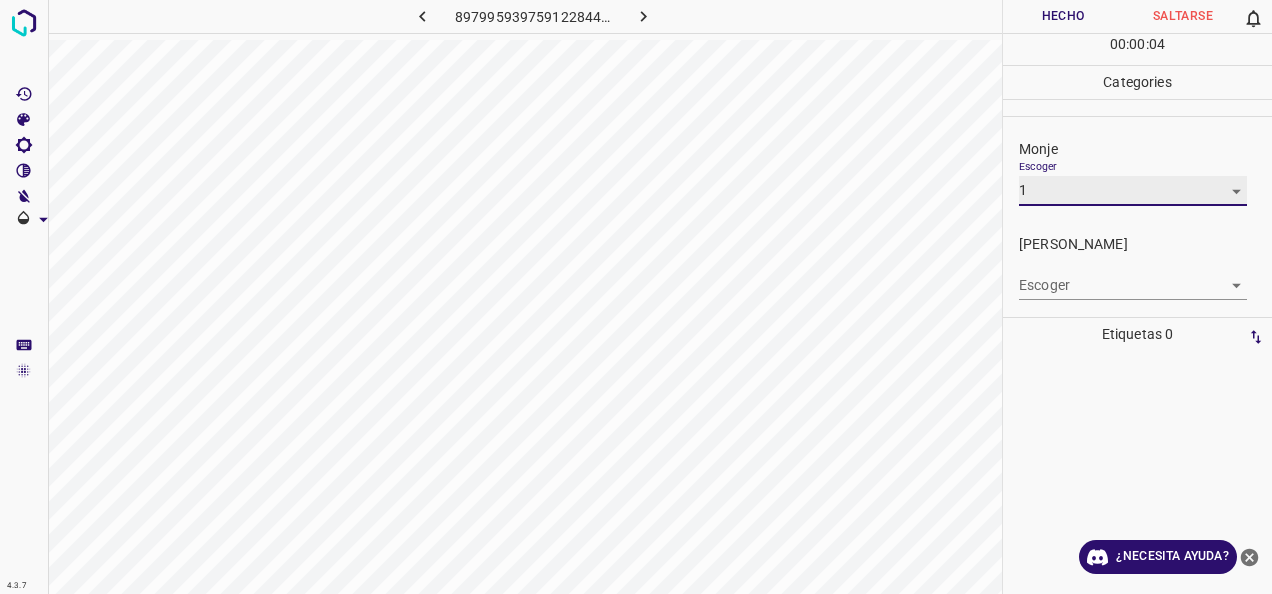 type on "1" 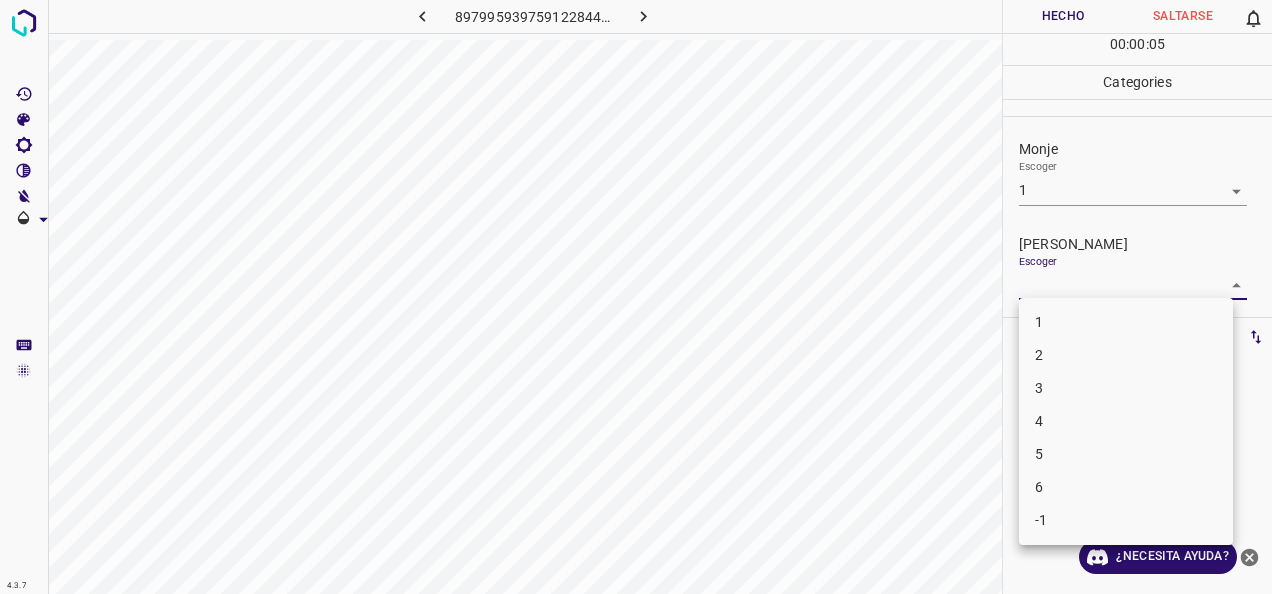 click on "4.3.7 8979959397591228445.png Hecho Saltarse 0 00   : 00   : 05   Categories Monje  Escoger 1 1  Fitzpatrick   Escoger ​ Etiquetas 0 Categories 1 Monje 2  Fitzpatrick Herramientas Espacio Cambiar entre modos (Dibujar y Editar) Yo Etiquetado automático R Restaurar zoom M Acercar N Alejar Borrar Eliminar etiqueta de selección Filtros Z Restaurar filtros X Filtro de saturación C Filtro de brillo V Filtro de contraste B Filtro de escala de grises General O Descargar ¿Necesita ayuda? -Mensaje de texto -Esconder -Borrar 1 2 3 4 5 6 -1" at bounding box center [636, 297] 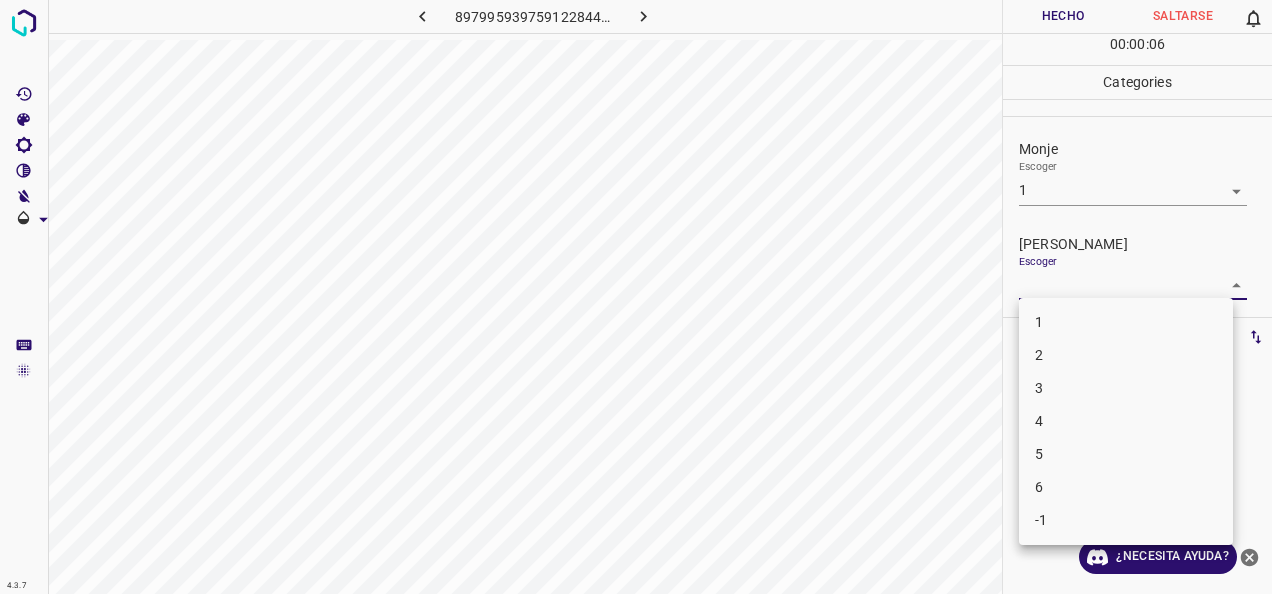 click on "1" at bounding box center (1126, 322) 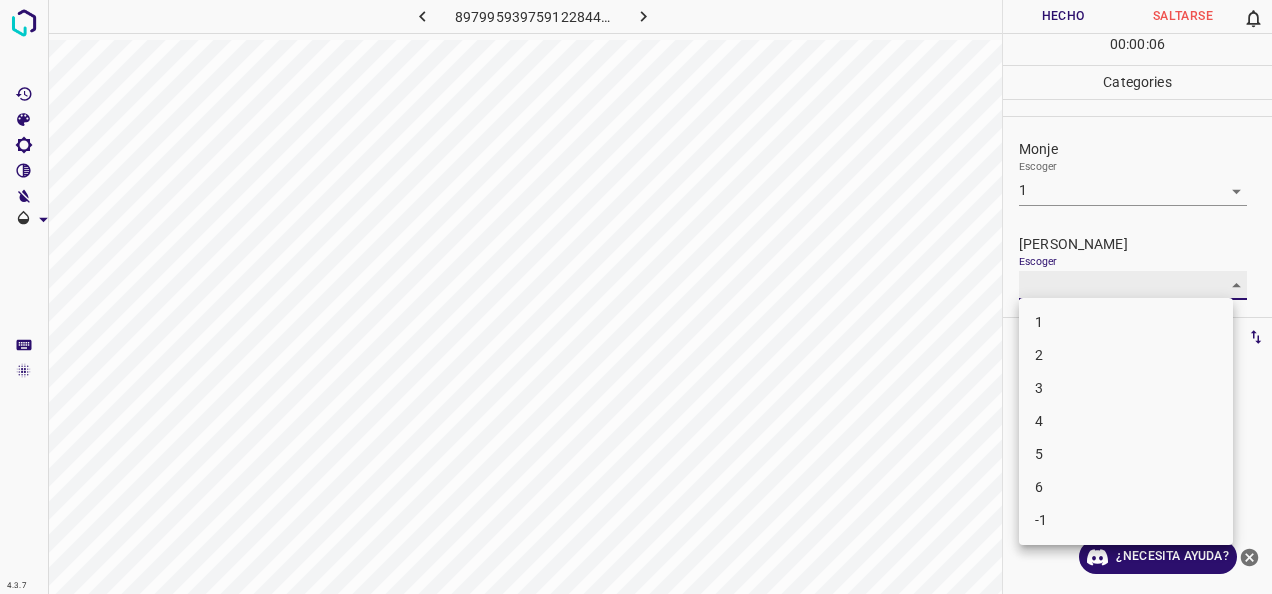 type on "1" 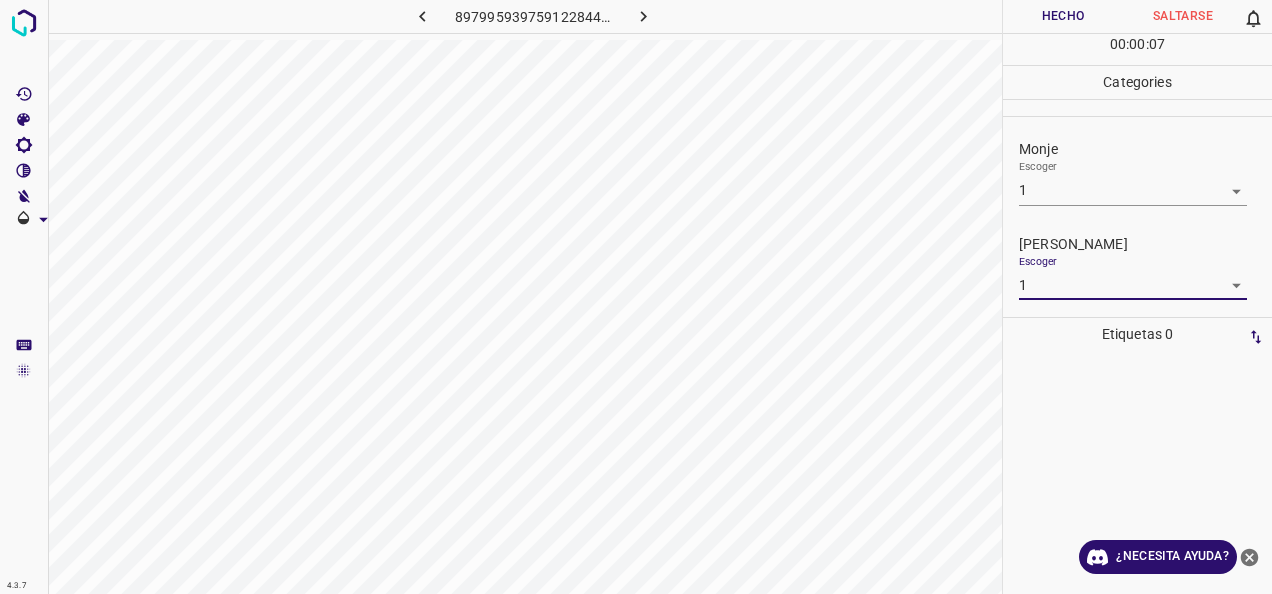 click on "Hecho" at bounding box center [1063, 16] 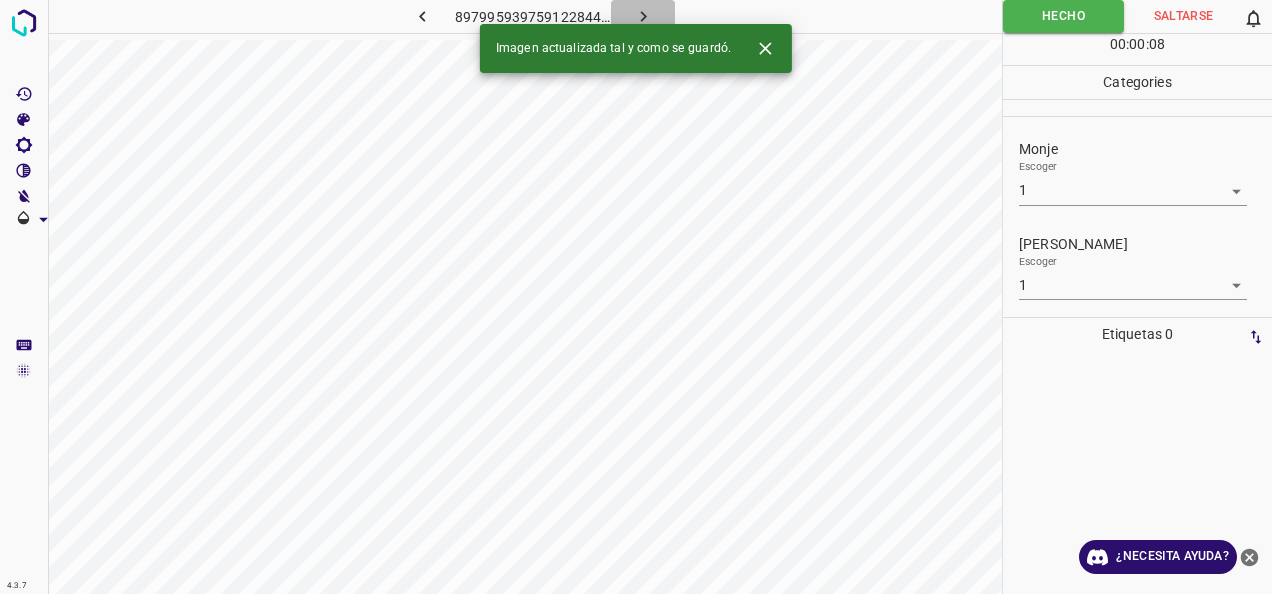 click at bounding box center [643, 16] 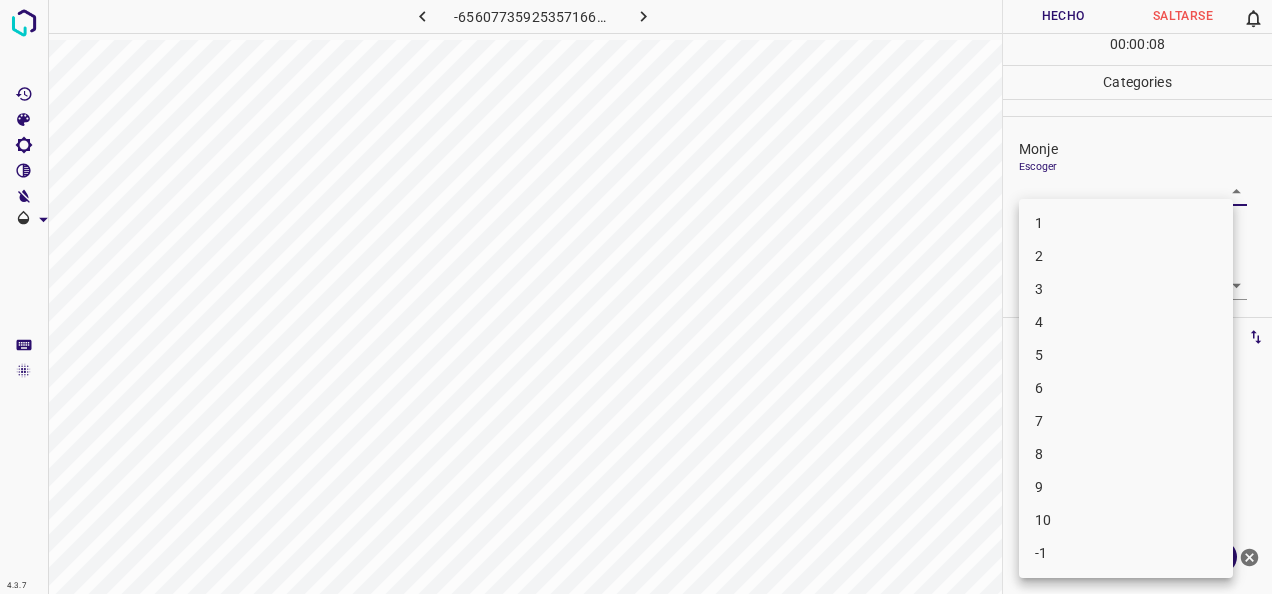click on "4.3.7 -6560773592535716691.png Hecho Saltarse 0 00   : 00   : 08   Categories Monje  Escoger ​  Fitzpatrick   Escoger ​ Etiquetas 0 Categories 1 Monje 2  Fitzpatrick Herramientas Espacio Cambiar entre modos (Dibujar y Editar) Yo Etiquetado automático R Restaurar zoom M Acercar N Alejar Borrar Eliminar etiqueta de selección Filtros Z Restaurar filtros X Filtro de saturación C Filtro de brillo V Filtro de contraste B Filtro de escala de grises General O Descargar ¿Necesita ayuda? -Mensaje de texto -Esconder -Borrar 1 2 3 4 5 6 7 8 9 10 -1" at bounding box center (636, 297) 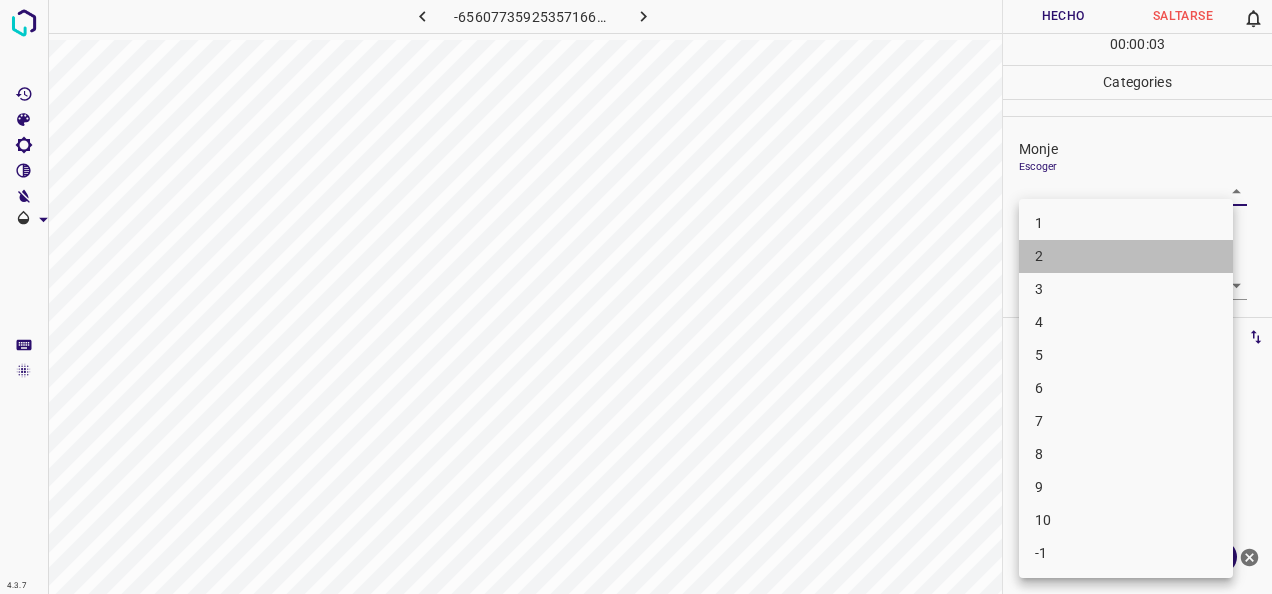click on "2" at bounding box center [1126, 256] 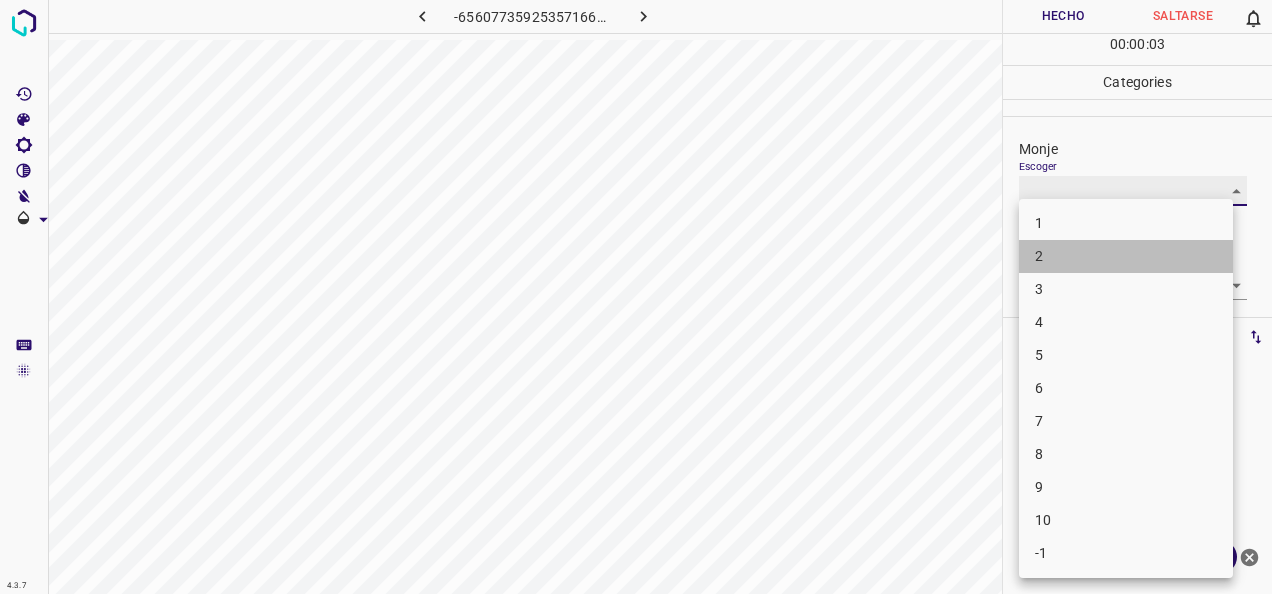 type on "2" 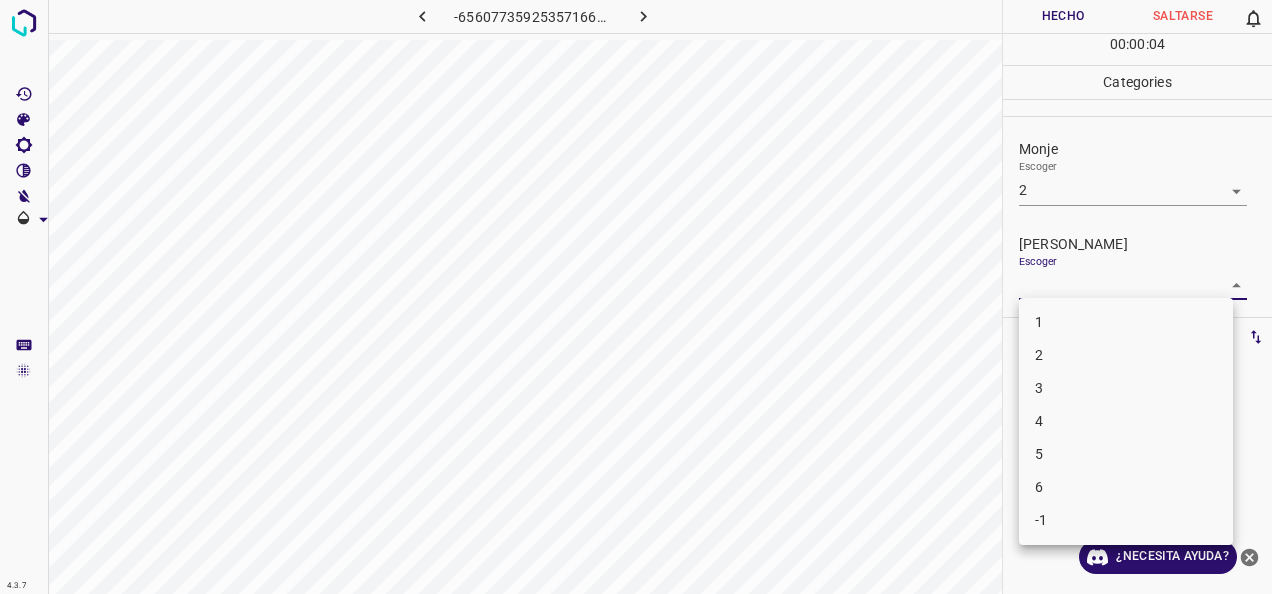 drag, startPoint x: 1219, startPoint y: 289, endPoint x: 1100, endPoint y: 341, distance: 129.86531 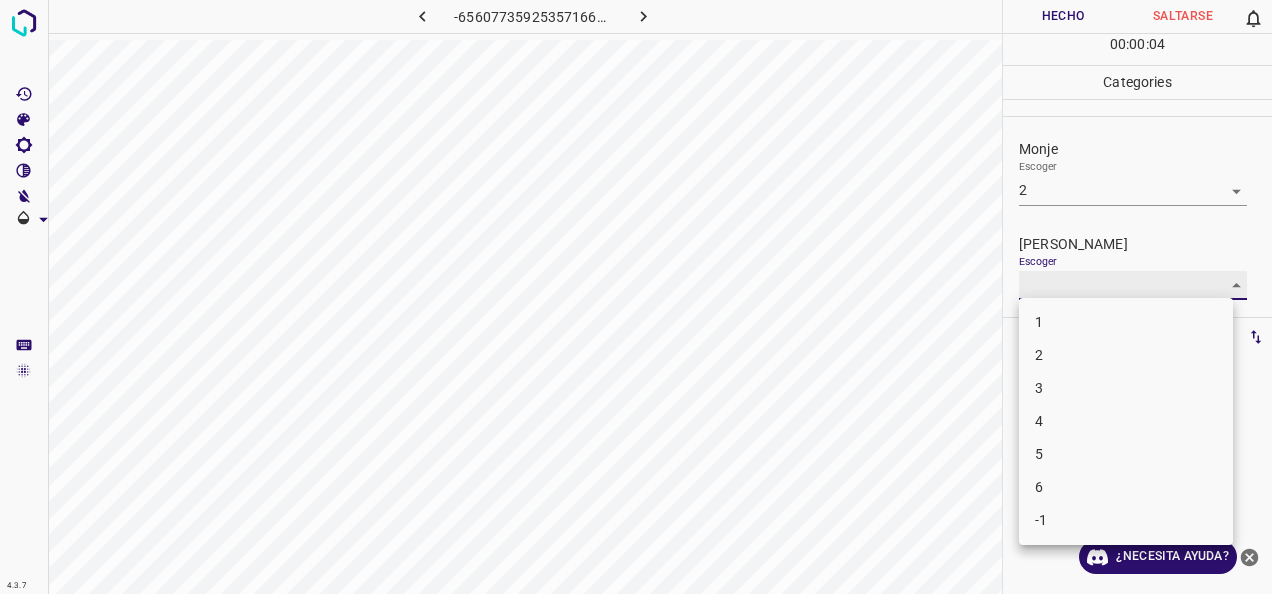 type on "2" 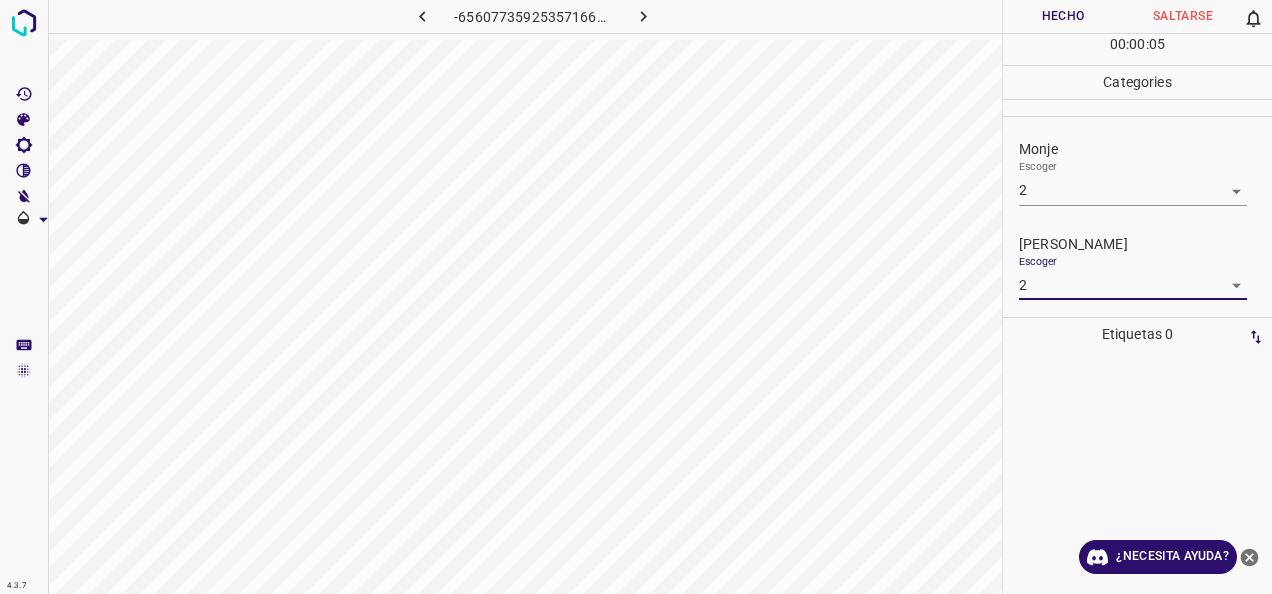 click on "Hecho" at bounding box center (1063, 16) 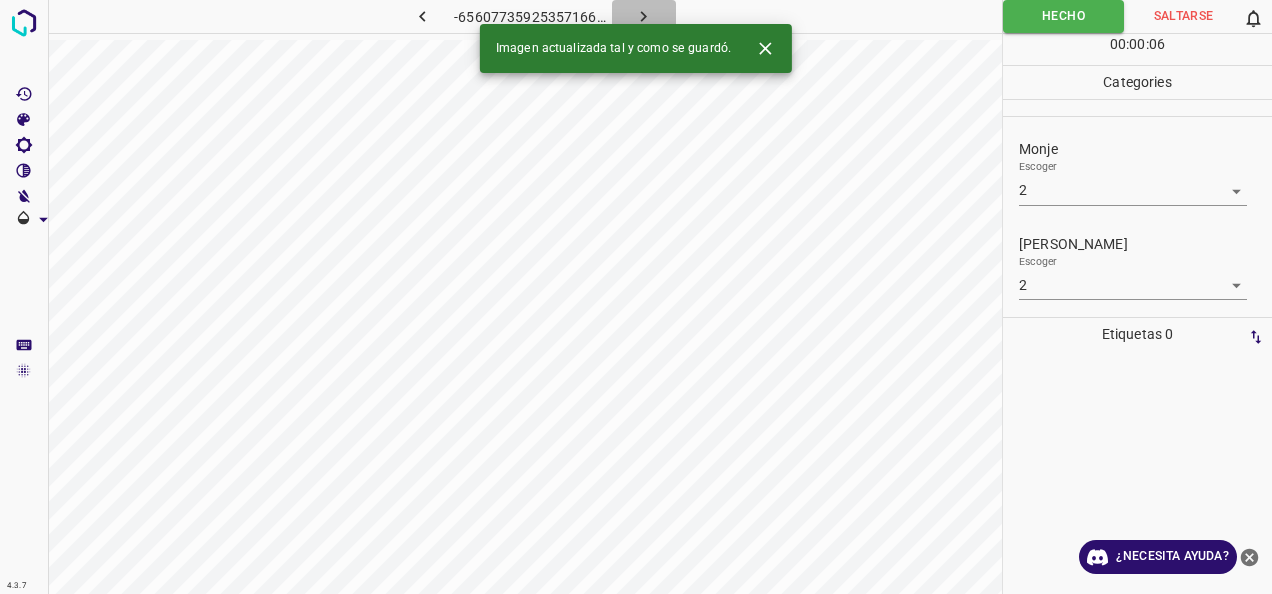 click 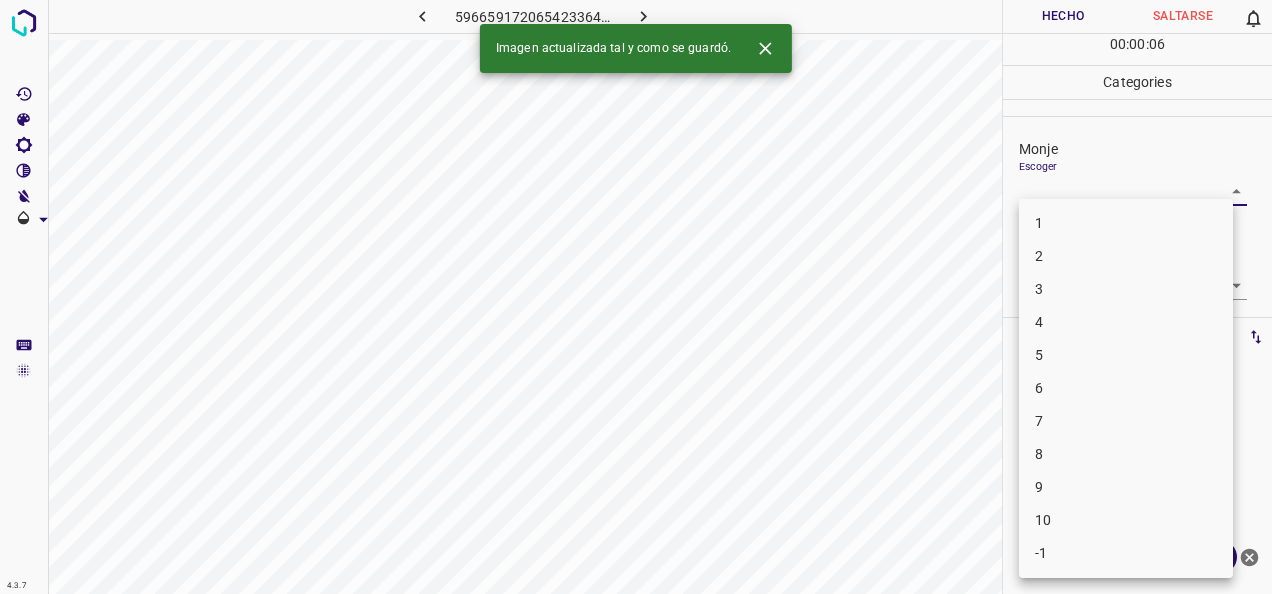 drag, startPoint x: 1197, startPoint y: 188, endPoint x: 1102, endPoint y: 212, distance: 97.984695 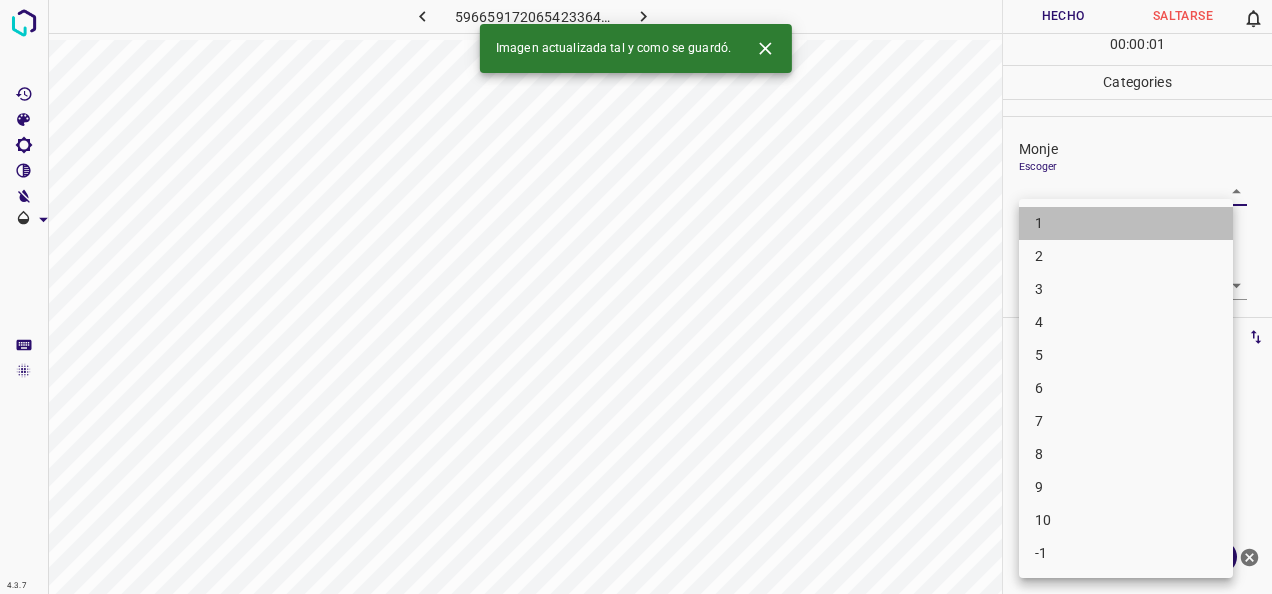 click on "1" at bounding box center [1126, 223] 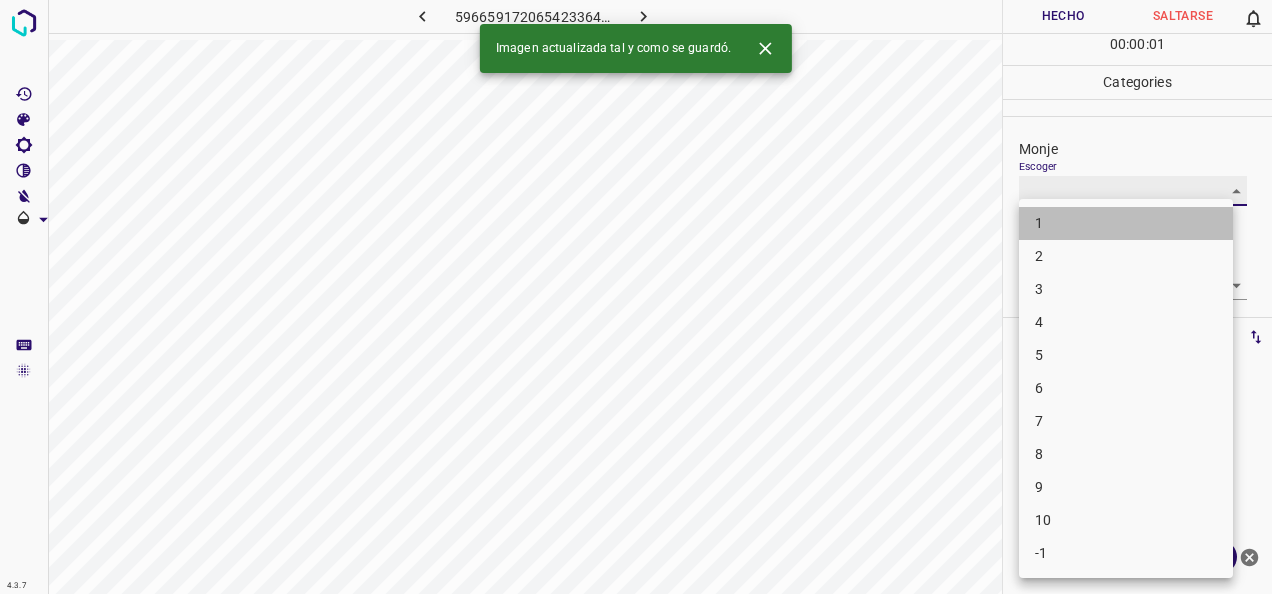 type on "1" 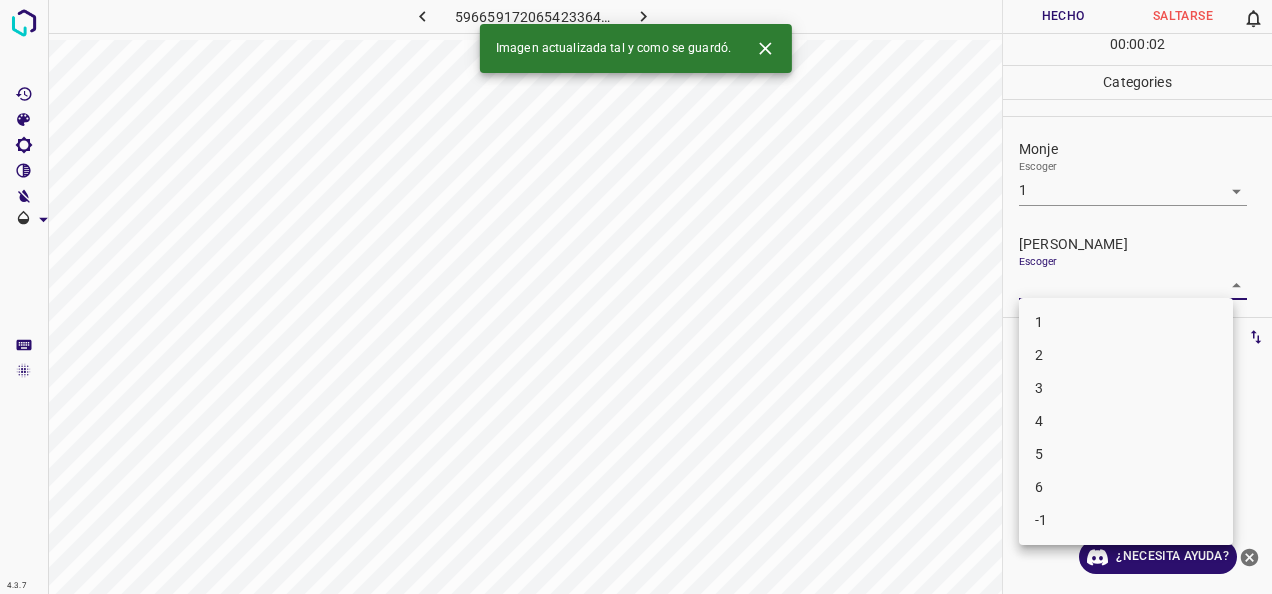 drag, startPoint x: 1207, startPoint y: 291, endPoint x: 1121, endPoint y: 305, distance: 87.13208 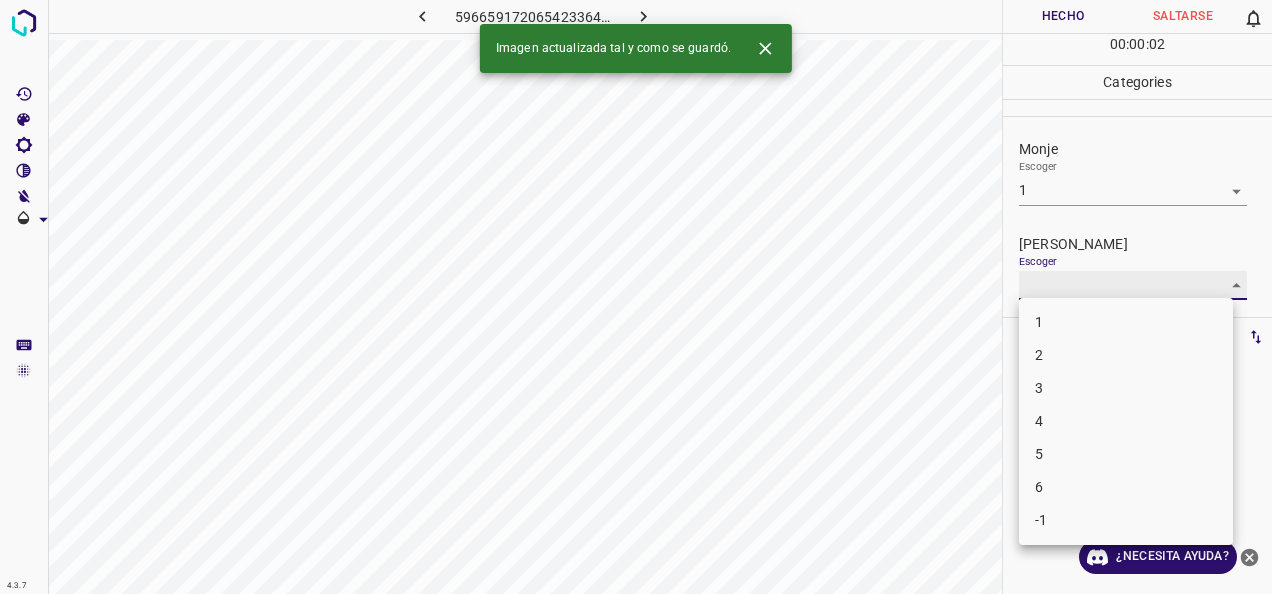 type on "1" 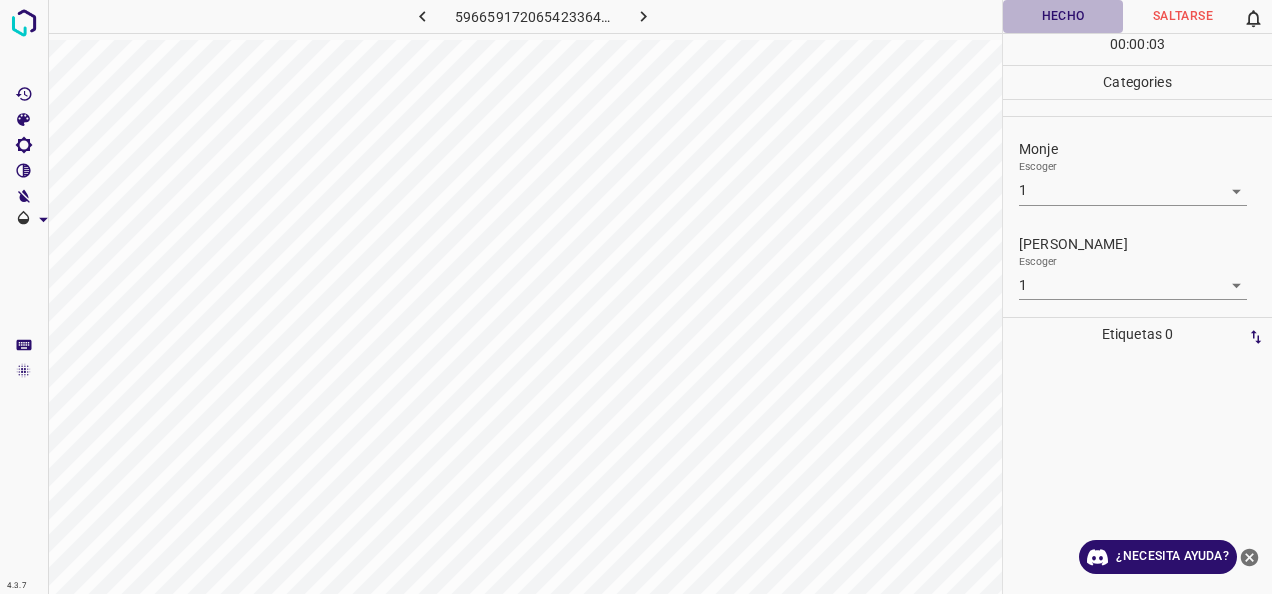 click on "Hecho" at bounding box center (1063, 16) 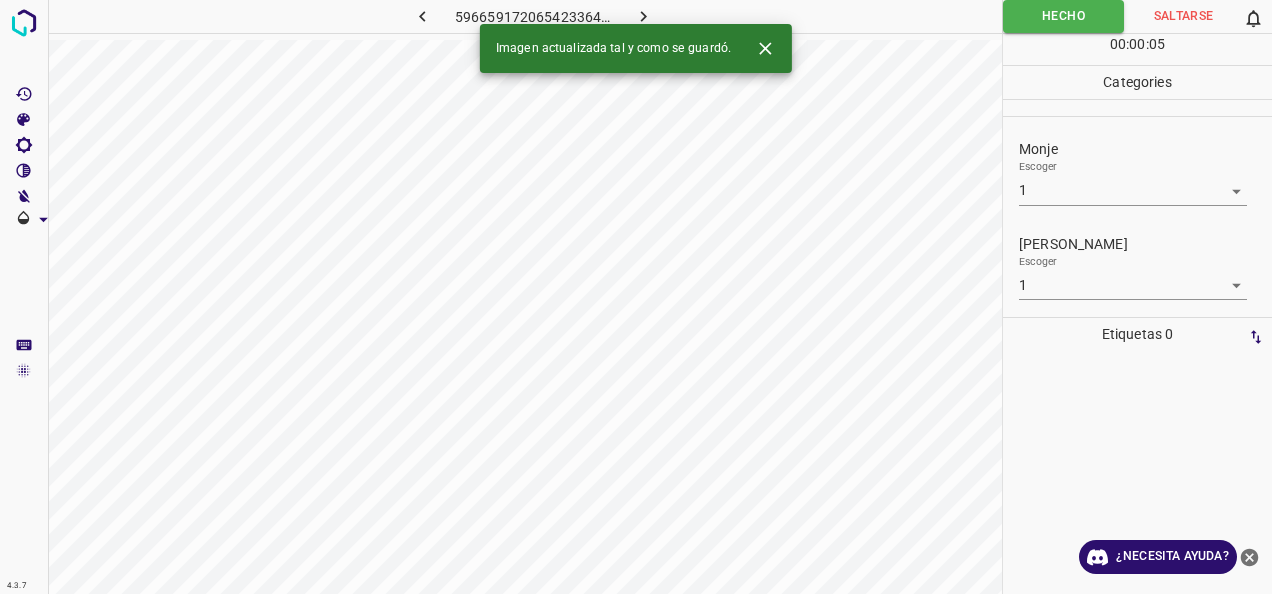 click 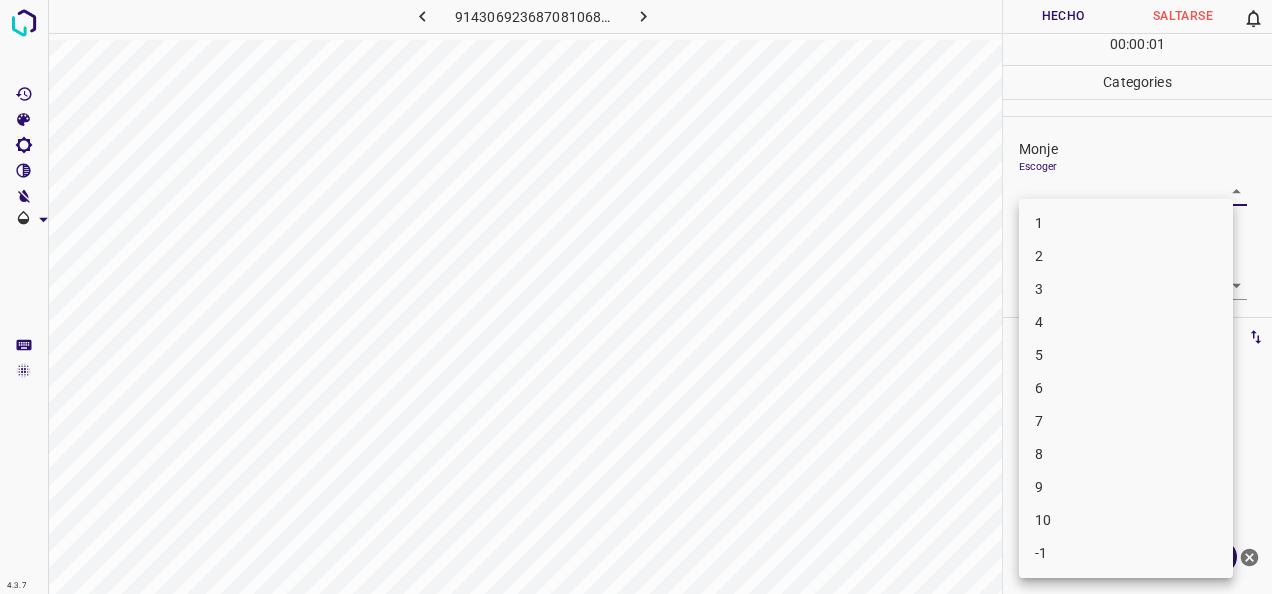 drag, startPoint x: 1216, startPoint y: 186, endPoint x: 1121, endPoint y: 190, distance: 95.084175 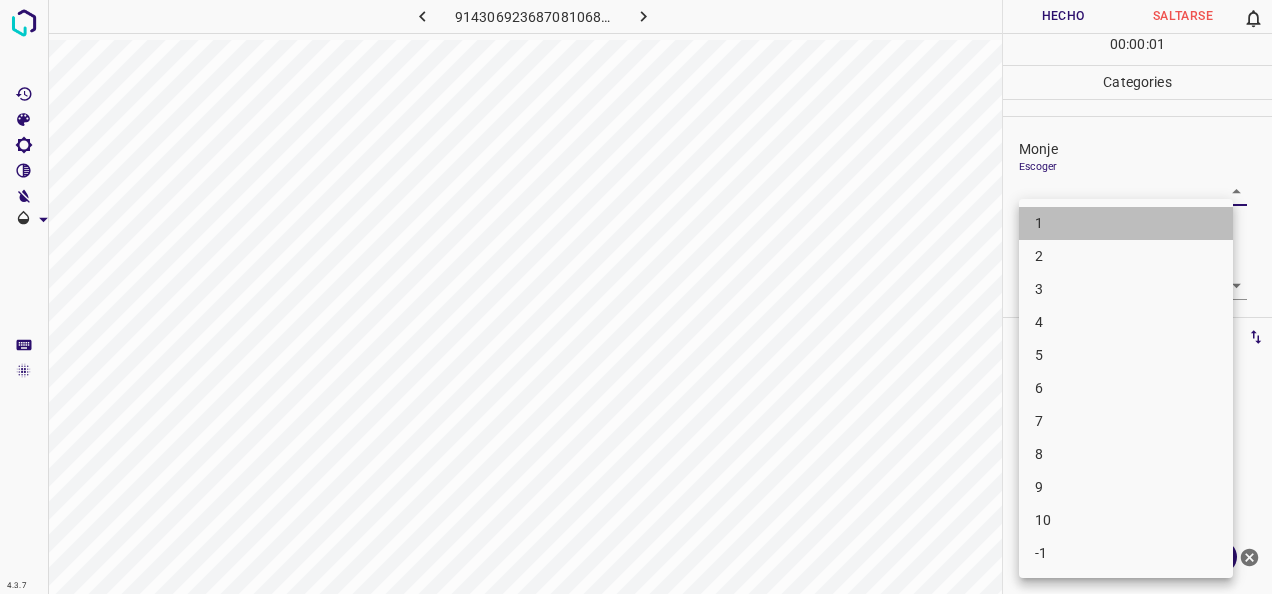 click on "1" at bounding box center (1126, 223) 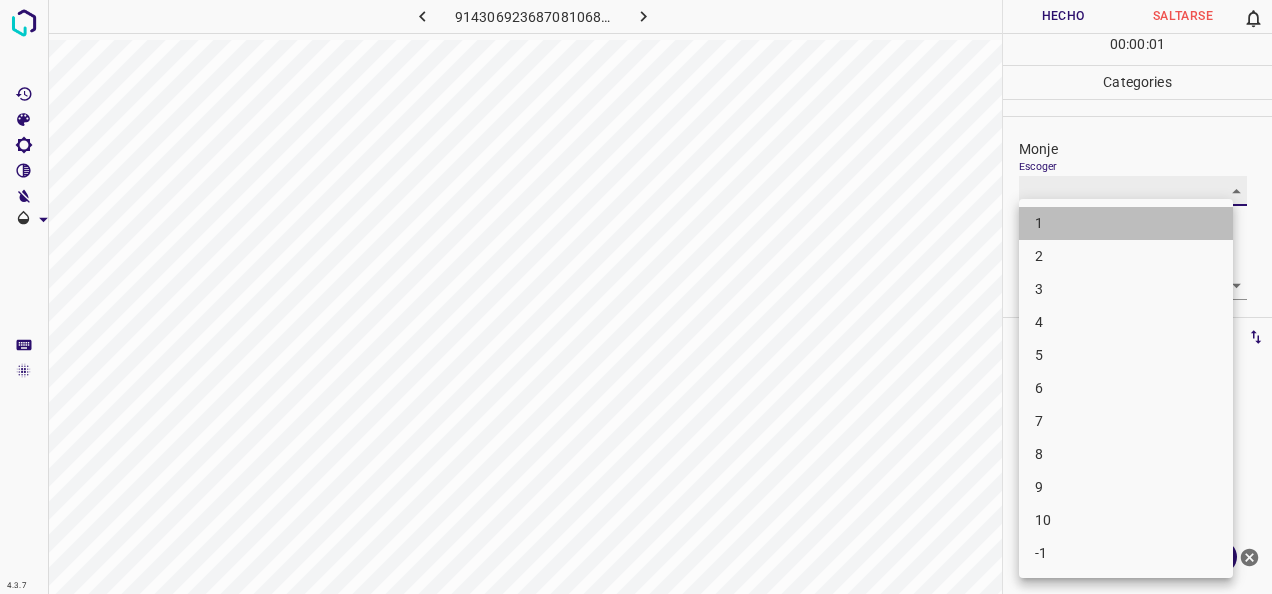 type on "1" 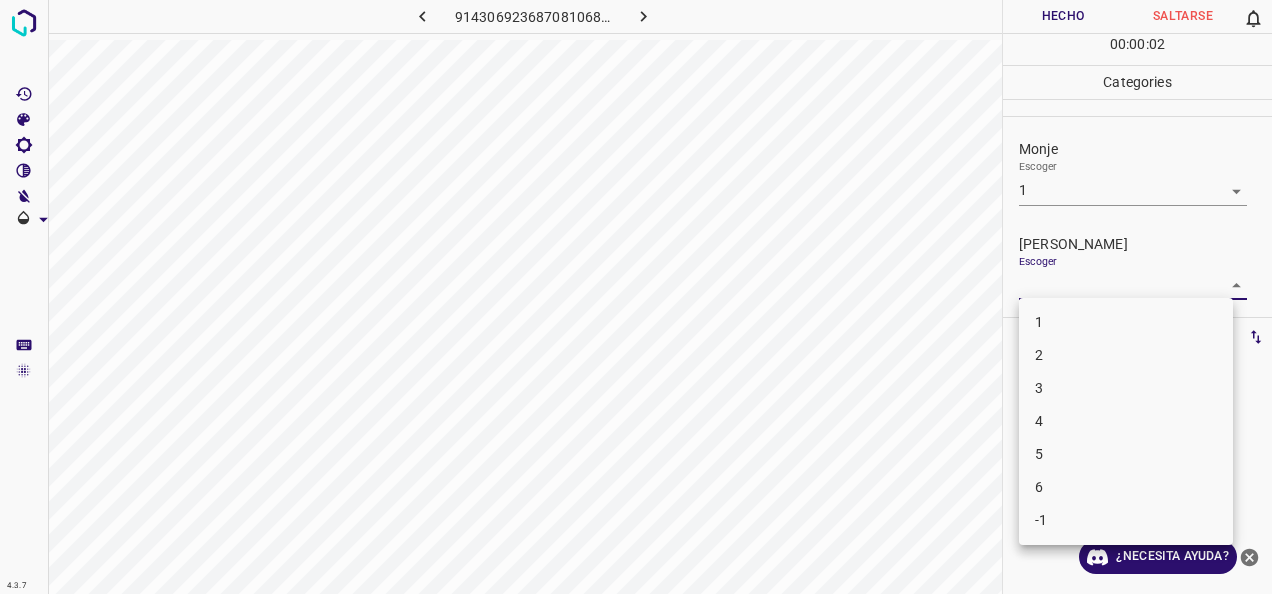 click on "4.3.7 9143069236870810682.png Hecho Saltarse 0 00   : 00   : 02   Categories Monje  Escoger 1 1  Fitzpatrick   Escoger ​ Etiquetas 0 Categories 1 Monje 2  Fitzpatrick Herramientas Espacio Cambiar entre modos (Dibujar y Editar) Yo Etiquetado automático R Restaurar zoom M Acercar N Alejar Borrar Eliminar etiqueta de selección Filtros Z Restaurar filtros X Filtro de saturación C Filtro de brillo V Filtro de contraste B Filtro de escala de grises General O Descargar ¿Necesita ayuda? -Mensaje de texto -Esconder -Borrar 1 2 3 4 5 6 -1" at bounding box center [636, 297] 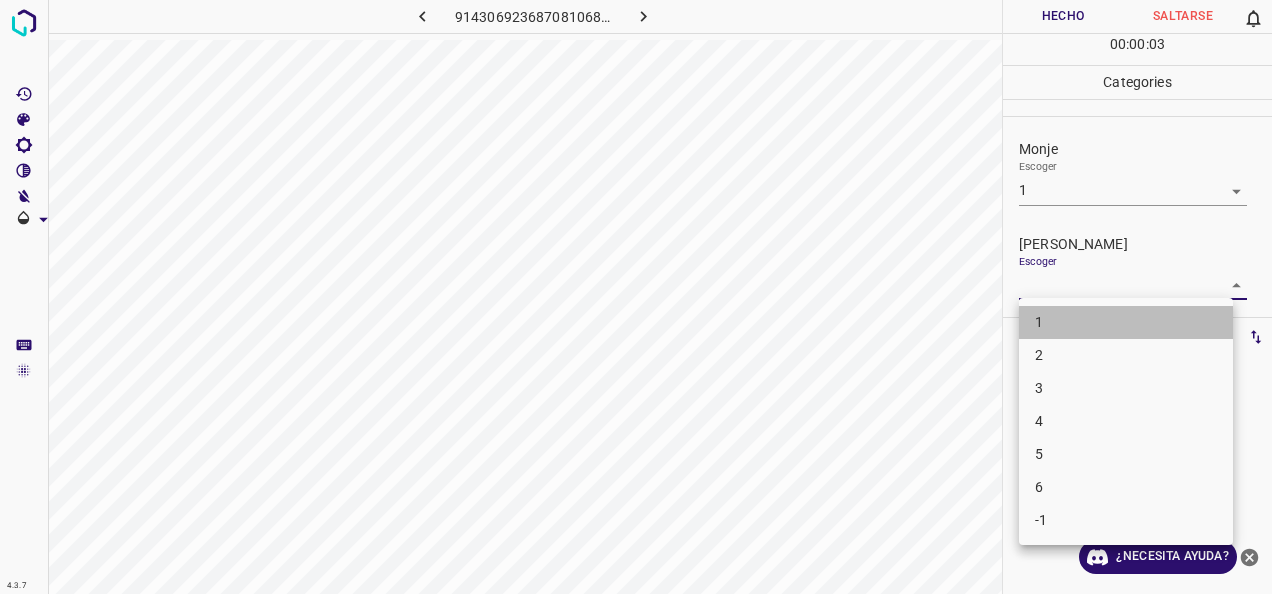 click on "1" at bounding box center [1126, 322] 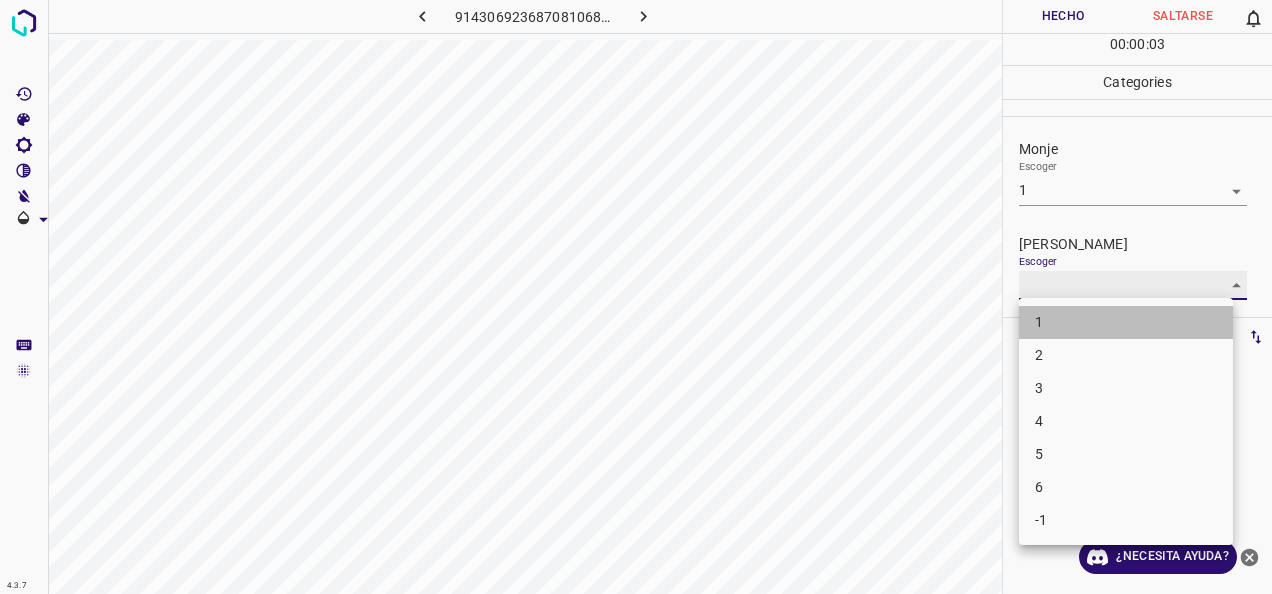 type on "1" 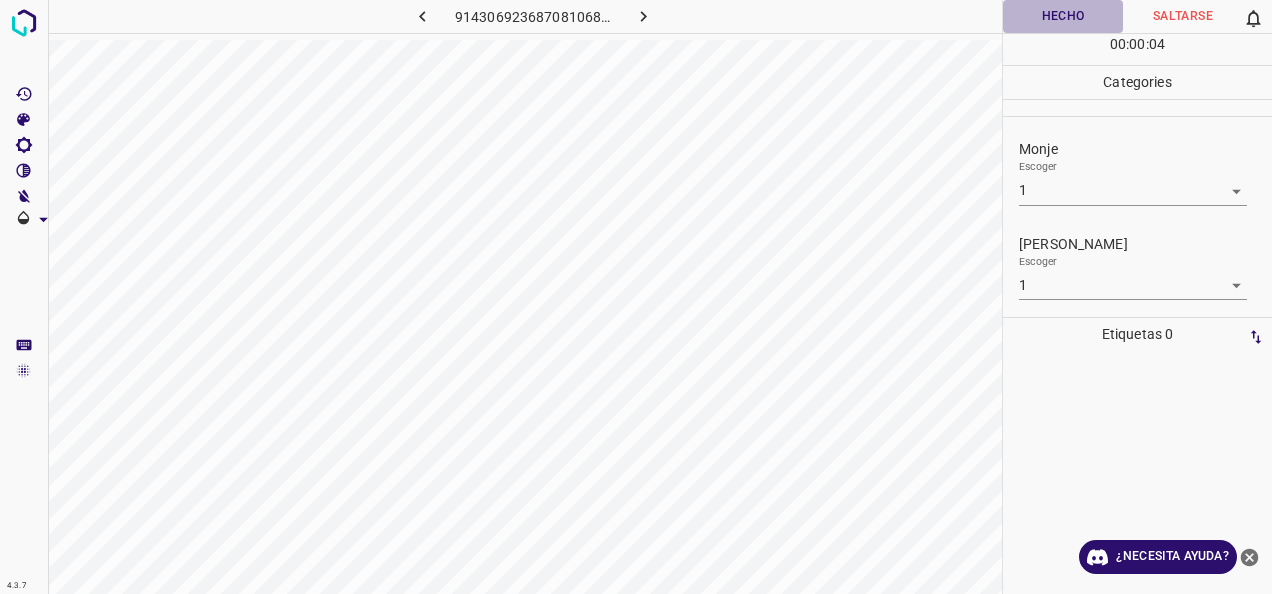 click on "Hecho" at bounding box center [1063, 16] 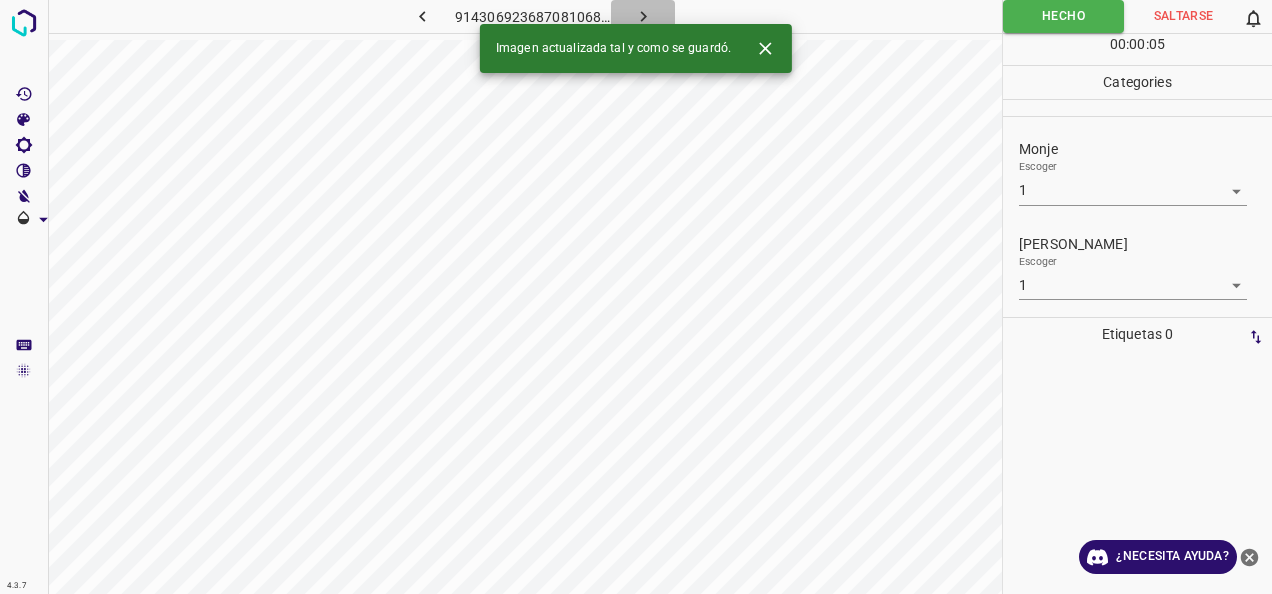 click 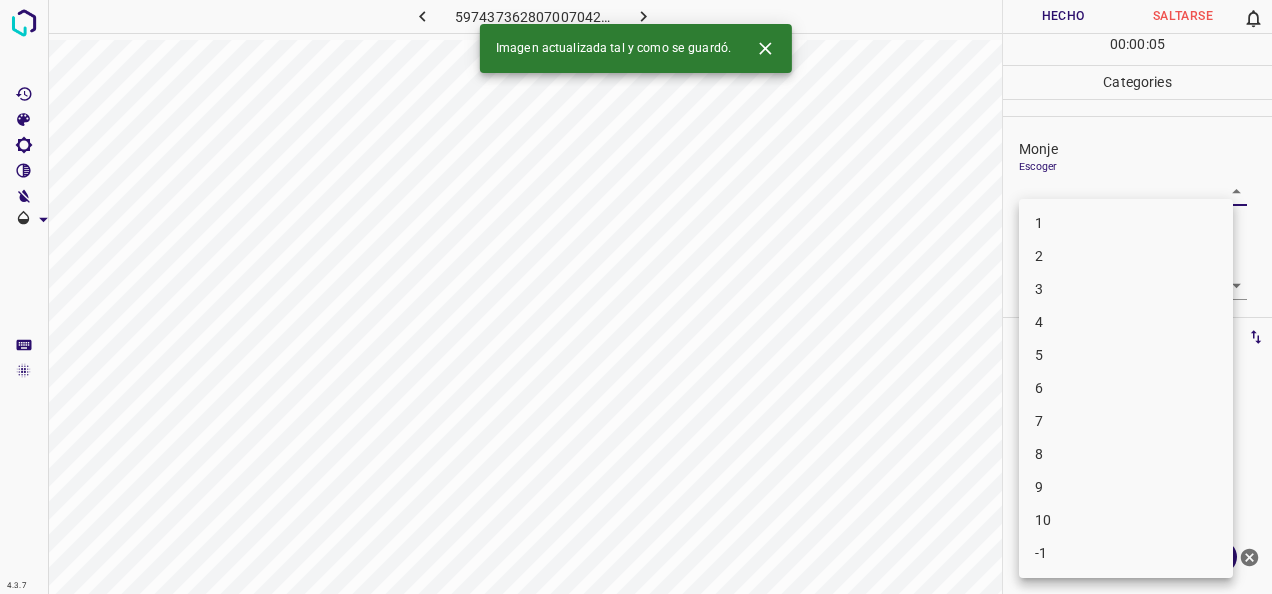click on "4.3.7 5974373628070070421.png Hecho Saltarse 0 00   : 00   : 05   Categories Monje  Escoger ​  Fitzpatrick   Escoger ​ Etiquetas 0 Categories 1 Monje 2  Fitzpatrick Herramientas Espacio Cambiar entre modos (Dibujar y Editar) Yo Etiquetado automático R Restaurar zoom M Acercar N Alejar Borrar Eliminar etiqueta de selección Filtros Z Restaurar filtros X Filtro de saturación C Filtro de brillo V Filtro de contraste B Filtro de escala de grises General O Descargar Imagen actualizada tal y como se guardó. ¿Necesita ayuda? -Mensaje de texto -Esconder -Borrar 1 2 3 4 5 6 7 8 9 10 -1" at bounding box center [636, 297] 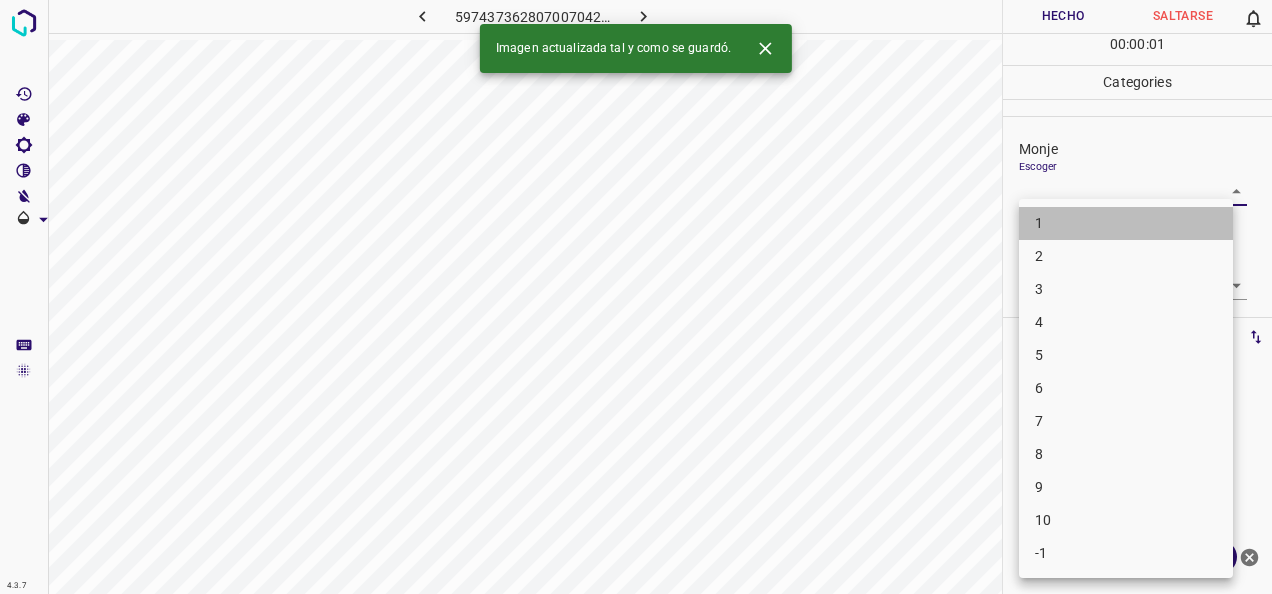 click on "1" at bounding box center (1126, 223) 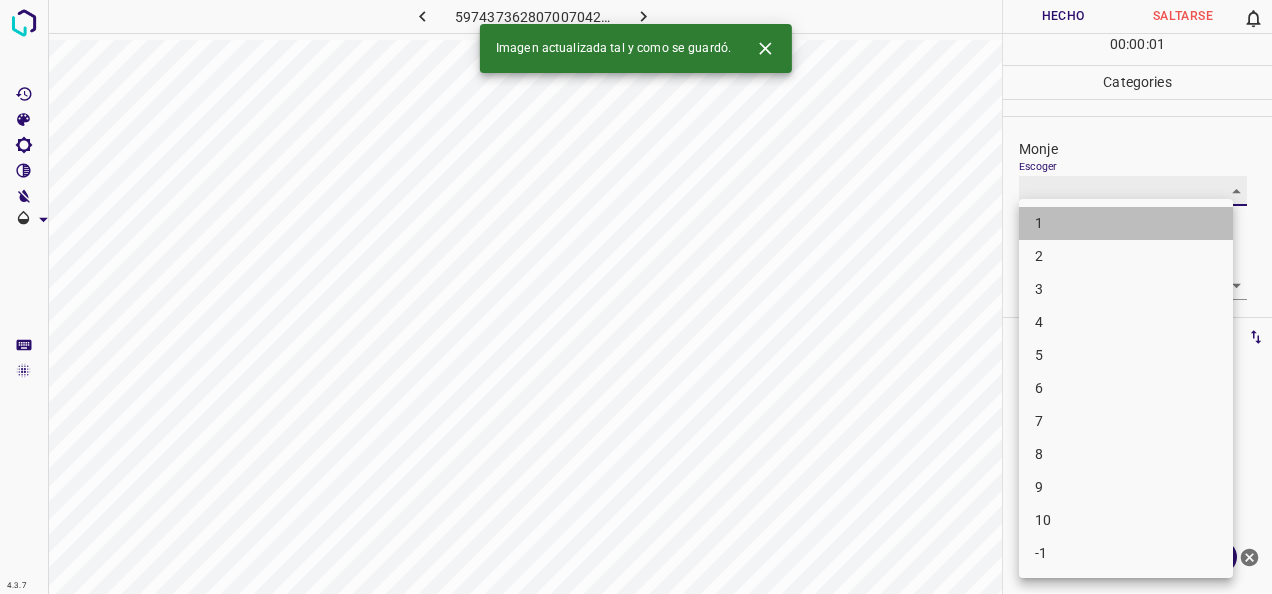 type on "1" 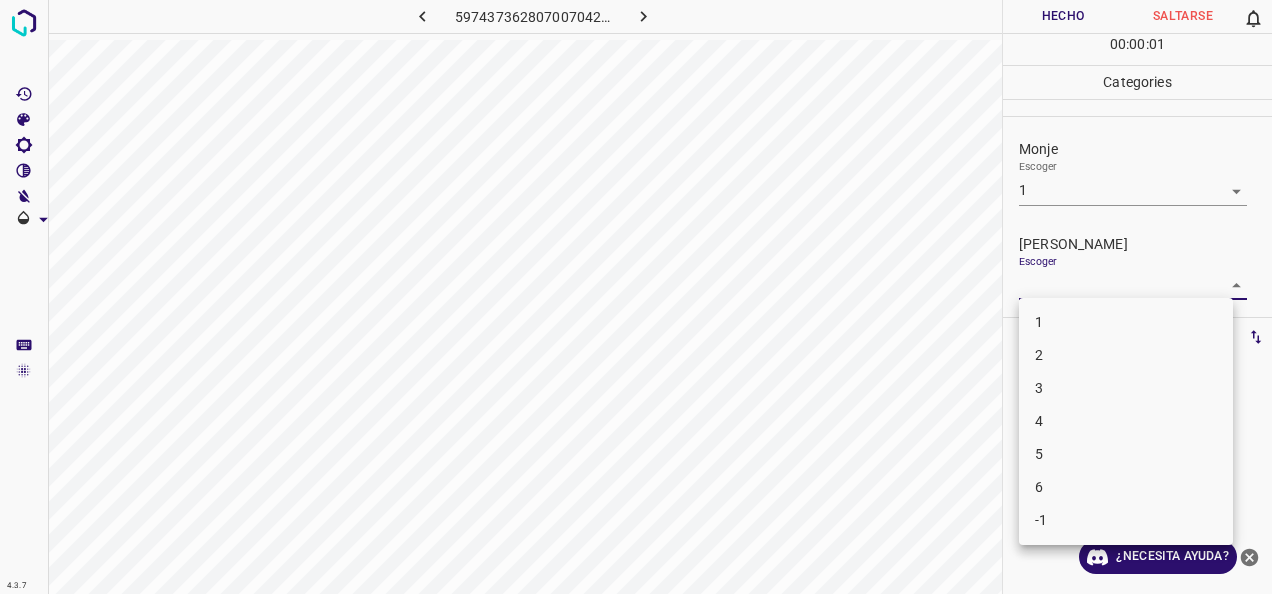drag, startPoint x: 1217, startPoint y: 276, endPoint x: 1178, endPoint y: 291, distance: 41.785164 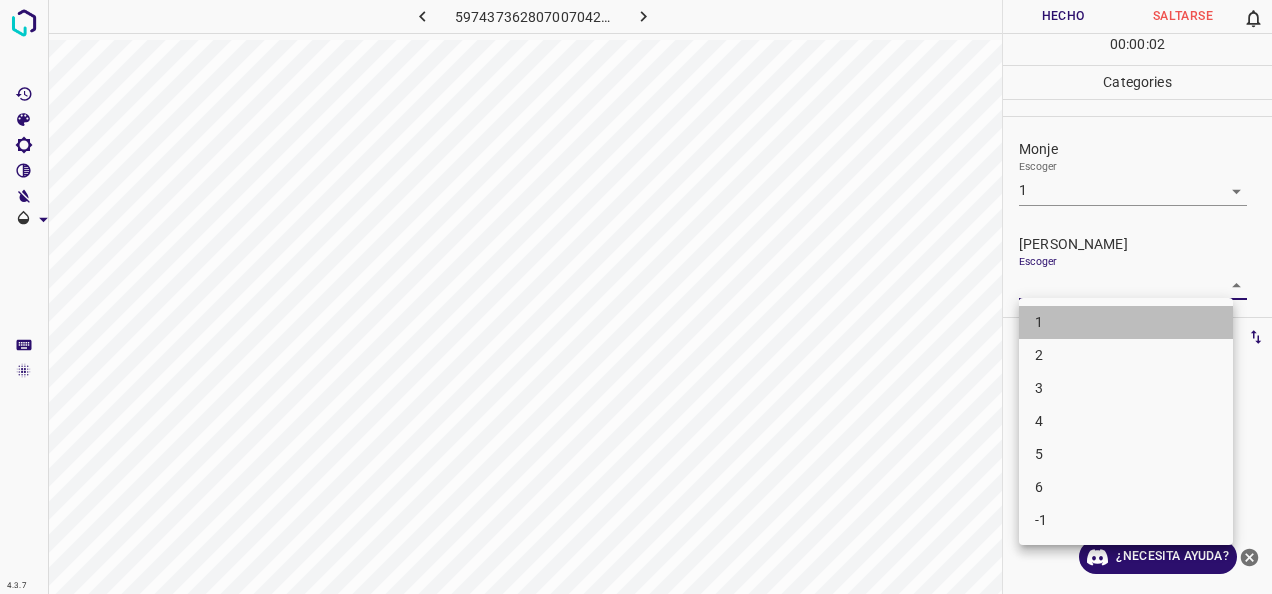 click on "1" at bounding box center [1126, 322] 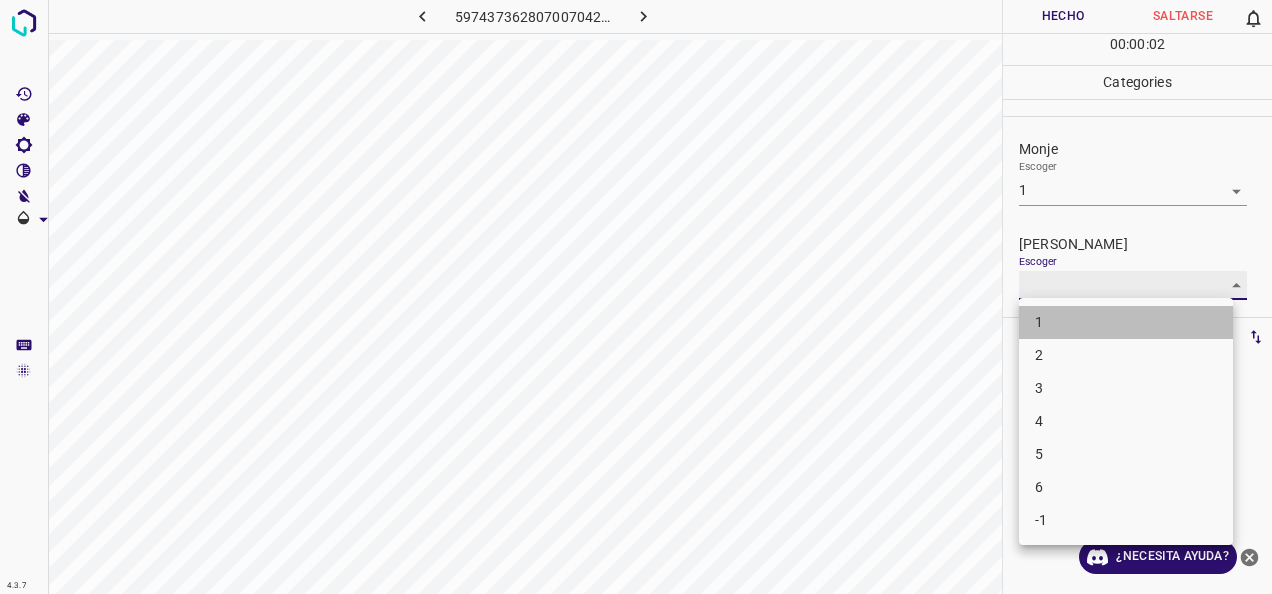 type on "1" 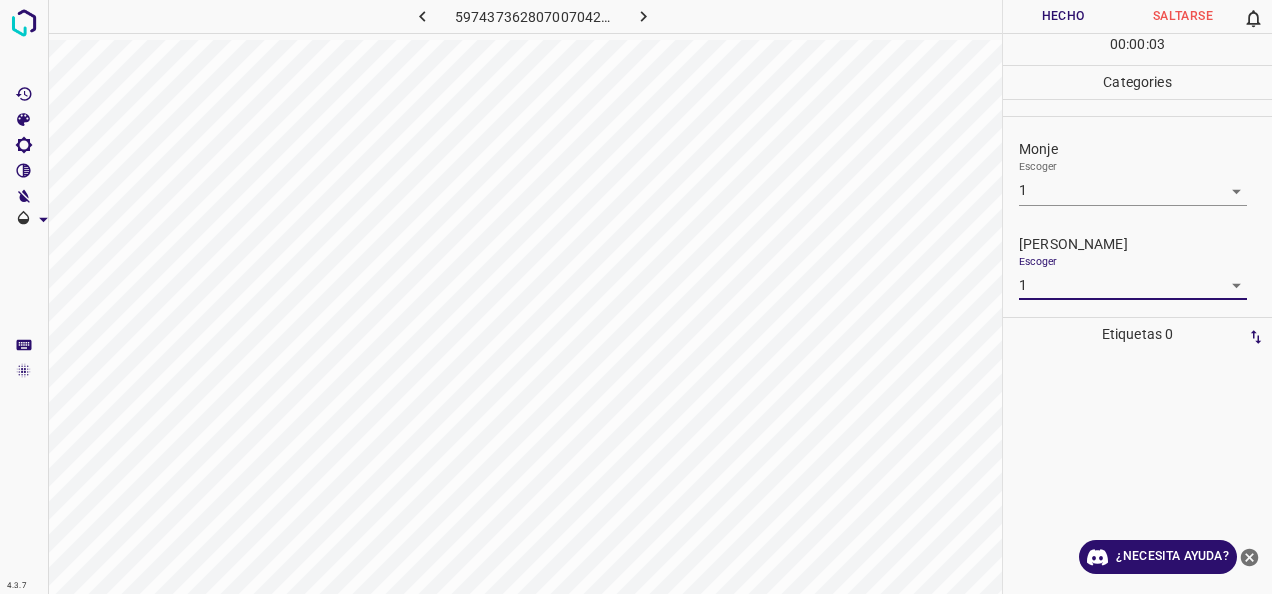 click on "Hecho" at bounding box center (1063, 16) 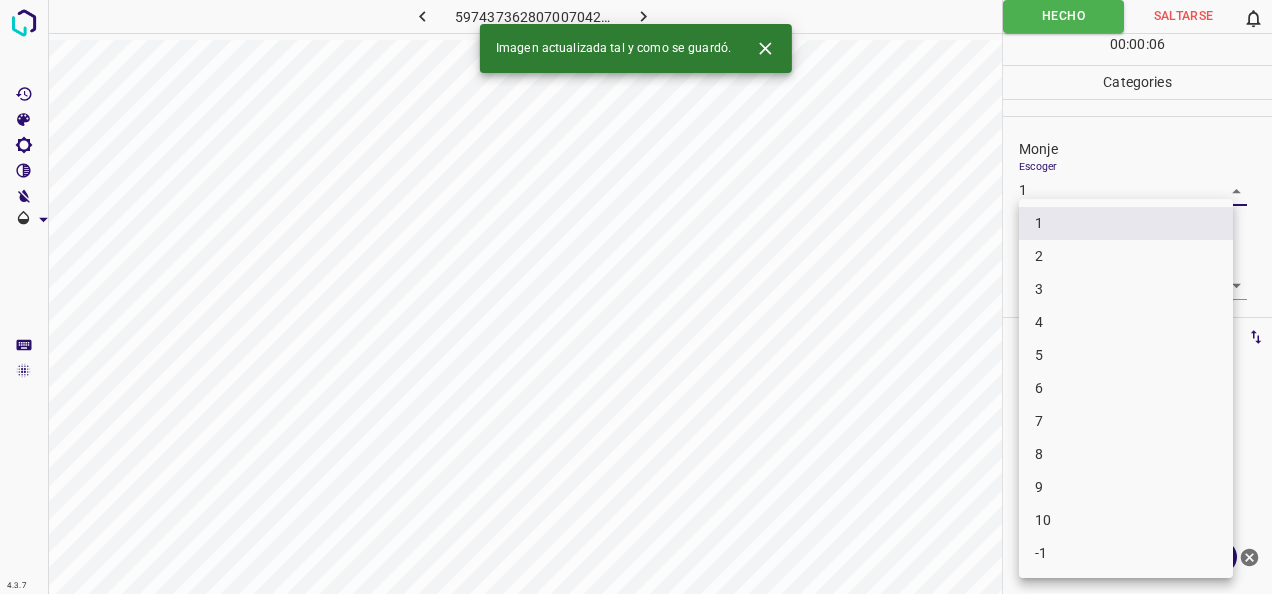 click on "4.3.7 5974373628070070421.png Hecho Saltarse 0 00   : 00   : 06   Categories Monje  Escoger 1 1  Fitzpatrick   Escoger 1 1 Etiquetas 0 Categories 1 Monje 2  Fitzpatrick Herramientas Espacio Cambiar entre modos (Dibujar y Editar) Yo Etiquetado automático R Restaurar zoom M Acercar N Alejar Borrar Eliminar etiqueta de selección Filtros Z Restaurar filtros X Filtro de saturación C Filtro de brillo V Filtro de contraste B Filtro de escala de grises General O Descargar Imagen actualizada tal y como se guardó. ¿Necesita ayuda? -Mensaje de texto -Esconder -Borrar 1 2 3 4 5 6 7 8 9 10 -1" at bounding box center (636, 297) 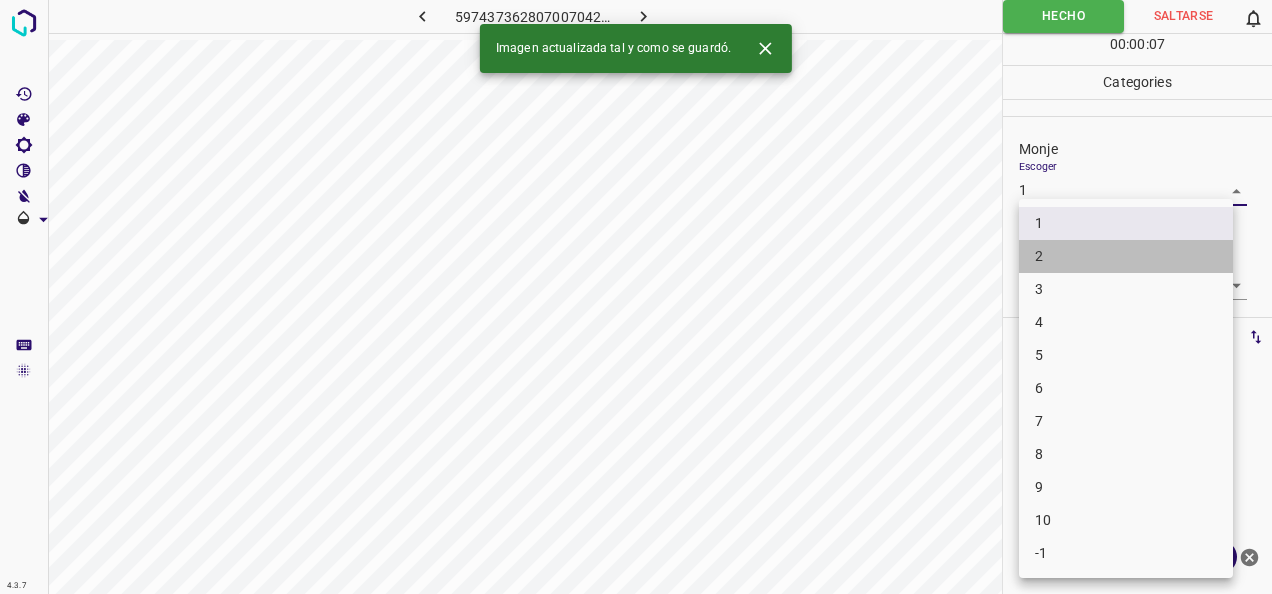 click on "2" at bounding box center (1126, 256) 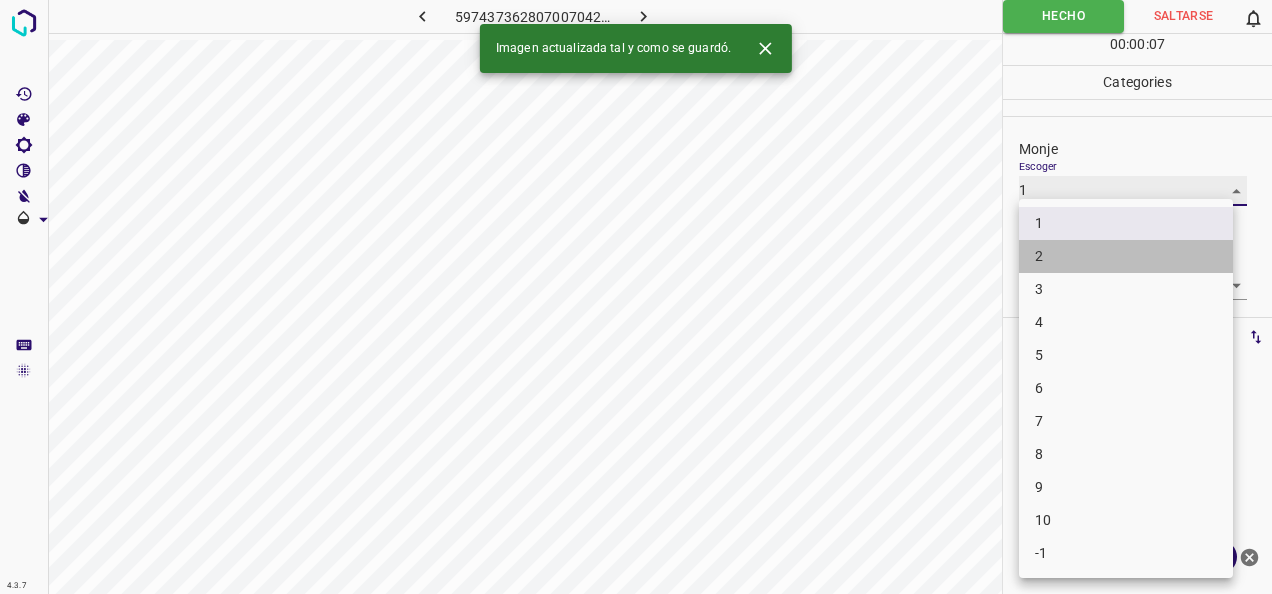 type on "2" 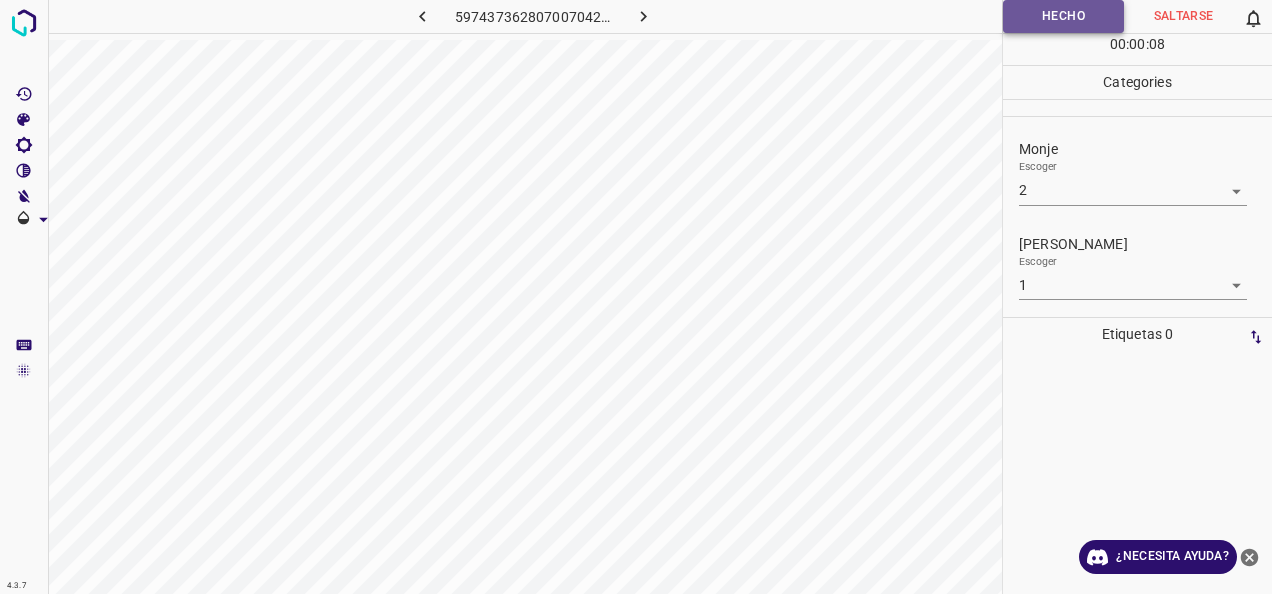 click on "Hecho" at bounding box center [1063, 16] 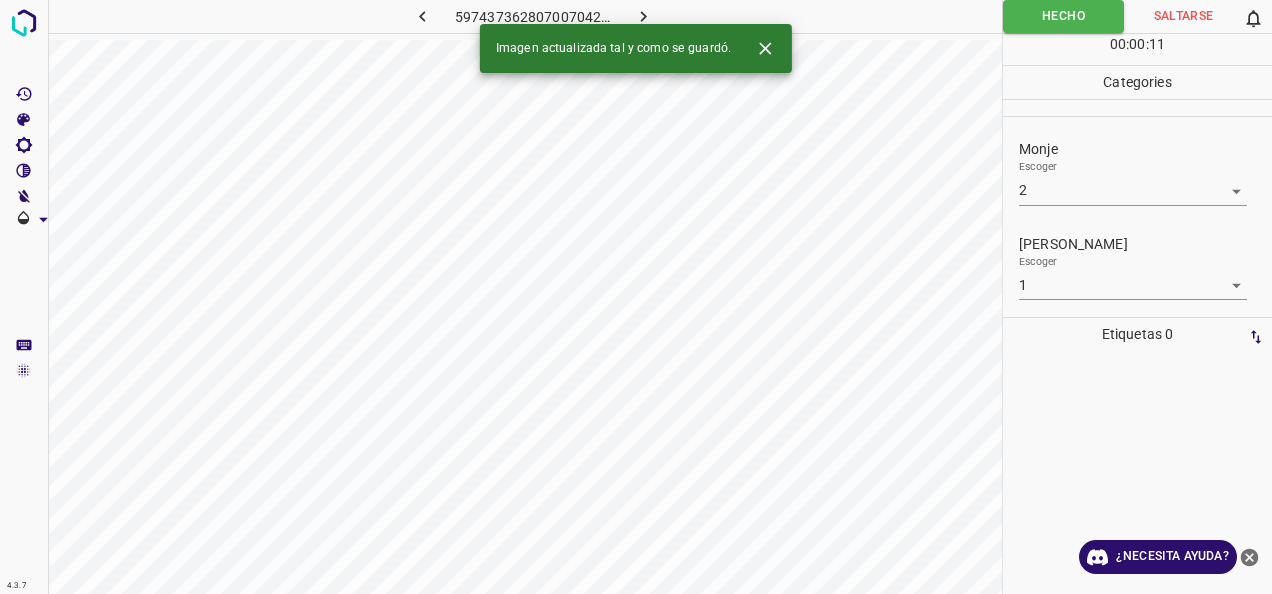 click 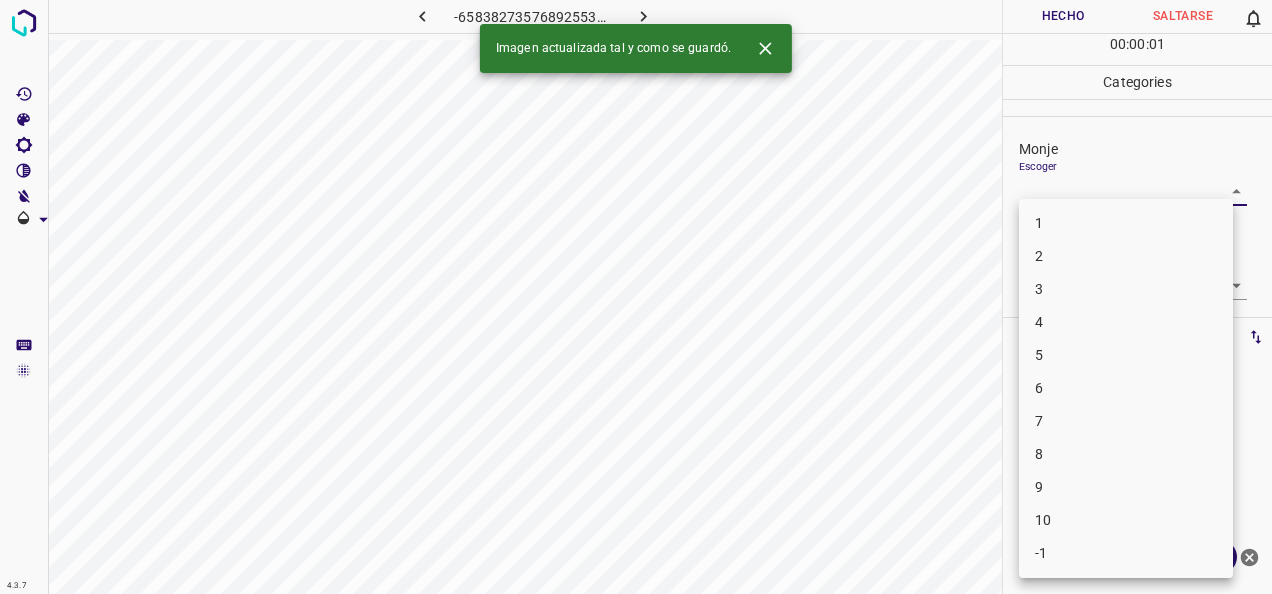 click on "4.3.7 -6583827357689255330.png Hecho Saltarse 0 00   : 00   : 01   Categories Monje  Escoger ​  Fitzpatrick   Escoger ​ Etiquetas 0 Categories 1 Monje 2  Fitzpatrick Herramientas Espacio Cambiar entre modos (Dibujar y Editar) Yo Etiquetado automático R Restaurar zoom M Acercar N Alejar Borrar Eliminar etiqueta de selección Filtros Z Restaurar filtros X Filtro de saturación C Filtro de brillo V Filtro de contraste B Filtro de escala de grises General O Descargar Imagen actualizada tal y como se guardó. ¿Necesita ayuda? -Mensaje de texto -Esconder -Borrar 1 2 3 4 5 6 7 8 9 10 -1" at bounding box center (636, 297) 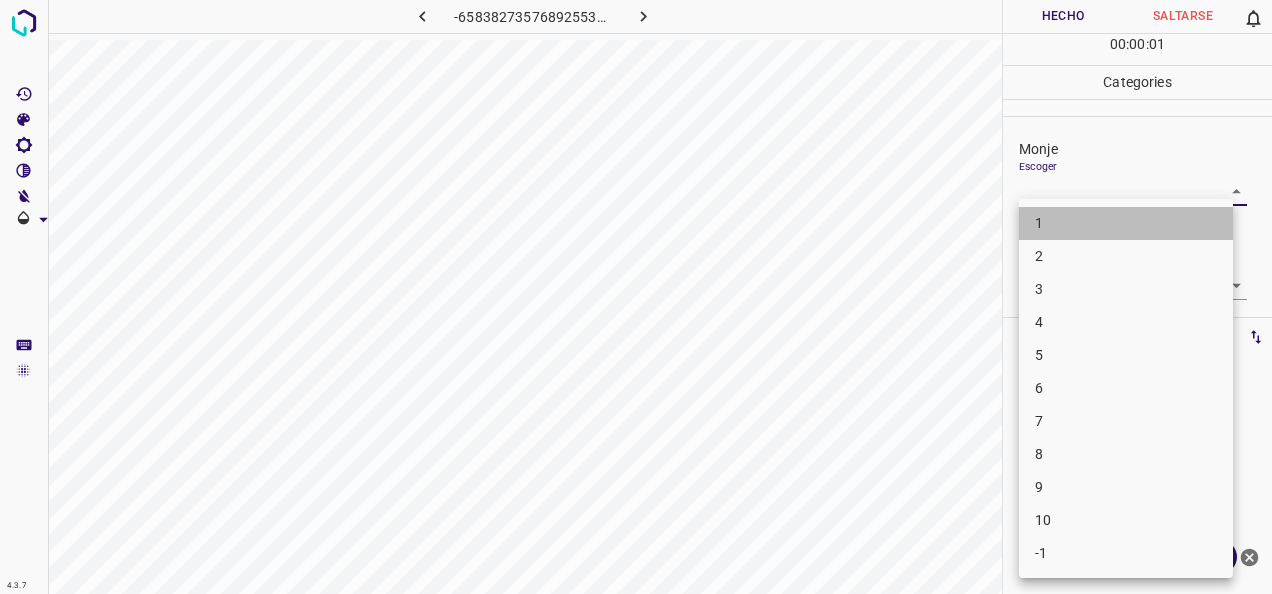 click on "1" at bounding box center (1126, 223) 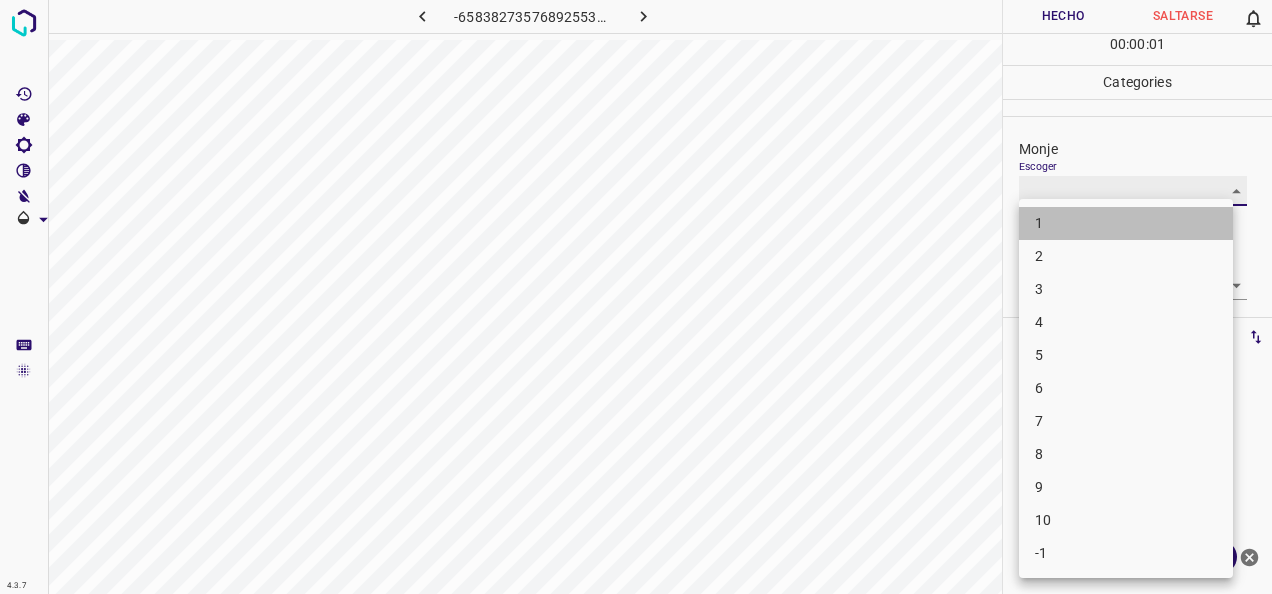 type on "1" 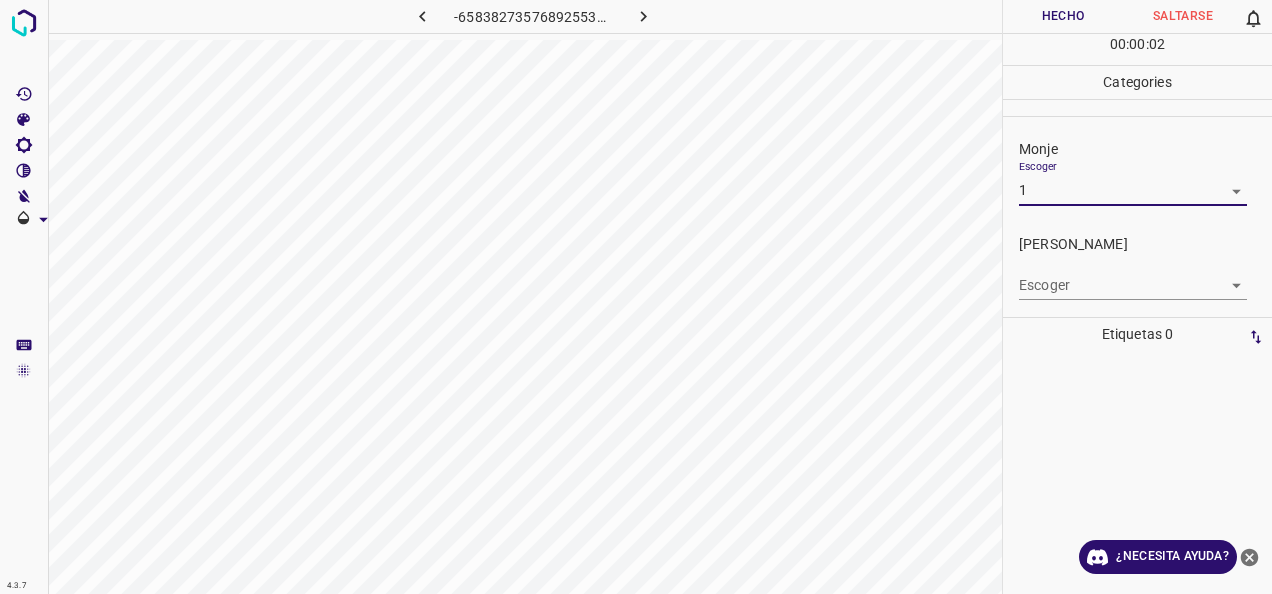 click on "4.3.7 -6583827357689255330.png Hecho Saltarse 0 00   : 00   : 02   Categories Monje  Escoger 1 1  Fitzpatrick   Escoger ​ Etiquetas 0 Categories 1 Monje 2  Fitzpatrick Herramientas Espacio Cambiar entre modos (Dibujar y Editar) Yo Etiquetado automático R Restaurar zoom M Acercar N Alejar Borrar Eliminar etiqueta de selección Filtros Z Restaurar filtros X Filtro de saturación C Filtro de brillo V Filtro de contraste B Filtro de escala de grises General O Descargar ¿Necesita ayuda? -Mensaje de texto -Esconder -Borrar" at bounding box center (636, 297) 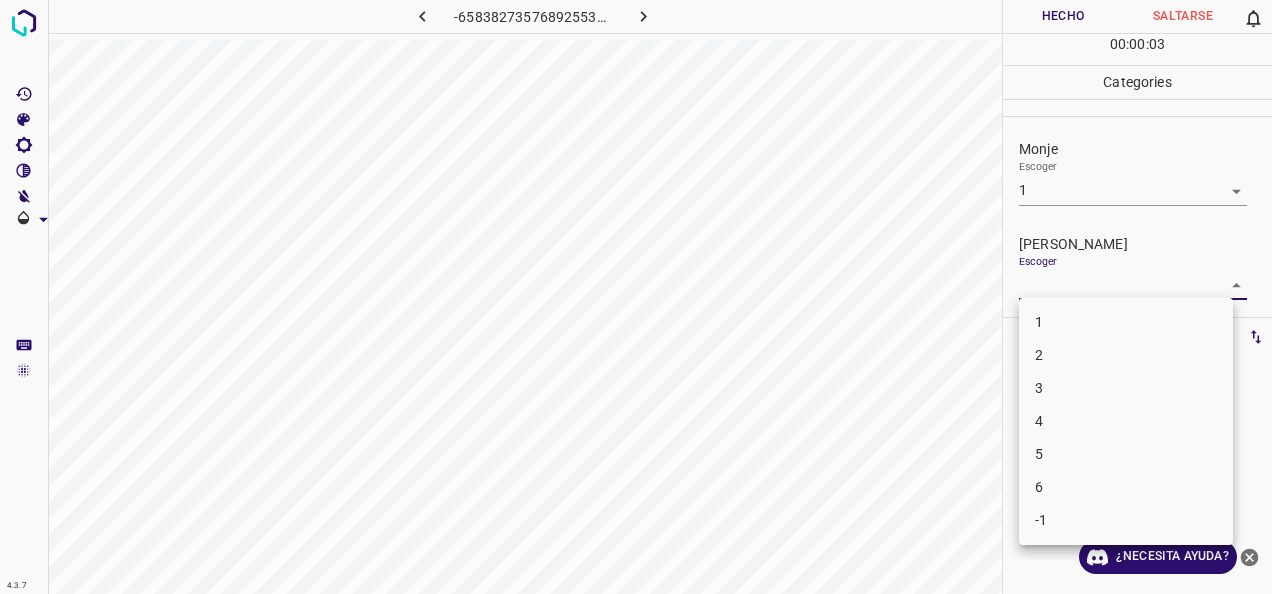 click on "1" at bounding box center [1126, 322] 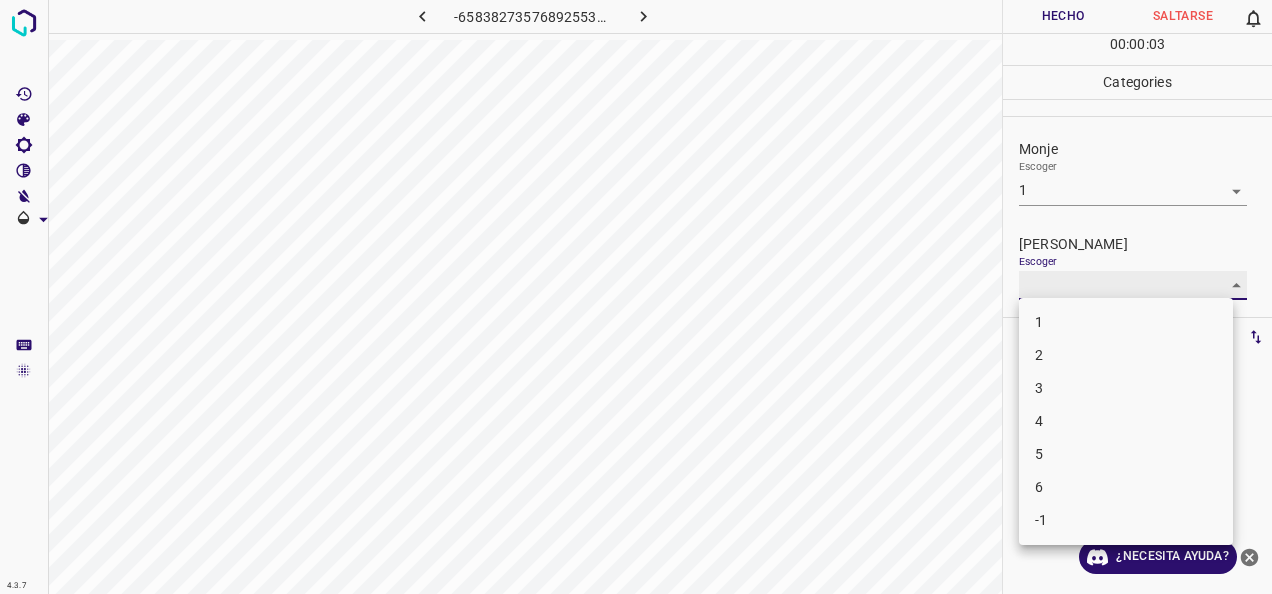 type on "1" 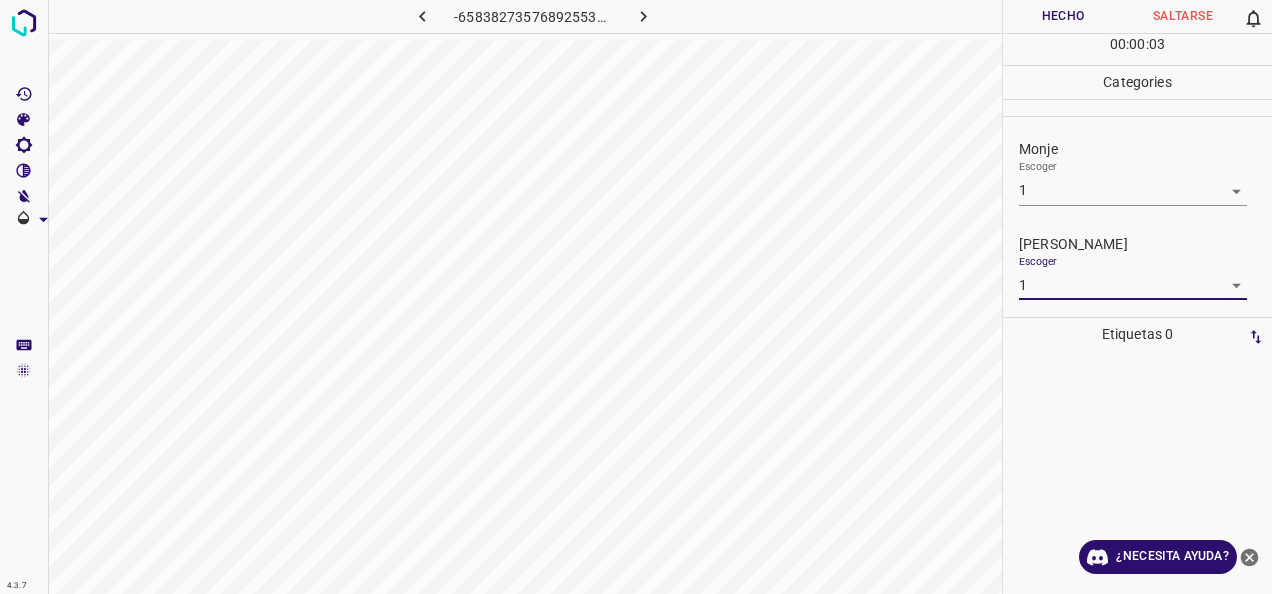 click on "Hecho" at bounding box center (1063, 16) 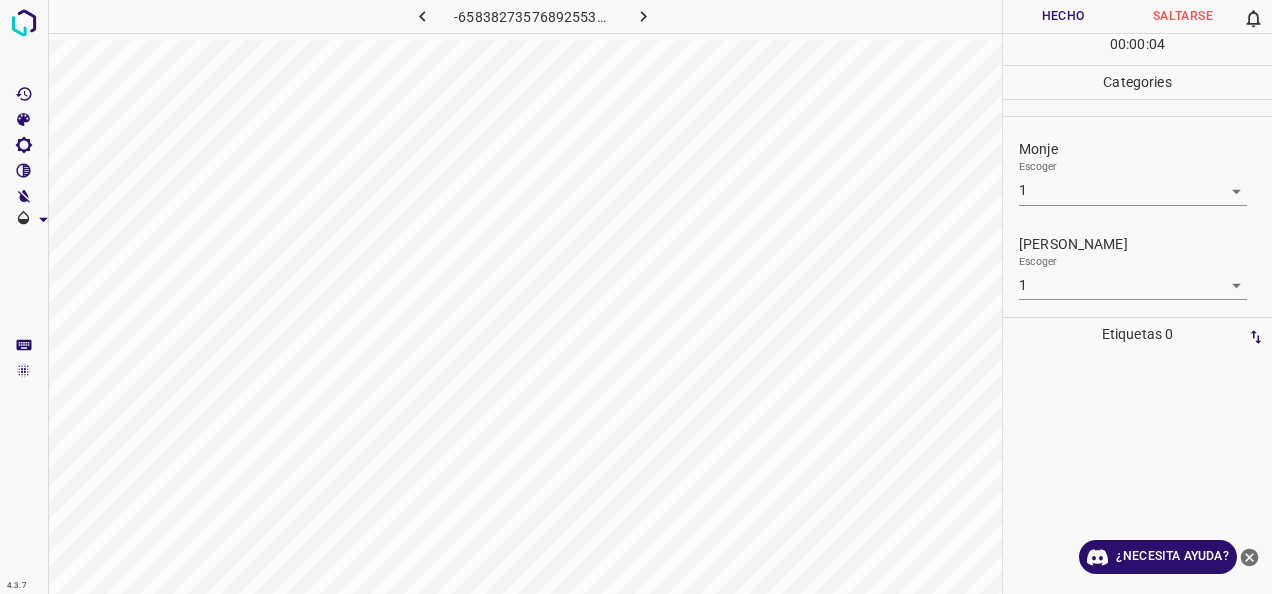 click 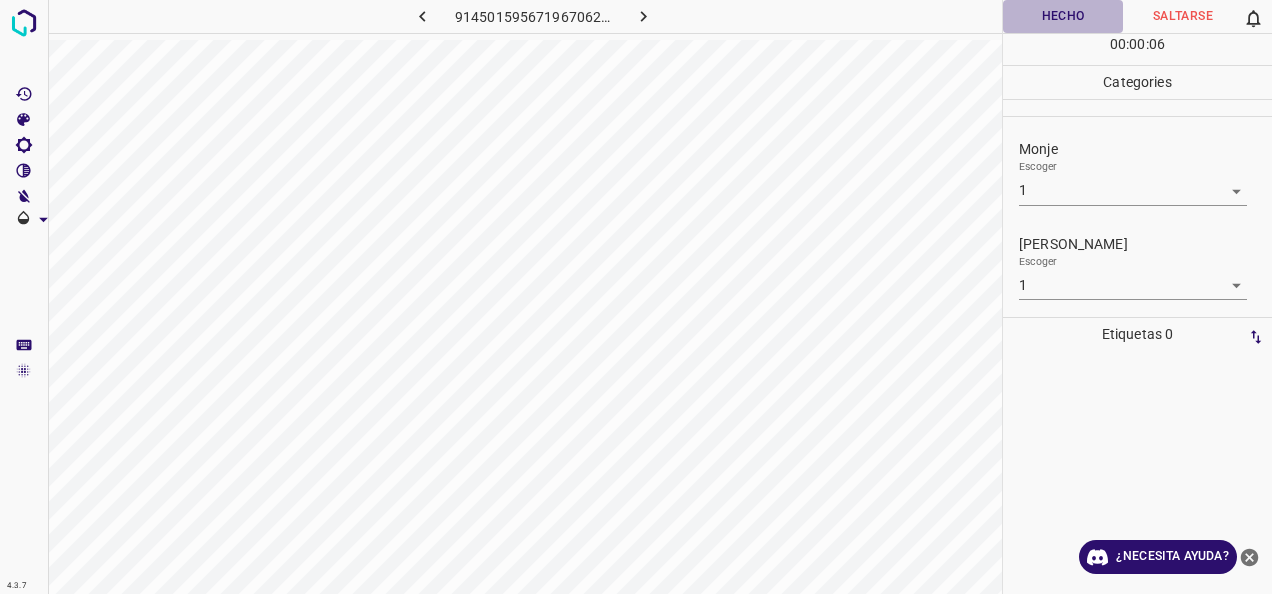 click on "Hecho" at bounding box center (1063, 16) 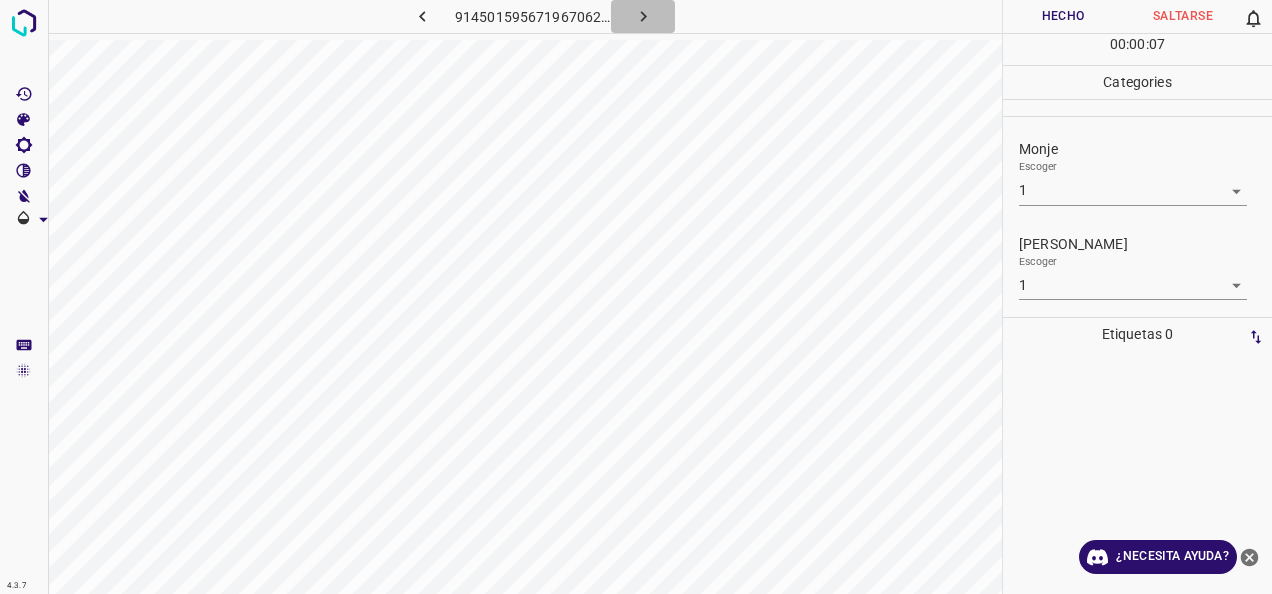 click 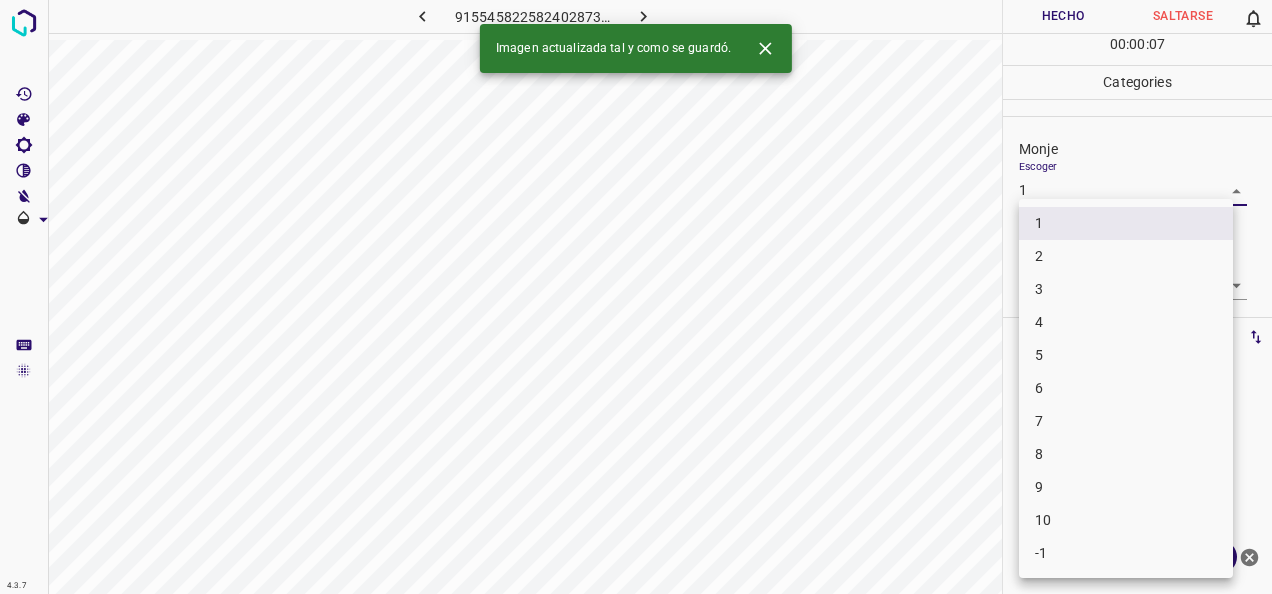 click on "4.3.7 9155458225824028738.png Hecho Saltarse 0 00   : 00   : 07   Categories Monje  Escoger 1 1  Fitzpatrick   Escoger 1 1 Etiquetas 0 Categories 1 Monje 2  Fitzpatrick Herramientas Espacio Cambiar entre modos (Dibujar y Editar) Yo Etiquetado automático R Restaurar zoom M Acercar N Alejar Borrar Eliminar etiqueta de selección Filtros Z Restaurar filtros X Filtro de saturación C Filtro de brillo V Filtro de contraste B Filtro de escala de grises General O Descargar Imagen actualizada tal y como se guardó. ¿Necesita ayuda? -Mensaje de texto -Esconder -Borrar 1 2 3 4 5 6 7 8 9 10 -1" at bounding box center (636, 297) 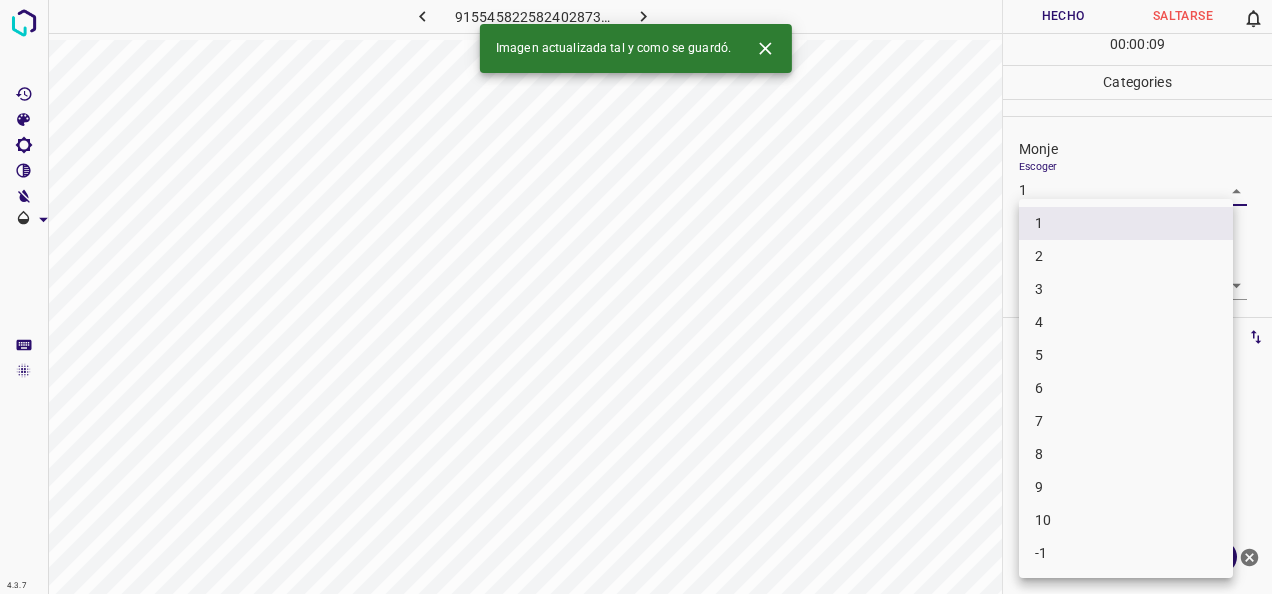 click on "2" at bounding box center [1126, 256] 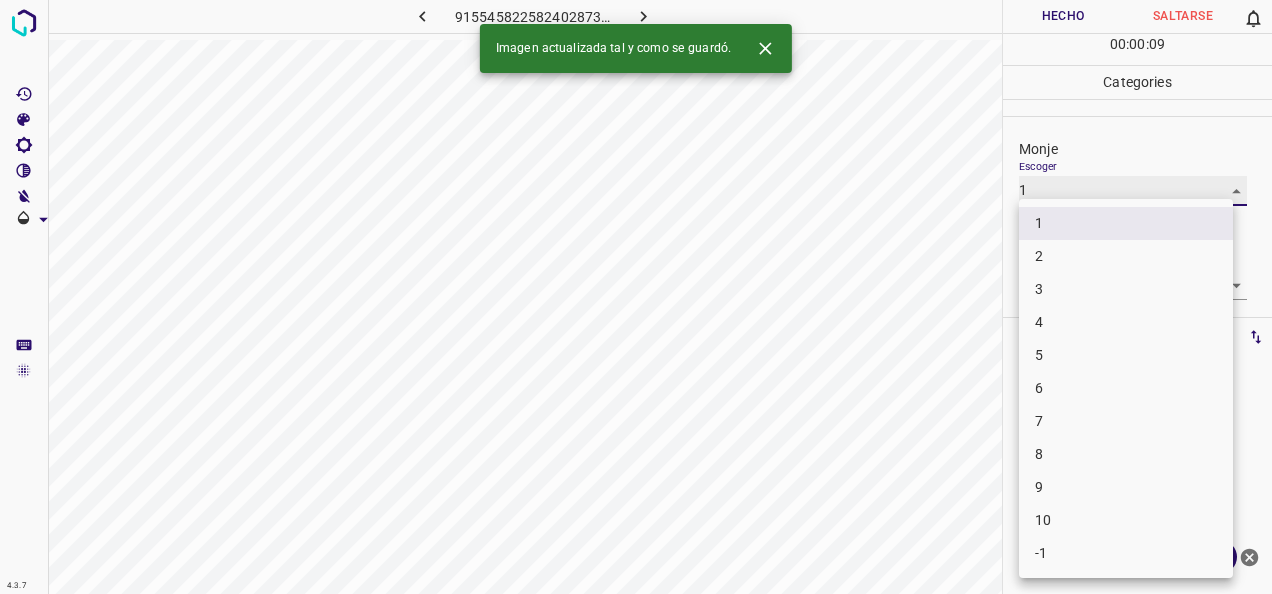 type on "2" 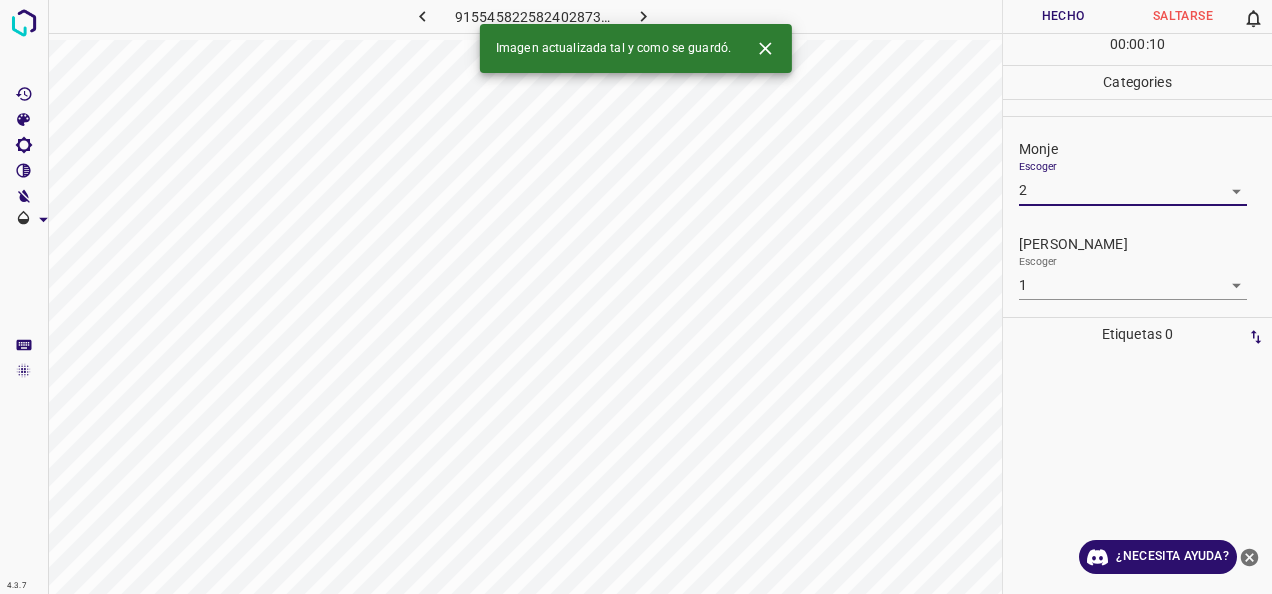 click on "4.3.7 9155458225824028738.png Hecho Saltarse 0 00   : 00   : 10   Categories Monje  Escoger 2 2  Fitzpatrick   Escoger 1 1 Etiquetas 0 Categories 1 Monje 2  Fitzpatrick Herramientas Espacio Cambiar entre modos (Dibujar y Editar) Yo Etiquetado automático R Restaurar zoom M Acercar N Alejar Borrar Eliminar etiqueta de selección Filtros Z Restaurar filtros X Filtro de saturación C Filtro de brillo V Filtro de contraste B Filtro de escala de grises General O Descargar Imagen actualizada tal y como se guardó. ¿Necesita ayuda? -Mensaje de texto -Esconder -Borrar" at bounding box center [636, 297] 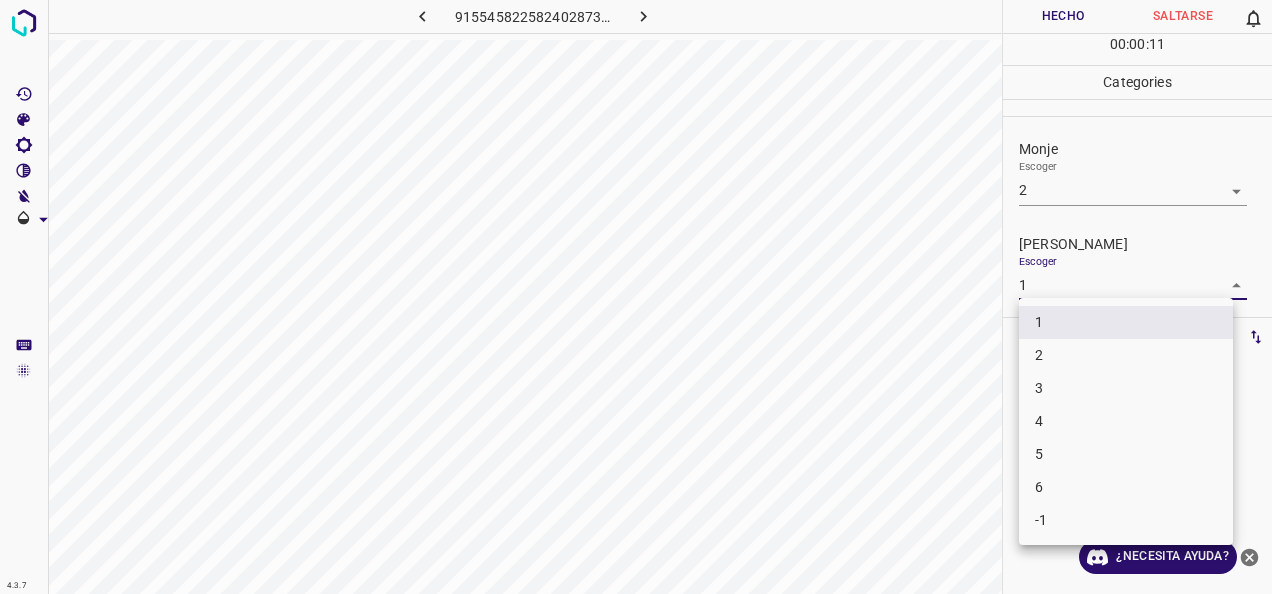 click on "2" at bounding box center (1126, 355) 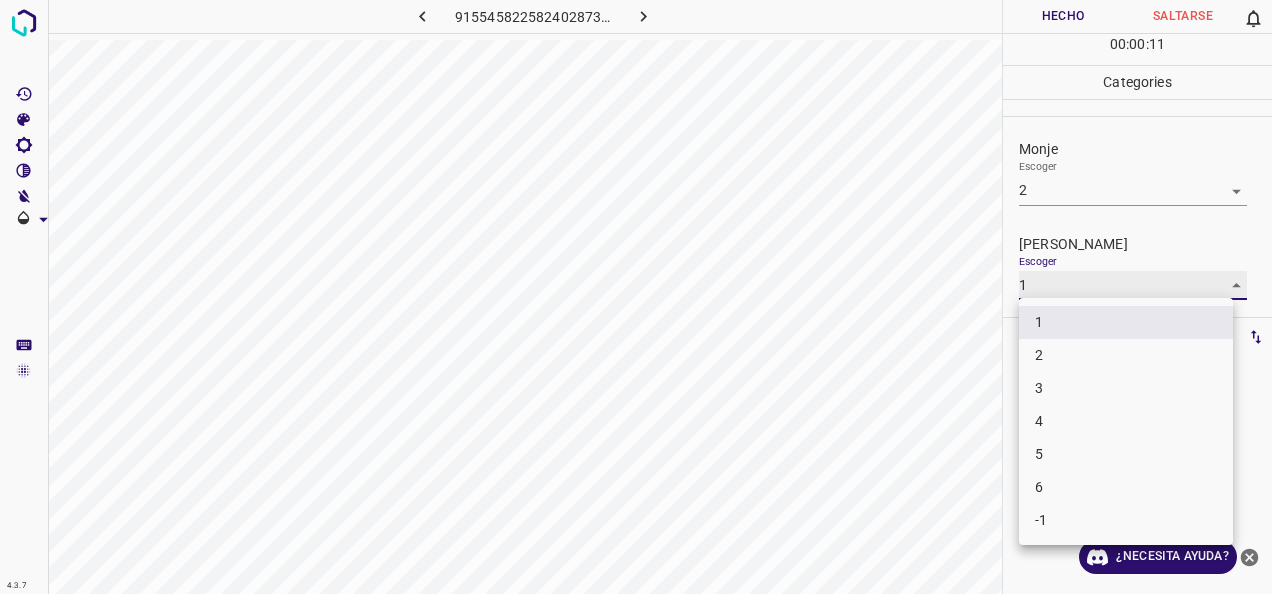 type on "2" 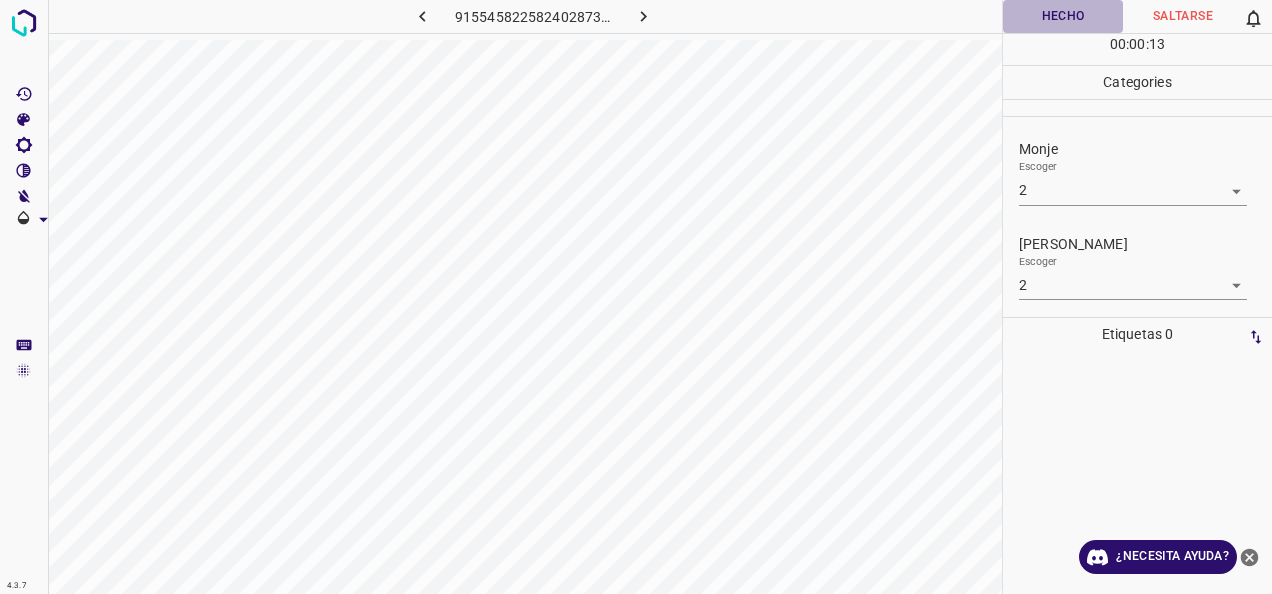 click on "Hecho" at bounding box center [1063, 16] 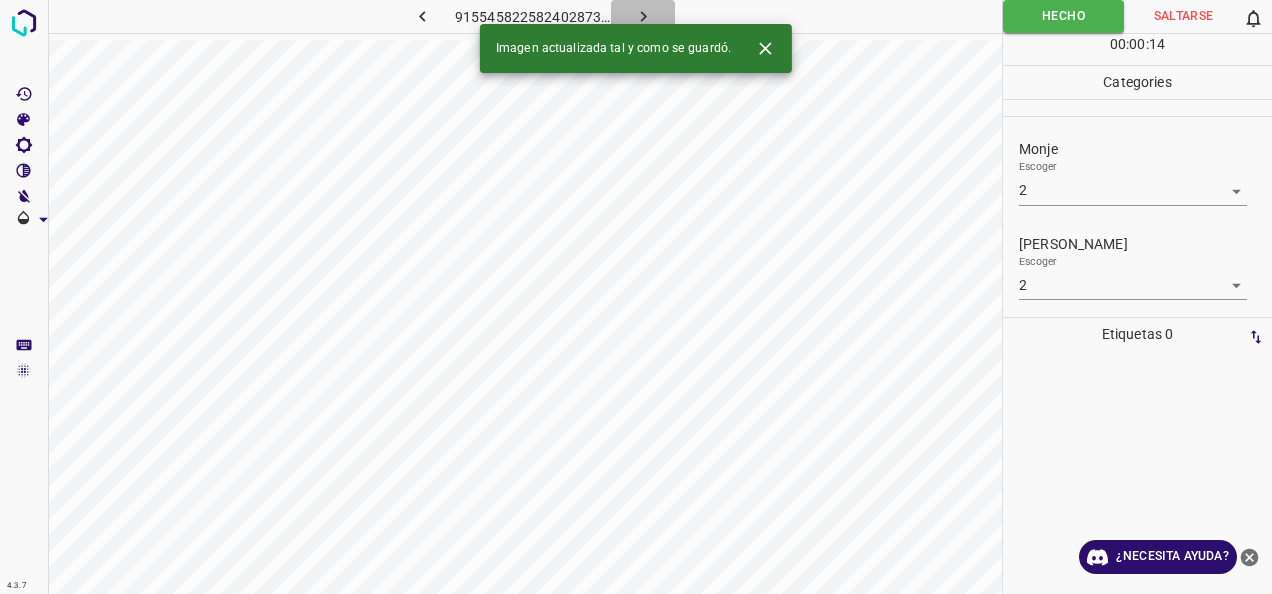 click 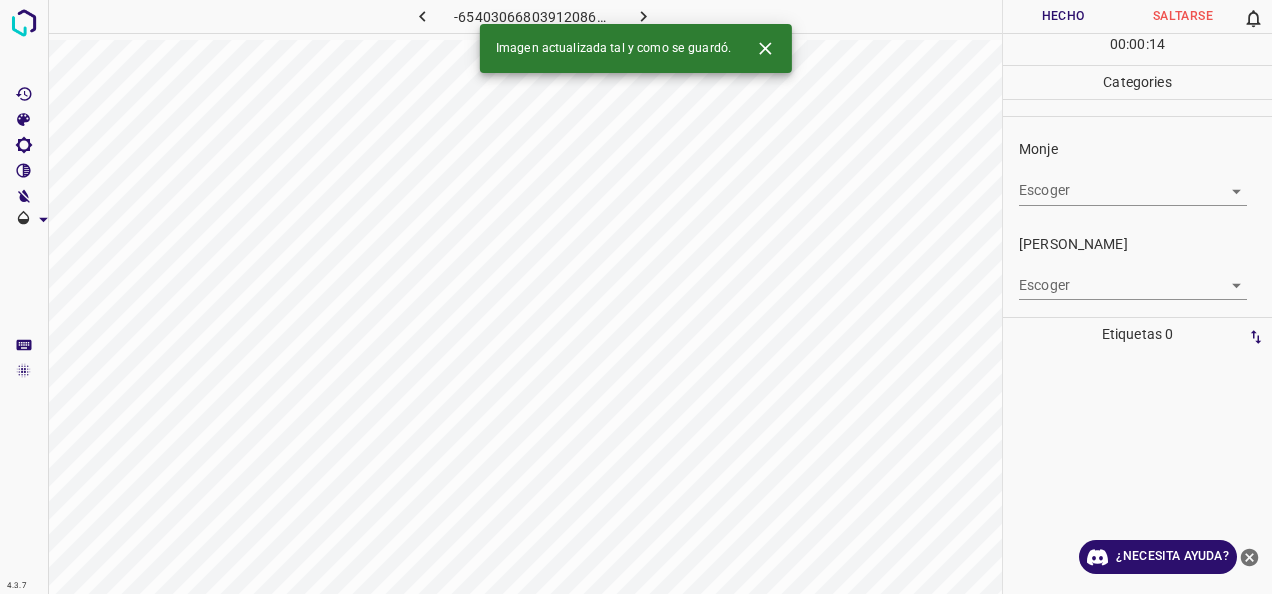 click on "4.3.7 -6540306680391208672.png Hecho Saltarse 0 00   : 00   : 14   Categories Monje  Escoger ​  Fitzpatrick   Escoger ​ Etiquetas 0 Categories 1 Monje 2  Fitzpatrick Herramientas Espacio Cambiar entre modos (Dibujar y Editar) Yo Etiquetado automático R Restaurar zoom M Acercar N Alejar Borrar Eliminar etiqueta de selección Filtros Z Restaurar filtros X Filtro de saturación C Filtro de brillo V Filtro de contraste B Filtro de escala de grises General O Descargar Imagen actualizada tal y como se guardó. ¿Necesita ayuda? -Mensaje de texto -Esconder -Borrar" at bounding box center (636, 297) 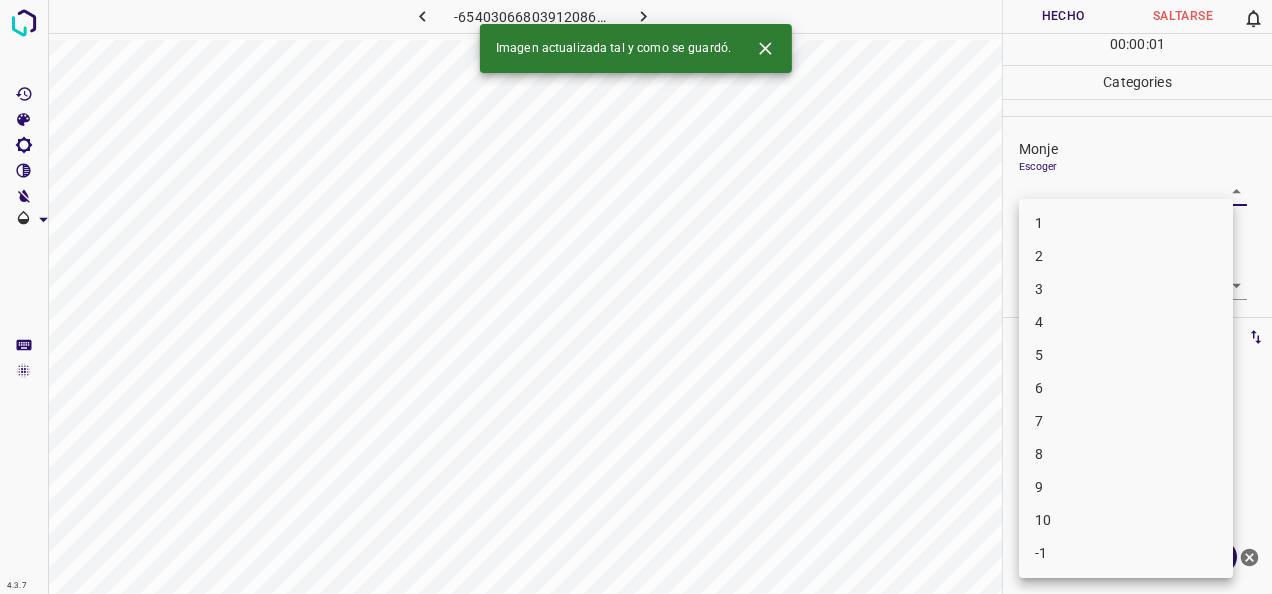 click on "1" at bounding box center (1126, 223) 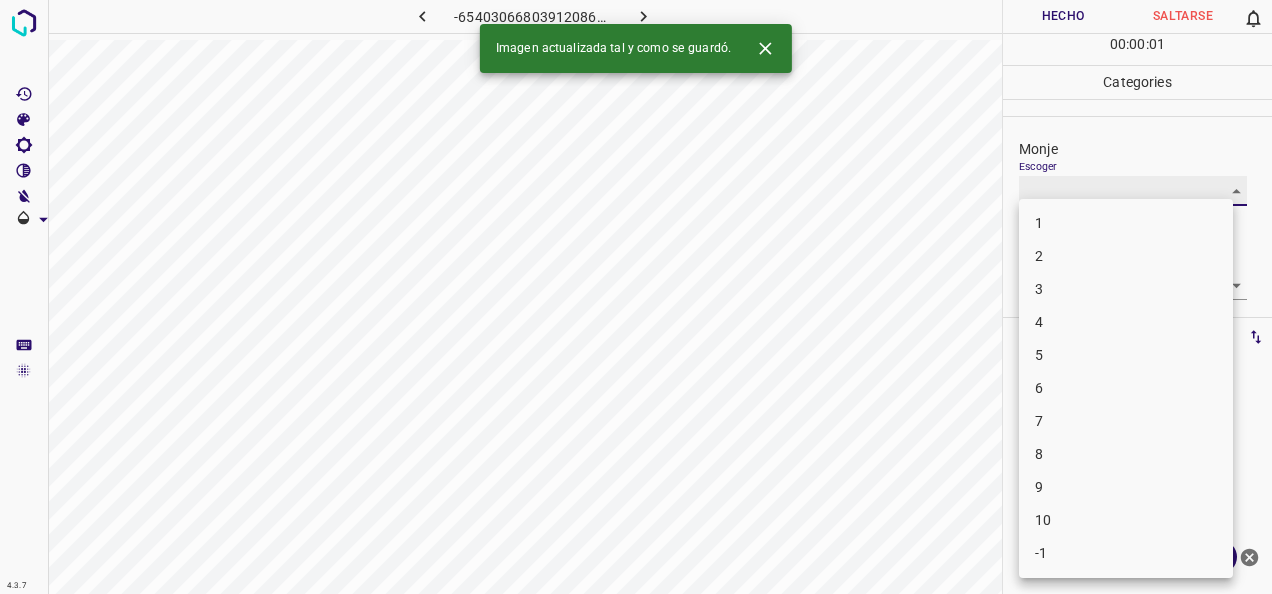 type on "1" 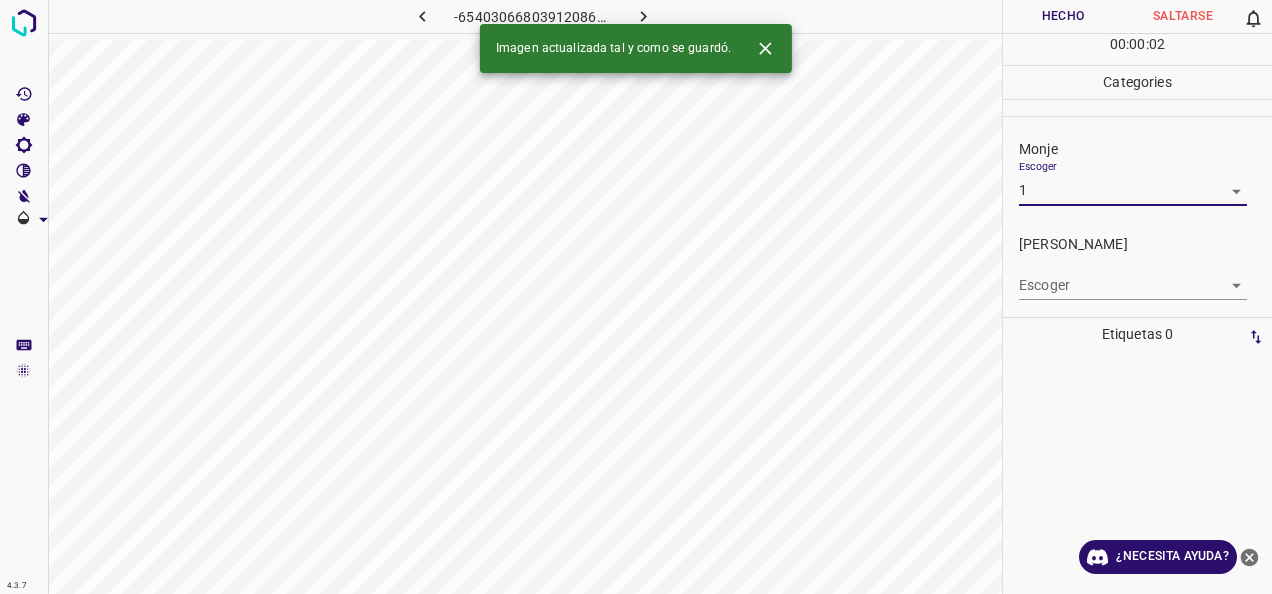 click on "4.3.7 -6540306680391208672.png Hecho Saltarse 0 00   : 00   : 02   Categories Monje  Escoger 1 1  Fitzpatrick   Escoger ​ Etiquetas 0 Categories 1 Monje 2  Fitzpatrick Herramientas Espacio Cambiar entre modos (Dibujar y Editar) Yo Etiquetado automático R Restaurar zoom M Acercar N Alejar Borrar Eliminar etiqueta de selección Filtros Z Restaurar filtros X Filtro de saturación C Filtro de brillo V Filtro de contraste B Filtro de escala de grises General O Descargar Imagen actualizada tal y como se guardó. ¿Necesita ayuda? -Mensaje de texto -Esconder -Borrar" at bounding box center [636, 297] 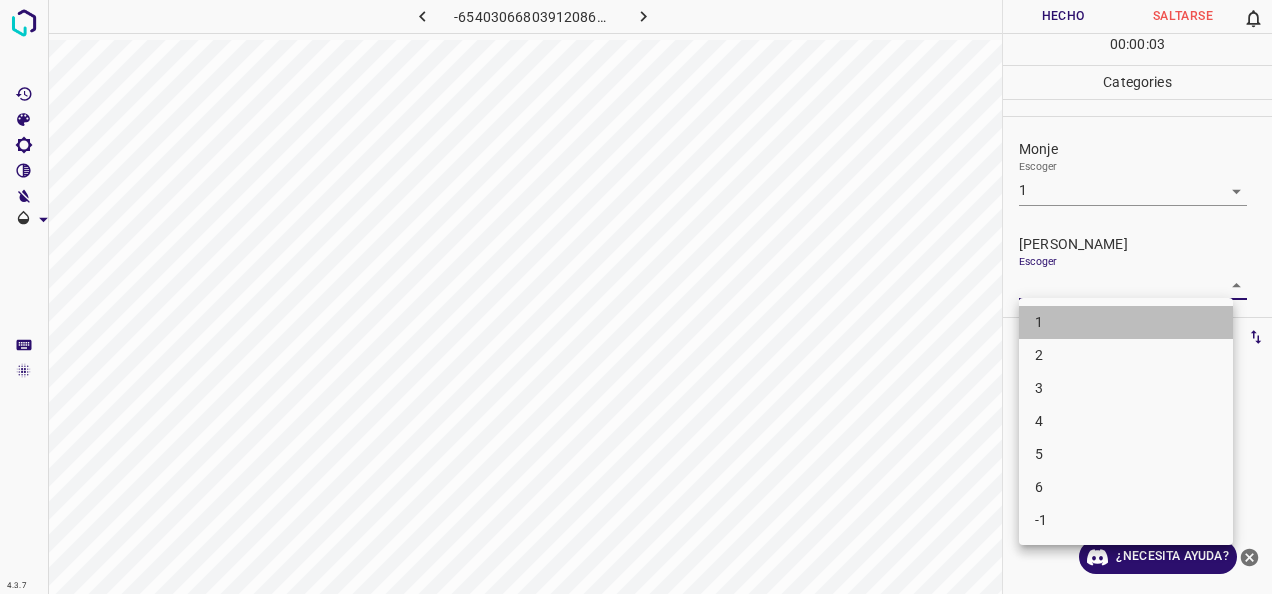 click on "1" at bounding box center [1126, 322] 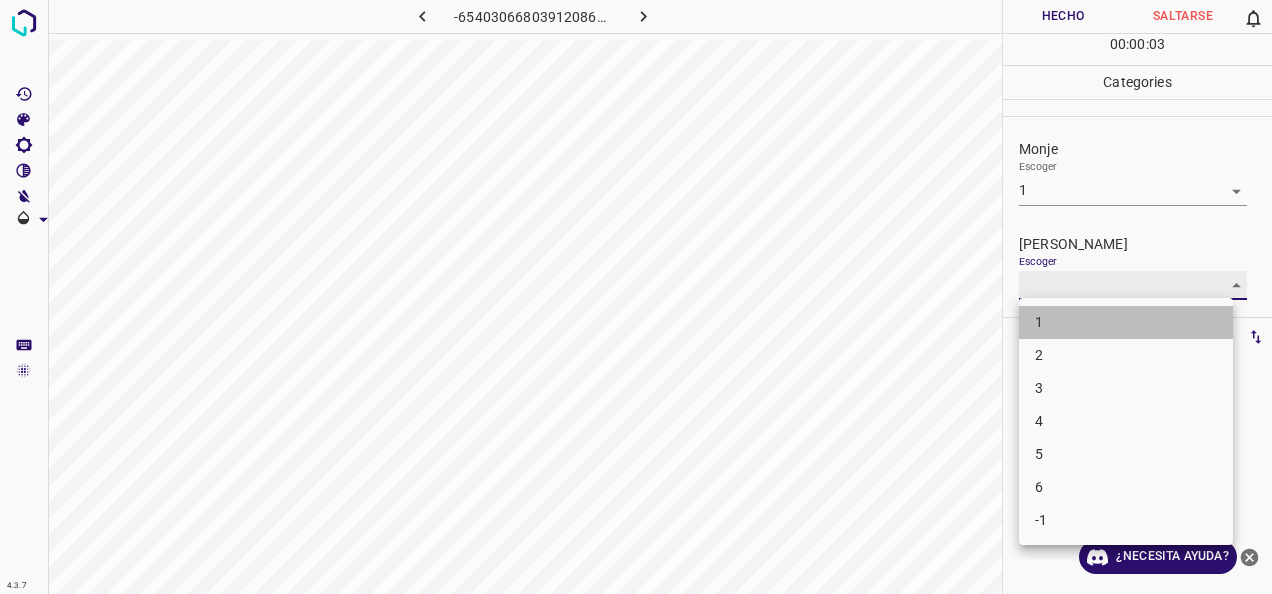 type on "1" 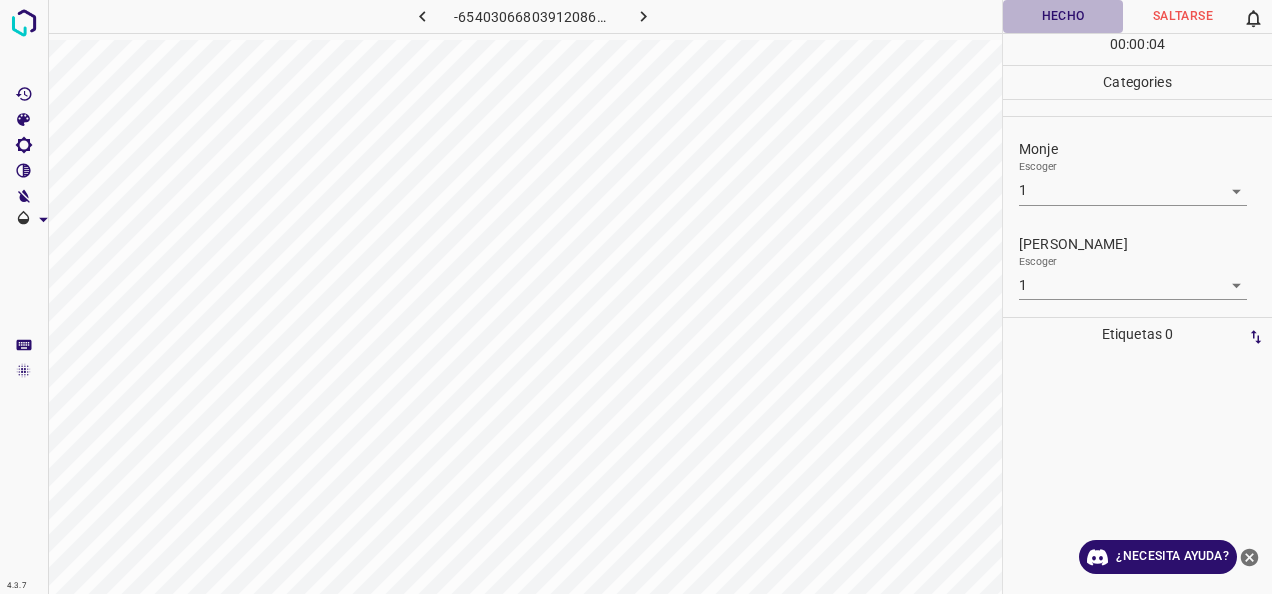 click on "Hecho" at bounding box center [1063, 16] 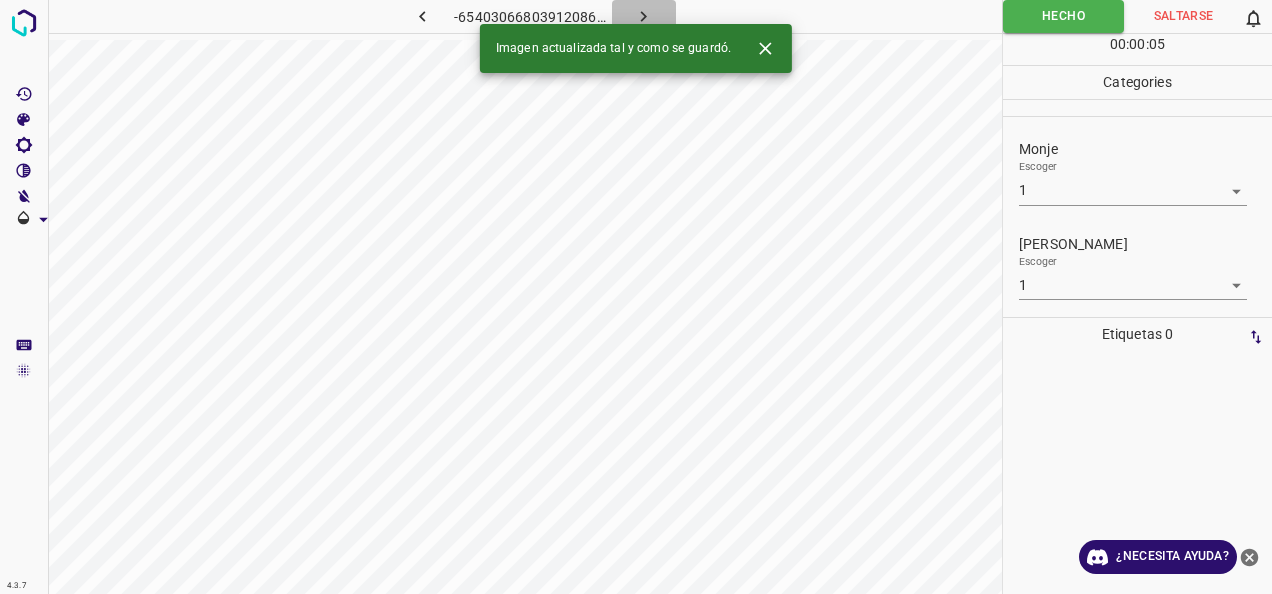 click 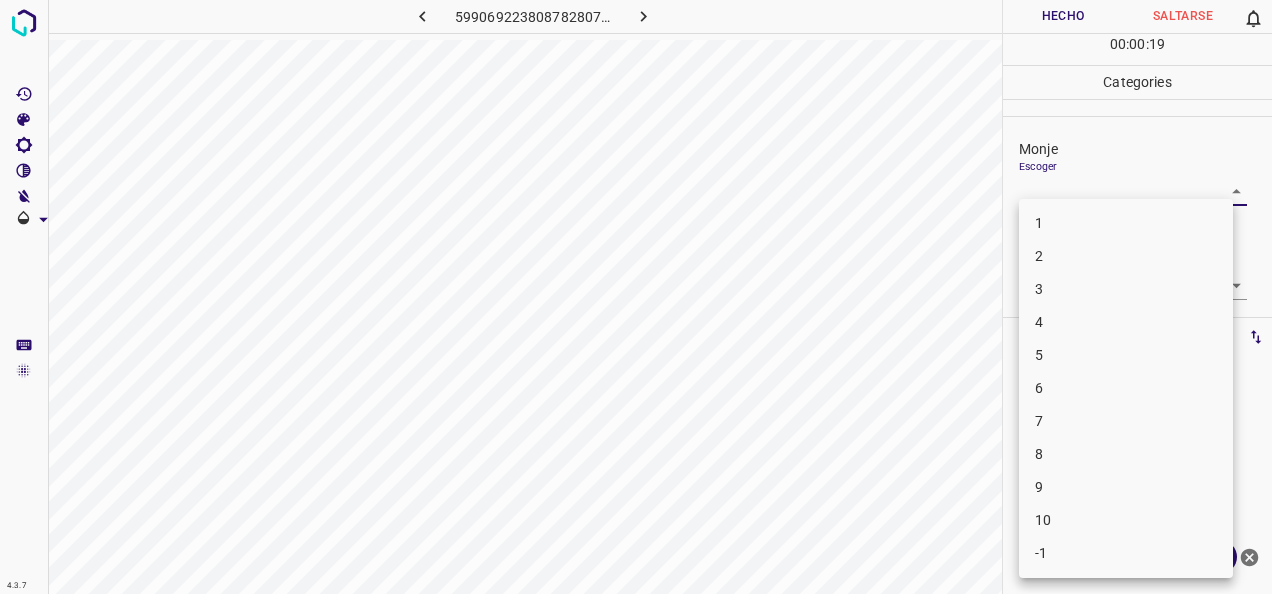 click on "4.3.7 5990692238087828075.png Hecho Saltarse 0 00   : 00   : 19   Categories Monje  Escoger ​  Fitzpatrick   Escoger ​ Etiquetas 0 Categories 1 Monje 2  Fitzpatrick Herramientas Espacio Cambiar entre modos (Dibujar y Editar) Yo Etiquetado automático R Restaurar zoom M Acercar N Alejar Borrar Eliminar etiqueta de selección Filtros Z Restaurar filtros X Filtro de saturación C Filtro de brillo V Filtro de contraste B Filtro de escala de grises General O Descargar ¿Necesita ayuda? -Mensaje de texto -Esconder -Borrar 1 2 3 4 5 6 7 8 9 10 -1" at bounding box center (636, 297) 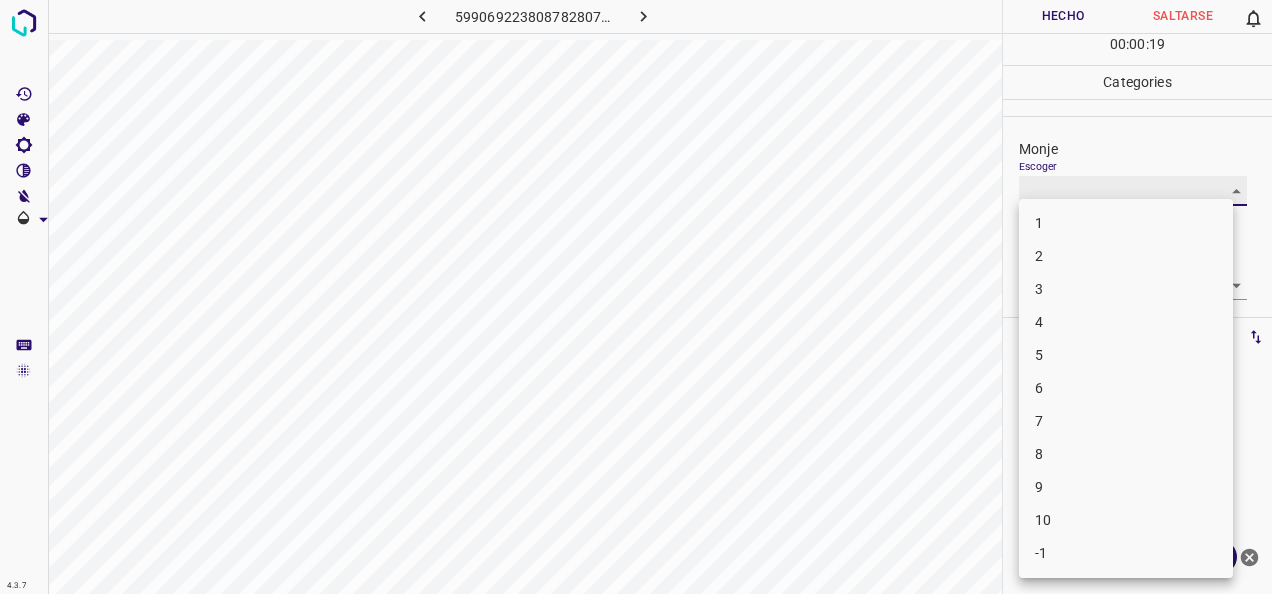 type on "1" 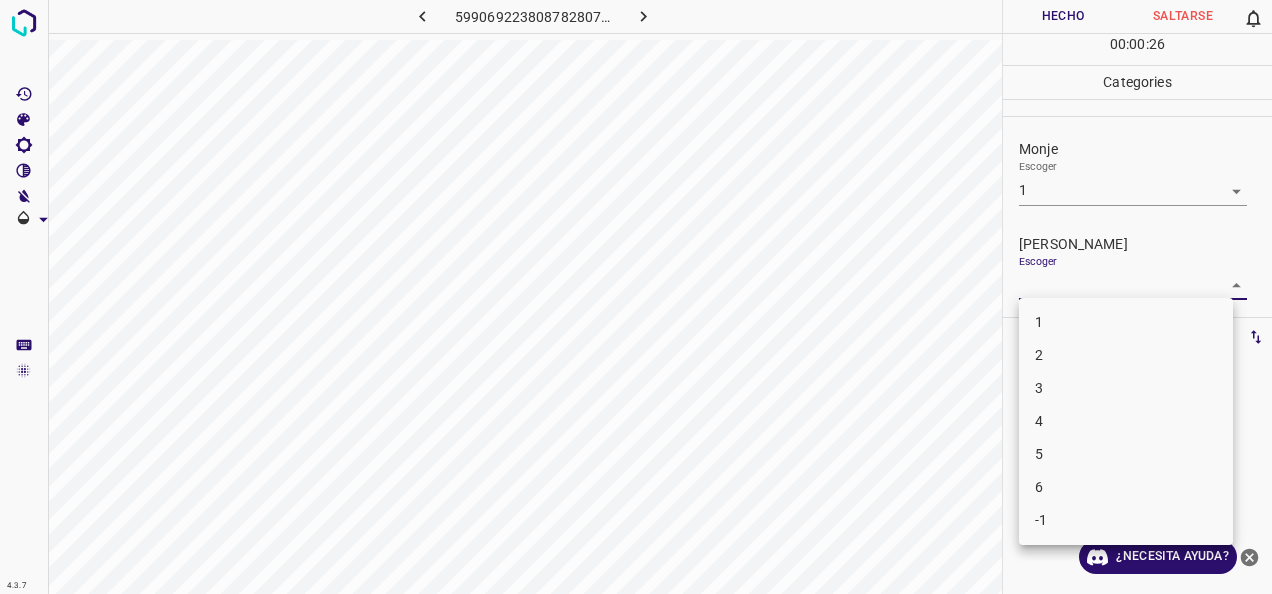 click on "4.3.7 5990692238087828075.png Hecho Saltarse 0 00   : 00   : 26   Categories Monje  Escoger 1 1  Fitzpatrick   Escoger ​ Etiquetas 0 Categories 1 Monje 2  Fitzpatrick Herramientas Espacio Cambiar entre modos (Dibujar y Editar) Yo Etiquetado automático R Restaurar zoom M Acercar N Alejar Borrar Eliminar etiqueta de selección Filtros Z Restaurar filtros X Filtro de saturación C Filtro de brillo V Filtro de contraste B Filtro de escala de grises General O Descargar ¿Necesita ayuda? -Mensaje de texto -Esconder -Borrar 1 2 3 4 5 6 -1" at bounding box center (636, 297) 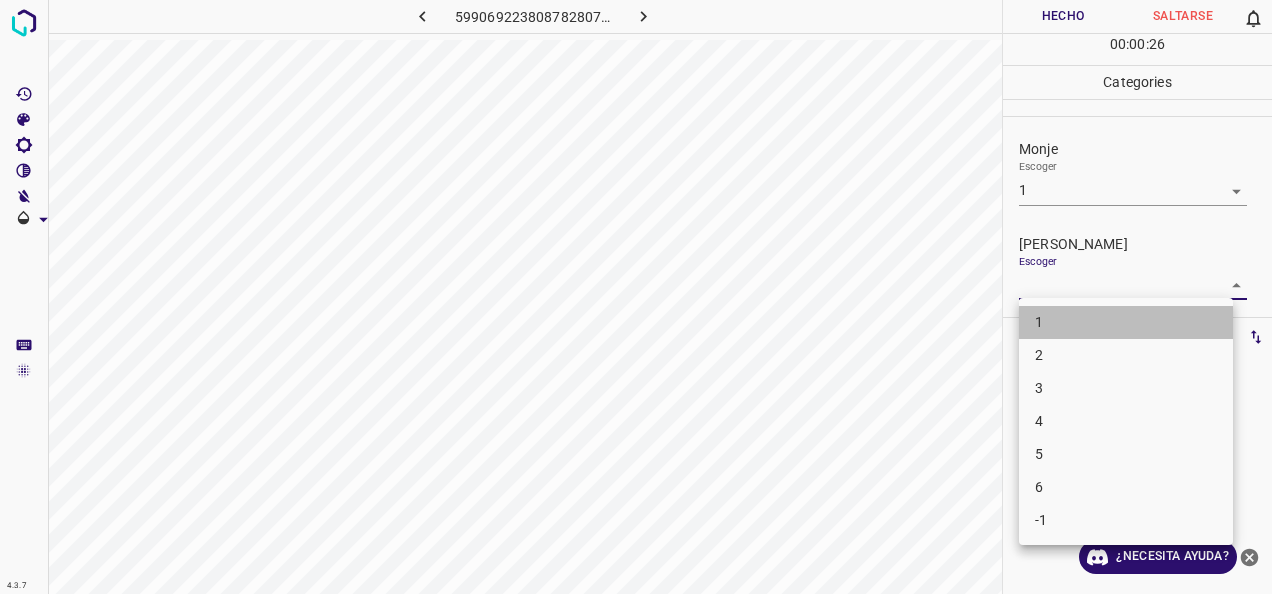 click on "1" at bounding box center [1126, 322] 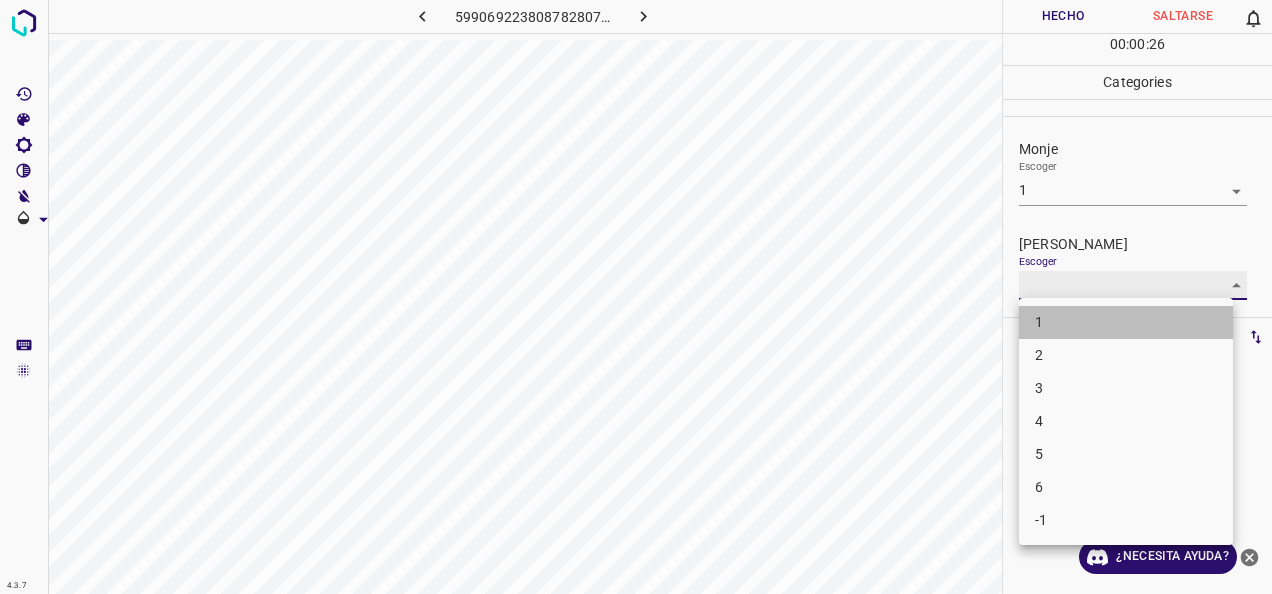 type on "1" 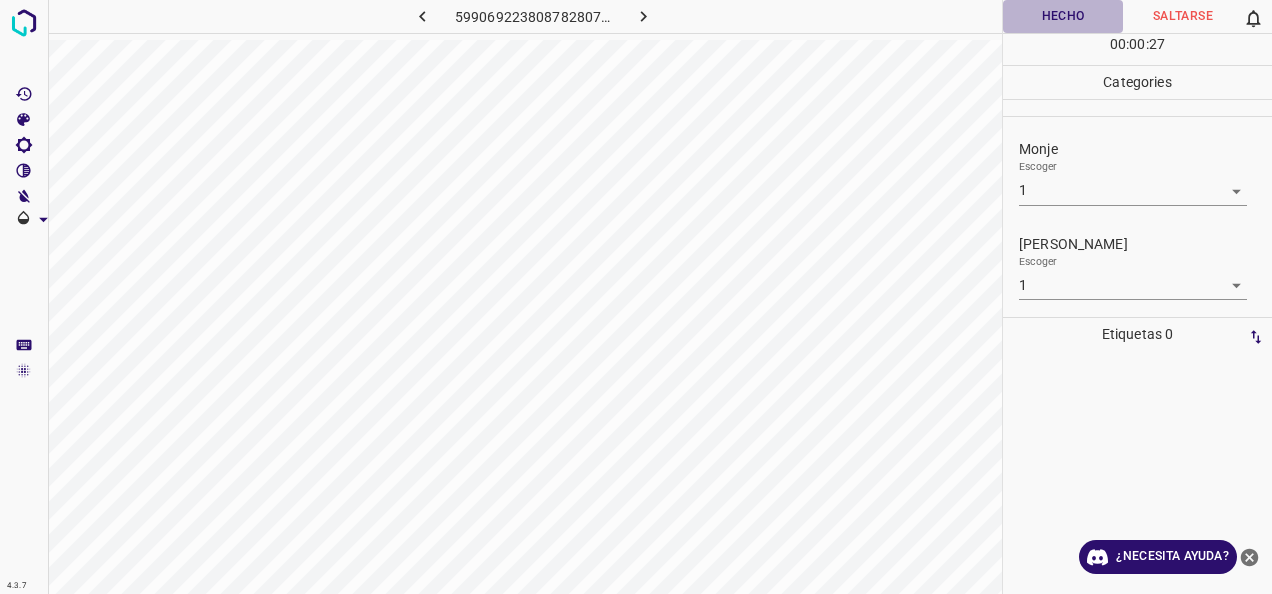 click on "Hecho" at bounding box center [1063, 16] 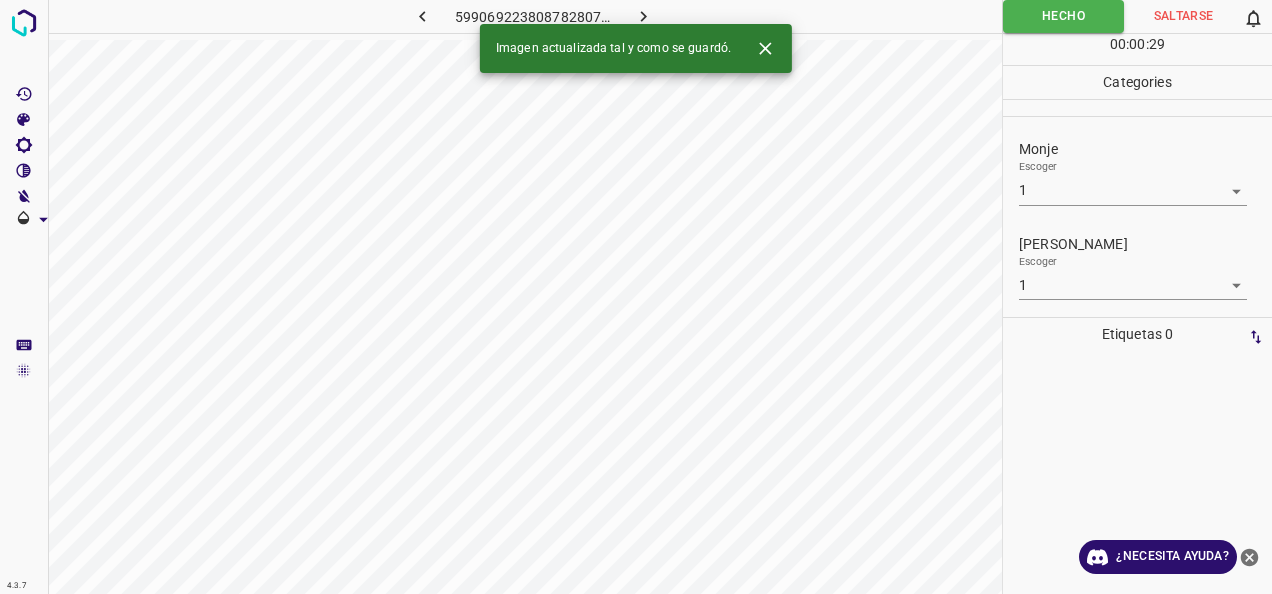 click 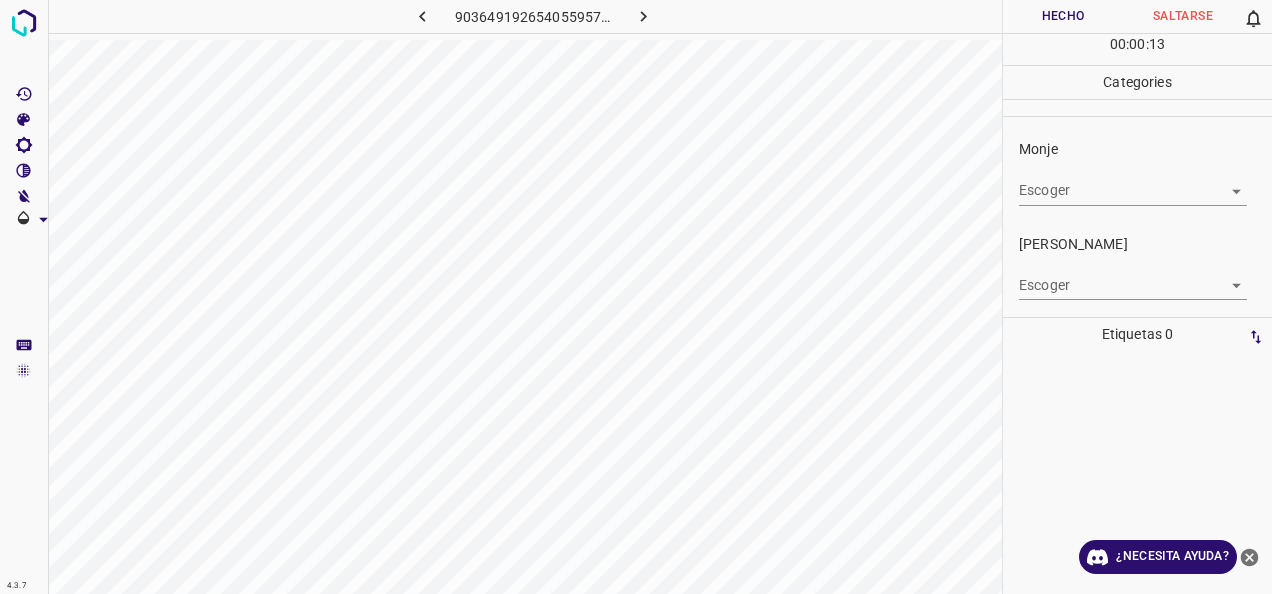 click on "4.3.7 9036491926540559579.png Hecho Saltarse 0 00   : 00   : 13   Categories Monje  Escoger ​  Fitzpatrick   Escoger ​ Etiquetas 0 Categories 1 Monje 2  Fitzpatrick Herramientas Espacio Cambiar entre modos (Dibujar y Editar) Yo Etiquetado automático R Restaurar zoom M Acercar N Alejar Borrar Eliminar etiqueta de selección Filtros Z Restaurar filtros X Filtro de saturación C Filtro de brillo V Filtro de contraste B Filtro de escala de grises General O Descargar ¿Necesita ayuda? -Mensaje de texto -Esconder -Borrar" at bounding box center [636, 297] 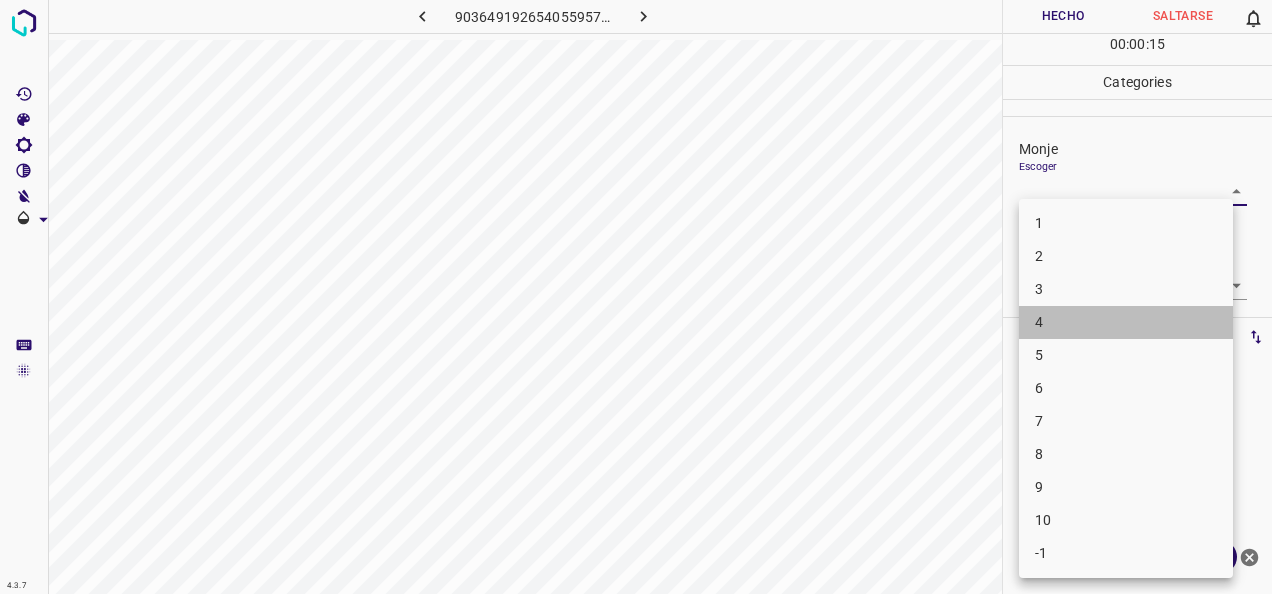 click on "4" at bounding box center (1126, 322) 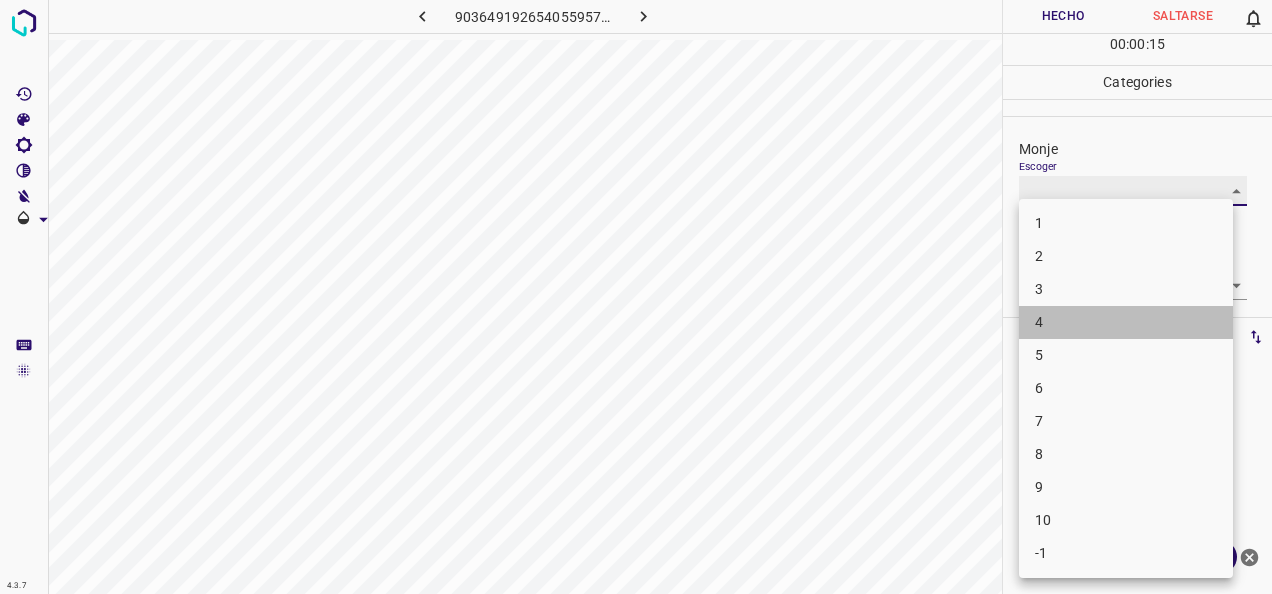 type on "4" 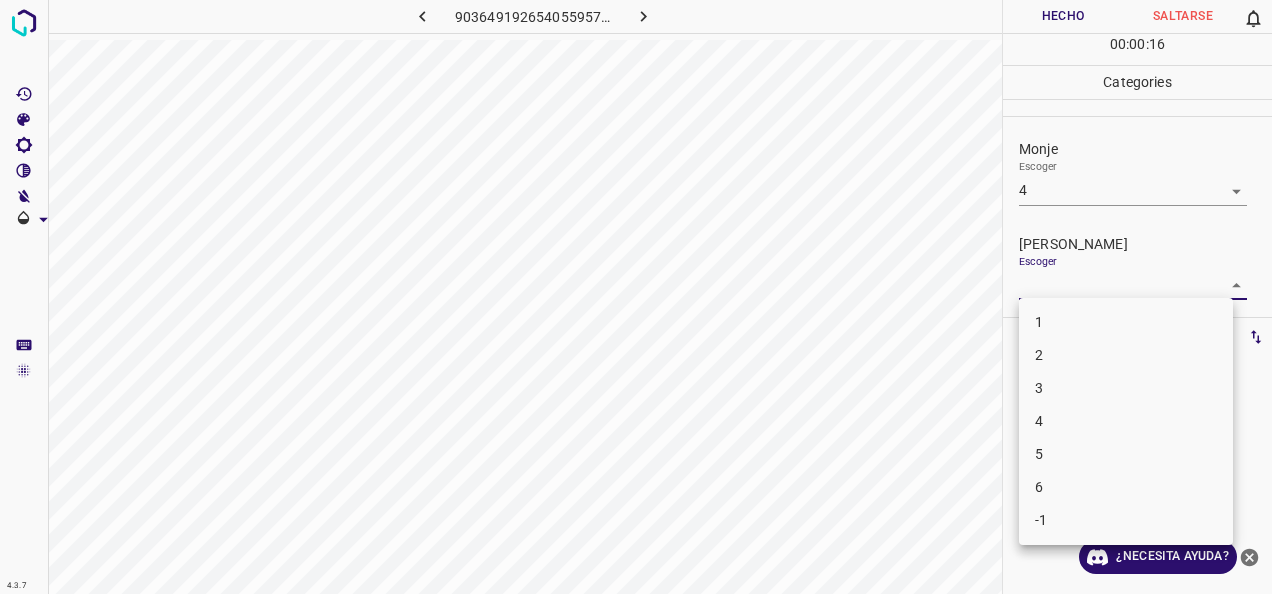 click on "4.3.7 9036491926540559579.png Hecho Saltarse 0 00   : 00   : 16   Categories Monje  Escoger 4 4  Fitzpatrick   Escoger ​ Etiquetas 0 Categories 1 Monje 2  Fitzpatrick Herramientas Espacio Cambiar entre modos (Dibujar y Editar) Yo Etiquetado automático R Restaurar zoom M Acercar N Alejar Borrar Eliminar etiqueta de selección Filtros Z Restaurar filtros X Filtro de saturación C Filtro de brillo V Filtro de contraste B Filtro de escala de grises General O Descargar ¿Necesita ayuda? -Mensaje de texto -Esconder -Borrar 1 2 3 4 5 6 -1" at bounding box center [636, 297] 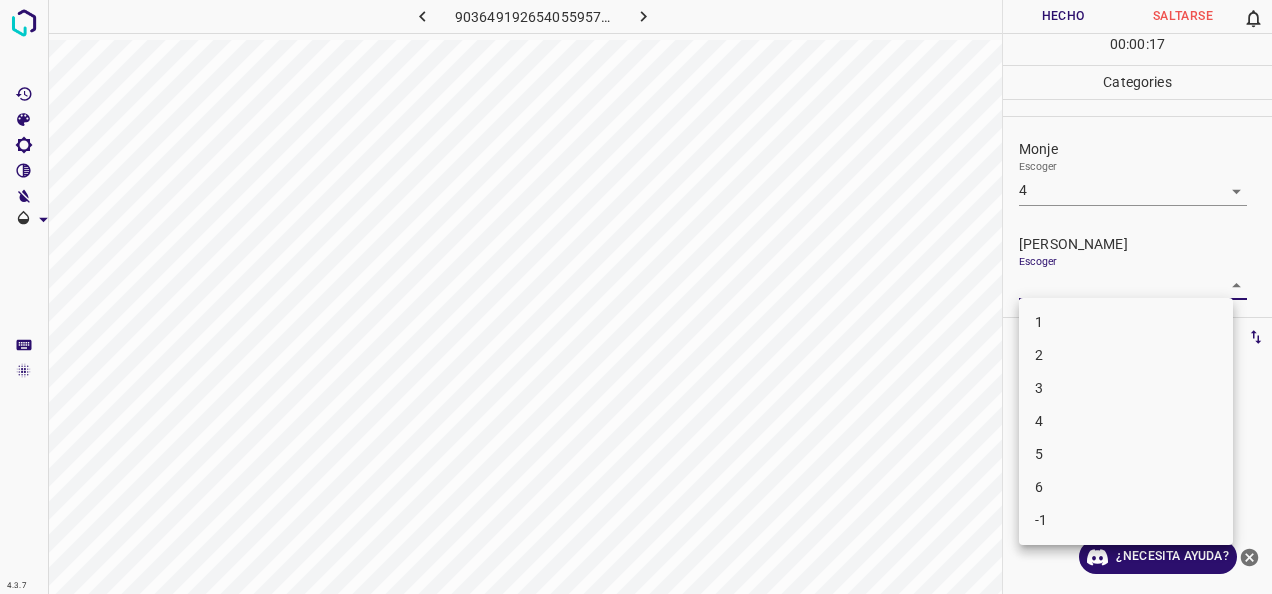 click on "3" at bounding box center (1126, 388) 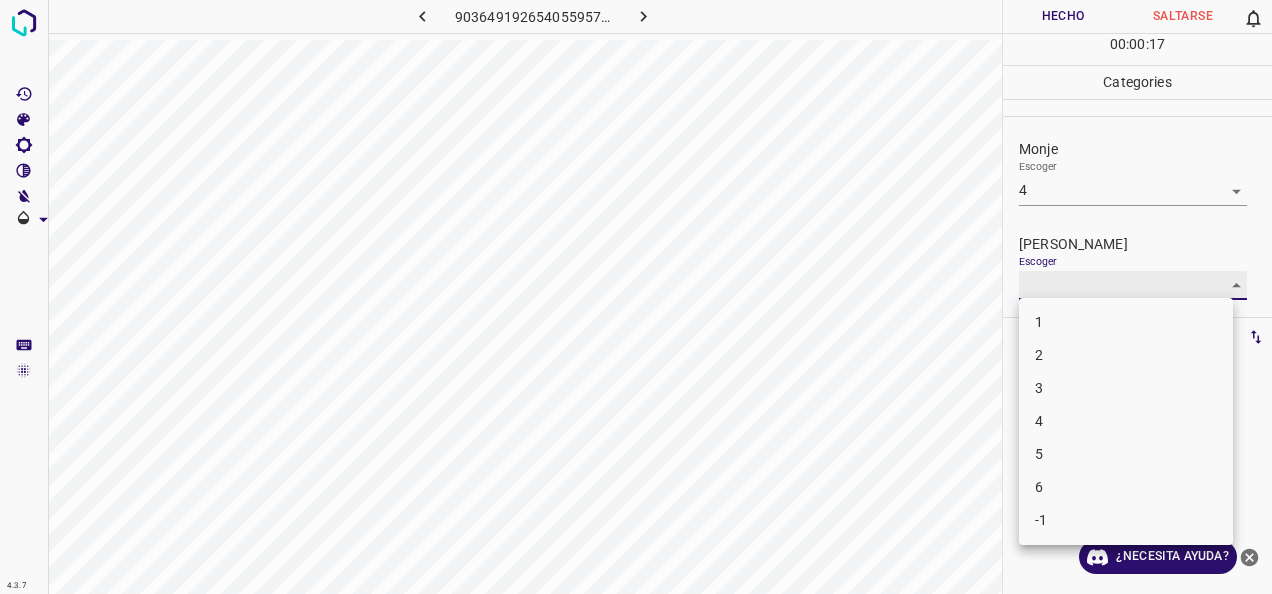 type on "3" 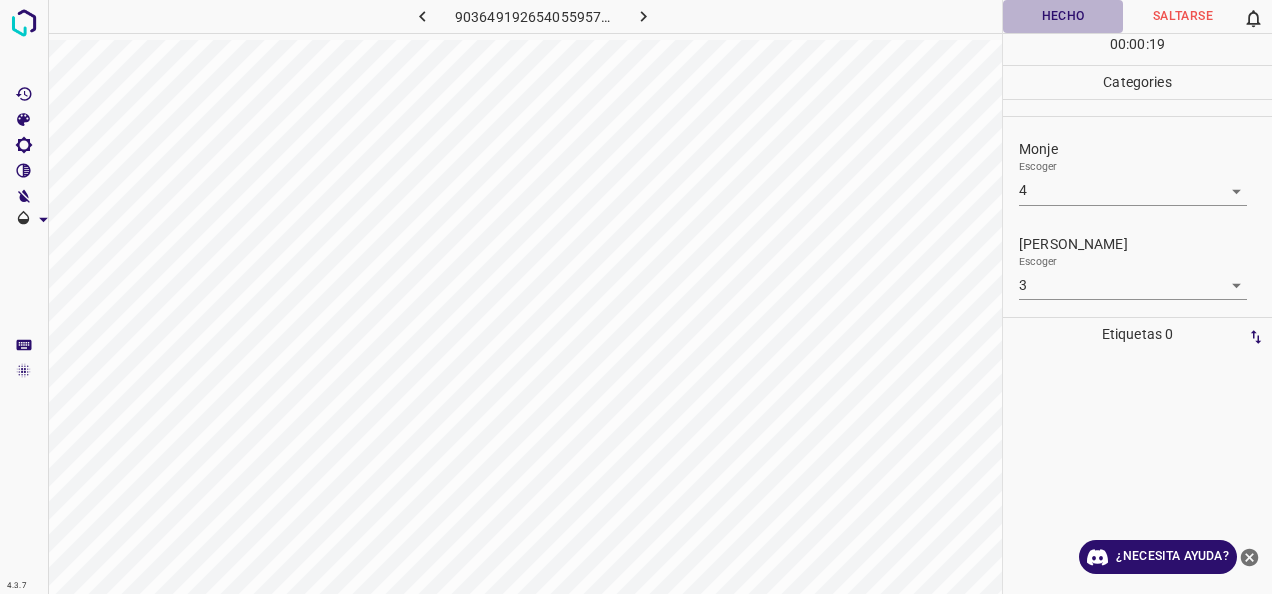 click on "Hecho" at bounding box center [1063, 16] 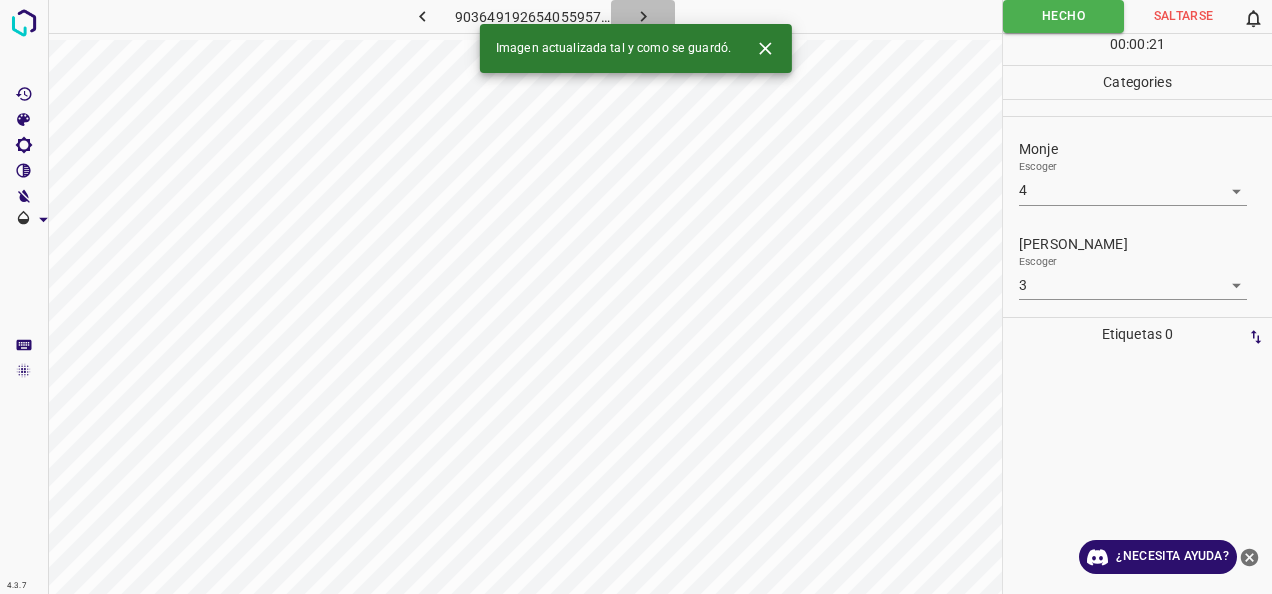 click at bounding box center (643, 16) 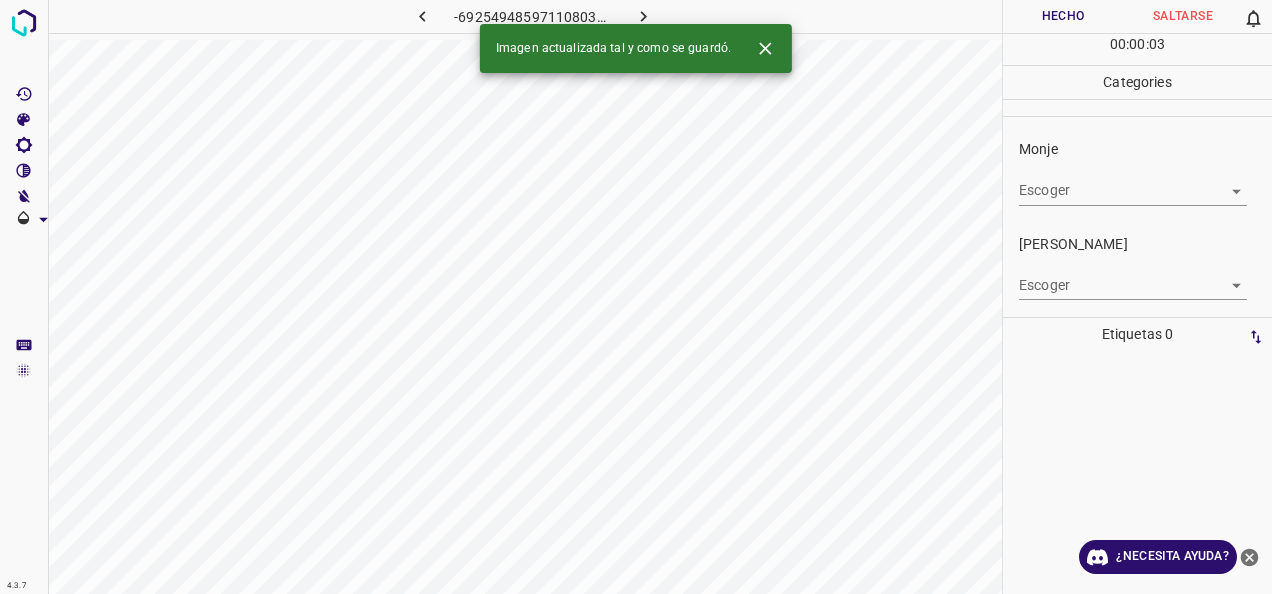 click on "4.3.7 -6925494859711080372.png Hecho Saltarse 0 00   : 00   : 03   Categories Monje  Escoger ​  Fitzpatrick   Escoger ​ Etiquetas 0 Categories 1 Monje 2  Fitzpatrick Herramientas Espacio Cambiar entre modos (Dibujar y Editar) Yo Etiquetado automático R Restaurar zoom M Acercar N Alejar Borrar Eliminar etiqueta de selección Filtros Z Restaurar filtros X Filtro de saturación C Filtro de brillo V Filtro de contraste B Filtro de escala de grises General O Descargar Imagen actualizada tal y como se guardó. ¿Necesita ayuda? -Mensaje de texto -Esconder -Borrar" at bounding box center [636, 297] 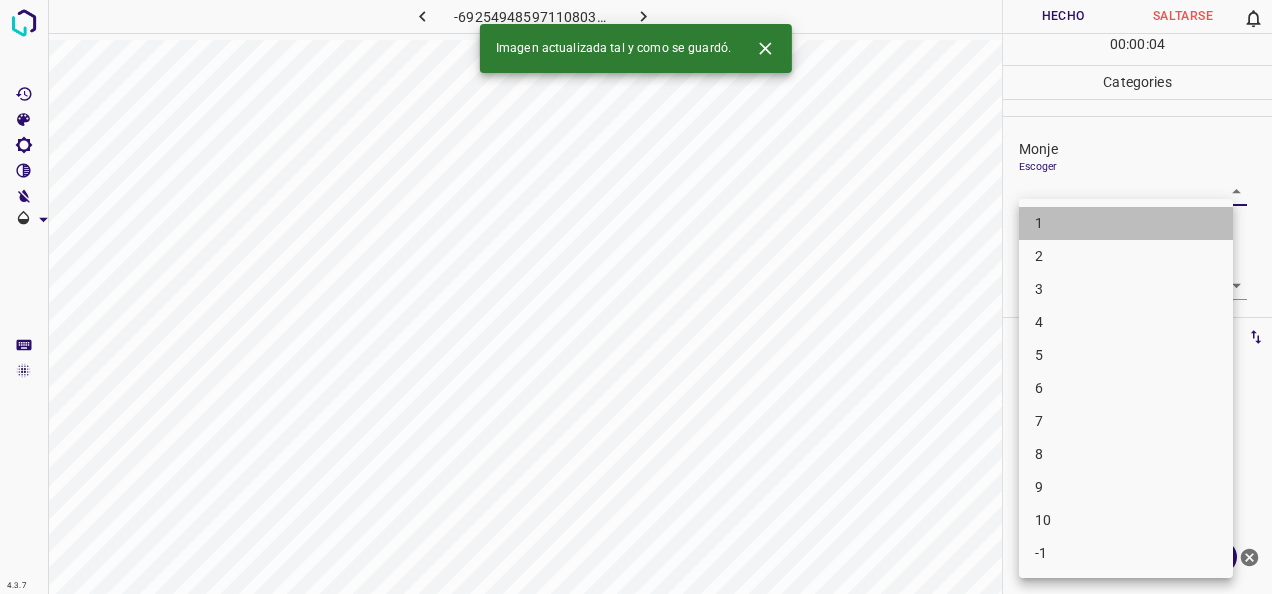 click on "1" at bounding box center (1126, 223) 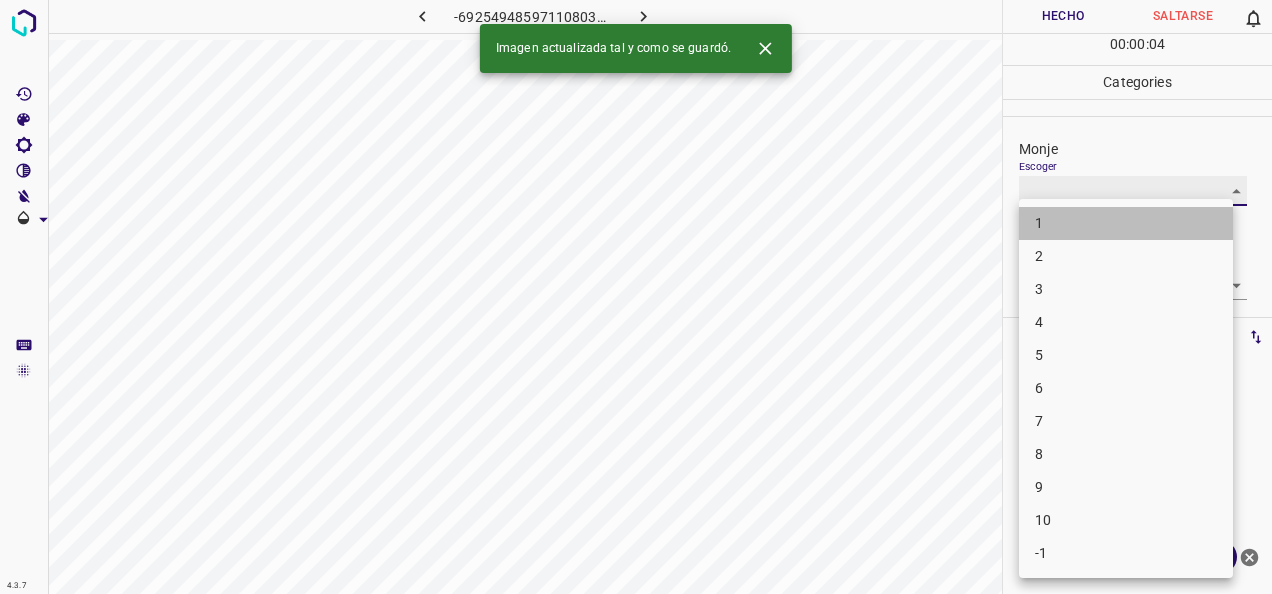 type on "1" 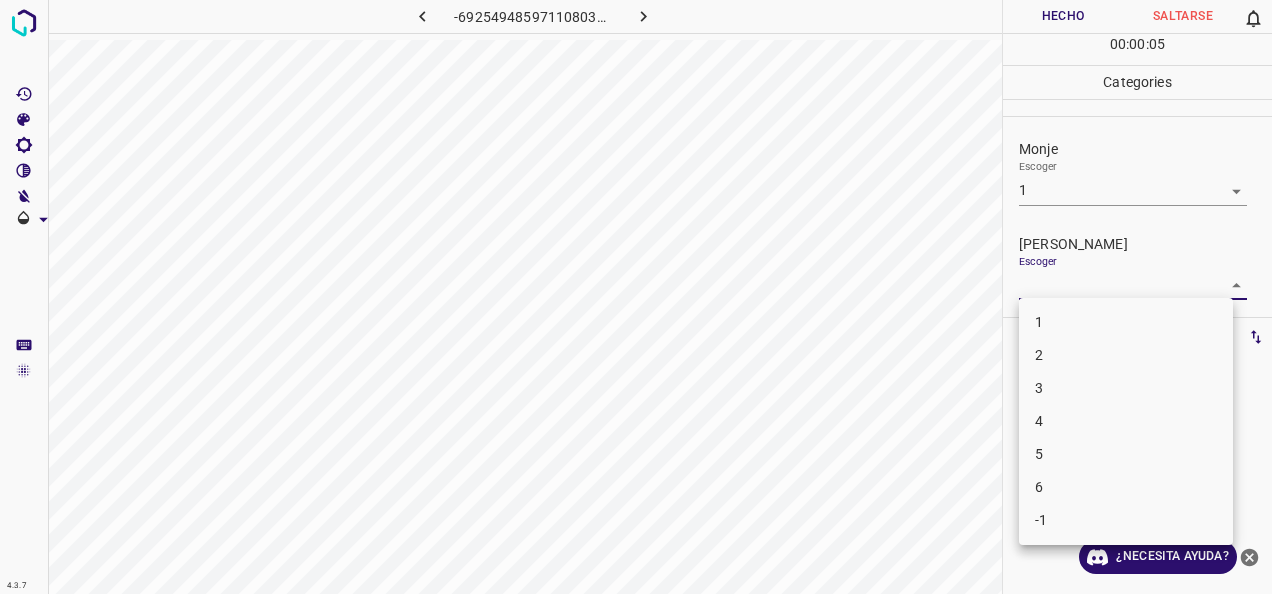 click on "4.3.7 -6925494859711080372.png Hecho Saltarse 0 00   : 00   : 05   Categories Monje  Escoger 1 1  Fitzpatrick   Escoger ​ Etiquetas 0 Categories 1 Monje 2  Fitzpatrick Herramientas Espacio Cambiar entre modos (Dibujar y Editar) Yo Etiquetado automático R Restaurar zoom M Acercar N Alejar Borrar Eliminar etiqueta de selección Filtros Z Restaurar filtros X Filtro de saturación C Filtro de brillo V Filtro de contraste B Filtro de escala de grises General O Descargar ¿Necesita ayuda? -Mensaje de texto -Esconder -Borrar 1 2 3 4 5 6 -1" at bounding box center [636, 297] 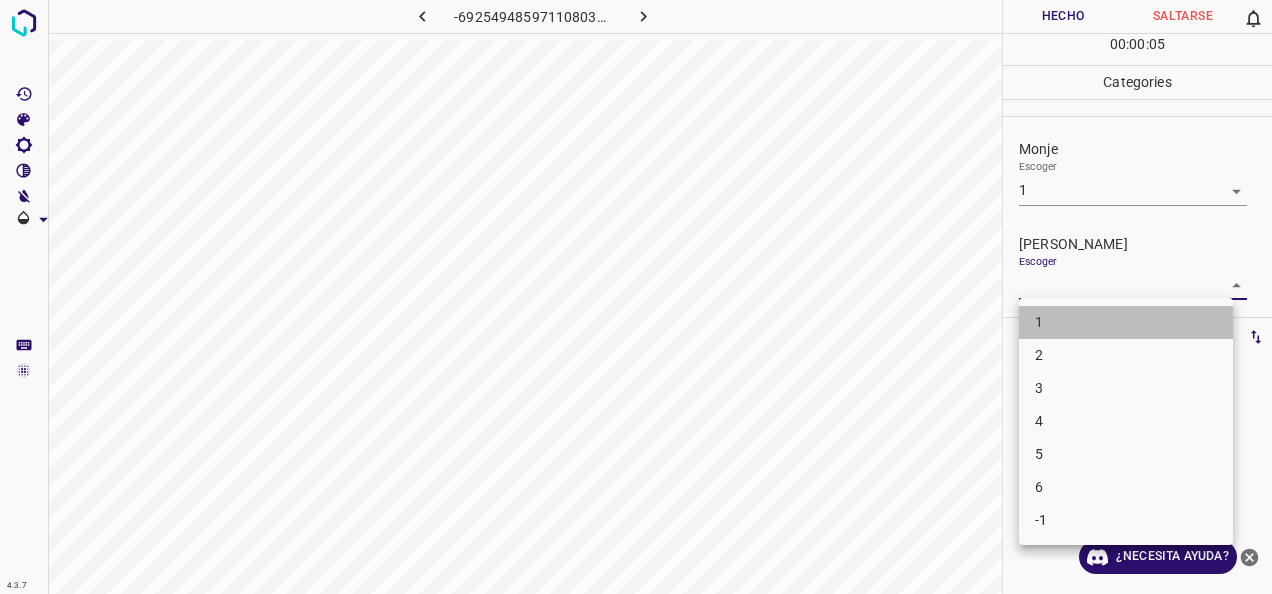 click on "1" at bounding box center [1126, 322] 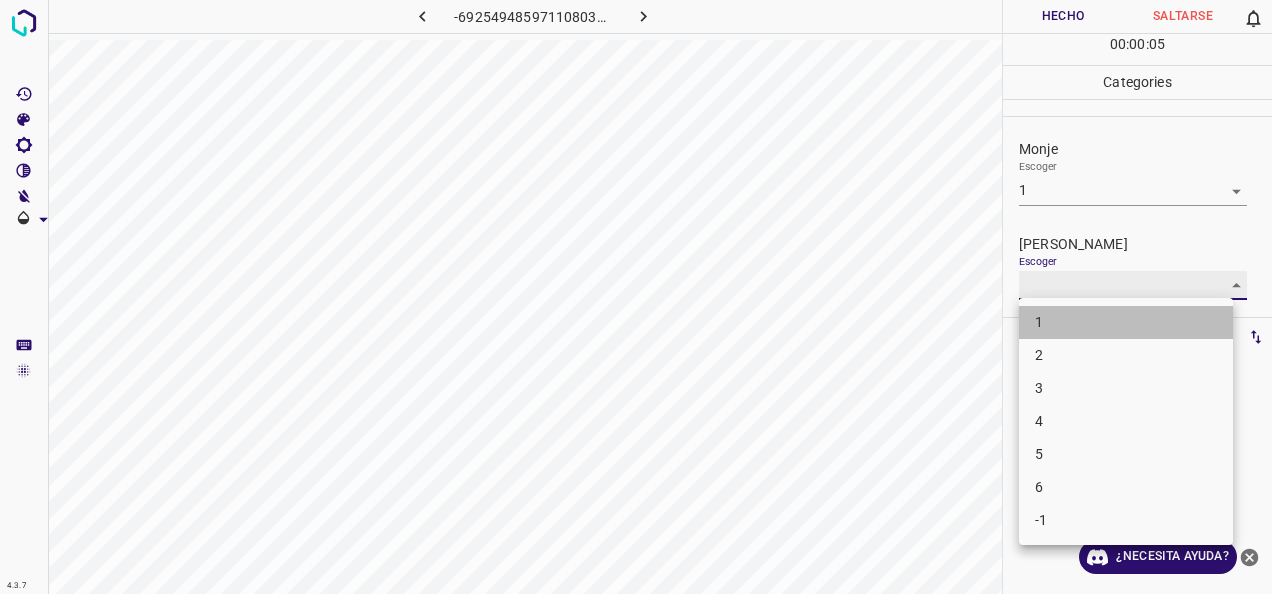 type on "1" 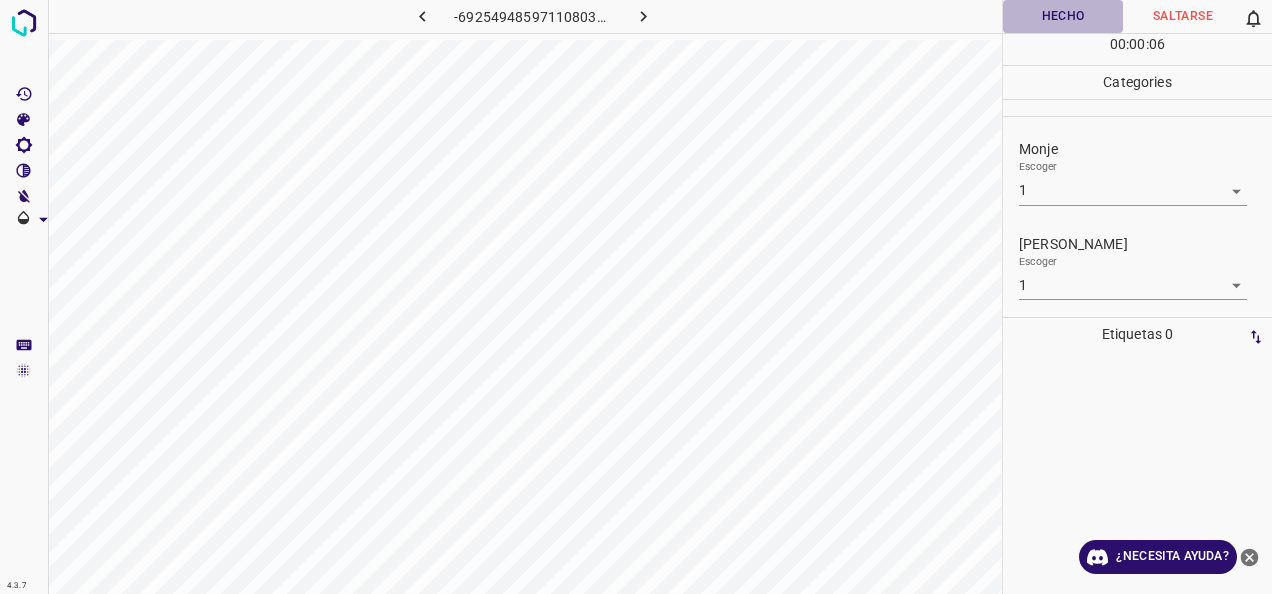 click on "Hecho" at bounding box center [1063, 16] 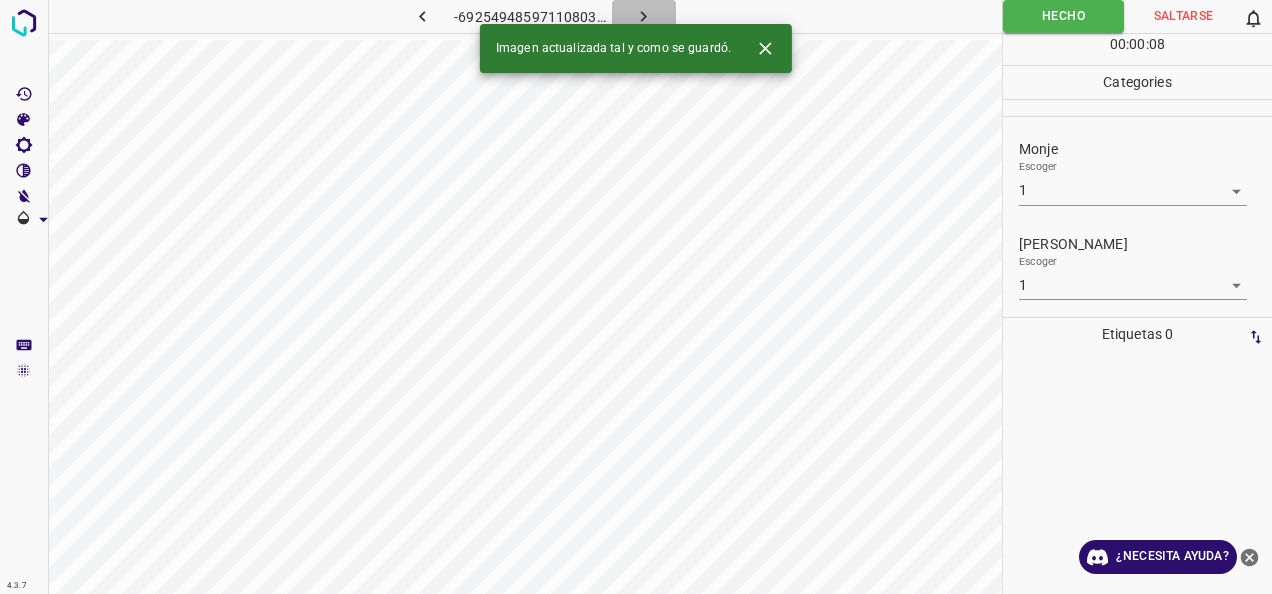 click 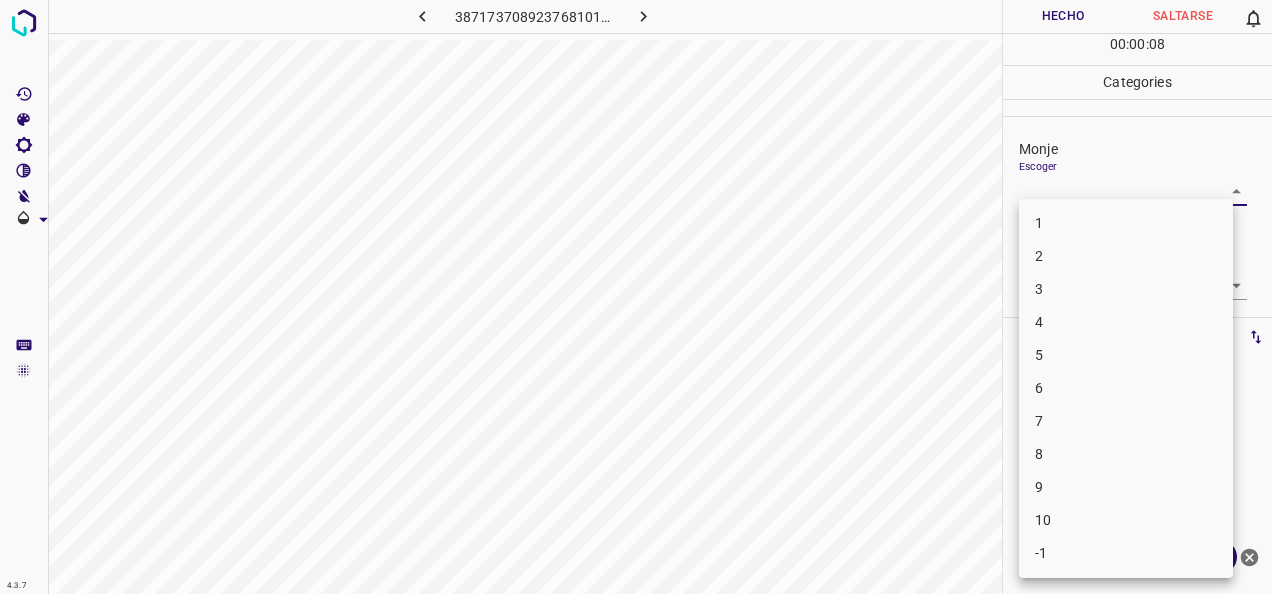 click on "4.3.7 3871737089237681010.png Hecho Saltarse 0 00   : 00   : 08   Categories Monje  Escoger ​  Fitzpatrick   Escoger ​ Etiquetas 0 Categories 1 Monje 2  Fitzpatrick Herramientas Espacio Cambiar entre modos (Dibujar y Editar) Yo Etiquetado automático R Restaurar zoom M Acercar N Alejar Borrar Eliminar etiqueta de selección Filtros Z Restaurar filtros X Filtro de saturación C Filtro de brillo V Filtro de contraste B Filtro de escala de grises General O Descargar ¿Necesita ayuda? -Mensaje de texto -Esconder -Borrar 1 2 3 4 5 6 7 8 9 10 -1" at bounding box center (636, 297) 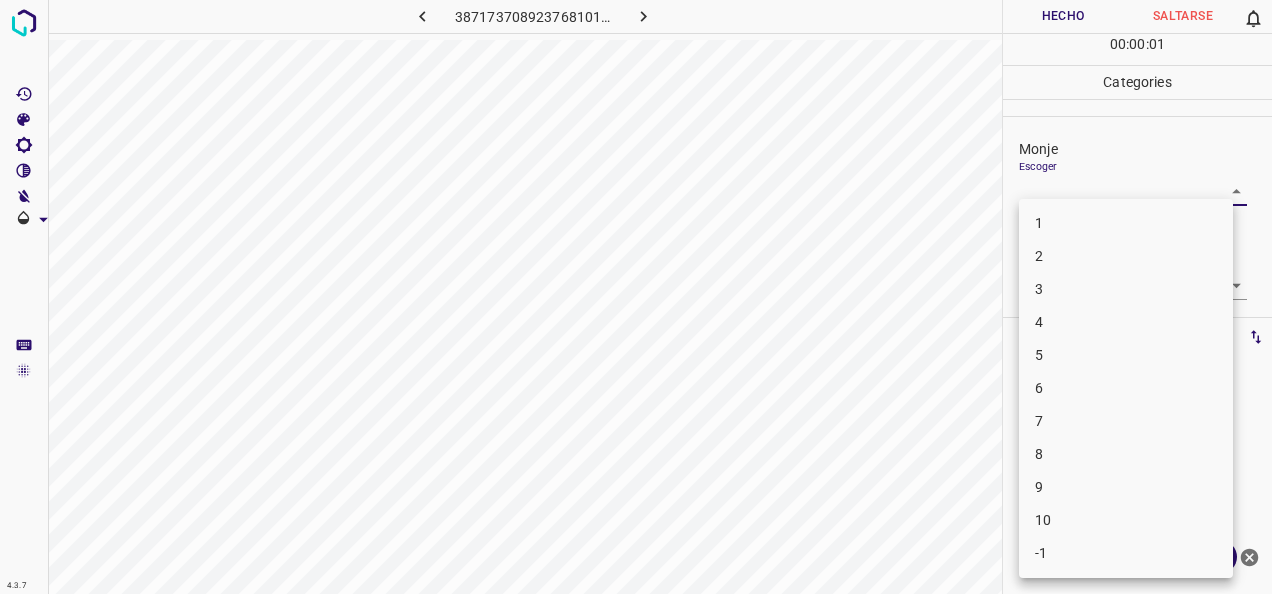 click on "1" at bounding box center (1126, 223) 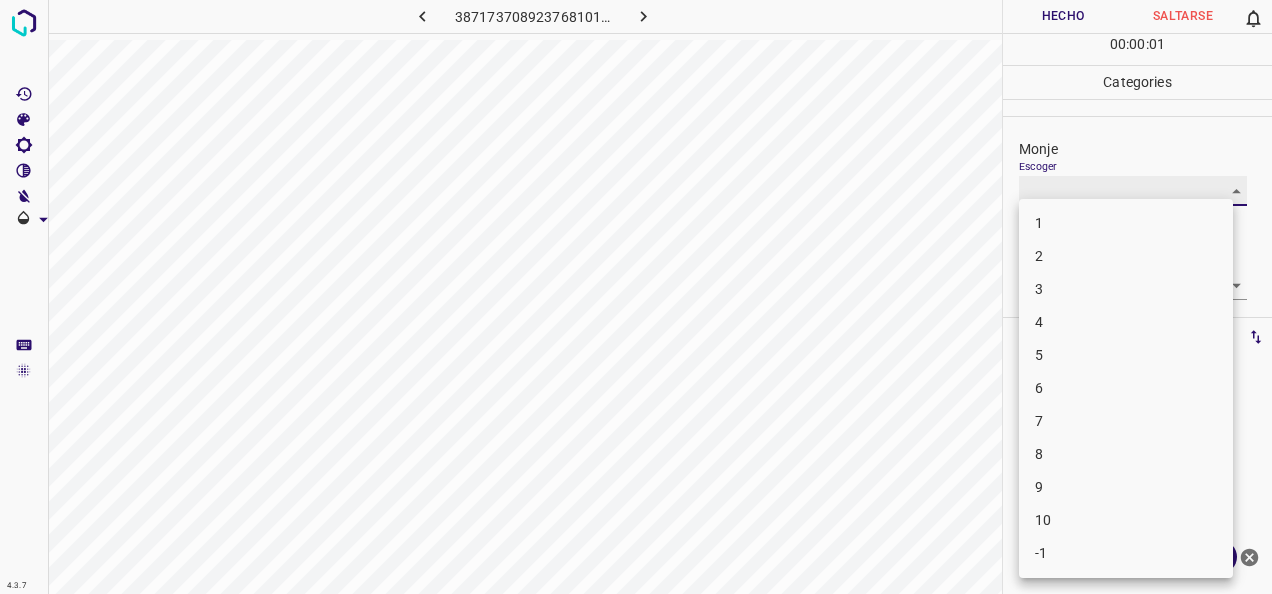 type on "1" 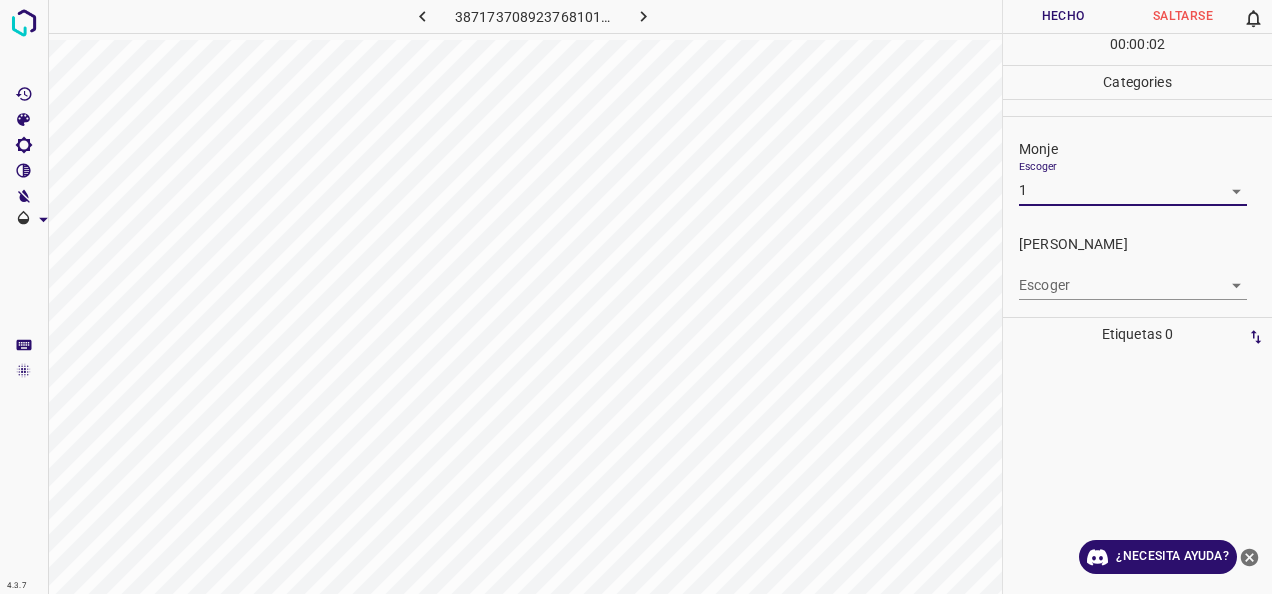 click on "4.3.7 3871737089237681010.png Hecho Saltarse 0 00   : 00   : 02   Categories Monje  Escoger 1 1  Fitzpatrick   Escoger ​ Etiquetas 0 Categories 1 Monje 2  Fitzpatrick Herramientas Espacio Cambiar entre modos (Dibujar y Editar) Yo Etiquetado automático R Restaurar zoom M Acercar N Alejar Borrar Eliminar etiqueta de selección Filtros Z Restaurar filtros X Filtro de saturación C Filtro de brillo V Filtro de contraste B Filtro de escala de grises General O Descargar ¿Necesita ayuda? -Mensaje de texto -Esconder -Borrar" at bounding box center (636, 297) 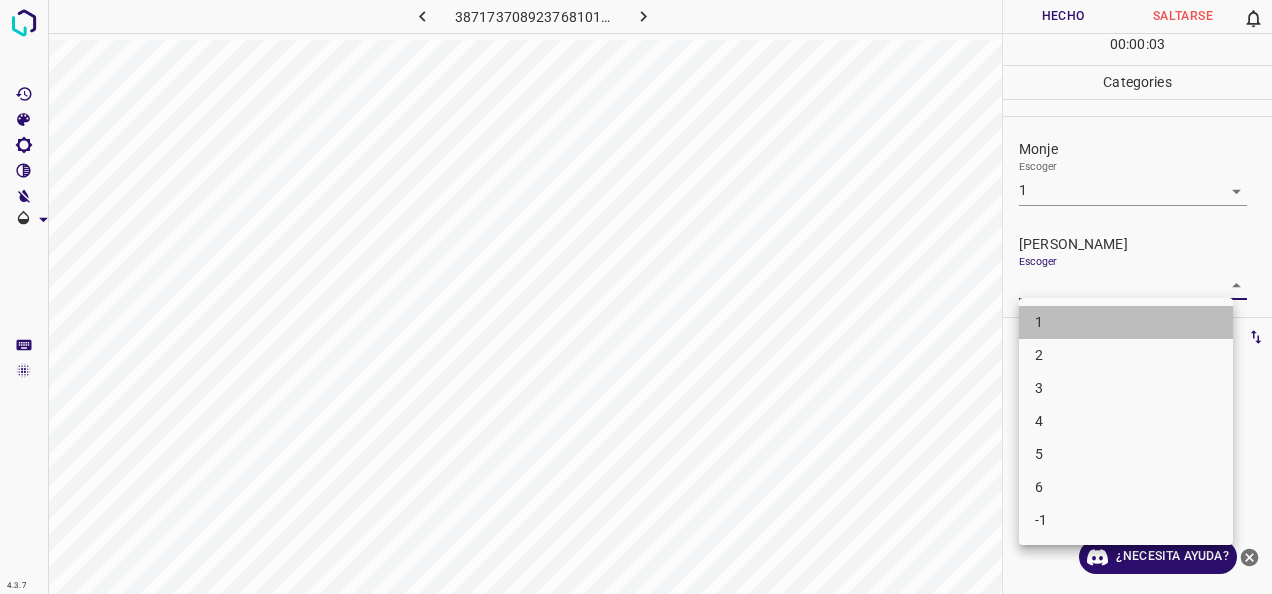 click on "1" at bounding box center [1126, 322] 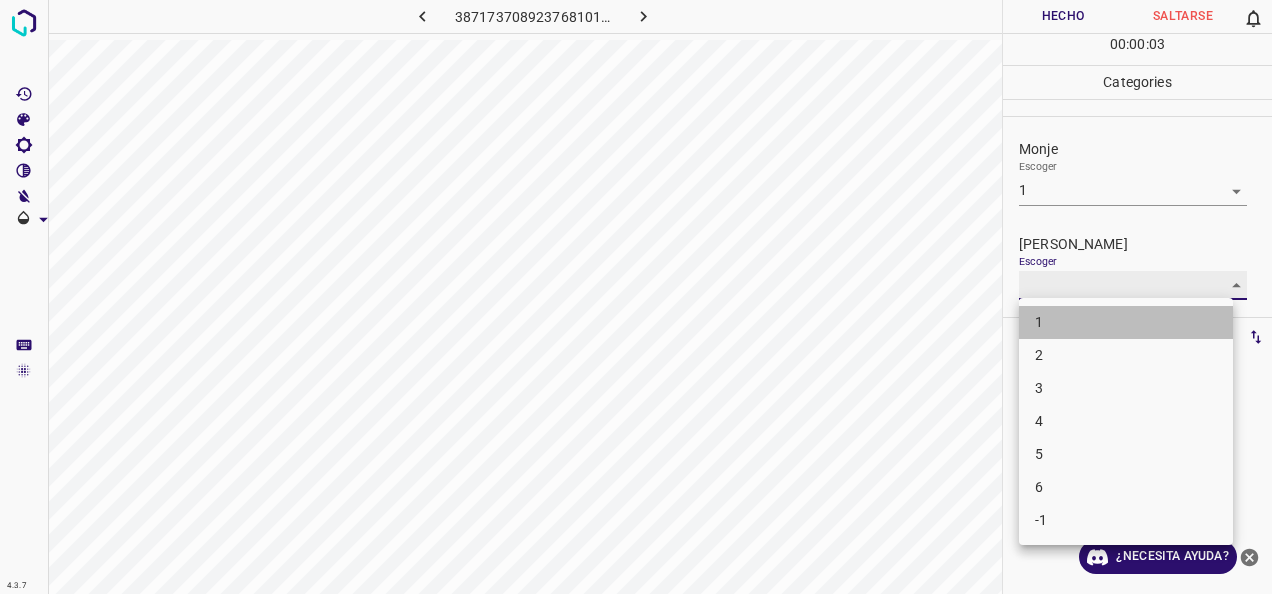 type on "1" 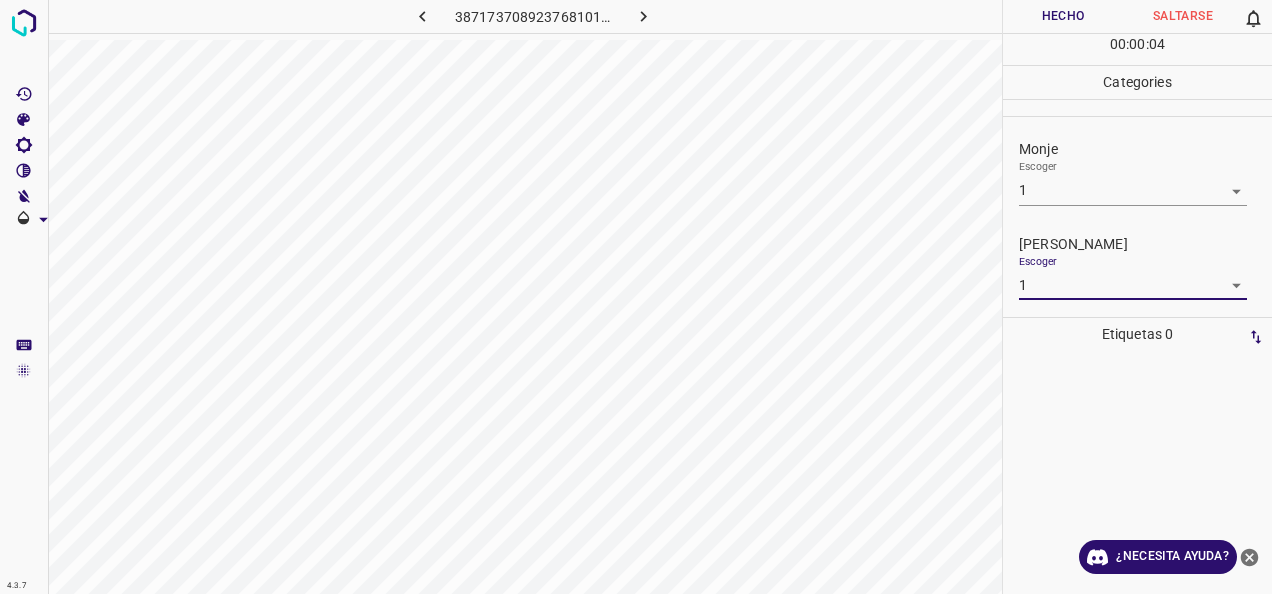 click on "Hecho" at bounding box center (1063, 16) 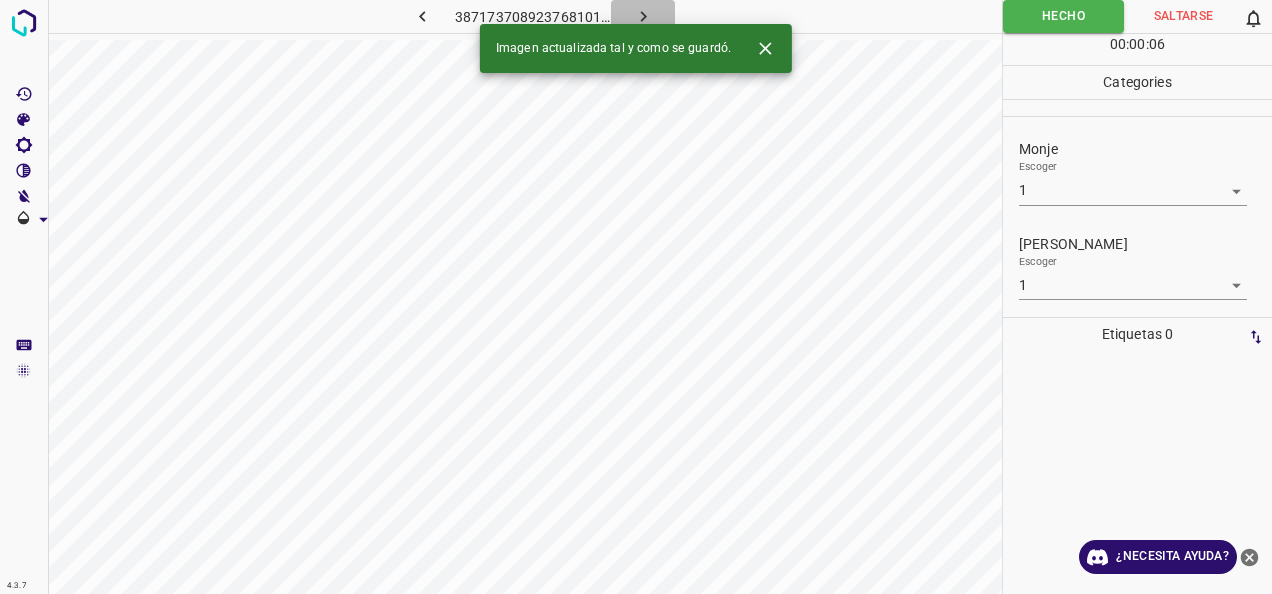 click 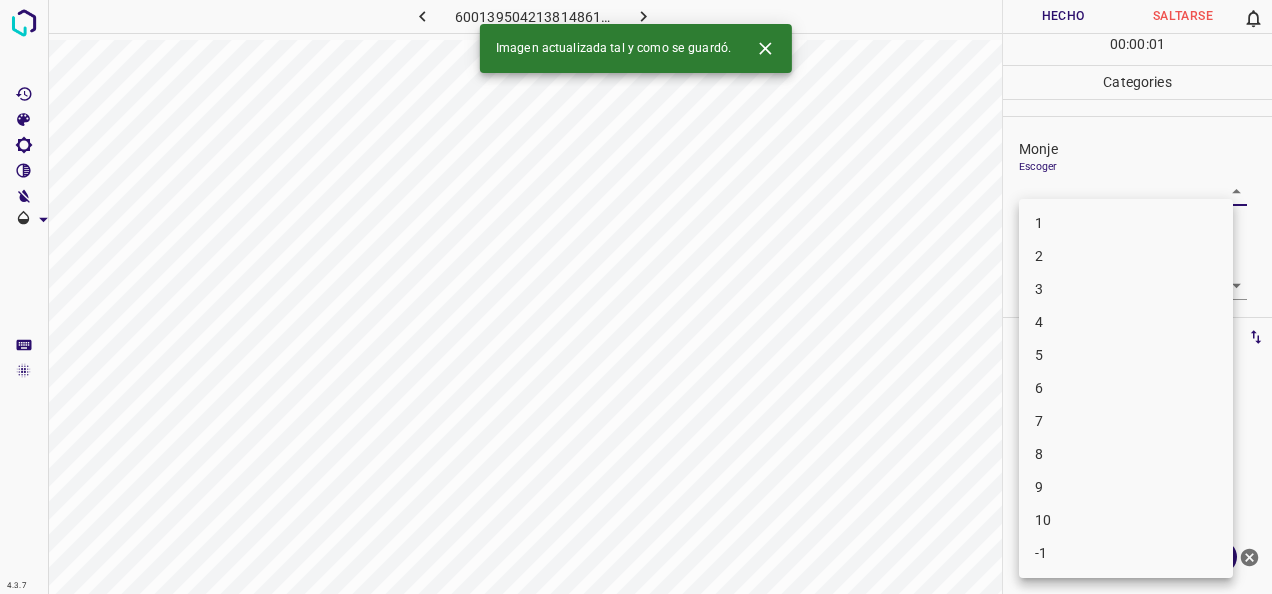click on "4.3.7 6001395042138148619.png Hecho Saltarse 0 00   : 00   : 01   Categories Monje  Escoger ​  Fitzpatrick   Escoger ​ Etiquetas 0 Categories 1 Monje 2  Fitzpatrick Herramientas Espacio Cambiar entre modos (Dibujar y Editar) Yo Etiquetado automático R Restaurar zoom M Acercar N Alejar Borrar Eliminar etiqueta de selección Filtros Z Restaurar filtros X Filtro de saturación C Filtro de brillo V Filtro de contraste B Filtro de escala de grises General O Descargar Imagen actualizada tal y como se guardó. ¿Necesita ayuda? -Mensaje de texto -Esconder -Borrar 1 2 3 4 5 6 7 8 9 10 -1" at bounding box center (636, 297) 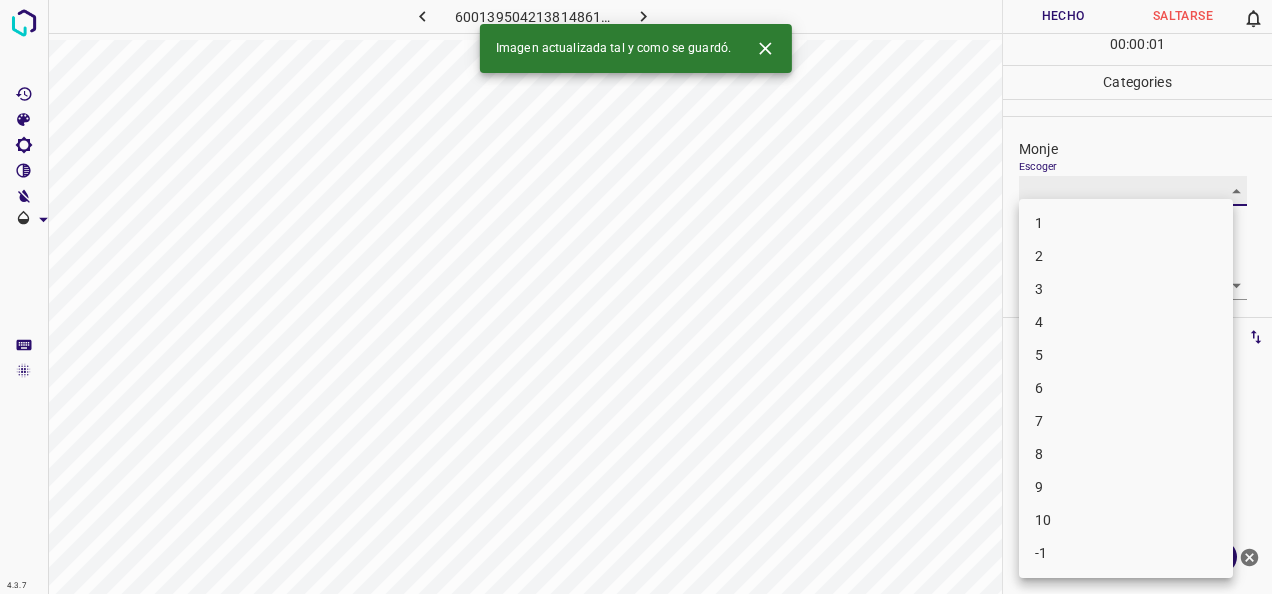 type on "1" 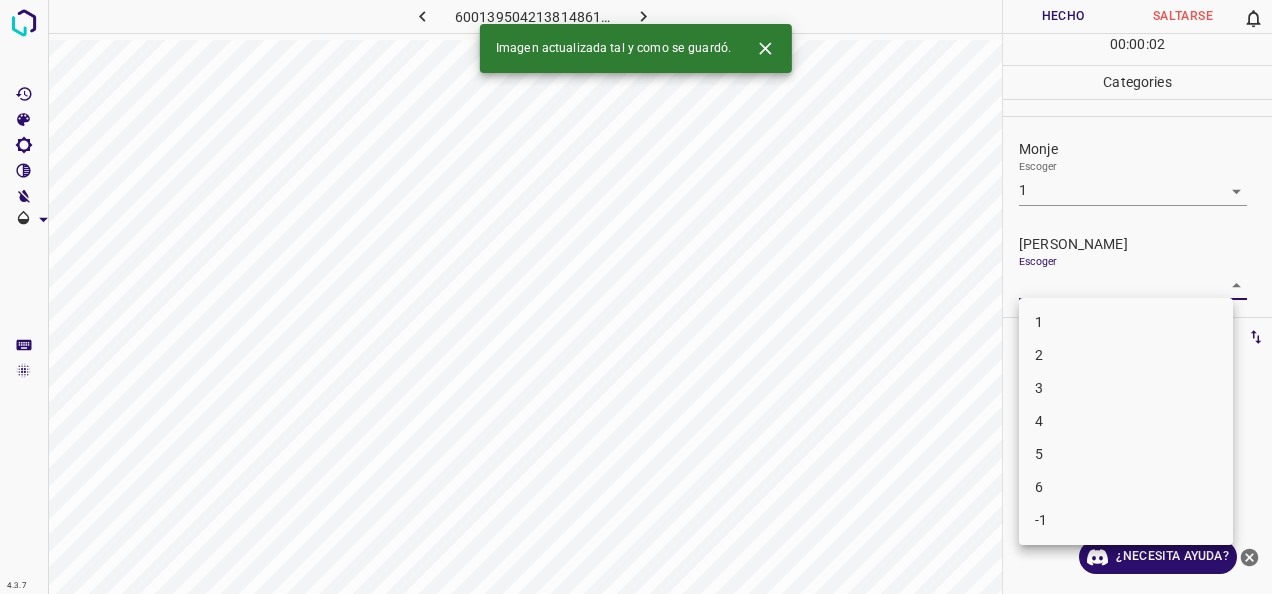 drag, startPoint x: 1214, startPoint y: 282, endPoint x: 1158, endPoint y: 302, distance: 59.464275 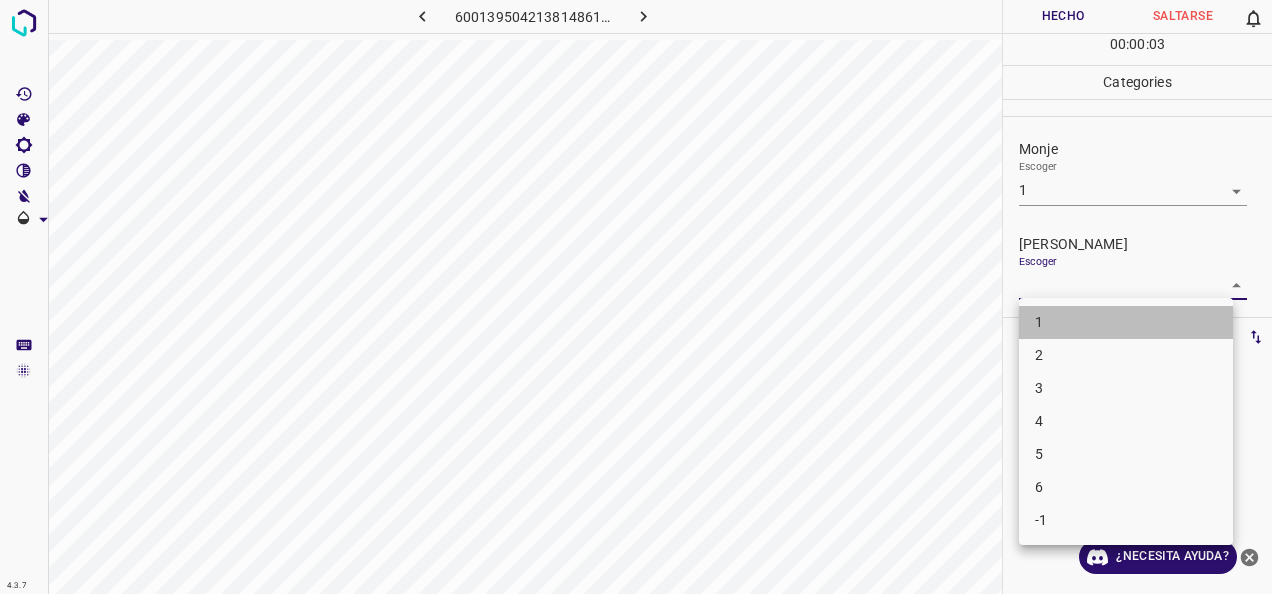 click on "1" at bounding box center (1126, 322) 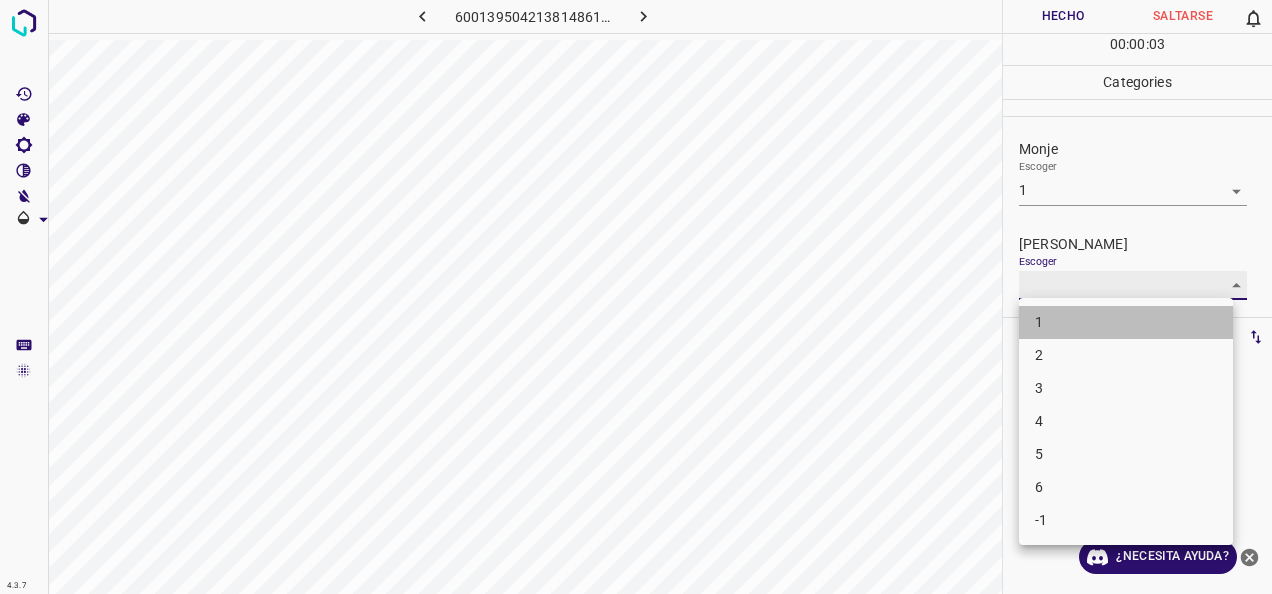 type on "1" 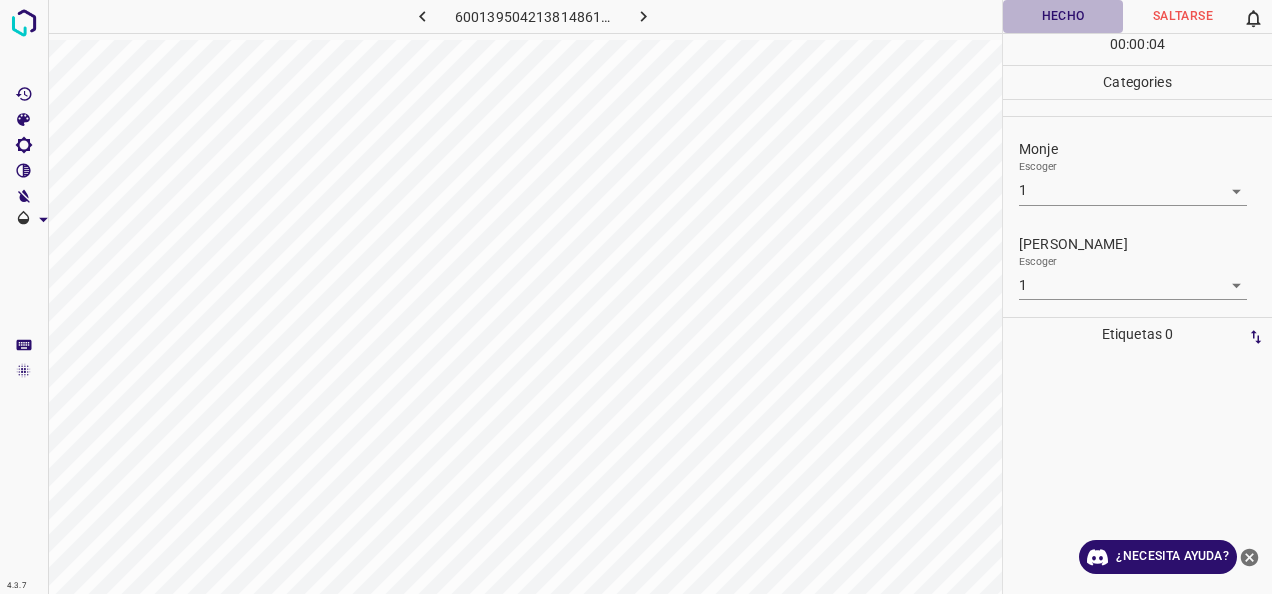 click on "Hecho" at bounding box center [1063, 16] 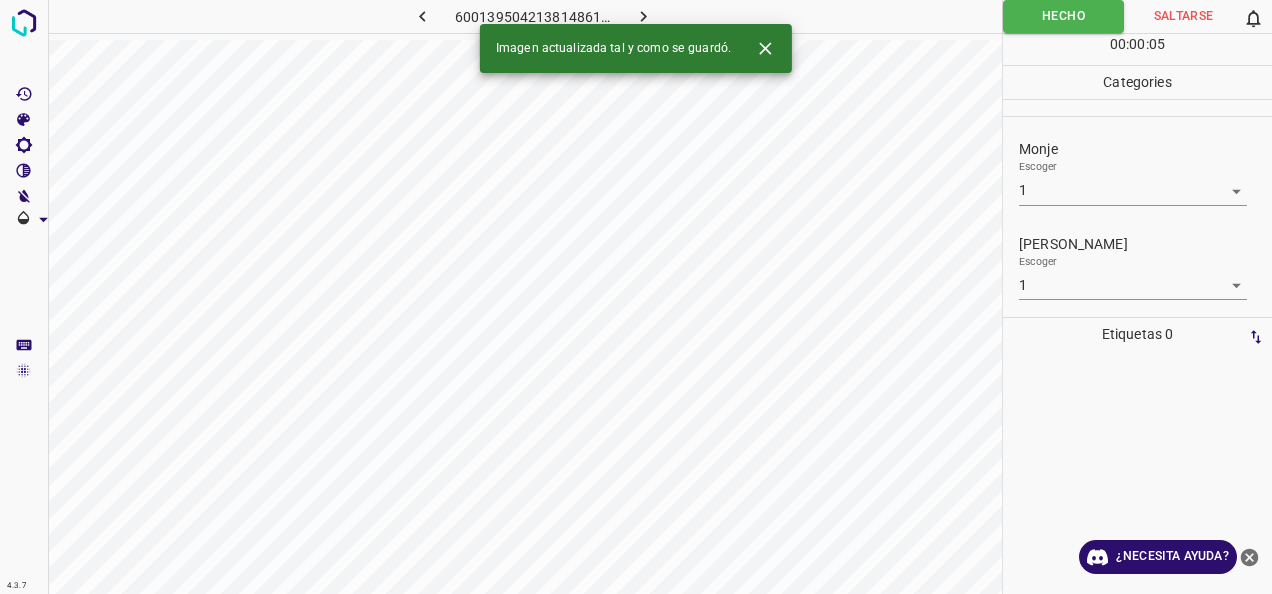 click 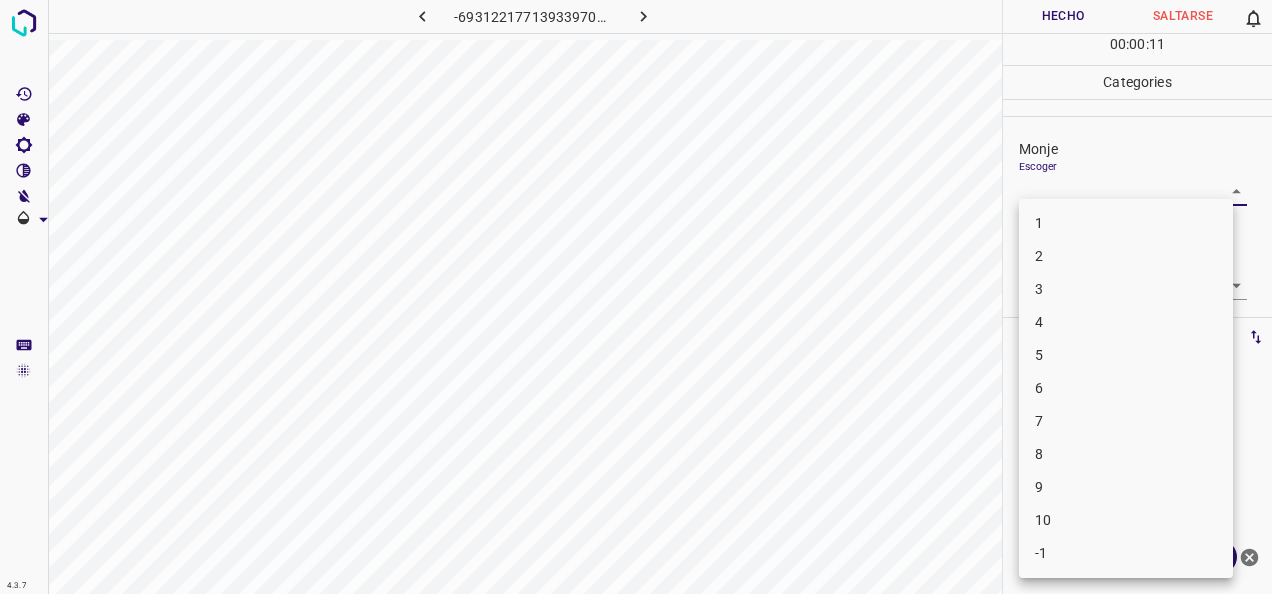 click on "4.3.7 -6931221771393397071.png Hecho Saltarse 0 00   : 00   : 11   Categories Monje  Escoger ​  Fitzpatrick   Escoger ​ Etiquetas 0 Categories 1 Monje 2  Fitzpatrick Herramientas Espacio Cambiar entre modos (Dibujar y Editar) Yo Etiquetado automático R Restaurar zoom M Acercar N Alejar Borrar Eliminar etiqueta de selección Filtros Z Restaurar filtros X Filtro de saturación C Filtro de brillo V Filtro de contraste B Filtro de escala de grises General O Descargar ¿Necesita ayuda? -Mensaje de texto -Esconder -Borrar 1 2 3 4 5 6 7 8 9 10 -1" at bounding box center [636, 297] 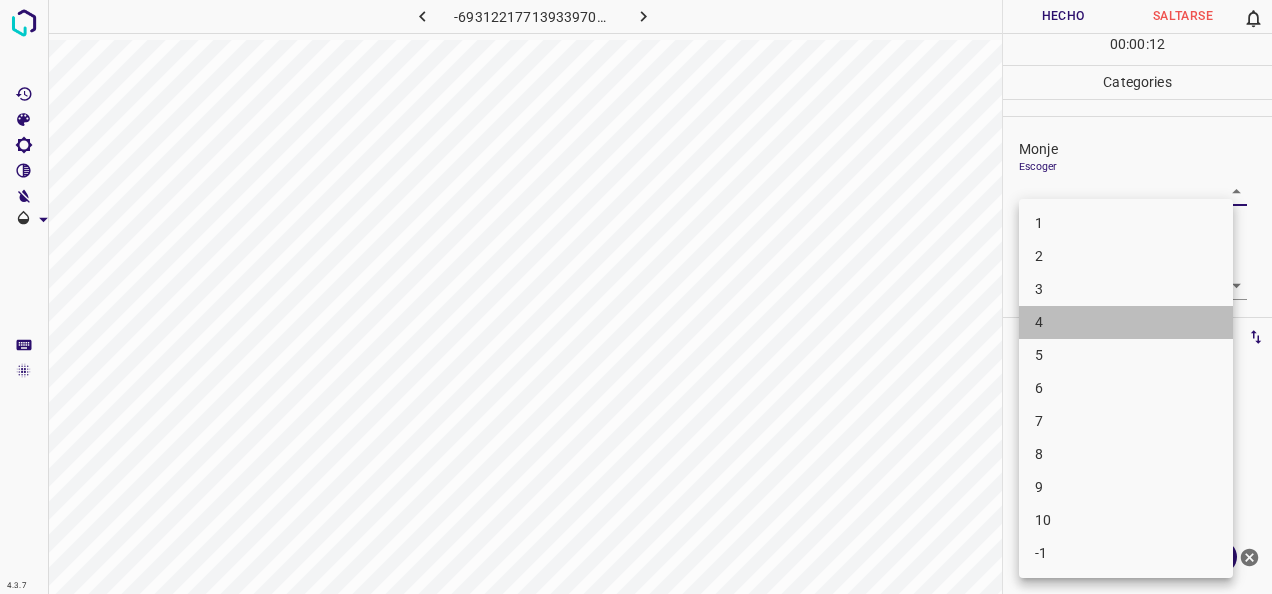 click on "4" at bounding box center (1126, 322) 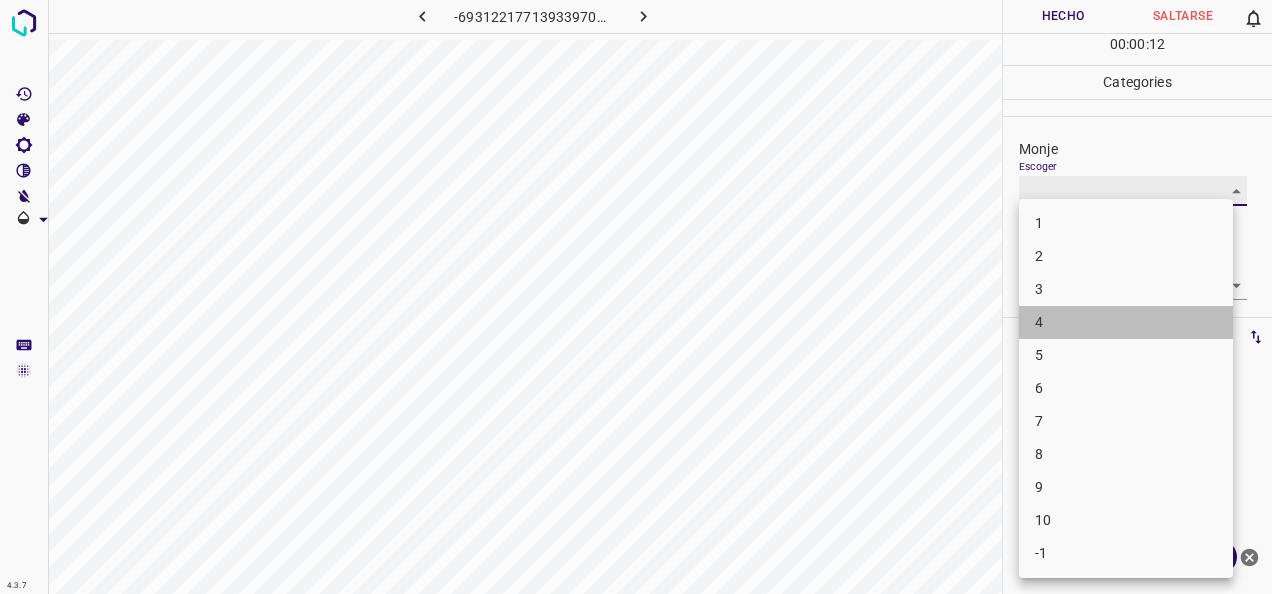 type on "4" 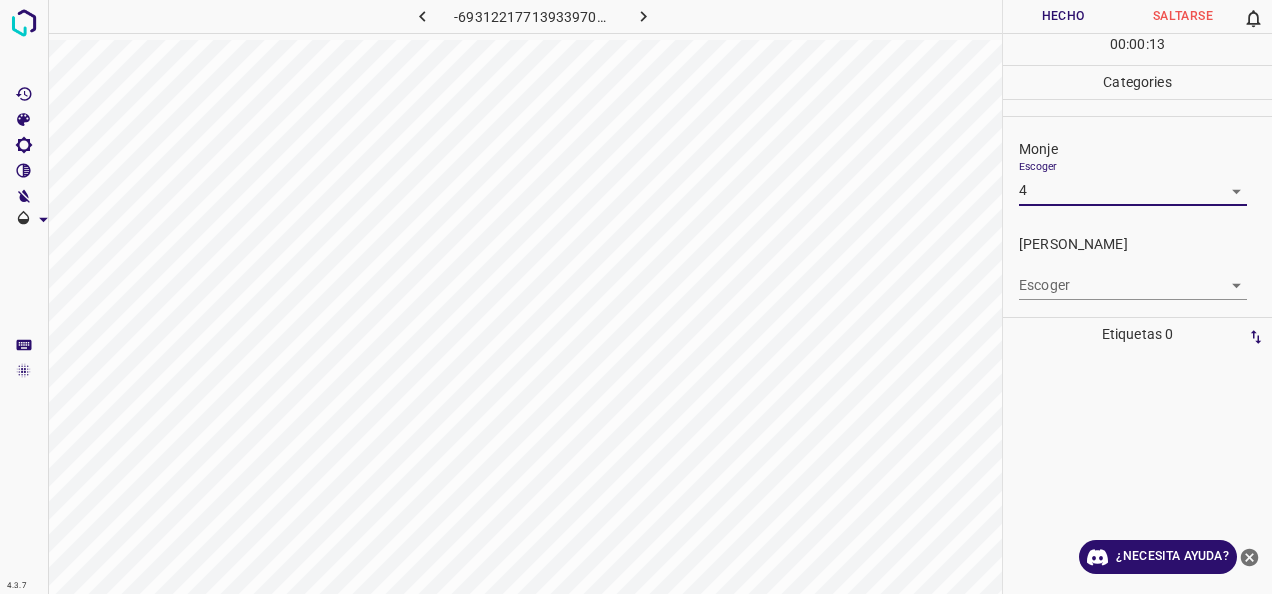 click on "4.3.7 -6931221771393397071.png Hecho Saltarse 0 00   : 00   : 13   Categories Monje  Escoger 4 4  Fitzpatrick   Escoger ​ Etiquetas 0 Categories 1 Monje 2  Fitzpatrick Herramientas Espacio Cambiar entre modos (Dibujar y Editar) Yo Etiquetado automático R Restaurar zoom M Acercar N Alejar Borrar Eliminar etiqueta de selección Filtros Z Restaurar filtros X Filtro de saturación C Filtro de brillo V Filtro de contraste B Filtro de escala de grises General O Descargar ¿Necesita ayuda? -Mensaje de texto -Esconder -Borrar" at bounding box center [636, 297] 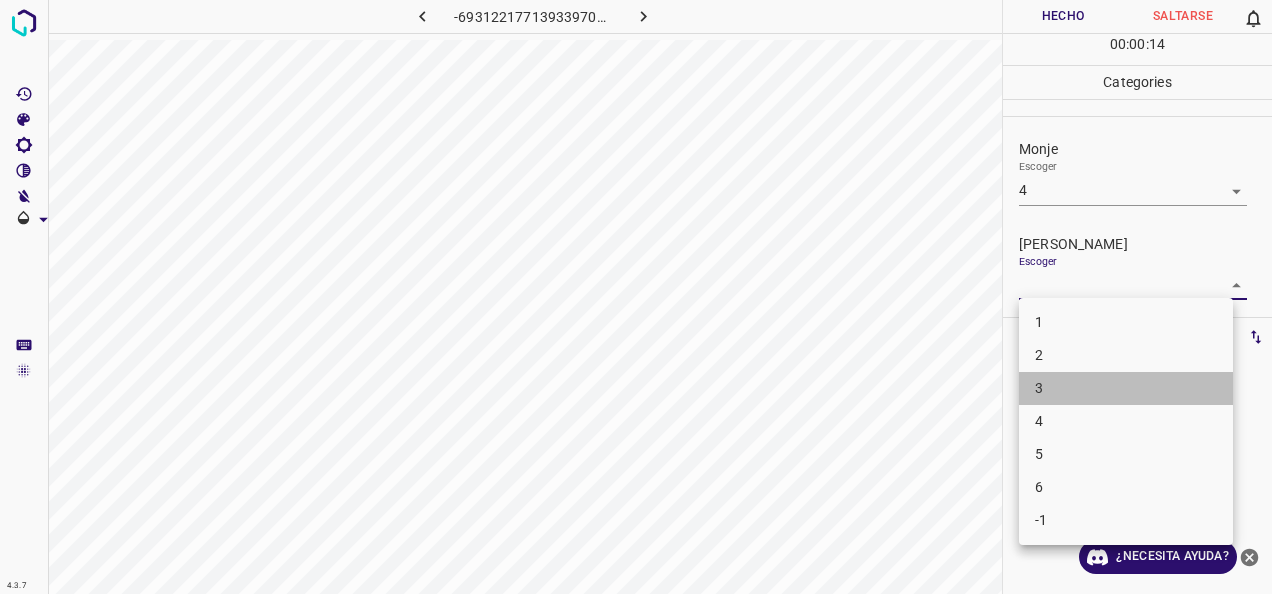 click on "3" at bounding box center (1126, 388) 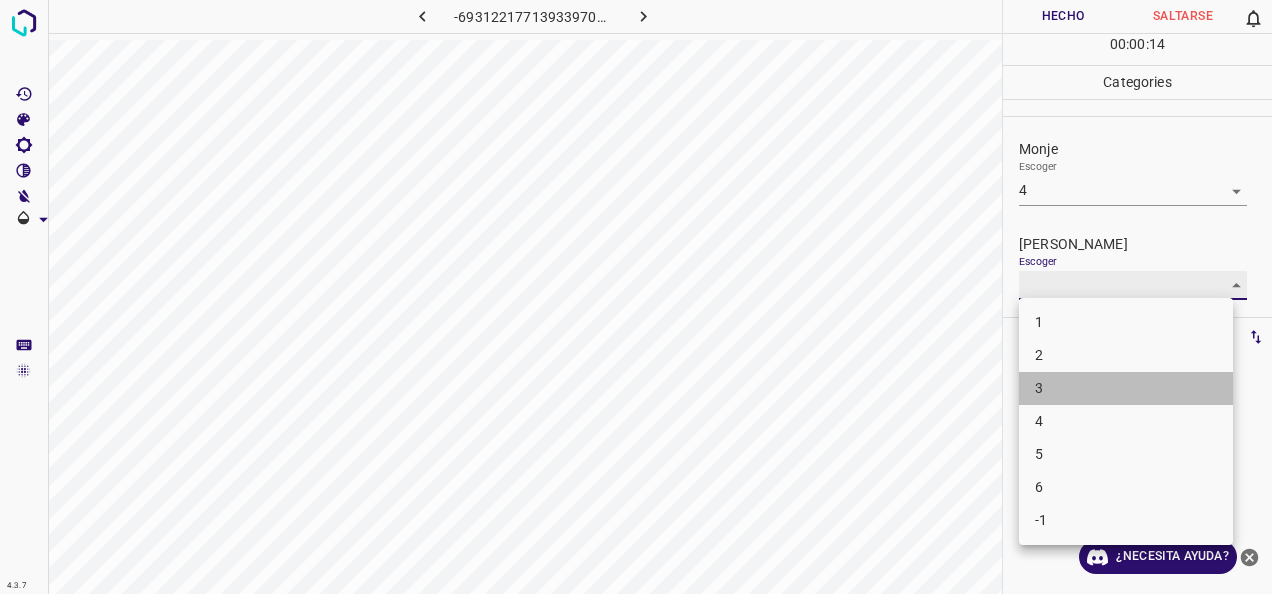 type on "3" 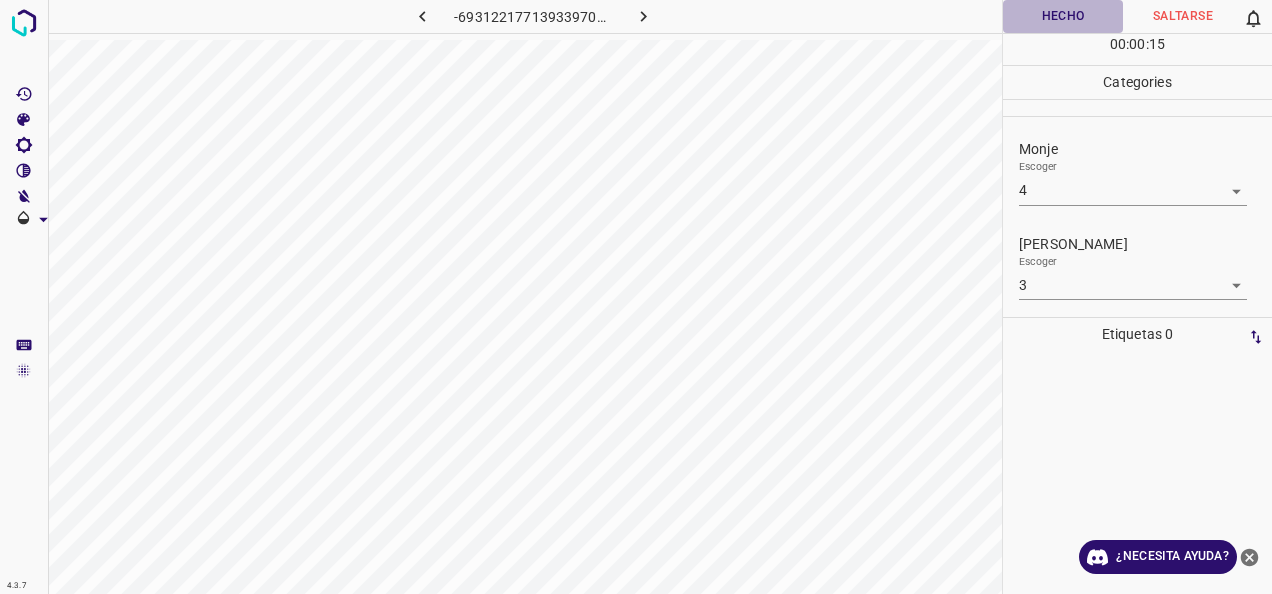click on "Hecho" at bounding box center (1063, 16) 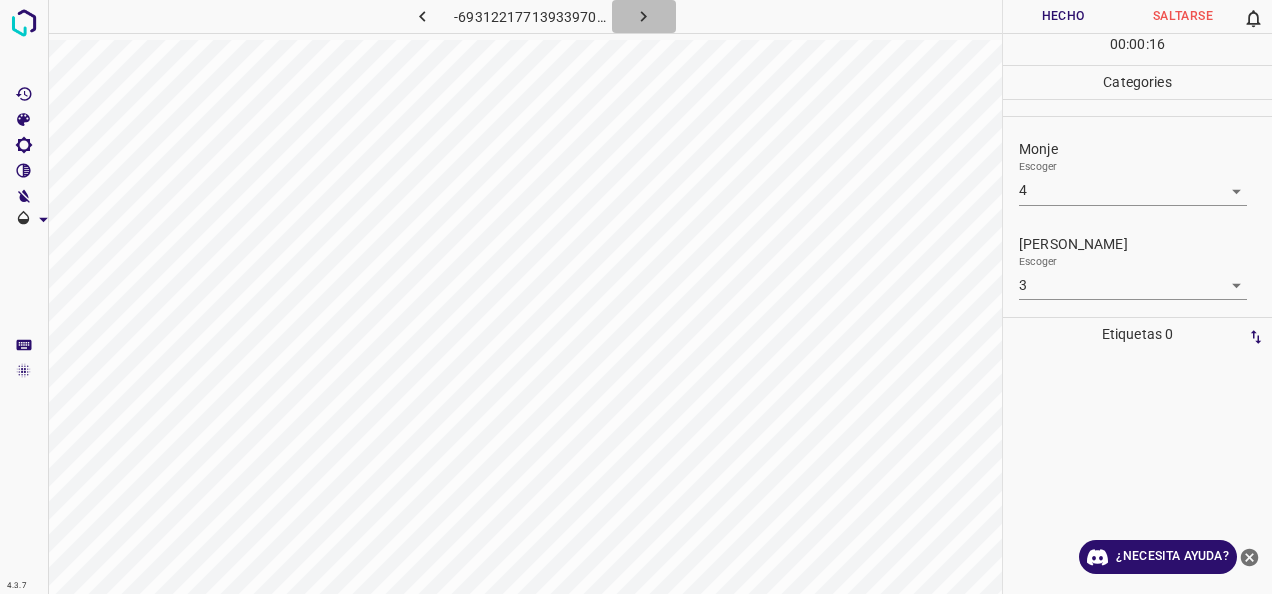 click 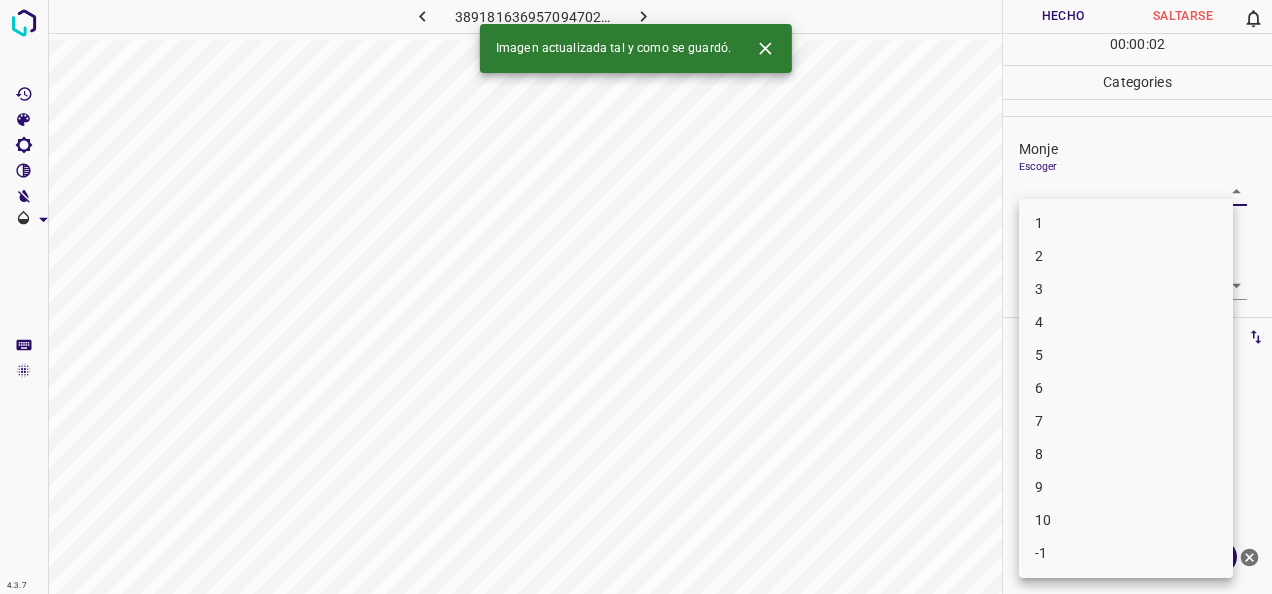 drag, startPoint x: 1224, startPoint y: 194, endPoint x: 1147, endPoint y: 230, distance: 85 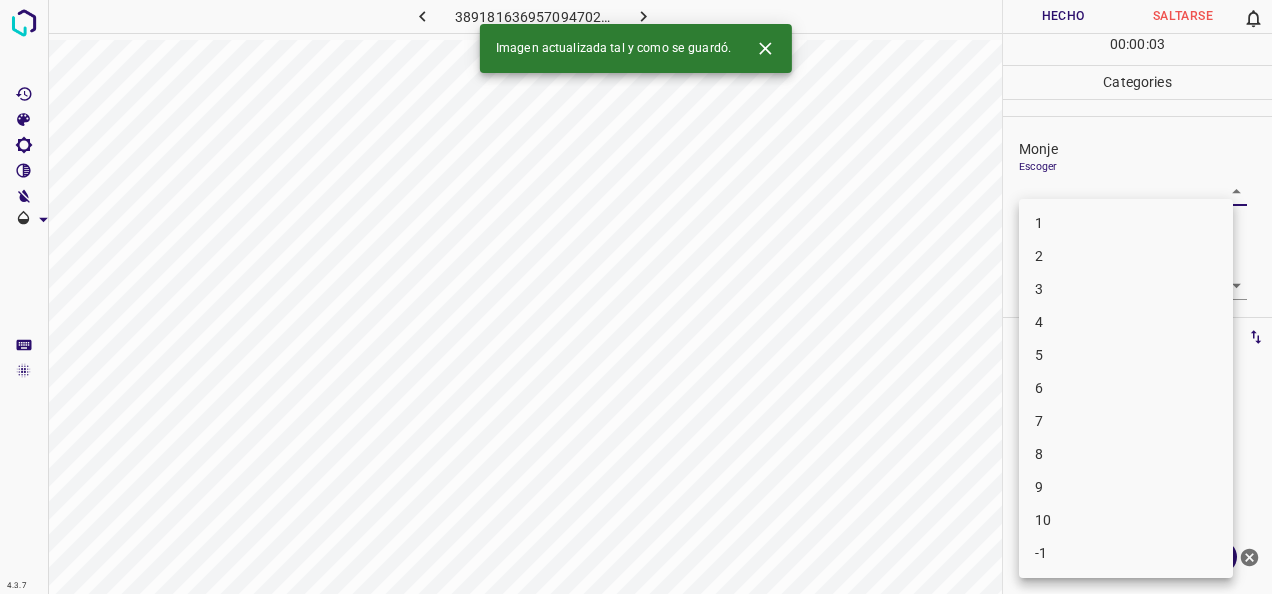 click on "2" at bounding box center [1126, 256] 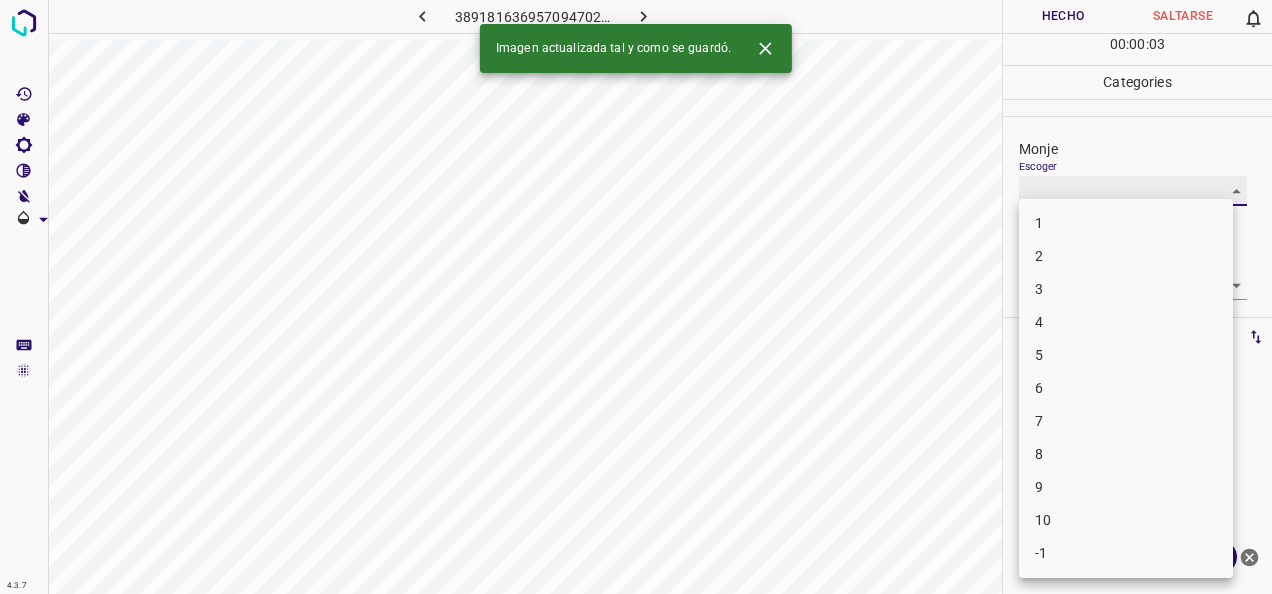 type on "2" 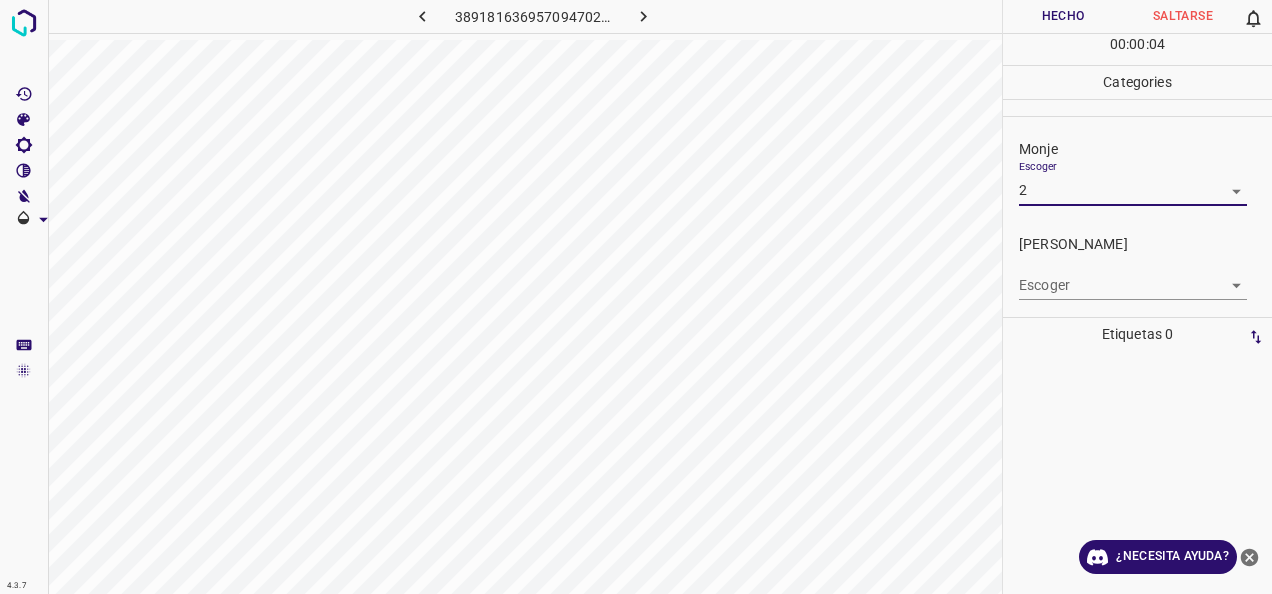 click on "4.3.7 3891816369570947024.png Hecho Saltarse 0 00   : 00   : 04   Categories Monje  Escoger 2 2  Fitzpatrick   Escoger ​ Etiquetas 0 Categories 1 Monje 2  Fitzpatrick Herramientas Espacio Cambiar entre modos (Dibujar y Editar) Yo Etiquetado automático R Restaurar zoom M Acercar N Alejar Borrar Eliminar etiqueta de selección Filtros Z Restaurar filtros X Filtro de saturación C Filtro de brillo V Filtro de contraste B Filtro de escala de grises General O Descargar ¿Necesita ayuda? -Mensaje de texto -Esconder -Borrar" at bounding box center (636, 297) 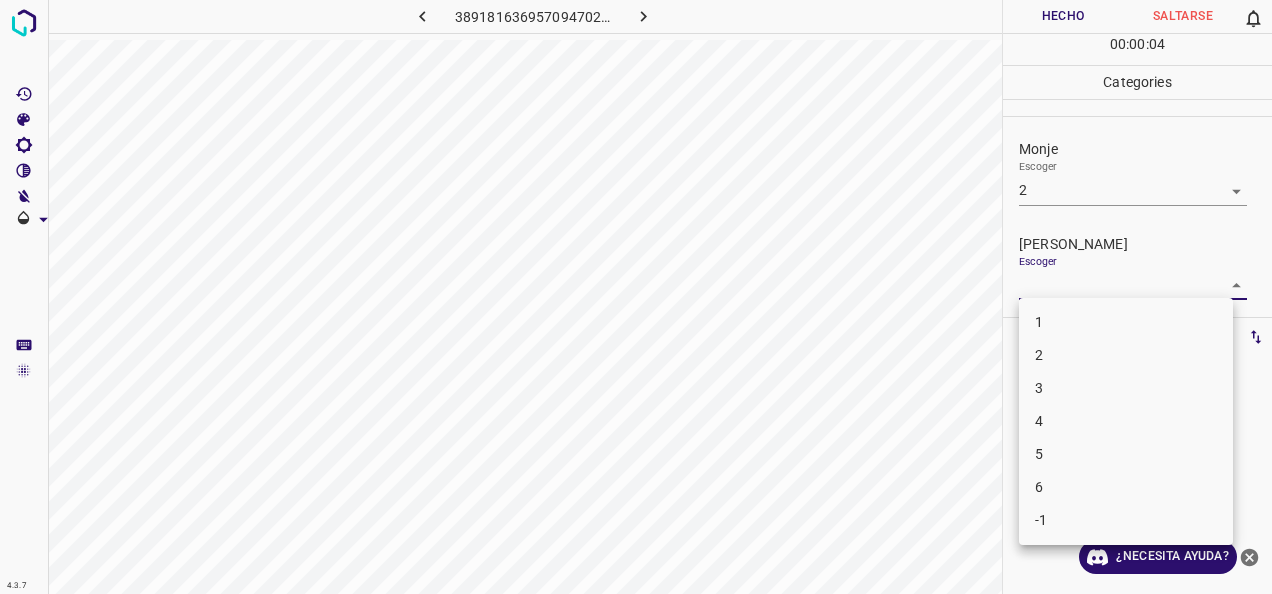 click on "2" at bounding box center [1126, 355] 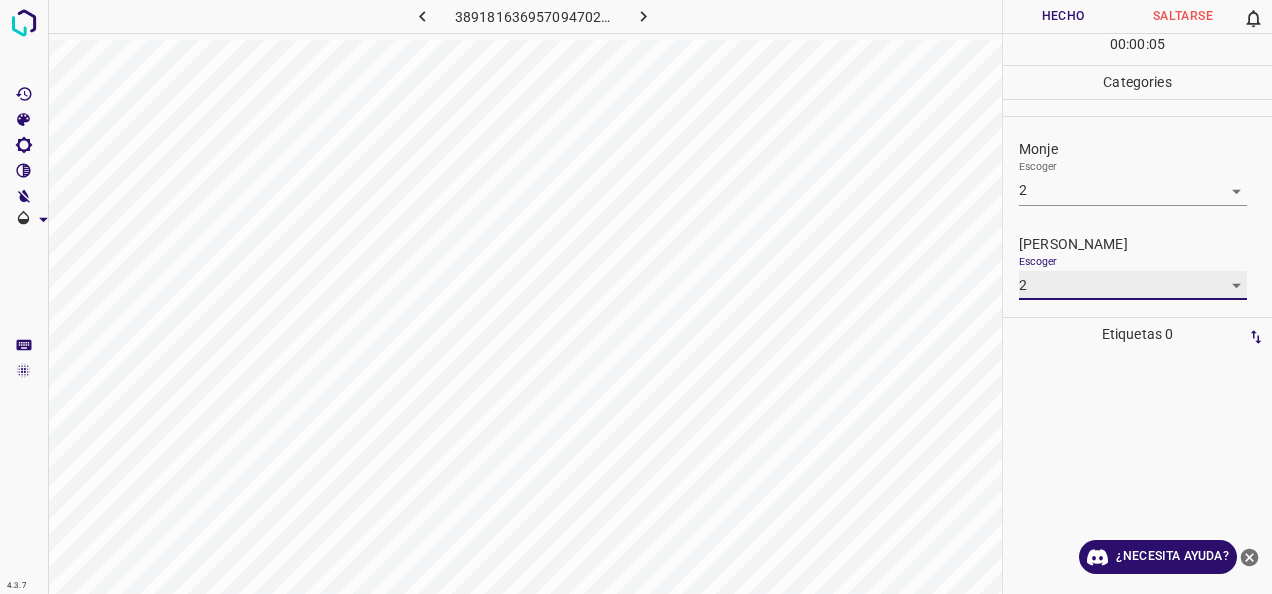 type on "2" 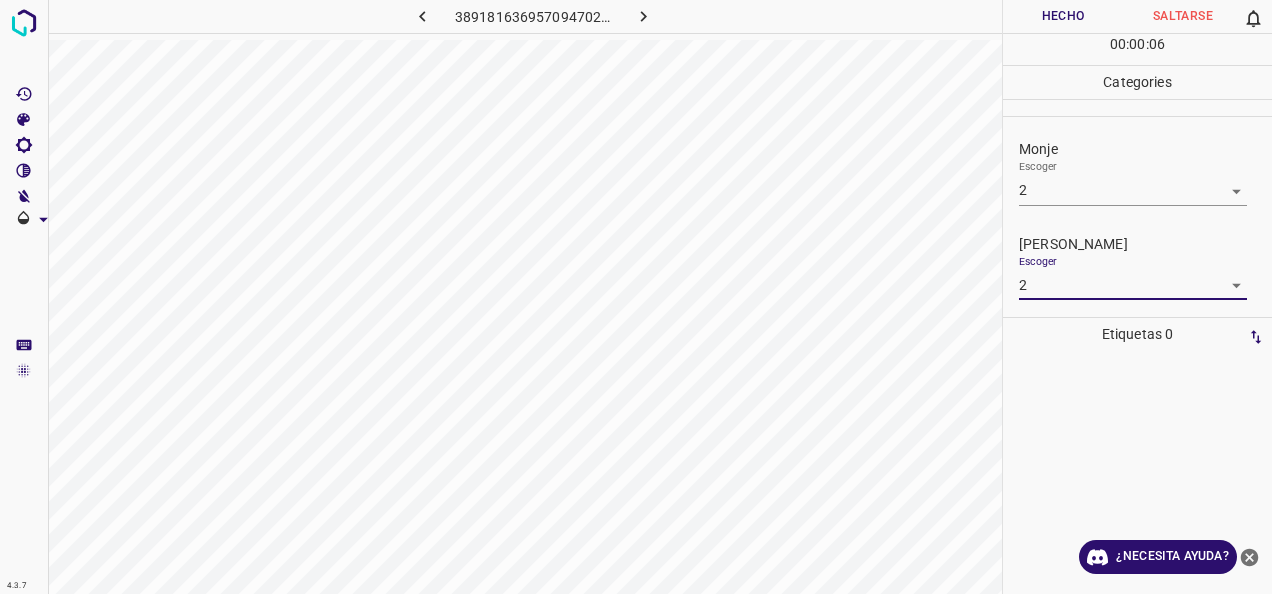 click on "Hecho" at bounding box center (1063, 16) 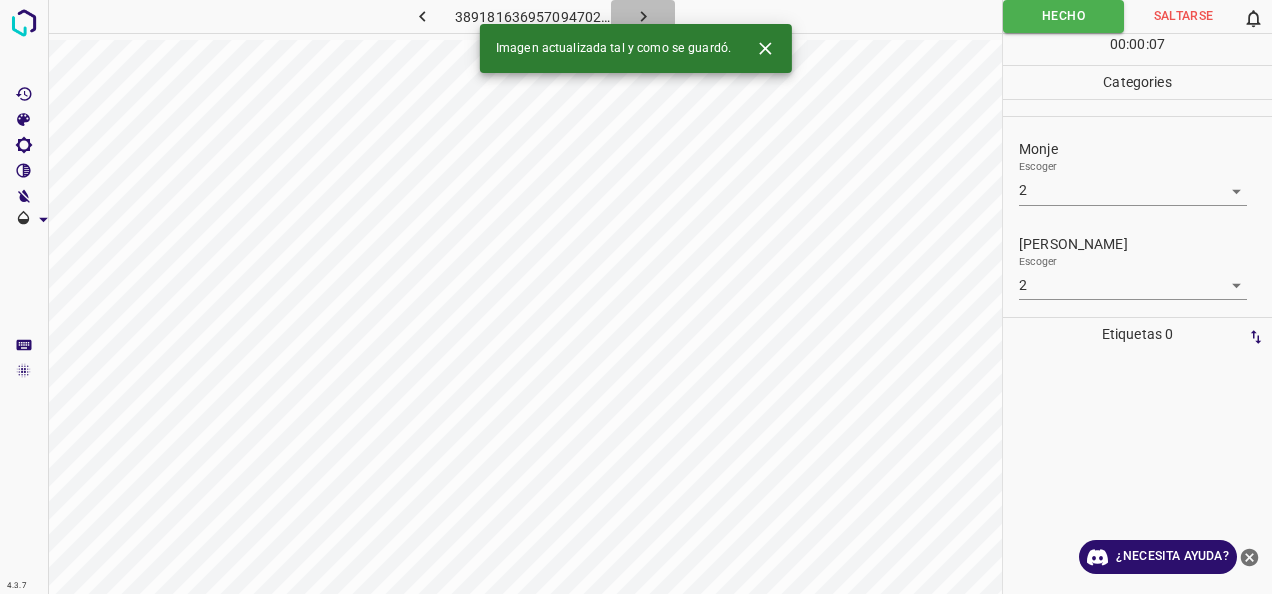 click 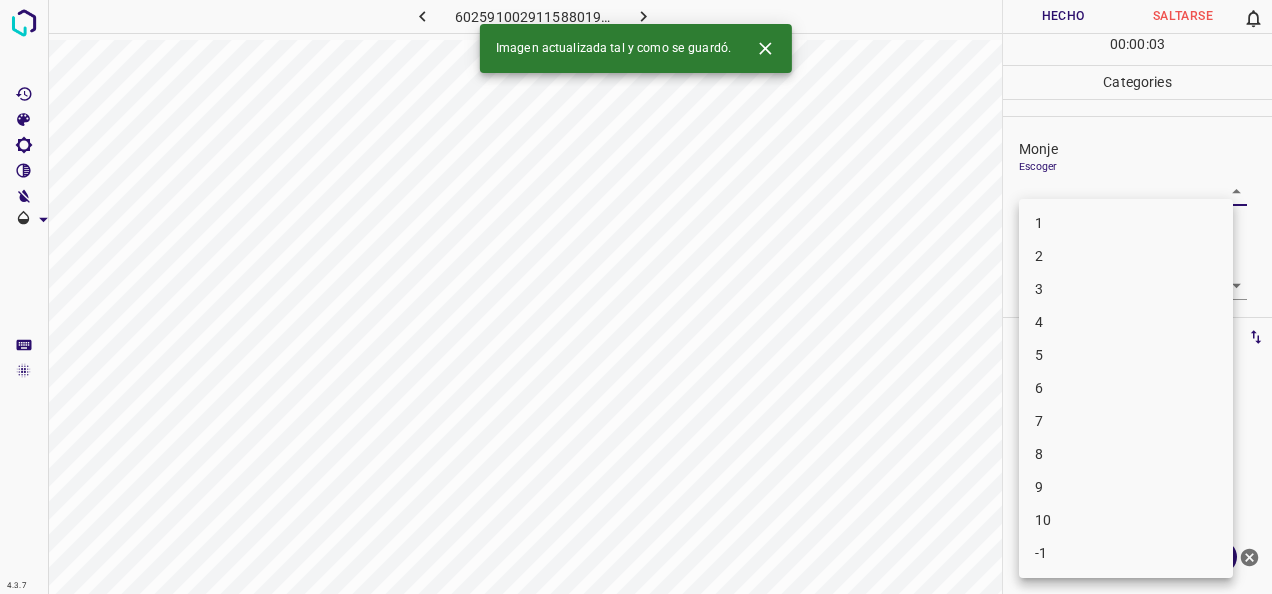 click on "4.3.7 6025910029115880194.png Hecho Saltarse 0 00   : 00   : 03   Categories Monje  Escoger ​  Fitzpatrick   Escoger ​ Etiquetas 0 Categories 1 Monje 2  Fitzpatrick Herramientas Espacio Cambiar entre modos (Dibujar y Editar) Yo Etiquetado automático R Restaurar zoom M Acercar N Alejar Borrar Eliminar etiqueta de selección Filtros Z Restaurar filtros X Filtro de saturación C Filtro de brillo V Filtro de contraste B Filtro de escala de grises General O Descargar Imagen actualizada tal y como se guardó. ¿Necesita ayuda? -Mensaje de texto -Esconder -Borrar 1 2 3 4 5 6 7 8 9 10 -1" at bounding box center (636, 297) 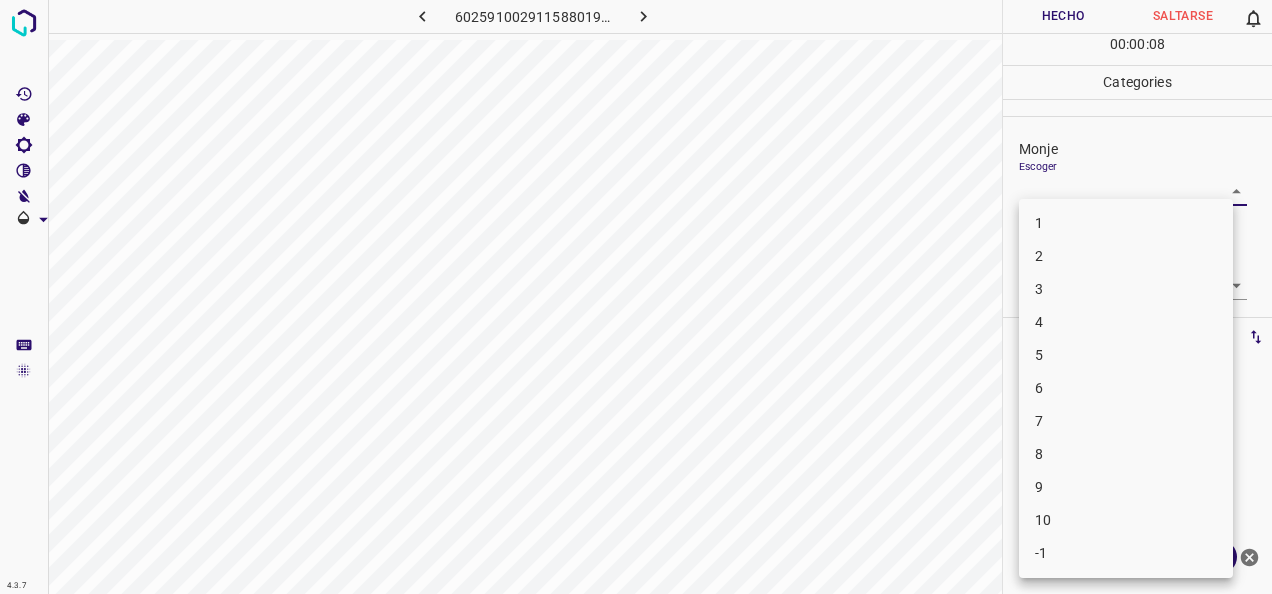 click on "2" at bounding box center (1126, 256) 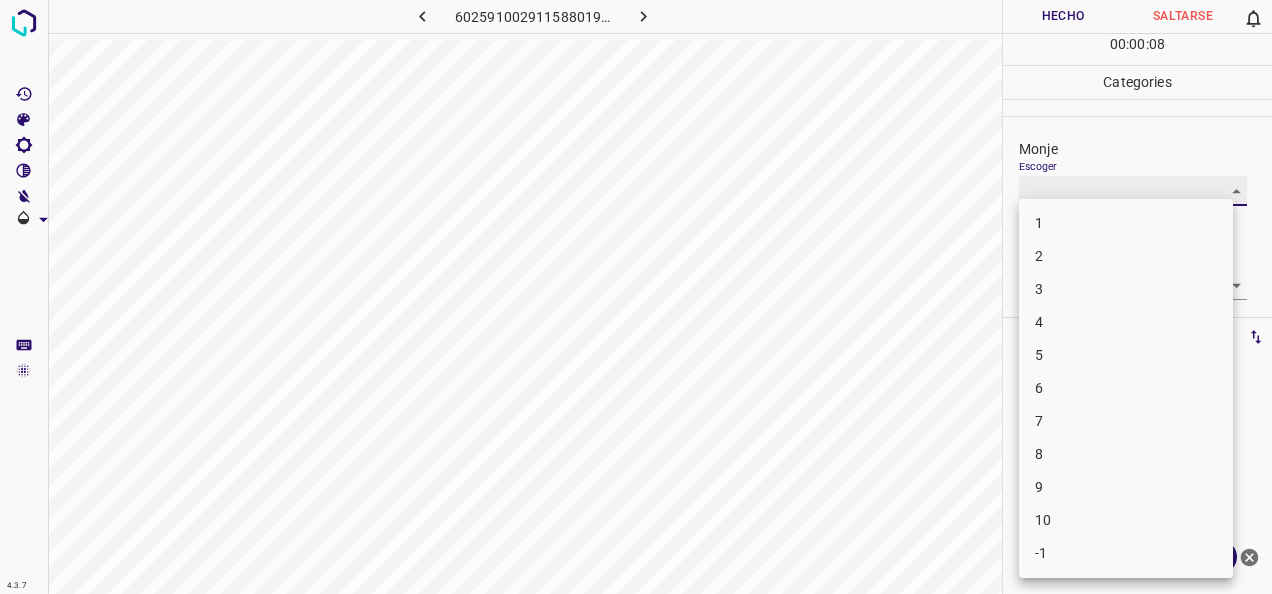 type on "2" 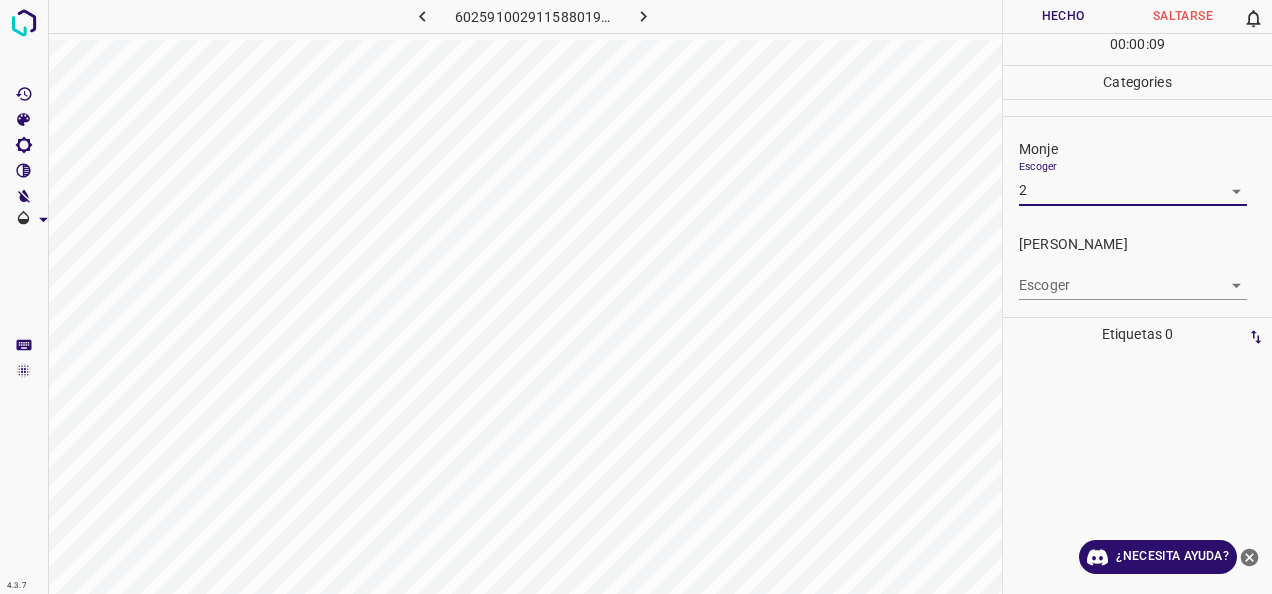 click on "4.3.7 6025910029115880194.png Hecho Saltarse 0 00   : 00   : 09   Categories Monje  Escoger 2 2  Fitzpatrick   Escoger ​ Etiquetas 0 Categories 1 Monje 2  Fitzpatrick Herramientas Espacio Cambiar entre modos (Dibujar y Editar) Yo Etiquetado automático R Restaurar zoom M Acercar N Alejar Borrar Eliminar etiqueta de selección Filtros Z Restaurar filtros X Filtro de saturación C Filtro de brillo V Filtro de contraste B Filtro de escala de grises General O Descargar ¿Necesita ayuda? -Mensaje de texto -Esconder -Borrar" at bounding box center [636, 297] 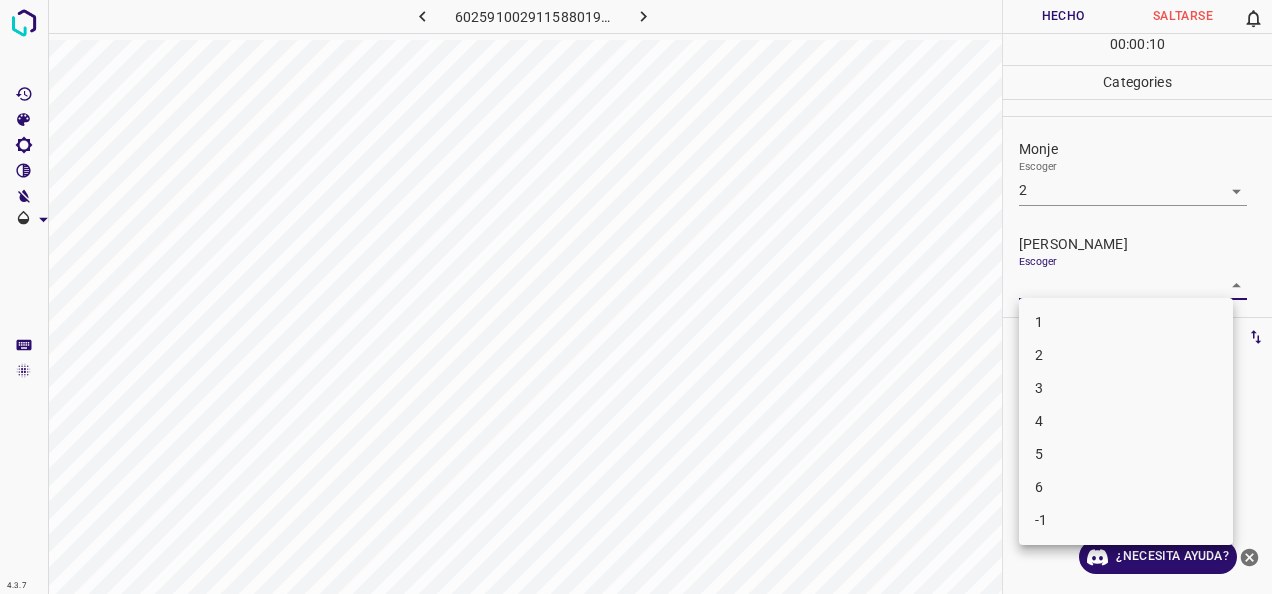 click on "2" at bounding box center [1126, 355] 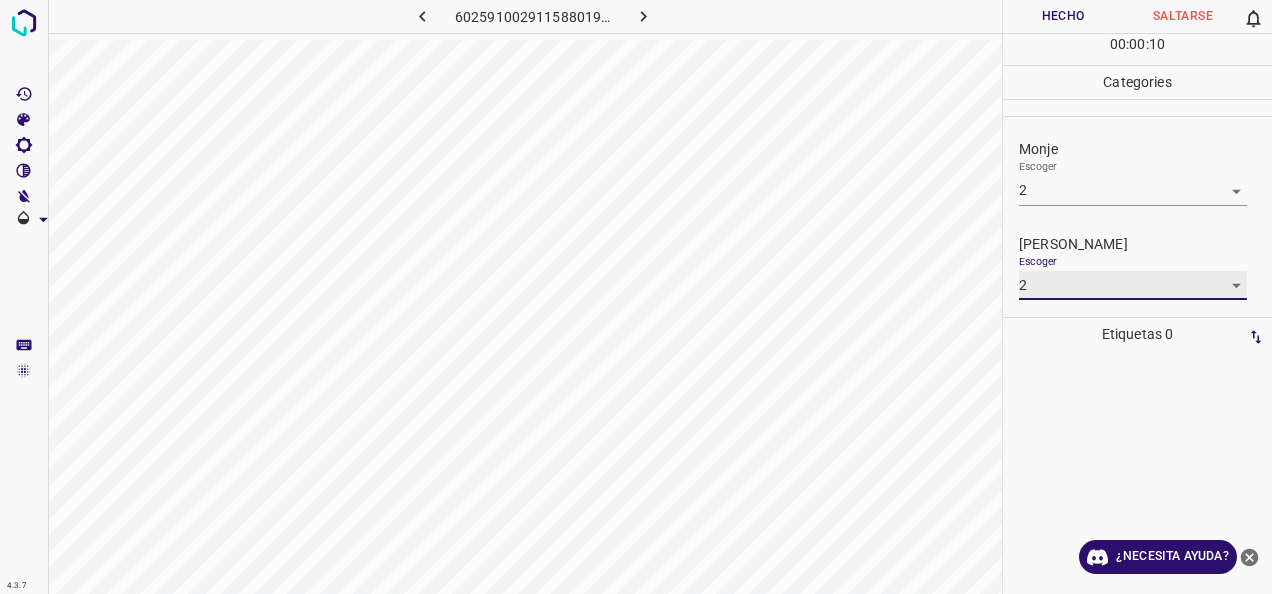 type on "2" 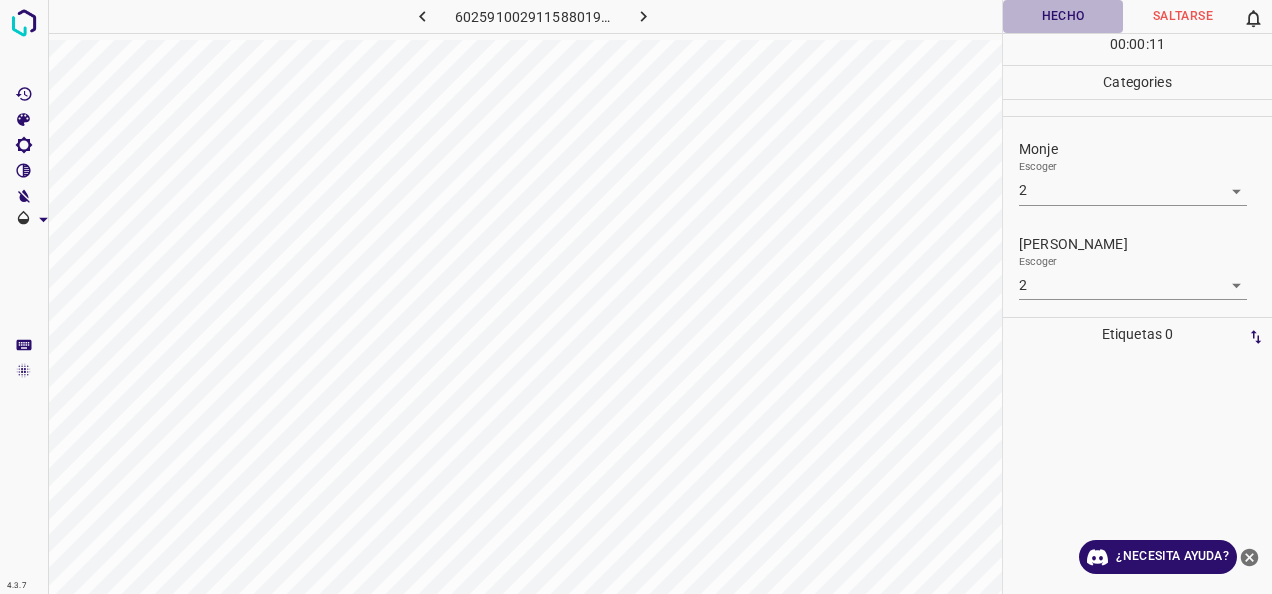 click on "Hecho" at bounding box center (1063, 16) 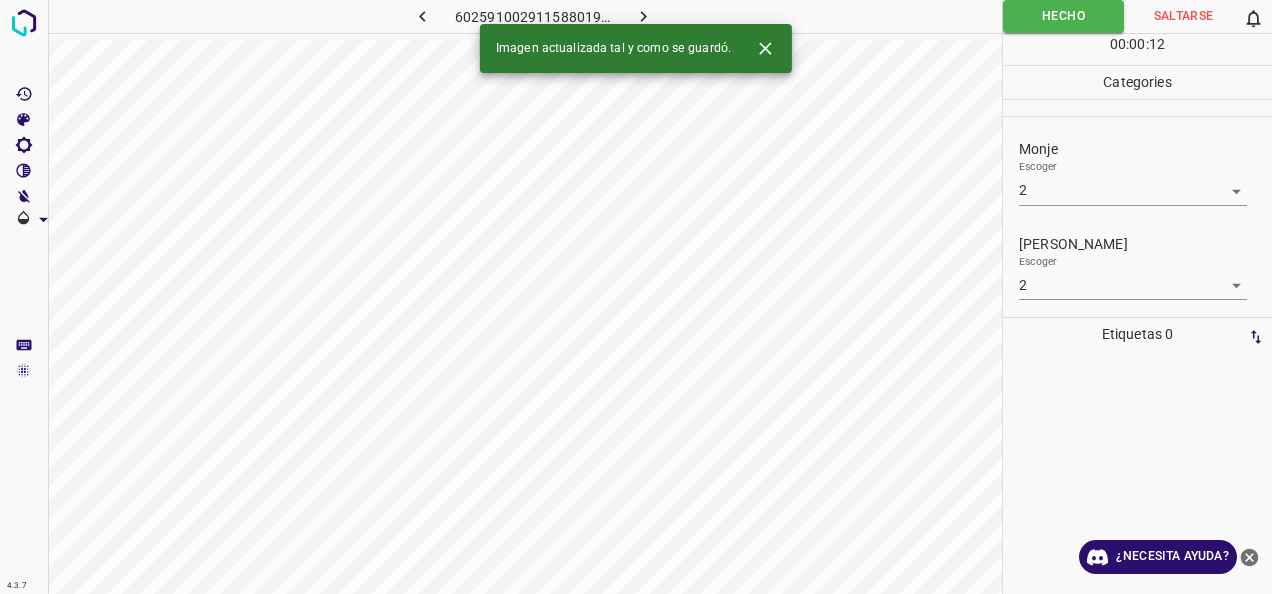 click 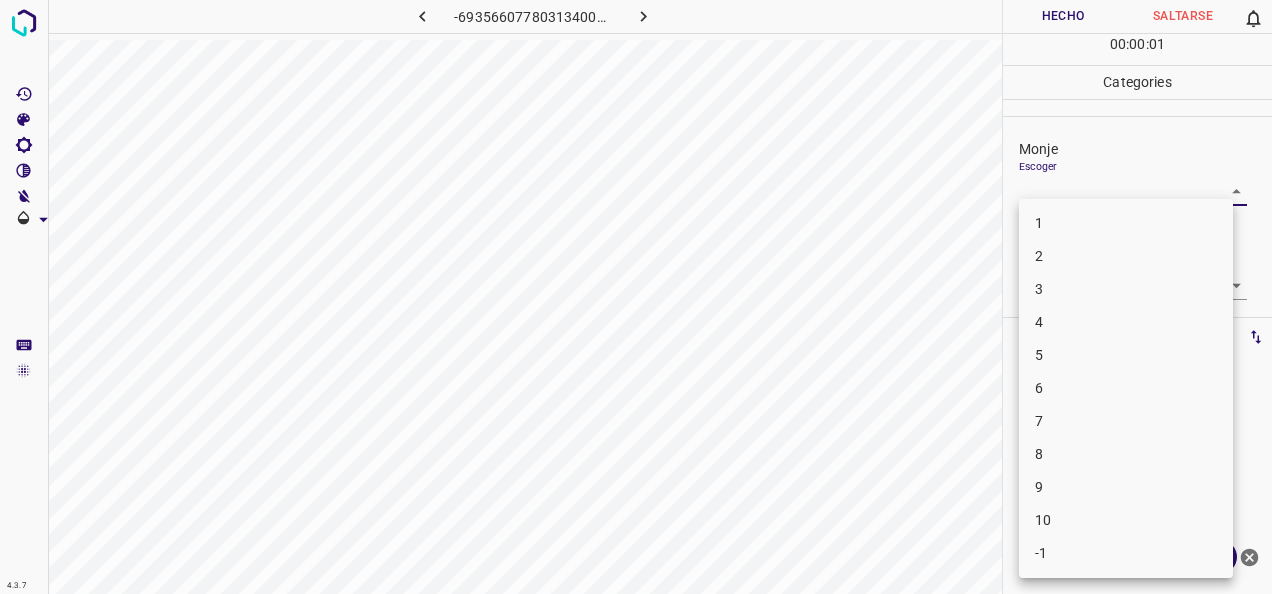 click on "4.3.7 -6935660778031340024.png Hecho Saltarse 0 00   : 00   : 01   Categories Monje  Escoger ​  Fitzpatrick   Escoger ​ Etiquetas 0 Categories 1 Monje 2  Fitzpatrick Herramientas Espacio Cambiar entre modos (Dibujar y Editar) Yo Etiquetado automático R Restaurar zoom M Acercar N Alejar Borrar Eliminar etiqueta de selección Filtros Z Restaurar filtros X Filtro de saturación C Filtro de brillo V Filtro de contraste B Filtro de escala de grises General O Descargar ¿Necesita ayuda? -Mensaje de texto -Esconder -Borrar 1 2 3 4 5 6 7 8 9 10 -1" at bounding box center [636, 297] 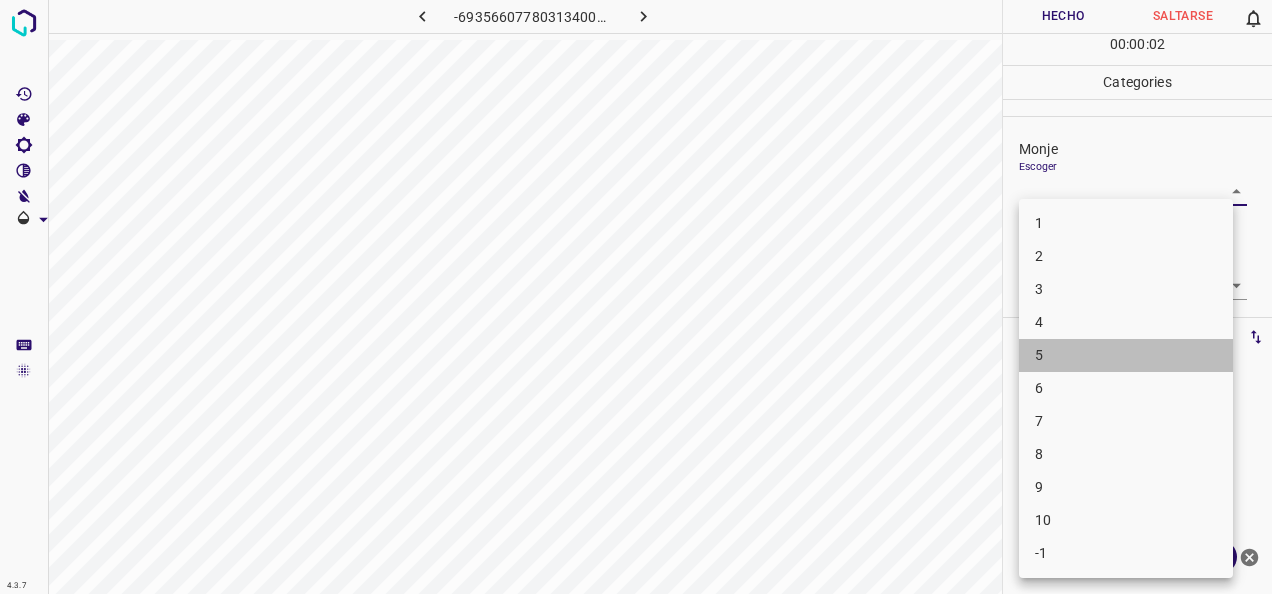 click on "5" at bounding box center (1126, 355) 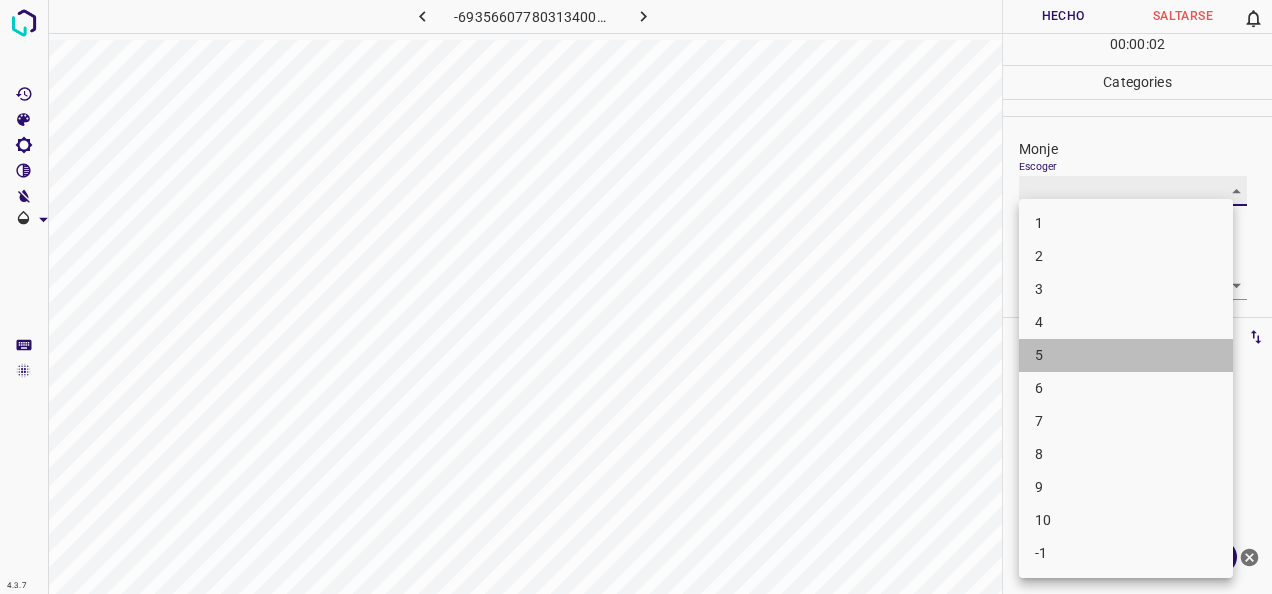 type on "5" 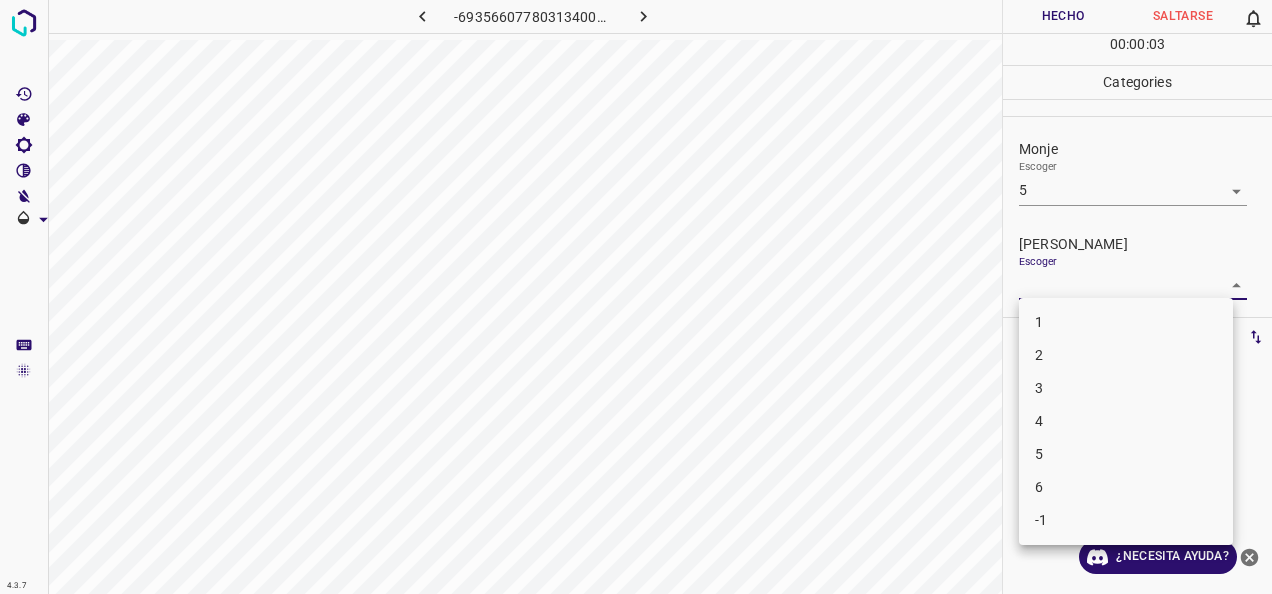 click on "4.3.7 -6935660778031340024.png Hecho Saltarse 0 00   : 00   : 03   Categories Monje  Escoger 5 5  Fitzpatrick   Escoger ​ Etiquetas 0 Categories 1 Monje 2  Fitzpatrick Herramientas Espacio Cambiar entre modos (Dibujar y Editar) Yo Etiquetado automático R Restaurar zoom M Acercar N Alejar Borrar Eliminar etiqueta de selección Filtros Z Restaurar filtros X Filtro de saturación C Filtro de brillo V Filtro de contraste B Filtro de escala de grises General O Descargar ¿Necesita ayuda? -Mensaje de texto -Esconder -Borrar 1 2 3 4 5 6 -1" at bounding box center (636, 297) 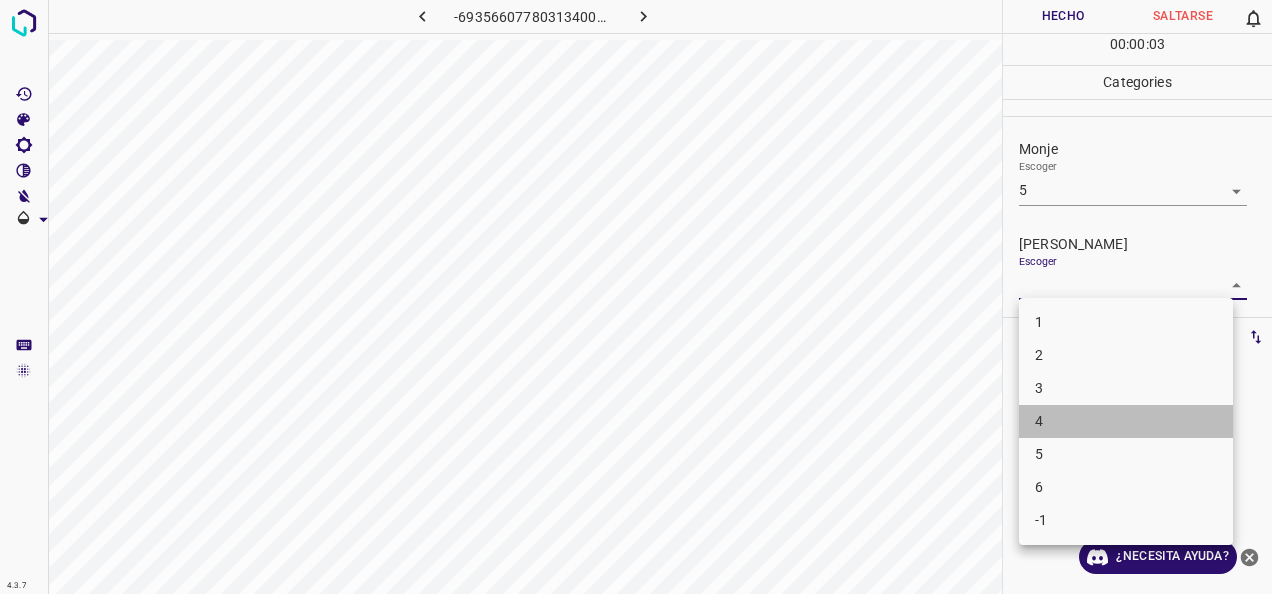 click on "4" at bounding box center [1126, 421] 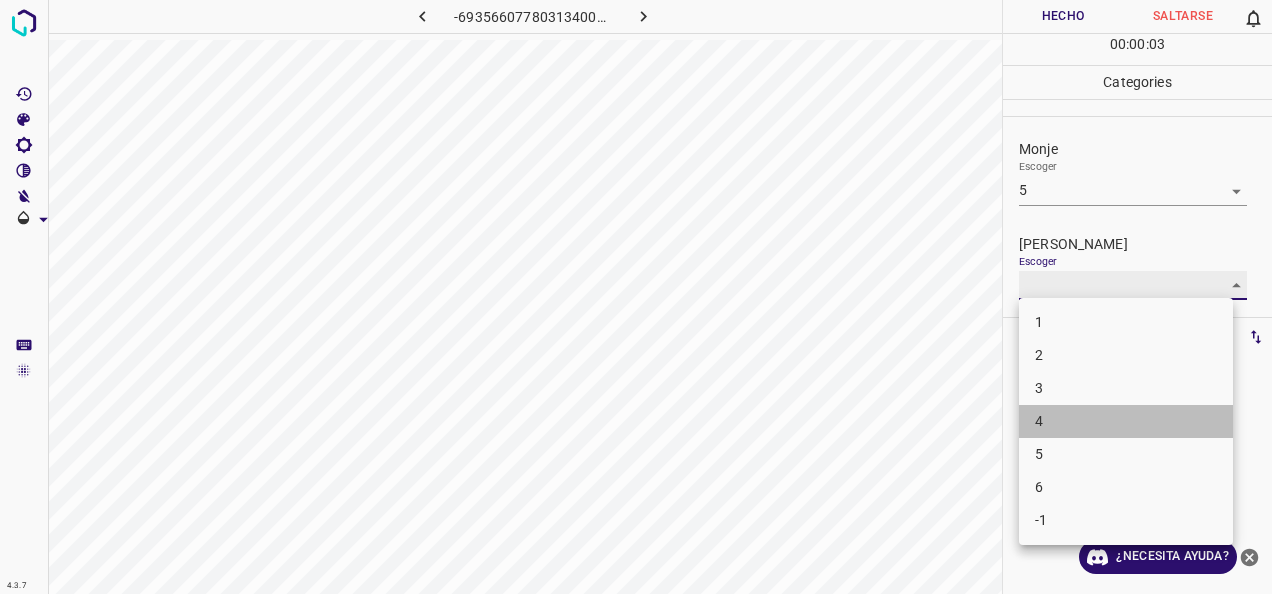 type on "4" 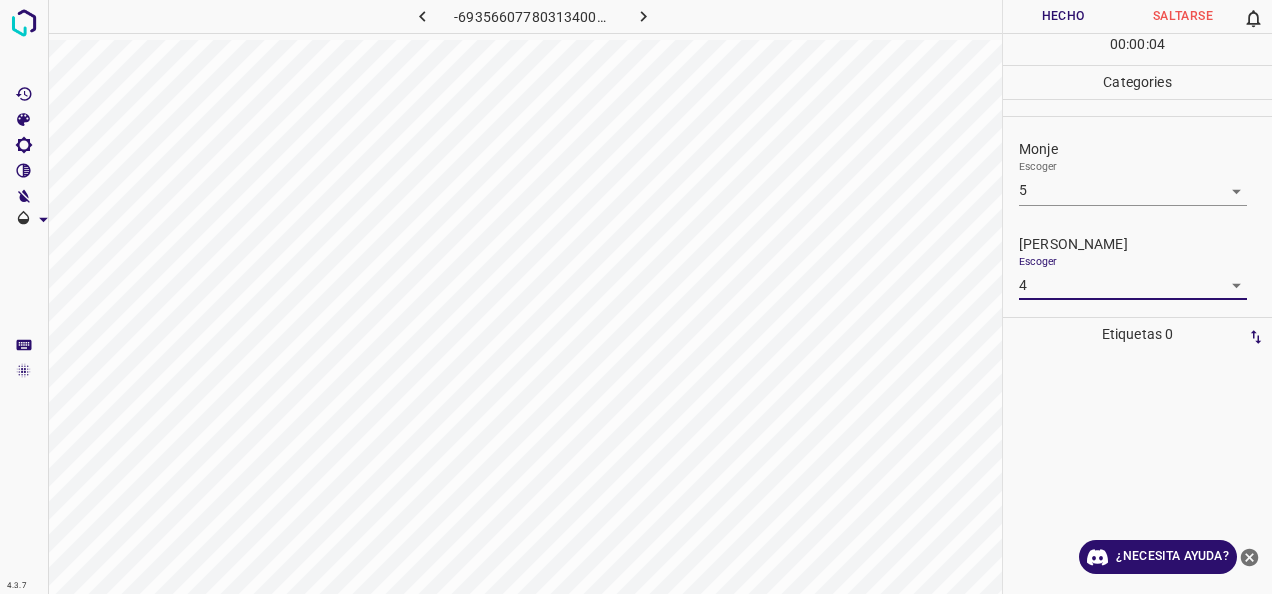 click on "Hecho" at bounding box center [1063, 16] 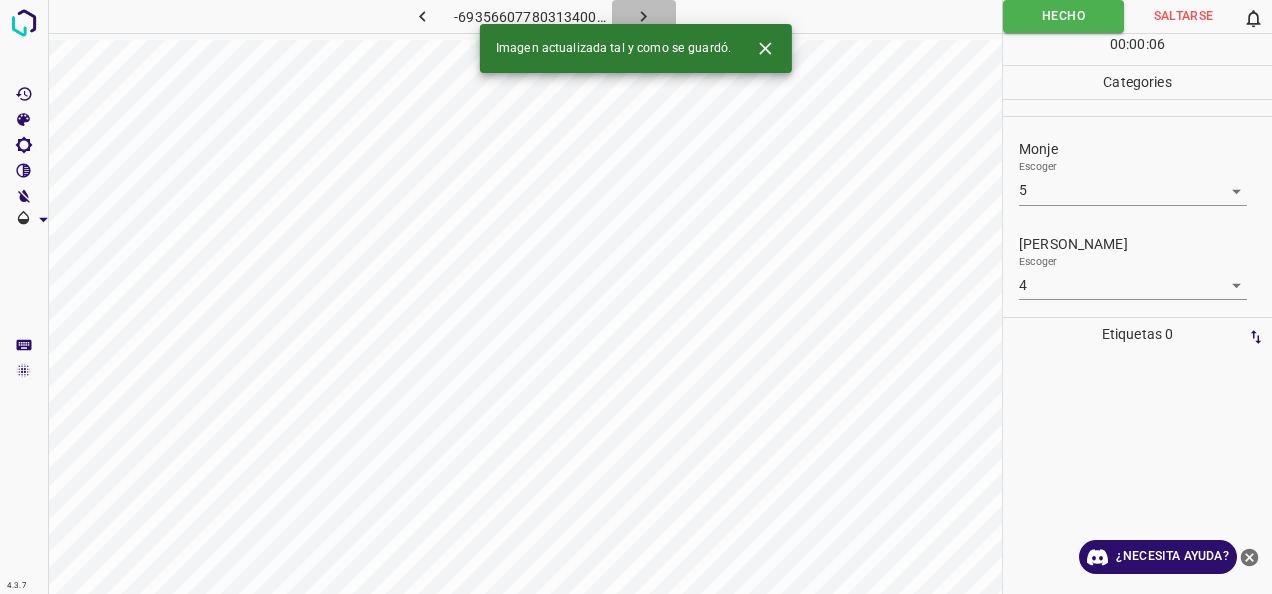 click 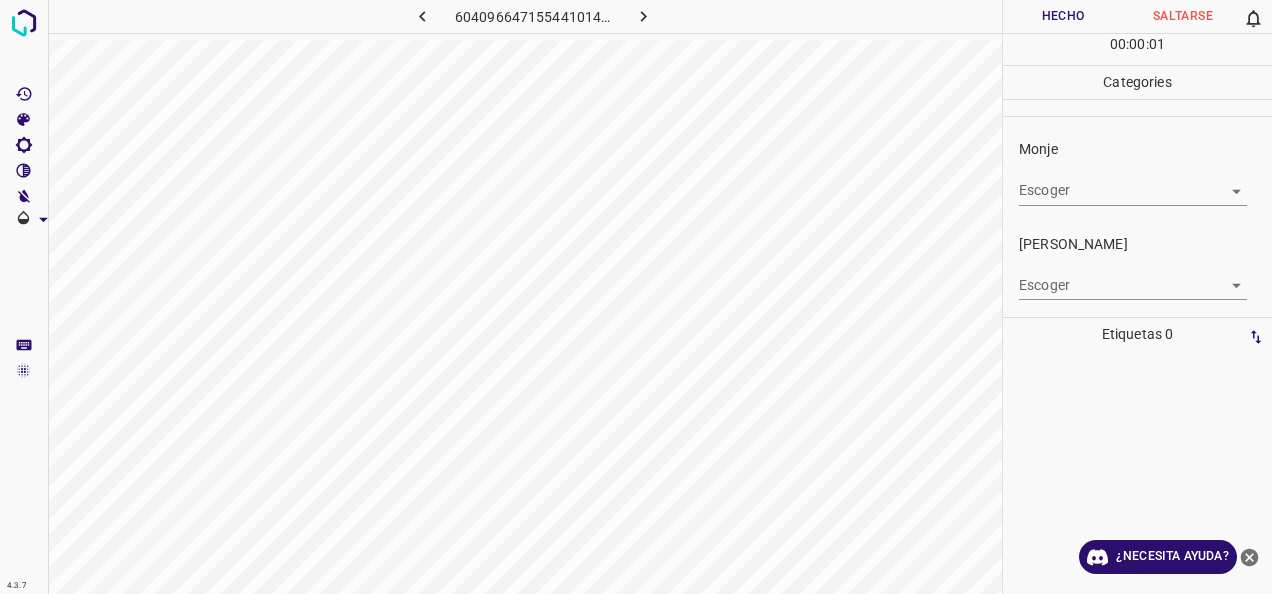 click on "4.3.7 6040966471554410144.png Hecho Saltarse 0 00   : 00   : 01   Categories Monje  Escoger ​  Fitzpatrick   Escoger ​ Etiquetas 0 Categories 1 Monje 2  Fitzpatrick Herramientas Espacio Cambiar entre modos (Dibujar y Editar) Yo Etiquetado automático R Restaurar zoom M Acercar N Alejar Borrar Eliminar etiqueta de selección Filtros Z Restaurar filtros X Filtro de saturación C Filtro de brillo V Filtro de contraste B Filtro de escala de grises General O Descargar ¿Necesita ayuda? -Mensaje de texto -Esconder -Borrar" at bounding box center (636, 297) 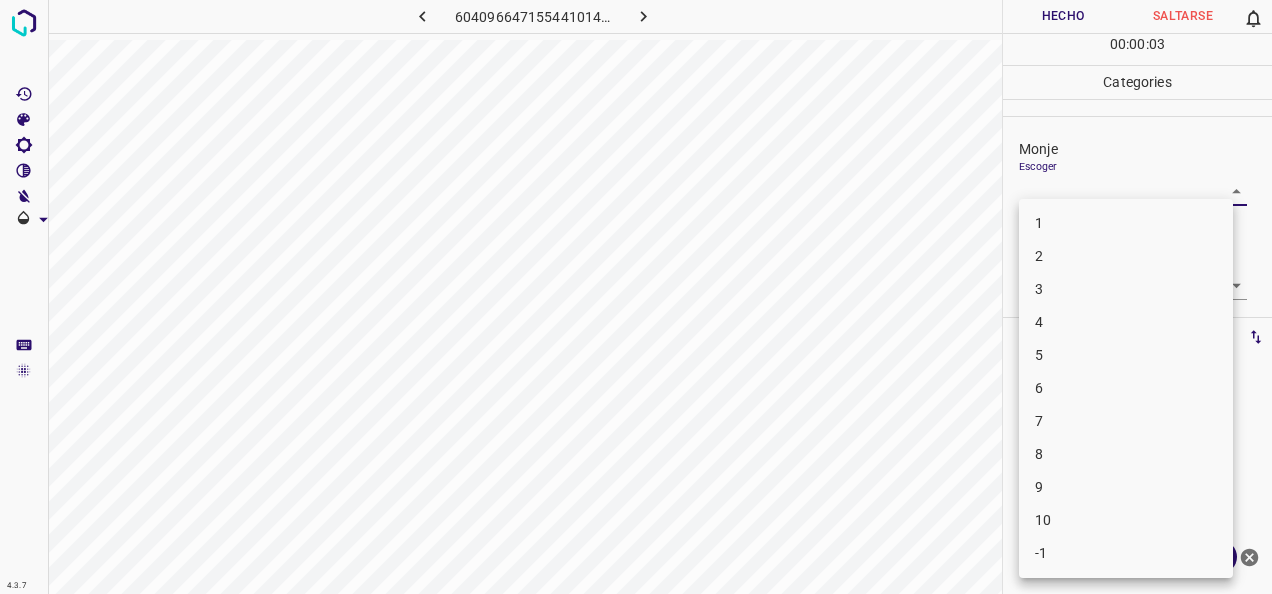 click on "5" at bounding box center [1126, 355] 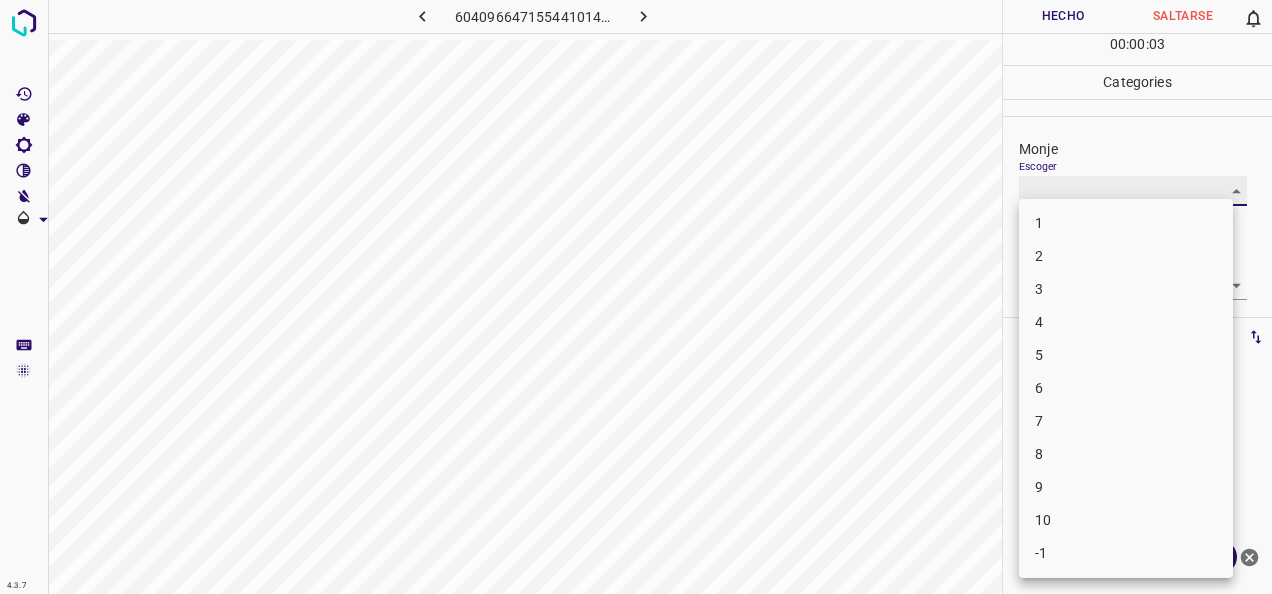 type on "5" 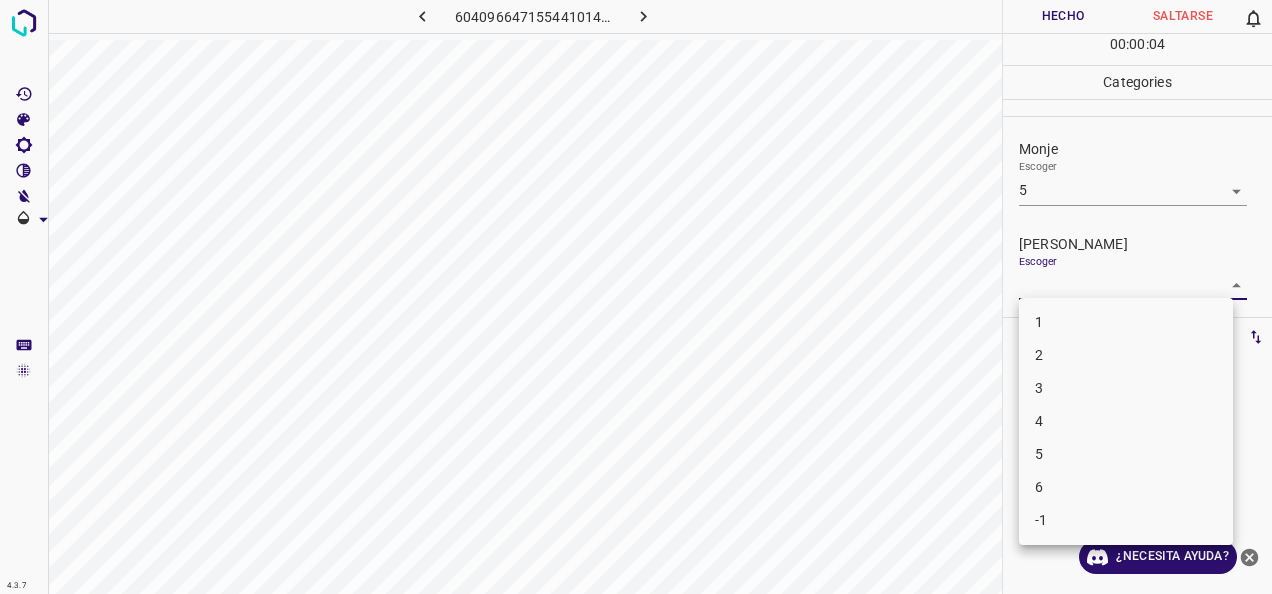 click on "4.3.7 6040966471554410144.png Hecho Saltarse 0 00   : 00   : 04   Categories Monje  Escoger 5 5  Fitzpatrick   Escoger ​ Etiquetas 0 Categories 1 Monje 2  Fitzpatrick Herramientas Espacio Cambiar entre modos (Dibujar y Editar) Yo Etiquetado automático R Restaurar zoom M Acercar N Alejar Borrar Eliminar etiqueta de selección Filtros Z Restaurar filtros X Filtro de saturación C Filtro de brillo V Filtro de contraste B Filtro de escala de grises General O Descargar ¿Necesita ayuda? -Mensaje de texto -Esconder -Borrar 1 2 3 4 5 6 -1" at bounding box center (636, 297) 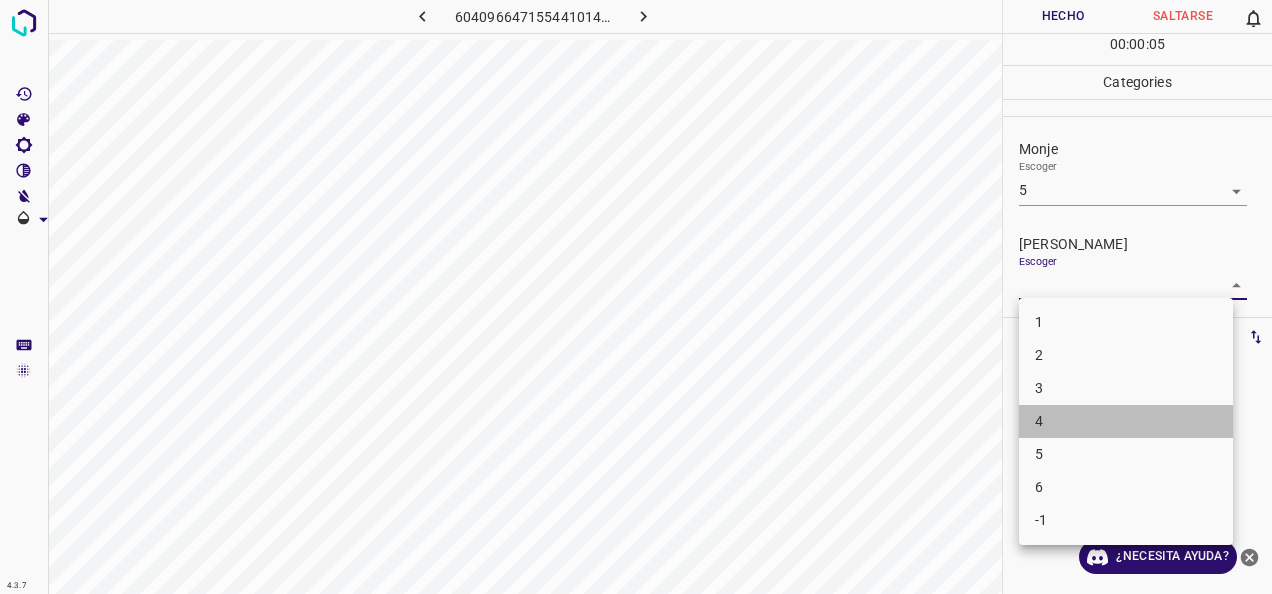 click on "4" at bounding box center [1126, 421] 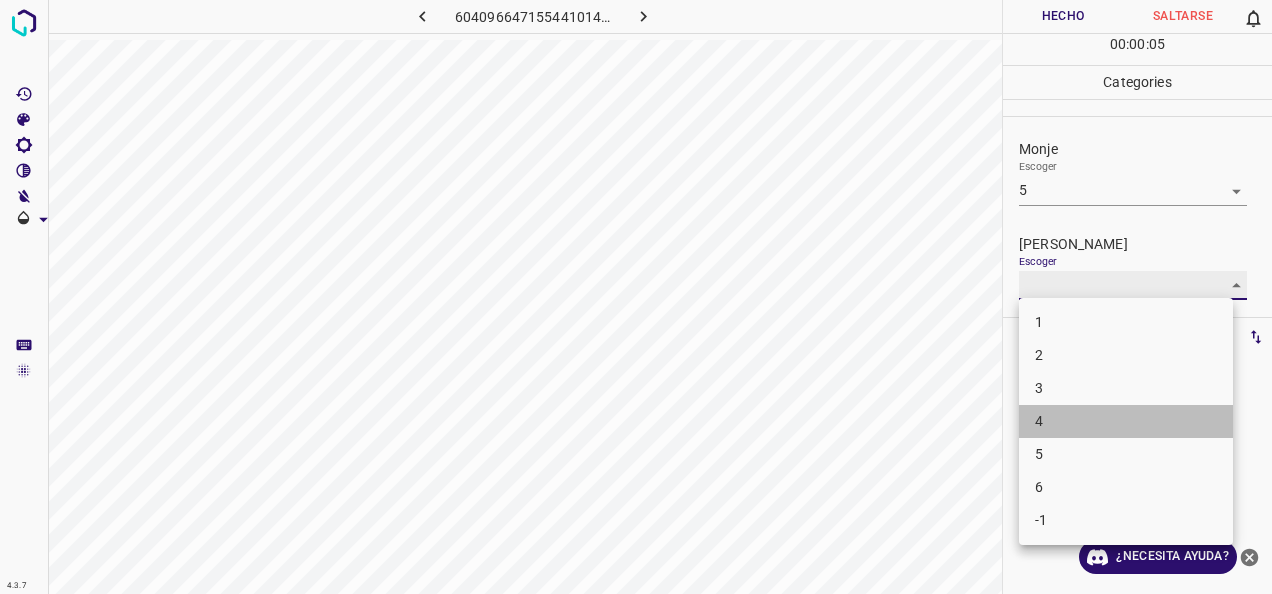 type on "4" 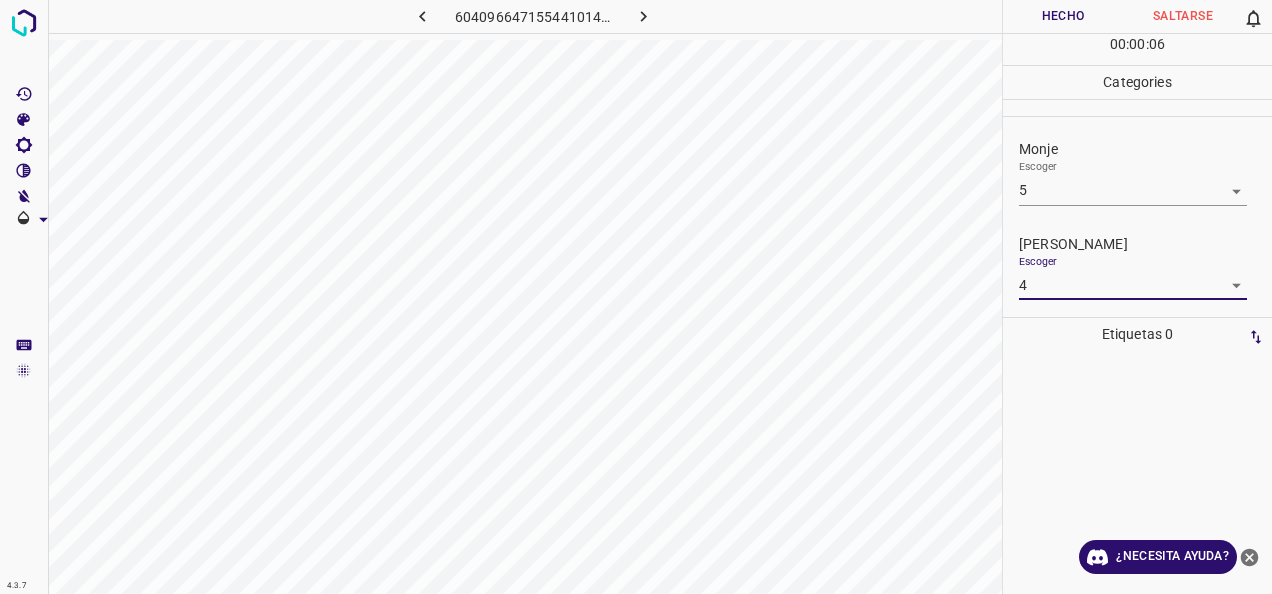 click on "Hecho" at bounding box center (1063, 16) 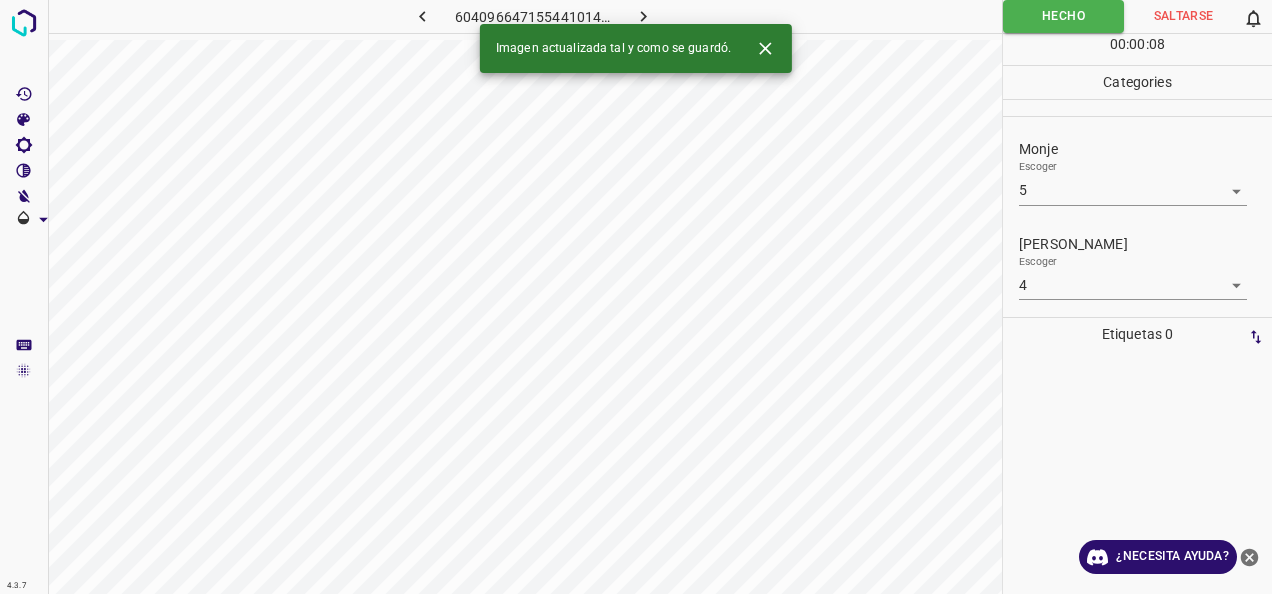 click at bounding box center (643, 16) 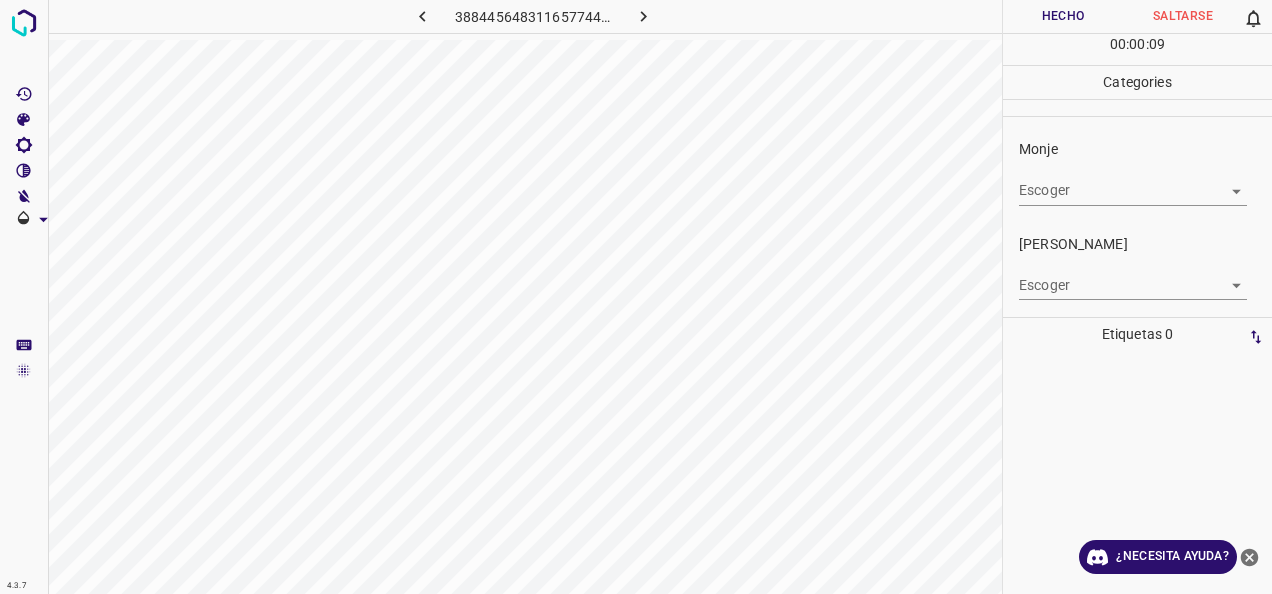 click on "4.3.7 3884456483116577446.png Hecho Saltarse 0 00   : 00   : 09   Categories Monje  Escoger ​  Fitzpatrick   Escoger ​ Etiquetas 0 Categories 1 Monje 2  Fitzpatrick Herramientas Espacio Cambiar entre modos (Dibujar y Editar) Yo Etiquetado automático R Restaurar zoom M Acercar N Alejar Borrar Eliminar etiqueta de selección Filtros Z Restaurar filtros X Filtro de saturación C Filtro de brillo V Filtro de contraste B Filtro de escala de grises General O Descargar ¿Necesita ayuda? -Mensaje de texto -Esconder -Borrar" at bounding box center (636, 297) 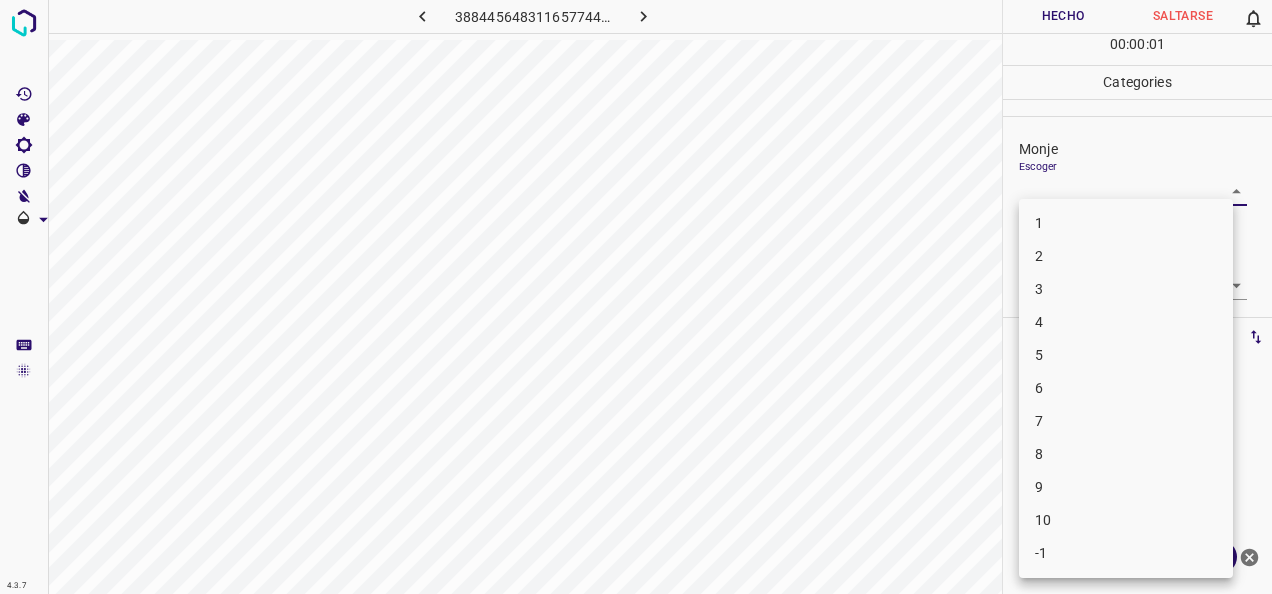 click on "2" at bounding box center [1126, 256] 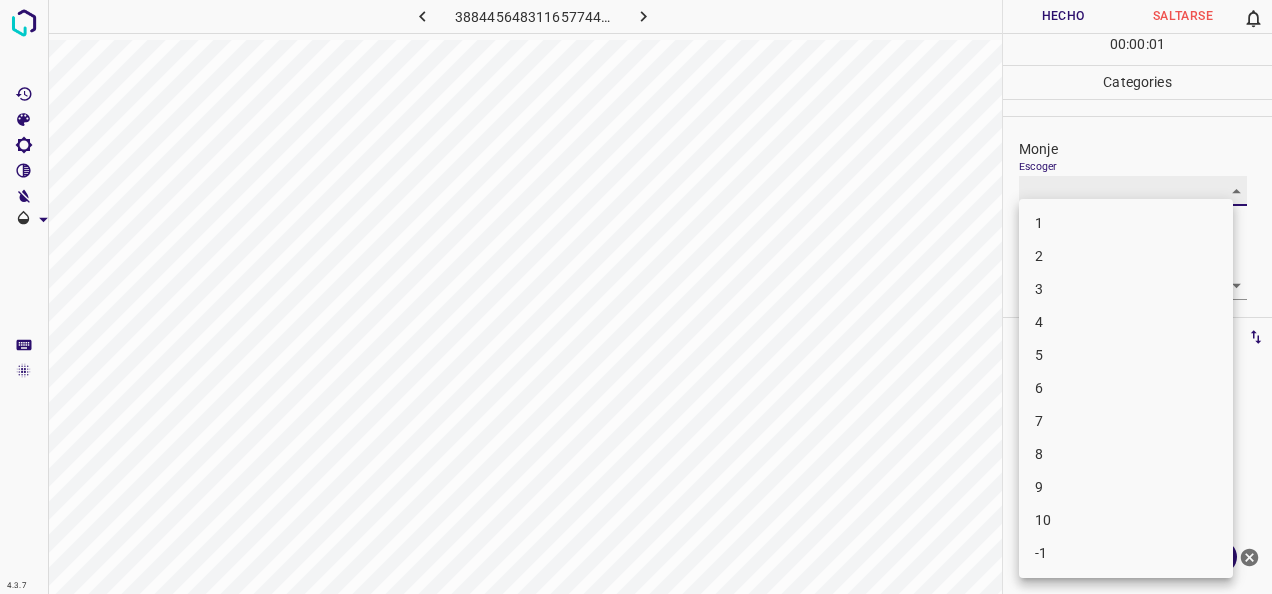 type on "2" 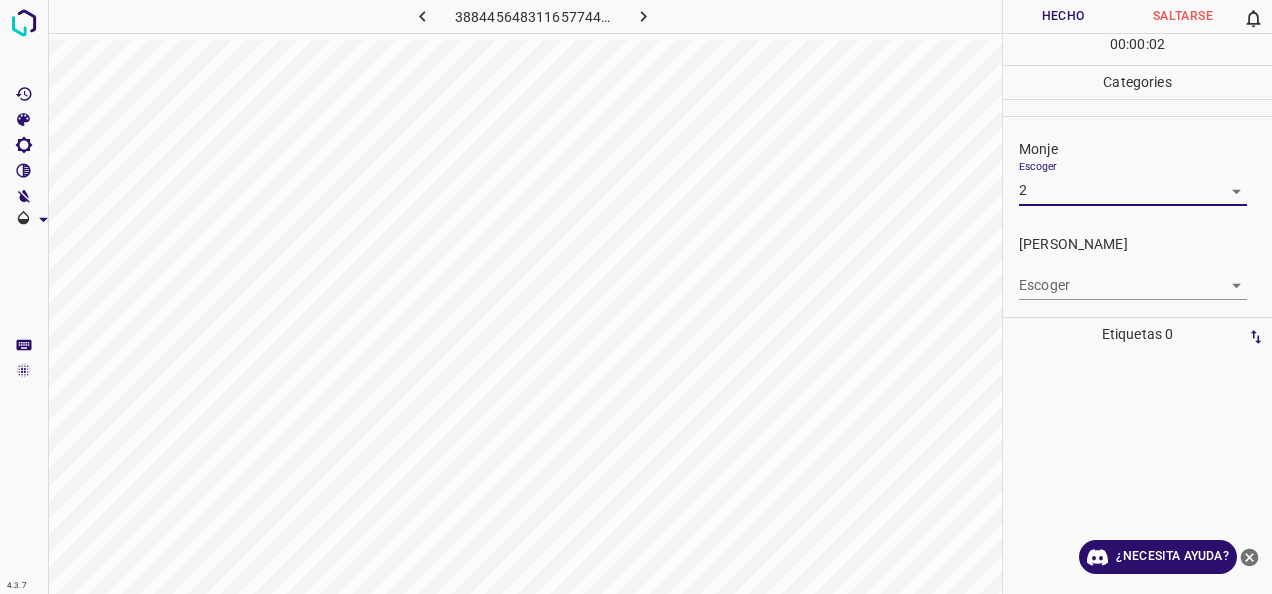 click on "4.3.7 3884456483116577446.png Hecho Saltarse 0 00   : 00   : 02   Categories Monje  Escoger 2 2  Fitzpatrick   Escoger ​ Etiquetas 0 Categories 1 Monje 2  Fitzpatrick Herramientas Espacio Cambiar entre modos (Dibujar y Editar) Yo Etiquetado automático R Restaurar zoom M Acercar N Alejar Borrar Eliminar etiqueta de selección Filtros Z Restaurar filtros X Filtro de saturación C Filtro de brillo V Filtro de contraste B Filtro de escala de grises General O Descargar ¿Necesita ayuda? -Mensaje de texto -Esconder -Borrar" at bounding box center (636, 297) 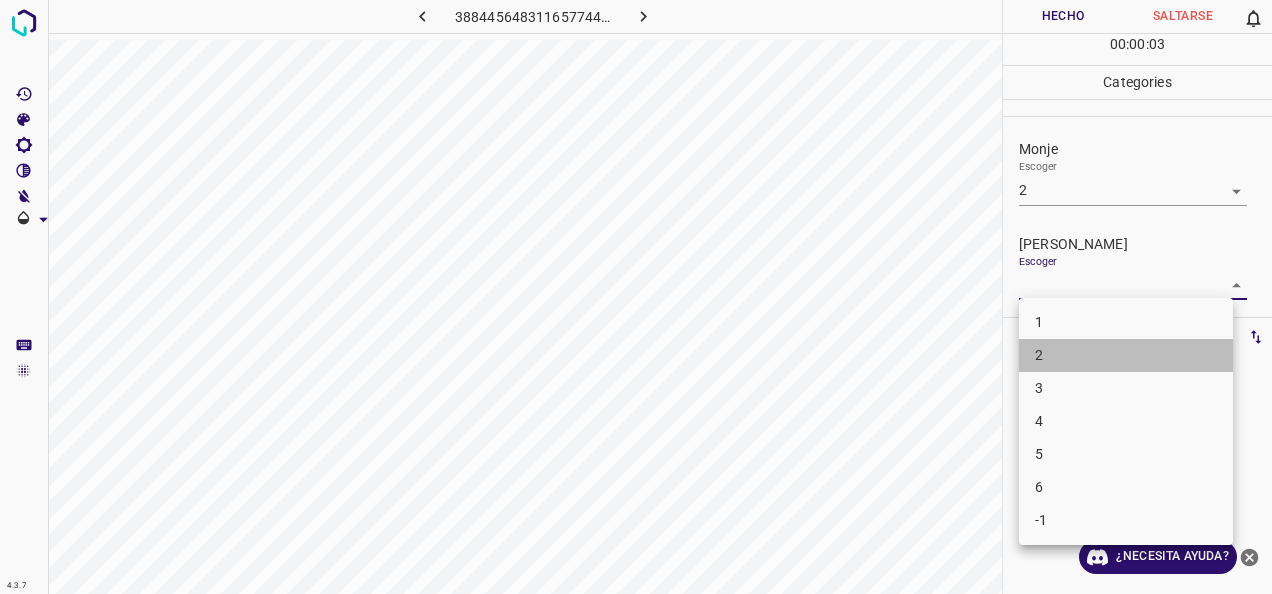 click on "2" at bounding box center (1126, 355) 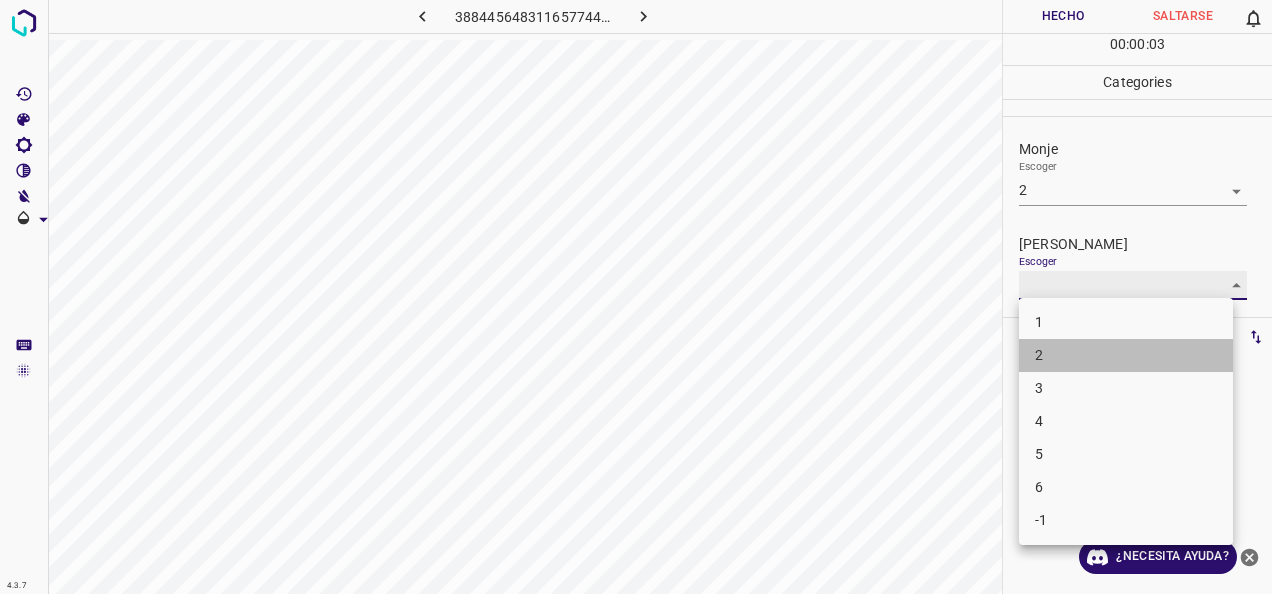 type on "2" 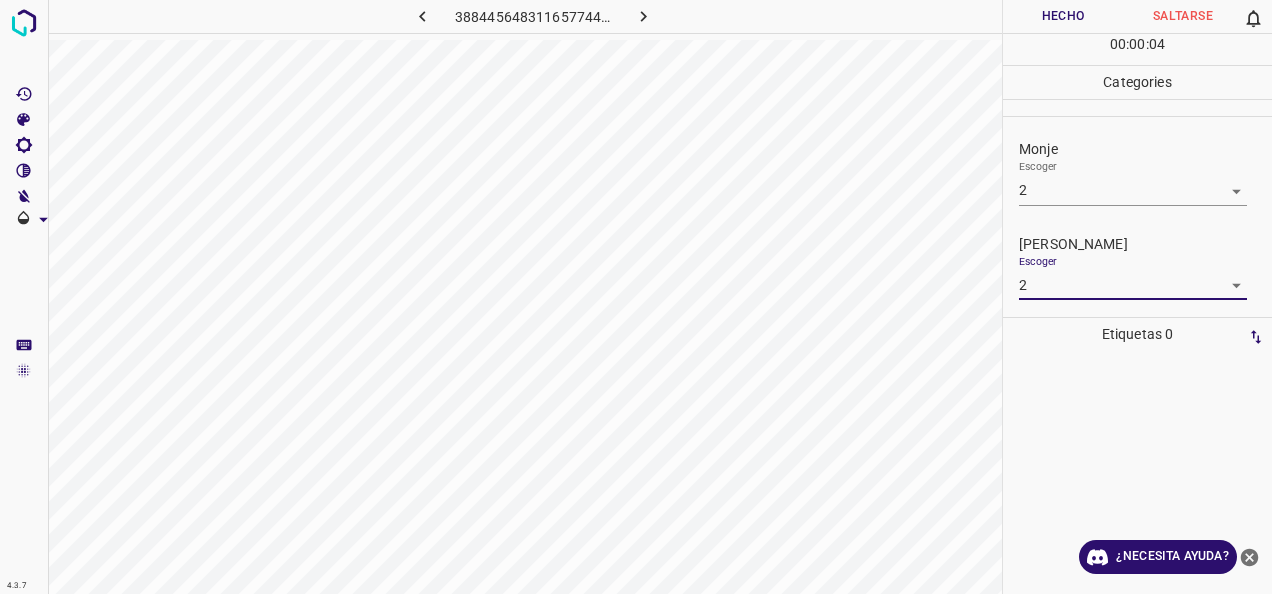 click on "Hecho" at bounding box center (1063, 16) 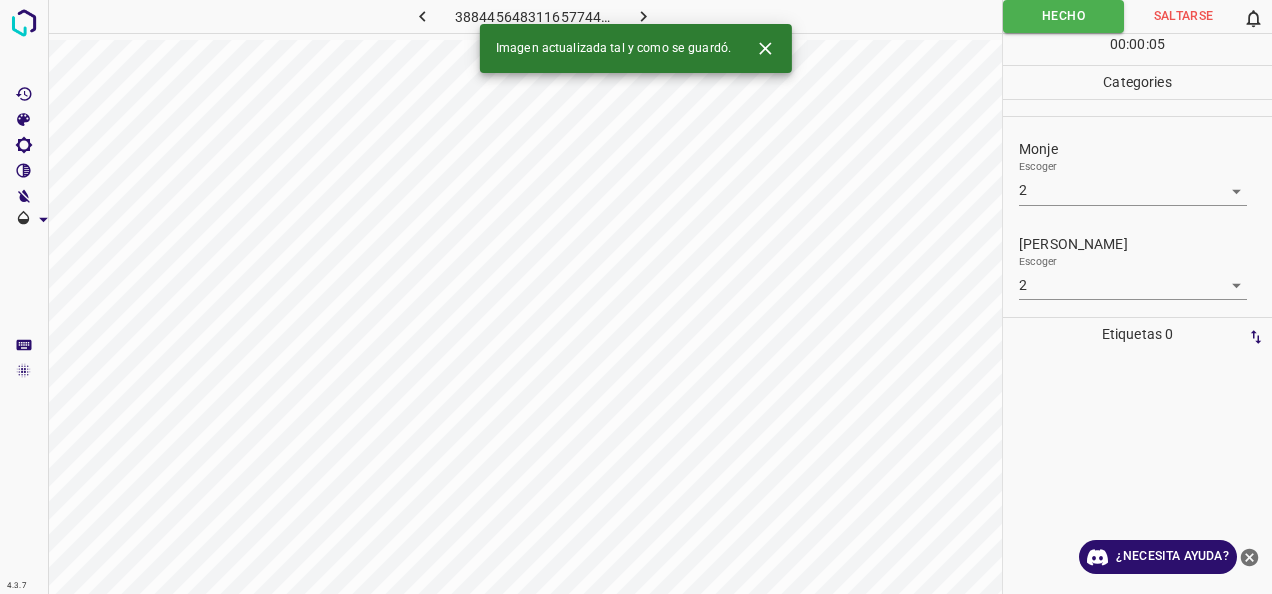 click 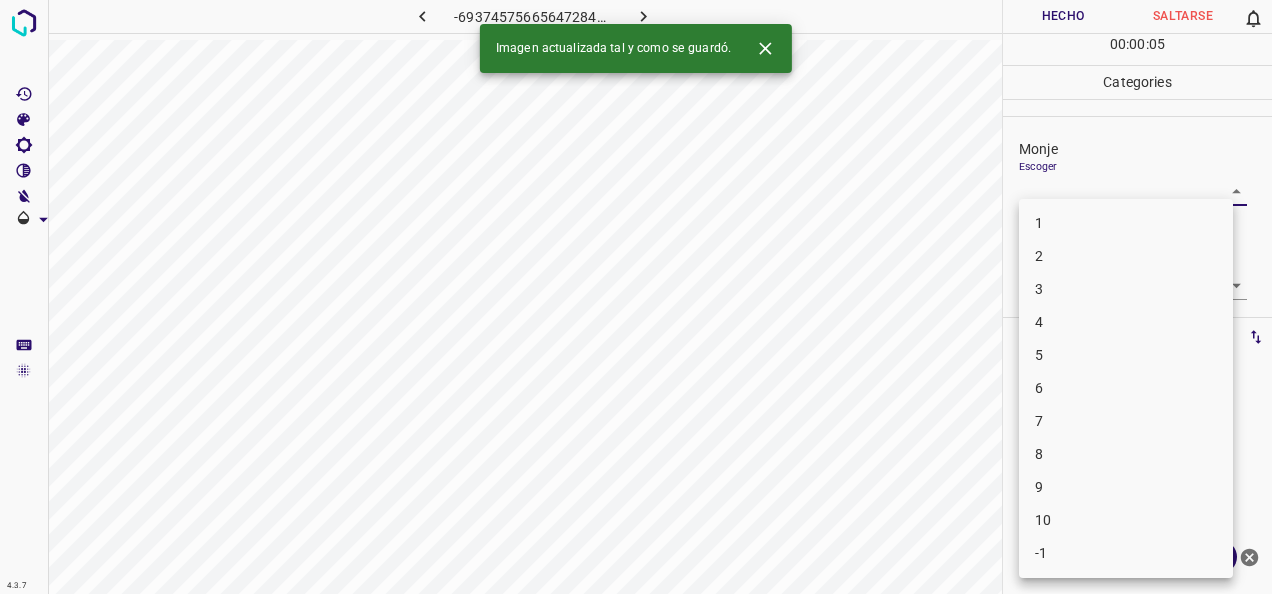 click on "4.3.7 -6937457566564728491.png Hecho Saltarse 0 00   : 00   : 05   Categories Monje  Escoger ​  Fitzpatrick   Escoger ​ Etiquetas 0 Categories 1 Monje 2  Fitzpatrick Herramientas Espacio Cambiar entre modos (Dibujar y Editar) Yo Etiquetado automático R Restaurar zoom M Acercar N Alejar Borrar Eliminar etiqueta de selección Filtros Z Restaurar filtros X Filtro de saturación C Filtro de brillo V Filtro de contraste B Filtro de escala de grises General O Descargar Imagen actualizada tal y como se guardó. ¿Necesita ayuda? -Mensaje de texto -Esconder -Borrar 1 2 3 4 5 6 7 8 9 10 -1" at bounding box center [636, 297] 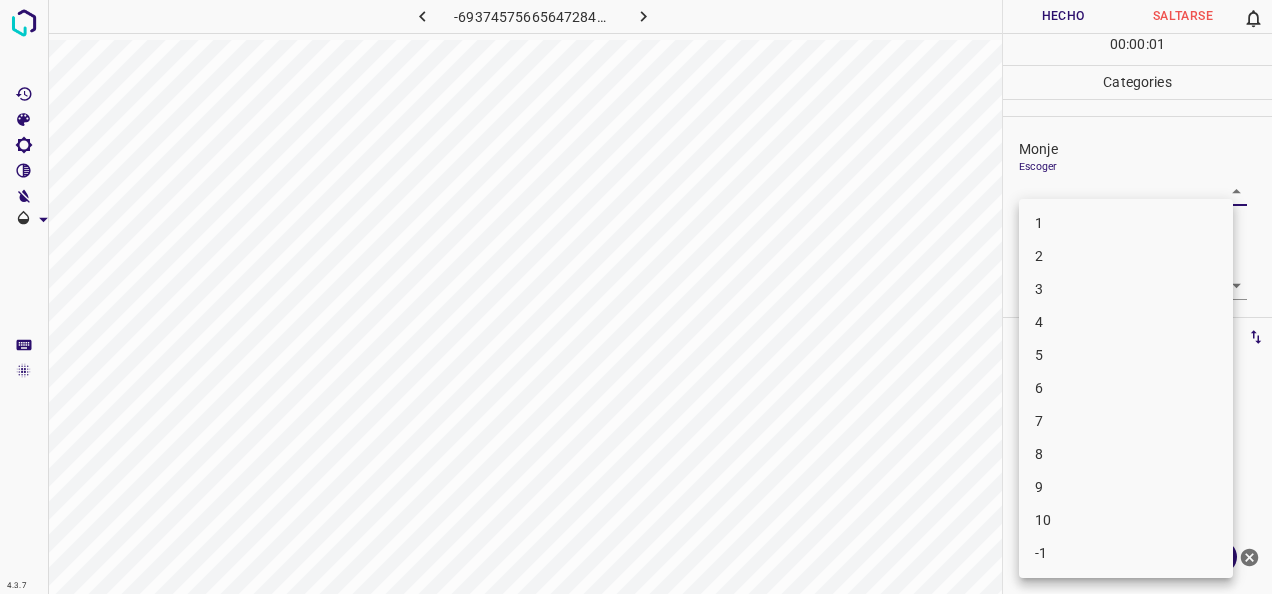 click on "1" at bounding box center [1126, 223] 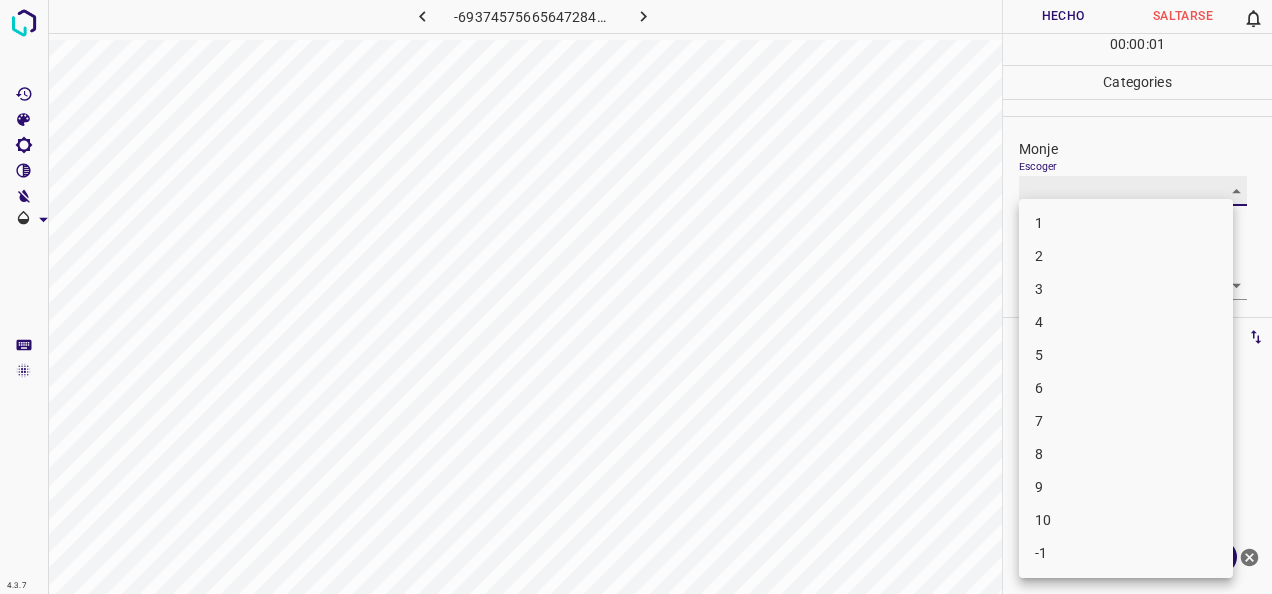 type on "1" 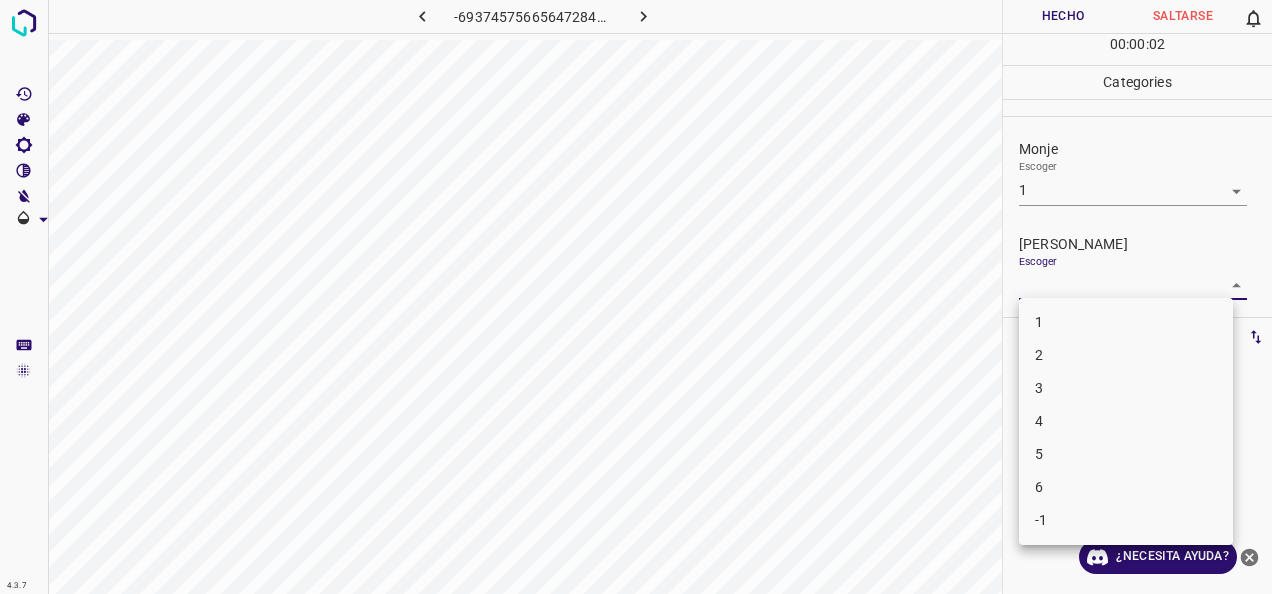 drag, startPoint x: 1224, startPoint y: 288, endPoint x: 1170, endPoint y: 297, distance: 54.74486 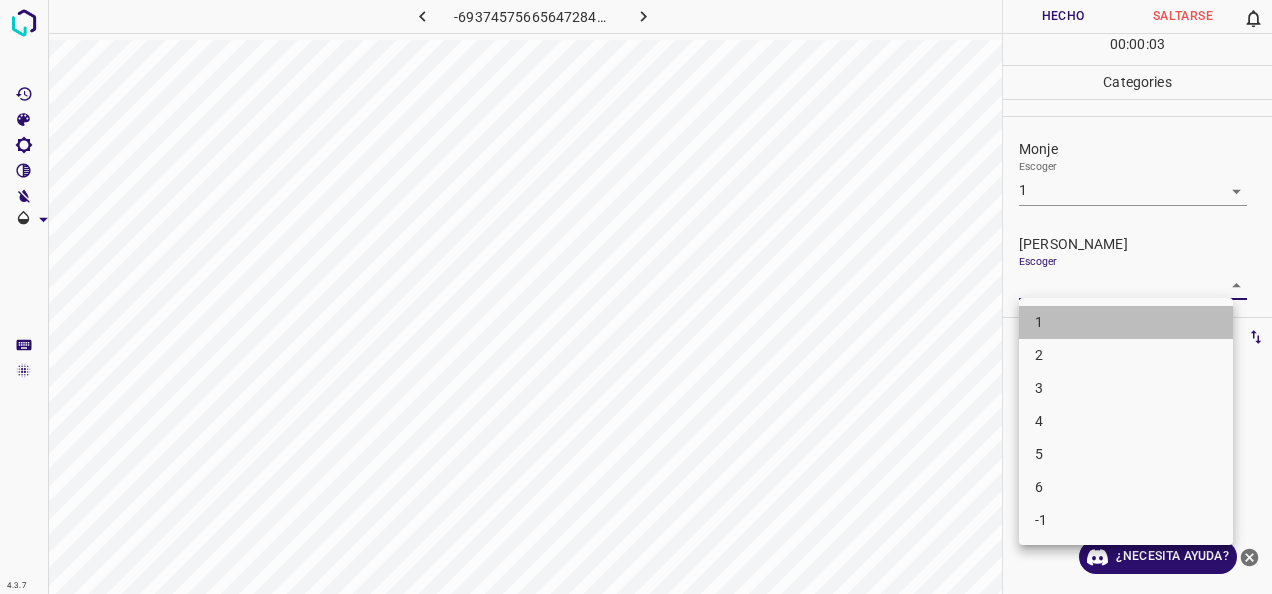 drag, startPoint x: 1094, startPoint y: 318, endPoint x: 1042, endPoint y: 202, distance: 127.12199 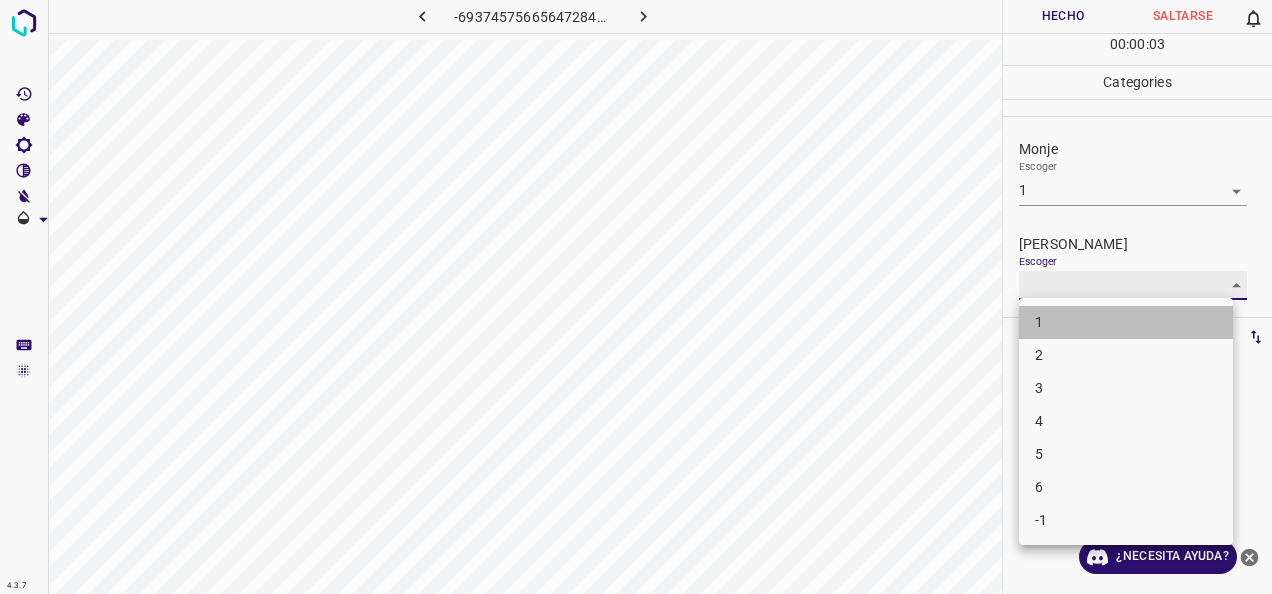 type 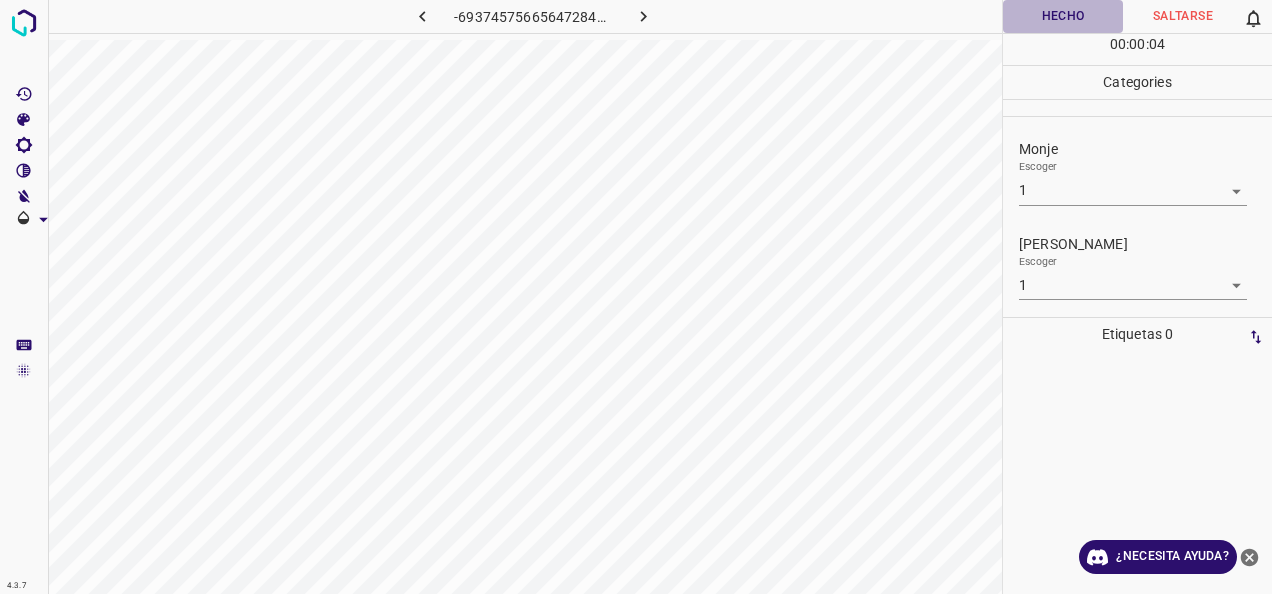 click on "Hecho" at bounding box center (1063, 16) 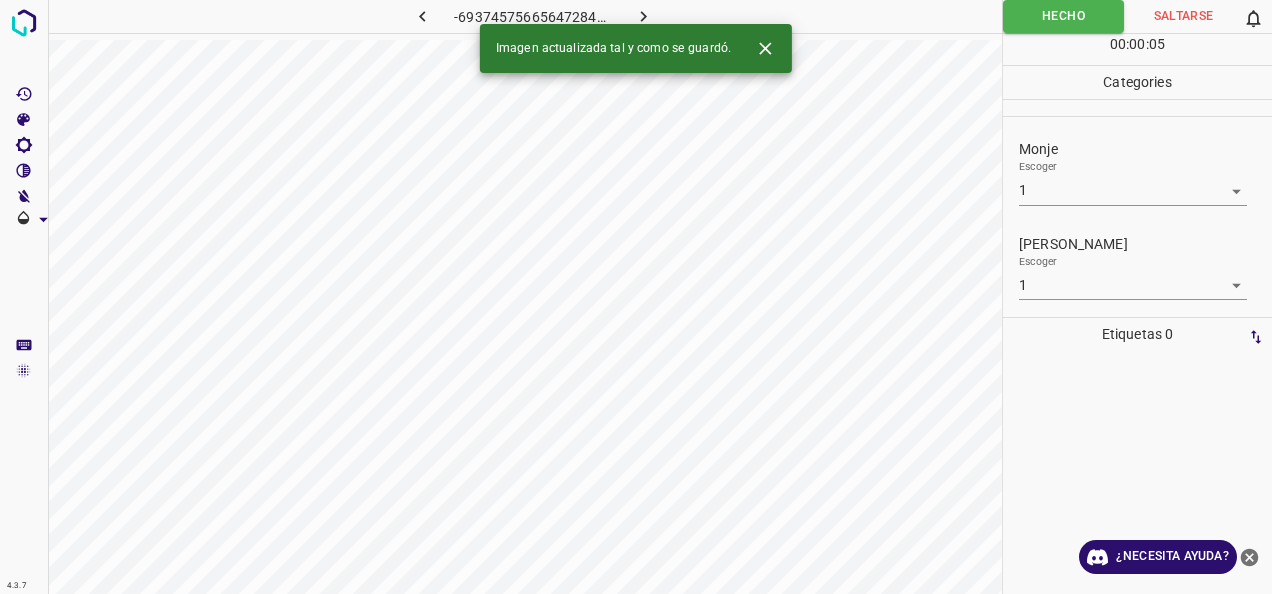 click 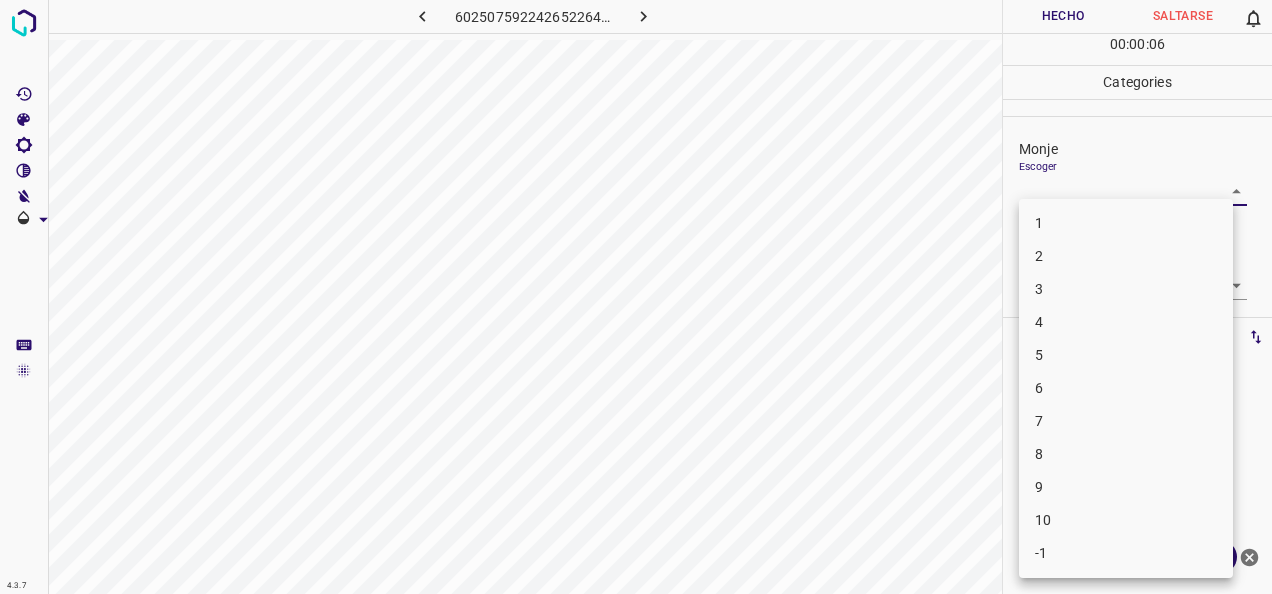 click on "4.3.7 6025075922426522645.png Hecho Saltarse 0 00   : 00   : 06   Categories Monje  Escoger ​  Fitzpatrick   Escoger ​ Etiquetas 0 Categories 1 Monje 2  Fitzpatrick Herramientas Espacio Cambiar entre modos (Dibujar y Editar) Yo Etiquetado automático R Restaurar zoom M Acercar N Alejar Borrar Eliminar etiqueta de selección Filtros Z Restaurar filtros X Filtro de saturación C Filtro de brillo V Filtro de contraste B Filtro de escala de grises General O Descargar ¿Necesita ayuda? -Mensaje de texto -Esconder -Borrar 1 2 3 4 5 6 7 8 9 10 -1" at bounding box center [636, 297] 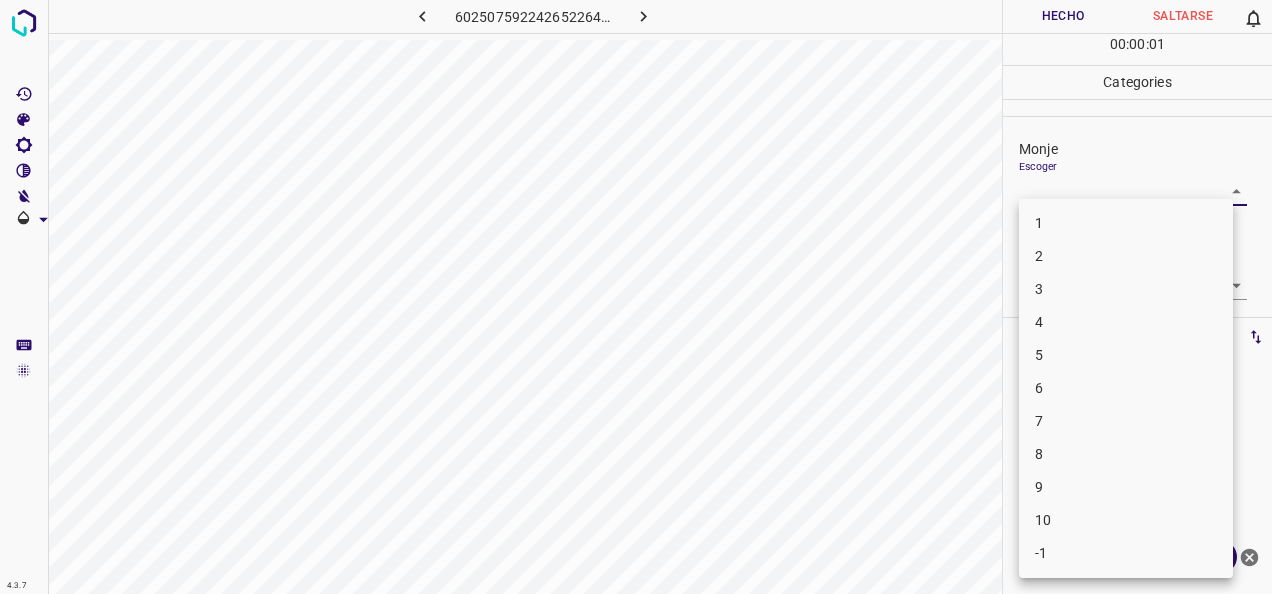 click on "1" at bounding box center [1126, 223] 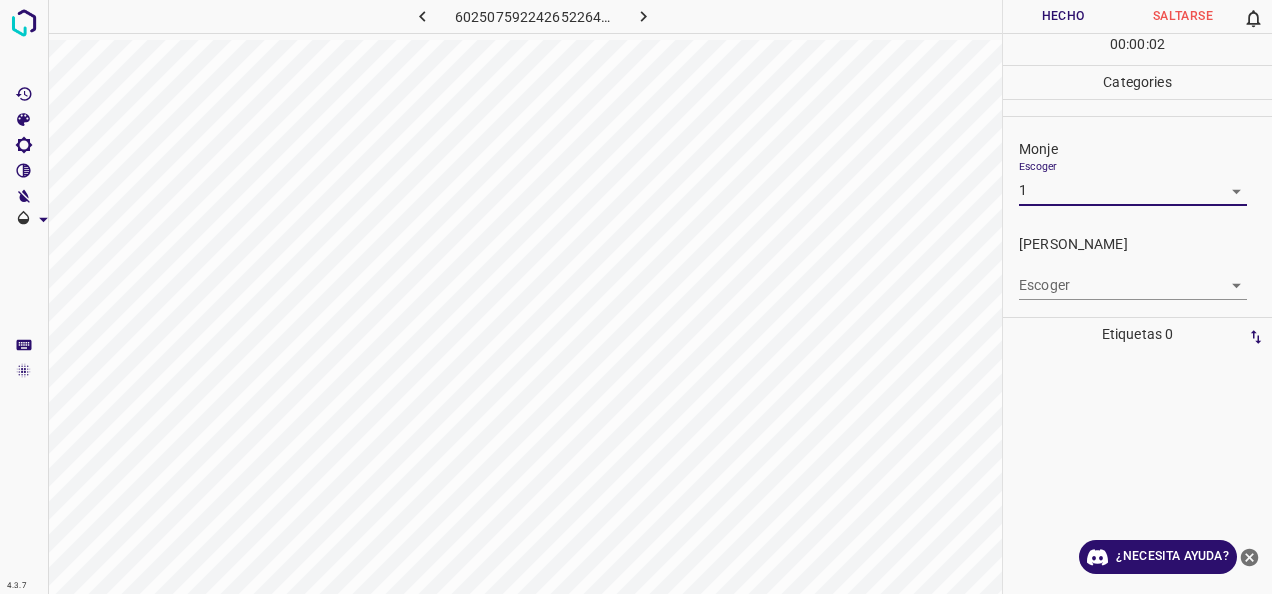 click on "4.3.7 6025075922426522645.png Hecho Saltarse 0 00   : 00   : 02   Categories Monje  Escoger 1 1  Fitzpatrick   Escoger ​ Etiquetas 0 Categories 1 Monje 2  Fitzpatrick Herramientas Espacio Cambiar entre modos (Dibujar y Editar) Yo Etiquetado automático R Restaurar zoom M Acercar N Alejar Borrar Eliminar etiqueta de selección Filtros Z Restaurar filtros X Filtro de saturación C Filtro de brillo V Filtro de contraste B Filtro de escala de grises General O Descargar ¿Necesita ayuda? -Mensaje de texto -Esconder -Borrar" at bounding box center (636, 297) 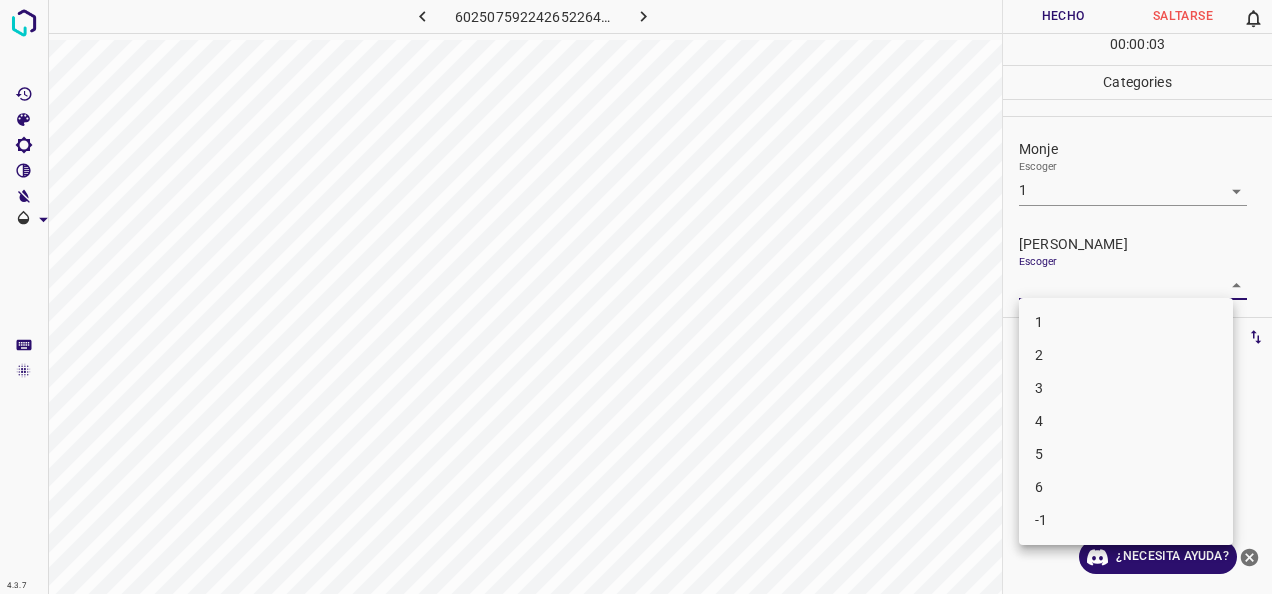 click on "1" at bounding box center [1126, 322] 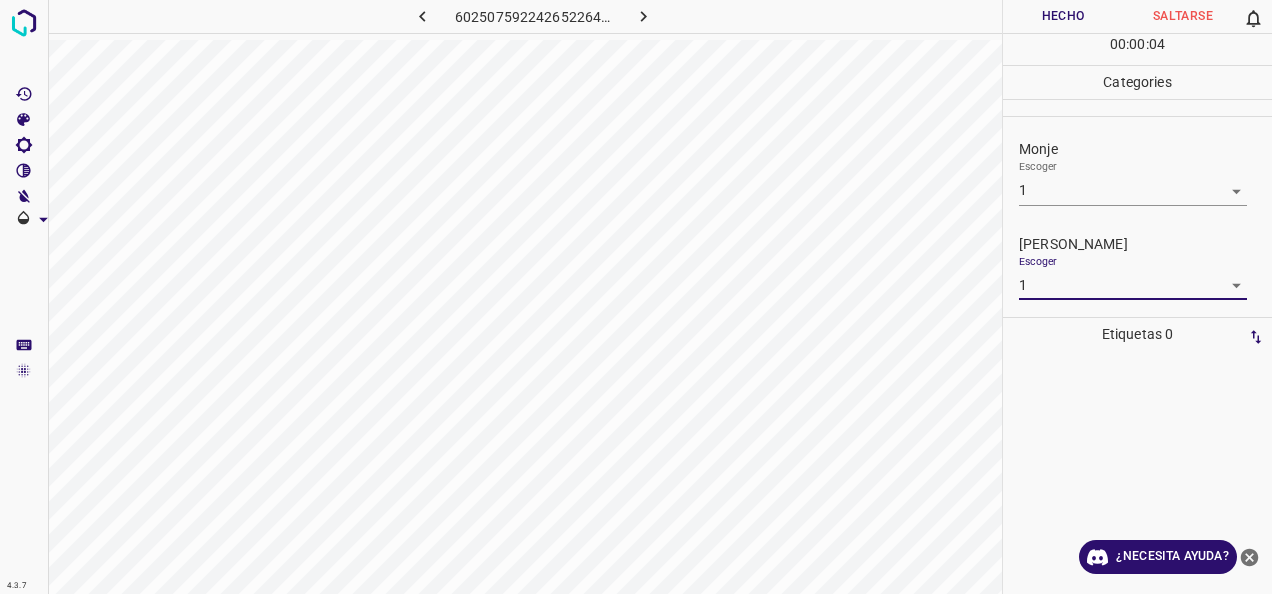 click on "Hecho" at bounding box center (1063, 16) 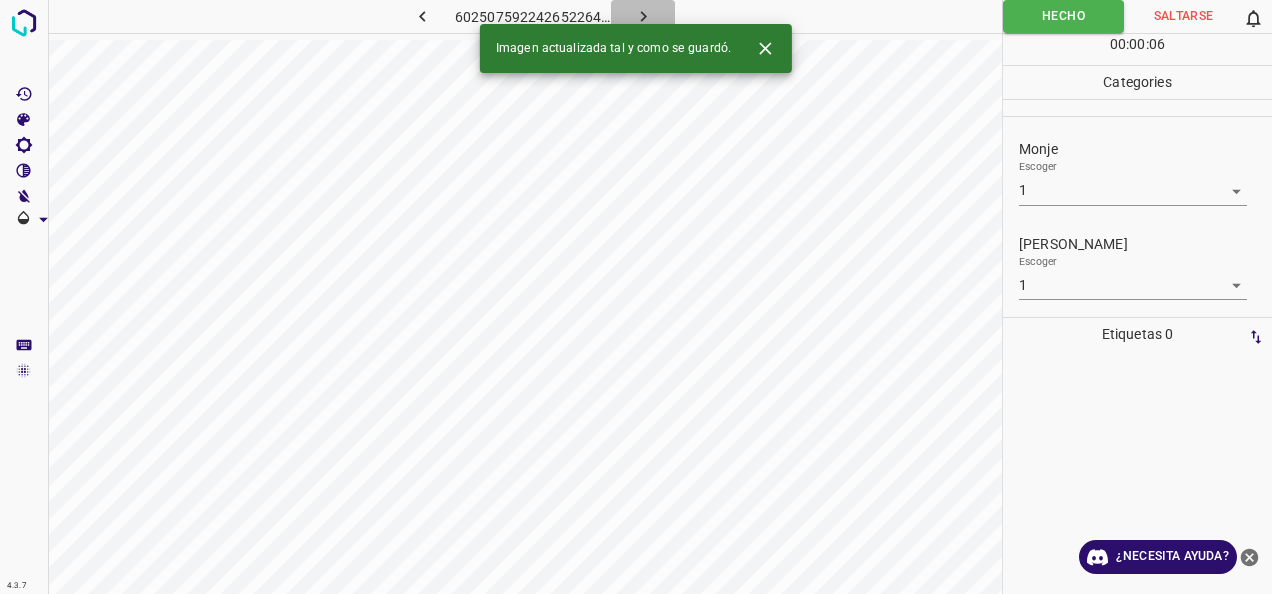 click 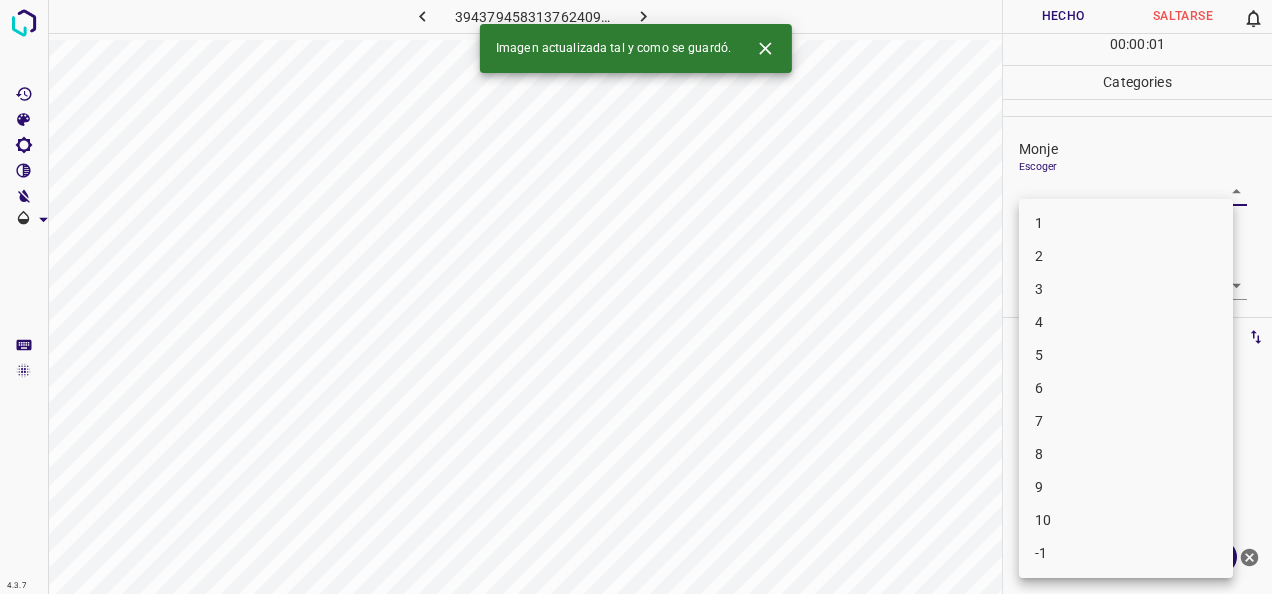 click on "4.3.7 3943794583137624092.png Hecho Saltarse 0 00   : 00   : 01   Categories Monje  Escoger ​  Fitzpatrick   Escoger ​ Etiquetas 0 Categories 1 Monje 2  Fitzpatrick Herramientas Espacio Cambiar entre modos (Dibujar y Editar) Yo Etiquetado automático R Restaurar zoom M Acercar N Alejar Borrar Eliminar etiqueta de selección Filtros Z Restaurar filtros X Filtro de saturación C Filtro de brillo V Filtro de contraste B Filtro de escala de grises General O Descargar Imagen actualizada tal y como se guardó. ¿Necesita ayuda? -Mensaje de texto -Esconder -Borrar 1 2 3 4 5 6 7 8 9 10 -1" at bounding box center (636, 297) 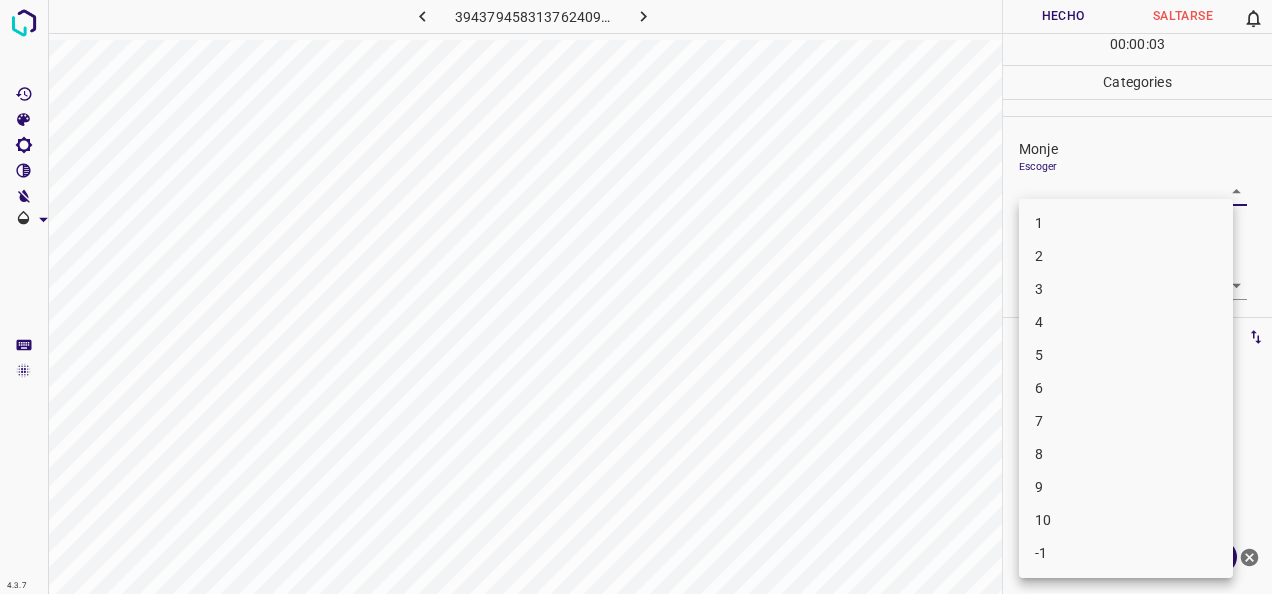 click on "5" at bounding box center [1126, 355] 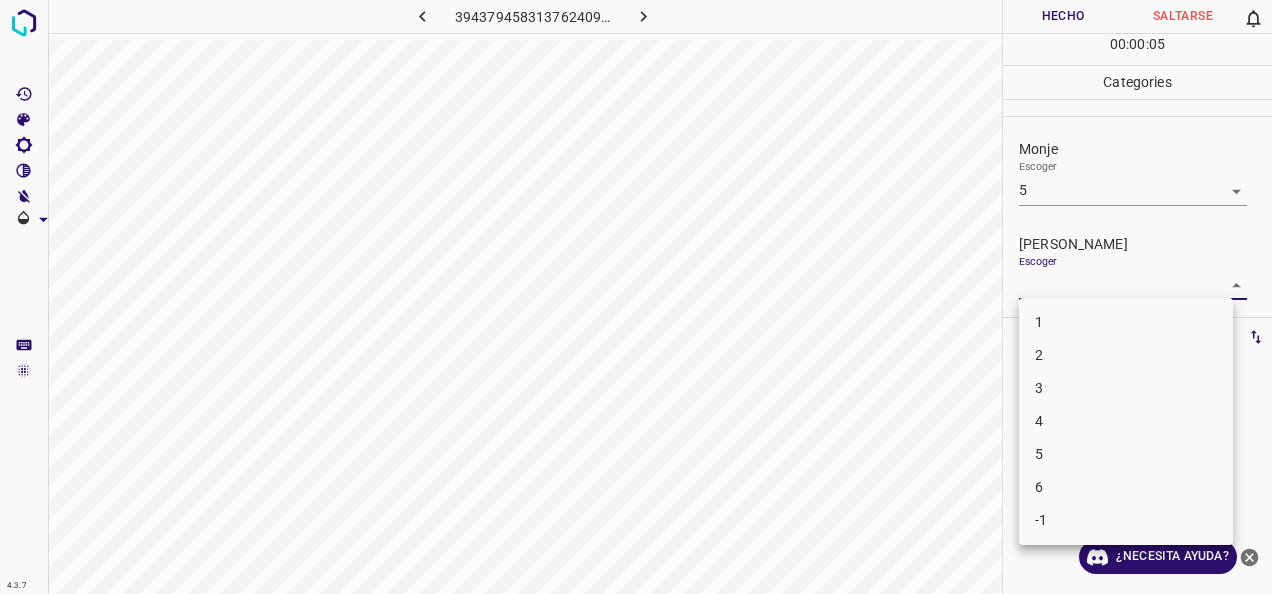 click on "4.3.7 3943794583137624092.png Hecho Saltarse 0 00   : 00   : 05   Categories Monje  Escoger 5 5  Fitzpatrick   Escoger ​ Etiquetas 0 Categories 1 Monje 2  Fitzpatrick Herramientas Espacio Cambiar entre modos (Dibujar y Editar) Yo Etiquetado automático R Restaurar zoom M Acercar N Alejar Borrar Eliminar etiqueta de selección Filtros Z Restaurar filtros X Filtro de saturación C Filtro de brillo V Filtro de contraste B Filtro de escala de grises General O Descargar ¿Necesita ayuda? -Mensaje de texto -Esconder -Borrar 1 2 3 4 5 6 -1" at bounding box center (636, 297) 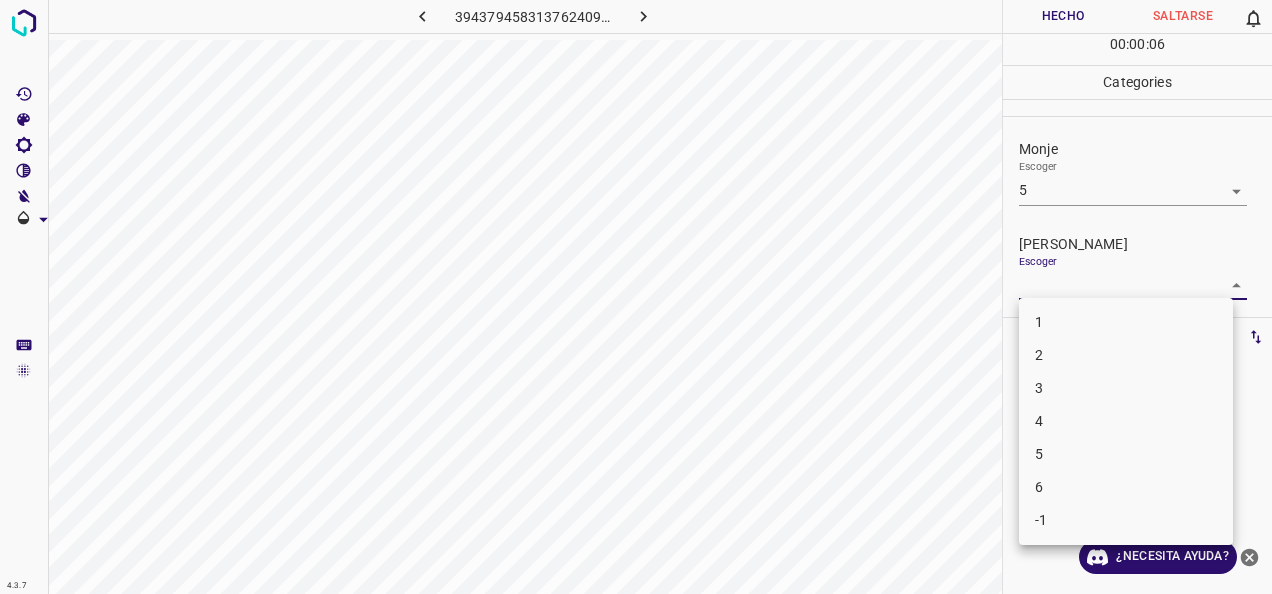 click on "4" at bounding box center (1126, 421) 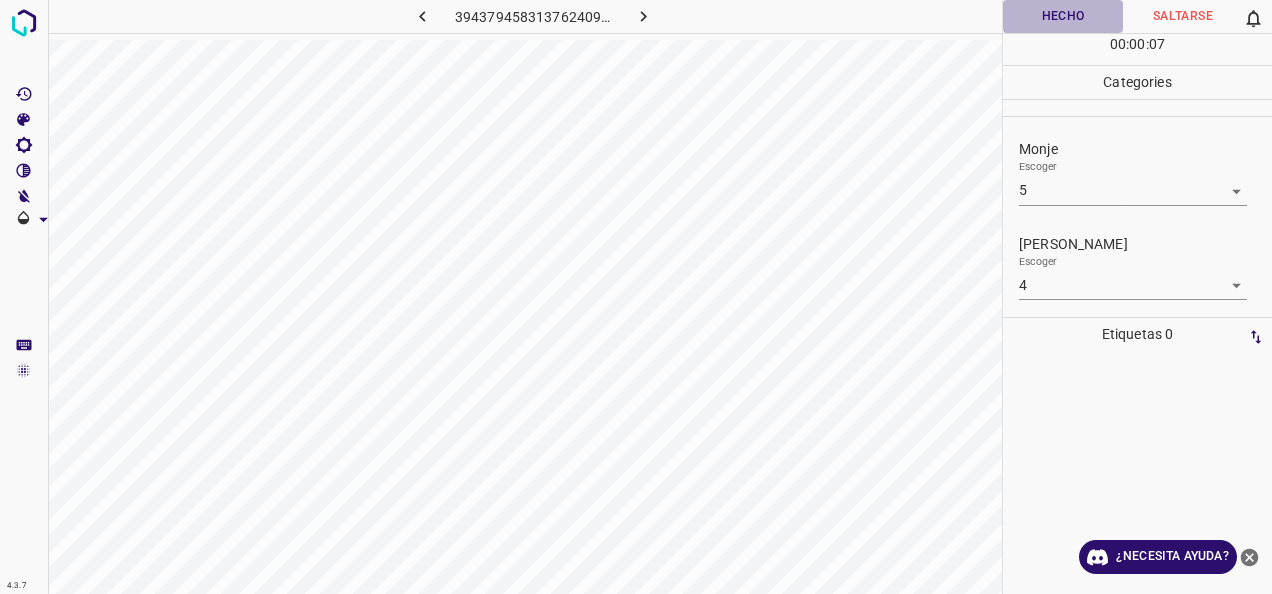 click on "Hecho" at bounding box center [1063, 16] 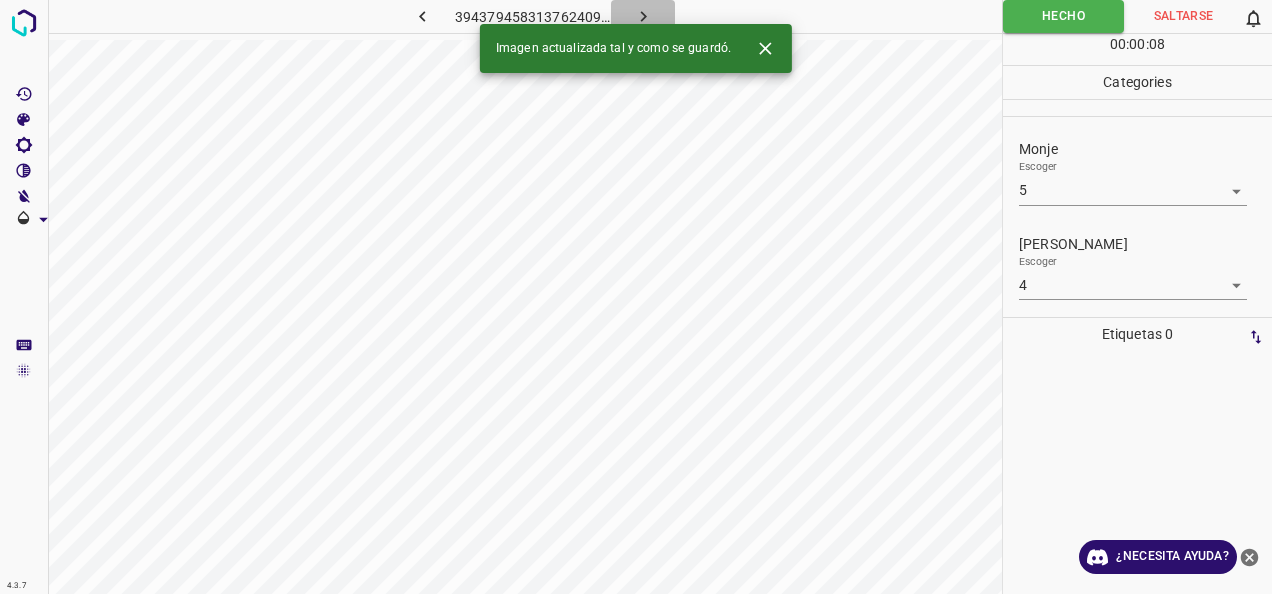 click at bounding box center (643, 16) 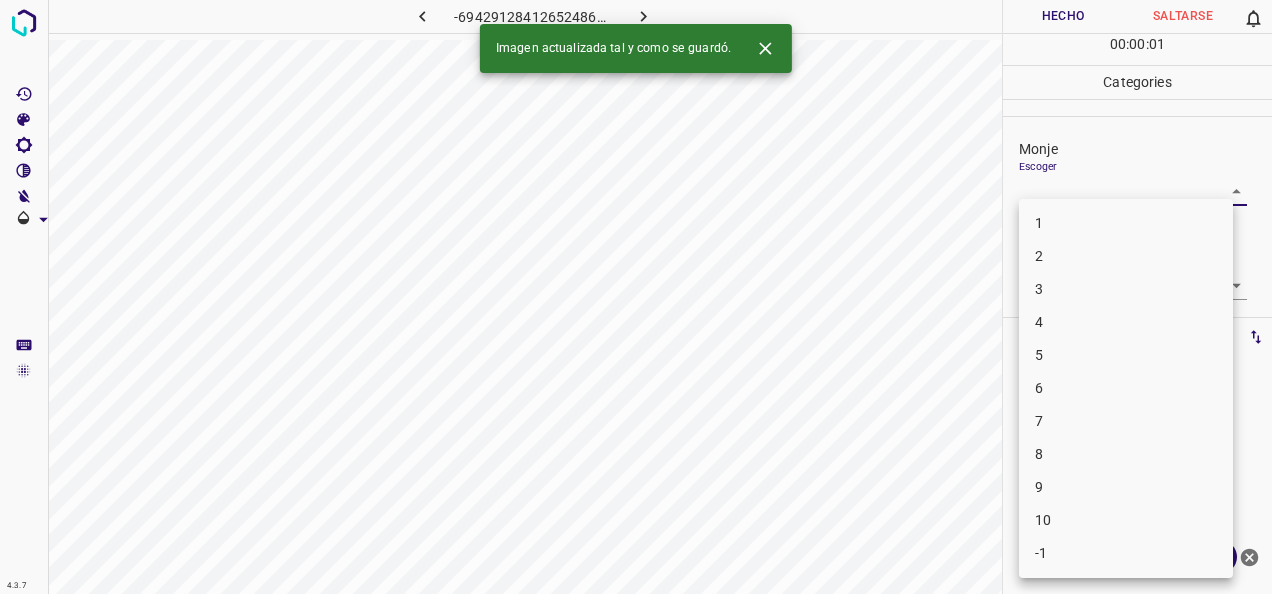 click on "4.3.7 -6942912841265248602.png Hecho Saltarse 0 00   : 00   : 01   Categories Monje  Escoger ​  Fitzpatrick   Escoger ​ Etiquetas 0 Categories 1 Monje 2  Fitzpatrick Herramientas Espacio Cambiar entre modos (Dibujar y Editar) Yo Etiquetado automático R Restaurar zoom M Acercar N Alejar Borrar Eliminar etiqueta de selección Filtros Z Restaurar filtros X Filtro de saturación C Filtro de brillo V Filtro de contraste B Filtro de escala de grises General O Descargar Imagen actualizada tal y como se guardó. ¿Necesita ayuda? -Mensaje de texto -Esconder -Borrar 1 2 3 4 5 6 7 8 9 10 -1" at bounding box center [636, 297] 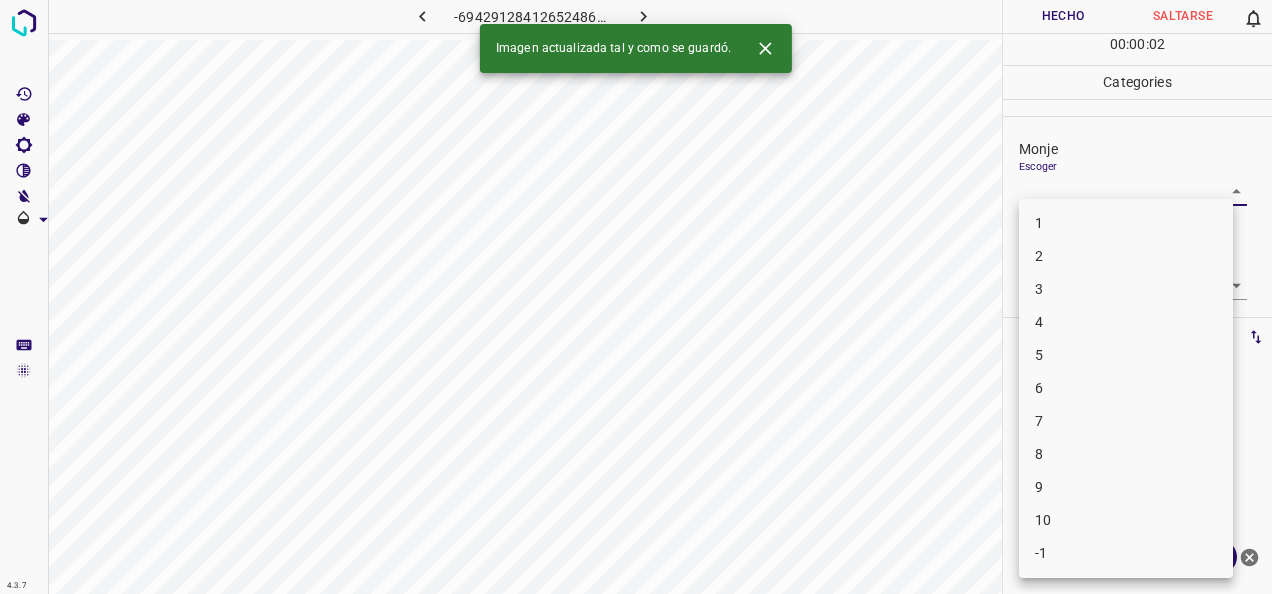 click on "1" at bounding box center [1126, 223] 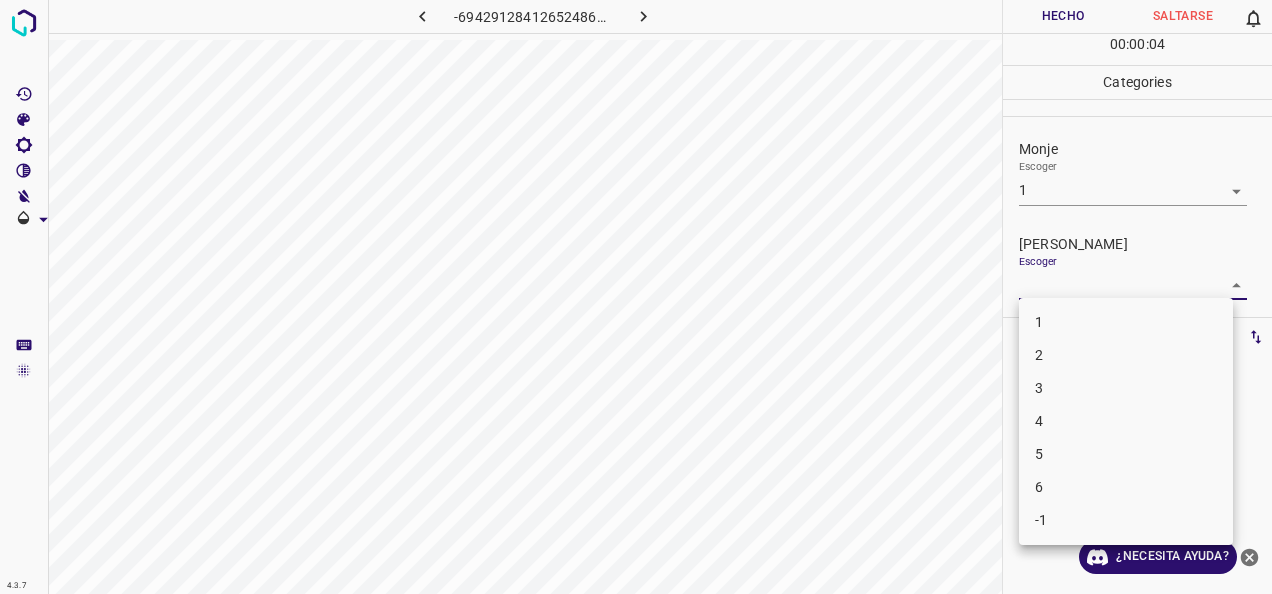 click on "4.3.7 -6942912841265248602.png Hecho Saltarse 0 00   : 00   : 04   Categories Monje  Escoger 1 1  Fitzpatrick   Escoger ​ Etiquetas 0 Categories 1 Monje 2  Fitzpatrick Herramientas Espacio Cambiar entre modos (Dibujar y Editar) Yo Etiquetado automático R Restaurar zoom M Acercar N Alejar Borrar Eliminar etiqueta de selección Filtros Z Restaurar filtros X Filtro de saturación C Filtro de brillo V Filtro de contraste B Filtro de escala de grises General O Descargar ¿Necesita ayuda? -Mensaje de texto -Esconder -Borrar 1 2 3 4 5 6 -1" at bounding box center (636, 297) 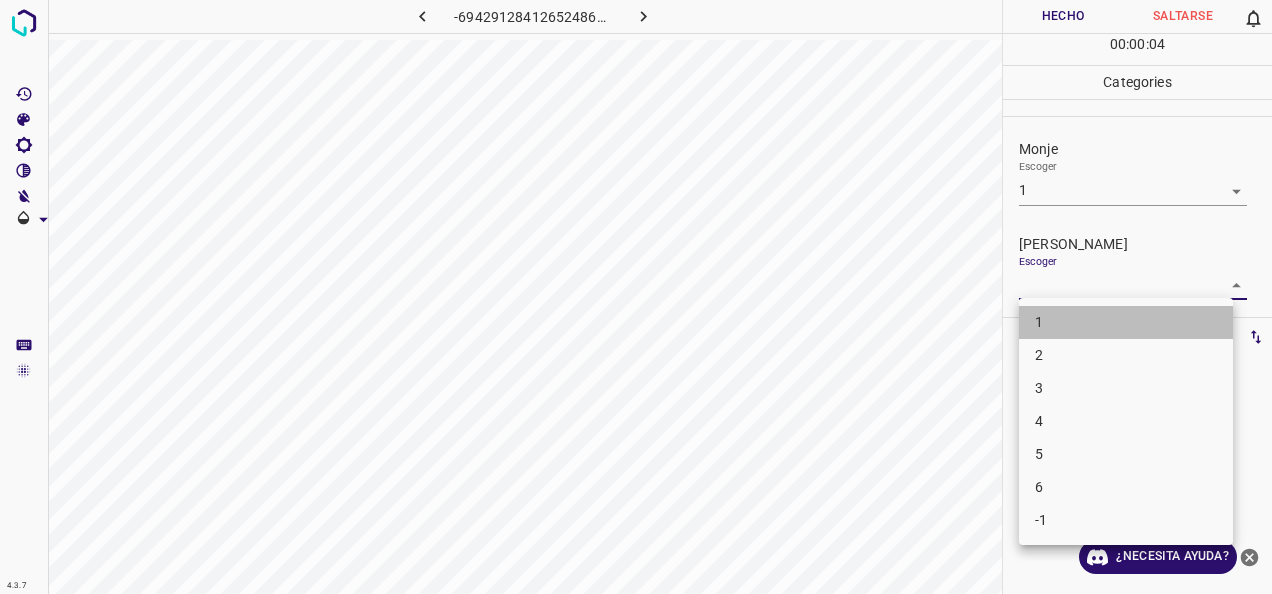 click on "1" at bounding box center (1126, 322) 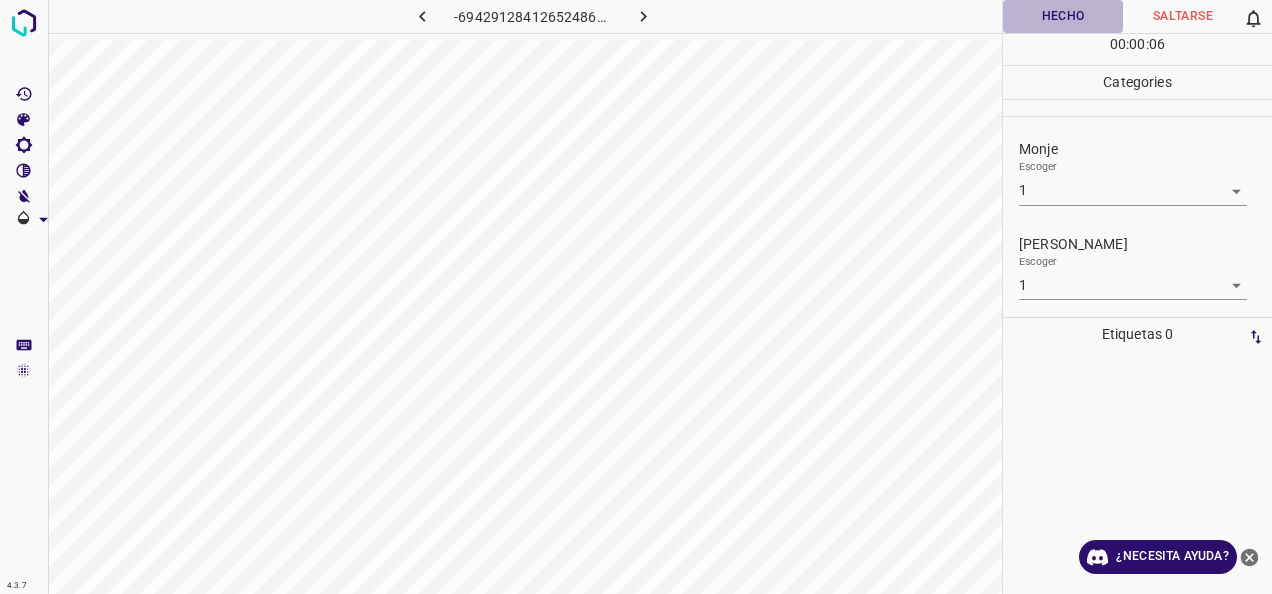 click on "Hecho" at bounding box center (1063, 16) 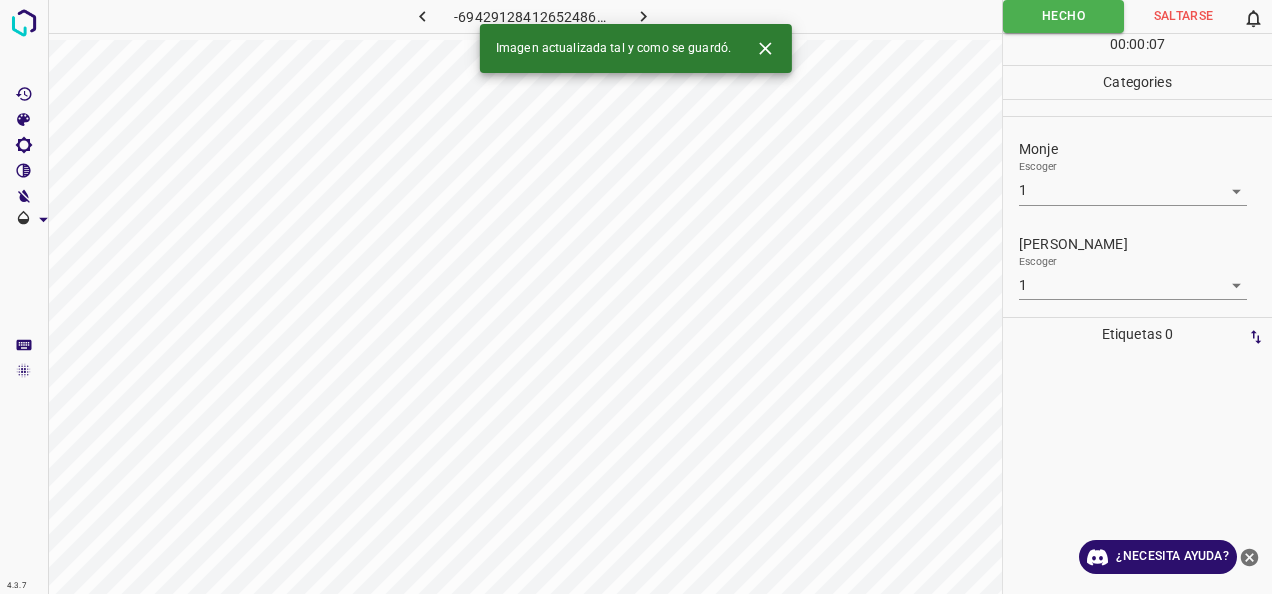 click 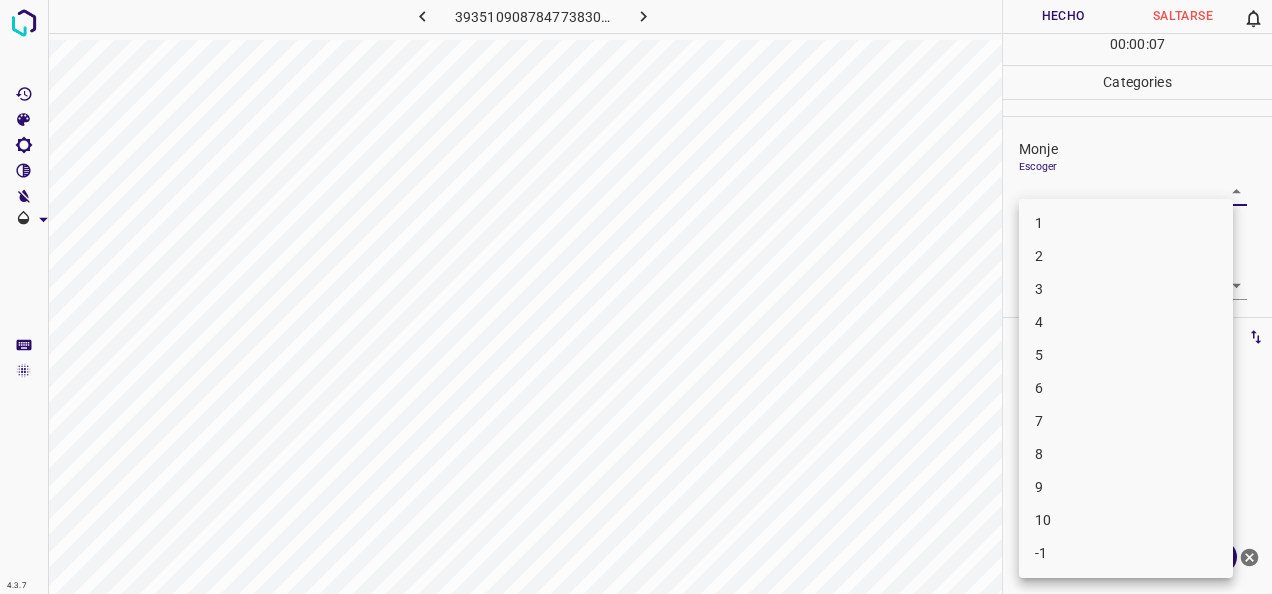click on "4.3.7 3935109087847738306.png Hecho Saltarse 0 00   : 00   : 07   Categories Monje  Escoger ​  Fitzpatrick   Escoger ​ Etiquetas 0 Categories 1 Monje 2  Fitzpatrick Herramientas Espacio Cambiar entre modos (Dibujar y Editar) Yo Etiquetado automático R Restaurar zoom M Acercar N Alejar Borrar Eliminar etiqueta de selección Filtros Z Restaurar filtros X Filtro de saturación C Filtro de brillo V Filtro de contraste B Filtro de escala de grises General O Descargar ¿Necesita ayuda? -Mensaje de texto -Esconder -Borrar 1 2 3 4 5 6 7 8 9 10 -1" at bounding box center [636, 297] 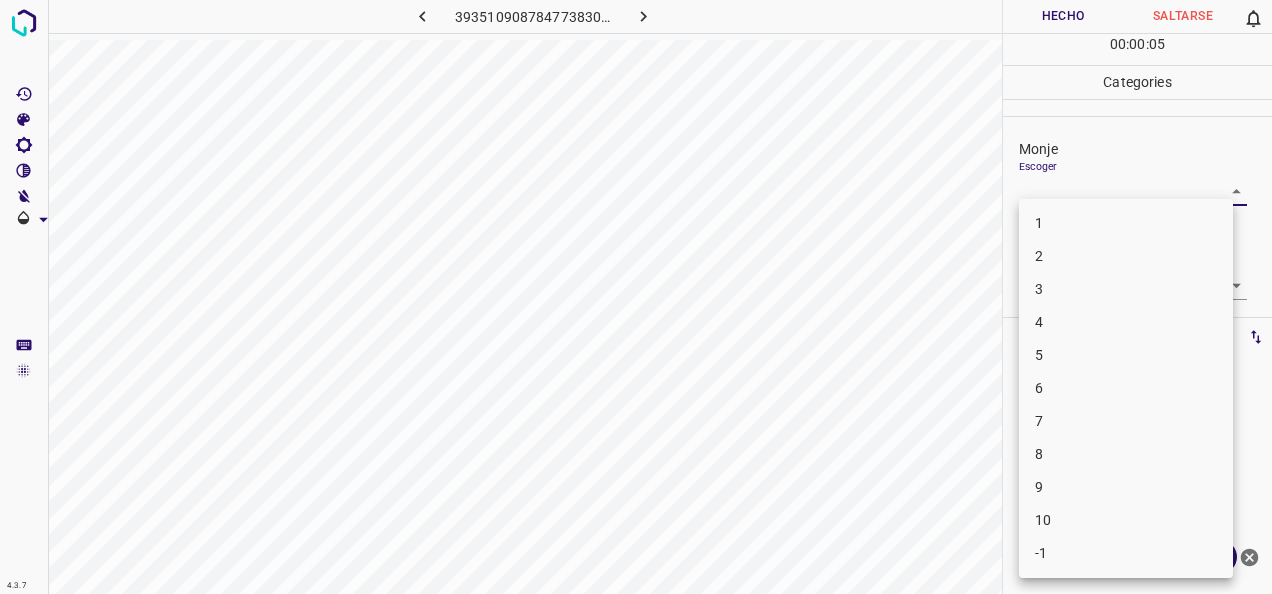 click on "4" at bounding box center (1126, 322) 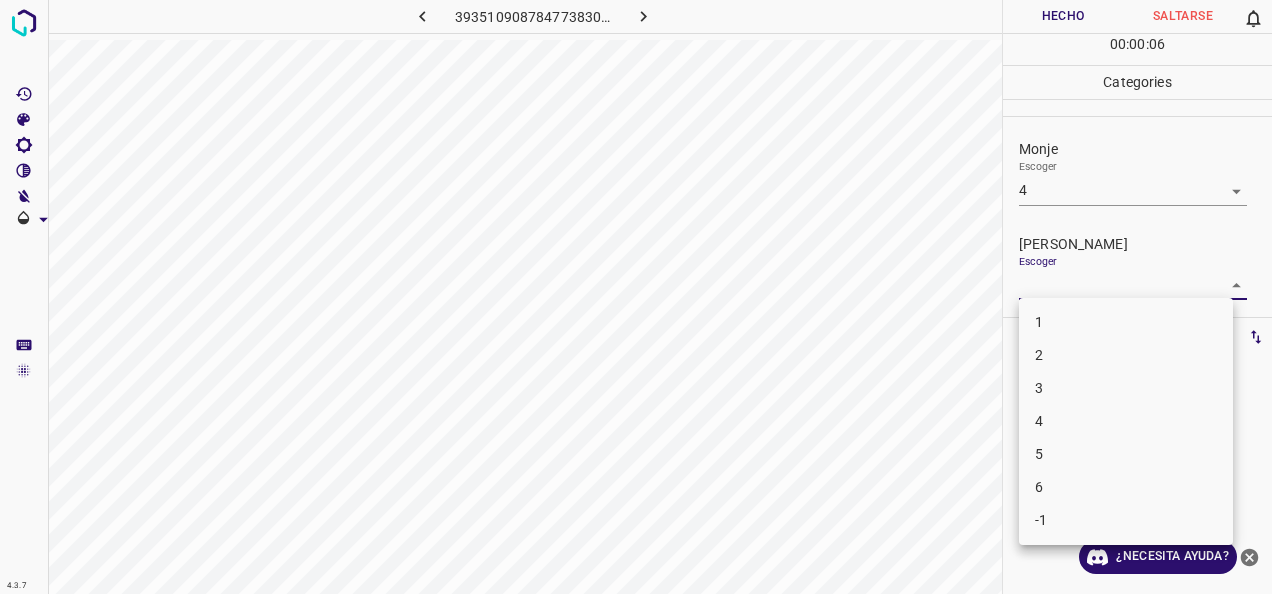 click on "4.3.7 3935109087847738306.png Hecho Saltarse 0 00   : 00   : 06   Categories Monje  Escoger 4 4  Fitzpatrick   Escoger ​ Etiquetas 0 Categories 1 Monje 2  Fitzpatrick Herramientas Espacio Cambiar entre modos (Dibujar y Editar) Yo Etiquetado automático R Restaurar zoom M Acercar N Alejar Borrar Eliminar etiqueta de selección Filtros Z Restaurar filtros X Filtro de saturación C Filtro de brillo V Filtro de contraste B Filtro de escala de grises General O Descargar ¿Necesita ayuda? -Mensaje de texto -Esconder -Borrar 1 2 3 4 5 6 -1" at bounding box center [636, 297] 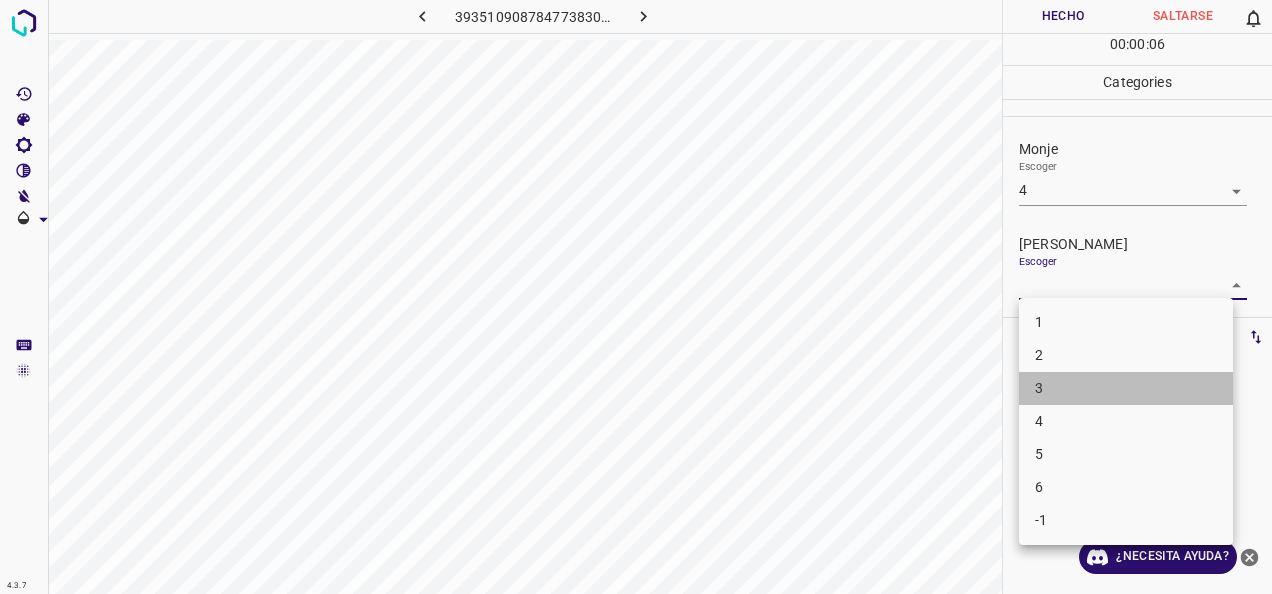 click on "3" at bounding box center (1126, 388) 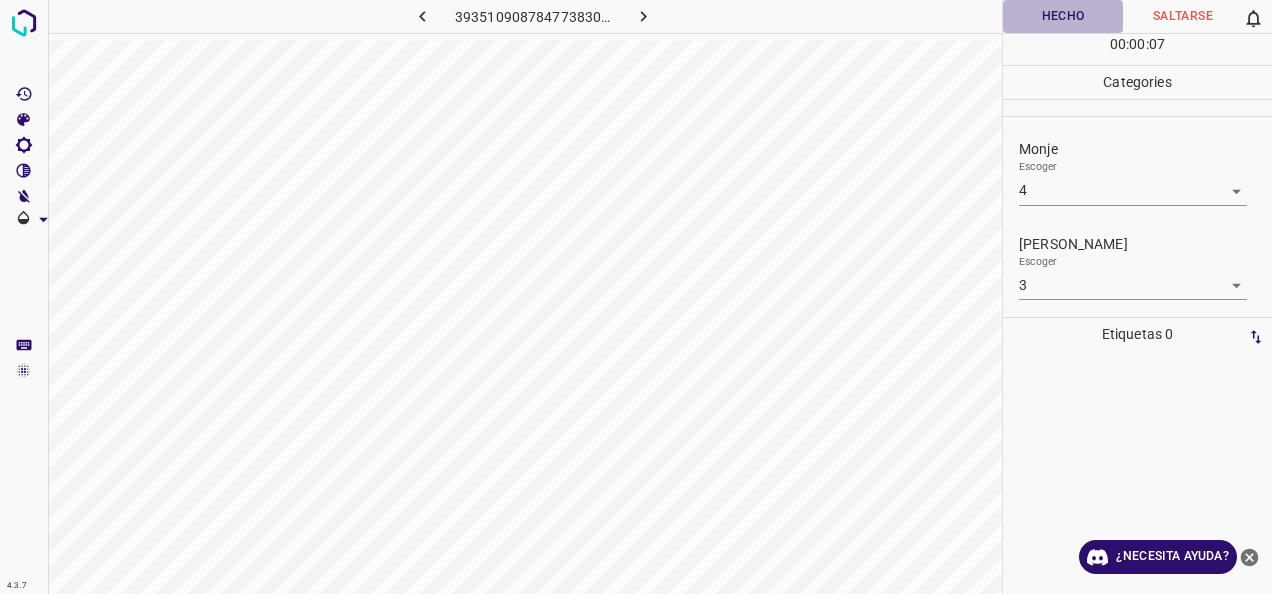 click on "Hecho" at bounding box center (1063, 16) 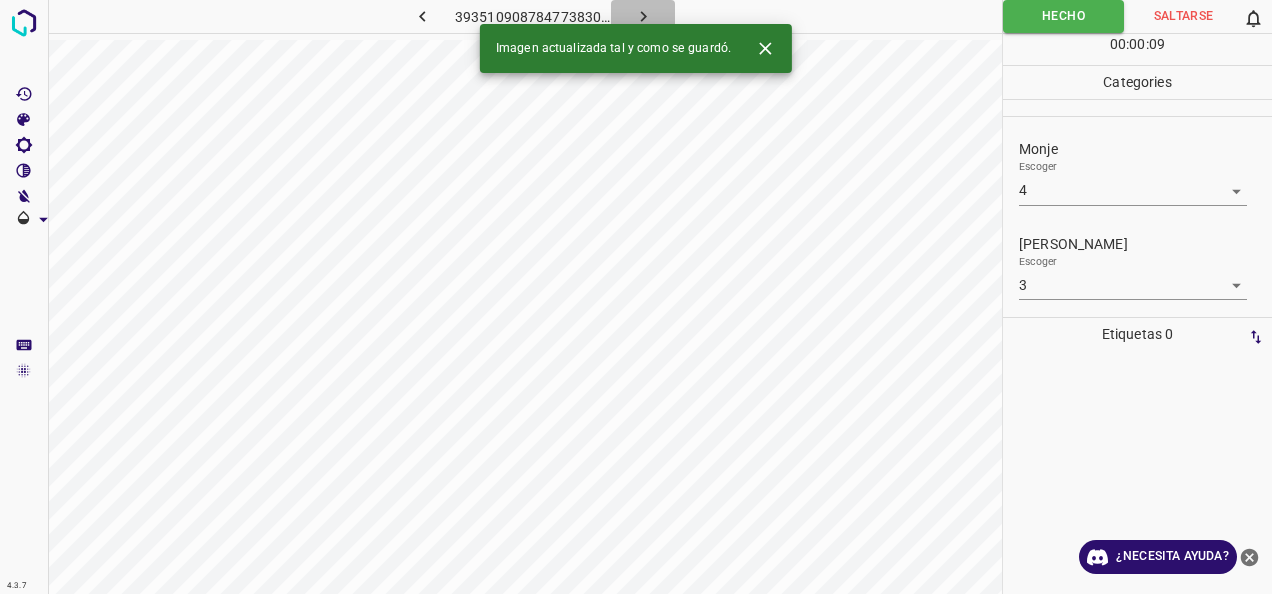 click 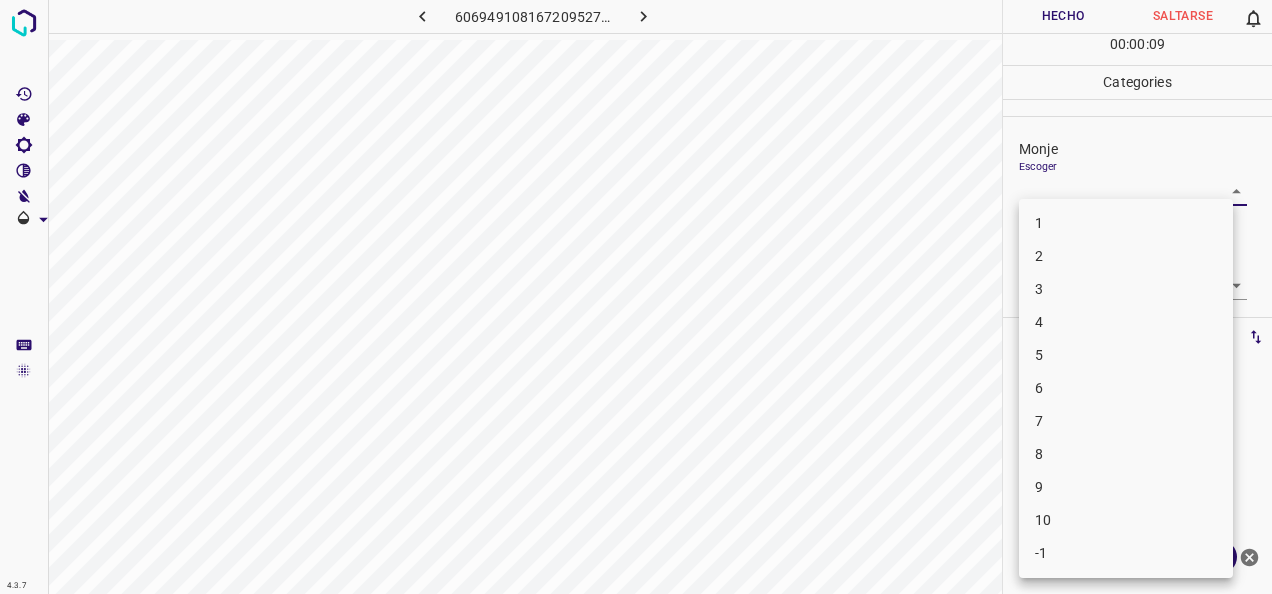 click on "4.3.7 6069491081672095270.png Hecho Saltarse 0 00   : 00   : 09   Categories Monje  Escoger ​  Fitzpatrick   Escoger ​ Etiquetas 0 Categories 1 Monje 2  Fitzpatrick Herramientas Espacio Cambiar entre modos (Dibujar y Editar) Yo Etiquetado automático R Restaurar zoom M Acercar N Alejar Borrar Eliminar etiqueta de selección Filtros Z Restaurar filtros X Filtro de saturación C Filtro de brillo V Filtro de contraste B Filtro de escala de grises General O Descargar ¿Necesita ayuda? -Mensaje de texto -Esconder -Borrar 1 2 3 4 5 6 7 8 9 10 -1" at bounding box center (636, 297) 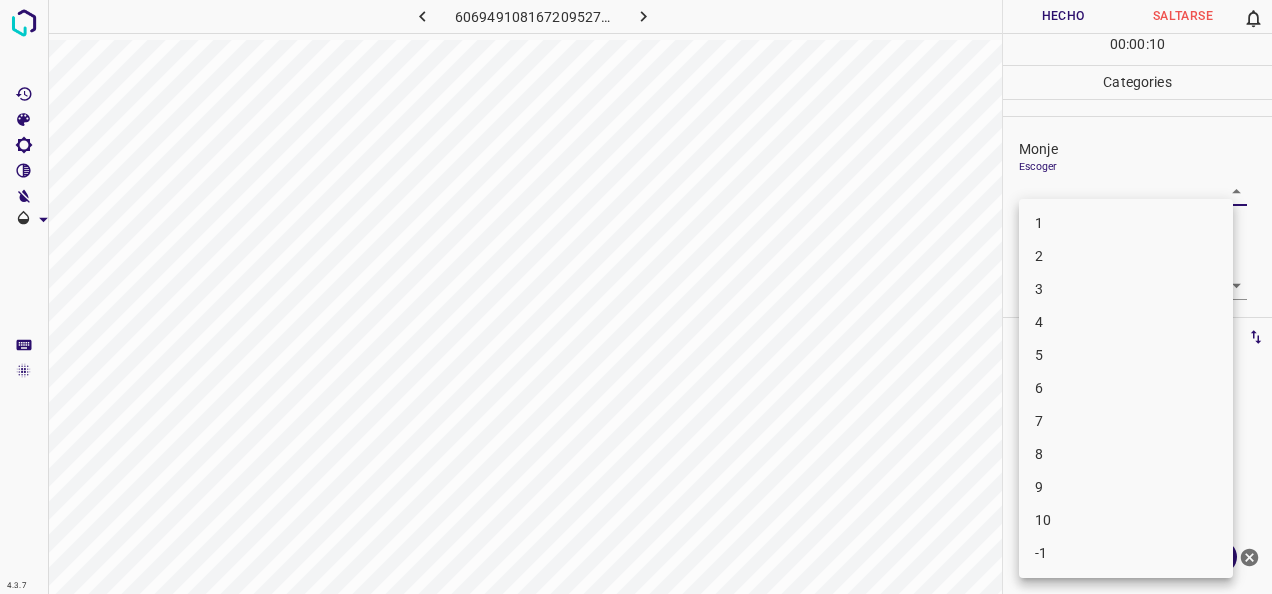 click on "2" at bounding box center [1126, 256] 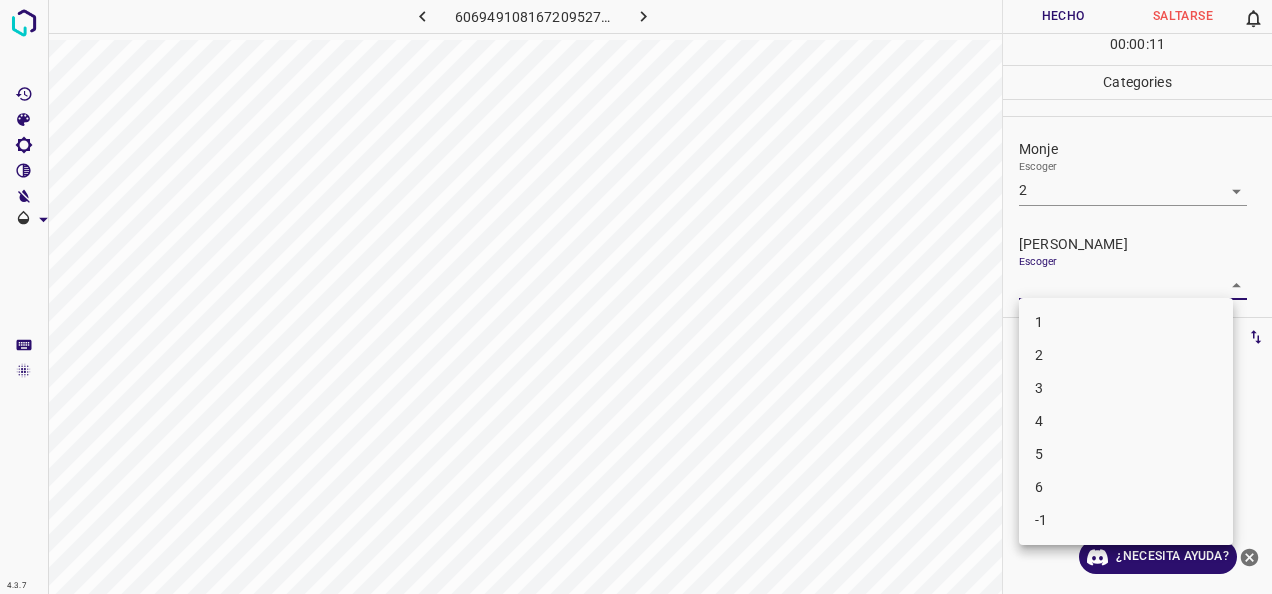 drag, startPoint x: 1228, startPoint y: 286, endPoint x: 1155, endPoint y: 330, distance: 85.23497 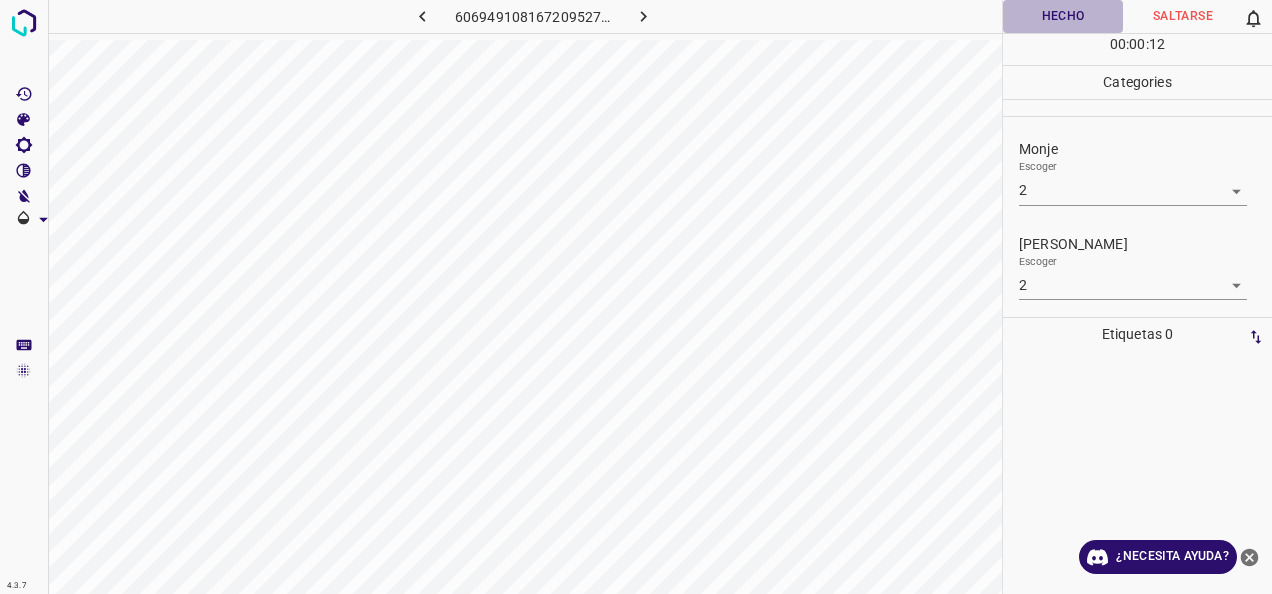 click on "Hecho" at bounding box center [1063, 16] 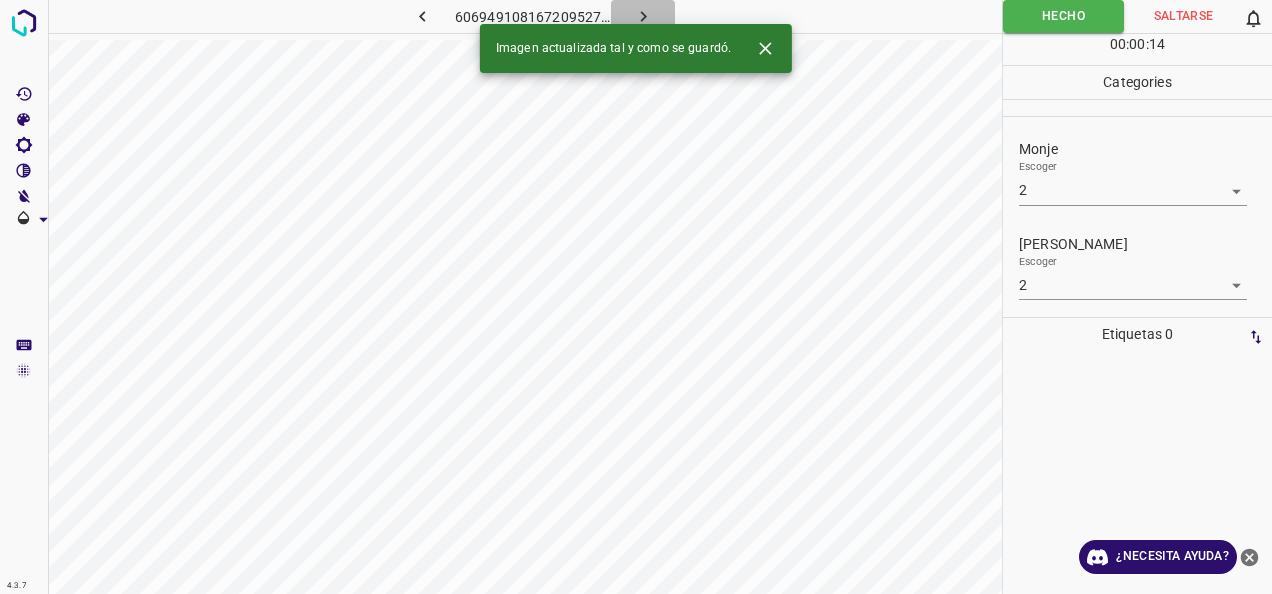 click 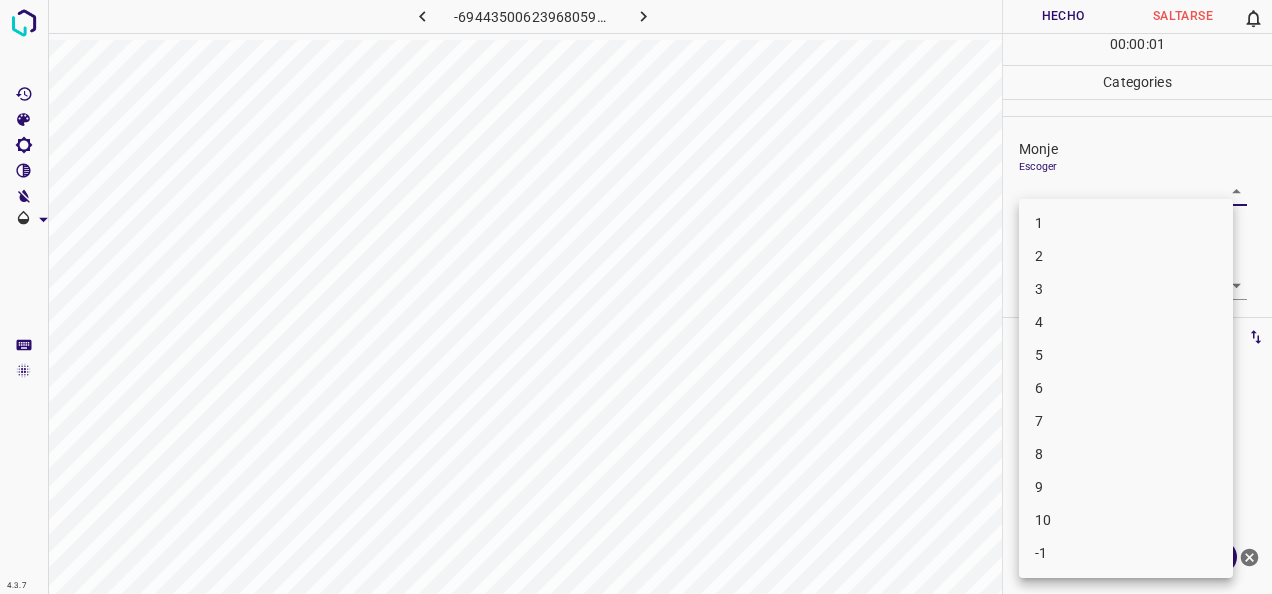 drag, startPoint x: 1227, startPoint y: 189, endPoint x: 1146, endPoint y: 228, distance: 89.89995 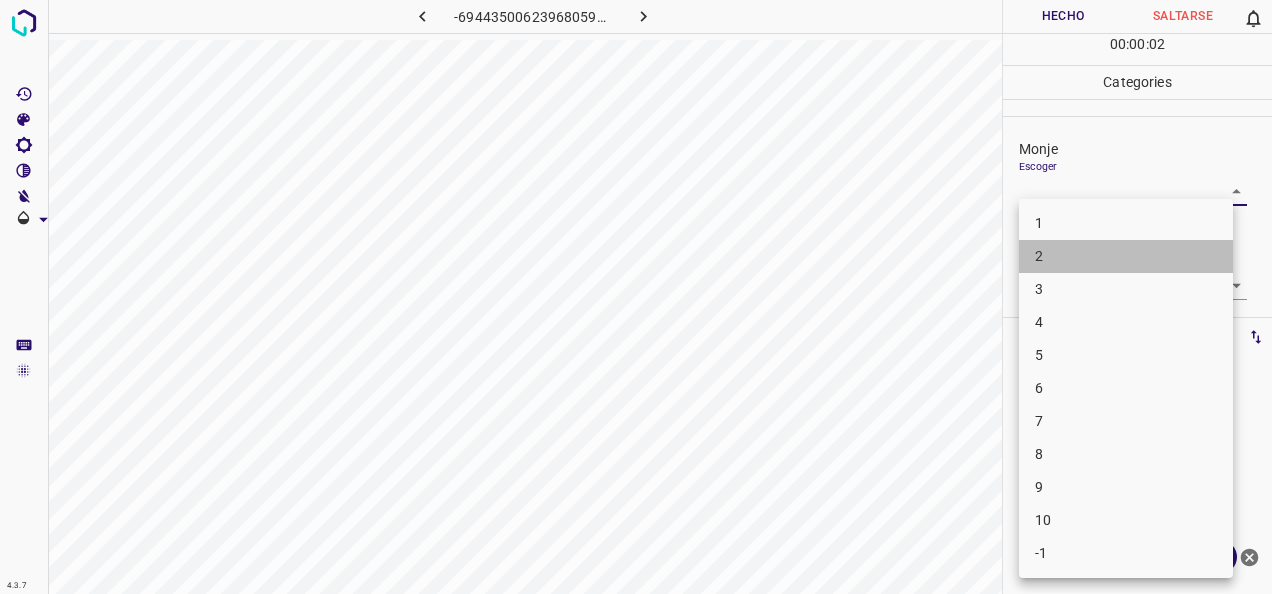 click on "2" at bounding box center (1126, 256) 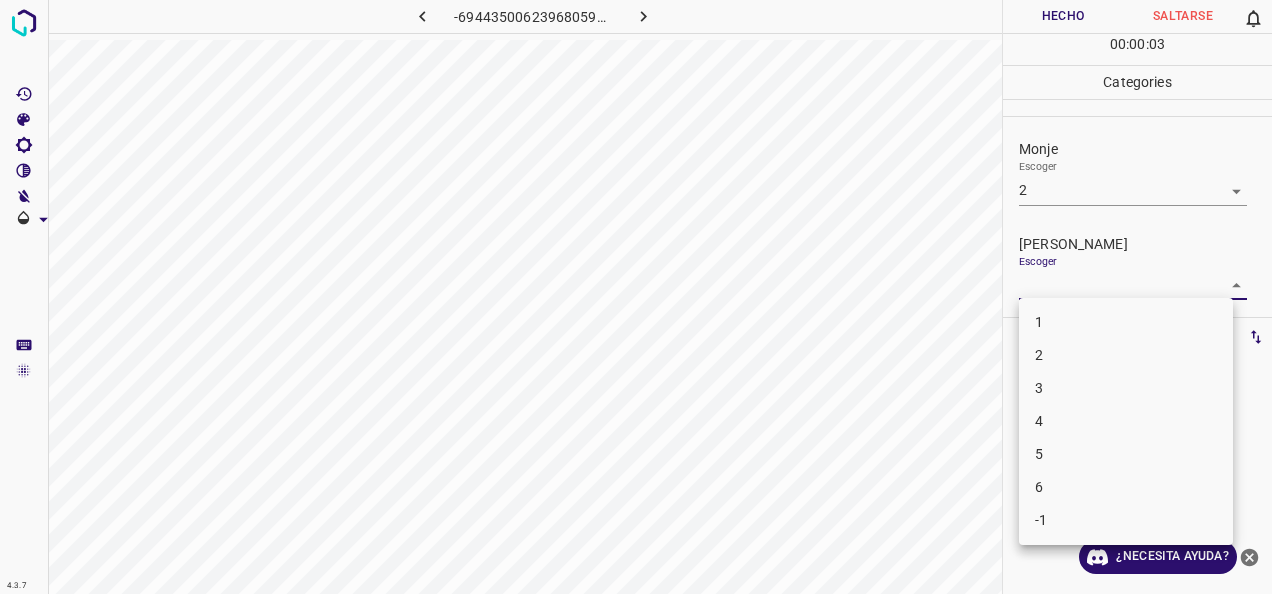 drag, startPoint x: 1230, startPoint y: 276, endPoint x: 1148, endPoint y: 323, distance: 94.51455 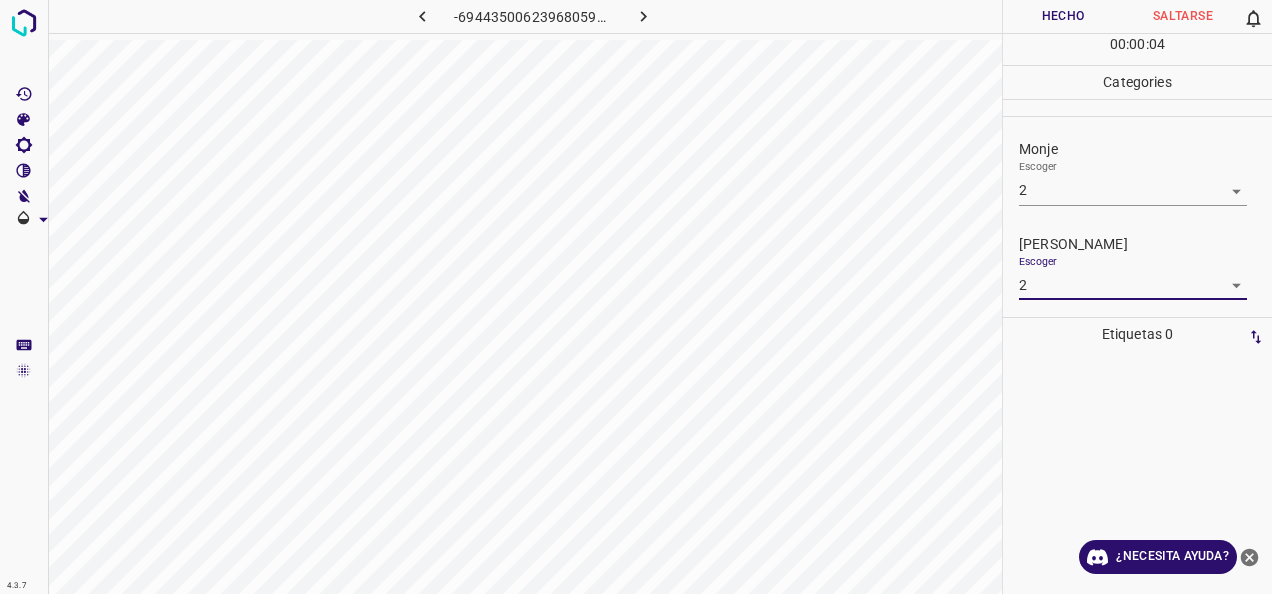 click on "Hecho" at bounding box center [1063, 16] 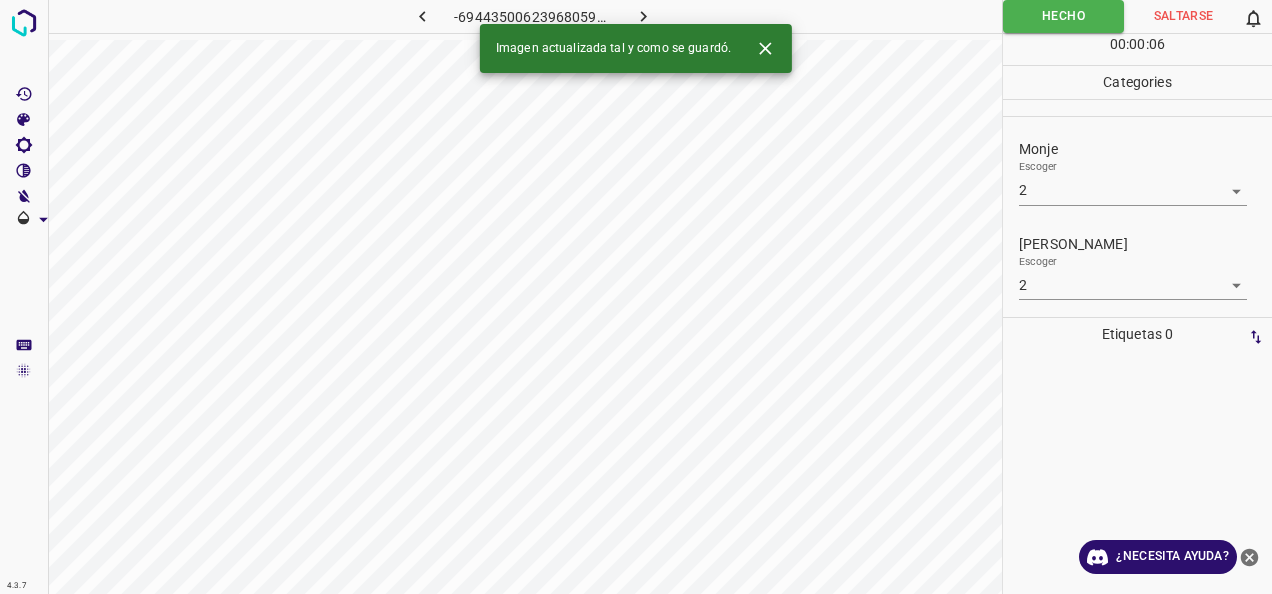 click 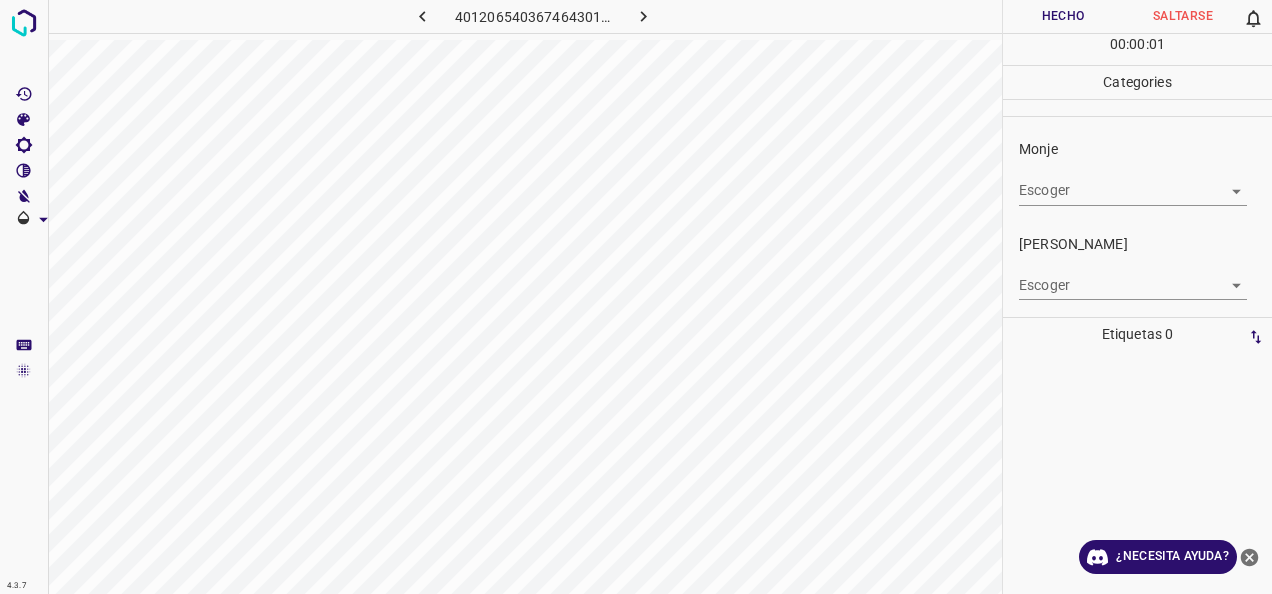 click on "4.3.7 4012065403674643012.png Hecho Saltarse 0 00   : 00   : 01   Categories Monje  Escoger ​  Fitzpatrick   Escoger ​ Etiquetas 0 Categories 1 Monje 2  Fitzpatrick Herramientas Espacio Cambiar entre modos (Dibujar y Editar) Yo Etiquetado automático R Restaurar zoom M Acercar N Alejar Borrar Eliminar etiqueta de selección Filtros Z Restaurar filtros X Filtro de saturación C Filtro de brillo V Filtro de contraste B Filtro de escala de grises General O Descargar ¿Necesita ayuda? -Mensaje de texto -Esconder -Borrar" at bounding box center (636, 297) 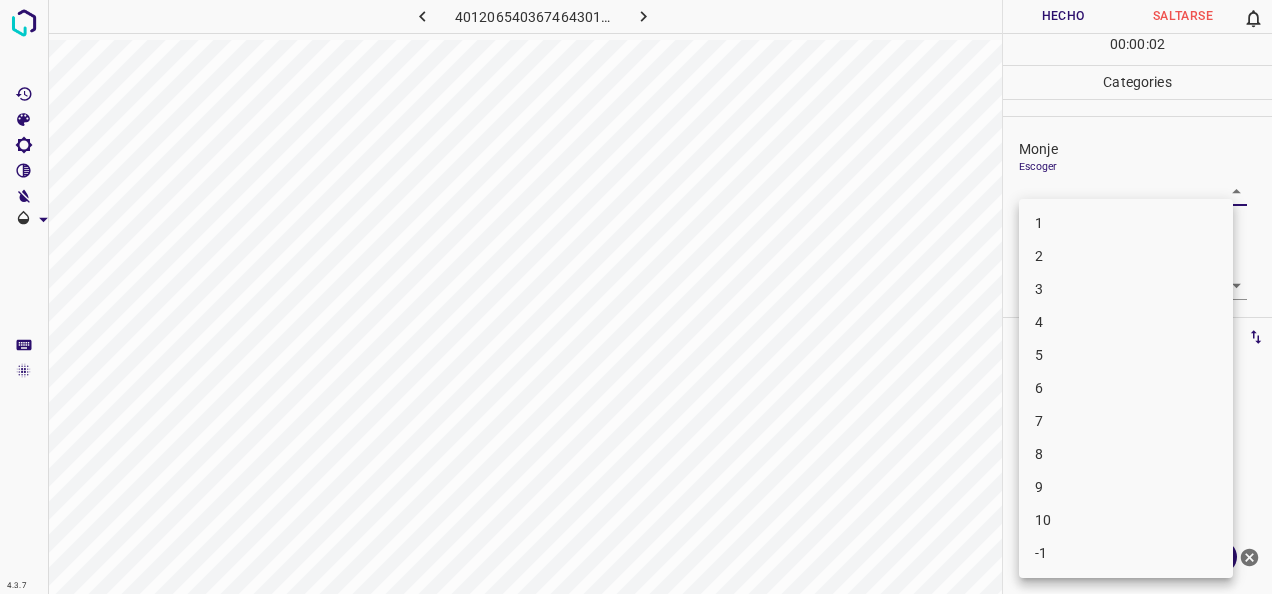click on "2" at bounding box center (1126, 256) 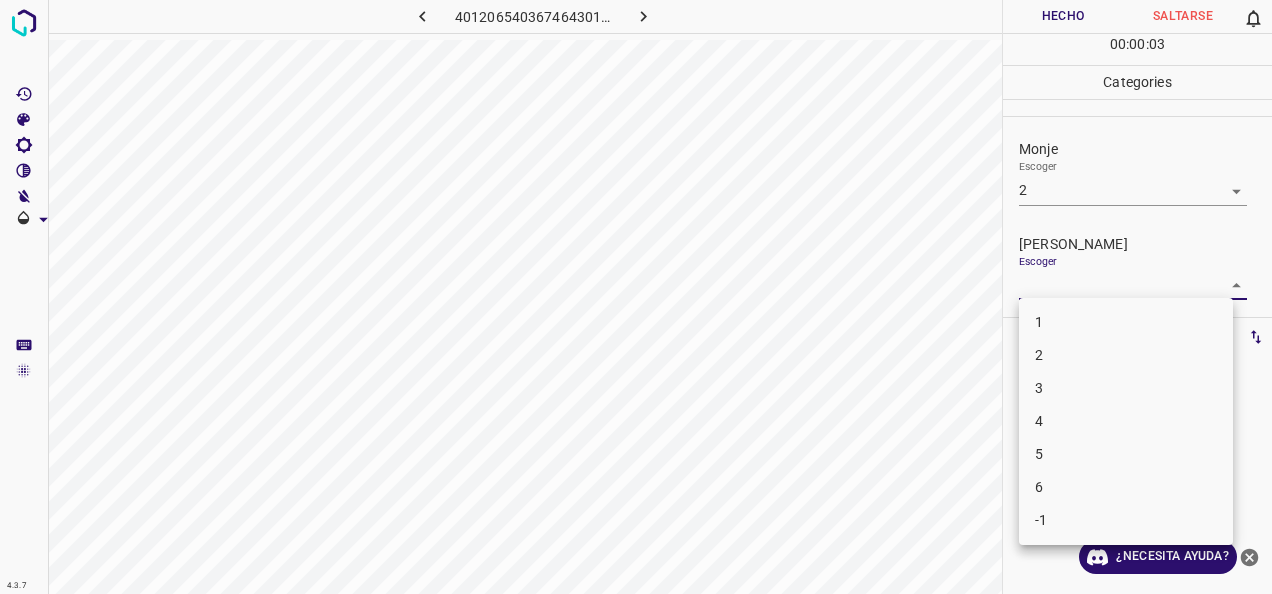click on "4.3.7 4012065403674643012.png Hecho Saltarse 0 00   : 00   : 03   Categories Monje  Escoger 2 2  Fitzpatrick   Escoger ​ Etiquetas 0 Categories 1 Monje 2  Fitzpatrick Herramientas Espacio Cambiar entre modos (Dibujar y Editar) Yo Etiquetado automático R Restaurar zoom M Acercar N Alejar Borrar Eliminar etiqueta de selección Filtros Z Restaurar filtros X Filtro de saturación C Filtro de brillo V Filtro de contraste B Filtro de escala de grises General O Descargar ¿Necesita ayuda? -Mensaje de texto -Esconder -Borrar 1 2 3 4 5 6 -1" at bounding box center (636, 297) 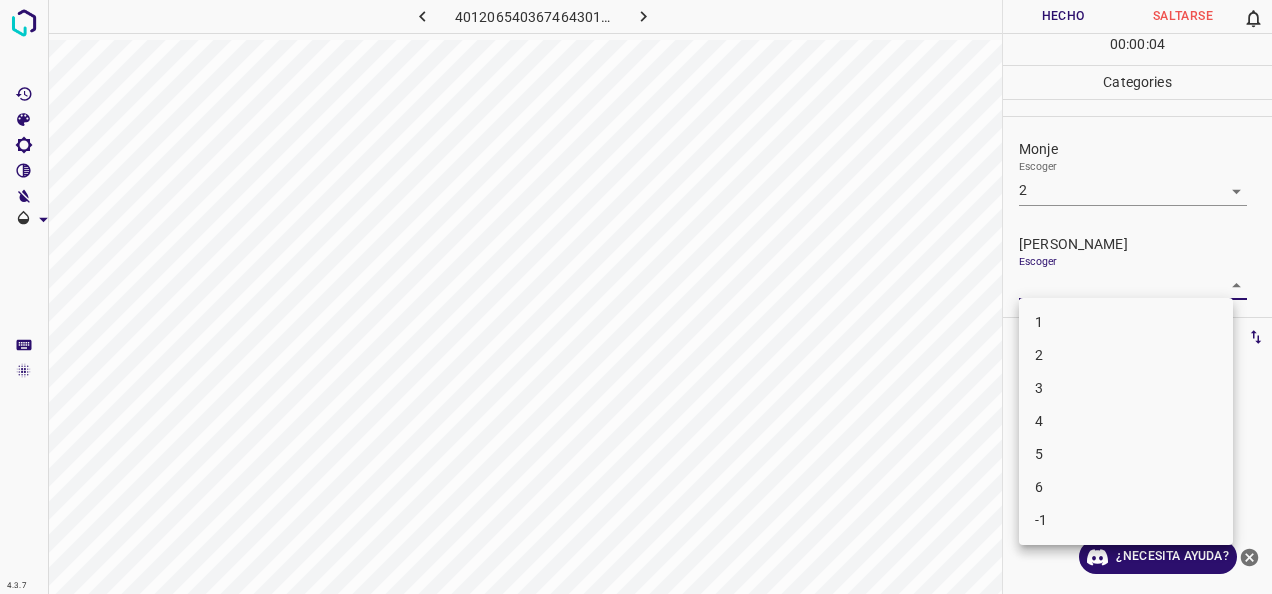 click on "2" at bounding box center [1126, 355] 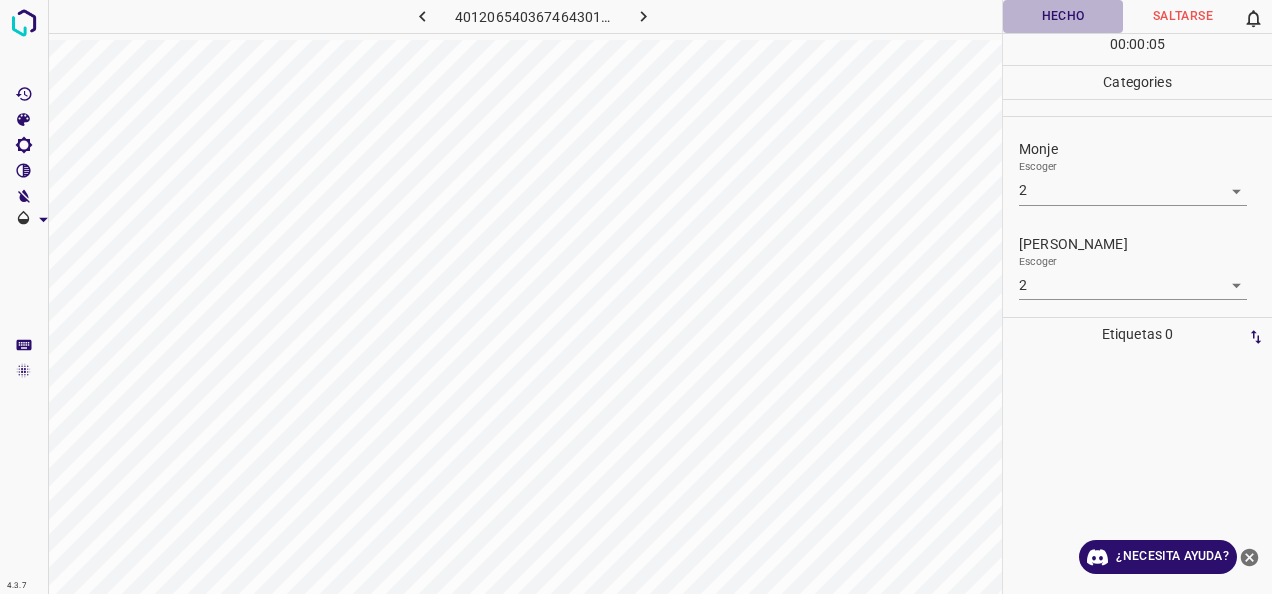 click on "Hecho" at bounding box center (1063, 16) 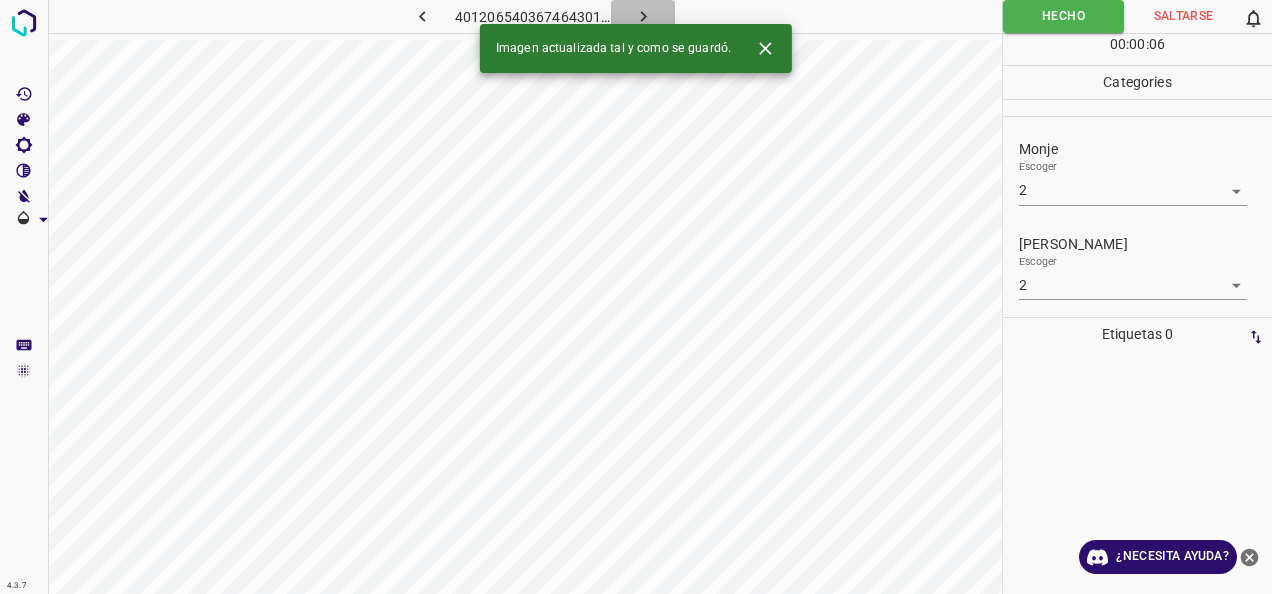 click 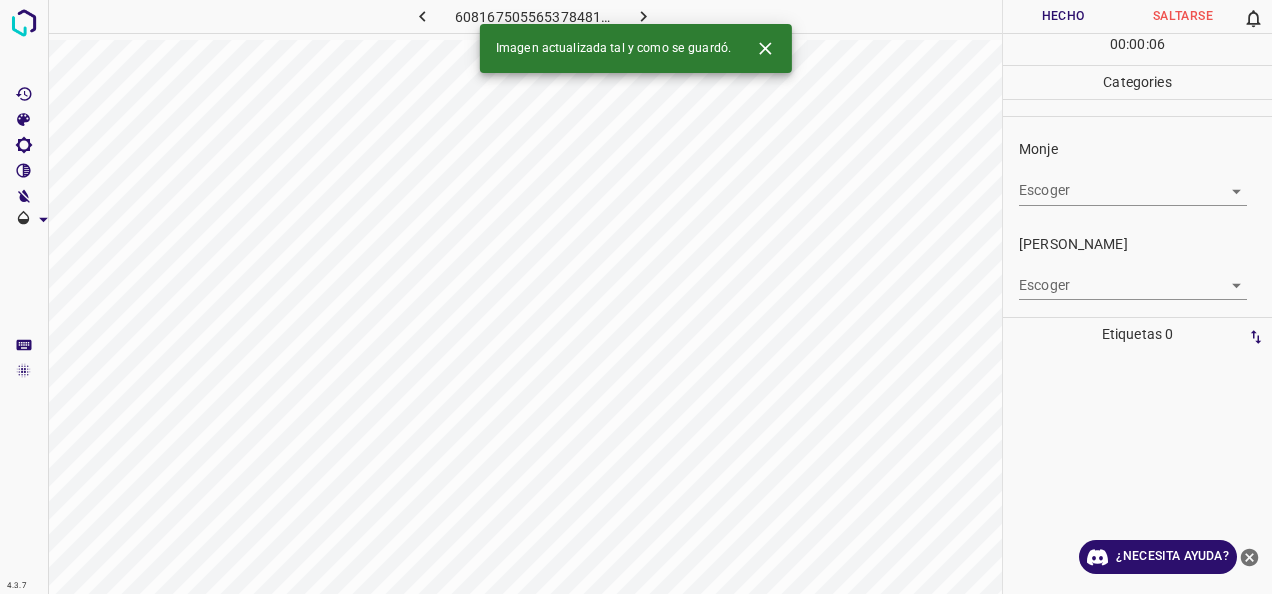 click on "4.3.7 6081675055653784817.png Hecho Saltarse 0 00   : 00   : 06   Categories Monje  Escoger ​  Fitzpatrick   Escoger ​ Etiquetas 0 Categories 1 Monje 2  Fitzpatrick Herramientas Espacio Cambiar entre modos (Dibujar y Editar) Yo Etiquetado automático R Restaurar zoom M Acercar N Alejar Borrar Eliminar etiqueta de selección Filtros Z Restaurar filtros X Filtro de saturación C Filtro de brillo V Filtro de contraste B Filtro de escala de grises General O Descargar Imagen actualizada tal y como se guardó. ¿Necesita ayuda? -Mensaje de texto -Esconder -Borrar" at bounding box center (636, 297) 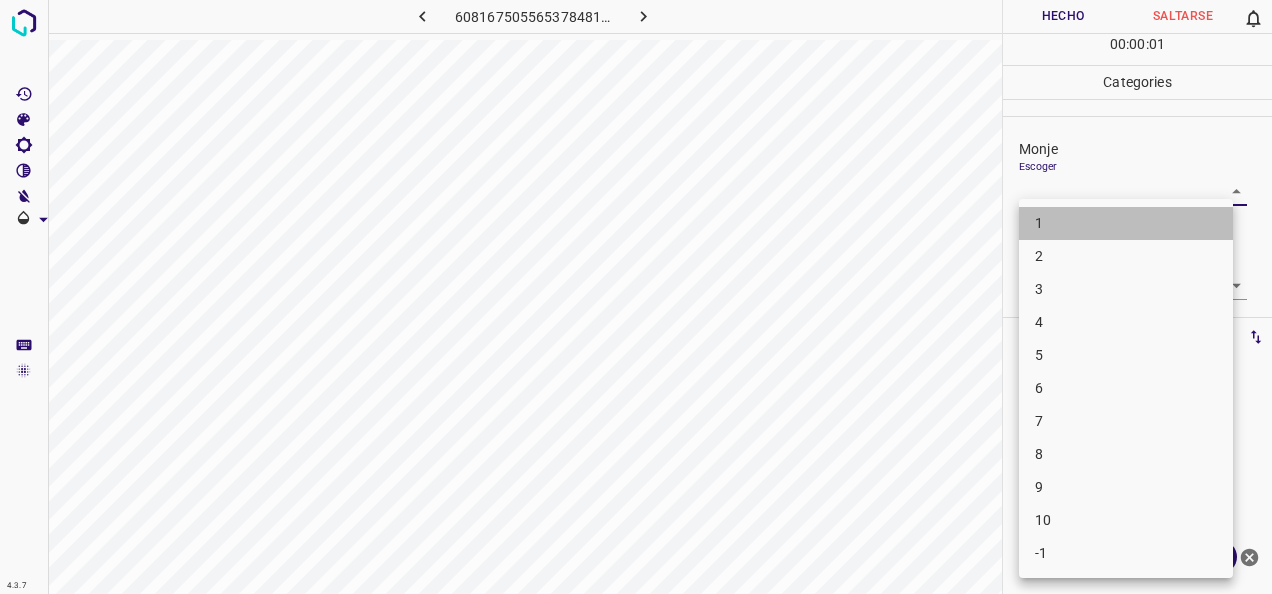 click on "1" at bounding box center (1126, 223) 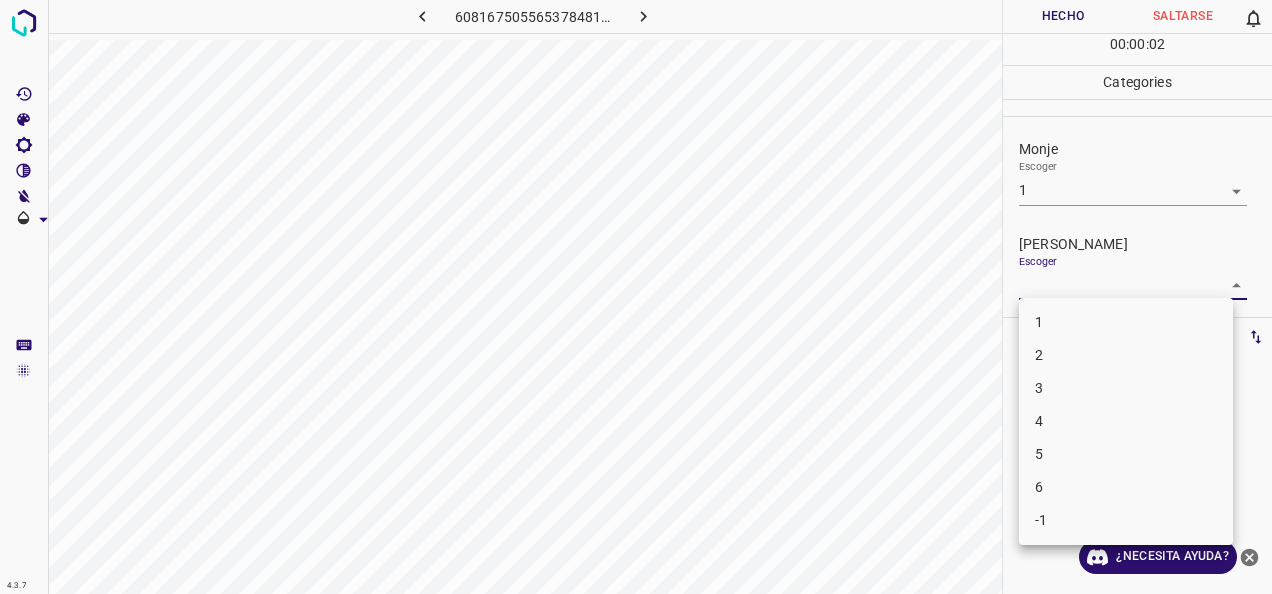 click on "4.3.7 6081675055653784817.png Hecho Saltarse 0 00   : 00   : 02   Categories Monje  Escoger 1 1  Fitzpatrick   Escoger ​ Etiquetas 0 Categories 1 Monje 2  Fitzpatrick Herramientas Espacio Cambiar entre modos (Dibujar y Editar) Yo Etiquetado automático R Restaurar zoom M Acercar N Alejar Borrar Eliminar etiqueta de selección Filtros Z Restaurar filtros X Filtro de saturación C Filtro de brillo V Filtro de contraste B Filtro de escala de grises General O Descargar ¿Necesita ayuda? -Mensaje de texto -Esconder -Borrar 1 2 3 4 5 6 -1" at bounding box center (636, 297) 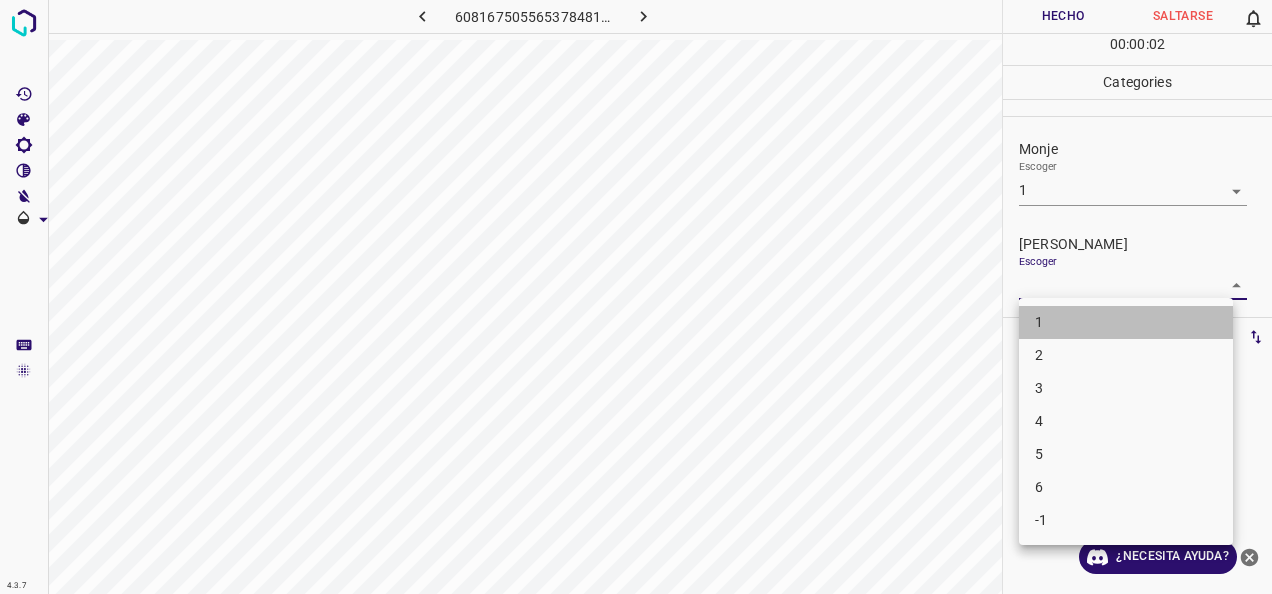 click on "1" at bounding box center [1126, 322] 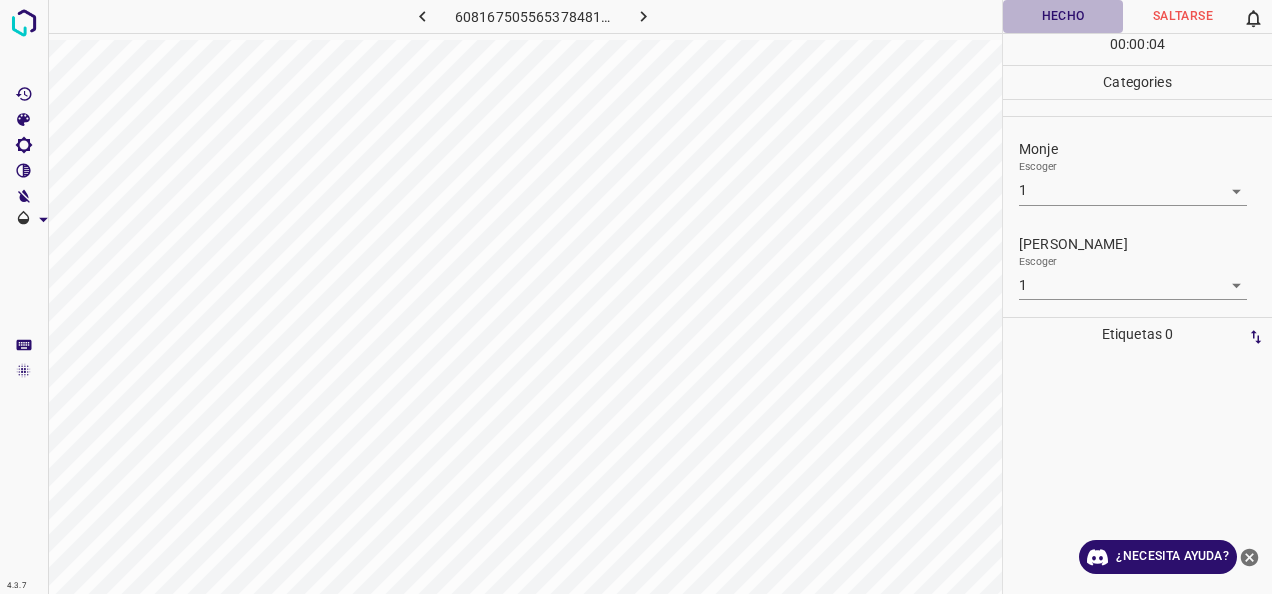 click on "Hecho" at bounding box center (1063, 16) 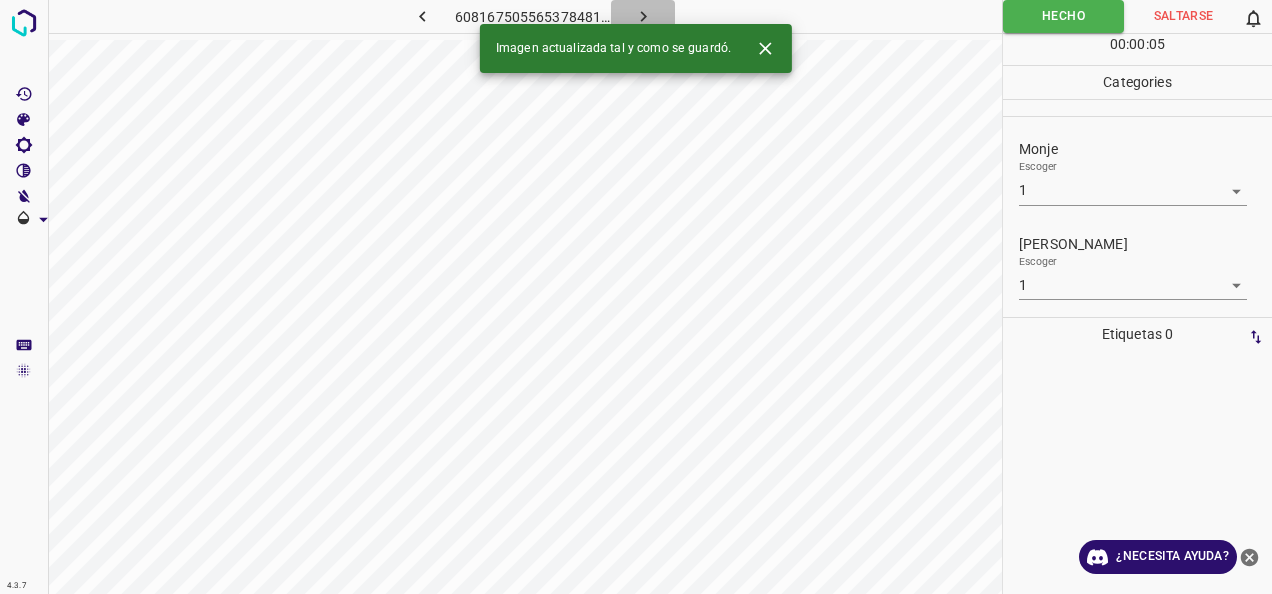 click 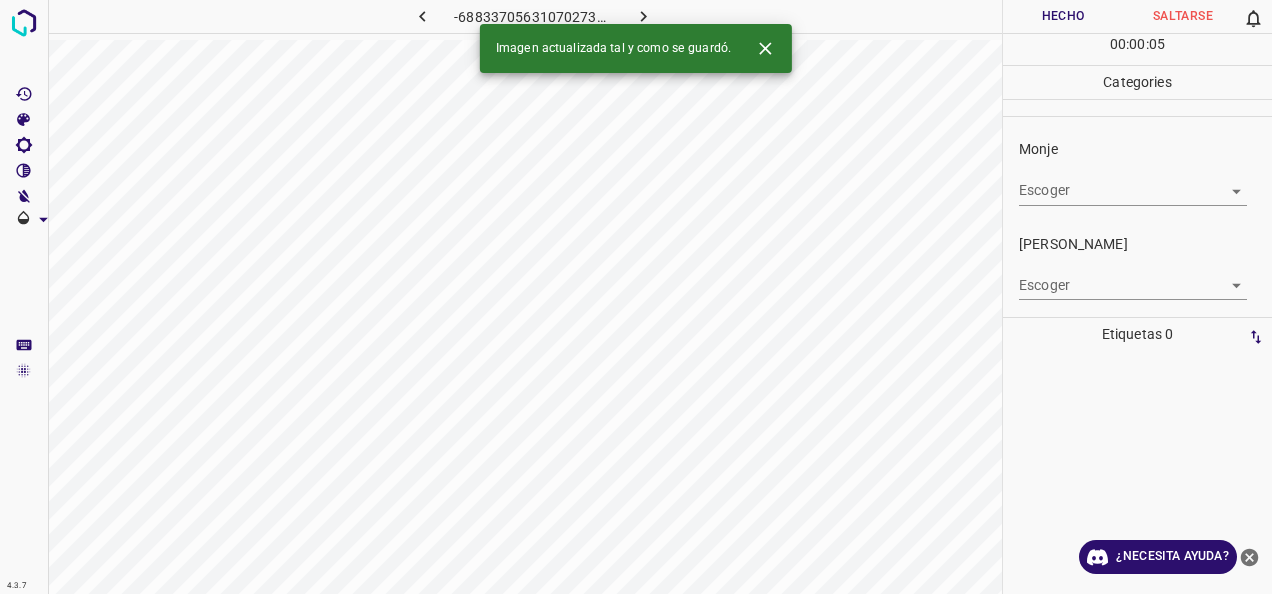 click on "4.3.7 -6883370563107027349.png Hecho Saltarse 0 00   : 00   : 05   Categories Monje  Escoger ​  Fitzpatrick   Escoger ​ Etiquetas 0 Categories 1 Monje 2  Fitzpatrick Herramientas Espacio Cambiar entre modos (Dibujar y Editar) Yo Etiquetado automático R Restaurar zoom M Acercar N Alejar Borrar Eliminar etiqueta de selección Filtros Z Restaurar filtros X Filtro de saturación C Filtro de brillo V Filtro de contraste B Filtro de escala de grises General O Descargar Imagen actualizada tal y como se guardó. ¿Necesita ayuda? -Mensaje de texto -Esconder -Borrar" at bounding box center [636, 297] 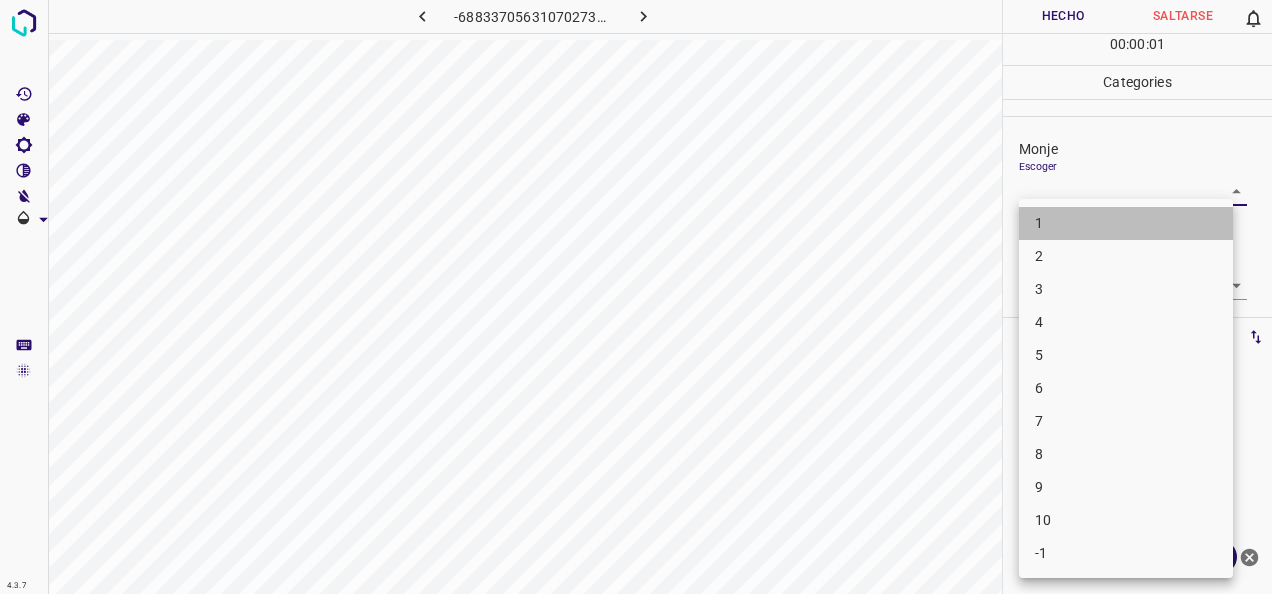 click on "1" at bounding box center (1126, 223) 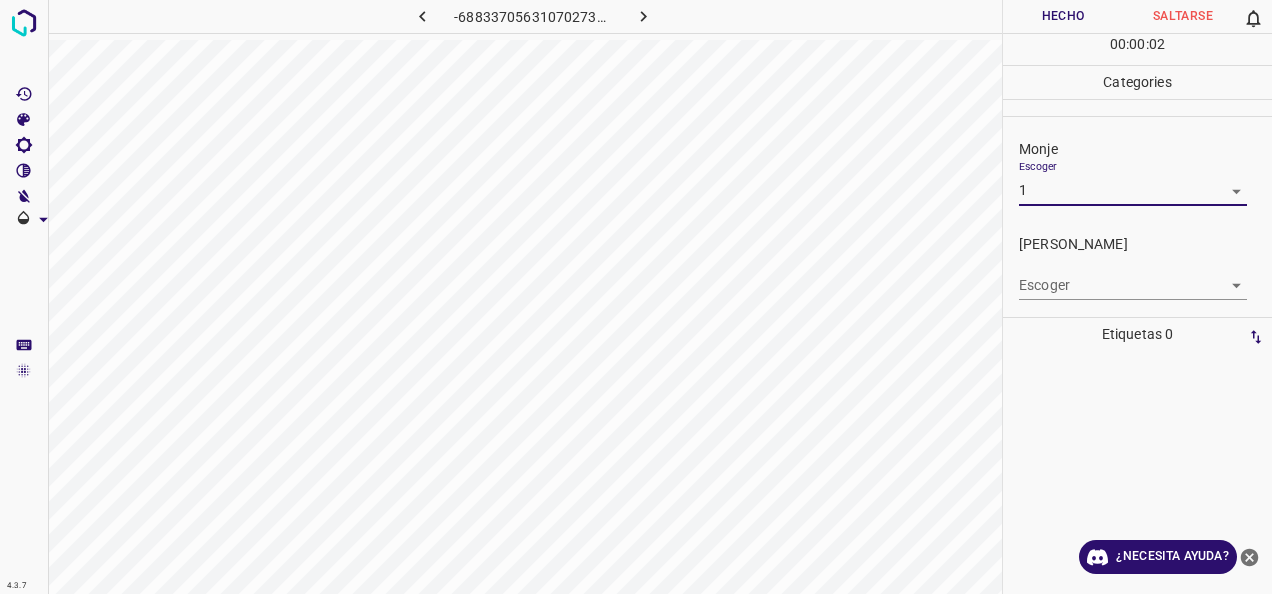 click on "4.3.7 -6883370563107027349.png Hecho Saltarse 0 00   : 00   : 02   Categories Monje  Escoger 1 1  Fitzpatrick   Escoger ​ Etiquetas 0 Categories 1 Monje 2  Fitzpatrick Herramientas Espacio Cambiar entre modos (Dibujar y Editar) Yo Etiquetado automático R Restaurar zoom M Acercar N Alejar Borrar Eliminar etiqueta de selección Filtros Z Restaurar filtros X Filtro de saturación C Filtro de brillo V Filtro de contraste B Filtro de escala de grises General O Descargar ¿Necesita ayuda? -Mensaje de texto -Esconder -Borrar" at bounding box center (636, 297) 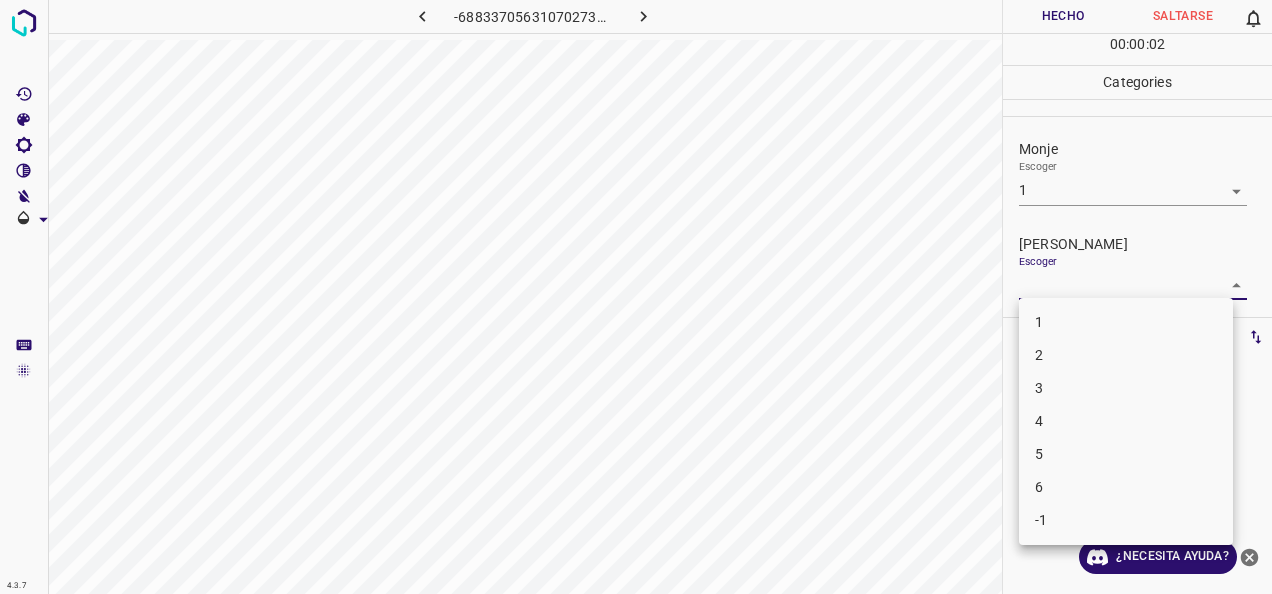 click on "1" at bounding box center [1126, 322] 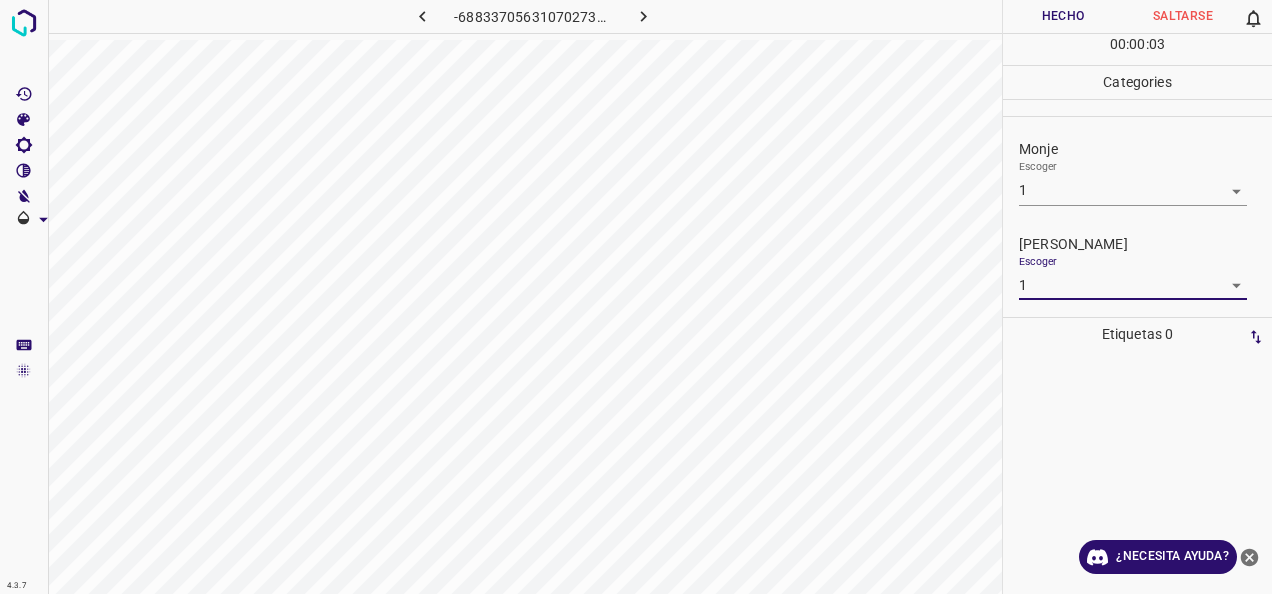 click on "Hecho" at bounding box center [1063, 16] 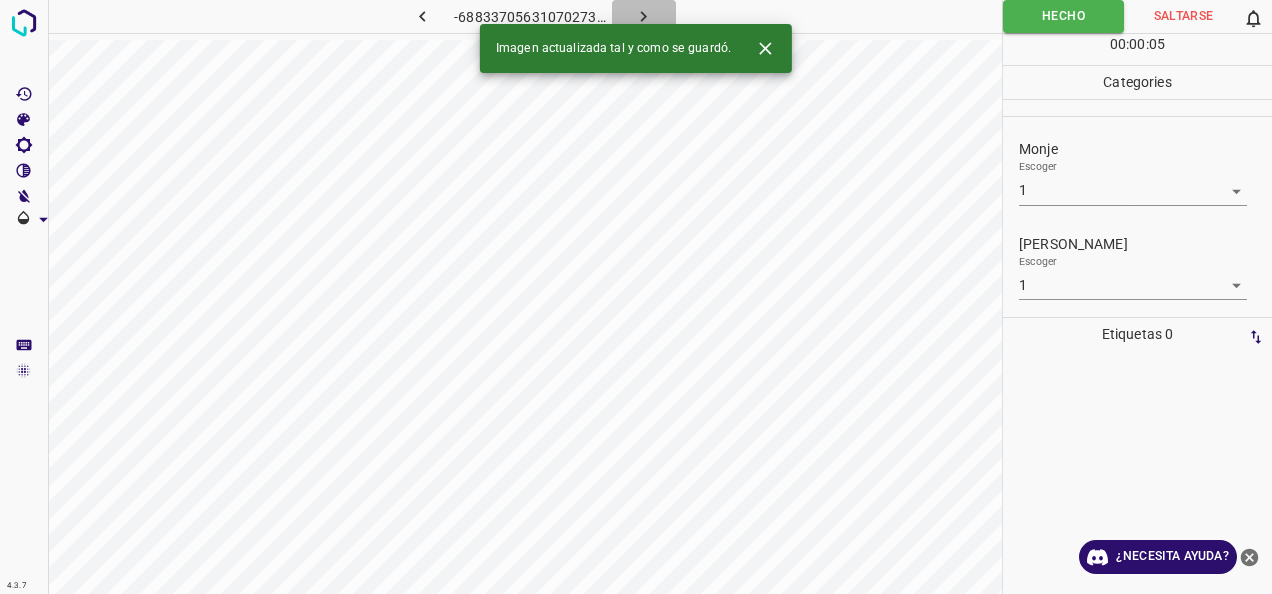 click 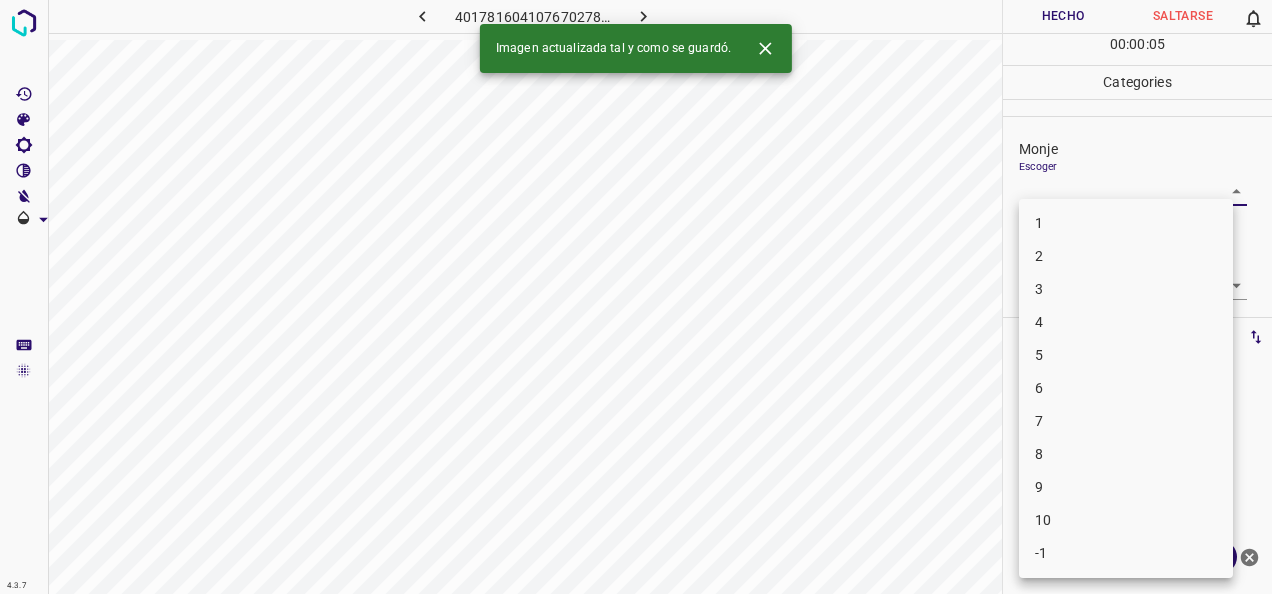 click on "4.3.7 4017816041076702786.png Hecho Saltarse 0 00   : 00   : 05   Categories Monje  Escoger ​  Fitzpatrick   Escoger ​ Etiquetas 0 Categories 1 Monje 2  Fitzpatrick Herramientas Espacio Cambiar entre modos (Dibujar y Editar) Yo Etiquetado automático R Restaurar zoom M Acercar N Alejar Borrar Eliminar etiqueta de selección Filtros Z Restaurar filtros X Filtro de saturación C Filtro de brillo V Filtro de contraste B Filtro de escala de grises General O Descargar Imagen actualizada tal y como se guardó. ¿Necesita ayuda? -Mensaje de texto -Esconder -Borrar 1 2 3 4 5 6 7 8 9 10 -1" at bounding box center (636, 297) 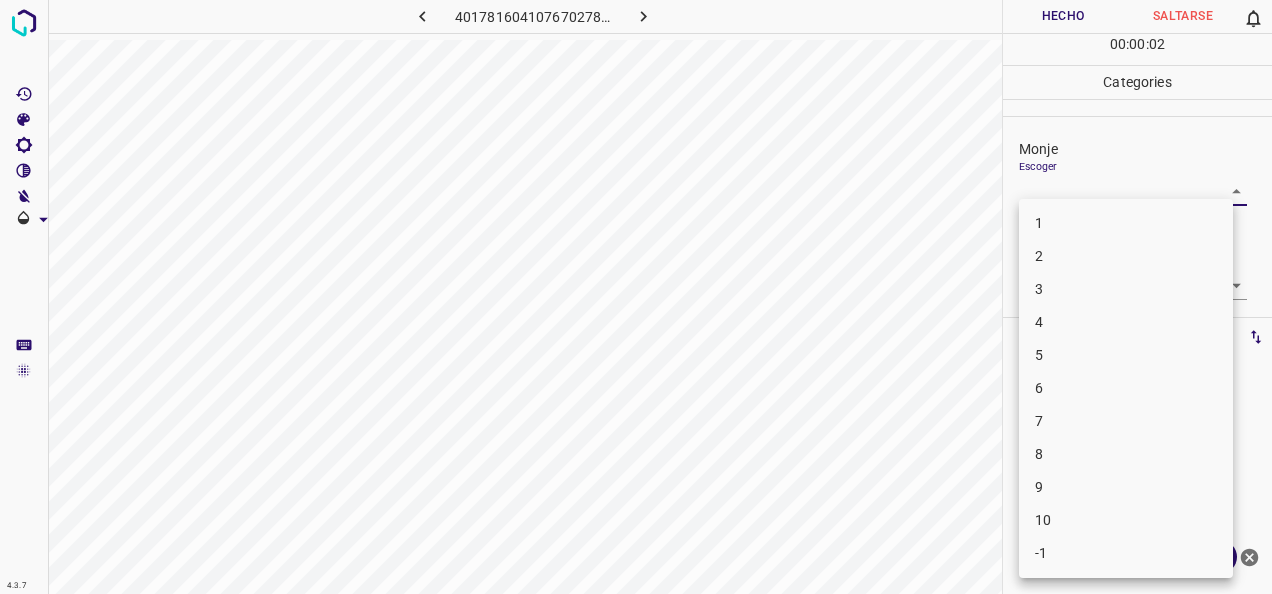 drag, startPoint x: 1152, startPoint y: 390, endPoint x: 1159, endPoint y: 355, distance: 35.69314 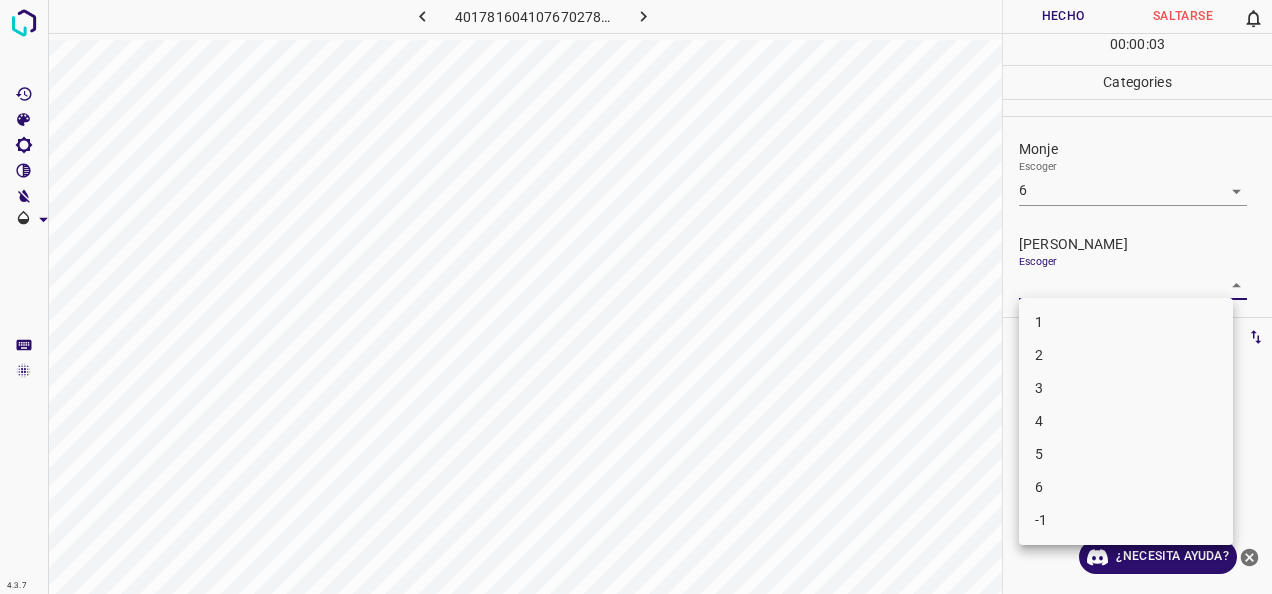 click on "4.3.7 4017816041076702786.png Hecho Saltarse 0 00   : 00   : 03   Categories Monje  Escoger 6 6  Fitzpatrick   Escoger ​ Etiquetas 0 Categories 1 Monje 2  Fitzpatrick Herramientas Espacio Cambiar entre modos (Dibujar y Editar) Yo Etiquetado automático R Restaurar zoom M Acercar N Alejar Borrar Eliminar etiqueta de selección Filtros Z Restaurar filtros X Filtro de saturación C Filtro de brillo V Filtro de contraste B Filtro de escala de grises General O Descargar ¿Necesita ayuda? -Mensaje de texto -Esconder -Borrar 1 2 3 4 5 6 -1" at bounding box center (636, 297) 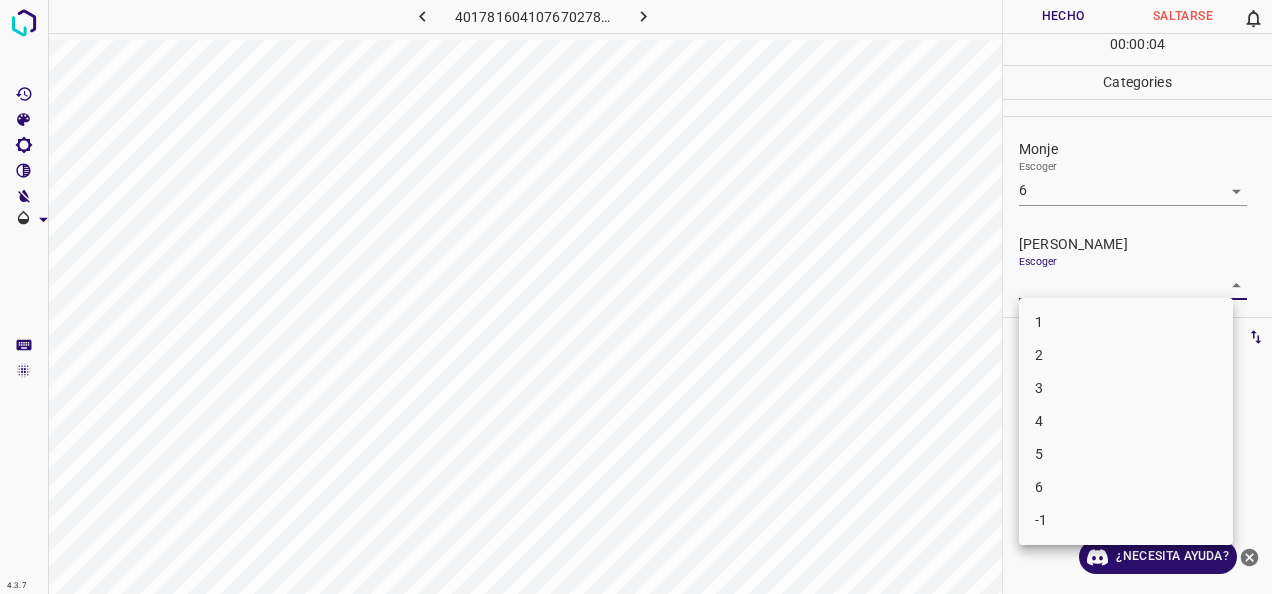 click on "5" at bounding box center (1126, 454) 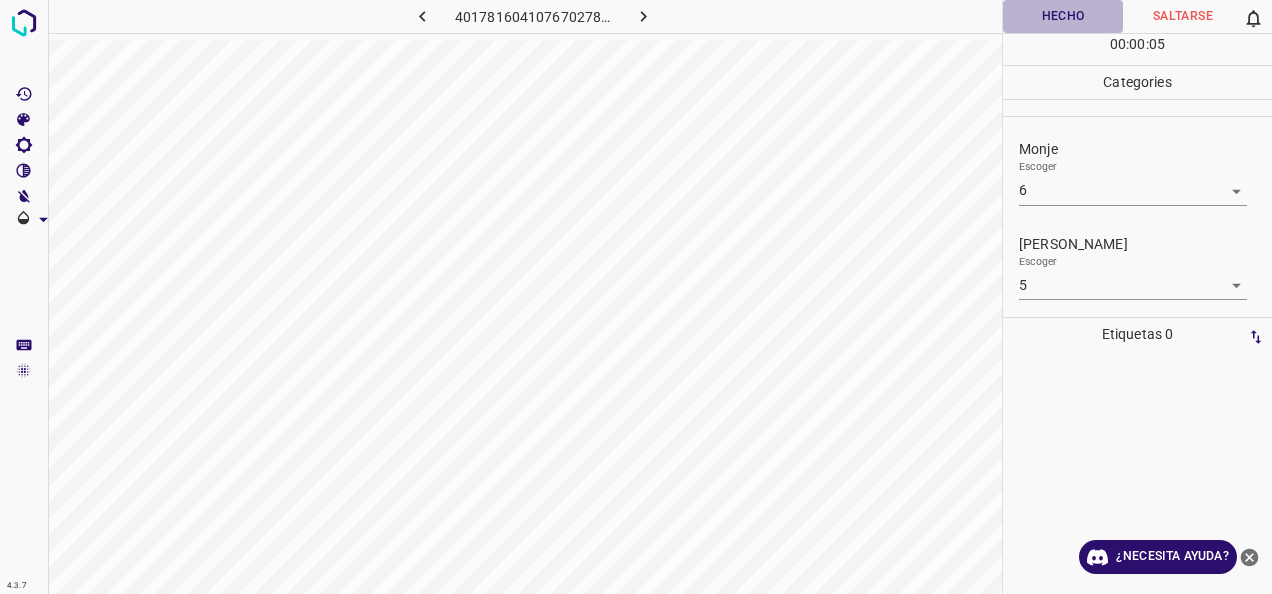 click on "Hecho" at bounding box center (1063, 16) 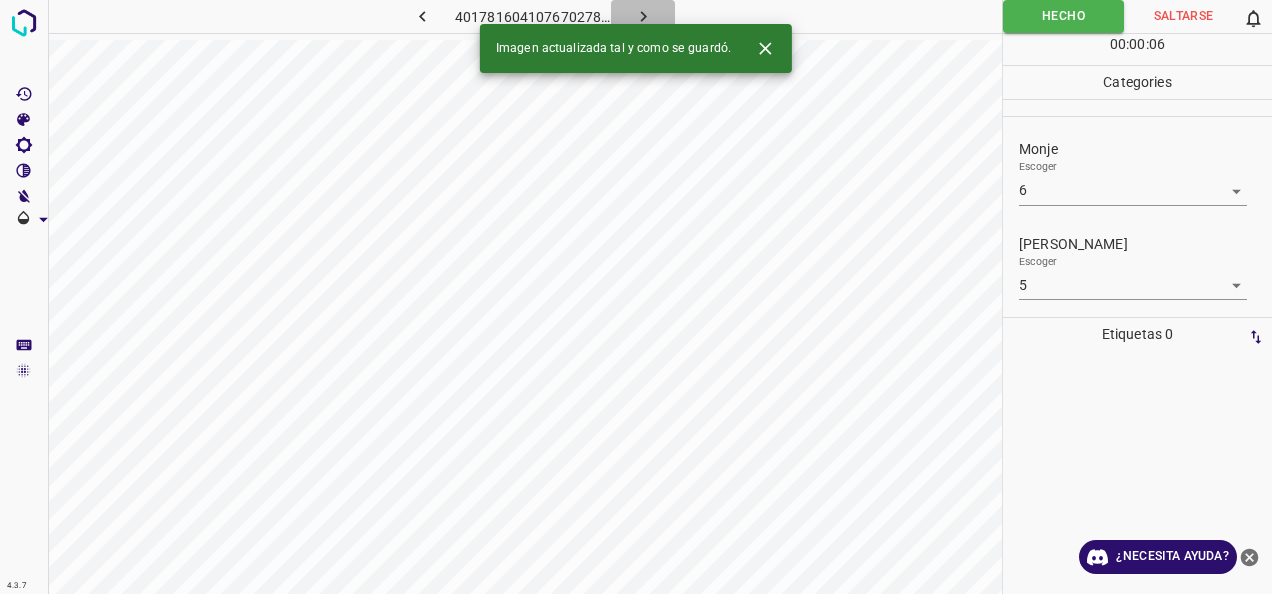 click 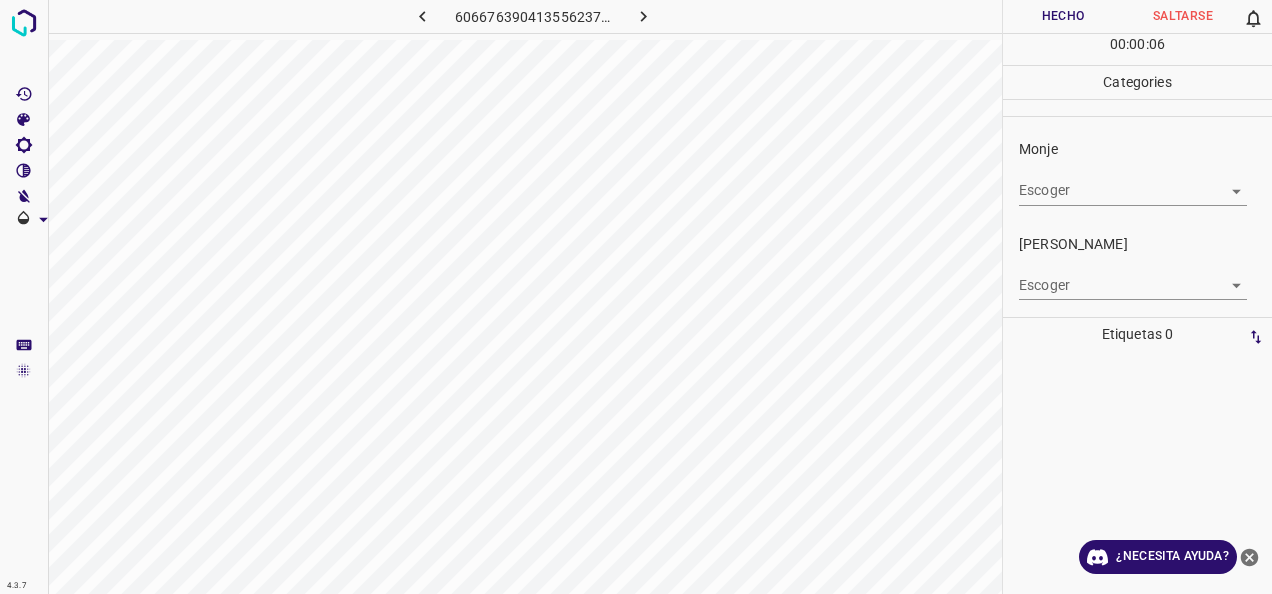 click on "4.3.7 6066763904135562373.png Hecho Saltarse 0 00   : 00   : 06   Categories Monje  Escoger ​  Fitzpatrick   Escoger ​ Etiquetas 0 Categories 1 Monje 2  Fitzpatrick Herramientas Espacio Cambiar entre modos (Dibujar y Editar) Yo Etiquetado automático R Restaurar zoom M Acercar N Alejar Borrar Eliminar etiqueta de selección Filtros Z Restaurar filtros X Filtro de saturación C Filtro de brillo V Filtro de contraste B Filtro de escala de grises General O Descargar ¿Necesita ayuda? -Mensaje de texto -Esconder -Borrar" at bounding box center [636, 297] 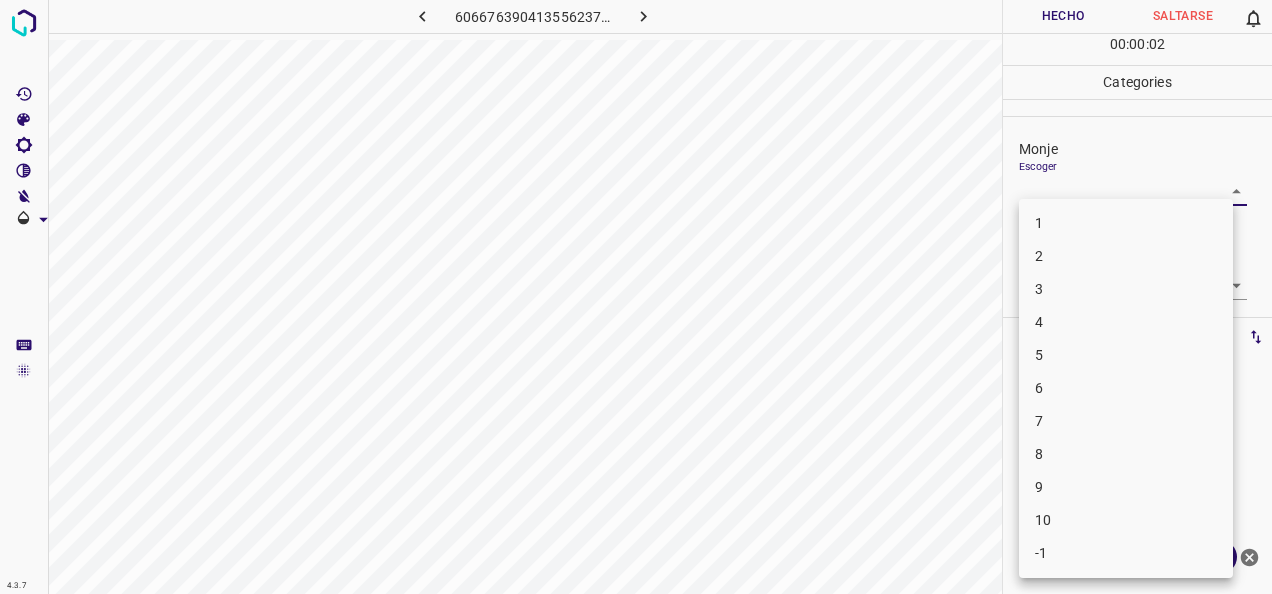 click on "6" at bounding box center [1126, 388] 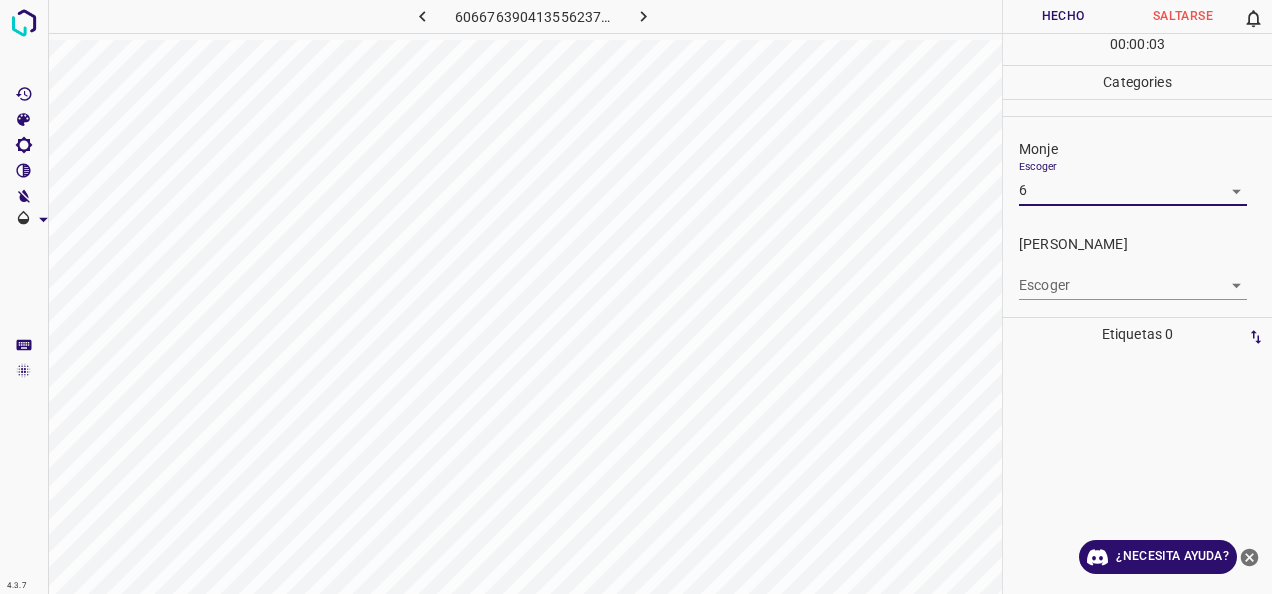 click on "4.3.7 6066763904135562373.png Hecho Saltarse 0 00   : 00   : 03   Categories Monje  Escoger 6 6  Fitzpatrick   Escoger ​ Etiquetas 0 Categories 1 Monje 2  Fitzpatrick Herramientas Espacio Cambiar entre modos (Dibujar y Editar) Yo Etiquetado automático R Restaurar zoom M Acercar N Alejar Borrar Eliminar etiqueta de selección Filtros Z Restaurar filtros X Filtro de saturación C Filtro de brillo V Filtro de contraste B Filtro de escala de grises General O Descargar ¿Necesita ayuda? -Mensaje de texto -Esconder -Borrar" at bounding box center (636, 297) 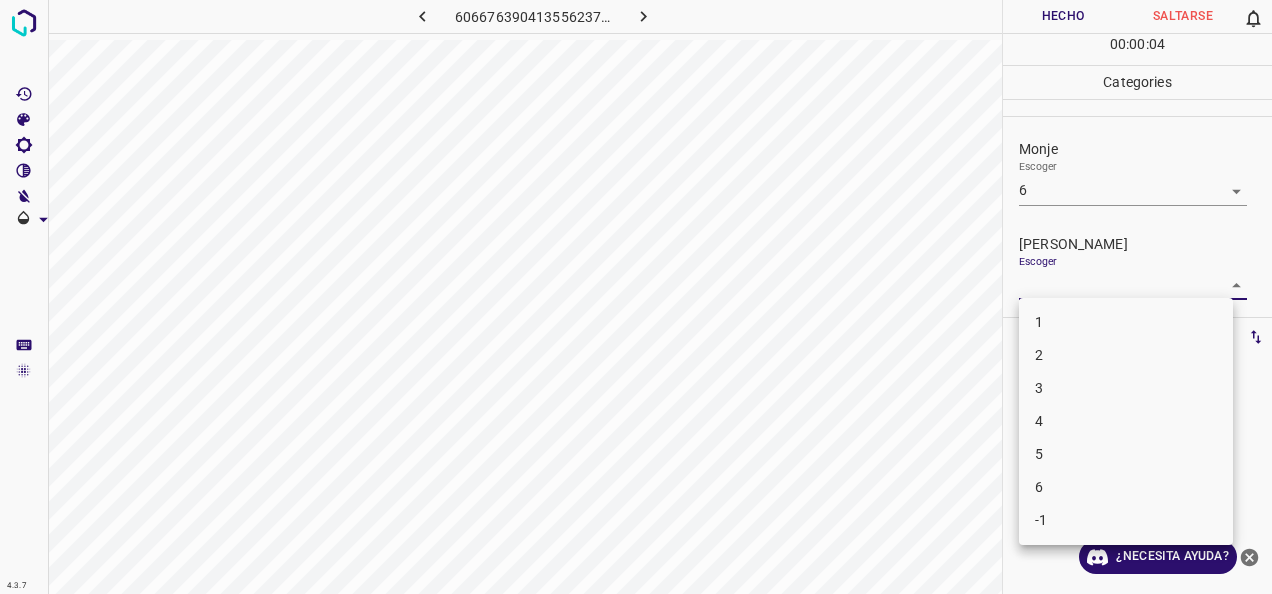 click on "5" at bounding box center (1126, 454) 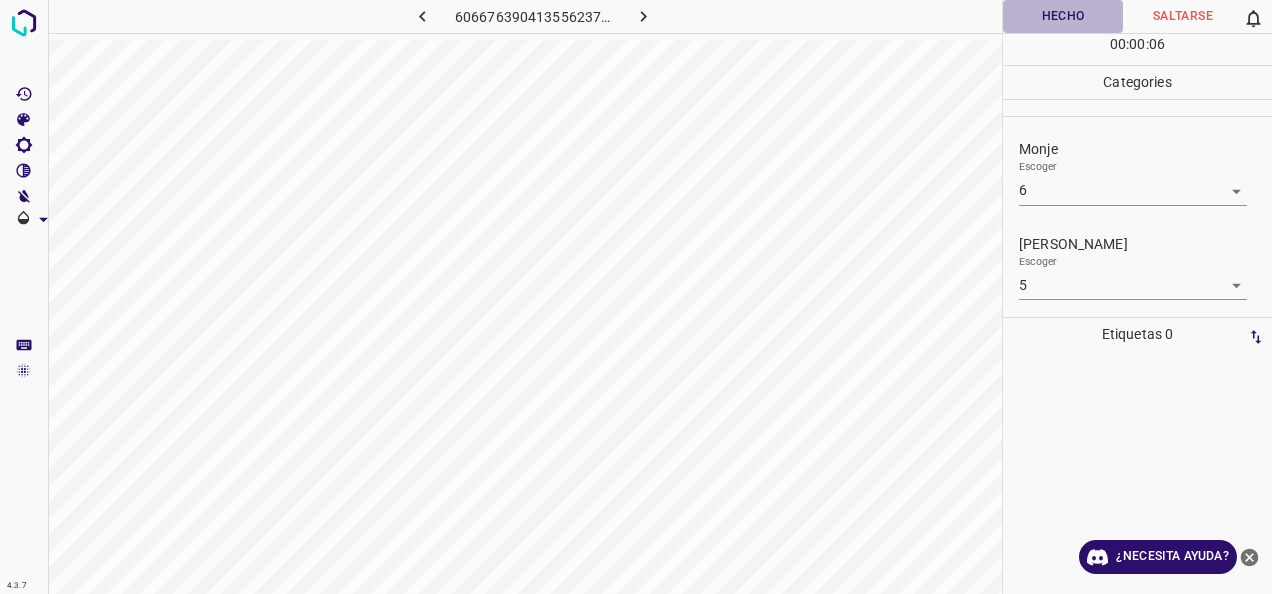 click on "Hecho" at bounding box center (1063, 16) 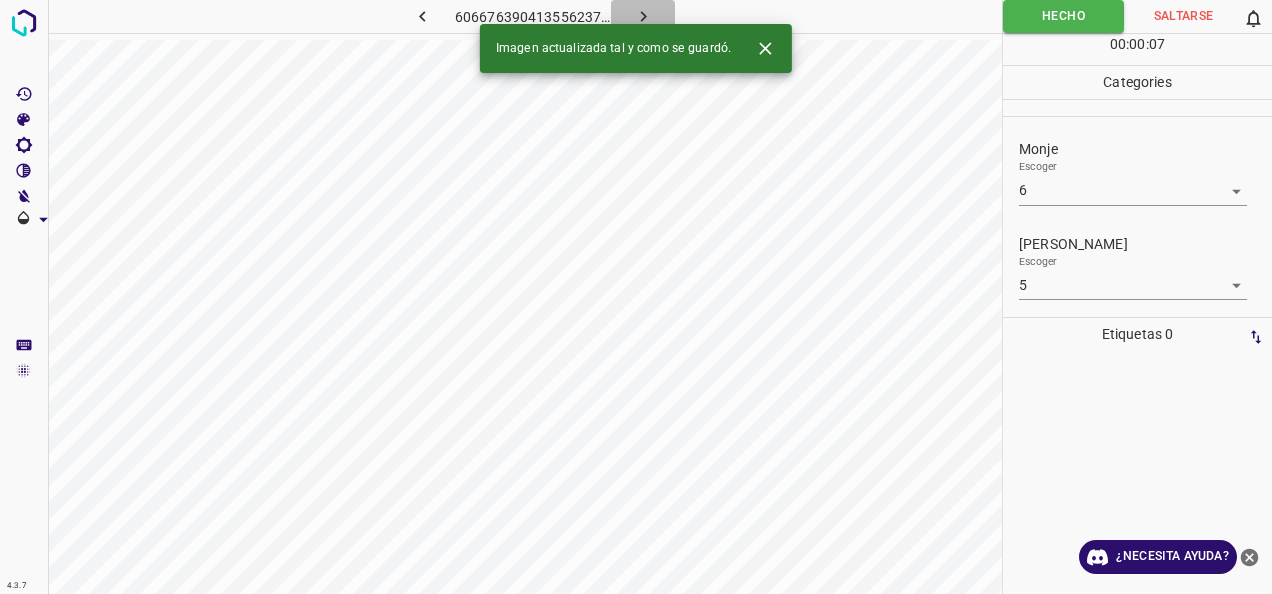 click 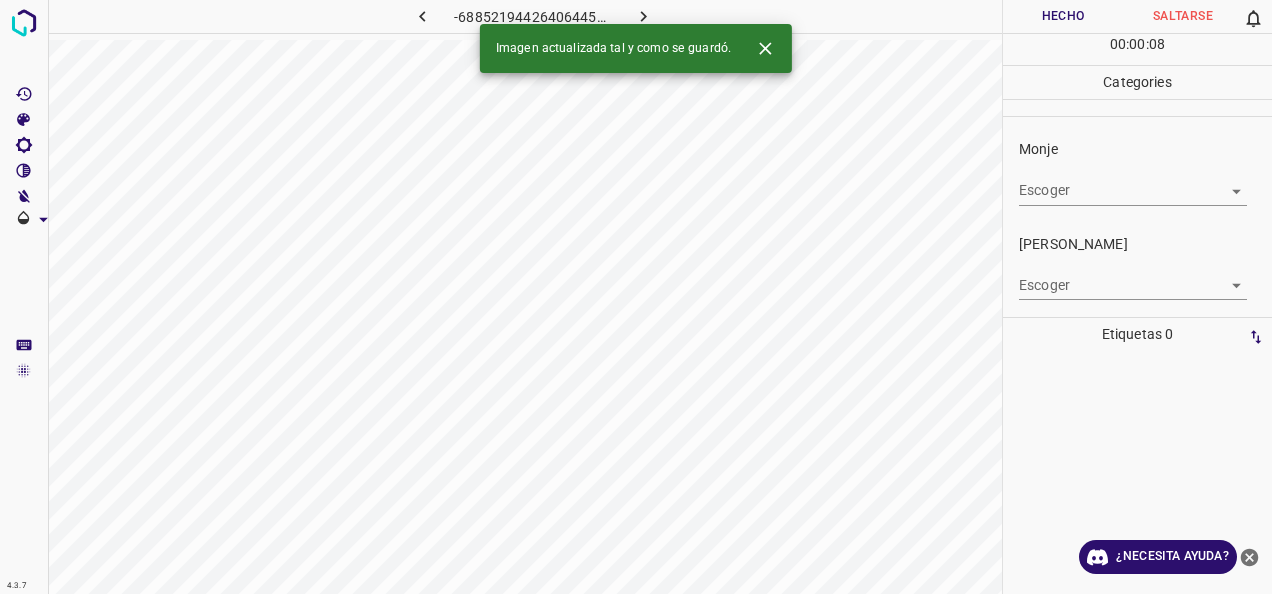 click on "4.3.7 -6885219442640644522.png Hecho Saltarse 0 00   : 00   : 08   Categories Monje  Escoger ​  Fitzpatrick   Escoger ​ Etiquetas 0 Categories 1 Monje 2  Fitzpatrick Herramientas Espacio Cambiar entre modos (Dibujar y Editar) Yo Etiquetado automático R Restaurar zoom M Acercar N Alejar Borrar Eliminar etiqueta de selección Filtros Z Restaurar filtros X Filtro de saturación C Filtro de brillo V Filtro de contraste B Filtro de escala de grises General O Descargar Imagen actualizada tal y como se guardó. ¿Necesita ayuda? -Mensaje de texto -Esconder -Borrar" at bounding box center (636, 297) 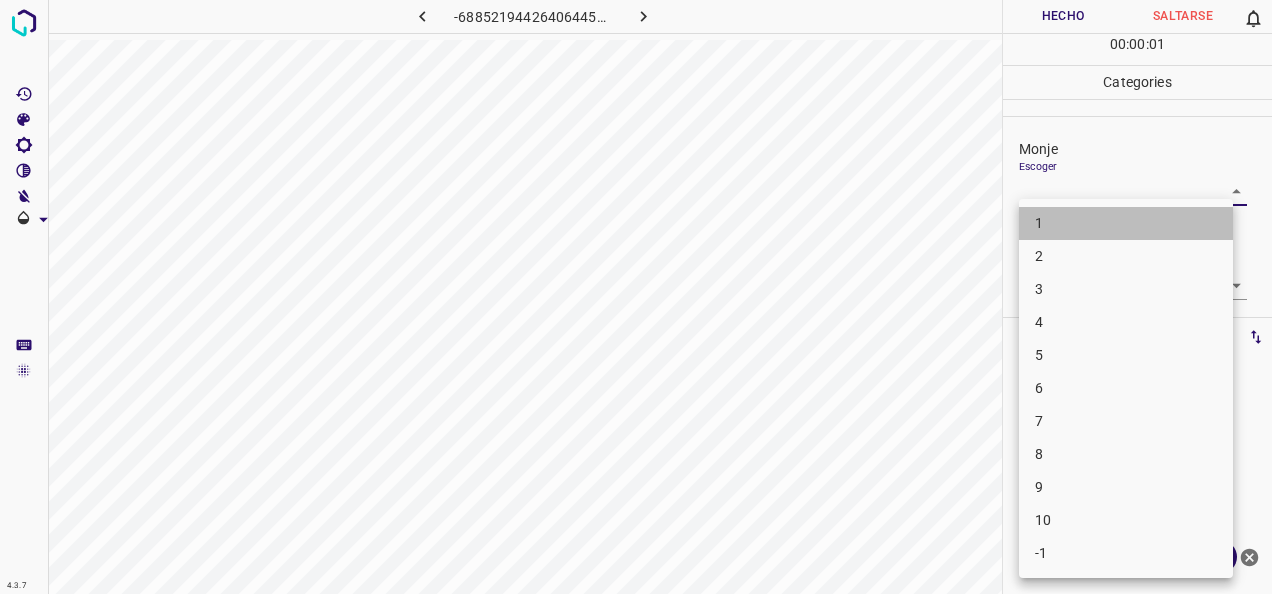 click on "1" at bounding box center (1126, 223) 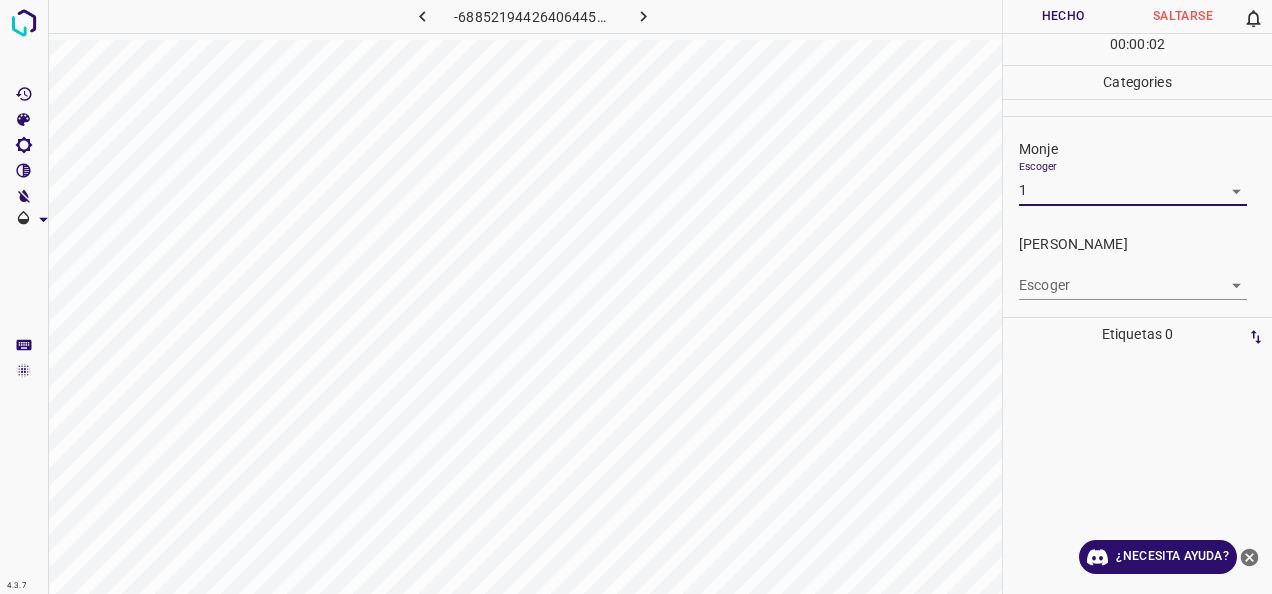 click on "4.3.7 -6885219442640644522.png Hecho Saltarse 0 00   : 00   : 02   Categories Monje  Escoger 1 1  Fitzpatrick   Escoger ​ Etiquetas 0 Categories 1 Monje 2  Fitzpatrick Herramientas Espacio Cambiar entre modos (Dibujar y Editar) Yo Etiquetado automático R Restaurar zoom M Acercar N Alejar Borrar Eliminar etiqueta de selección Filtros Z Restaurar filtros X Filtro de saturación C Filtro de brillo V Filtro de contraste B Filtro de escala de grises General O Descargar ¿Necesita ayuda? -Mensaje de texto -Esconder -Borrar" at bounding box center (636, 297) 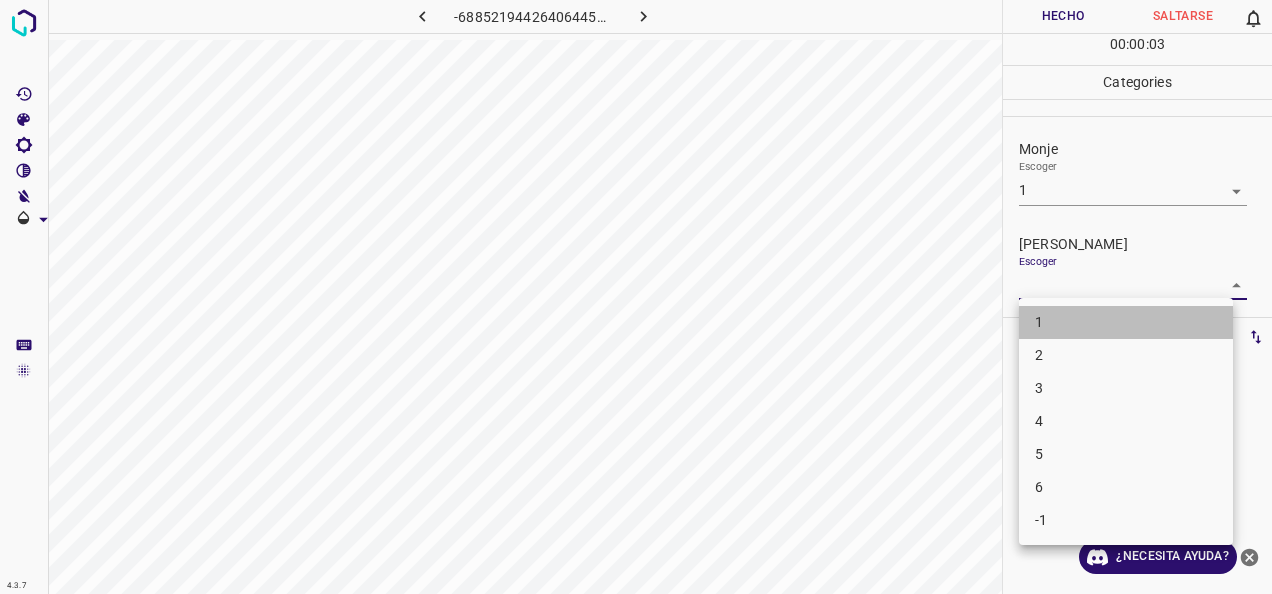 click on "1" at bounding box center [1126, 322] 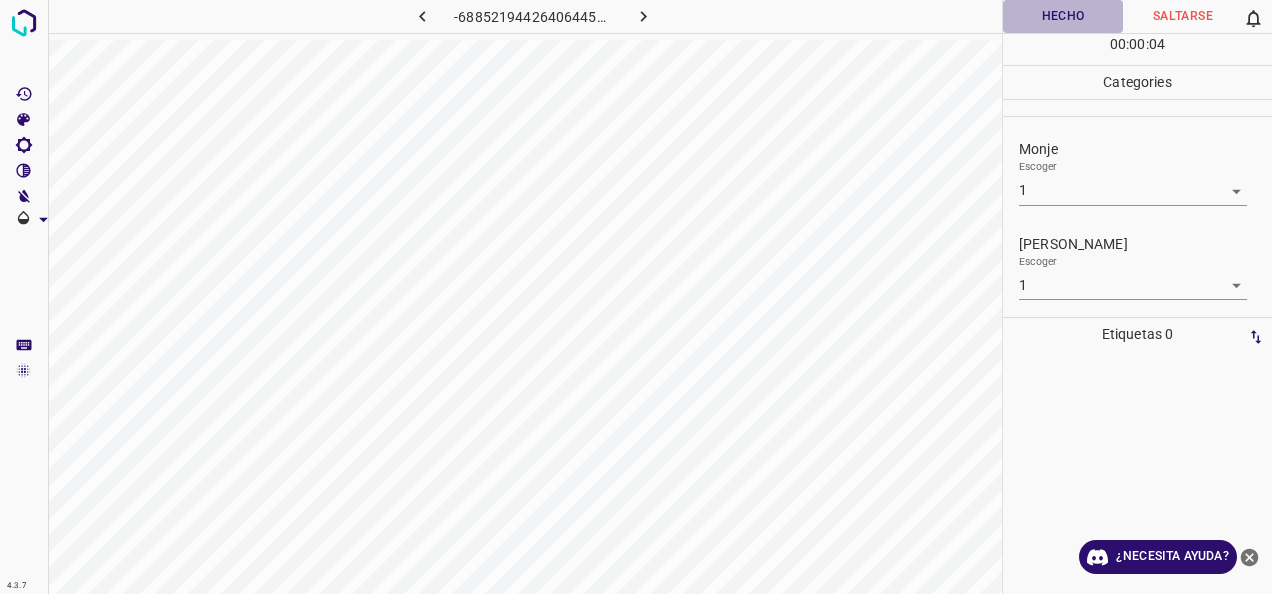 click on "Hecho" at bounding box center (1063, 16) 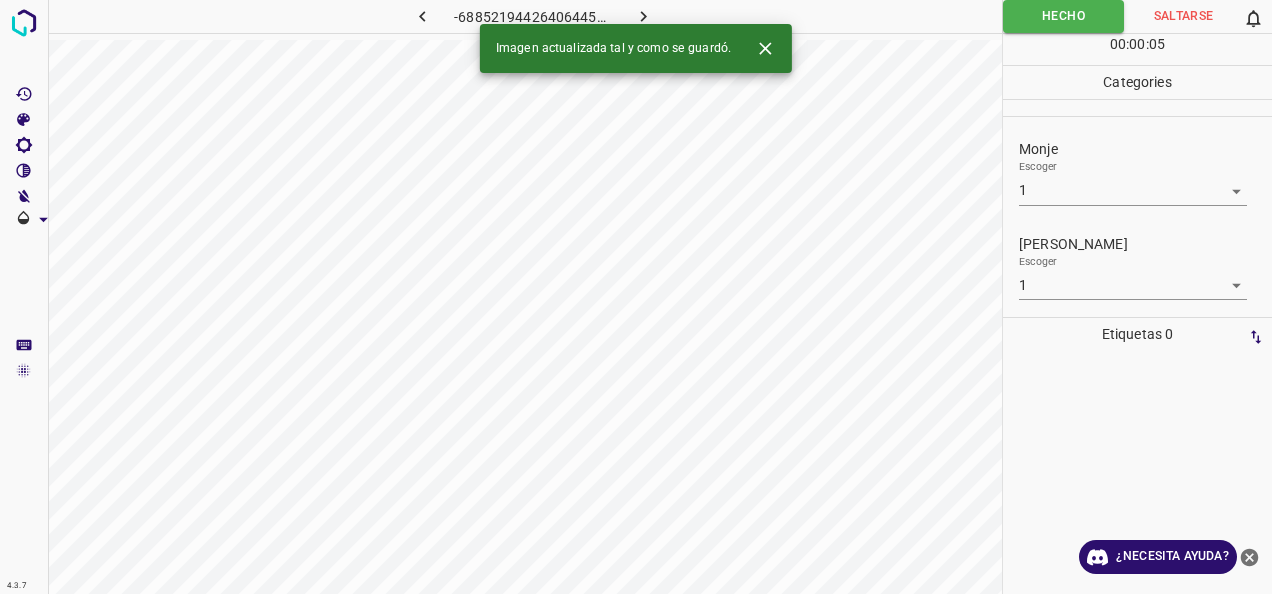 click 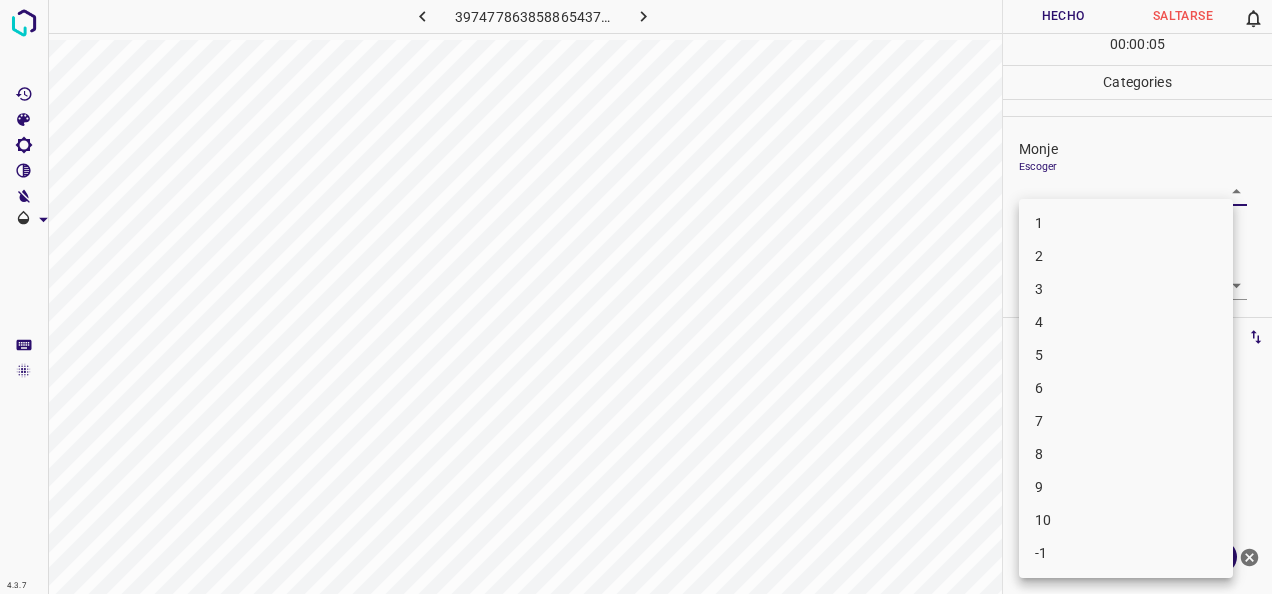 click on "4.3.7 3974778638588654378.png Hecho Saltarse 0 00   : 00   : 05   Categories Monje  Escoger ​  Fitzpatrick   Escoger ​ Etiquetas 0 Categories 1 Monje 2  Fitzpatrick Herramientas Espacio Cambiar entre modos (Dibujar y Editar) Yo Etiquetado automático R Restaurar zoom M Acercar N Alejar Borrar Eliminar etiqueta de selección Filtros Z Restaurar filtros X Filtro de saturación C Filtro de brillo V Filtro de contraste B Filtro de escala de grises General O Descargar ¿Necesita ayuda? -Mensaje de texto -Esconder -Borrar 1 2 3 4 5 6 7 8 9 10 -1" at bounding box center [636, 297] 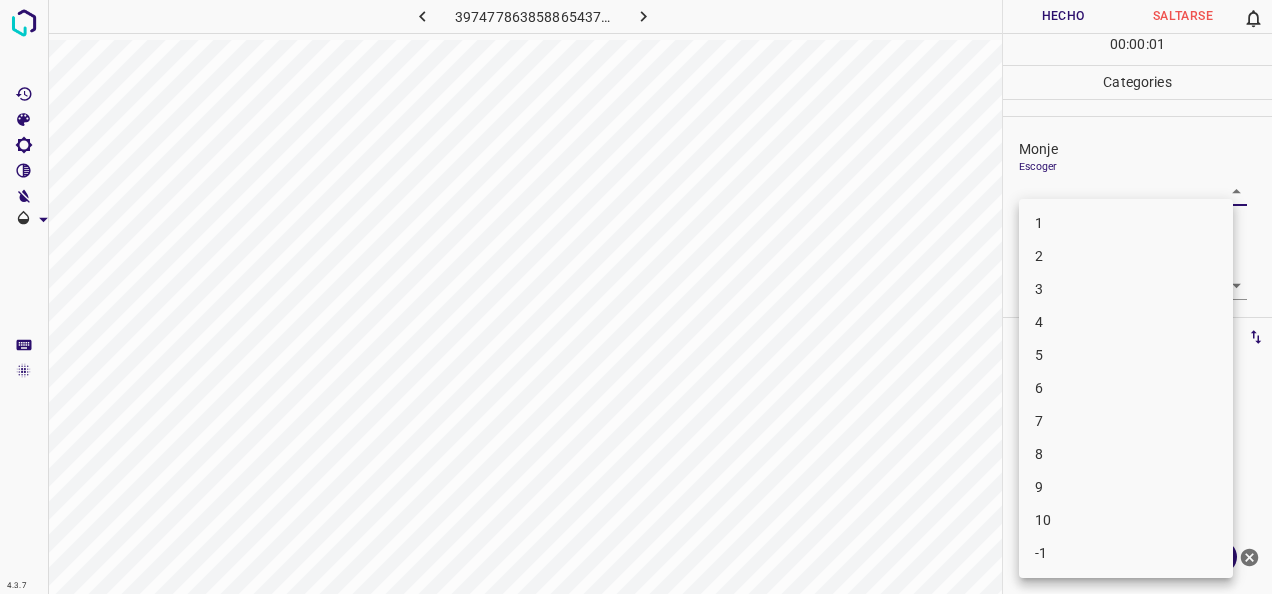 click on "1" at bounding box center [1126, 223] 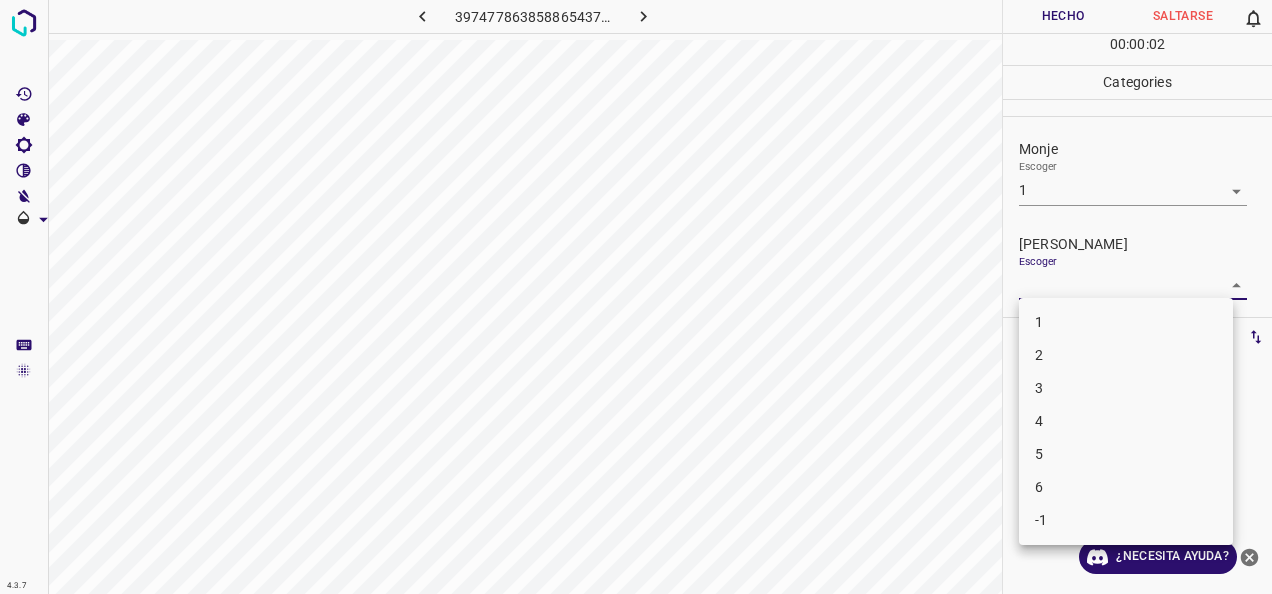 drag, startPoint x: 1209, startPoint y: 285, endPoint x: 1144, endPoint y: 314, distance: 71.17584 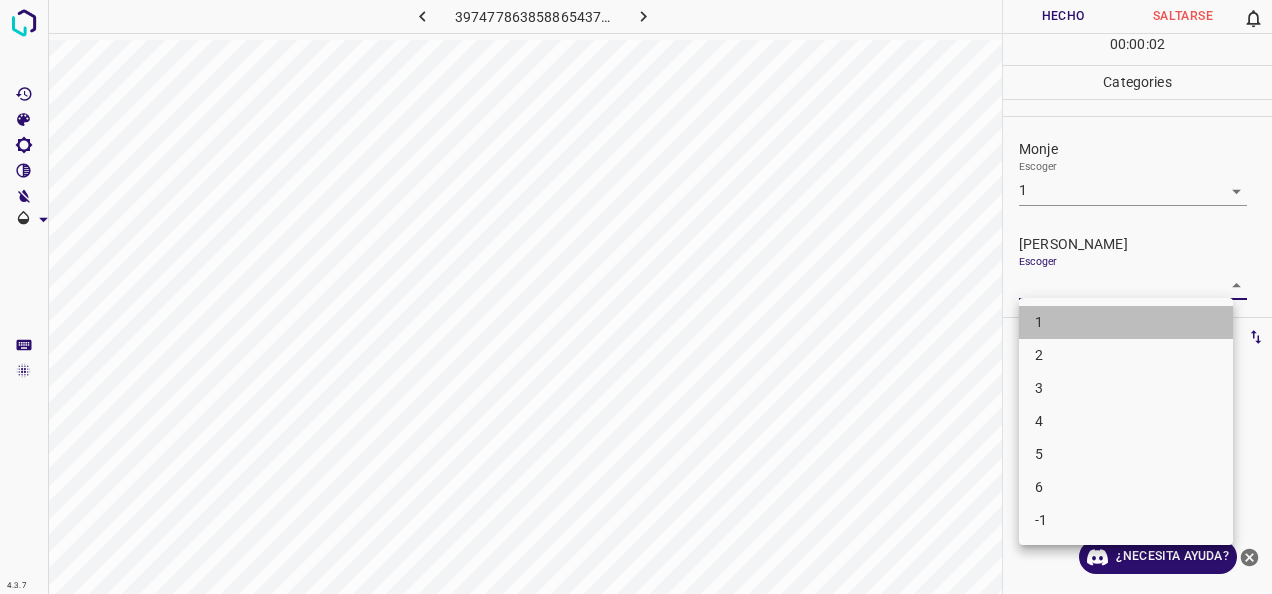 click on "1" at bounding box center [1126, 322] 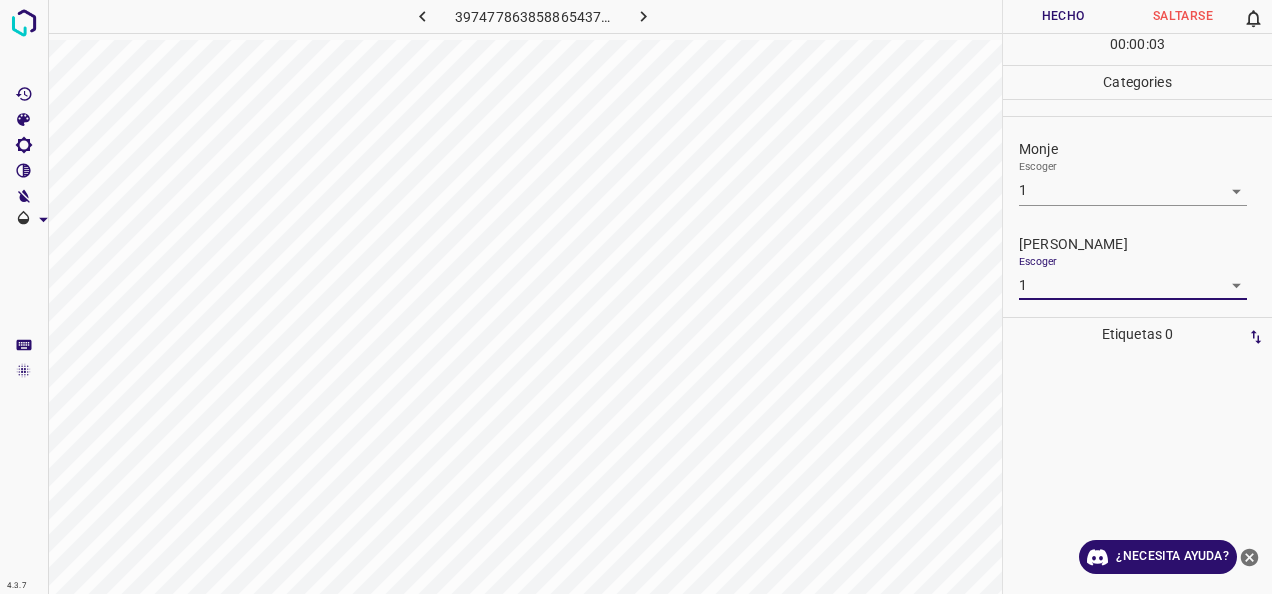 click on "Hecho" at bounding box center [1063, 16] 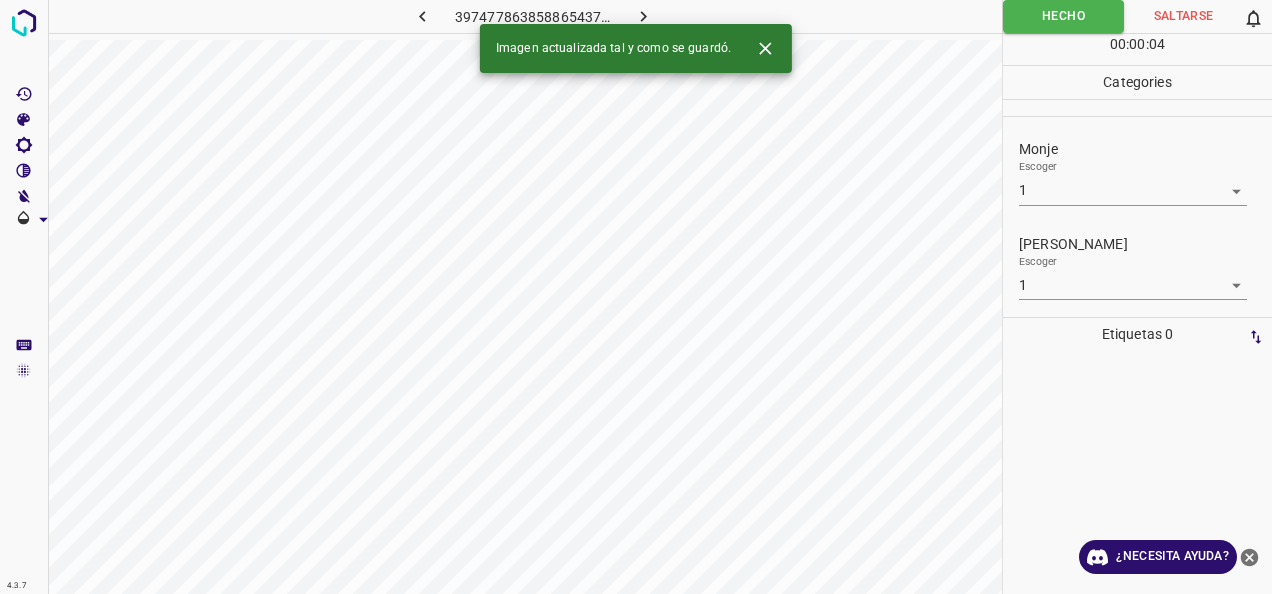 click 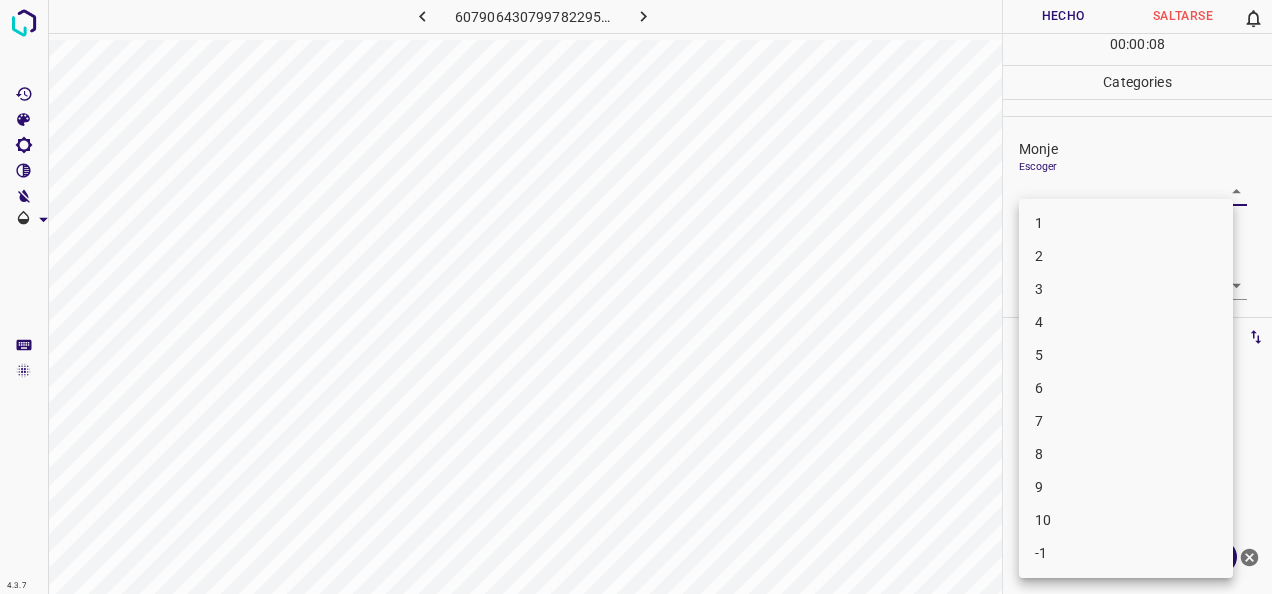 click on "4.3.7 6079064307997822953.png Hecho Saltarse 0 00   : 00   : 08   Categories Monje  Escoger ​  Fitzpatrick   Escoger ​ Etiquetas 0 Categories 1 Monje 2  Fitzpatrick Herramientas Espacio Cambiar entre modos (Dibujar y Editar) Yo Etiquetado automático R Restaurar zoom M Acercar N Alejar Borrar Eliminar etiqueta de selección Filtros Z Restaurar filtros X Filtro de saturación C Filtro de brillo V Filtro de contraste B Filtro de escala de grises General O Descargar ¿Necesita ayuda? -Mensaje de texto -Esconder -Borrar 1 2 3 4 5 6 7 8 9 10 -1" at bounding box center (636, 297) 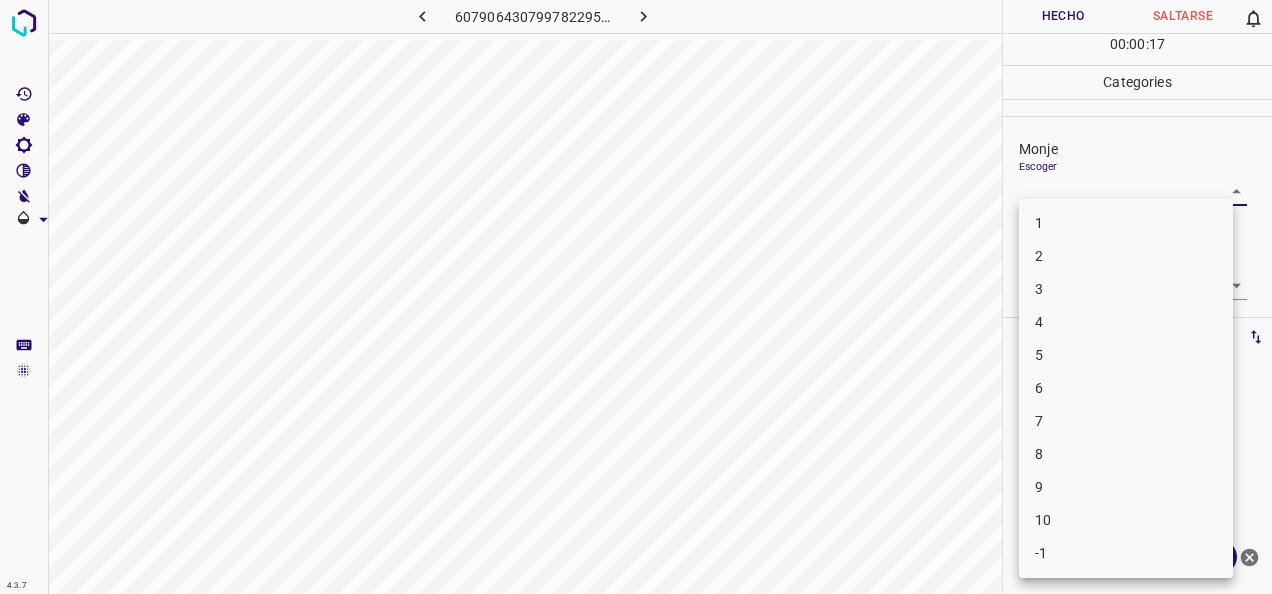 click on "5" at bounding box center [1126, 355] 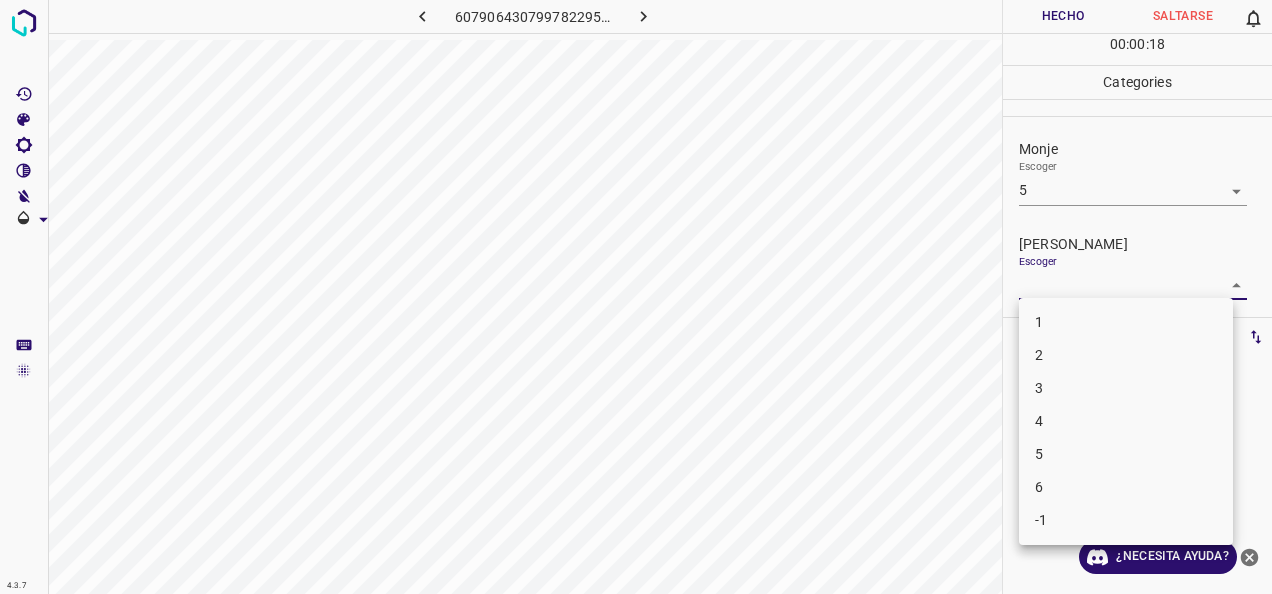 drag, startPoint x: 1224, startPoint y: 280, endPoint x: 1142, endPoint y: 382, distance: 130.87398 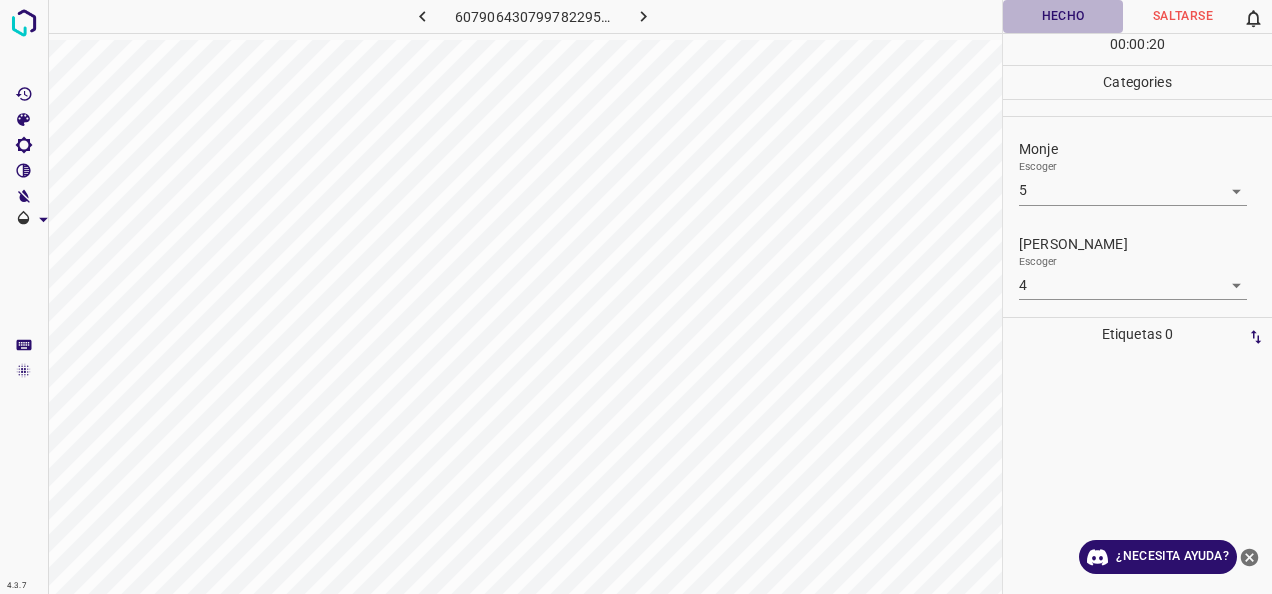 click on "Hecho" at bounding box center [1063, 16] 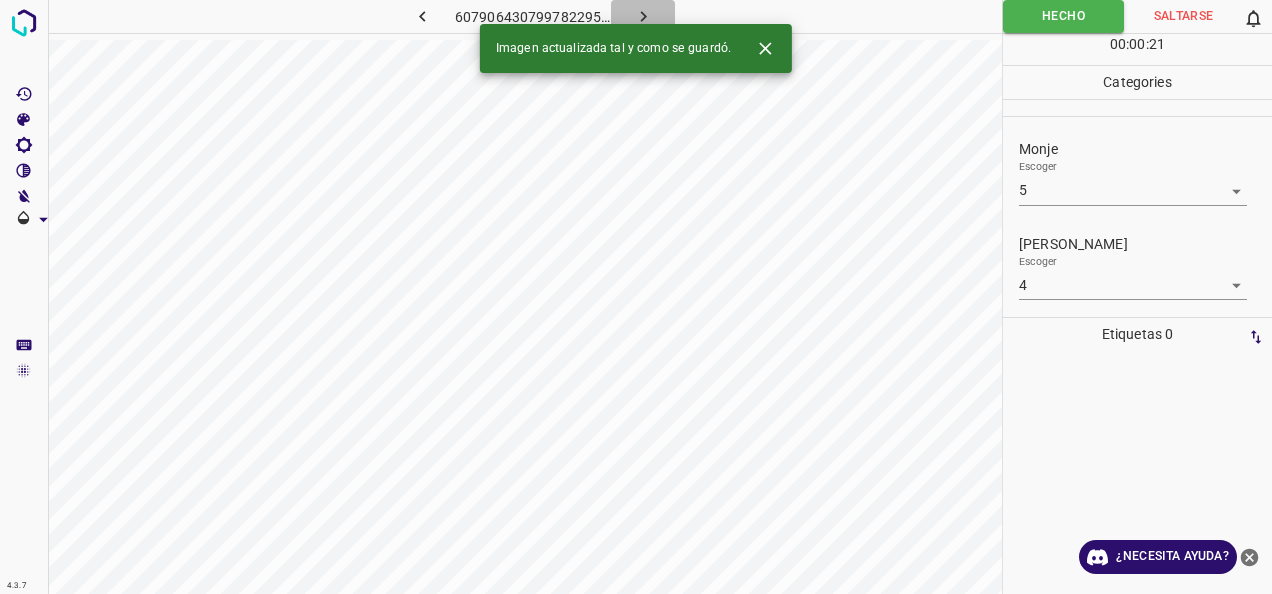 click 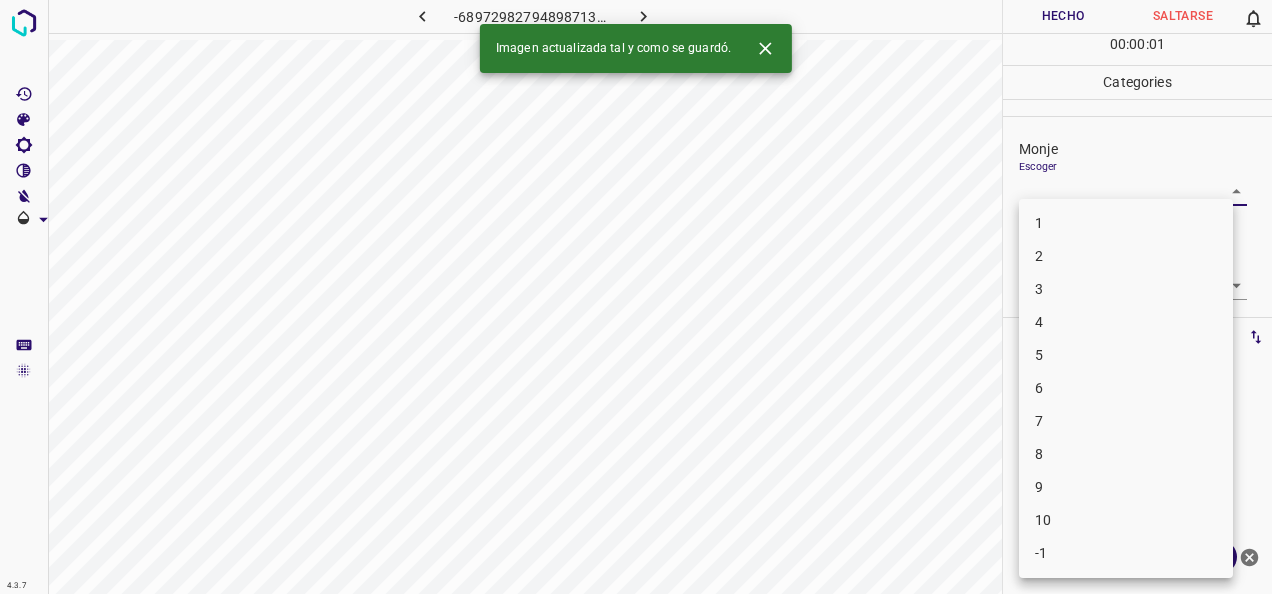 click on "4.3.7 -6897298279489871391.png Hecho Saltarse 0 00   : 00   : 01   Categories Monje  Escoger ​  Fitzpatrick   Escoger ​ Etiquetas 0 Categories 1 Monje 2  Fitzpatrick Herramientas Espacio Cambiar entre modos (Dibujar y Editar) Yo Etiquetado automático R Restaurar zoom M Acercar N Alejar Borrar Eliminar etiqueta de selección Filtros Z Restaurar filtros X Filtro de saturación C Filtro de brillo V Filtro de contraste B Filtro de escala de grises General O Descargar Imagen actualizada tal y como se guardó. ¿Necesita ayuda? -Mensaje de texto -Esconder -Borrar 1 2 3 4 5 6 7 8 9 10 -1" at bounding box center (636, 297) 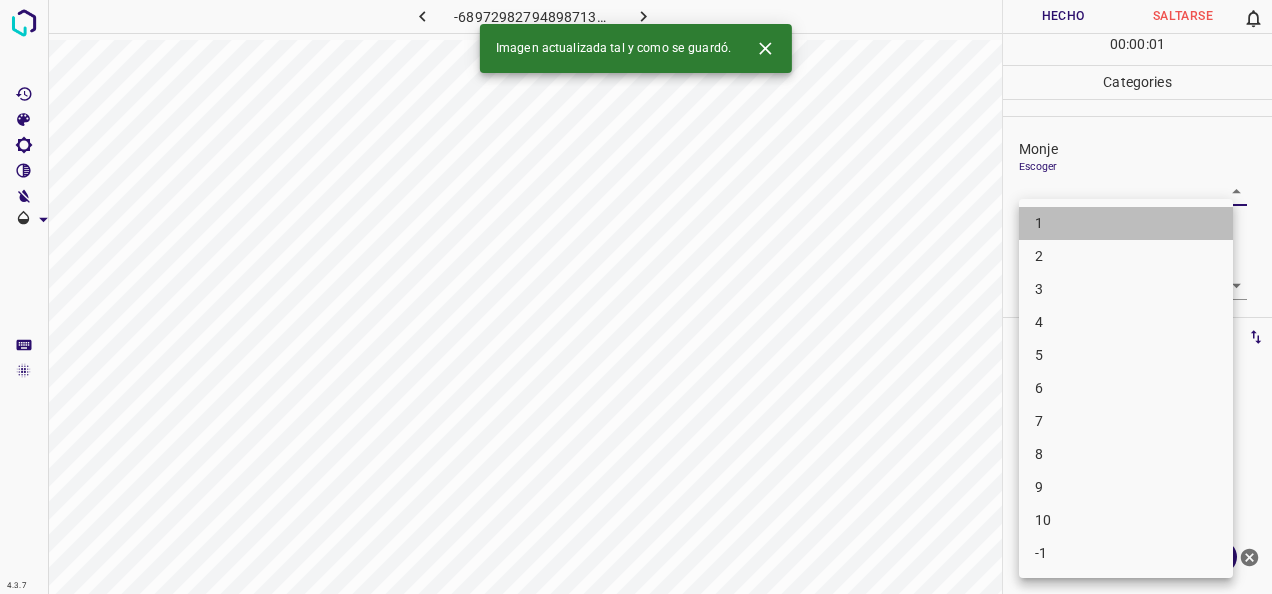 click on "1" at bounding box center [1126, 223] 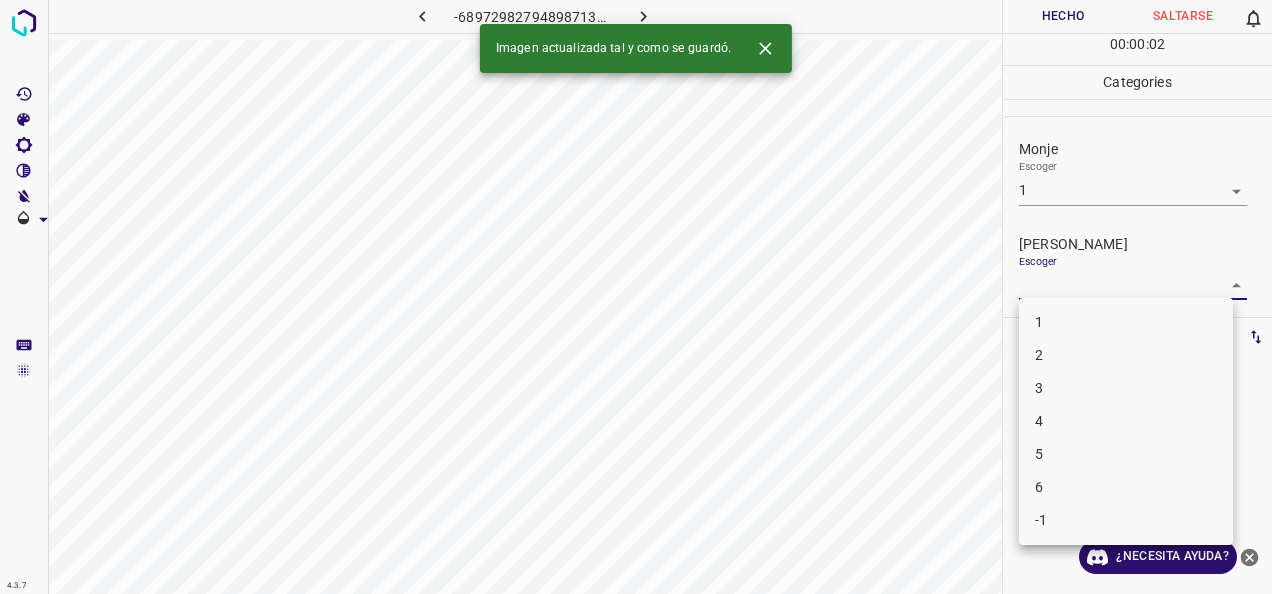 drag, startPoint x: 1210, startPoint y: 278, endPoint x: 1142, endPoint y: 310, distance: 75.153175 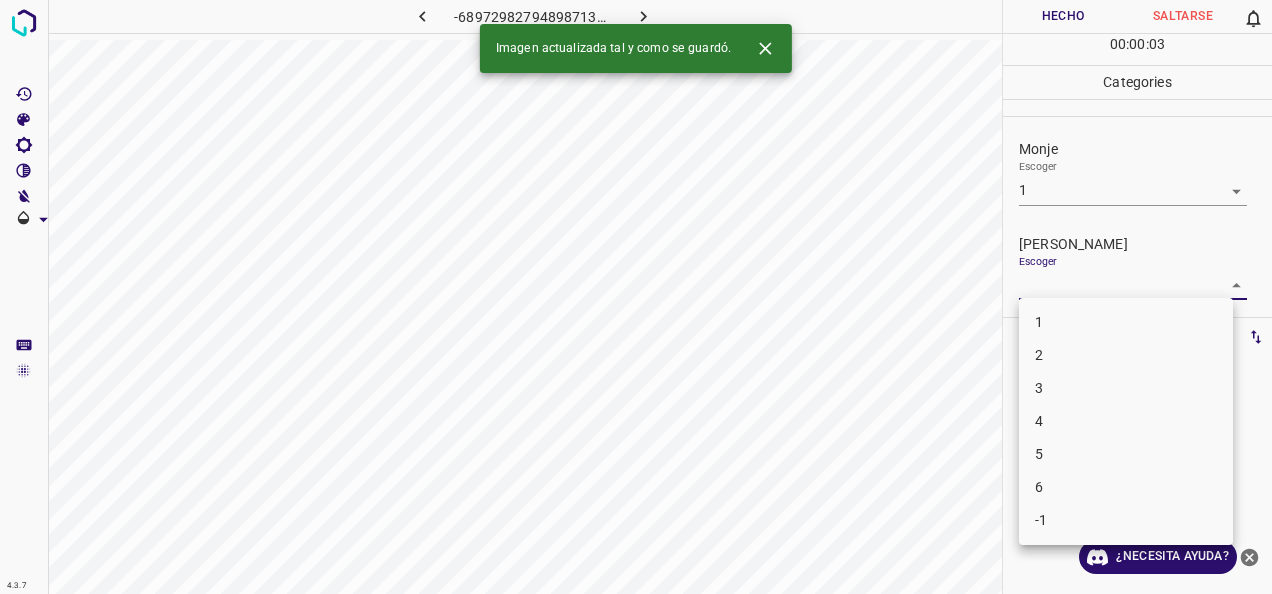 click on "1" at bounding box center [1126, 322] 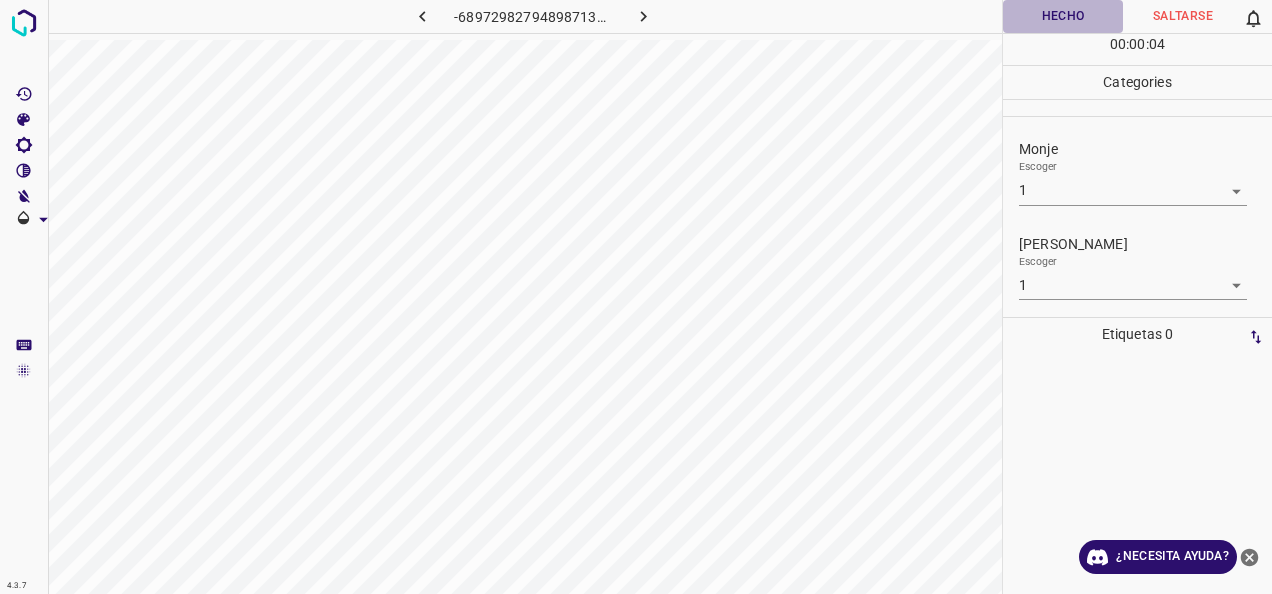 click on "Hecho" at bounding box center [1063, 16] 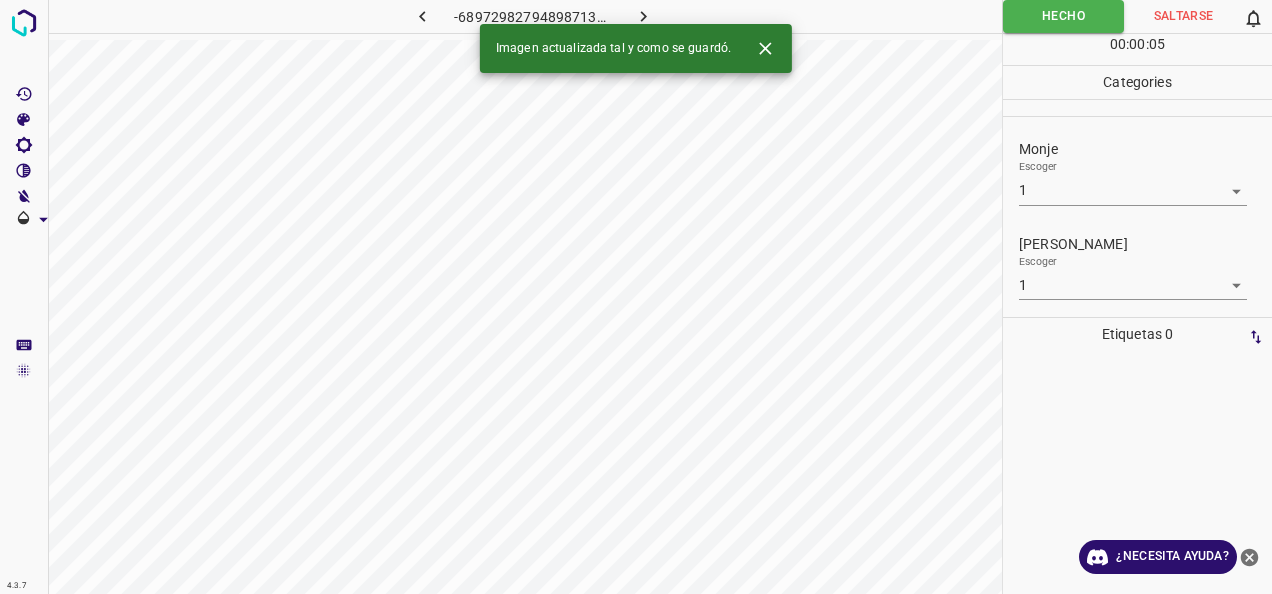 click 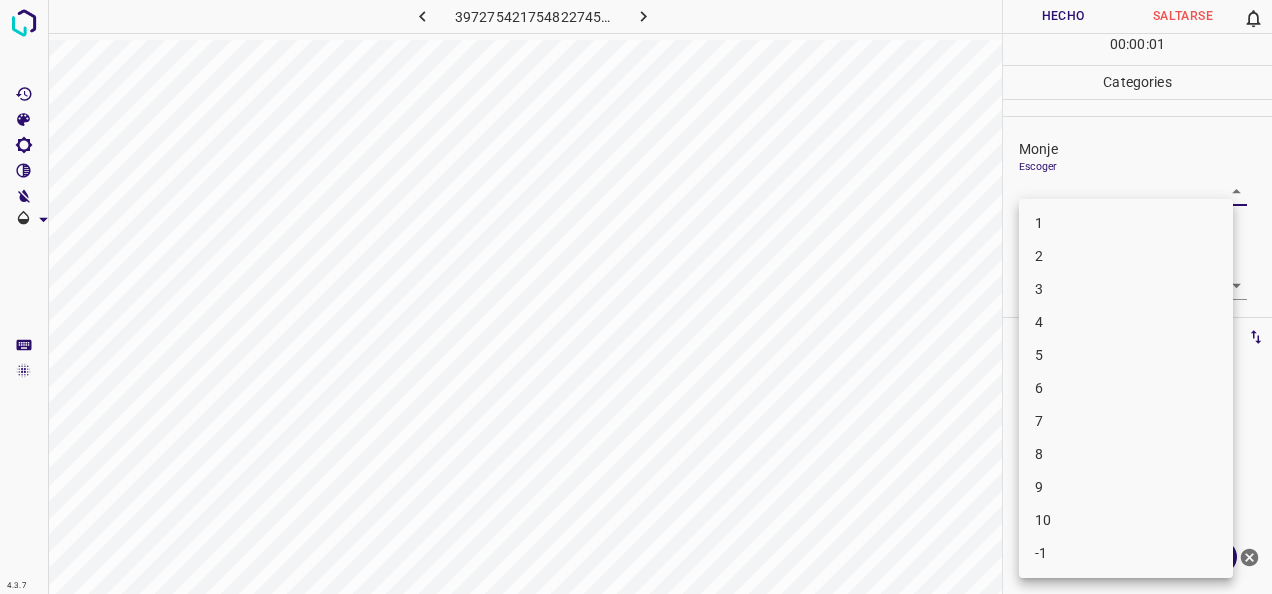 click on "4.3.7 3972754217548227455.png Hecho Saltarse 0 00   : 00   : 01   Categories Monje  Escoger ​  Fitzpatrick   Escoger ​ Etiquetas 0 Categories 1 Monje 2  Fitzpatrick Herramientas Espacio Cambiar entre modos (Dibujar y Editar) Yo Etiquetado automático R Restaurar zoom M Acercar N Alejar Borrar Eliminar etiqueta de selección Filtros Z Restaurar filtros X Filtro de saturación C Filtro de brillo V Filtro de contraste B Filtro de escala de grises General O Descargar ¿Necesita ayuda? -Mensaje de texto -Esconder -Borrar 1 2 3 4 5 6 7 8 9 10 -1" at bounding box center (636, 297) 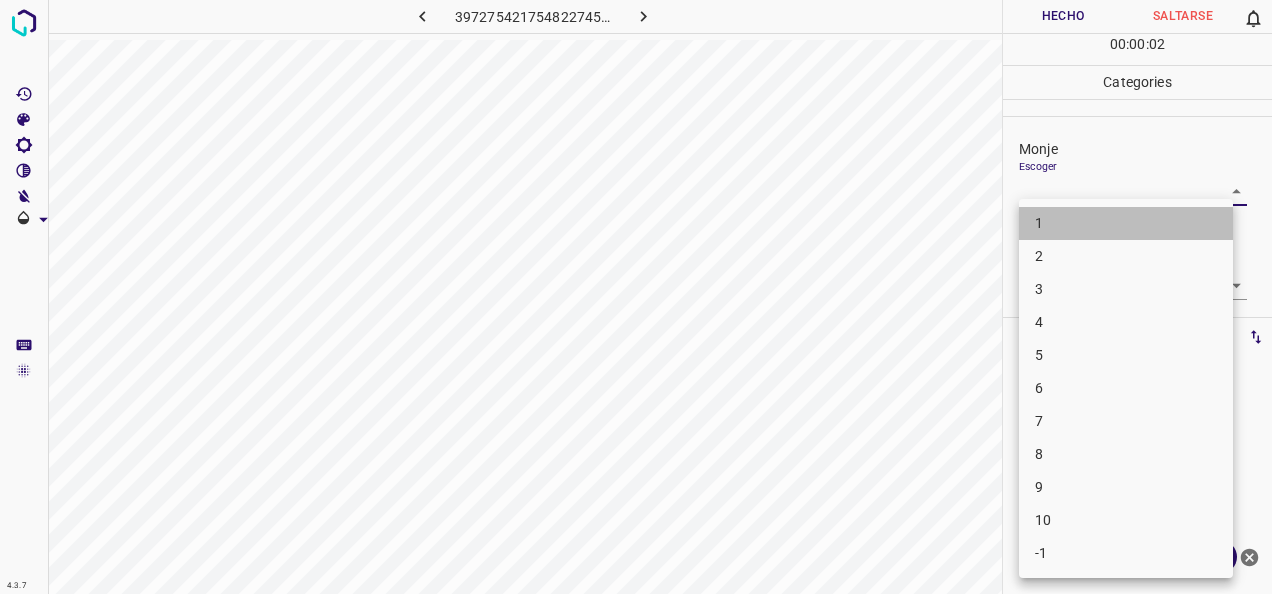 click on "1" at bounding box center [1126, 223] 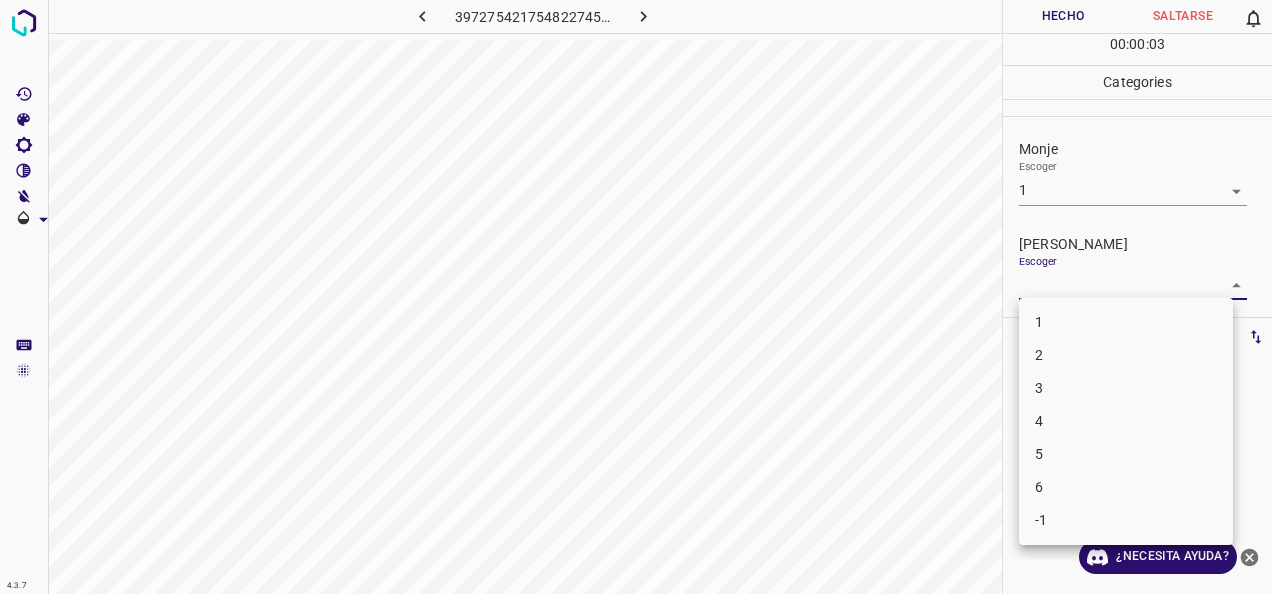 drag, startPoint x: 1218, startPoint y: 284, endPoint x: 1184, endPoint y: 316, distance: 46.69047 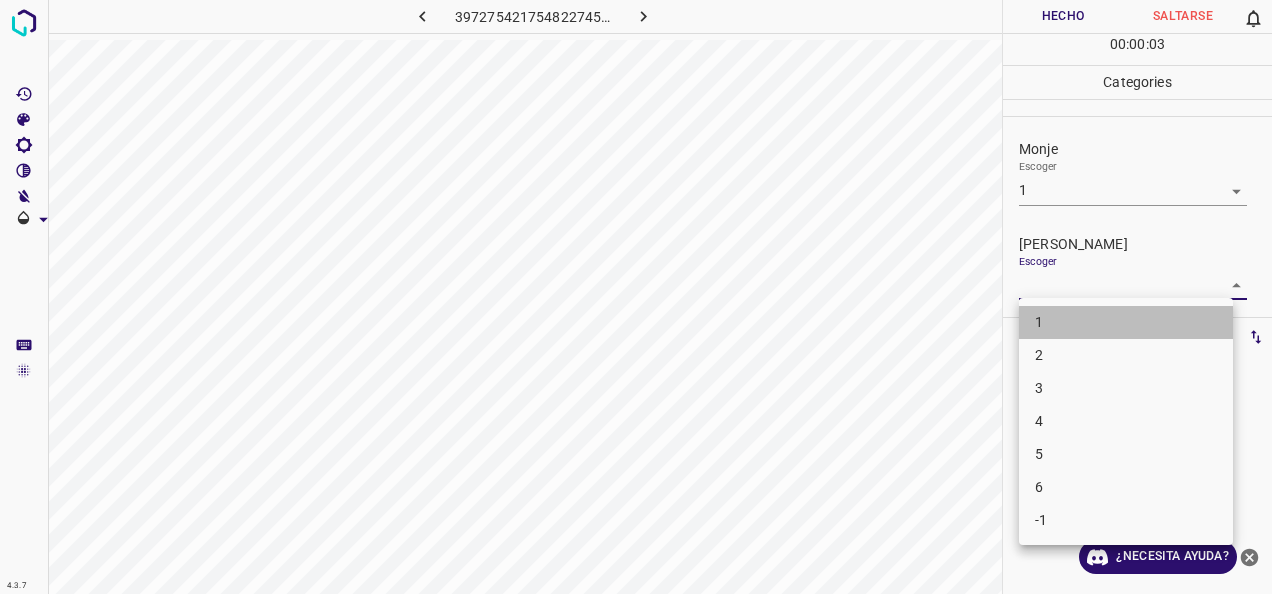 drag, startPoint x: 1180, startPoint y: 318, endPoint x: 1080, endPoint y: 151, distance: 194.65097 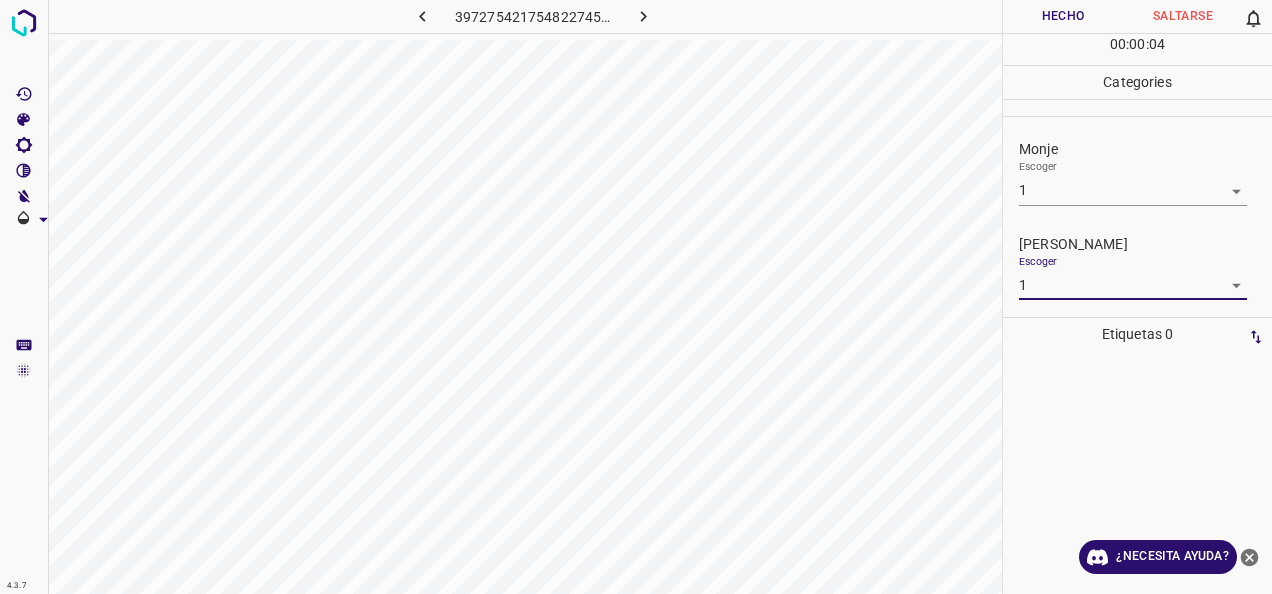 click on "Hecho" at bounding box center [1063, 16] 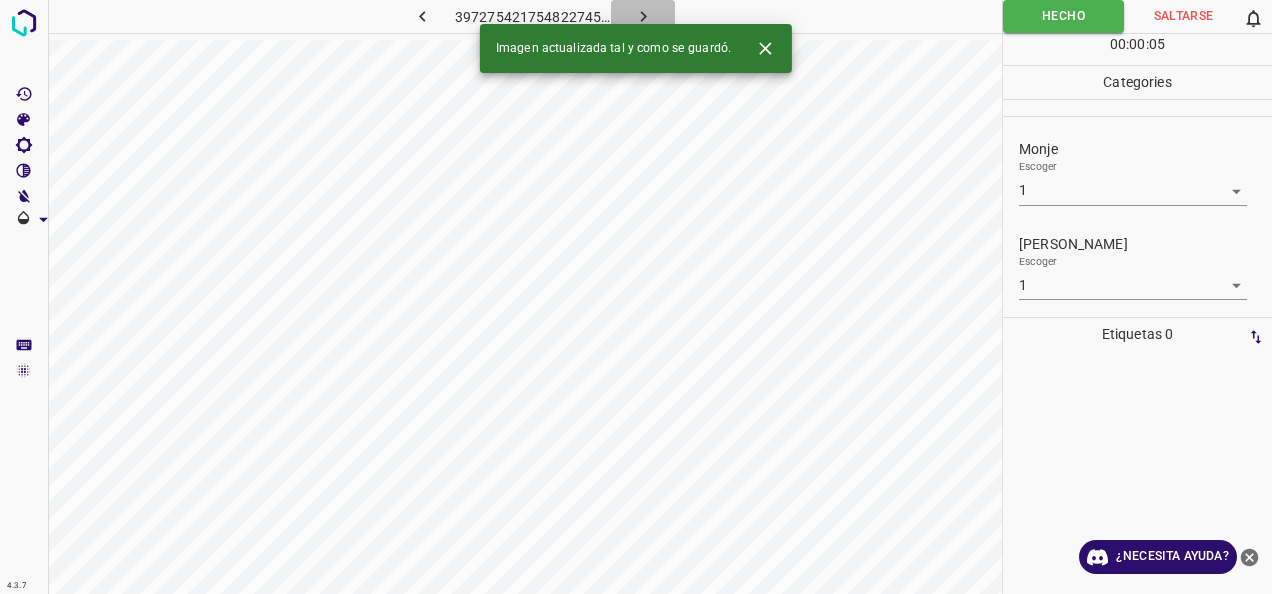 click at bounding box center (643, 16) 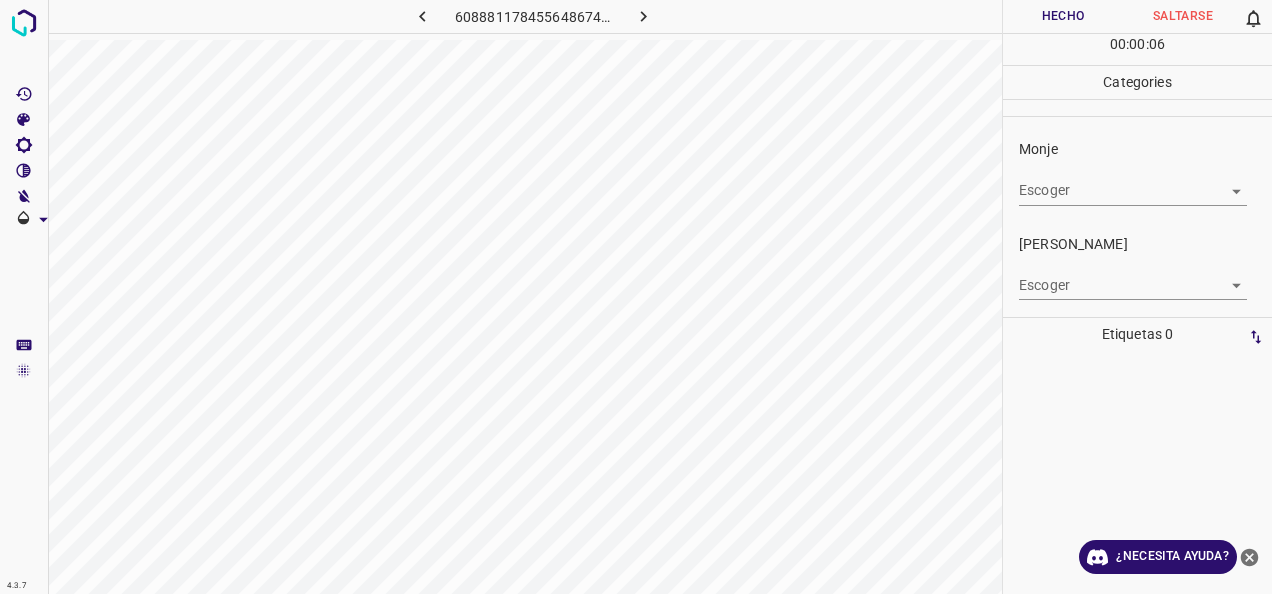 click on "4.3.7 6088811784556486745.png Hecho Saltarse 0 00   : 00   : 06   Categories Monje  Escoger ​  Fitzpatrick   Escoger ​ Etiquetas 0 Categories 1 Monje 2  Fitzpatrick Herramientas Espacio Cambiar entre modos (Dibujar y Editar) Yo Etiquetado automático R Restaurar zoom M Acercar N Alejar Borrar Eliminar etiqueta de selección Filtros Z Restaurar filtros X Filtro de saturación C Filtro de brillo V Filtro de contraste B Filtro de escala de grises General O Descargar ¿Necesita ayuda? -Mensaje de texto -Esconder -Borrar" at bounding box center [636, 297] 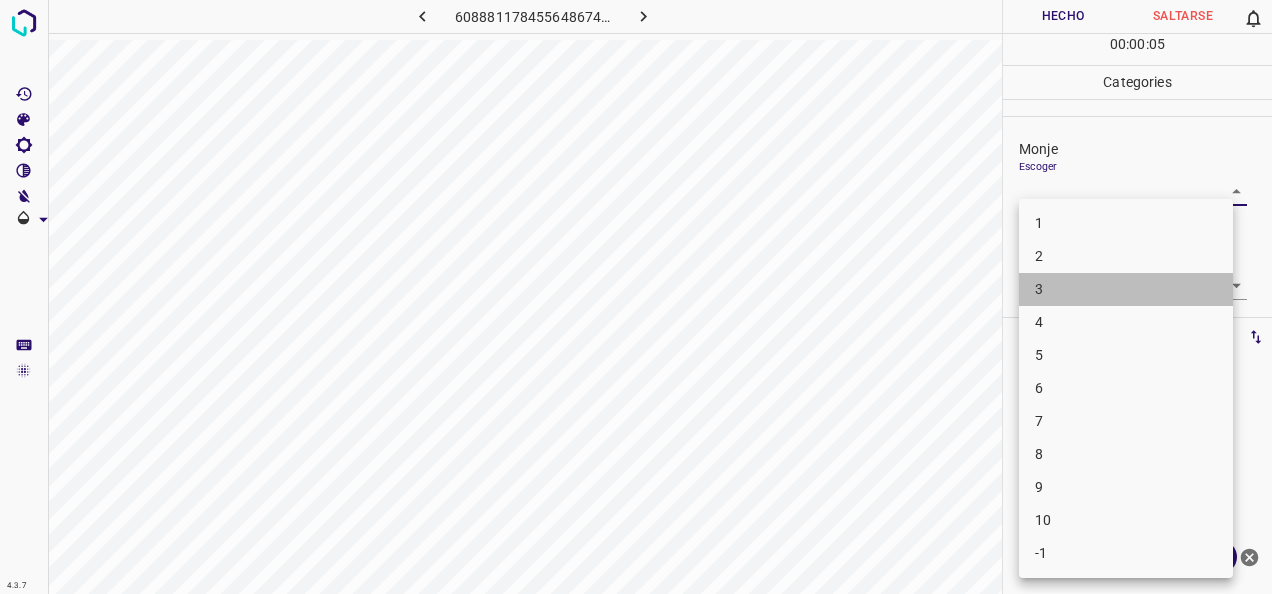 click on "3" at bounding box center (1126, 289) 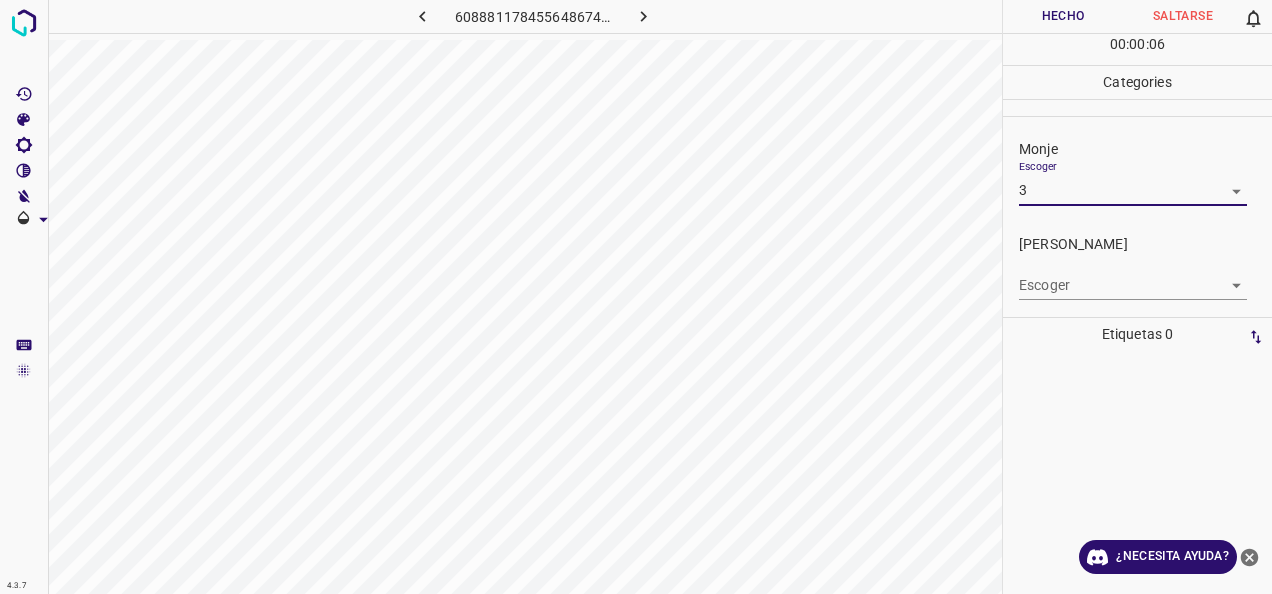 click on "4.3.7 6088811784556486745.png Hecho Saltarse 0 00   : 00   : 06   Categories Monje  Escoger 3 3  Fitzpatrick   Escoger ​ Etiquetas 0 Categories 1 Monje 2  Fitzpatrick Herramientas Espacio Cambiar entre modos (Dibujar y Editar) Yo Etiquetado automático R Restaurar zoom M Acercar N Alejar Borrar Eliminar etiqueta de selección Filtros Z Restaurar filtros X Filtro de saturación C Filtro de brillo V Filtro de contraste B Filtro de escala de grises General O Descargar ¿Necesita ayuda? -Mensaje de texto -Esconder -Borrar" at bounding box center [636, 297] 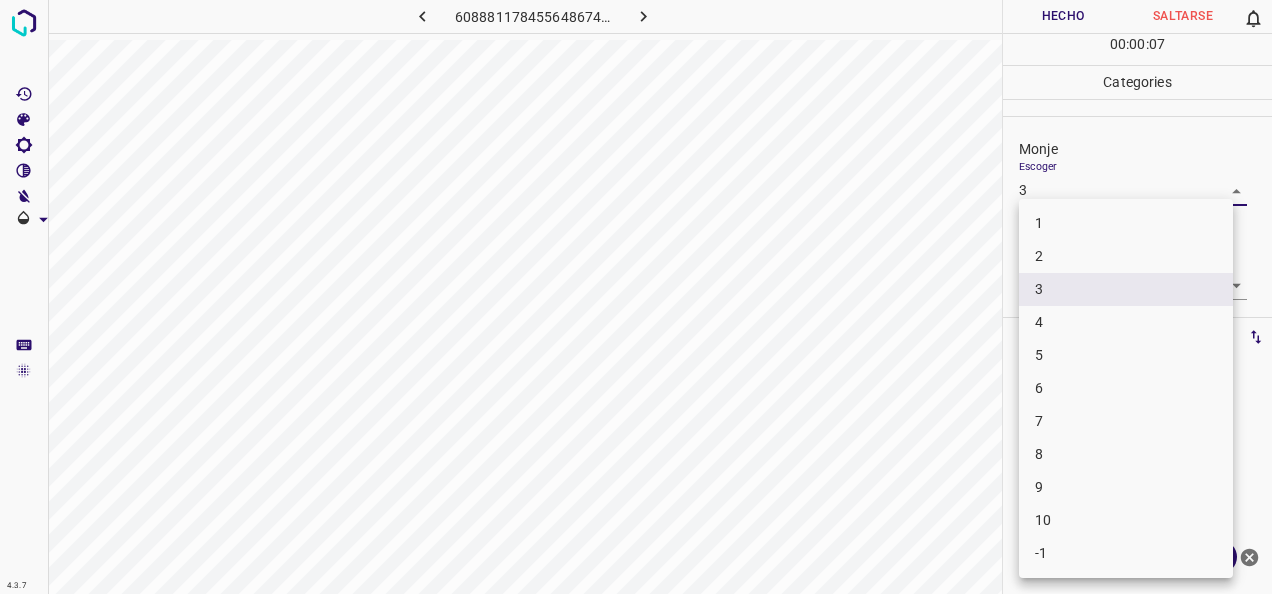 click on "4" at bounding box center (1126, 322) 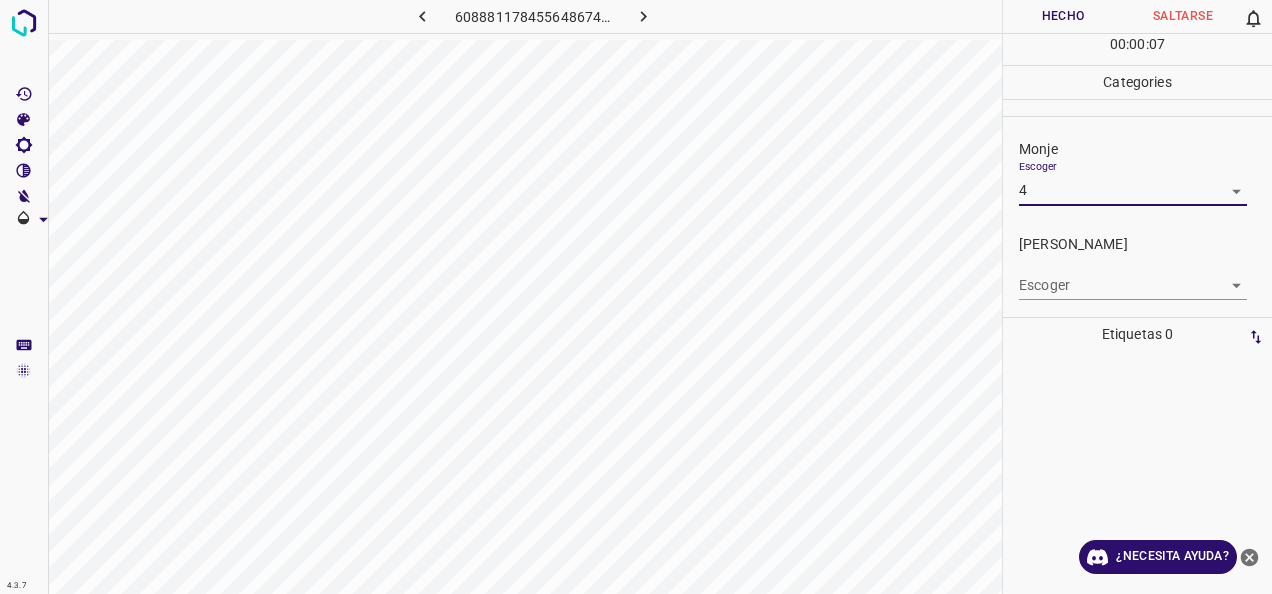 click on "4.3.7 6088811784556486745.png Hecho Saltarse 0 00   : 00   : 07   Categories Monje  Escoger 4 4  Fitzpatrick   Escoger ​ Etiquetas 0 Categories 1 Monje 2  Fitzpatrick Herramientas Espacio Cambiar entre modos (Dibujar y Editar) Yo Etiquetado automático R Restaurar zoom M Acercar N Alejar Borrar Eliminar etiqueta de selección Filtros Z Restaurar filtros X Filtro de saturación C Filtro de brillo V Filtro de contraste B Filtro de escala de grises General O Descargar ¿Necesita ayuda? -Mensaje de texto -Esconder -Borrar" at bounding box center [636, 297] 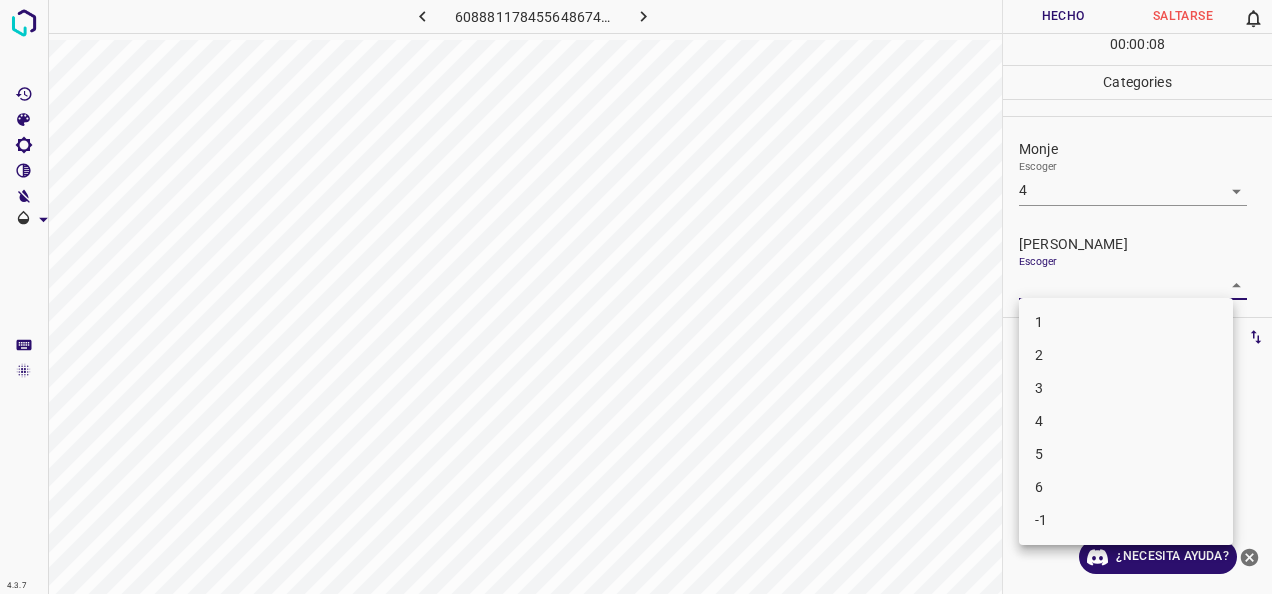 drag, startPoint x: 1110, startPoint y: 394, endPoint x: 1110, endPoint y: 382, distance: 12 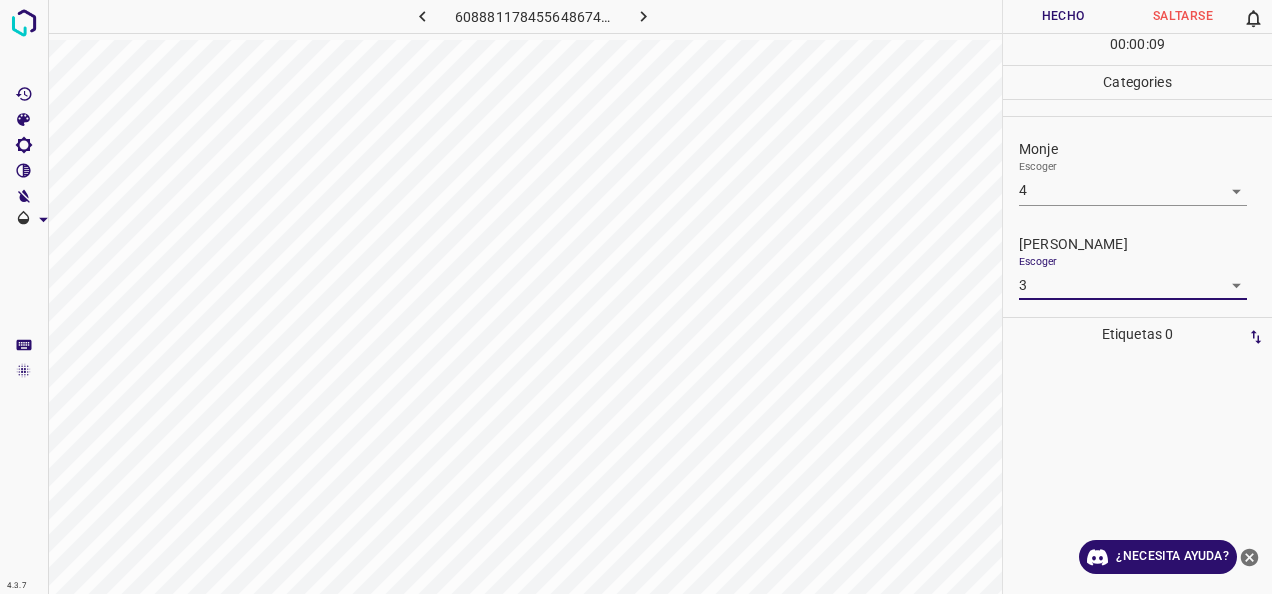 click on "Hecho" at bounding box center (1063, 16) 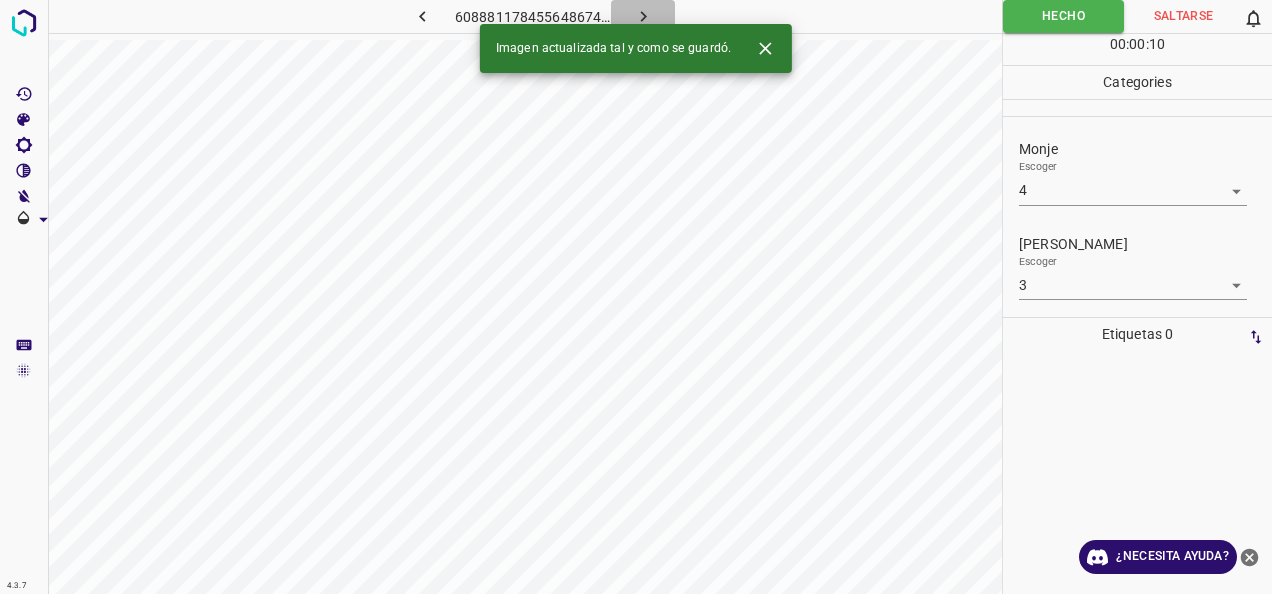 click 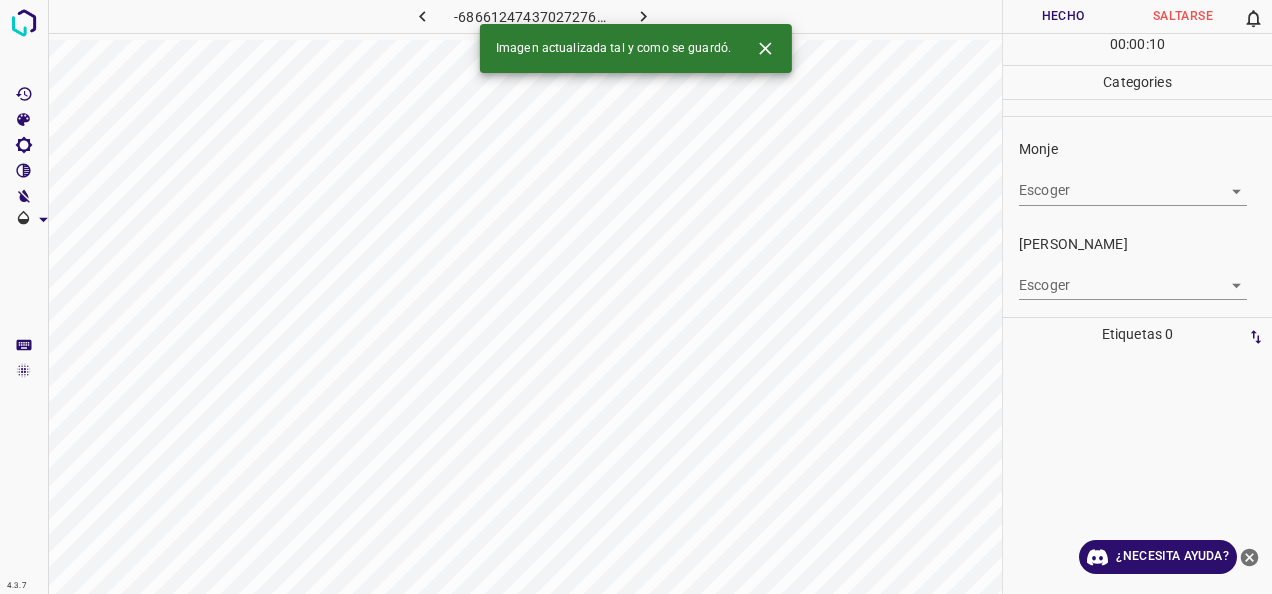 click on "4.3.7 -6866124743702727608.png Hecho Saltarse 0 00   : 00   : 10   Categories Monje  Escoger ​  Fitzpatrick   Escoger ​ Etiquetas 0 Categories 1 Monje 2  Fitzpatrick Herramientas Espacio Cambiar entre modos (Dibujar y Editar) Yo Etiquetado automático R Restaurar zoom M Acercar N Alejar Borrar Eliminar etiqueta de selección Filtros Z Restaurar filtros X Filtro de saturación C Filtro de brillo V Filtro de contraste B Filtro de escala de grises General O Descargar Imagen actualizada tal y como se guardó. ¿Necesita ayuda? -Mensaje de texto -Esconder -Borrar" at bounding box center (636, 297) 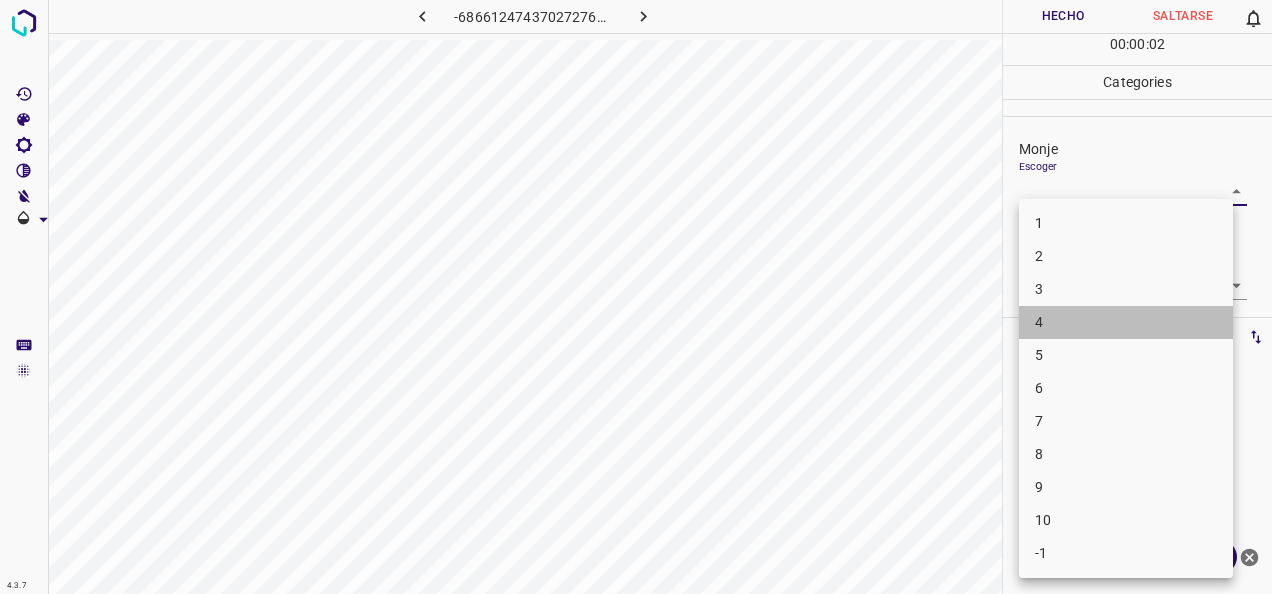 click on "4" at bounding box center (1126, 322) 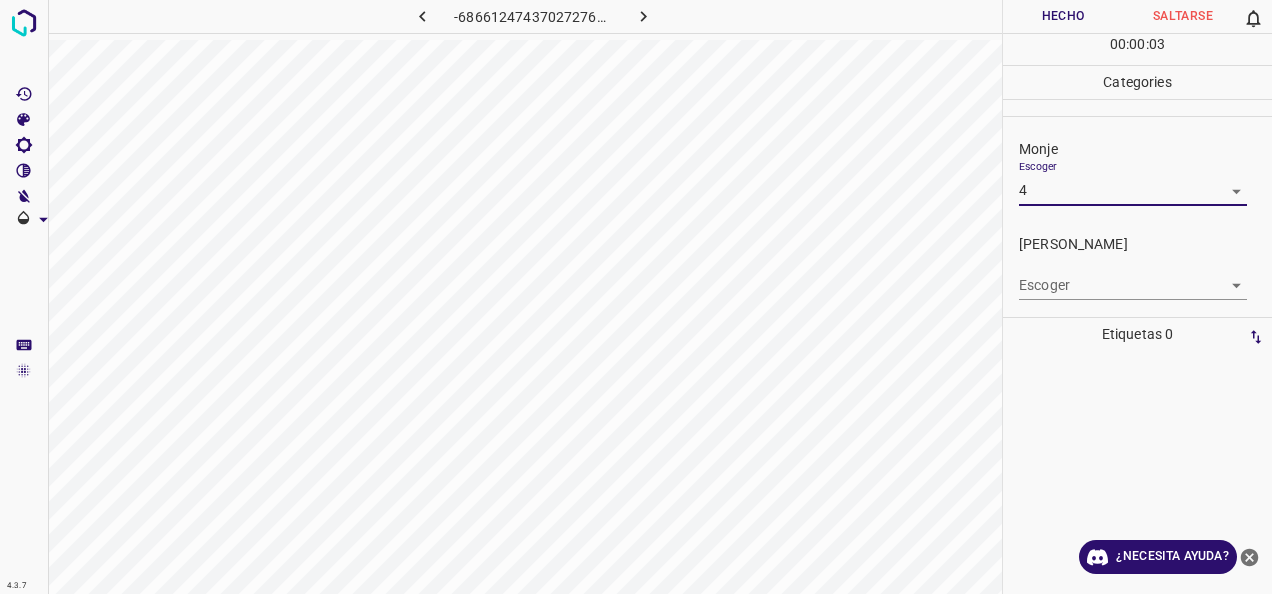 click on "4.3.7 -6866124743702727608.png Hecho Saltarse 0 00   : 00   : 03   Categories Monje  Escoger 4 4  Fitzpatrick   Escoger ​ Etiquetas 0 Categories 1 Monje 2  Fitzpatrick Herramientas Espacio Cambiar entre modos (Dibujar y Editar) Yo Etiquetado automático R Restaurar zoom M Acercar N Alejar Borrar Eliminar etiqueta de selección Filtros Z Restaurar filtros X Filtro de saturación C Filtro de brillo V Filtro de contraste B Filtro de escala de grises General O Descargar ¿Necesita ayuda? -Mensaje de texto -Esconder -Borrar" at bounding box center (636, 297) 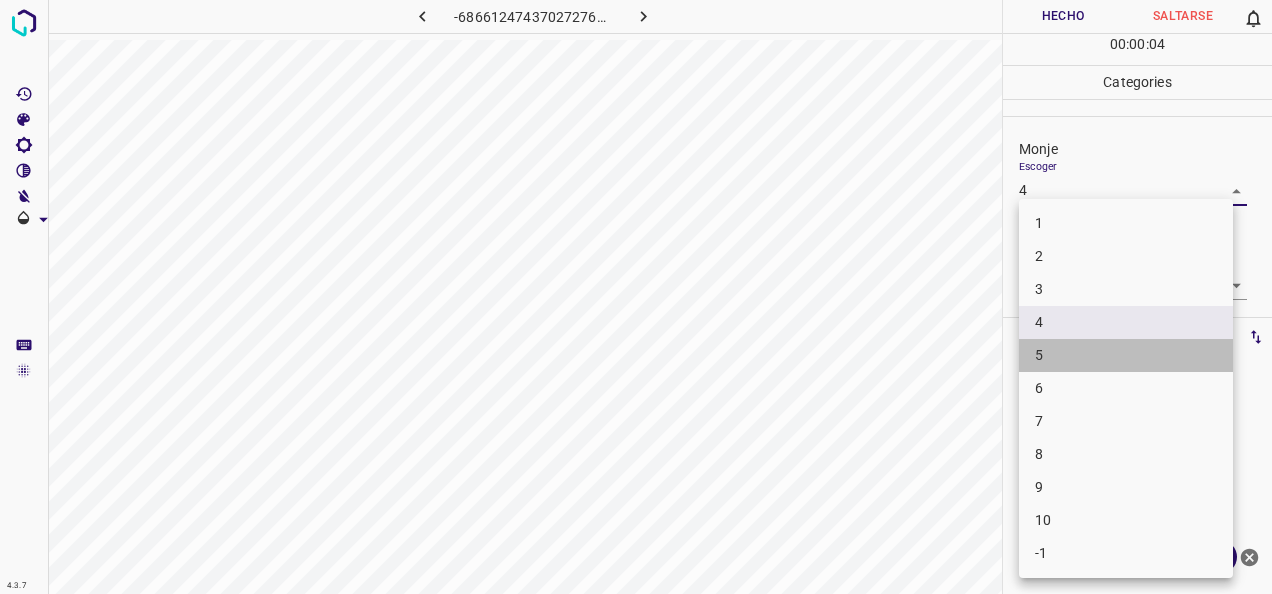 drag, startPoint x: 1057, startPoint y: 349, endPoint x: 1119, endPoint y: 310, distance: 73.24616 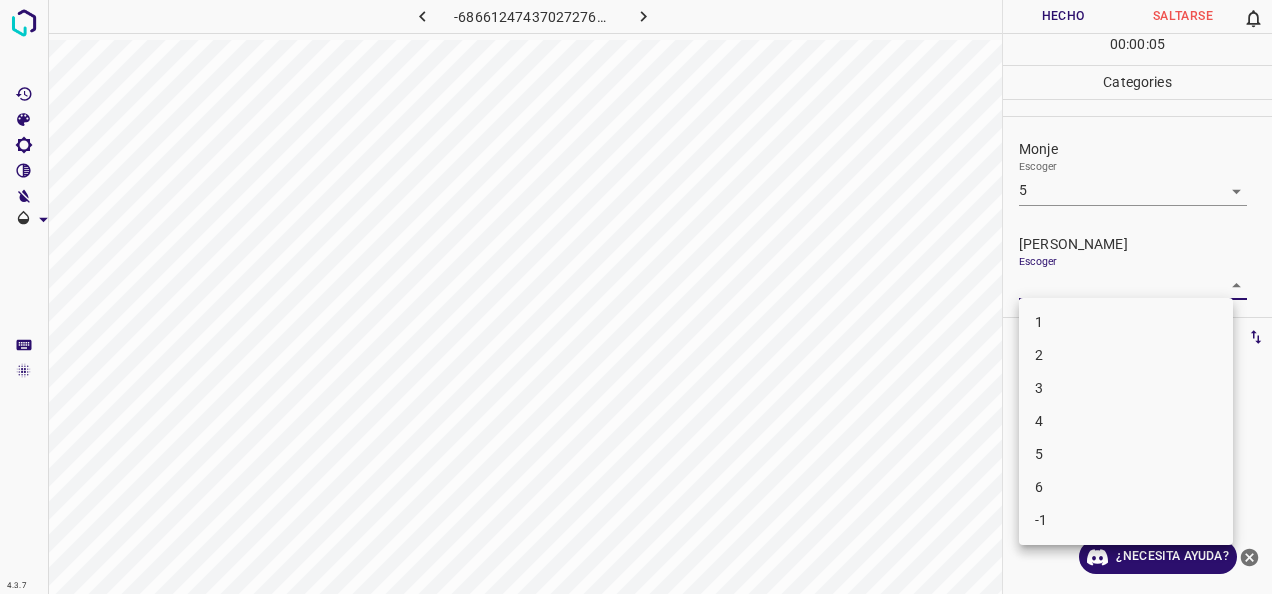 click on "4.3.7 -6866124743702727608.png Hecho Saltarse 0 00   : 00   : 05   Categories Monje  Escoger 5 5  Fitzpatrick   Escoger ​ Etiquetas 0 Categories 1 Monje 2  Fitzpatrick Herramientas Espacio Cambiar entre modos (Dibujar y Editar) Yo Etiquetado automático R Restaurar zoom M Acercar N Alejar Borrar Eliminar etiqueta de selección Filtros Z Restaurar filtros X Filtro de saturación C Filtro de brillo V Filtro de contraste B Filtro de escala de grises General O Descargar ¿Necesita ayuda? -Mensaje de texto -Esconder -Borrar 1 2 3 4 5 6 -1" at bounding box center [636, 297] 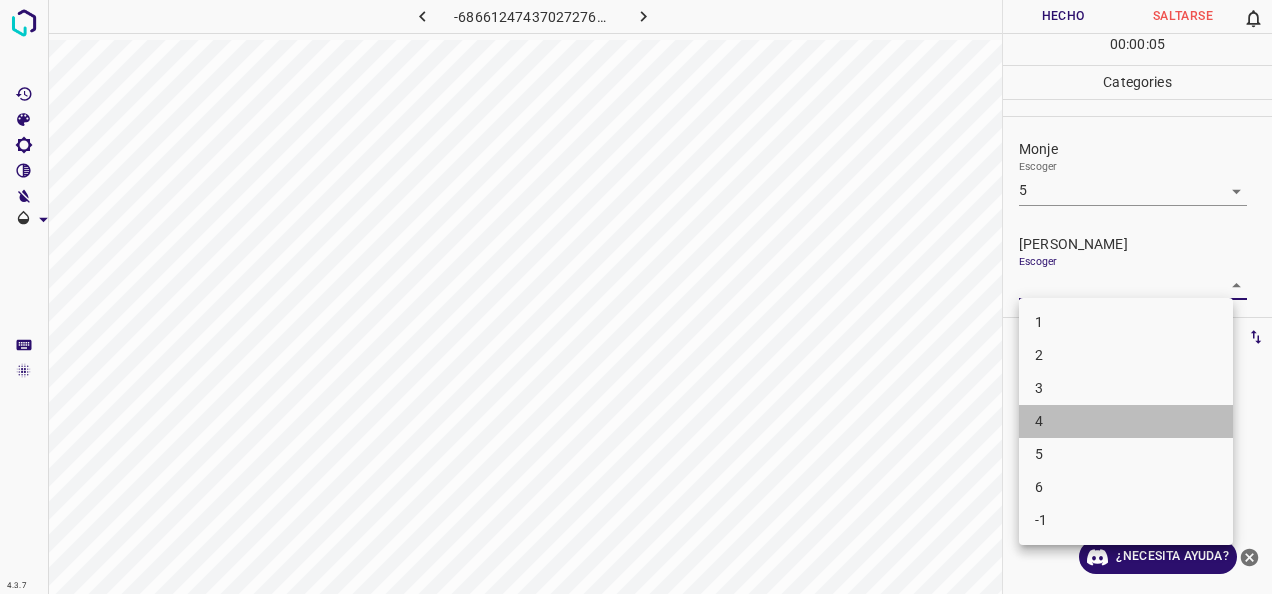 click on "4" at bounding box center [1126, 421] 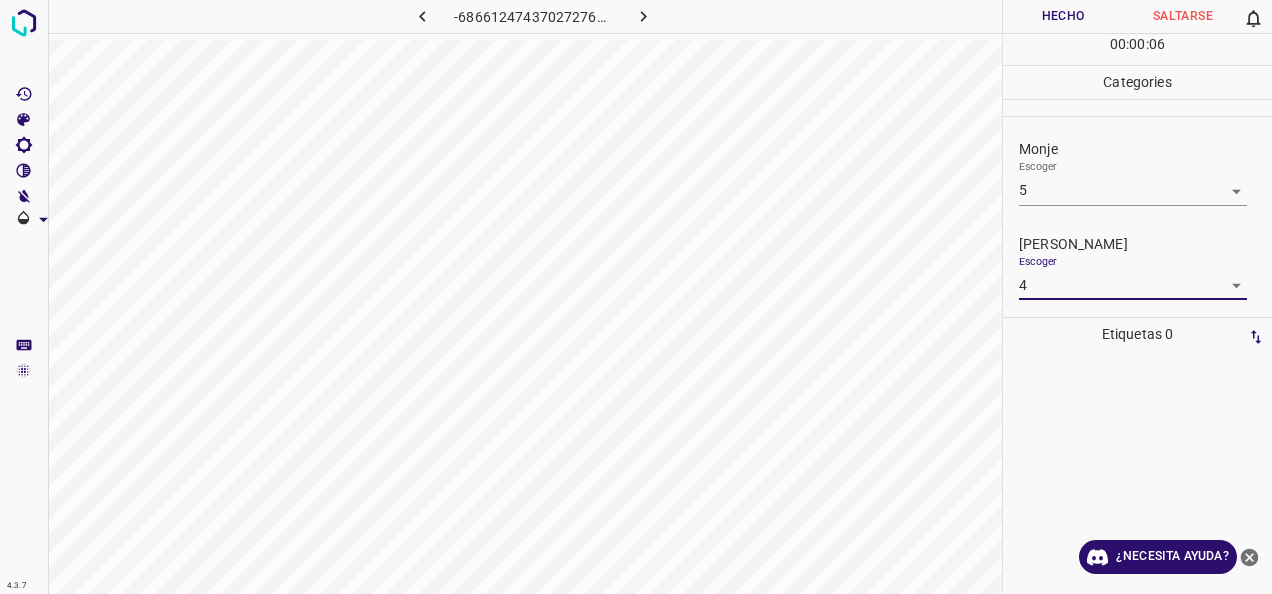click on "Hecho" at bounding box center [1063, 16] 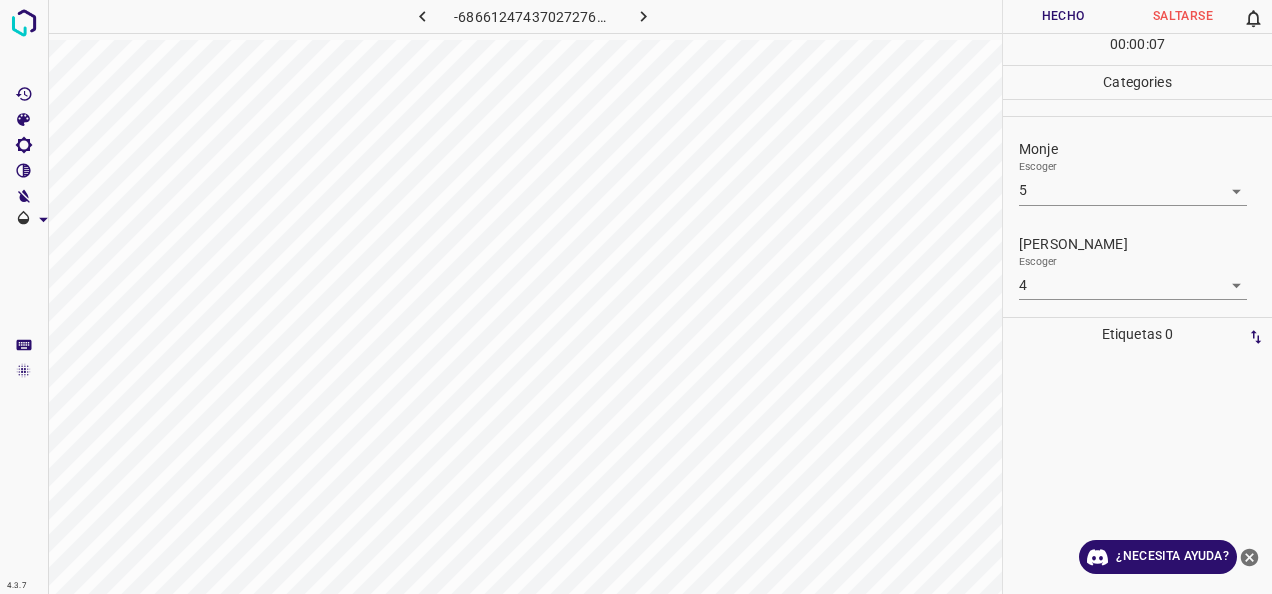 click 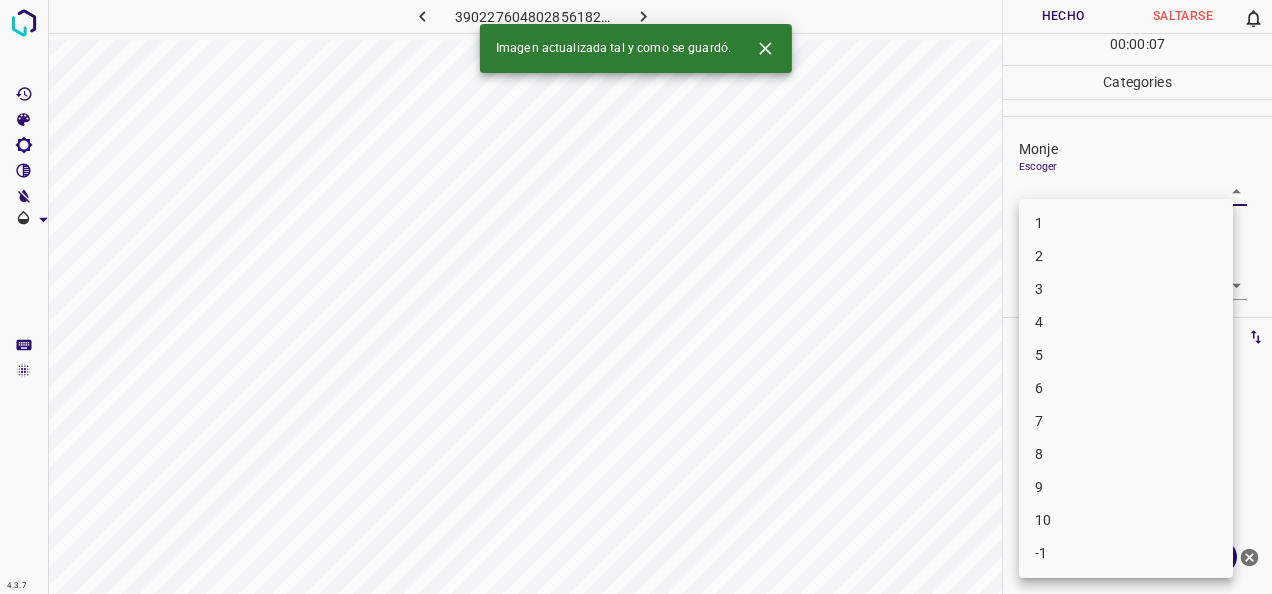 drag, startPoint x: 1230, startPoint y: 184, endPoint x: 1124, endPoint y: 260, distance: 130.43005 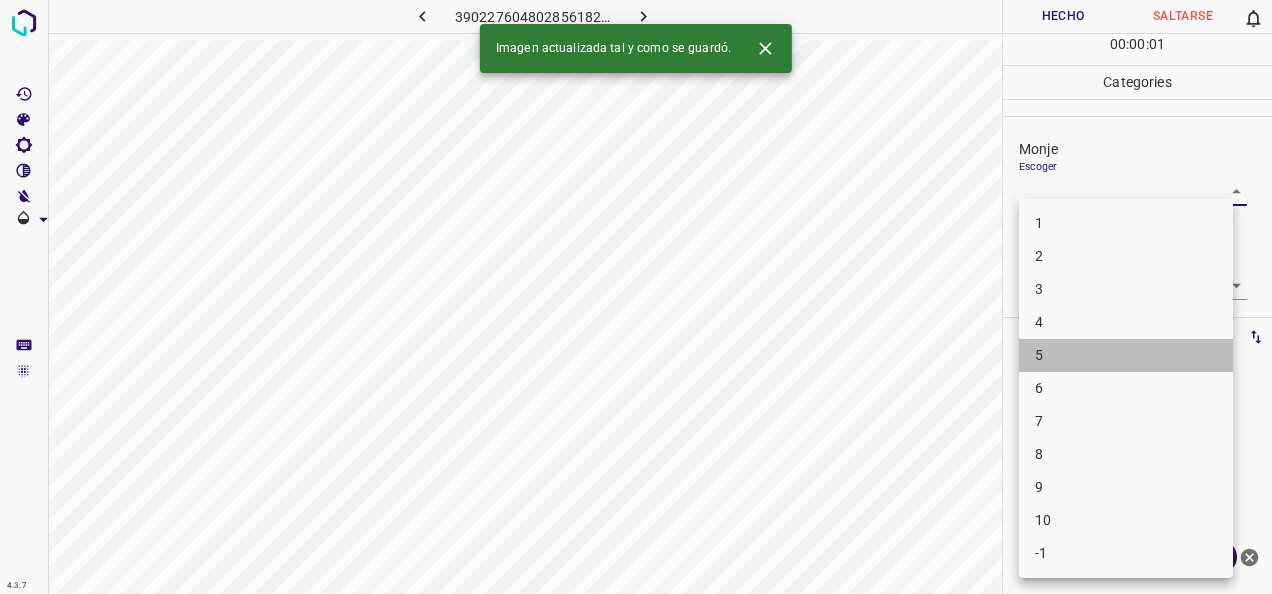 drag, startPoint x: 1114, startPoint y: 344, endPoint x: 1178, endPoint y: 325, distance: 66.760765 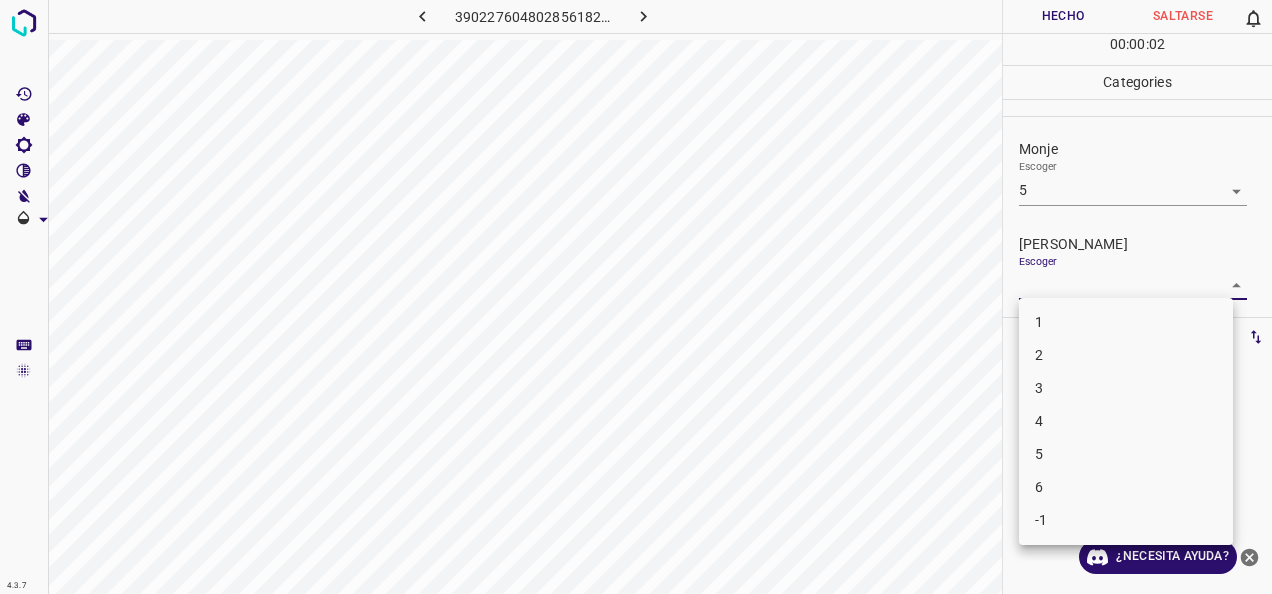 click on "4.3.7 3902276048028561825.png Hecho Saltarse 0 00   : 00   : 02   Categories Monje  Escoger 5 5  Fitzpatrick   Escoger ​ Etiquetas 0 Categories 1 Monje 2  Fitzpatrick Herramientas Espacio Cambiar entre modos (Dibujar y Editar) Yo Etiquetado automático R Restaurar zoom M Acercar N Alejar Borrar Eliminar etiqueta de selección Filtros Z Restaurar filtros X Filtro de saturación C Filtro de brillo V Filtro de contraste B Filtro de escala de grises General O Descargar ¿Necesita ayuda? -Mensaje de texto -Esconder -Borrar 1 2 3 4 5 6 -1" at bounding box center [636, 297] 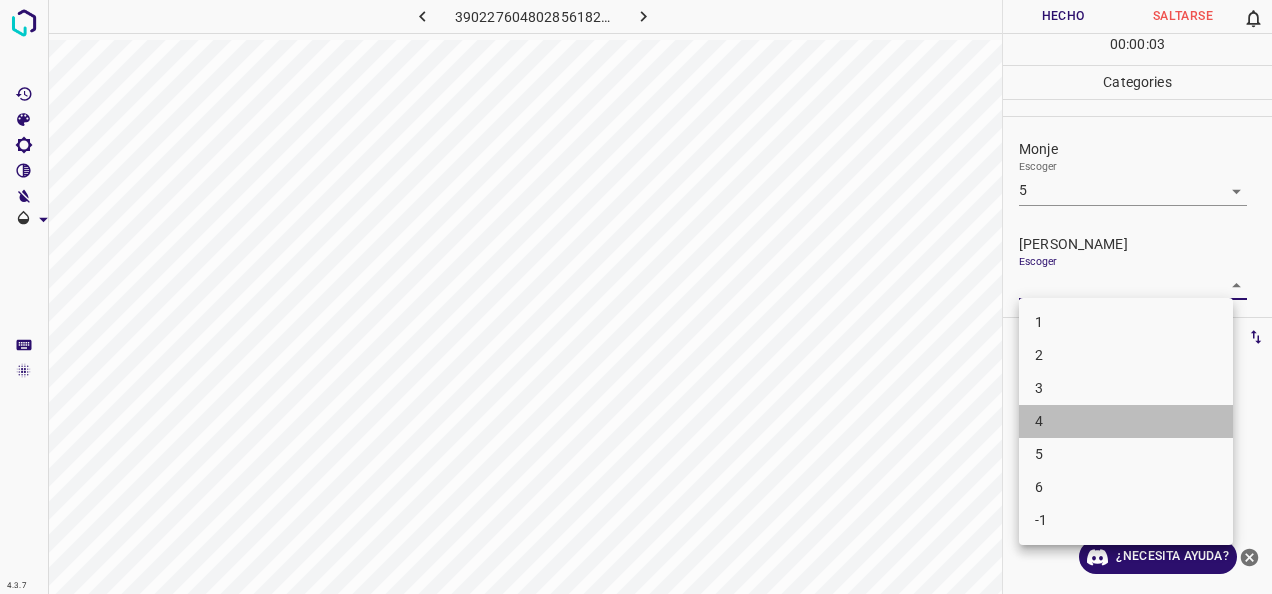 click on "4" at bounding box center (1126, 421) 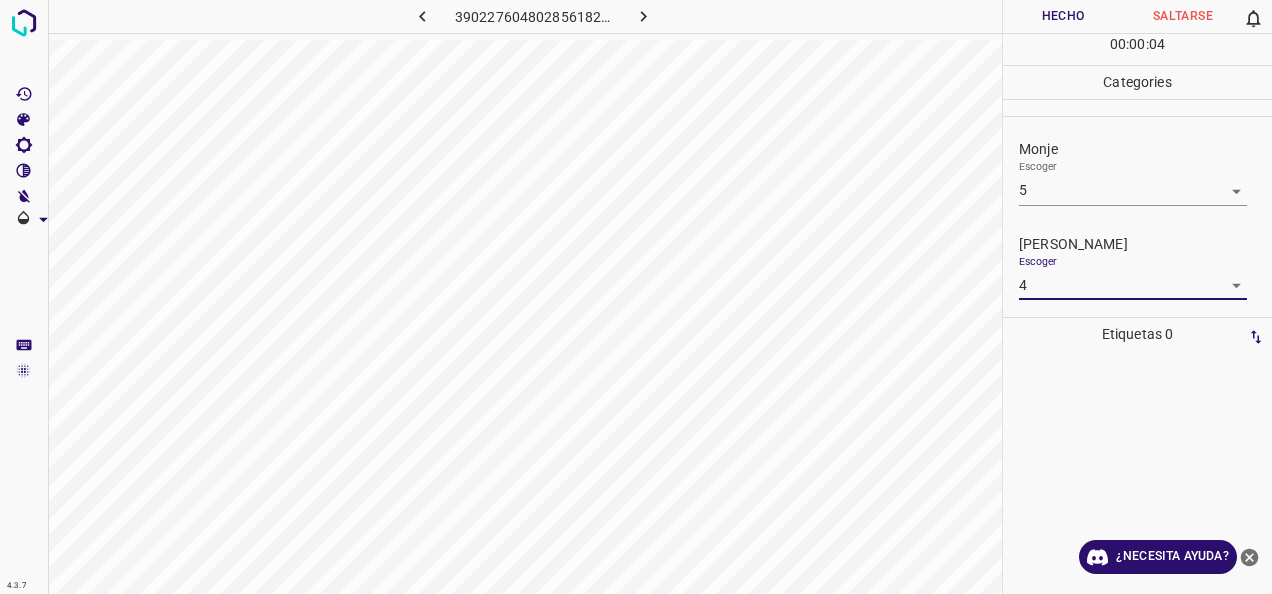 click on "Hecho" at bounding box center (1063, 16) 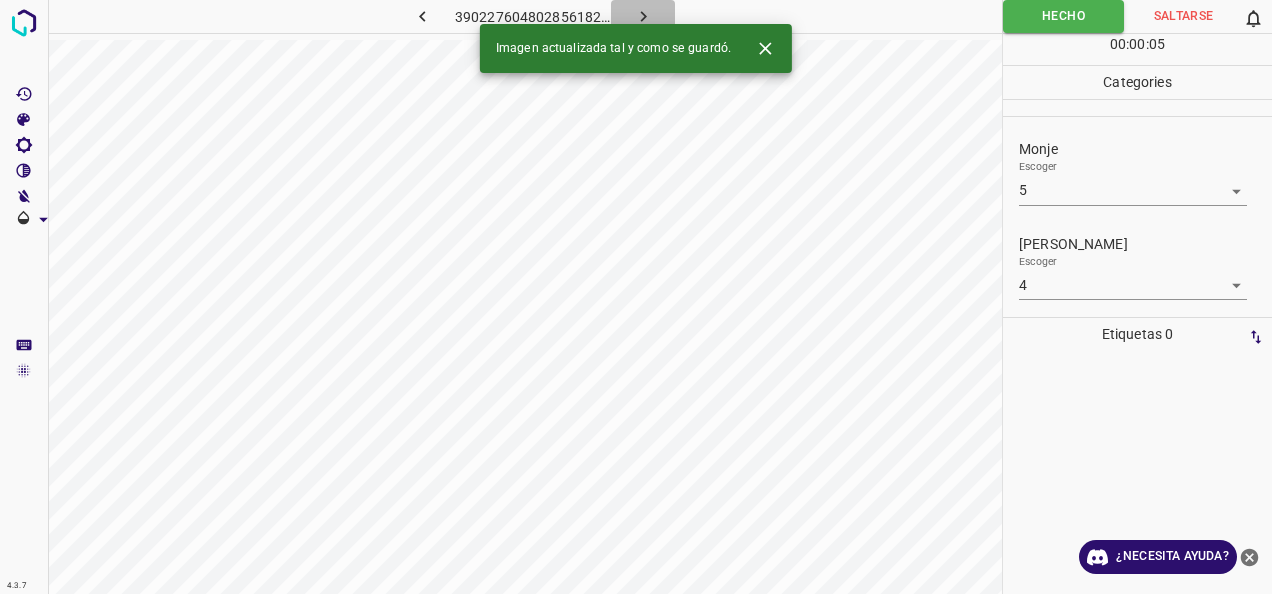 click 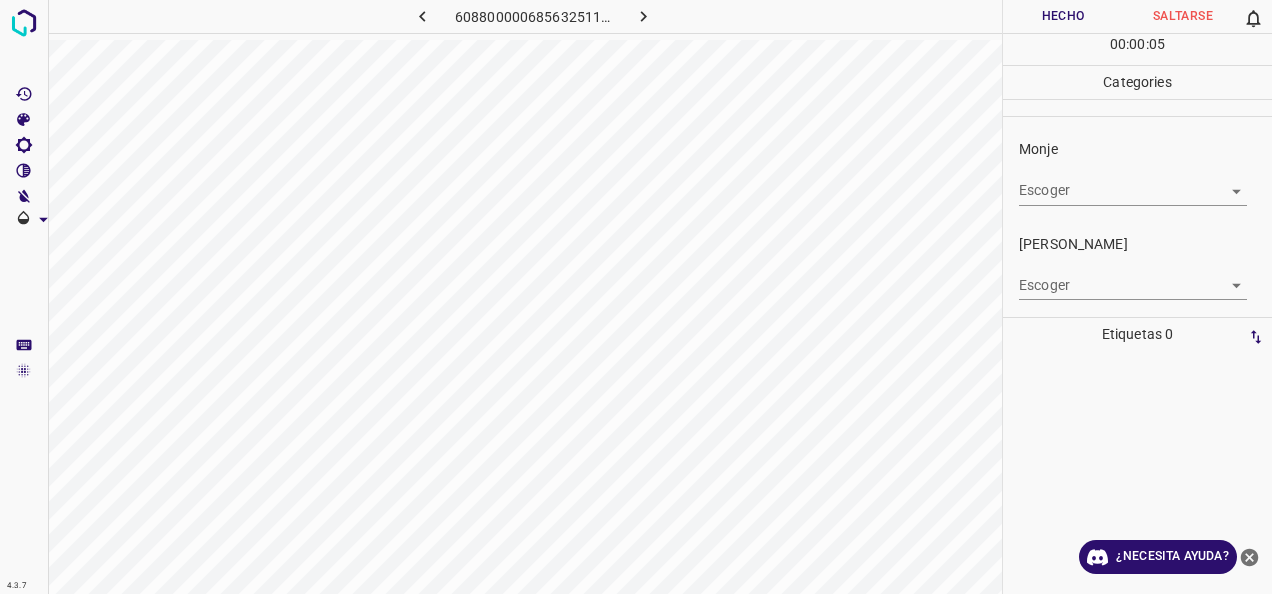 click on "4.3.7 6088000006856325114.png Hecho Saltarse 0 00   : 00   : 05   Categories Monje  Escoger ​  Fitzpatrick   Escoger ​ Etiquetas 0 Categories 1 Monje 2  Fitzpatrick Herramientas Espacio Cambiar entre modos (Dibujar y Editar) Yo Etiquetado automático R Restaurar zoom M Acercar N Alejar Borrar Eliminar etiqueta de selección Filtros Z Restaurar filtros X Filtro de saturación C Filtro de brillo V Filtro de contraste B Filtro de escala de grises General O Descargar ¿Necesita ayuda? -Mensaje de texto -Esconder -Borrar" at bounding box center [636, 297] 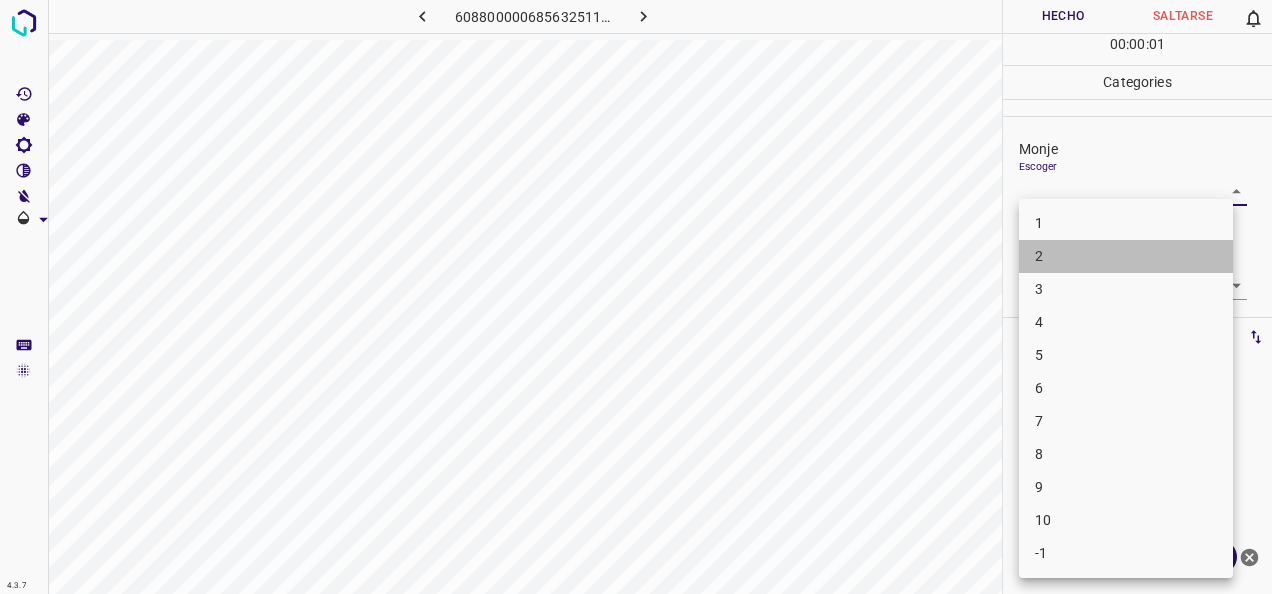 click on "2" at bounding box center [1126, 256] 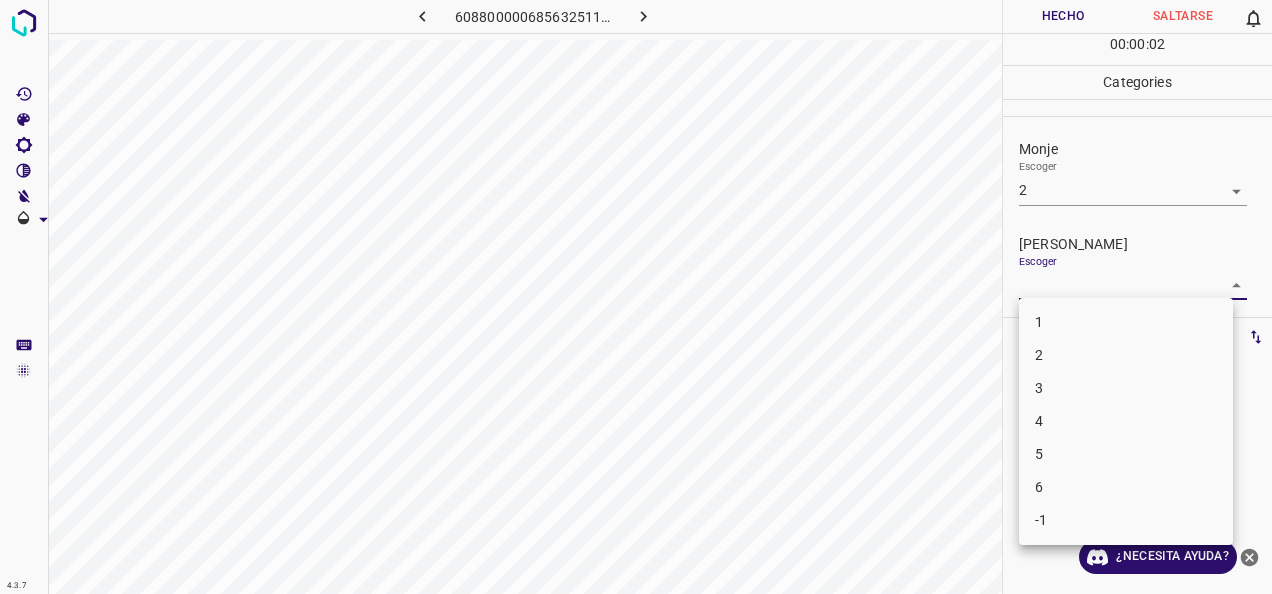 click on "4.3.7 6088000006856325114.png Hecho Saltarse 0 00   : 00   : 02   Categories Monje  Escoger 2 2  Fitzpatrick   Escoger ​ Etiquetas 0 Categories 1 Monje 2  Fitzpatrick Herramientas Espacio Cambiar entre modos (Dibujar y Editar) Yo Etiquetado automático R Restaurar zoom M Acercar N Alejar Borrar Eliminar etiqueta de selección Filtros Z Restaurar filtros X Filtro de saturación C Filtro de brillo V Filtro de contraste B Filtro de escala de grises General O Descargar ¿Necesita ayuda? -Mensaje de texto -Esconder -Borrar 1 2 3 4 5 6 -1" at bounding box center [636, 297] 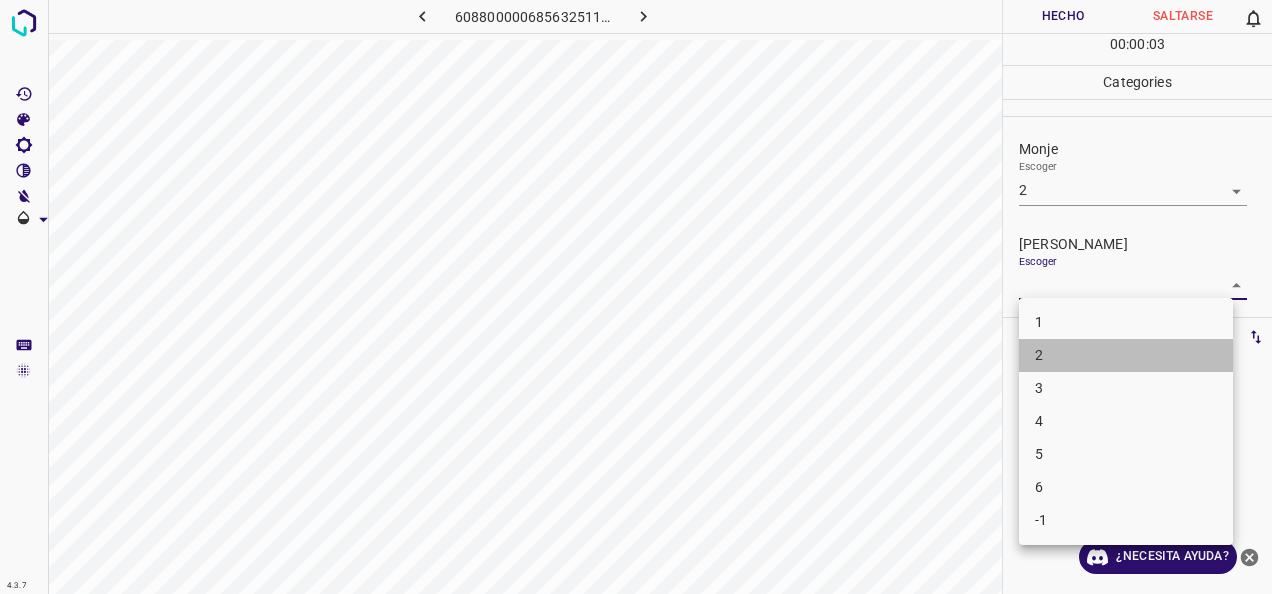 click on "2" at bounding box center [1126, 355] 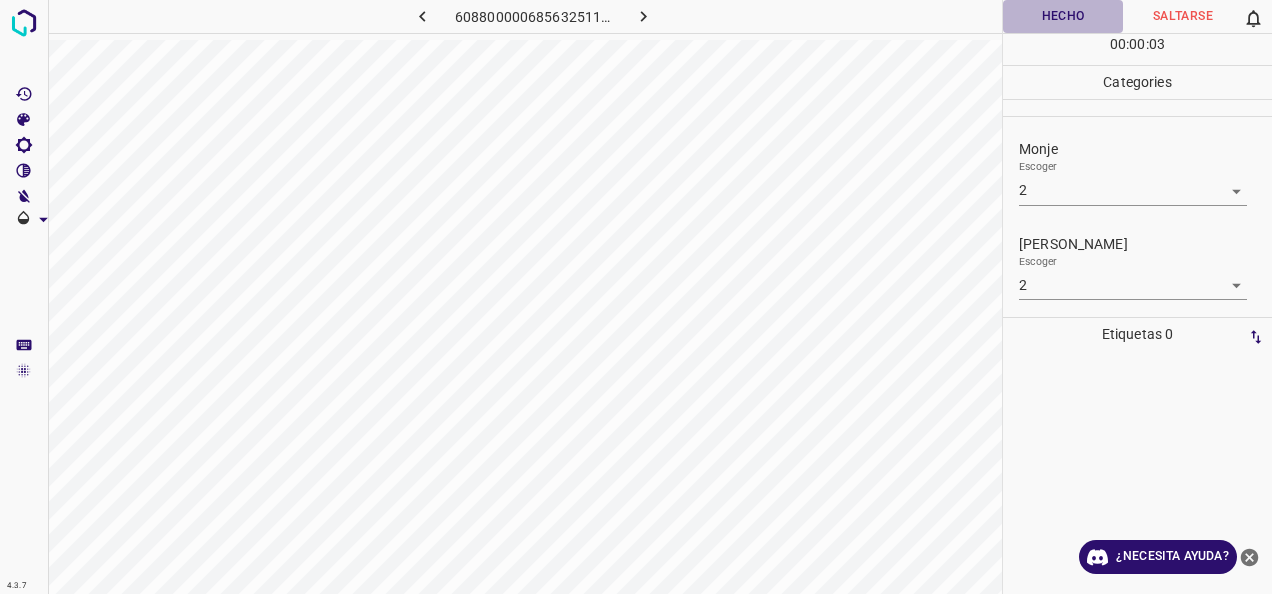 click on "Hecho" at bounding box center (1063, 16) 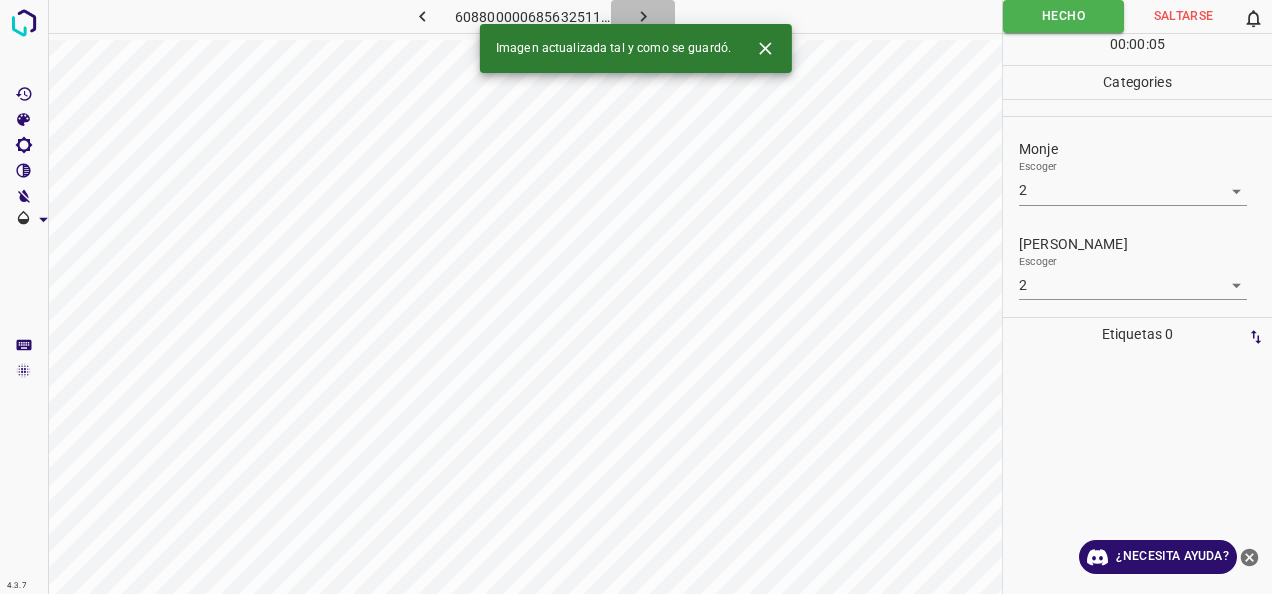 click 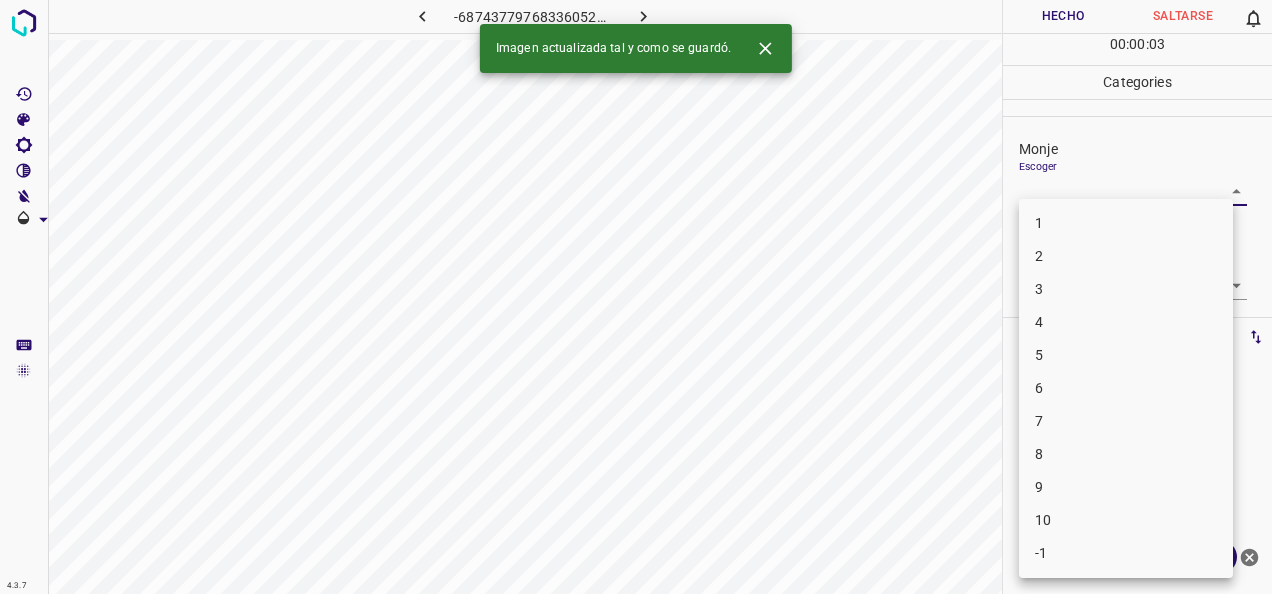 click on "4.3.7 -6874377976833605221.png Hecho Saltarse 0 00   : 00   : 03   Categories Monje  Escoger ​  Fitzpatrick   Escoger ​ Etiquetas 0 Categories 1 Monje 2  Fitzpatrick Herramientas Espacio Cambiar entre modos (Dibujar y Editar) Yo Etiquetado automático R Restaurar zoom M Acercar N Alejar Borrar Eliminar etiqueta de selección Filtros Z Restaurar filtros X Filtro de saturación C Filtro de brillo V Filtro de contraste B Filtro de escala de grises General O Descargar Imagen actualizada tal y como se guardó. ¿Necesita ayuda? -Mensaje de texto -Esconder -Borrar 1 2 3 4 5 6 7 8 9 10 -1" at bounding box center (636, 297) 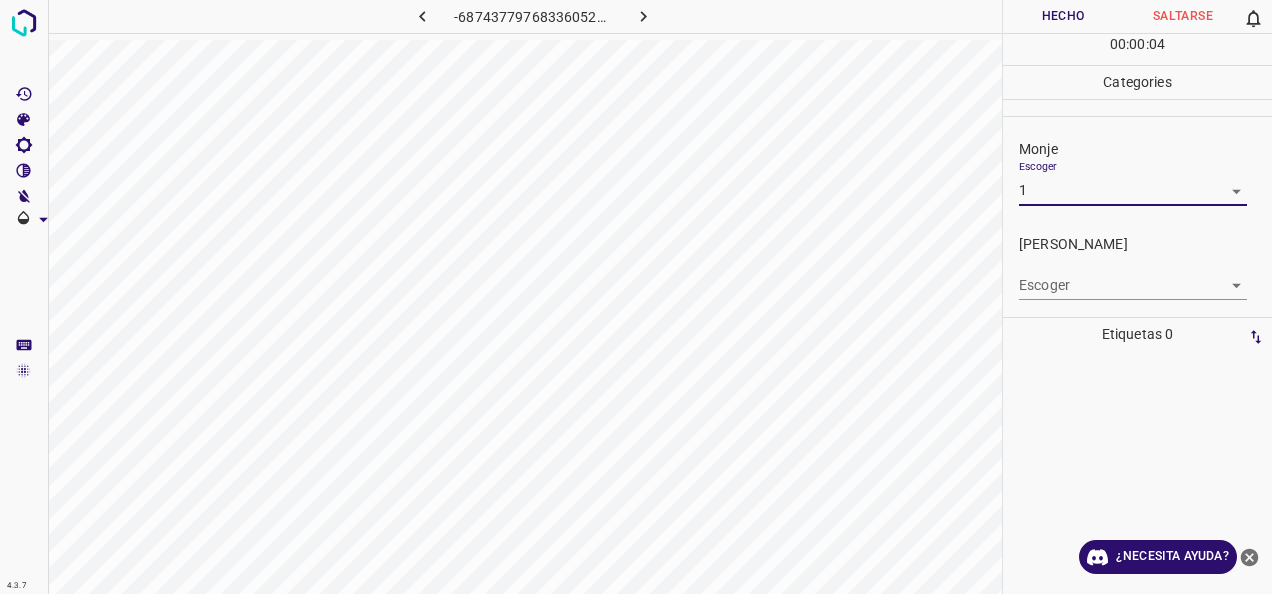 click on "4.3.7 -6874377976833605221.png Hecho Saltarse 0 00   : 00   : 04   Categories Monje  Escoger 1 1  Fitzpatrick   Escoger ​ Etiquetas 0 Categories 1 Monje 2  Fitzpatrick Herramientas Espacio Cambiar entre modos (Dibujar y Editar) Yo Etiquetado automático R Restaurar zoom M Acercar N Alejar Borrar Eliminar etiqueta de selección Filtros Z Restaurar filtros X Filtro de saturación C Filtro de brillo V Filtro de contraste B Filtro de escala de grises General O Descargar ¿Necesita ayuda? -Mensaje de texto -Esconder -Borrar" at bounding box center [636, 297] 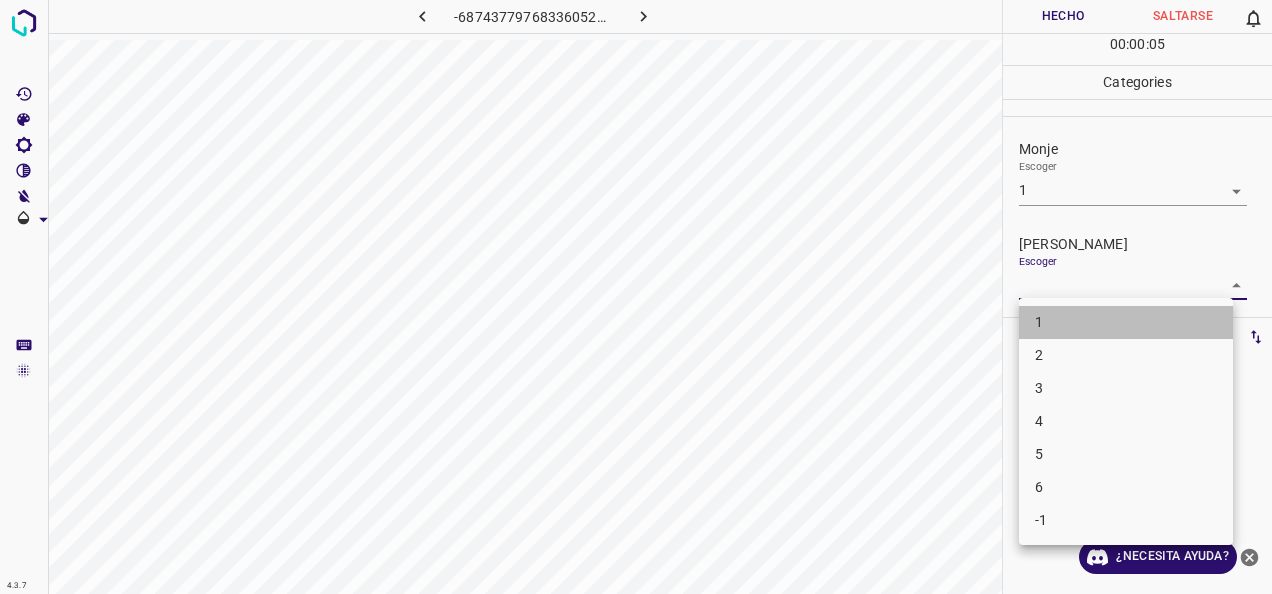 click on "1" at bounding box center (1126, 322) 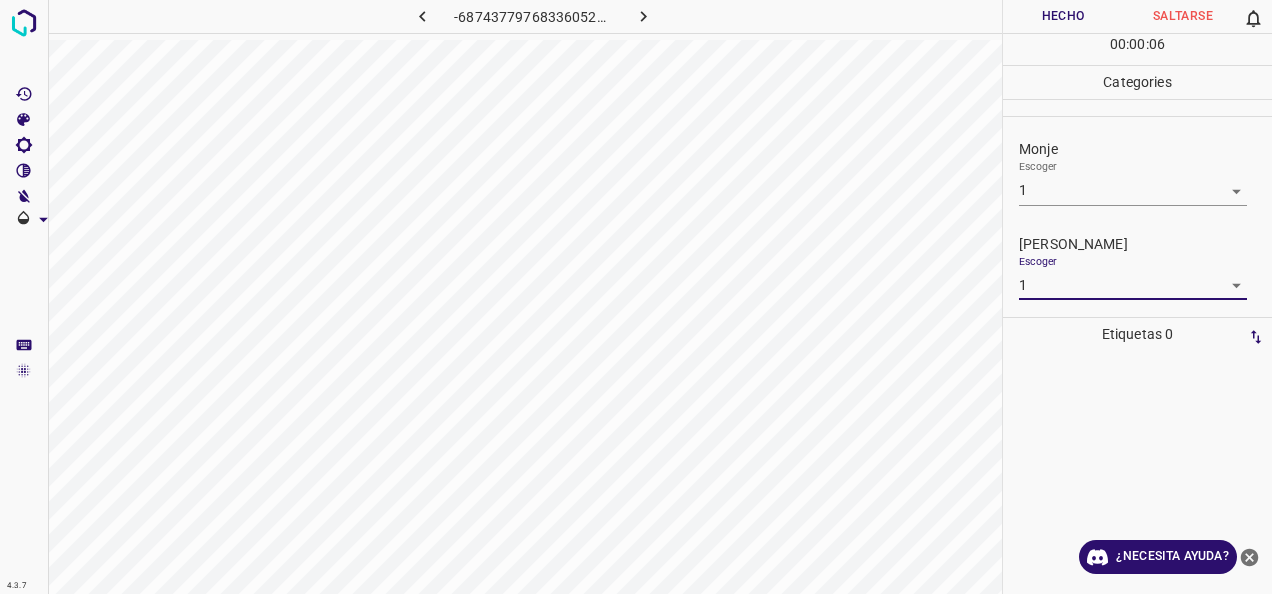 click on "Hecho" at bounding box center [1063, 16] 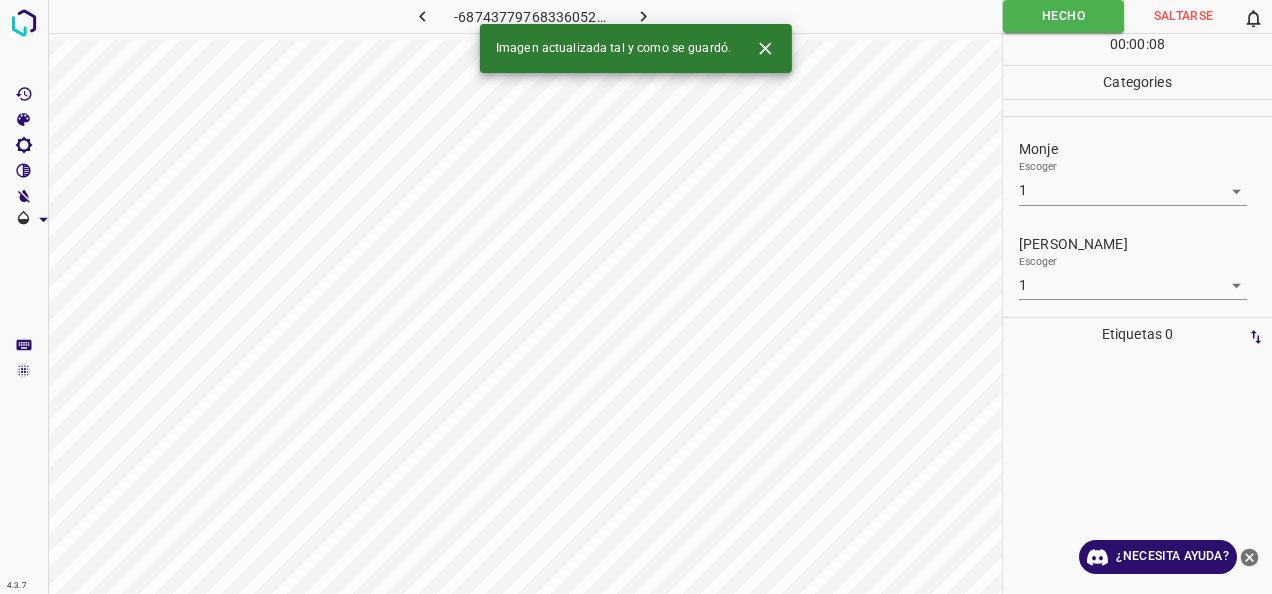 click at bounding box center [644, 16] 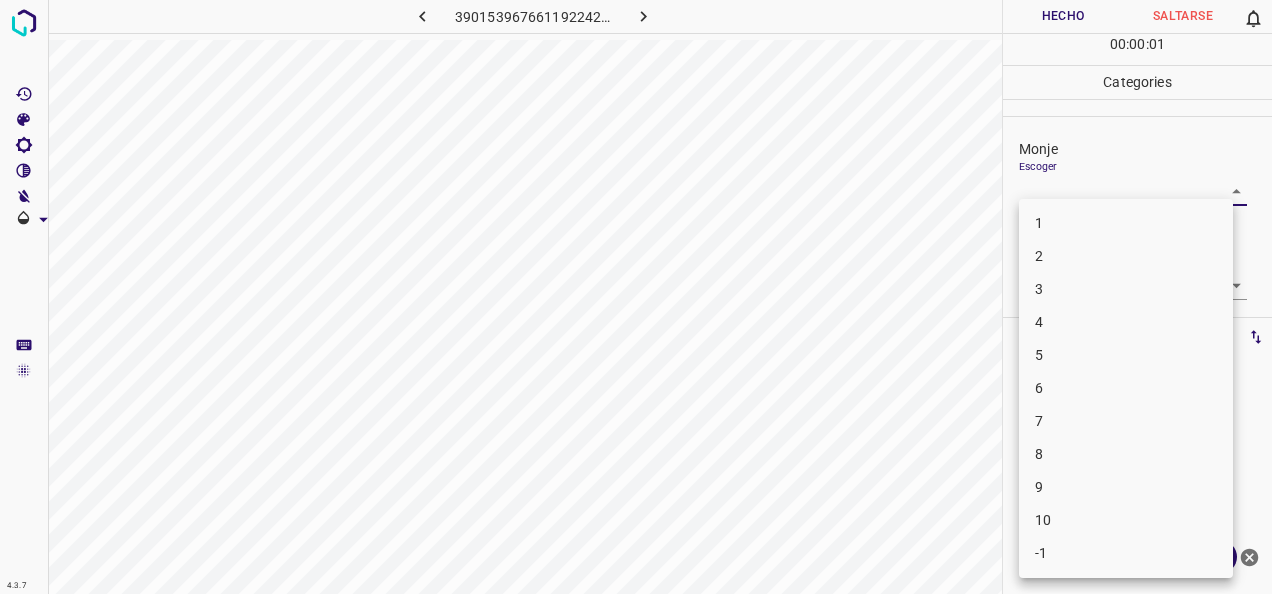 click on "4.3.7 3901539676611922424.png Hecho Saltarse 0 00   : 00   : 01   Categories Monje  Escoger ​  Fitzpatrick   Escoger ​ Etiquetas 0 Categories 1 Monje 2  Fitzpatrick Herramientas Espacio Cambiar entre modos (Dibujar y Editar) Yo Etiquetado automático R Restaurar zoom M Acercar N Alejar Borrar Eliminar etiqueta de selección Filtros Z Restaurar filtros X Filtro de saturación C Filtro de brillo V Filtro de contraste B Filtro de escala de grises General O Descargar ¿Necesita ayuda? -Mensaje de texto -Esconder -Borrar 1 2 3 4 5 6 7 8 9 10 -1" at bounding box center [636, 297] 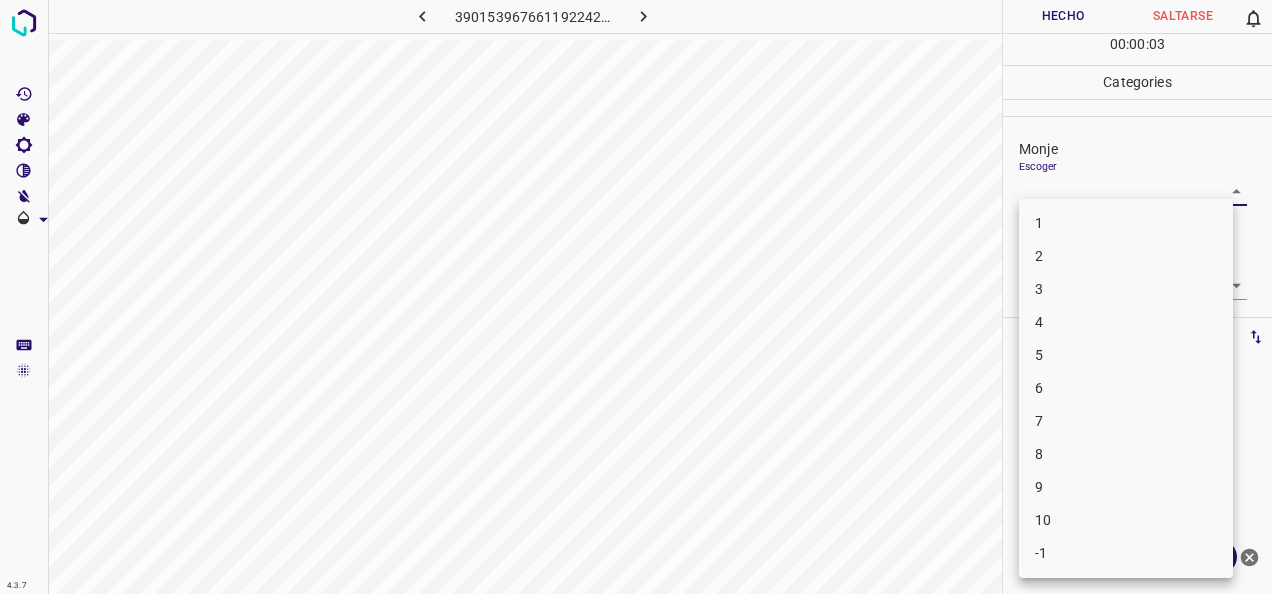 click on "4" at bounding box center (1126, 322) 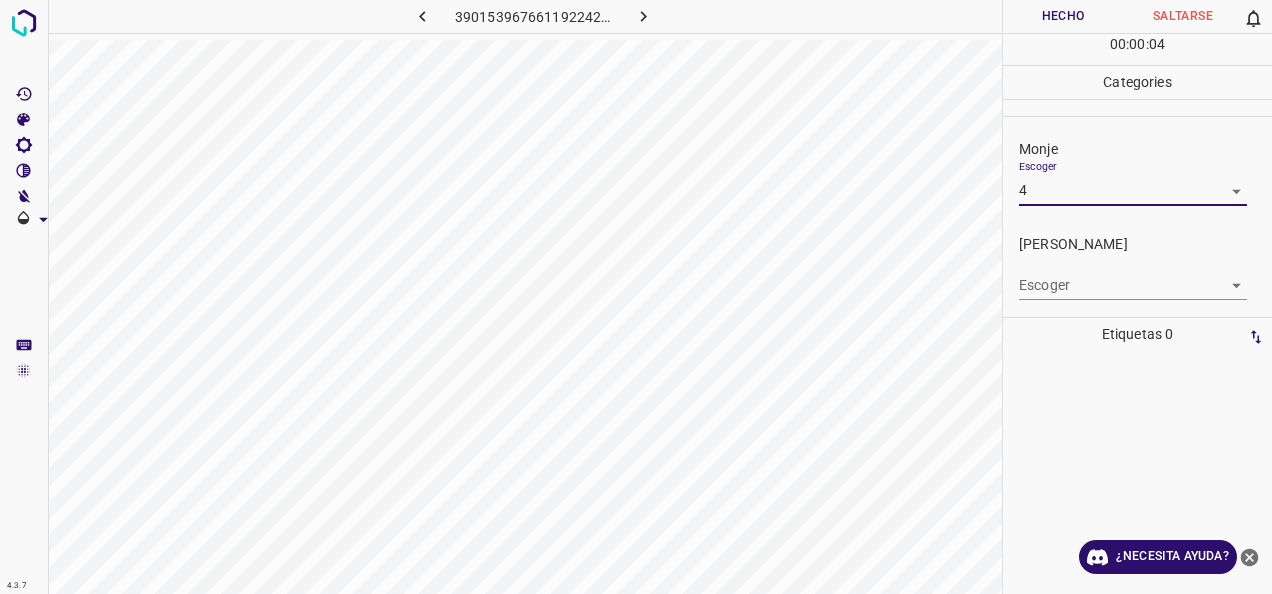 click on "4.3.7 3901539676611922424.png Hecho Saltarse 0 00   : 00   : 04   Categories Monje  Escoger 4 4  Fitzpatrick   Escoger ​ Etiquetas 0 Categories 1 Monje 2  Fitzpatrick Herramientas Espacio Cambiar entre modos (Dibujar y Editar) Yo Etiquetado automático R Restaurar zoom M Acercar N Alejar Borrar Eliminar etiqueta de selección Filtros Z Restaurar filtros X Filtro de saturación C Filtro de brillo V Filtro de contraste B Filtro de escala de grises General O Descargar ¿Necesita ayuda? -Mensaje de texto -Esconder -Borrar" at bounding box center (636, 297) 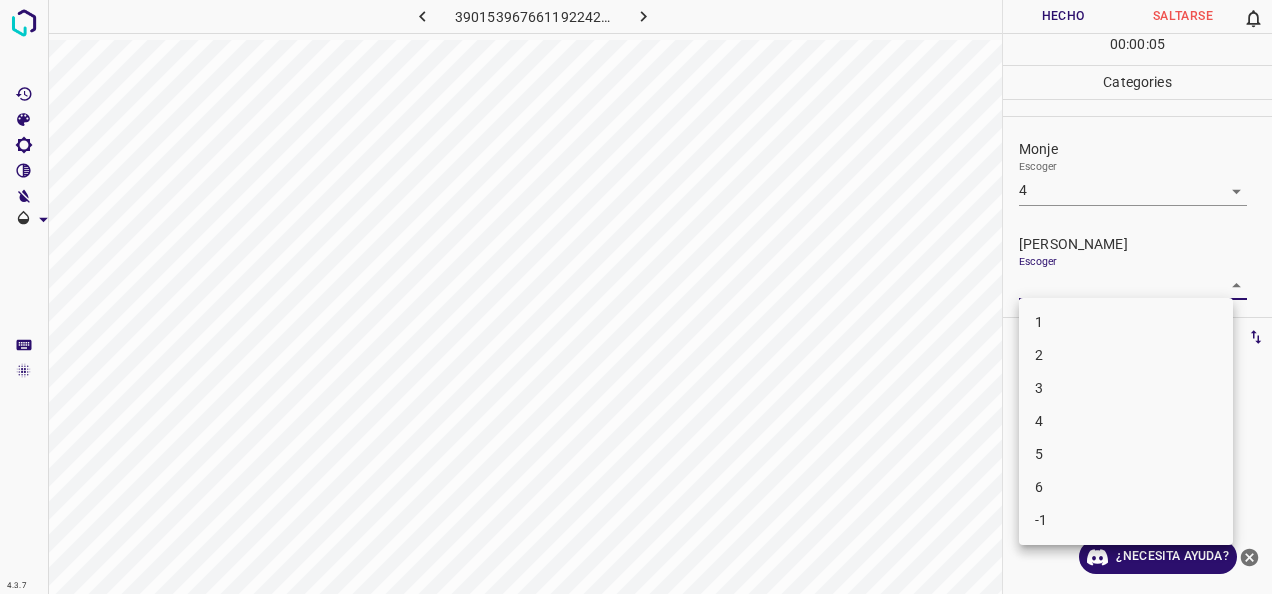 click on "3" at bounding box center [1126, 388] 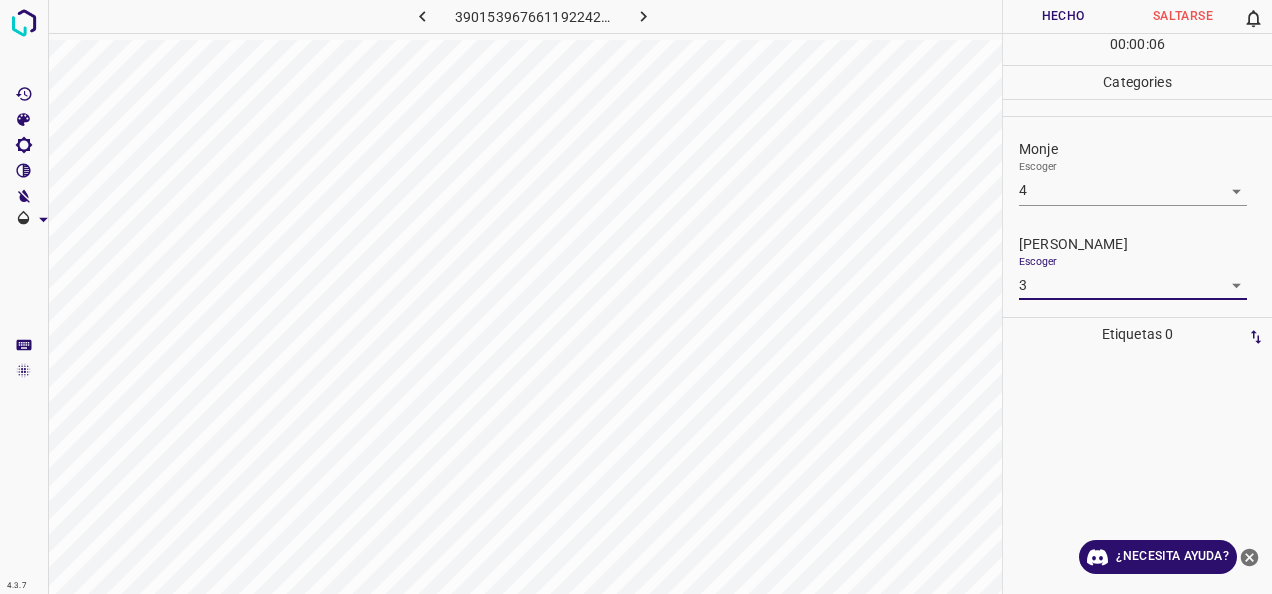 click on "Hecho" at bounding box center (1063, 16) 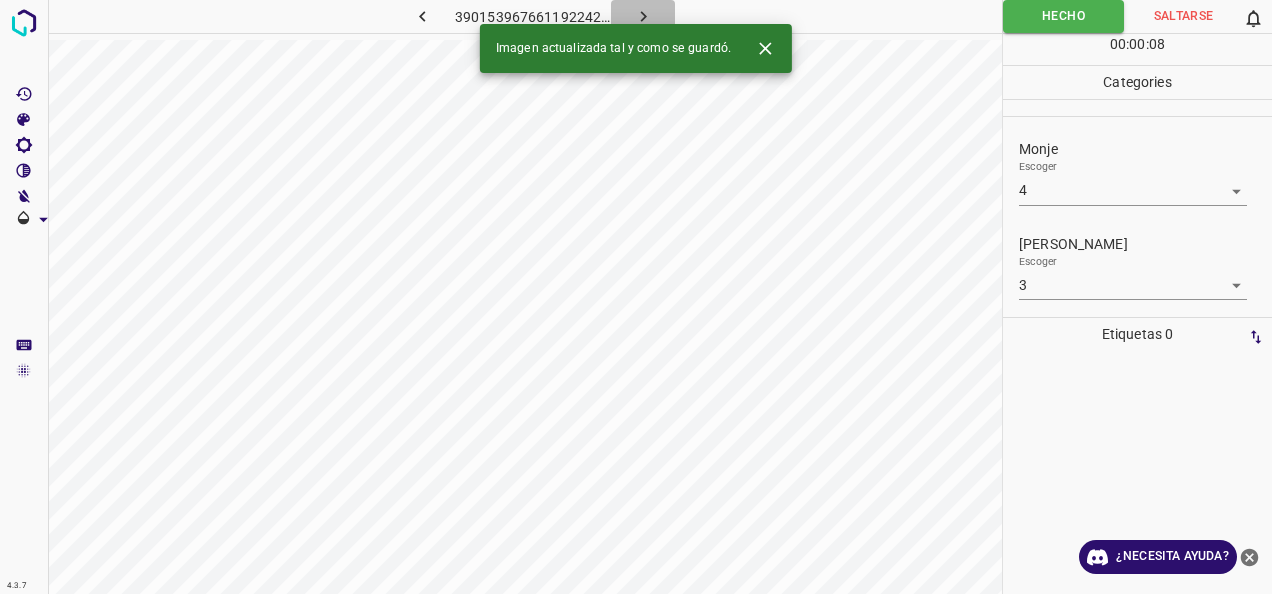 click at bounding box center [643, 16] 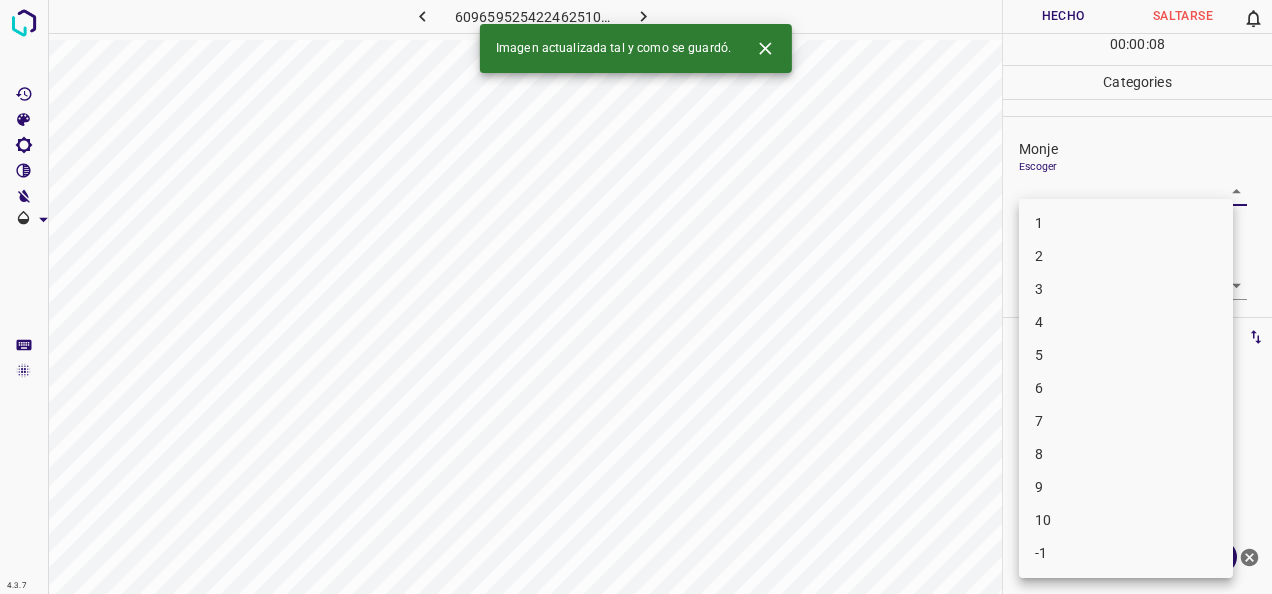 click on "4.3.7 609659525422462510.png Hecho Saltarse 0 00   : 00   : 08   Categories Monje  Escoger ​  Fitzpatrick   Escoger ​ Etiquetas 0 Categories 1 Monje 2  Fitzpatrick Herramientas Espacio Cambiar entre modos (Dibujar y Editar) Yo Etiquetado automático R Restaurar zoom M Acercar N Alejar Borrar Eliminar etiqueta de selección Filtros Z Restaurar filtros X Filtro de saturación C Filtro de brillo V Filtro de contraste B Filtro de escala de grises General O Descargar Imagen actualizada tal y como se guardó. ¿Necesita ayuda? -Mensaje de texto -Esconder -Borrar 1 2 3 4 5 6 7 8 9 10 -1" at bounding box center [636, 297] 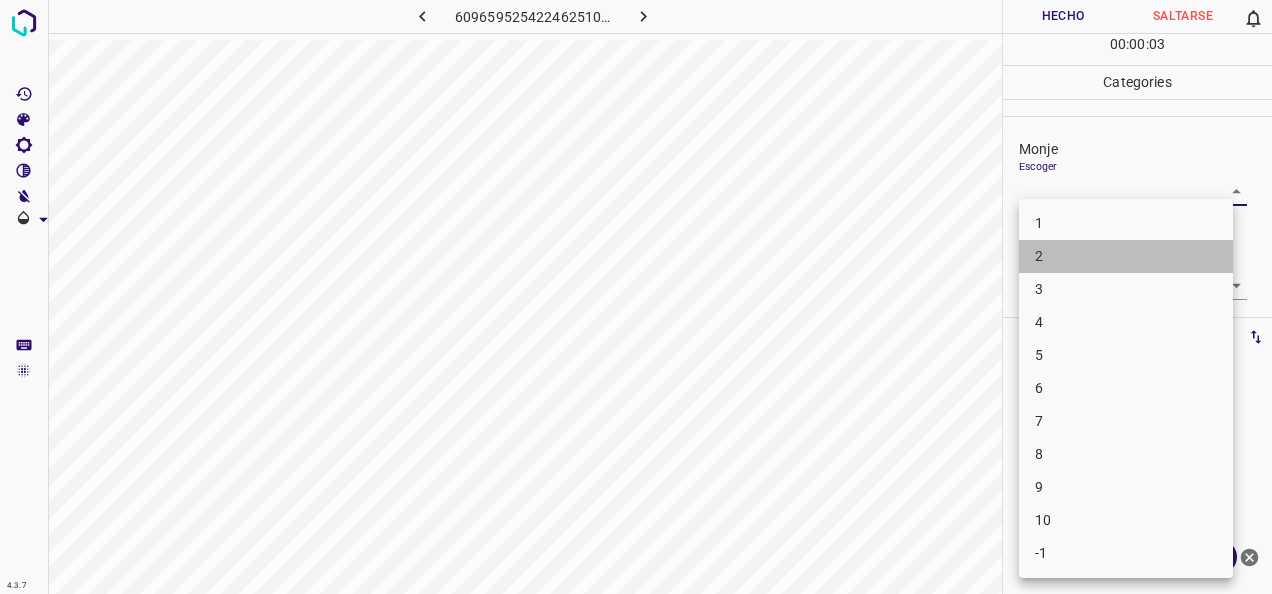 click on "2" at bounding box center (1126, 256) 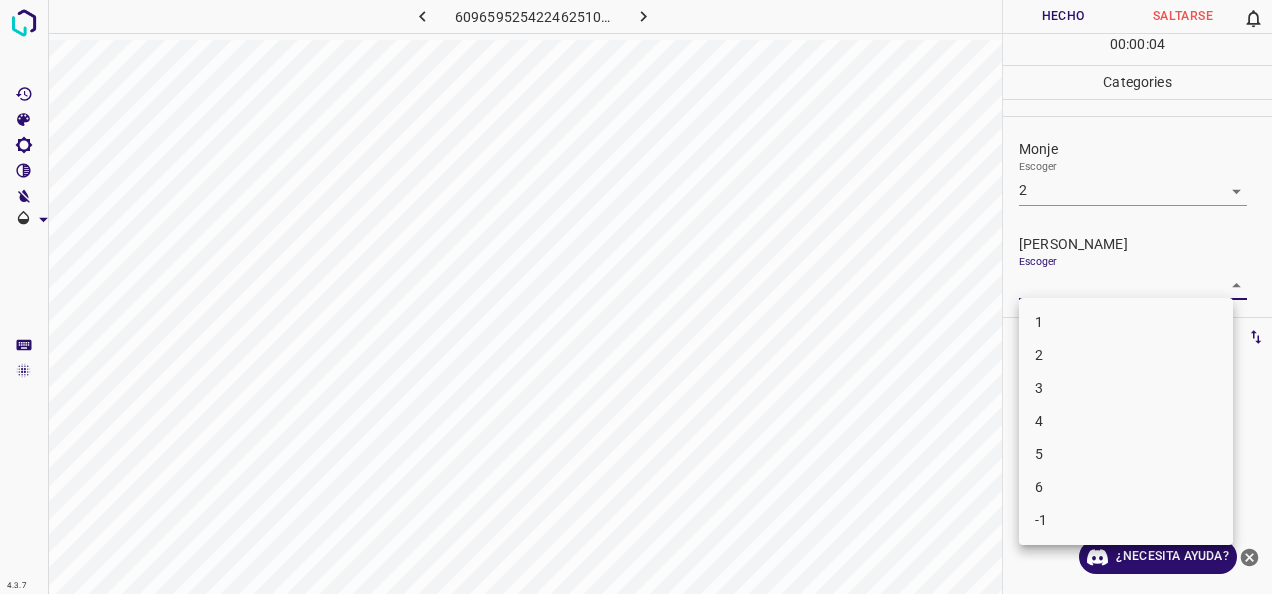 click on "4.3.7 609659525422462510.png Hecho Saltarse 0 00   : 00   : 04   Categories Monje  Escoger 2 2  Fitzpatrick   Escoger ​ Etiquetas 0 Categories 1 Monje 2  Fitzpatrick Herramientas Espacio Cambiar entre modos (Dibujar y Editar) Yo Etiquetado automático R Restaurar zoom M Acercar N Alejar Borrar Eliminar etiqueta de selección Filtros Z Restaurar filtros X Filtro de saturación C Filtro de brillo V Filtro de contraste B Filtro de escala de grises General O Descargar ¿Necesita ayuda? -Mensaje de texto -Esconder -Borrar 1 2 3 4 5 6 -1" at bounding box center [636, 297] 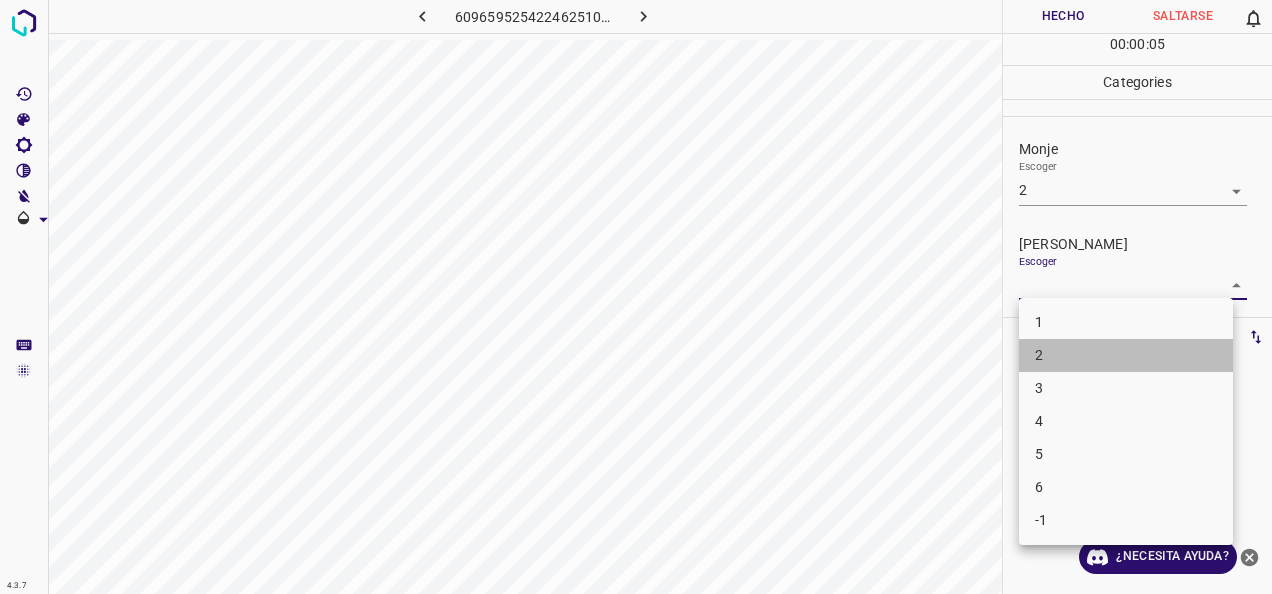 click on "2" at bounding box center (1126, 355) 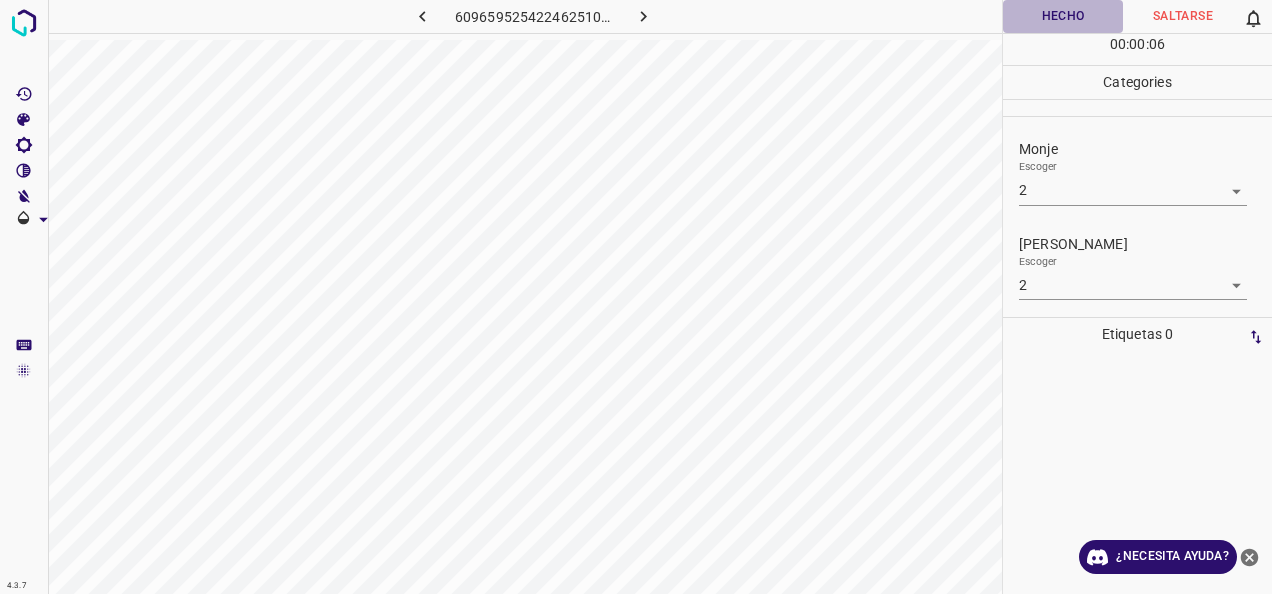 click on "Hecho" at bounding box center (1063, 16) 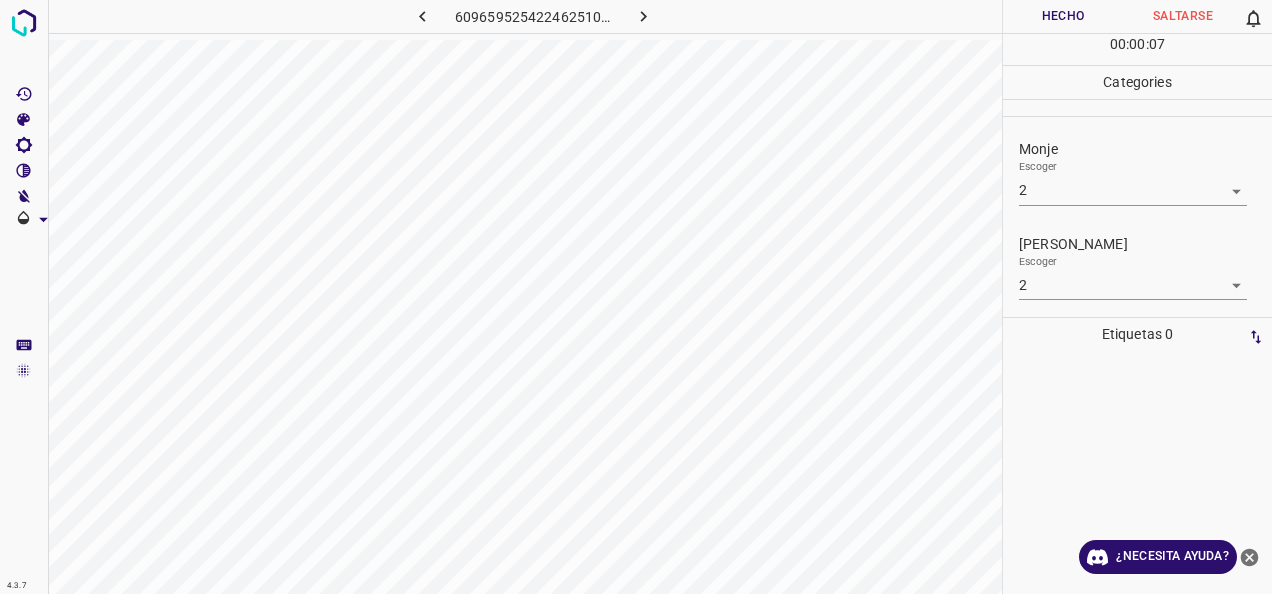 click at bounding box center [643, 16] 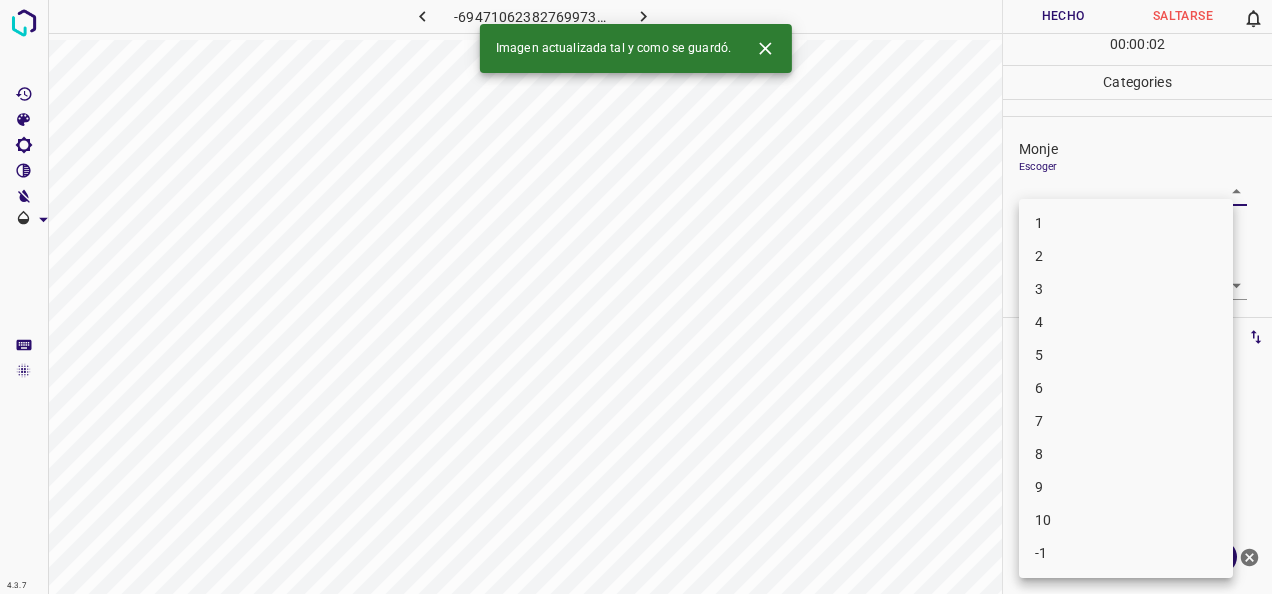 click on "4.3.7 -6947106238276997301.png Hecho Saltarse 0 00   : 00   : 02   Categories Monje  Escoger ​  Fitzpatrick   Escoger ​ Etiquetas 0 Categories 1 Monje 2  Fitzpatrick Herramientas Espacio Cambiar entre modos (Dibujar y Editar) Yo Etiquetado automático R Restaurar zoom M Acercar N Alejar Borrar Eliminar etiqueta de selección Filtros Z Restaurar filtros X Filtro de saturación C Filtro de brillo V Filtro de contraste B Filtro de escala de grises General O Descargar Imagen actualizada tal y como se guardó. ¿Necesita ayuda? -Mensaje de texto -Esconder -Borrar 1 2 3 4 5 6 7 8 9 10 -1" at bounding box center [636, 297] 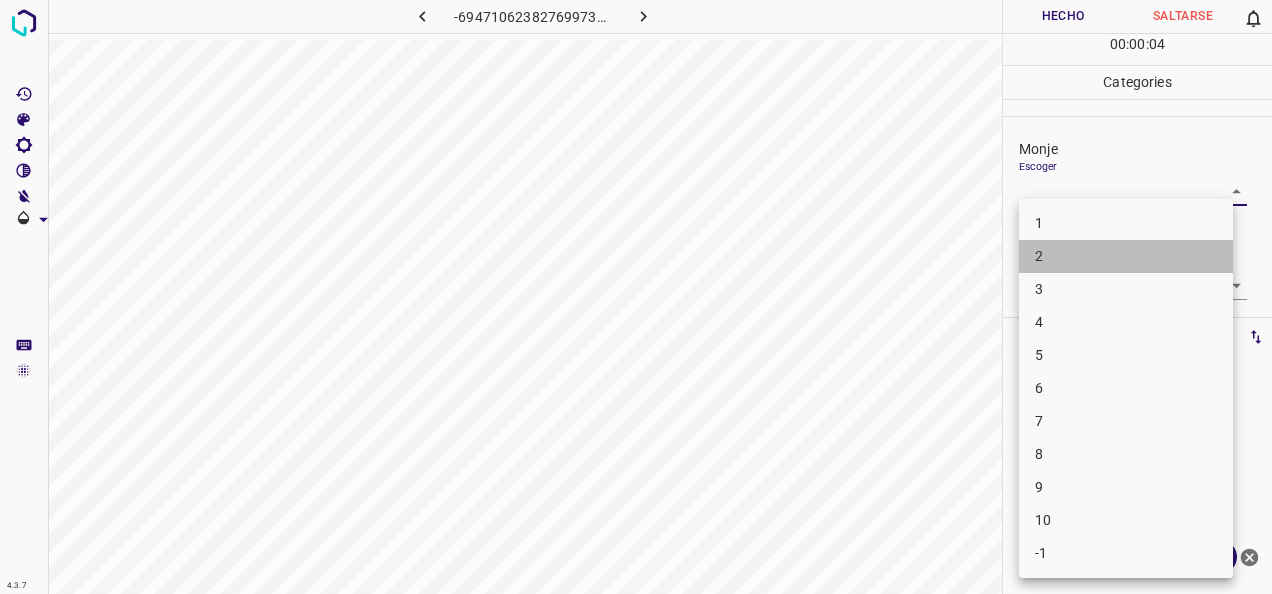 click on "2" at bounding box center [1126, 256] 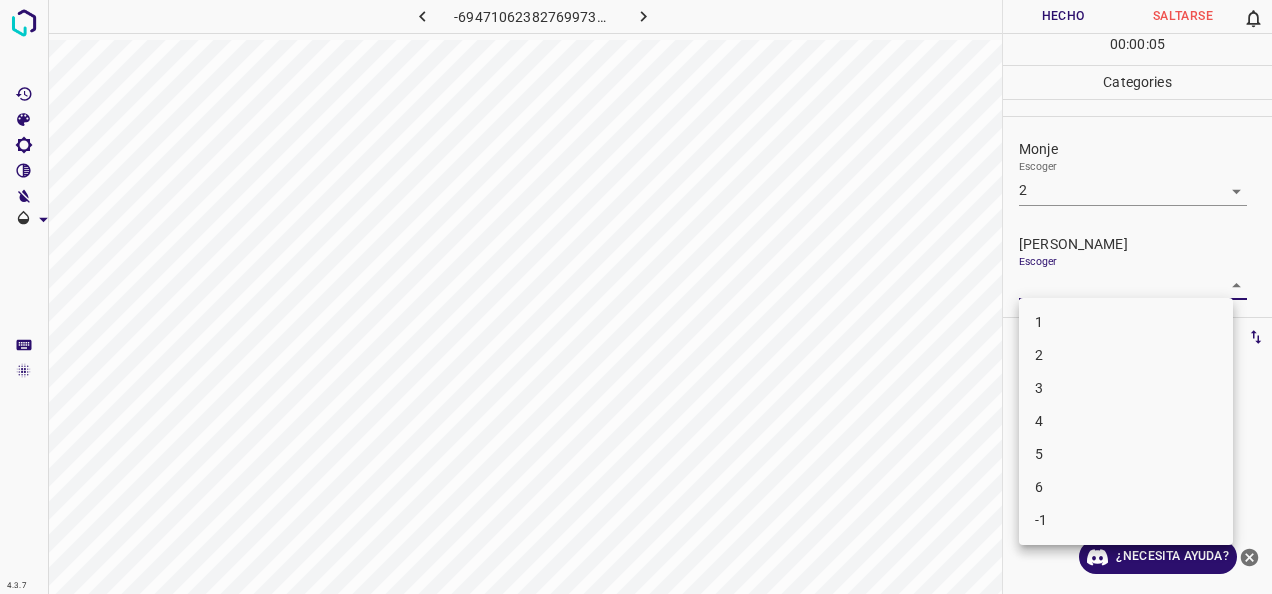 click on "4.3.7 -6947106238276997301.png Hecho Saltarse 0 00   : 00   : 05   Categories Monje  Escoger 2 2  Fitzpatrick   Escoger ​ Etiquetas 0 Categories 1 Monje 2  Fitzpatrick Herramientas Espacio Cambiar entre modos (Dibujar y Editar) Yo Etiquetado automático R Restaurar zoom M Acercar N Alejar Borrar Eliminar etiqueta de selección Filtros Z Restaurar filtros X Filtro de saturación C Filtro de brillo V Filtro de contraste B Filtro de escala de grises General O Descargar ¿Necesita ayuda? -Mensaje de texto -Esconder -Borrar 1 2 3 4 5 6 -1" at bounding box center (636, 297) 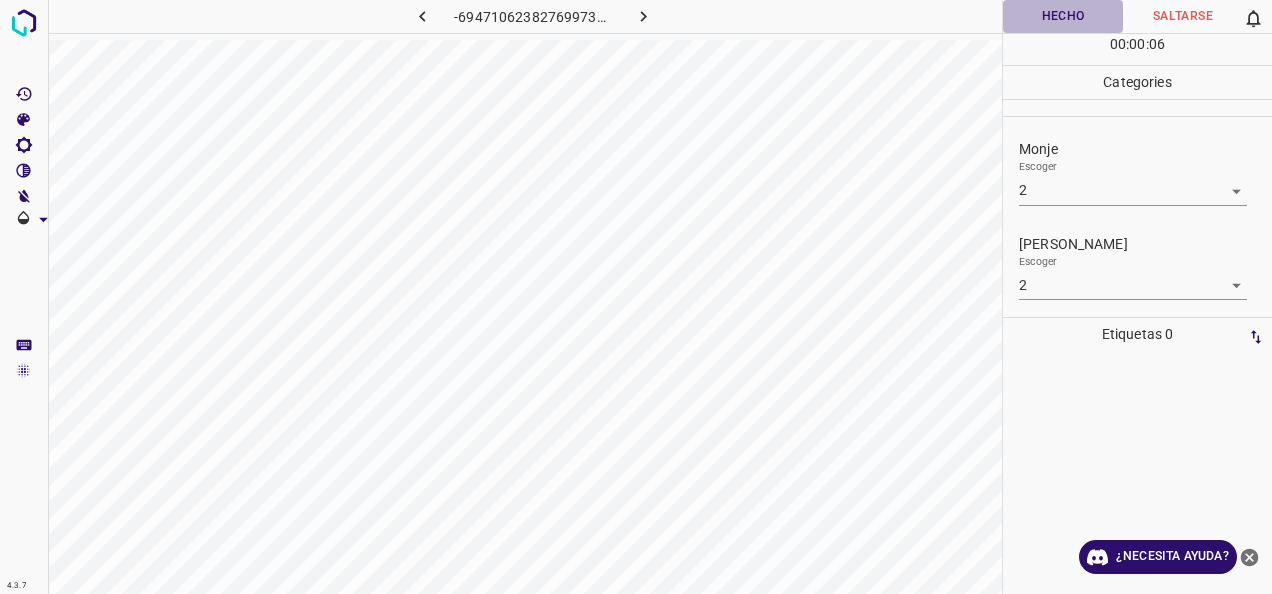 click 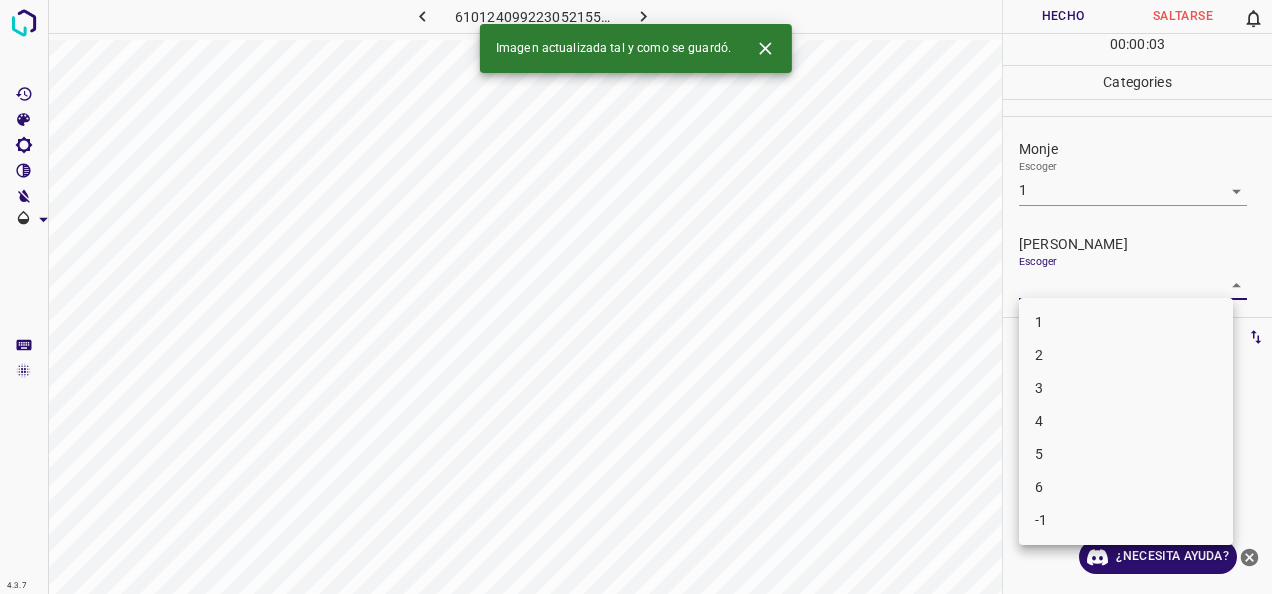 drag, startPoint x: 1216, startPoint y: 281, endPoint x: 1161, endPoint y: 296, distance: 57.00877 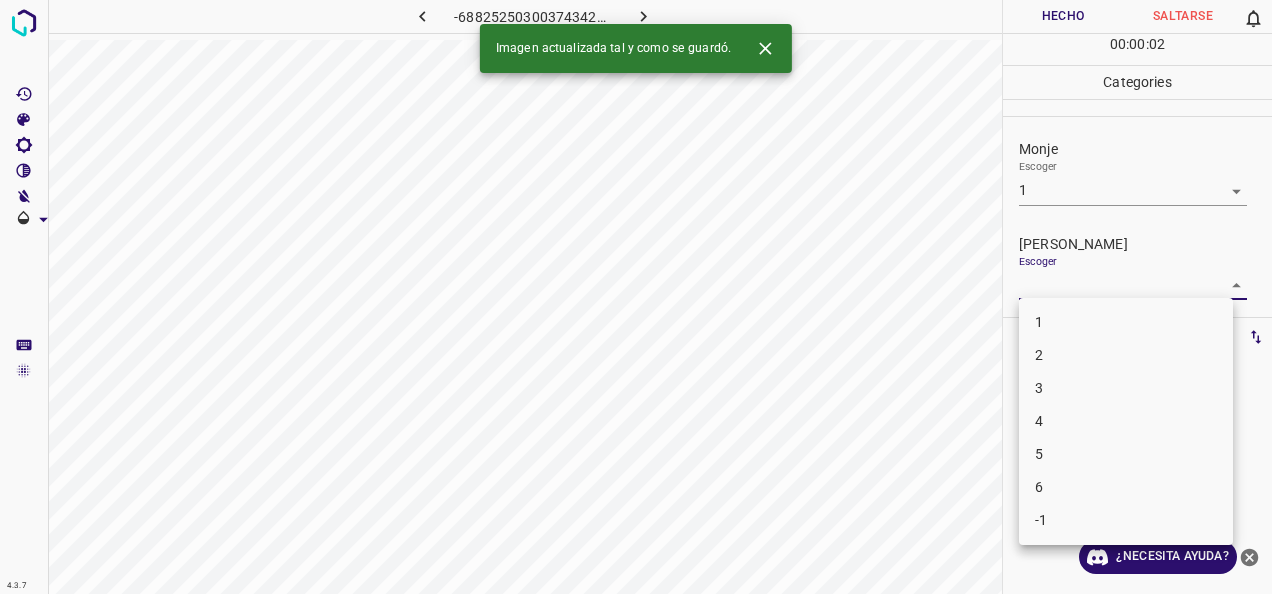 drag, startPoint x: 1215, startPoint y: 286, endPoint x: 1147, endPoint y: 308, distance: 71.470276 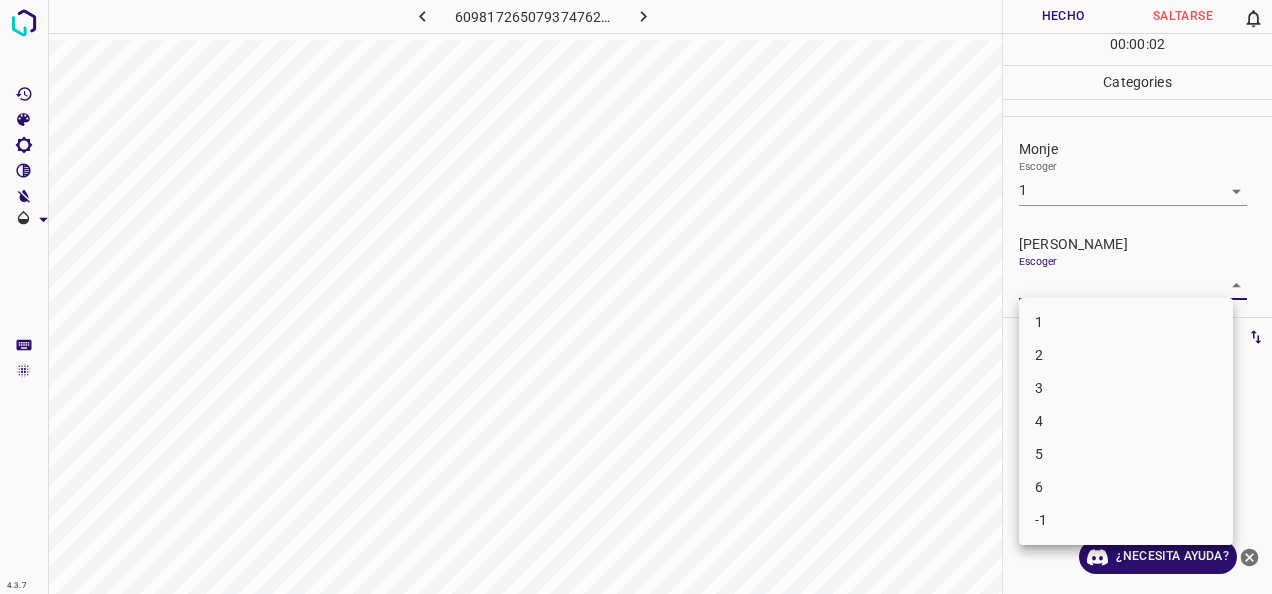 drag, startPoint x: 1223, startPoint y: 284, endPoint x: 1112, endPoint y: 318, distance: 116.090485 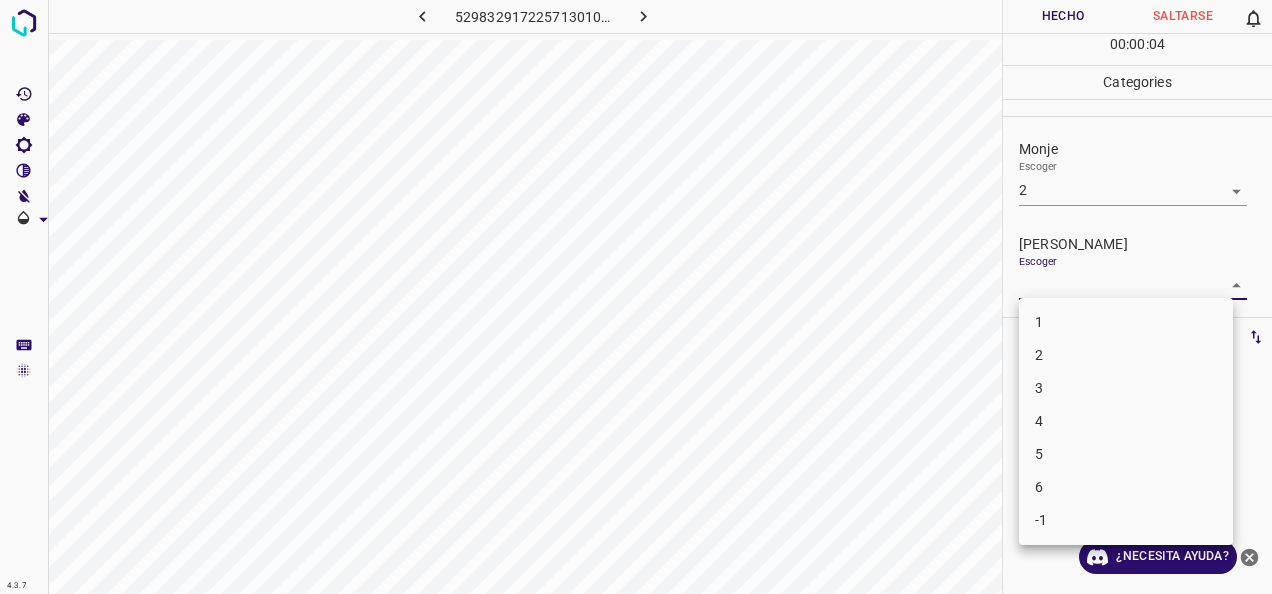 drag, startPoint x: 1218, startPoint y: 288, endPoint x: 1134, endPoint y: 314, distance: 87.93179 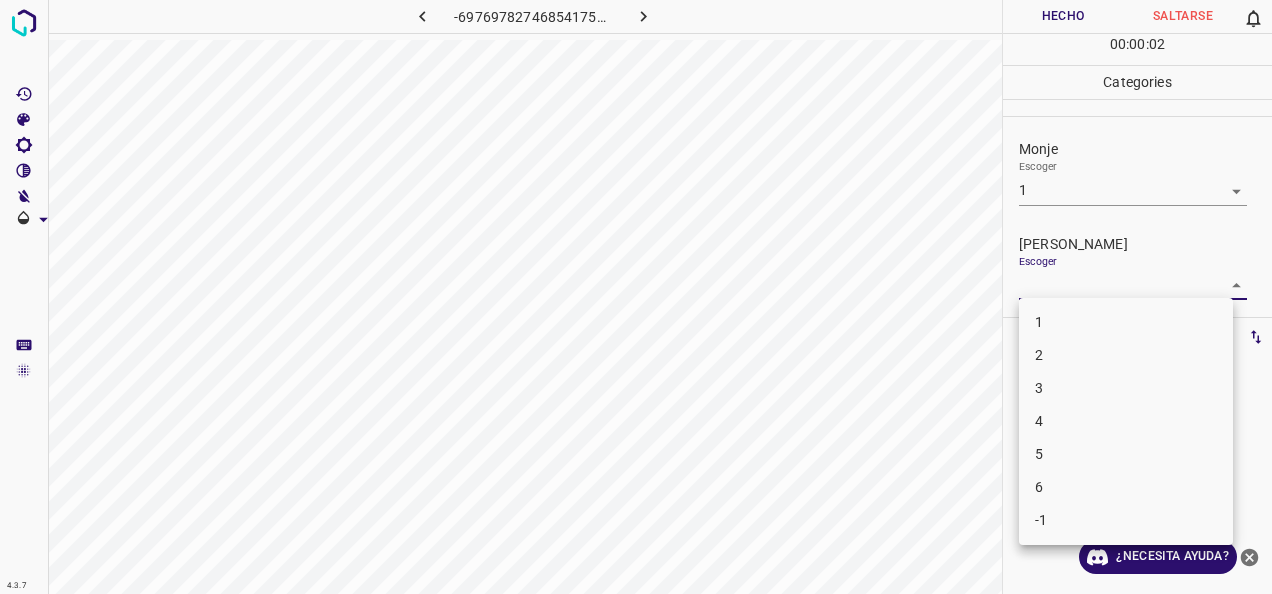 drag, startPoint x: 1209, startPoint y: 273, endPoint x: 1074, endPoint y: 296, distance: 136.94525 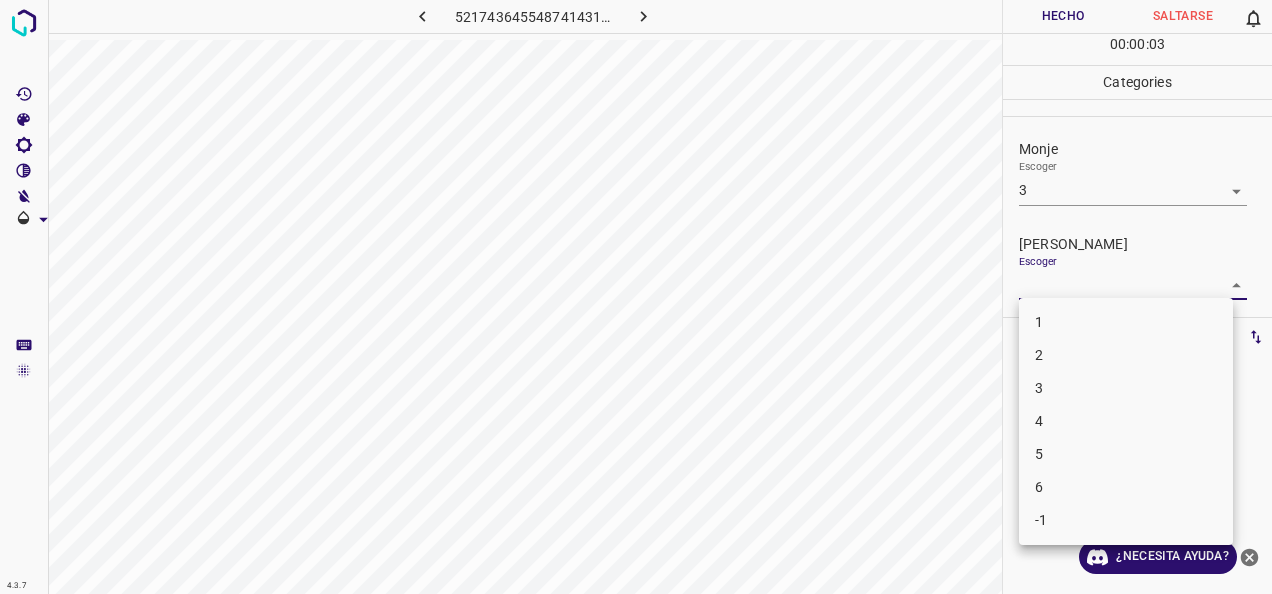 drag, startPoint x: 1137, startPoint y: 358, endPoint x: 1137, endPoint y: 344, distance: 14 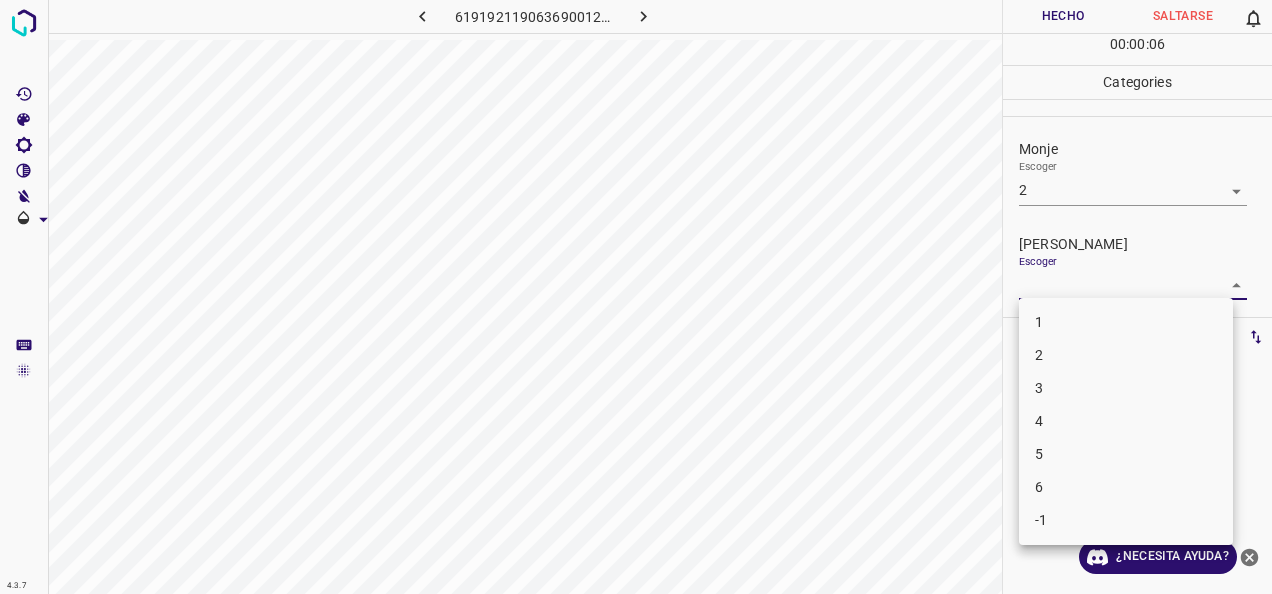 drag, startPoint x: 1204, startPoint y: 282, endPoint x: 1074, endPoint y: 326, distance: 137.24431 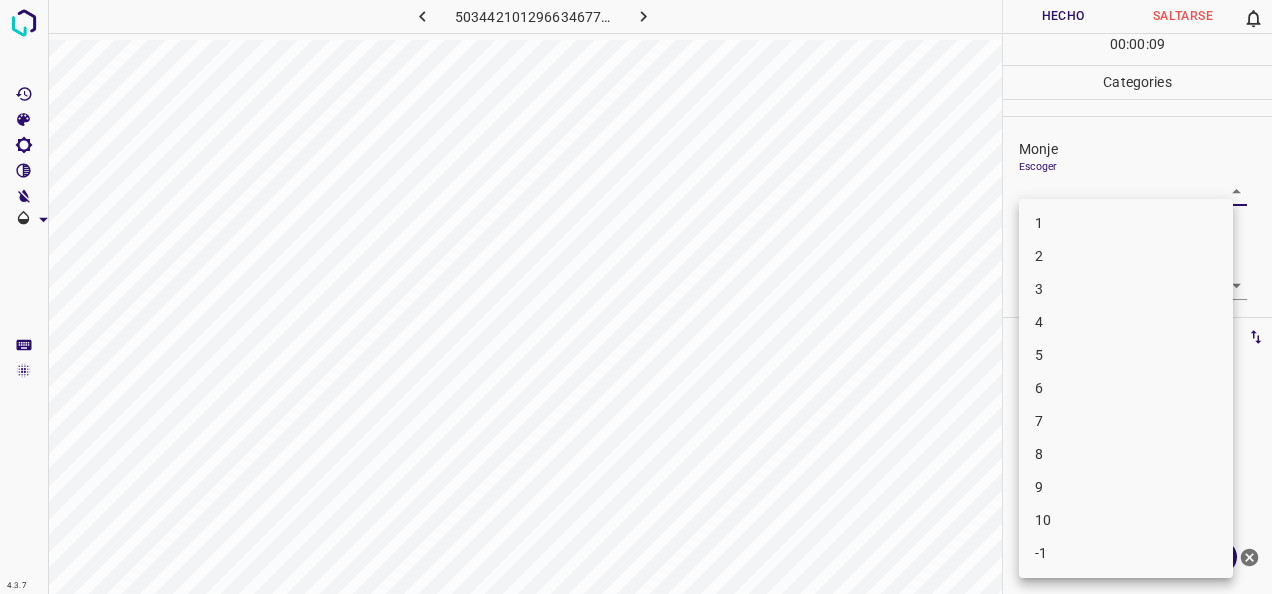 drag, startPoint x: 1209, startPoint y: 194, endPoint x: 1102, endPoint y: 213, distance: 108.67382 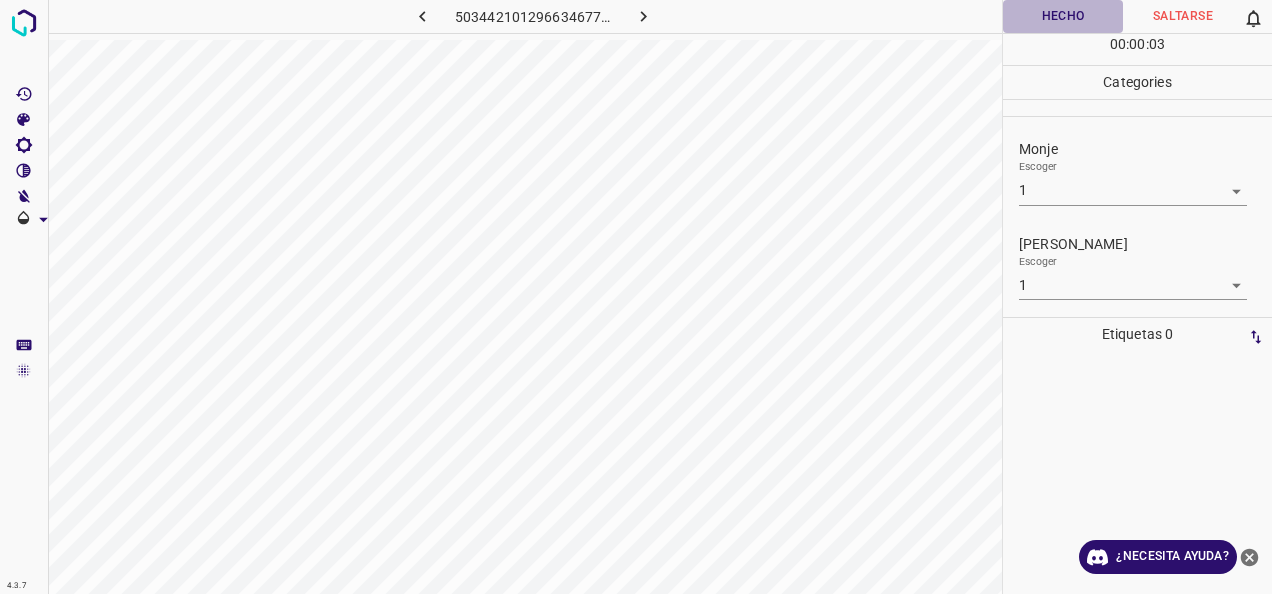 drag, startPoint x: 1082, startPoint y: 6, endPoint x: 812, endPoint y: 6, distance: 270 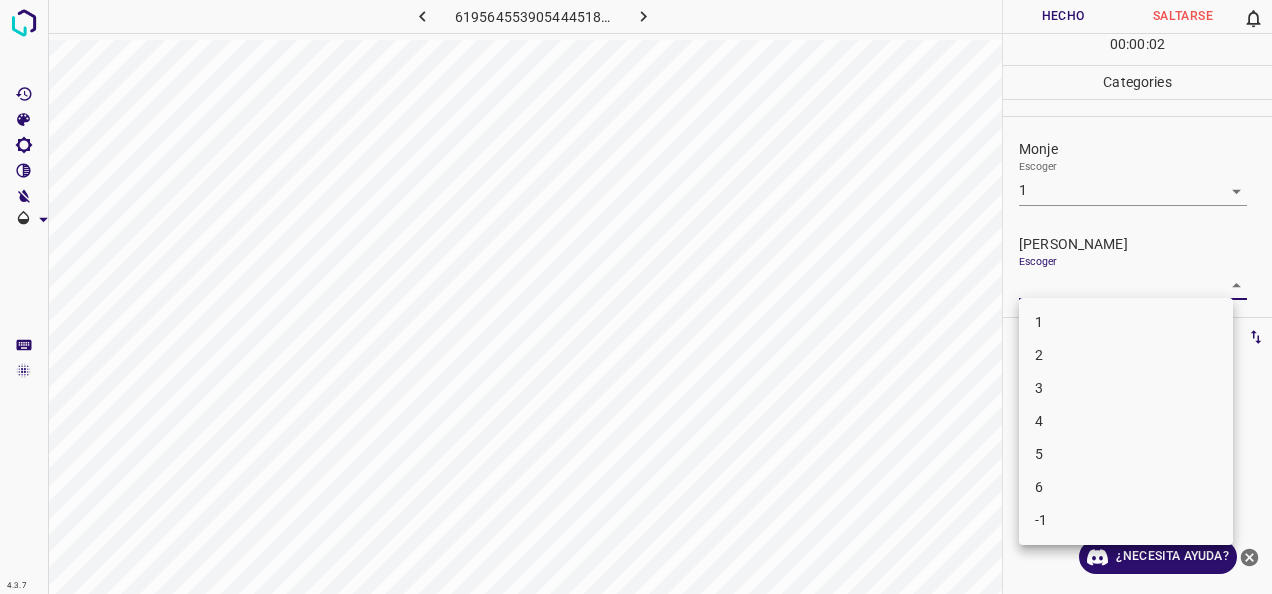 drag, startPoint x: 1224, startPoint y: 282, endPoint x: 1141, endPoint y: 314, distance: 88.95505 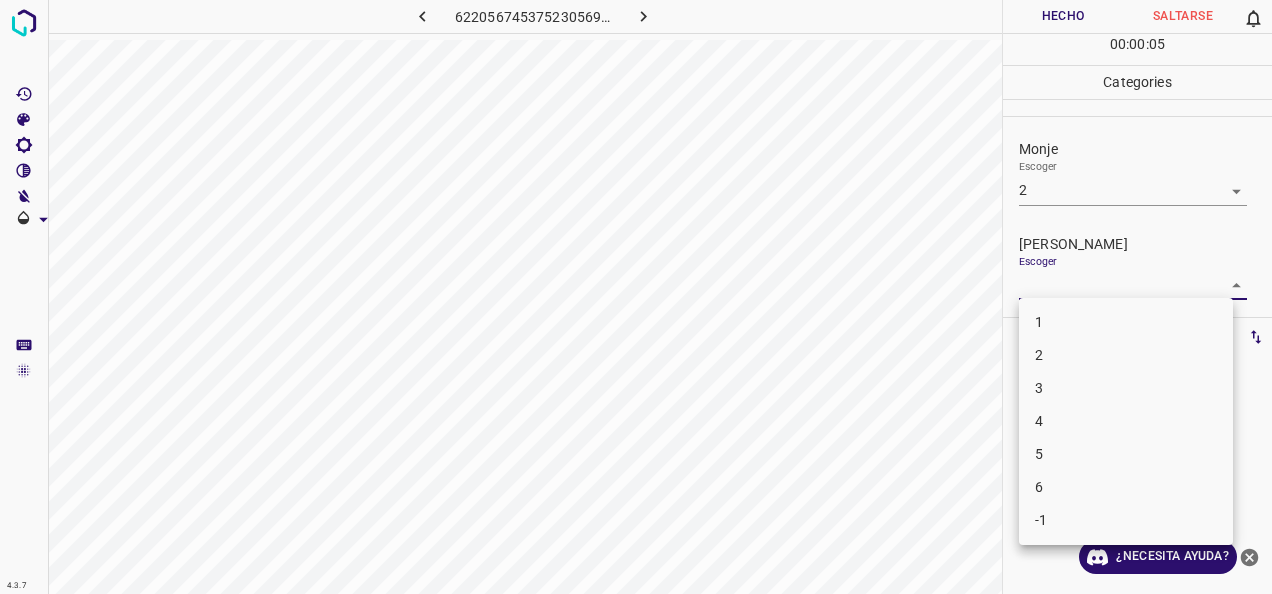 drag, startPoint x: 1204, startPoint y: 280, endPoint x: 1109, endPoint y: 335, distance: 109.77249 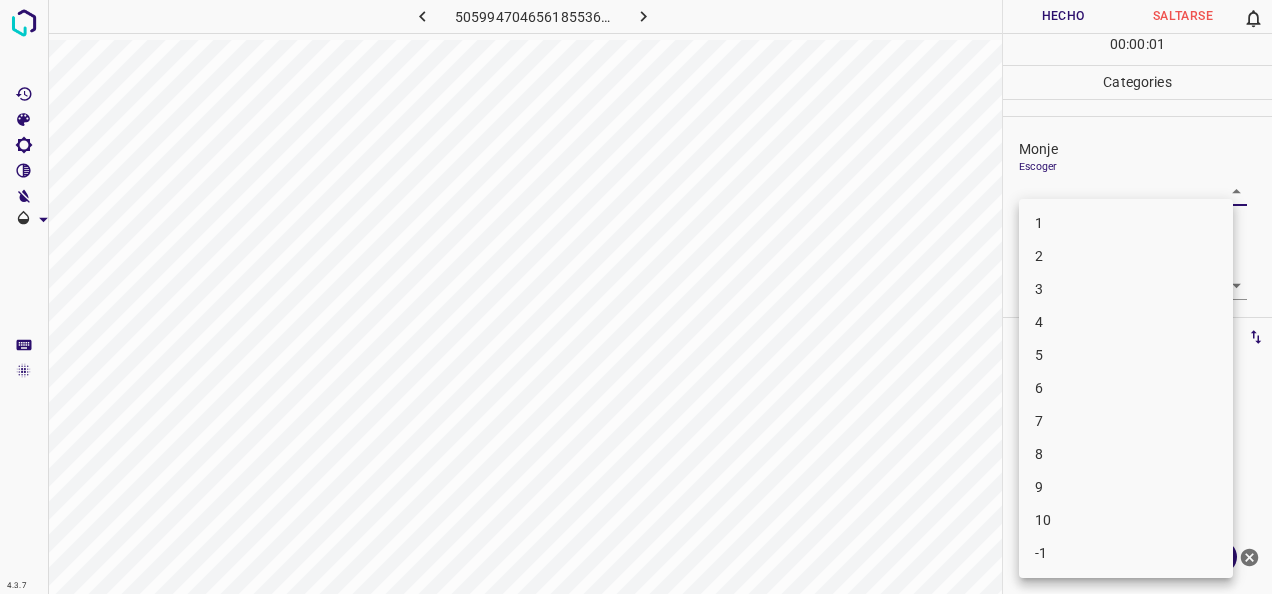 drag, startPoint x: 1226, startPoint y: 182, endPoint x: 1156, endPoint y: 232, distance: 86.023254 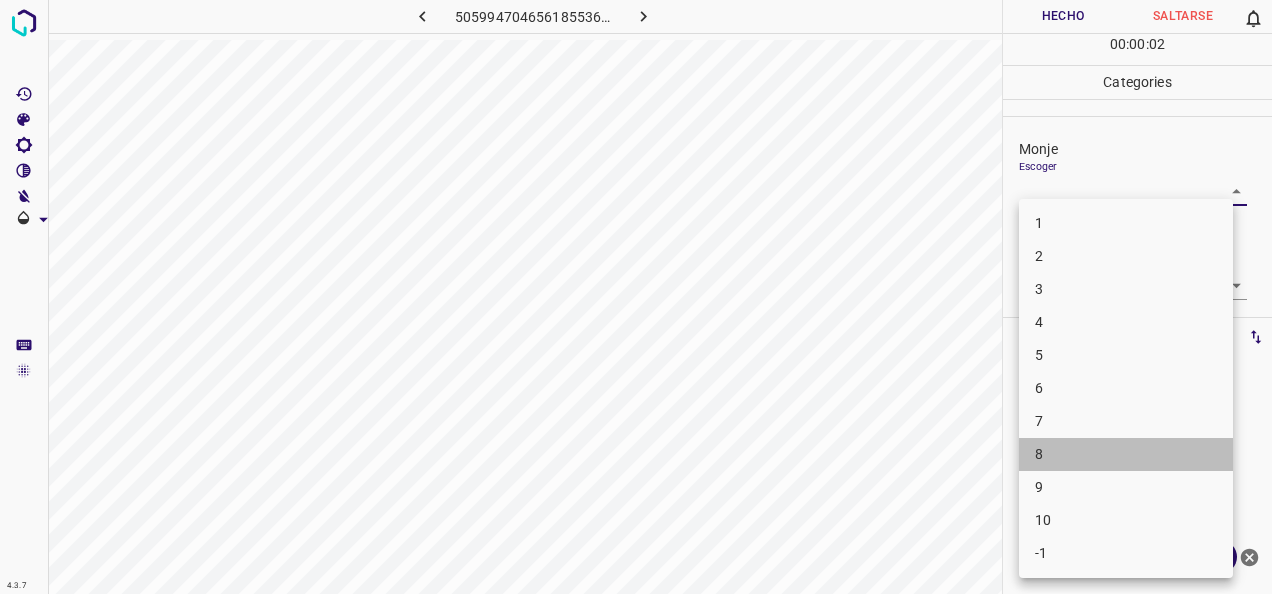 drag, startPoint x: 1116, startPoint y: 442, endPoint x: 1136, endPoint y: 323, distance: 120.66897 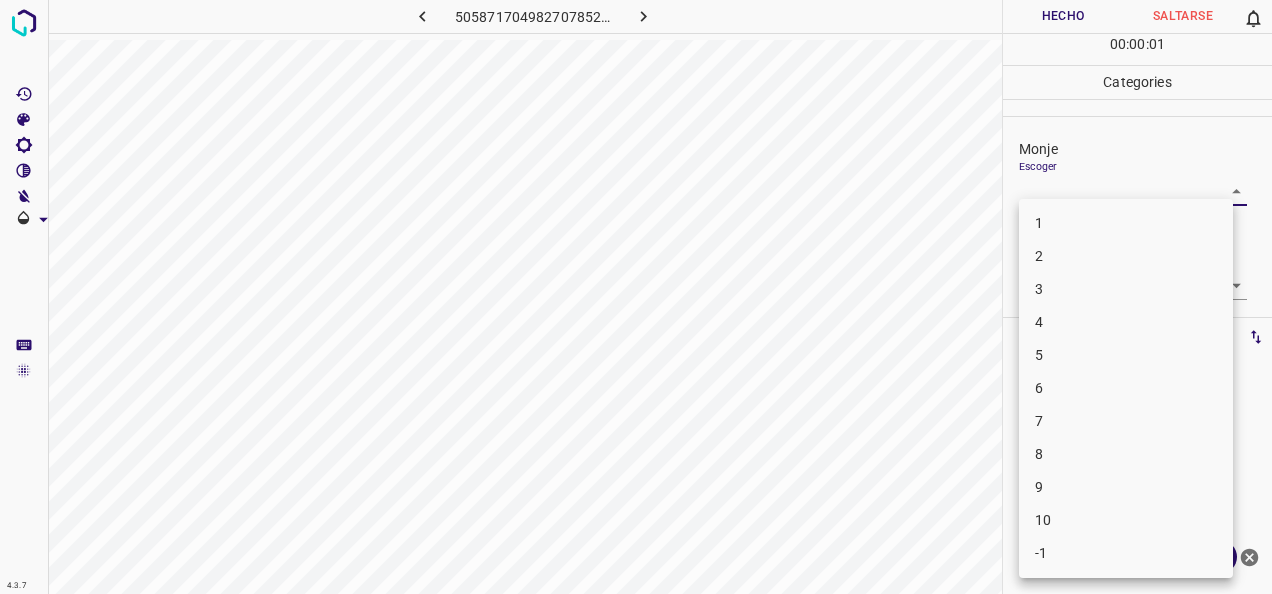 drag, startPoint x: 1222, startPoint y: 191, endPoint x: 1166, endPoint y: 210, distance: 59.135437 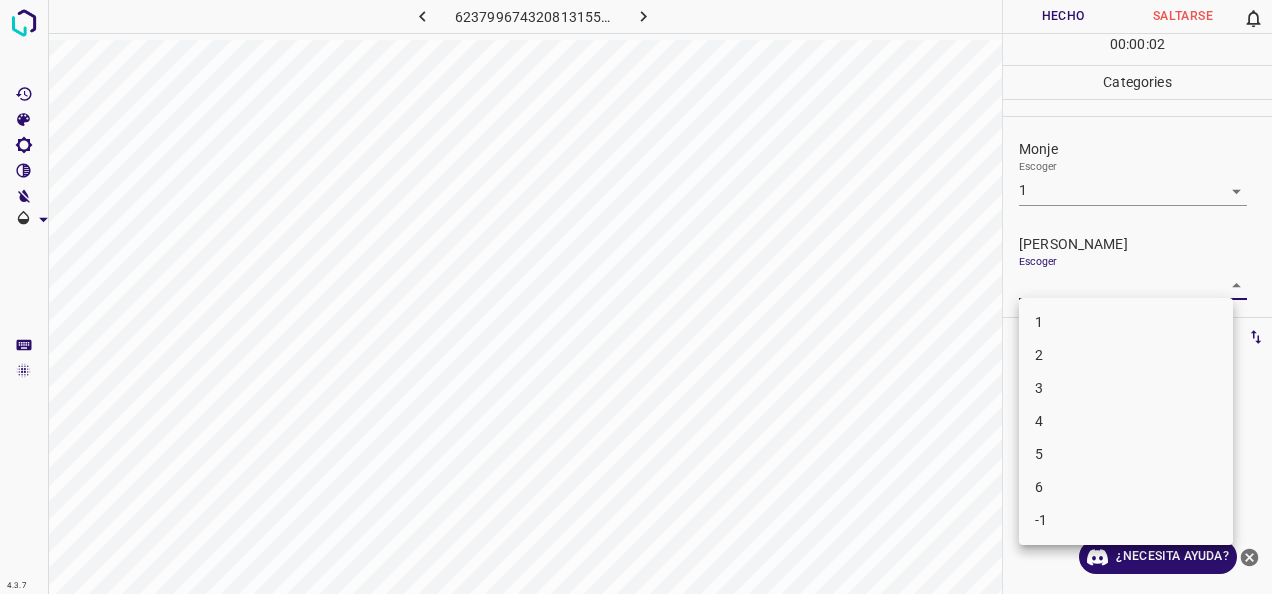 drag, startPoint x: 1224, startPoint y: 288, endPoint x: 1093, endPoint y: 332, distance: 138.1919 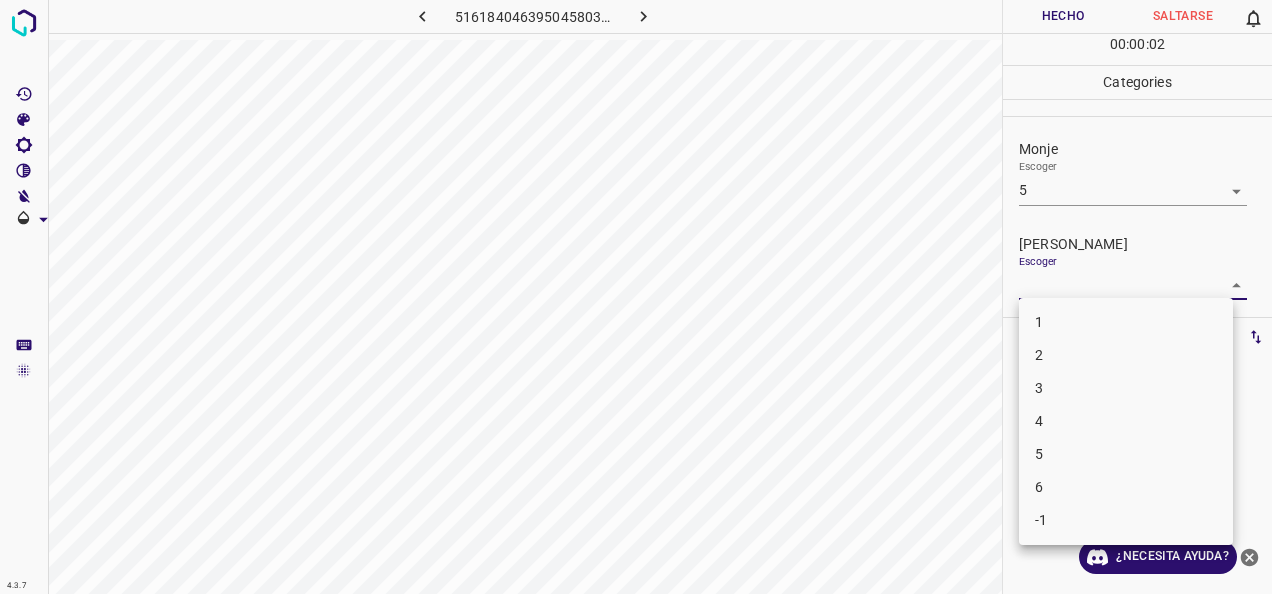 drag, startPoint x: 1215, startPoint y: 280, endPoint x: 1149, endPoint y: 354, distance: 99.15644 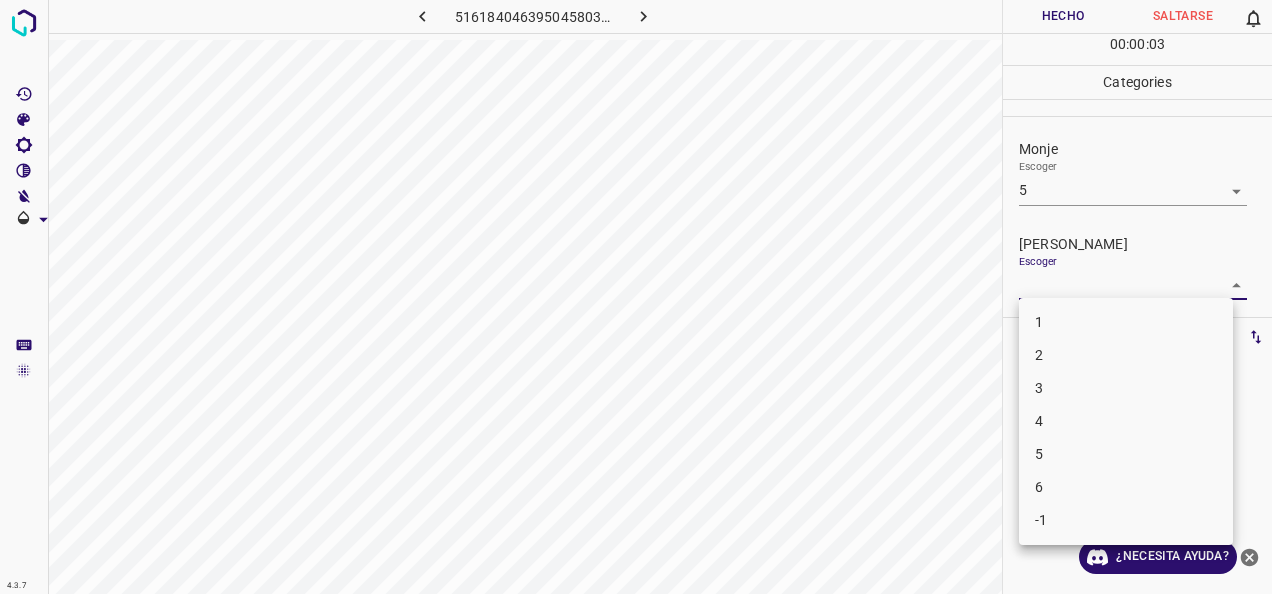 drag, startPoint x: 1140, startPoint y: 420, endPoint x: 1117, endPoint y: 372, distance: 53.225933 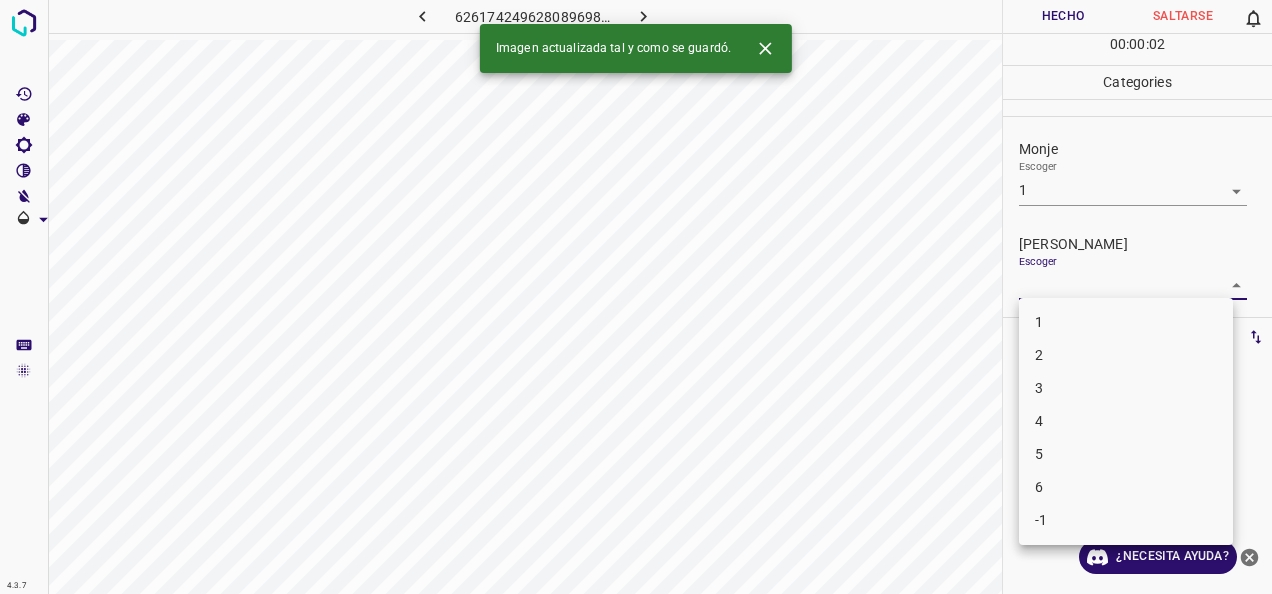 drag, startPoint x: 1216, startPoint y: 275, endPoint x: 1160, endPoint y: 304, distance: 63.06346 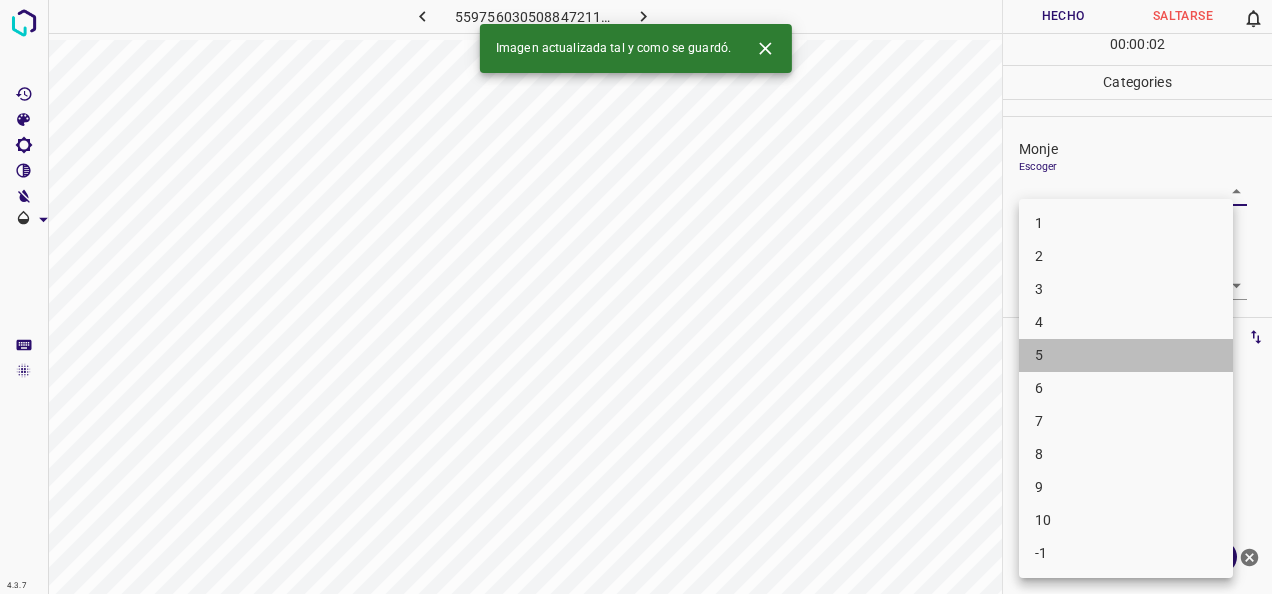 drag, startPoint x: 1142, startPoint y: 342, endPoint x: 1154, endPoint y: 312, distance: 32.31099 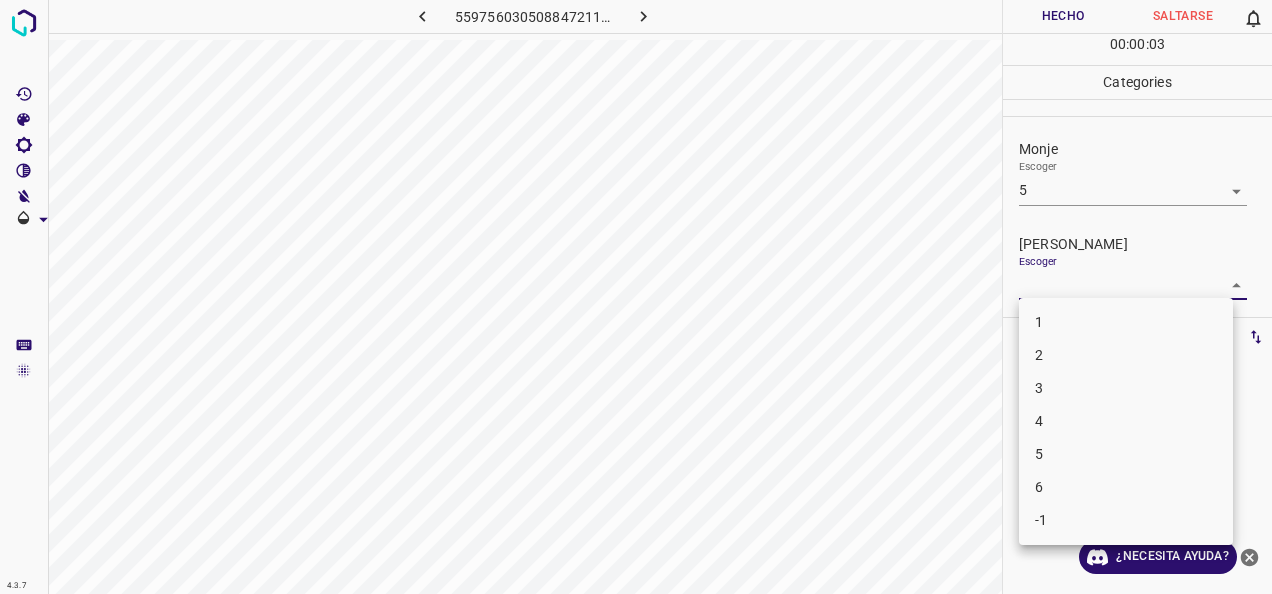 drag, startPoint x: 1226, startPoint y: 286, endPoint x: 1135, endPoint y: 328, distance: 100.22475 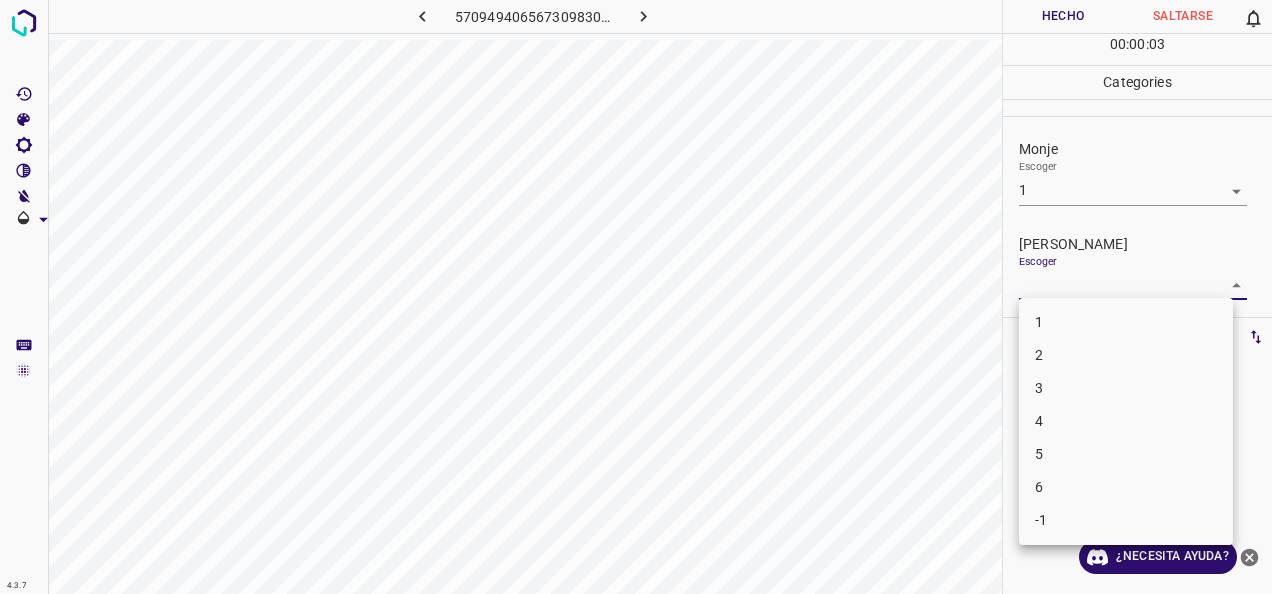 drag, startPoint x: 1130, startPoint y: 332, endPoint x: 1122, endPoint y: 306, distance: 27.202942 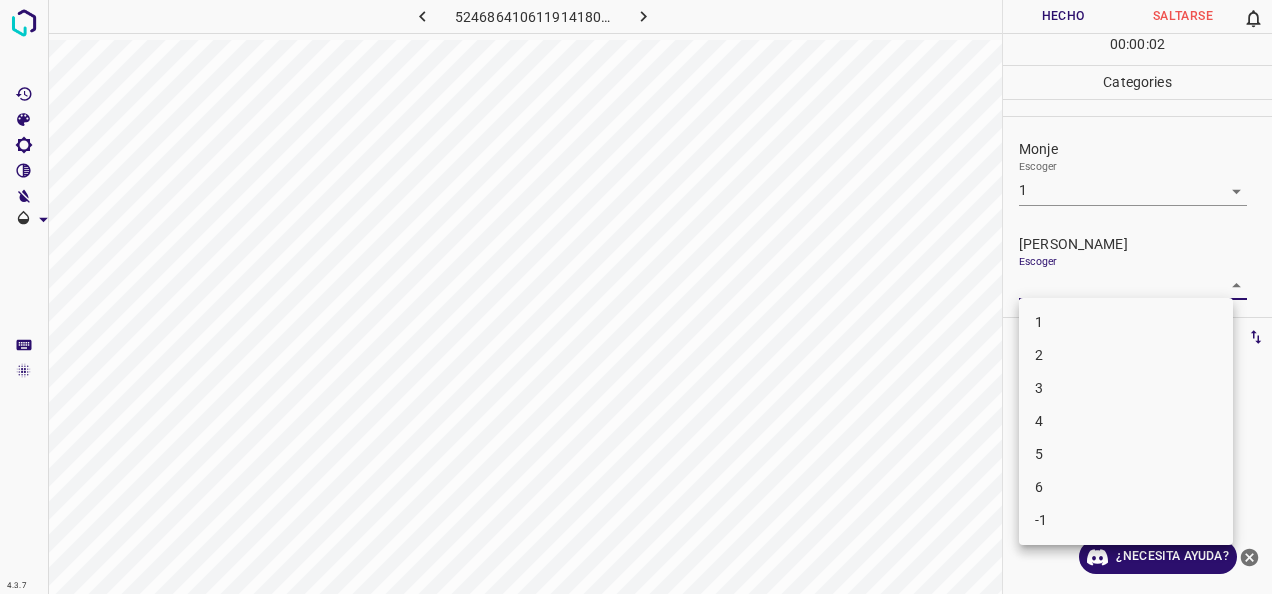 drag, startPoint x: 1230, startPoint y: 284, endPoint x: 1172, endPoint y: 292, distance: 58.549126 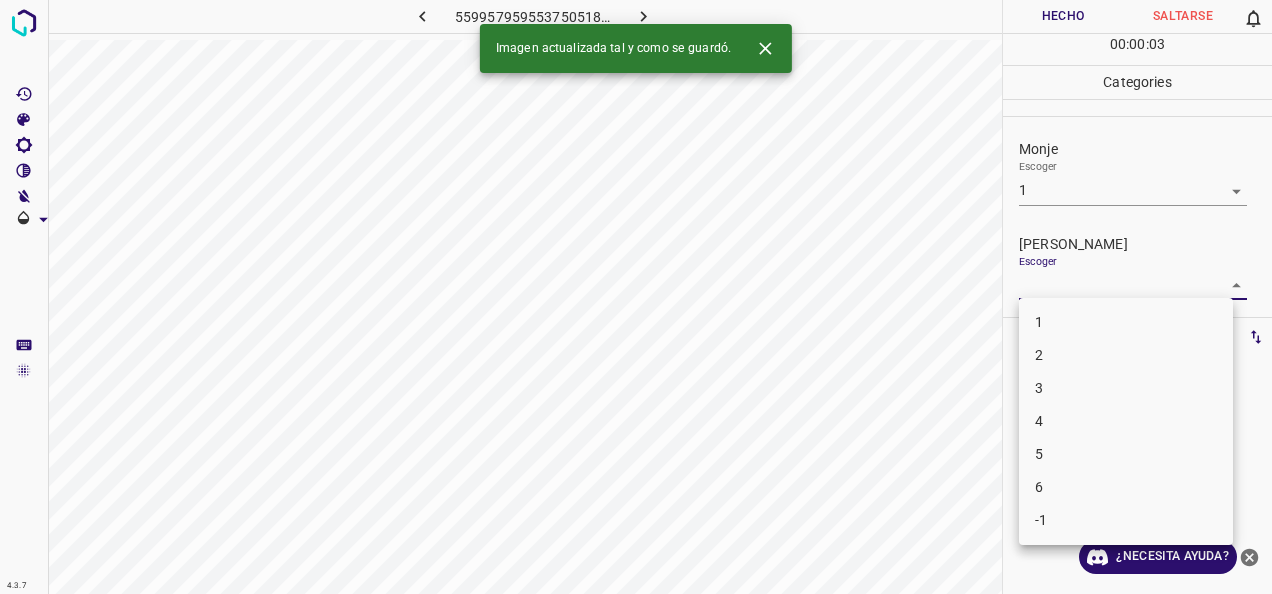 drag, startPoint x: 1219, startPoint y: 285, endPoint x: 1116, endPoint y: 318, distance: 108.157295 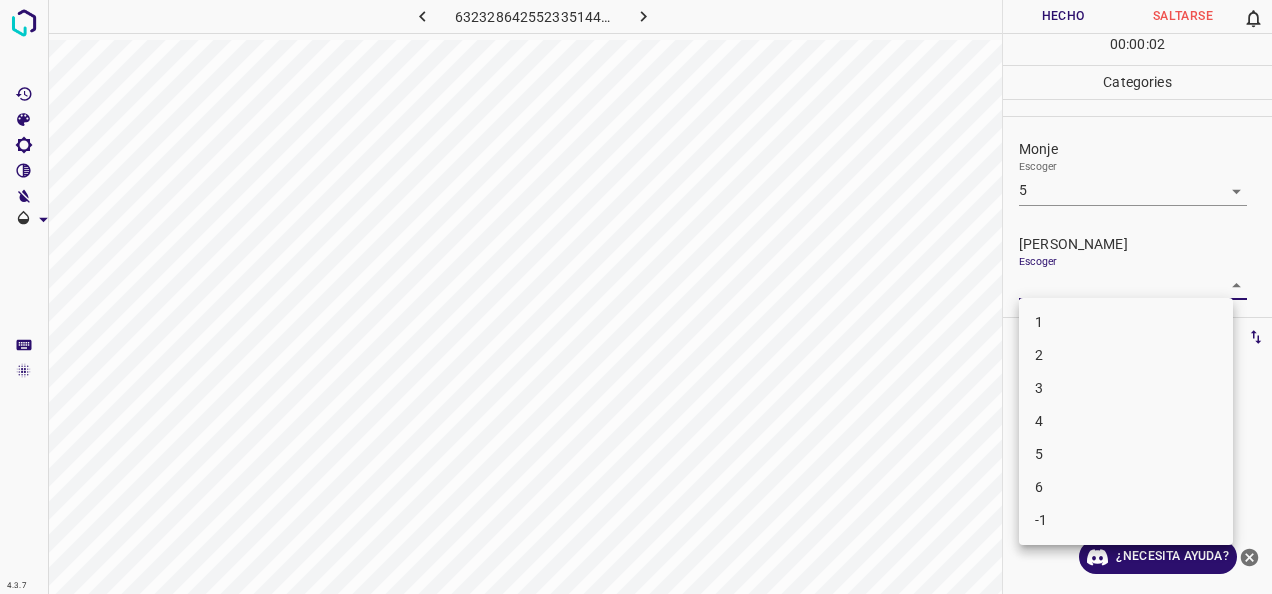 drag, startPoint x: 1216, startPoint y: 286, endPoint x: 1042, endPoint y: 370, distance: 193.2149 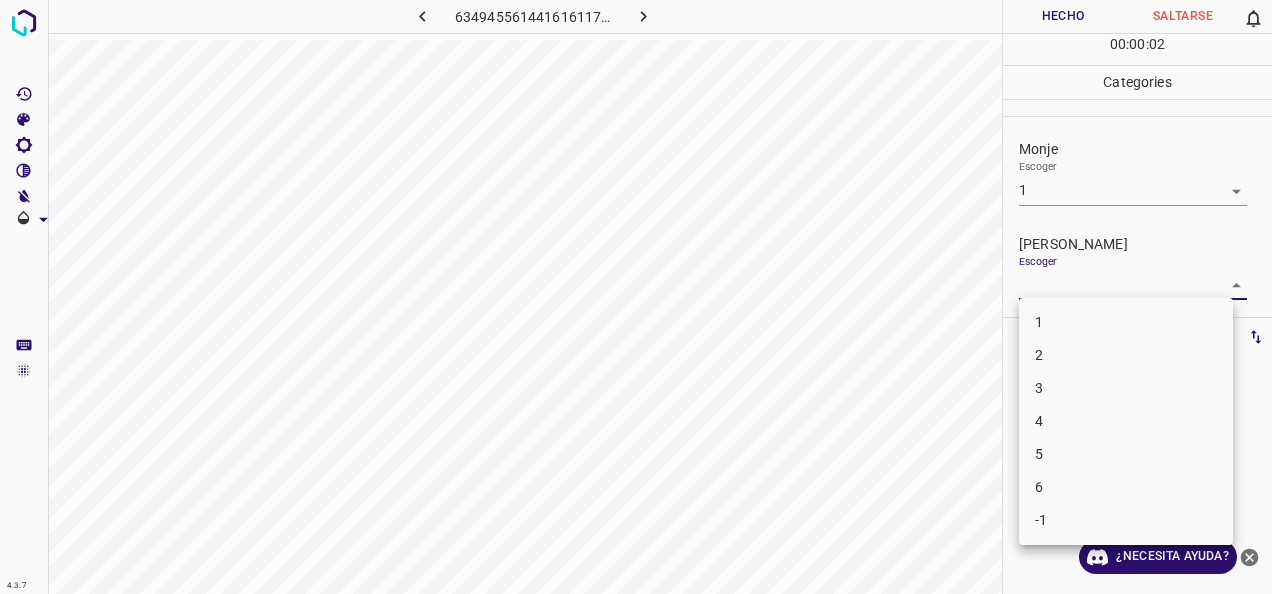 drag, startPoint x: 1212, startPoint y: 282, endPoint x: 1148, endPoint y: 339, distance: 85.70297 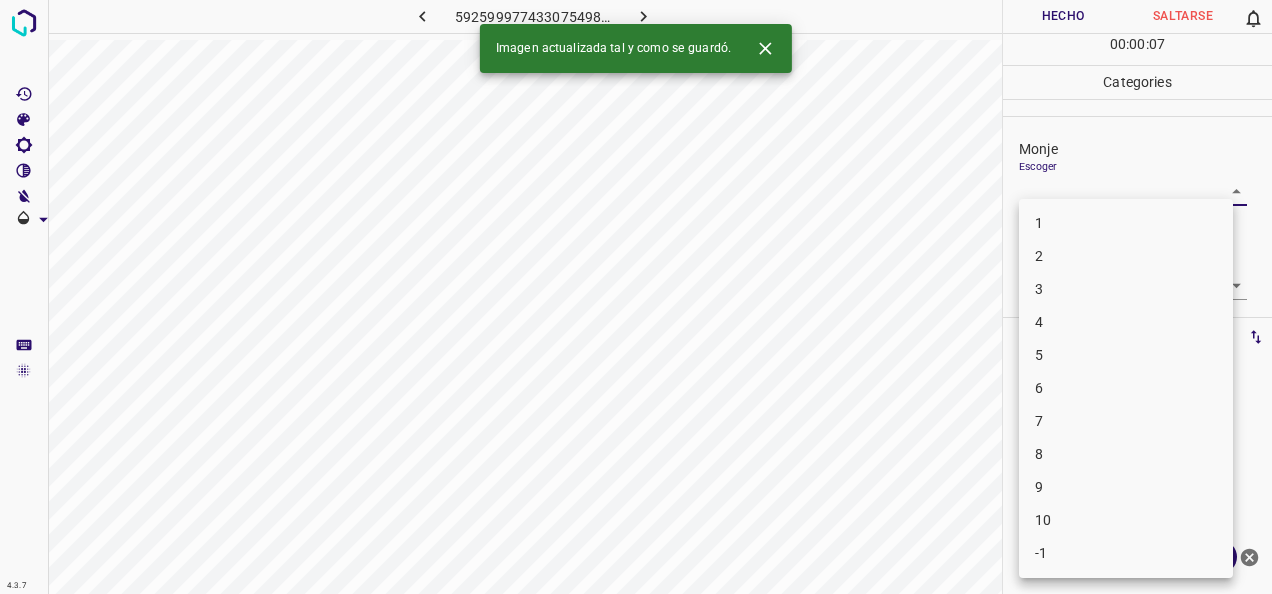 drag, startPoint x: 1206, startPoint y: 186, endPoint x: 1190, endPoint y: 210, distance: 28.84441 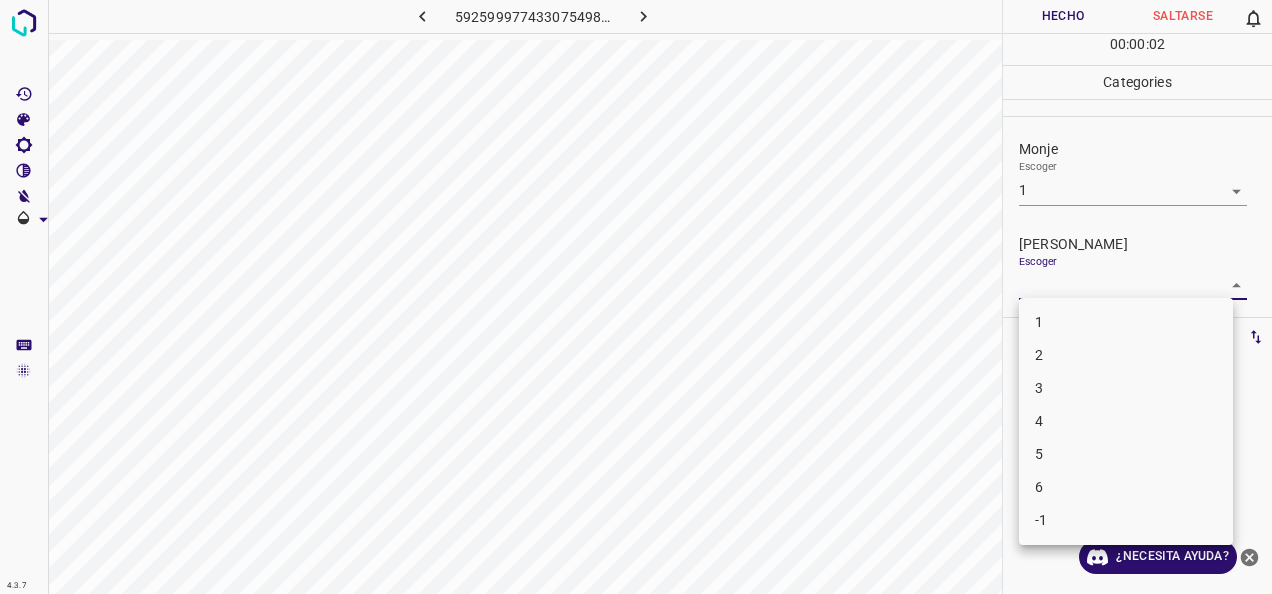 drag, startPoint x: 1230, startPoint y: 276, endPoint x: 1096, endPoint y: 334, distance: 146.0137 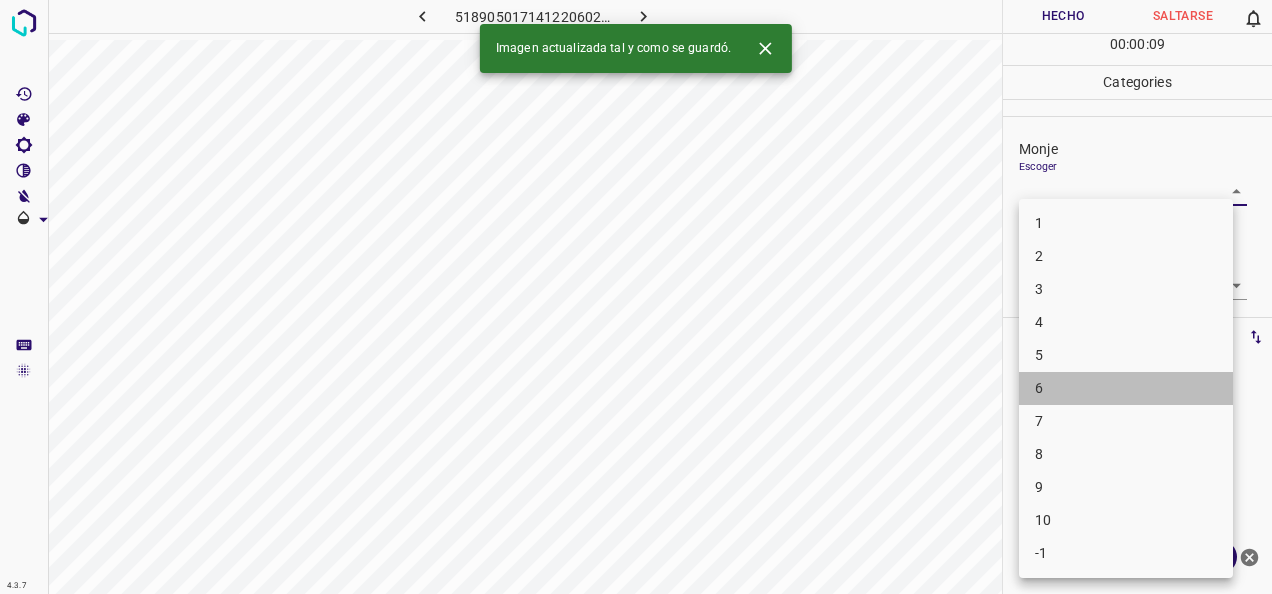 drag, startPoint x: 1152, startPoint y: 376, endPoint x: 1181, endPoint y: 303, distance: 78.54935 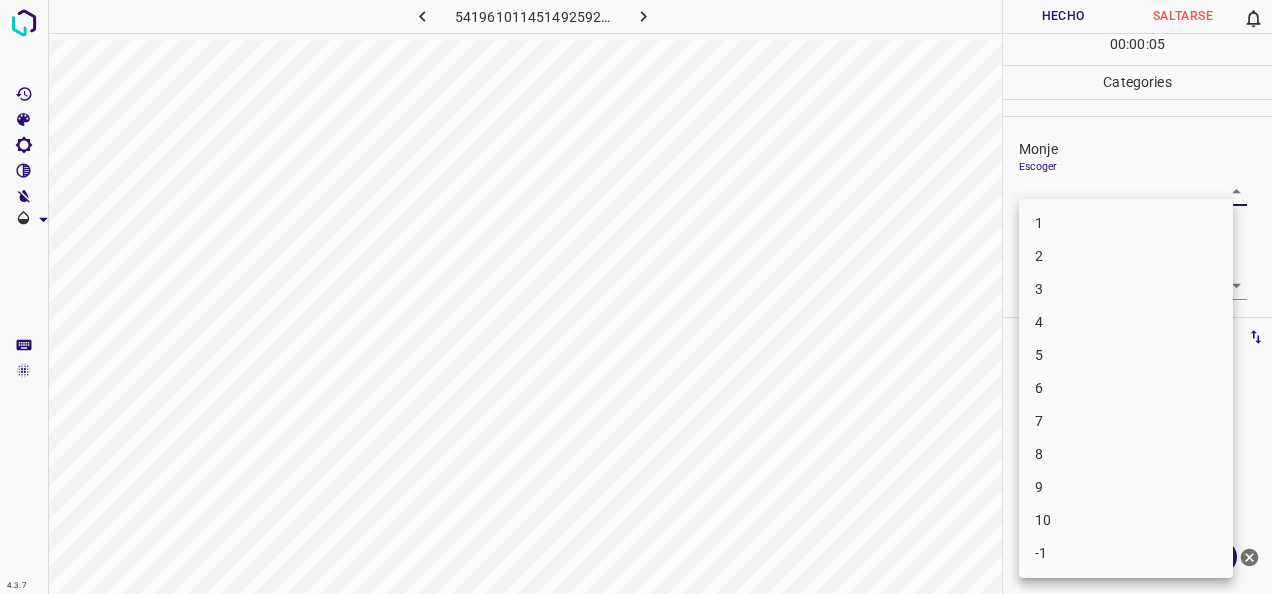 drag, startPoint x: 1208, startPoint y: 188, endPoint x: 1077, endPoint y: 240, distance: 140.94325 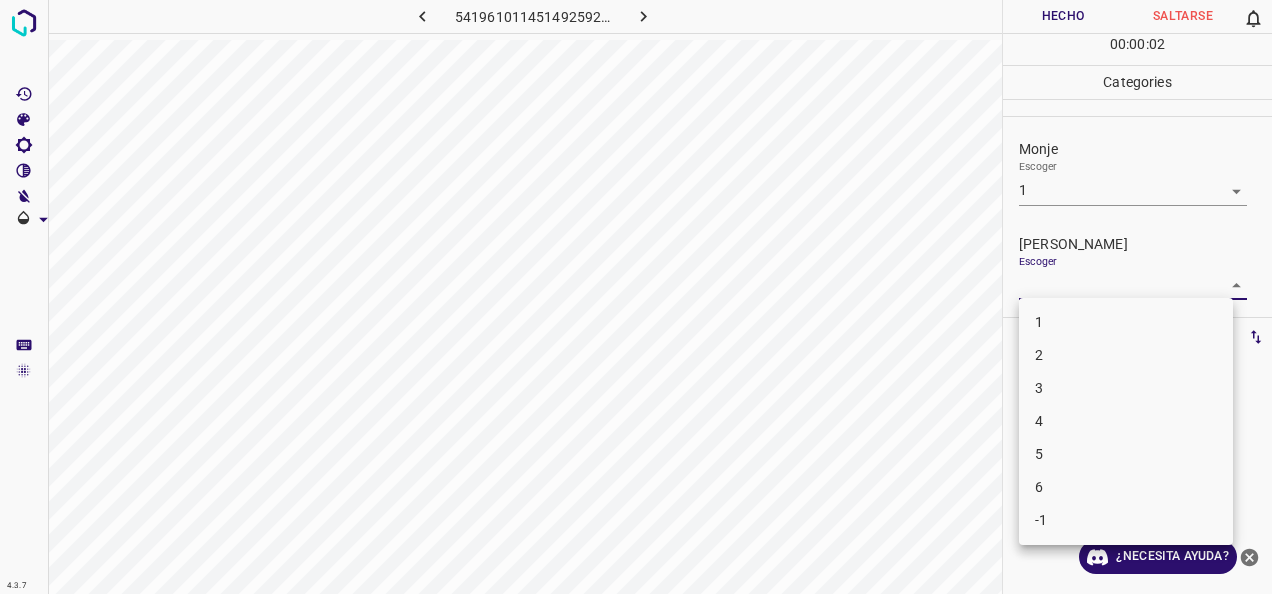 drag, startPoint x: 1216, startPoint y: 284, endPoint x: 1096, endPoint y: 316, distance: 124.1934 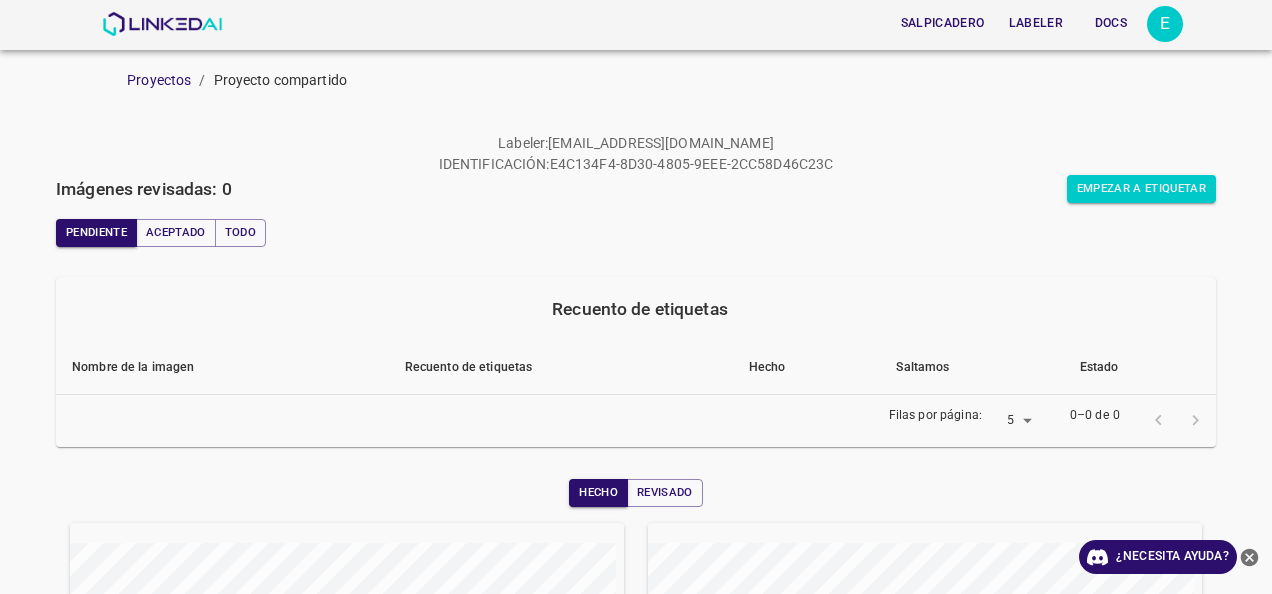 scroll, scrollTop: 0, scrollLeft: 0, axis: both 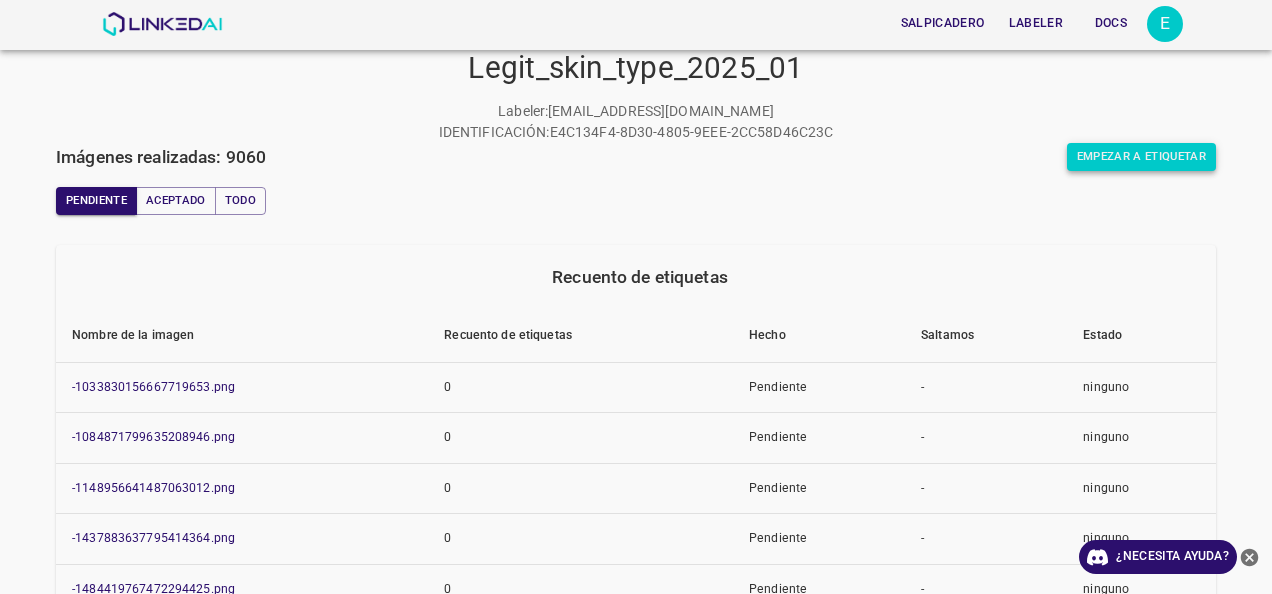 click on "Empezar a etiquetar" at bounding box center [1141, 157] 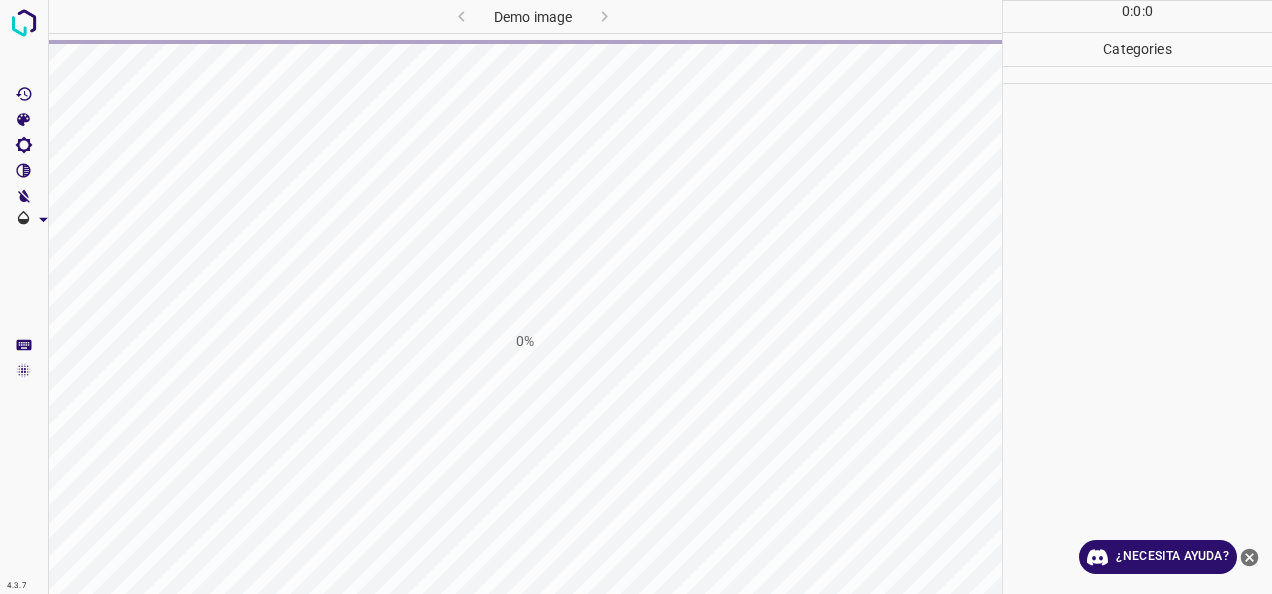scroll, scrollTop: 0, scrollLeft: 0, axis: both 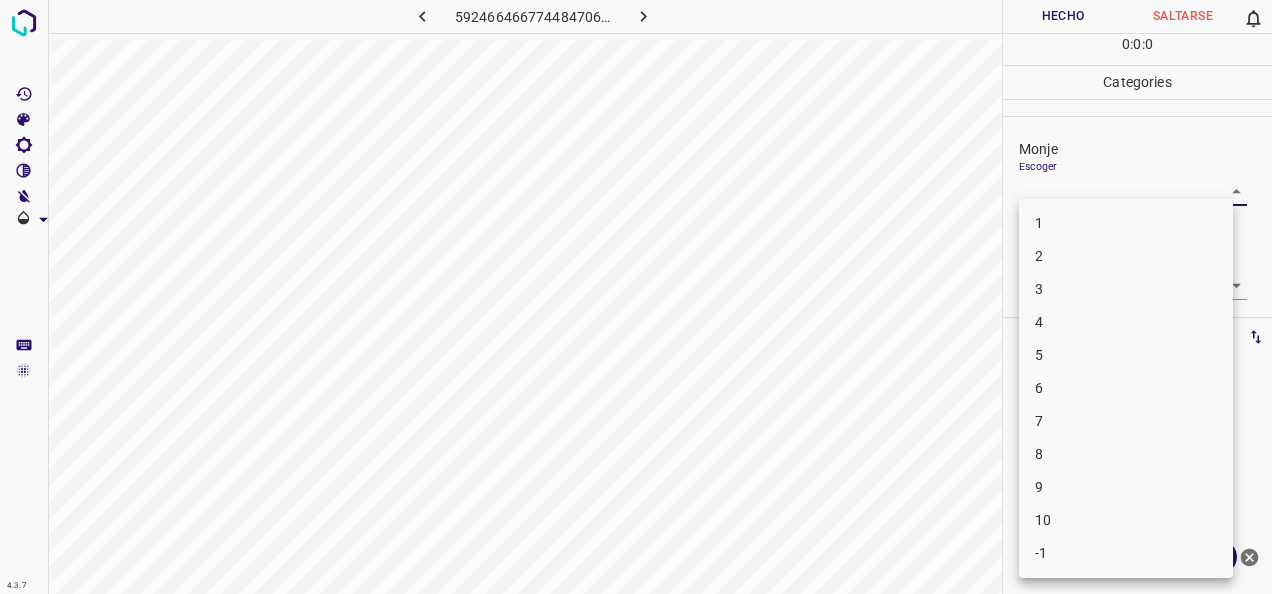 click on "4.3.7 5924664667744847066.png Hecho Saltarse 0 0   : 0   : 0   Categories Monje  Escoger ​  [PERSON_NAME]   Escoger ​ Etiquetas 0 Categories 1 Monje 2  [PERSON_NAME] Herramientas Espacio Cambiar entre modos (Dibujar y Editar) Yo Etiquetado automático R Restaurar zoom M Acercar N Alejar Borrar Eliminar etiqueta de selección Filtros Z Restaurar filtros X Filtro de saturación C Filtro de brillo V Filtro de contraste B Filtro de escala de grises General O Descargar ¿Necesita ayuda? -Mensaje de texto -Esconder -Borrar 1 2 3 4 5 6 7 8 9 10 -1" at bounding box center (636, 297) 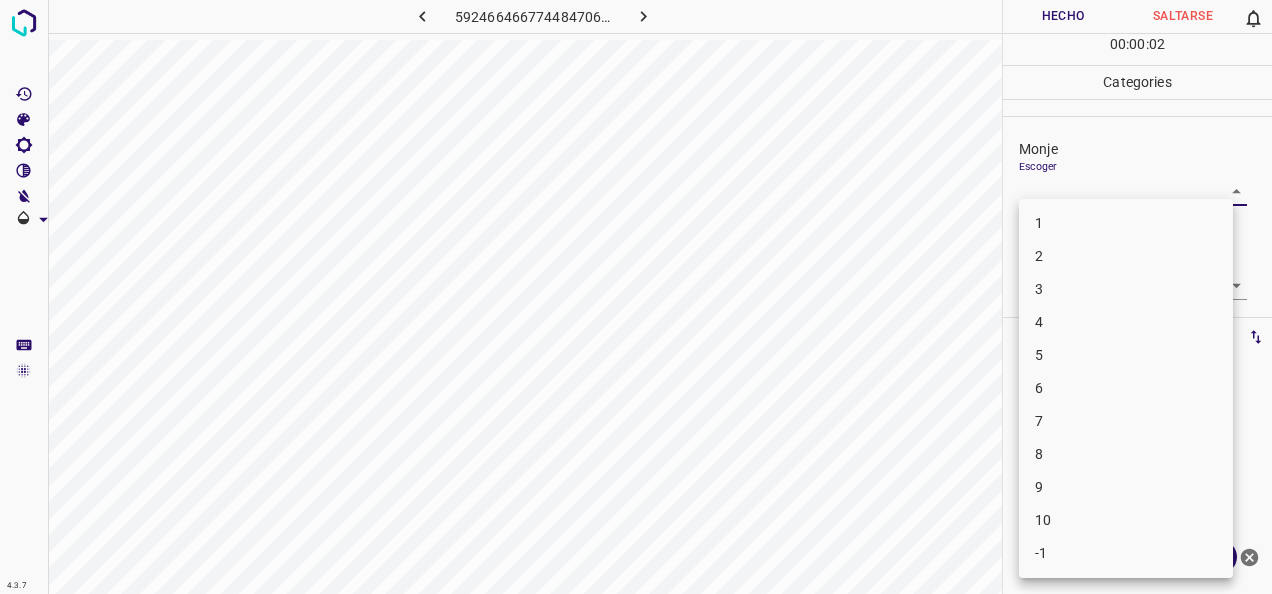 click on "4" at bounding box center (1126, 322) 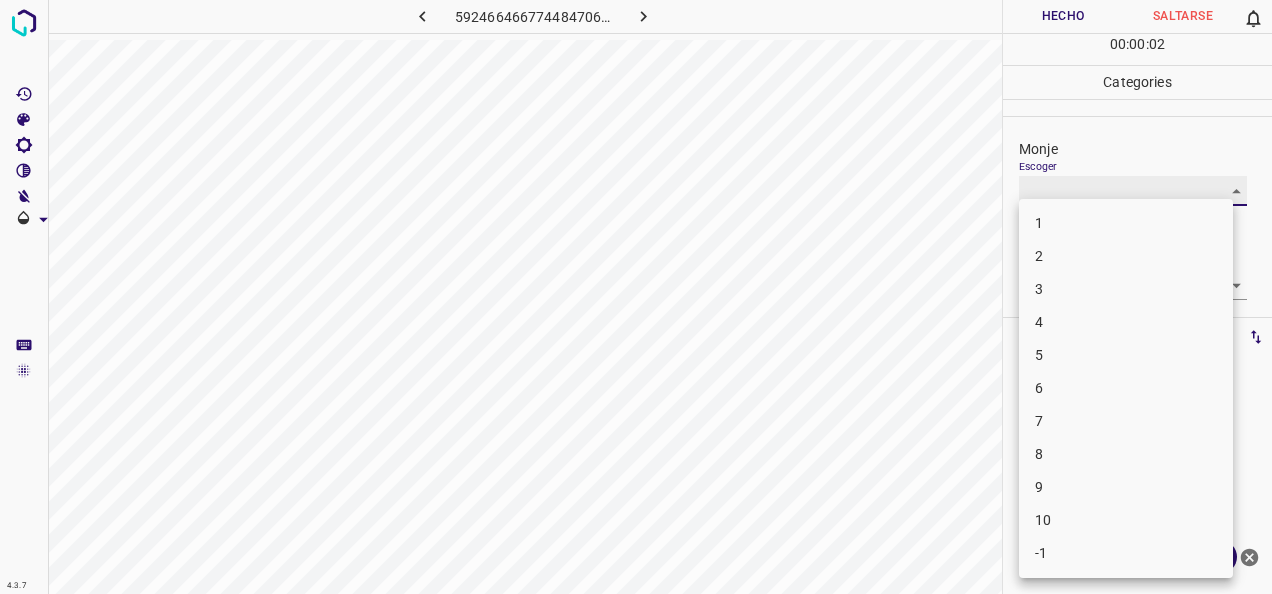 type on "4" 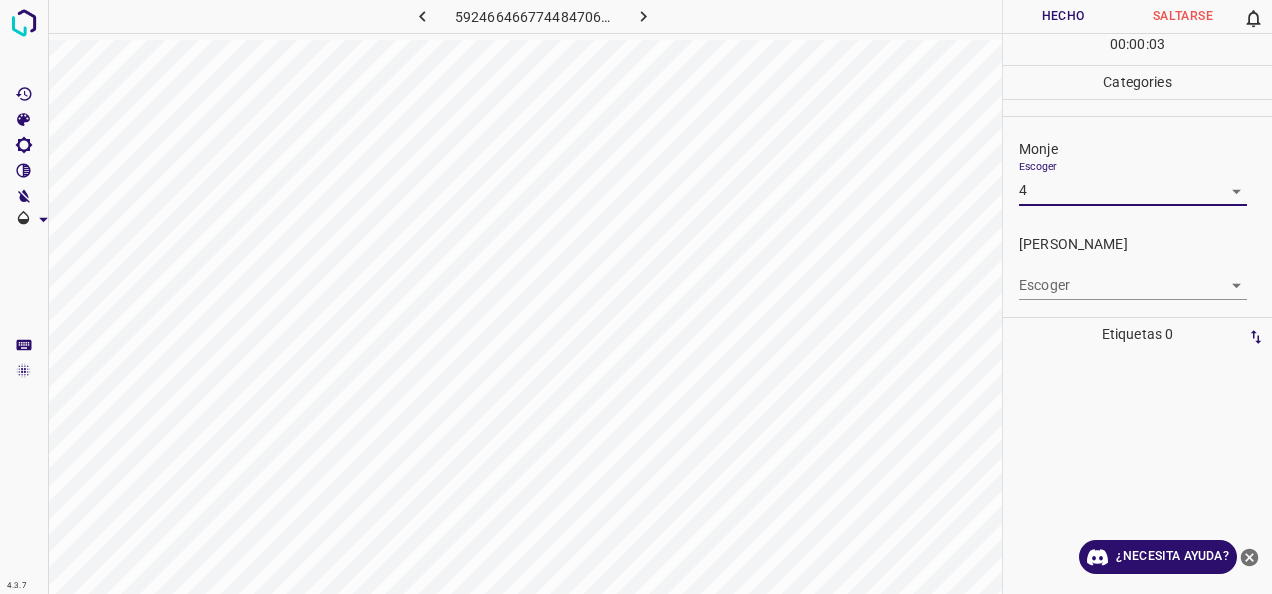 click on "4.3.7 5924664667744847066.png Hecho Saltarse 0 00   : 00   : 03   Categories Monje  Escoger 4 4  [PERSON_NAME]   Escoger ​ Etiquetas 0 Categories 1 Monje 2  [PERSON_NAME] Herramientas Espacio Cambiar entre modos (Dibujar y Editar) Yo Etiquetado automático R Restaurar zoom M Acercar N Alejar Borrar Eliminar etiqueta de selección Filtros Z Restaurar filtros X Filtro de saturación C Filtro de brillo V Filtro de contraste B Filtro de escala de grises General O Descargar ¿Necesita ayuda? -Mensaje de texto -Esconder -Borrar" at bounding box center [636, 297] 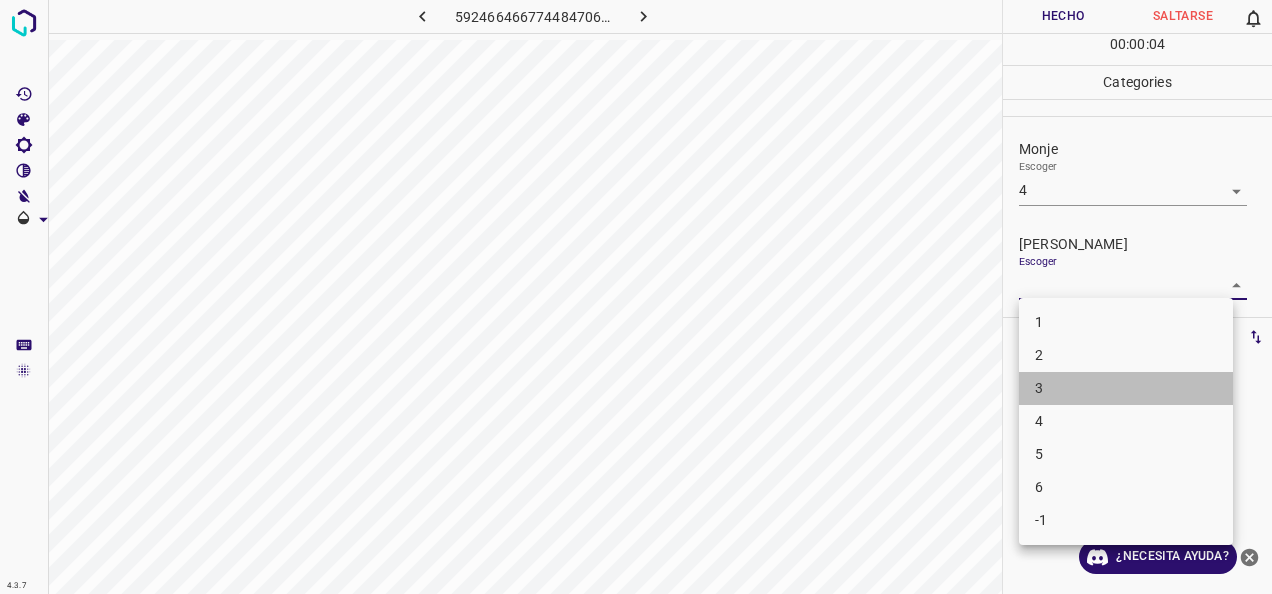 click on "3" at bounding box center [1126, 388] 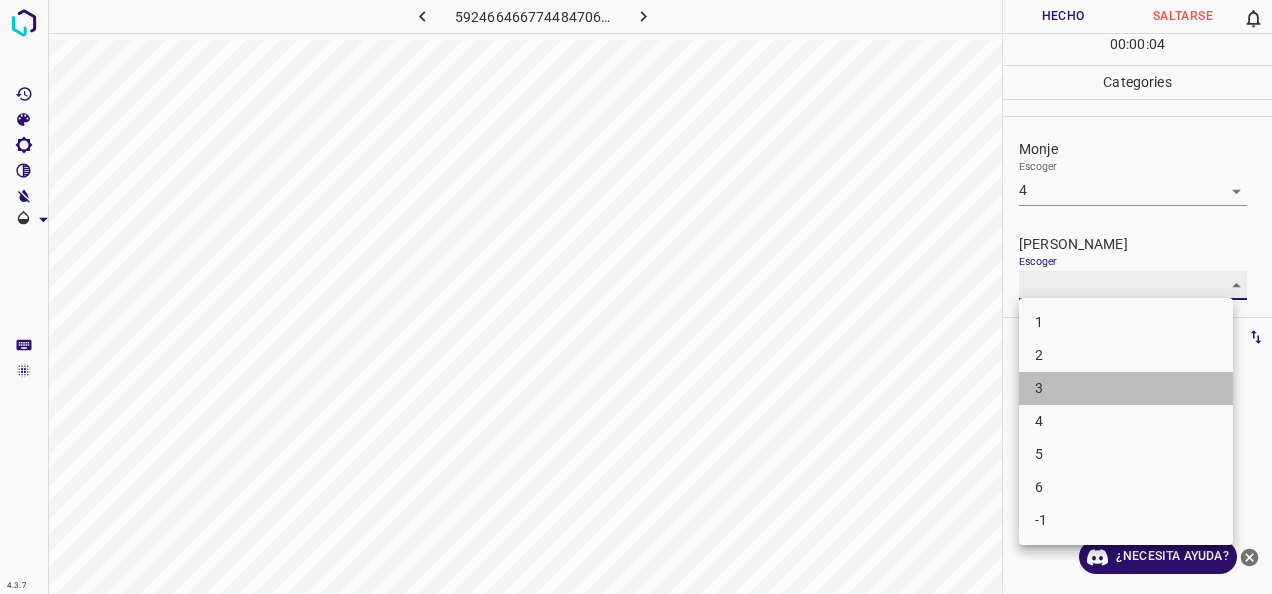 type on "3" 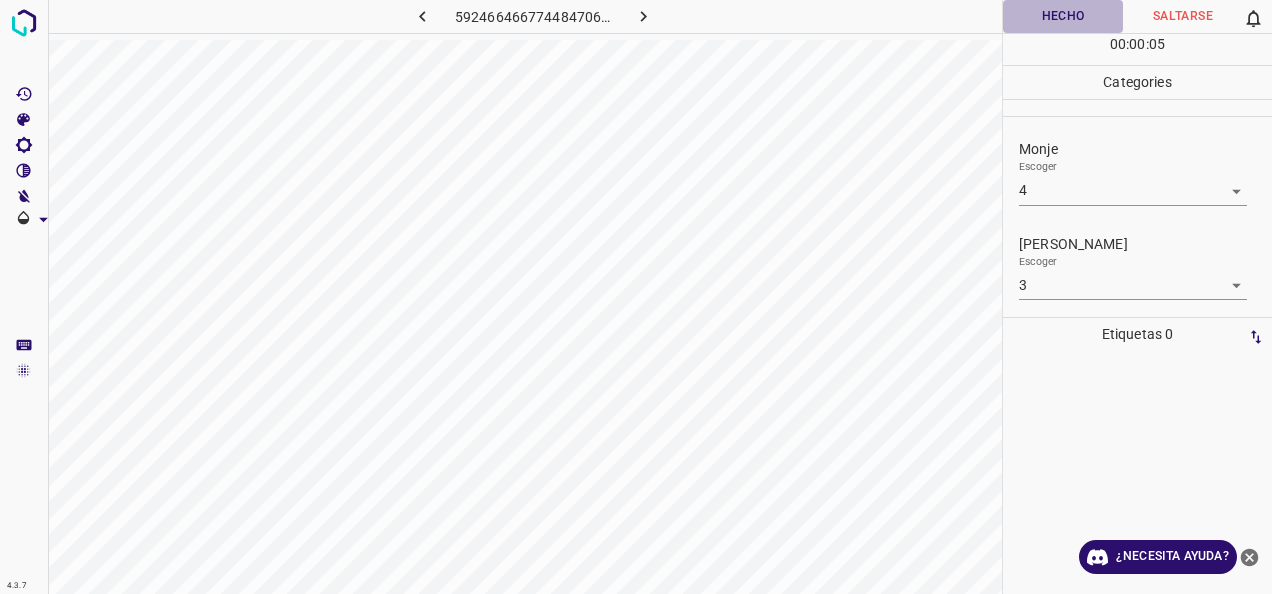 click on "Hecho" at bounding box center (1063, 16) 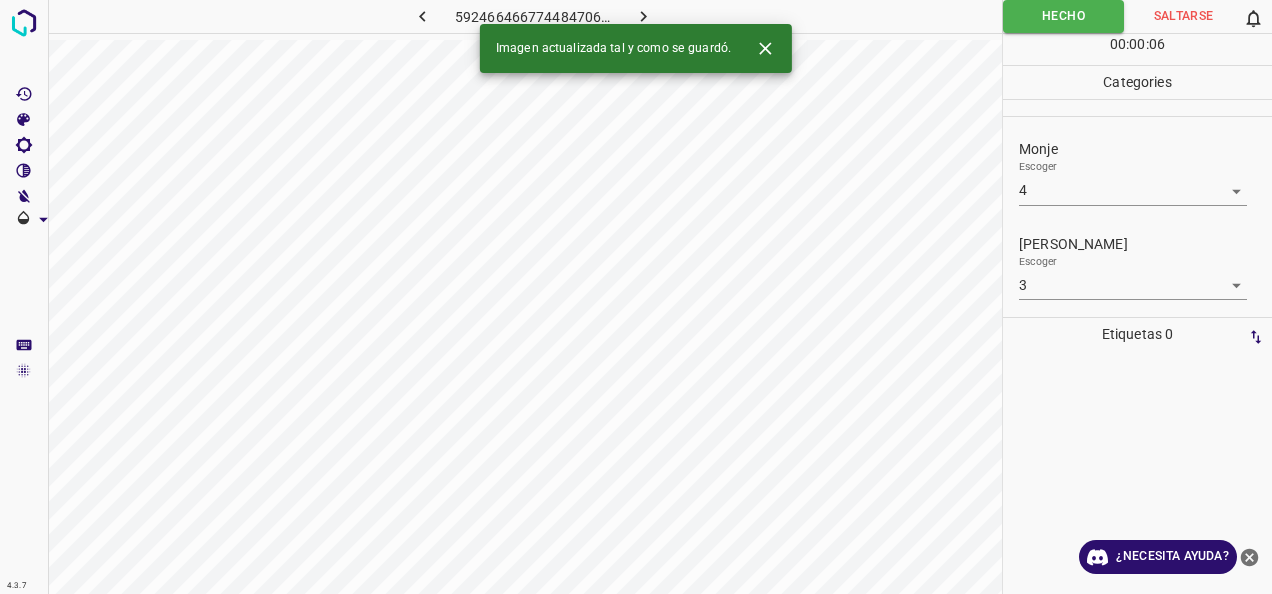 click 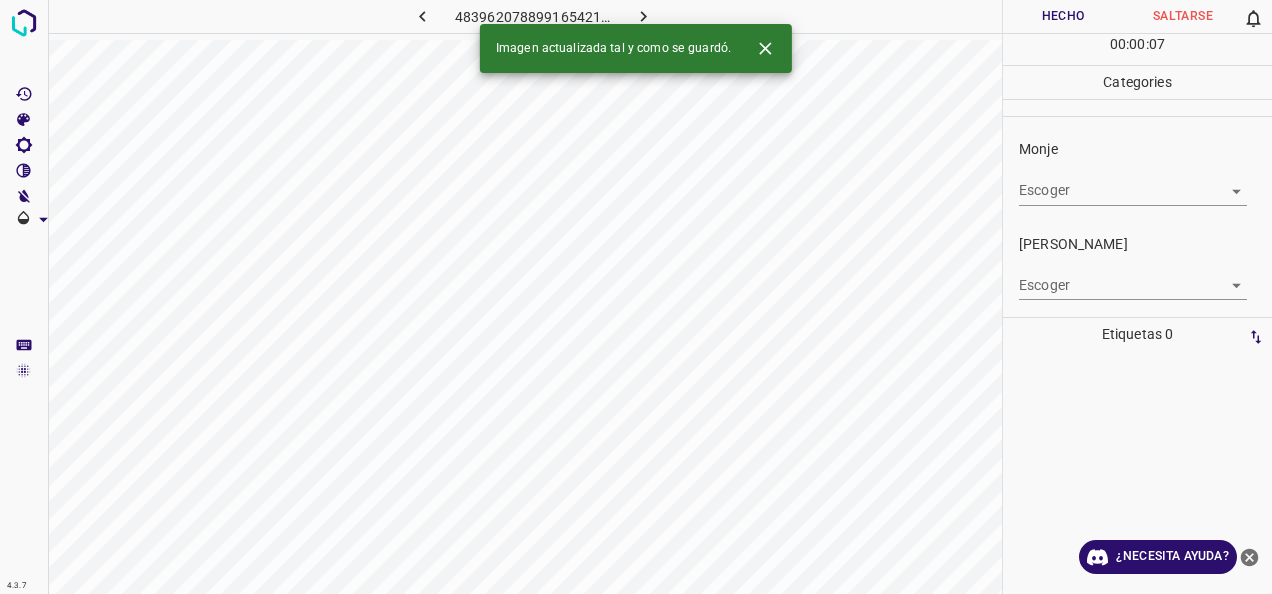 click on "4.3.7 4839620788991654211.png Hecho Saltarse 0 00   : 00   : 07   Categories Monje  Escoger ​  Fitzpatrick   Escoger ​ Etiquetas 0 Categories 1 Monje 2  Fitzpatrick Herramientas Espacio Cambiar entre modos (Dibujar y Editar) Yo Etiquetado automático R Restaurar zoom M Acercar N Alejar Borrar Eliminar etiqueta de selección Filtros Z Restaurar filtros X Filtro de saturación C Filtro de brillo V Filtro de contraste B Filtro de escala de grises General O Descargar Imagen actualizada tal y como se guardó. ¿Necesita ayuda? -Mensaje de texto -Esconder -Borrar" at bounding box center [636, 297] 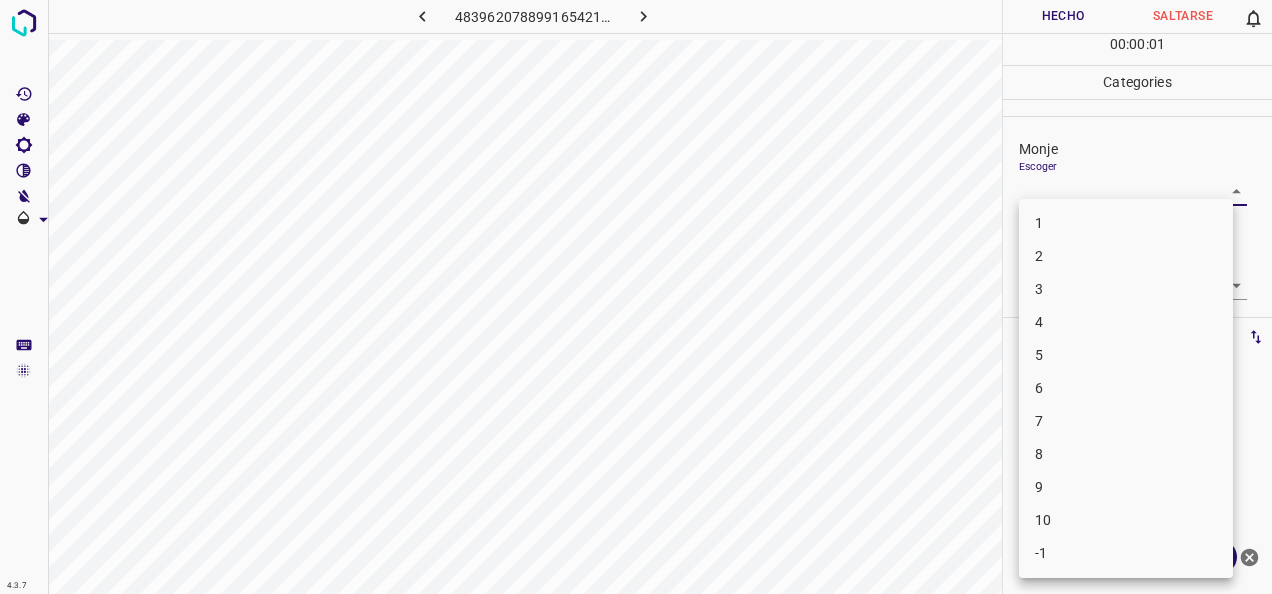 click on "1" at bounding box center (1126, 223) 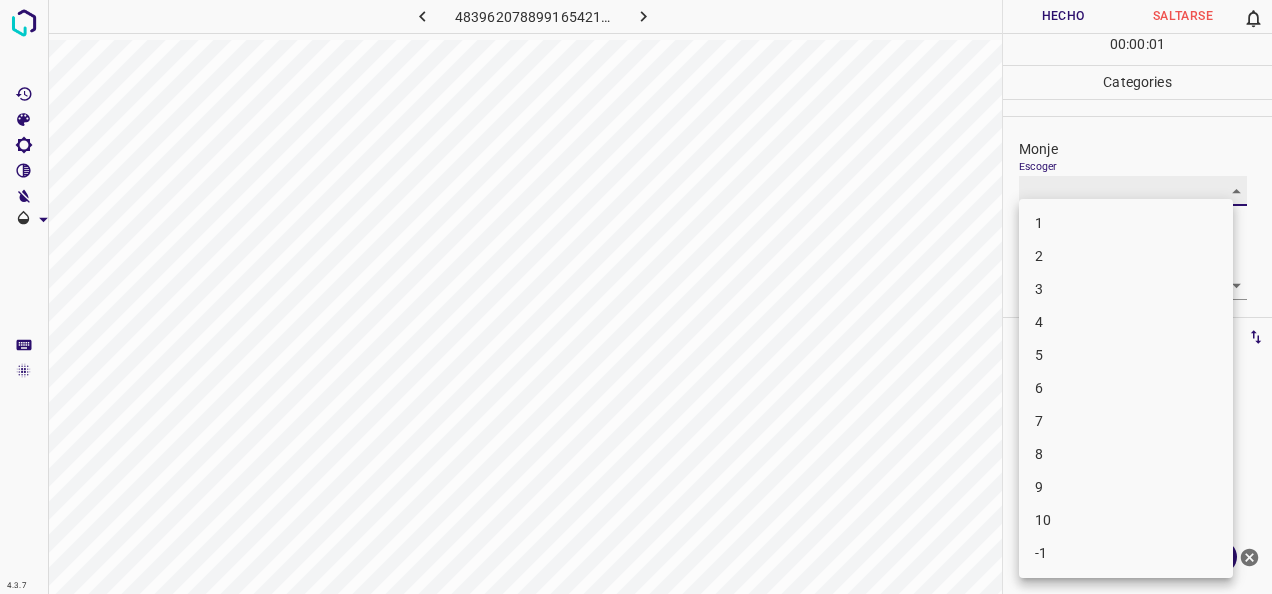 type on "1" 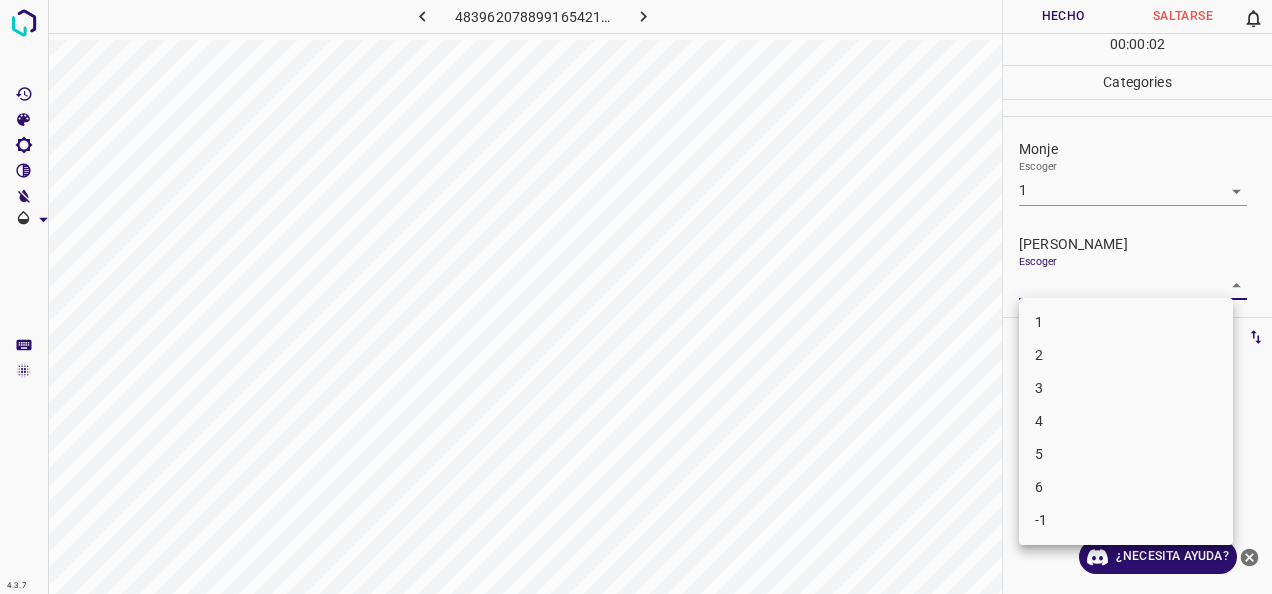 click on "4.3.7 4839620788991654211.png Hecho Saltarse 0 00   : 00   : 02   Categories Monje  Escoger 1 1  Fitzpatrick   Escoger ​ Etiquetas 0 Categories 1 Monje 2  Fitzpatrick Herramientas Espacio Cambiar entre modos (Dibujar y Editar) Yo Etiquetado automático R Restaurar zoom M Acercar N Alejar Borrar Eliminar etiqueta de selección Filtros Z Restaurar filtros X Filtro de saturación C Filtro de brillo V Filtro de contraste B Filtro de escala de grises General O Descargar ¿Necesita ayuda? -Mensaje de texto -Esconder -Borrar 1 2 3 4 5 6 -1" at bounding box center (636, 297) 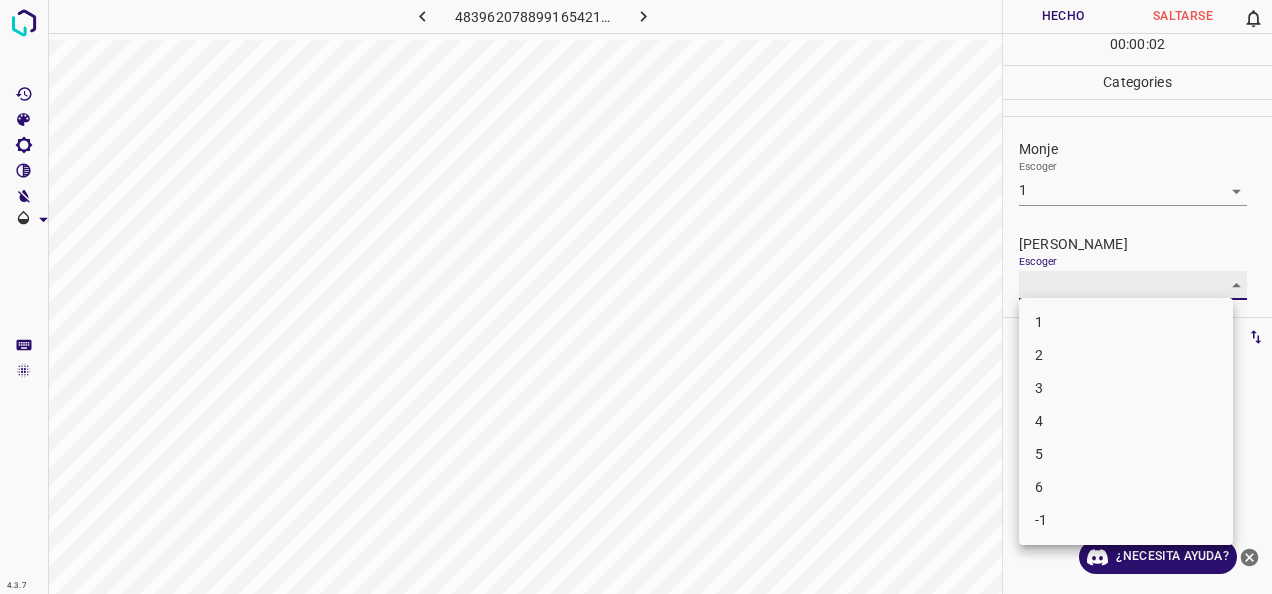 type on "1" 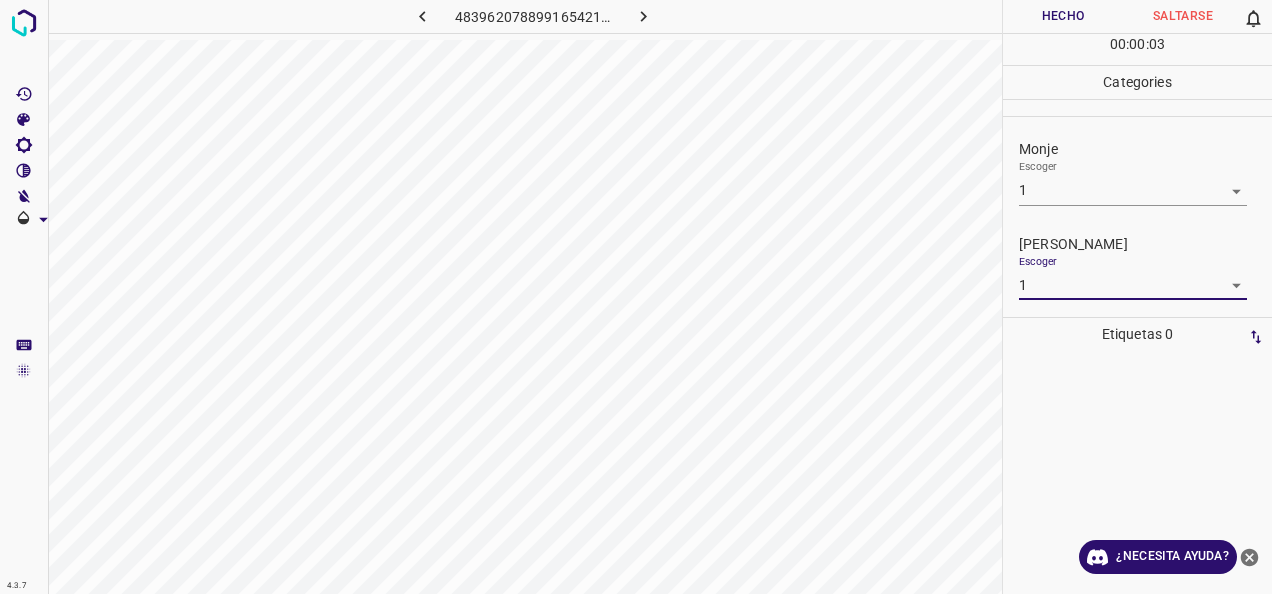 click on "Hecho" at bounding box center (1063, 16) 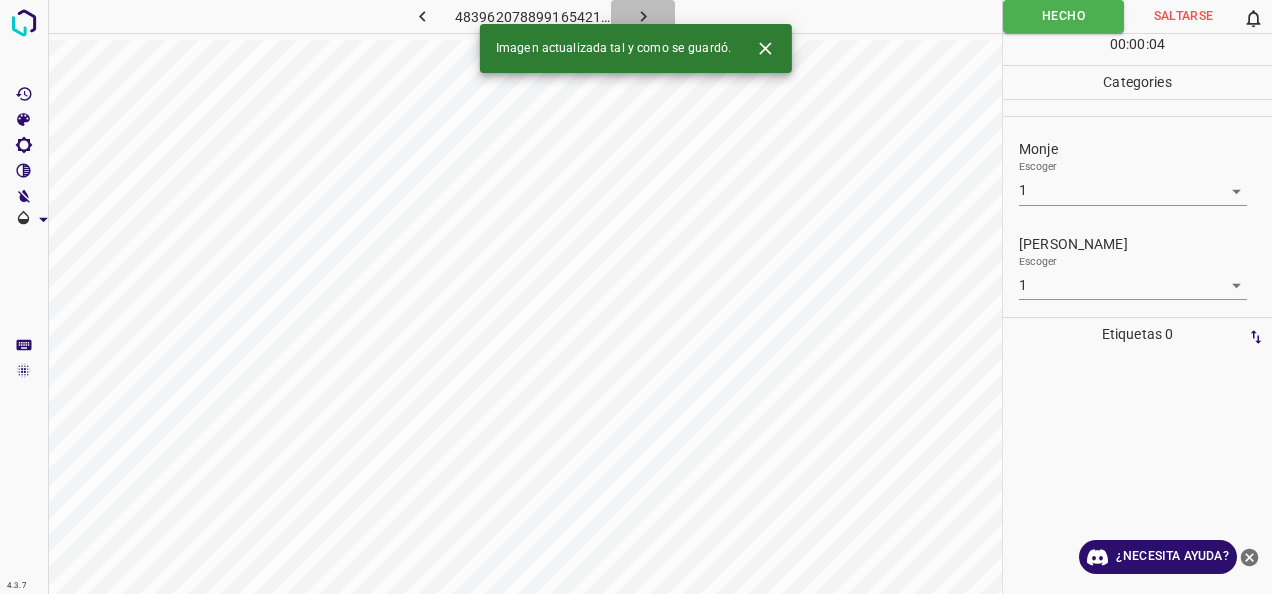 click 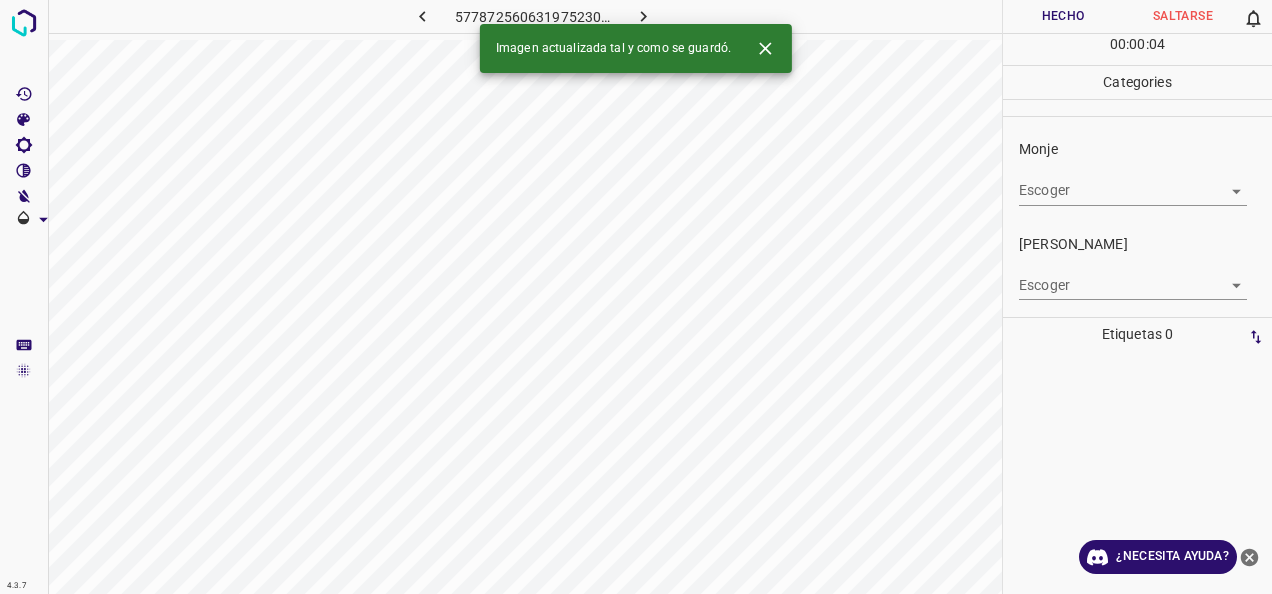 click on "4.3.7 5778725606319752302.png Hecho Saltarse 0 00   : 00   : 04   Categories Monje  Escoger ​  Fitzpatrick   Escoger ​ Etiquetas 0 Categories 1 Monje 2  Fitzpatrick Herramientas Espacio Cambiar entre modos (Dibujar y Editar) Yo Etiquetado automático R Restaurar zoom M Acercar N Alejar Borrar Eliminar etiqueta de selección Filtros Z Restaurar filtros X Filtro de saturación C Filtro de brillo V Filtro de contraste B Filtro de escala de grises General O Descargar Imagen actualizada tal y como se guardó. ¿Necesita ayuda? -Mensaje de texto -Esconder -Borrar" at bounding box center (636, 297) 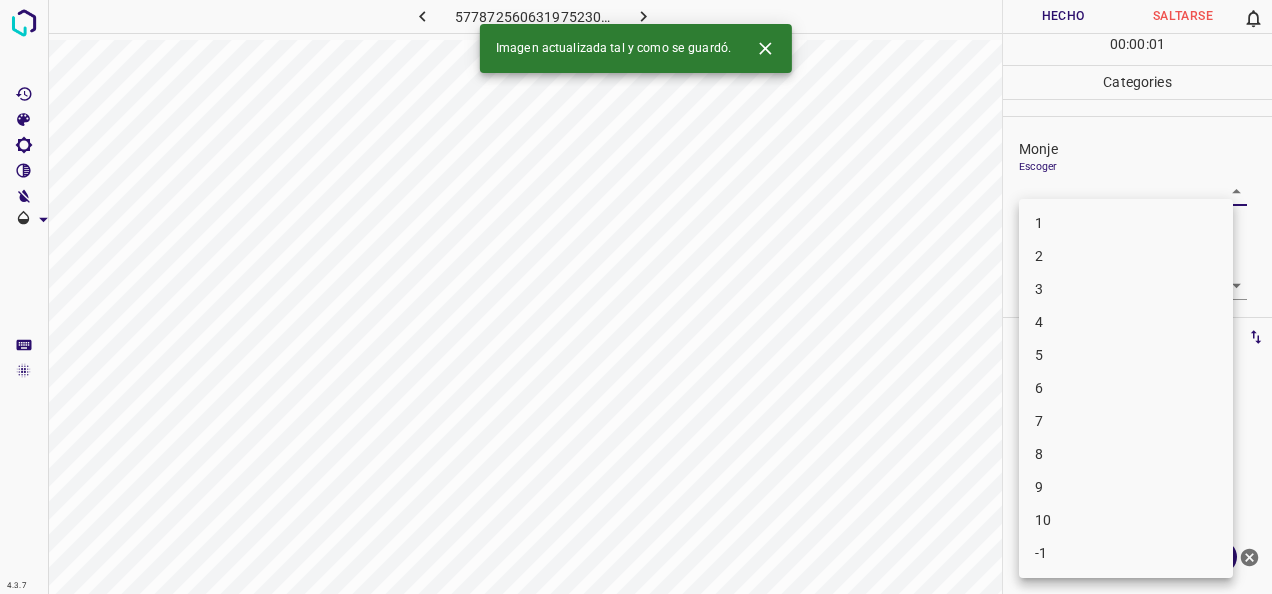 click on "1" at bounding box center (1126, 223) 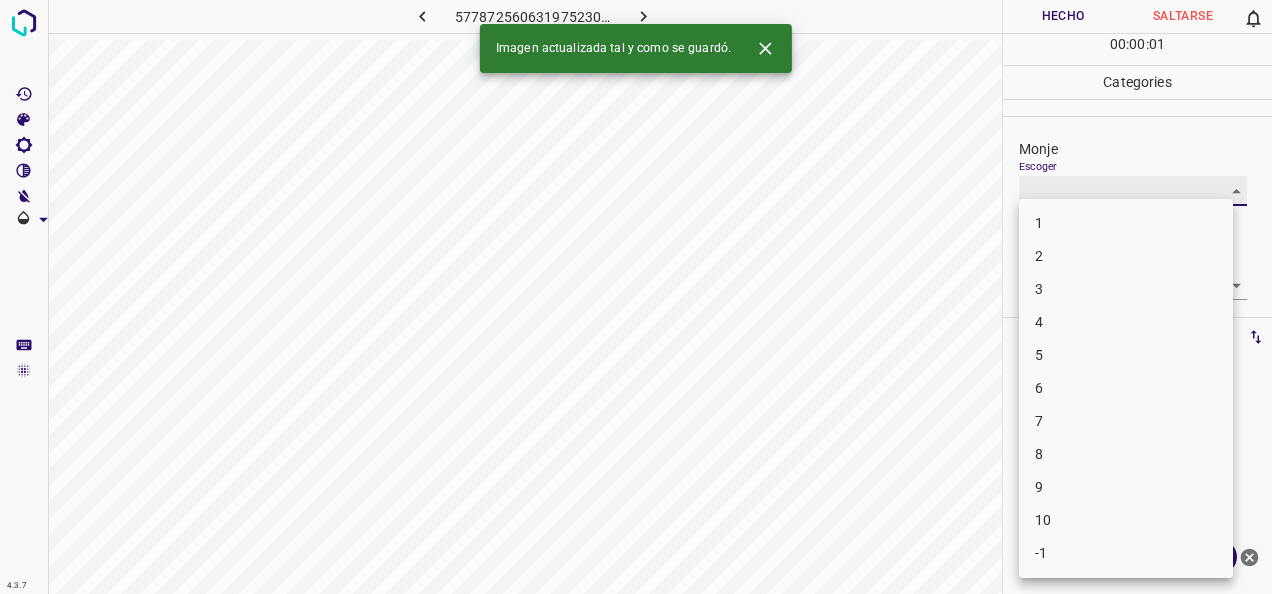 type on "1" 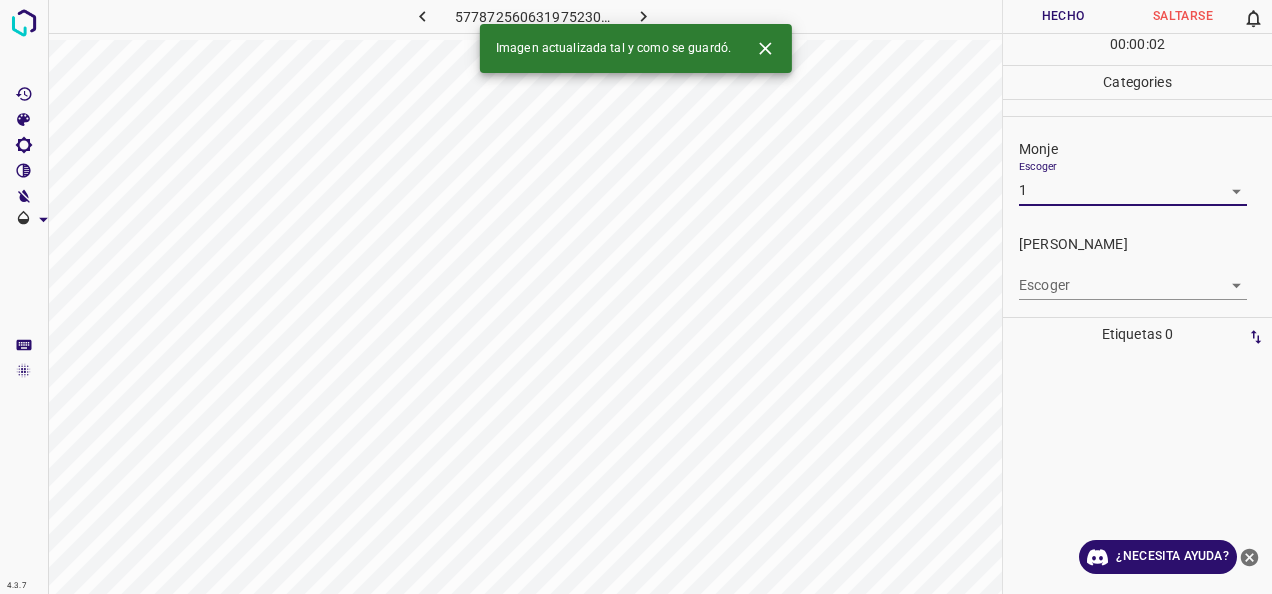 click on "4.3.7 5778725606319752302.png Hecho Saltarse 0 00   : 00   : 02   Categories Monje  Escoger 1 1  Fitzpatrick   Escoger ​ Etiquetas 0 Categories 1 Monje 2  Fitzpatrick Herramientas Espacio Cambiar entre modos (Dibujar y Editar) Yo Etiquetado automático R Restaurar zoom M Acercar N Alejar Borrar Eliminar etiqueta de selección Filtros Z Restaurar filtros X Filtro de saturación C Filtro de brillo V Filtro de contraste B Filtro de escala de grises General O Descargar Imagen actualizada tal y como se guardó. ¿Necesita ayuda? -Mensaje de texto -Esconder -Borrar" at bounding box center [636, 297] 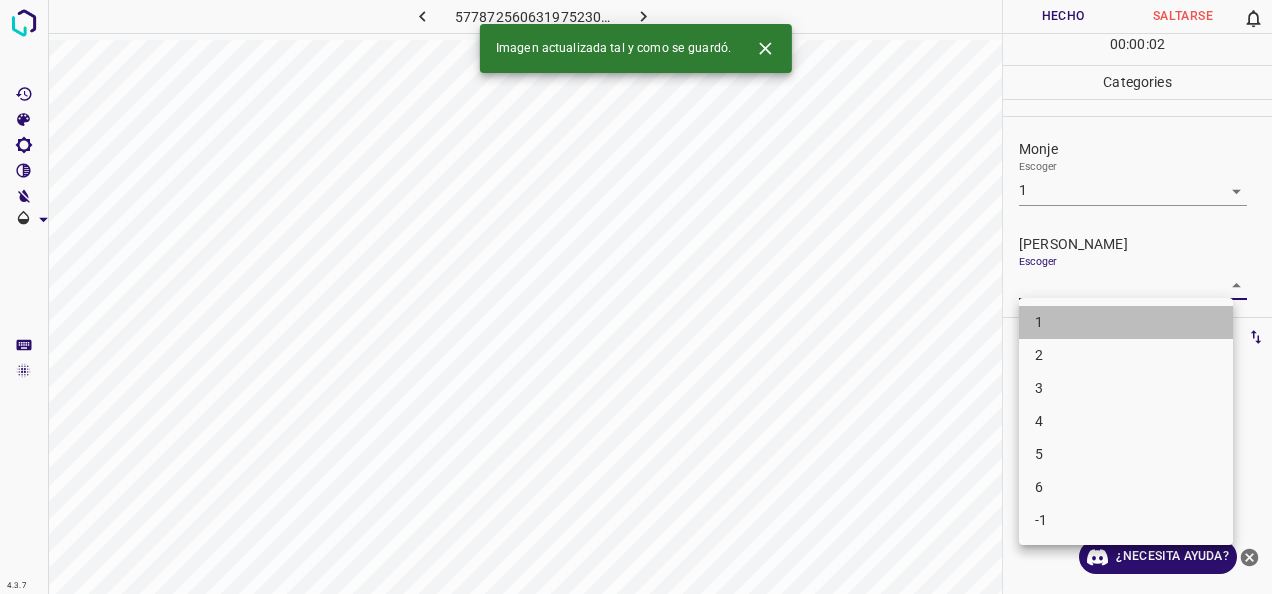 click on "1" at bounding box center (1126, 322) 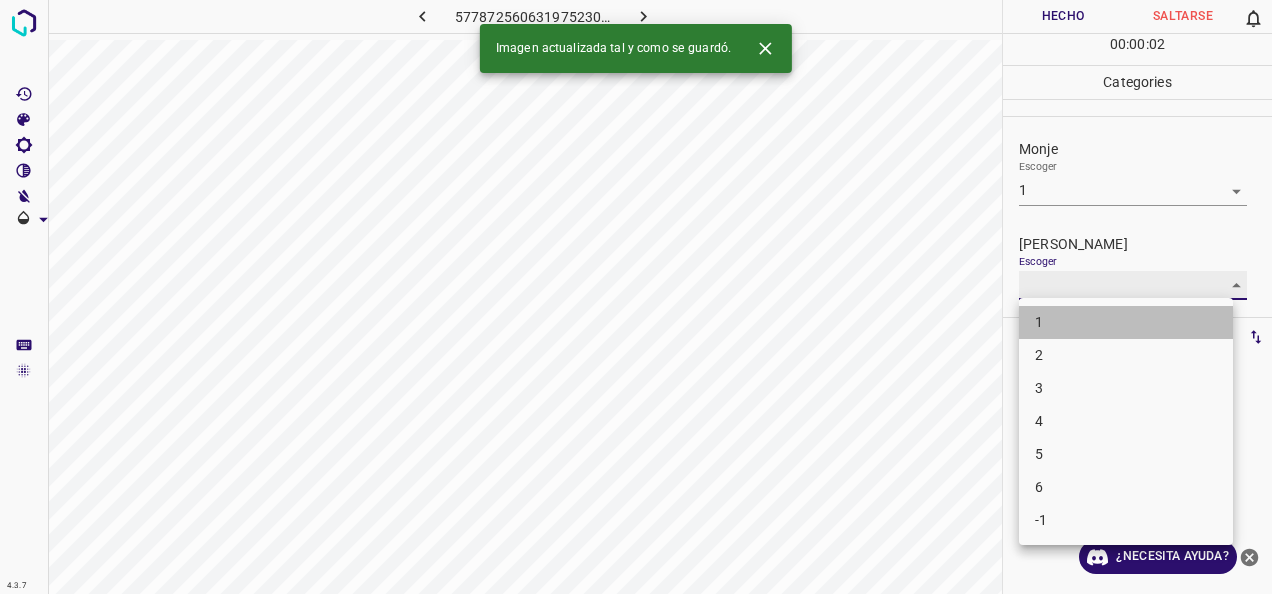 type on "1" 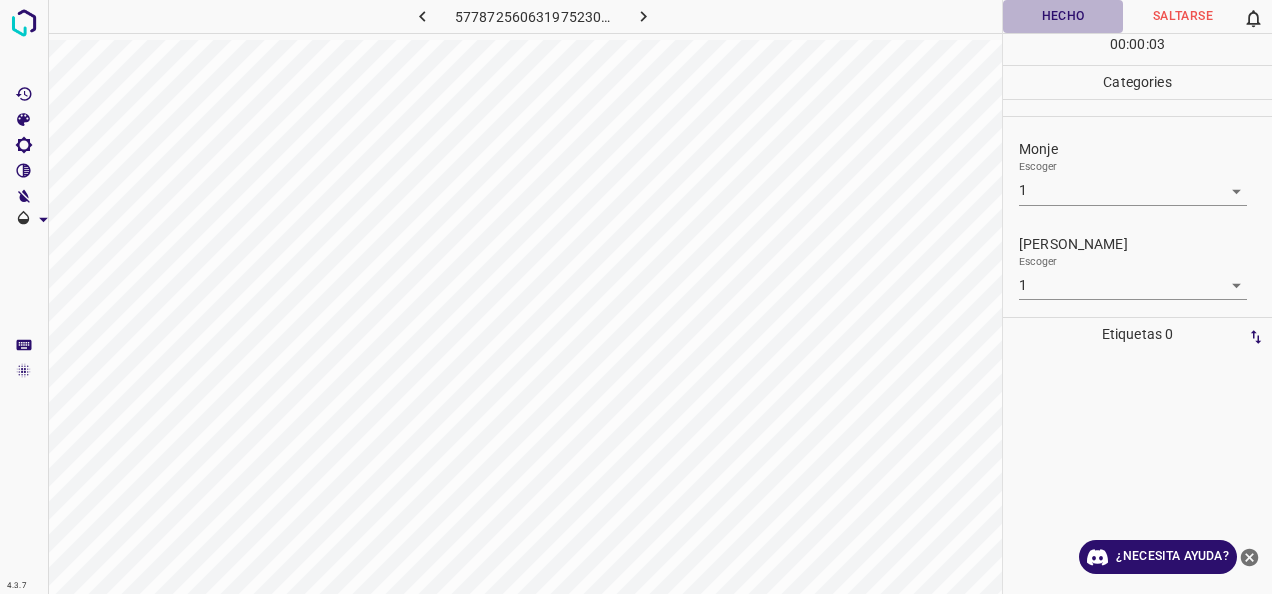 click on "Hecho" at bounding box center (1063, 16) 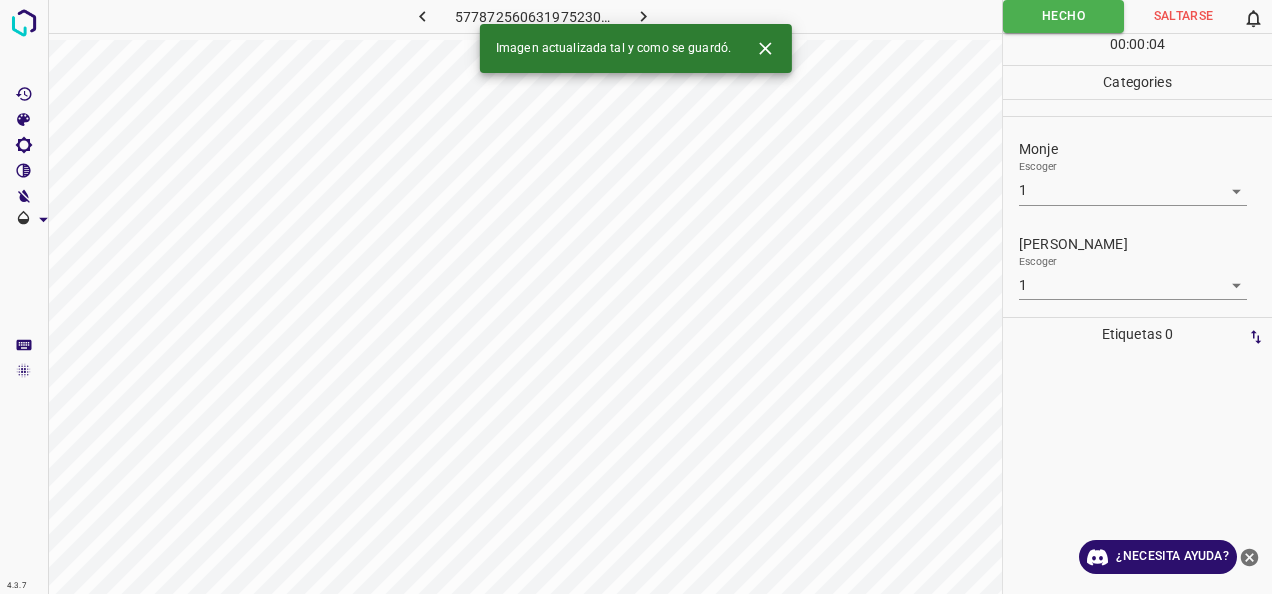 click 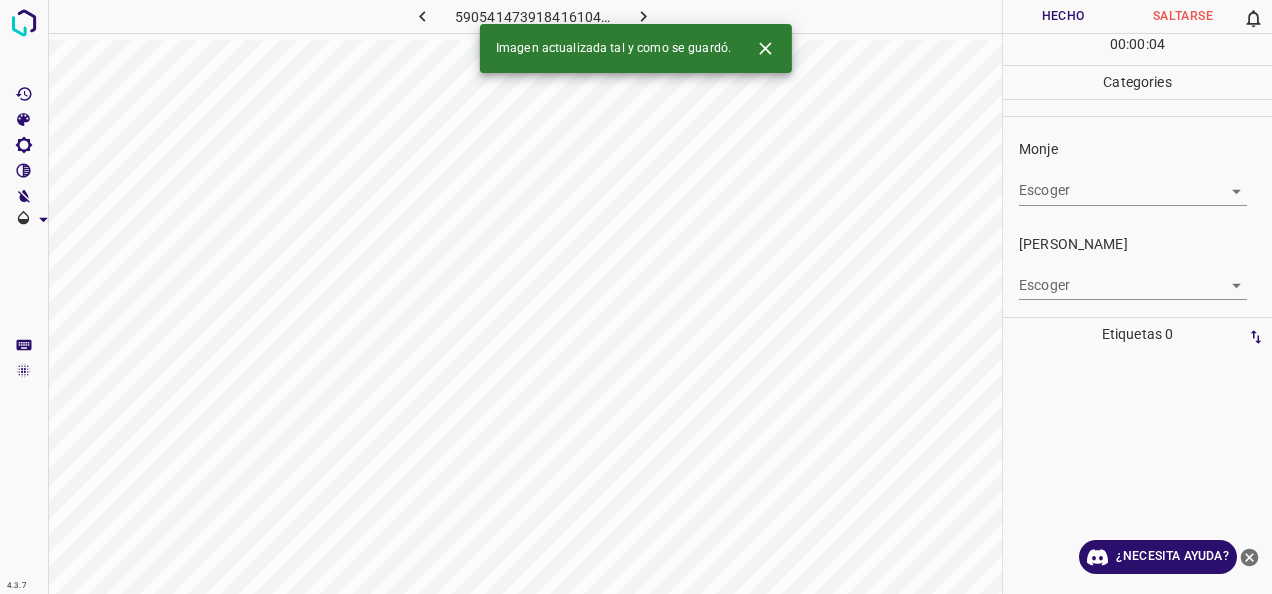 click on "4.3.7 5905414739184161048.png Hecho Saltarse 0 00   : 00   : 04   Categories Monje  Escoger ​  Fitzpatrick   Escoger ​ Etiquetas 0 Categories 1 Monje 2  Fitzpatrick Herramientas Espacio Cambiar entre modos (Dibujar y Editar) Yo Etiquetado automático R Restaurar zoom M Acercar N Alejar Borrar Eliminar etiqueta de selección Filtros Z Restaurar filtros X Filtro de saturación C Filtro de brillo V Filtro de contraste B Filtro de escala de grises General O Descargar Imagen actualizada tal y como se guardó. ¿Necesita ayuda? -Mensaje de texto -Esconder -Borrar" at bounding box center (636, 297) 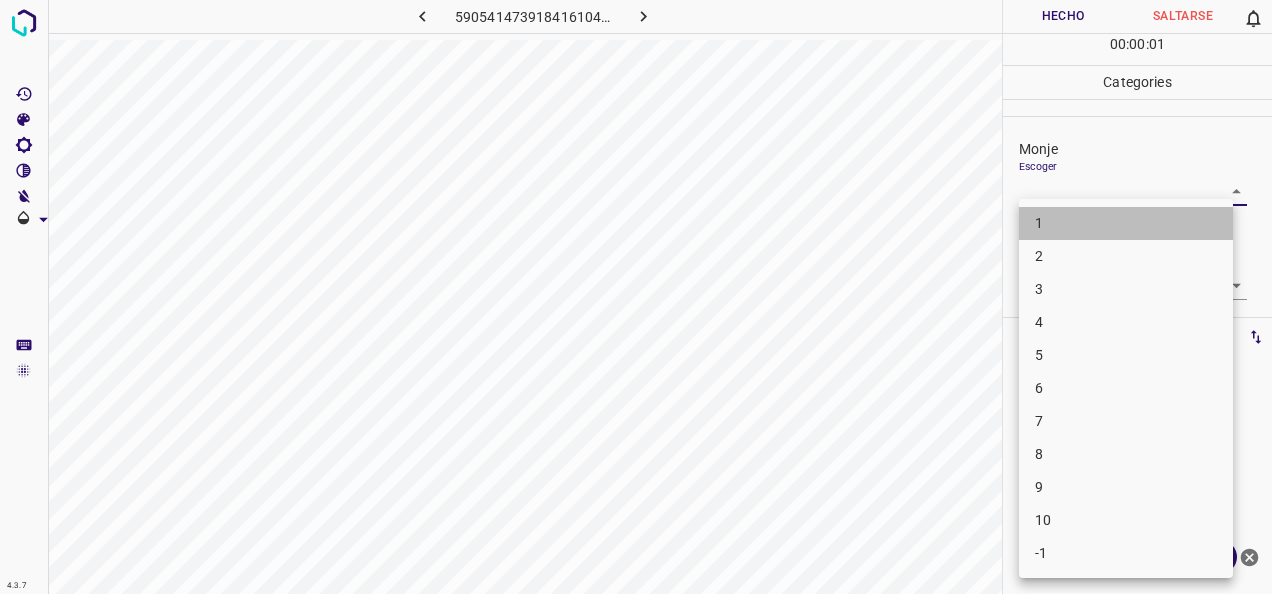 click on "1" at bounding box center (1126, 223) 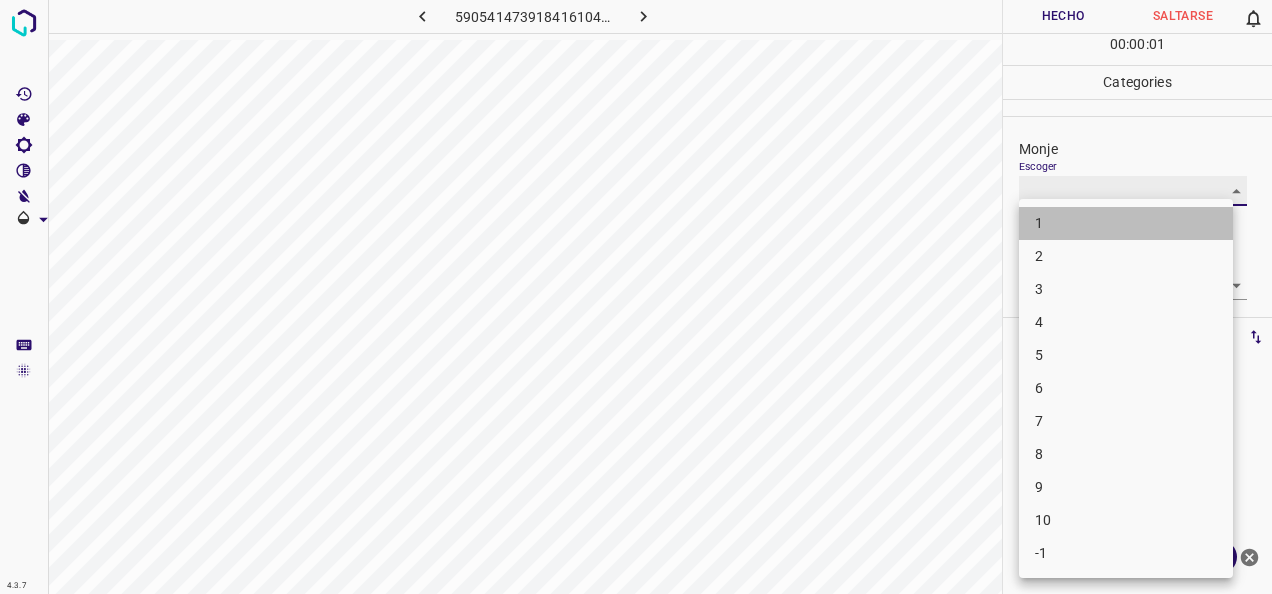 type on "1" 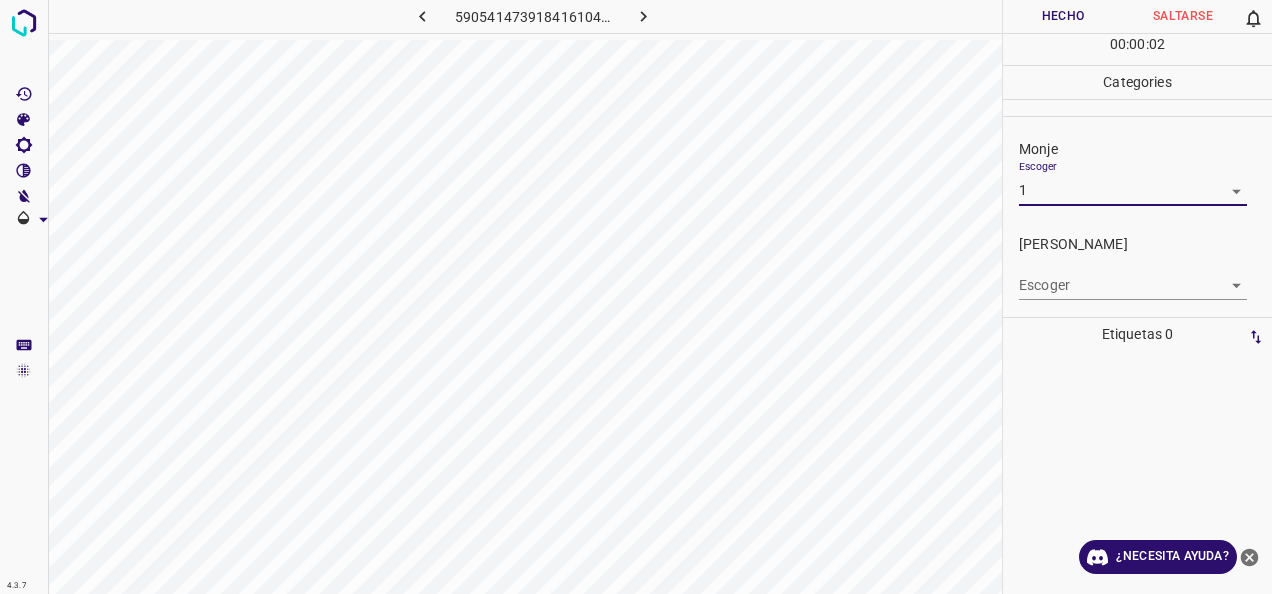 click on "4.3.7 5905414739184161048.png Hecho Saltarse 0 00   : 00   : 02   Categories Monje  Escoger 1 1  Fitzpatrick   Escoger ​ Etiquetas 0 Categories 1 Monje 2  Fitzpatrick Herramientas Espacio Cambiar entre modos (Dibujar y Editar) Yo Etiquetado automático R Restaurar zoom M Acercar N Alejar Borrar Eliminar etiqueta de selección Filtros Z Restaurar filtros X Filtro de saturación C Filtro de brillo V Filtro de contraste B Filtro de escala de grises General O Descargar ¿Necesita ayuda? -Mensaje de texto -Esconder -Borrar" at bounding box center (636, 297) 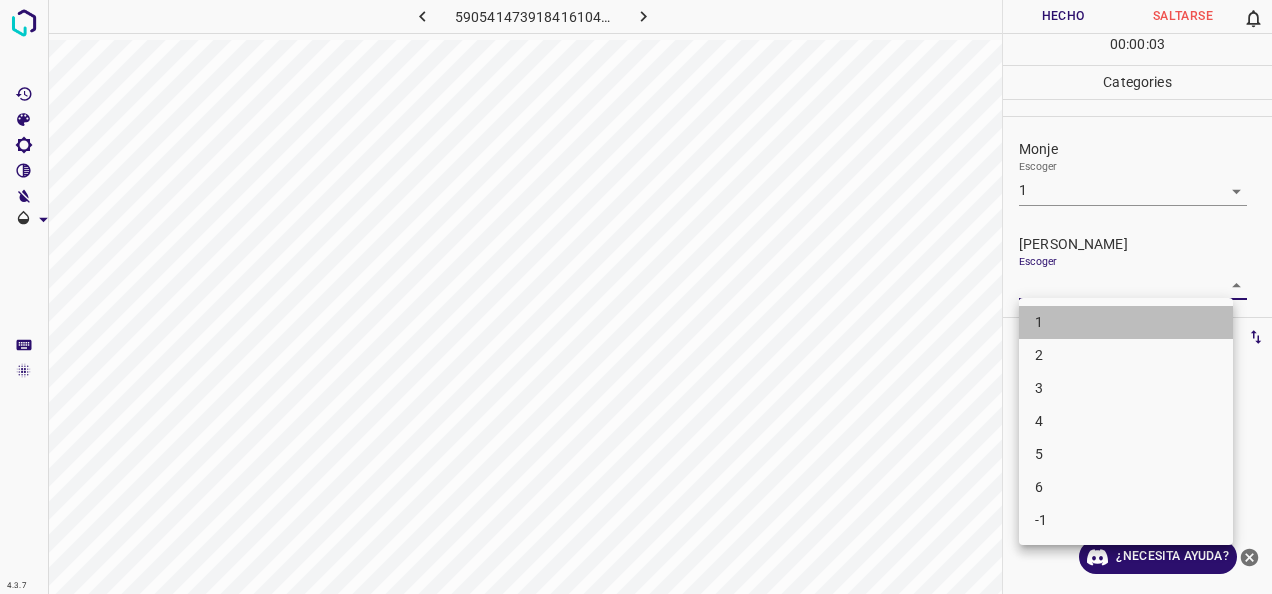 click on "1" at bounding box center [1126, 322] 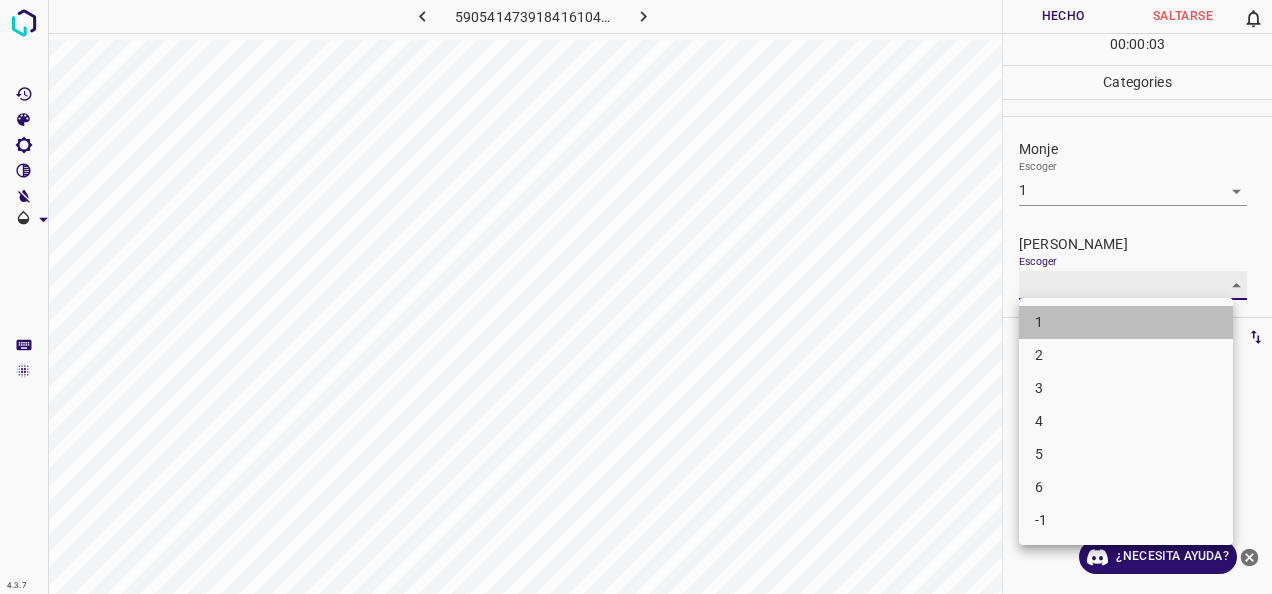 type on "1" 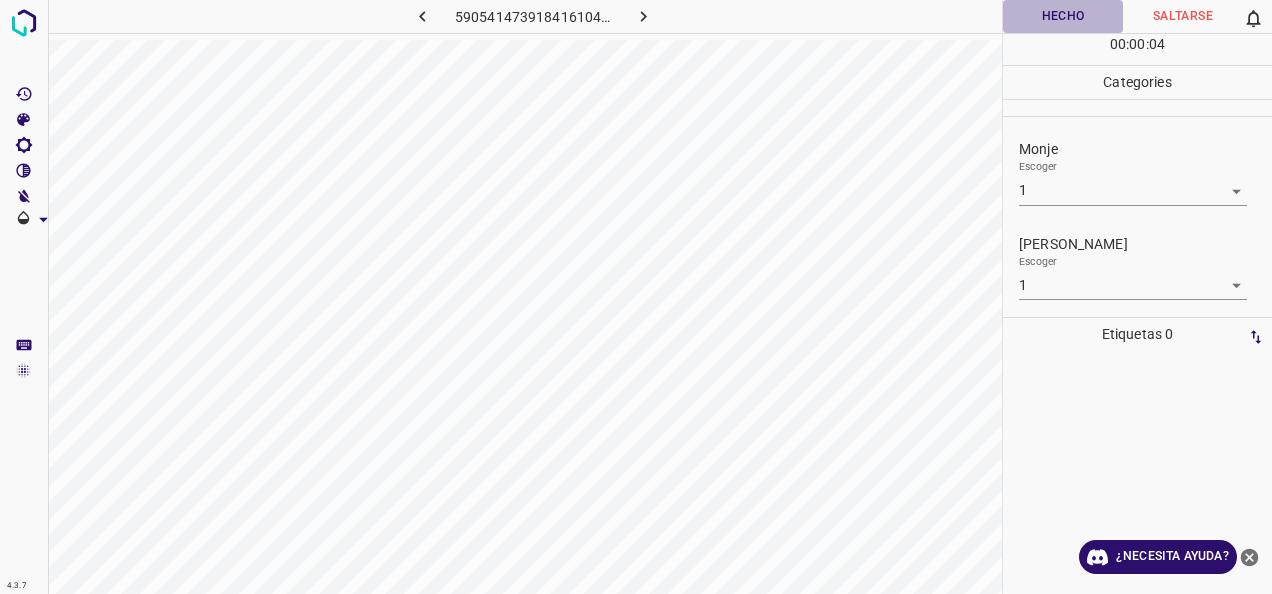 click on "Hecho" at bounding box center [1063, 16] 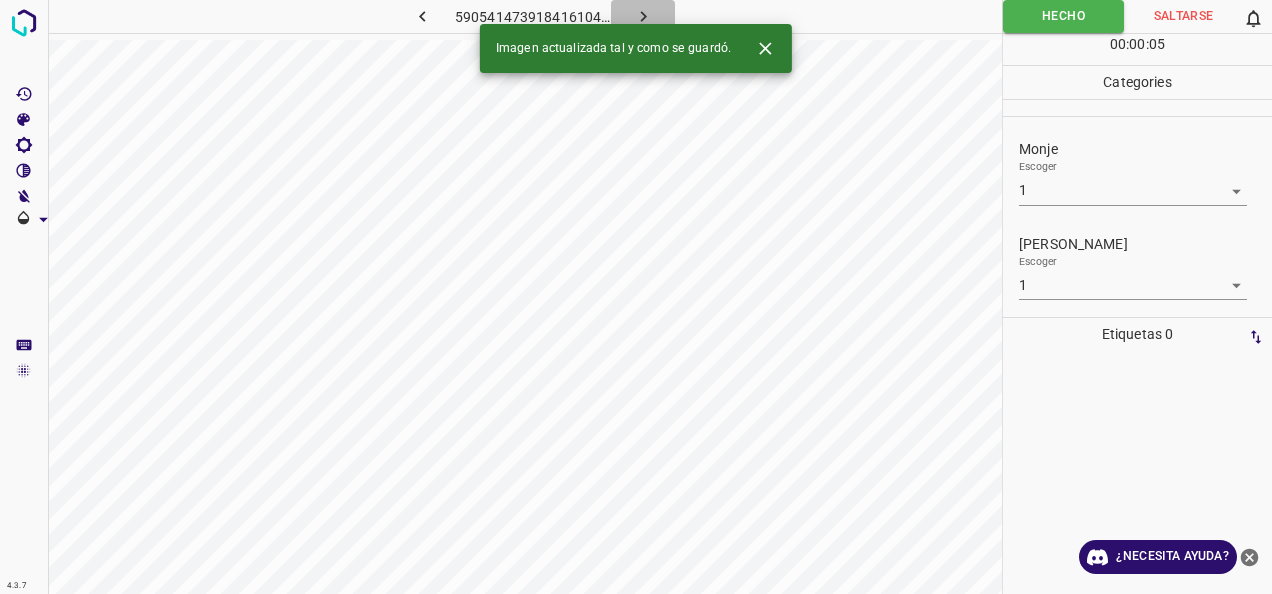 click at bounding box center [643, 16] 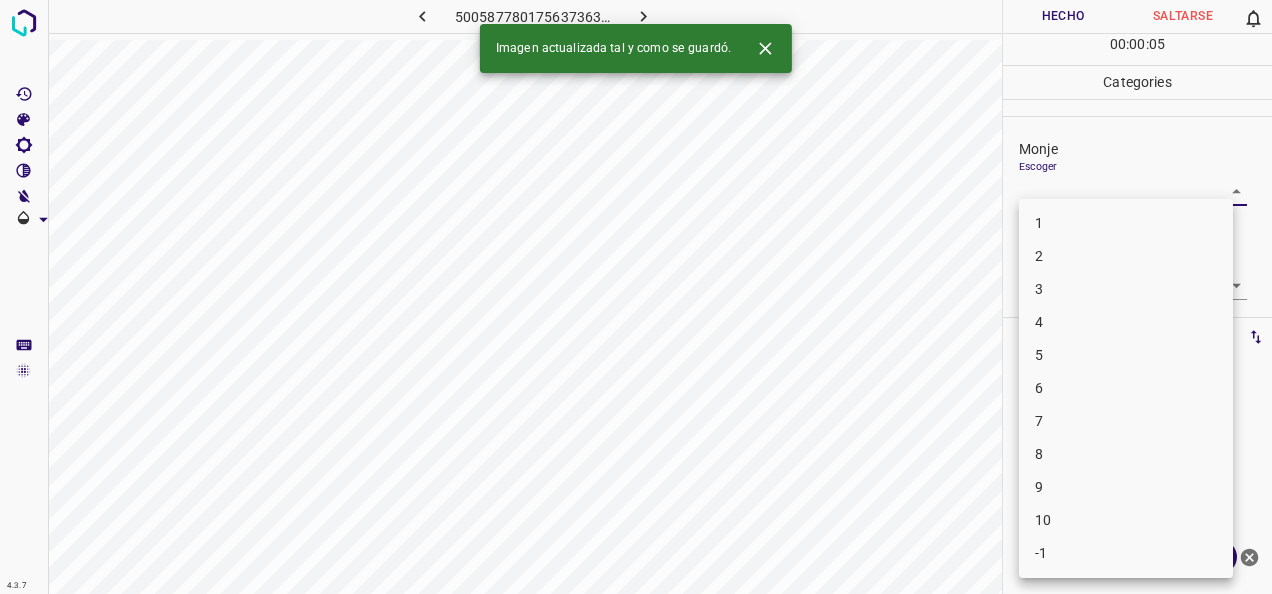 click on "4.3.7 5005877801756373638.png Hecho Saltarse 0 00   : 00   : 05   Categories Monje  Escoger ​  Fitzpatrick   Escoger ​ Etiquetas 0 Categories 1 Monje 2  Fitzpatrick Herramientas Espacio Cambiar entre modos (Dibujar y Editar) Yo Etiquetado automático R Restaurar zoom M Acercar N Alejar Borrar Eliminar etiqueta de selección Filtros Z Restaurar filtros X Filtro de saturación C Filtro de brillo V Filtro de contraste B Filtro de escala de grises General O Descargar Imagen actualizada tal y como se guardó. ¿Necesita ayuda? -Mensaje de texto -Esconder -Borrar 1 2 3 4 5 6 7 8 9 10 -1" at bounding box center [636, 297] 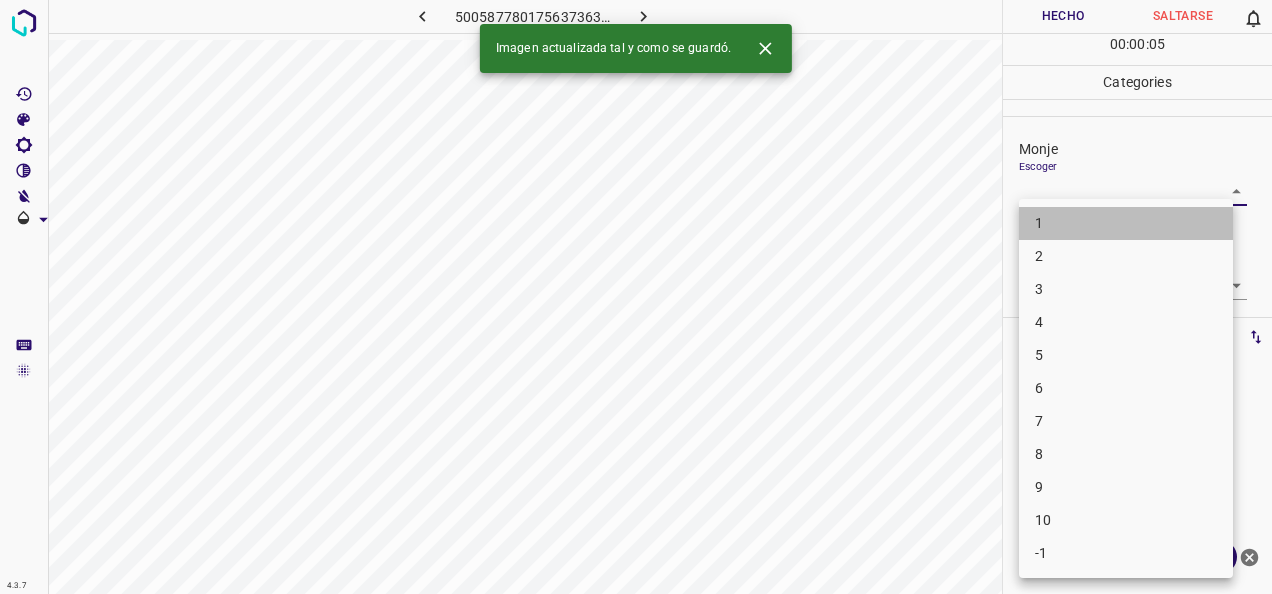 click on "1" at bounding box center [1126, 223] 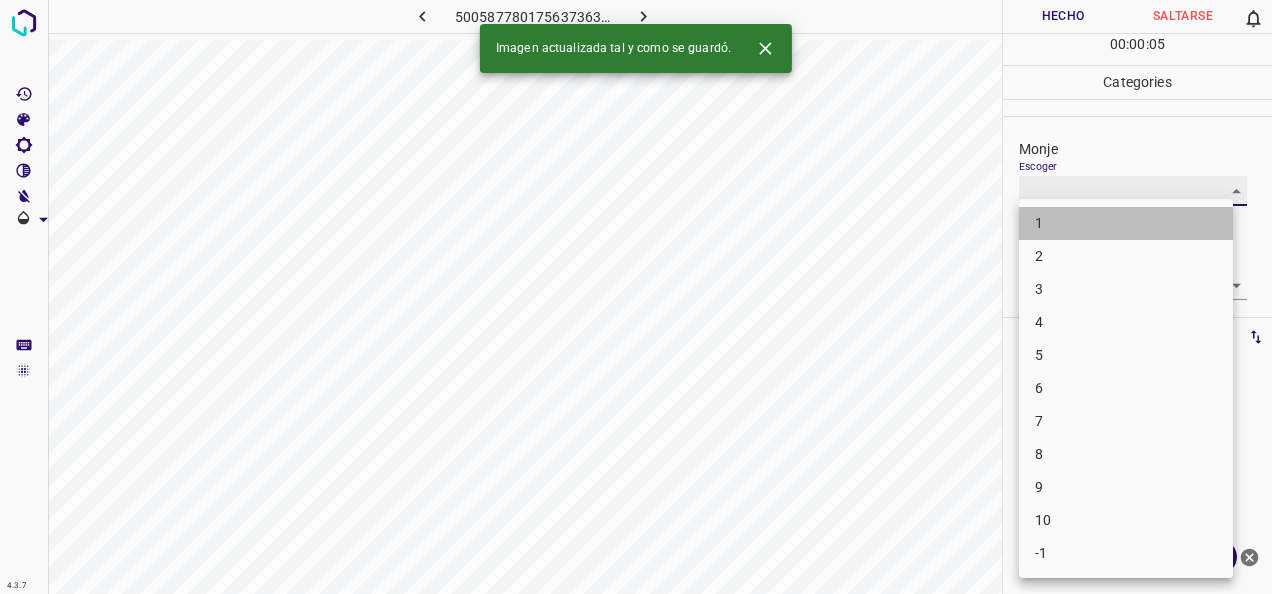 type on "1" 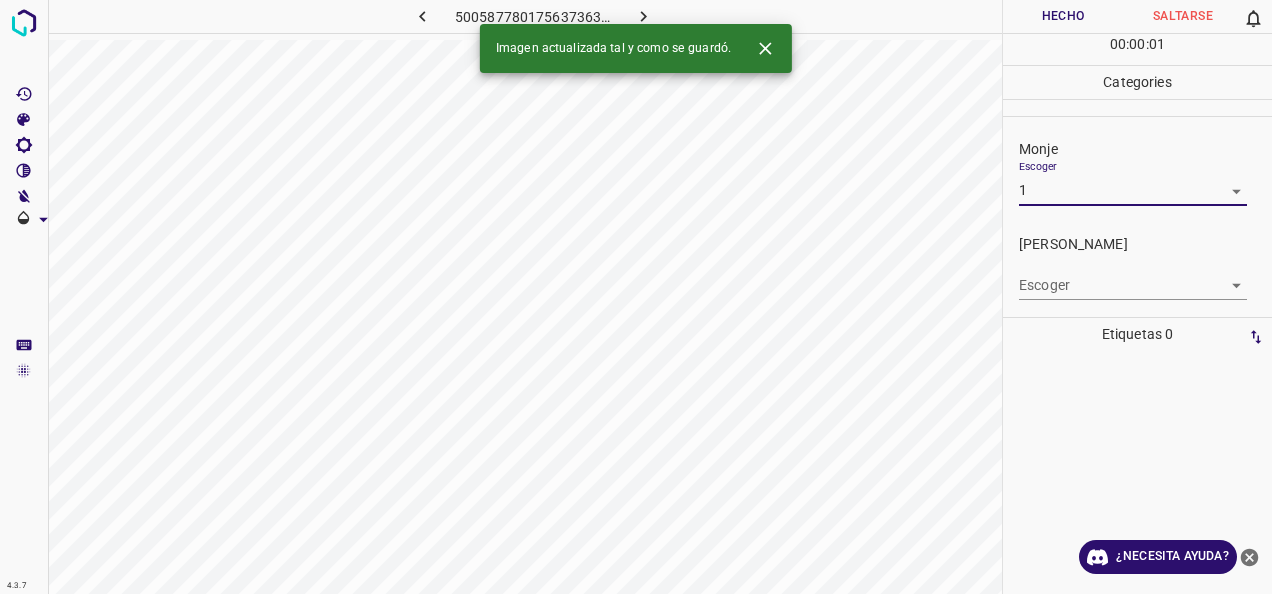 click on "4.3.7 5005877801756373638.png Hecho Saltarse 0 00   : 00   : 01   Categories Monje  Escoger 1 1  Fitzpatrick   Escoger ​ Etiquetas 0 Categories 1 Monje 2  Fitzpatrick Herramientas Espacio Cambiar entre modos (Dibujar y Editar) Yo Etiquetado automático R Restaurar zoom M Acercar N Alejar Borrar Eliminar etiqueta de selección Filtros Z Restaurar filtros X Filtro de saturación C Filtro de brillo V Filtro de contraste B Filtro de escala de grises General O Descargar Imagen actualizada tal y como se guardó. ¿Necesita ayuda? -Mensaje de texto -Esconder -Borrar" at bounding box center [636, 297] 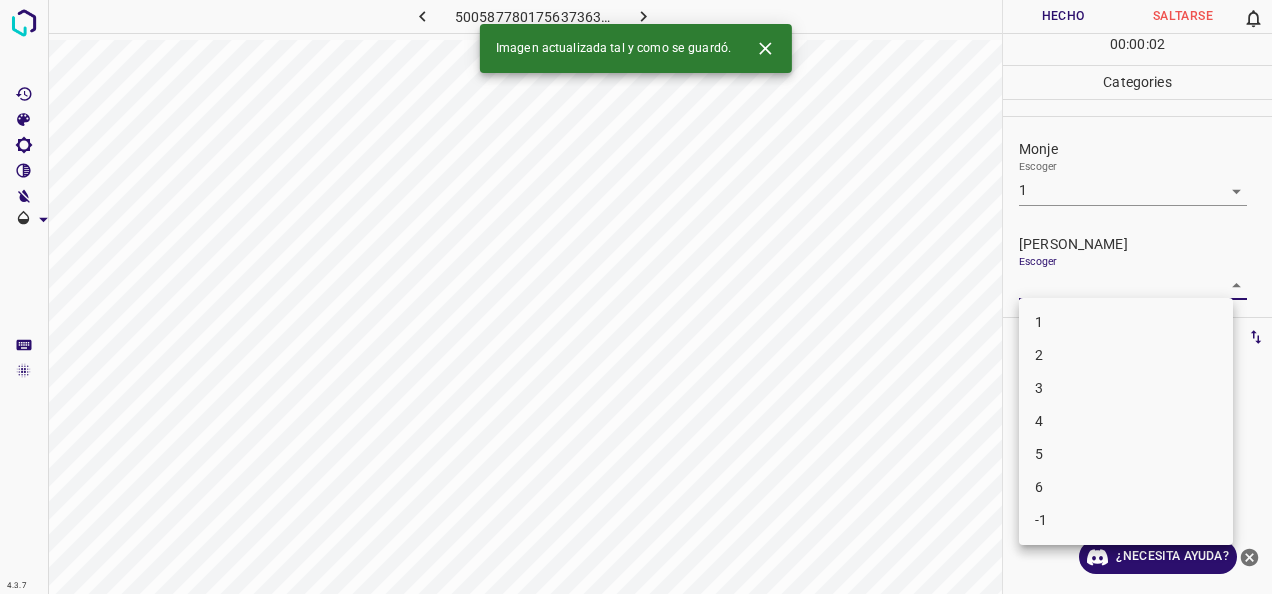 click on "1" at bounding box center (1126, 322) 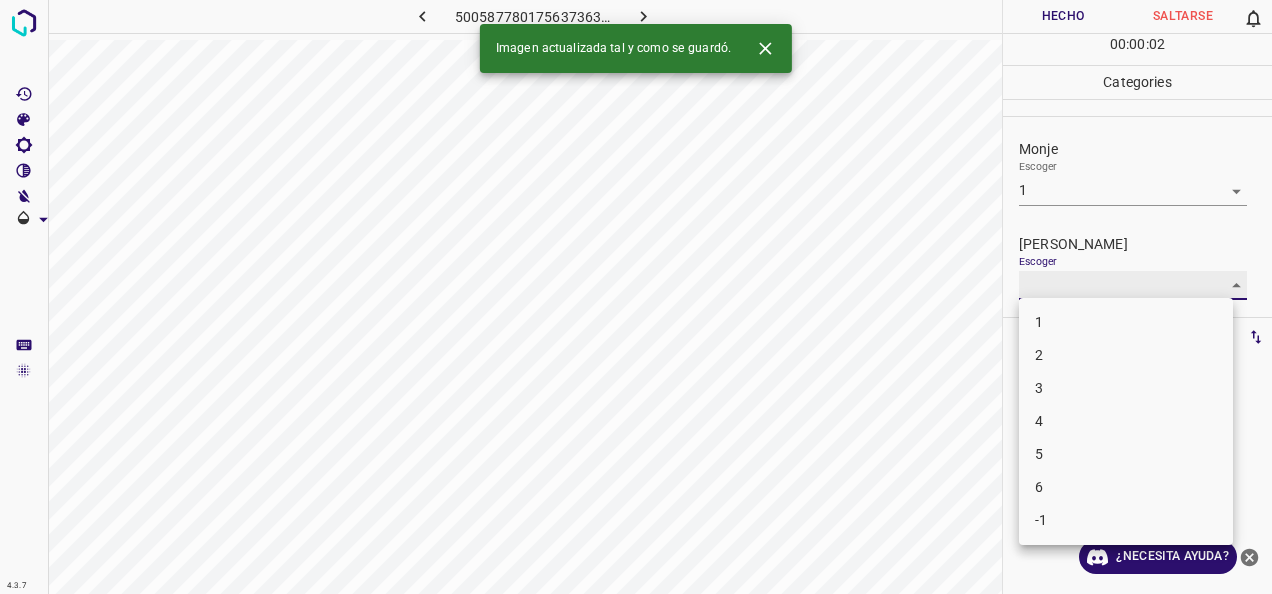 type on "1" 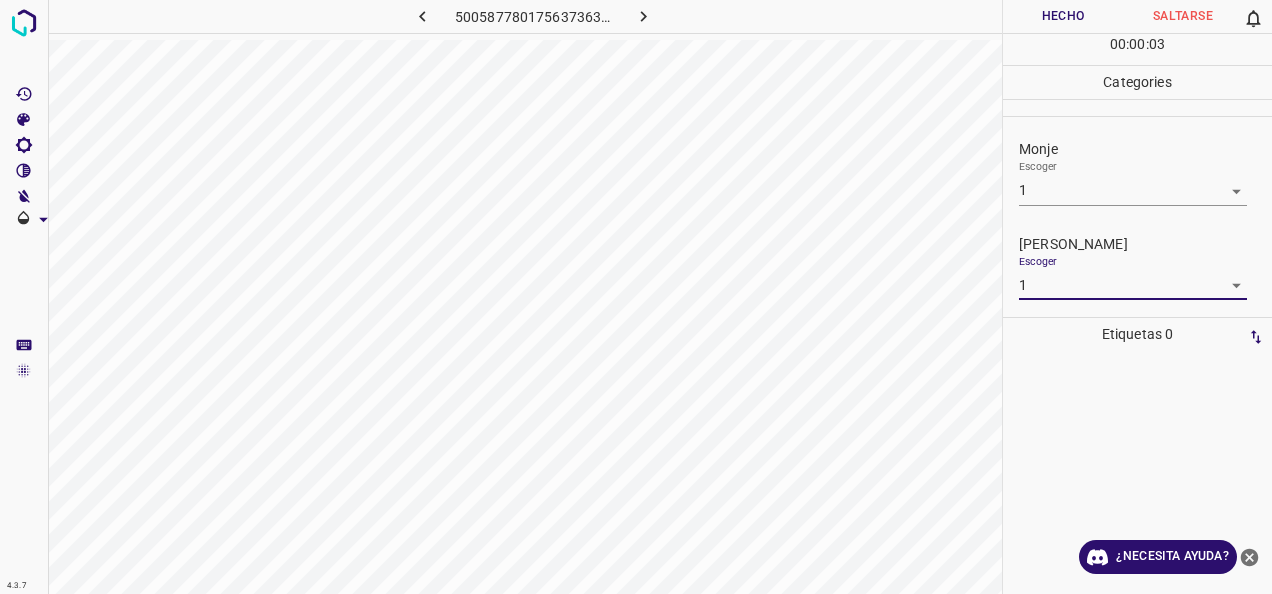 click on "Hecho" at bounding box center (1063, 16) 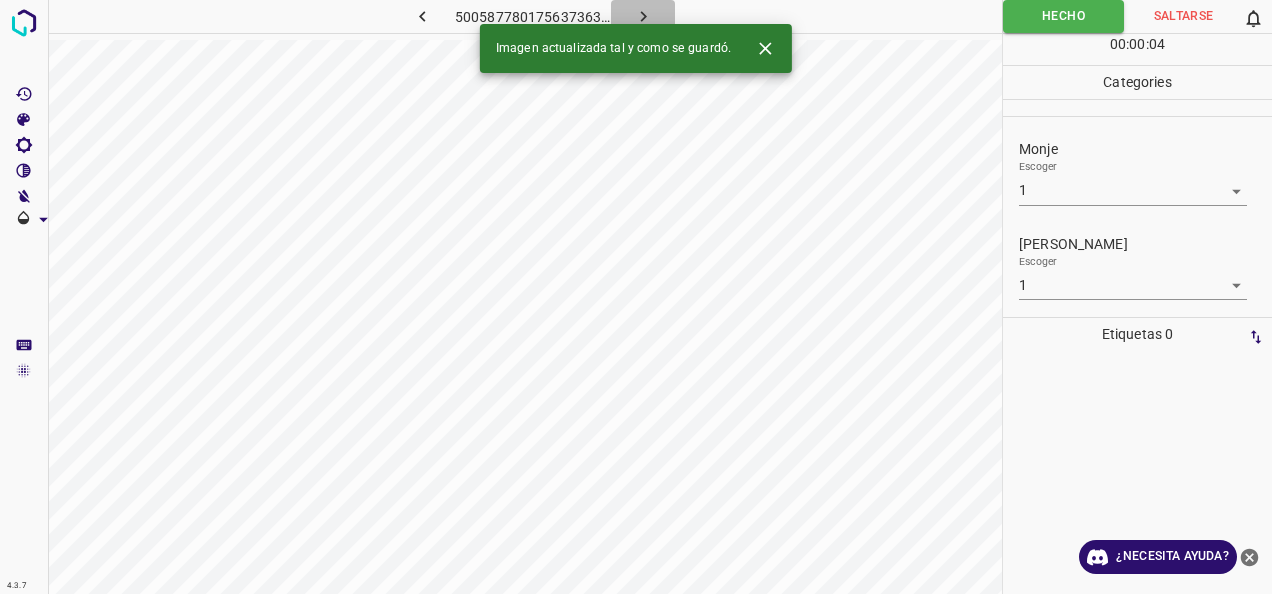 click 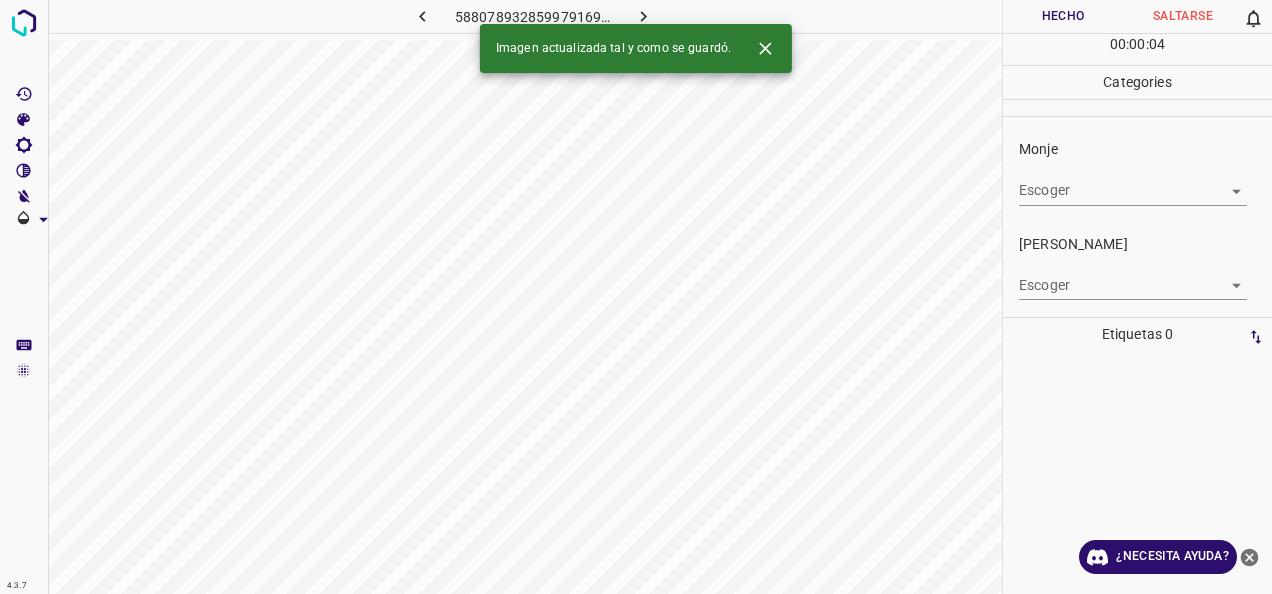 click on "4.3.7 5880789328599791693.png Hecho Saltarse 0 00   : 00   : 04   Categories Monje  Escoger ​  Fitzpatrick   Escoger ​ Etiquetas 0 Categories 1 Monje 2  Fitzpatrick Herramientas Espacio Cambiar entre modos (Dibujar y Editar) Yo Etiquetado automático R Restaurar zoom M Acercar N Alejar Borrar Eliminar etiqueta de selección Filtros Z Restaurar filtros X Filtro de saturación C Filtro de brillo V Filtro de contraste B Filtro de escala de grises General O Descargar Imagen actualizada tal y como se guardó. ¿Necesita ayuda? -Mensaje de texto -Esconder -Borrar" at bounding box center (636, 297) 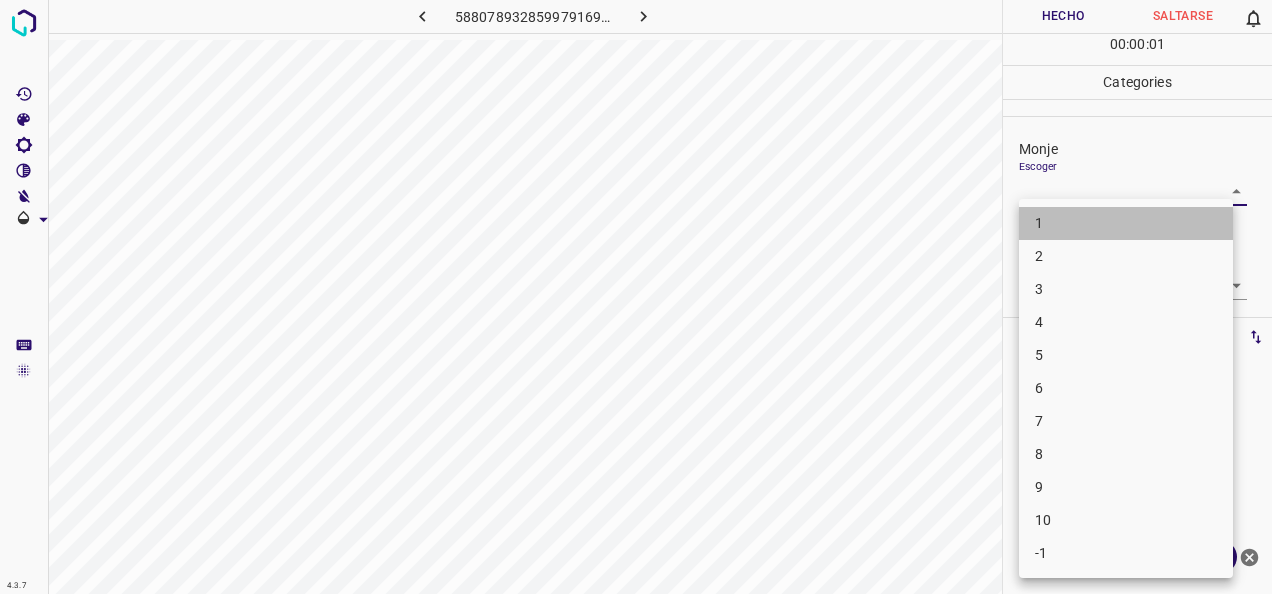 click on "1" at bounding box center [1126, 223] 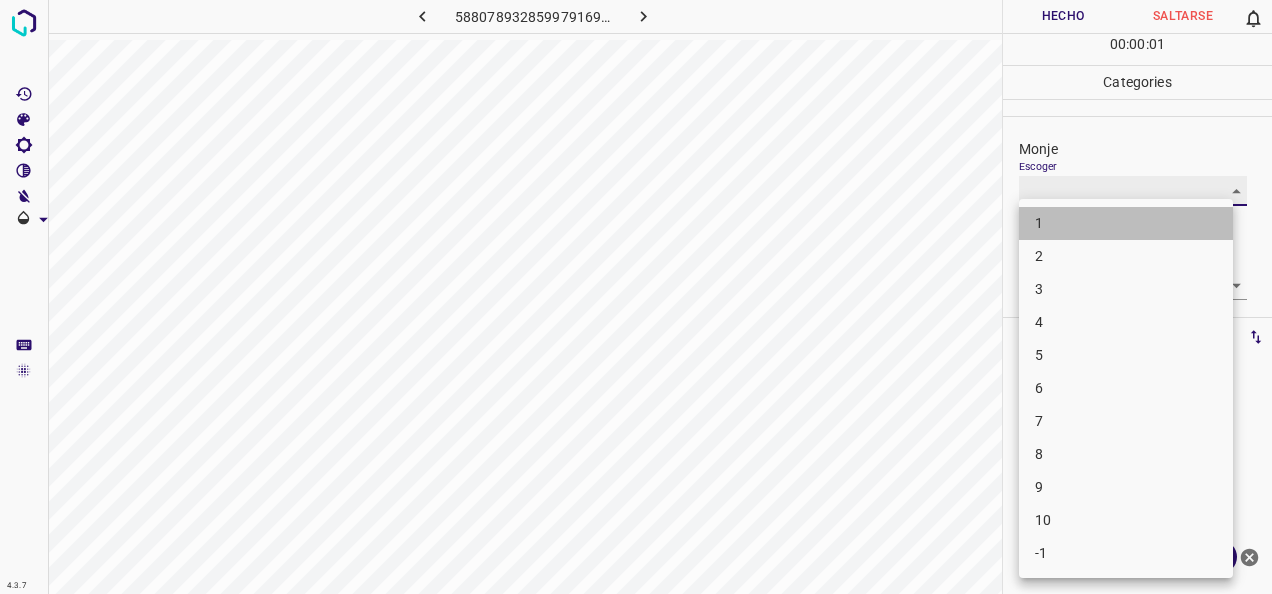 type on "1" 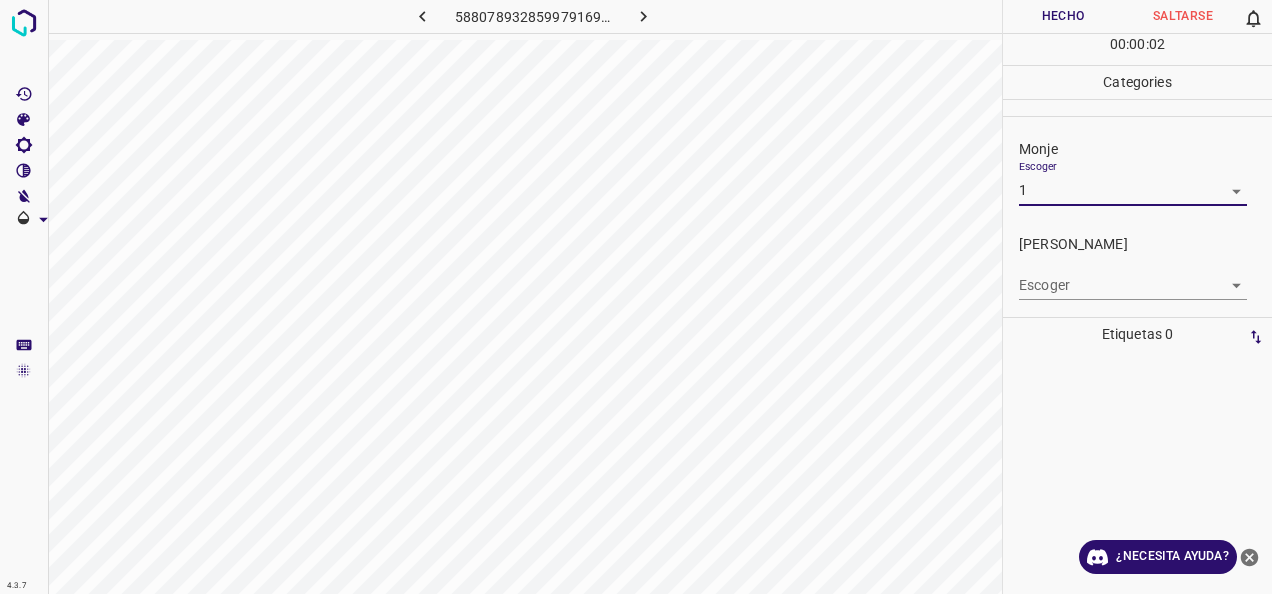 click on "4.3.7 5880789328599791693.png Hecho Saltarse 0 00   : 00   : 02   Categories Monje  Escoger 1 1  Fitzpatrick   Escoger ​ Etiquetas 0 Categories 1 Monje 2  Fitzpatrick Herramientas Espacio Cambiar entre modos (Dibujar y Editar) Yo Etiquetado automático R Restaurar zoom M Acercar N Alejar Borrar Eliminar etiqueta de selección Filtros Z Restaurar filtros X Filtro de saturación C Filtro de brillo V Filtro de contraste B Filtro de escala de grises General O Descargar ¿Necesita ayuda? -Mensaje de texto -Esconder -Borrar" at bounding box center [636, 297] 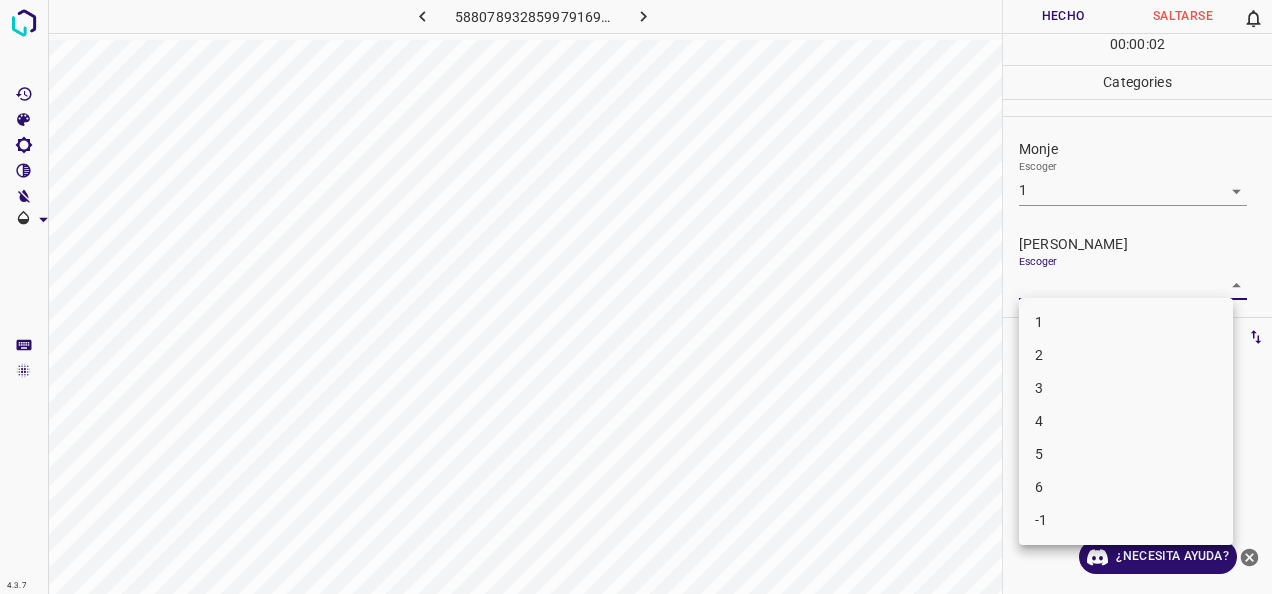 click on "1" at bounding box center [1126, 322] 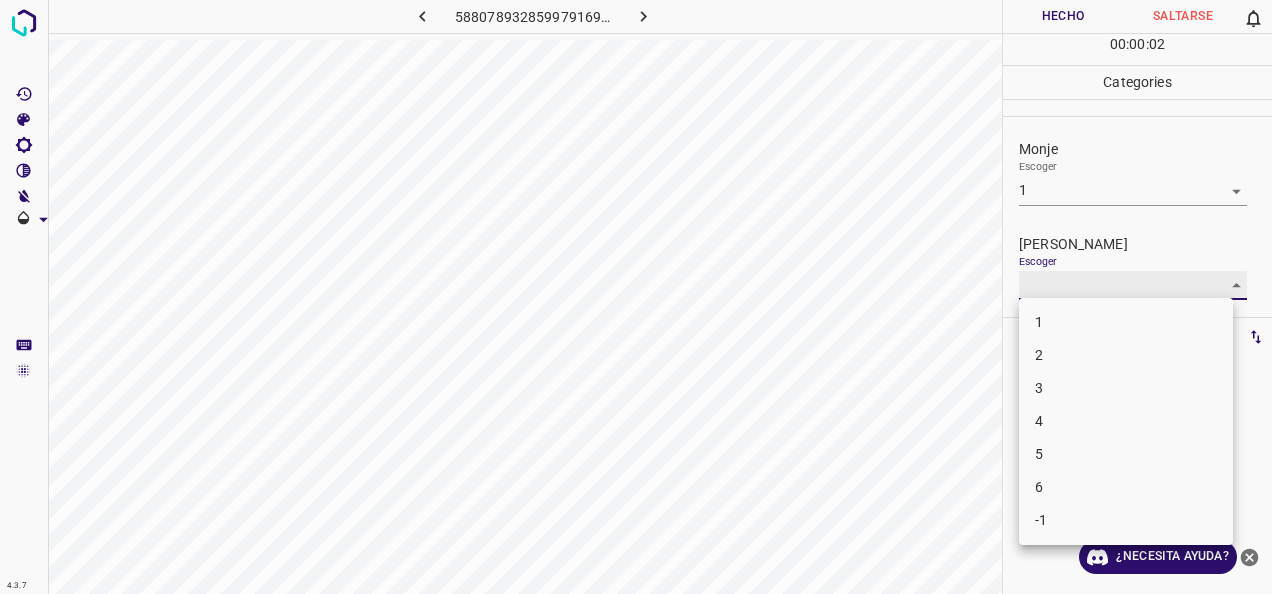 type on "1" 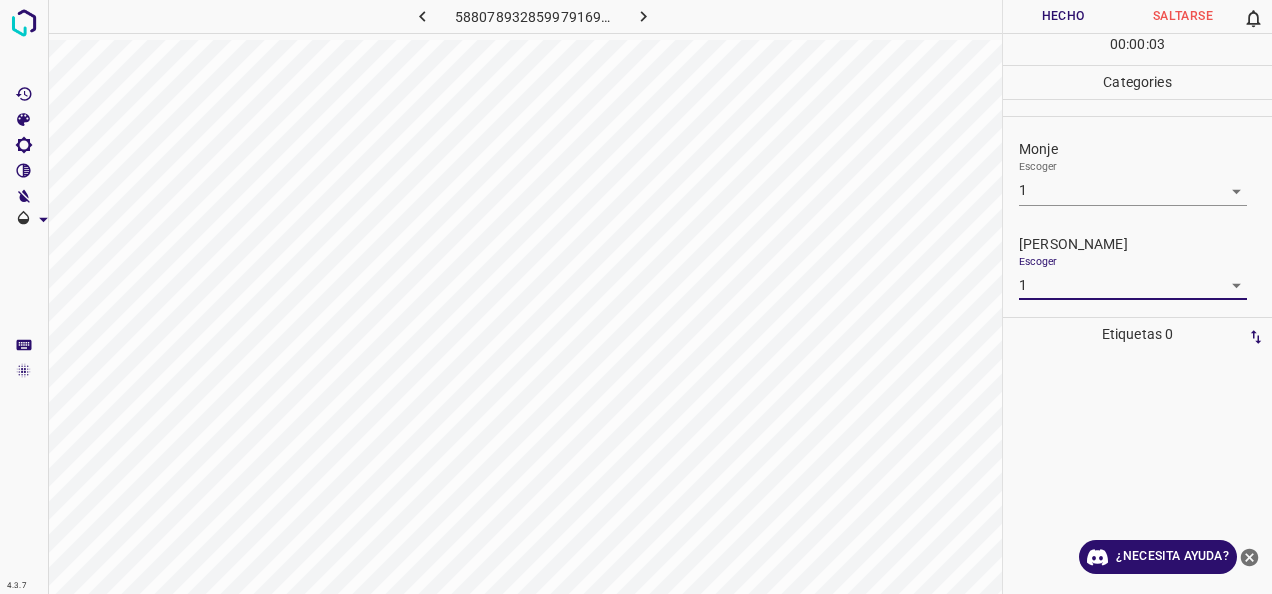 click on "Hecho" at bounding box center (1063, 16) 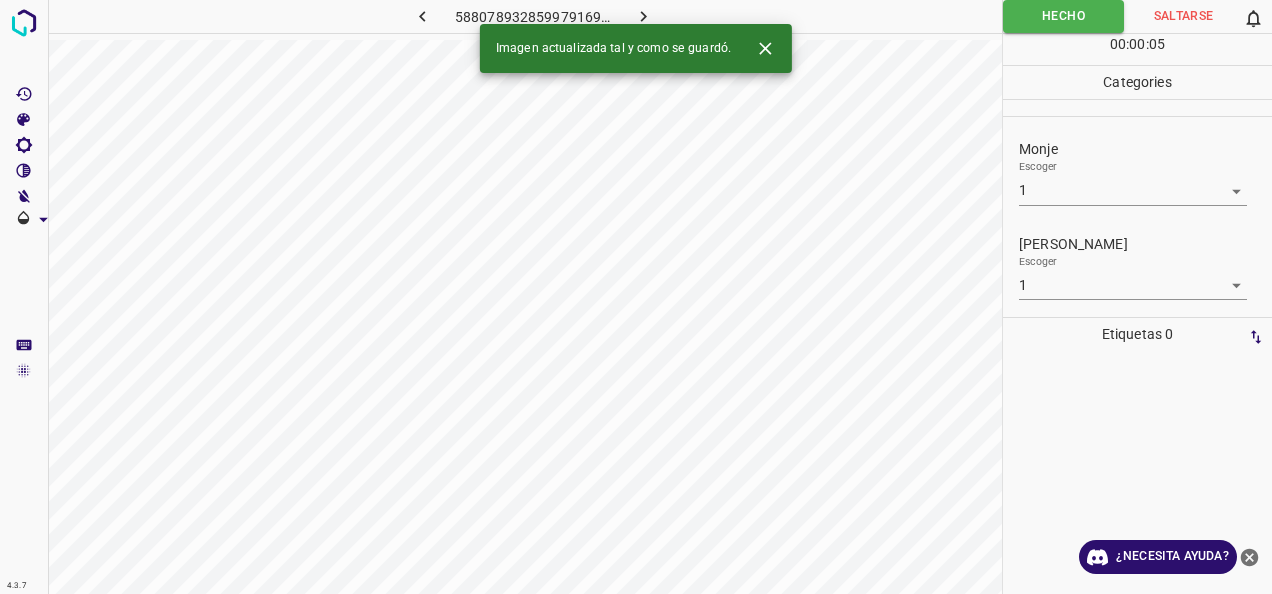 click 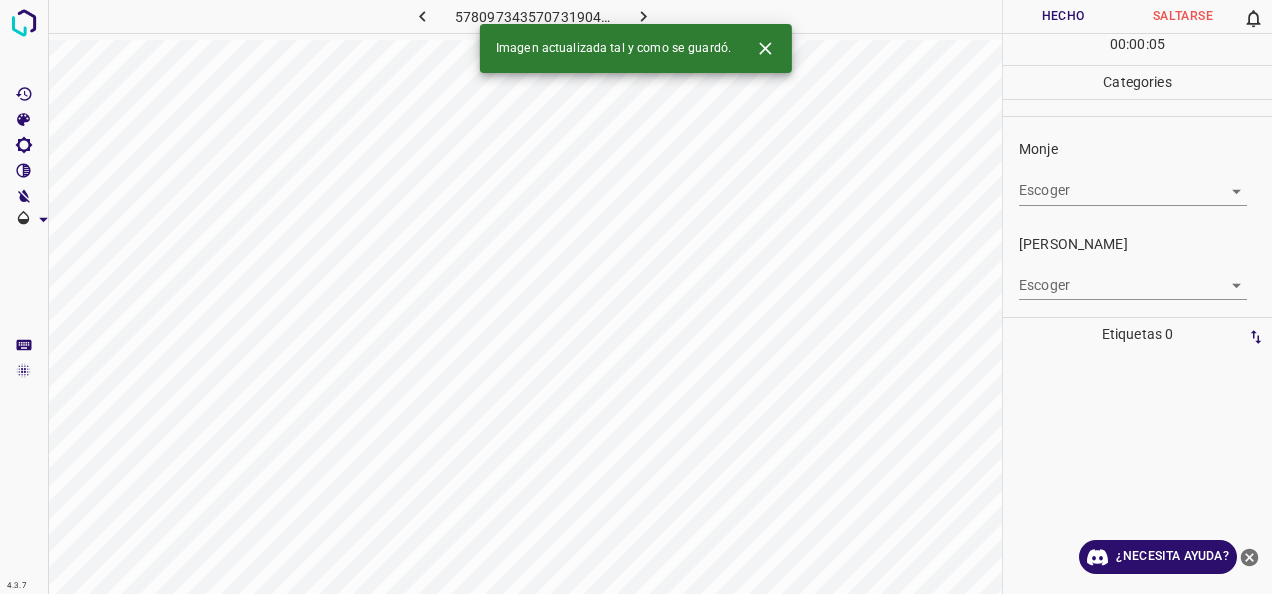 click on "4.3.7 5780973435707319047.png Hecho Saltarse 0 00   : 00   : 05   Categories Monje  Escoger ​  Fitzpatrick   Escoger ​ Etiquetas 0 Categories 1 Monje 2  Fitzpatrick Herramientas Espacio Cambiar entre modos (Dibujar y Editar) Yo Etiquetado automático R Restaurar zoom M Acercar N Alejar Borrar Eliminar etiqueta de selección Filtros Z Restaurar filtros X Filtro de saturación C Filtro de brillo V Filtro de contraste B Filtro de escala de grises General O Descargar Imagen actualizada tal y como se guardó. ¿Necesita ayuda? -Mensaje de texto -Esconder -Borrar" at bounding box center (636, 297) 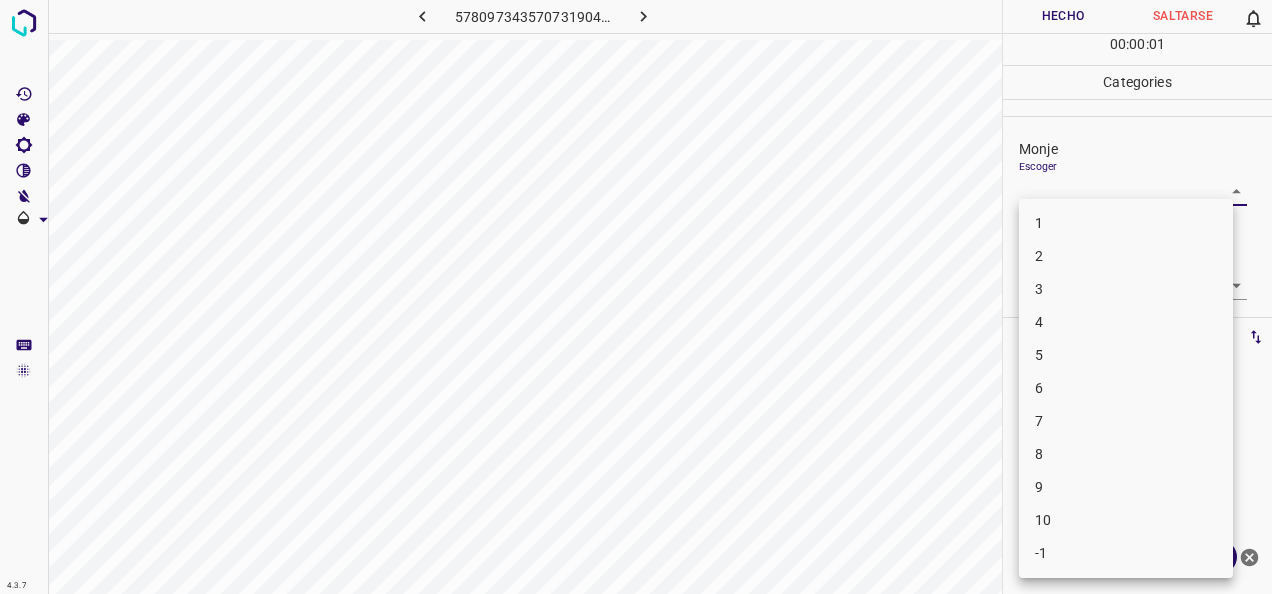 click on "1" at bounding box center (1126, 223) 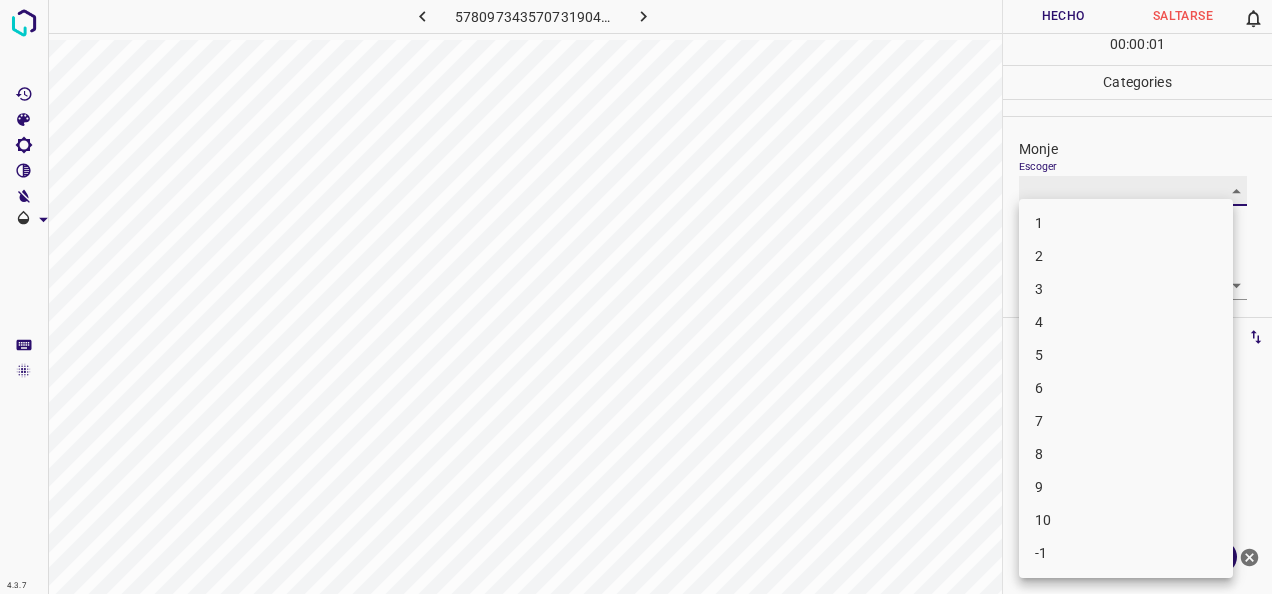 type on "1" 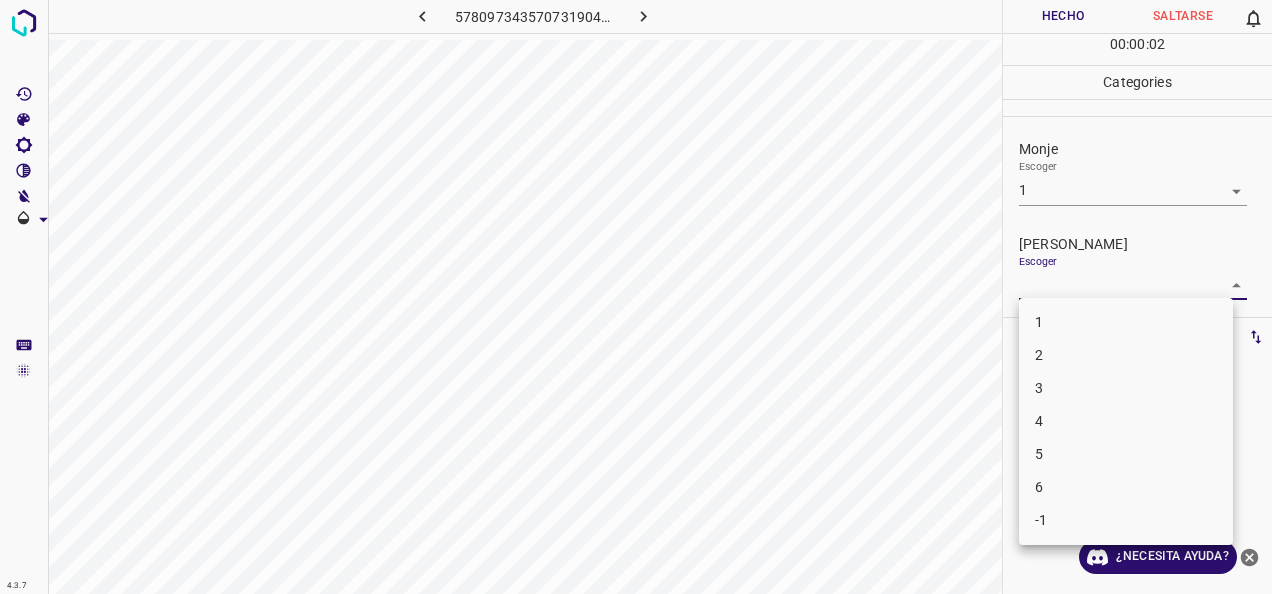click on "4.3.7 5780973435707319047.png Hecho Saltarse 0 00   : 00   : 02   Categories Monje  Escoger 1 1  Fitzpatrick   Escoger ​ Etiquetas 0 Categories 1 Monje 2  Fitzpatrick Herramientas Espacio Cambiar entre modos (Dibujar y Editar) Yo Etiquetado automático R Restaurar zoom M Acercar N Alejar Borrar Eliminar etiqueta de selección Filtros Z Restaurar filtros X Filtro de saturación C Filtro de brillo V Filtro de contraste B Filtro de escala de grises General O Descargar ¿Necesita ayuda? -Mensaje de texto -Esconder -Borrar 1 2 3 4 5 6 -1" at bounding box center [636, 297] 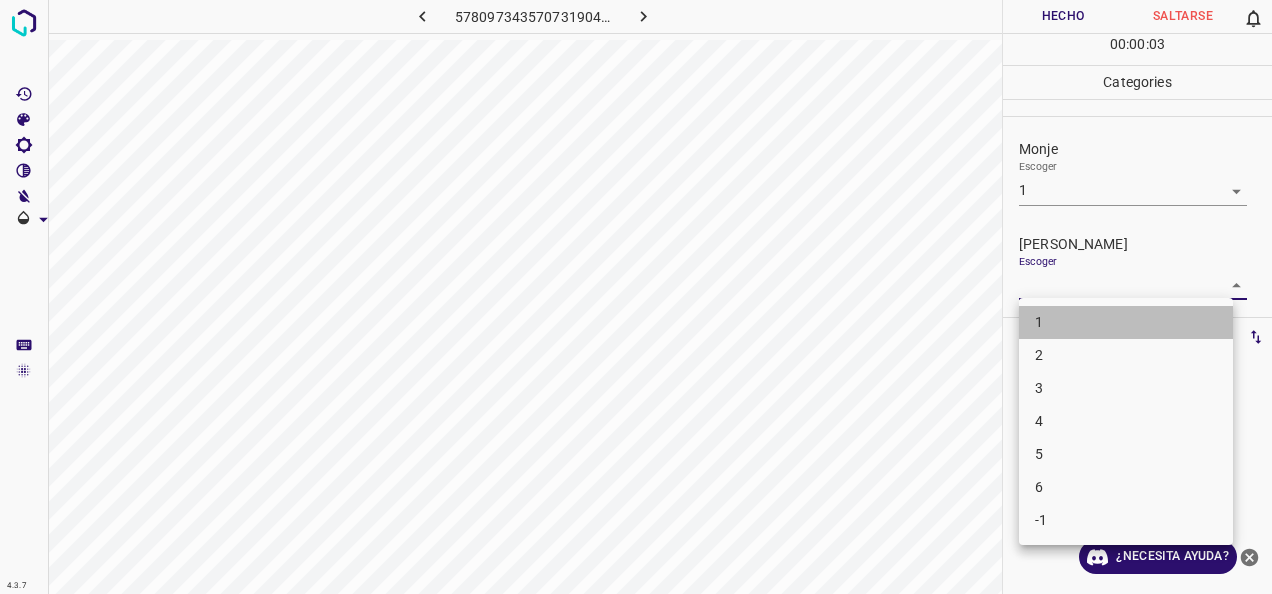click on "1" at bounding box center [1126, 322] 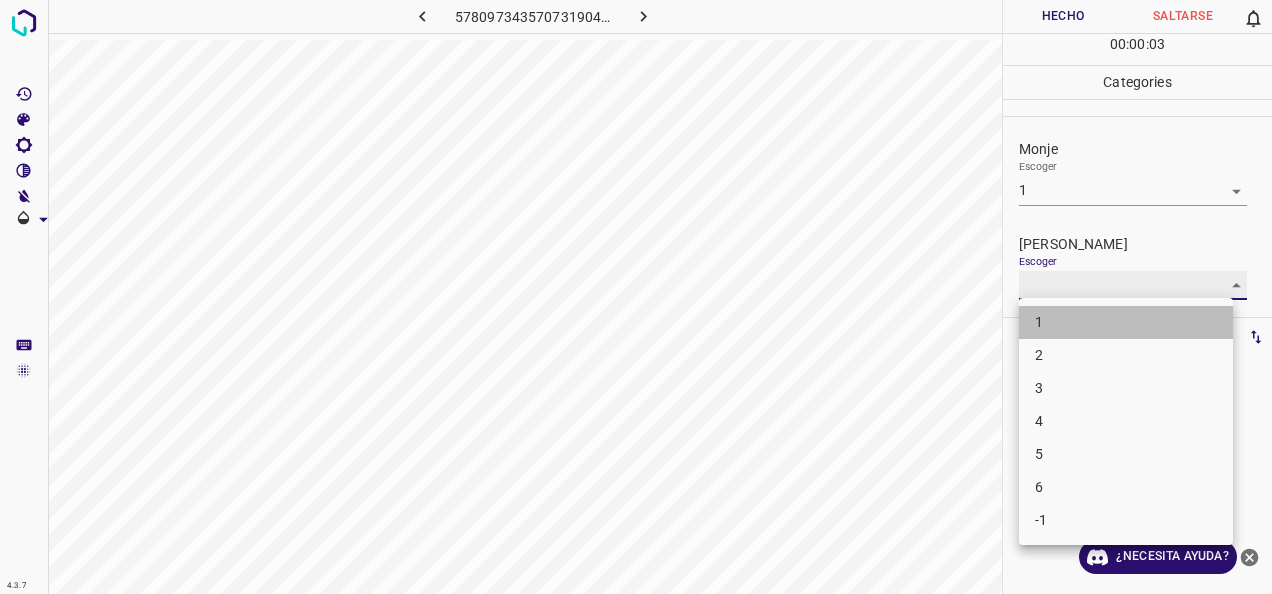 type on "1" 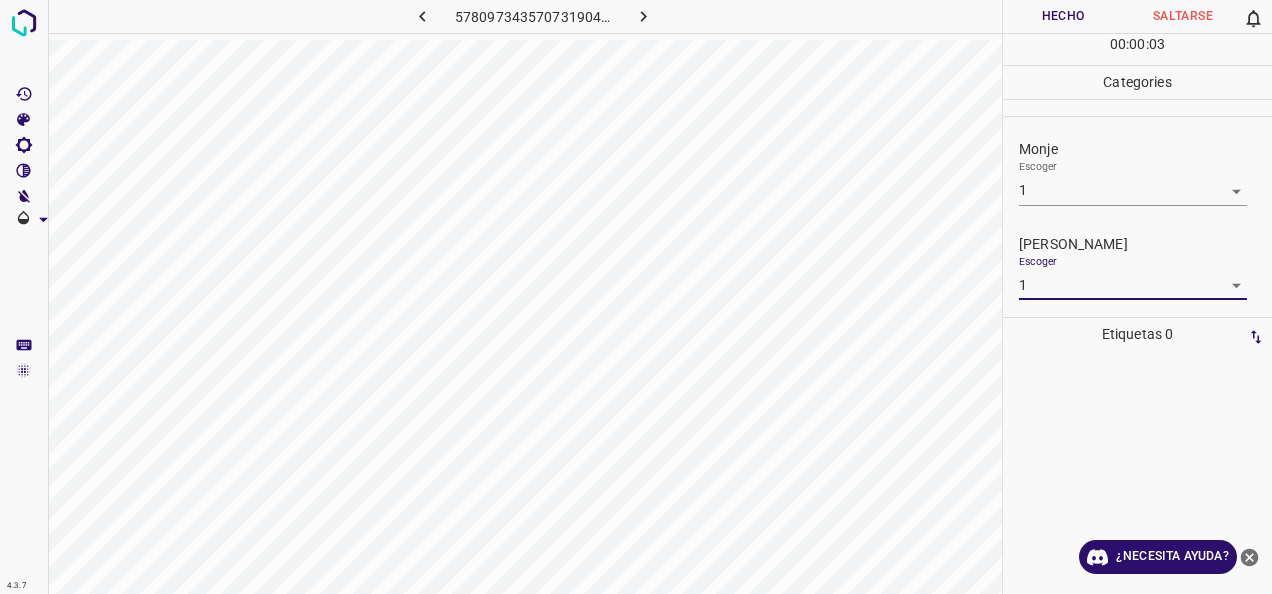 click on "Hecho" at bounding box center (1063, 16) 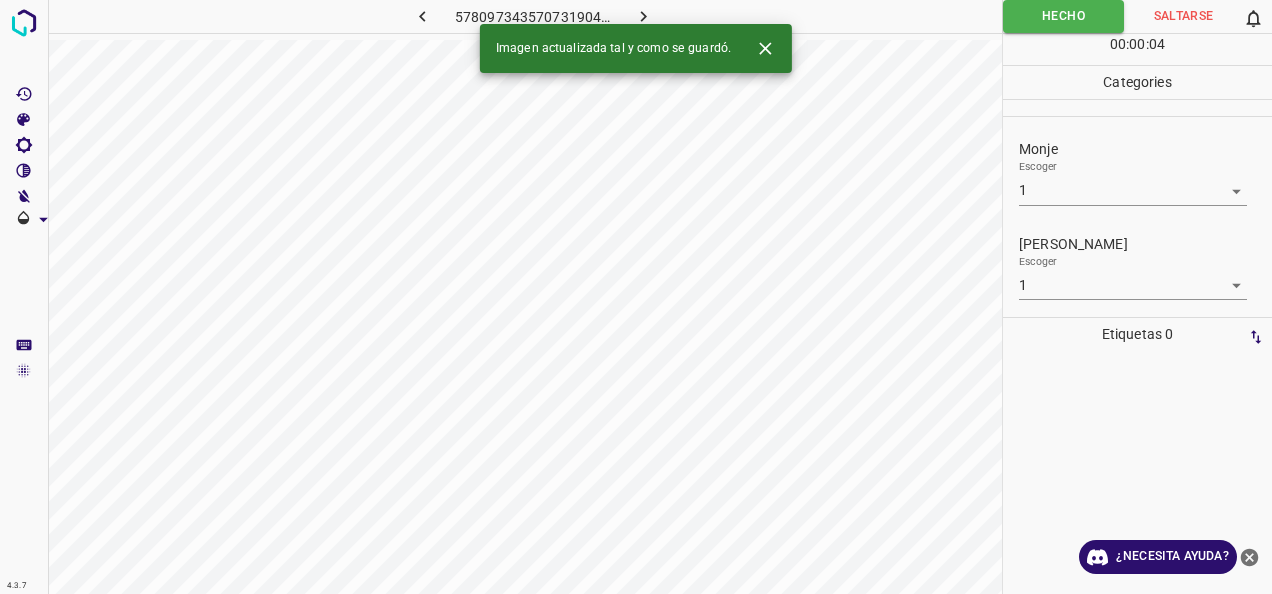 click at bounding box center [643, 16] 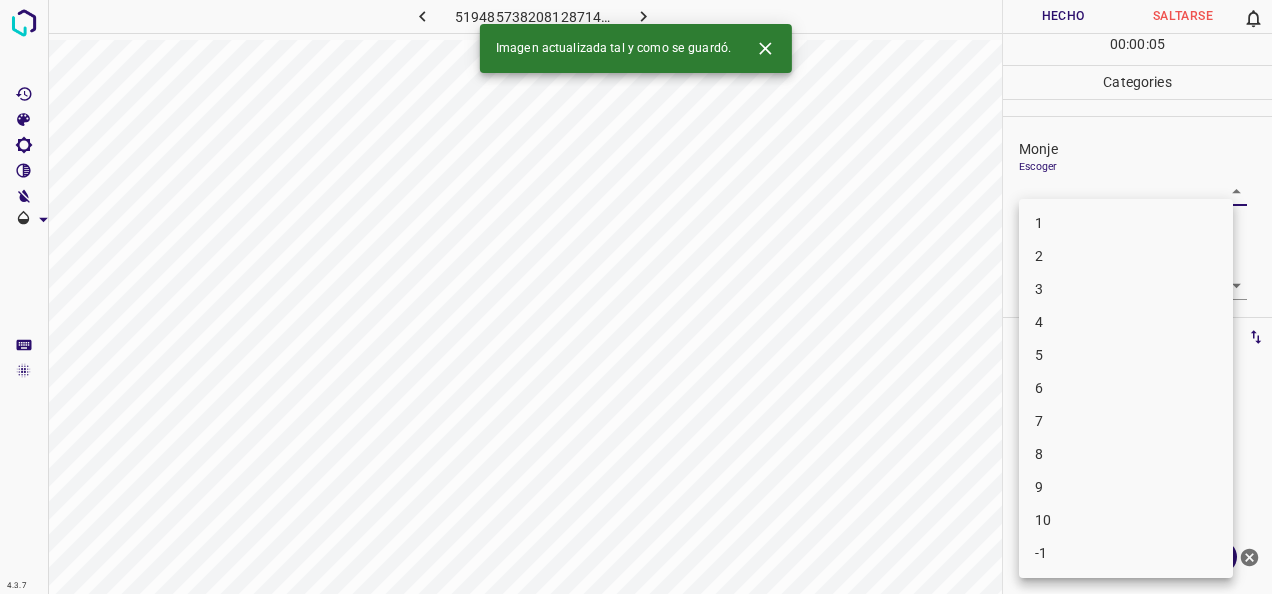drag, startPoint x: 1203, startPoint y: 193, endPoint x: 1105, endPoint y: 209, distance: 99.29753 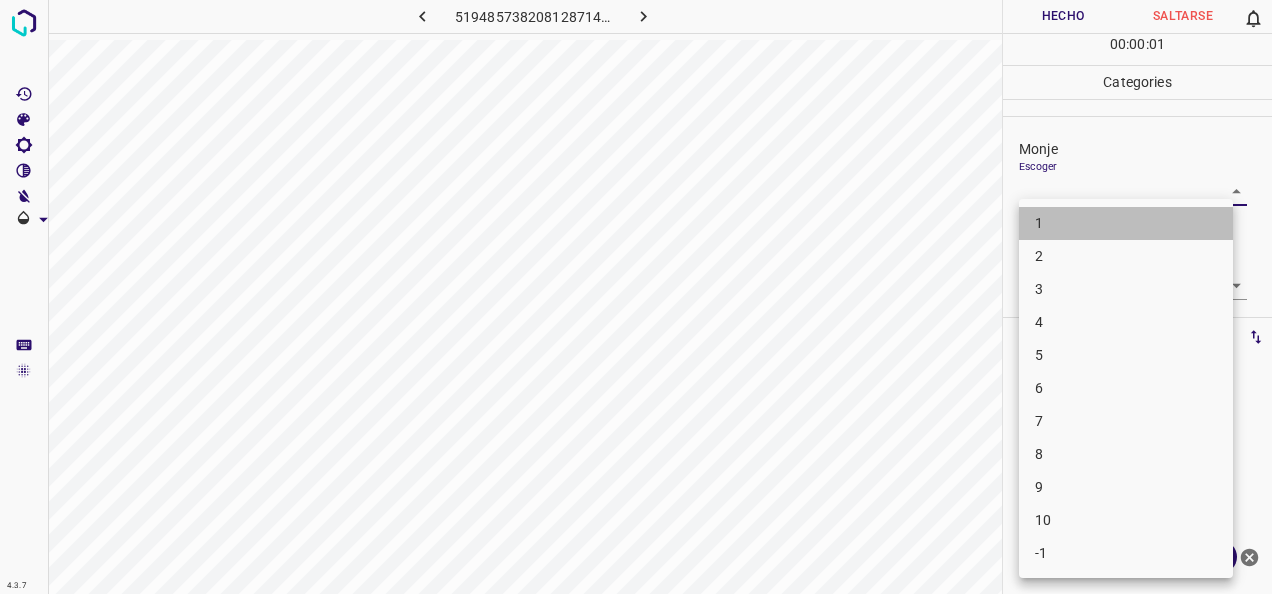 click on "1" at bounding box center [1126, 223] 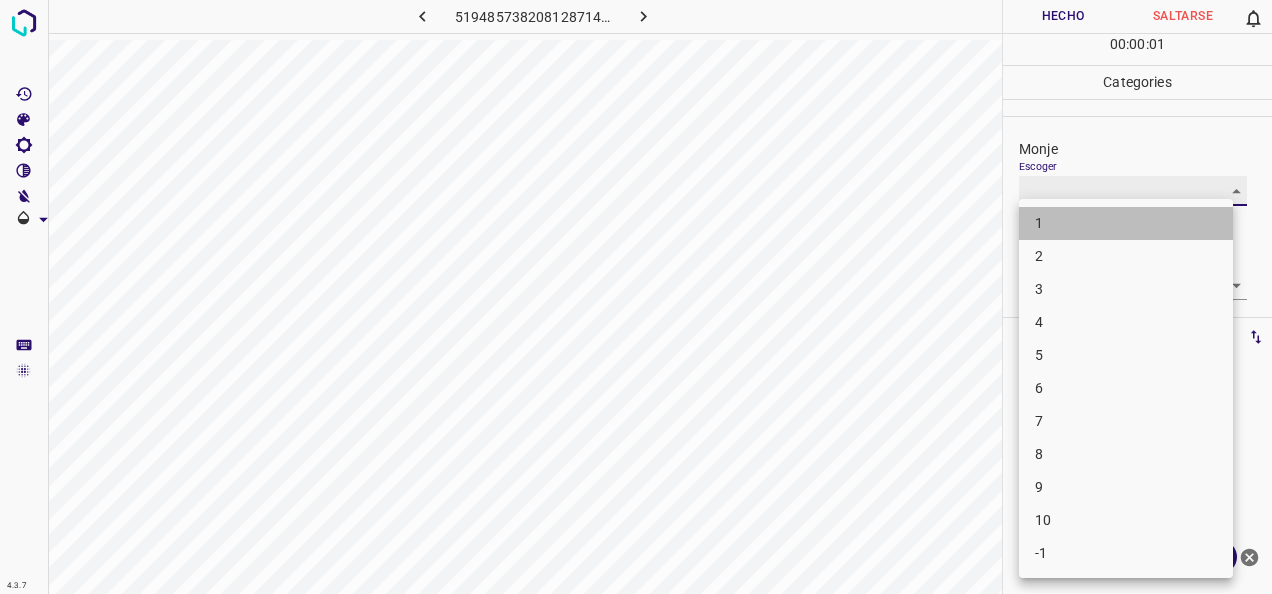 type on "1" 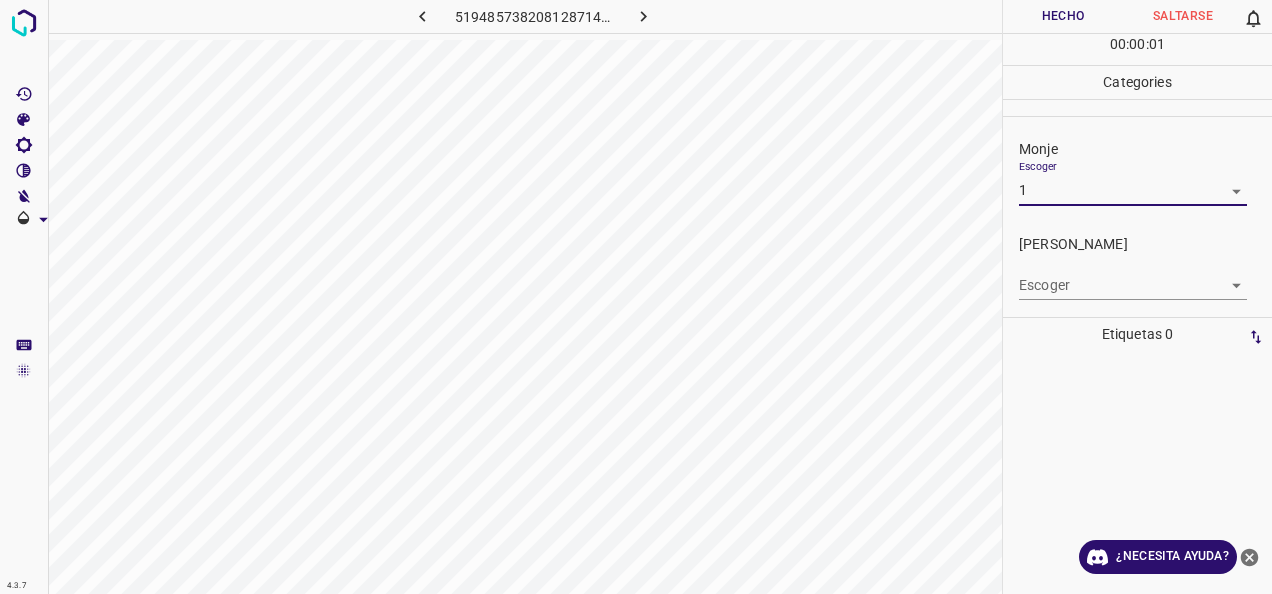 click on "4.3.7 5194857382081287141.png Hecho Saltarse 0 00   : 00   : 01   Categories Monje  Escoger 1 1  Fitzpatrick   Escoger ​ Etiquetas 0 Categories 1 Monje 2  Fitzpatrick Herramientas Espacio Cambiar entre modos (Dibujar y Editar) Yo Etiquetado automático R Restaurar zoom M Acercar N Alejar Borrar Eliminar etiqueta de selección Filtros Z Restaurar filtros X Filtro de saturación C Filtro de brillo V Filtro de contraste B Filtro de escala de grises General O Descargar ¿Necesita ayuda? -Mensaje de texto -Esconder -Borrar" at bounding box center (636, 297) 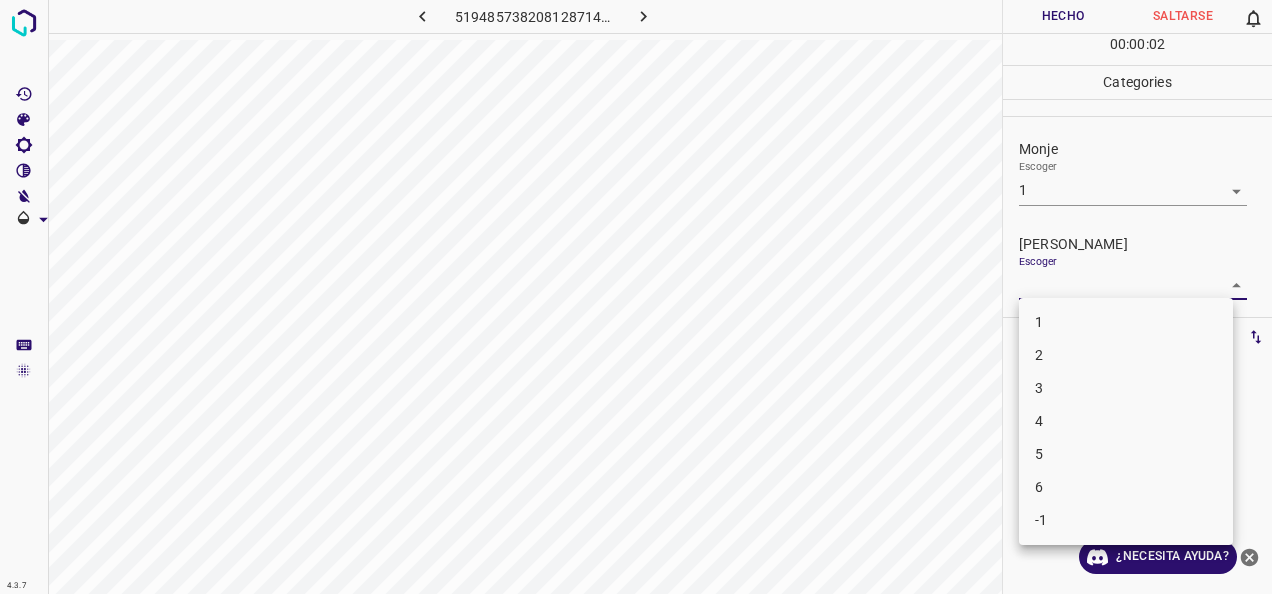 click on "1" at bounding box center (1126, 322) 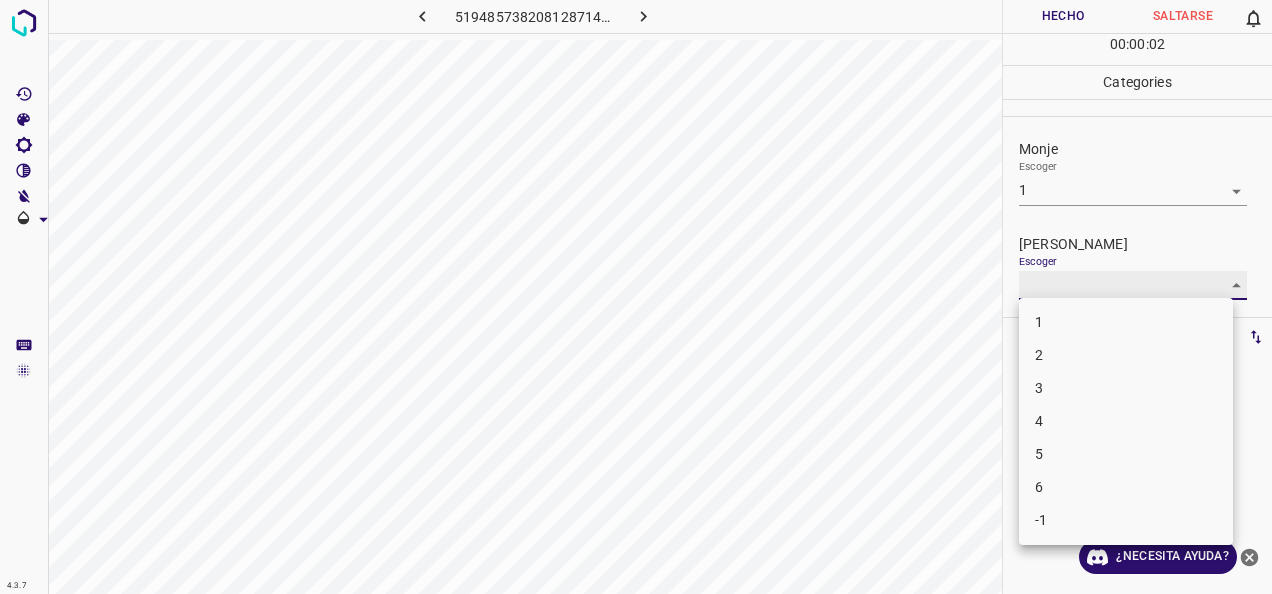 type on "1" 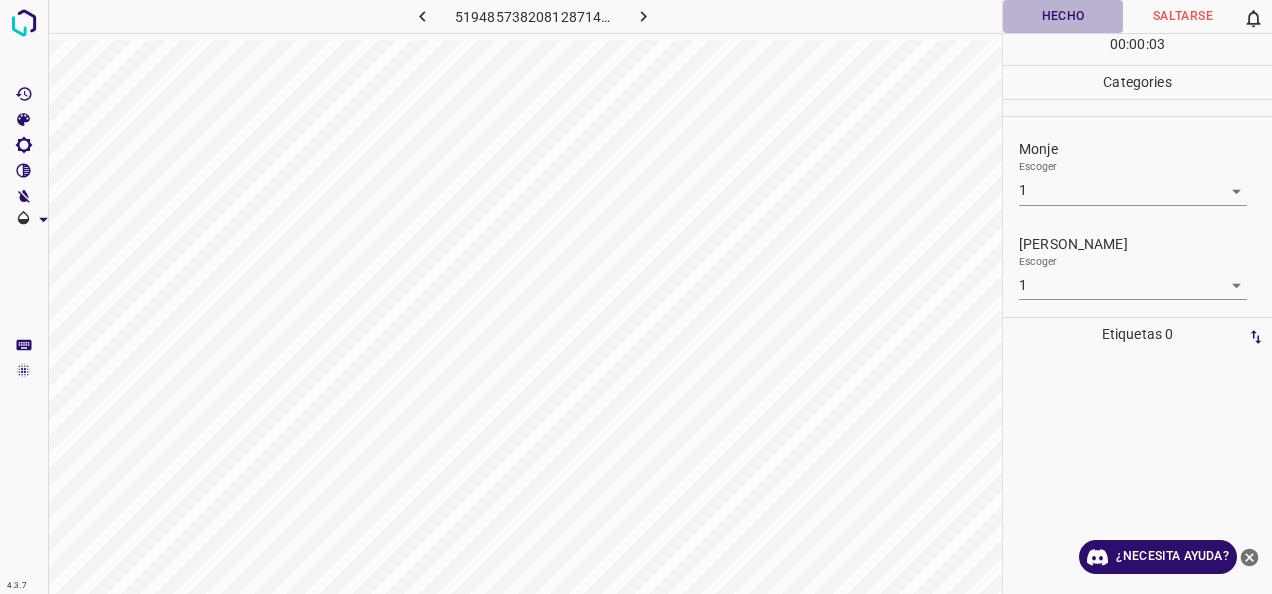 click on "Hecho" at bounding box center [1063, 16] 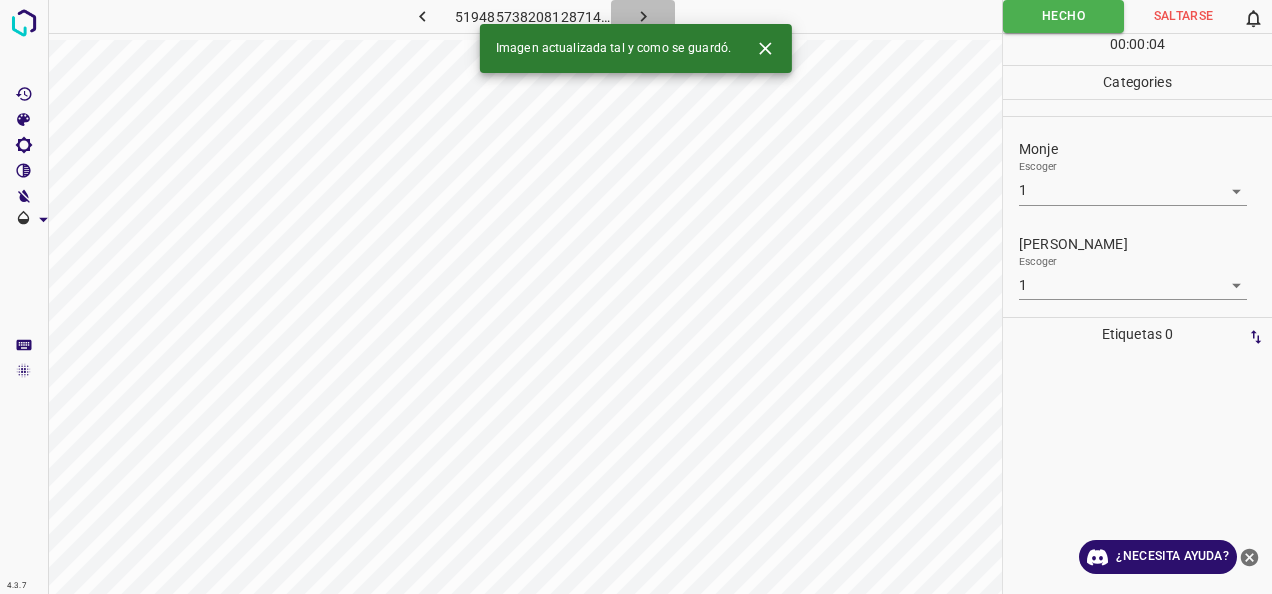 click at bounding box center [643, 16] 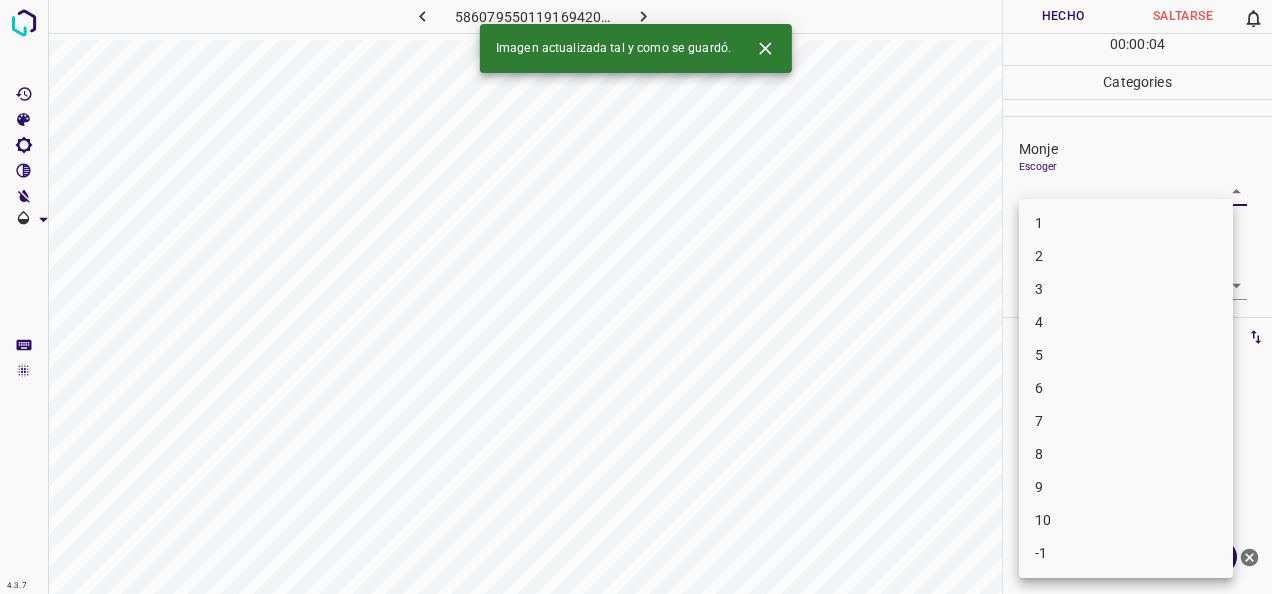 click on "4.3.7 5860795501191694206.png Hecho Saltarse 0 00   : 00   : 04   Categories Monje  Escoger ​  Fitzpatrick   Escoger ​ Etiquetas 0 Categories 1 Monje 2  Fitzpatrick Herramientas Espacio Cambiar entre modos (Dibujar y Editar) Yo Etiquetado automático R Restaurar zoom M Acercar N Alejar Borrar Eliminar etiqueta de selección Filtros Z Restaurar filtros X Filtro de saturación C Filtro de brillo V Filtro de contraste B Filtro de escala de grises General O Descargar Imagen actualizada tal y como se guardó. ¿Necesita ayuda? -Mensaje de texto -Esconder -Borrar 1 2 3 4 5 6 7 8 9 10 -1" at bounding box center [636, 297] 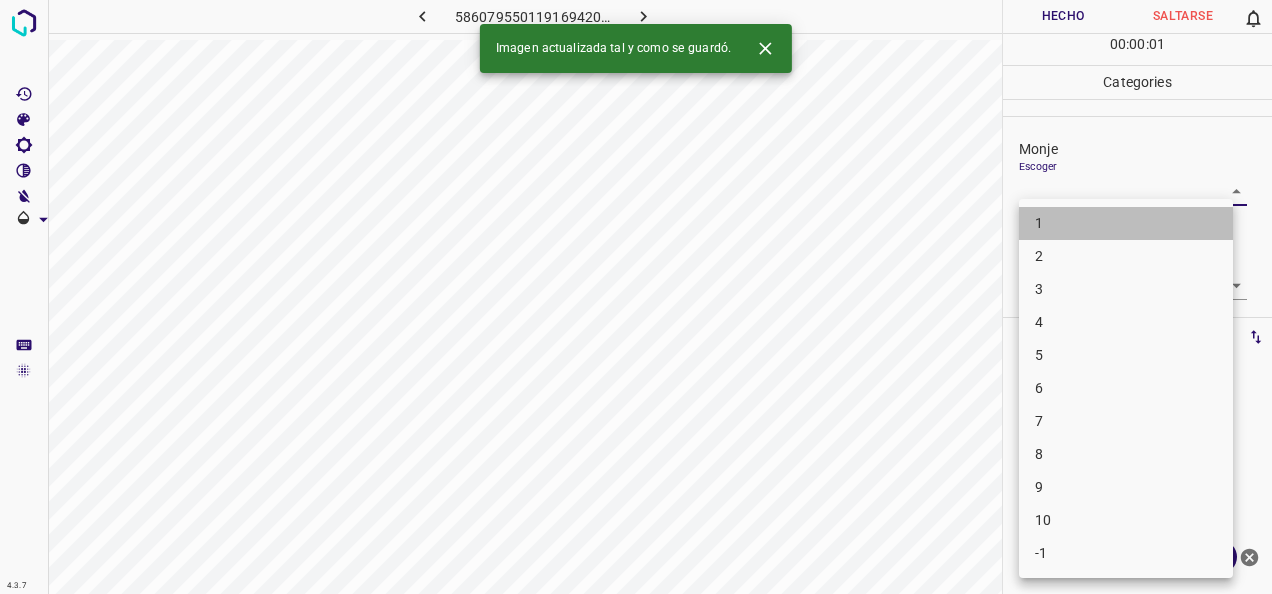 click on "1" at bounding box center (1126, 223) 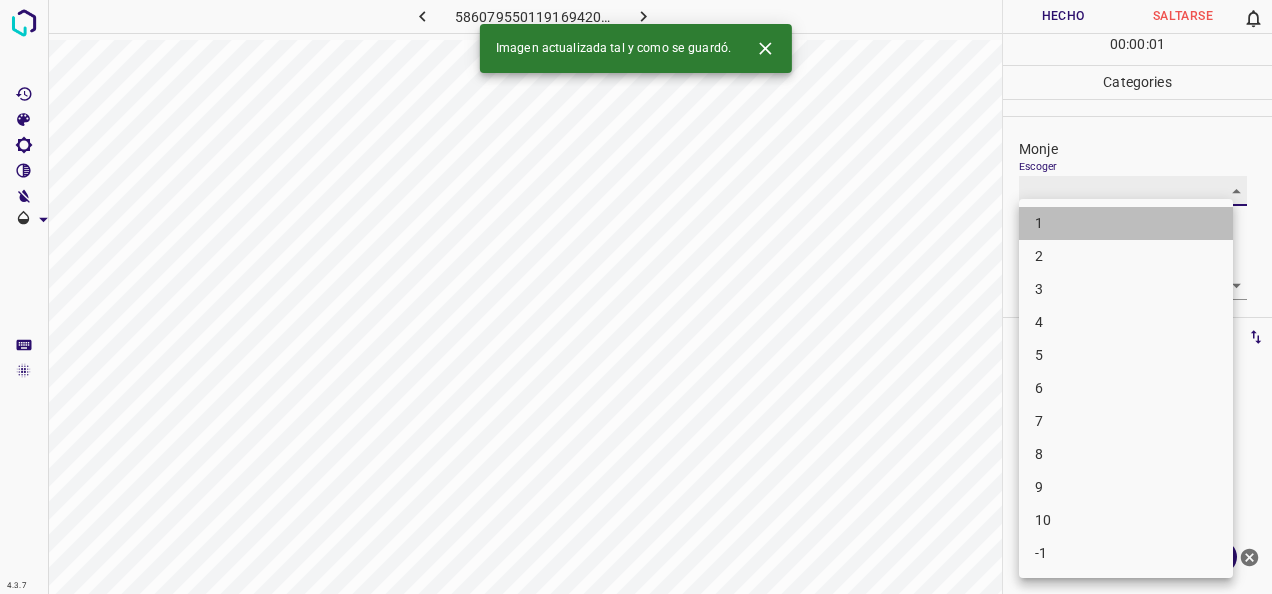 type on "1" 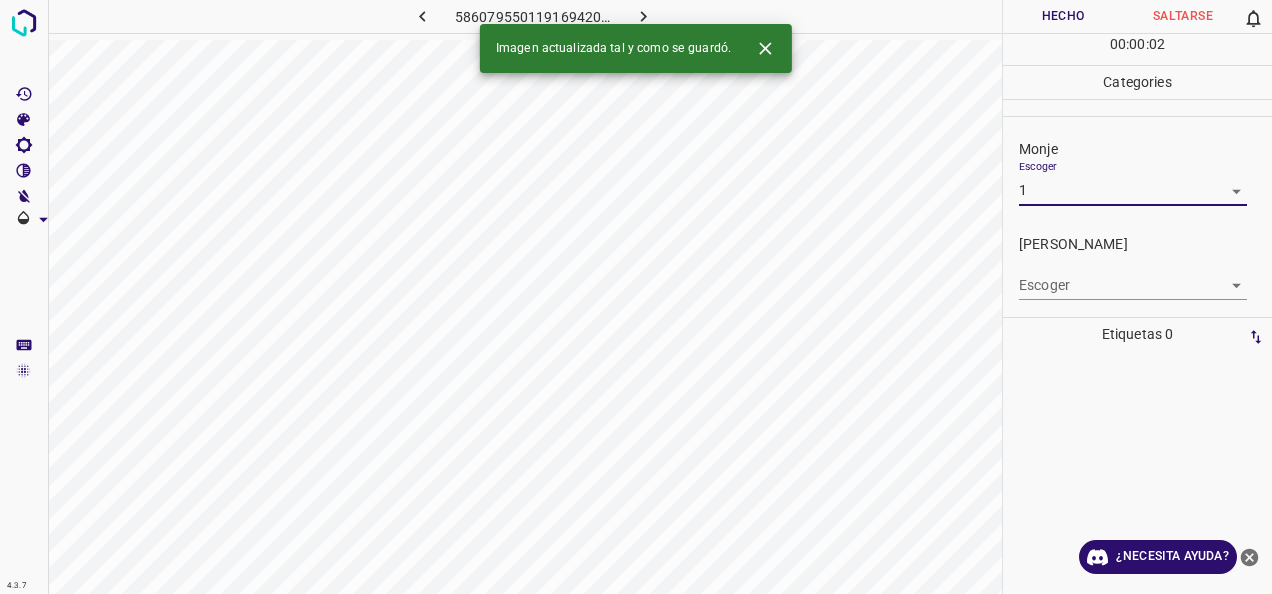 click on "4.3.7 5860795501191694206.png Hecho Saltarse 0 00   : 00   : 02   Categories Monje  Escoger 1 1  Fitzpatrick   Escoger ​ Etiquetas 0 Categories 1 Monje 2  Fitzpatrick Herramientas Espacio Cambiar entre modos (Dibujar y Editar) Yo Etiquetado automático R Restaurar zoom M Acercar N Alejar Borrar Eliminar etiqueta de selección Filtros Z Restaurar filtros X Filtro de saturación C Filtro de brillo V Filtro de contraste B Filtro de escala de grises General O Descargar Imagen actualizada tal y como se guardó. ¿Necesita ayuda? -Mensaje de texto -Esconder -Borrar" at bounding box center [636, 297] 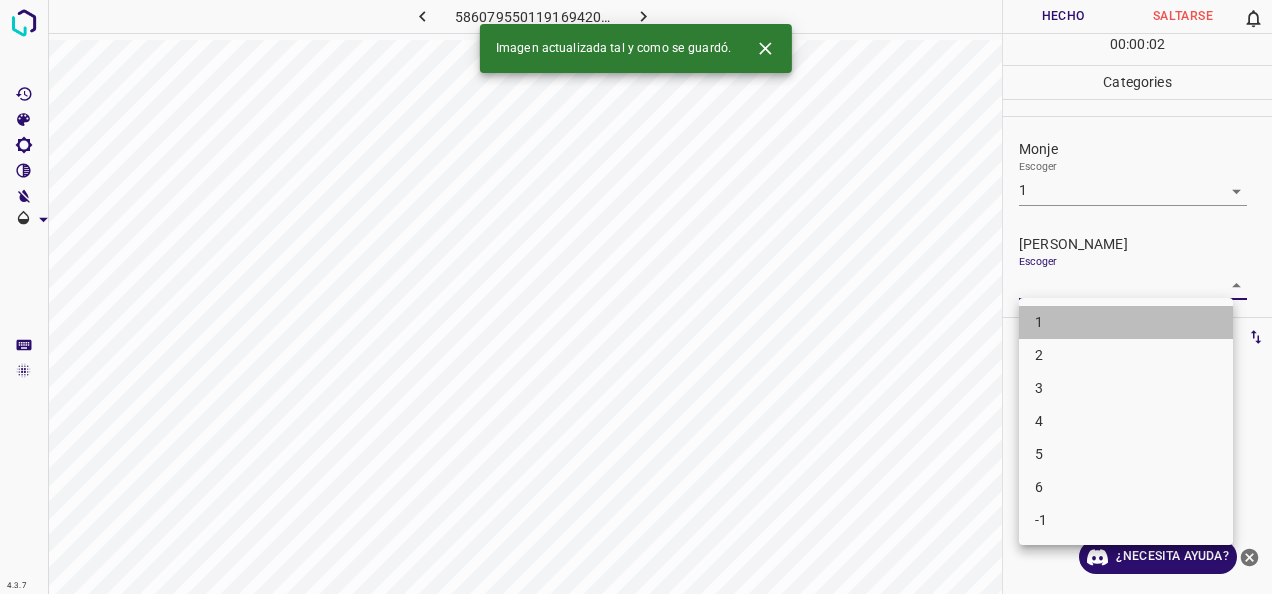 click on "1" at bounding box center [1126, 322] 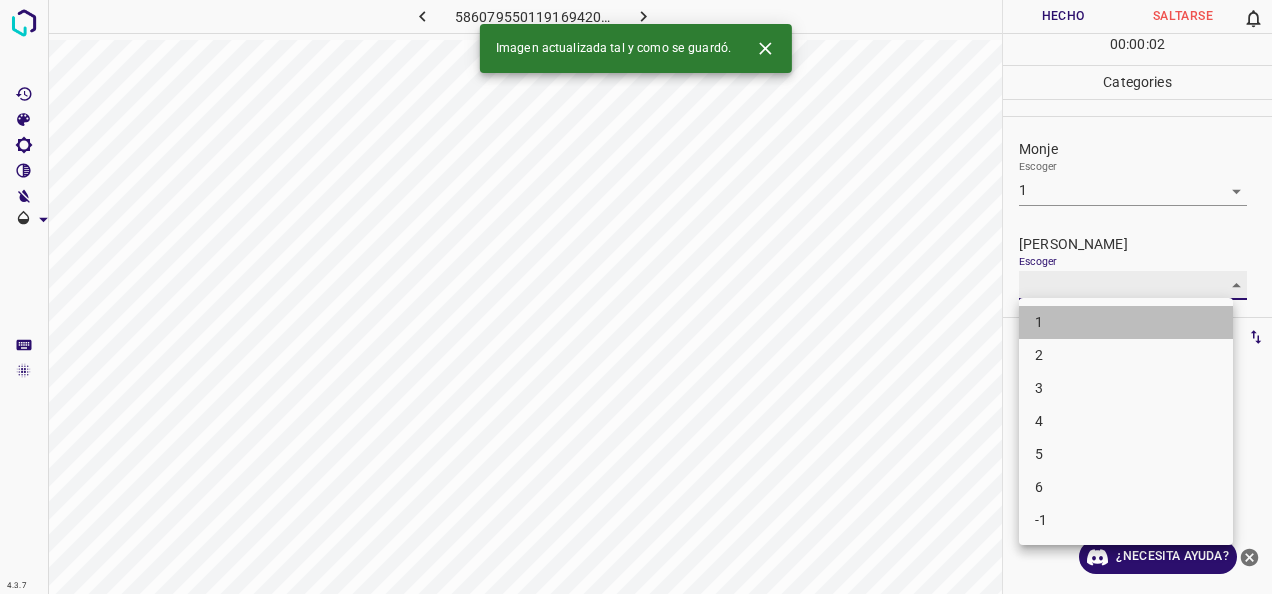 type on "1" 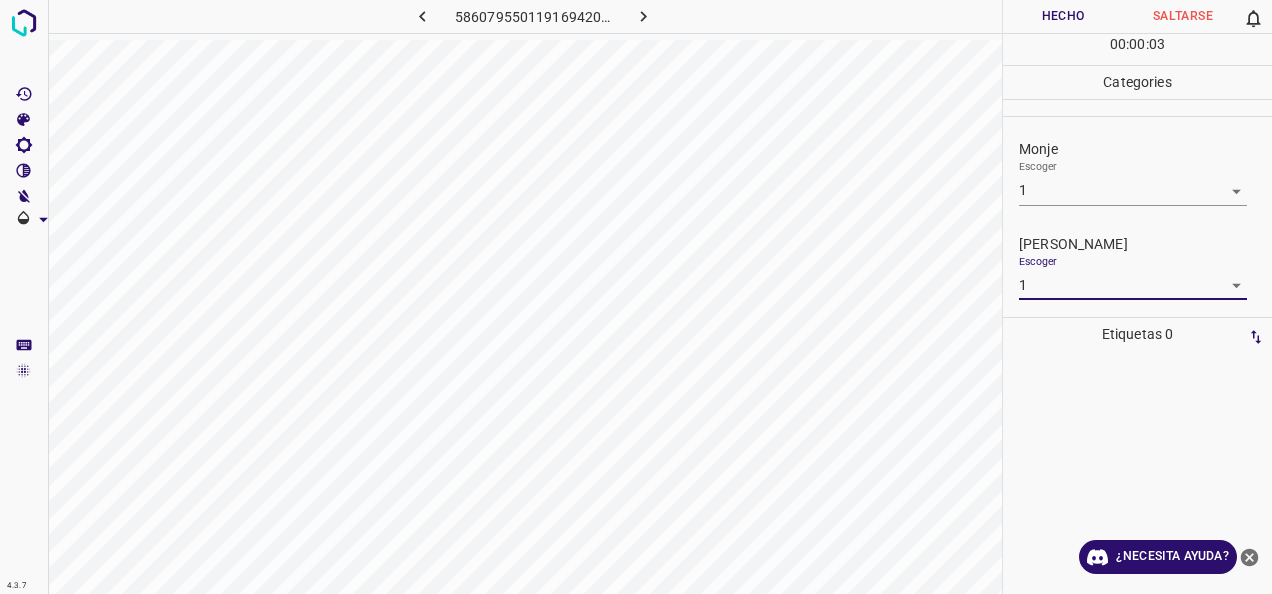 click on "Hecho" at bounding box center (1063, 16) 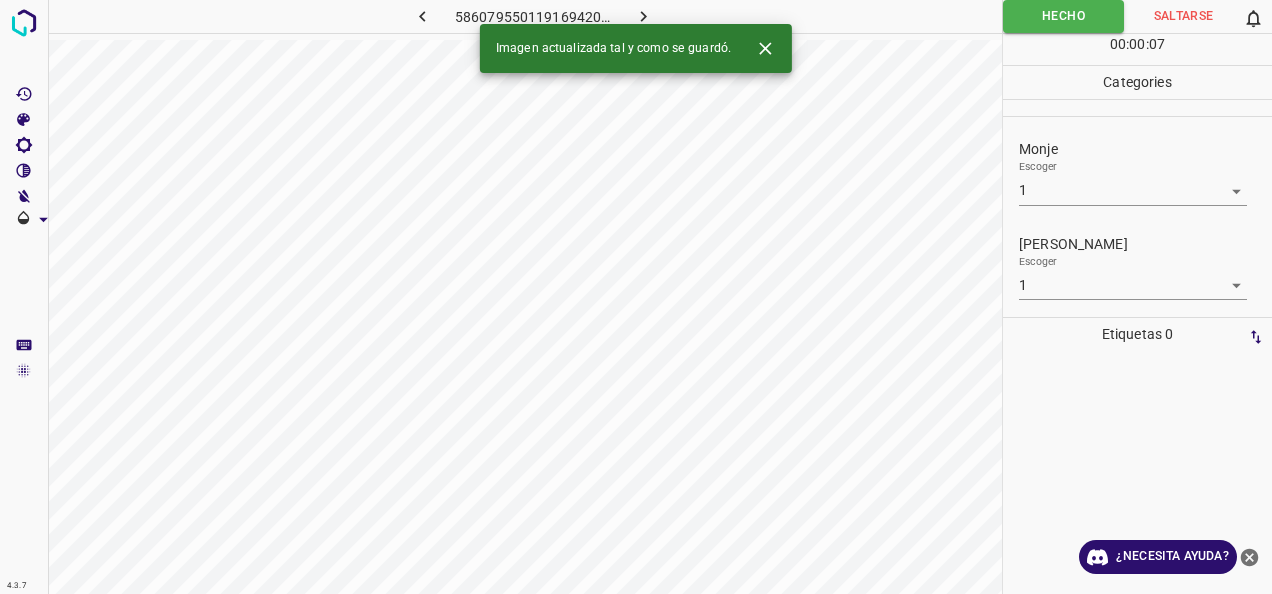 click 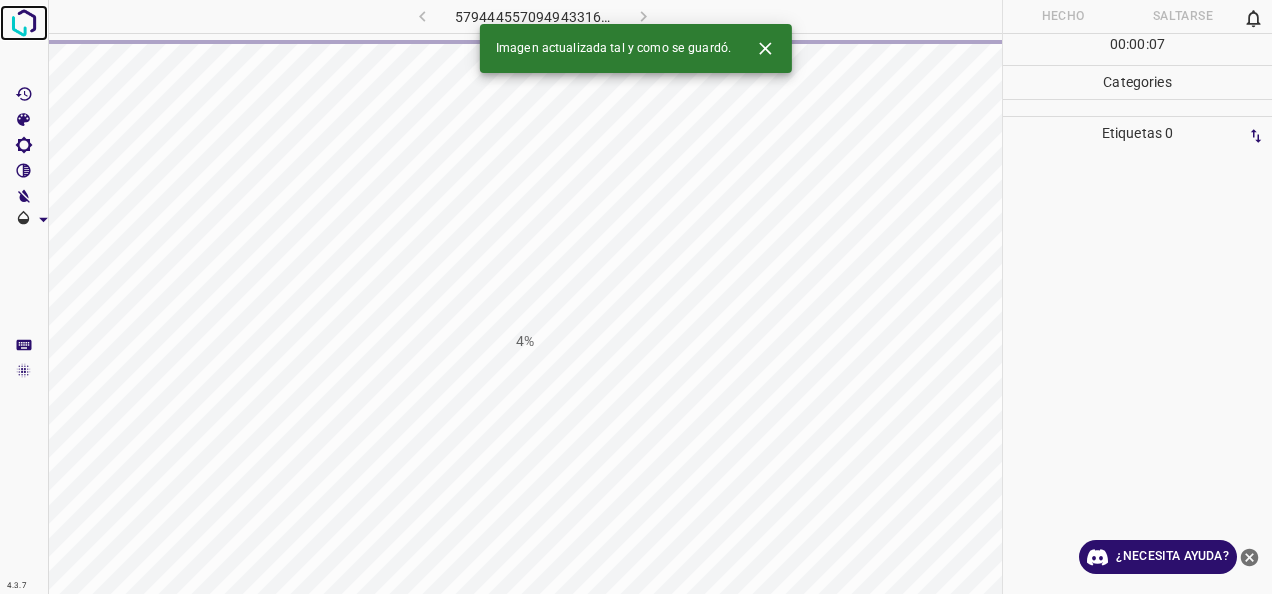 click at bounding box center [24, 23] 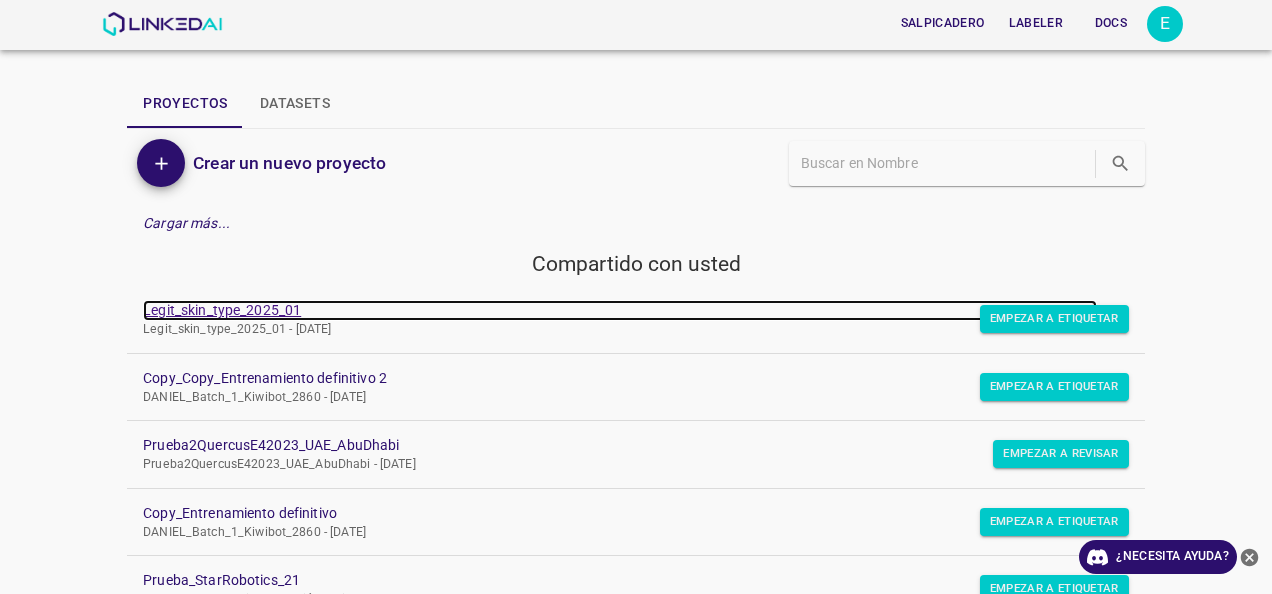 click on "Legit_skin_type_2025_01" at bounding box center (620, 310) 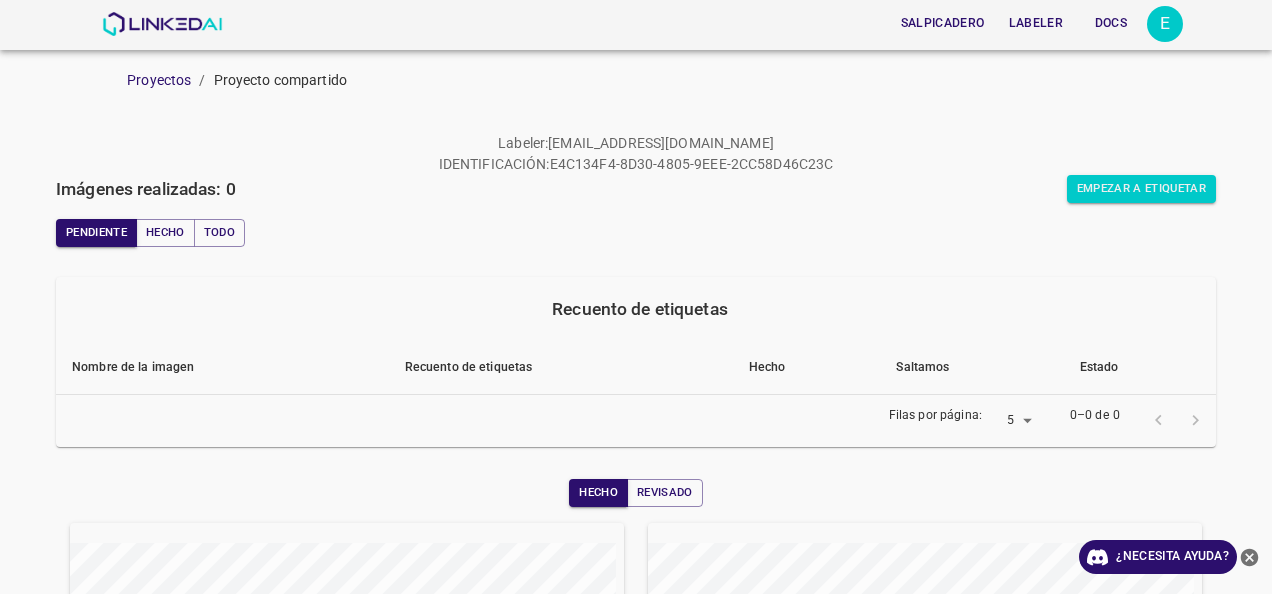 scroll, scrollTop: 0, scrollLeft: 0, axis: both 